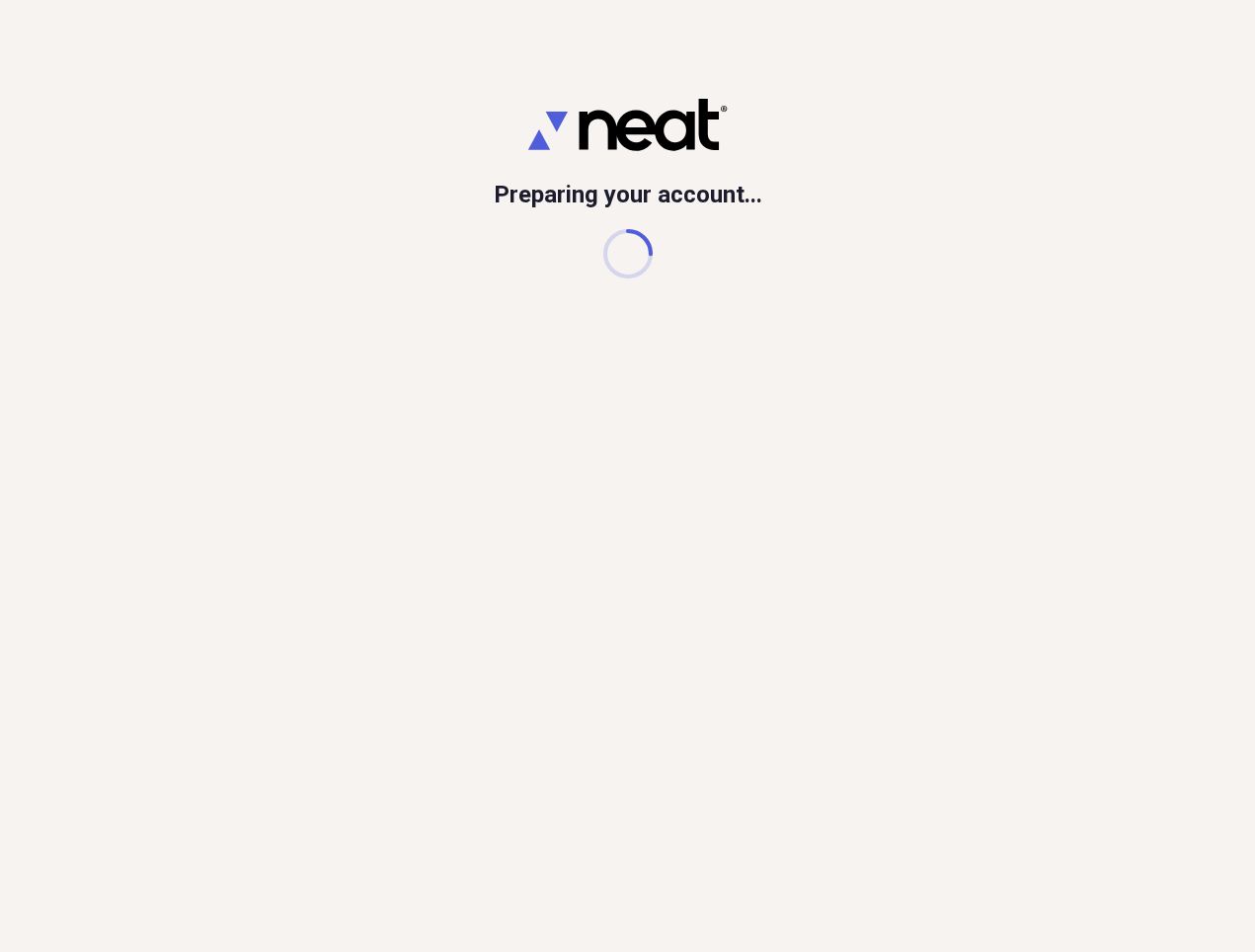 scroll, scrollTop: 0, scrollLeft: 0, axis: both 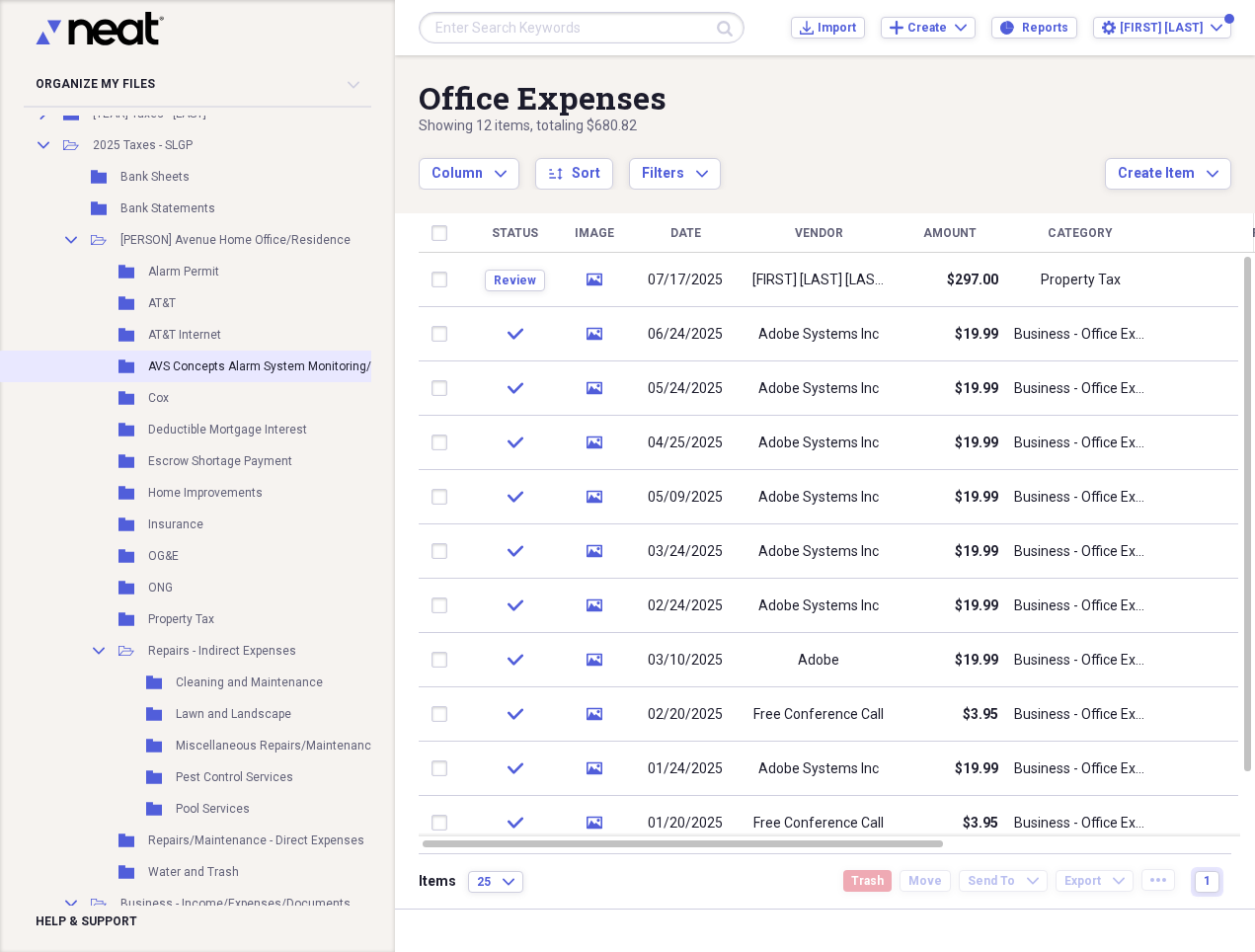 click on "AVS Concepts Alarm System Monitoring/Management" at bounding box center (296, 366) 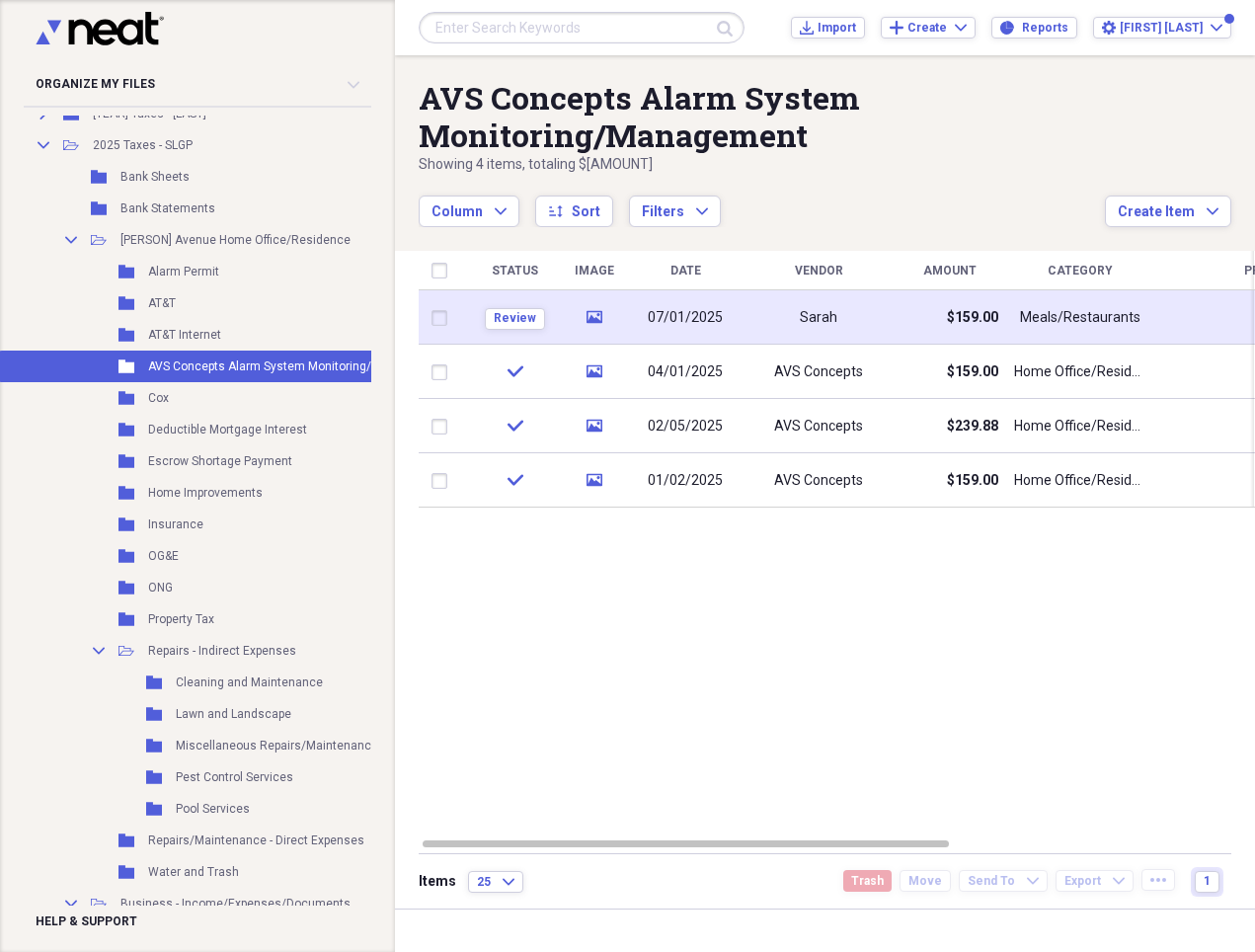 click on "Sarah" at bounding box center (819, 317) 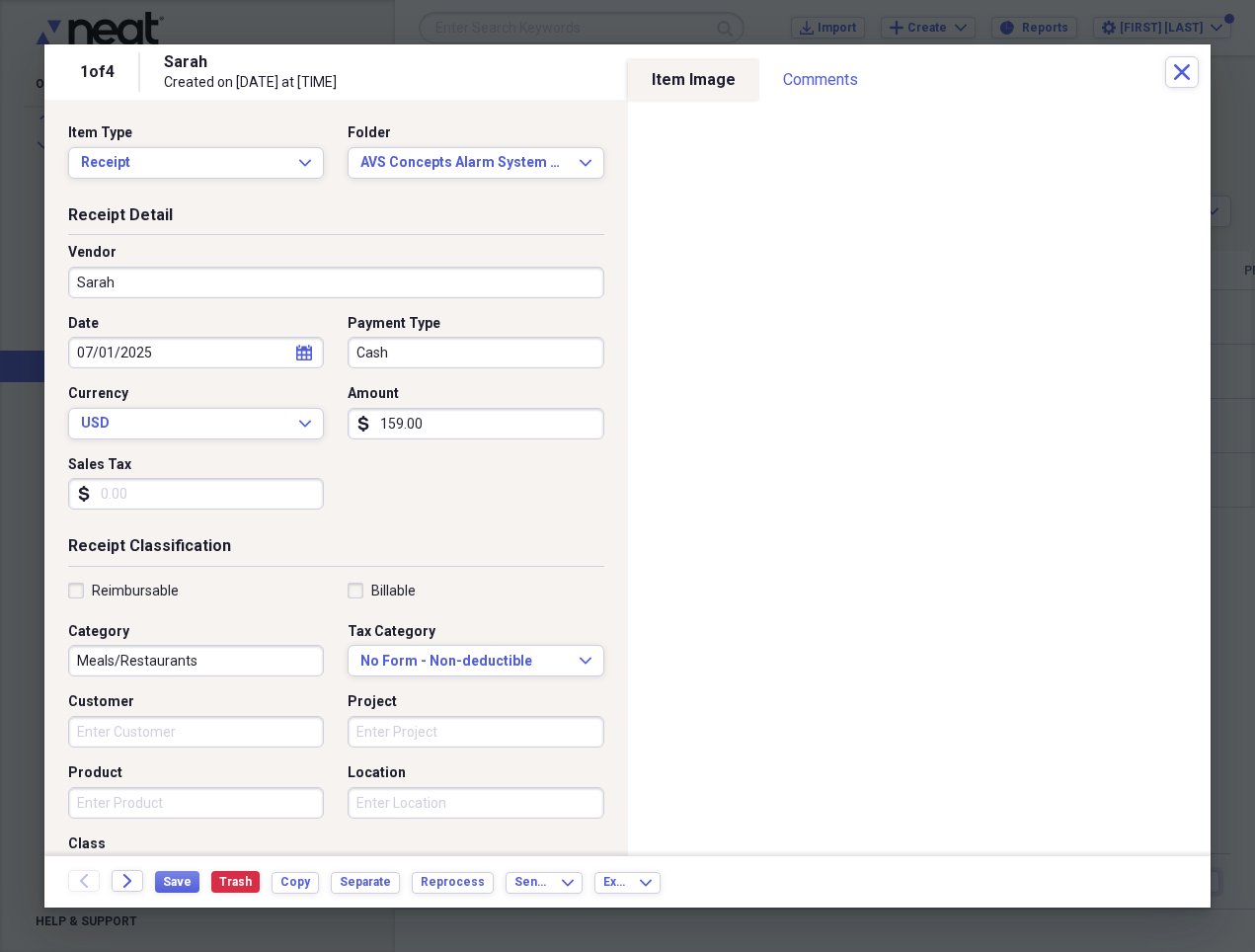 click on "Sarah" at bounding box center [336, 282] 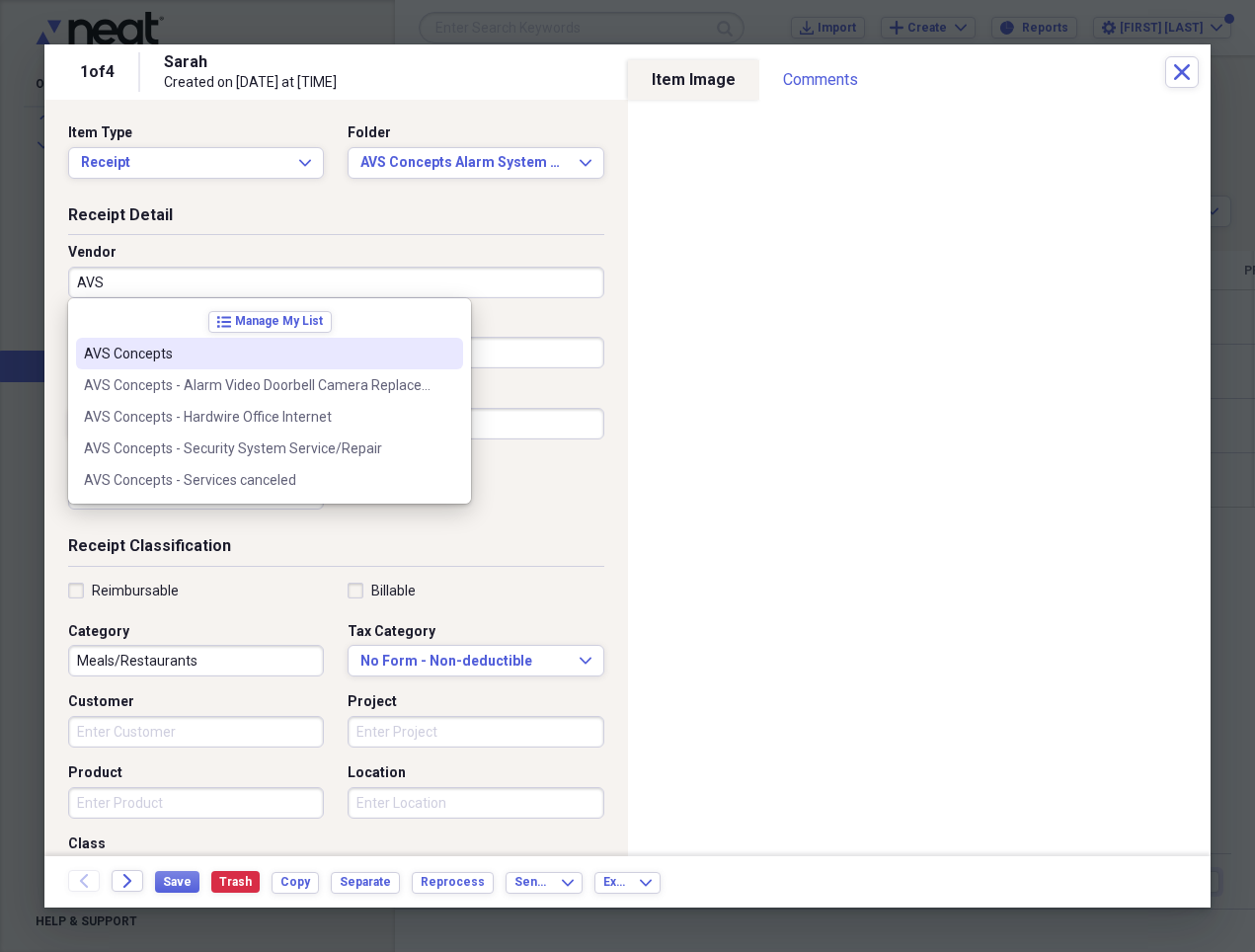 click on "AVS Concepts" at bounding box center [258, 354] 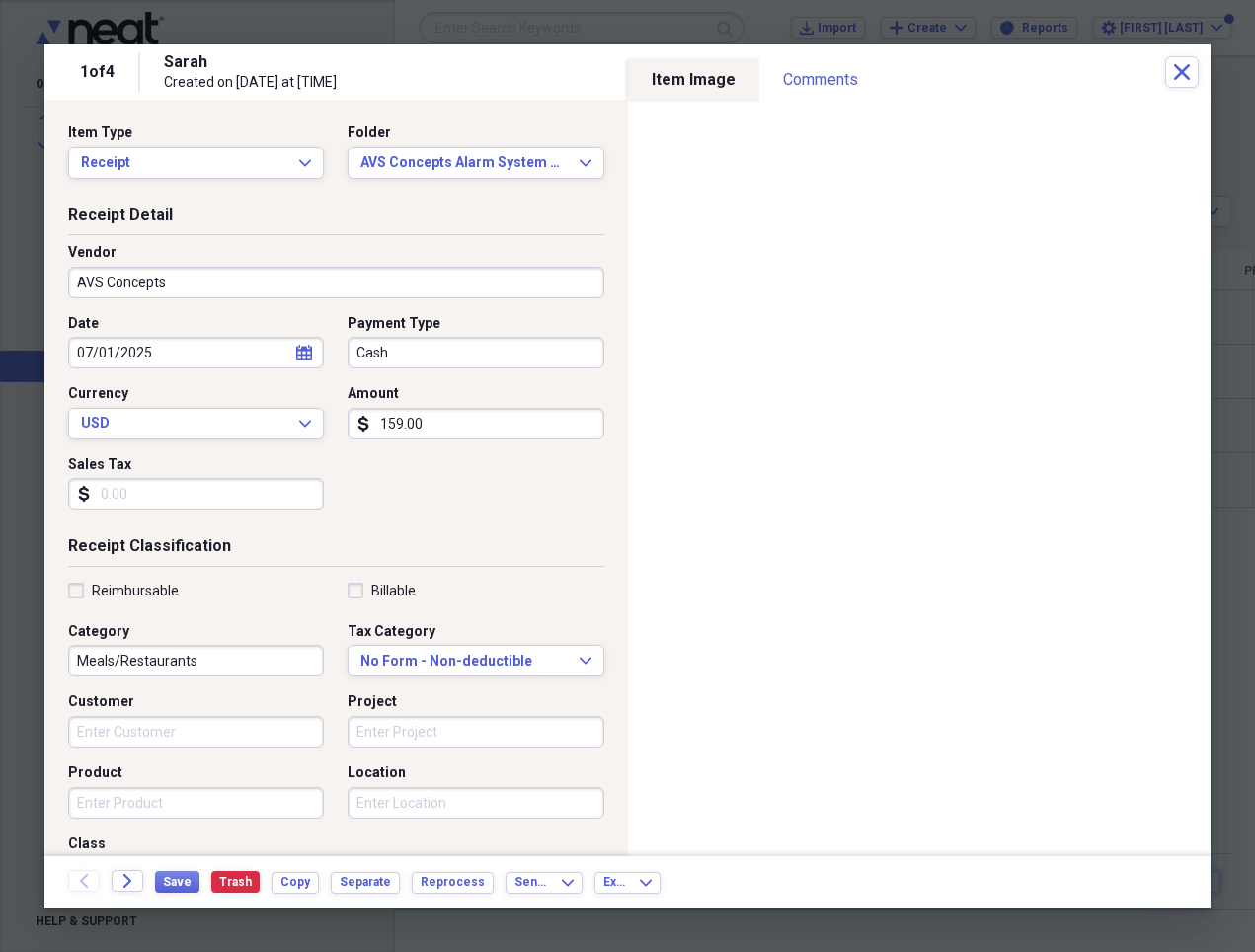 type on "Home Office/Residence Utilities" 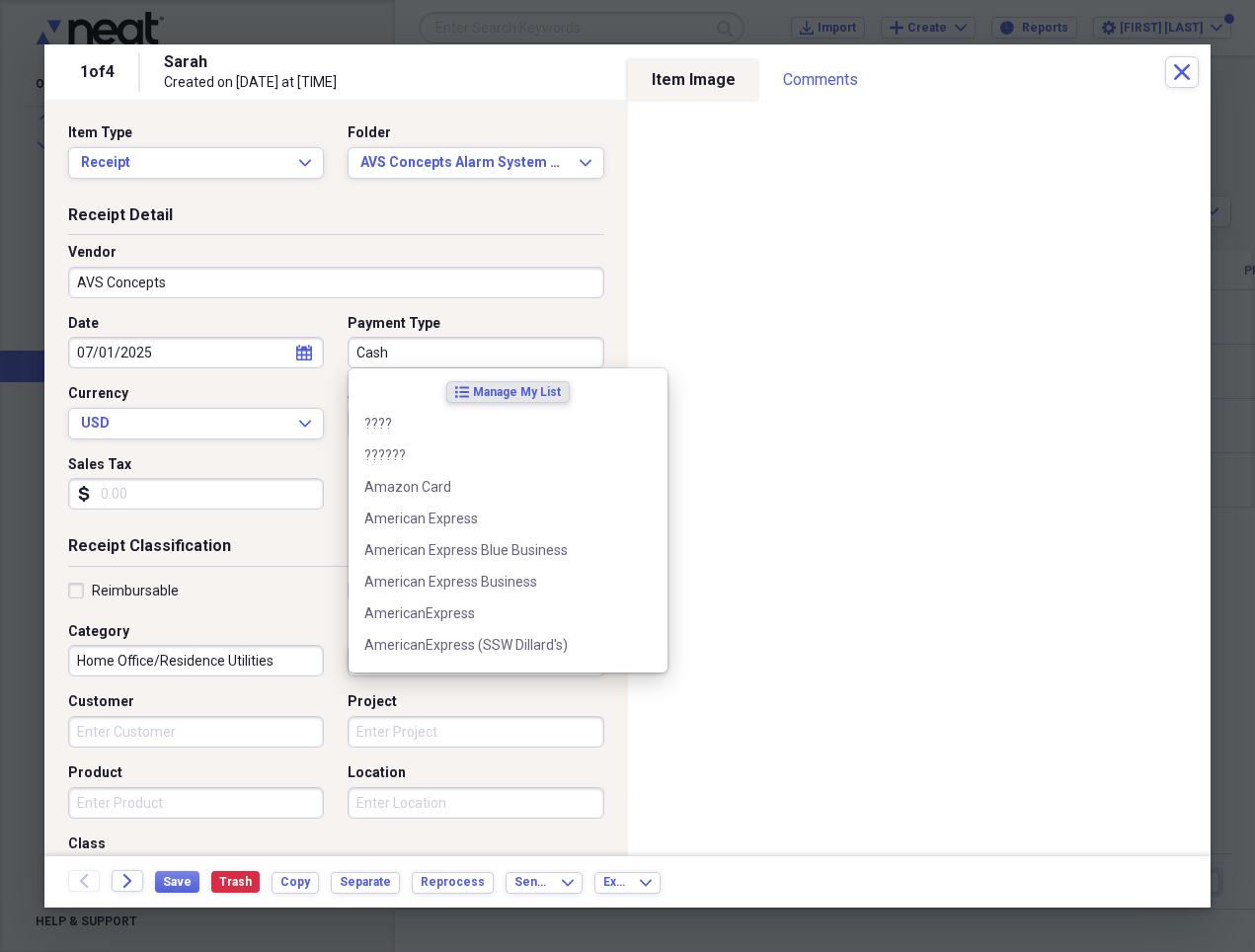 click on "Cash" at bounding box center [475, 353] 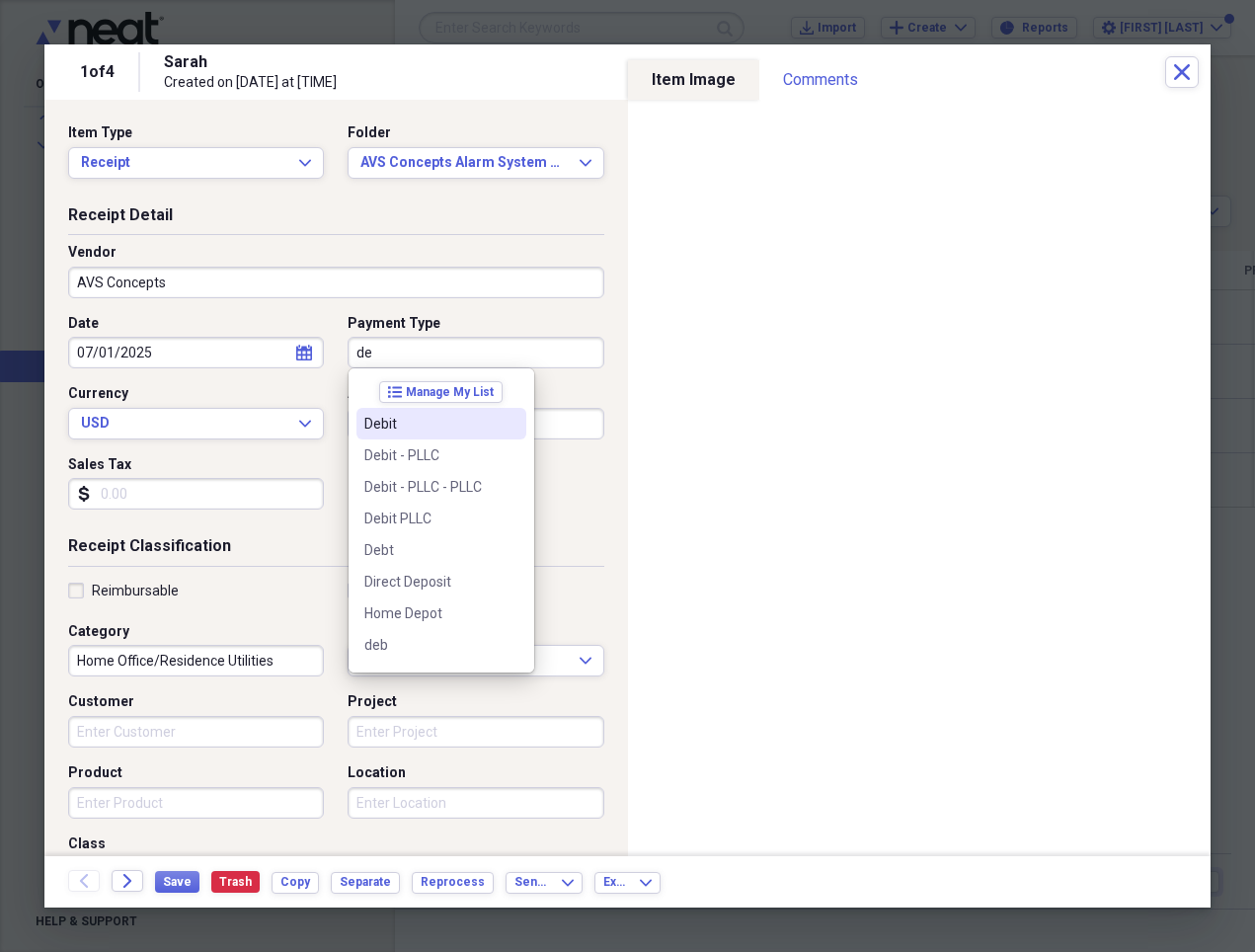 click on "Debit" at bounding box center [430, 424] 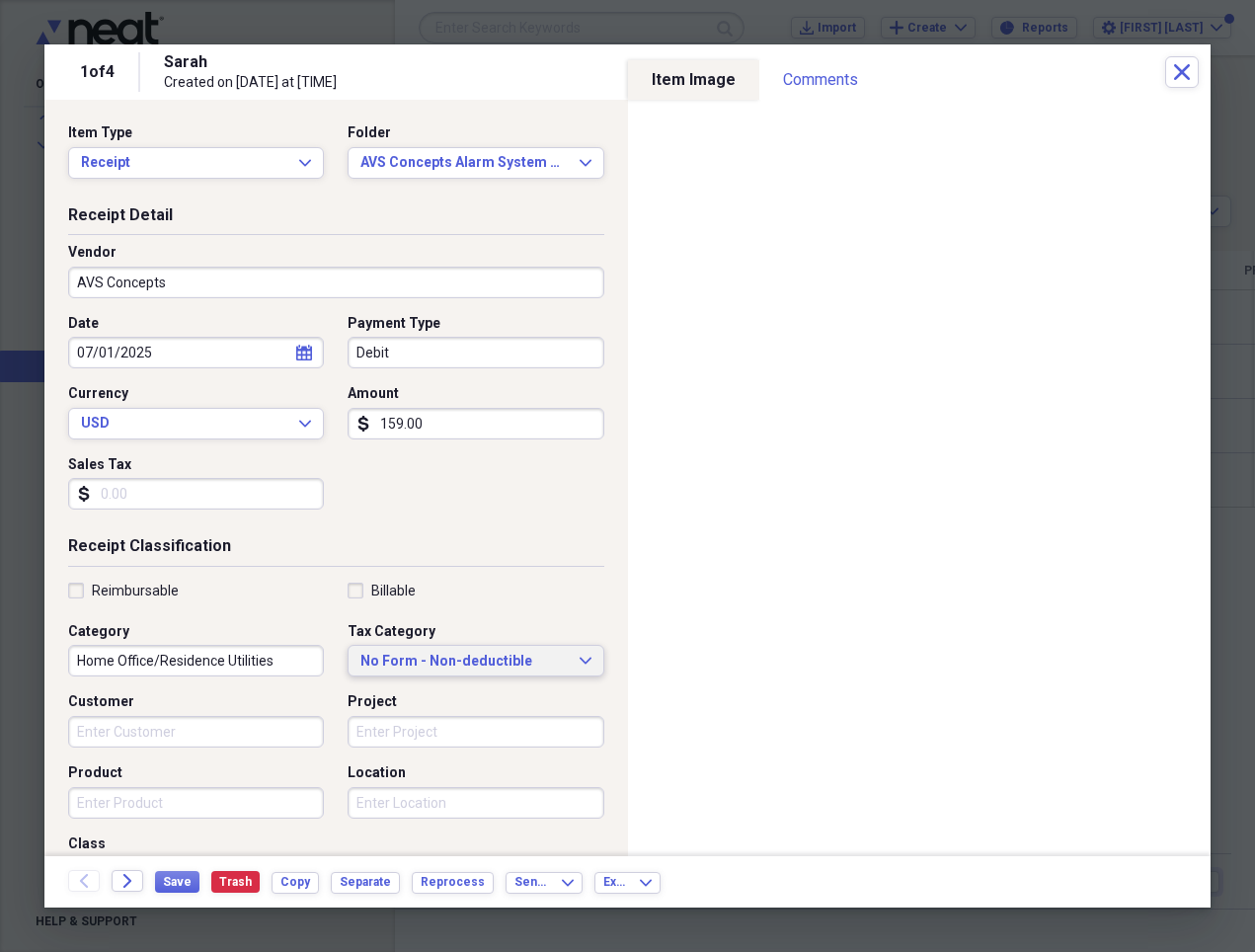 click on "No Form - Non-deductible" at bounding box center [463, 662] 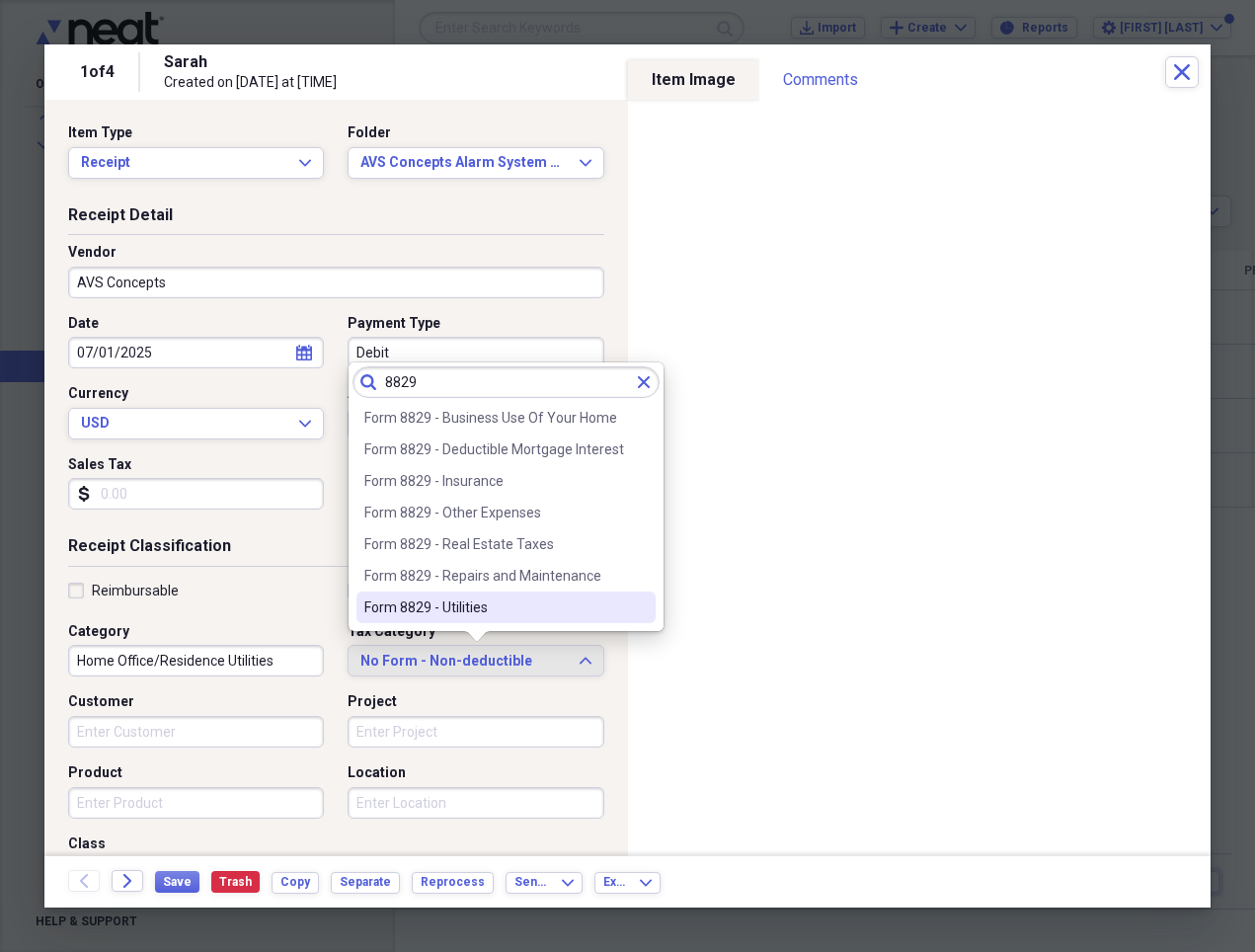 type on "8829" 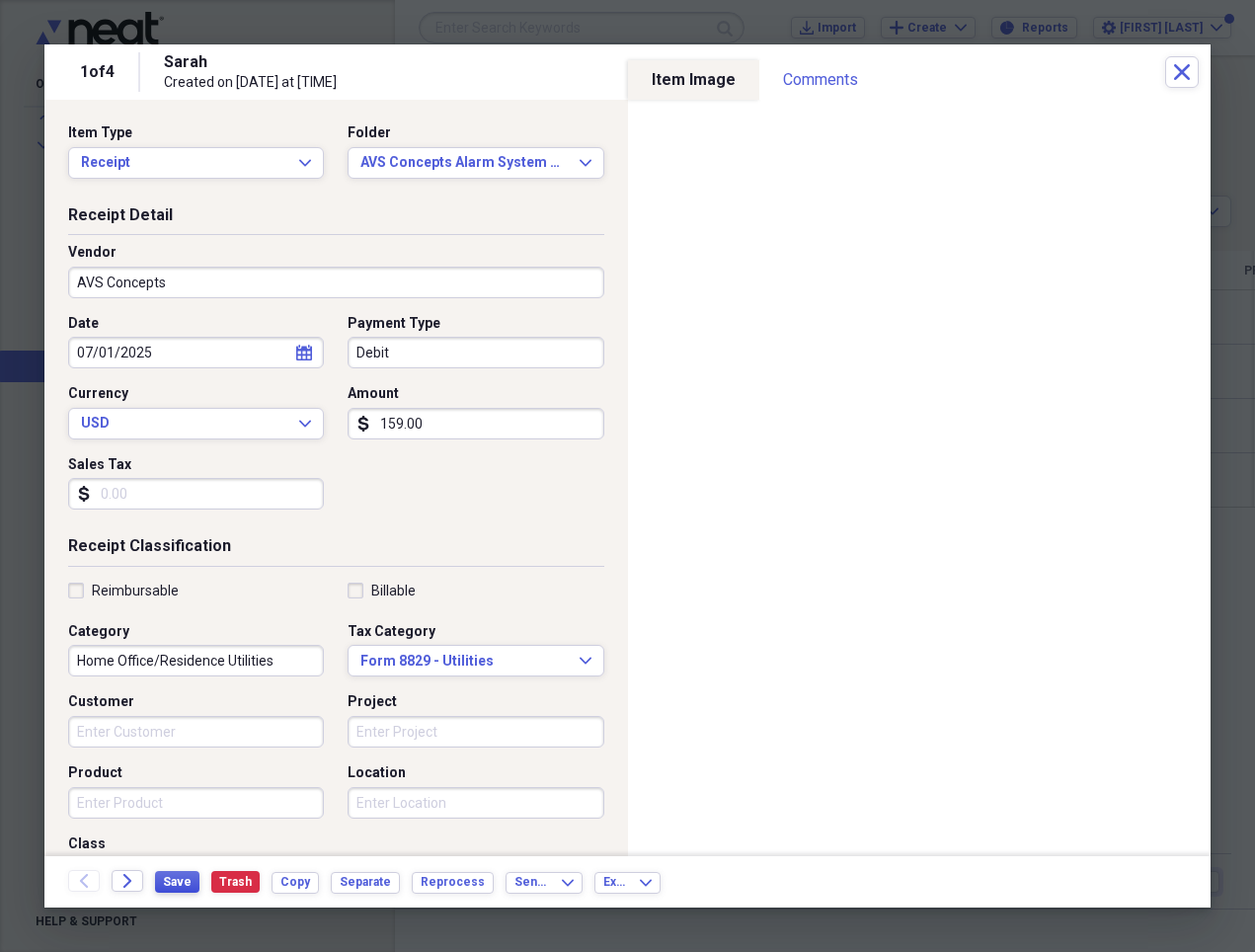 click on "Save" at bounding box center [177, 882] 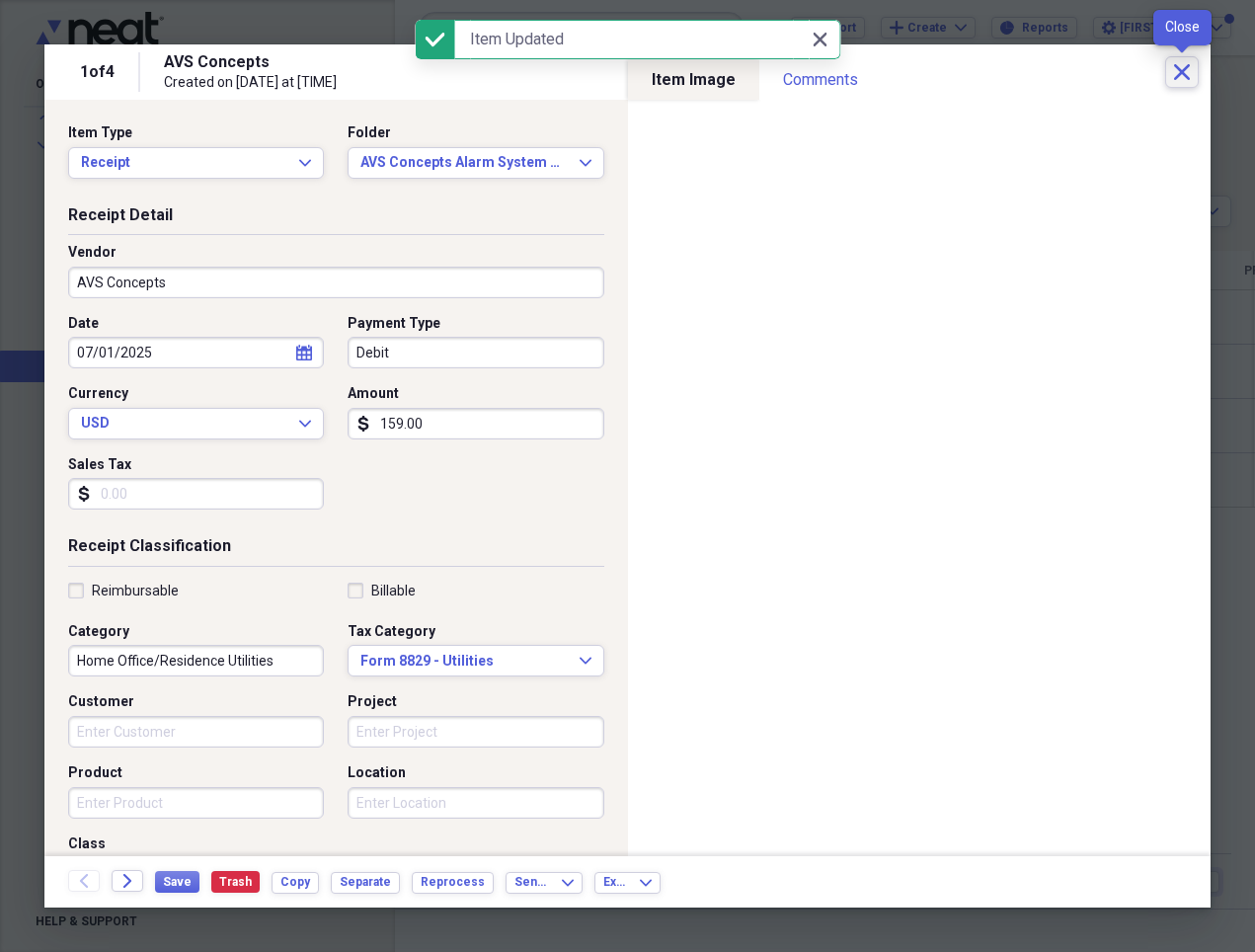 click on "Close" 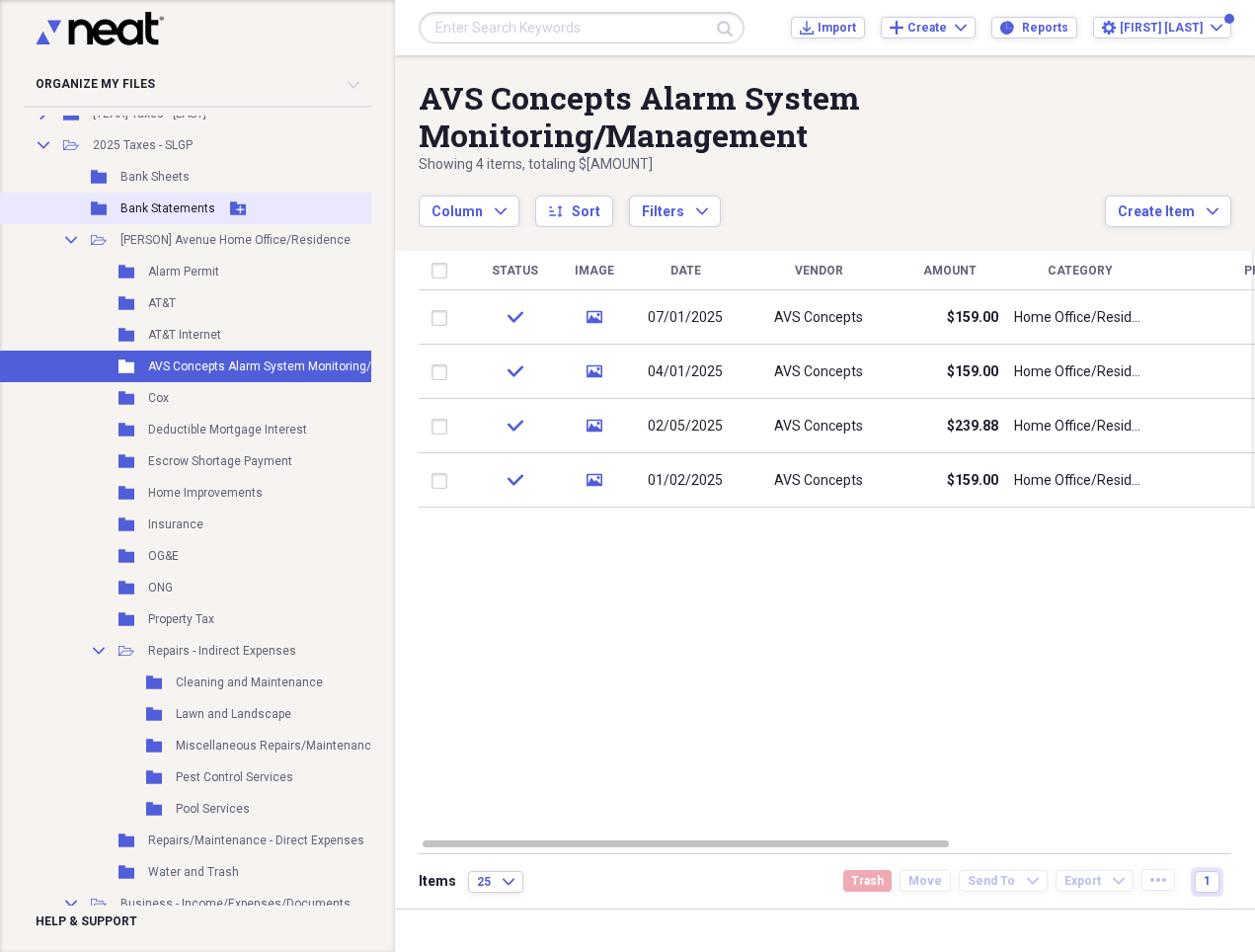 click on "Bank Statements" at bounding box center [168, 208] 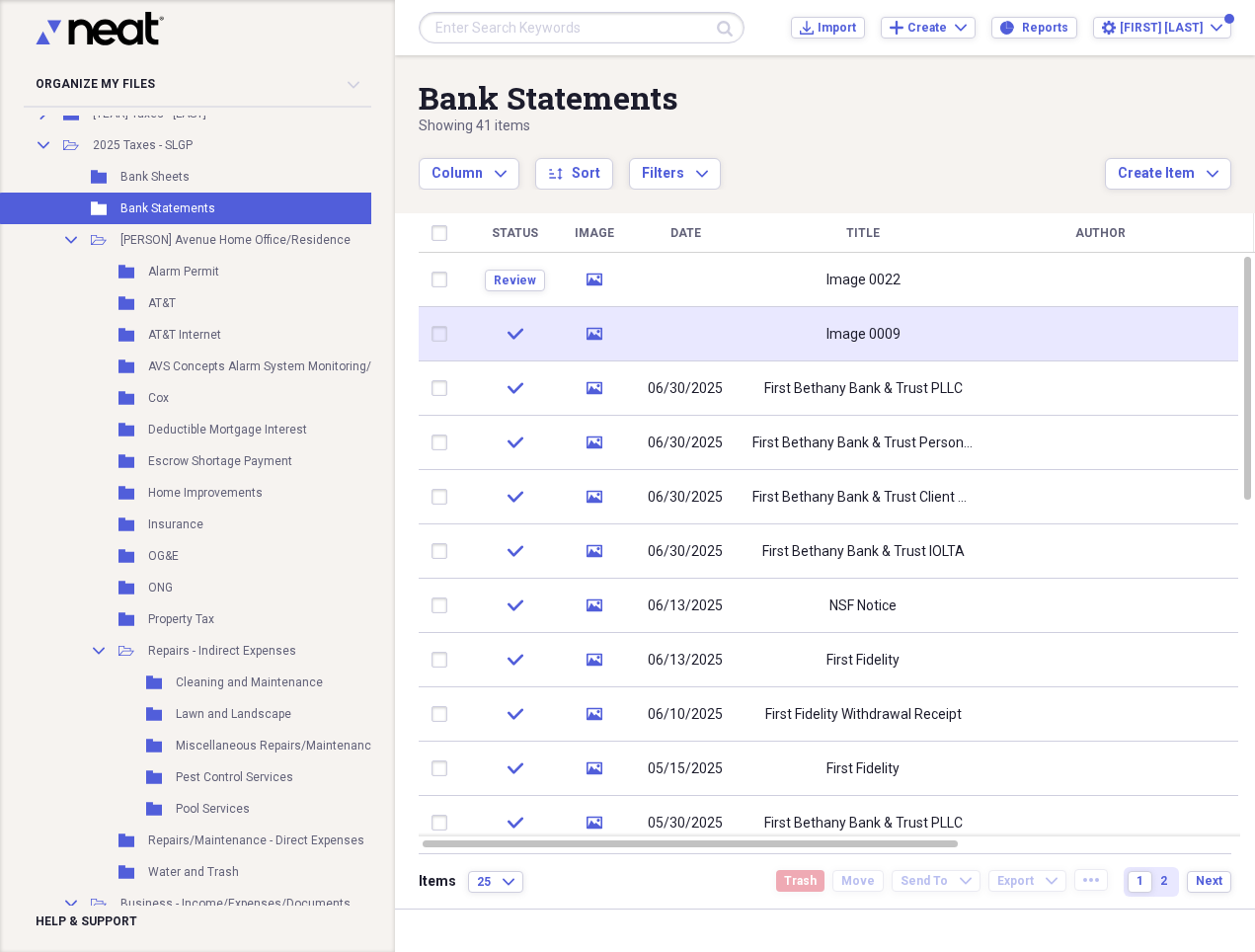 click on "Image 0009" at bounding box center [863, 335] 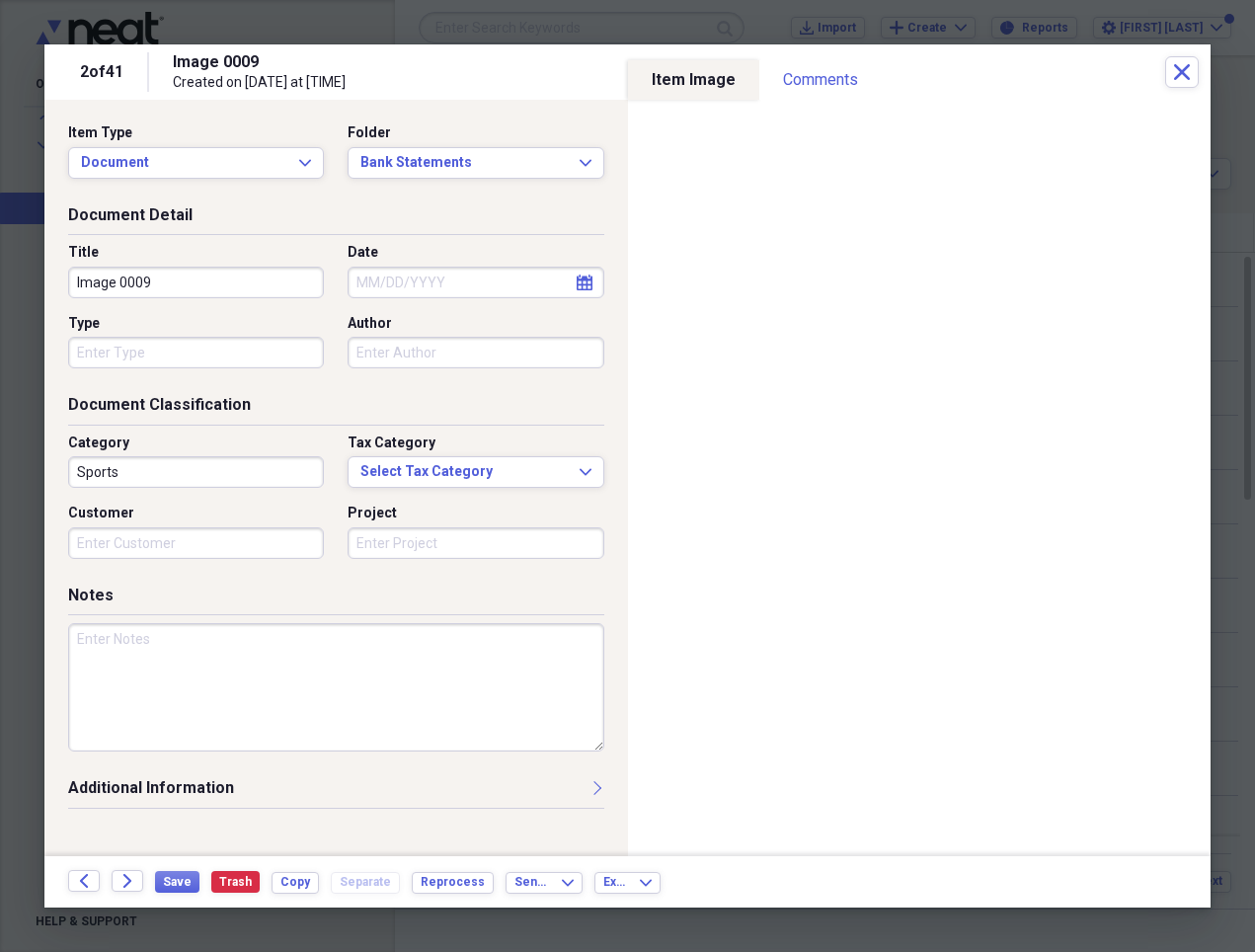click on "Image 0009" at bounding box center (196, 282) 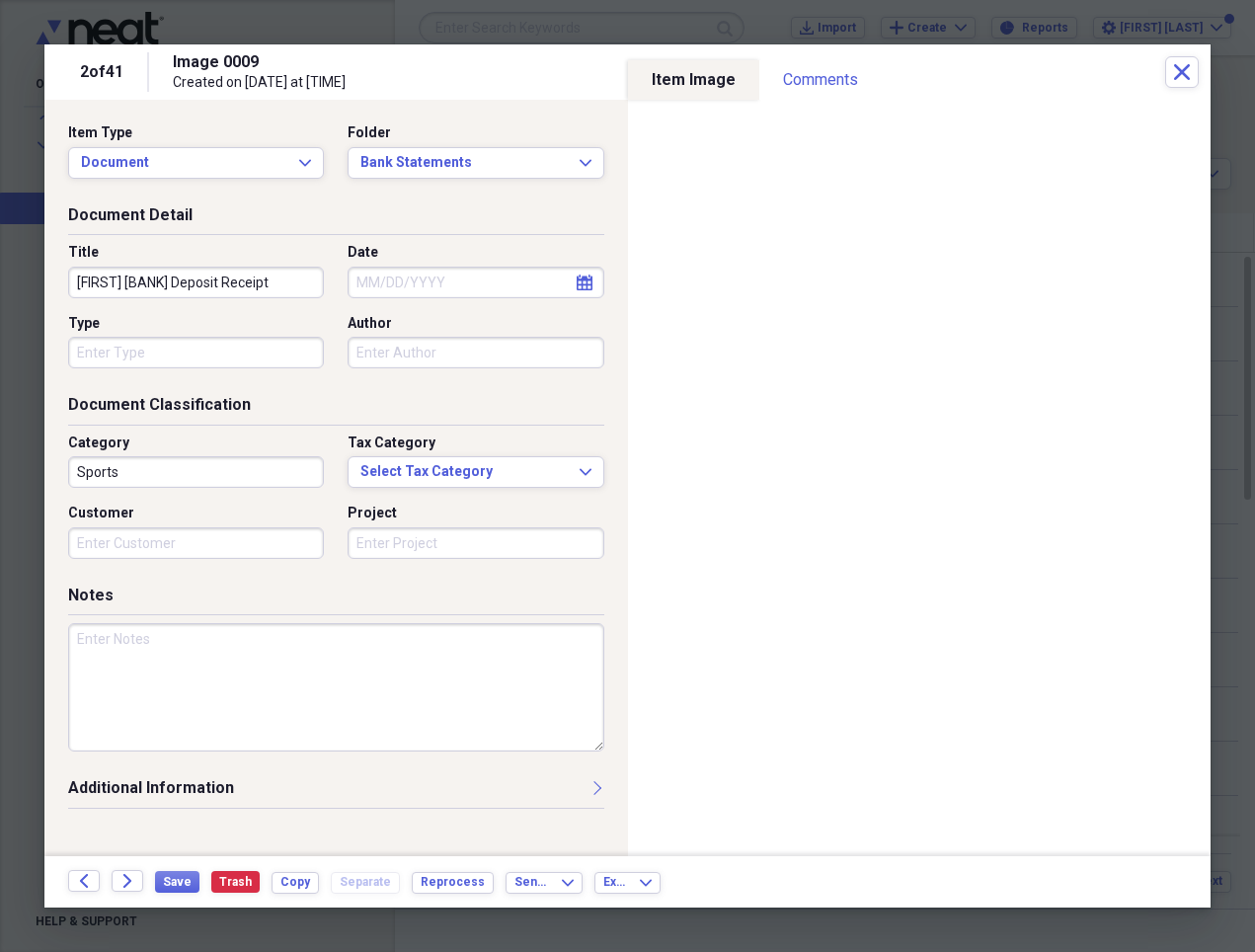 type on "[FIRST] [BANK] Deposit Receipt" 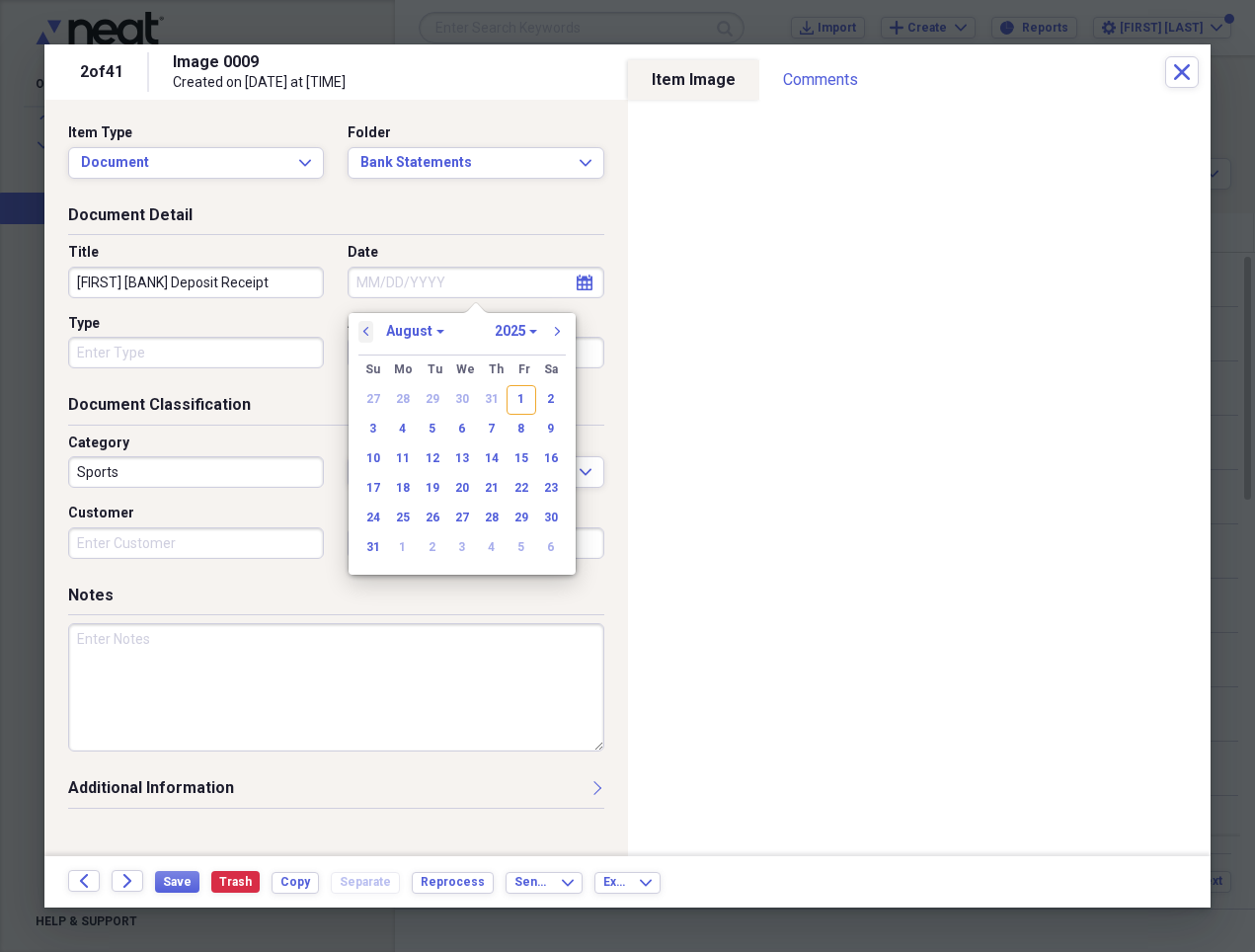 click on "previous" at bounding box center (366, 332) 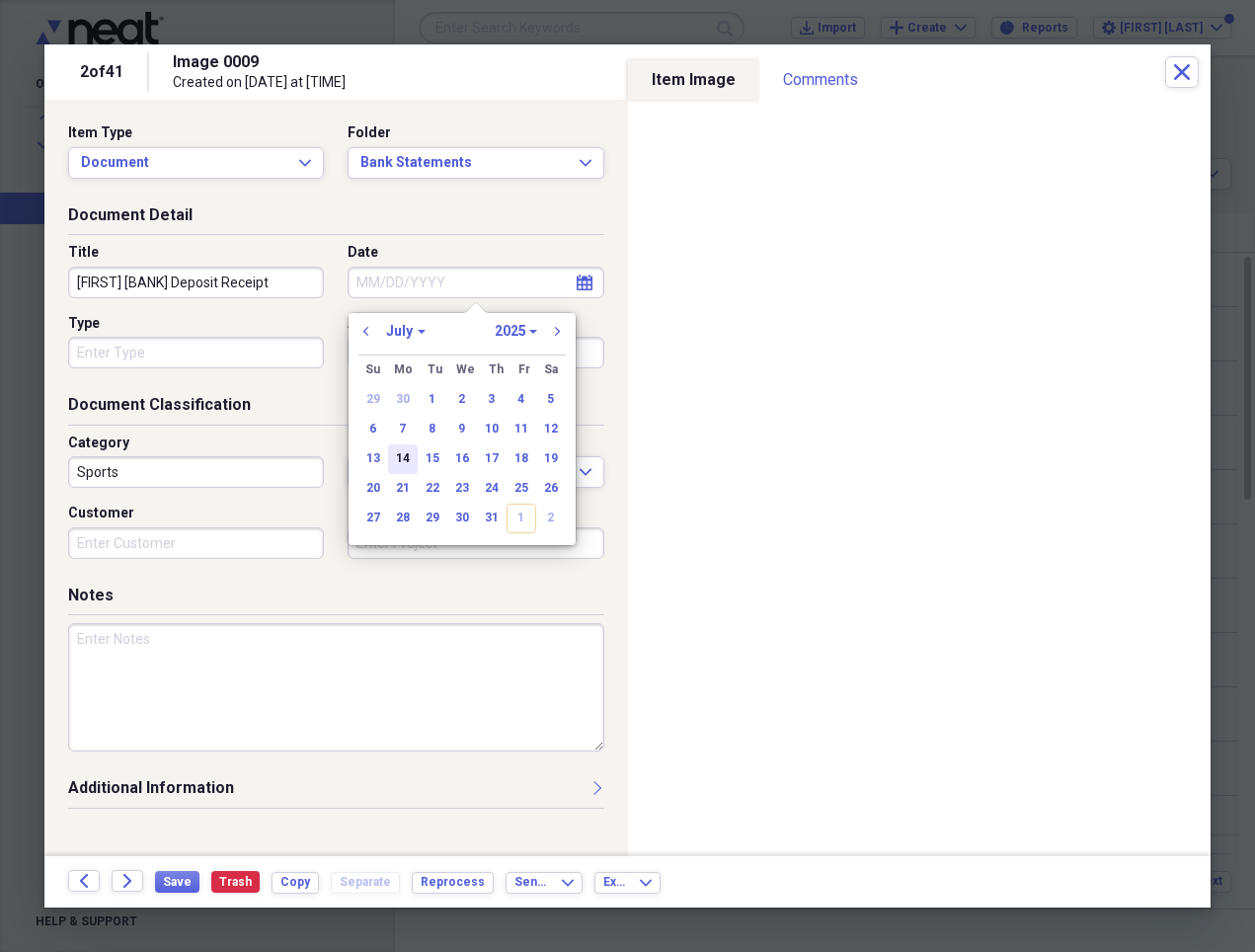 click on "14" at bounding box center (403, 459) 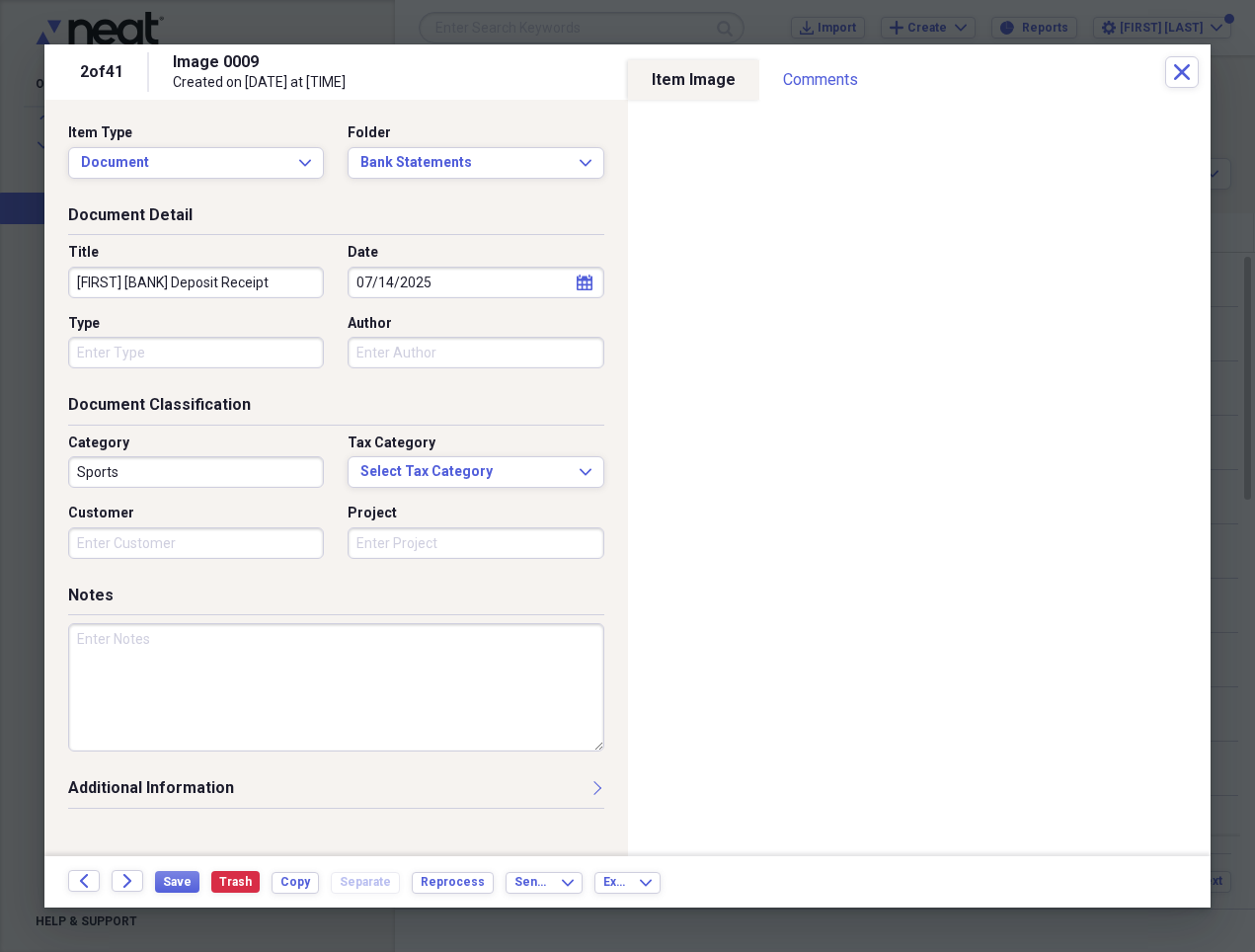 click on "Sports" at bounding box center (196, 472) 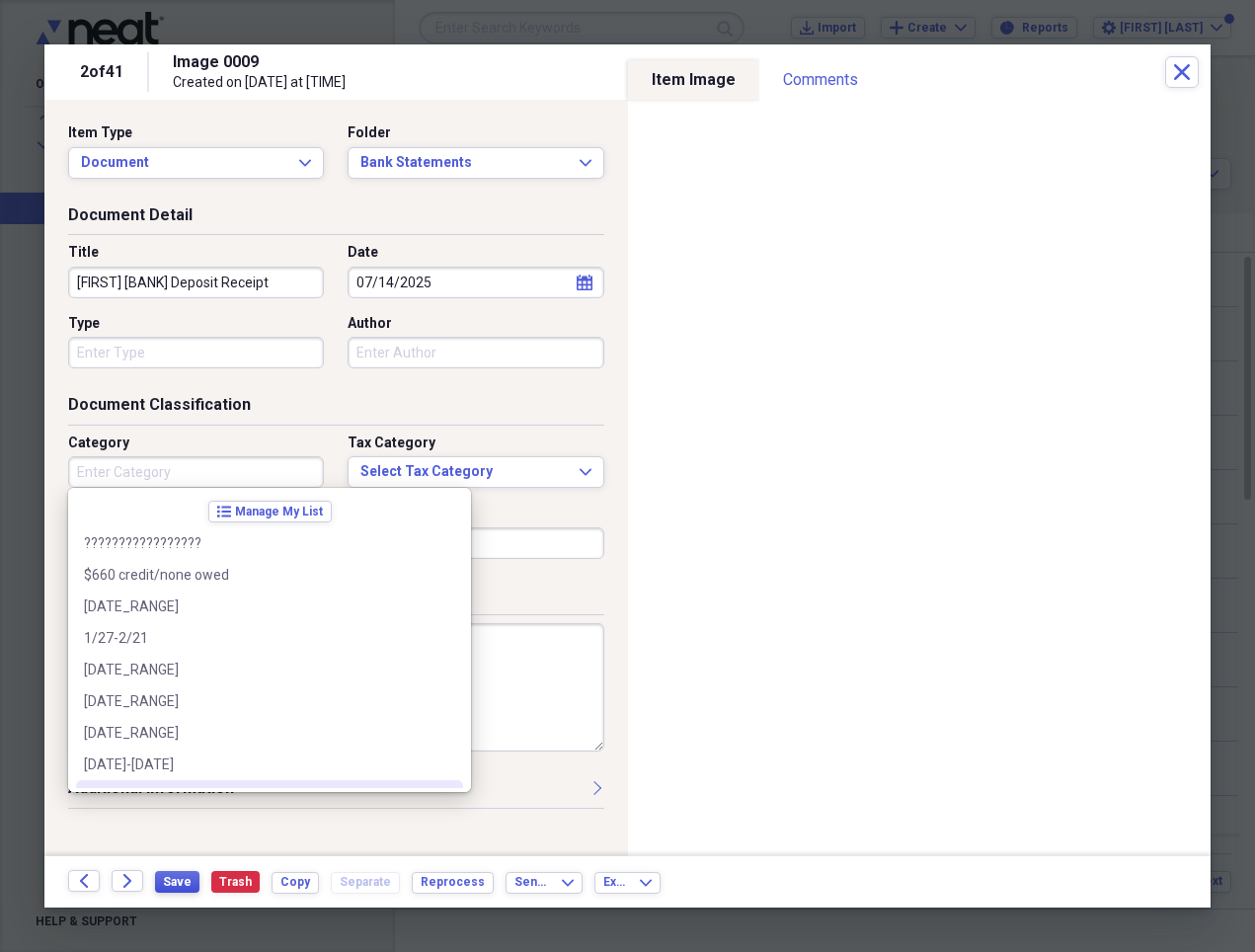type 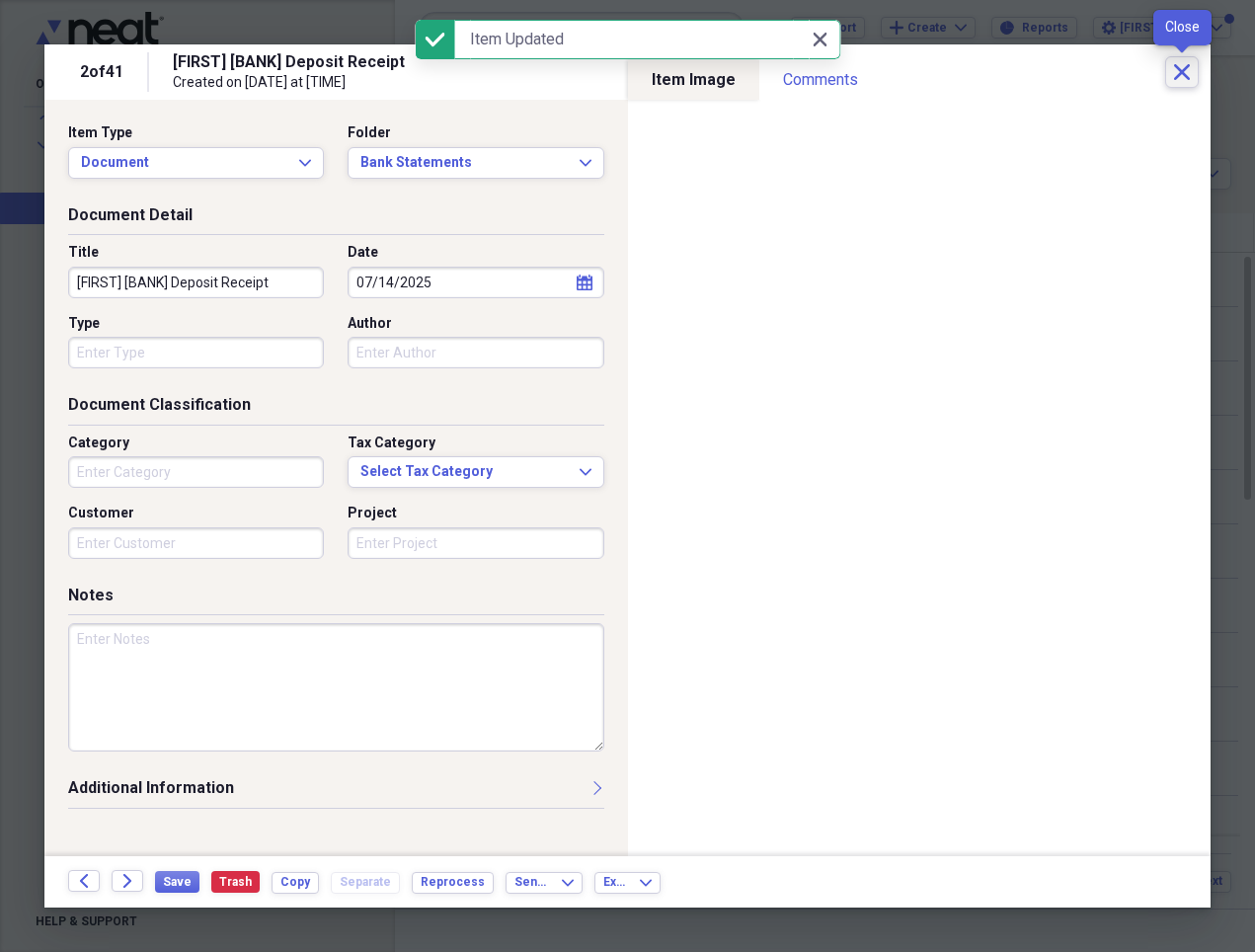 click on "Close" 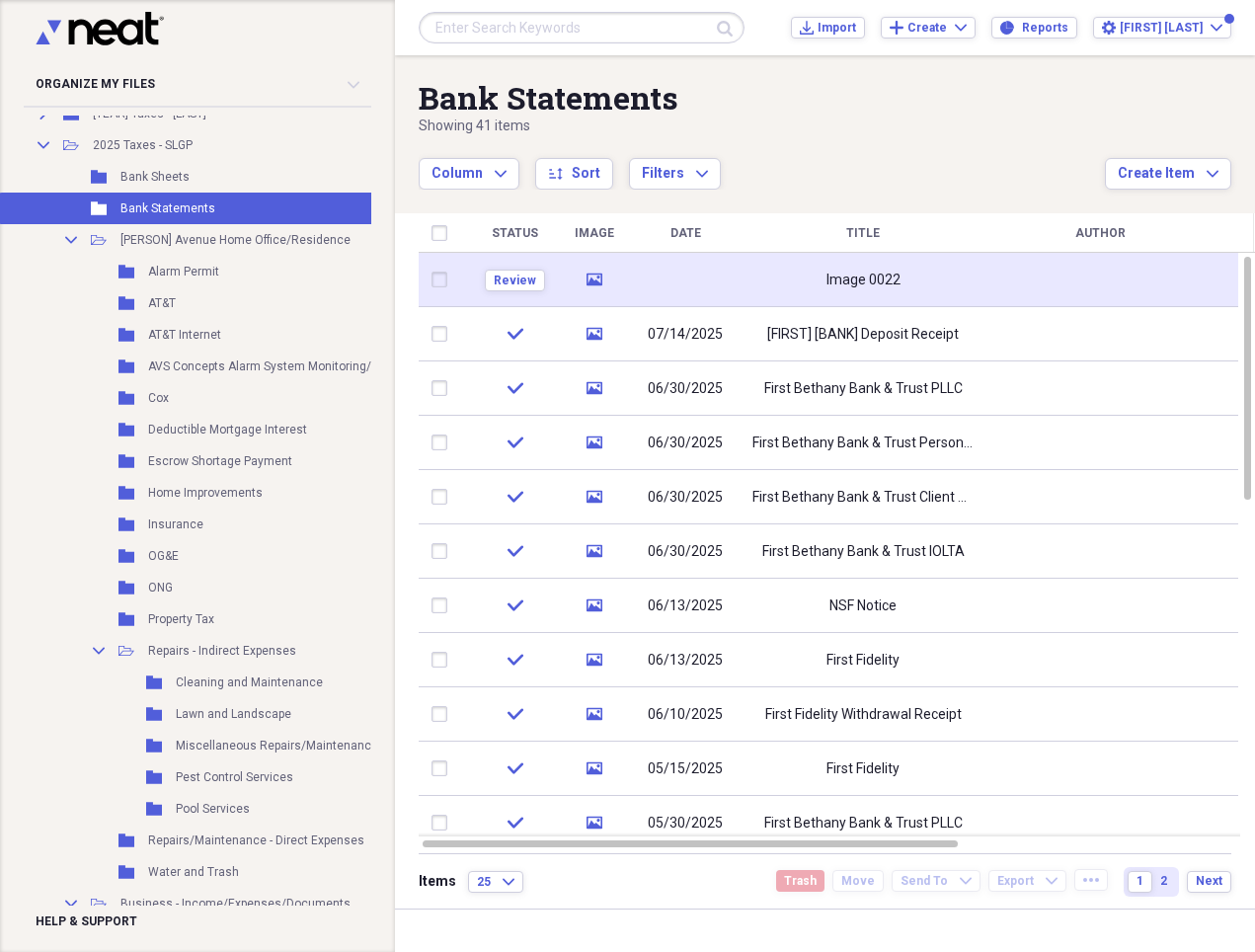 click on "Image 0022" at bounding box center [863, 279] 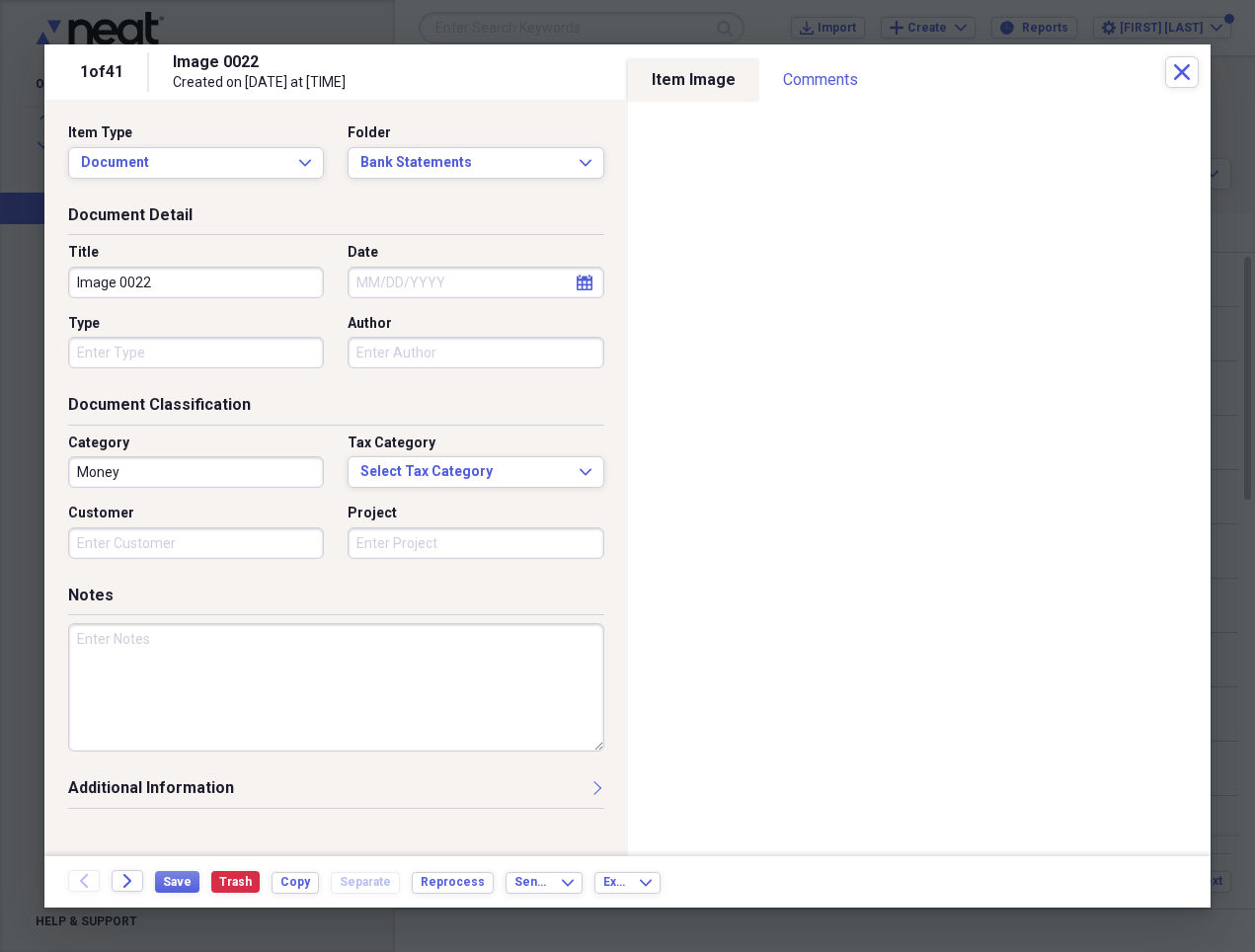 click on "Image 0022" at bounding box center (196, 282) 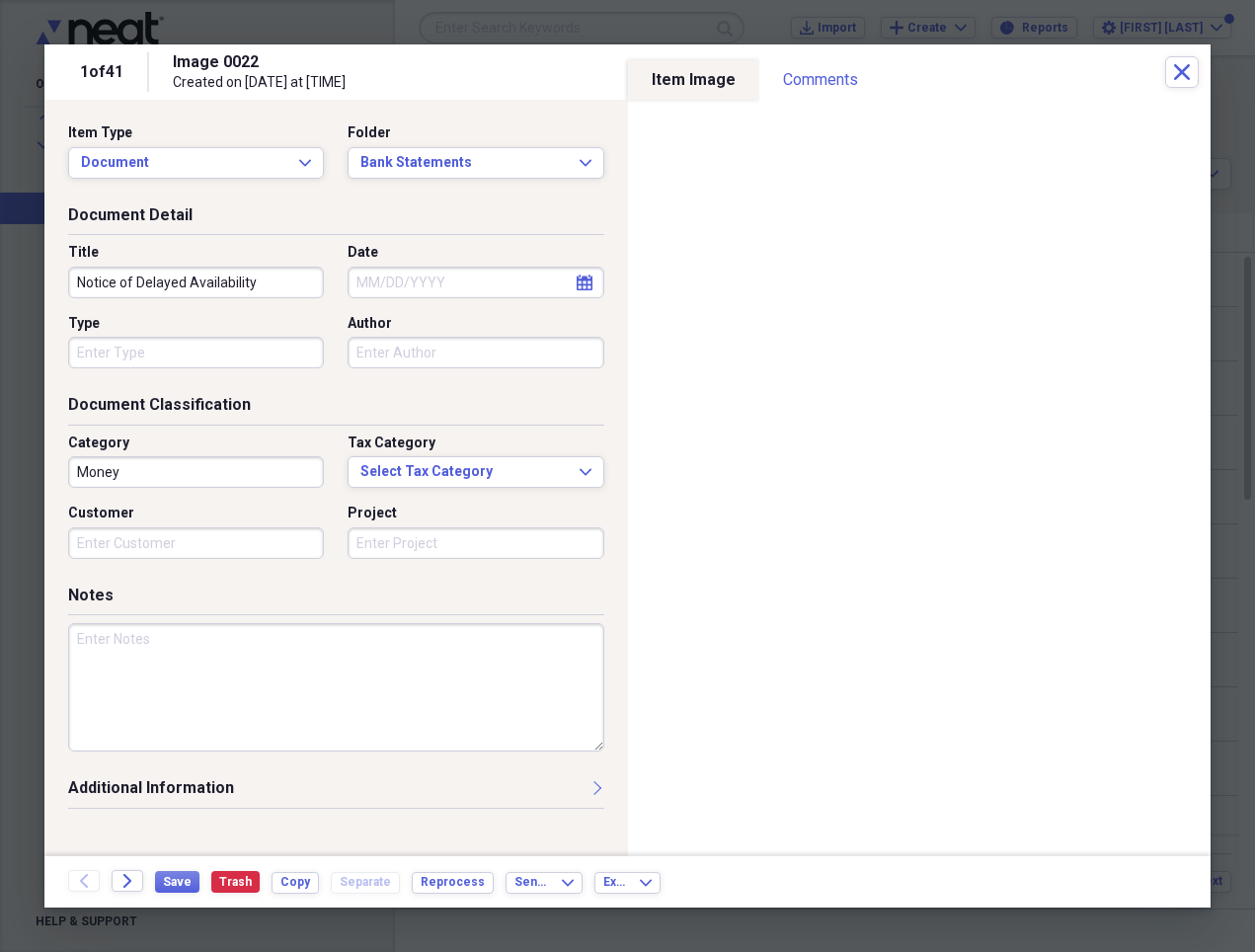 type on "Notice of Delayed Availability" 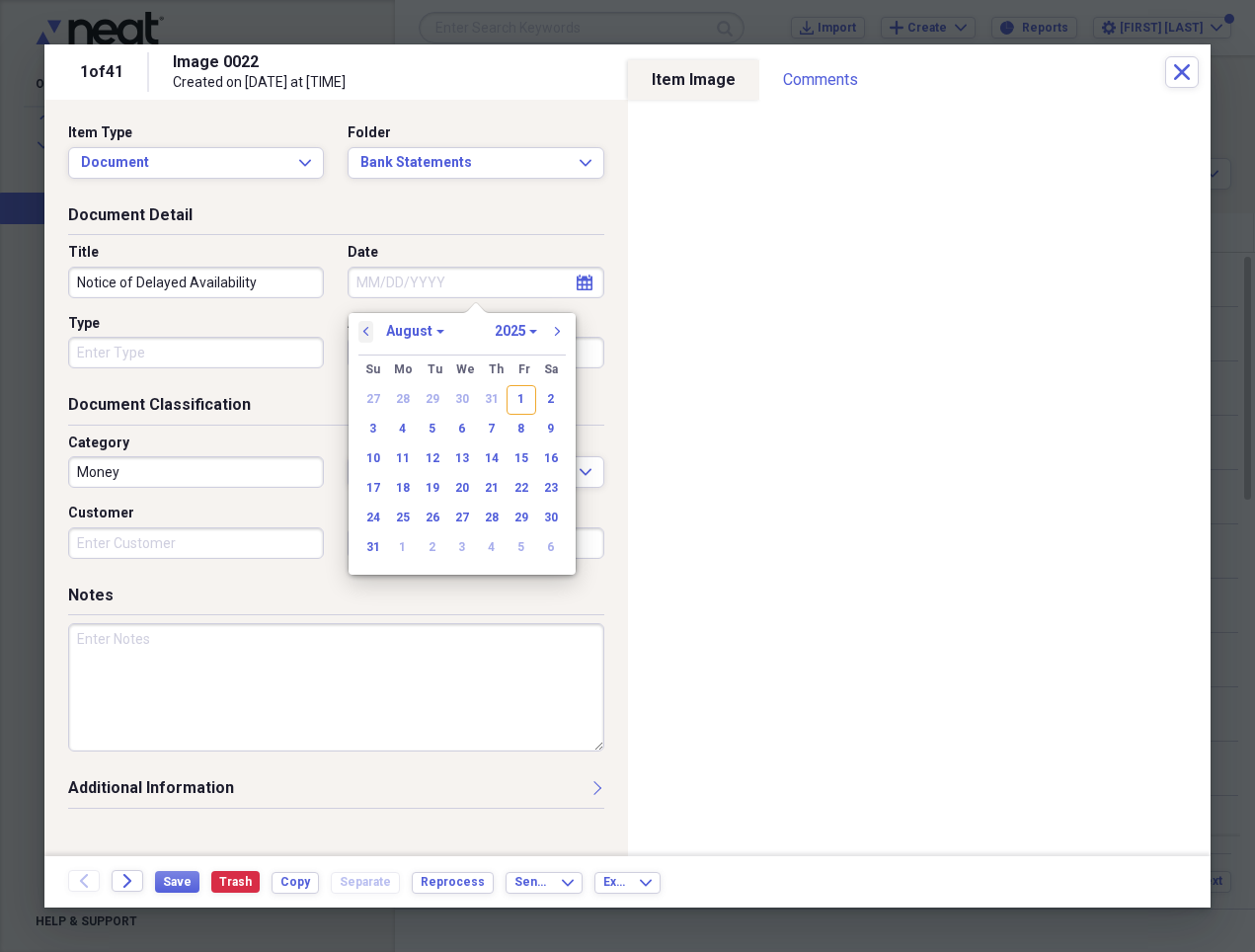 click on "previous" at bounding box center (366, 332) 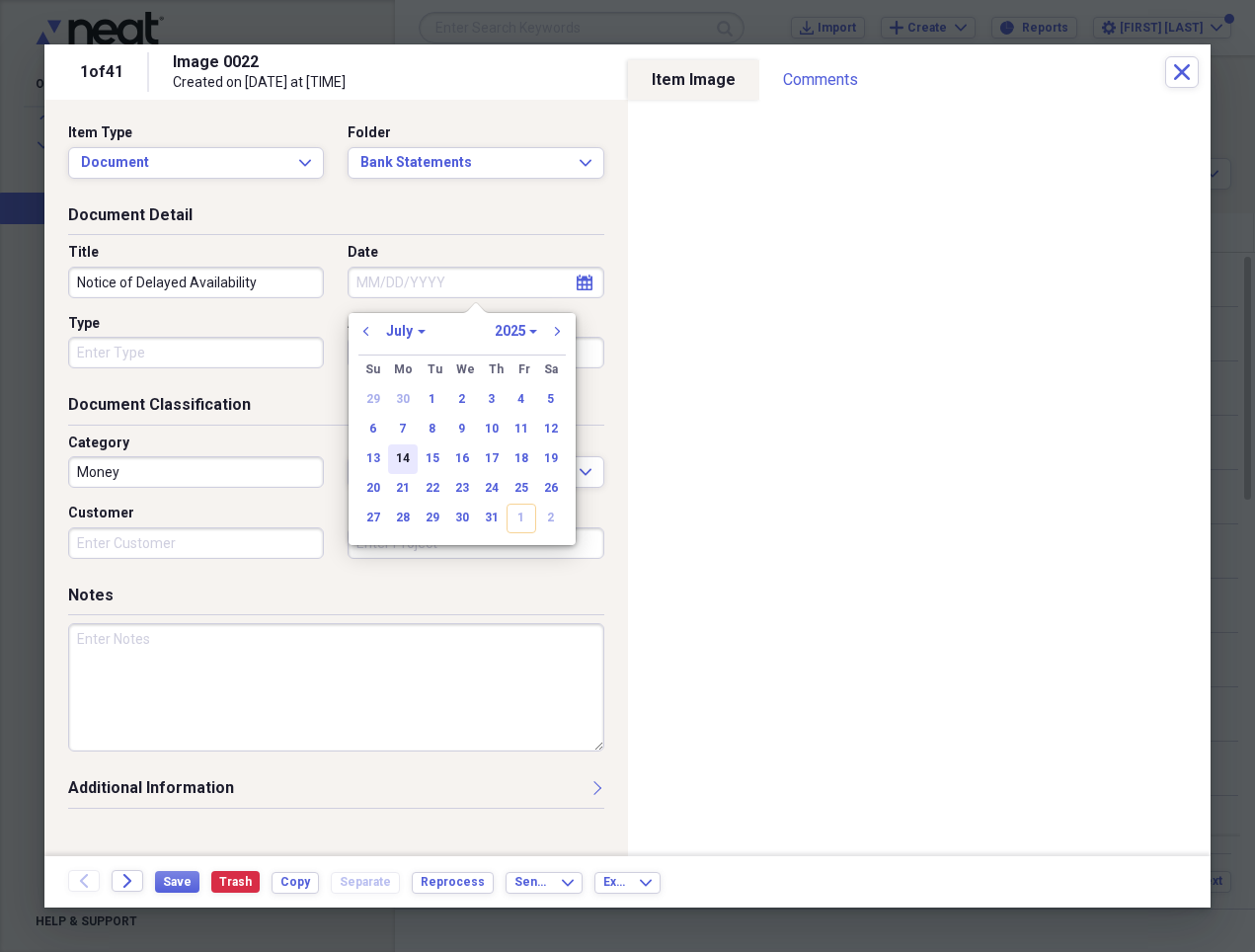 click on "14" at bounding box center [403, 459] 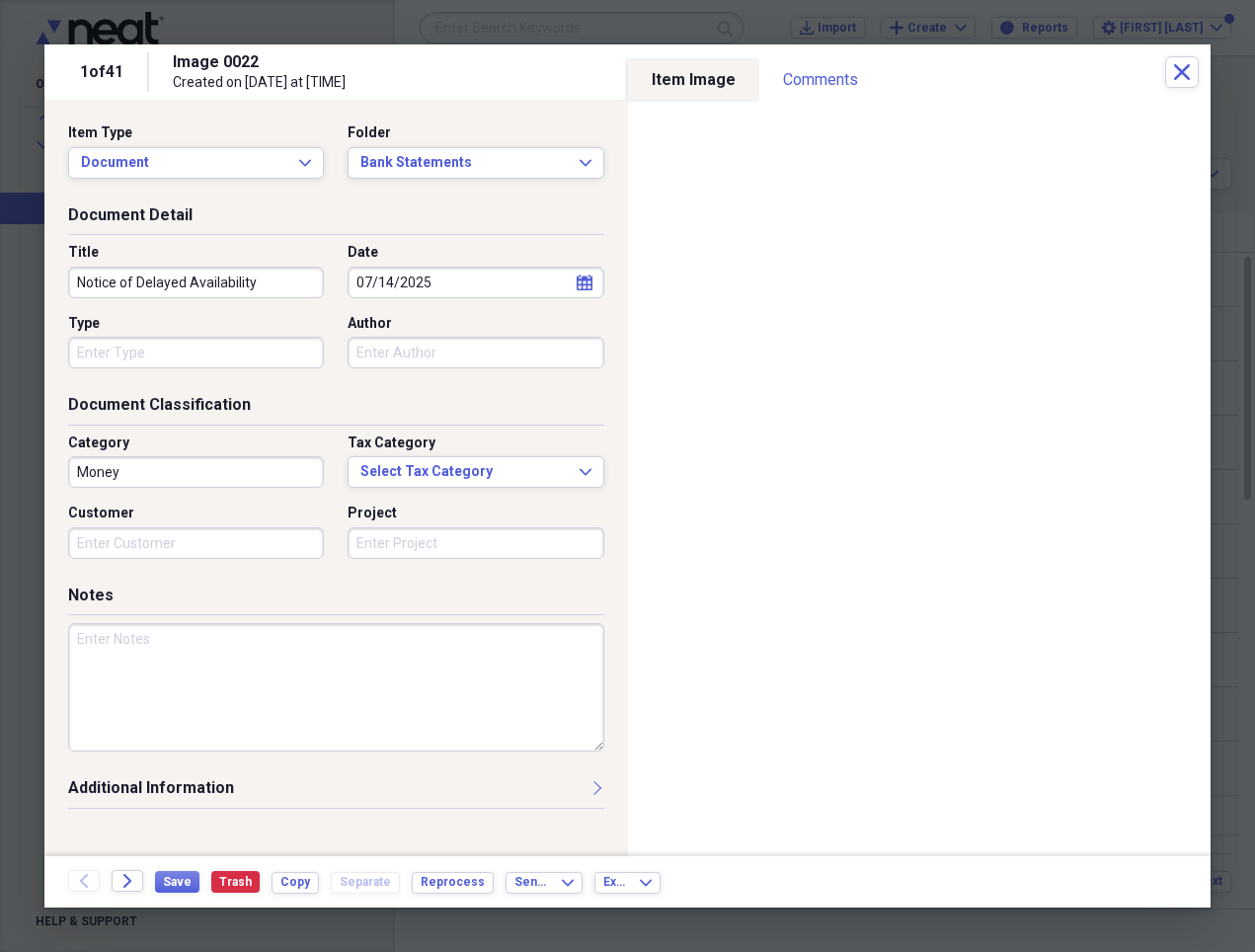 click on "Money" at bounding box center [196, 472] 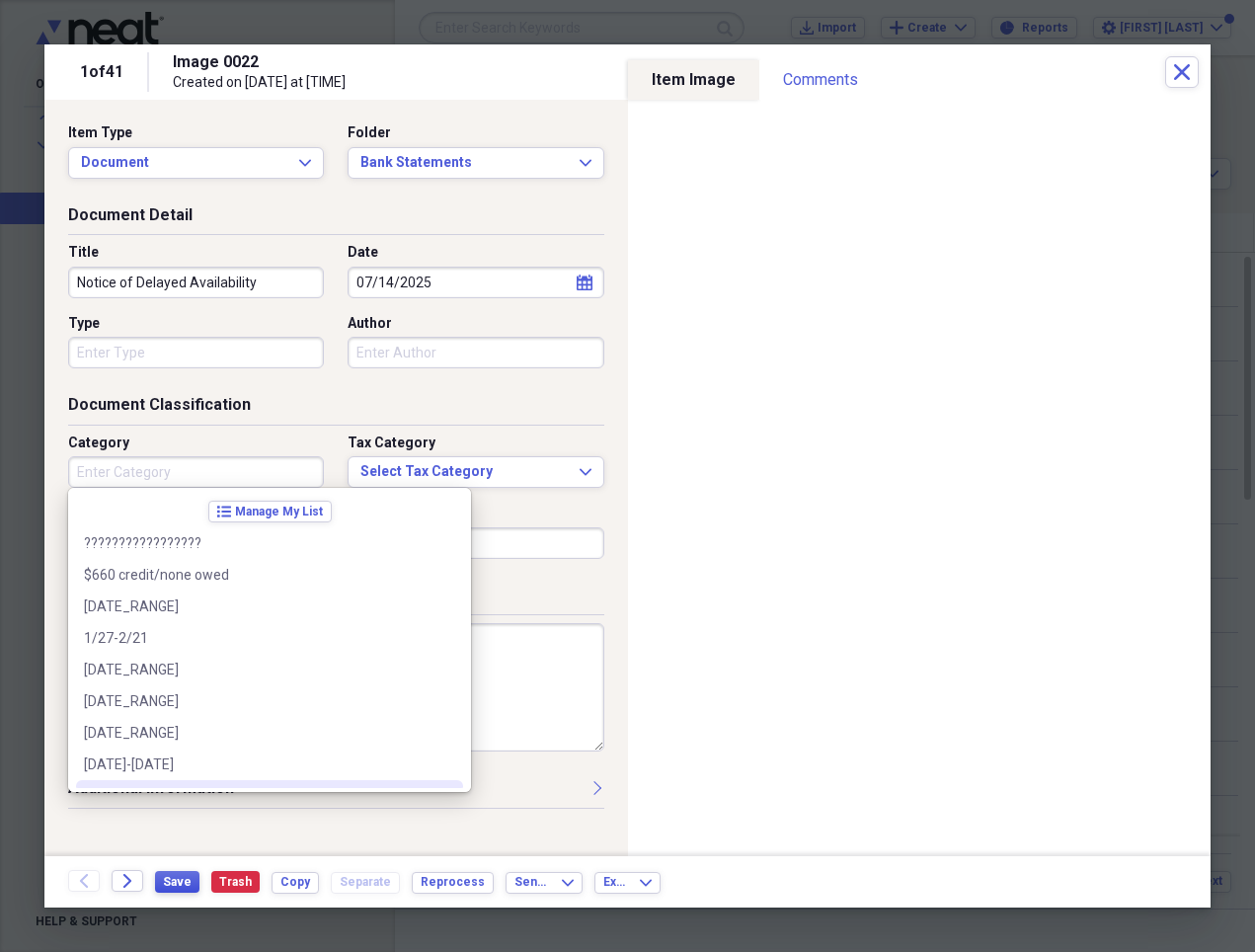 type 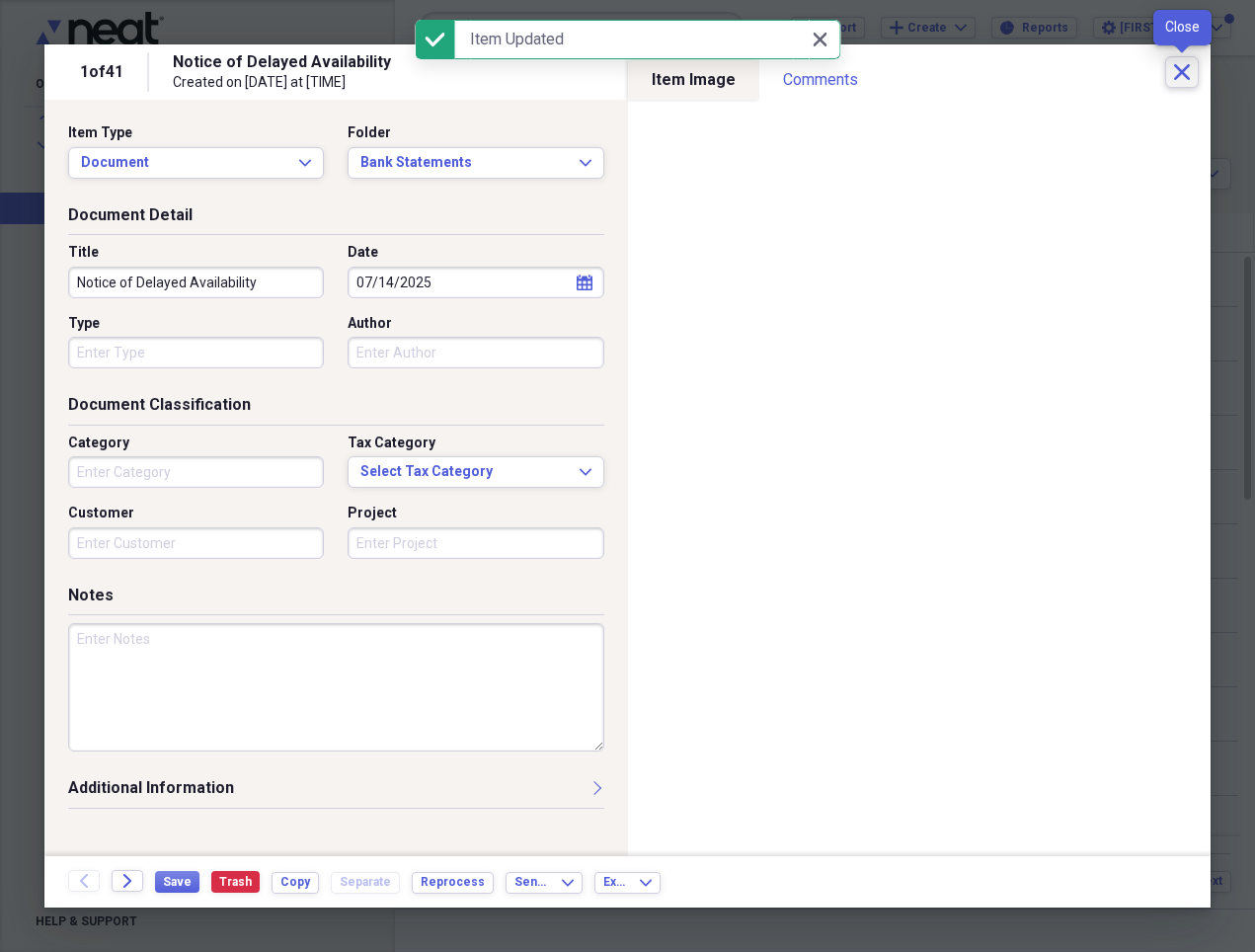 click on "Close" 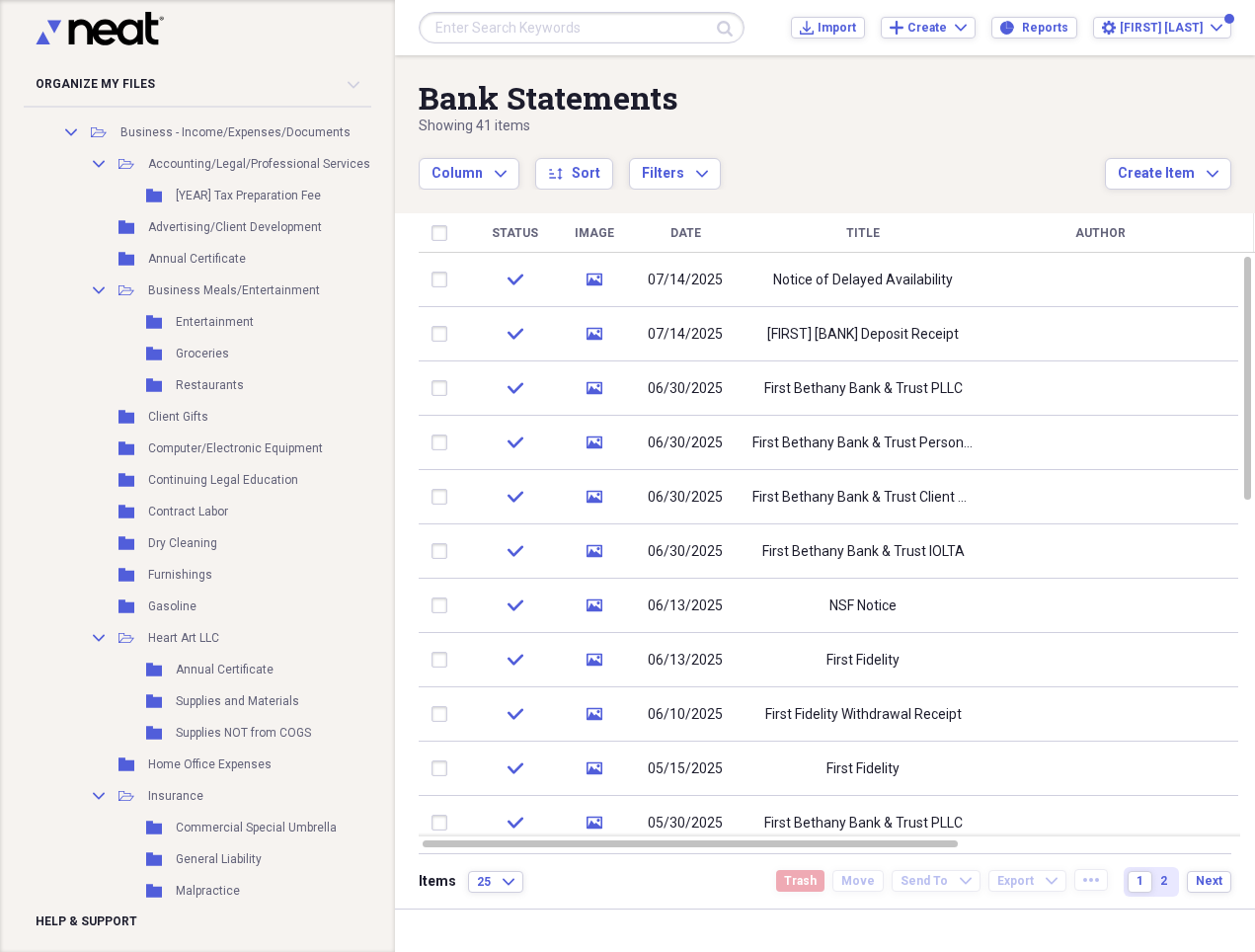 scroll, scrollTop: 1314, scrollLeft: 0, axis: vertical 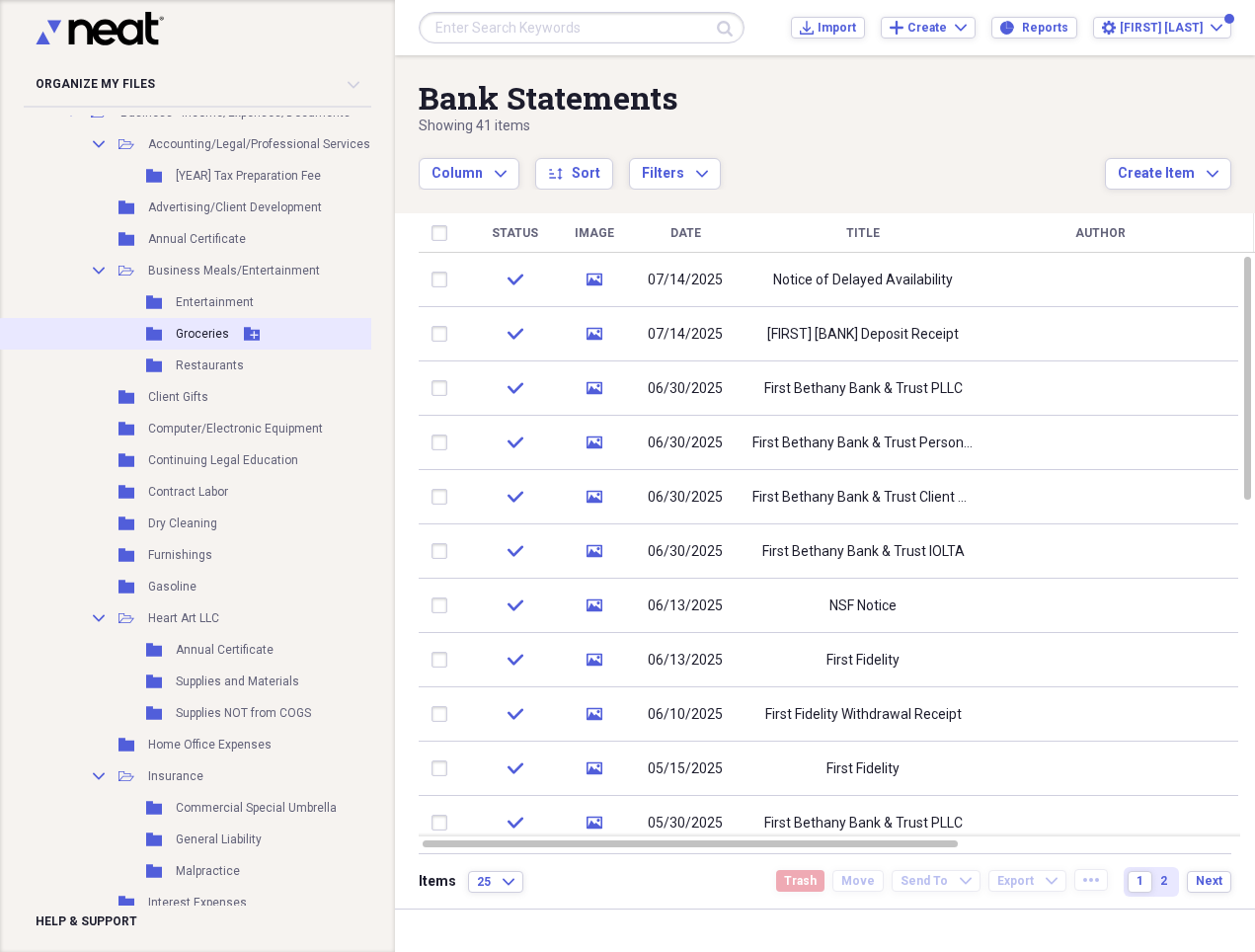 click on "Groceries" at bounding box center (202, 334) 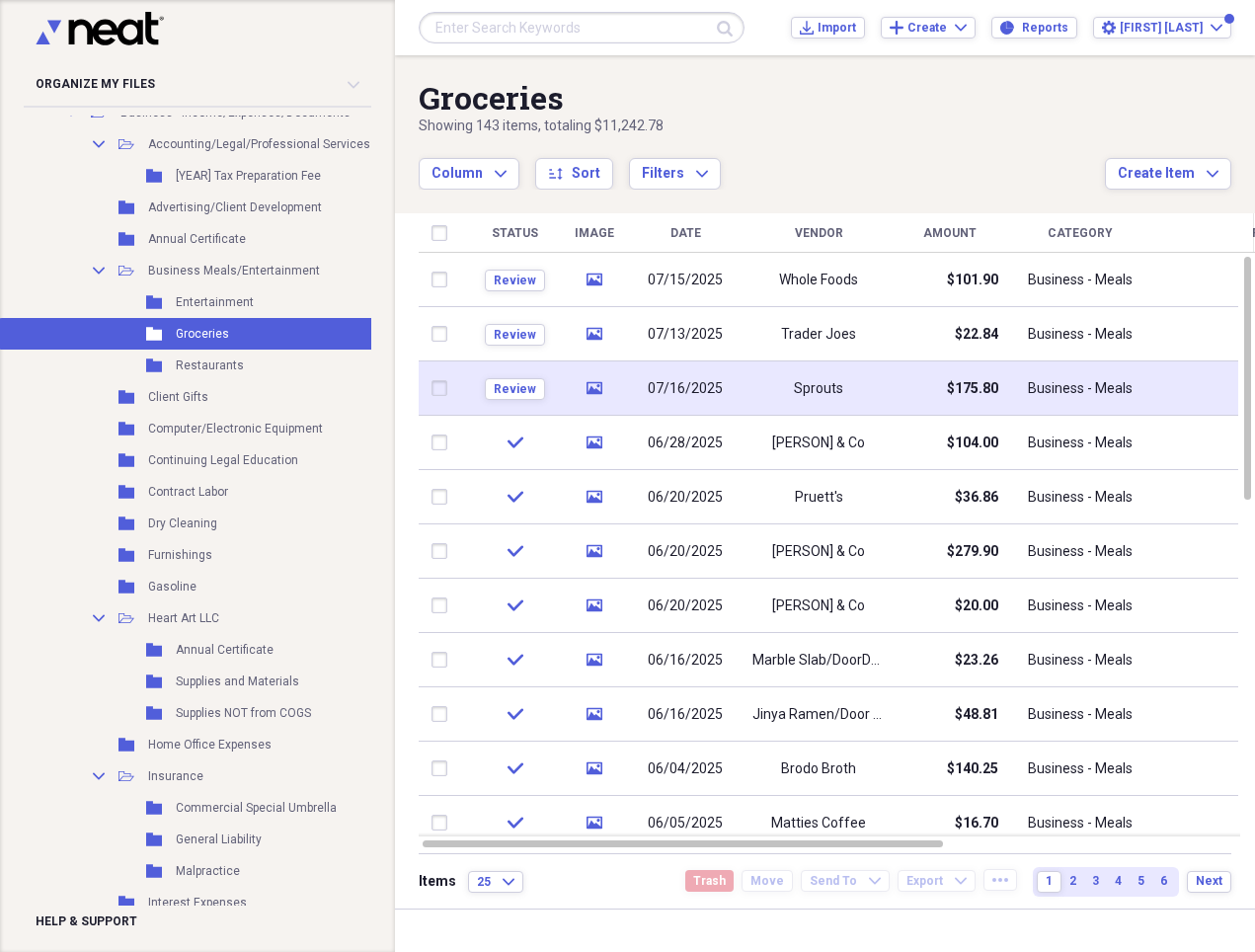 click on "Sprouts" at bounding box center [819, 388] 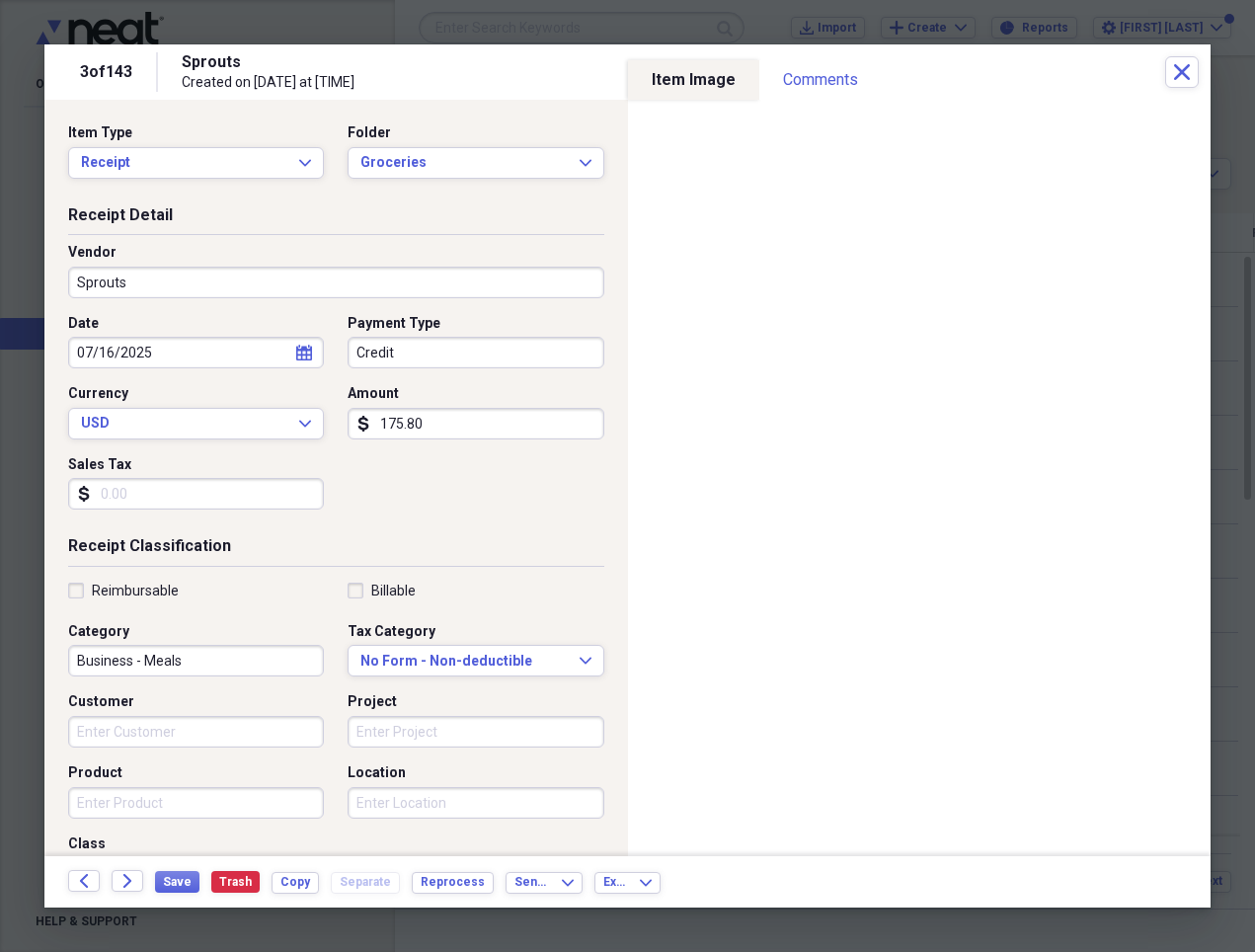 click on "Sprouts" at bounding box center [336, 282] 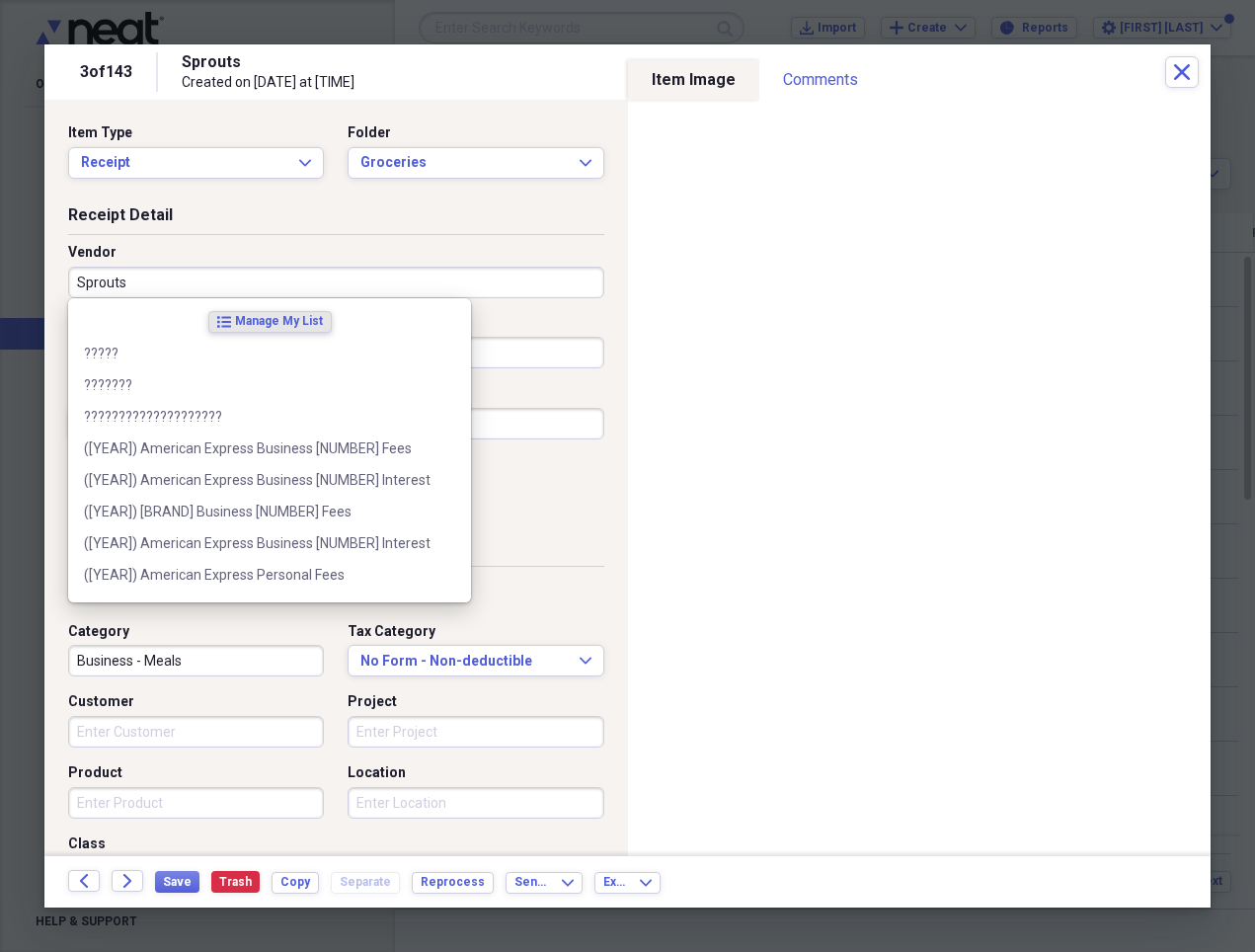 click on "Sprouts" at bounding box center [336, 282] 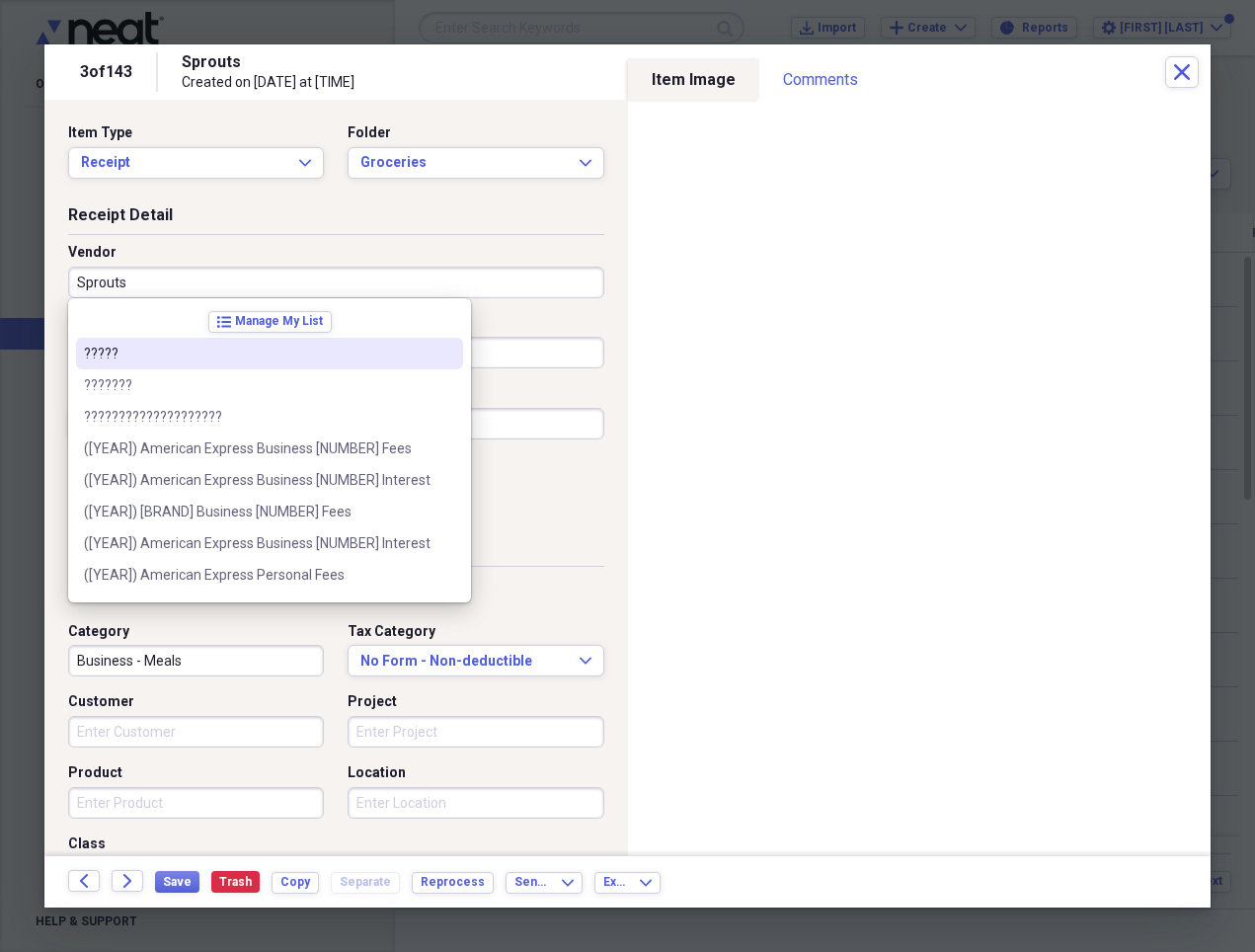 click on "Date [DATE] calendar Calendar Payment Type Credit Currency USD Expand Amount dollar-sign [AMOUNT] Sales Tax dollar-sign" at bounding box center [336, 420] 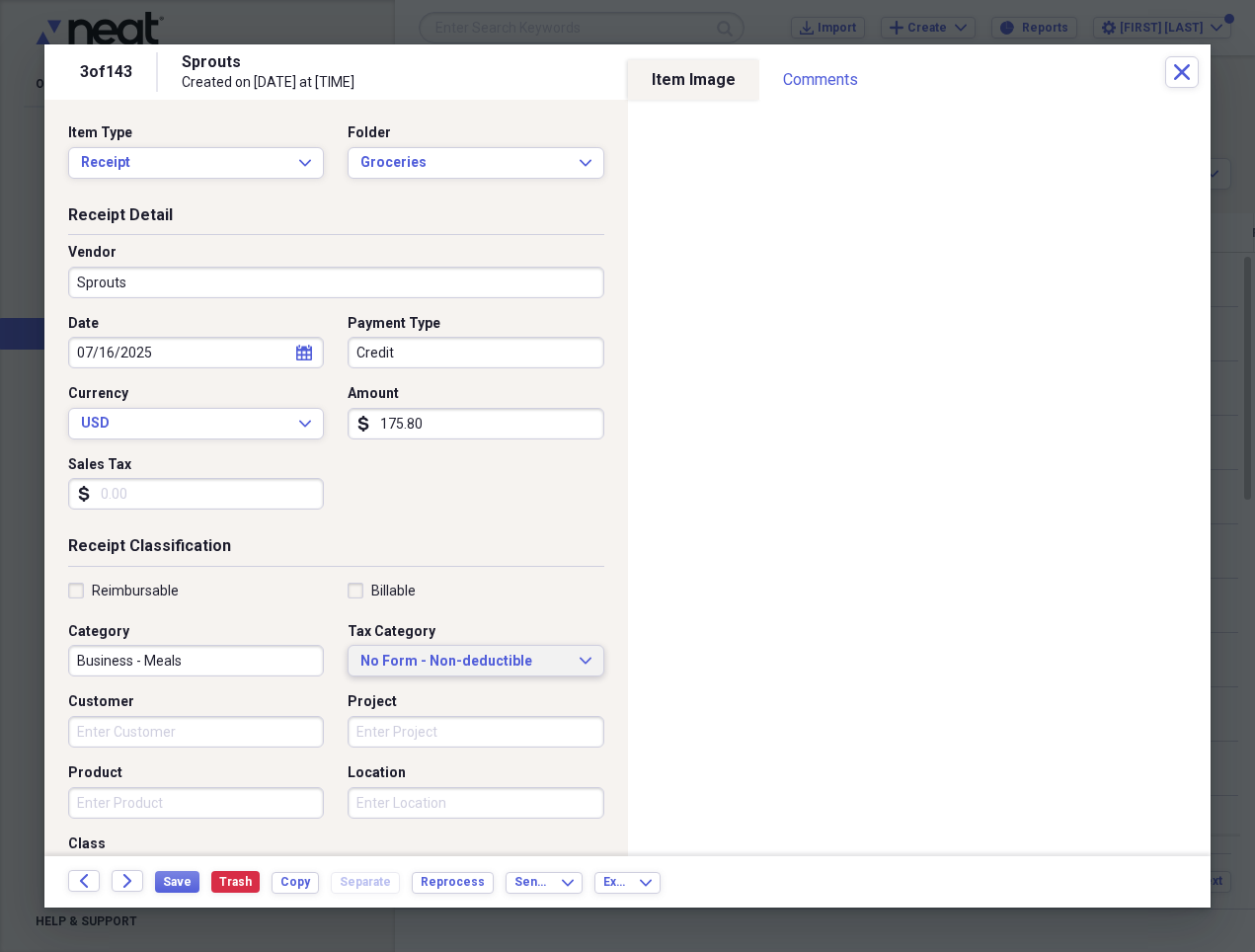 click on "No Form - Non-deductible Expand" at bounding box center [475, 661] 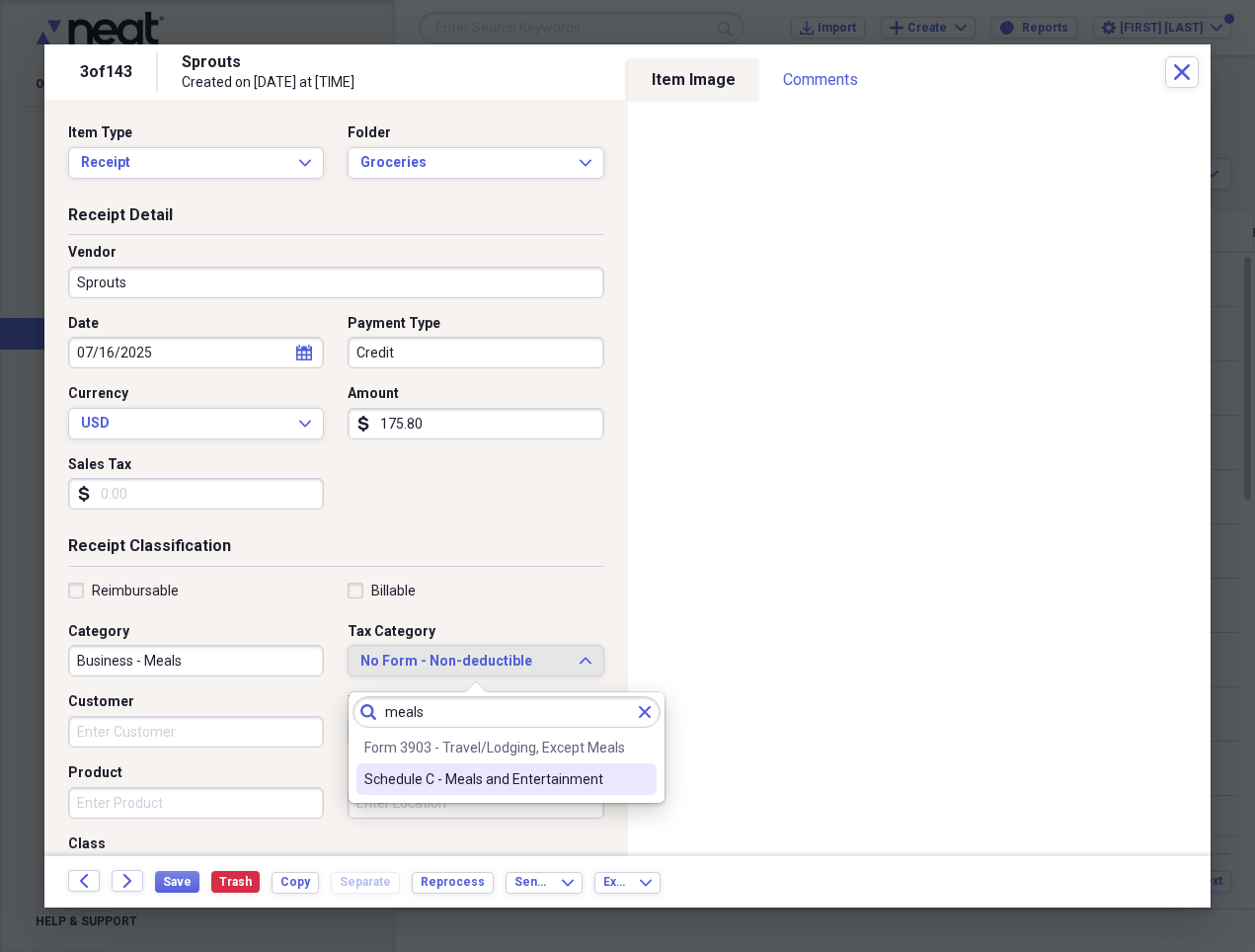 type on "meals" 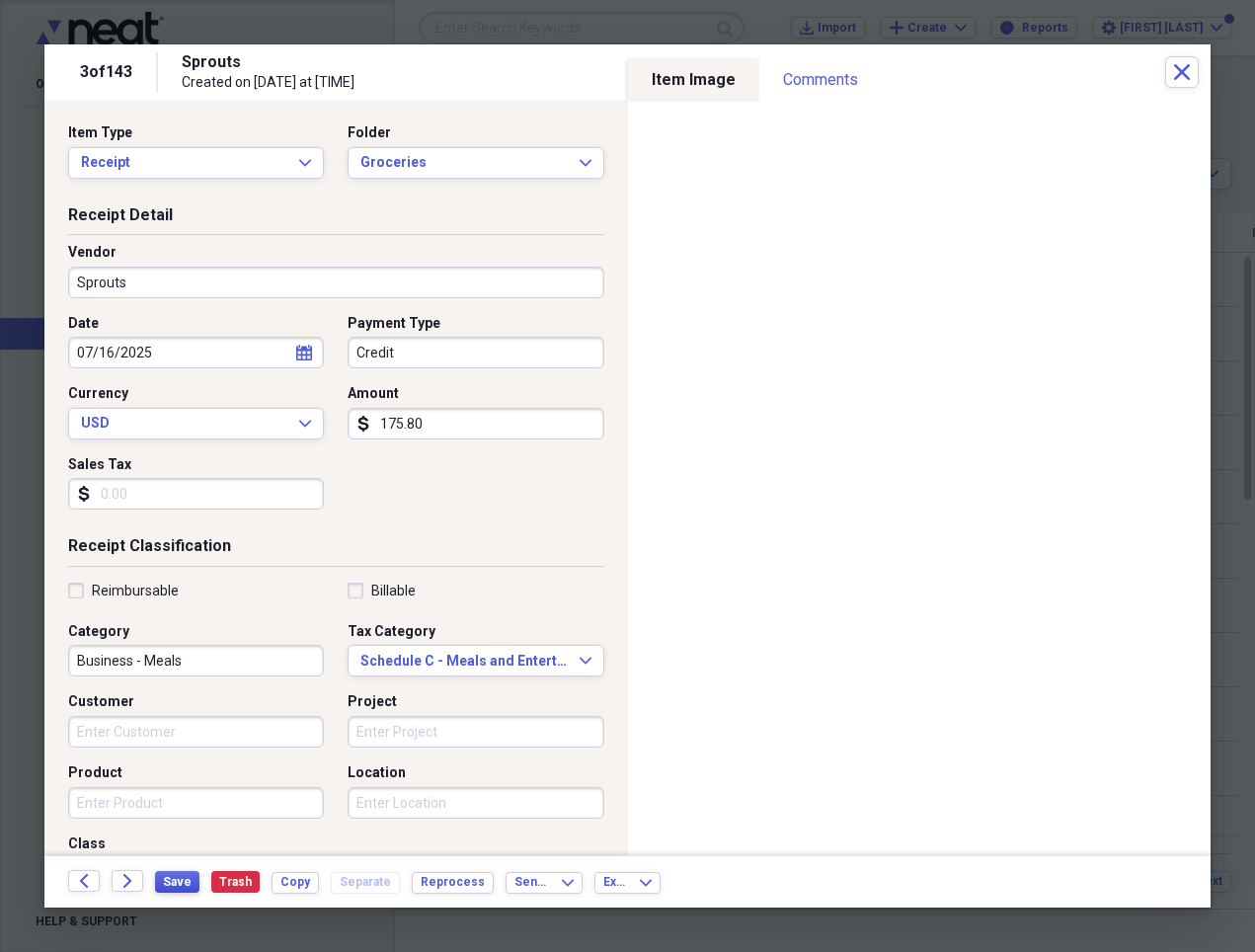 click on "Save" at bounding box center [177, 882] 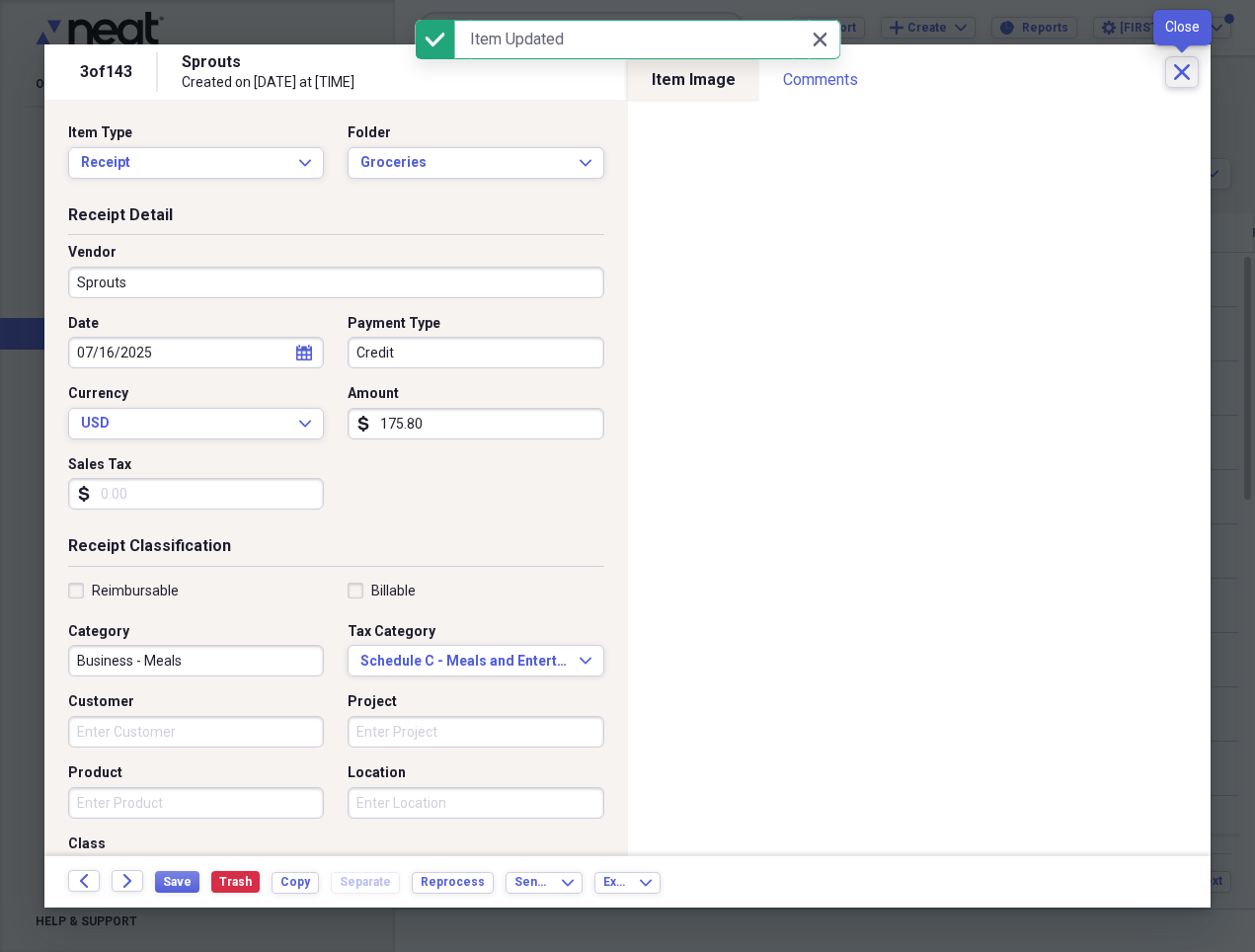 click on "Close" at bounding box center [1182, 72] 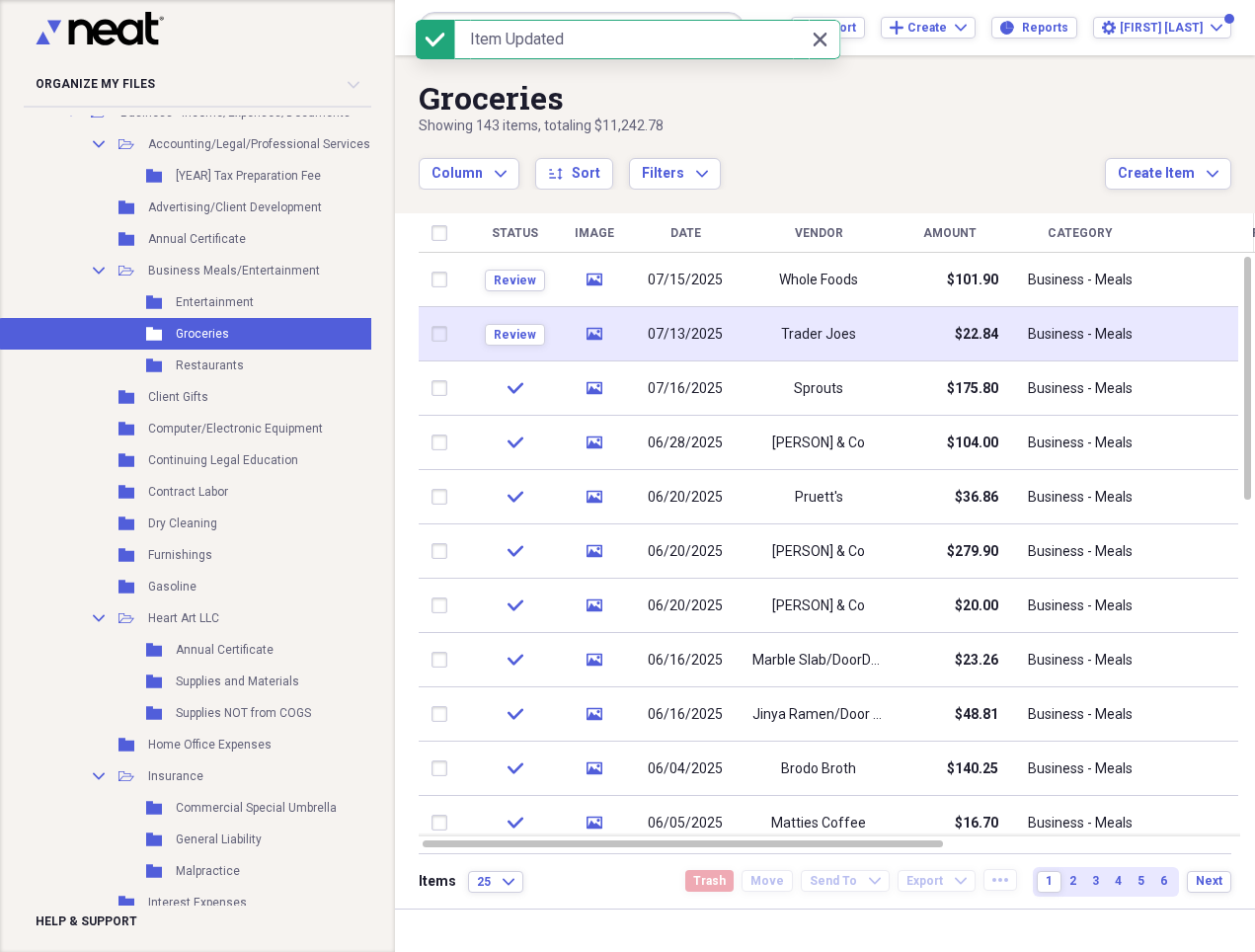 click on "Trader Joes" at bounding box center [819, 335] 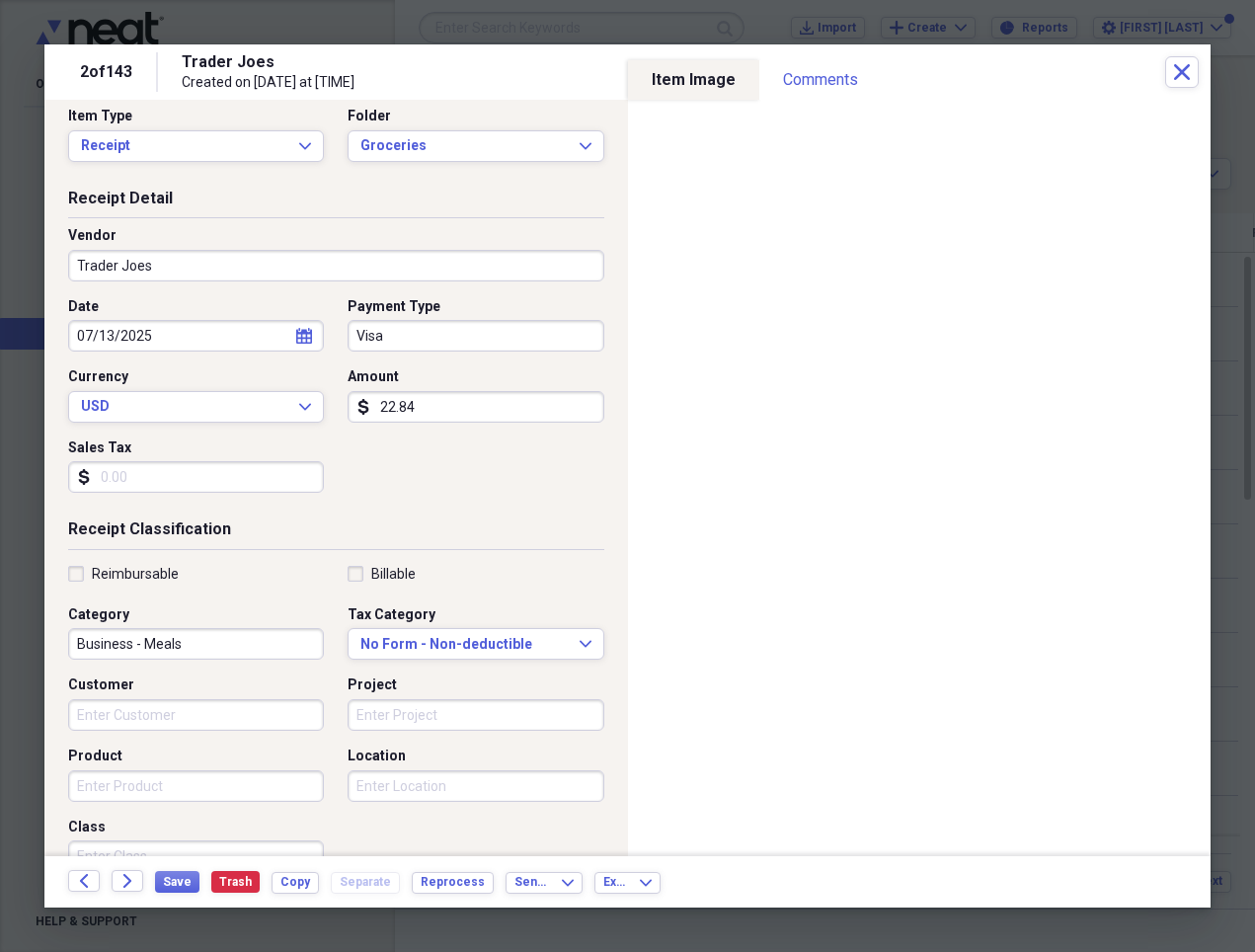 scroll, scrollTop: 20, scrollLeft: 0, axis: vertical 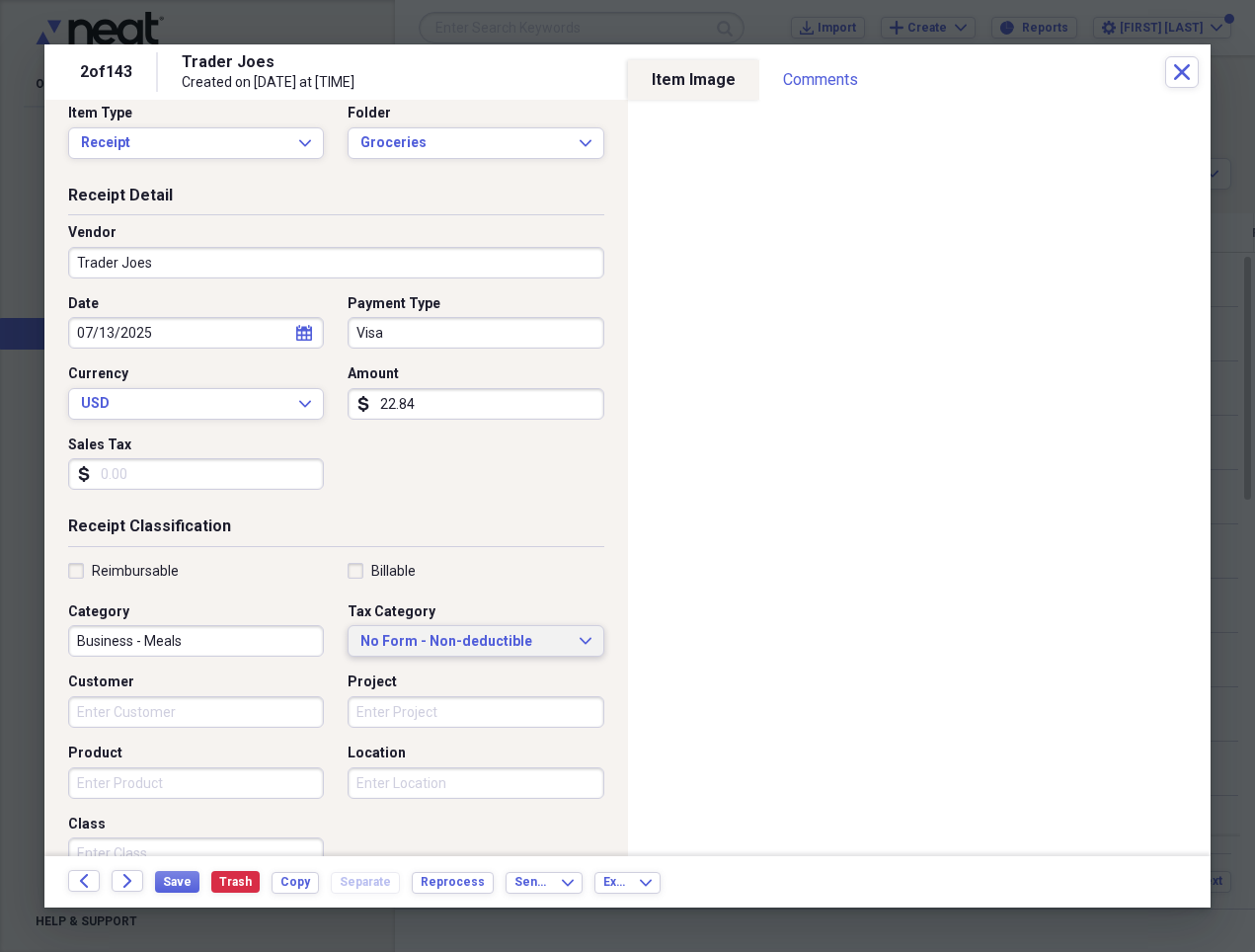 click on "No Form - Non-deductible" at bounding box center [463, 642] 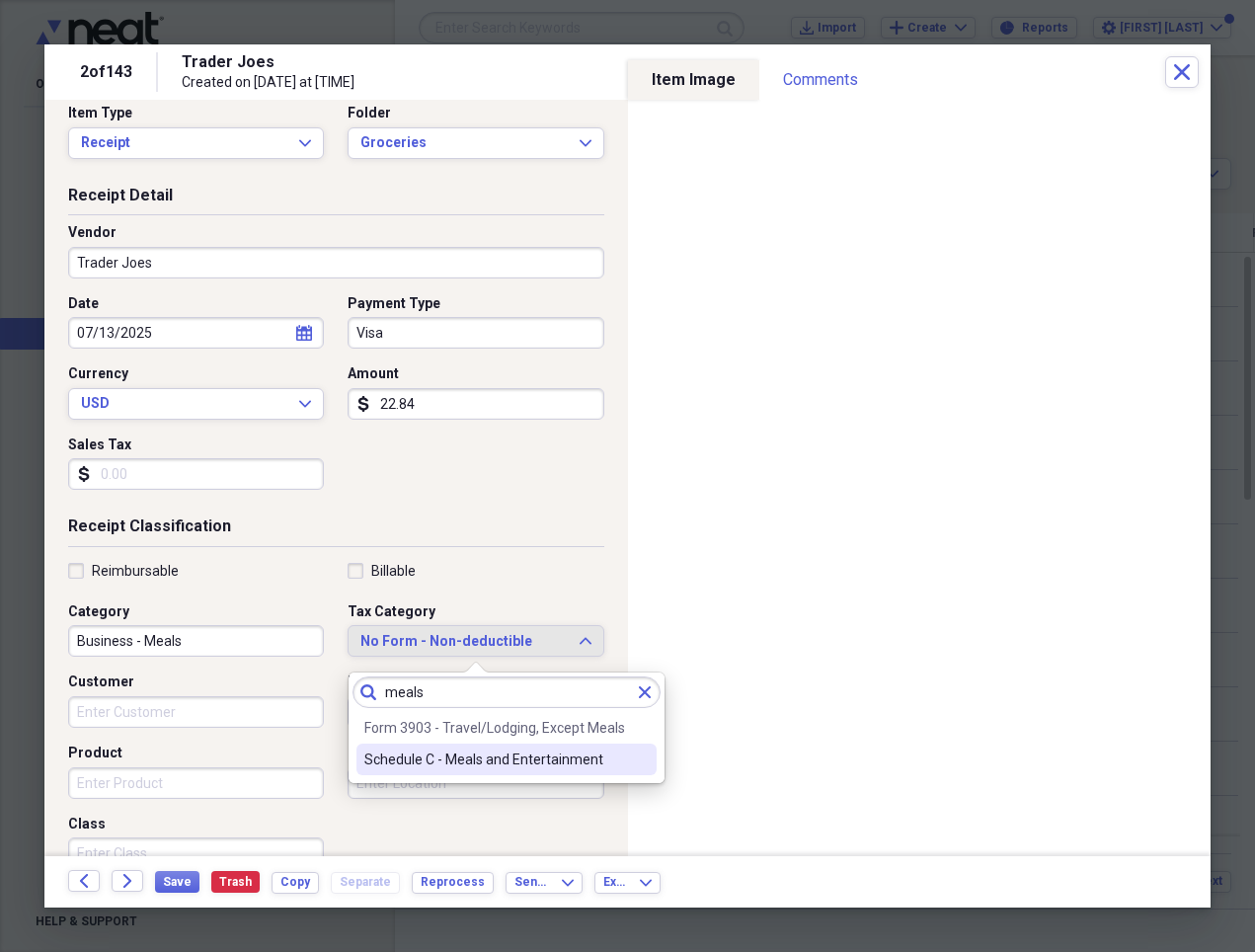 type on "meals" 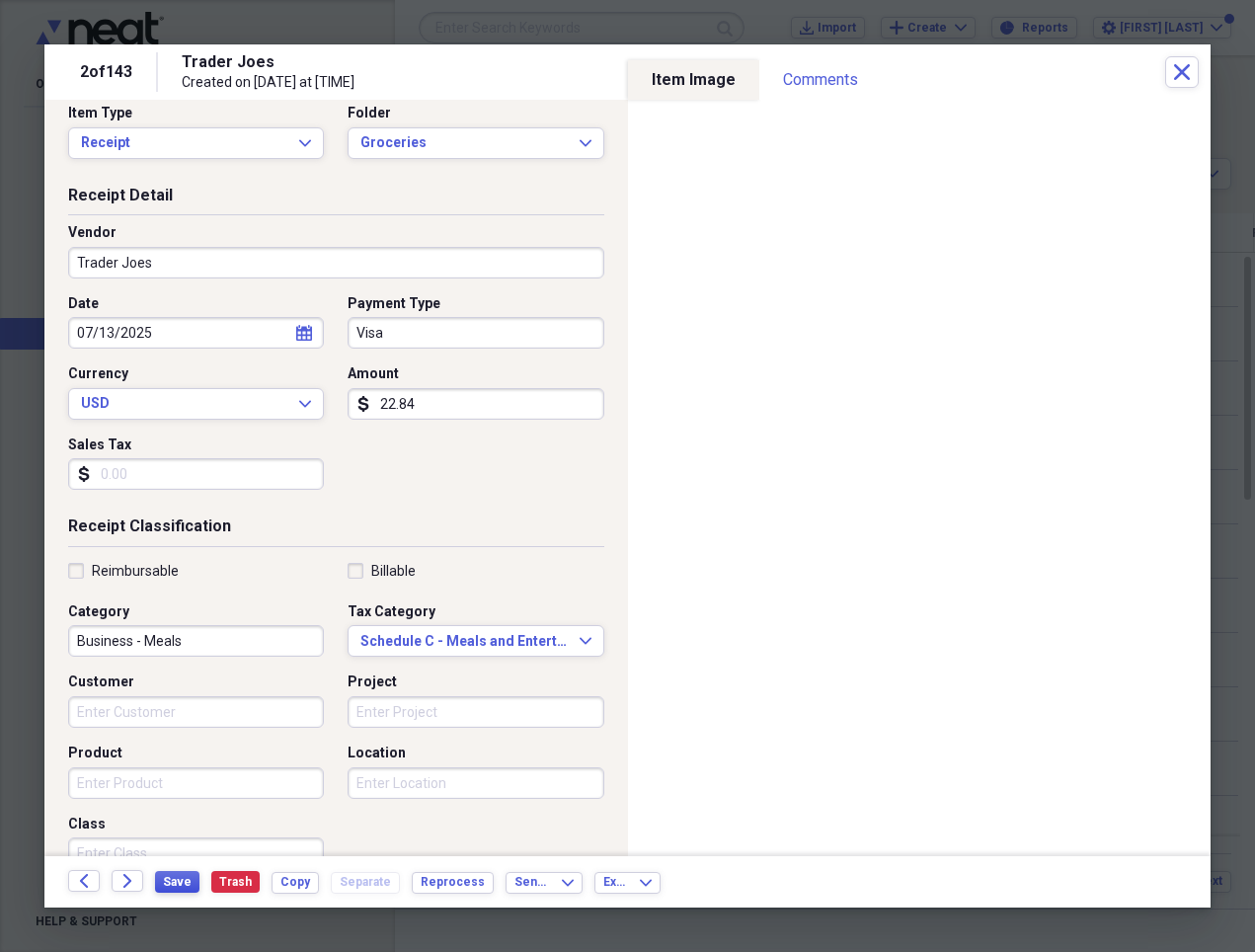 click on "Save" at bounding box center (177, 882) 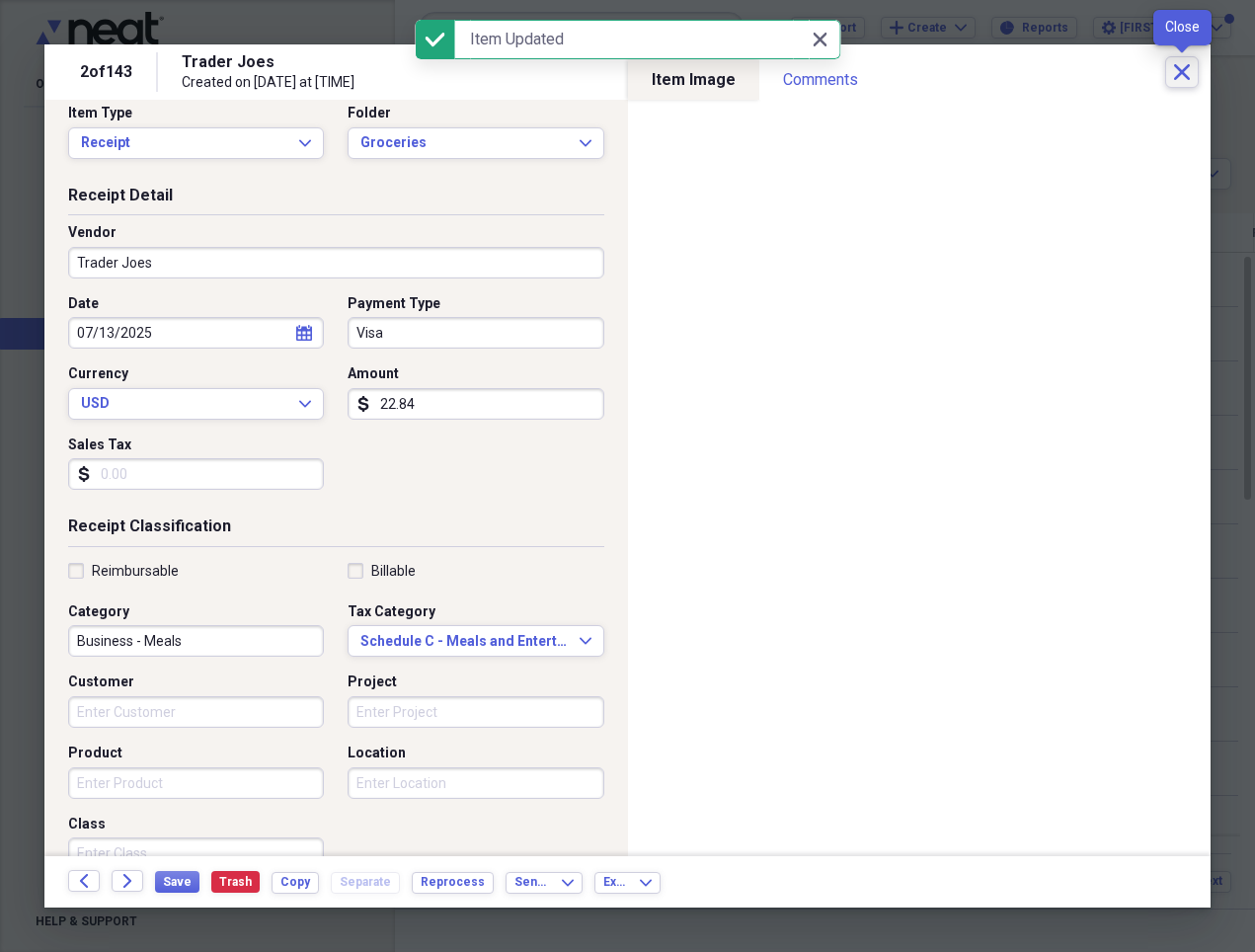 click 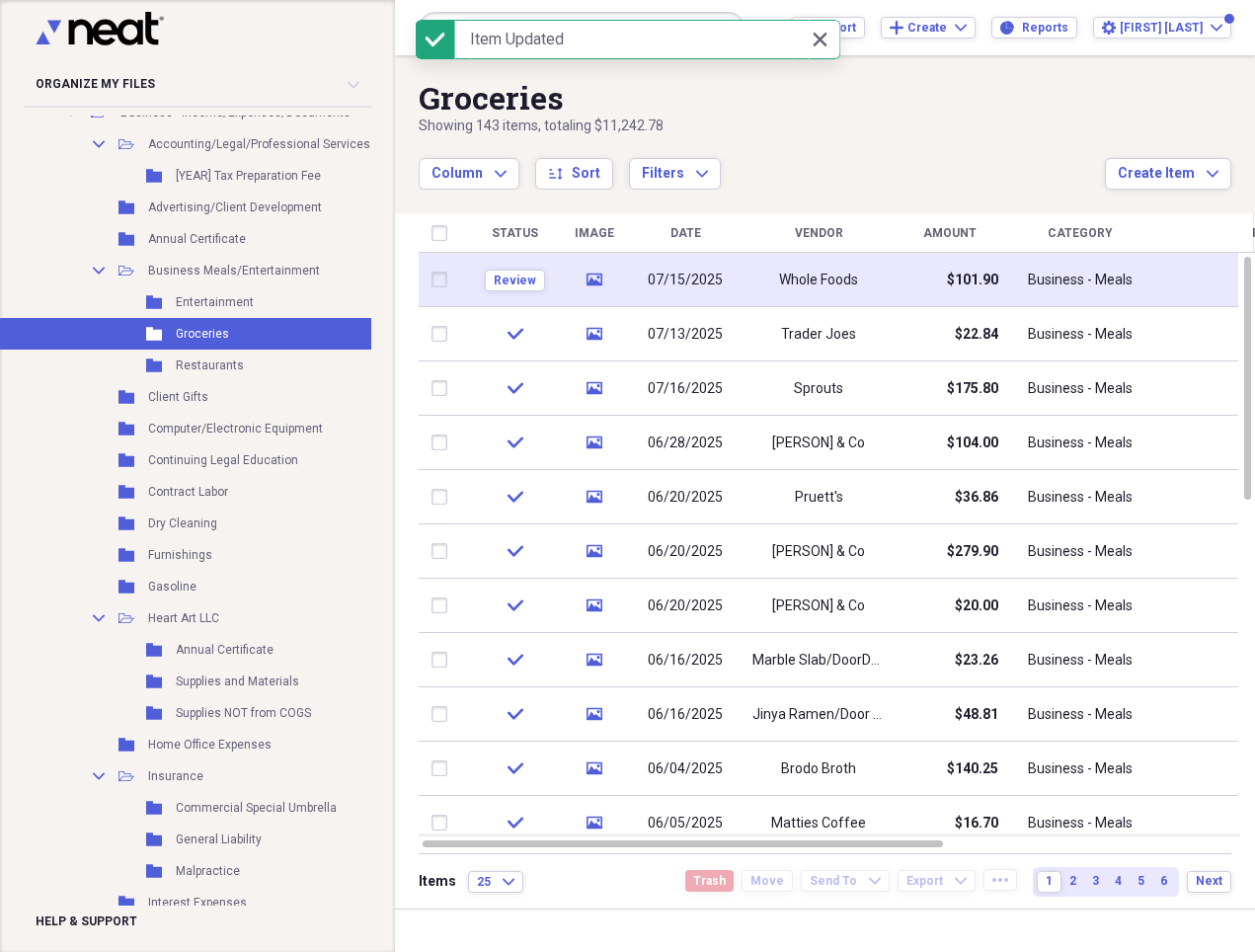 click on "Whole Foods" at bounding box center (819, 279) 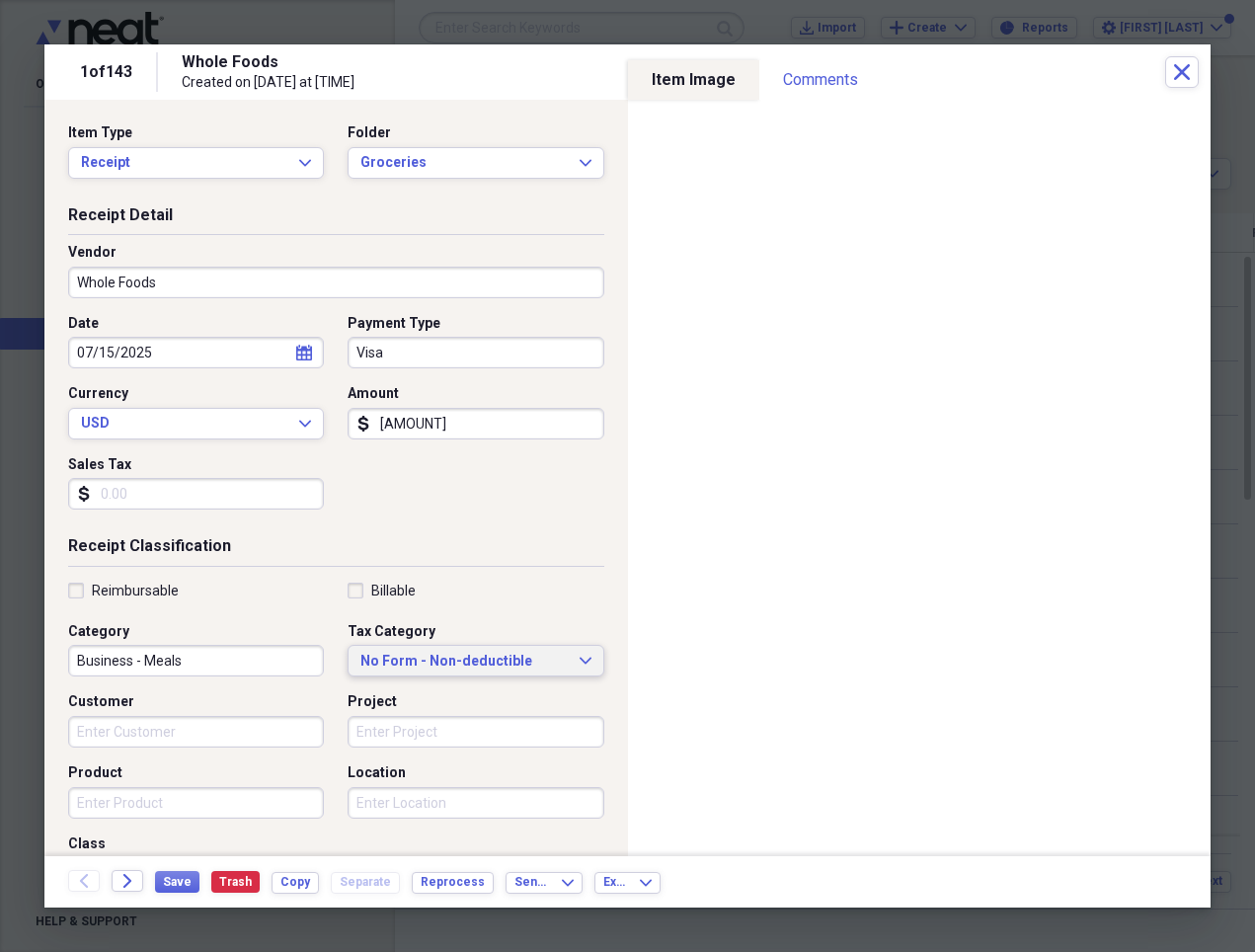 click on "No Form - Non-deductible" at bounding box center (463, 662) 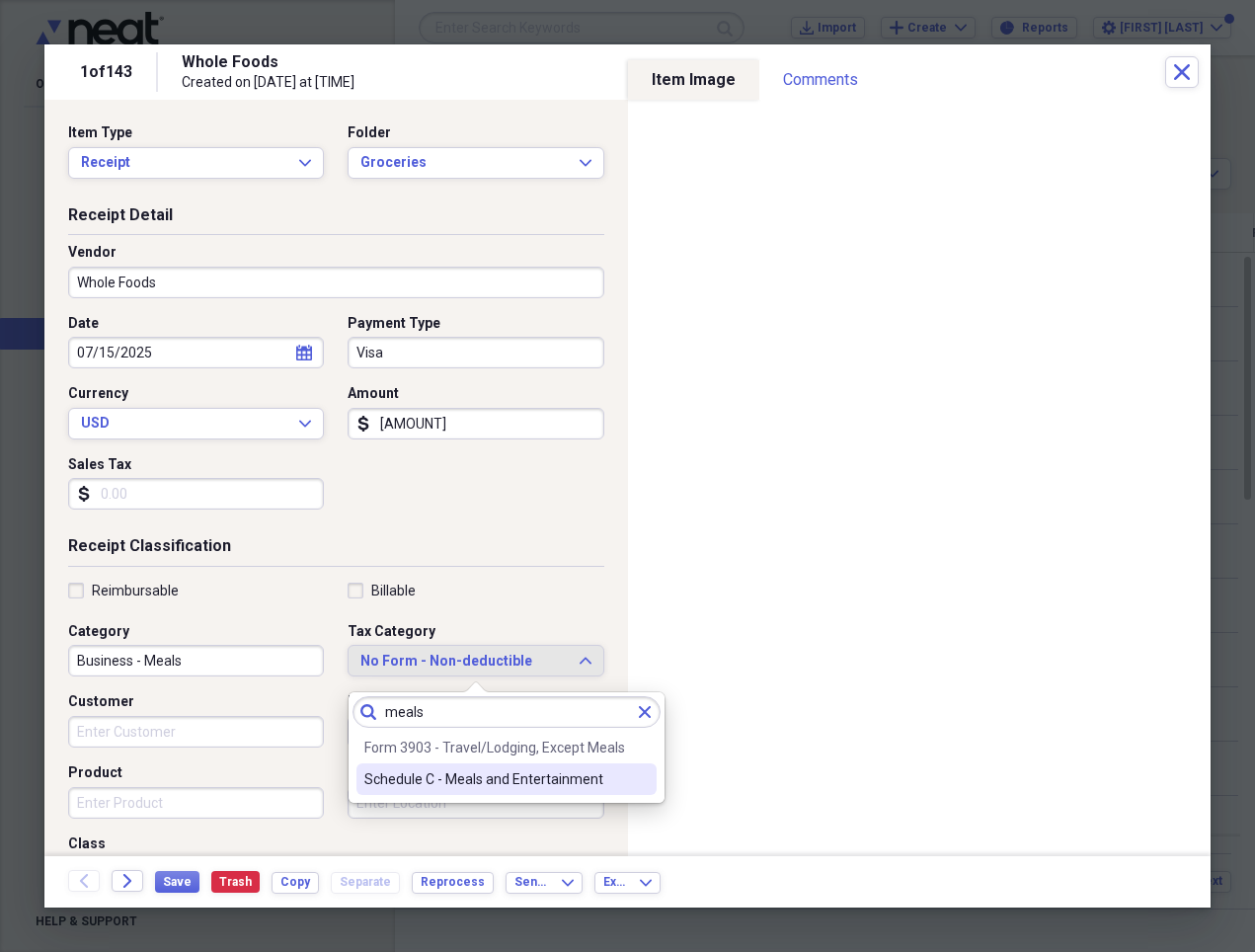 type on "meals" 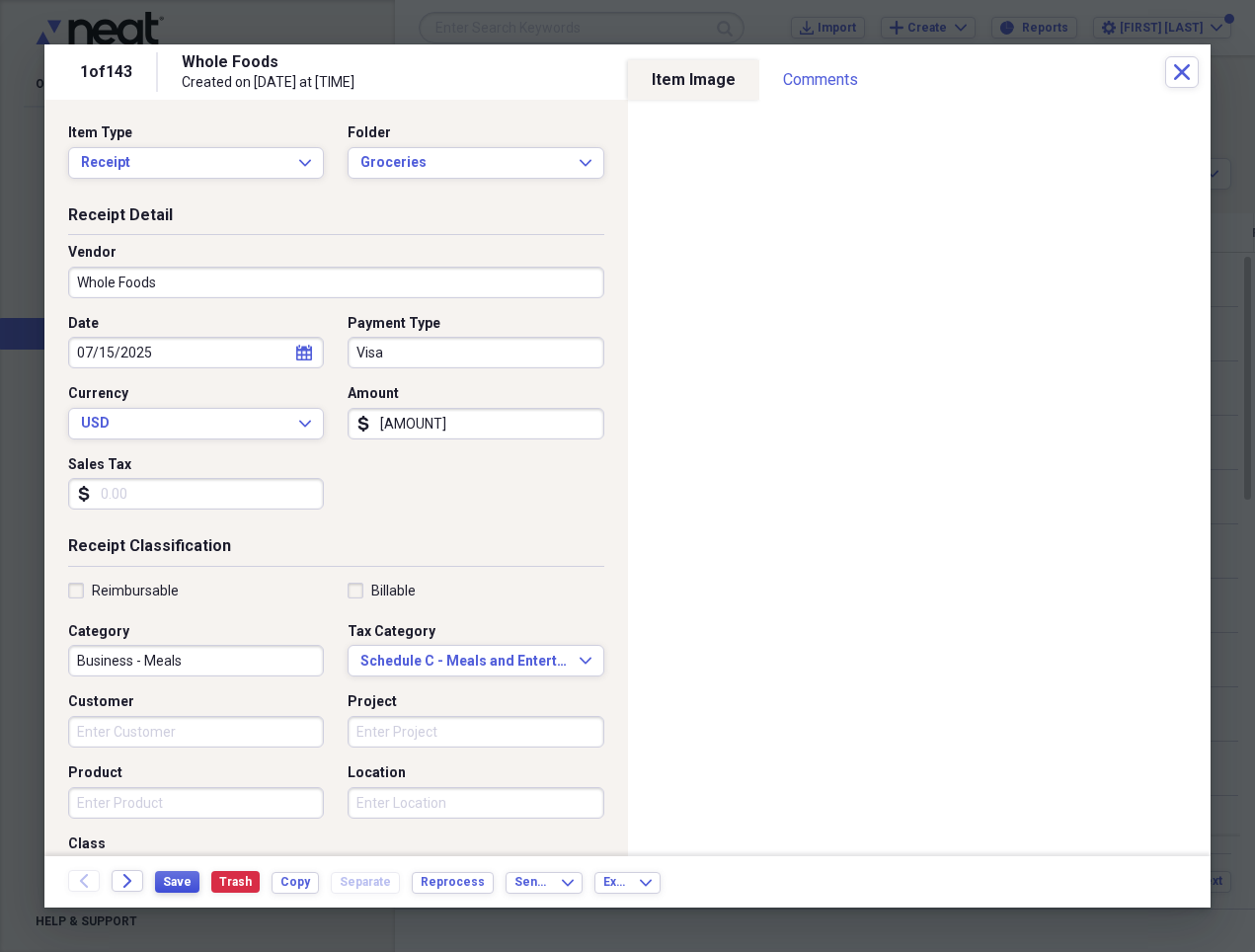 click on "Save" at bounding box center [177, 882] 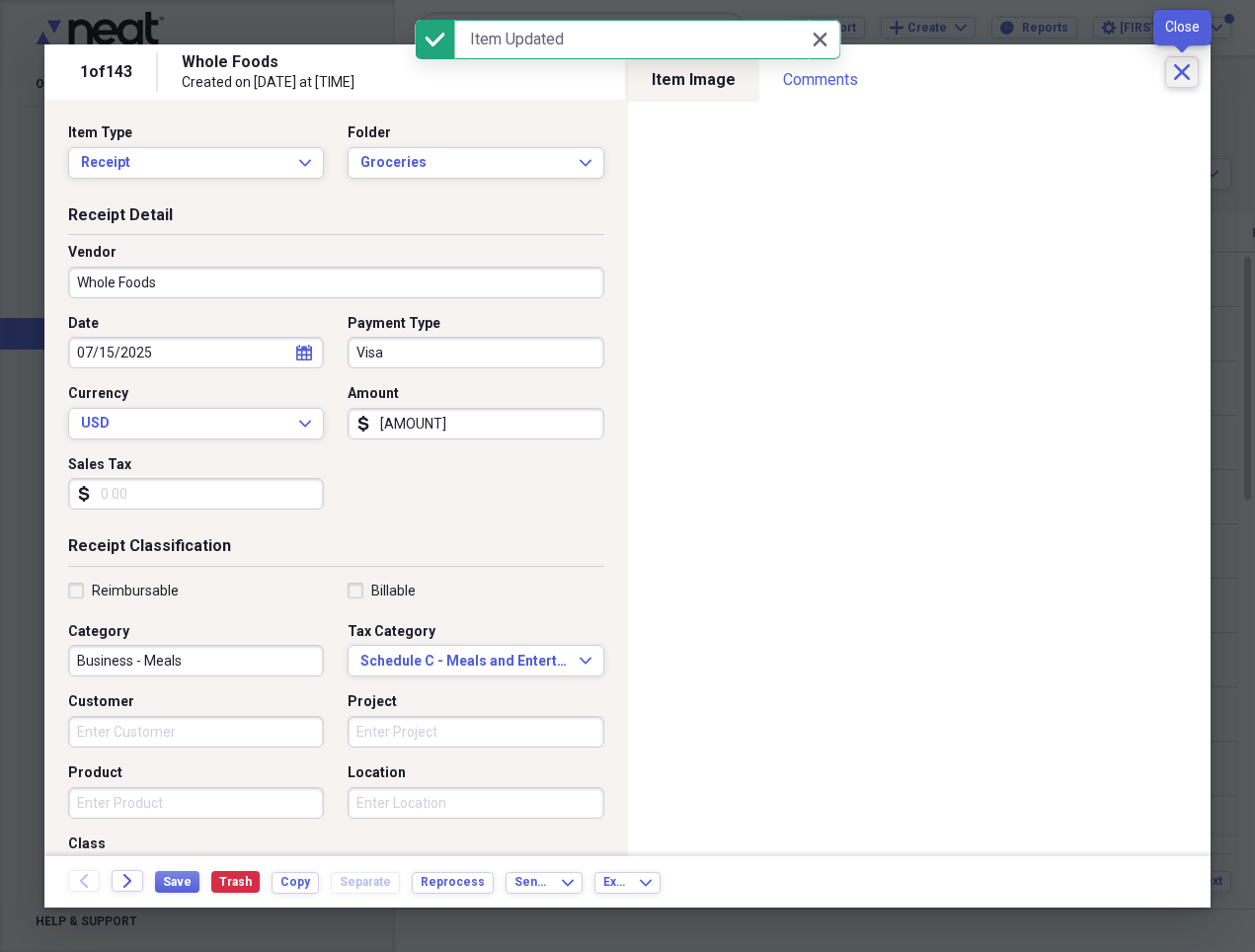 click on "Close" 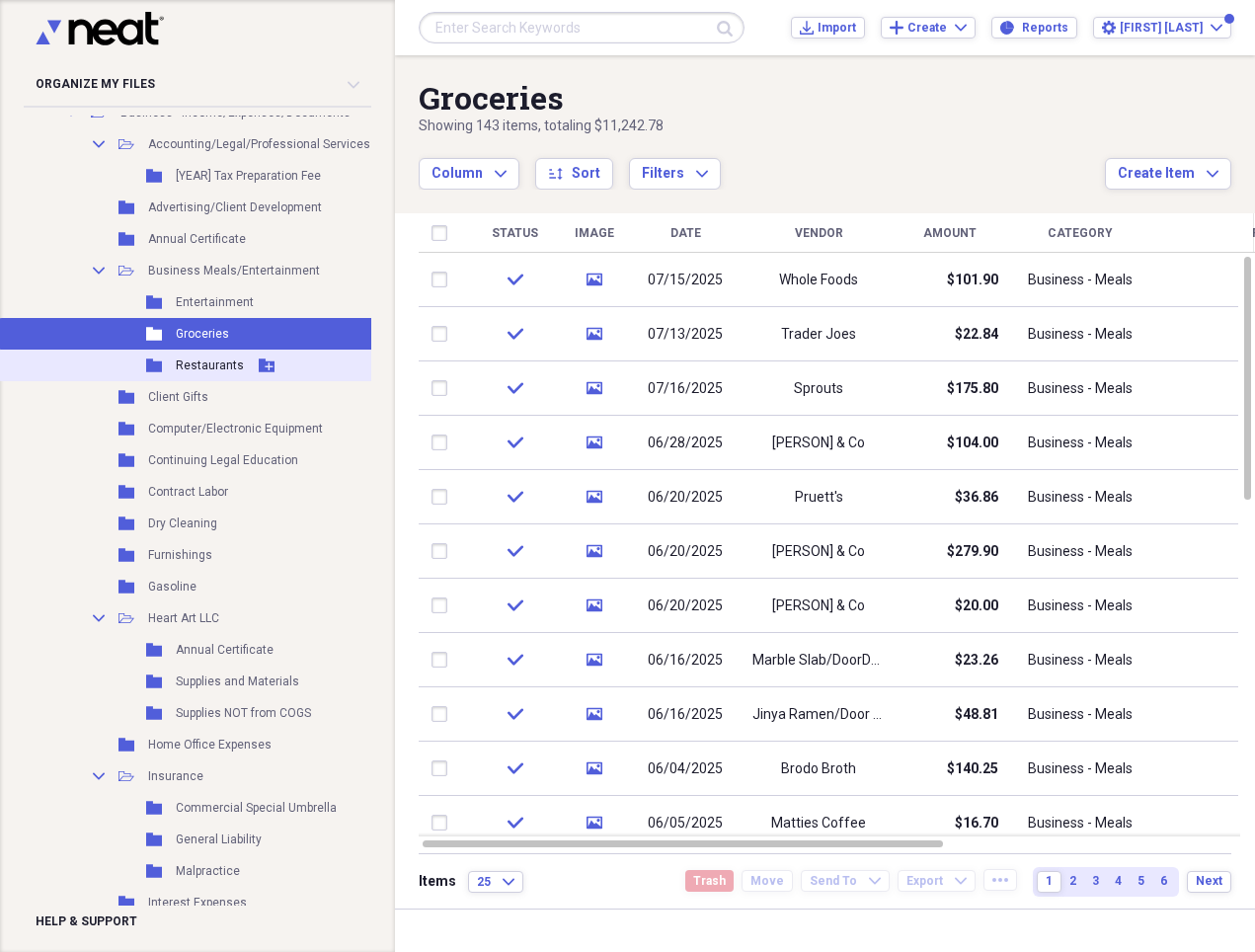 click on "Restaurants" at bounding box center [209, 365] 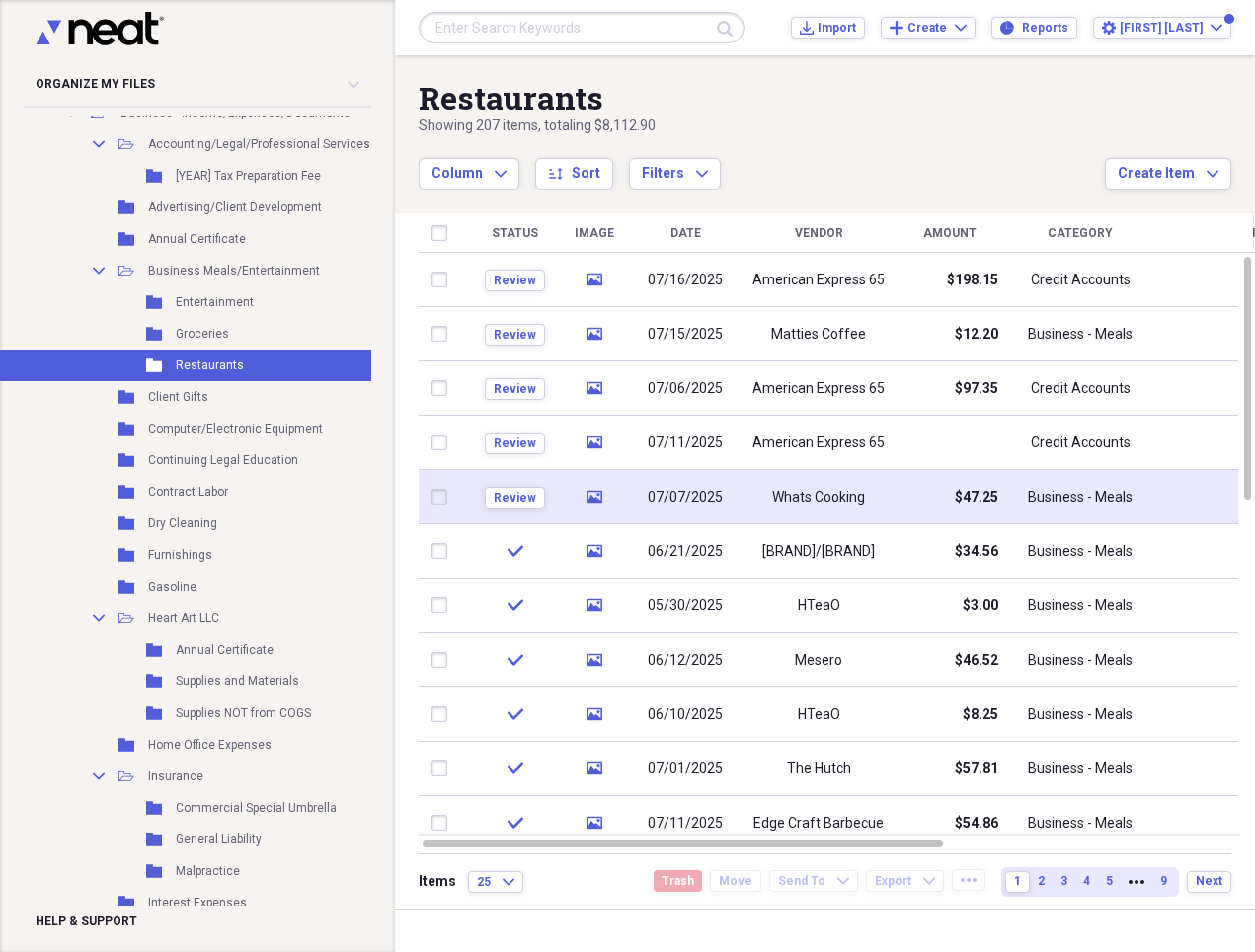 click on "Whats Cooking" at bounding box center [819, 498] 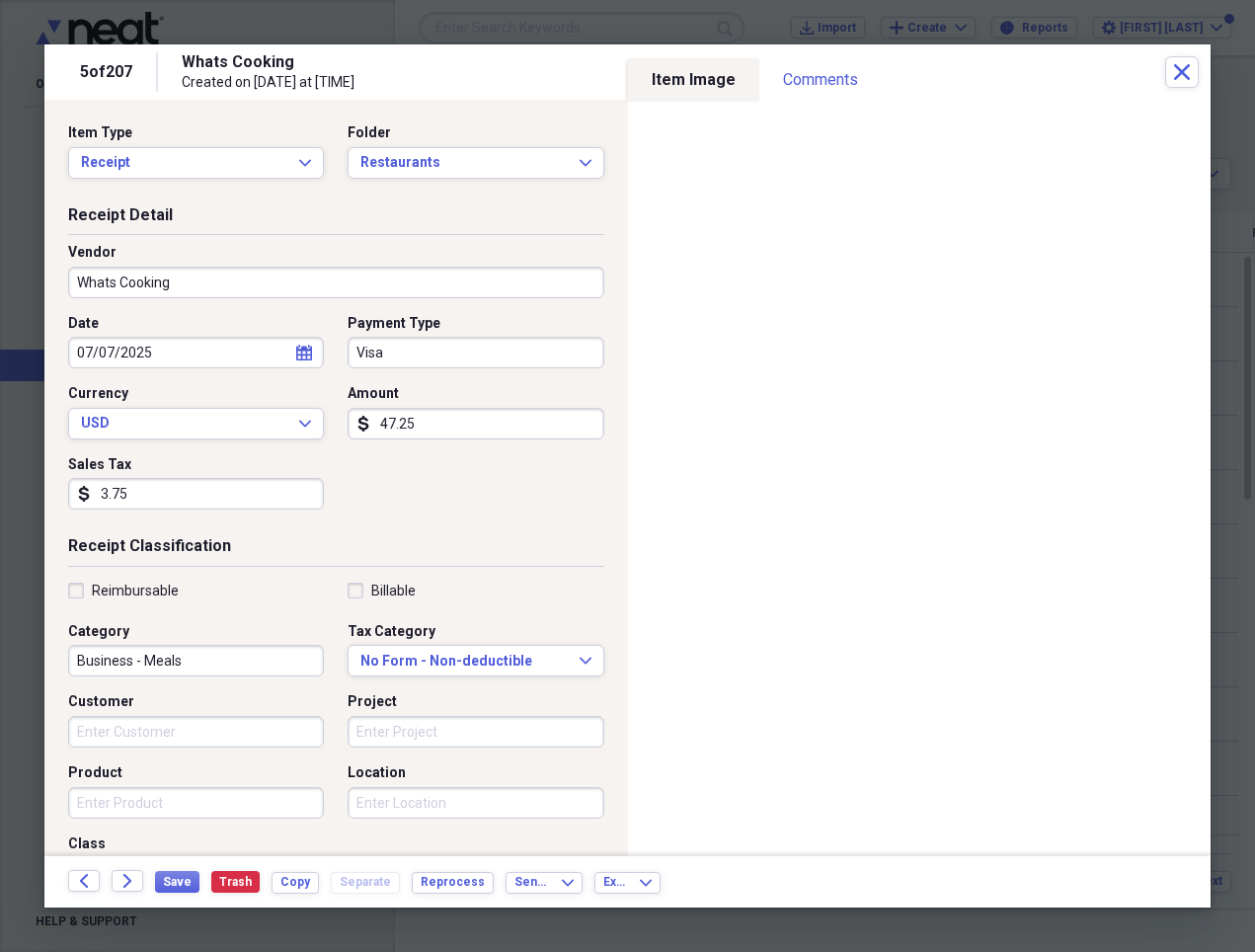 click on "3.75" at bounding box center [196, 494] 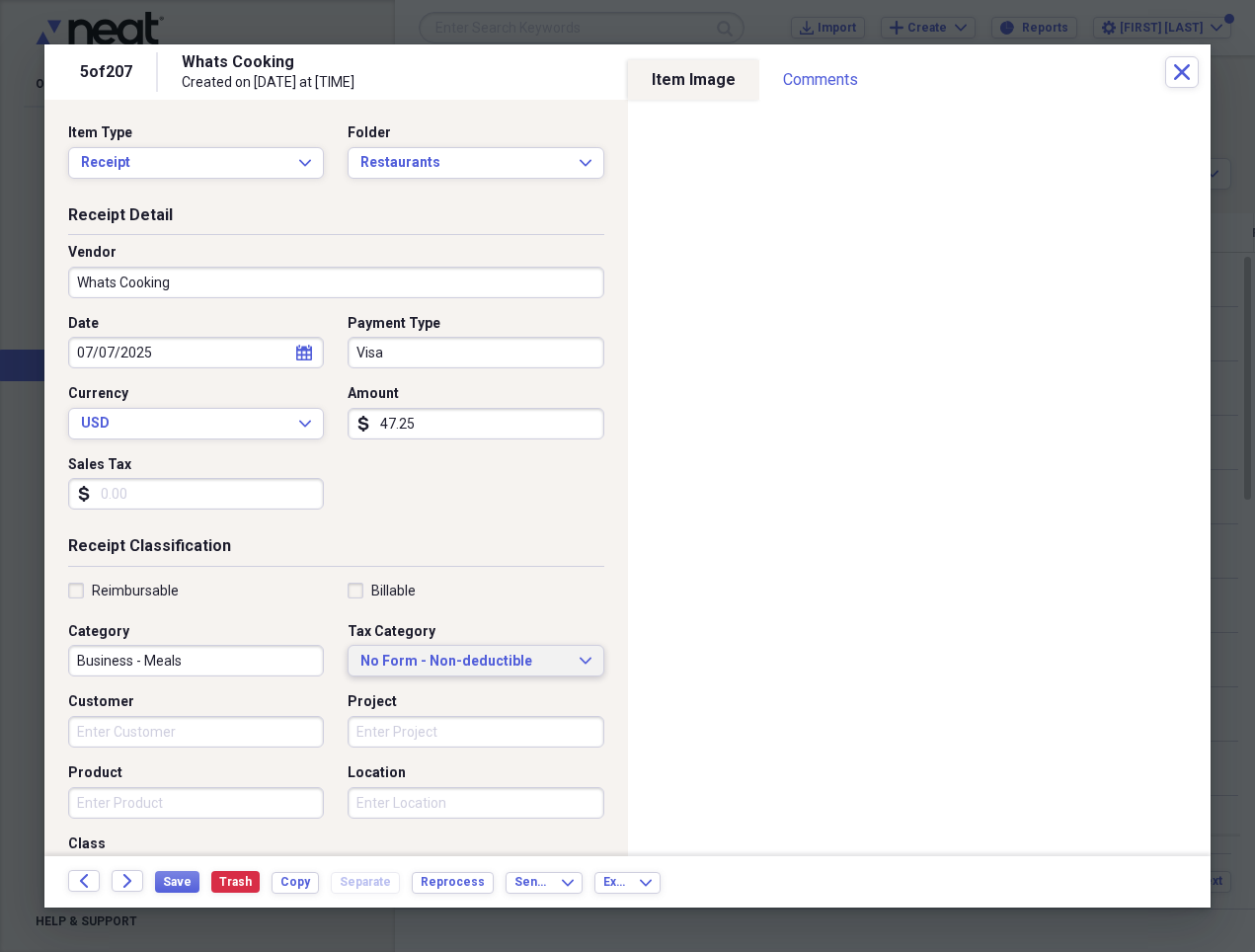 type 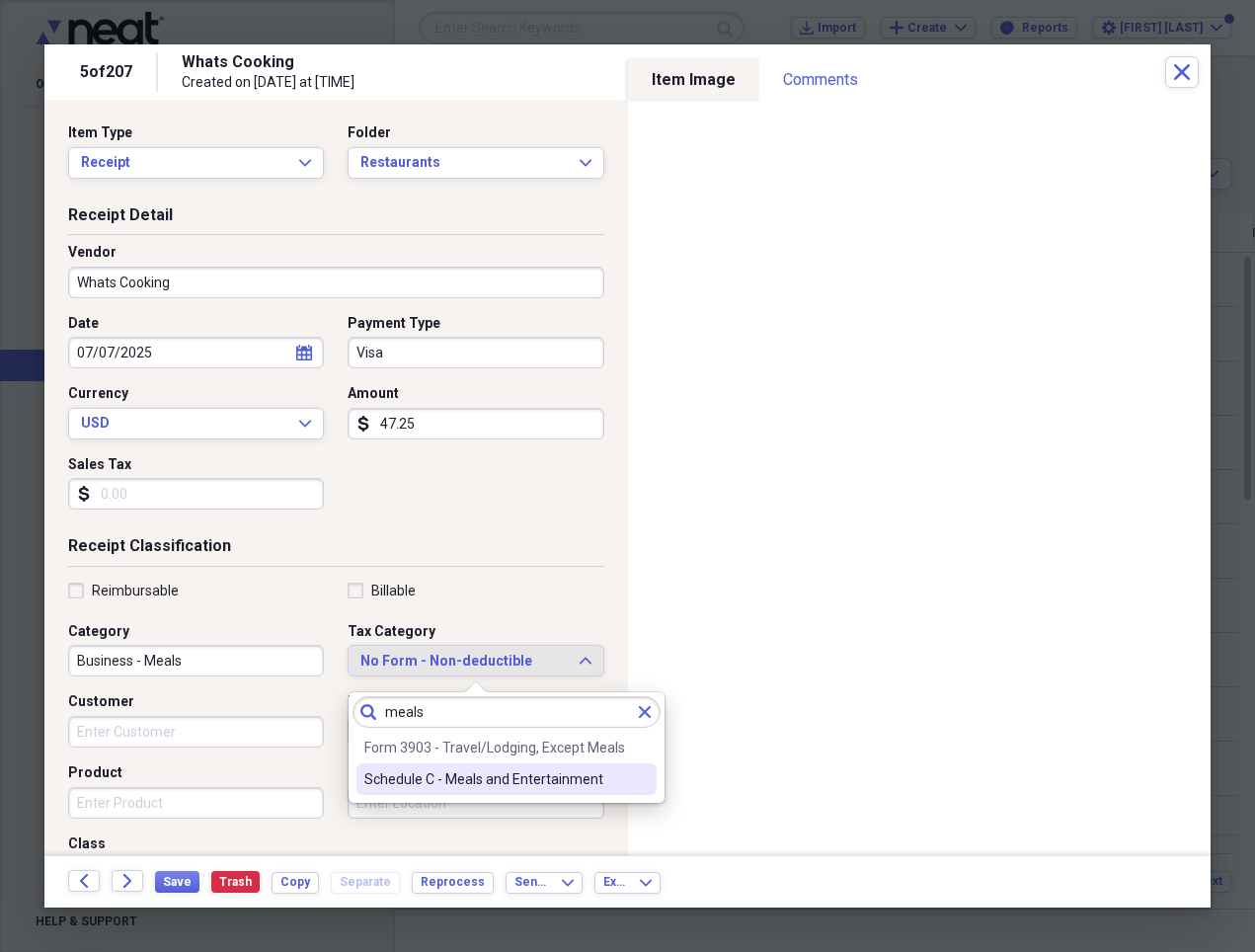 type on "meals" 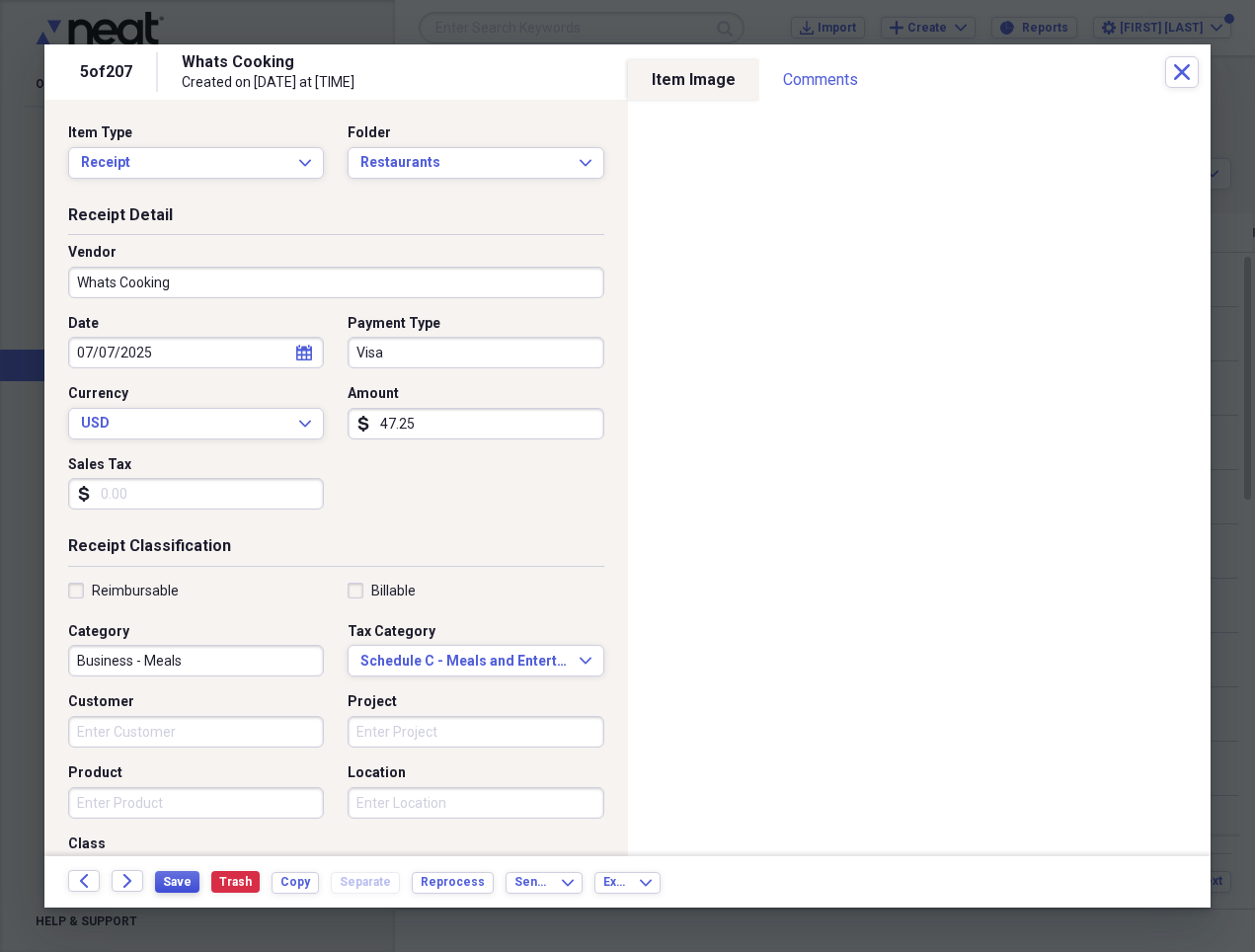 click on "Save" at bounding box center (177, 882) 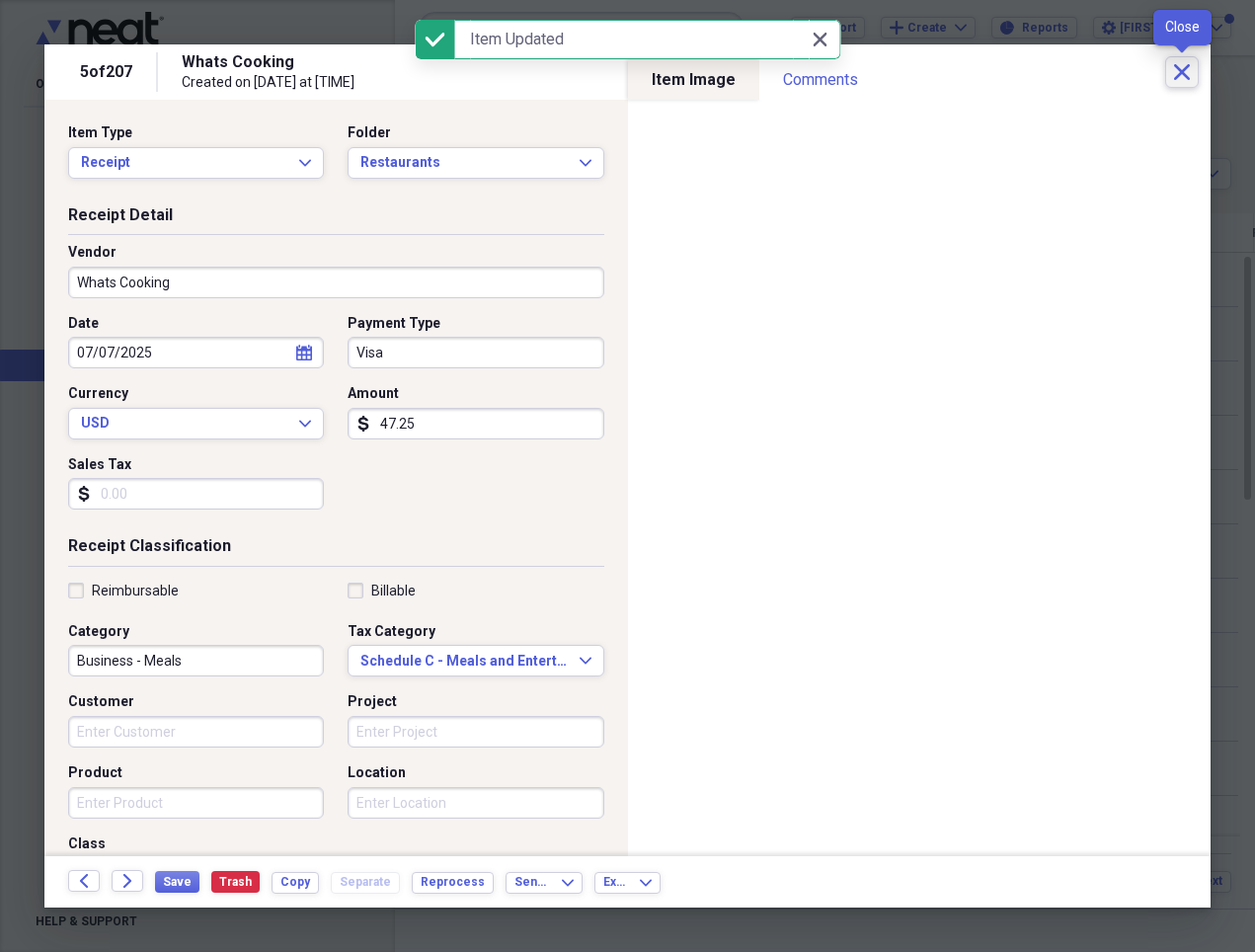 click on "Close" at bounding box center [1182, 72] 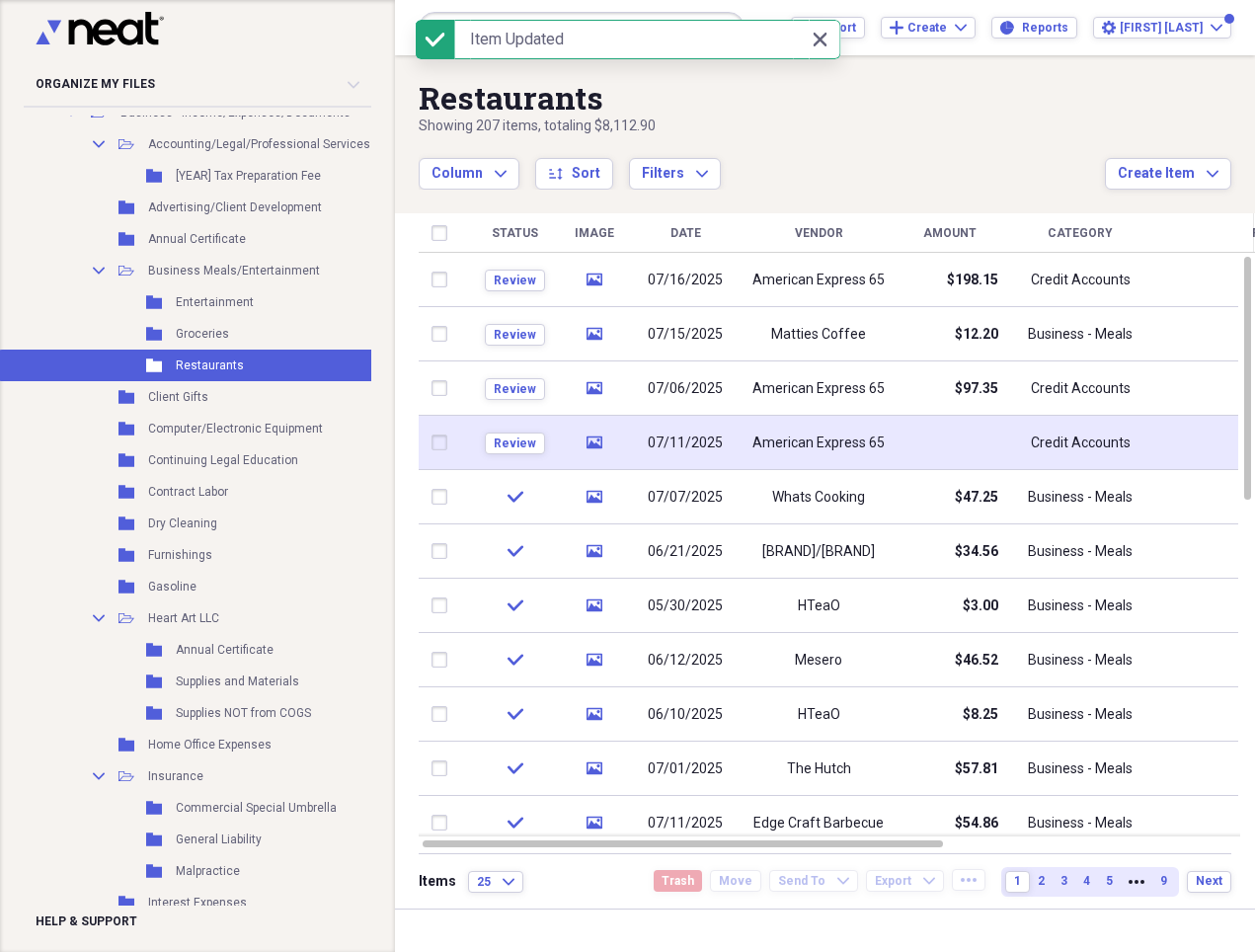 click at bounding box center (949, 442) 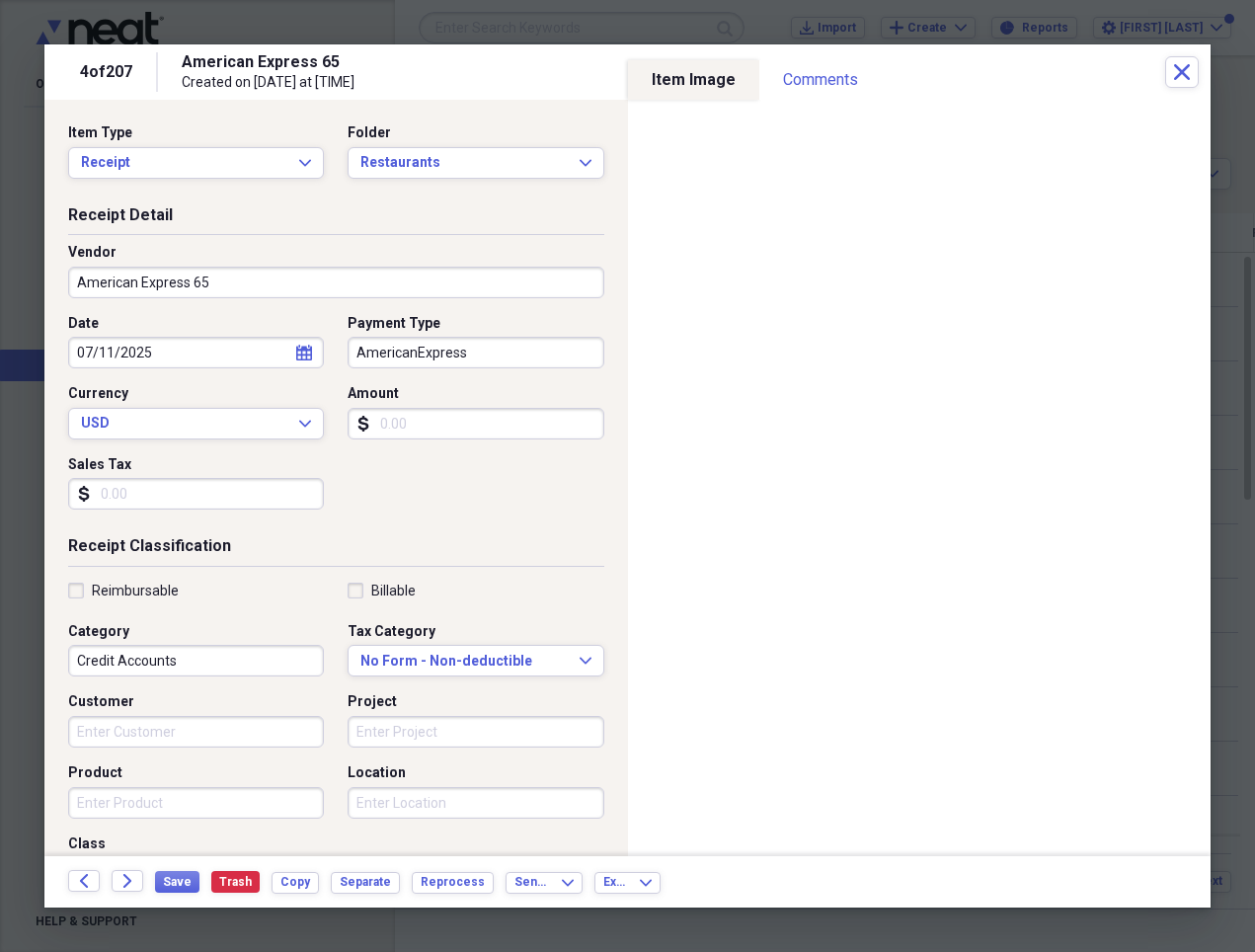 click on "American Express 65" at bounding box center [336, 282] 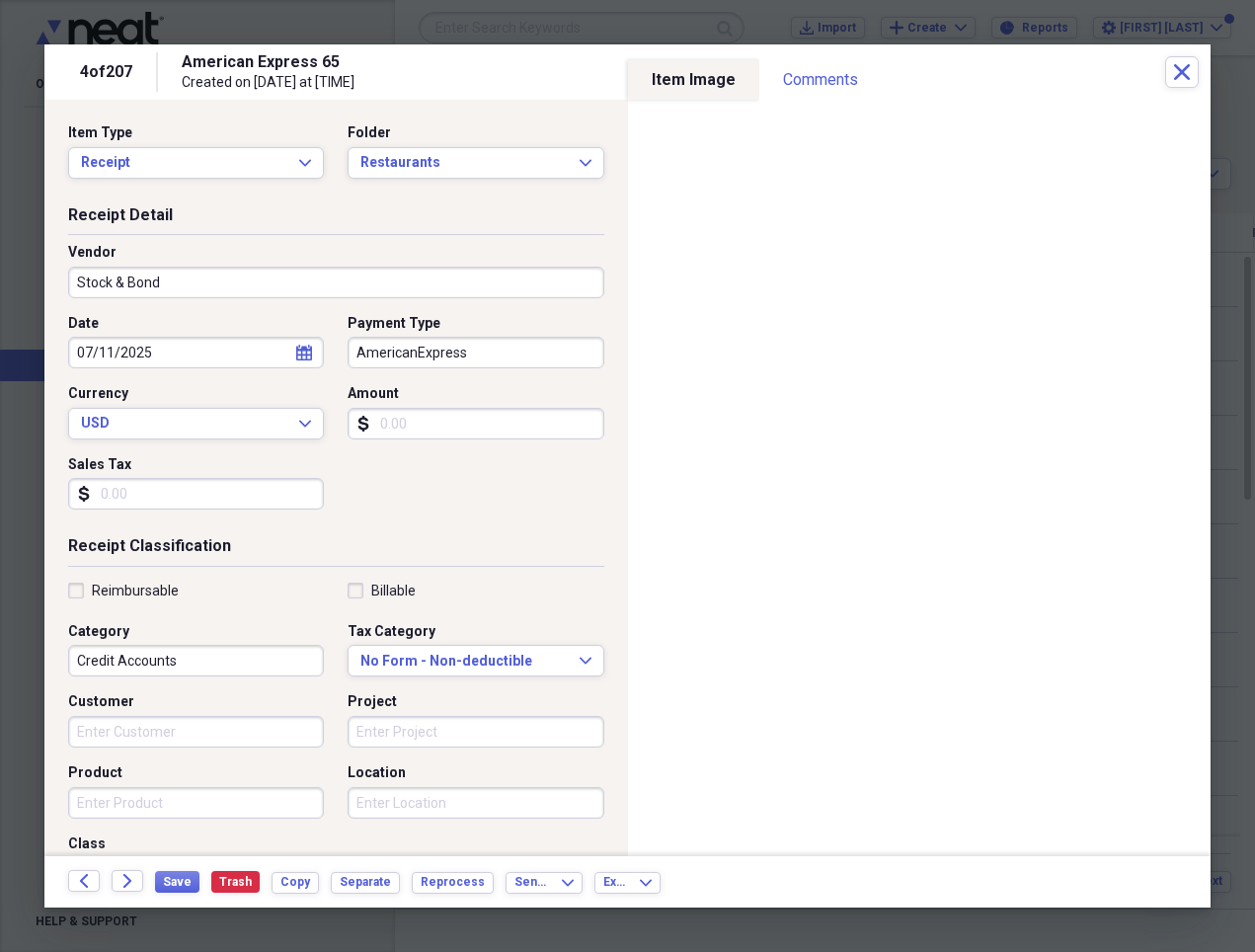 type on "Stock & Bond" 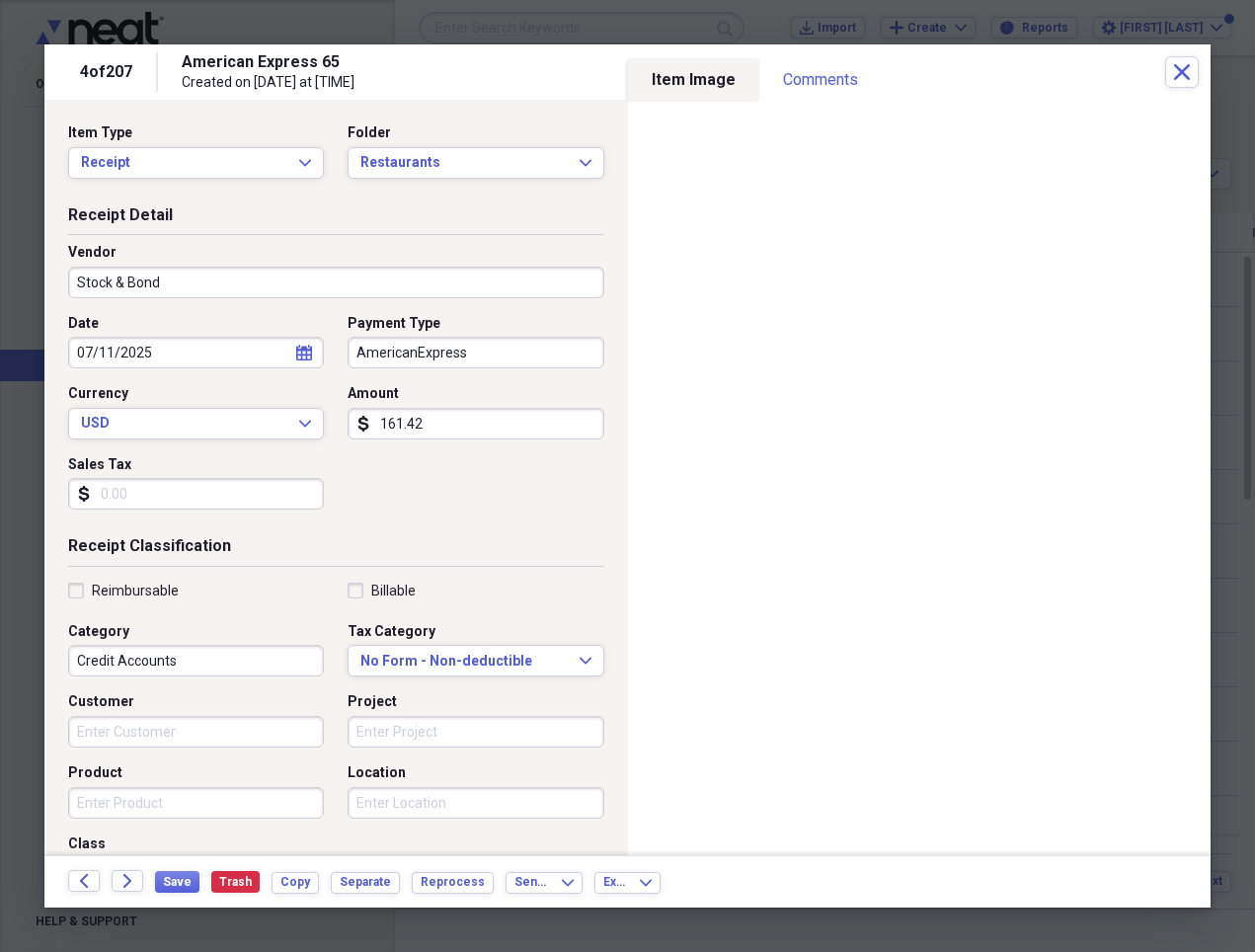 type on "161.42" 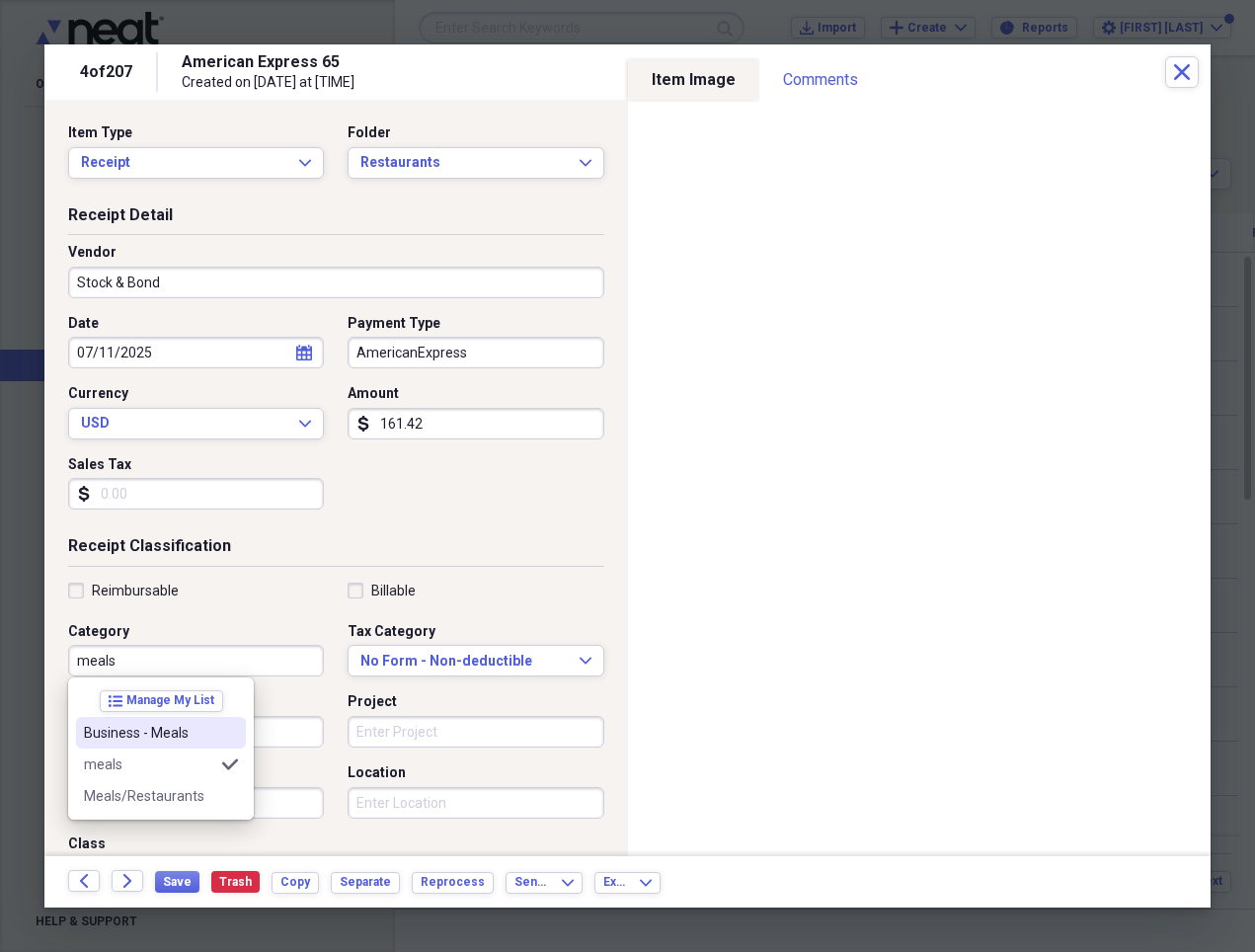 click on "Business - Meals" at bounding box center (149, 733) 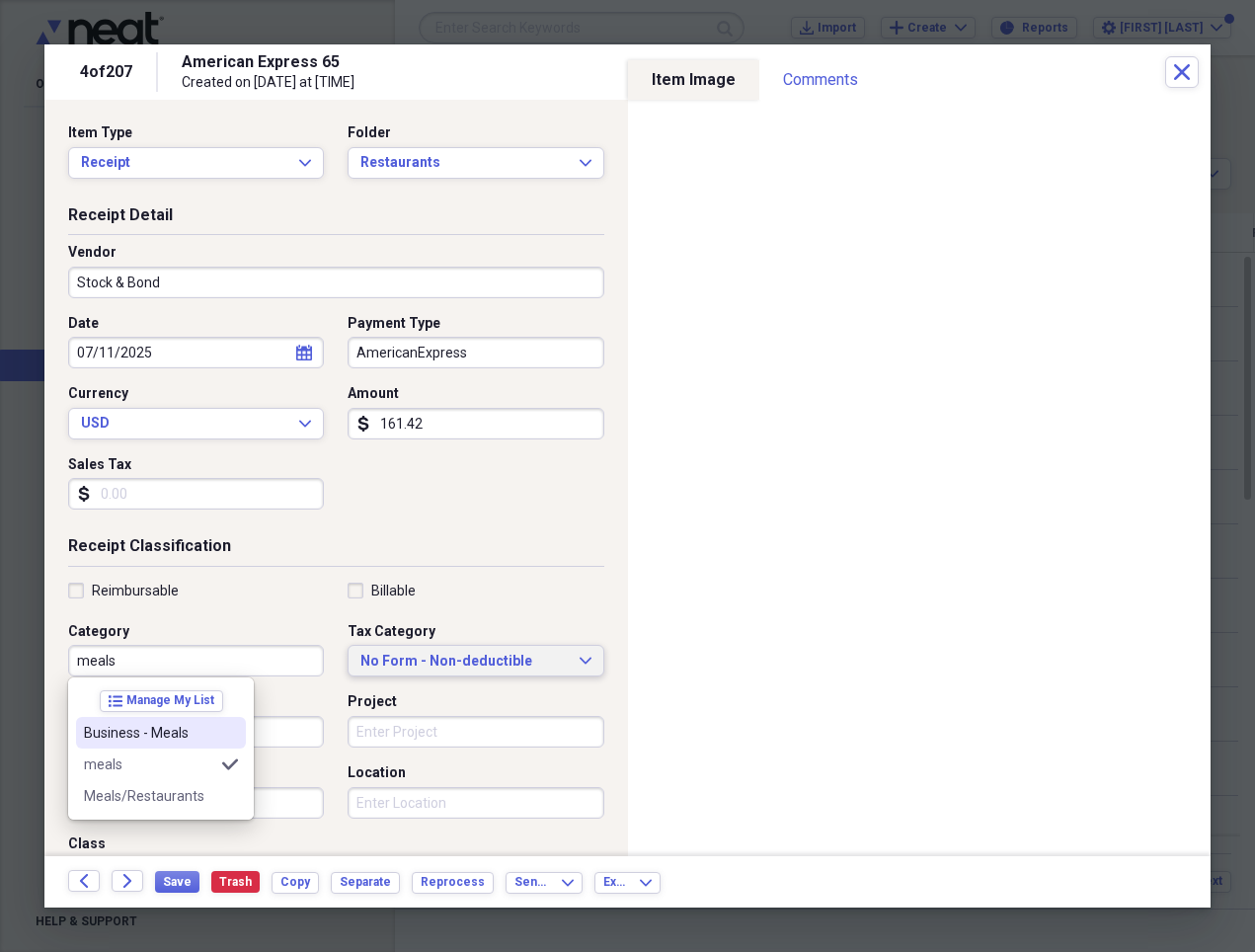 type on "Business - Meals" 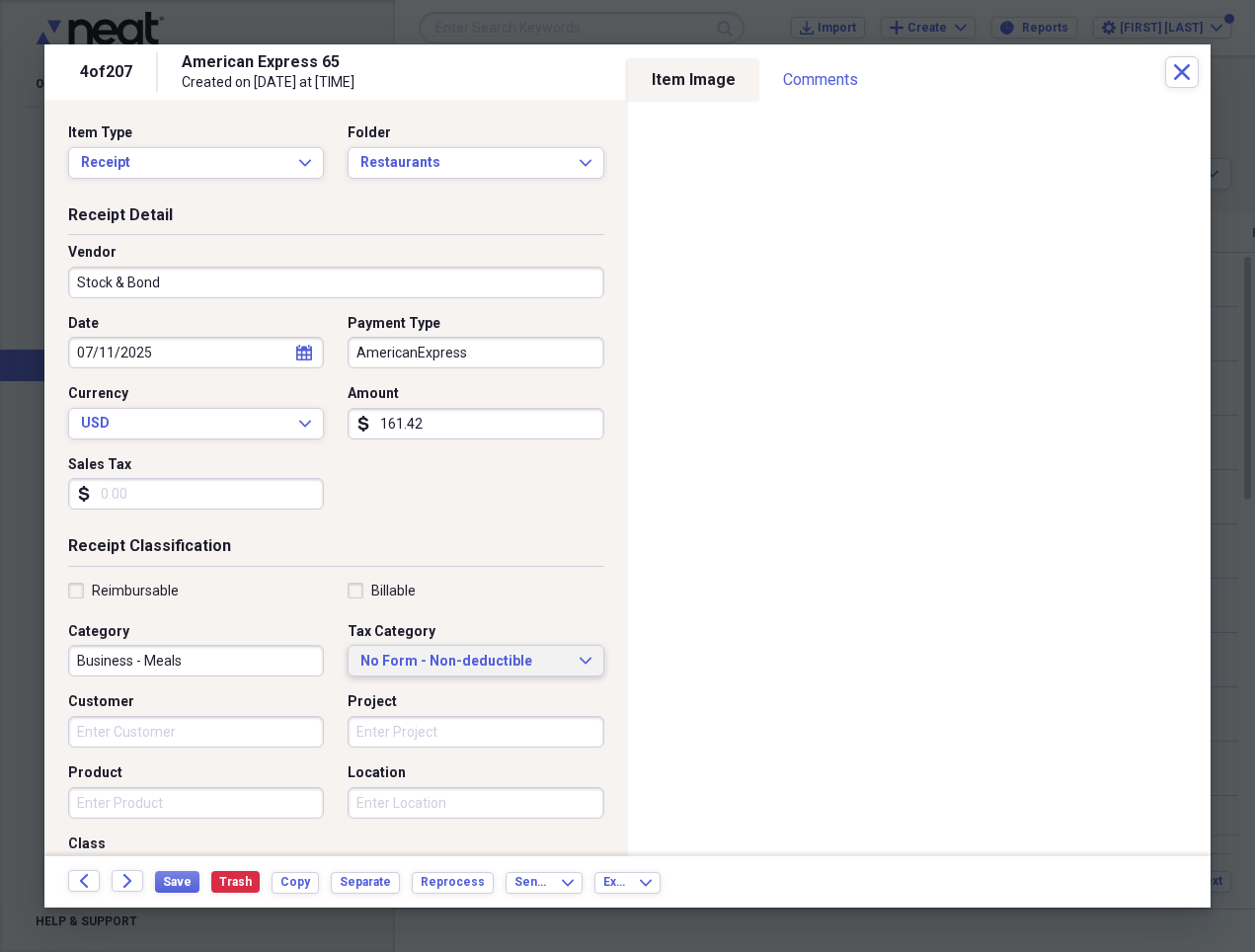 drag, startPoint x: 528, startPoint y: 639, endPoint x: 517, endPoint y: 654, distance: 18.601075 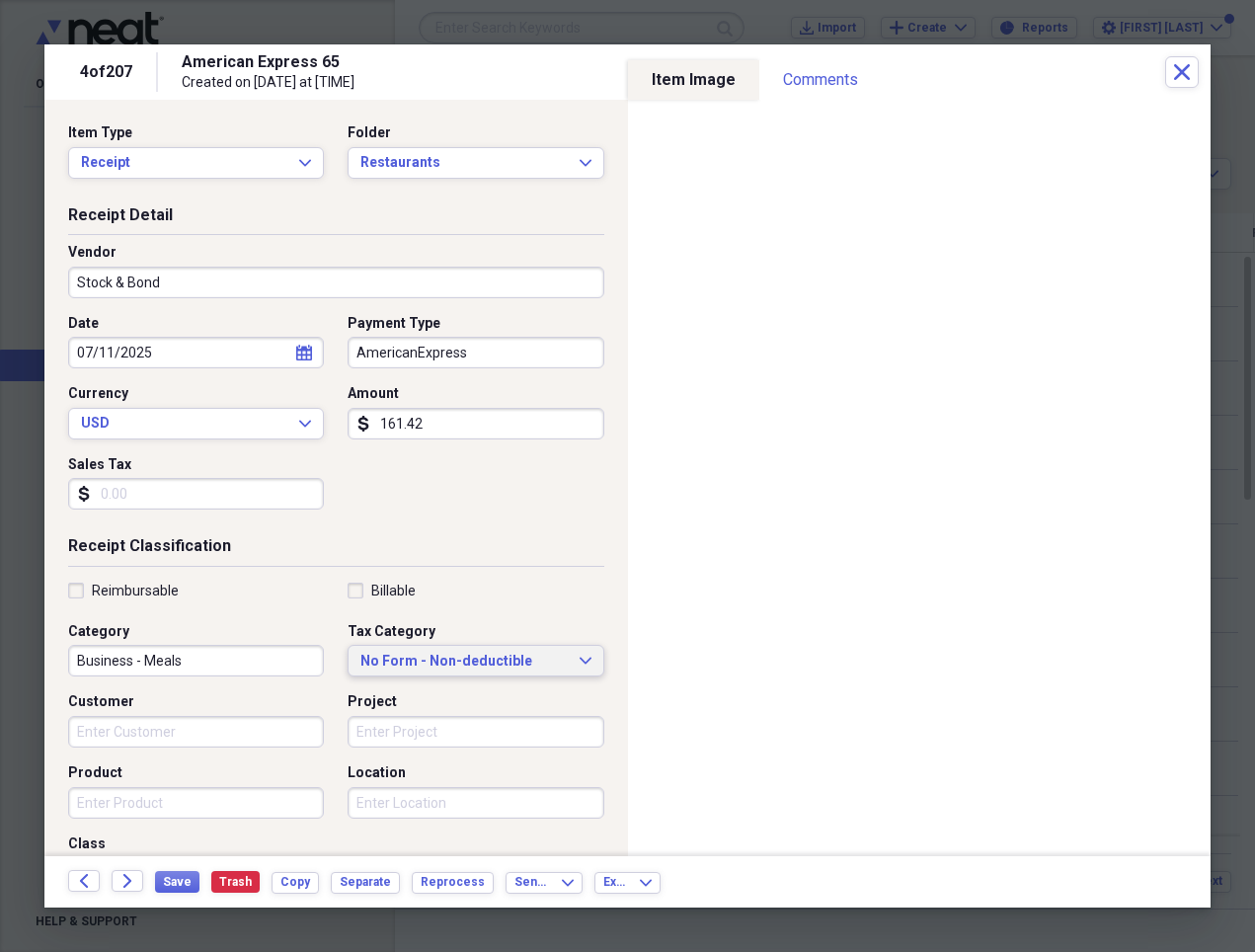 click on "No Form - Non-deductible" at bounding box center [463, 662] 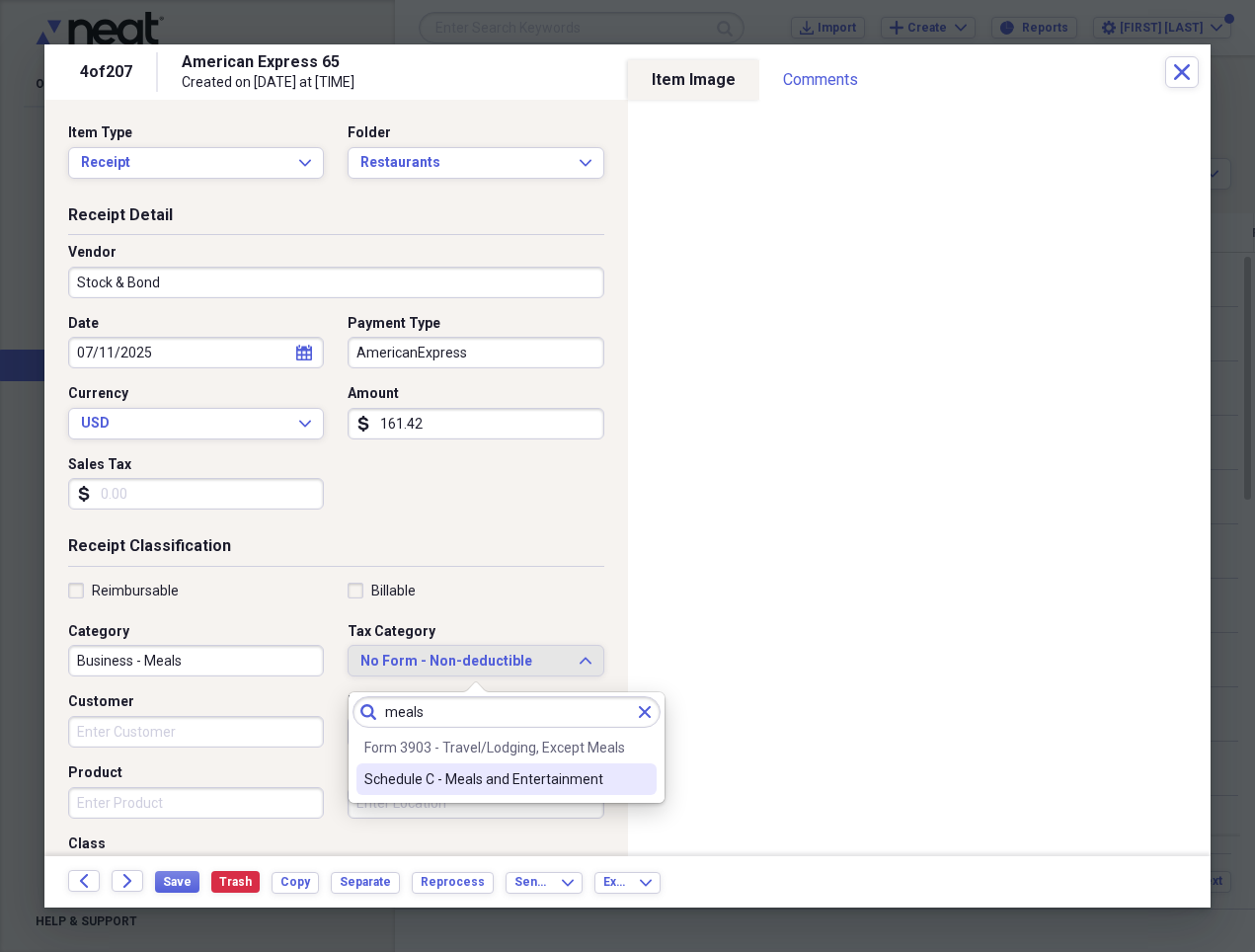 type on "meals" 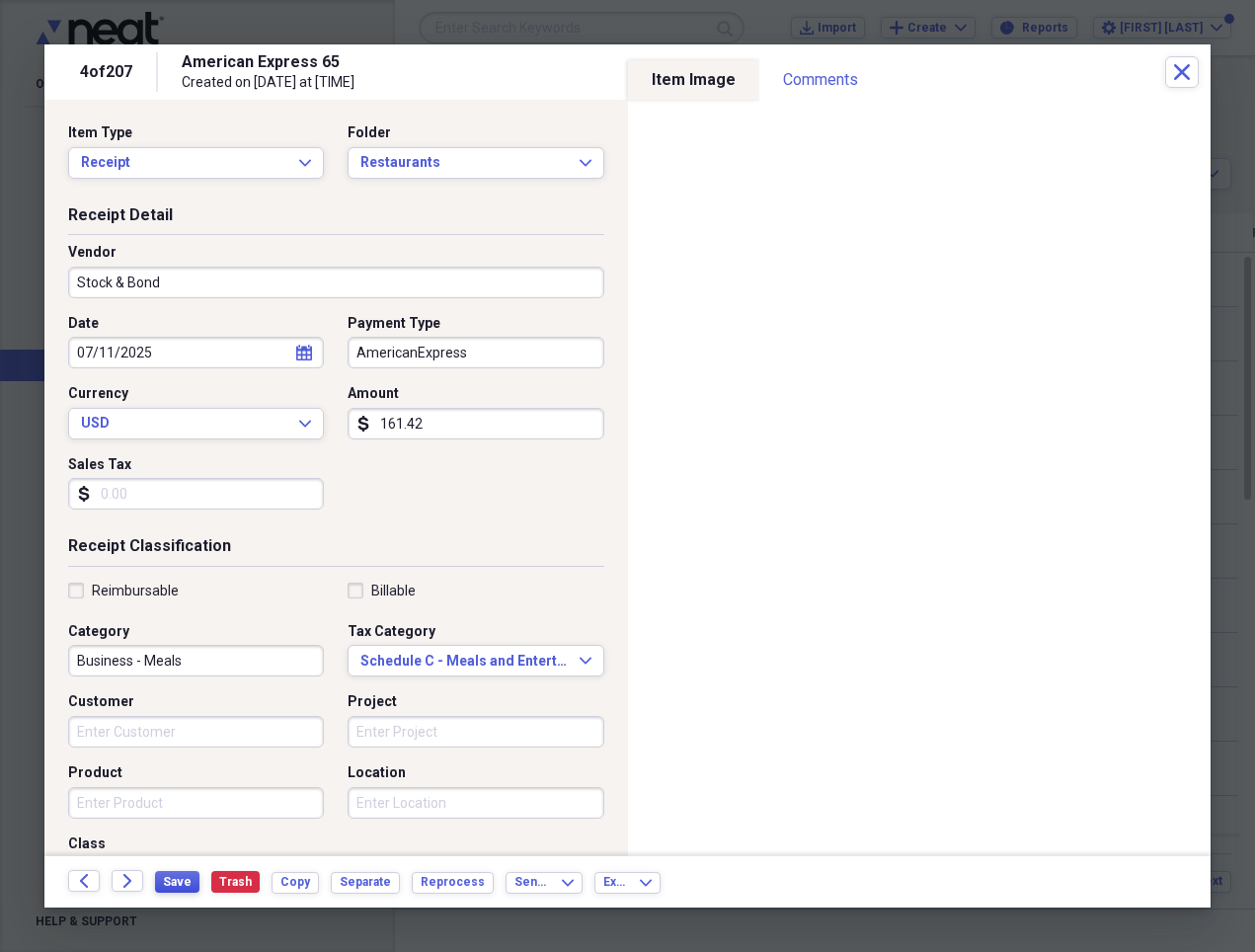 click on "Save" at bounding box center [177, 882] 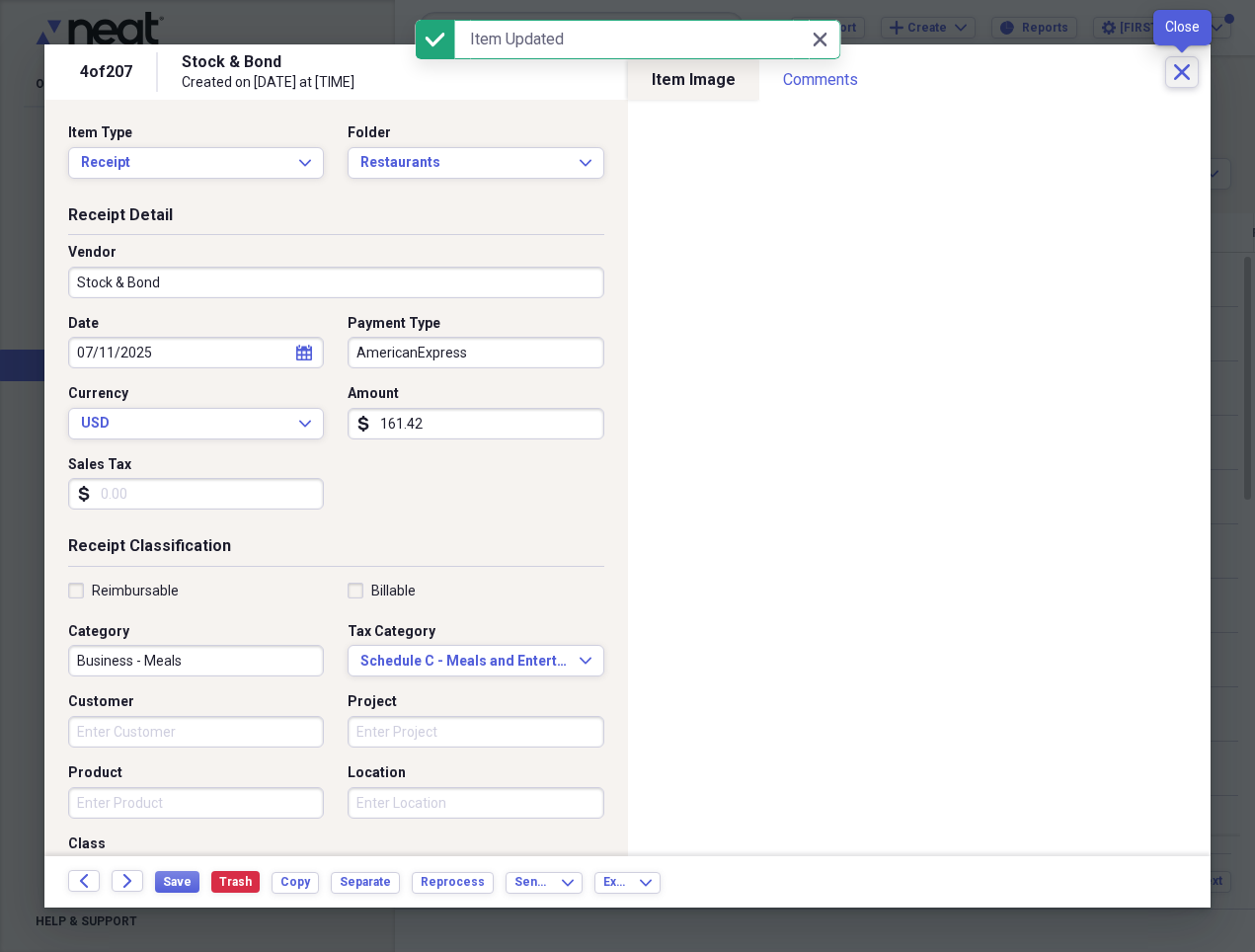 click on "Close" 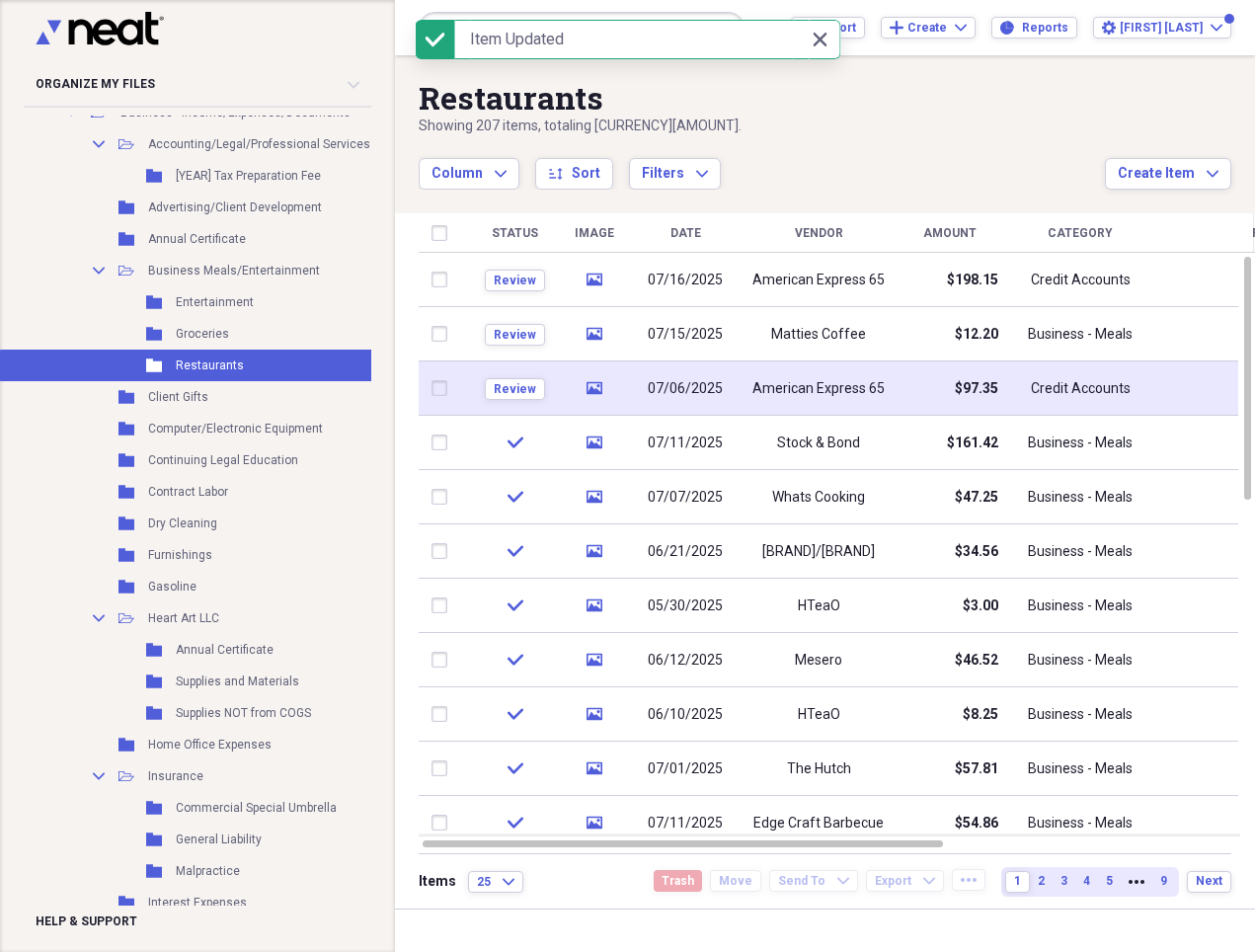 click on "$97.35" at bounding box center (949, 388) 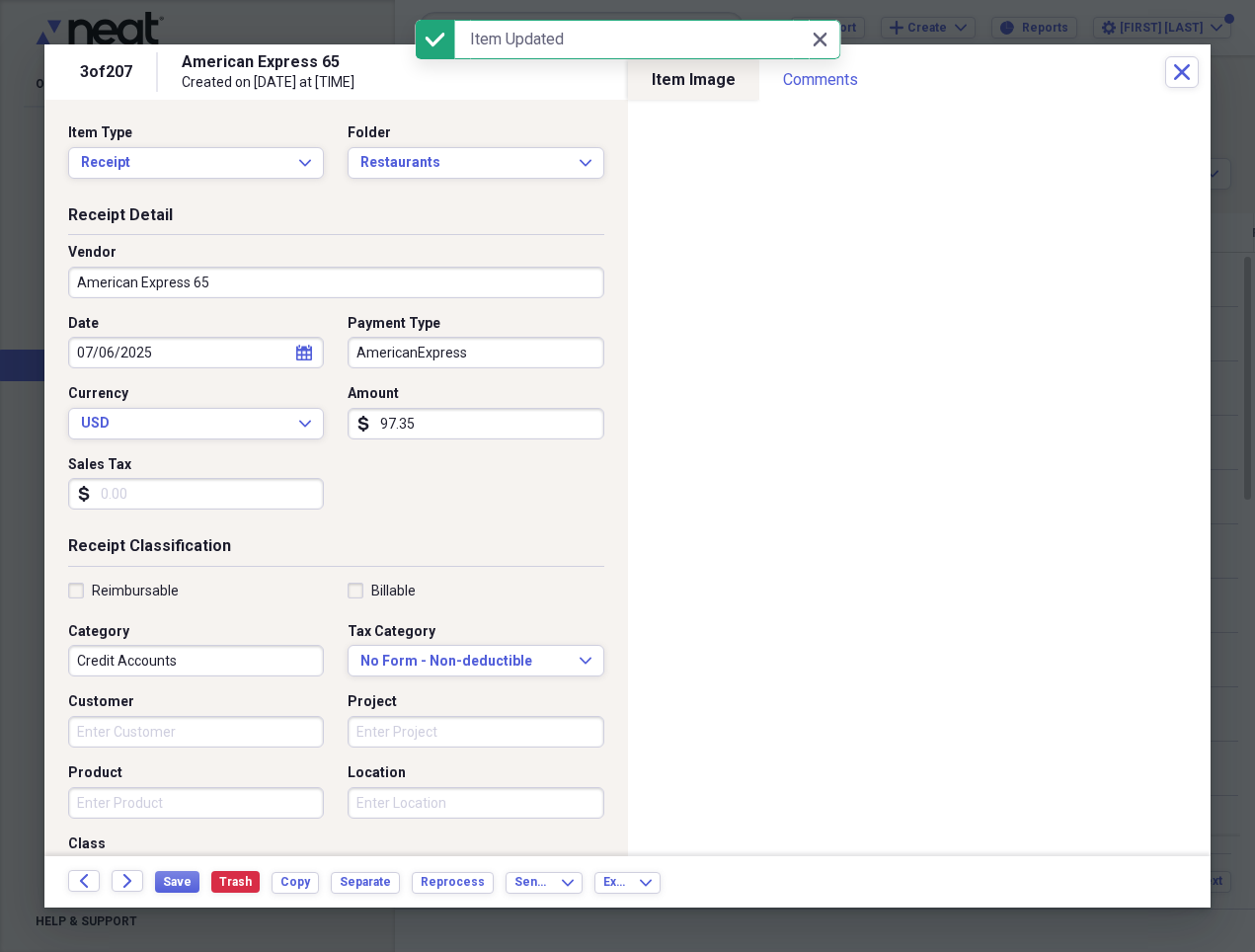 click on "American Express 65" at bounding box center [336, 282] 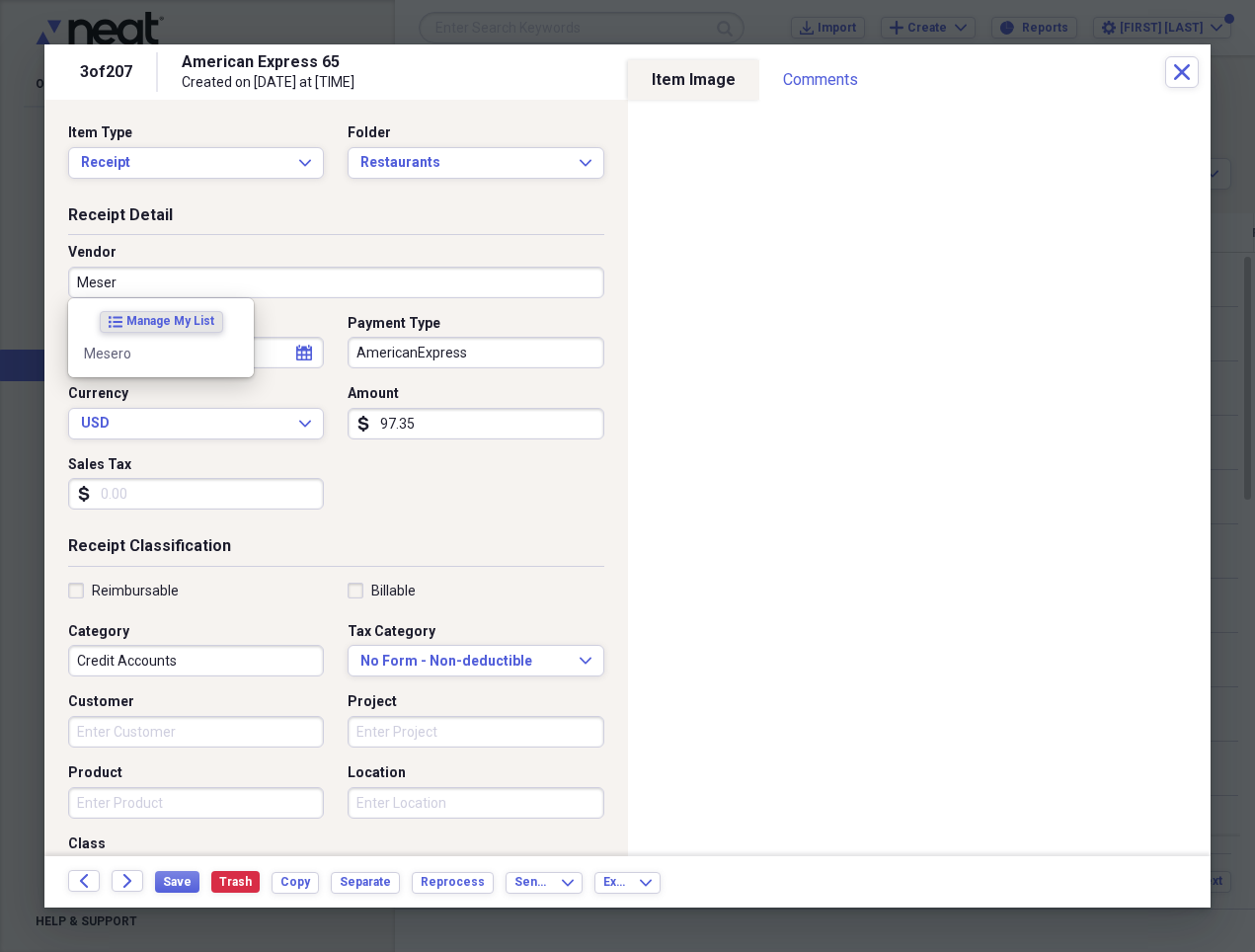 type on "Mesero" 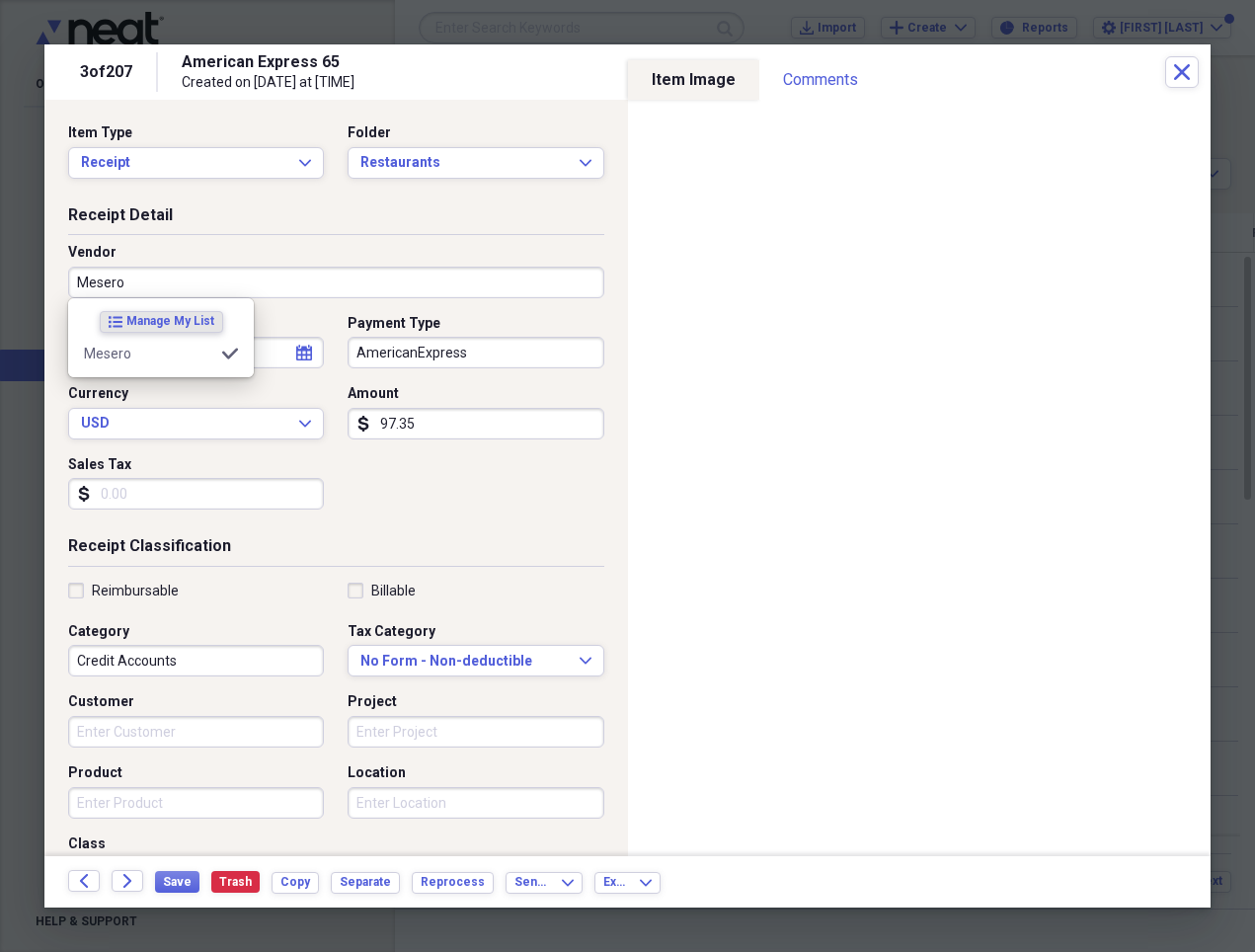 type on "Business - Meals" 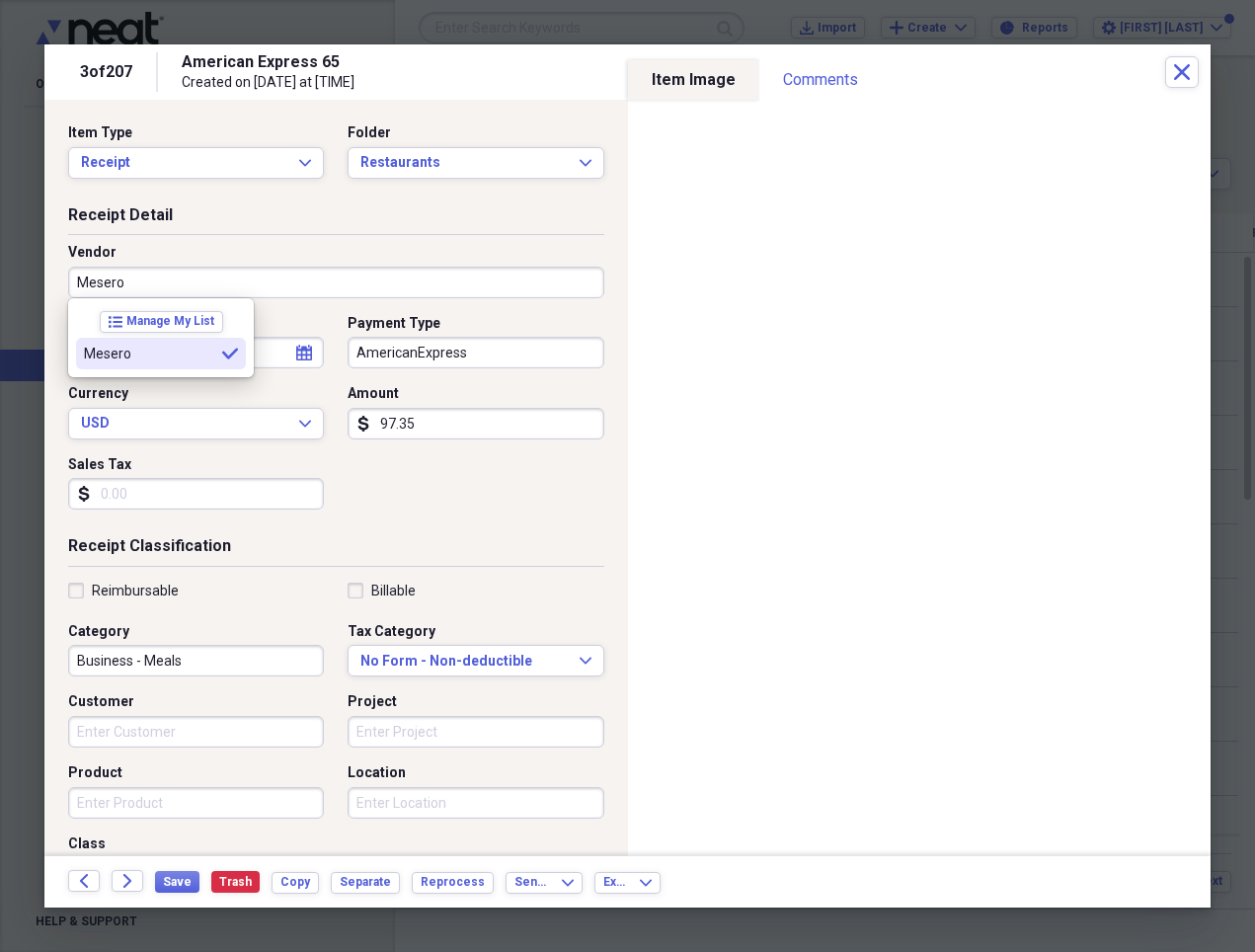 type on "Mesero" 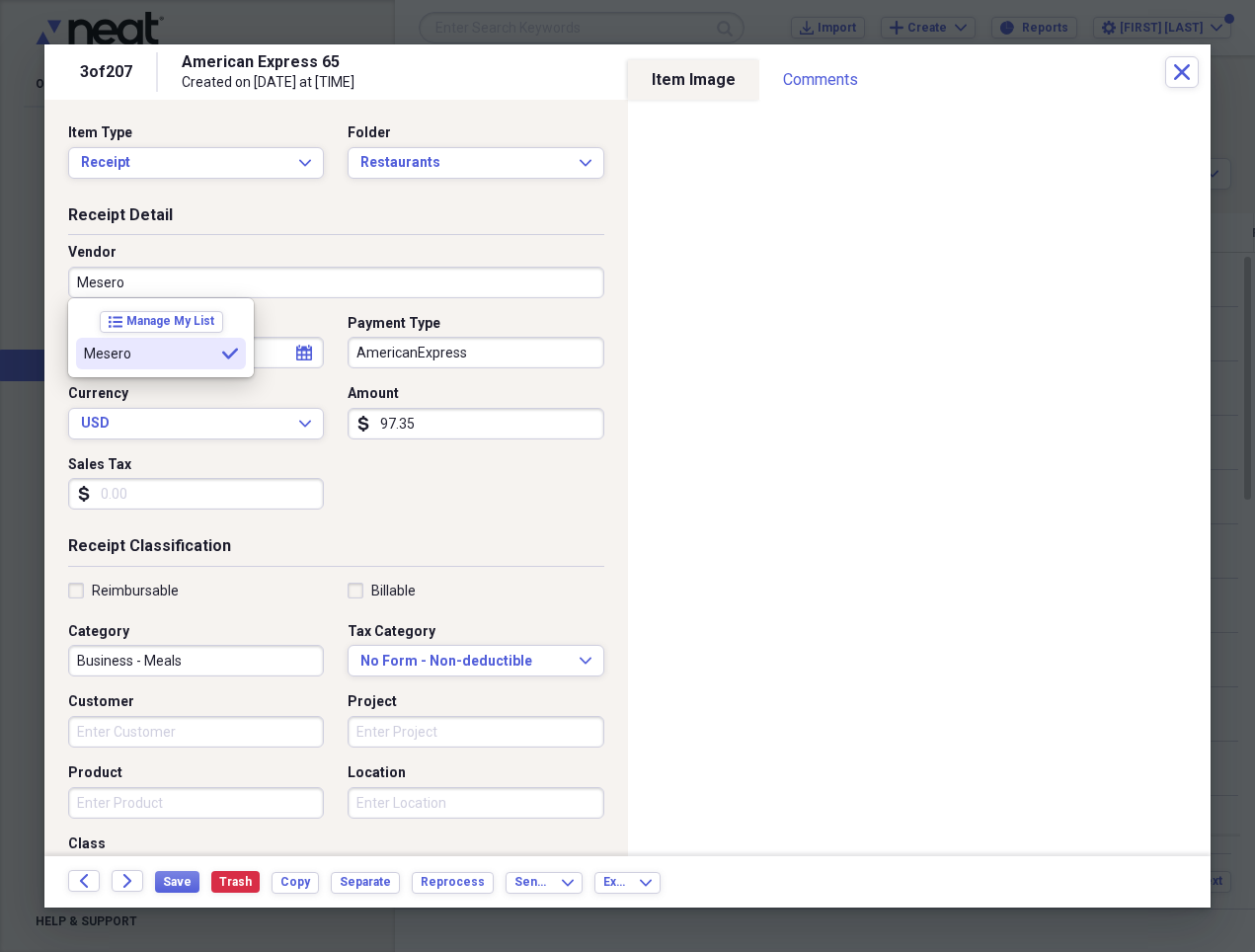 click on "Mesero" at bounding box center [149, 354] 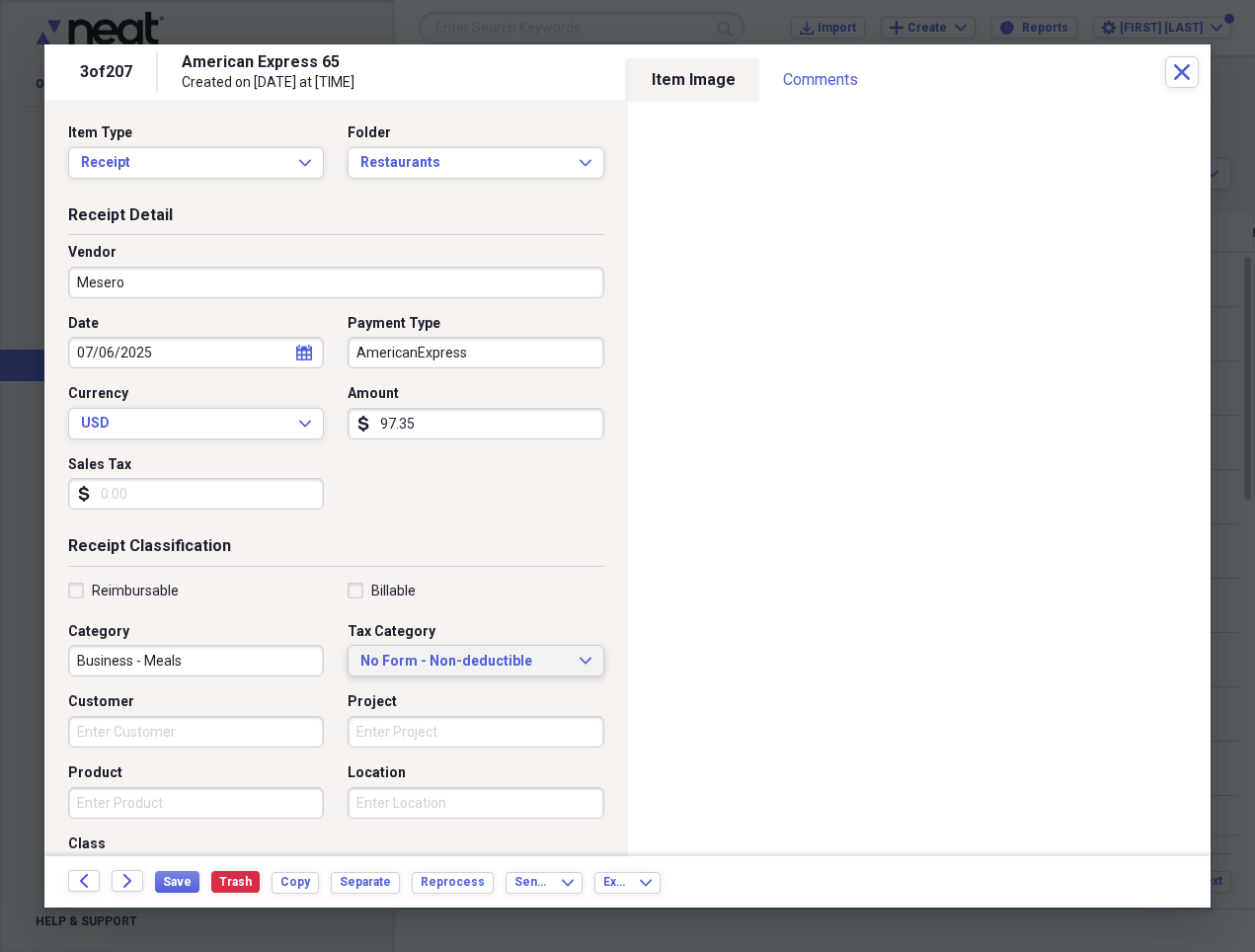 click on "No Form - Non-deductible" at bounding box center [463, 662] 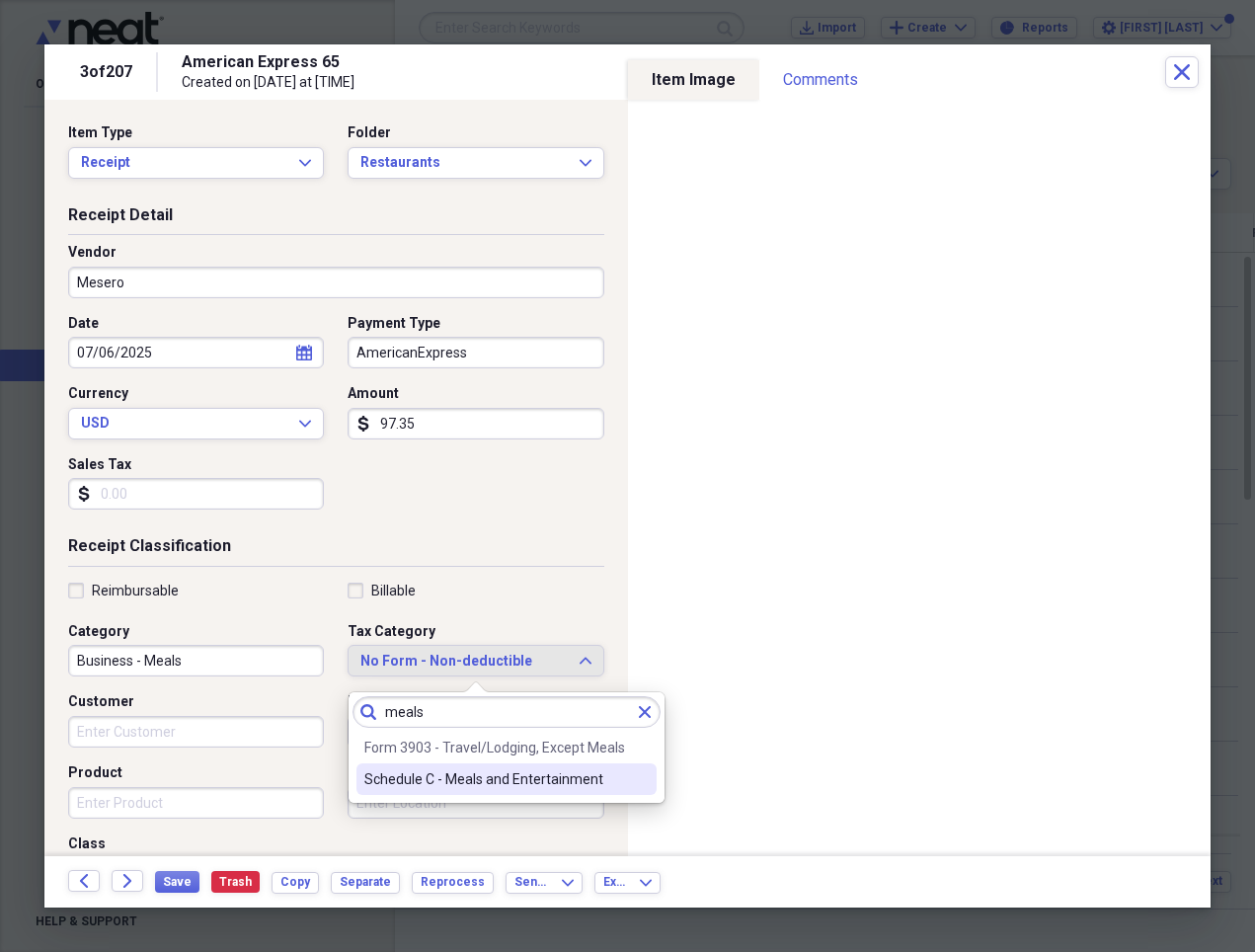 type on "meals" 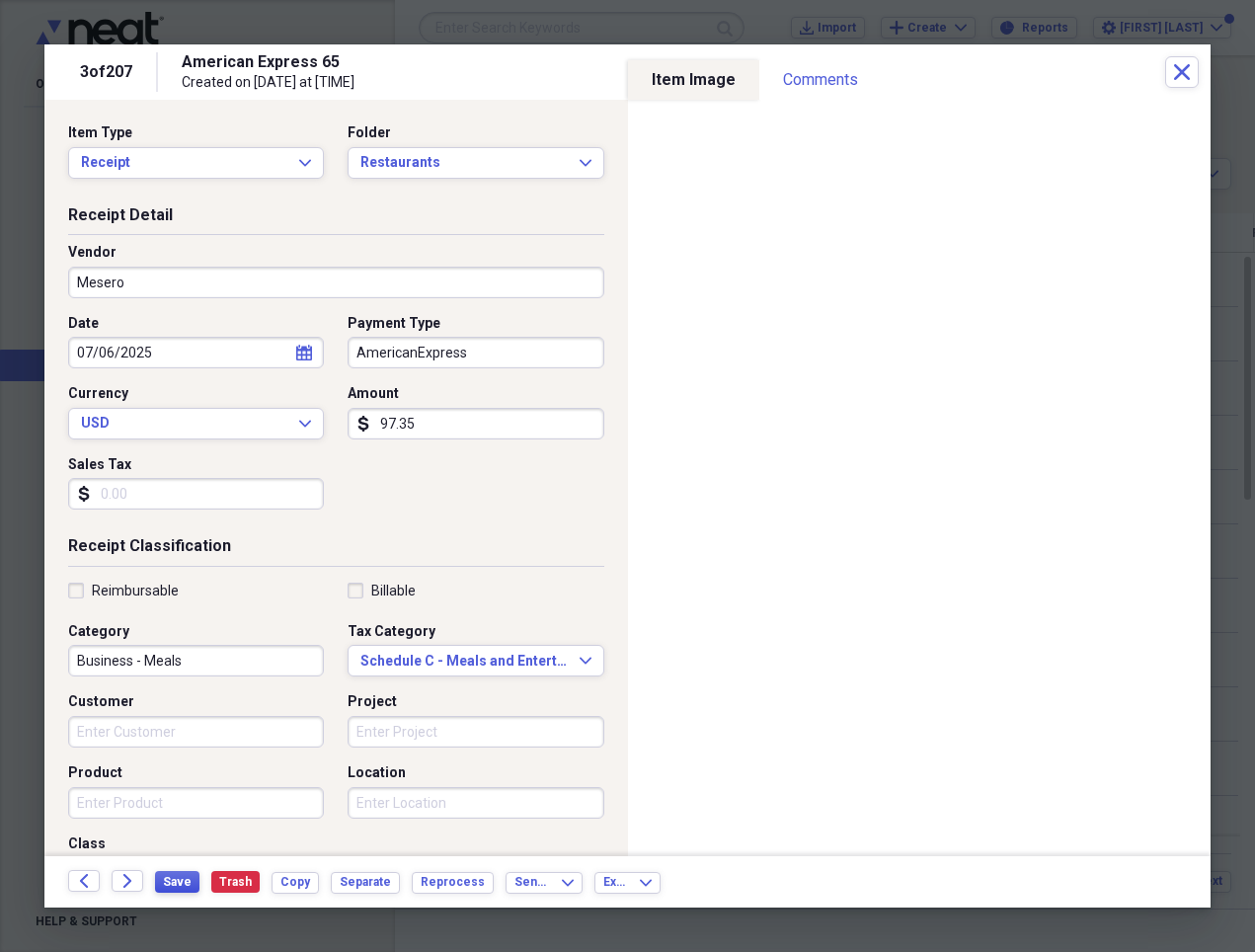 click on "Save" at bounding box center [177, 882] 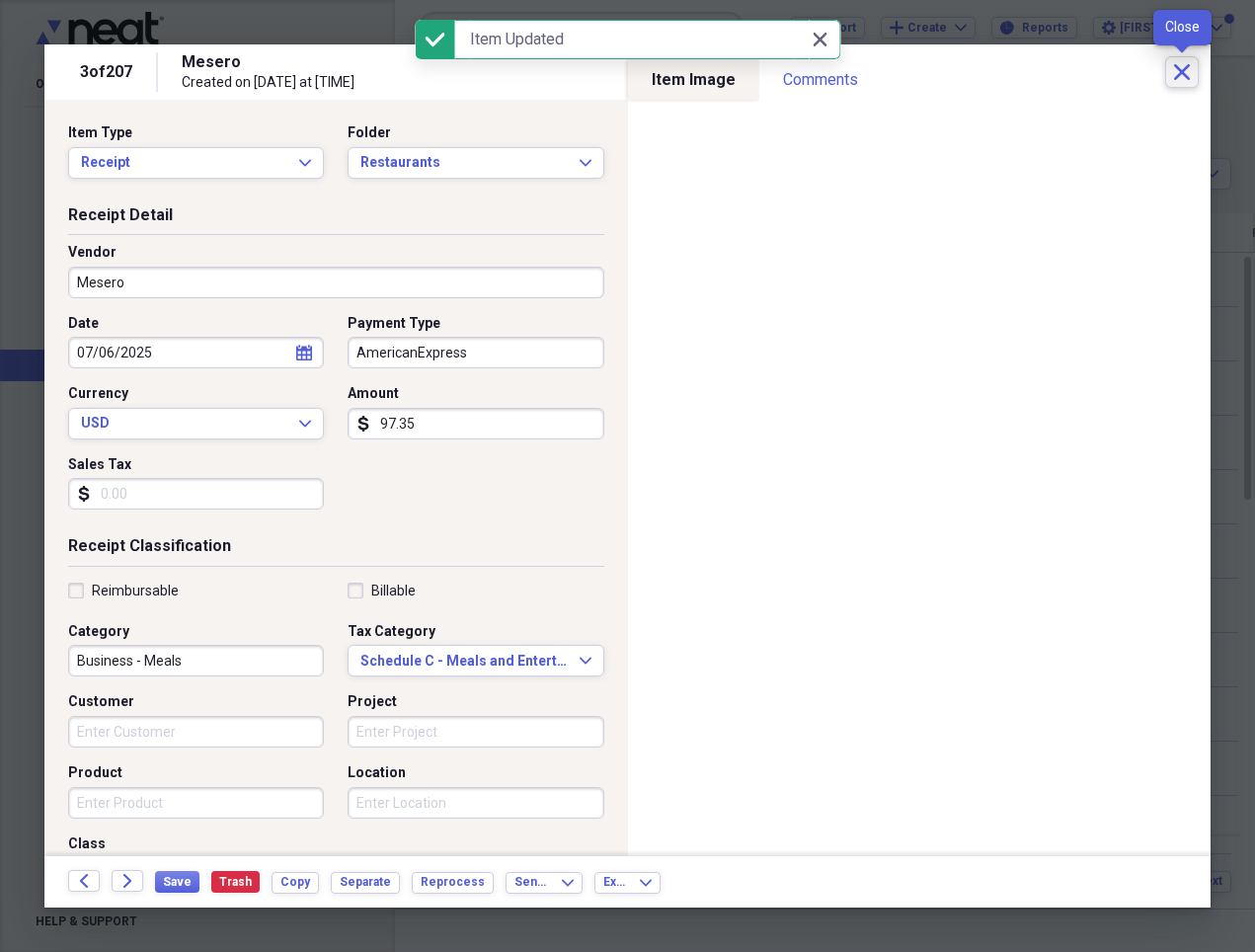 click on "Close" 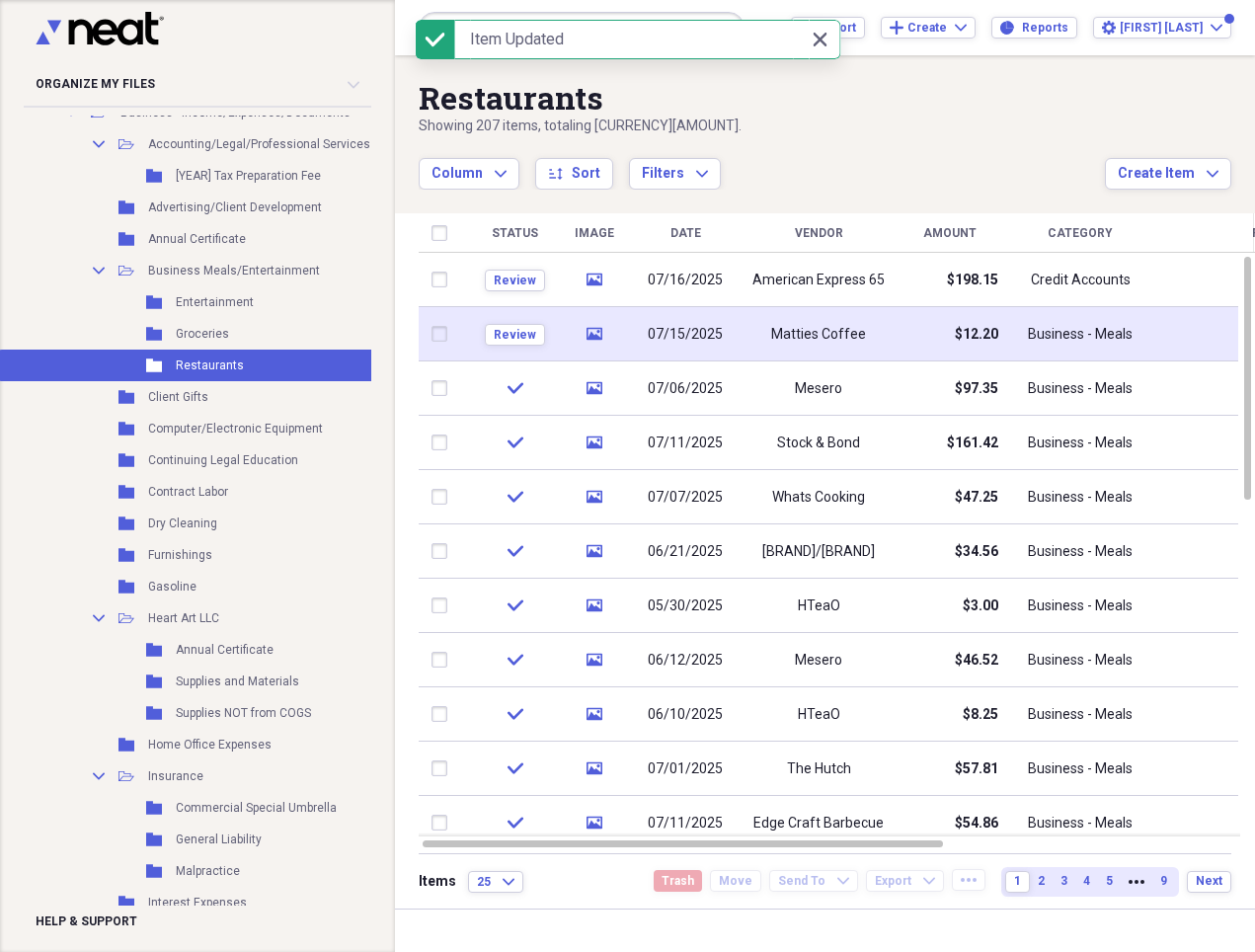 click on "Matties Coffee" at bounding box center [819, 334] 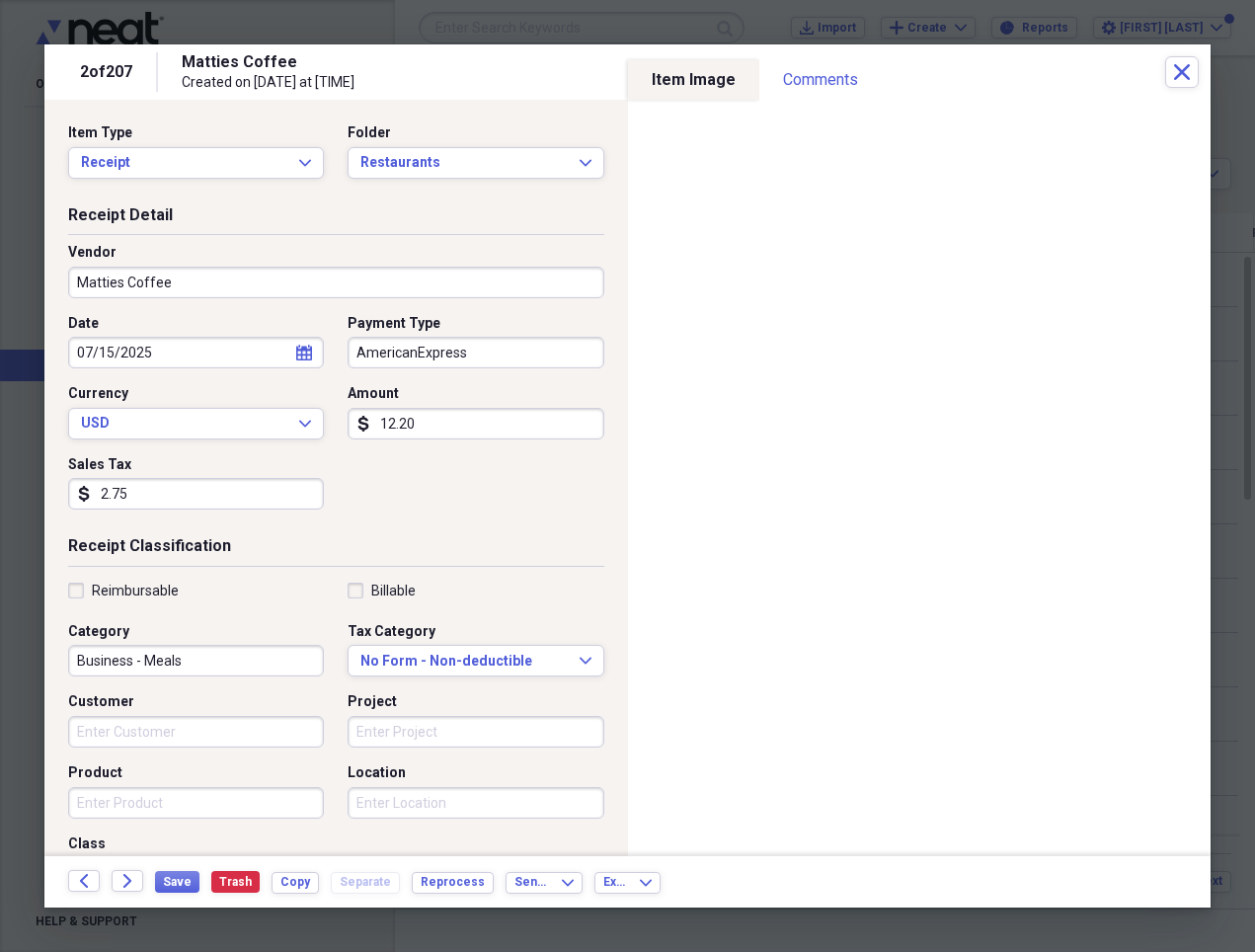 click on "2.75" at bounding box center (196, 494) 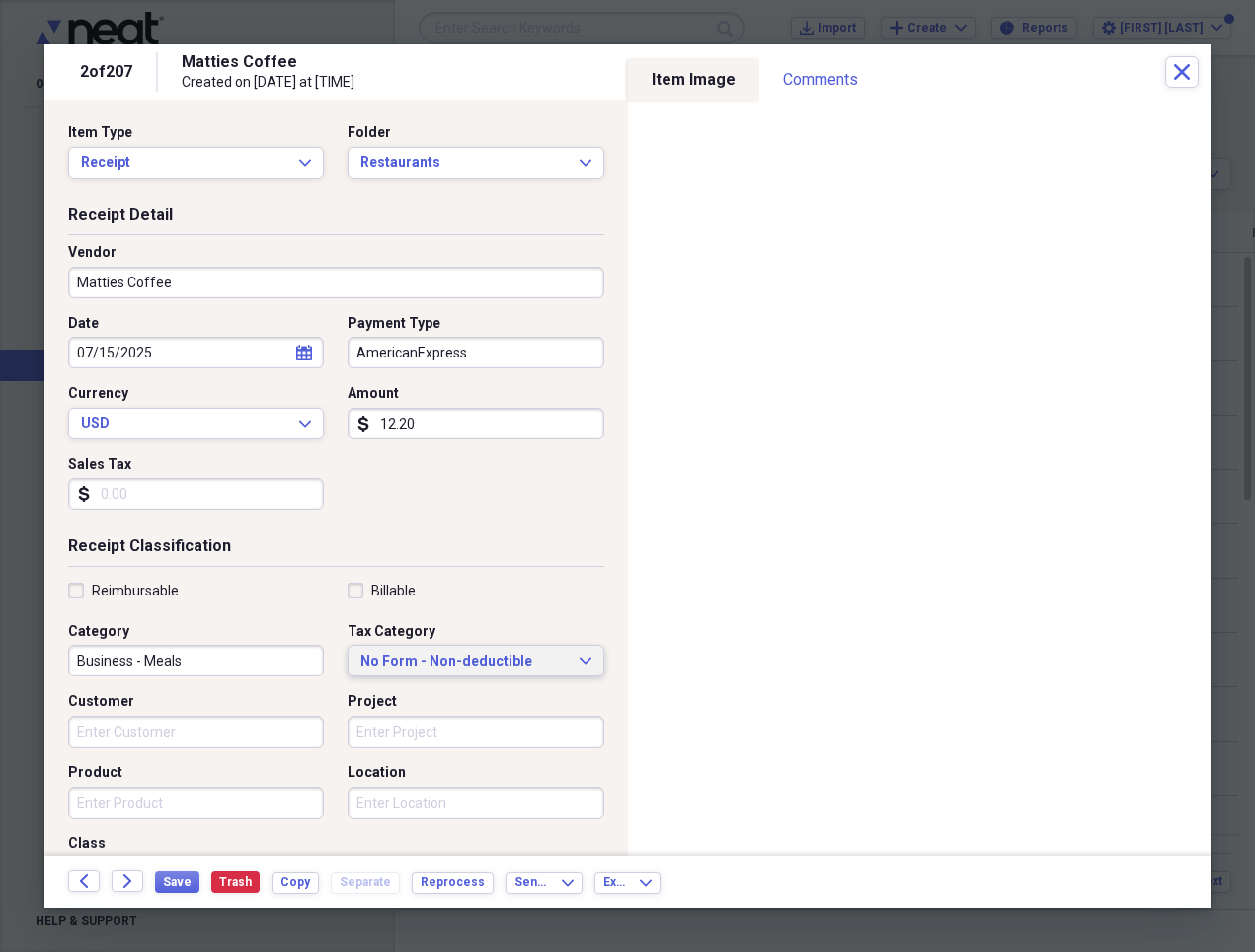 type 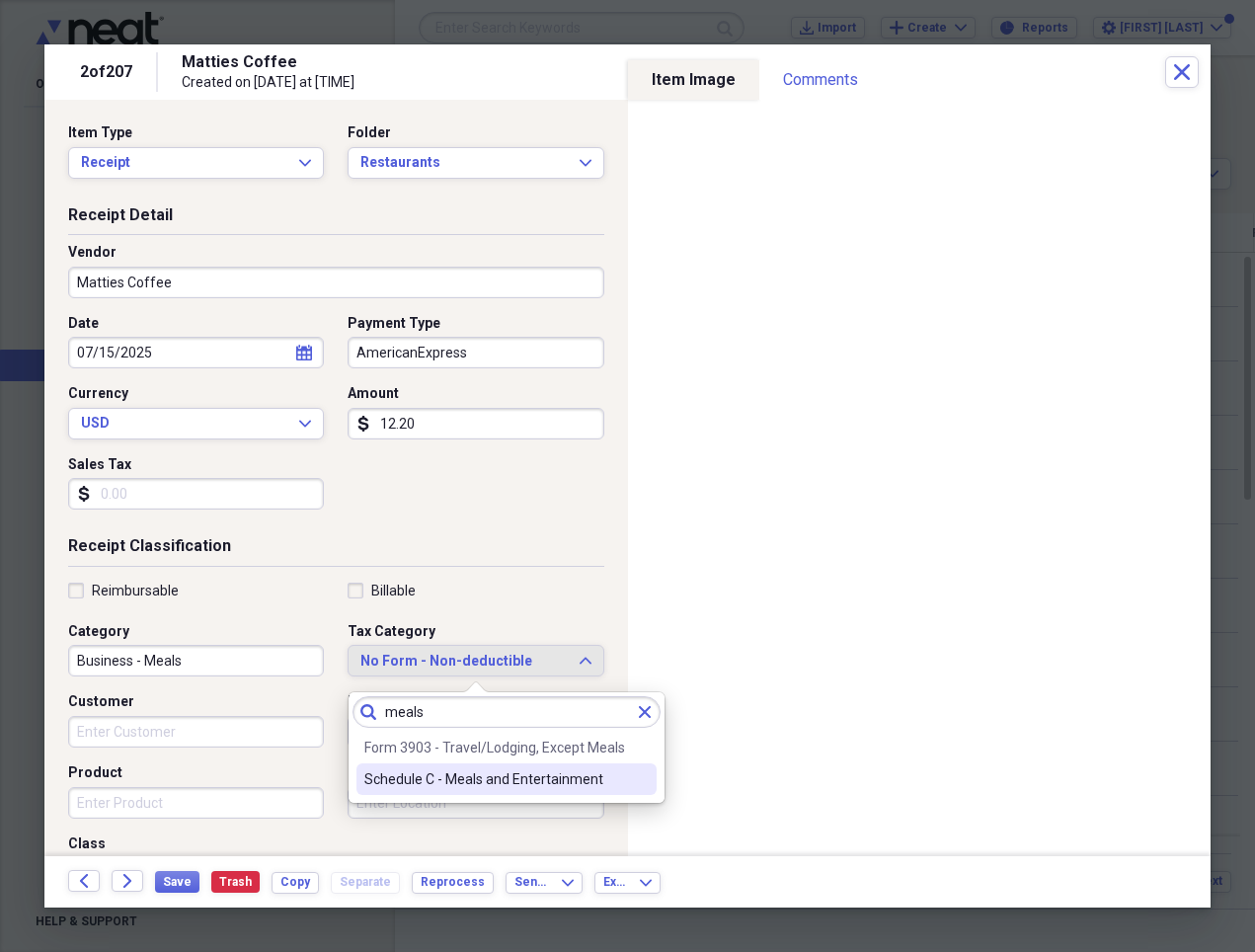 type on "meals" 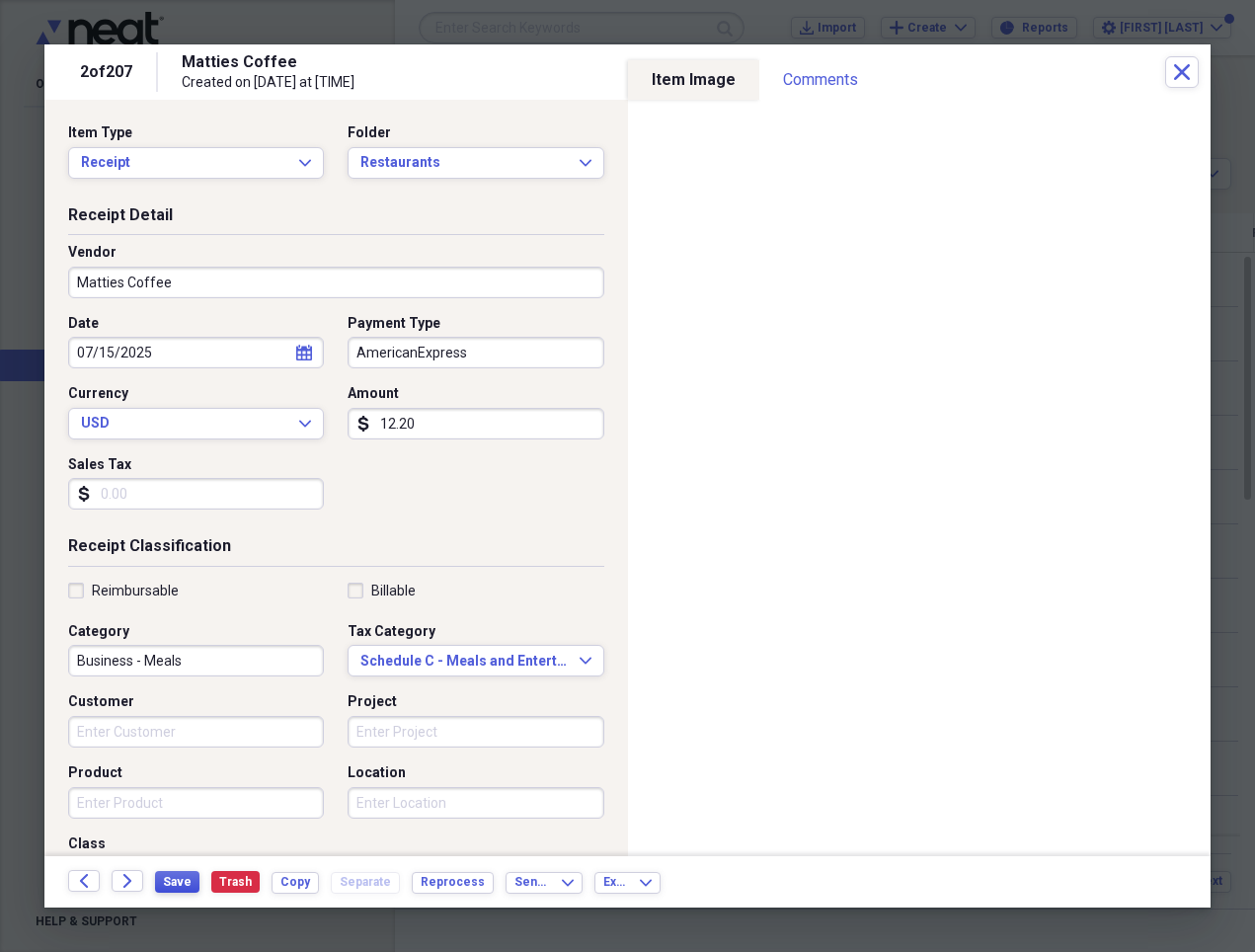 click on "Save" at bounding box center [177, 882] 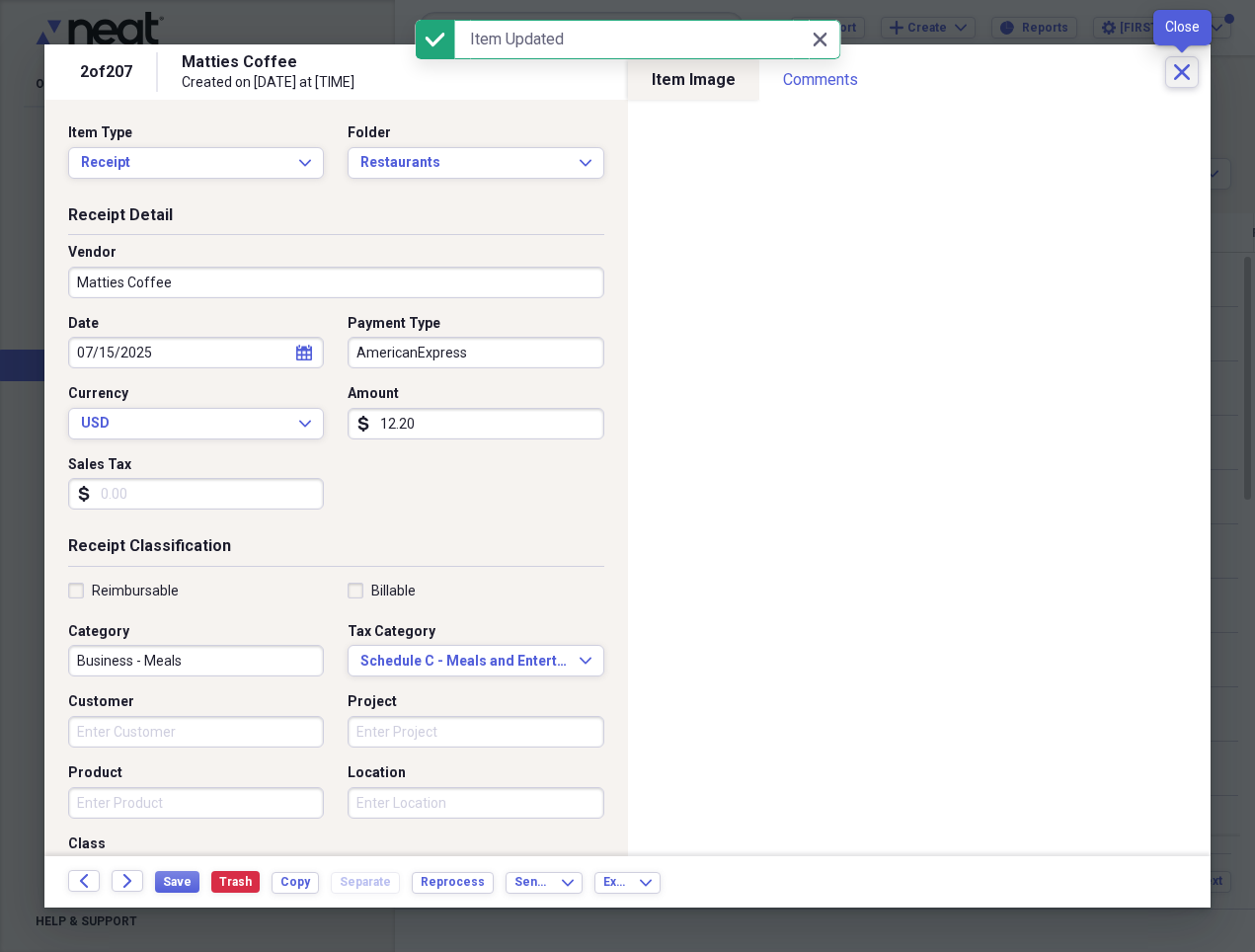 click 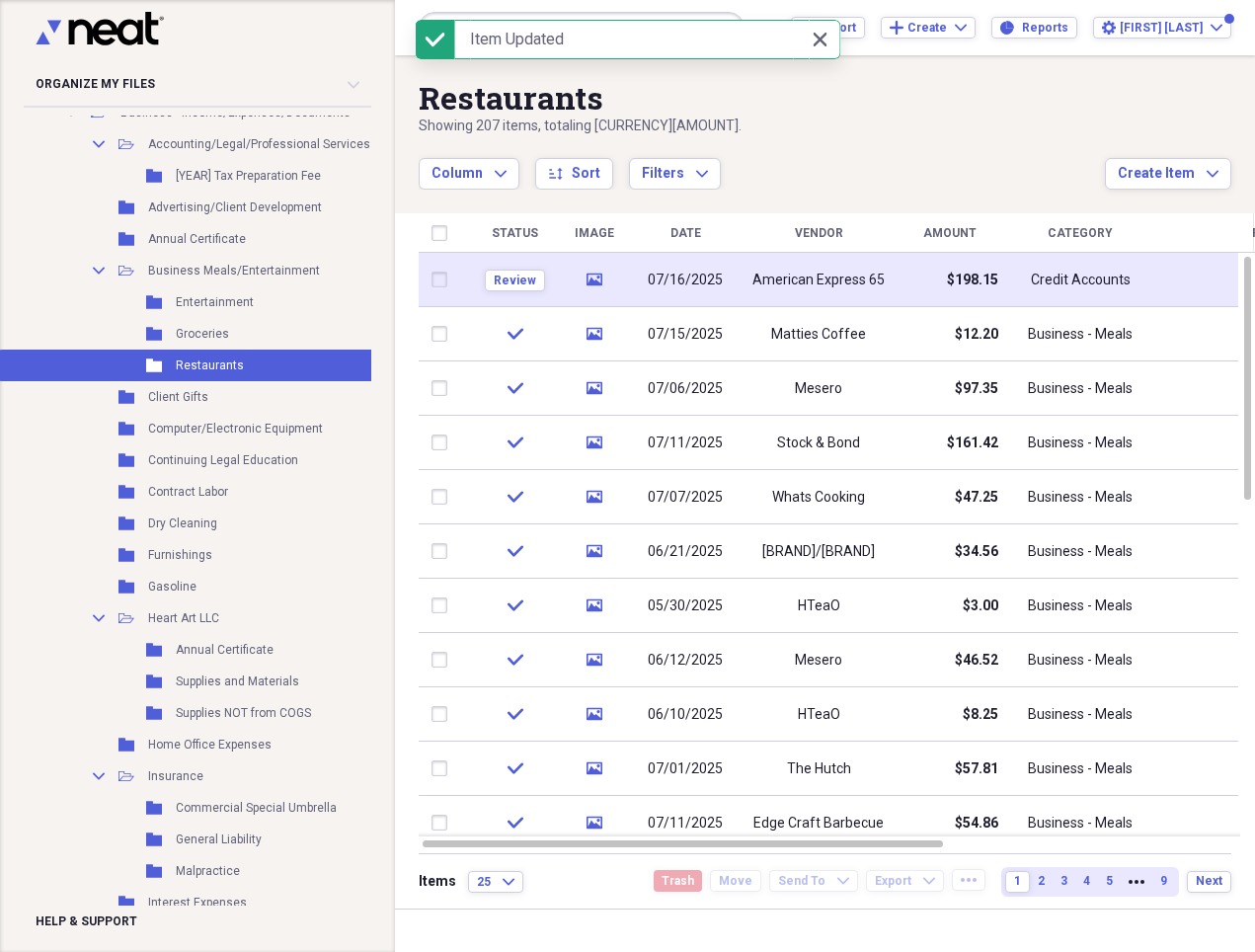 click on "American Express 65" at bounding box center (819, 280) 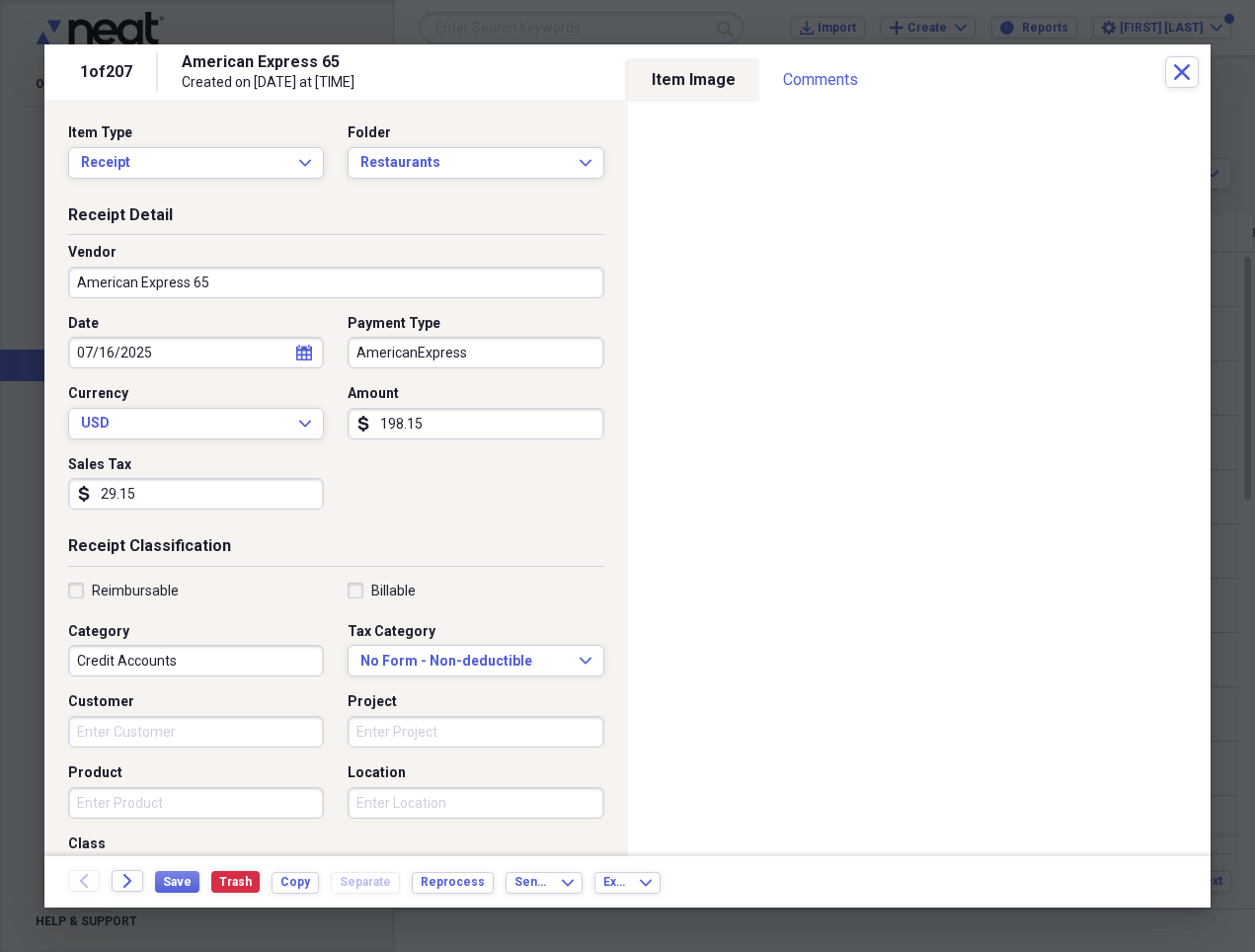 click on "American Express 65" at bounding box center (336, 282) 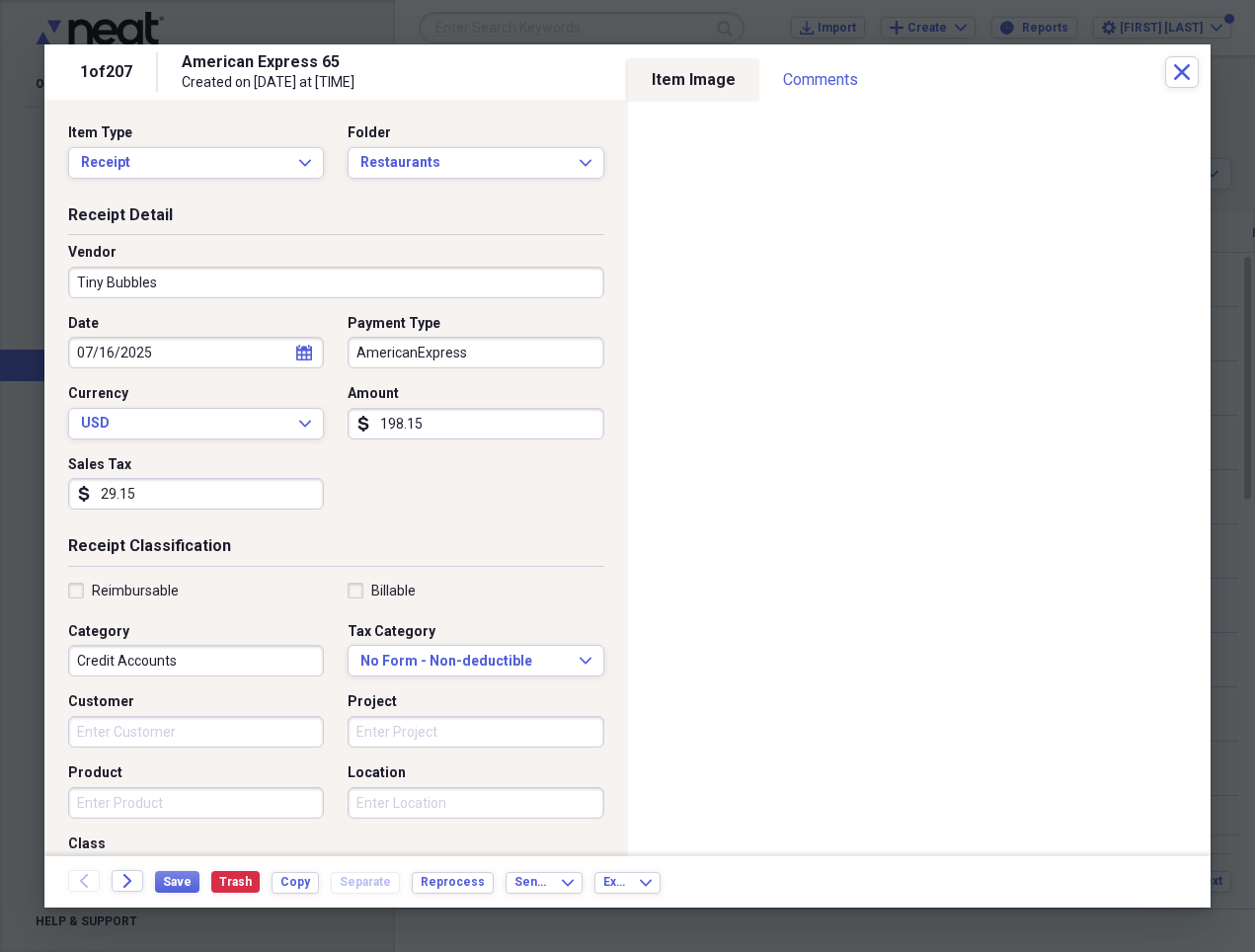 type on "Tiny Bubbles" 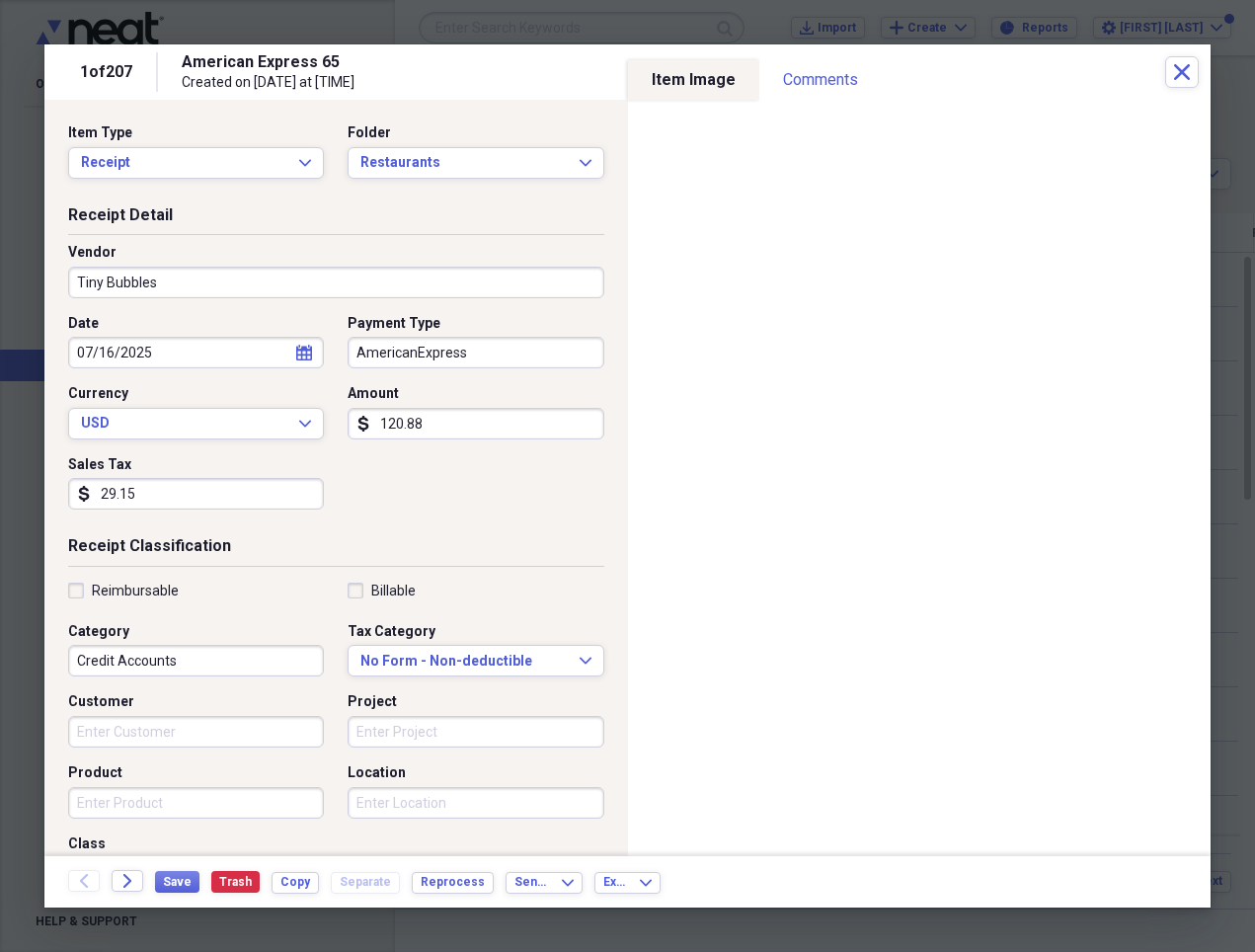 type on "120.88" 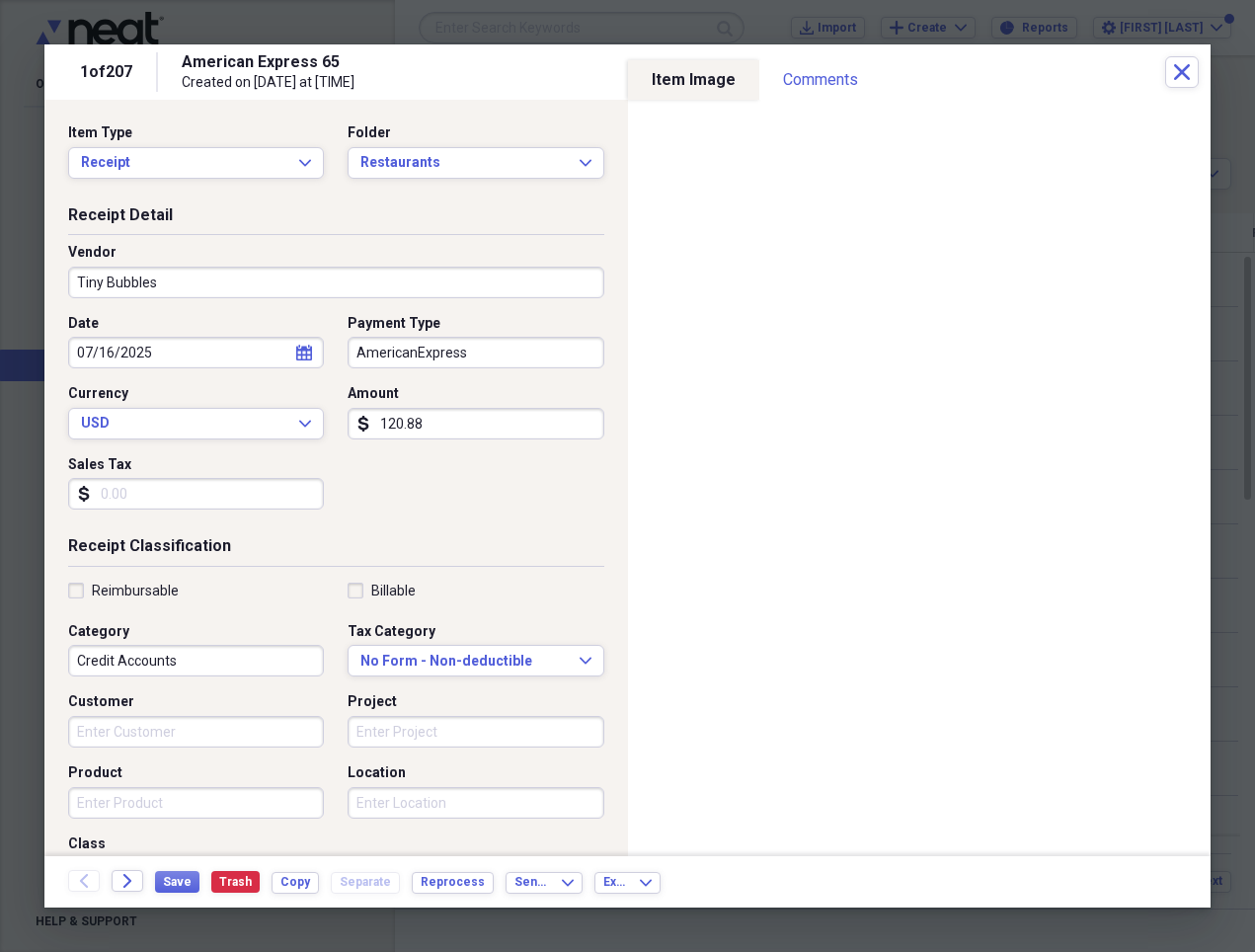 type 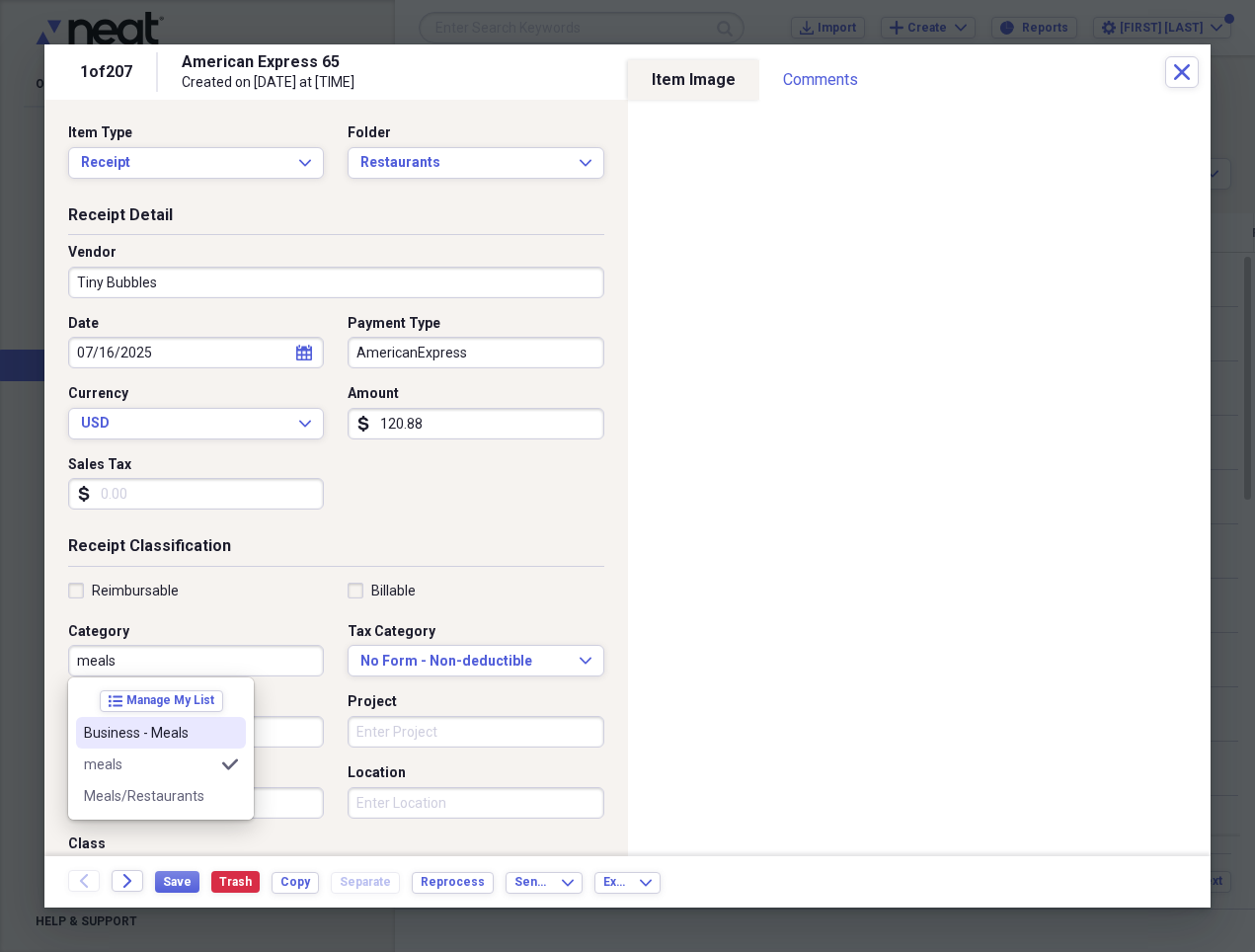 drag, startPoint x: 116, startPoint y: 730, endPoint x: 442, endPoint y: 664, distance: 332.6139 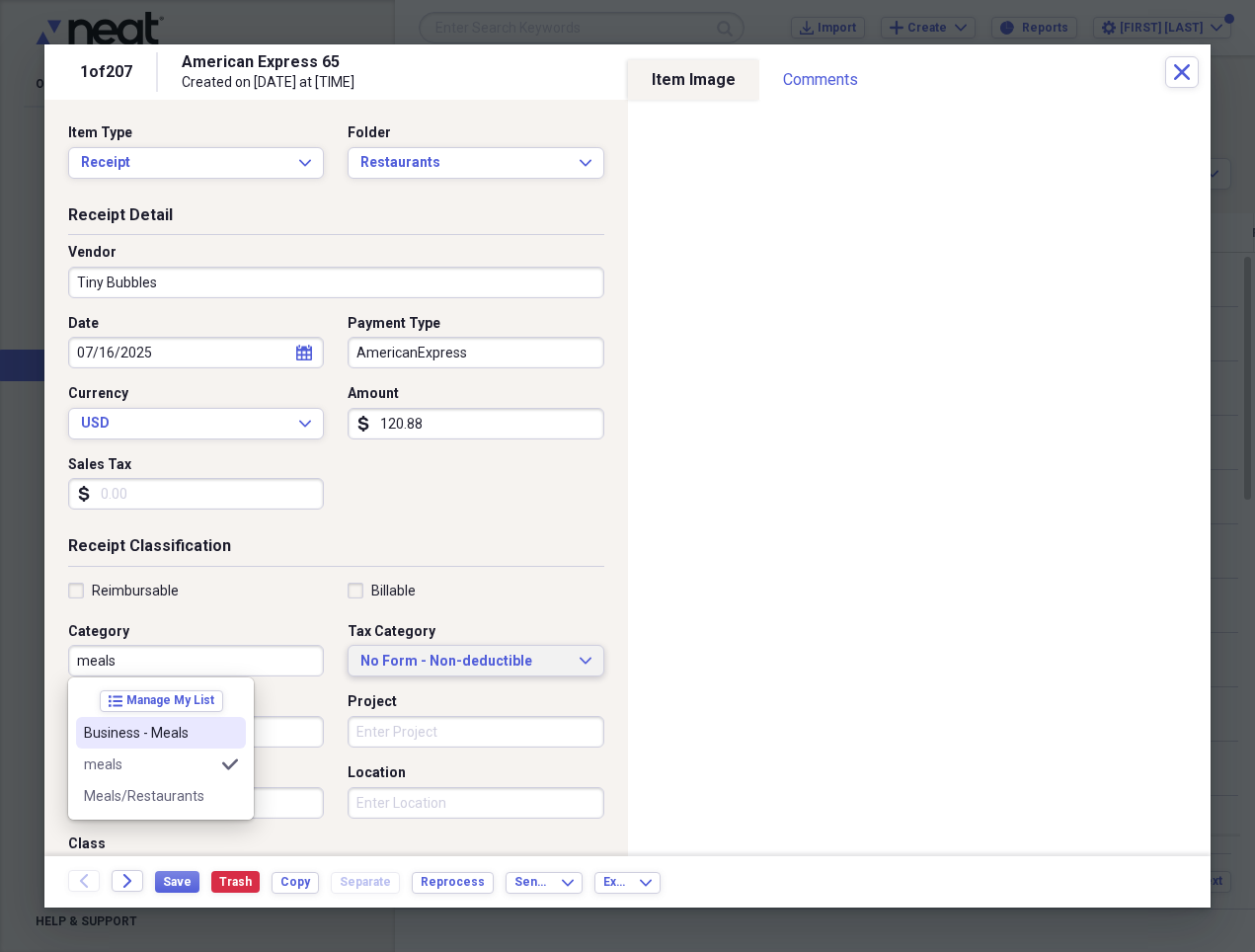 type on "Business - Meals" 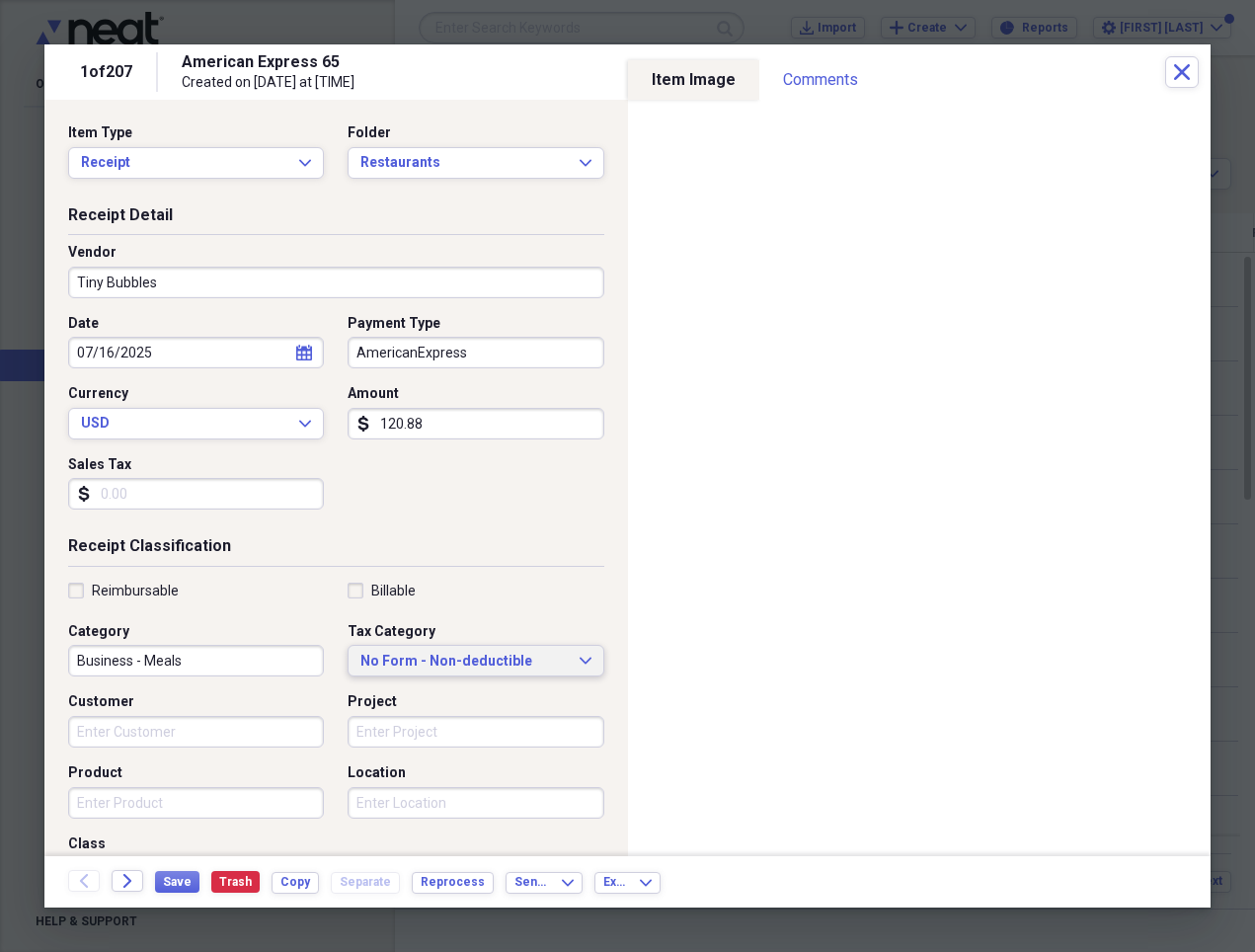 click on "No Form - Non-deductible Expand" at bounding box center (475, 661) 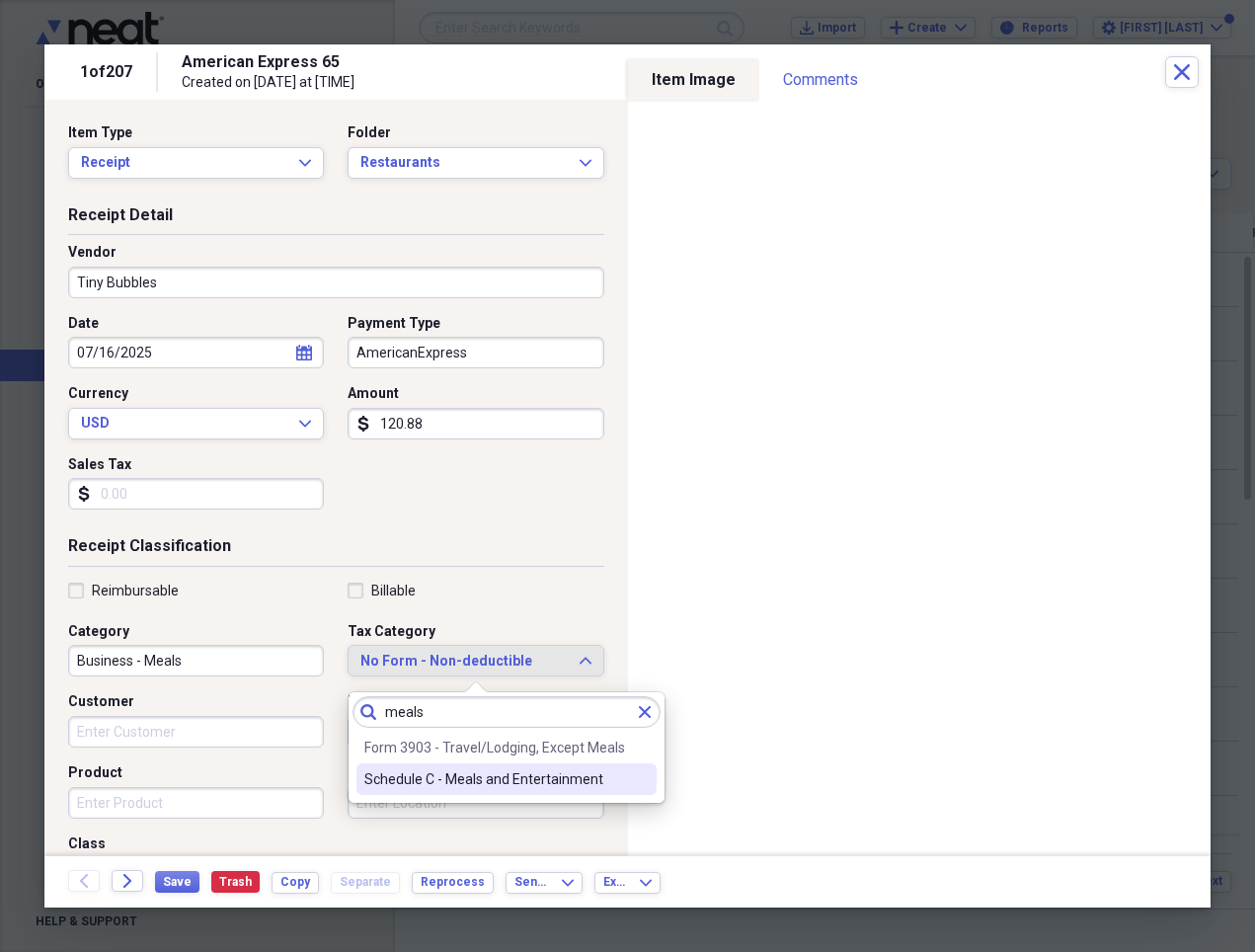 type on "meals" 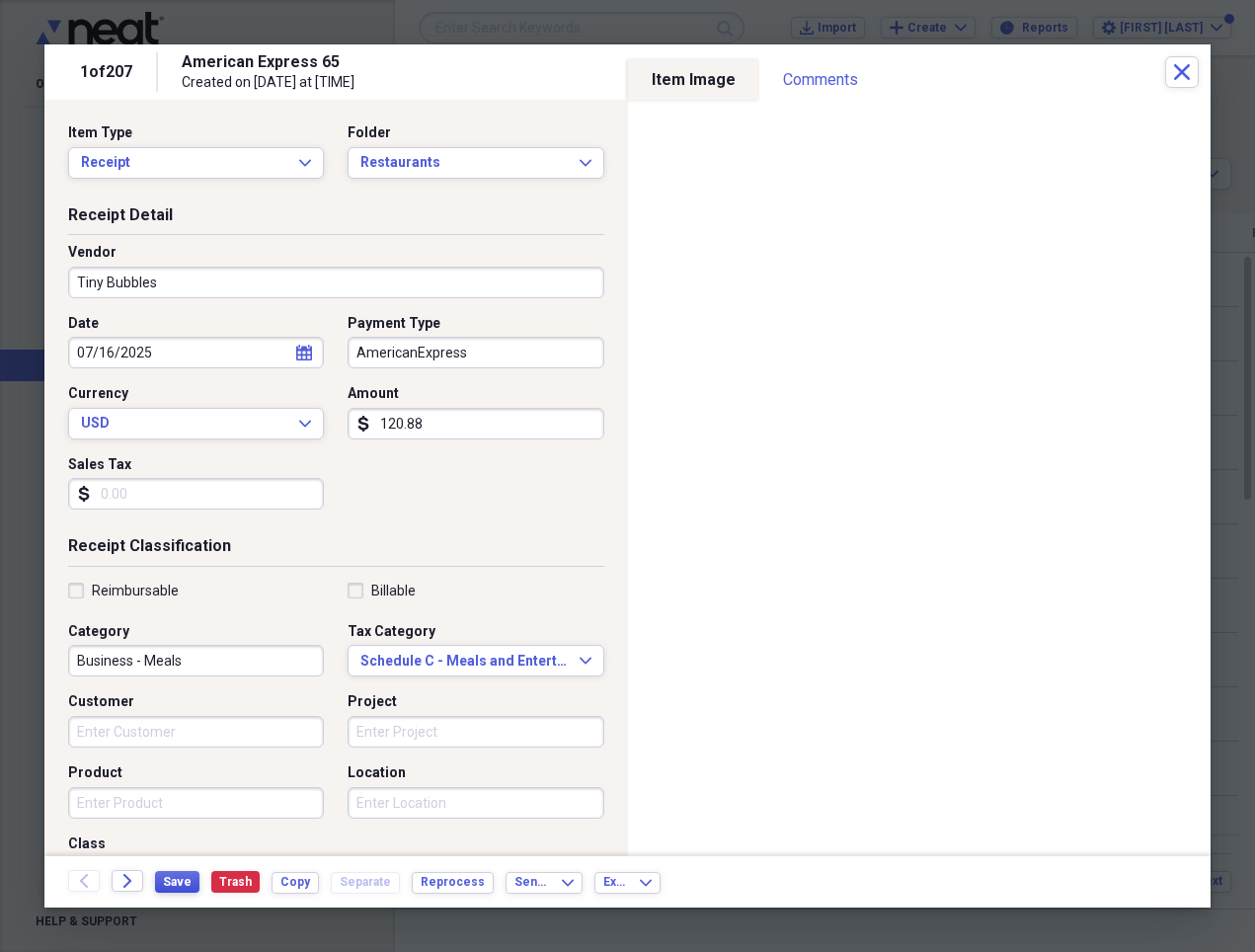 click on "Save" at bounding box center [177, 882] 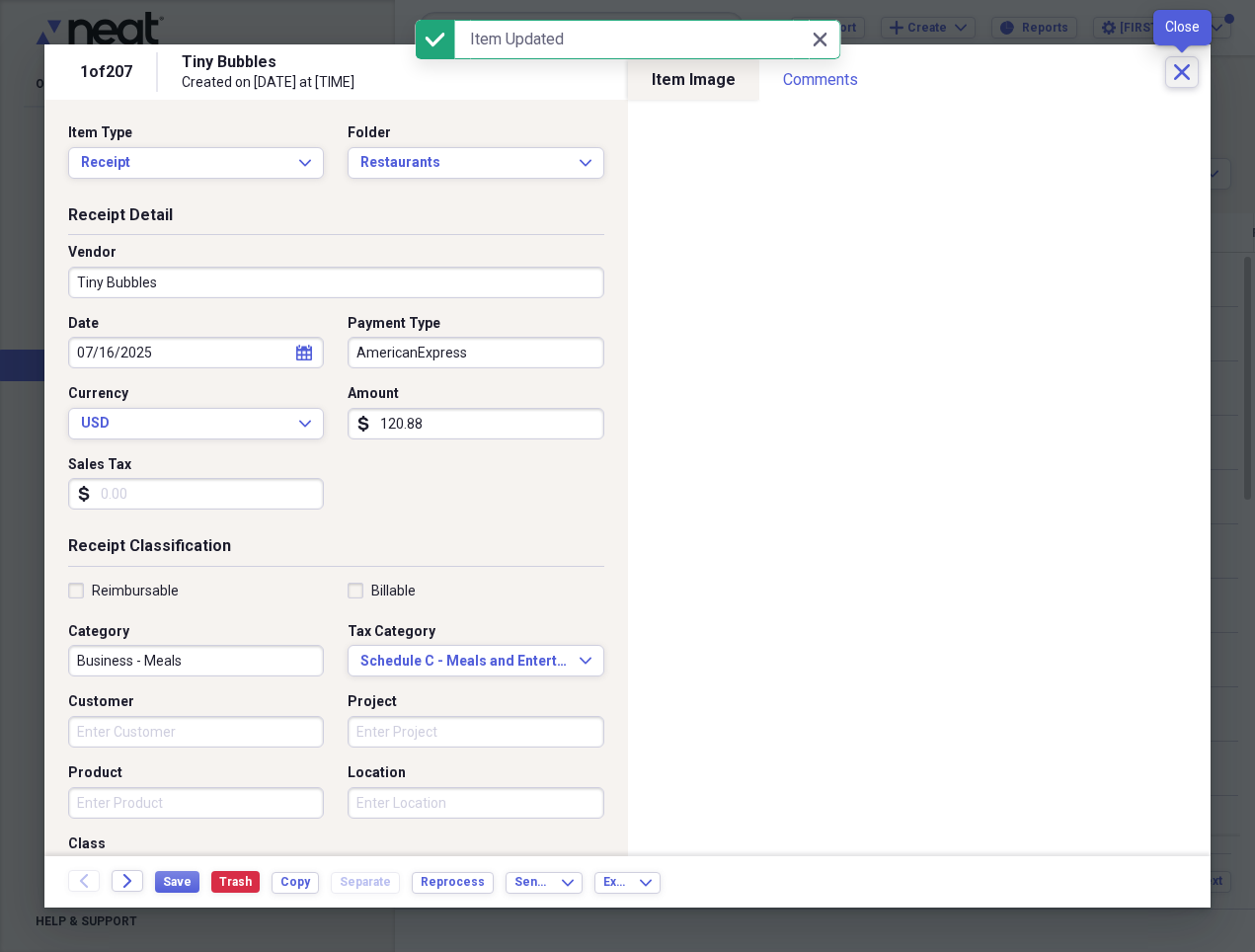 click 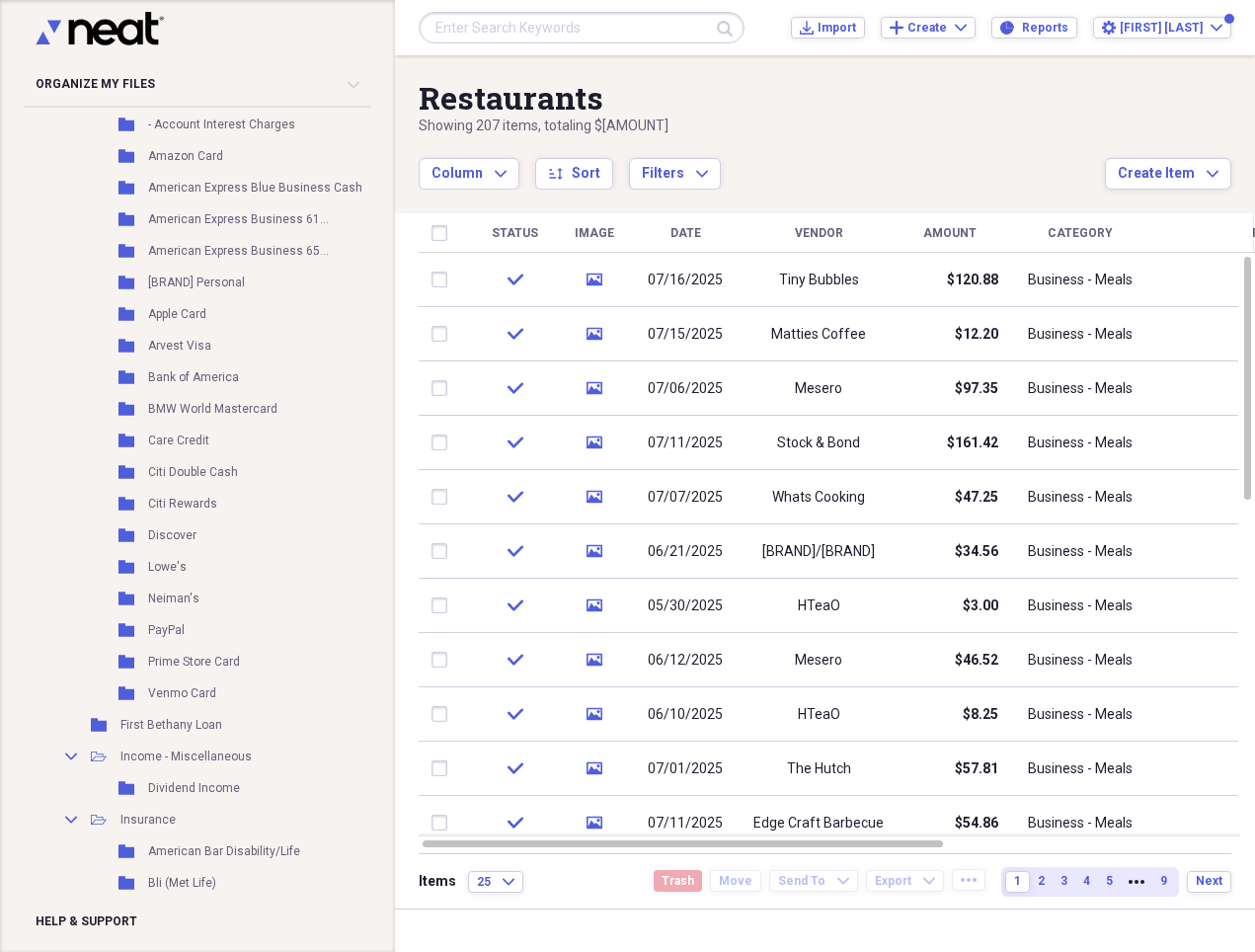 scroll, scrollTop: 2897, scrollLeft: 0, axis: vertical 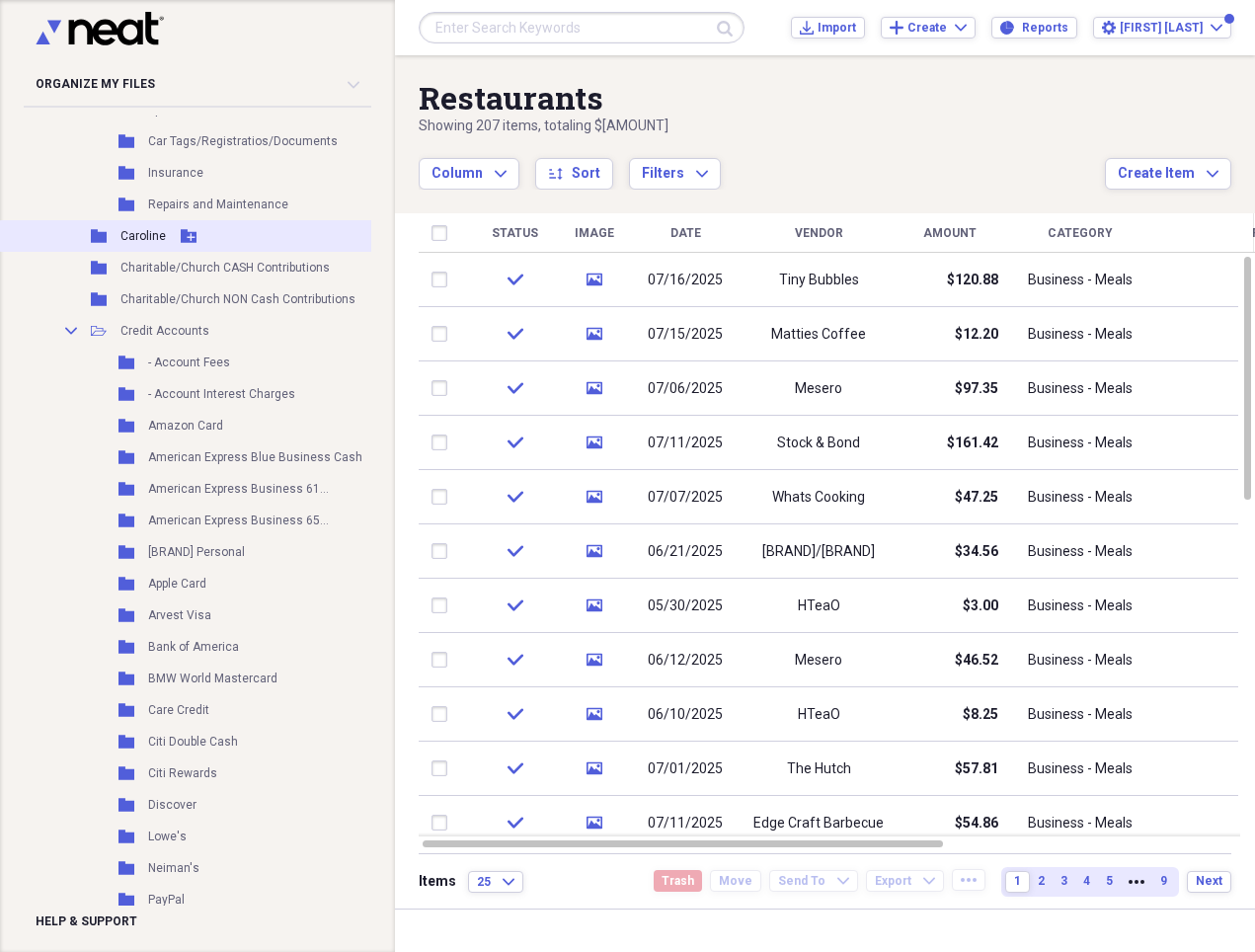 click on "Caroline" at bounding box center [143, 236] 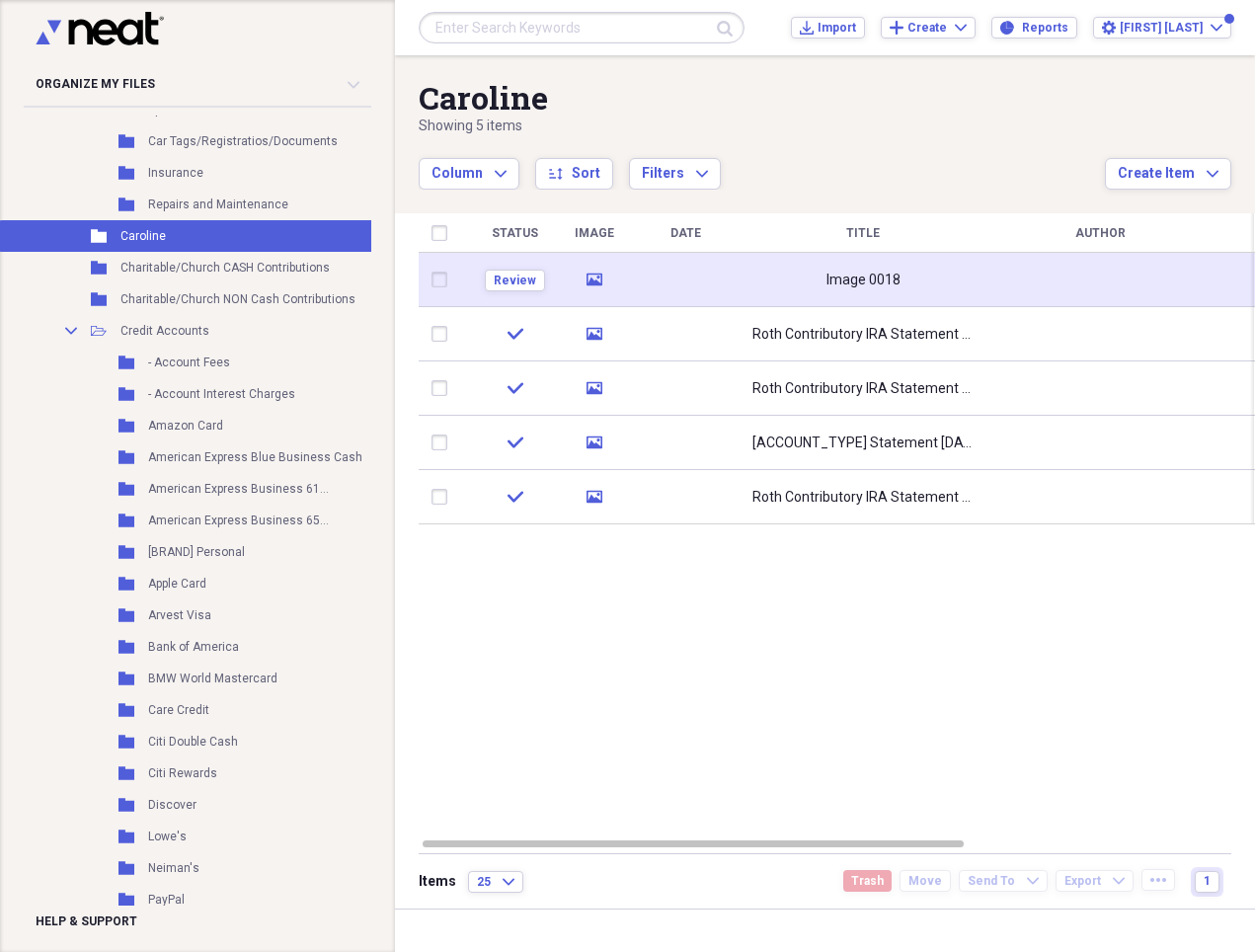 click on "Image 0018" at bounding box center (863, 280) 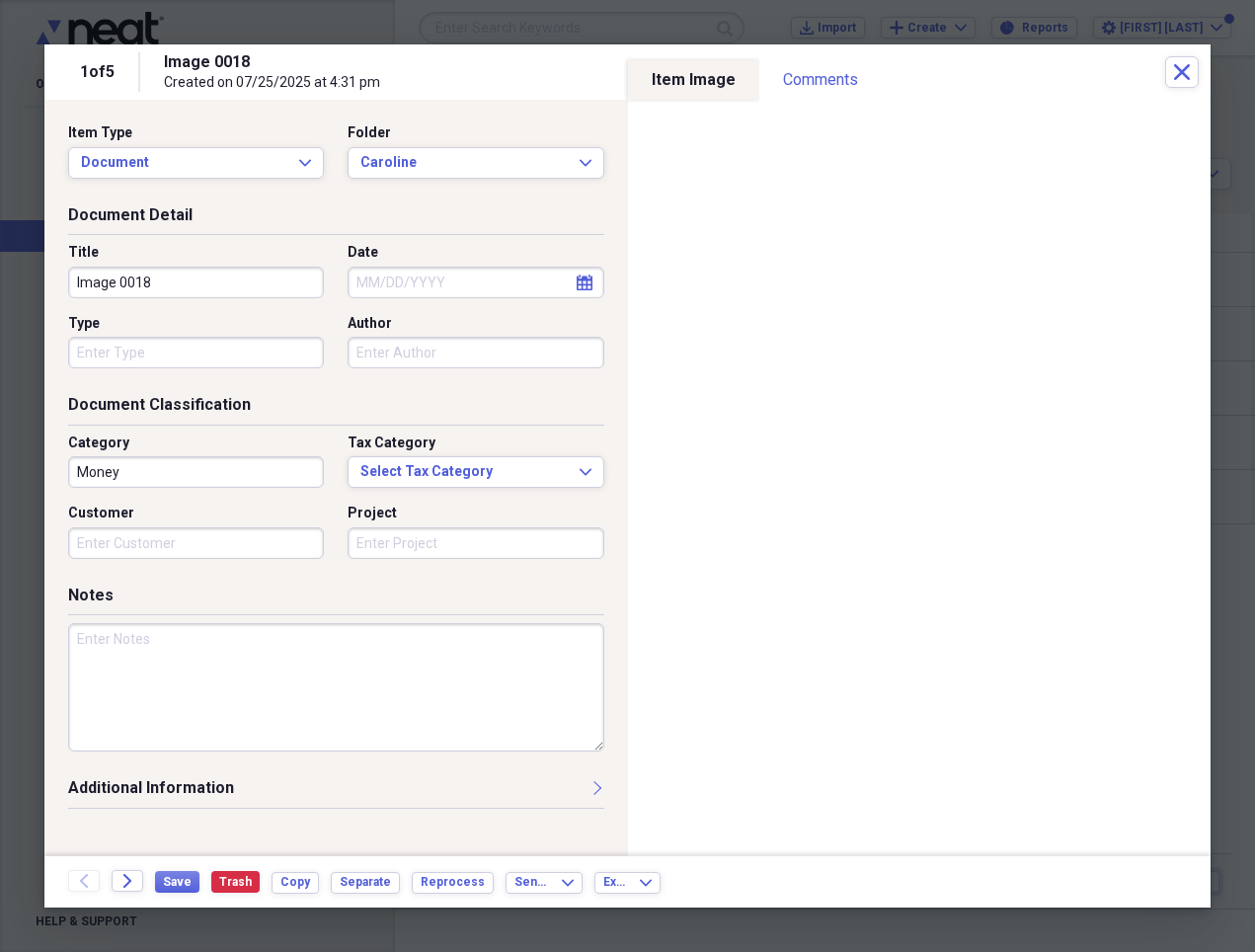 click on "Image 0018" at bounding box center (196, 282) 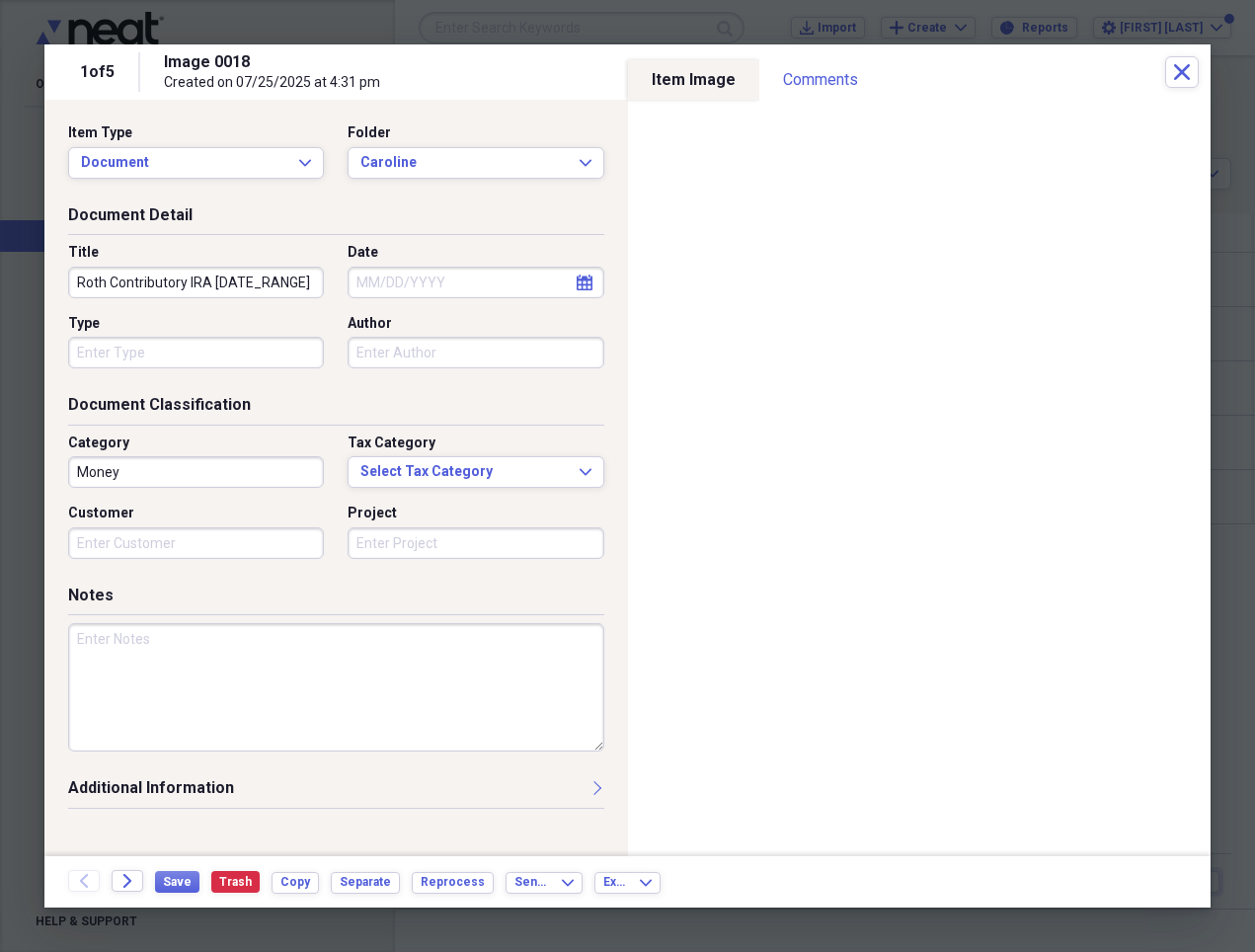 type on "Roth Contributory IRA [DATE_RANGE]" 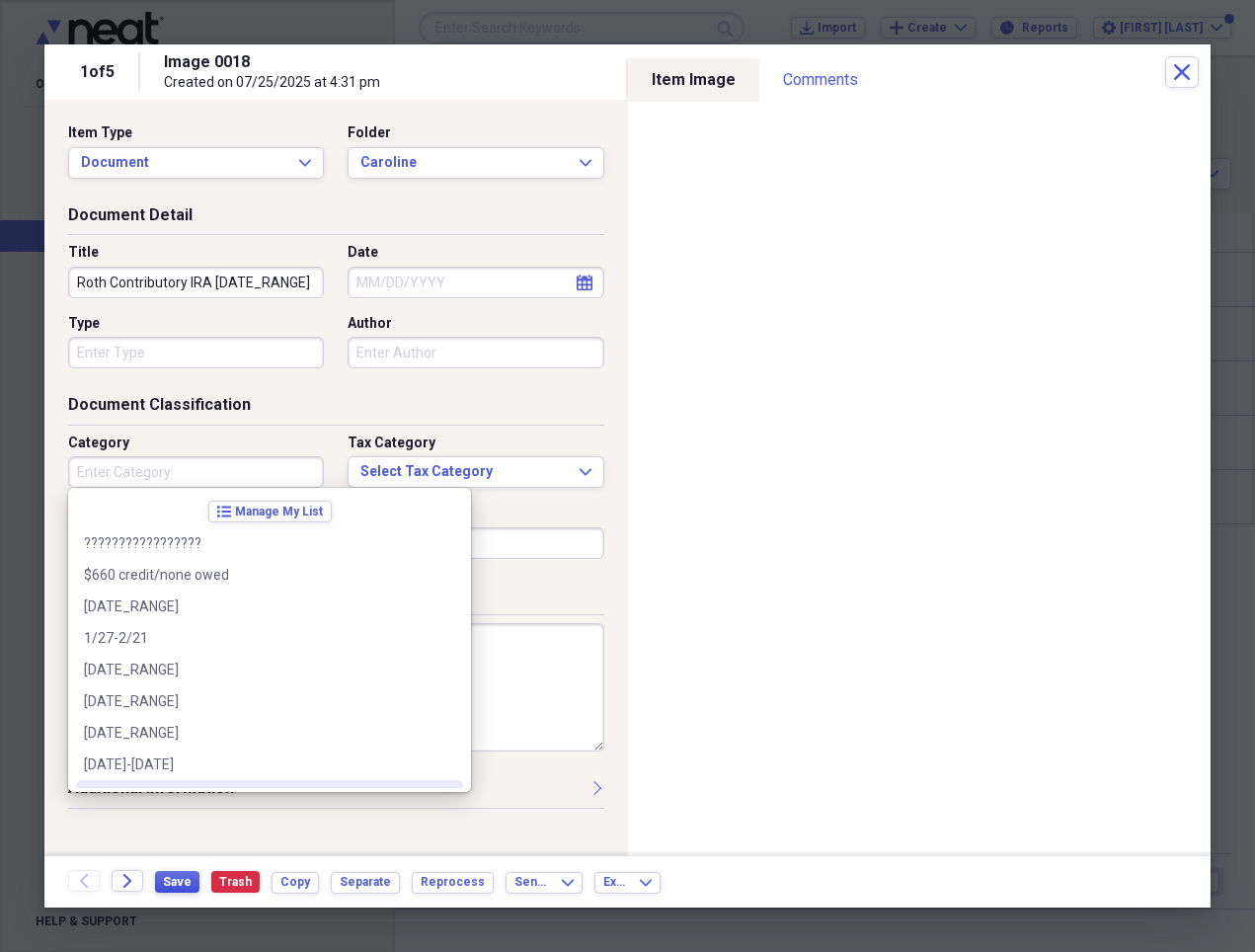 type 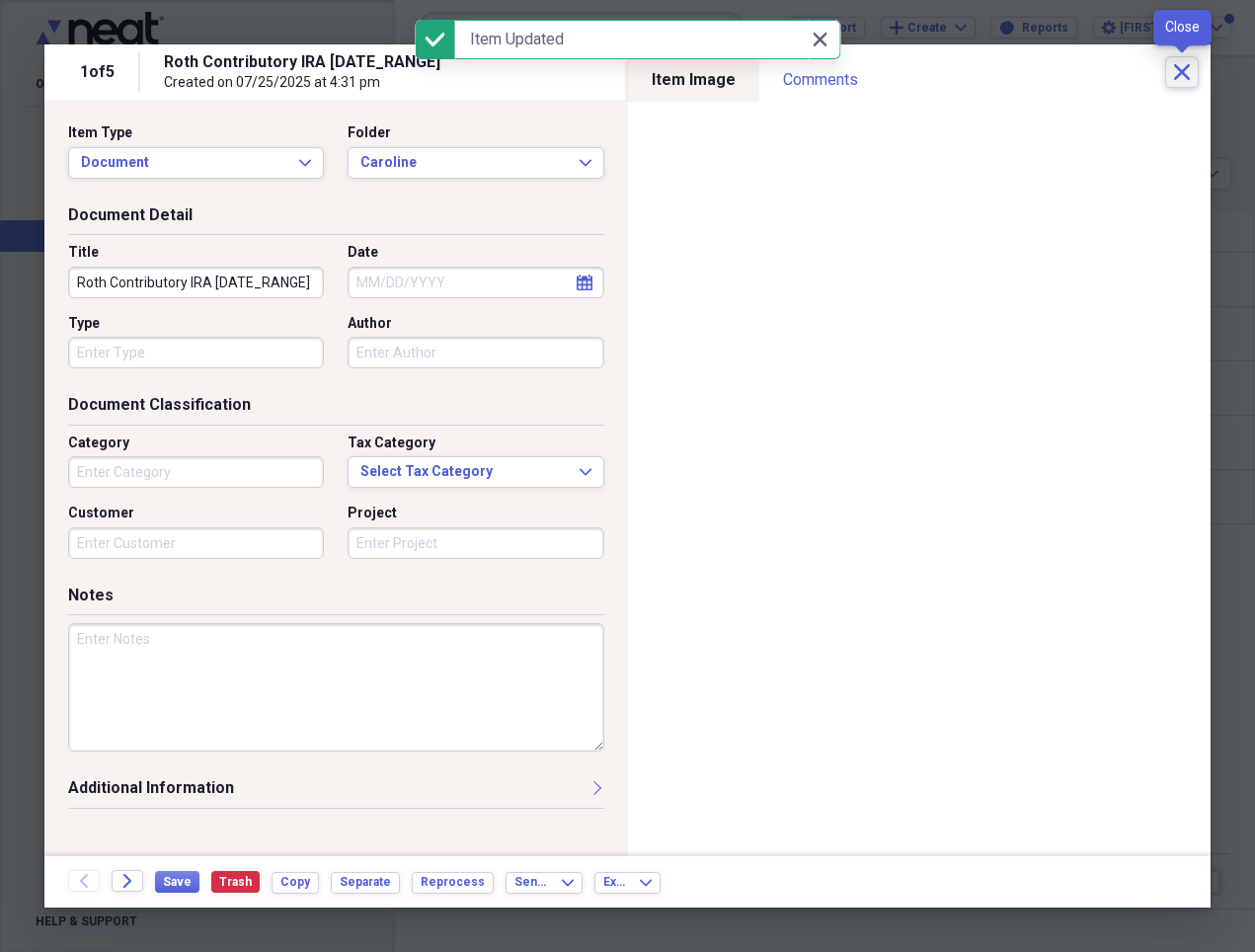 click on "Close" 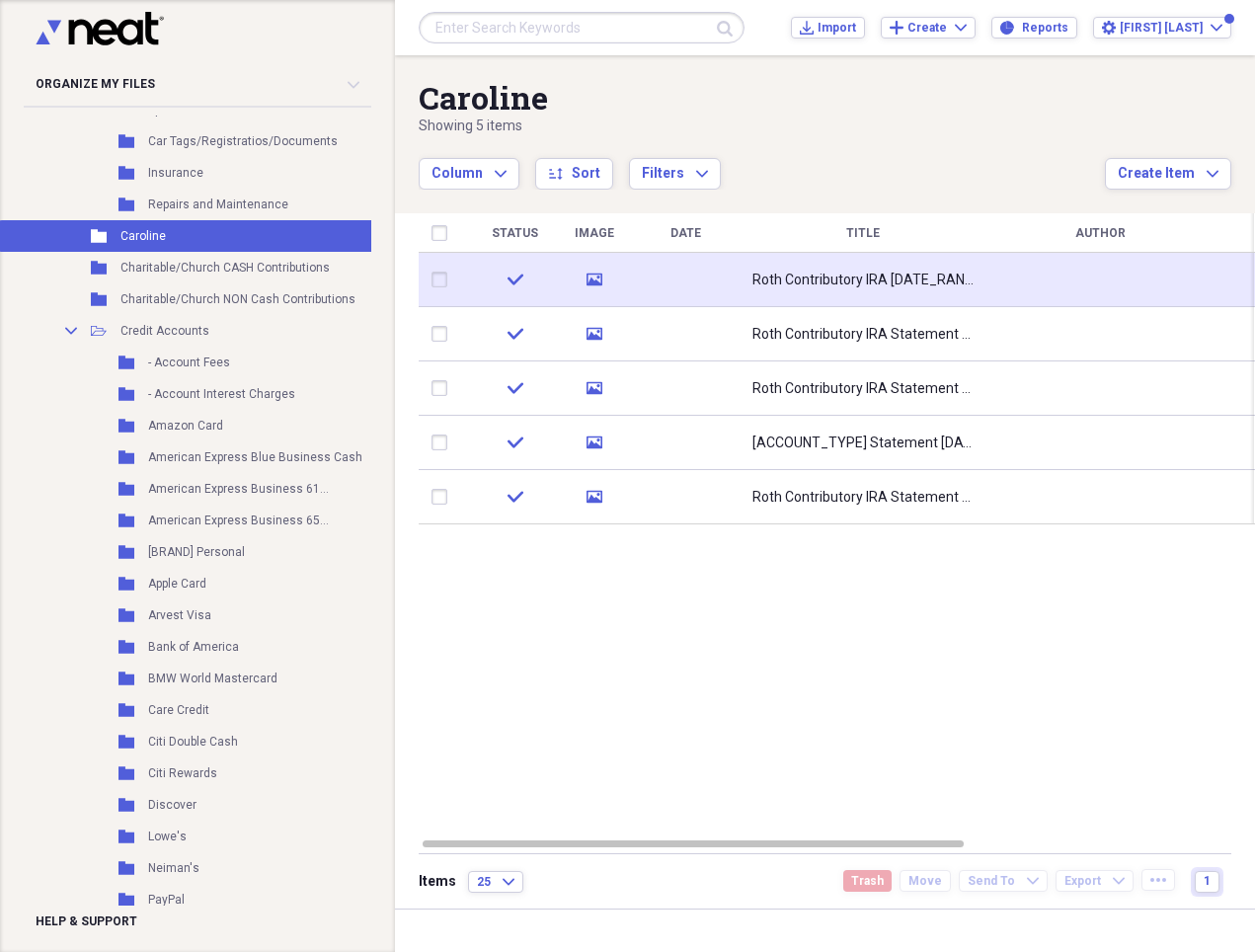 click on "Roth Contributory IRA [DATE_RANGE]" at bounding box center (863, 280) 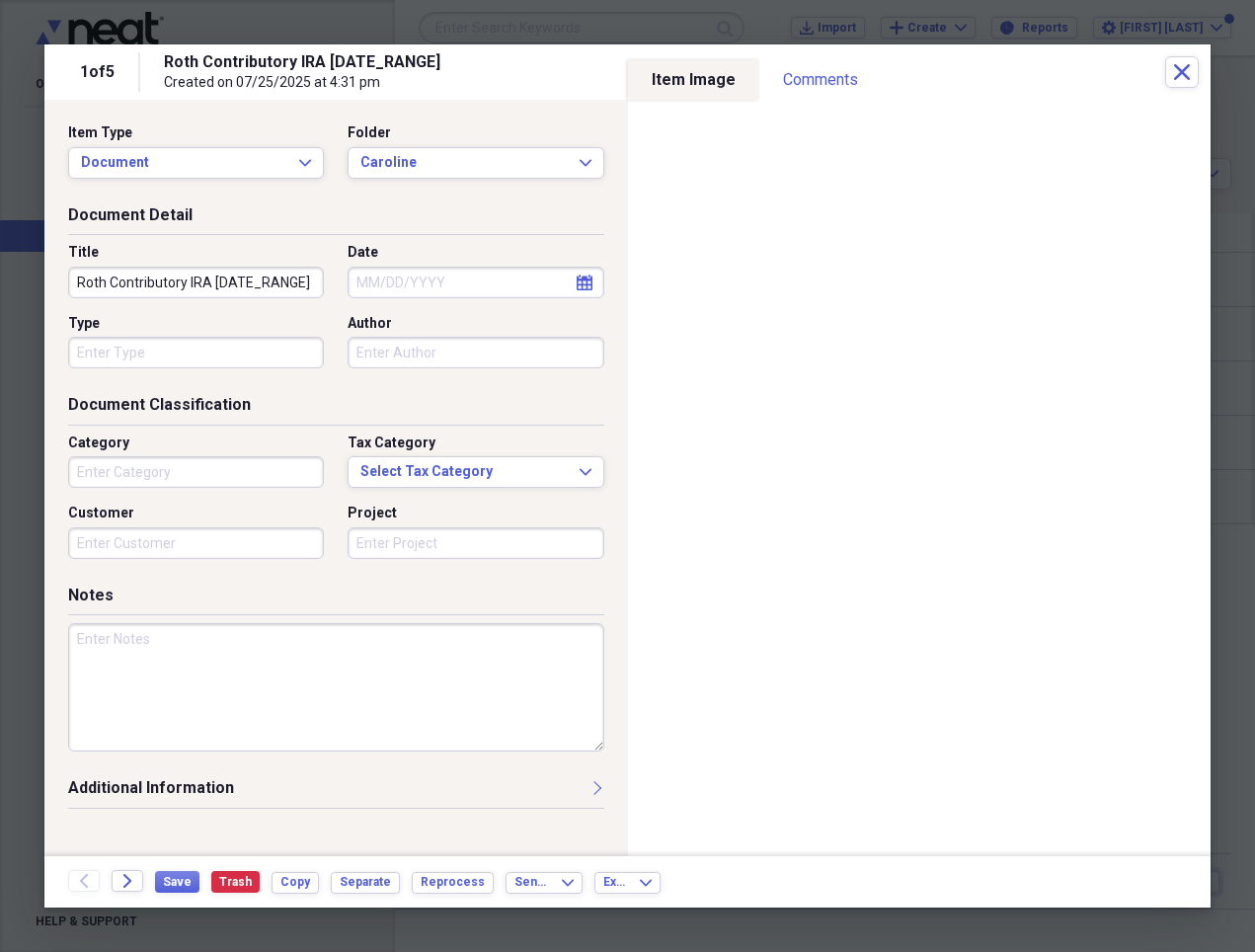 click on "Roth Contributory IRA [DATE_RANGE]" at bounding box center [196, 282] 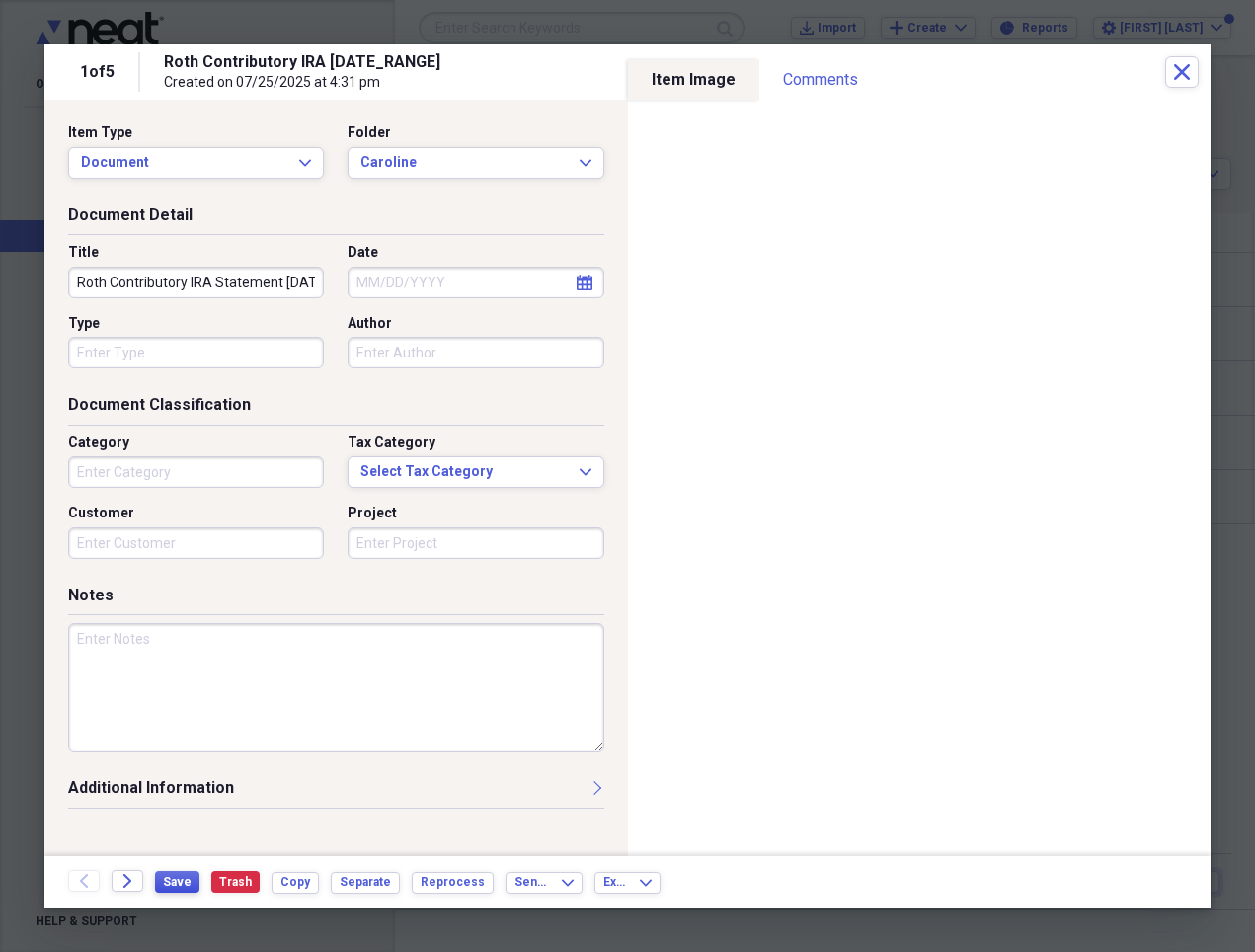 type on "Roth Contributory IRA Statement [DATE_RANGE]" 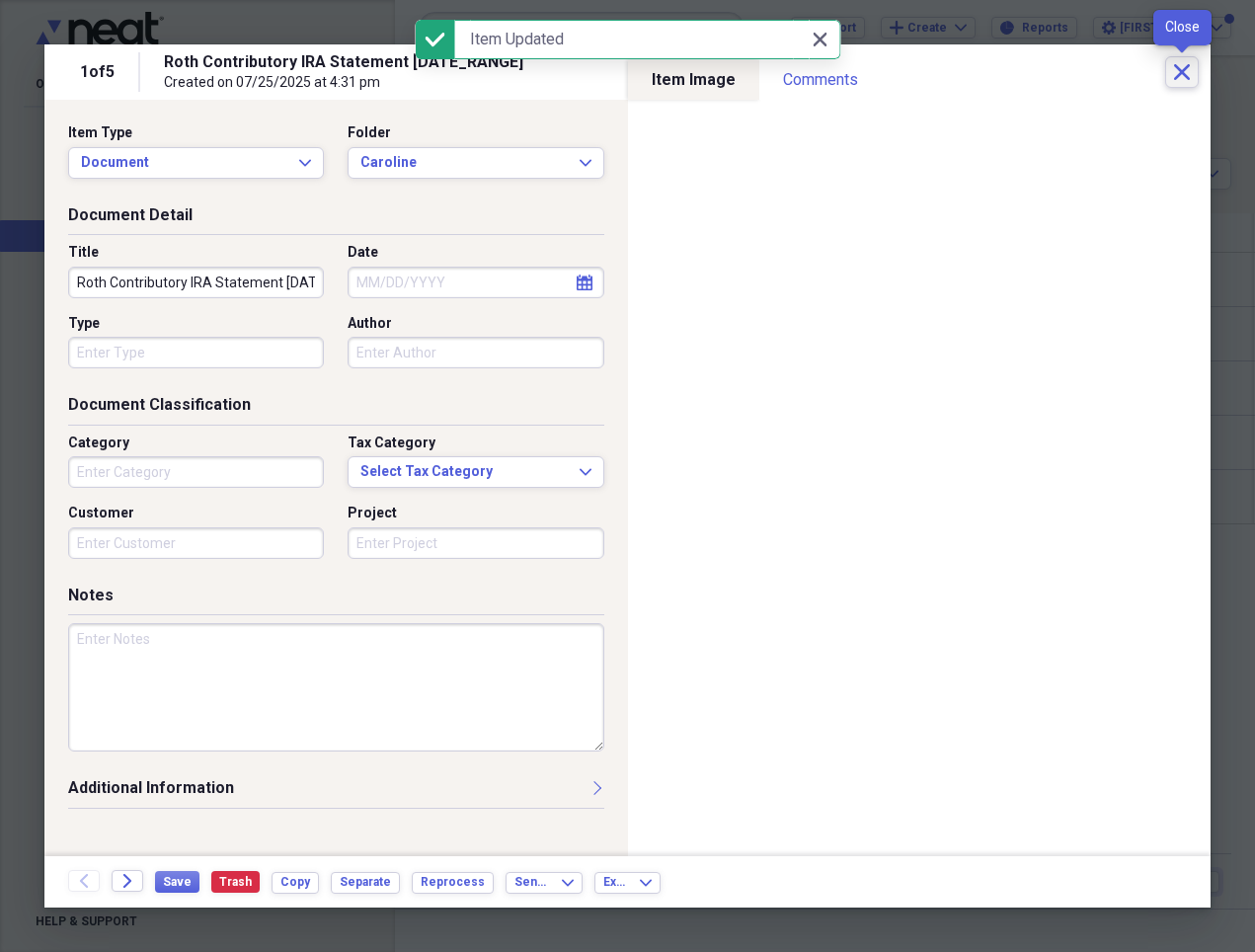 click 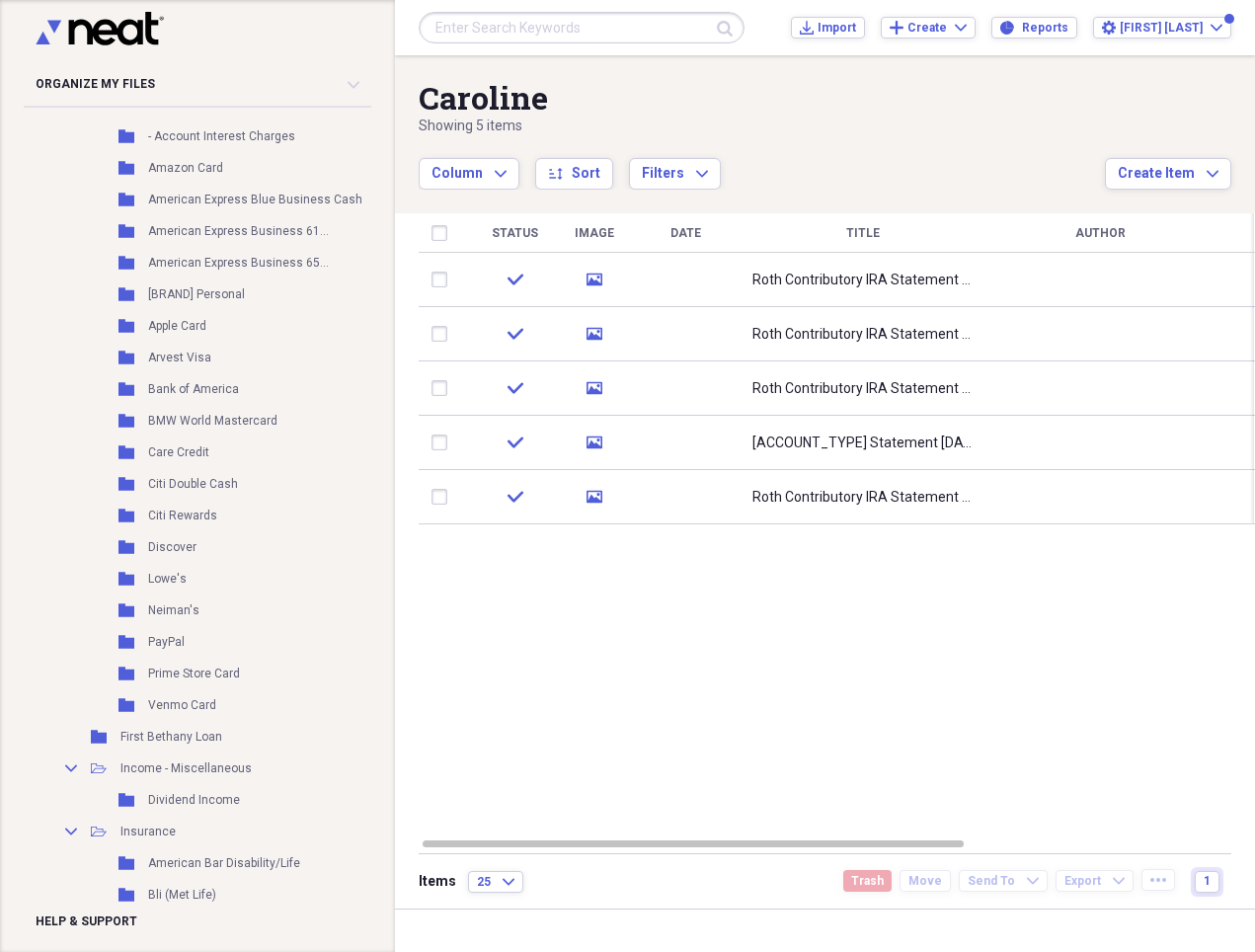 scroll, scrollTop: 2785, scrollLeft: 0, axis: vertical 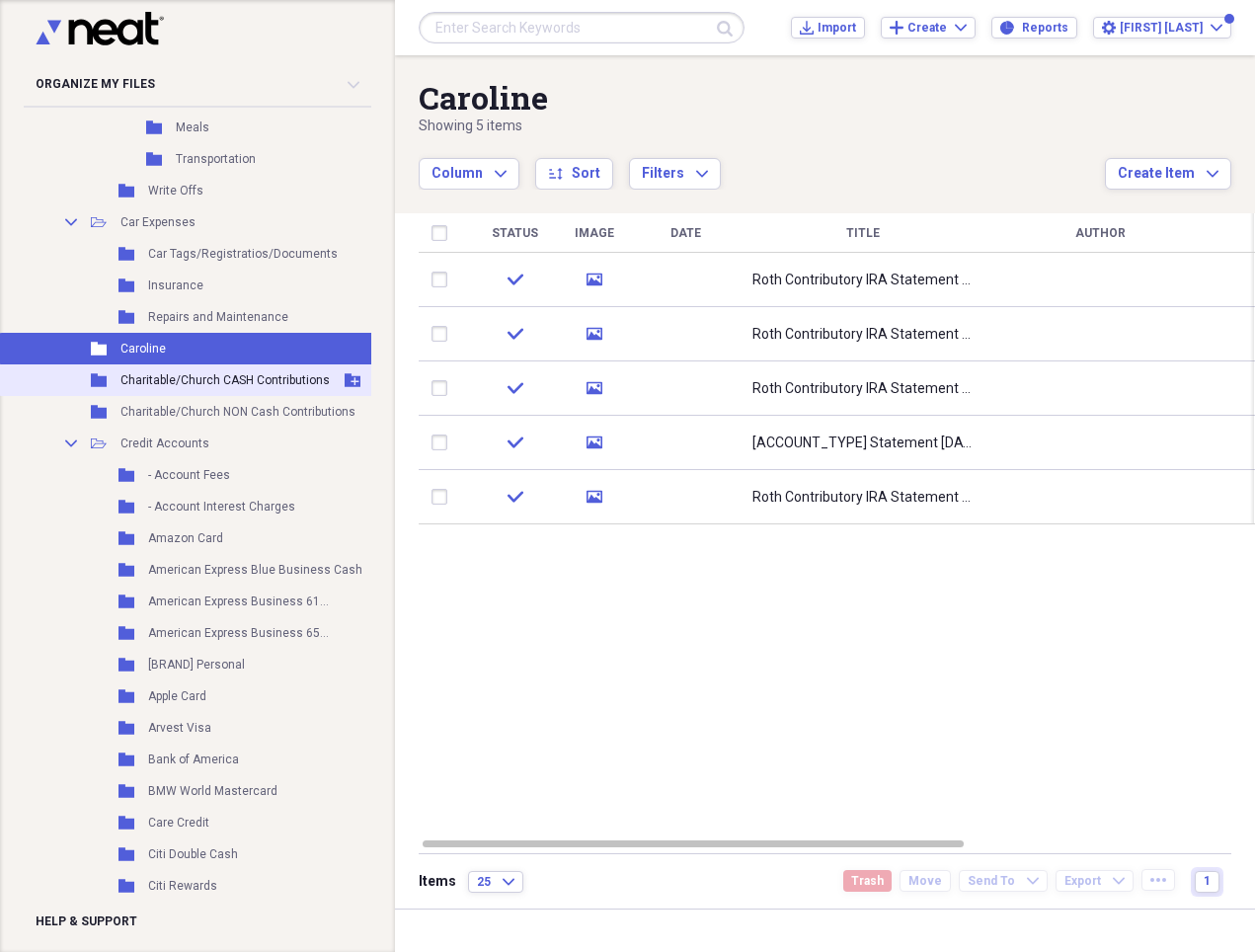 click on "Charitable/Church CASH Contributions" at bounding box center [225, 380] 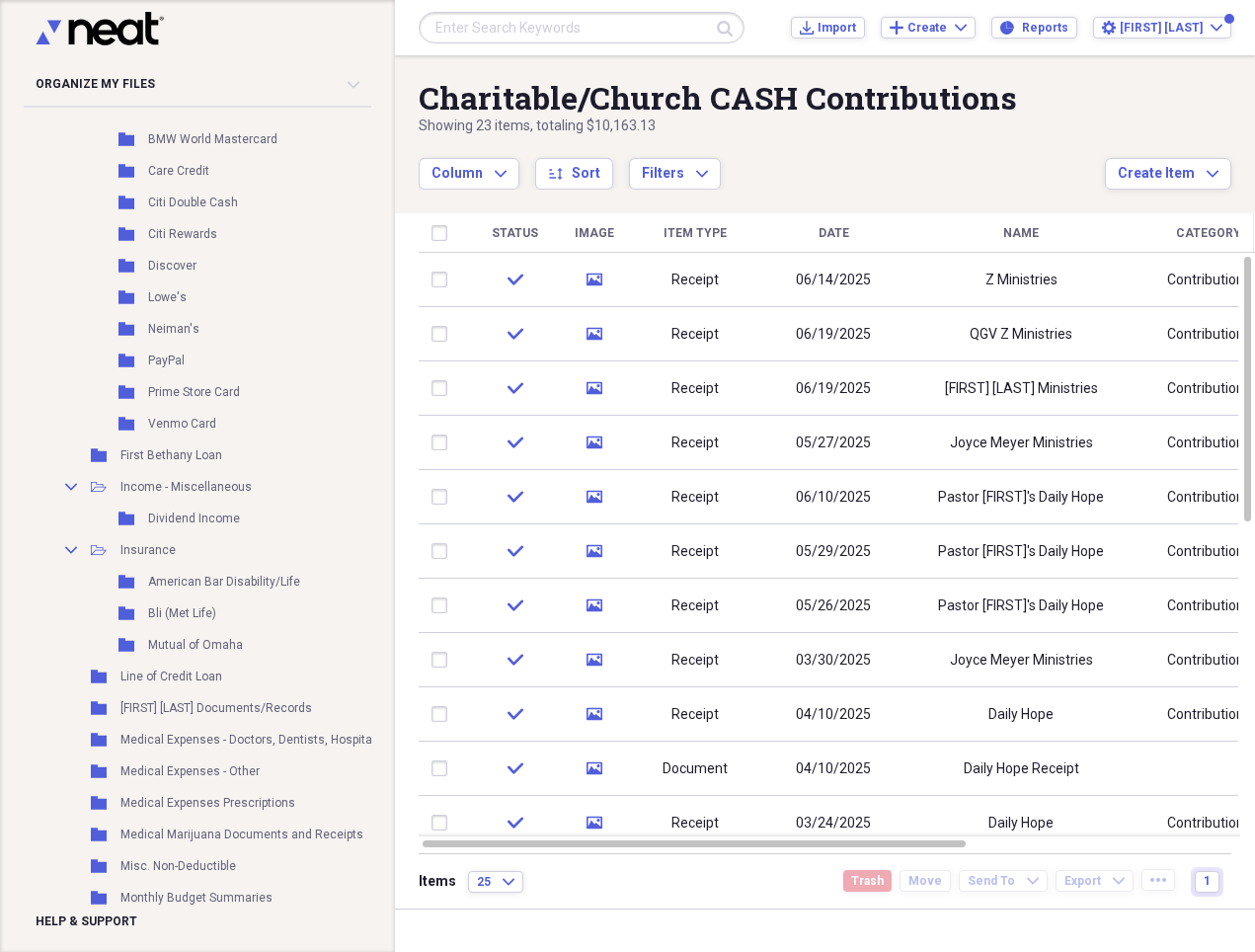 scroll, scrollTop: 3739, scrollLeft: 0, axis: vertical 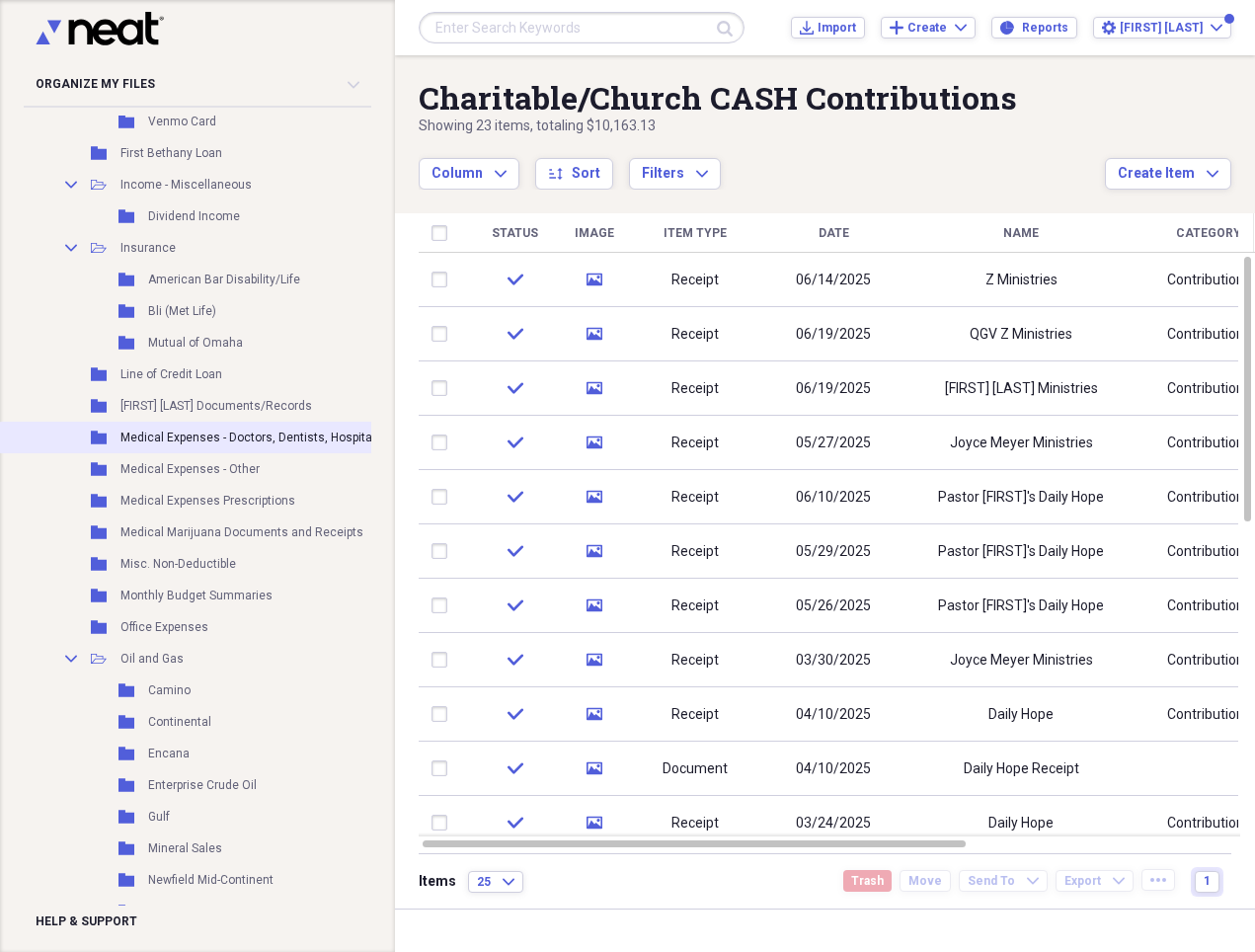 click on "Medical Expenses - Doctors, Dentists, Hospitals" at bounding box center (251, 437) 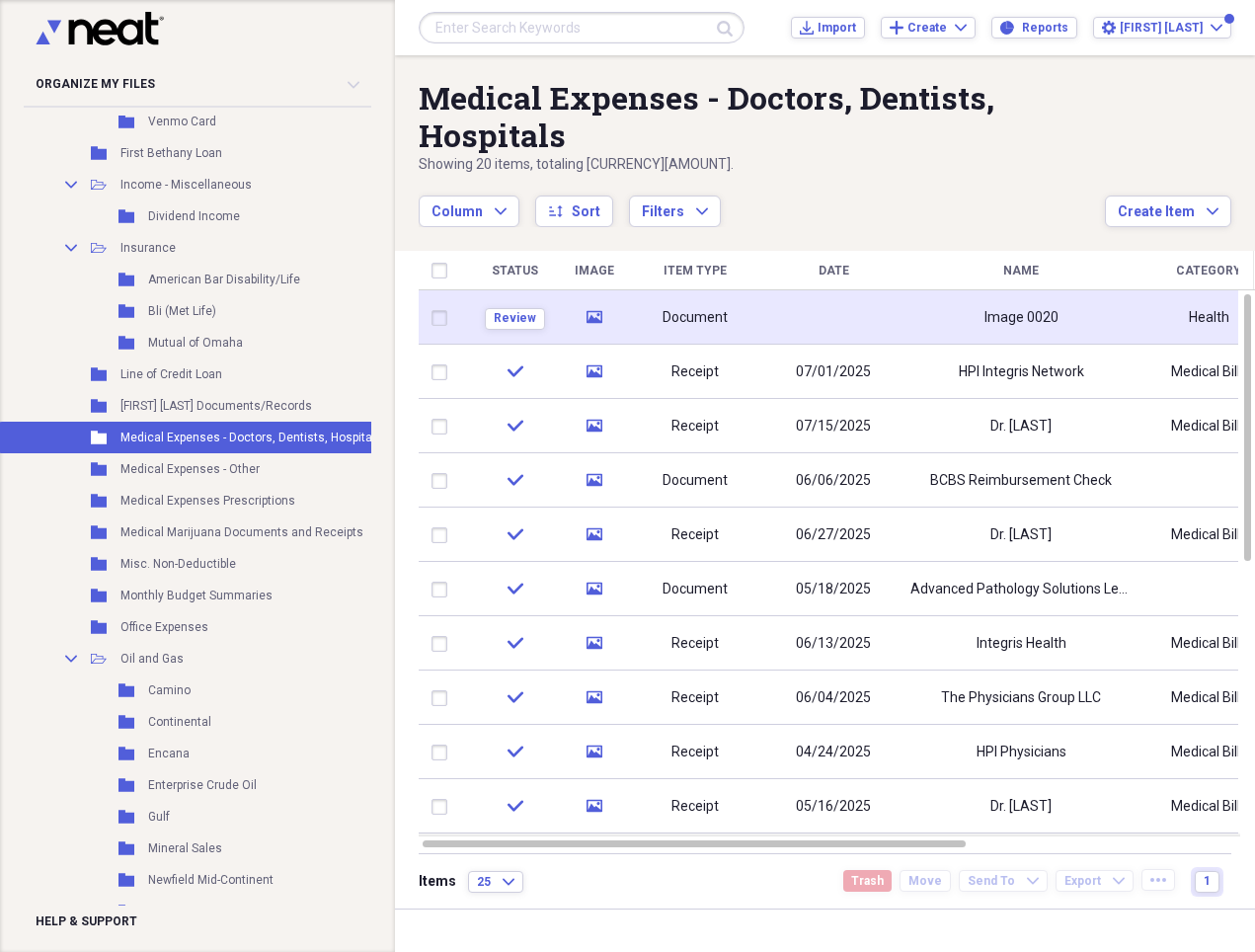 click at bounding box center (833, 317) 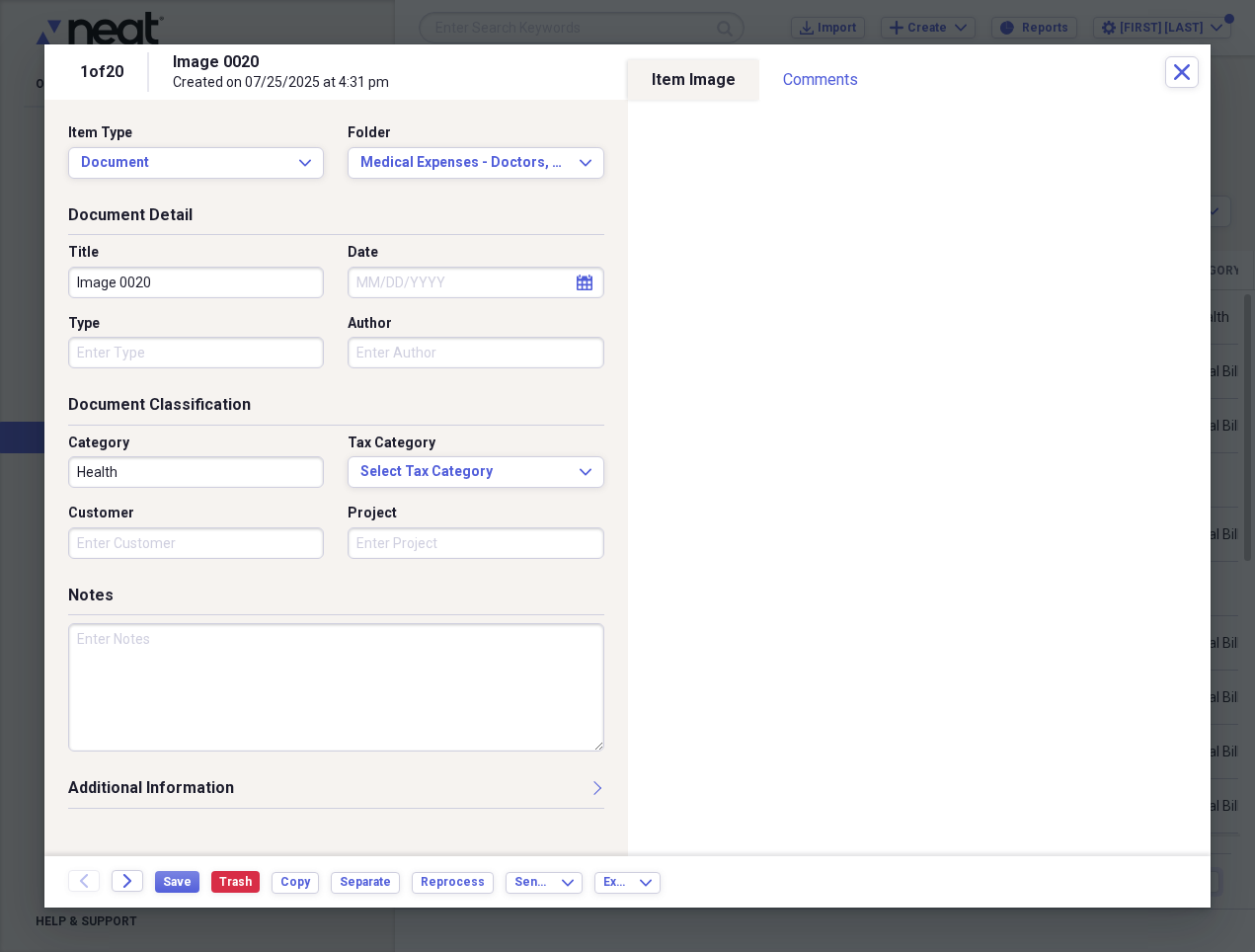 click on "Image 0020" at bounding box center [196, 282] 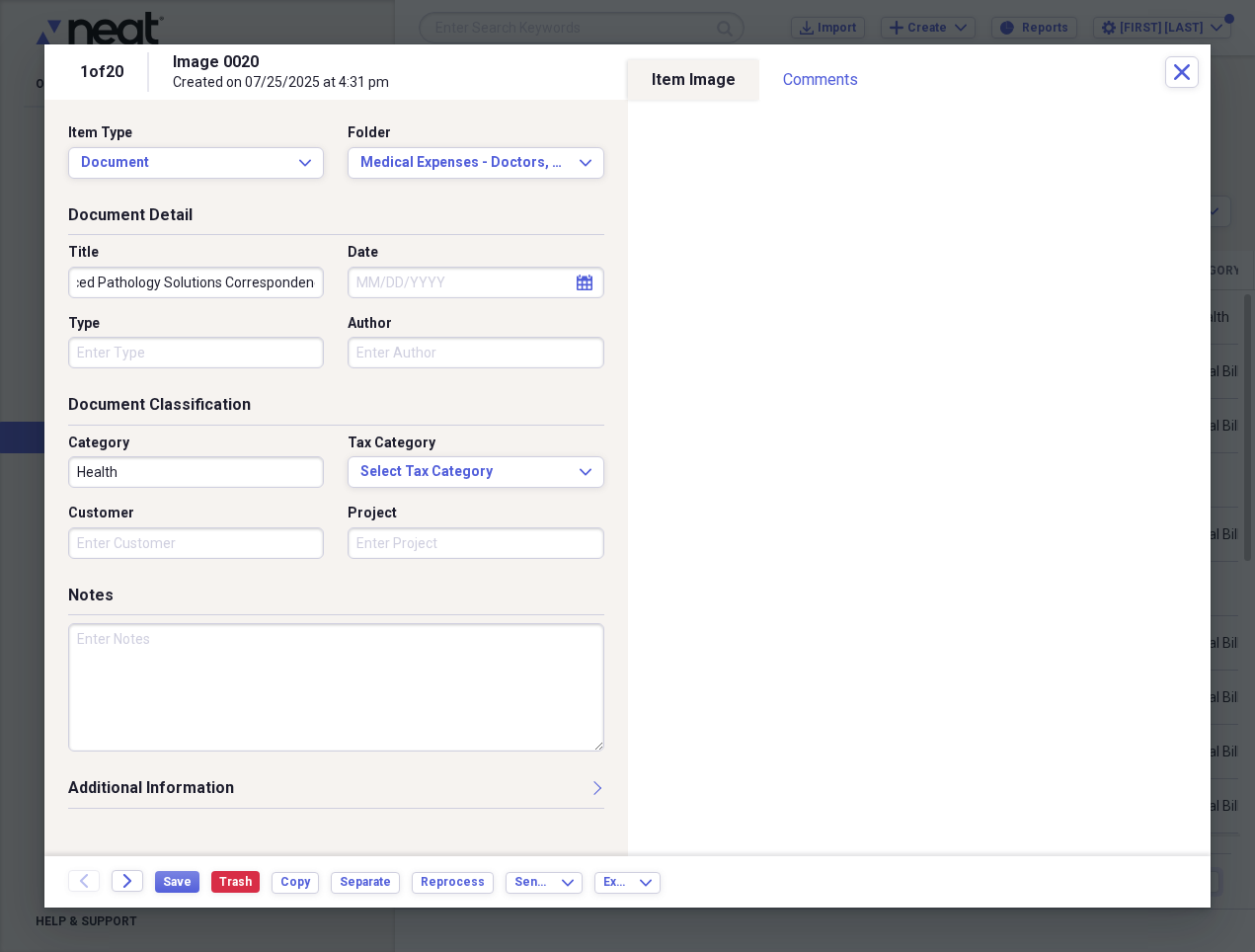 scroll, scrollTop: 0, scrollLeft: 53, axis: horizontal 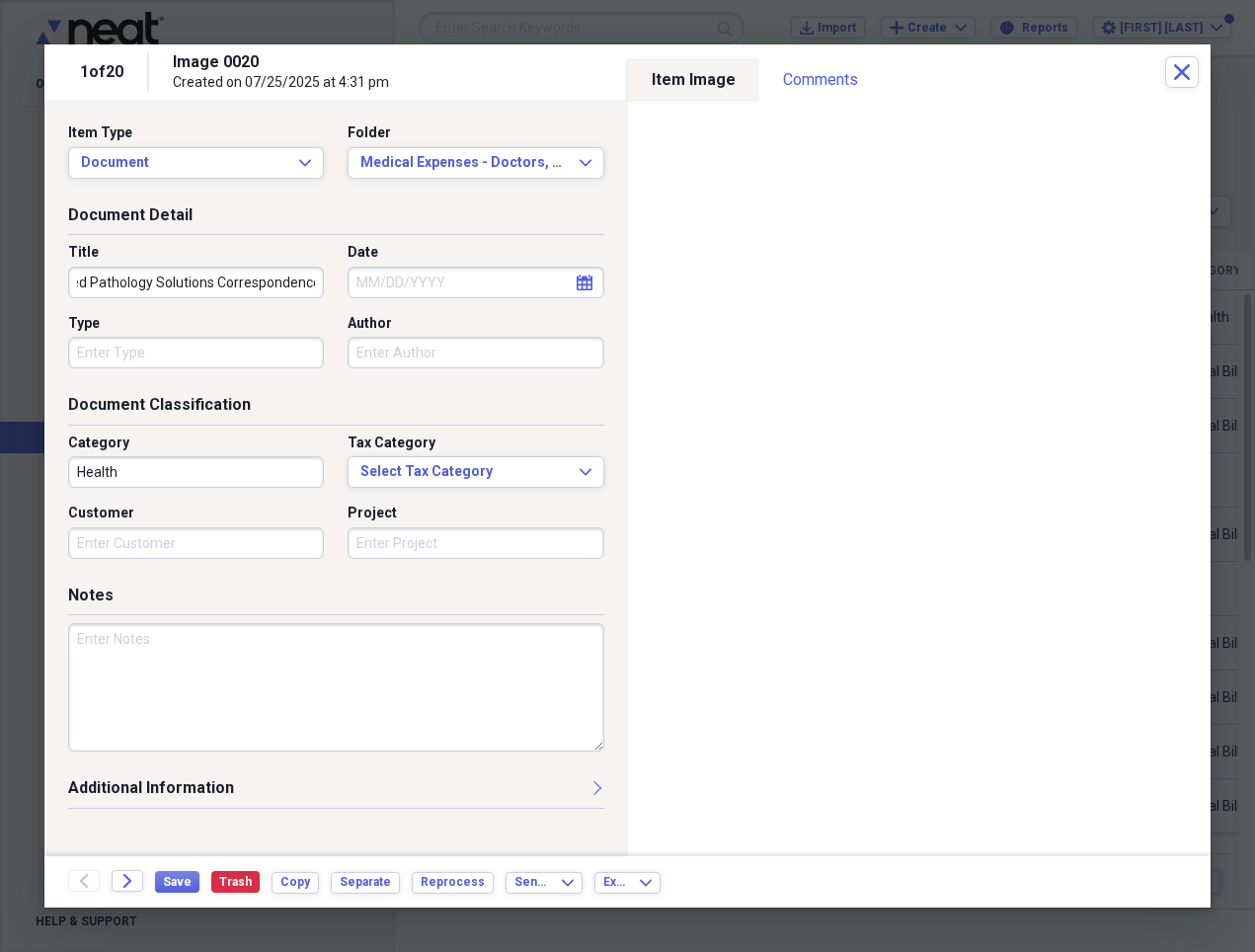 type on "Advanced Pathology Solutions Correspondence" 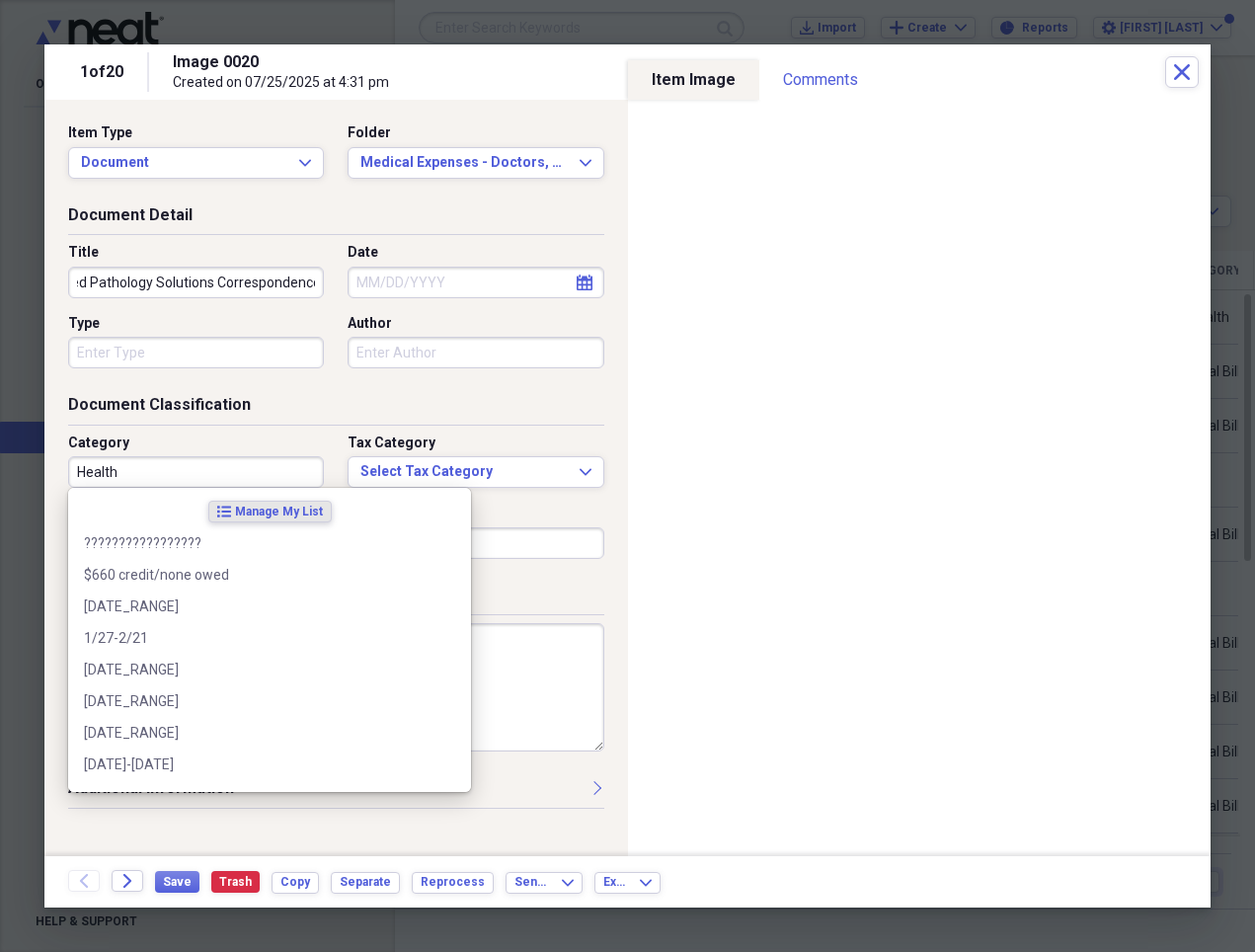 scroll, scrollTop: 0, scrollLeft: 0, axis: both 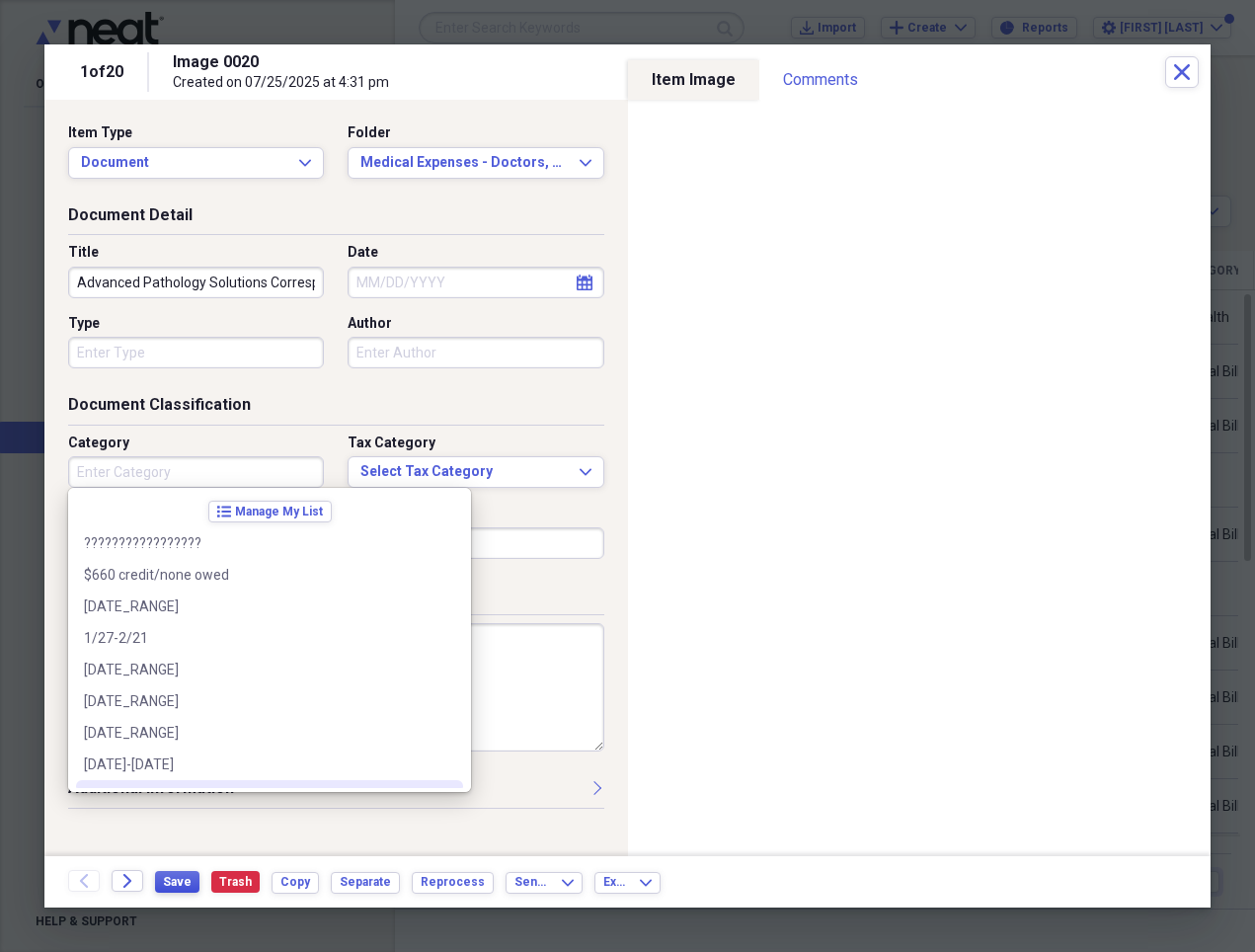 type 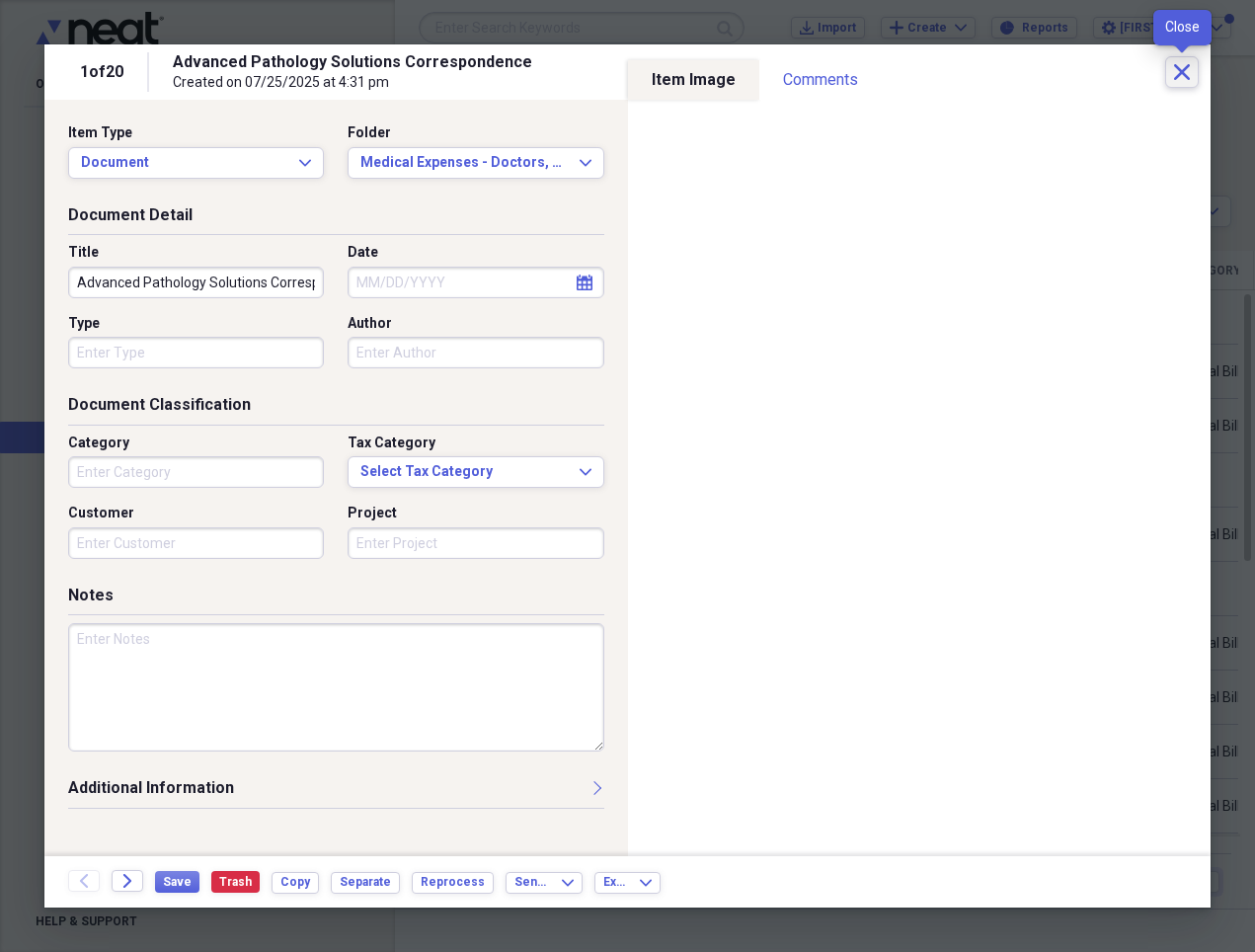 click on "Close" 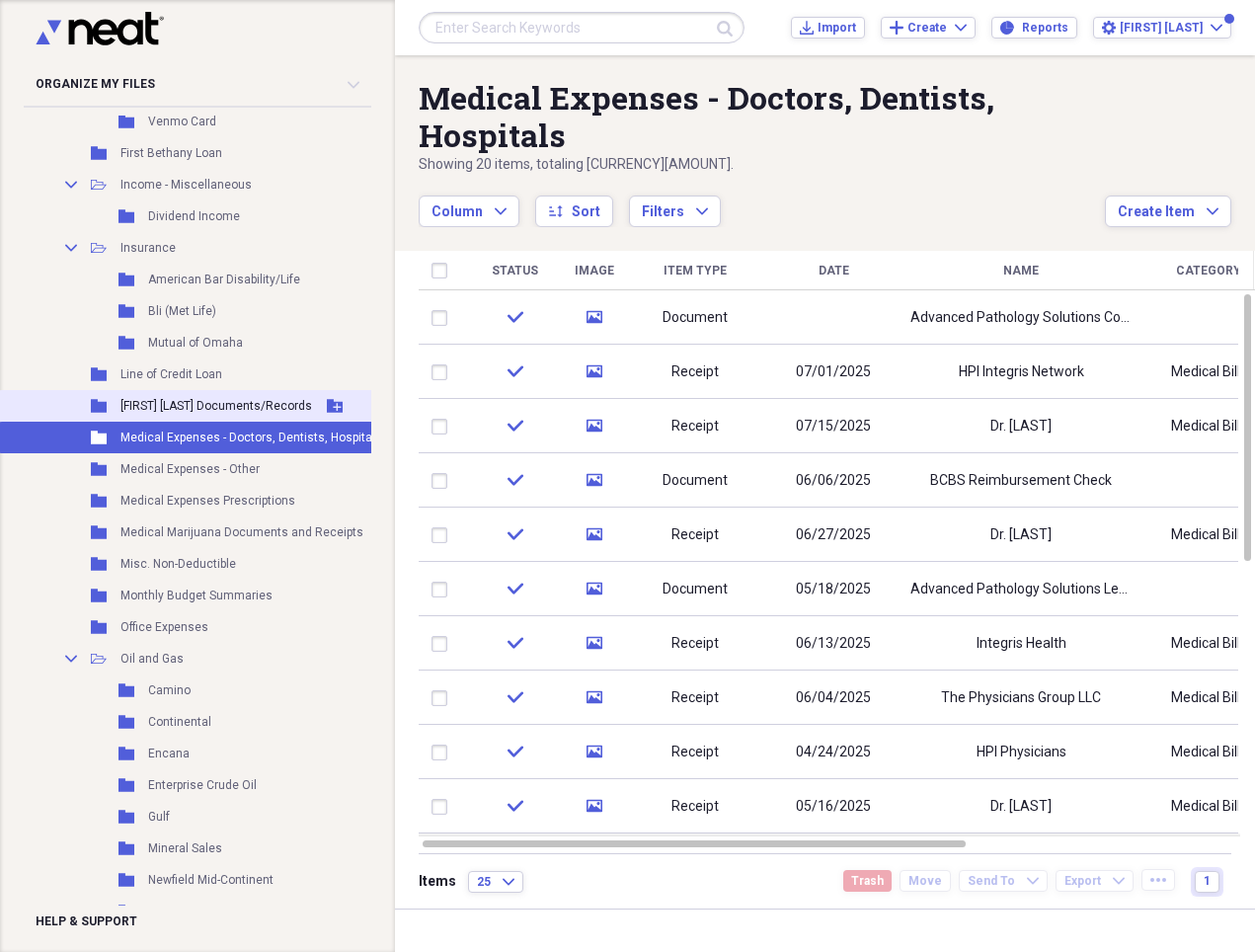 click on "[FIRST] [LAST] Documents/Records" at bounding box center (216, 406) 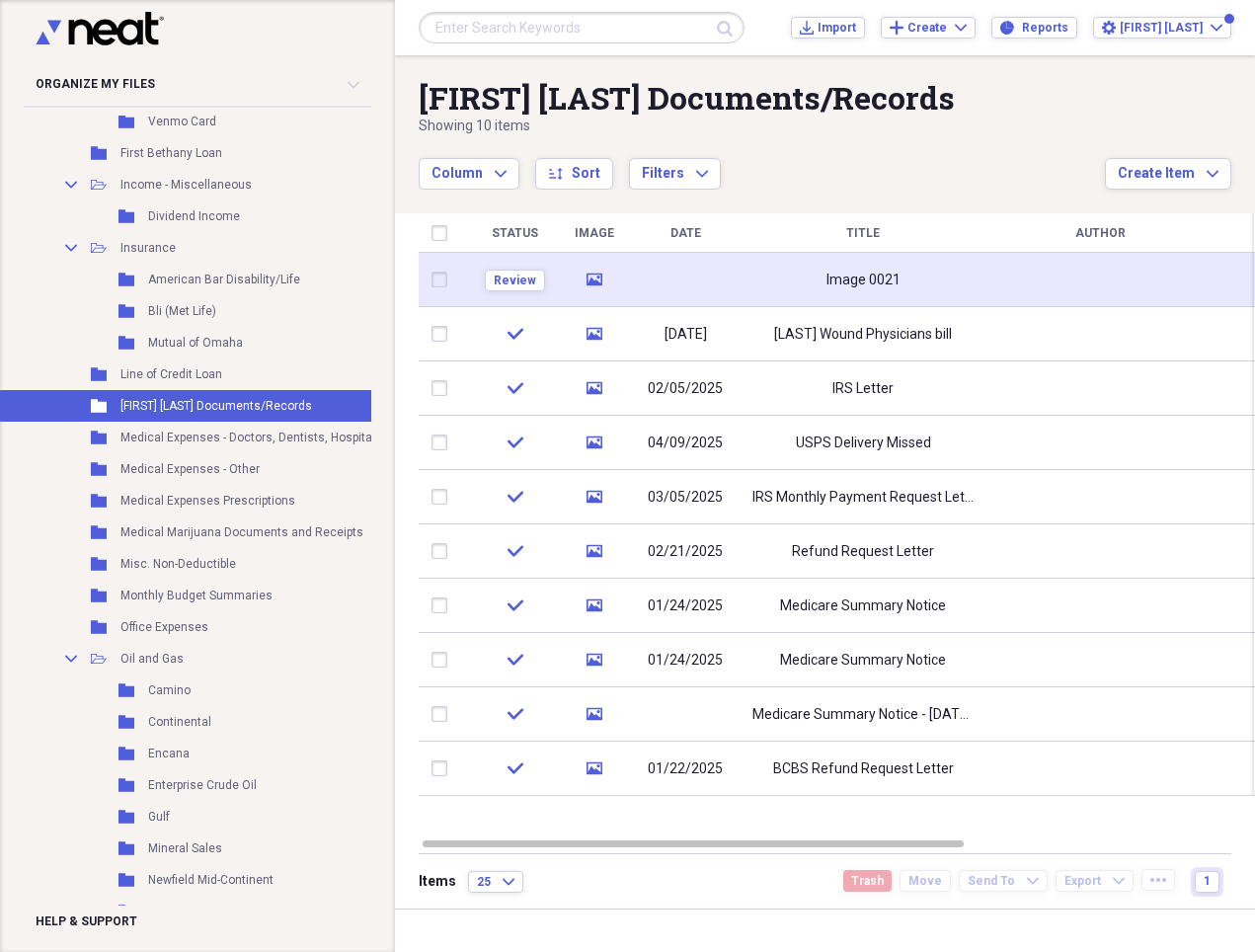 click on "Image 0021" at bounding box center (863, 279) 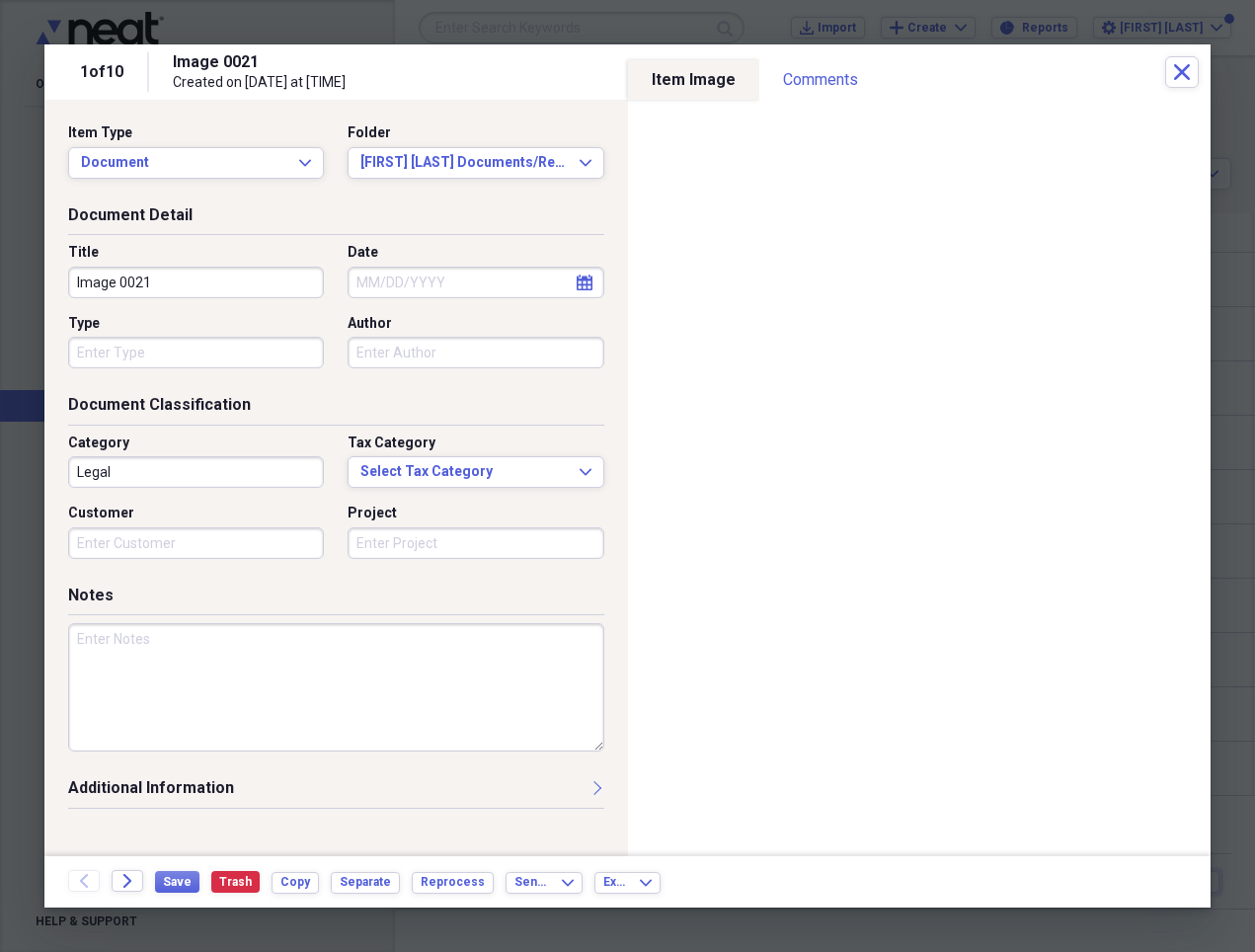click on "Image 0021" at bounding box center [196, 282] 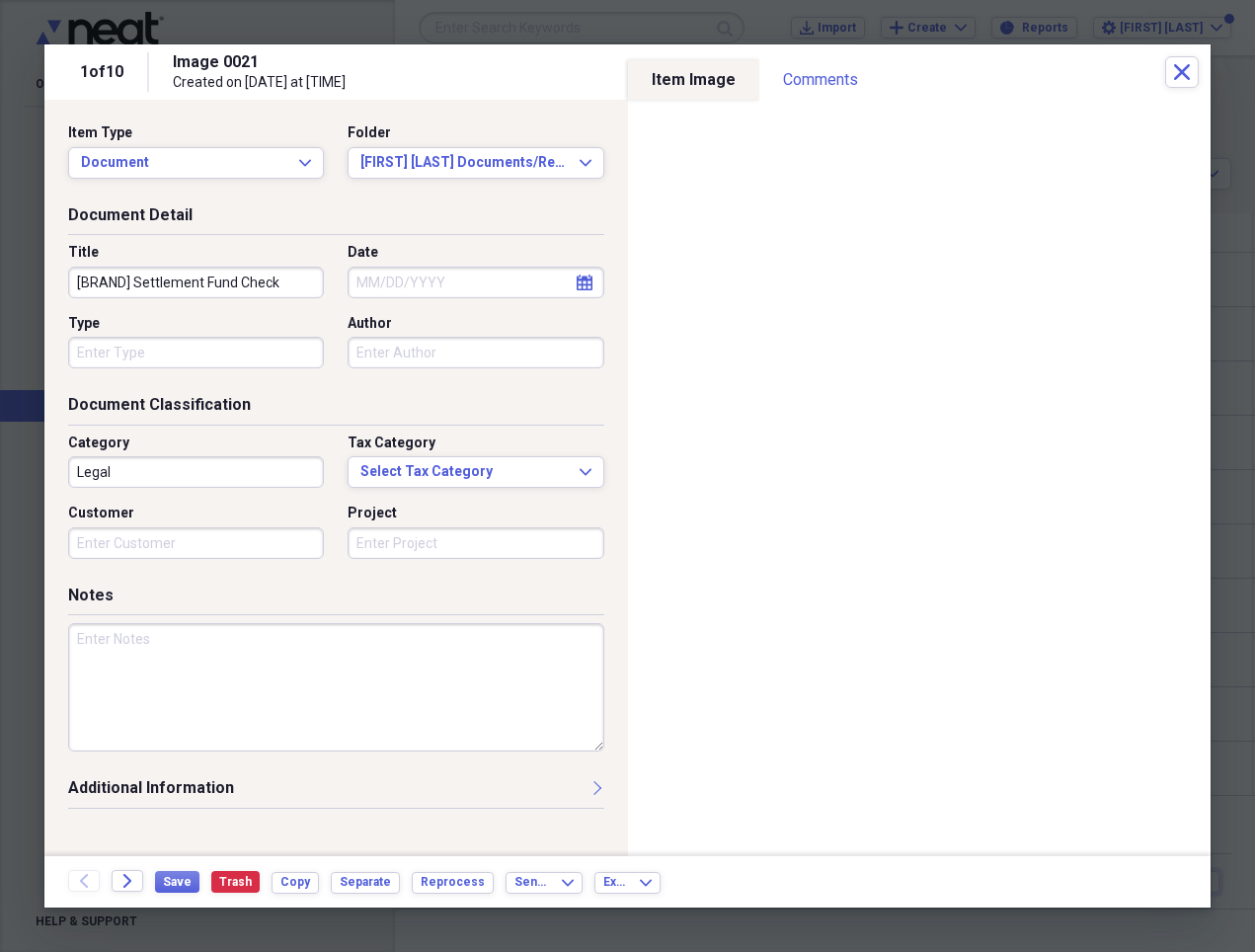 scroll, scrollTop: 0, scrollLeft: 43, axis: horizontal 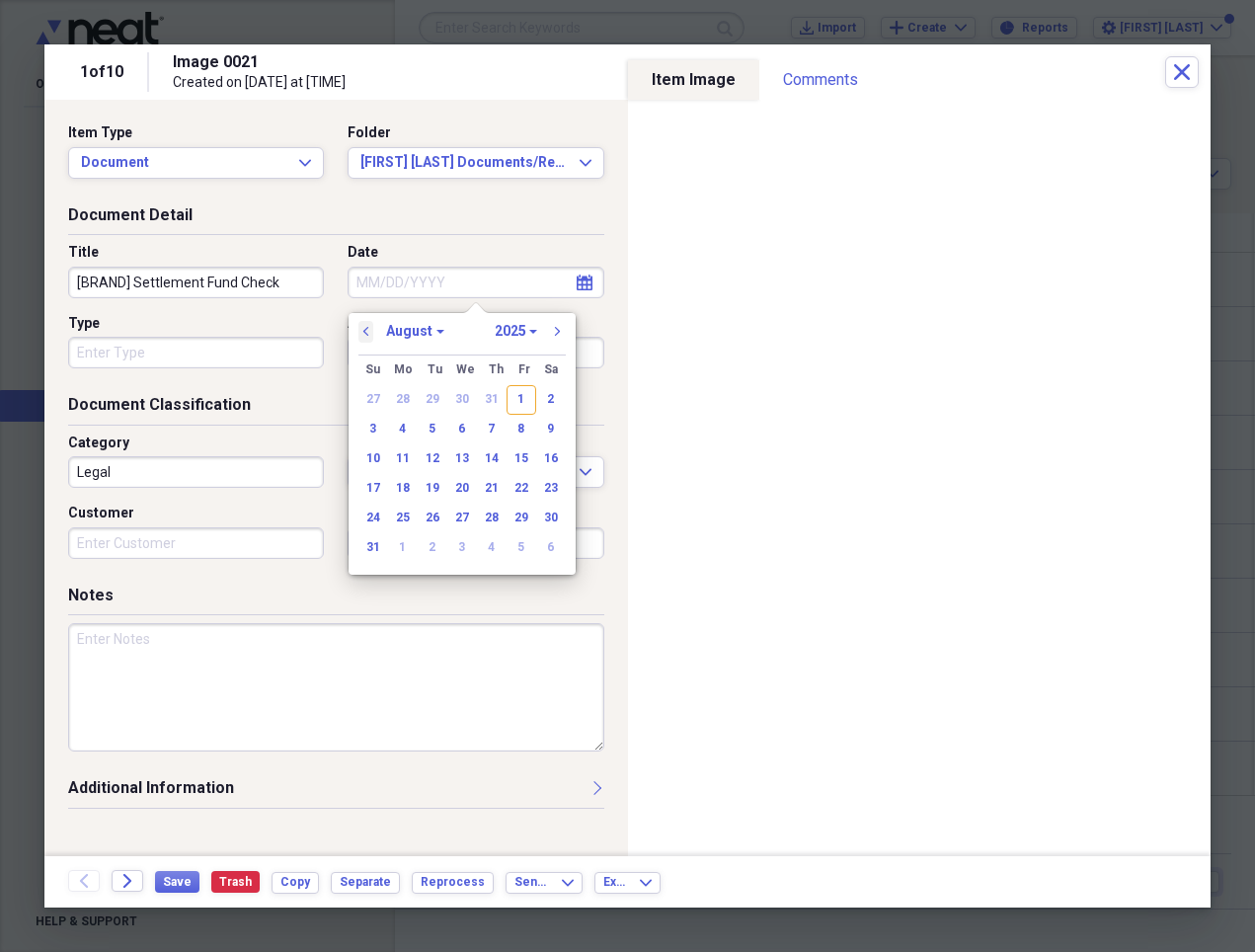 click on "previous" at bounding box center (366, 332) 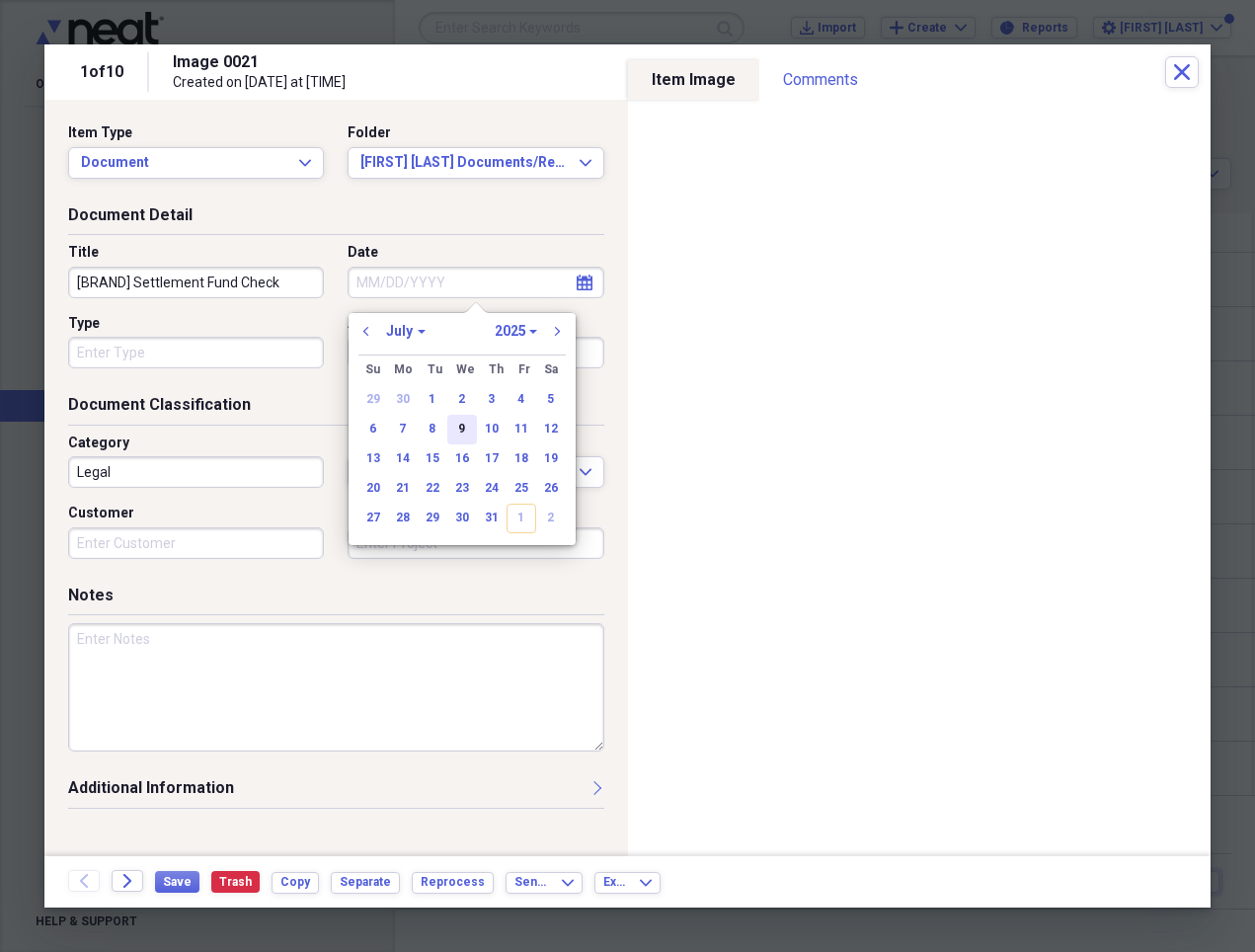 click on "9" at bounding box center (462, 430) 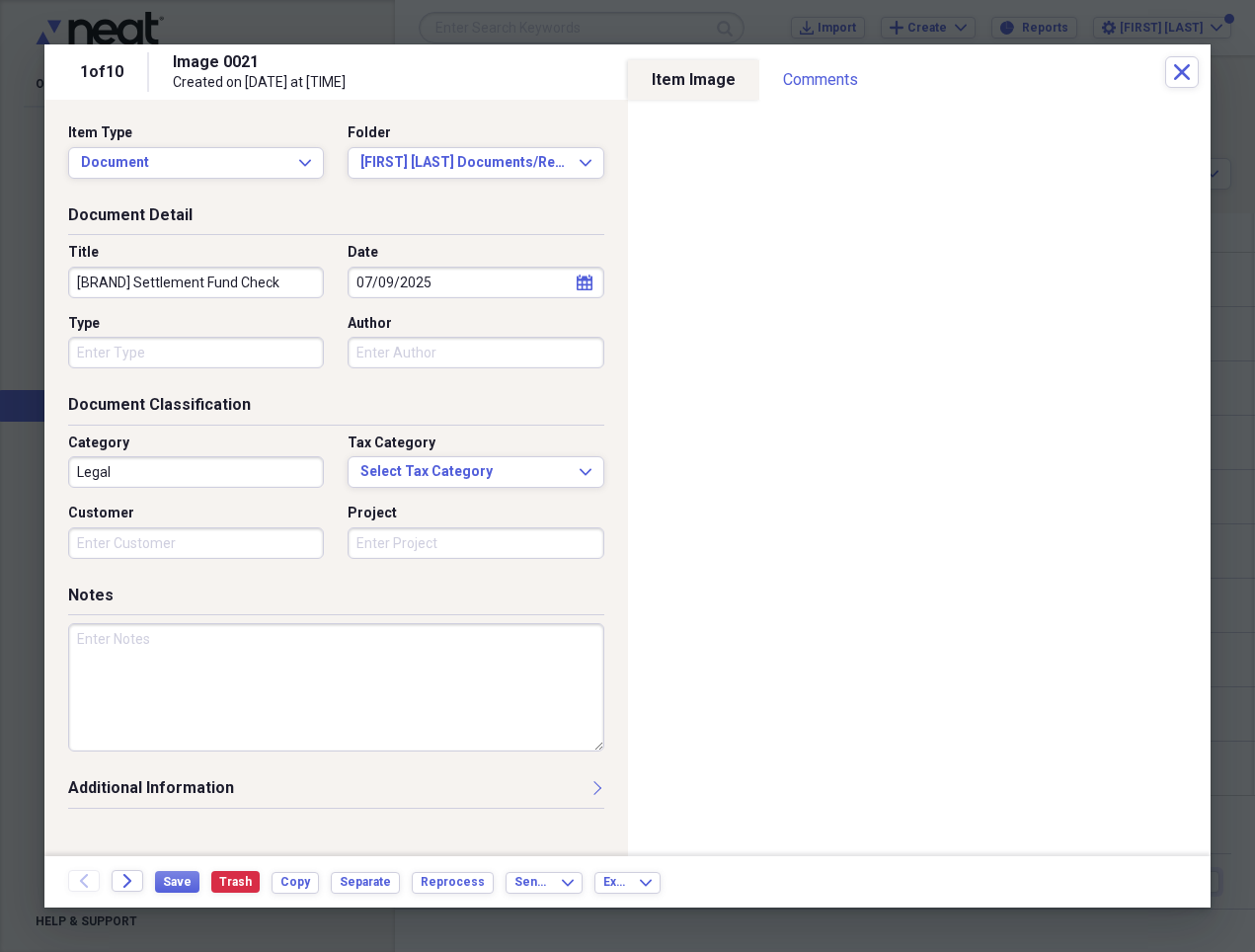 click on "Legal" at bounding box center (196, 472) 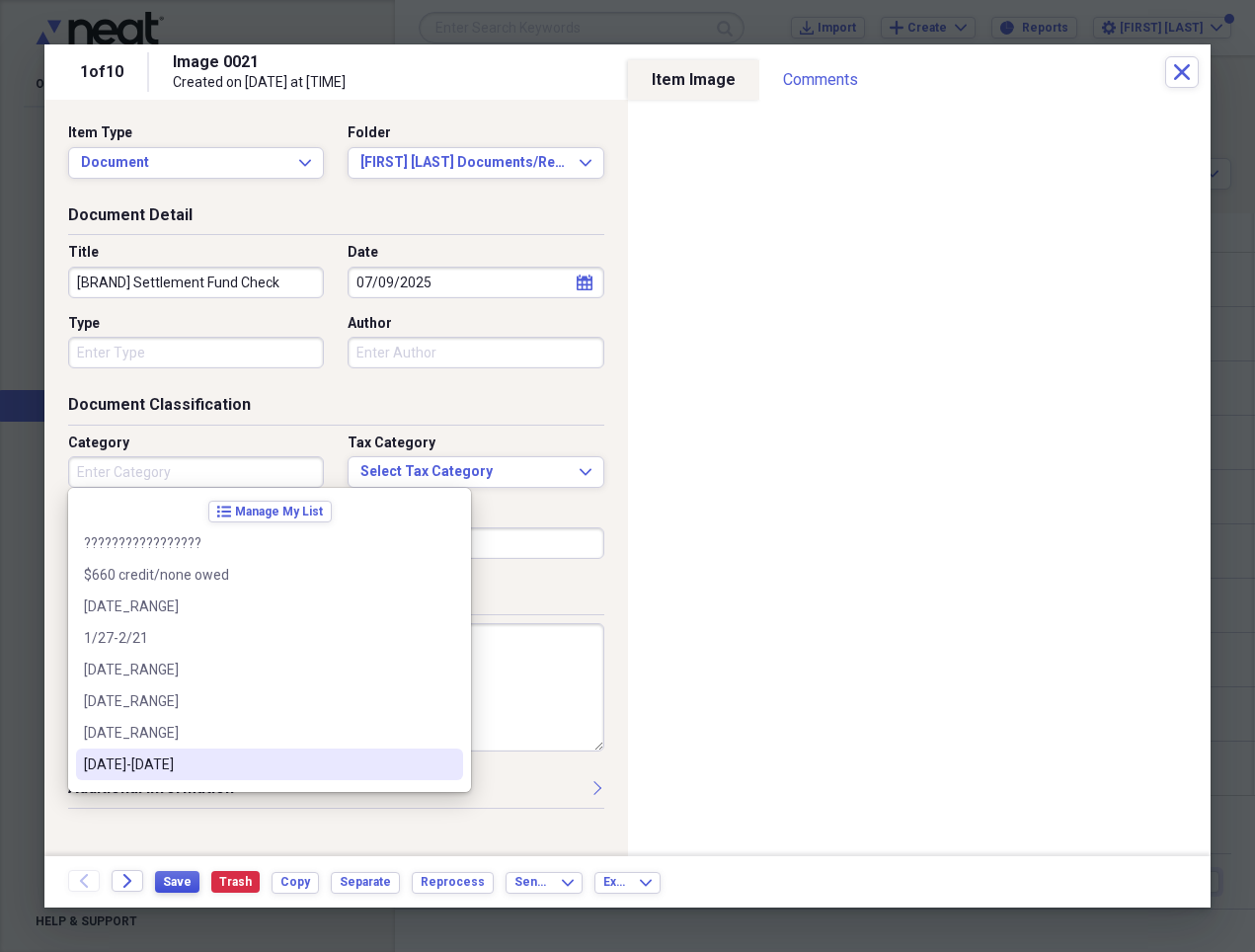 type 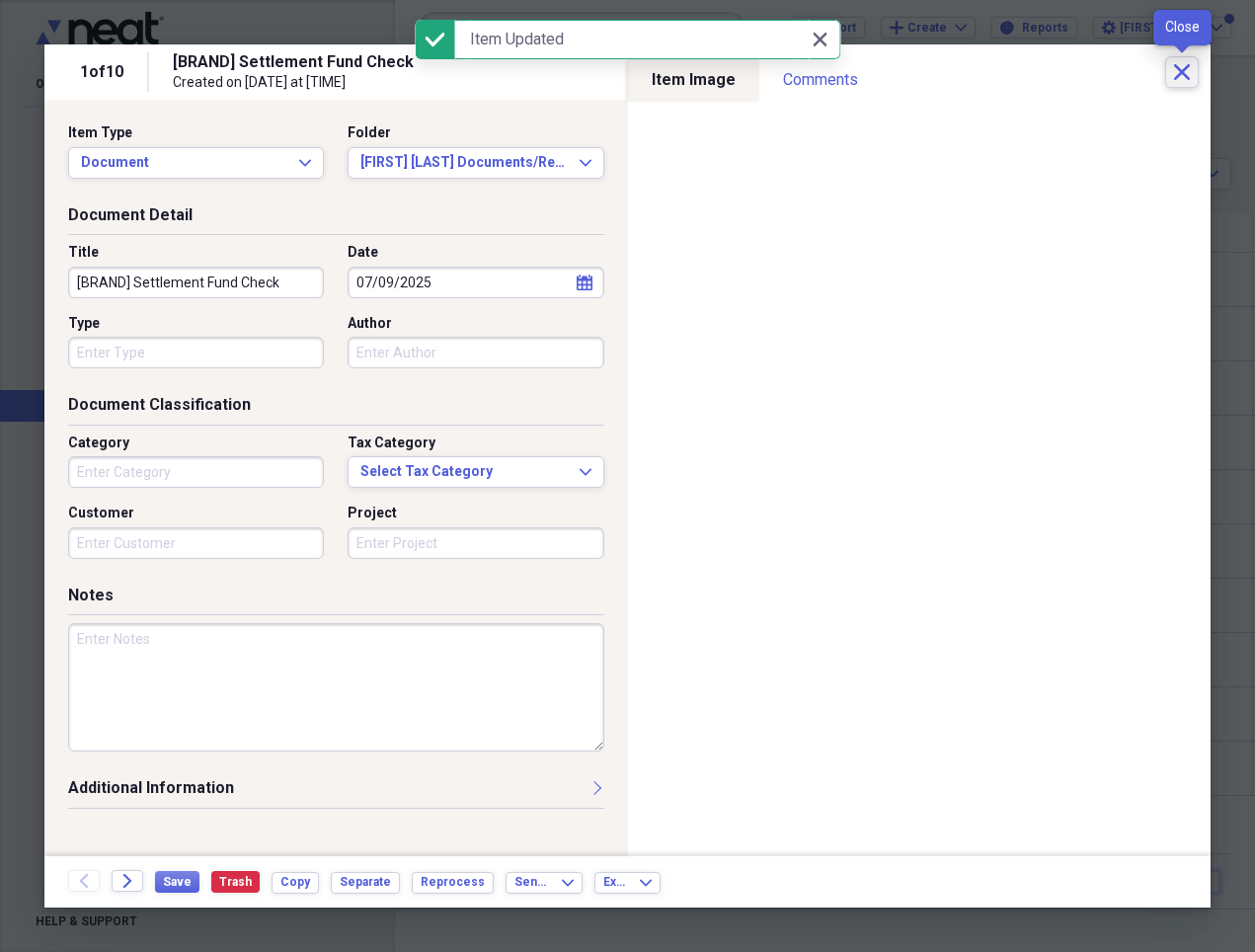 click 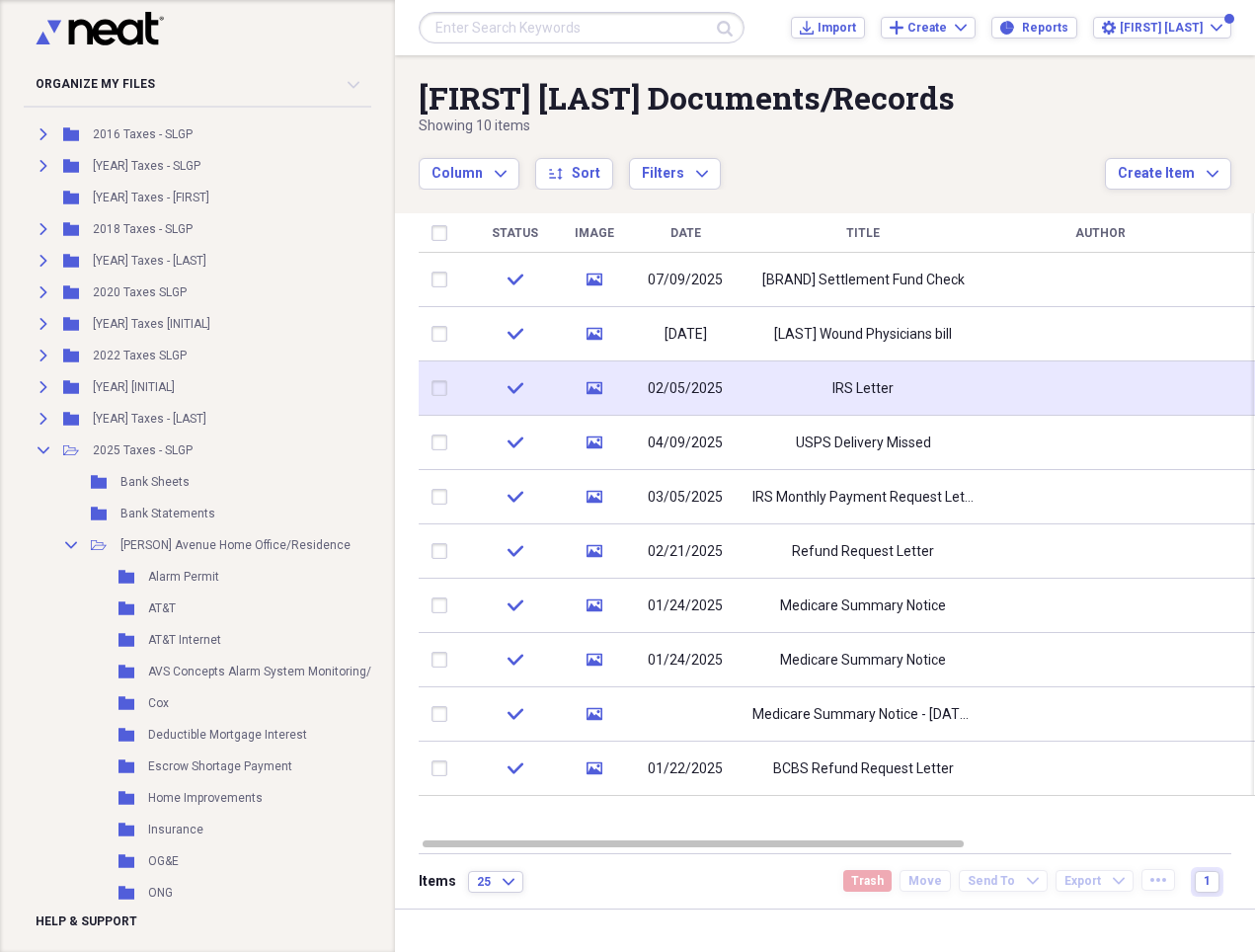 scroll, scrollTop: 215, scrollLeft: 0, axis: vertical 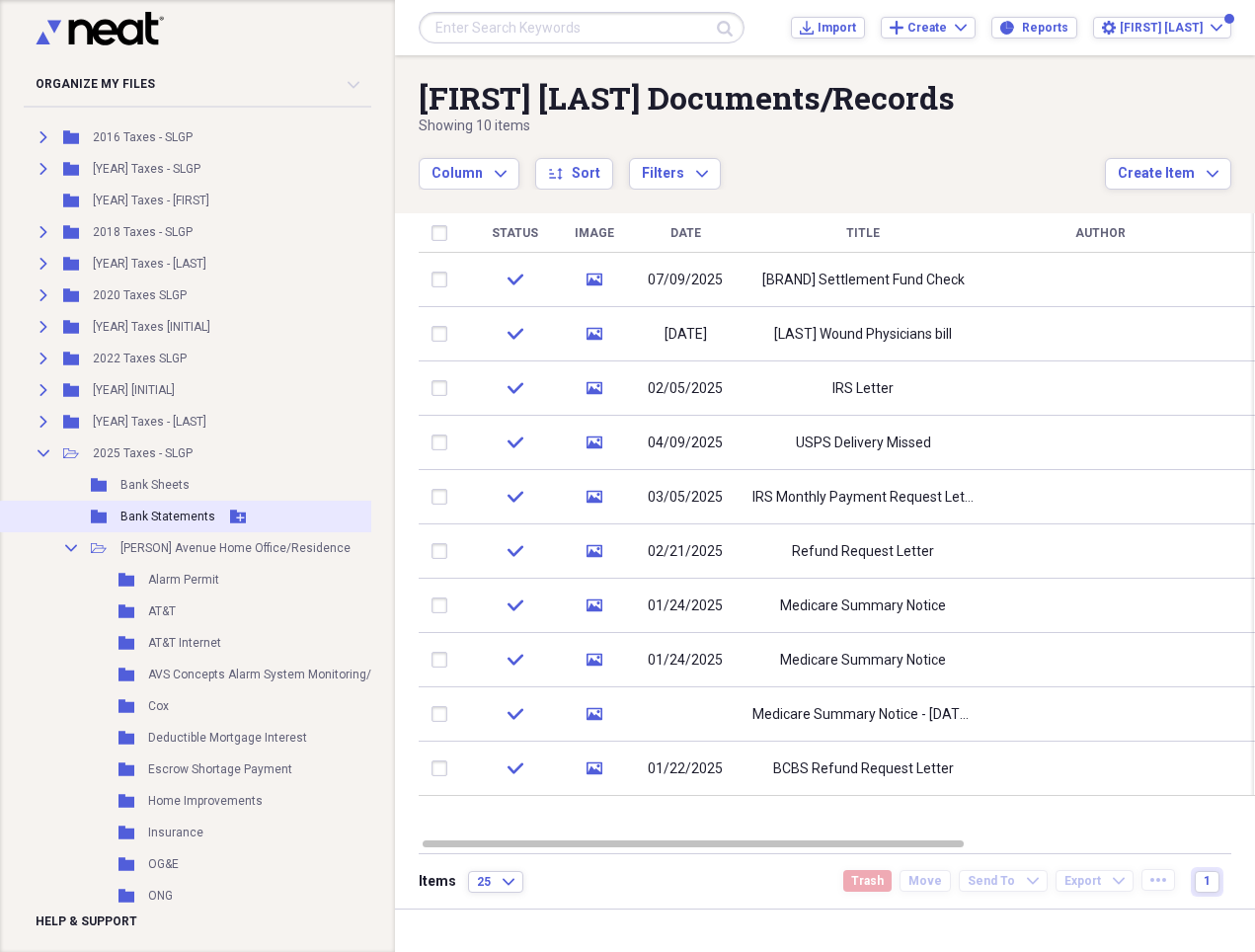 click on "Bank Statements" at bounding box center [168, 516] 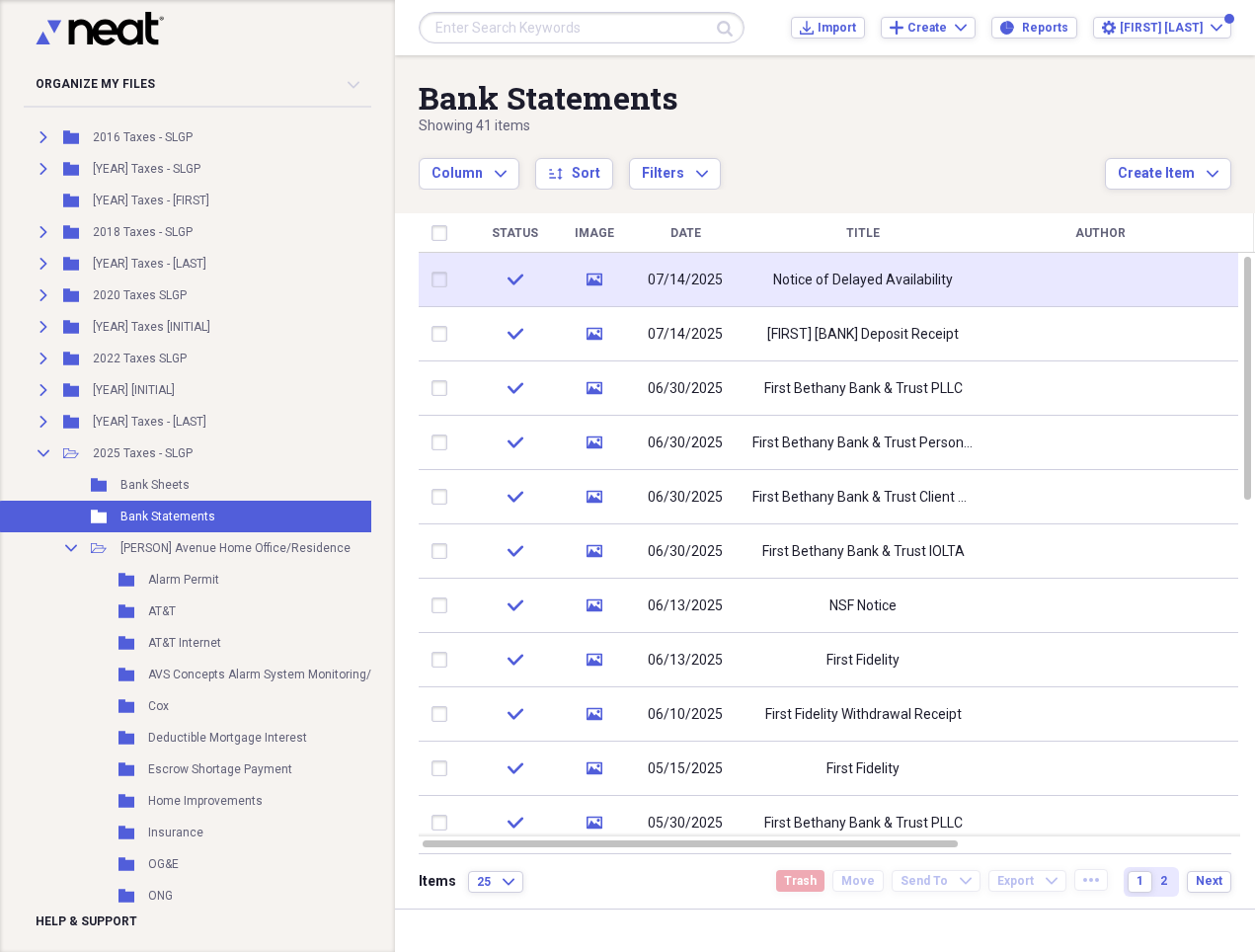 click on "Notice of Delayed Availability" at bounding box center (863, 280) 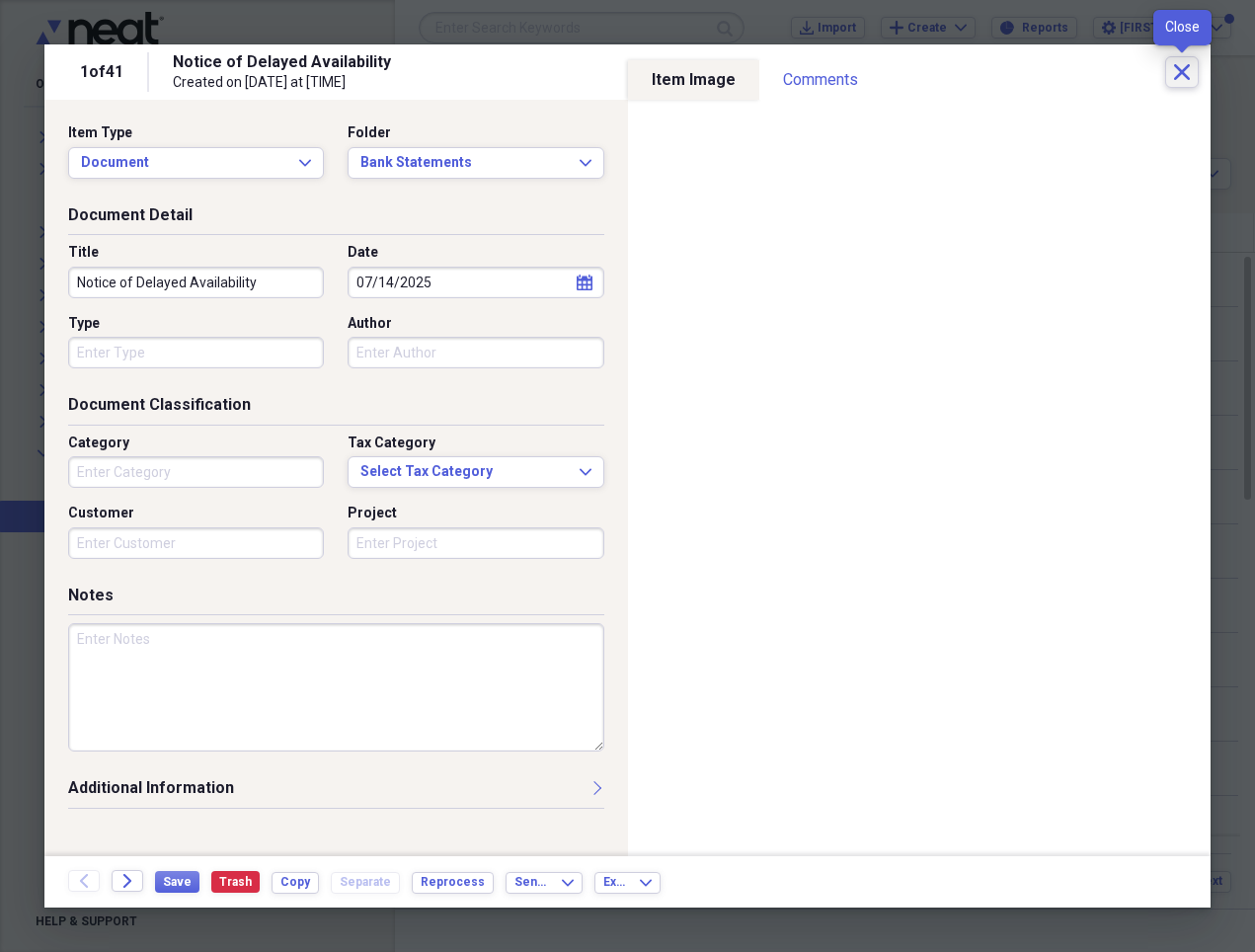 click 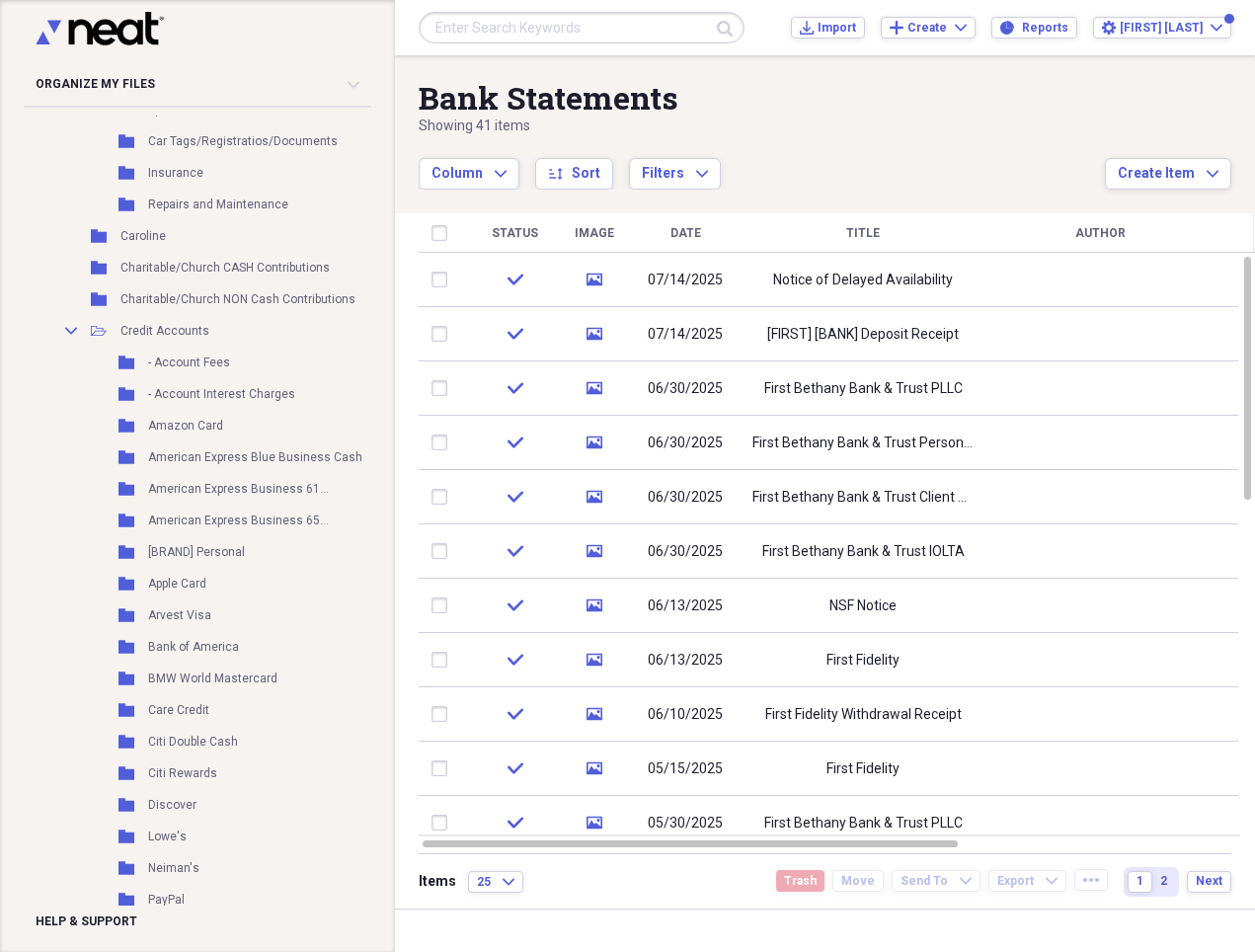 scroll, scrollTop: 2905, scrollLeft: 0, axis: vertical 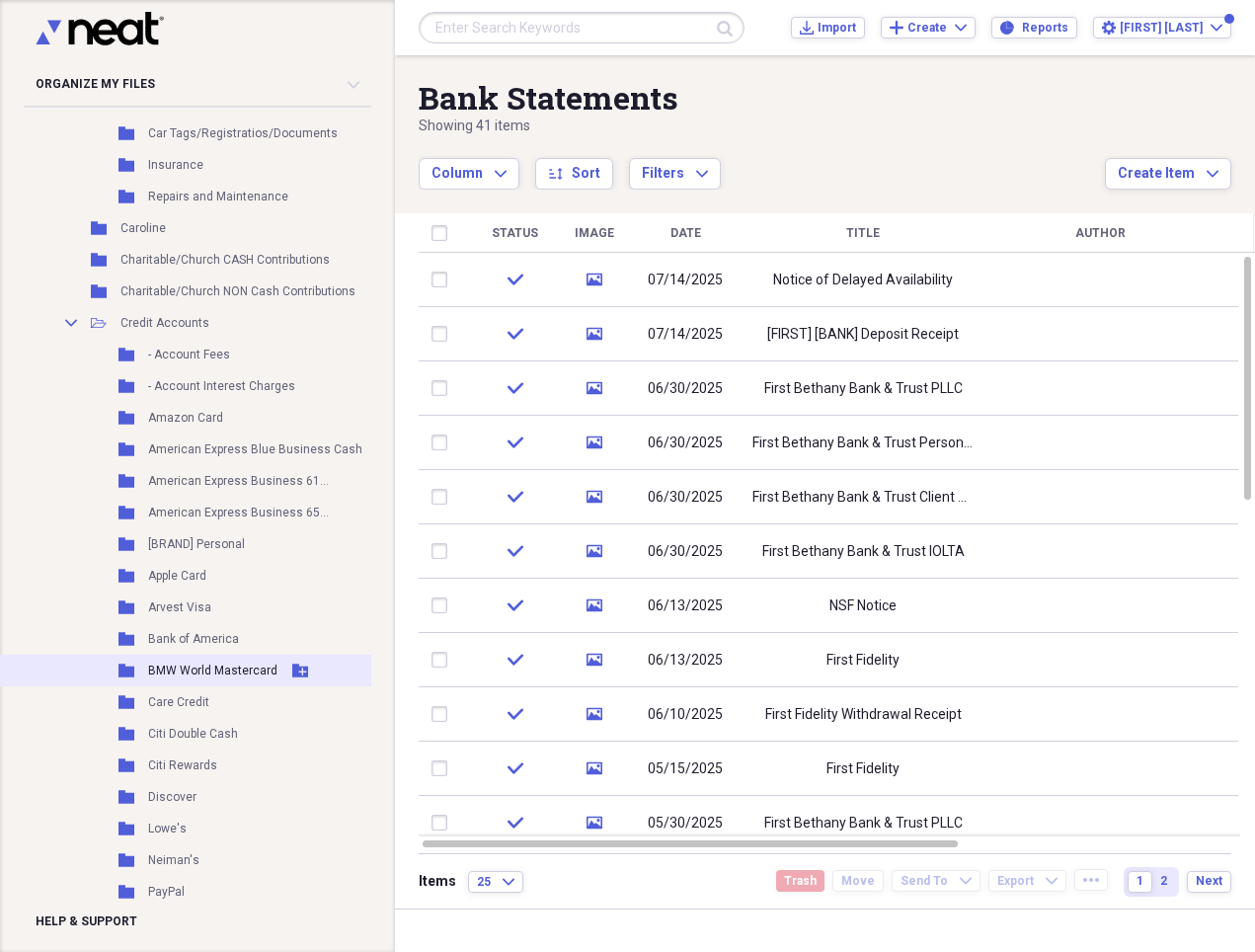 click on "BMW World Mastercard" at bounding box center (212, 671) 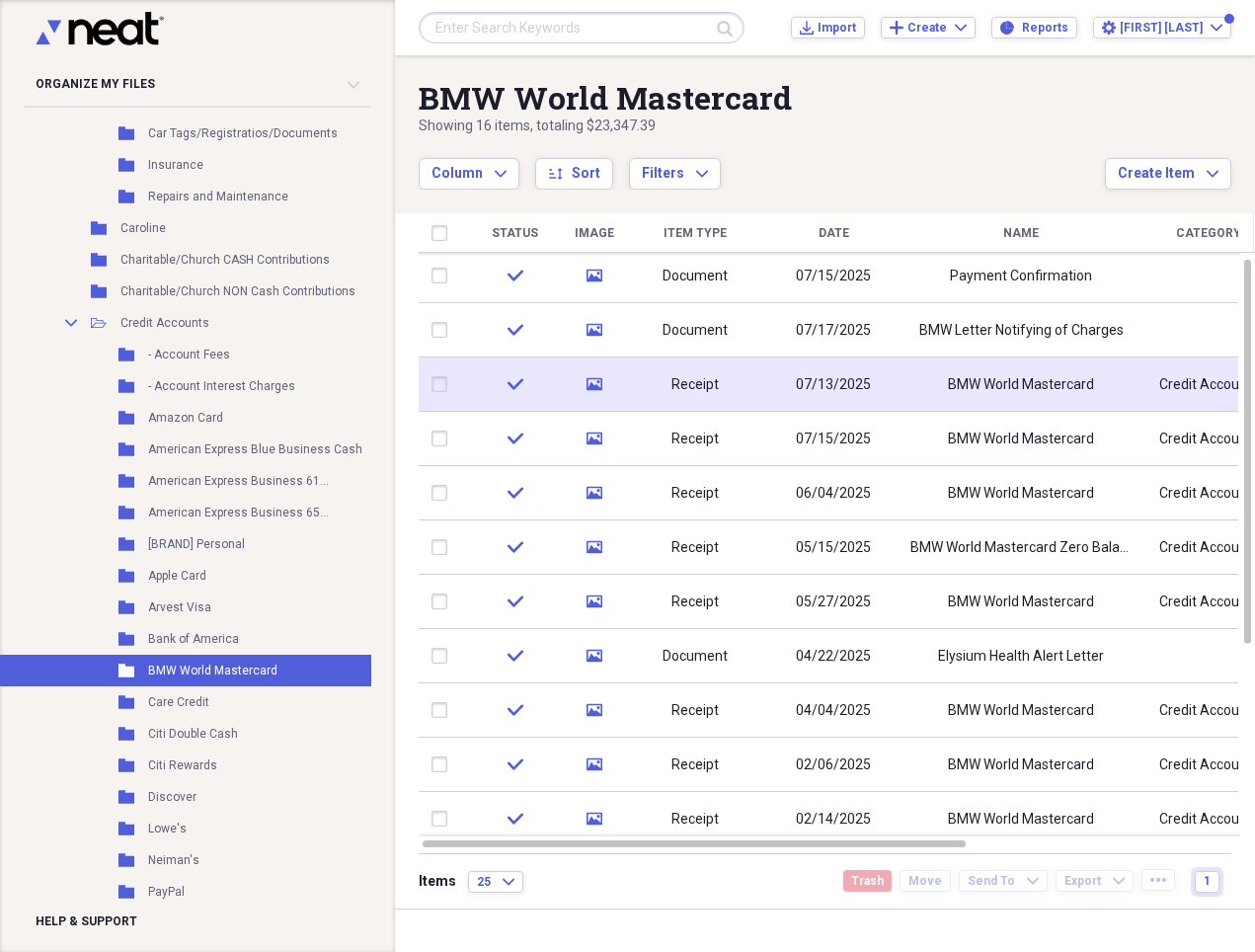 click on "07/13/2025" at bounding box center [833, 385] 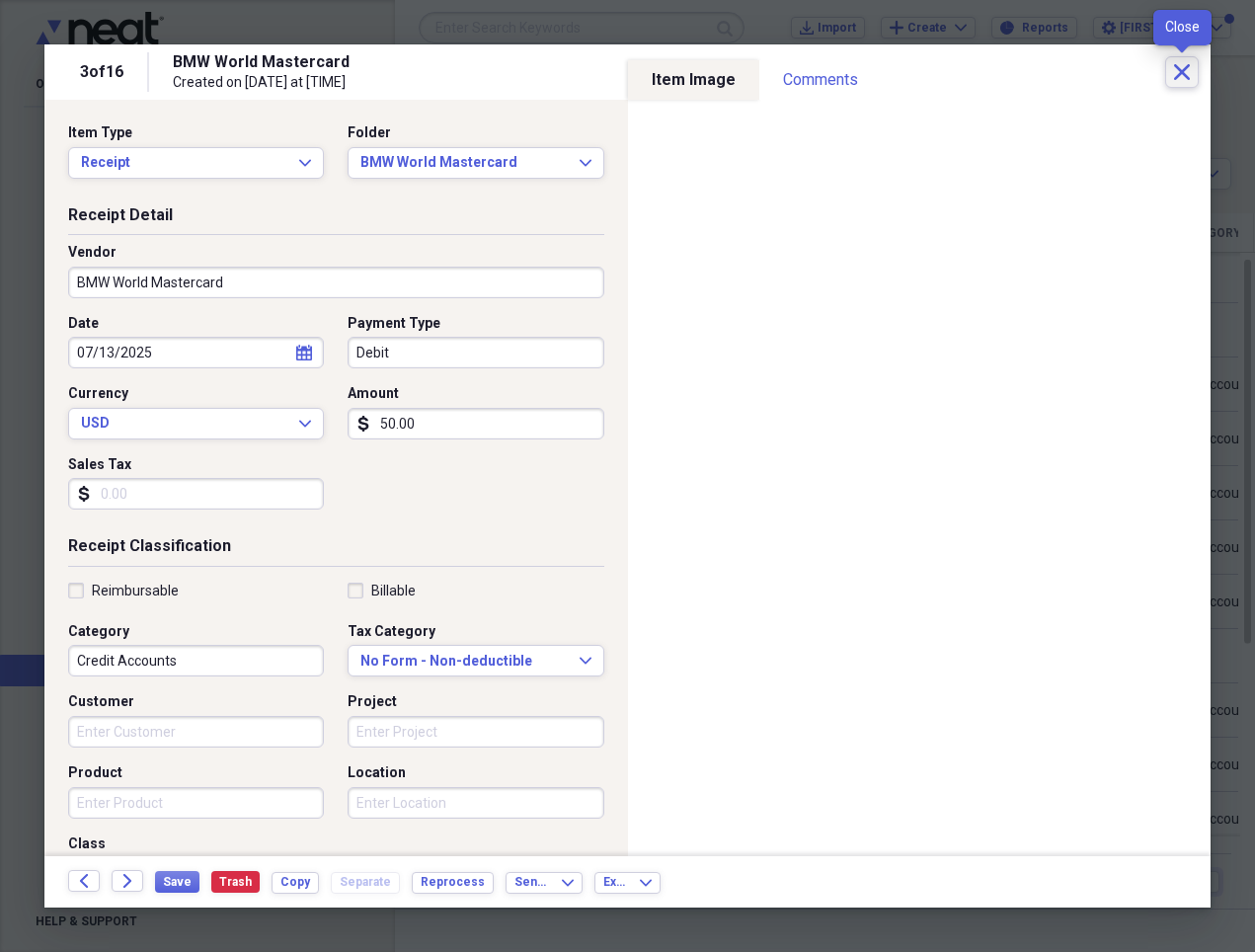 click on "Close" 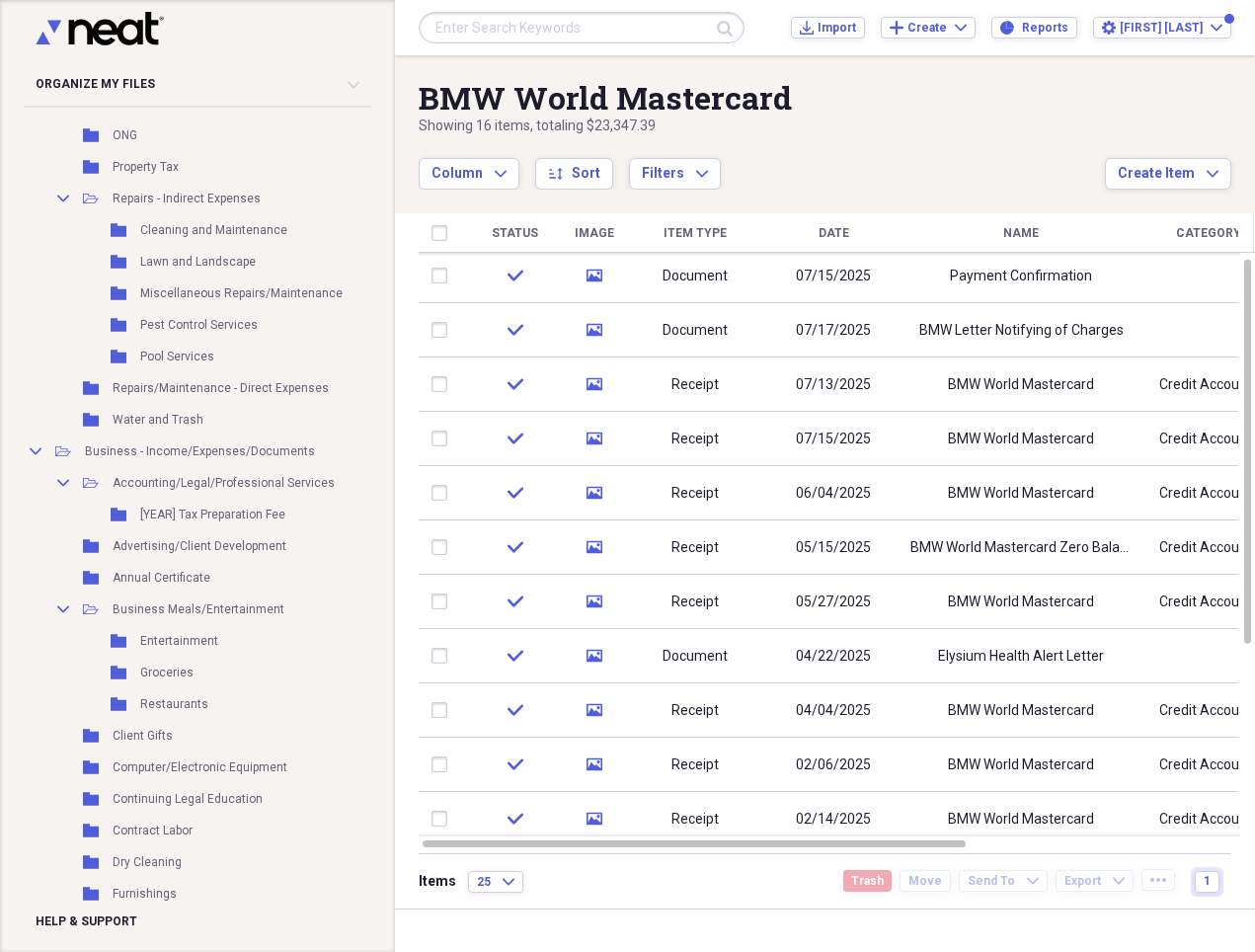 scroll, scrollTop: 976, scrollLeft: 44, axis: both 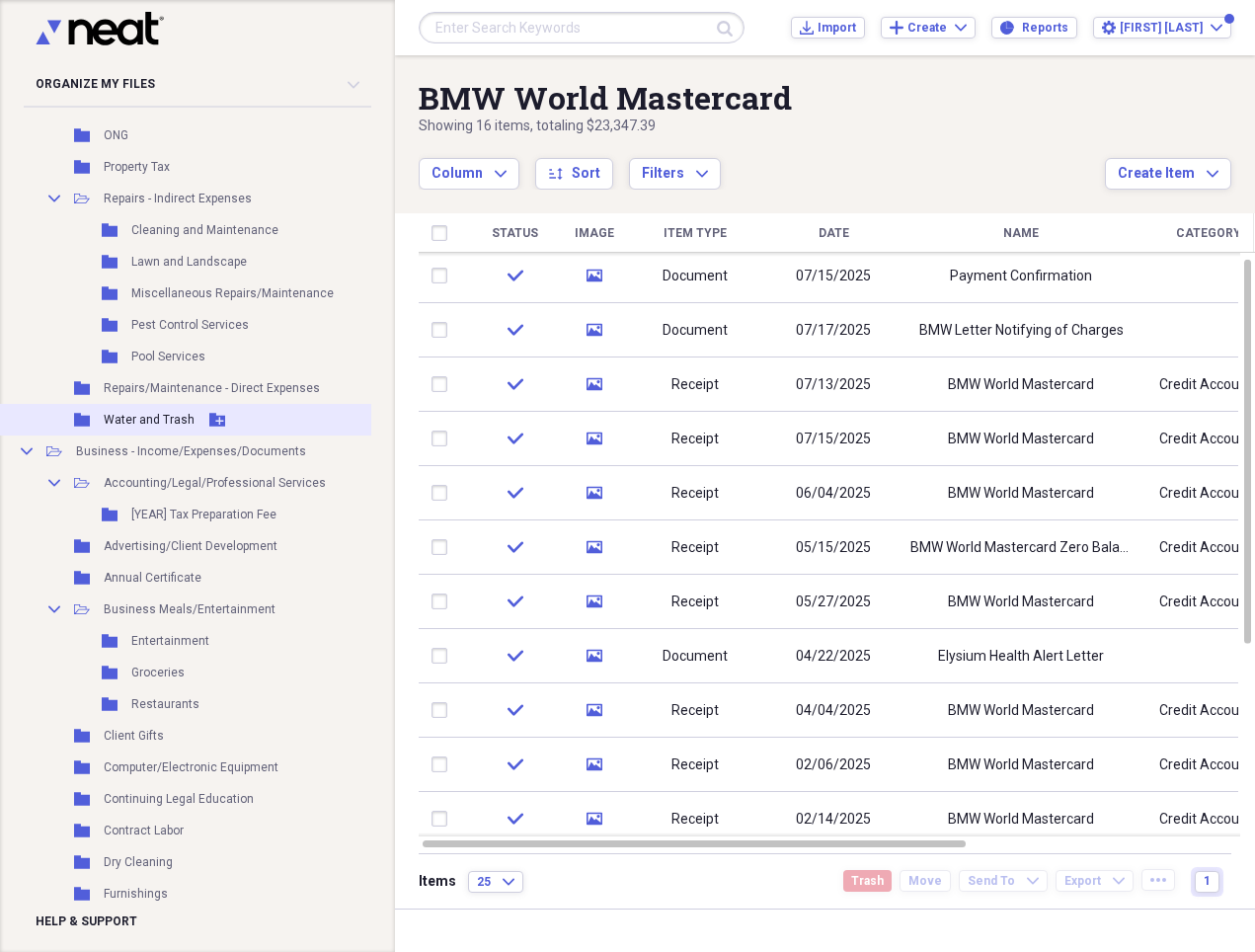 click on "Water and Trash" at bounding box center (149, 420) 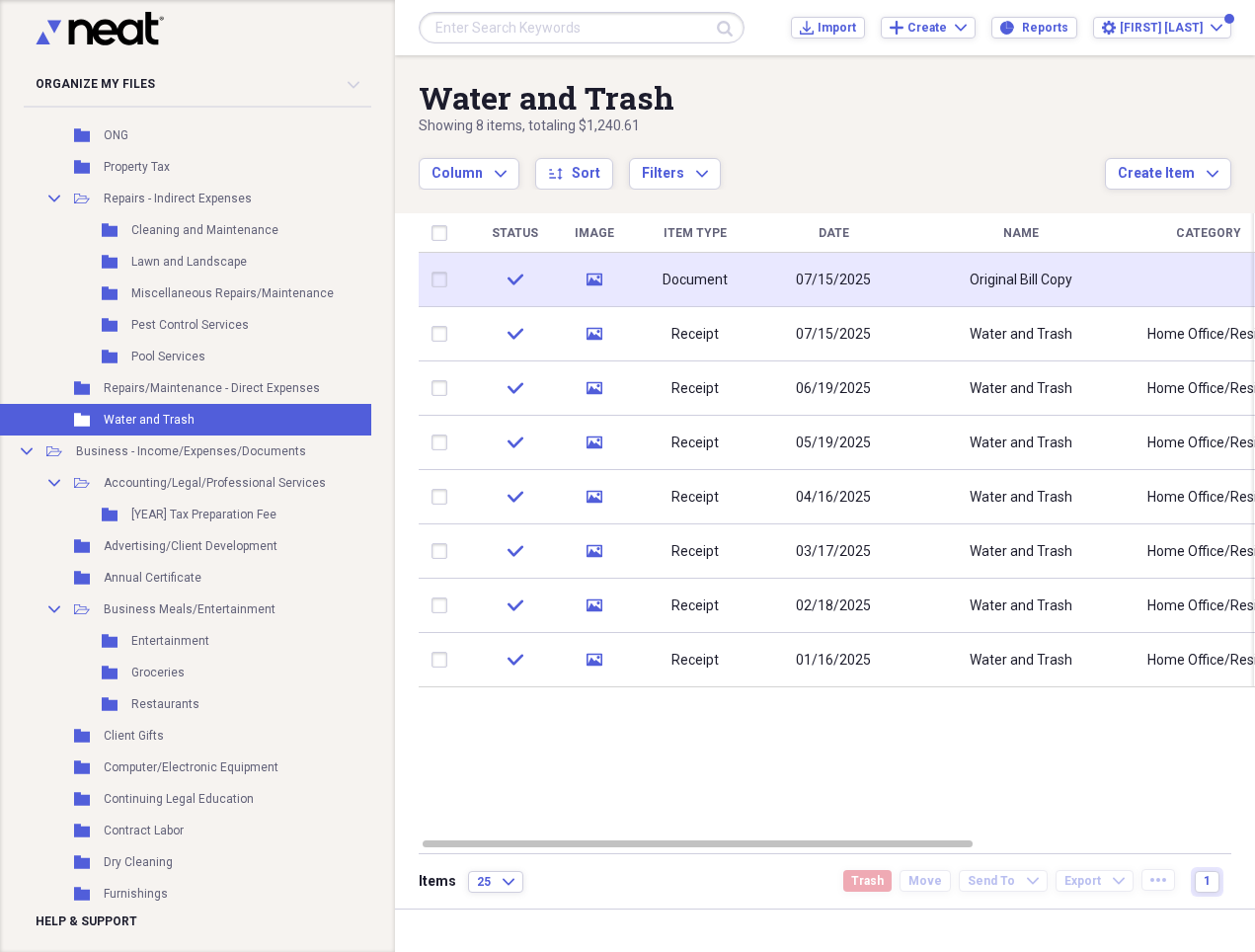 click on "Original Bill Copy" at bounding box center (1021, 279) 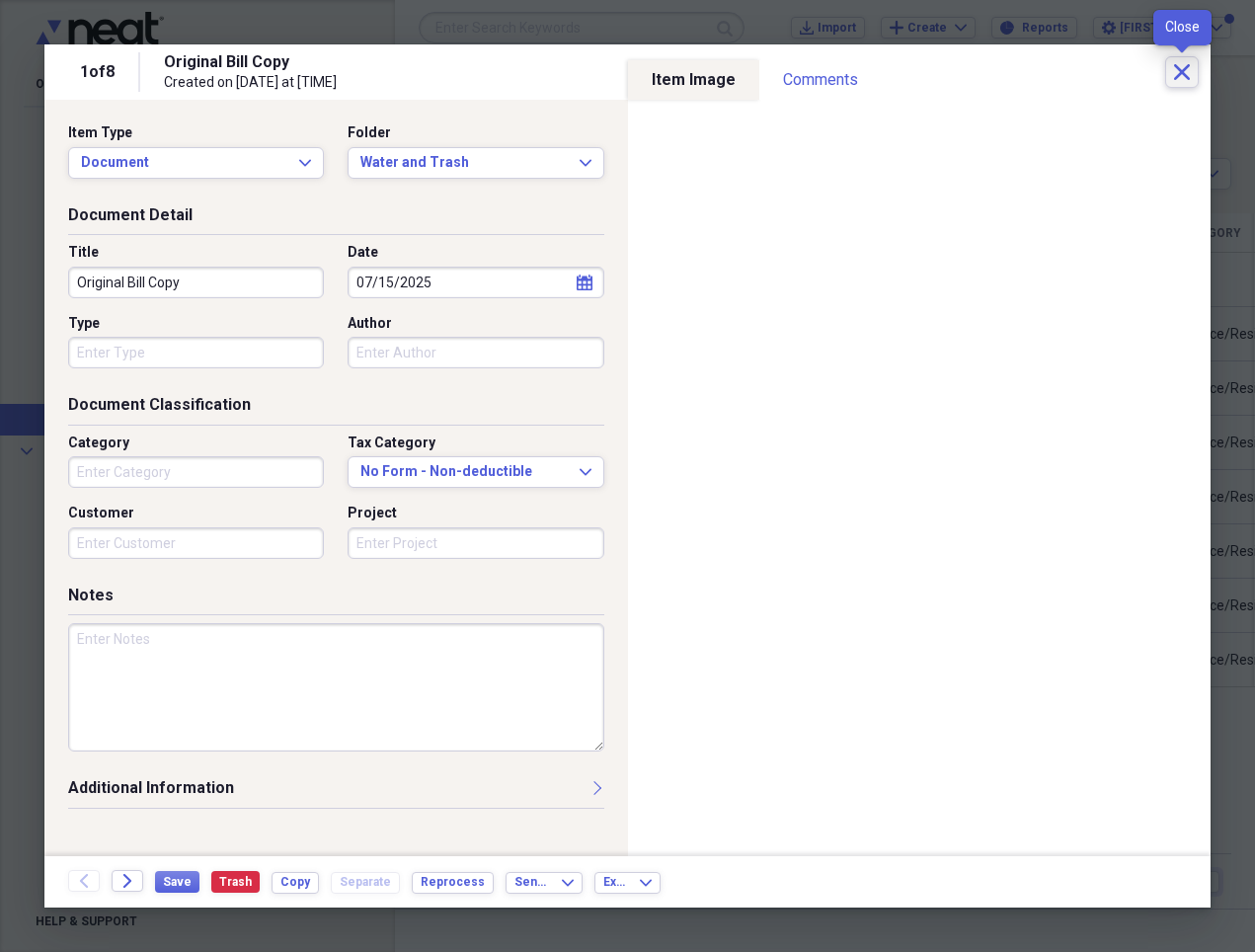 click on "Close" 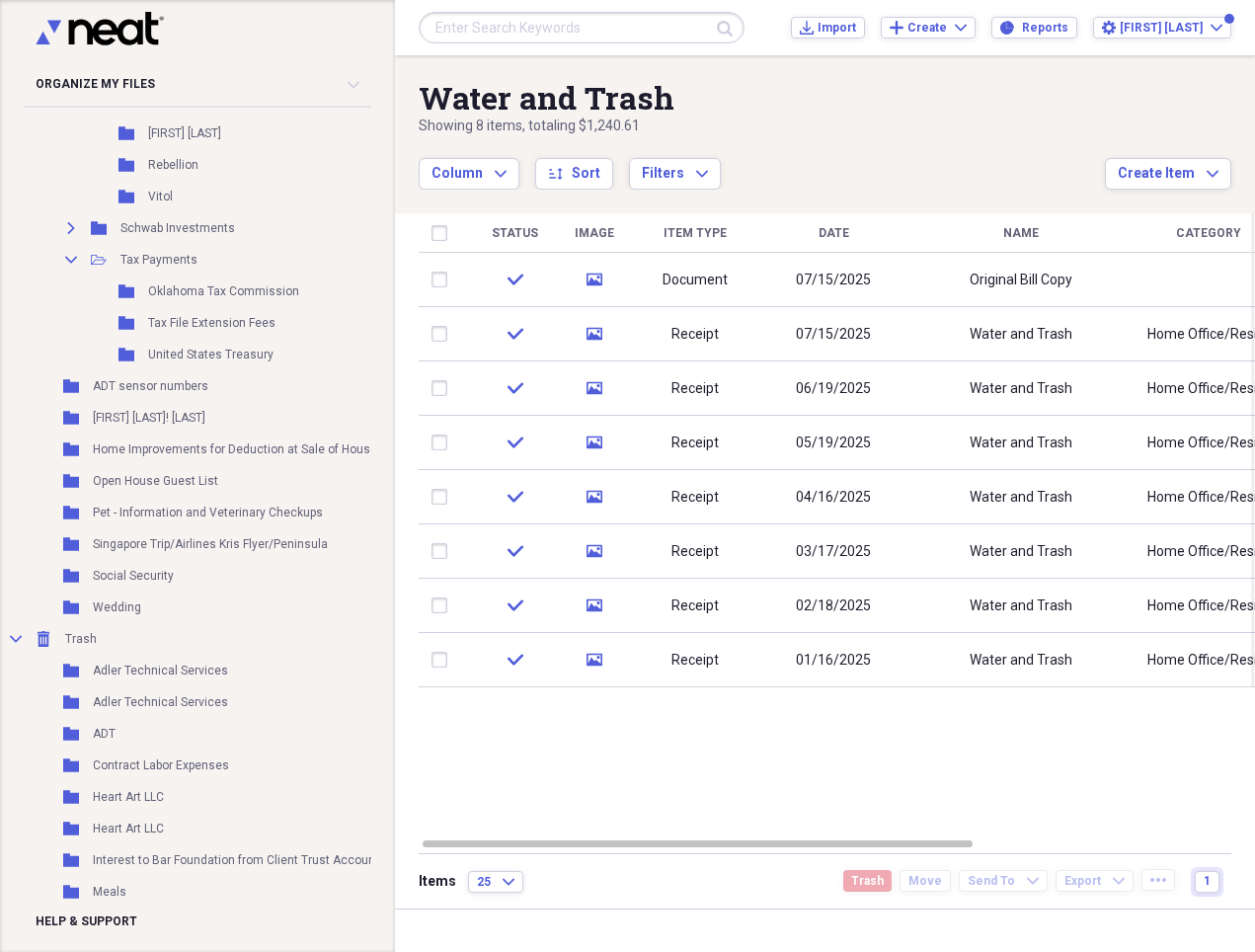 scroll, scrollTop: 4581, scrollLeft: 0, axis: vertical 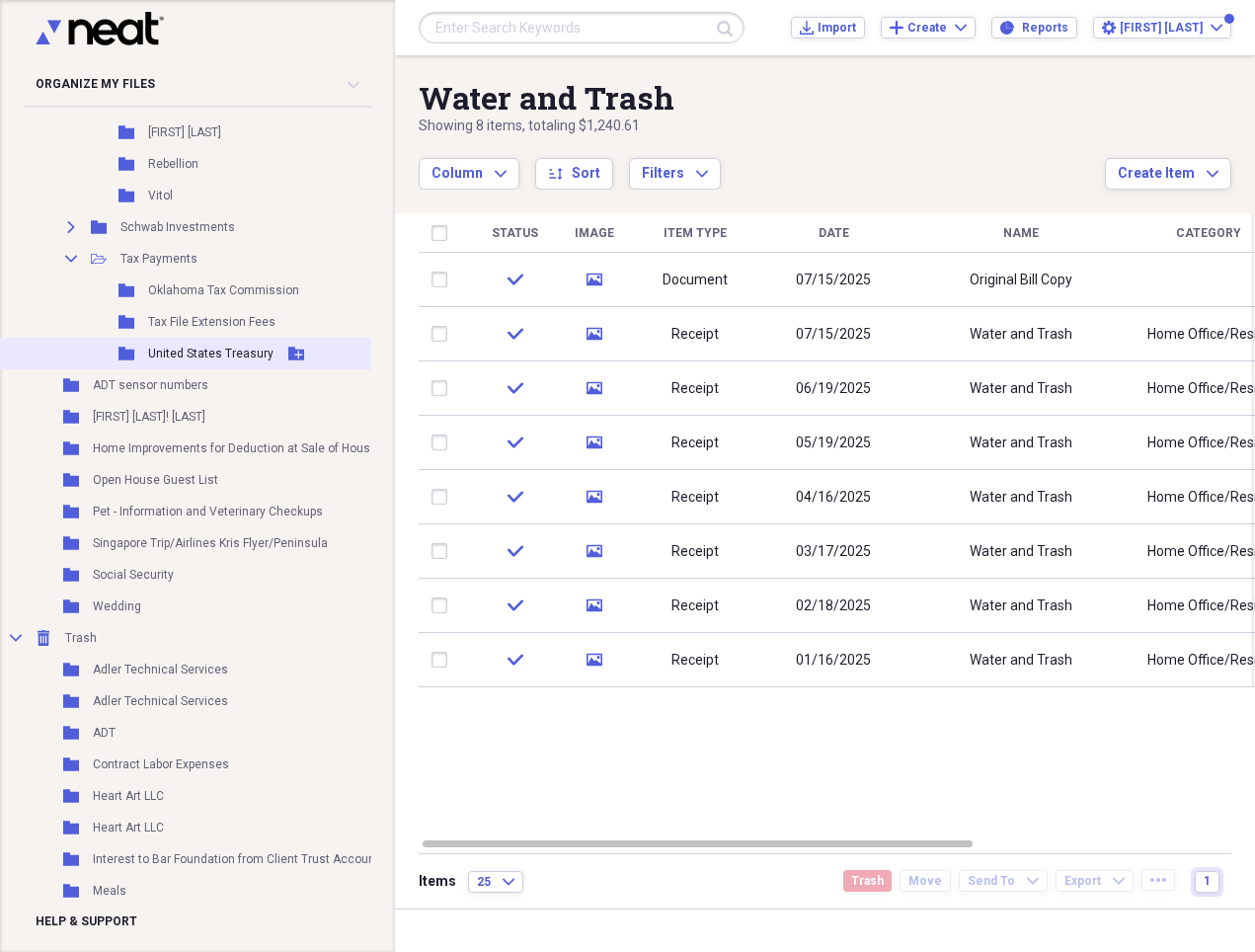 click on "United States Treasury" at bounding box center (210, 354) 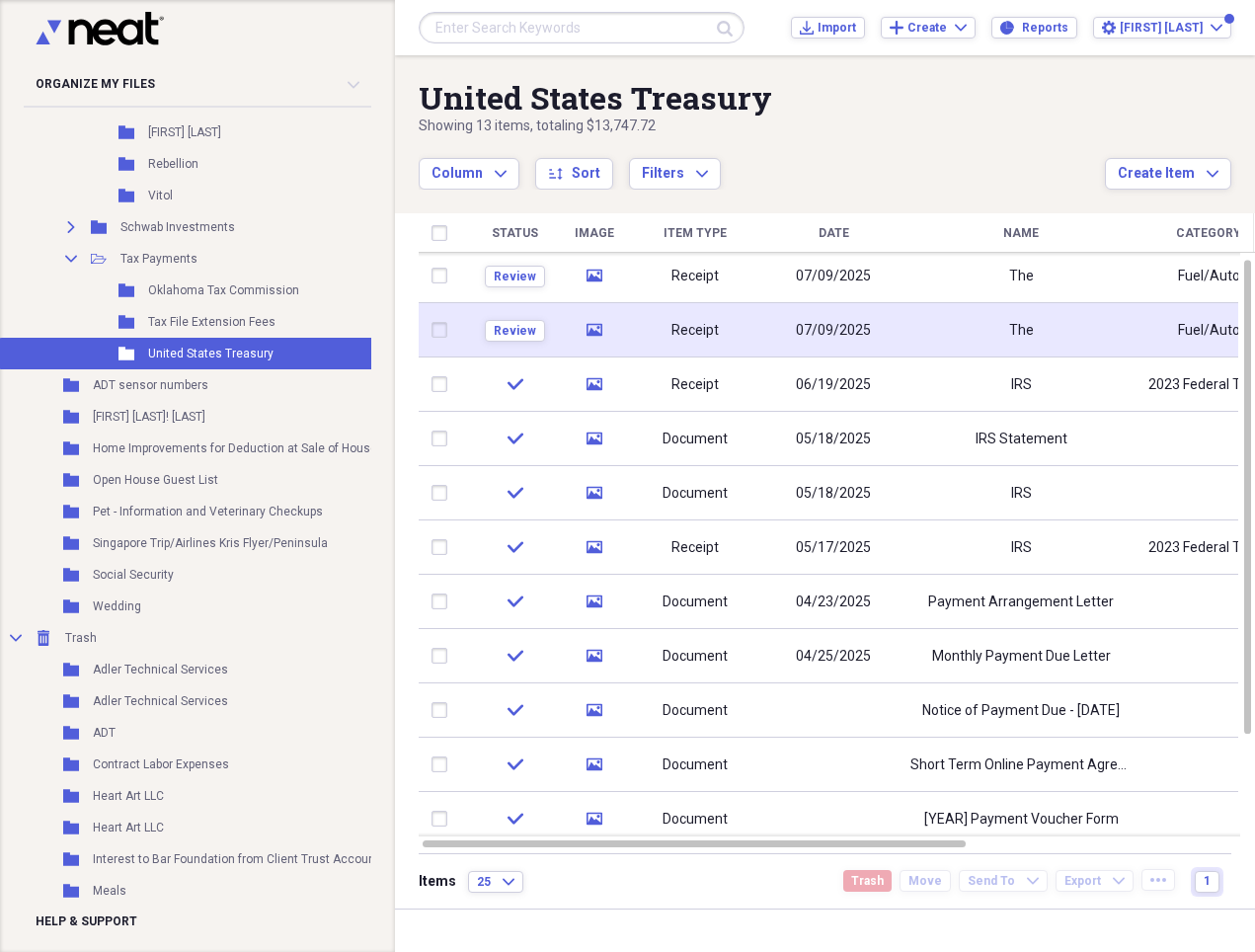 click on "07/09/2025" at bounding box center [833, 331] 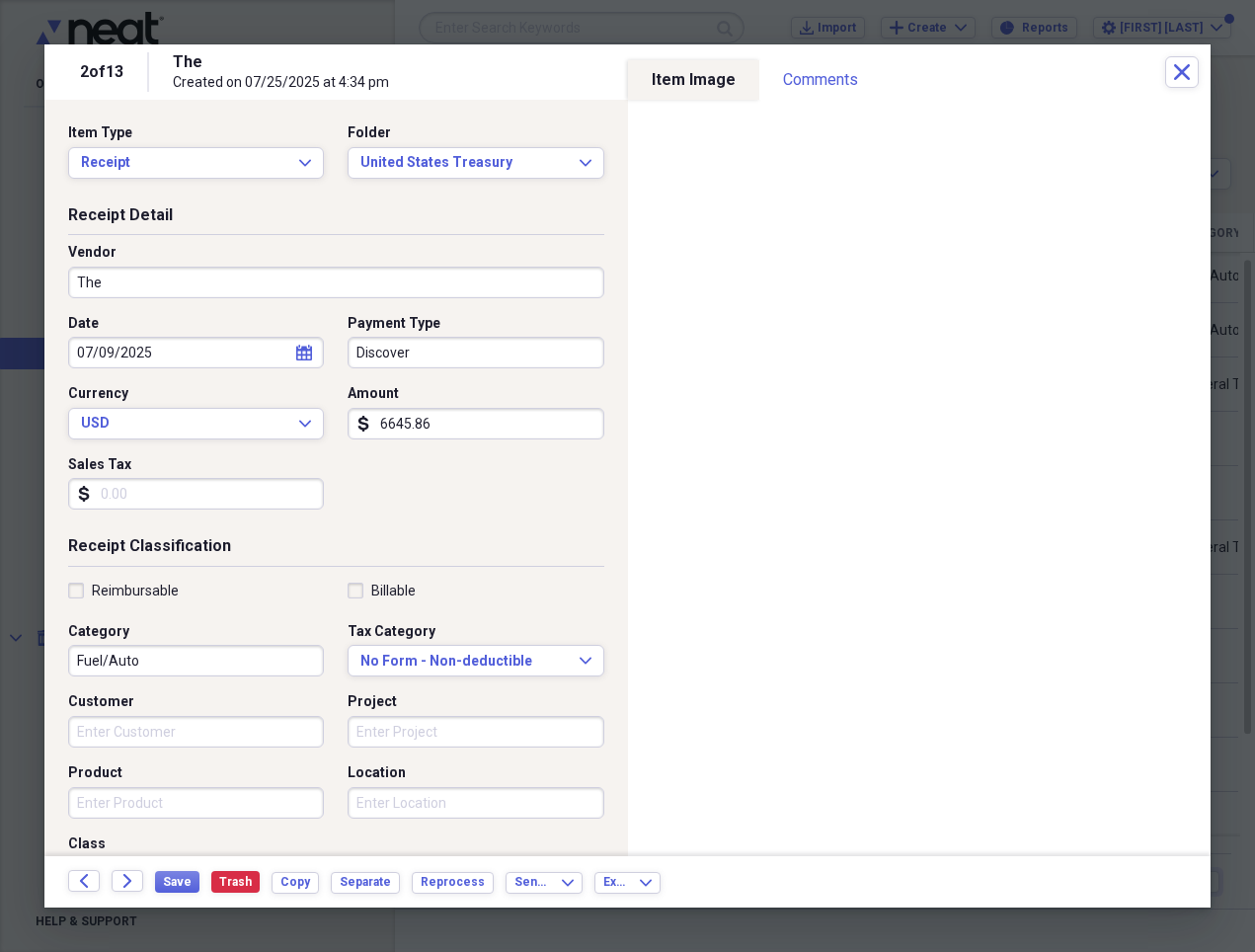 click on "The" at bounding box center [336, 282] 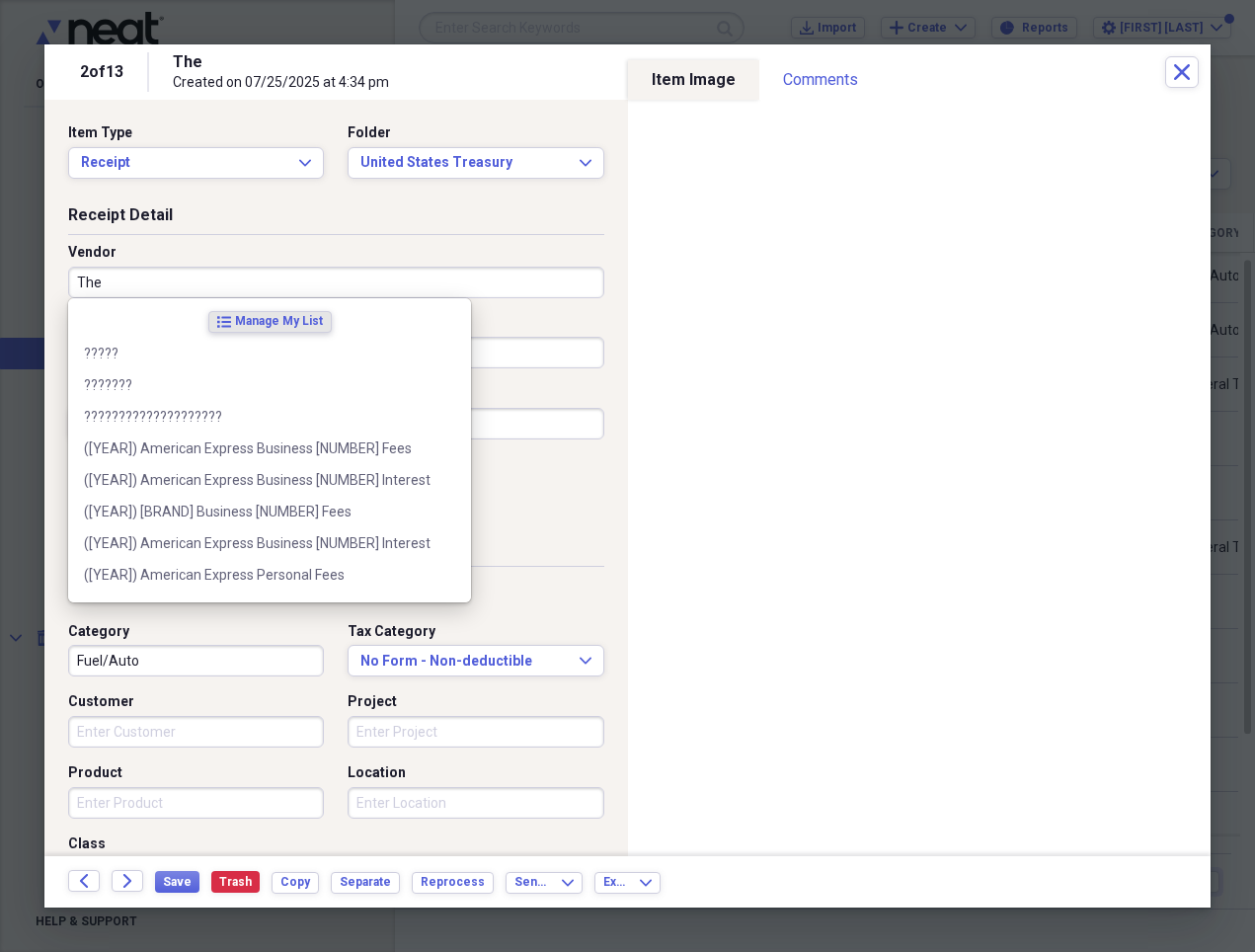 click on "The" at bounding box center [336, 282] 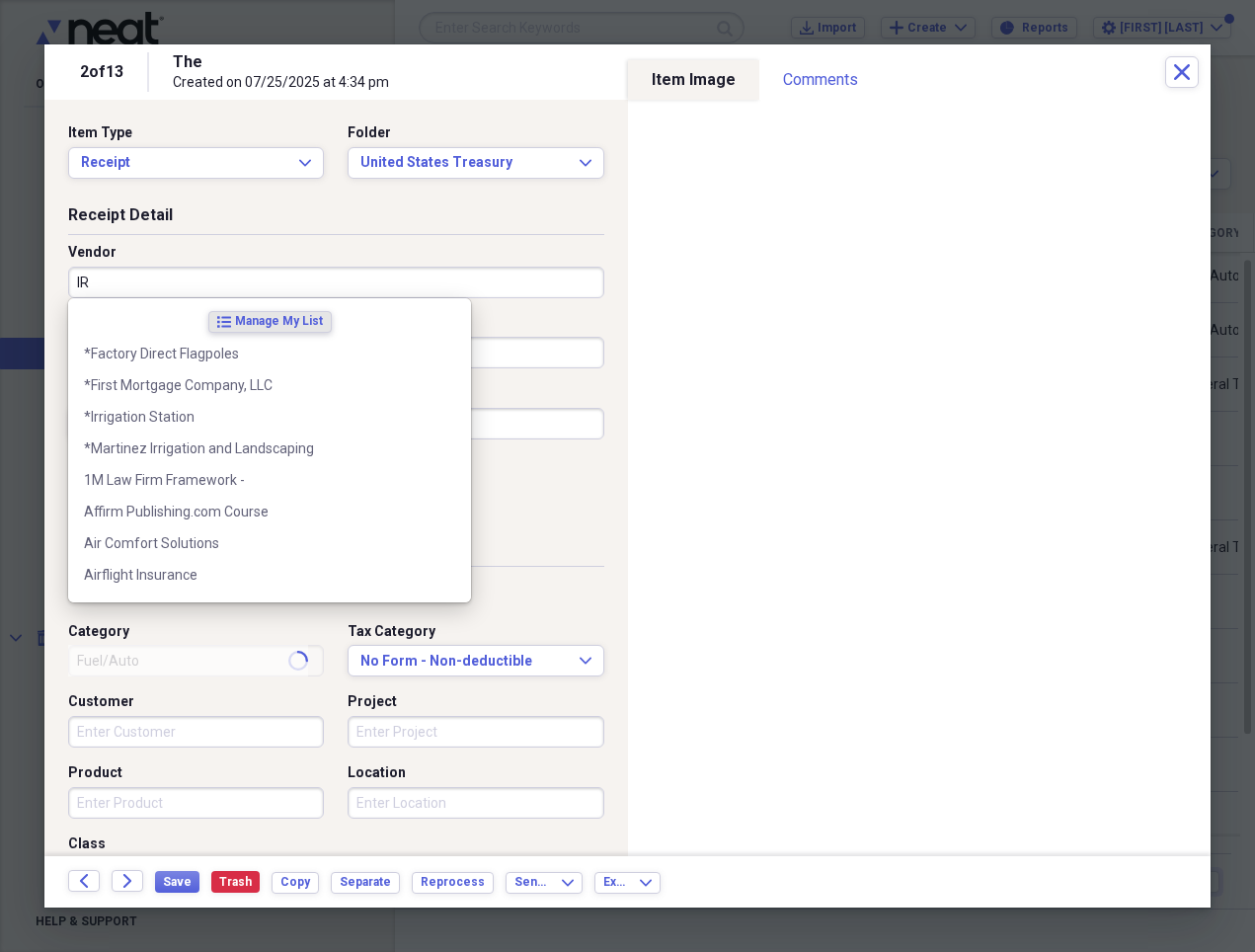type on "IRS" 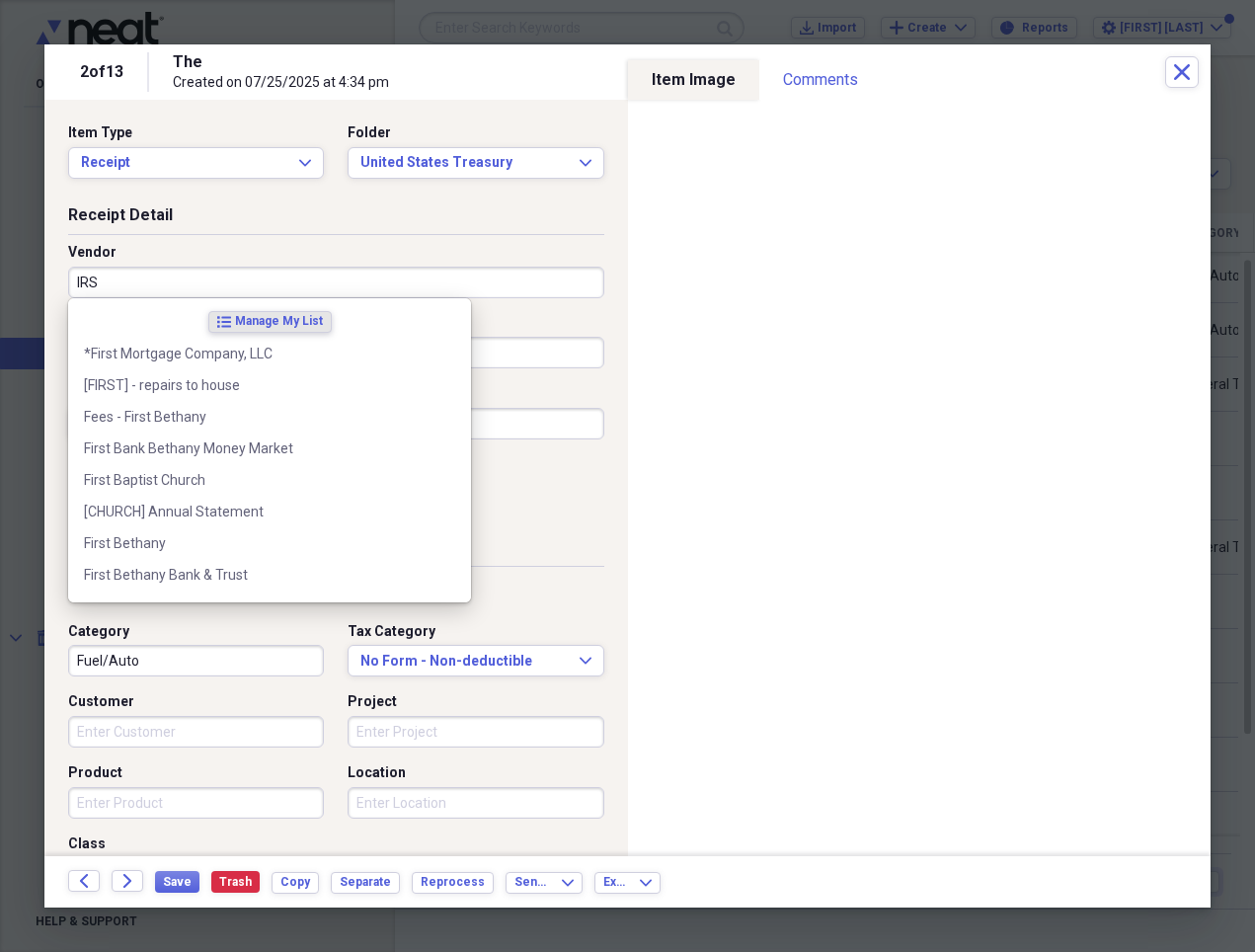 type on "2016 Federal Taxes" 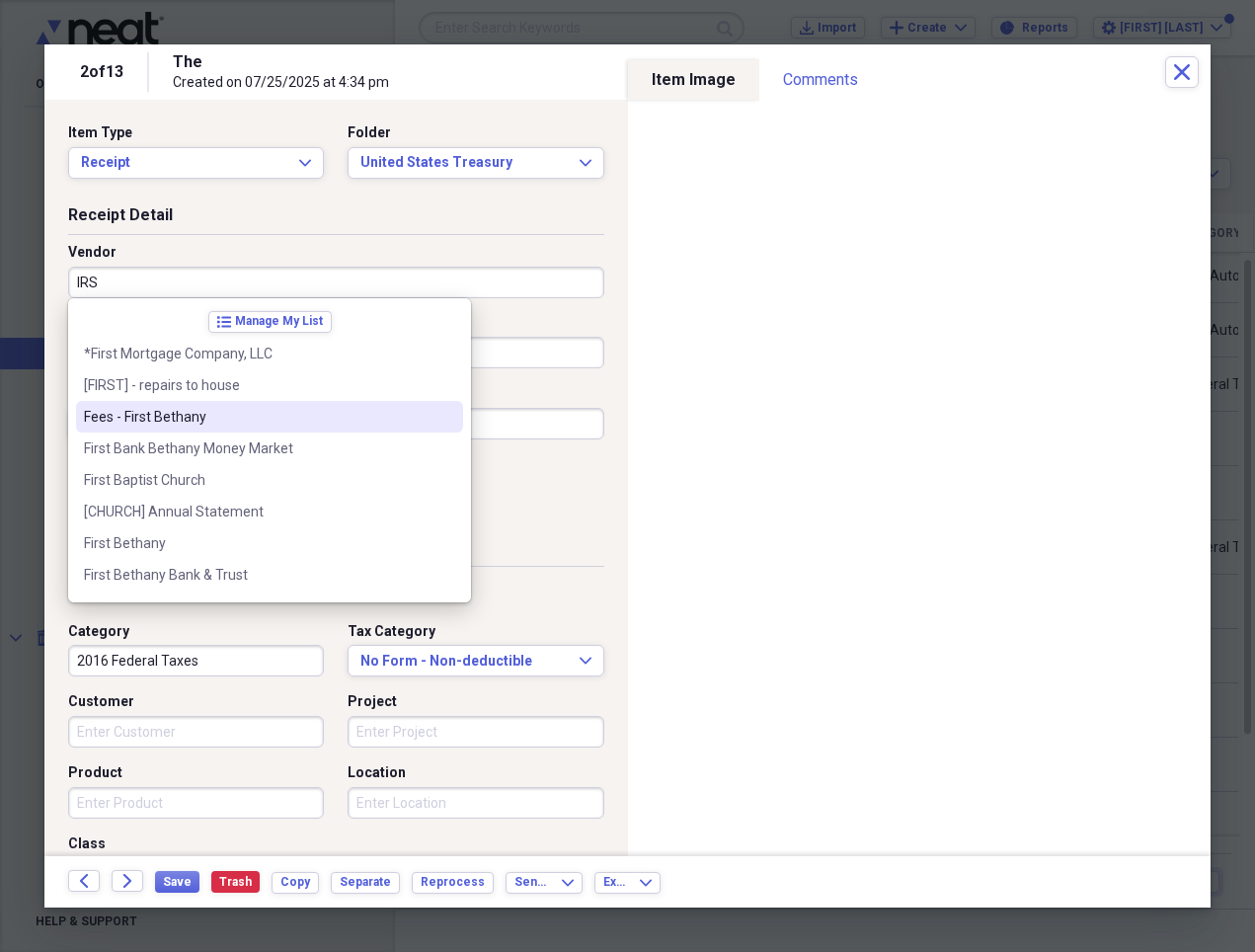 type on "IRS" 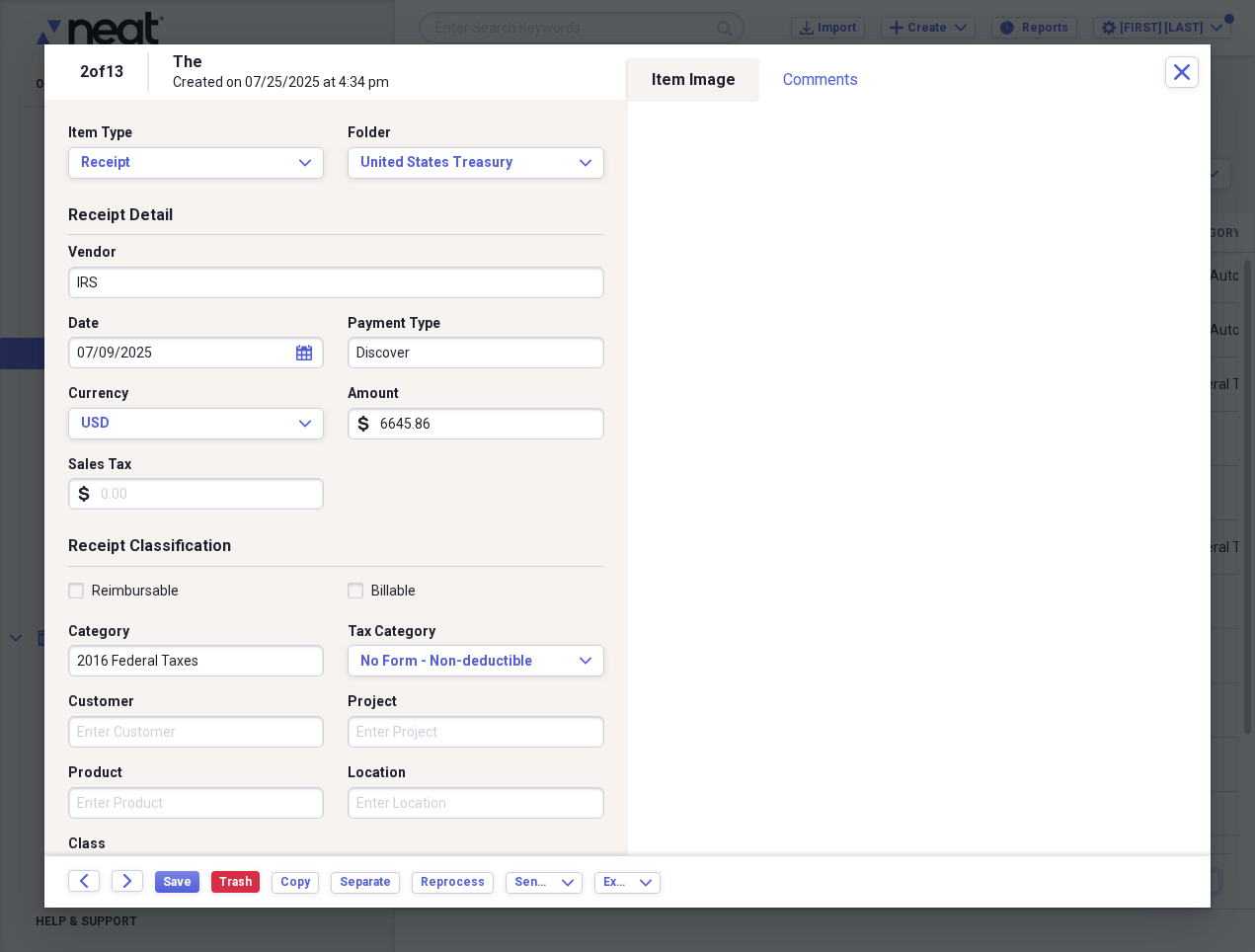 click on "Date [DATE] calendar Calendar Payment Type [BRAND] Currency USD Expand Amount dollar-sign [AMOUNT] Sales Tax dollar-sign" at bounding box center (336, 420) 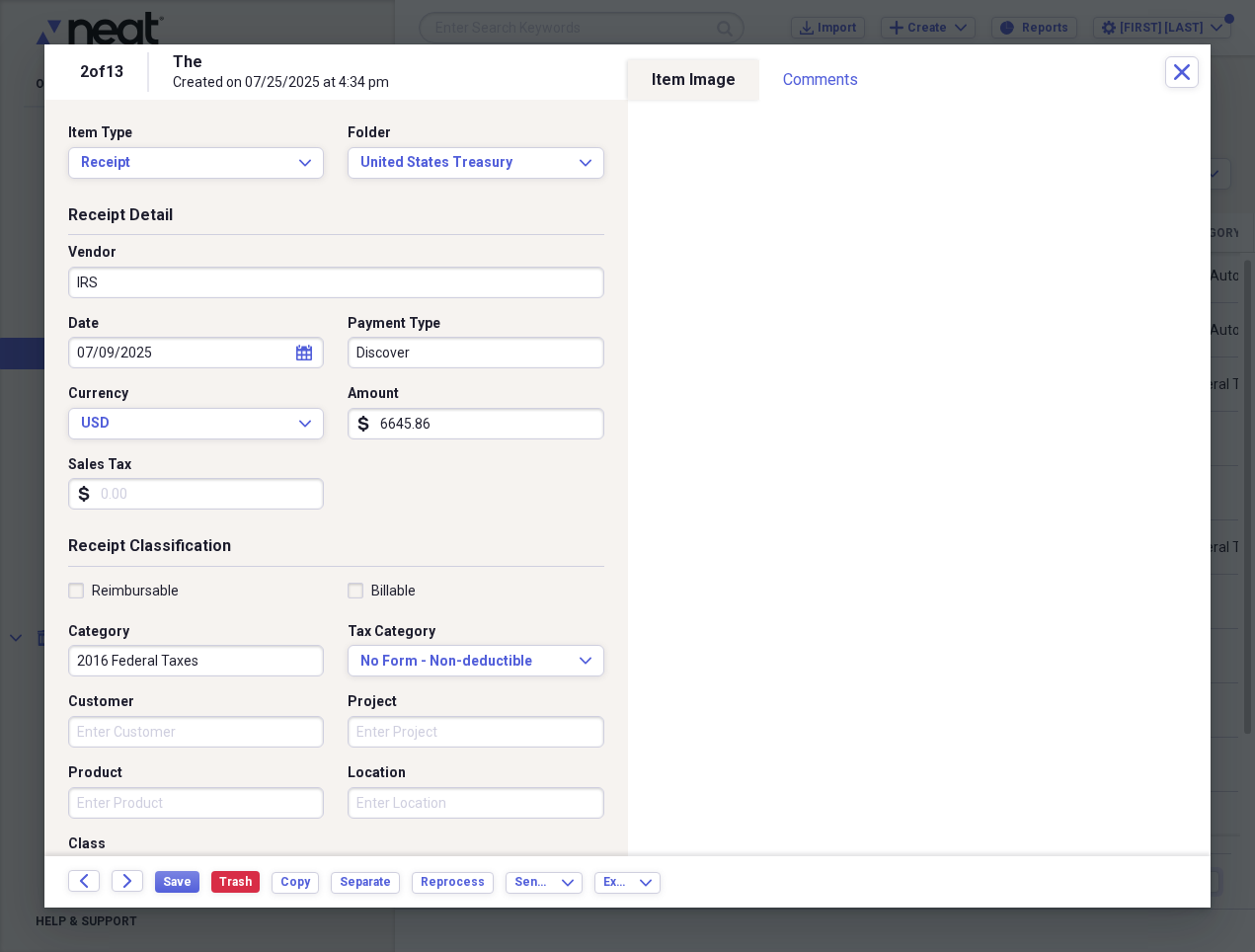 click 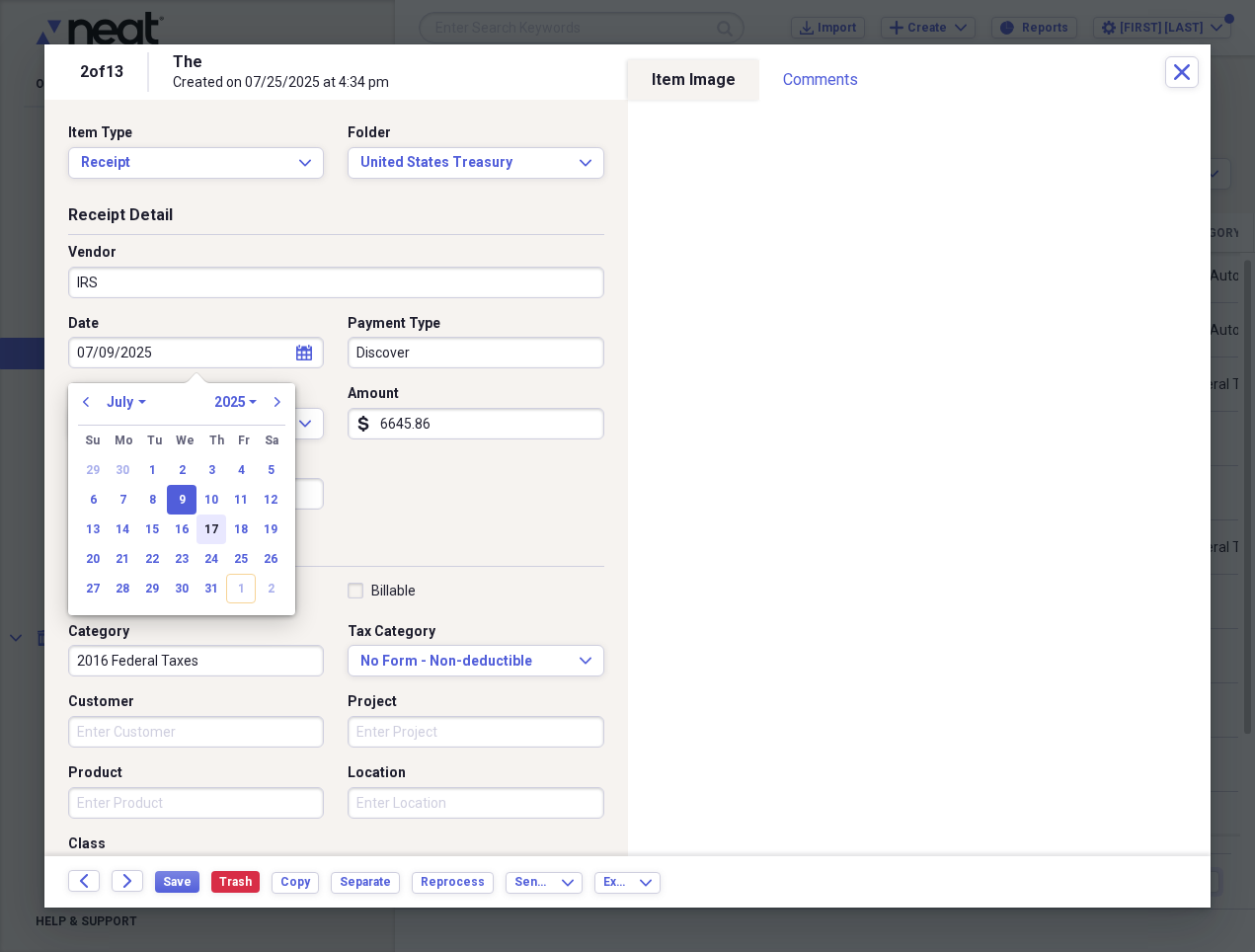 click on "17" at bounding box center (211, 529) 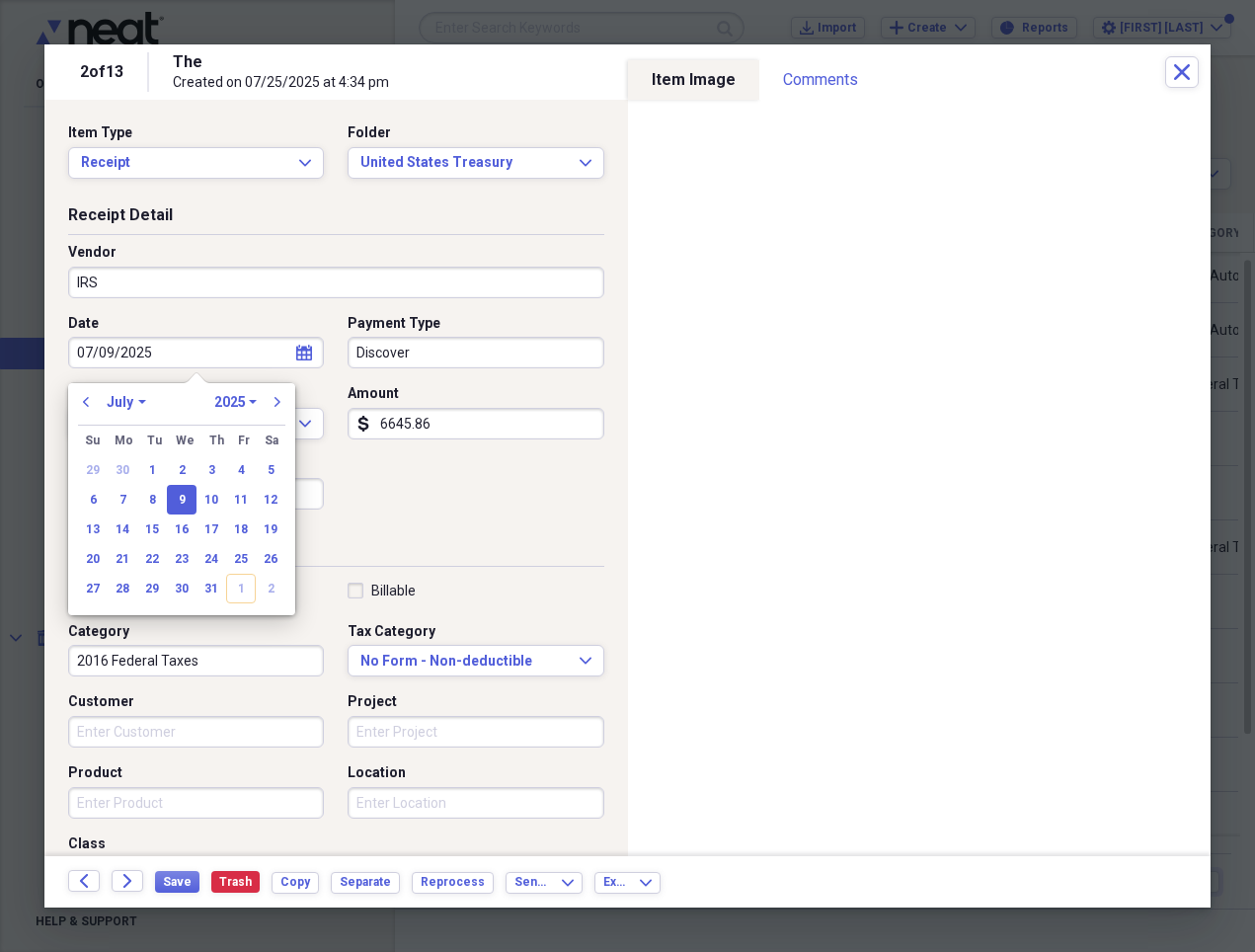 type on "07/17/2025" 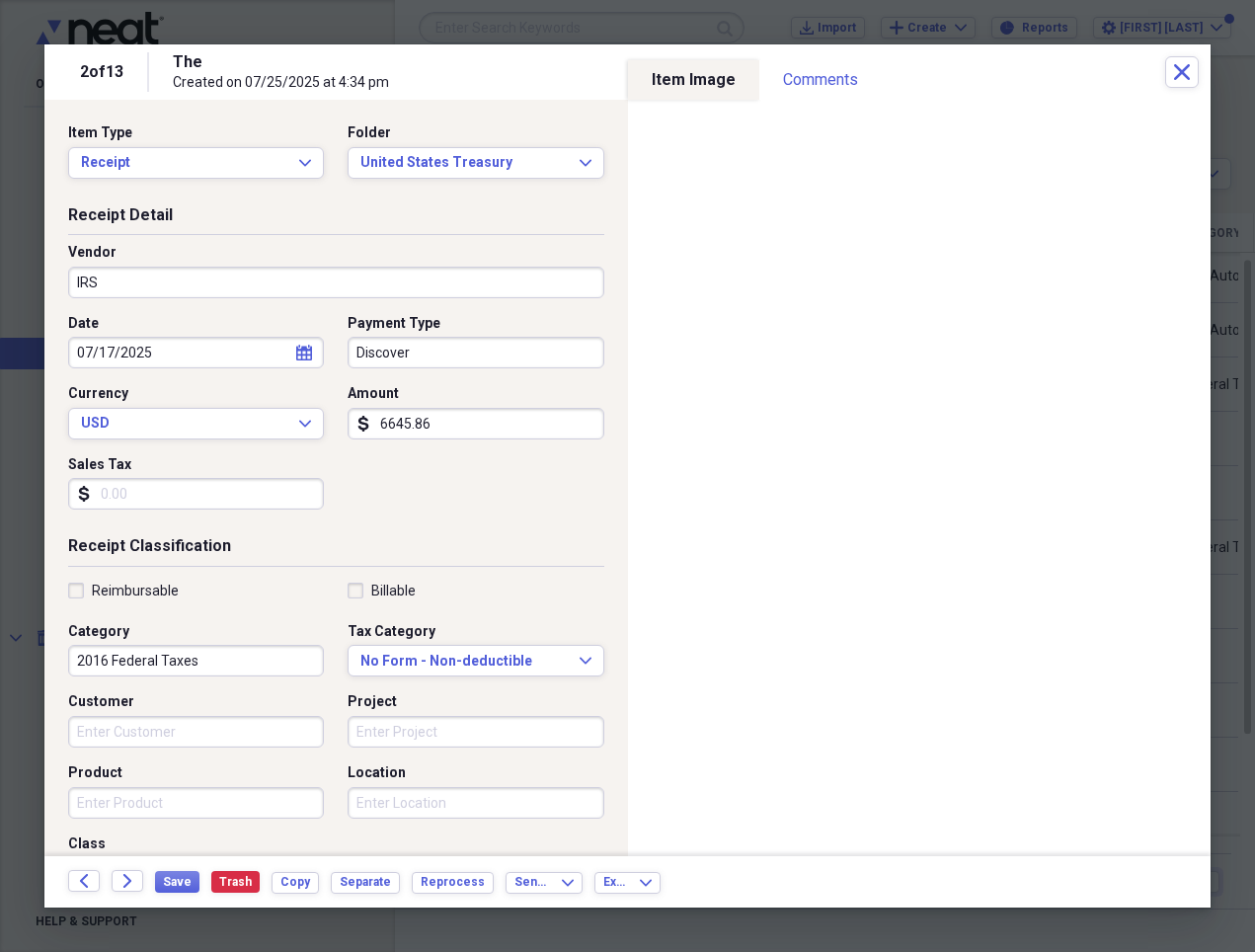 click on "6645.86" at bounding box center (475, 424) 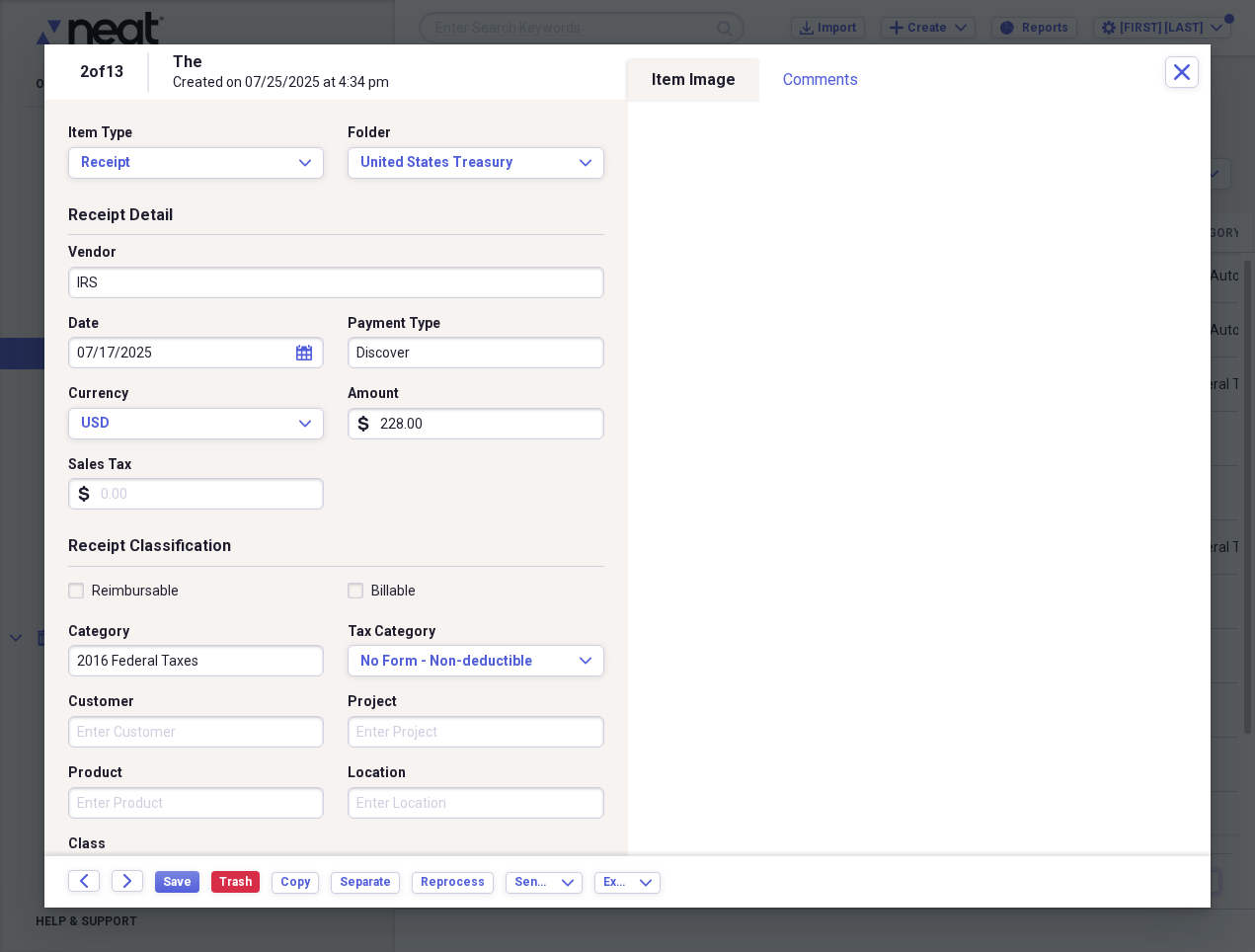 type on "228.00" 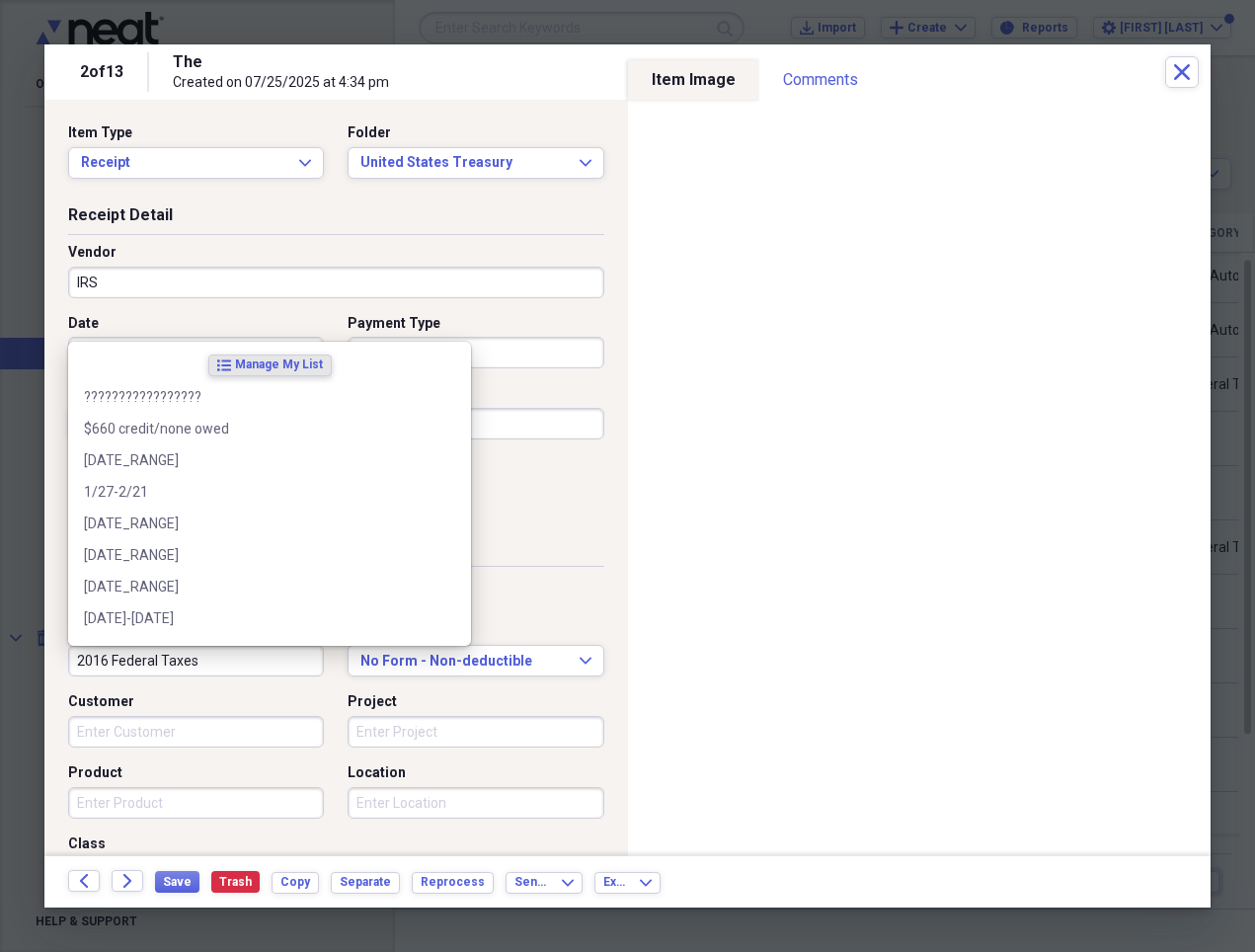 click on "2016 Federal Taxes" at bounding box center (196, 661) 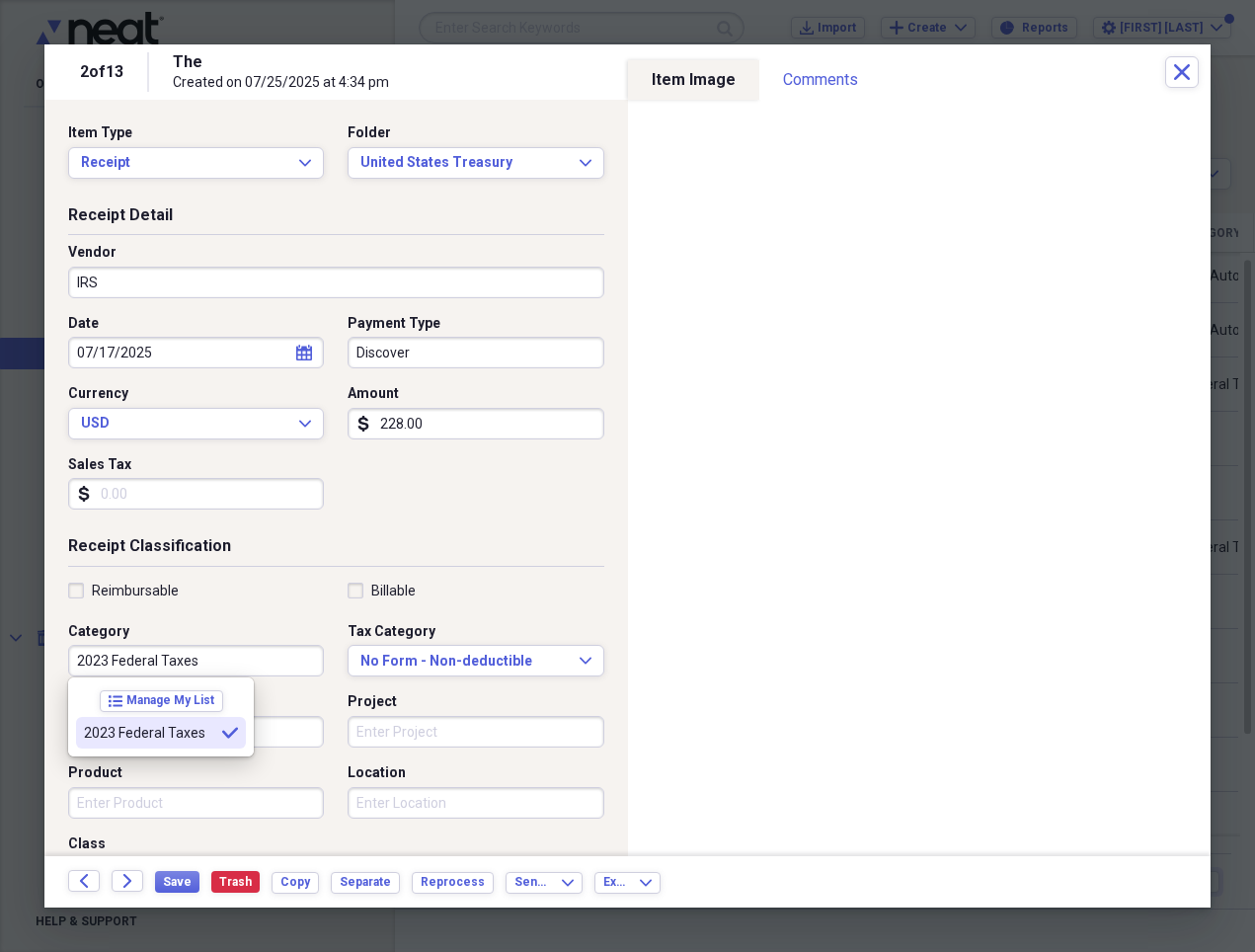 type on "2023 Federal Taxes" 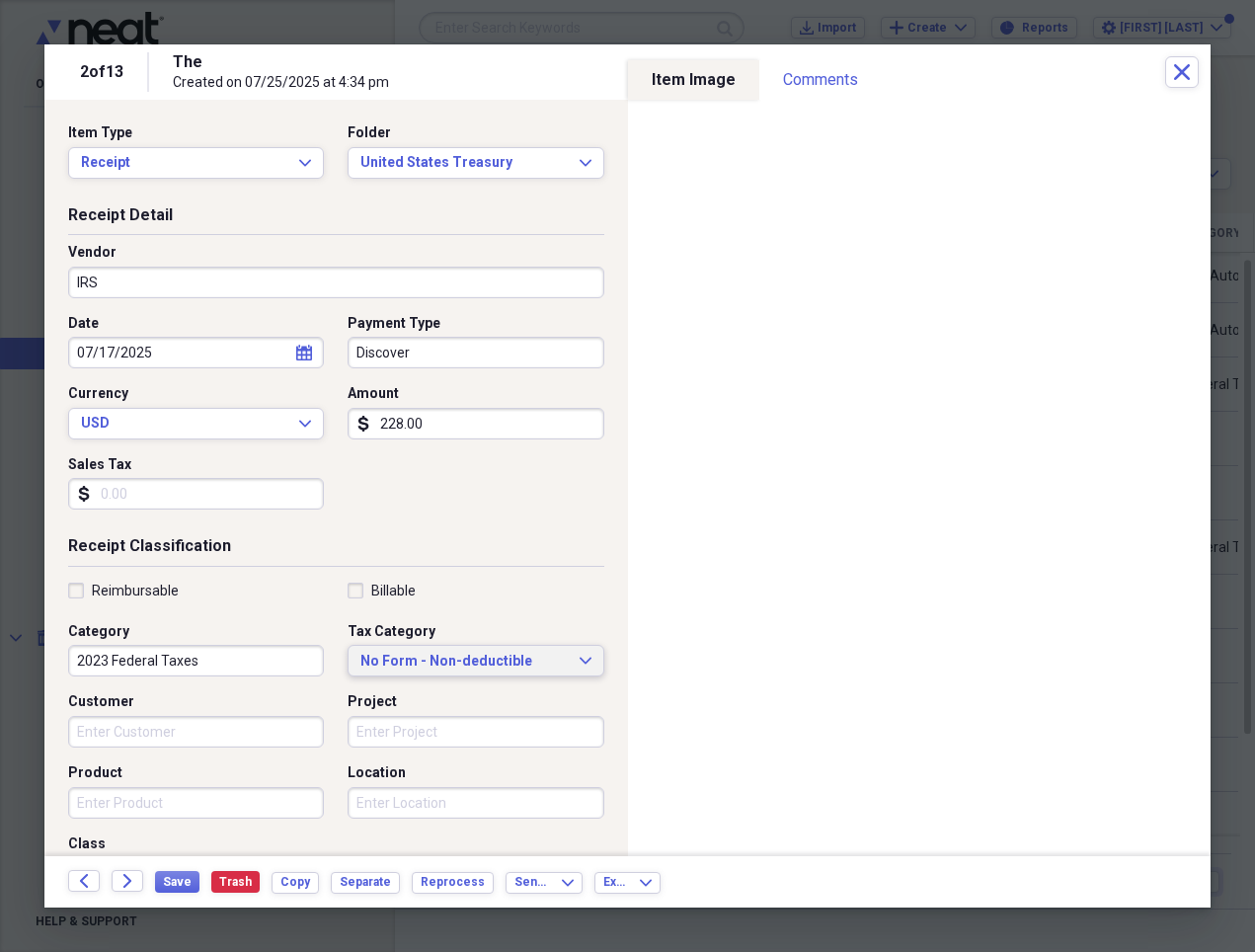 click on "No Form - Non-deductible" at bounding box center [463, 662] 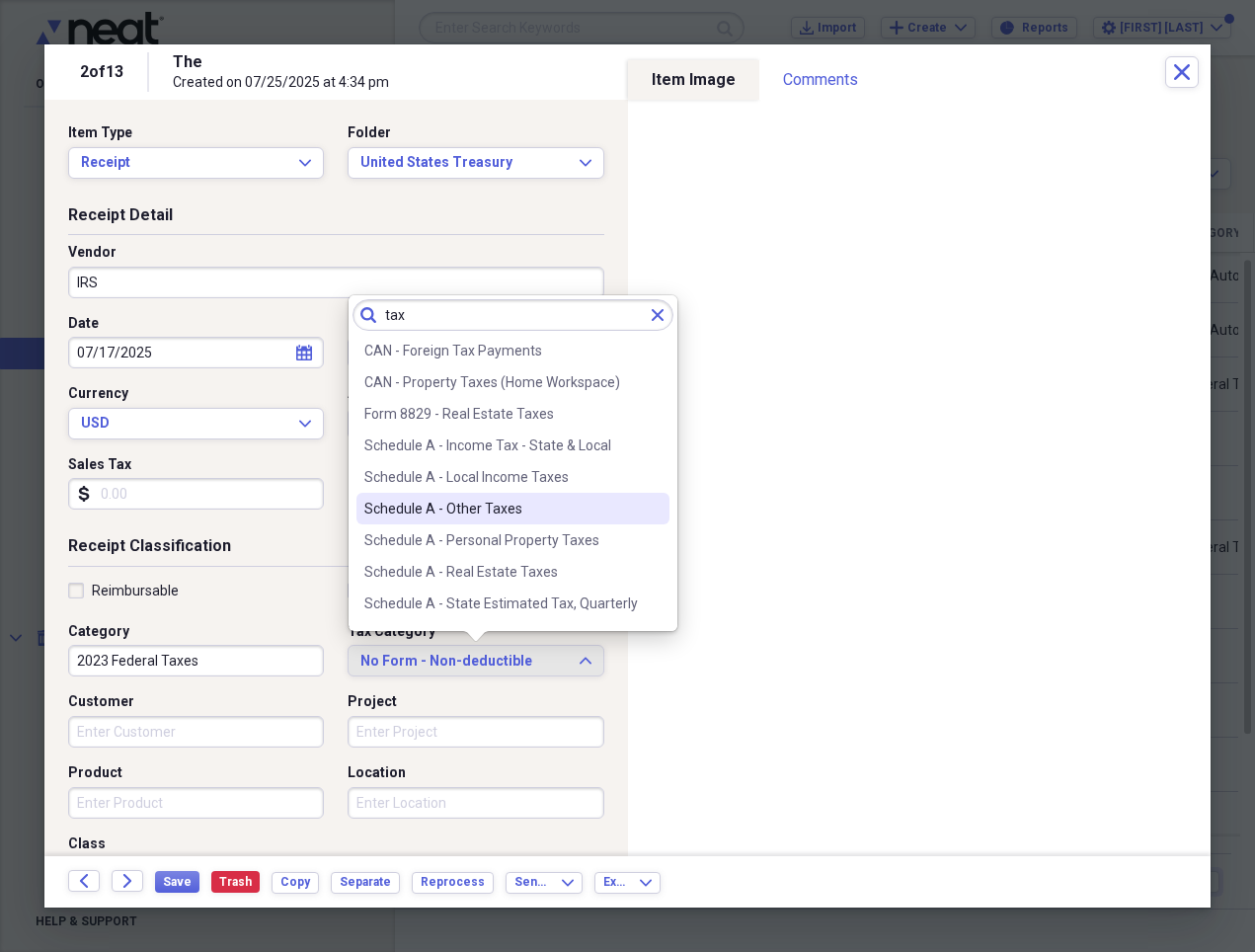 type on "tax" 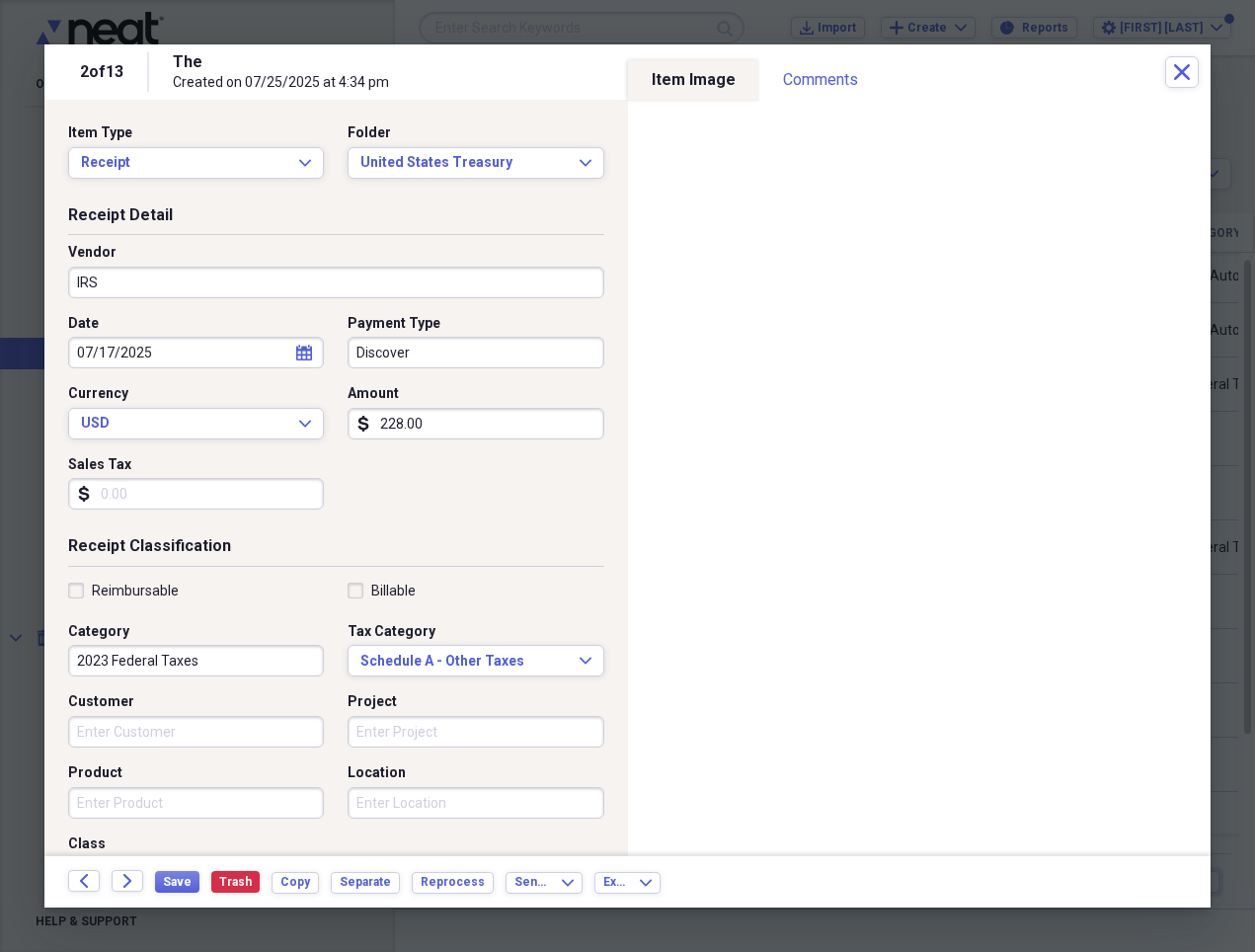 click on "Discover" at bounding box center [475, 353] 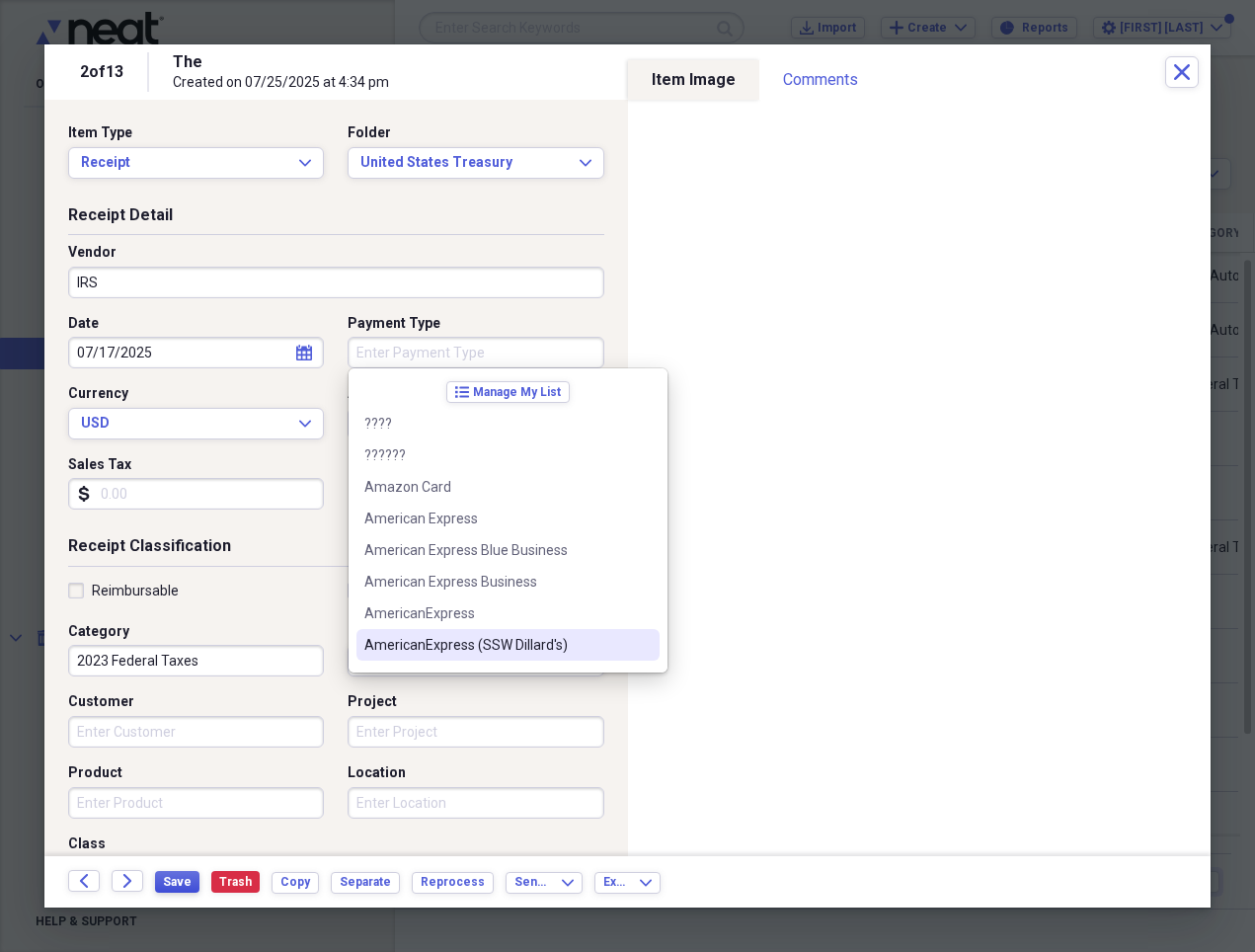 type 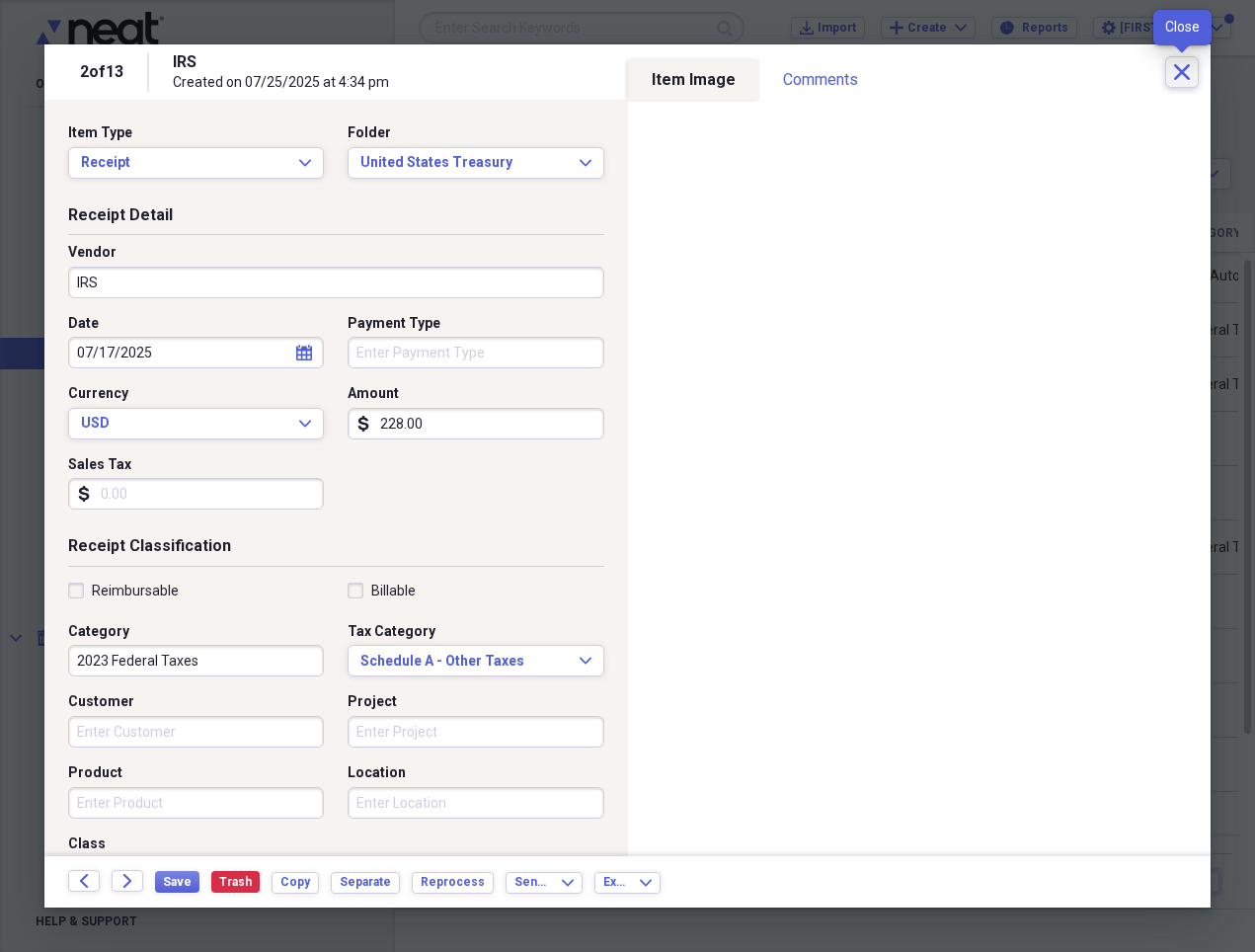 click 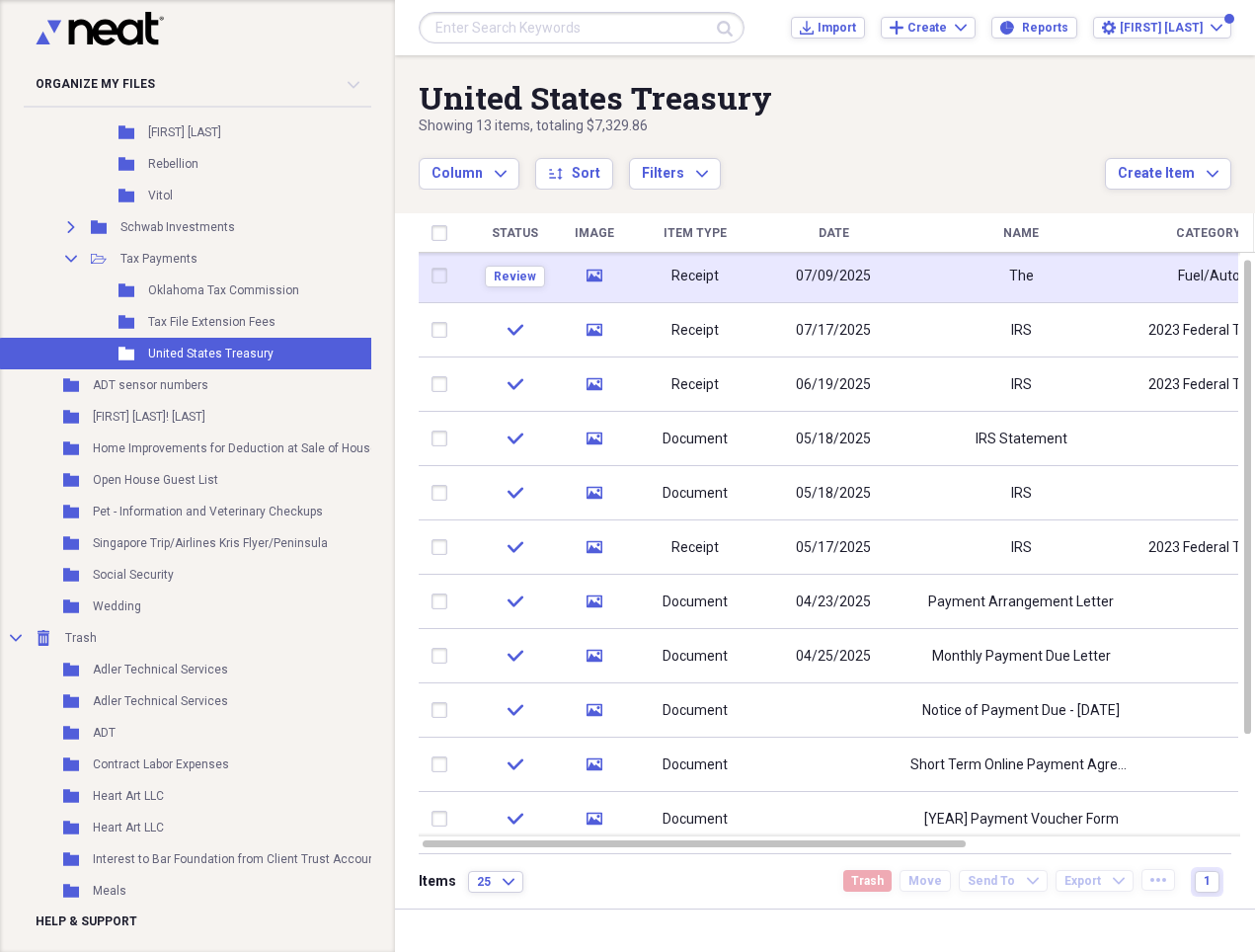 click on "07/09/2025" at bounding box center [833, 276] 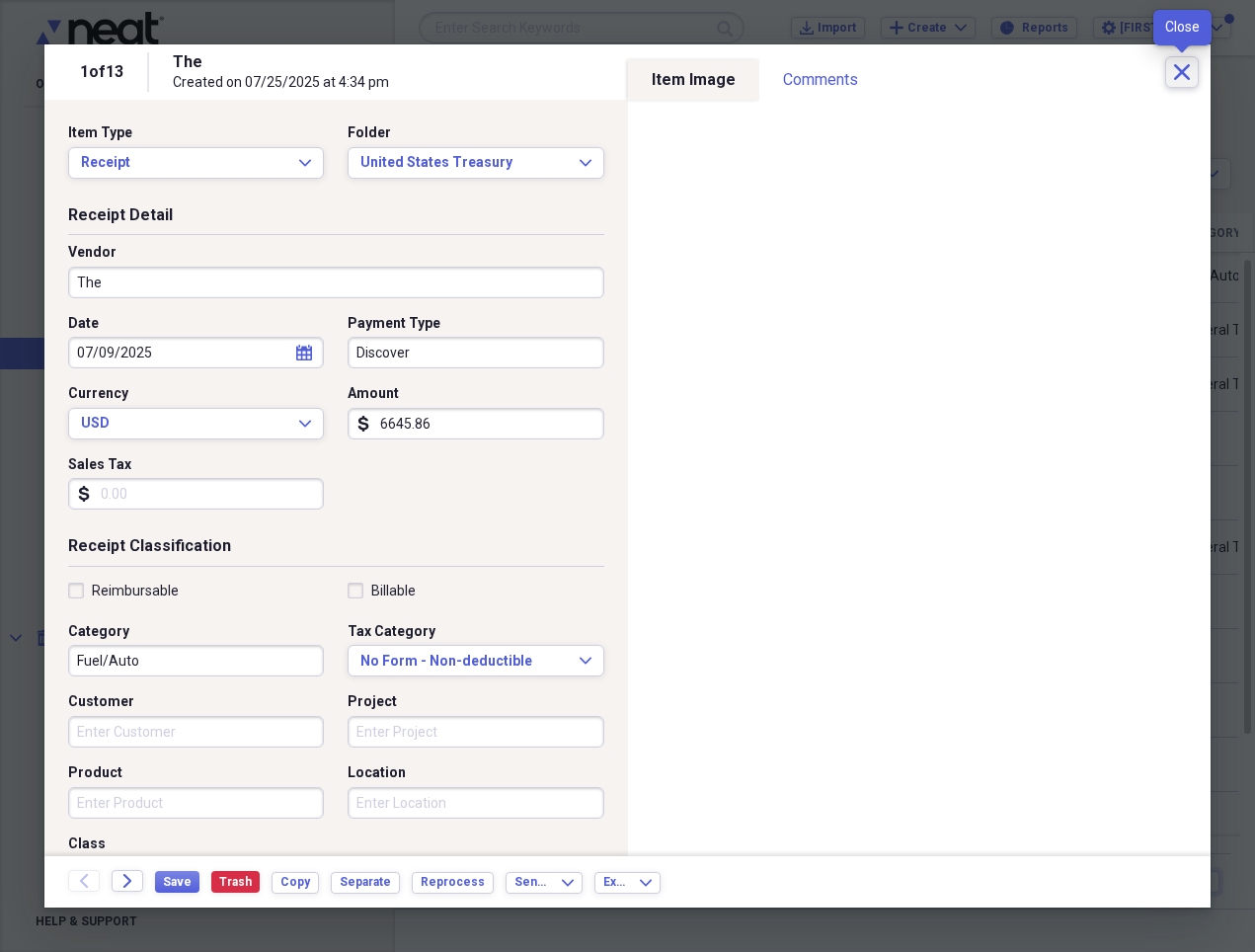 click 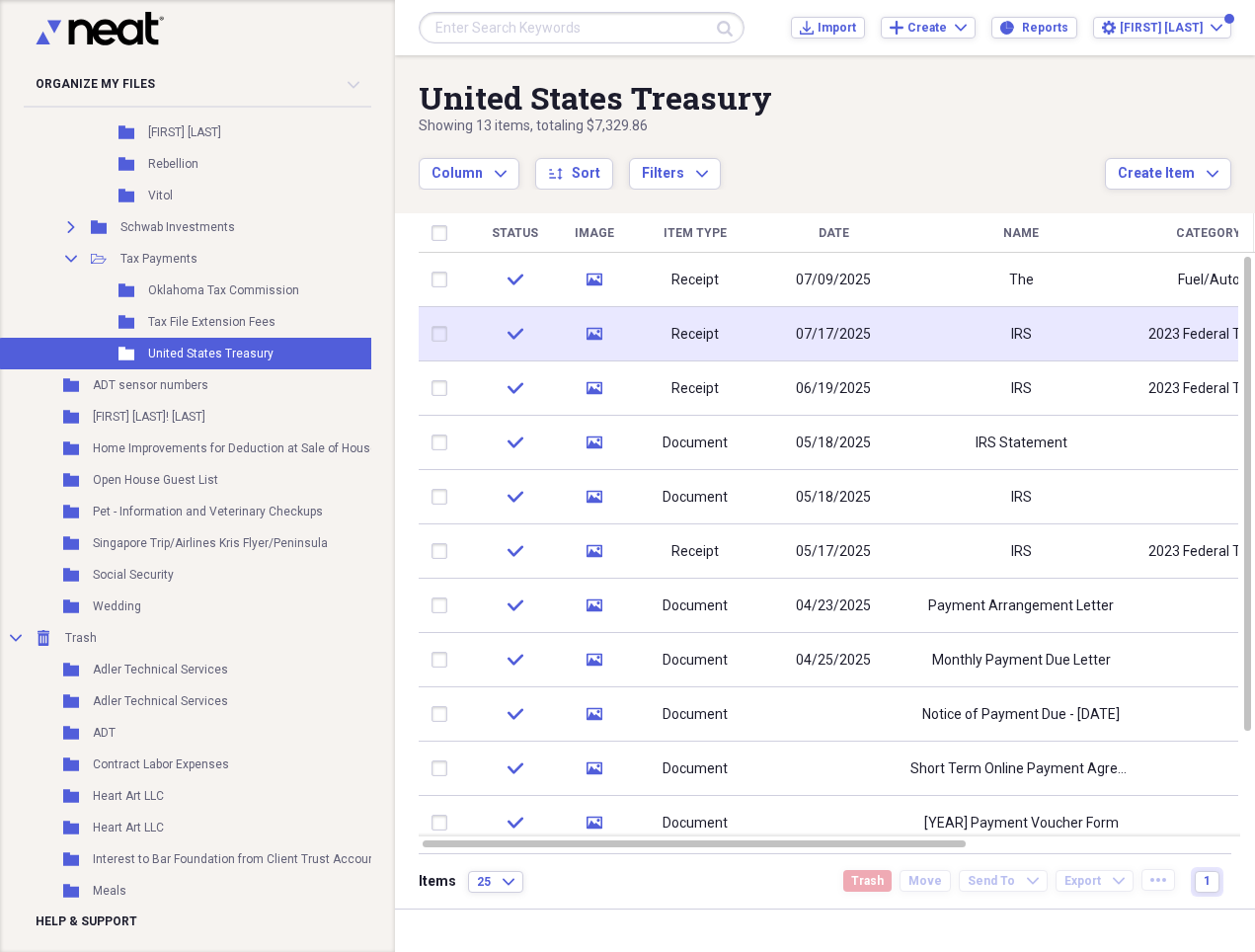 click on "IRS" at bounding box center (1021, 334) 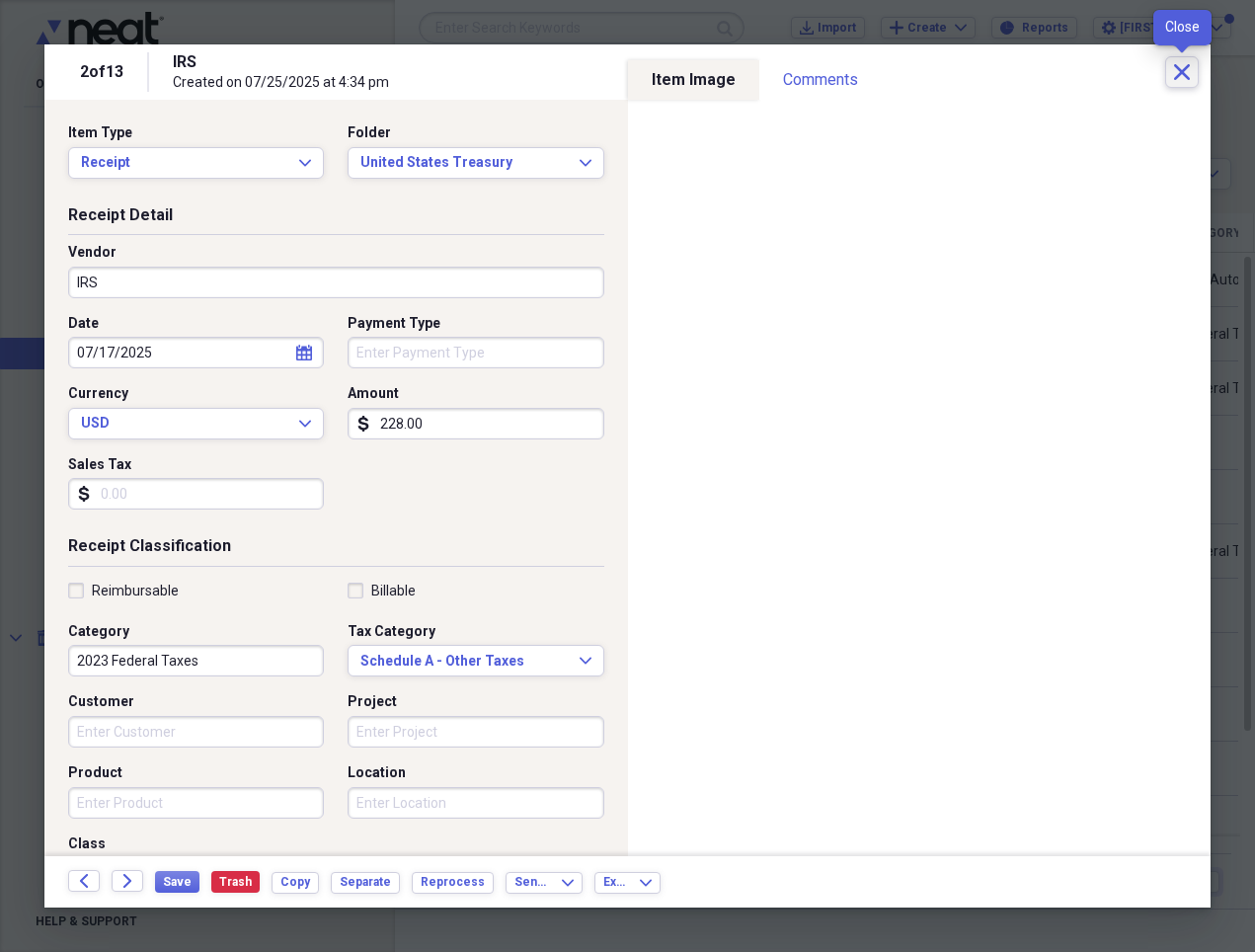 click 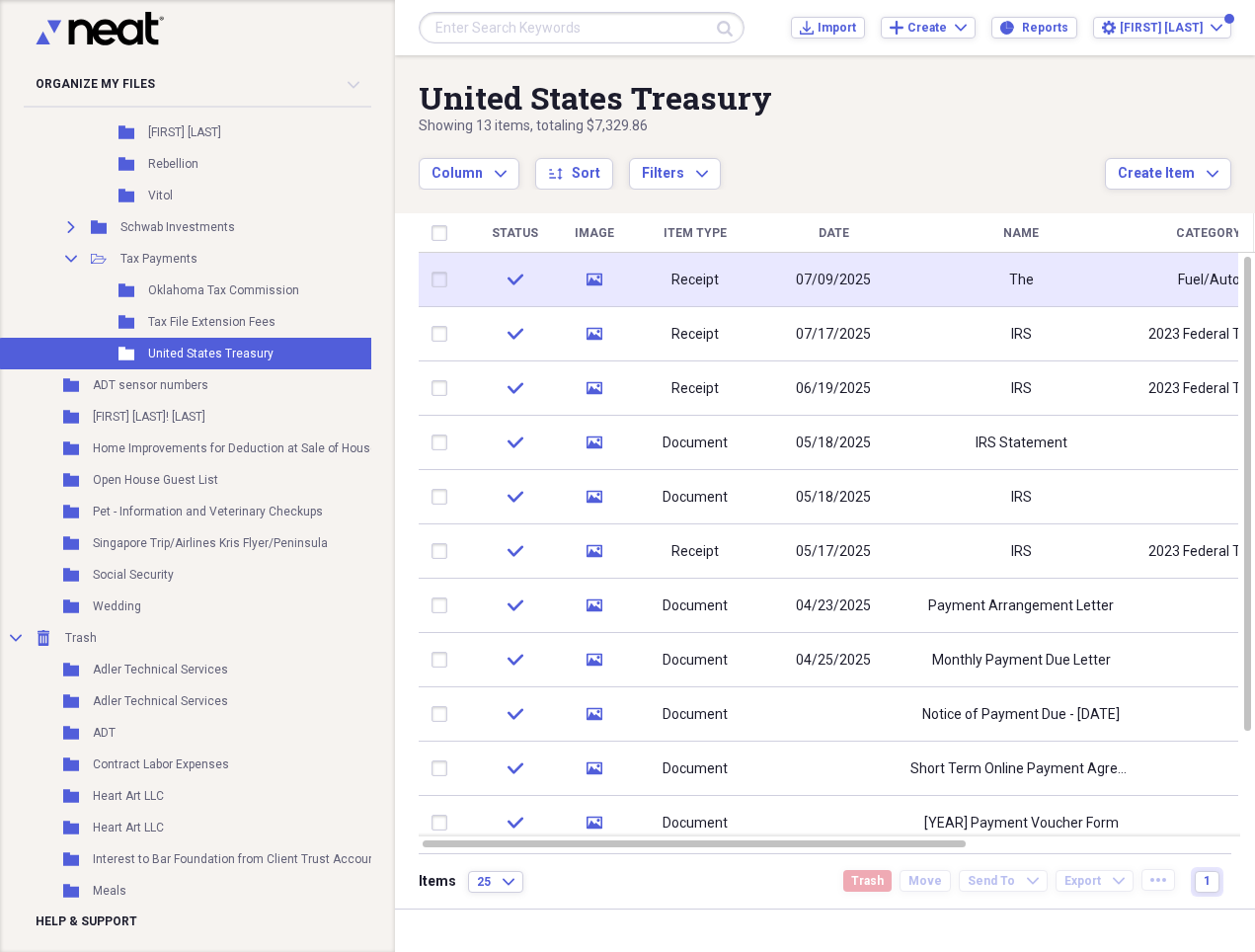 click on "The" at bounding box center [1021, 279] 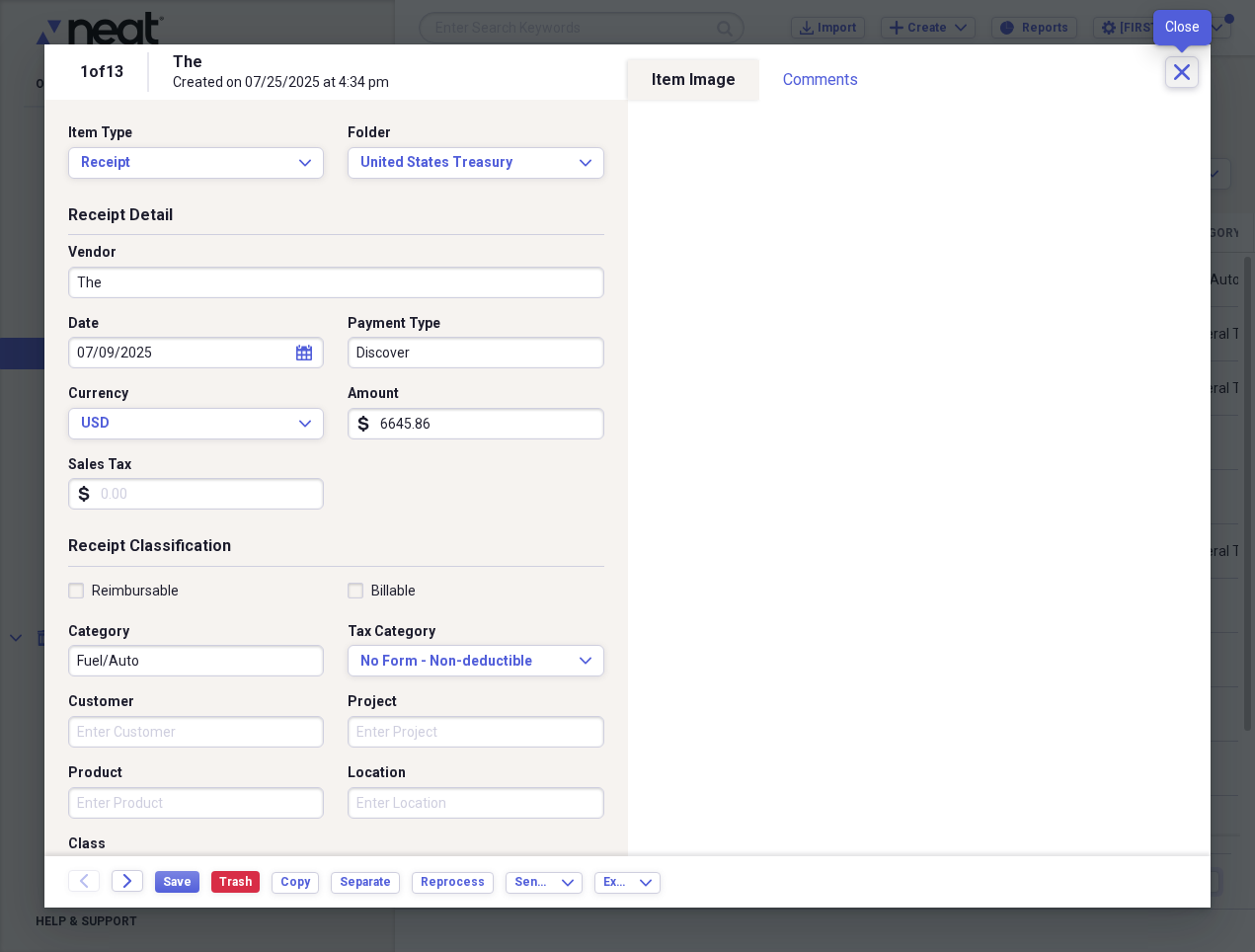 click 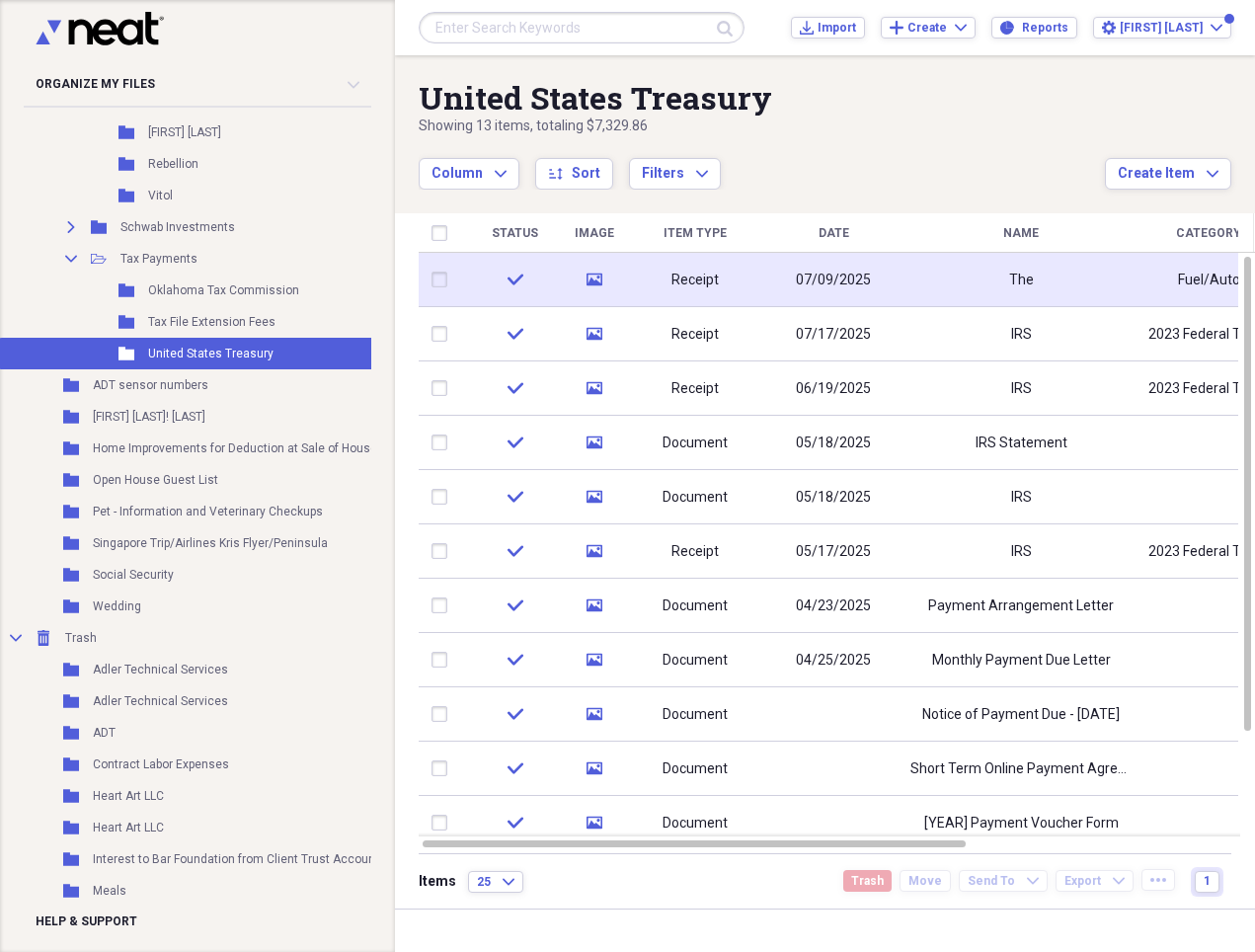 click on "The" at bounding box center (1021, 279) 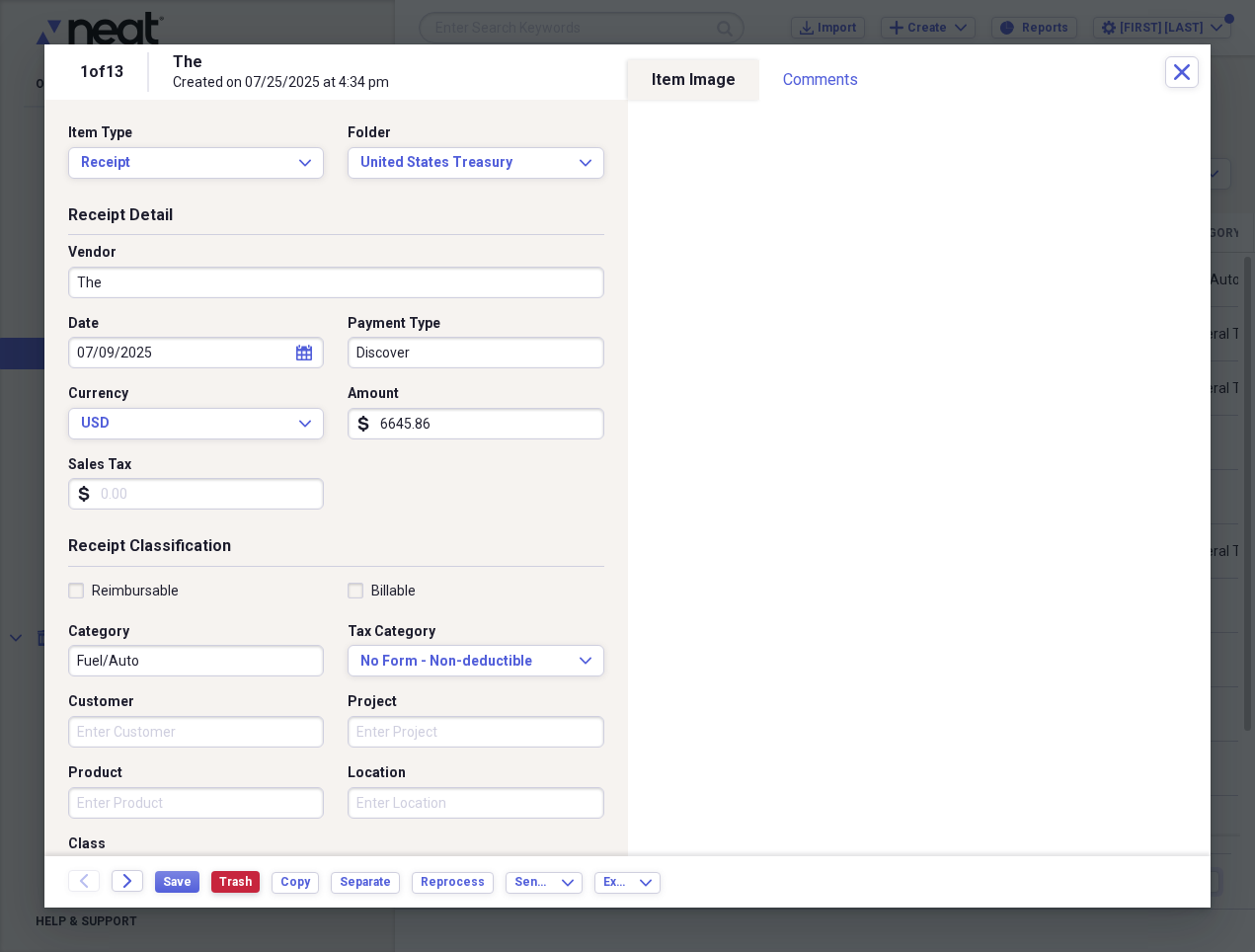 click on "Trash" at bounding box center (235, 882) 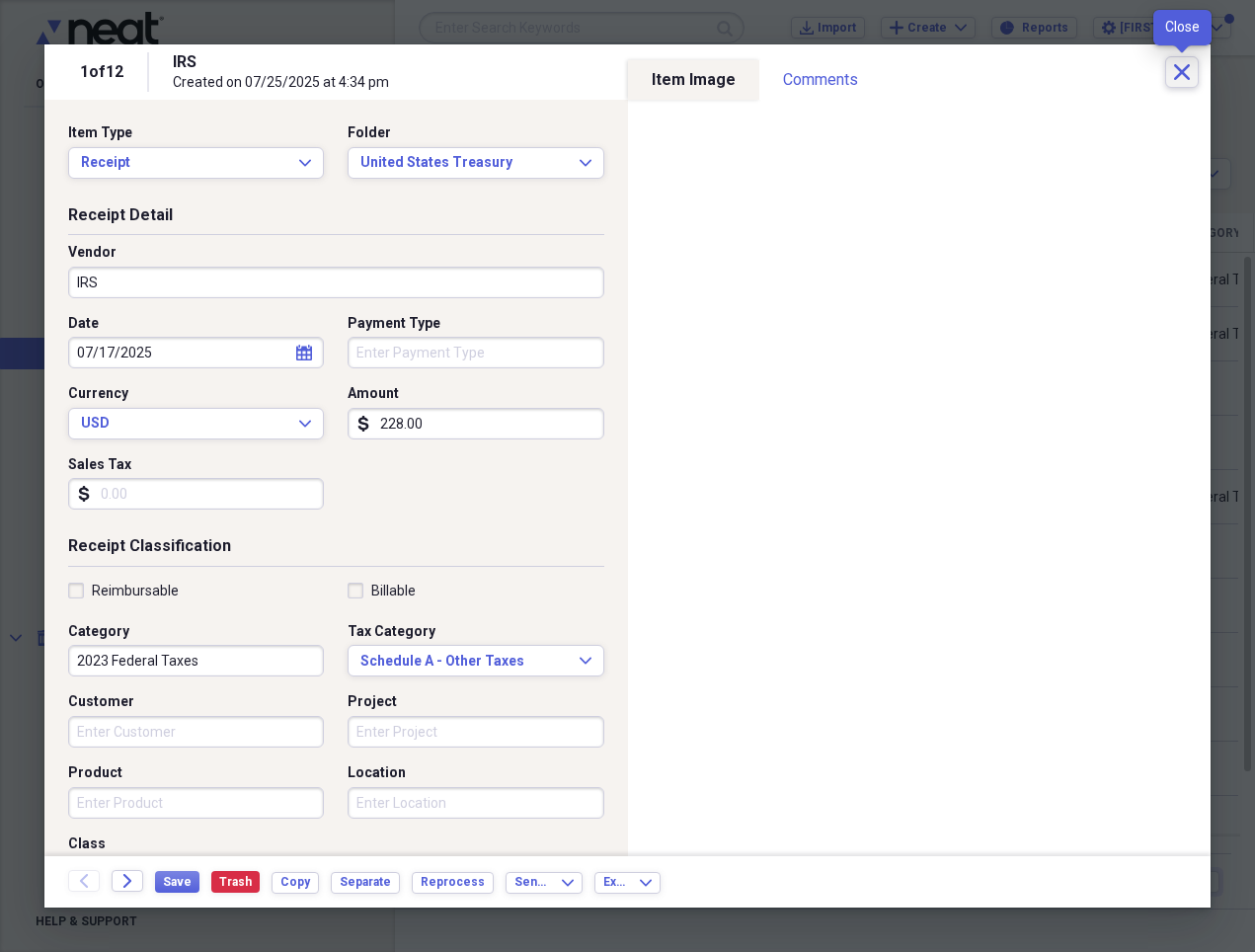 click 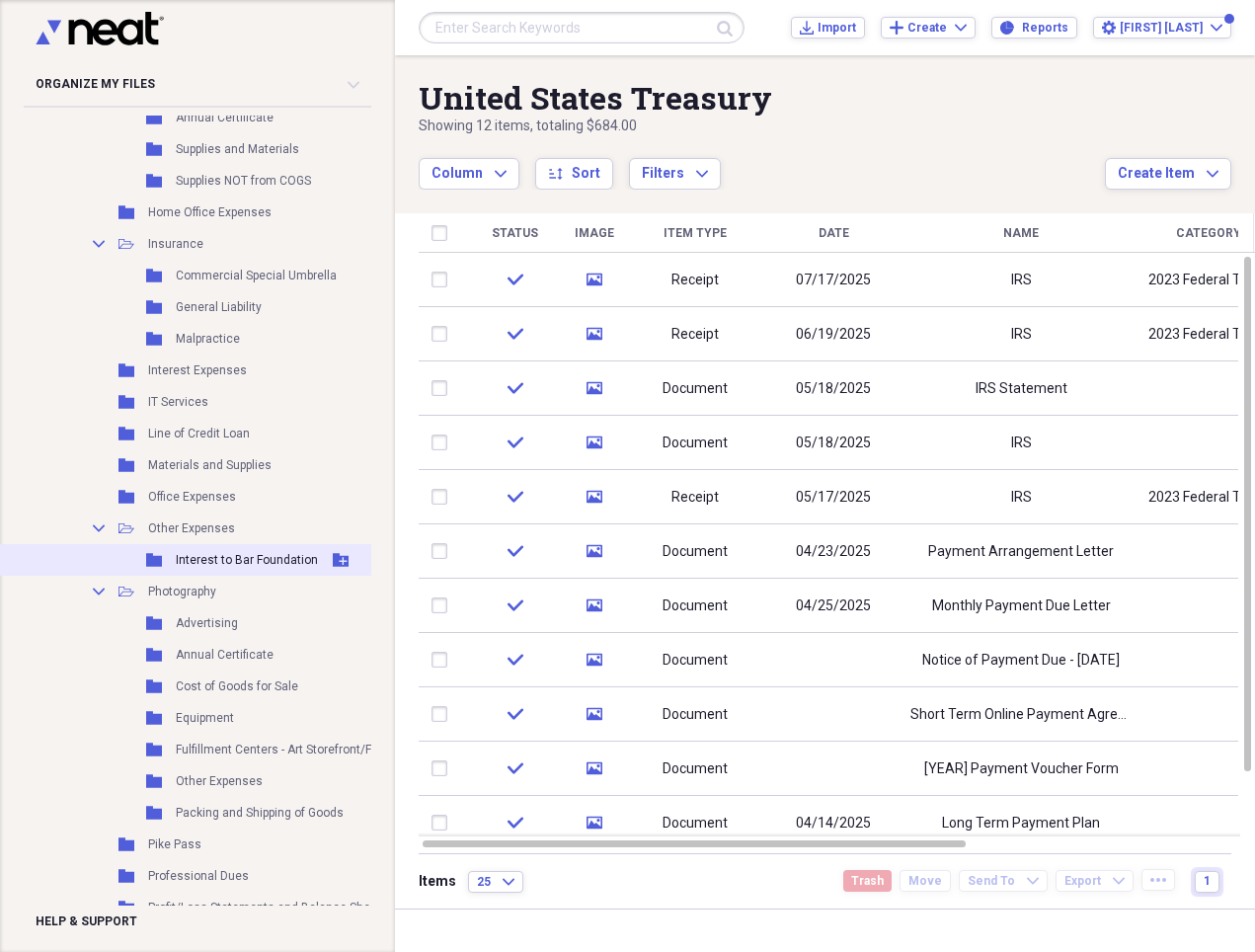 scroll, scrollTop: 1849, scrollLeft: 0, axis: vertical 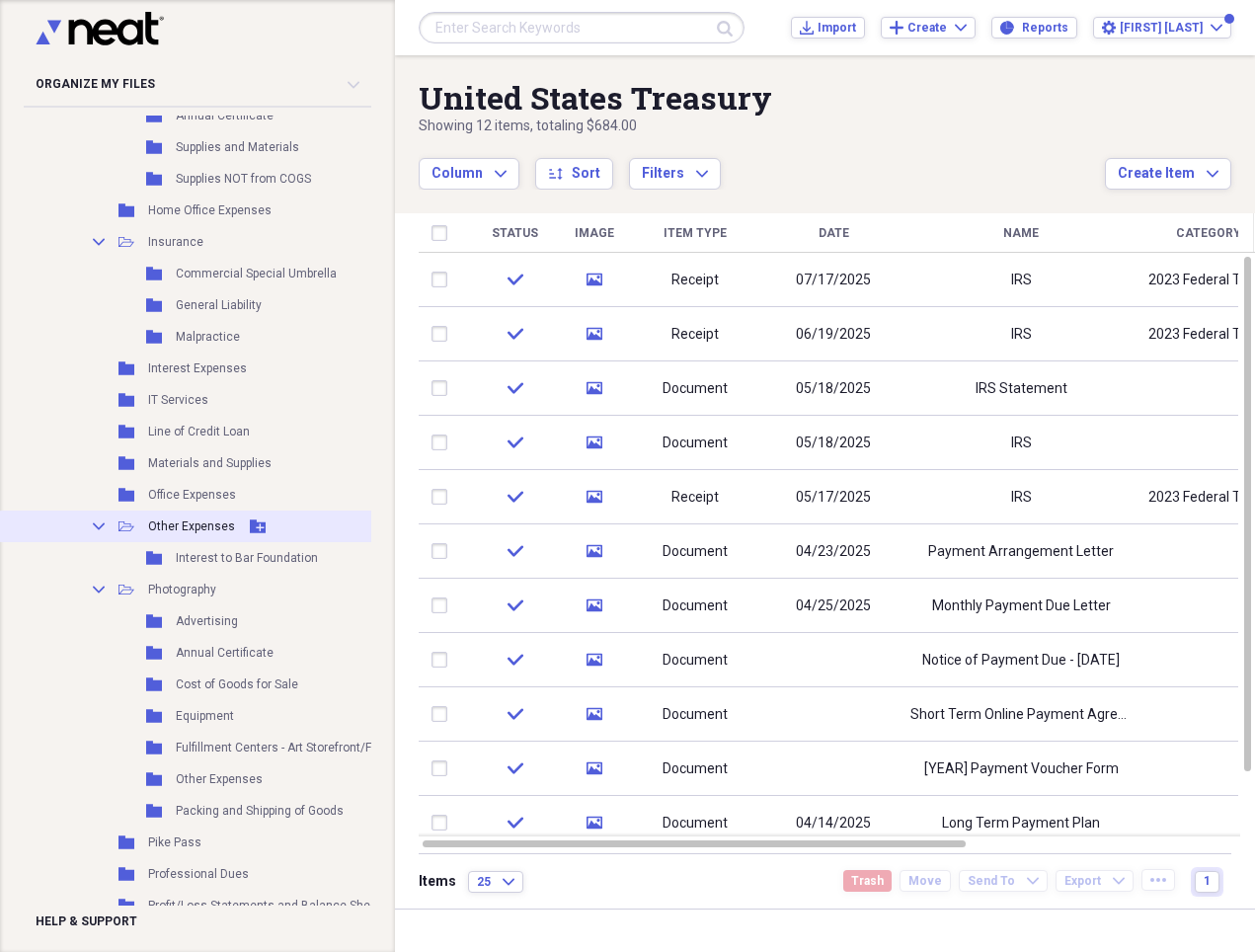 click on "Other Expenses" at bounding box center (192, 526) 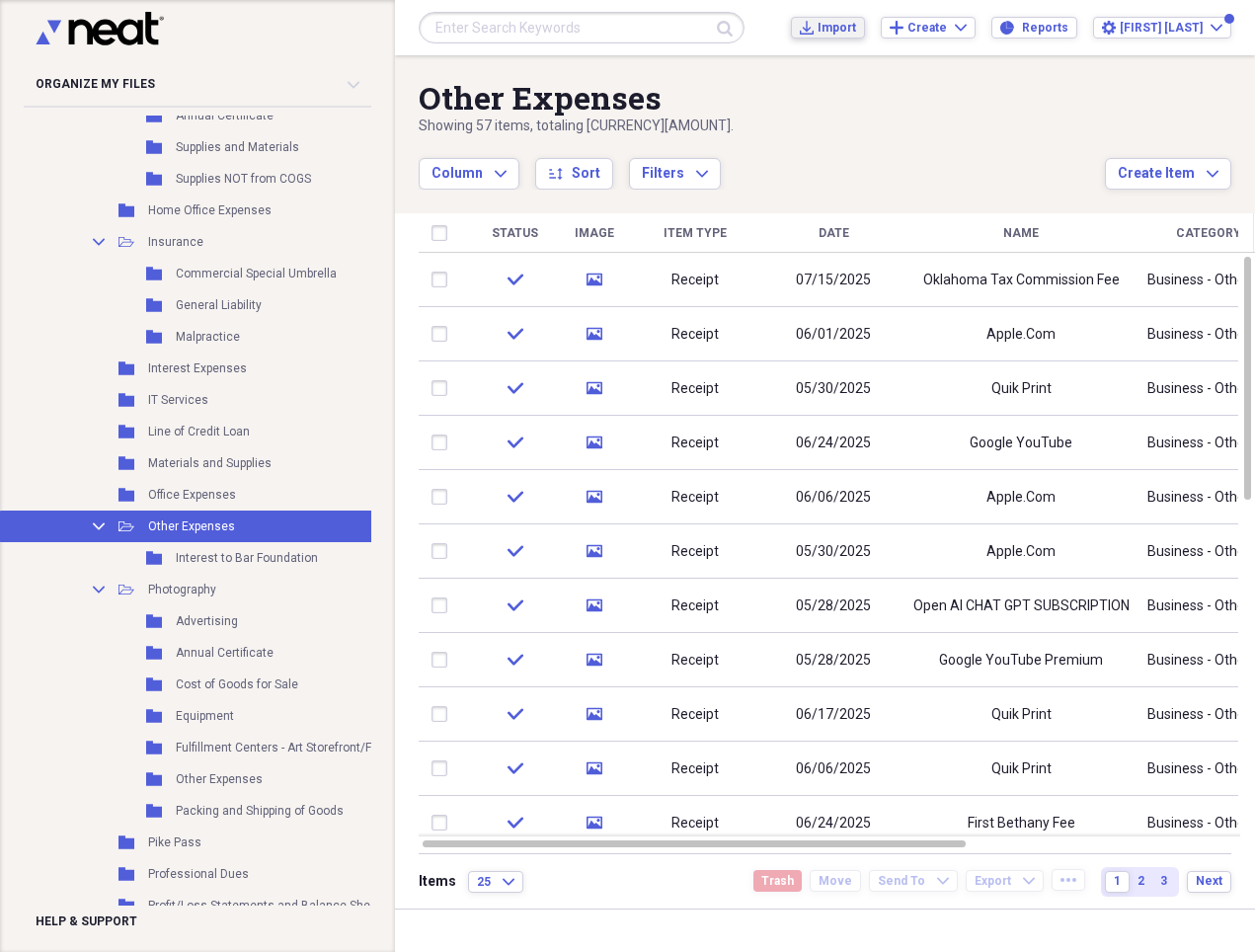 click on "Import" at bounding box center (836, 28) 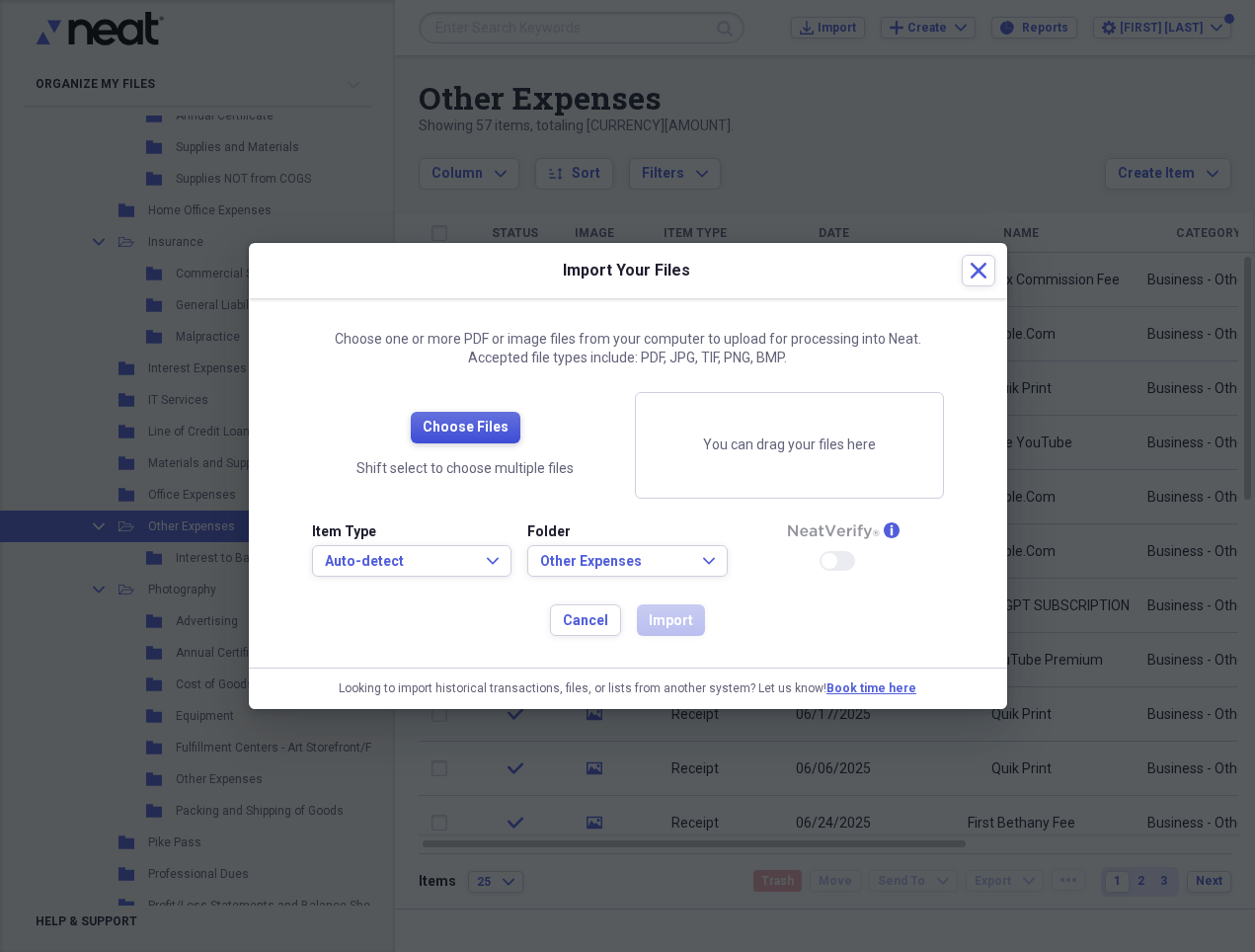 click on "Choose Files" at bounding box center (465, 428) 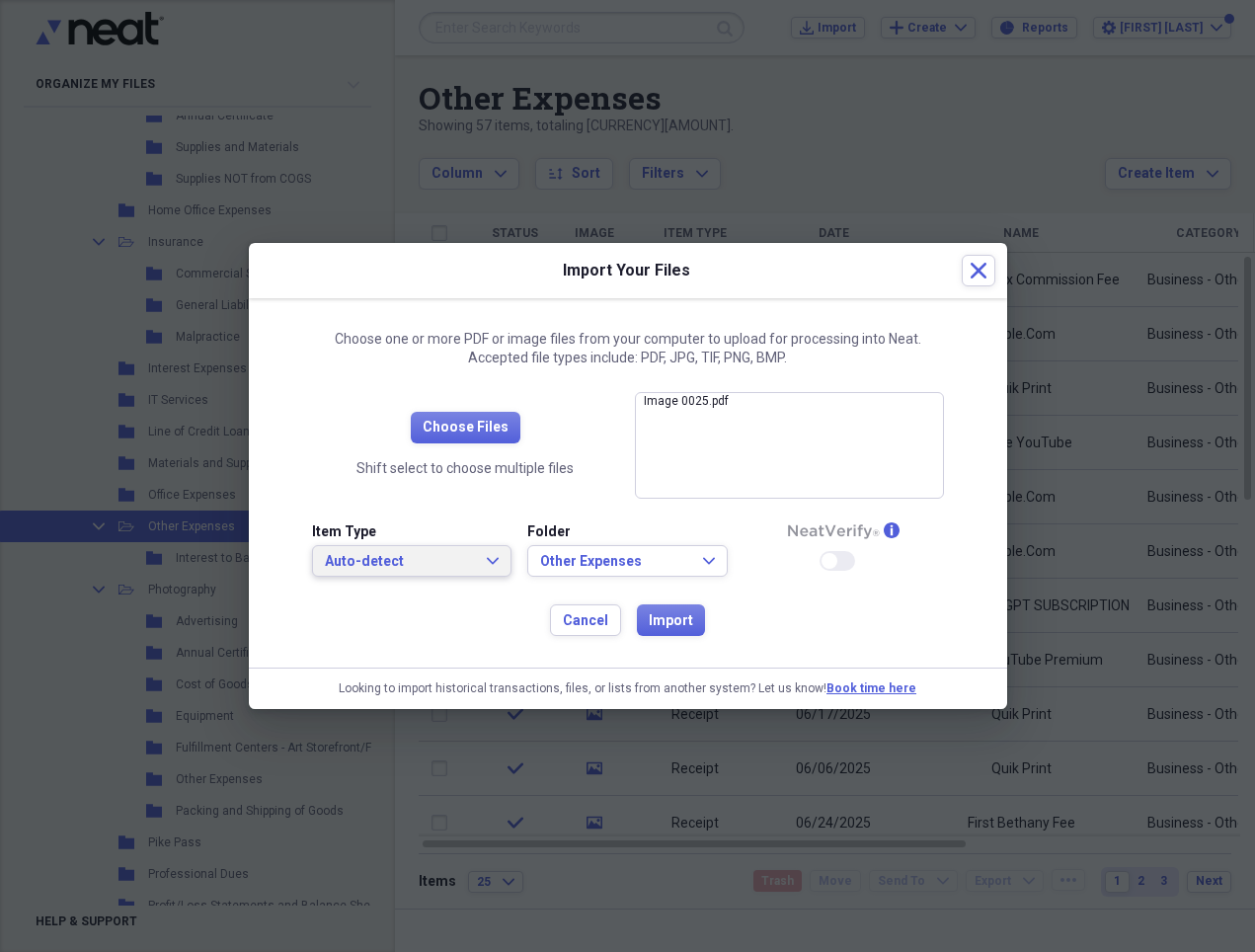 click on "Auto-detect" at bounding box center (400, 562) 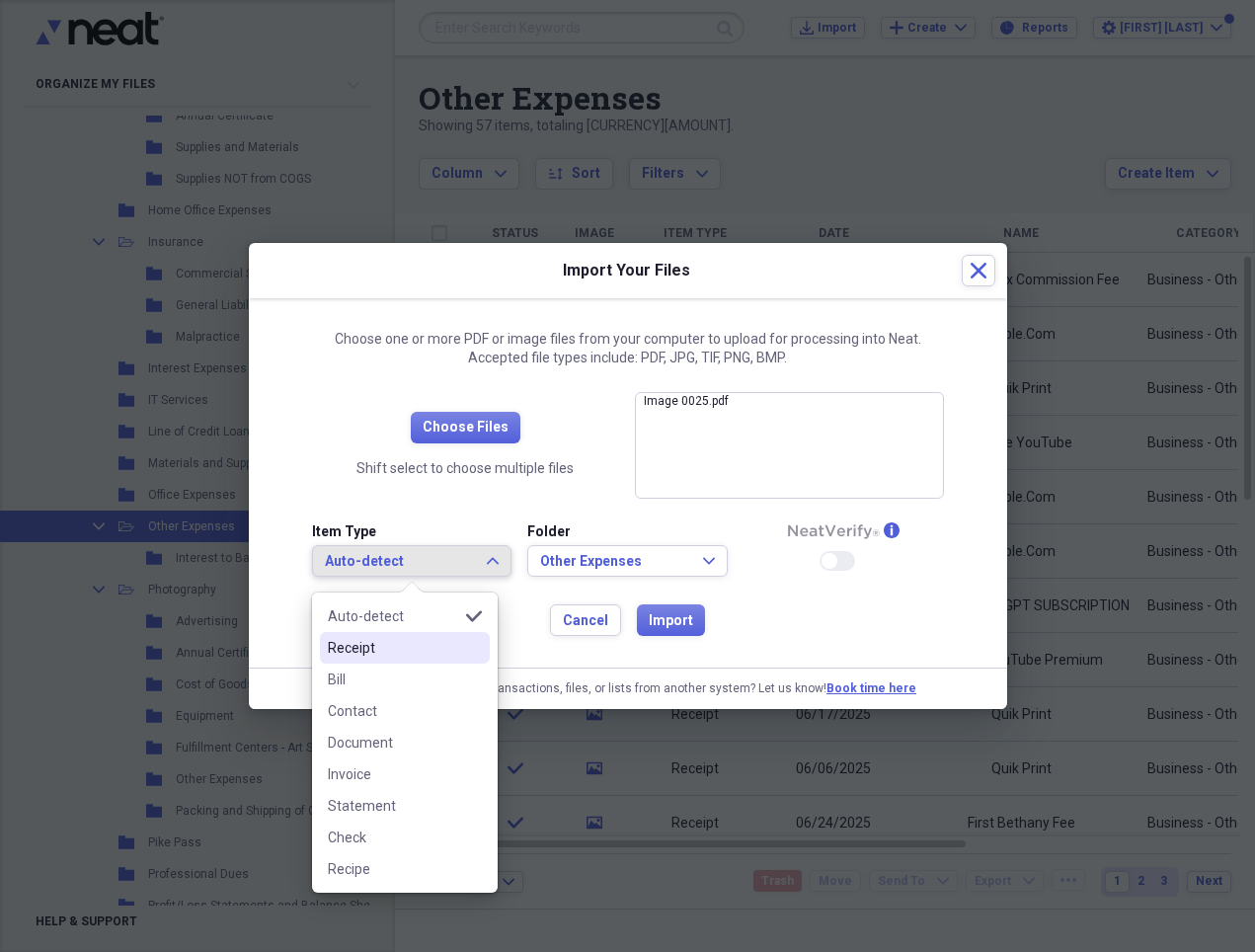 click on "Receipt" at bounding box center [393, 648] 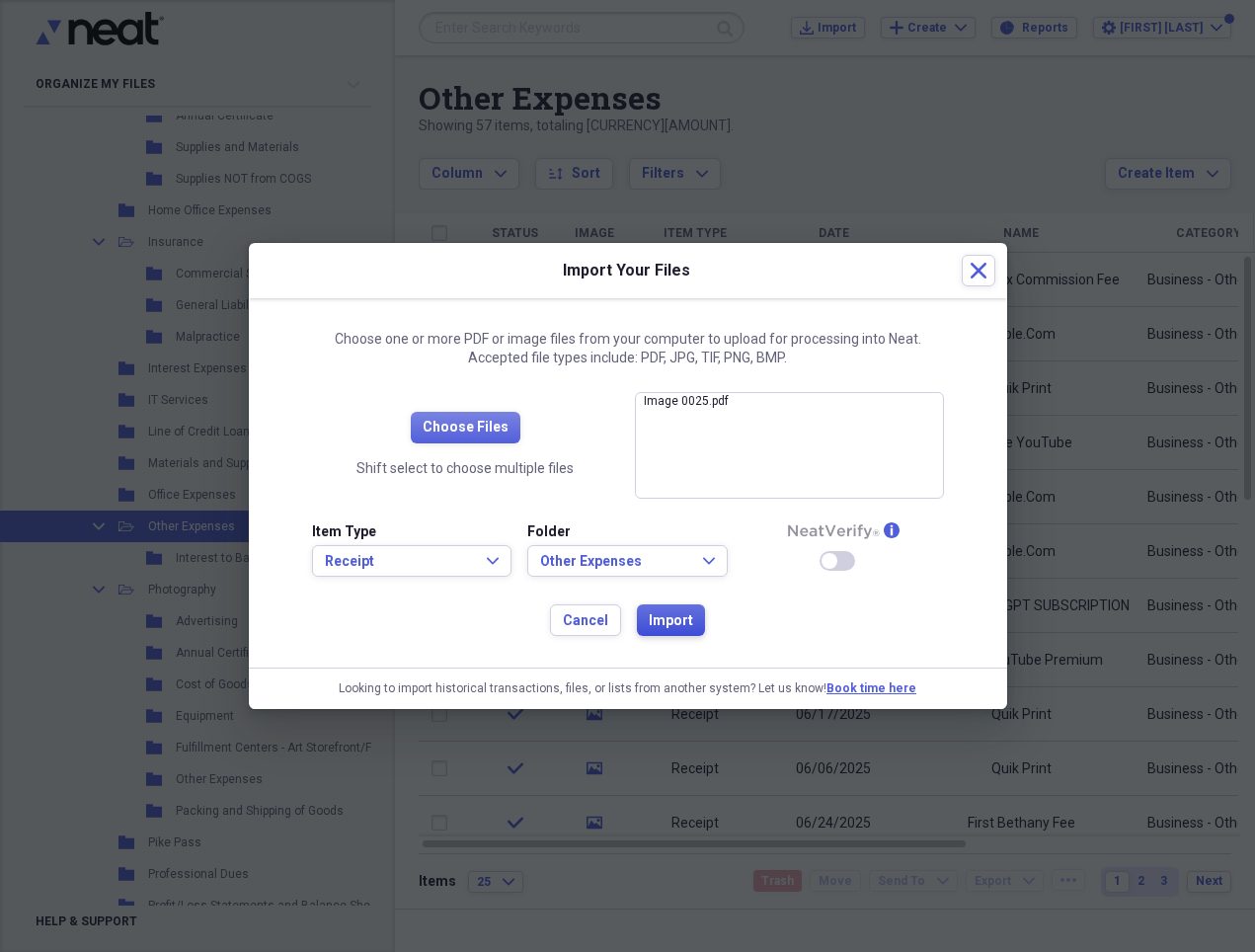 click on "Import" at bounding box center (670, 621) 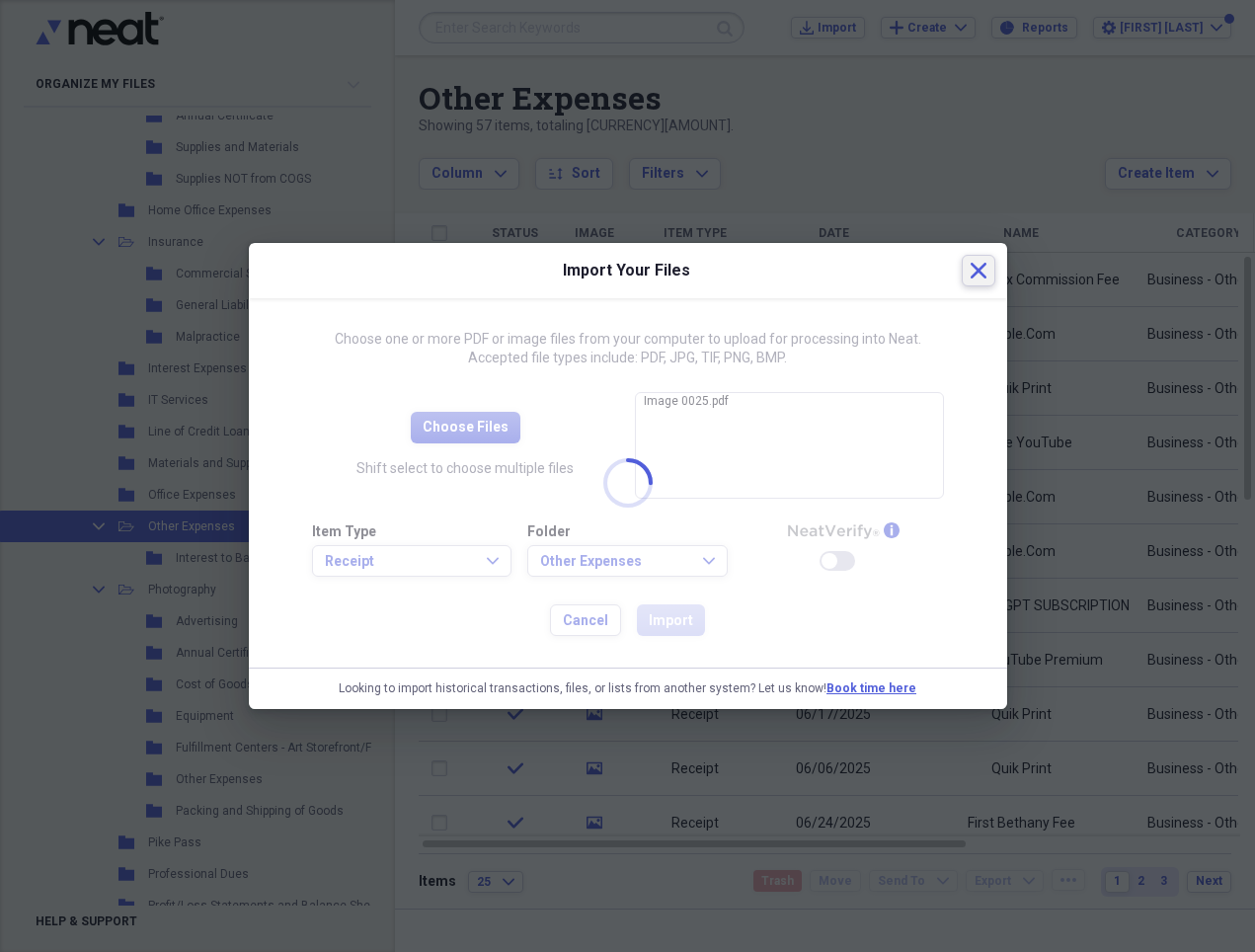 click on "Close" 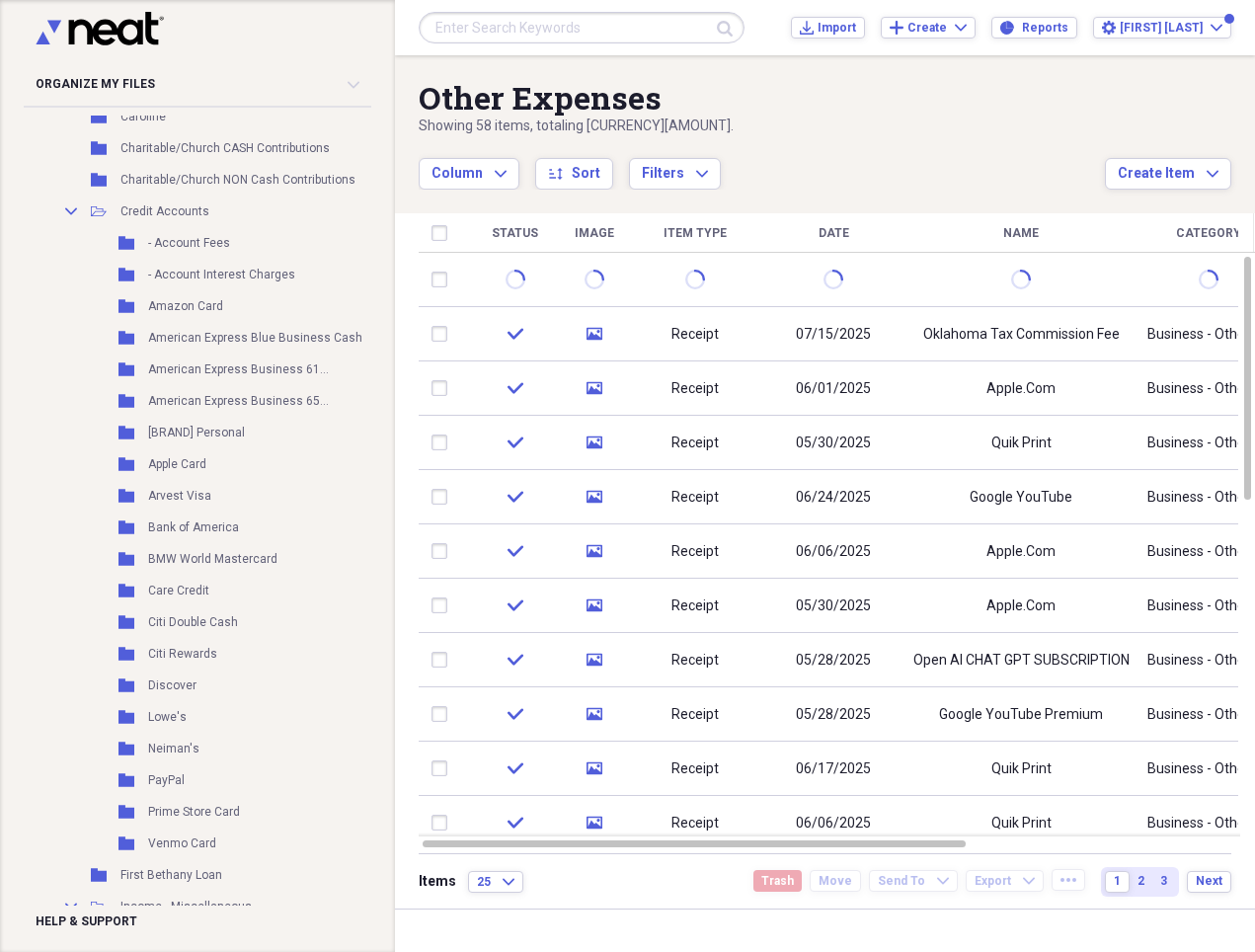 scroll, scrollTop: 3009, scrollLeft: 0, axis: vertical 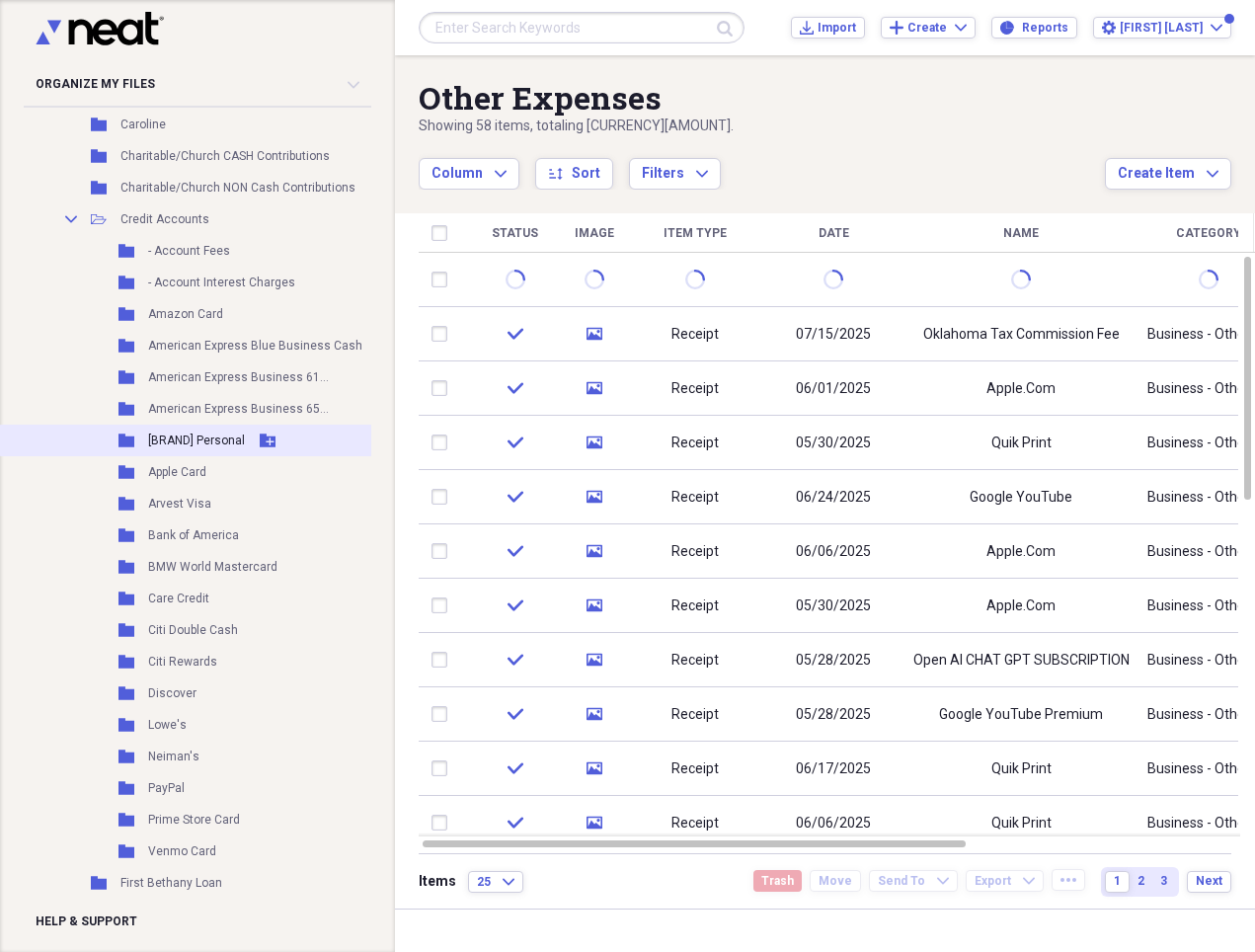 click on "[BRAND] Personal" at bounding box center (196, 440) 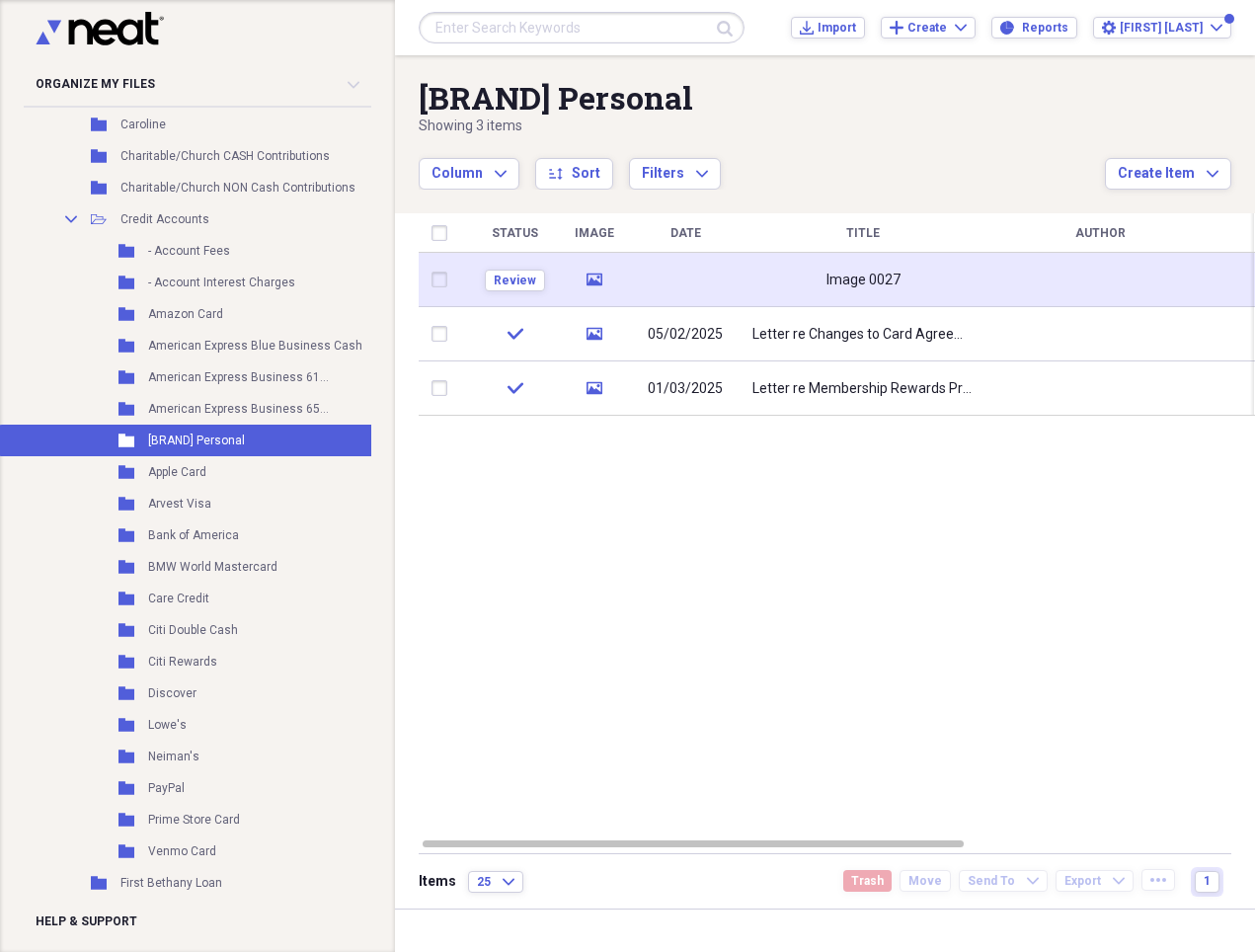 click on "Image 0027" at bounding box center [863, 280] 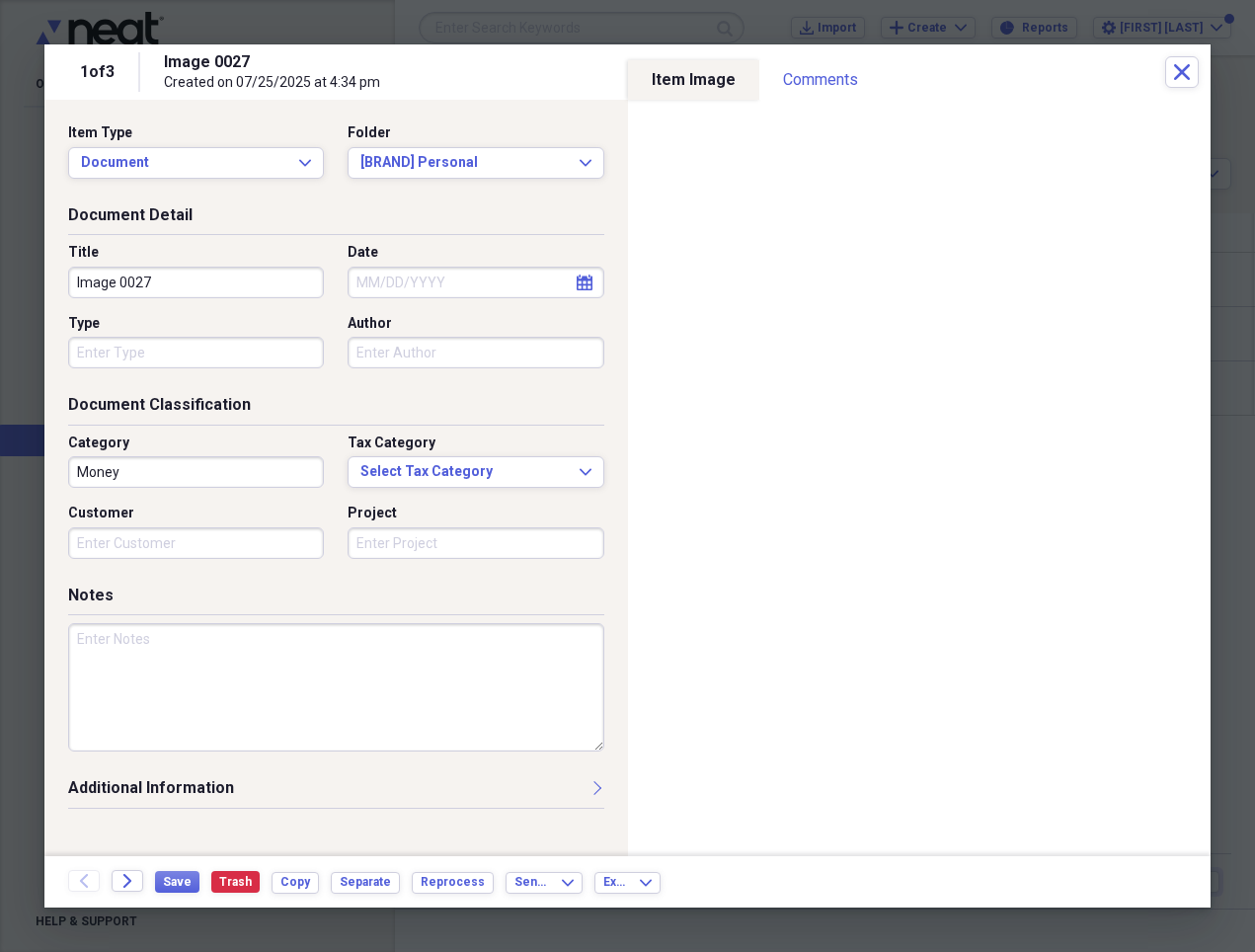 click on "Image 0027" at bounding box center (196, 282) 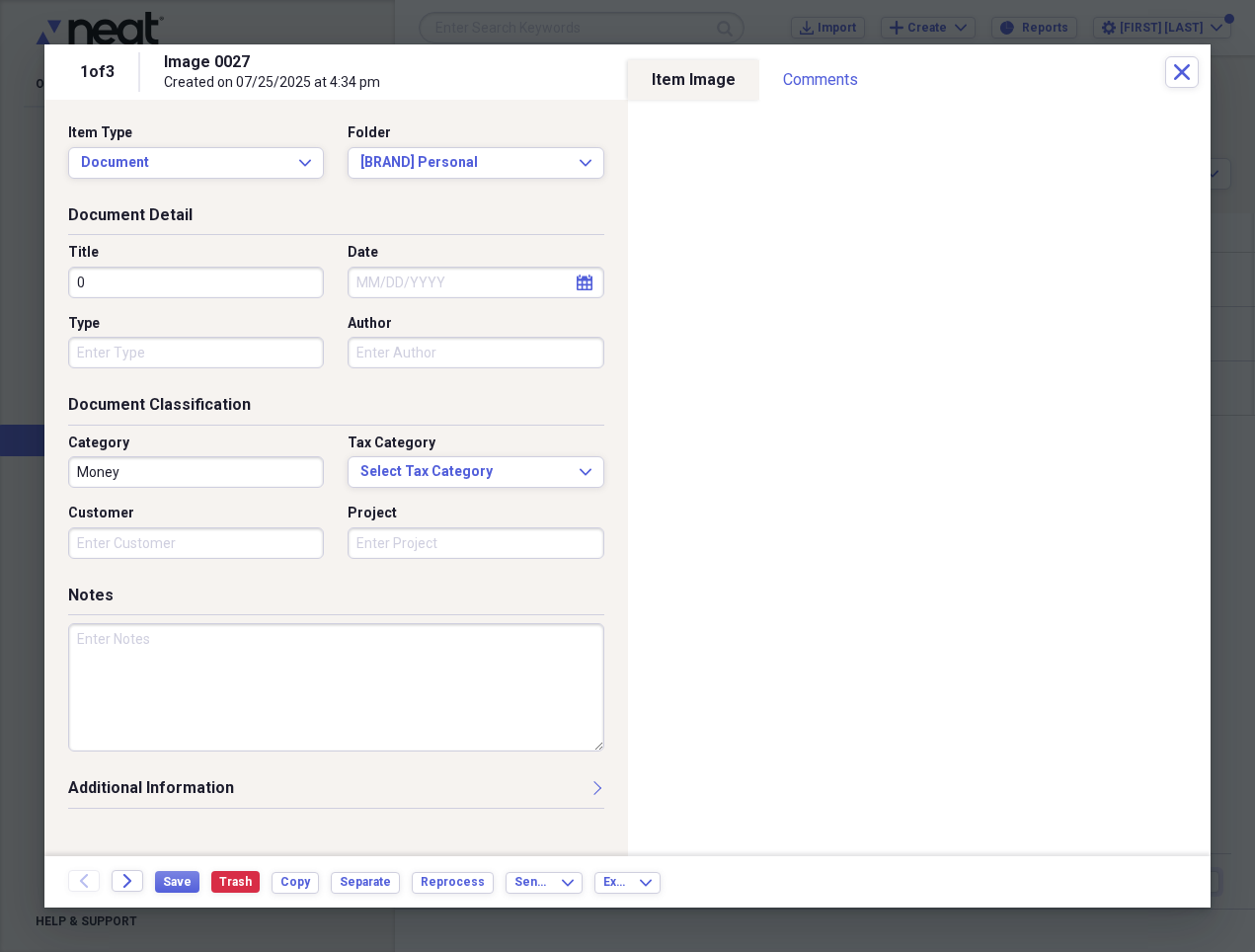 type on "0" 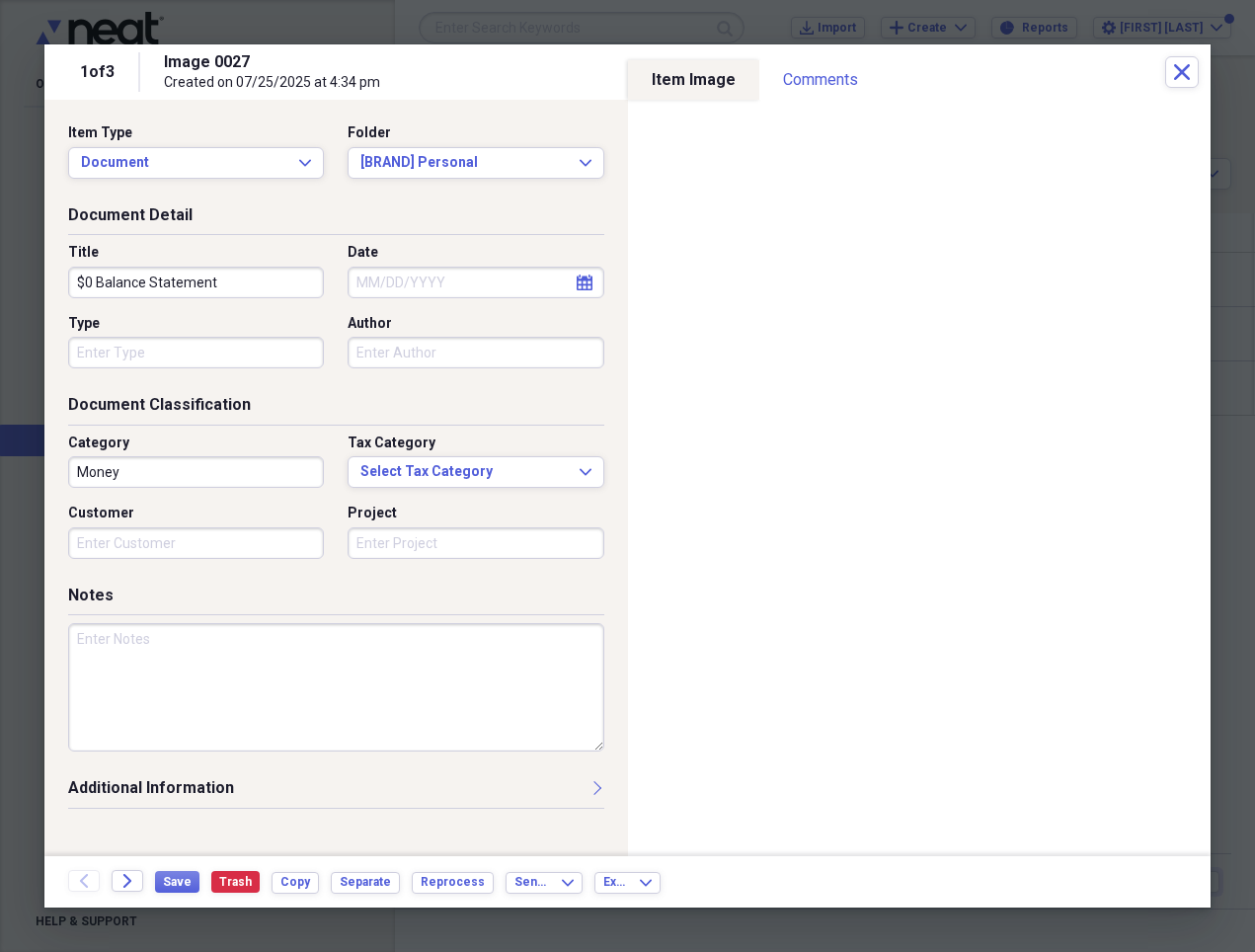 type on "$0 Balance Statement" 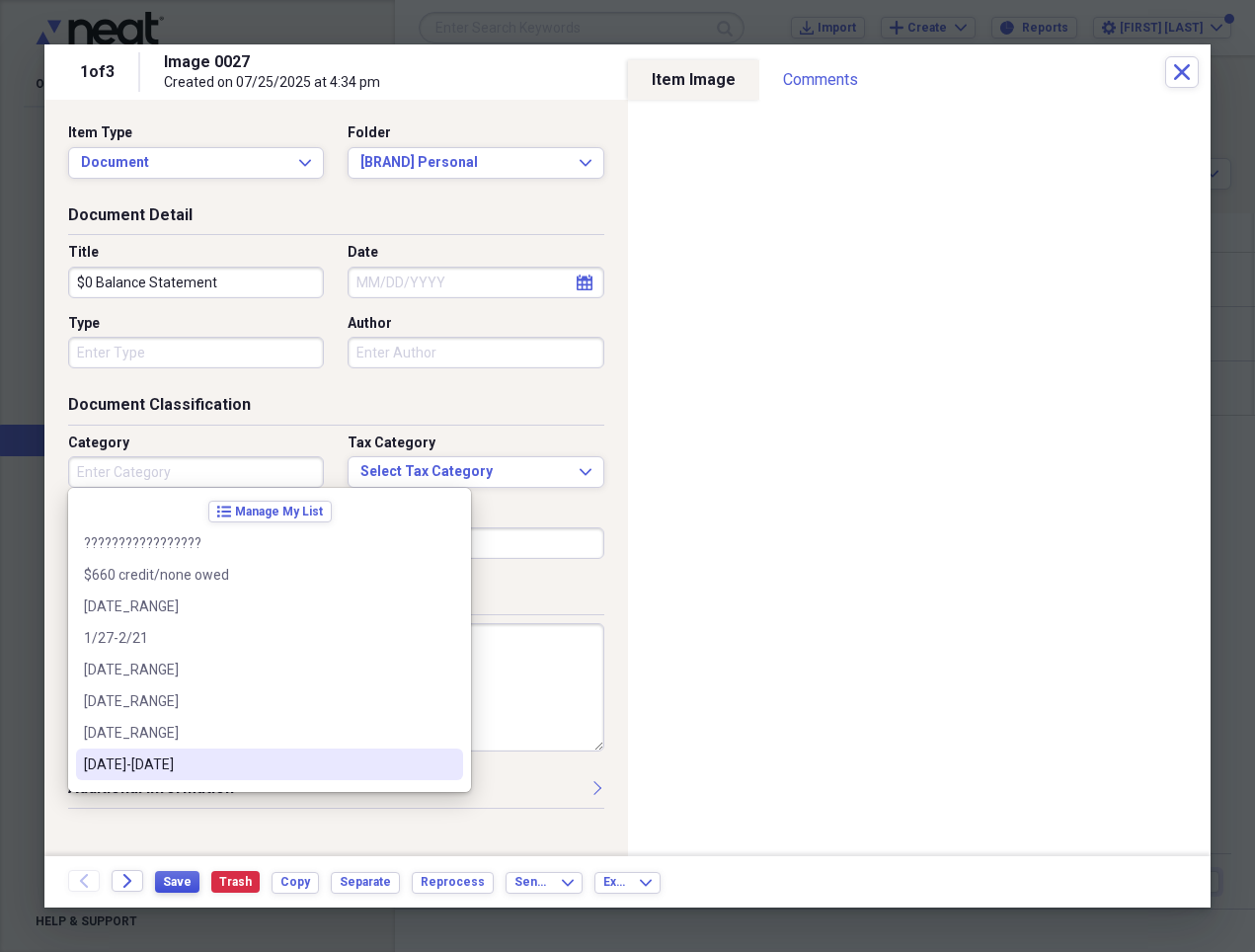type 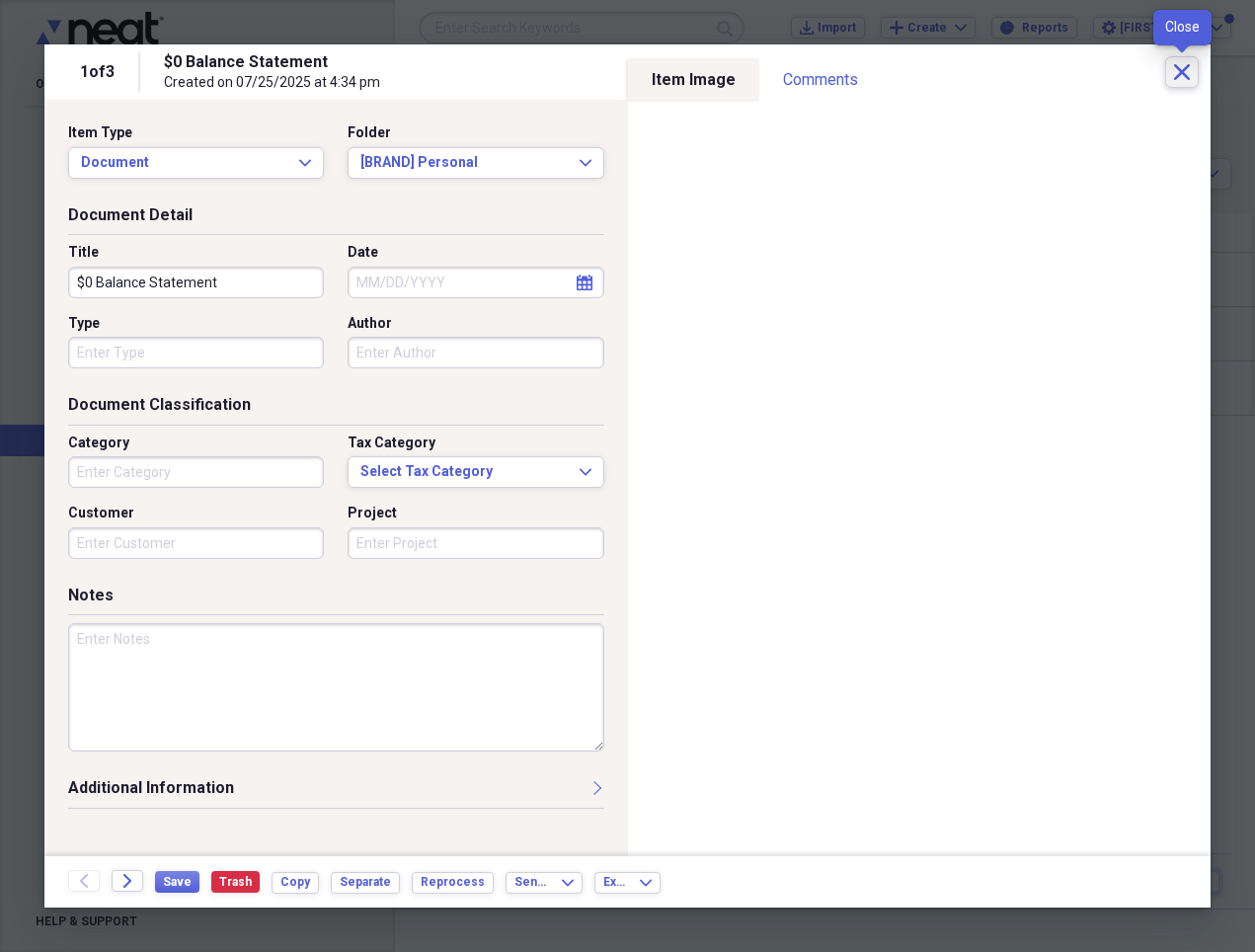 click on "Close" 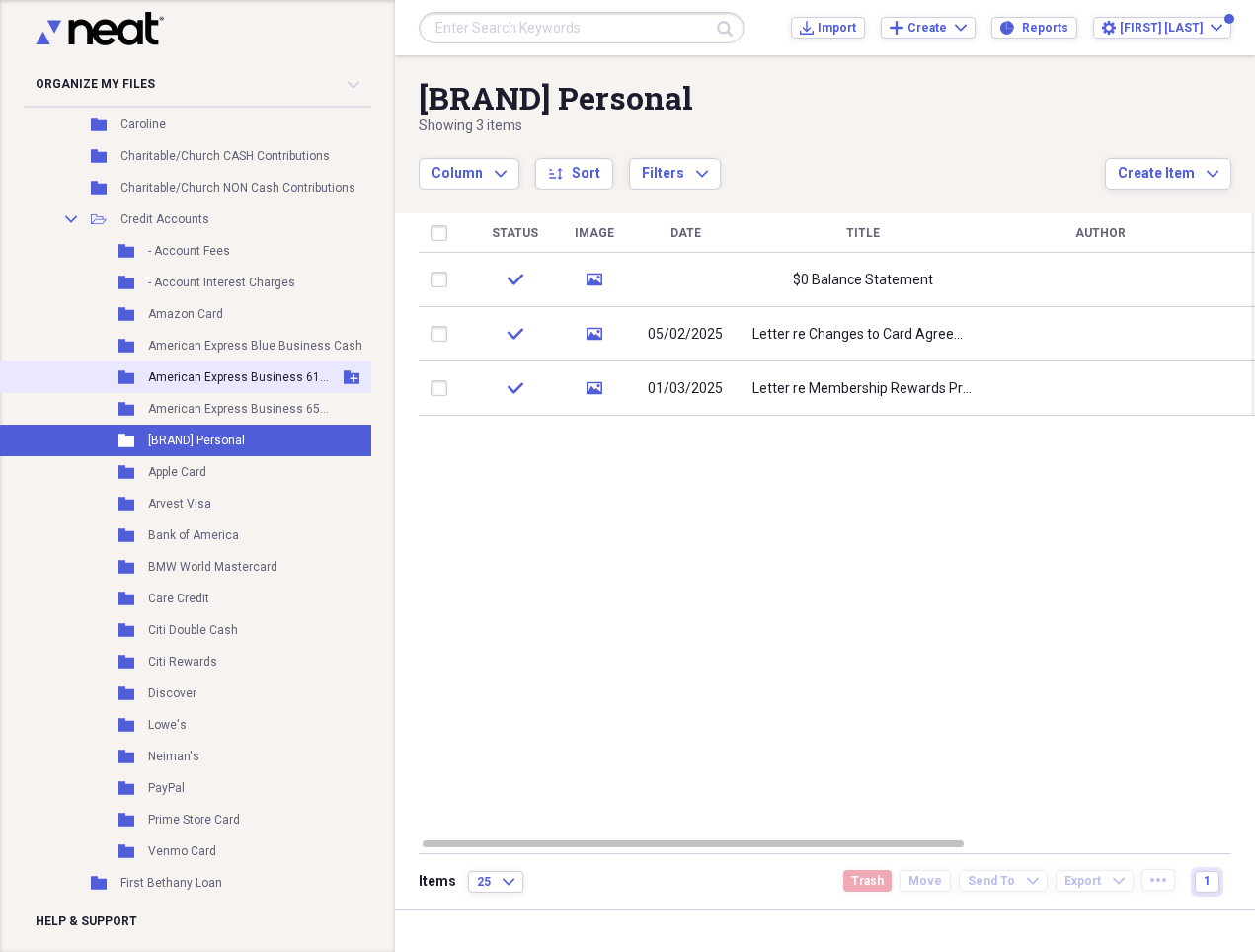 click on "American Express Business 61..." at bounding box center (238, 377) 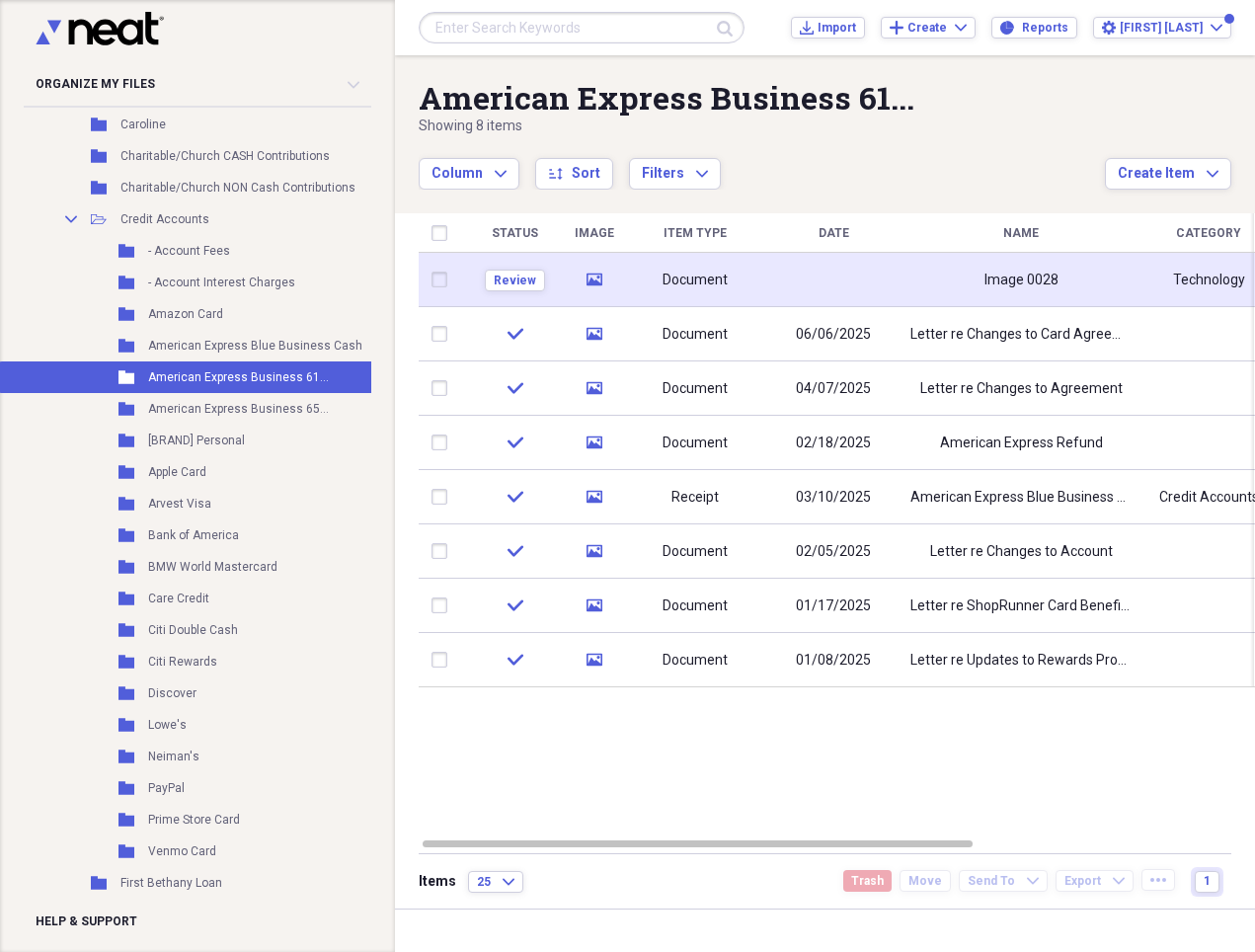 click on "Image 0028" at bounding box center [1021, 279] 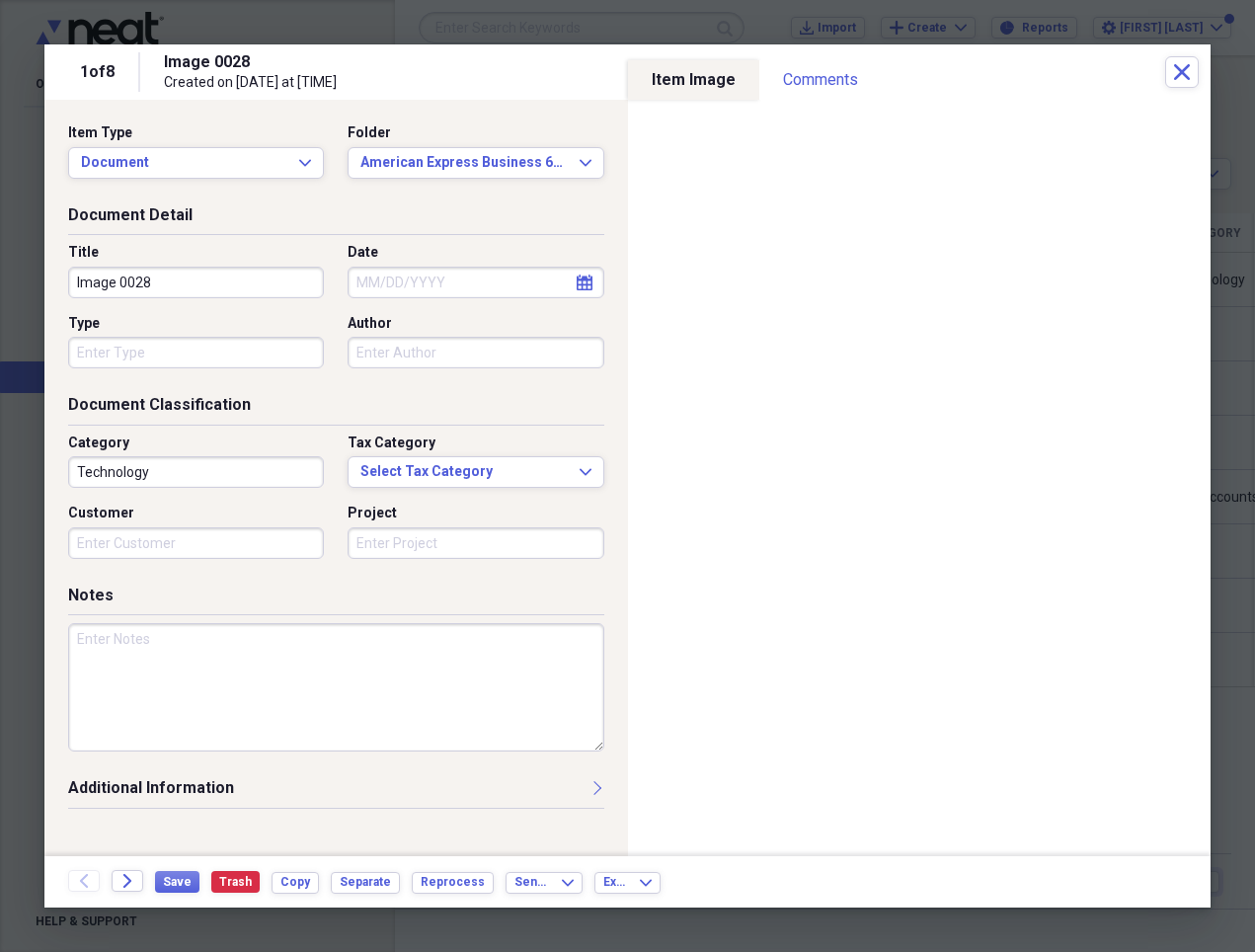 click on "Image 0028" at bounding box center (196, 282) 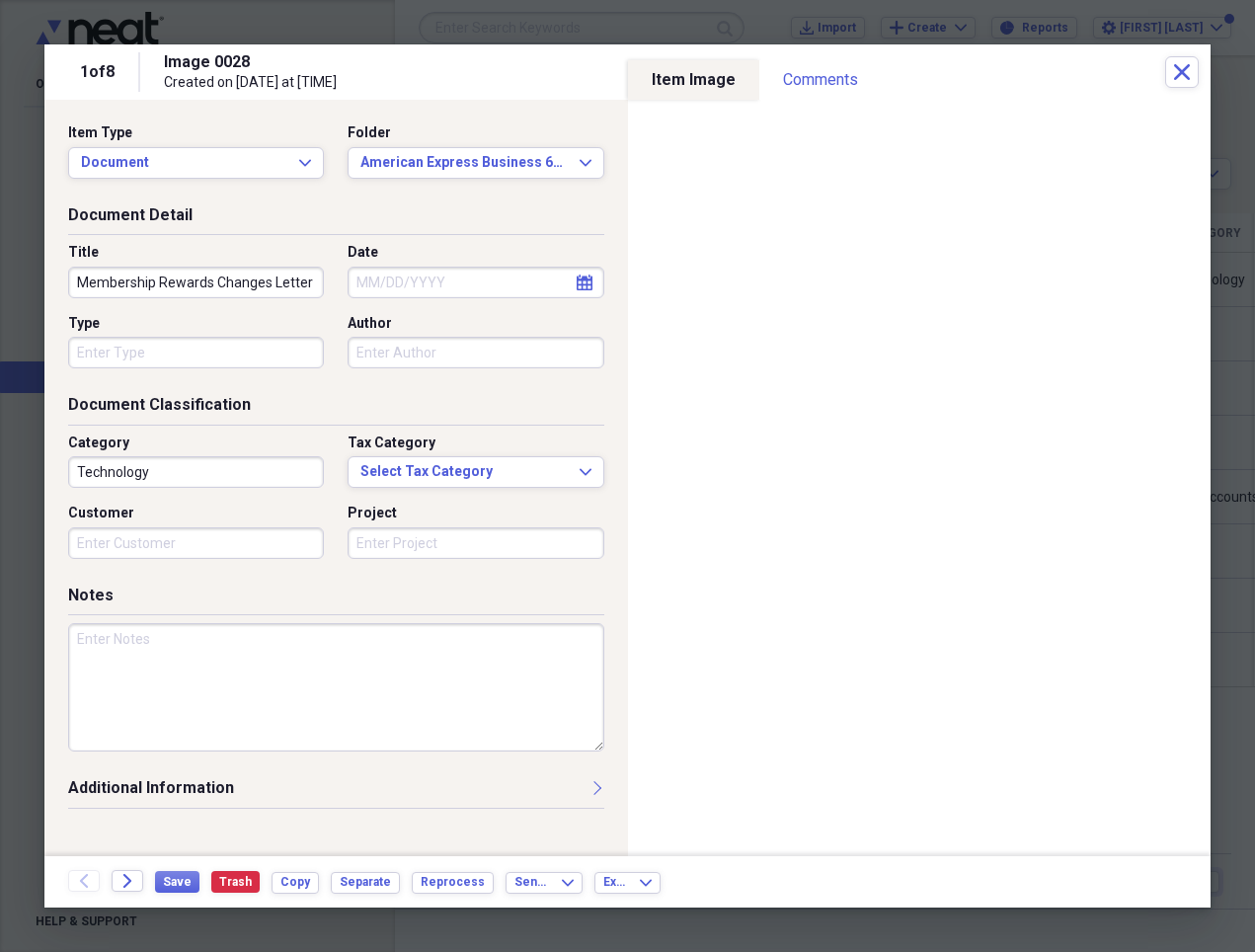 type on "Membership Rewards Changes Letter" 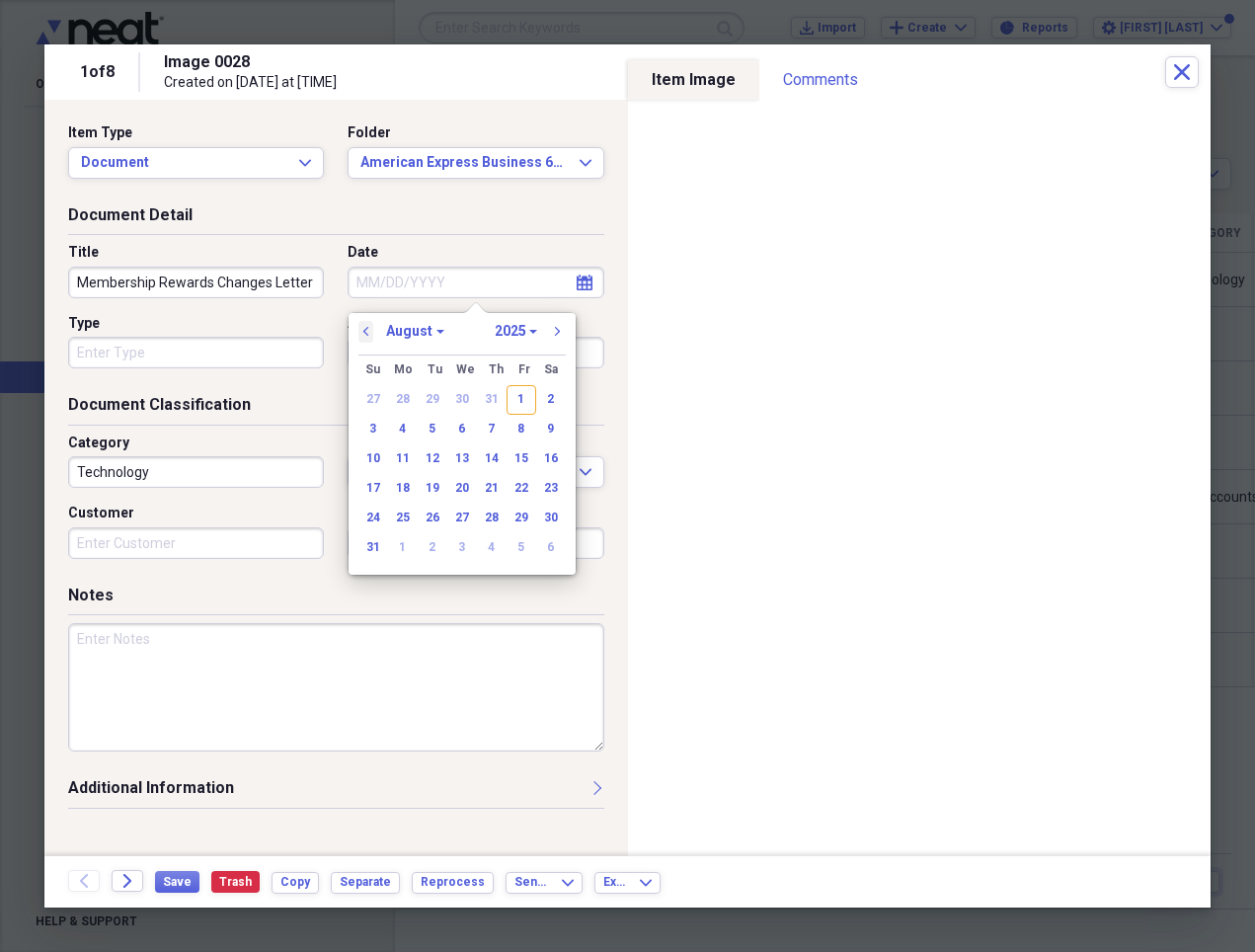 click on "previous" at bounding box center [366, 332] 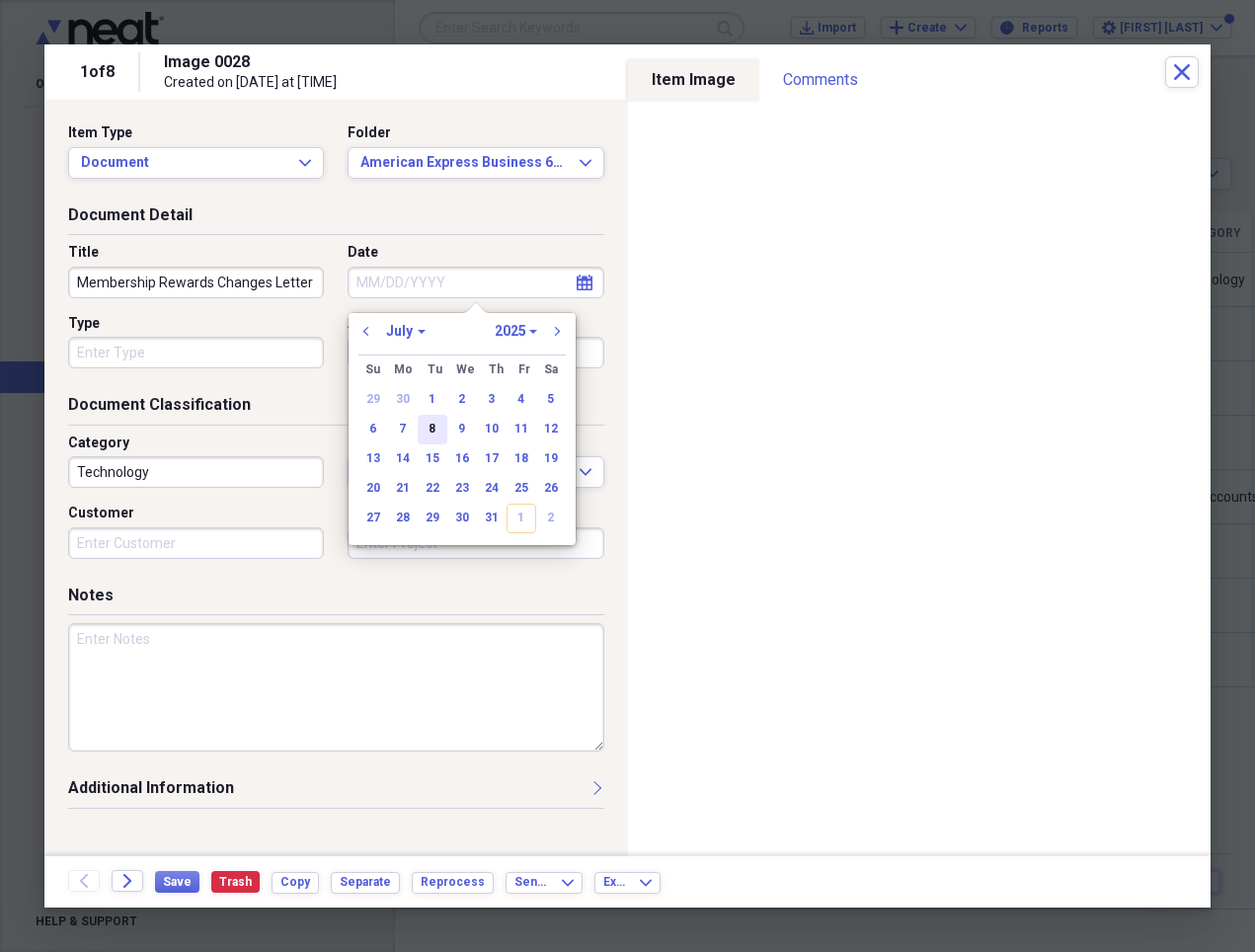 click on "8" at bounding box center [432, 430] 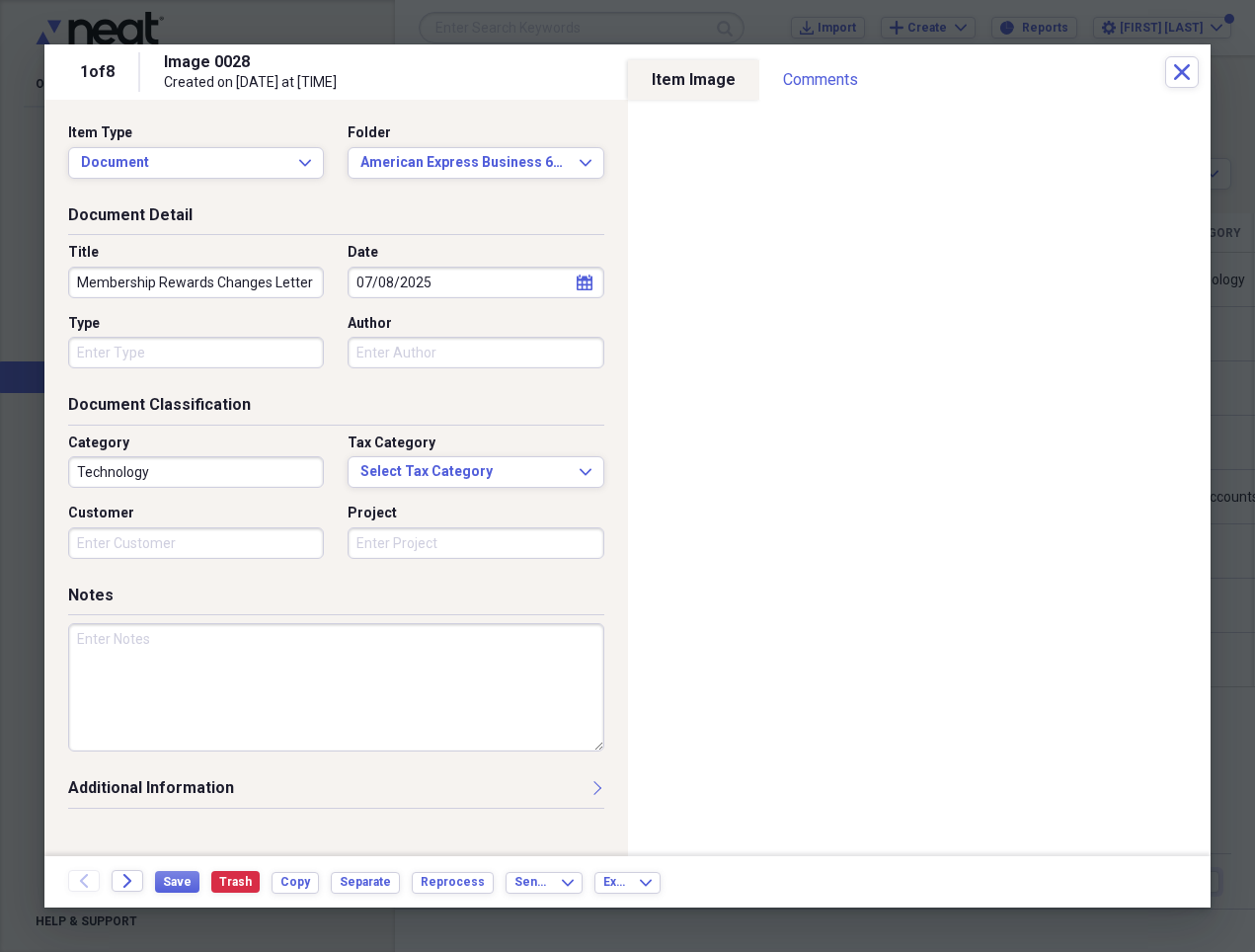click on "Technology" at bounding box center (196, 472) 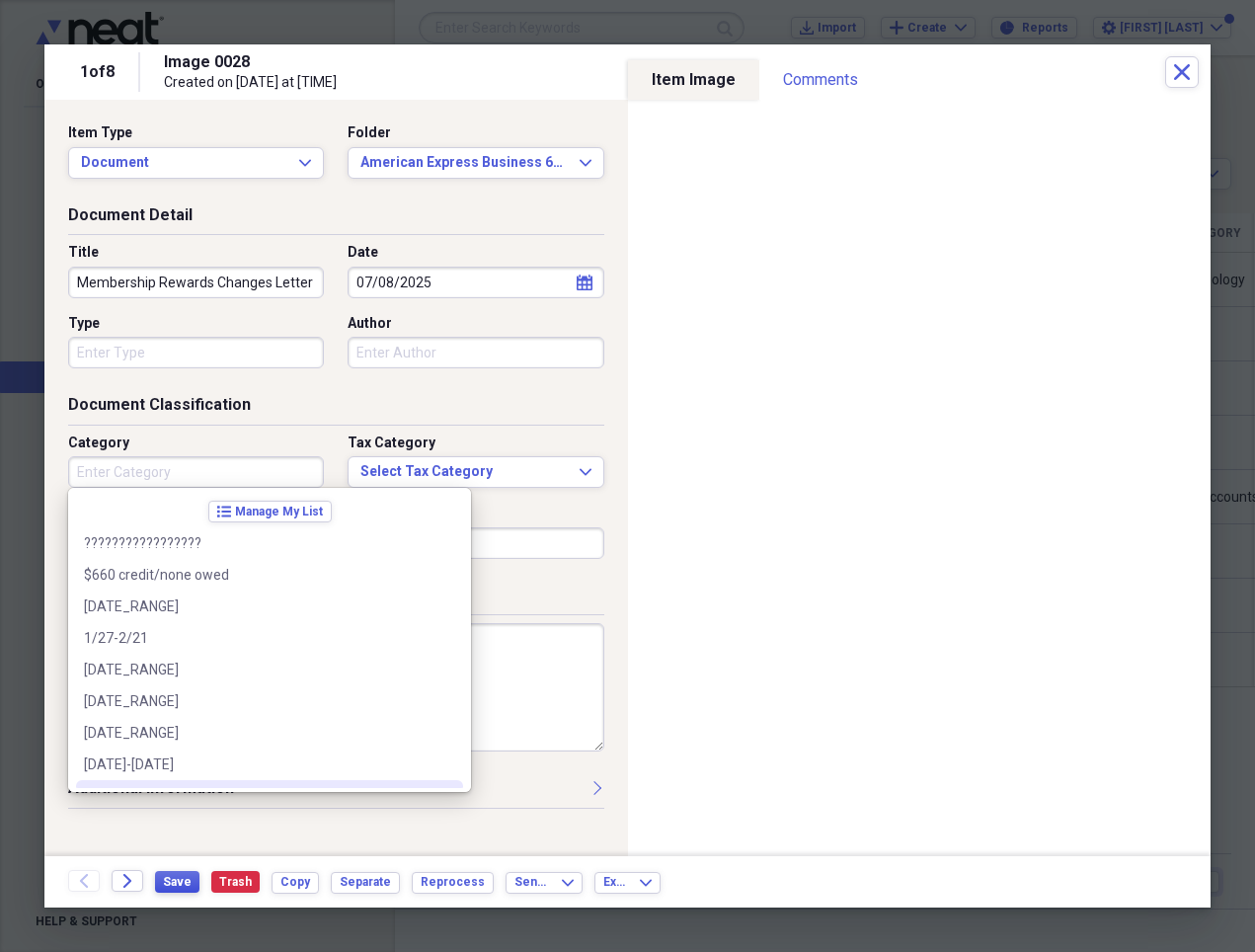 type 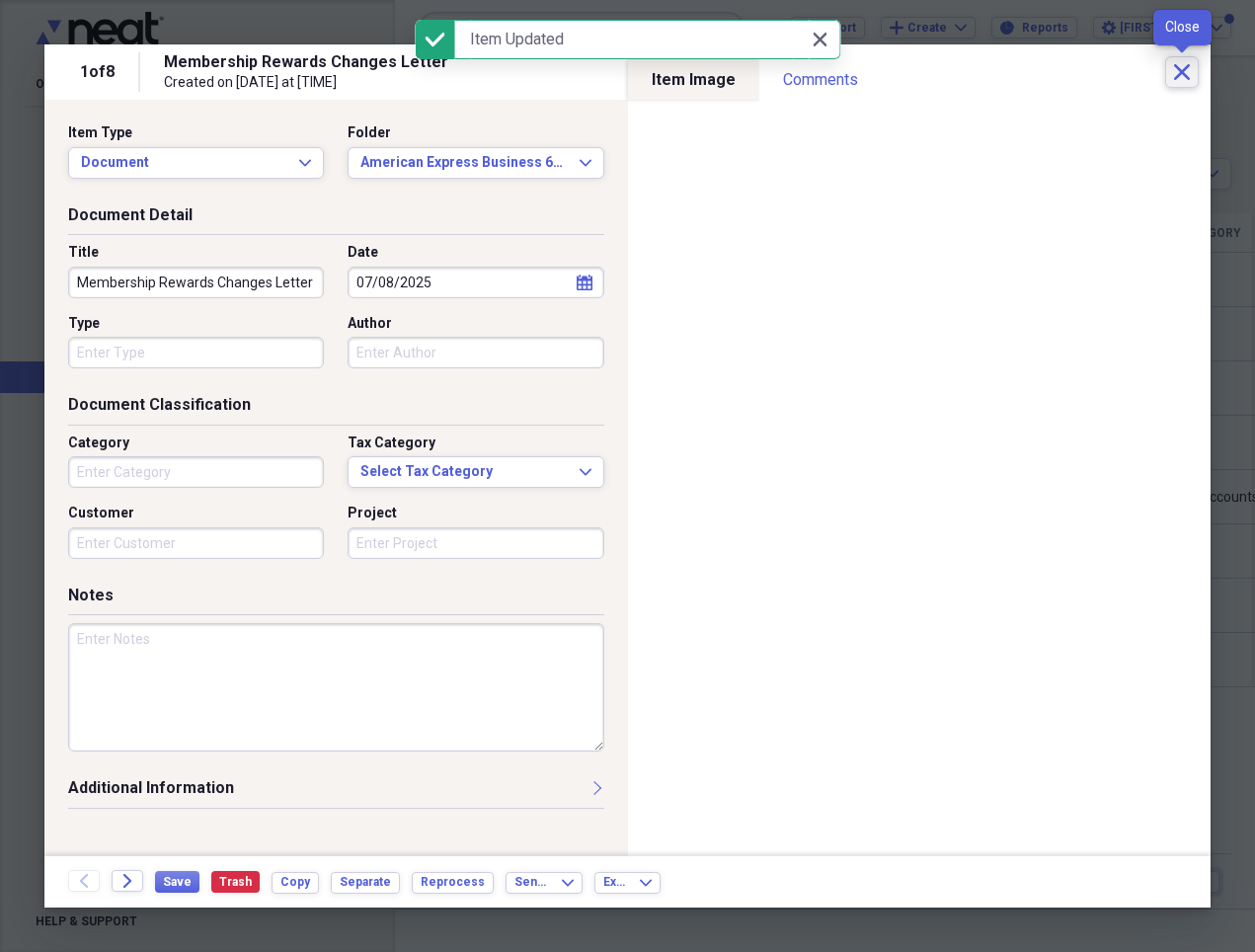 click 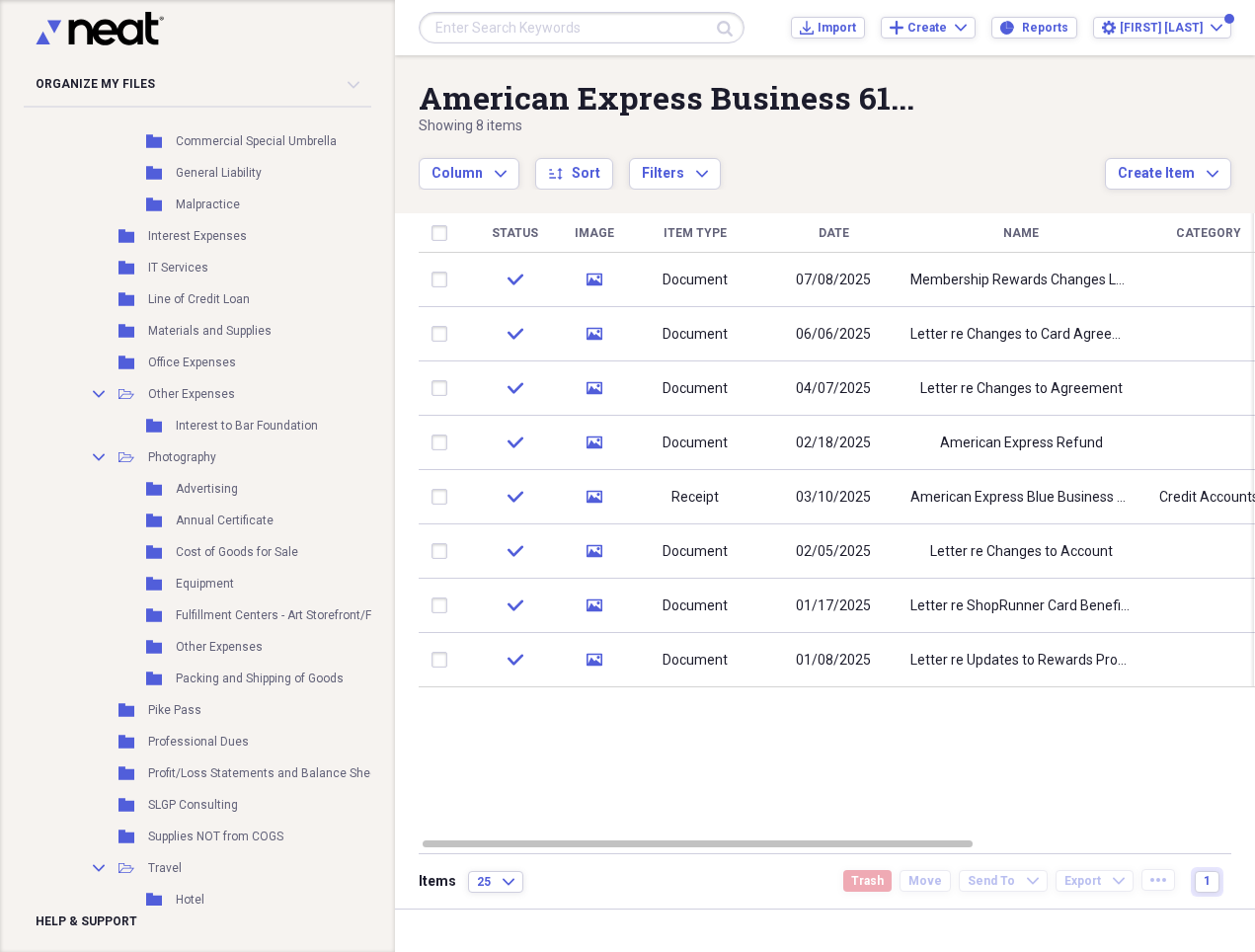 scroll, scrollTop: 1962, scrollLeft: 0, axis: vertical 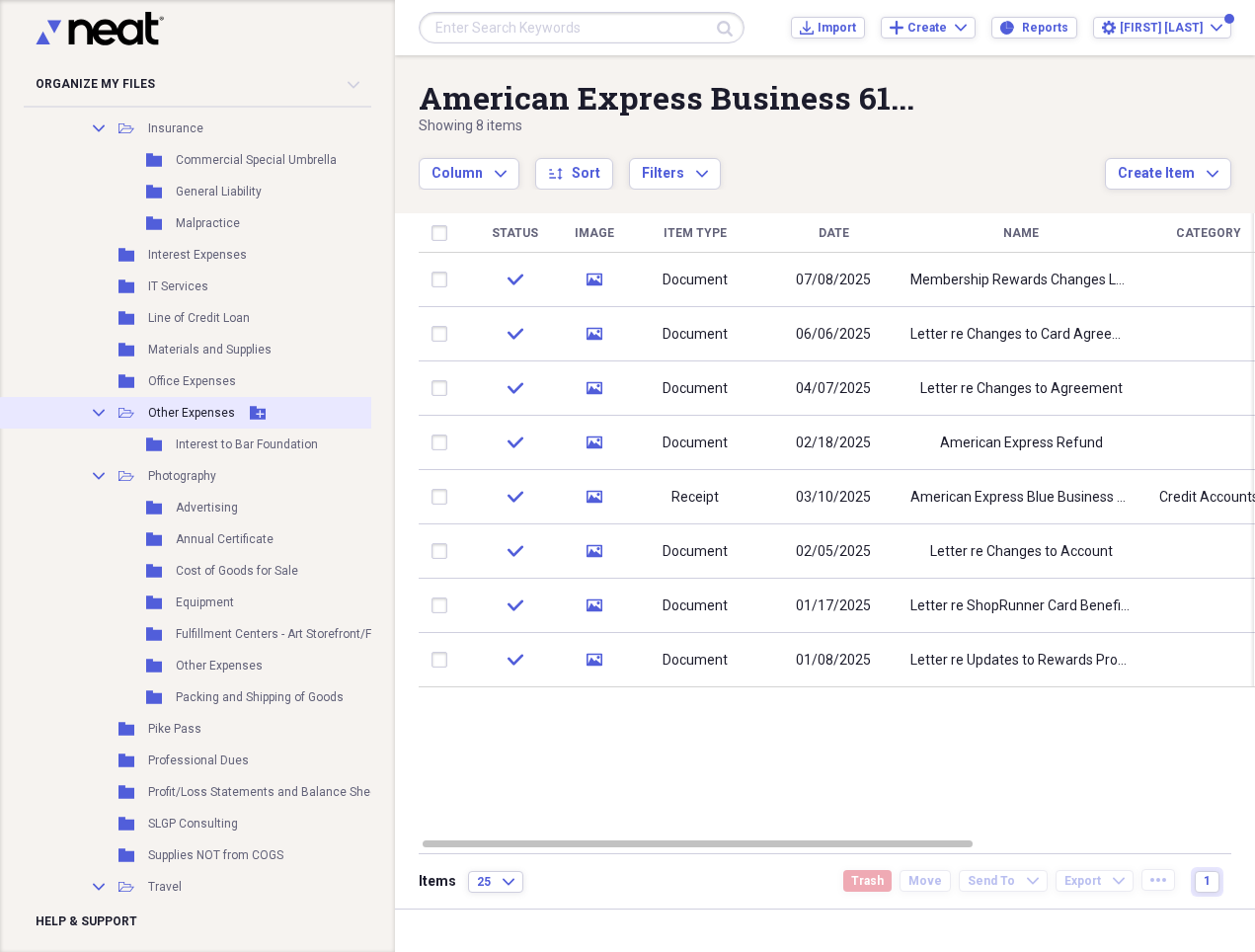 click on "Other Expenses" at bounding box center (192, 413) 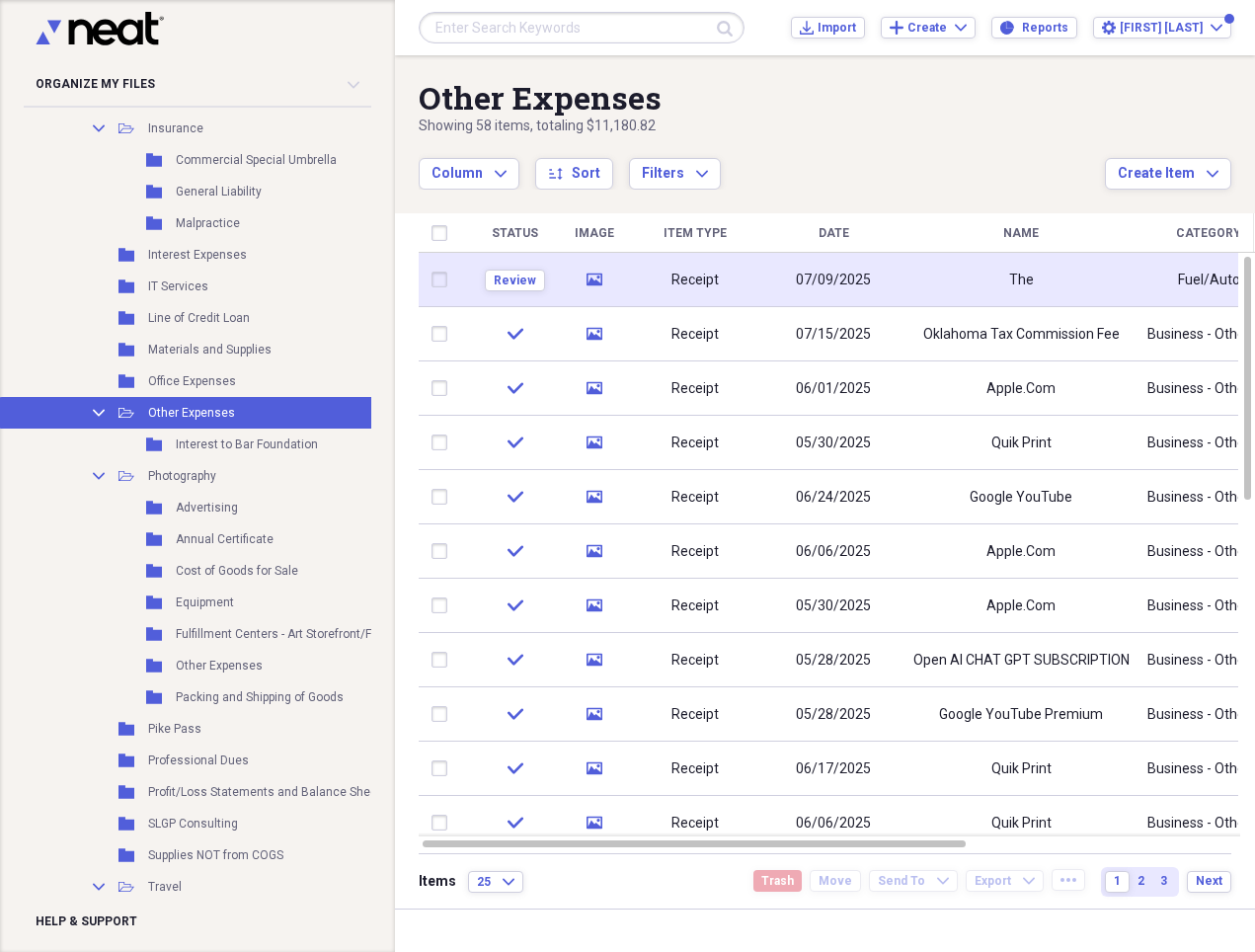 click on "The" at bounding box center [1021, 279] 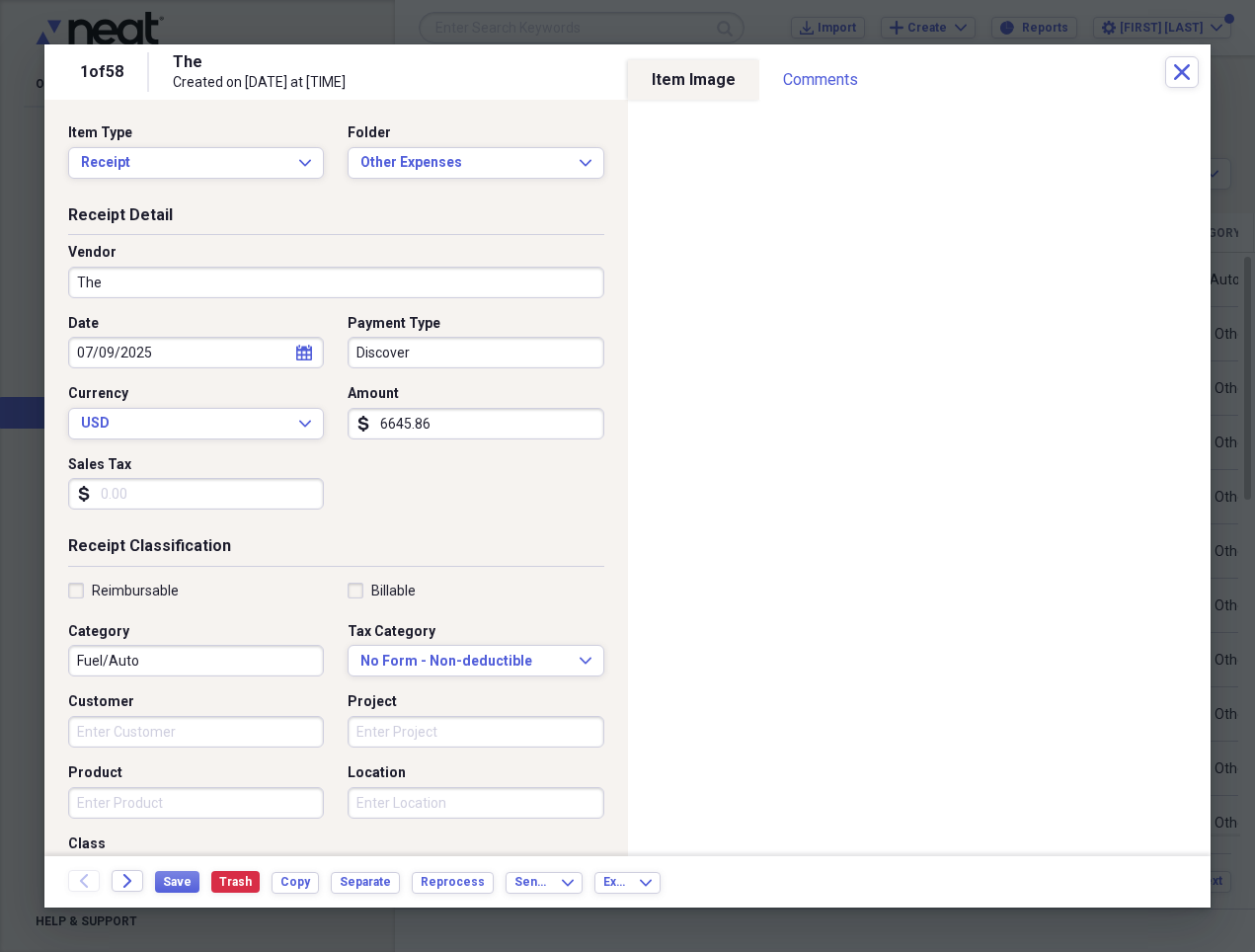 click on "The" at bounding box center (336, 282) 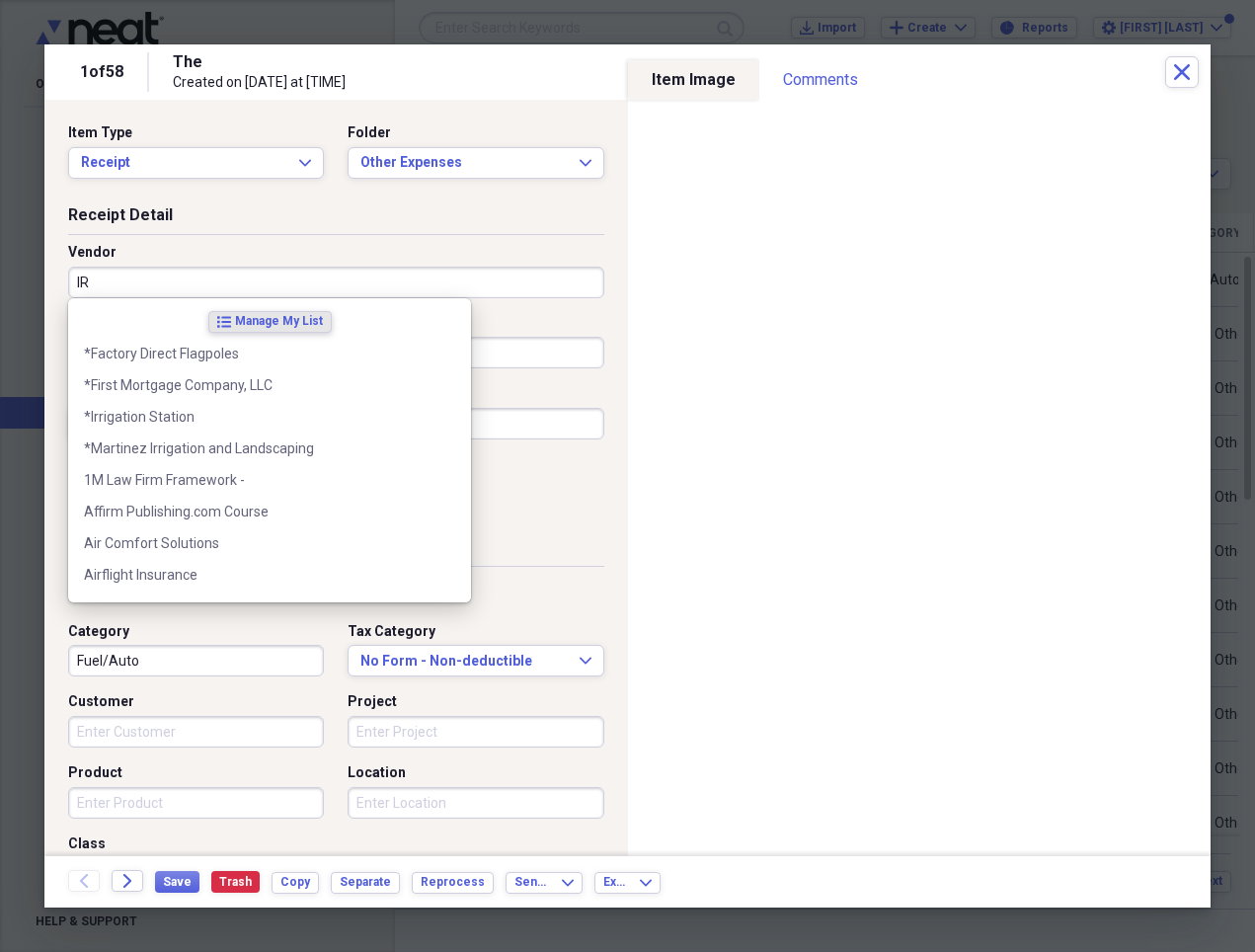 type on "IRS" 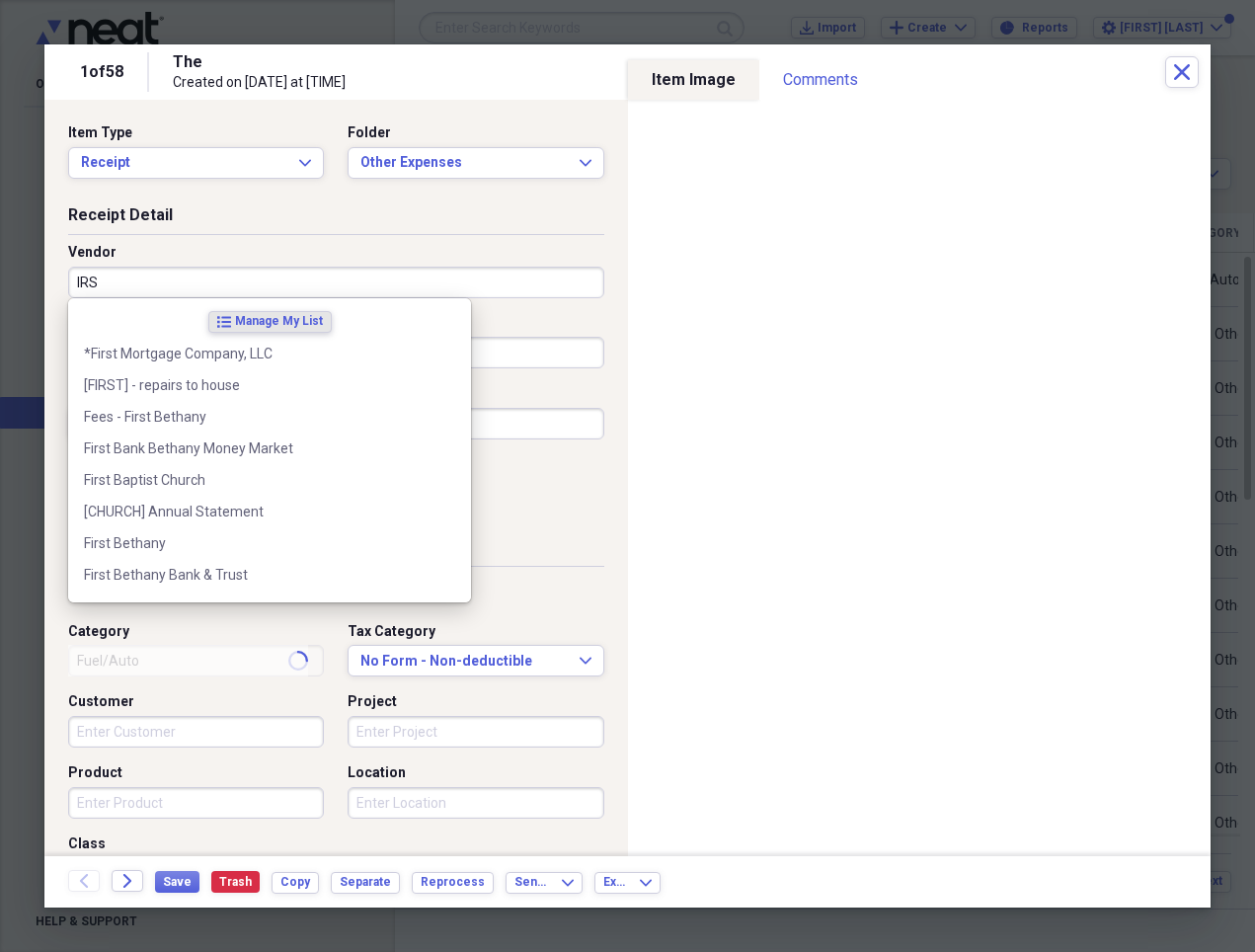 type on "2023 Federal Taxes" 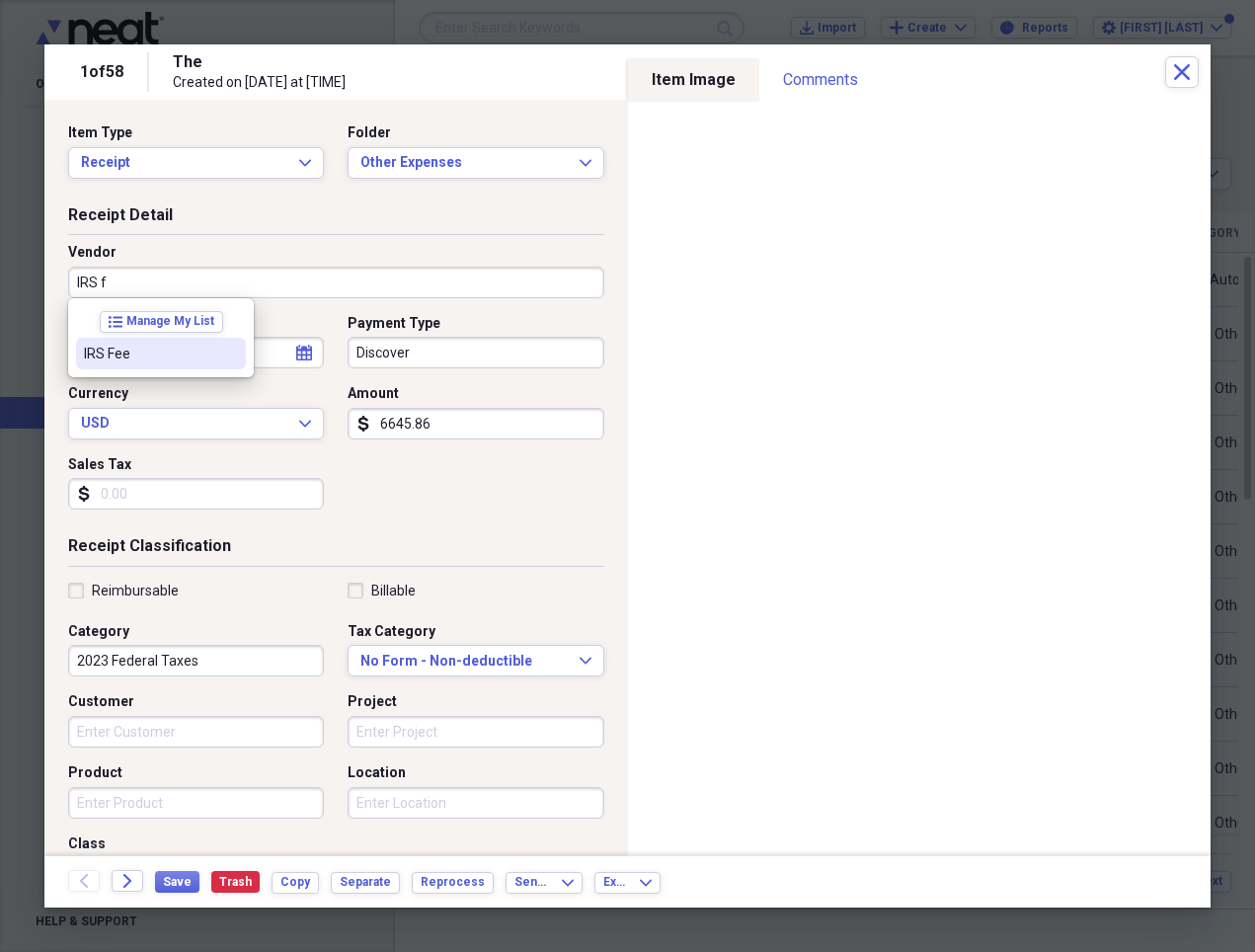 click on "IRS Fee" at bounding box center (149, 354) 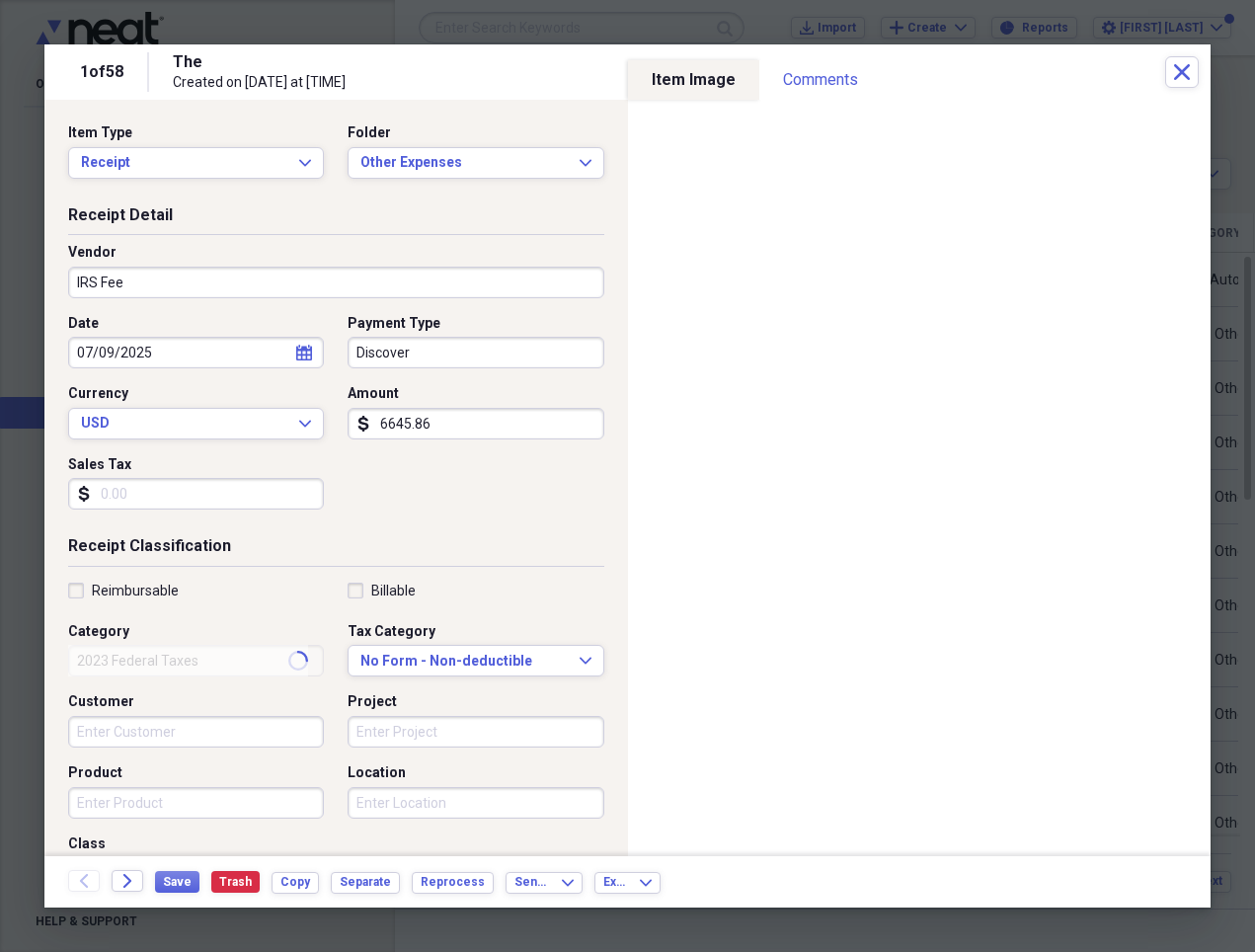 type on "Business - Other Expenses" 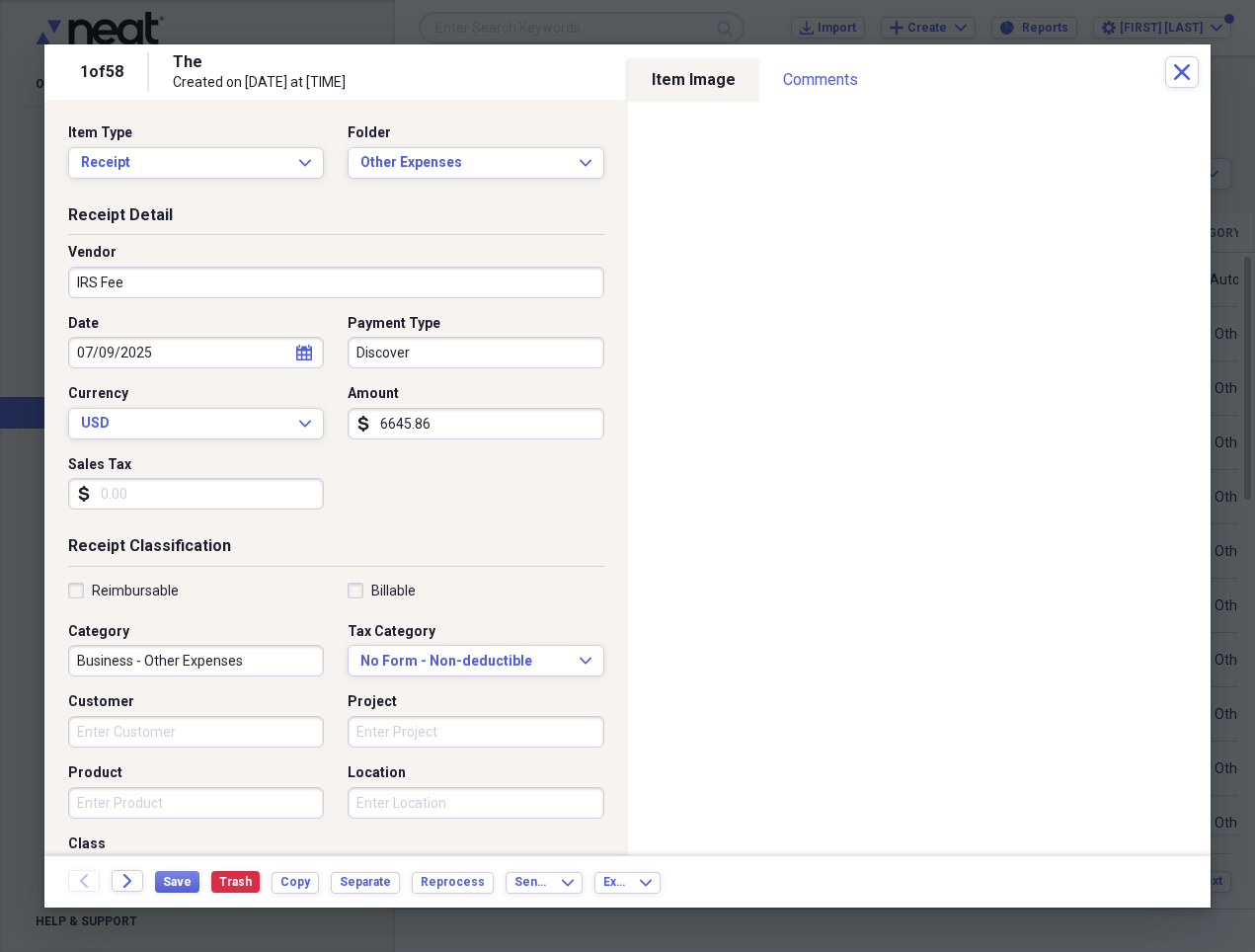 click 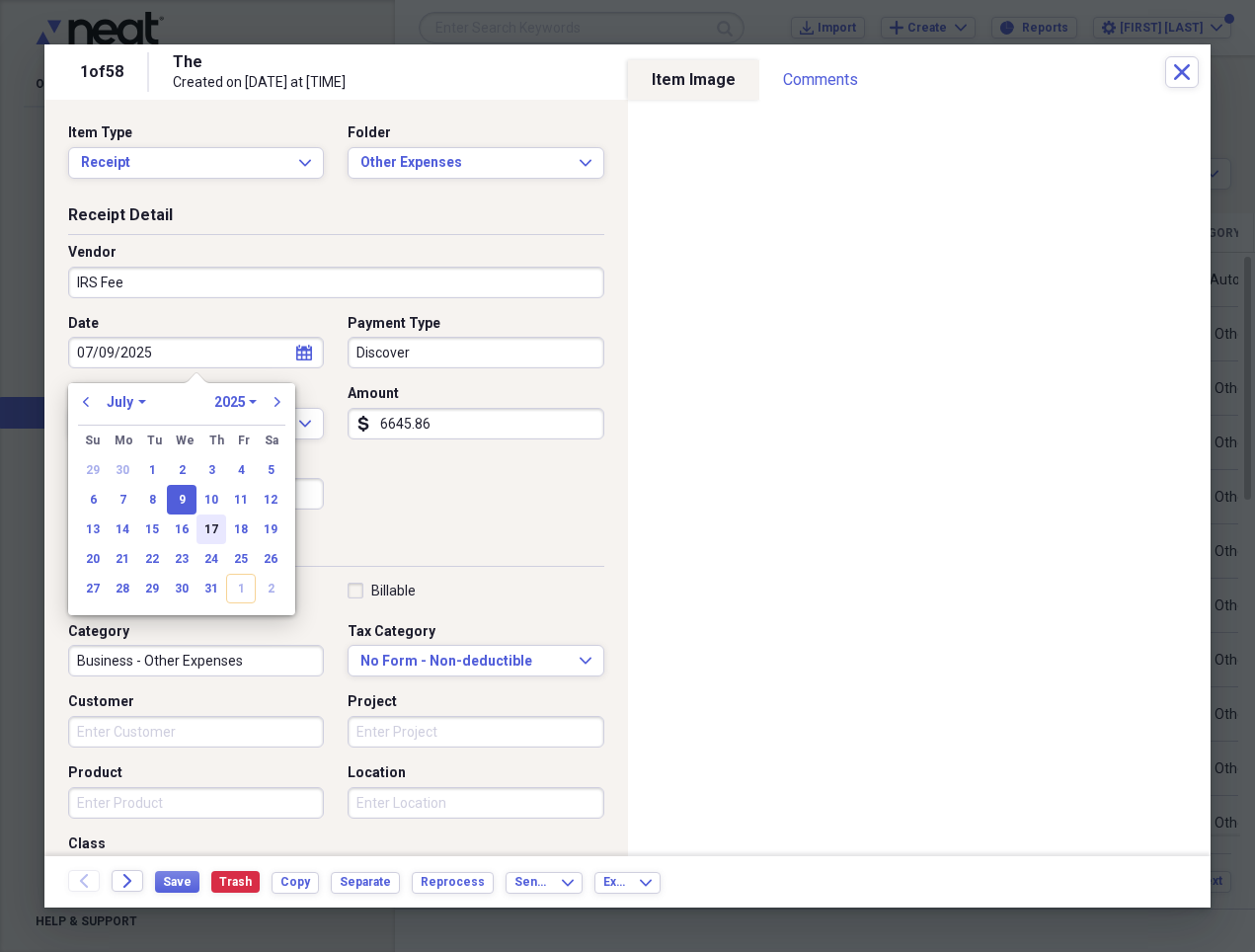 click on "17" at bounding box center [211, 529] 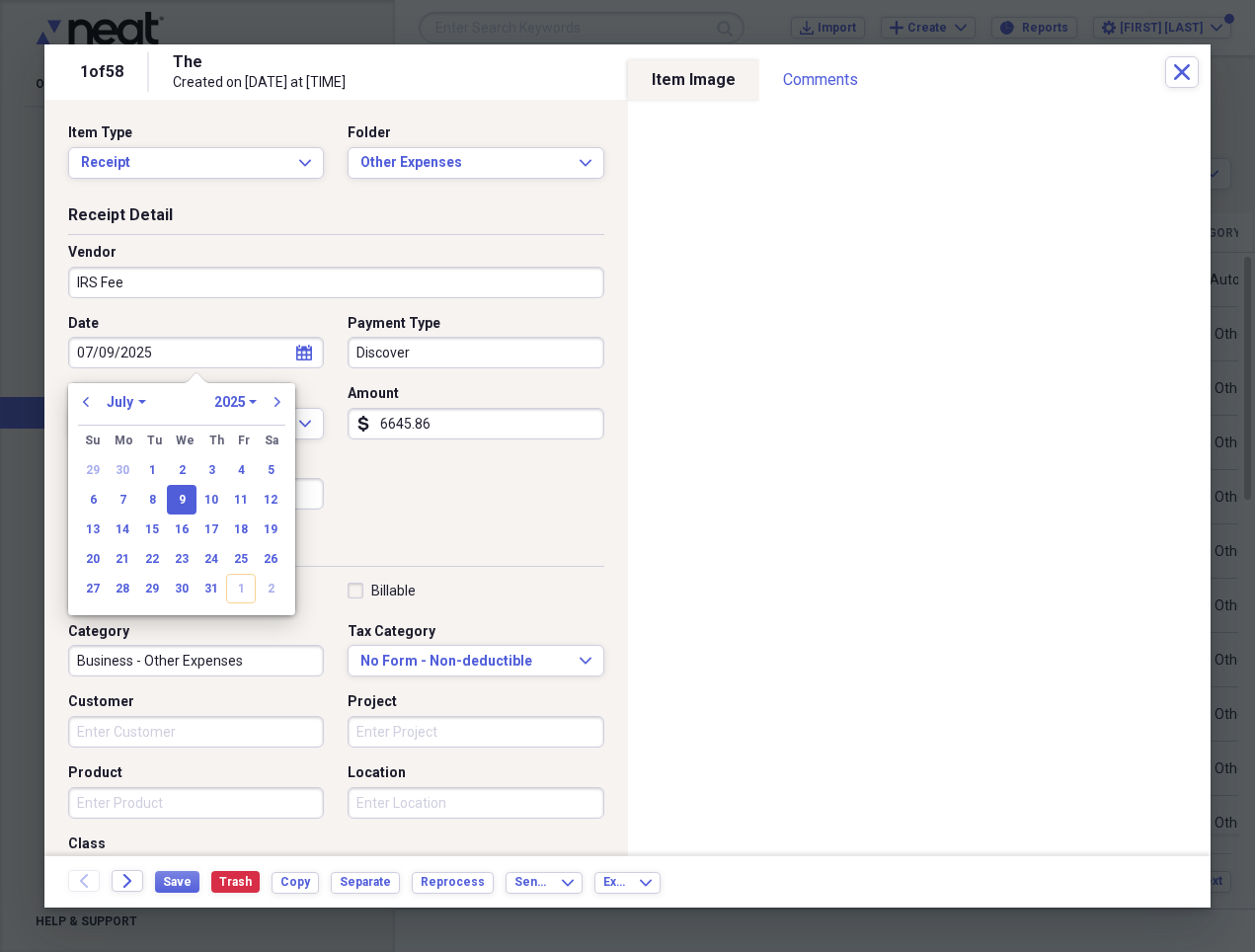 type on "07/17/2025" 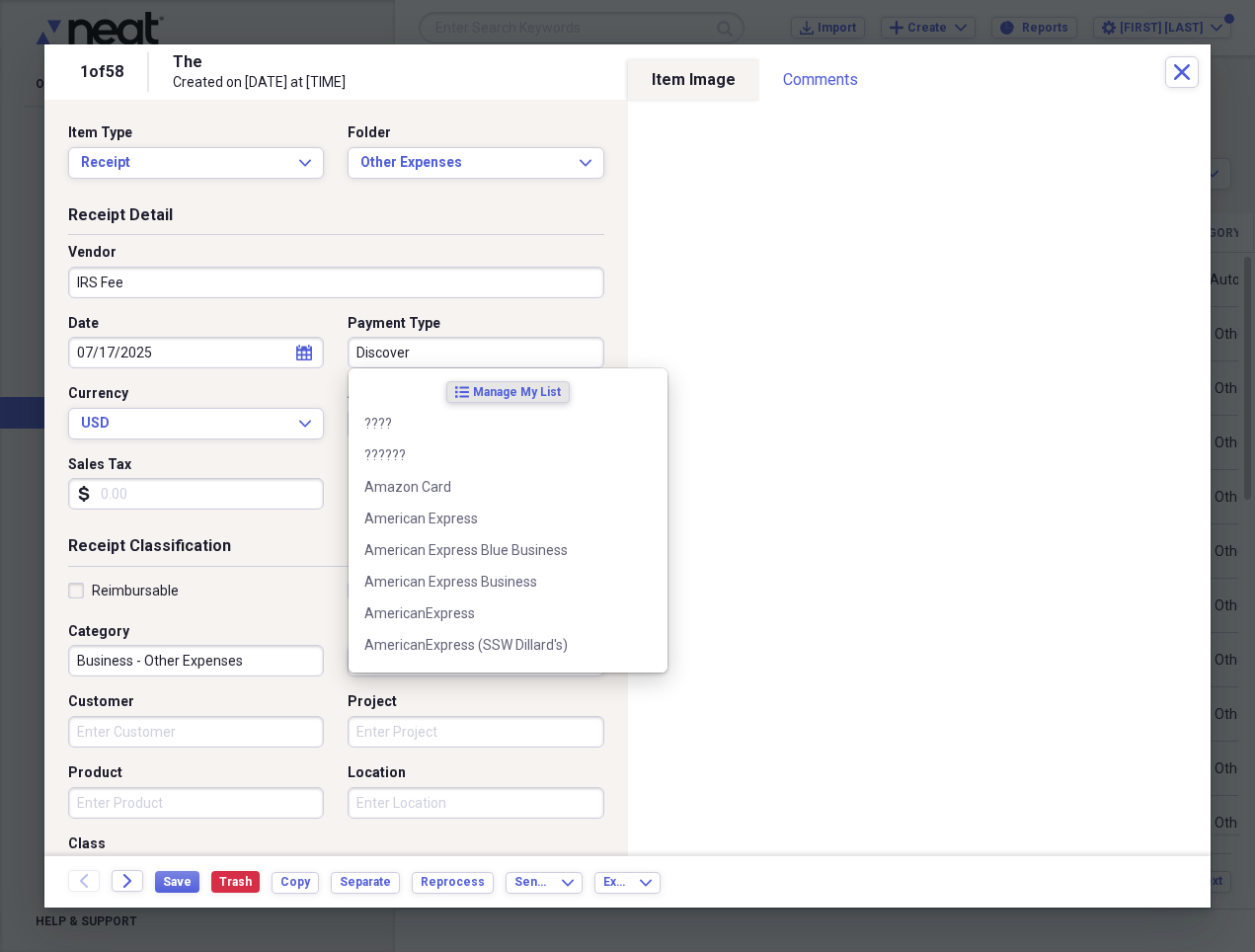 click on "Discover" at bounding box center [475, 353] 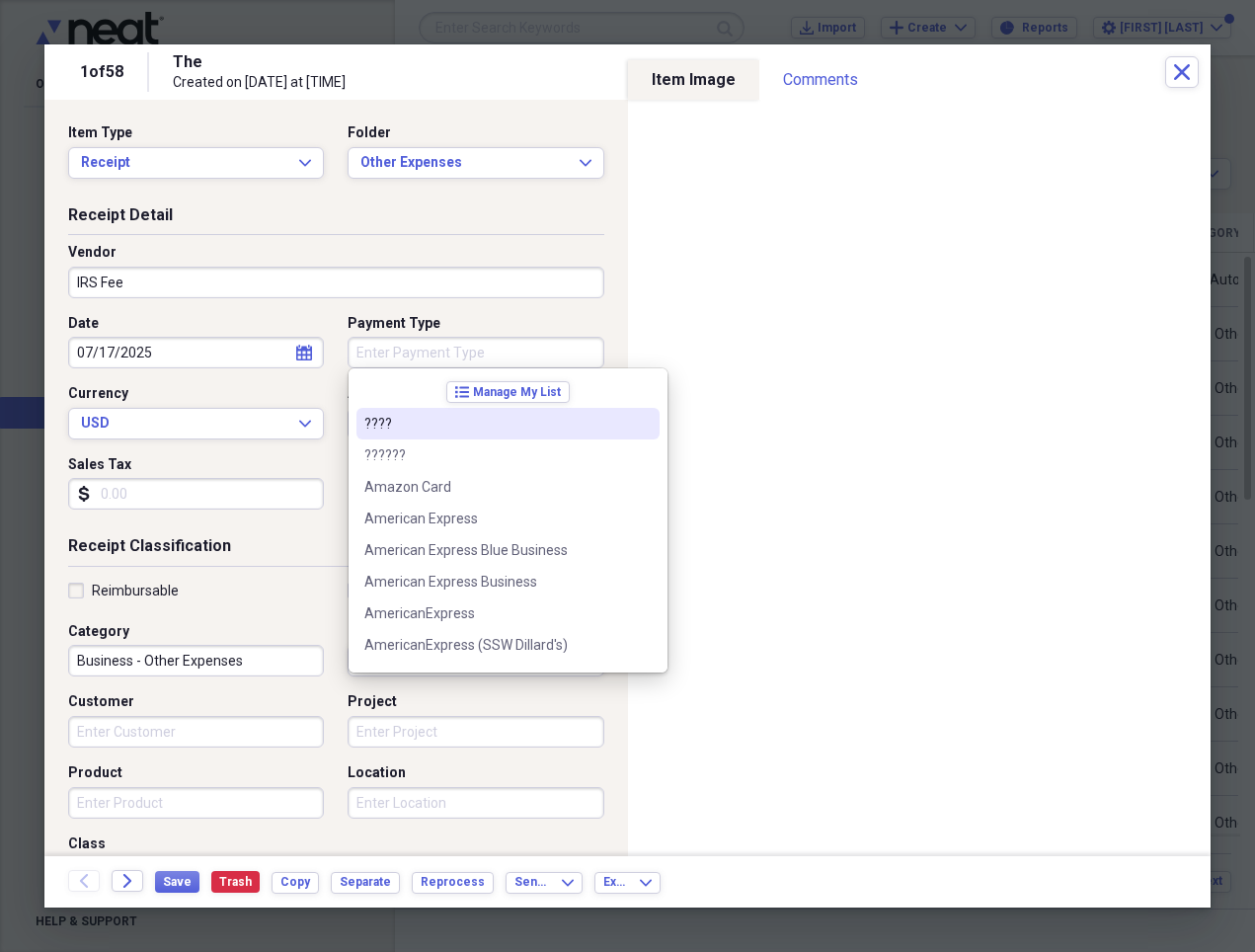 type 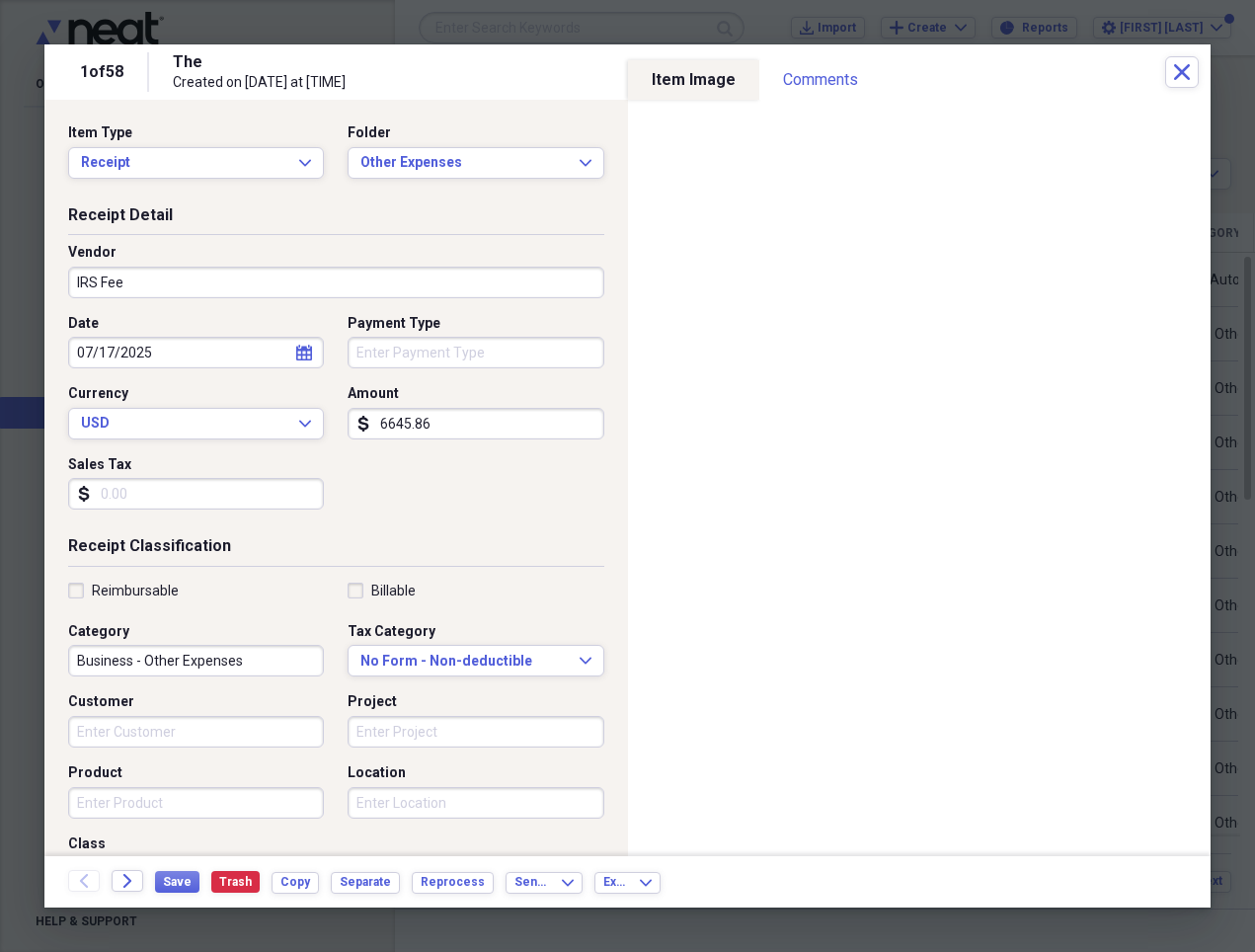 click on "6645.86" at bounding box center [475, 424] 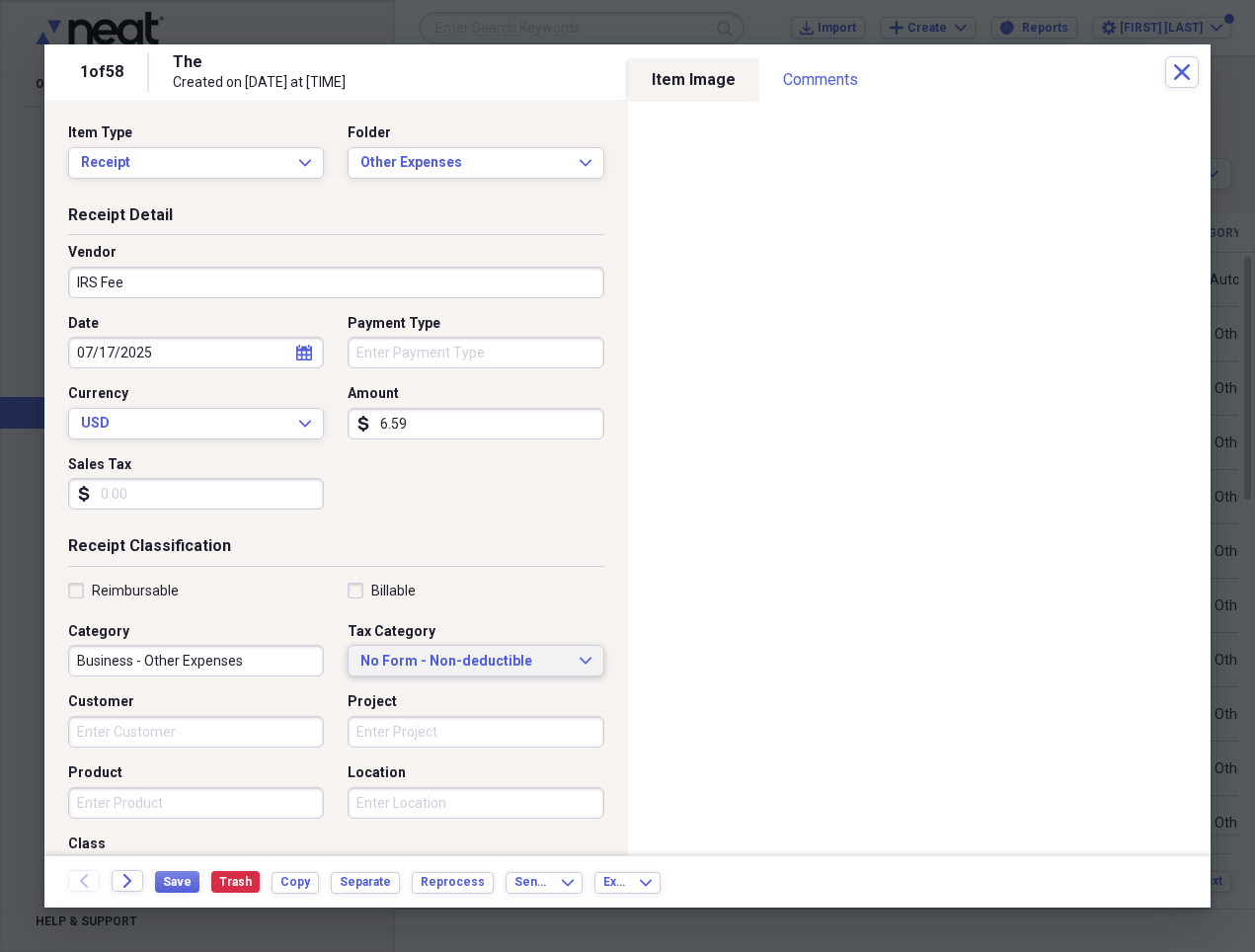 type on "6.59" 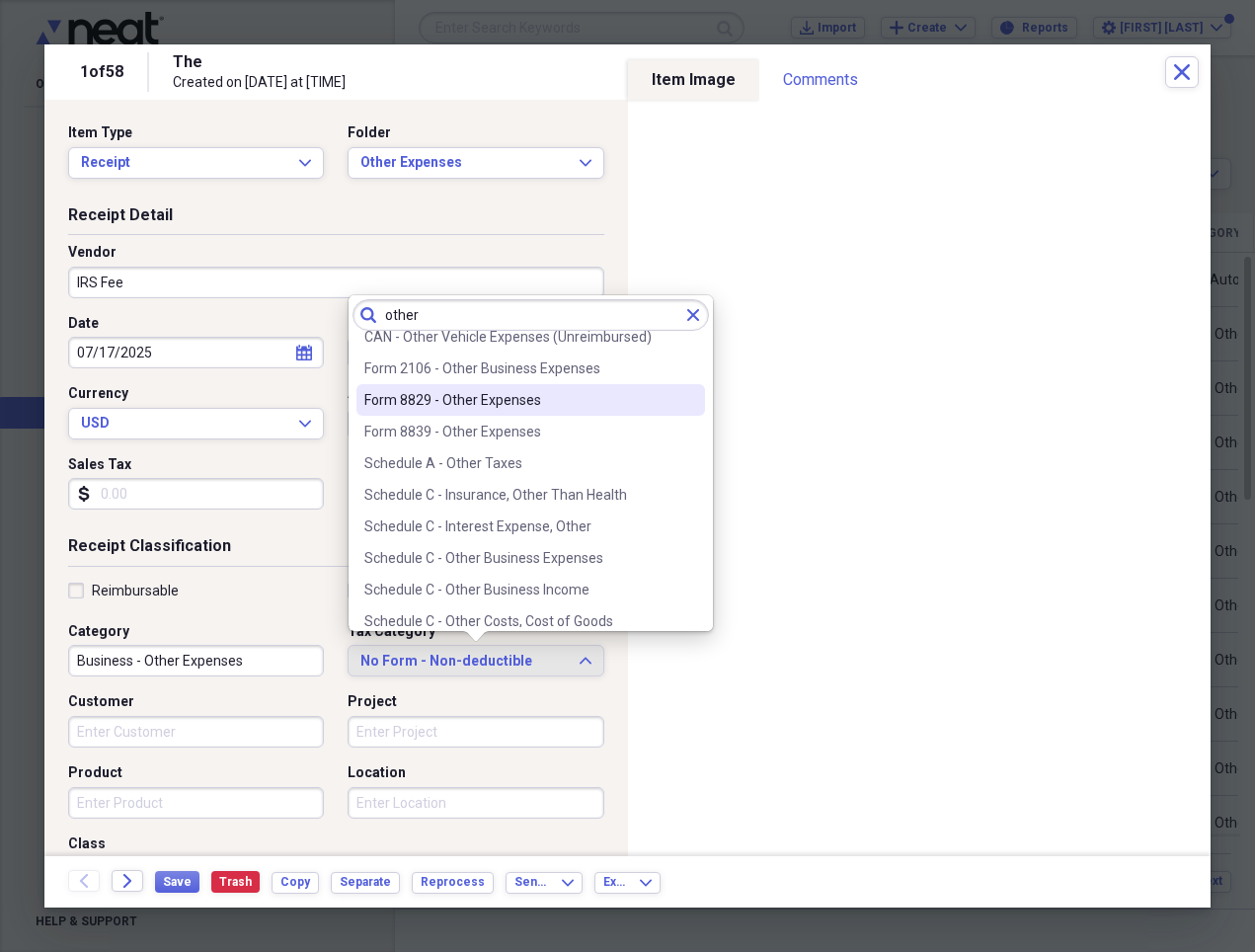scroll, scrollTop: 129, scrollLeft: 0, axis: vertical 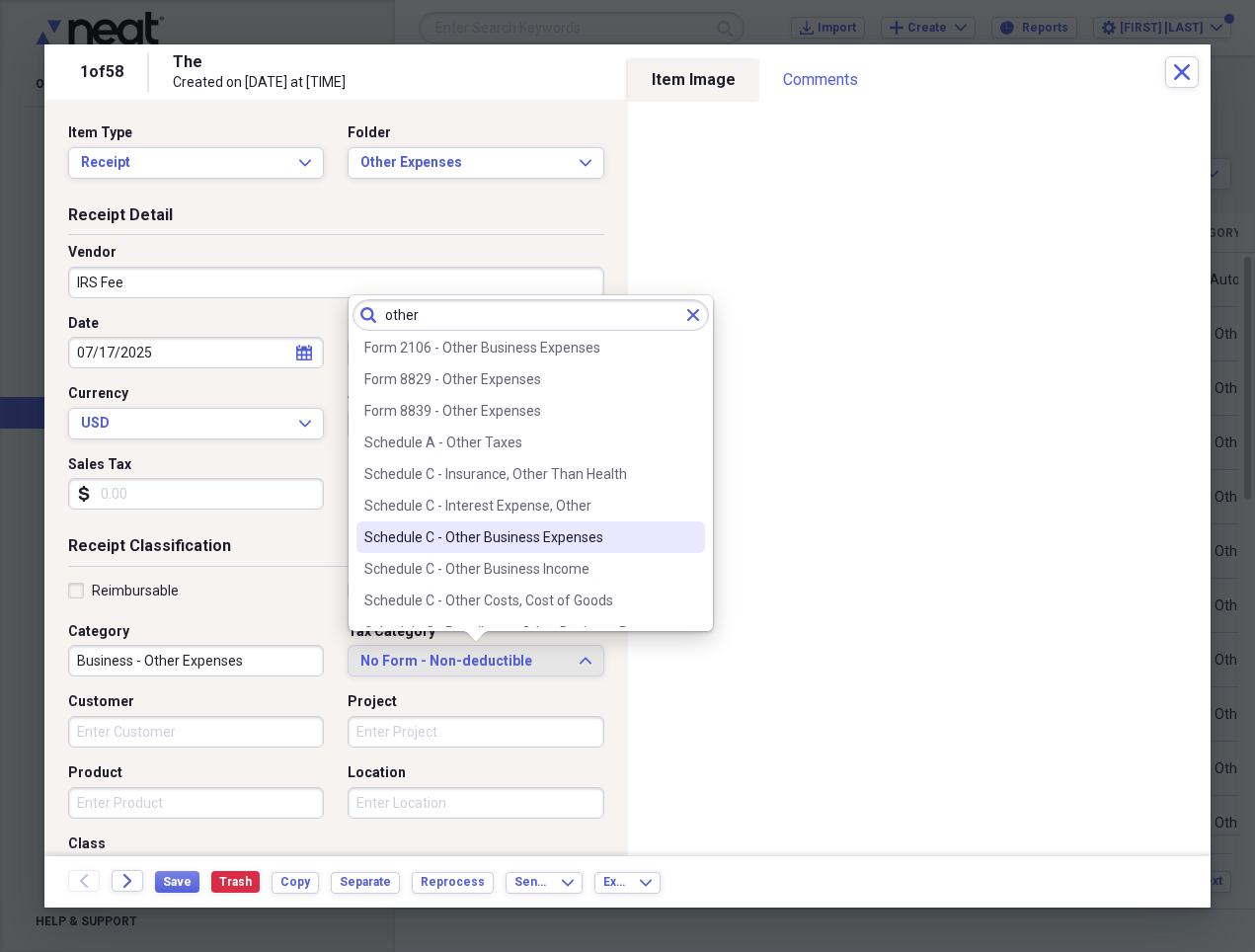 type on "other" 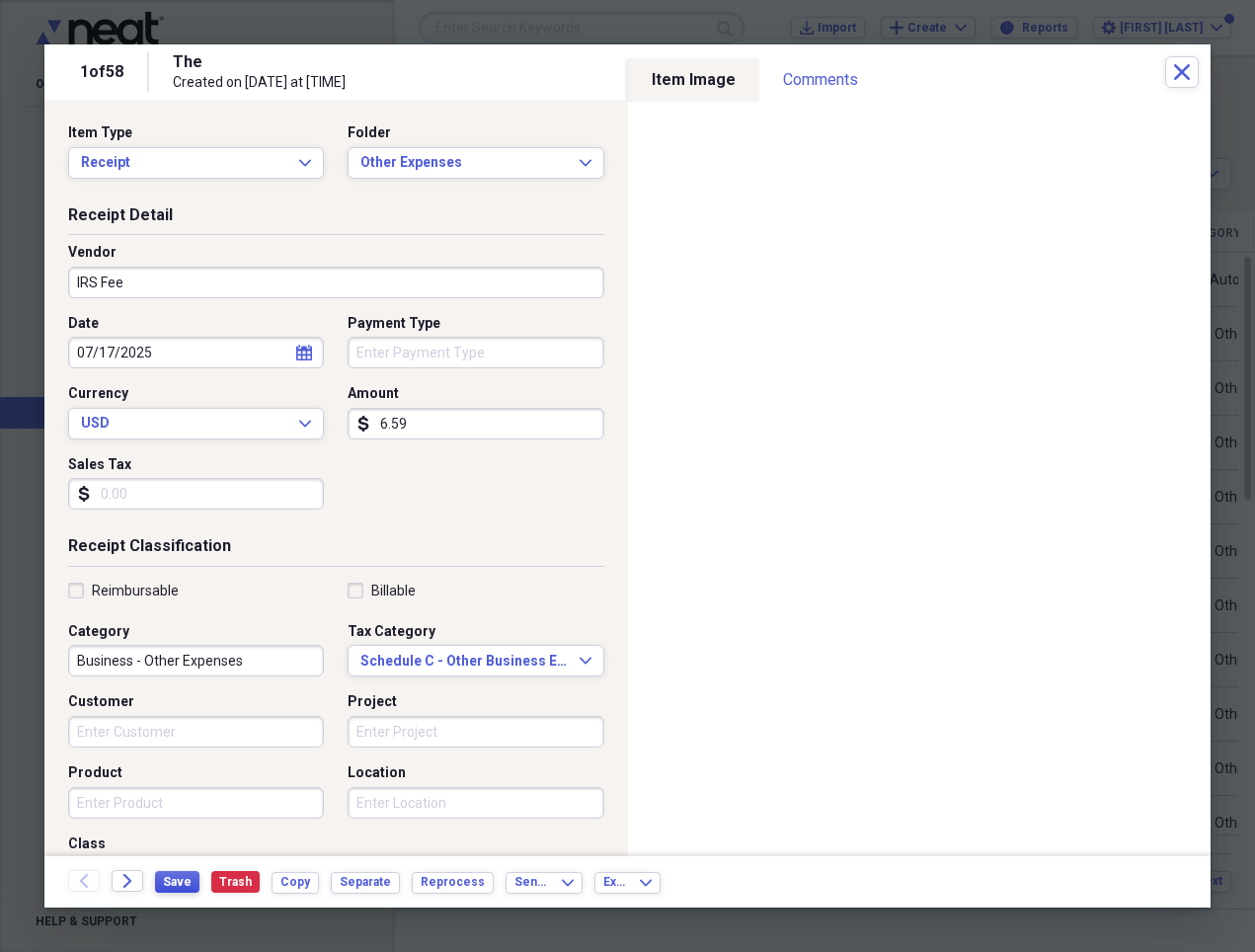 click on "Save" at bounding box center [177, 882] 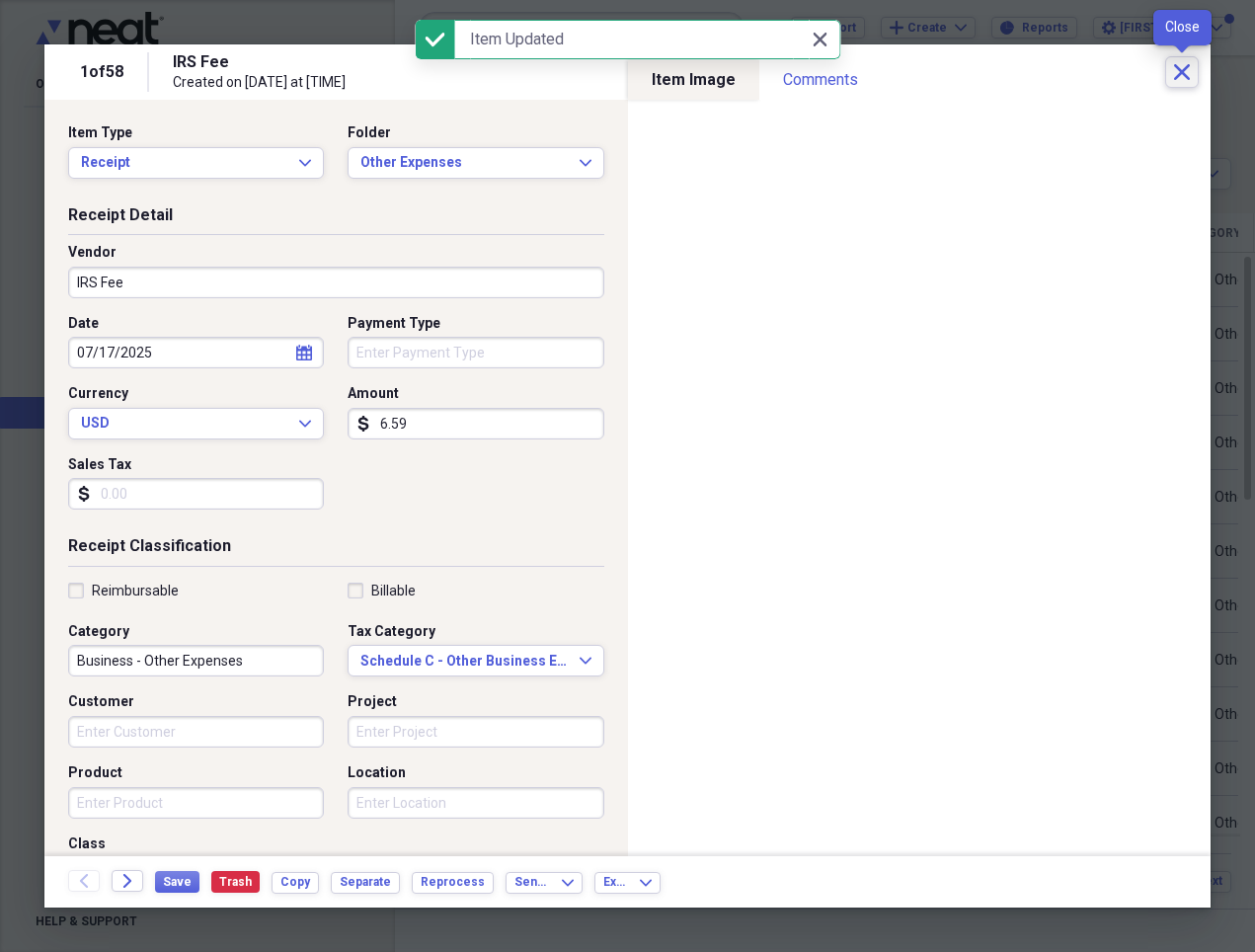 click 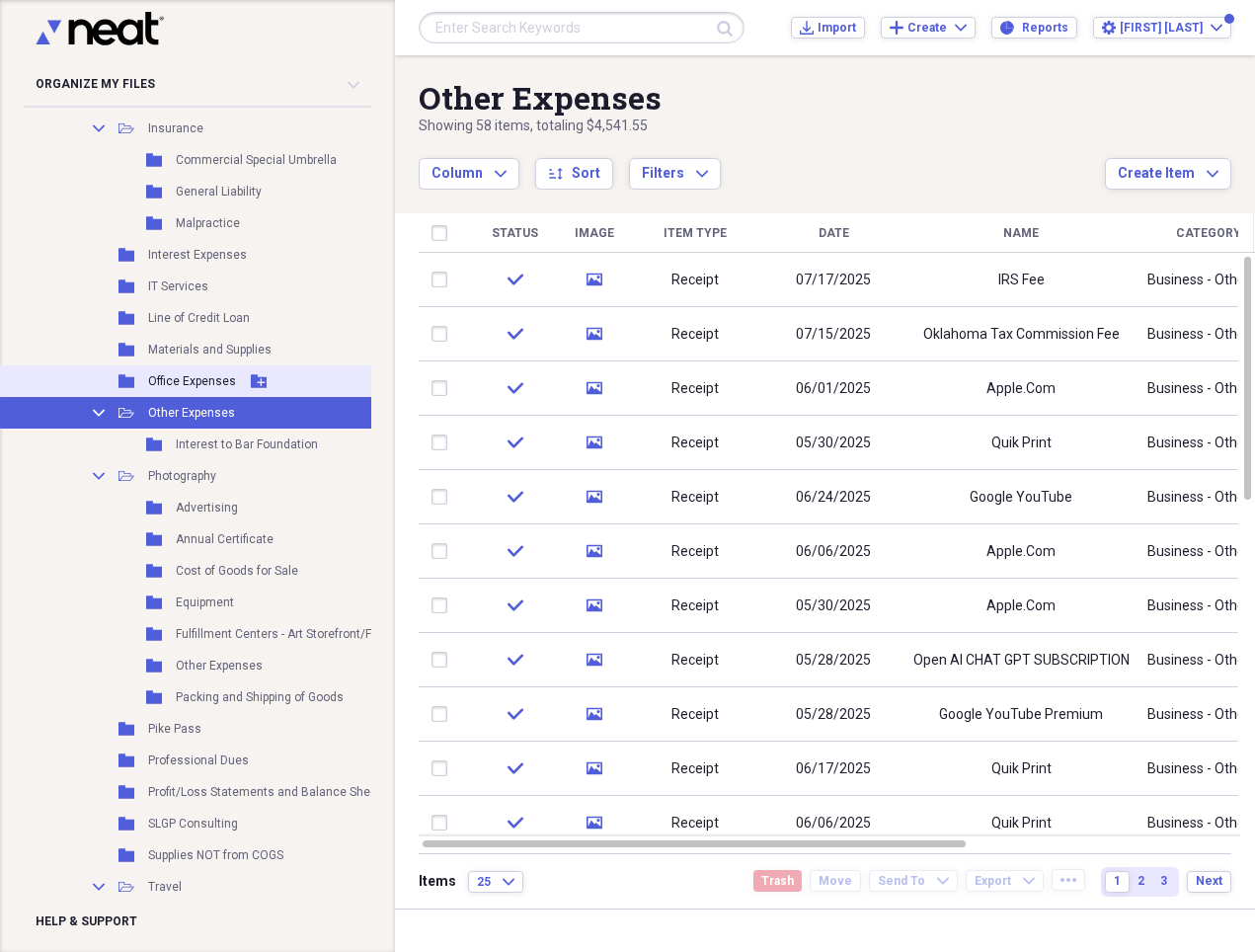 click on "Office Expenses" at bounding box center (192, 381) 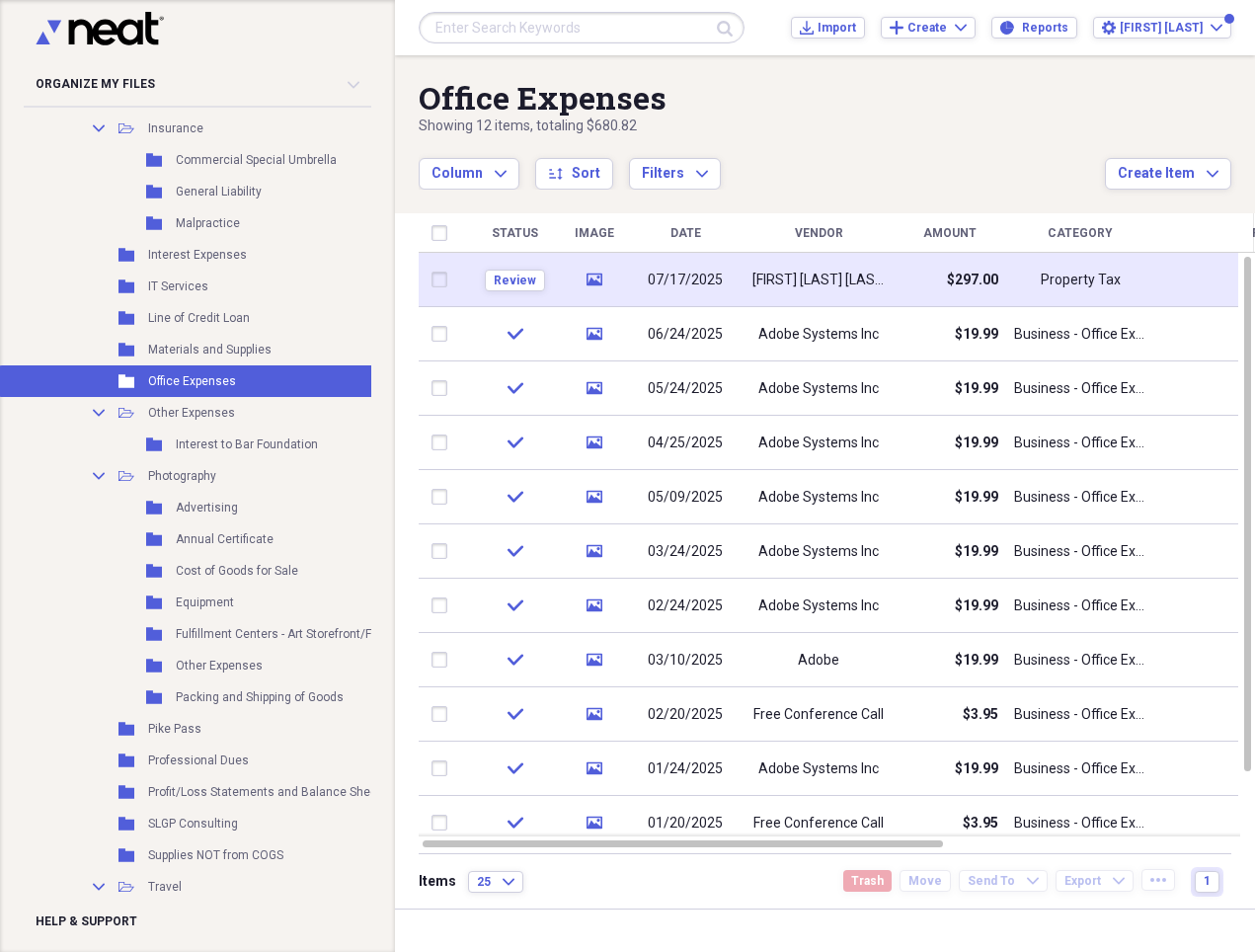 click on "[FIRST] [LAST] [LAST]" at bounding box center [819, 280] 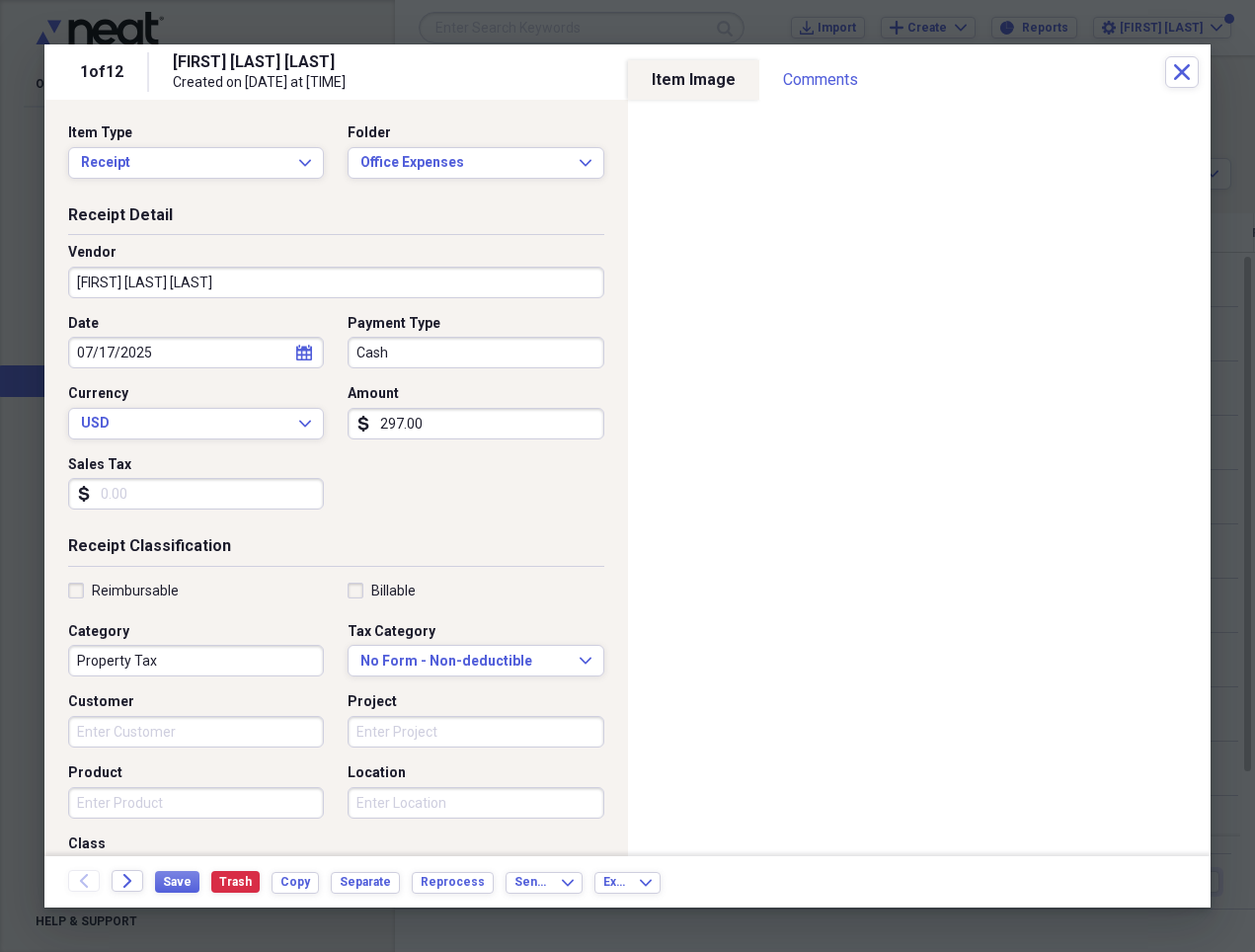 click on "[FIRST] [LAST] [LAST]" at bounding box center (336, 282) 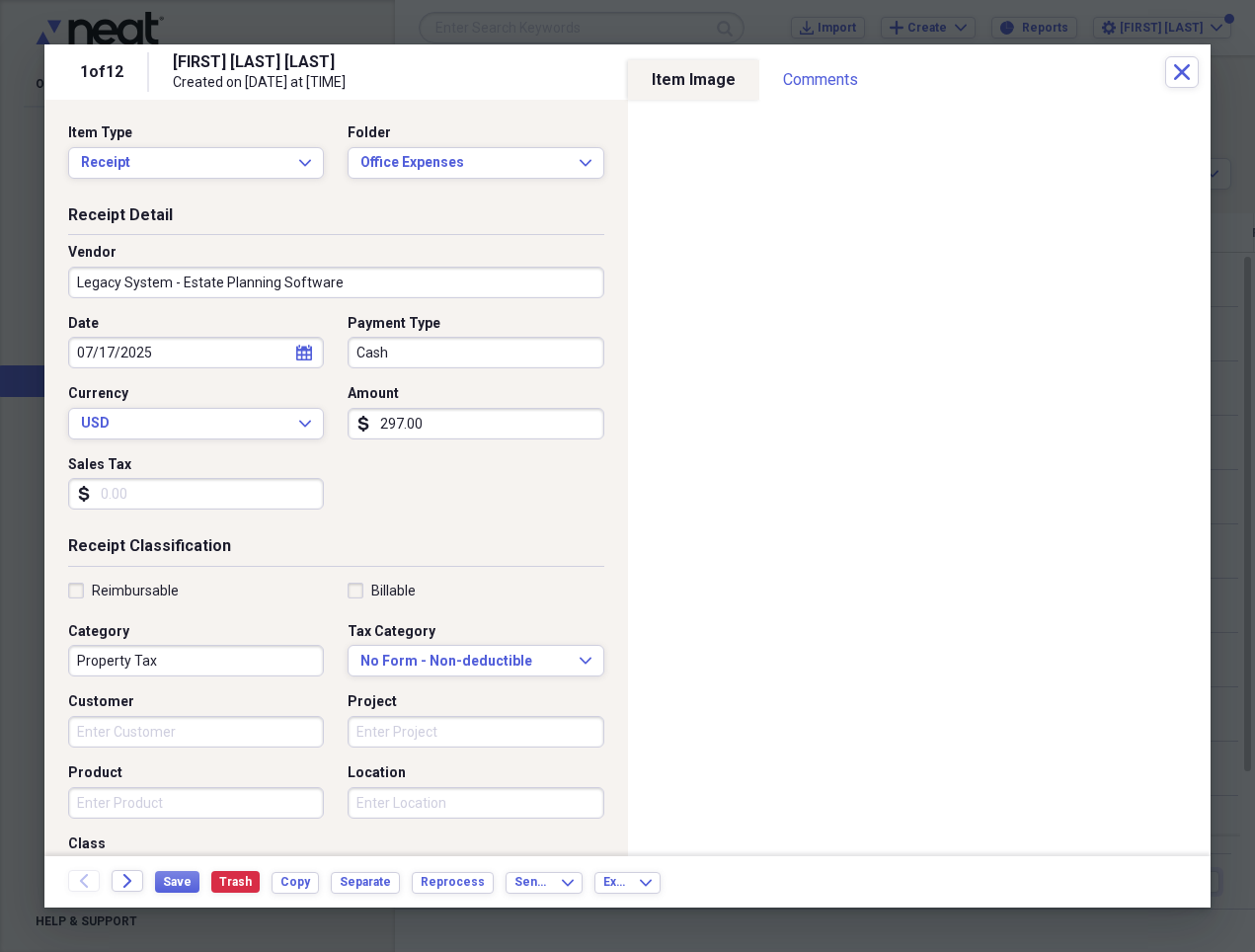 type on "Legacy System - Estate Planning Software" 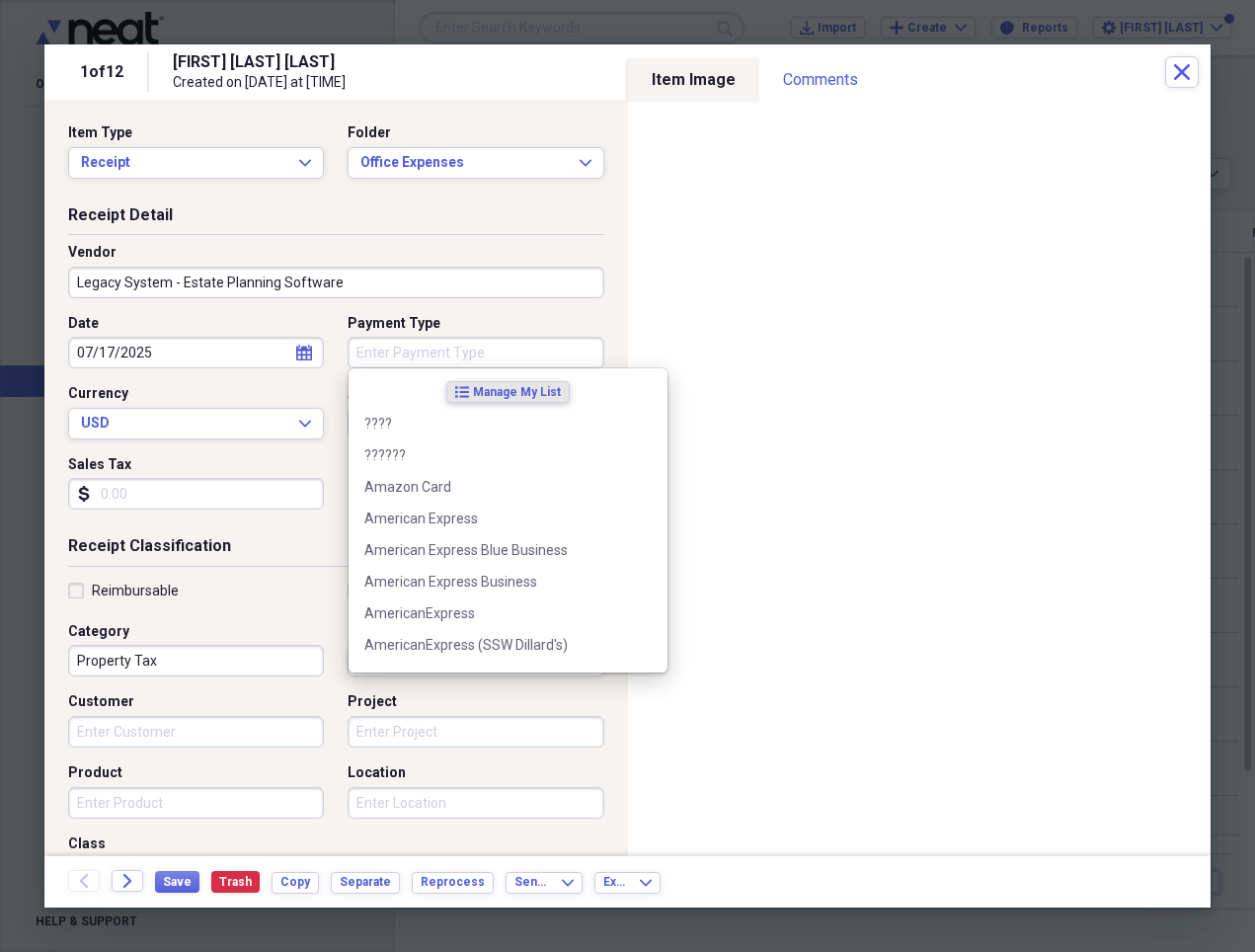 type 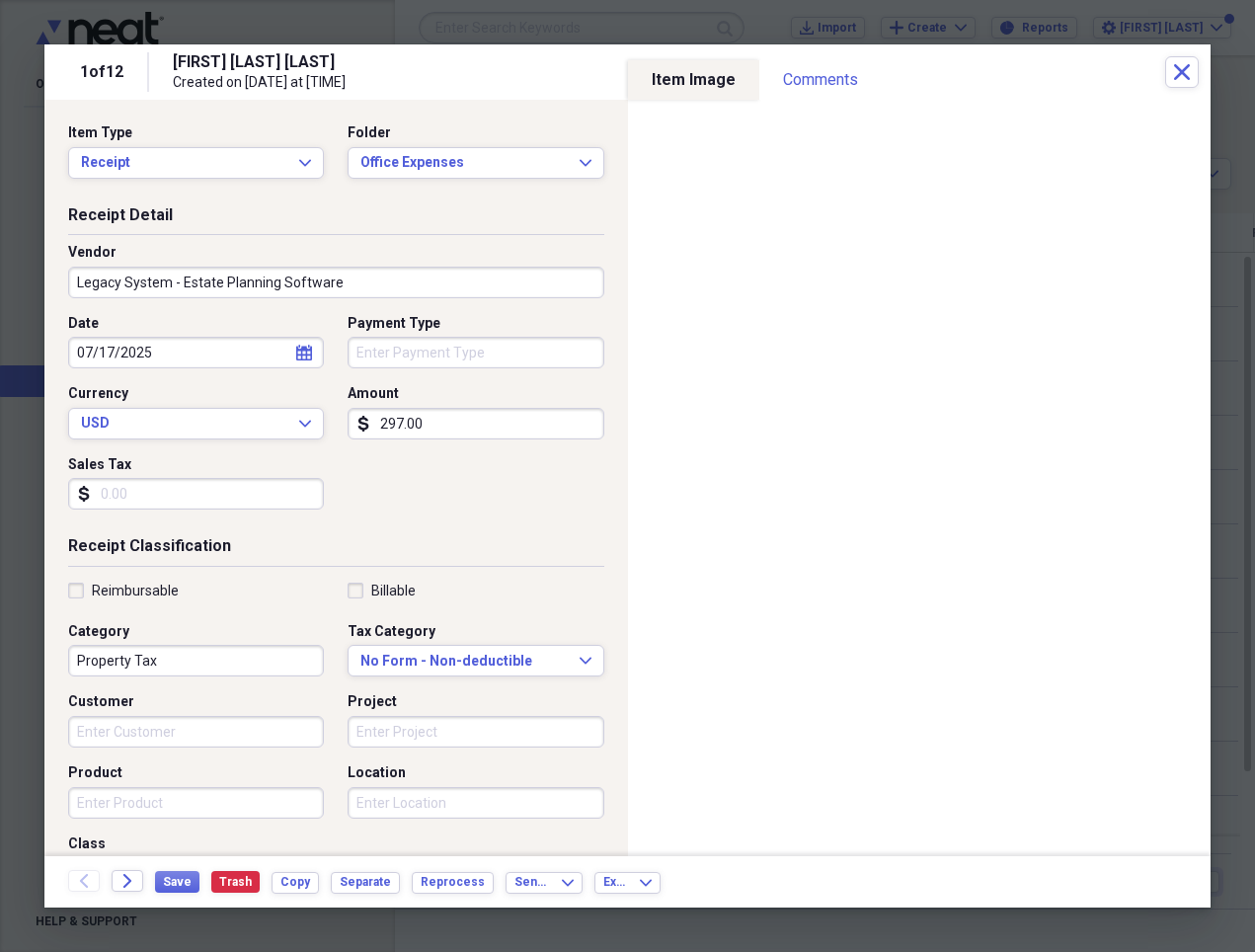 click on "Property Tax" at bounding box center [196, 661] 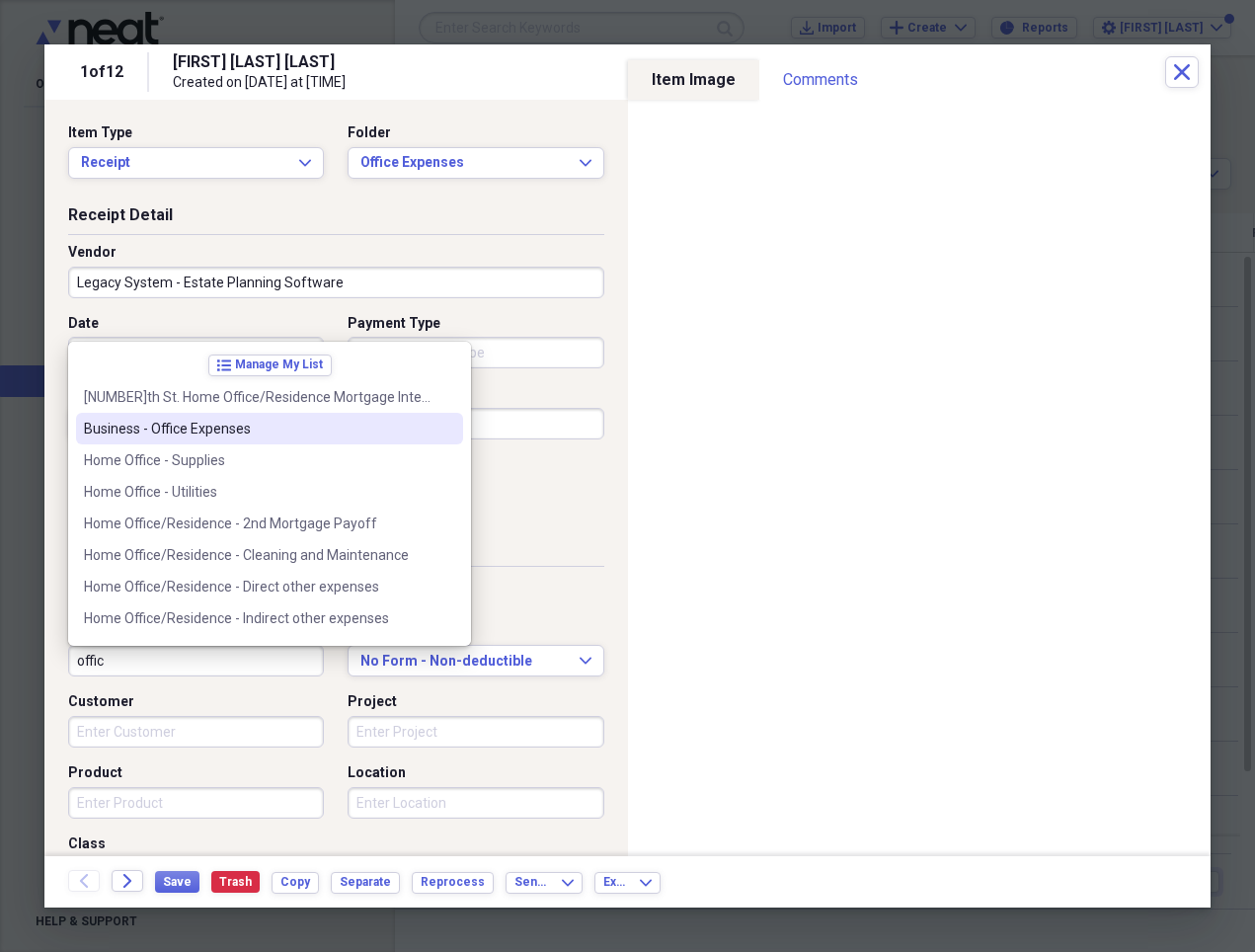 click on "Business - Office Expenses" at bounding box center (258, 429) 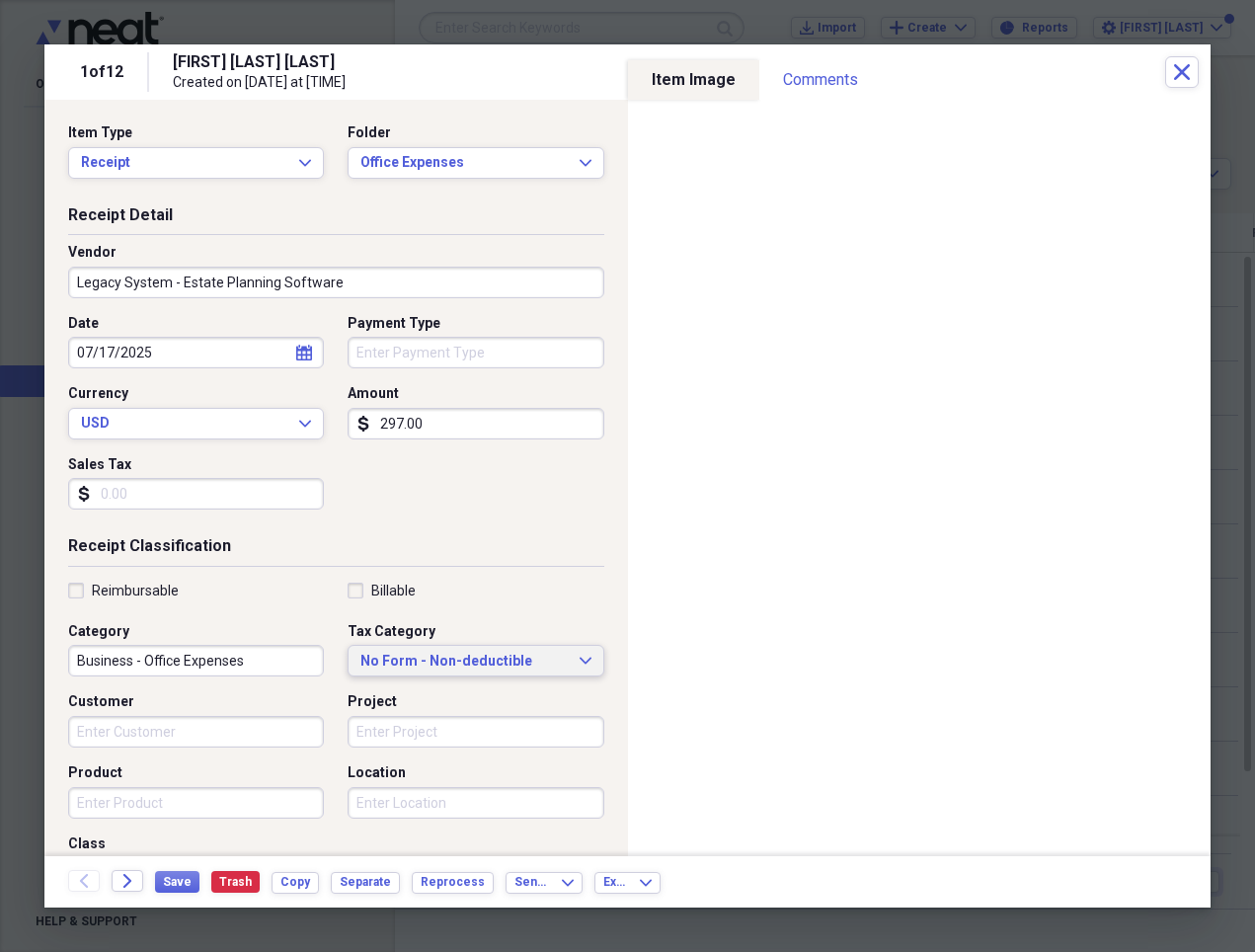 click on "No Form - Non-deductible" at bounding box center [463, 662] 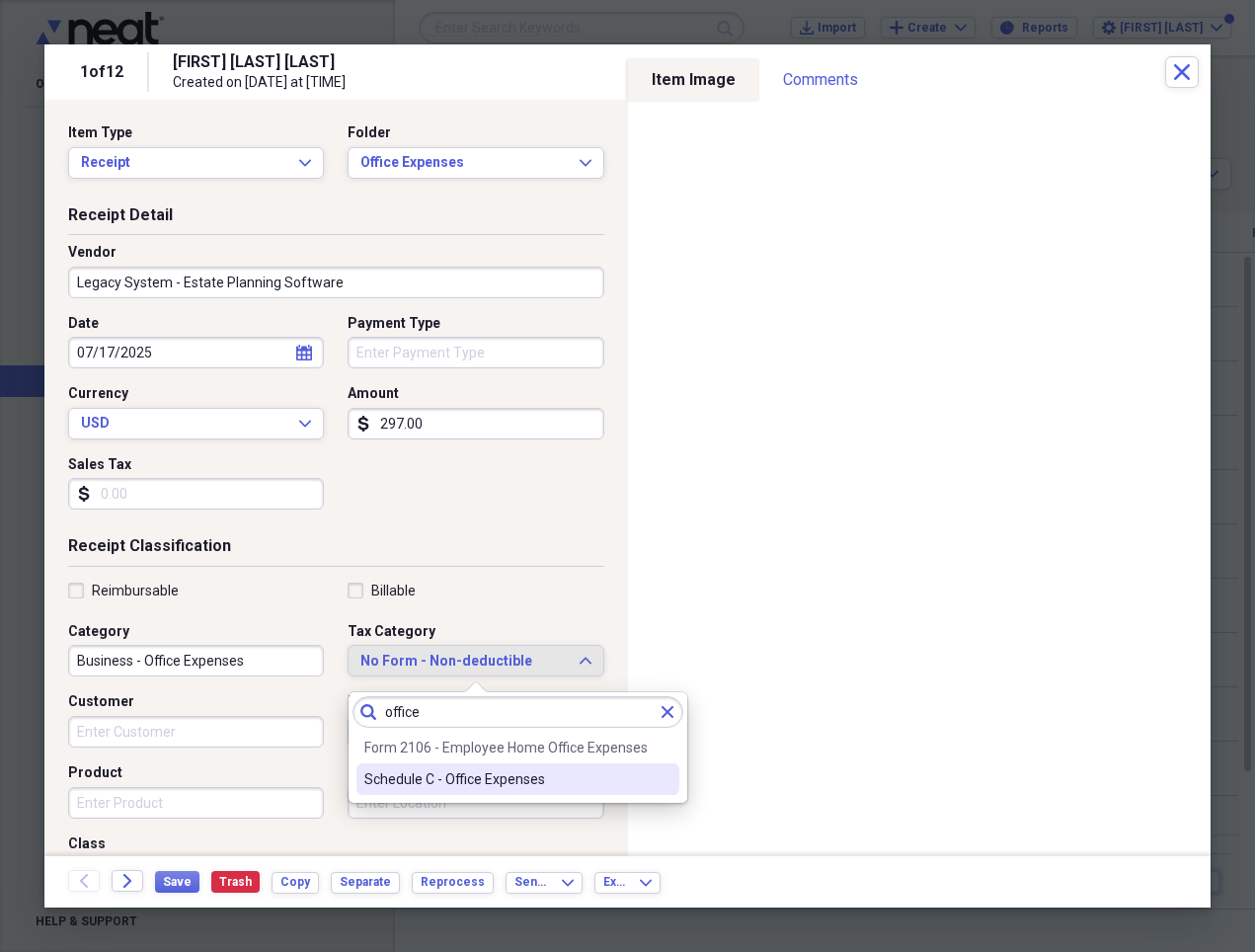 type on "office" 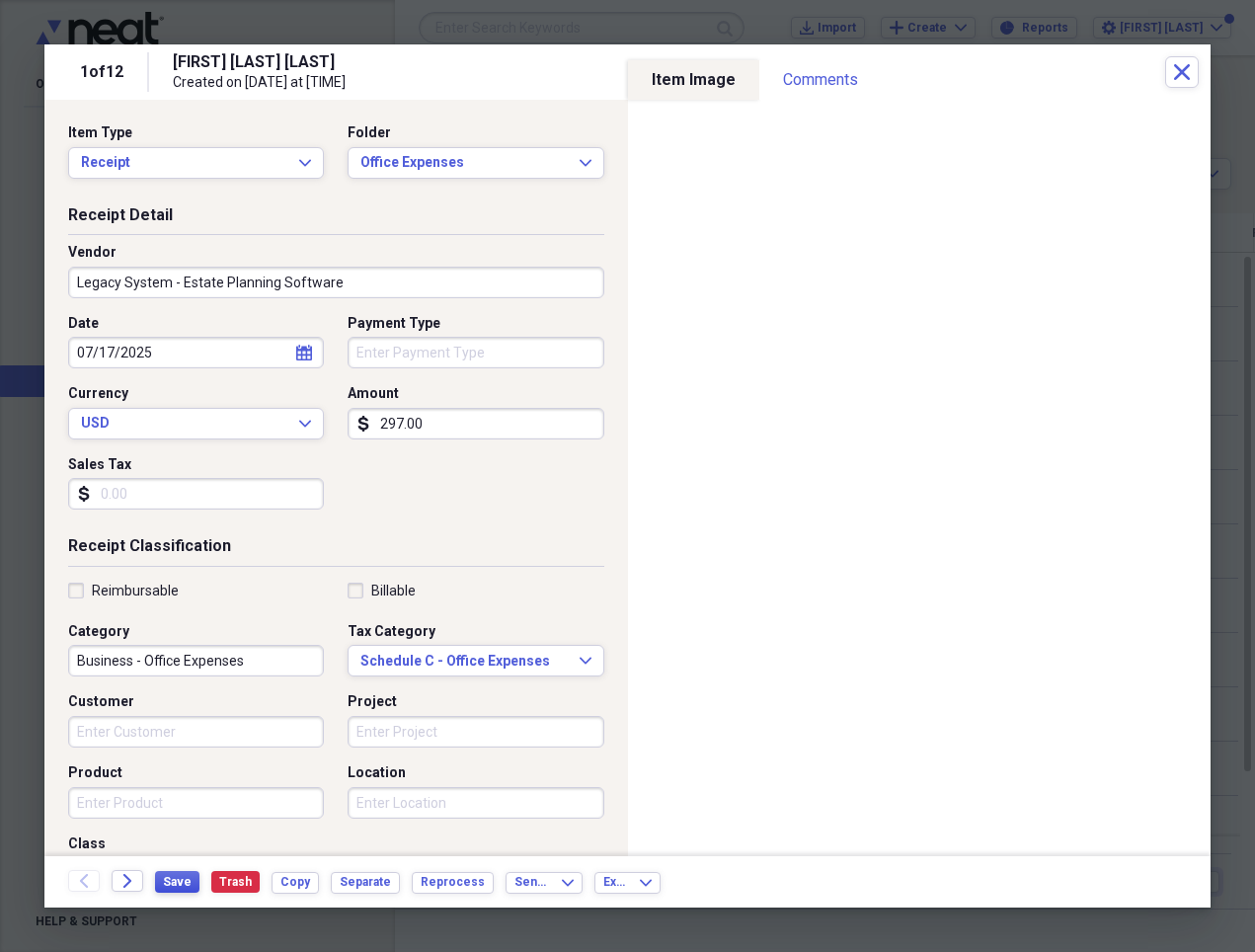 click on "Save" at bounding box center [177, 882] 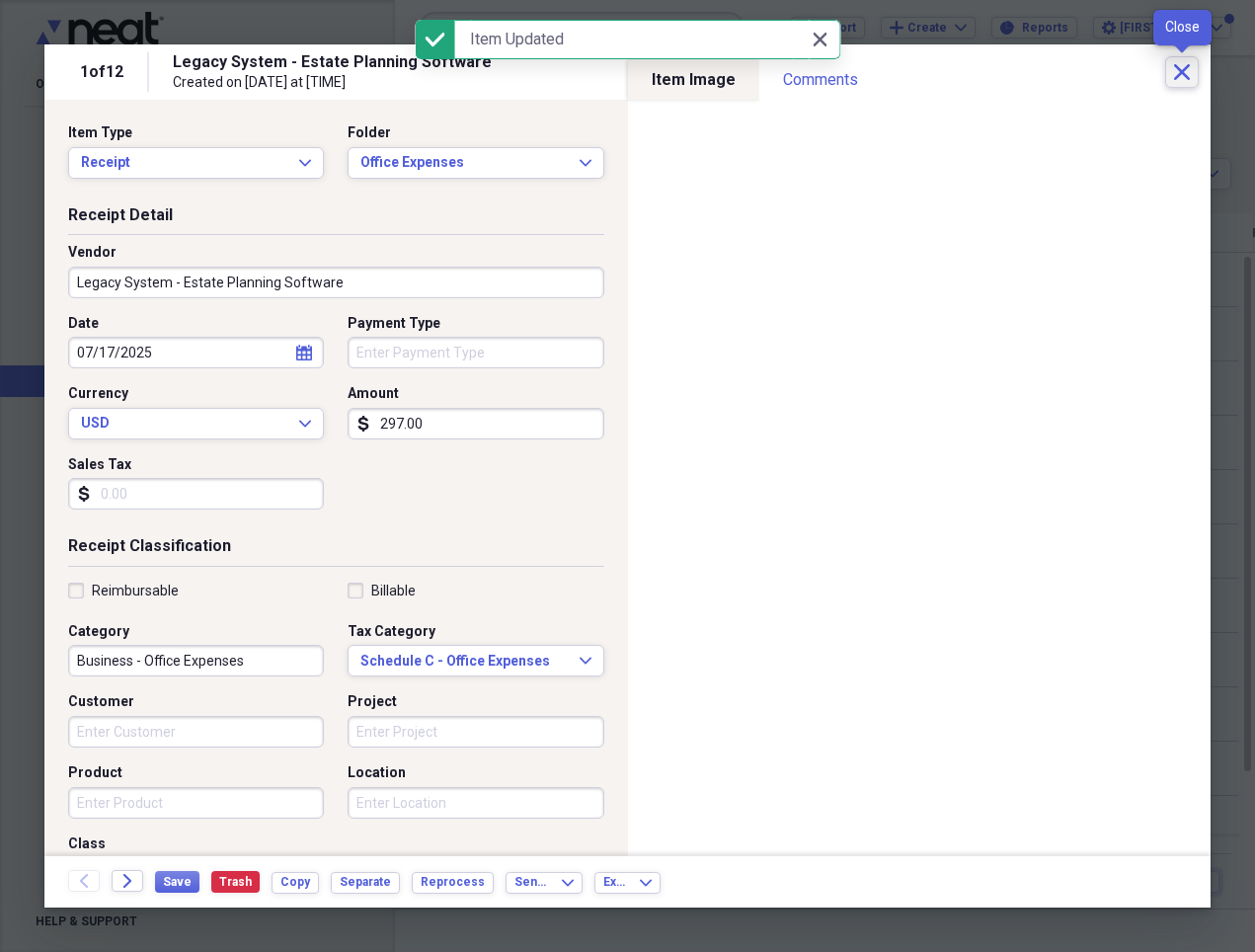 click on "Close" 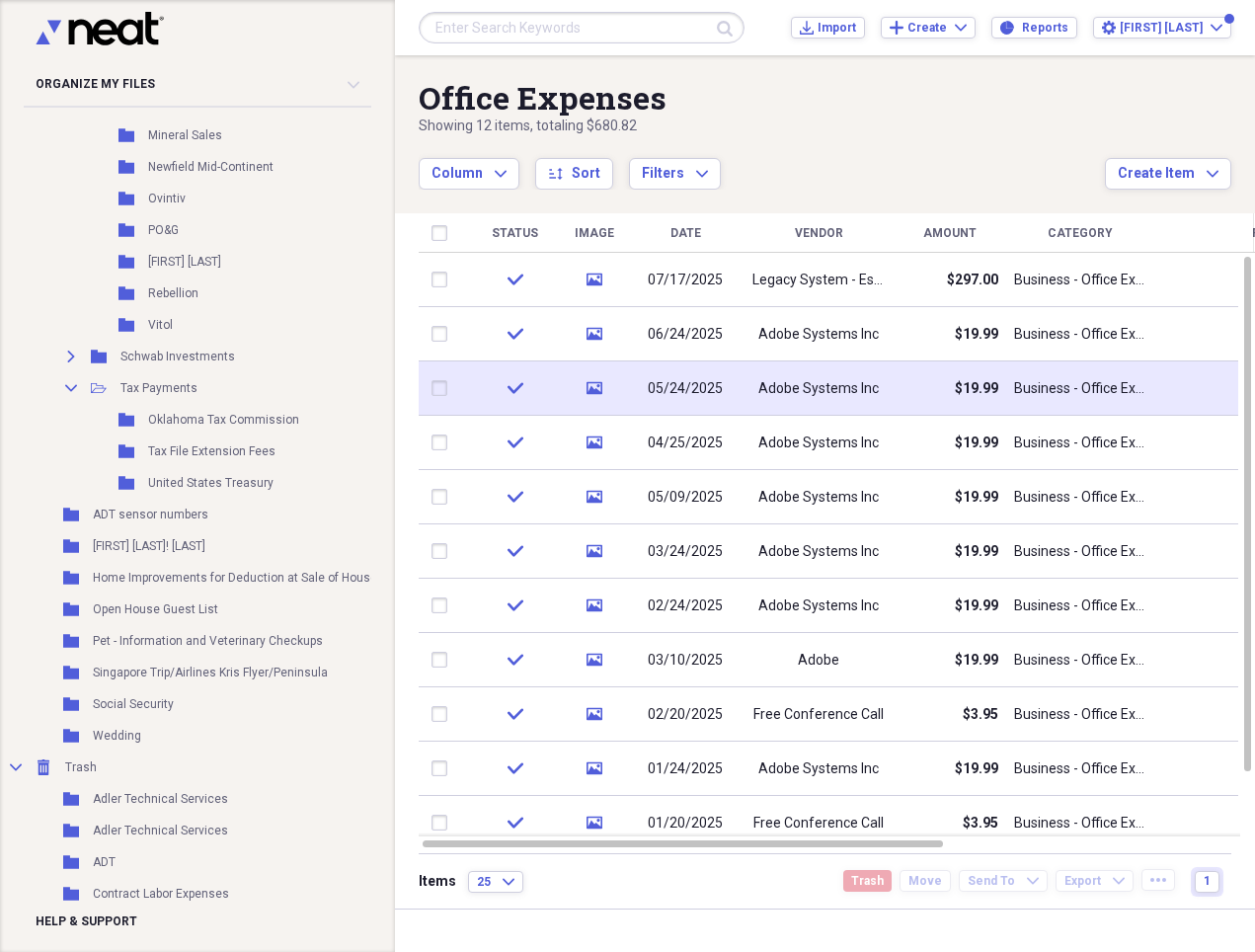scroll, scrollTop: 4581, scrollLeft: 0, axis: vertical 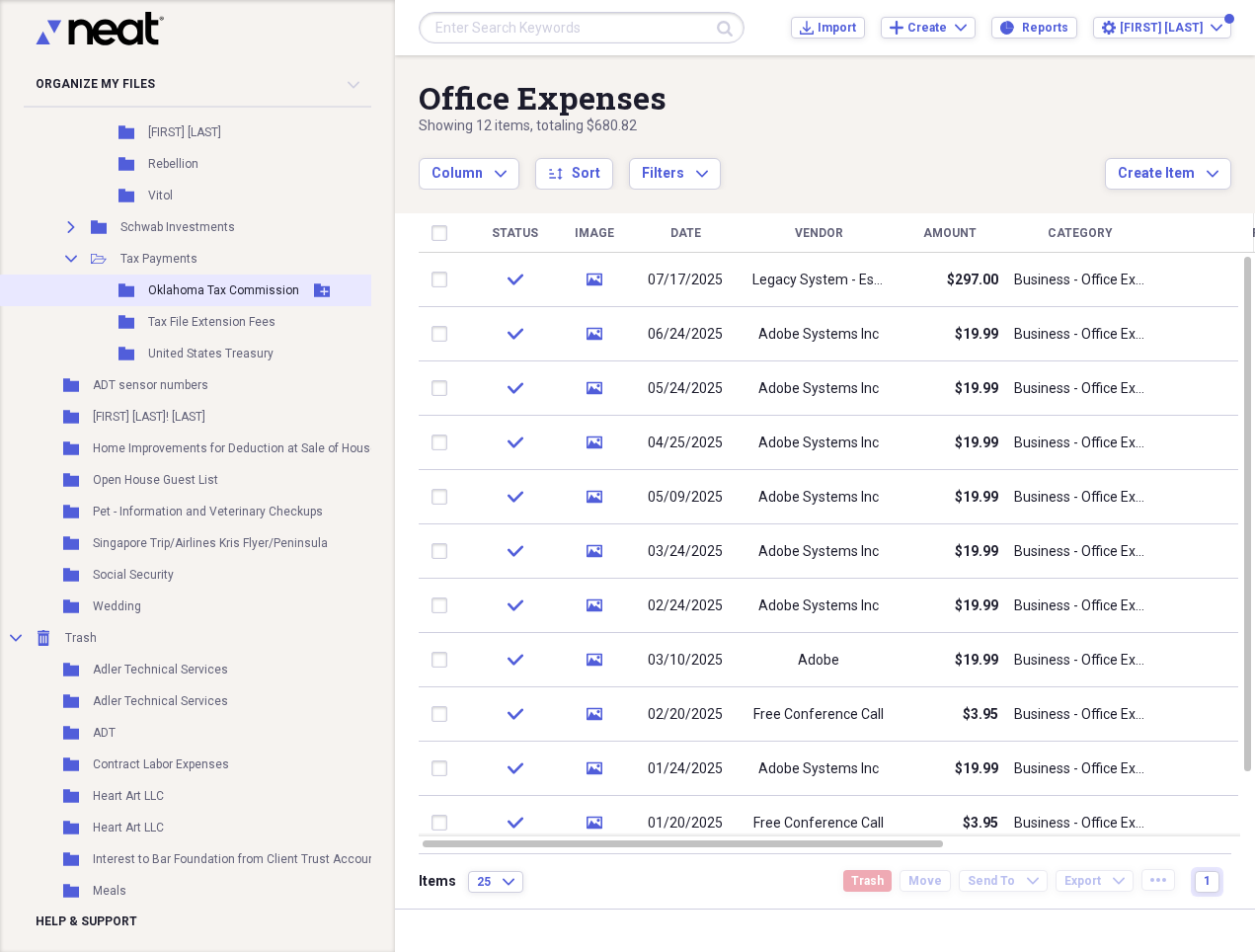 click on "Oklahoma Tax Commission" at bounding box center [223, 290] 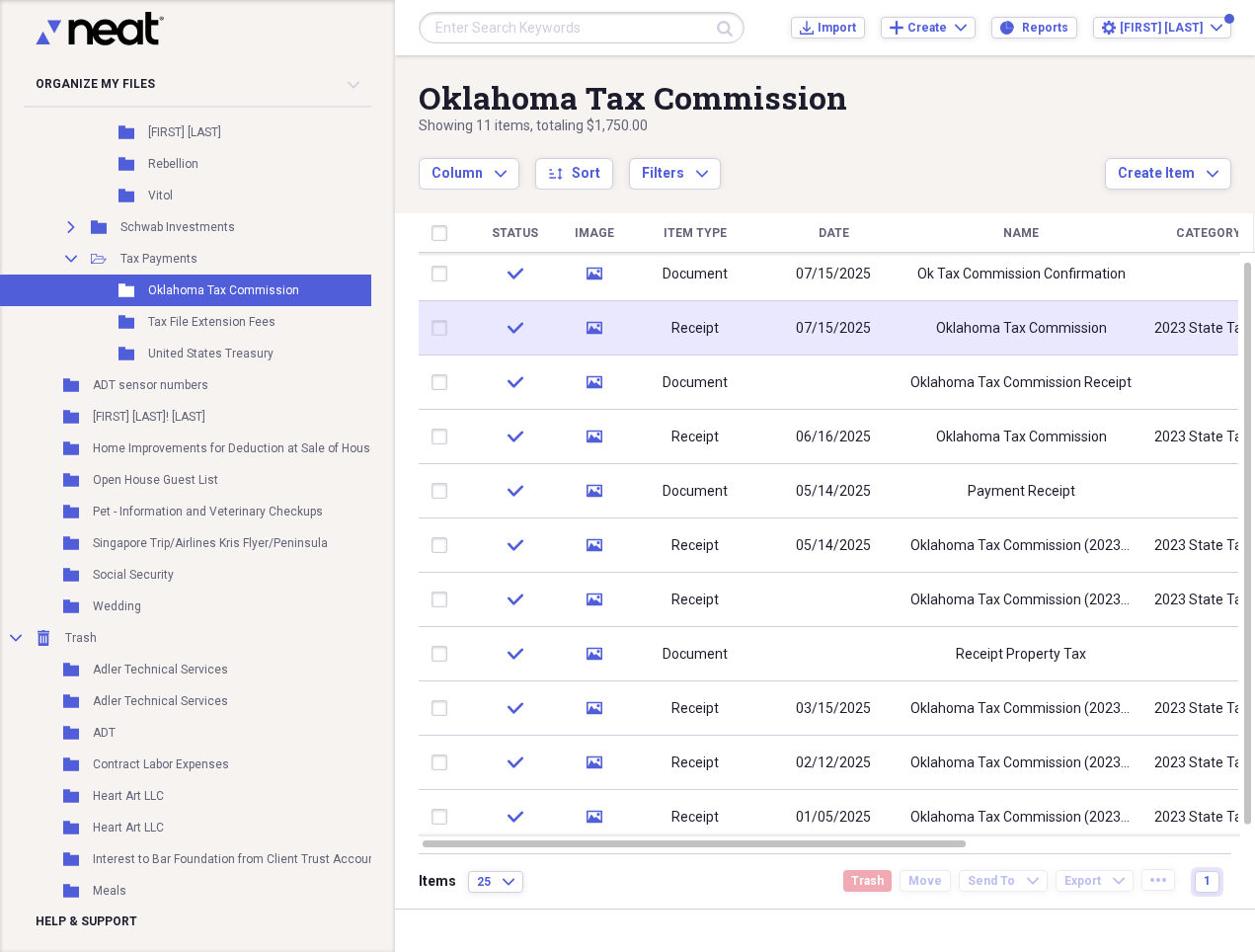 click on "Oklahoma Tax Commission" at bounding box center [1021, 329] 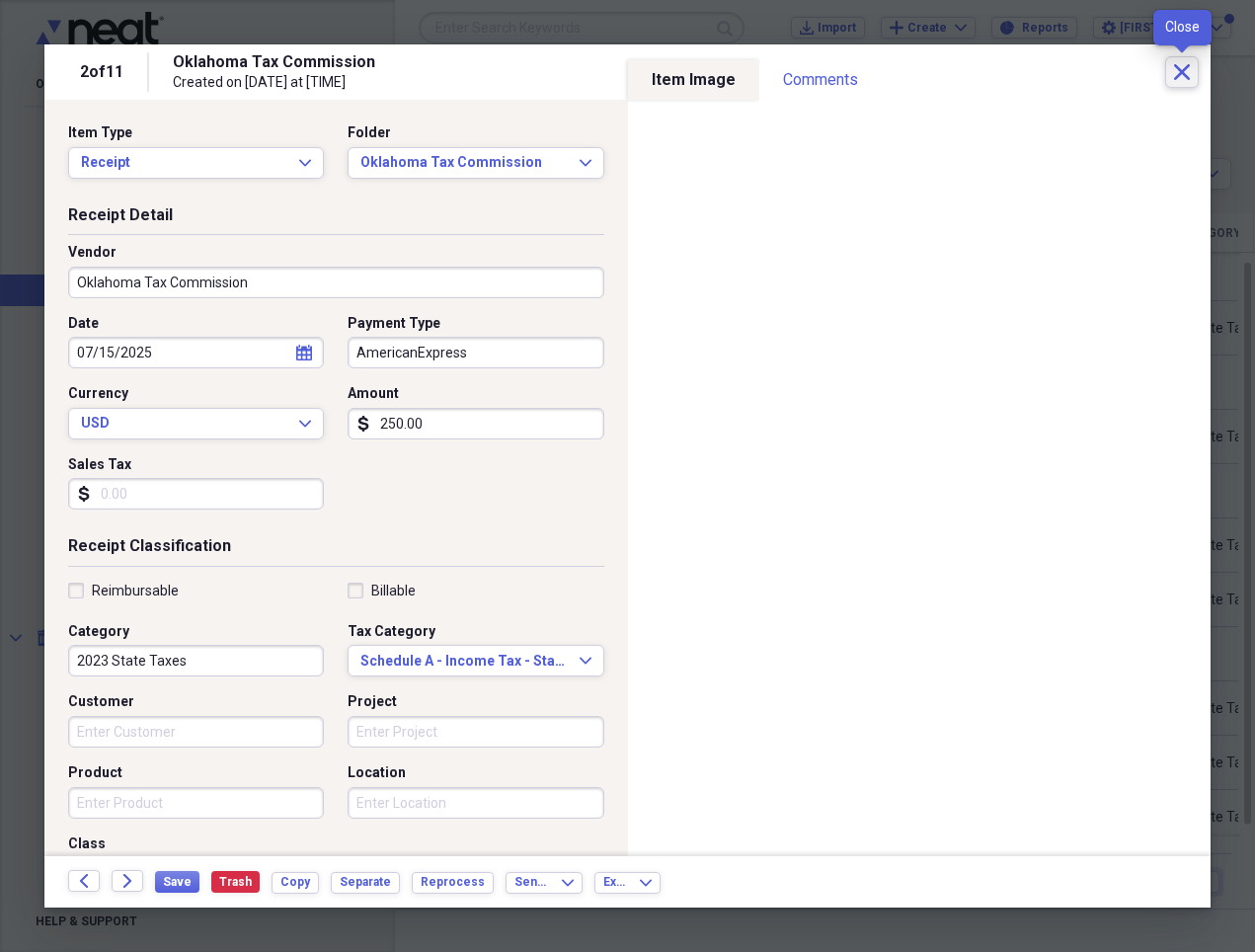 click on "Close" 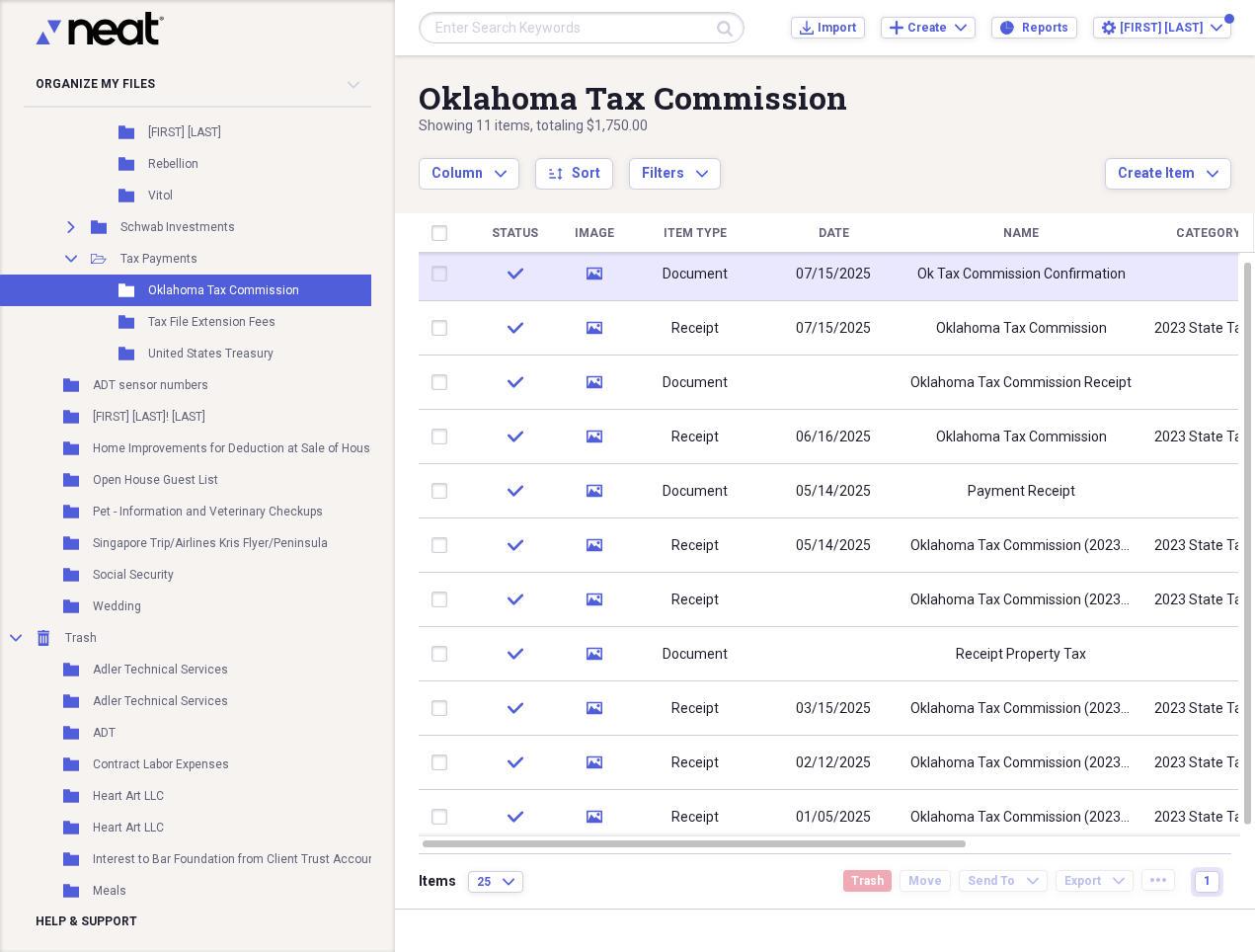 click on "Ok Tax Commission Confirmation" at bounding box center (1021, 275) 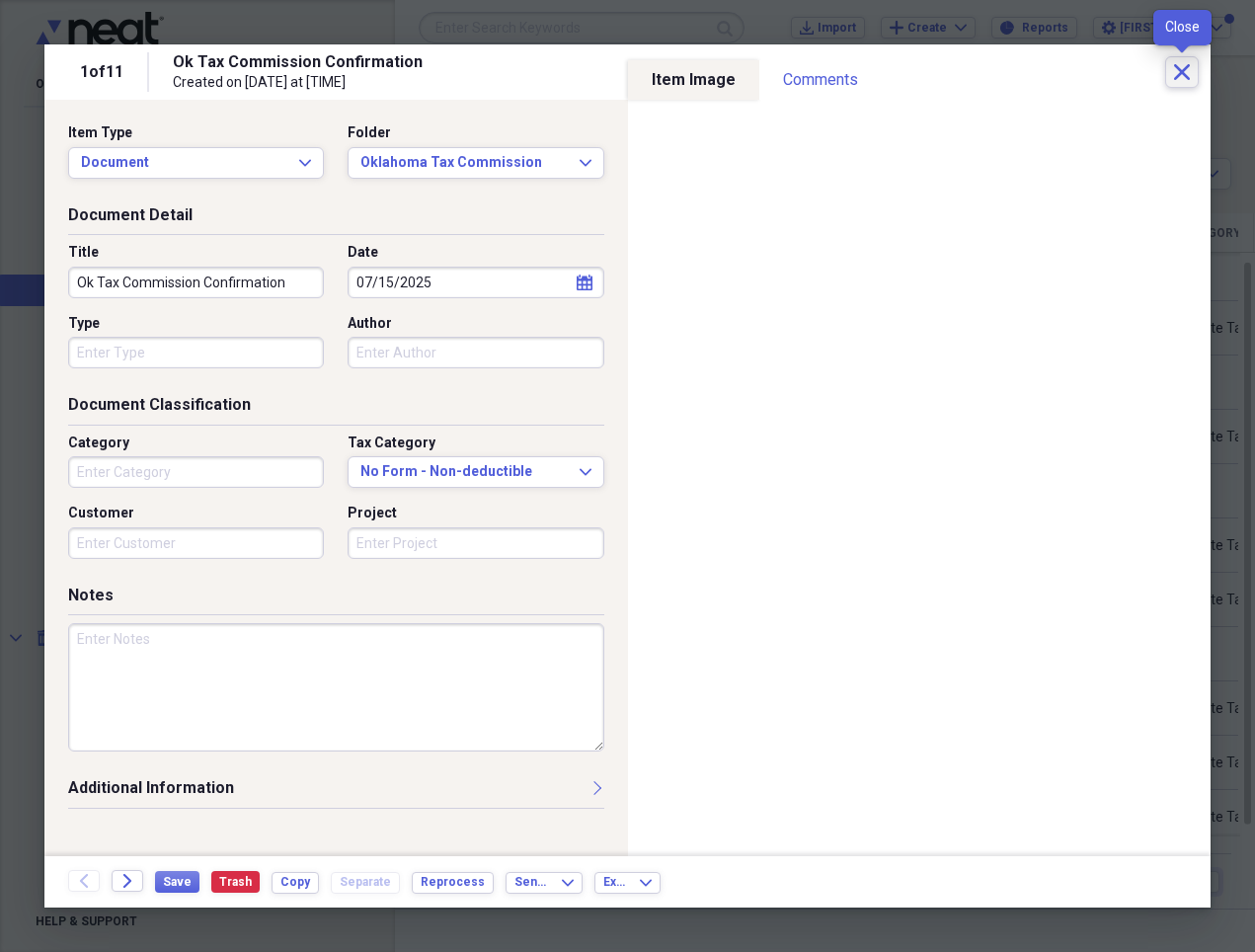 click on "Close" 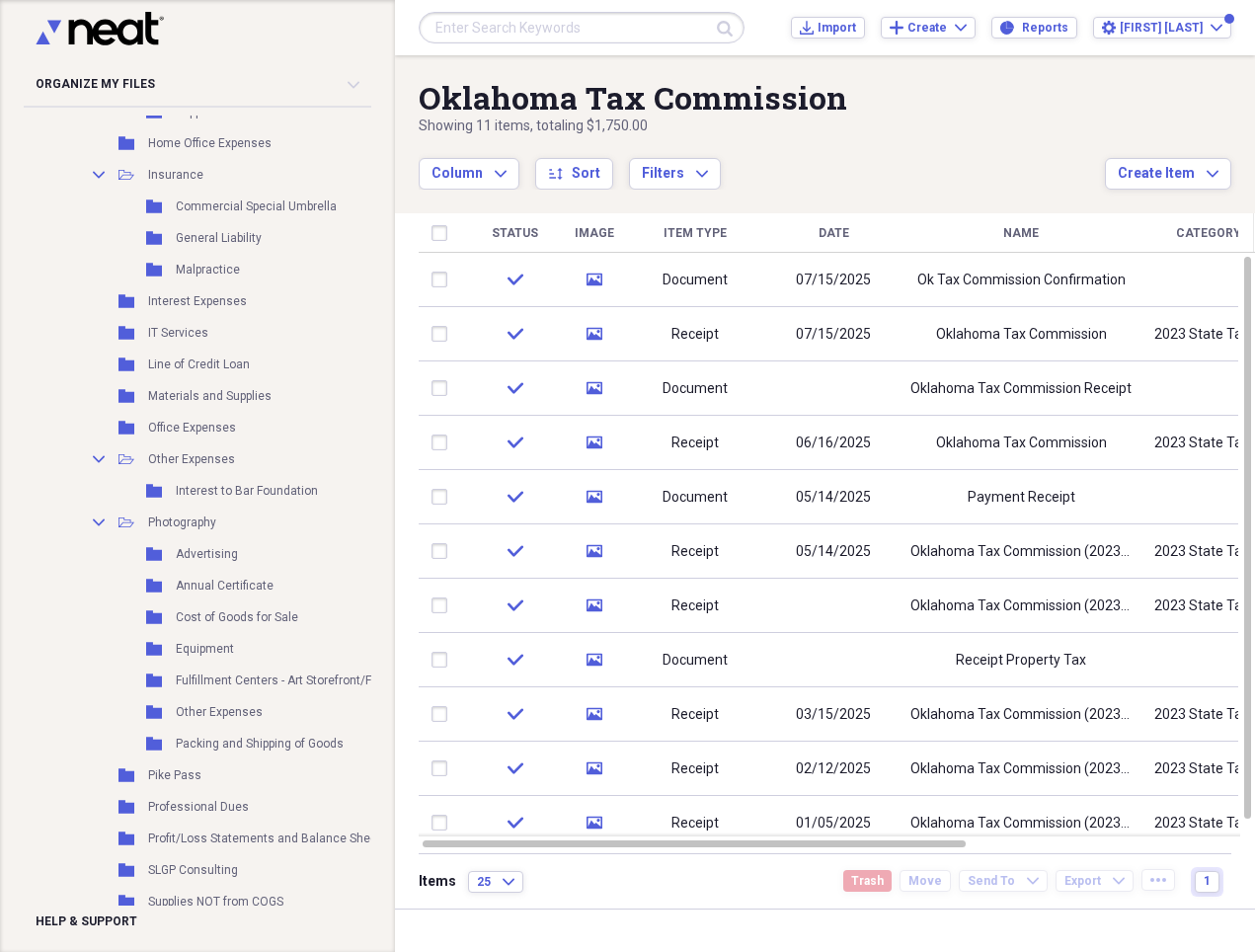 scroll, scrollTop: 1917, scrollLeft: 0, axis: vertical 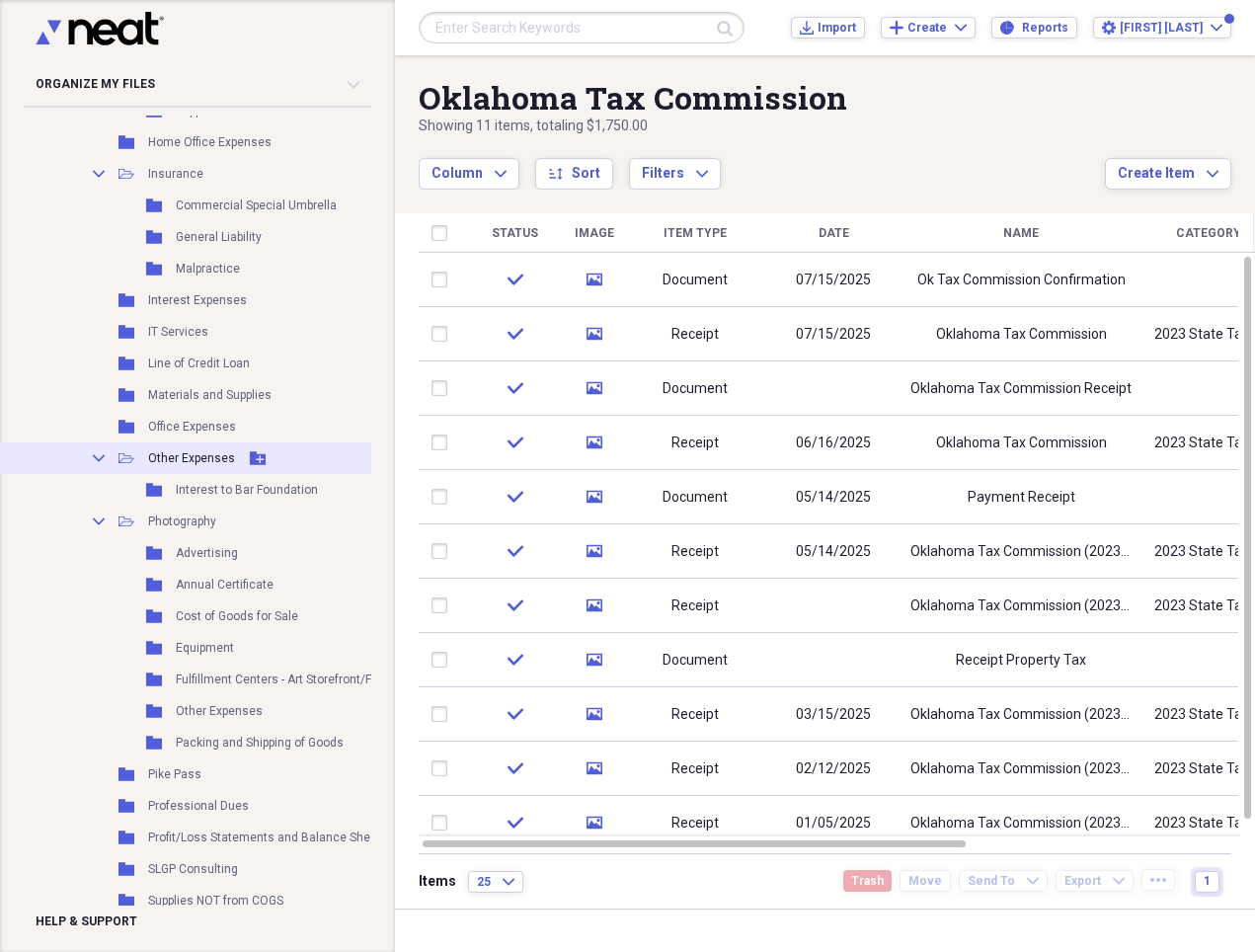 click on "Other Expenses" at bounding box center [192, 458] 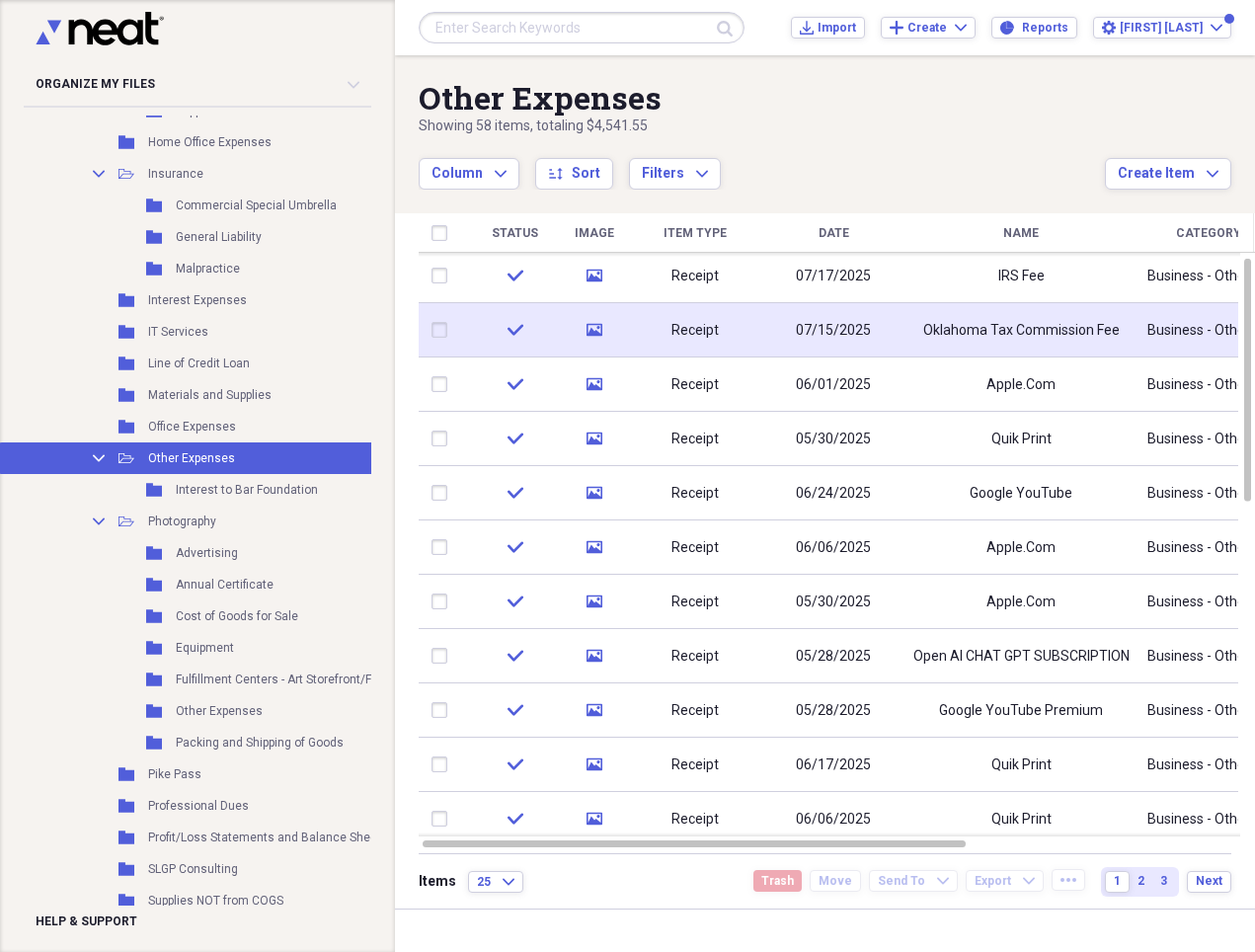 click on "Oklahoma Tax Commission Fee" at bounding box center (1021, 331) 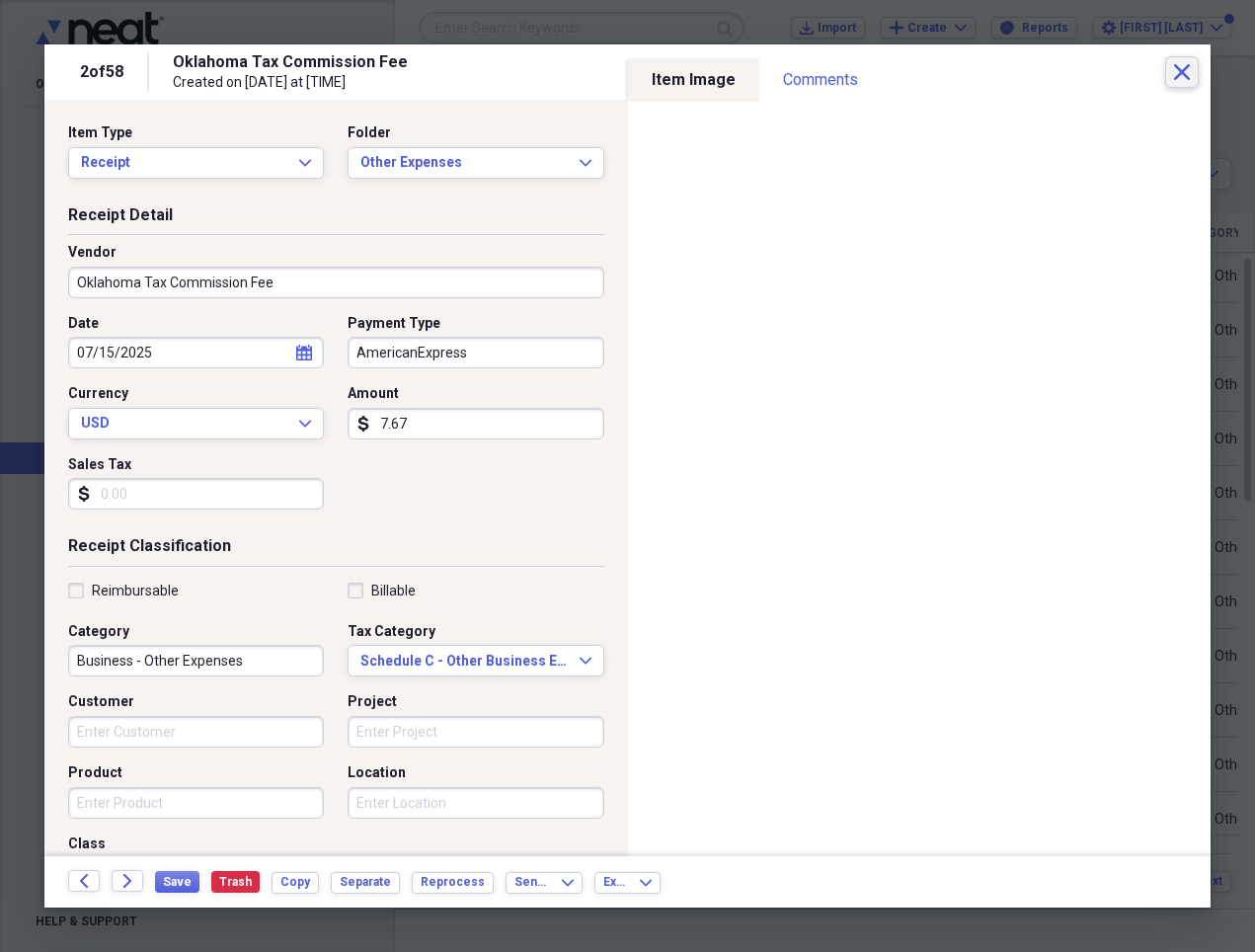 click on "Close" 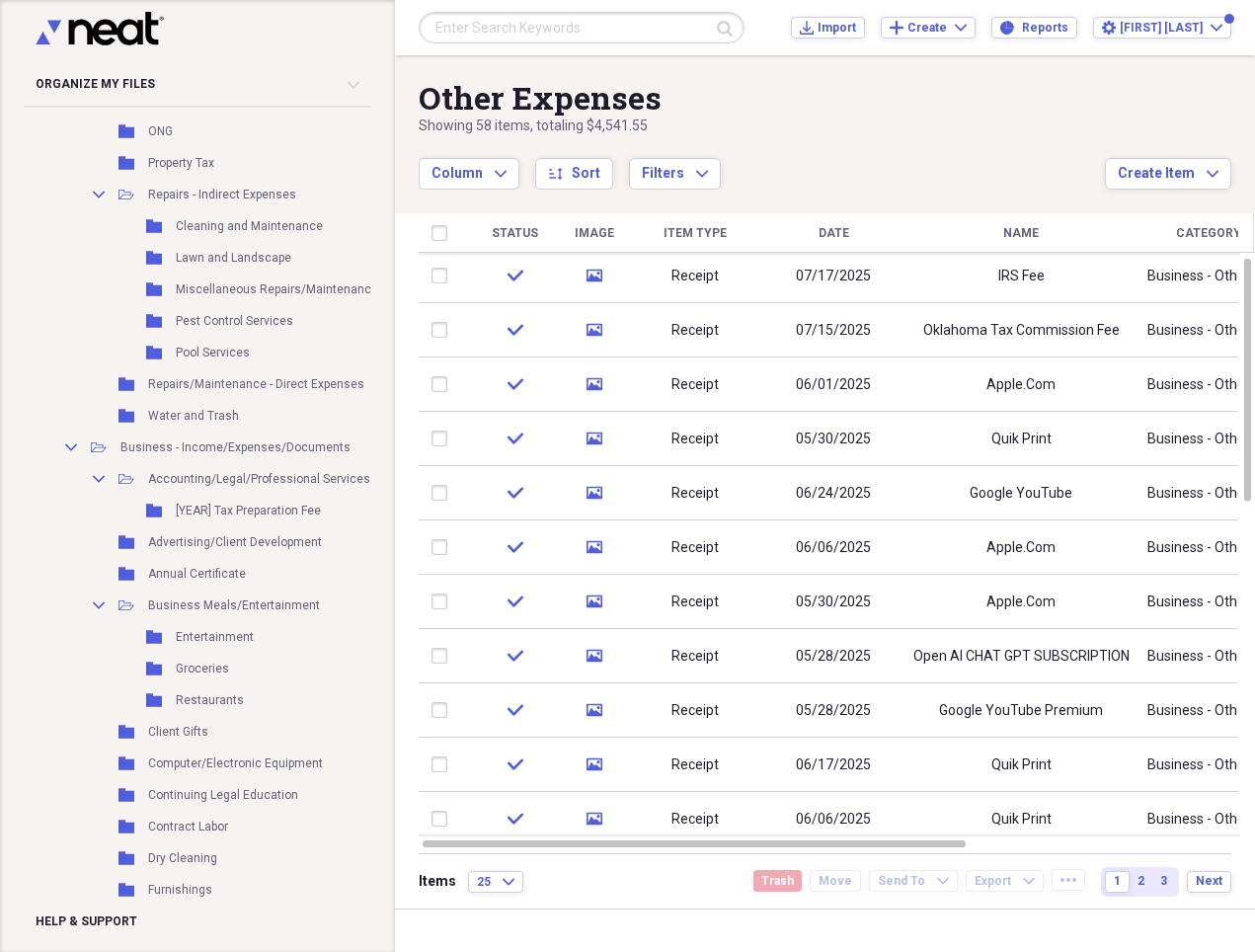 scroll, scrollTop: 981, scrollLeft: 0, axis: vertical 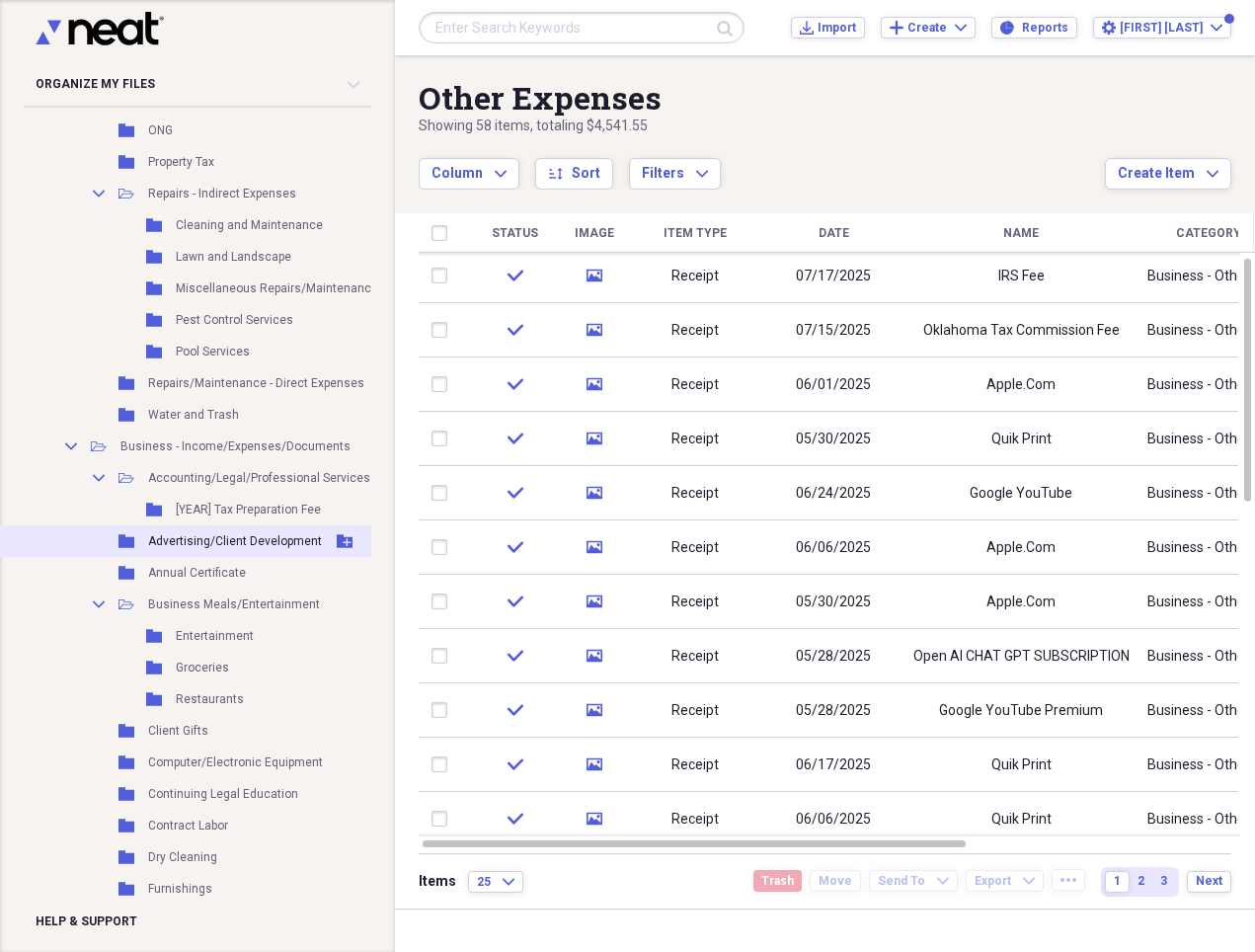click on "Advertising/Client Development" at bounding box center (235, 541) 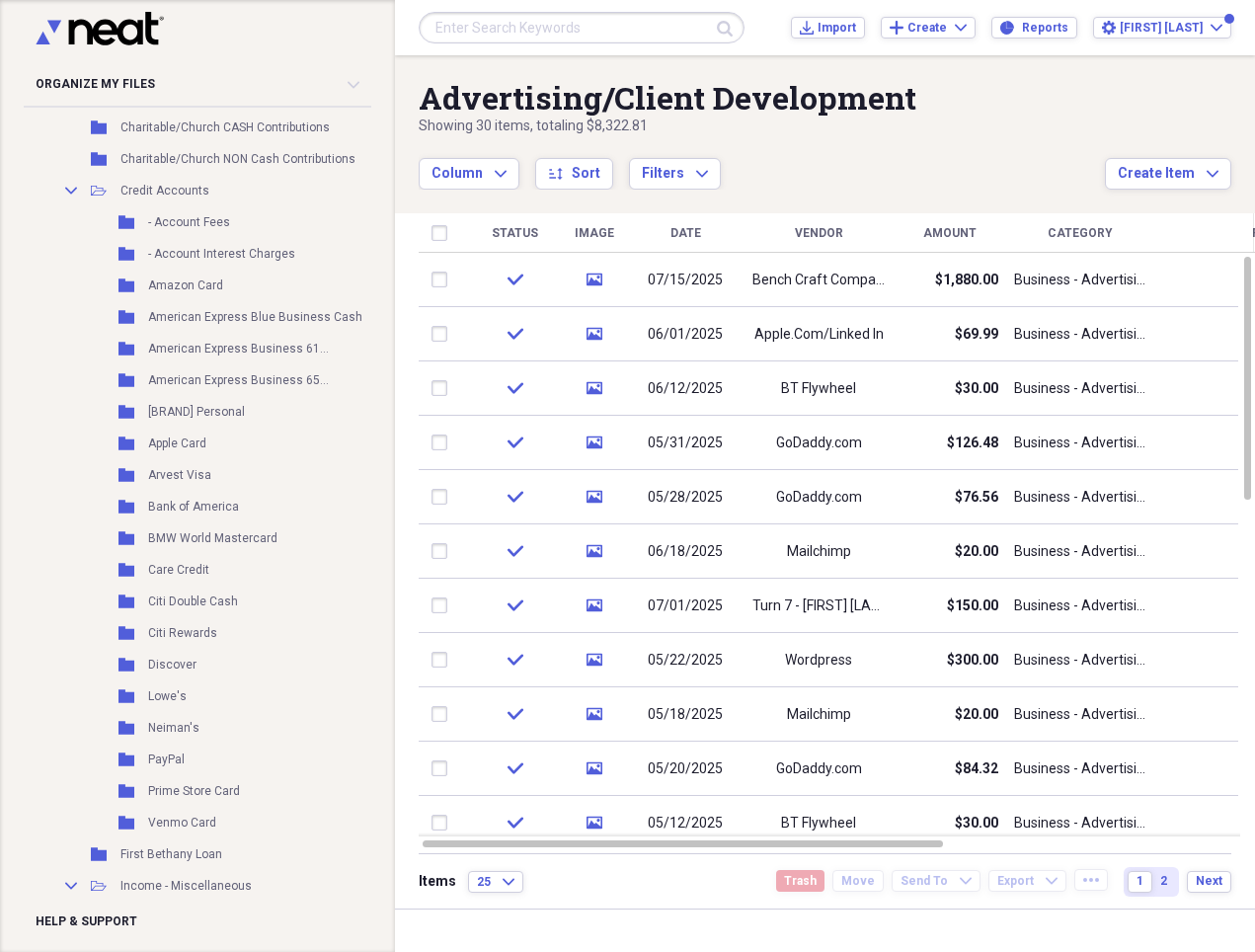 scroll, scrollTop: 3089, scrollLeft: 0, axis: vertical 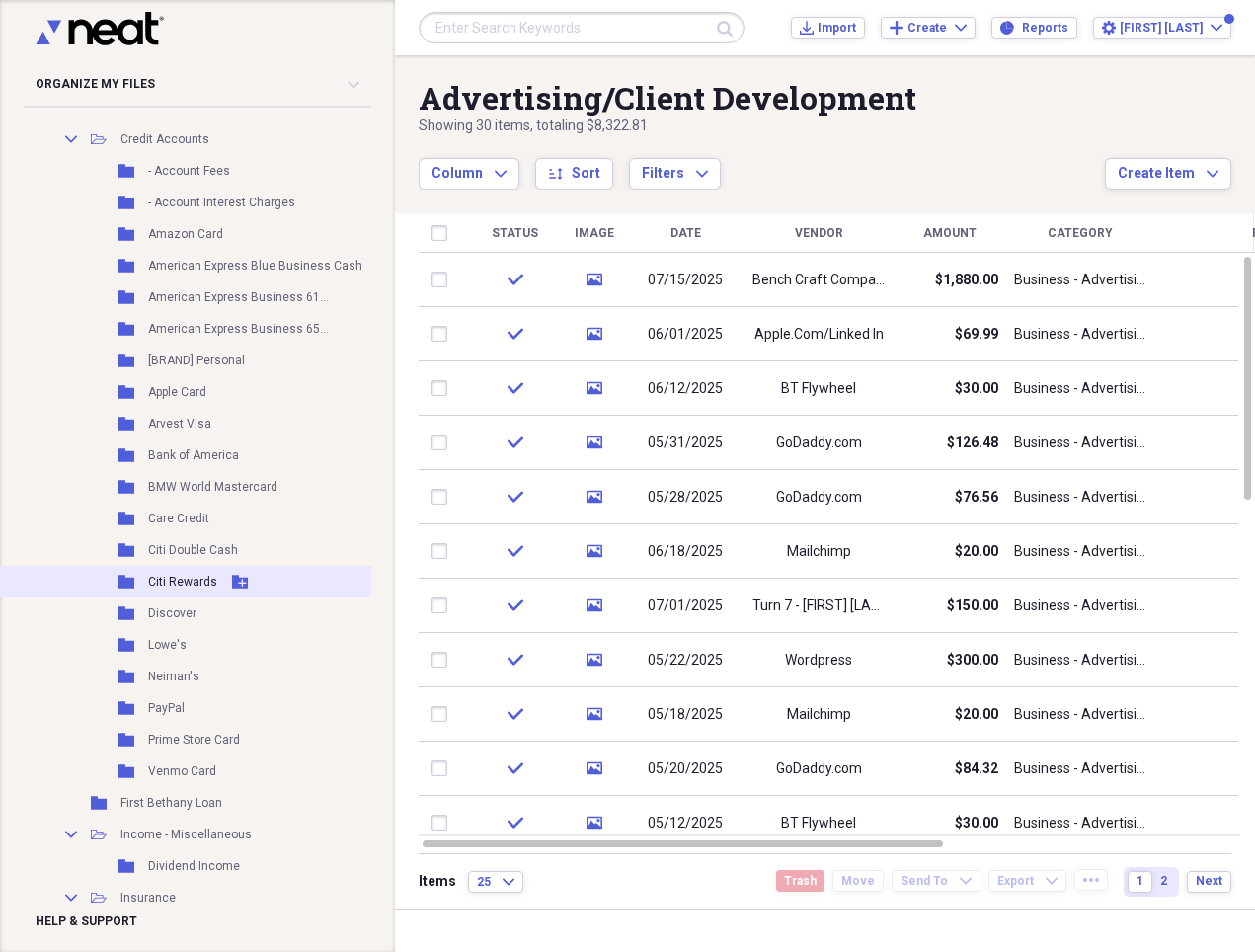 click on "Citi Rewards" at bounding box center (183, 582) 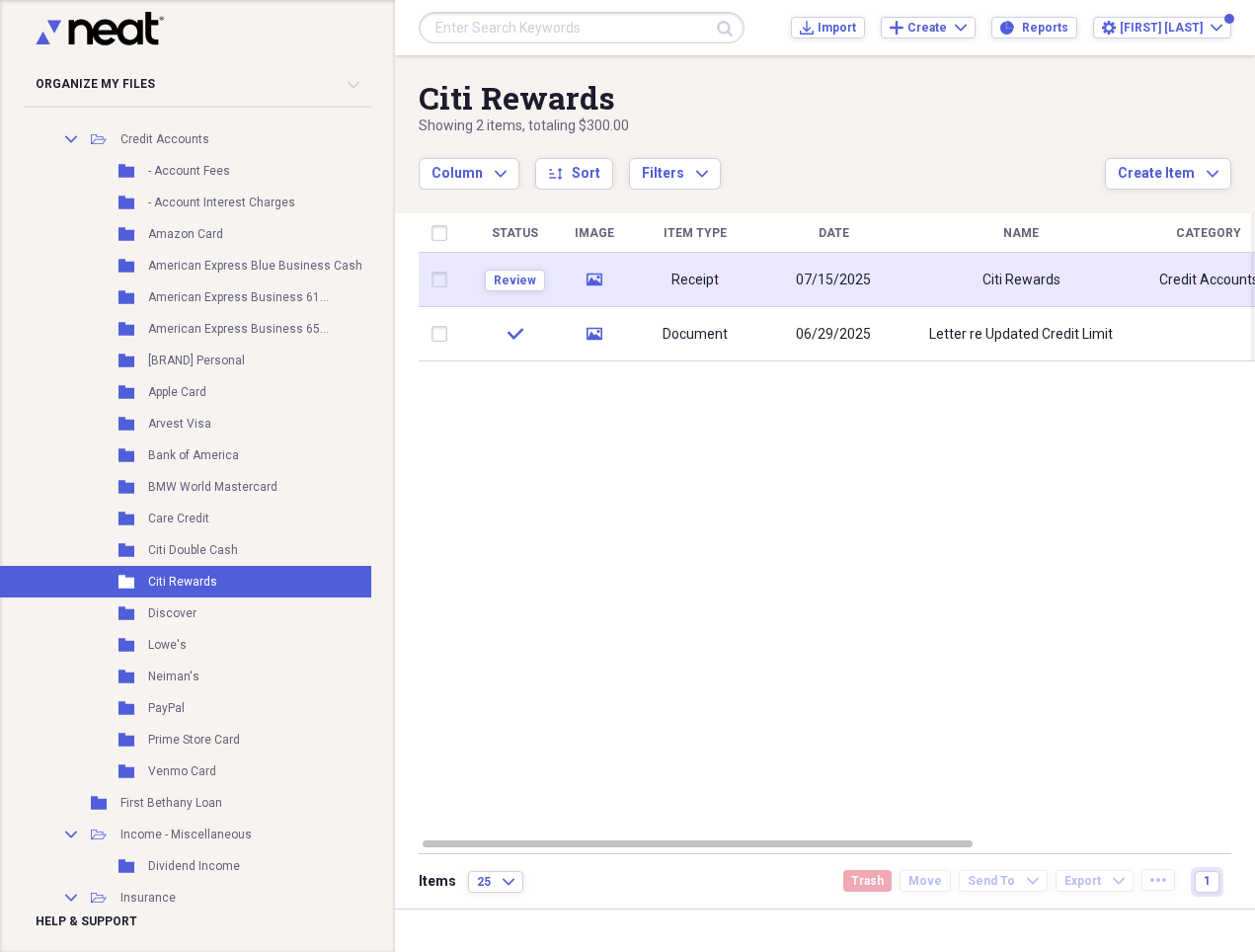 click on "07/15/2025" at bounding box center [833, 279] 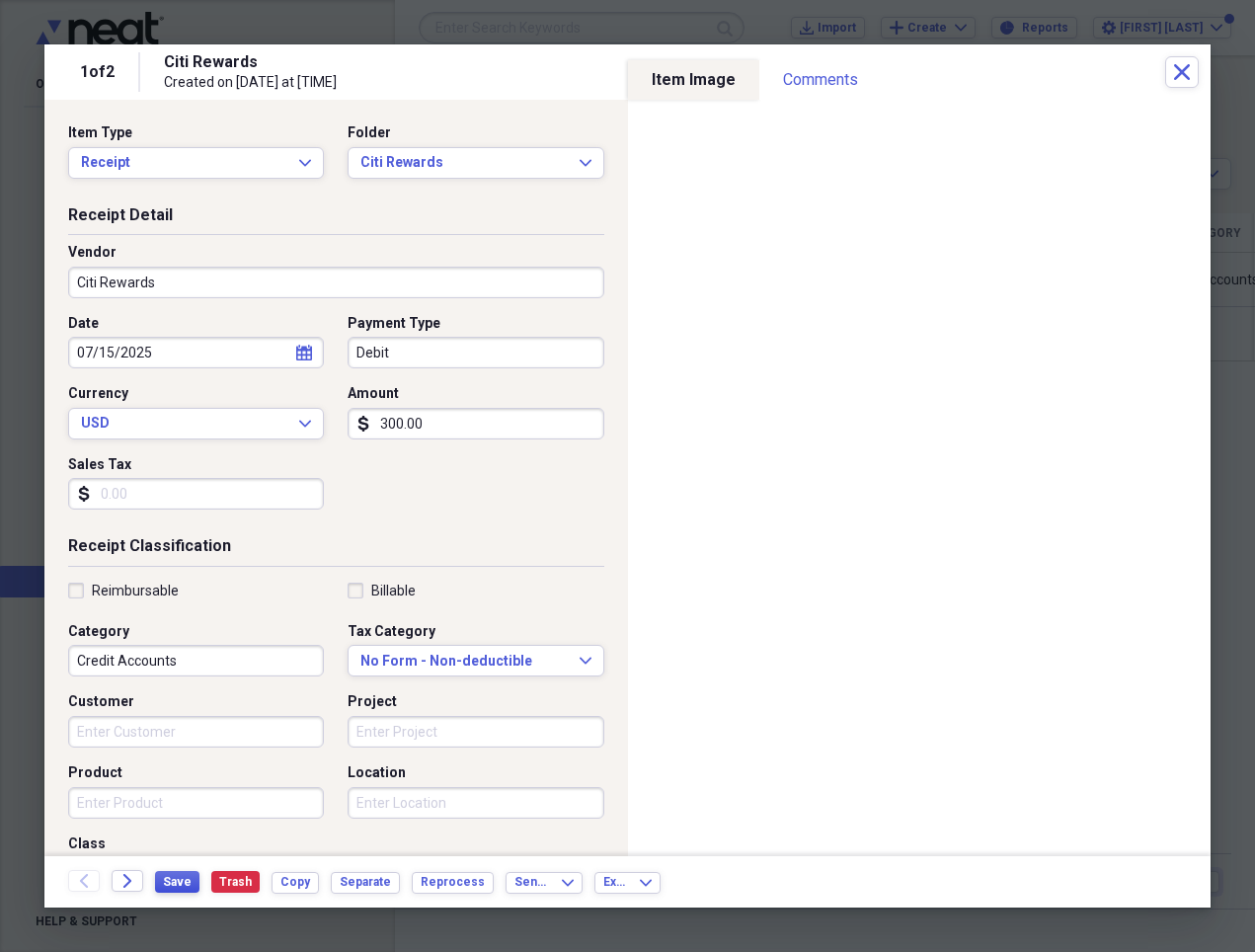 click on "Save" at bounding box center [177, 882] 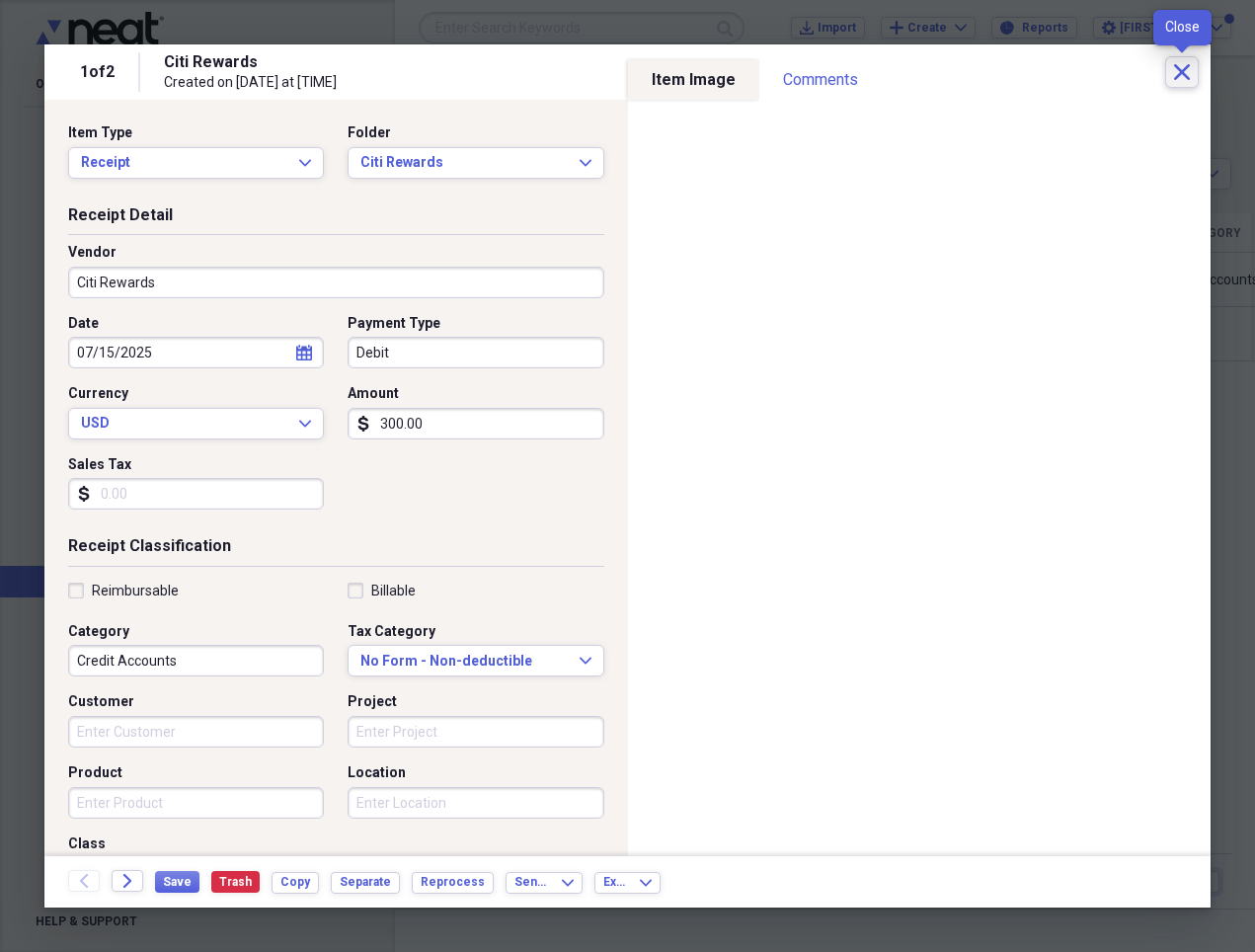 click on "Close" at bounding box center [1182, 72] 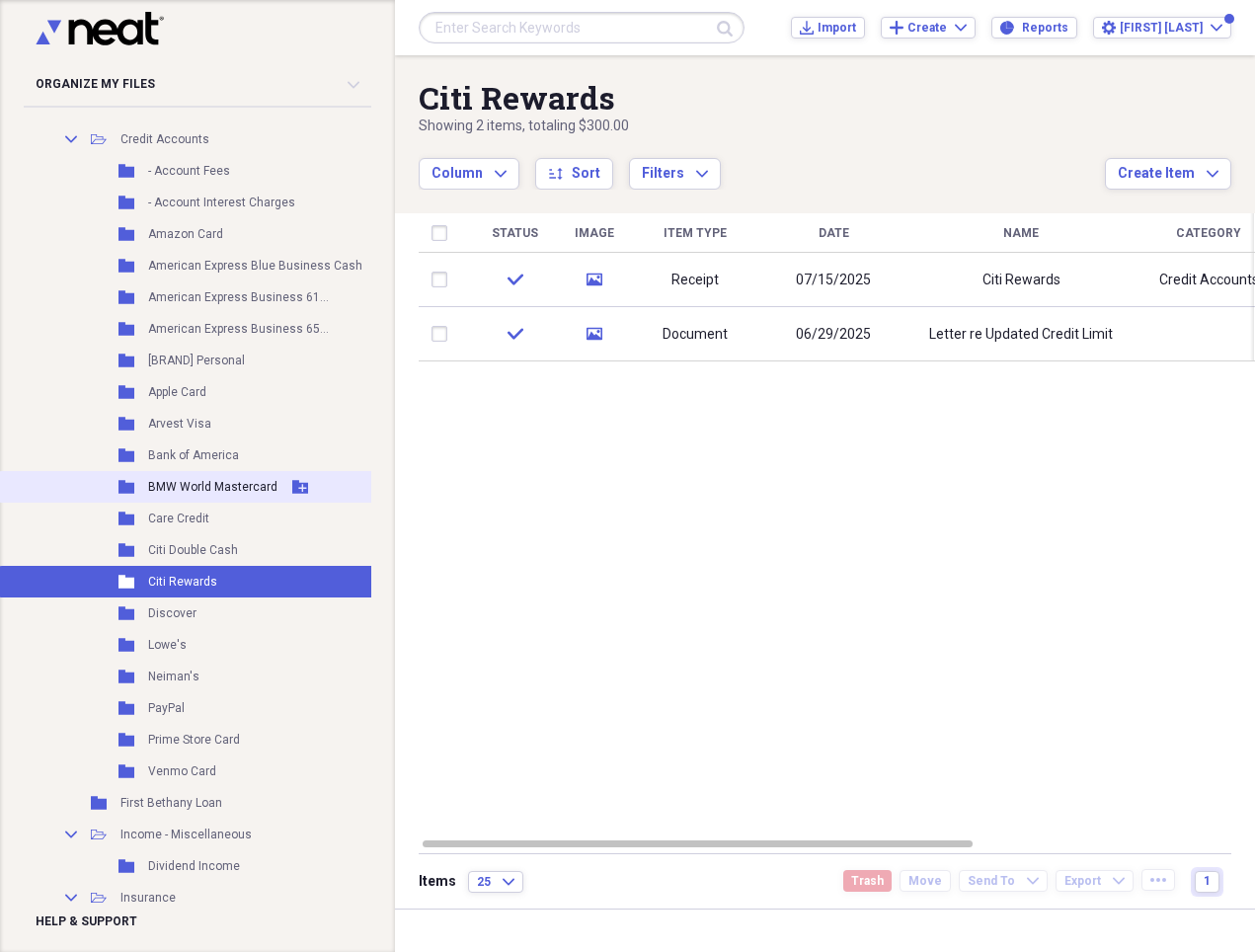 click on "BMW World Mastercard" at bounding box center (212, 487) 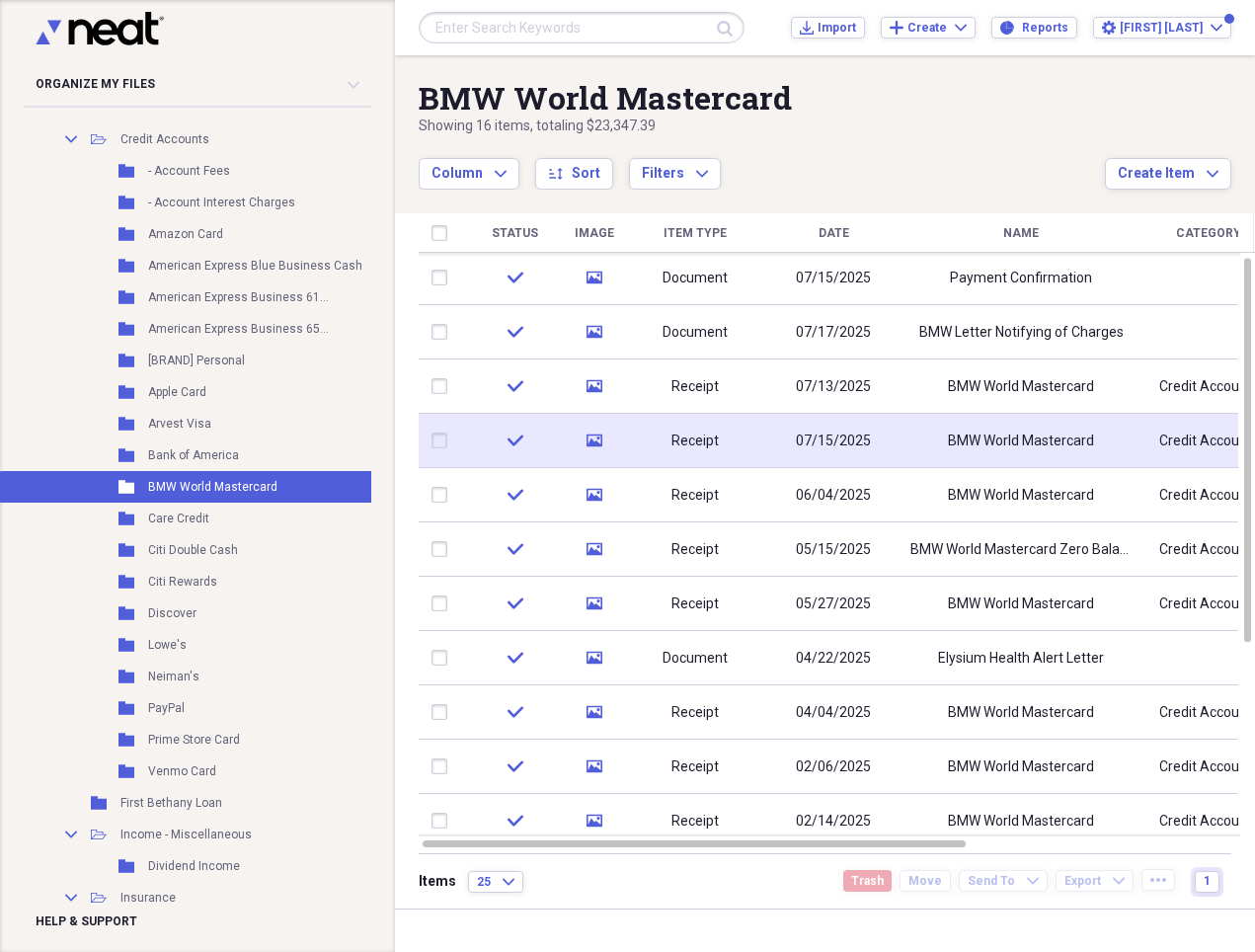 click on "BMW World Mastercard" at bounding box center (1021, 441) 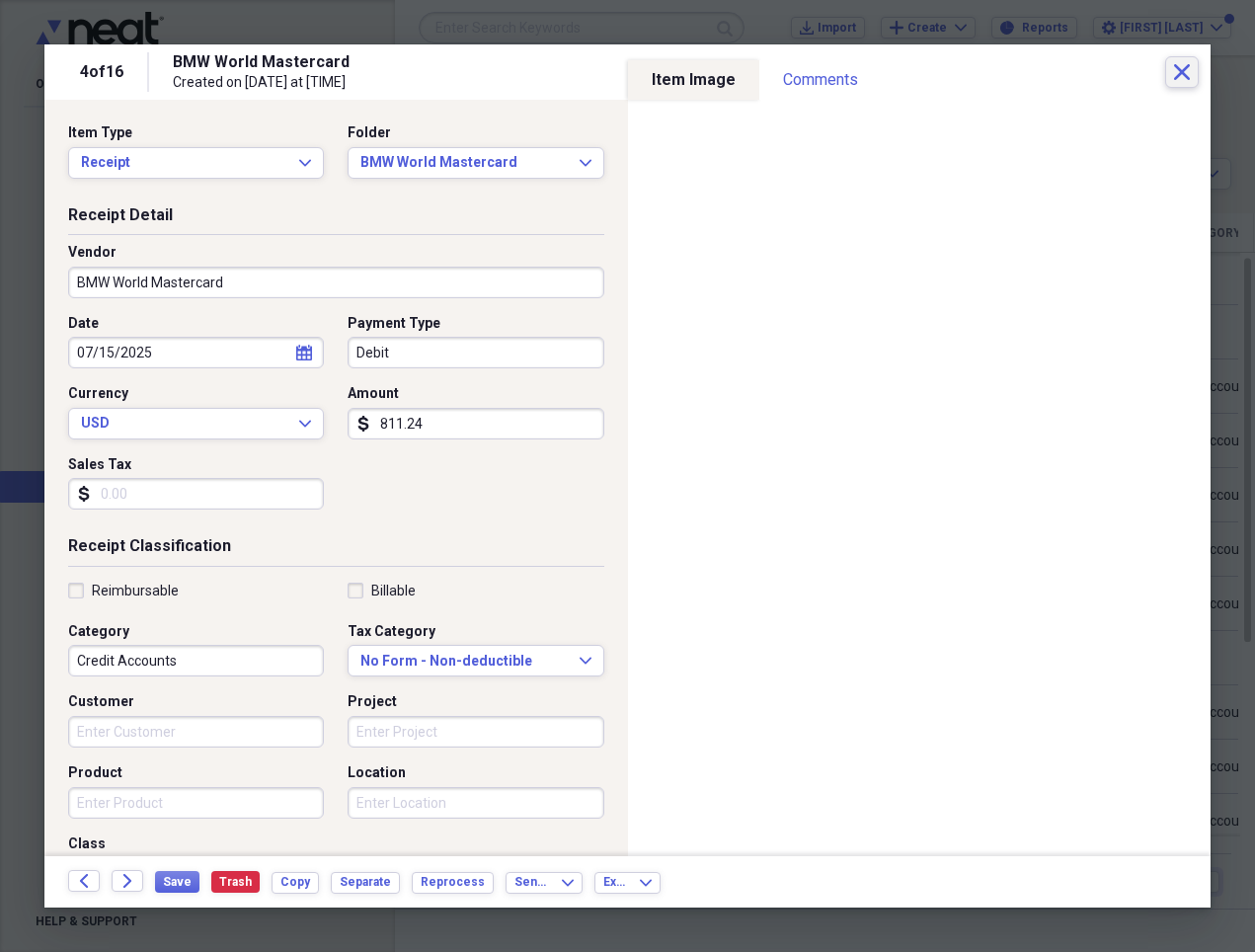 click on "Close" 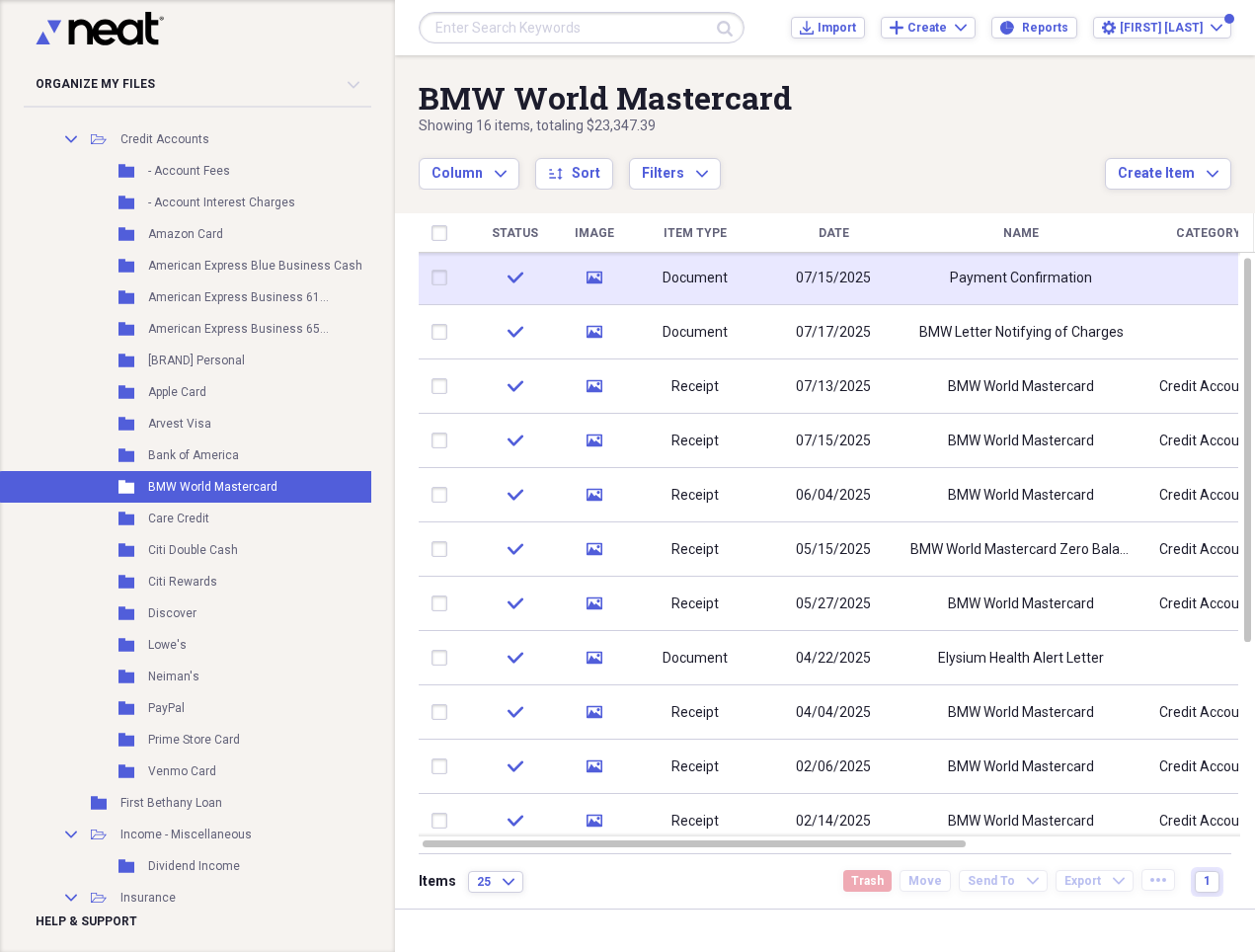 click on "Payment Confirmation" at bounding box center (1021, 278) 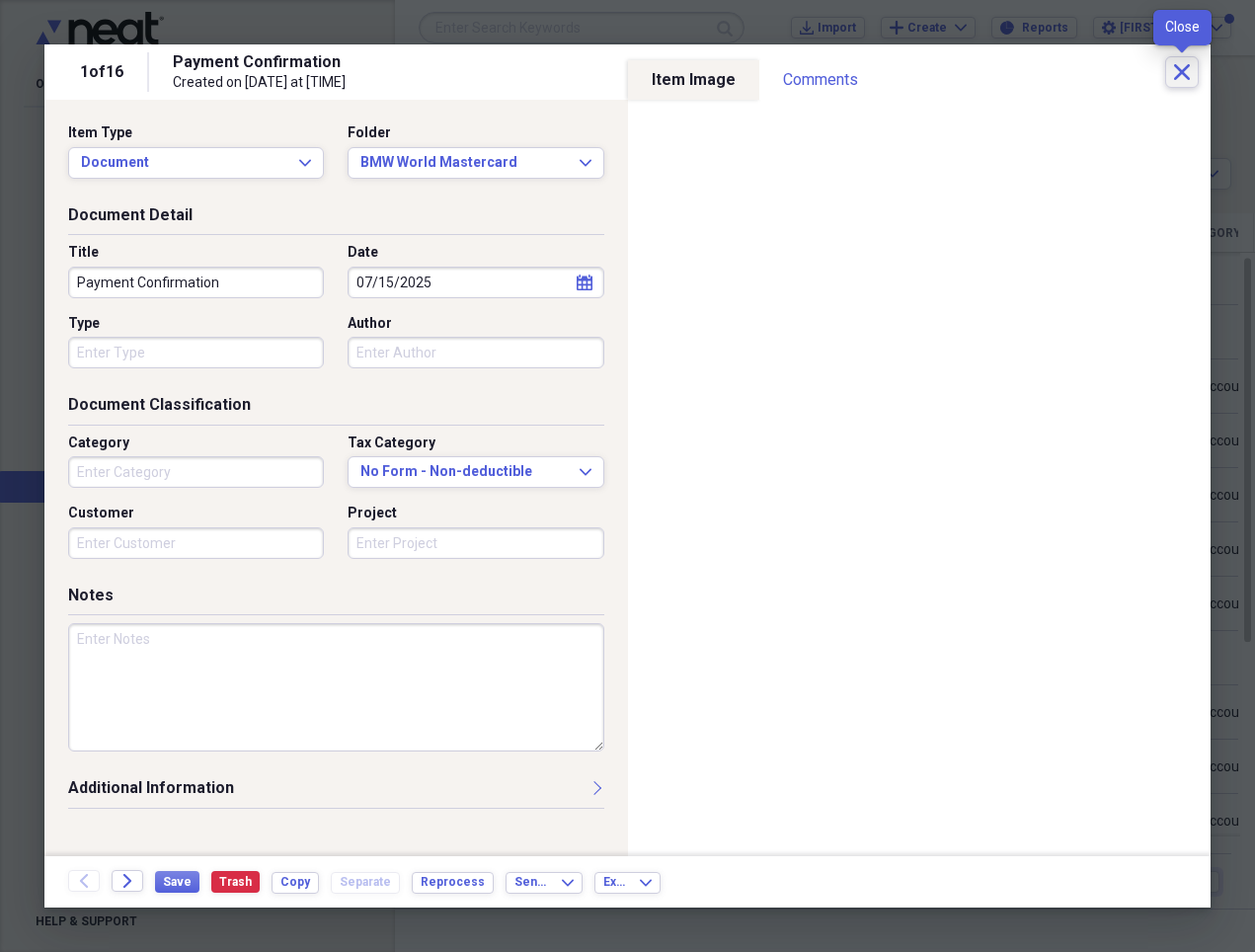 click 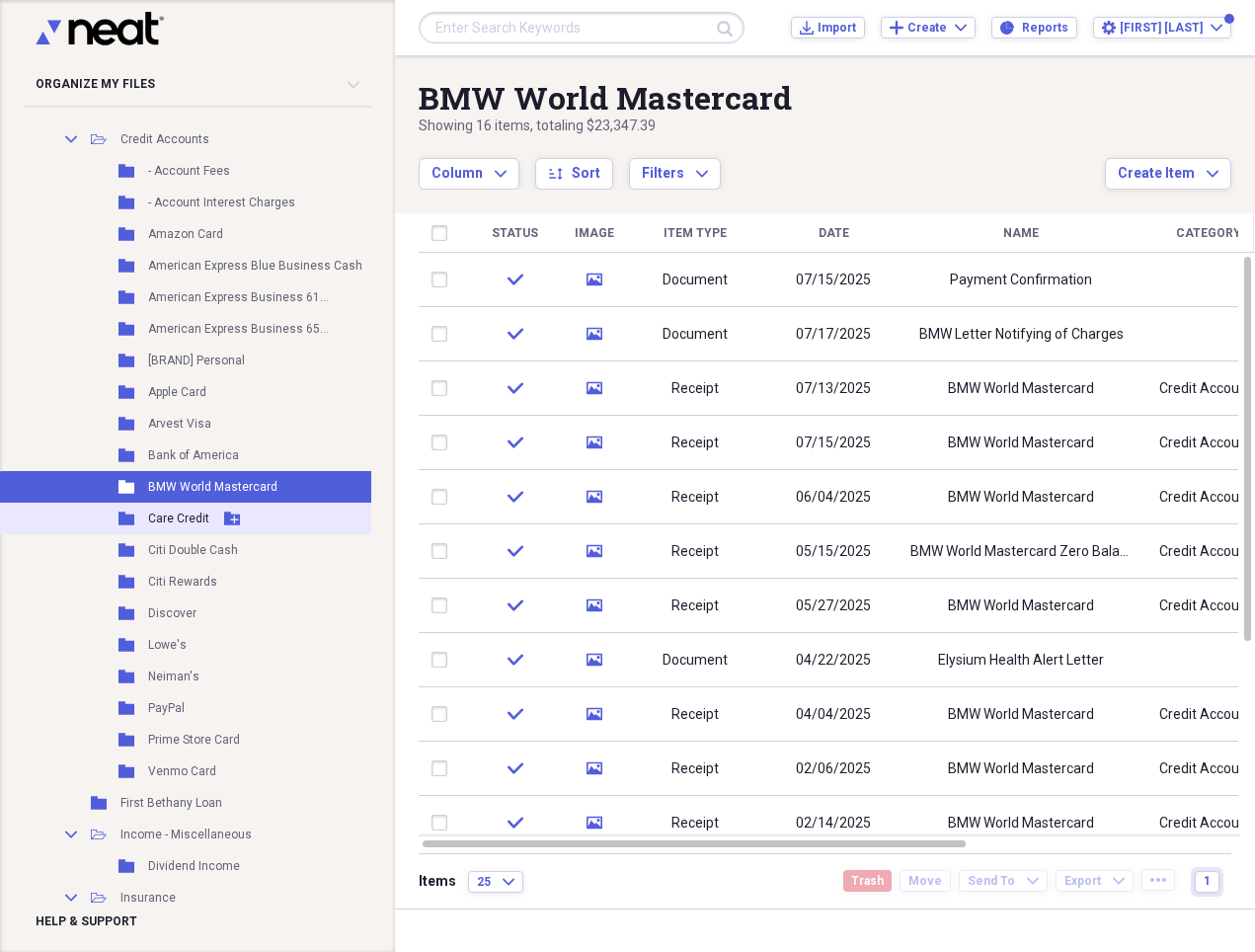 click on "Care Credit" at bounding box center (179, 518) 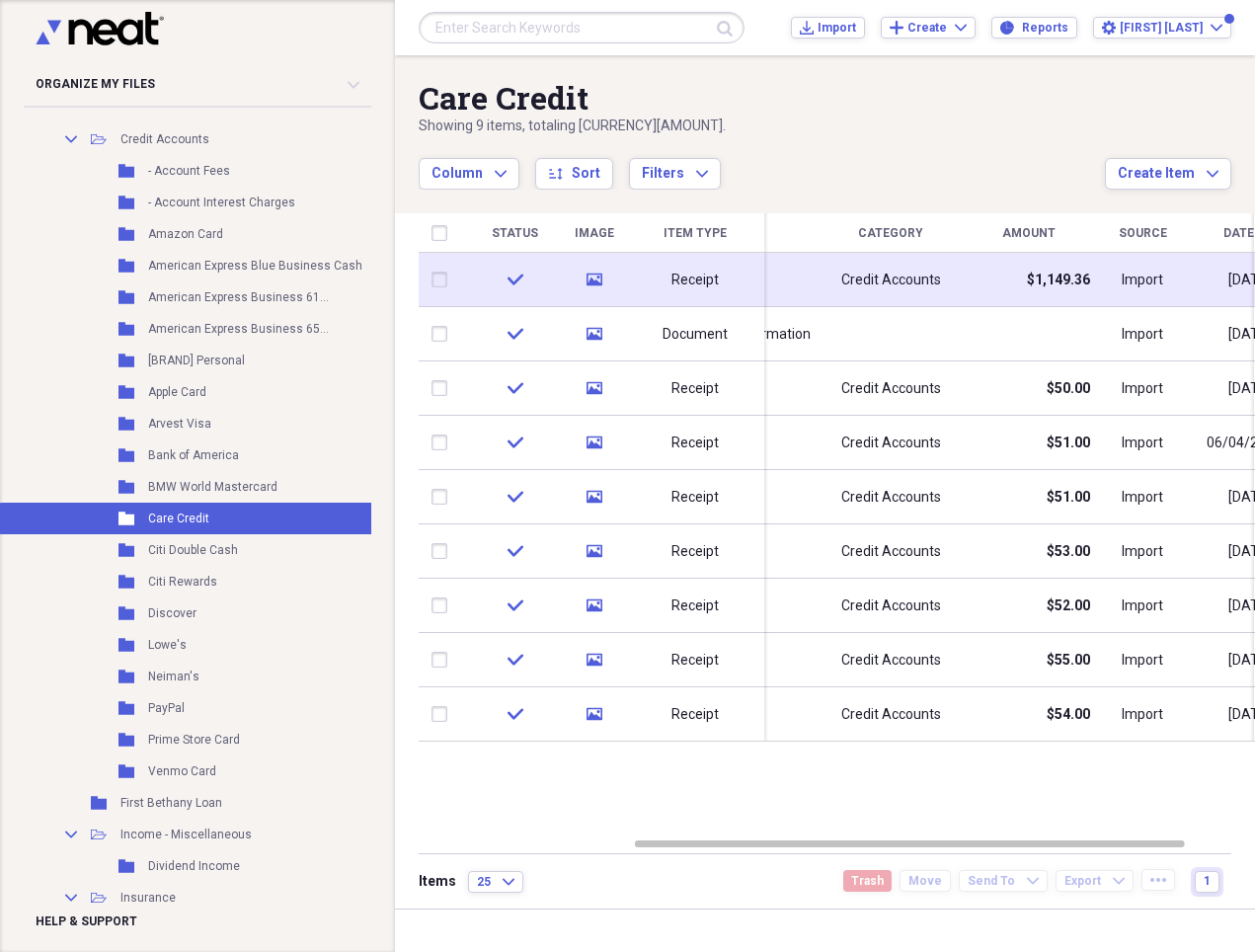 click on "$1,149.36" at bounding box center [1059, 280] 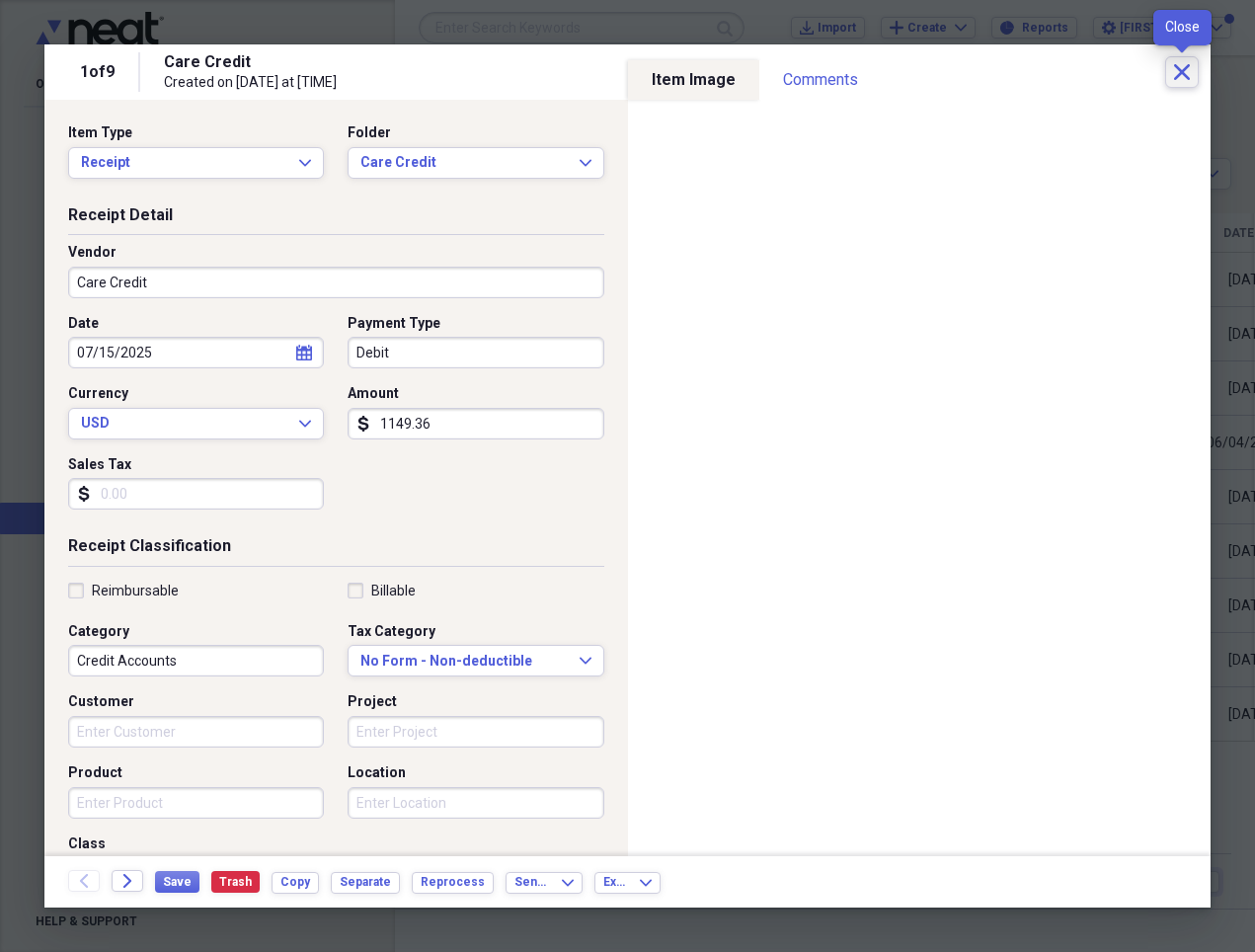 click 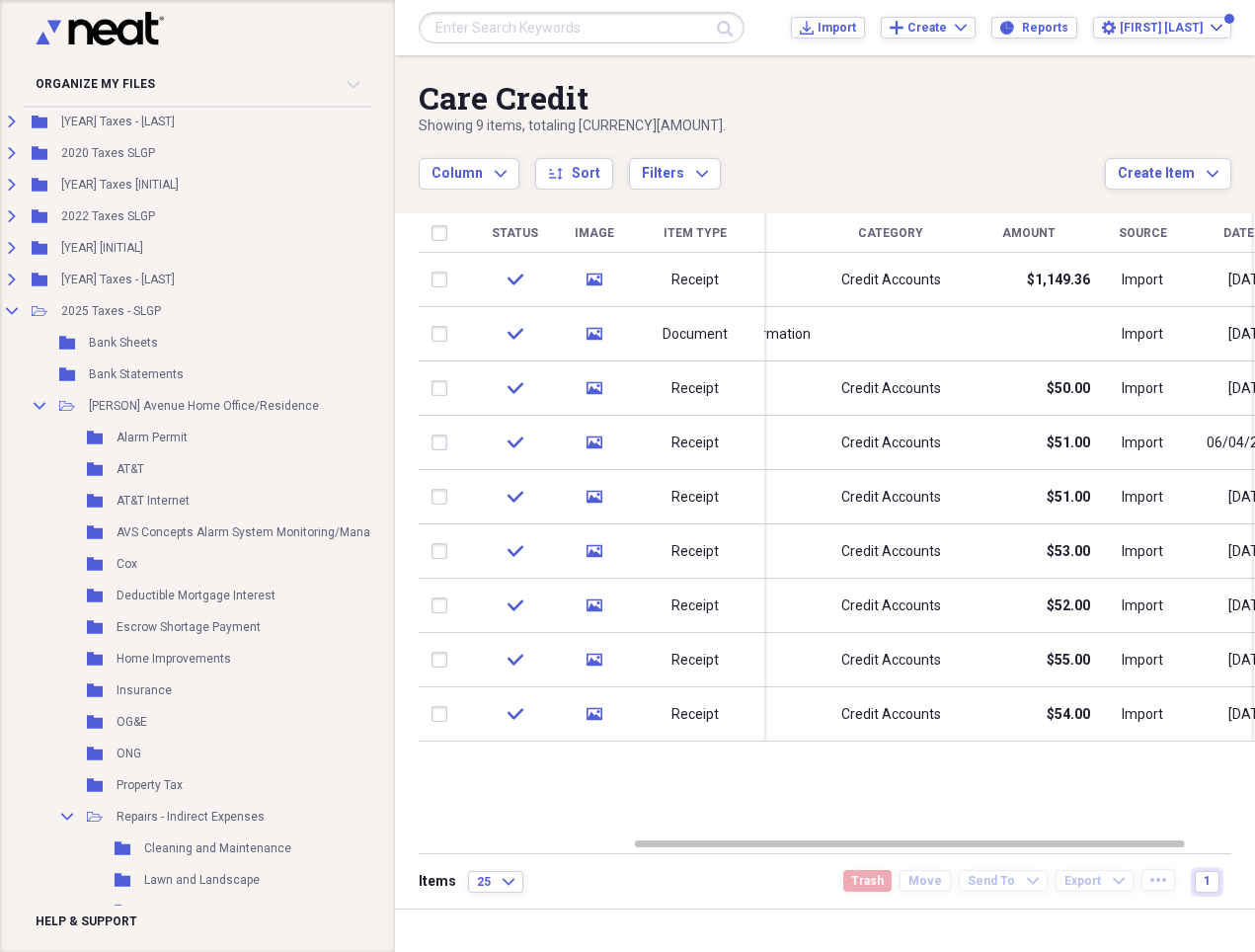 scroll, scrollTop: 357, scrollLeft: 54, axis: both 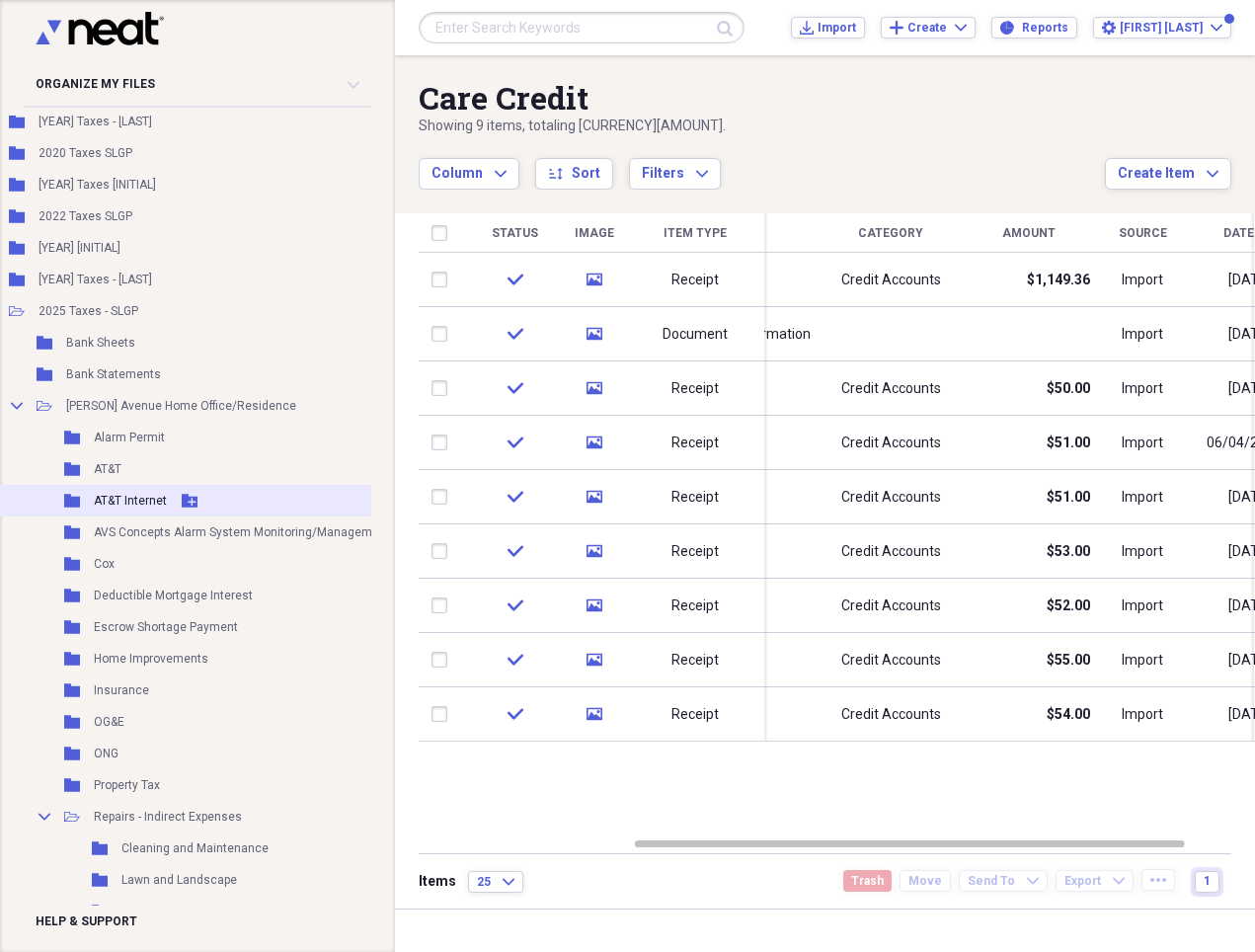 click on "AT&T Internet" at bounding box center (130, 501) 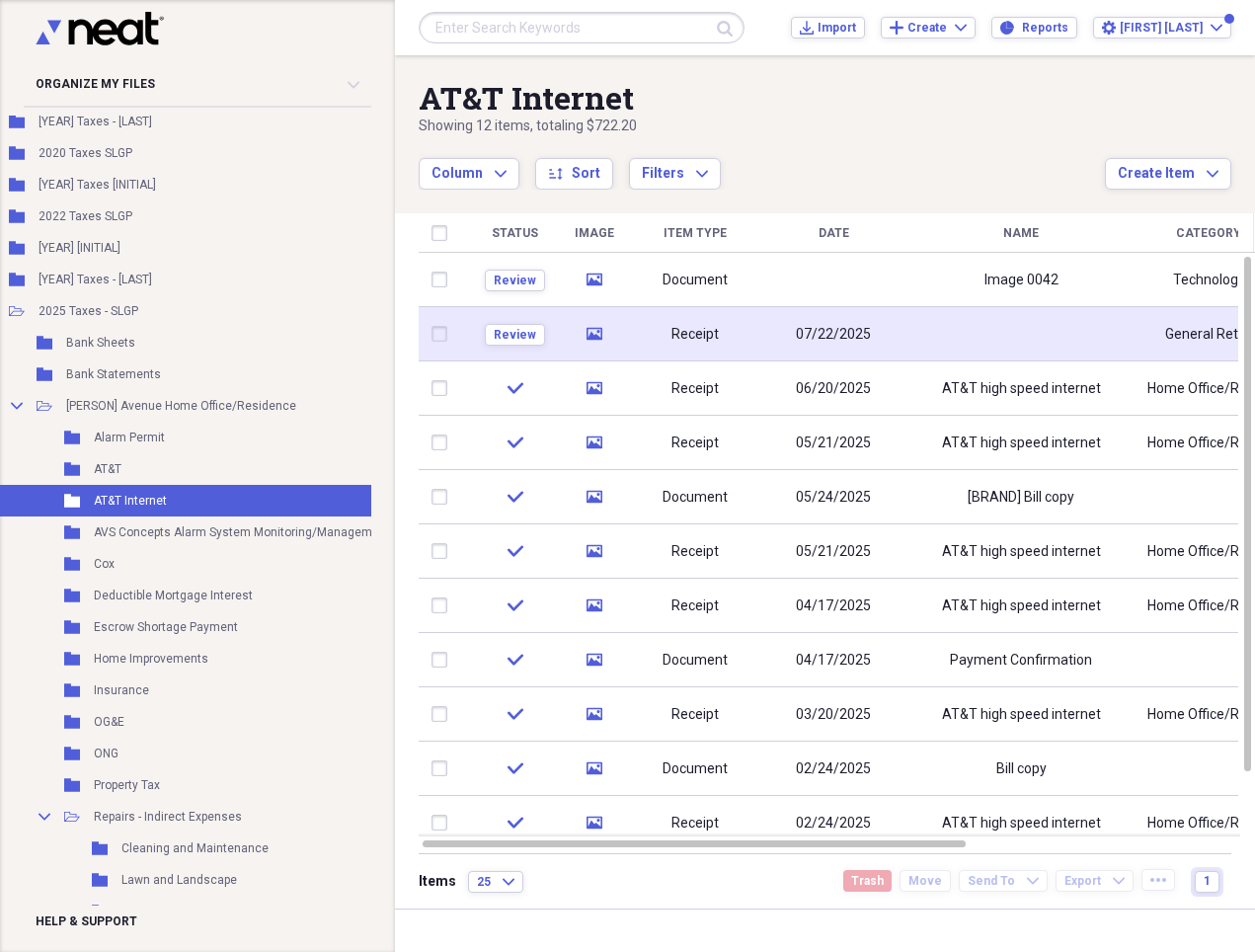 click at bounding box center [1021, 334] 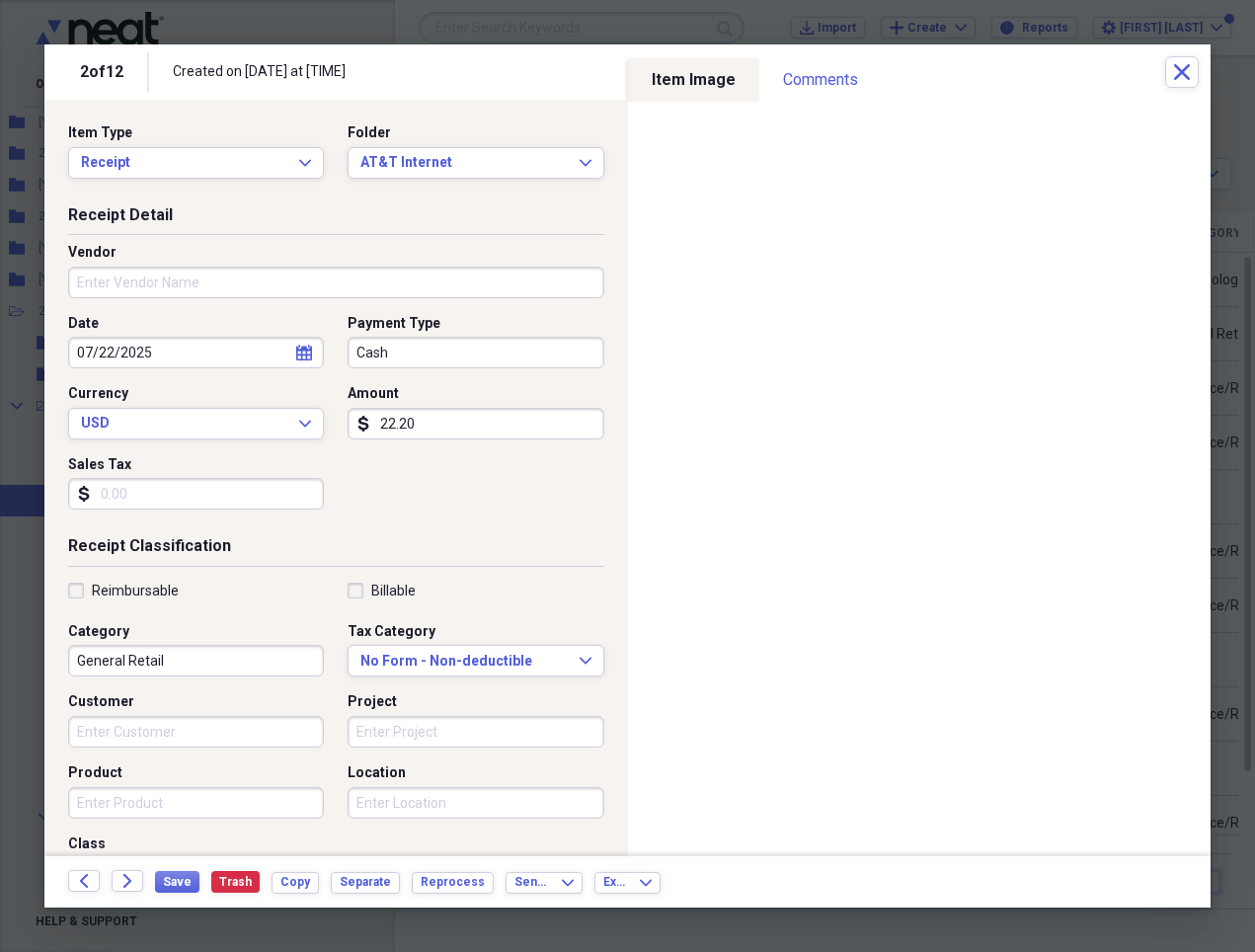 click on "Vendor" at bounding box center (336, 282) 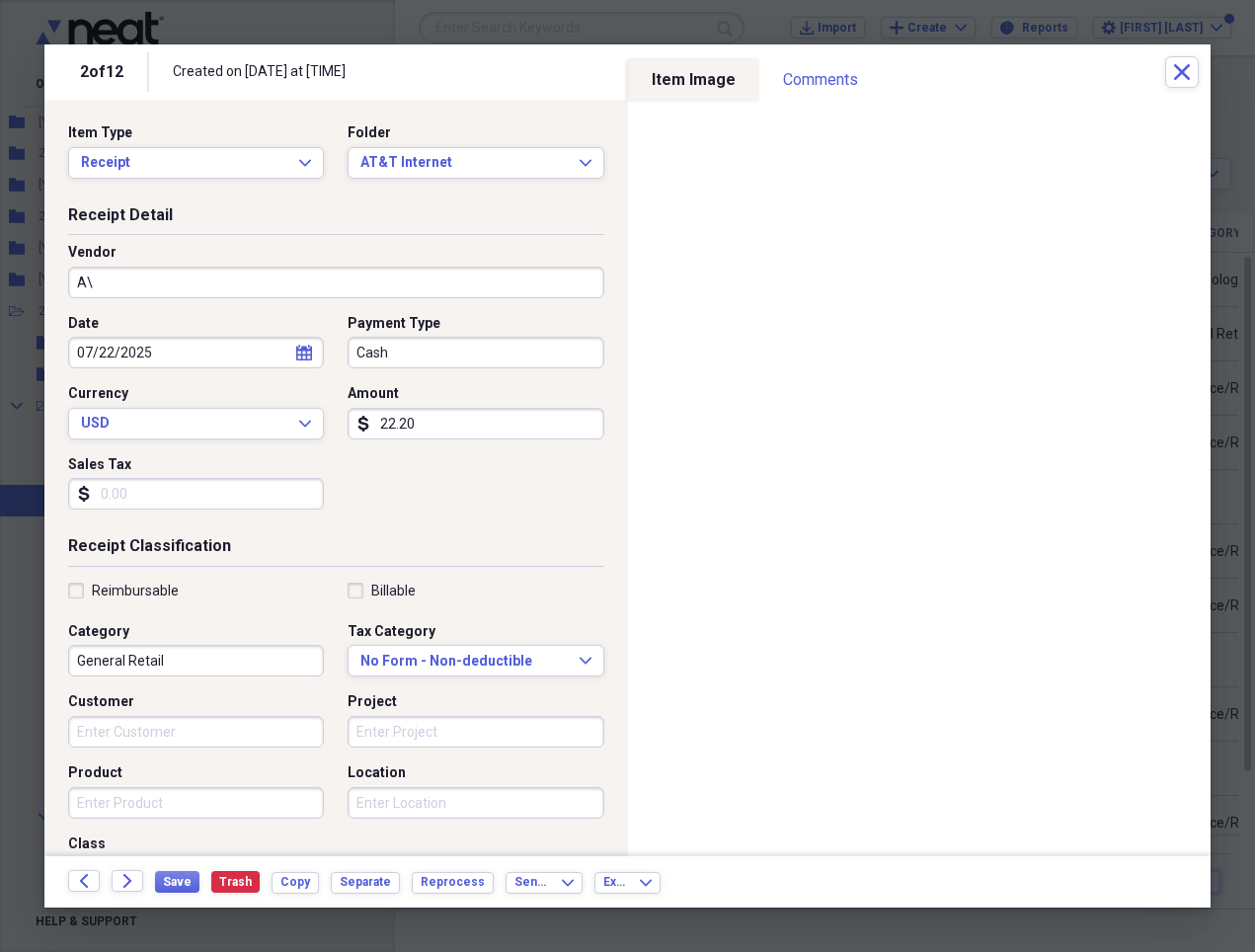 type on "A" 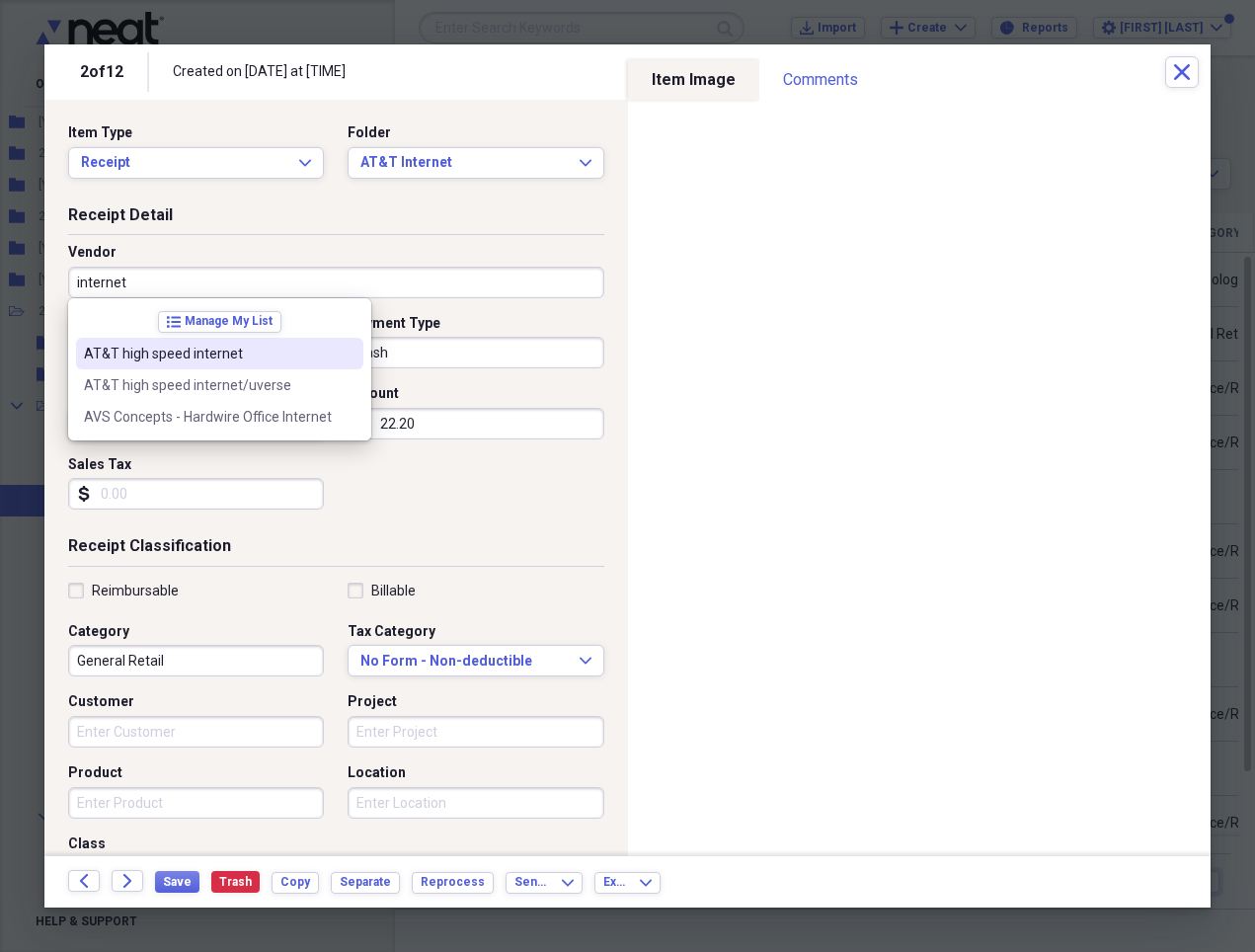 click on "AT&T high speed internet" at bounding box center (207, 354) 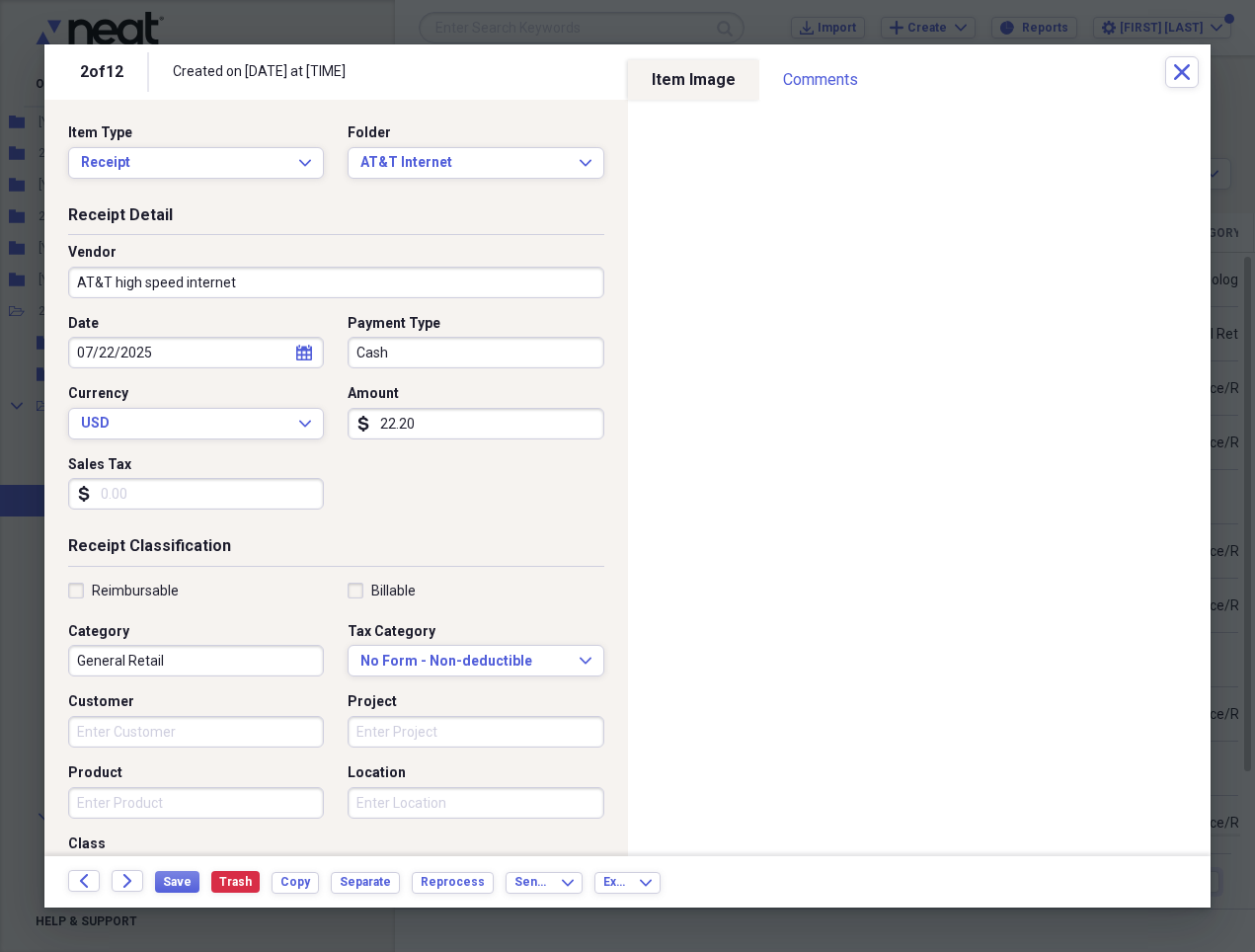 type on "Home Office/Residence Utilities" 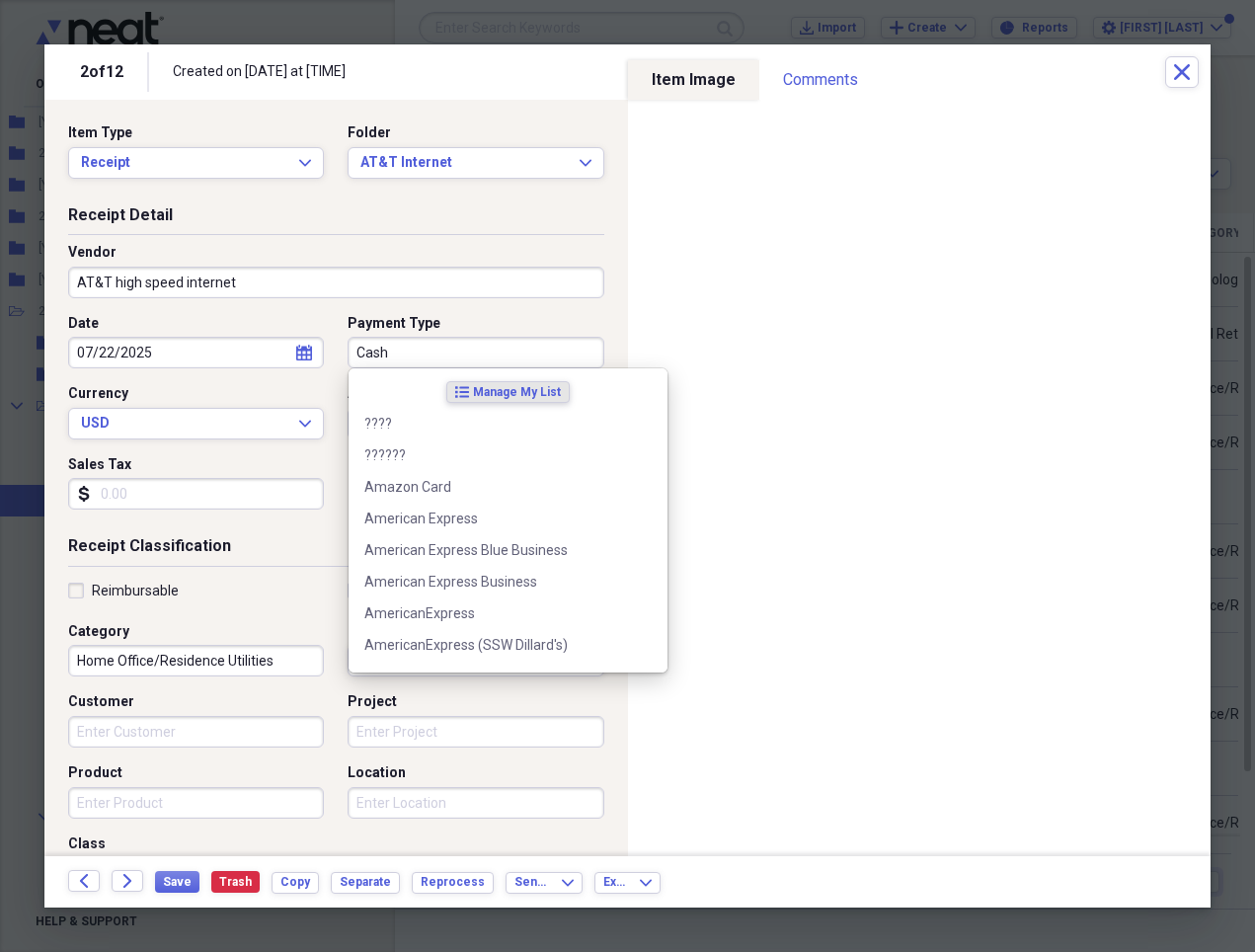 click on "Cash" at bounding box center [475, 353] 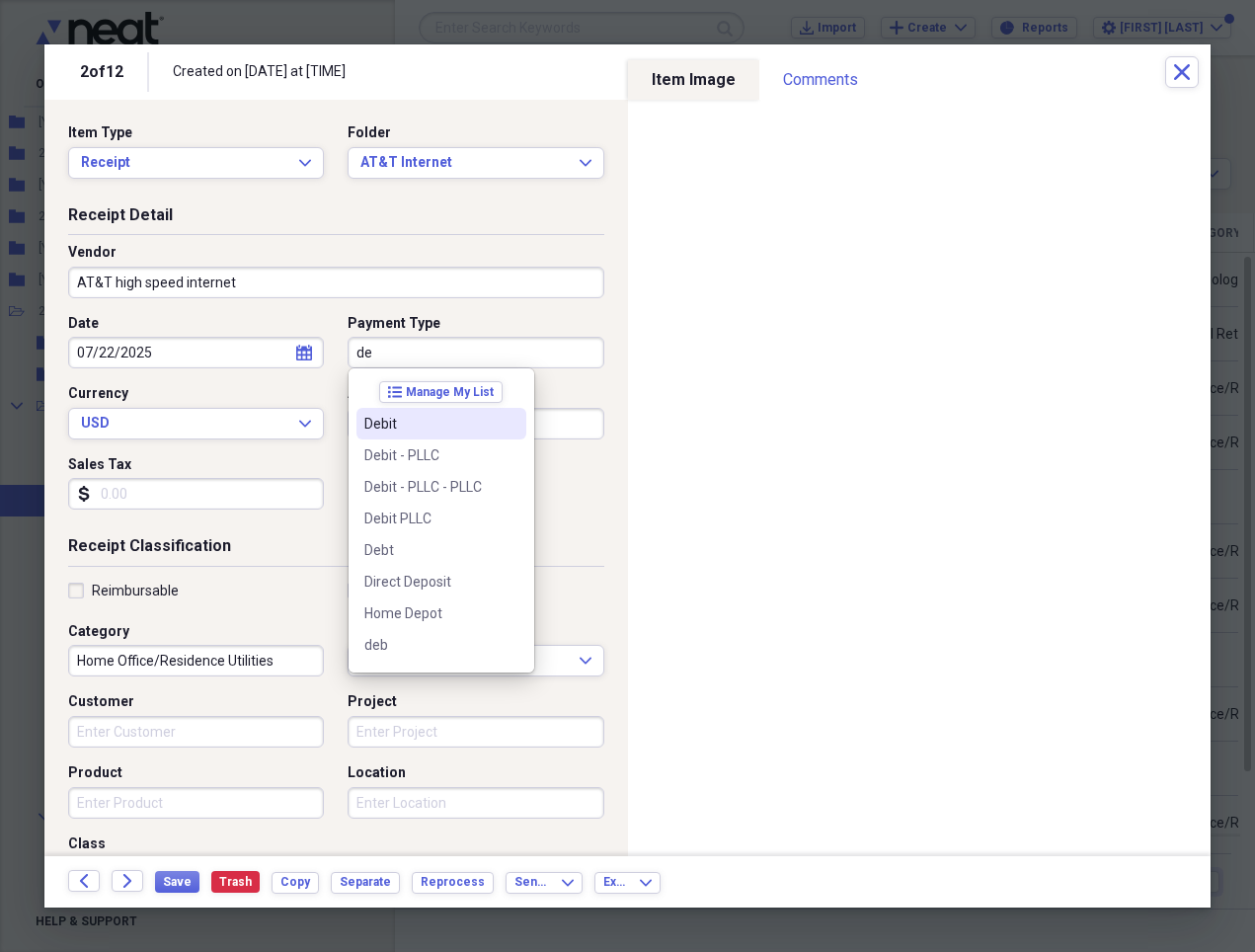 click on "Debit" at bounding box center (430, 424) 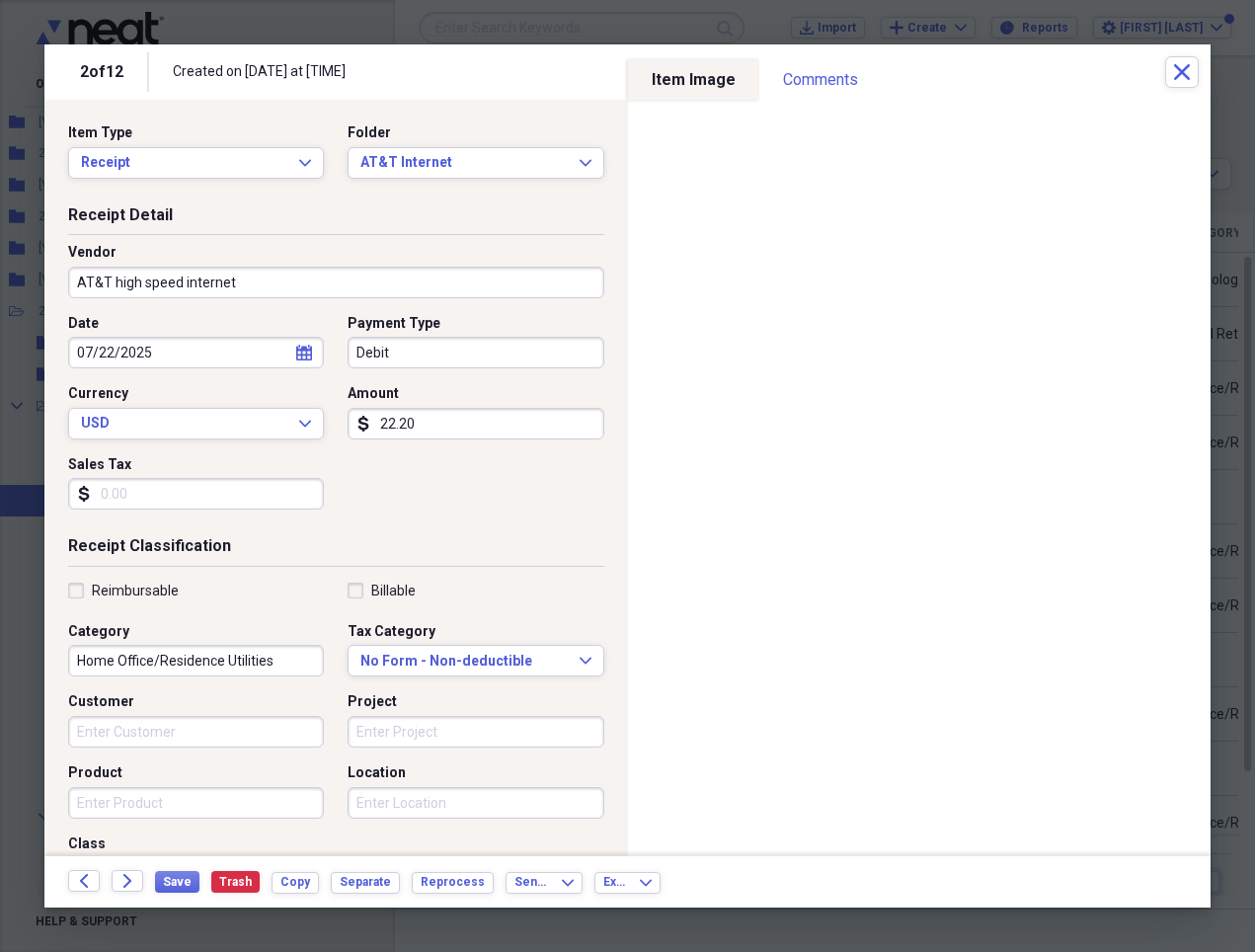 click on "22.20" at bounding box center (475, 424) 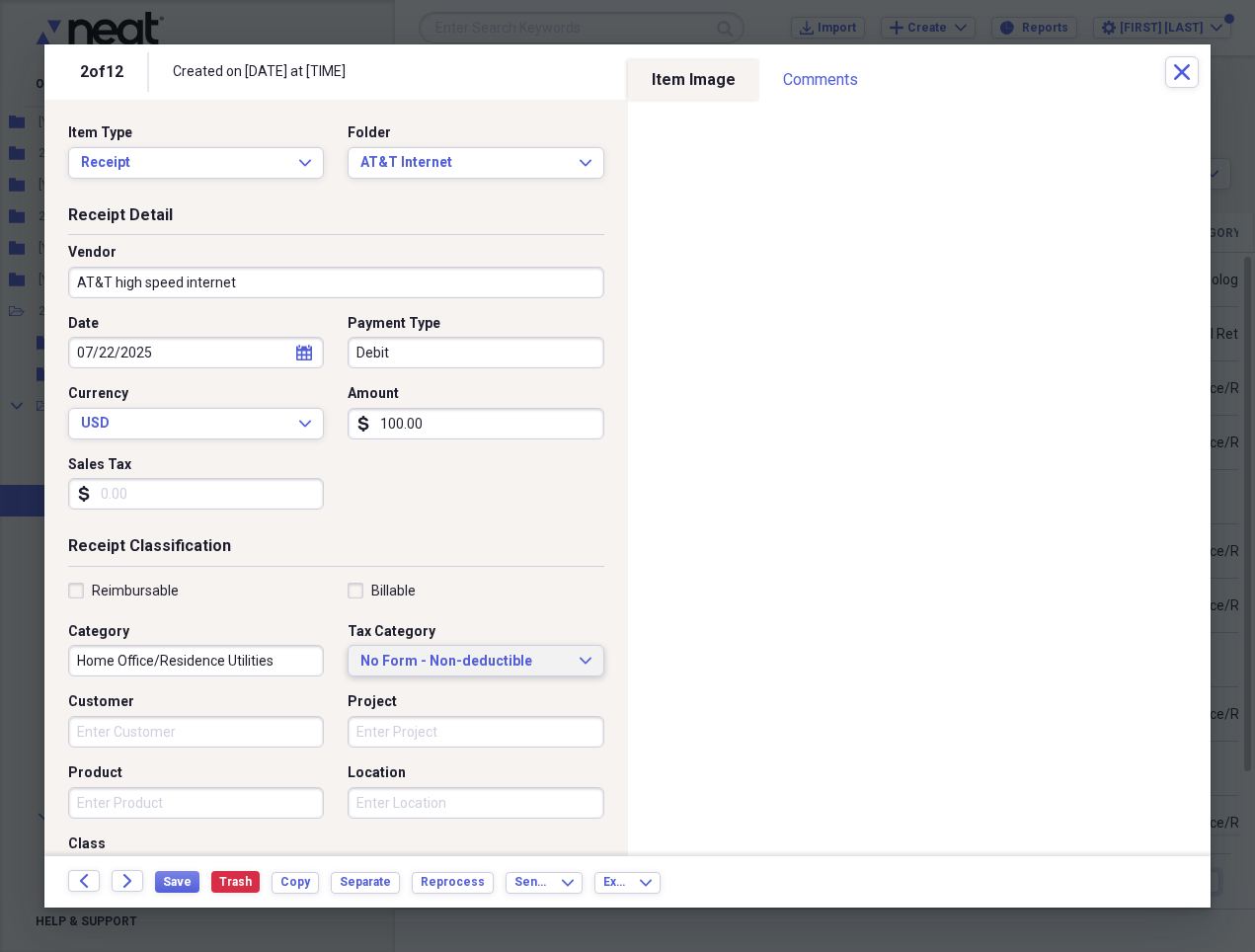 type on "100.00" 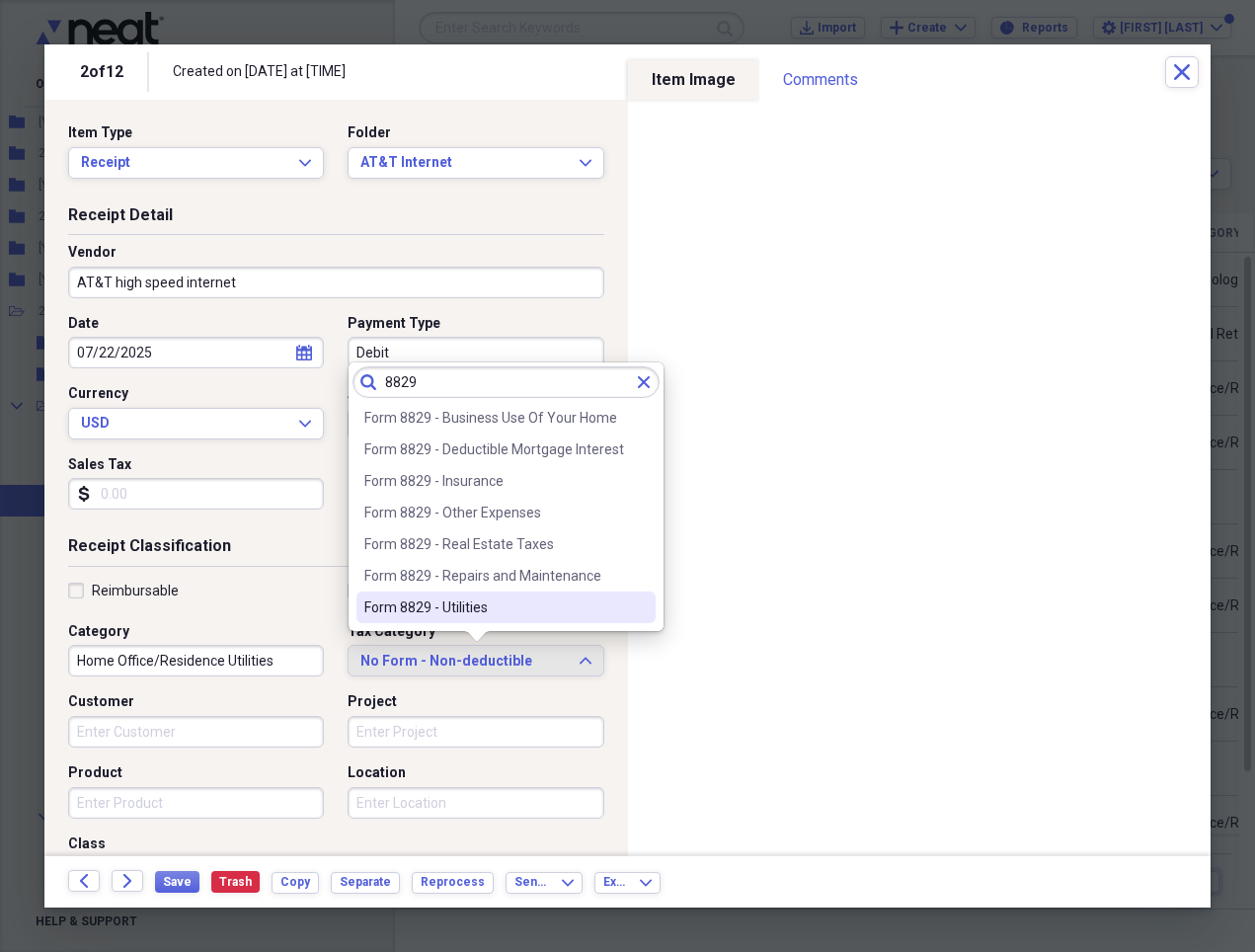 type on "8829" 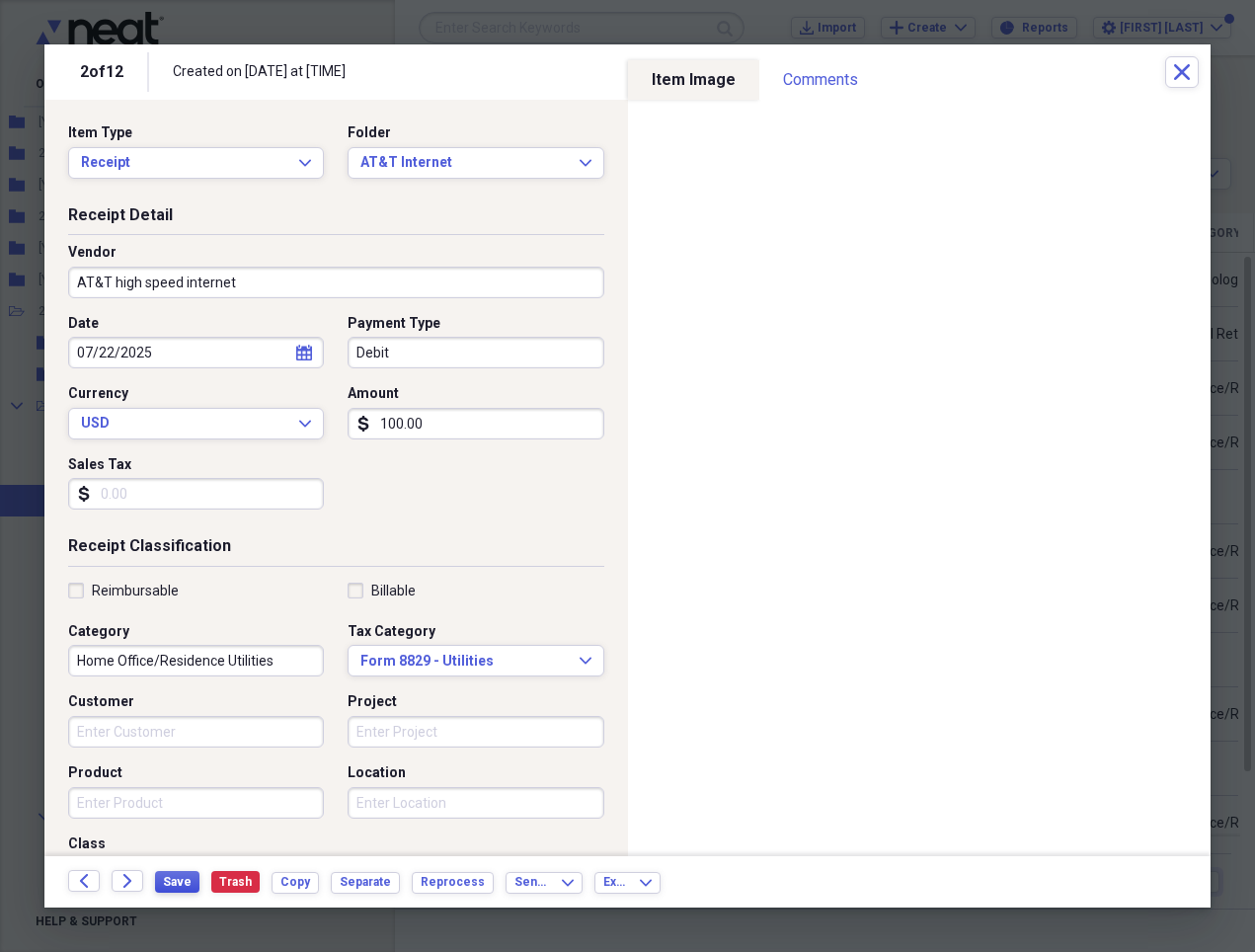 click on "Save" at bounding box center (177, 882) 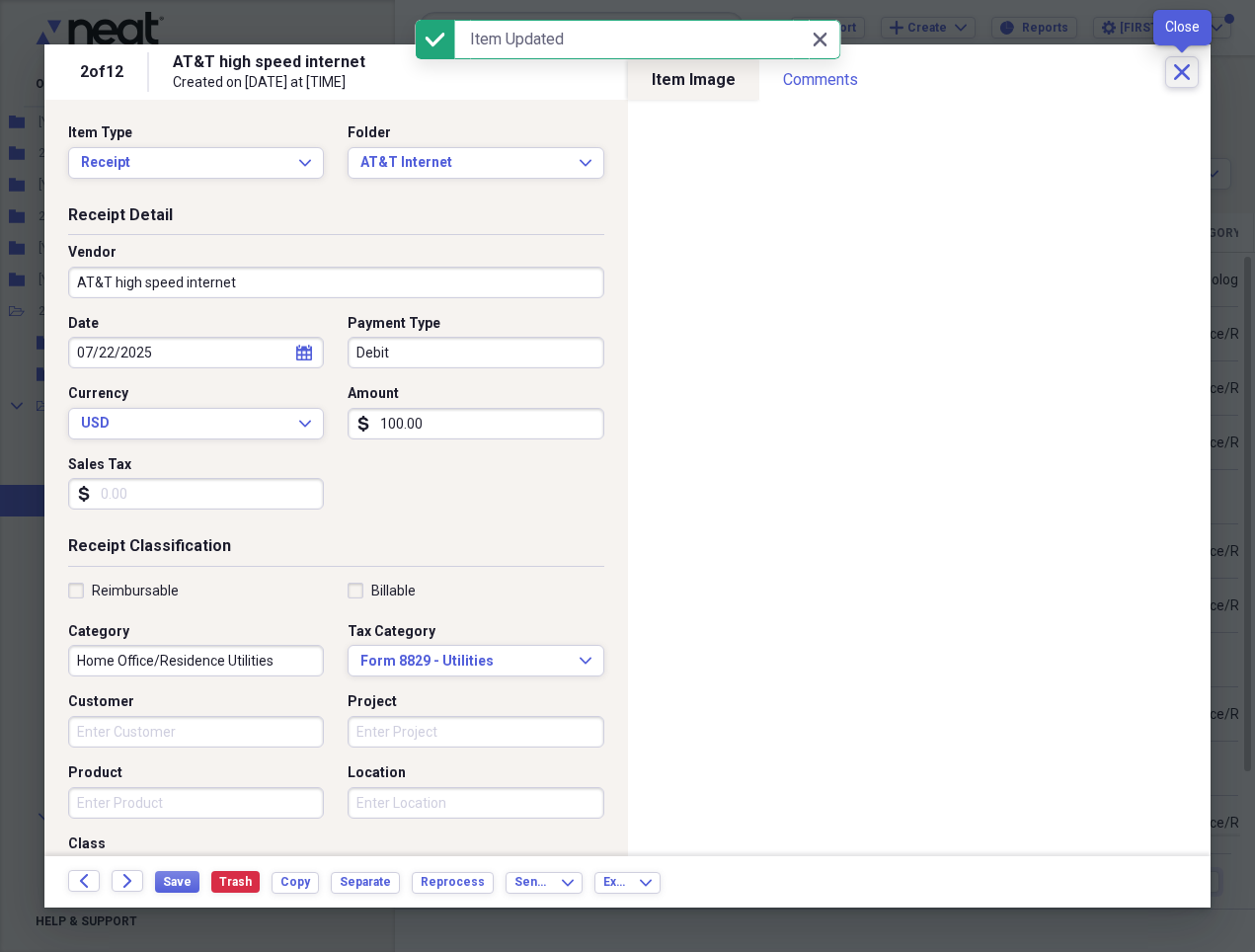 click on "Close" 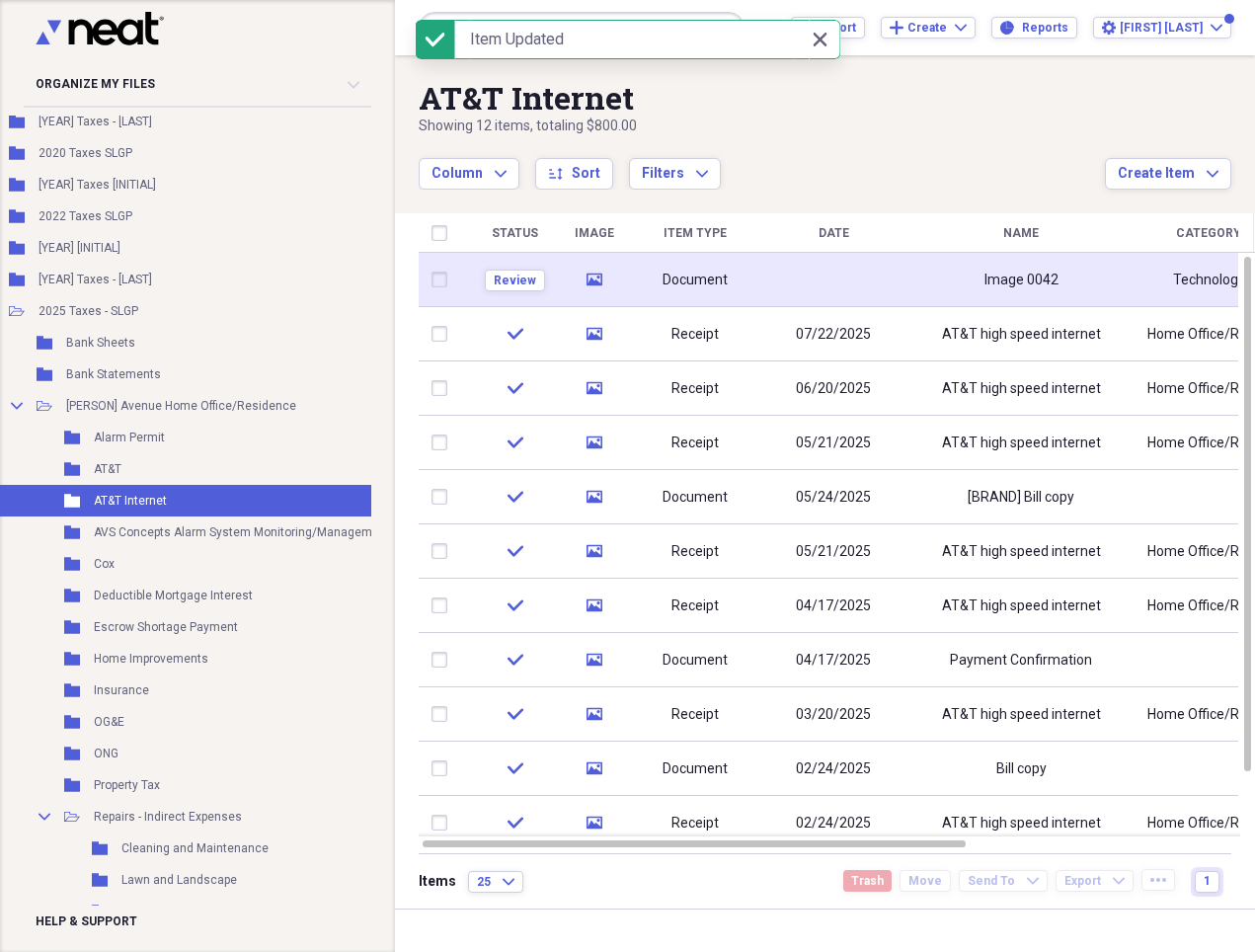 click at bounding box center (833, 279) 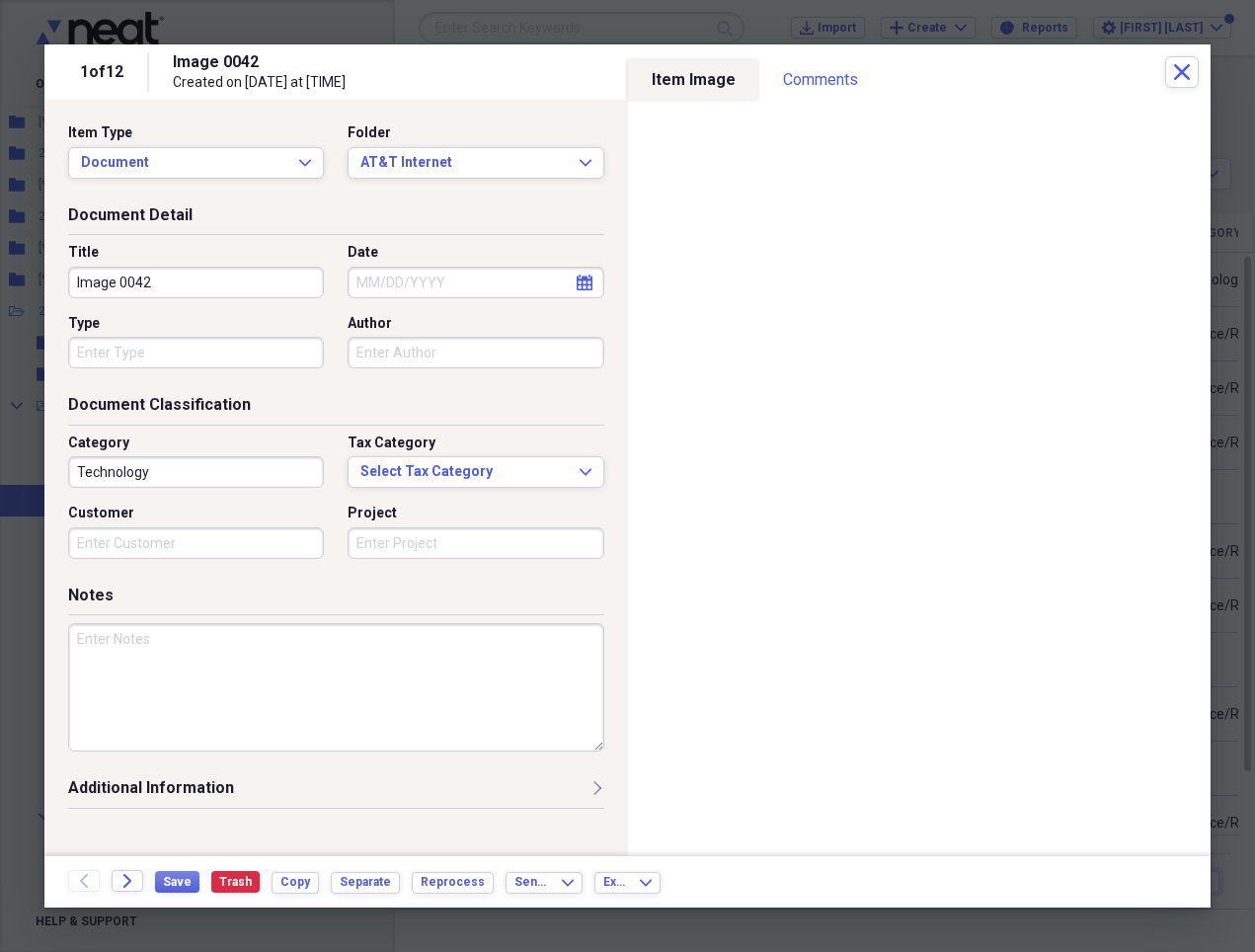 click on "Image 0042" at bounding box center [196, 282] 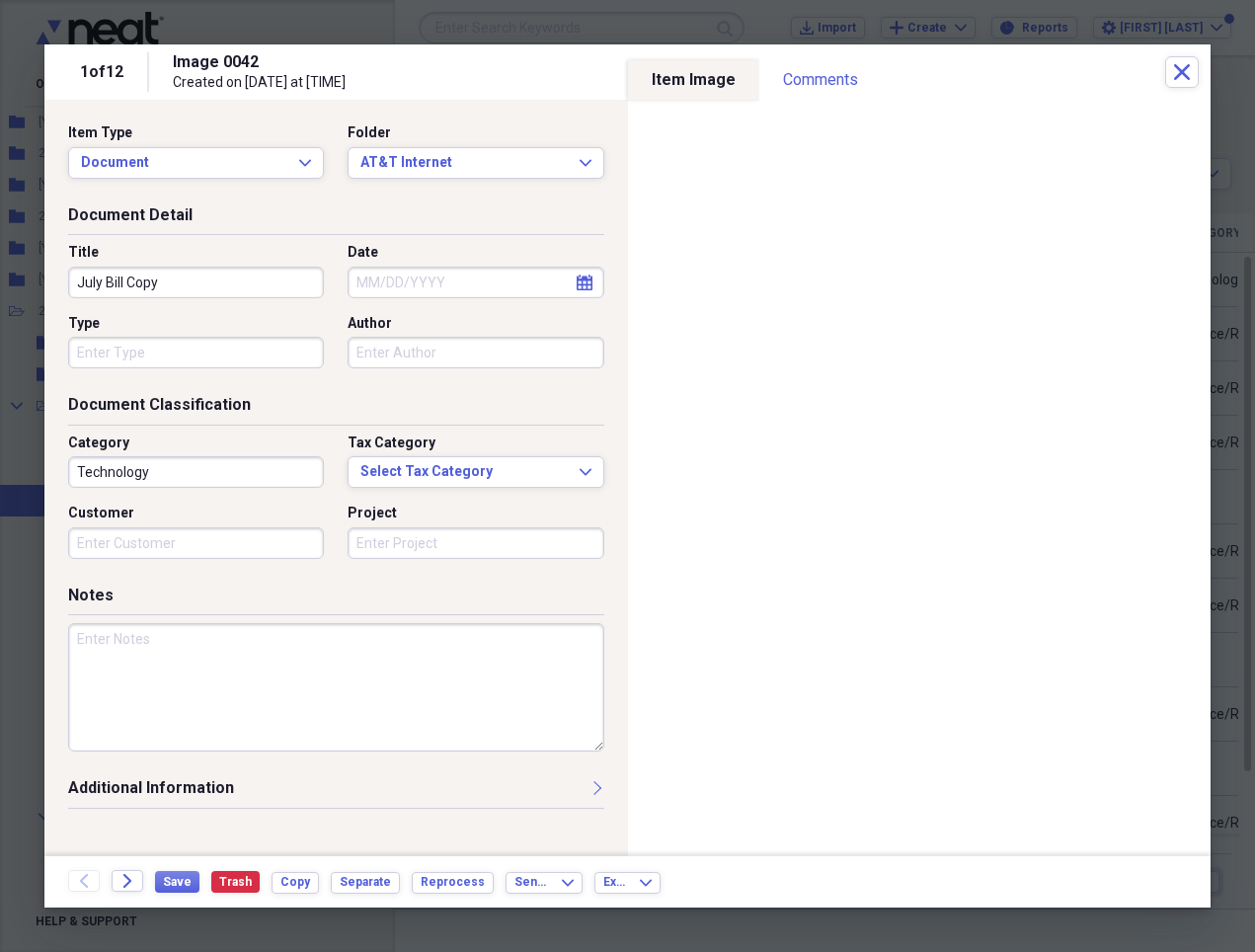 type on "July Bill Copy" 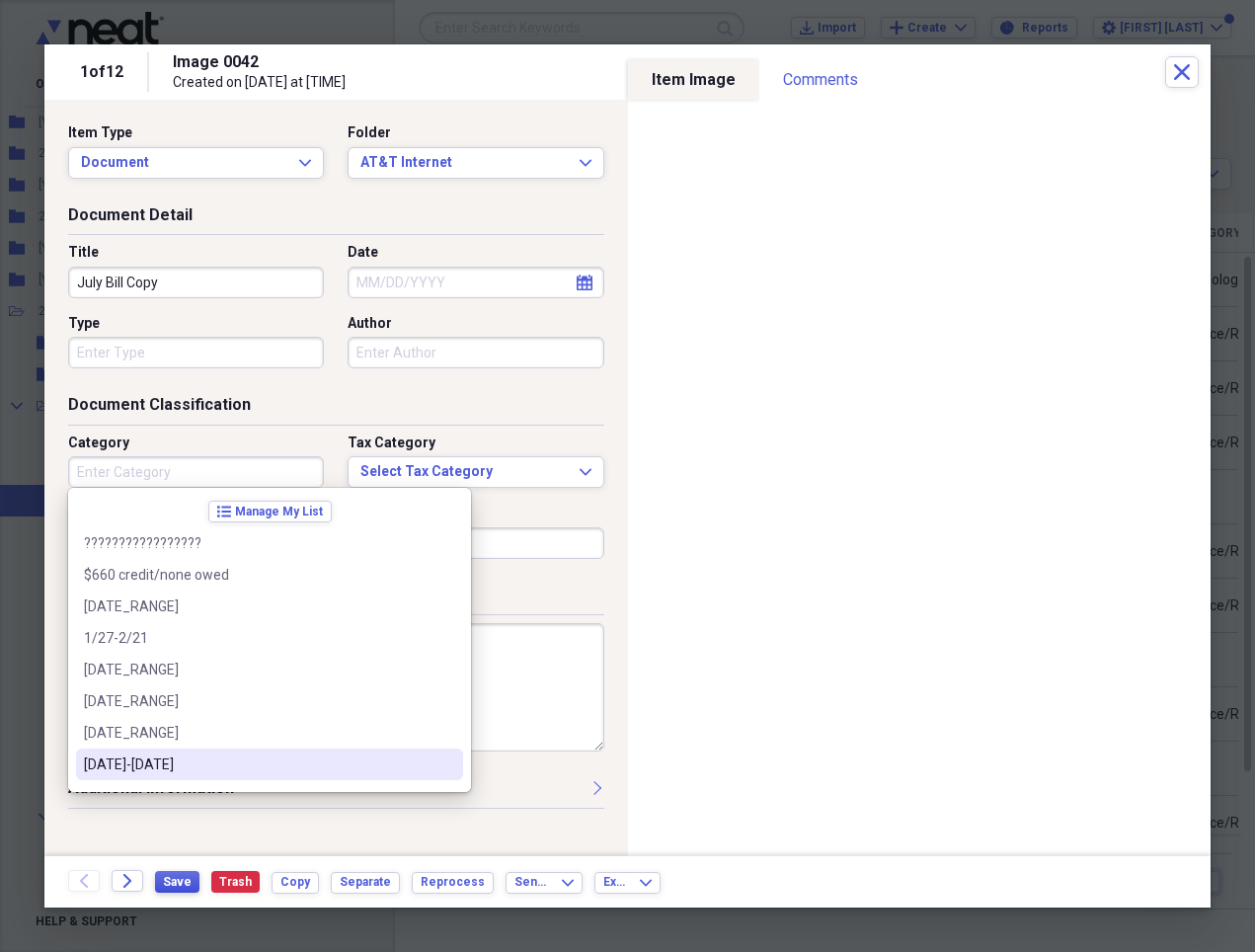 type 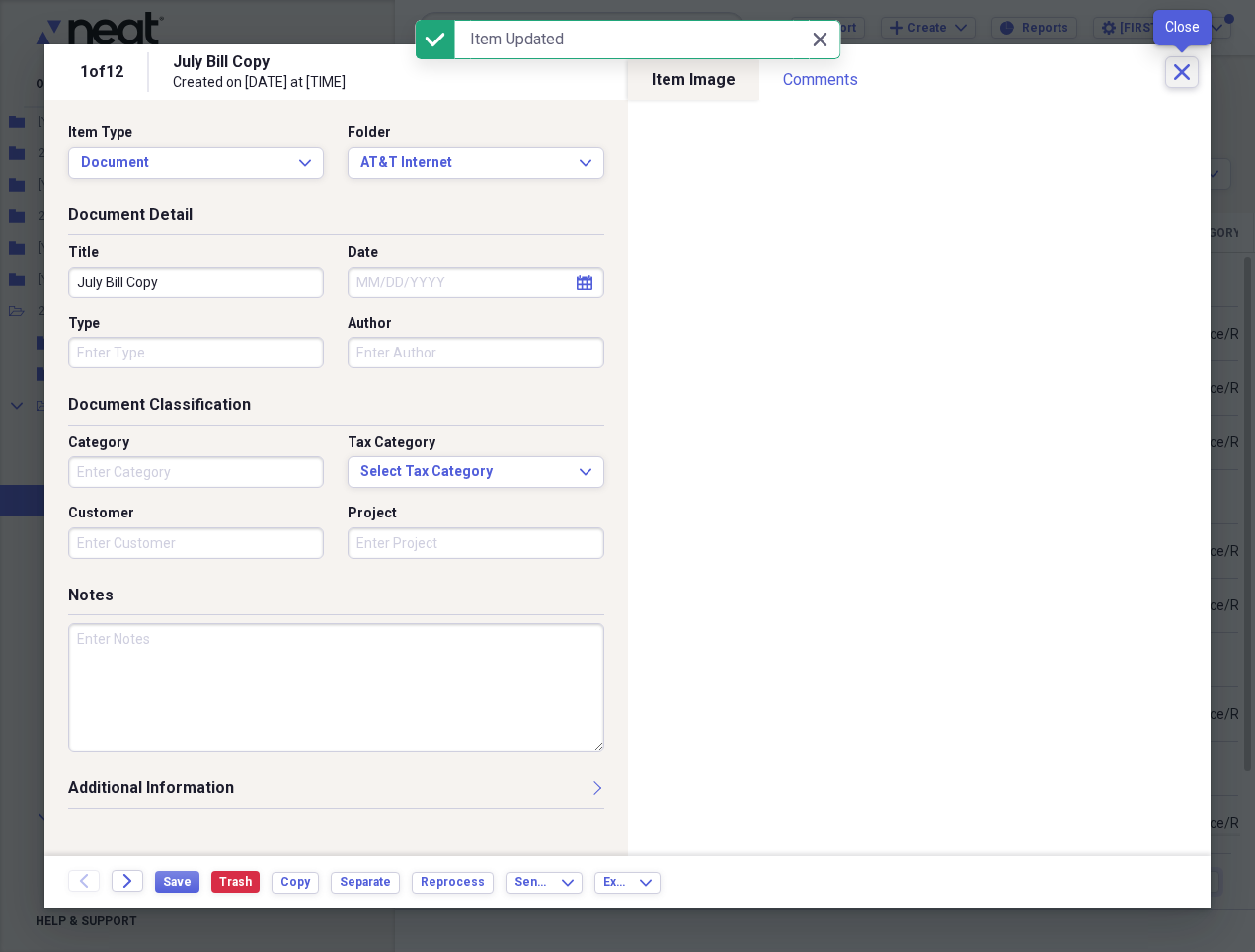 click 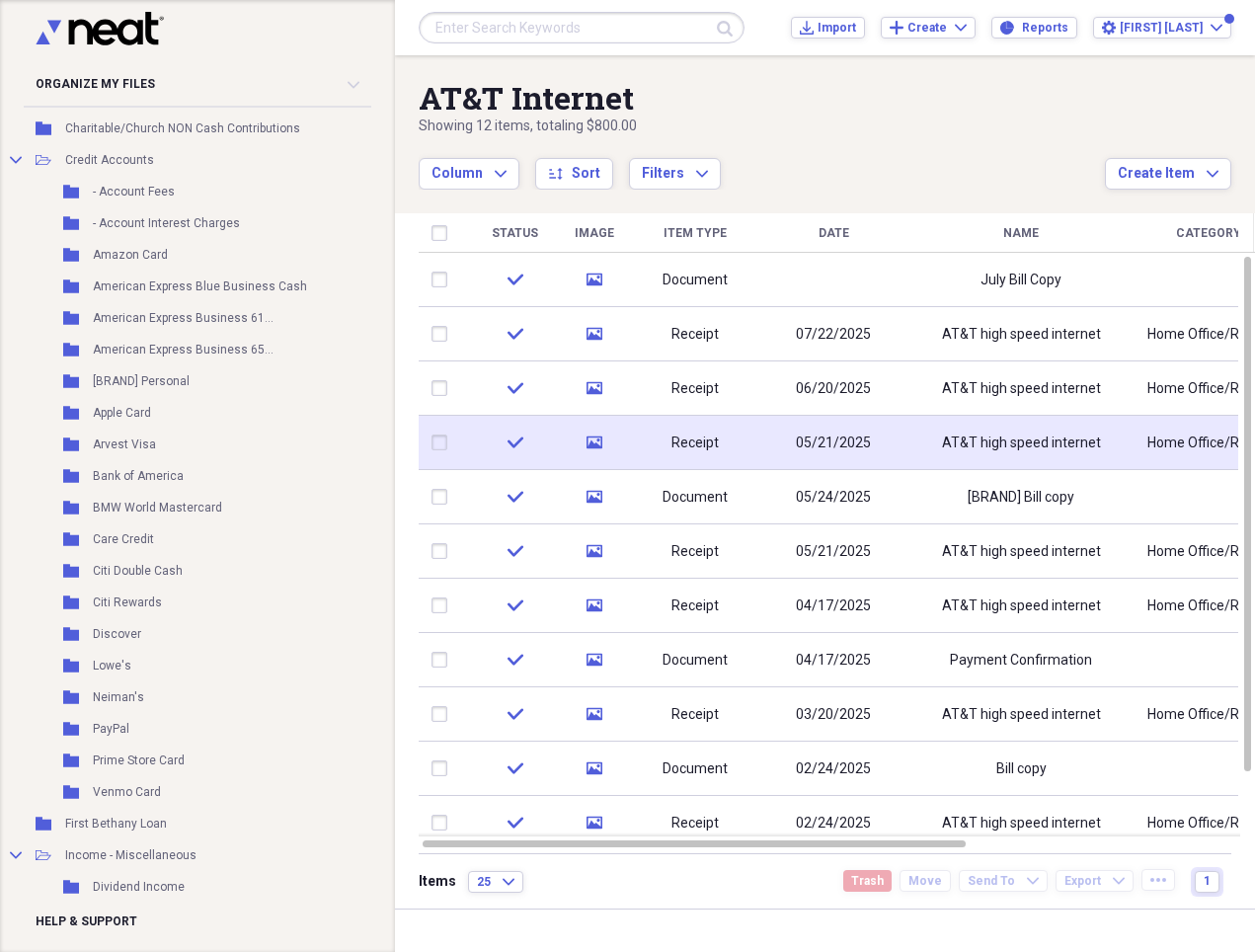 scroll, scrollTop: 3045, scrollLeft: 55, axis: both 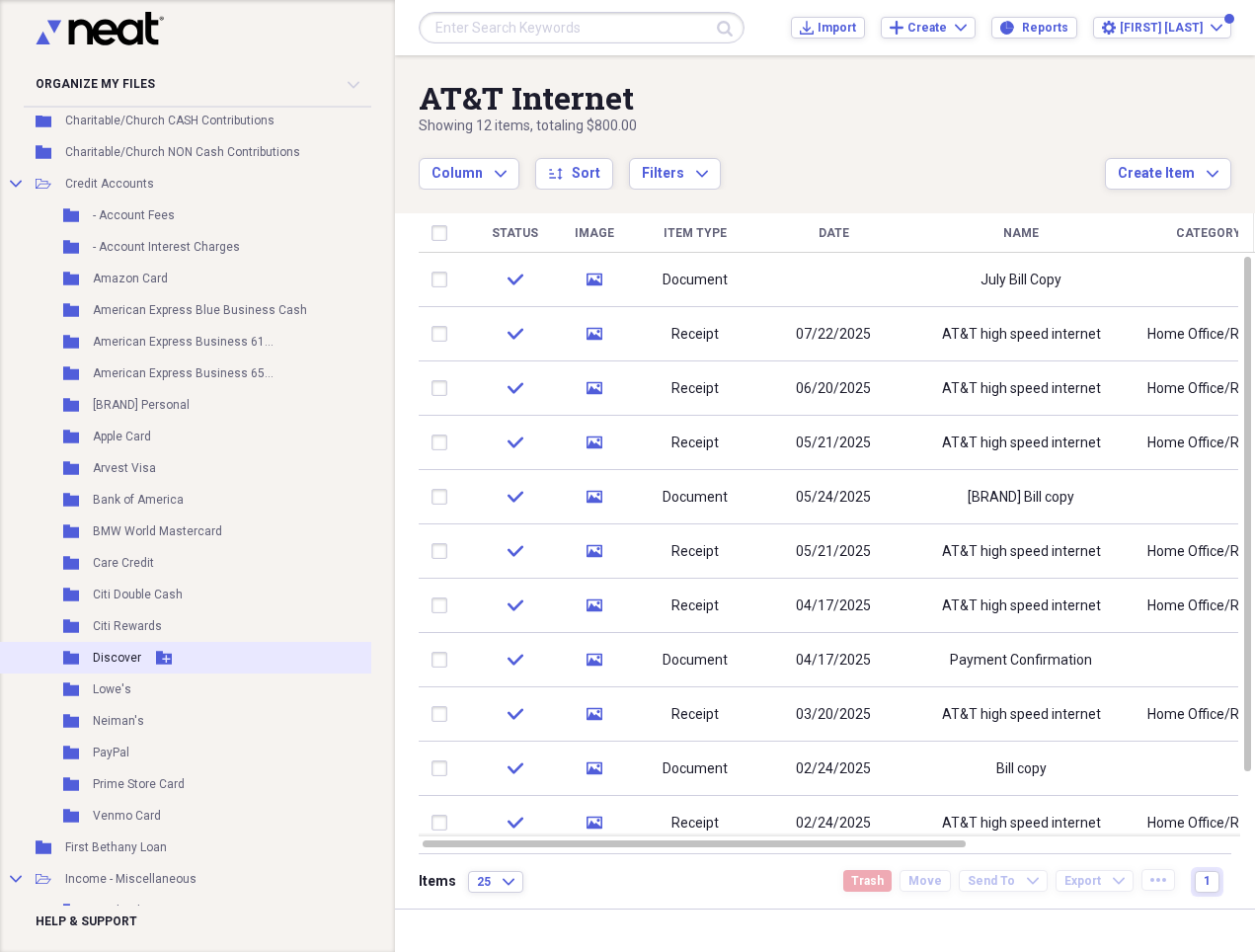 click on "Discover" at bounding box center (117, 658) 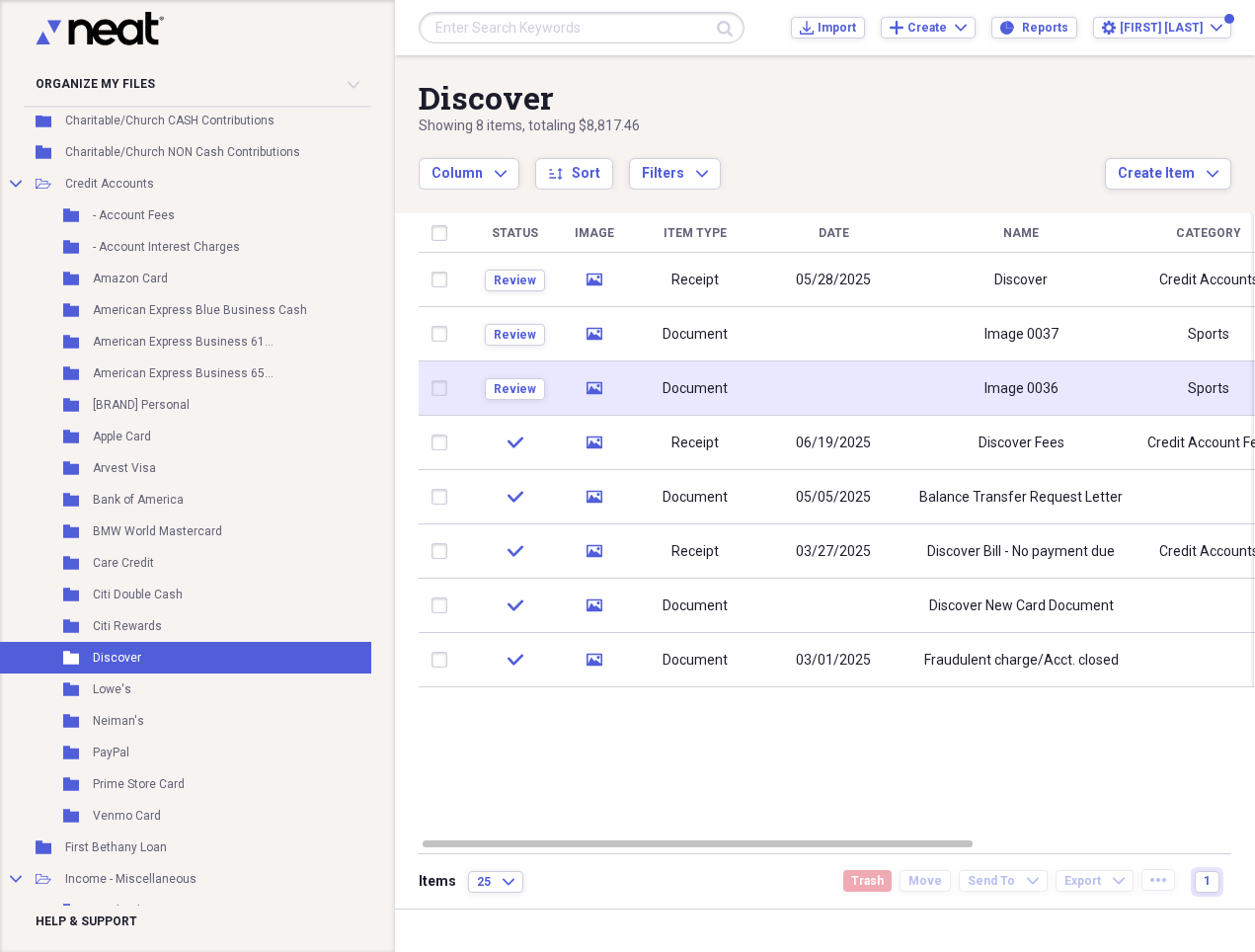 click on "Image 0036" at bounding box center (1021, 388) 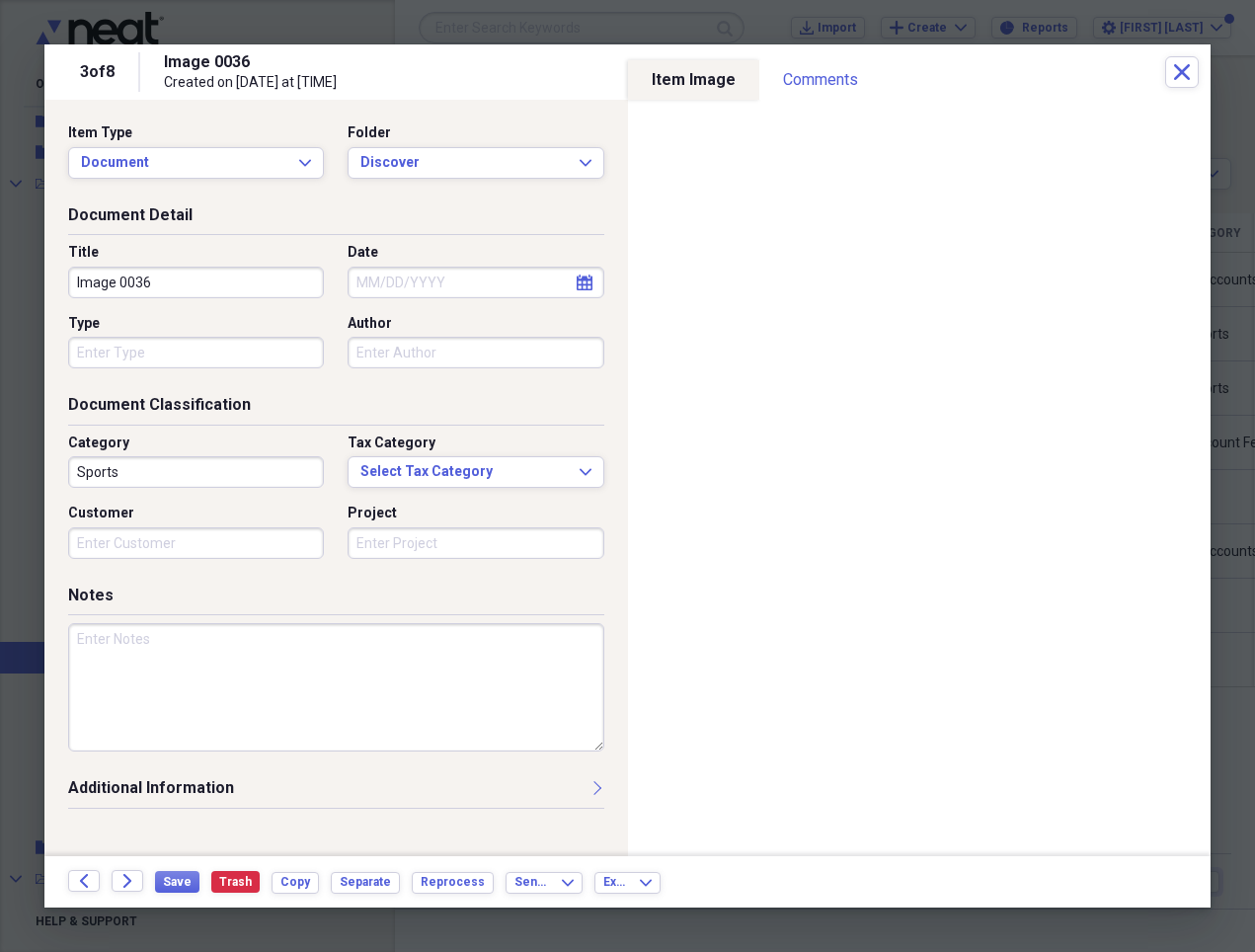 click on "Image 0036" at bounding box center [196, 282] 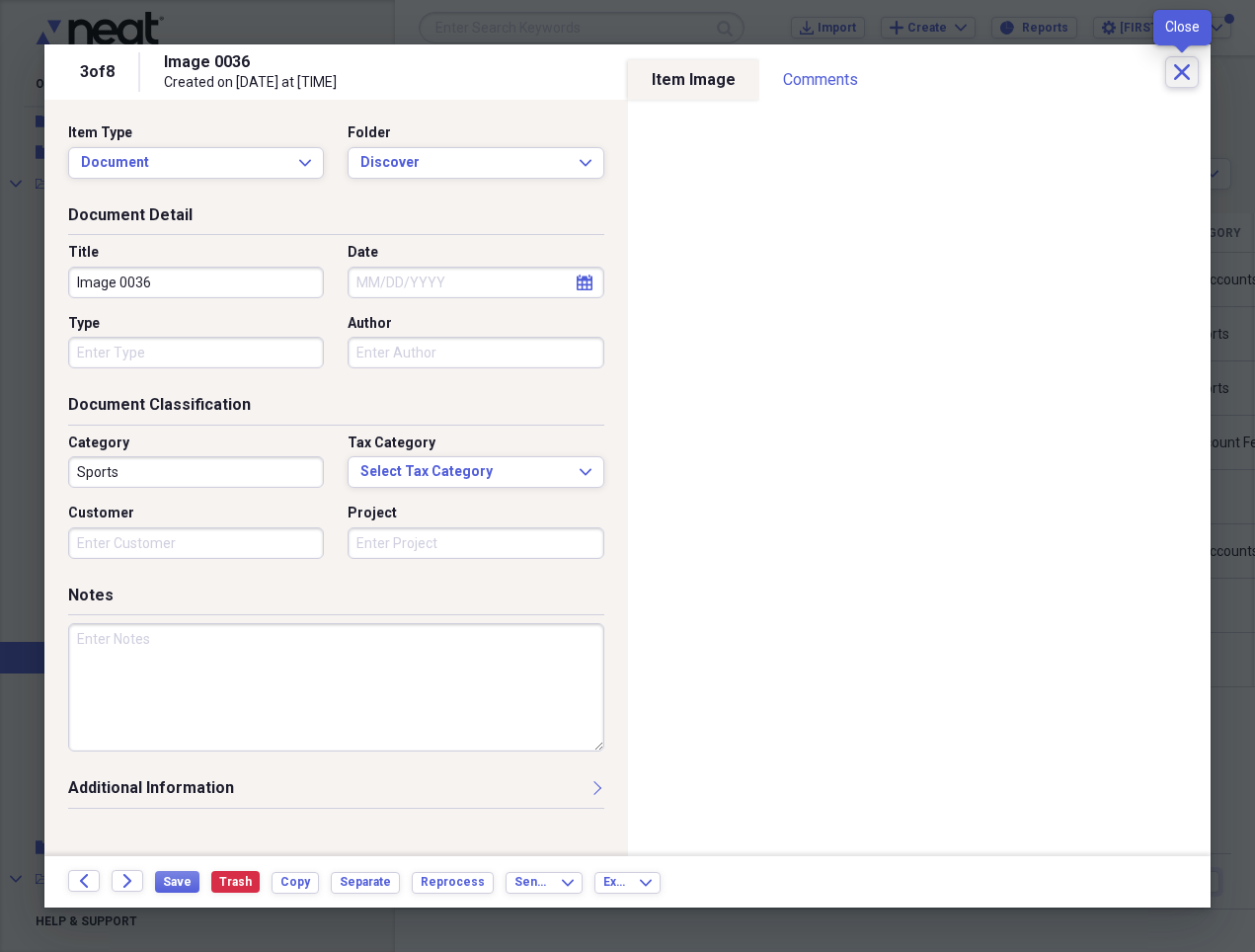click on "Close" 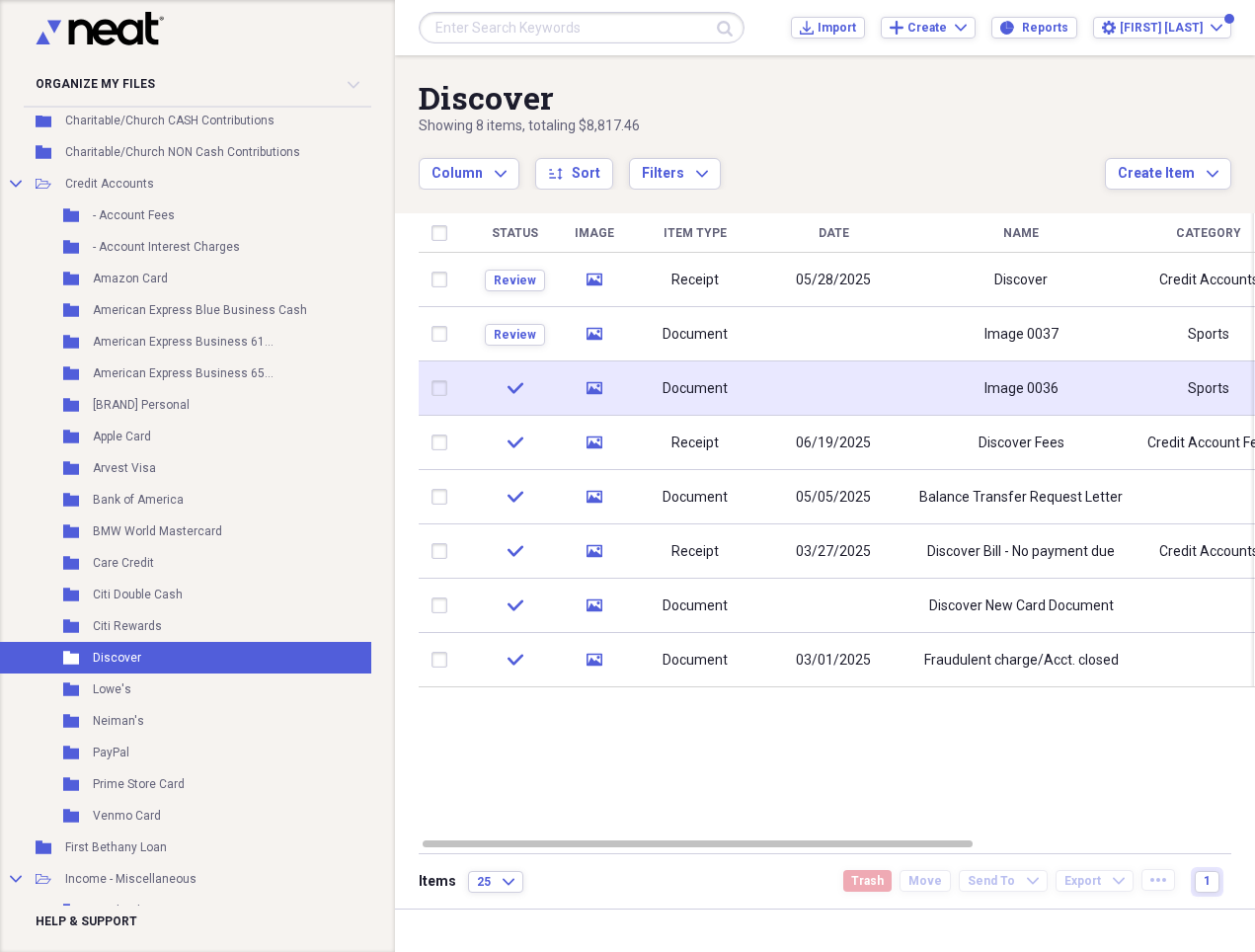 click at bounding box center [833, 388] 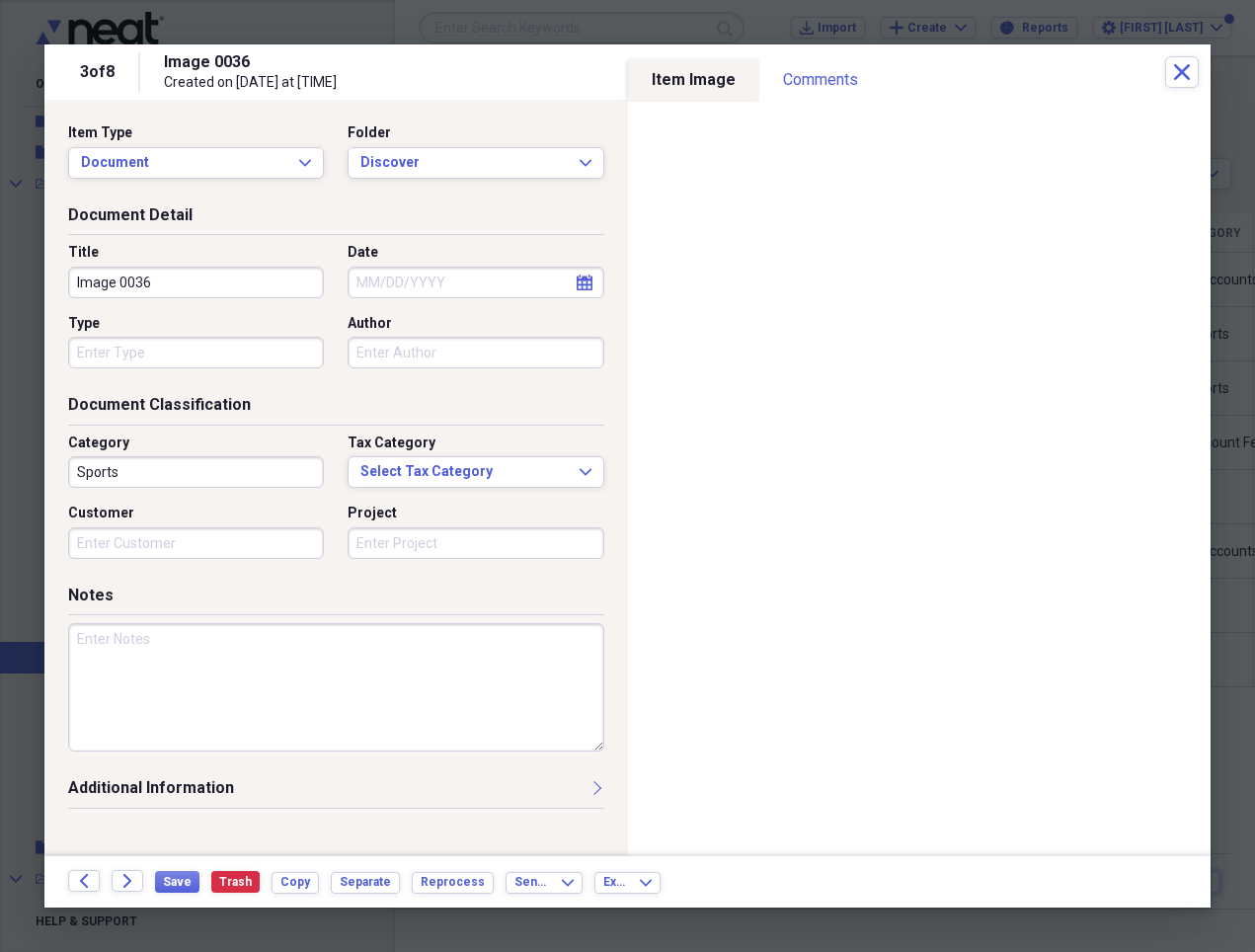 click on "Image 0036" at bounding box center [196, 282] 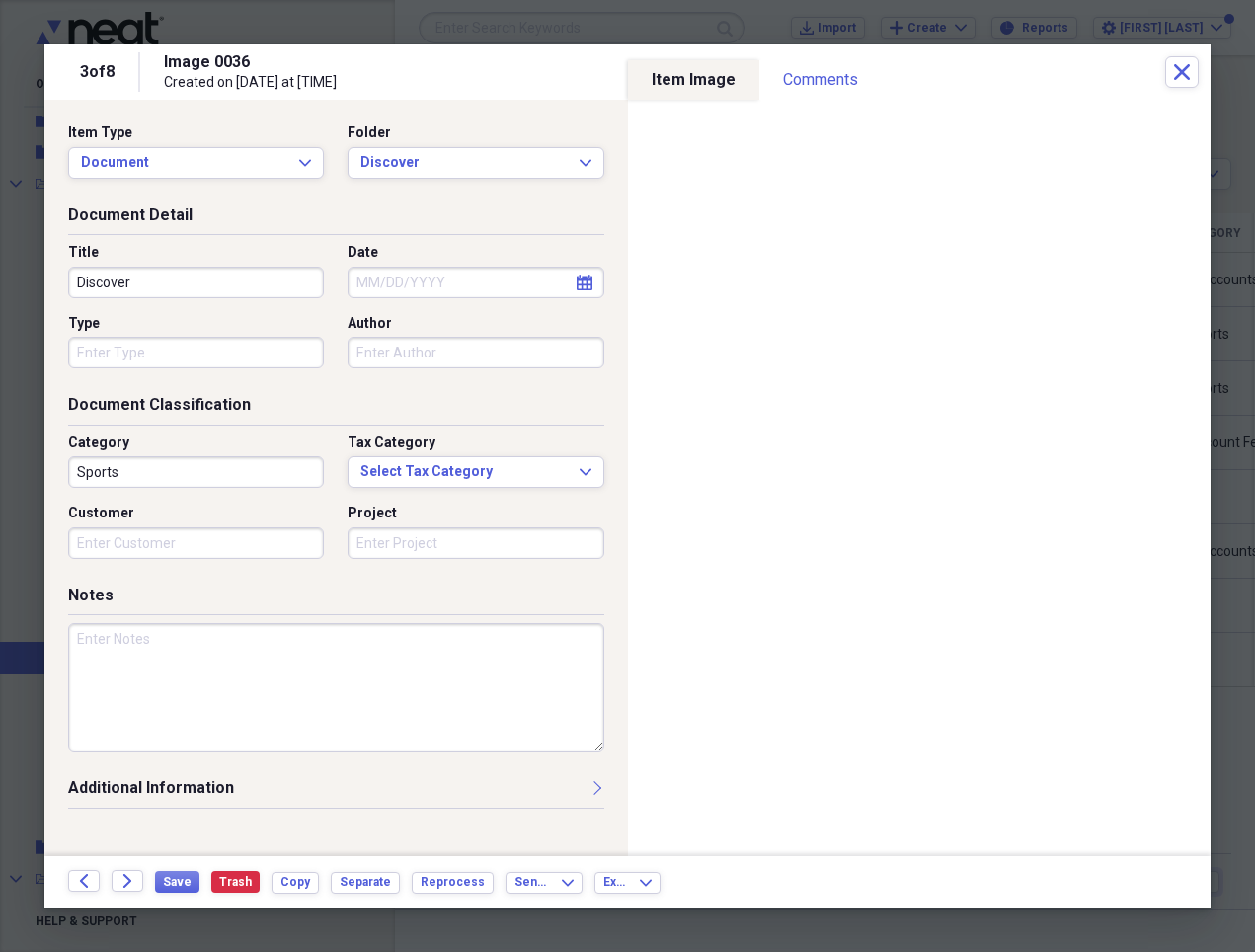 type on "Discover" 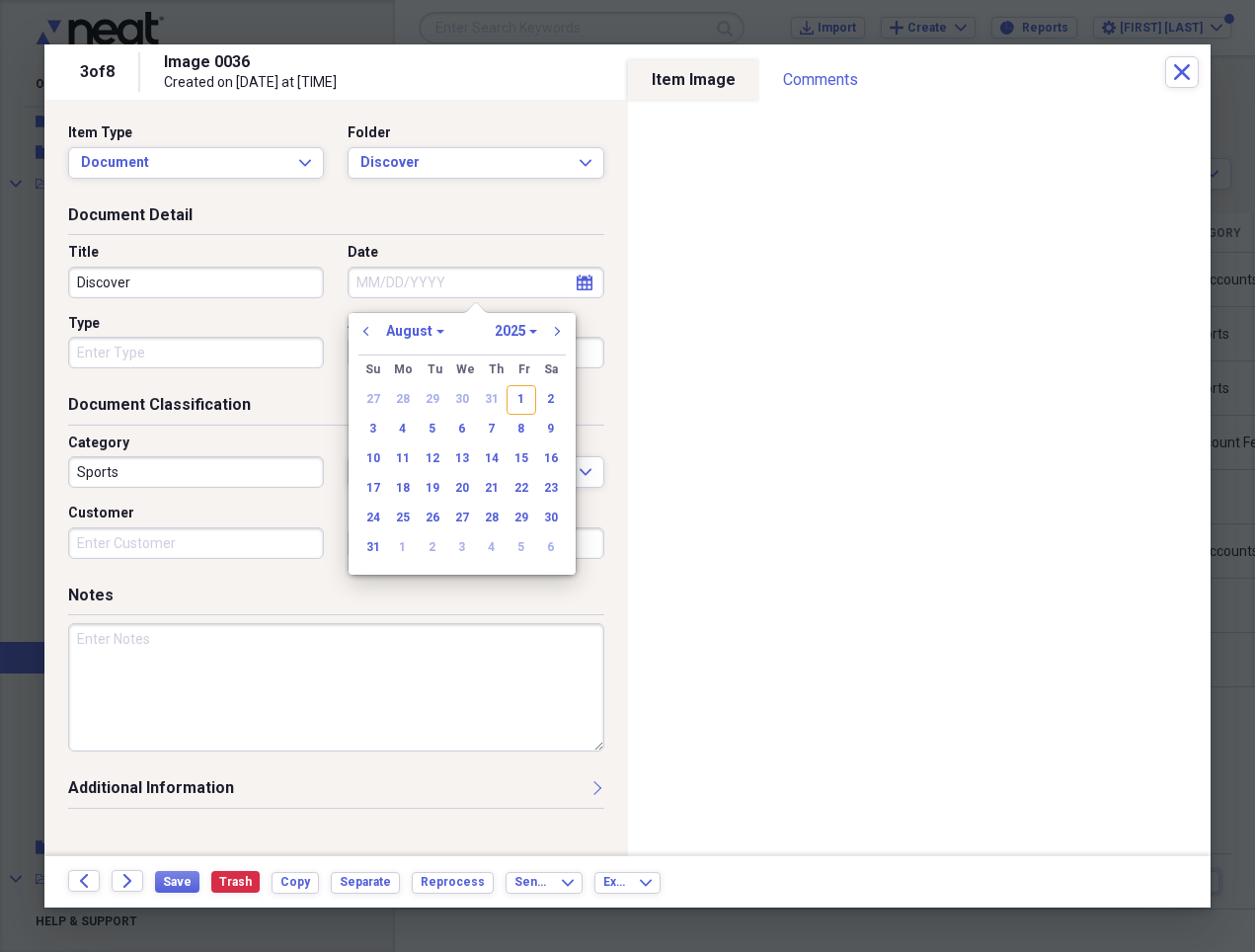 click on "Date" at bounding box center [475, 282] 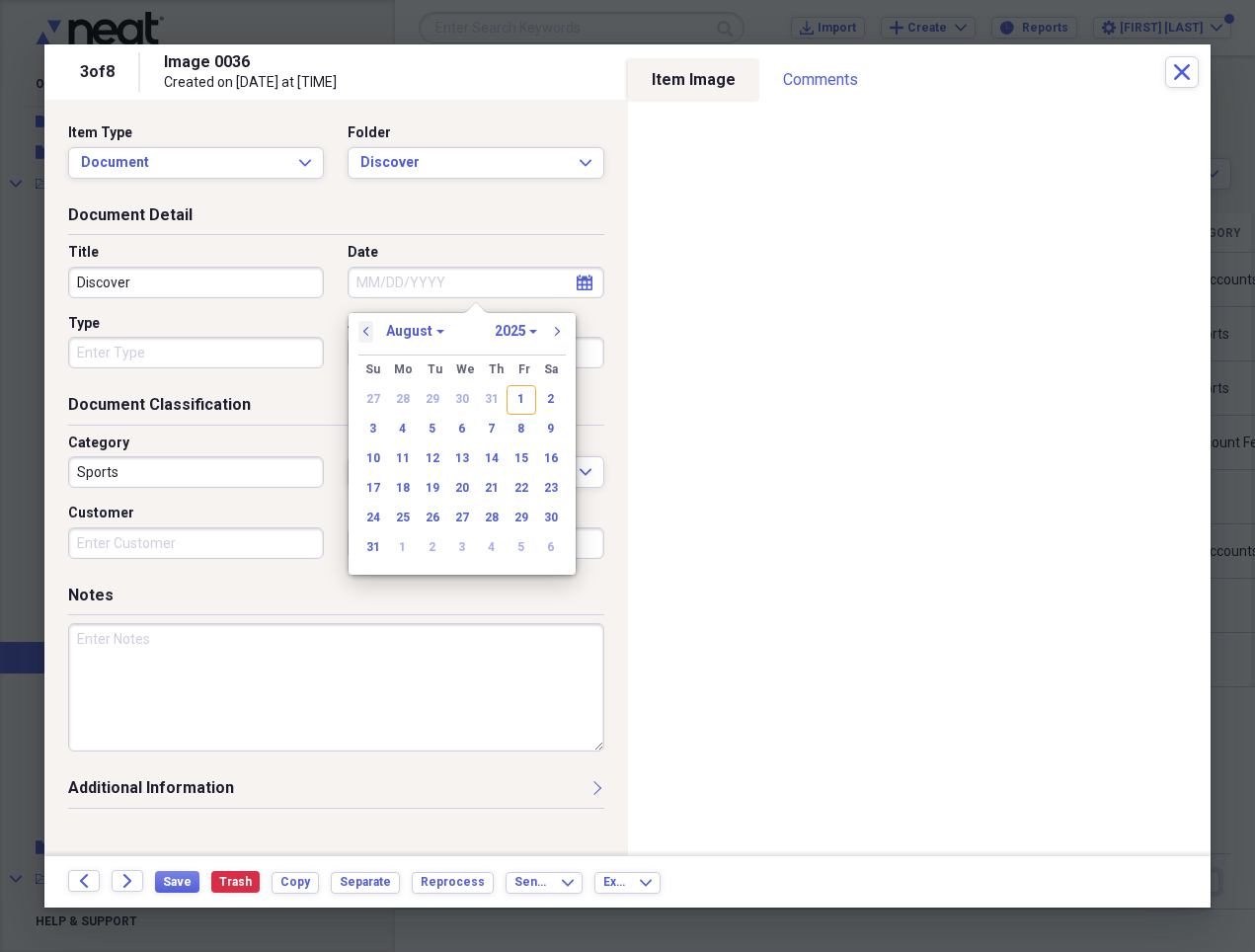 click on "previous" at bounding box center [366, 332] 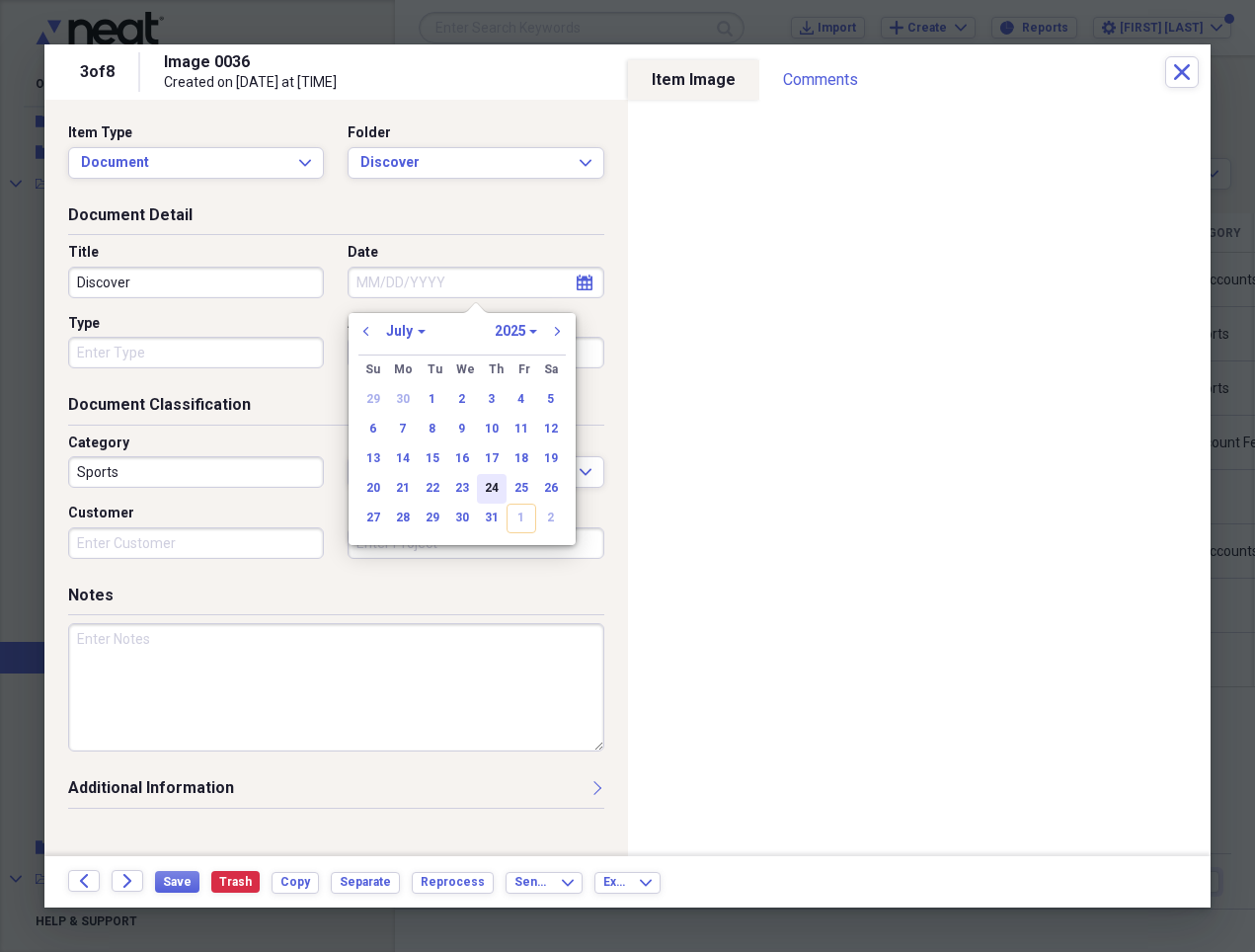 click on "24" at bounding box center (492, 489) 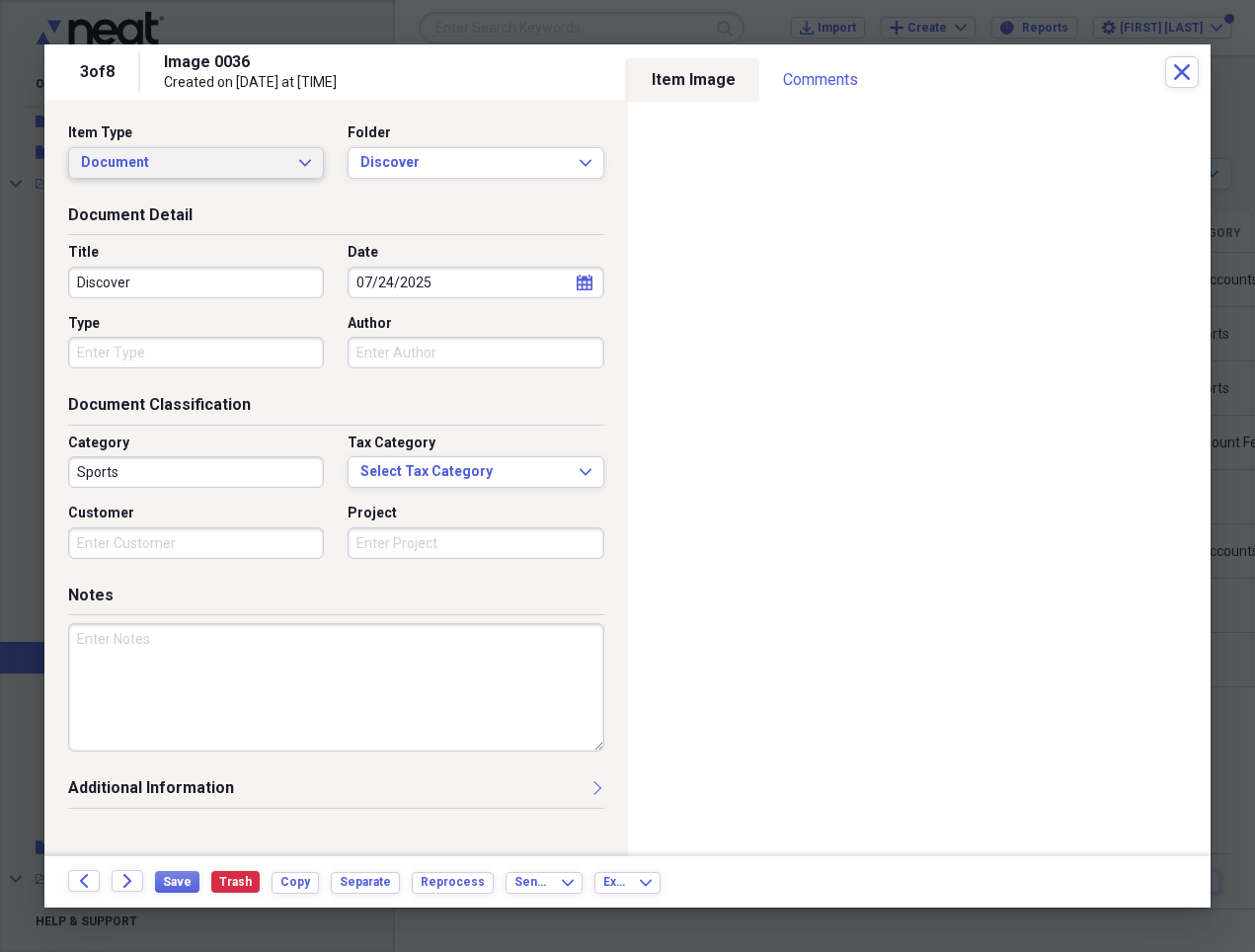 click on "Document Expand" at bounding box center [196, 163] 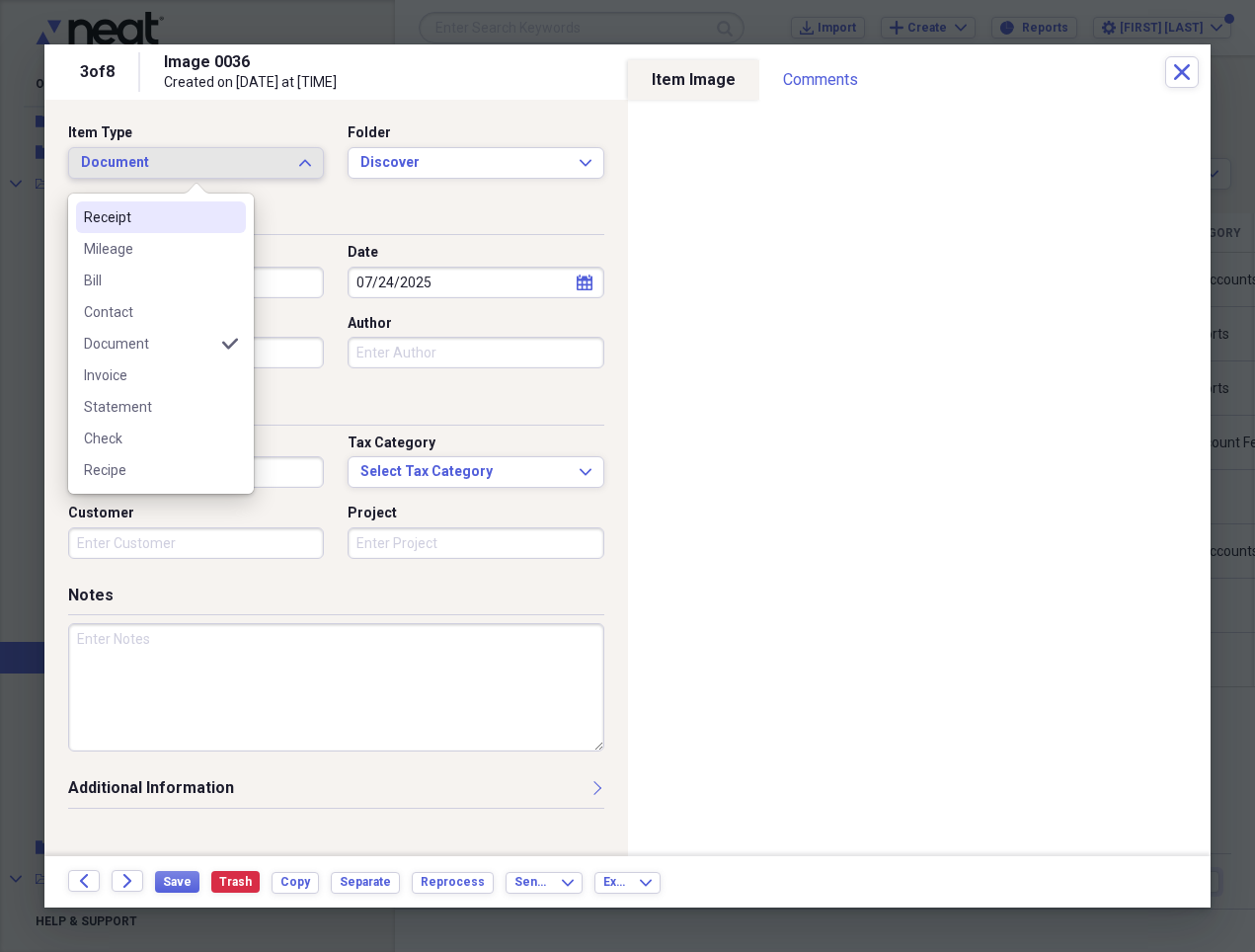 click on "Document Detail" at bounding box center (336, 219) 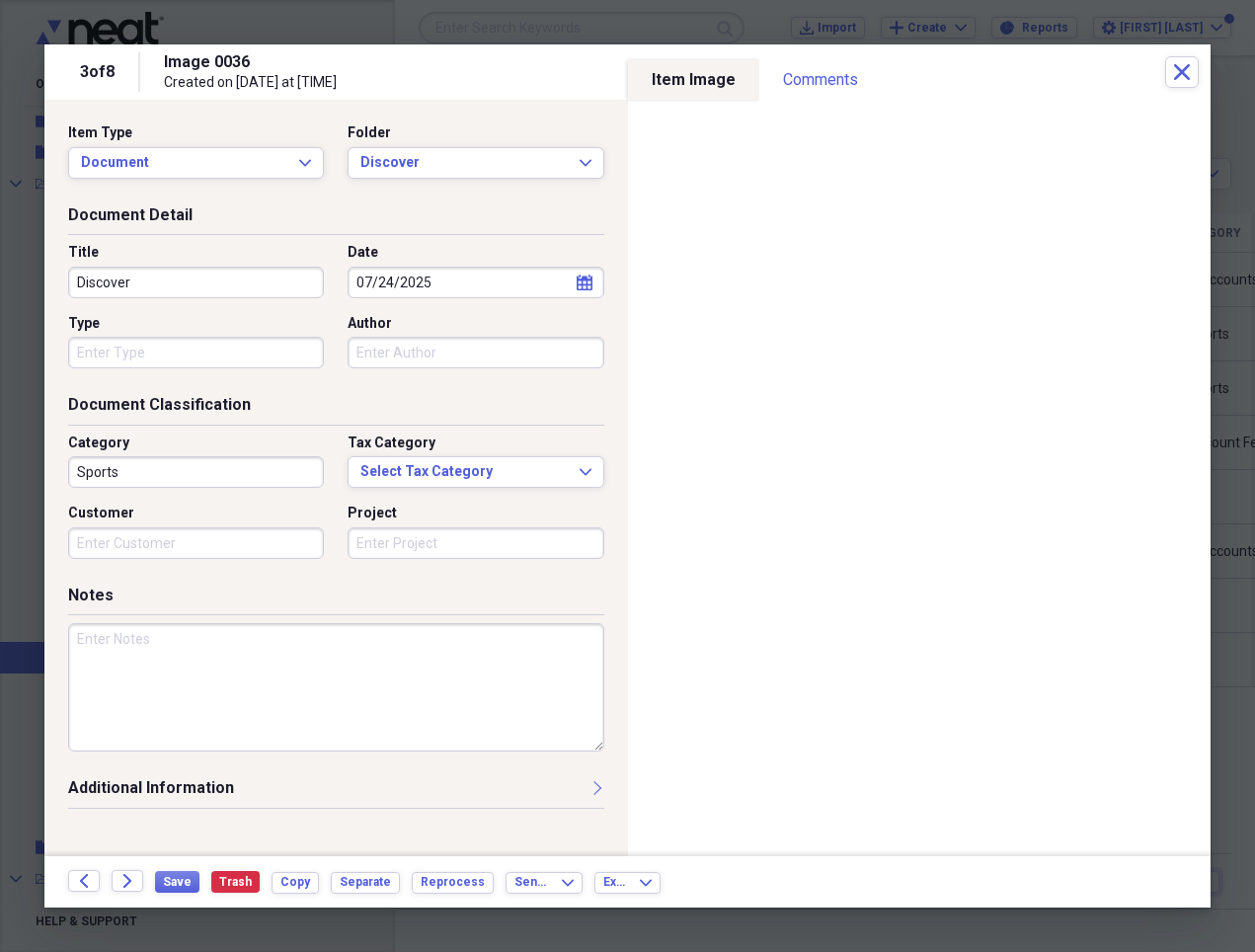 click on "Discover" at bounding box center [196, 282] 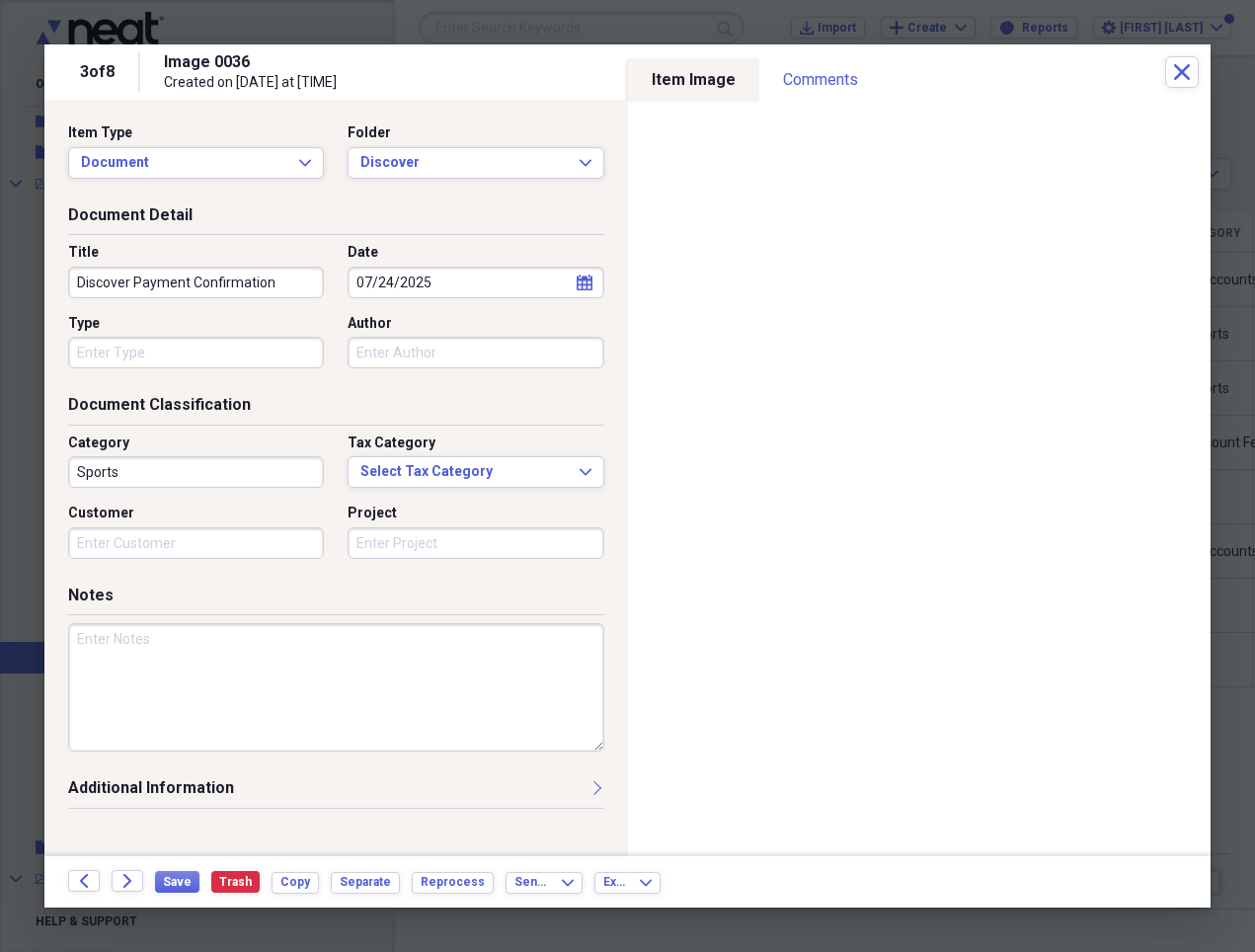 type on "Discover Payment Confirmation" 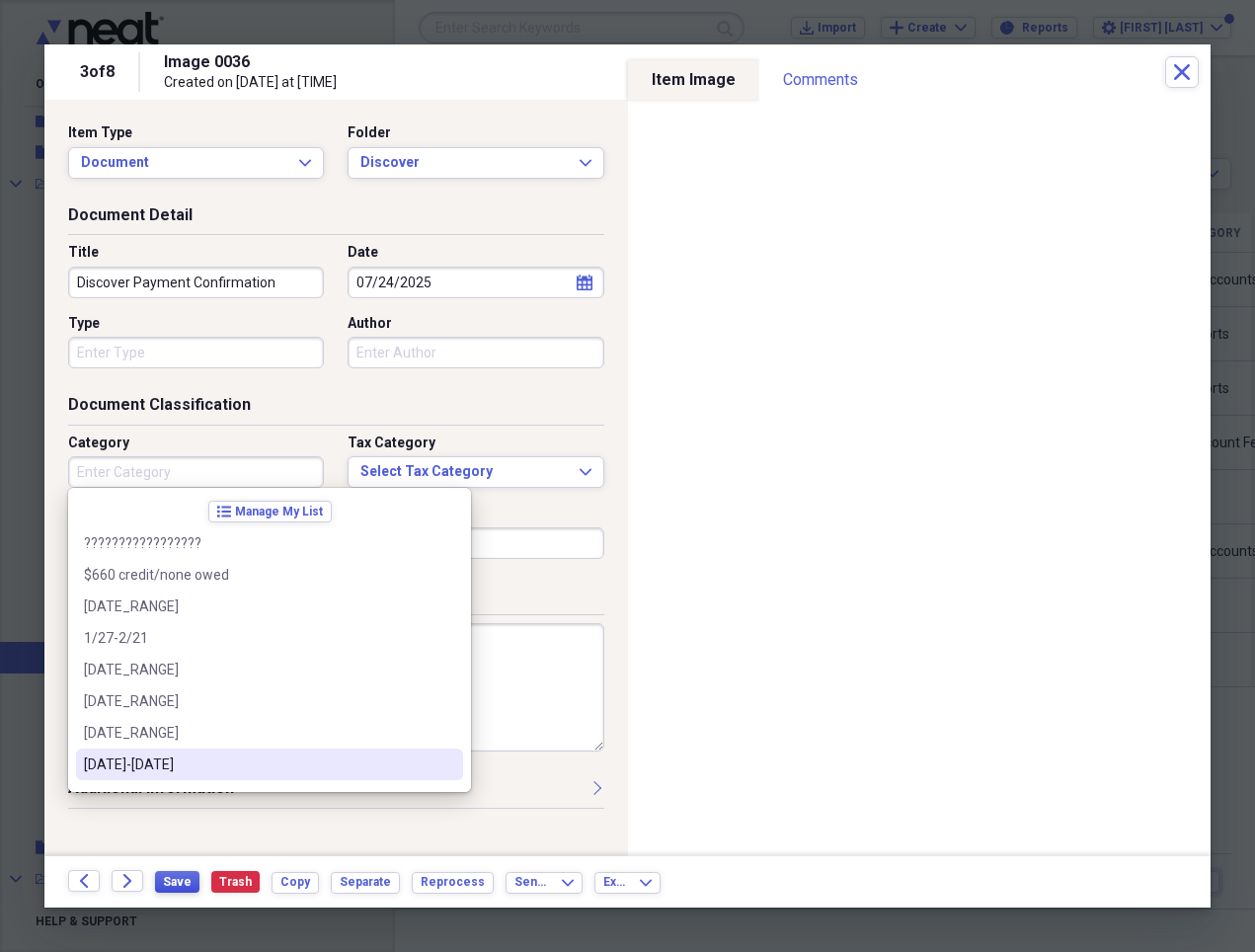 type 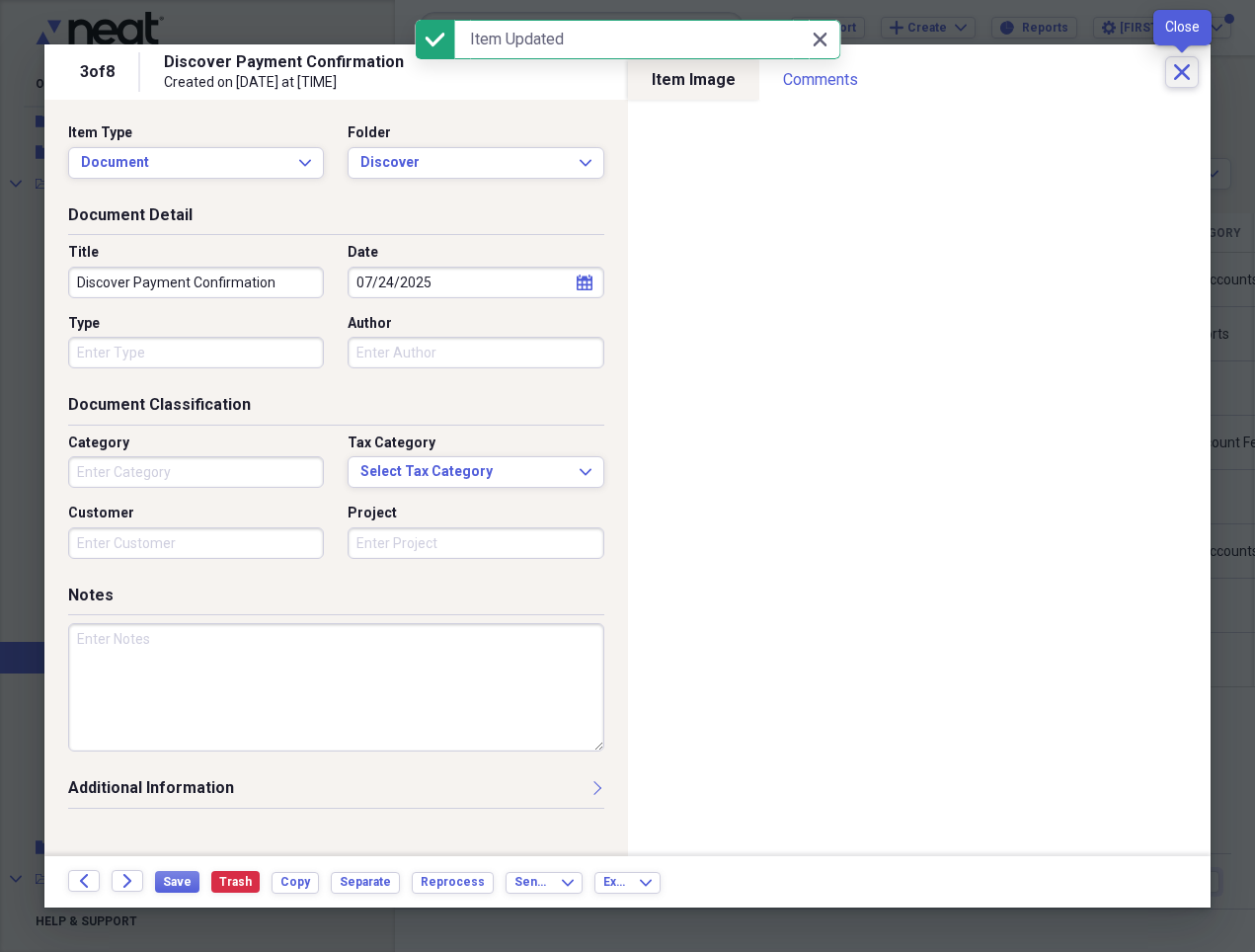 click 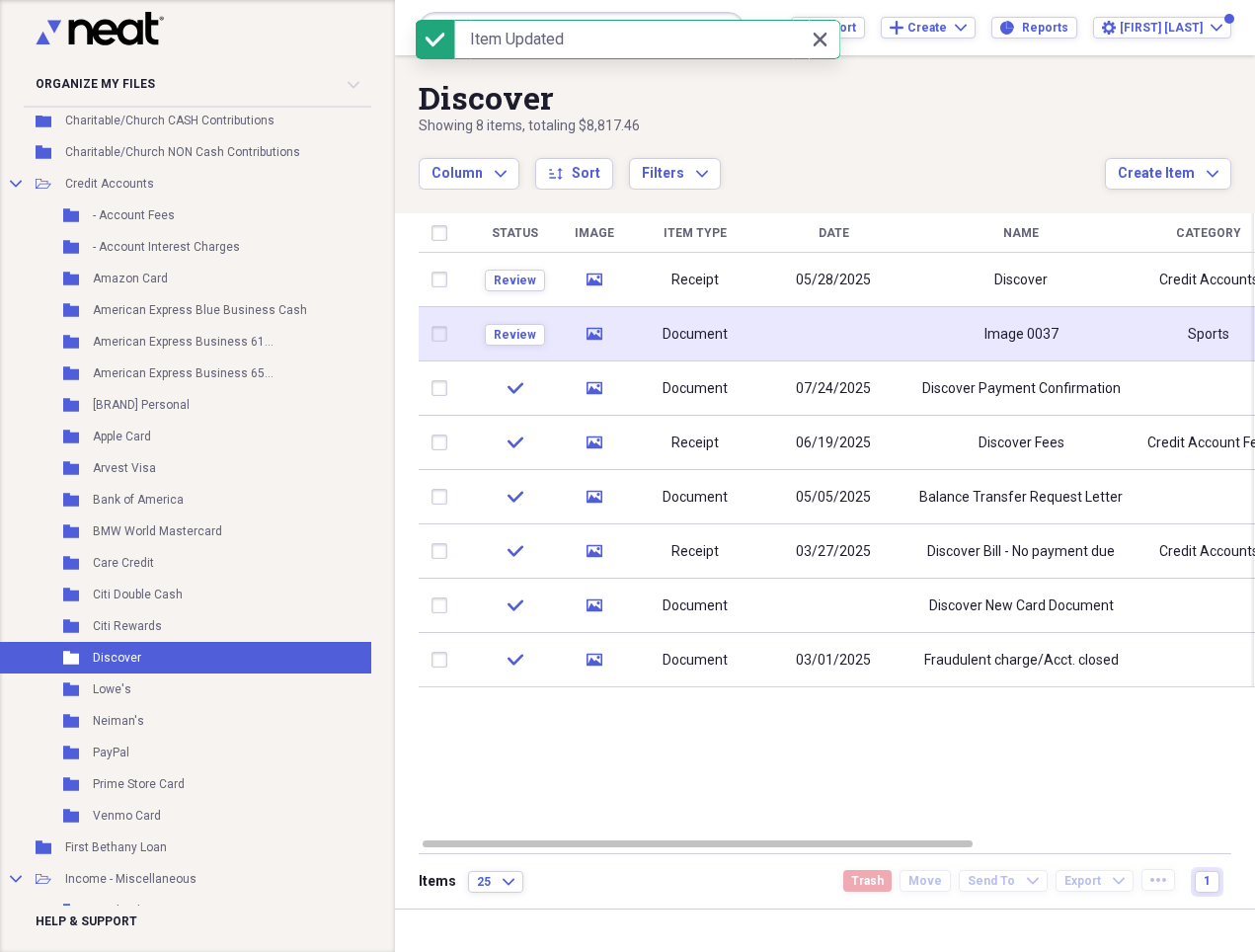 click on "Image 0037" at bounding box center (1021, 334) 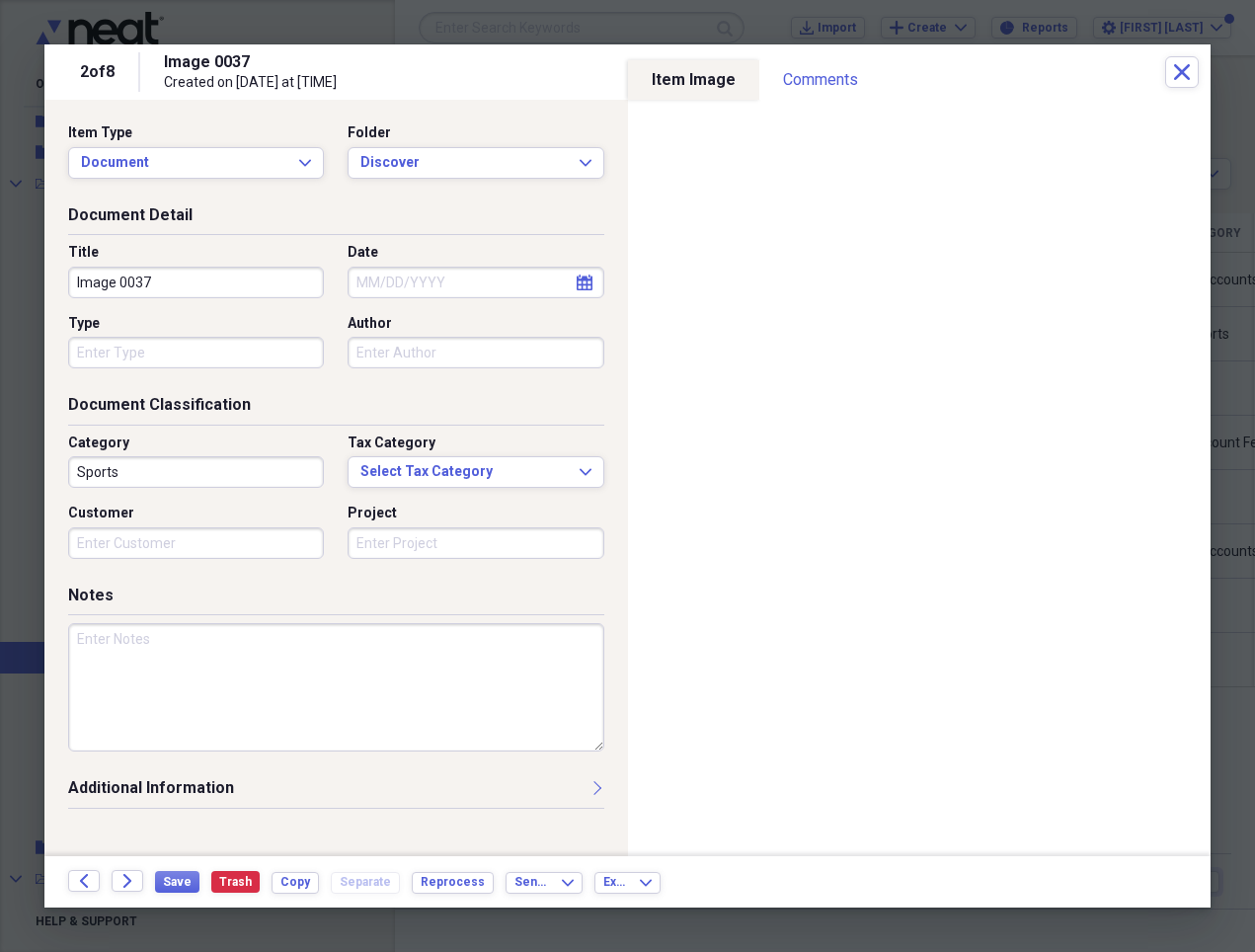 click on "Image 0037" at bounding box center (196, 282) 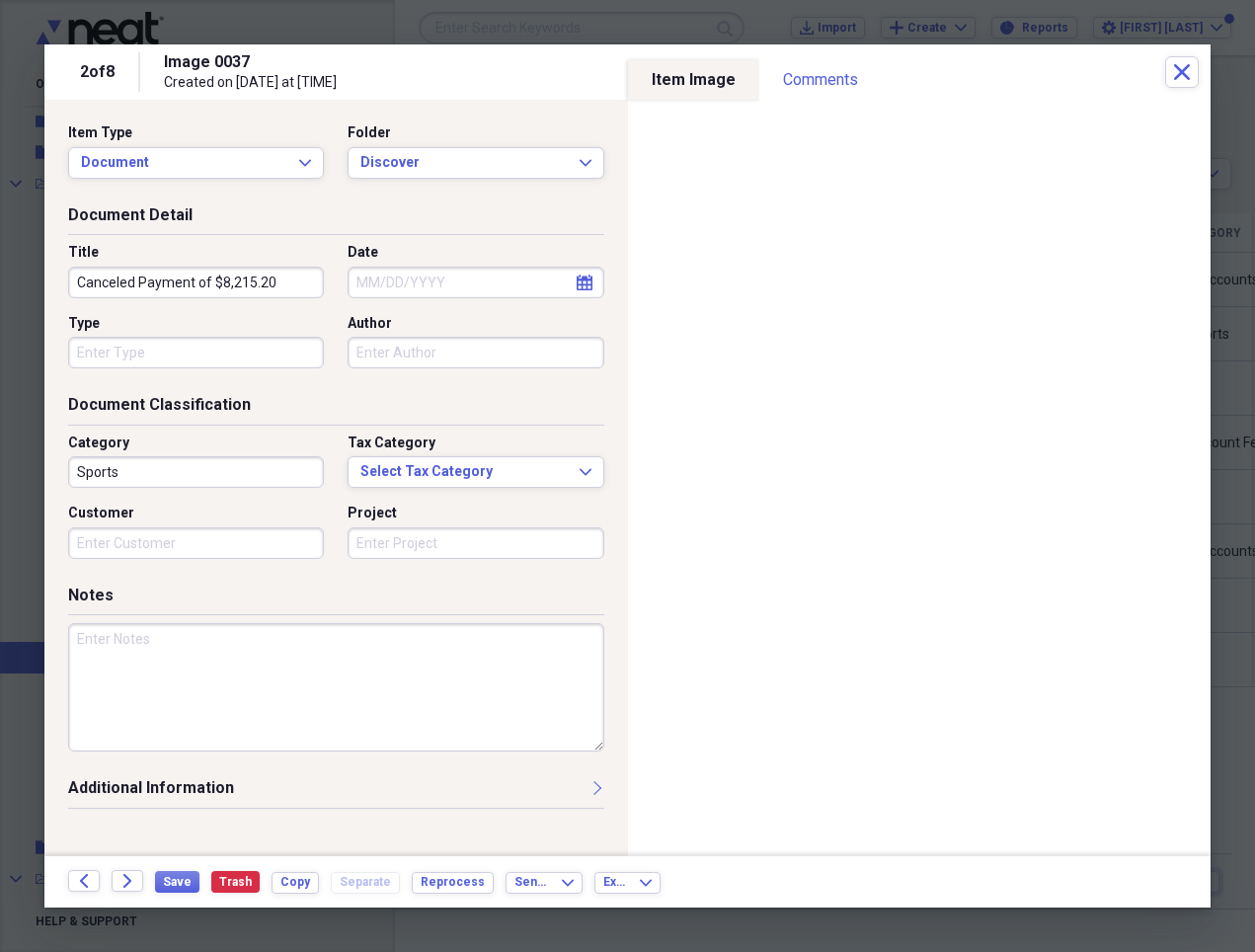 type on "Canceled Payment of $8,215.20" 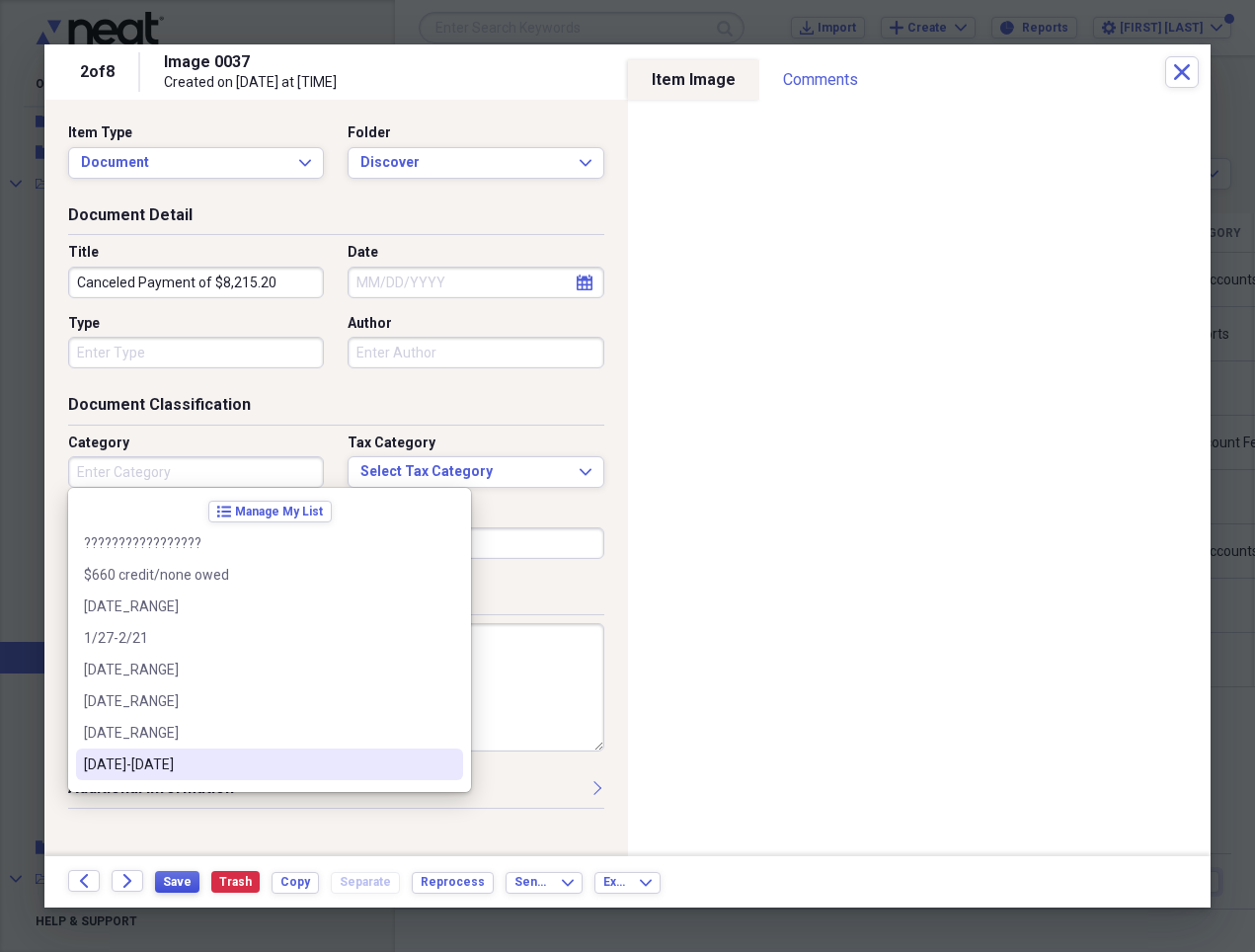 type 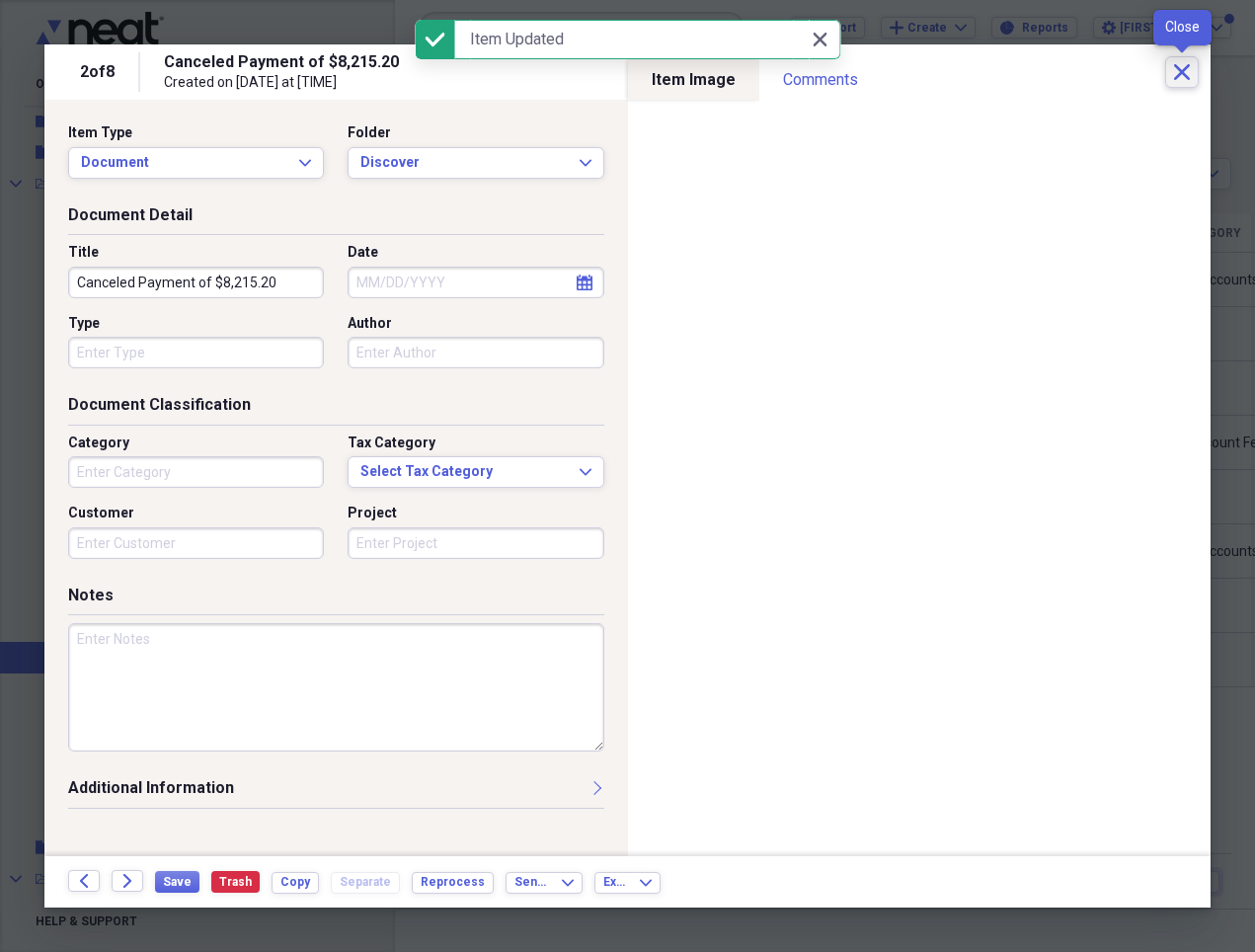 click on "Close" 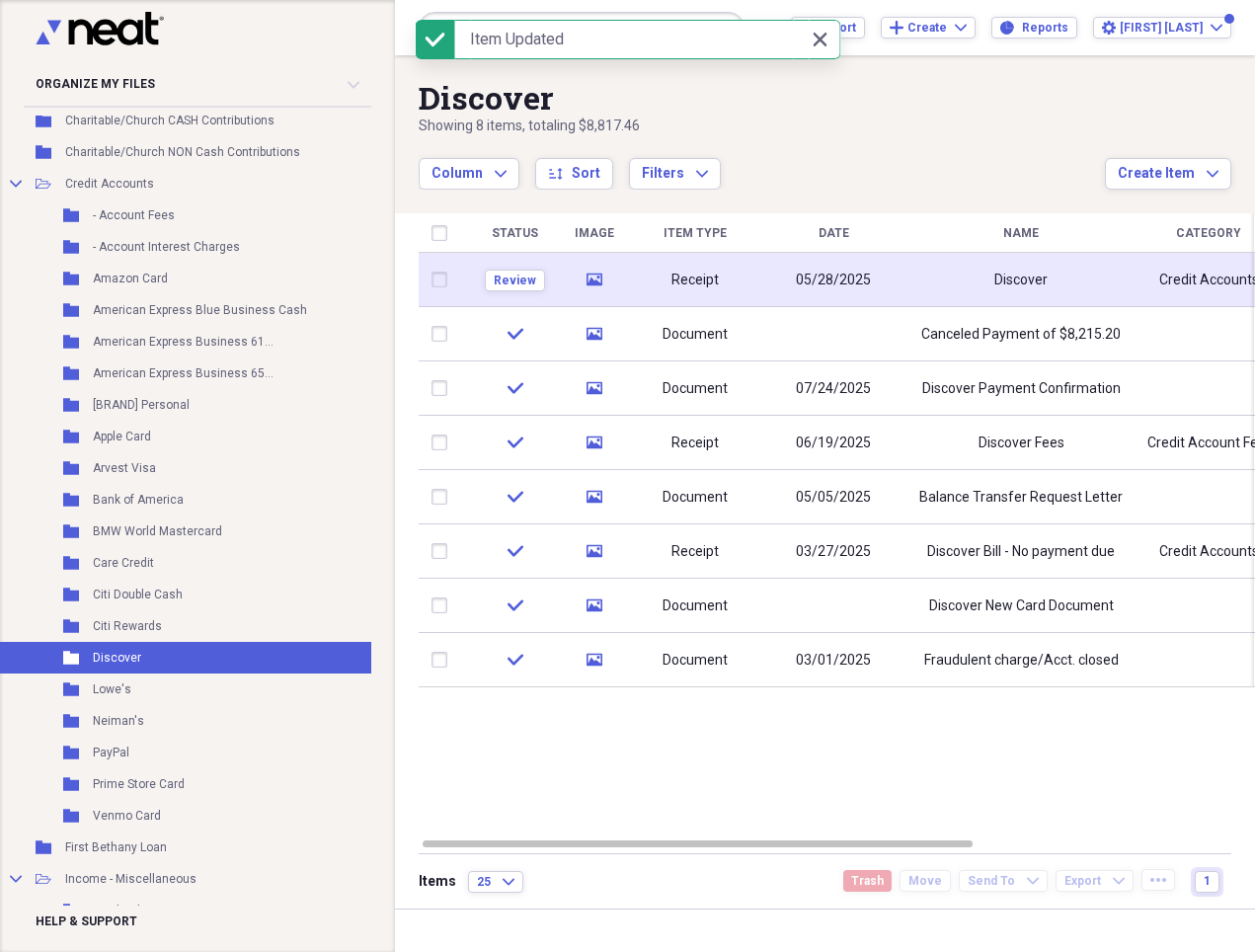 click on "Discover" at bounding box center [1021, 279] 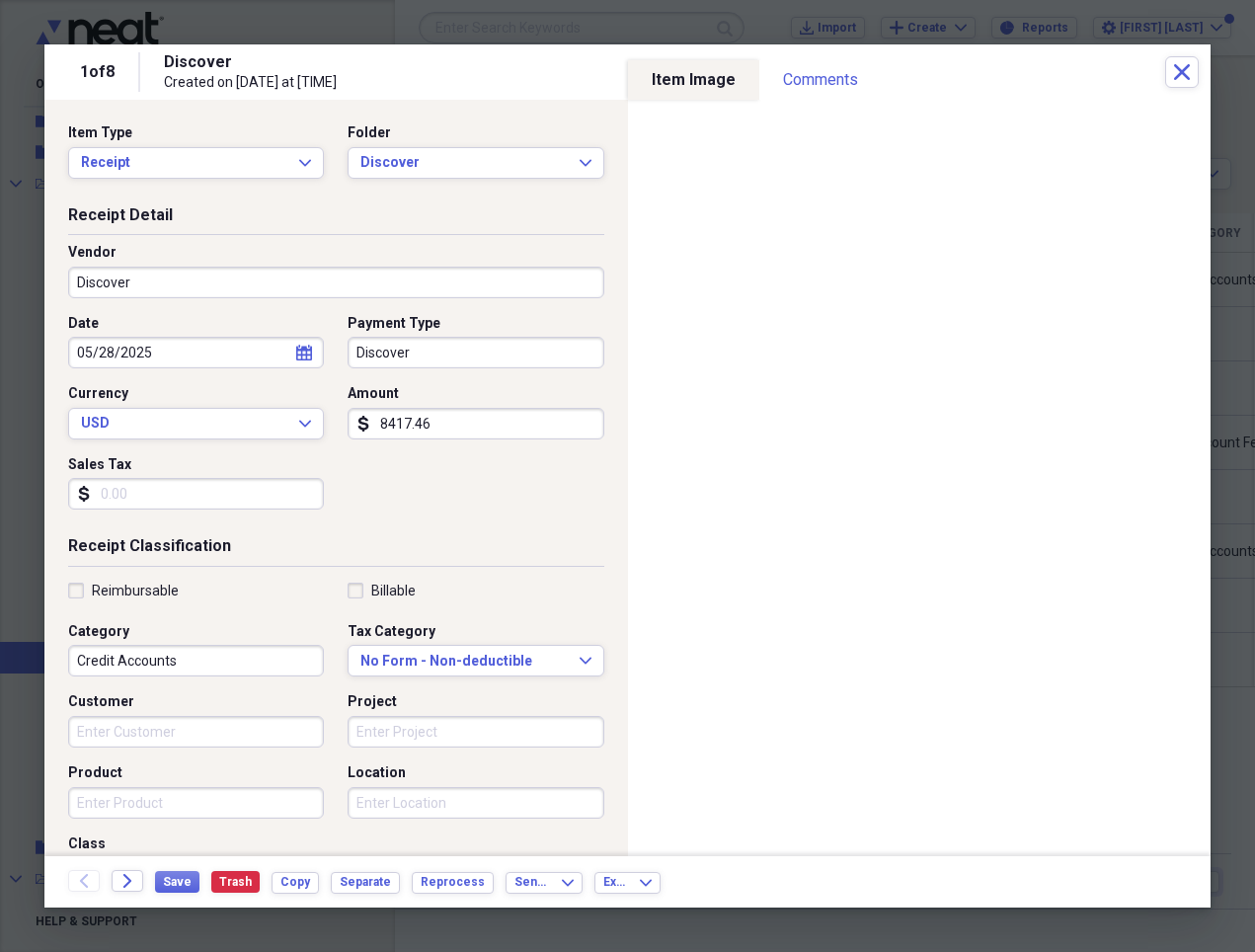 click 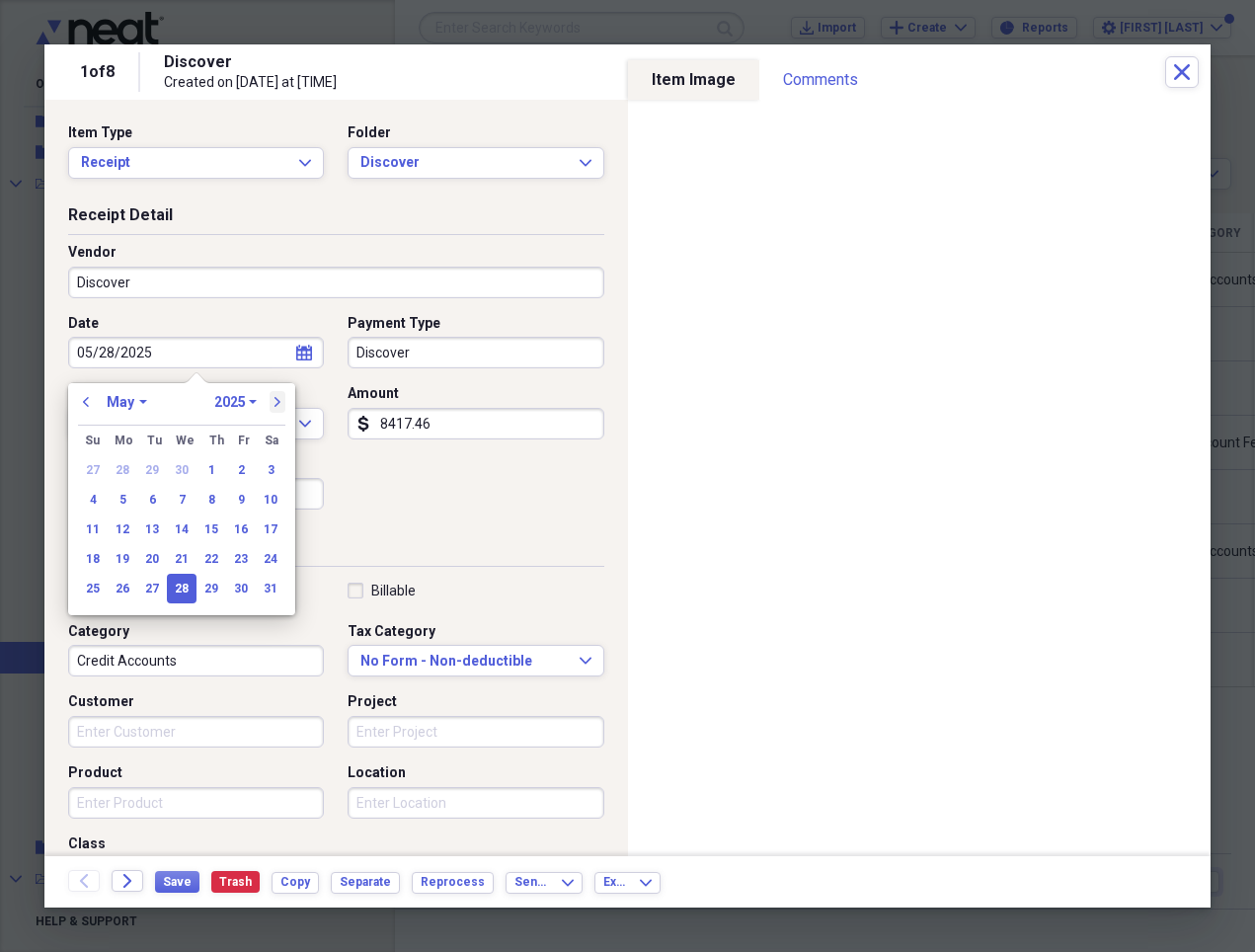 click on "next" at bounding box center [277, 402] 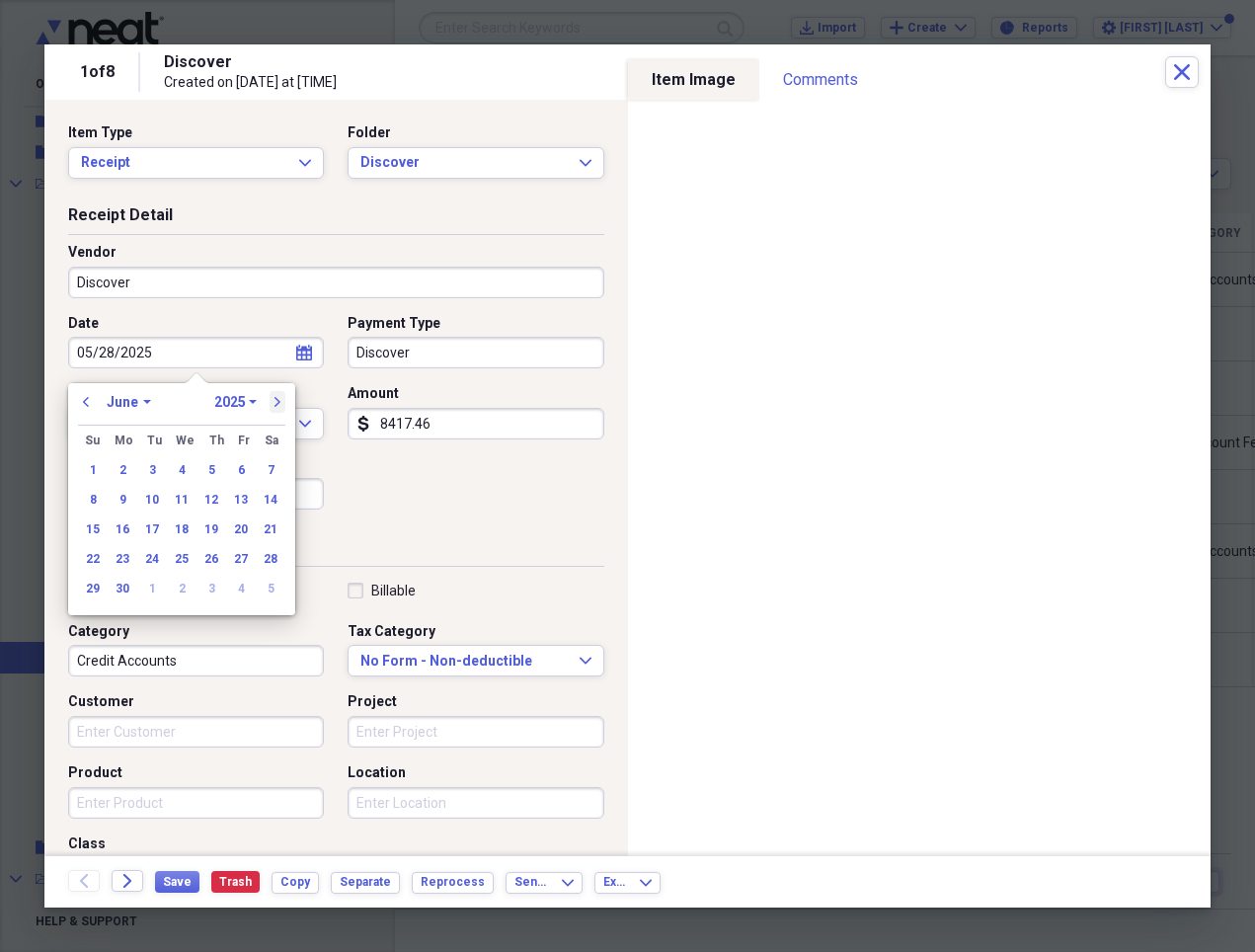 click on "next" at bounding box center [277, 402] 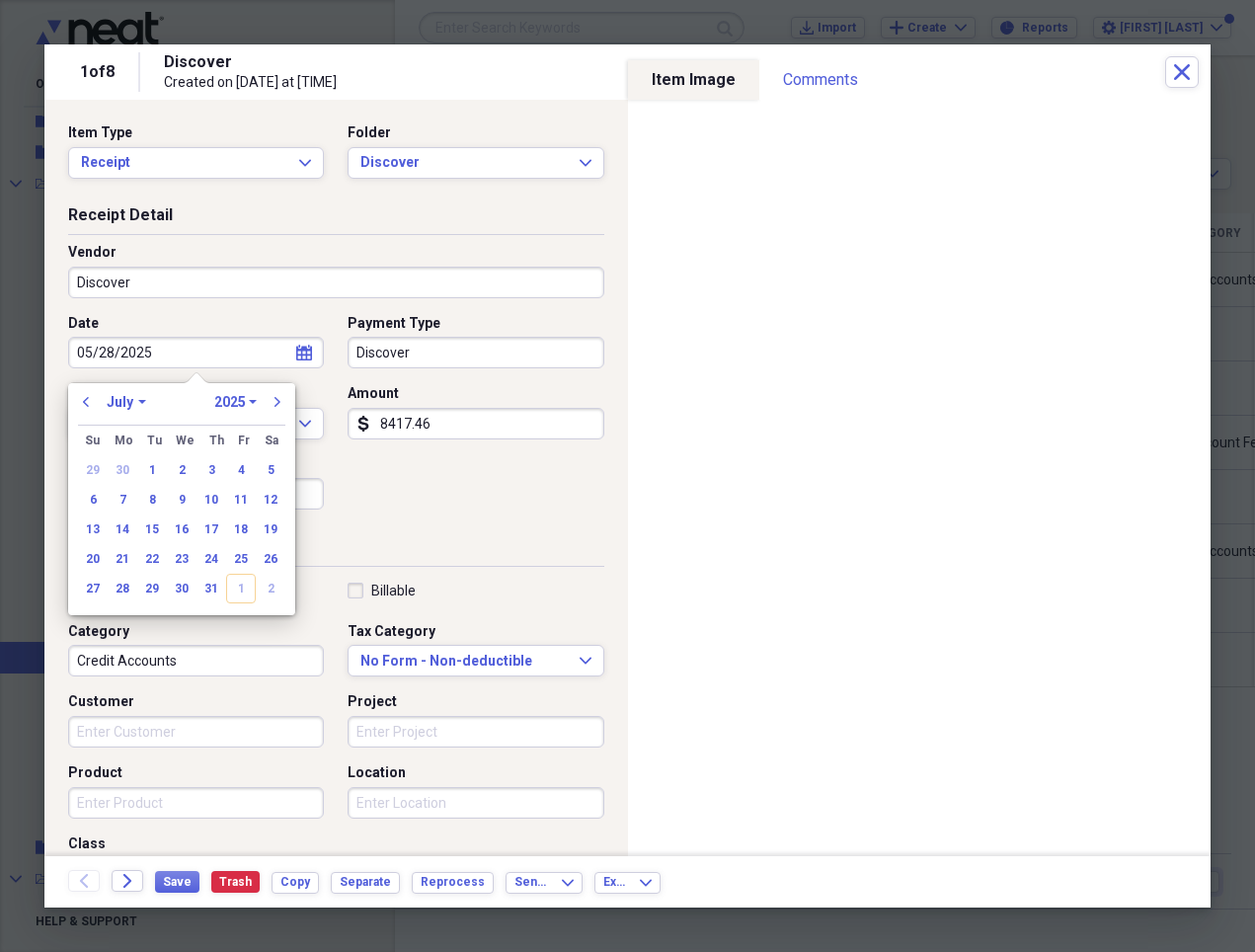 drag, startPoint x: 153, startPoint y: 560, endPoint x: 234, endPoint y: 535, distance: 84.77028 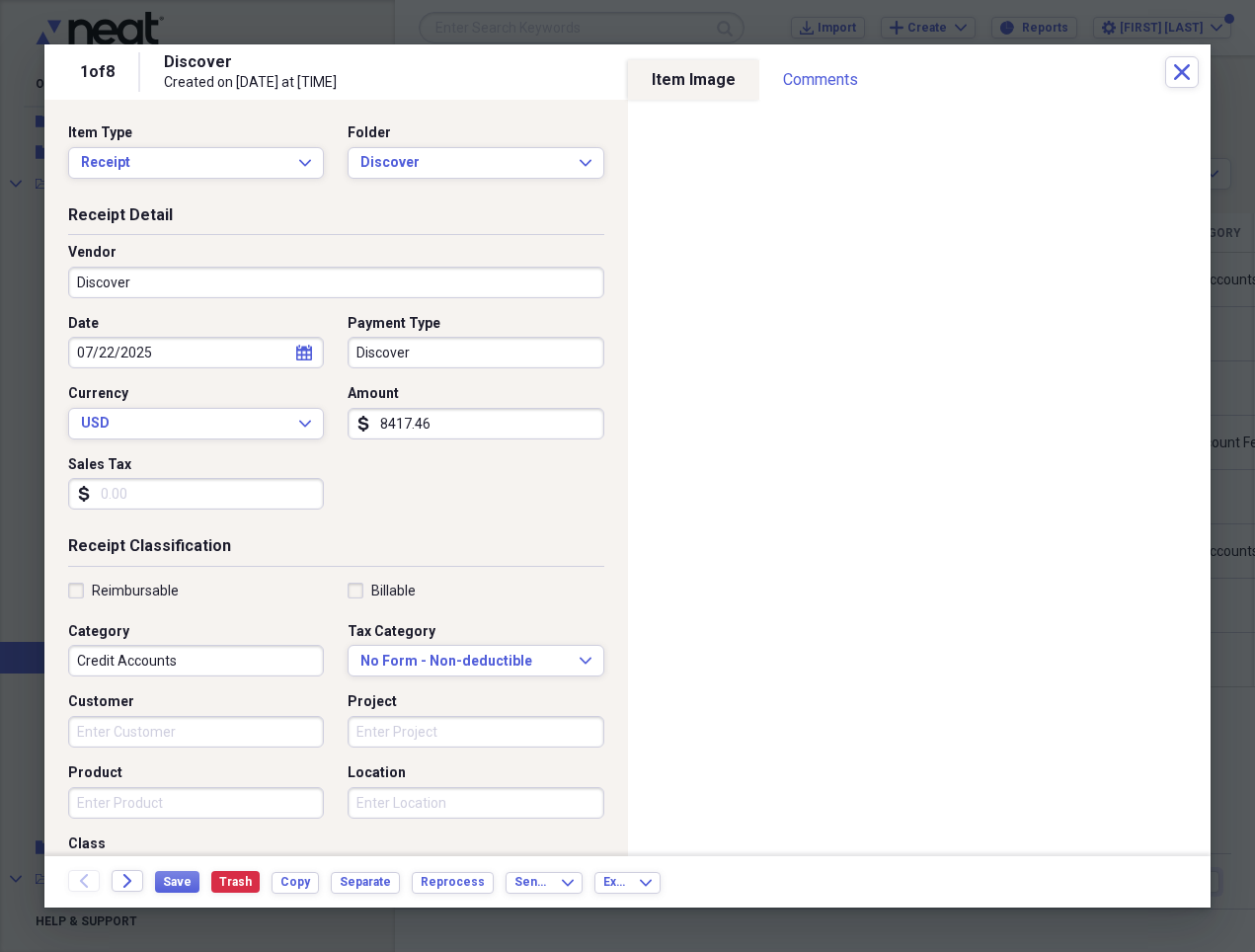 click on "Discover" at bounding box center [475, 353] 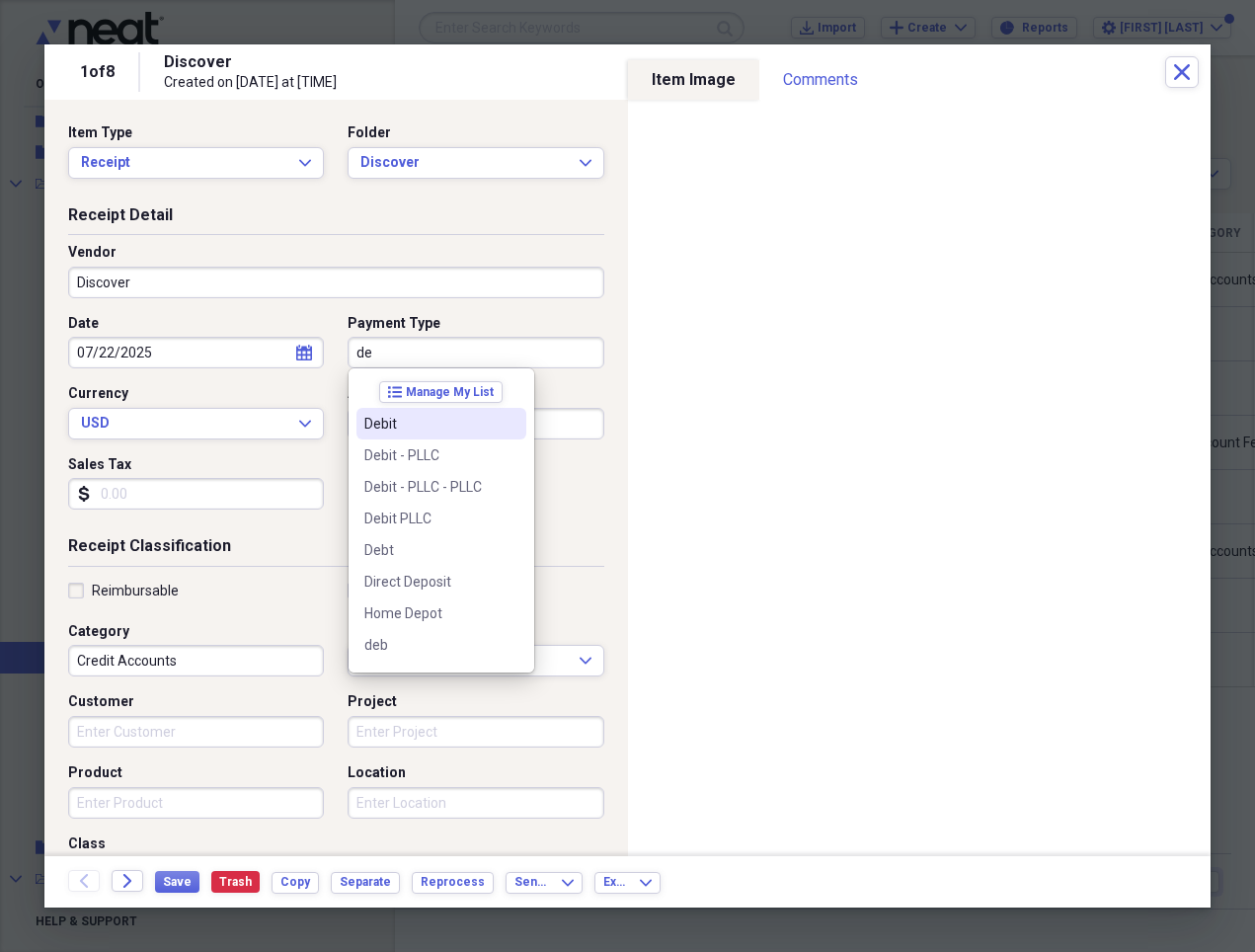 click on "Debit" at bounding box center (430, 424) 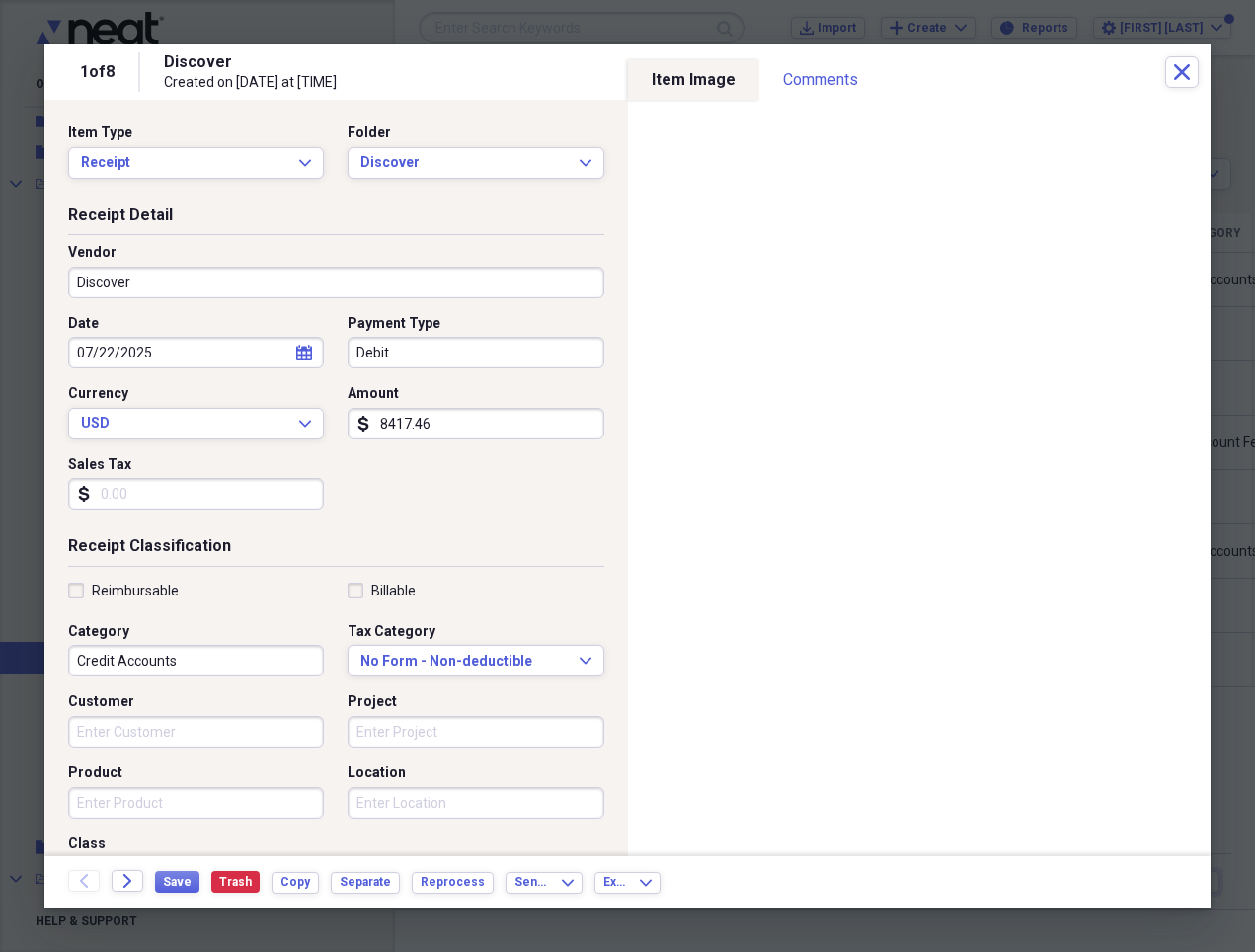 click on "8417.46" at bounding box center (475, 424) 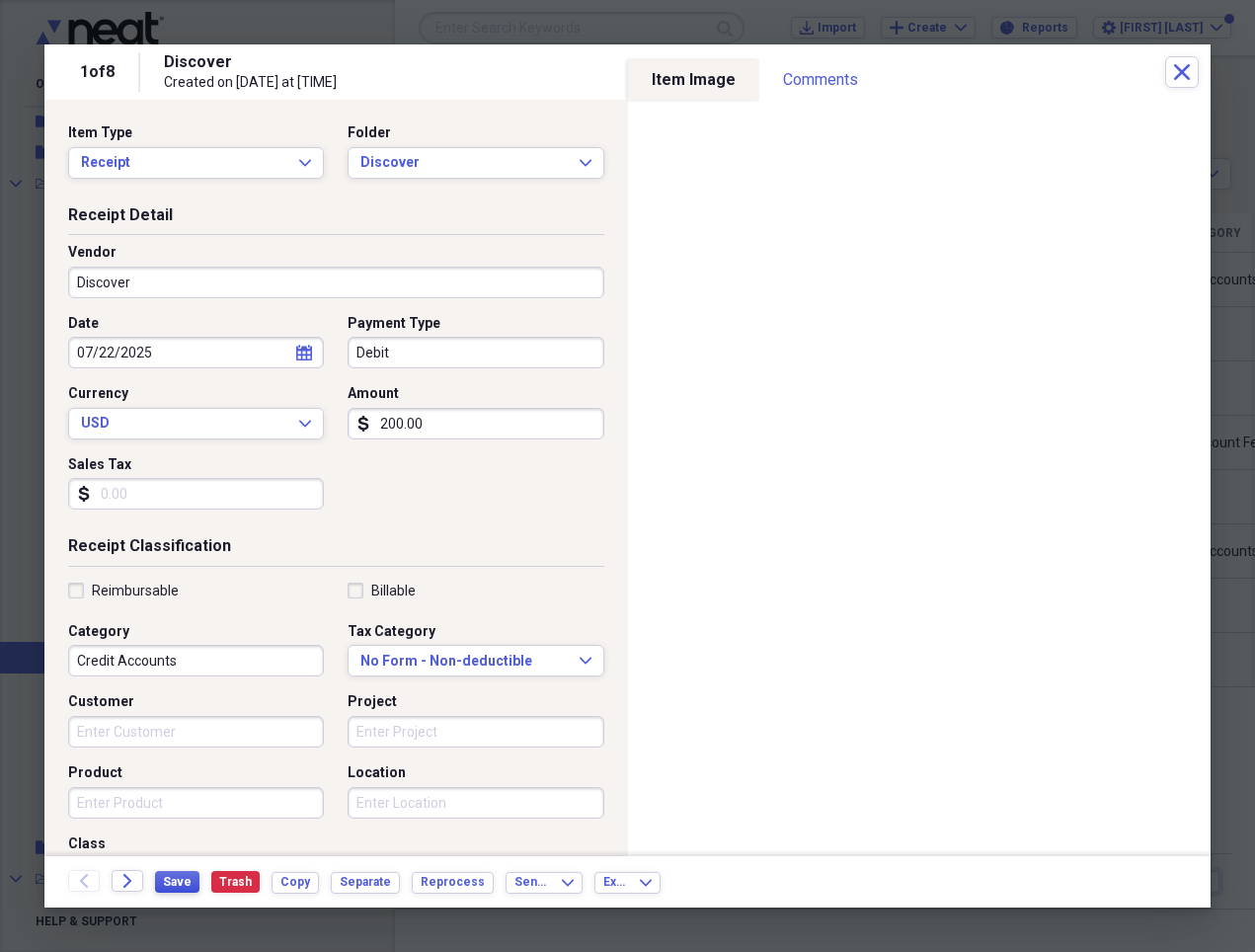 type on "200.00" 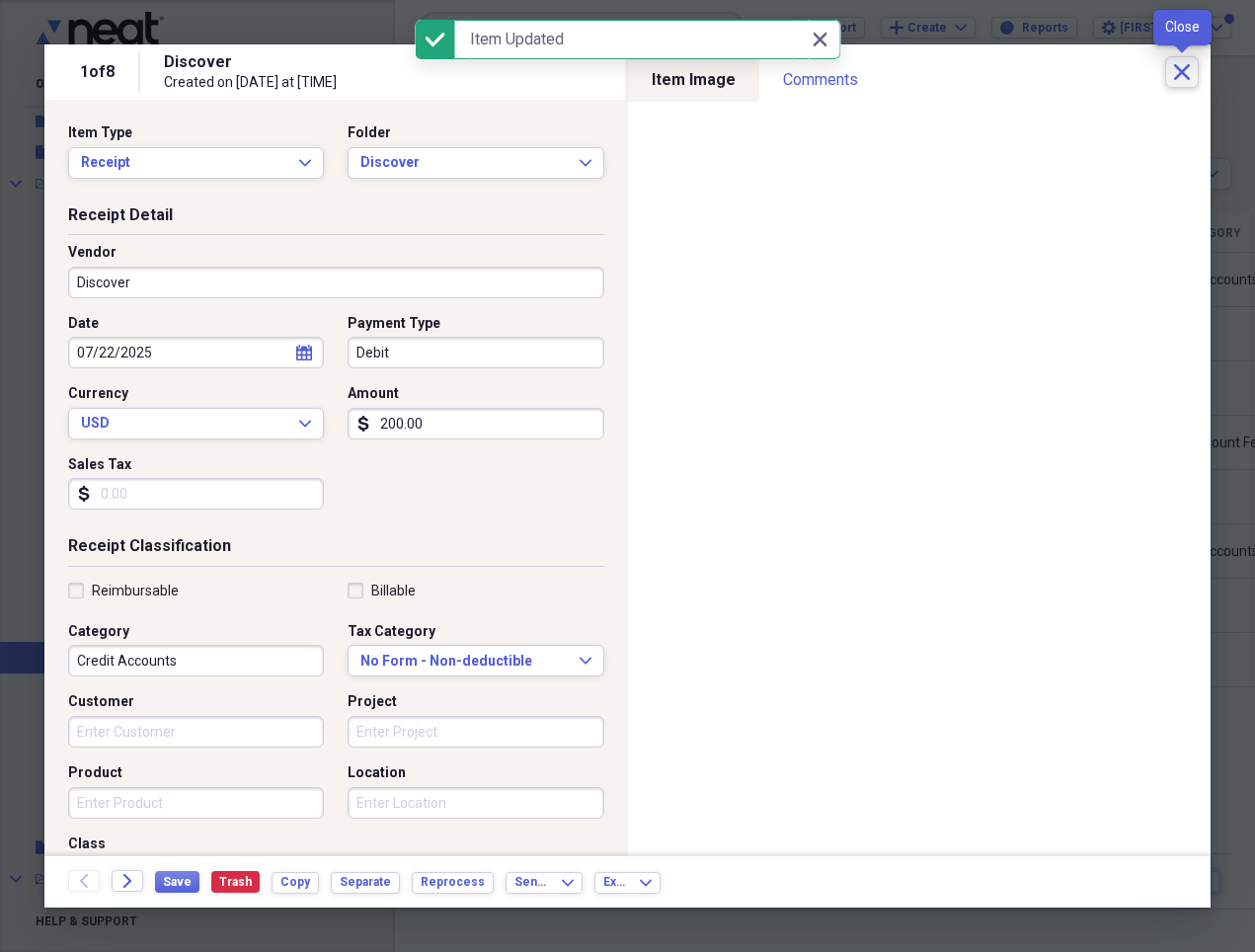click 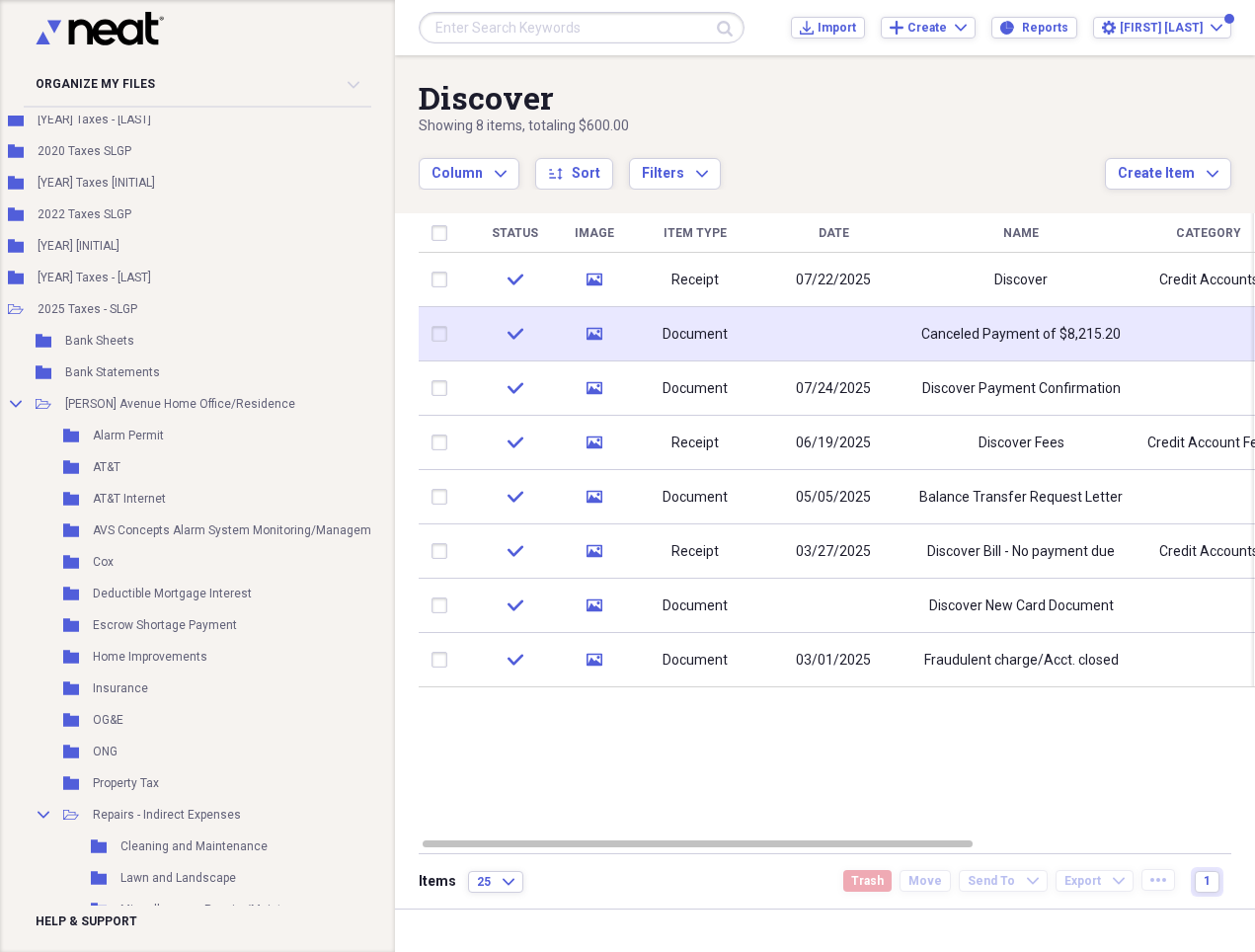 scroll, scrollTop: 357, scrollLeft: 55, axis: both 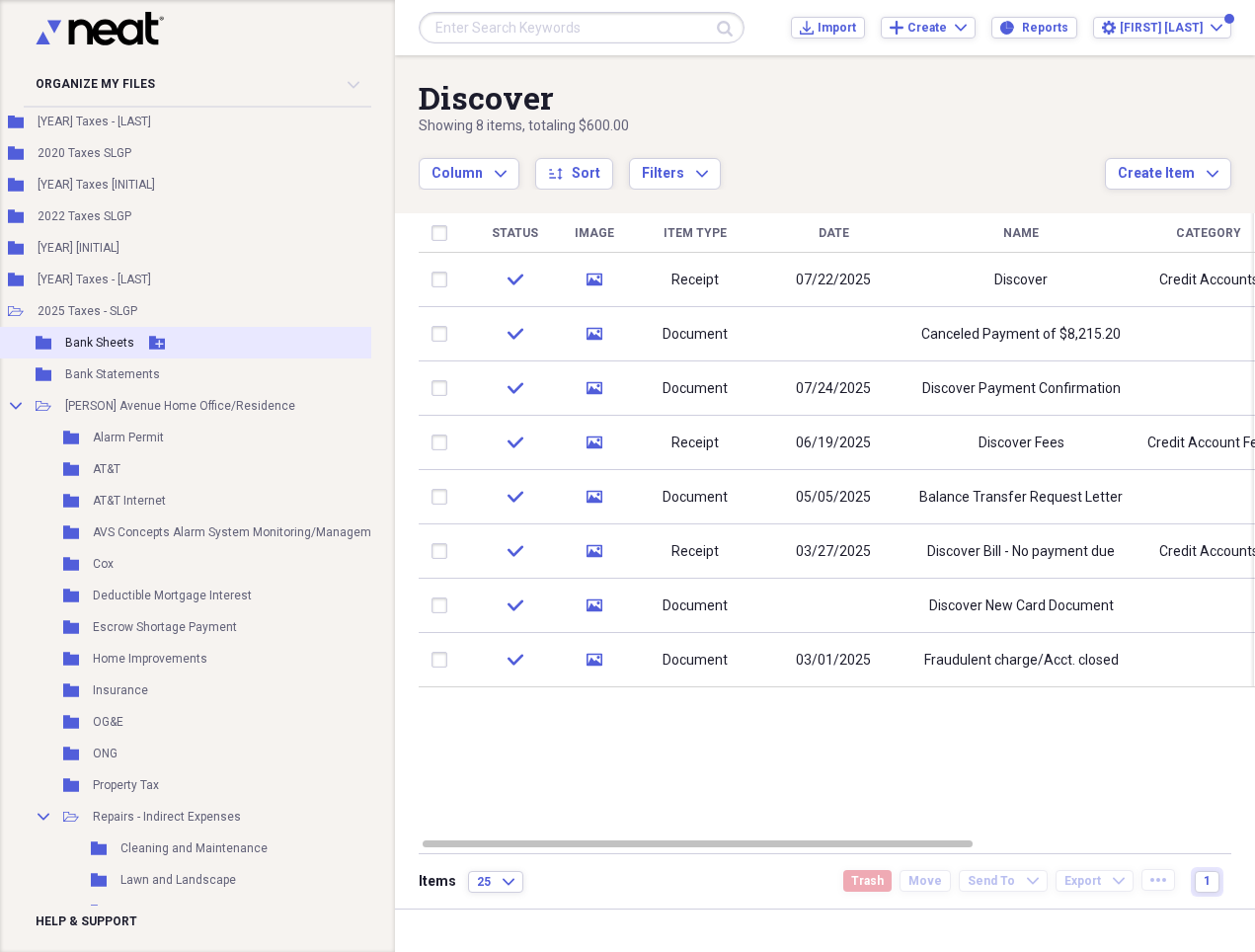 click on "Bank Sheets" at bounding box center [100, 343] 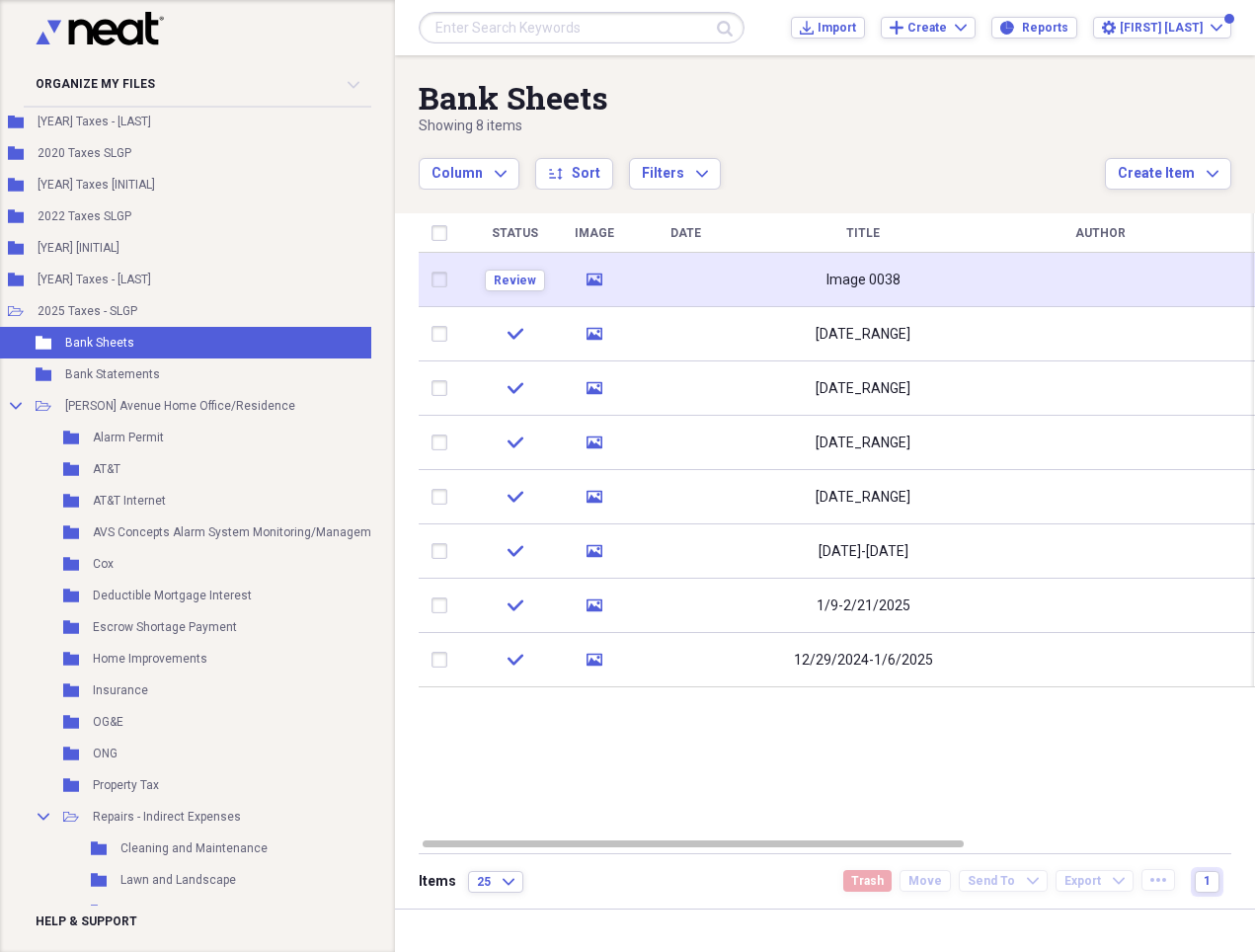 click on "Image 0038" at bounding box center (863, 280) 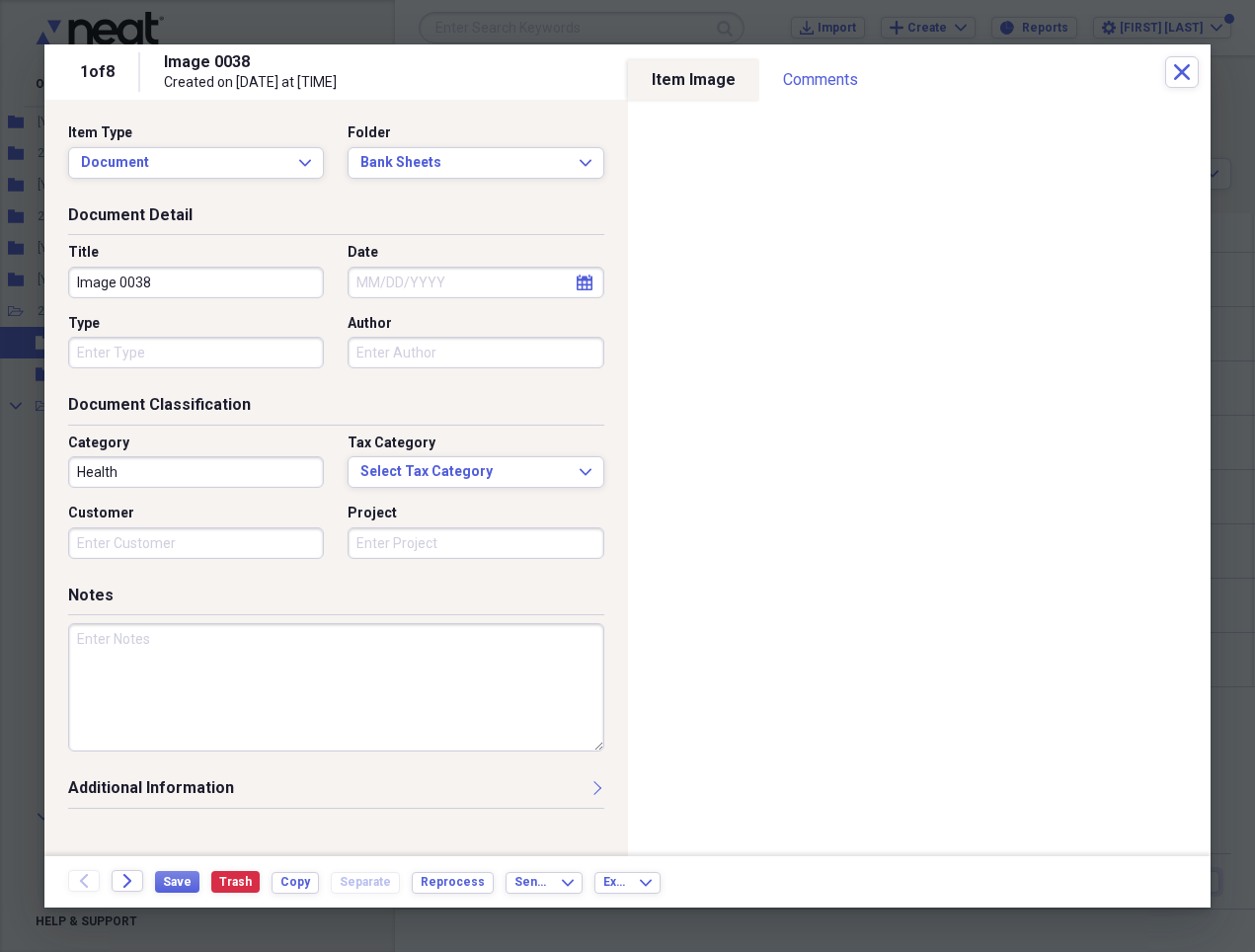 click on "Image 0038" at bounding box center [196, 282] 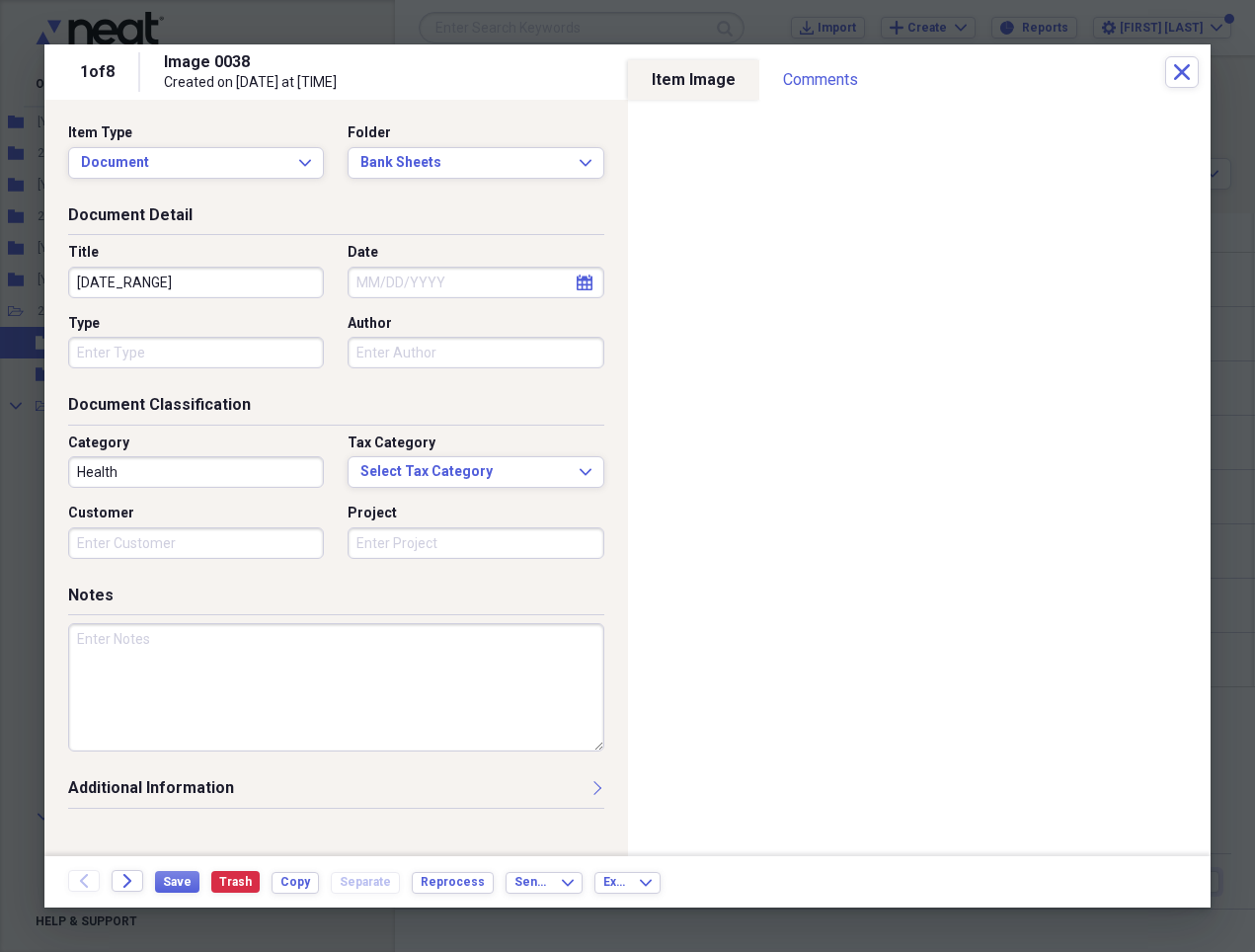 type on "[DATE_RANGE]" 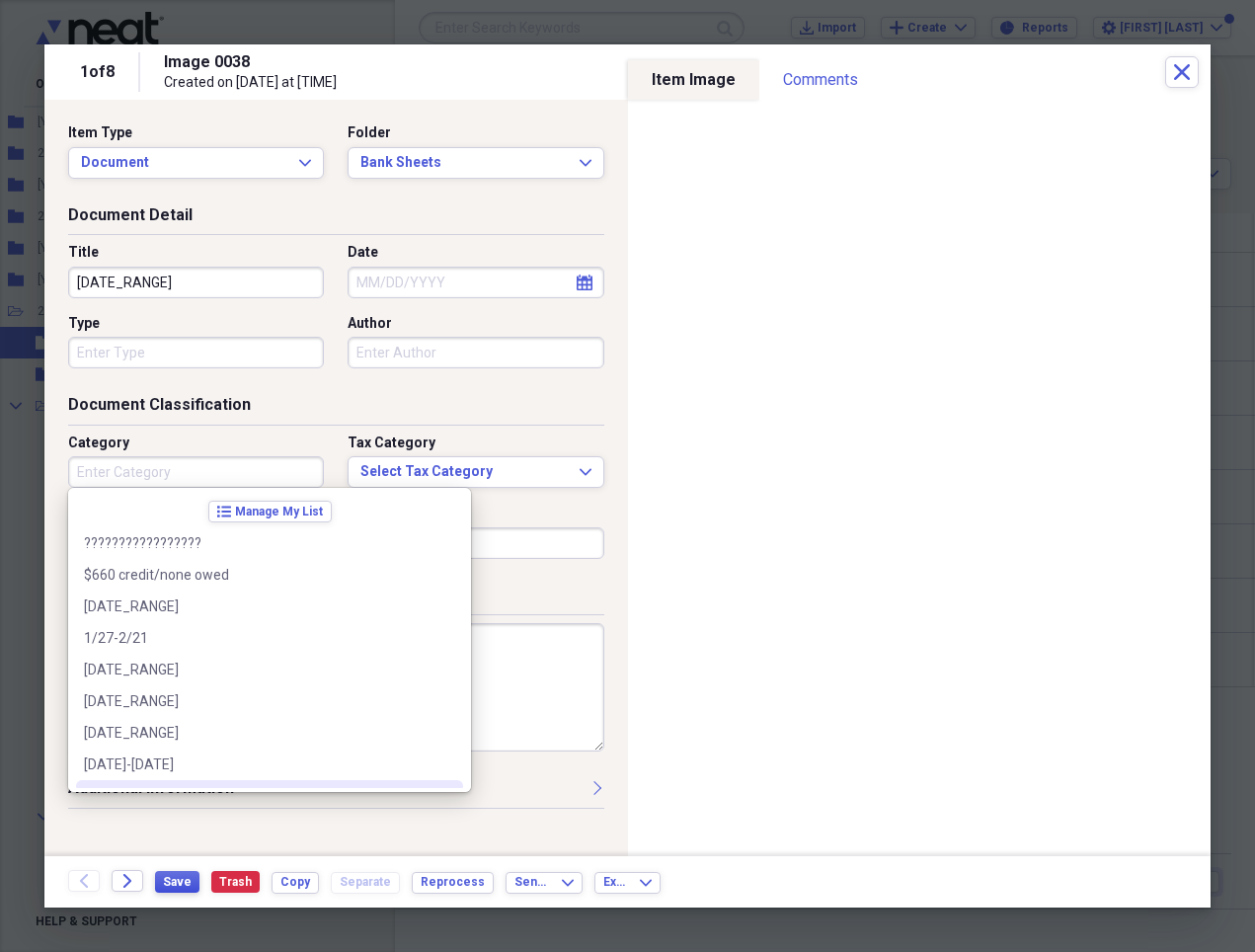 type 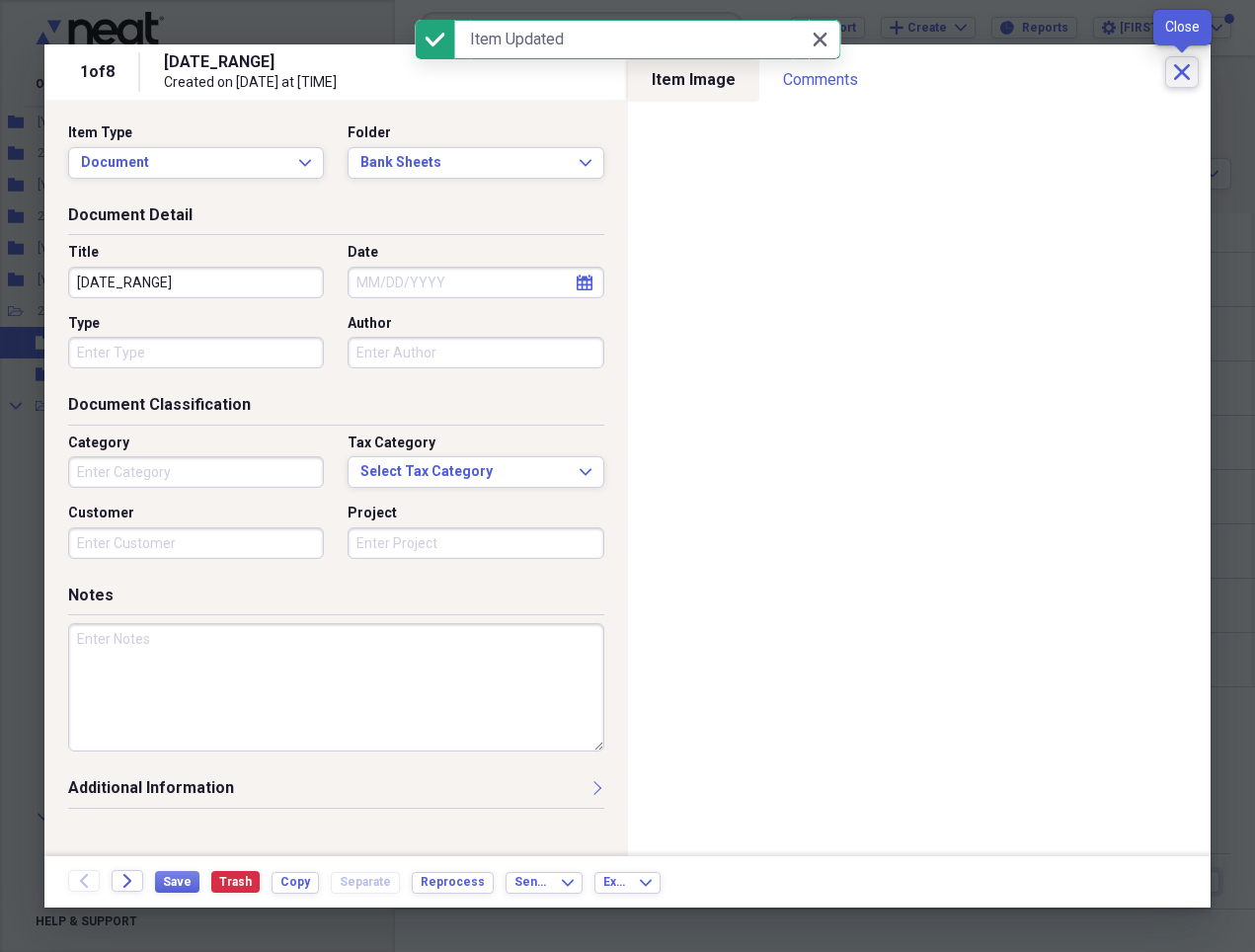 click 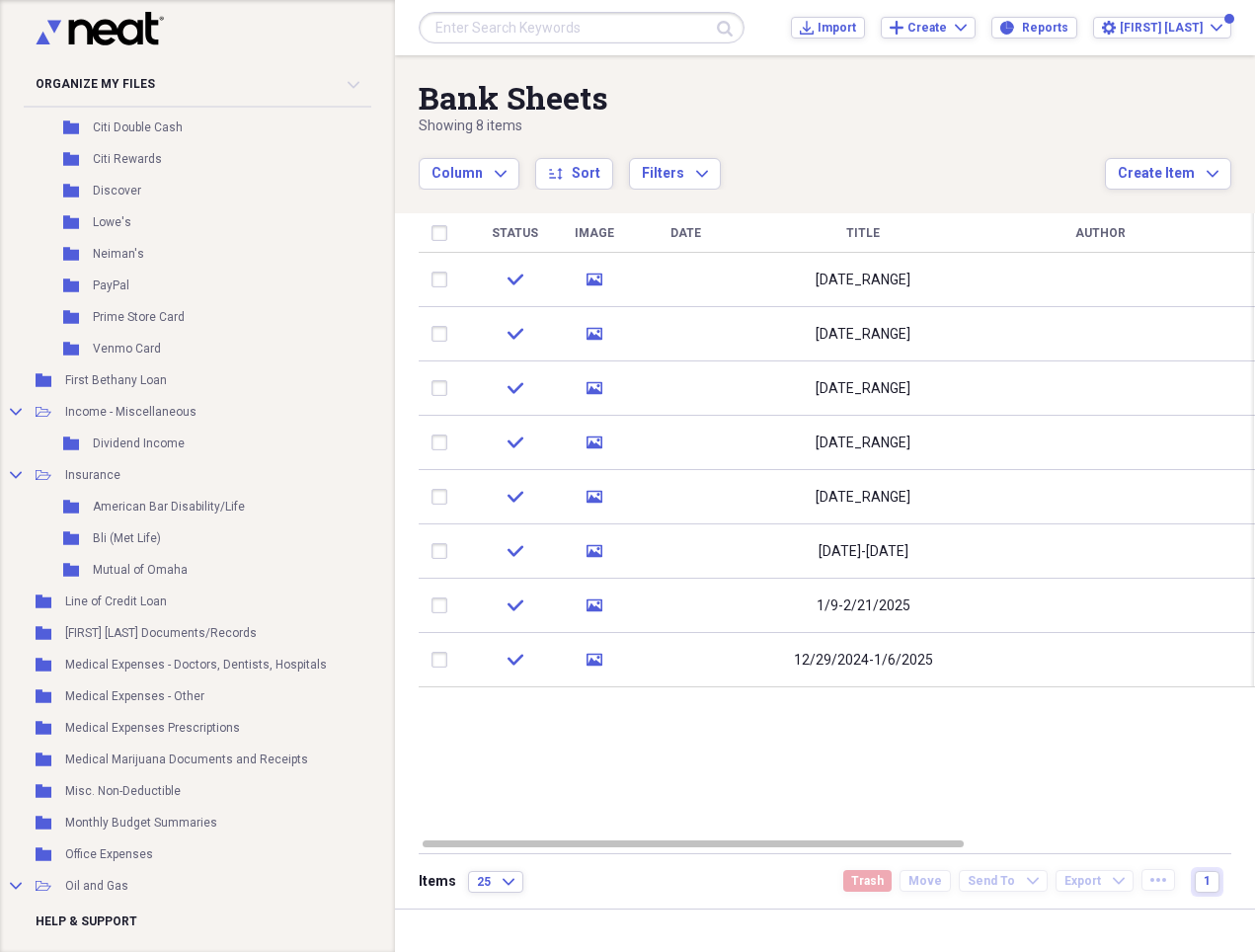 scroll, scrollTop: 3517, scrollLeft: 55, axis: both 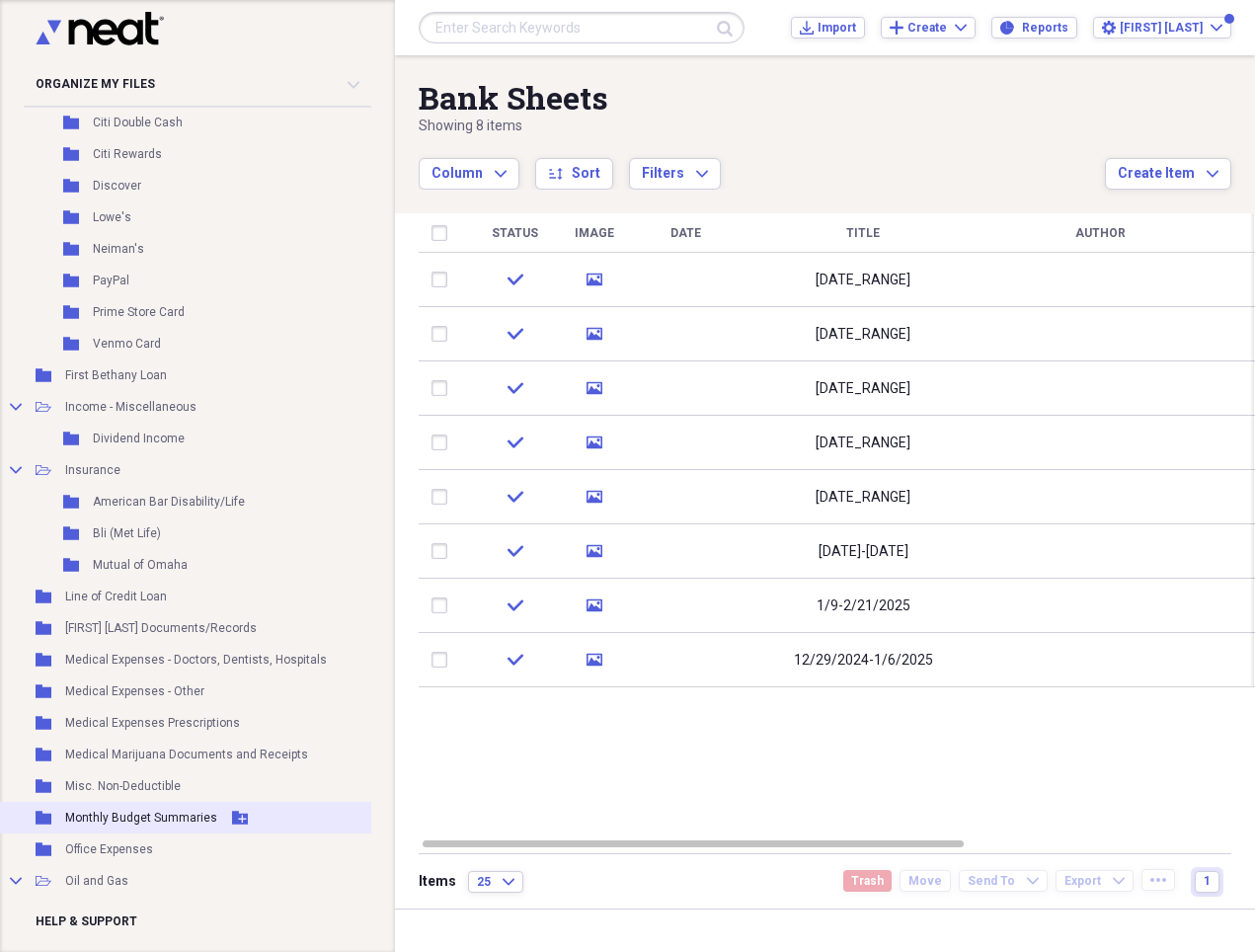 click on "Monthly Budget Summaries" at bounding box center [141, 818] 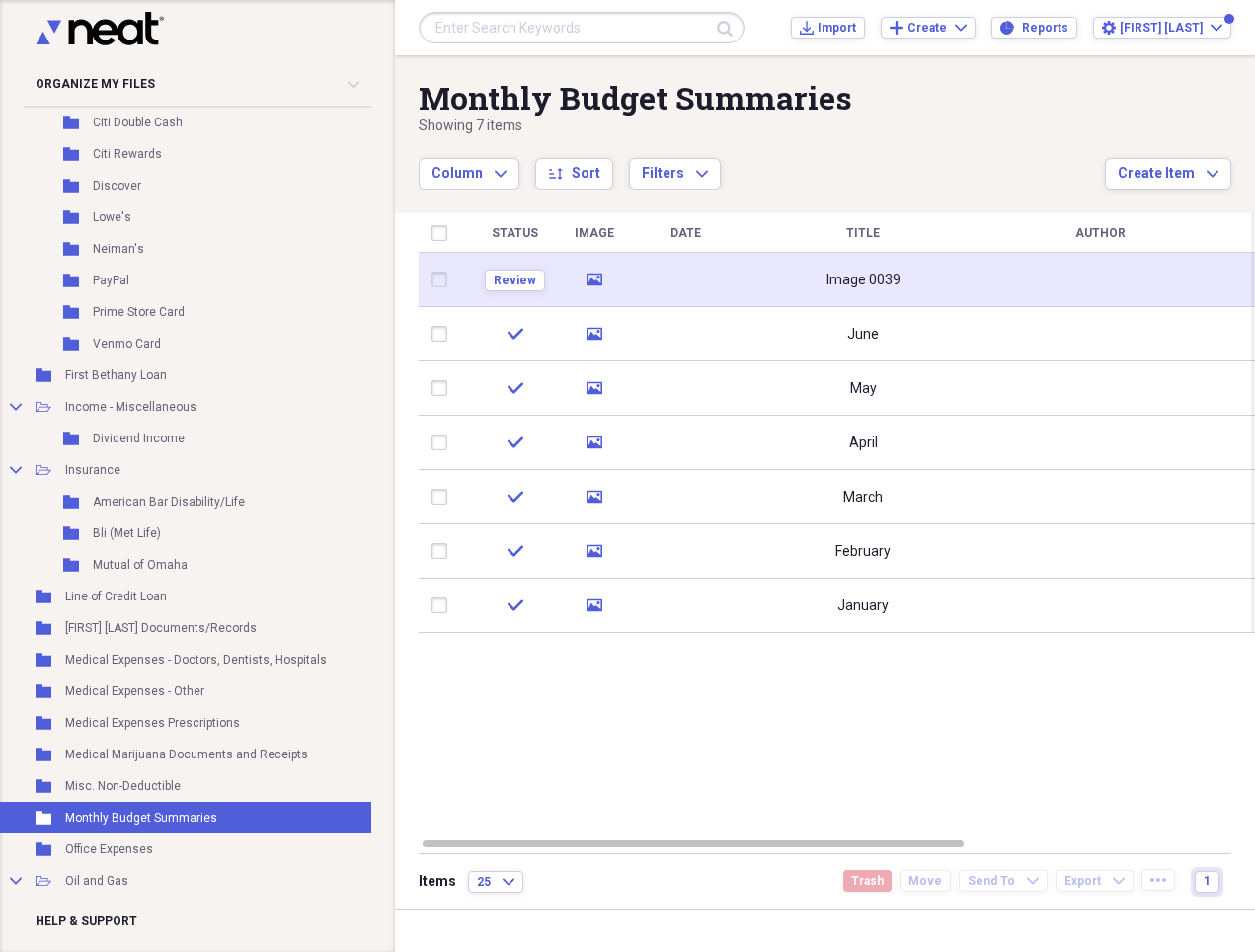 click on "Image 0039" at bounding box center [863, 280] 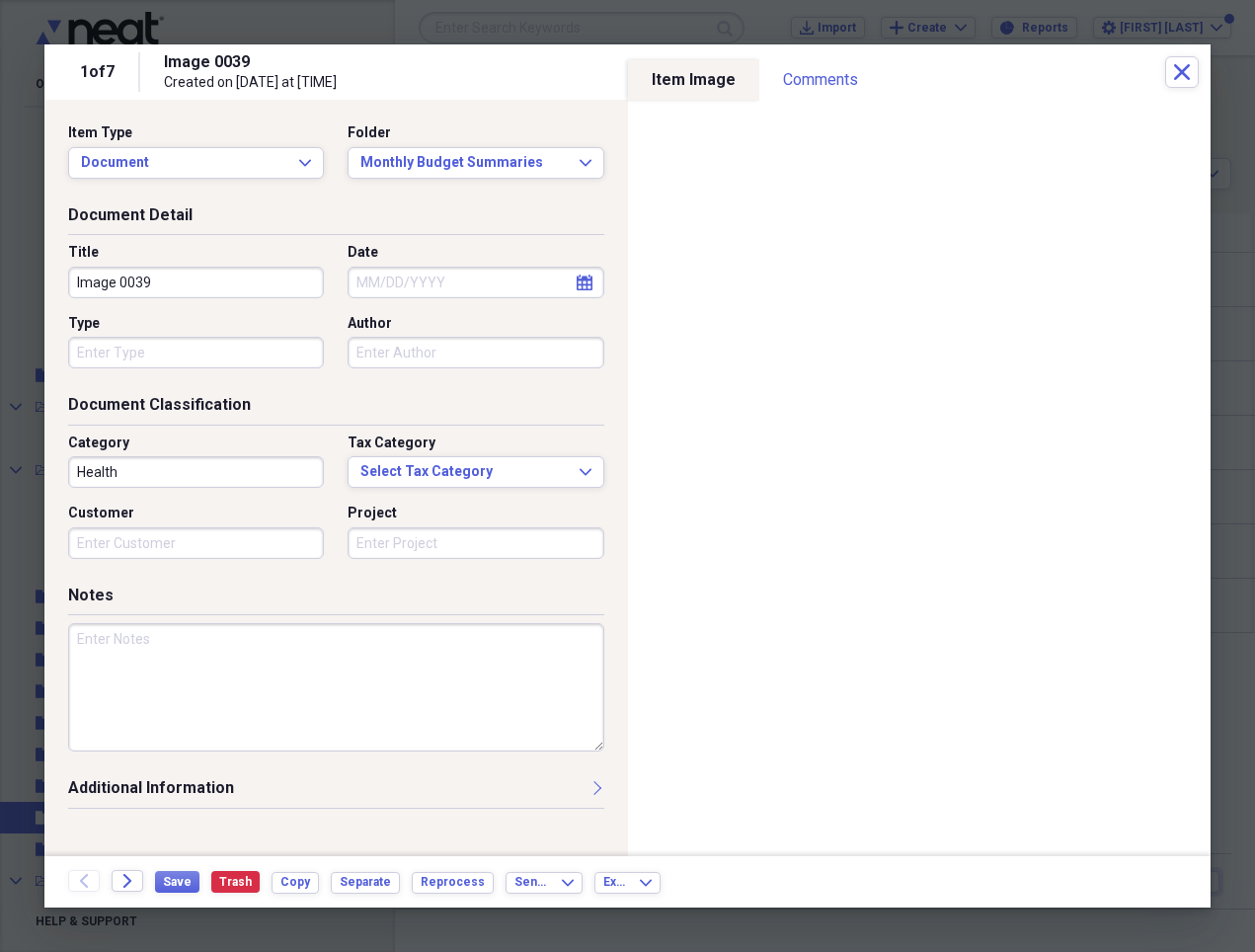 click on "Image 0039" at bounding box center [196, 282] 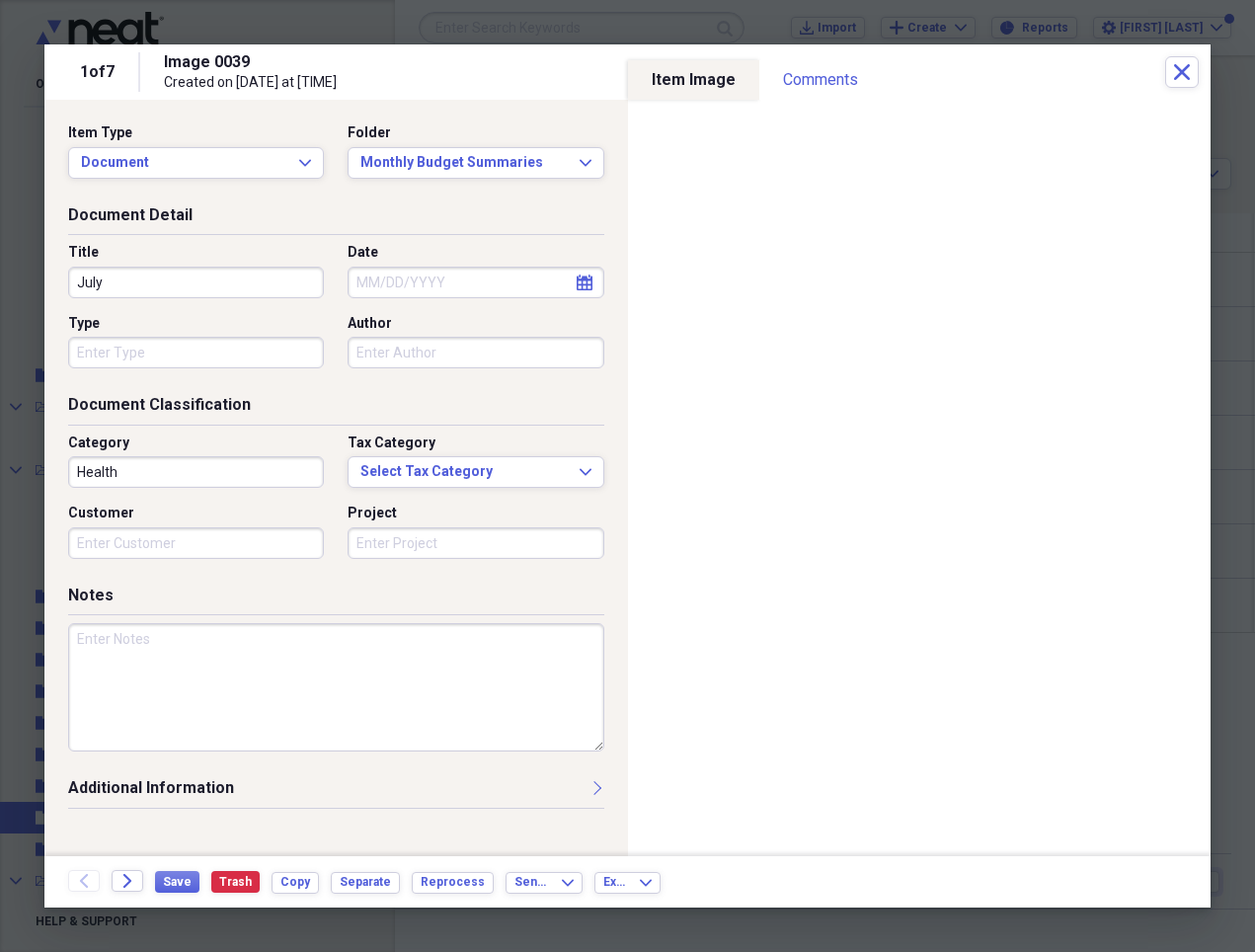 type on "July" 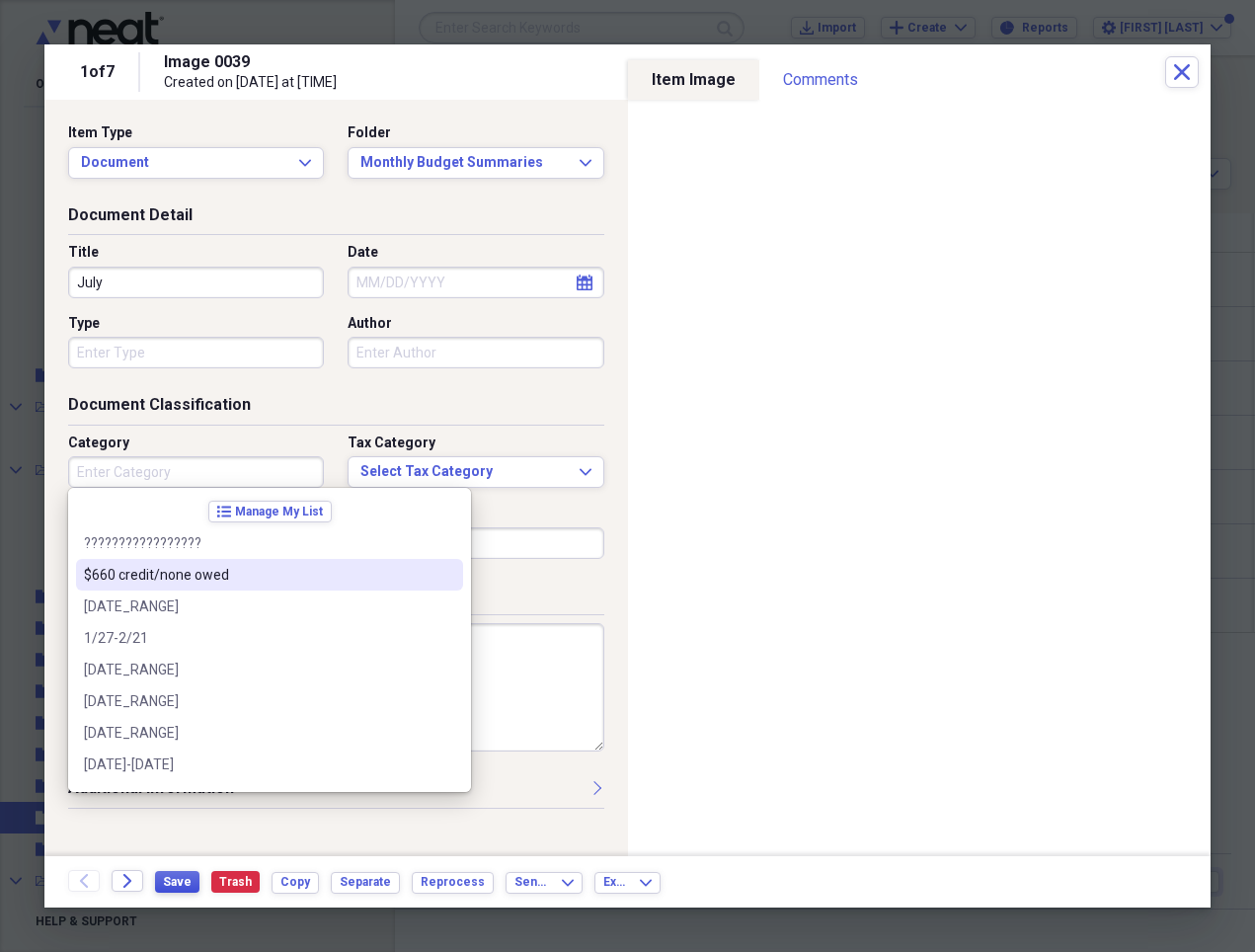 type 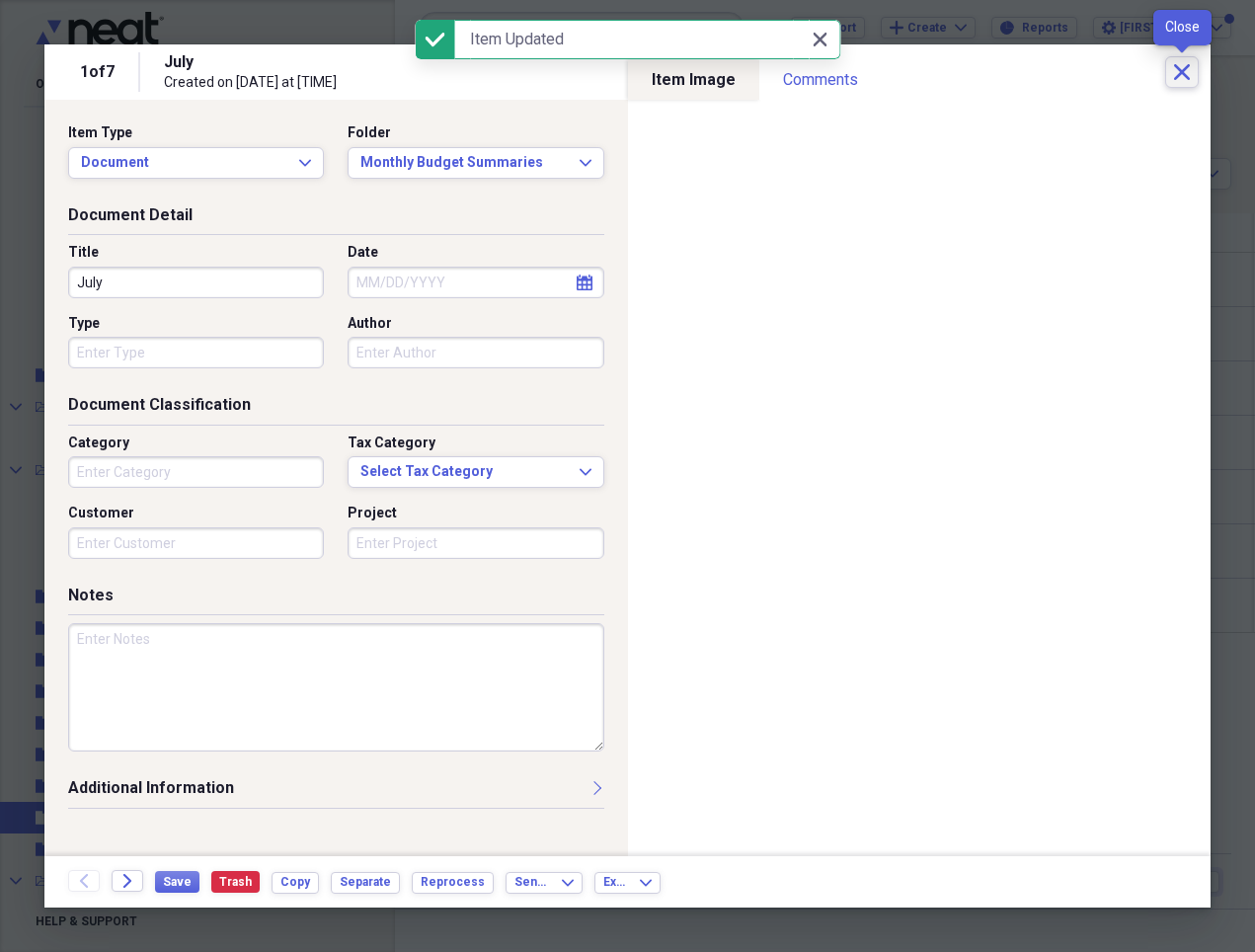 click on "Close" 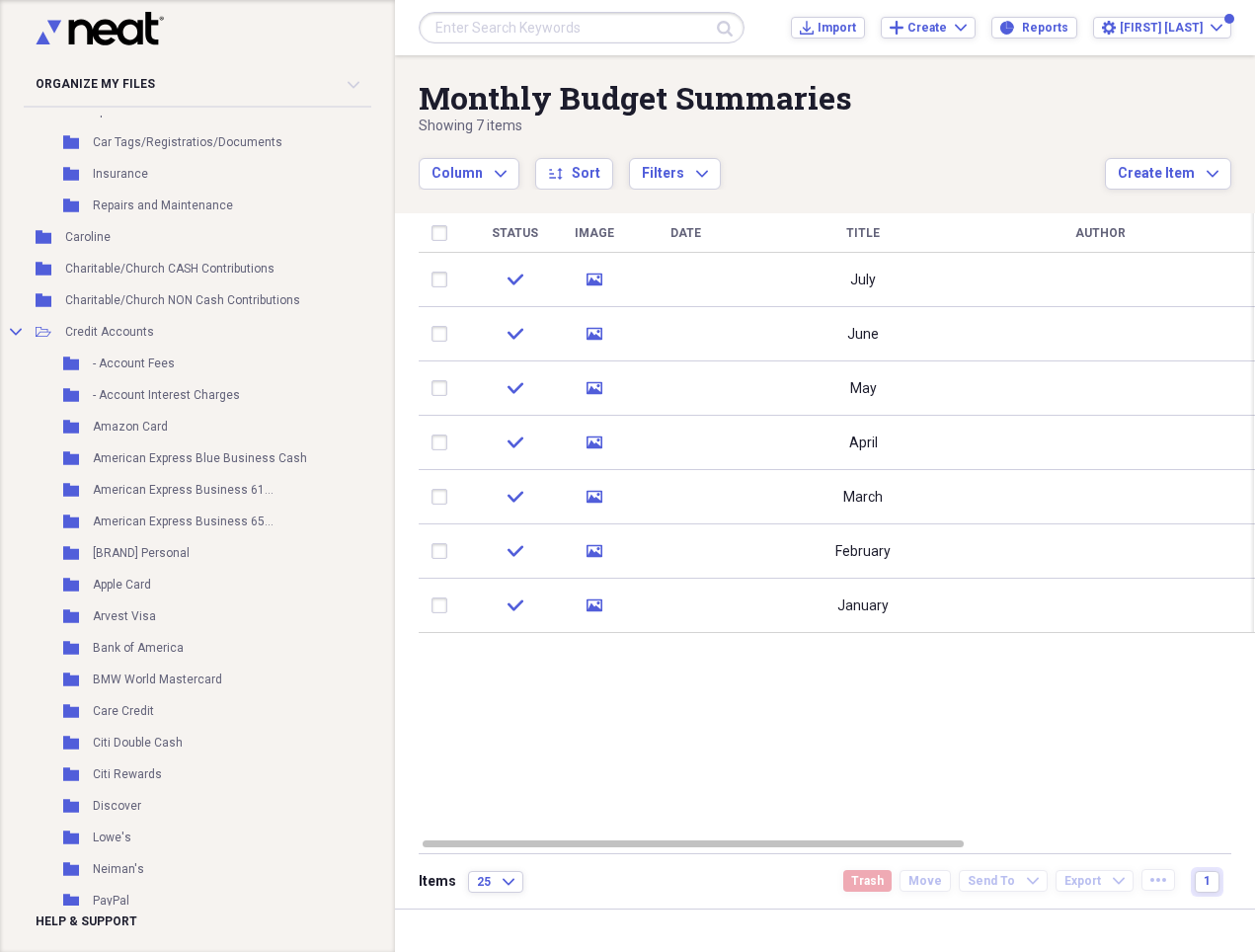 scroll, scrollTop: 2902, scrollLeft: 55, axis: both 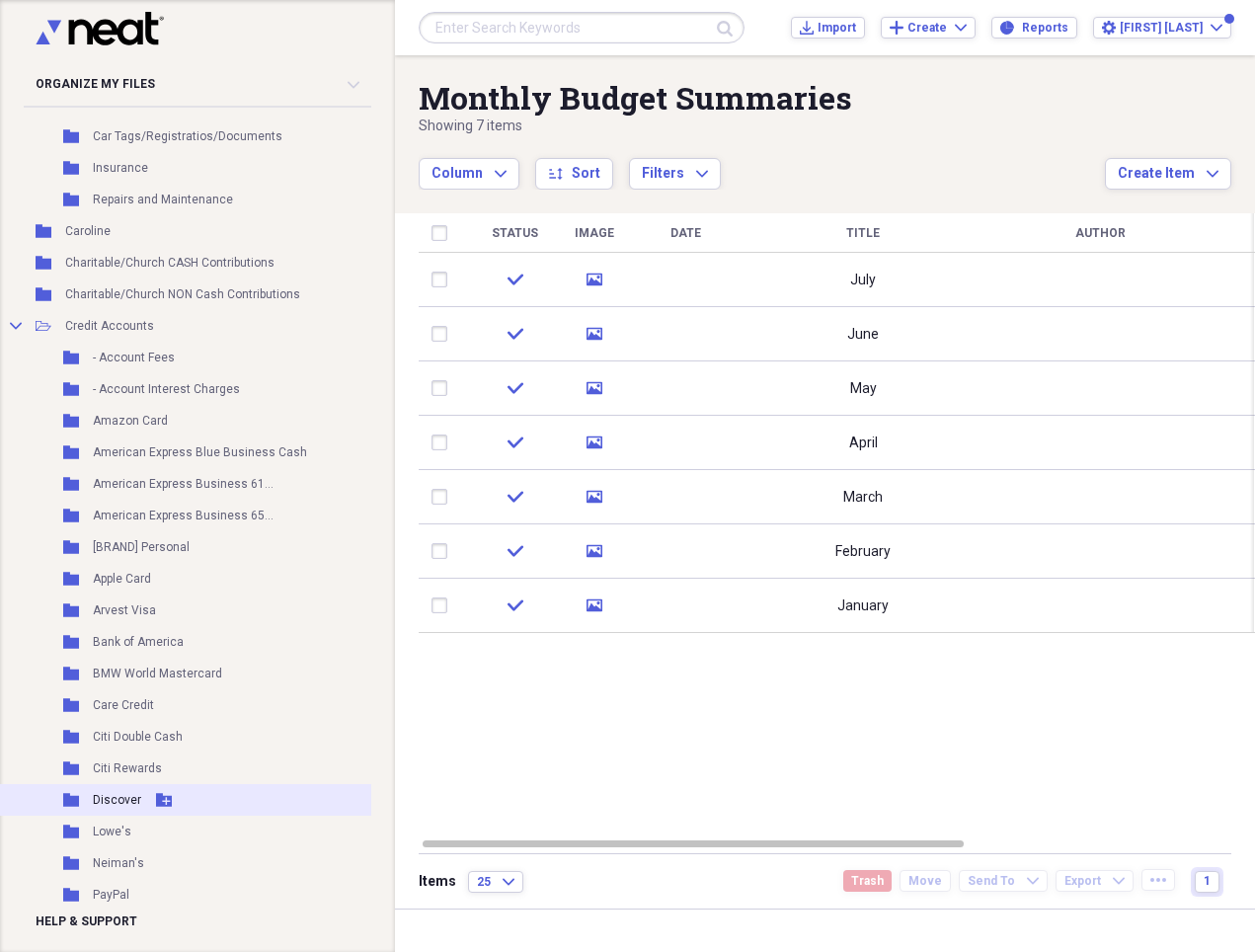 click on "Discover" at bounding box center (117, 800) 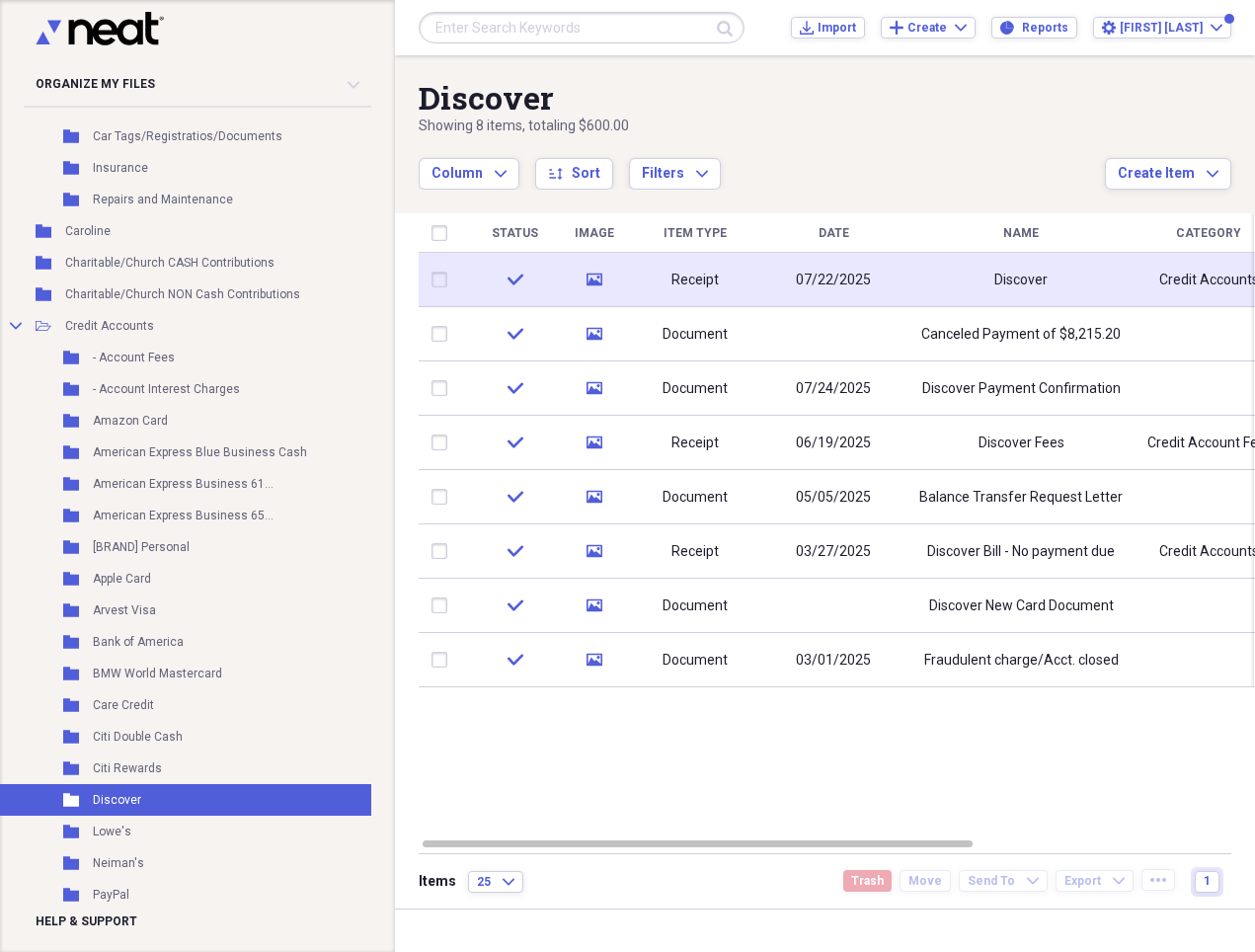 click on "Discover" at bounding box center [1021, 280] 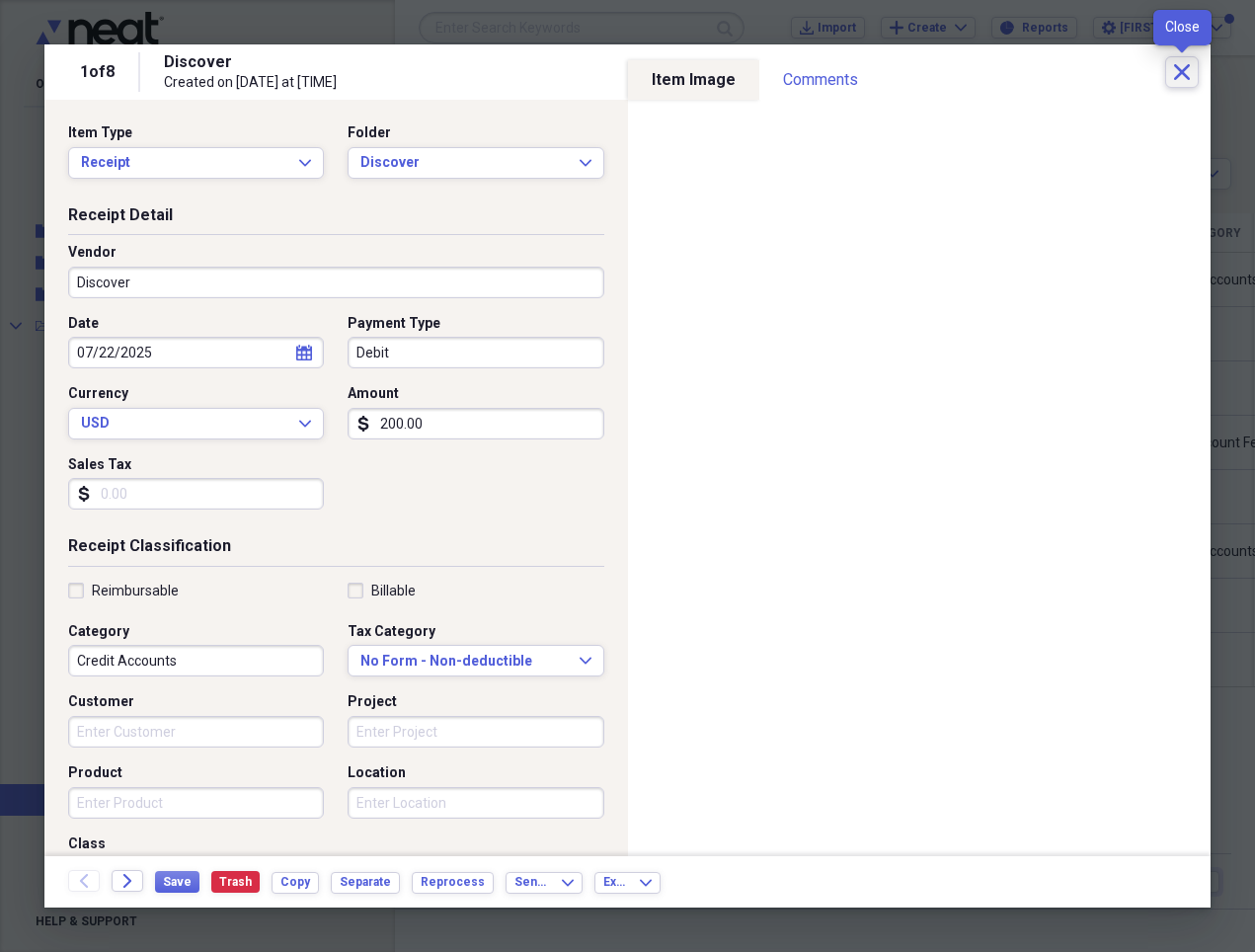 click 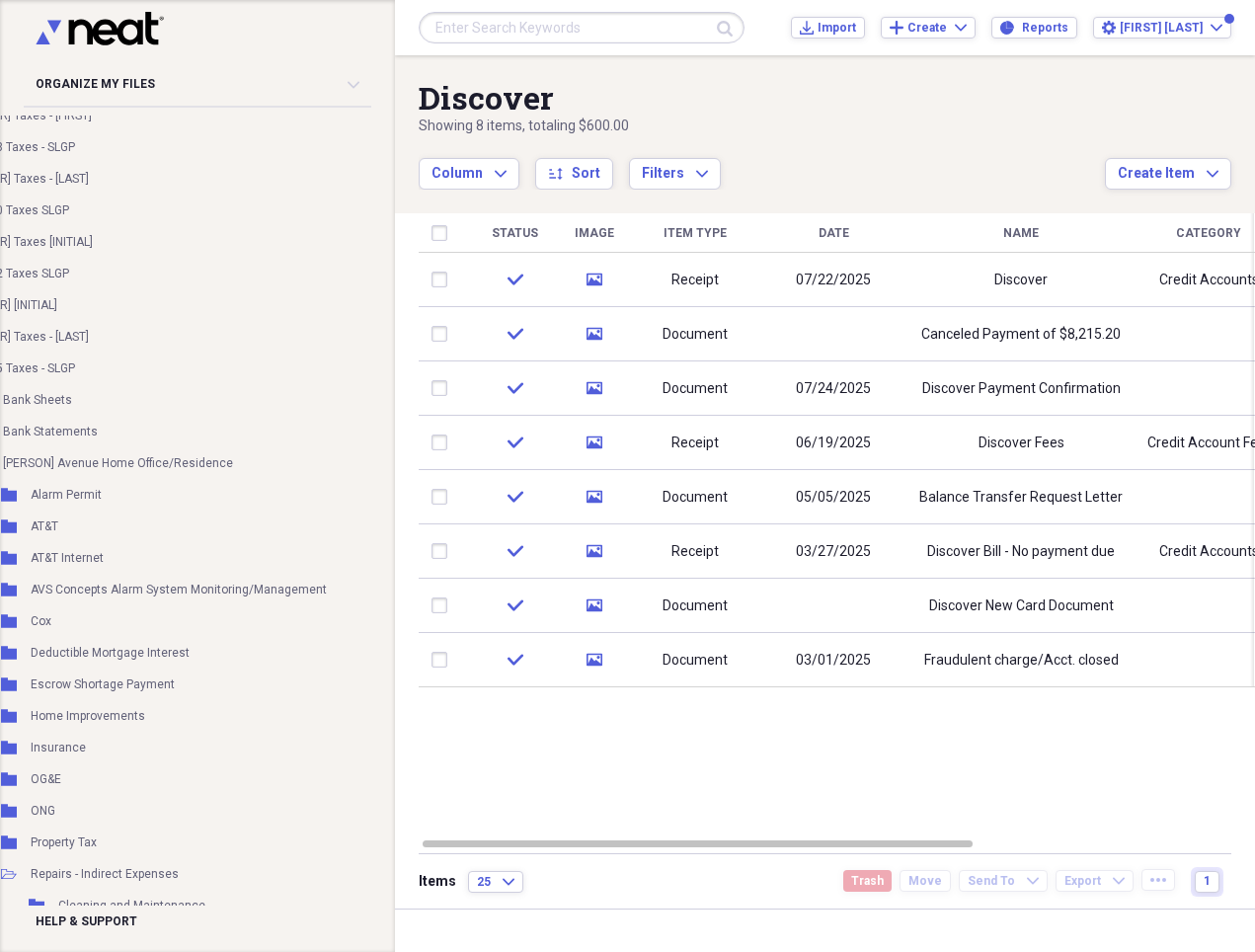 scroll, scrollTop: 300, scrollLeft: 0, axis: vertical 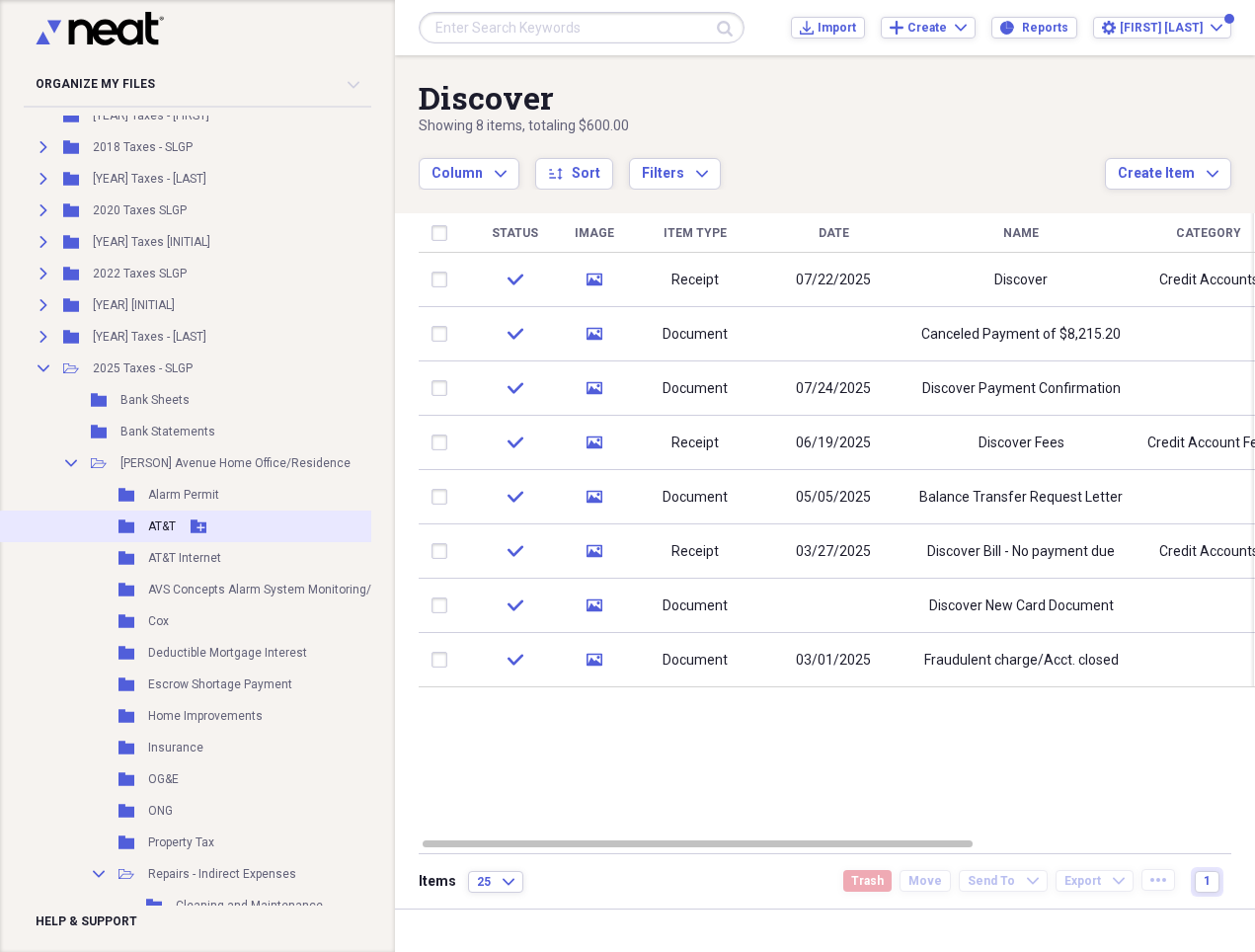 click on "AT&T" at bounding box center [162, 526] 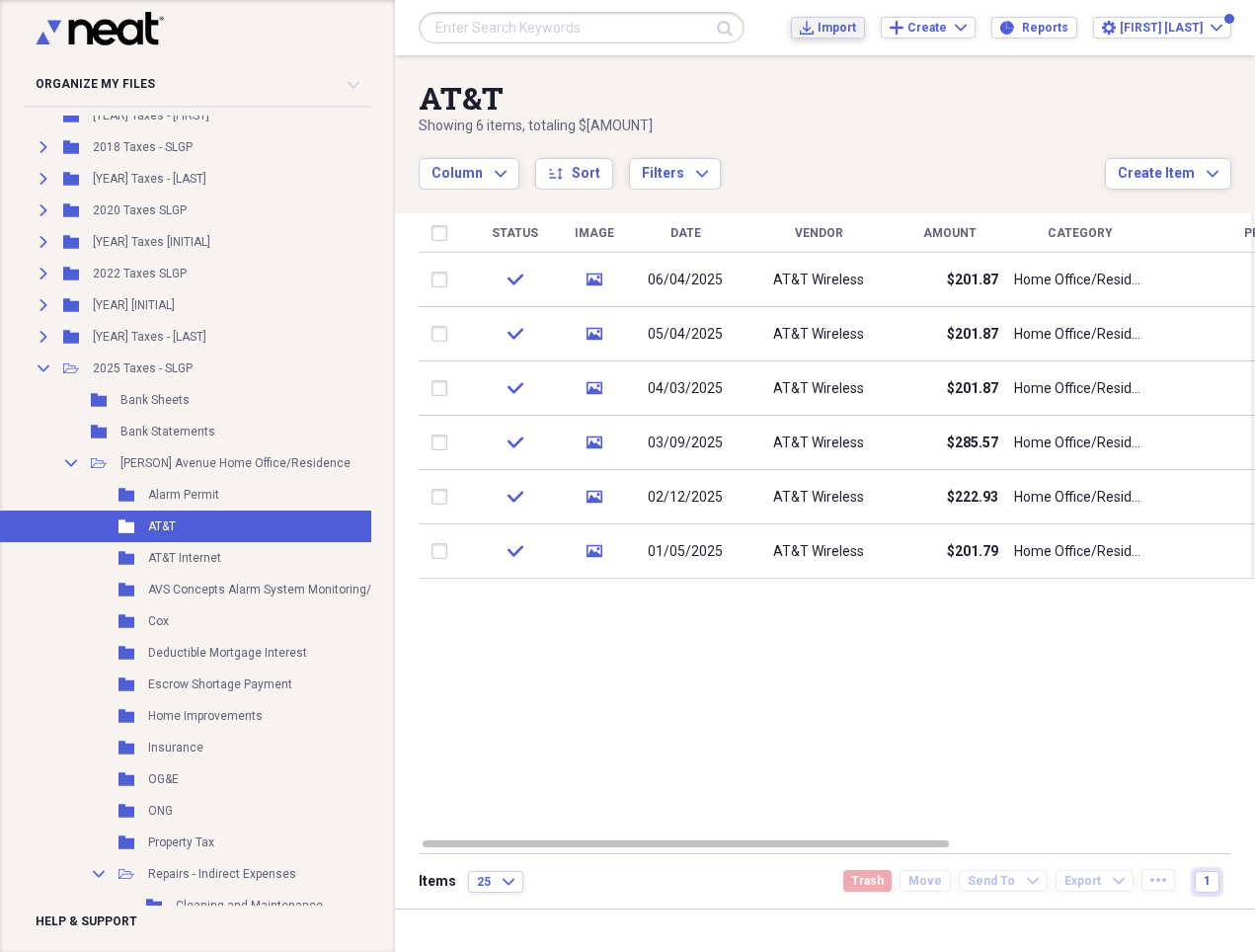 click on "Import" at bounding box center [836, 28] 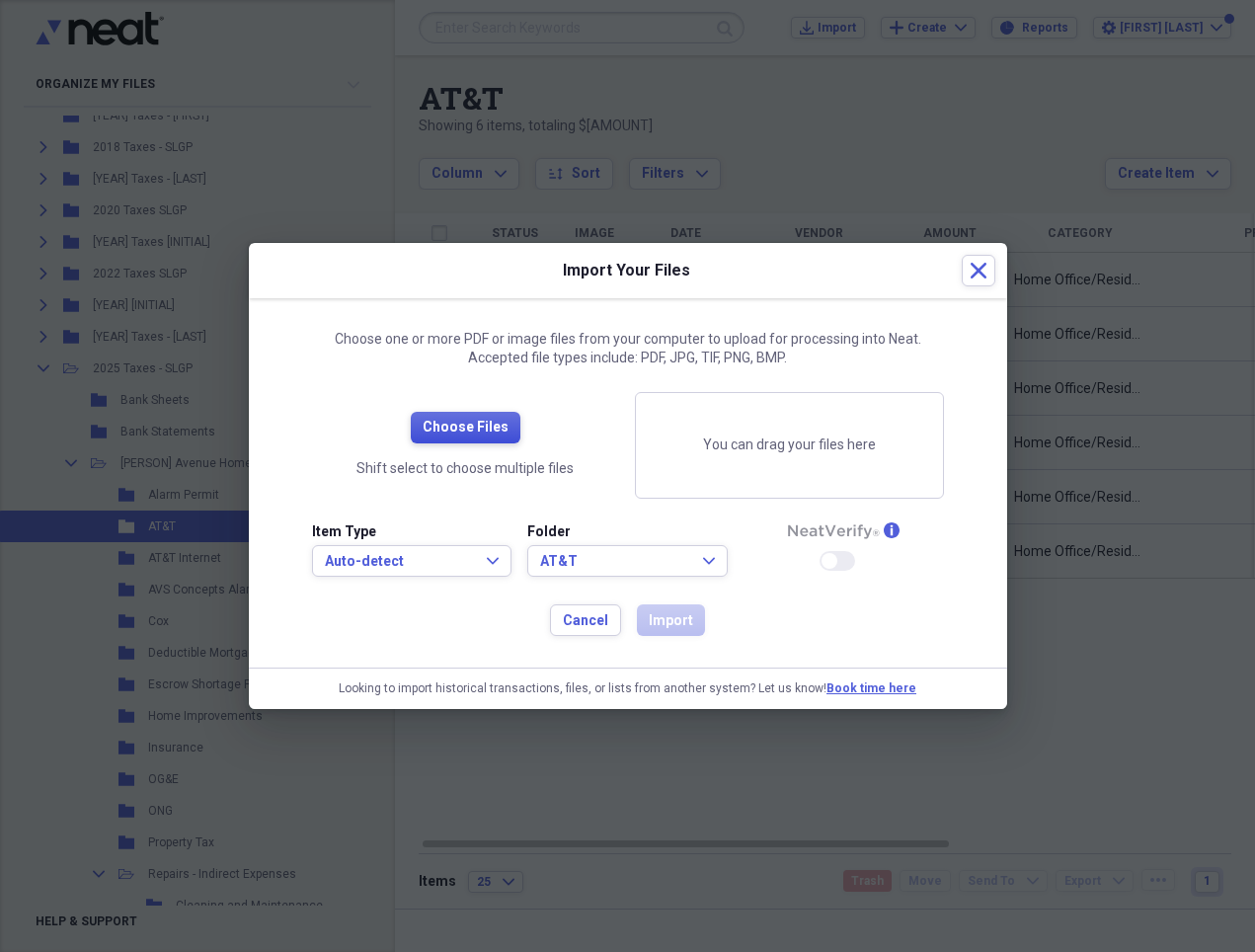 click on "Choose Files" at bounding box center (465, 428) 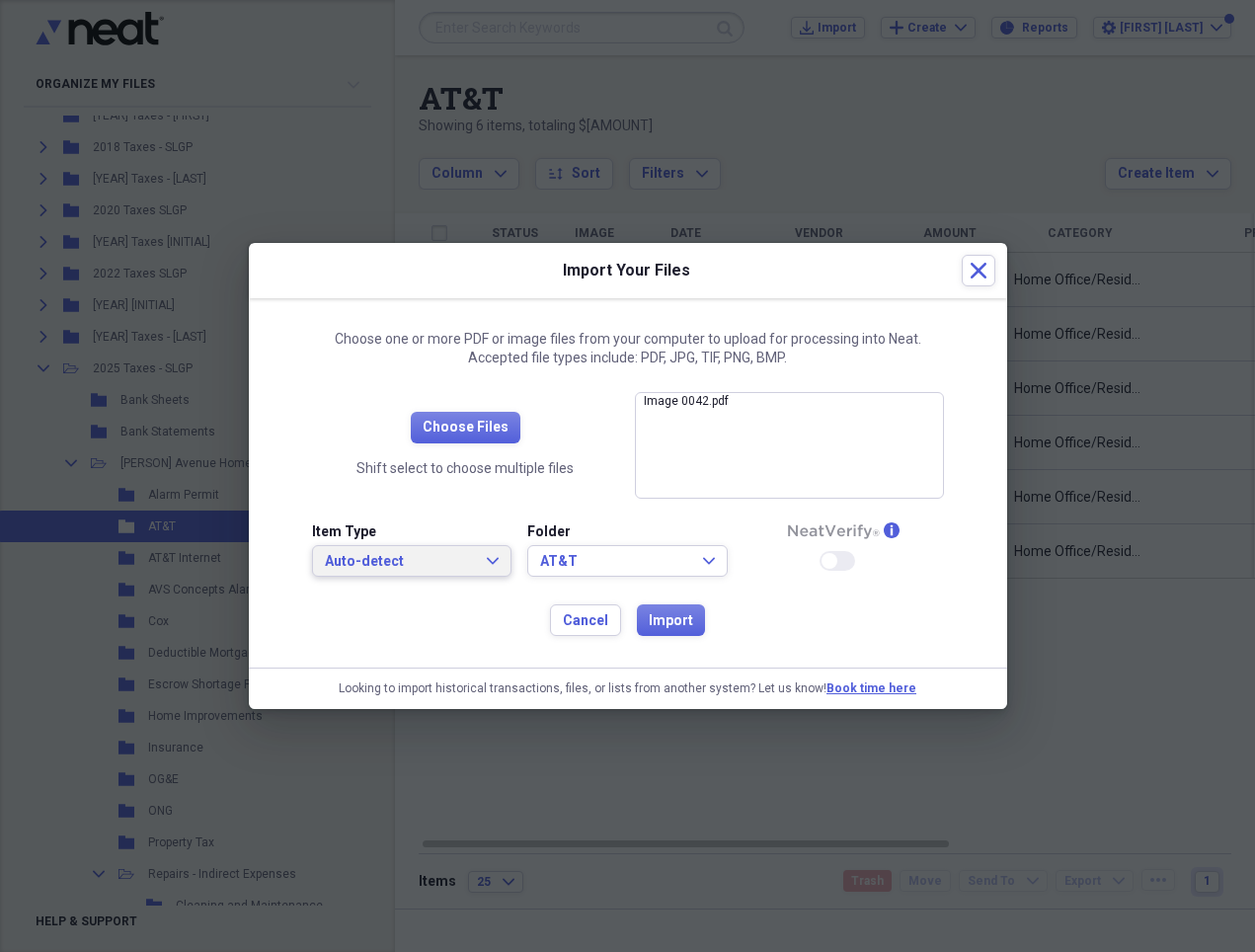 click on "Auto-detect" at bounding box center (400, 562) 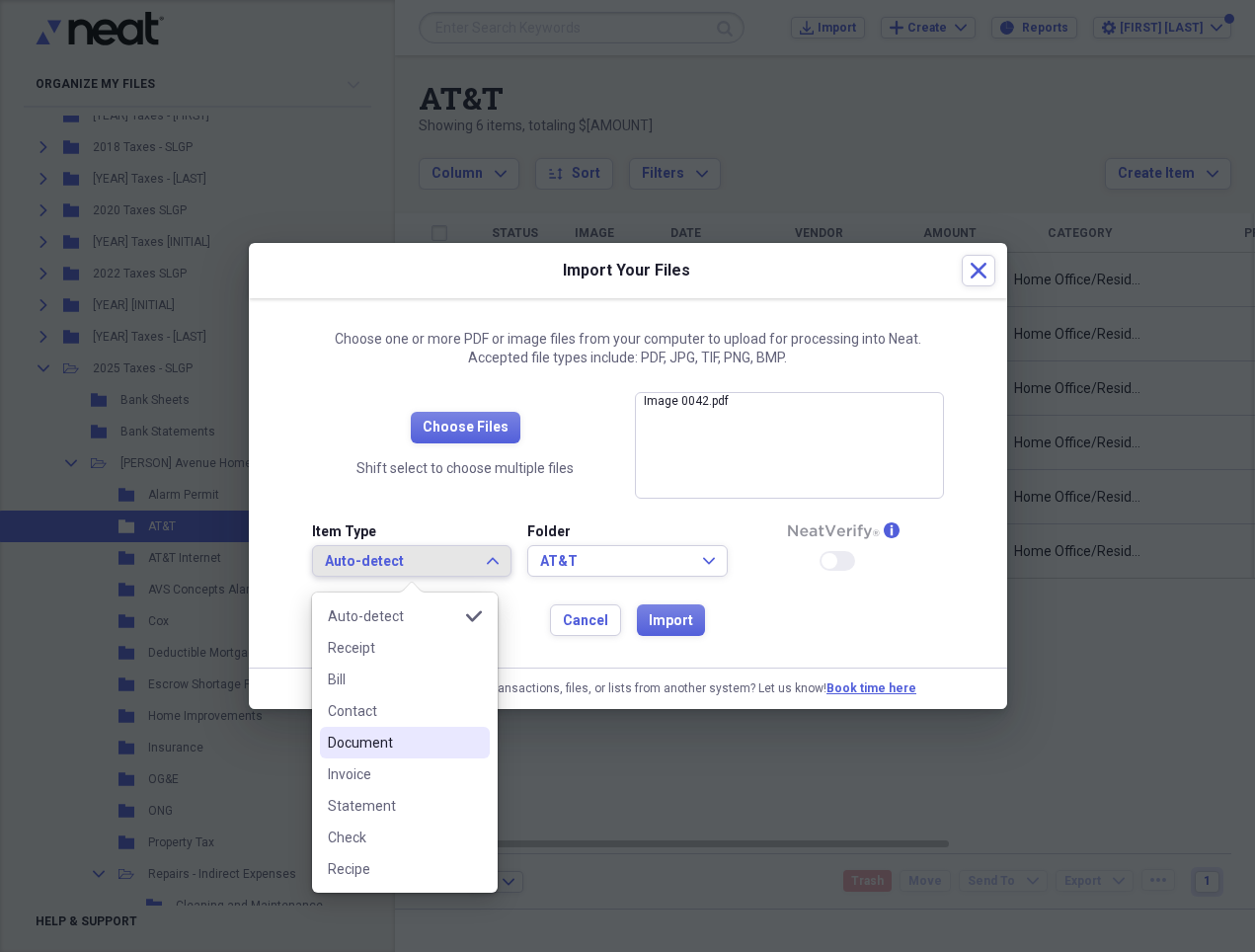 click on "Document" at bounding box center [393, 743] 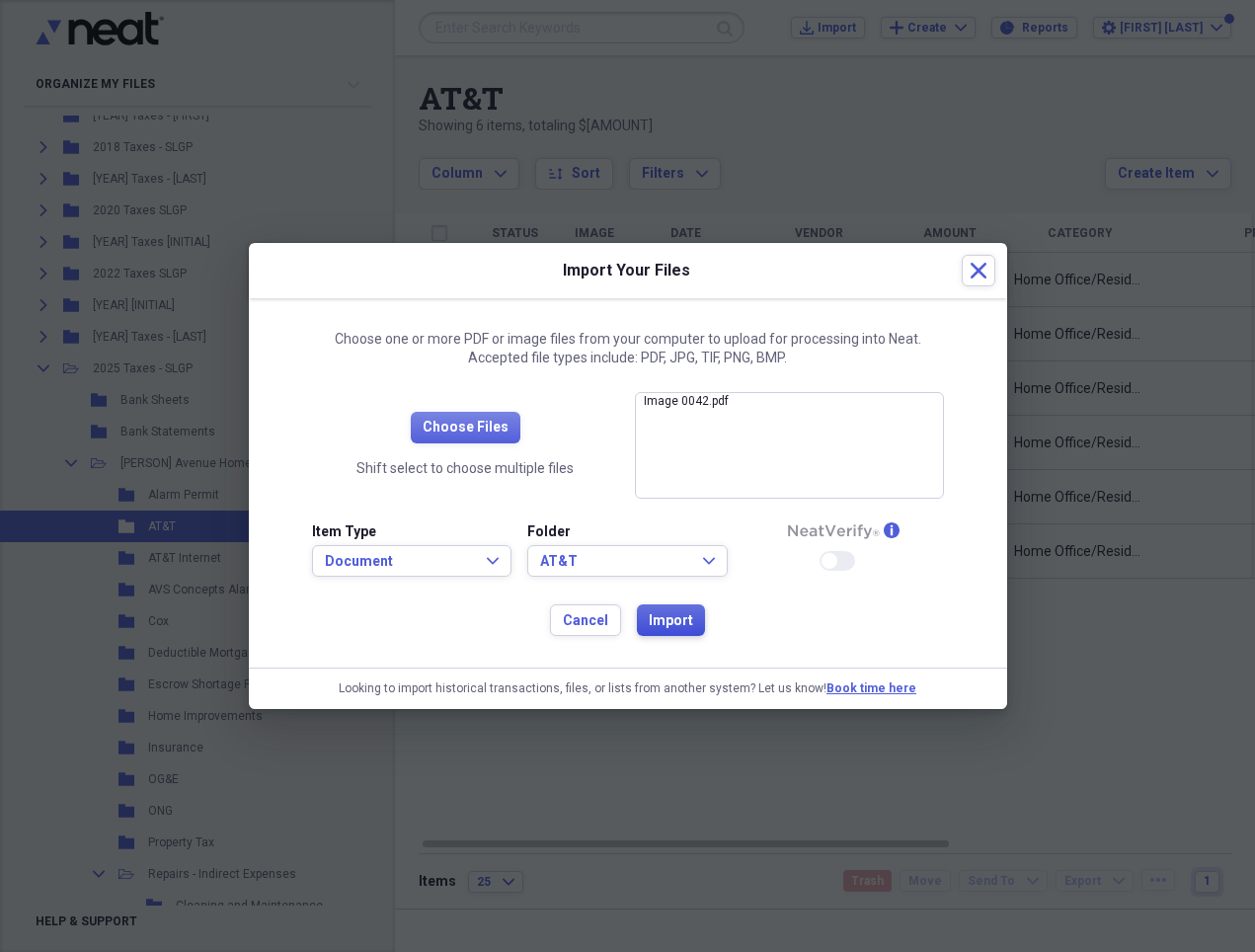 click on "Import" at bounding box center [670, 621] 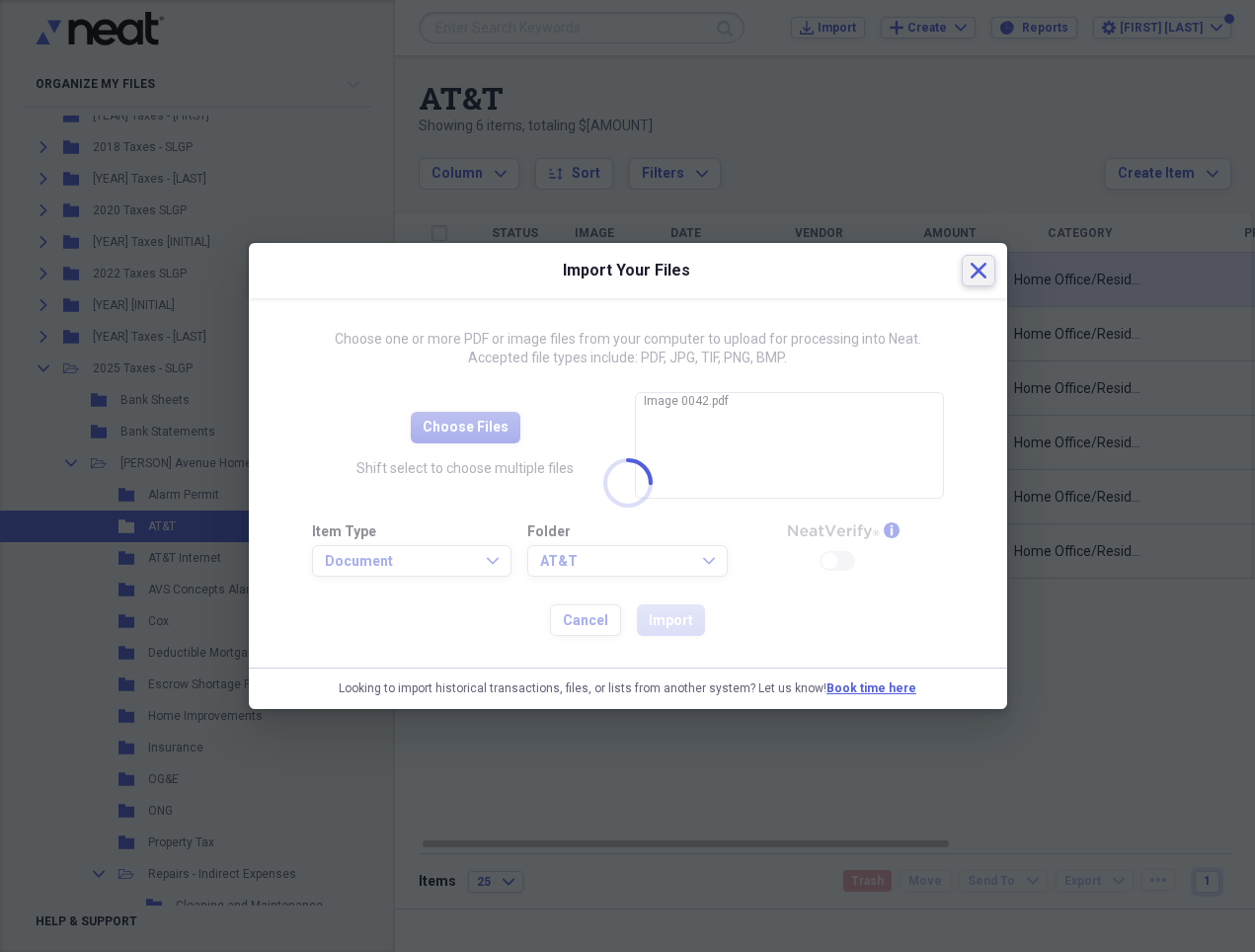 click 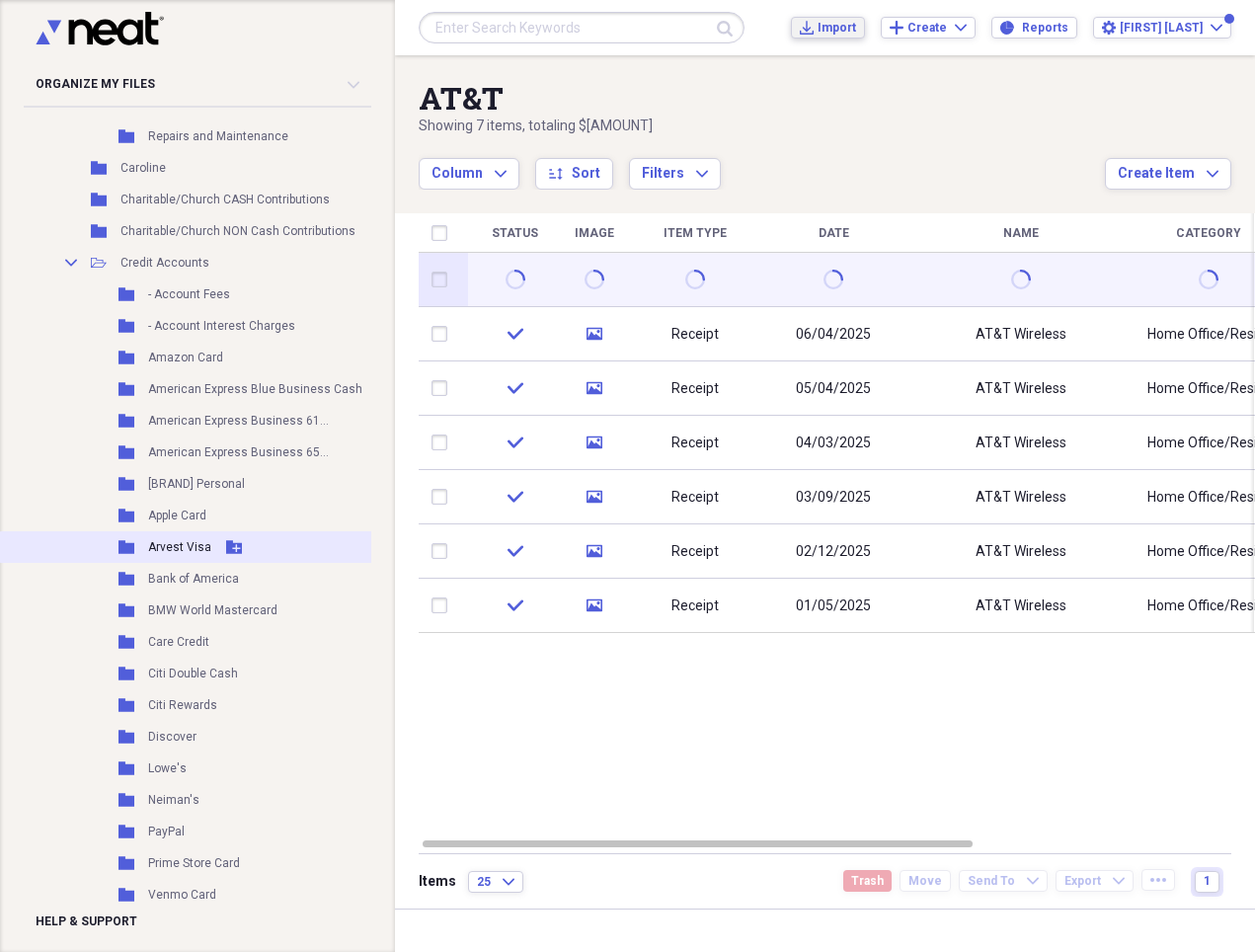 scroll, scrollTop: 2965, scrollLeft: 4, axis: both 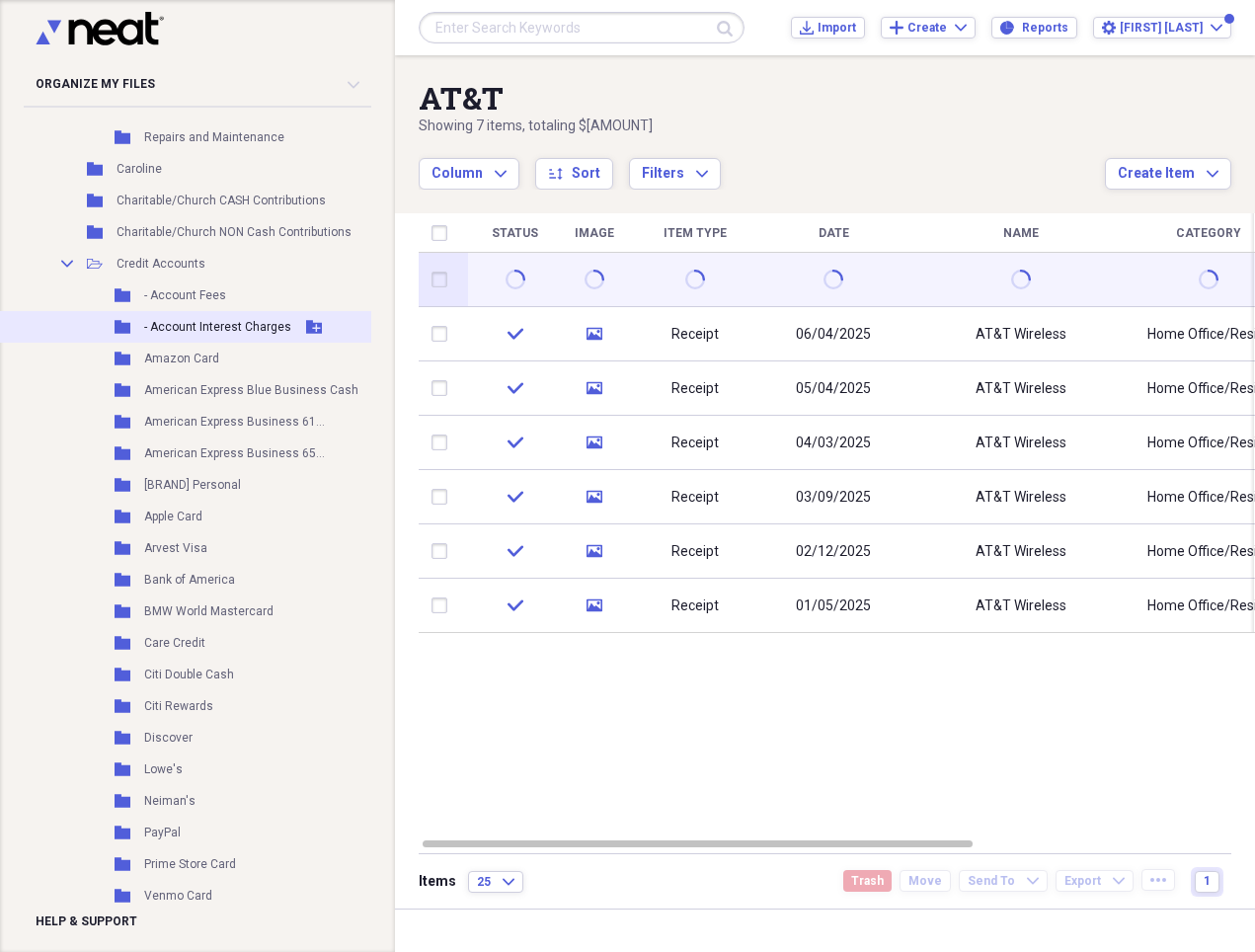 click on "- Account Interest Charges" at bounding box center [217, 327] 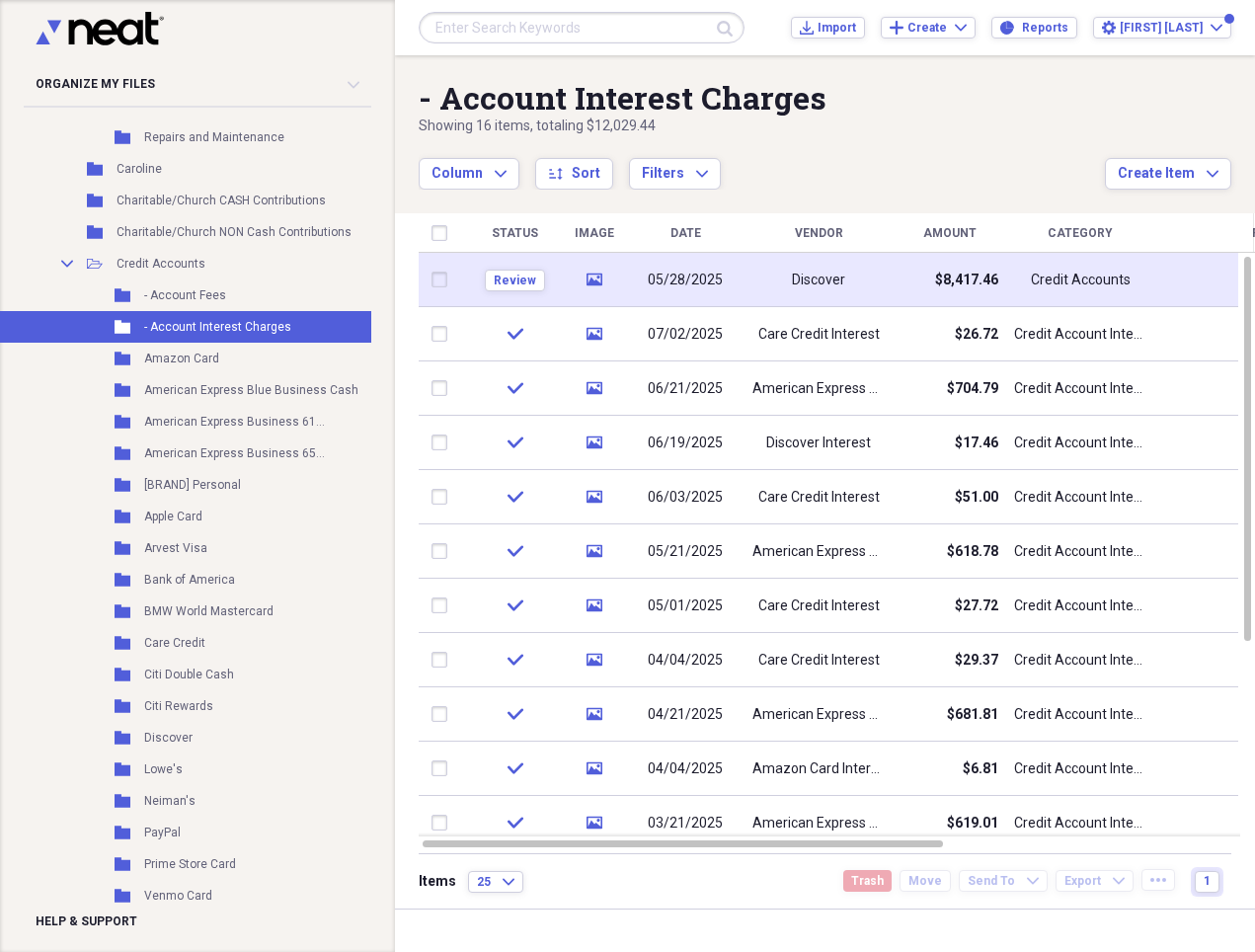 click on "$8,417.46" at bounding box center (949, 279) 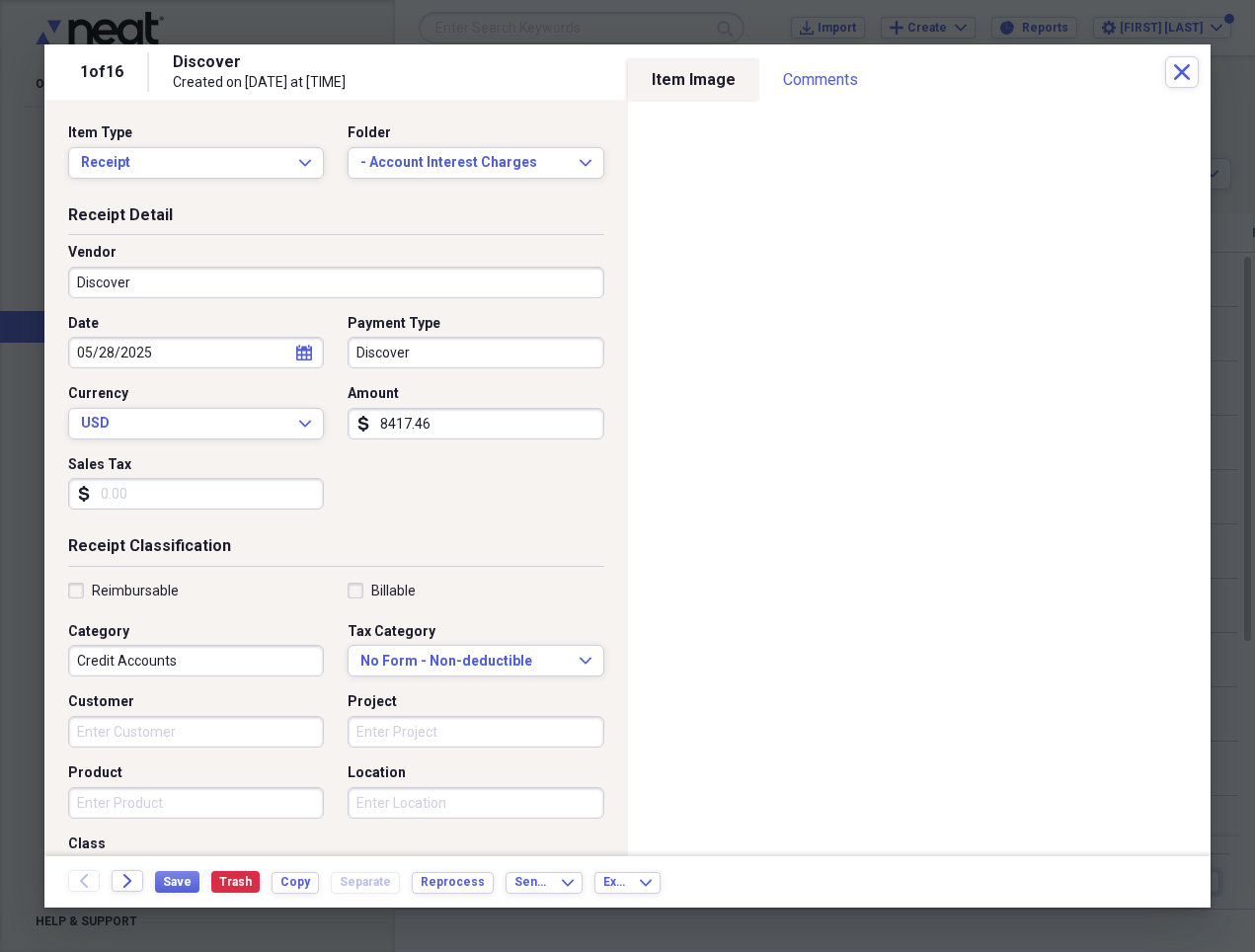 click on "Discover" at bounding box center (336, 282) 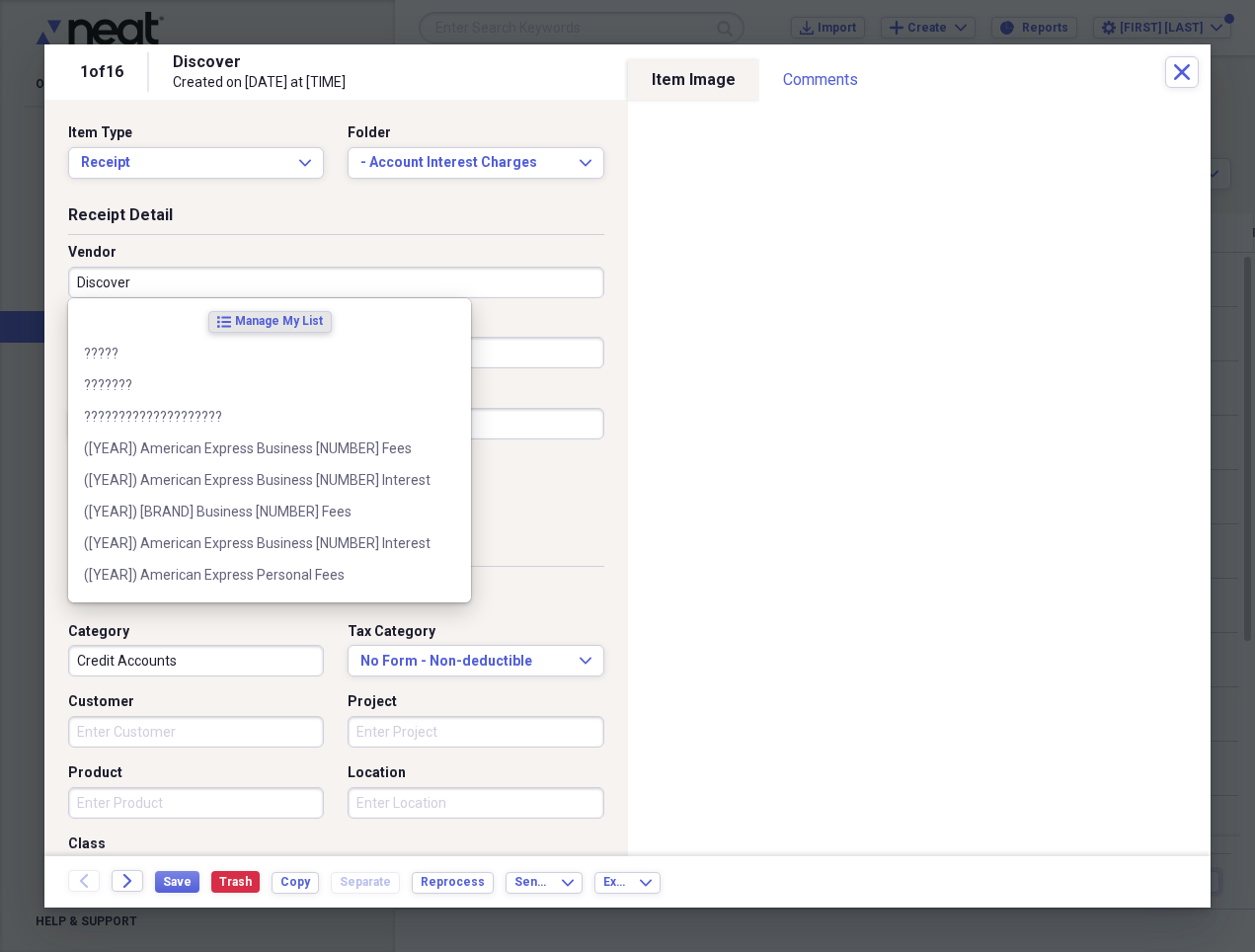 click on "Discover" at bounding box center [336, 282] 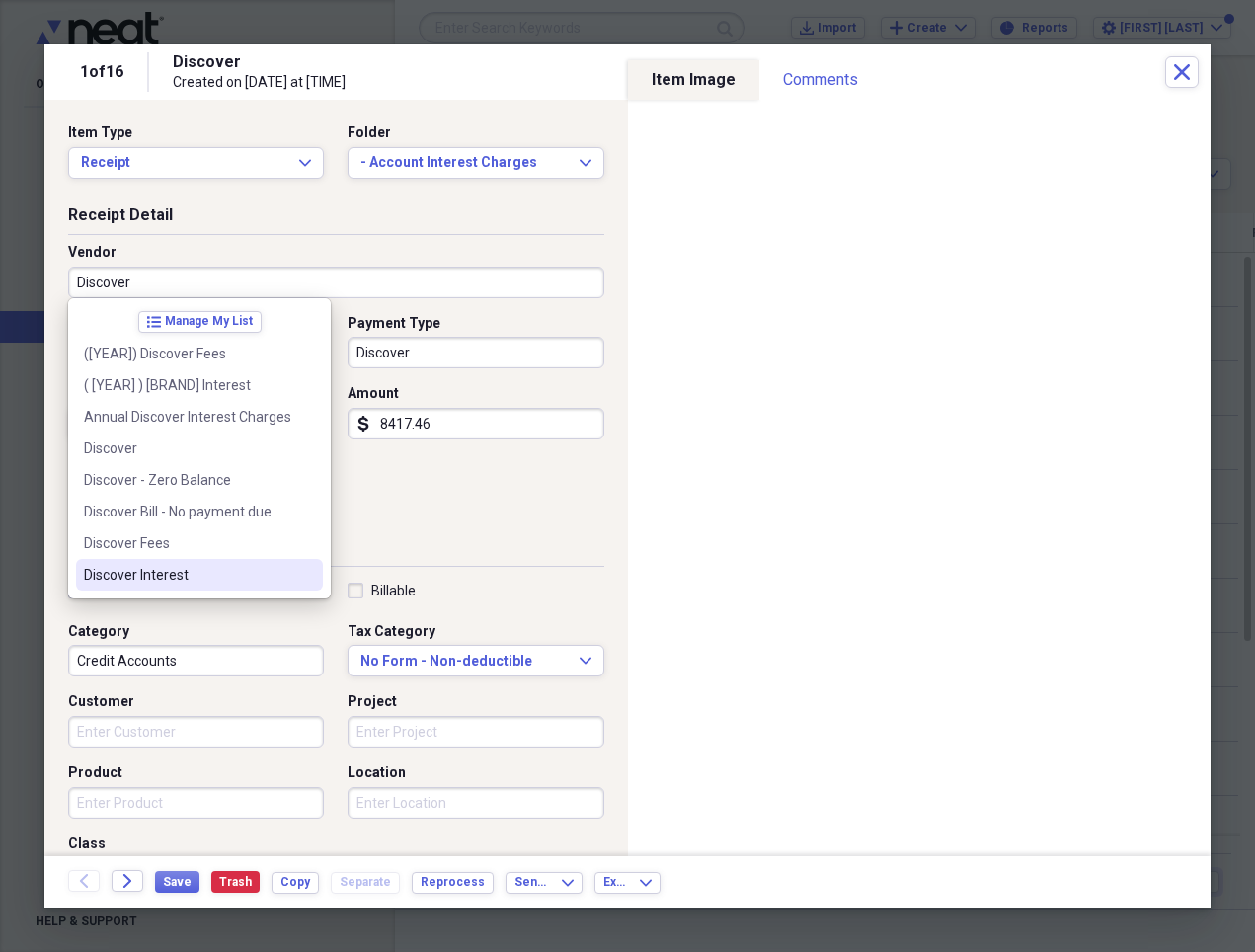 click on "Discover Interest" at bounding box center (188, 575) 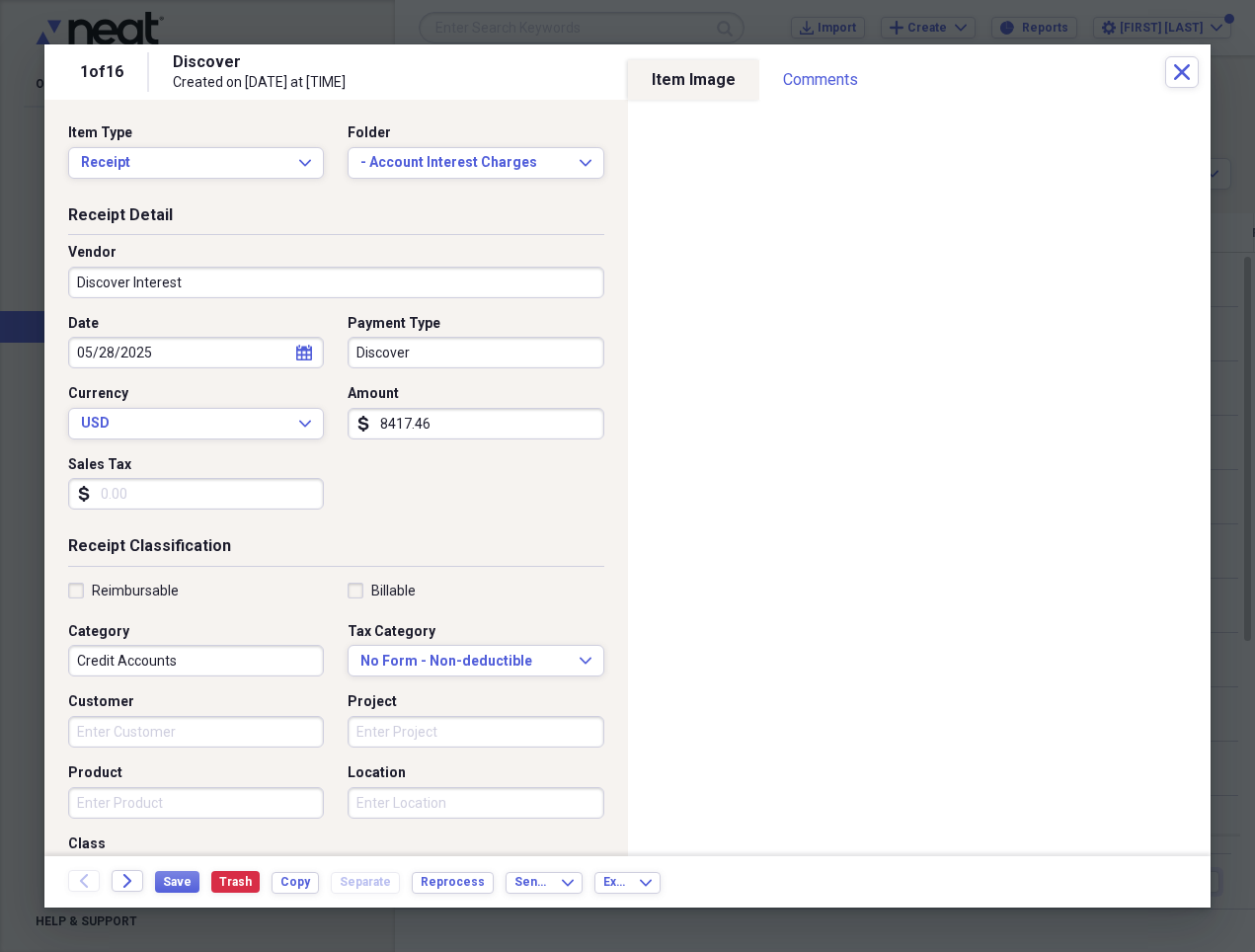 type on "Credit Account Interest" 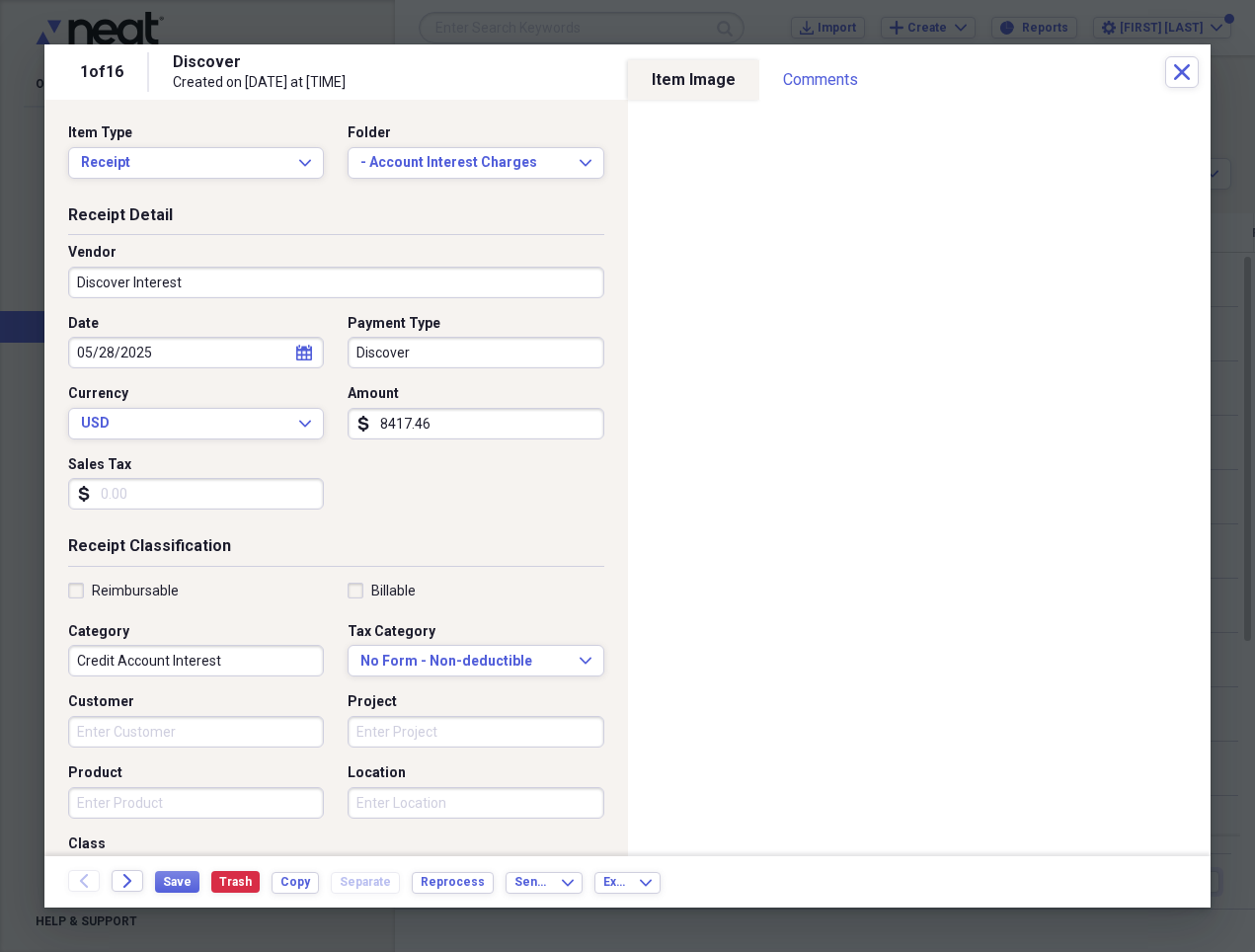 click 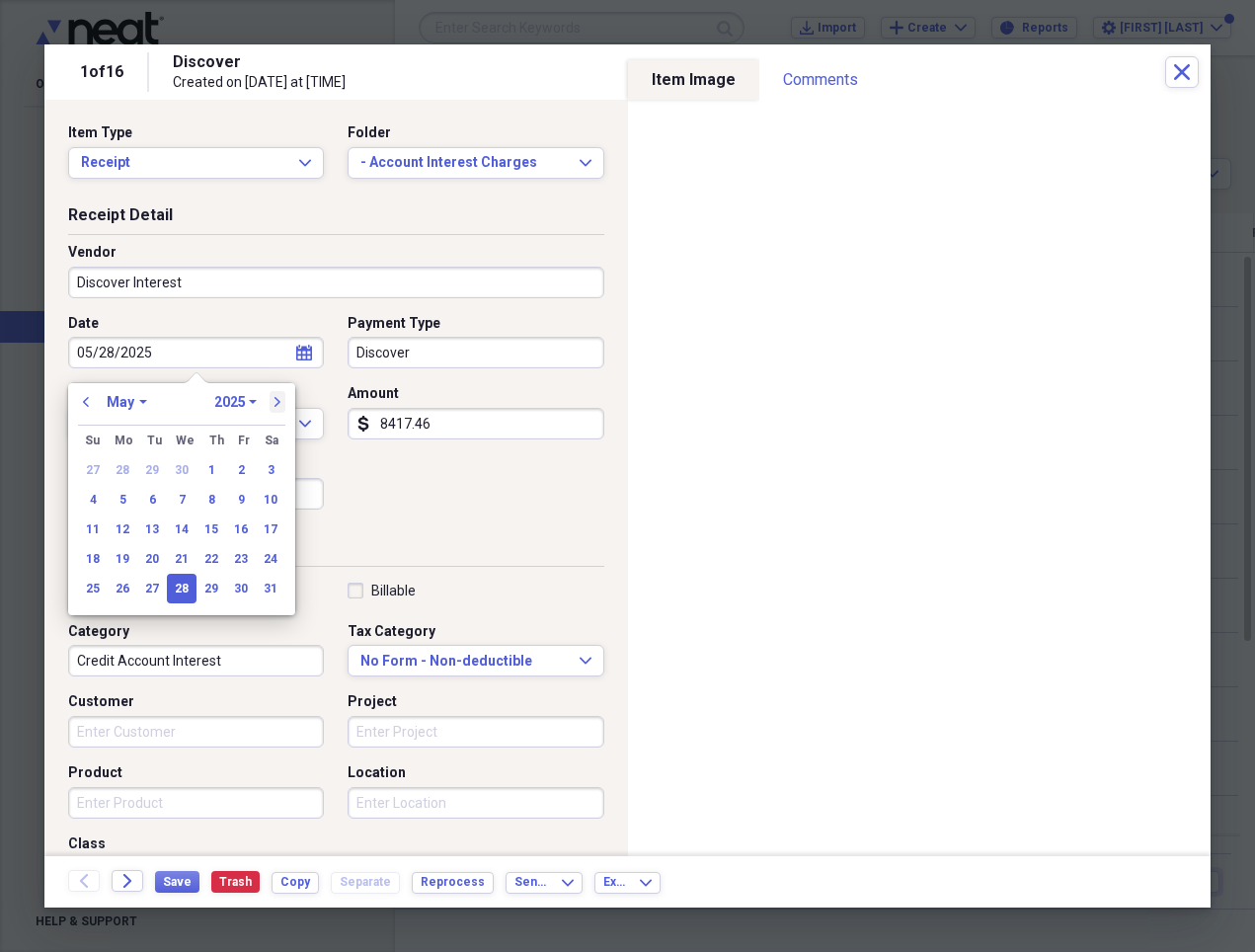 click on "next" at bounding box center (277, 402) 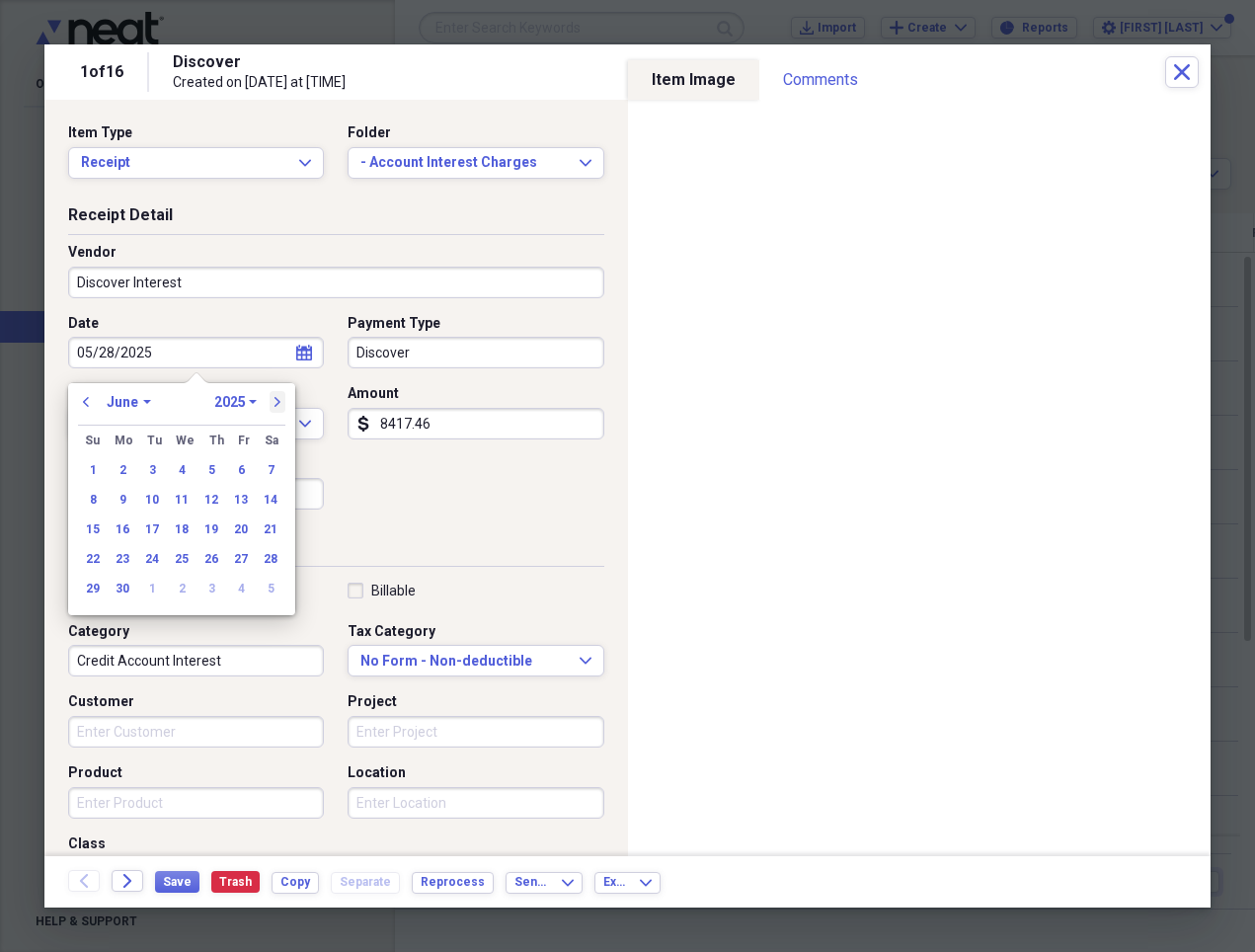 click on "next" at bounding box center (277, 402) 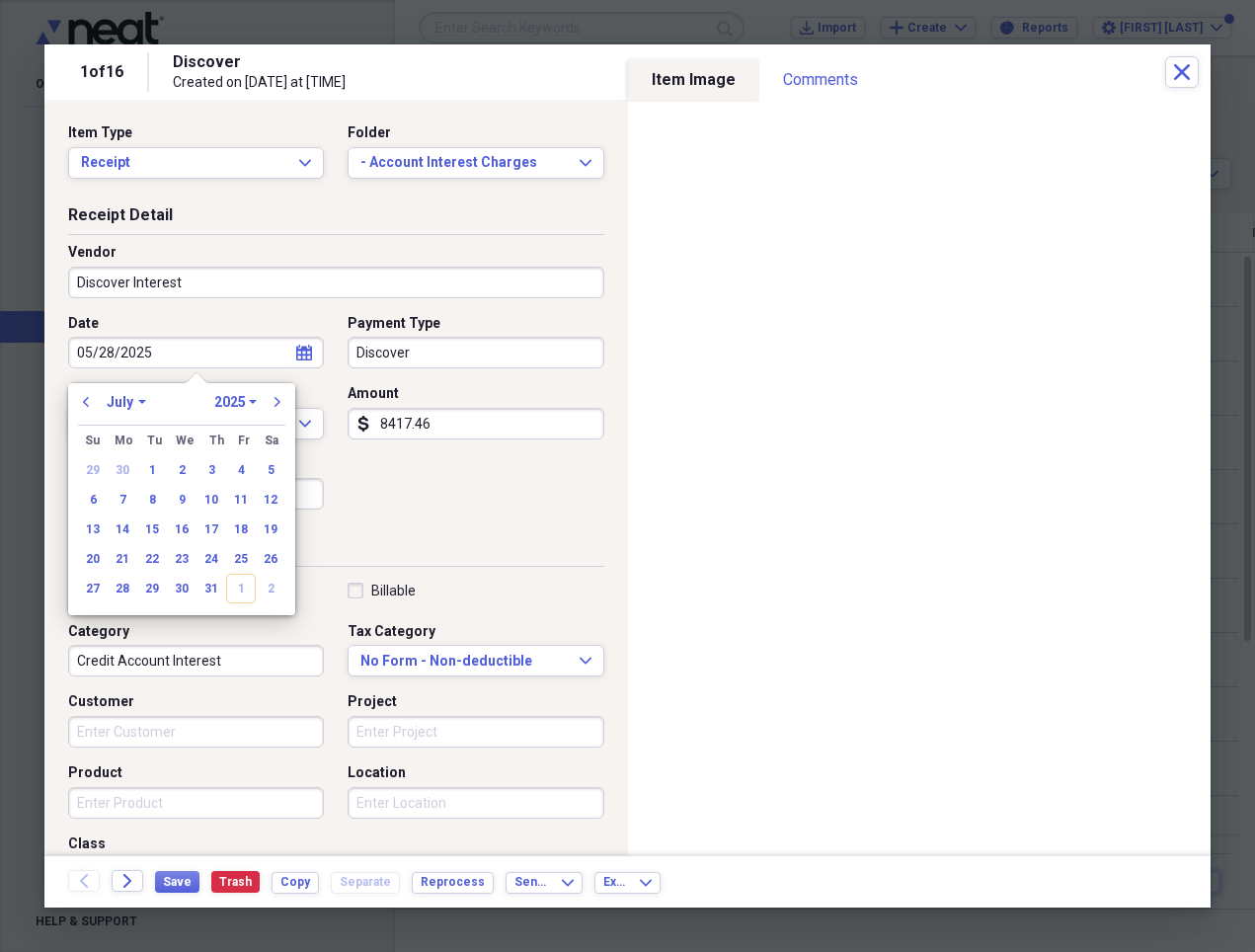 drag, startPoint x: 156, startPoint y: 556, endPoint x: 385, endPoint y: 433, distance: 259.9423 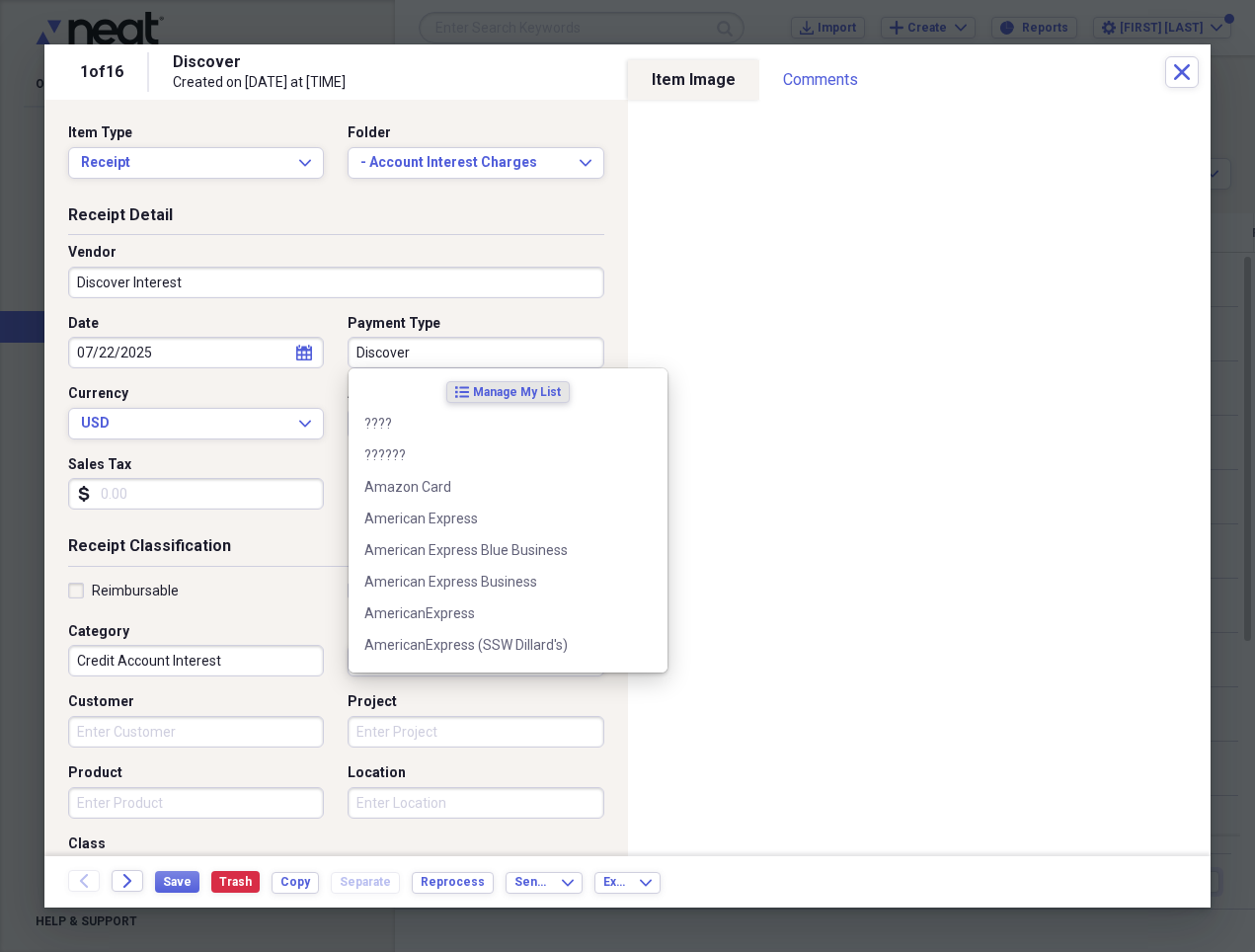 click on "Discover" at bounding box center [475, 353] 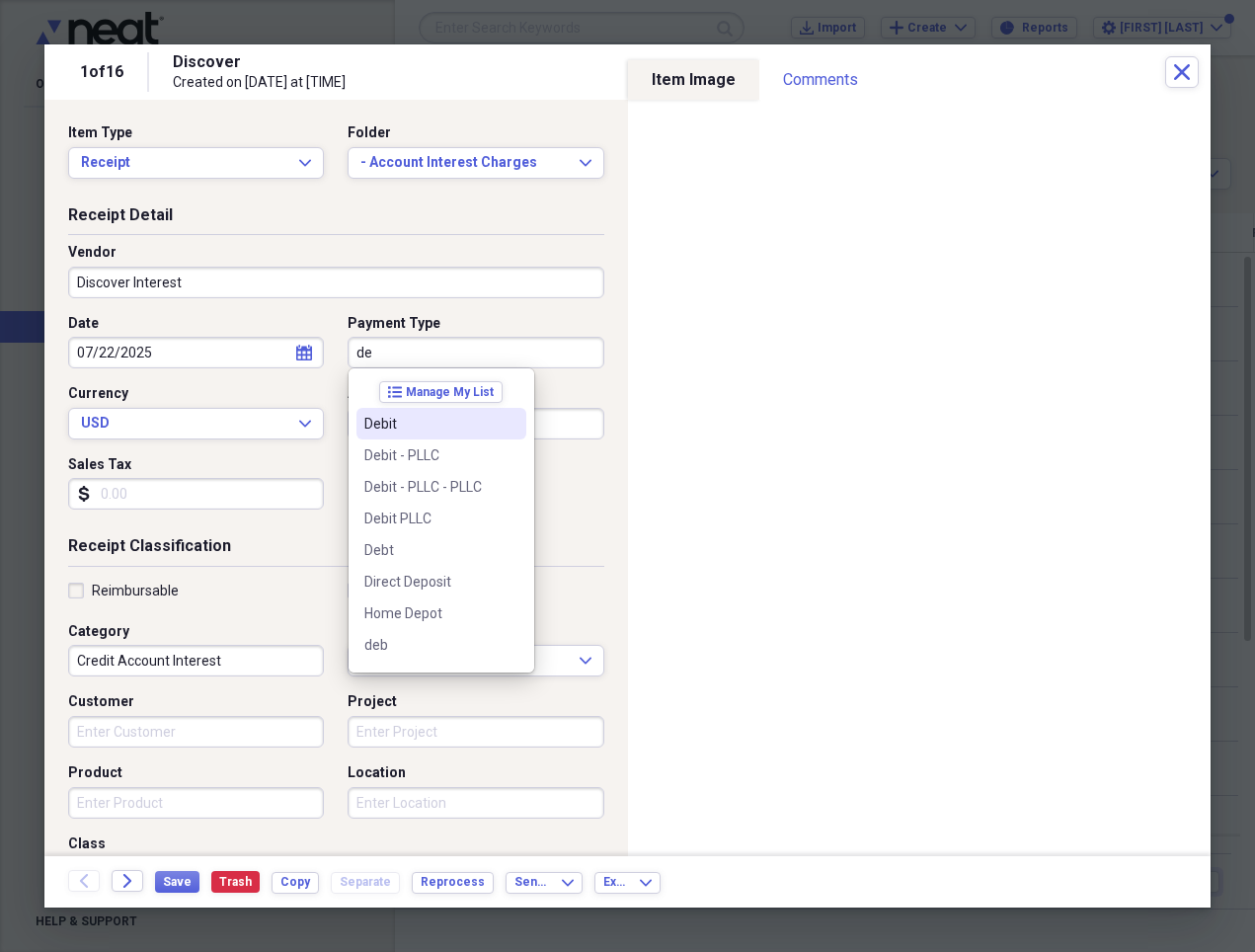 click on "Debit" at bounding box center (430, 424) 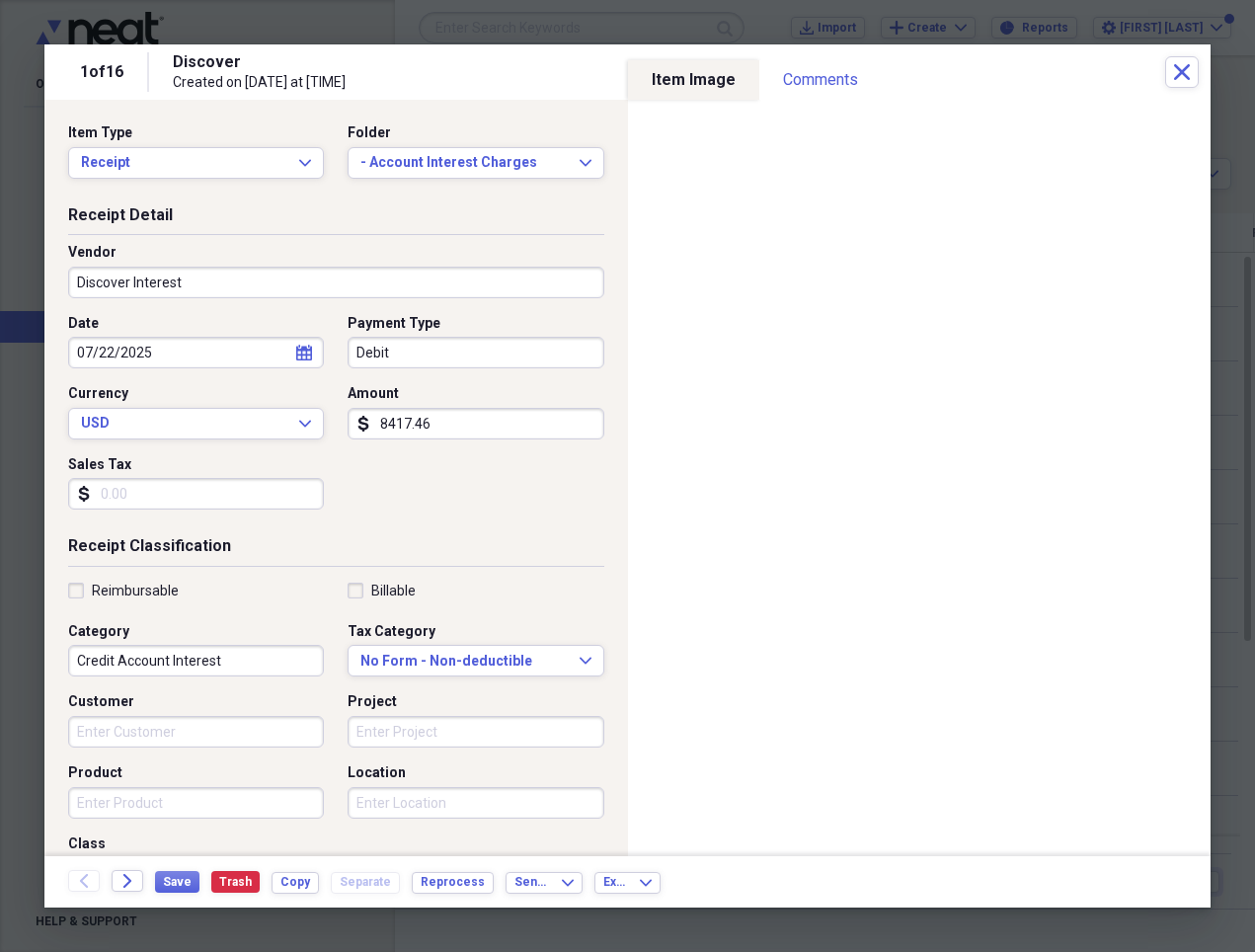 click on "8417.46" at bounding box center [475, 424] 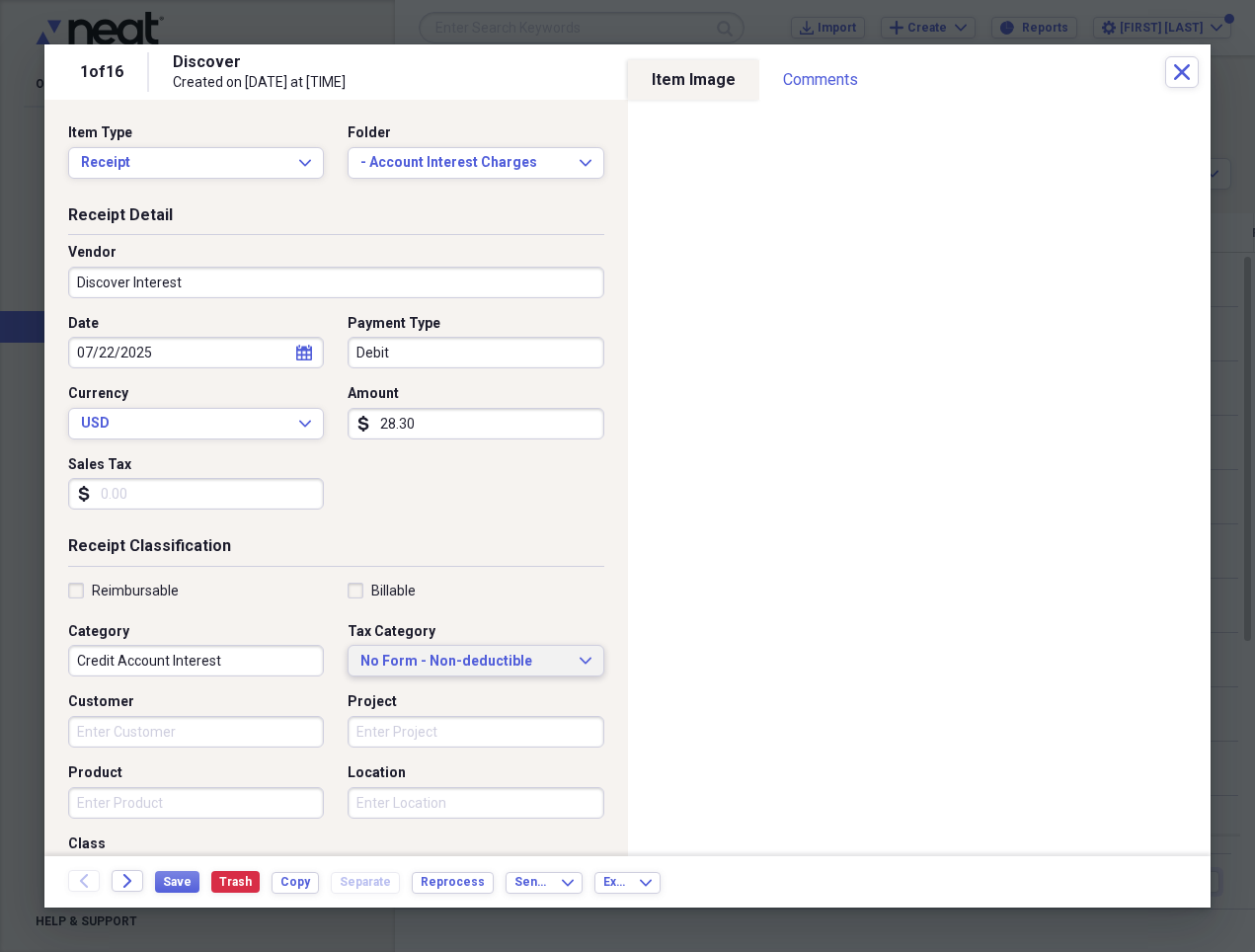 type on "28.30" 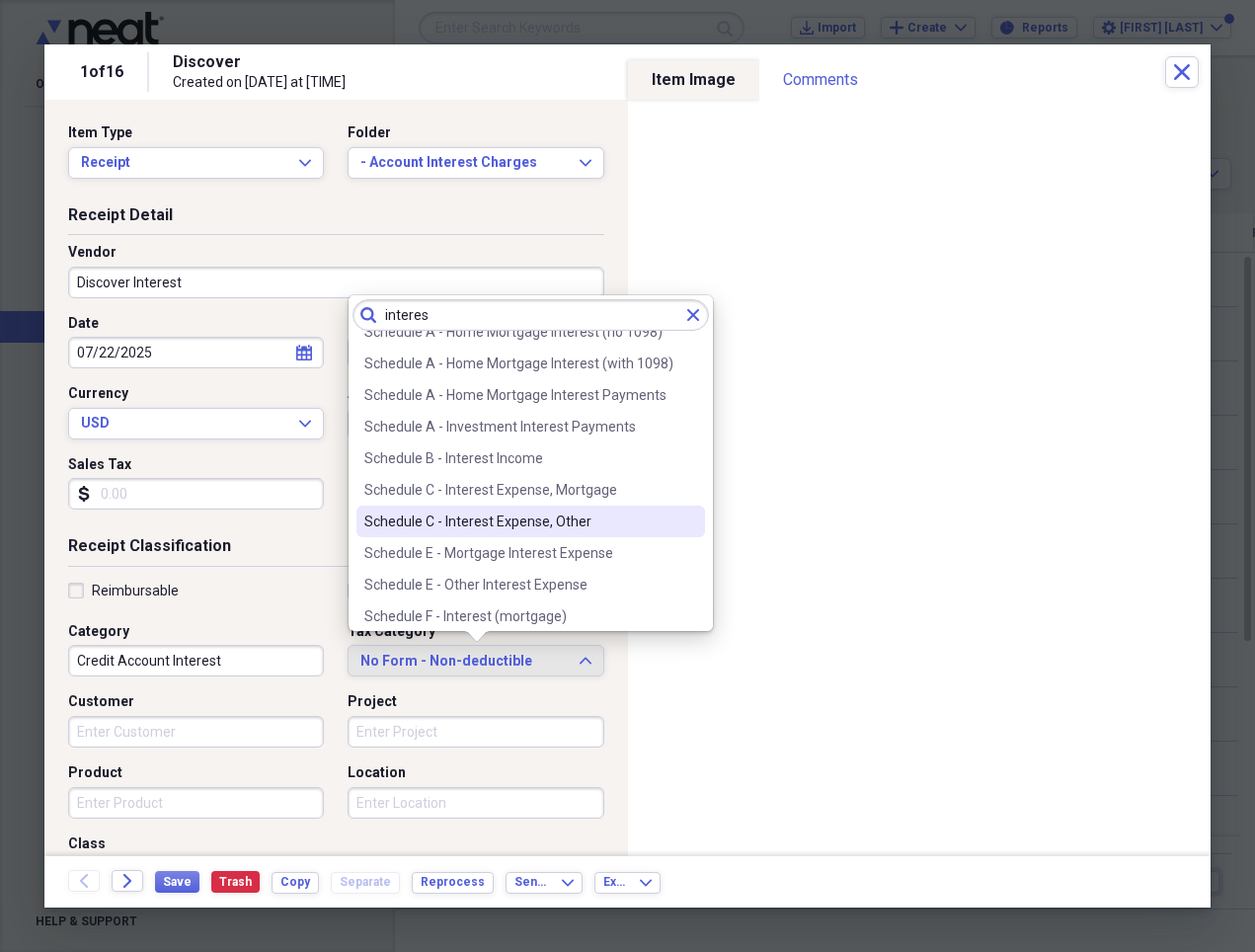 type on "interes" 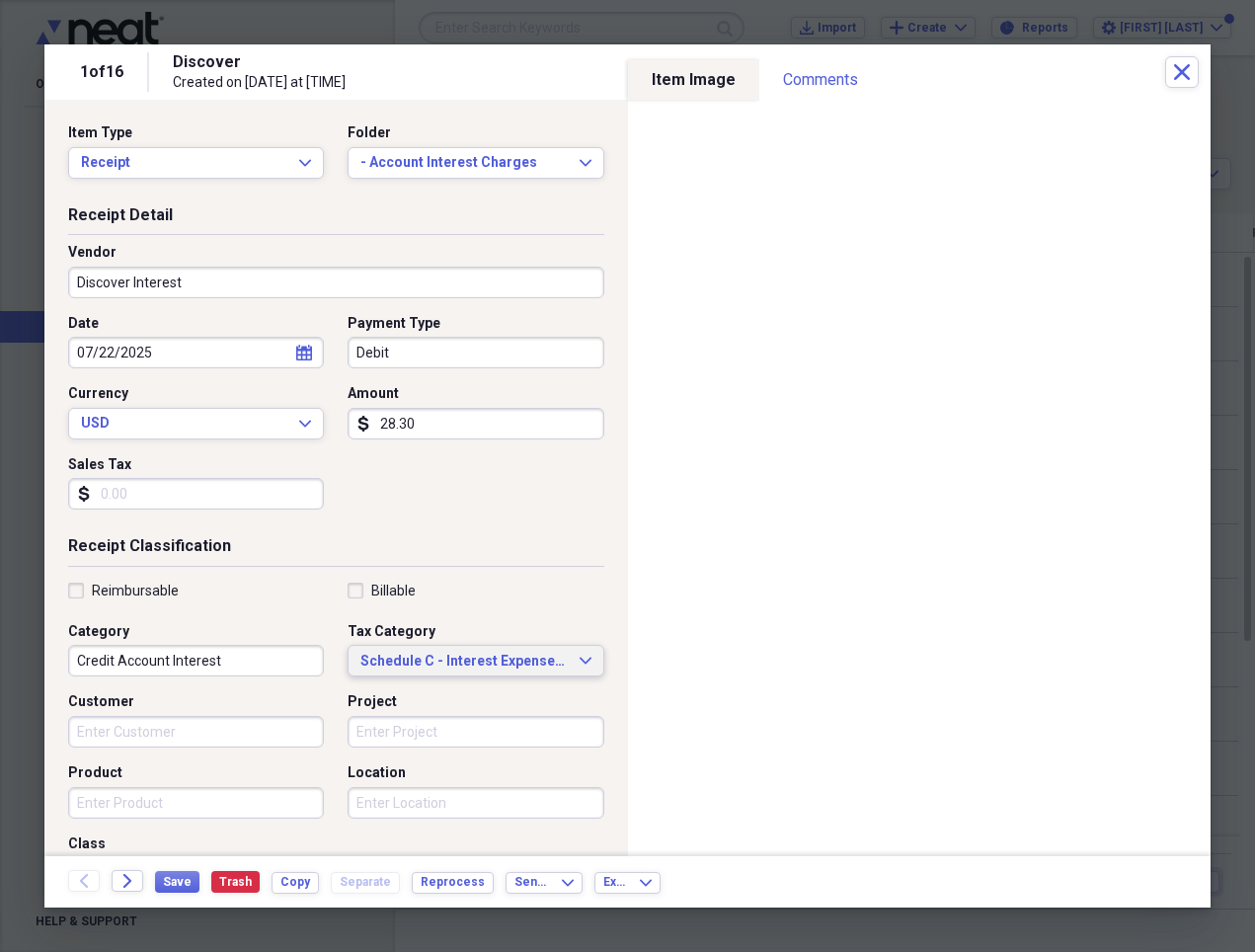 scroll, scrollTop: 148, scrollLeft: 0, axis: vertical 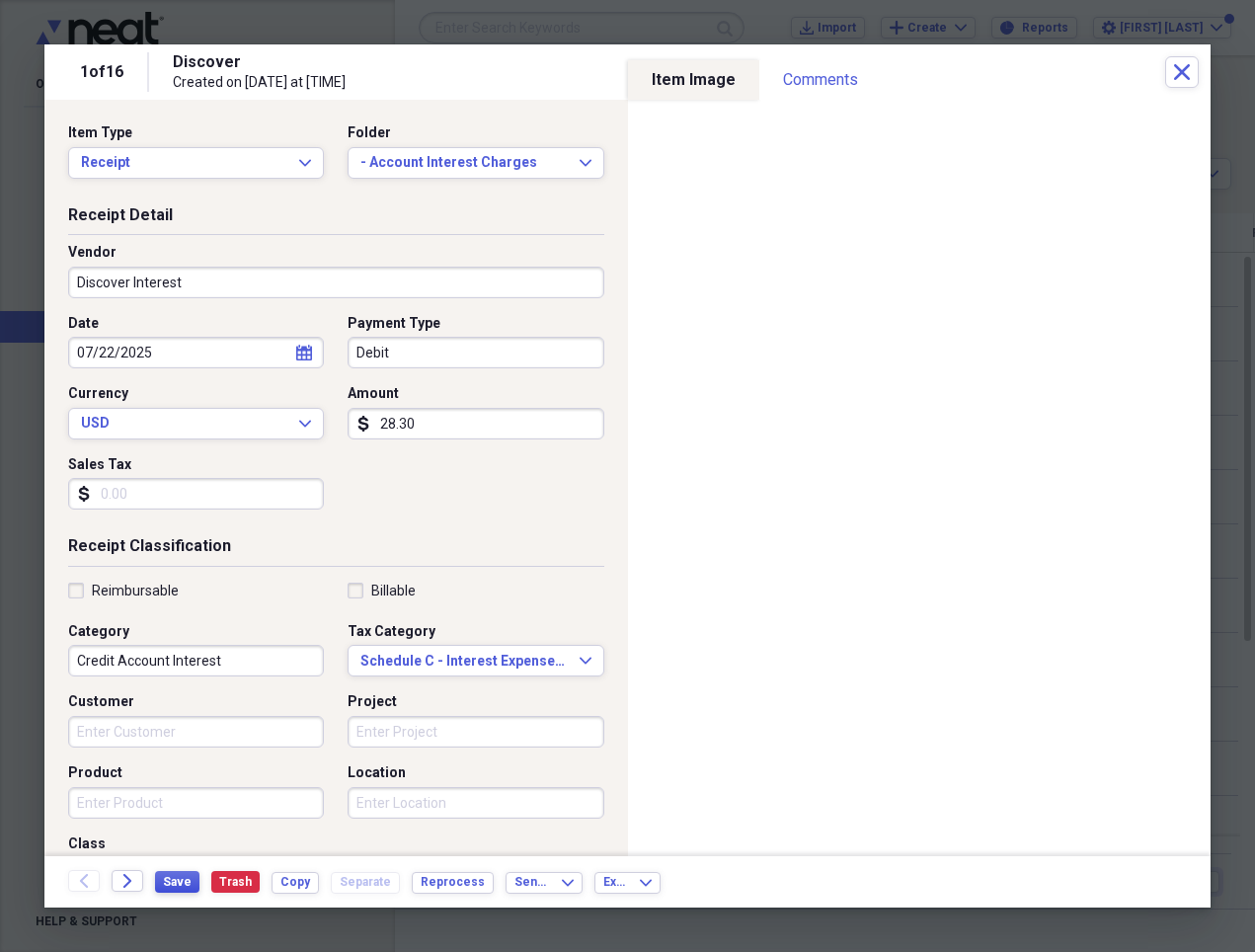 click on "Save" at bounding box center [177, 882] 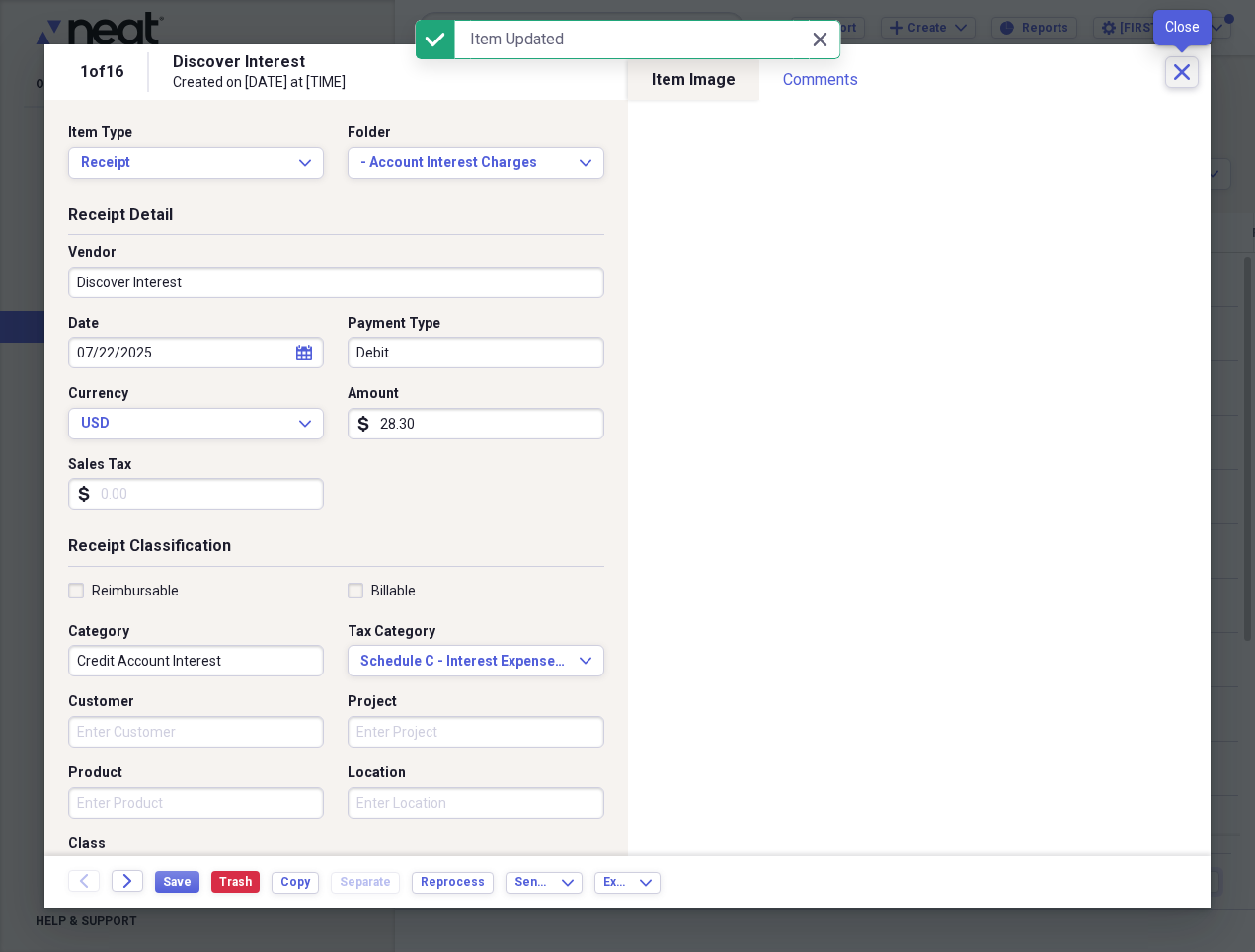 click on "Close" 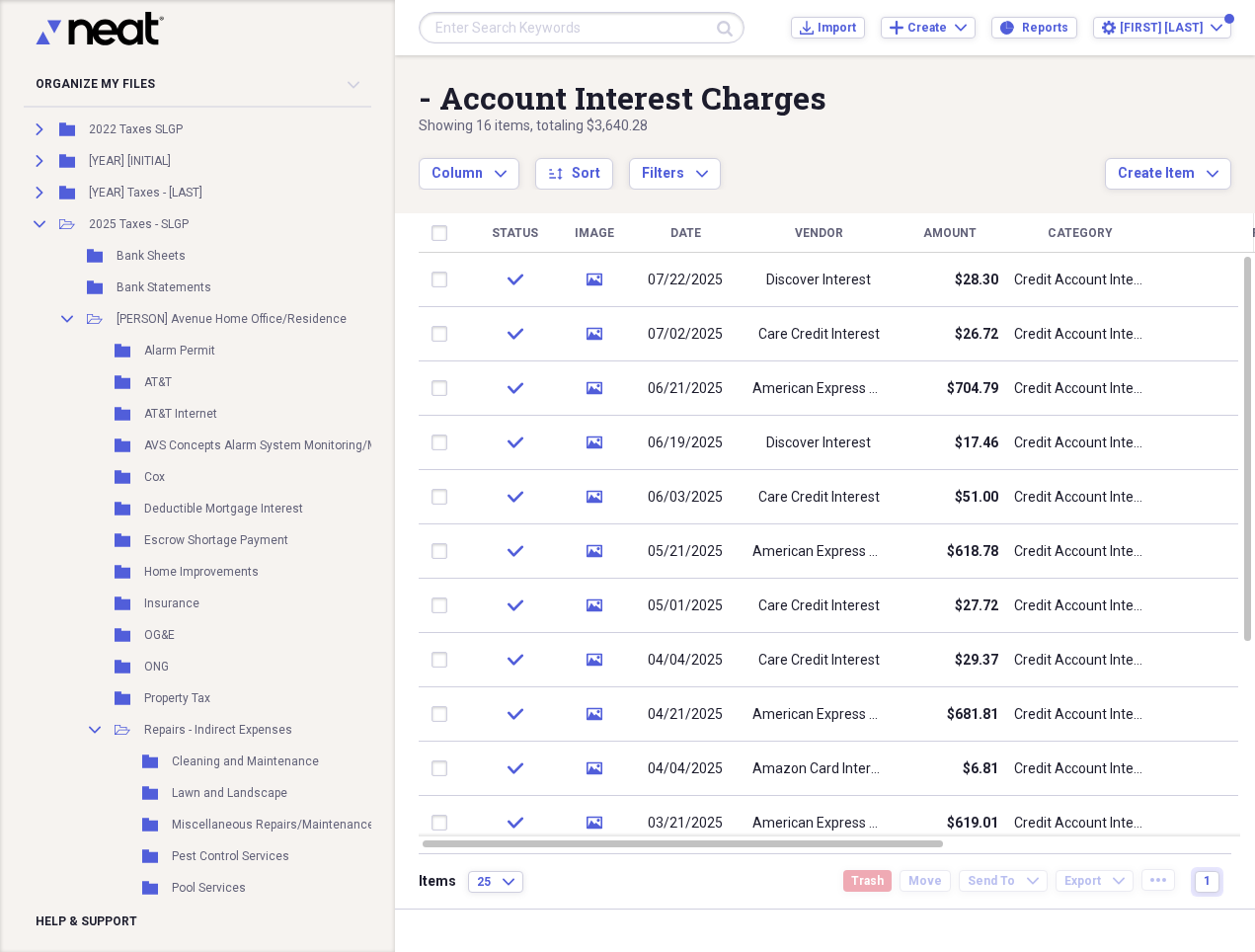 scroll, scrollTop: 434, scrollLeft: 4, axis: both 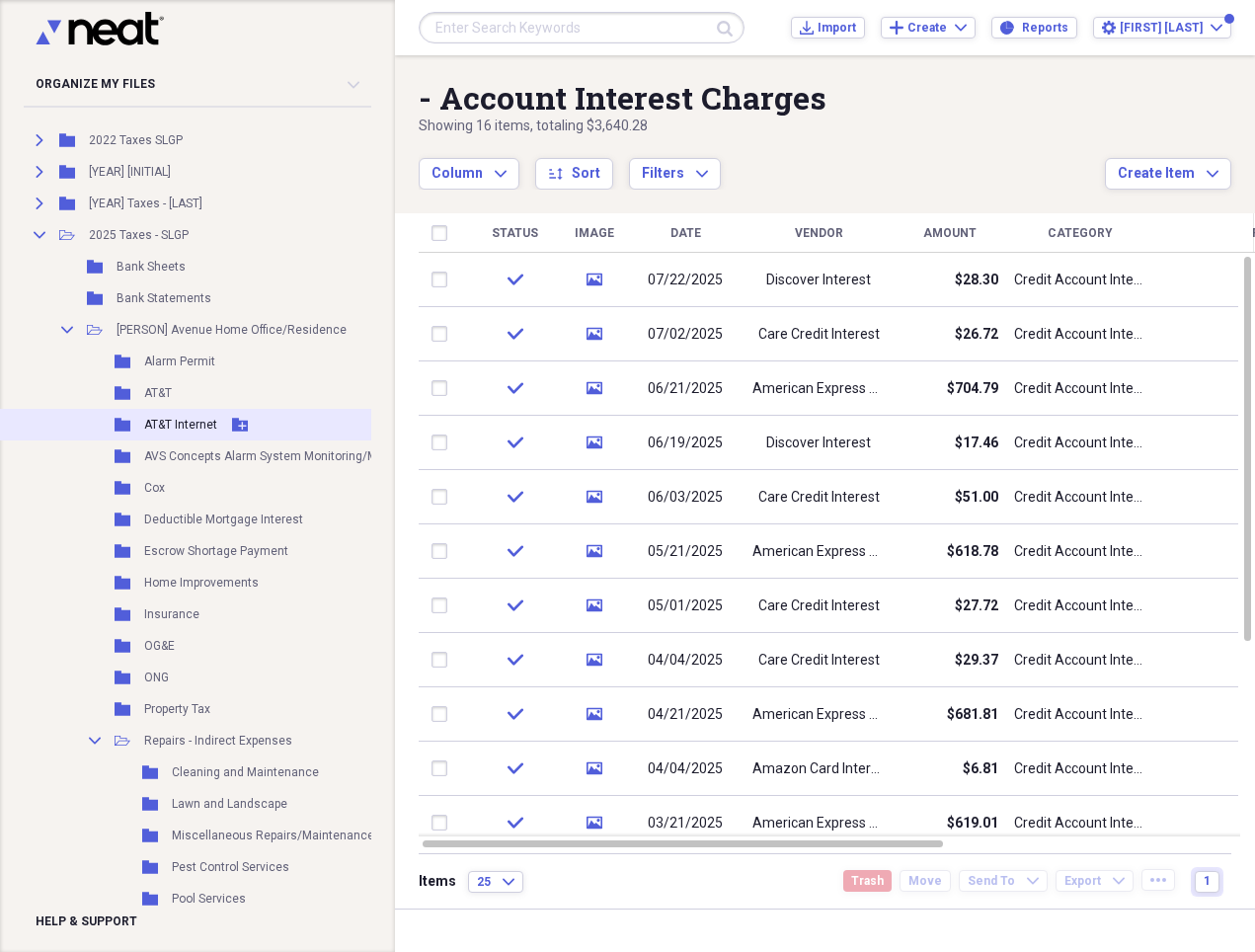 click on "AT&T Internet" at bounding box center [181, 425] 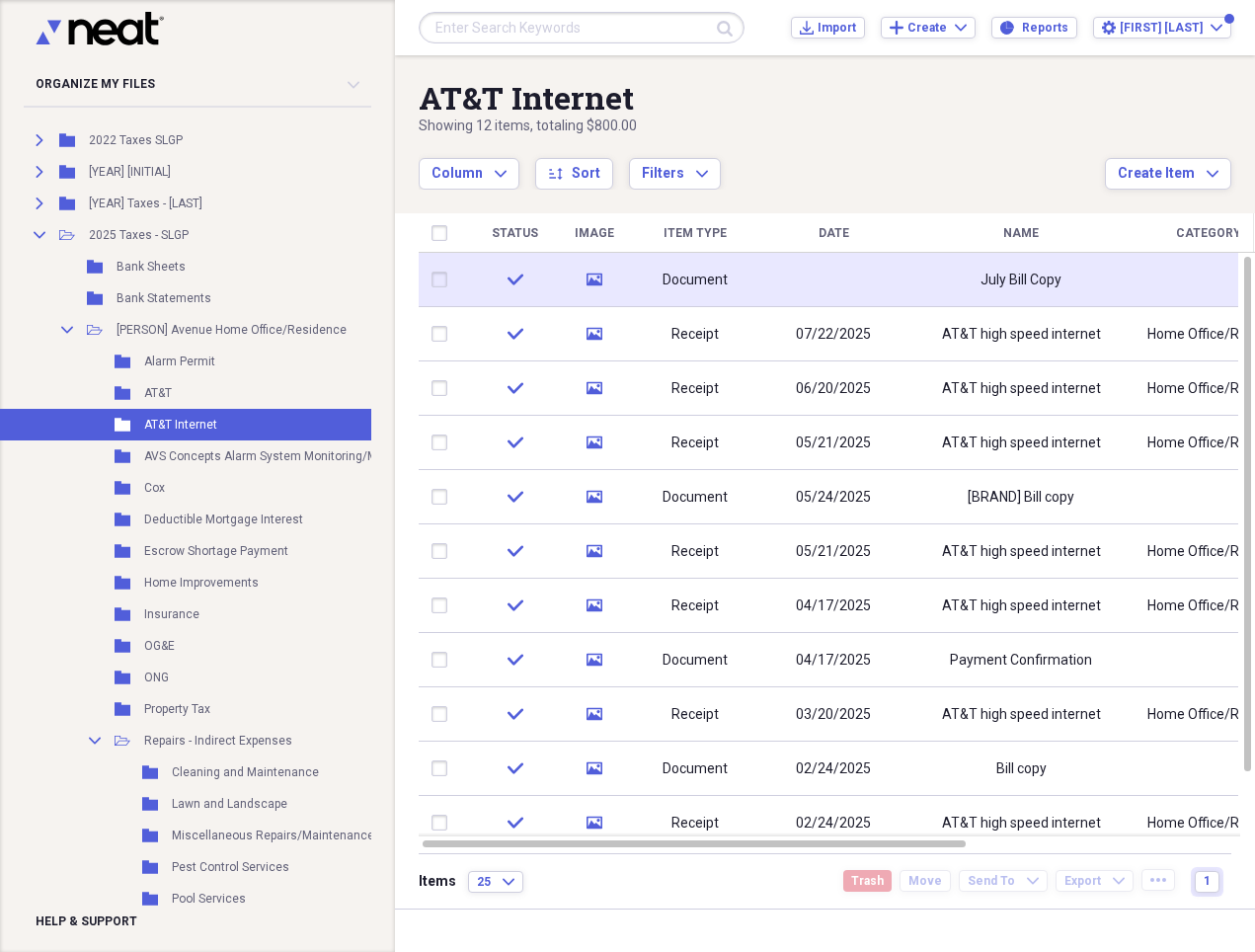 click at bounding box center [833, 279] 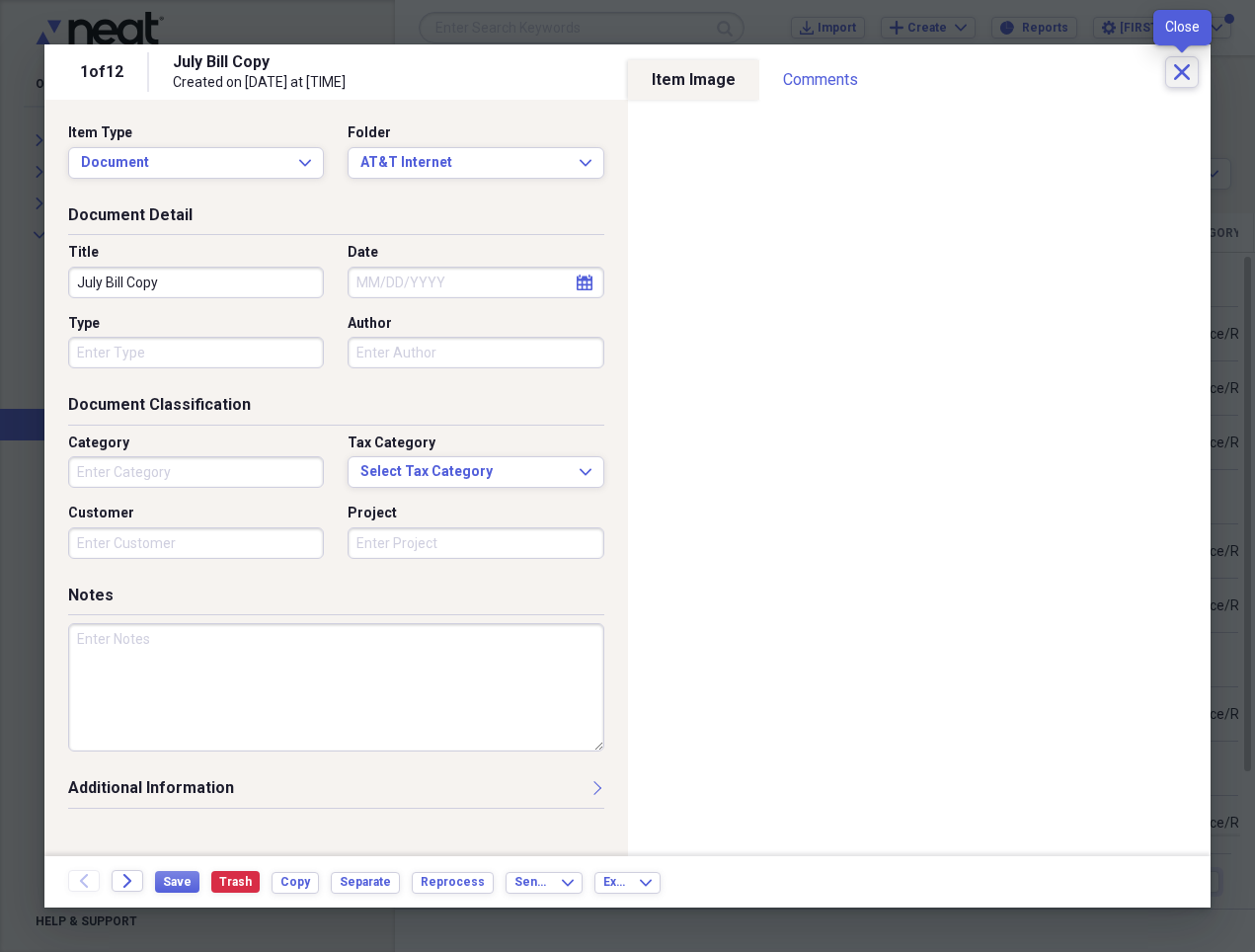click 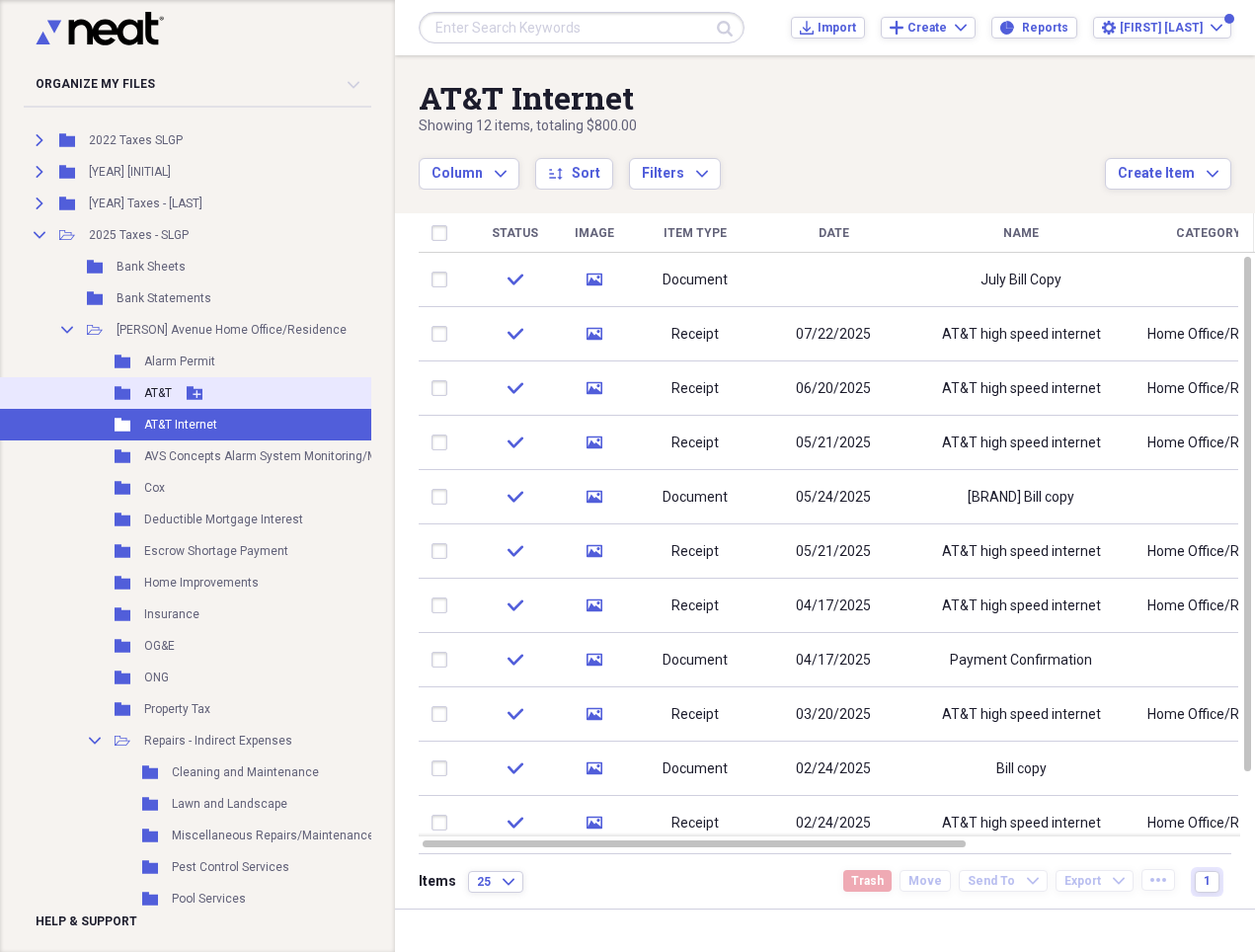 click on "AT&T" at bounding box center (158, 393) 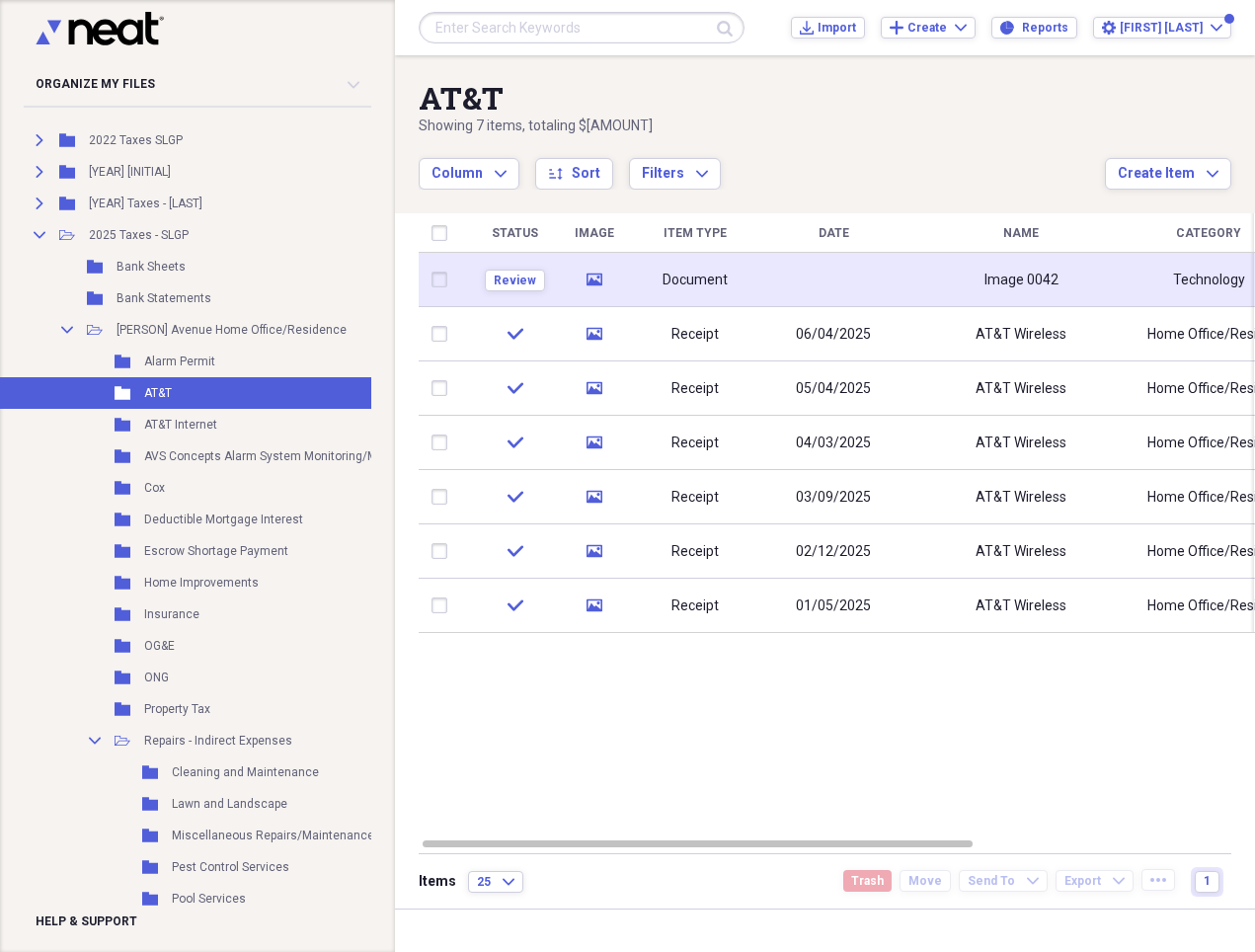 click at bounding box center [833, 279] 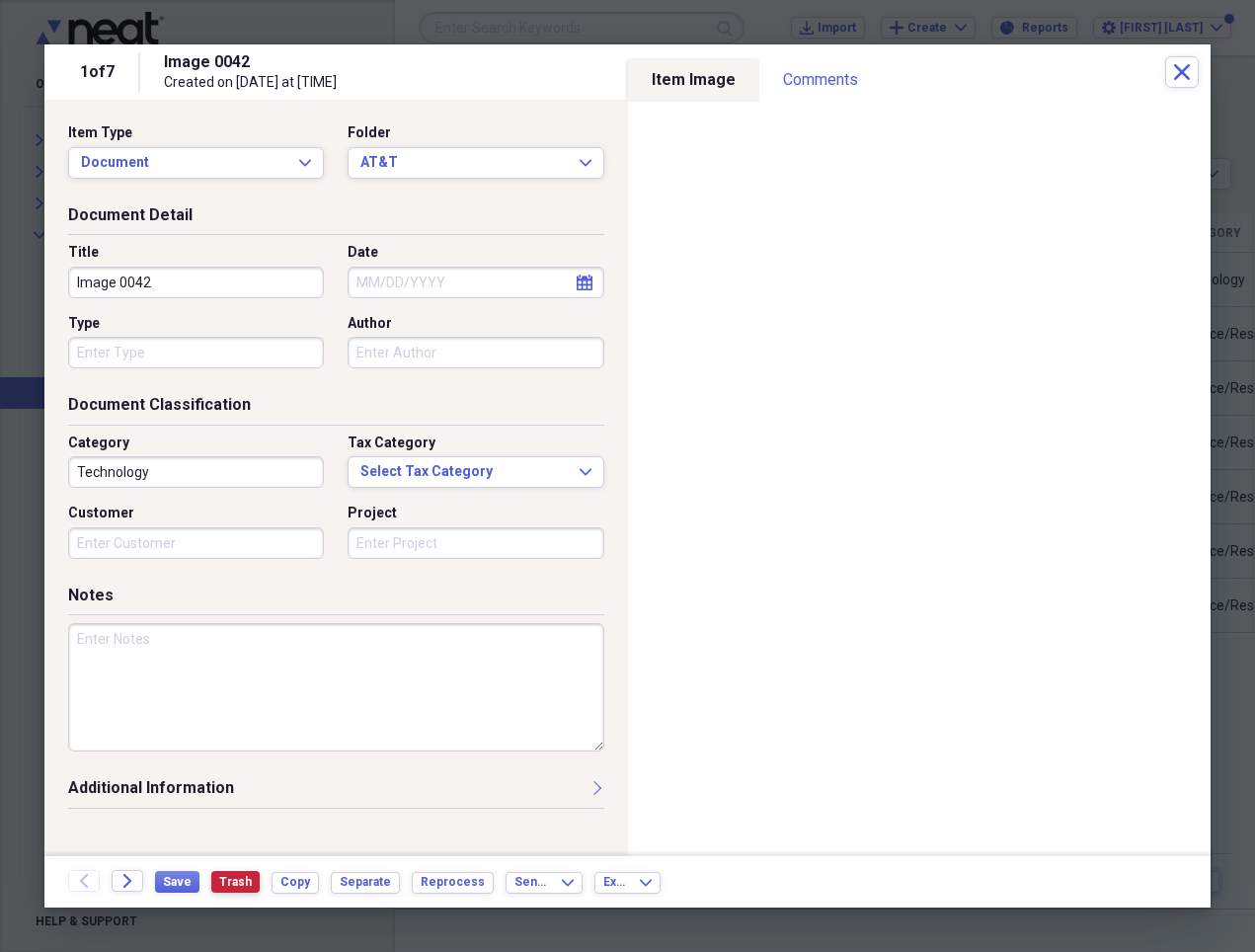 click on "Trash" at bounding box center (235, 882) 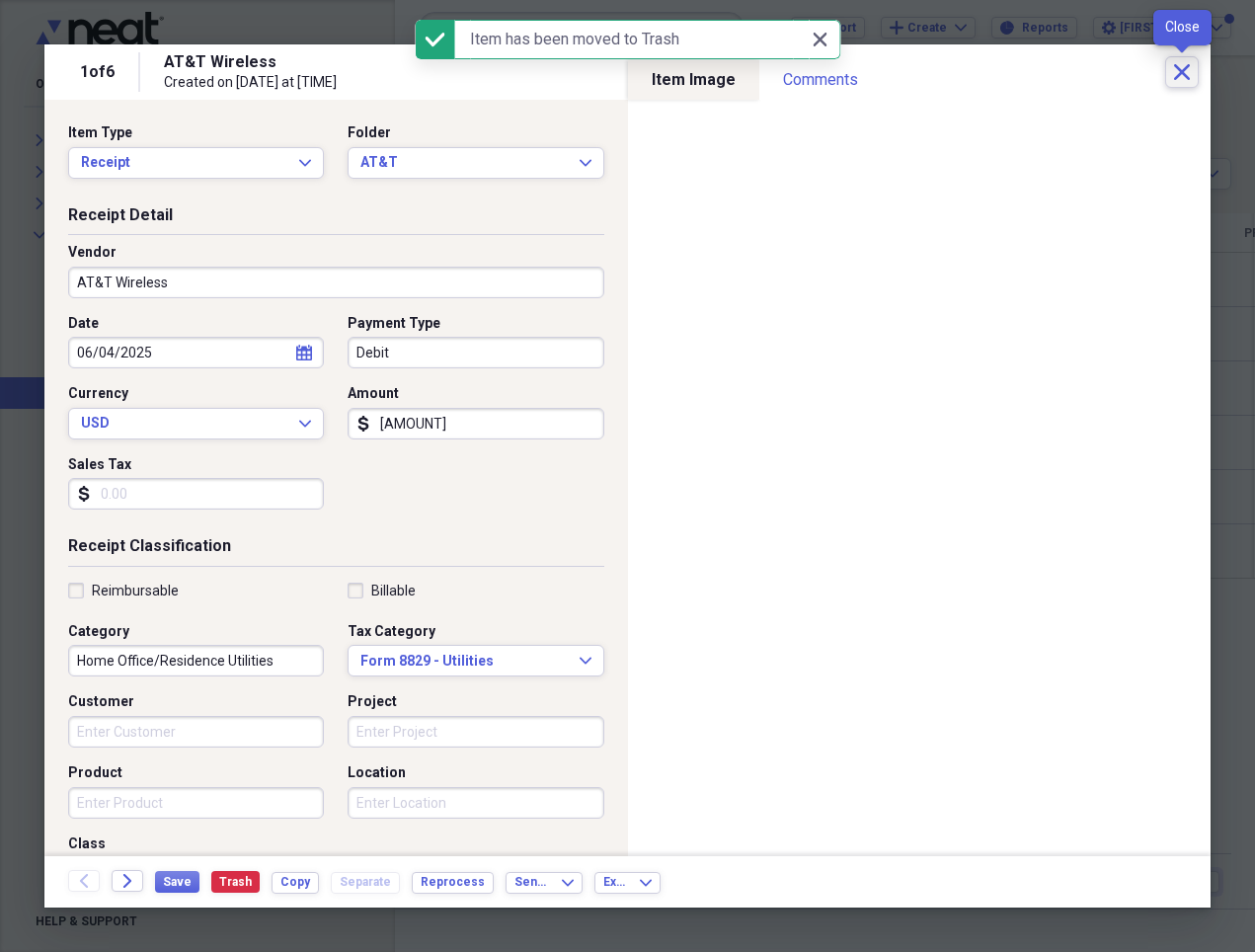 click 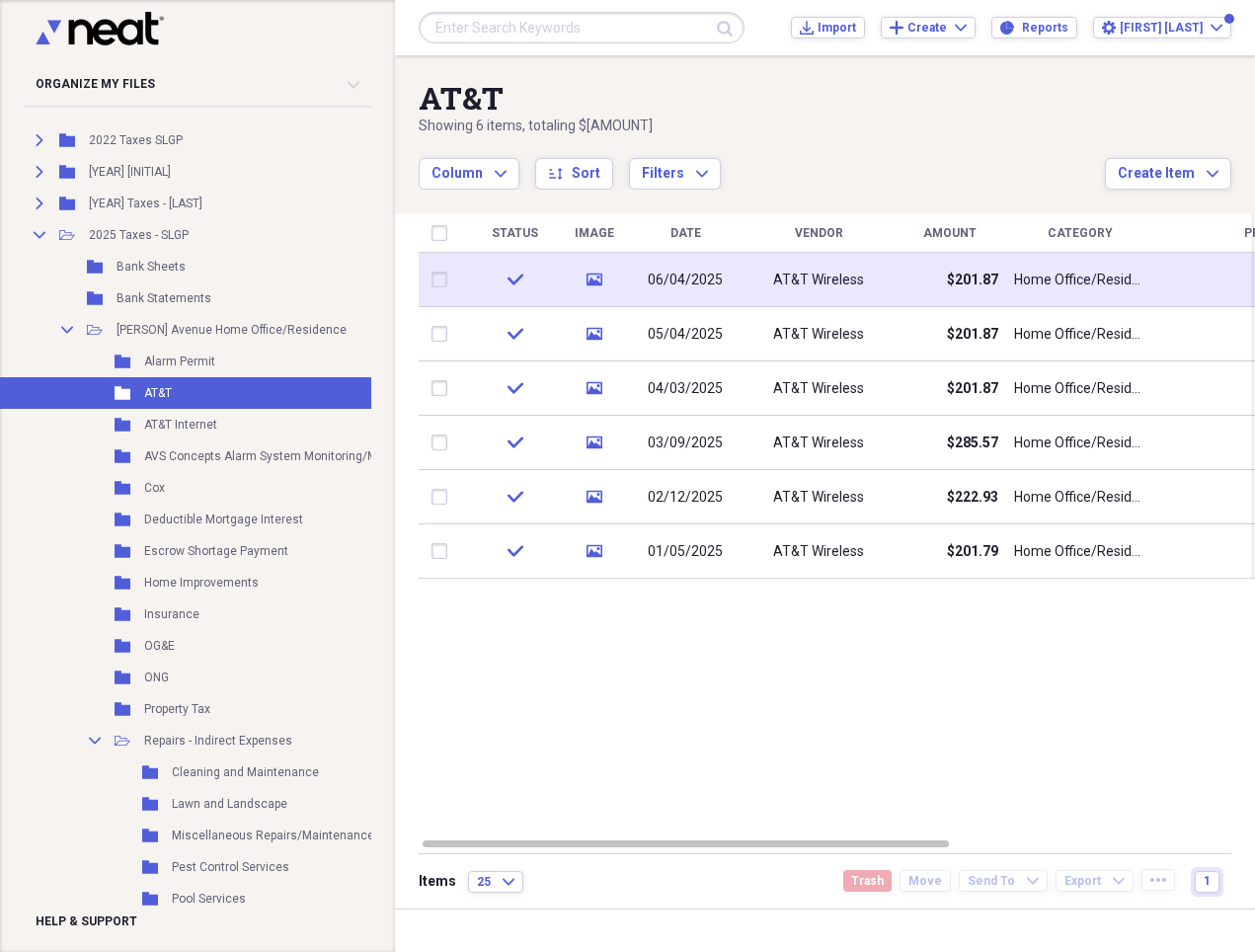 click on "$201.87" at bounding box center (973, 280) 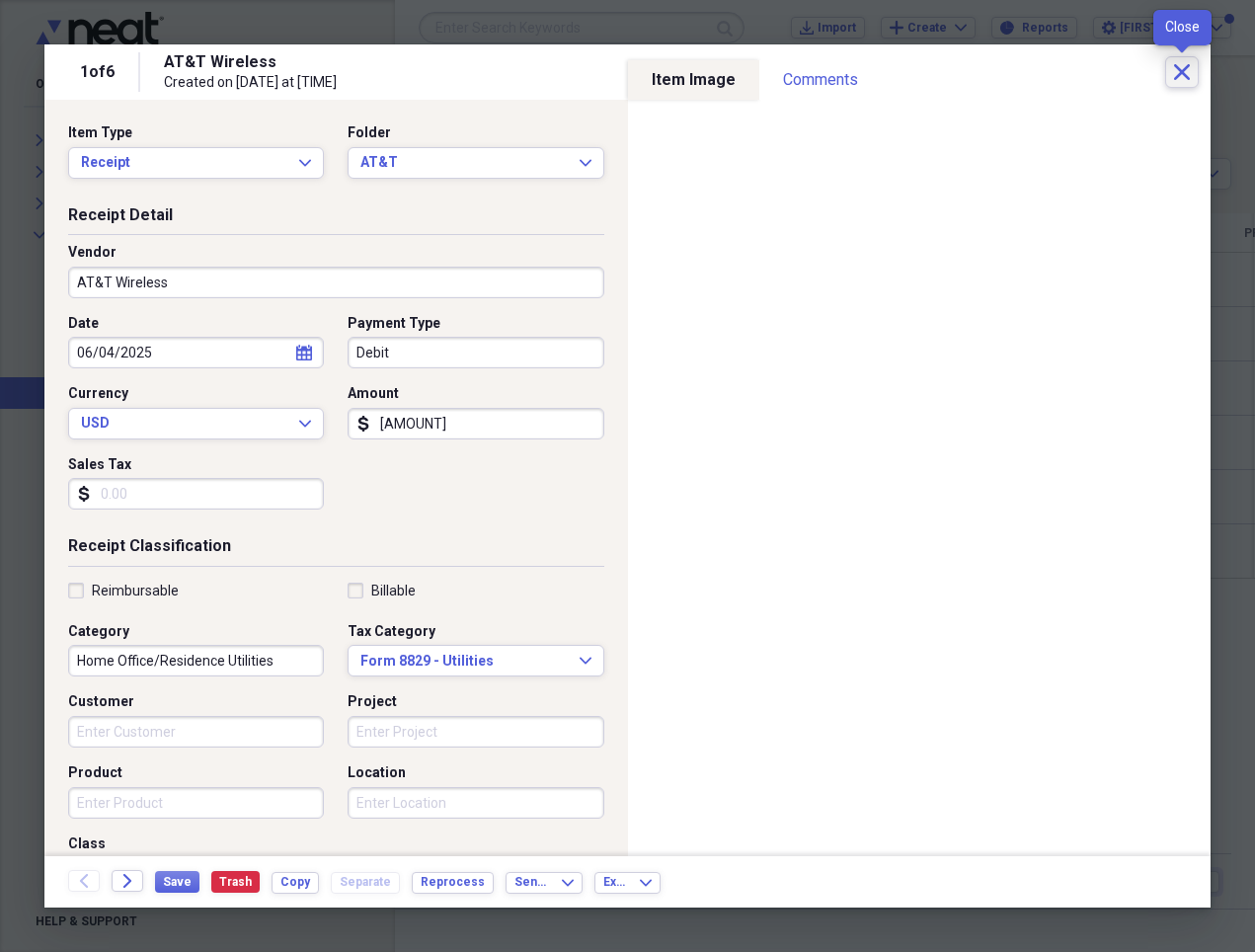 click on "Close" 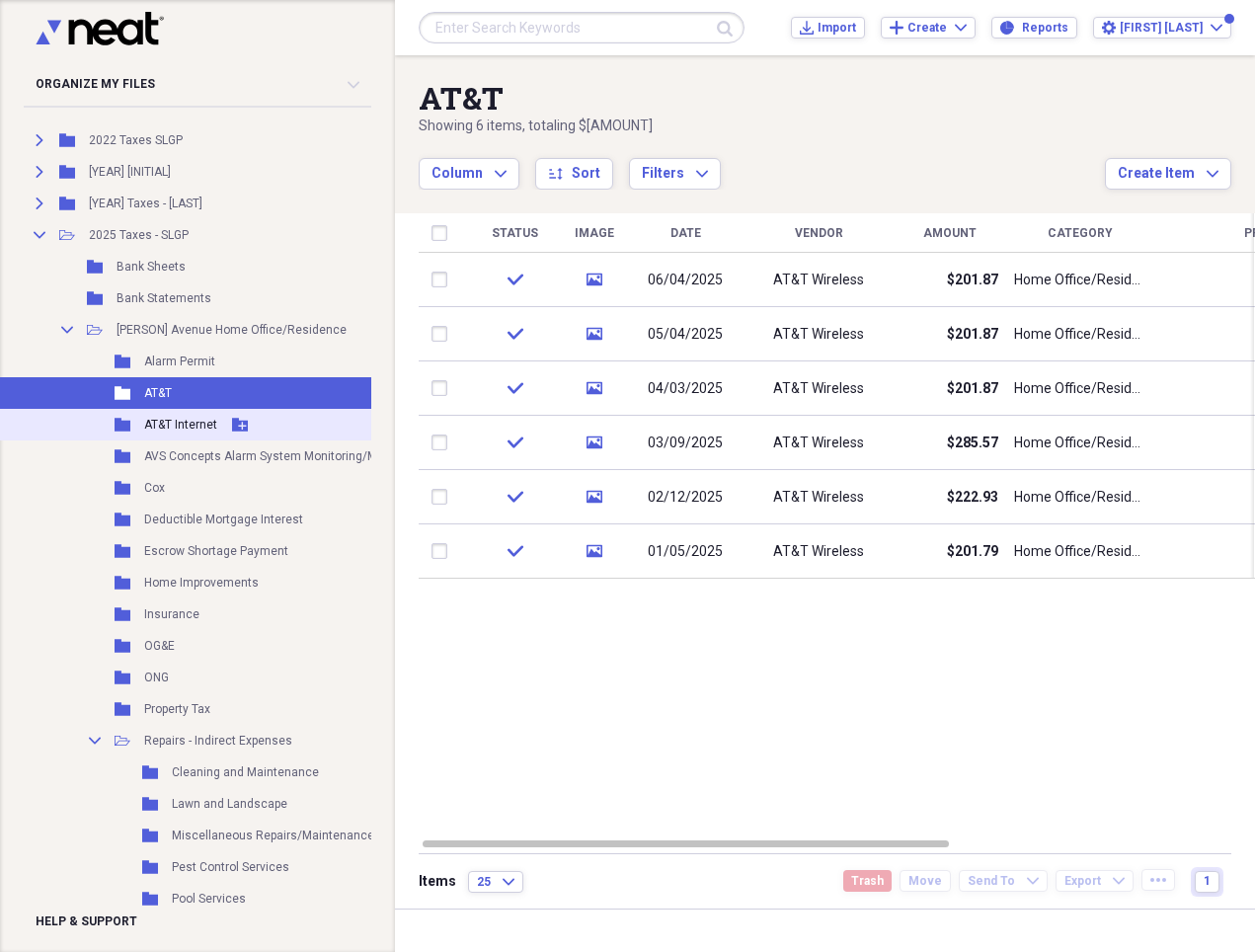 click on "AT&T Internet" at bounding box center (181, 425) 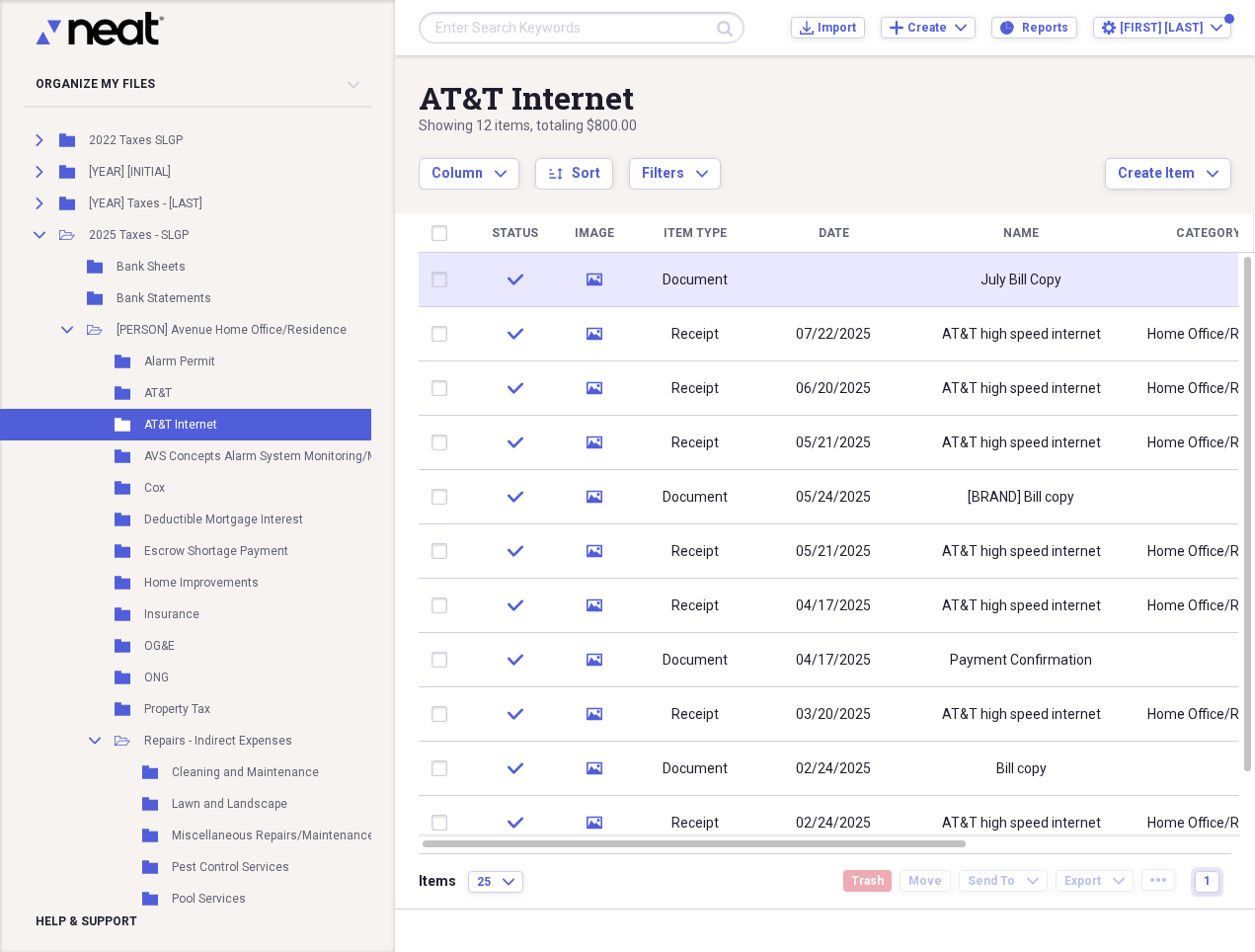 click on "July Bill Copy" at bounding box center (1021, 280) 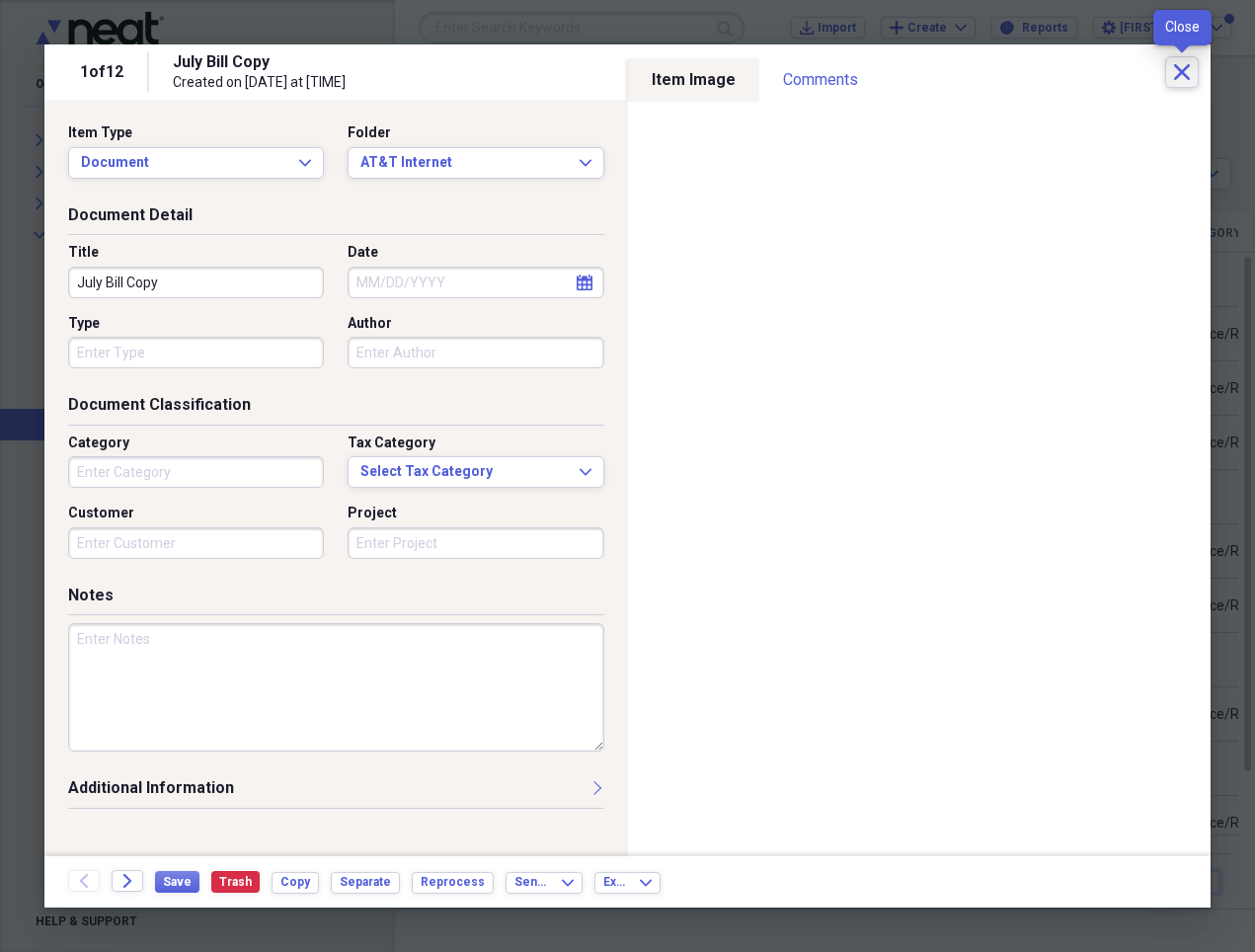 click 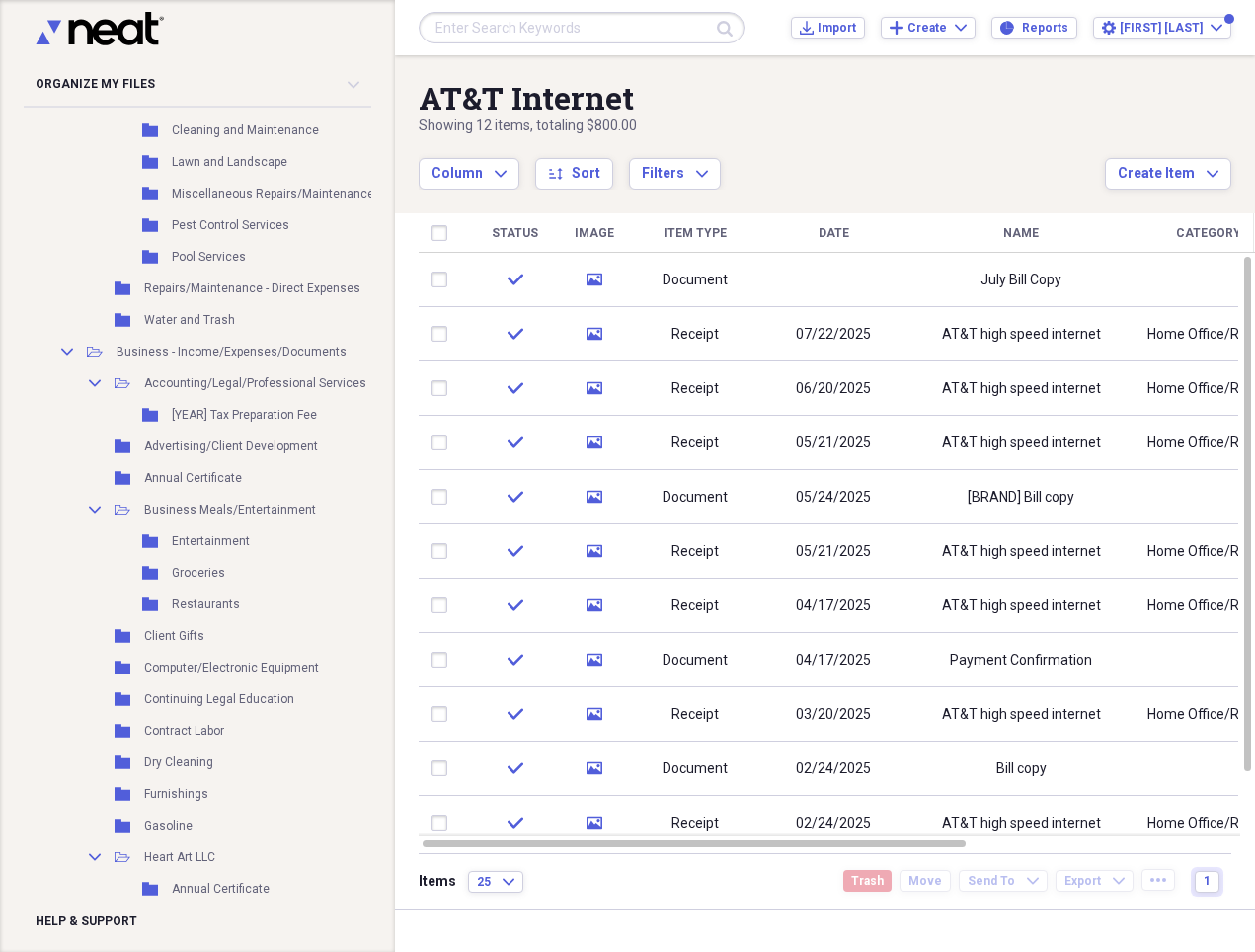 scroll, scrollTop: 1084, scrollLeft: 4, axis: both 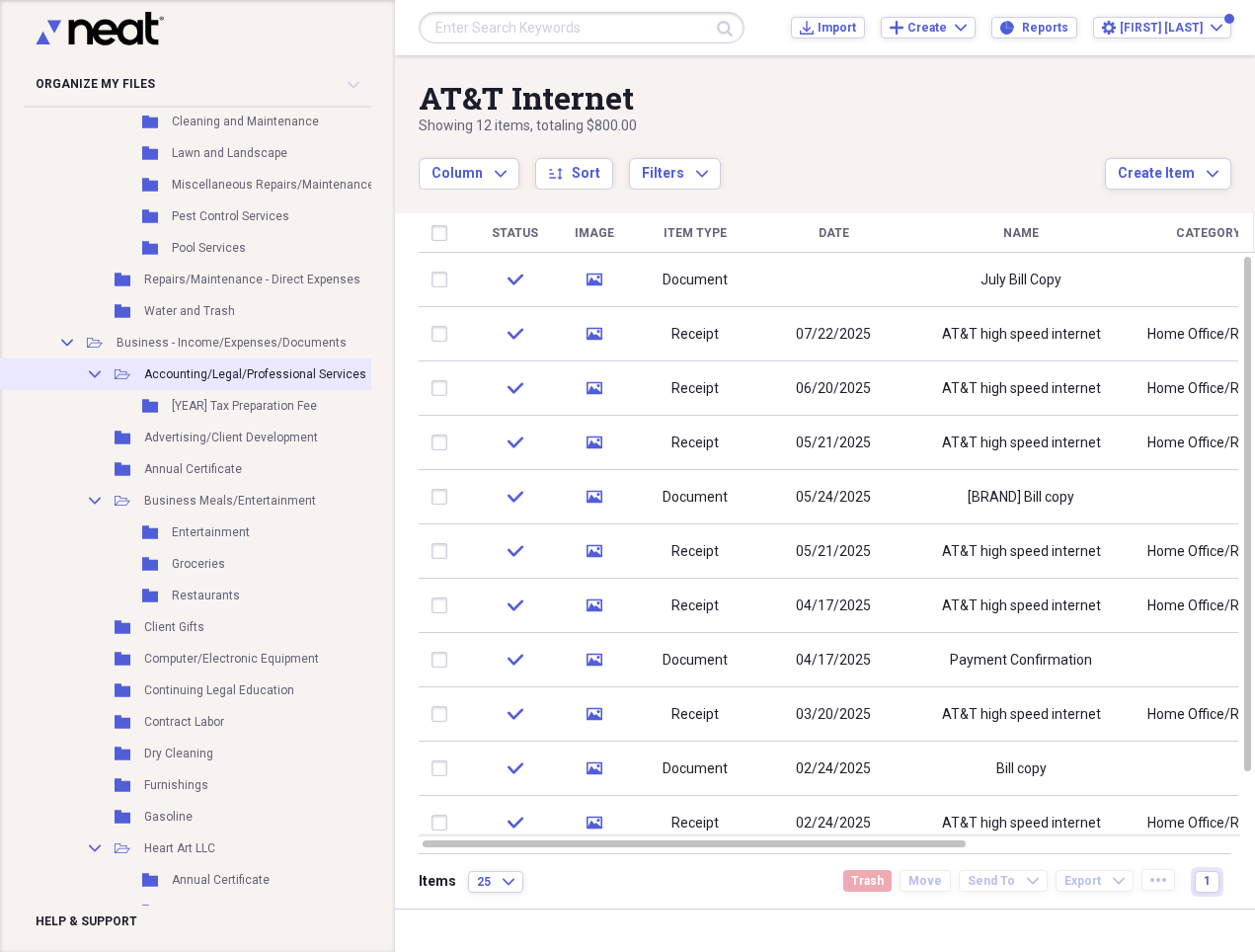 click on "Accounting/Legal/Professional Services" at bounding box center [255, 374] 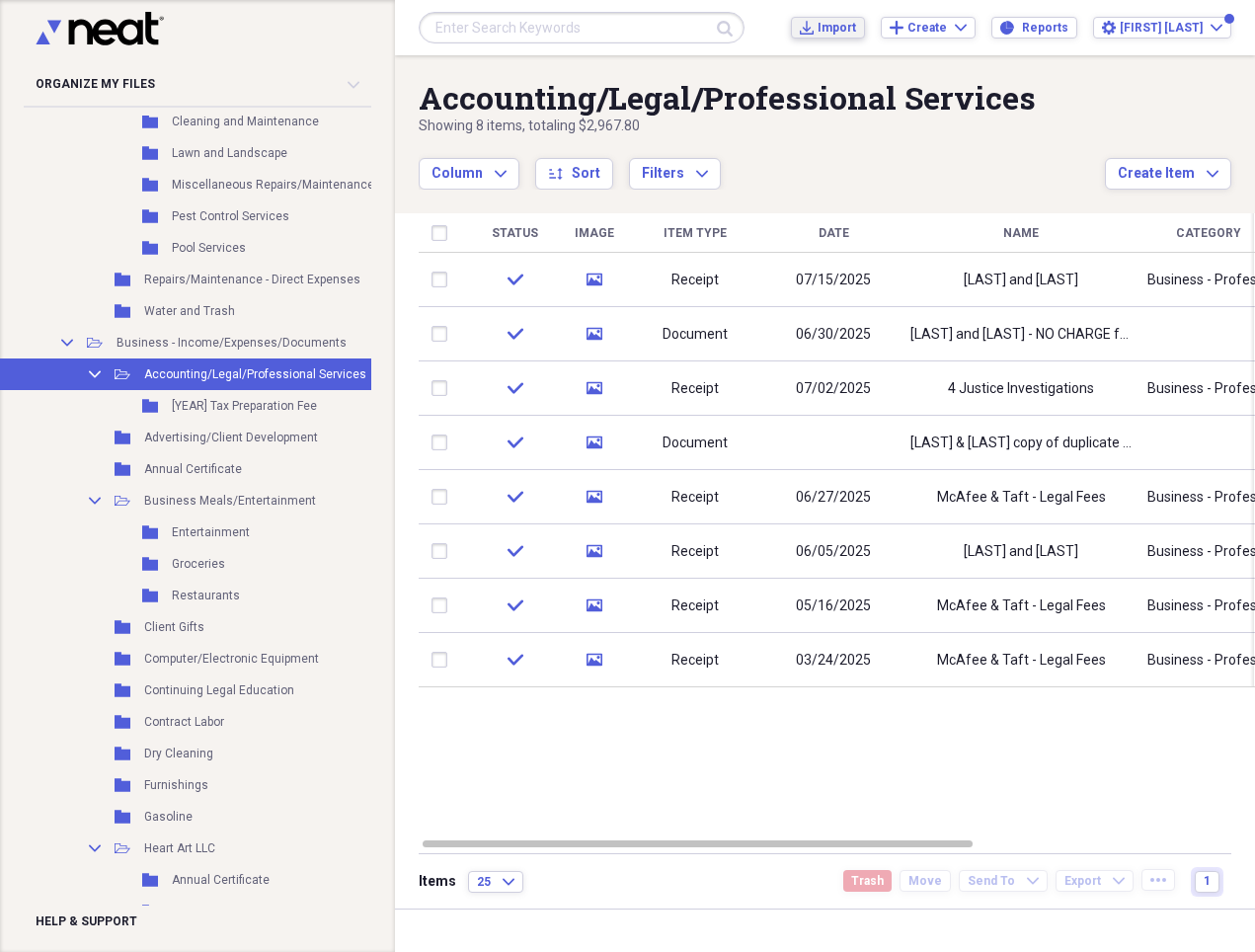 click on "Import" at bounding box center (836, 28) 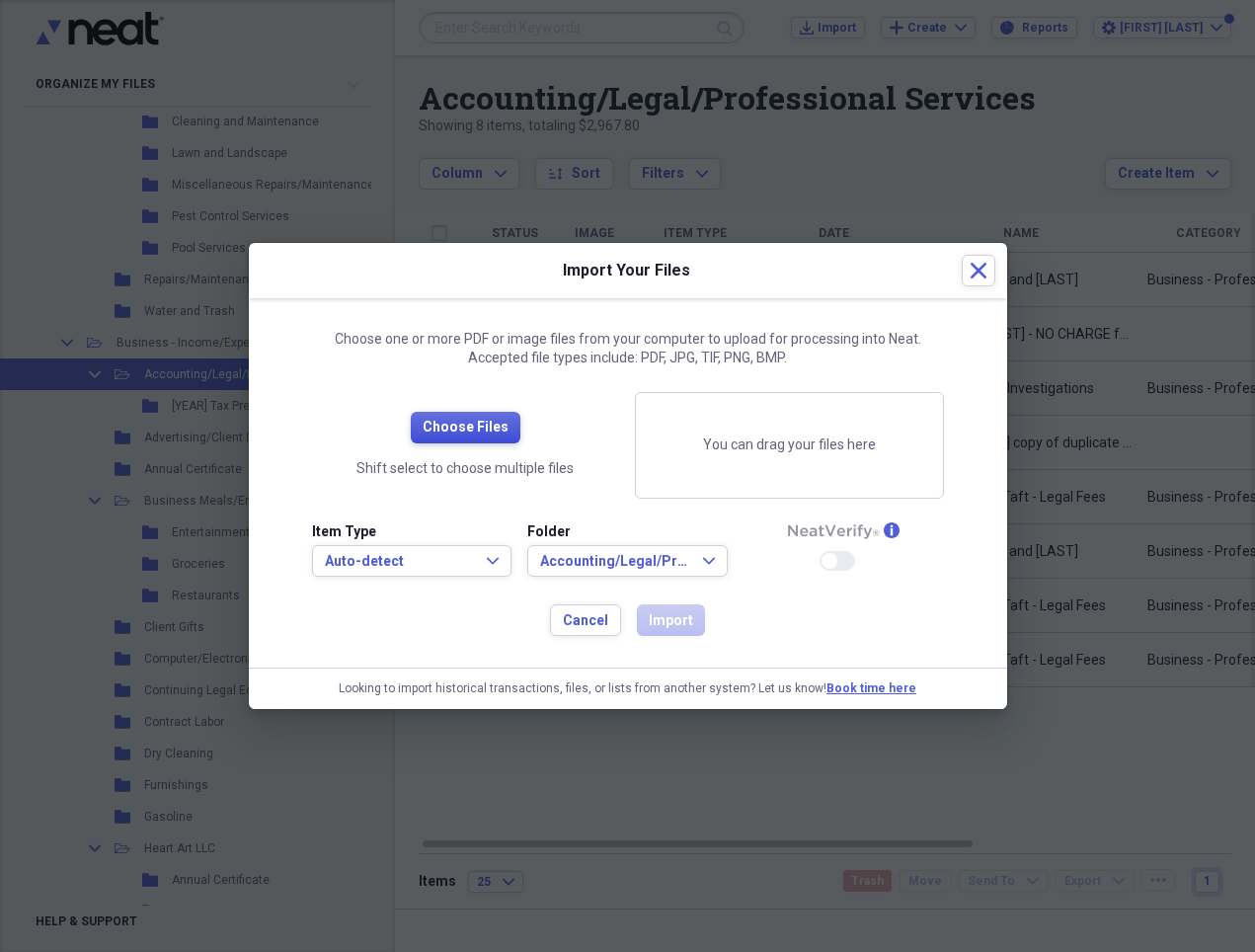 click on "Choose Files" at bounding box center [465, 428] 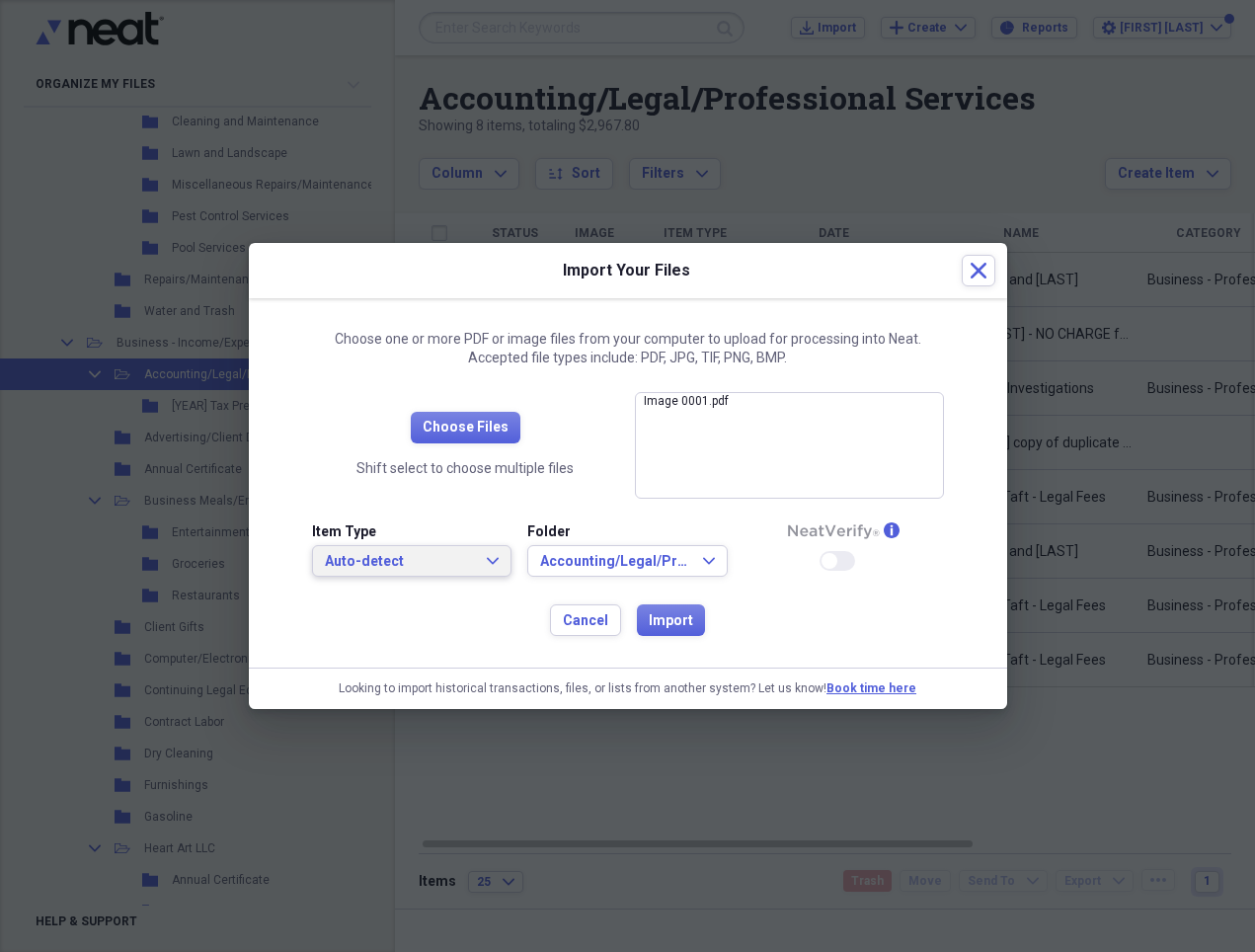 click on "Auto-detect" at bounding box center (400, 562) 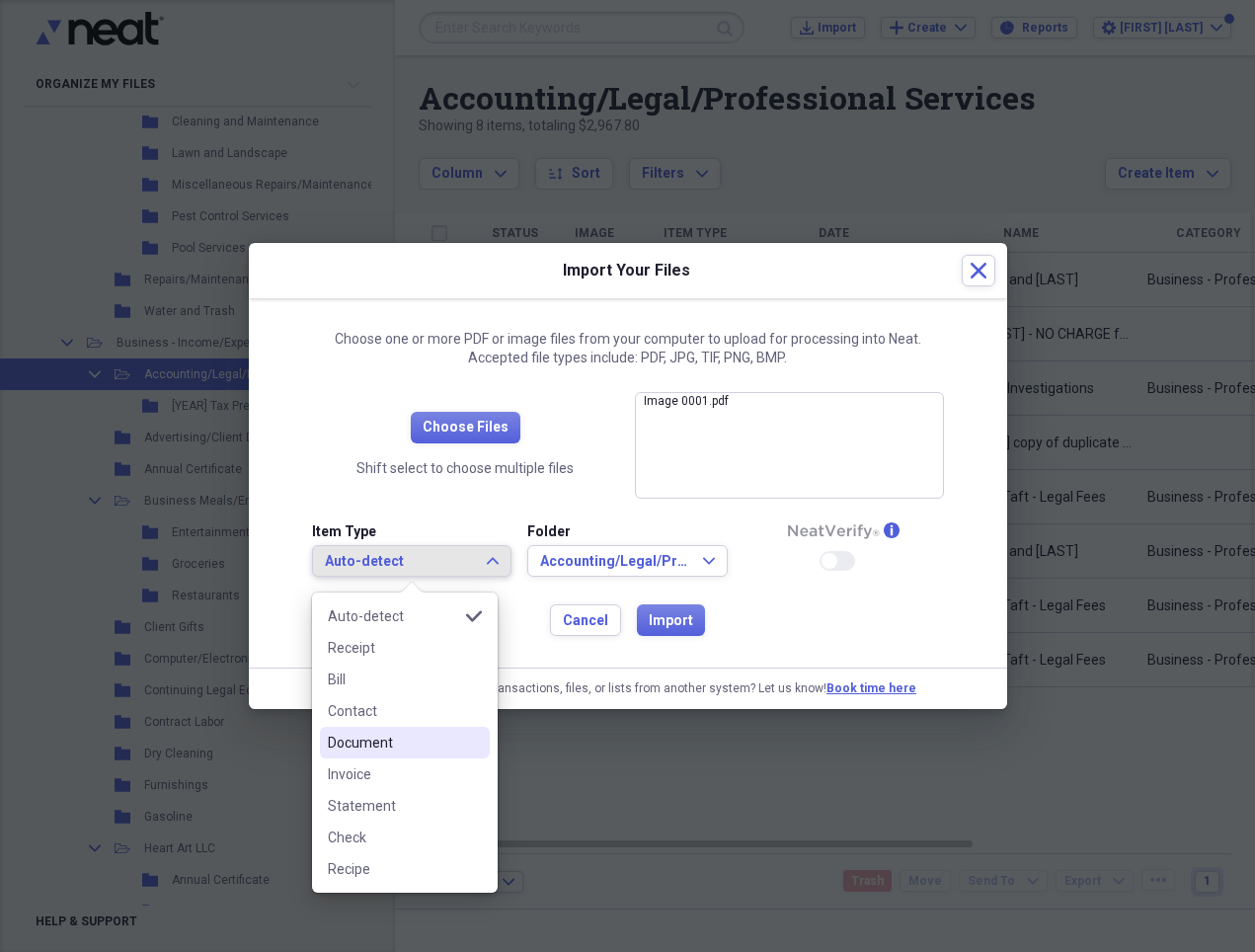 click on "Document" at bounding box center (393, 743) 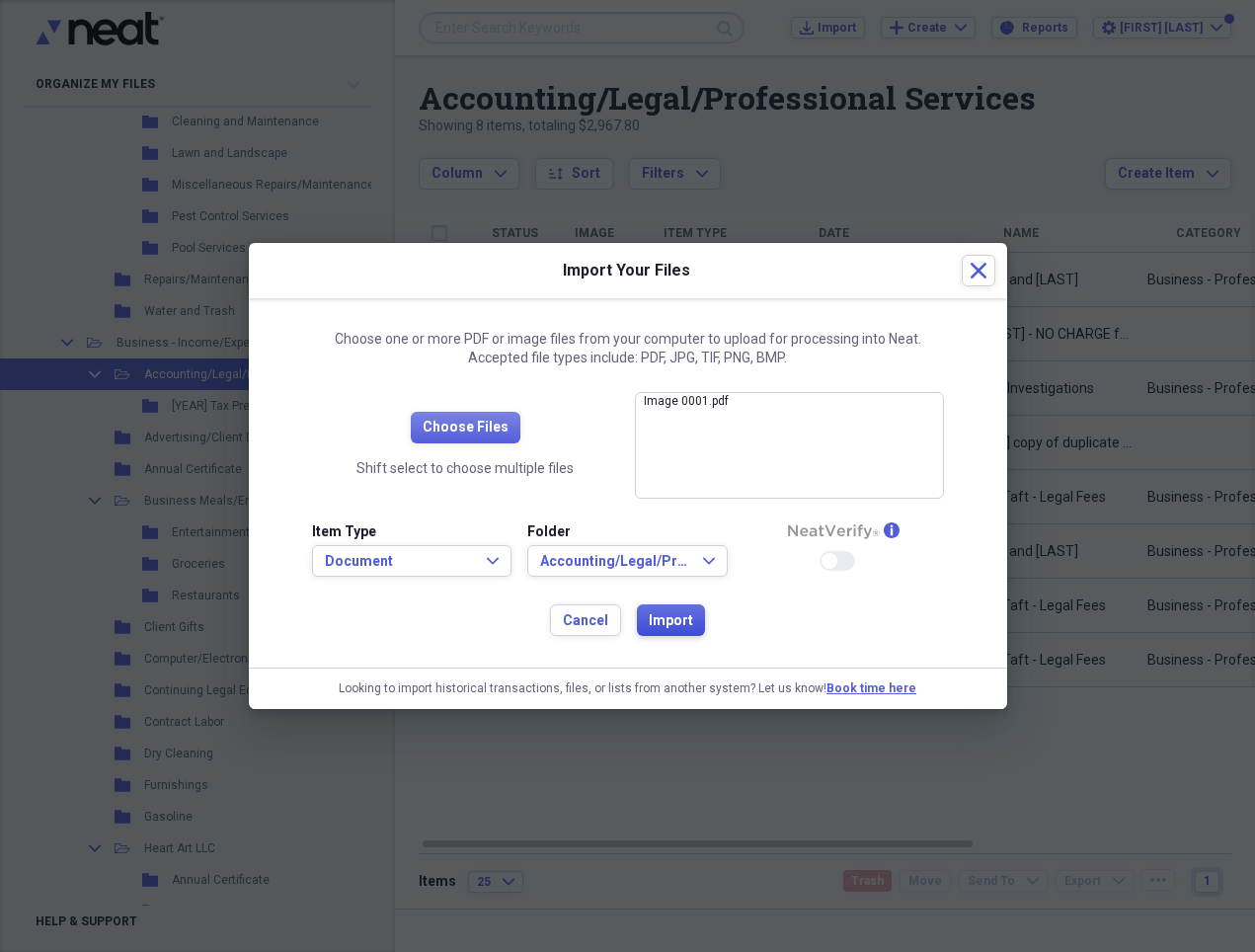 click on "Import" at bounding box center [670, 621] 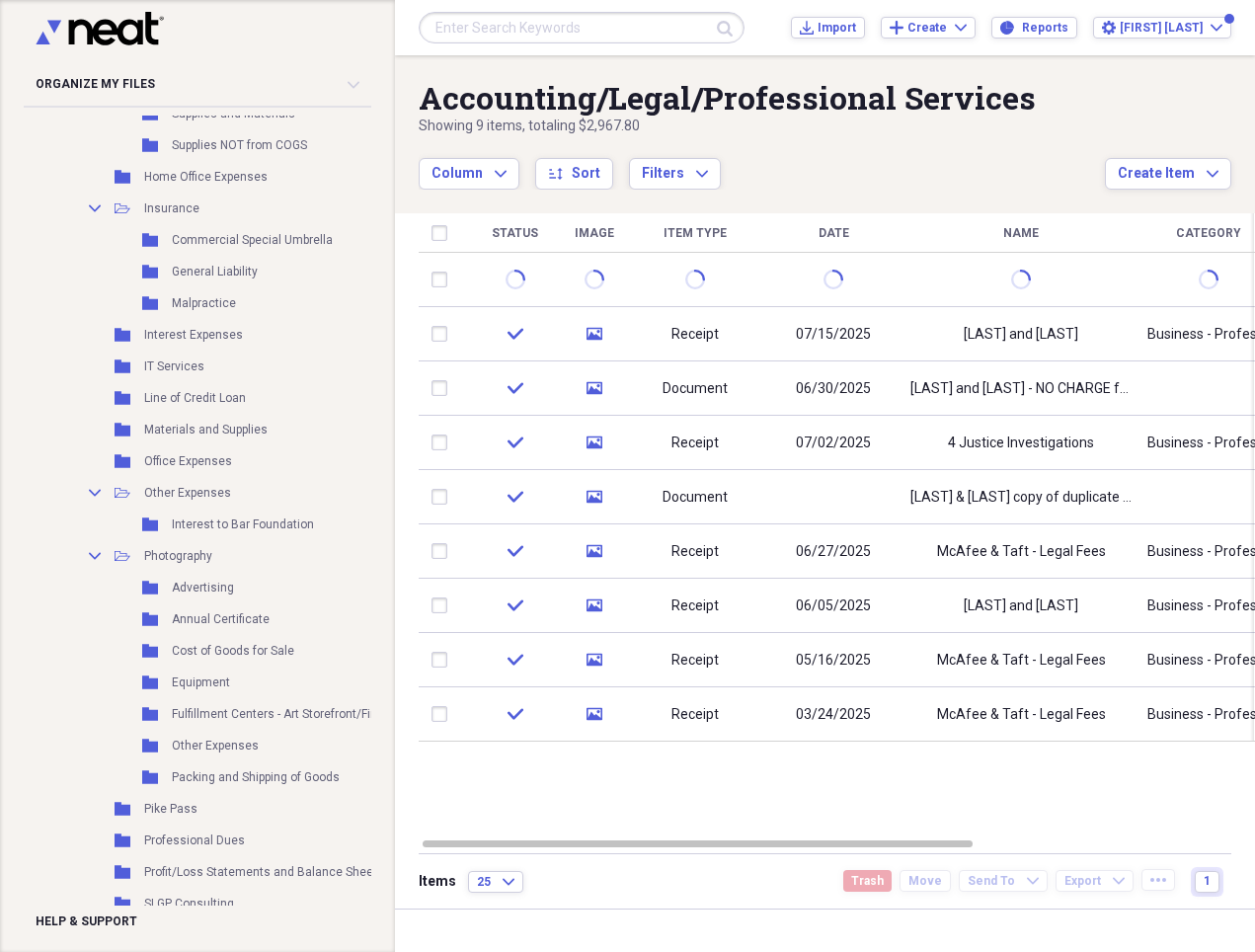 scroll, scrollTop: 1892, scrollLeft: 4, axis: both 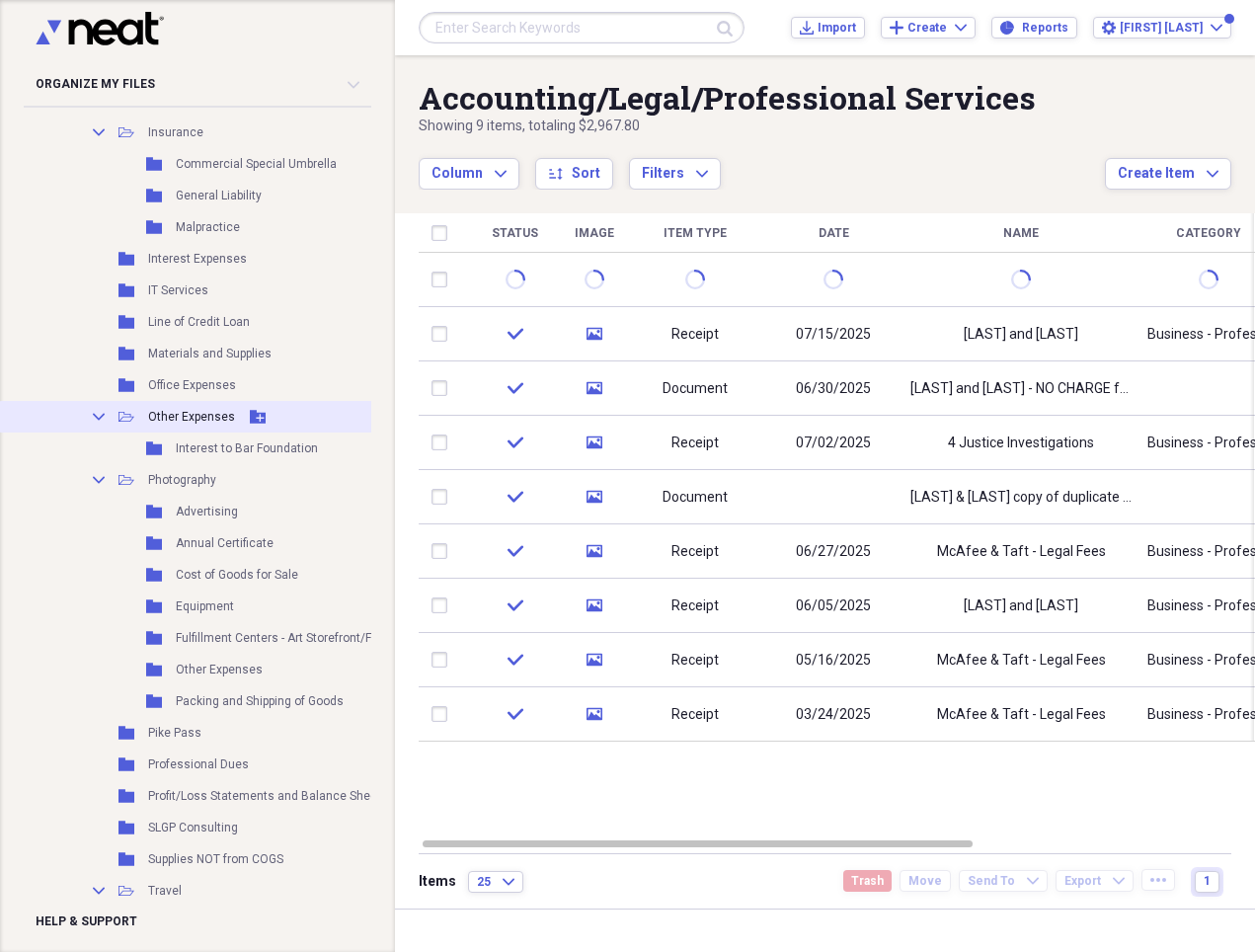 click on "Other Expenses" at bounding box center (192, 417) 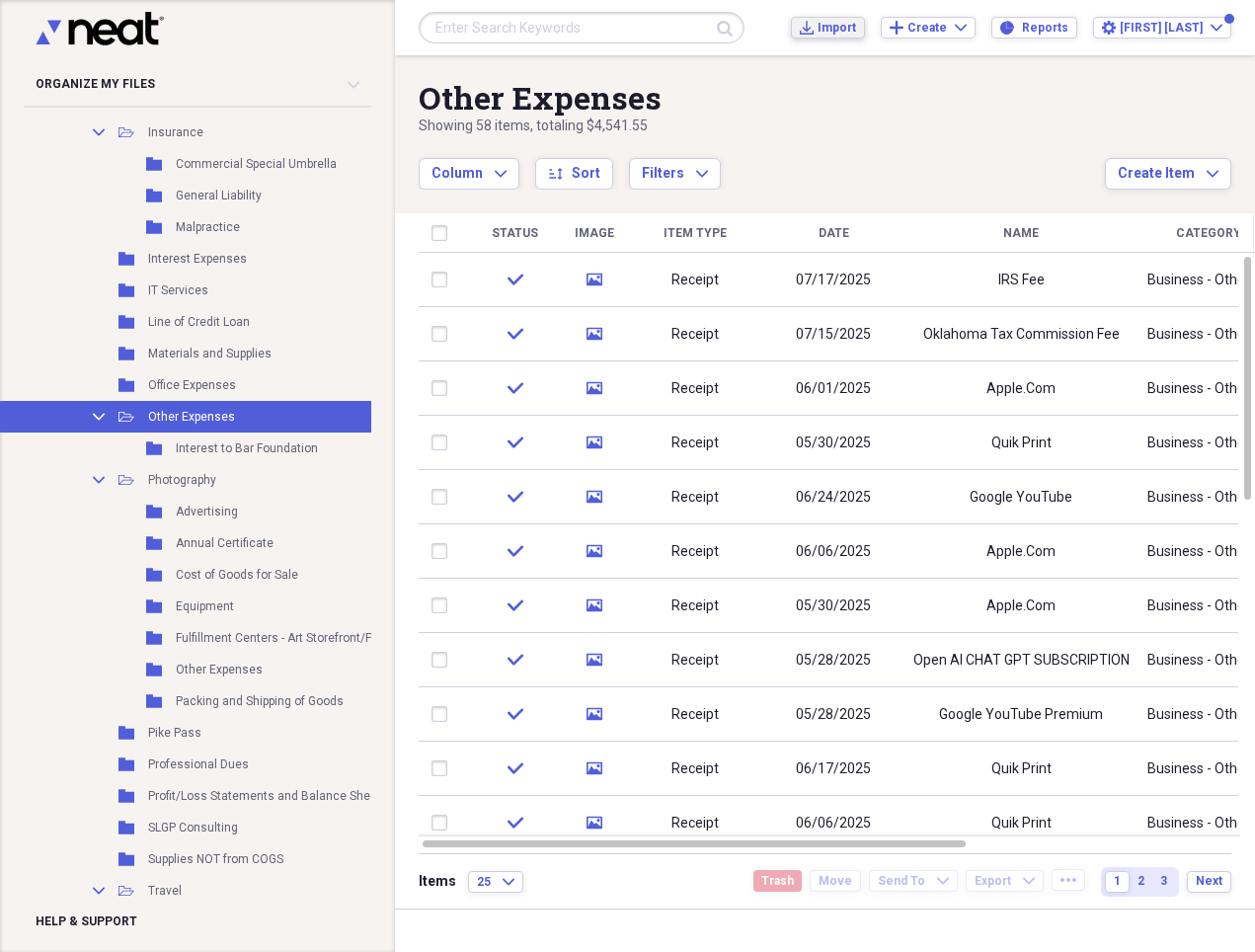 click on "Import" at bounding box center [836, 28] 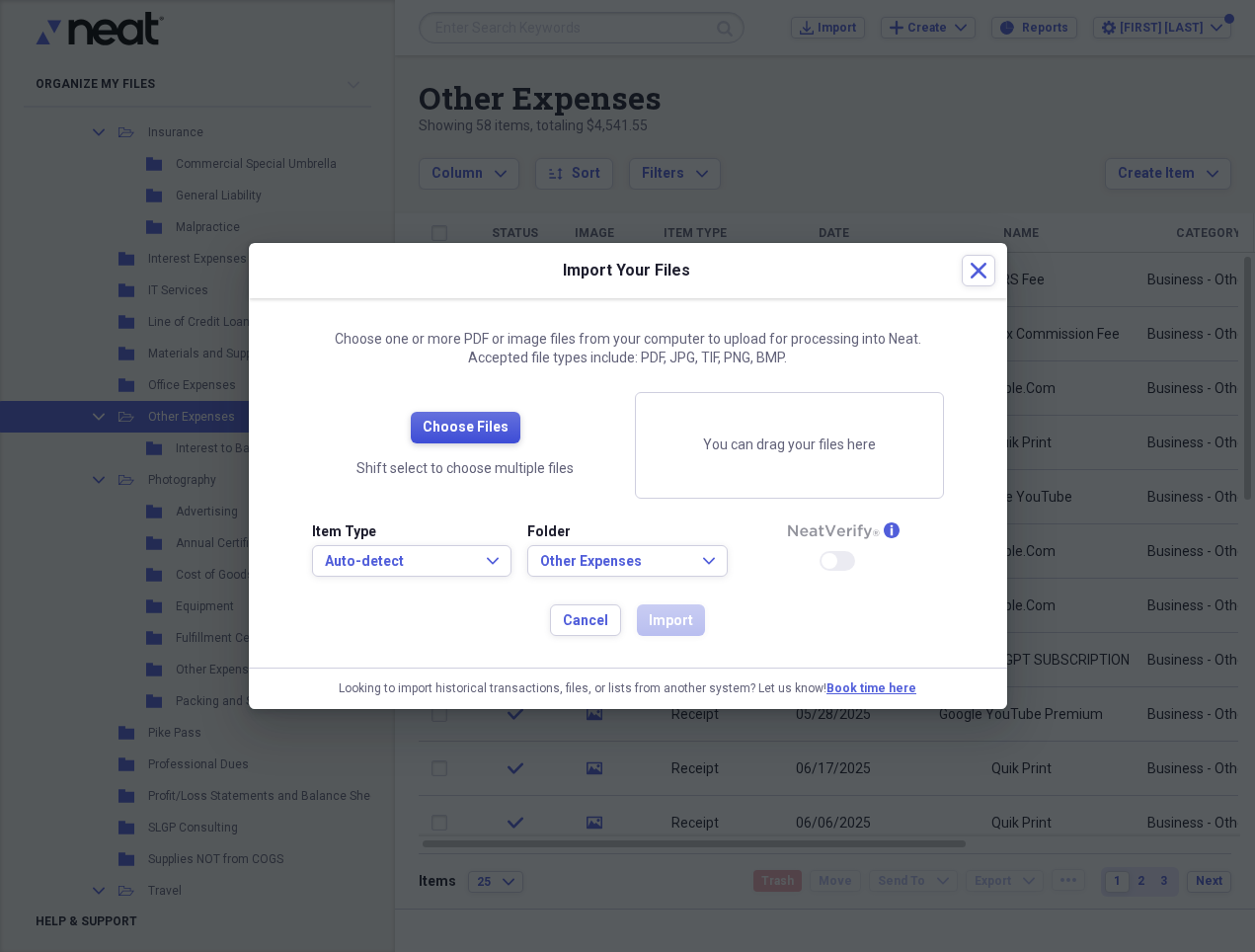 click on "Choose Files" at bounding box center [465, 428] 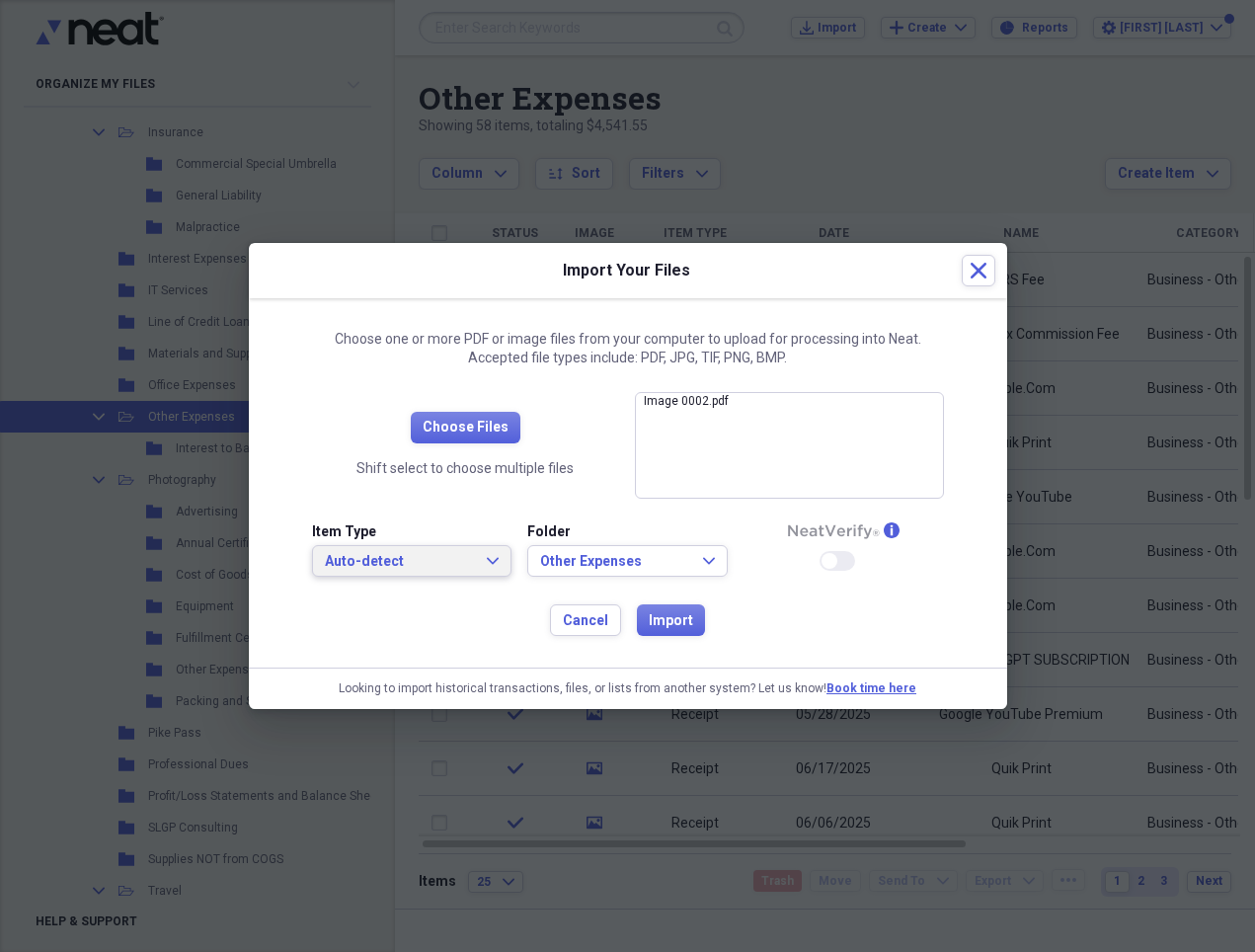 click on "Auto-detect" at bounding box center [400, 562] 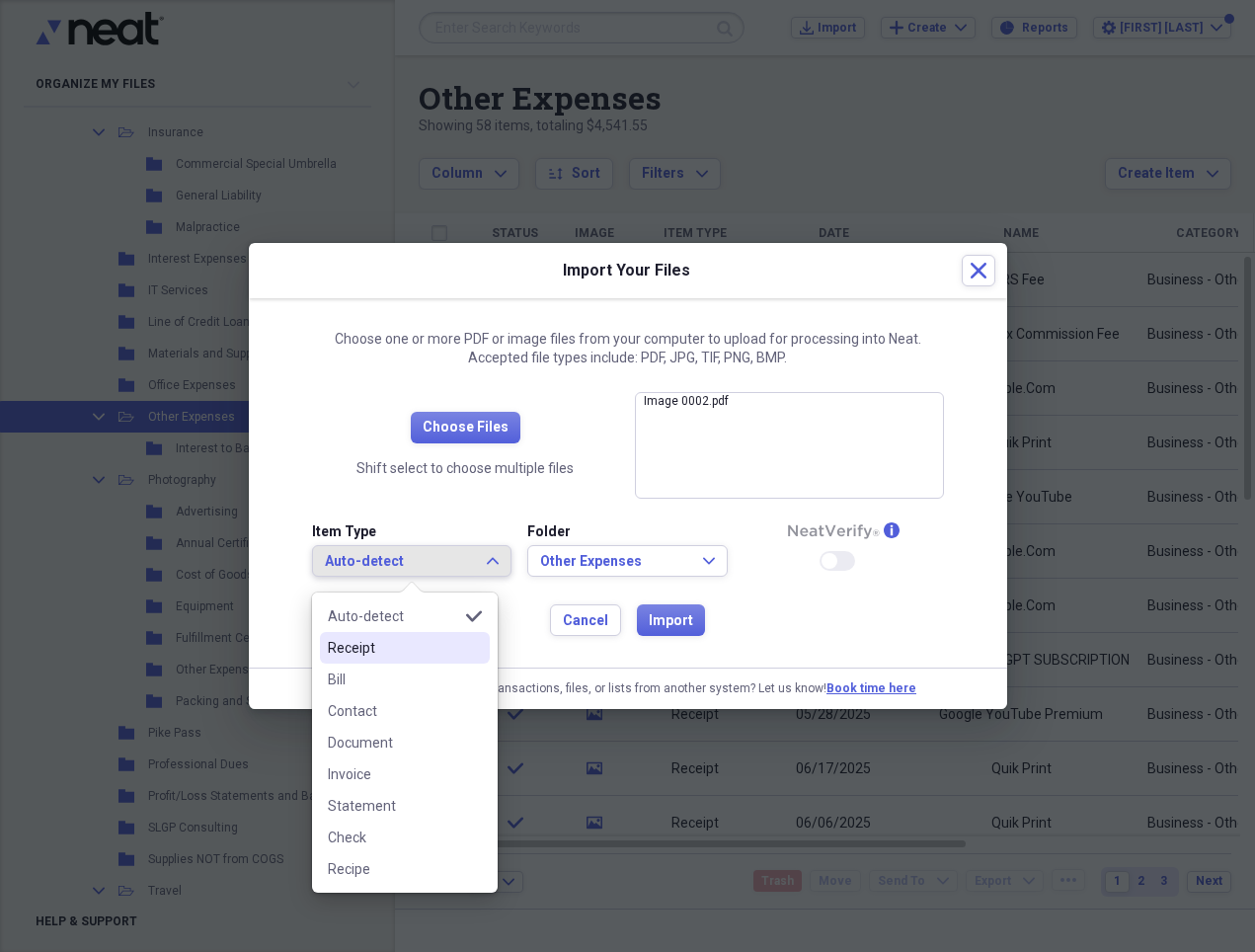 click on "Receipt" at bounding box center (393, 648) 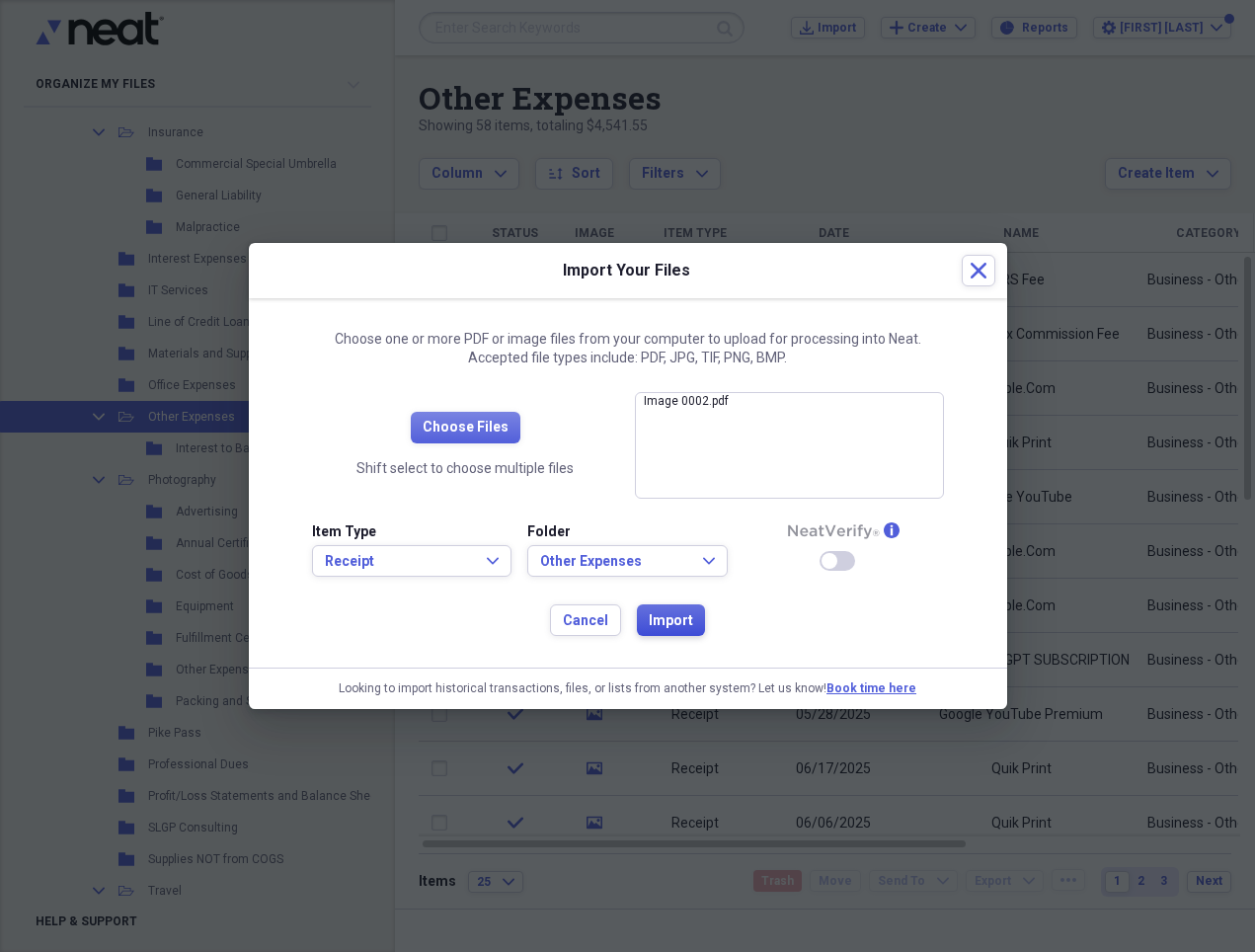 click on "Import" at bounding box center [670, 621] 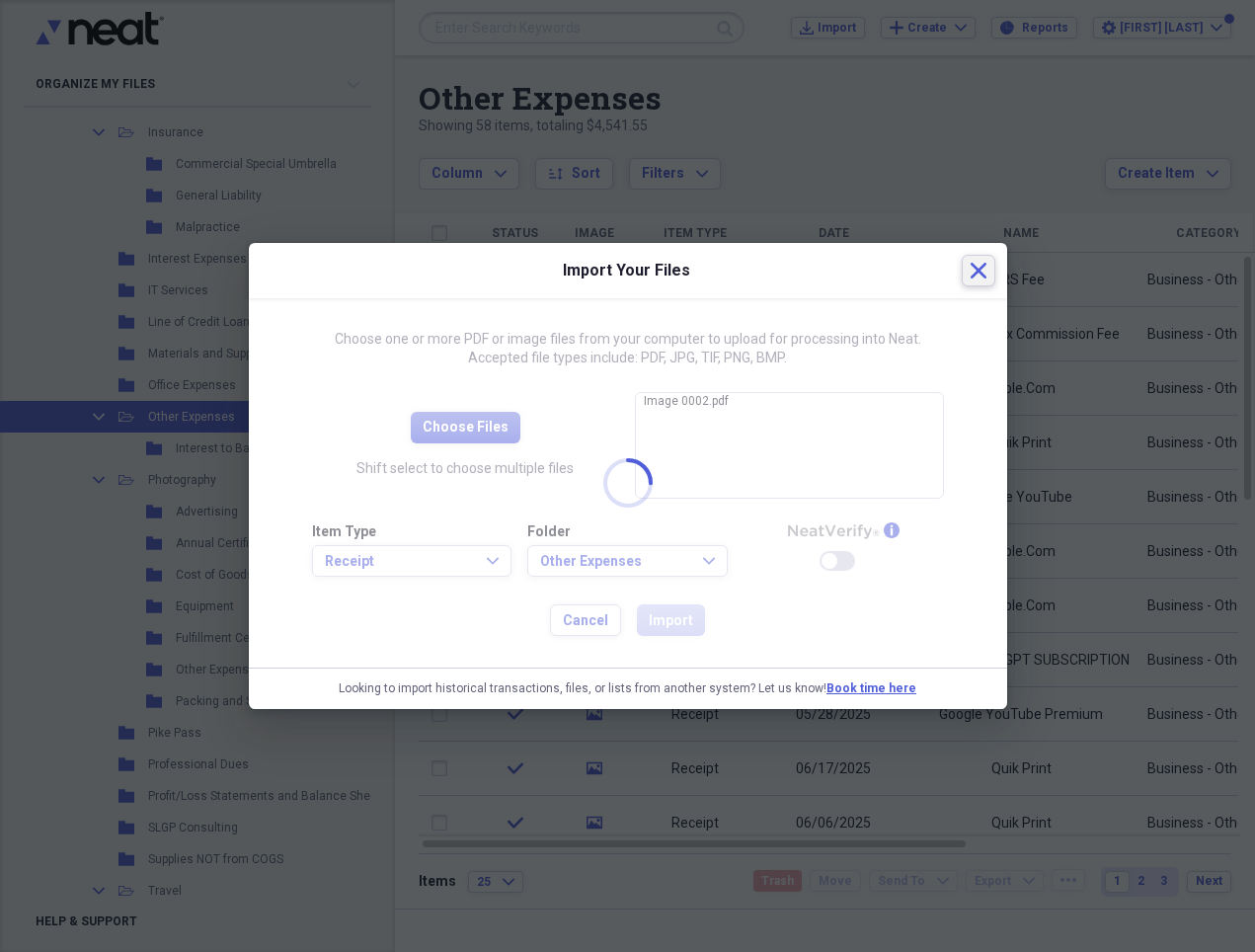 click on "Close" 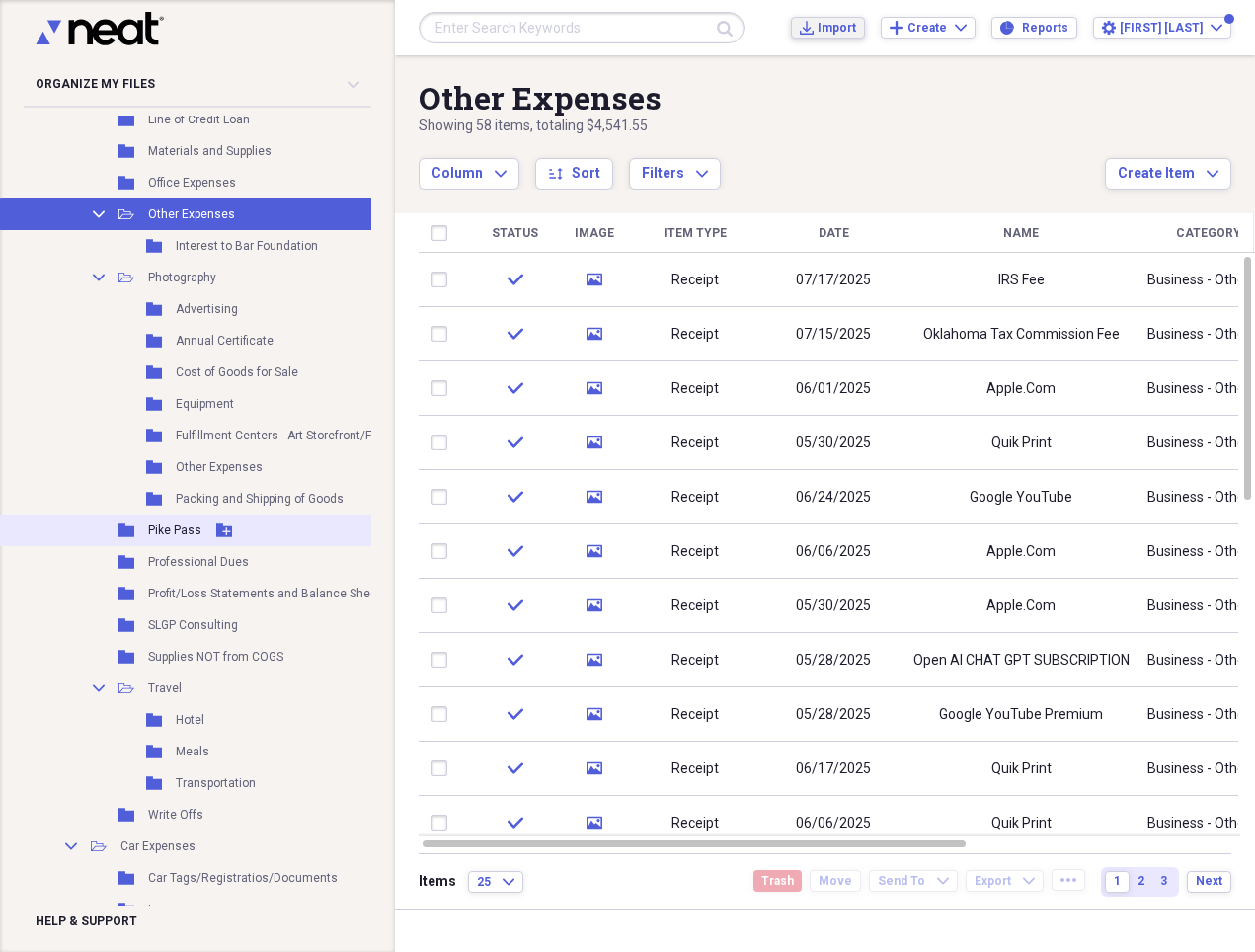 scroll, scrollTop: 2162, scrollLeft: 0, axis: vertical 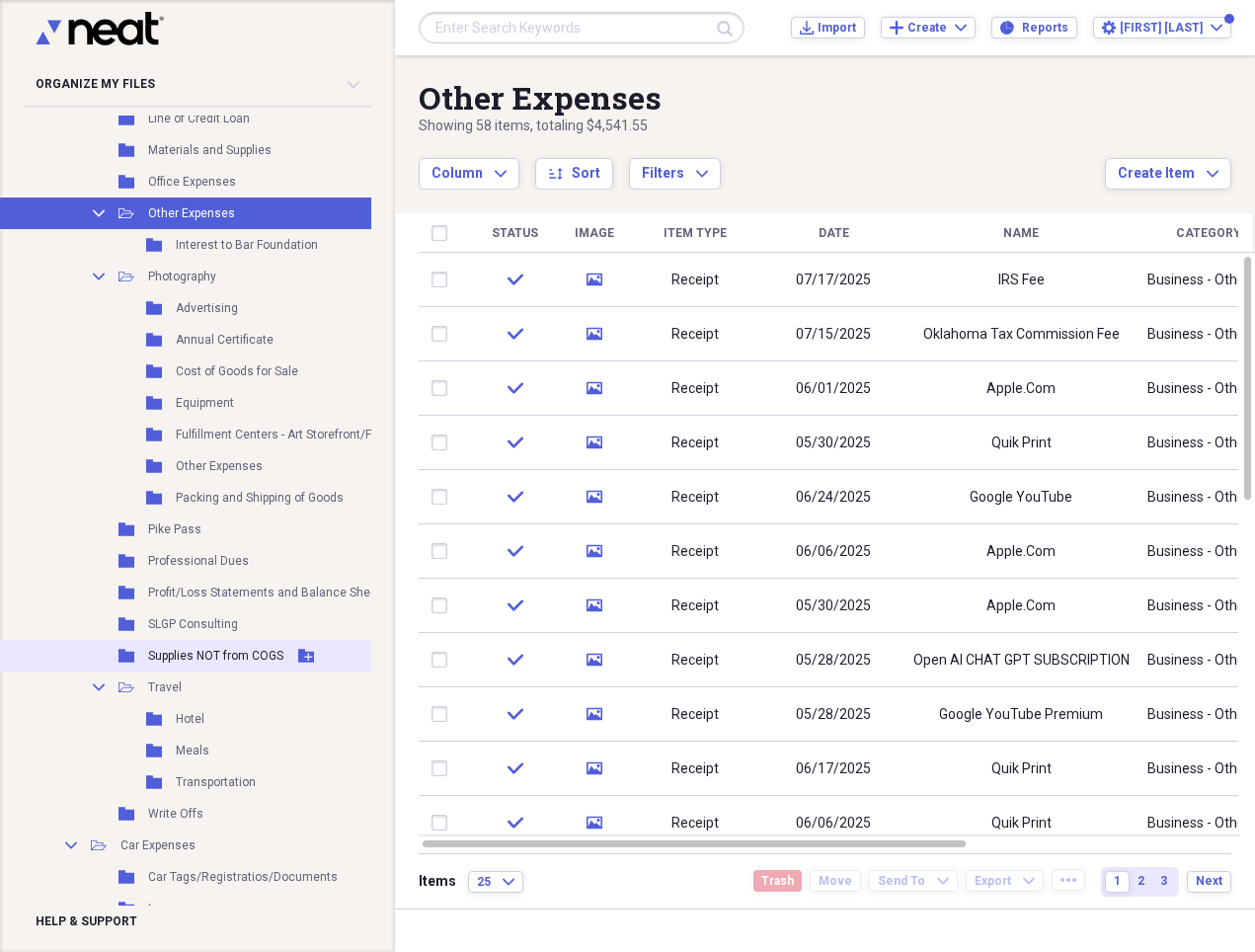 click on "Supplies NOT from COGS" at bounding box center (215, 656) 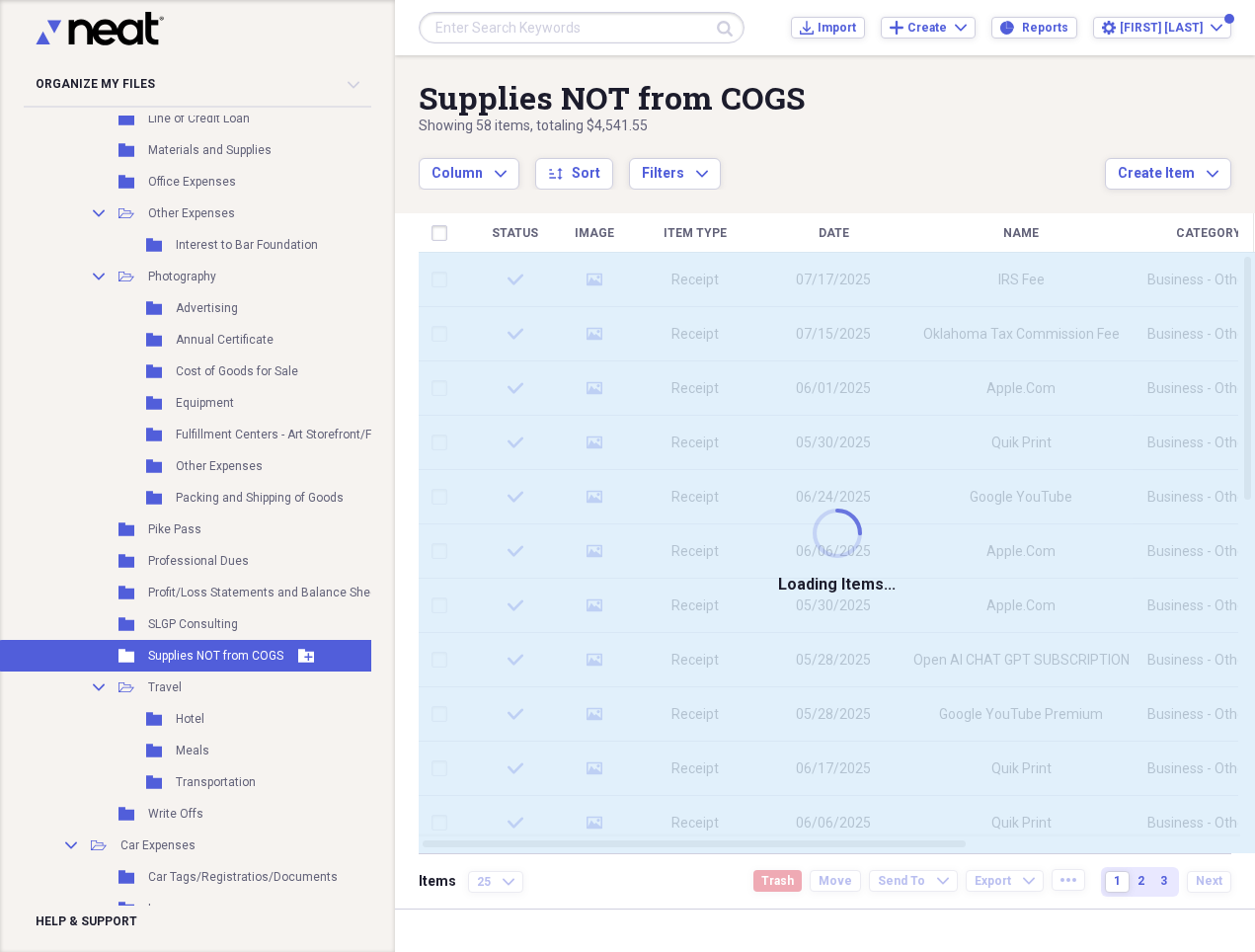 click on "Supplies NOT from COGS" at bounding box center [215, 656] 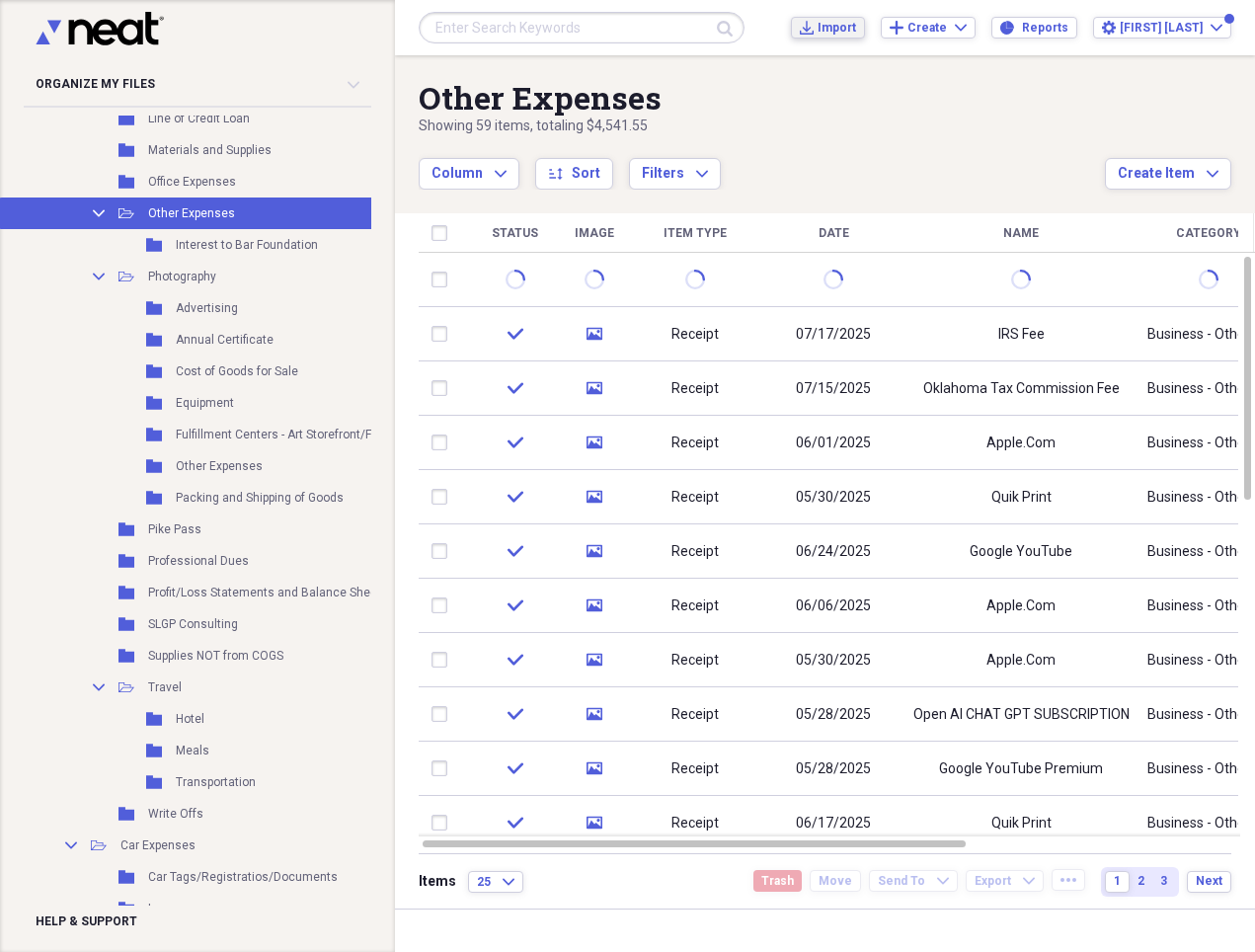 click on "Import" at bounding box center [836, 28] 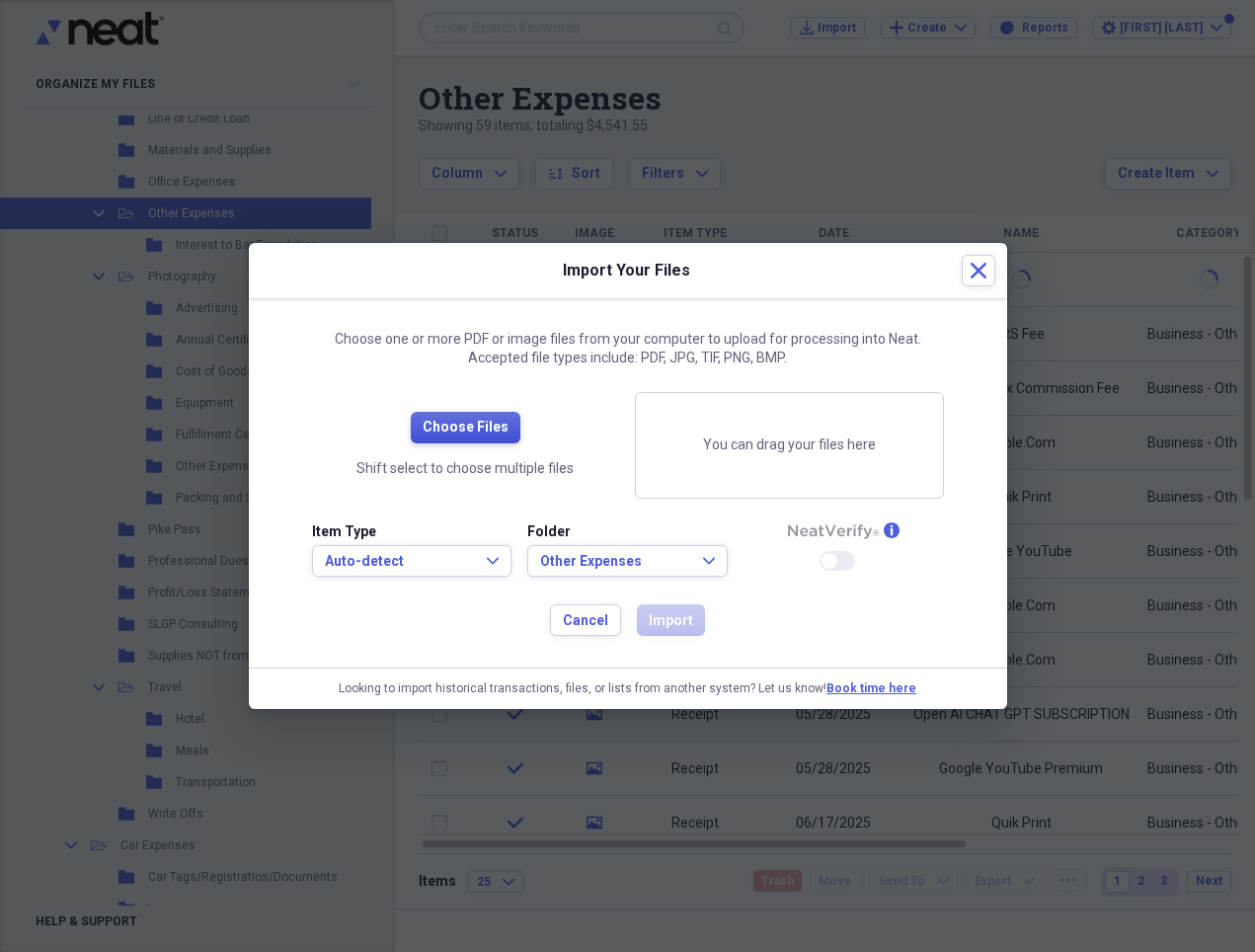 click on "Choose Files" at bounding box center (465, 428) 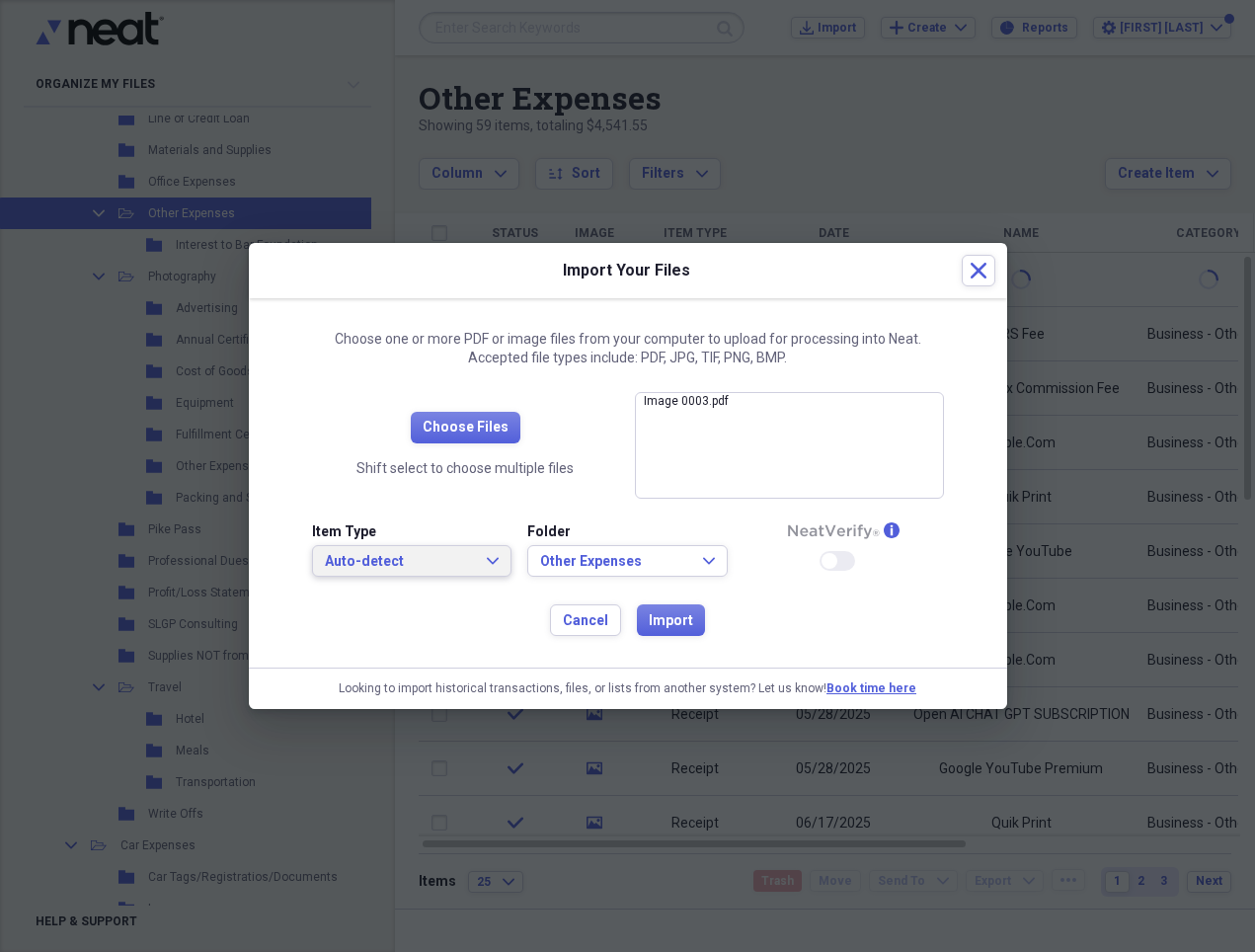 click on "Auto-detect" at bounding box center (400, 562) 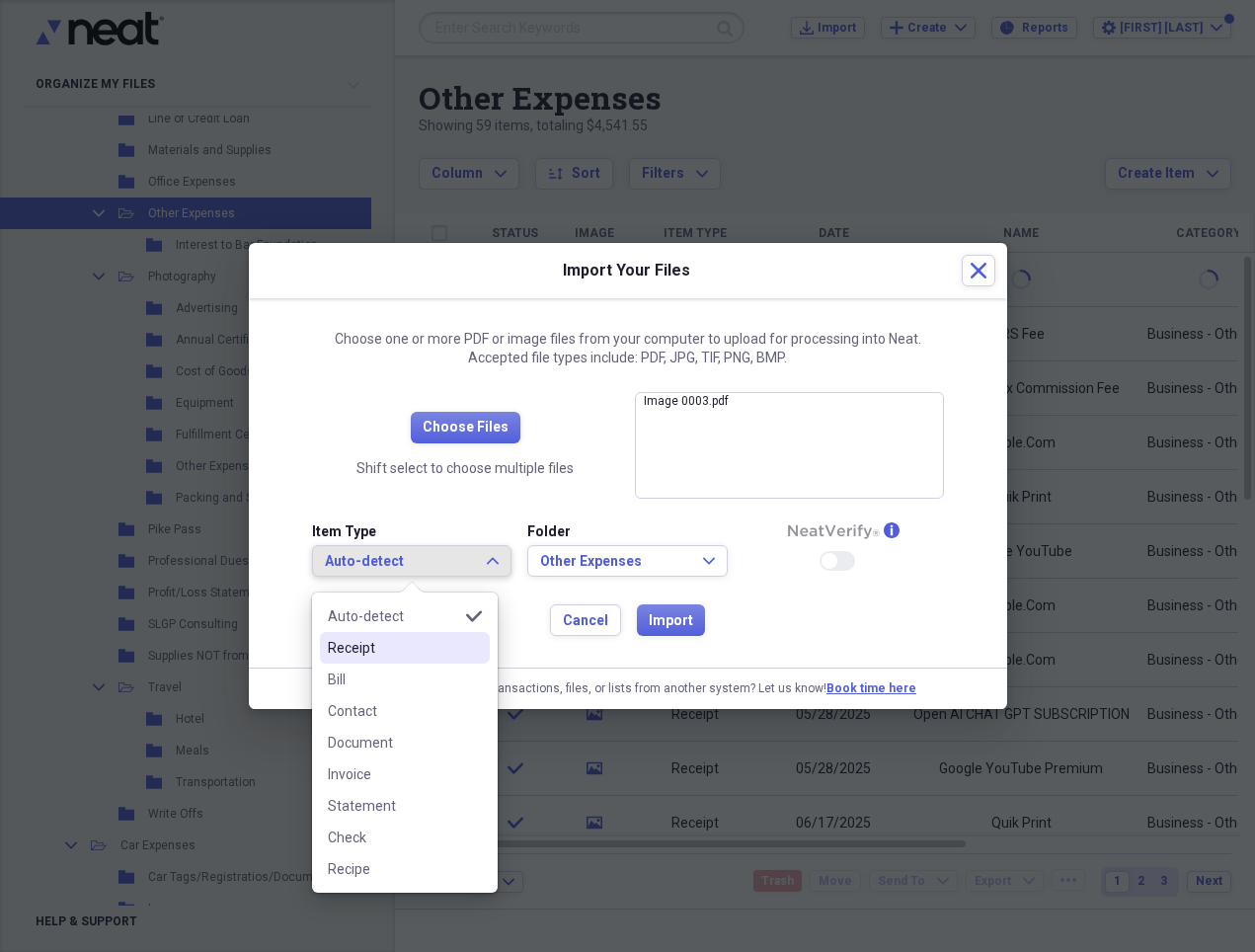 click on "Receipt" at bounding box center [393, 648] 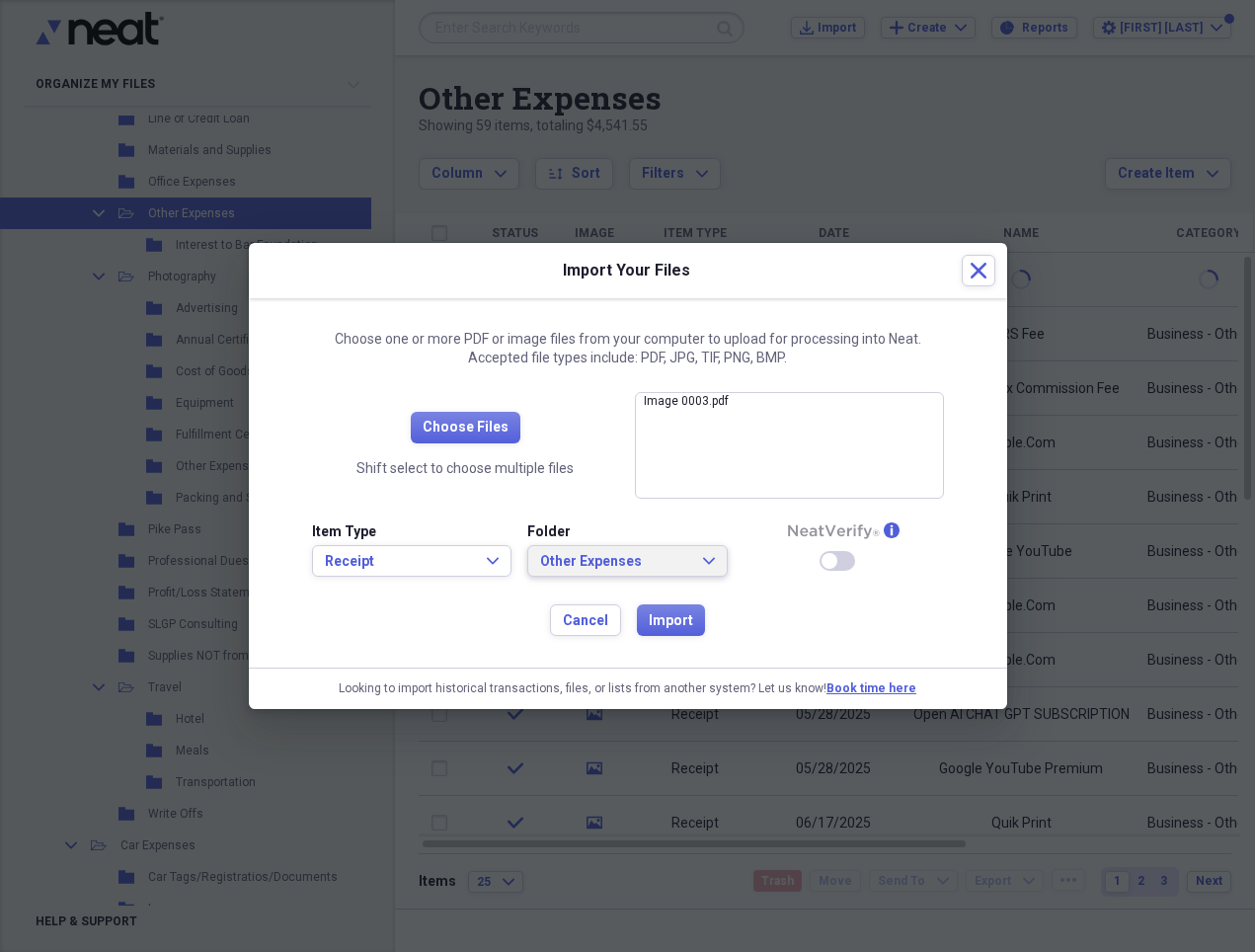 click on "Other Expenses" at bounding box center (615, 562) 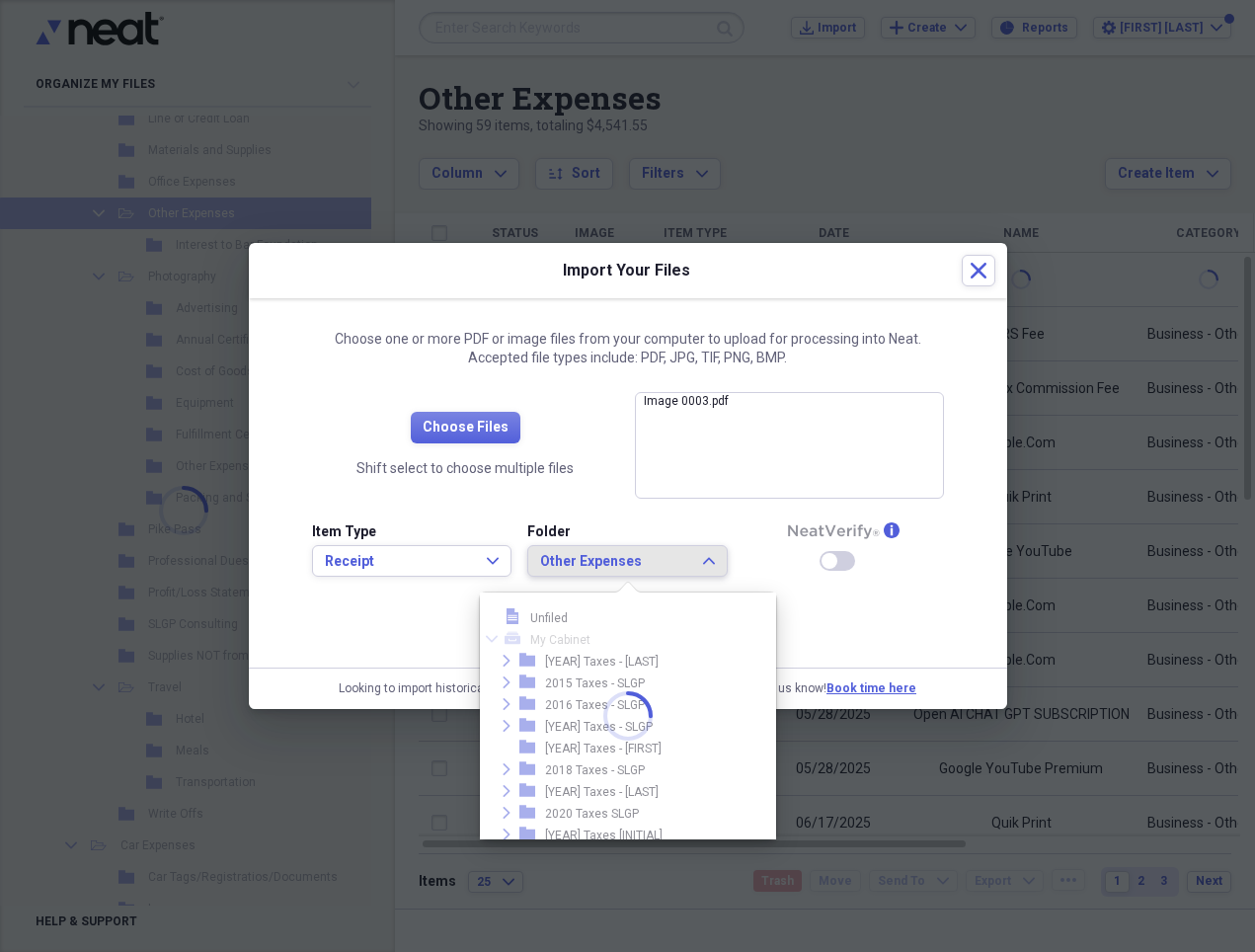 scroll, scrollTop: 4278, scrollLeft: 0, axis: vertical 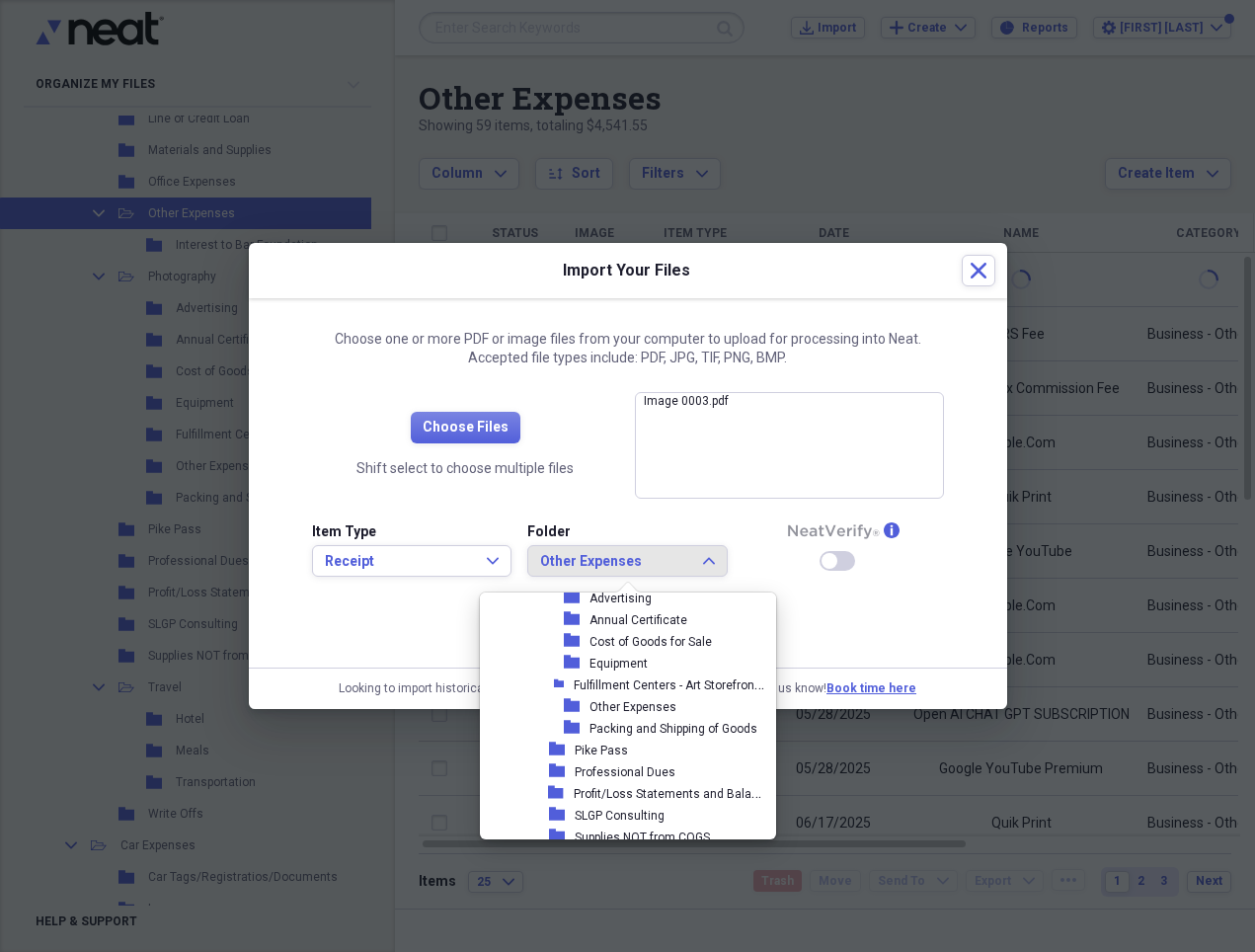 click on "Supplies NOT from COGS" at bounding box center [642, 837] 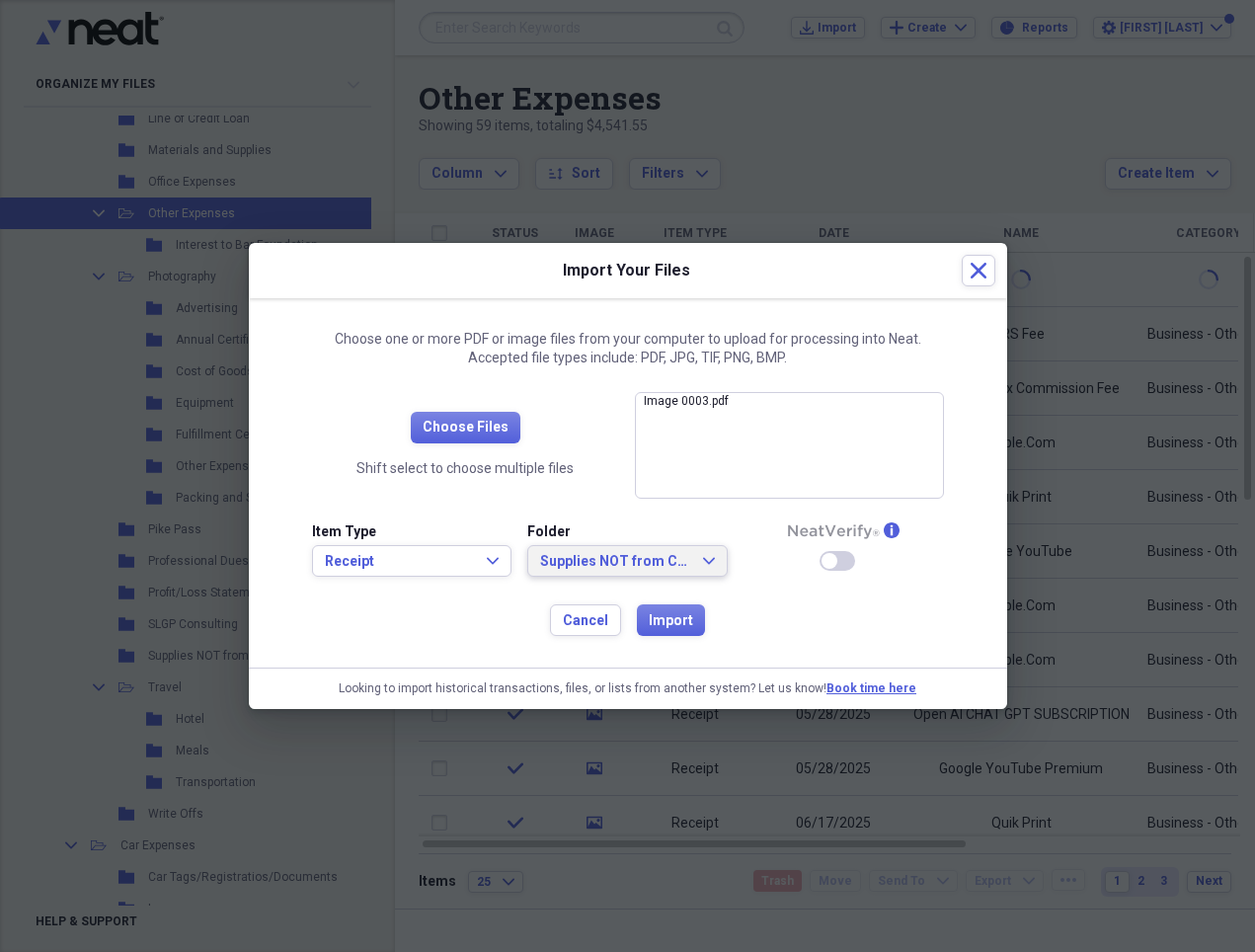 scroll, scrollTop: 4720, scrollLeft: 0, axis: vertical 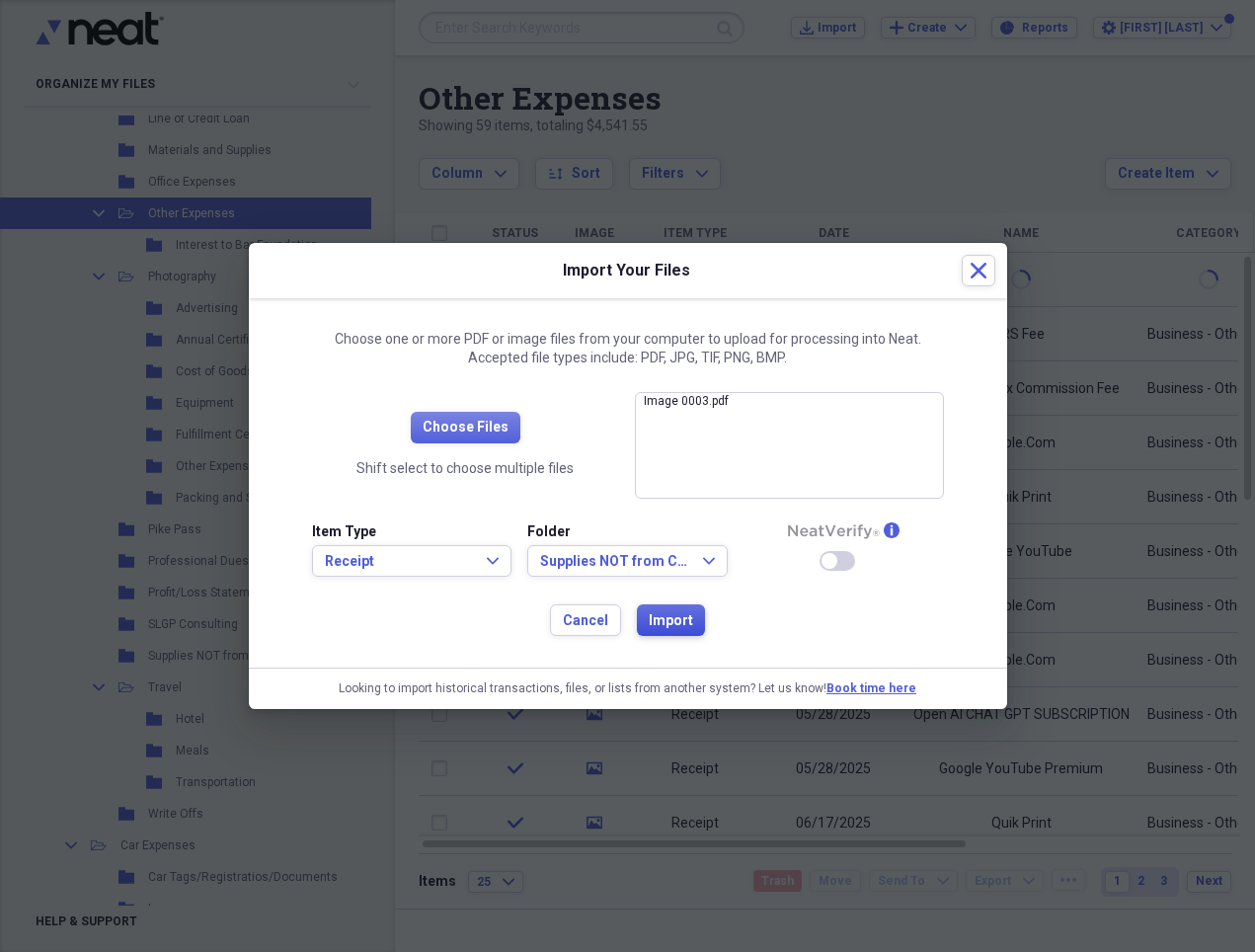 click on "Import" at bounding box center [670, 620] 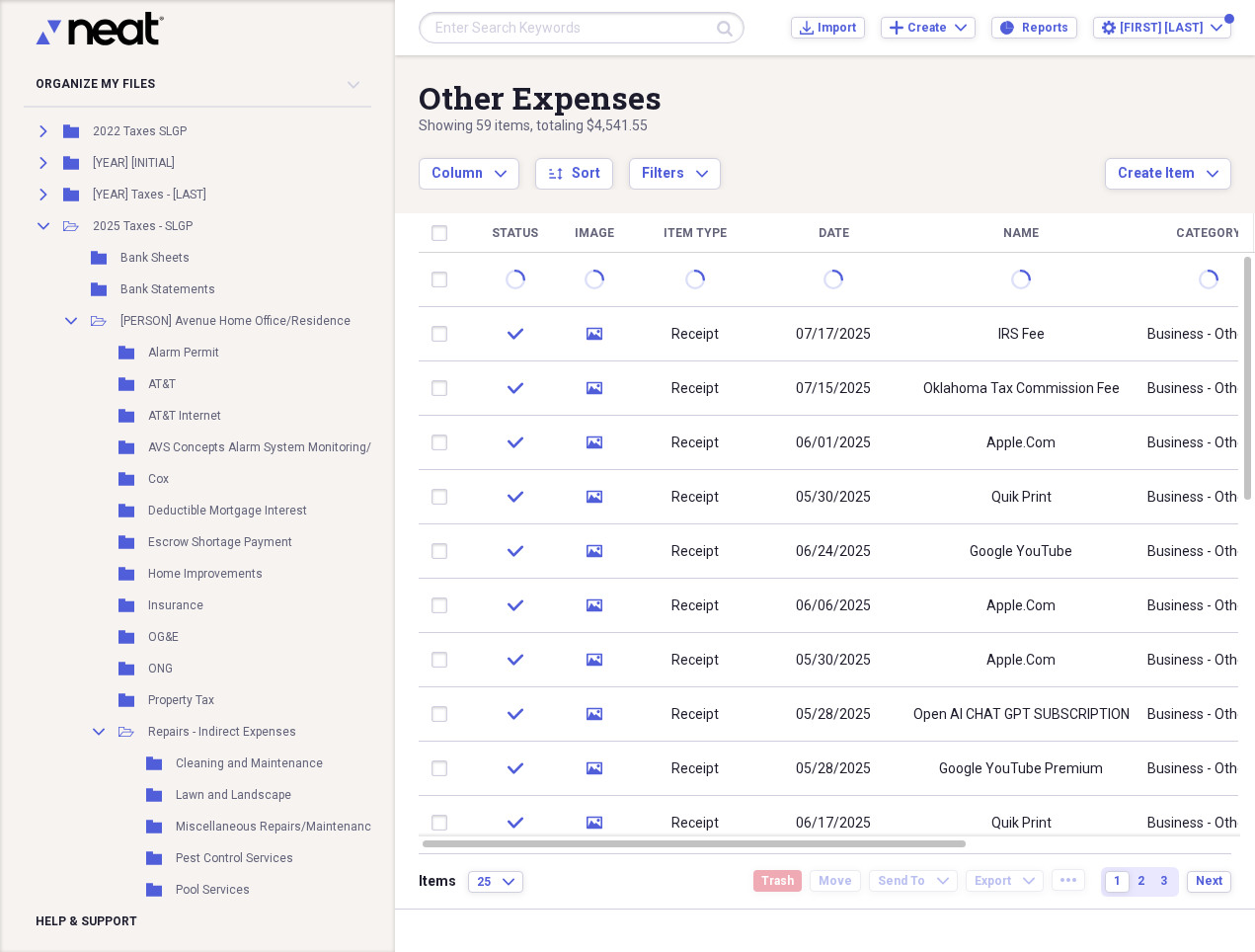 scroll, scrollTop: 439, scrollLeft: 0, axis: vertical 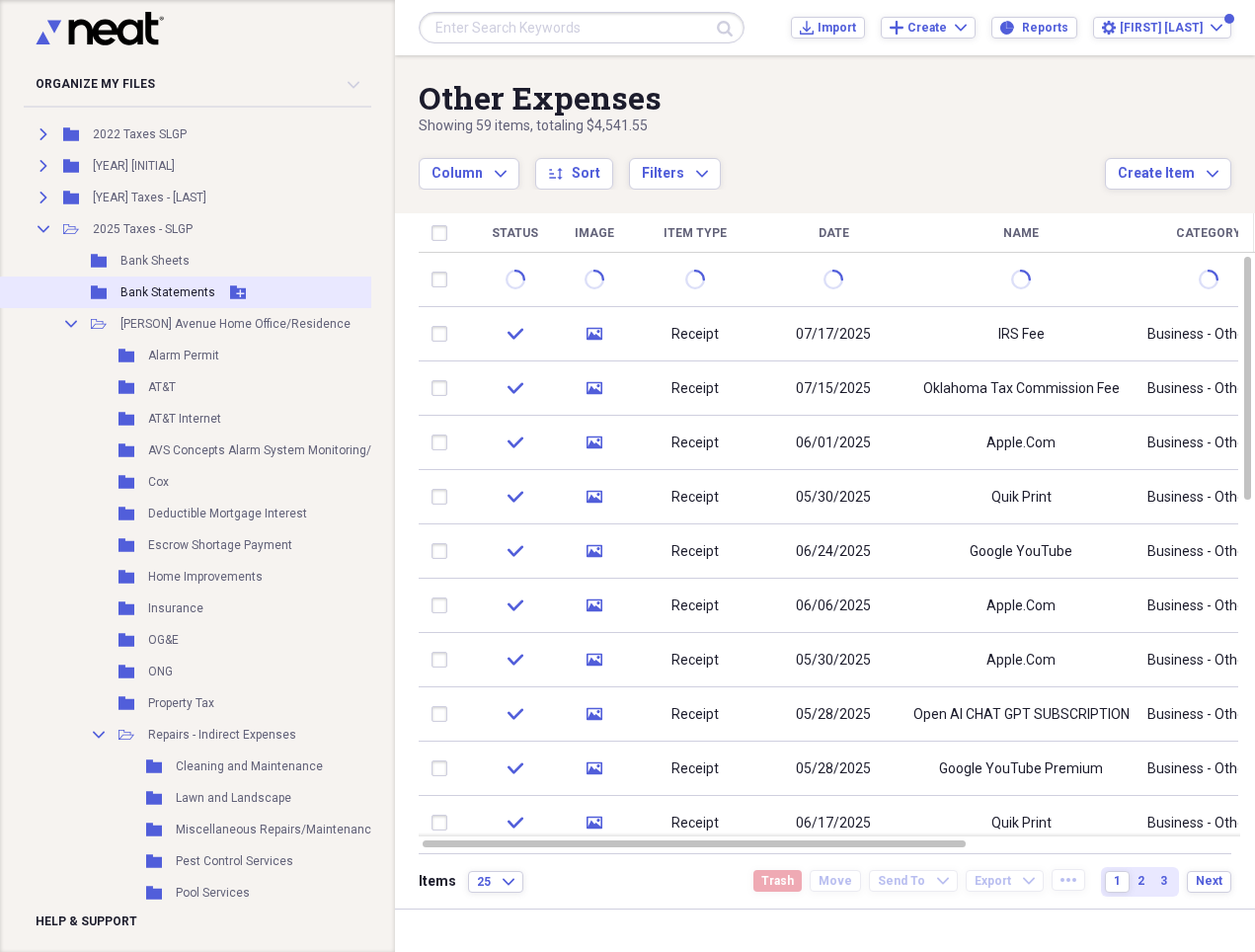 click on "Bank Statements" at bounding box center [168, 292] 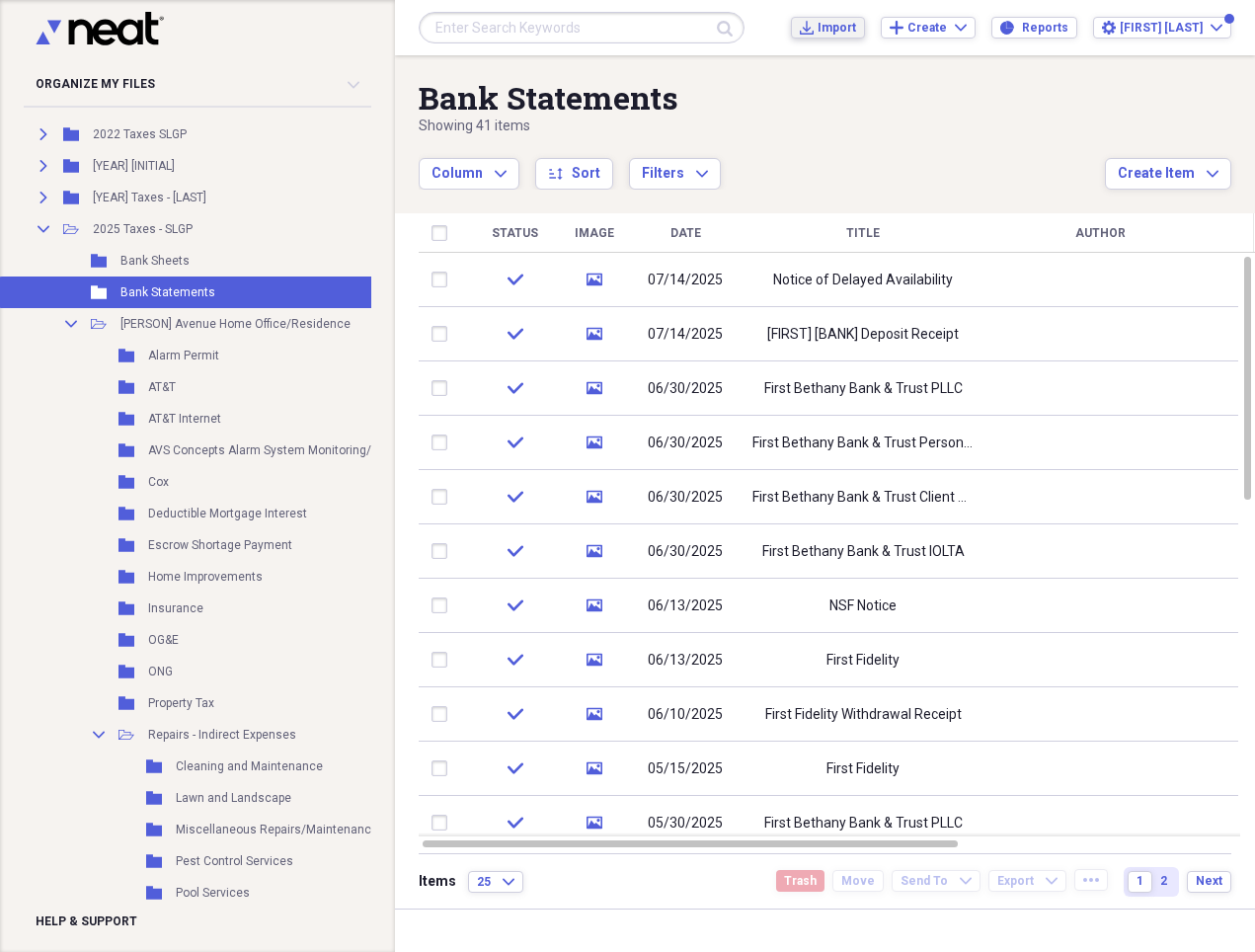 click on "Import" at bounding box center (836, 28) 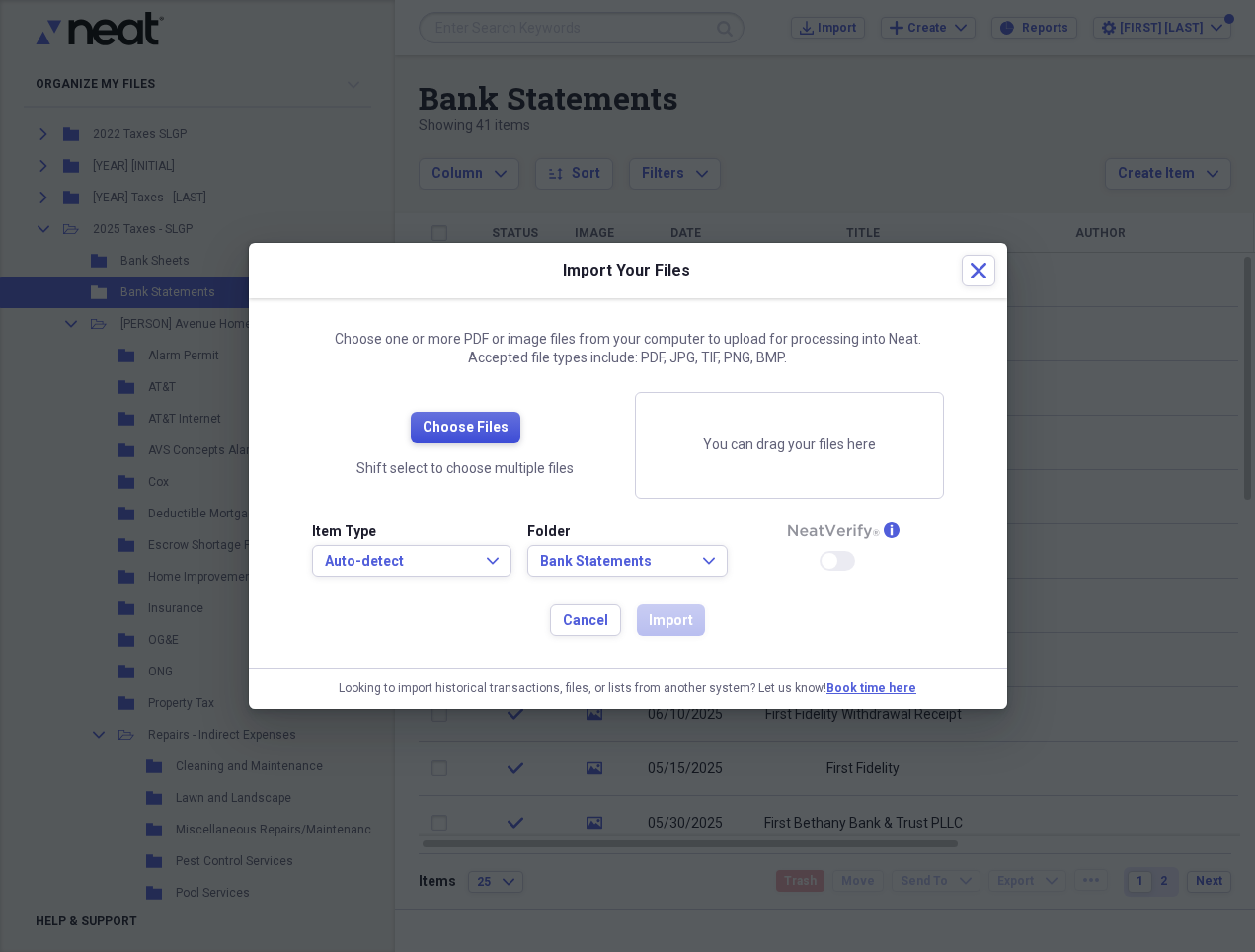 click on "Choose Files" at bounding box center (465, 428) 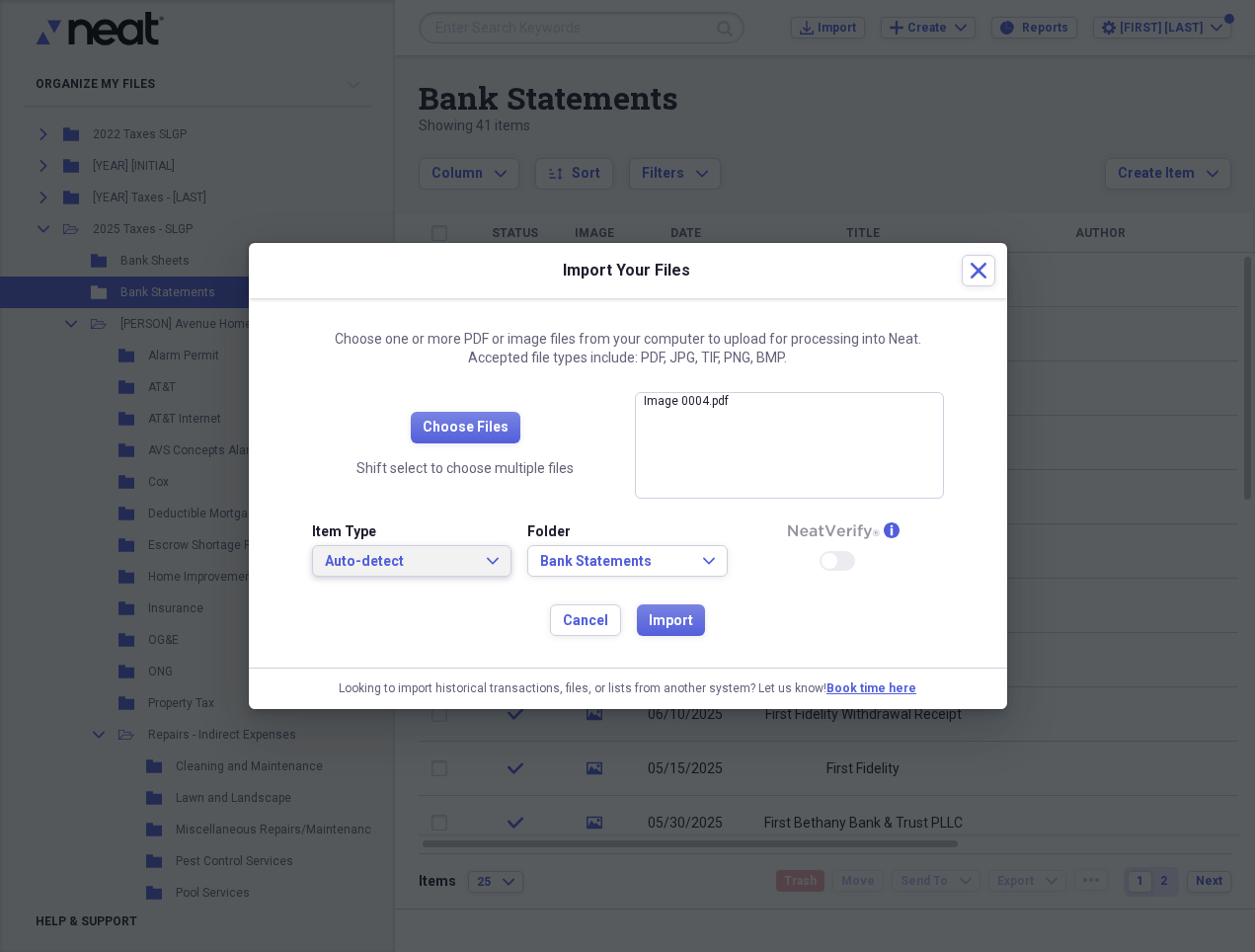 click on "Auto-detect" at bounding box center (400, 562) 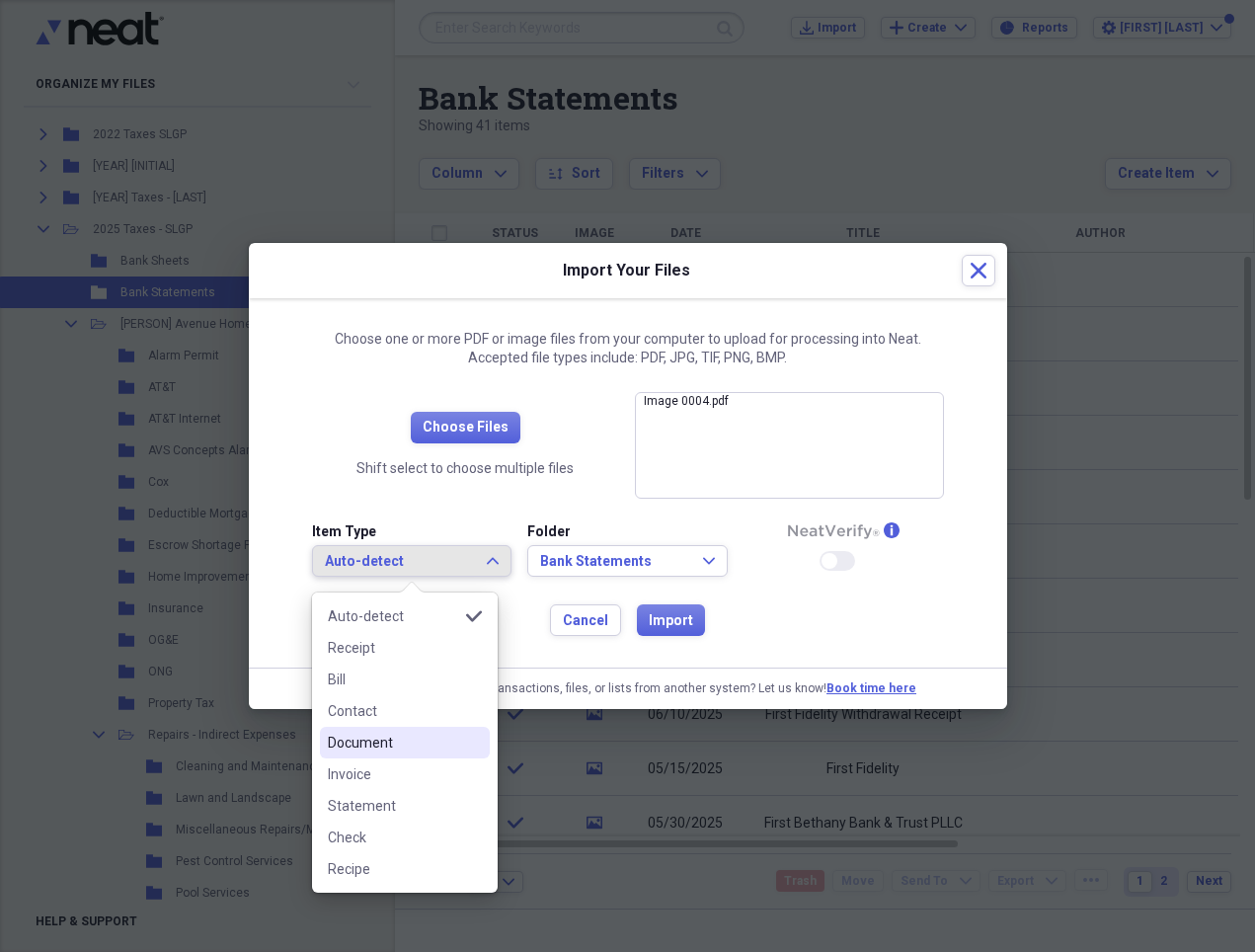 click on "Document" at bounding box center (393, 743) 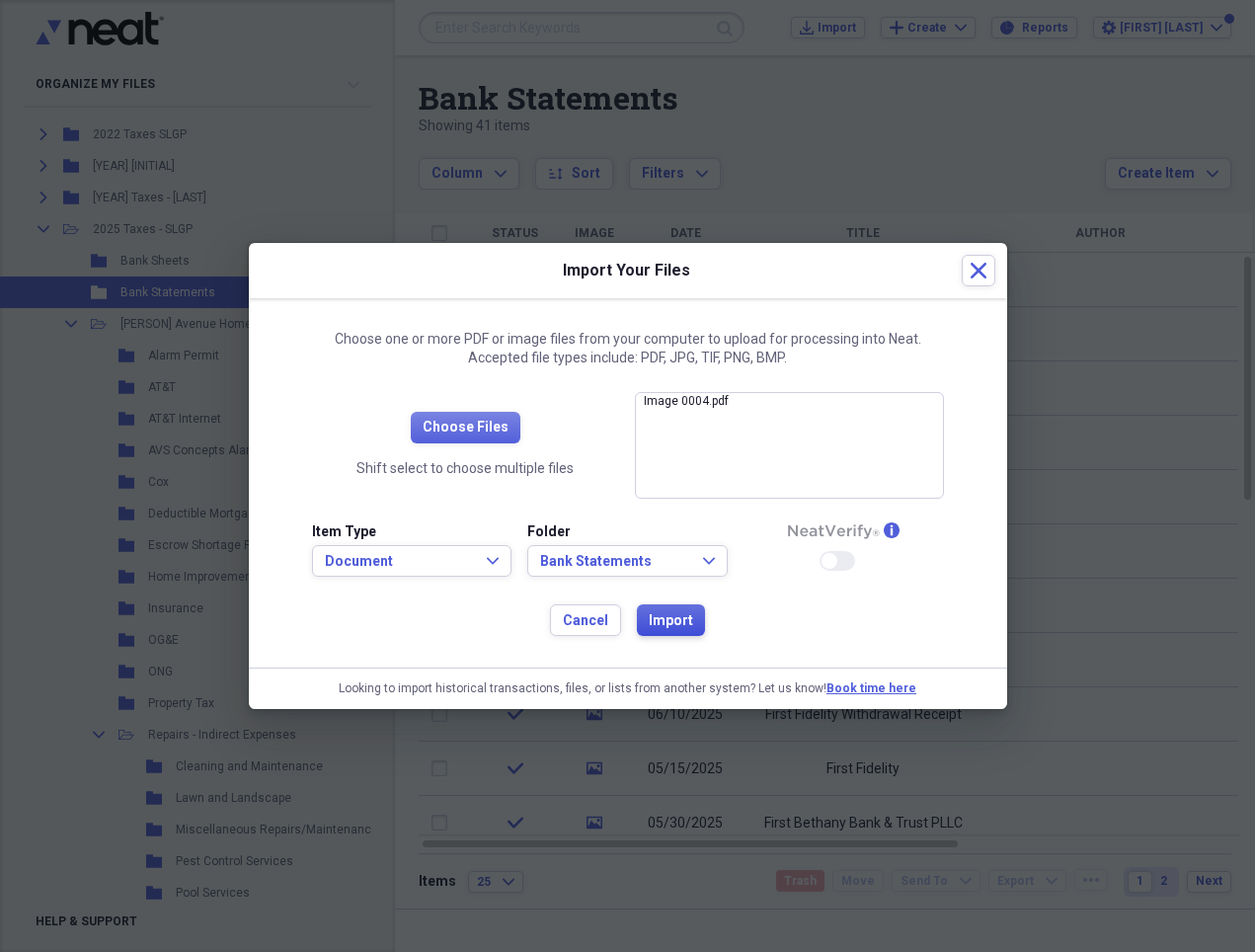 click on "Import" at bounding box center (670, 620) 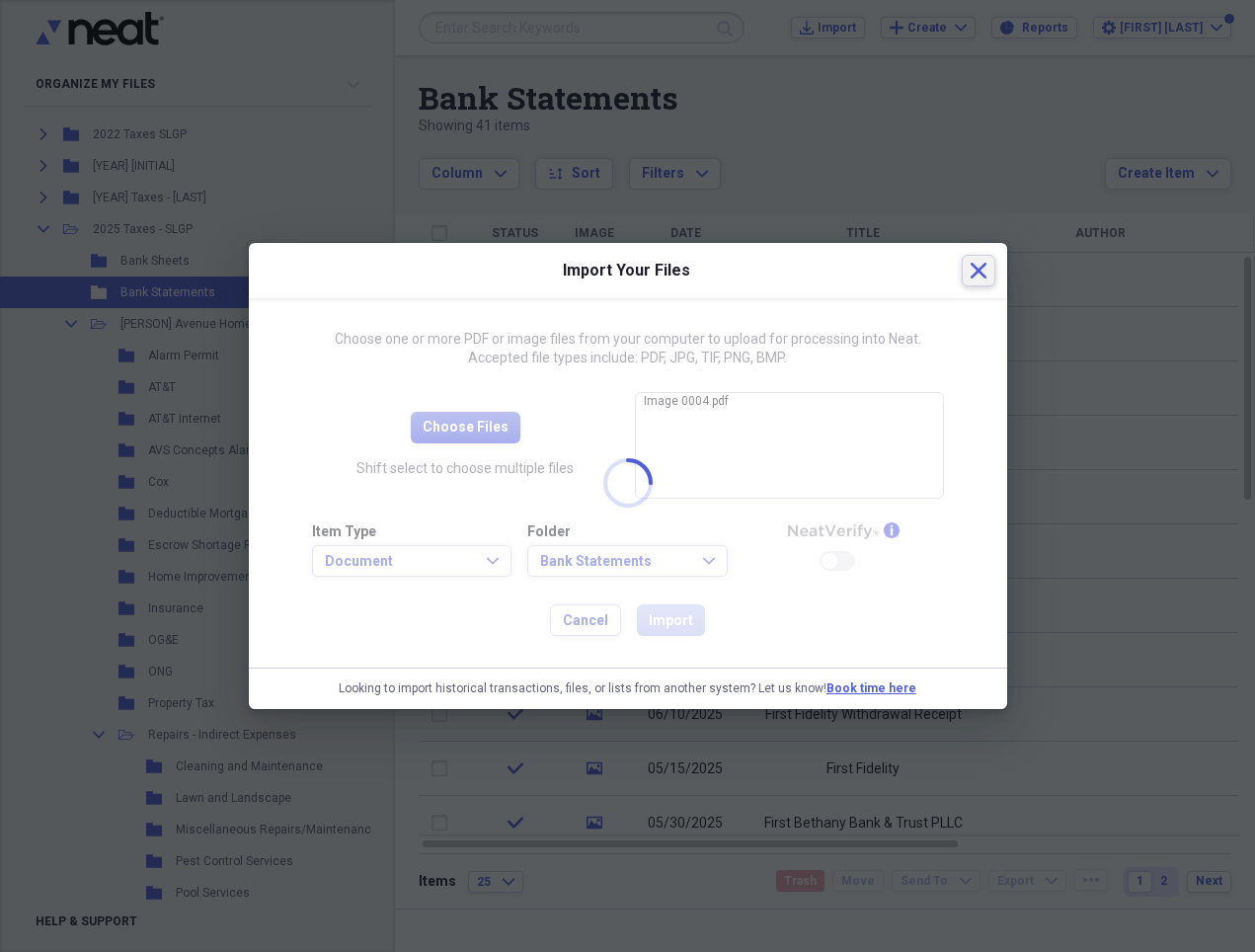 click 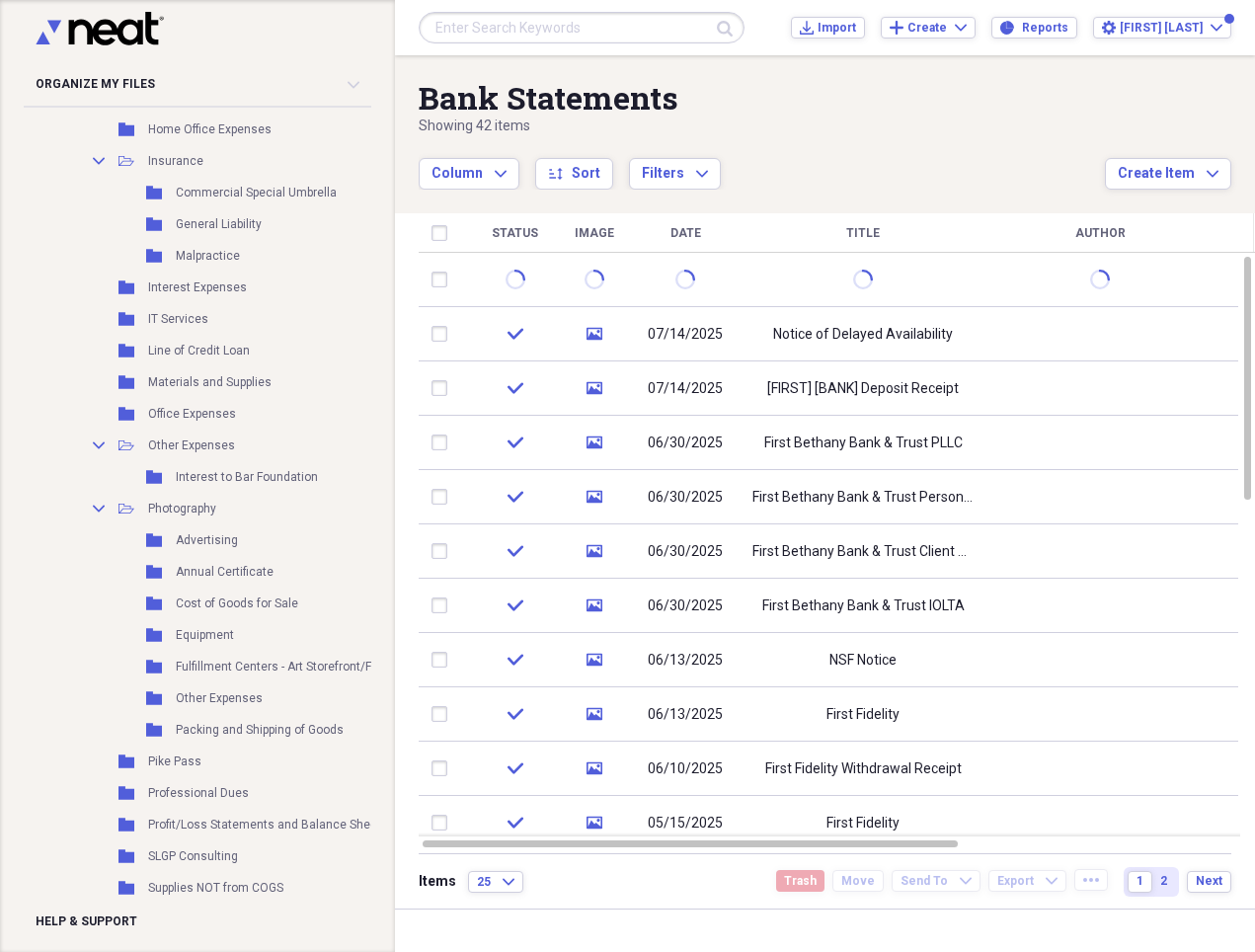 scroll, scrollTop: 1931, scrollLeft: 0, axis: vertical 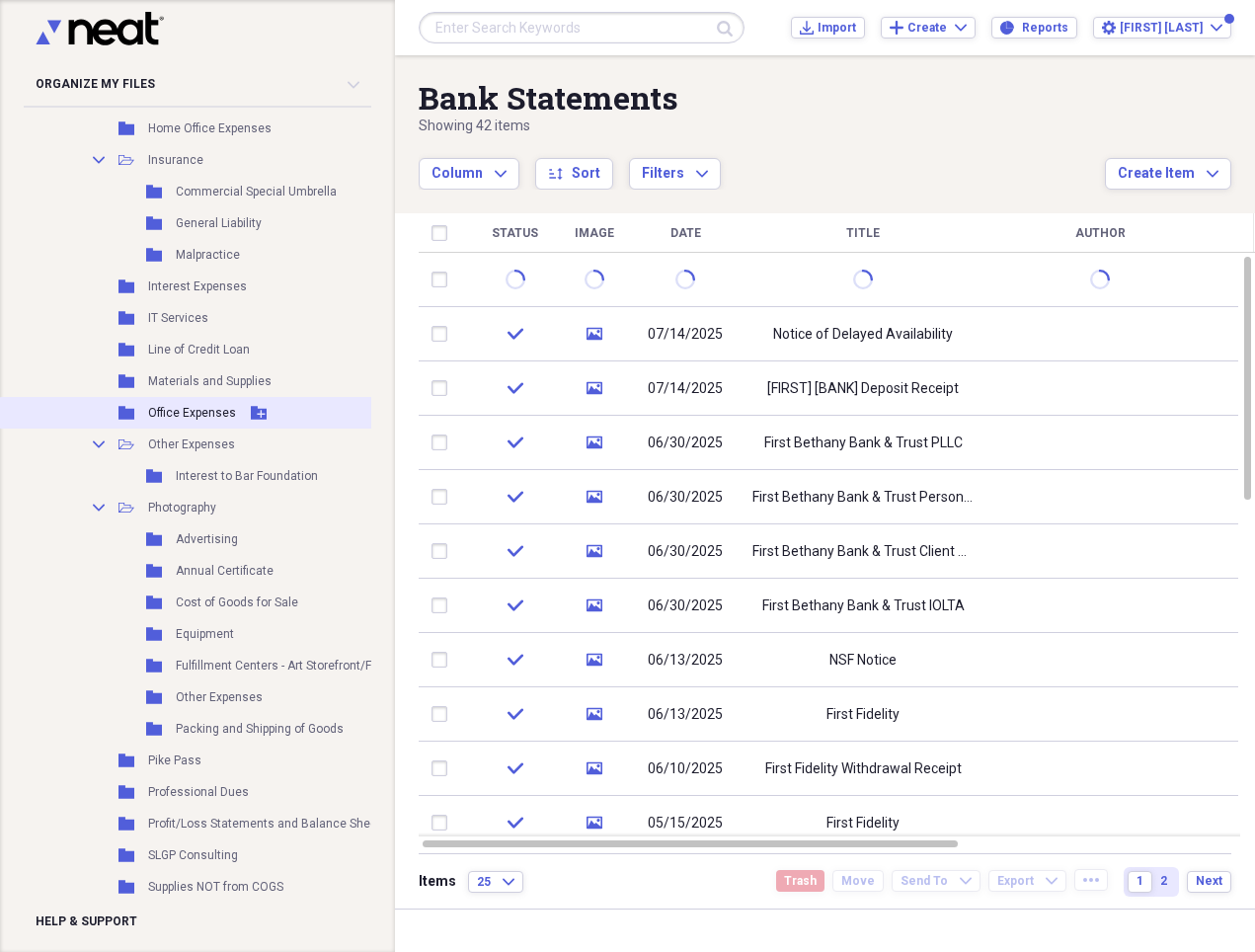 click on "Office Expenses" at bounding box center [192, 413] 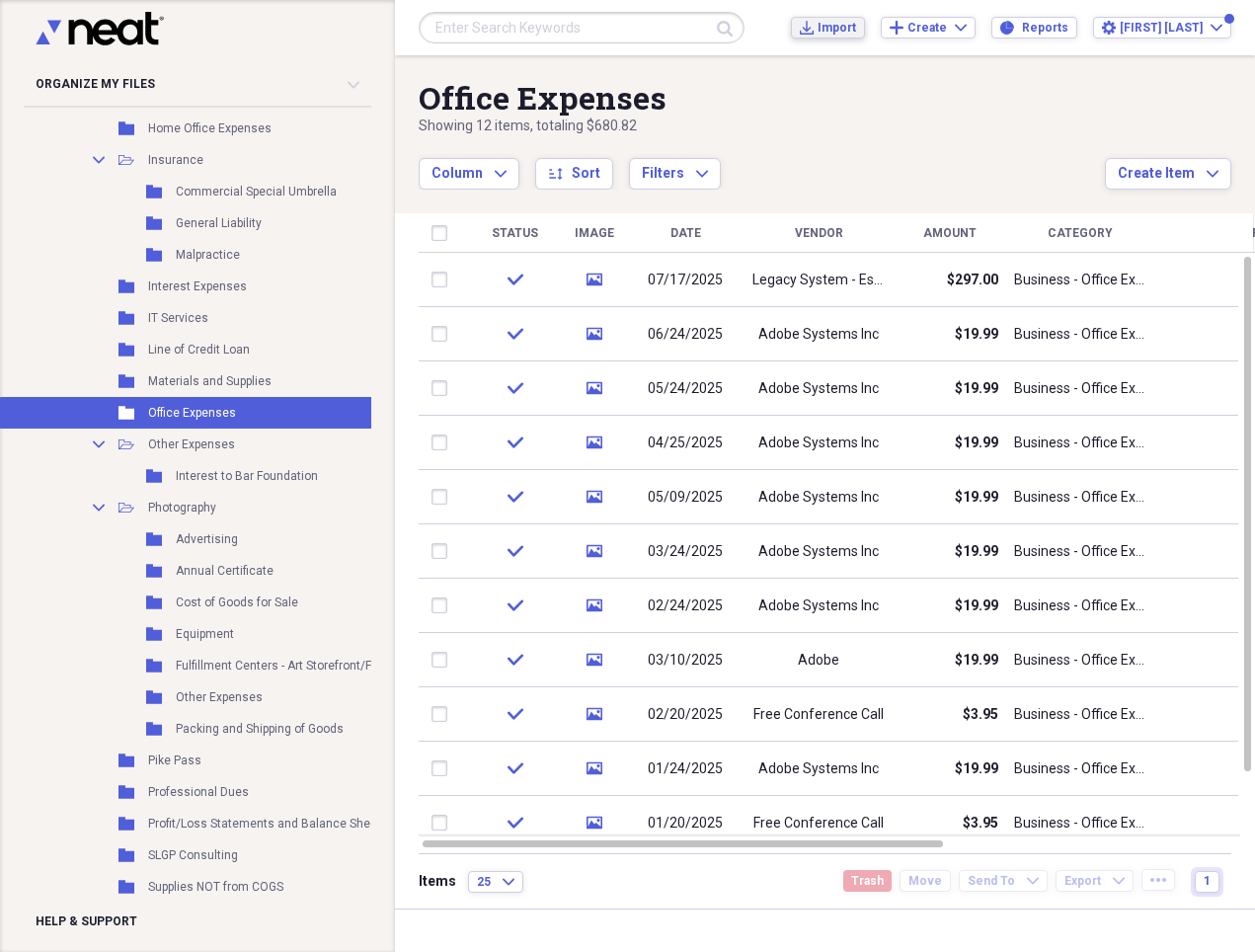 click on "Import" at bounding box center (836, 28) 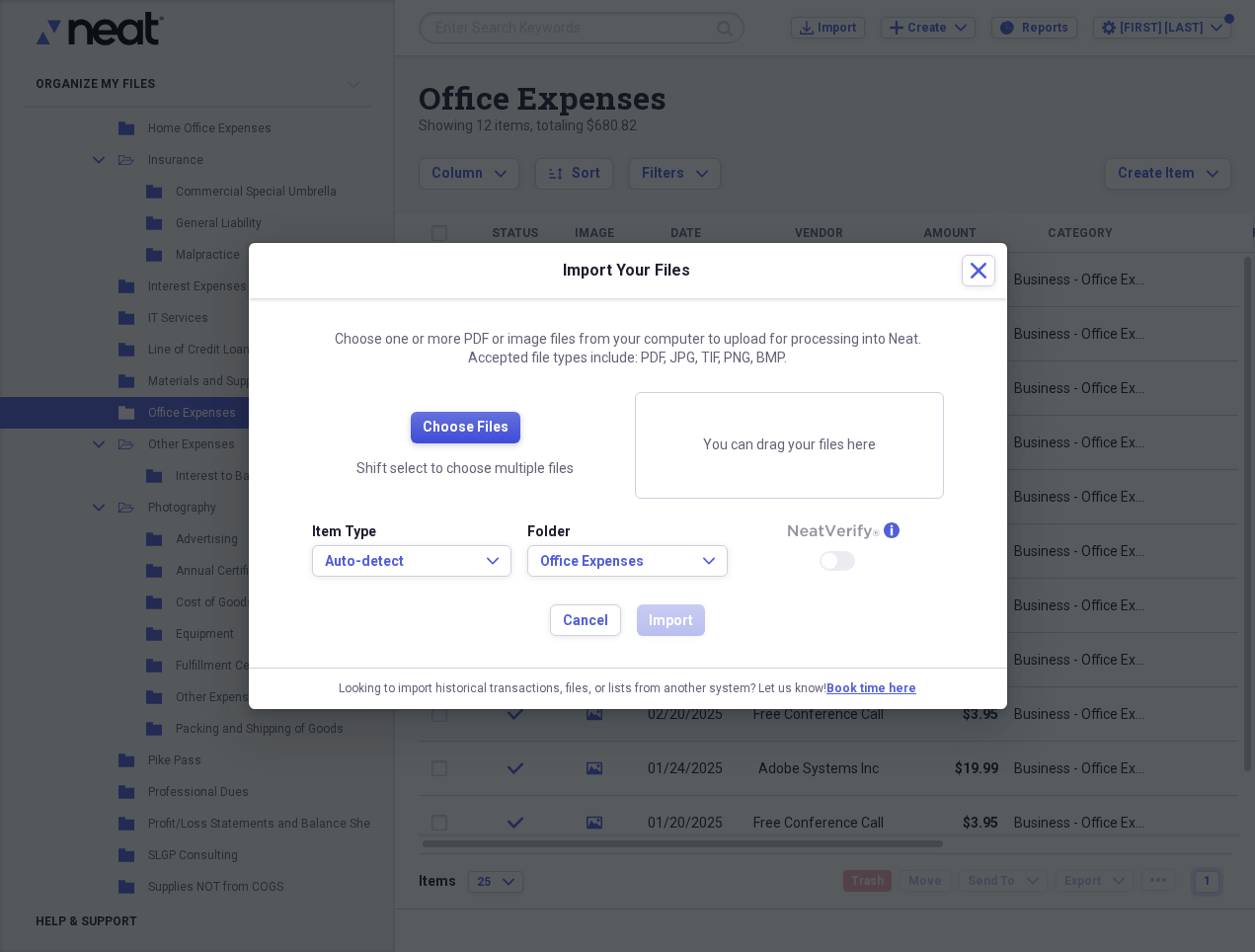 click on "Choose Files" at bounding box center [465, 428] 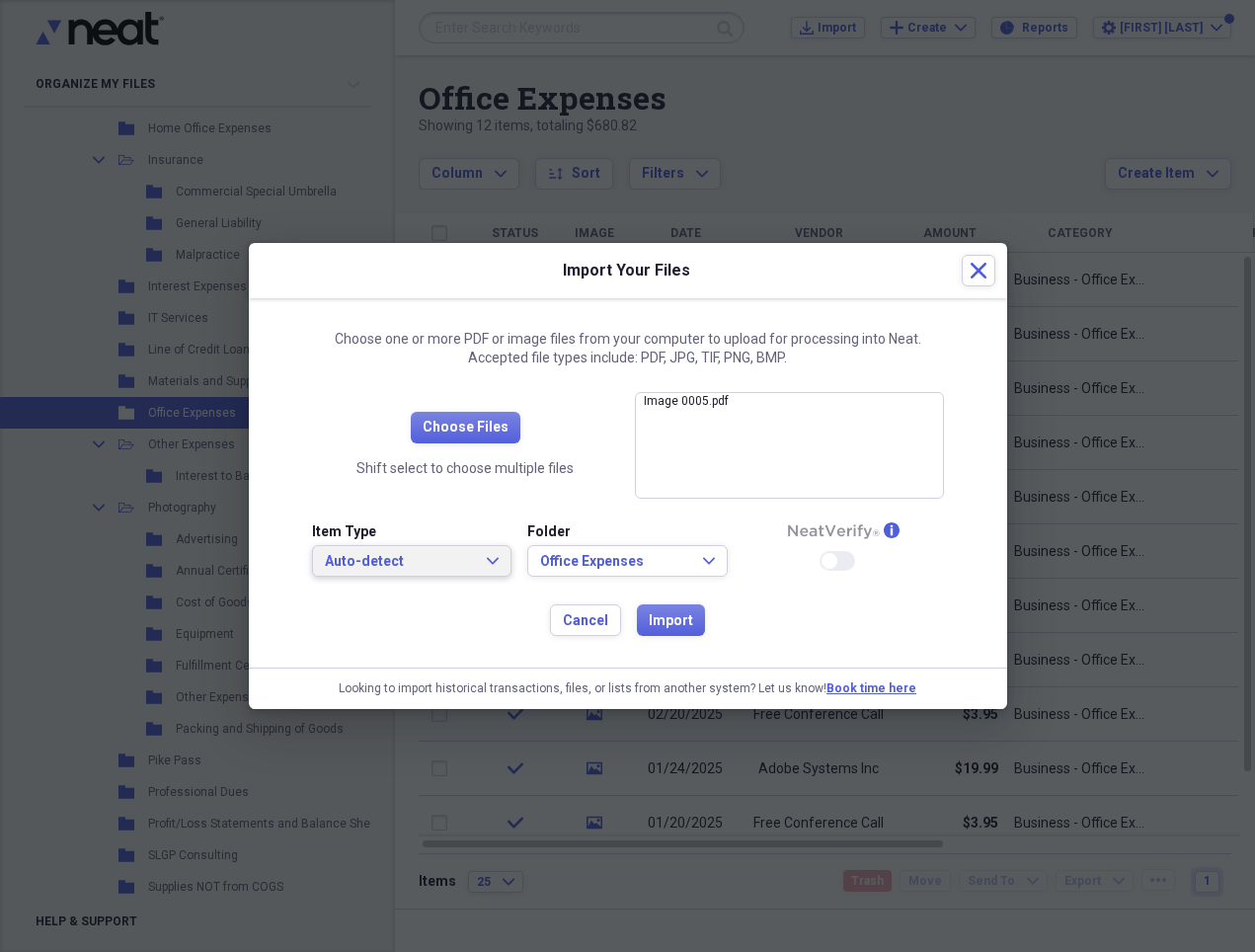 click on "Auto-detect" at bounding box center [400, 562] 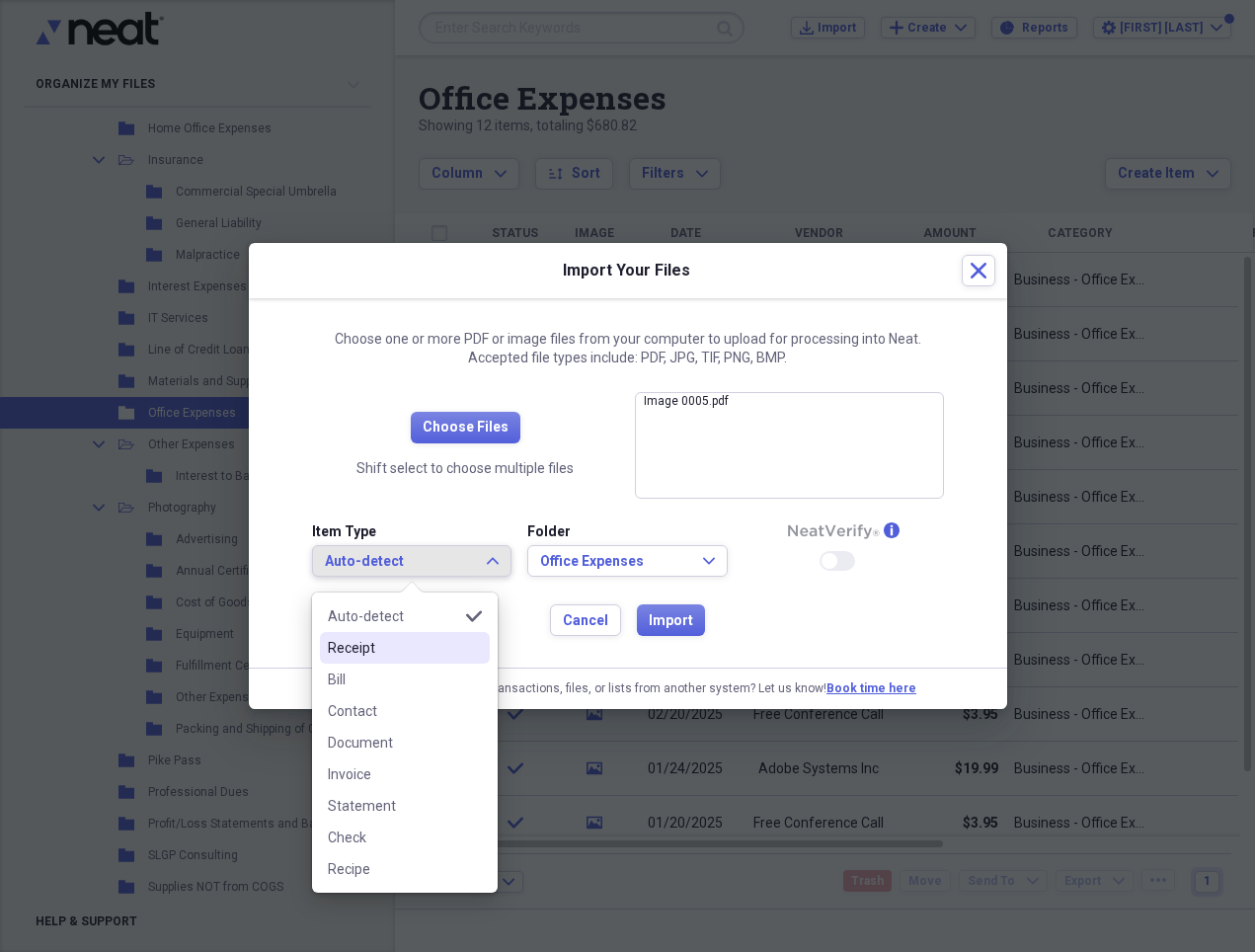 click on "Receipt" at bounding box center (393, 648) 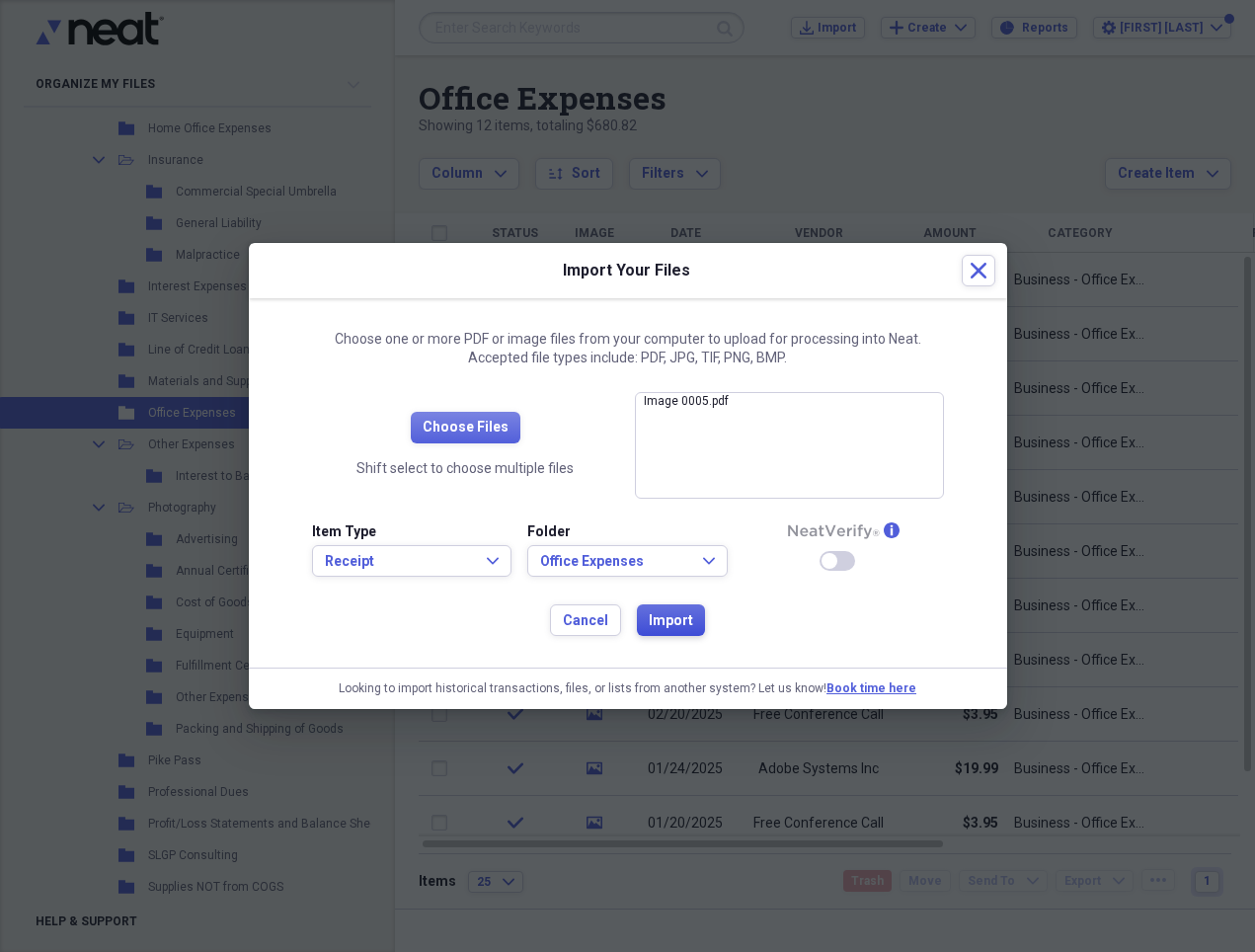 click on "Import" at bounding box center (670, 621) 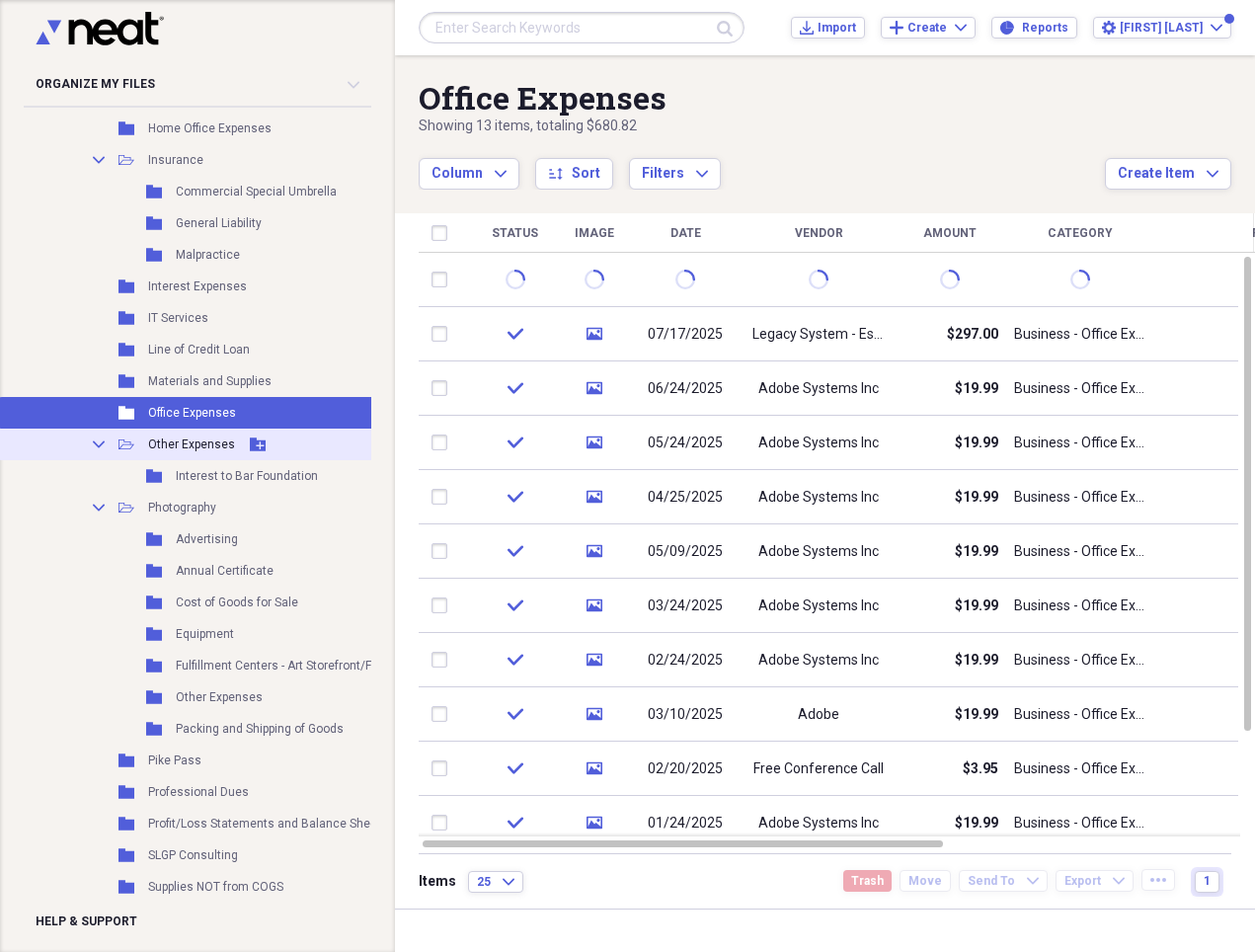 click on "Other Expenses" at bounding box center (192, 444) 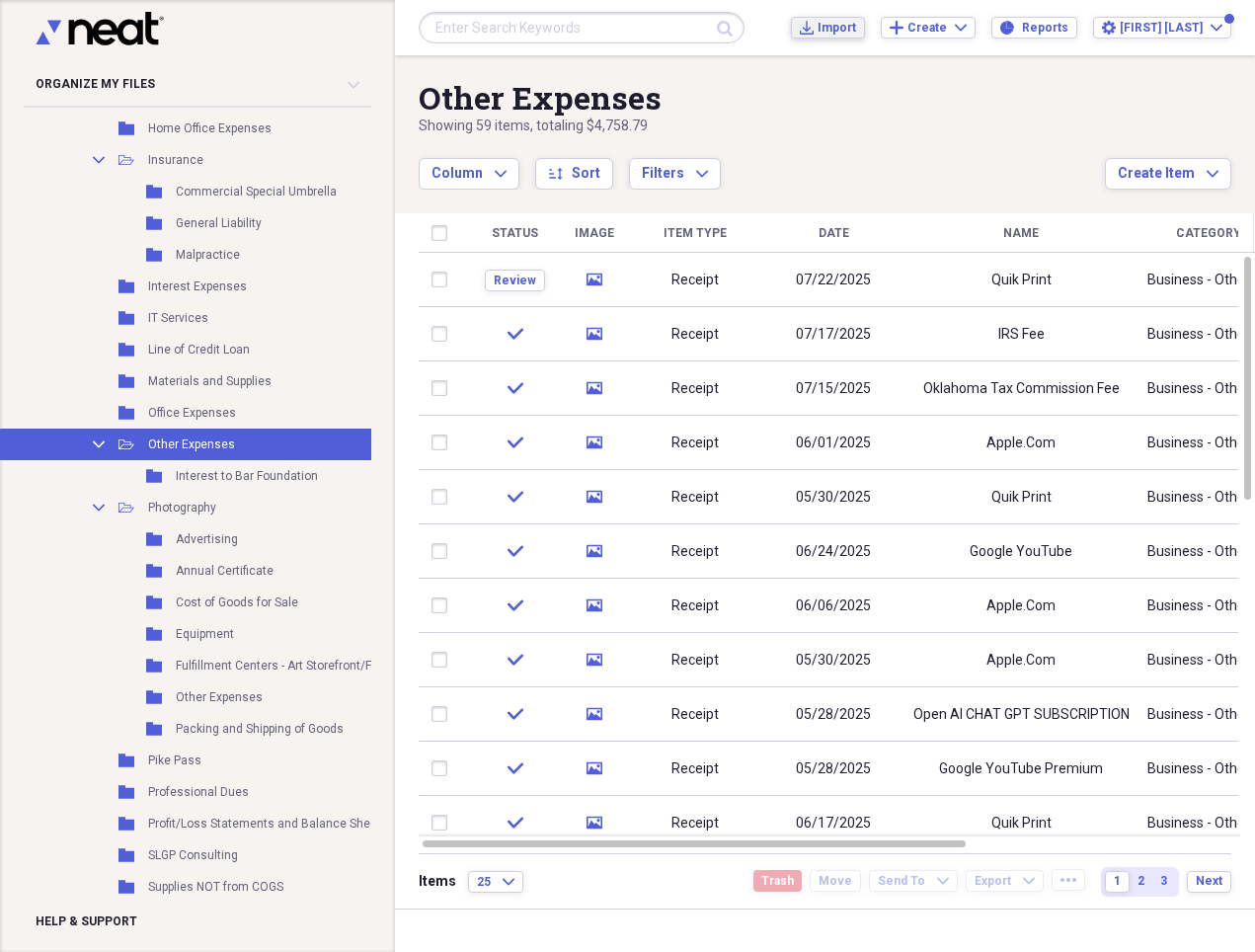 click on "Import" at bounding box center [836, 28] 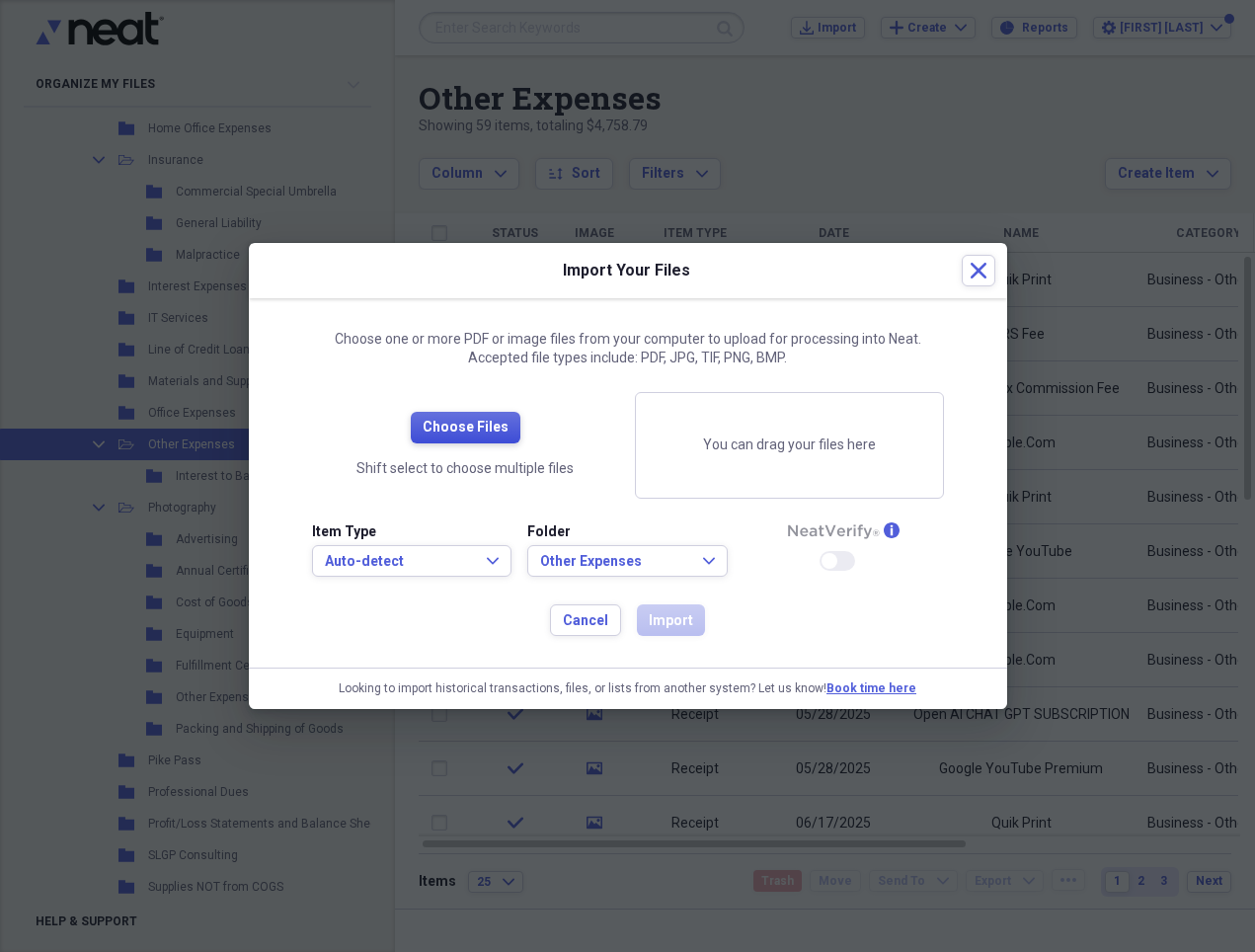 click on "Choose Files" at bounding box center [465, 428] 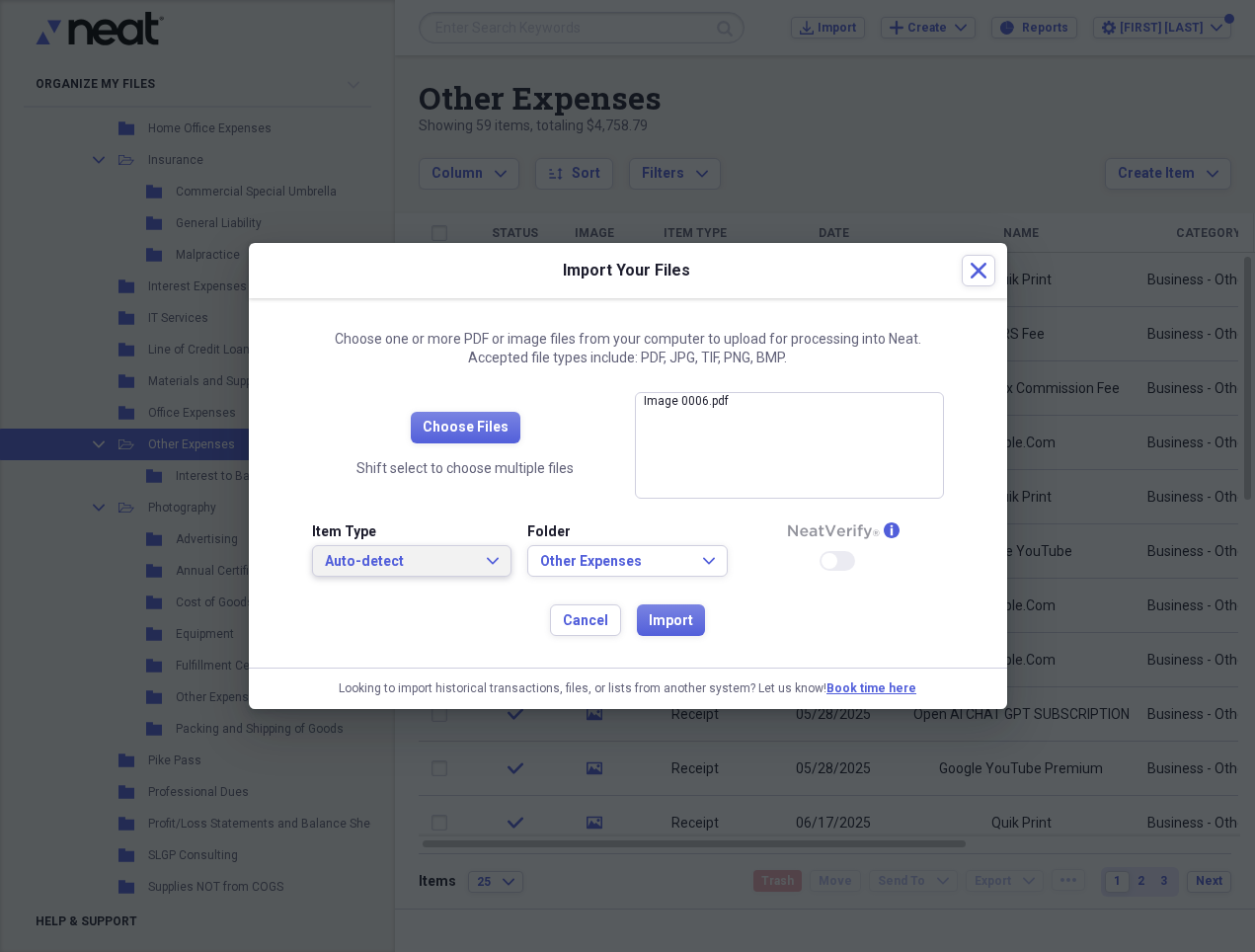 click on "Auto-detect" at bounding box center (400, 562) 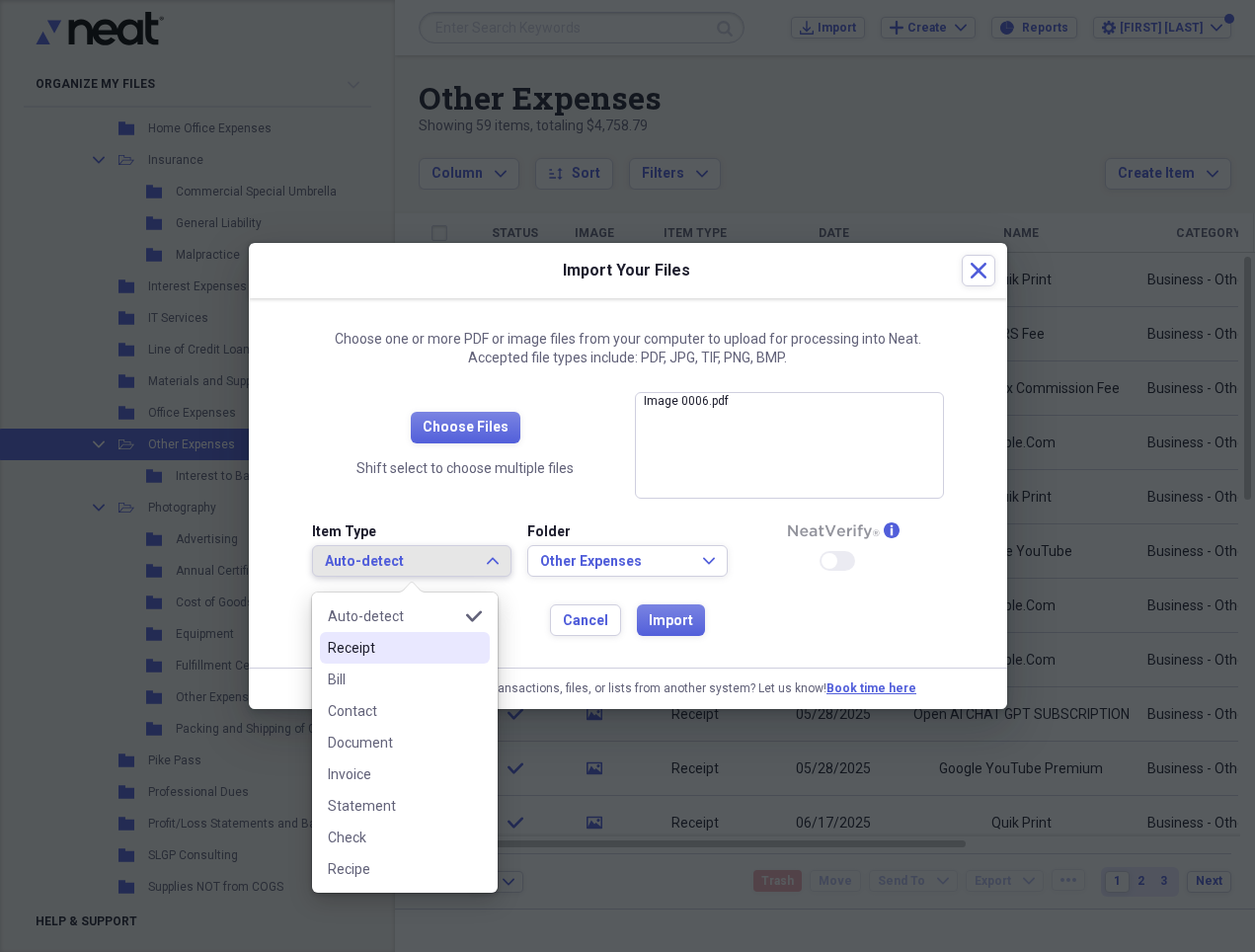 click on "Receipt" at bounding box center [393, 648] 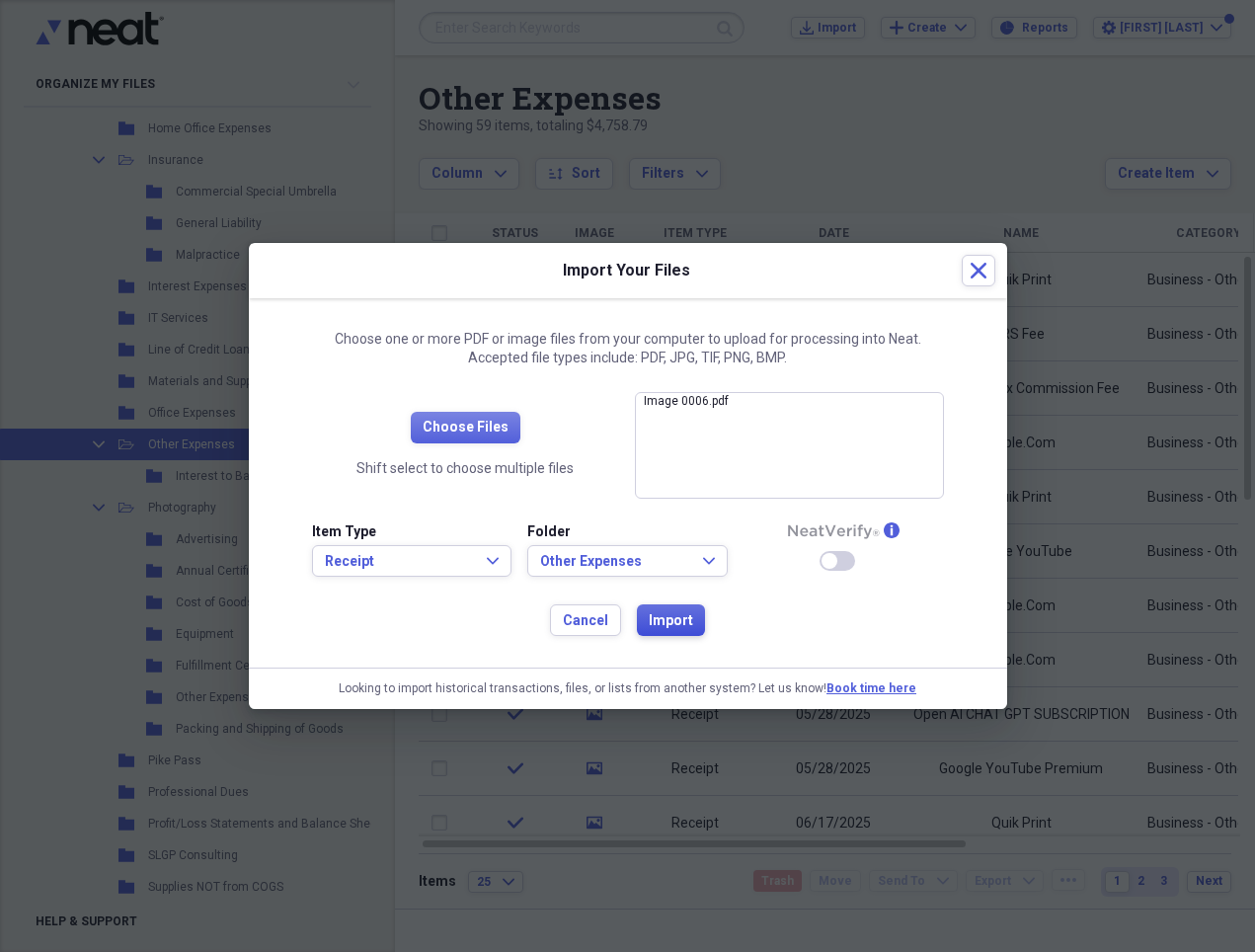 click on "Import" at bounding box center (670, 621) 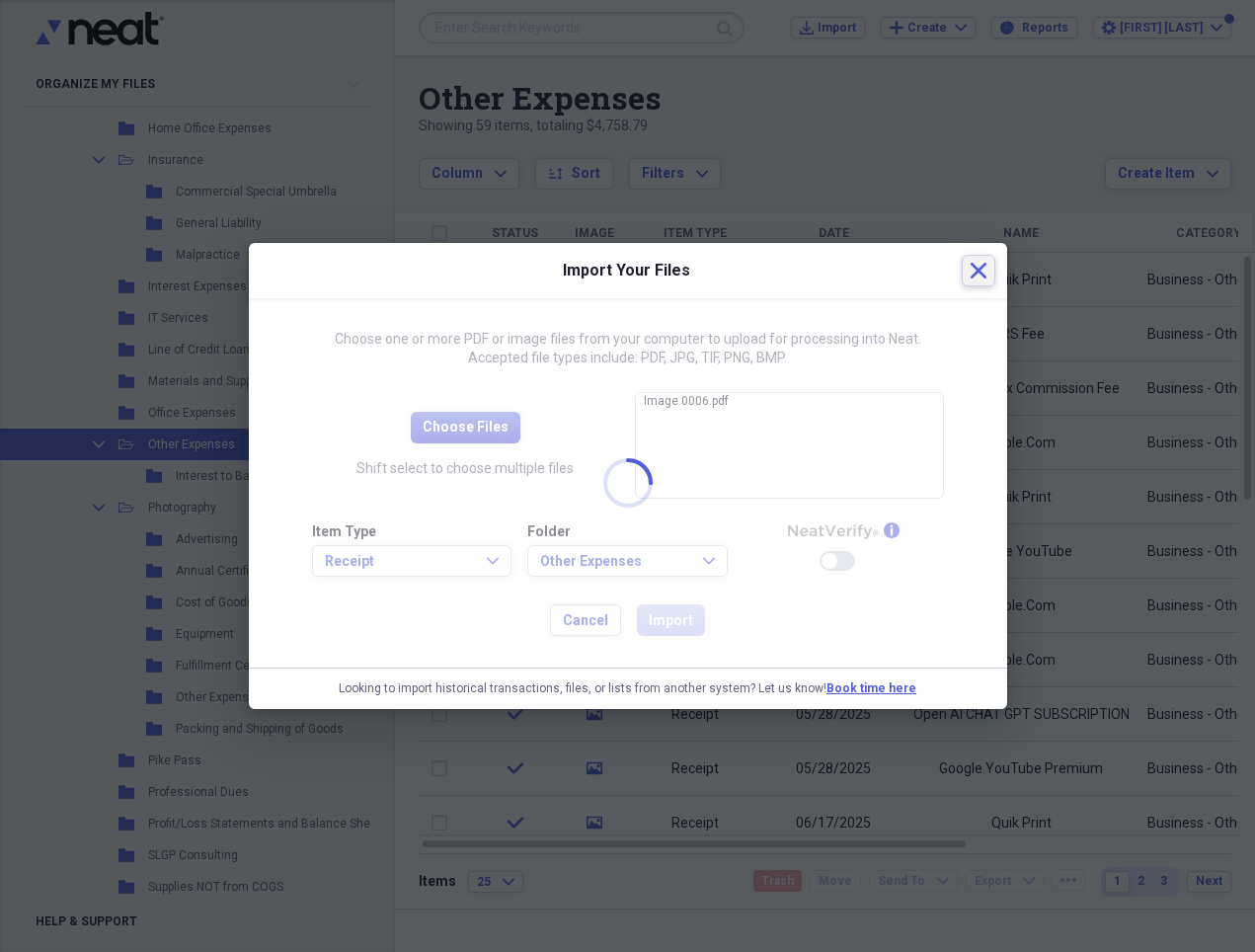 click on "Close" 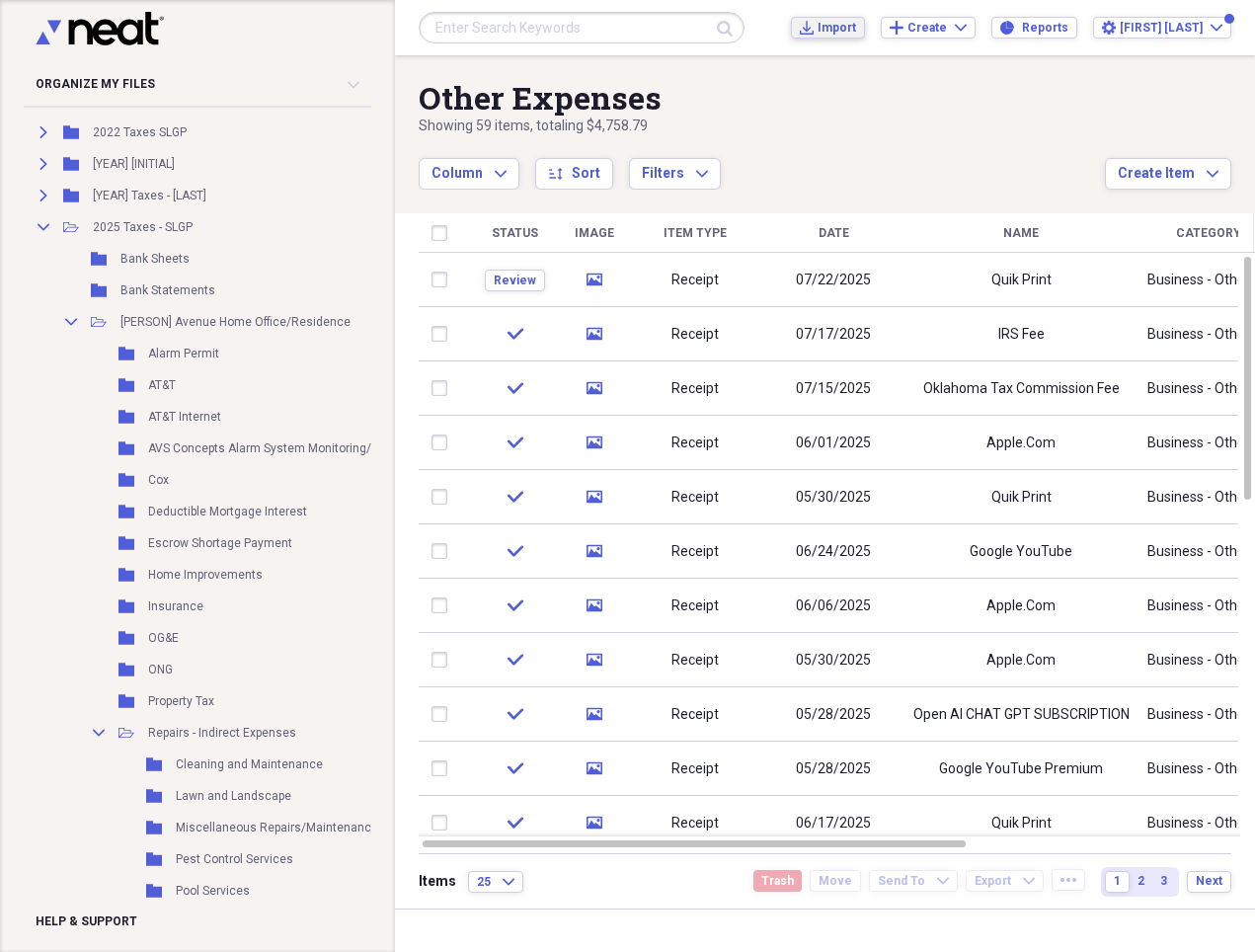 scroll, scrollTop: 410, scrollLeft: 0, axis: vertical 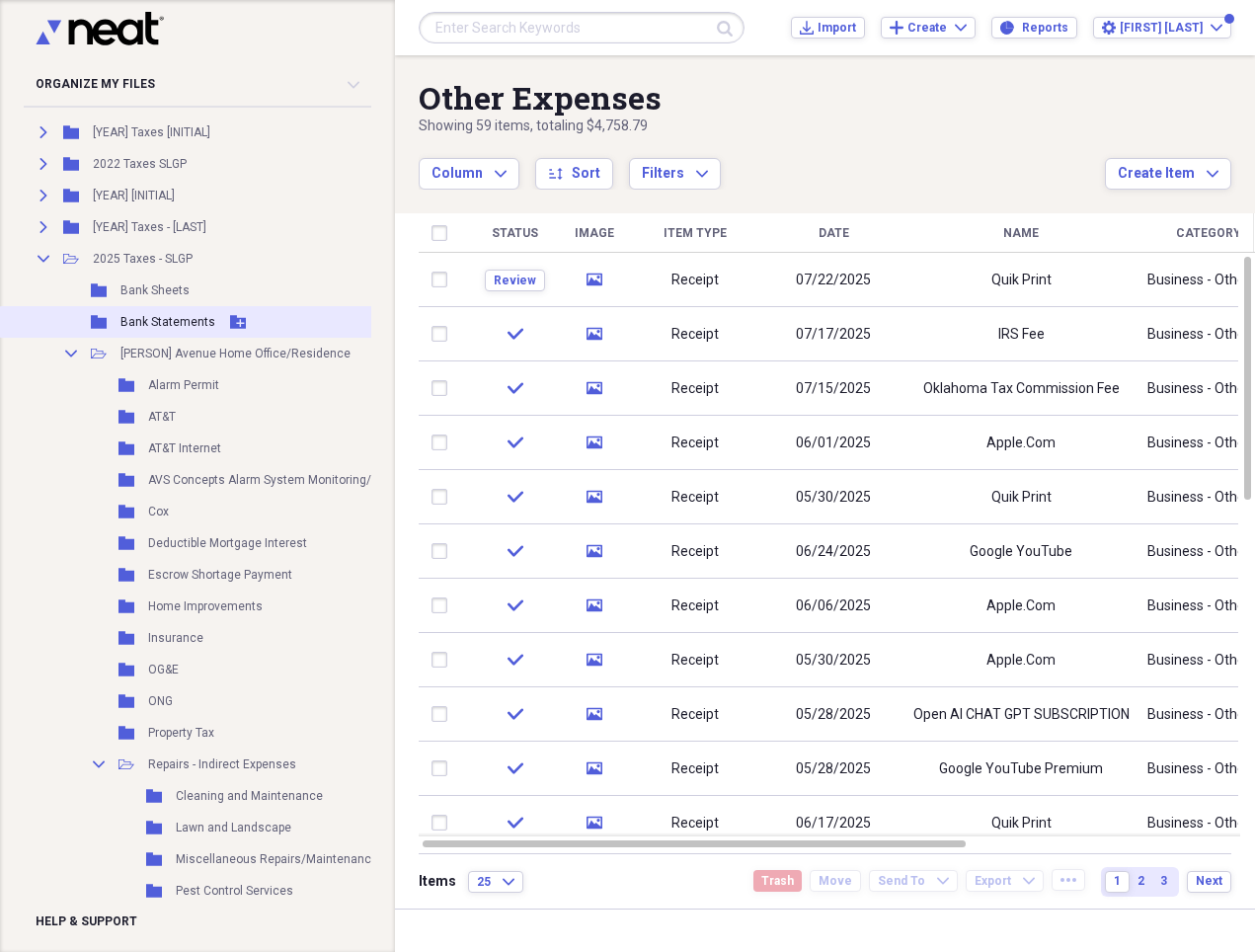 click on "Bank Statements" at bounding box center (168, 322) 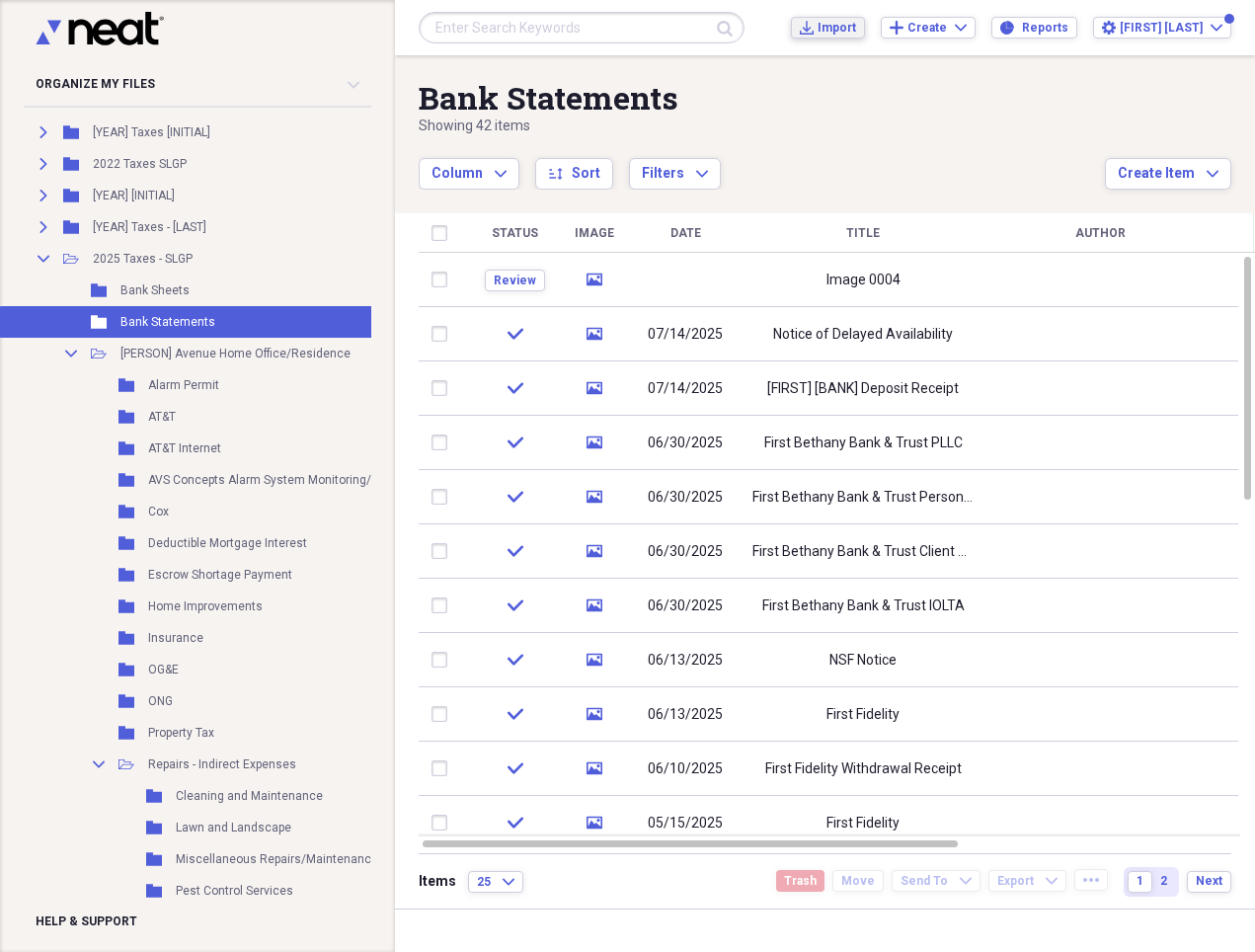 click on "Import" at bounding box center (836, 28) 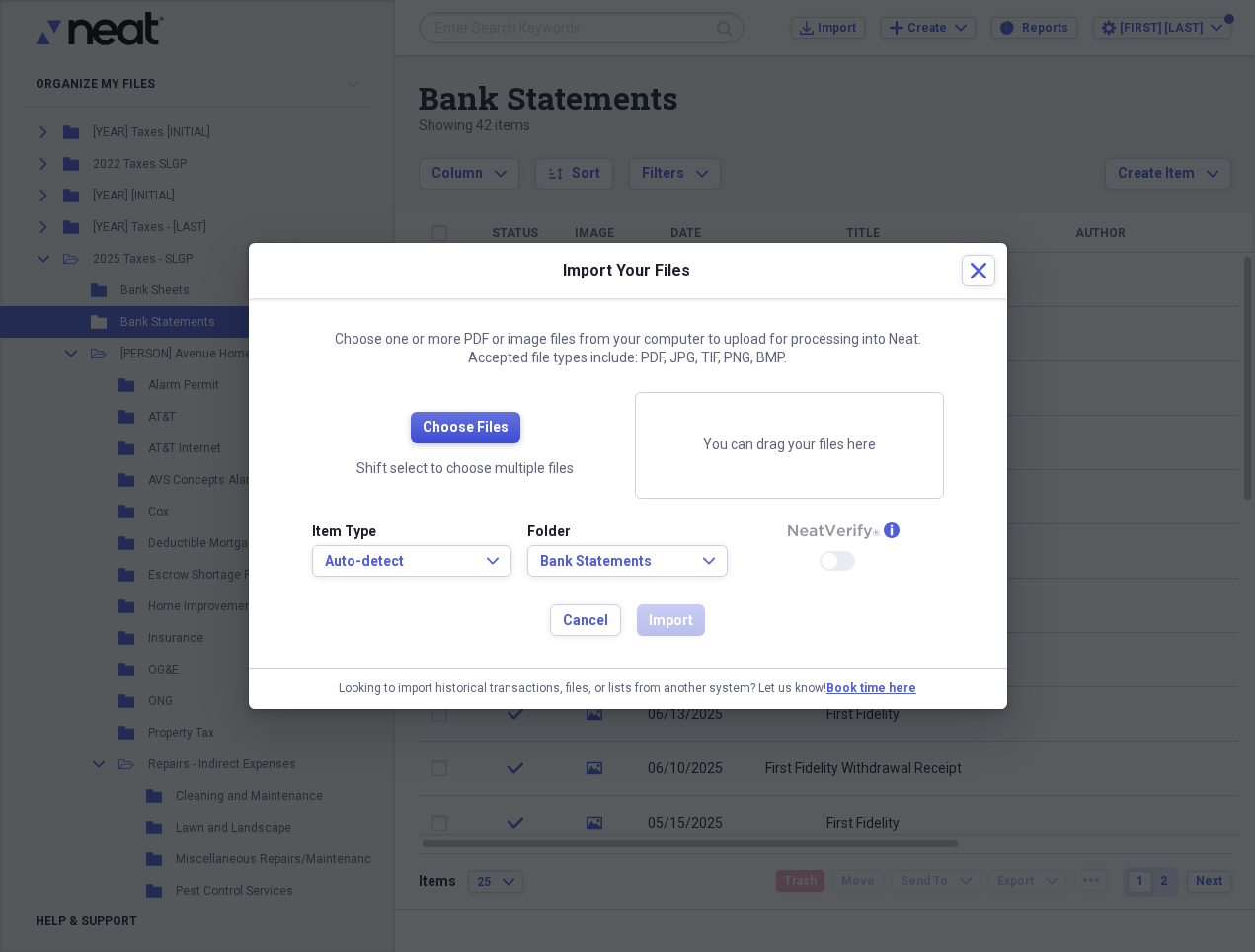 click on "Choose Files" at bounding box center (465, 428) 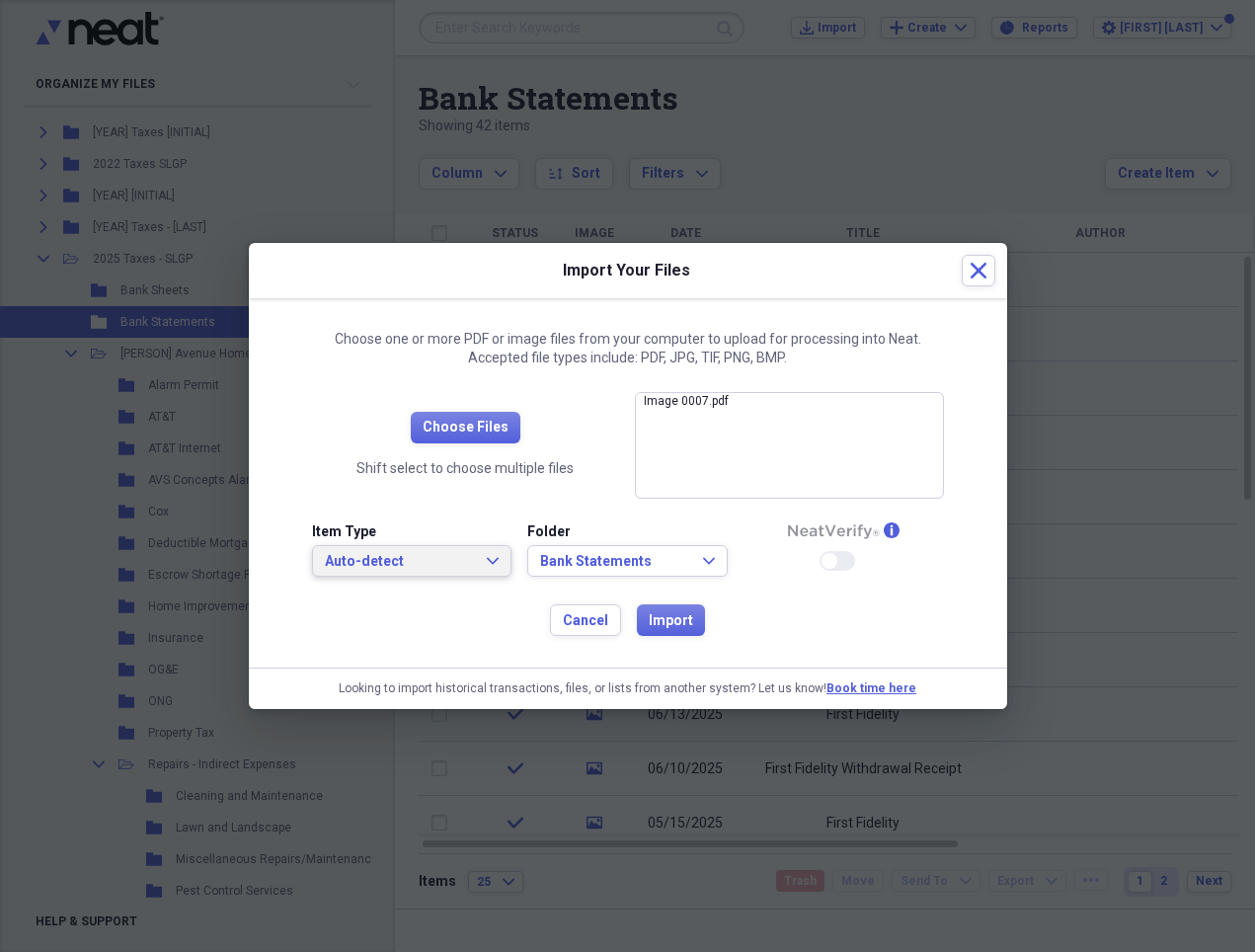 click on "Auto-detect Expand" at bounding box center [412, 561] 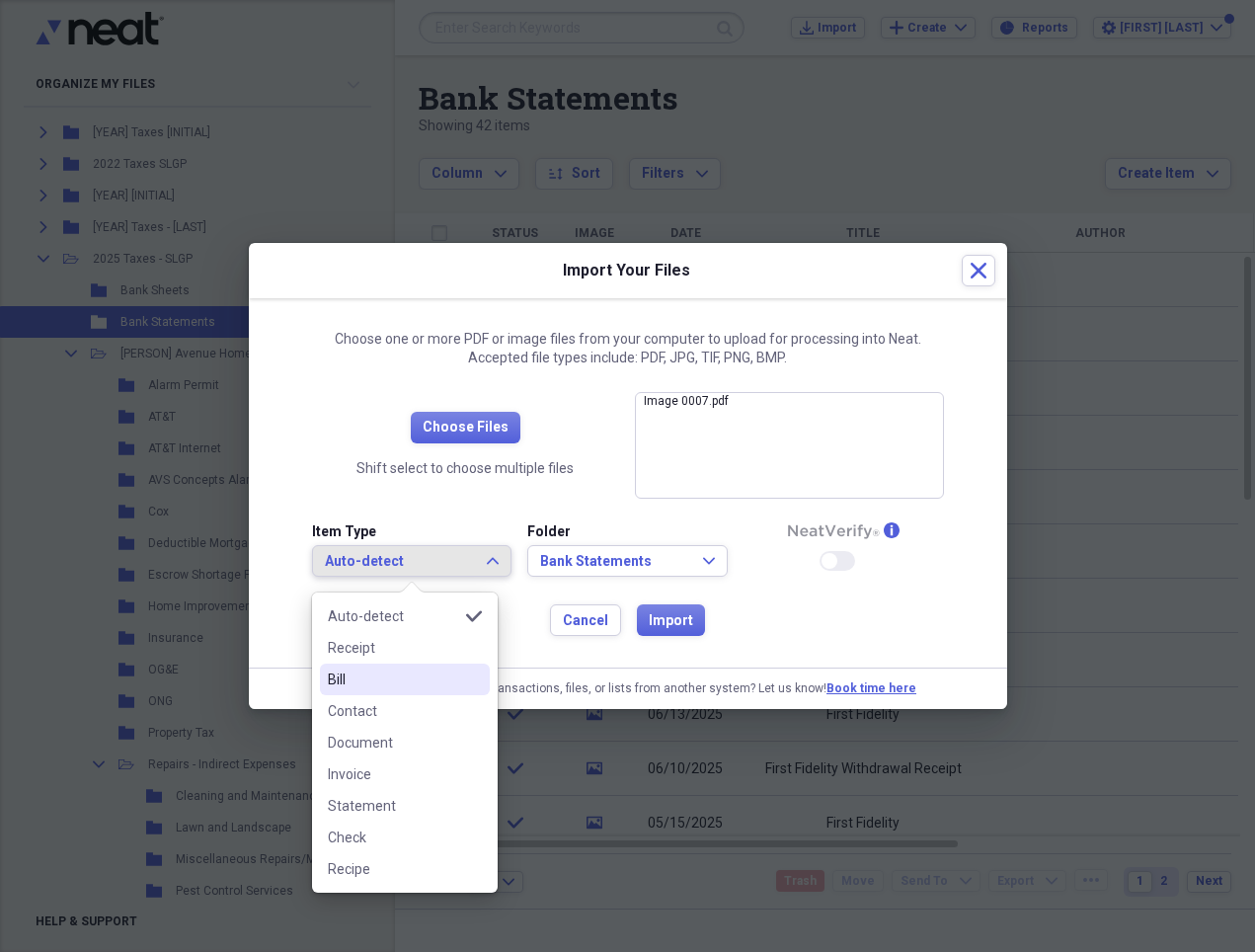 click on "Document" at bounding box center [393, 743] 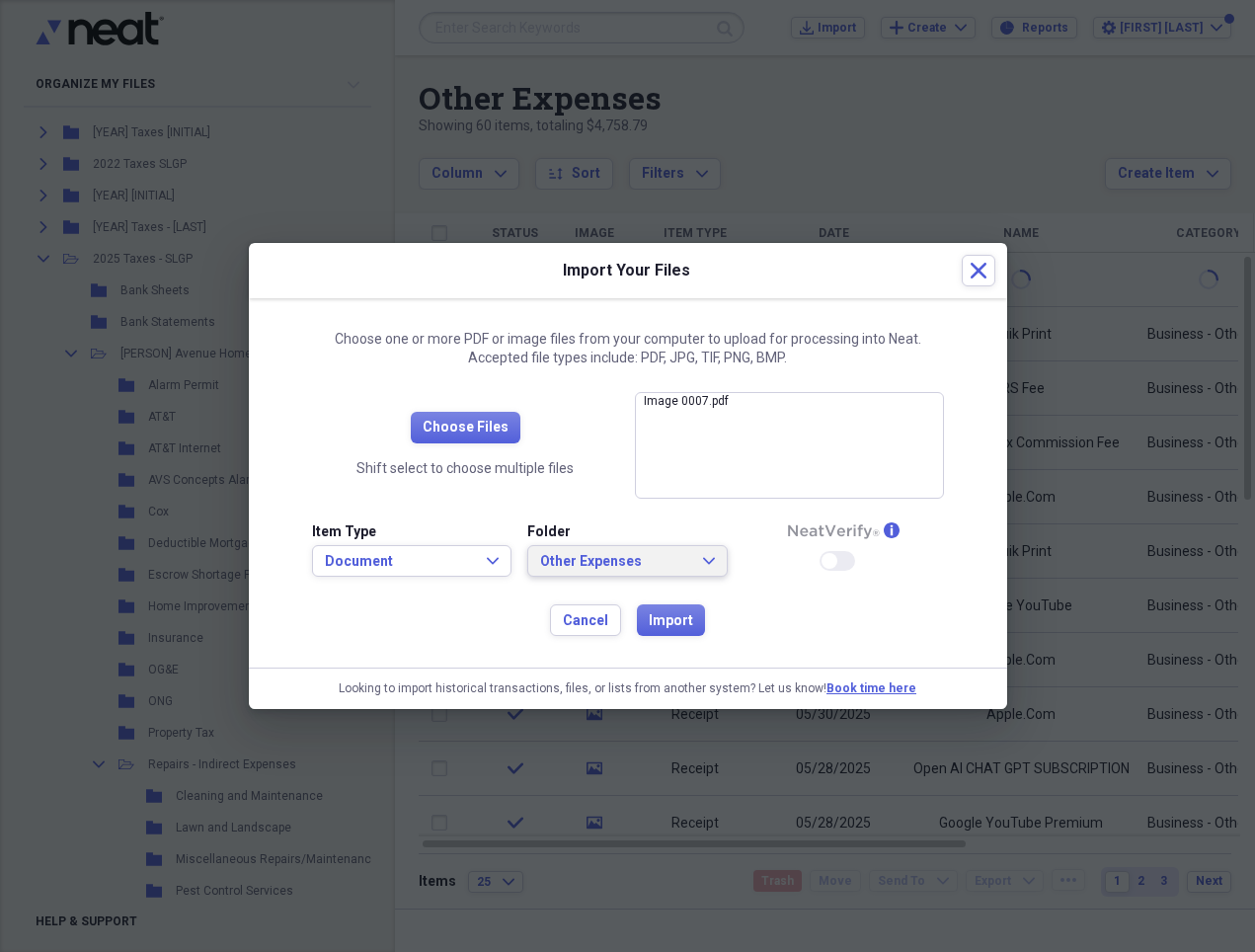 click on "Other Expenses" at bounding box center [615, 562] 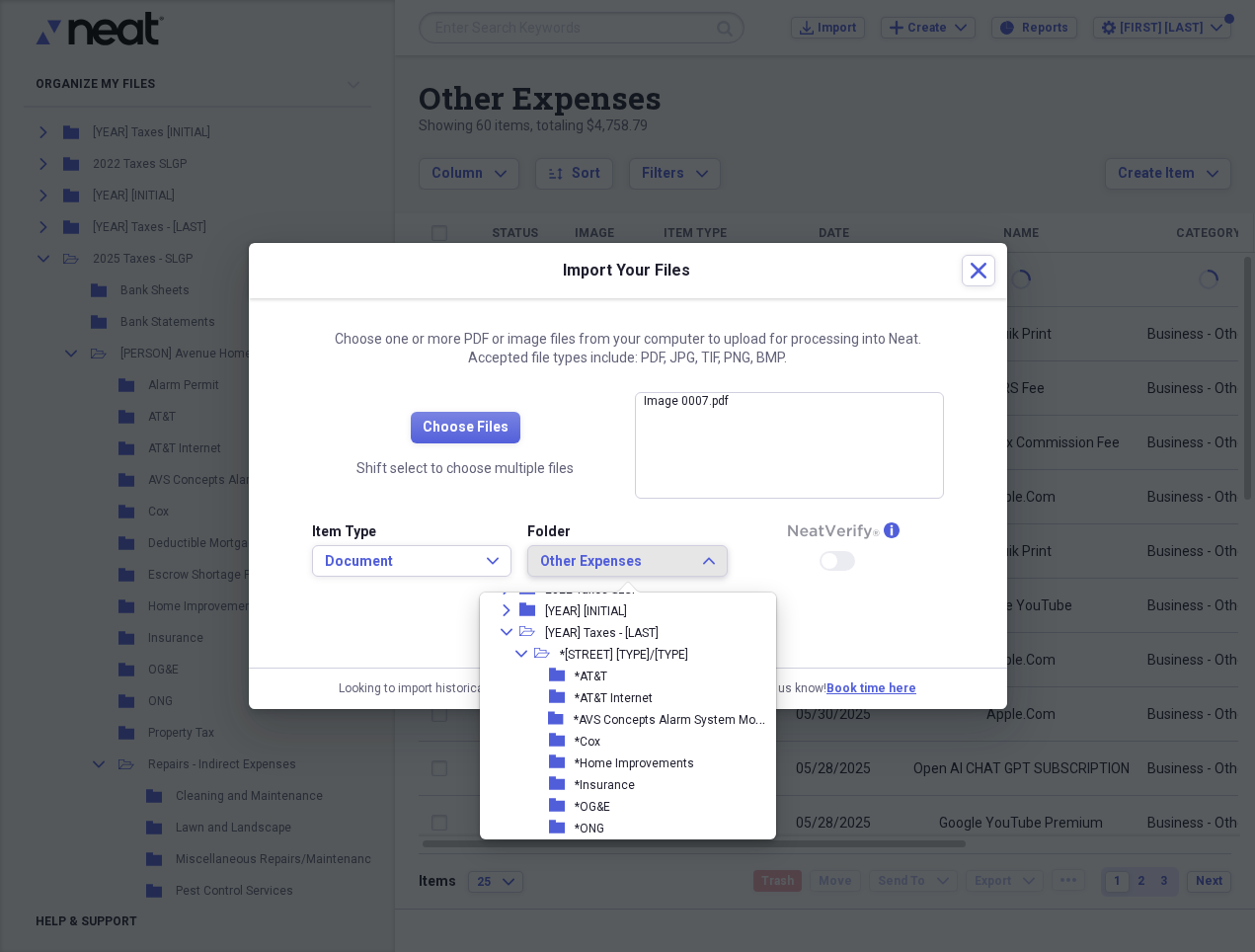 scroll, scrollTop: 278, scrollLeft: 0, axis: vertical 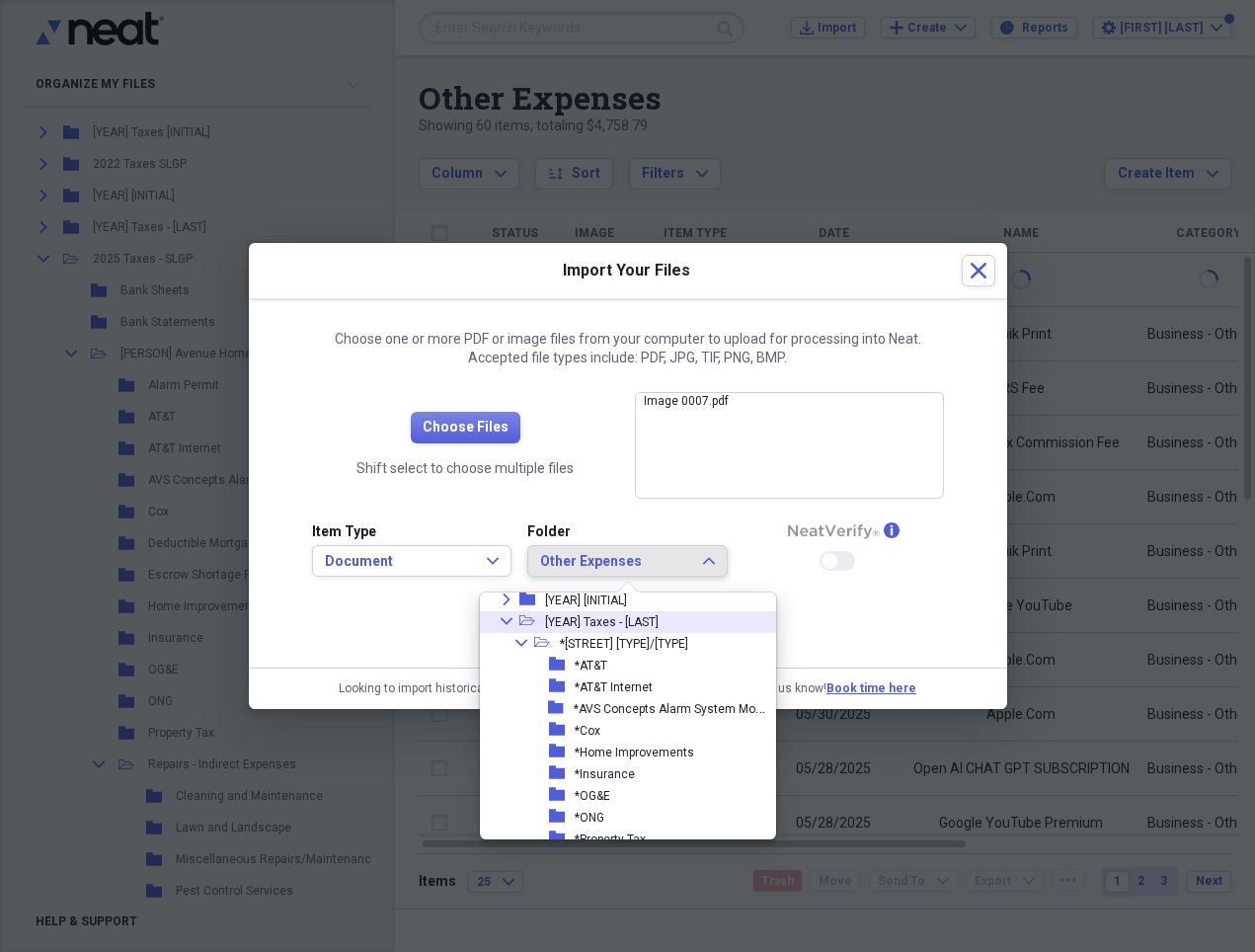 click on "Collapse" 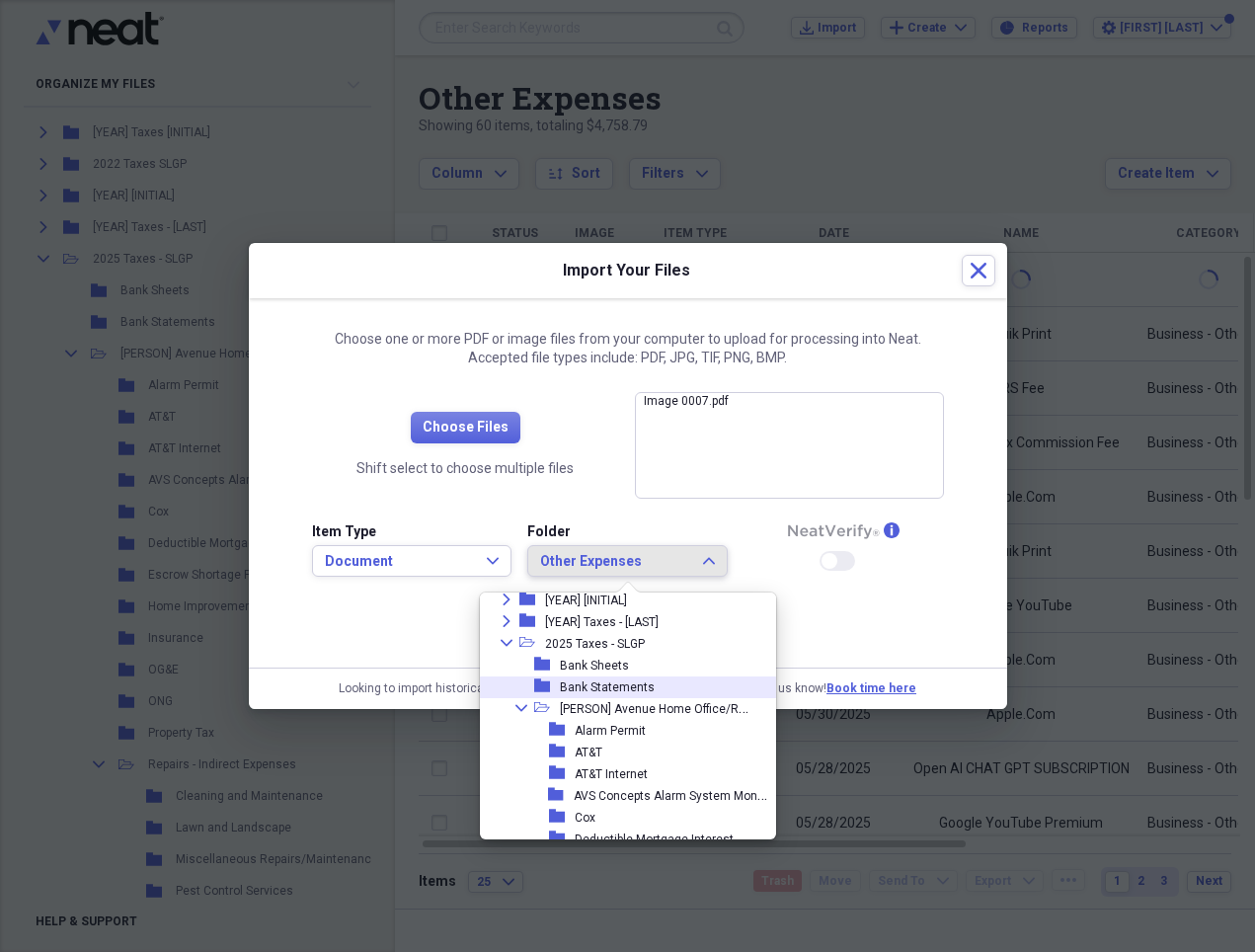 click on "Bank Statements" at bounding box center (607, 687) 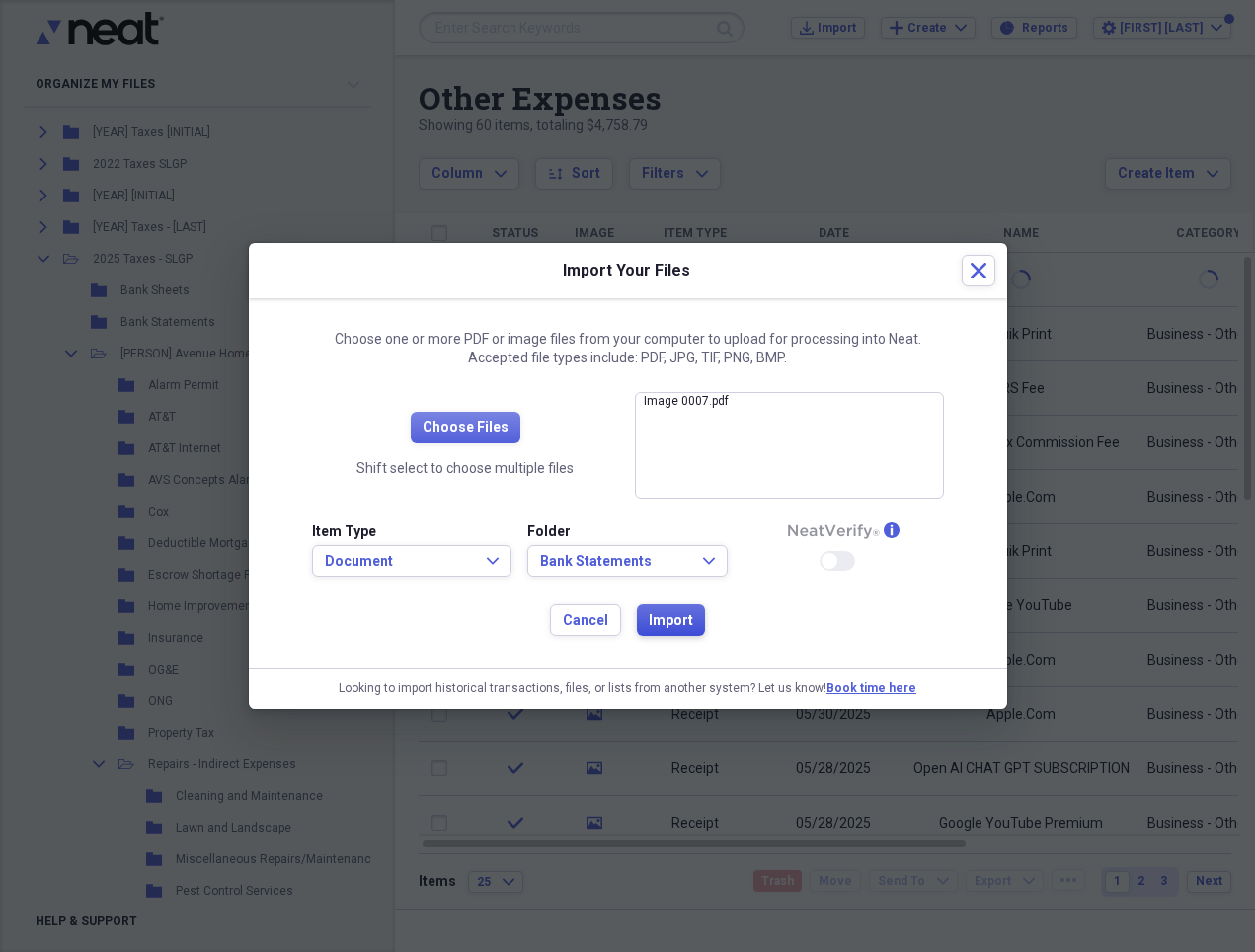 click on "Import" at bounding box center (670, 621) 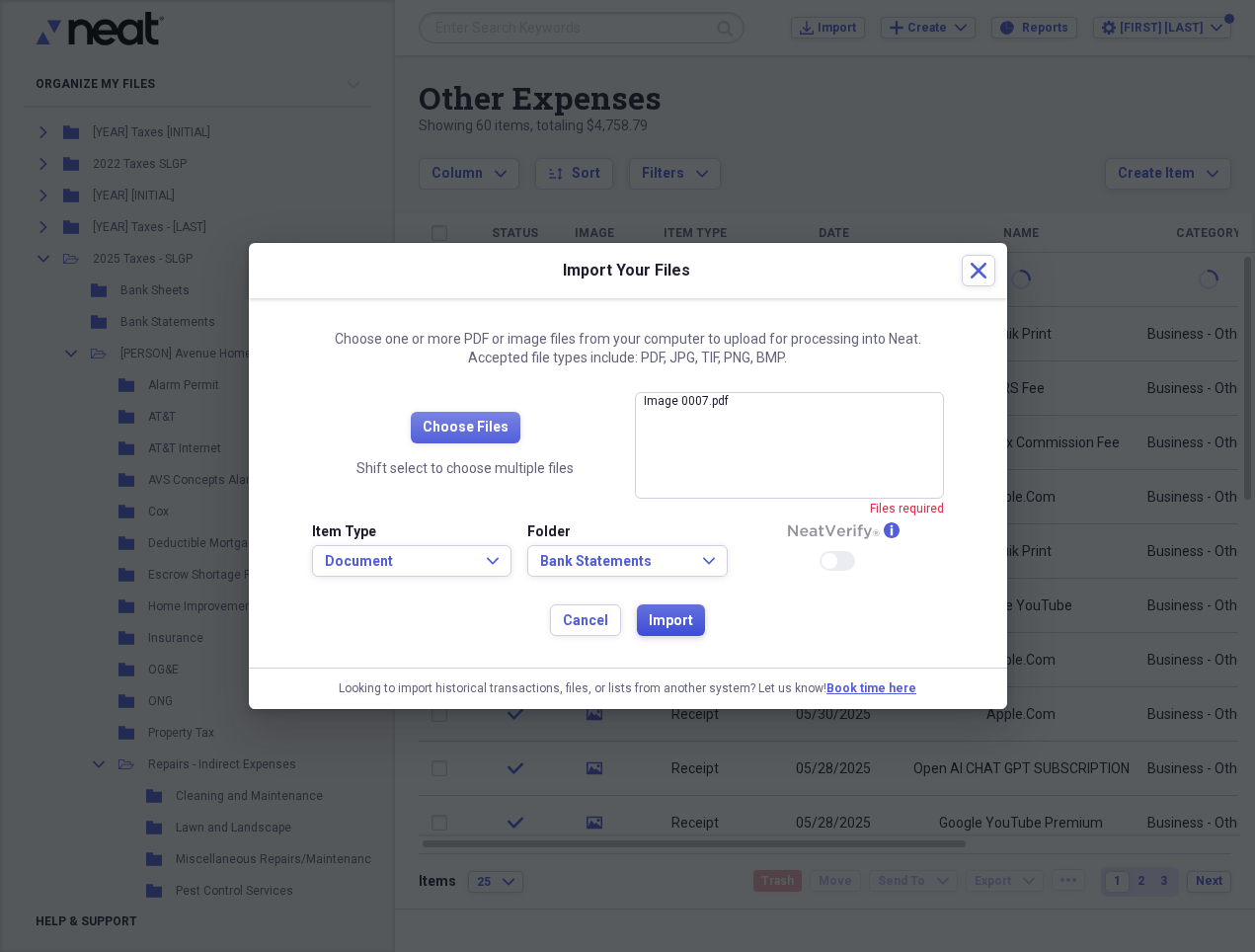 click on "Import" at bounding box center [670, 621] 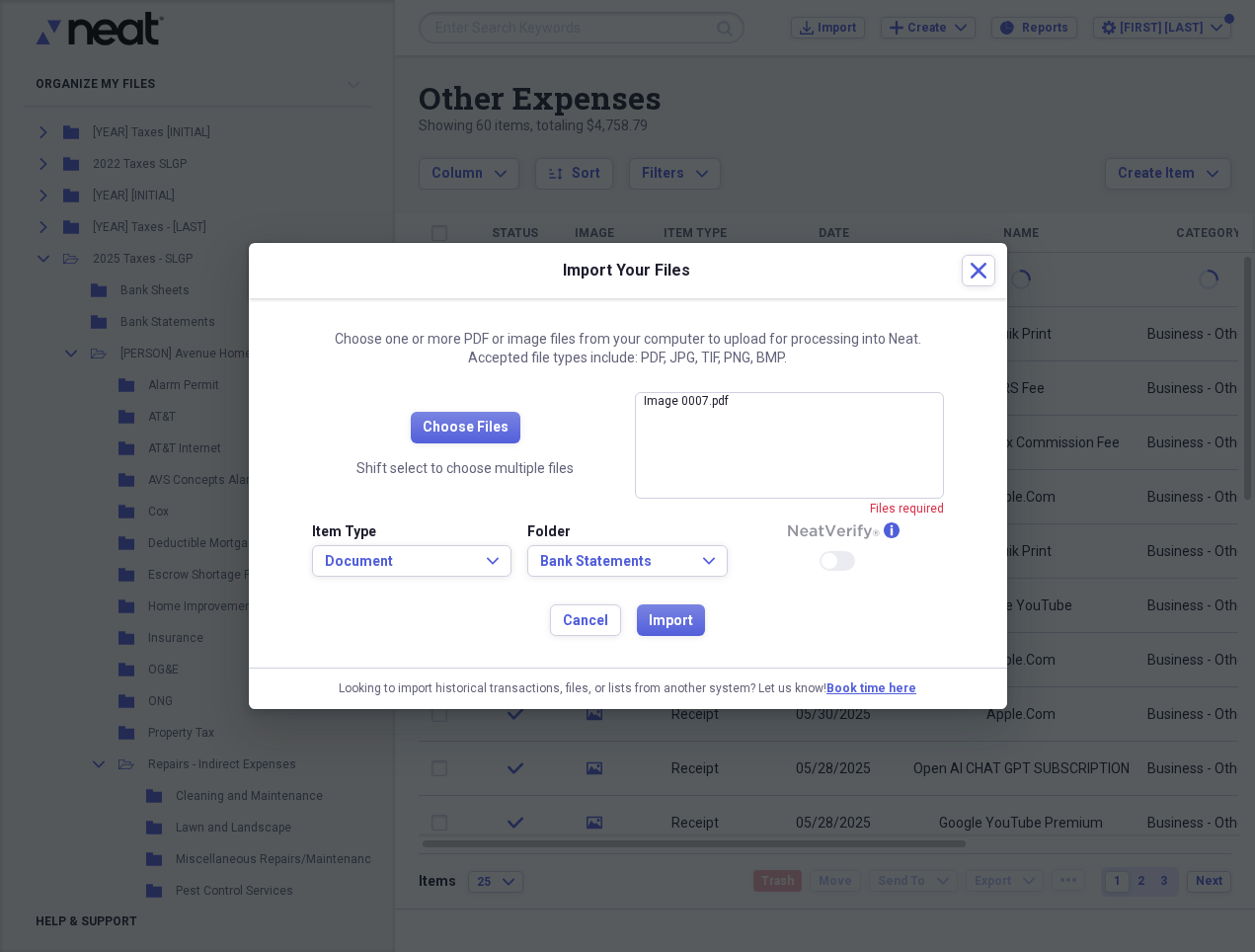 click on "Image 0007.pdf close" at bounding box center [789, 445] 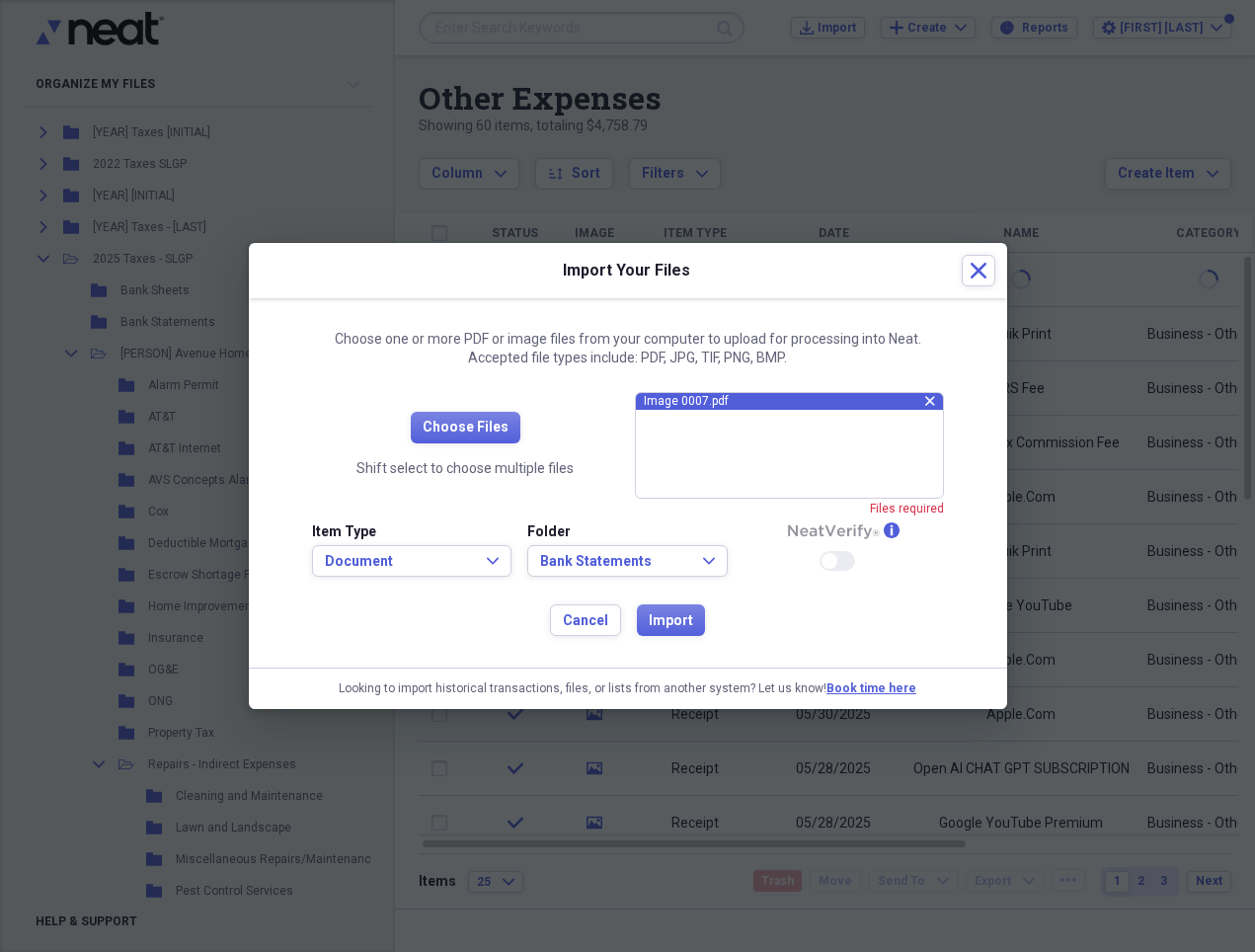click on "Image 0007.pdf" at bounding box center [784, 401] 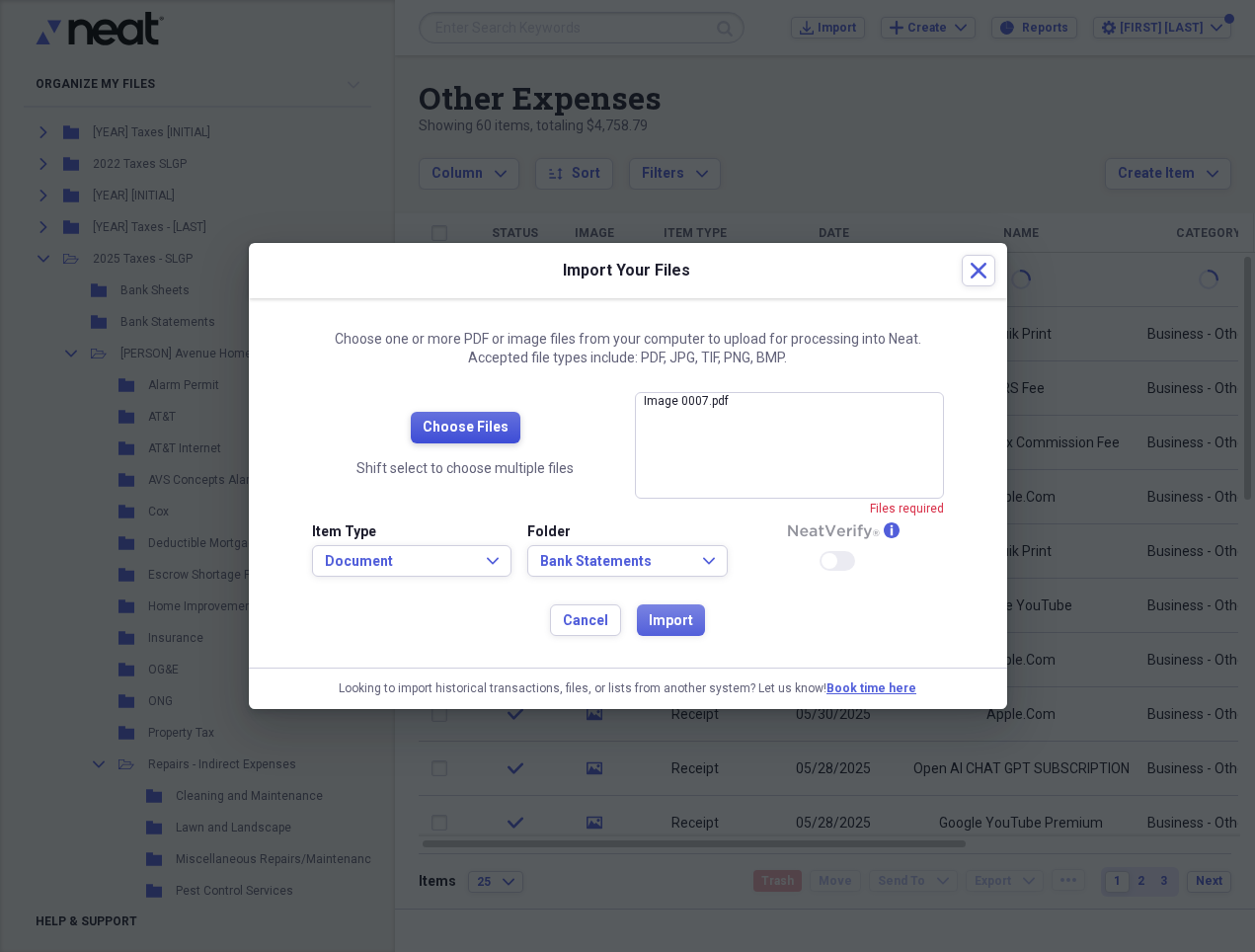 click on "Choose Files" at bounding box center (465, 428) 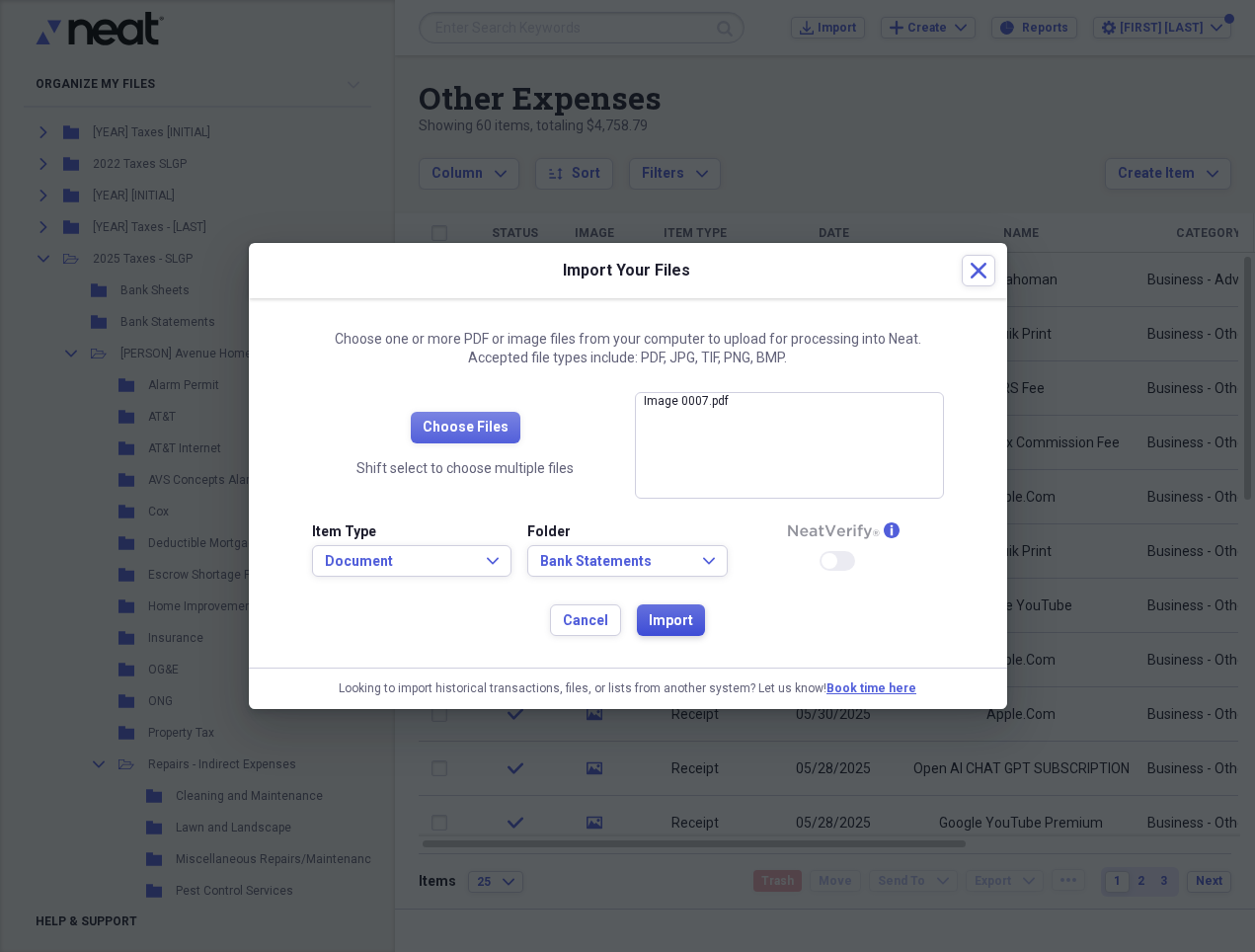 click on "Import" at bounding box center (670, 621) 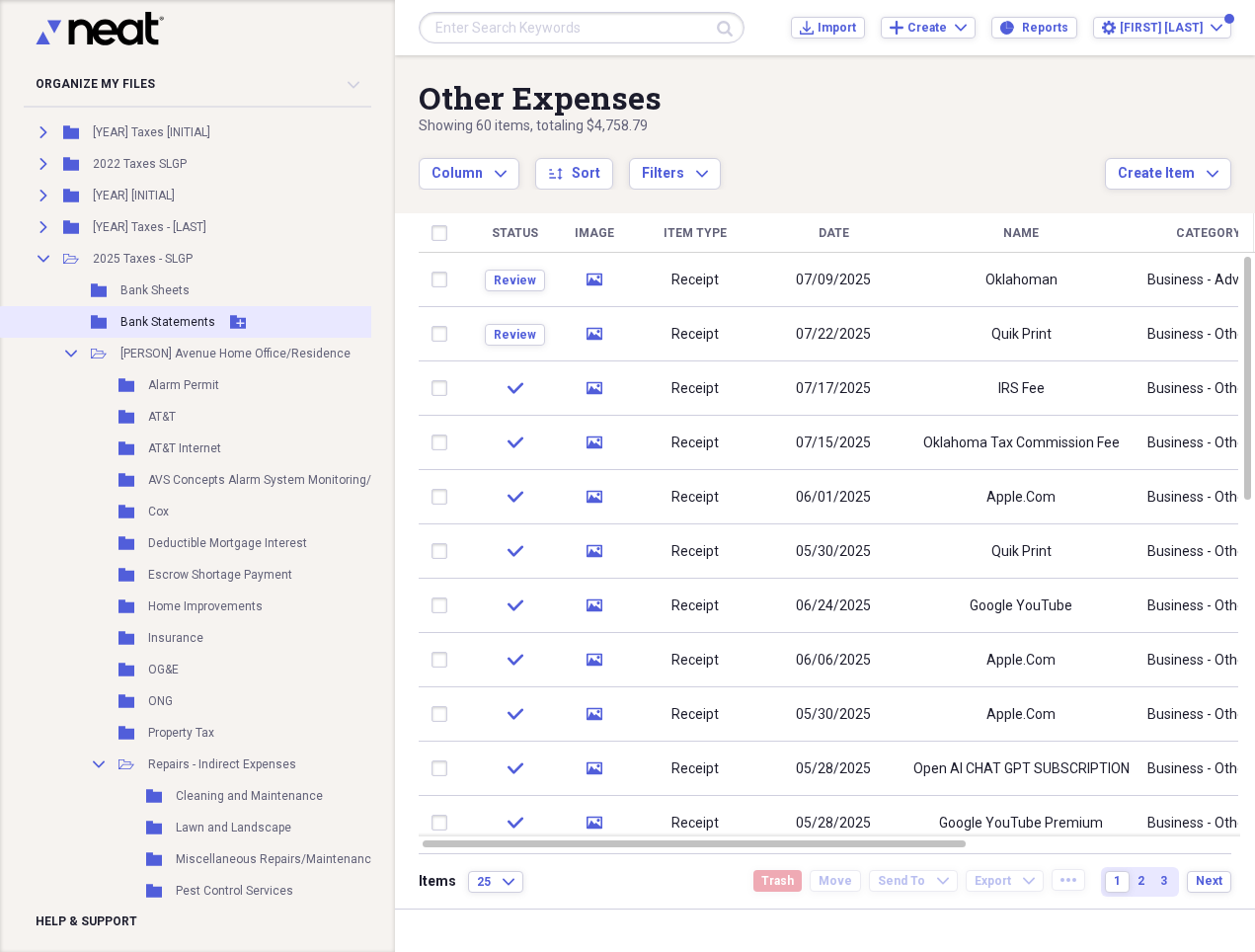 click on "Bank Statements" at bounding box center [168, 322] 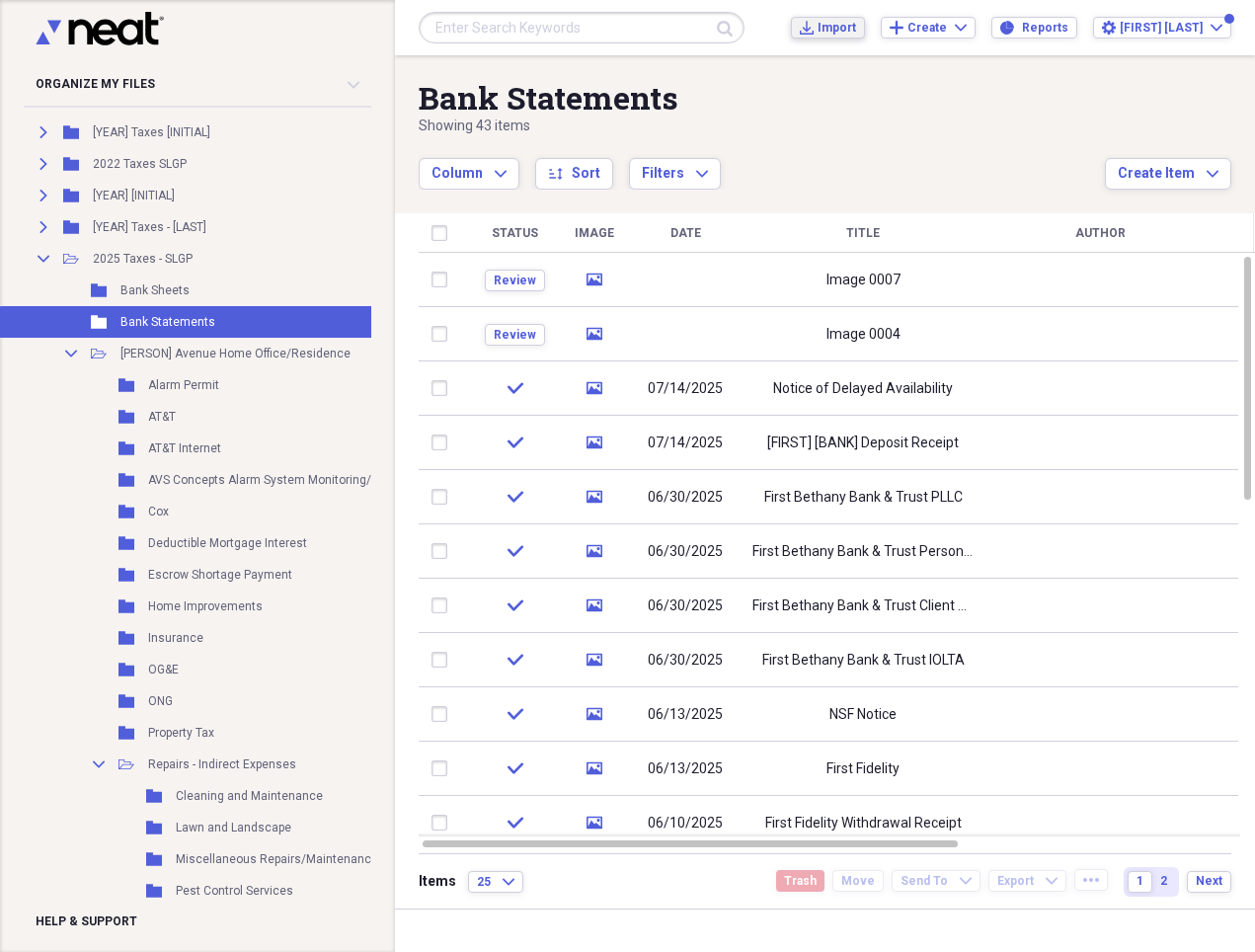click on "Import" 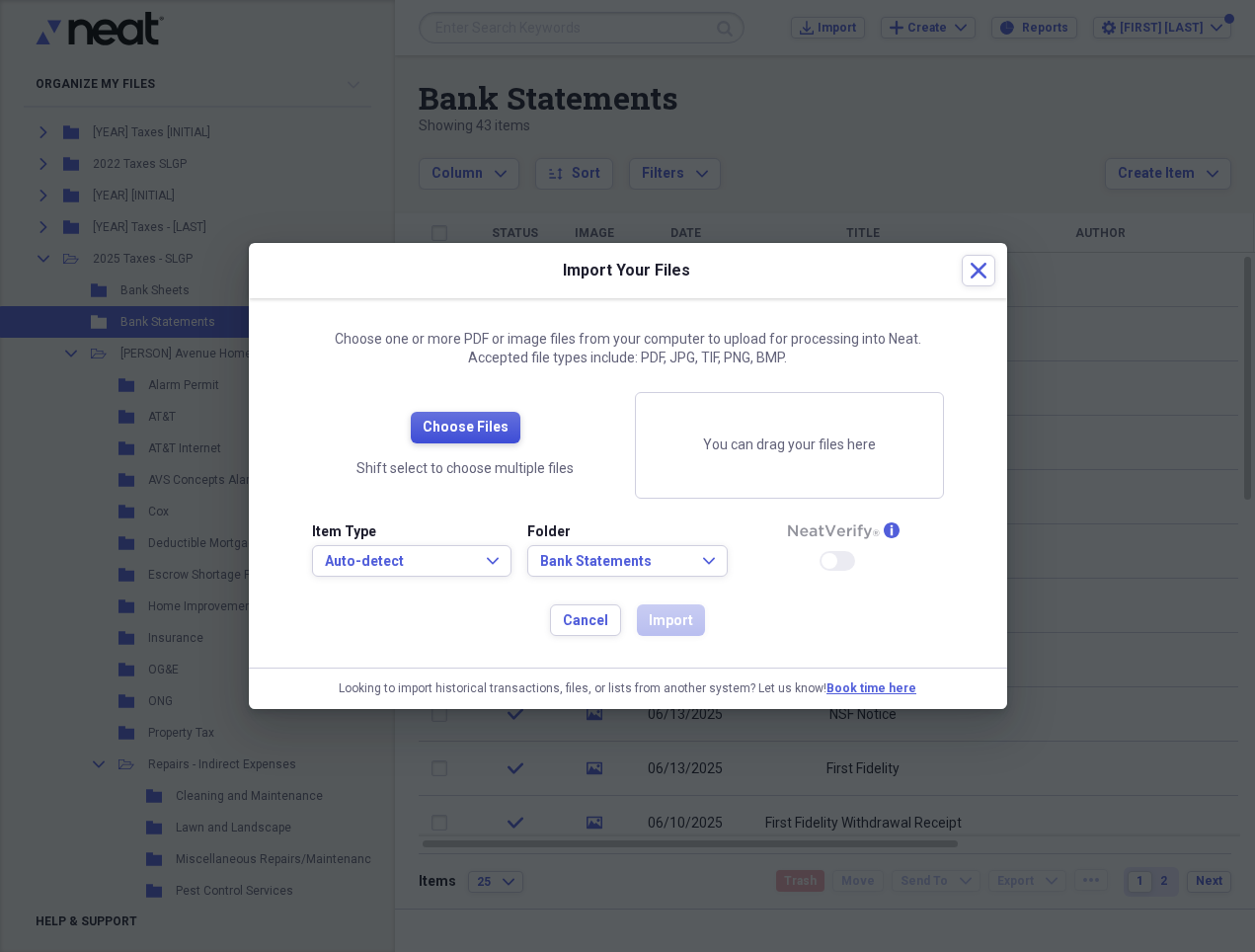 click on "Choose Files" at bounding box center [465, 428] 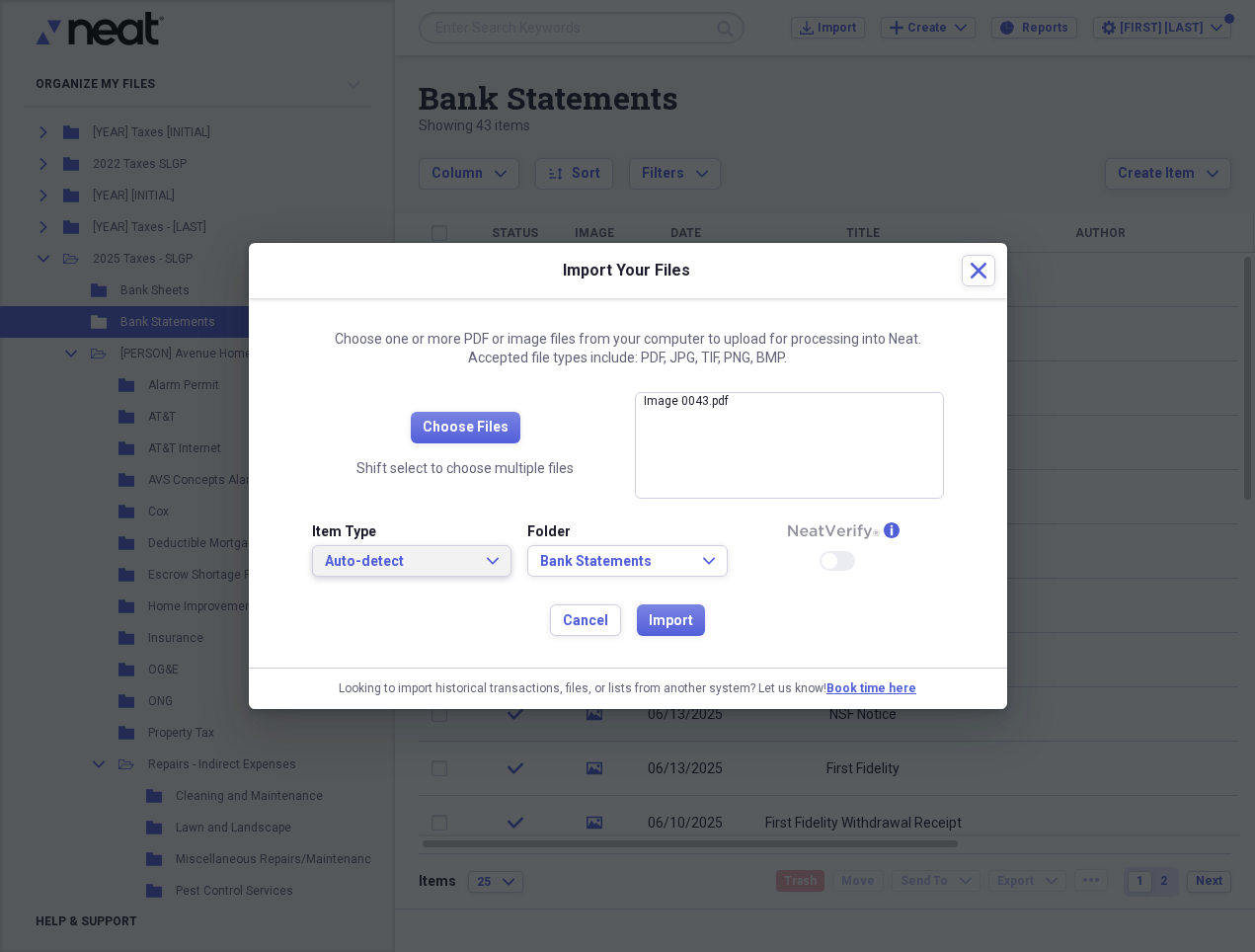 click on "Auto-detect" at bounding box center [400, 562] 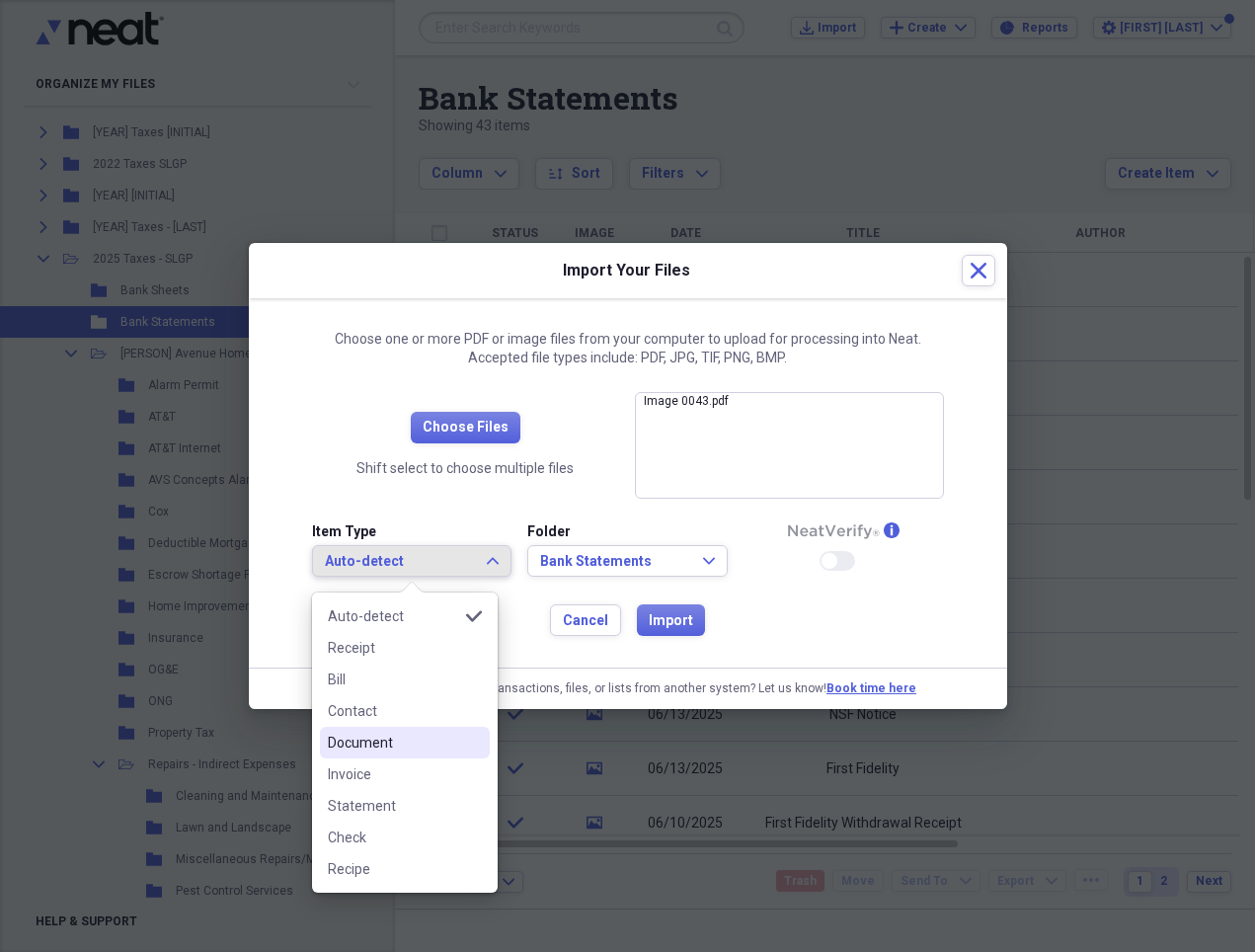 click on "Document" at bounding box center (393, 743) 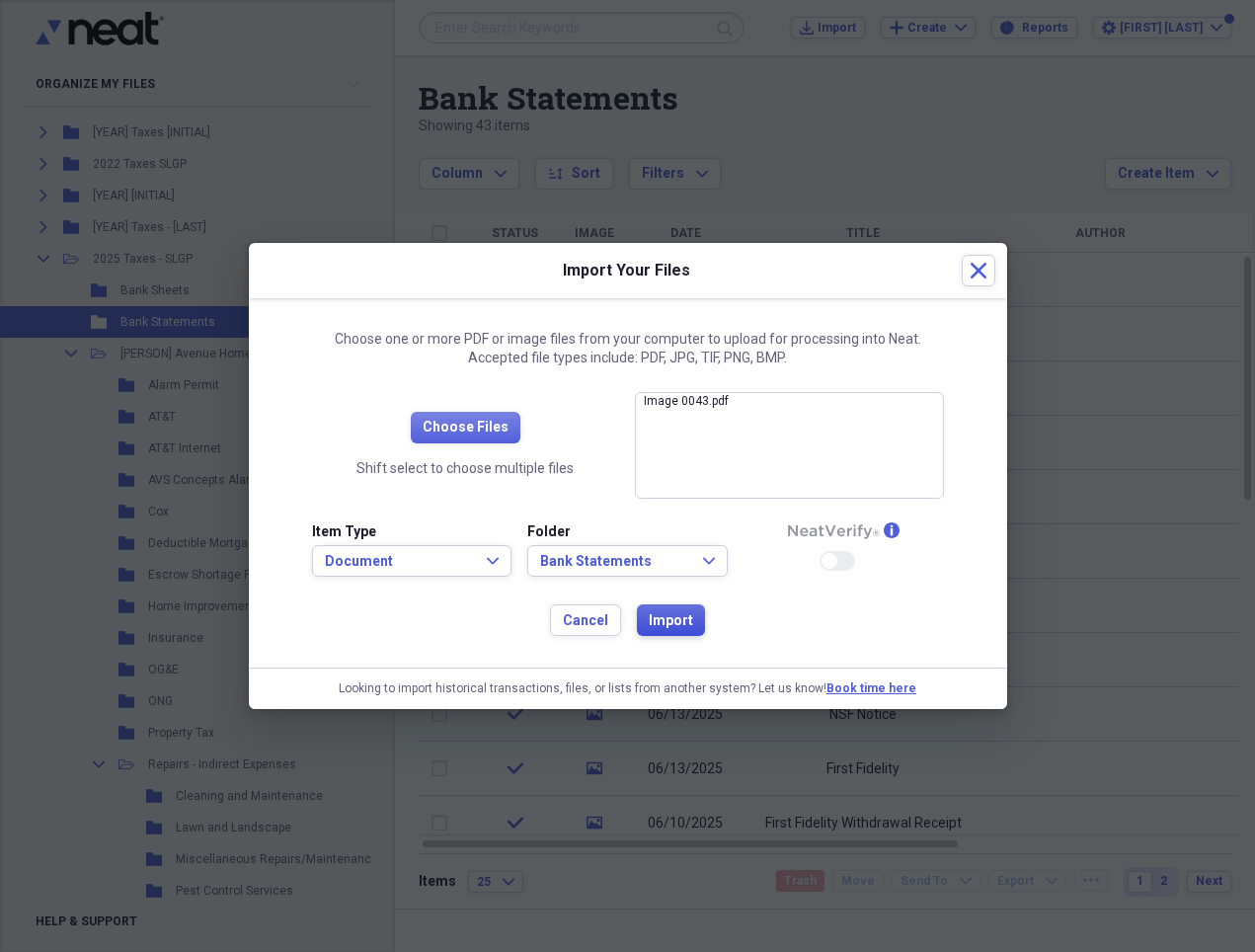 click on "Import" at bounding box center (670, 621) 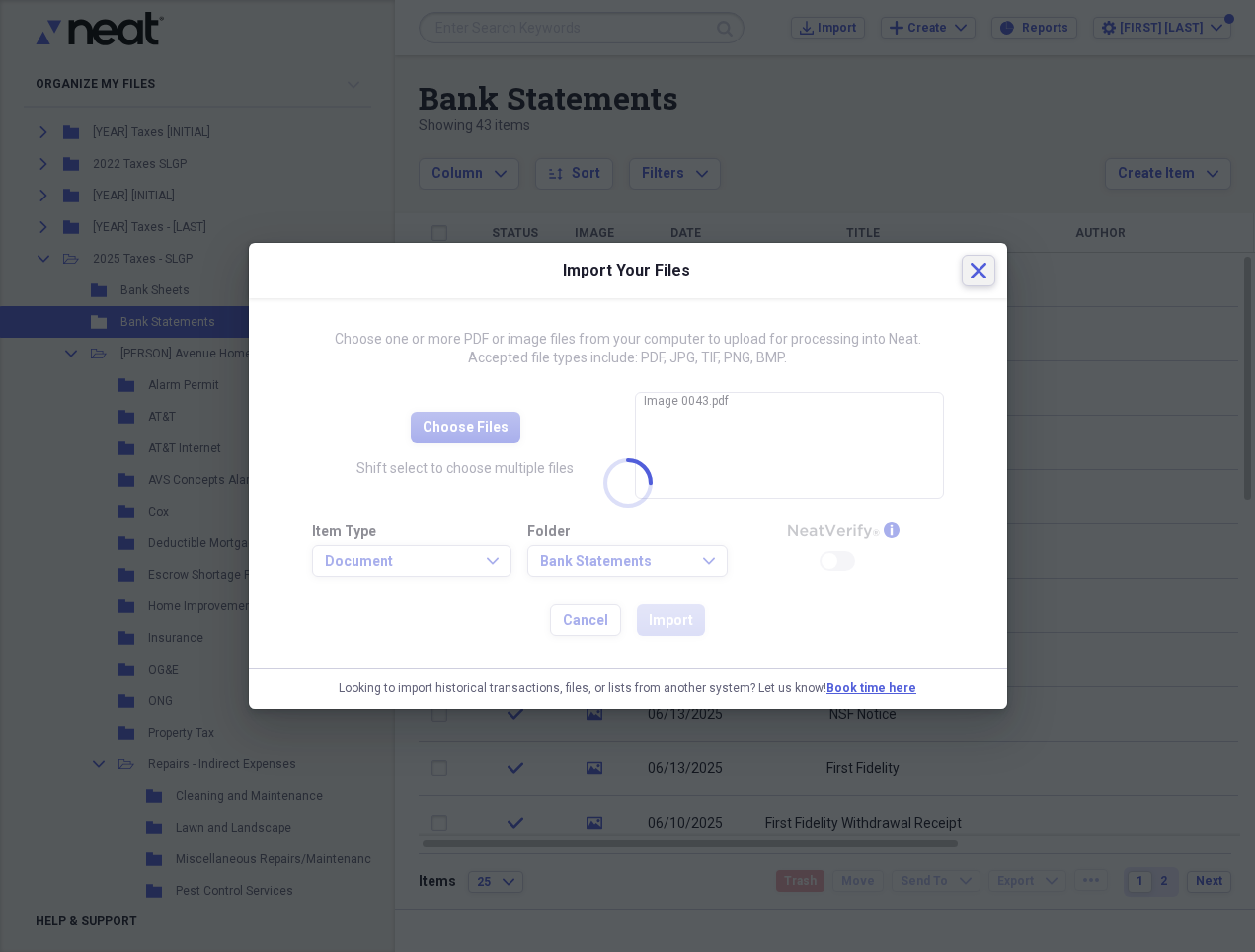 click on "Close" 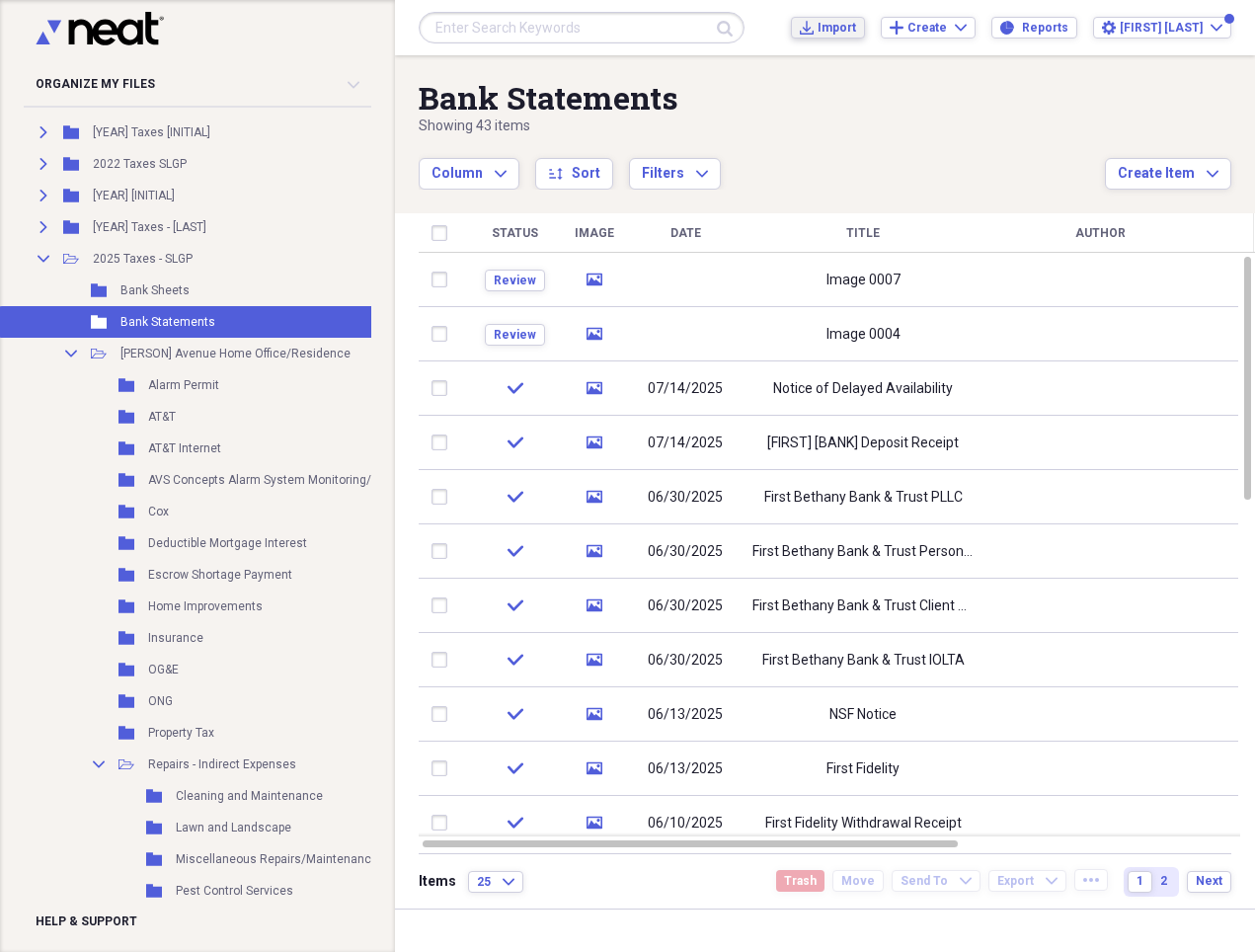 click on "Import" at bounding box center (836, 28) 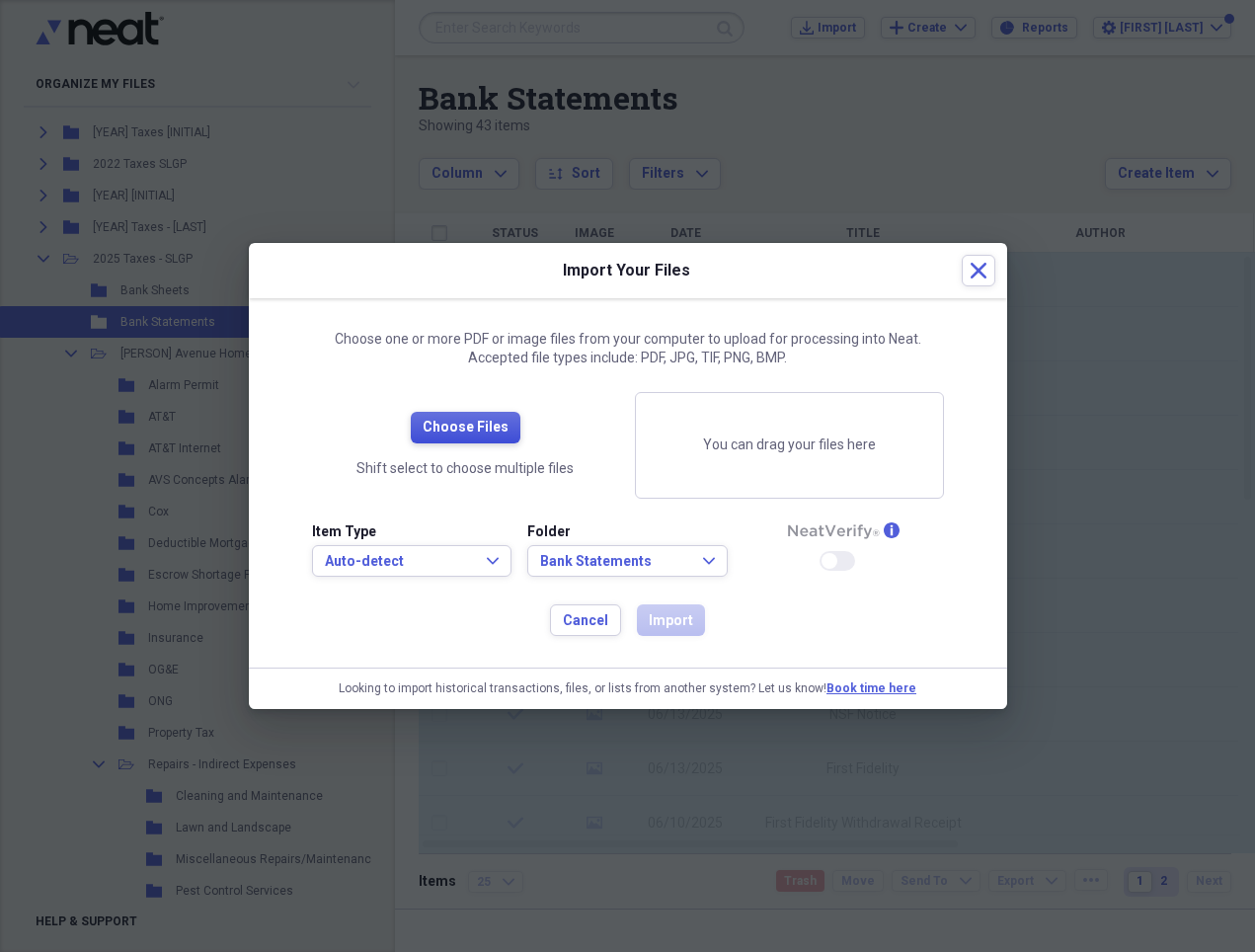 click on "Choose Files" at bounding box center [465, 428] 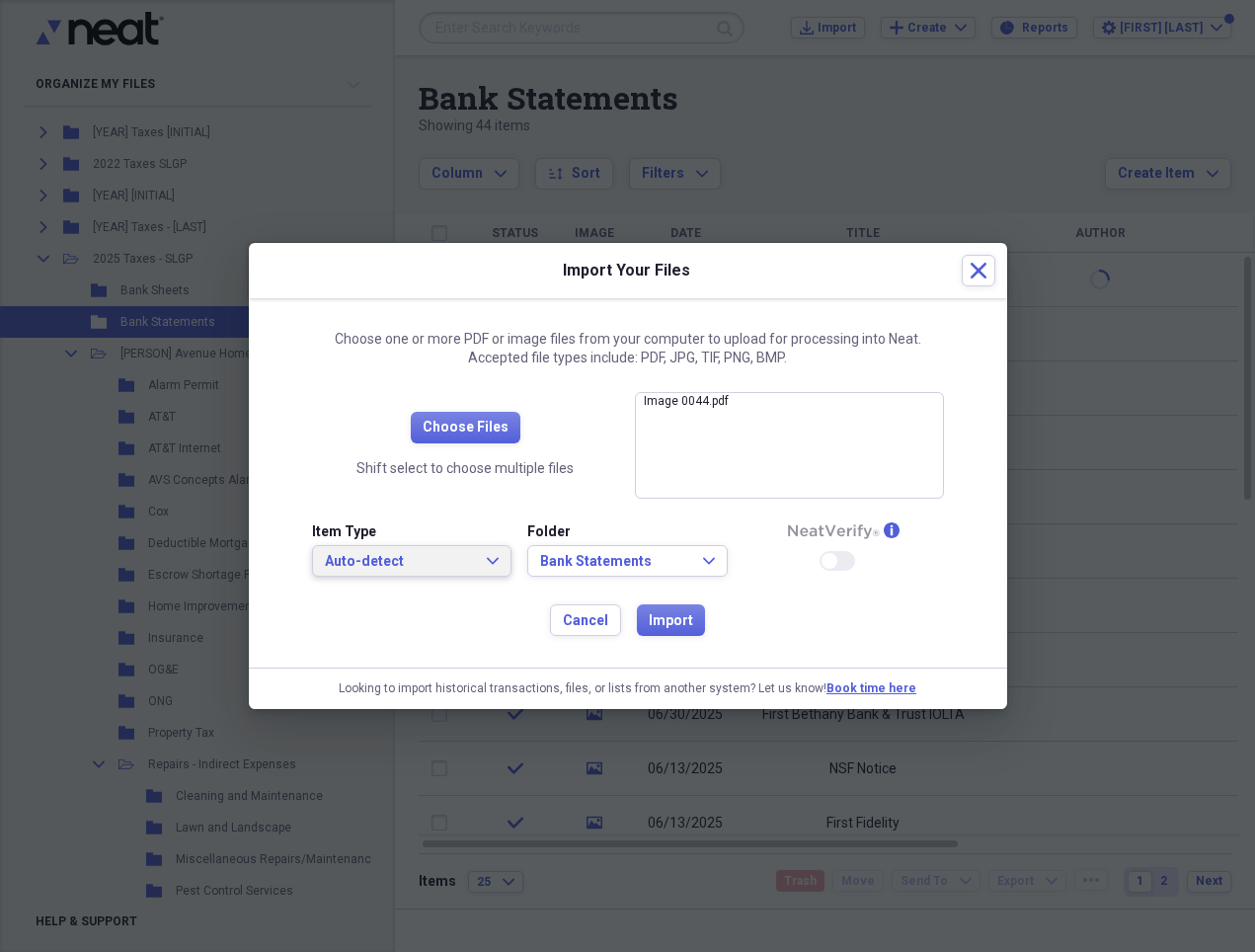 click on "Auto-detect" at bounding box center (400, 562) 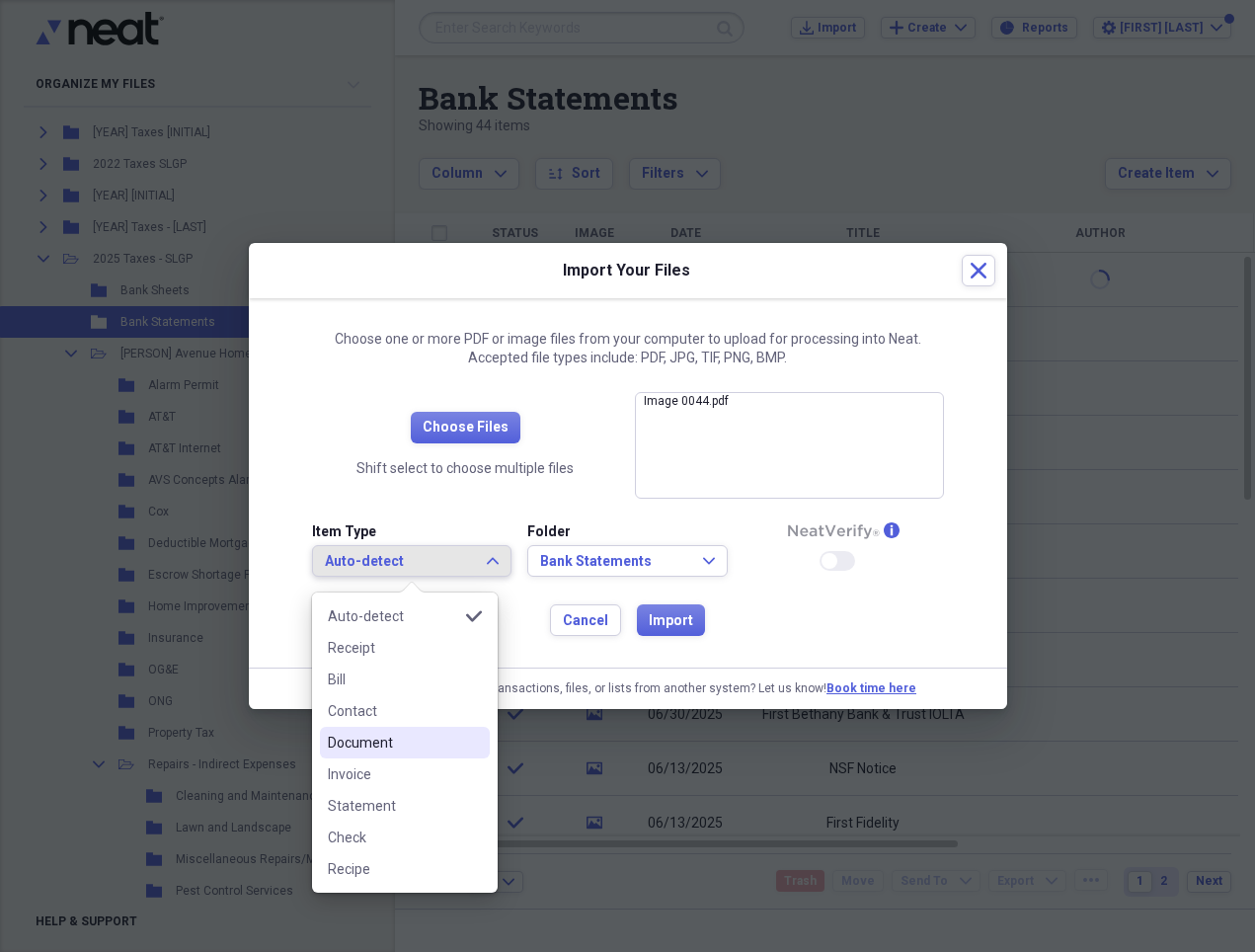 click on "Document" at bounding box center [393, 743] 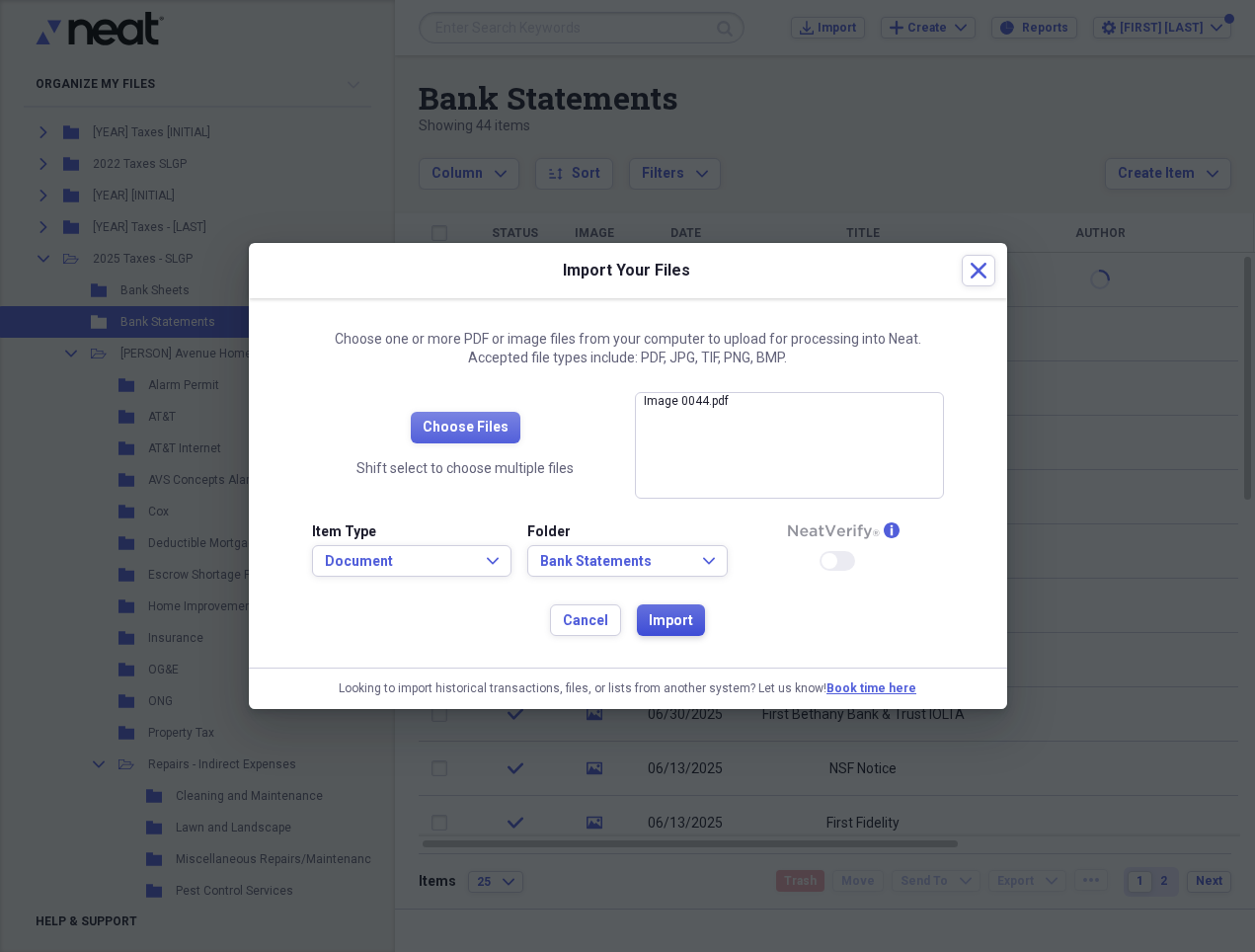 click on "Import" at bounding box center (670, 621) 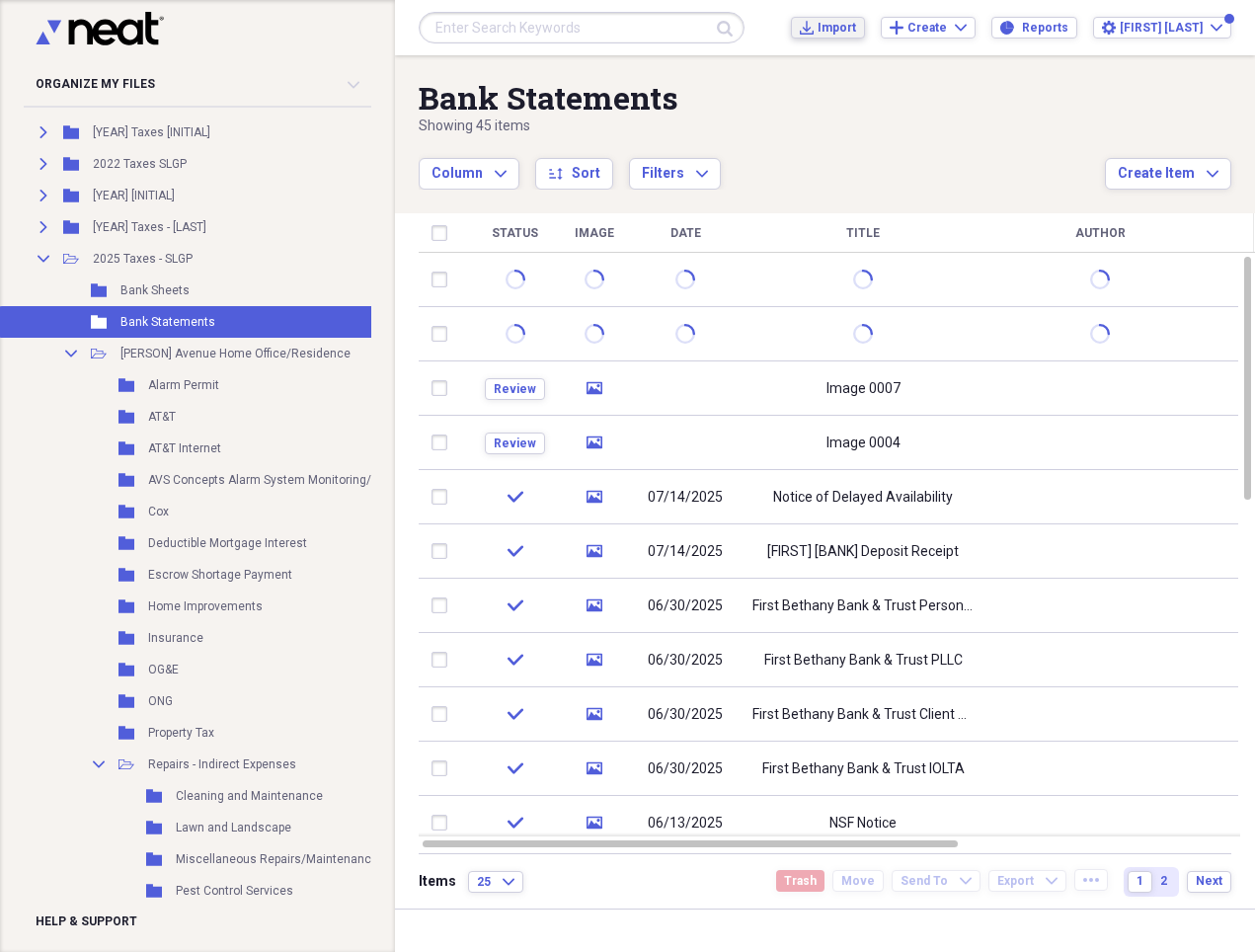 click on "Import" at bounding box center [836, 28] 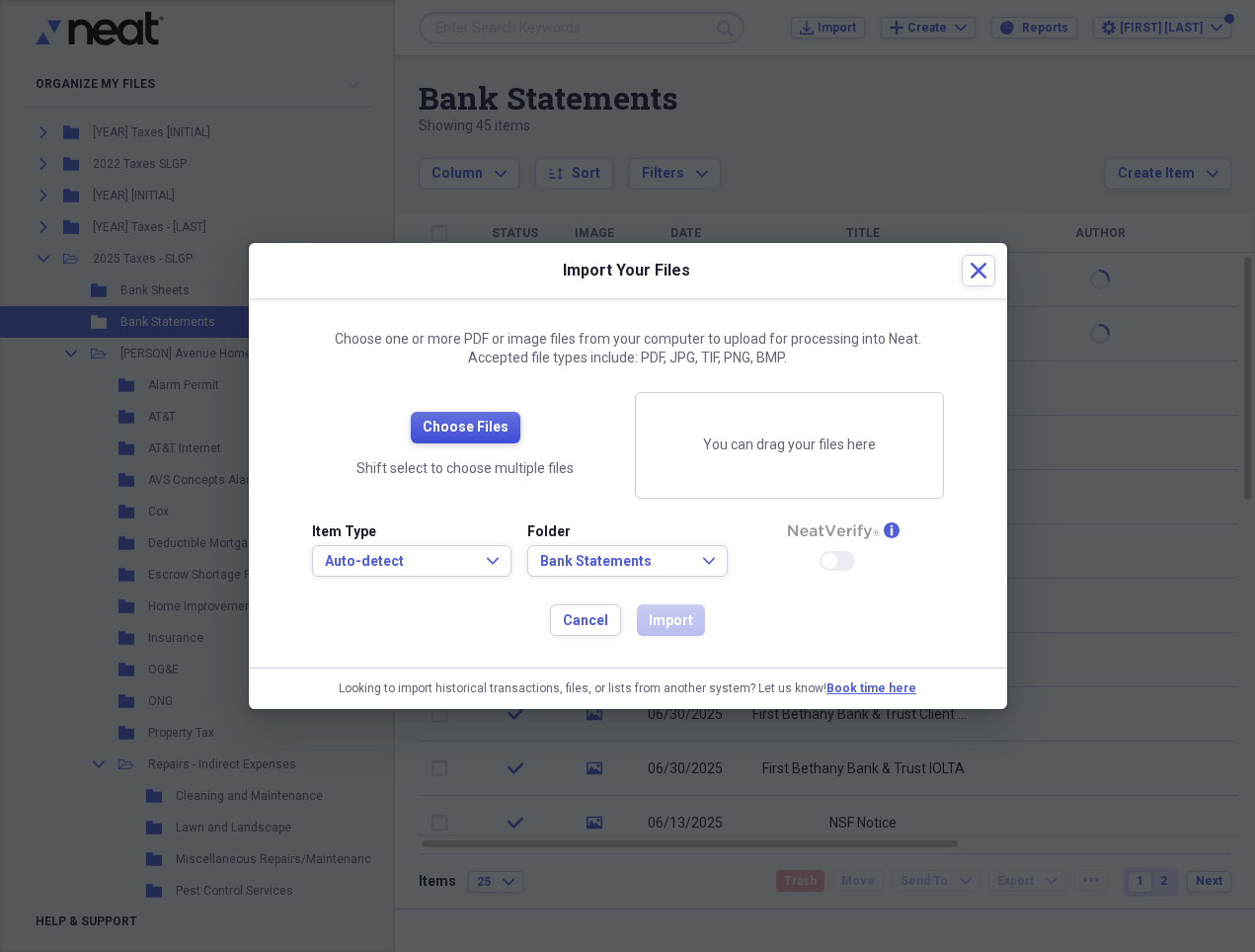 click on "Choose Files" at bounding box center [465, 428] 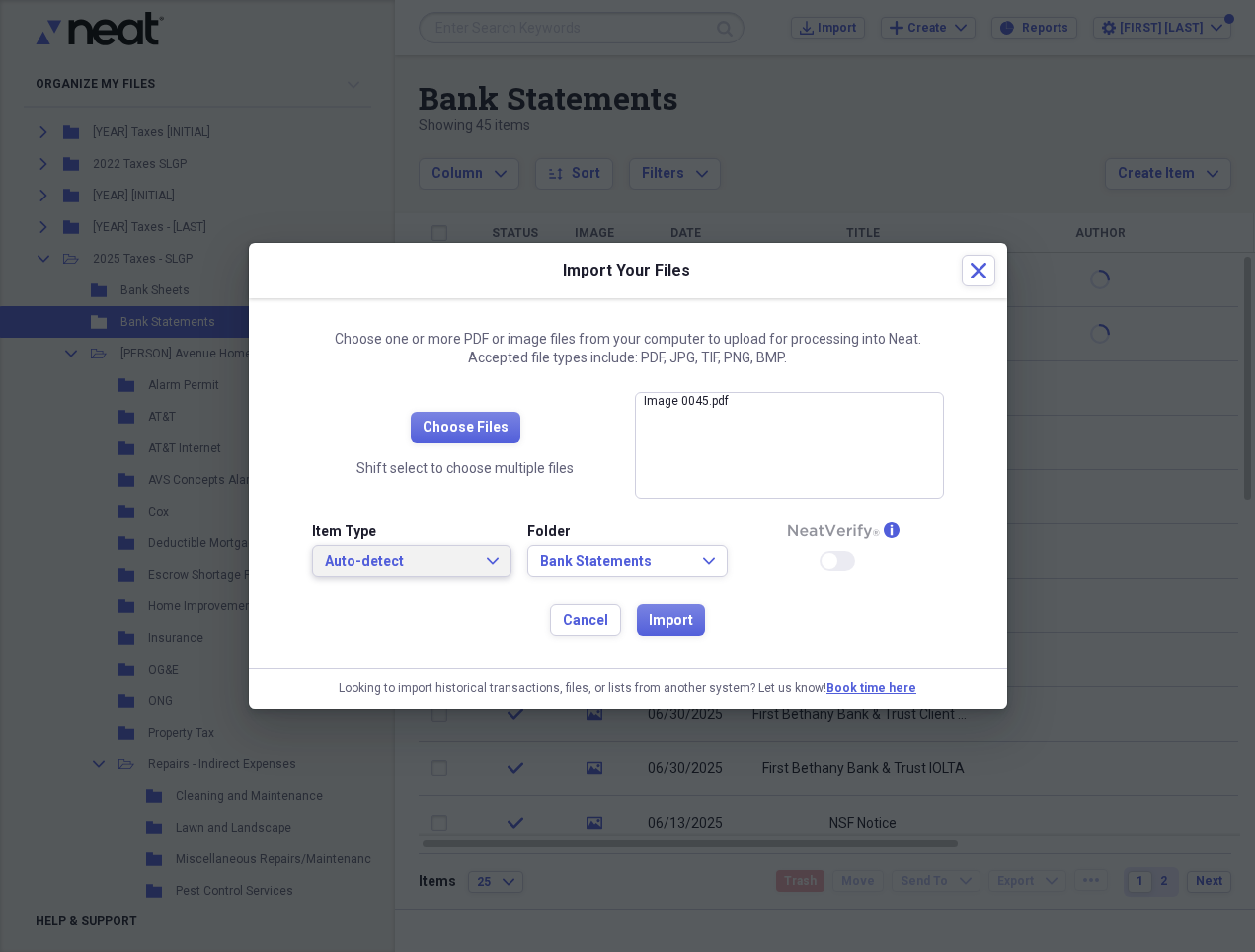 click on "Auto-detect" at bounding box center [400, 562] 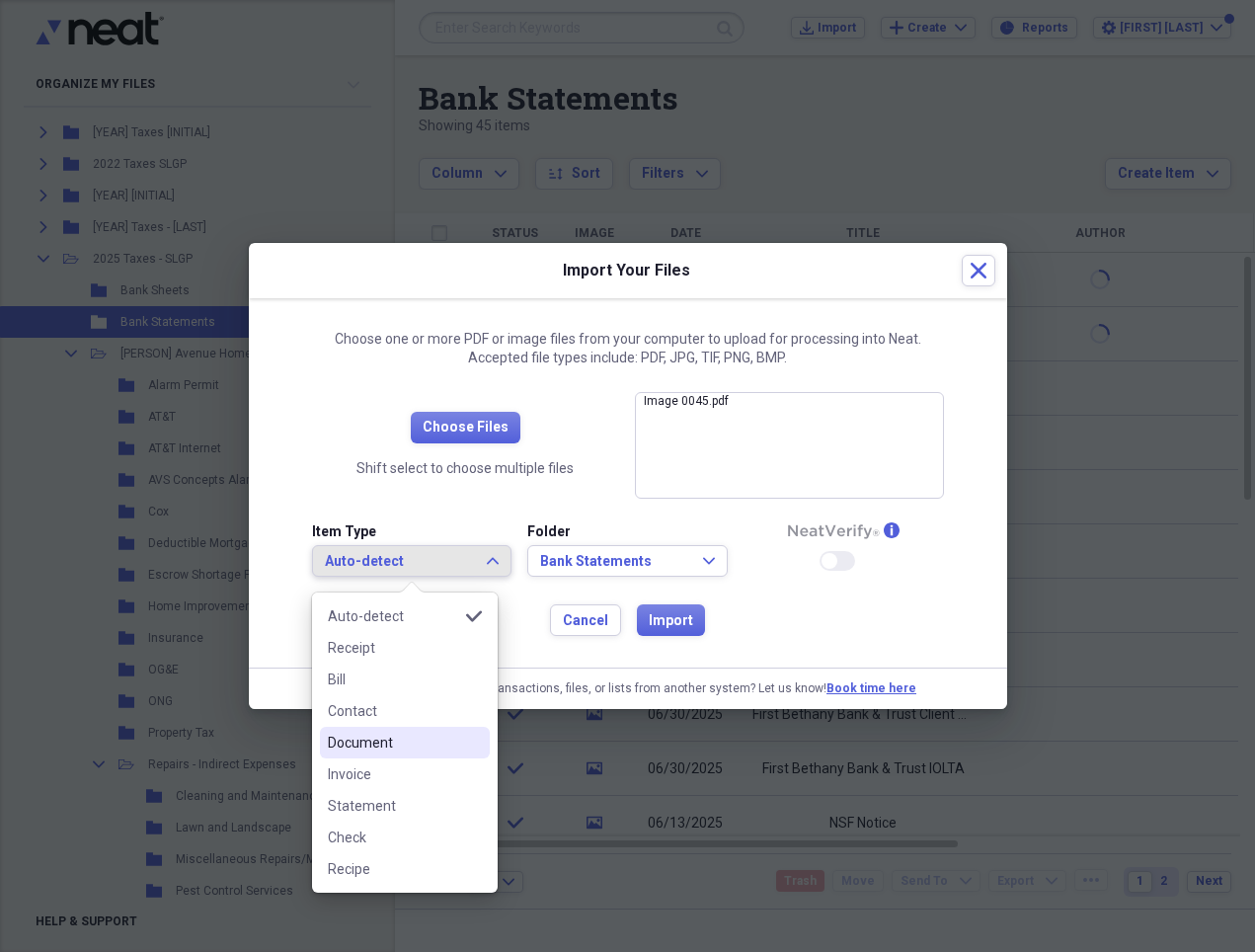 click on "Document" at bounding box center [393, 743] 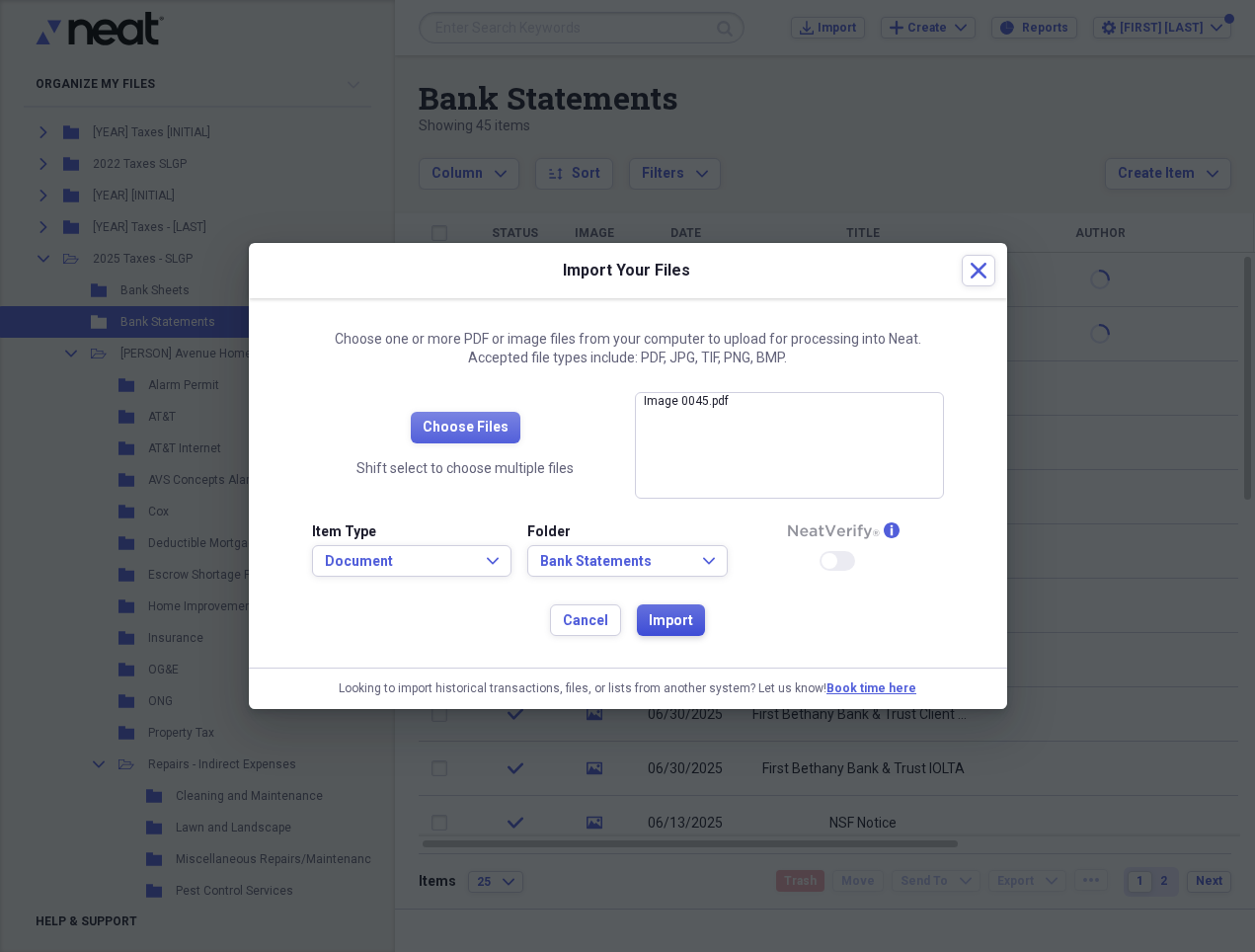 click on "Import" at bounding box center (670, 621) 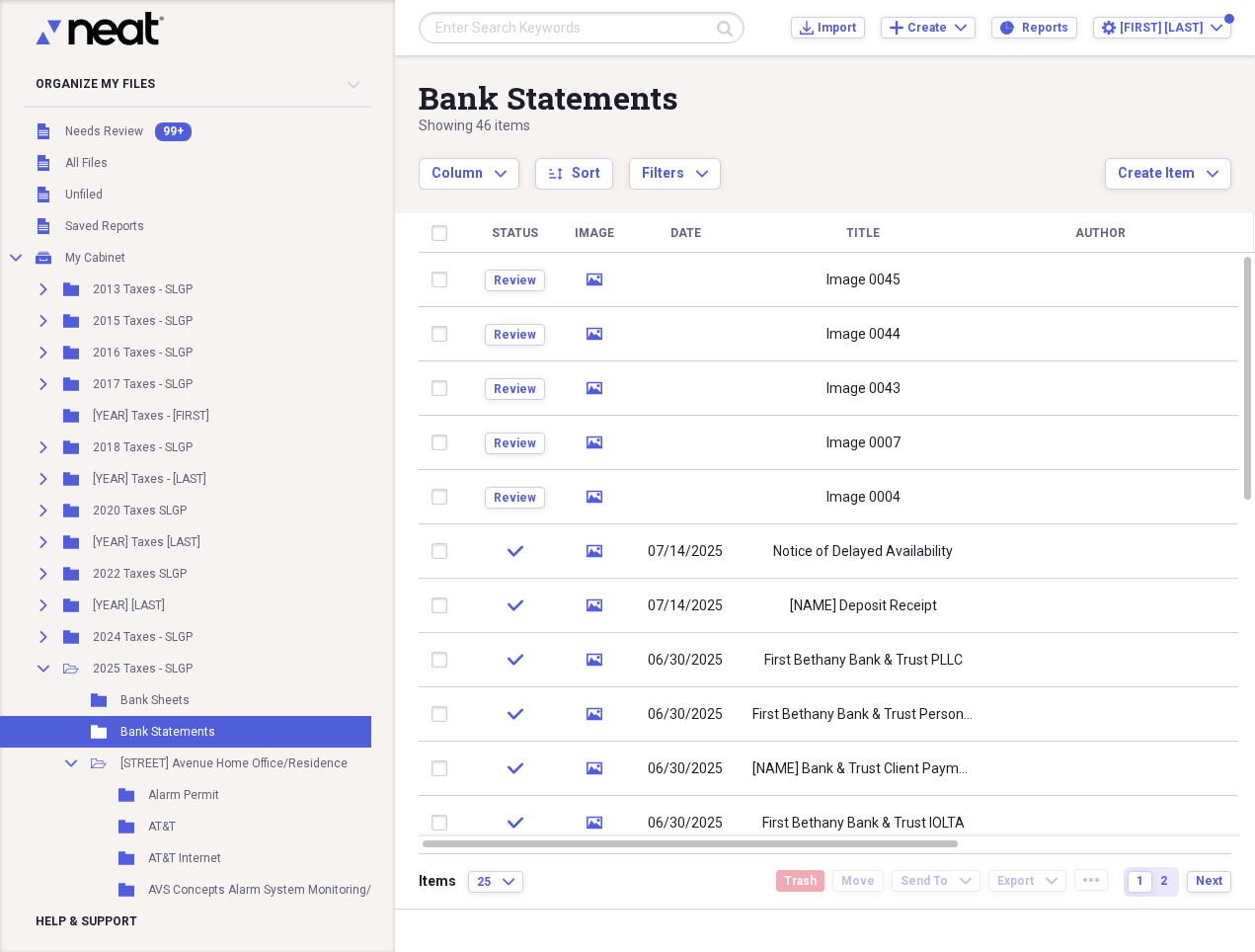 scroll, scrollTop: 0, scrollLeft: 0, axis: both 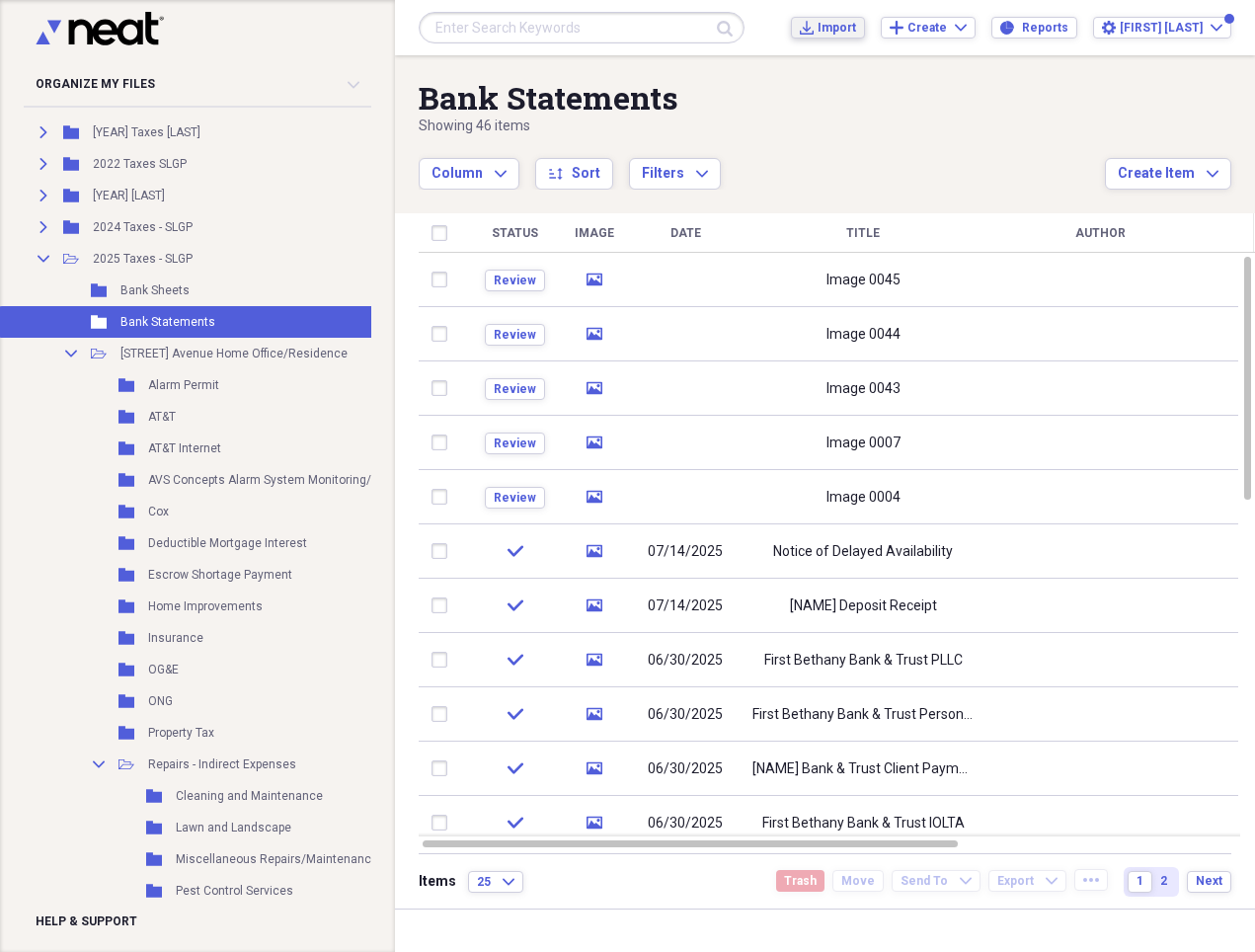 click on "Import" at bounding box center [836, 28] 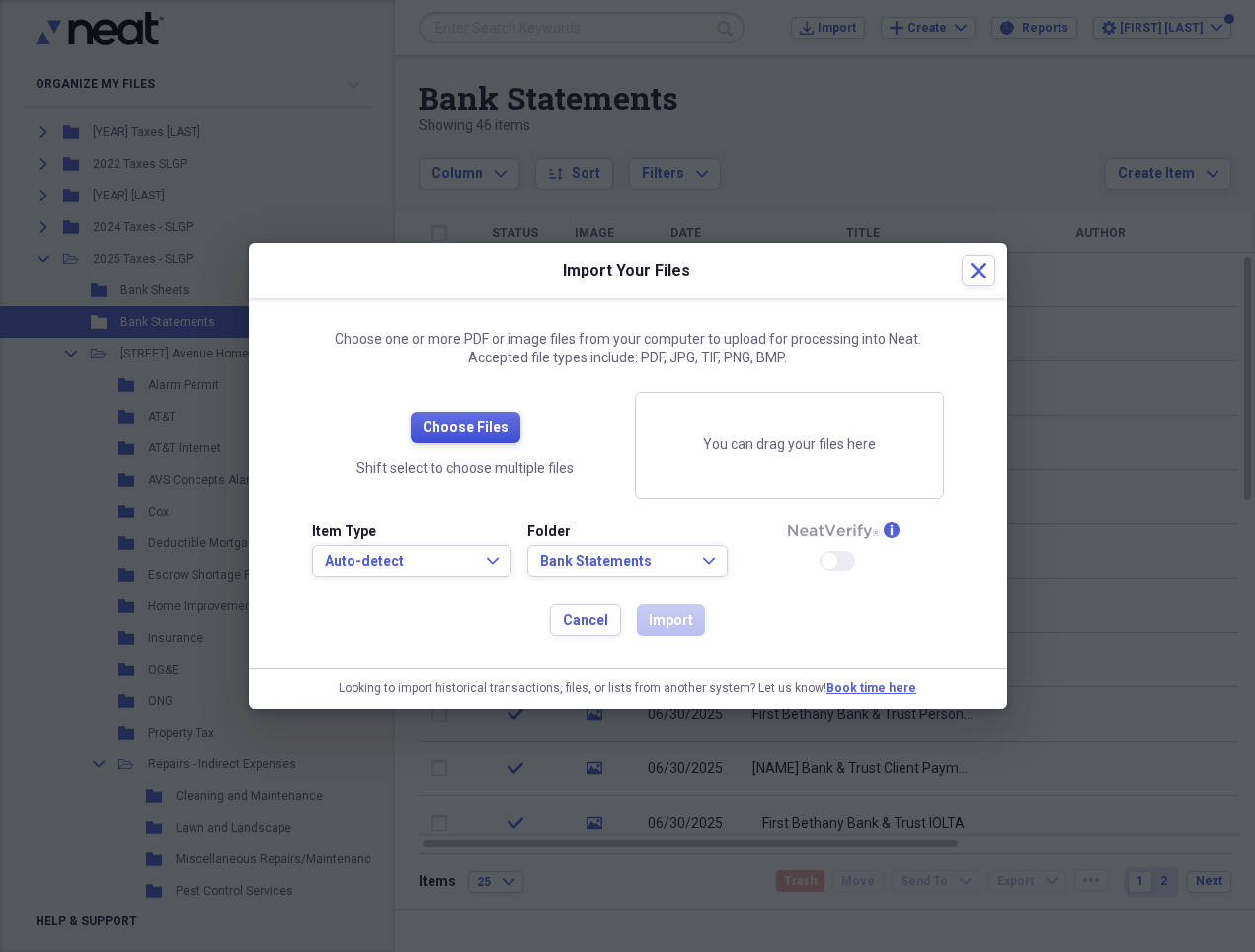 click on "Choose Files" at bounding box center [465, 428] 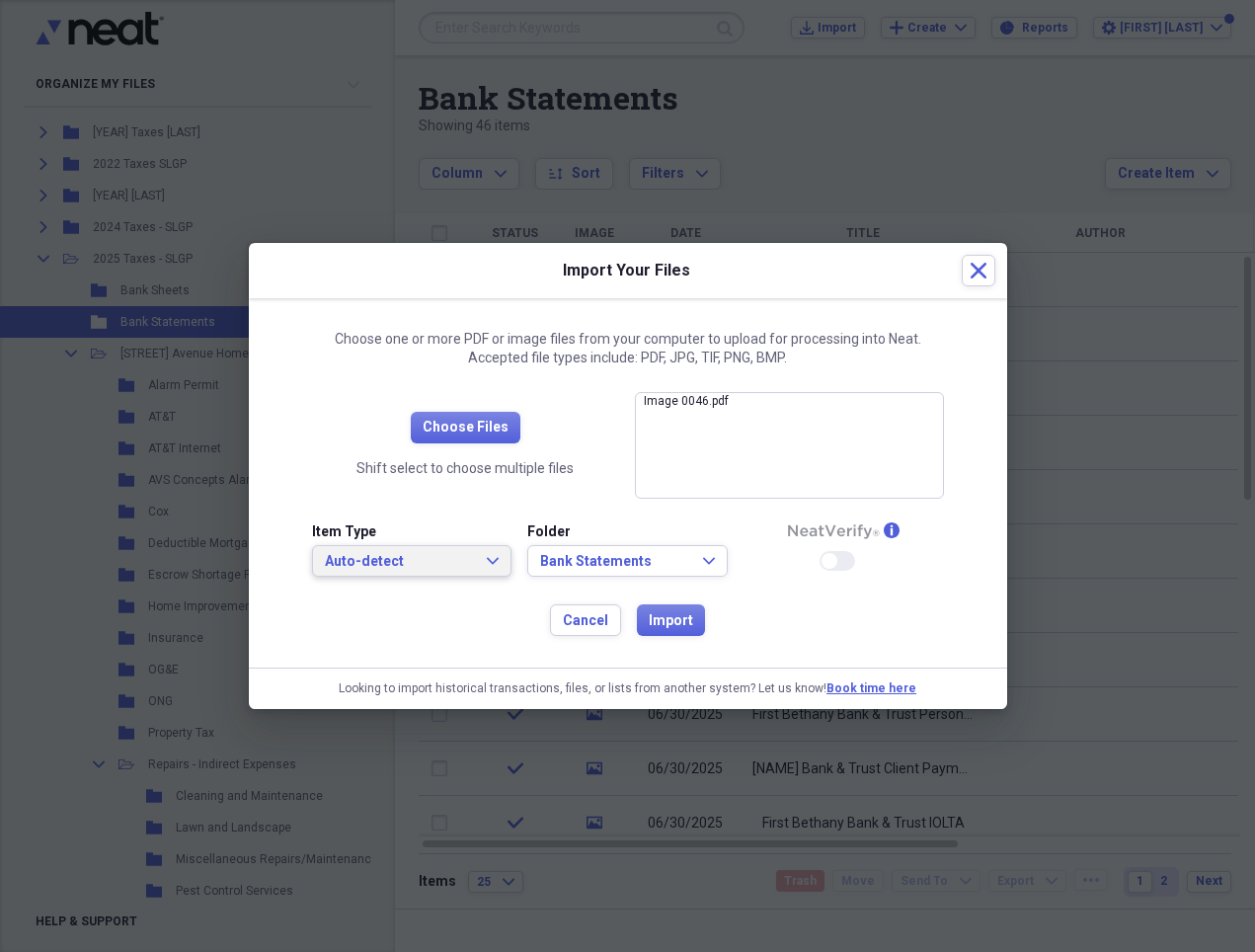 click on "Auto-detect" at bounding box center (400, 562) 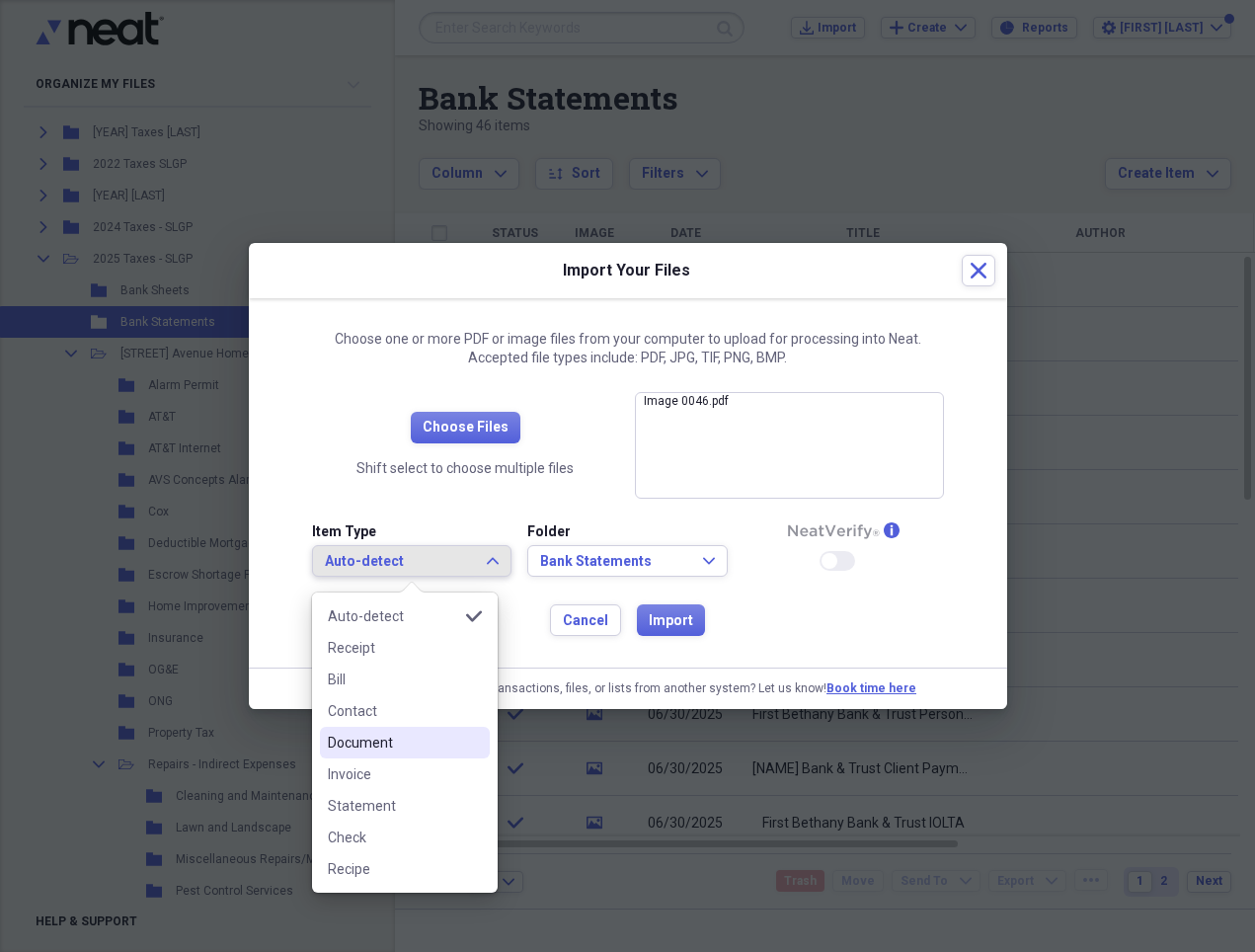 click on "Document" at bounding box center (393, 743) 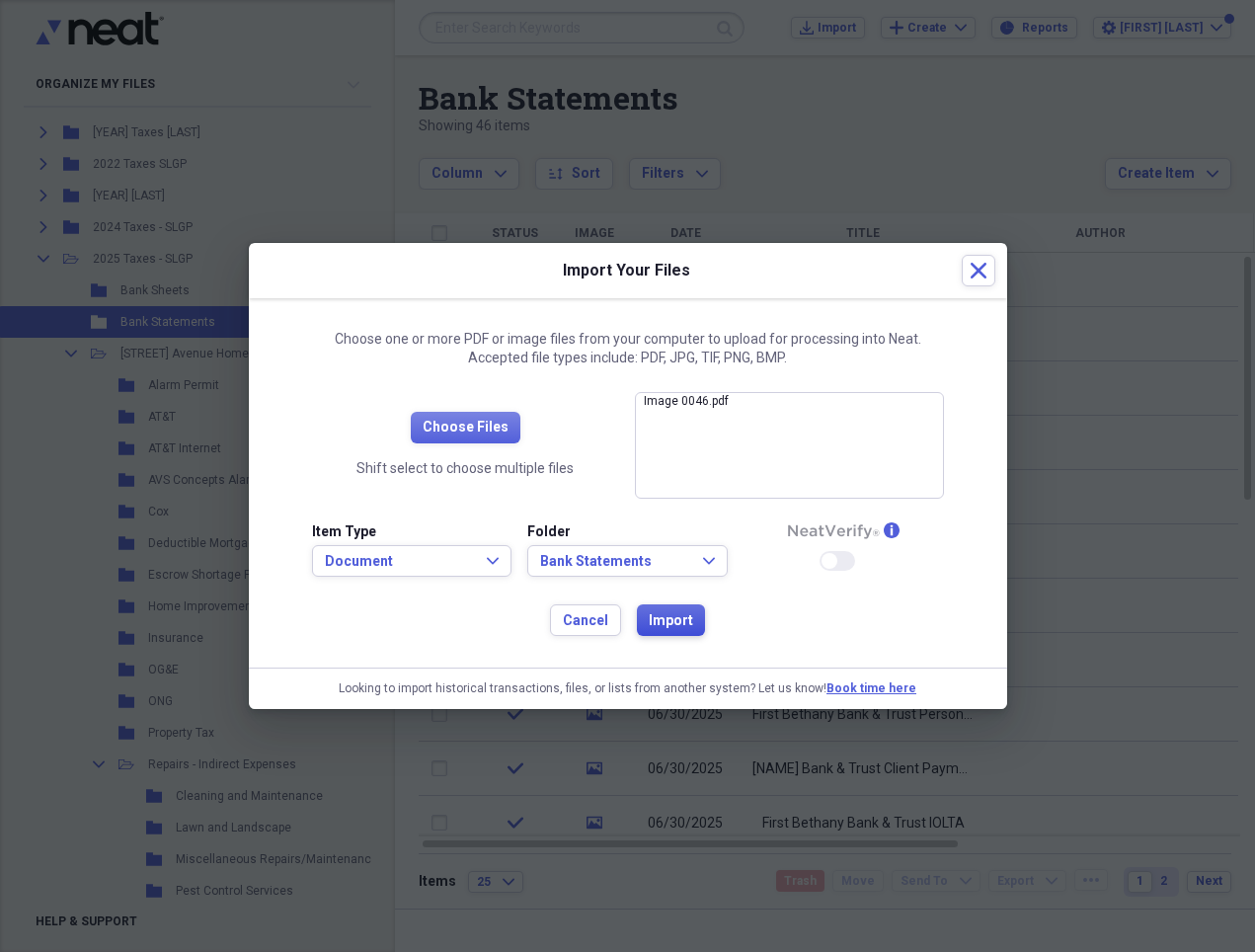 click on "Import" at bounding box center (670, 621) 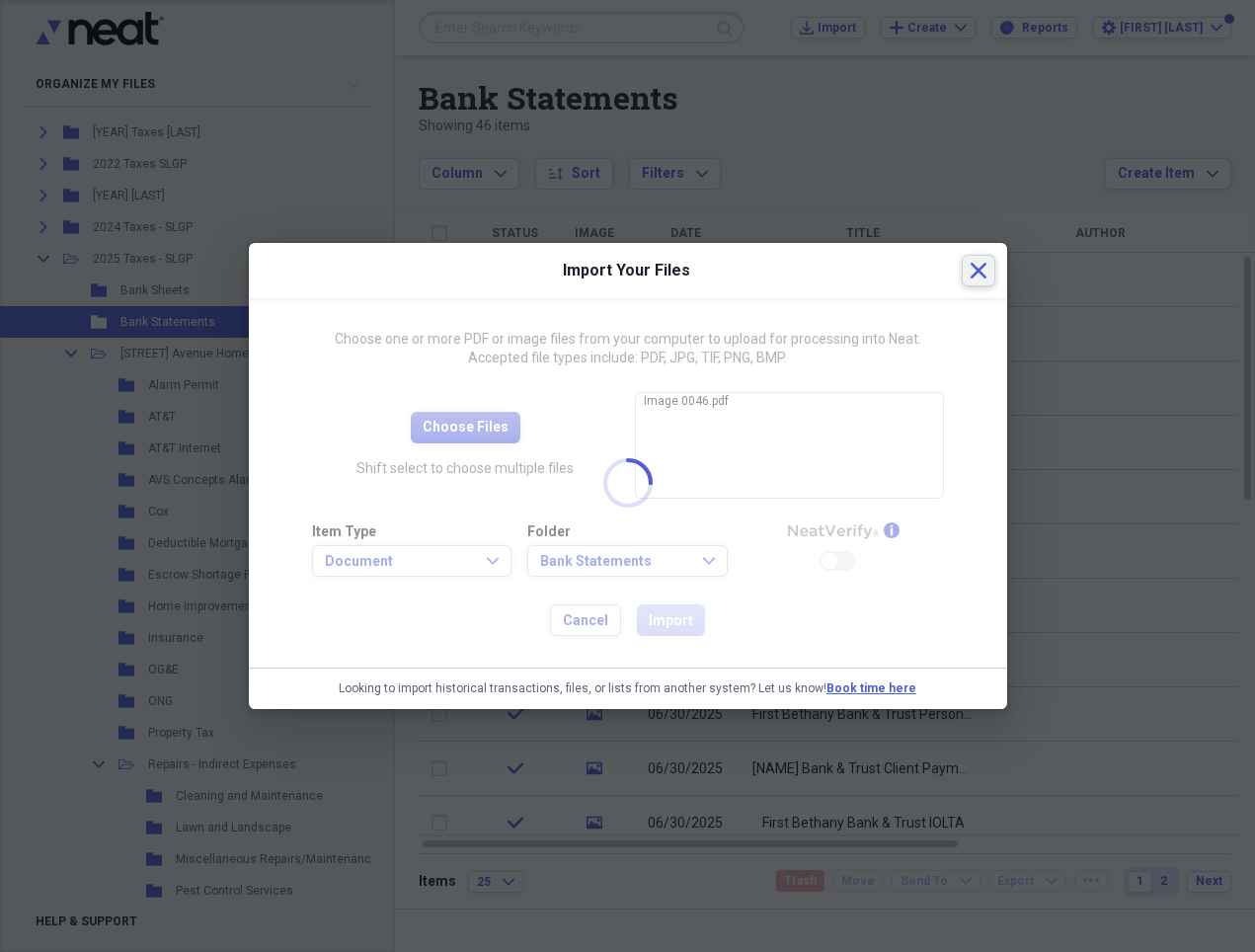 click 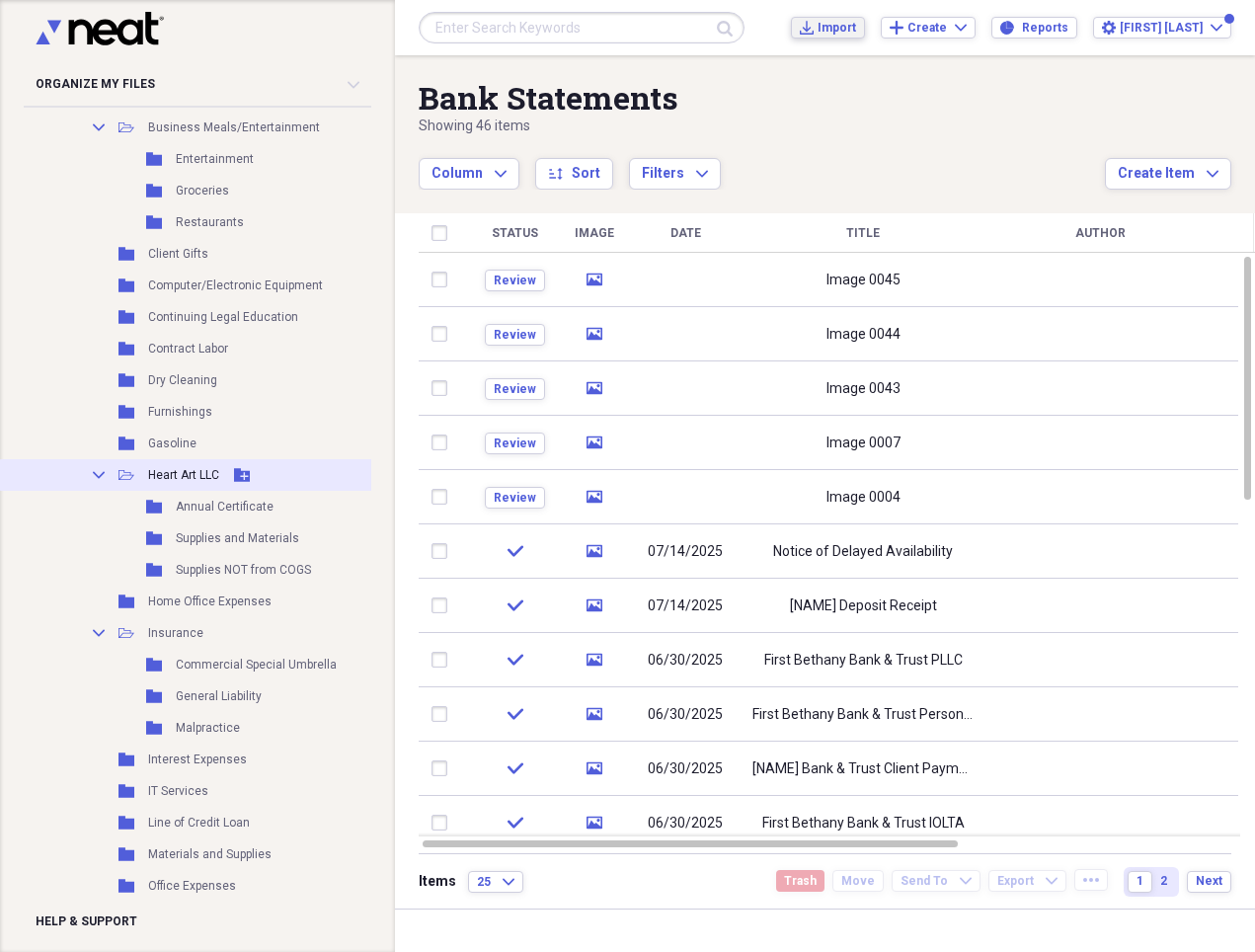 scroll, scrollTop: 1466, scrollLeft: 0, axis: vertical 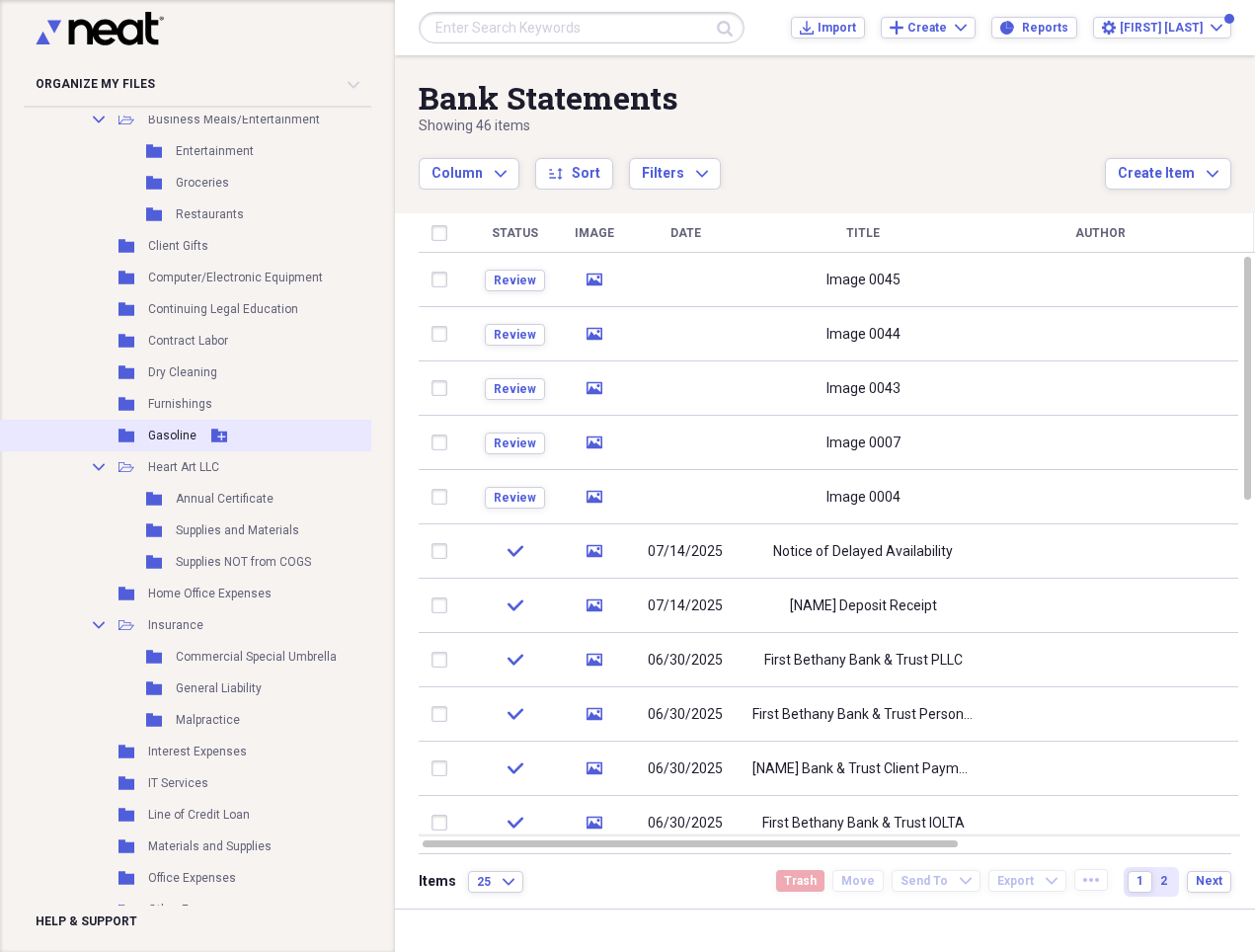 click on "Gasoline" at bounding box center [172, 436] 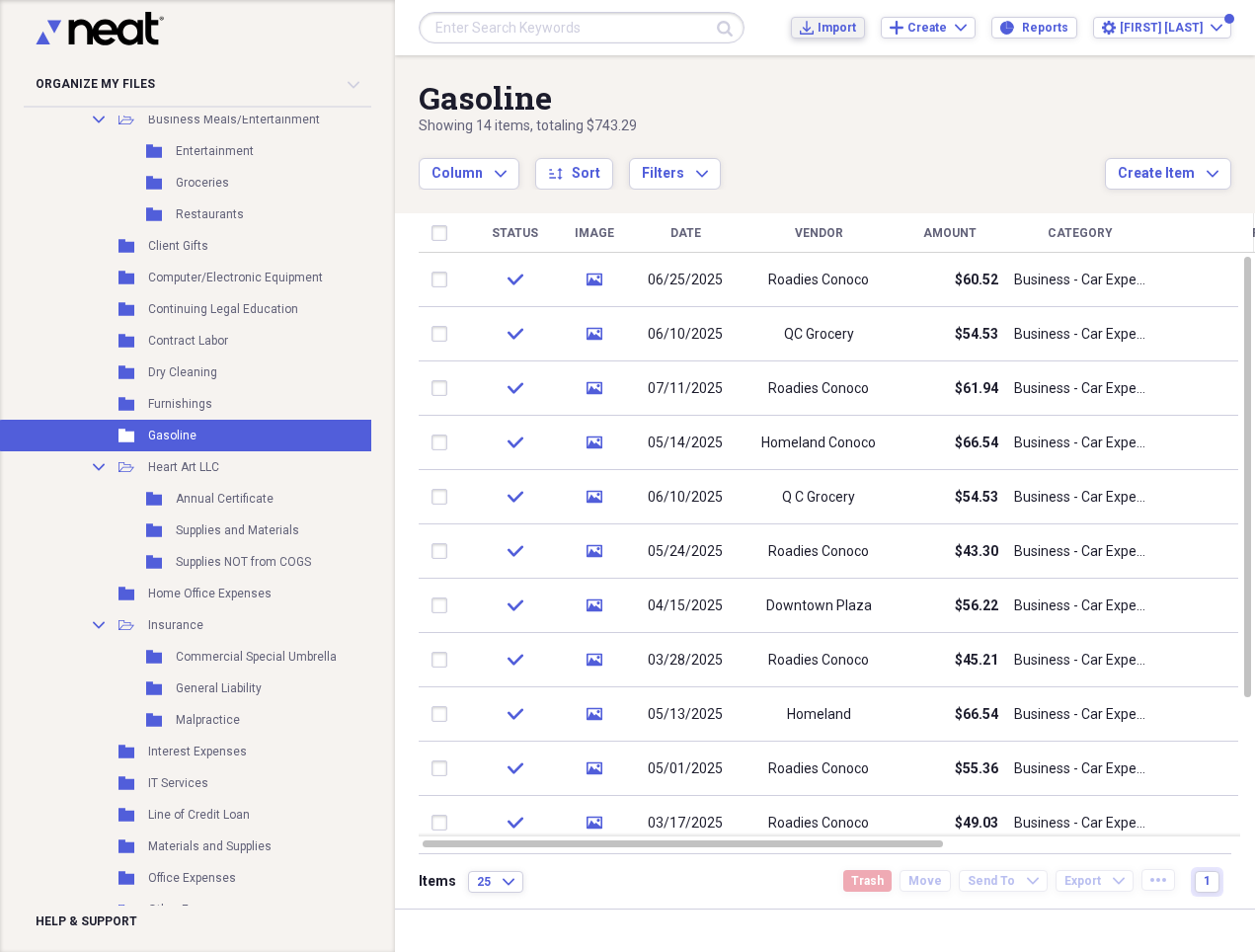click on "Import" at bounding box center [836, 28] 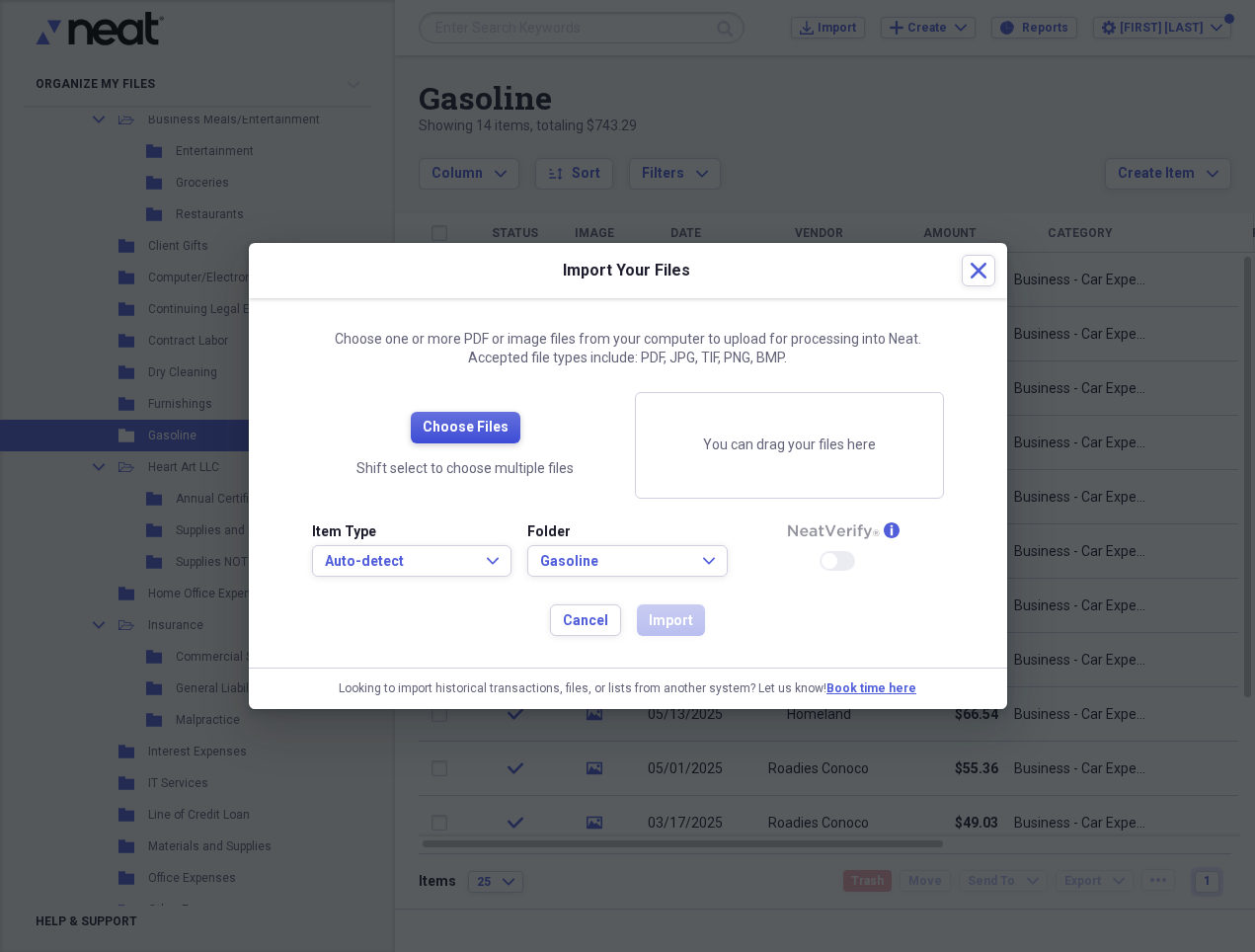 click on "Choose Files" at bounding box center [465, 428] 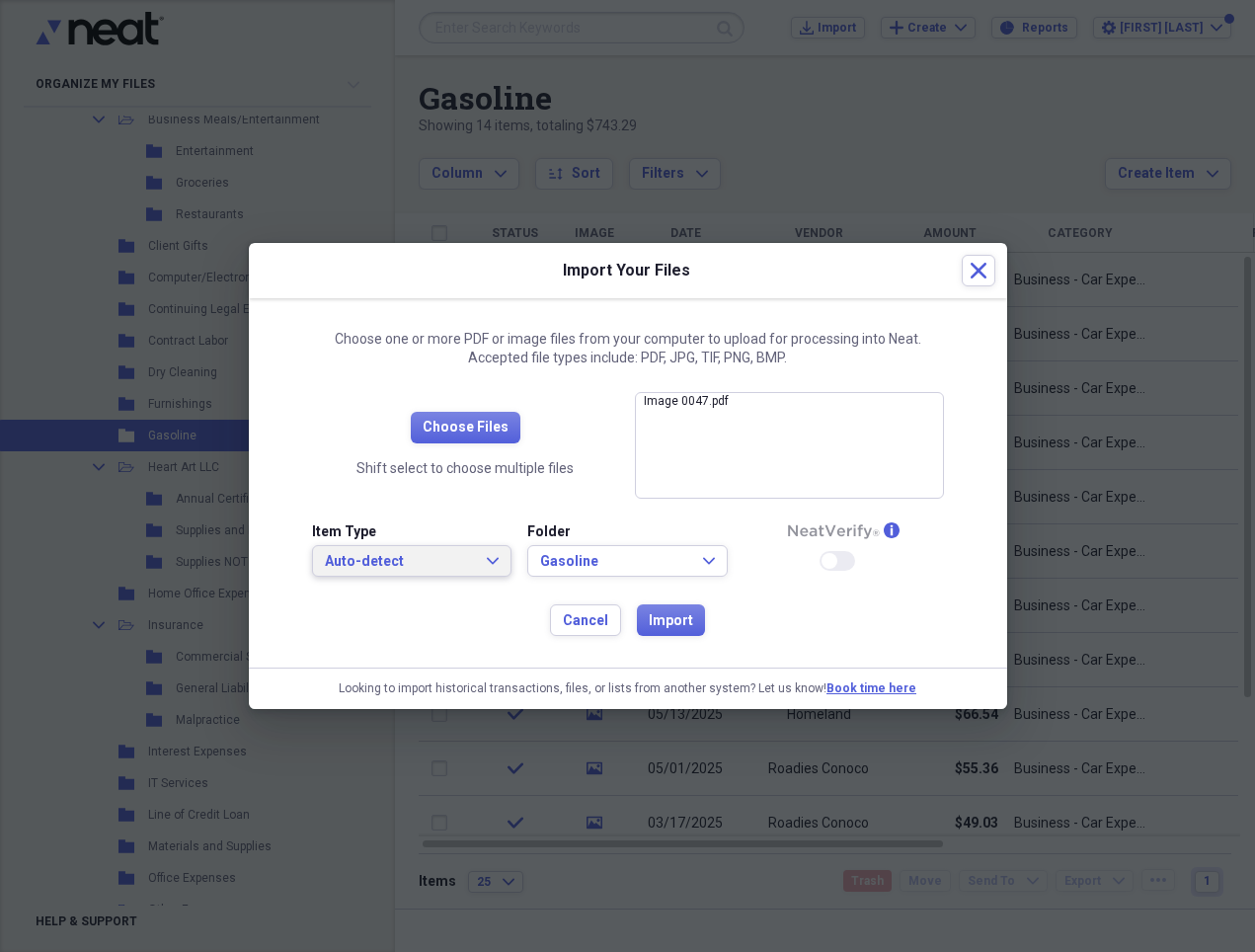 click on "Auto-detect" at bounding box center [400, 562] 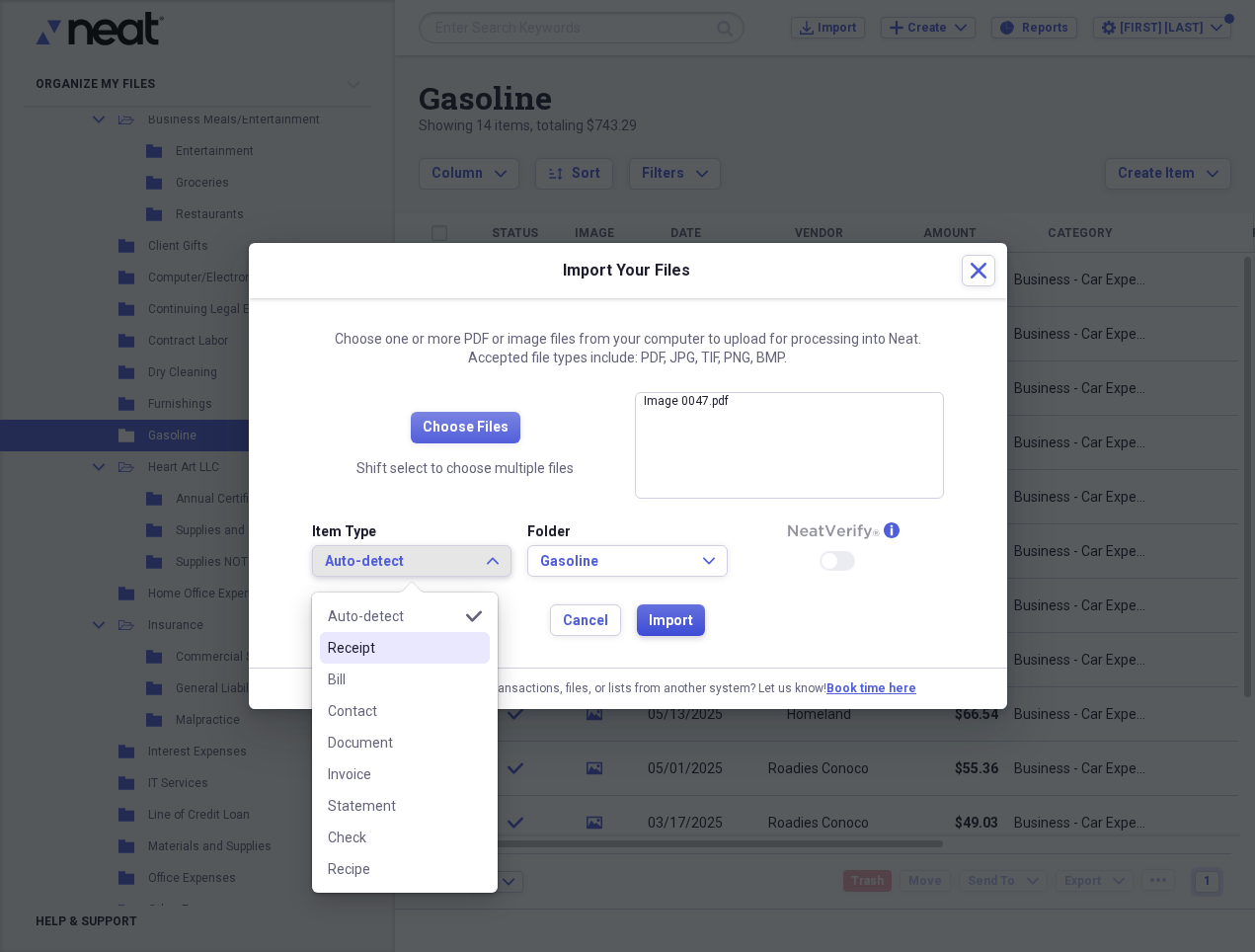 drag, startPoint x: 364, startPoint y: 650, endPoint x: 640, endPoint y: 632, distance: 276.58633 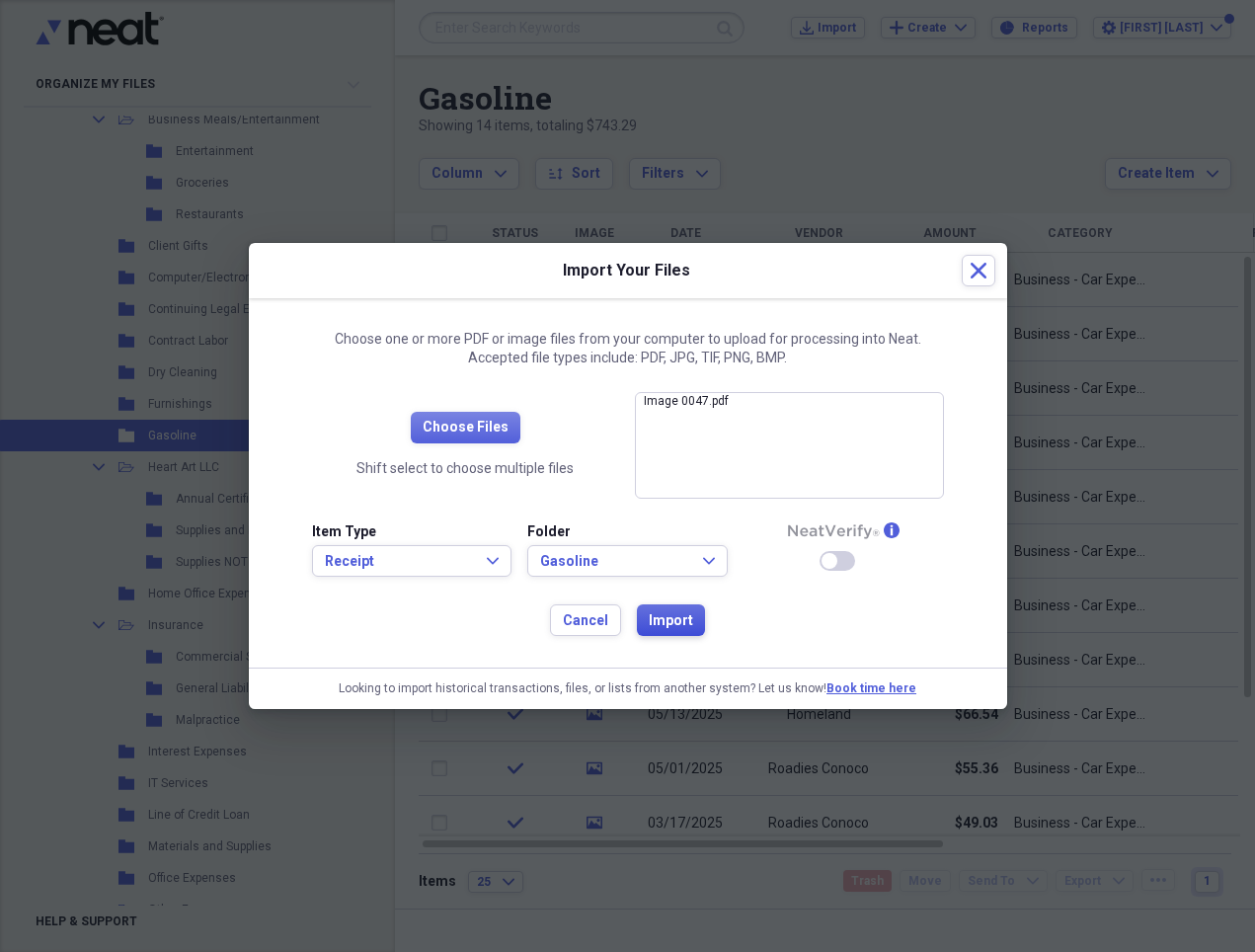 click on "Import" at bounding box center (670, 621) 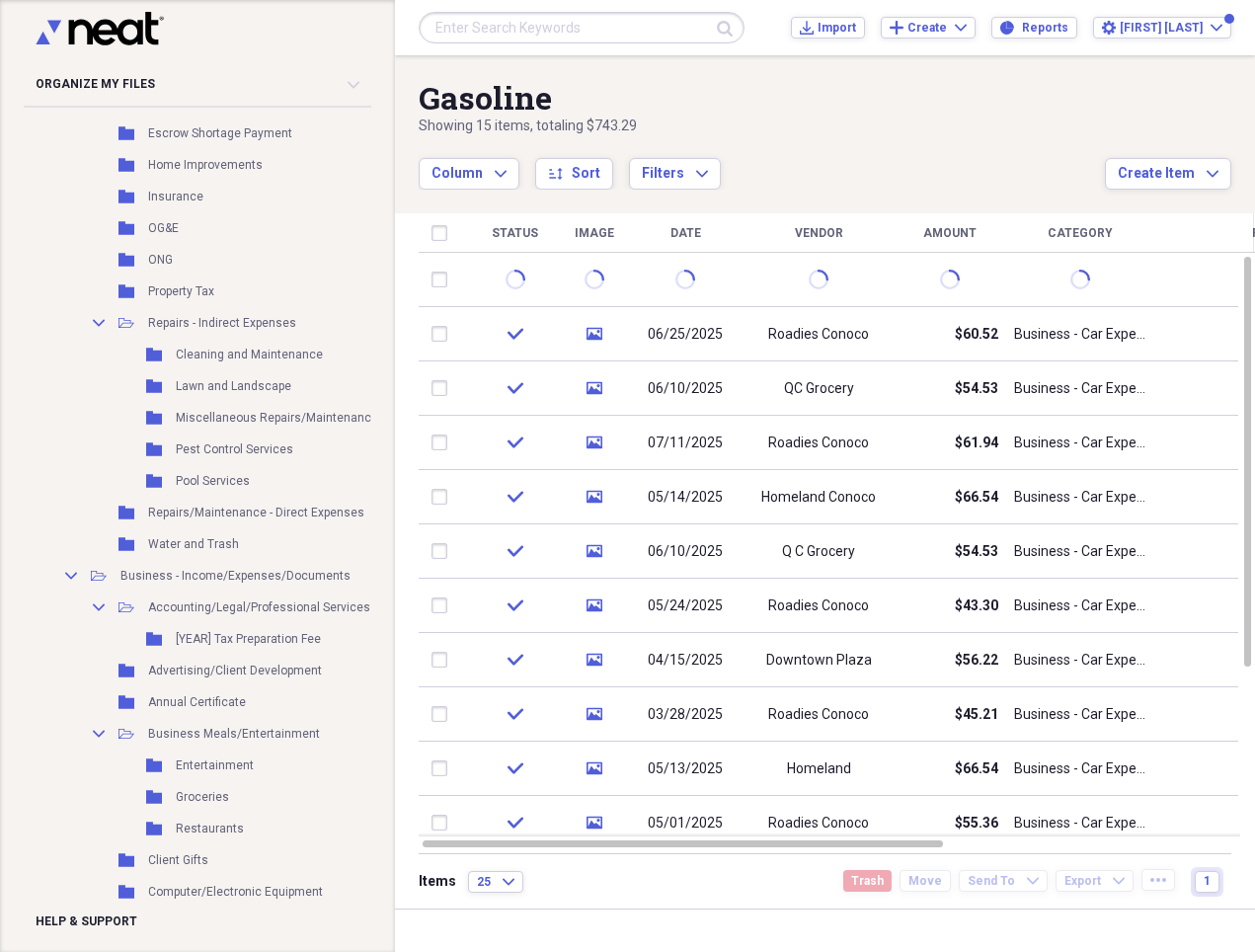 scroll, scrollTop: 858, scrollLeft: 0, axis: vertical 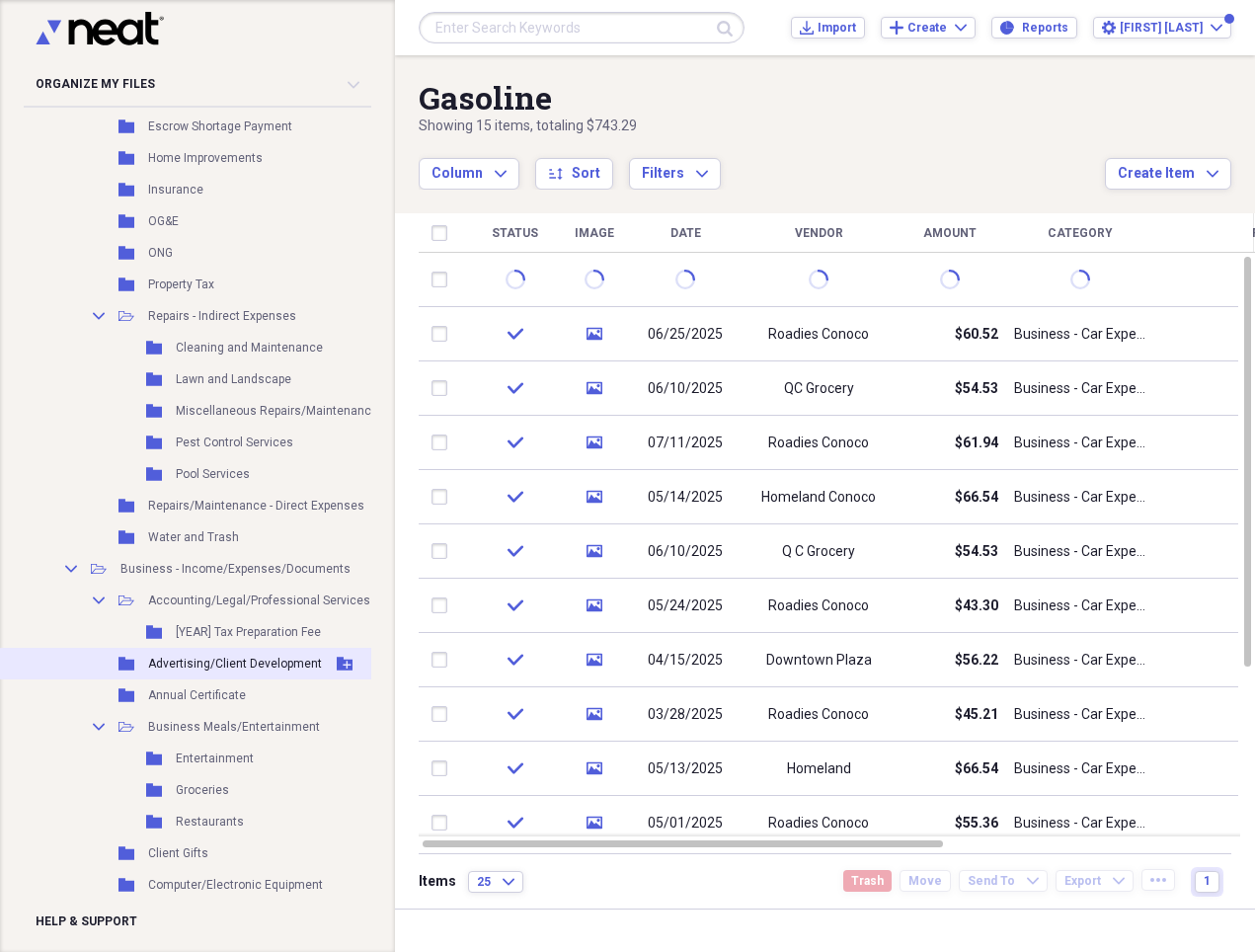 click on "Advertising/Client Development" at bounding box center (235, 664) 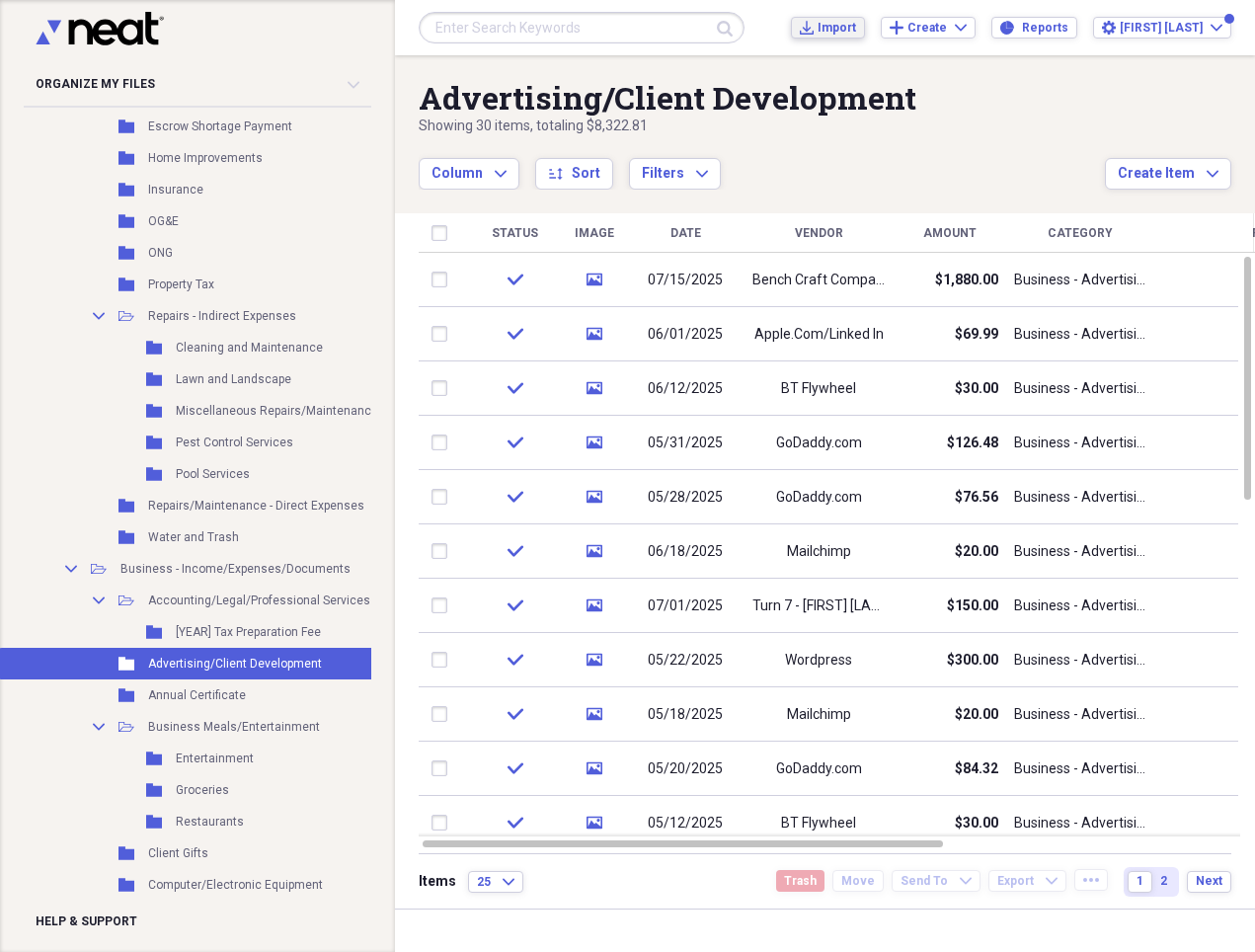 click on "Import" at bounding box center (836, 28) 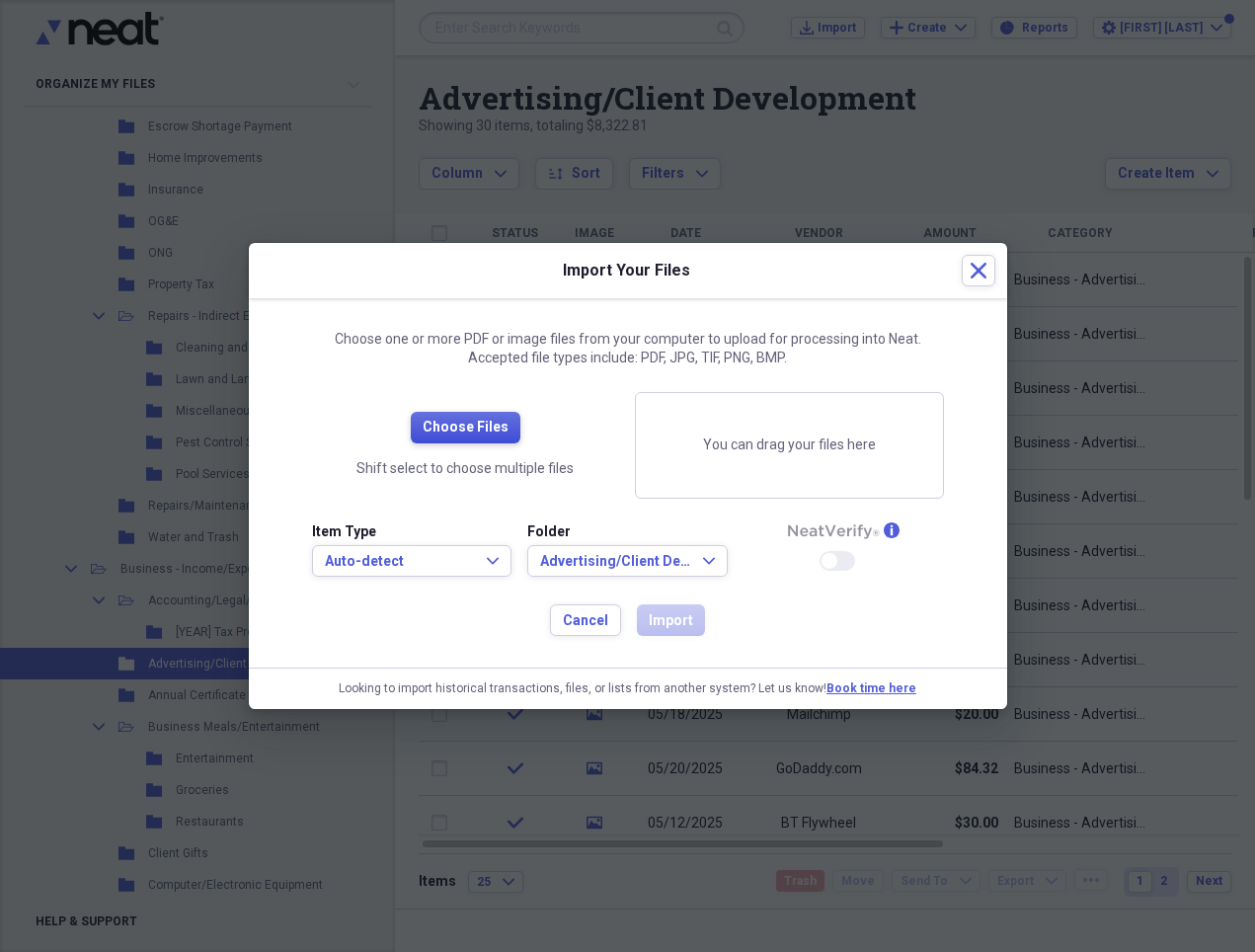 click on "Choose Files" at bounding box center (465, 428) 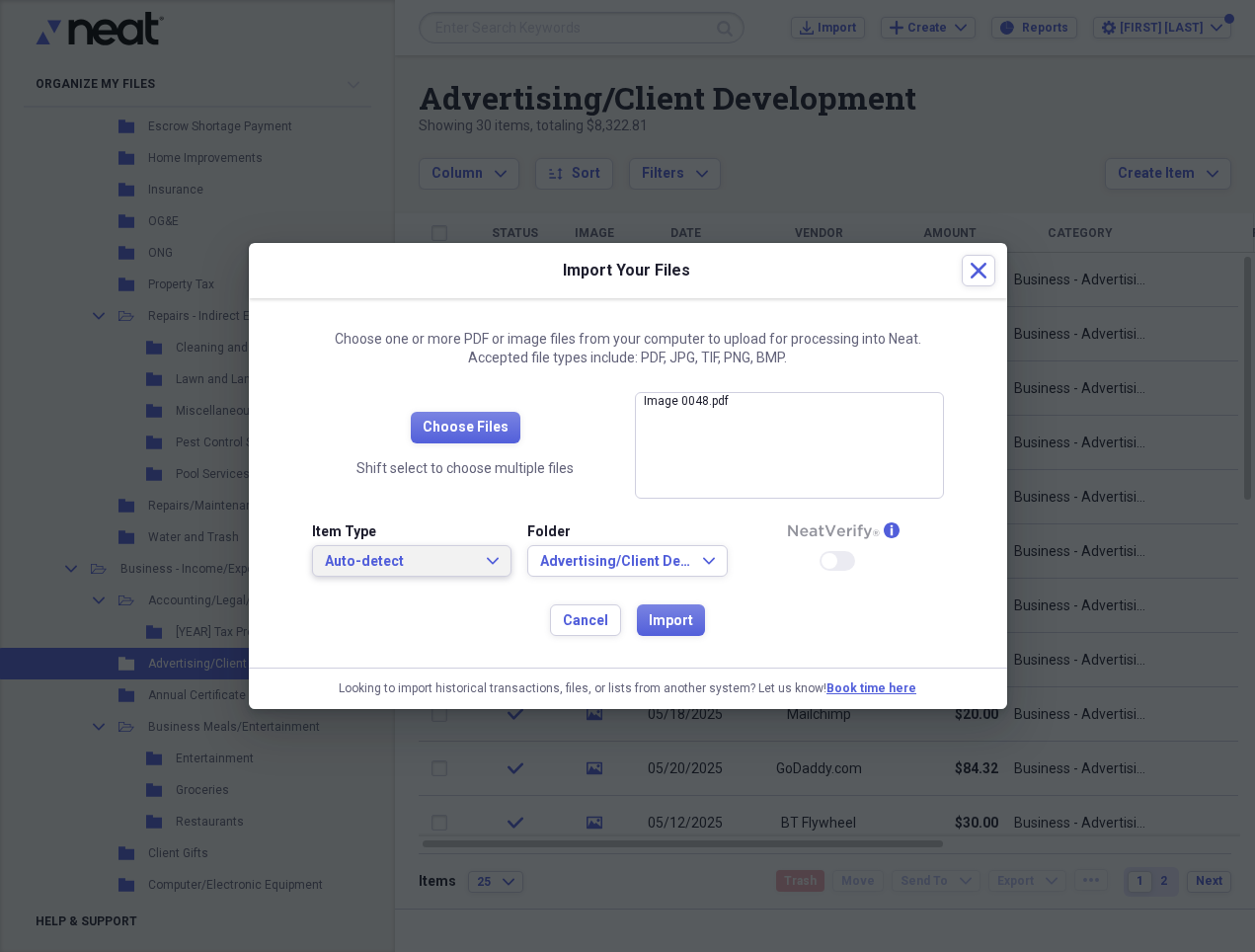 click on "Auto-detect" at bounding box center [400, 562] 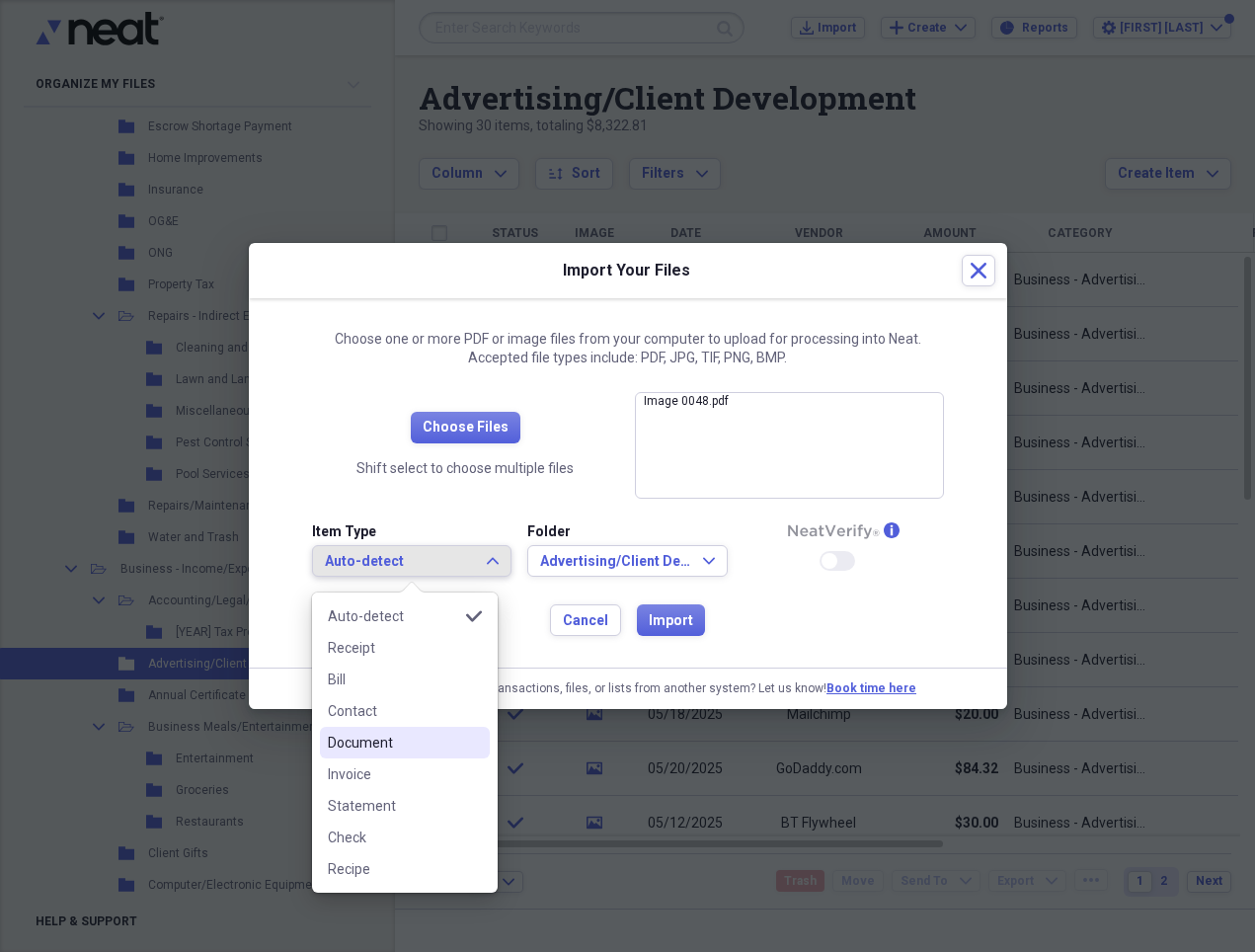 click on "Document" at bounding box center [393, 743] 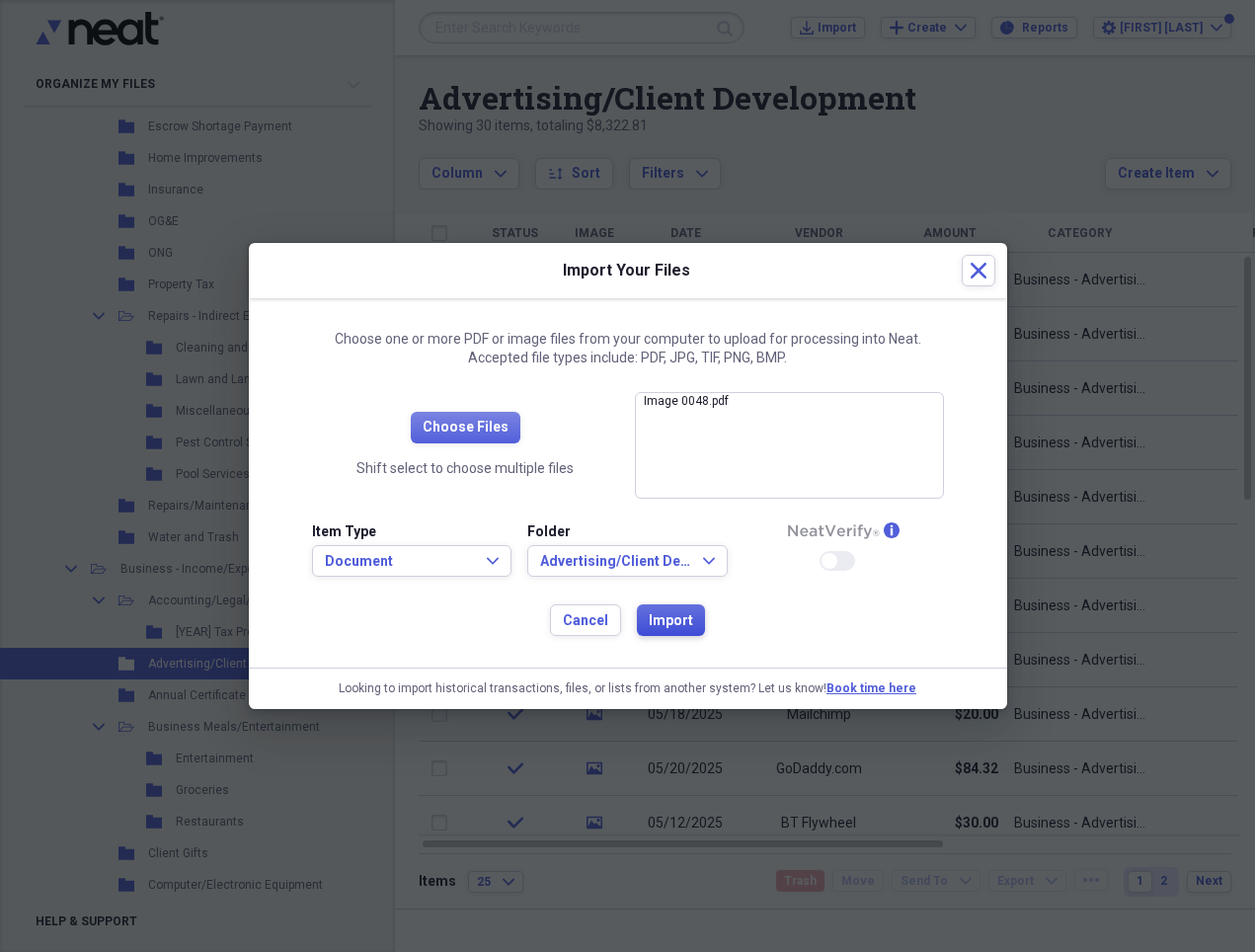 click on "Import" at bounding box center (670, 621) 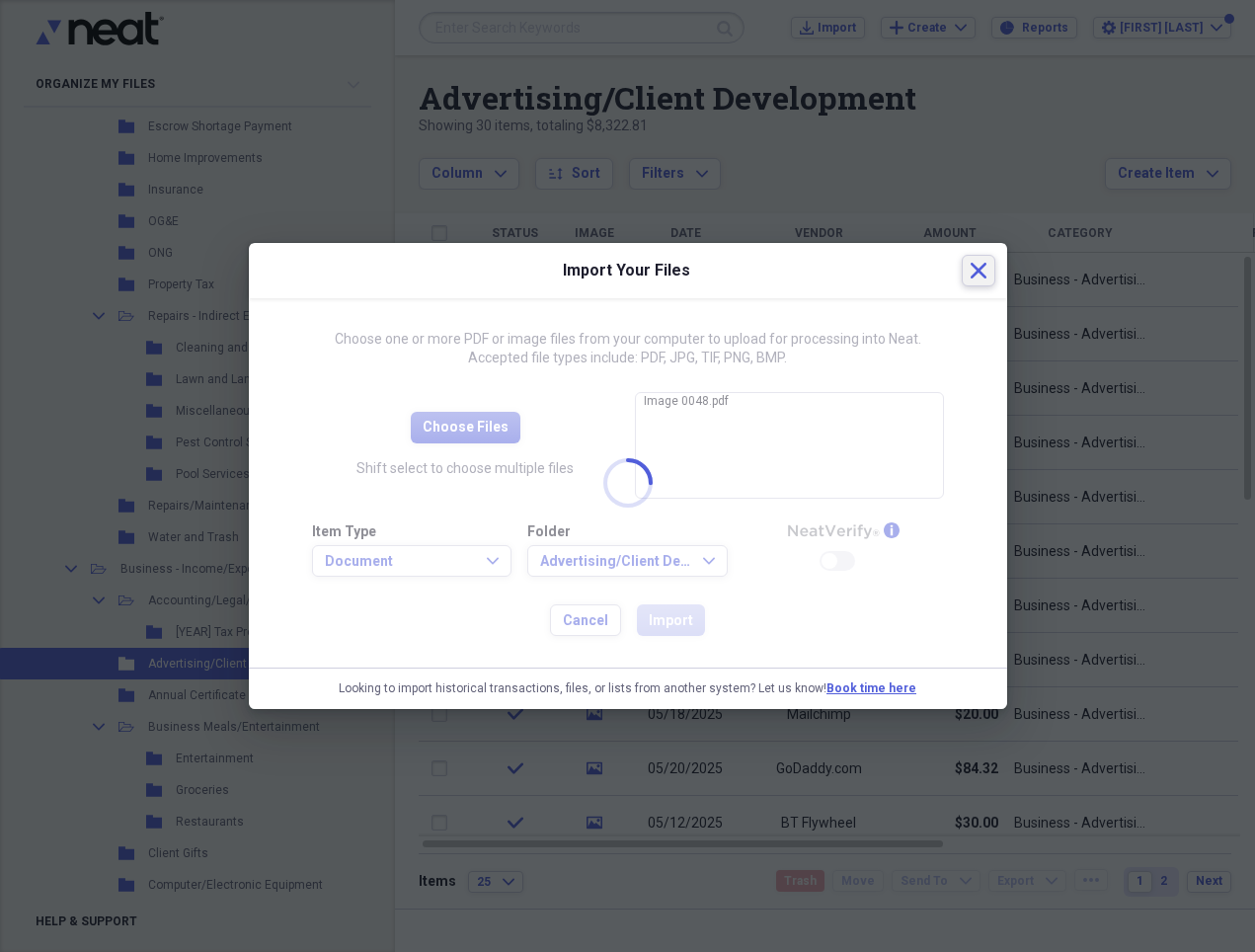 click 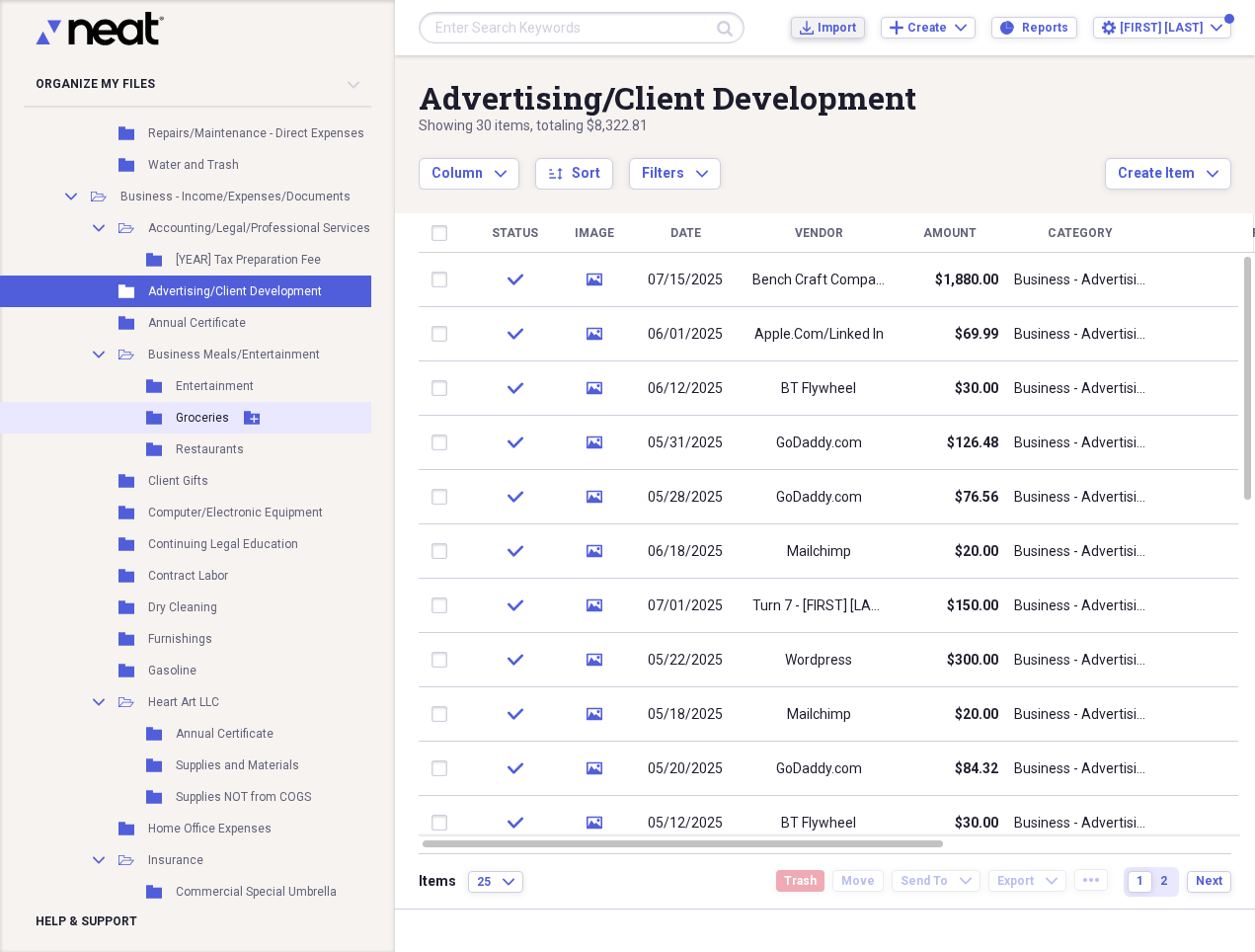 scroll, scrollTop: 1233, scrollLeft: 0, axis: vertical 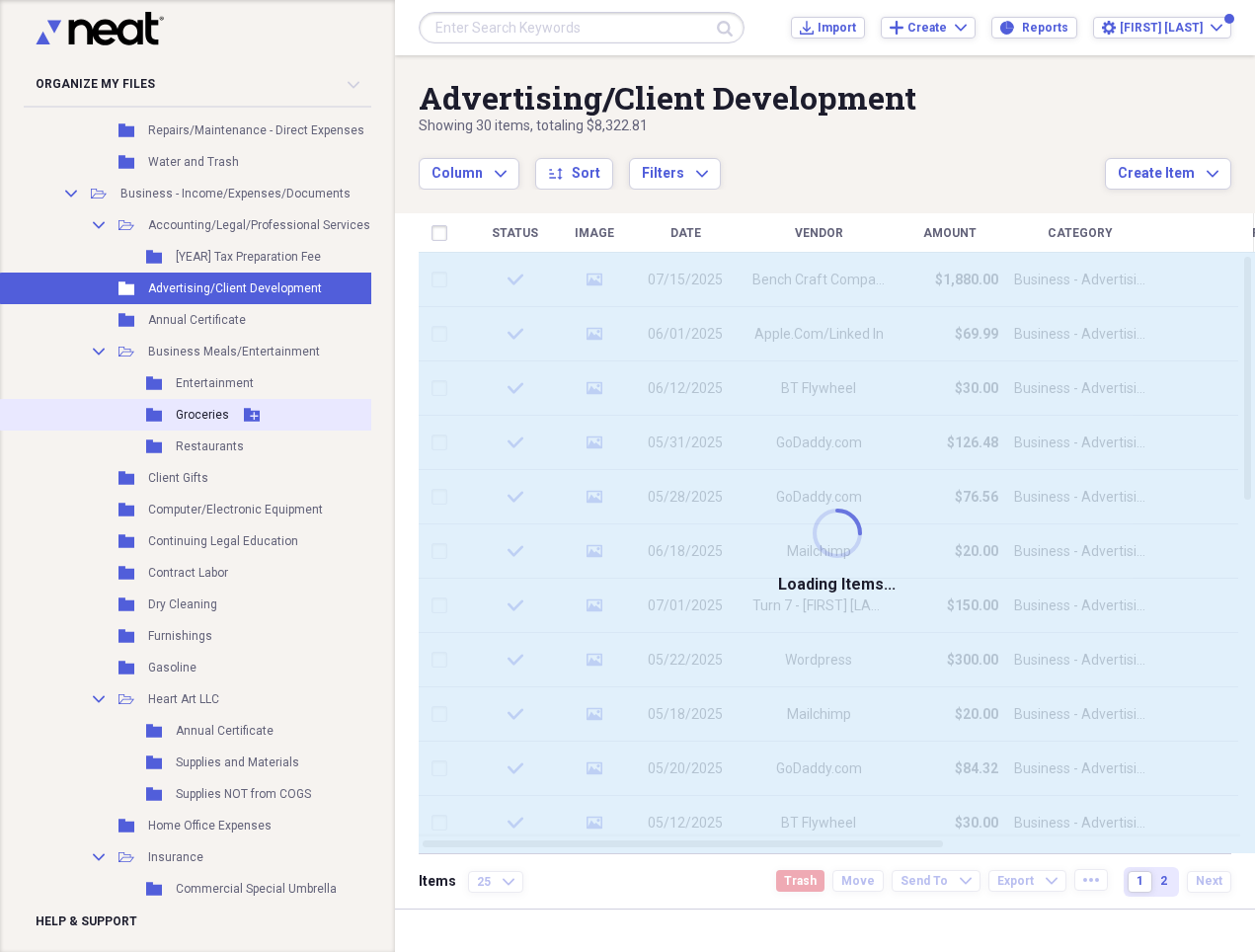 click on "Groceries" at bounding box center [202, 415] 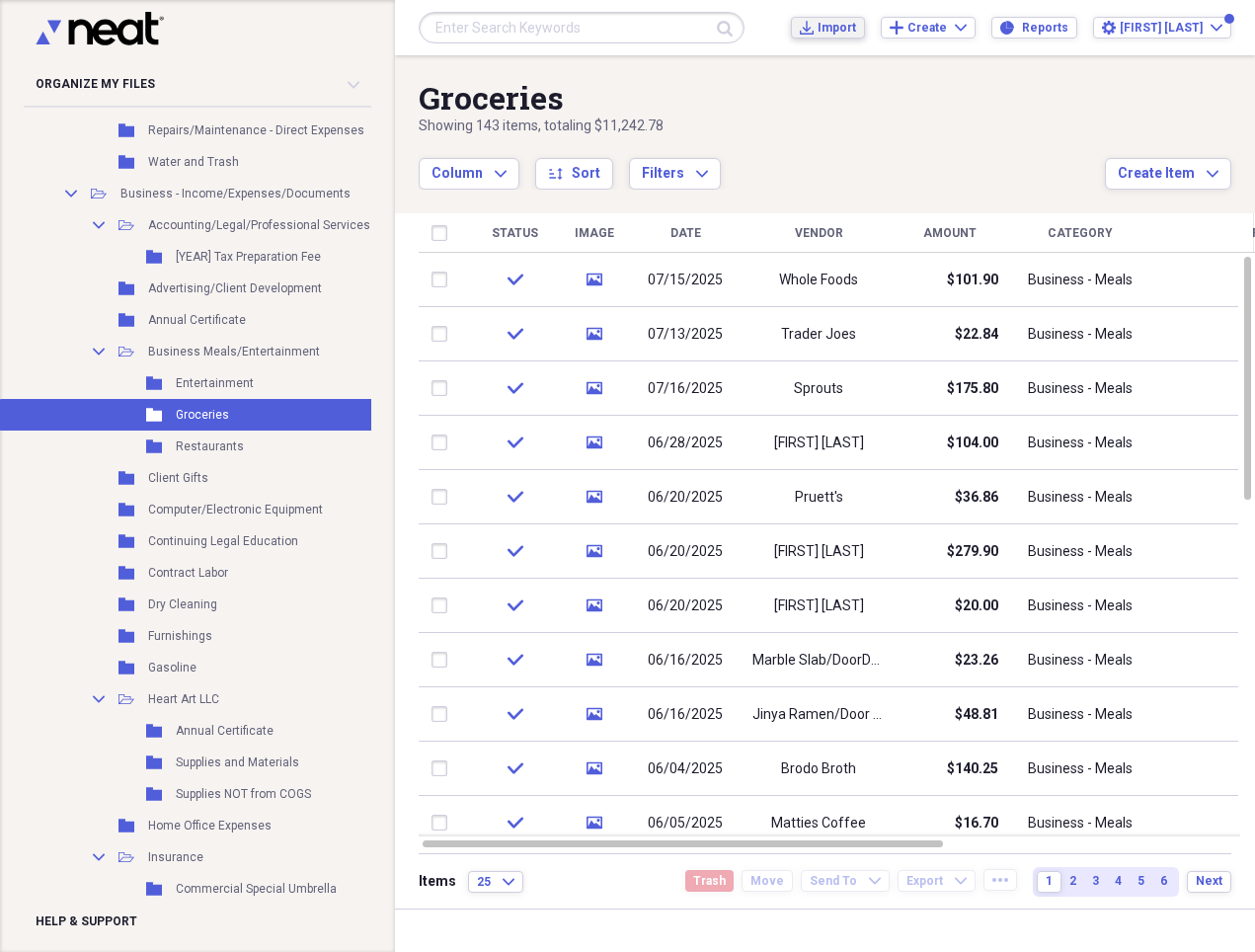 click on "Import" at bounding box center [836, 28] 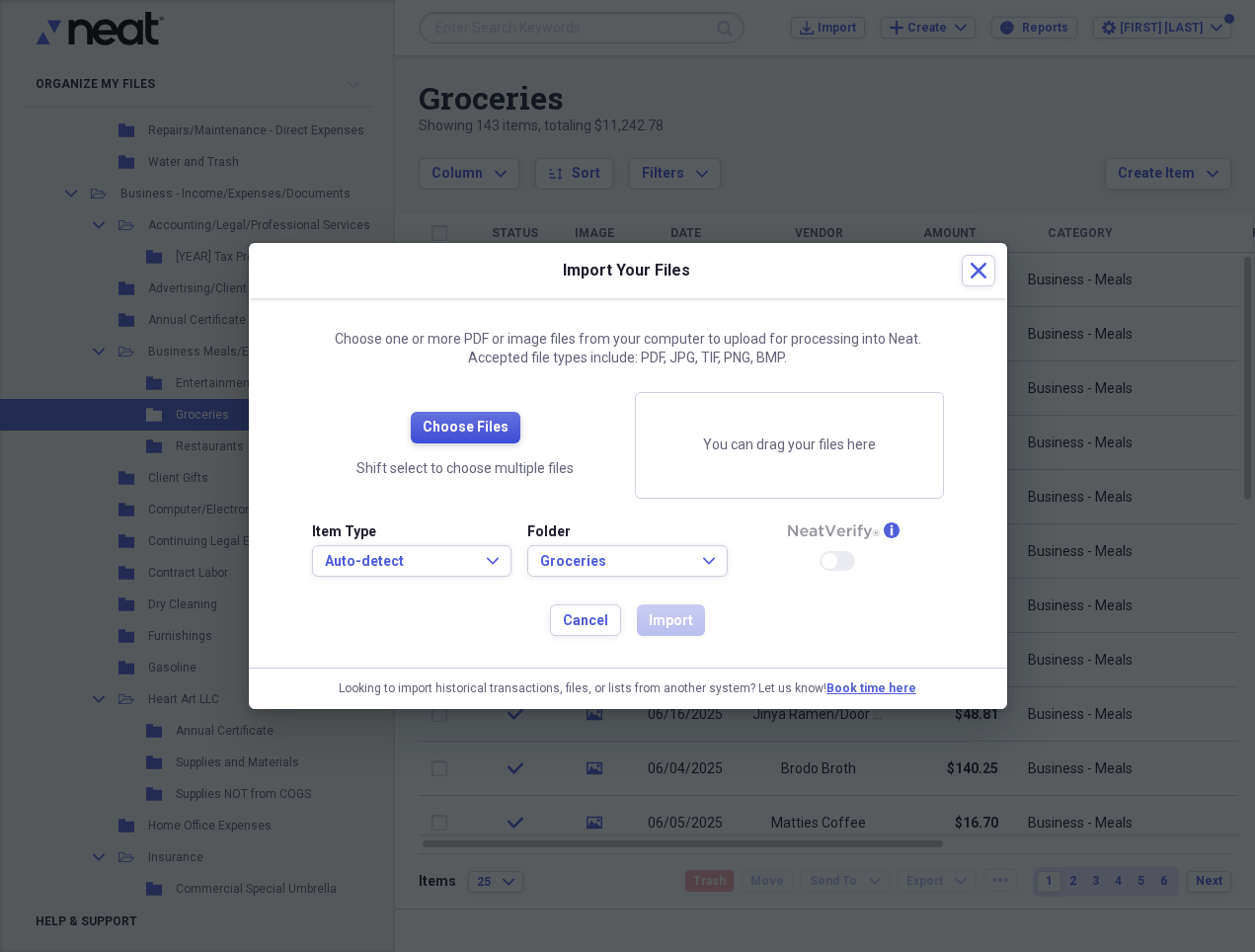 click on "Choose Files" at bounding box center [465, 428] 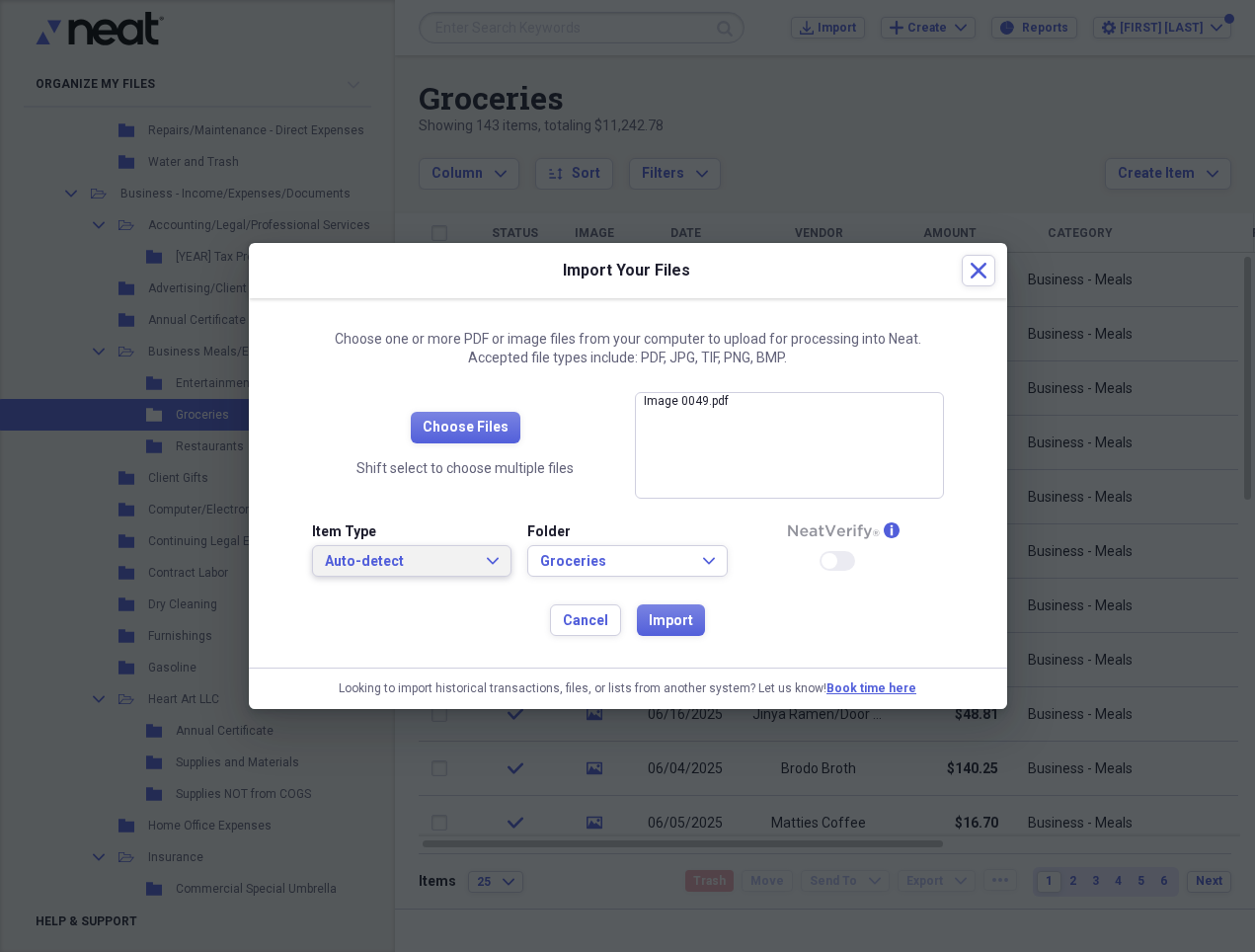 click on "Auto-detect" at bounding box center [400, 562] 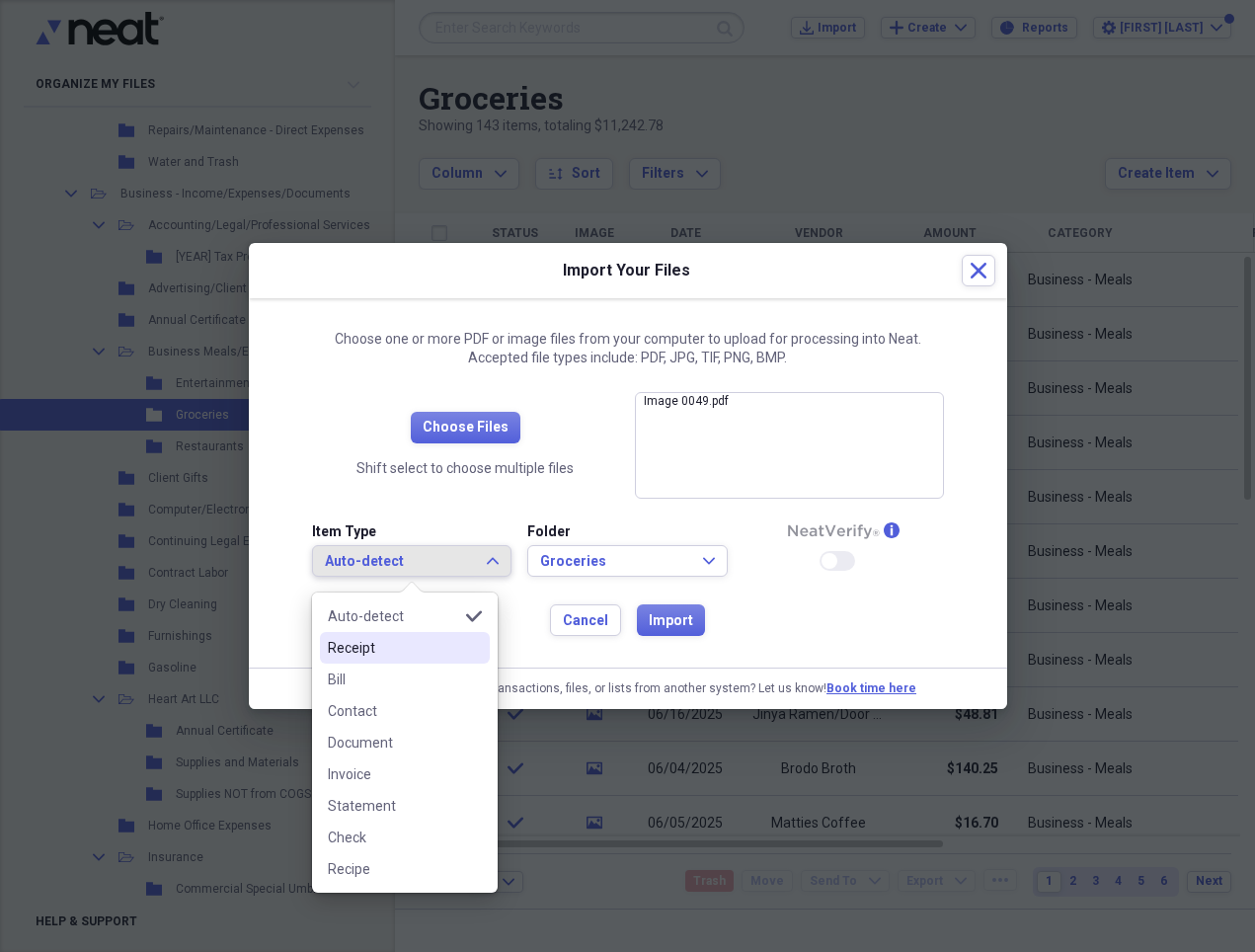 click on "Receipt" at bounding box center (393, 648) 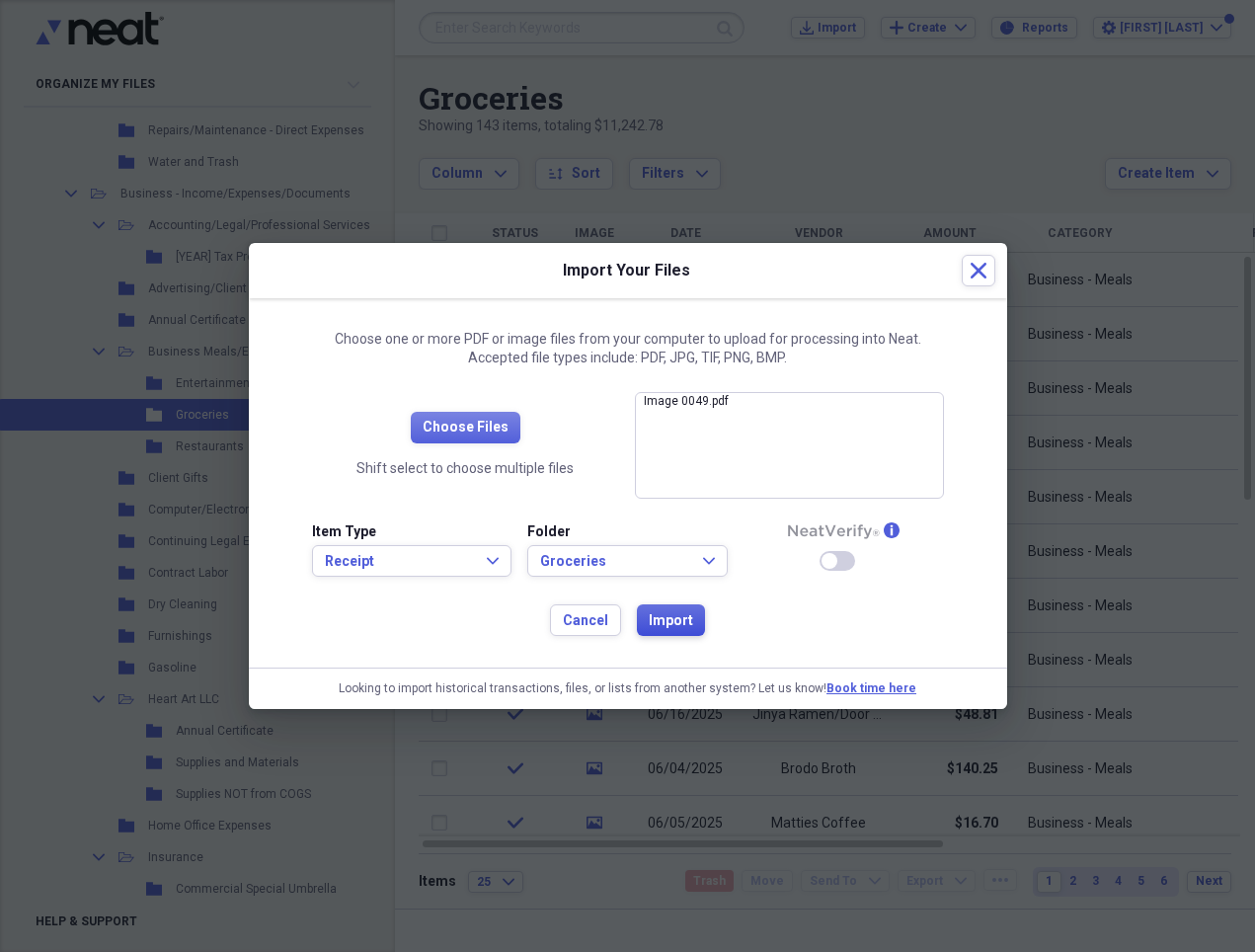 click on "Import" at bounding box center (670, 621) 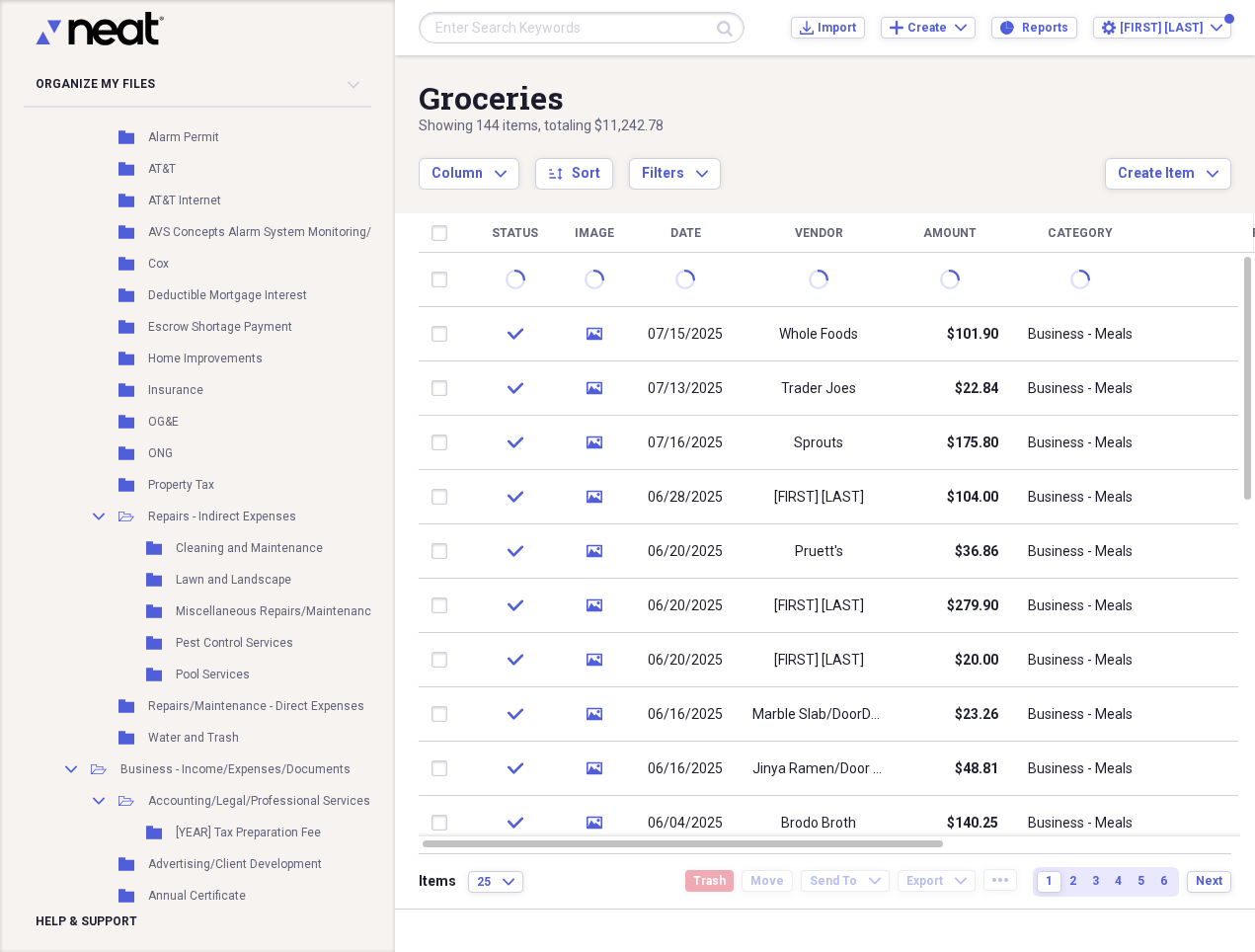 scroll, scrollTop: 666, scrollLeft: 0, axis: vertical 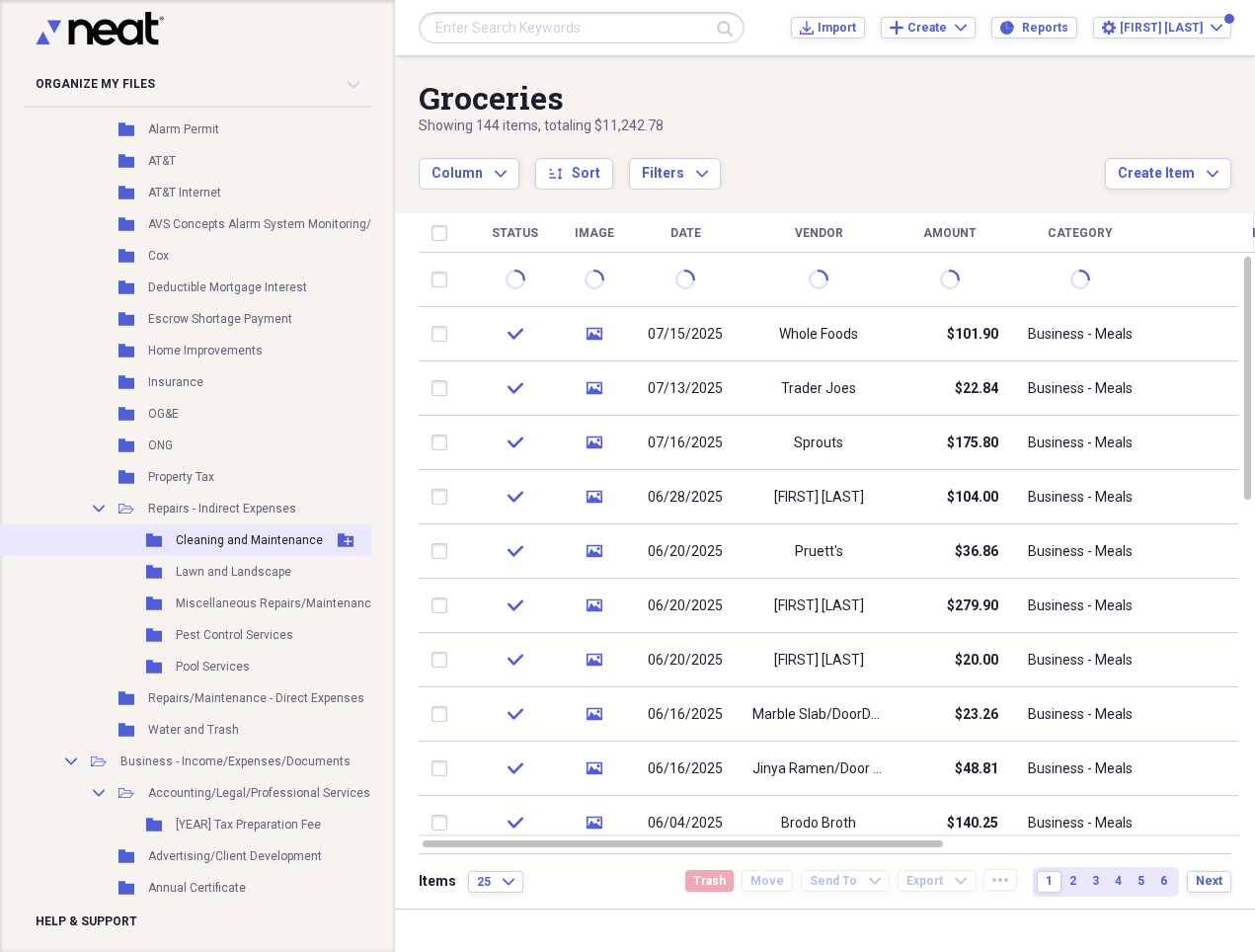 click on "Cleaning and Maintenance" at bounding box center [249, 540] 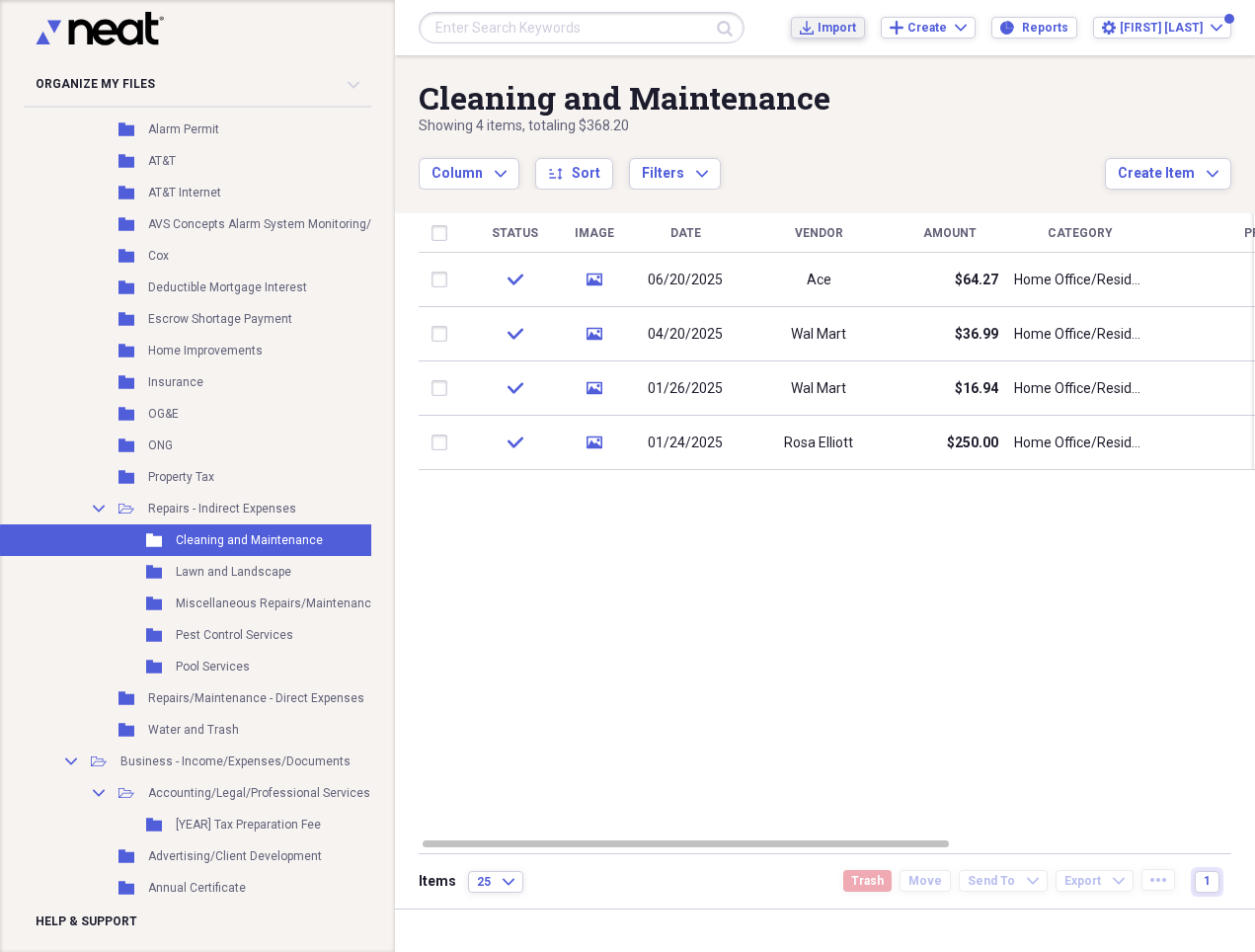 click on "Import" at bounding box center [836, 28] 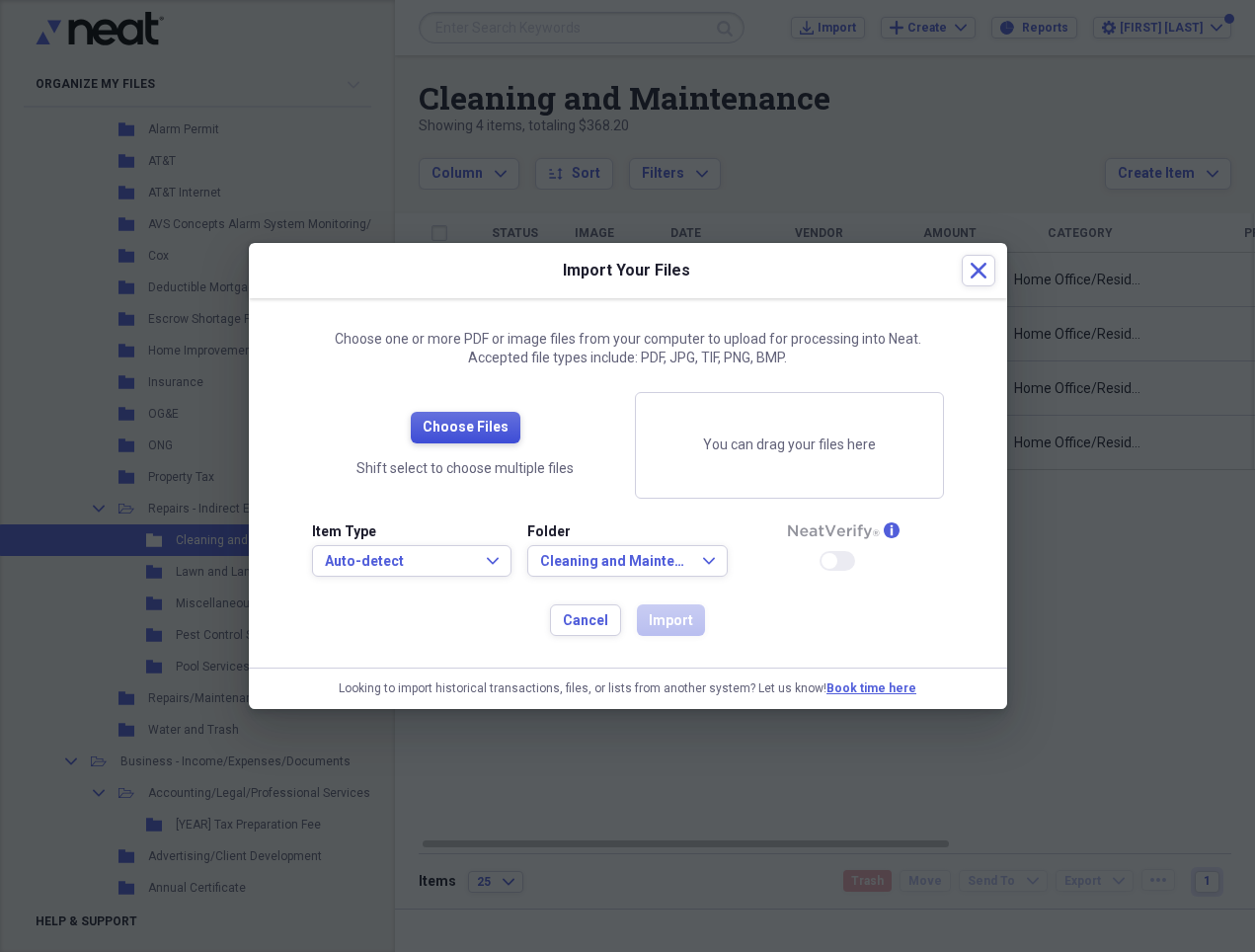 click on "Choose Files" at bounding box center [465, 428] 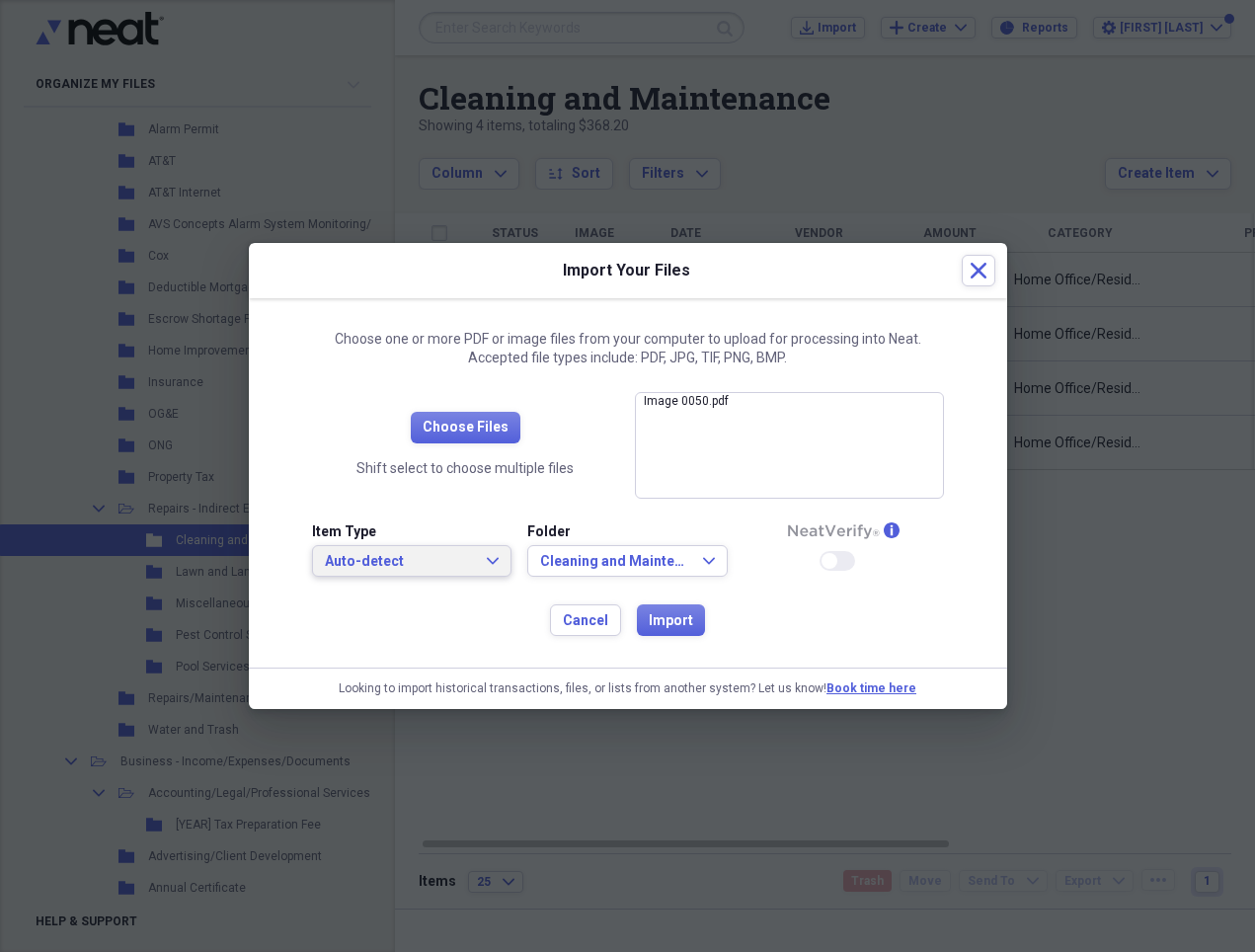 click on "Auto-detect" at bounding box center (400, 562) 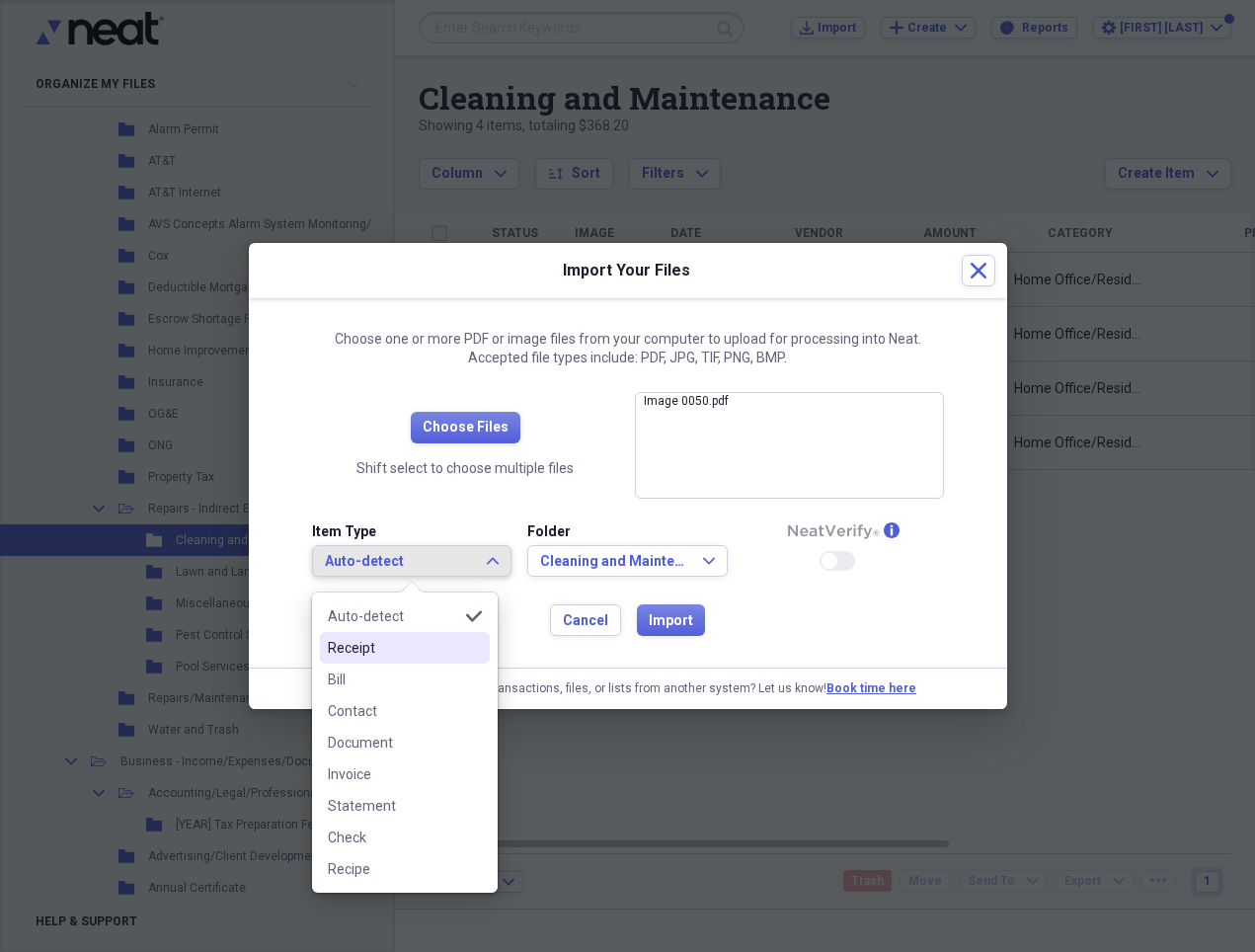 click on "Receipt" at bounding box center (393, 648) 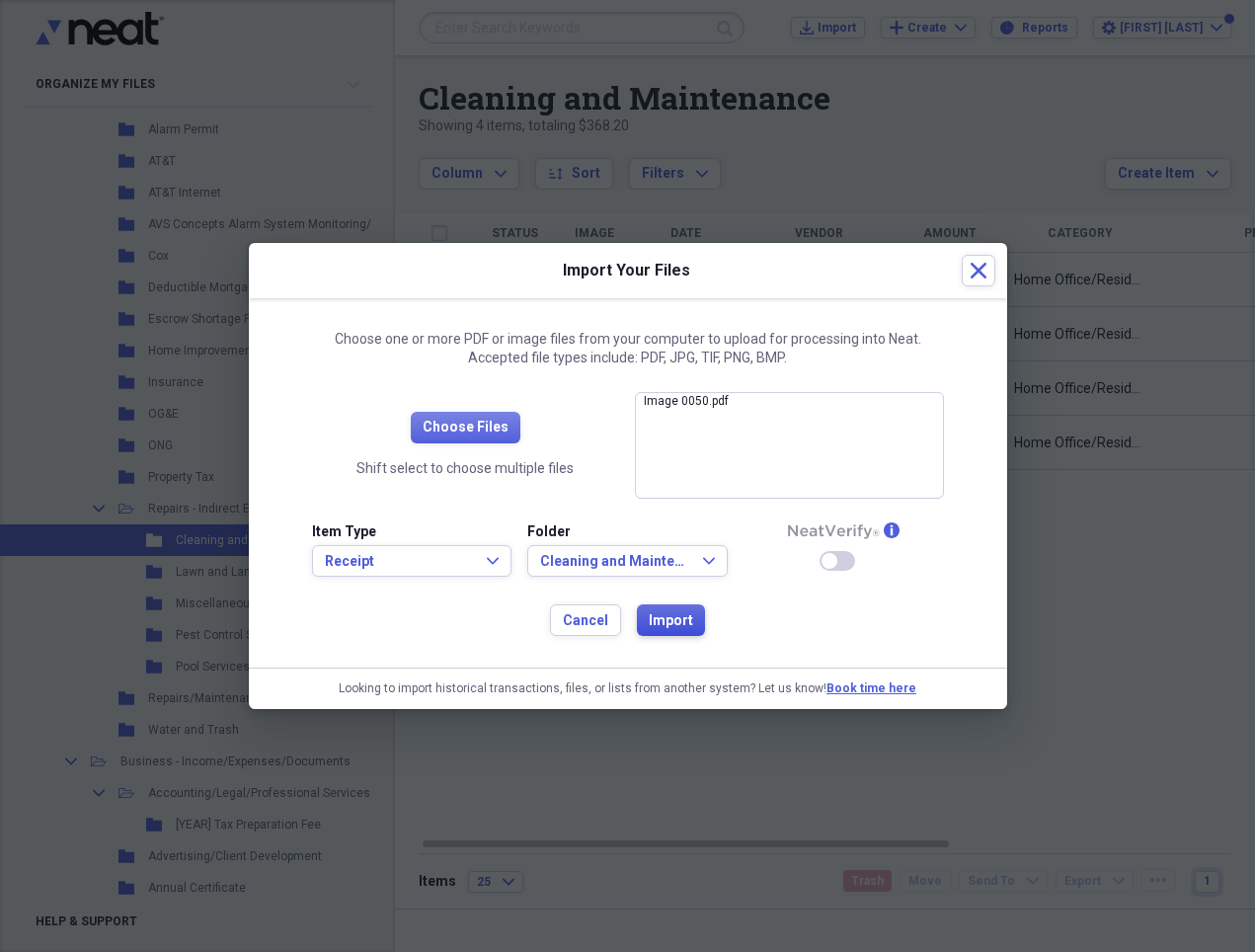 click on "Import" at bounding box center (670, 621) 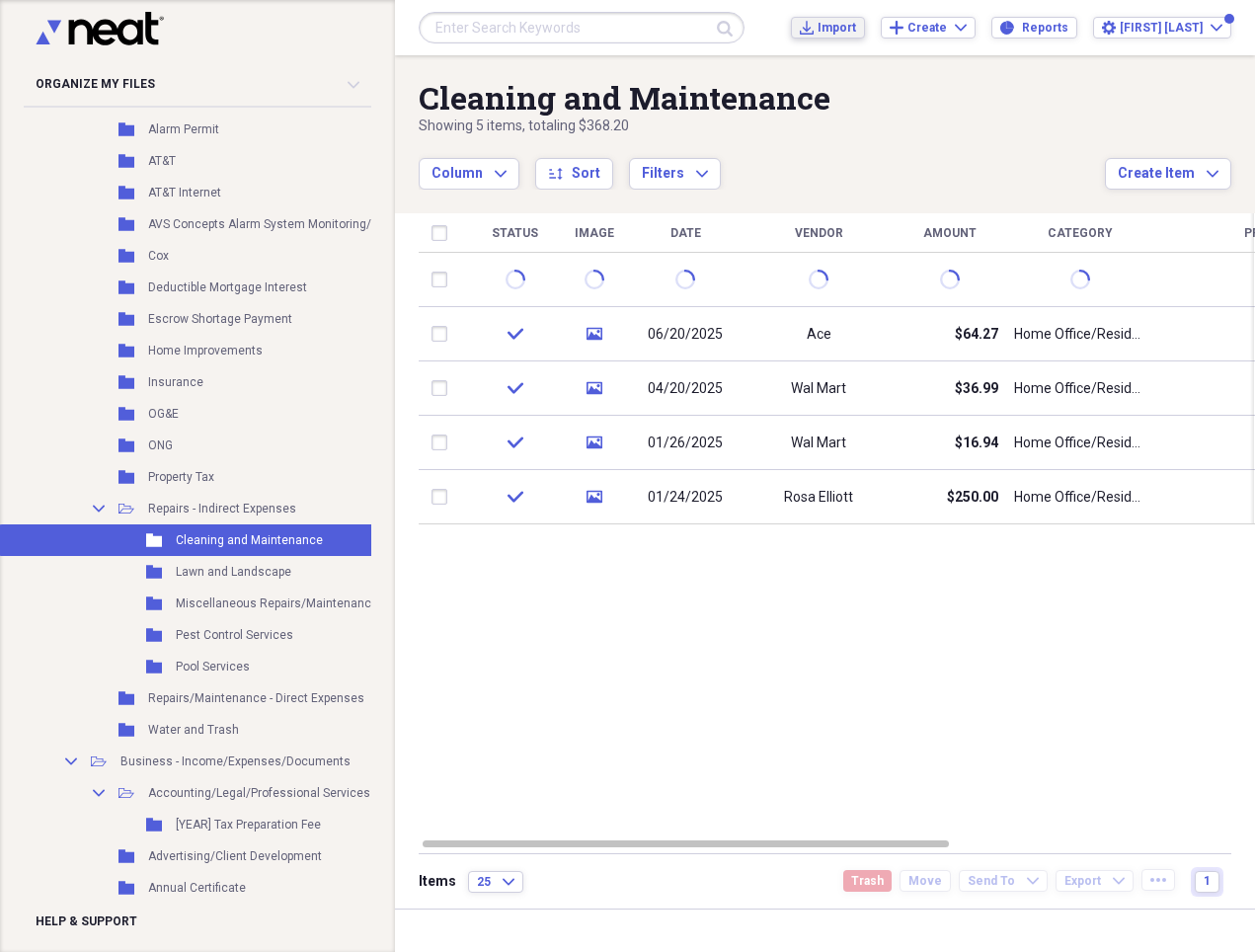 click on "Import" at bounding box center [836, 28] 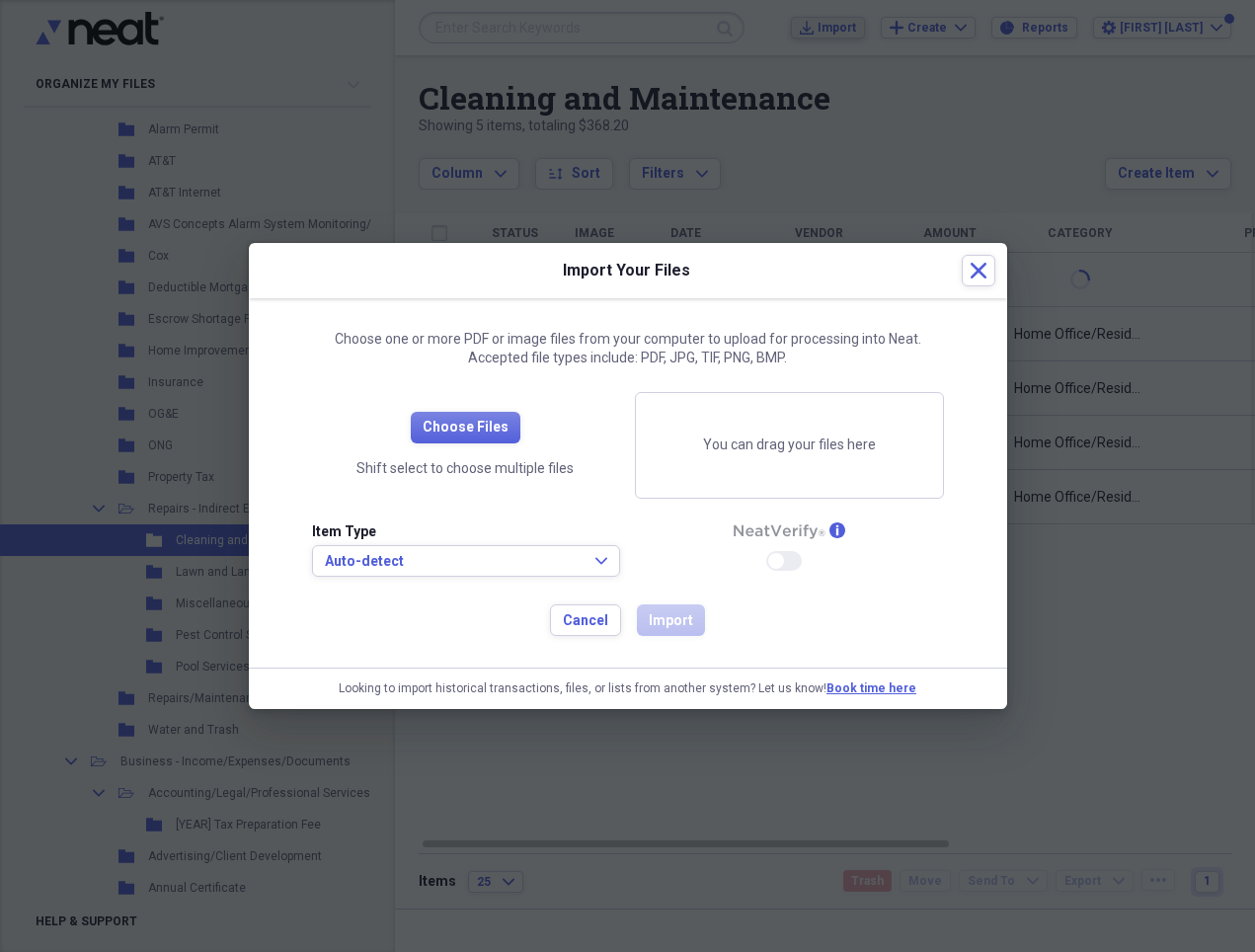 click on "Organize My Files 99+ Collapse Unfiled Needs Review 99+ Unfiled All Files Unfiled Unfiled Unfiled Saved Reports Collapse My Cabinet My Cabinet Add Folder Expand Folder 2013 Taxes - SLGP Add Folder Expand Folder 2015 Taxes - SLGP Add Folder Expand Folder 2016 Taxes - SLGP Add Folder Expand Folder 2017 Taxes - SLGP Add Folder Folder 2018 Taxes - Frances Add Folder Expand Folder 2018 Taxes - SLGP Add Folder Expand Folder 2019 Taxes - SLGP Add Folder Expand Folder 2020 Taxes SLGP Add Folder Expand Folder 2021 Taxes SLGP Add Folder Expand Folder 2022 Taxes SLGP Add Folder Expand Folder 2023 SLGP Add Folder Expand Folder 2024 Taxes - SLGP Add Folder Collapse Open Folder 2025 Taxes - SLGP Add Folder Folder Bank Sheets Add Folder Folder Bank Statements Add Folder Collapse Open Folder Brighton Avenue Home Office/Residence Add Folder Folder Alarm Permit Add Folder Folder AT&T Add Folder Folder AT&T Internet Add Folder Folder AVS Concepts Alarm System Monitoring/Management Add Folder Folder Cox Add Folder Folder Folder" at bounding box center [627, 476] 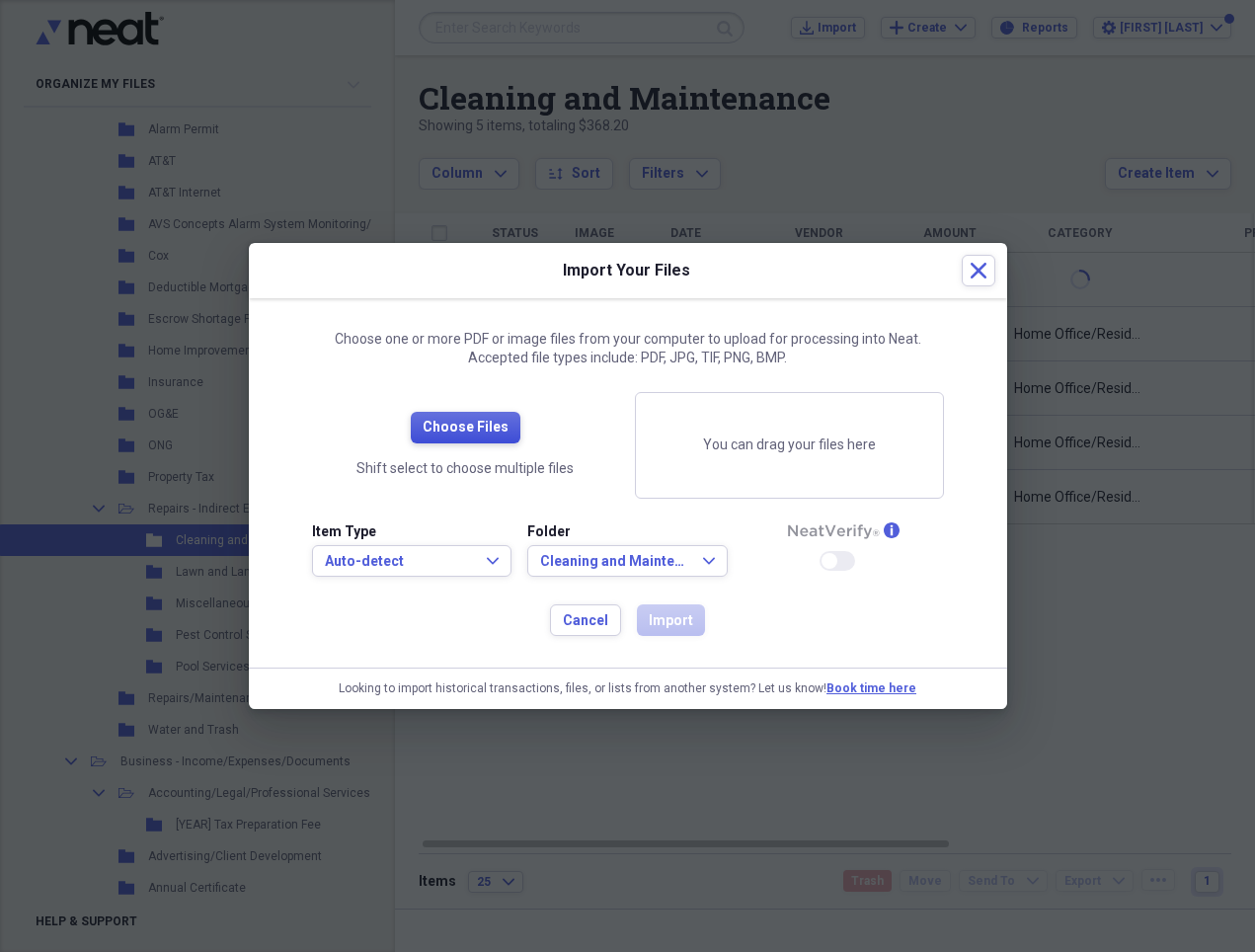 click on "Choose Files" at bounding box center [465, 428] 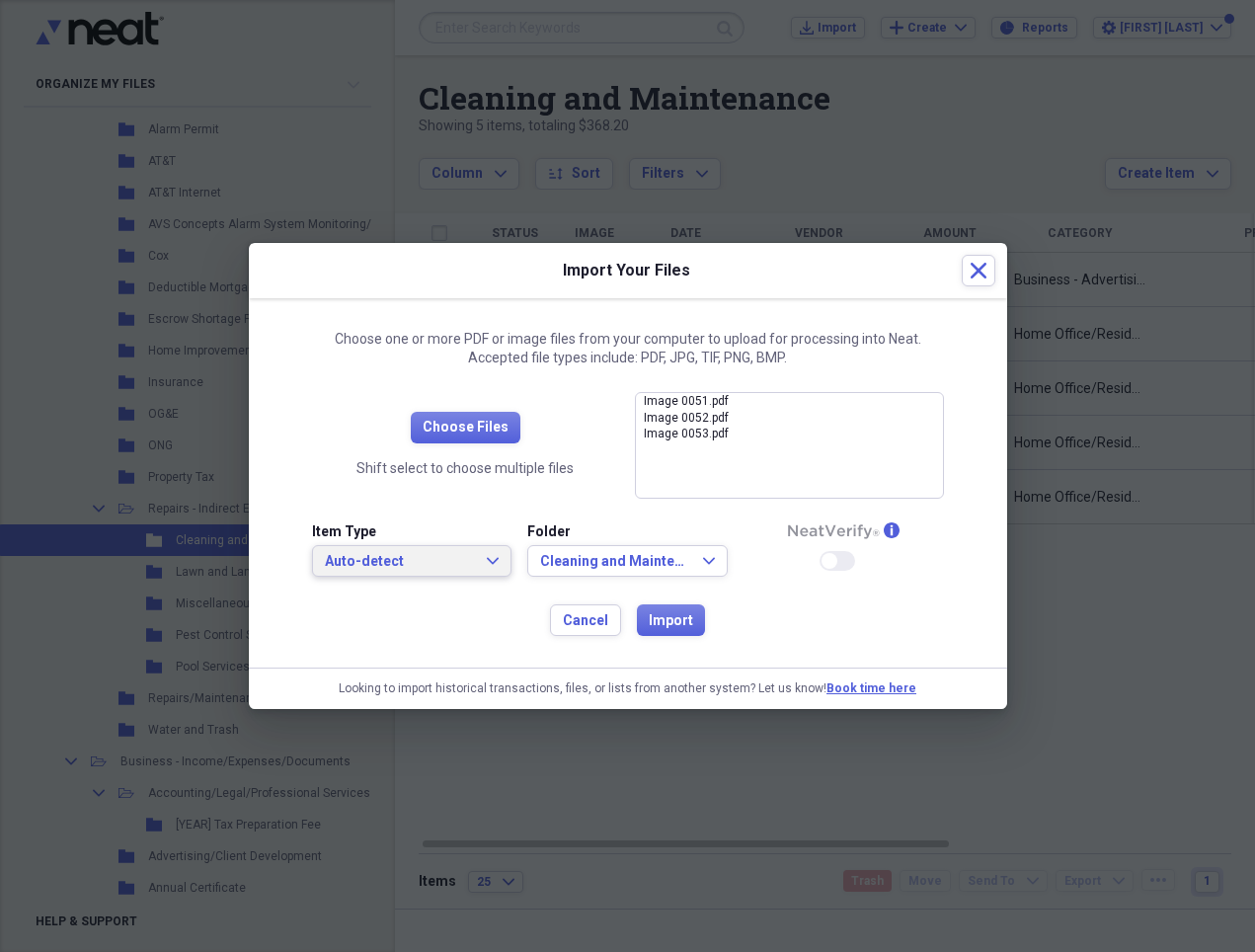 click on "Auto-detect" at bounding box center [400, 562] 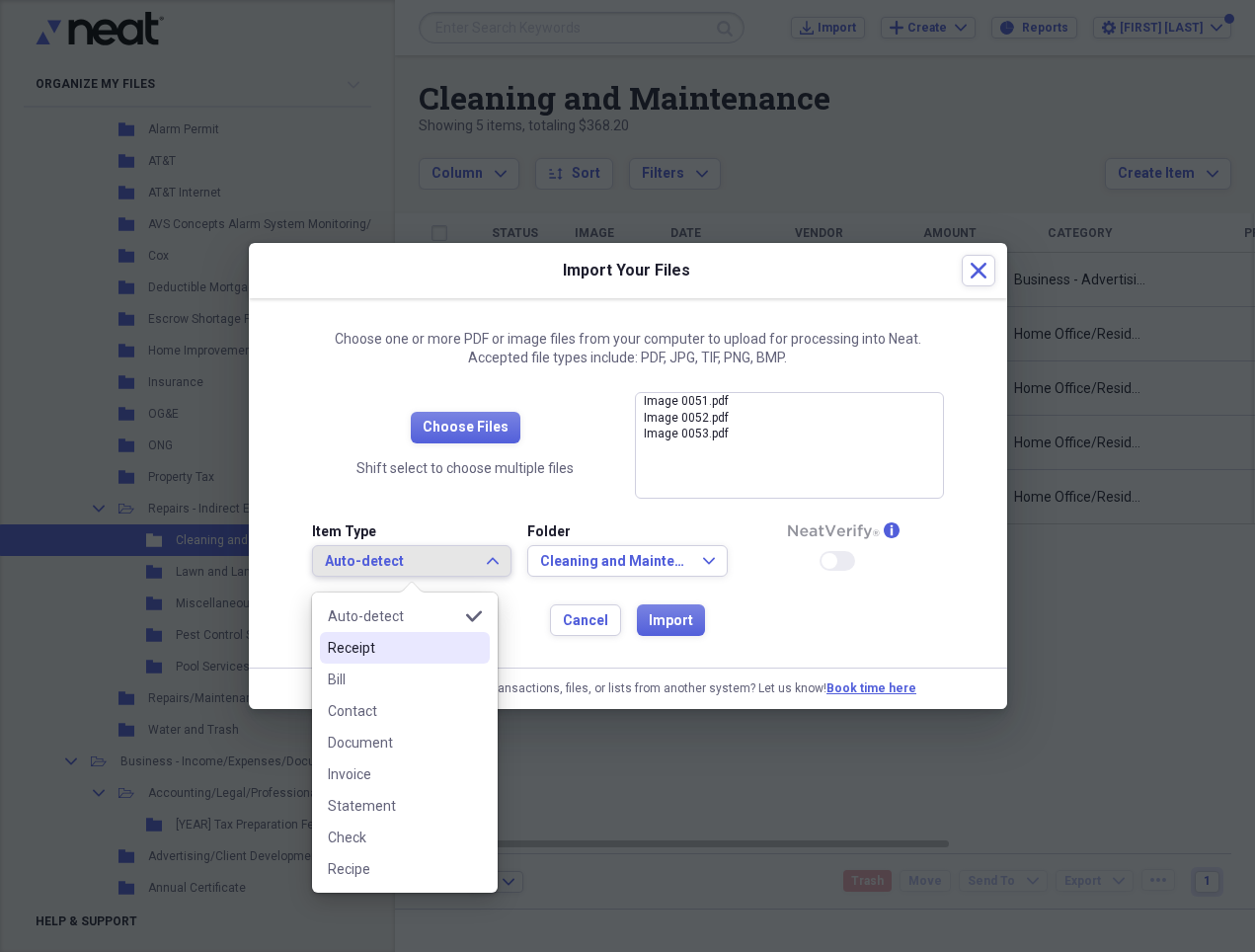 click on "Receipt" at bounding box center (393, 648) 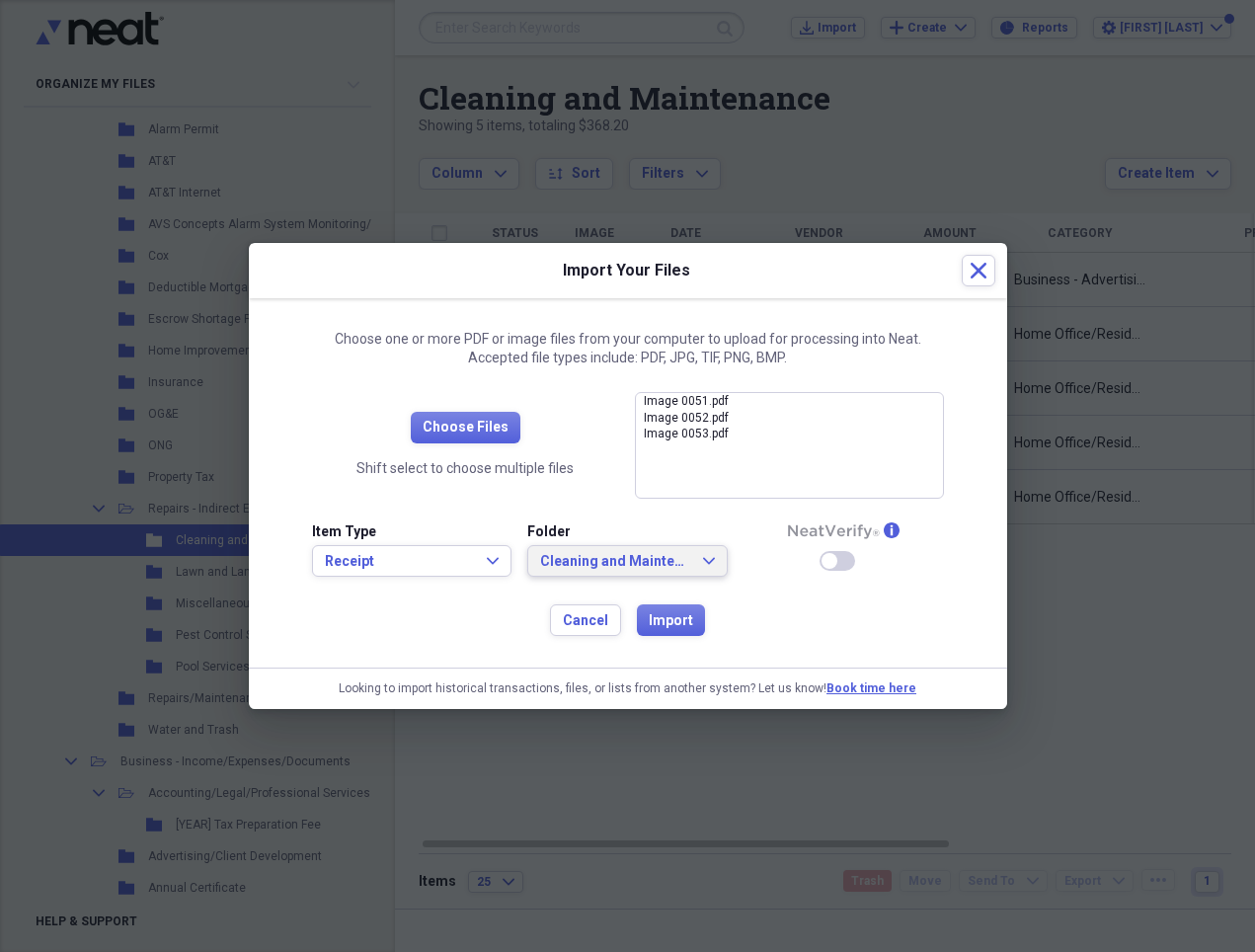 click on "Cleaning and Maintenance" at bounding box center [615, 562] 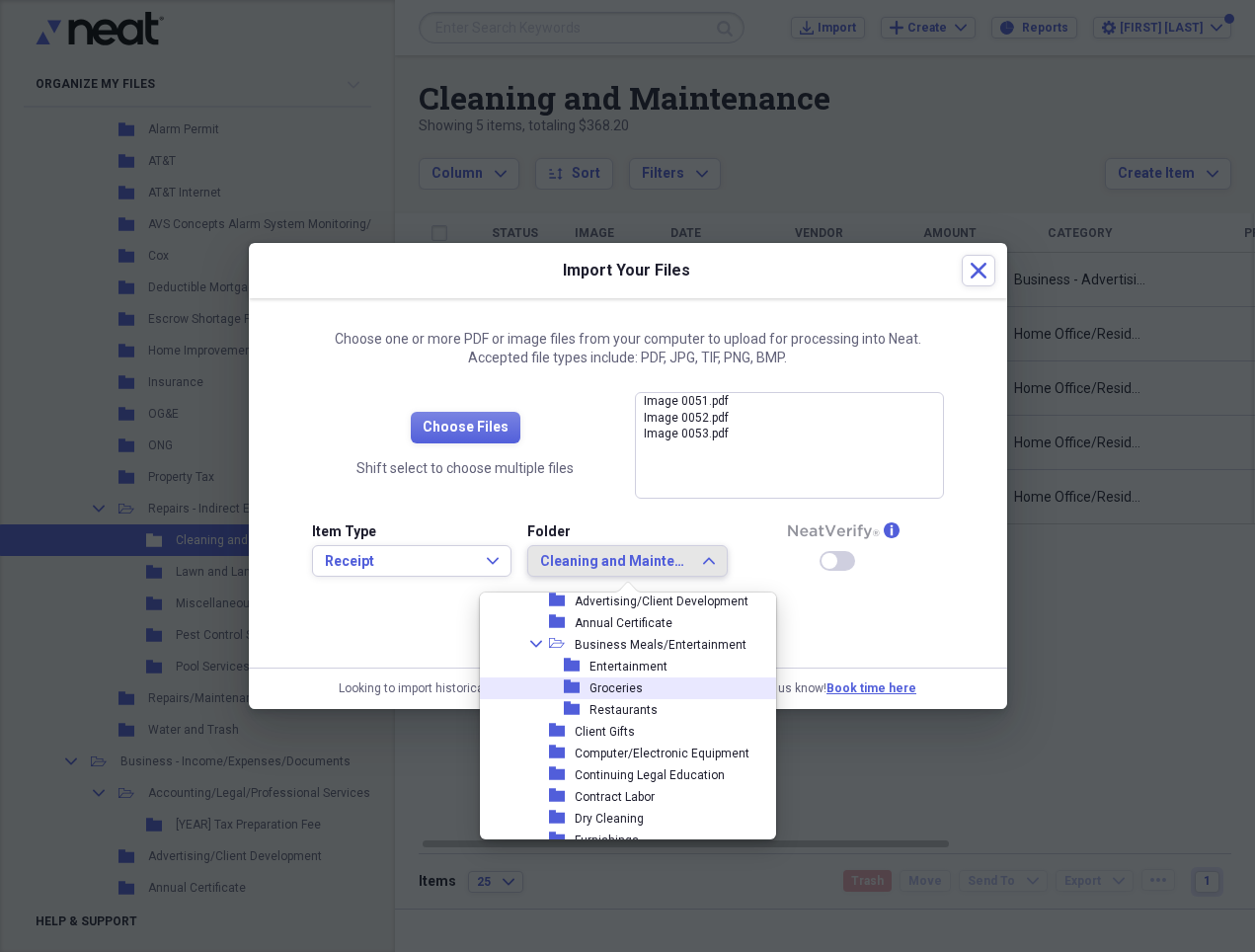 scroll, scrollTop: 887, scrollLeft: 0, axis: vertical 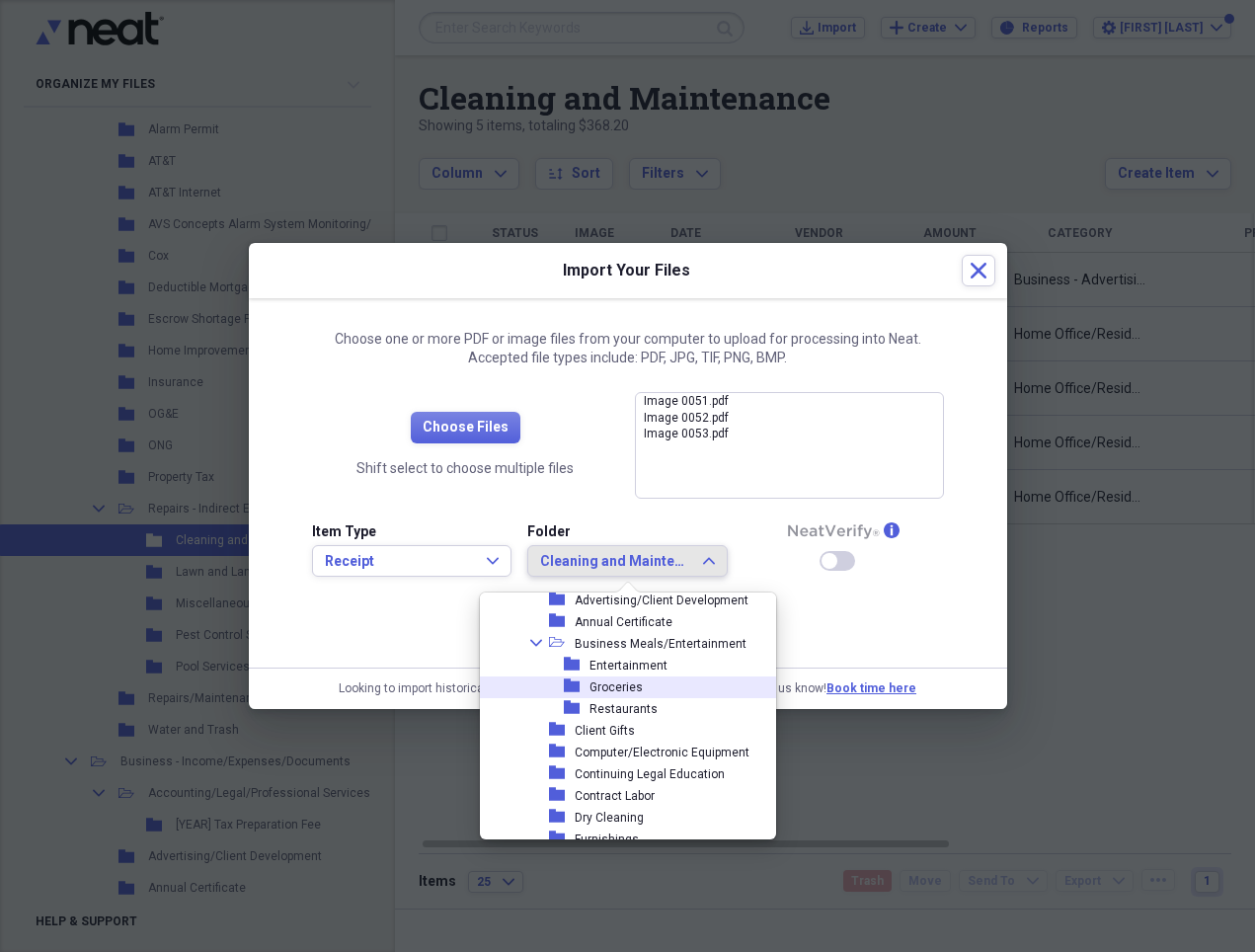 click on "Groceries" at bounding box center [616, 687] 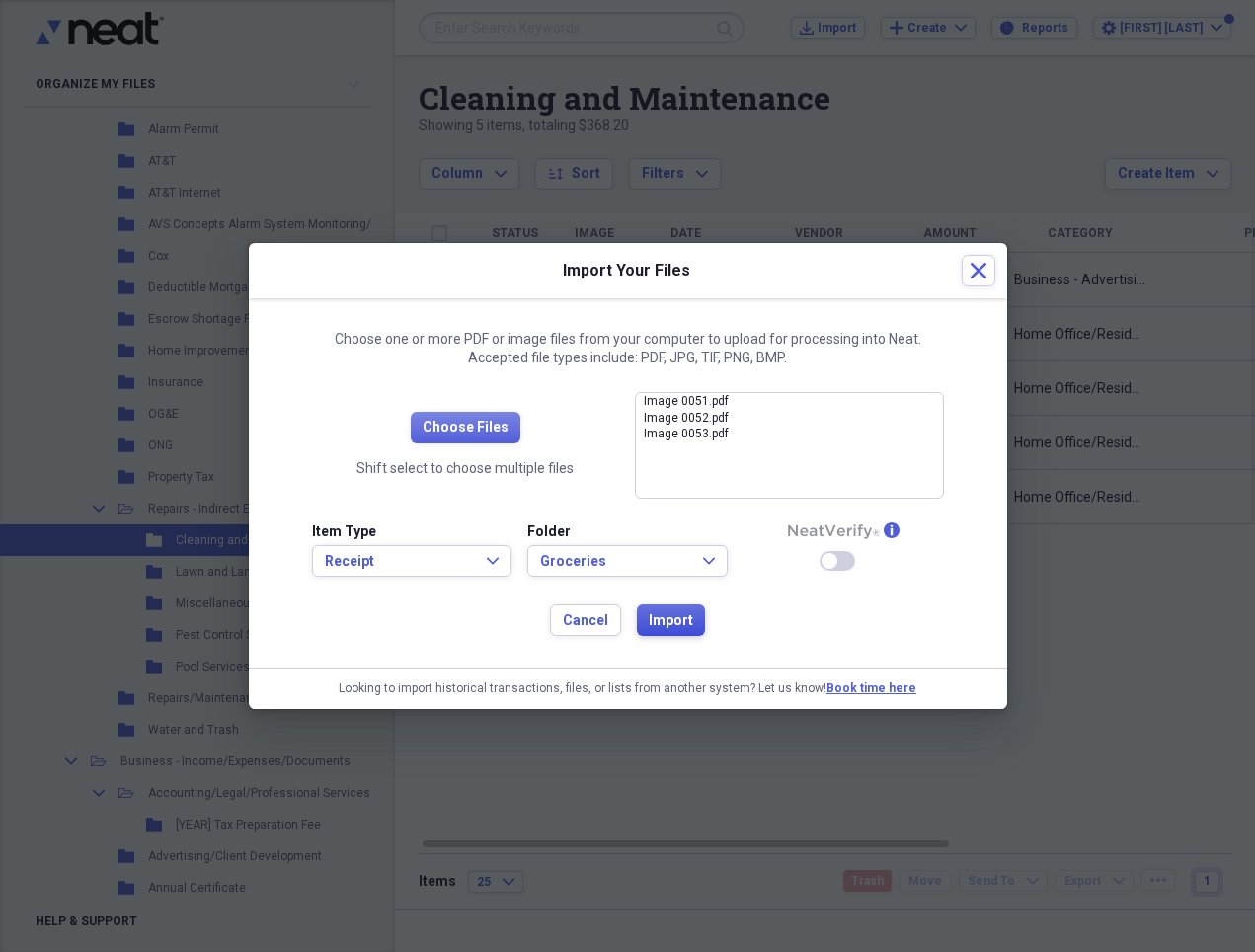 click on "Import" at bounding box center [670, 621] 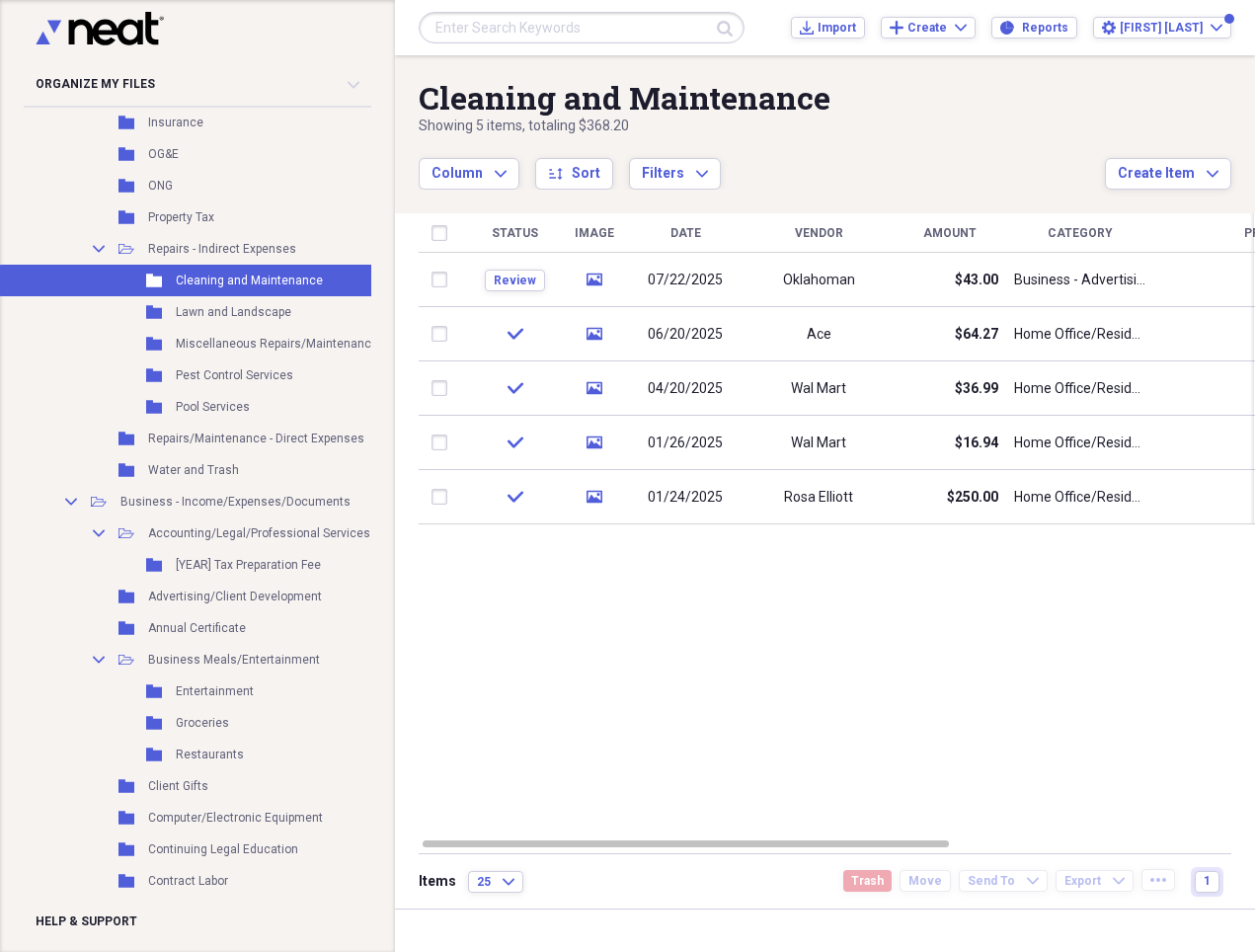 scroll, scrollTop: 929, scrollLeft: 0, axis: vertical 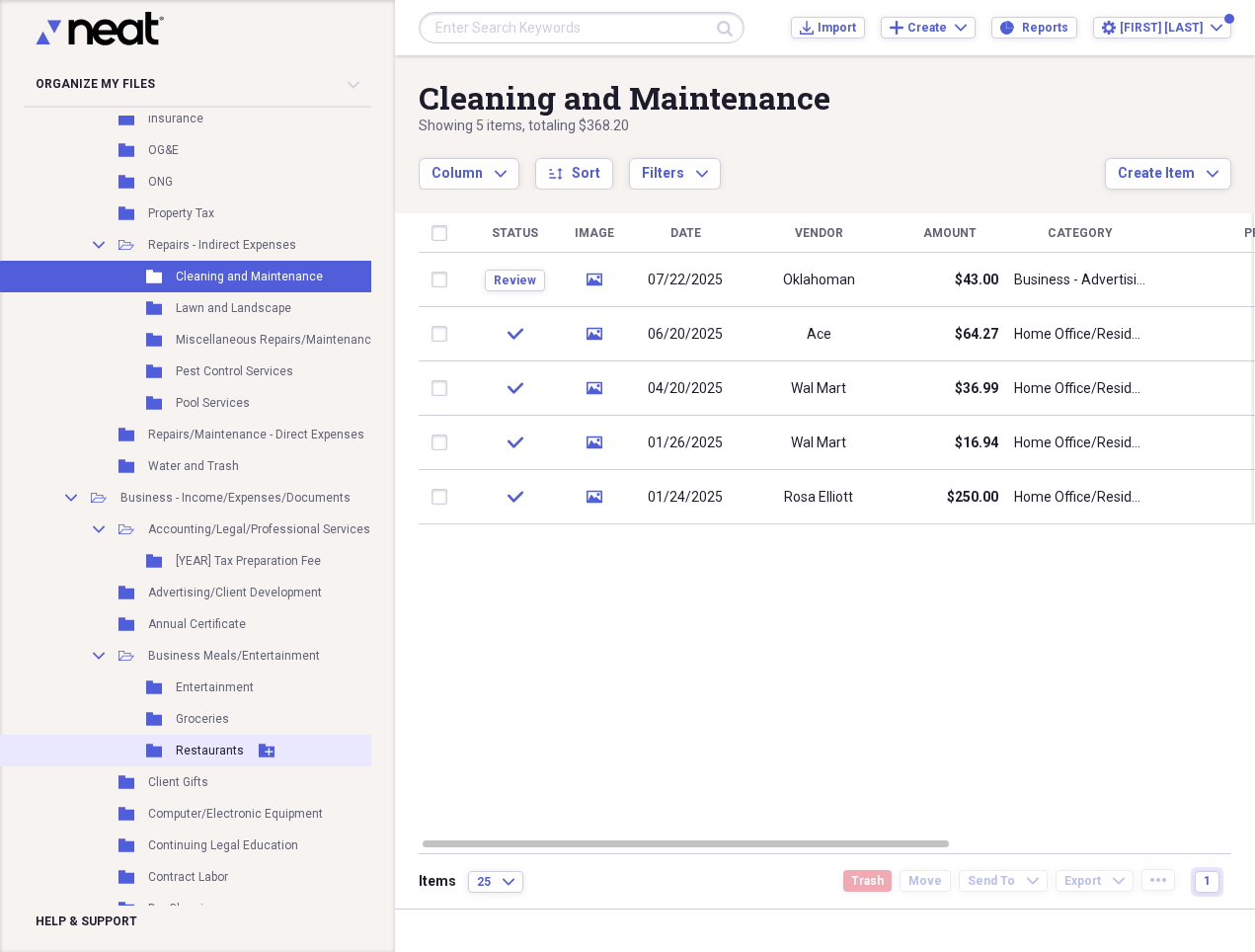 click on "Restaurants" at bounding box center (209, 751) 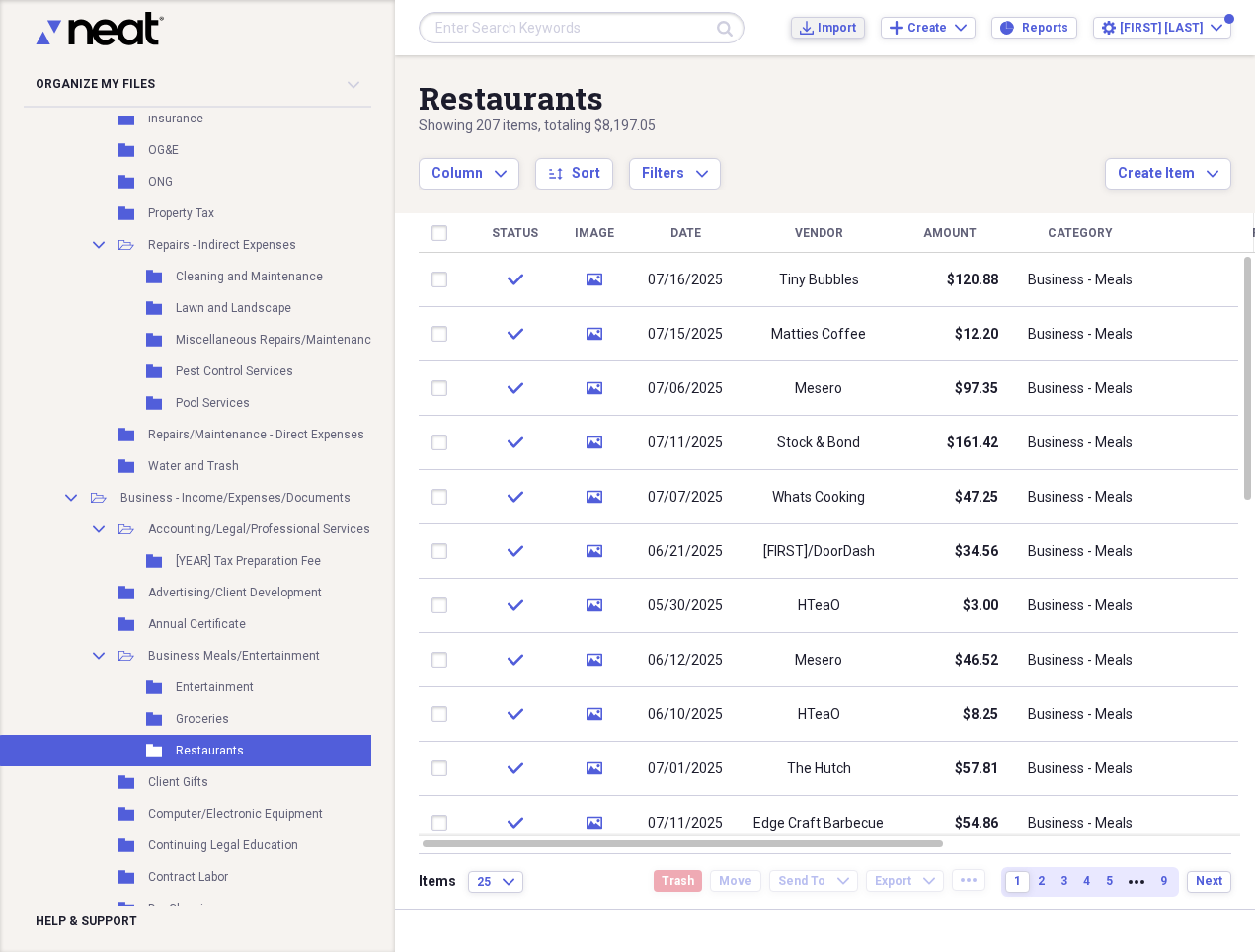 click on "Import" at bounding box center [836, 28] 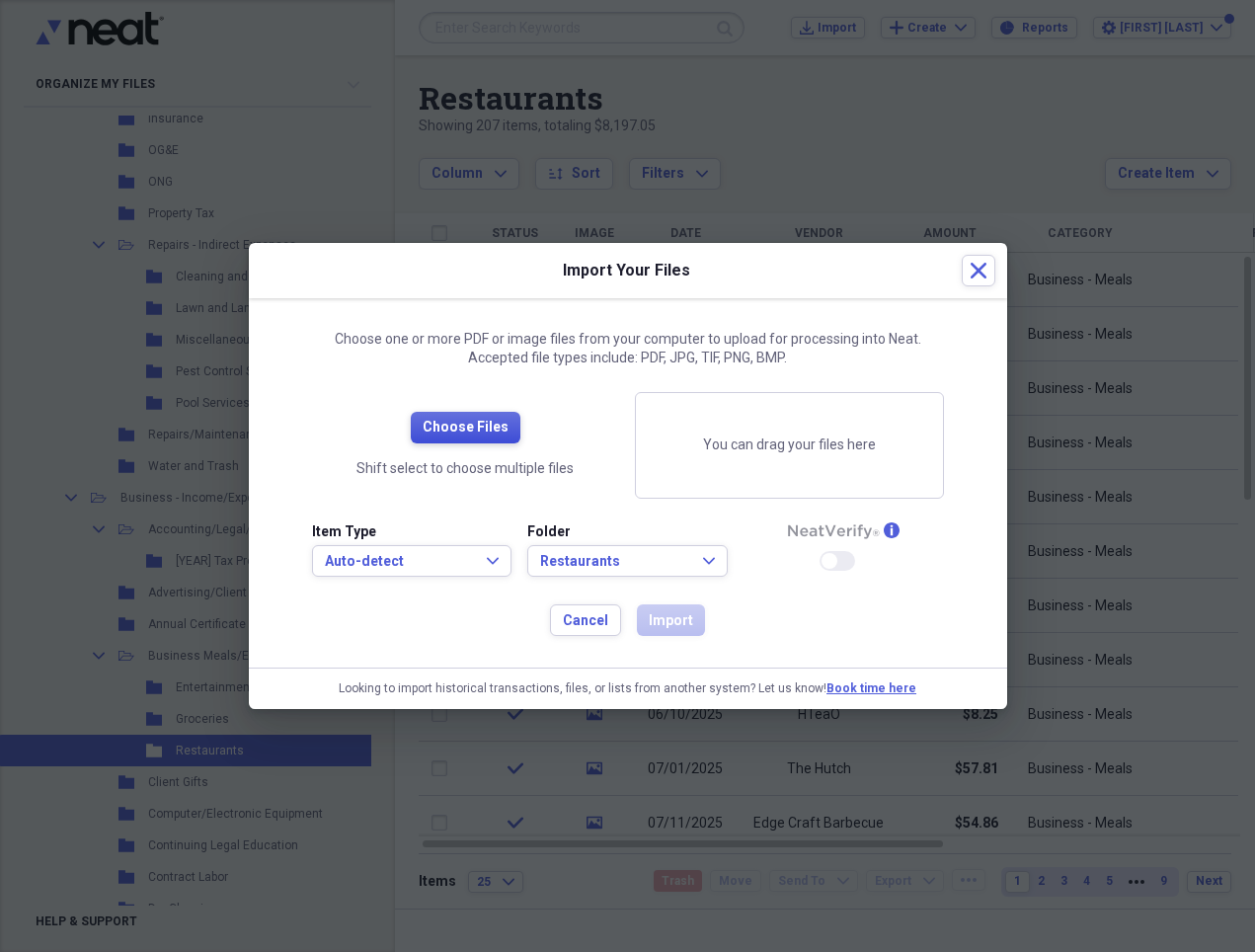 click on "Choose Files" at bounding box center [465, 428] 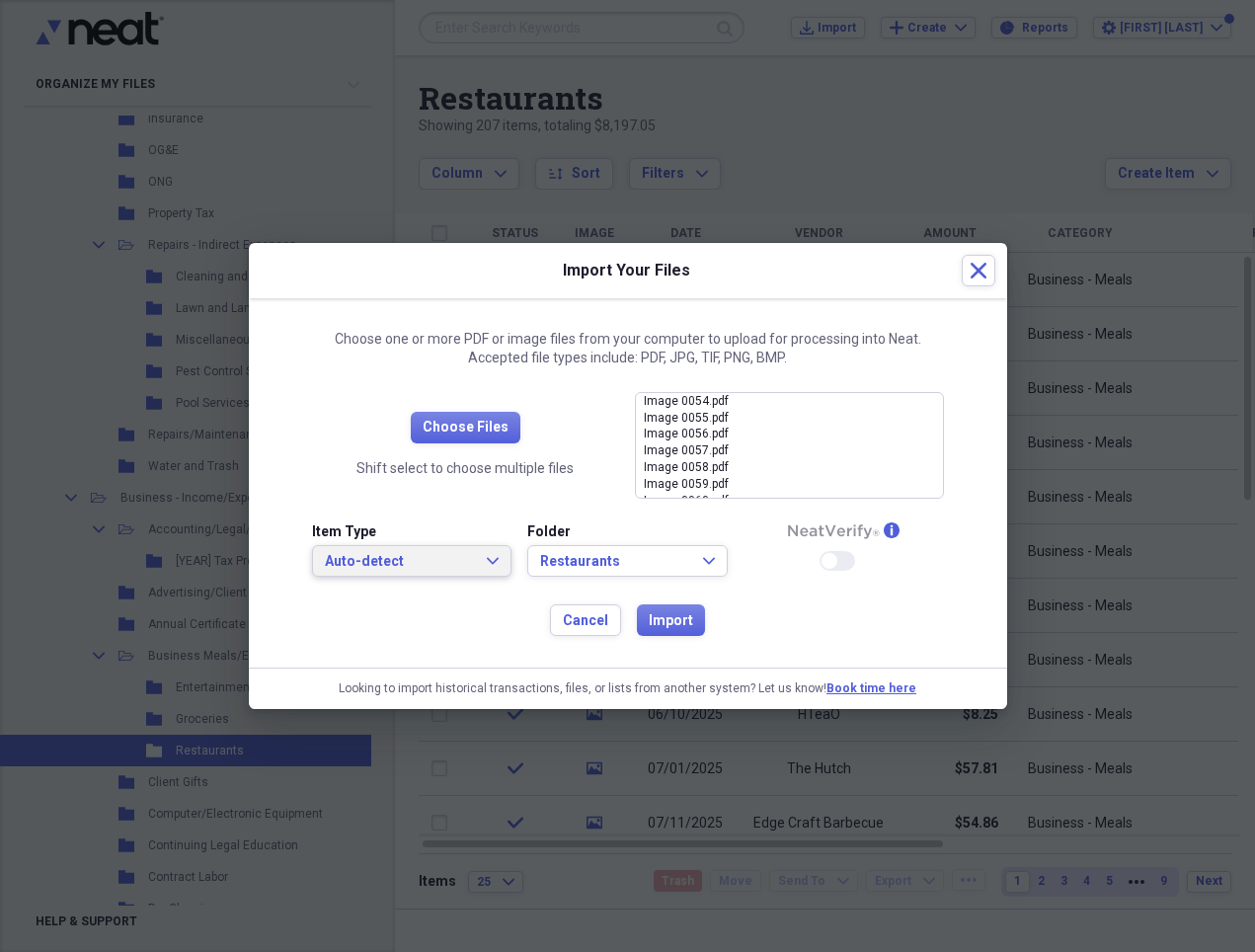 click on "Auto-detect" at bounding box center [400, 562] 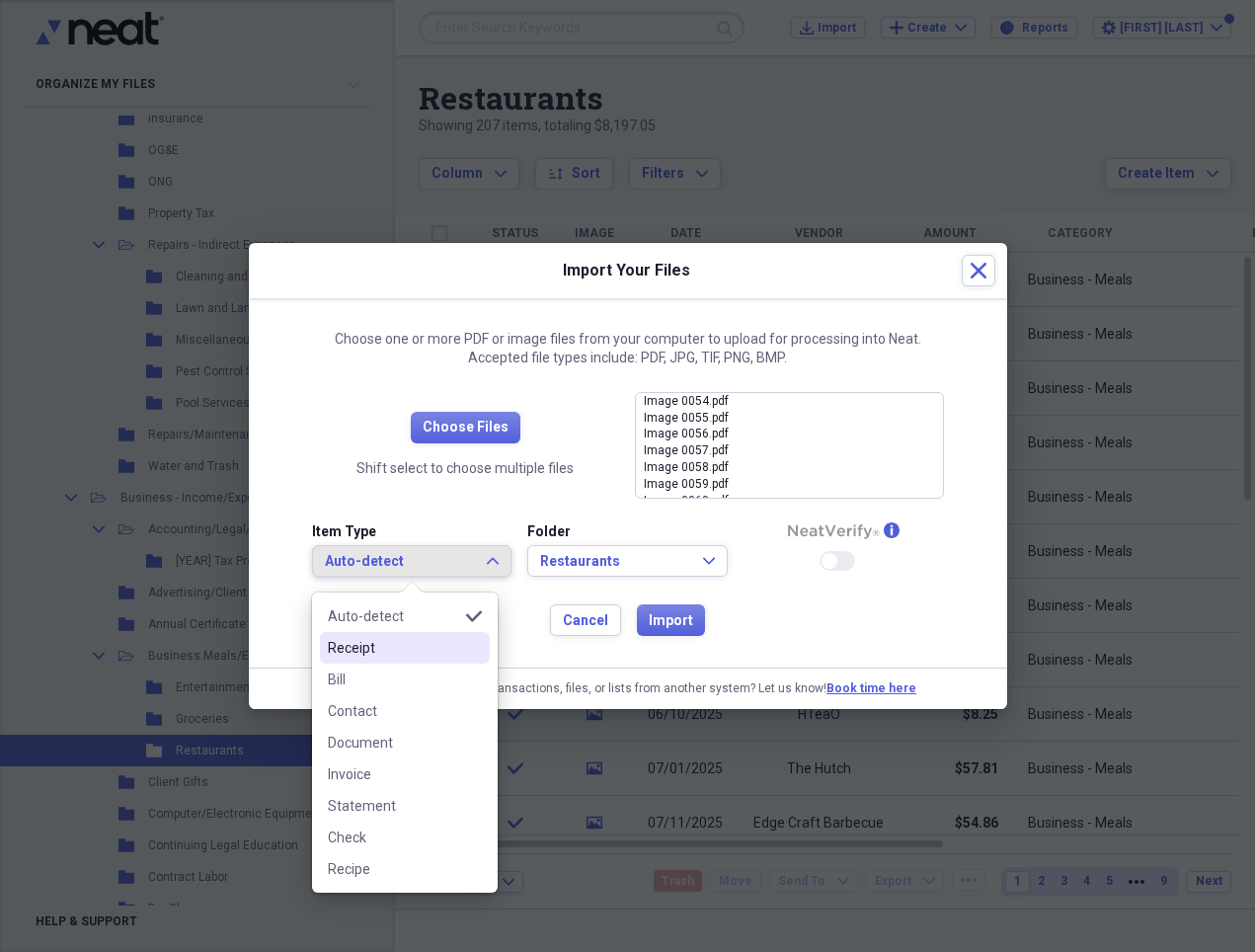 click on "Receipt" at bounding box center [393, 648] 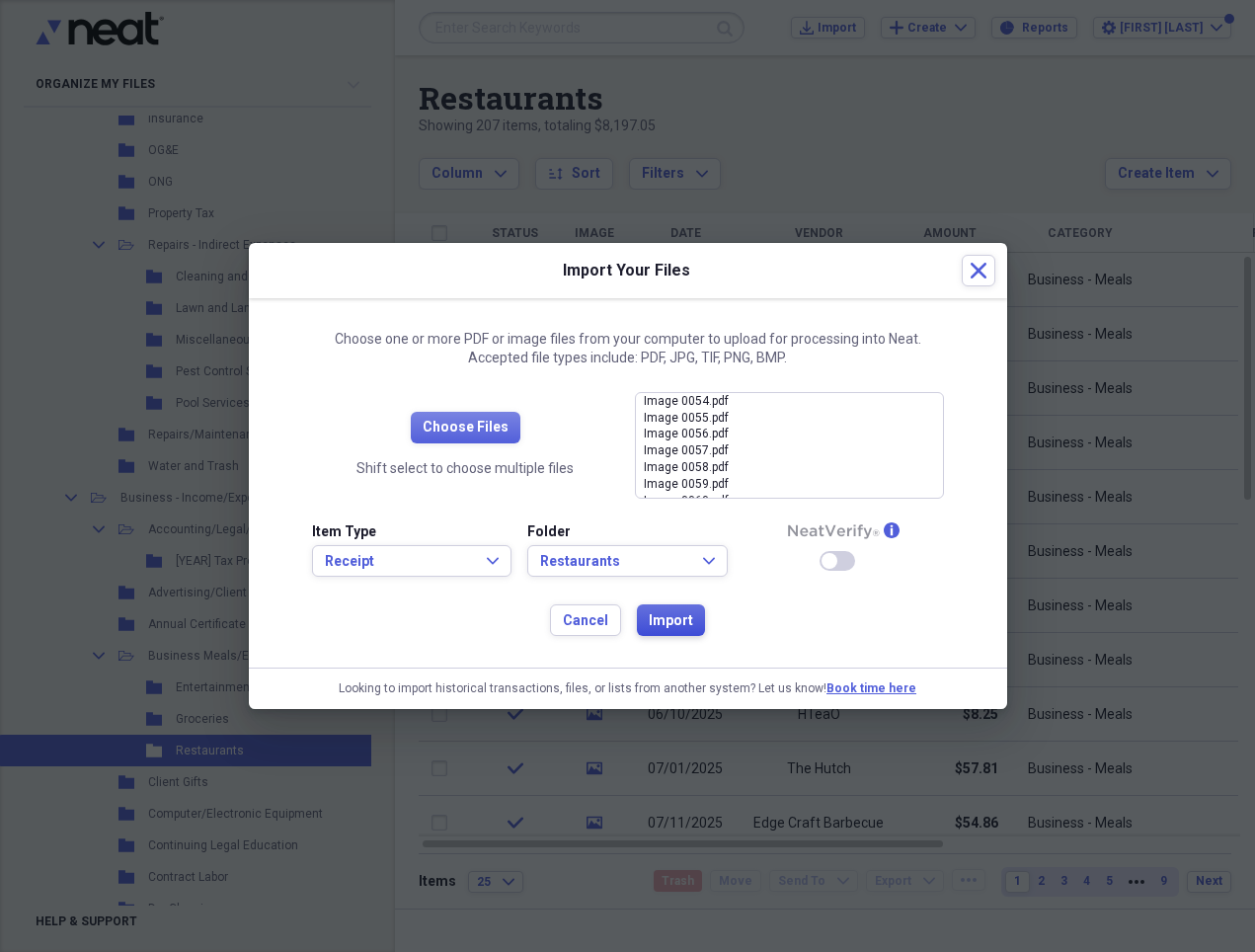 click on "Import" at bounding box center (670, 621) 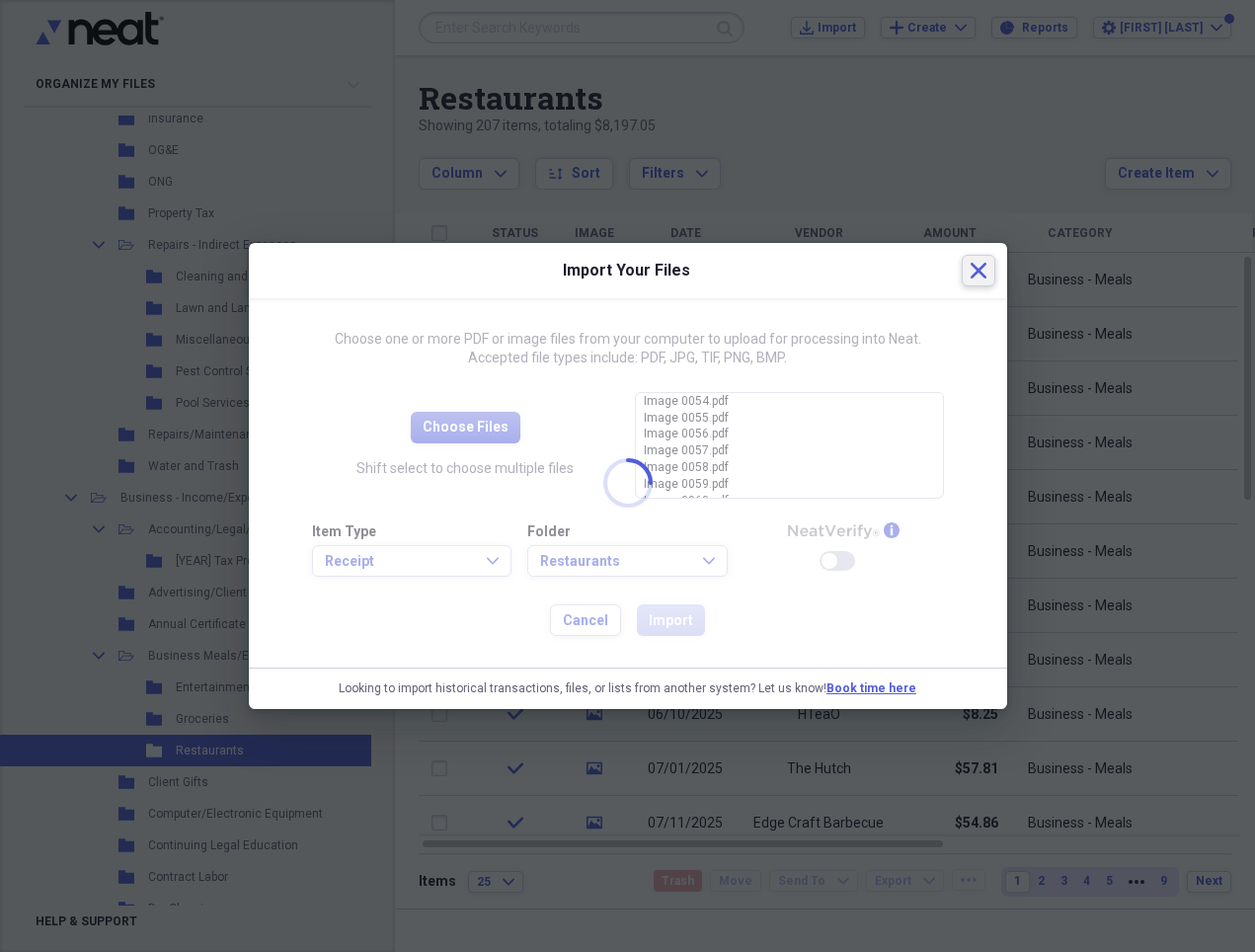 click on "Close" 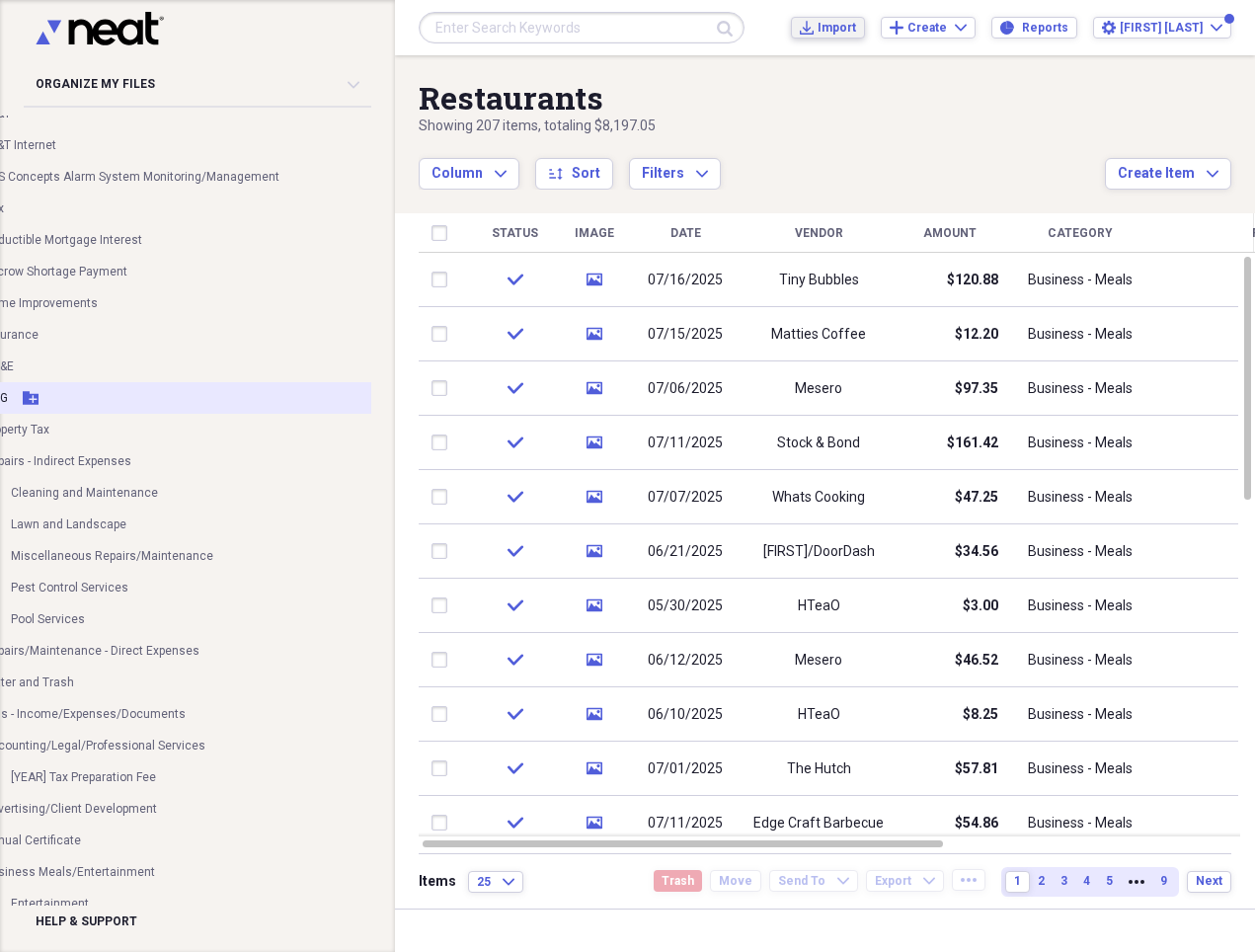 scroll, scrollTop: 713, scrollLeft: 0, axis: vertical 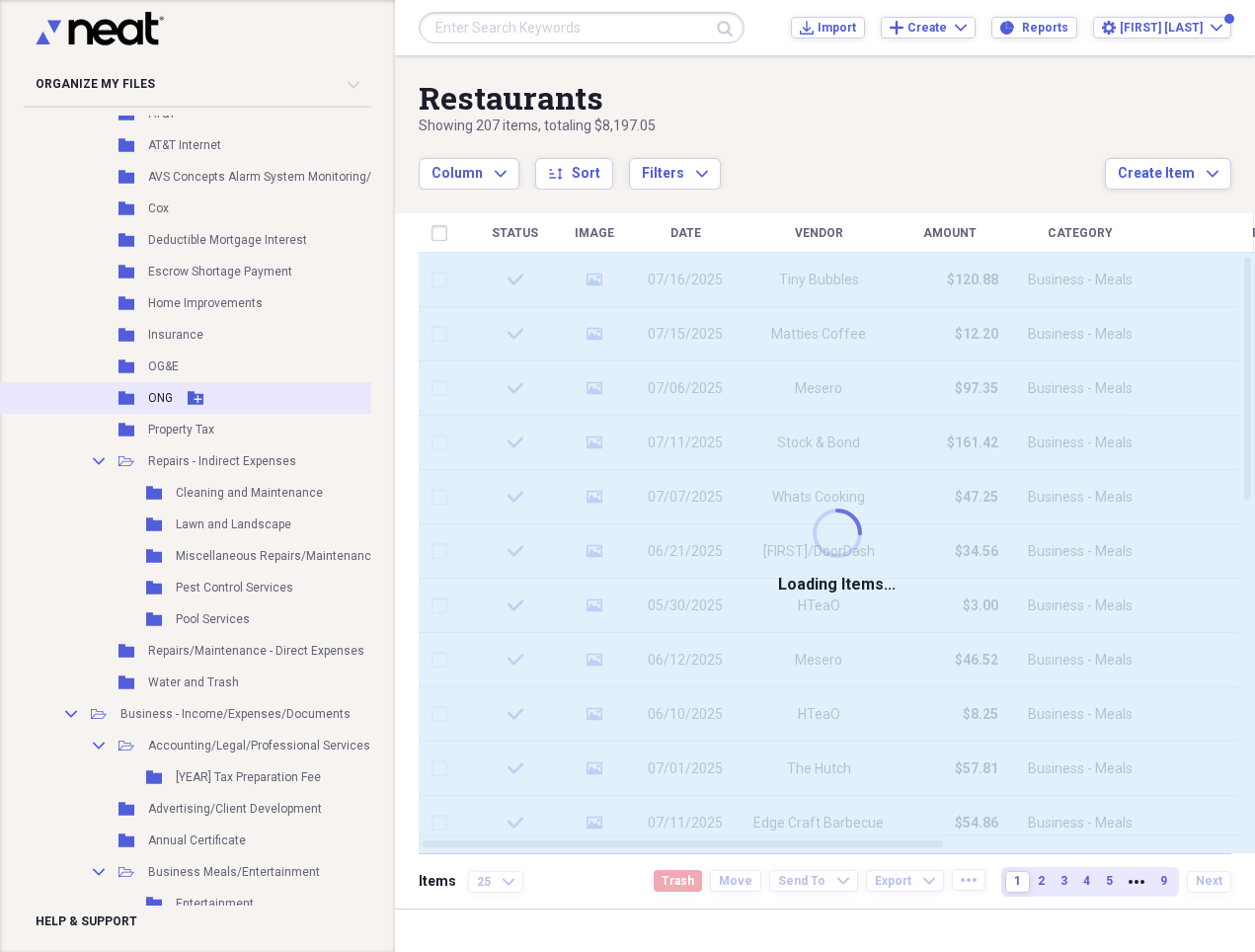 click on "ONG" at bounding box center (160, 398) 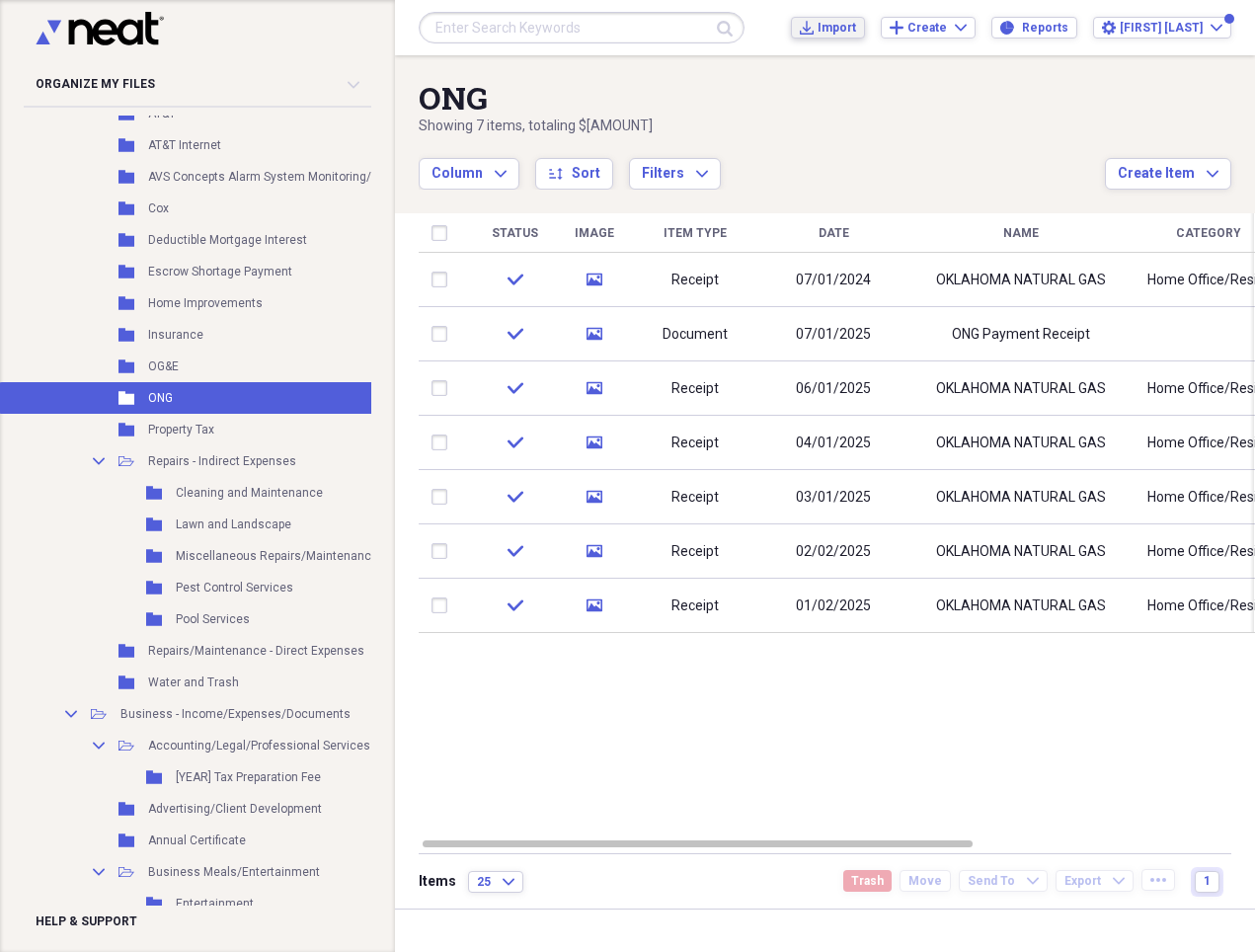 click on "Import" at bounding box center [836, 28] 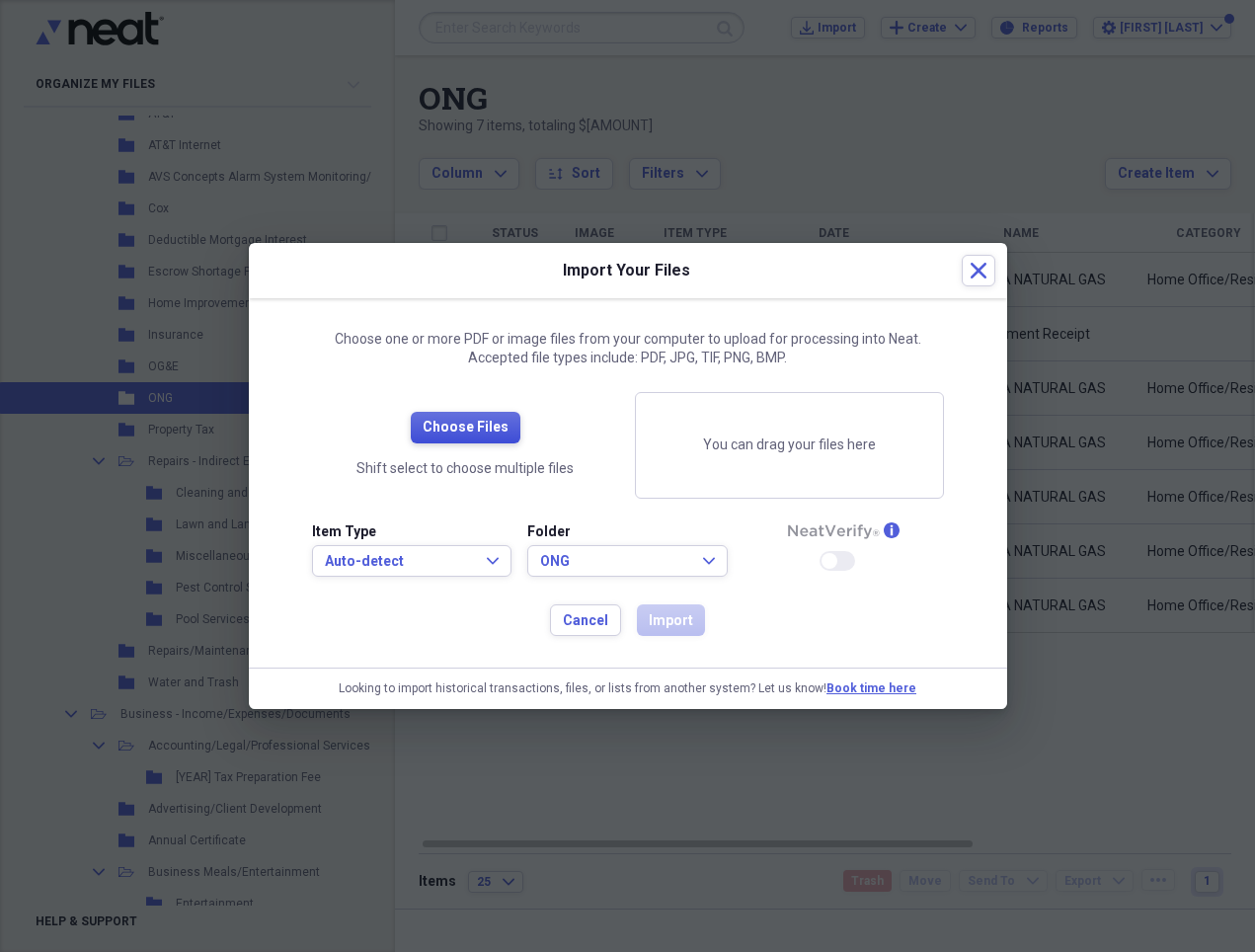 click on "Choose Files" at bounding box center [465, 428] 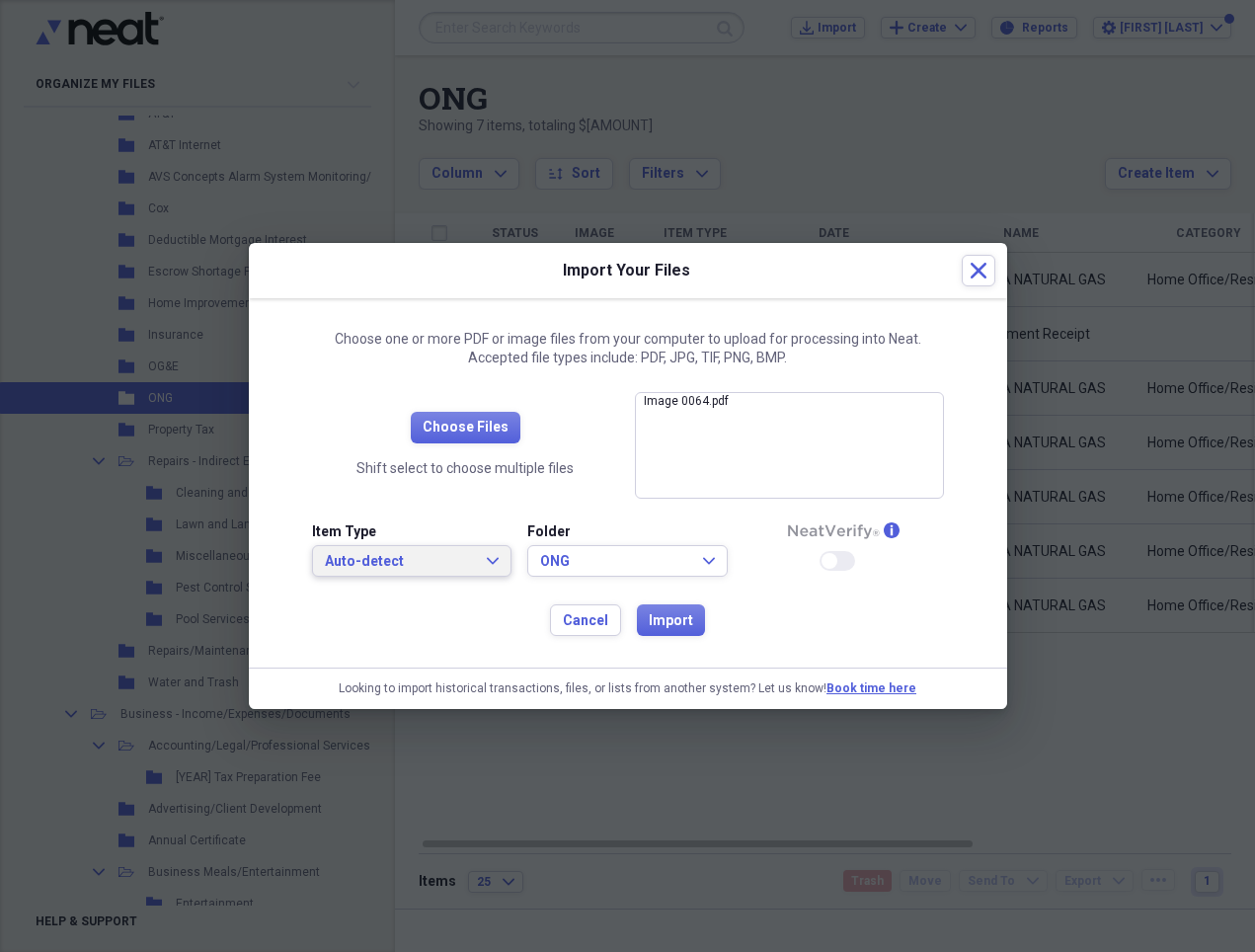 click on "Auto-detect" at bounding box center [400, 562] 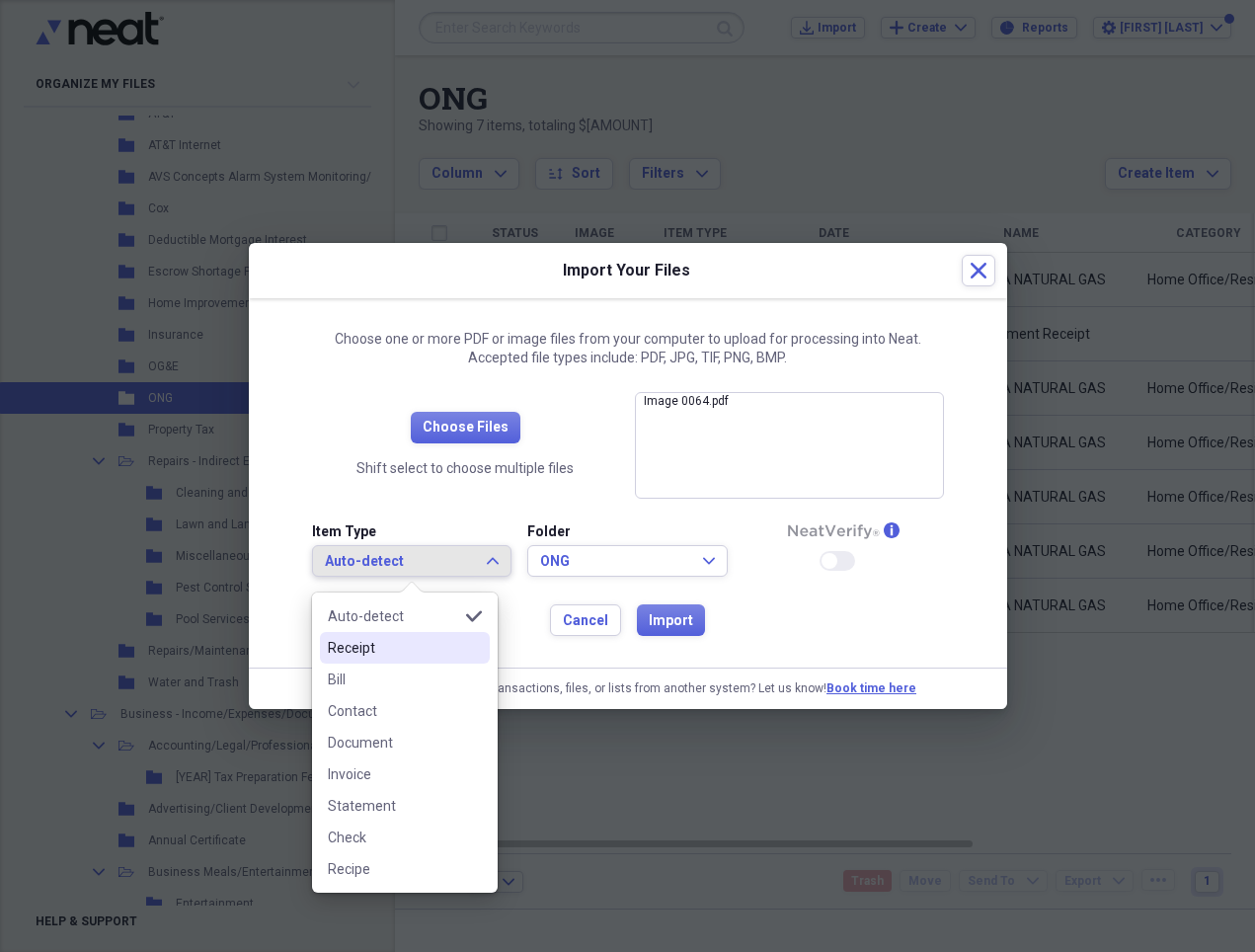 click on "Receipt" at bounding box center [393, 648] 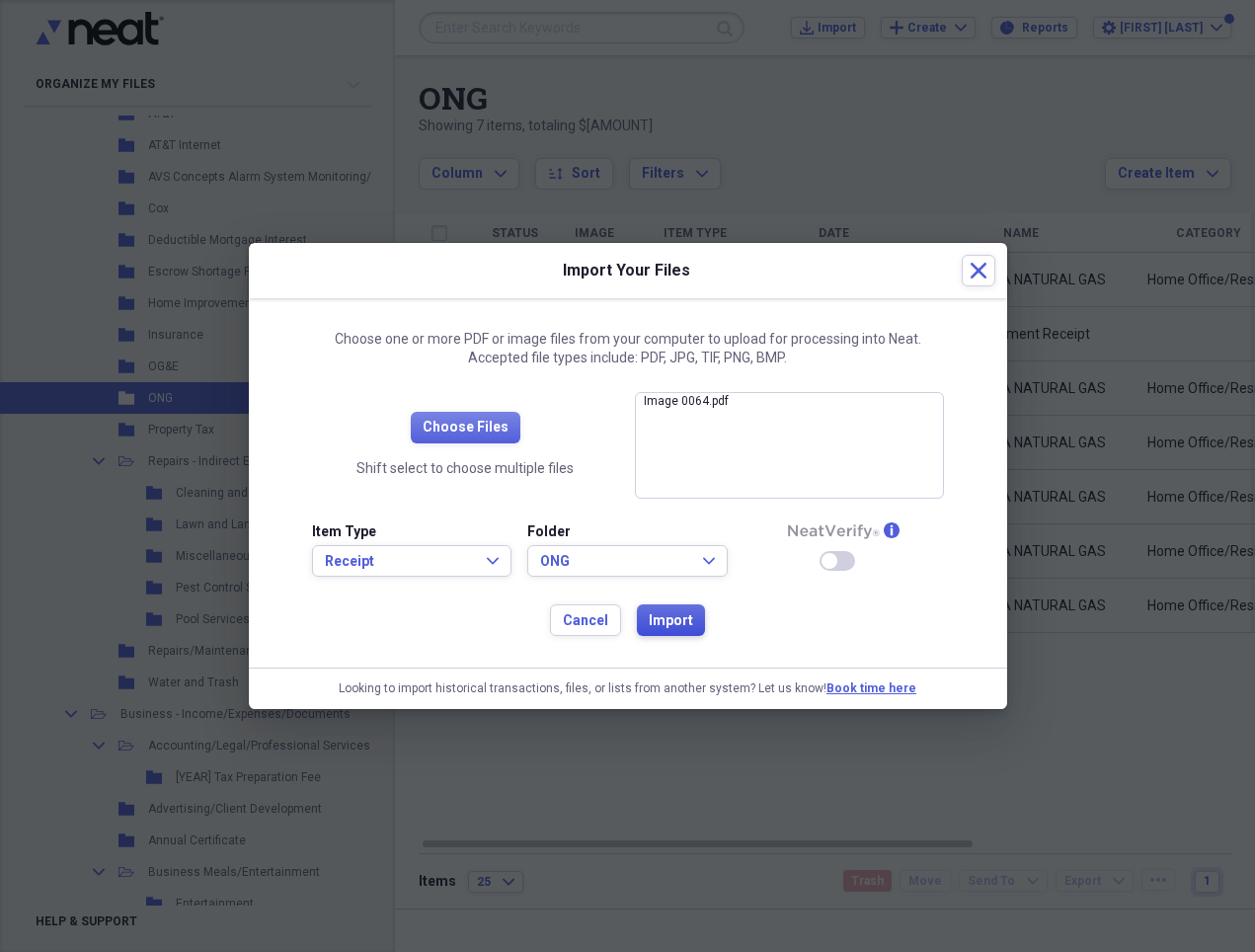 click on "Import" at bounding box center [670, 621] 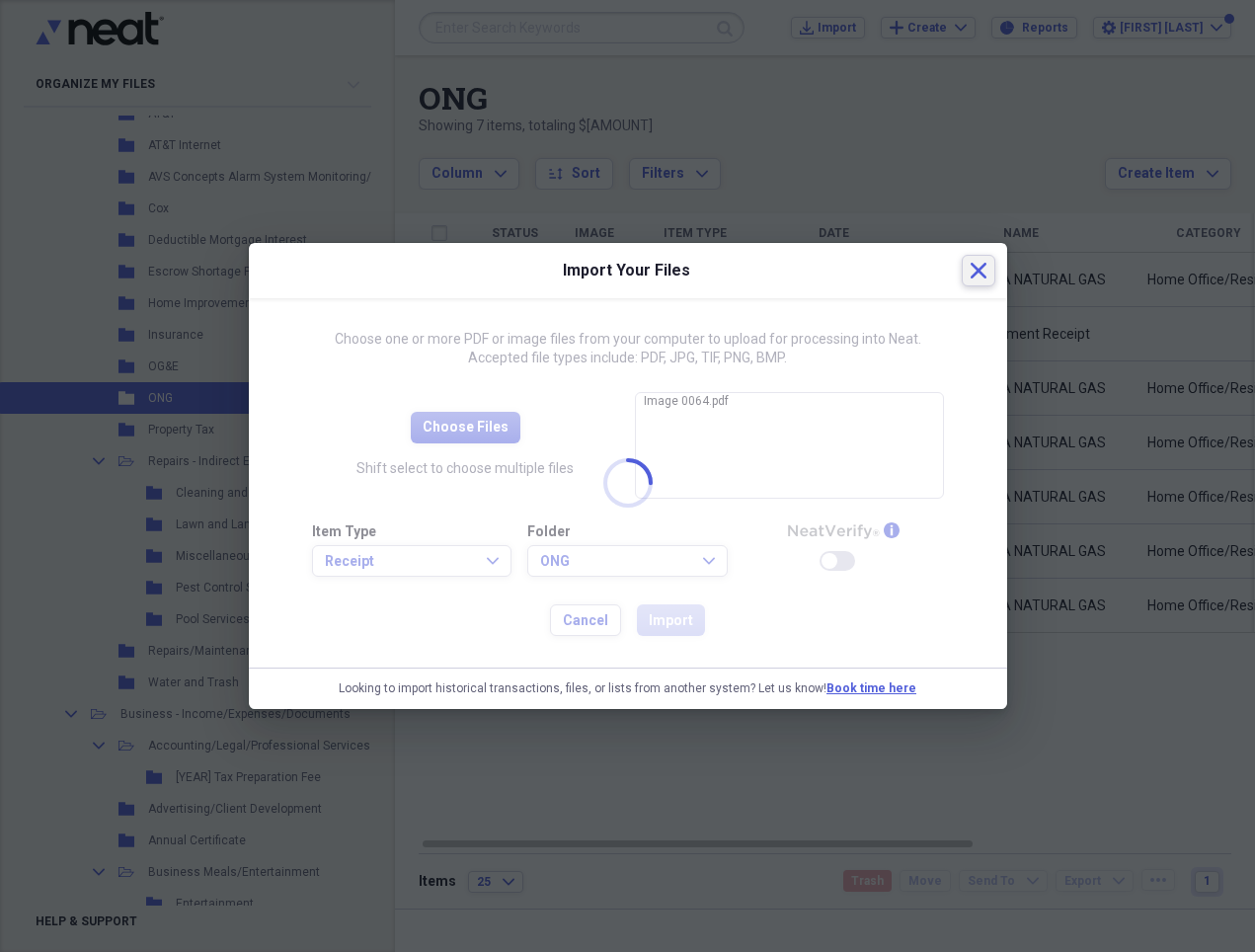 click on "Close" at bounding box center (979, 271) 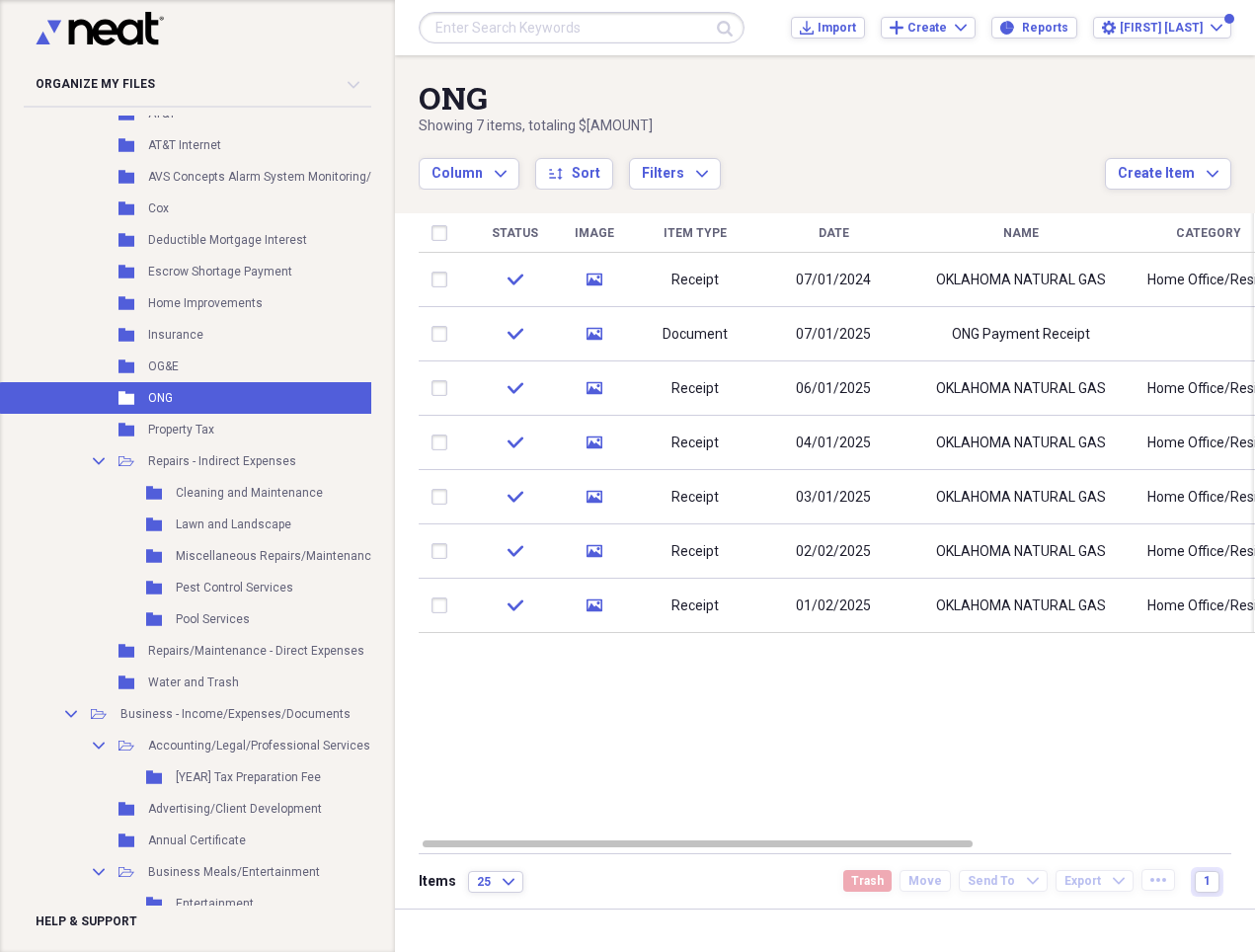 click on "Organize My Files 99+ Collapse Unfiled Needs Review 99+ Unfiled All Files Unfiled Unfiled Unfiled Saved Reports Collapse My Cabinet My Cabinet Add Folder Expand Folder 2013 Taxes - SLGP Add Folder Expand Folder 2015 Taxes - SLGP Add Folder Expand Folder 2016 Taxes - SLGP Add Folder Expand Folder 2017 Taxes - SLGP Add Folder Folder 2018 Taxes - Frances Add Folder Expand Folder 2018 Taxes - SLGP Add Folder Expand Folder 2019 Taxes - SLGP Add Folder Expand Folder 2020 Taxes SLGP Add Folder Expand Folder 2021 Taxes SLGP Add Folder Expand Folder 2022 Taxes SLGP Add Folder Expand Folder 2023 SLGP Add Folder Expand Folder 2024 Taxes - SLGP Add Folder Collapse Open Folder 2025 Taxes - SLGP Add Folder Folder Bank Sheets Add Folder Folder Bank Statements Add Folder Collapse Open Folder Brighton Avenue Home Office/Residence Add Folder Folder Alarm Permit Add Folder Folder AT&T Add Folder Folder AT&T Internet Add Folder Folder AVS Concepts Alarm System Monitoring/Management Add Folder Folder Cox Add Folder Folder Folder" at bounding box center [627, 476] 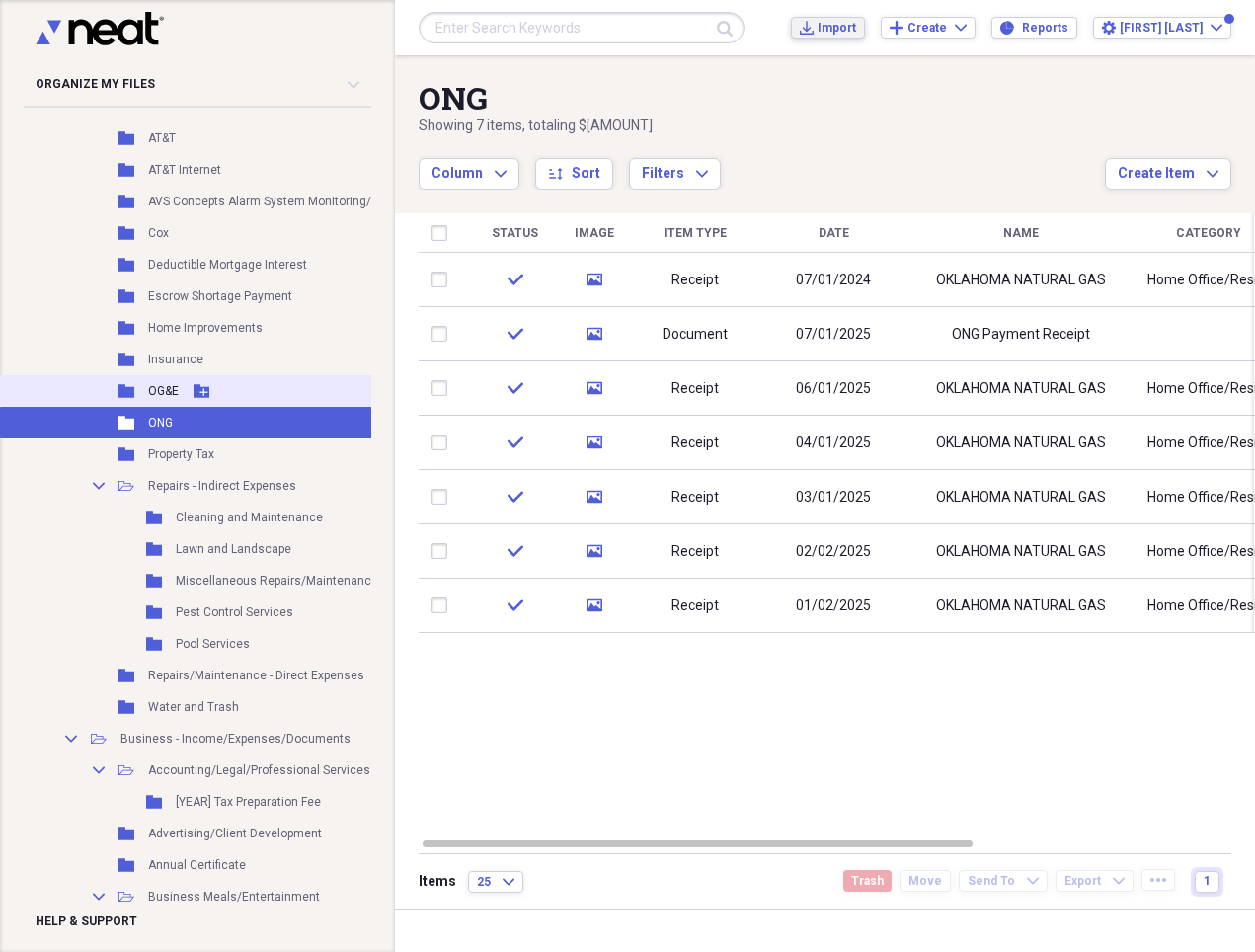 scroll, scrollTop: 683, scrollLeft: 0, axis: vertical 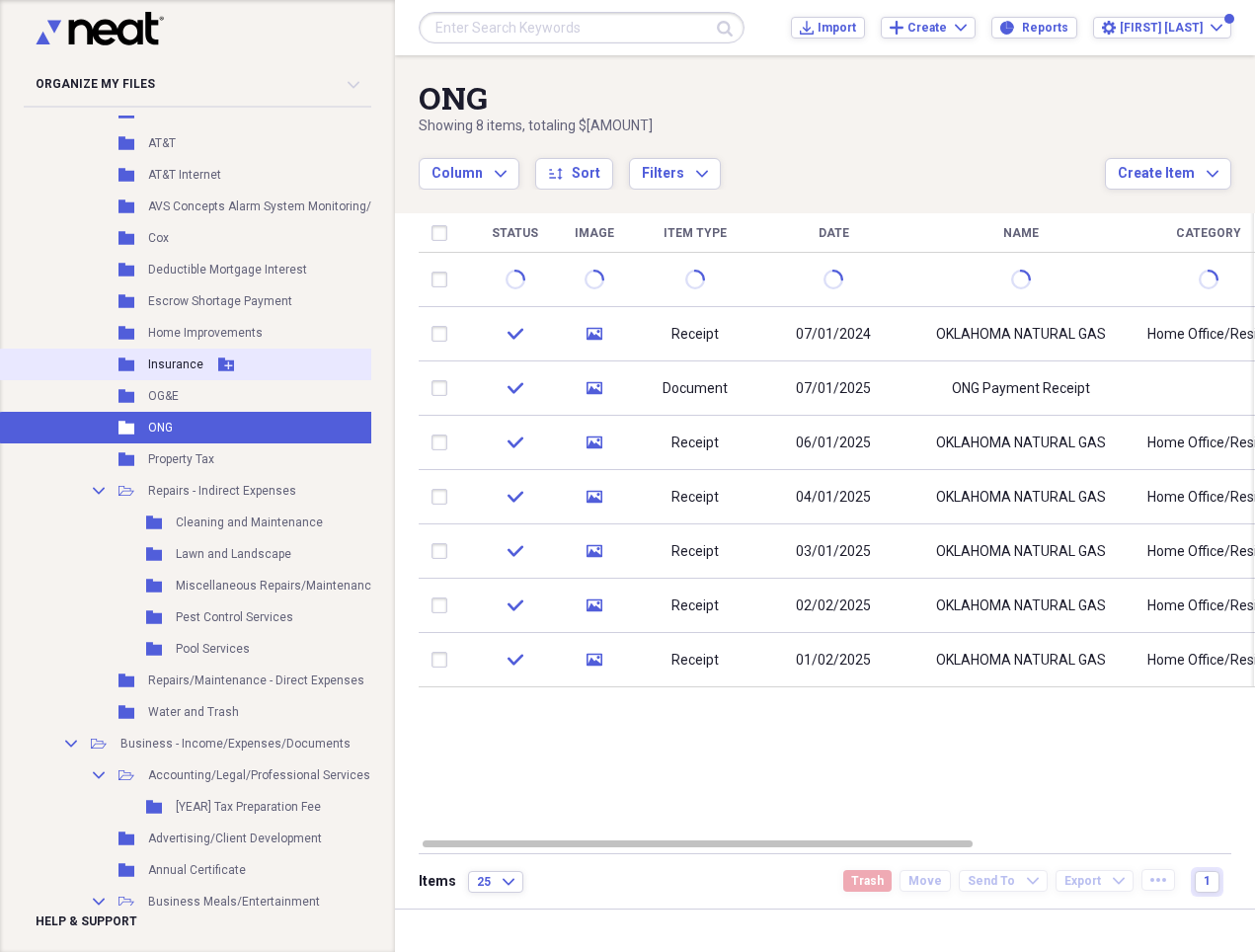 click on "Folder Insurance Add Folder" at bounding box center [270, 364] 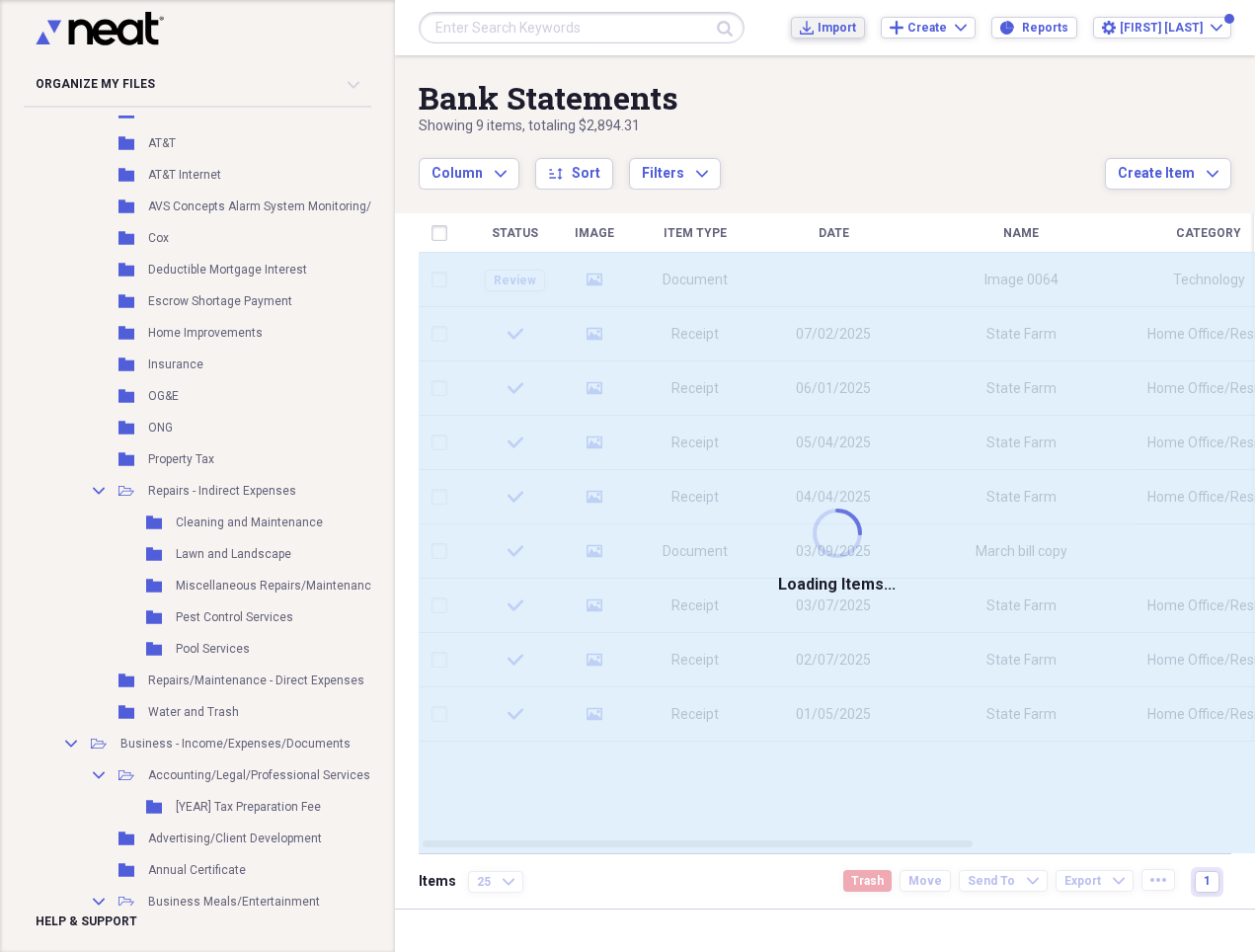 click on "Import" at bounding box center [836, 28] 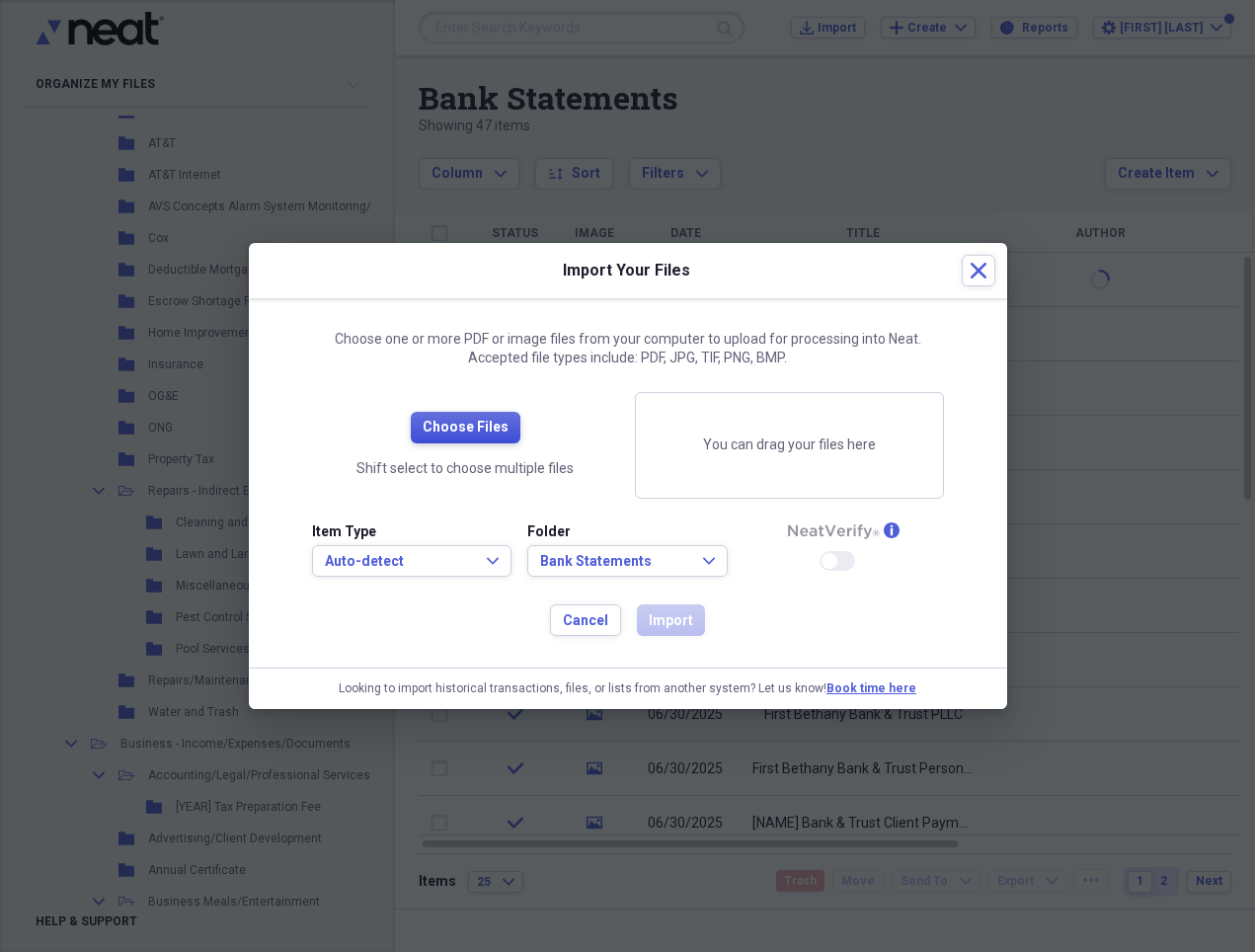 click on "Choose Files" at bounding box center (465, 428) 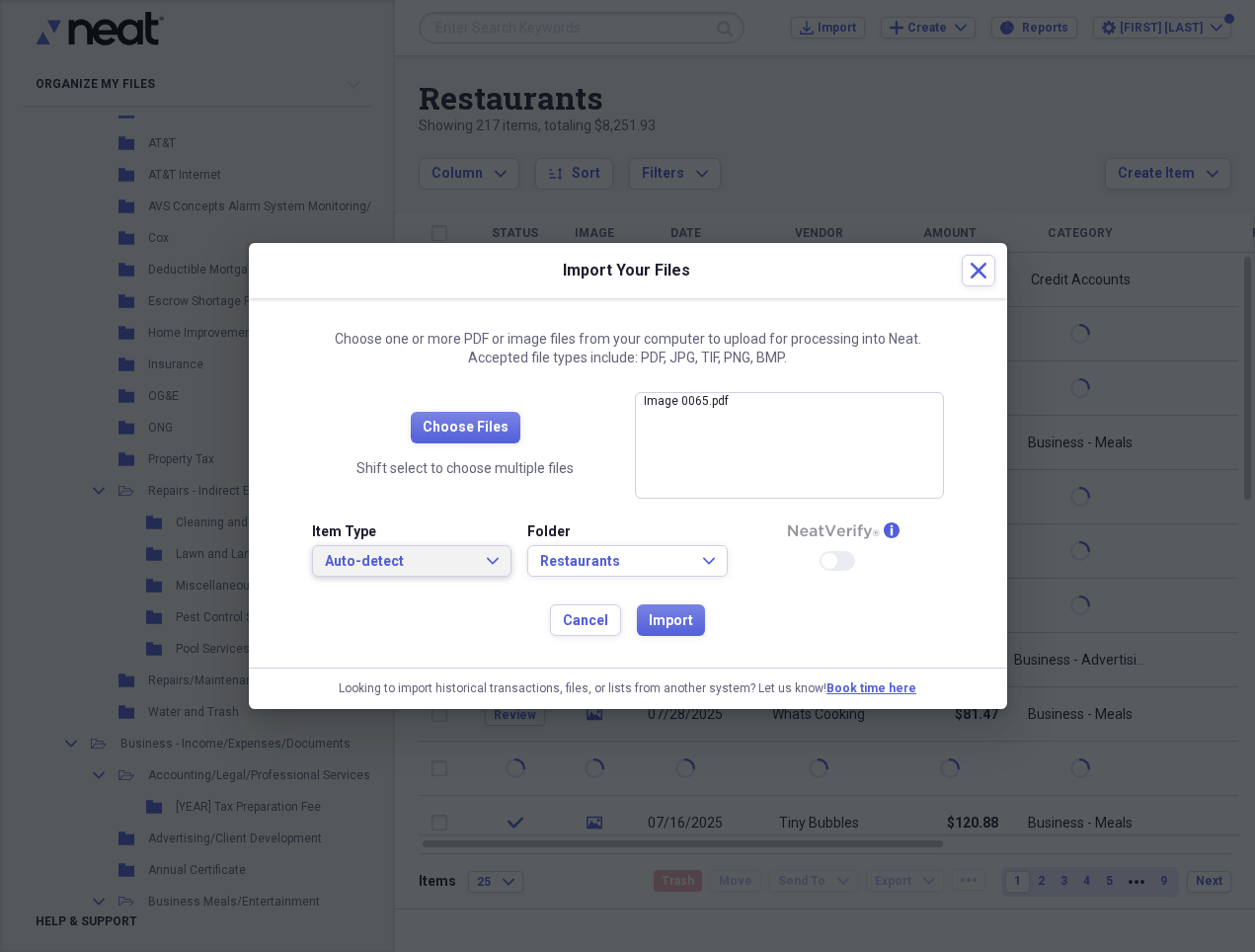 click on "Auto-detect" at bounding box center (400, 562) 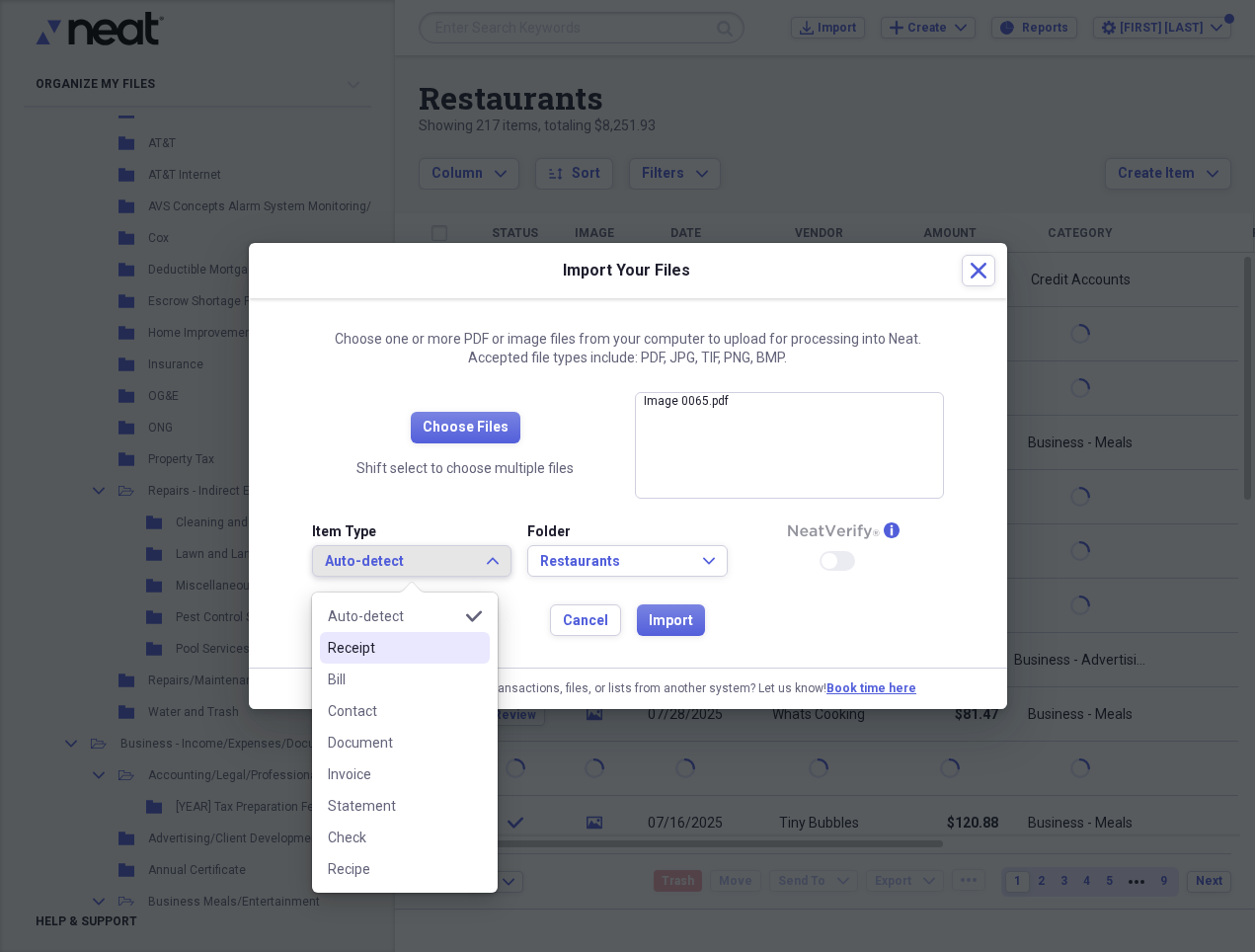 click on "Receipt" at bounding box center (393, 648) 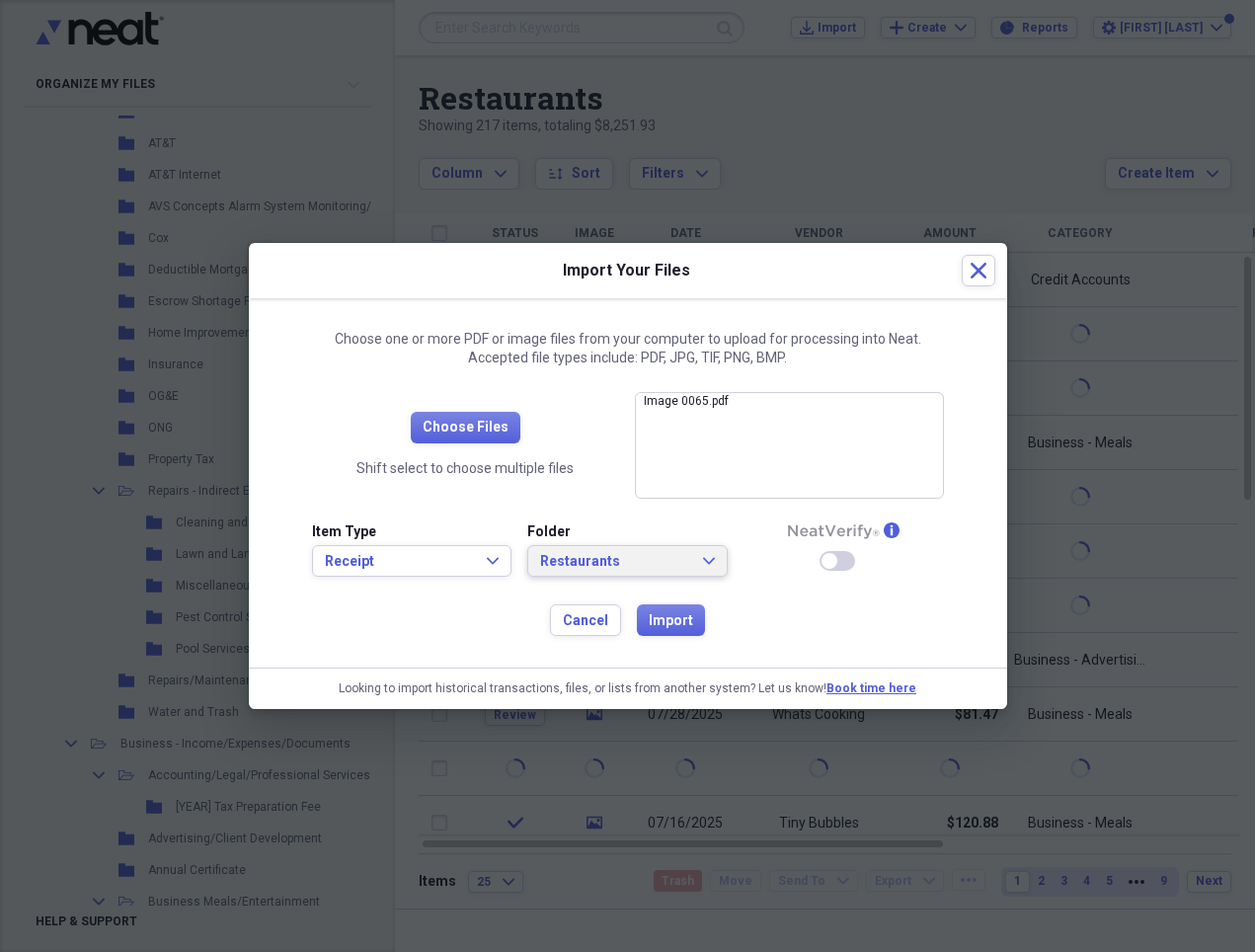 click on "Restaurants" at bounding box center [615, 562] 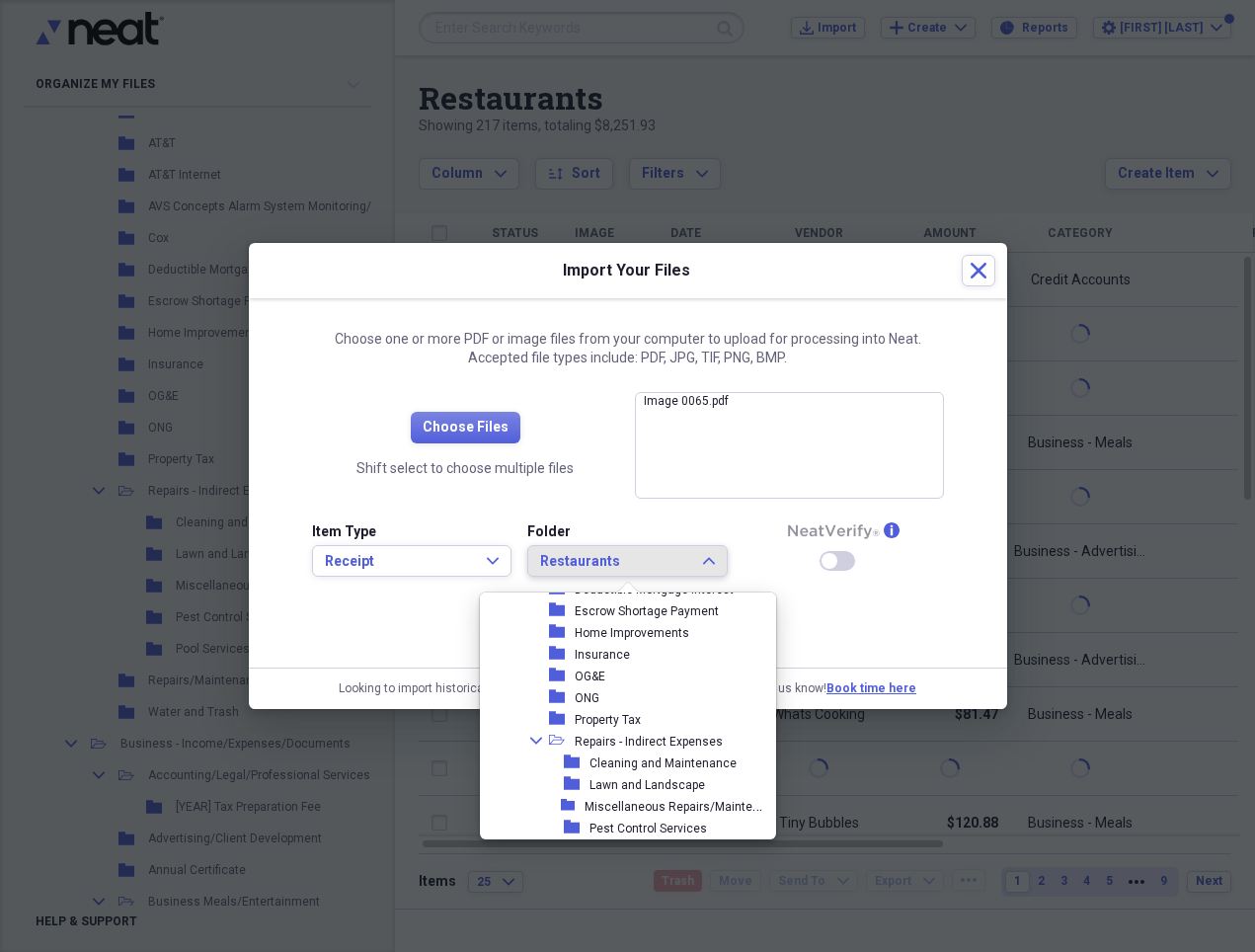 scroll, scrollTop: 528, scrollLeft: 2, axis: both 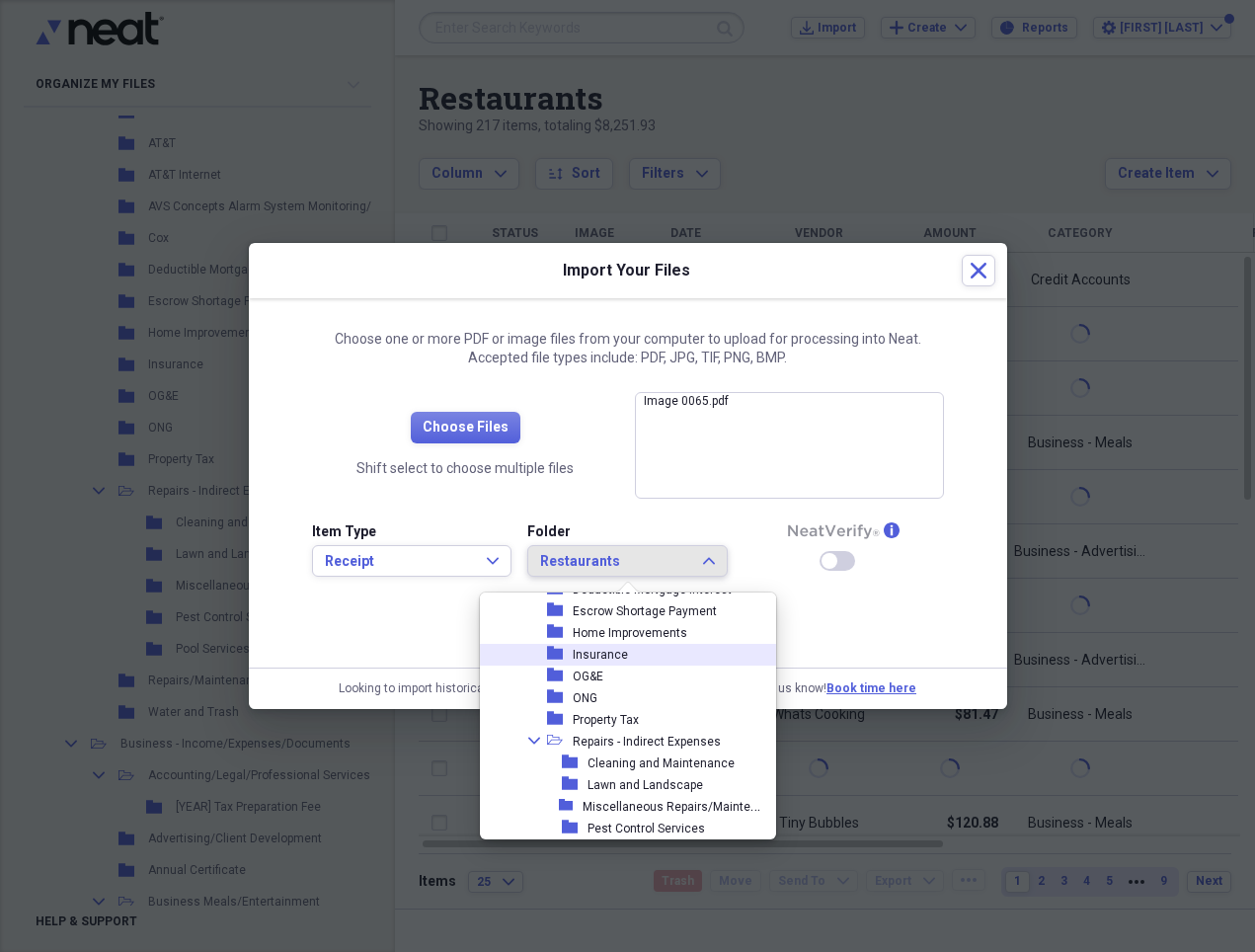 click on "Insurance" at bounding box center [600, 655] 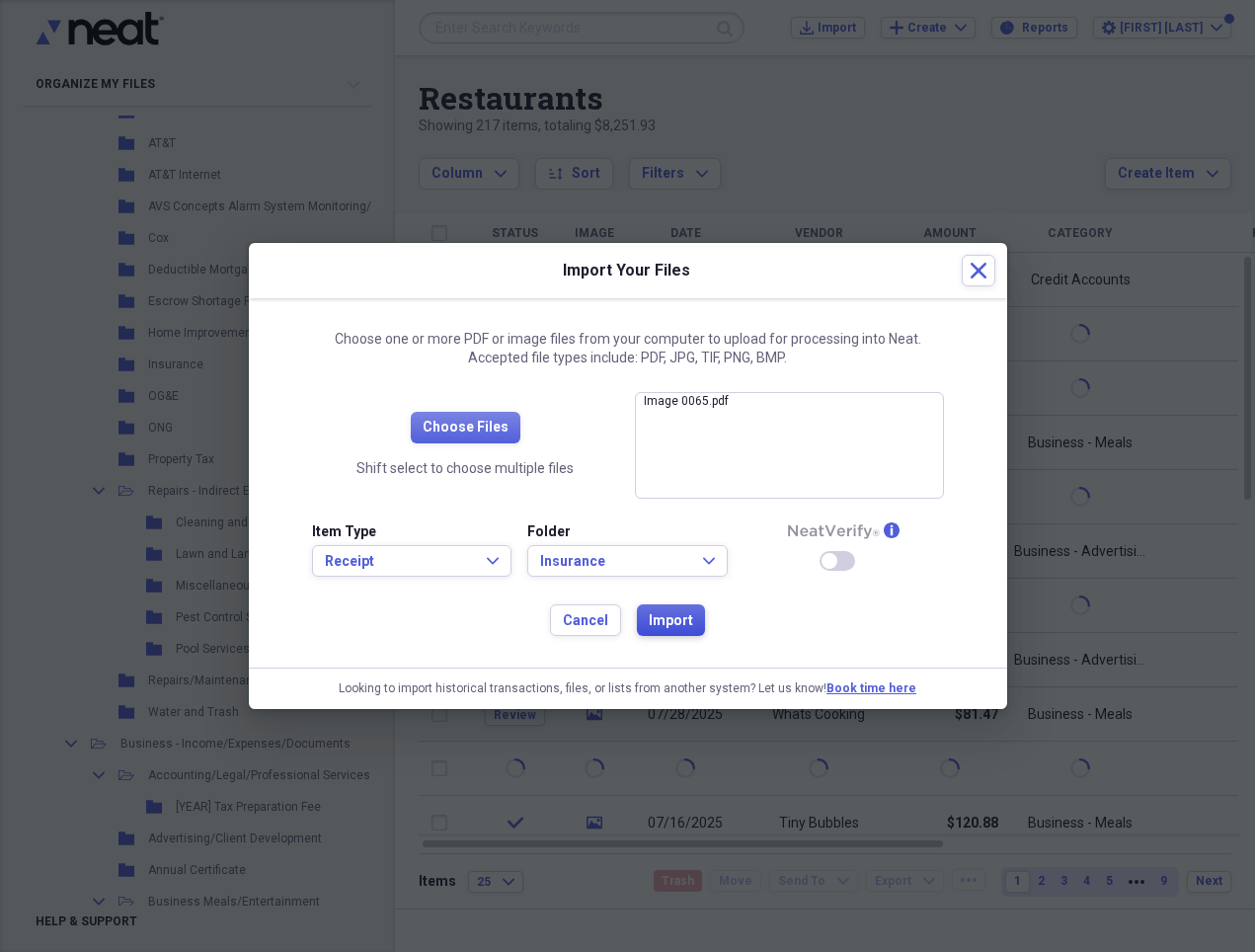 click on "Import" at bounding box center (670, 621) 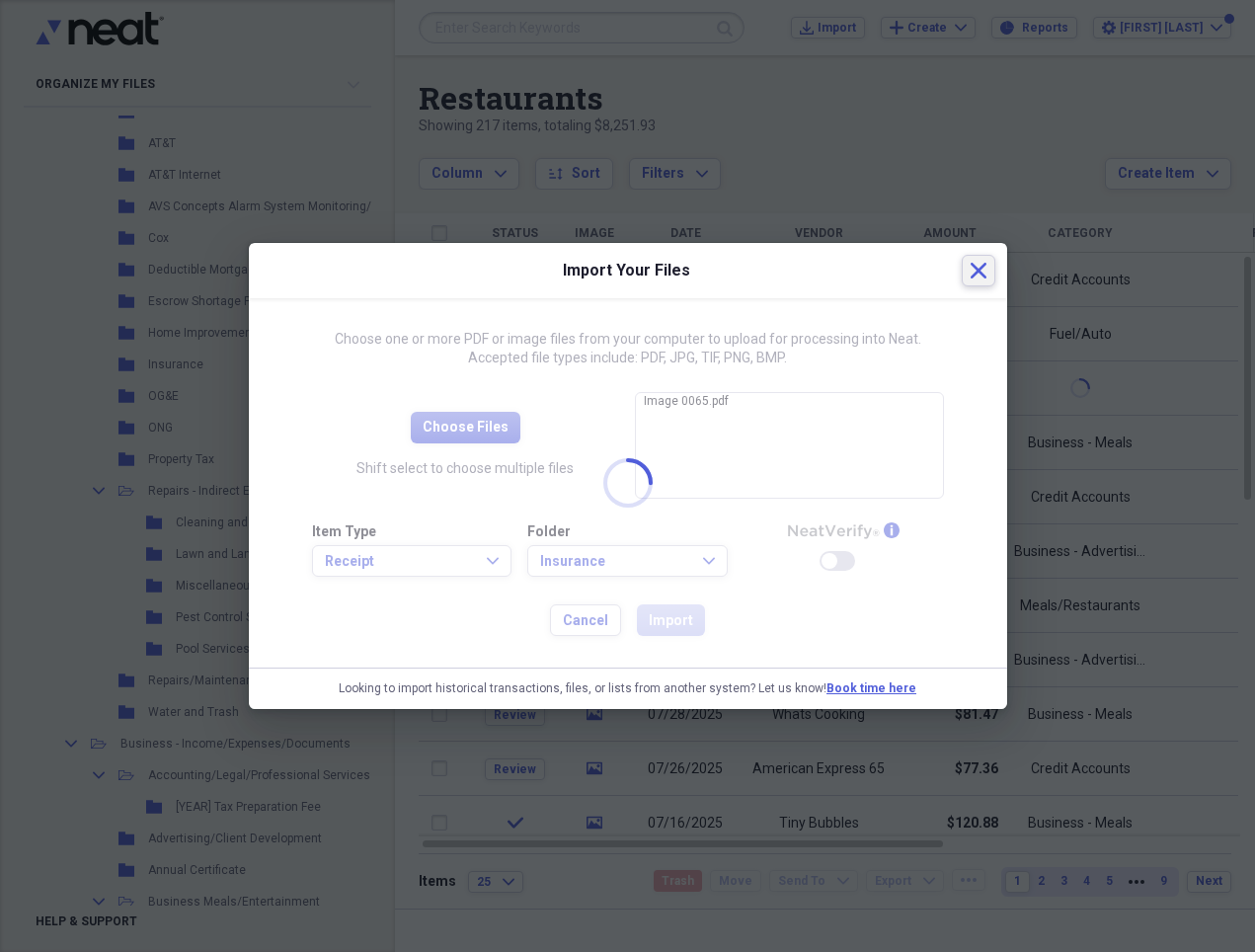 click 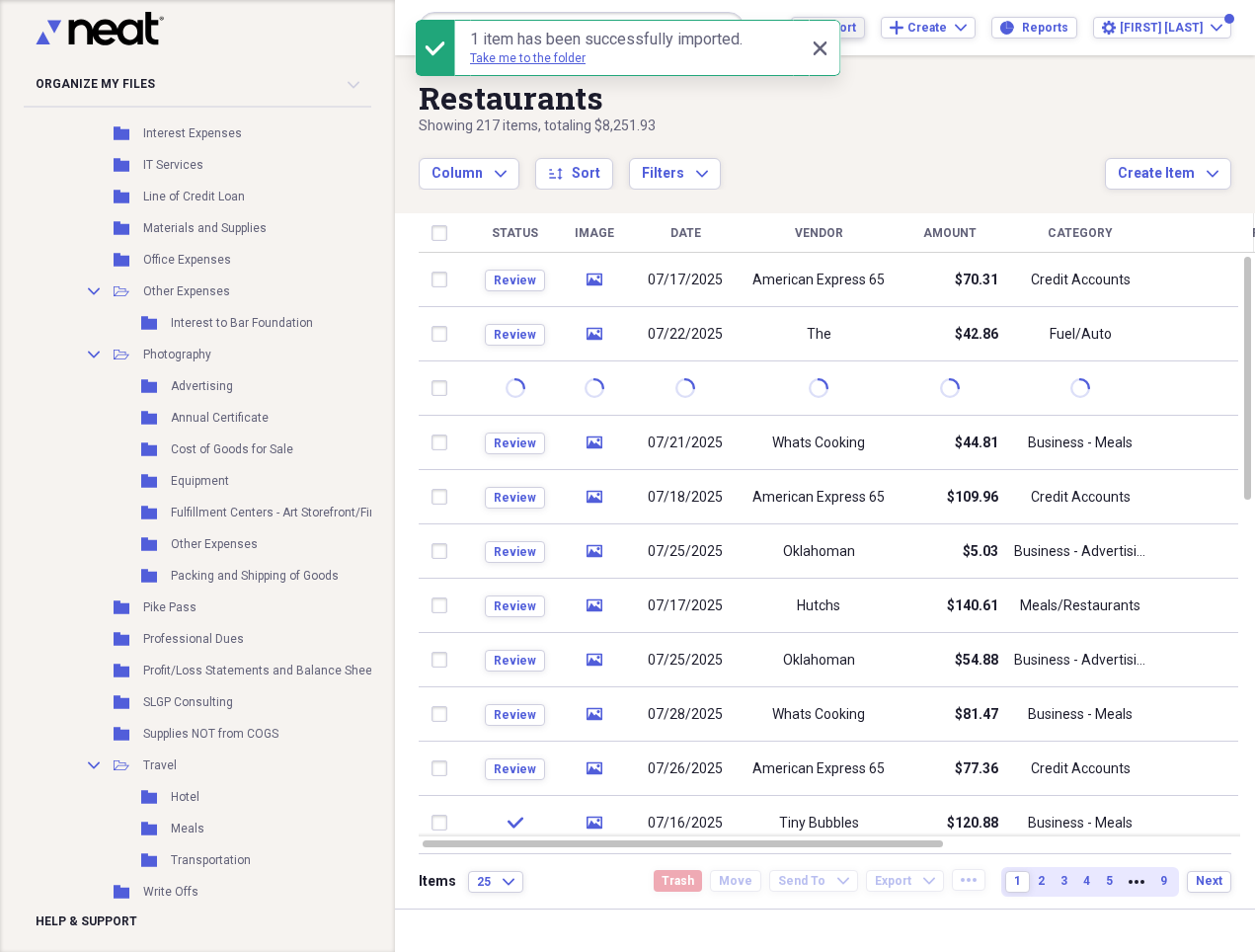 scroll, scrollTop: 2350, scrollLeft: 5, axis: both 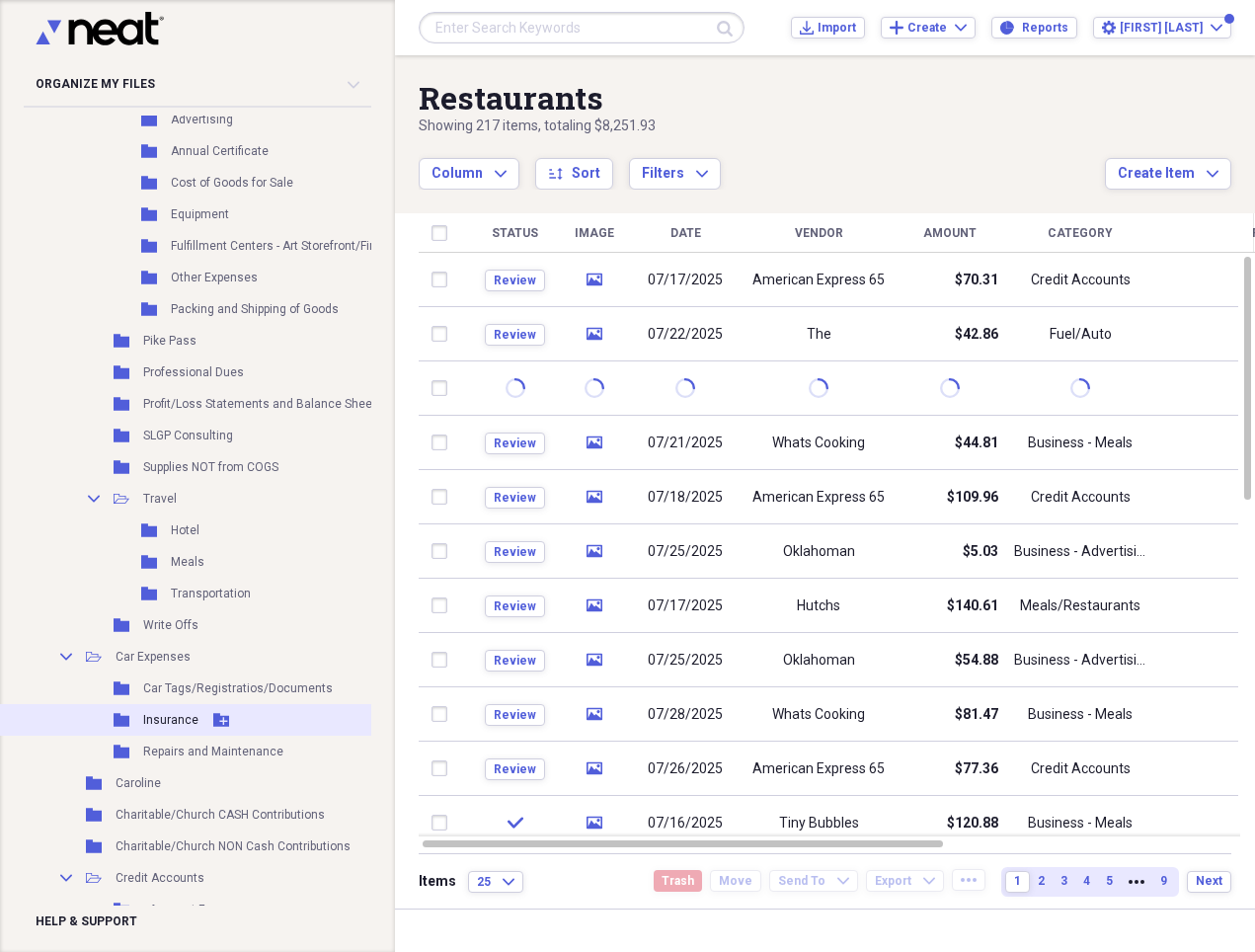 click on "Insurance" at bounding box center (171, 720) 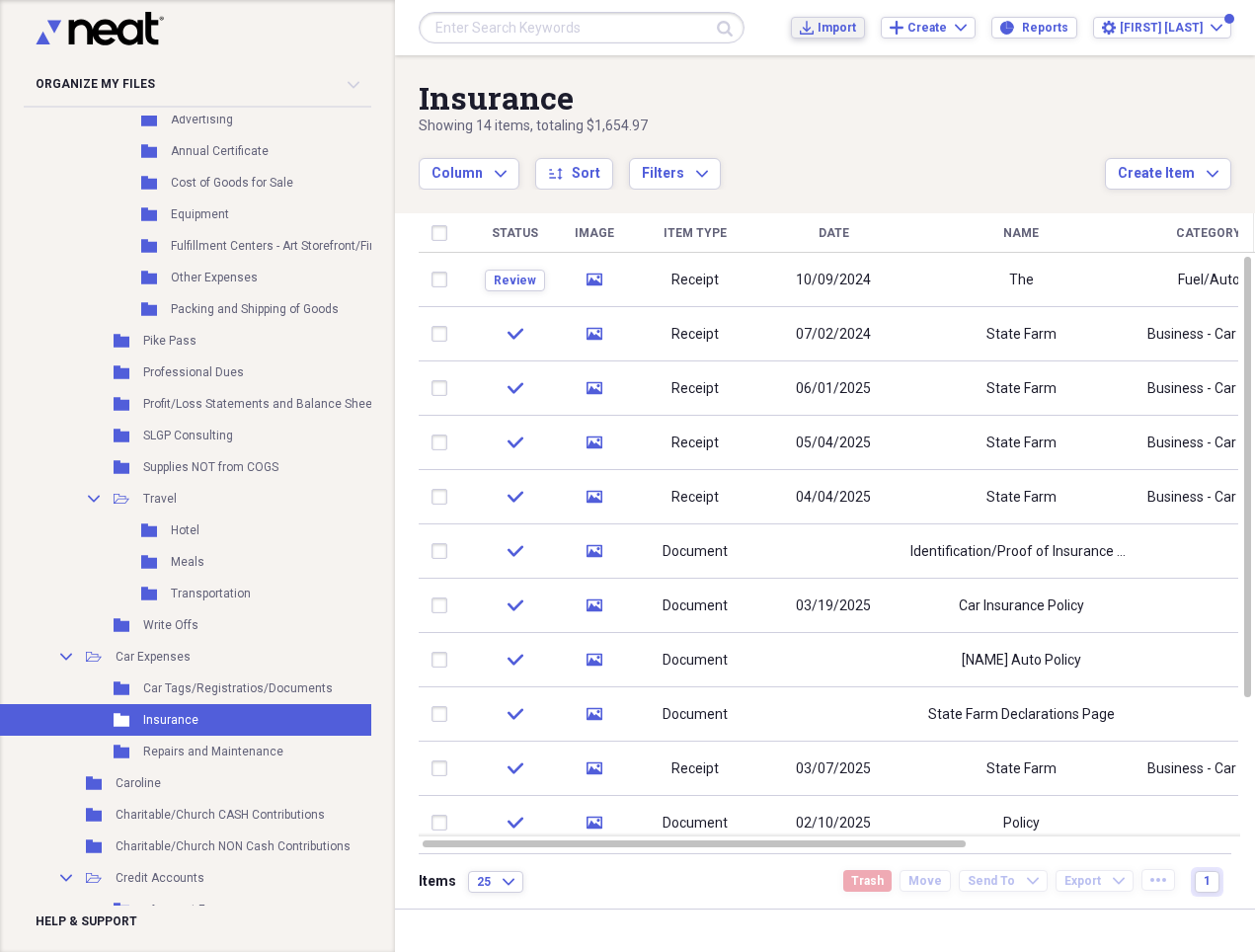 click on "Import" at bounding box center (836, 28) 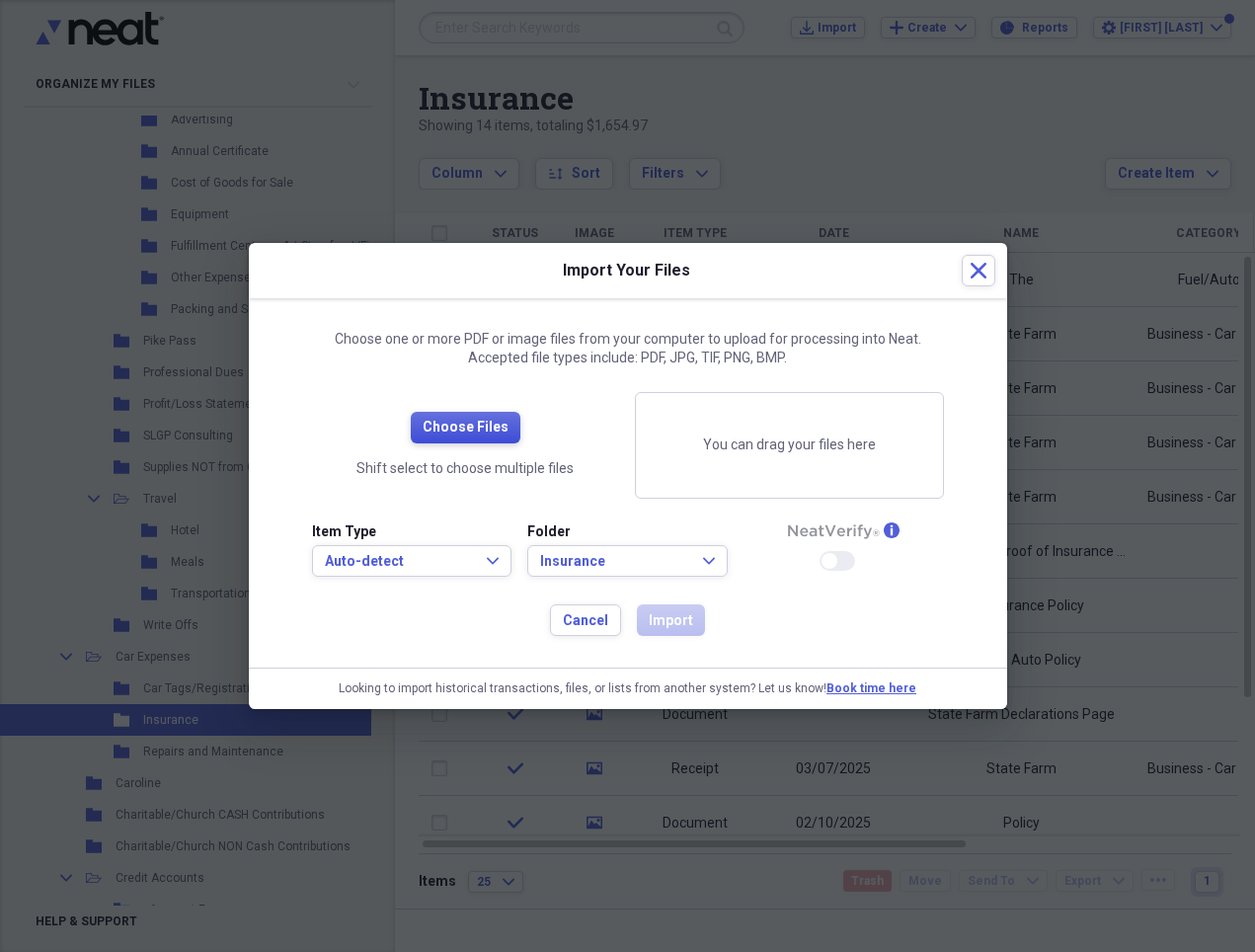 click on "Choose Files" at bounding box center [465, 428] 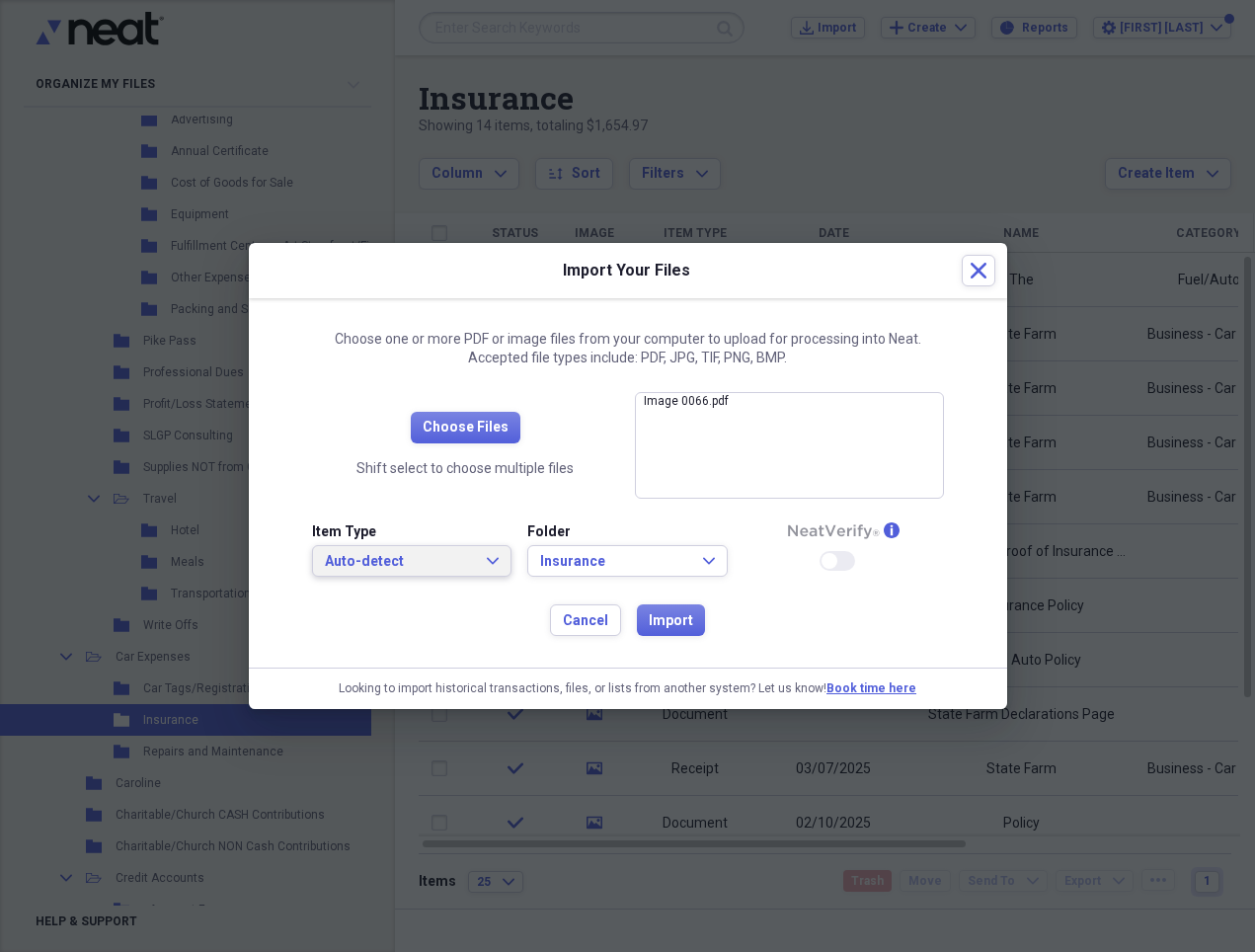 click on "Auto-detect" at bounding box center [400, 562] 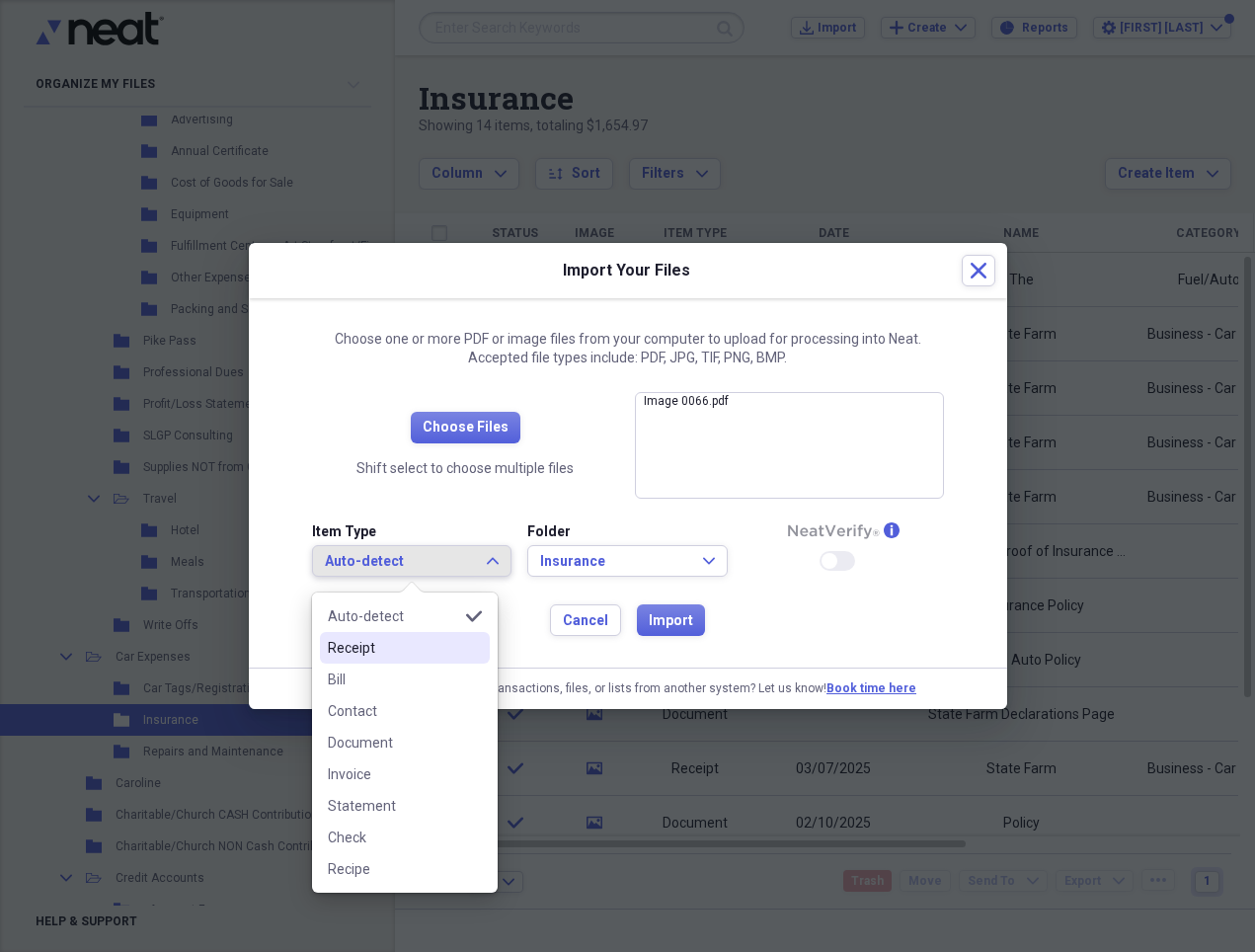 click on "Receipt" at bounding box center (405, 648) 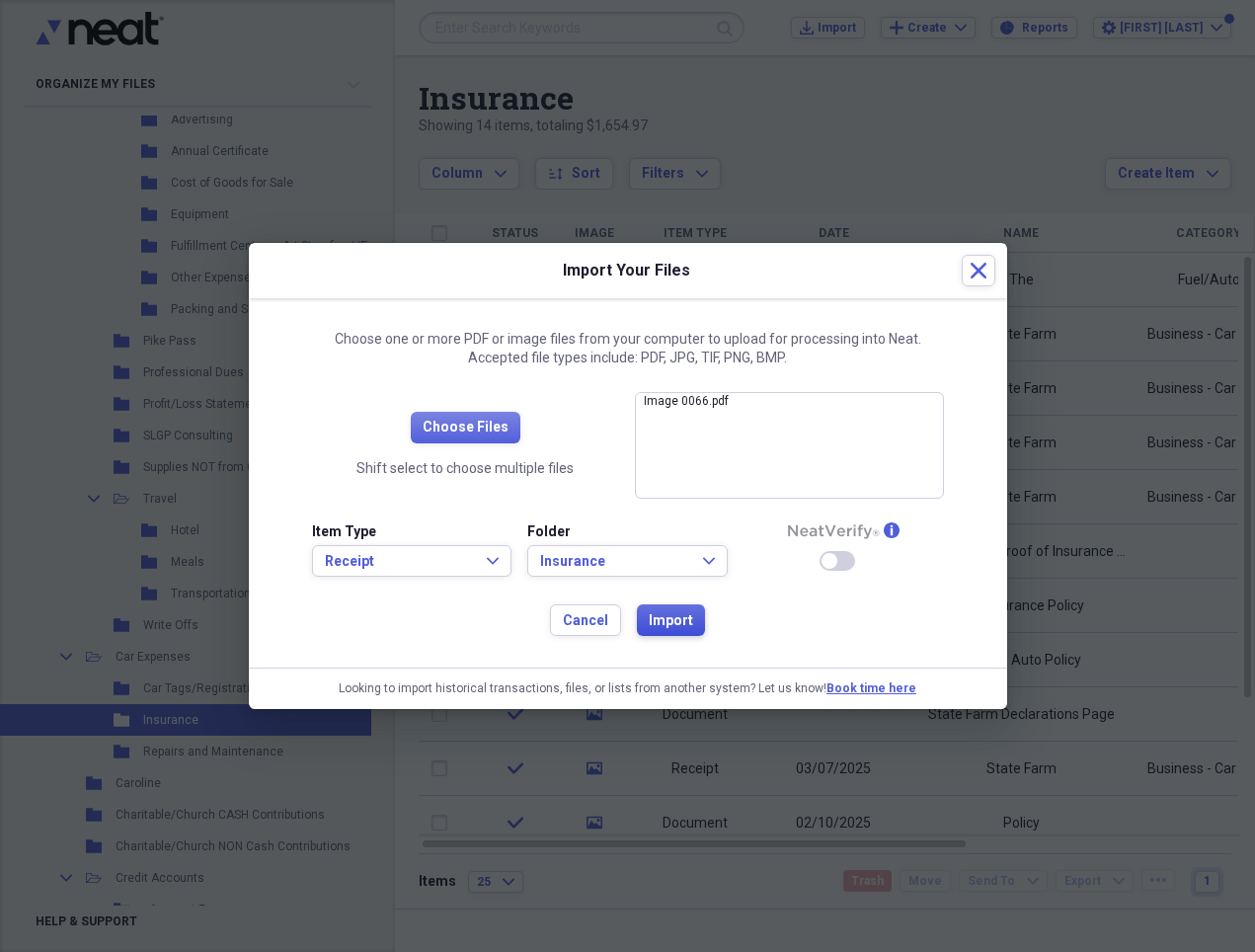 click on "Import" at bounding box center [670, 621] 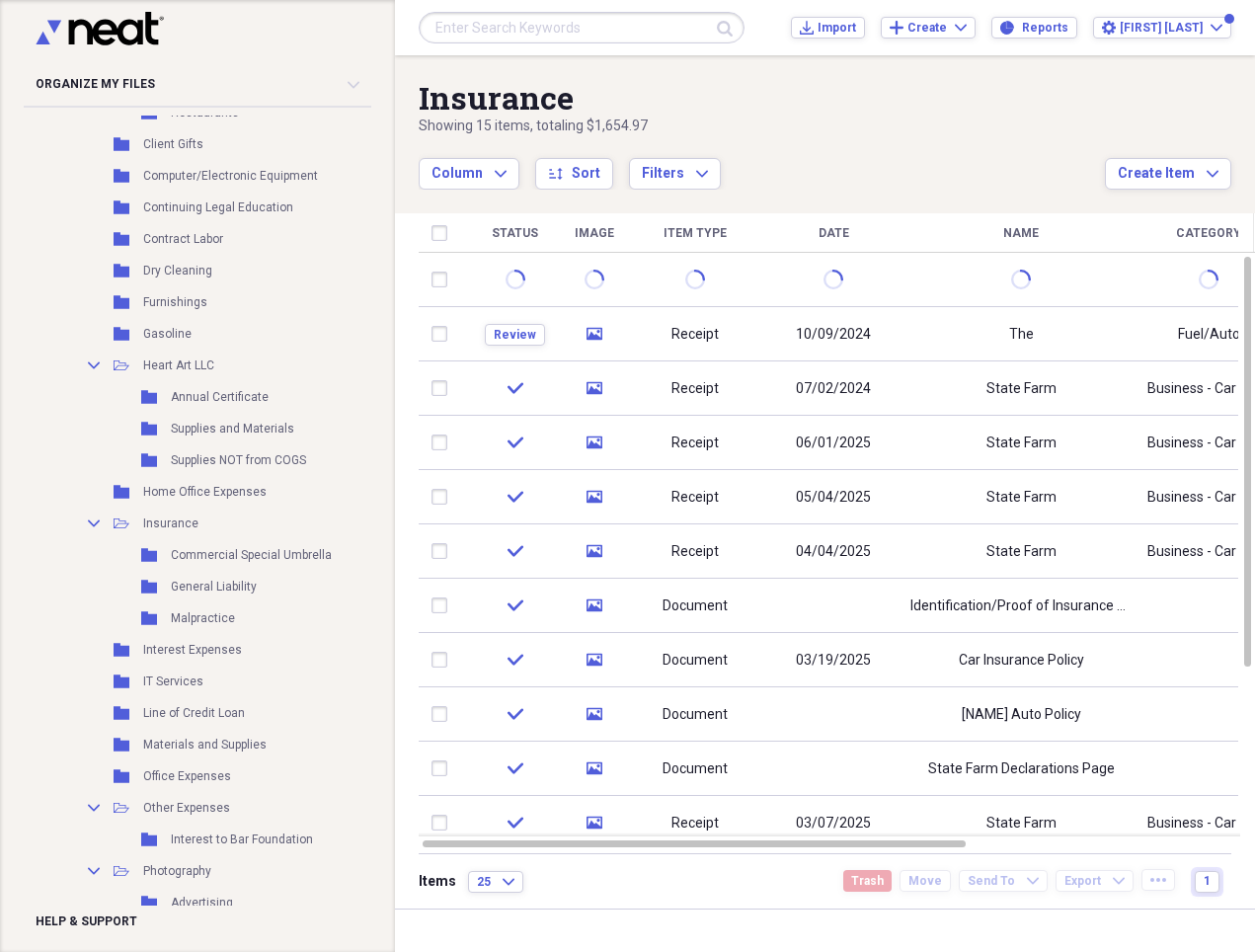 scroll, scrollTop: 1558, scrollLeft: 5, axis: both 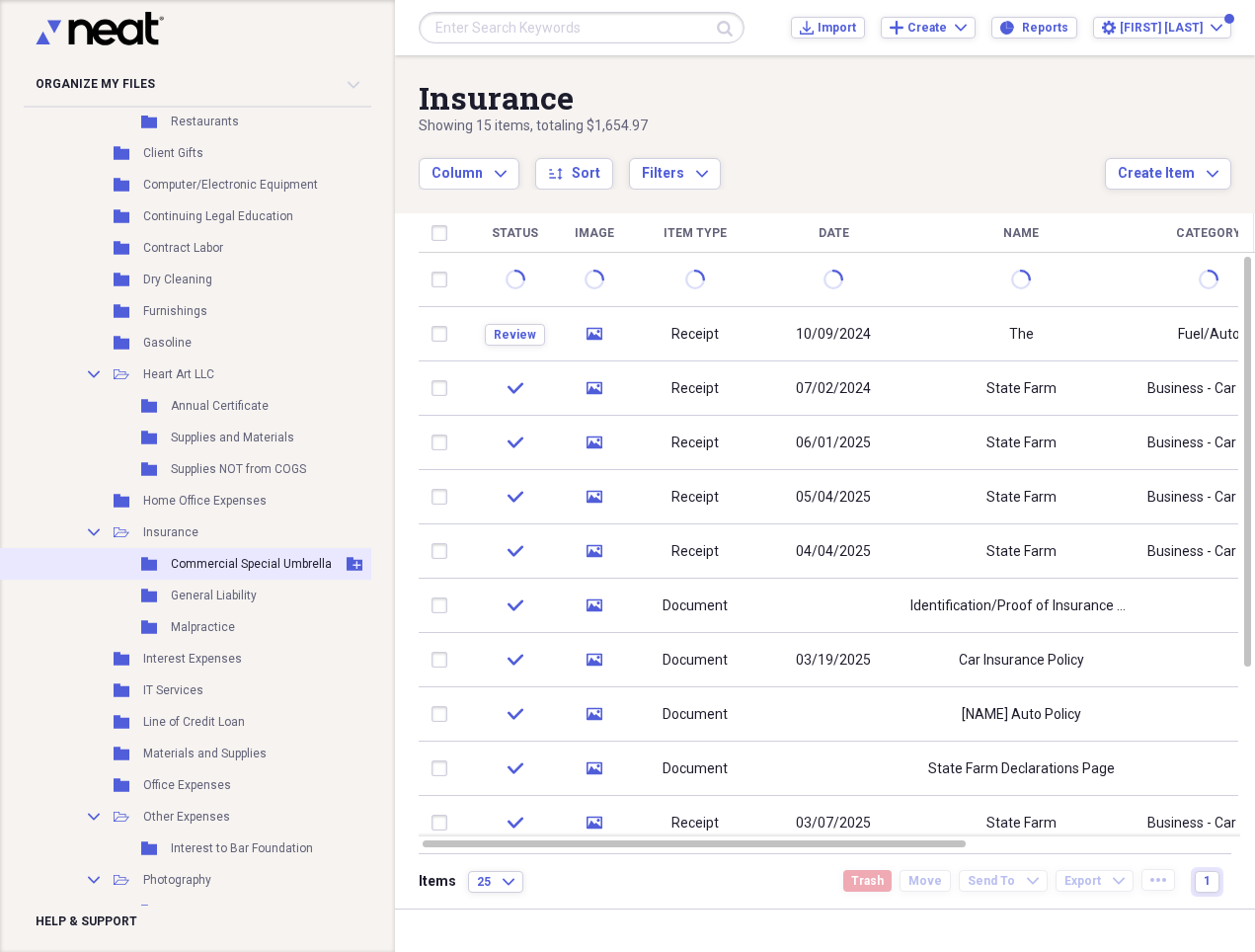 click on "Commercial Special Umbrella" at bounding box center (251, 564) 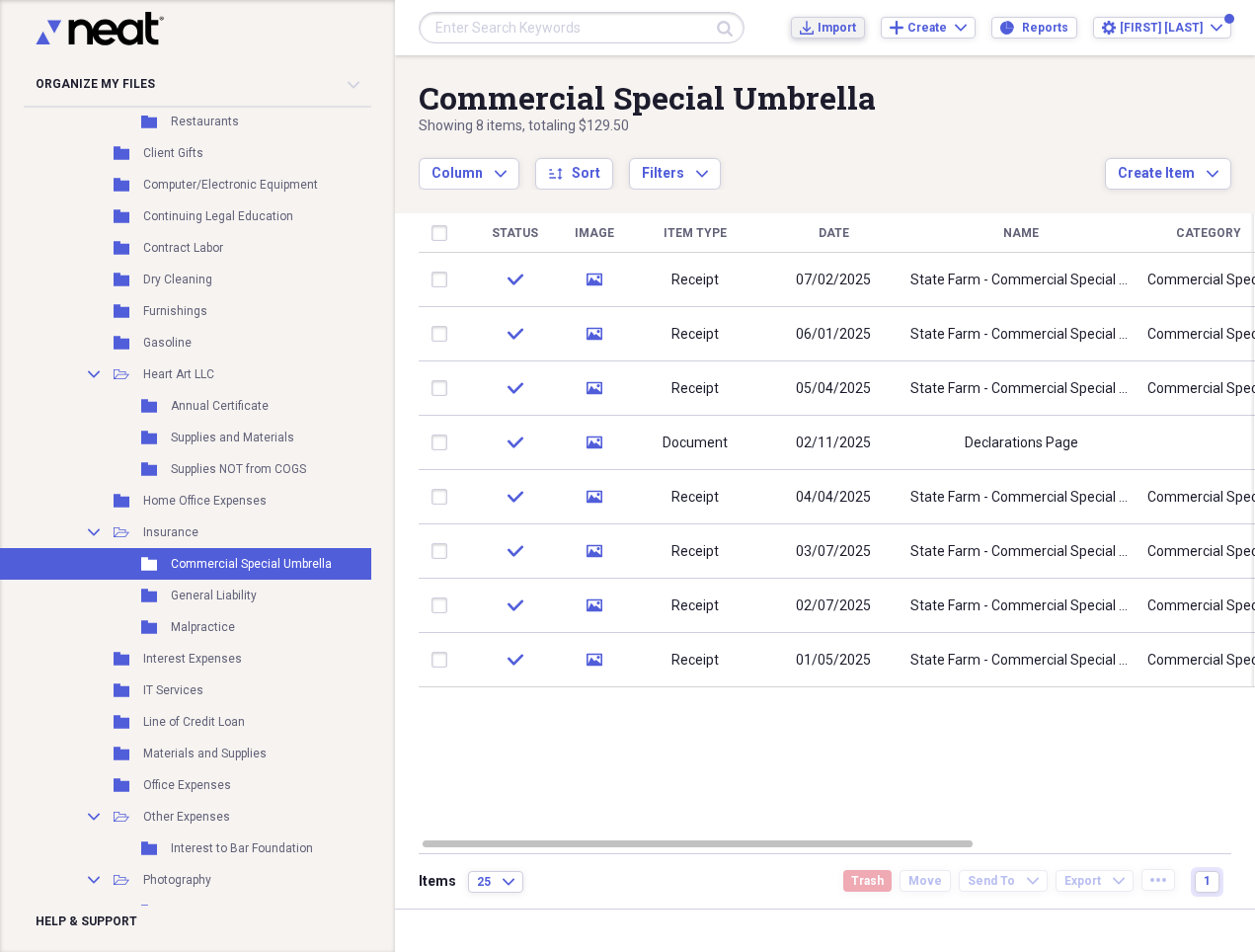 click on "Import" at bounding box center (836, 28) 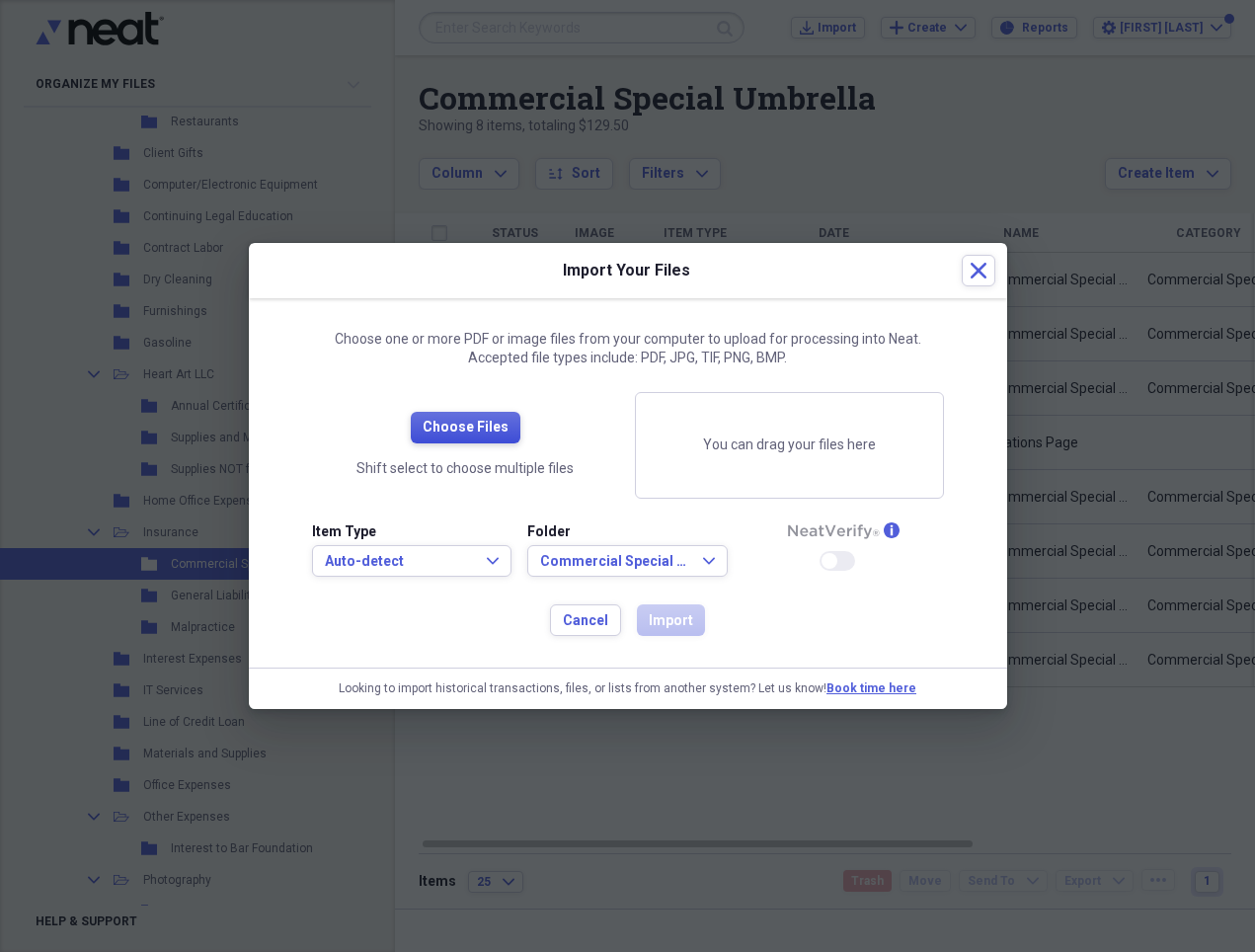 click on "Choose Files" at bounding box center [465, 428] 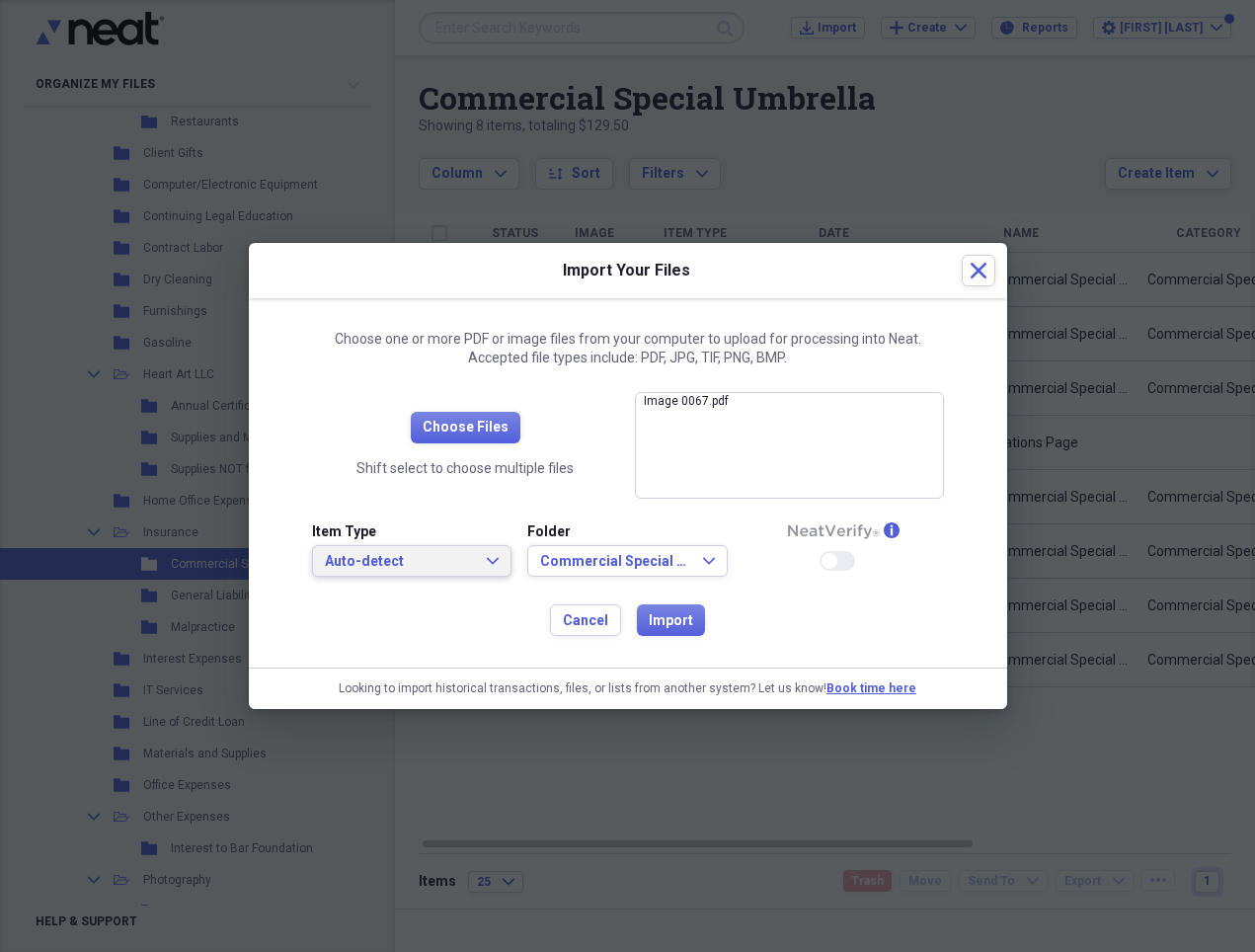 click on "Auto-detect" at bounding box center (400, 562) 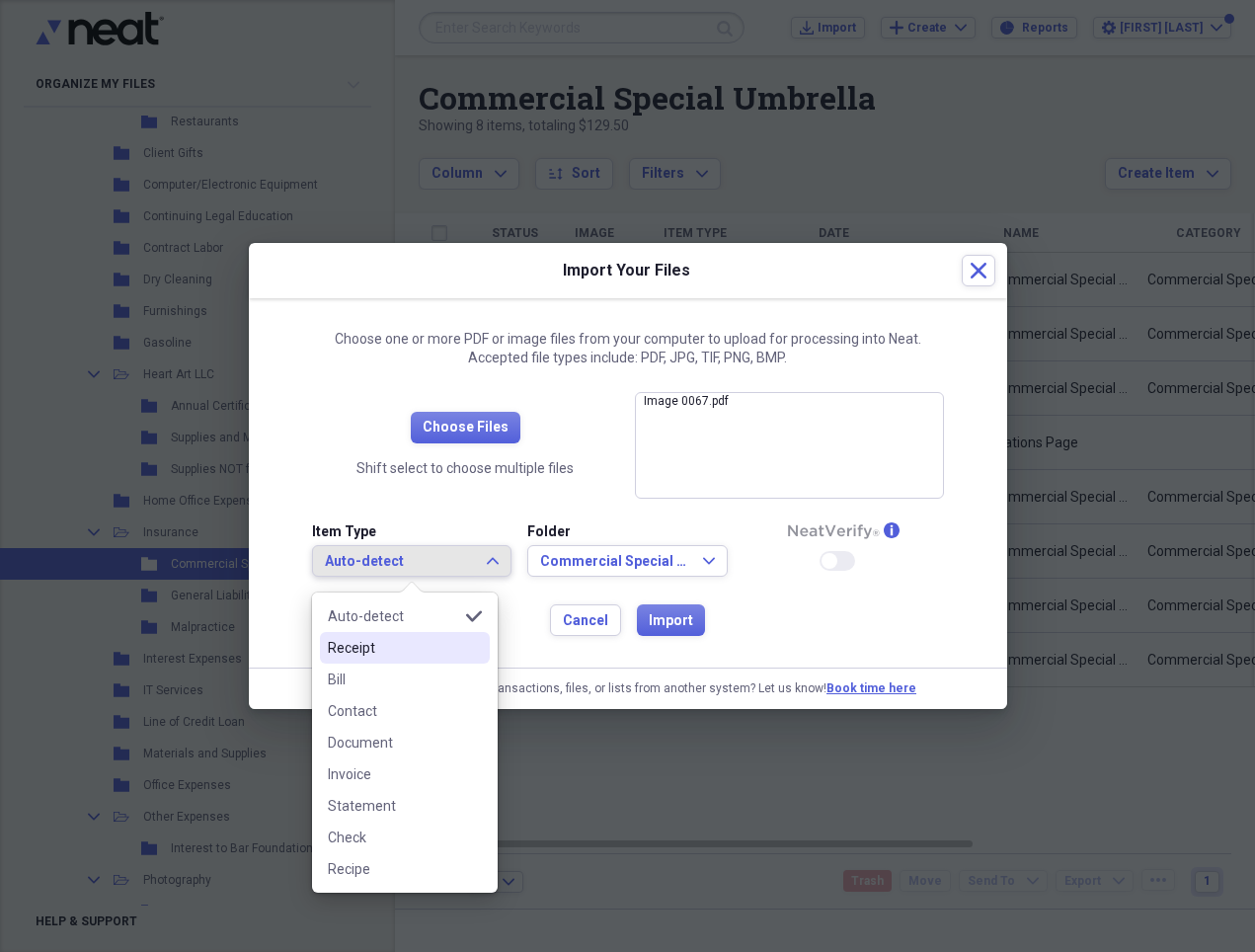 click on "Receipt" at bounding box center [393, 648] 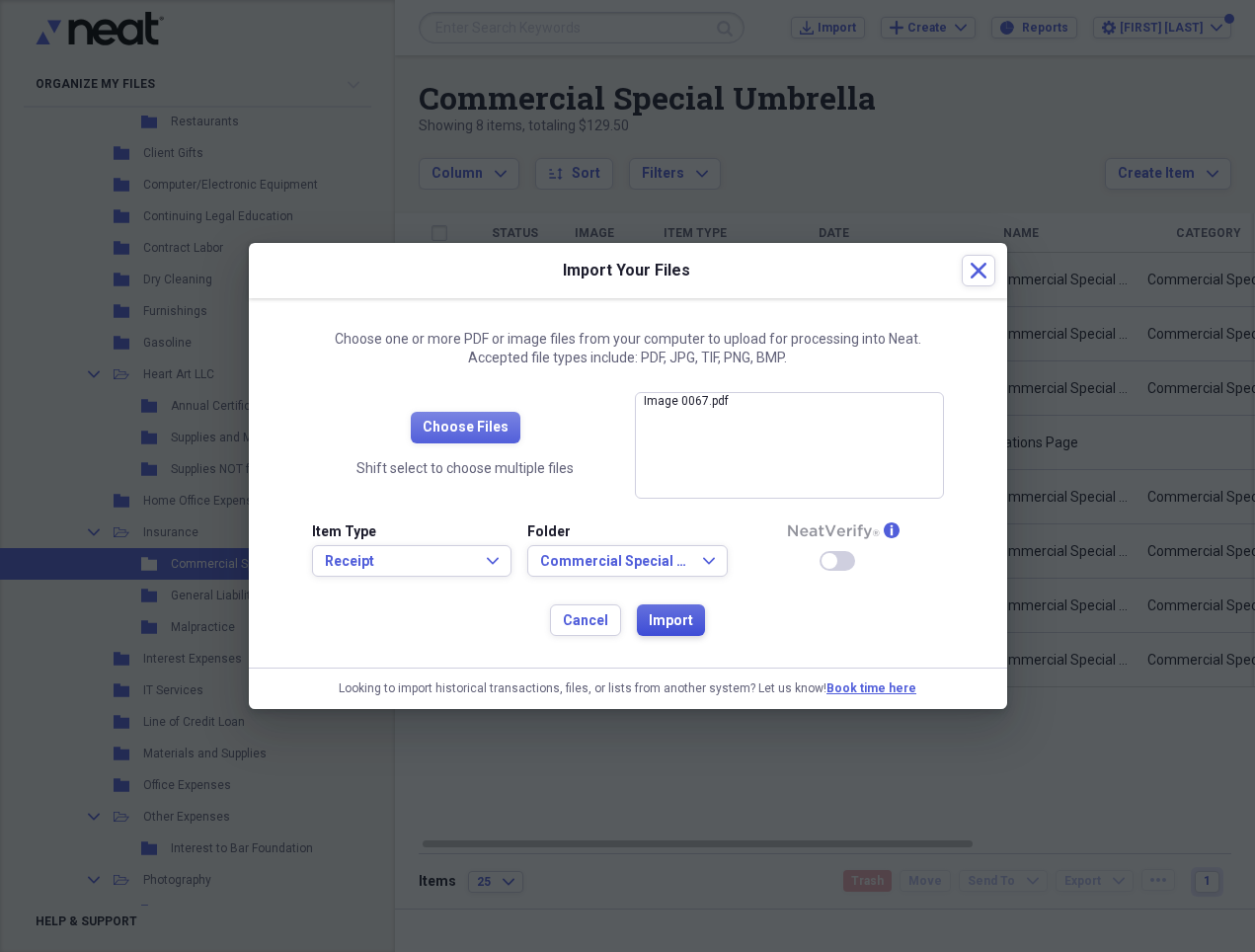 click on "Import" at bounding box center (670, 621) 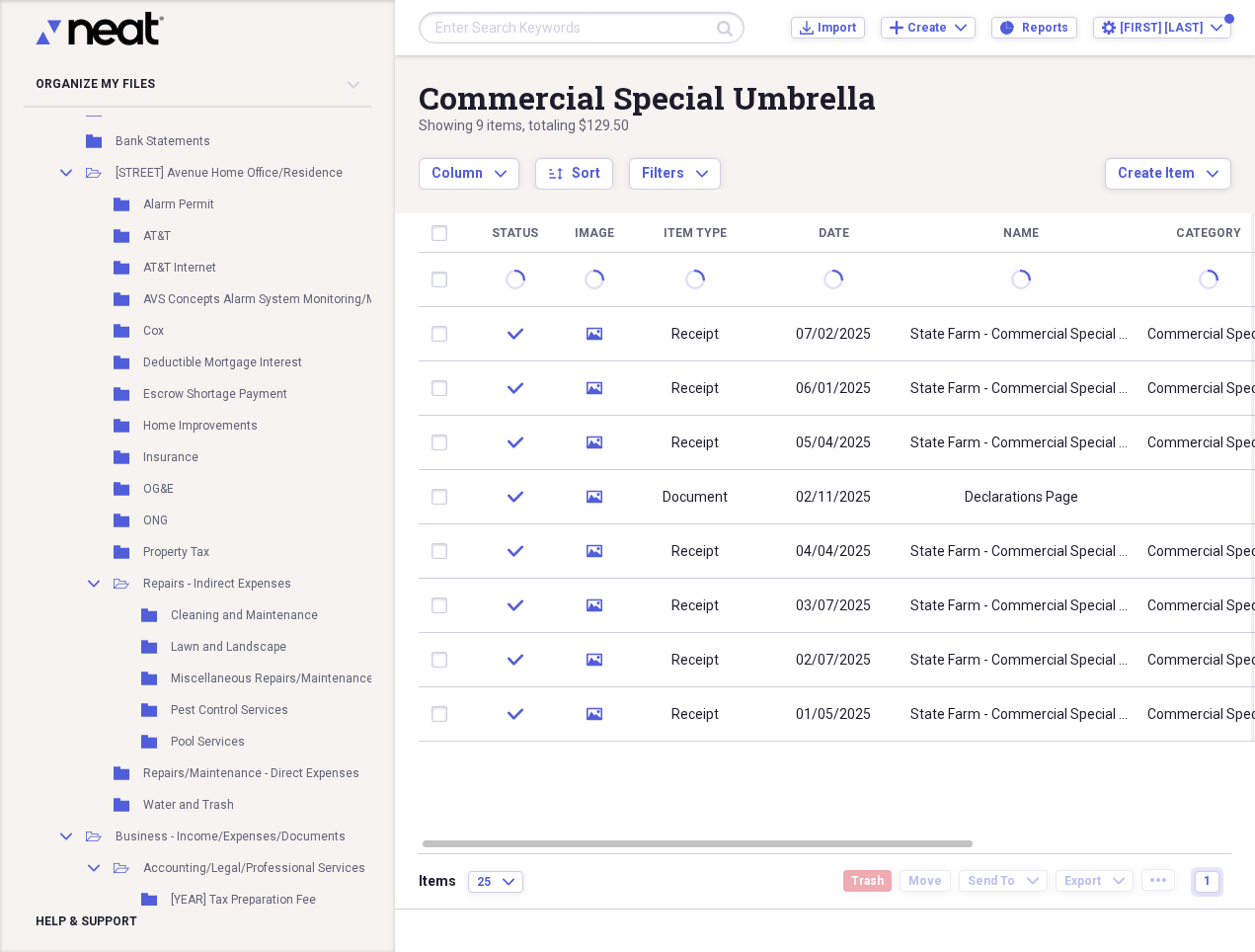 scroll, scrollTop: 569, scrollLeft: 5, axis: both 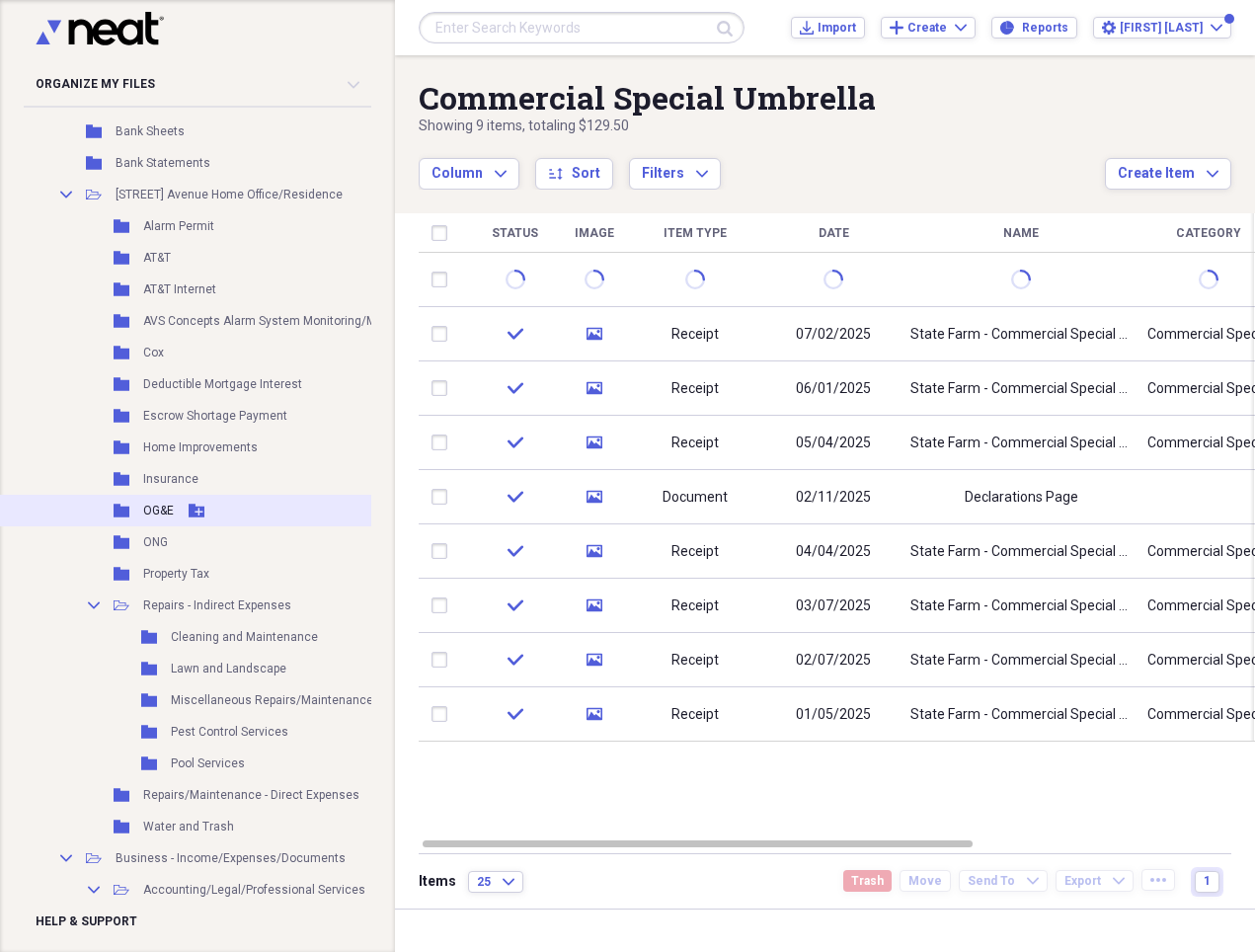 click on "OG&E" at bounding box center (158, 511) 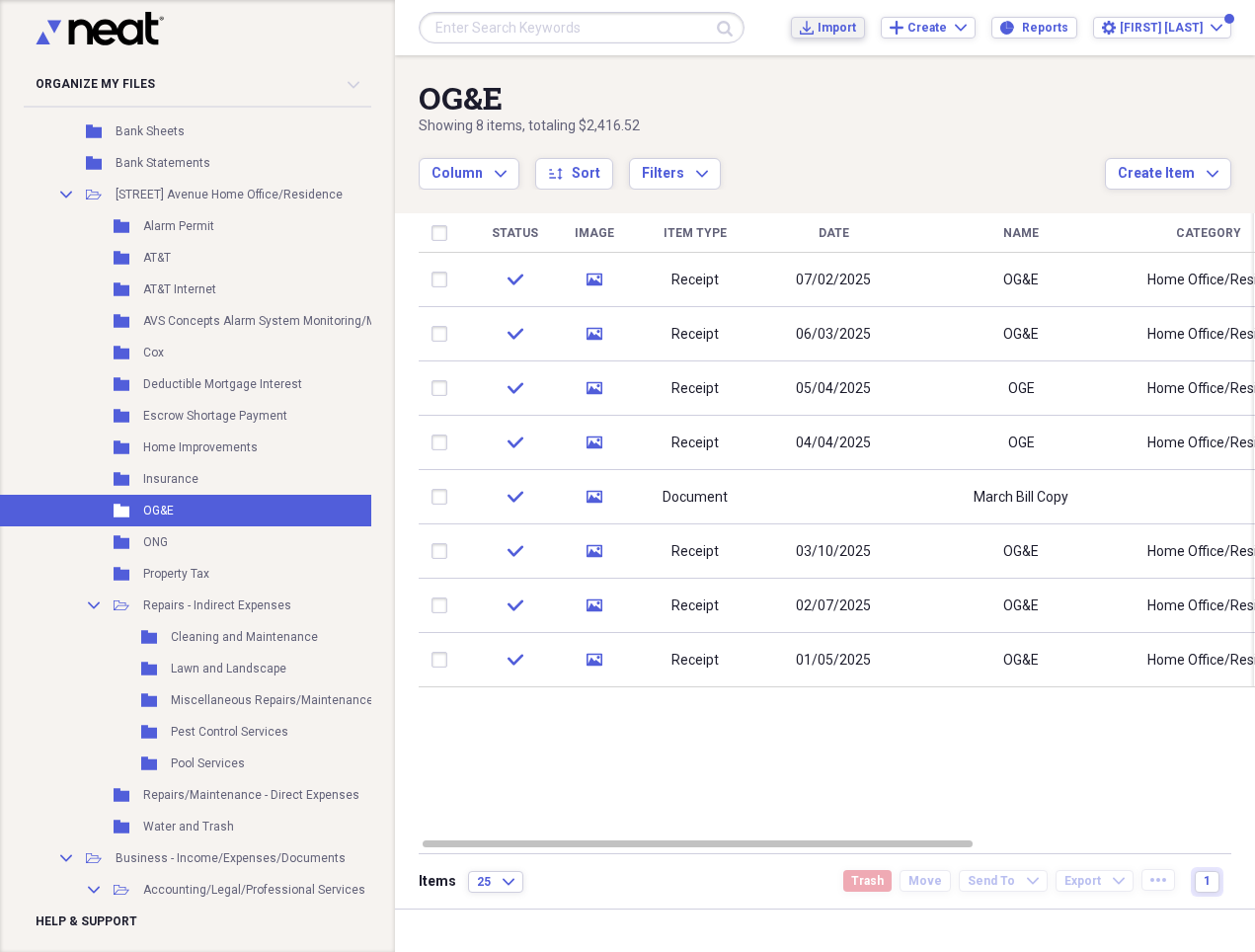 click on "Import" at bounding box center [836, 28] 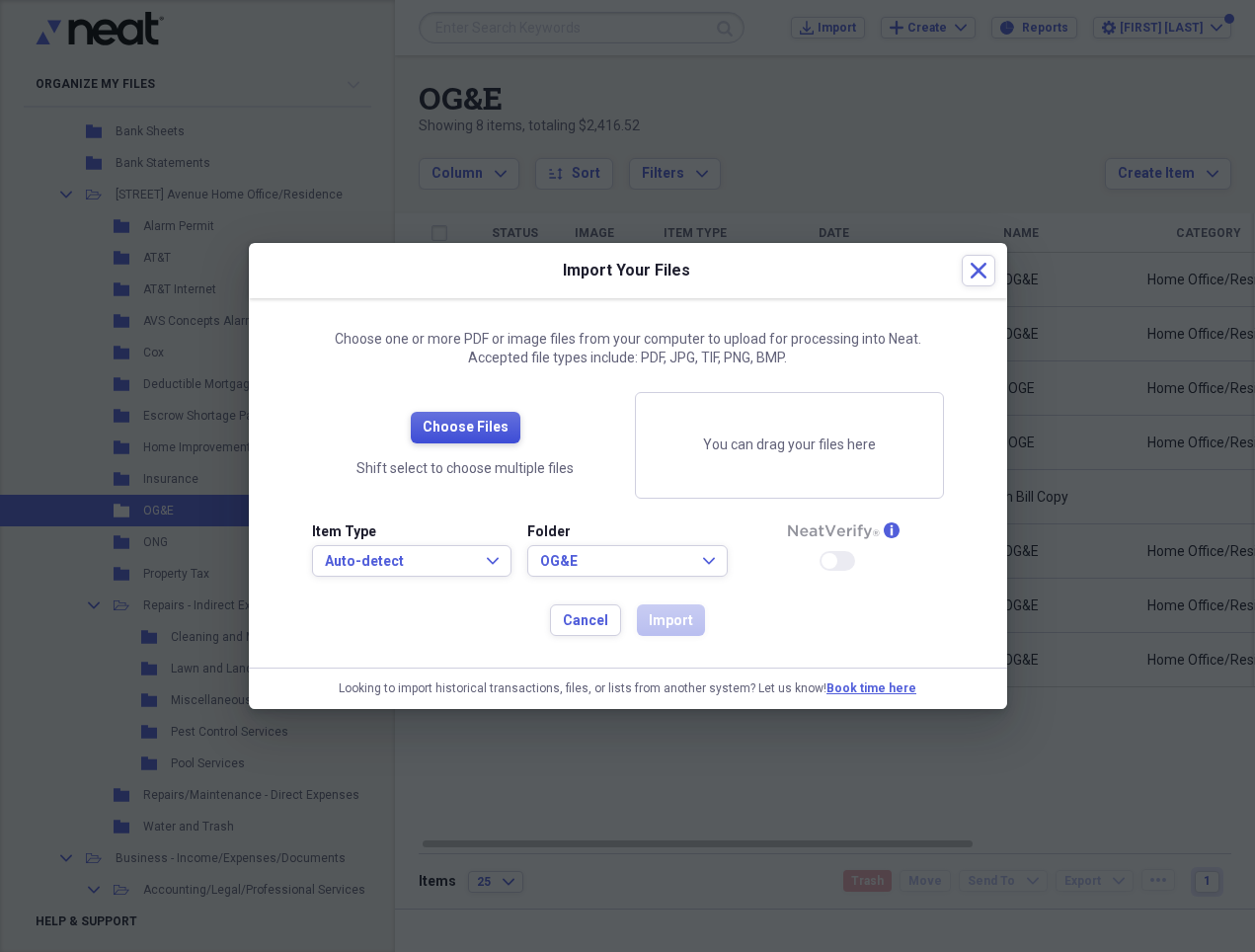 click on "Choose Files" at bounding box center (465, 428) 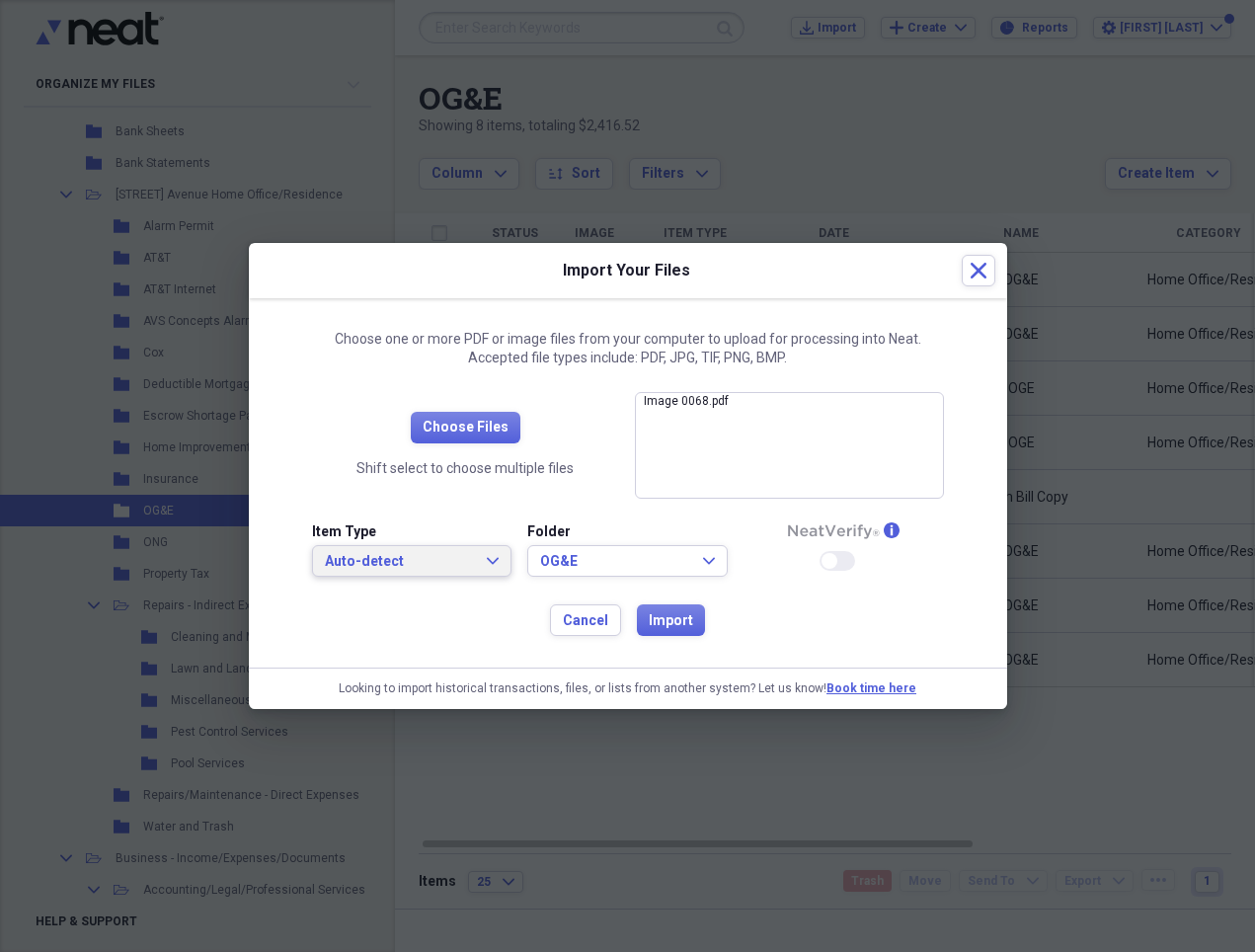 click on "Auto-detect" at bounding box center (400, 562) 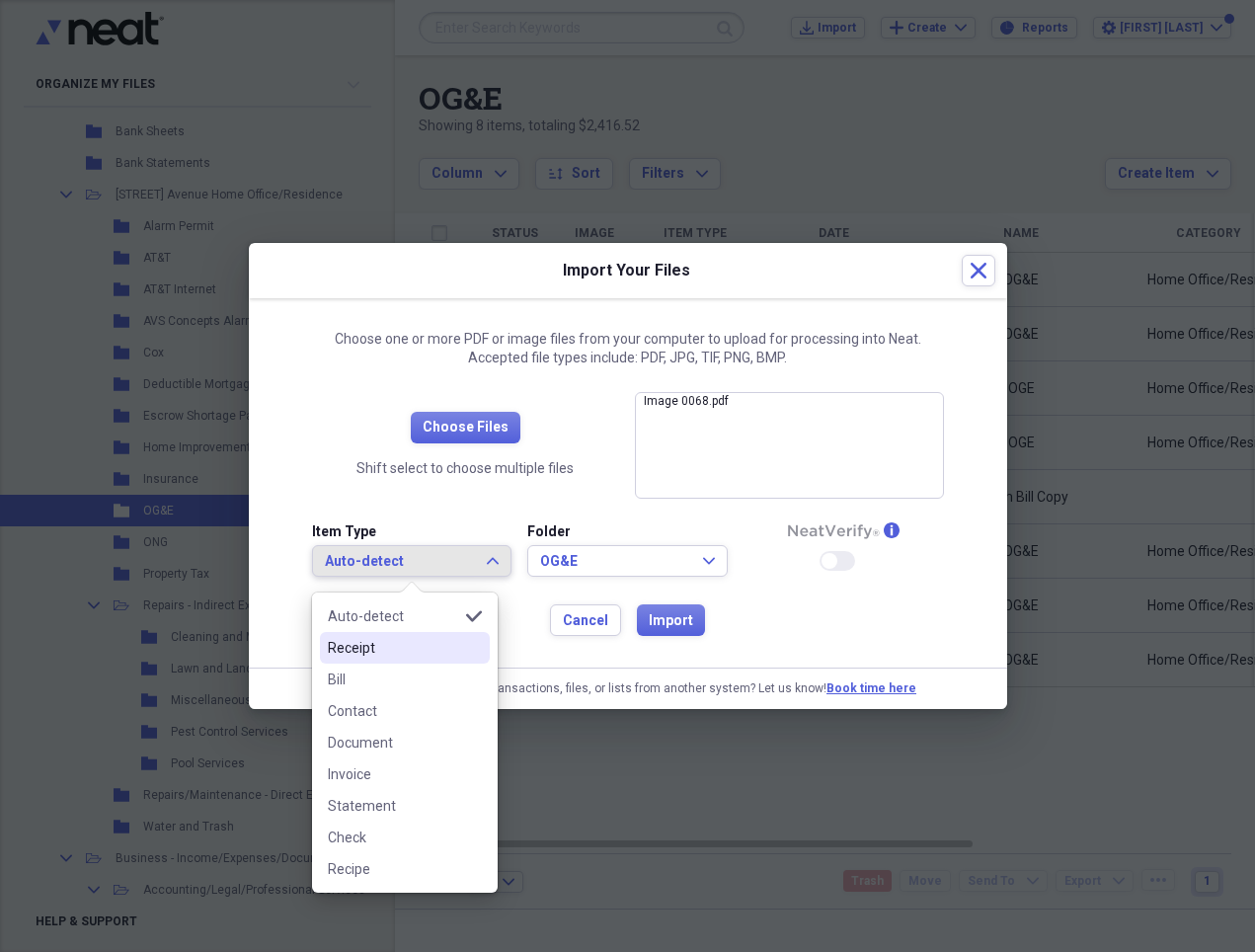 click on "Receipt" at bounding box center (393, 648) 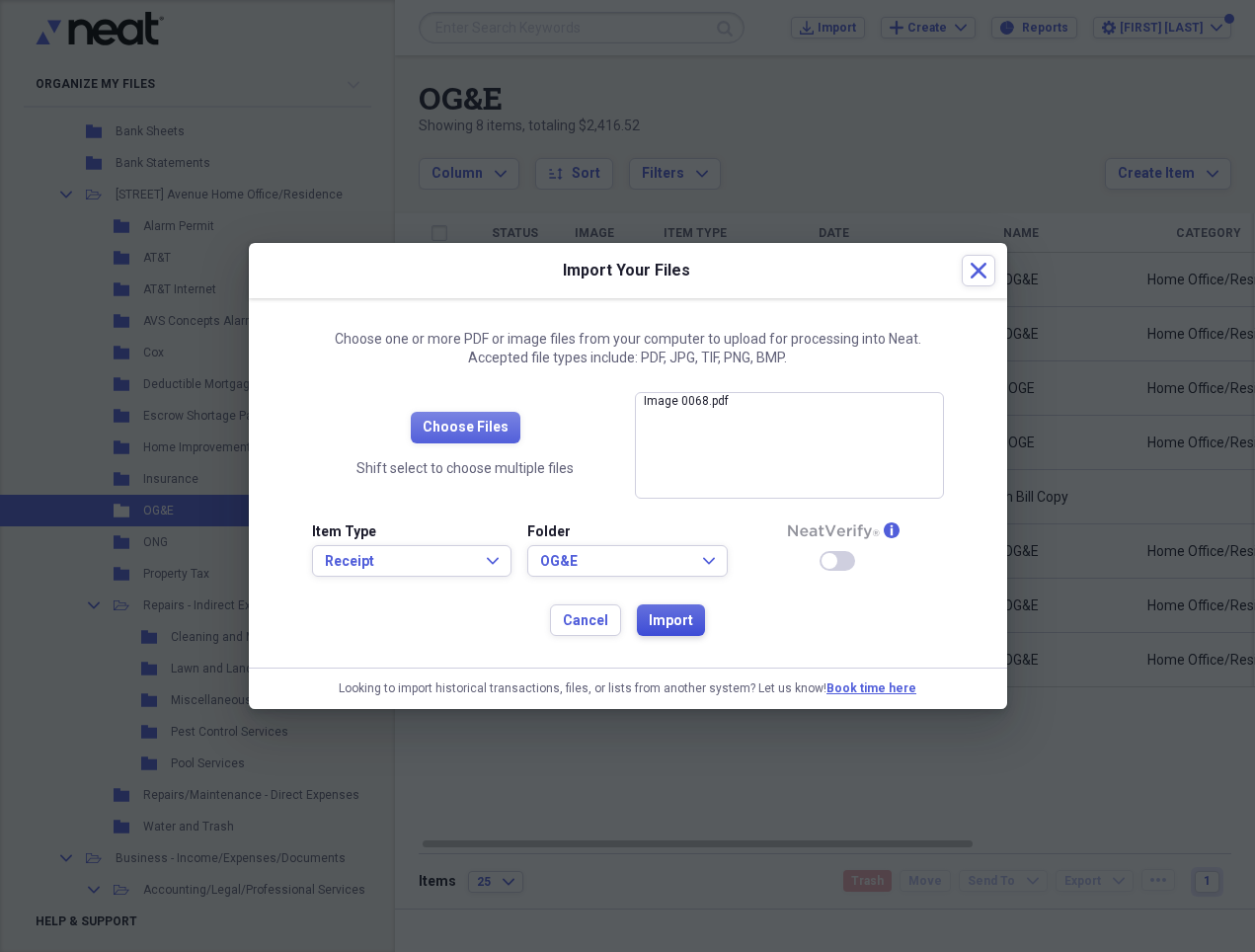 click on "Import" at bounding box center [670, 621] 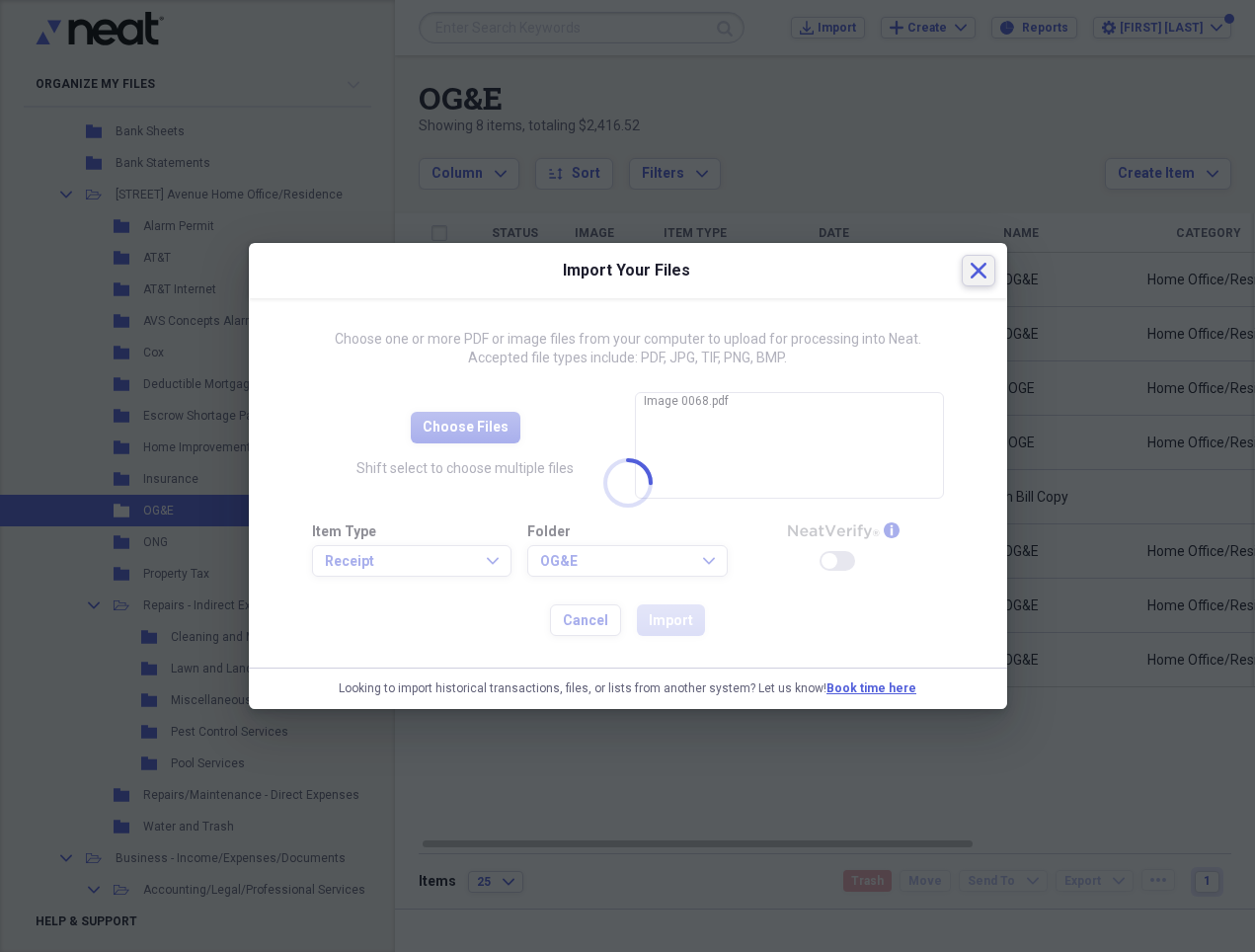 click 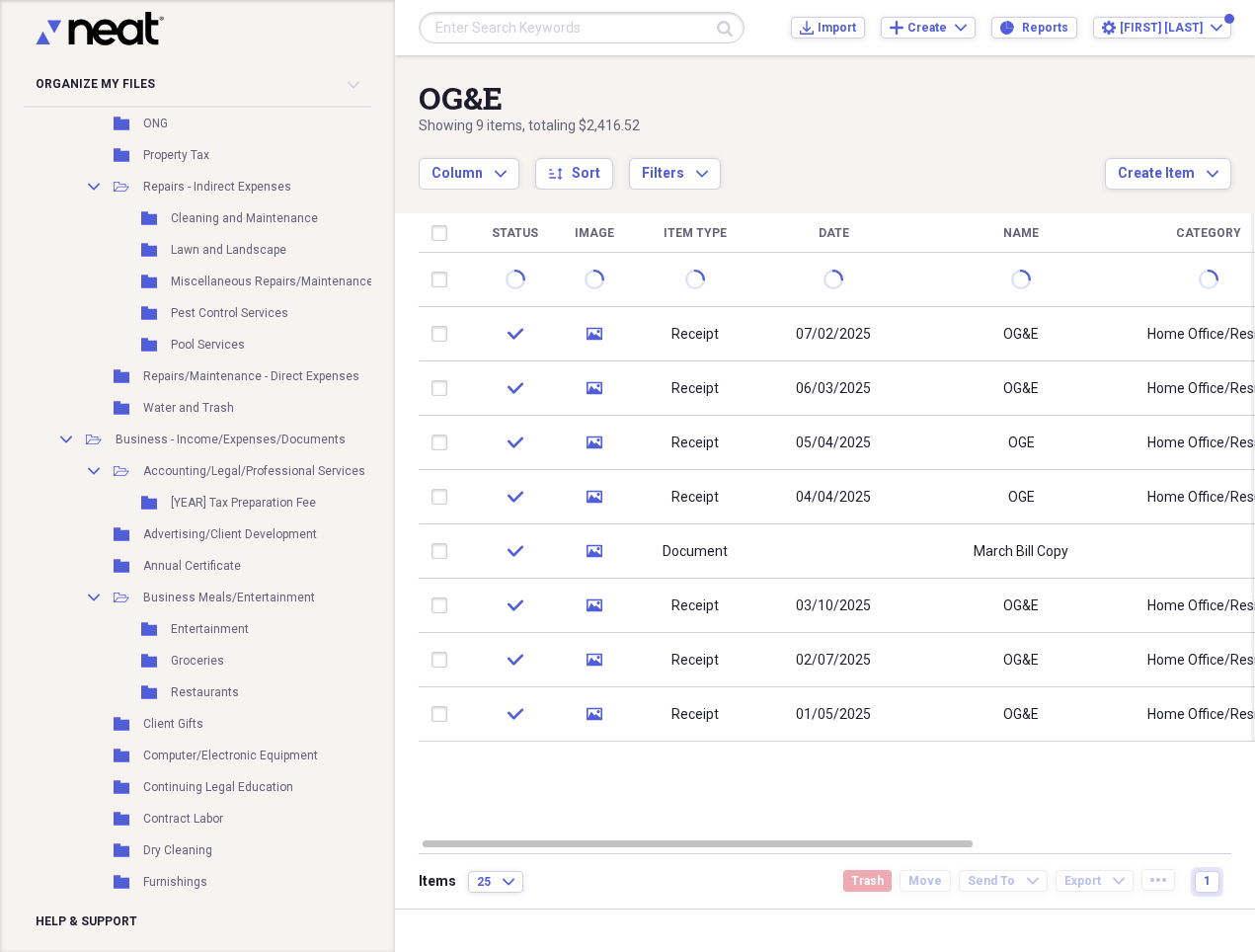 scroll, scrollTop: 994, scrollLeft: 5, axis: both 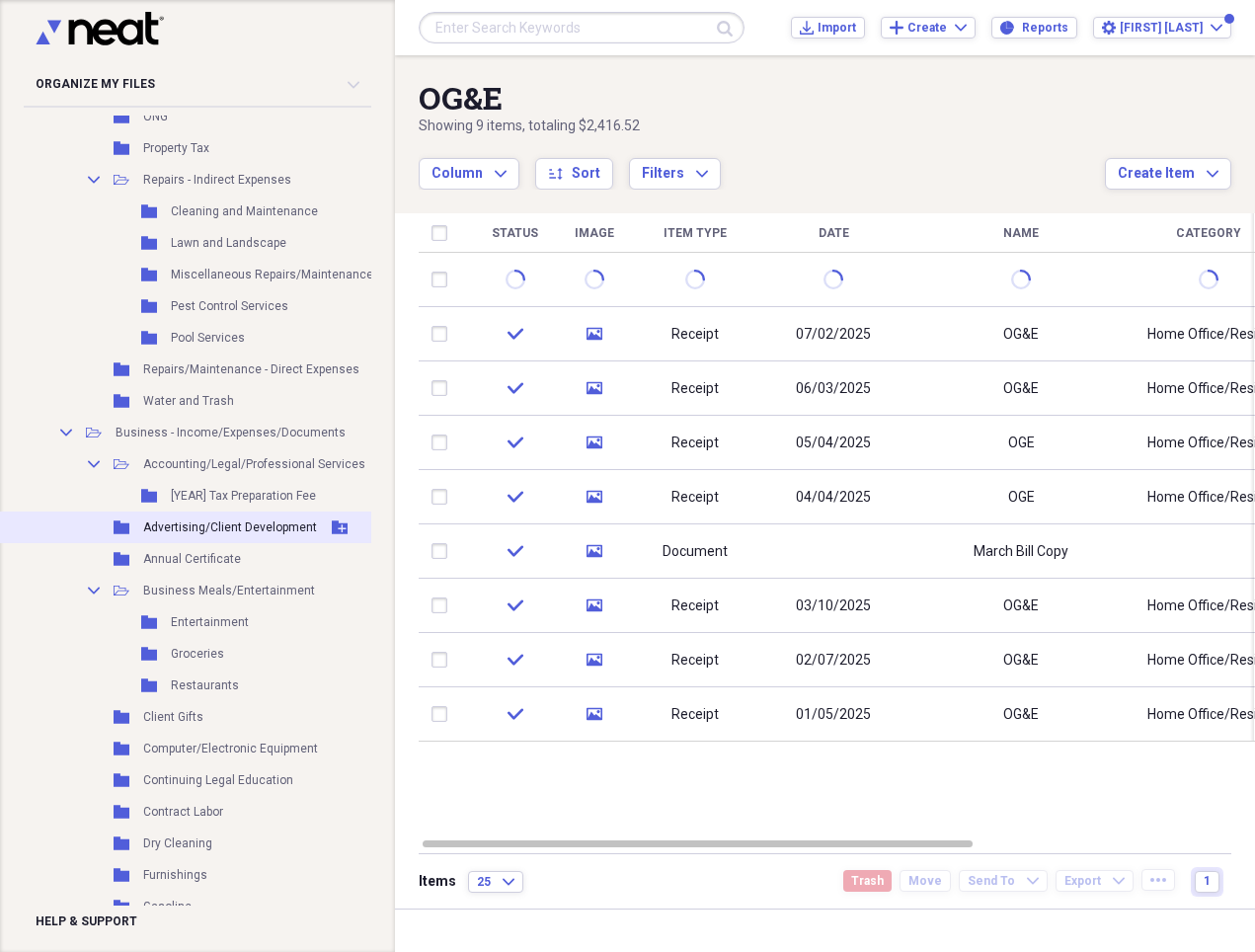 click on "Advertising/Client Development" at bounding box center [230, 527] 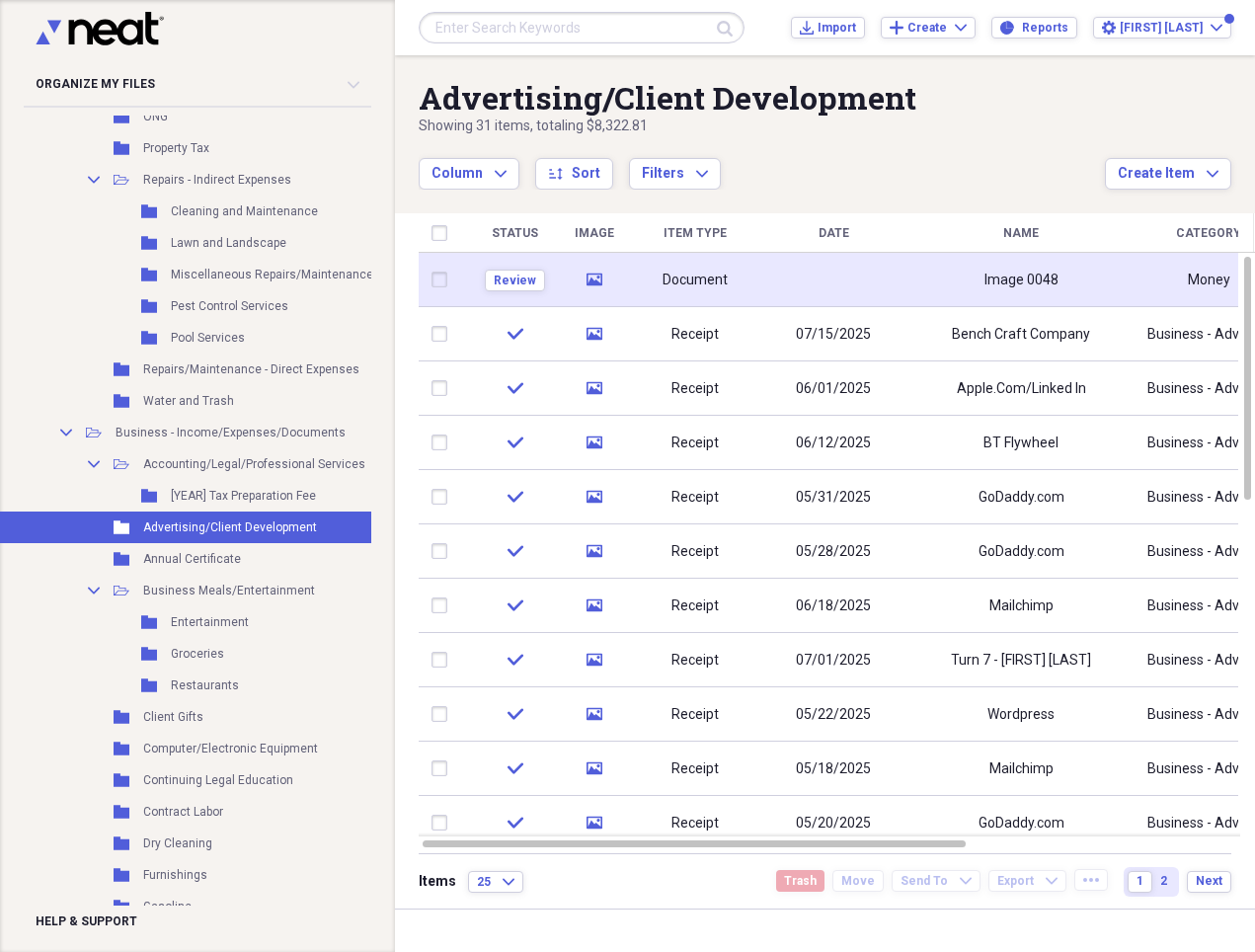 click at bounding box center [833, 279] 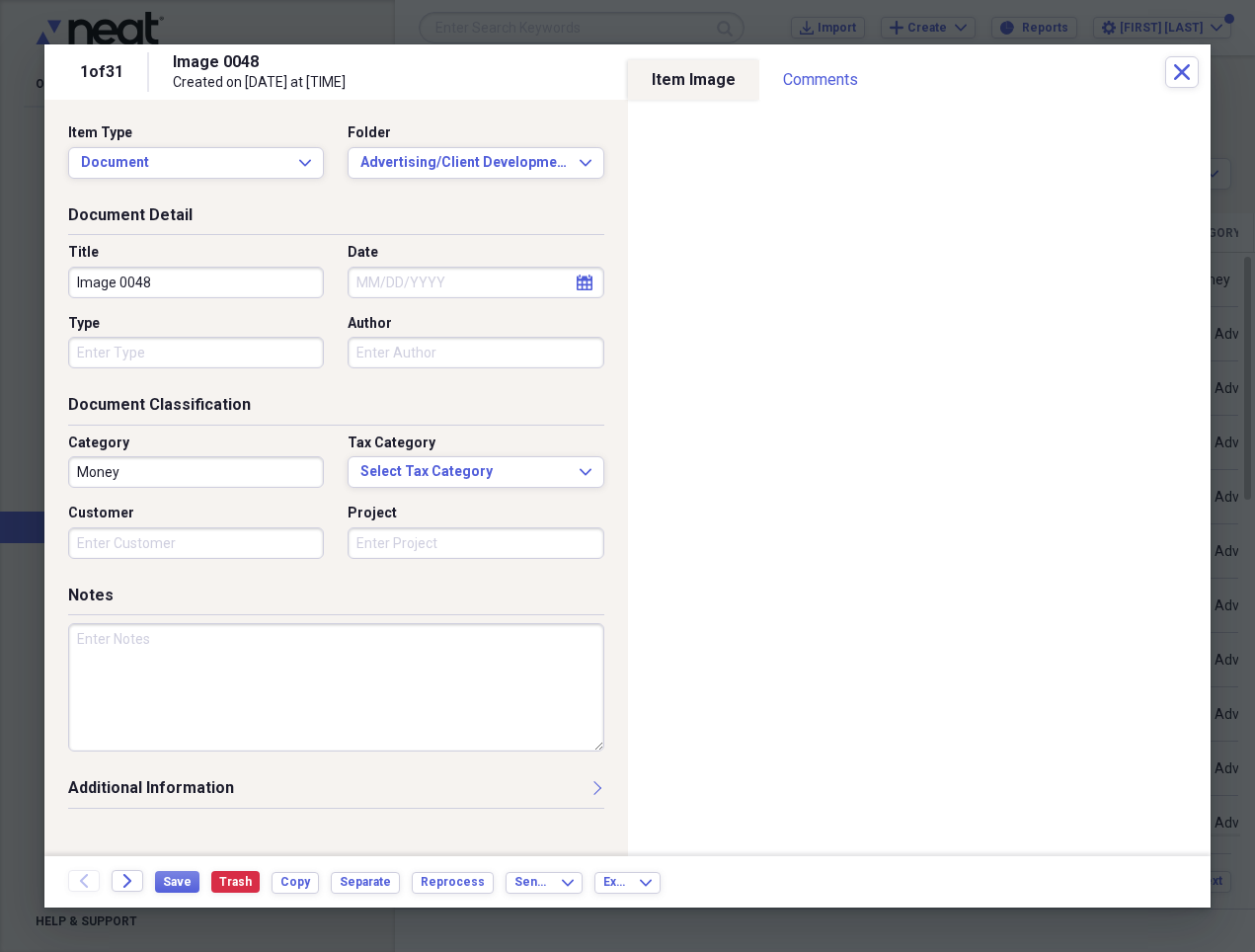 click on "Image 0048" at bounding box center (196, 282) 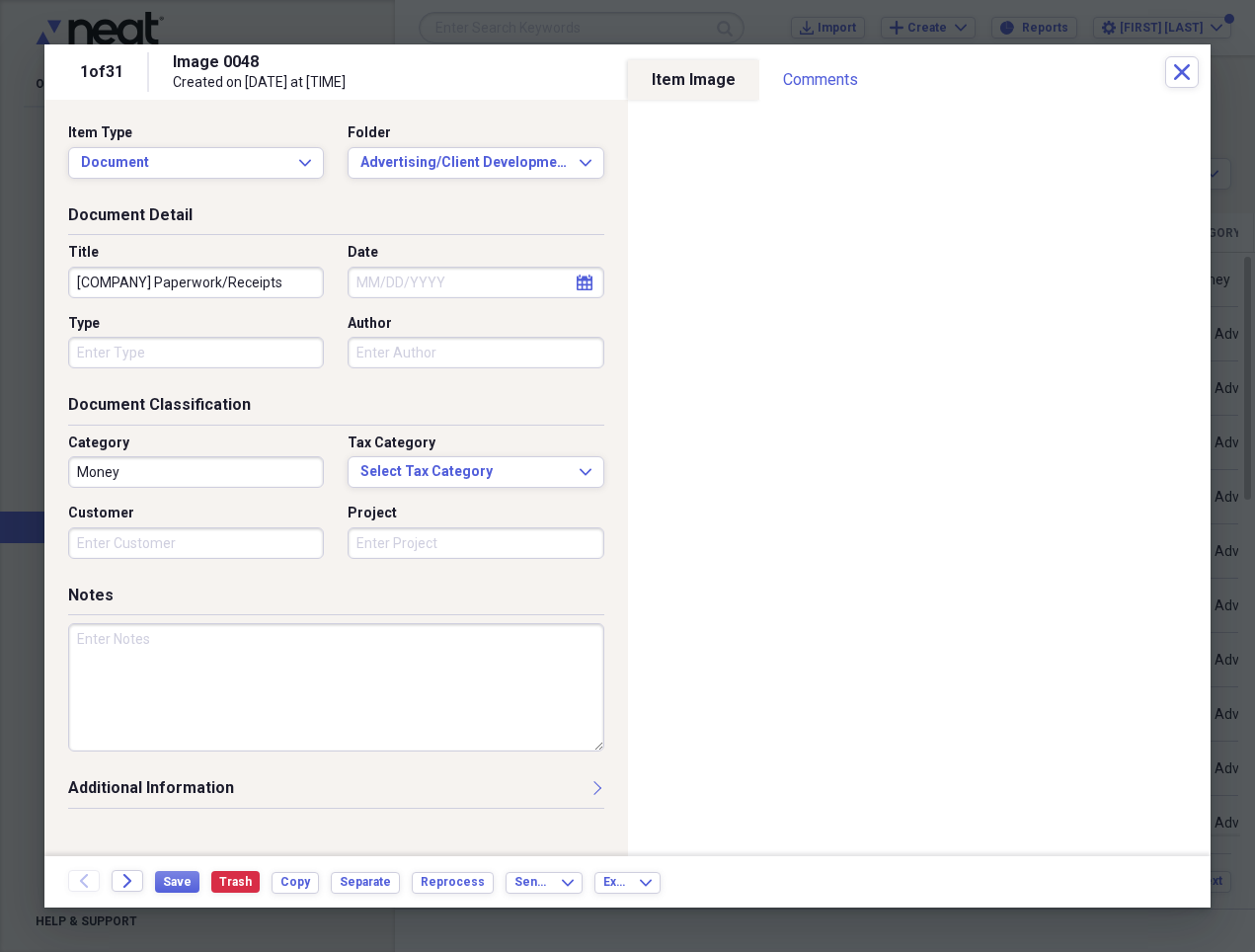 type on "Benchcraft Paperwork/Receipts" 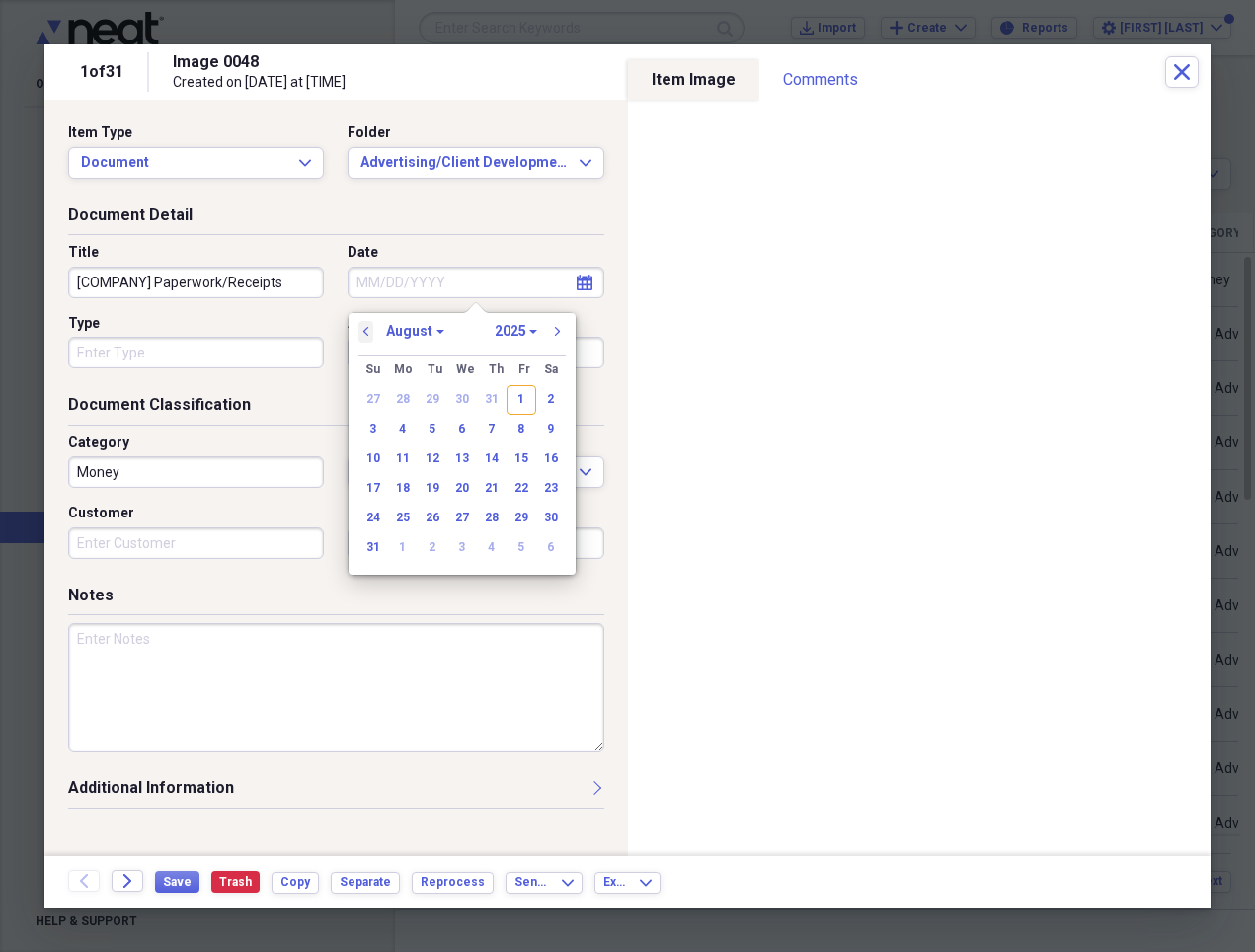 click on "previous" at bounding box center [366, 332] 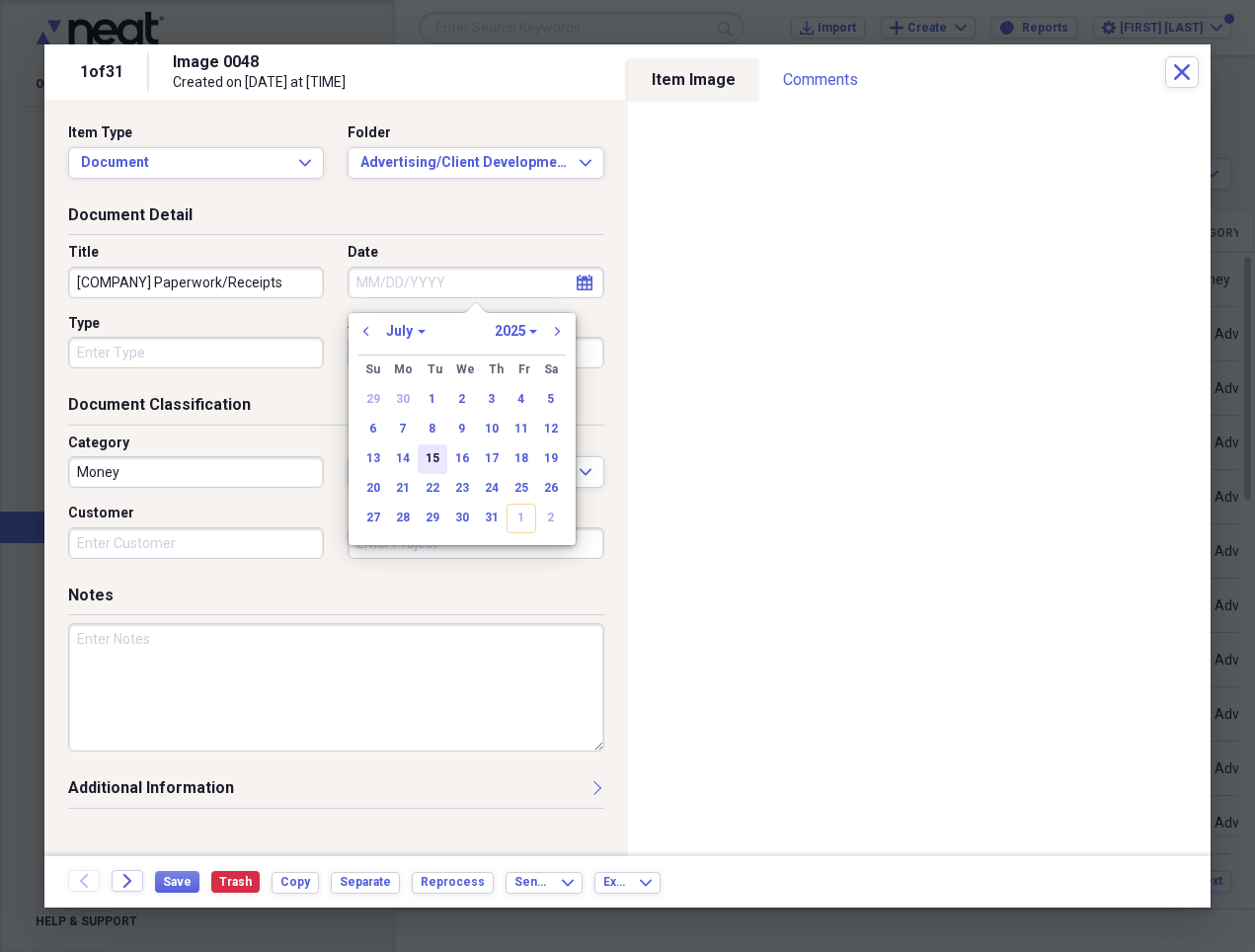 click on "15" at bounding box center (432, 459) 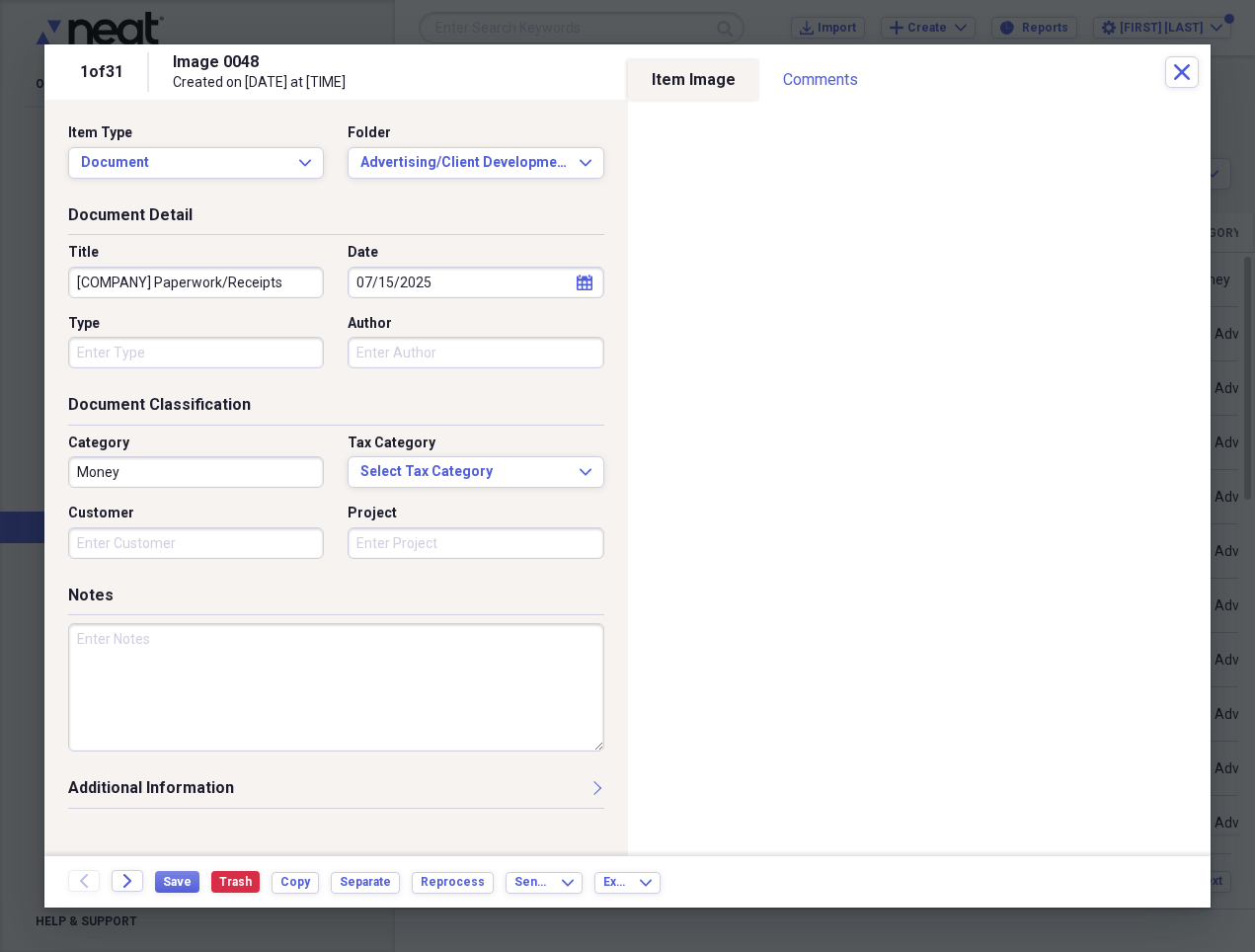 click on "Money" at bounding box center (196, 472) 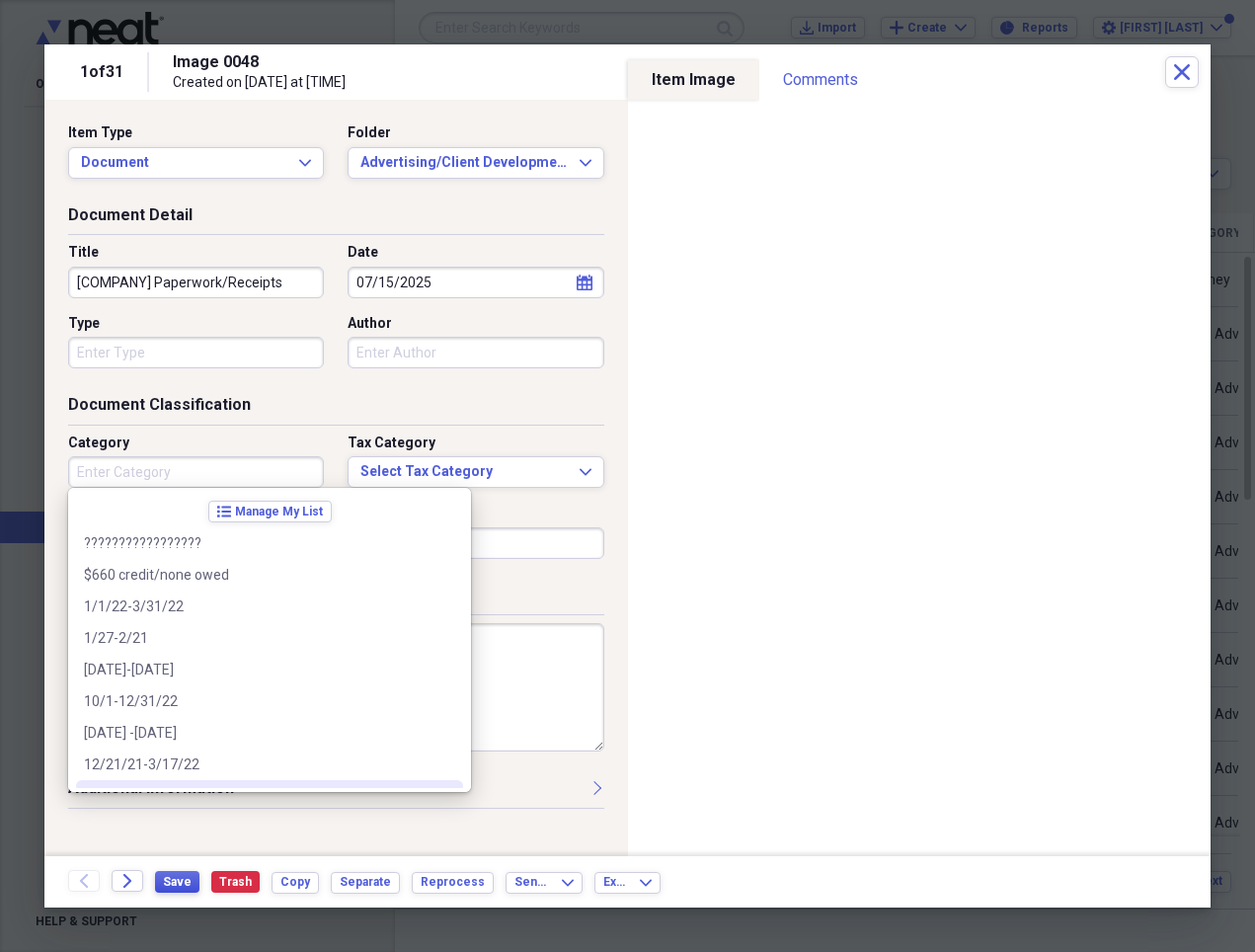 type 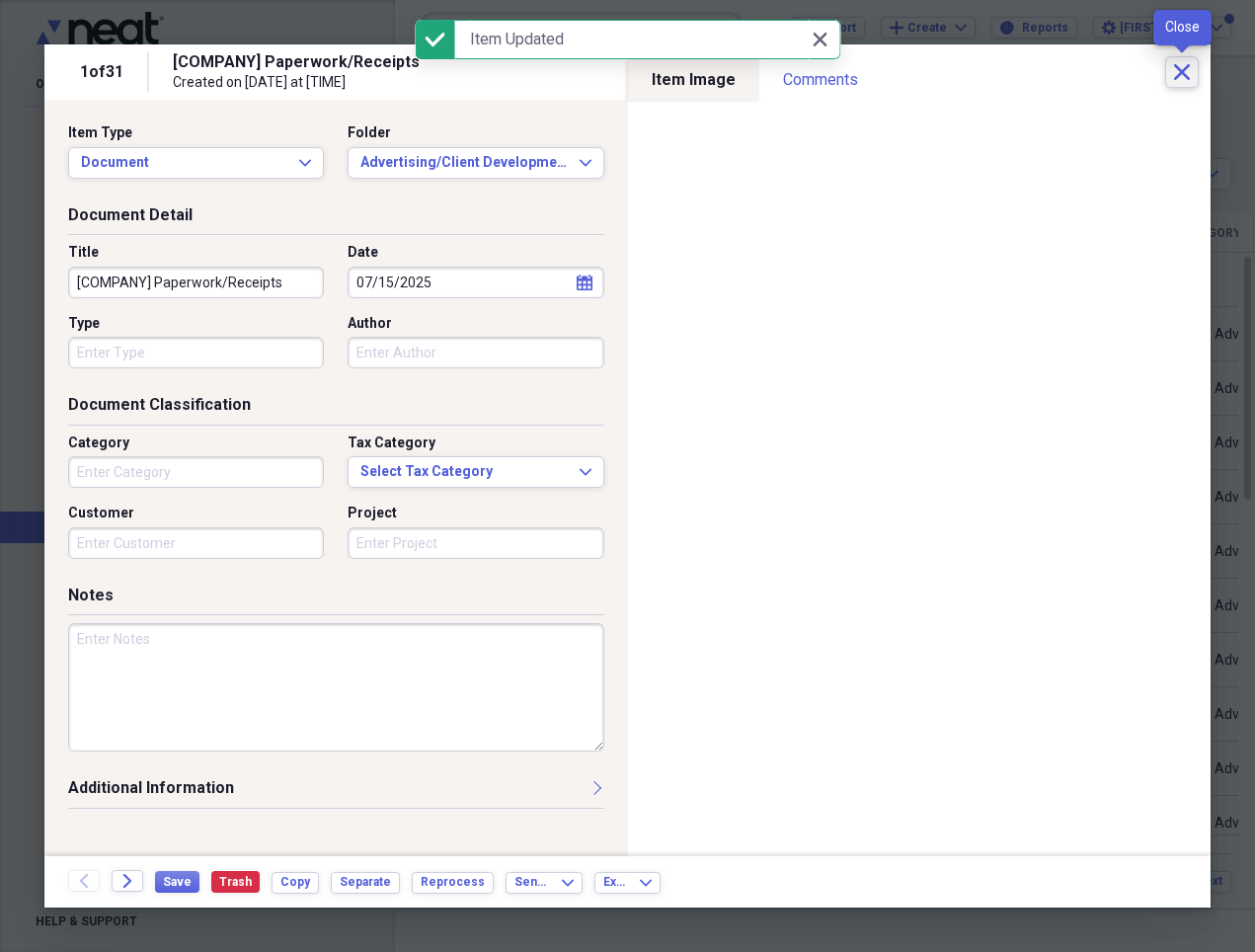 click 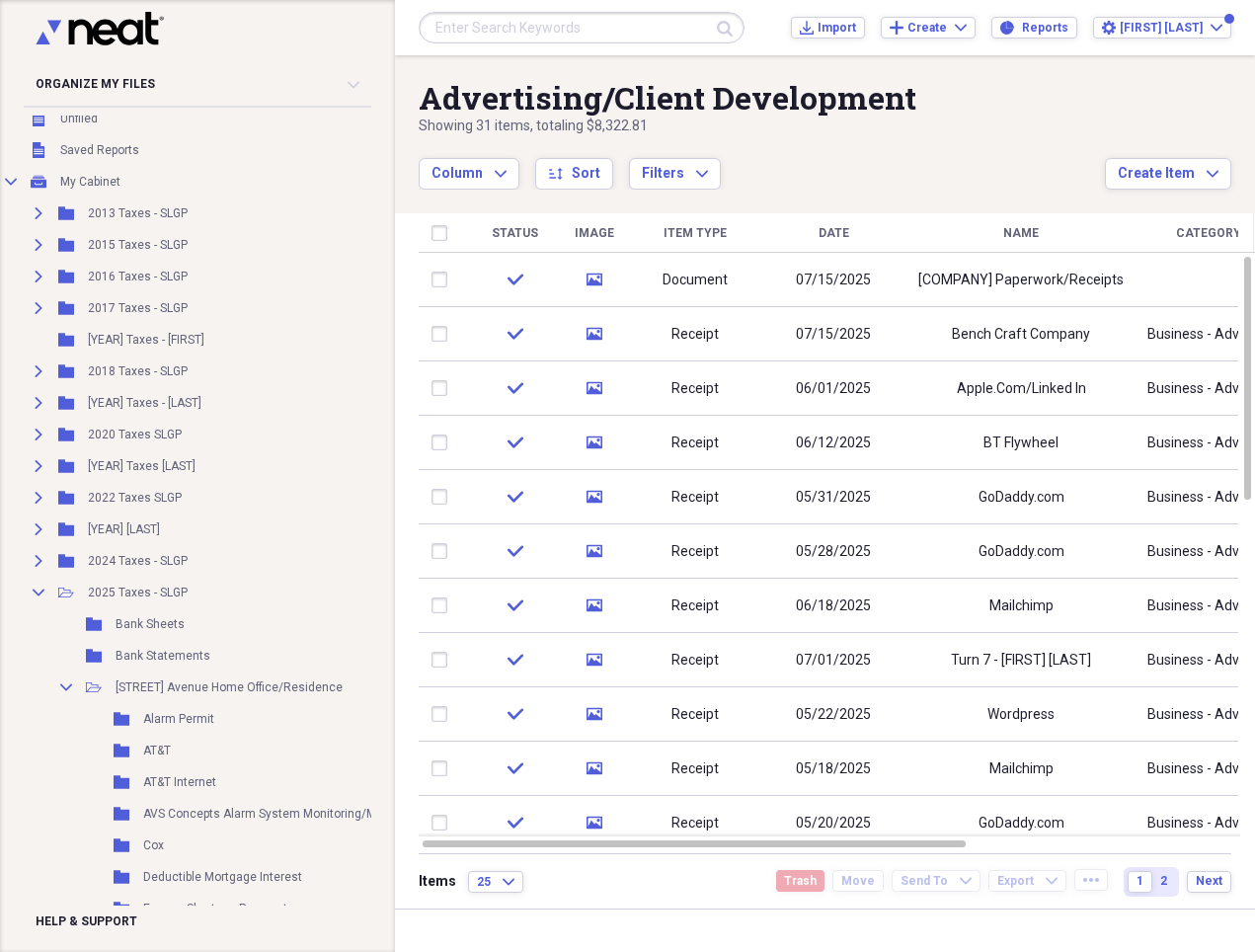 scroll, scrollTop: 0, scrollLeft: 5, axis: horizontal 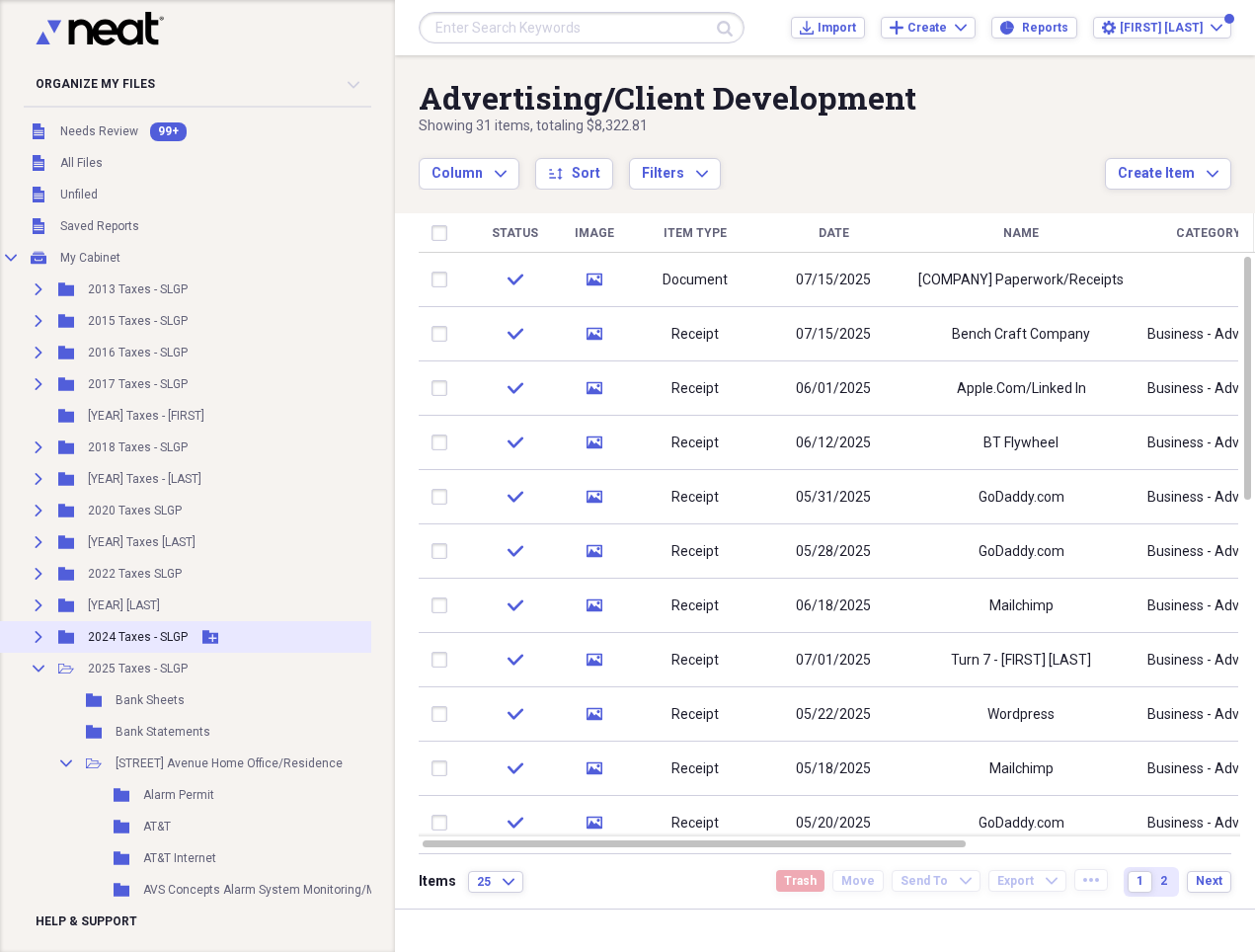 click 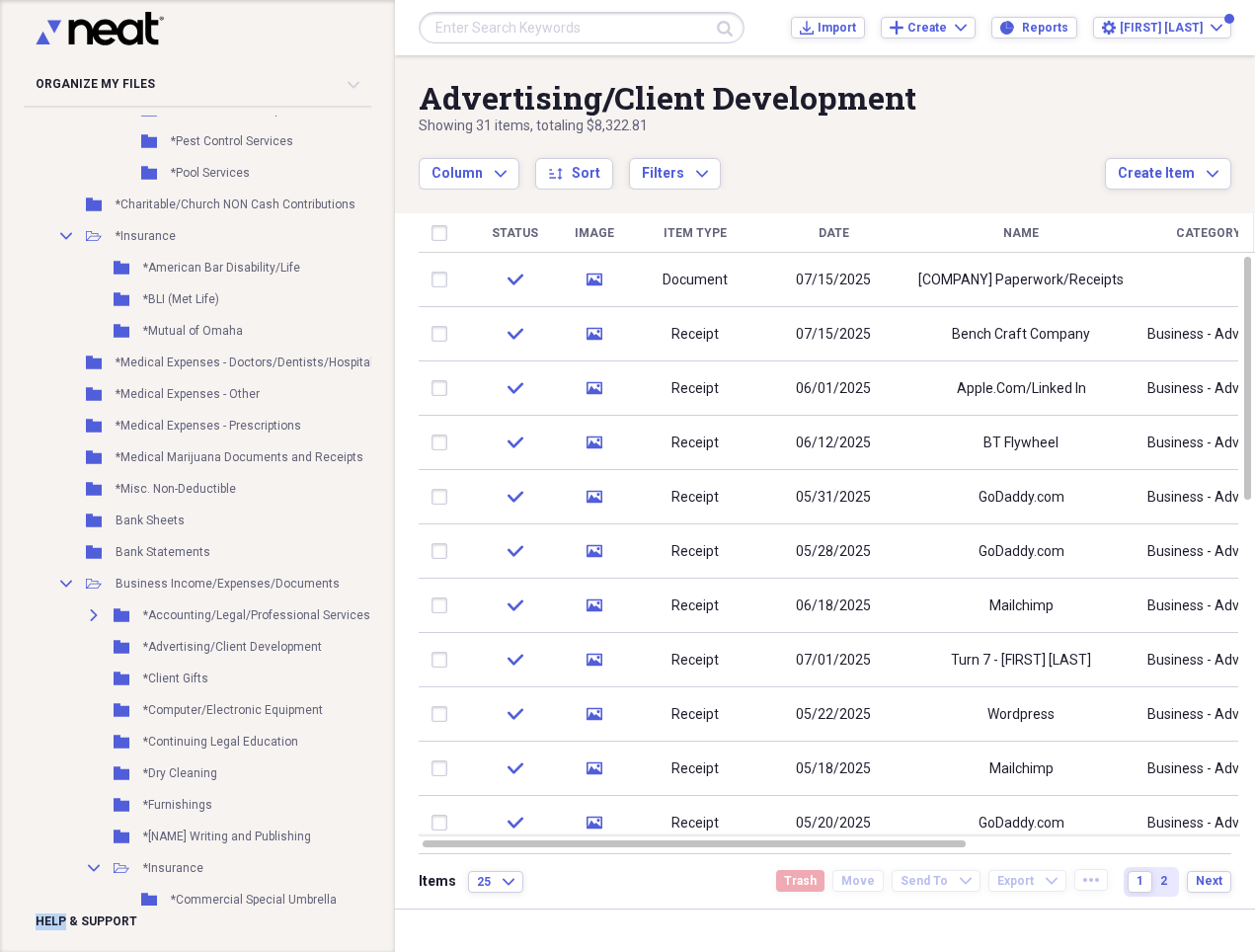 scroll, scrollTop: 1198, scrollLeft: 5, axis: both 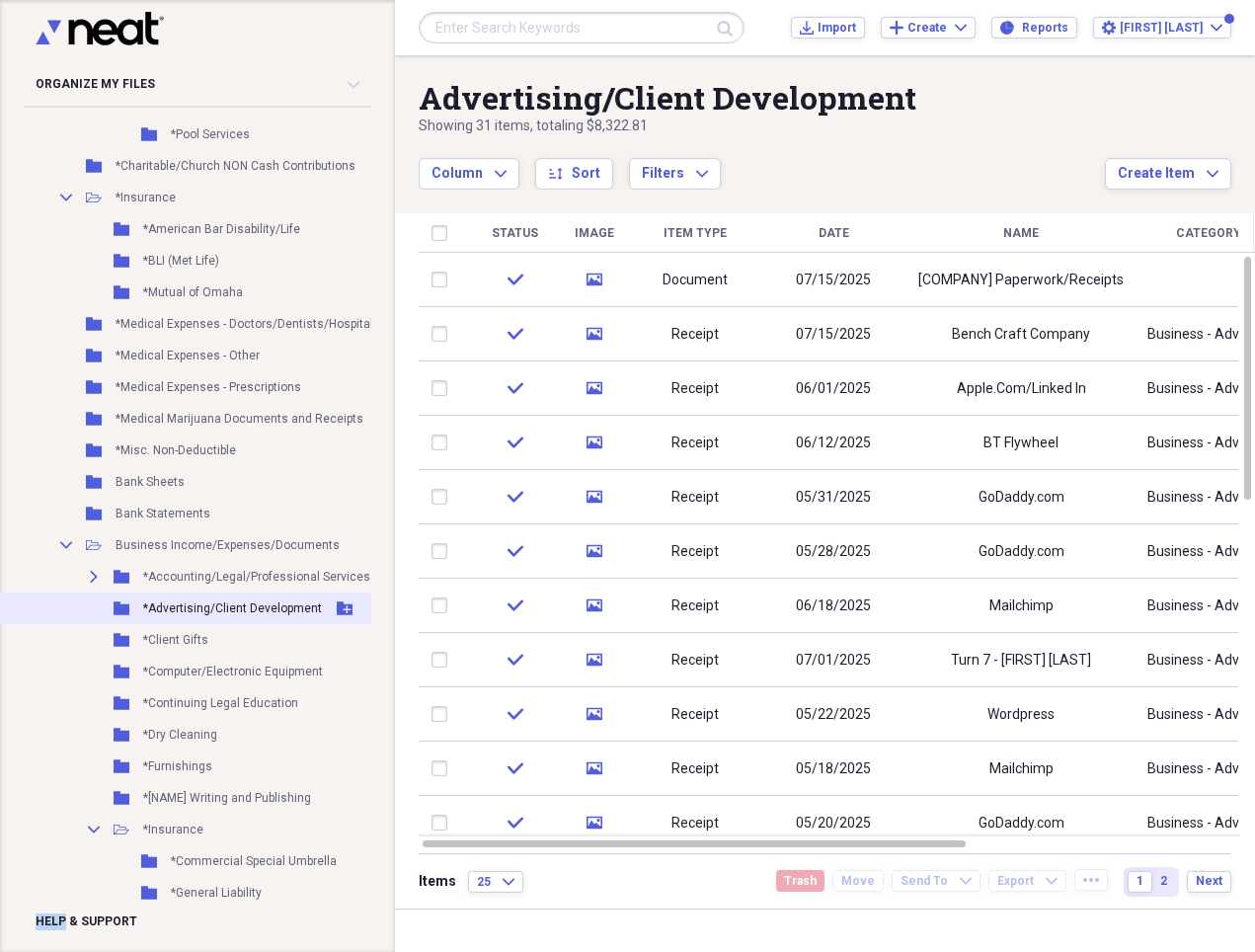 click on "*Advertising/Client Development" at bounding box center (232, 608) 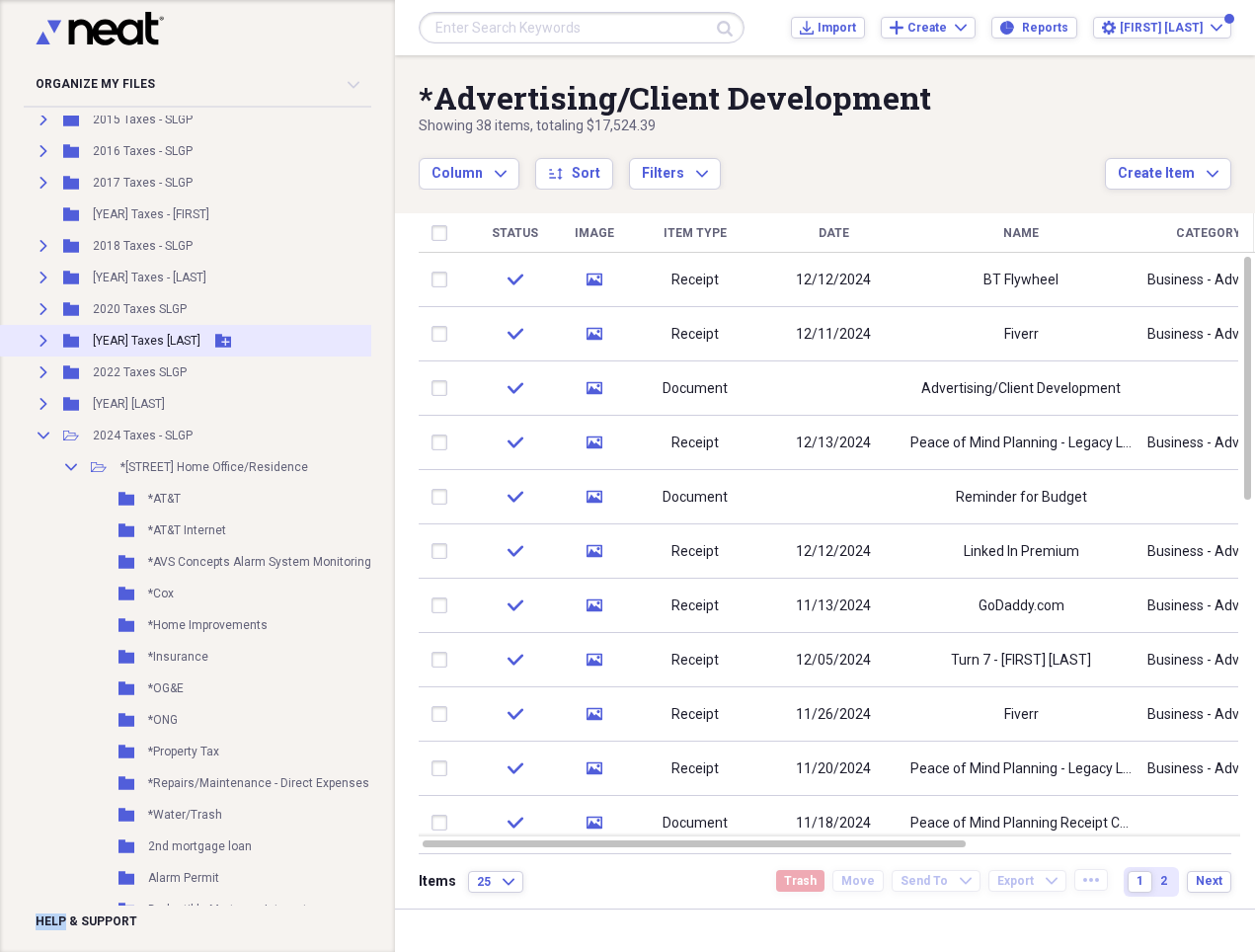 scroll, scrollTop: 195, scrollLeft: 0, axis: vertical 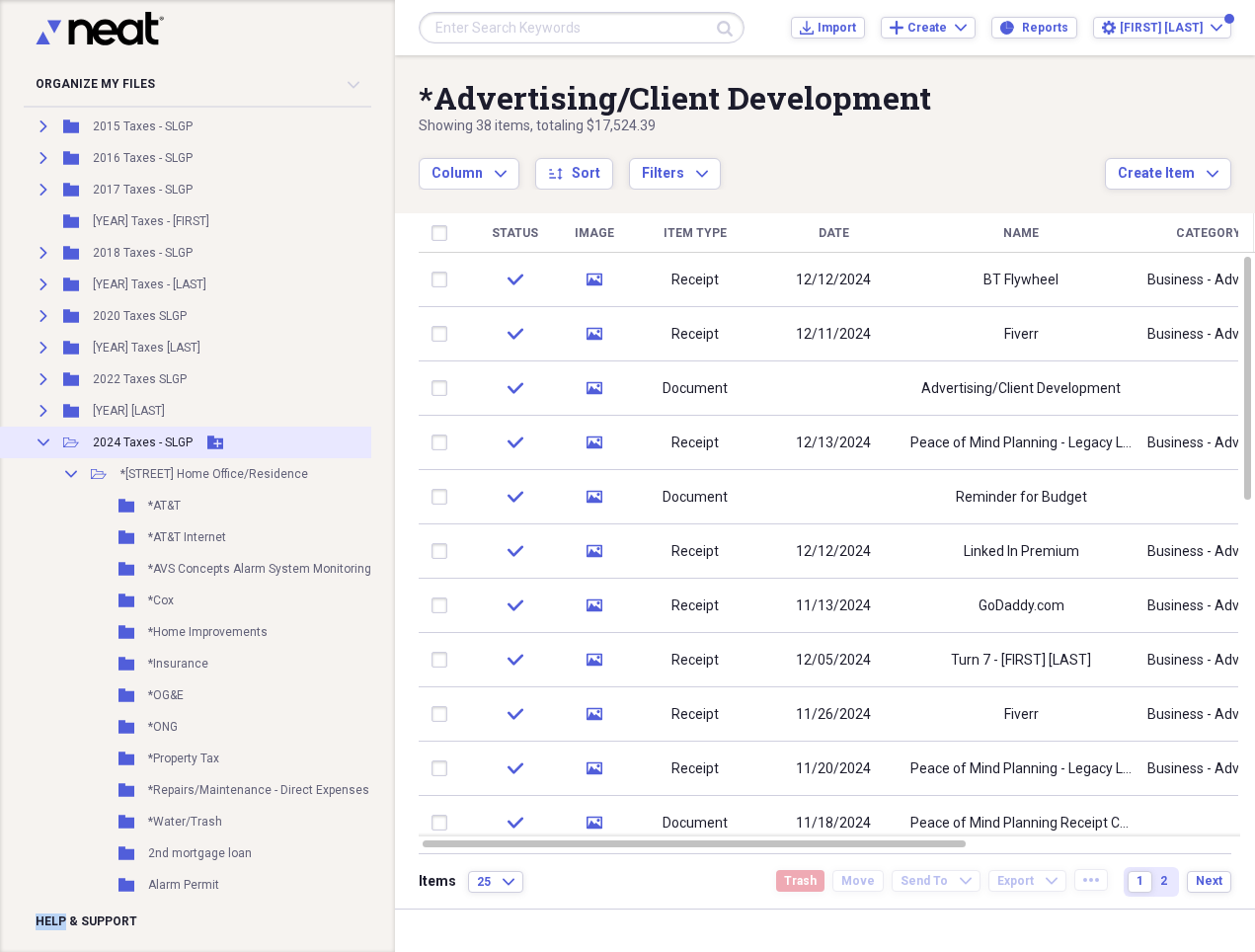 click on "Collapse" 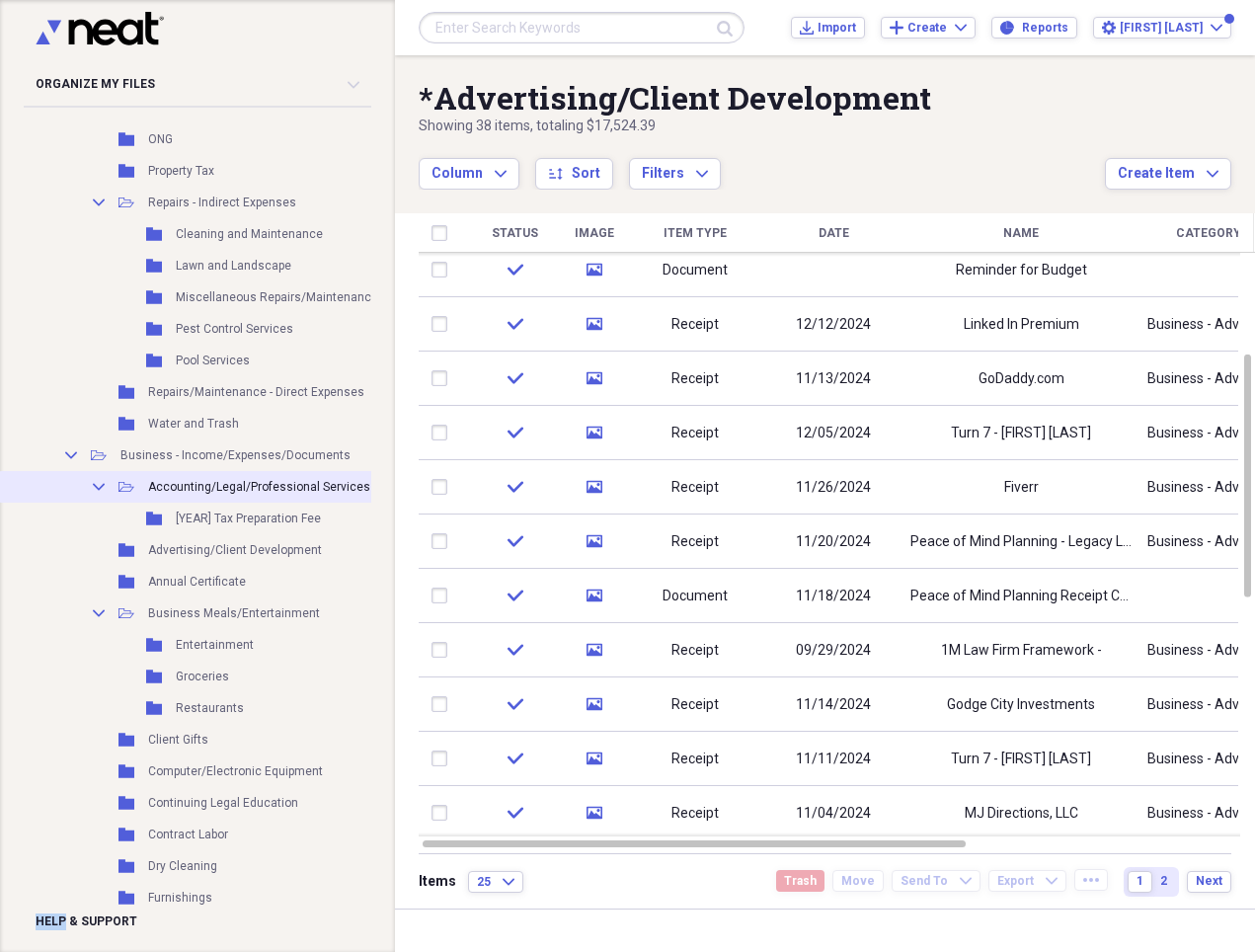 scroll, scrollTop: 975, scrollLeft: 0, axis: vertical 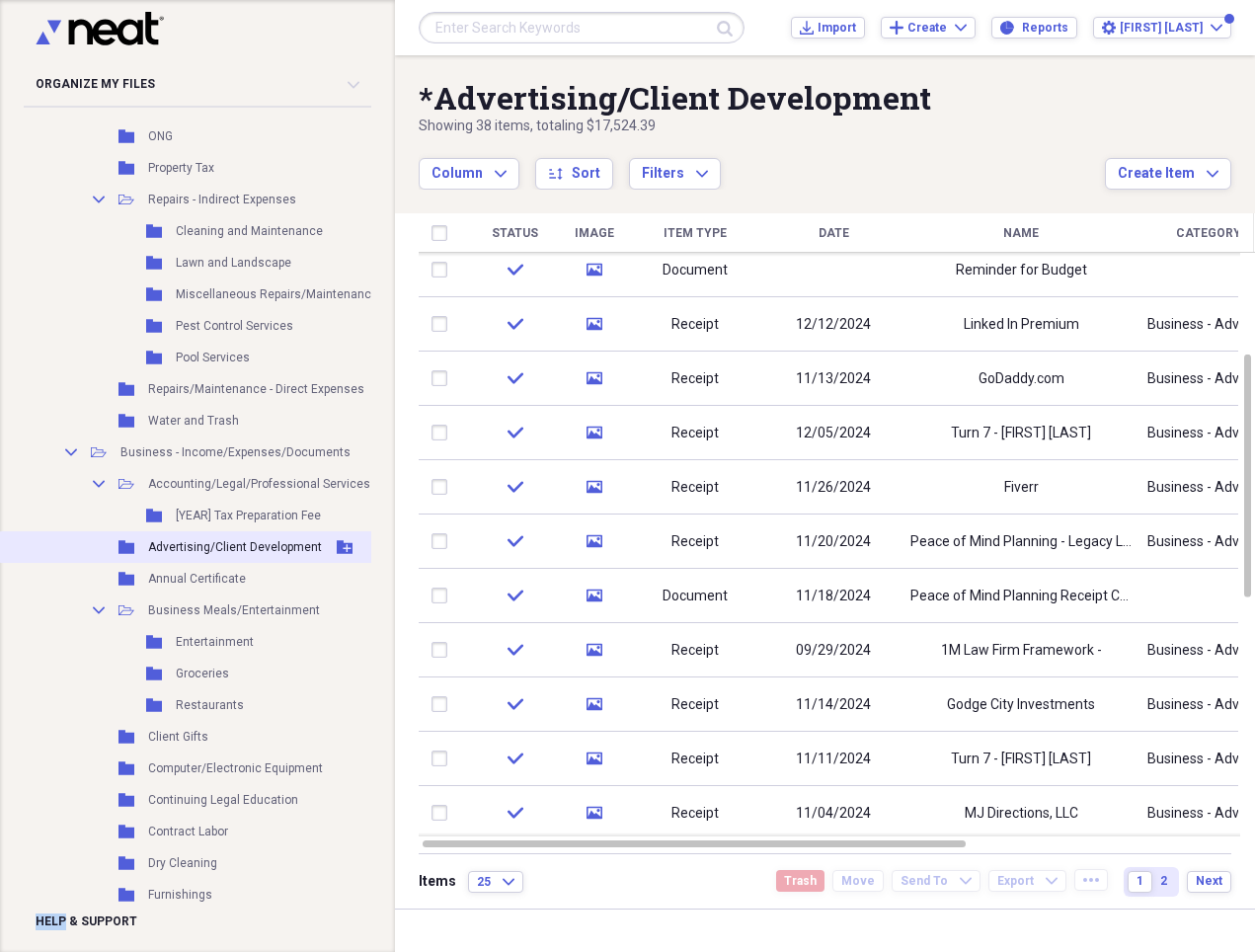 click on "Advertising/Client Development" at bounding box center (235, 547) 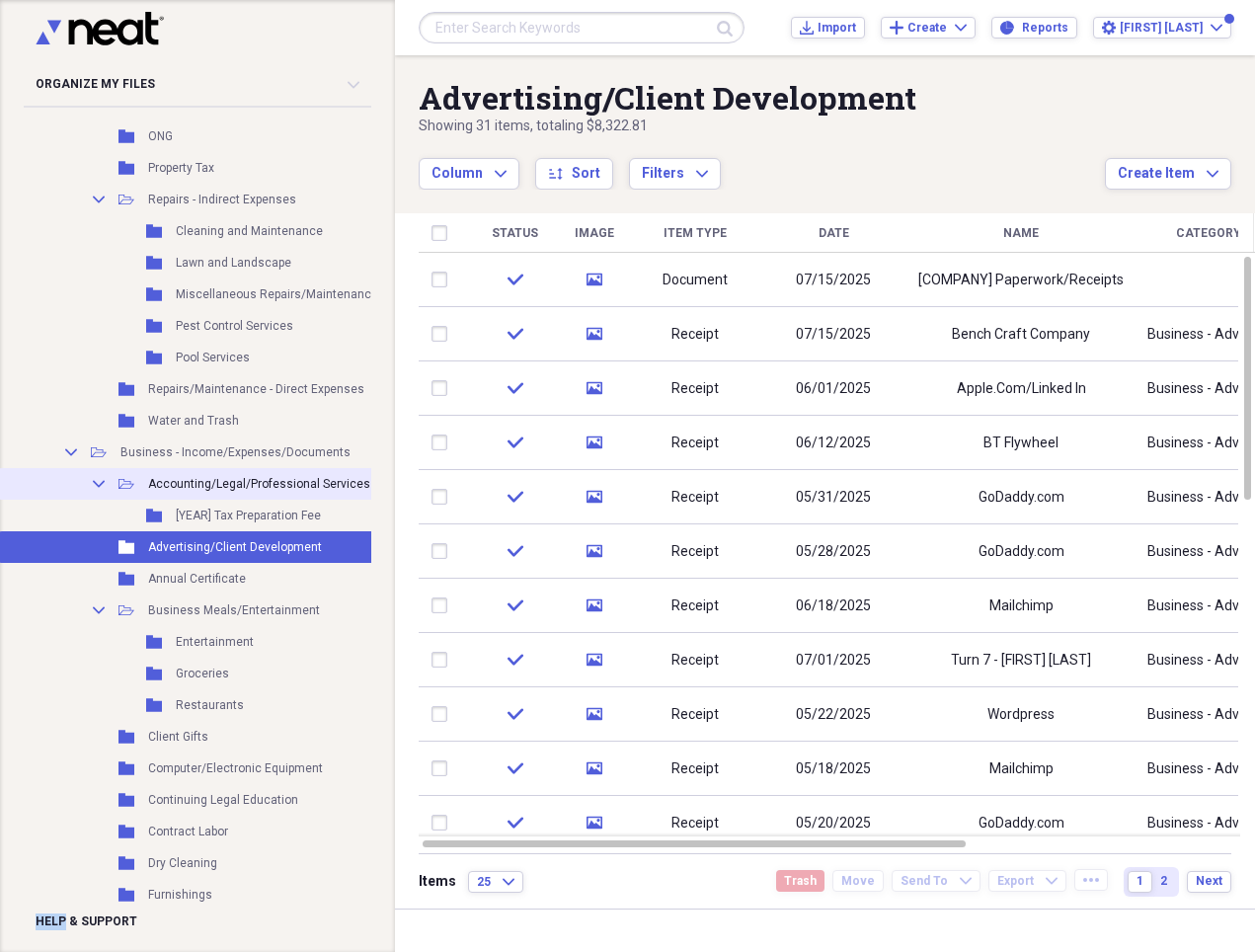 click on "Accounting/Legal/Professional Services" at bounding box center (259, 484) 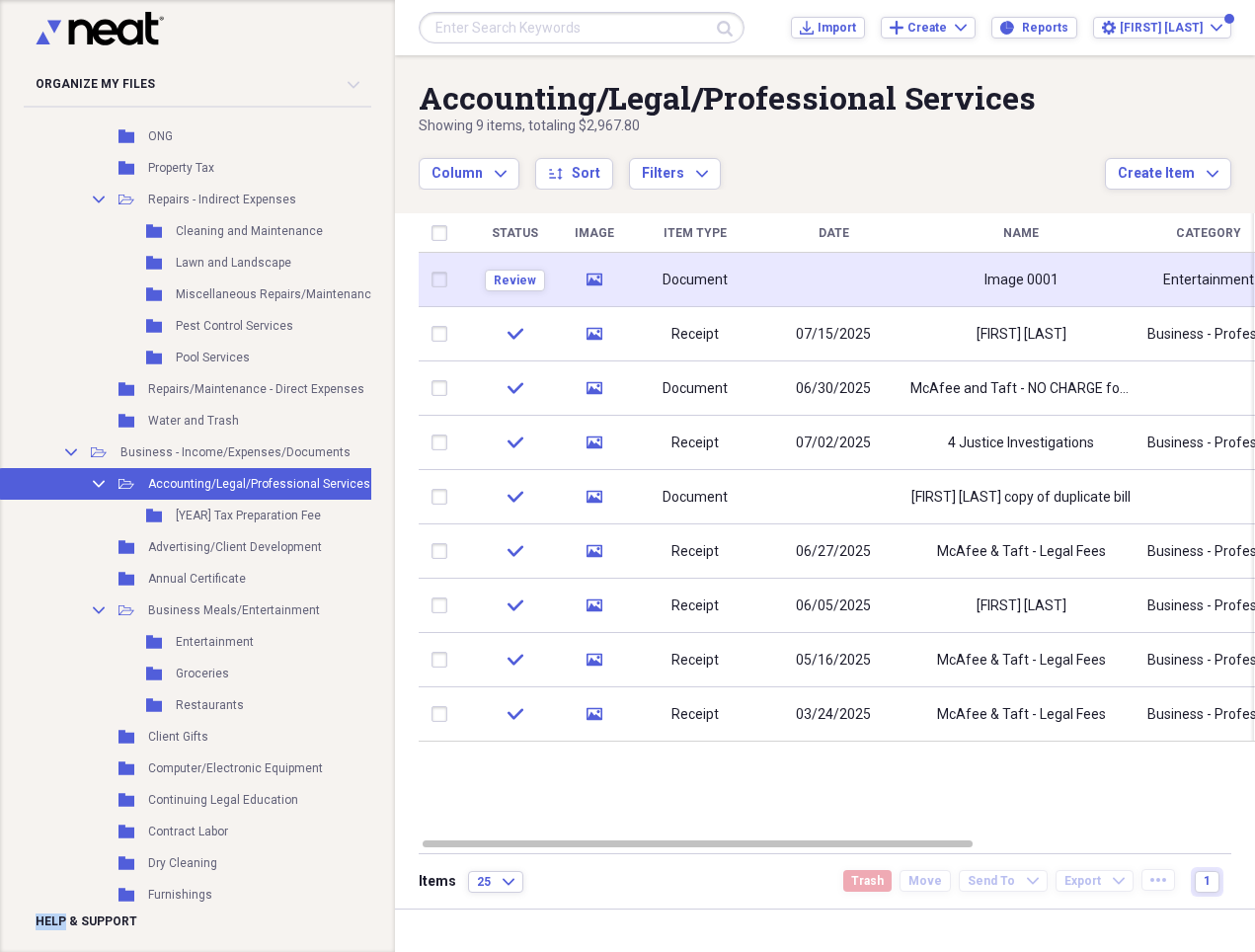 click on "Image 0001" at bounding box center (1021, 279) 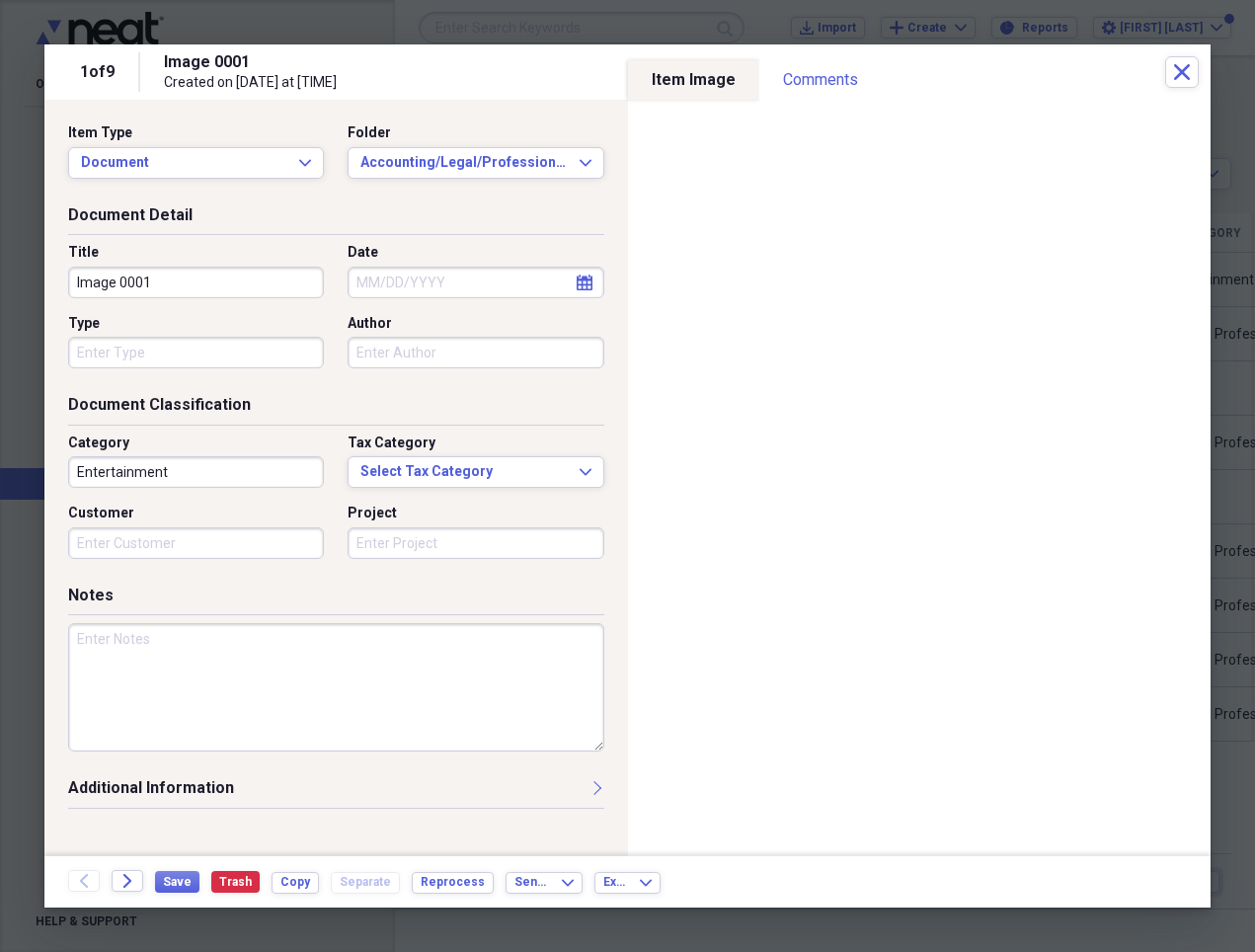 click on "Image 0001" at bounding box center (196, 282) 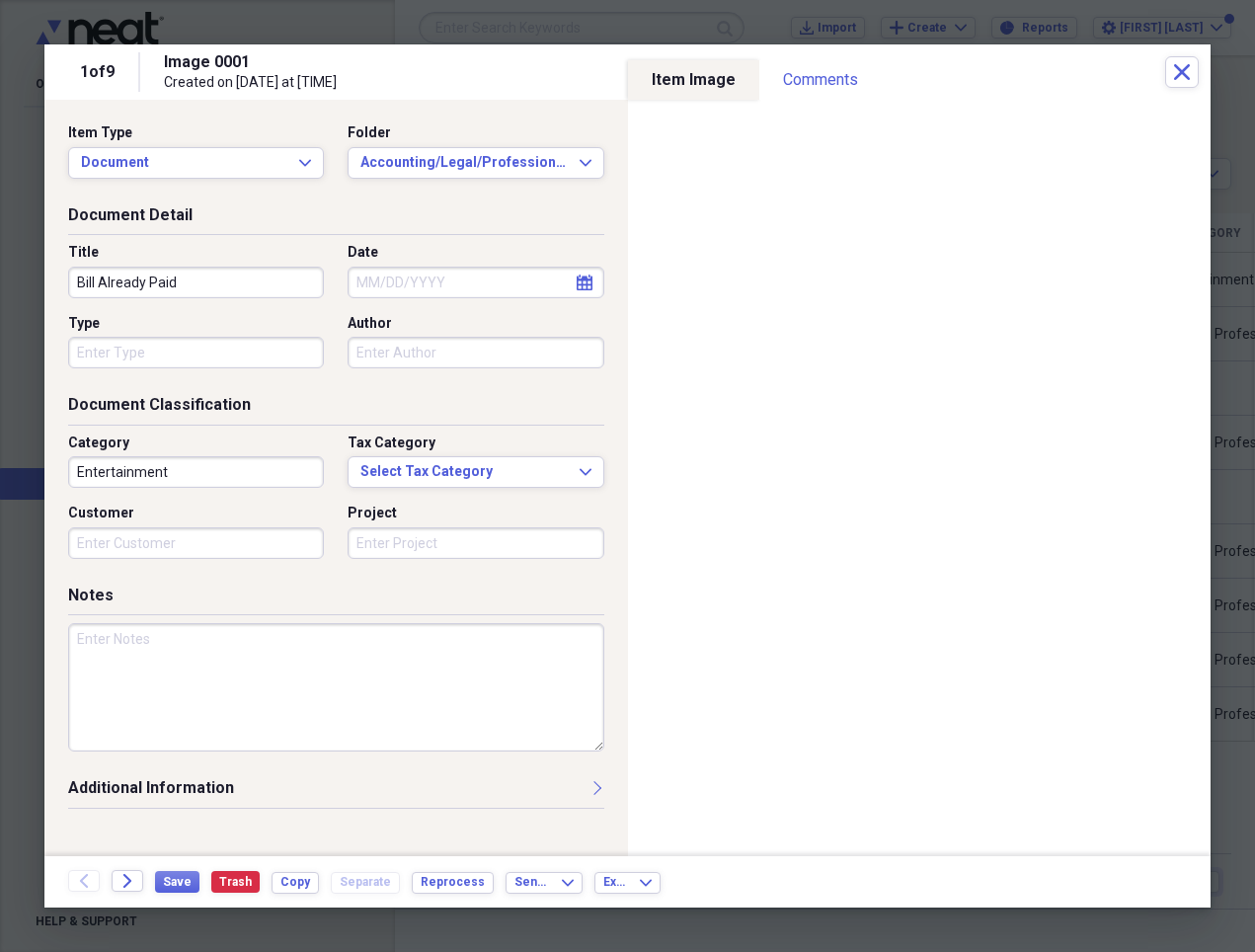 click on "Bill Already Paid" at bounding box center [196, 282] 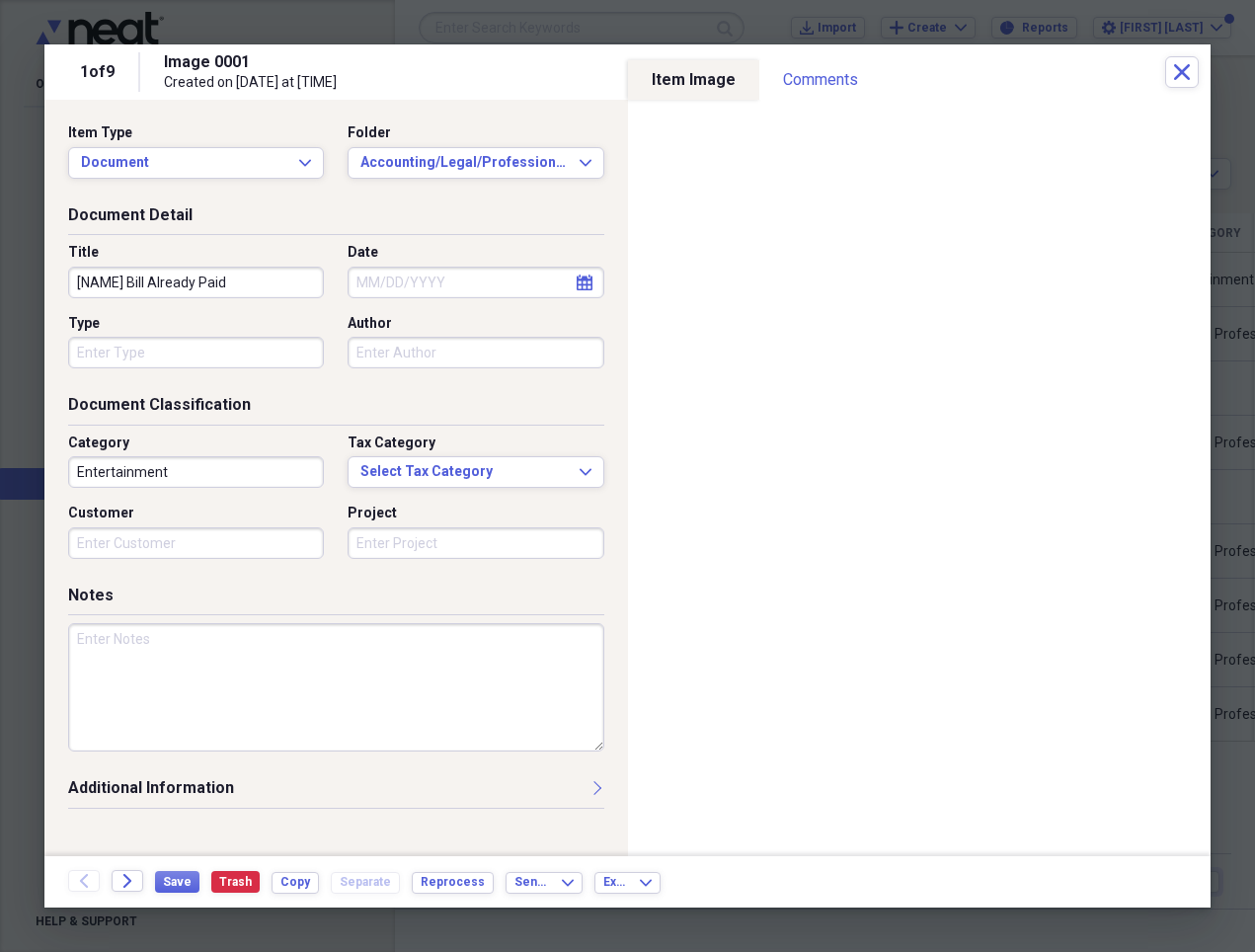 type on "Derryberry Bill Already Paid" 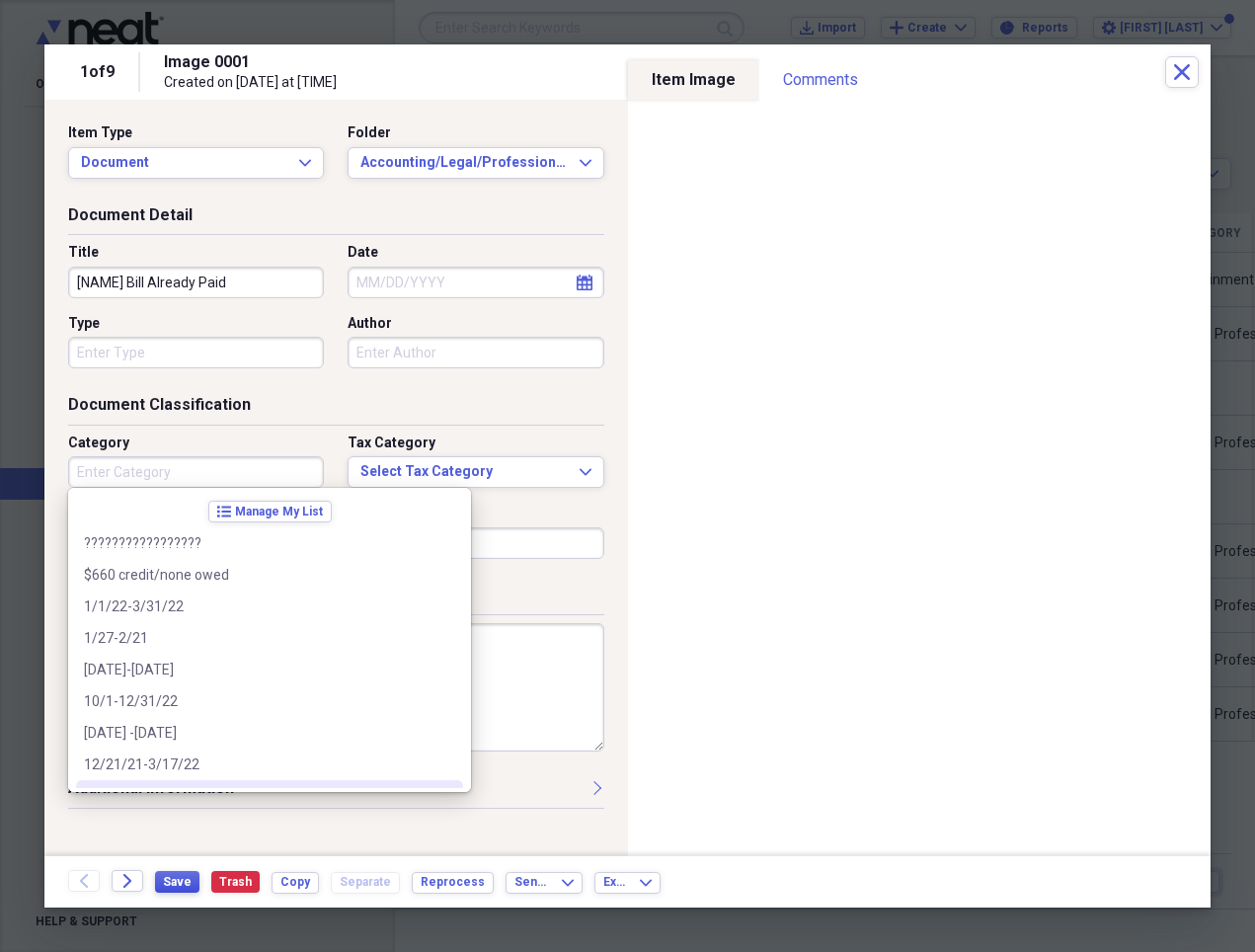 type 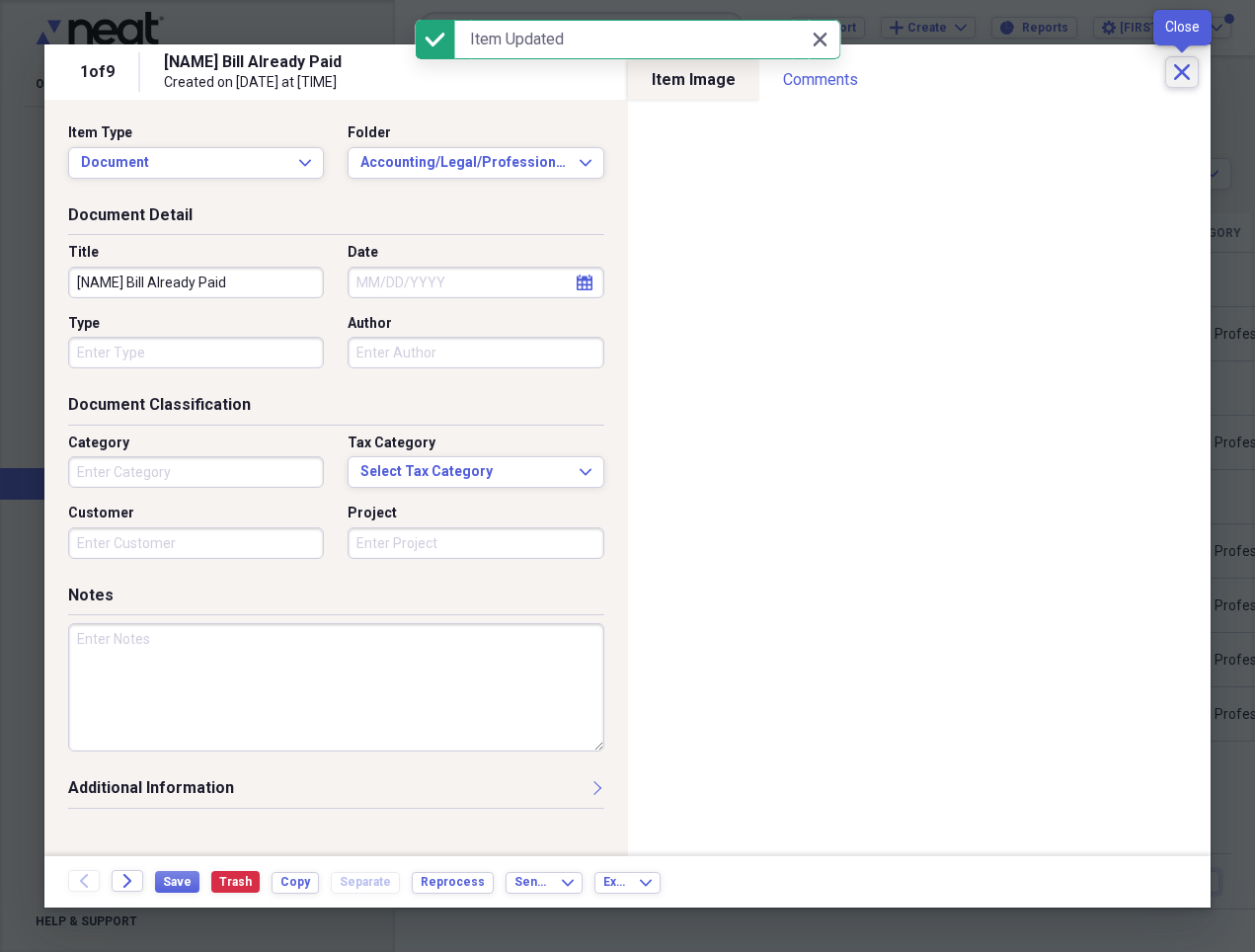 drag, startPoint x: 1176, startPoint y: 71, endPoint x: 1232, endPoint y: 83, distance: 57.271284 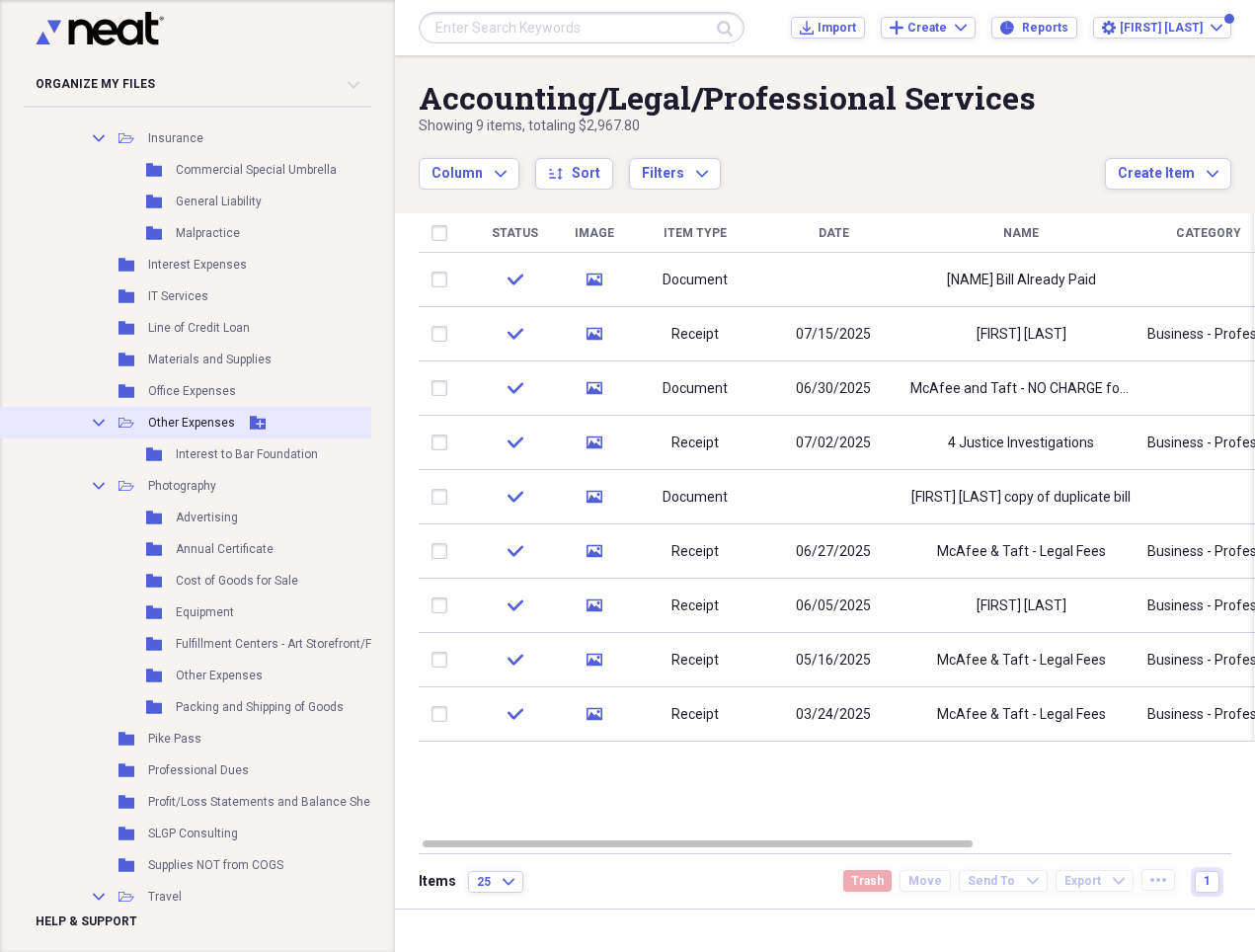 click on "Other Expenses" at bounding box center [192, 423] 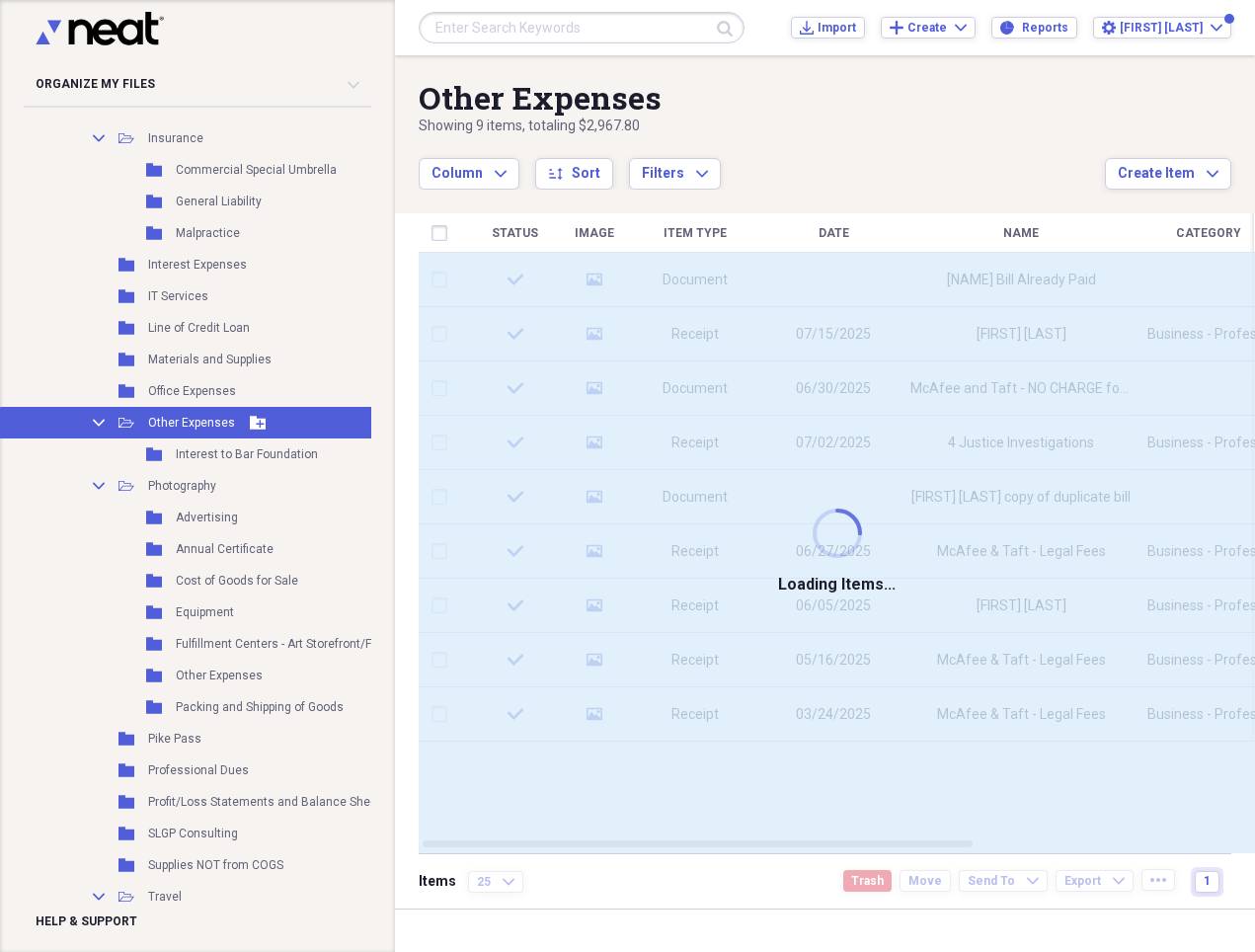 scroll, scrollTop: 1954, scrollLeft: 0, axis: vertical 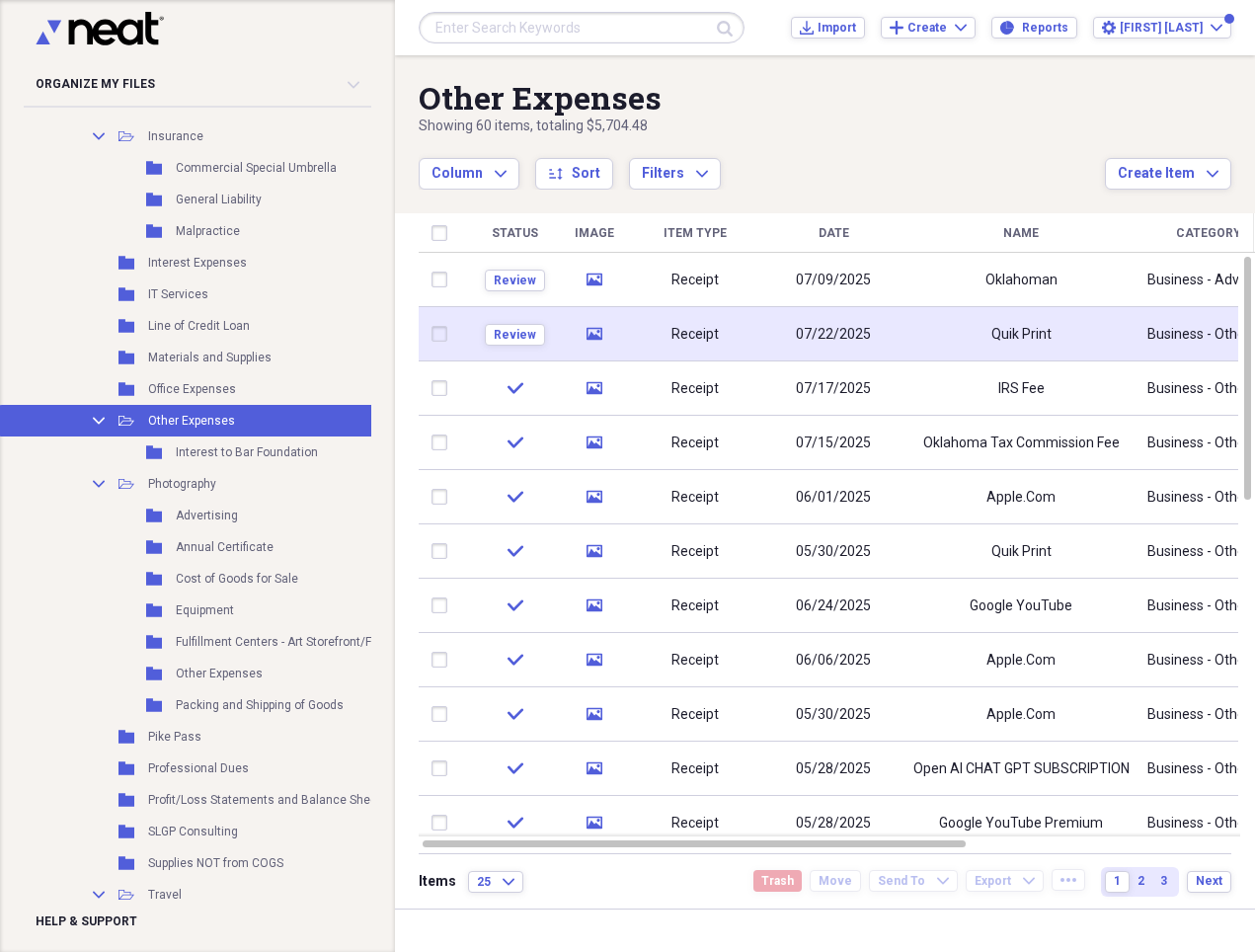 click on "07/22/2025" at bounding box center (833, 334) 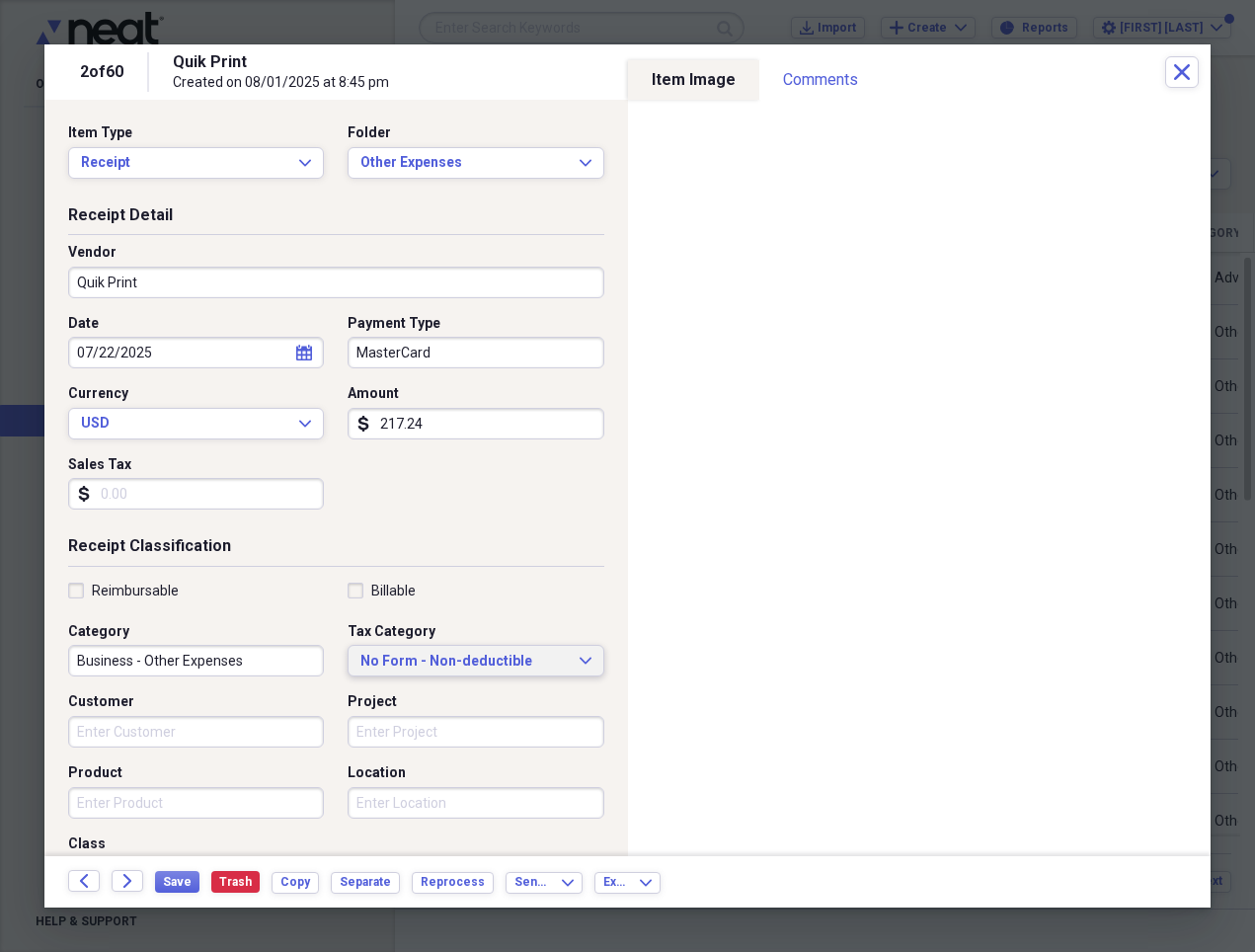click on "No Form - Non-deductible" at bounding box center [463, 662] 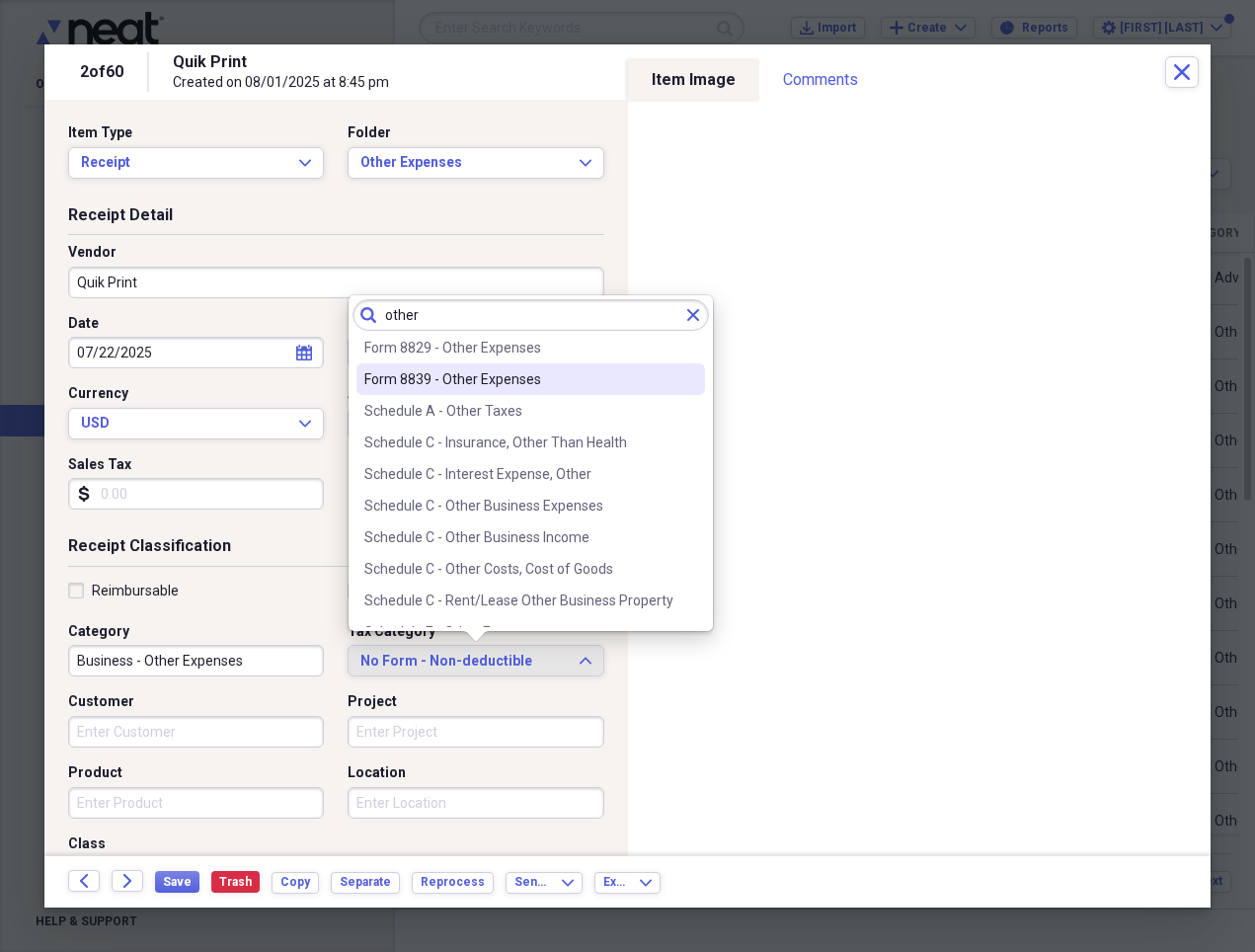 scroll, scrollTop: 164, scrollLeft: 0, axis: vertical 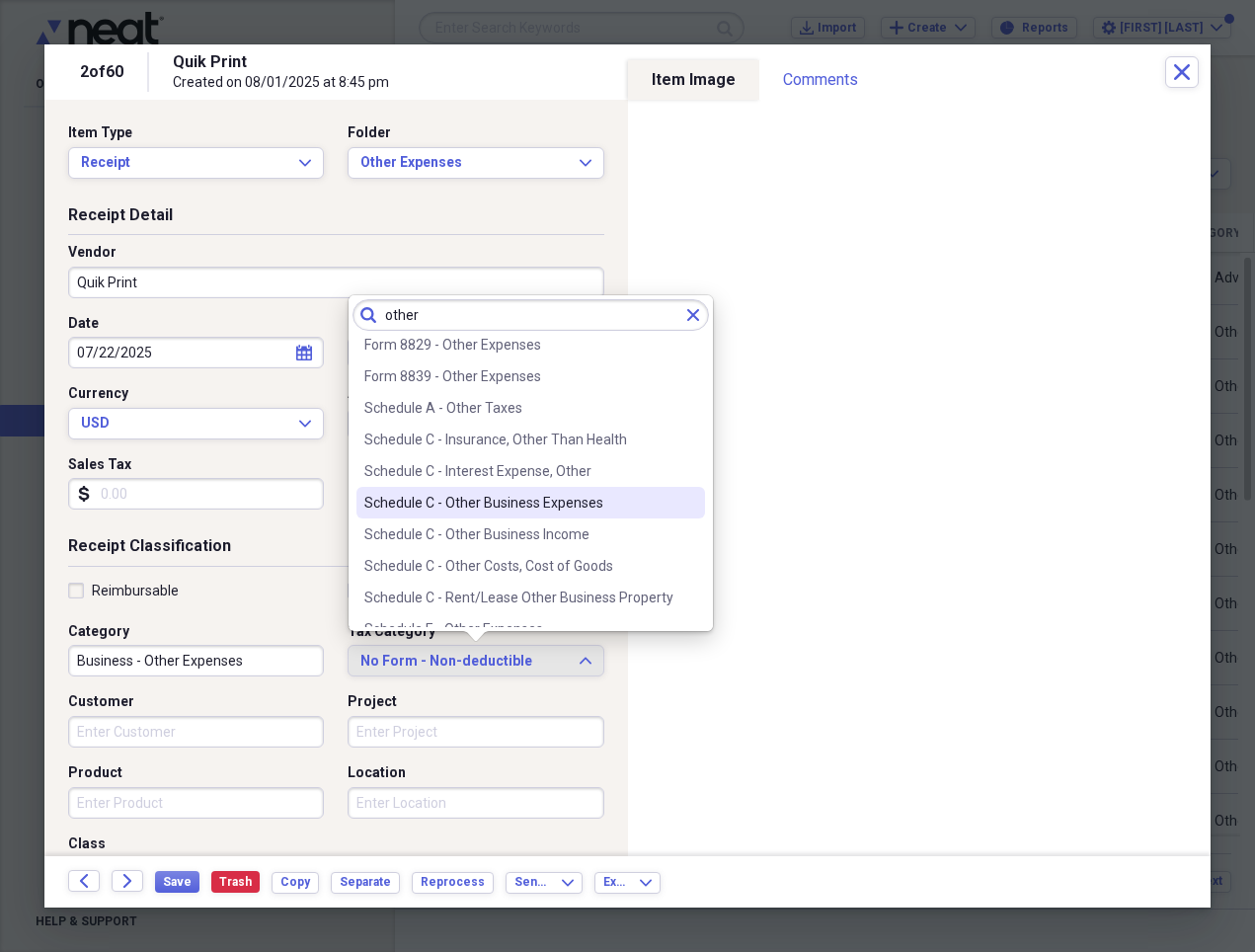type on "other" 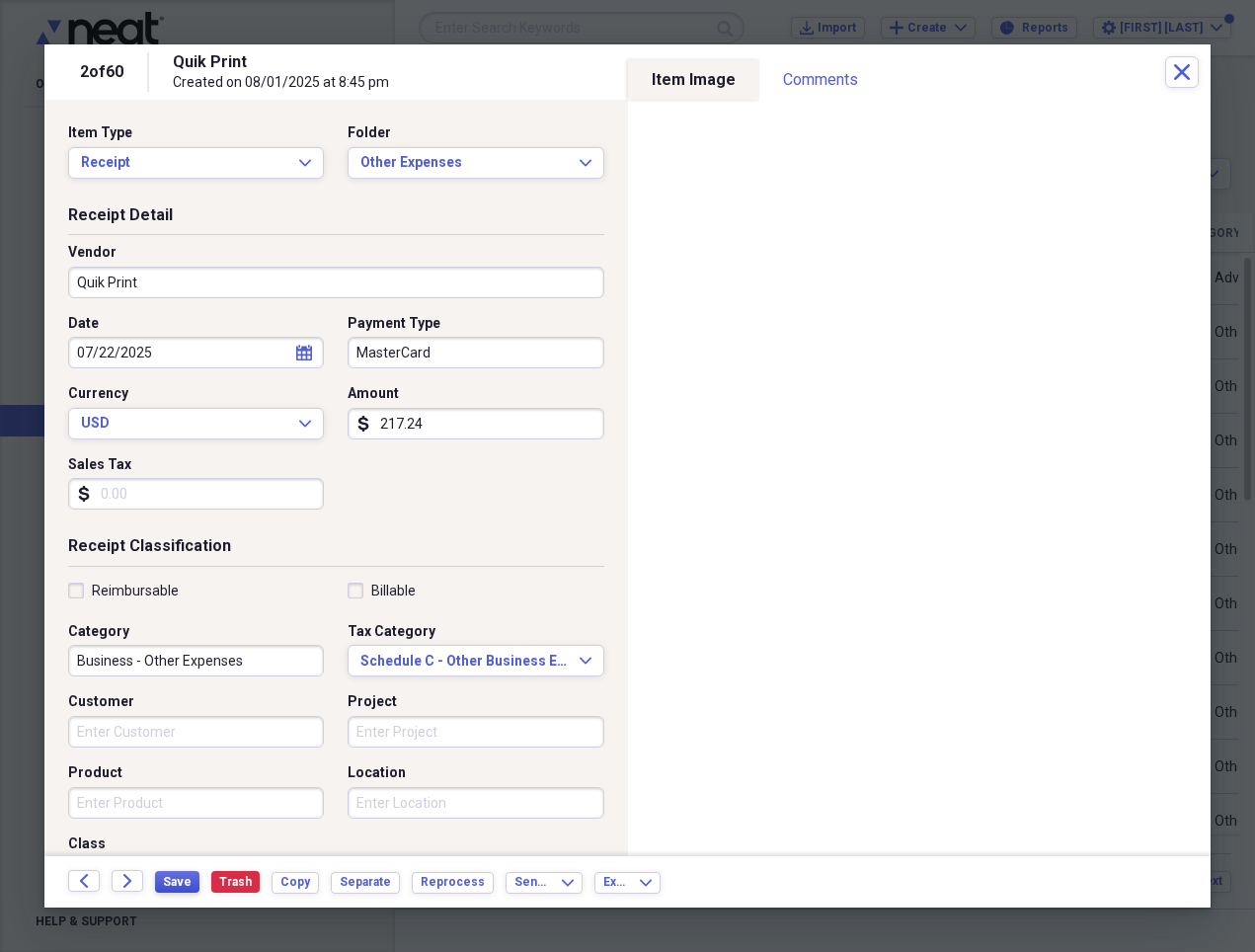 click on "Save" at bounding box center (177, 882) 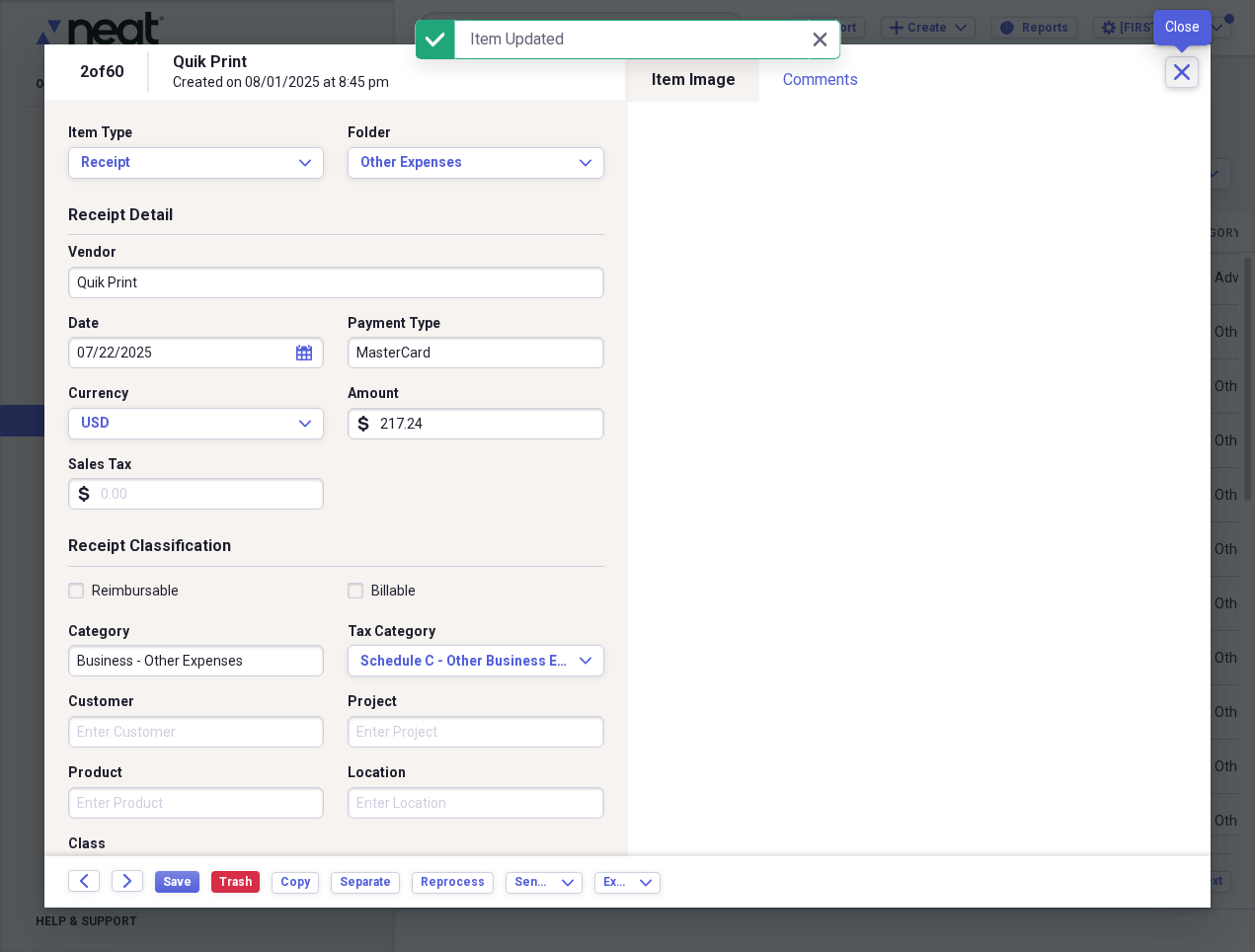 click on "Close" at bounding box center (1182, 72) 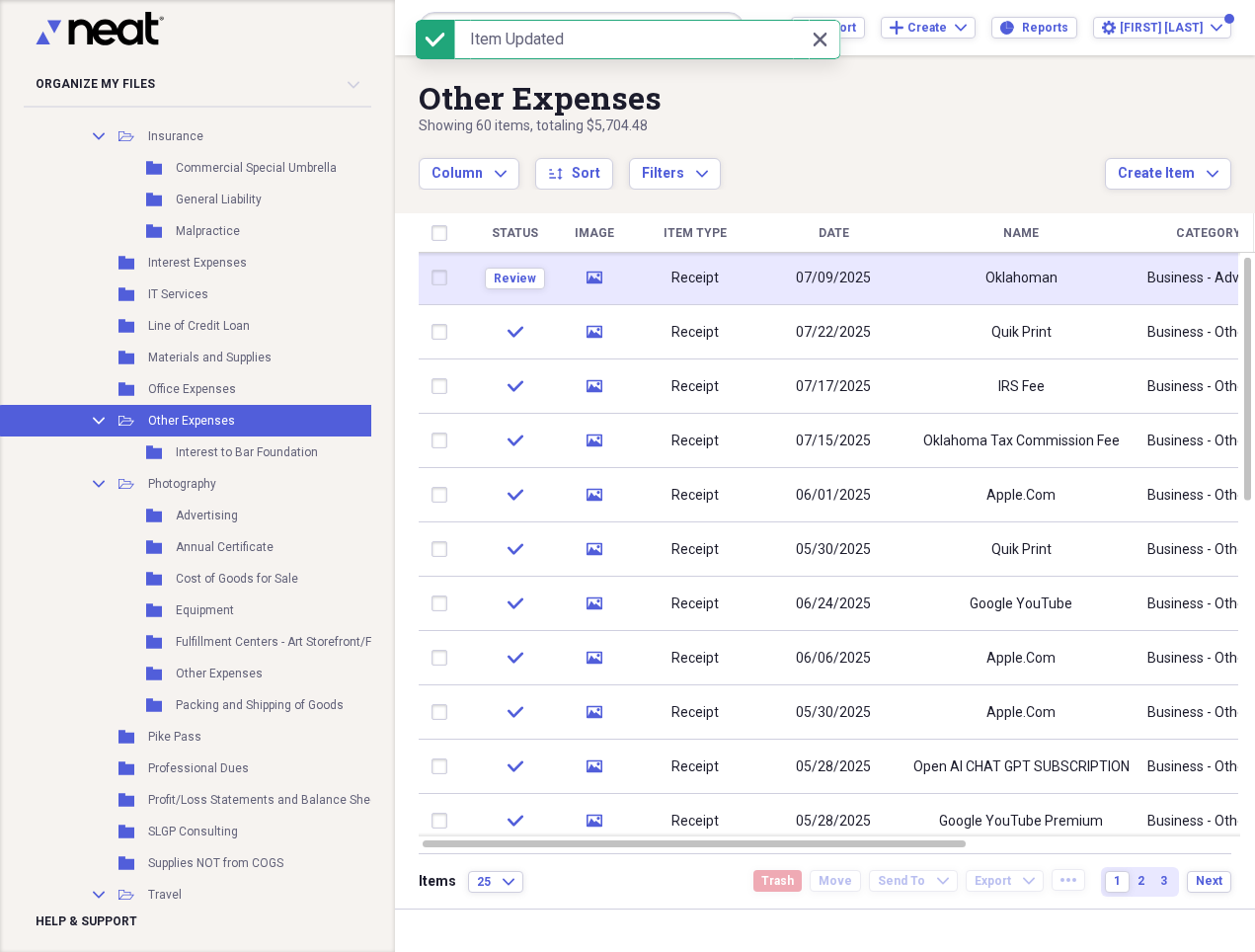 click on "Oklahoman" at bounding box center [1021, 278] 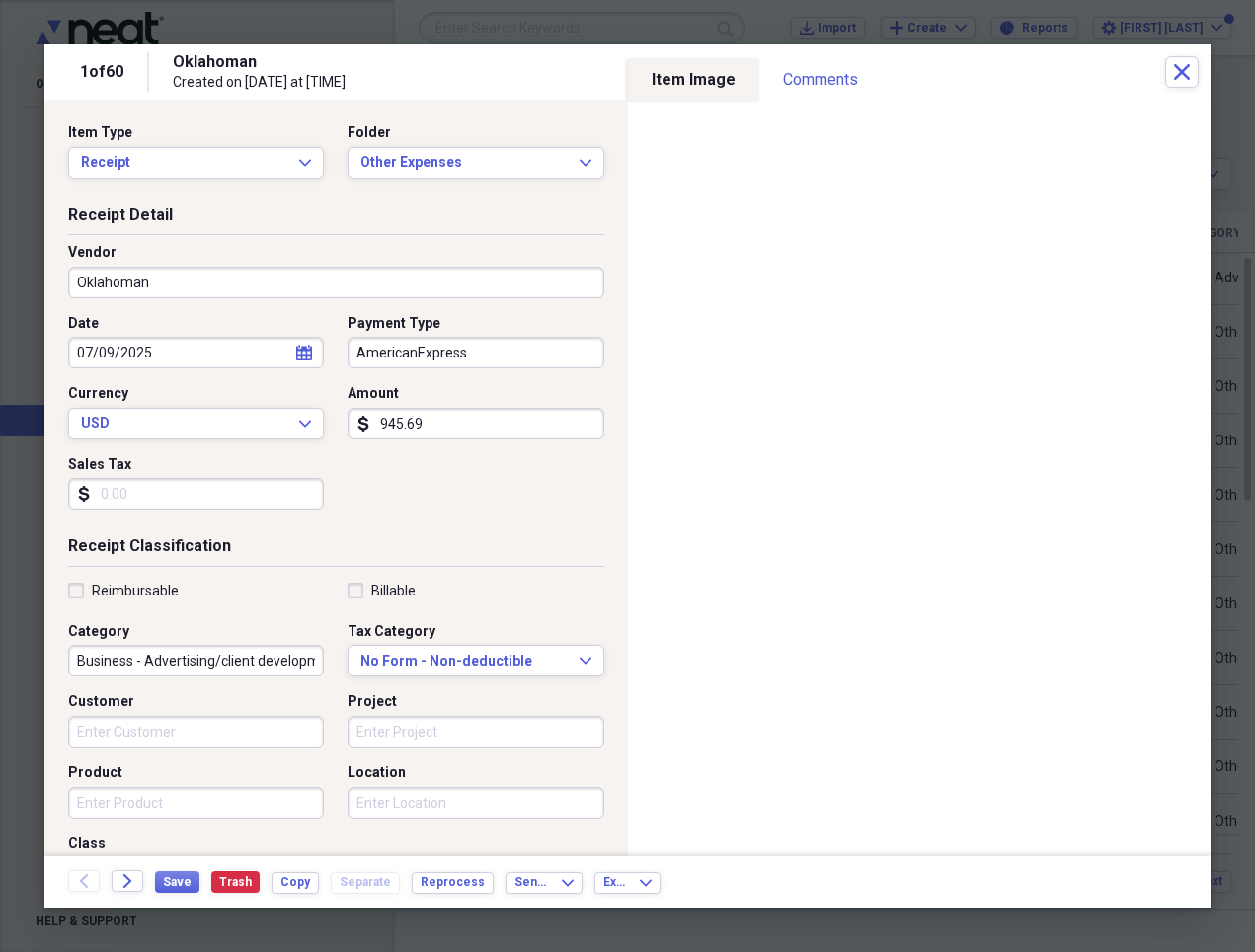 click on "Oklahoman" at bounding box center (336, 282) 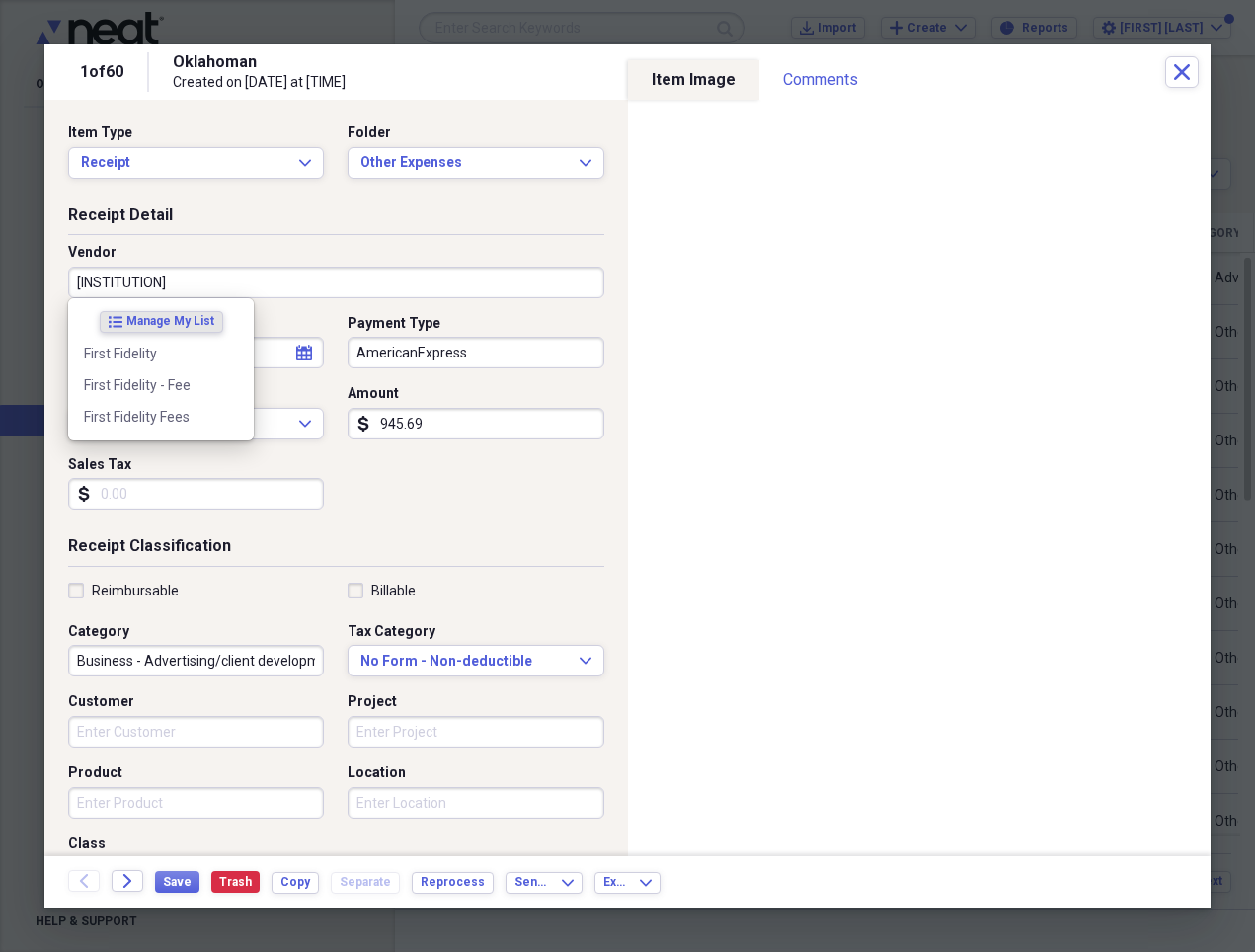 type on "First Fidelity" 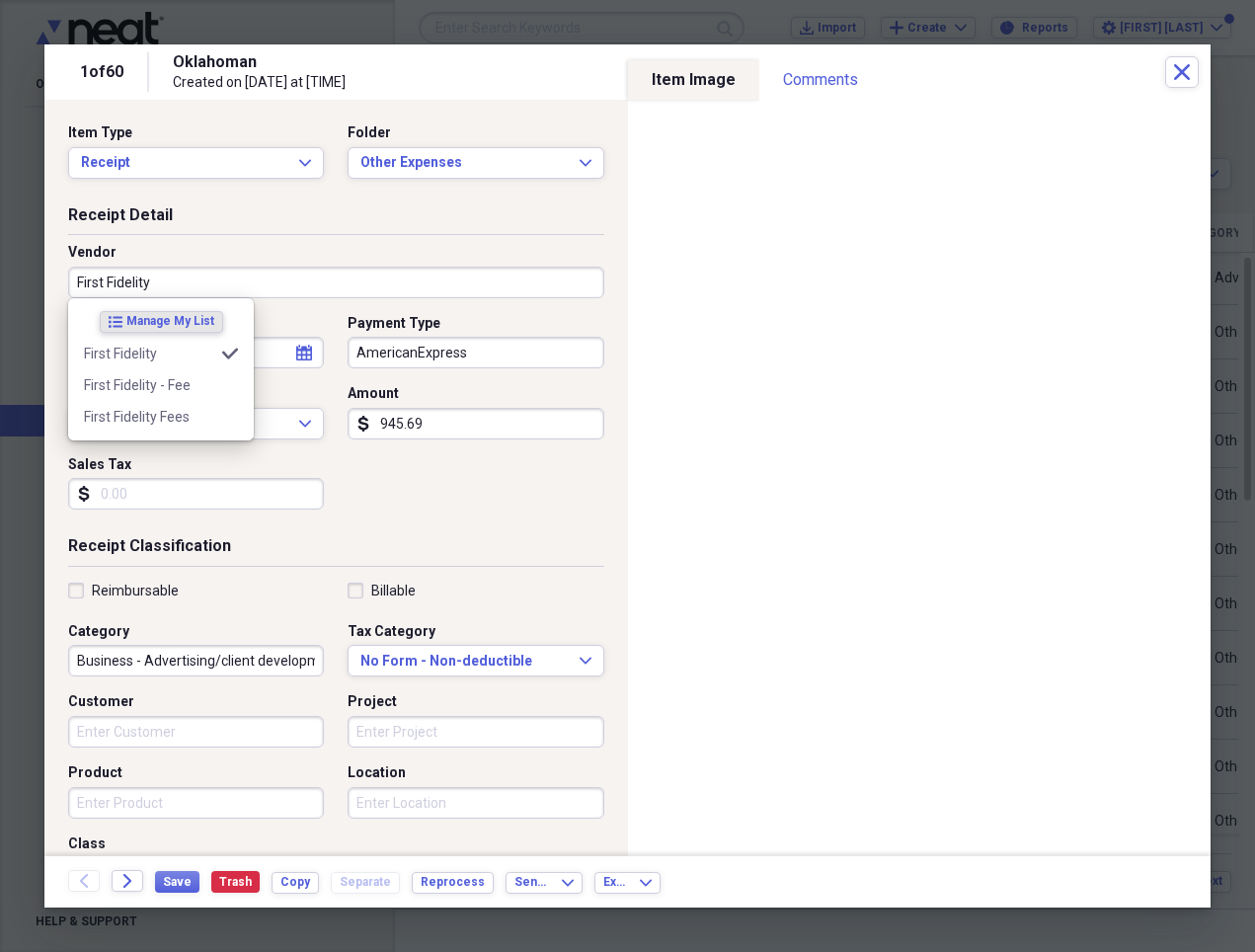 type on "Business - Other Expenses" 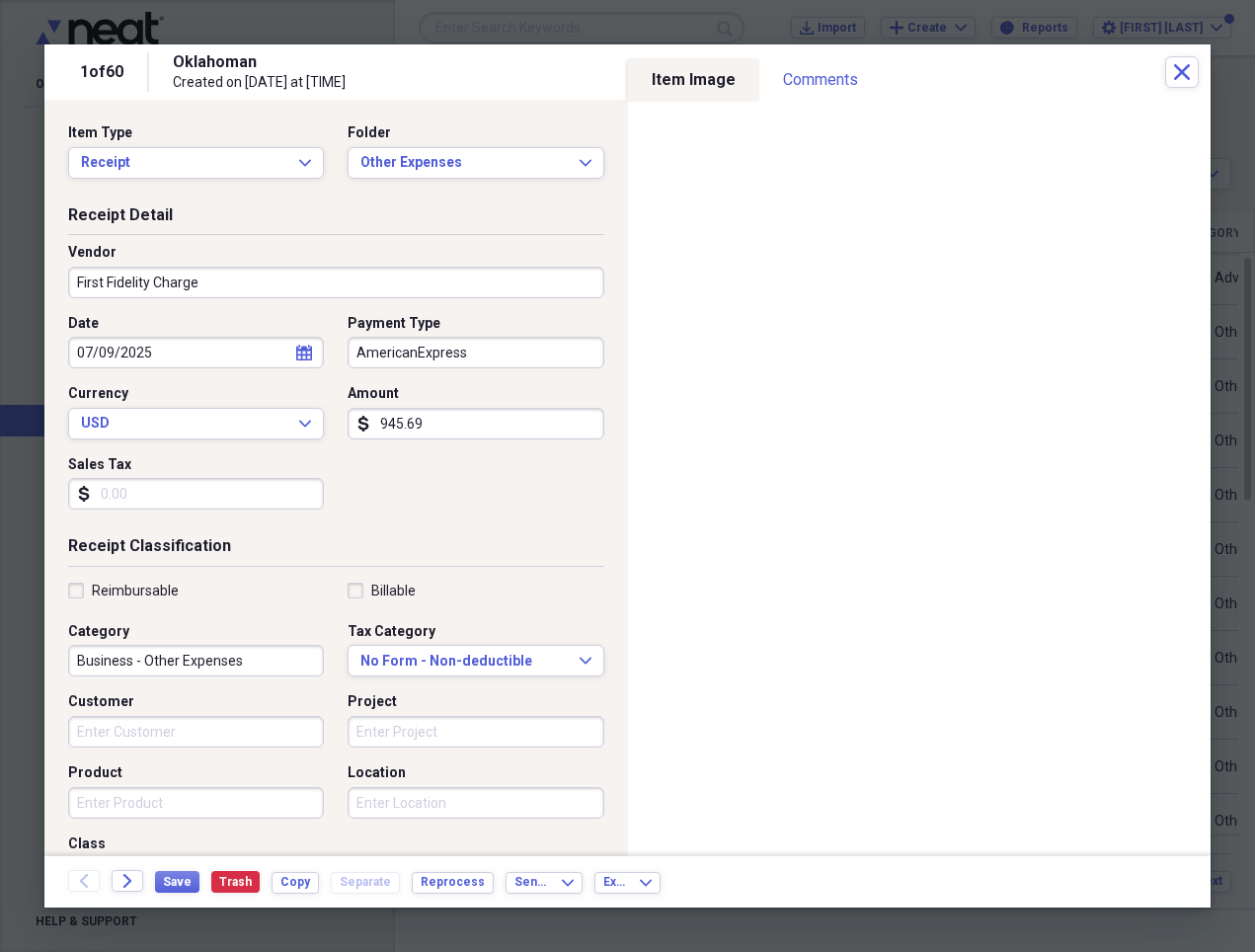 type on "First Fidelity Charge" 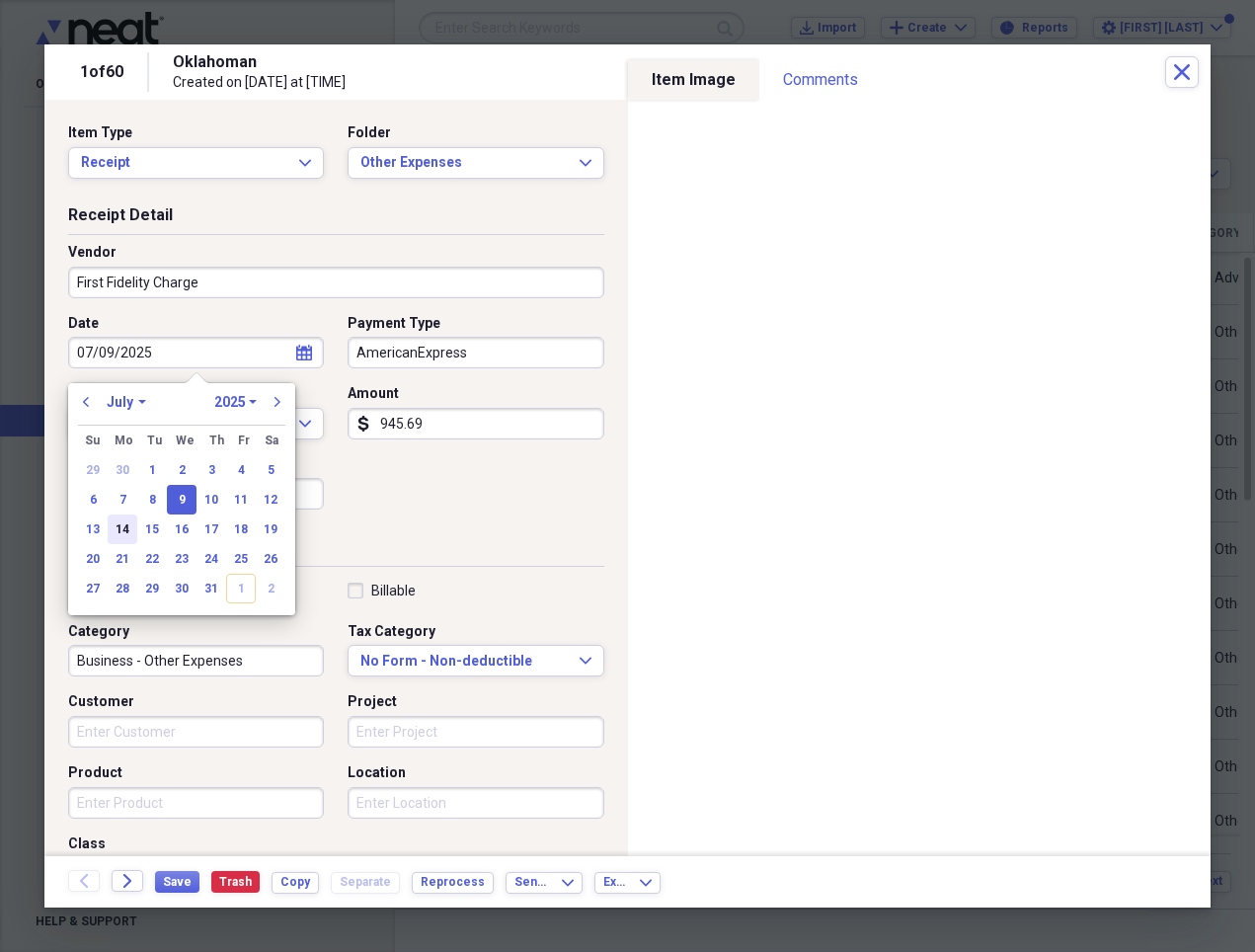 click on "14" at bounding box center (122, 529) 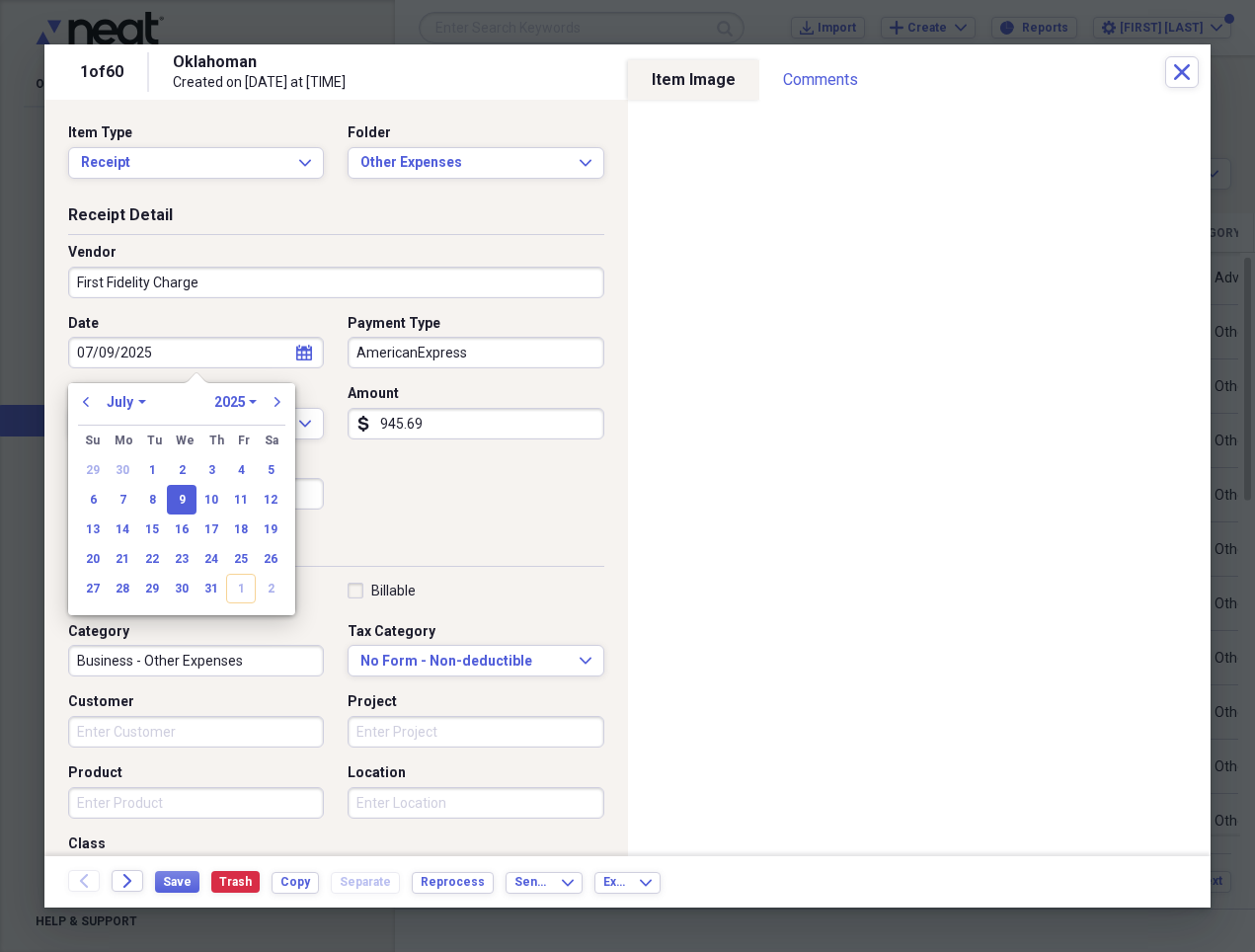 type on "07/14/2025" 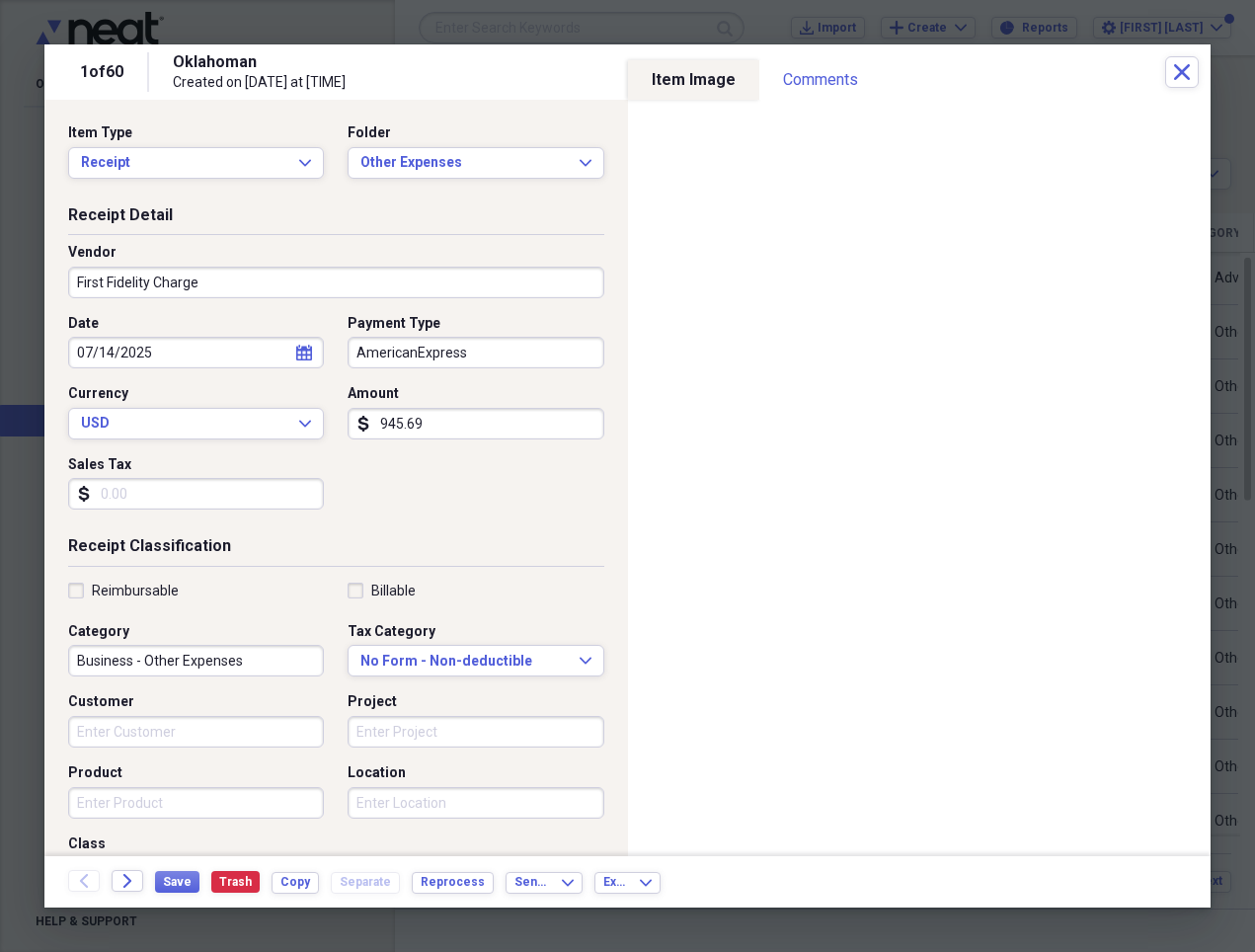 click on "AmericanExpress" at bounding box center (475, 353) 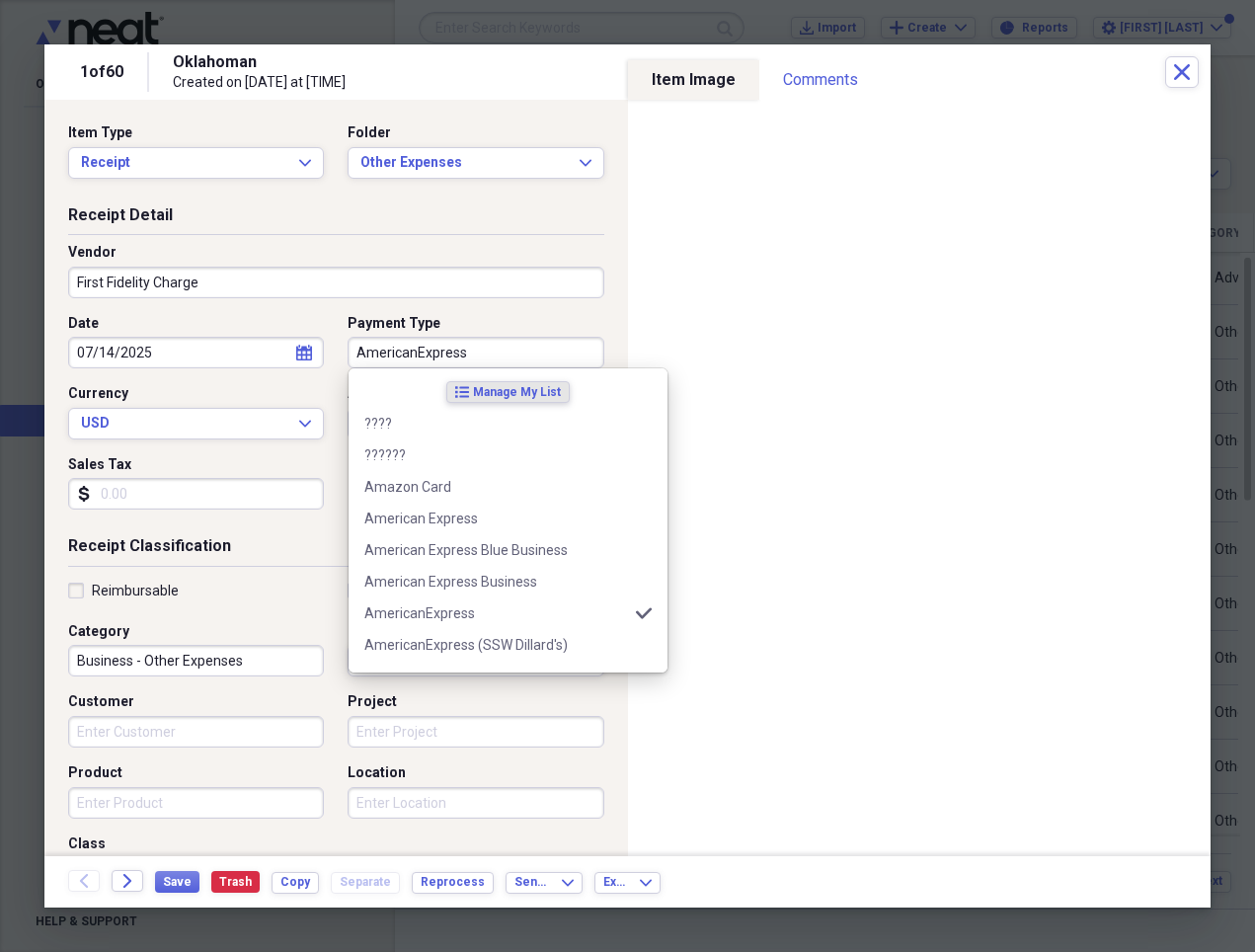click on "AmericanExpress" at bounding box center [475, 353] 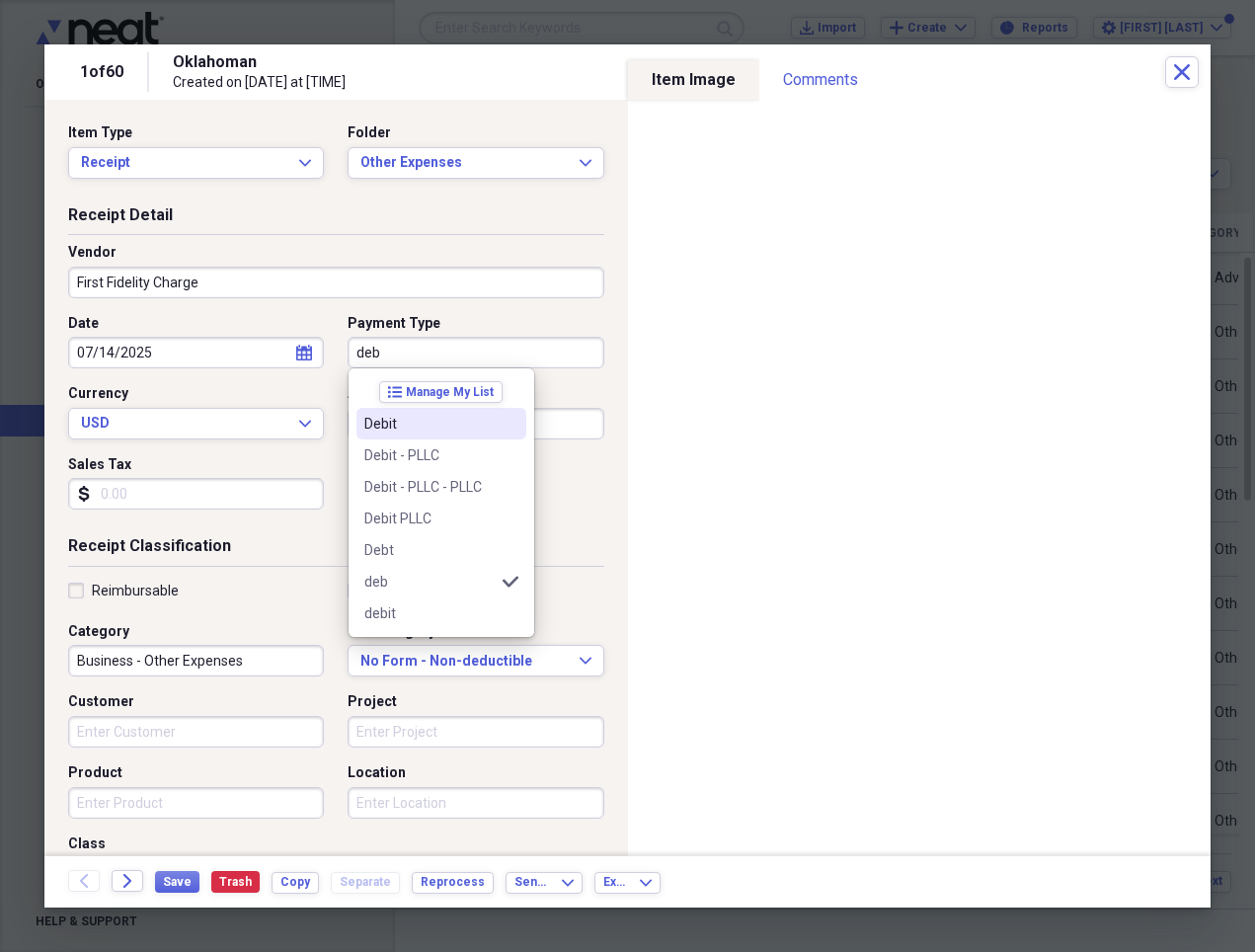 click on "Debit" at bounding box center (430, 424) 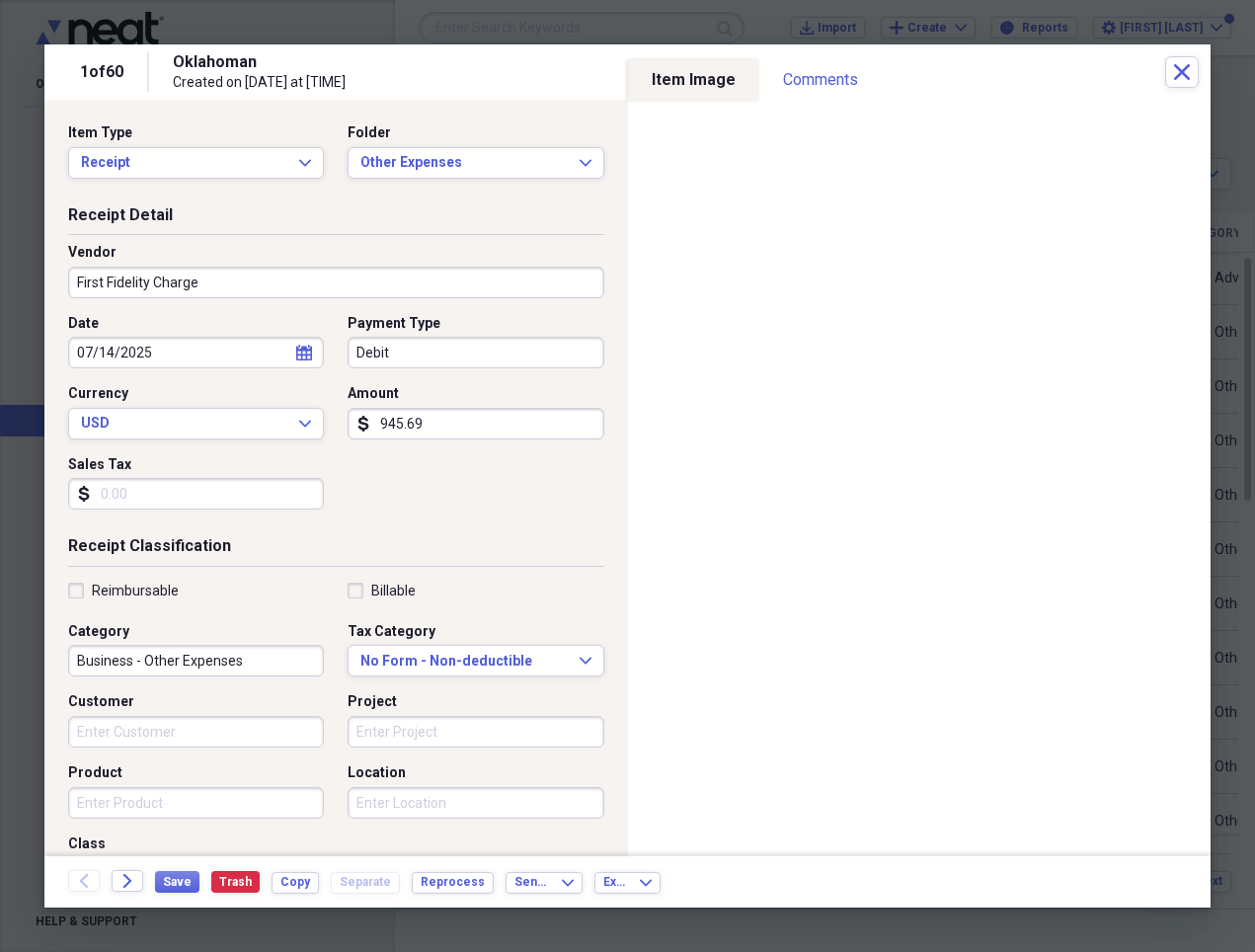 click on "945.69" at bounding box center [475, 424] 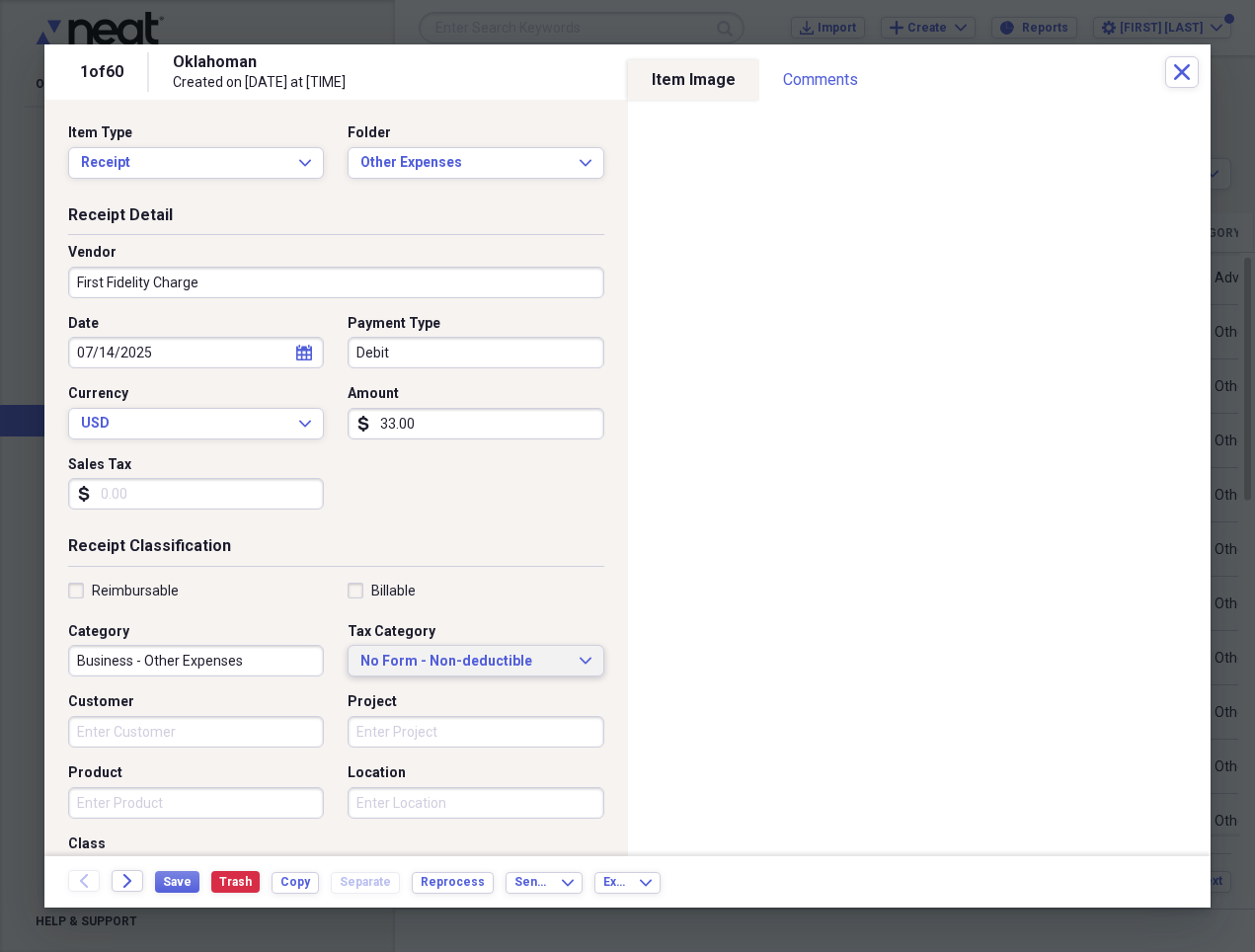 type on "33.00" 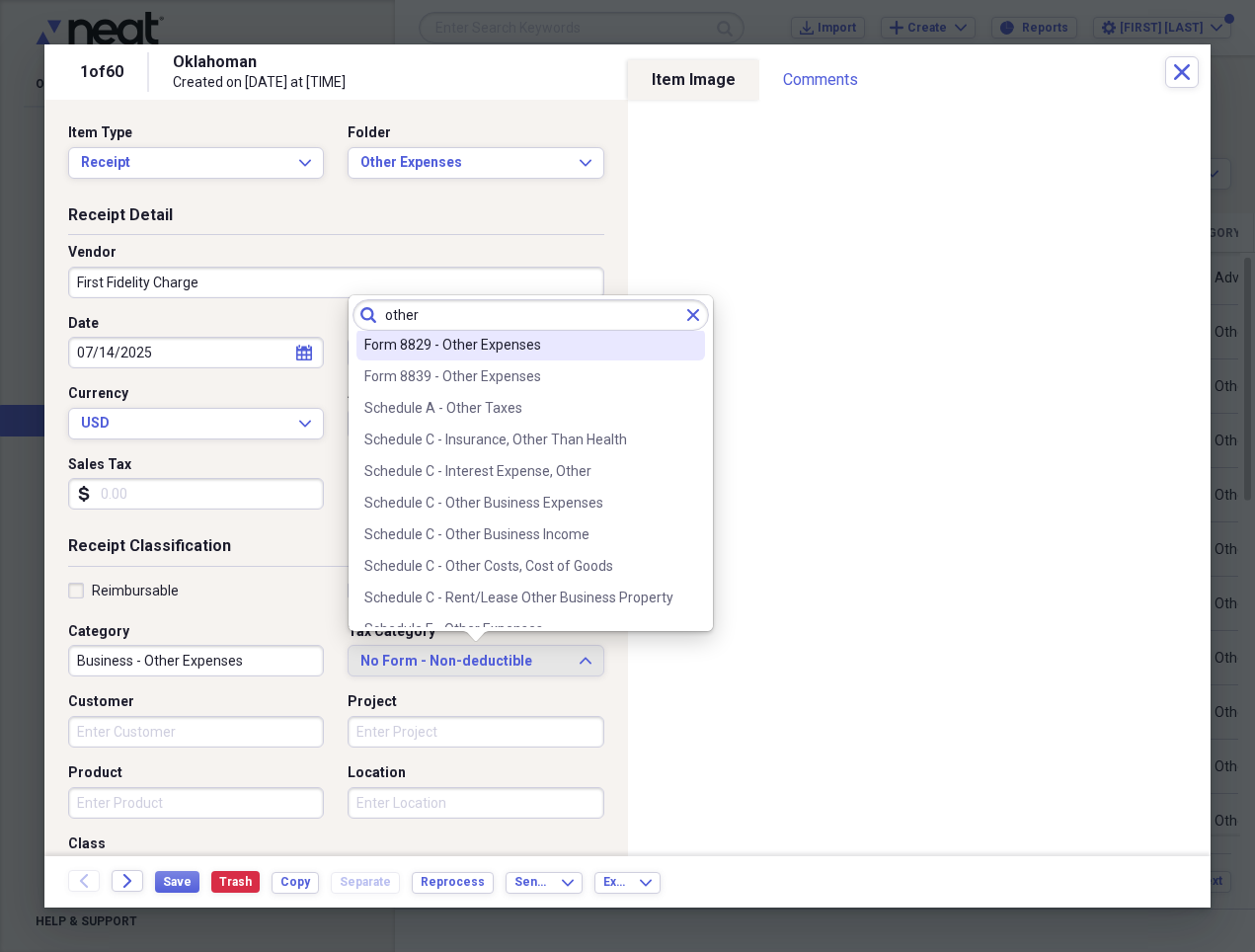 scroll, scrollTop: 165, scrollLeft: 0, axis: vertical 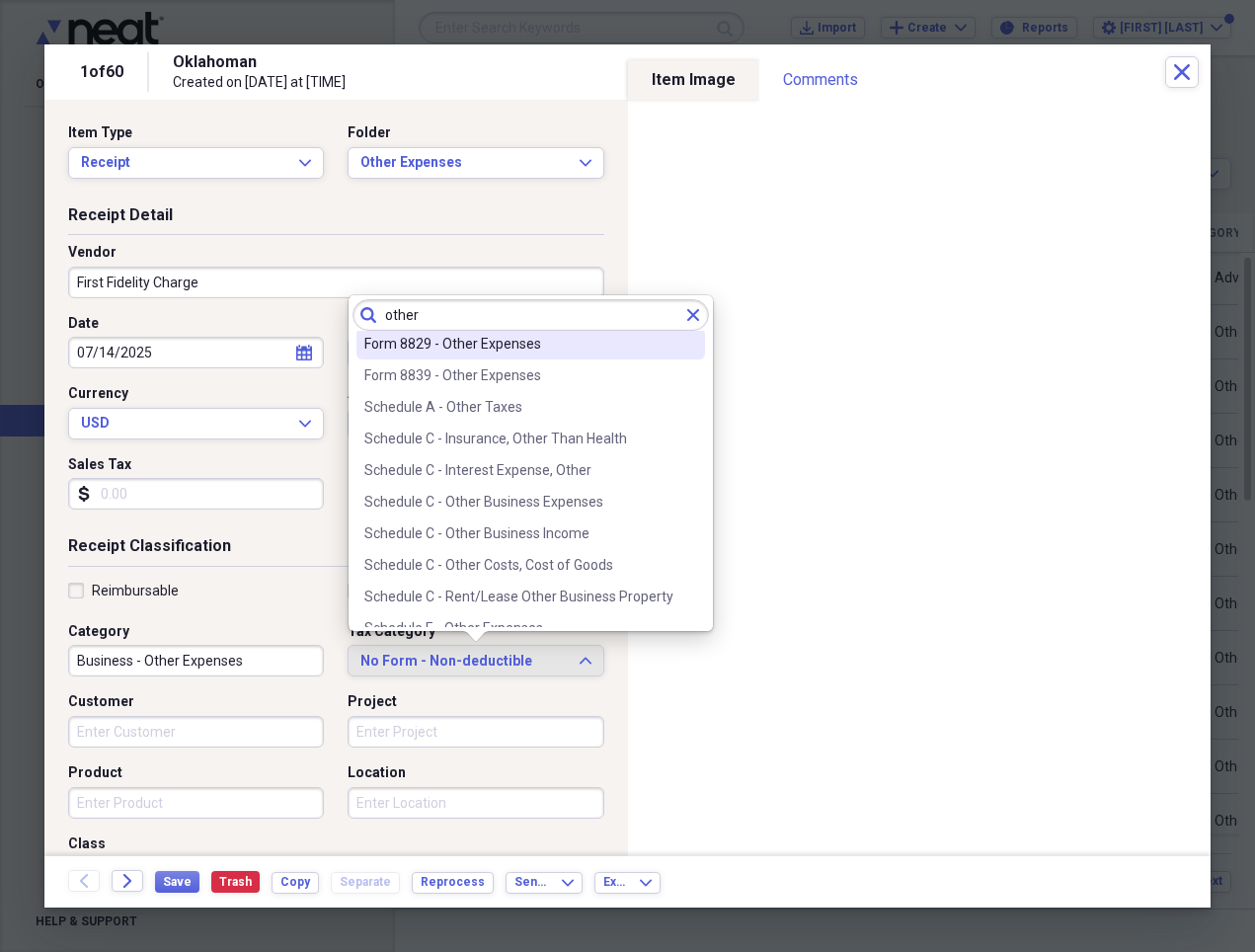 type on "other" 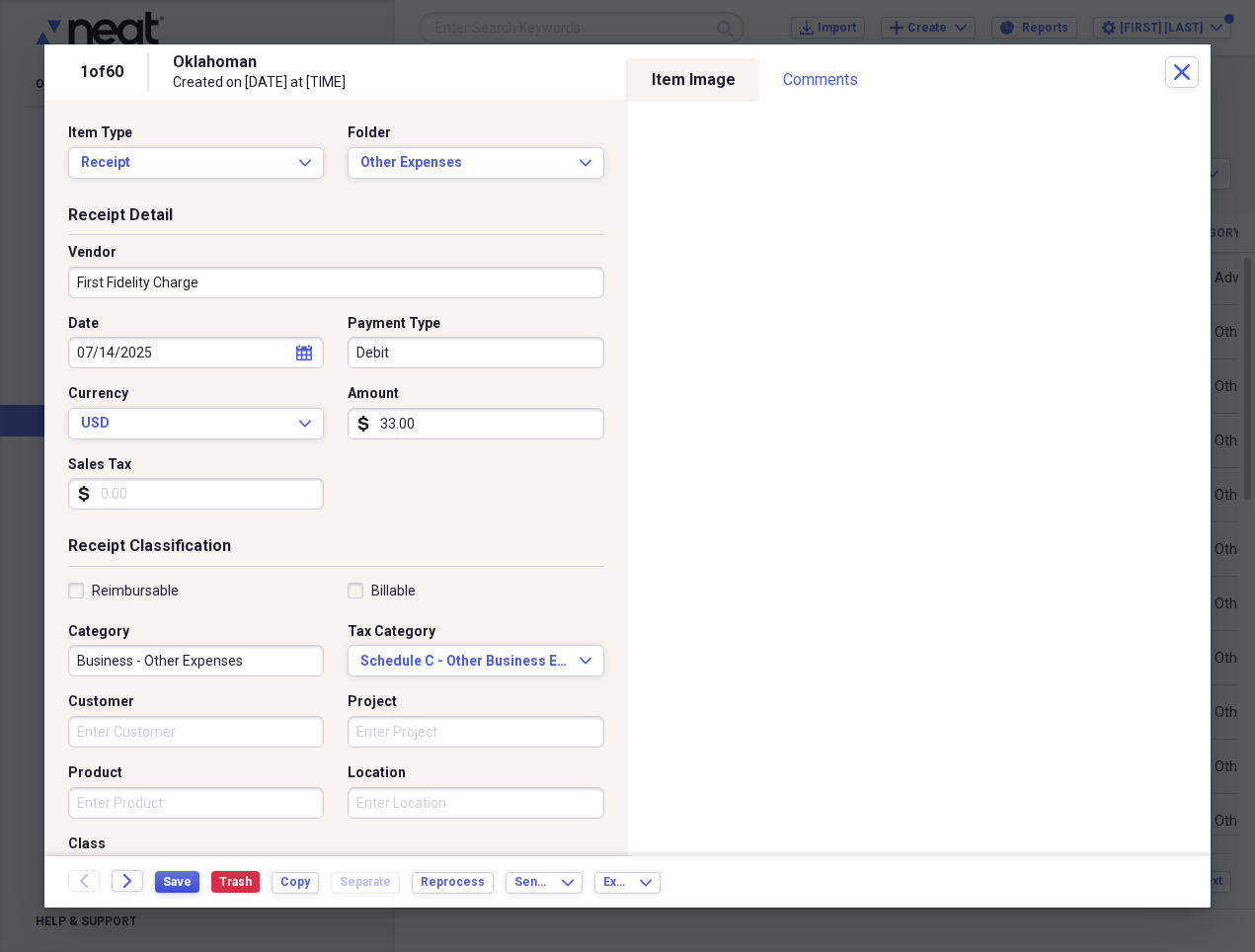 click on "Save" at bounding box center (177, 882) 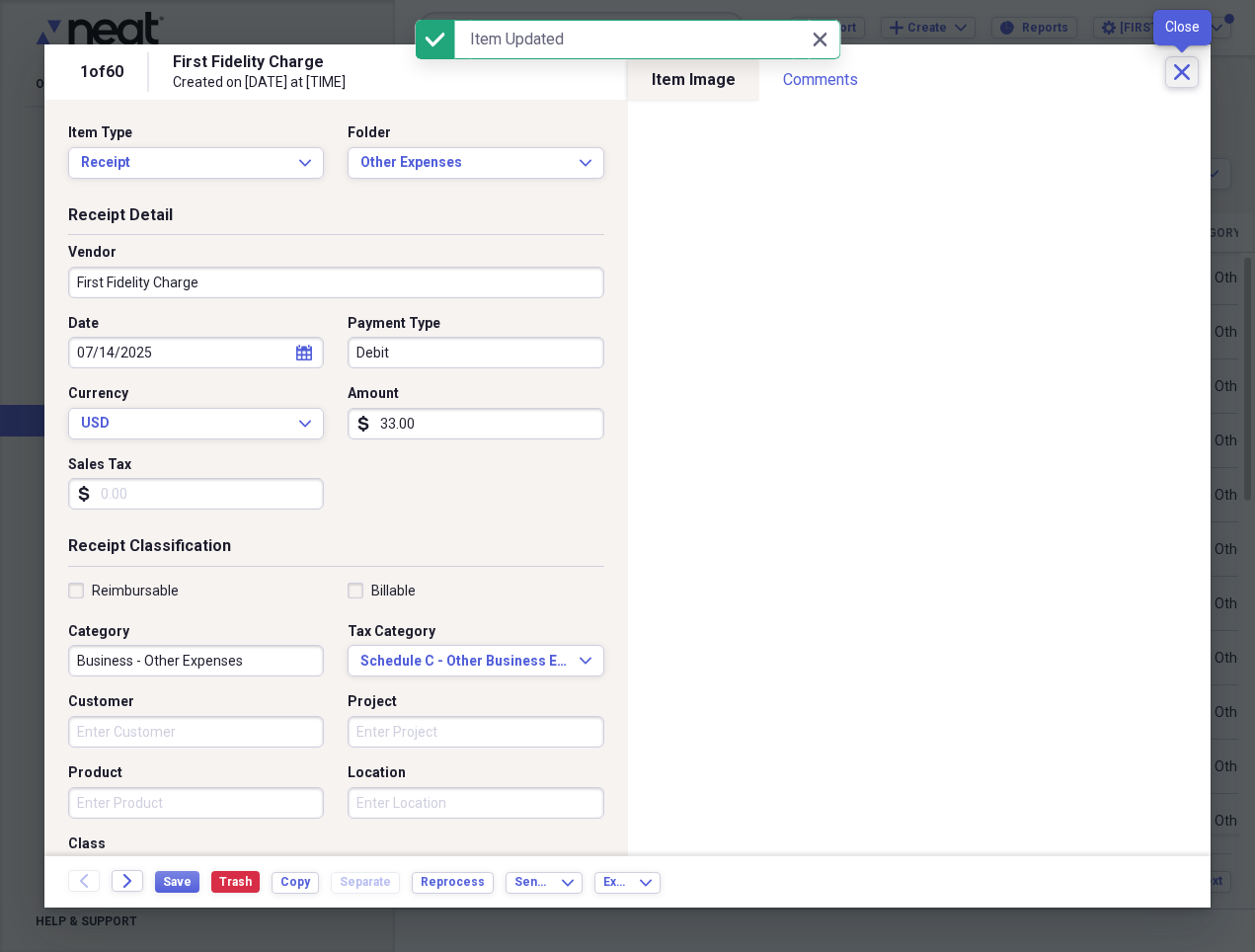 drag, startPoint x: 1181, startPoint y: 70, endPoint x: 1220, endPoint y: 87, distance: 42.544095 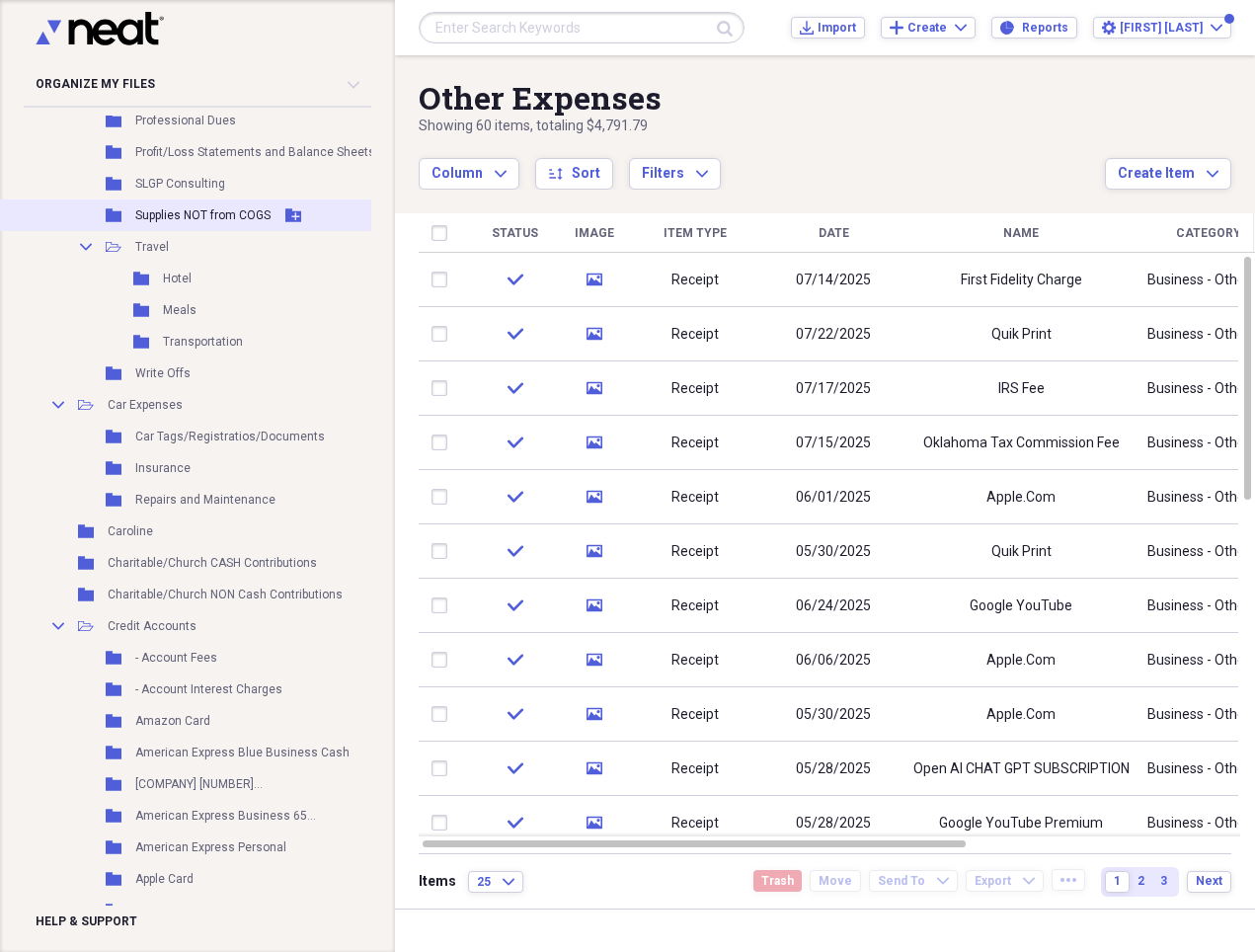 scroll, scrollTop: 2603, scrollLeft: 13, axis: both 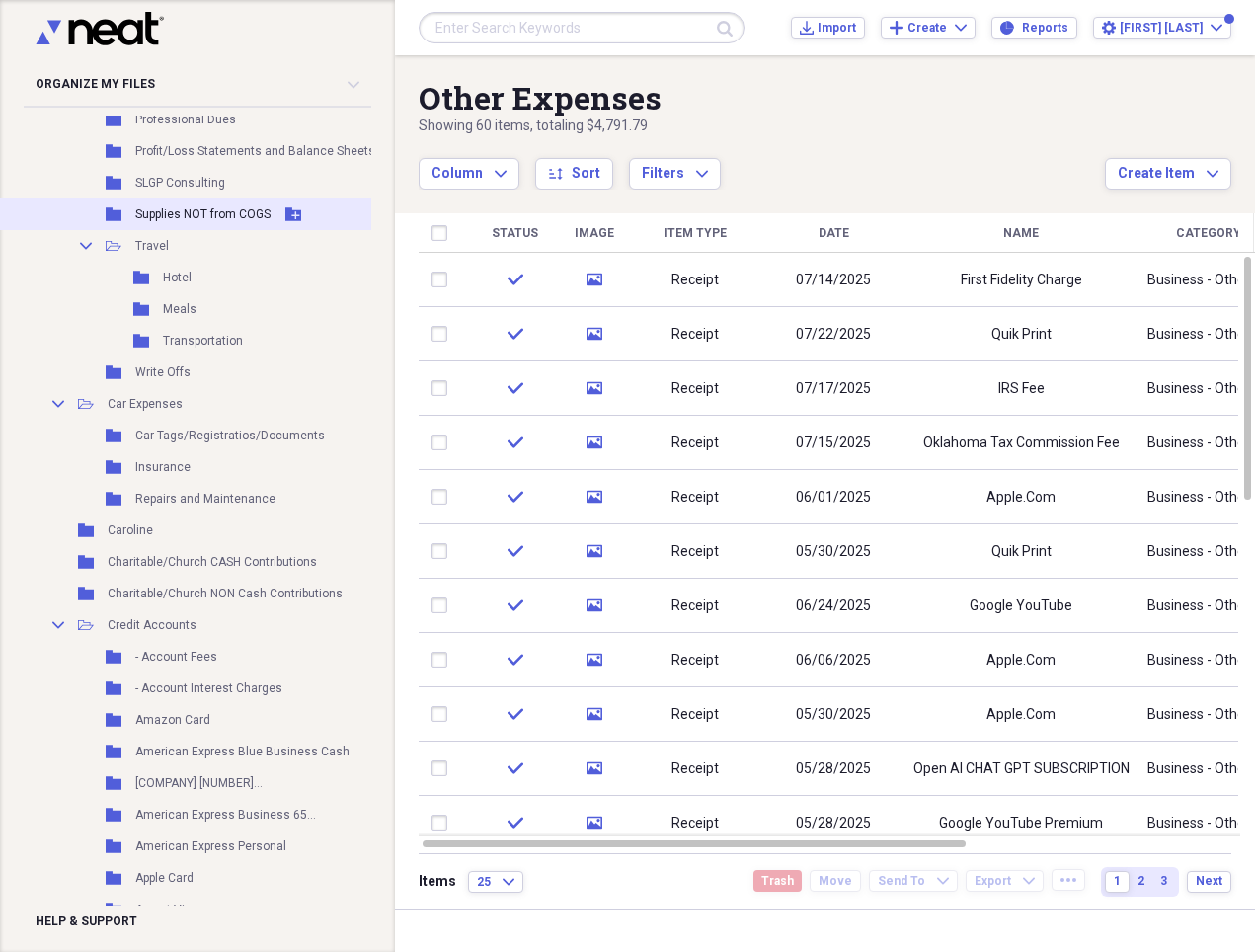 click on "Supplies NOT from COGS" at bounding box center (202, 214) 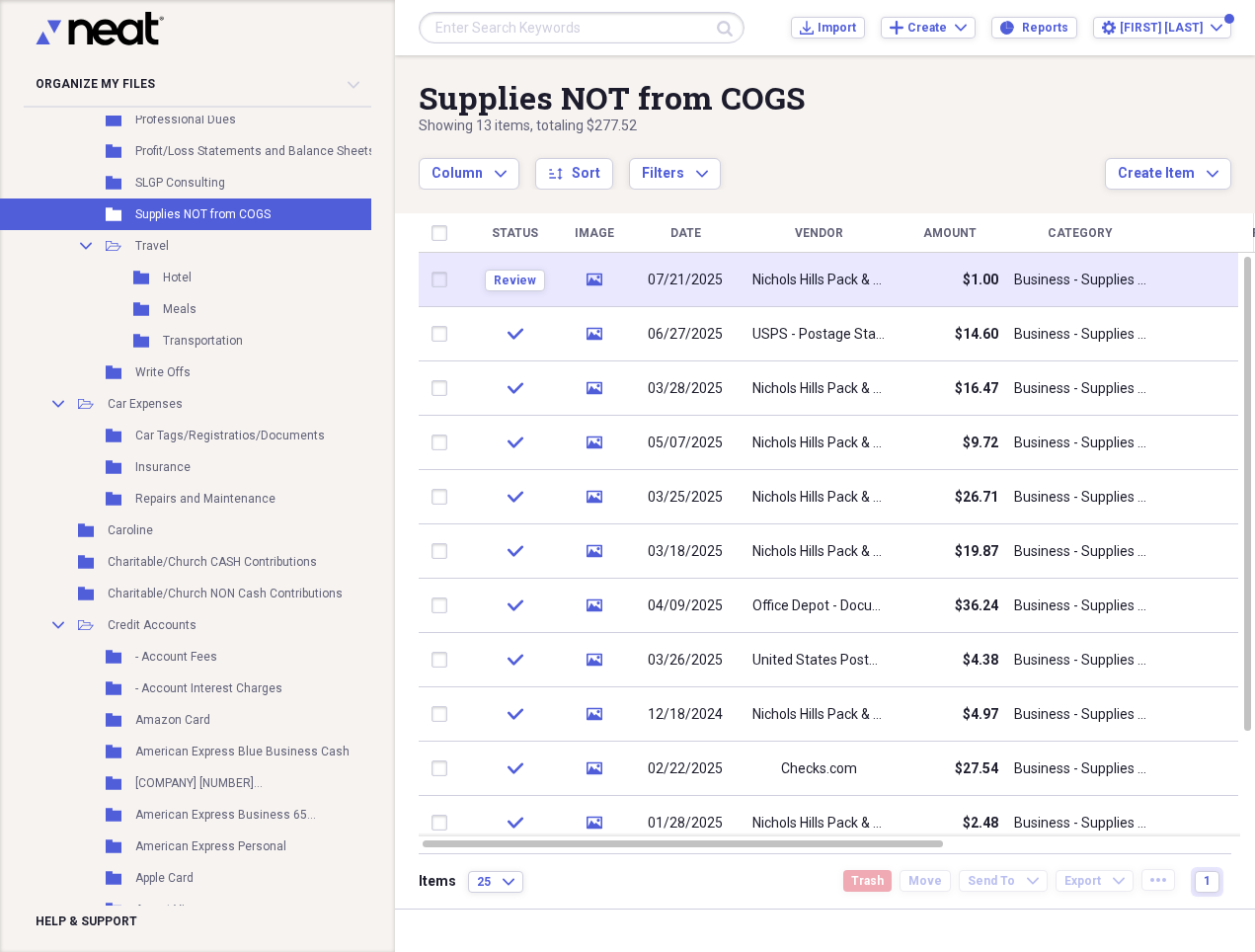 click on "Nichols Hills Pack & Ship" at bounding box center (819, 280) 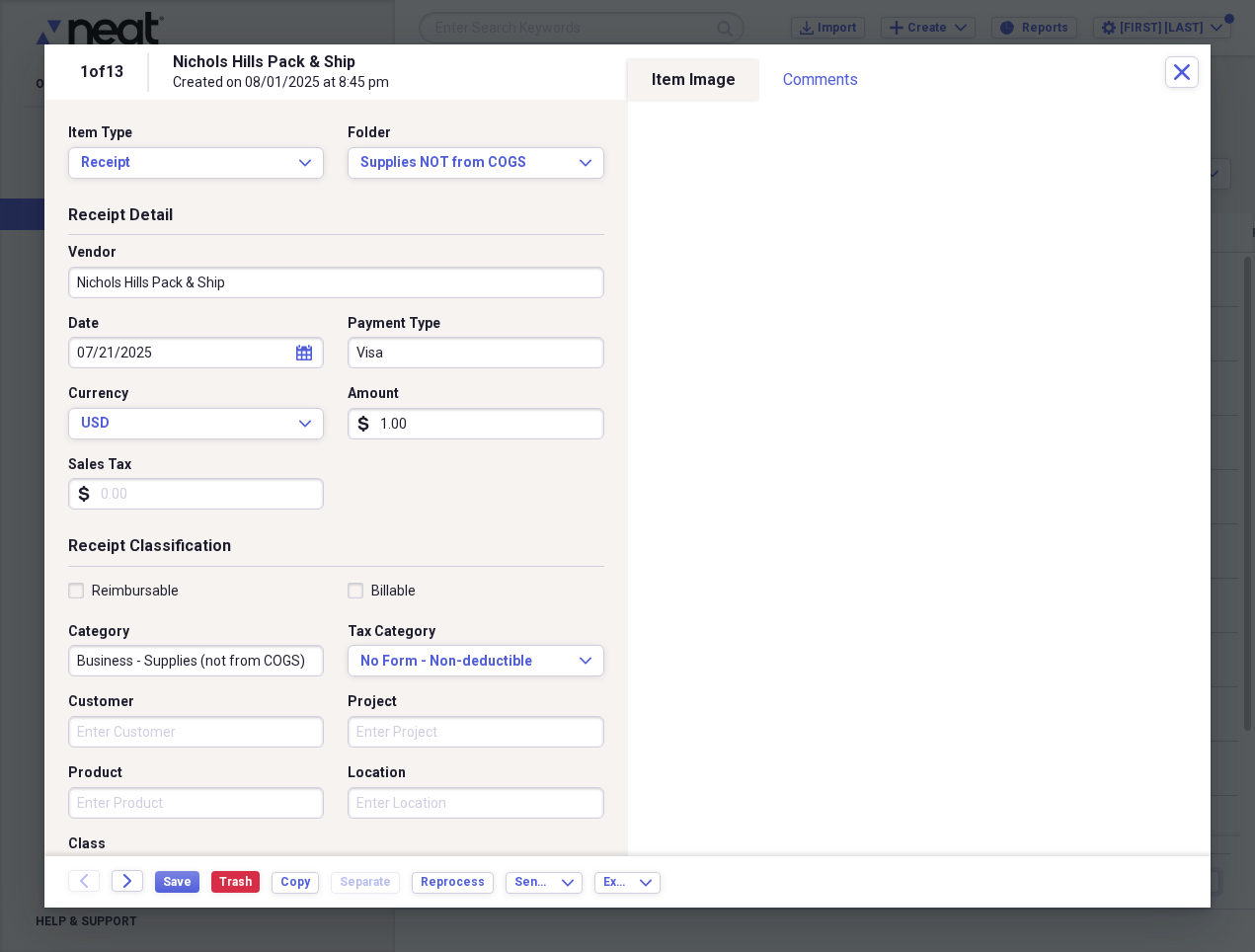 click on "1.00" at bounding box center (475, 424) 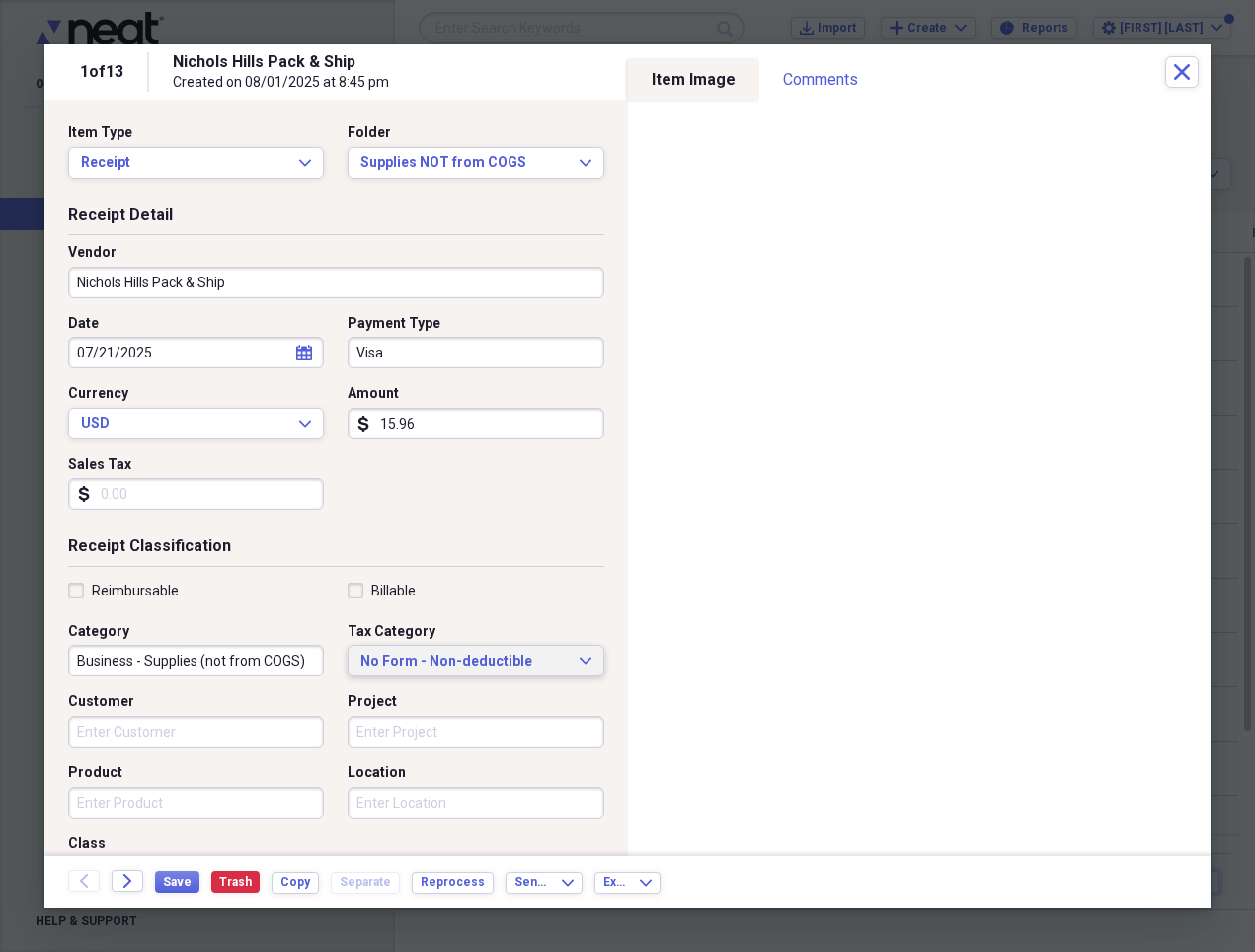 type on "15.96" 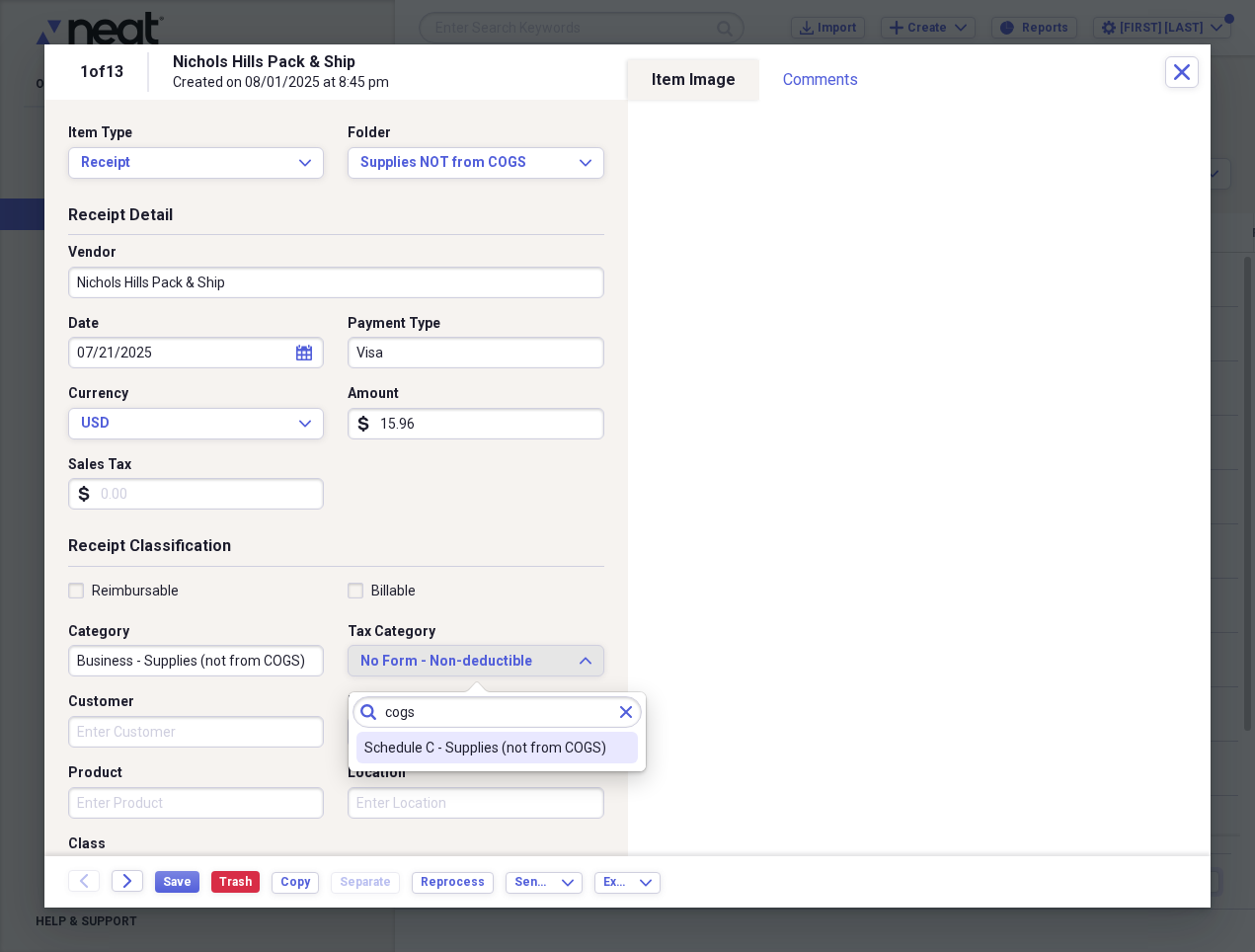 type on "cogs" 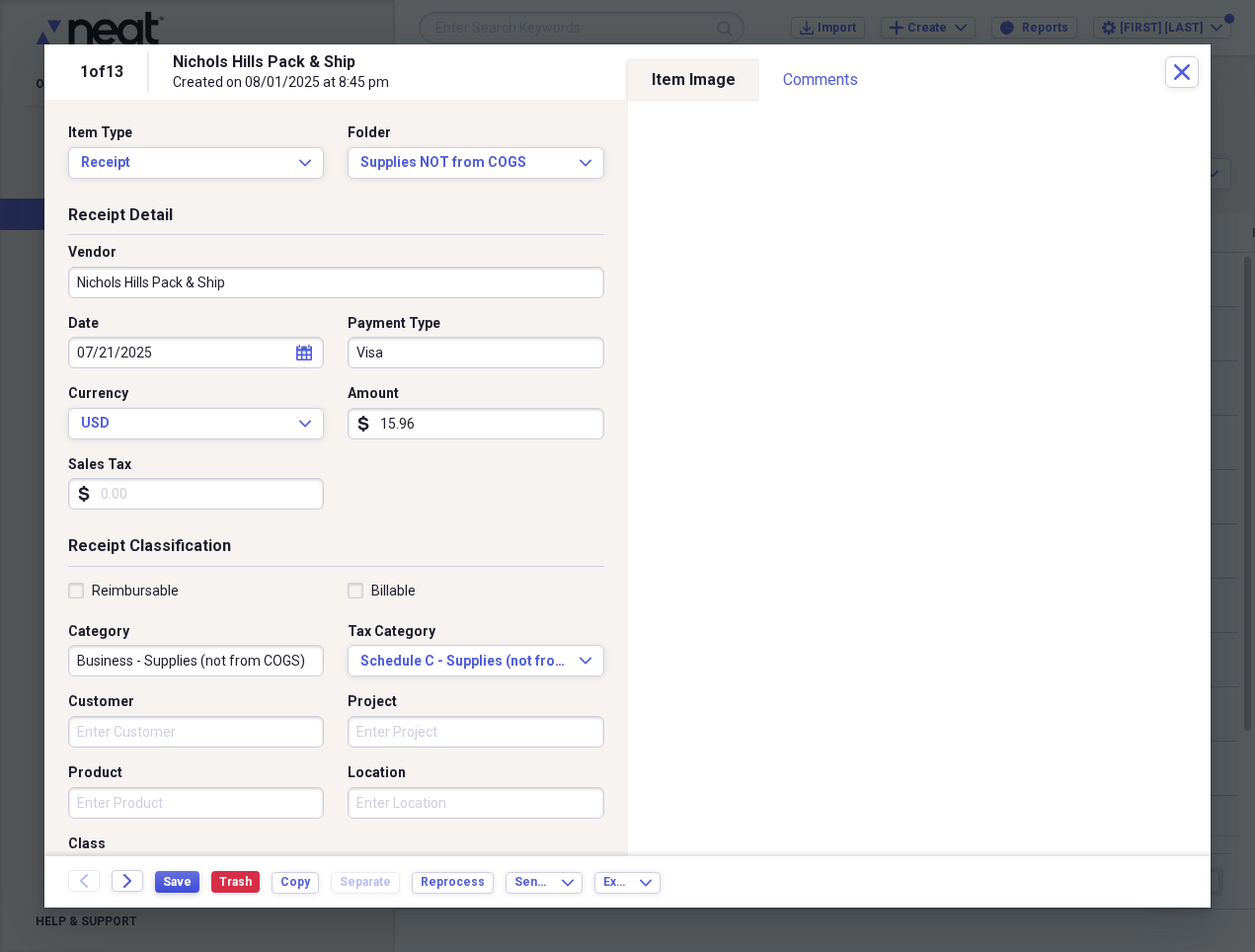 click on "Save" at bounding box center (177, 882) 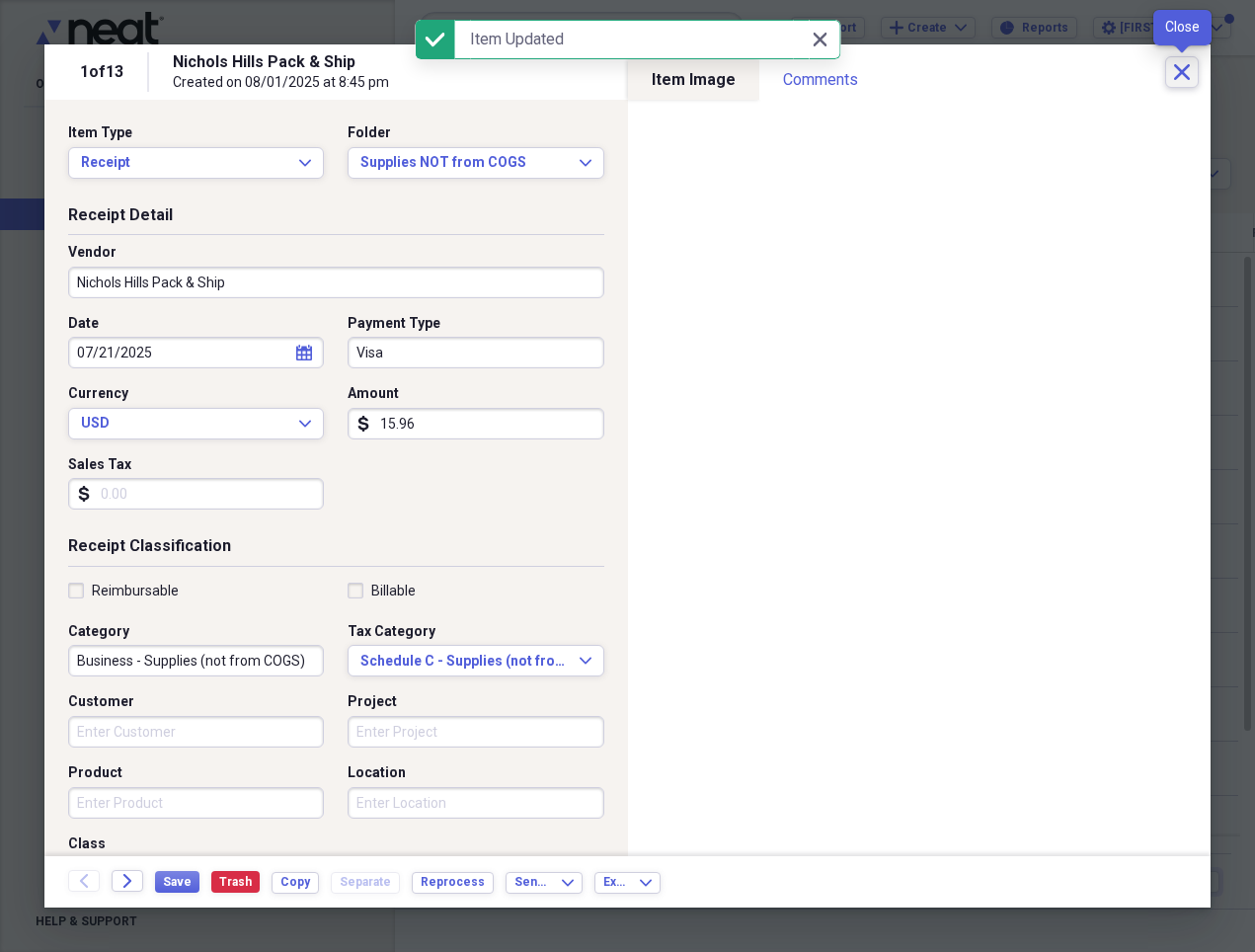 click 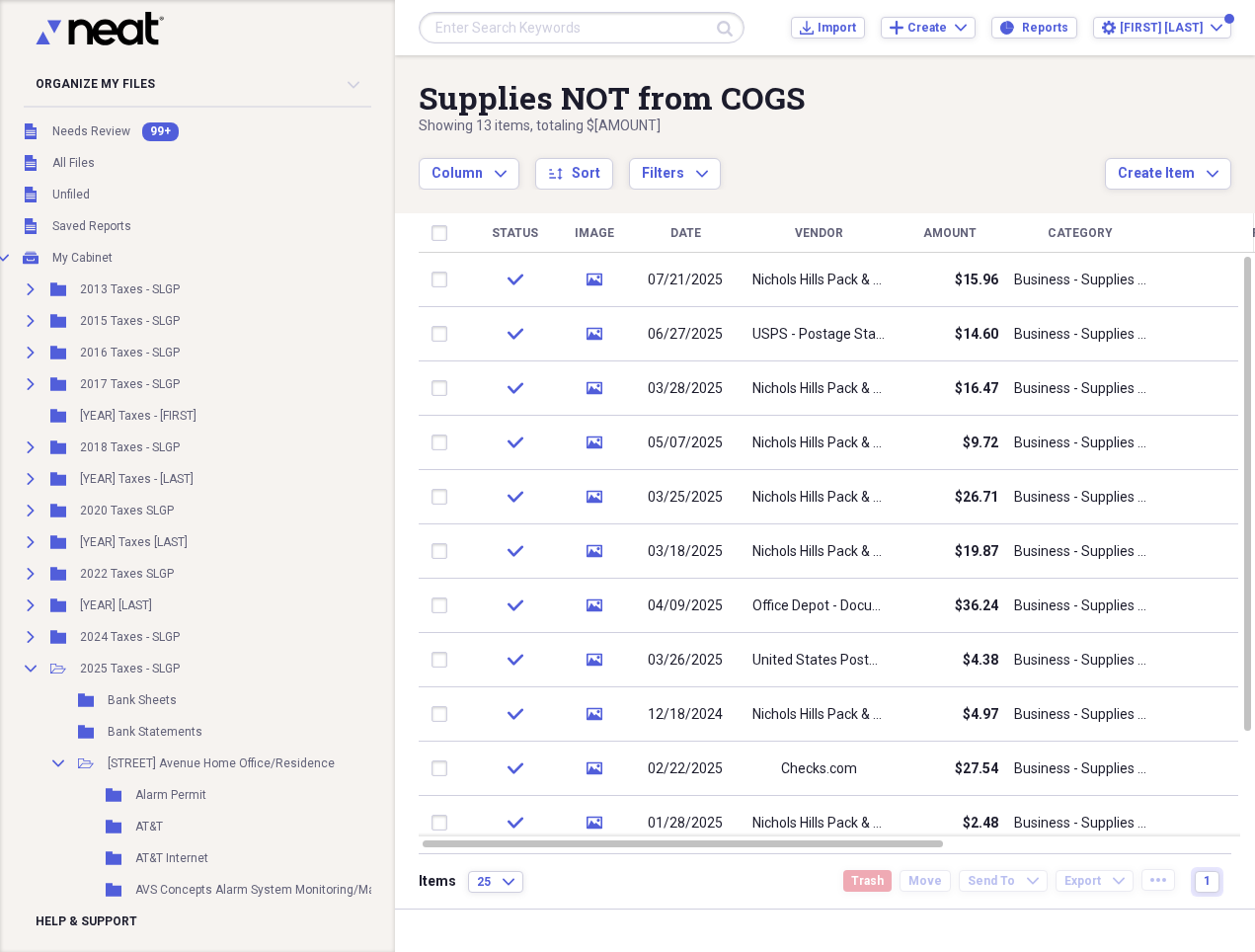 scroll, scrollTop: 1, scrollLeft: 13, axis: both 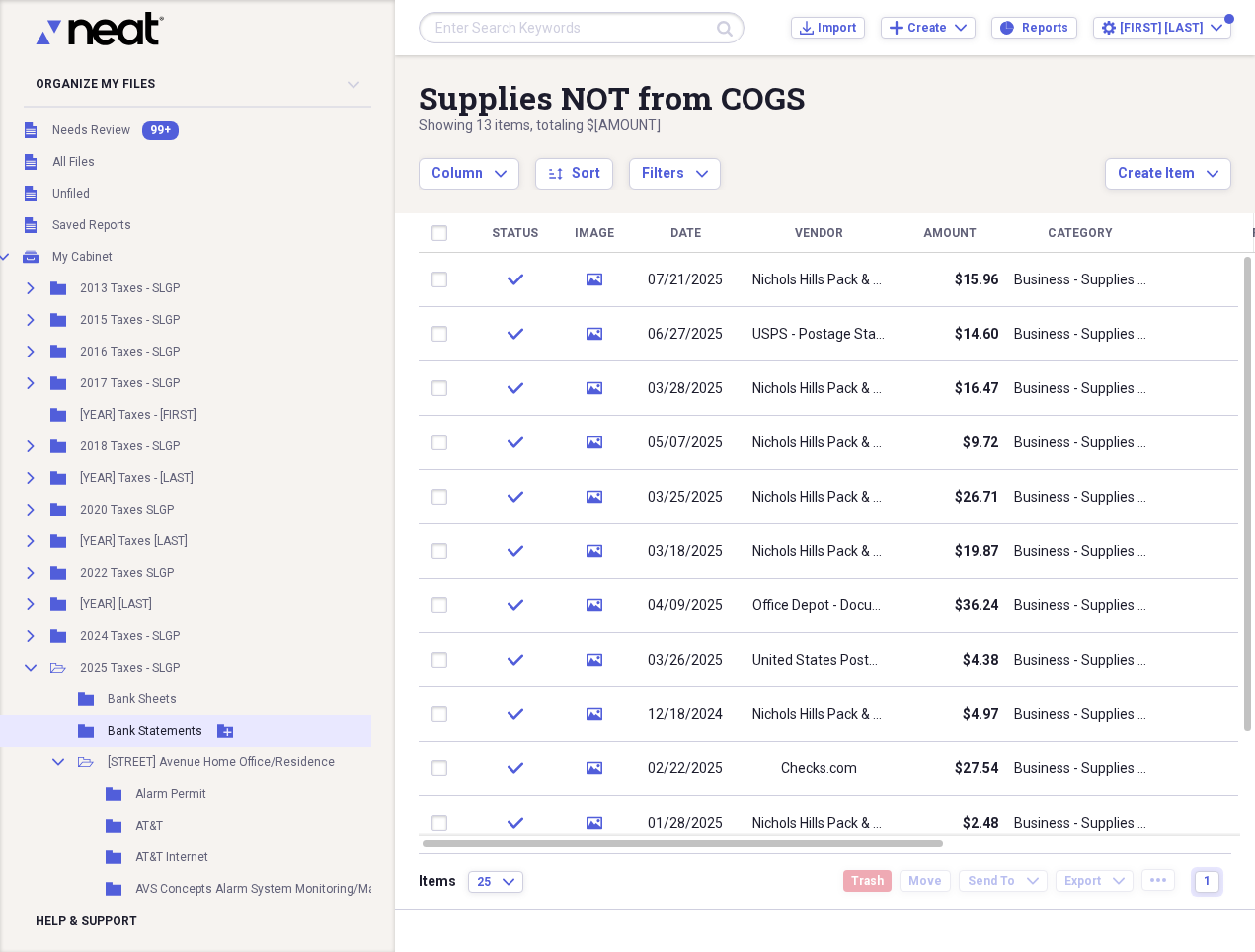 click on "Bank Statements" at bounding box center (155, 731) 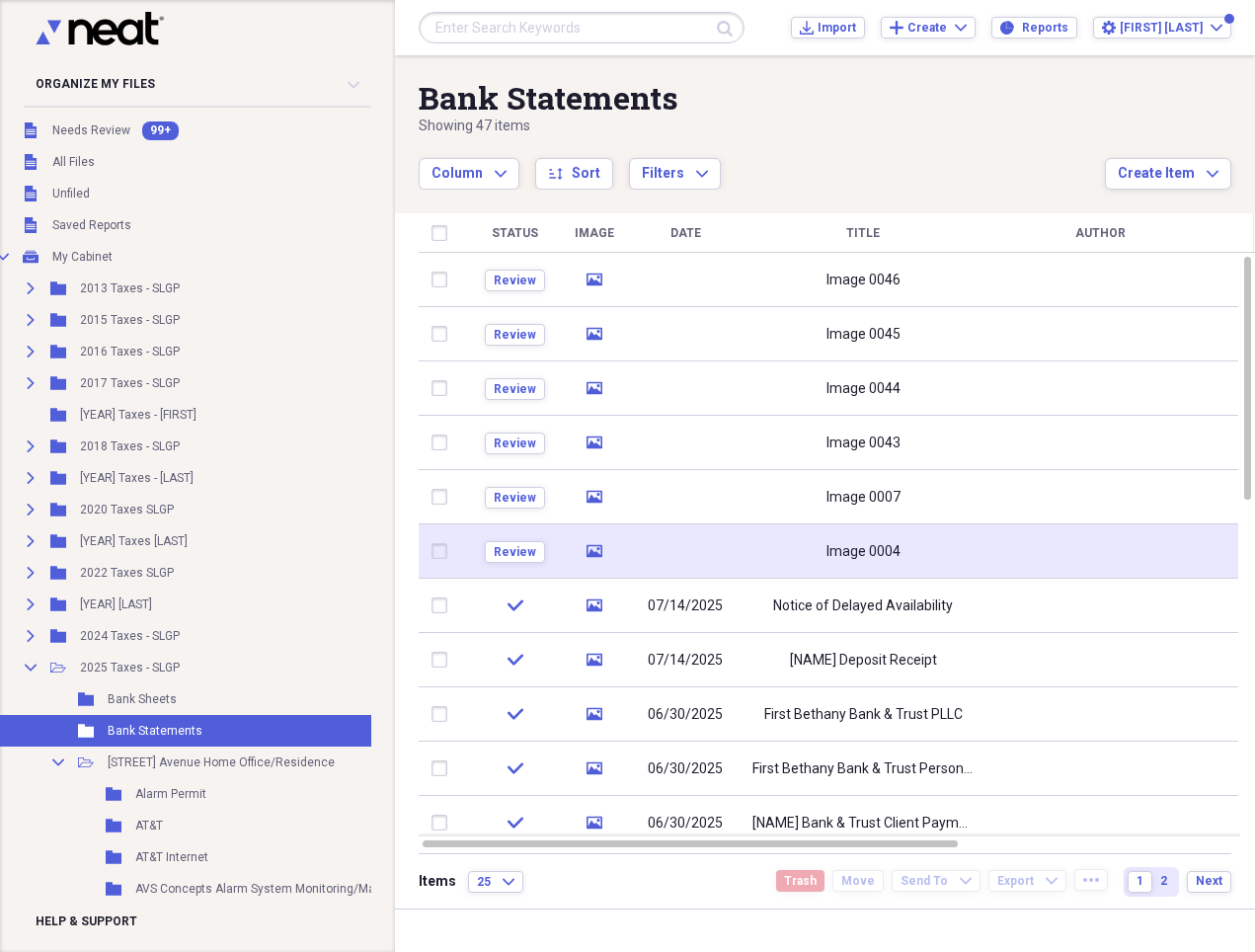 click on "Image 0004" at bounding box center (863, 552) 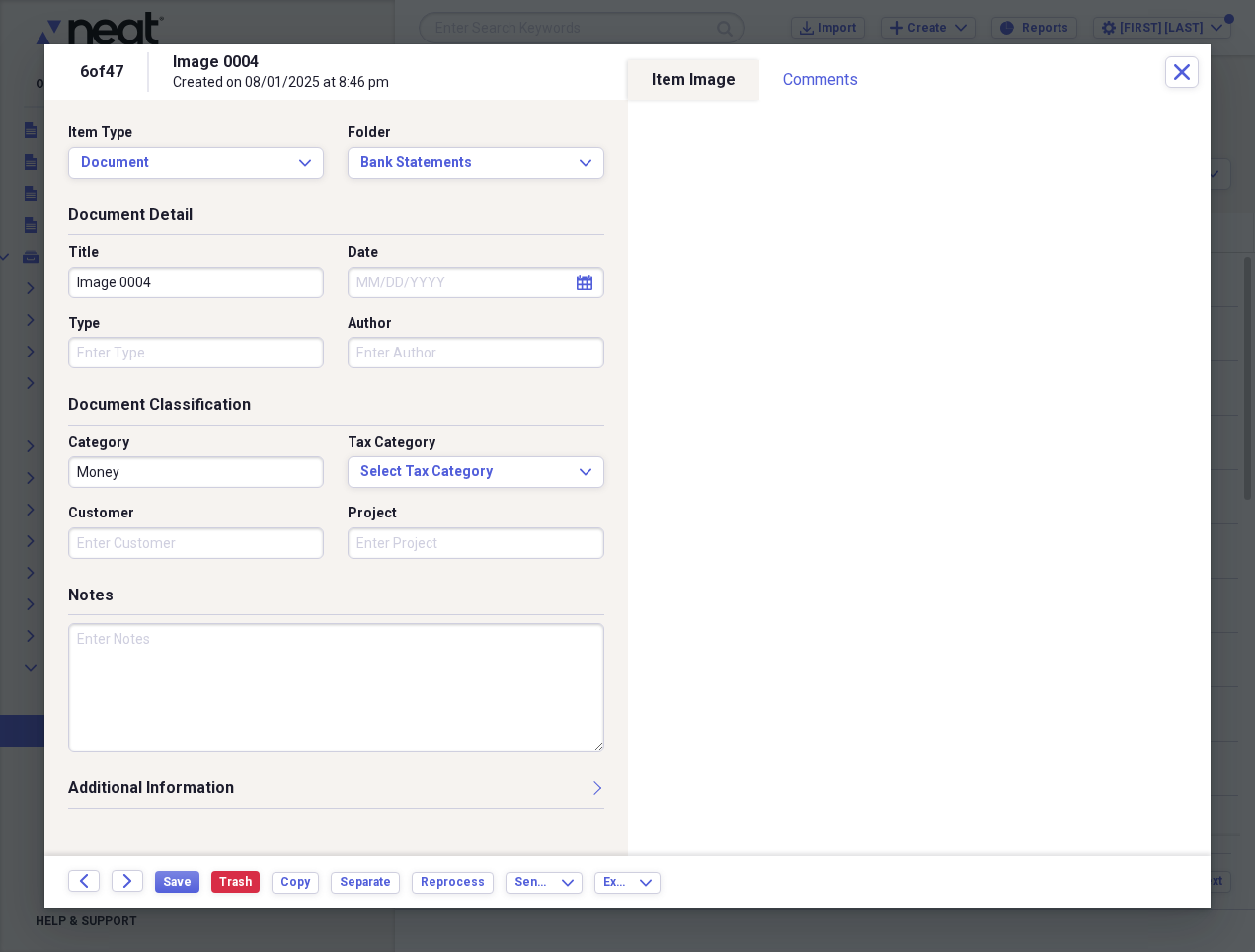 click on "Image 0004" at bounding box center (196, 282) 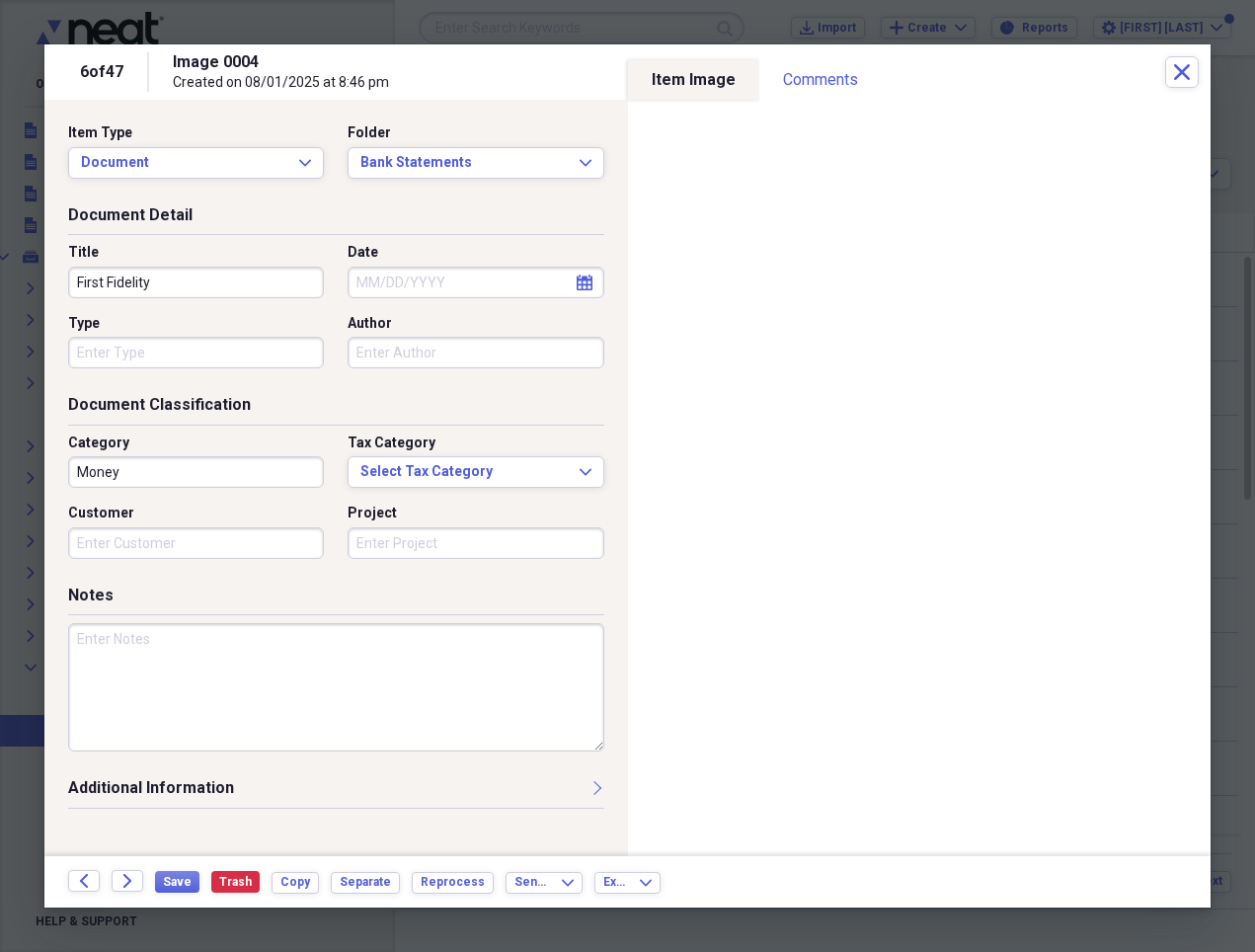 type on "First Fidelity" 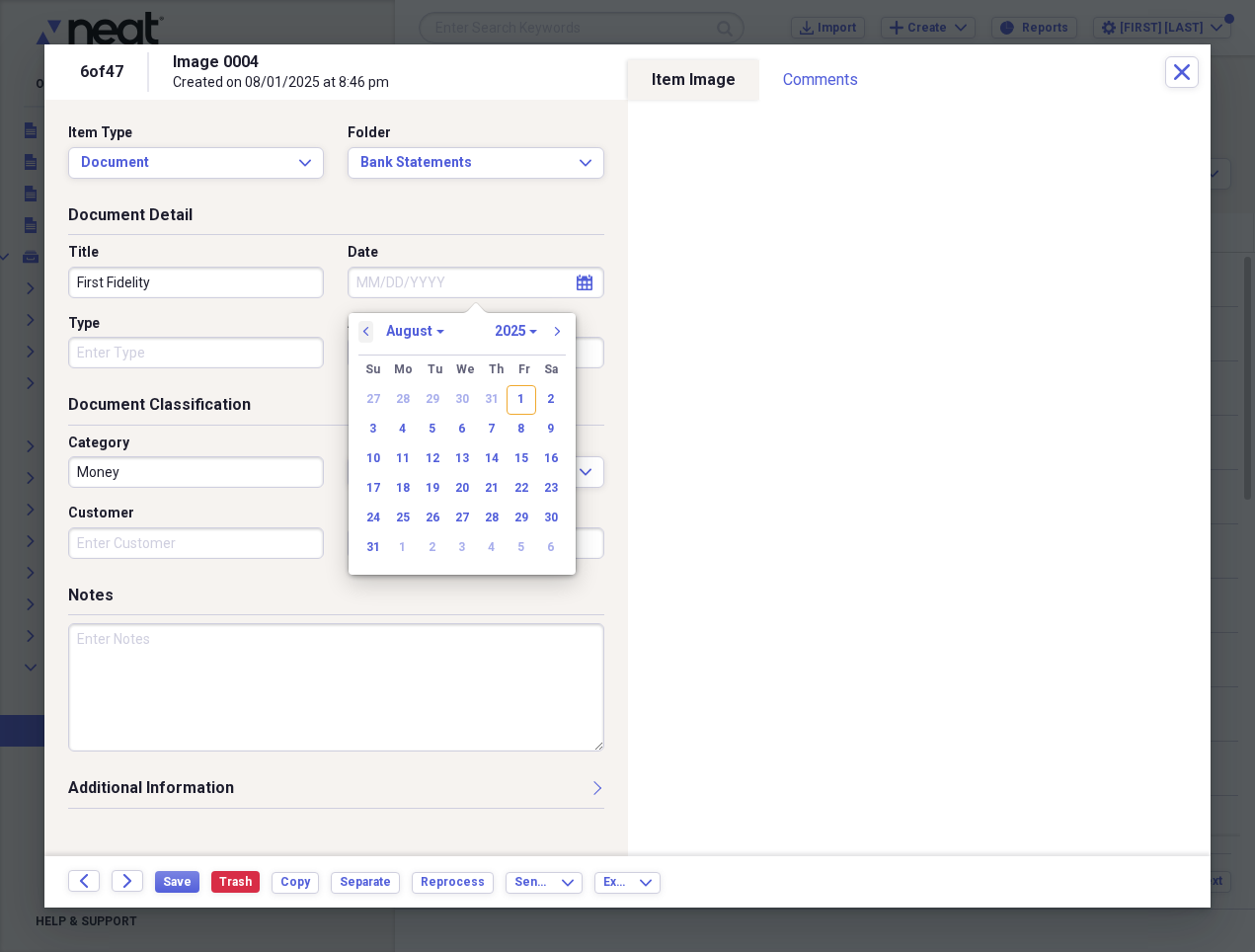 click on "previous" at bounding box center (366, 332) 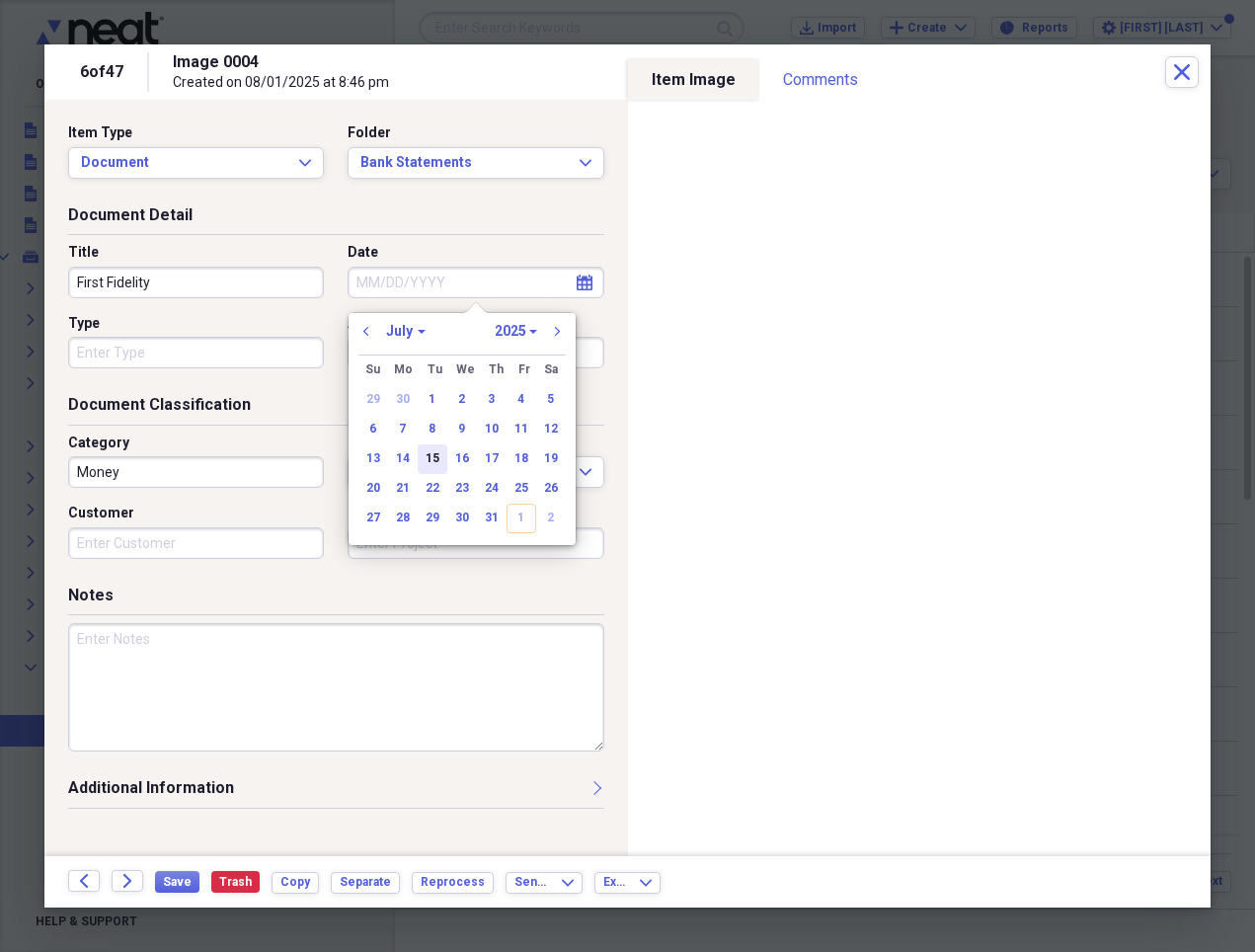 click on "15" at bounding box center (432, 459) 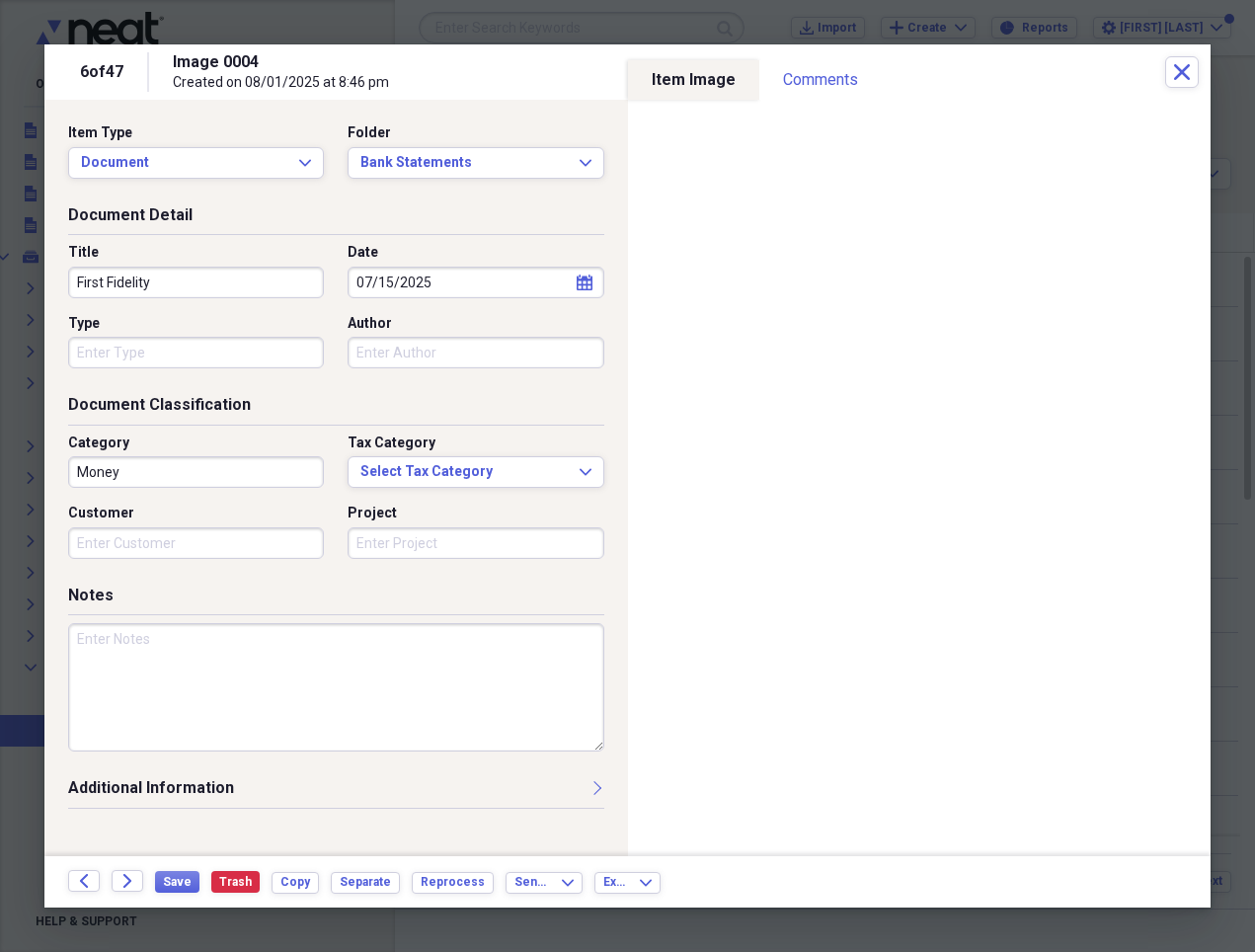 click on "Money" at bounding box center (196, 472) 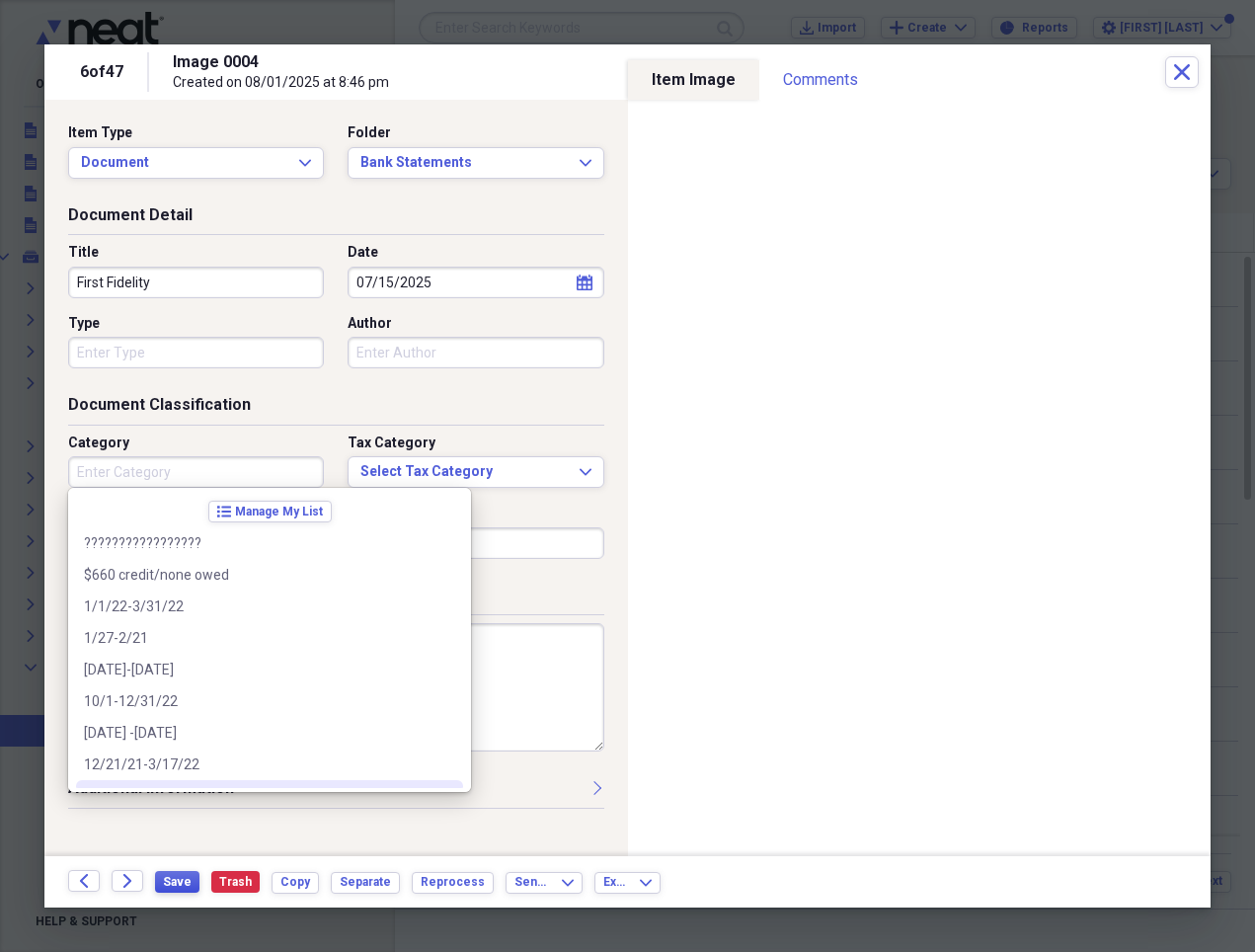 type 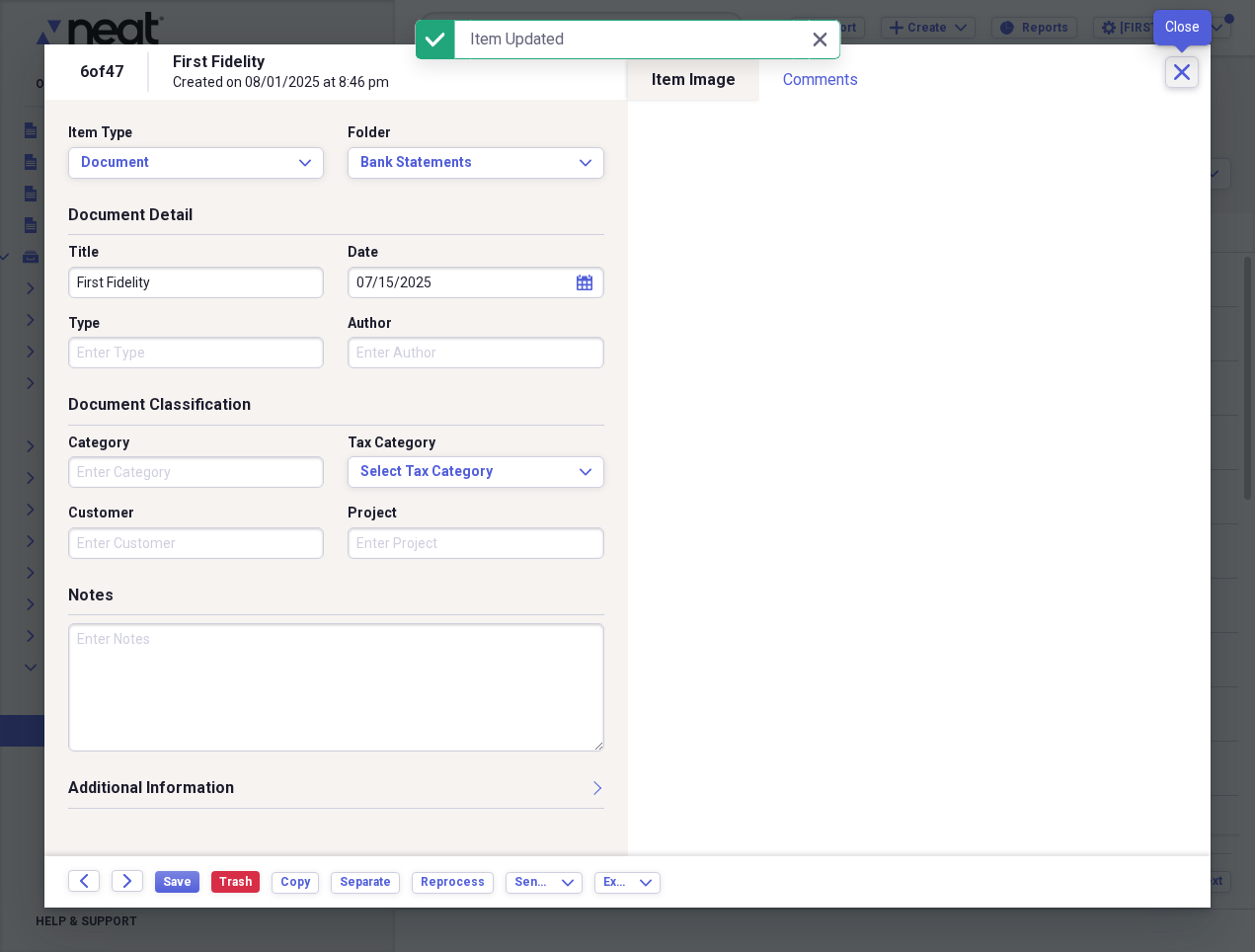 click on "Close" 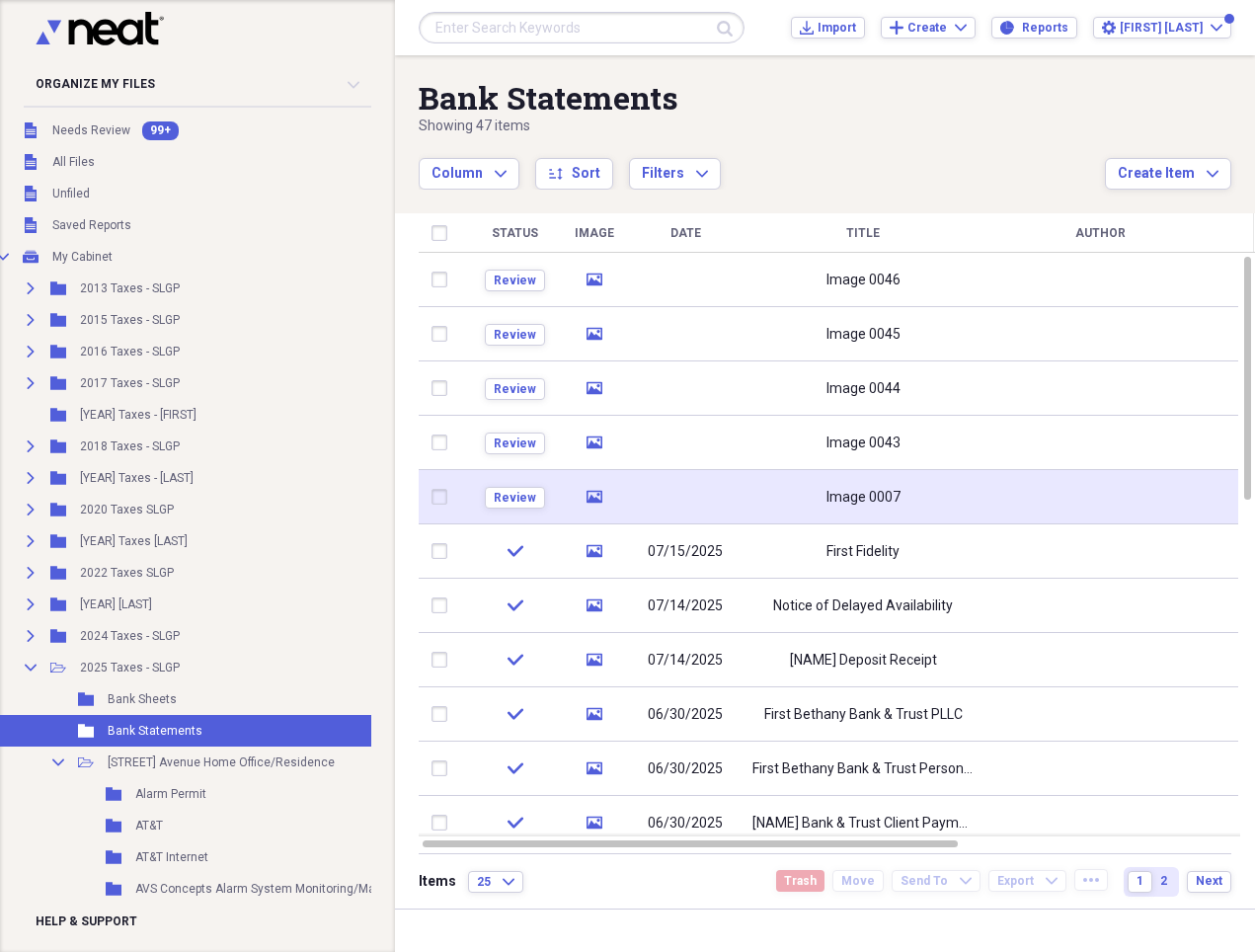 click on "Image 0007" at bounding box center [863, 498] 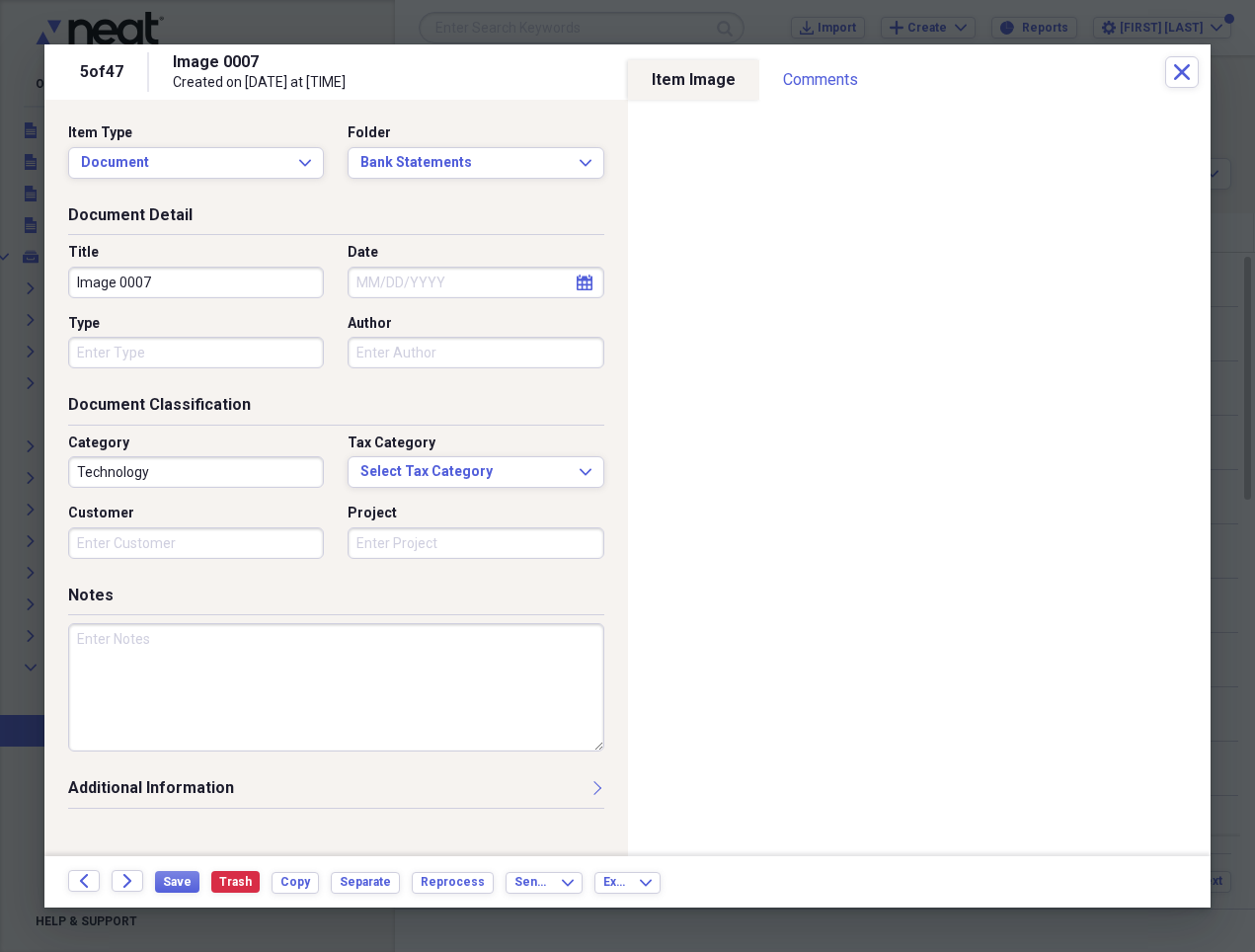 click on "Image 0007" at bounding box center [196, 282] 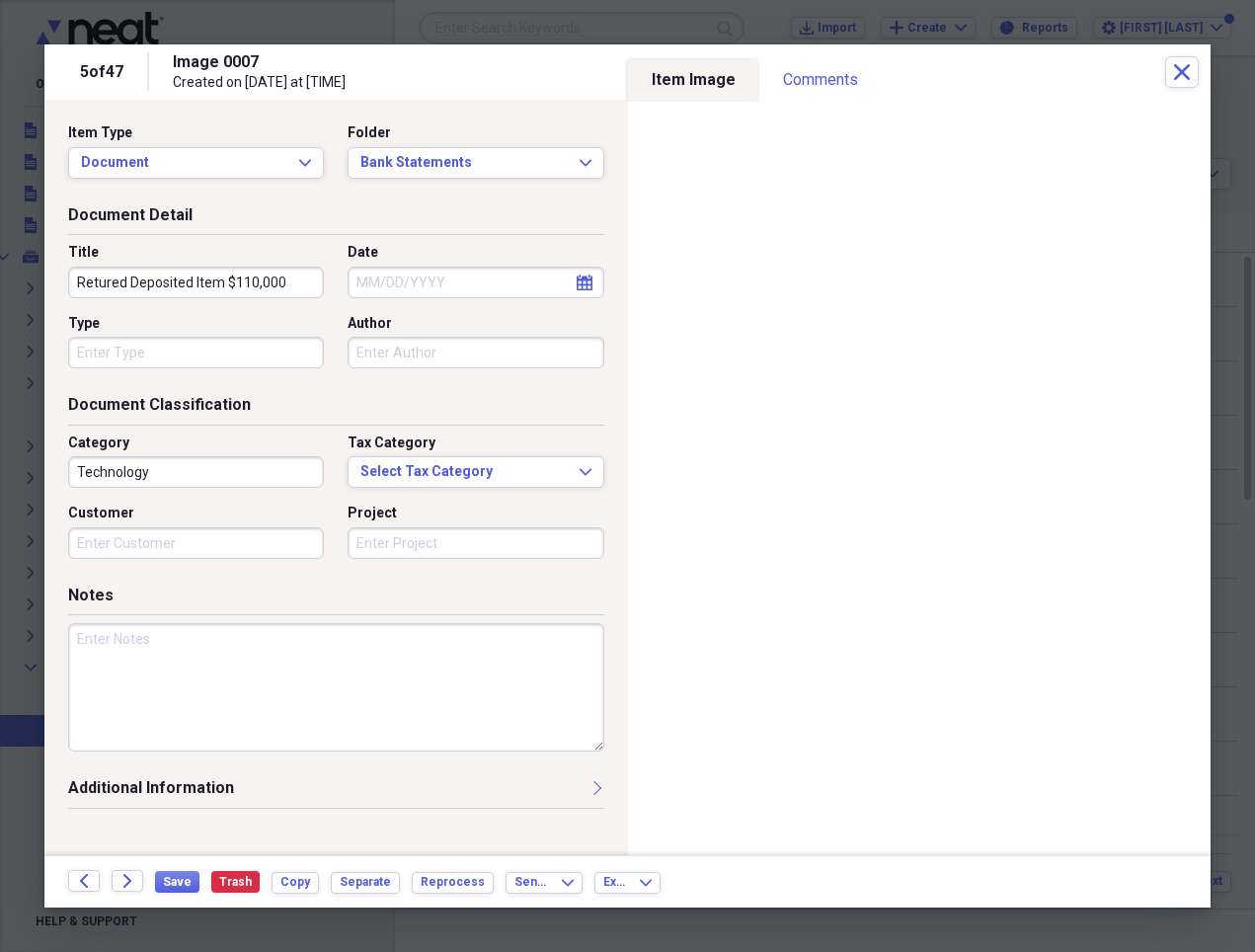 type on "Retured Deposited Item $110,000" 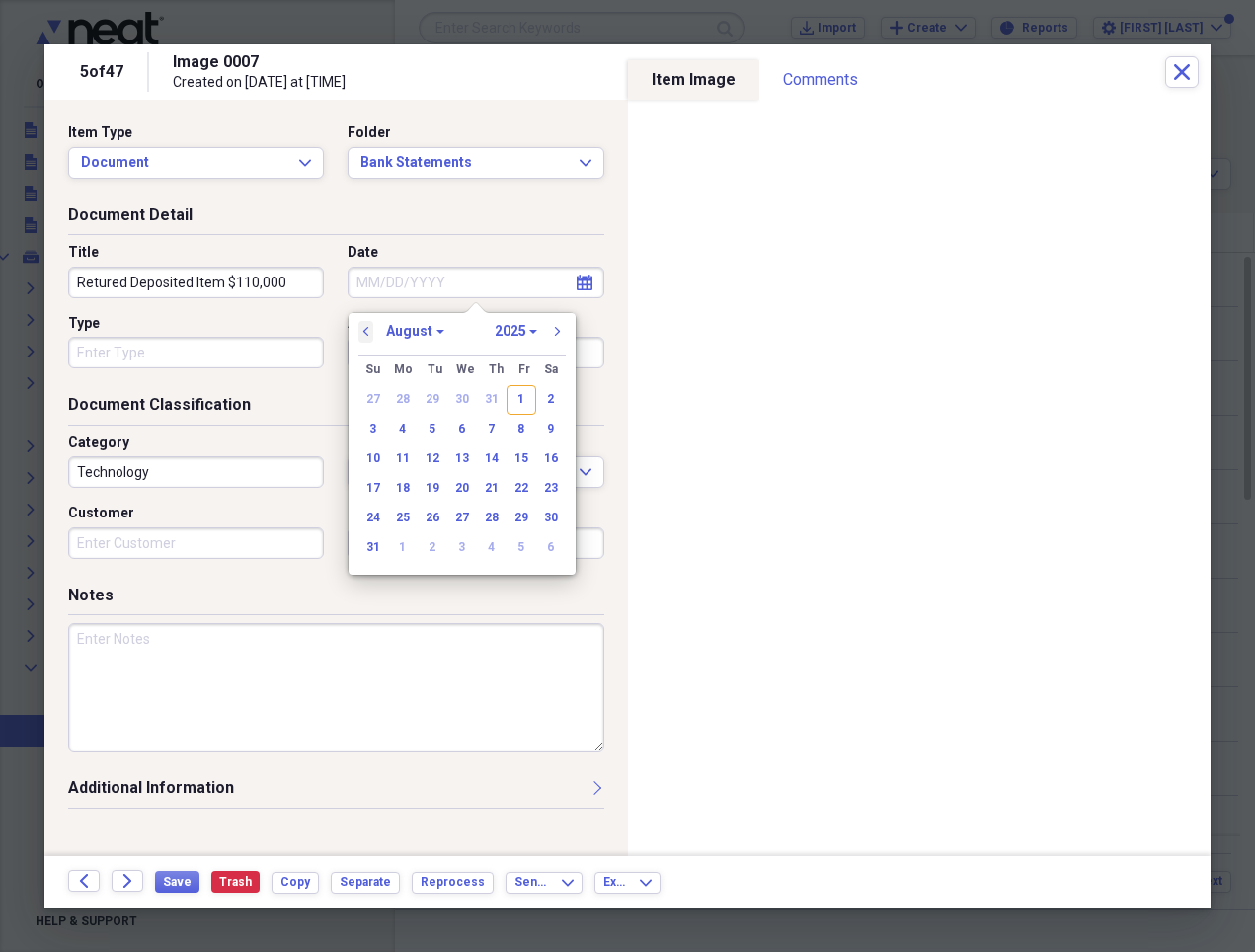 click on "previous" at bounding box center (366, 332) 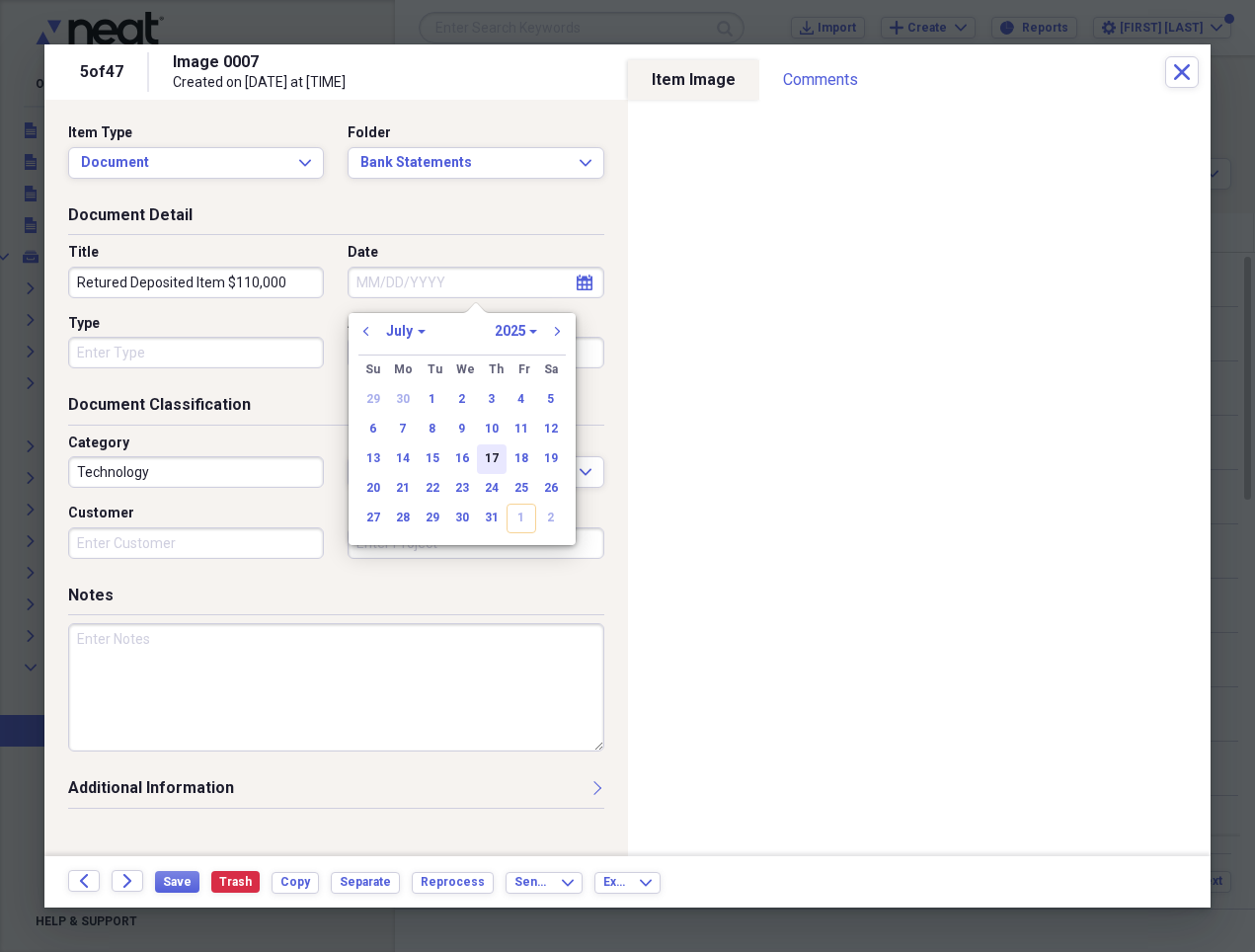 click on "17" at bounding box center (492, 459) 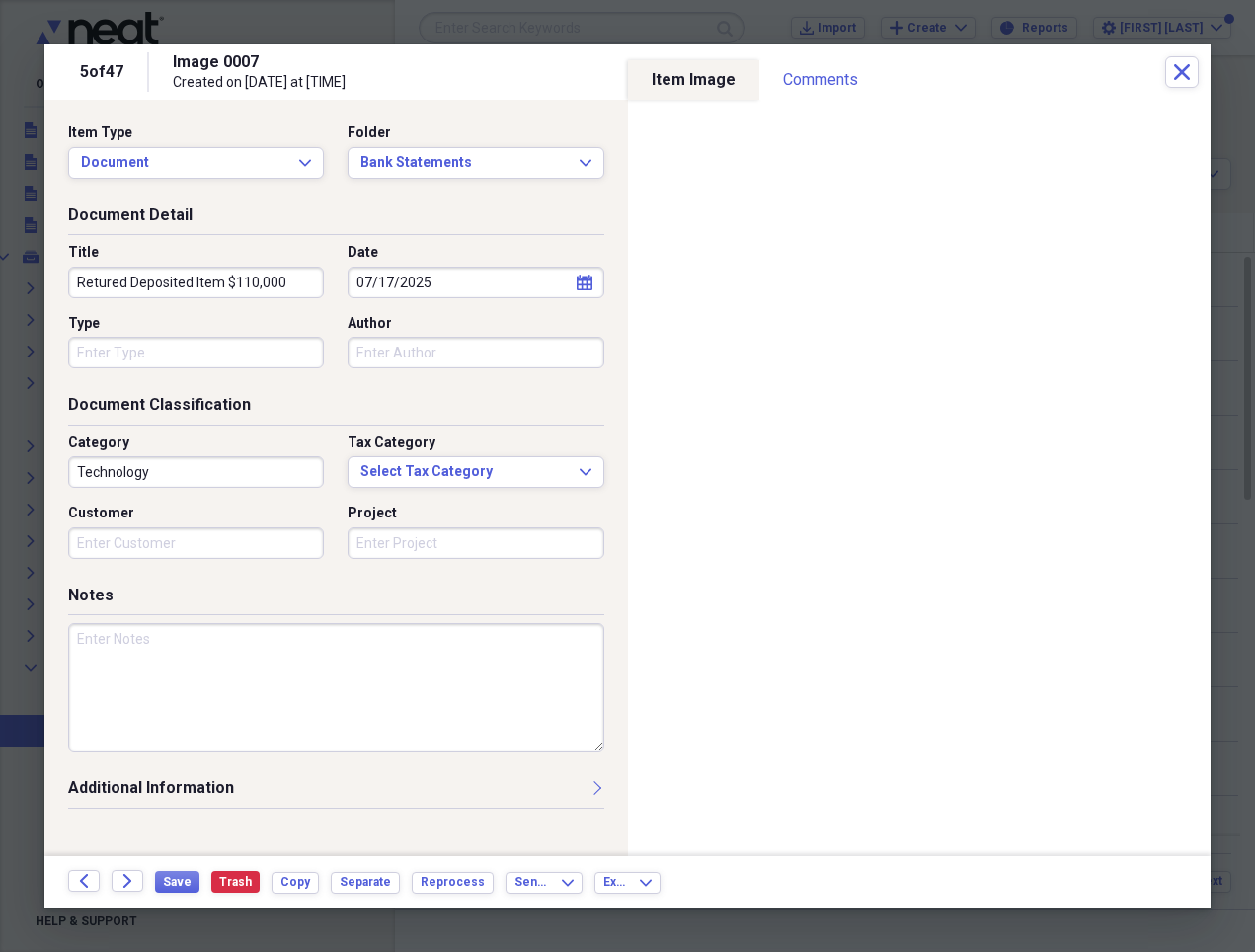 click on "Technology" at bounding box center [196, 472] 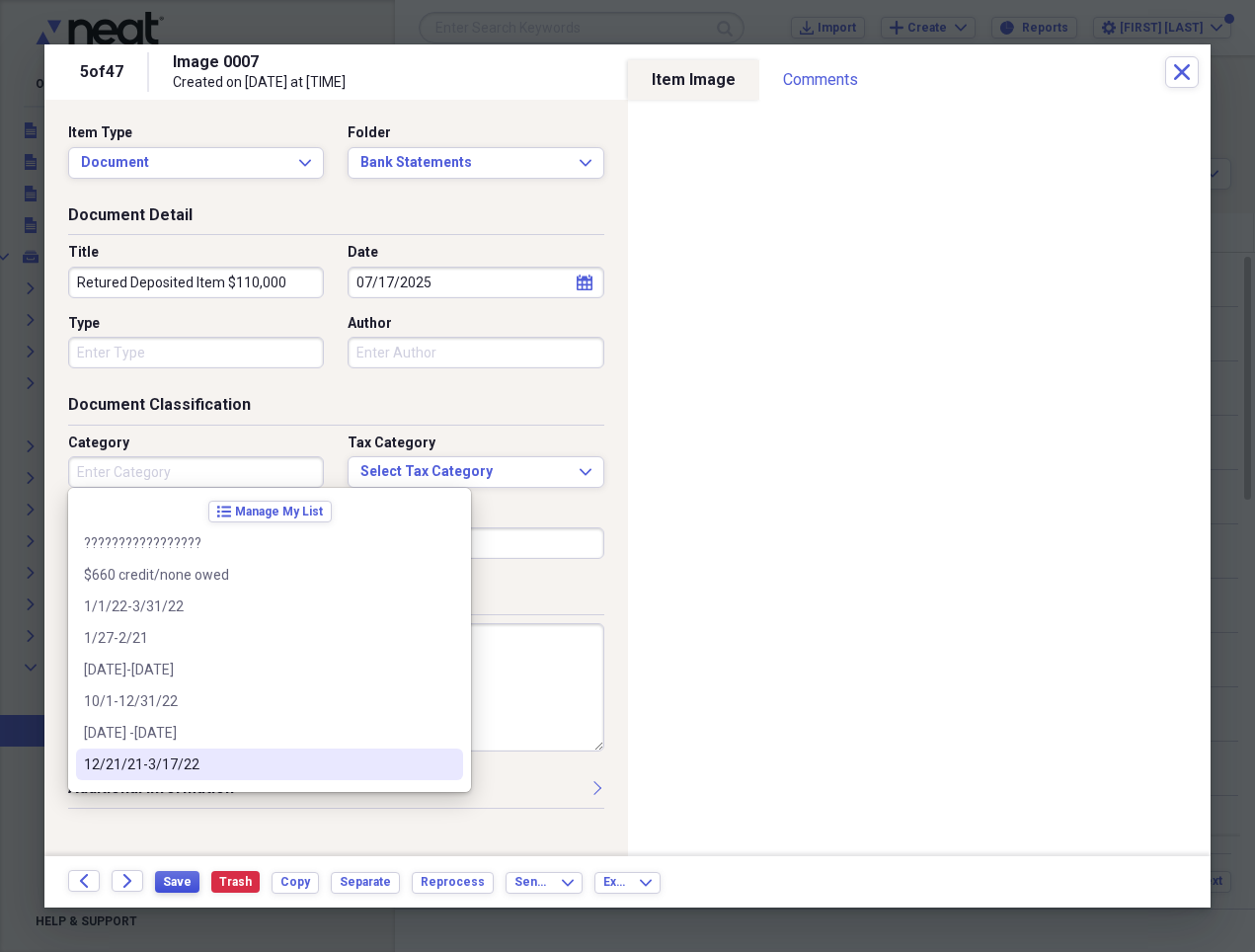 type 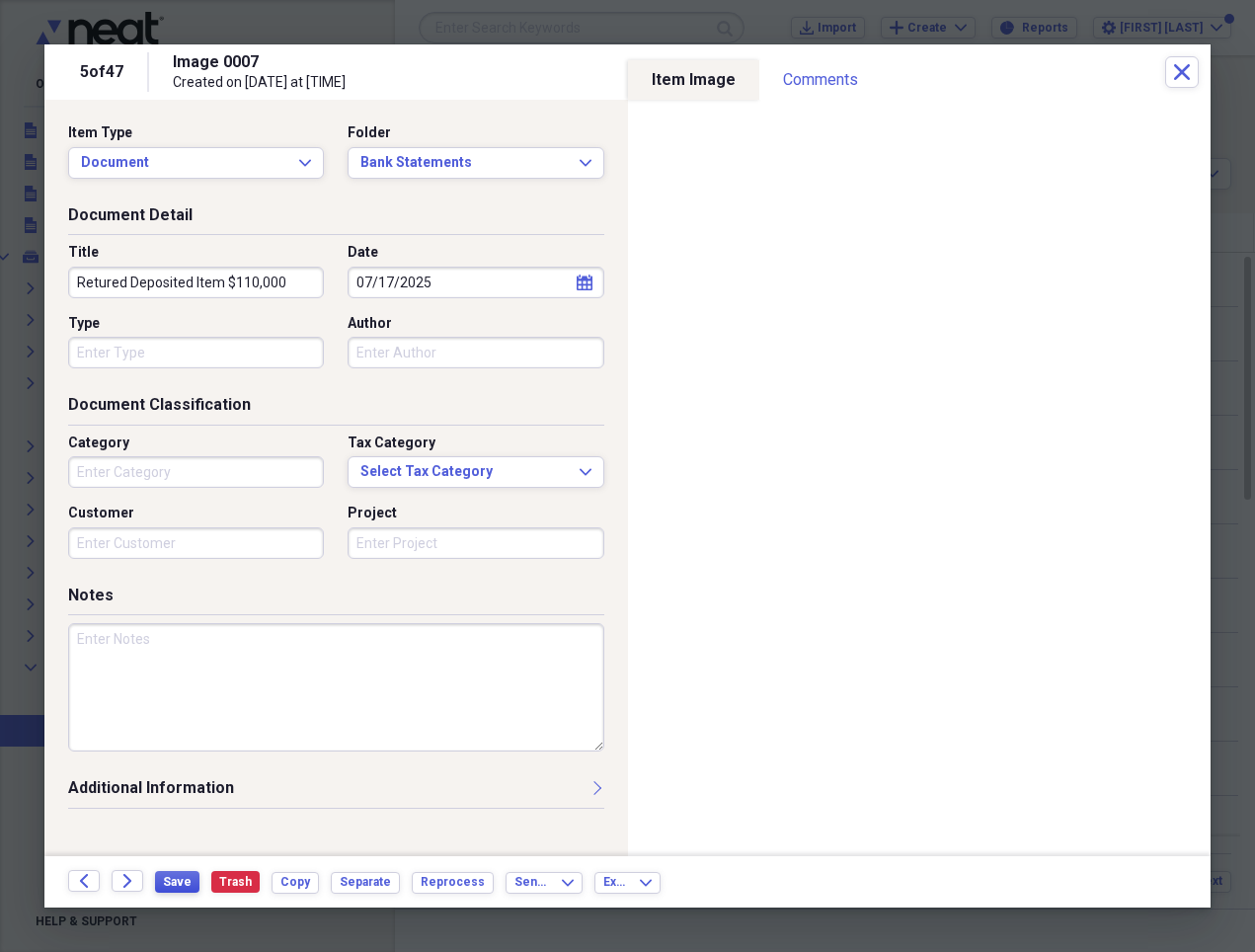 click on "Save" at bounding box center (177, 882) 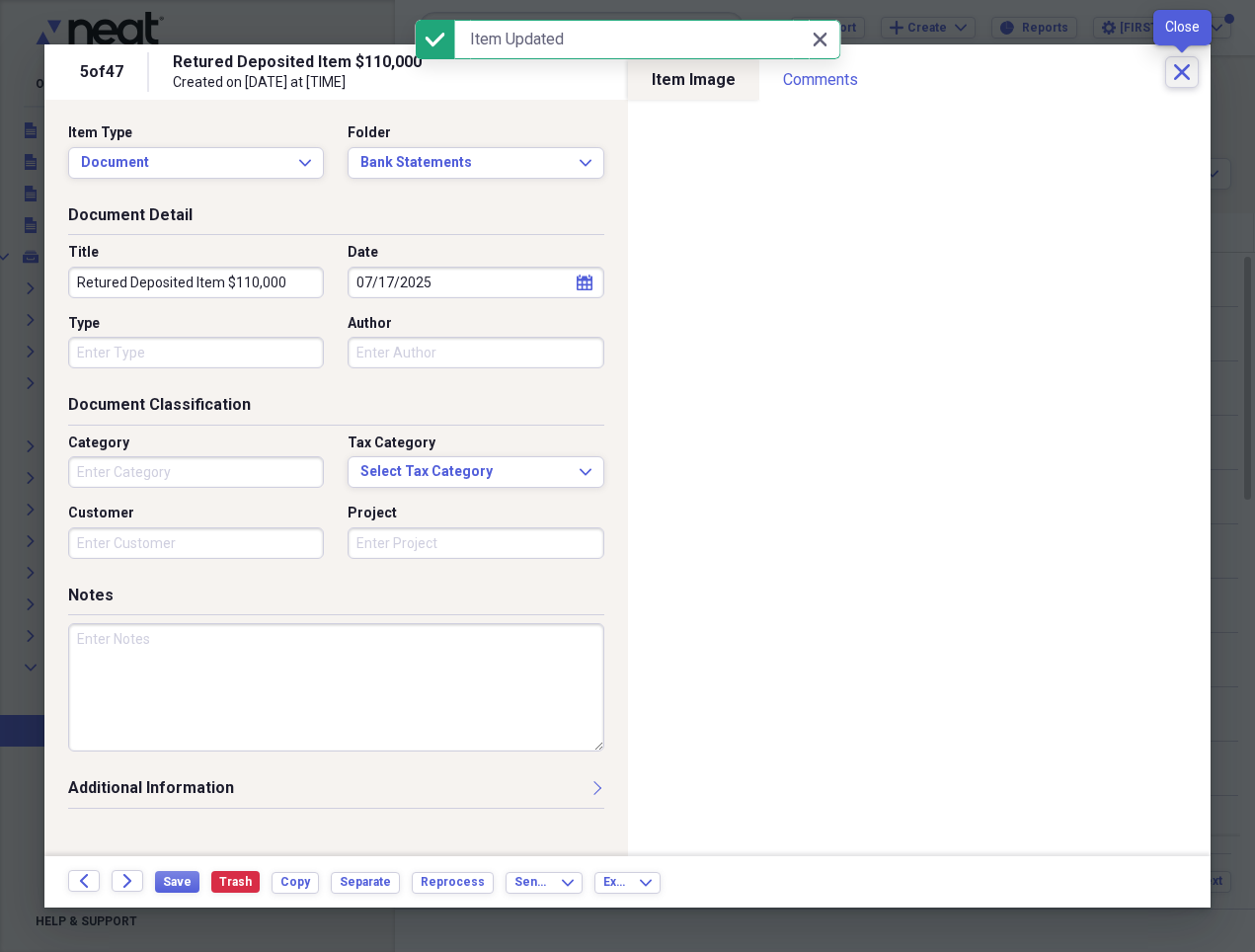 click 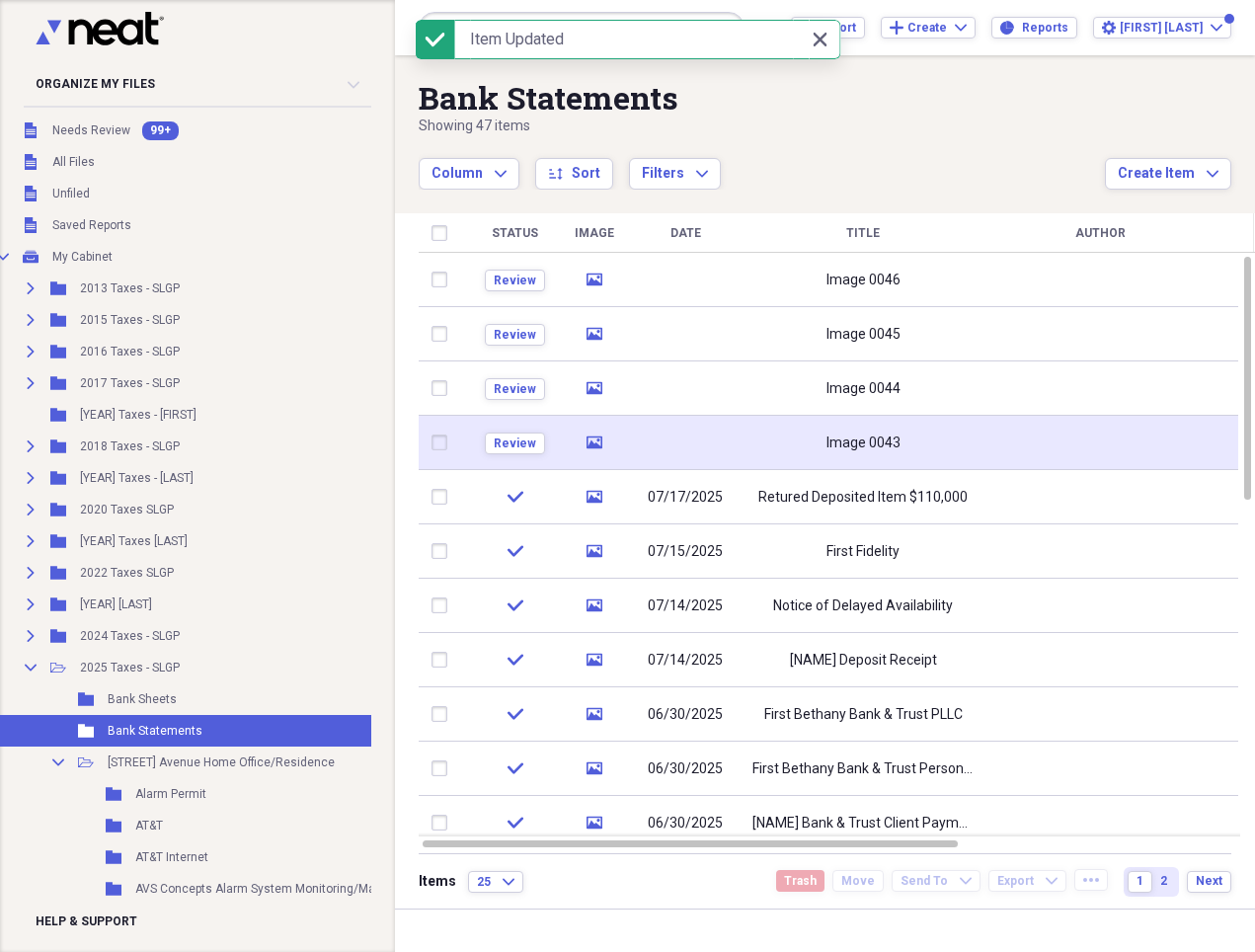 click on "Image 0043" at bounding box center (863, 442) 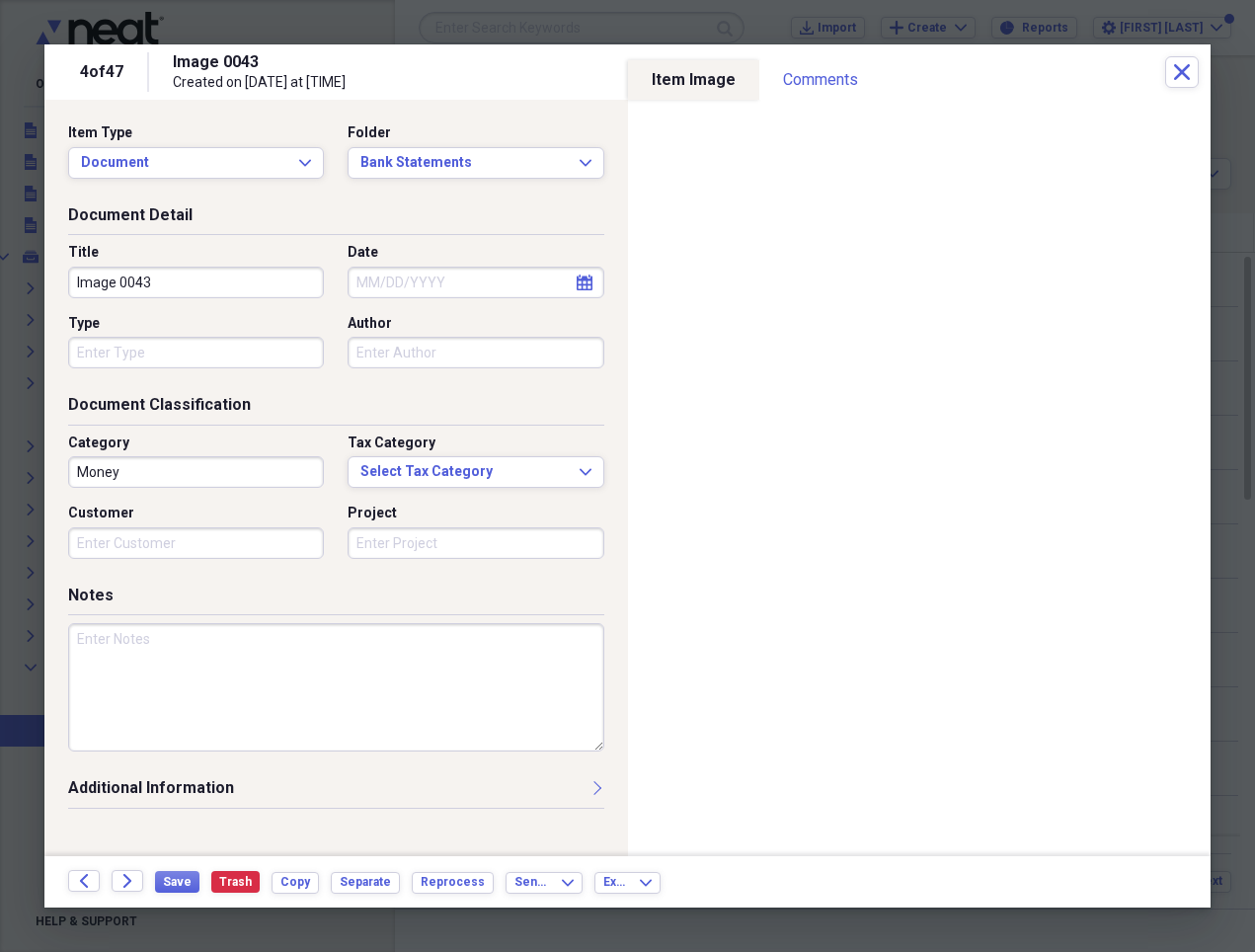 click on "Image 0043" at bounding box center [196, 282] 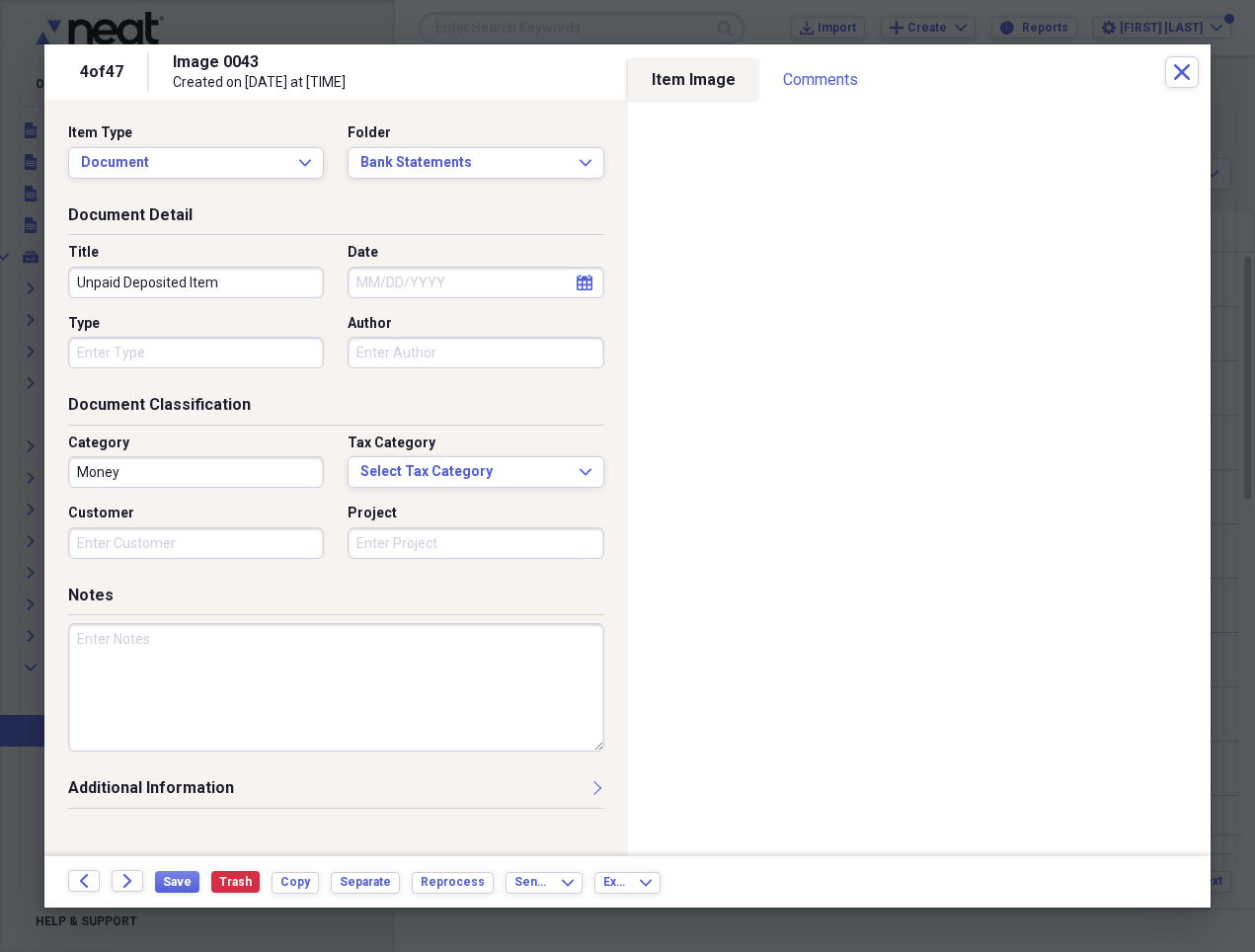 type on "Unpaid Deposited Item" 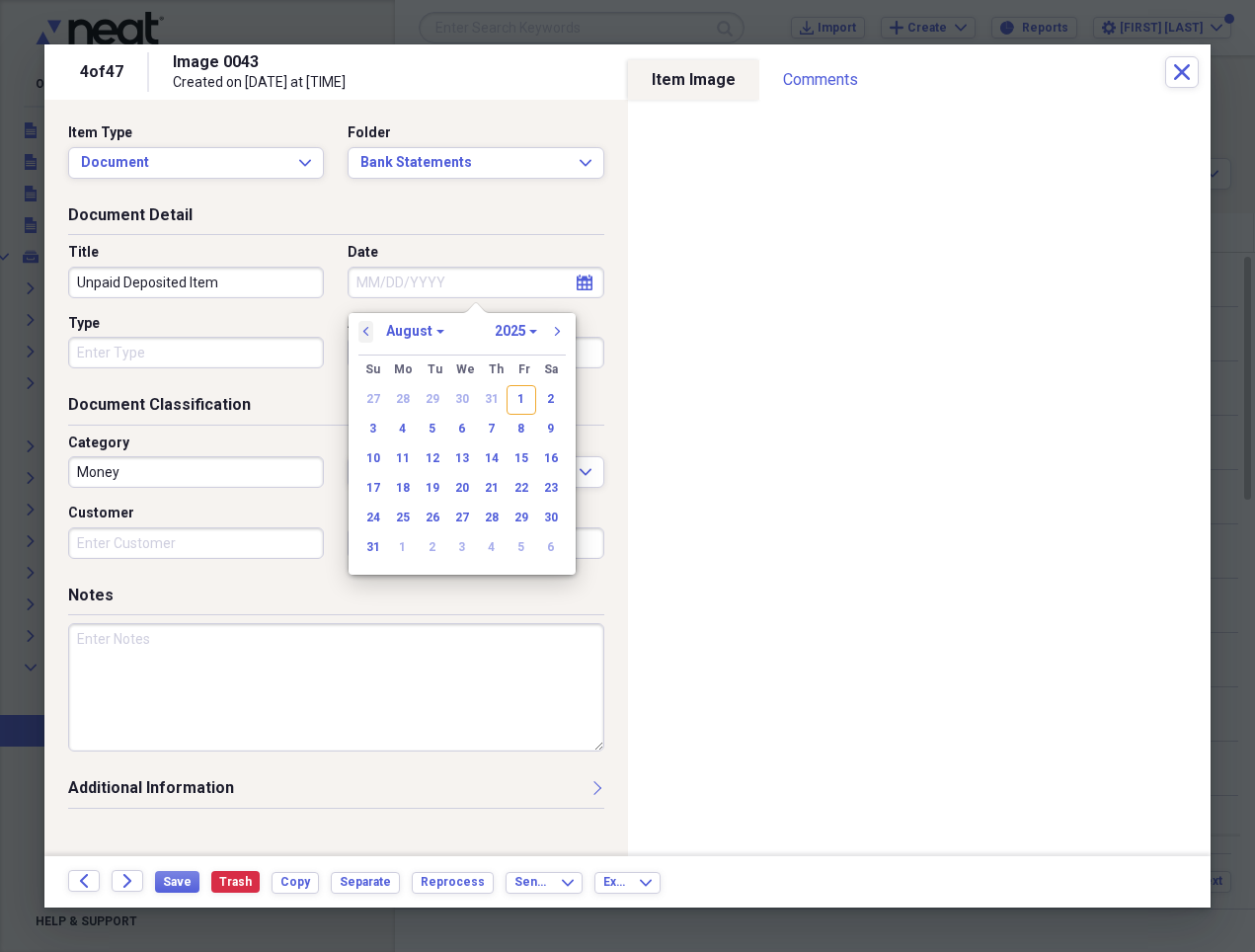 click on "previous" at bounding box center (366, 332) 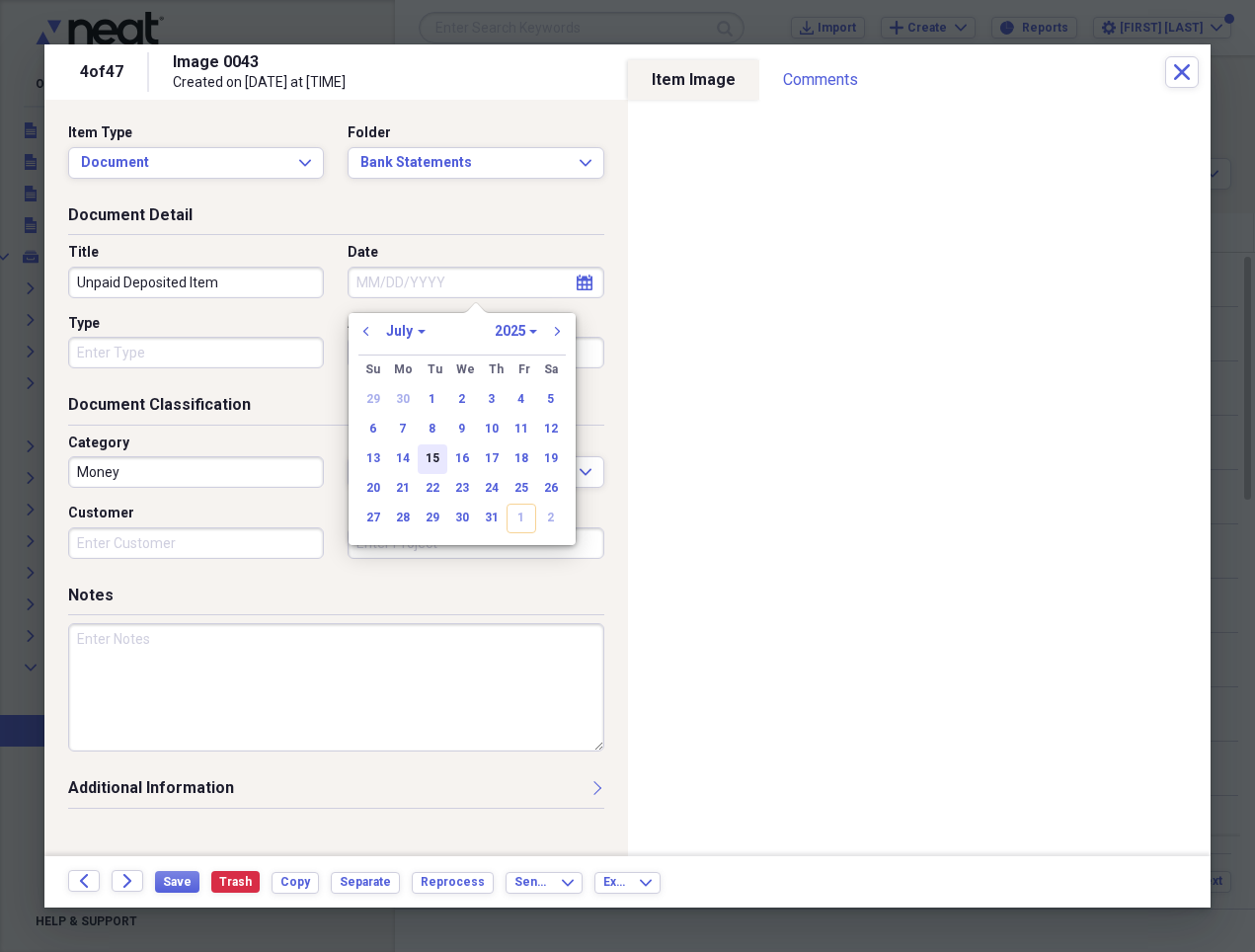 click on "15" at bounding box center (432, 459) 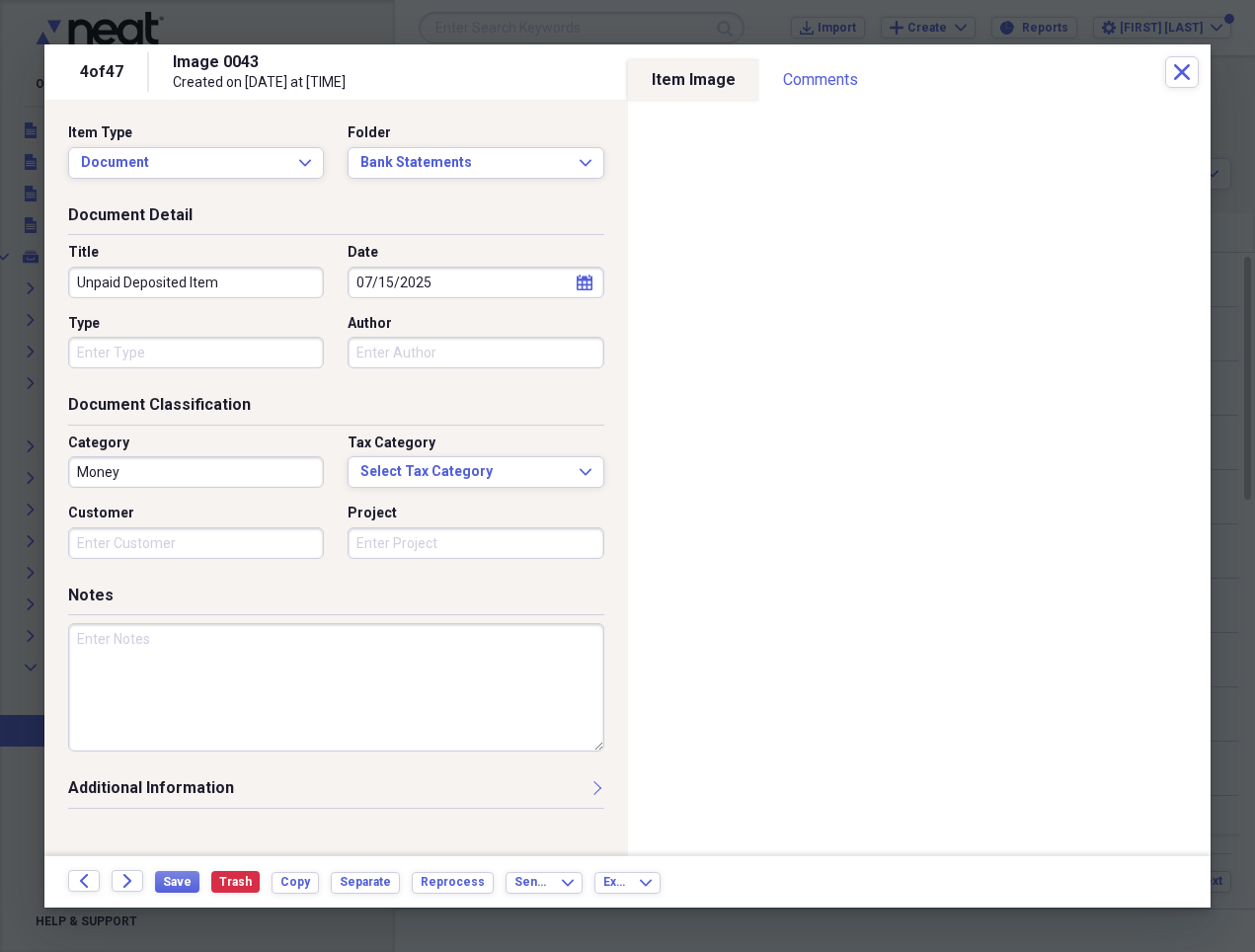 click on "Money" at bounding box center [196, 472] 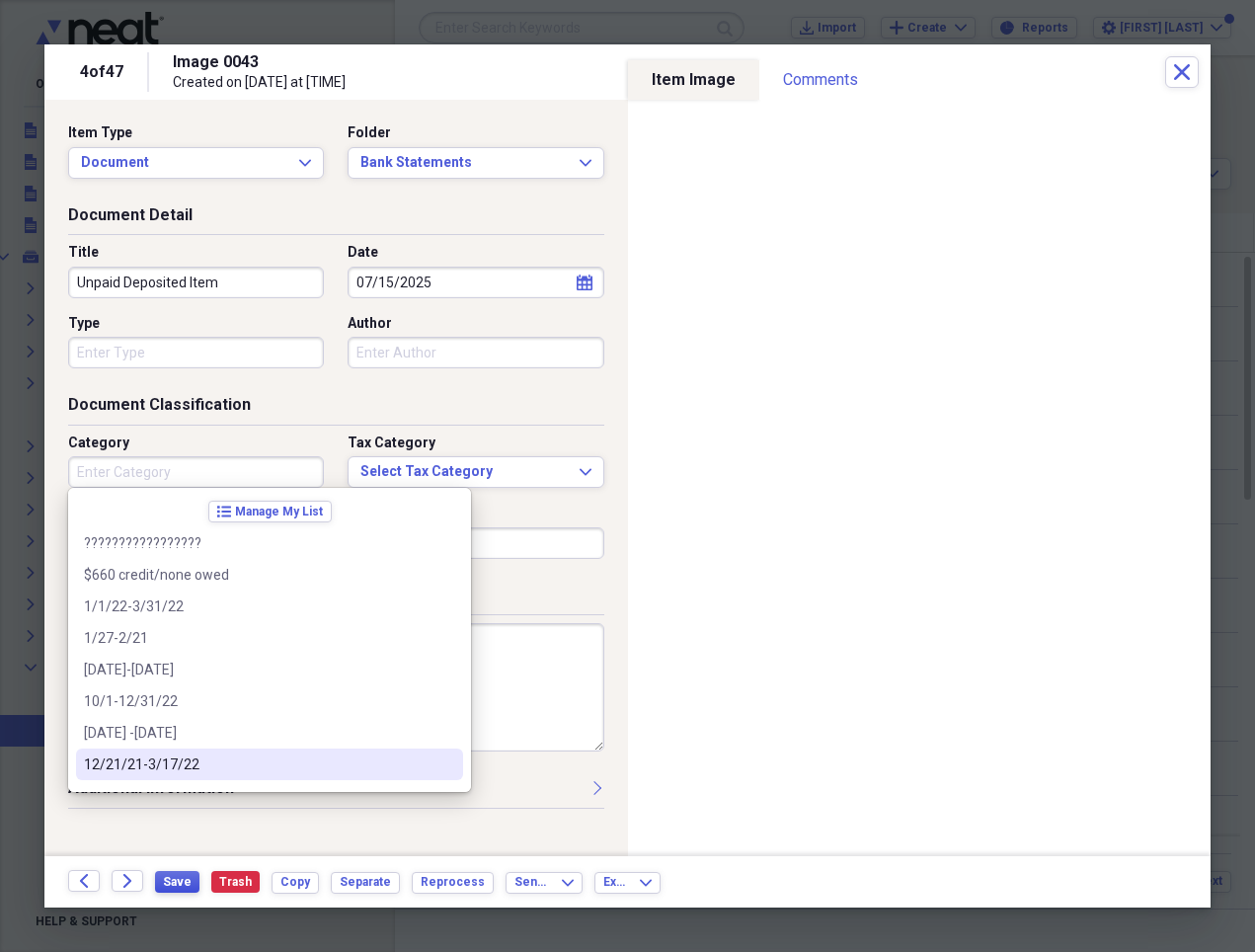 type 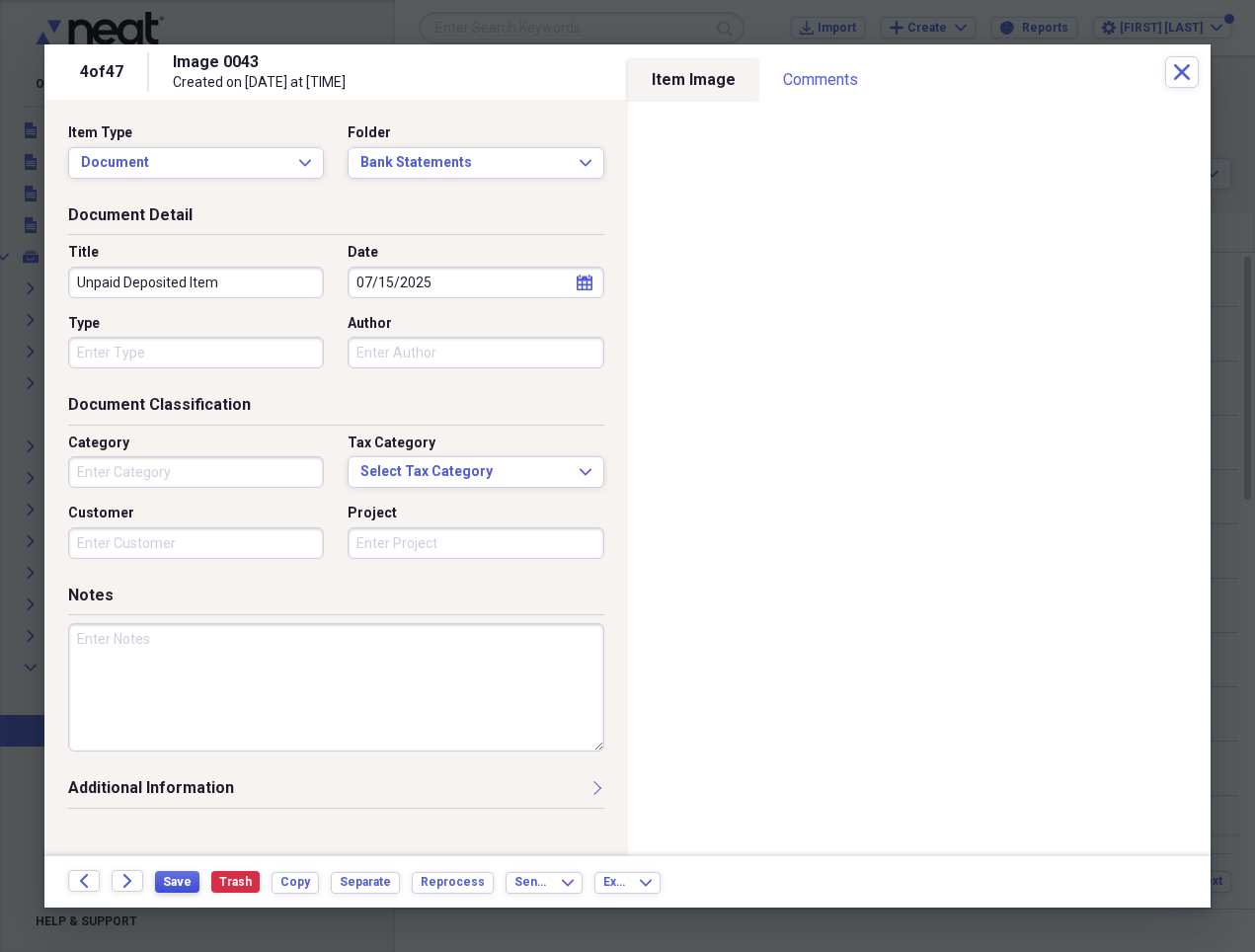 click on "Save" at bounding box center (177, 882) 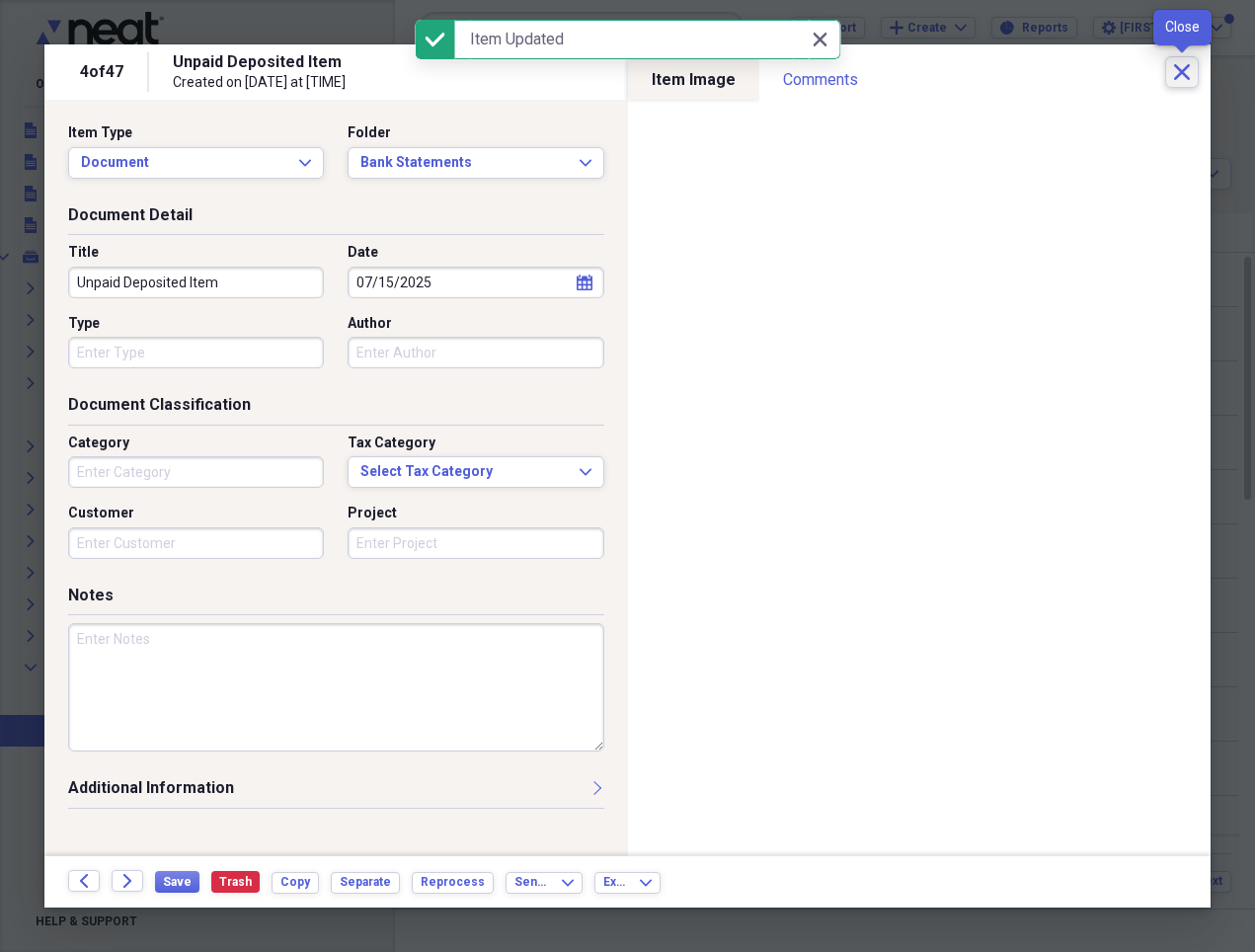 click on "Close" 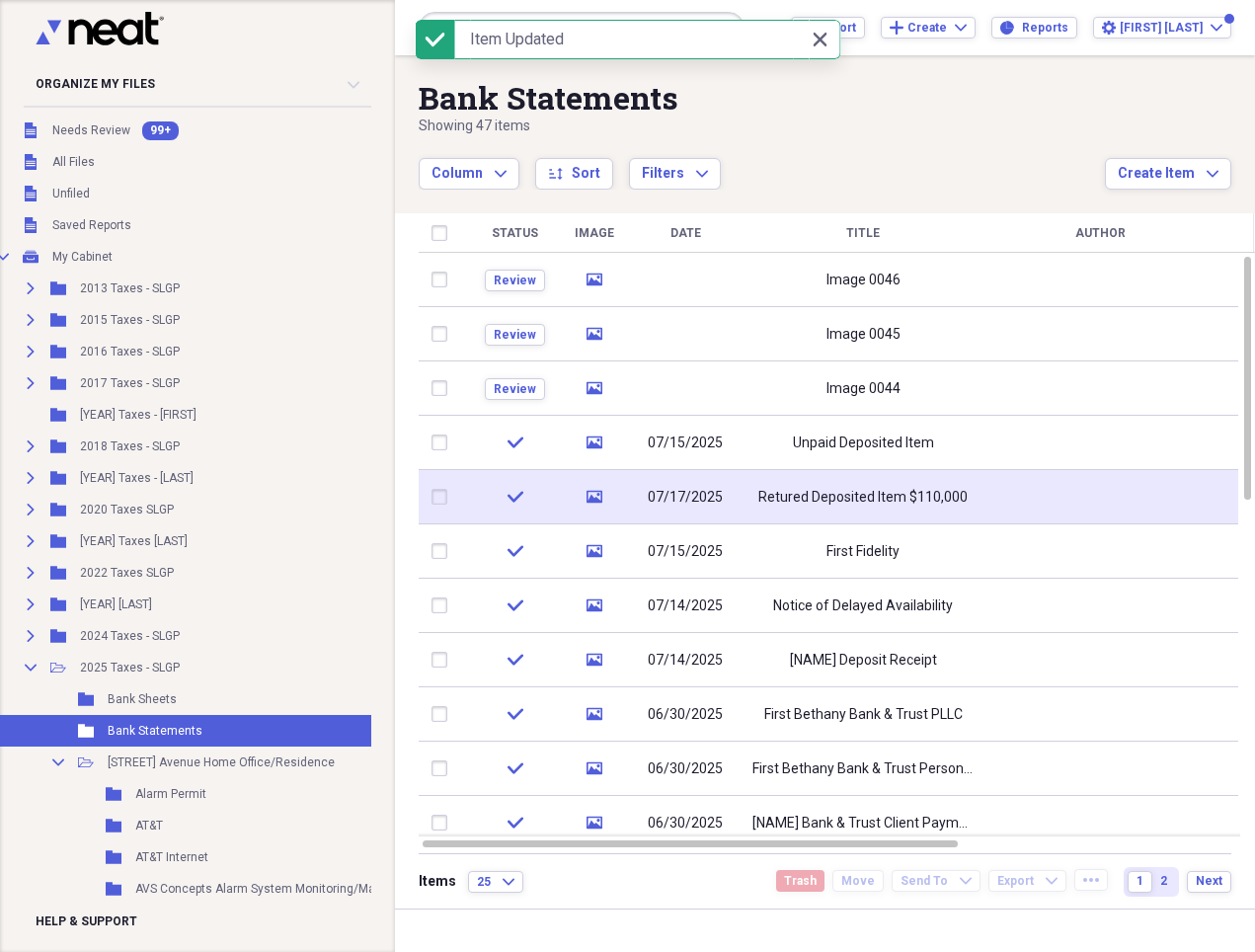 click on "Retured Deposited Item $110,000" at bounding box center (863, 497) 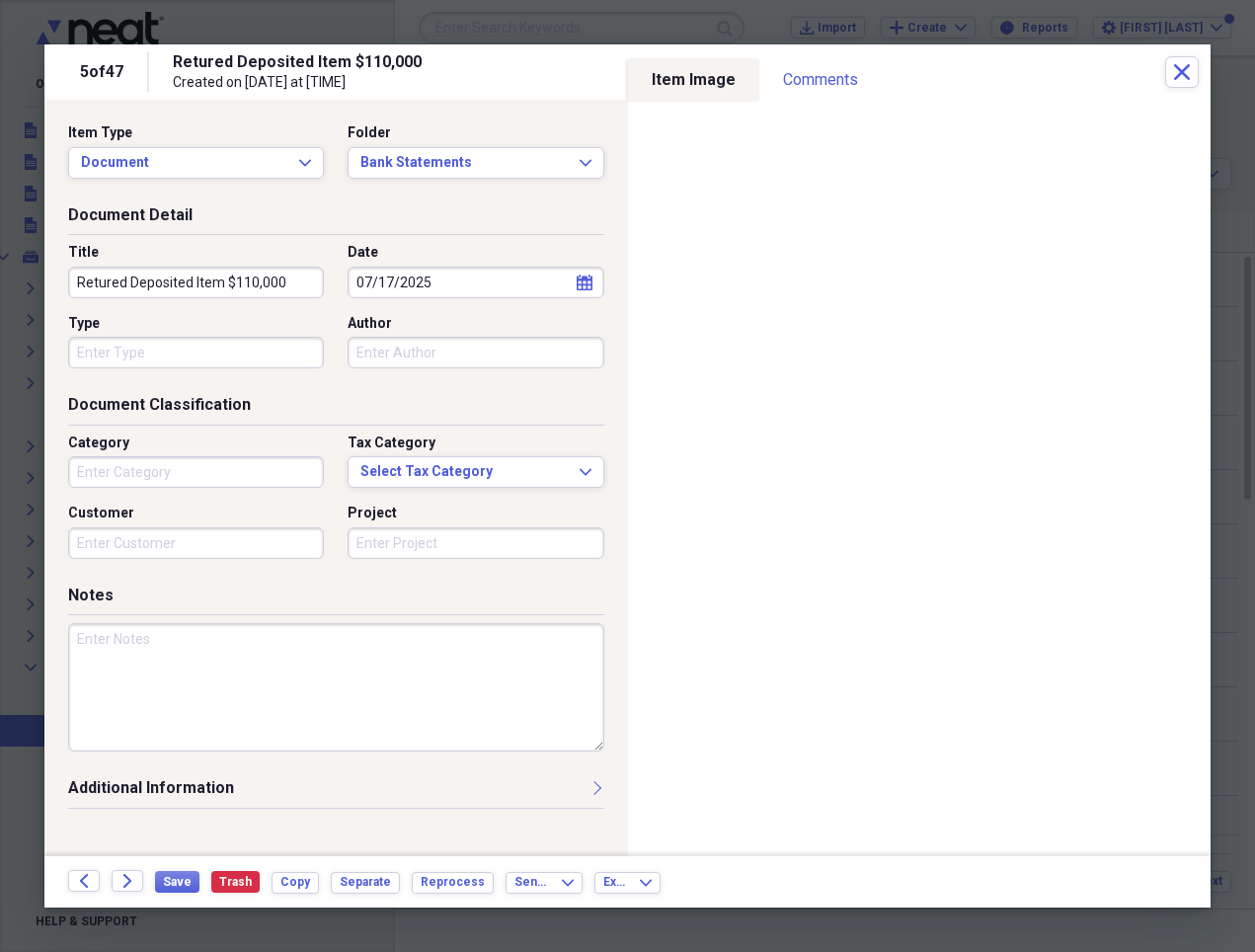 click on "Retured Deposited Item $110,000" at bounding box center (196, 282) 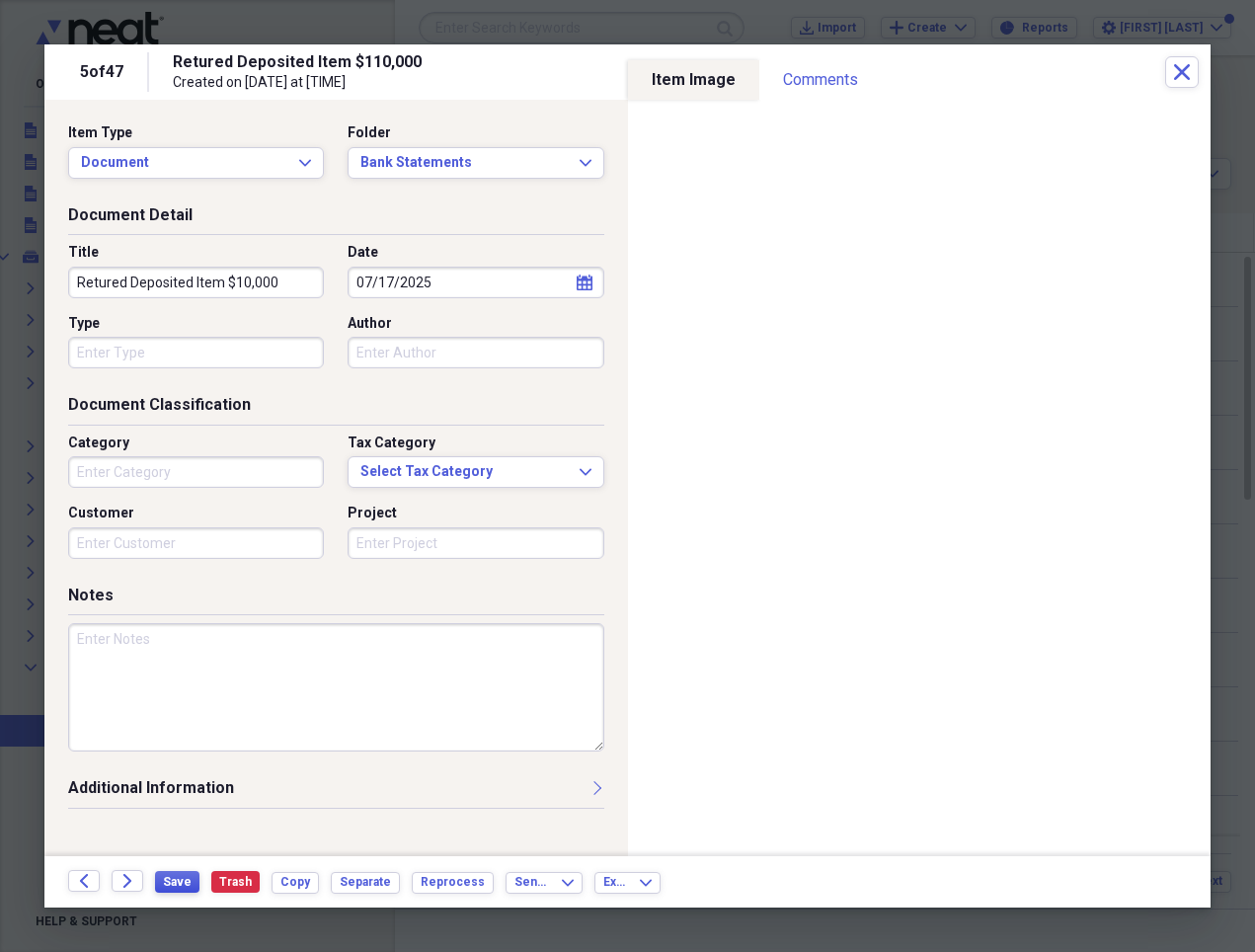 type on "Retured Deposited Item $10,000" 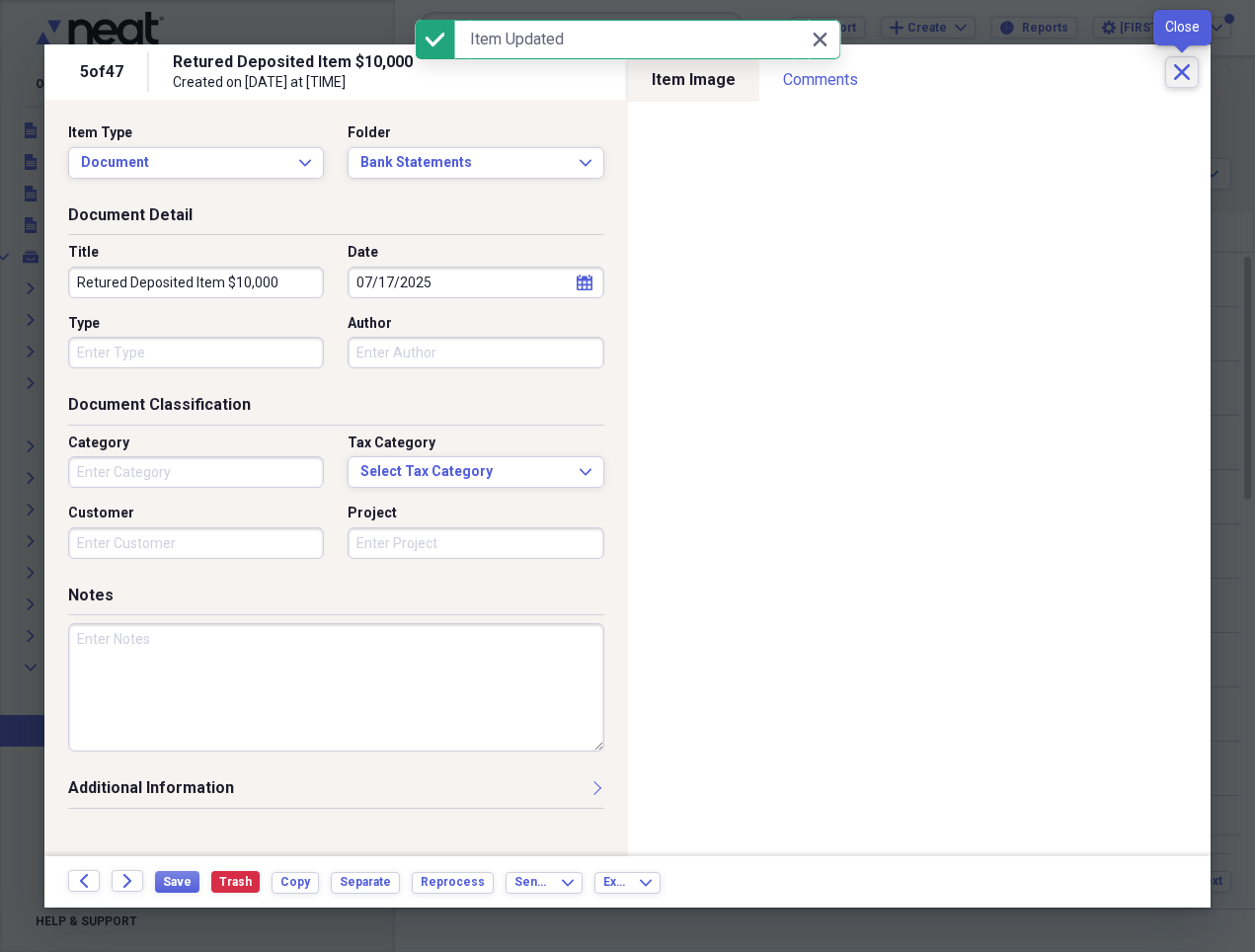 click 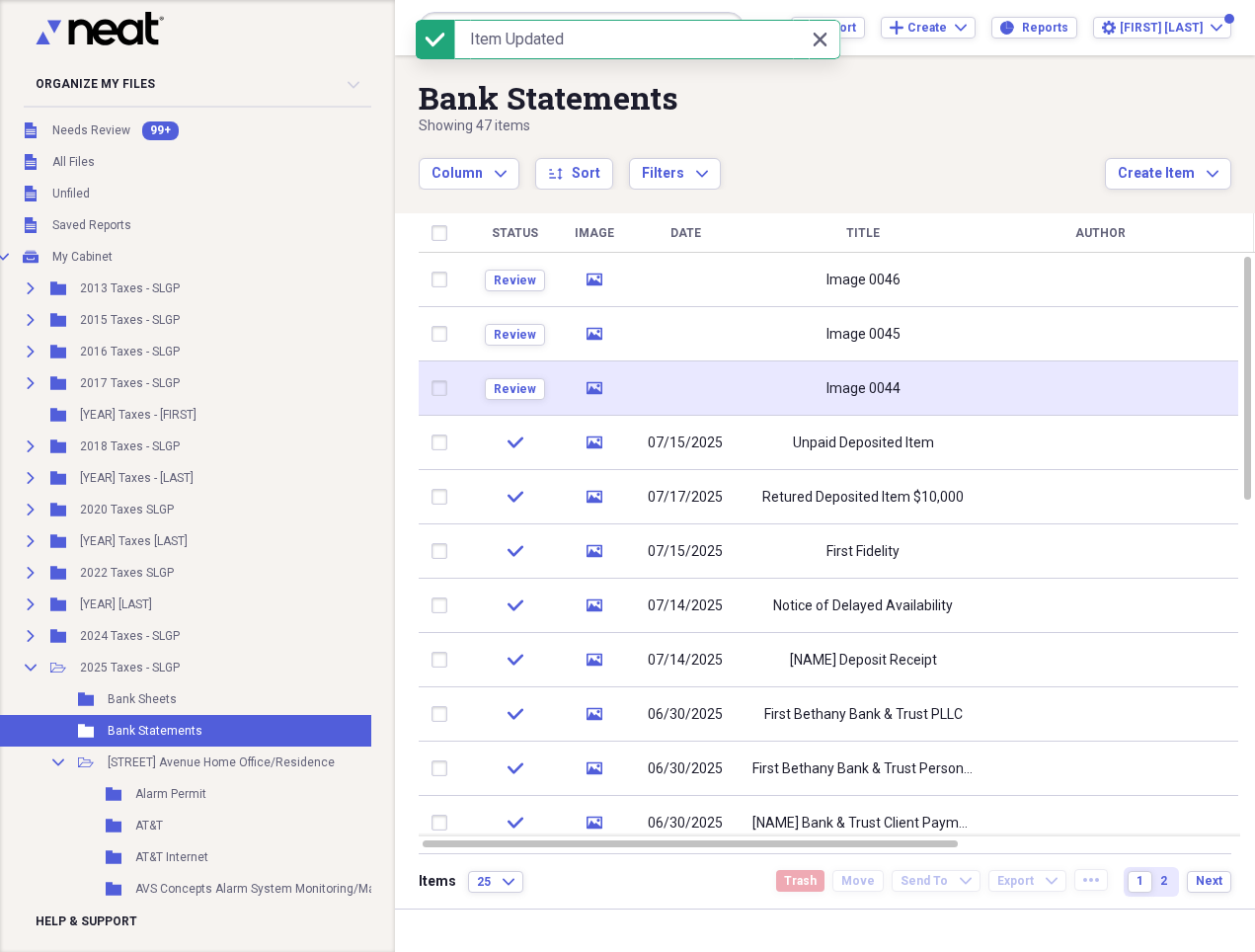 click on "Image 0044" at bounding box center (863, 388) 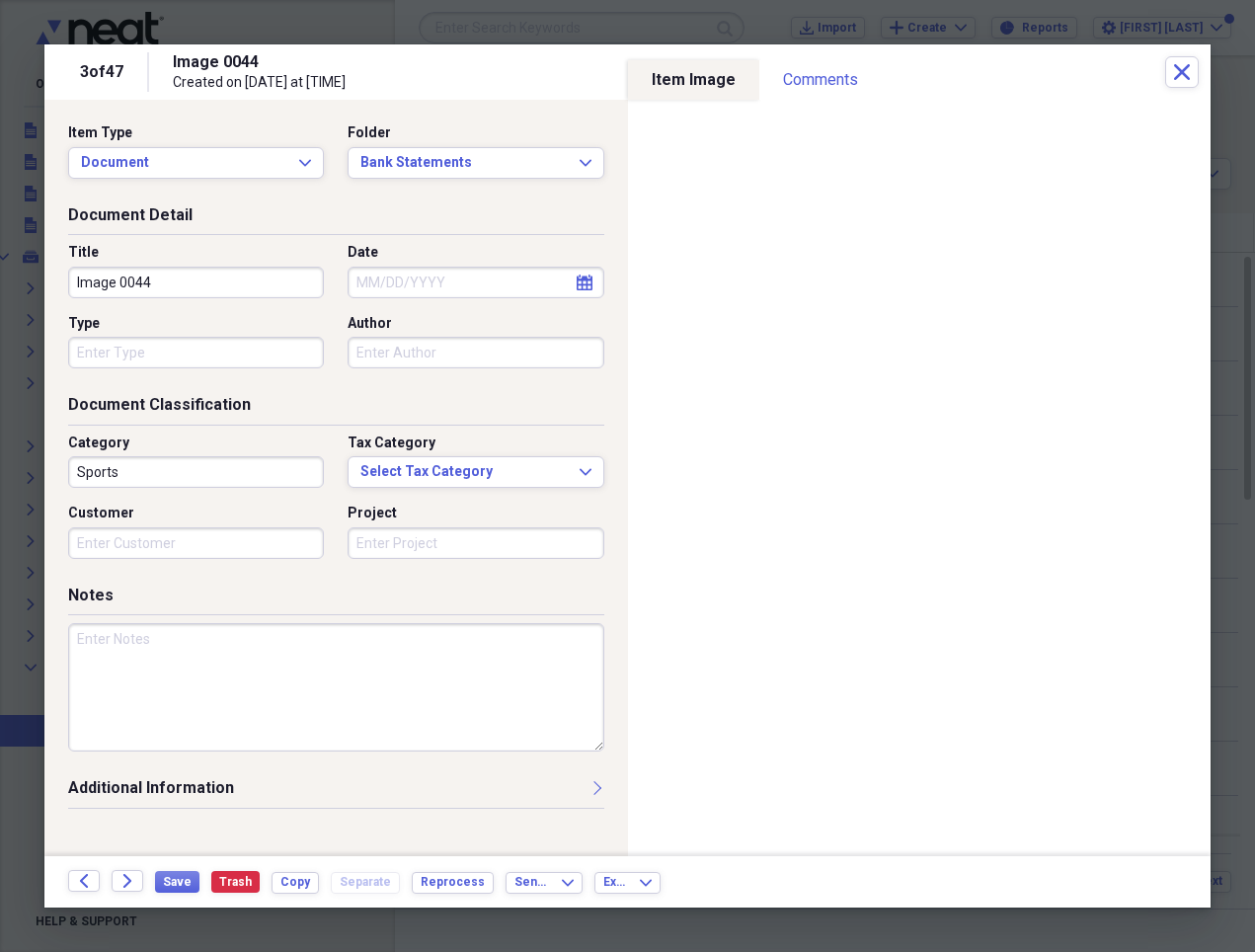click on "Image 0044" at bounding box center [196, 282] 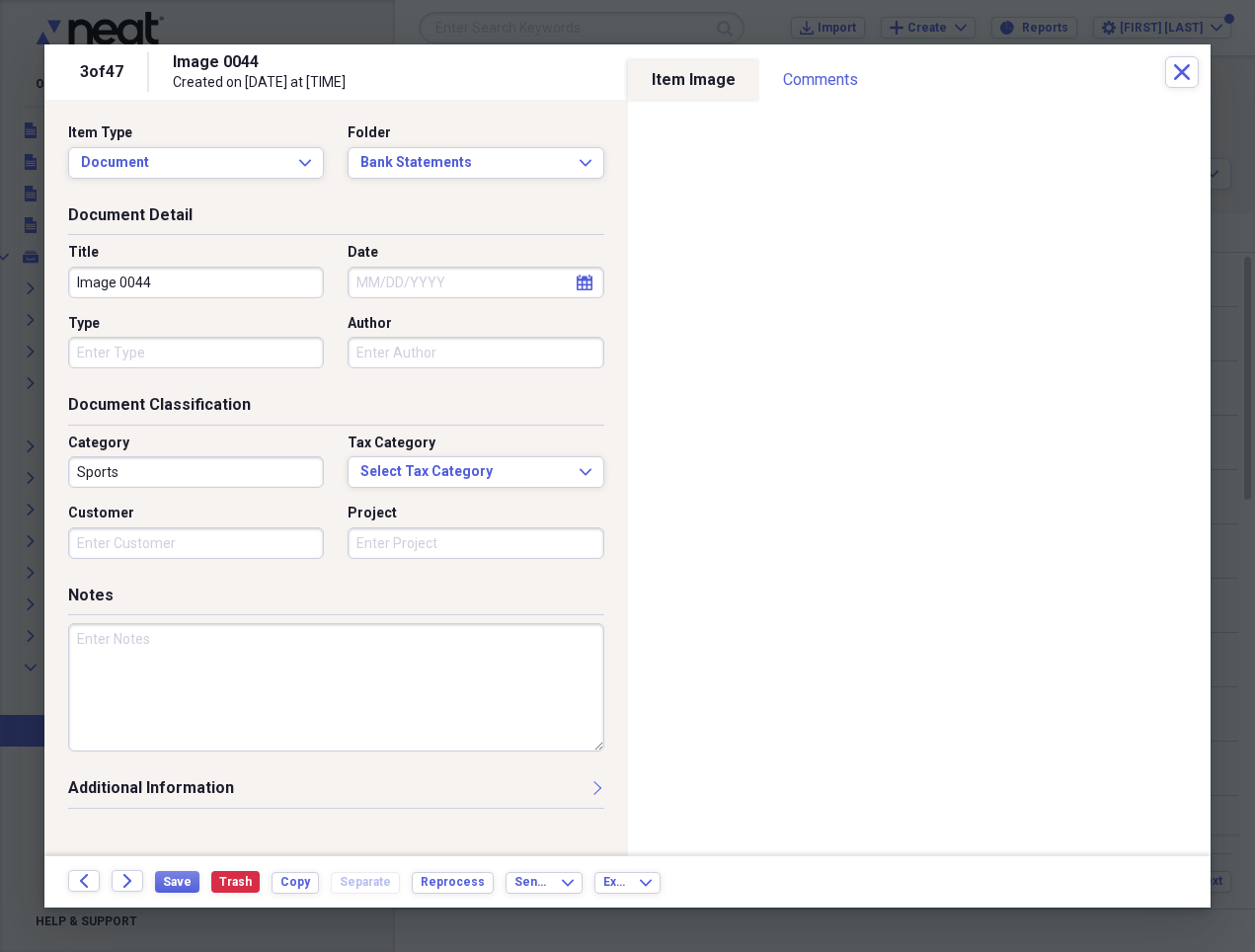 click on "Image 0044" at bounding box center (196, 282) 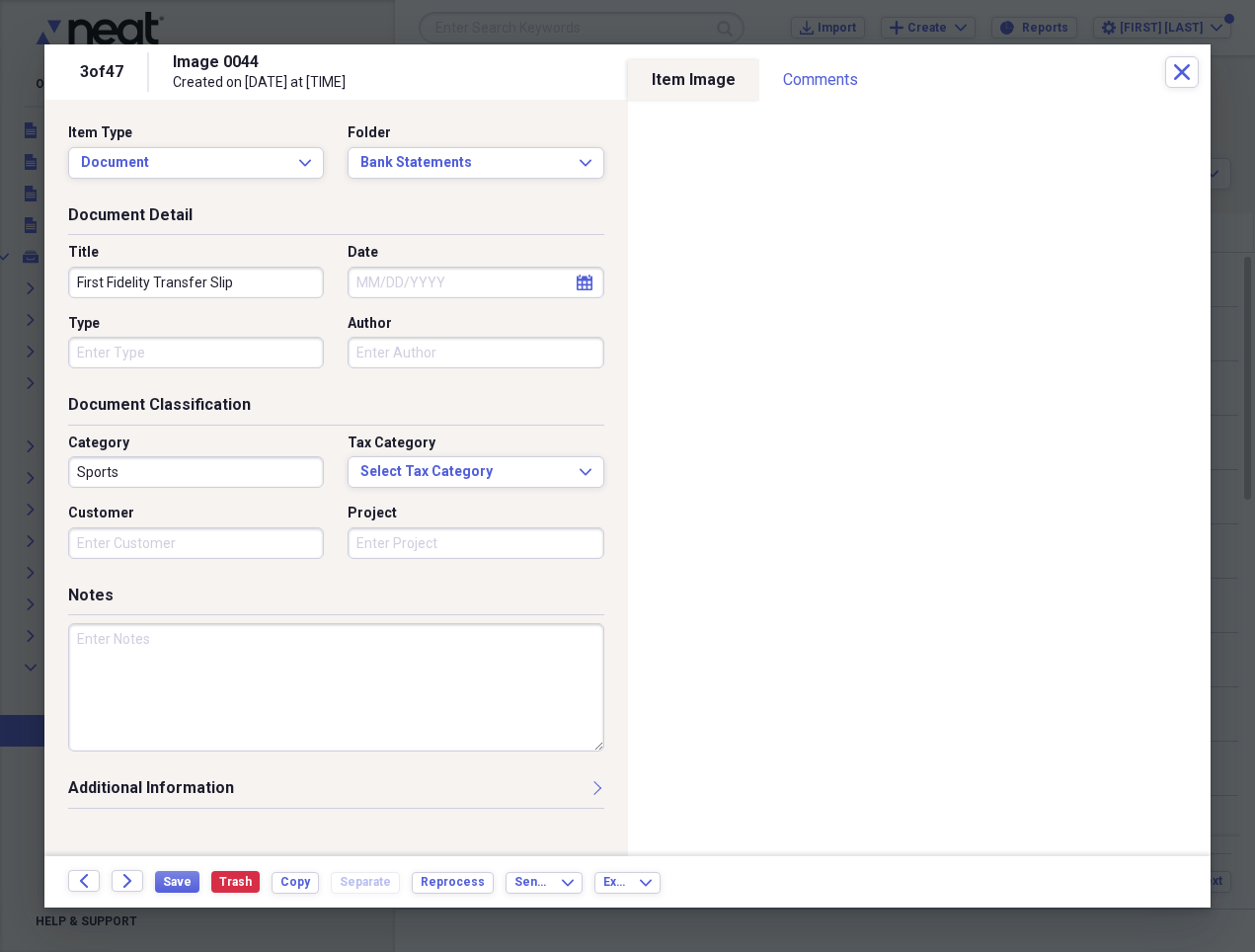type on "First Fidelity Transfer Slip" 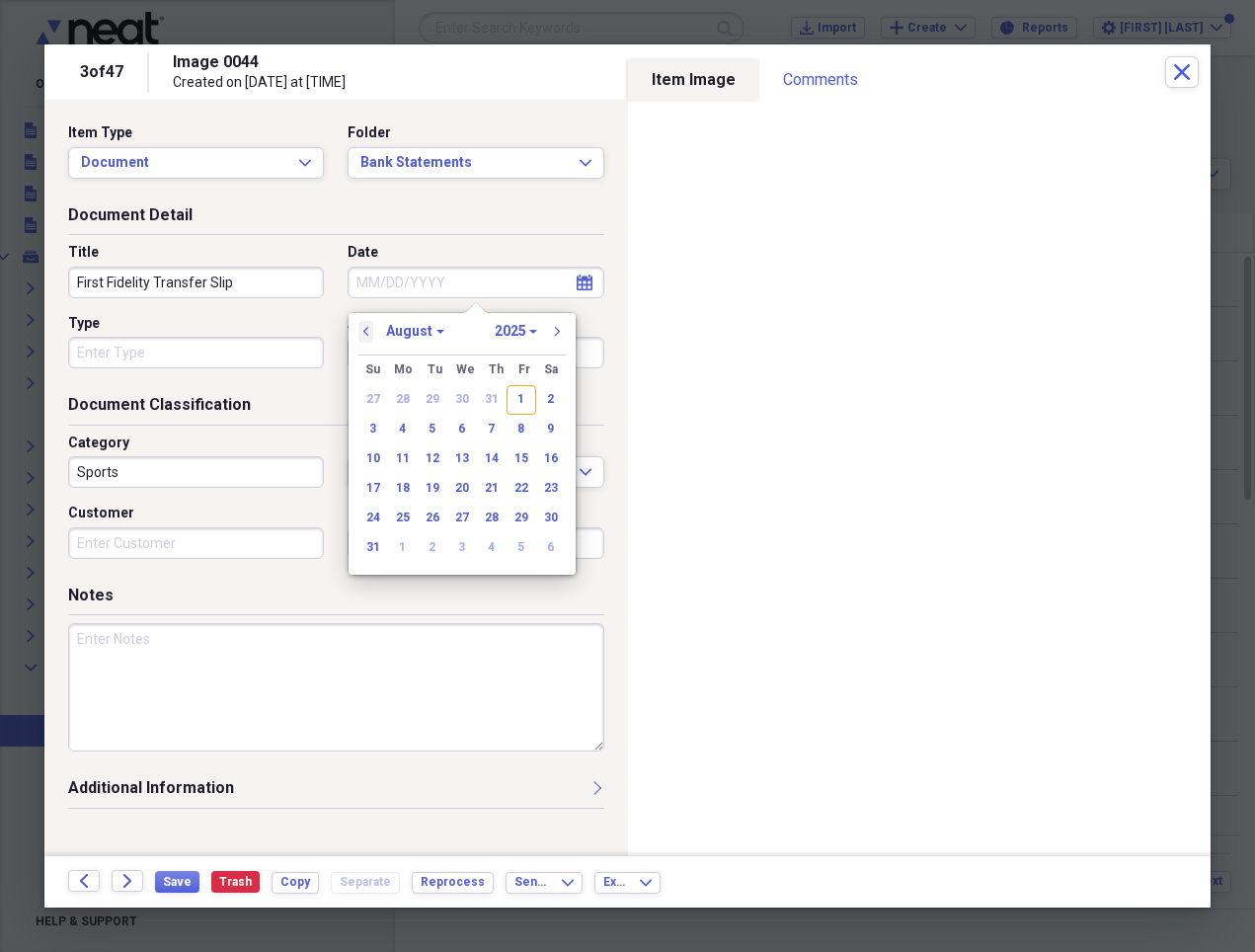 click on "previous" at bounding box center (366, 332) 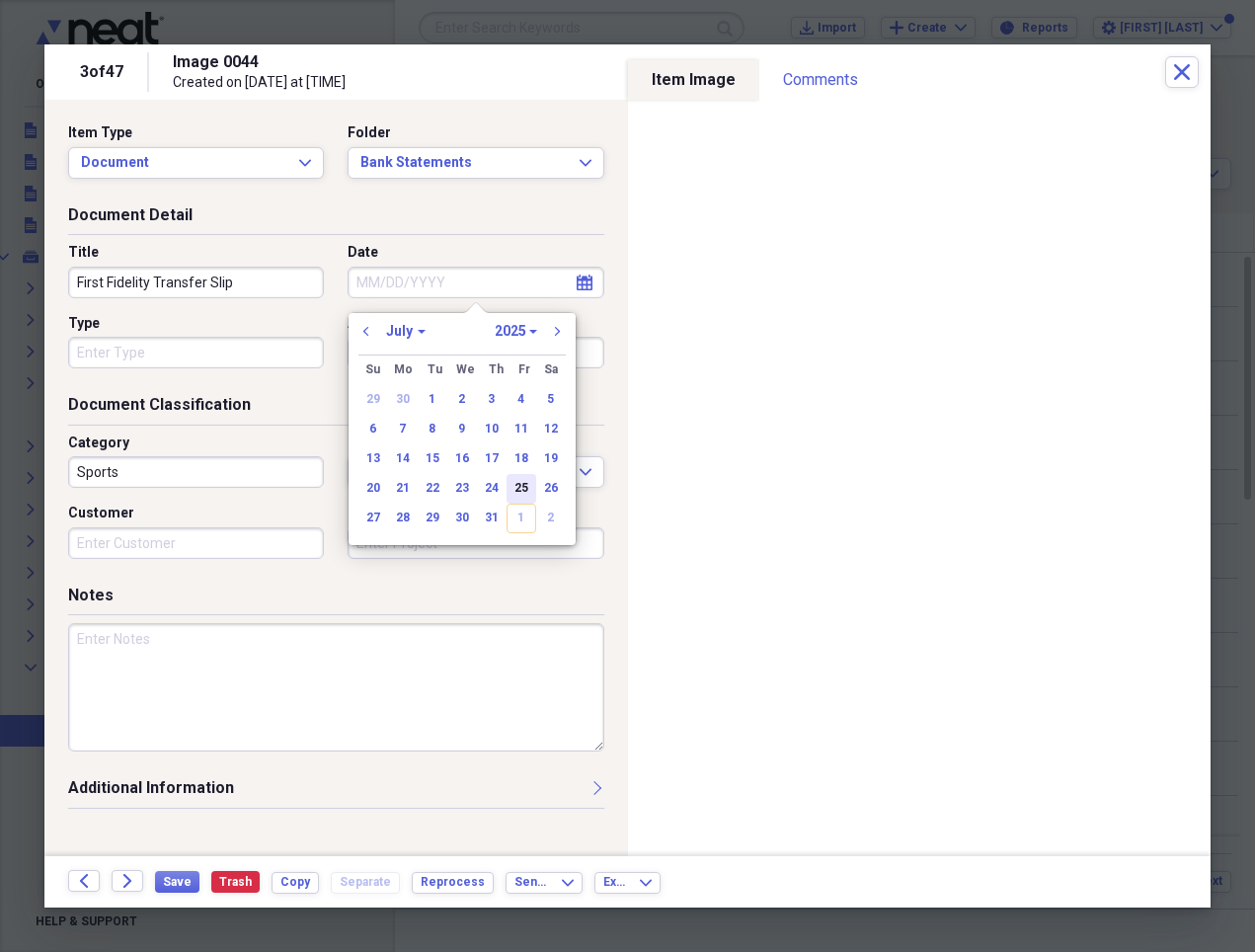 click on "25" at bounding box center [521, 489] 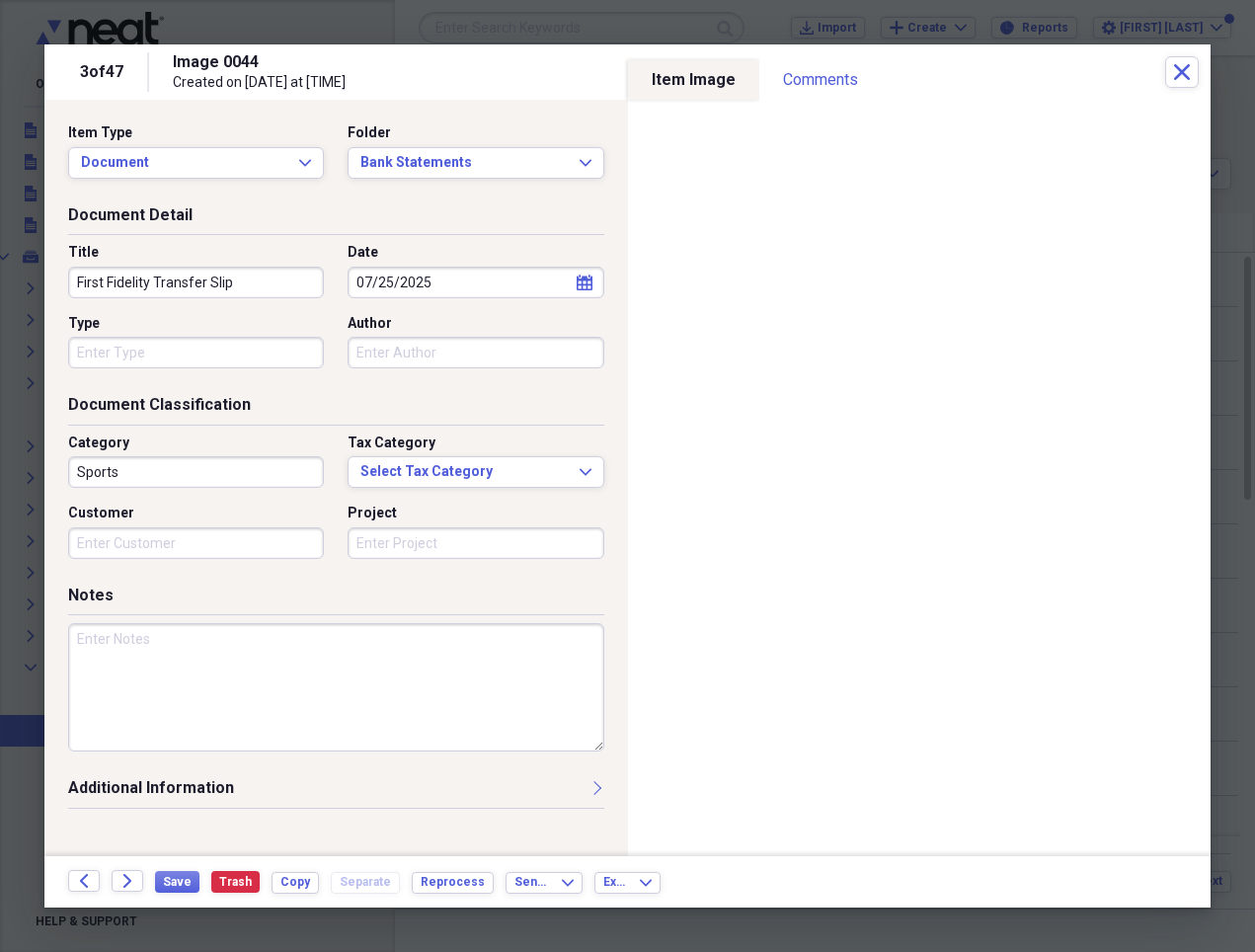 click on "Sports" at bounding box center (196, 472) 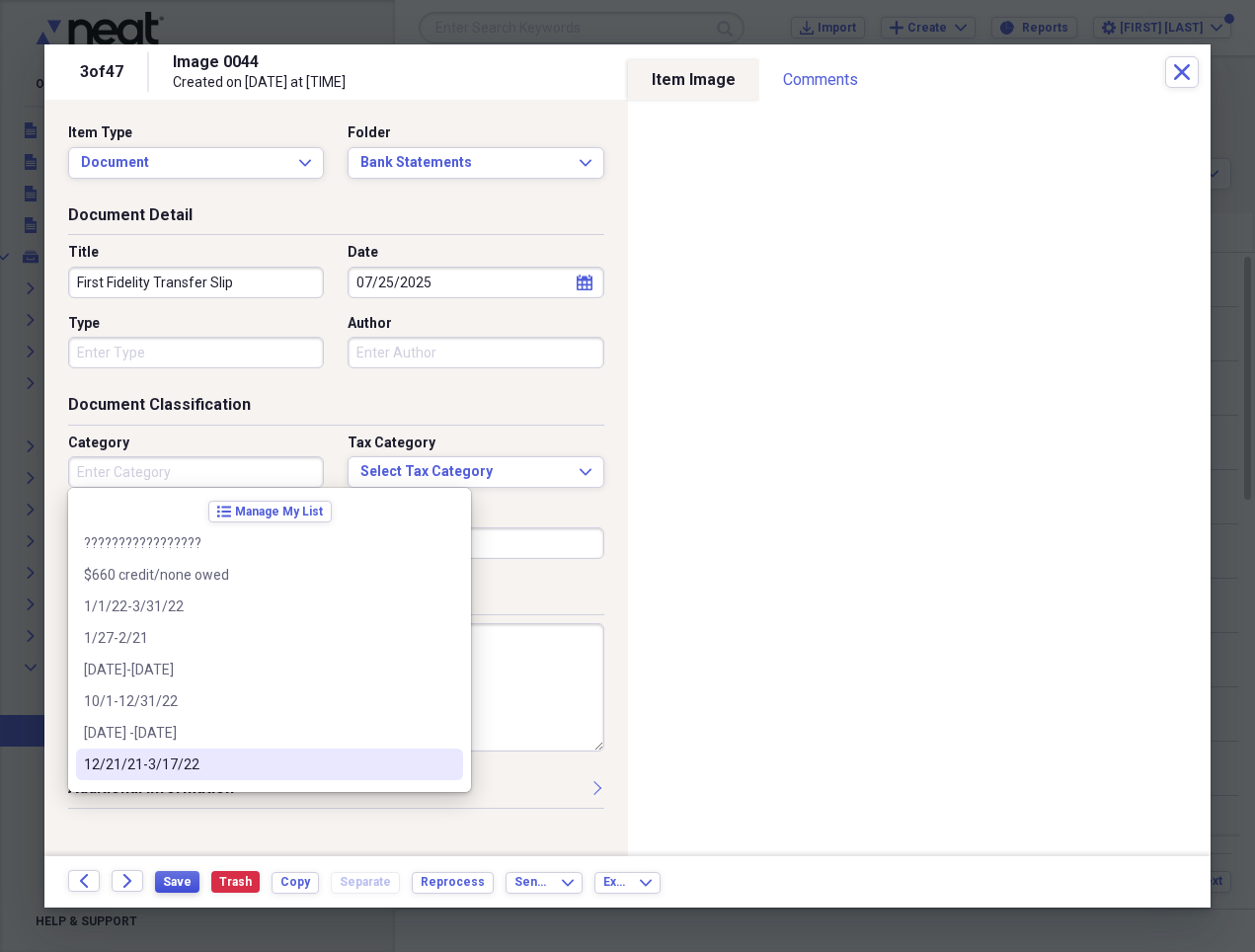 type 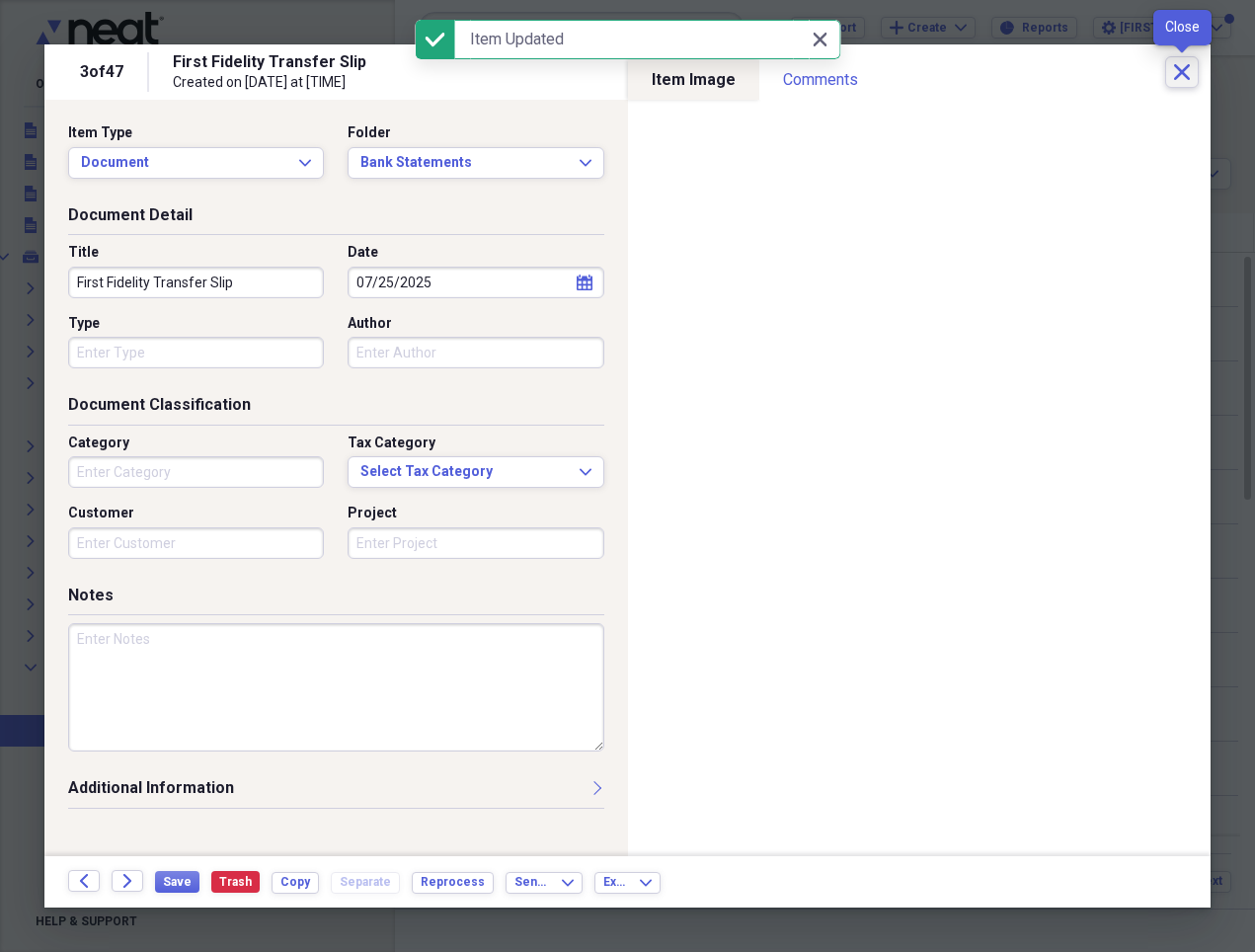 click 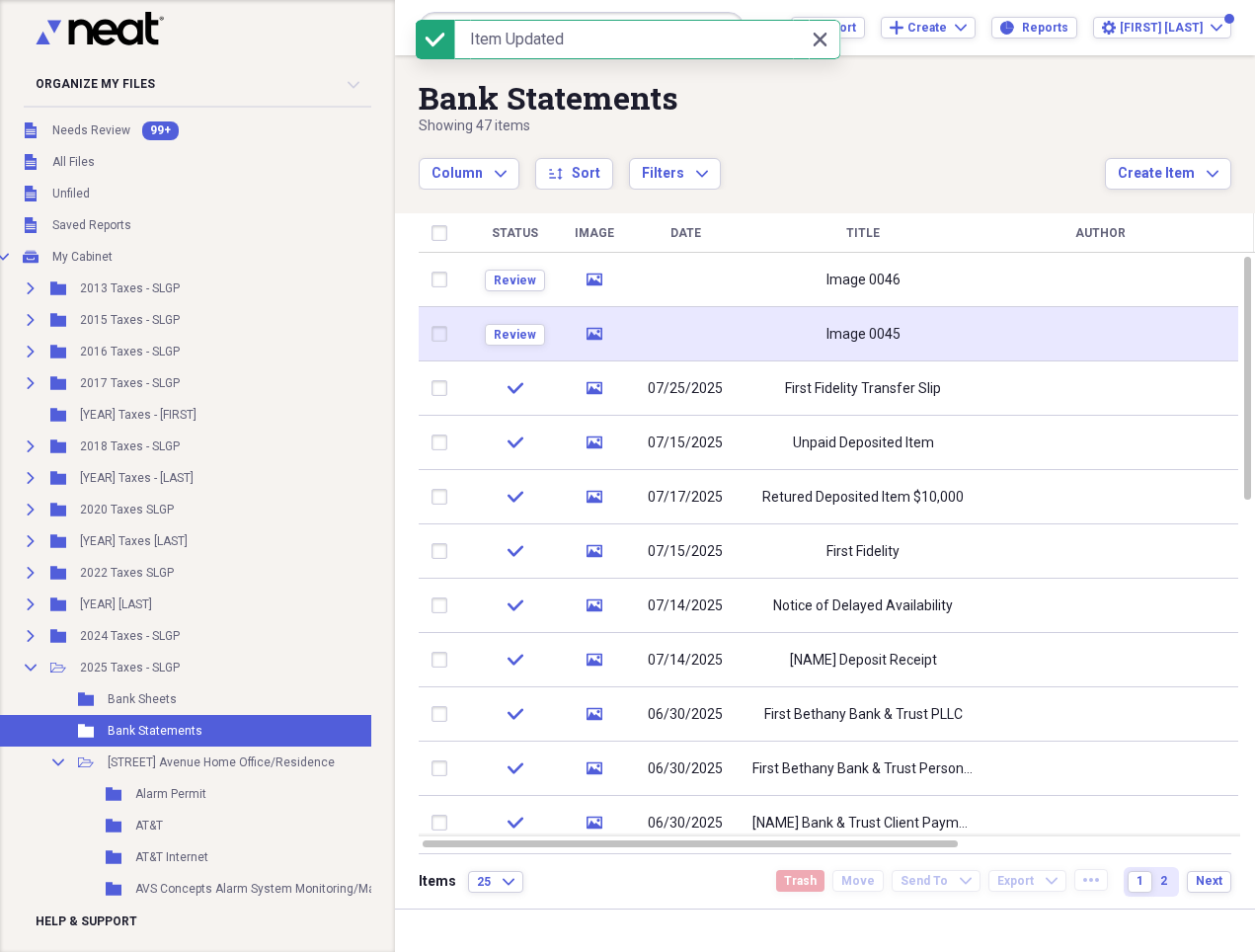 click on "Image 0045" at bounding box center [863, 334] 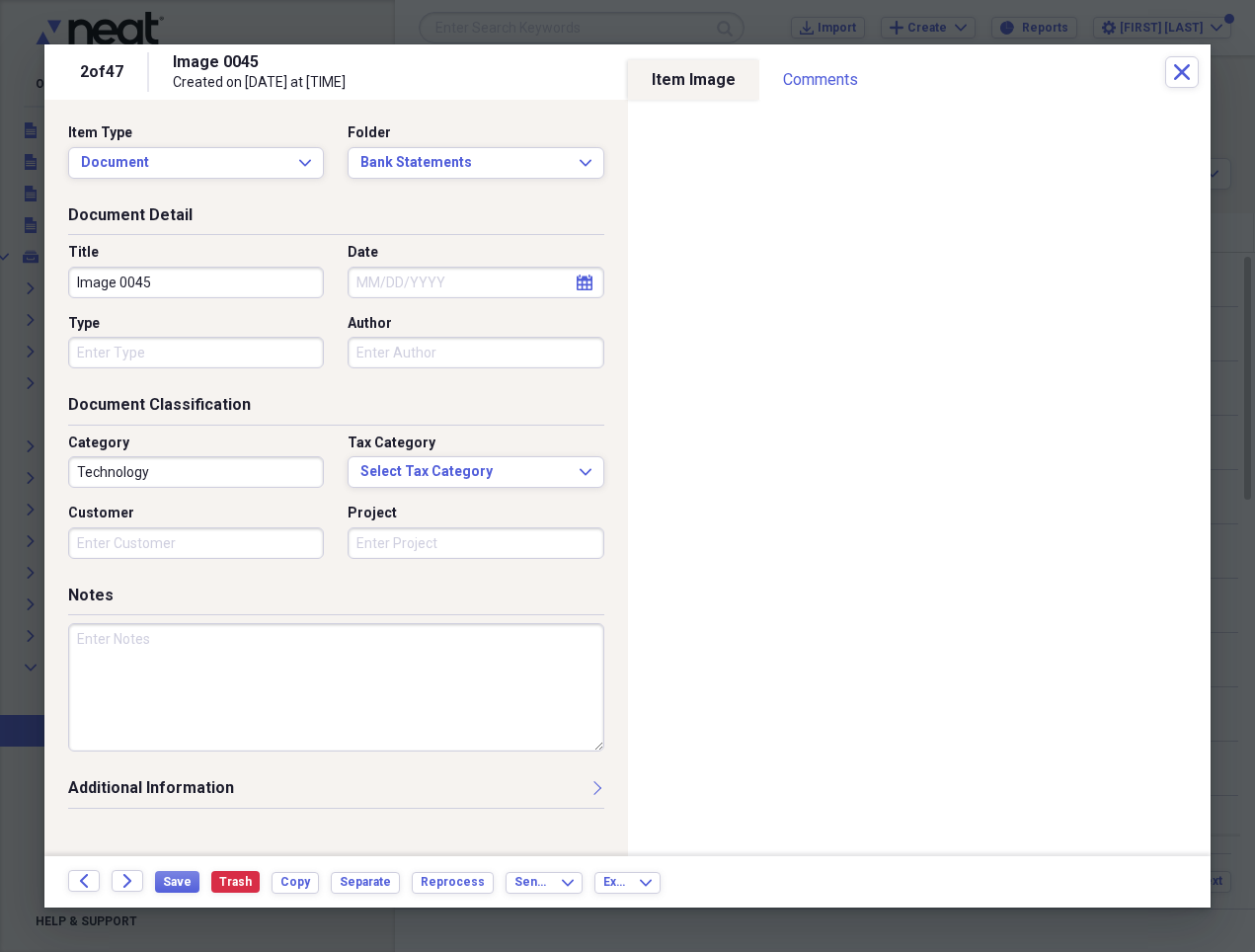 click on "Image 0045" at bounding box center (196, 282) 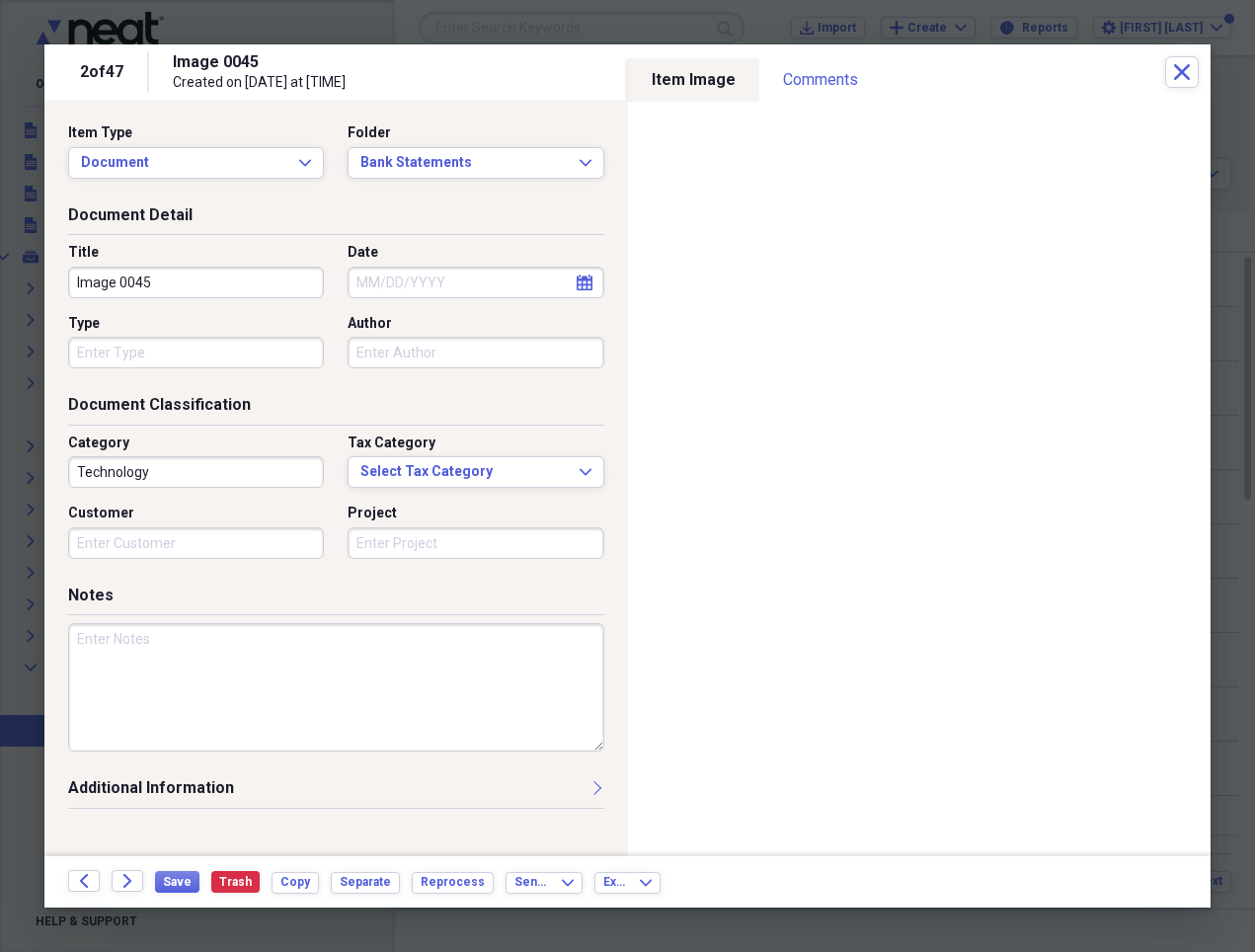 click on "Image 0045" at bounding box center [196, 282] 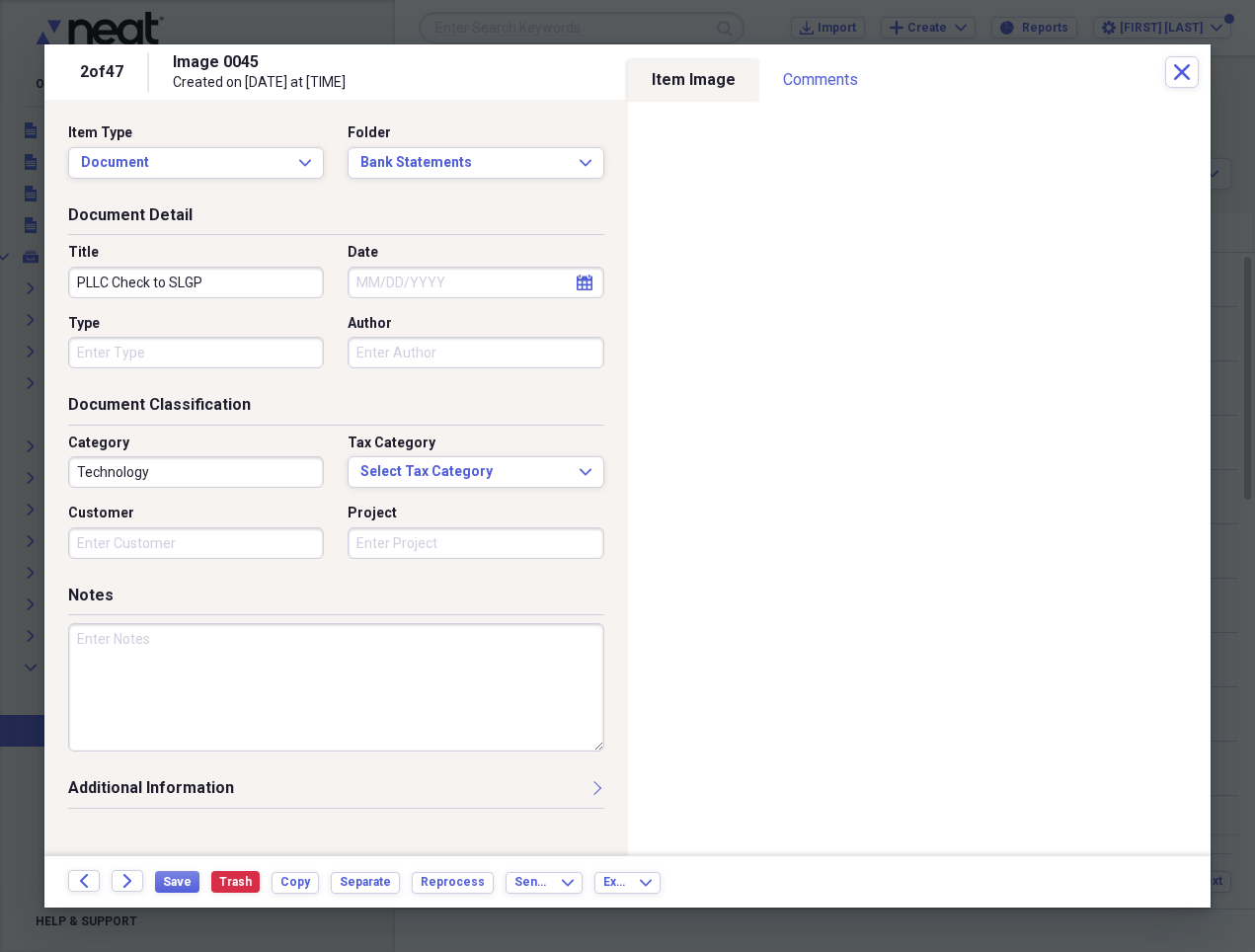 type on "PLLC Check to SLGP" 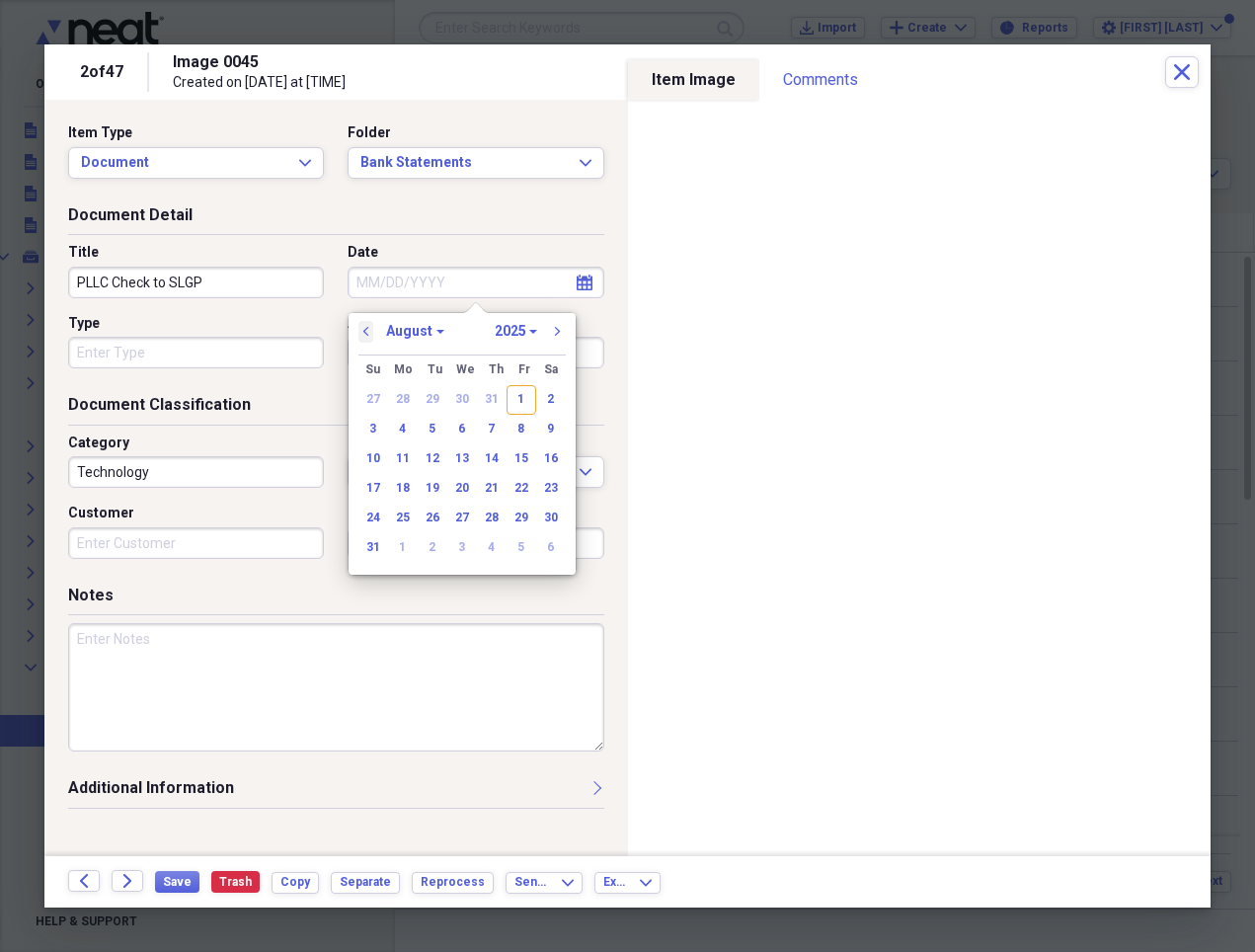 click on "previous" at bounding box center [366, 332] 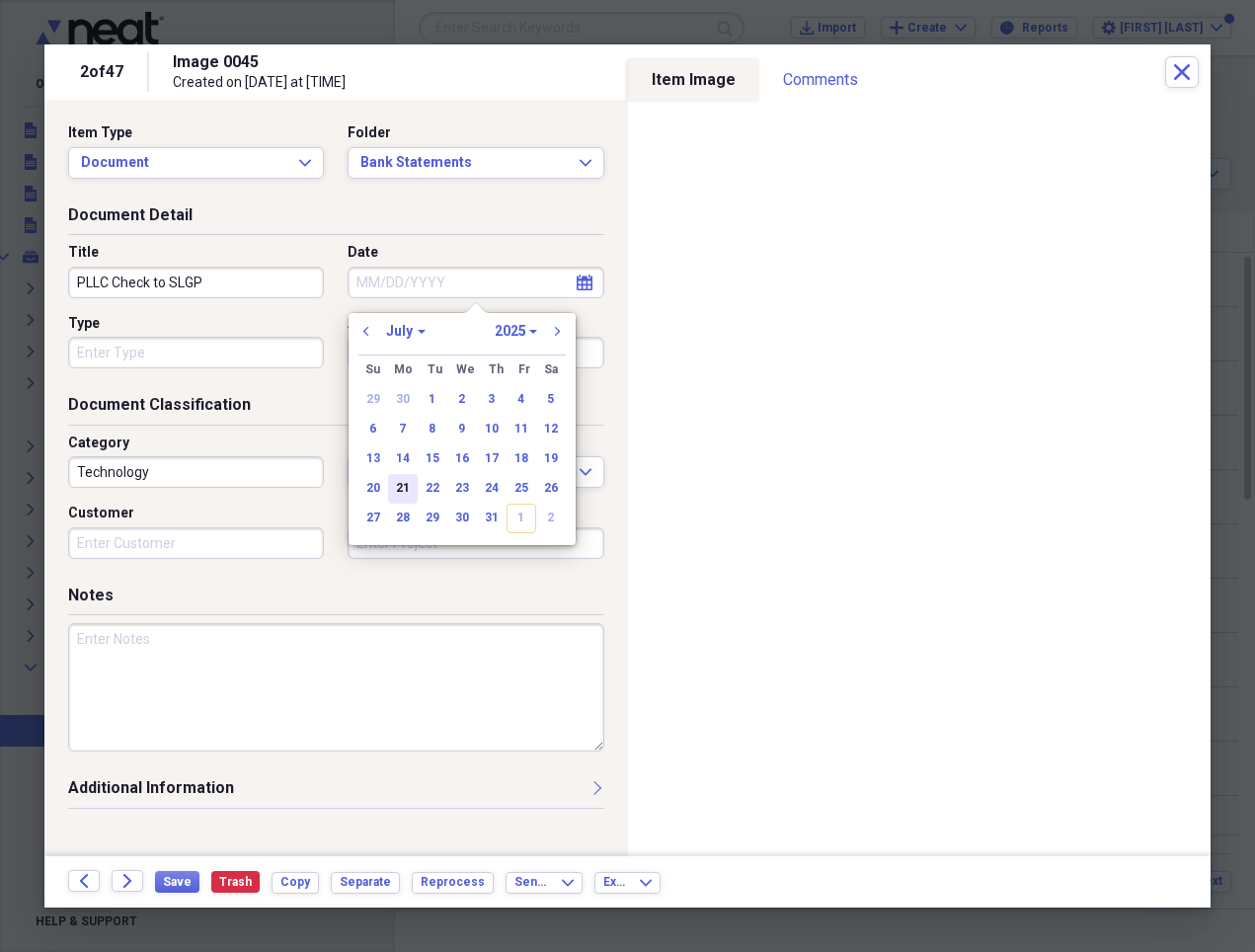 click on "21" at bounding box center (403, 489) 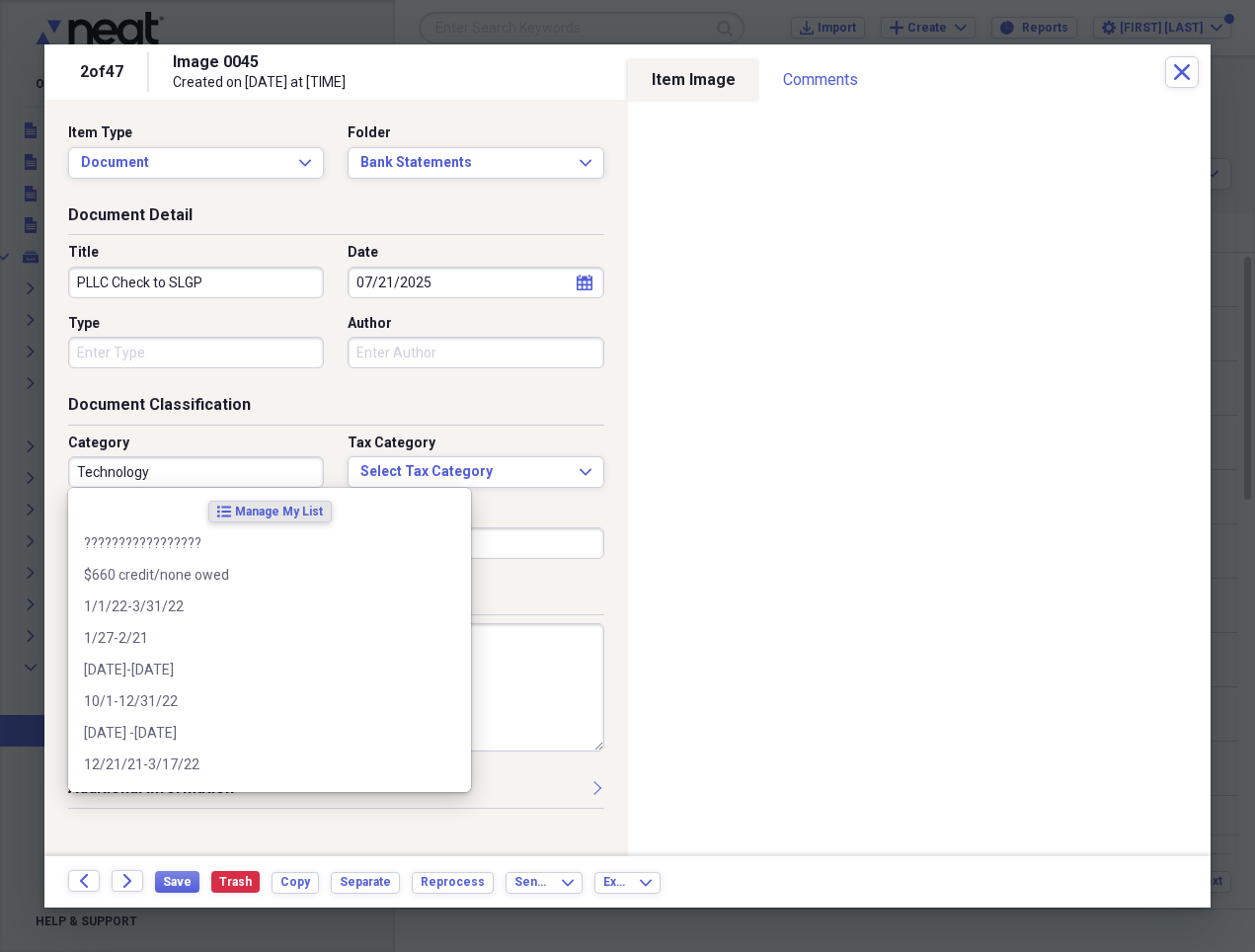 click on "Technology" at bounding box center (196, 472) 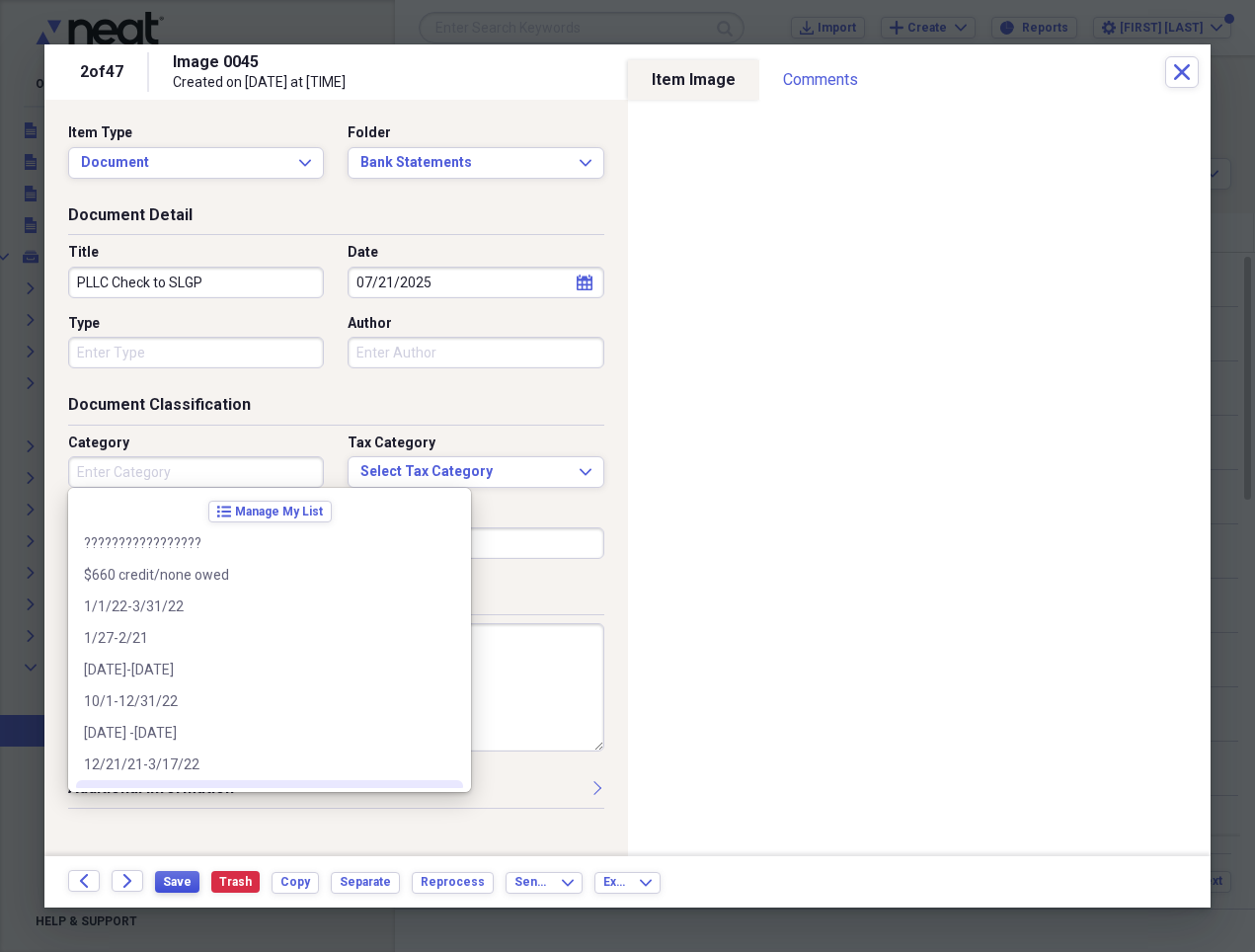 type 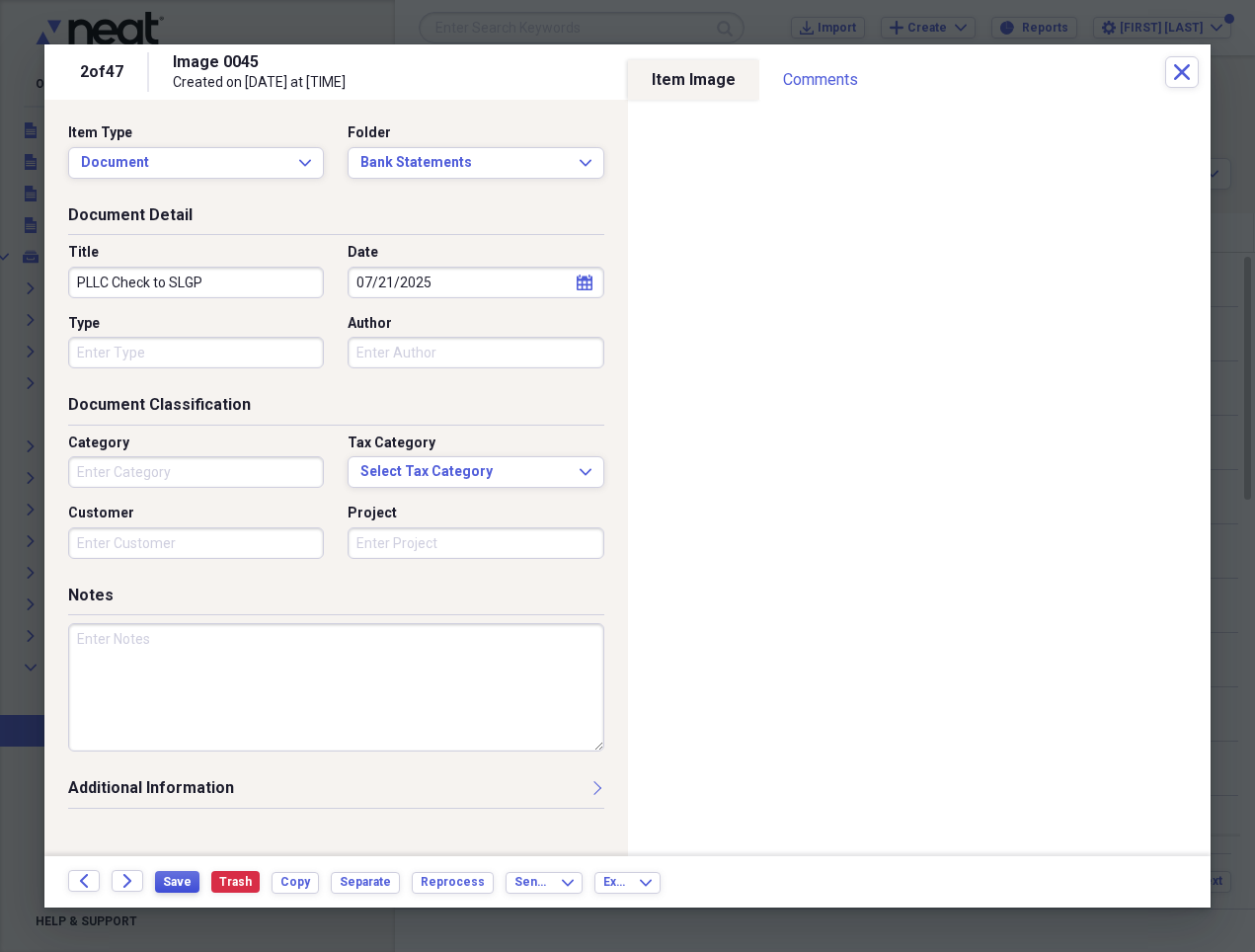 click on "Save" at bounding box center [177, 882] 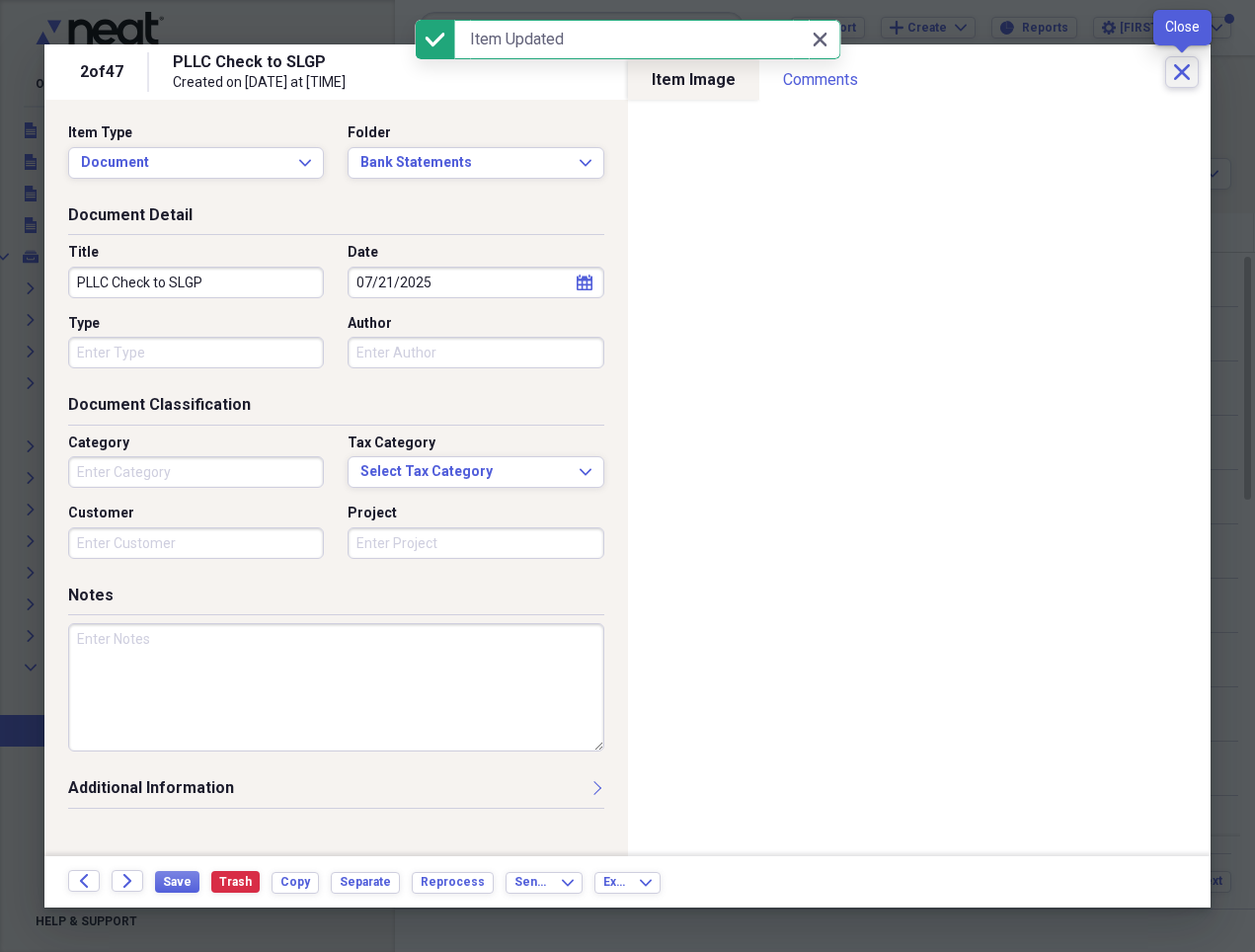 click 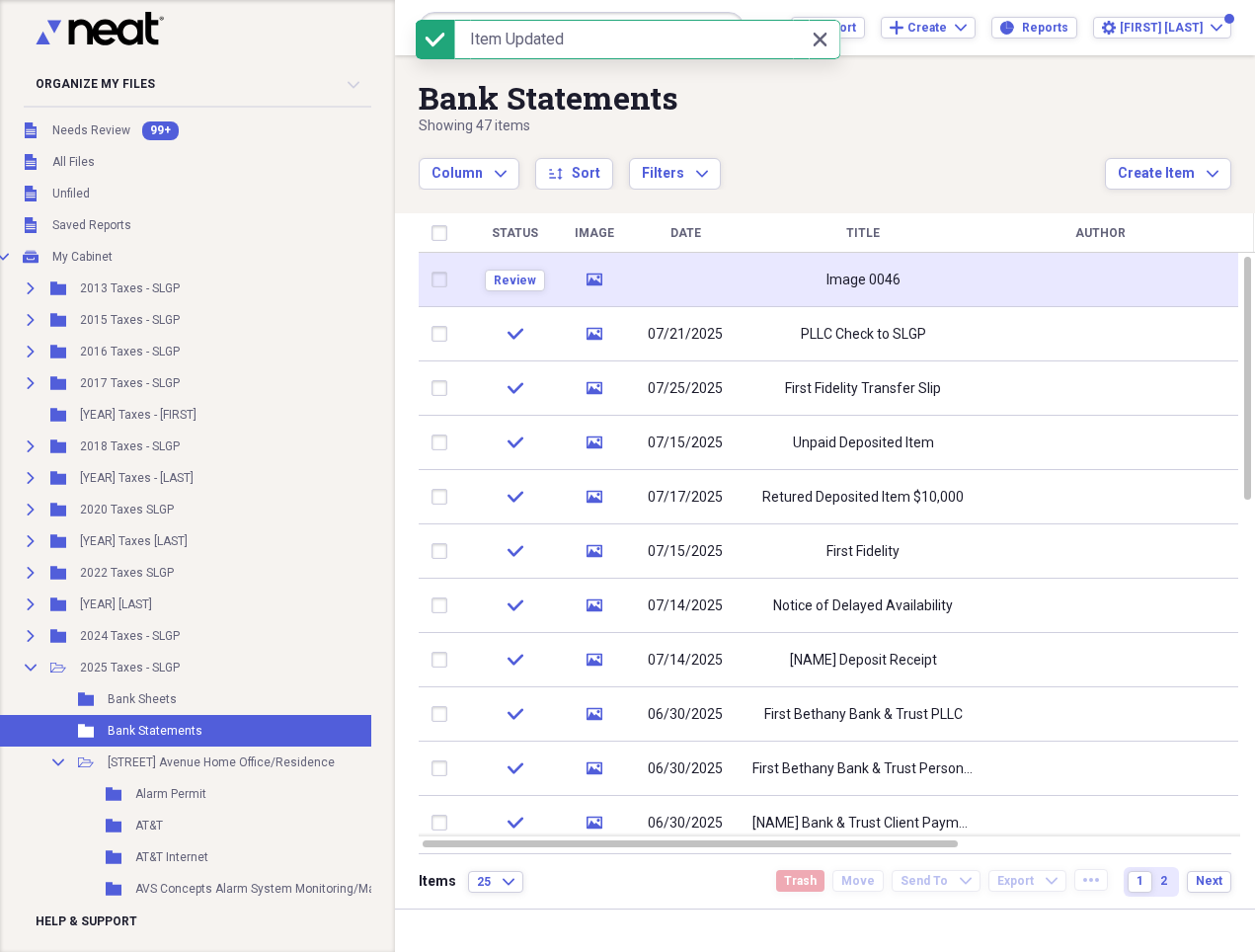 click on "Image 0046" at bounding box center [863, 279] 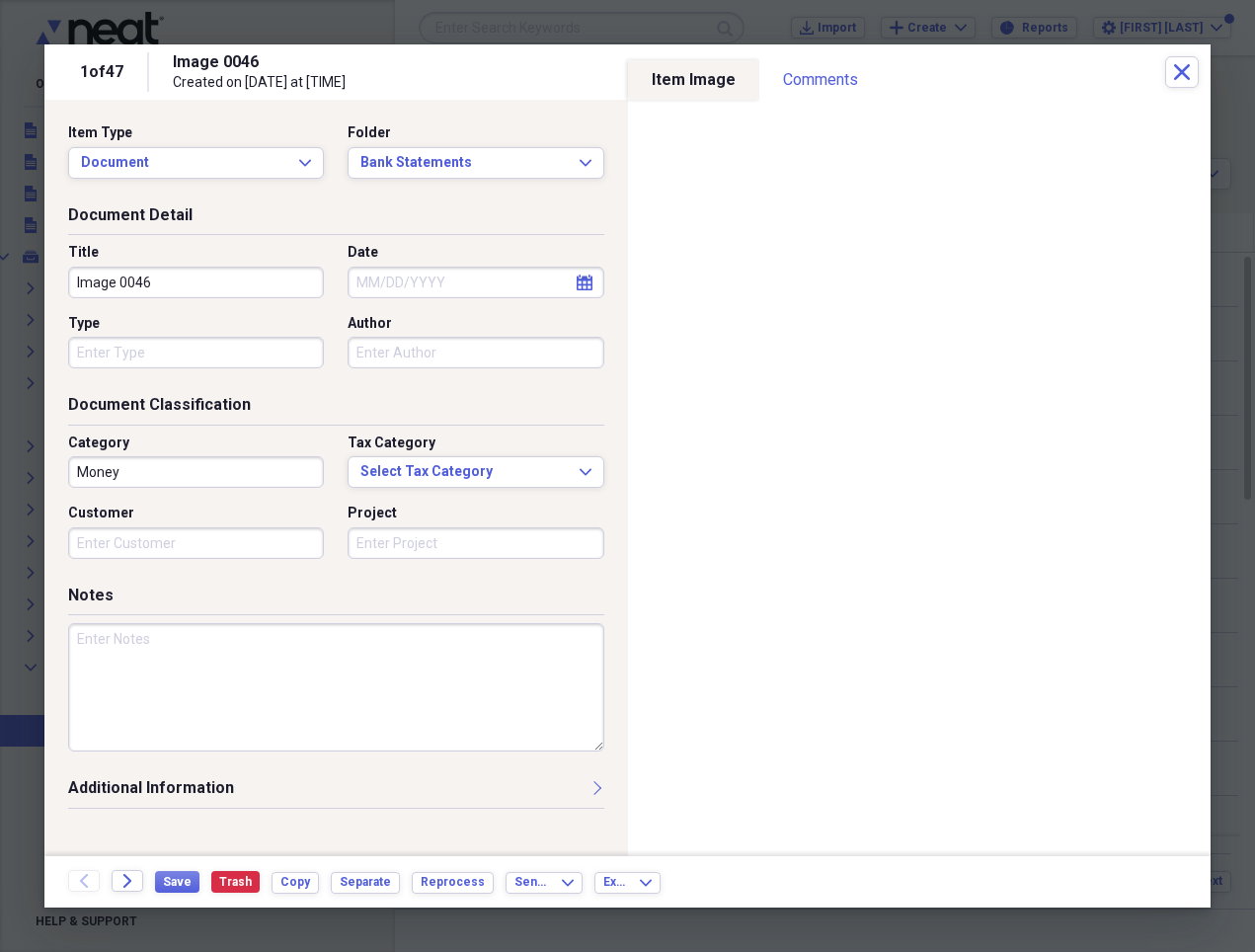 click on "Image 0046" at bounding box center (196, 282) 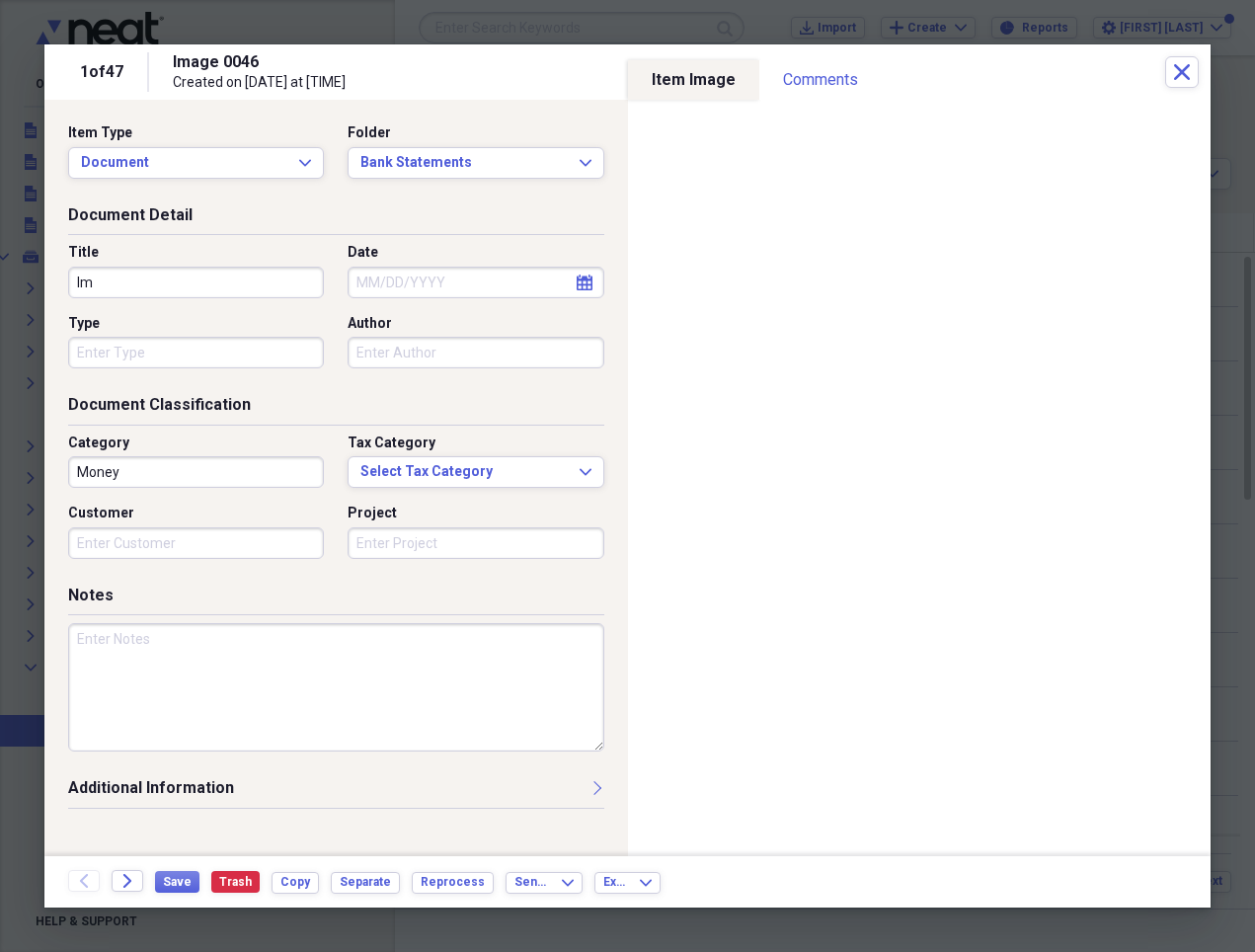 type on "I" 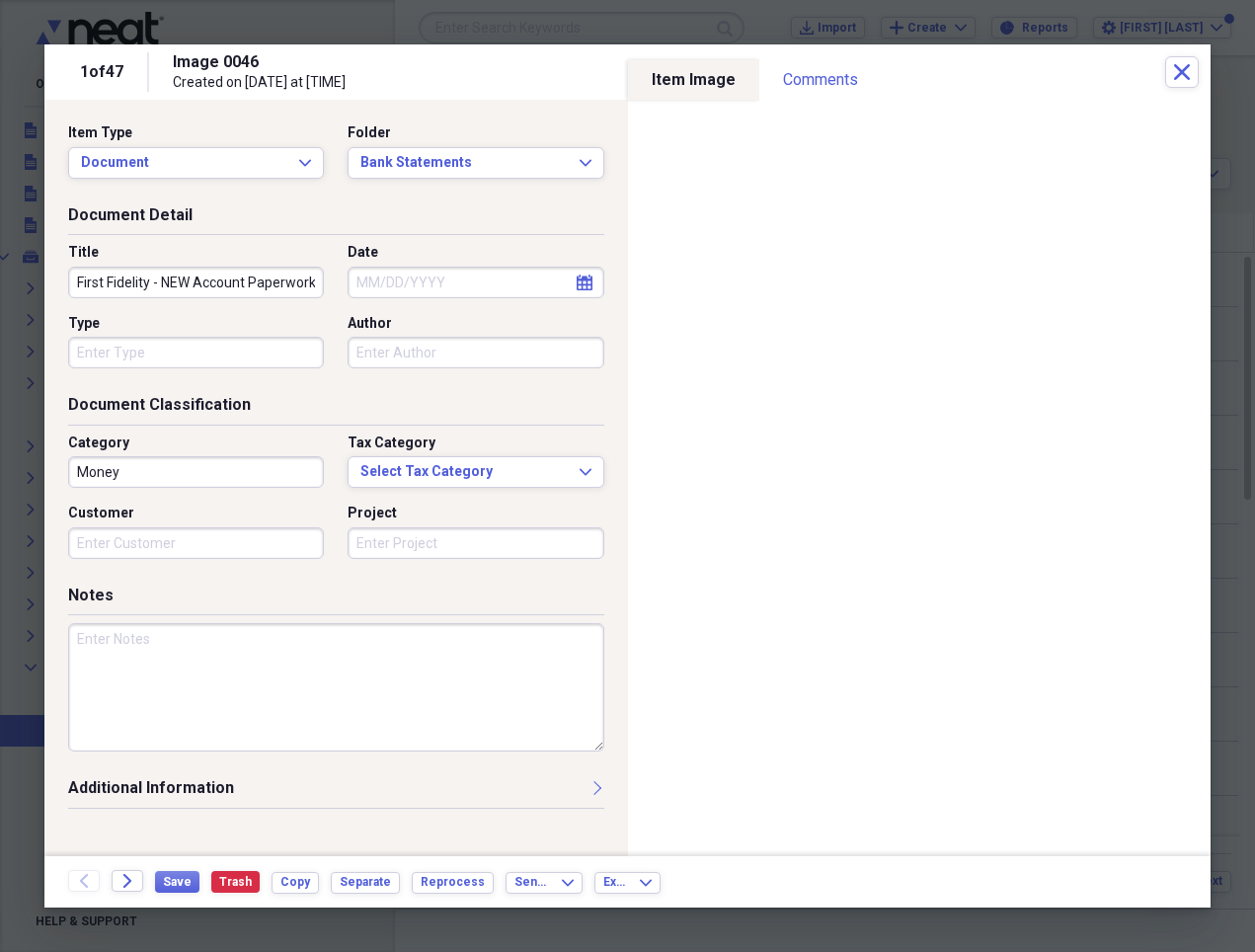 scroll, scrollTop: 0, scrollLeft: 1, axis: horizontal 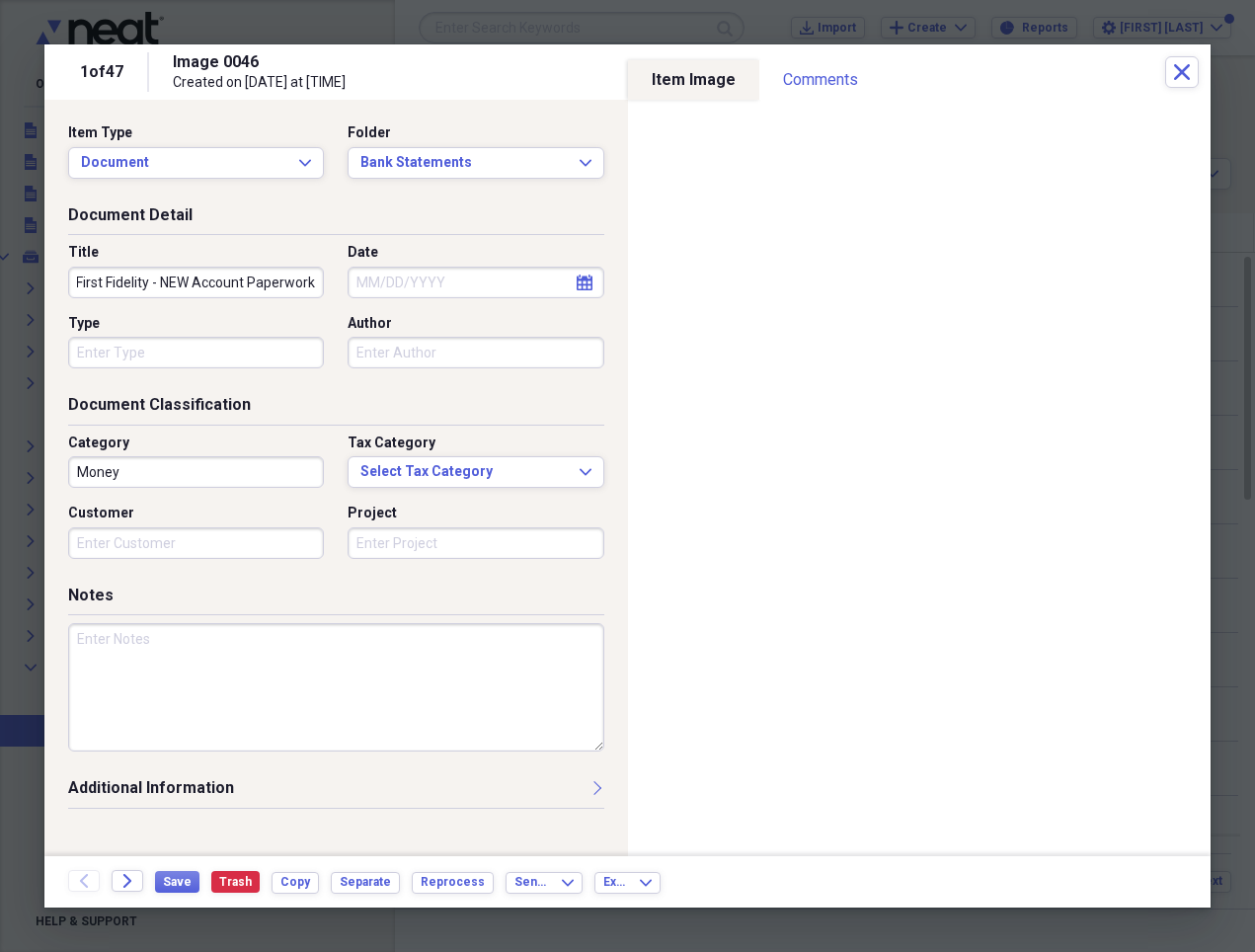 type on "First Fidelity - NEW Account Paperwork" 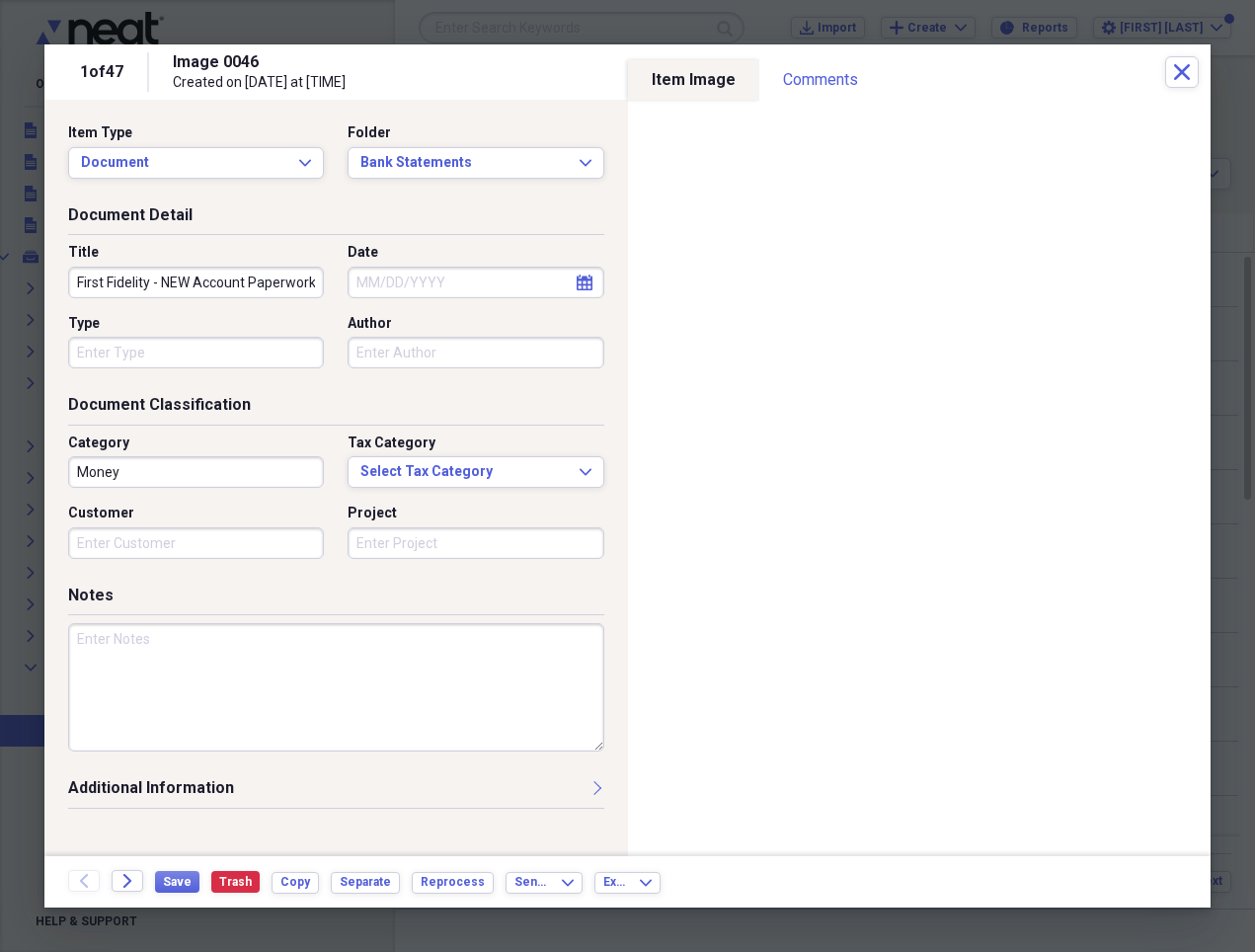 click 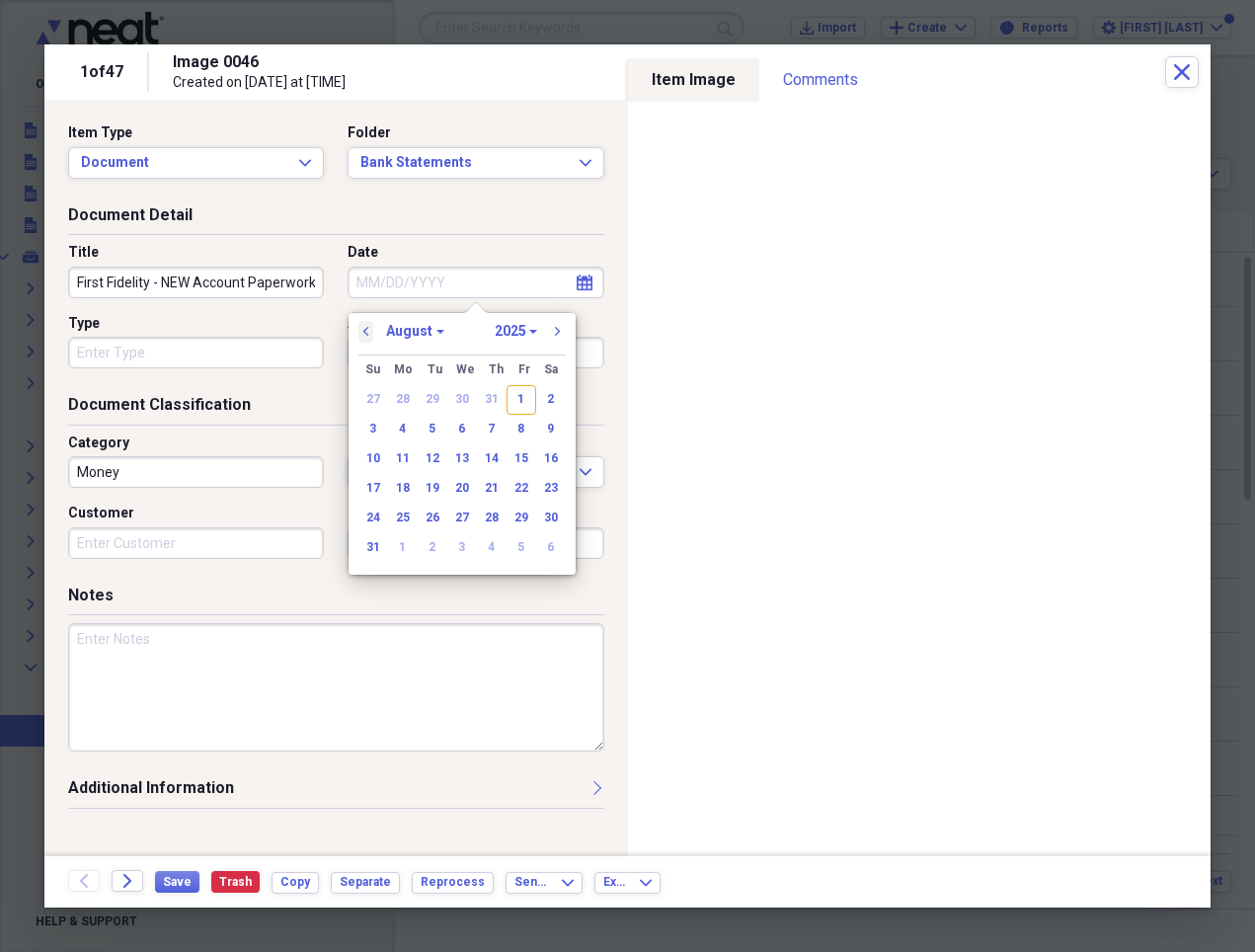 click on "previous" at bounding box center [366, 332] 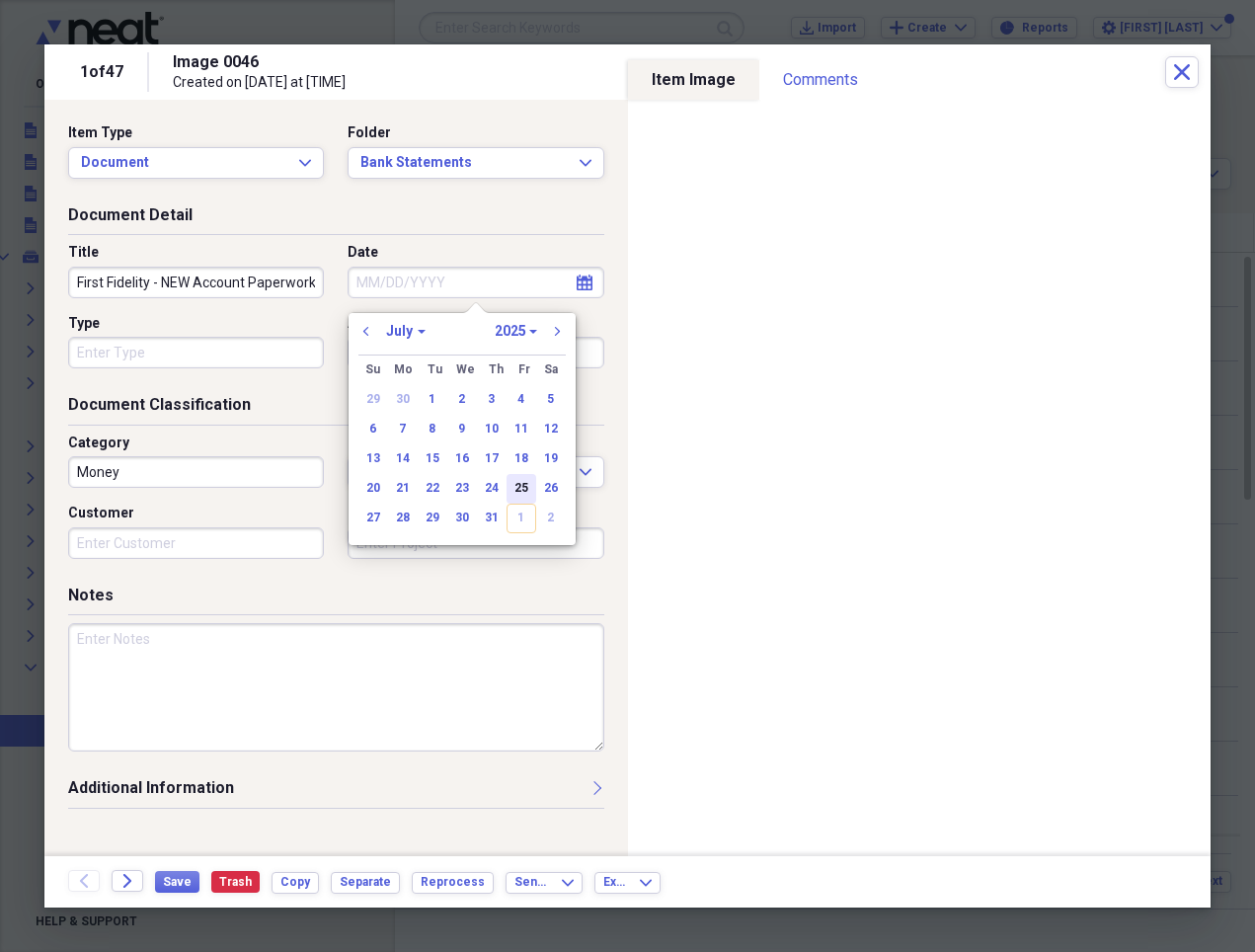 click on "25" at bounding box center (521, 489) 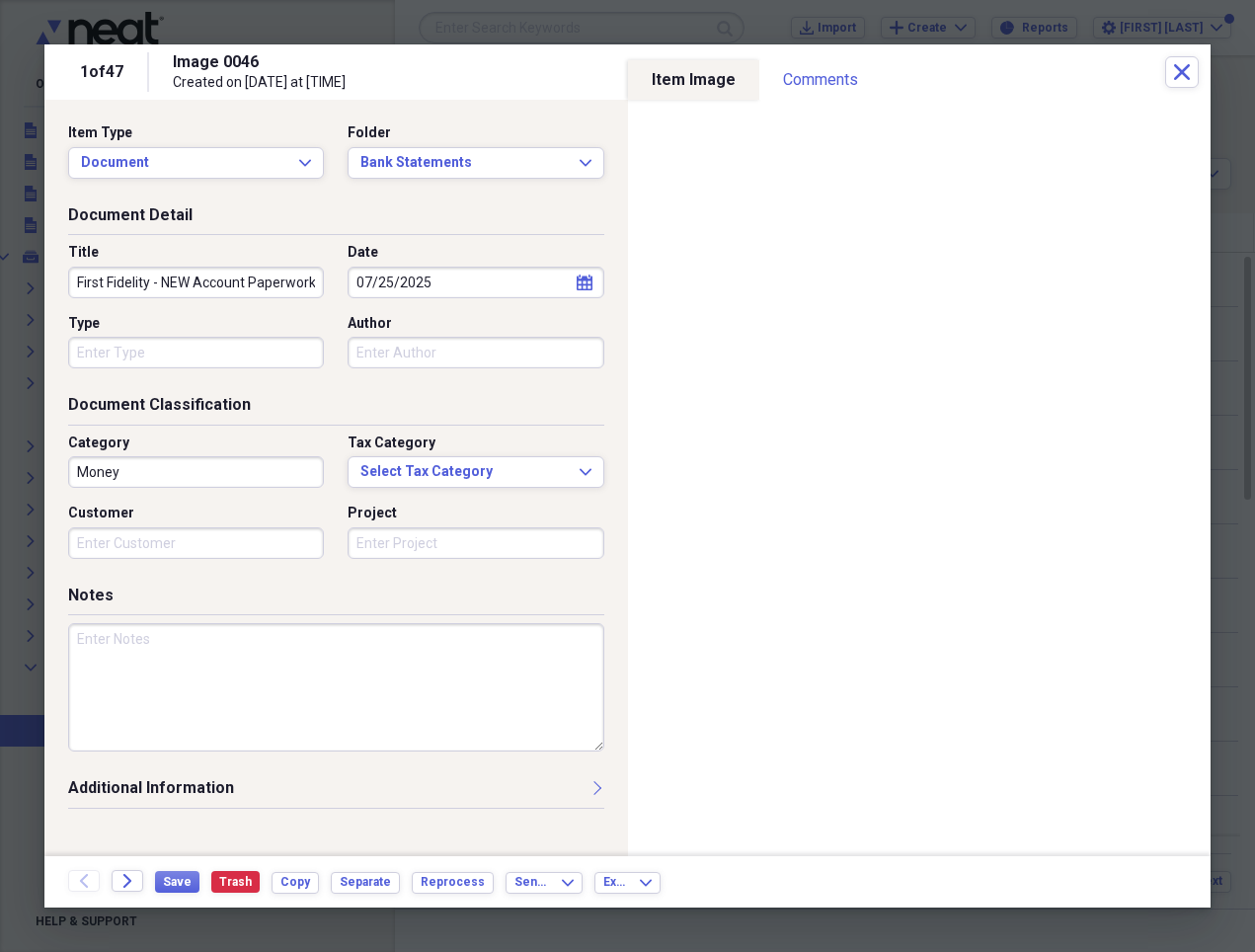click on "Money" at bounding box center [196, 472] 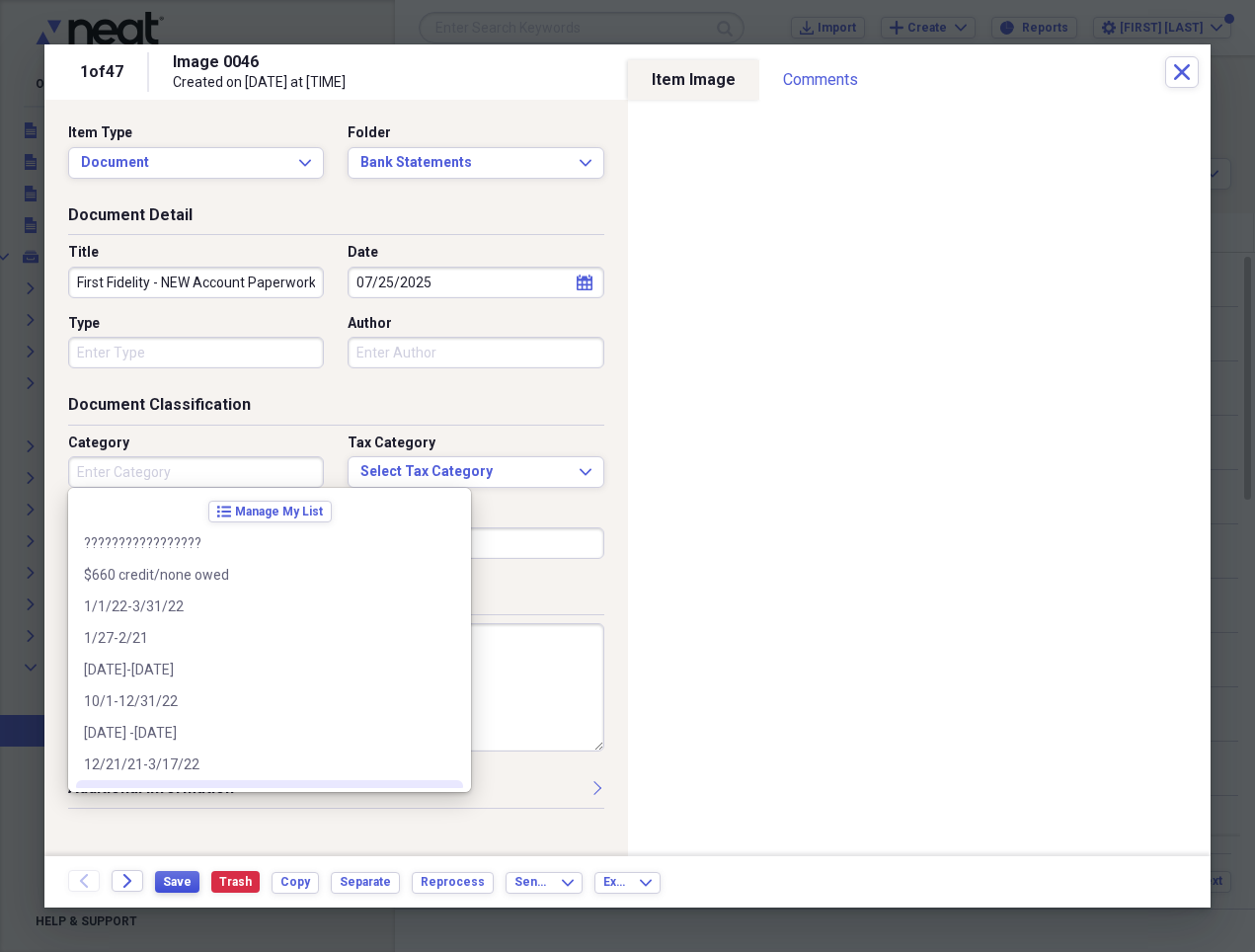 type 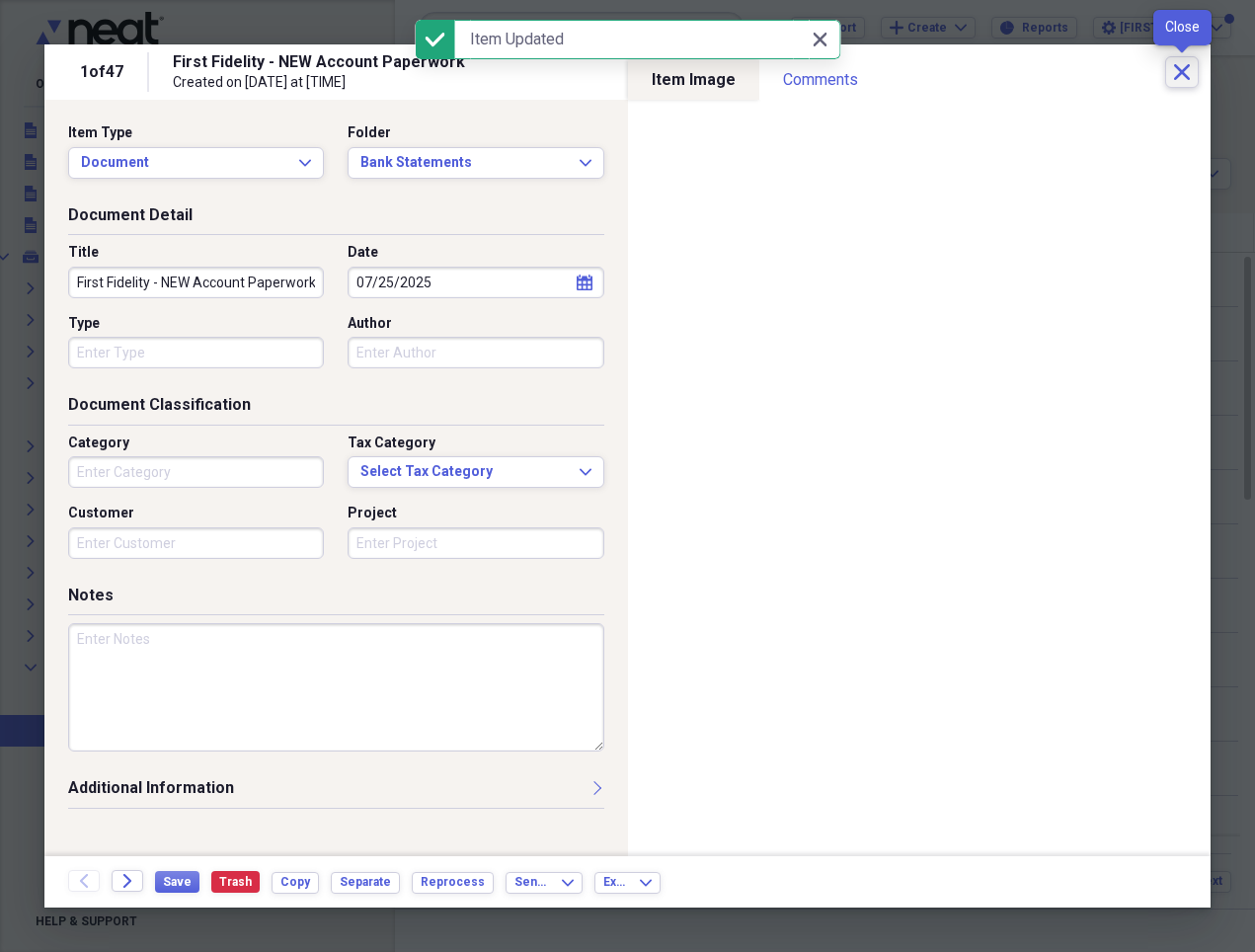 click 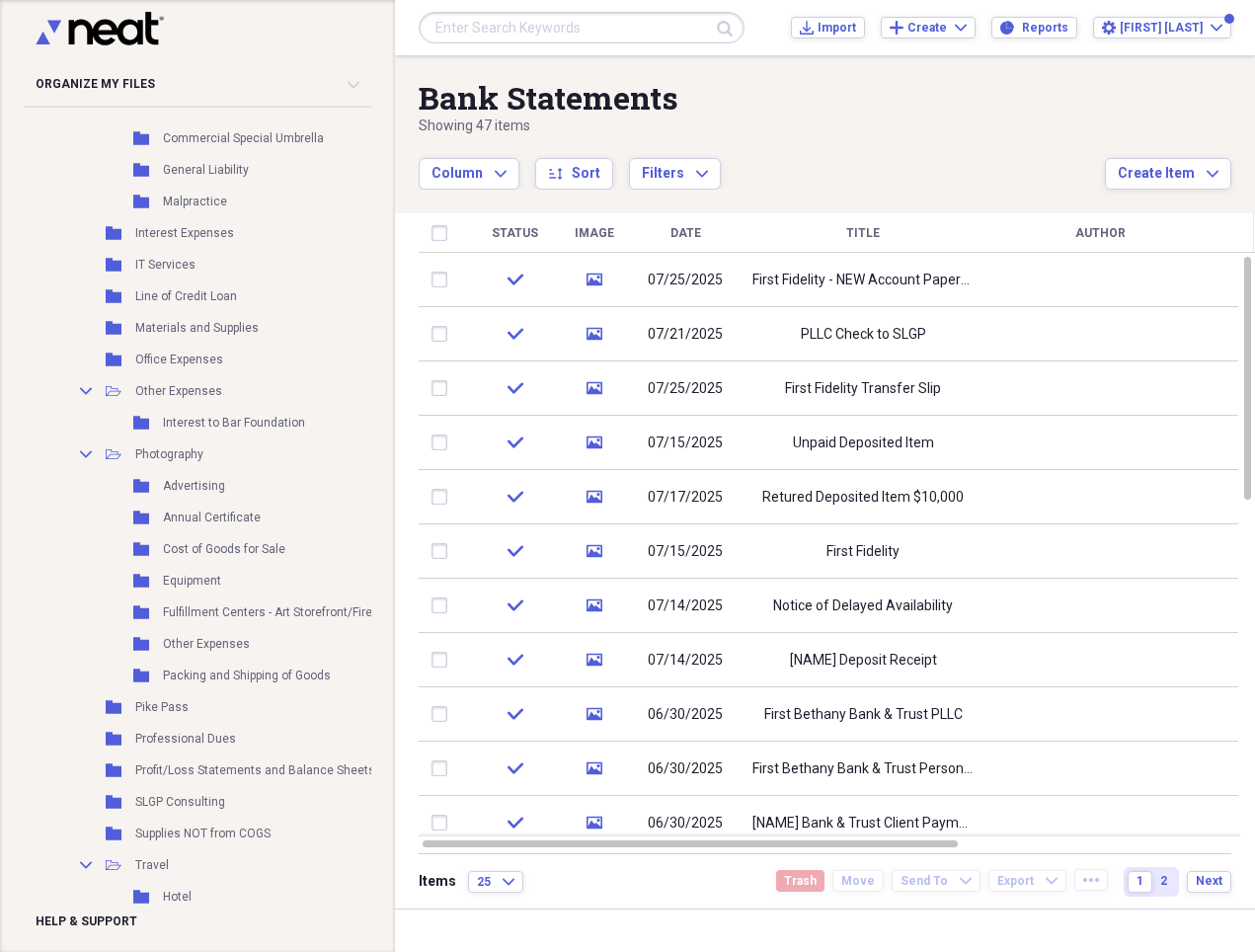scroll, scrollTop: 1990, scrollLeft: 13, axis: both 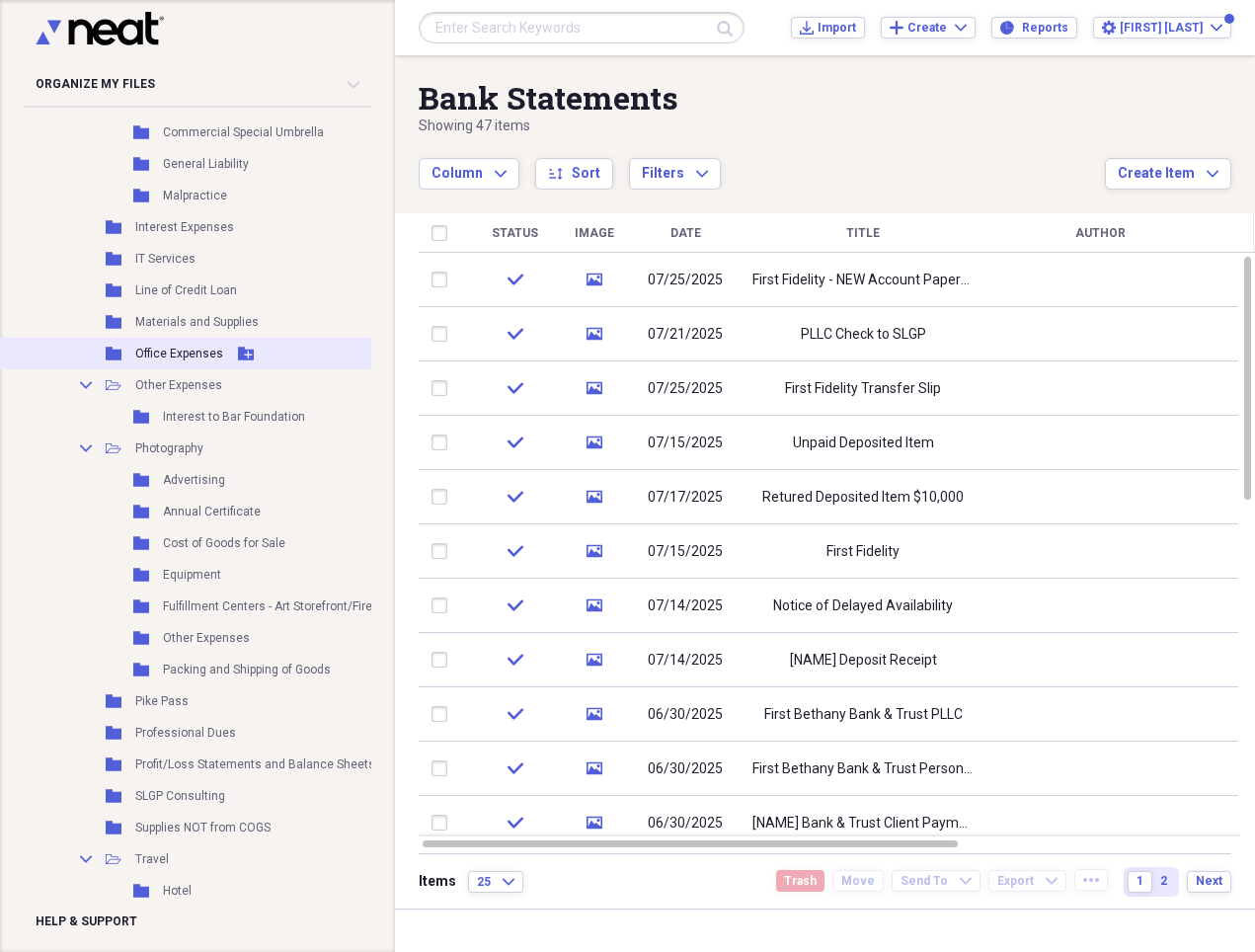 click on "Office Expenses" at bounding box center [179, 354] 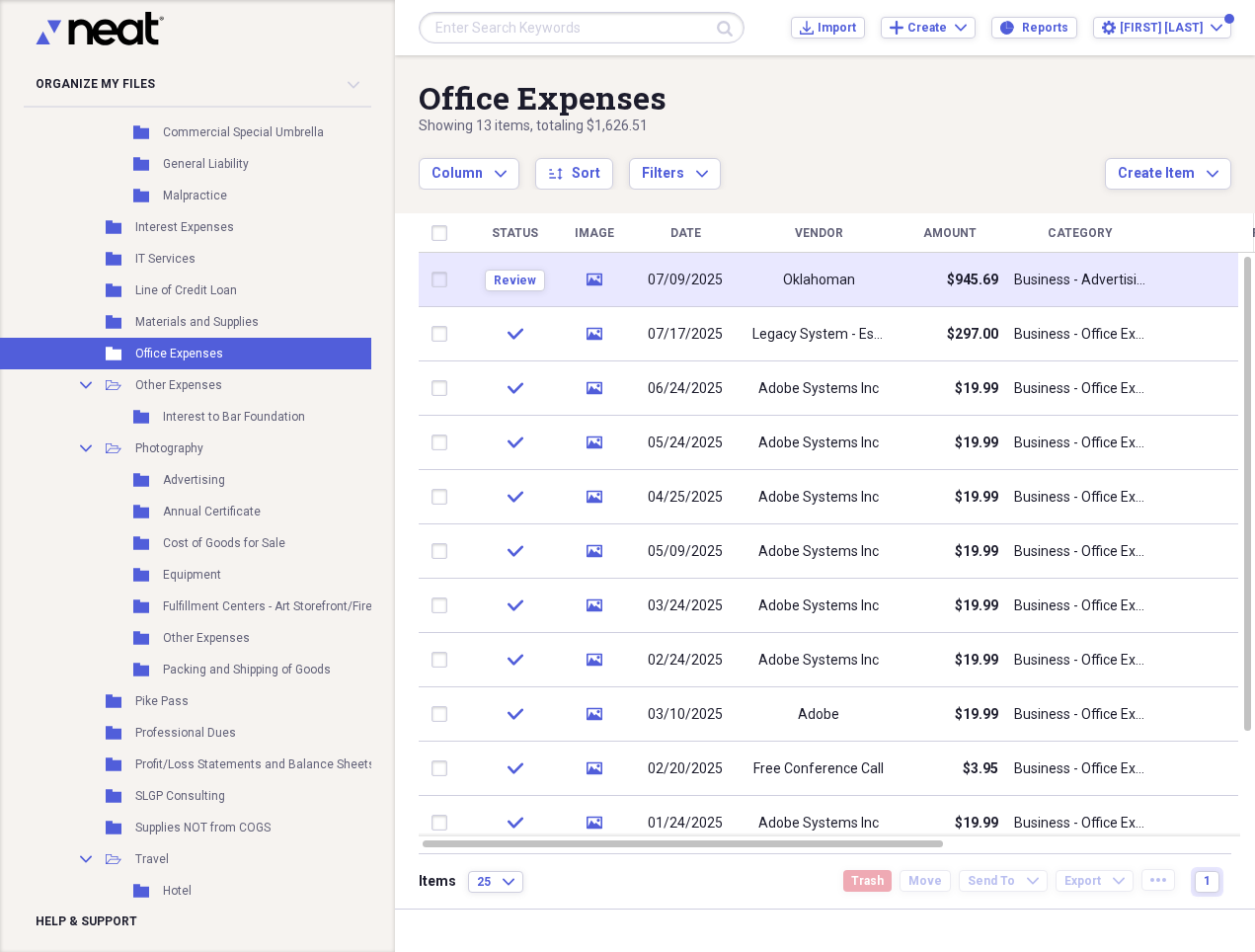 click on "Oklahoman" at bounding box center (819, 280) 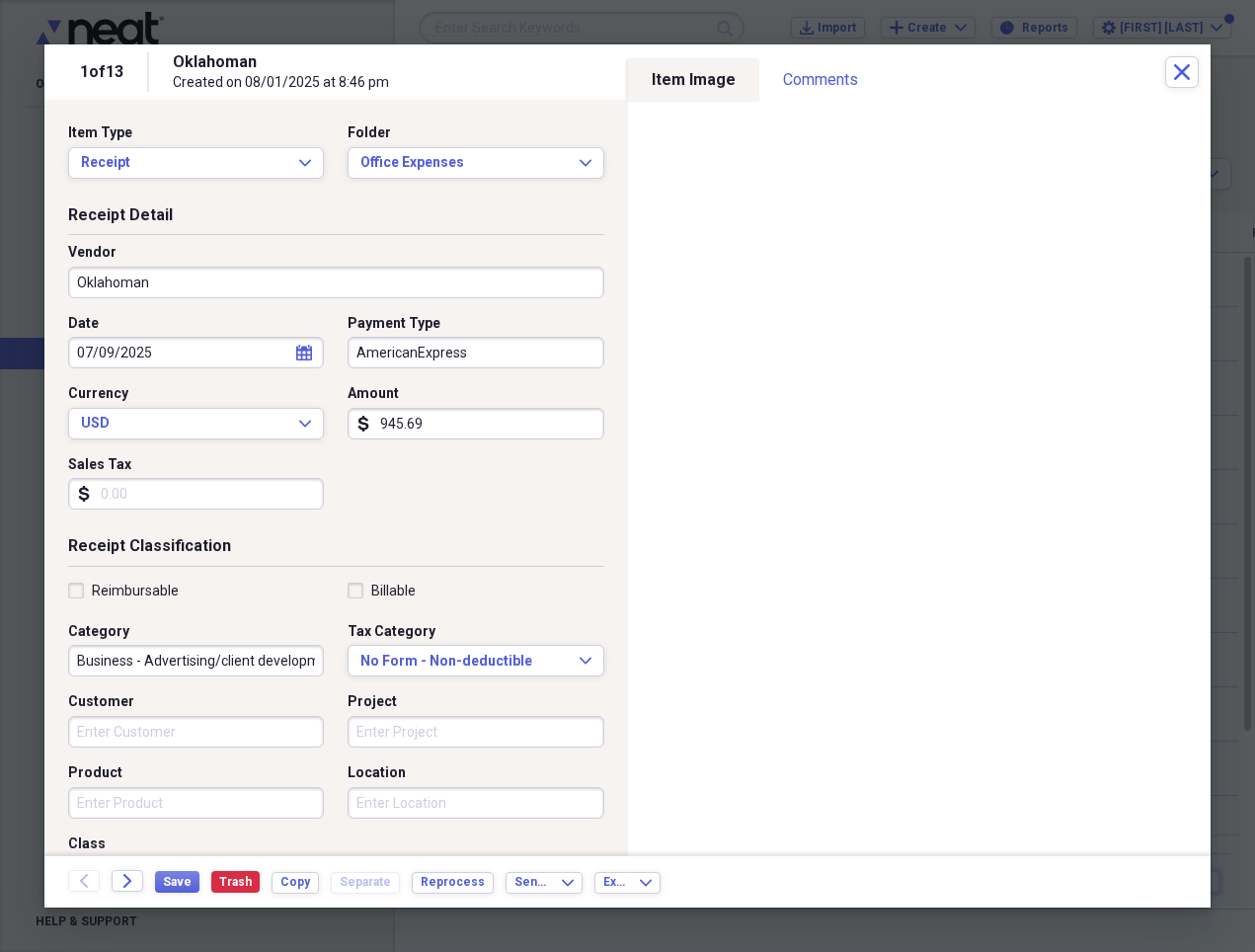 click on "Oklahoman" at bounding box center (336, 282) 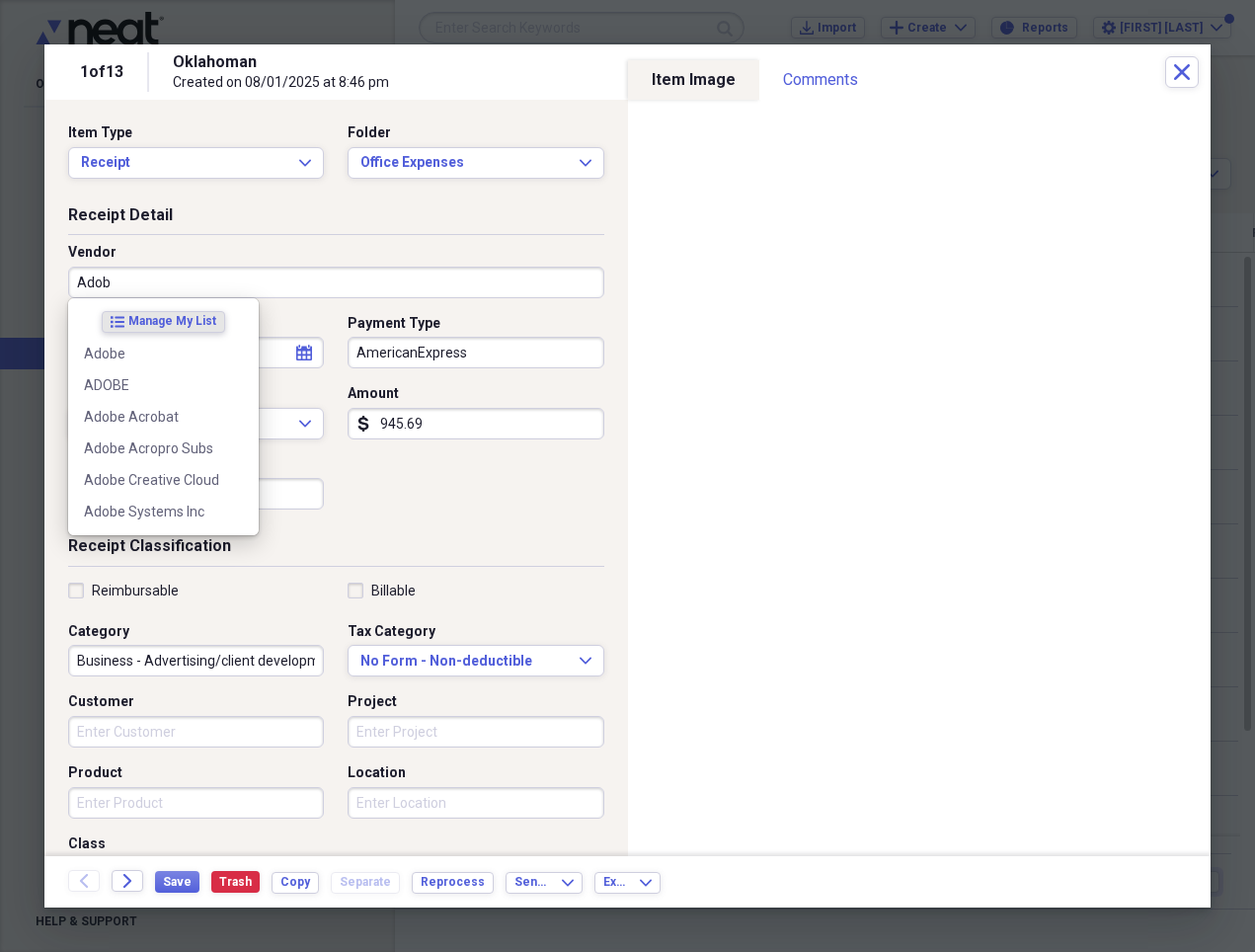 type on "Adobe" 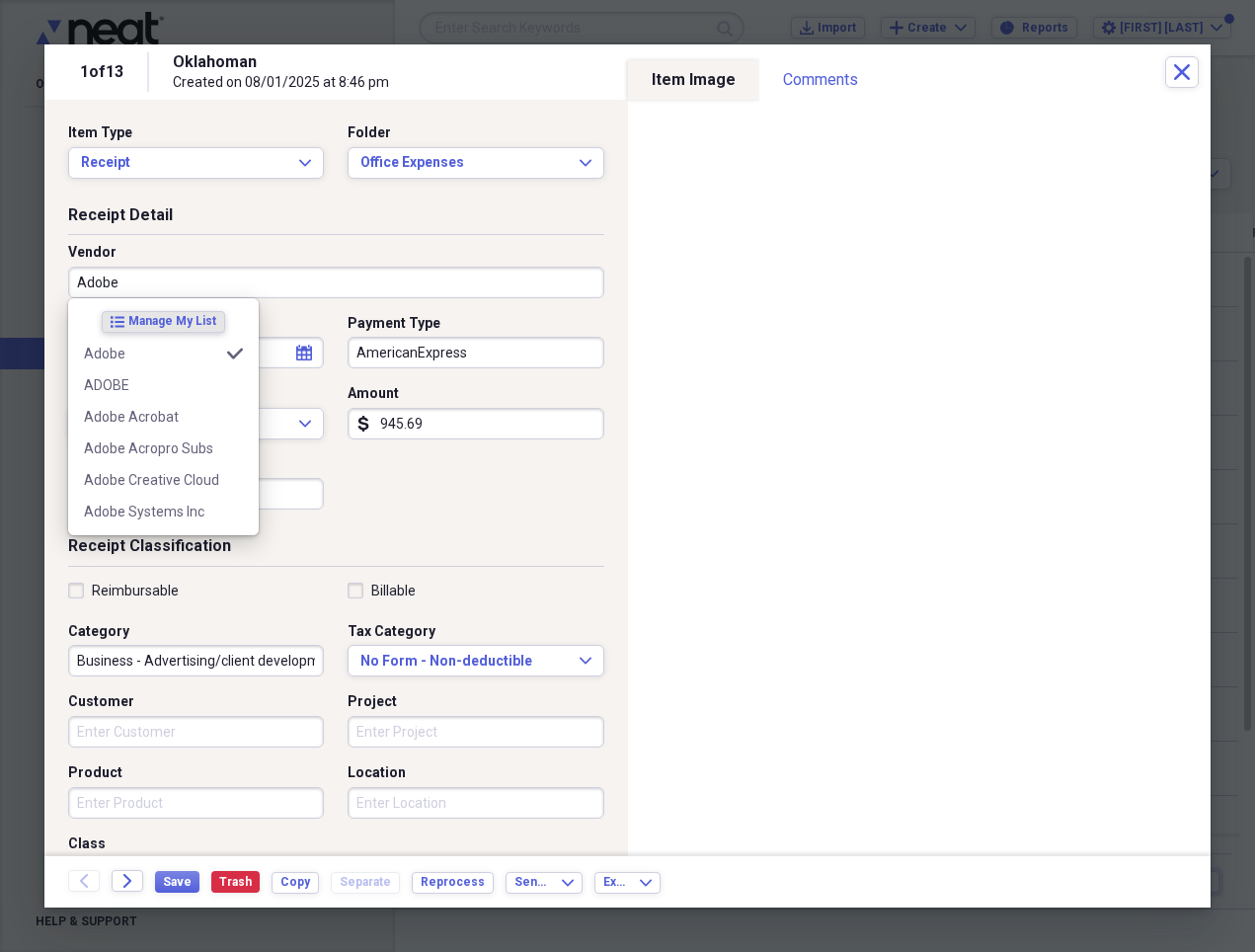 type on "Business - Office Expenses" 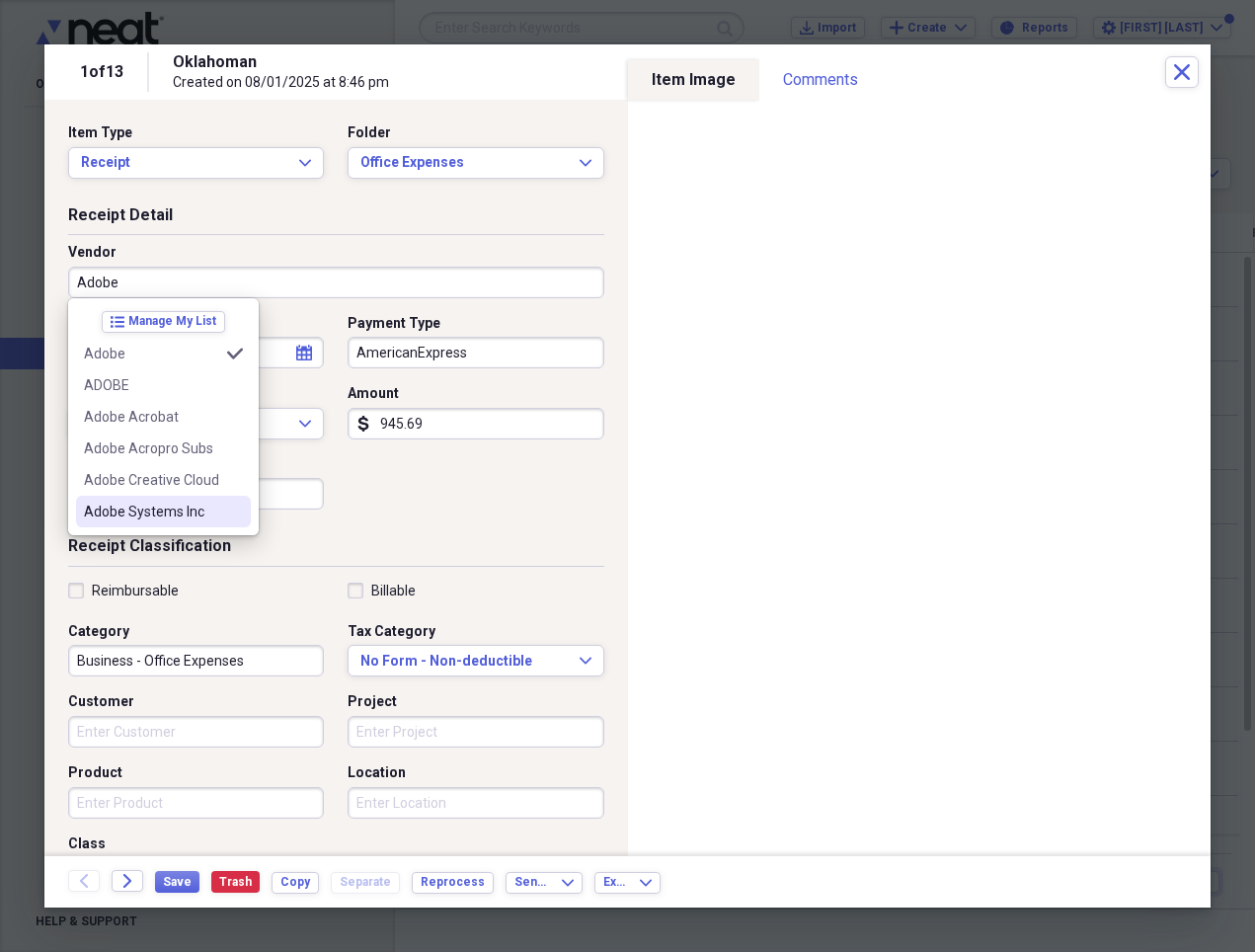 click on "Adobe Systems Inc" at bounding box center (163, 512) 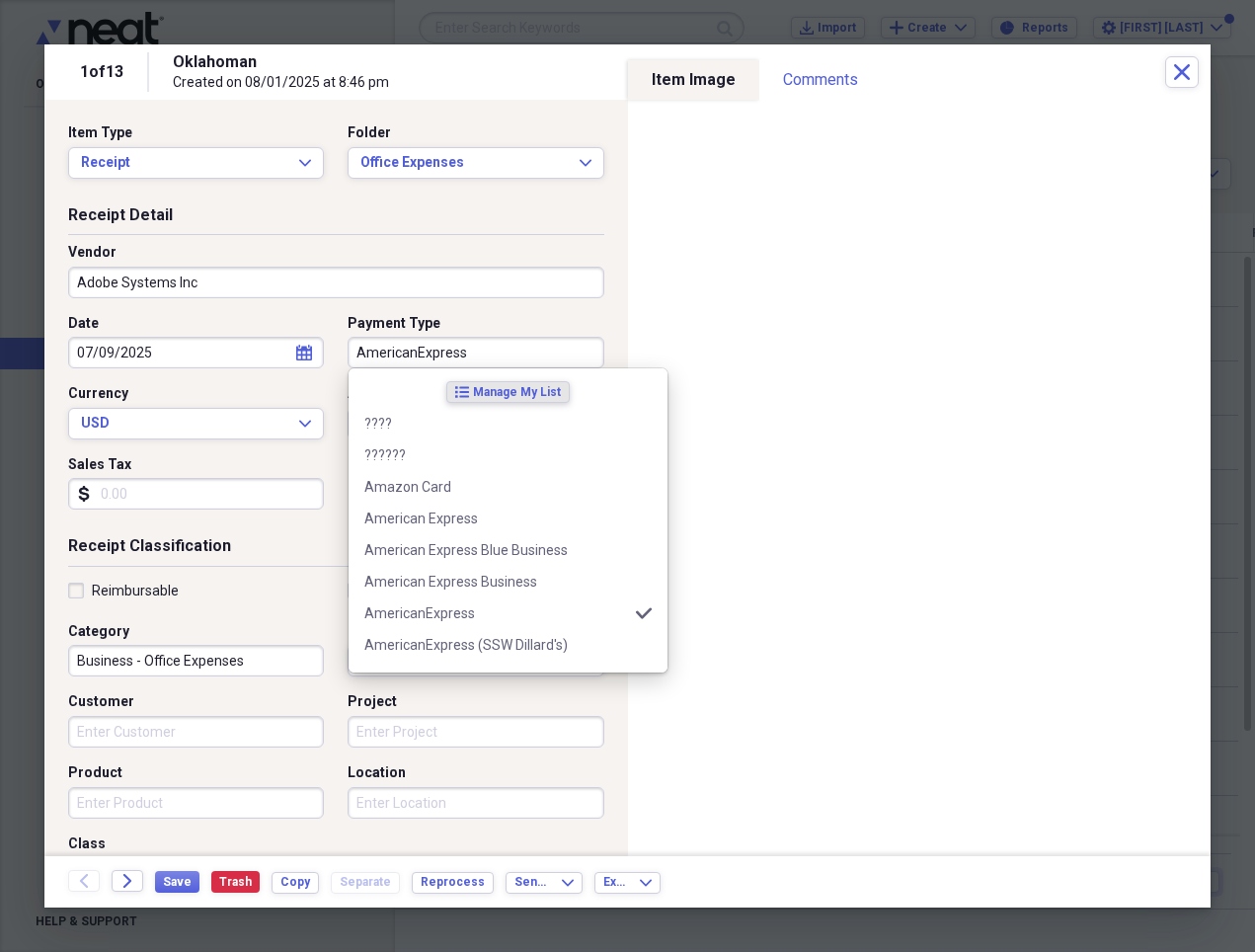 click on "AmericanExpress" at bounding box center (475, 353) 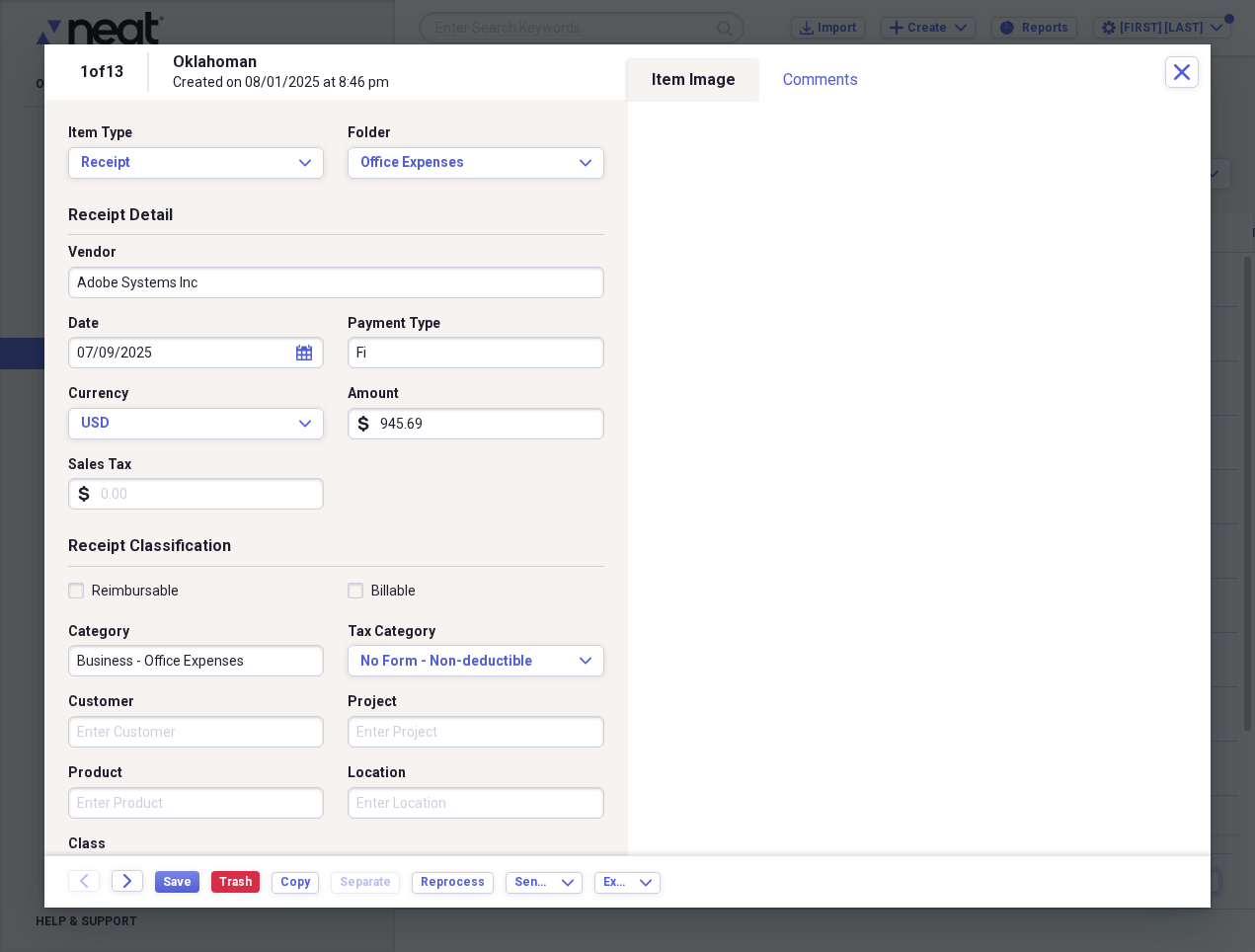 type on "F" 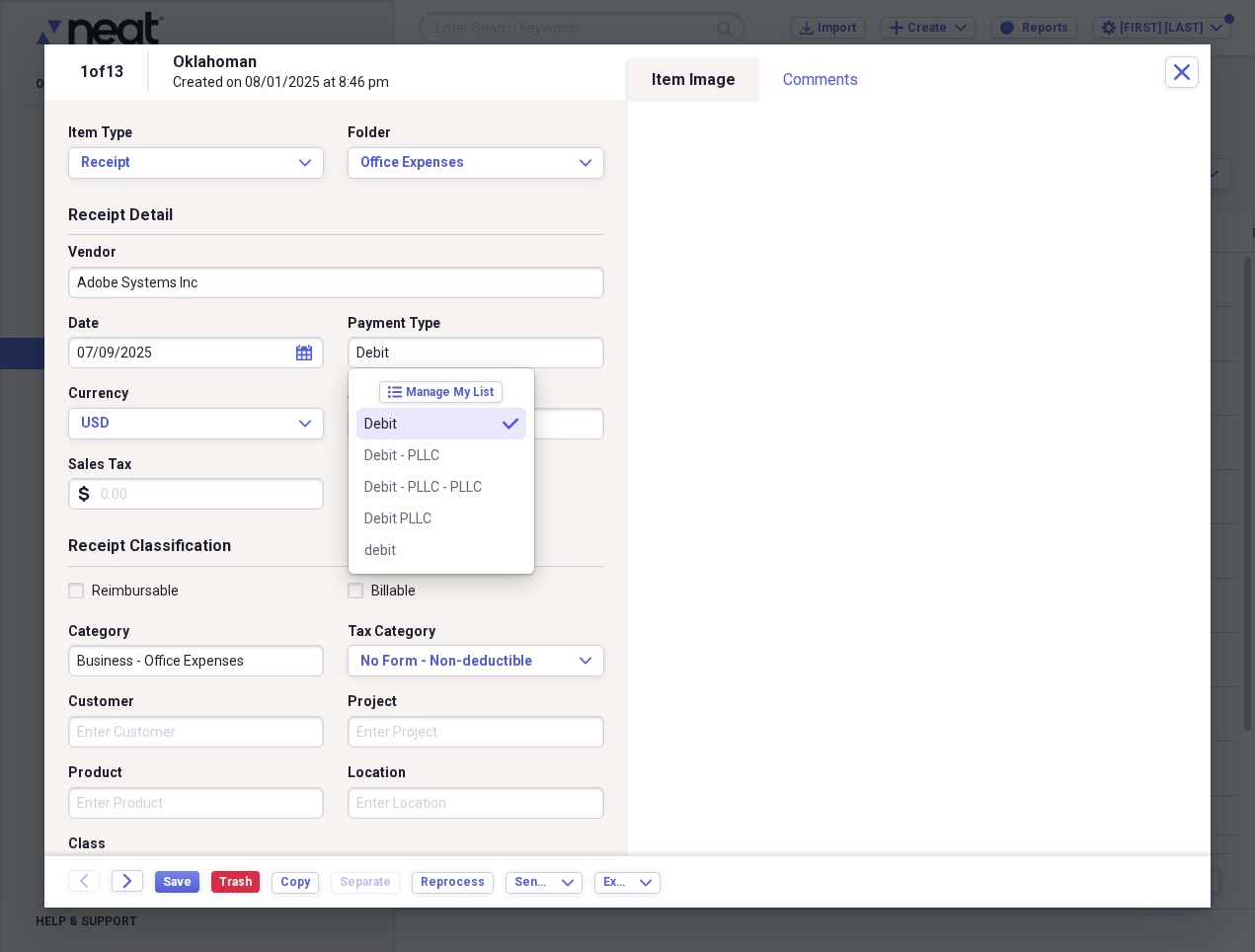 type on "Debit" 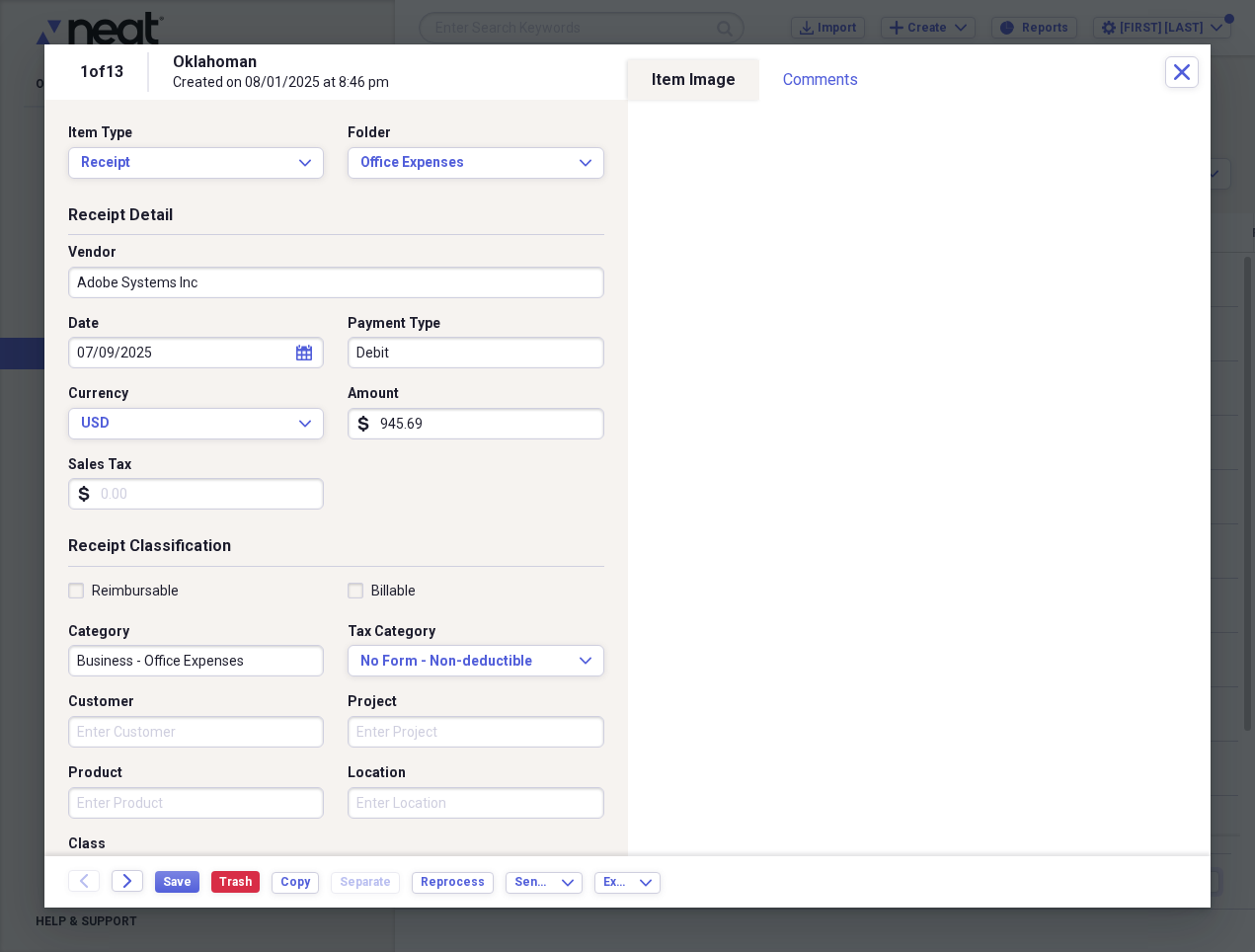 click on "945.69" at bounding box center [475, 424] 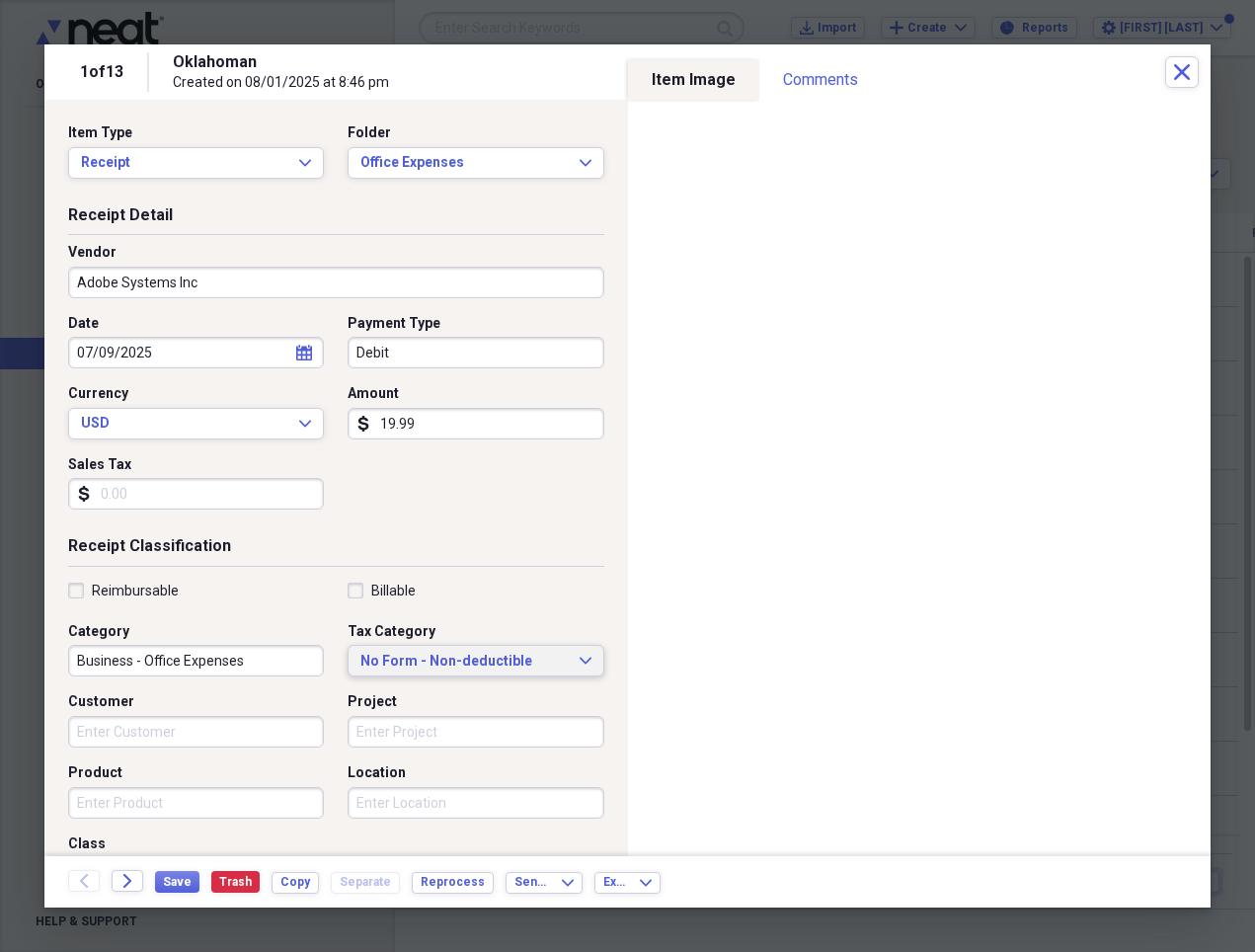 type on "19.99" 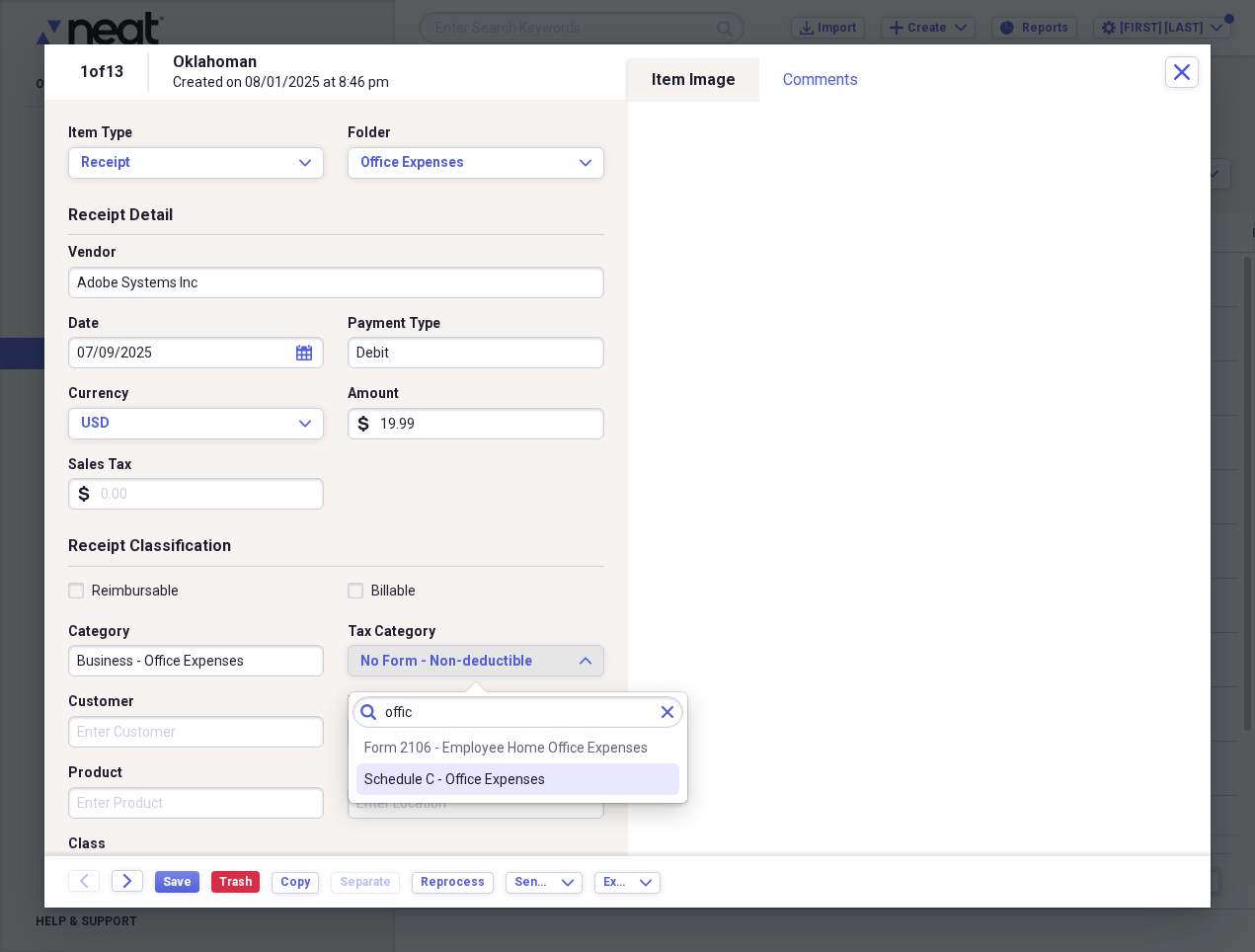 type on "offic" 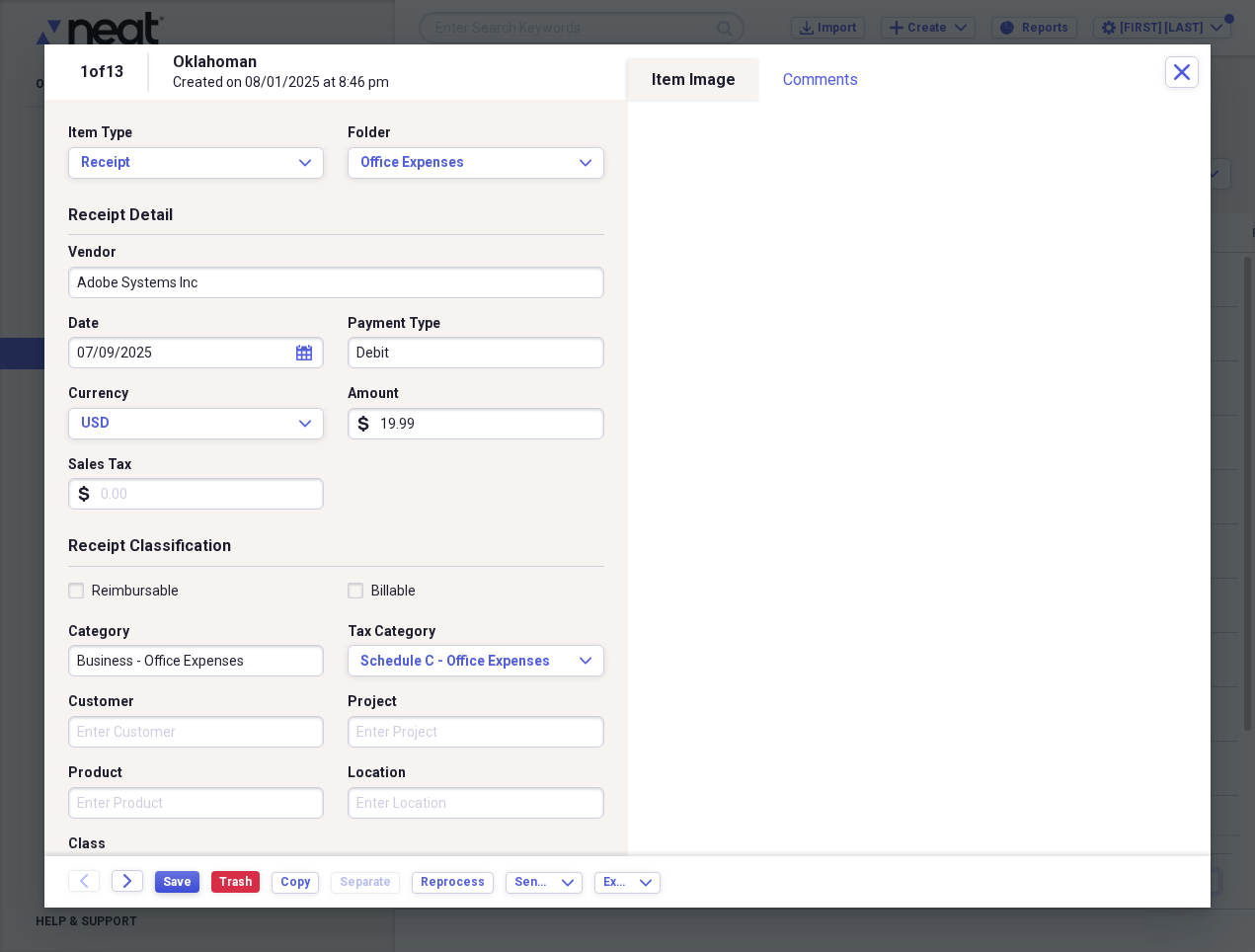 click on "Save" at bounding box center [177, 882] 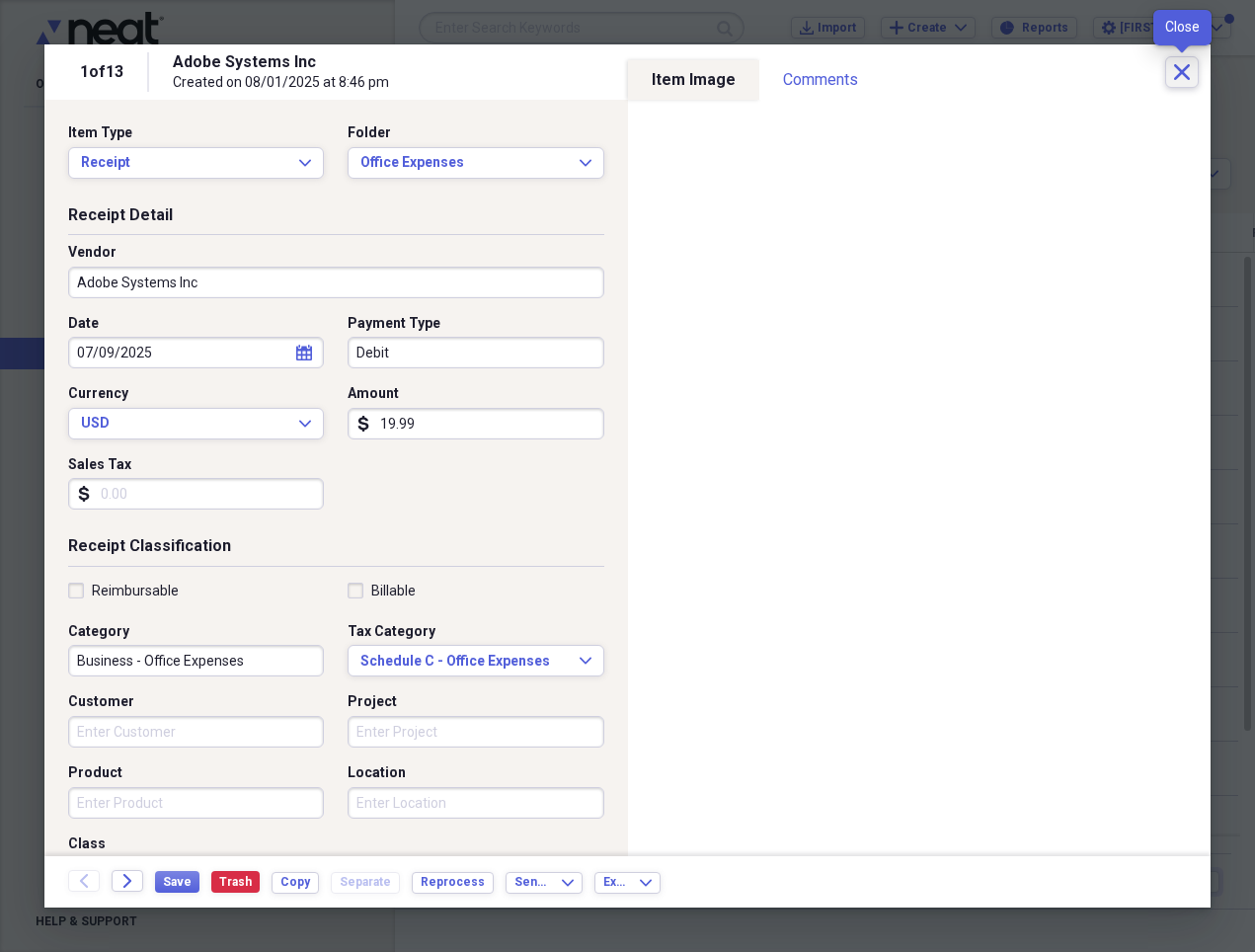 click on "Close" 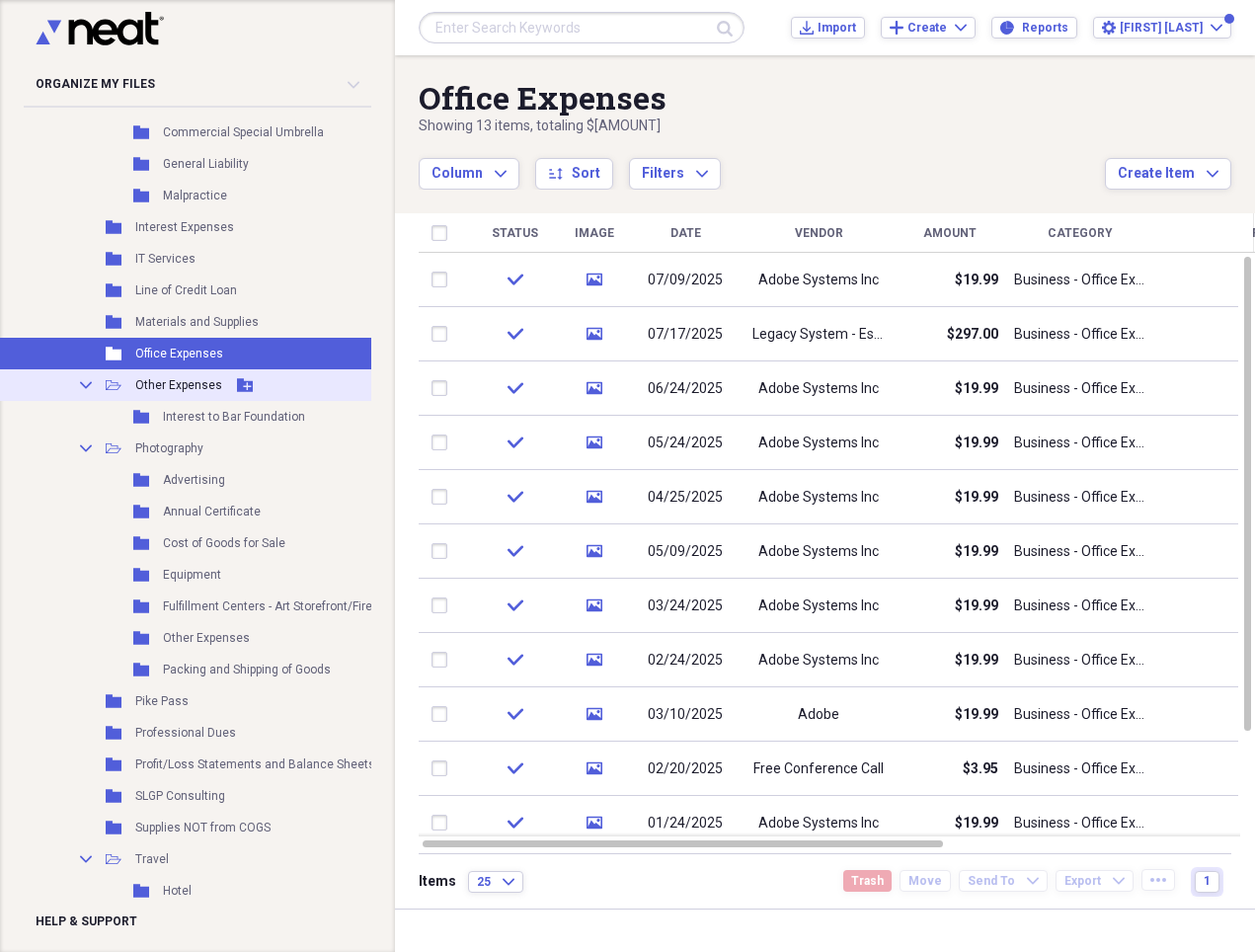 click on "Other Expenses" at bounding box center (179, 385) 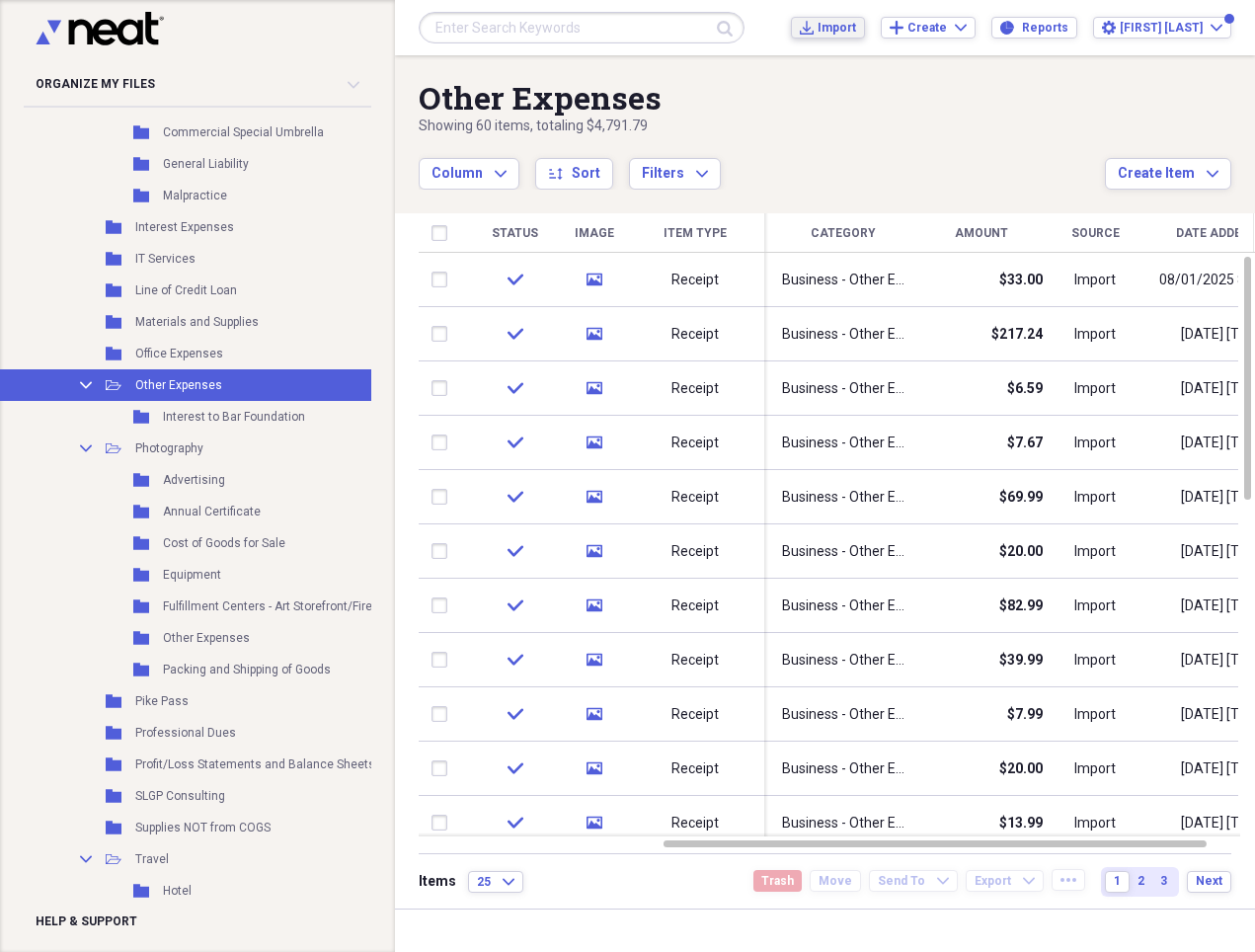 click on "Import" at bounding box center (836, 28) 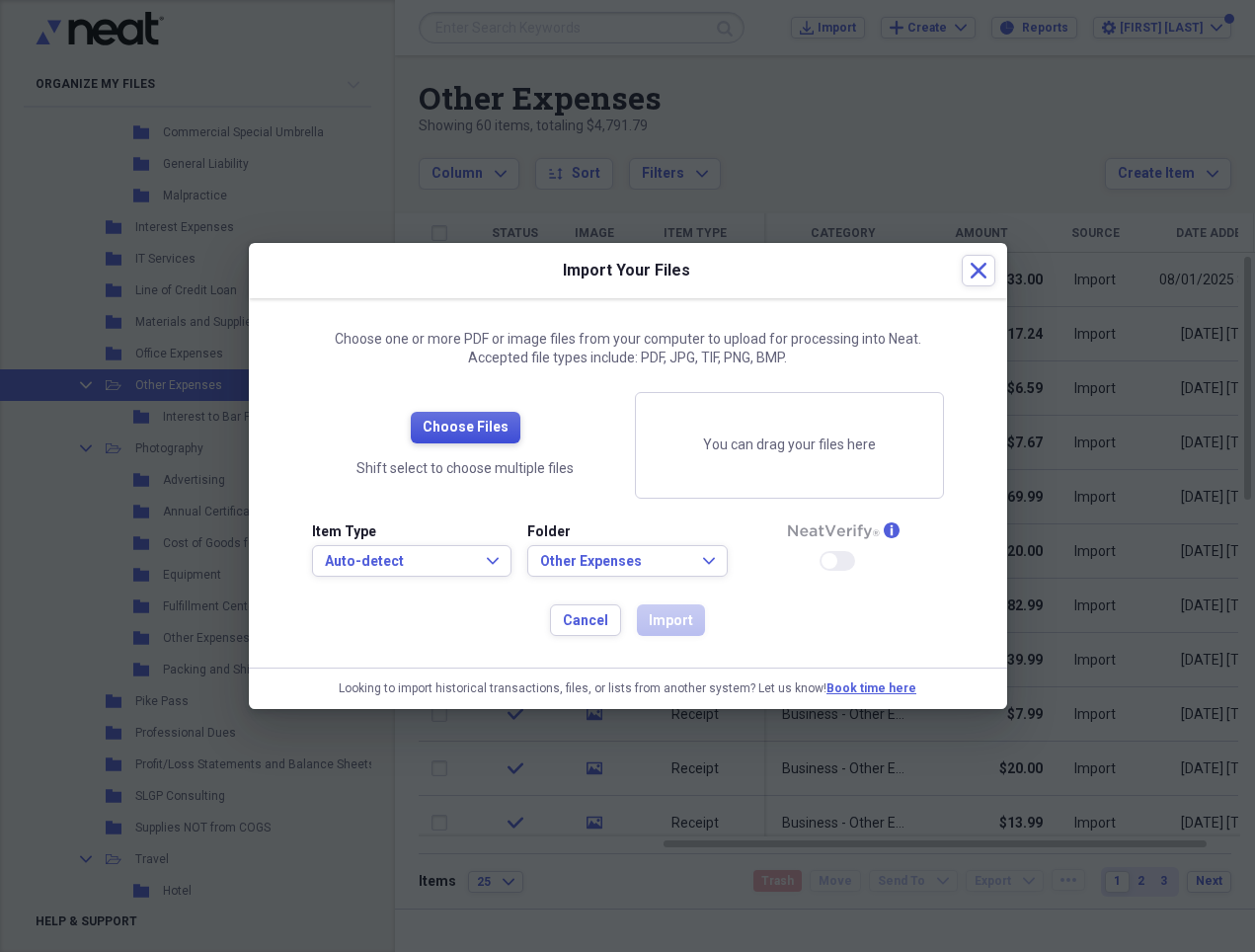 click on "Choose Files" at bounding box center (465, 428) 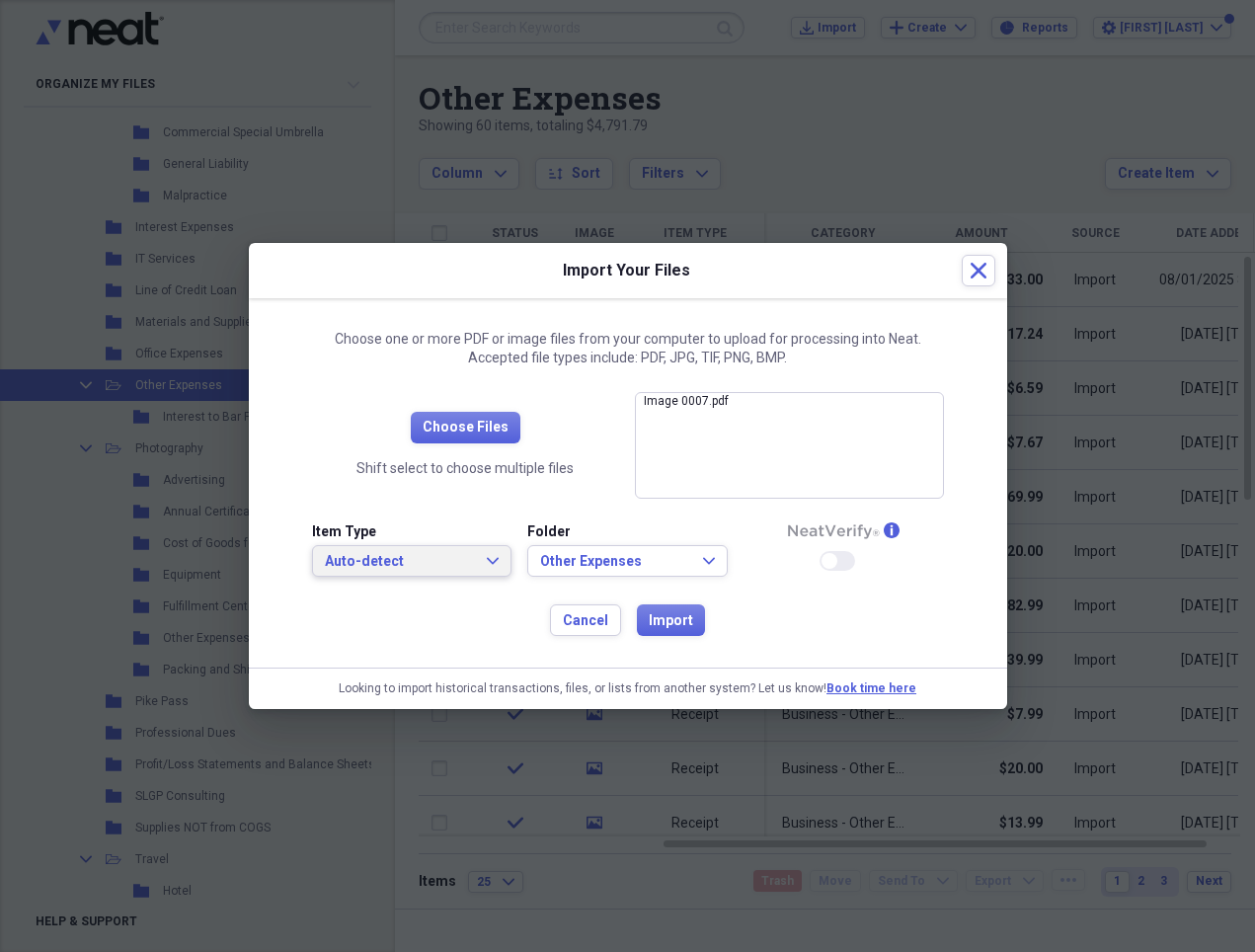 click on "Auto-detect Expand" at bounding box center [412, 561] 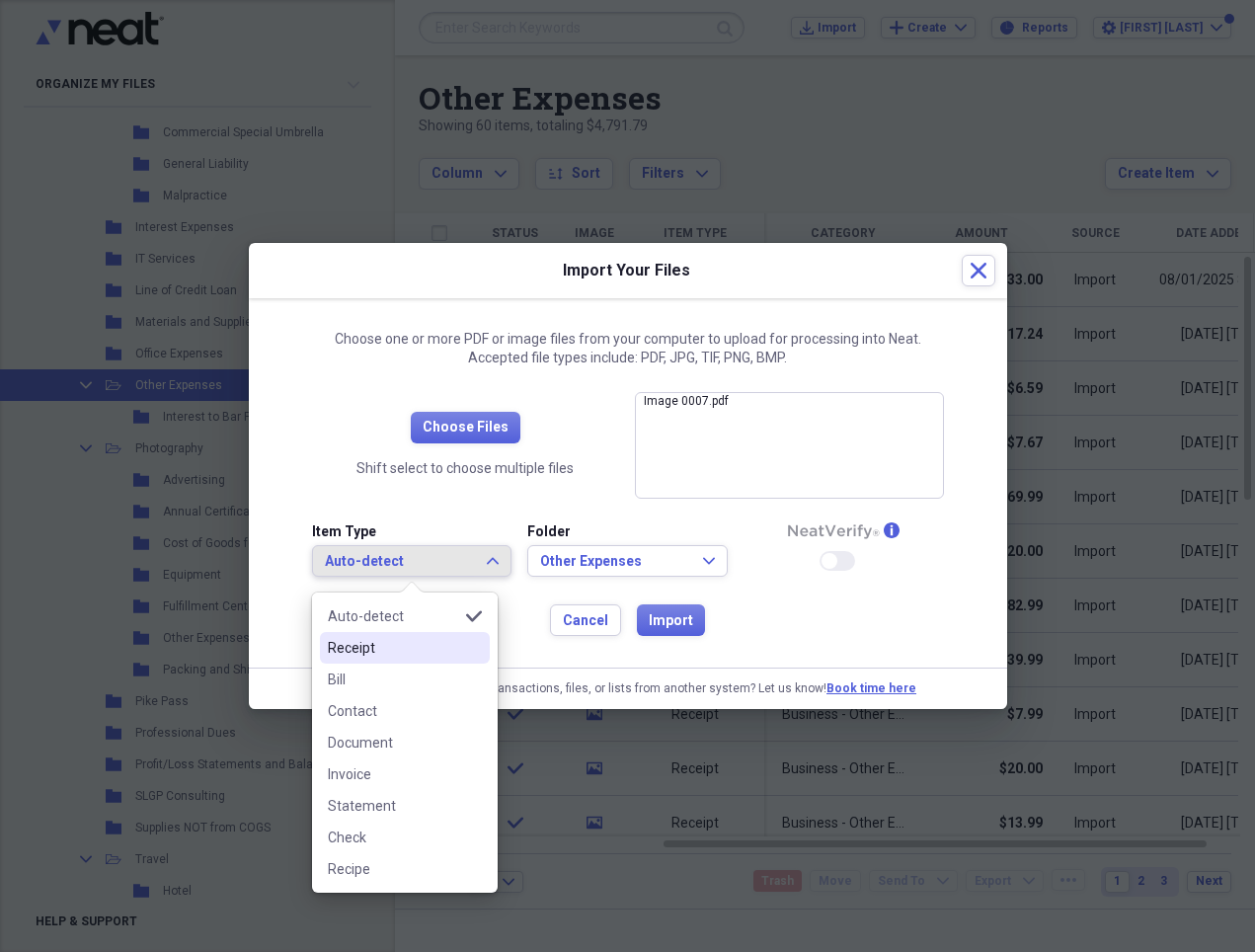 click on "Receipt" at bounding box center [393, 648] 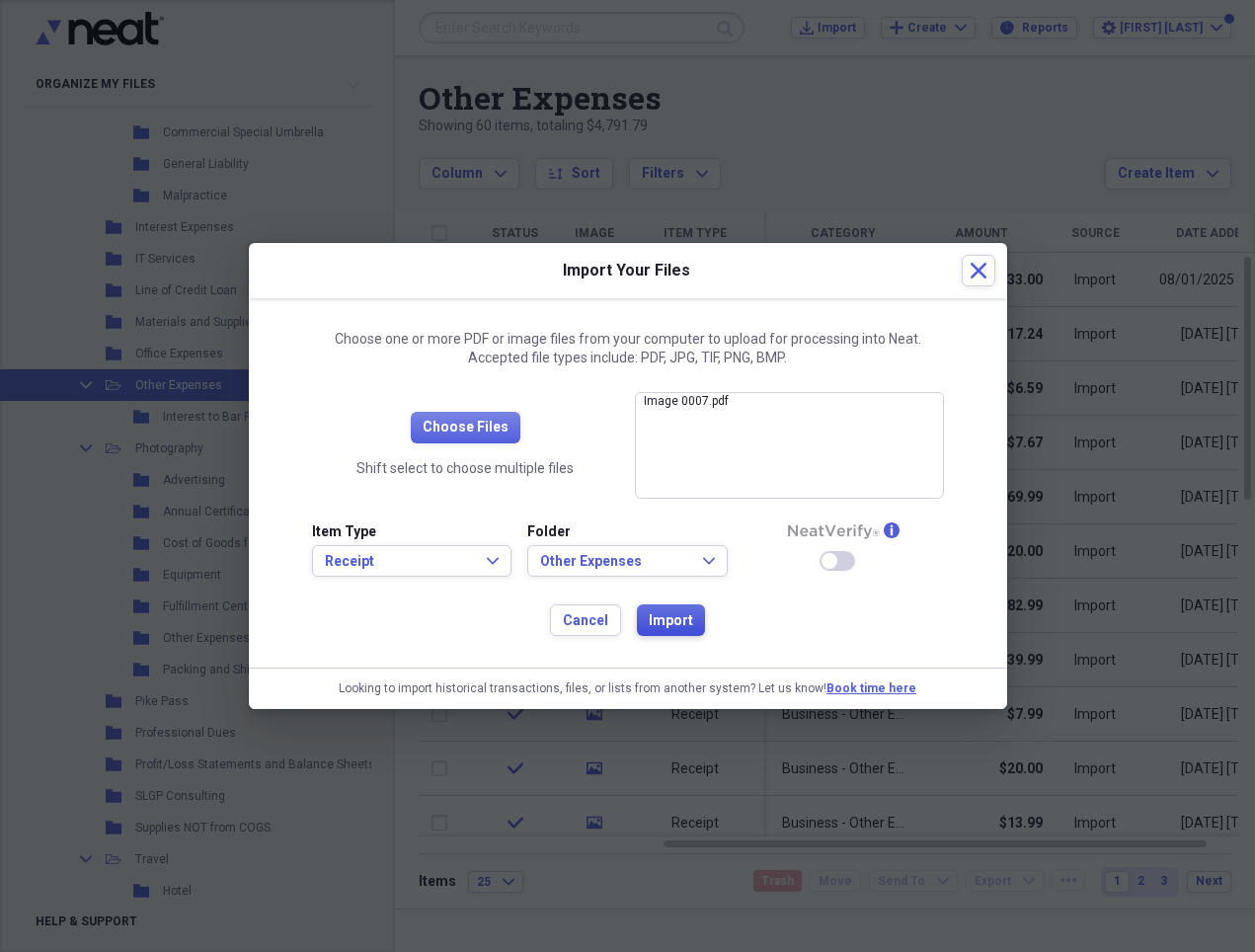 click on "Import" at bounding box center (670, 621) 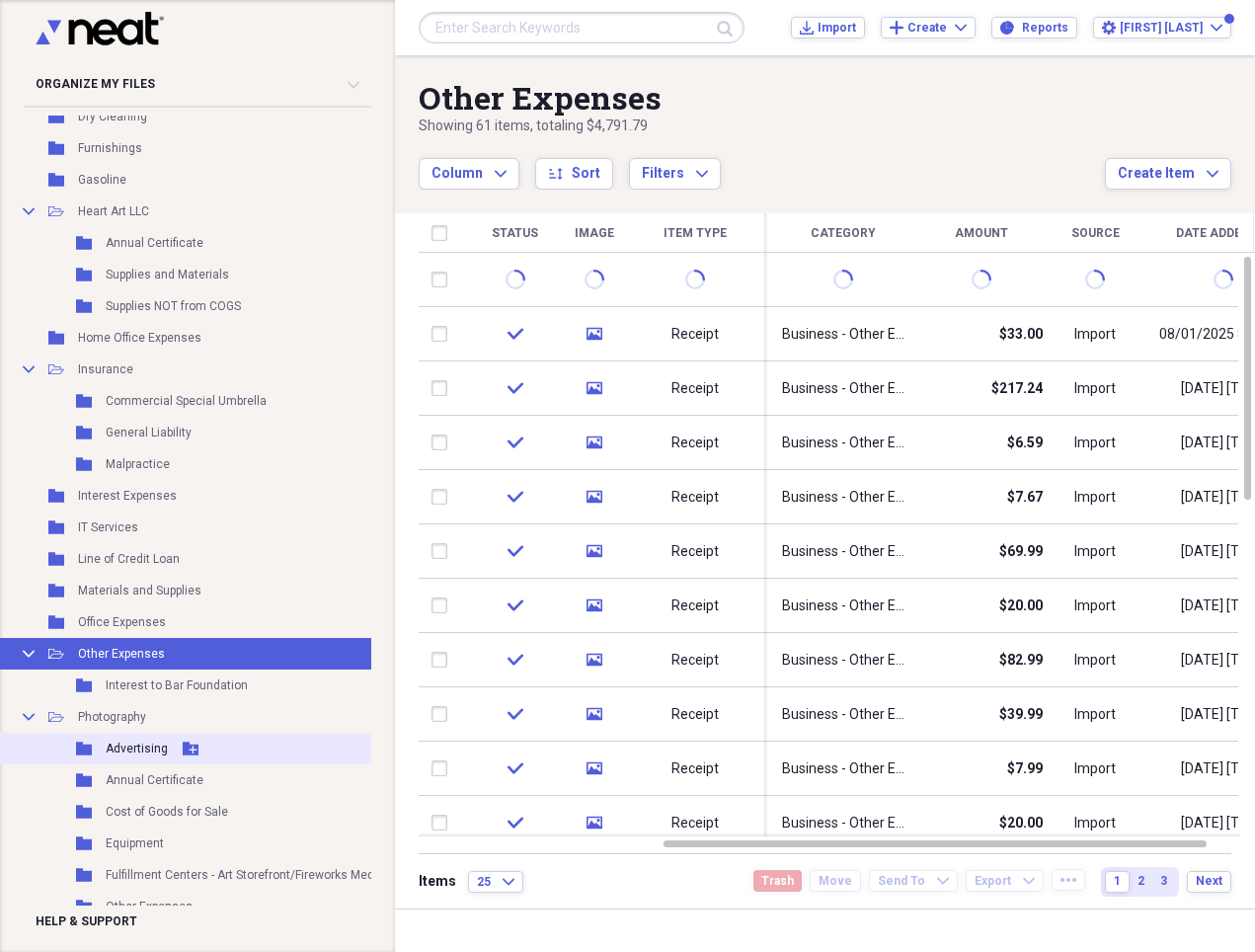 scroll, scrollTop: 1721, scrollLeft: 73, axis: both 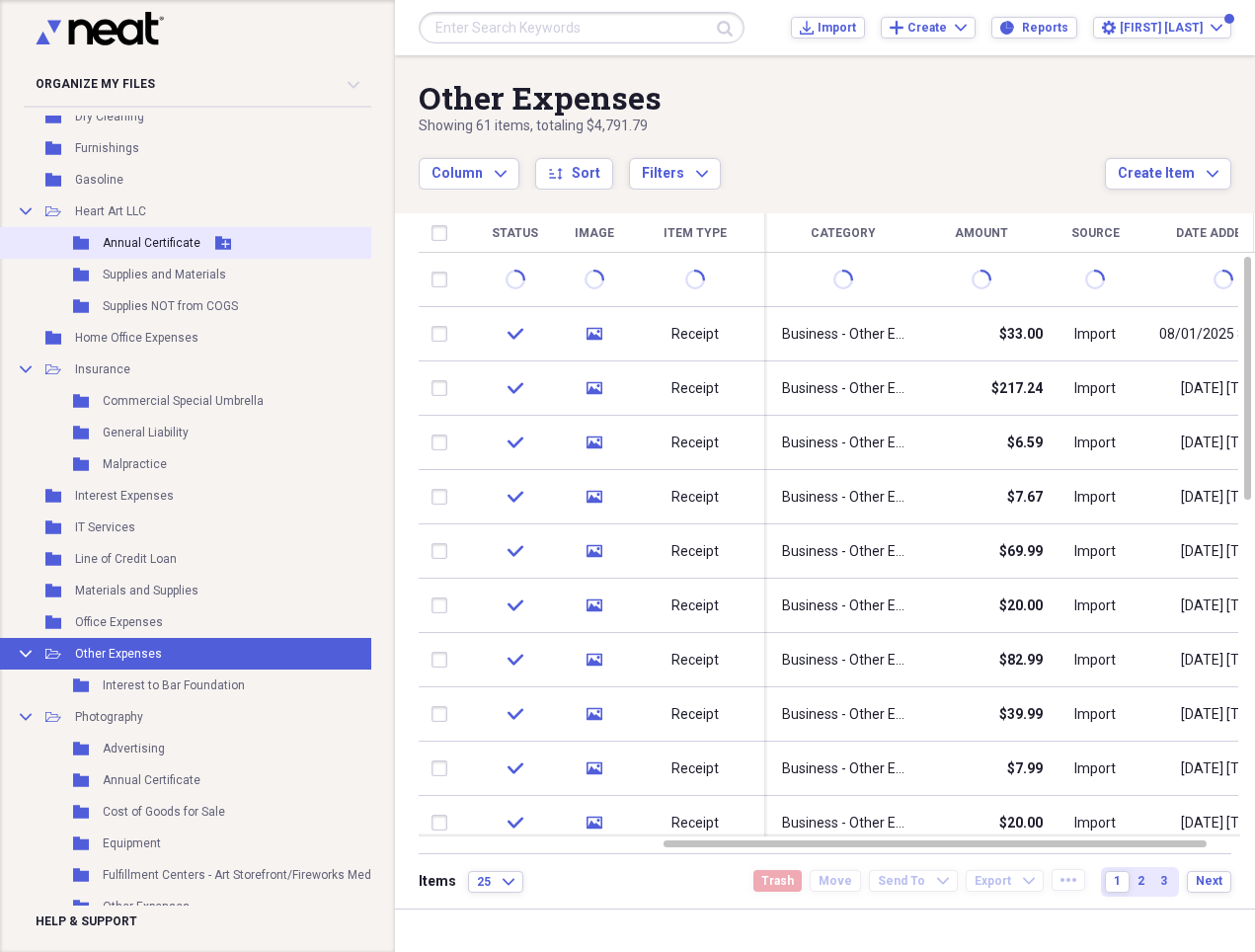 click on "Gasoline" at bounding box center [99, 180] 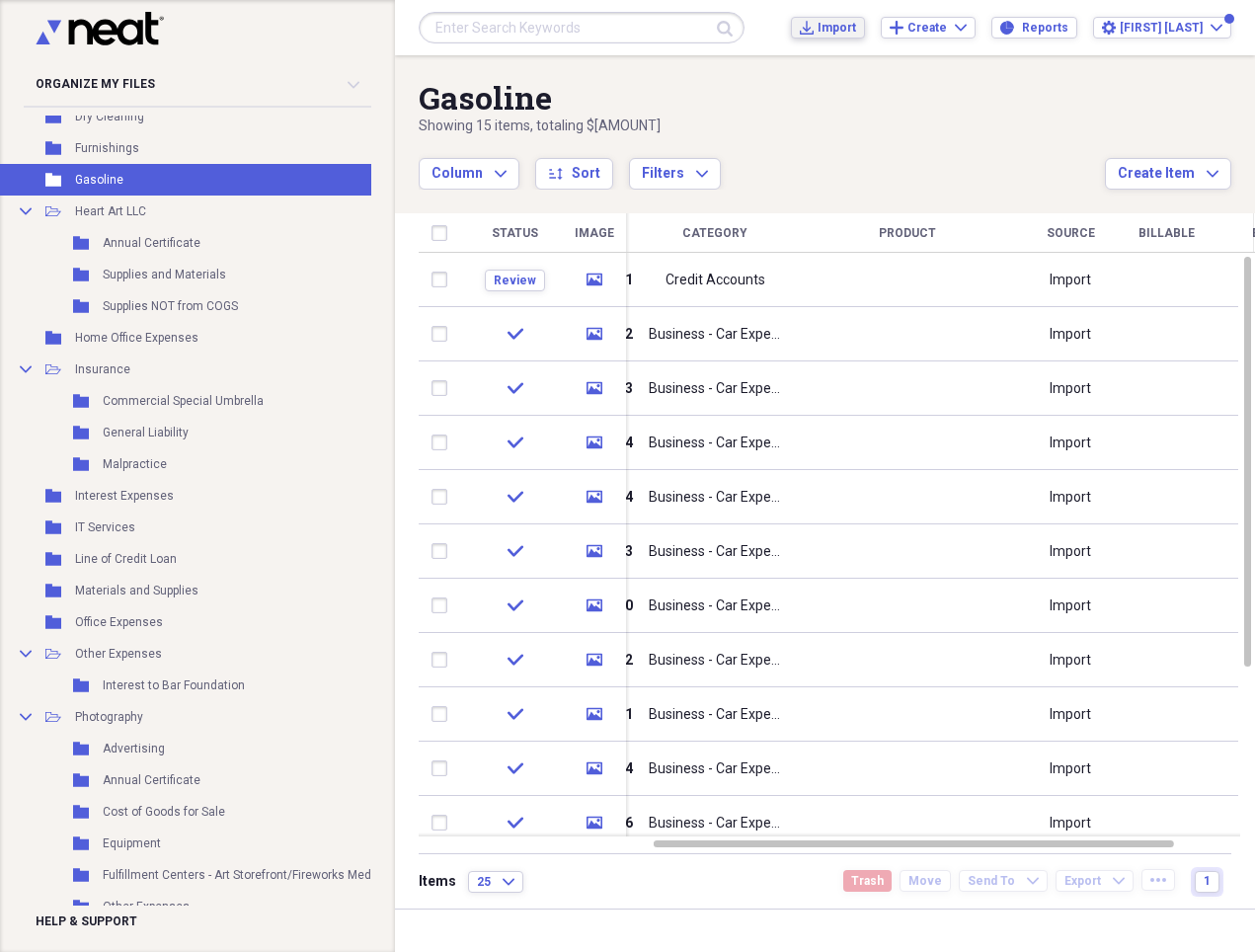 click on "Import" at bounding box center [836, 28] 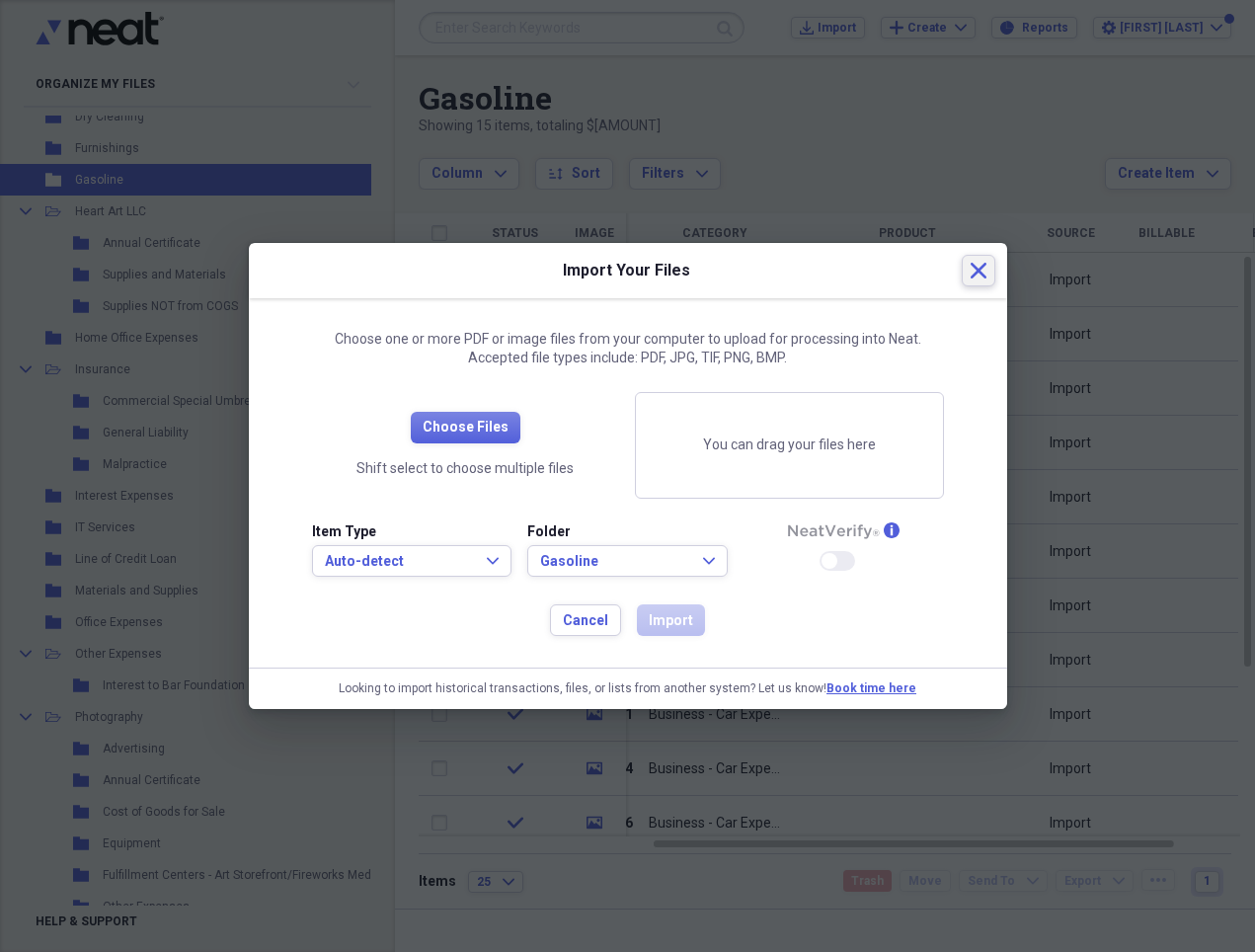 click 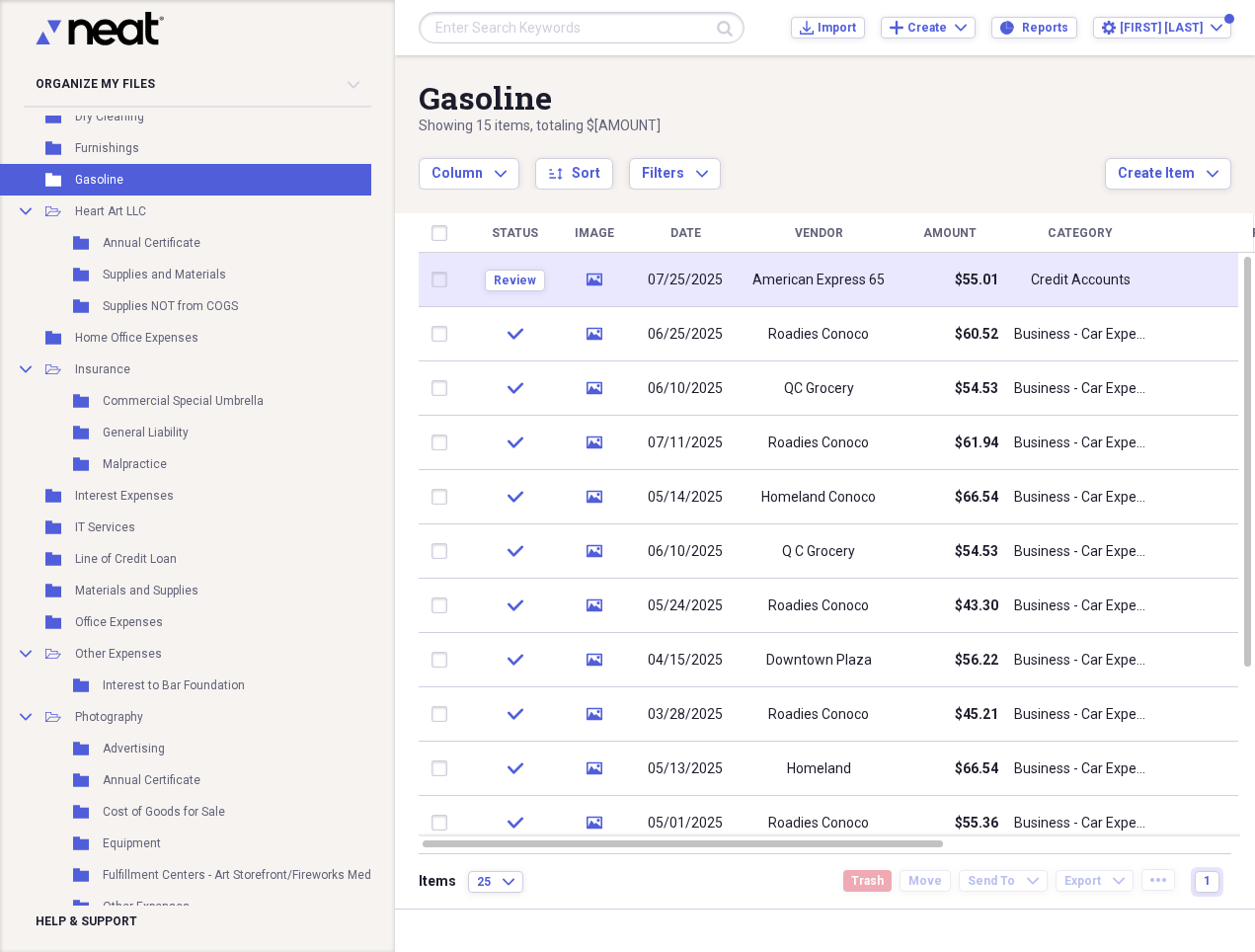 click on "$55.01" at bounding box center (949, 279) 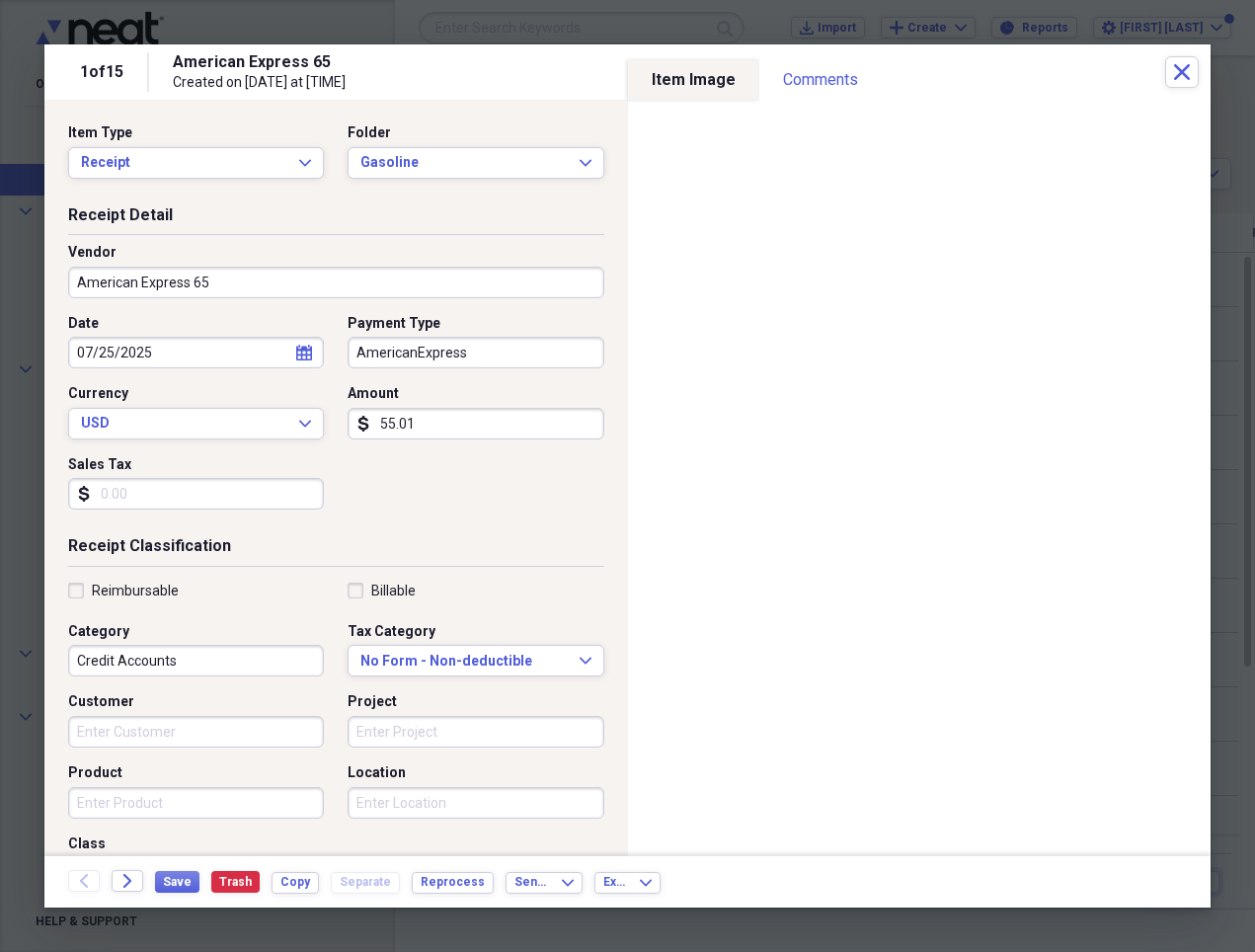 click on "American Express 65" at bounding box center [336, 282] 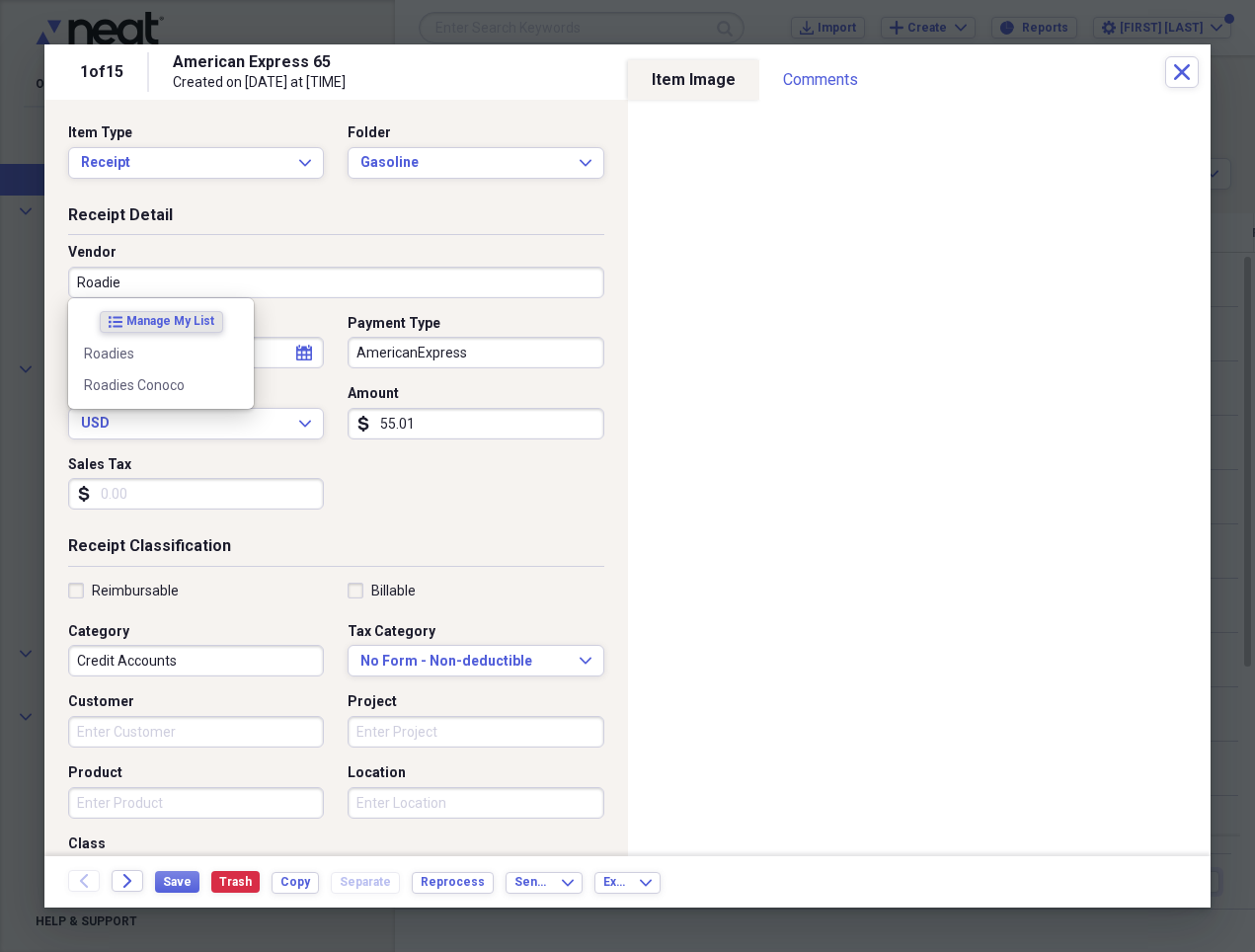 type on "Roadies" 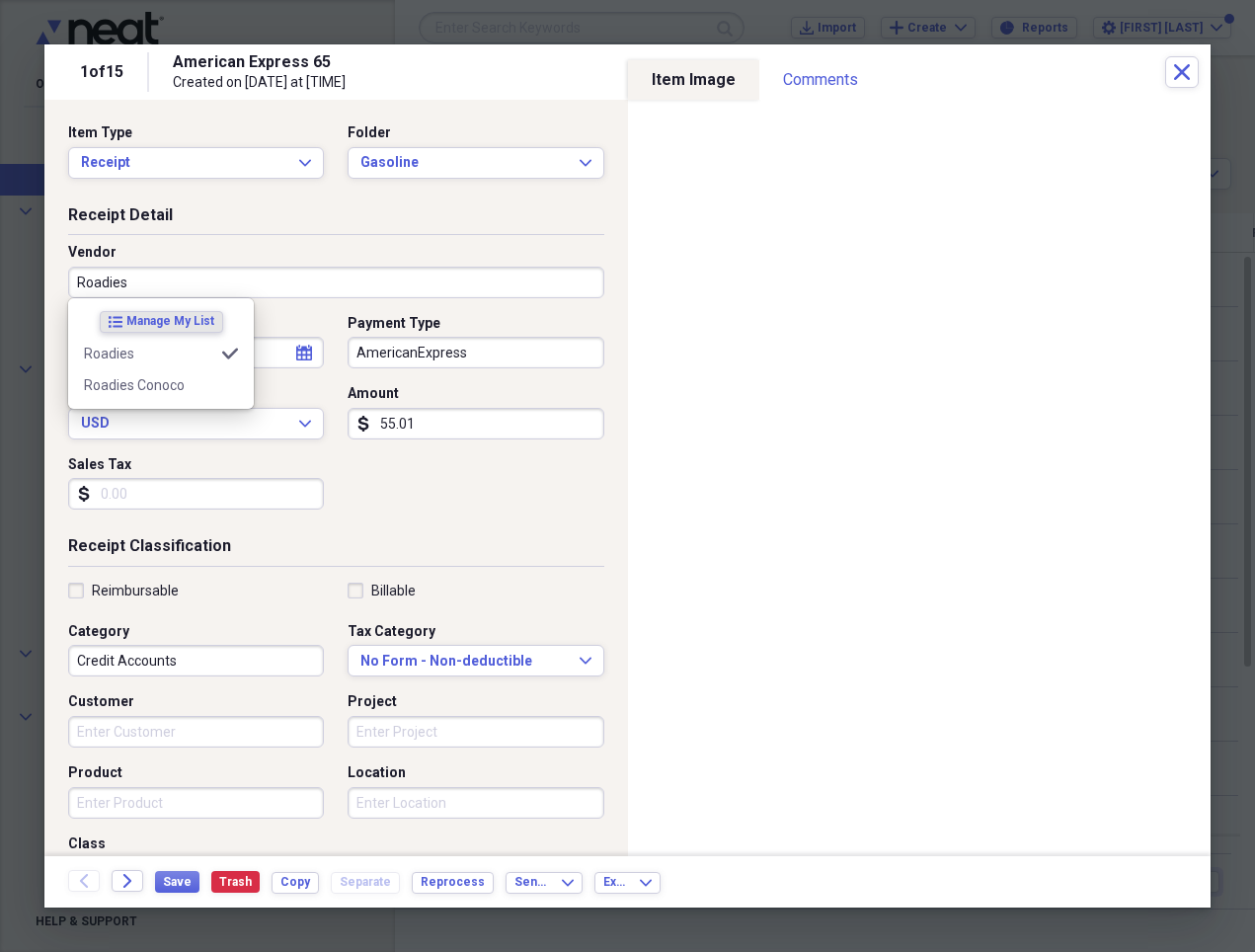 type on "Business - Car Expenses" 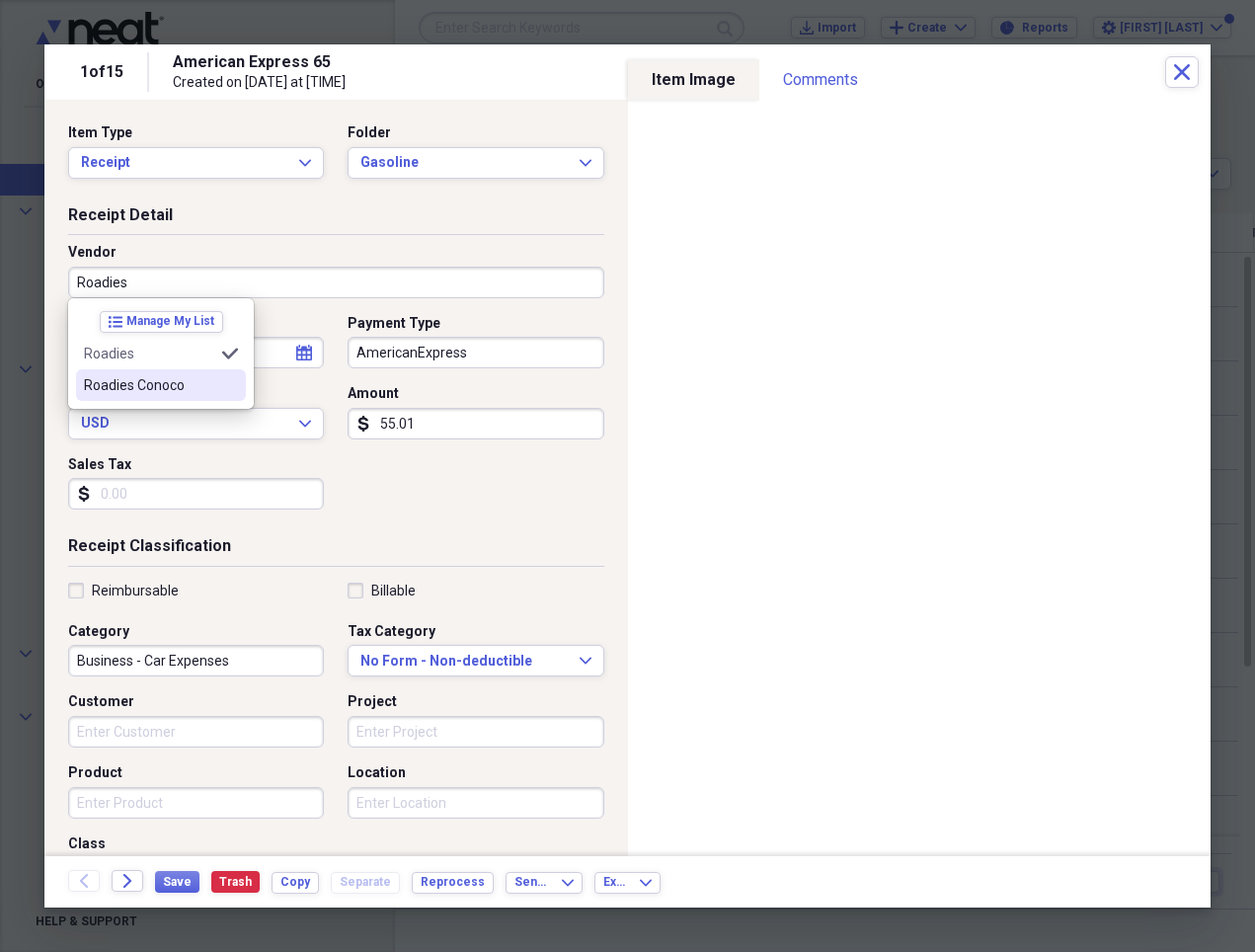 click on "Roadies Conoco" at bounding box center [149, 385] 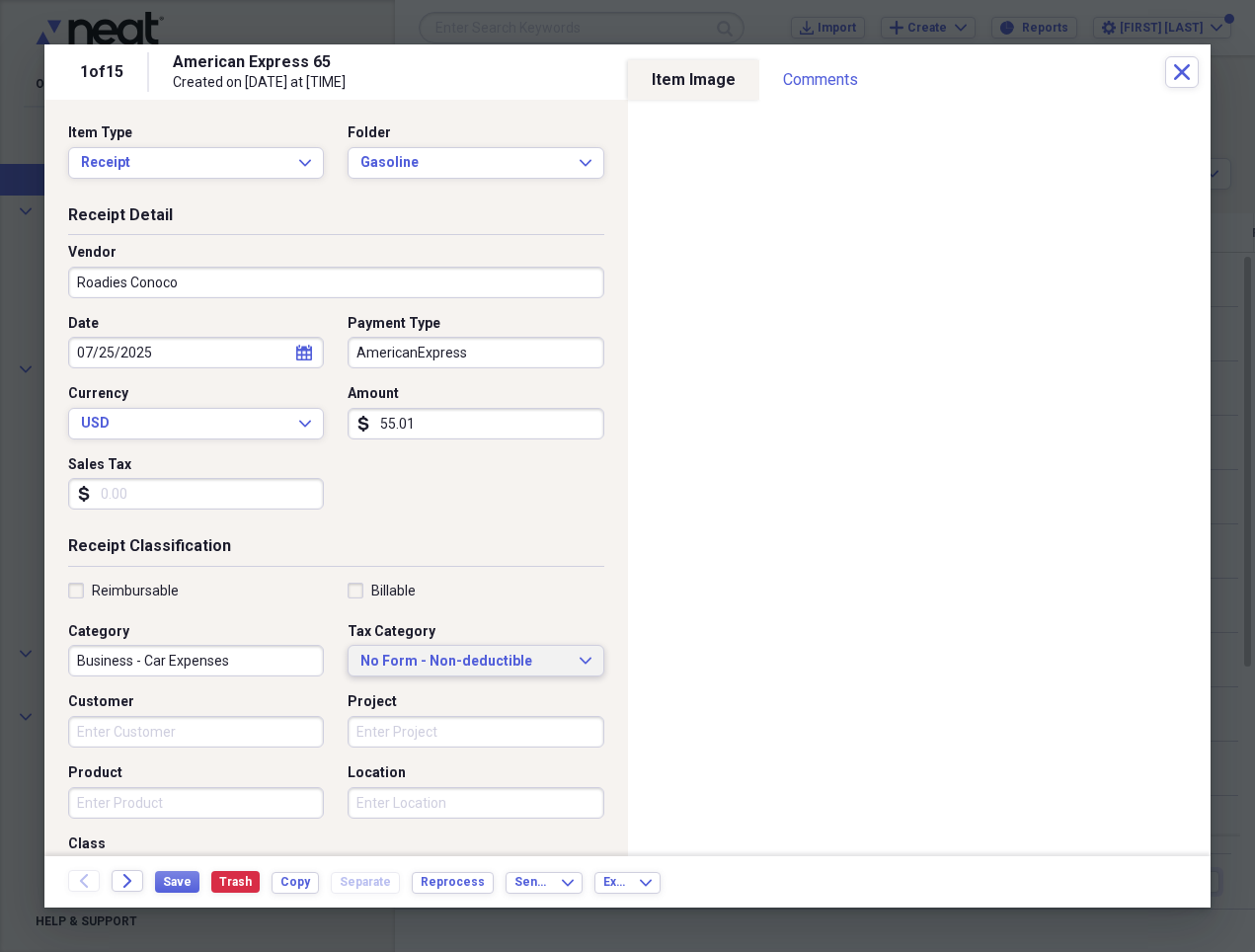 click on "No Form - Non-deductible" at bounding box center [463, 662] 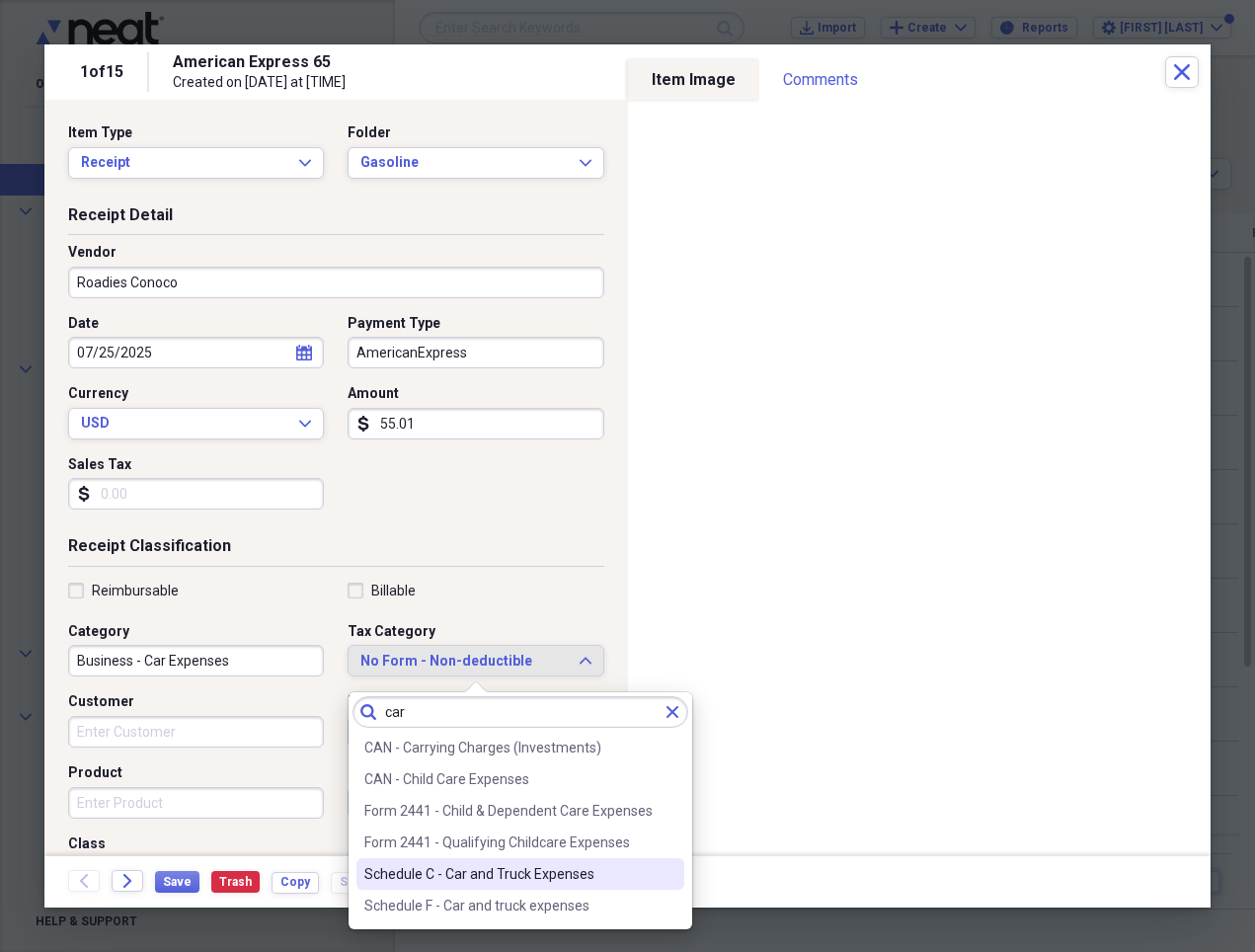 type on "car" 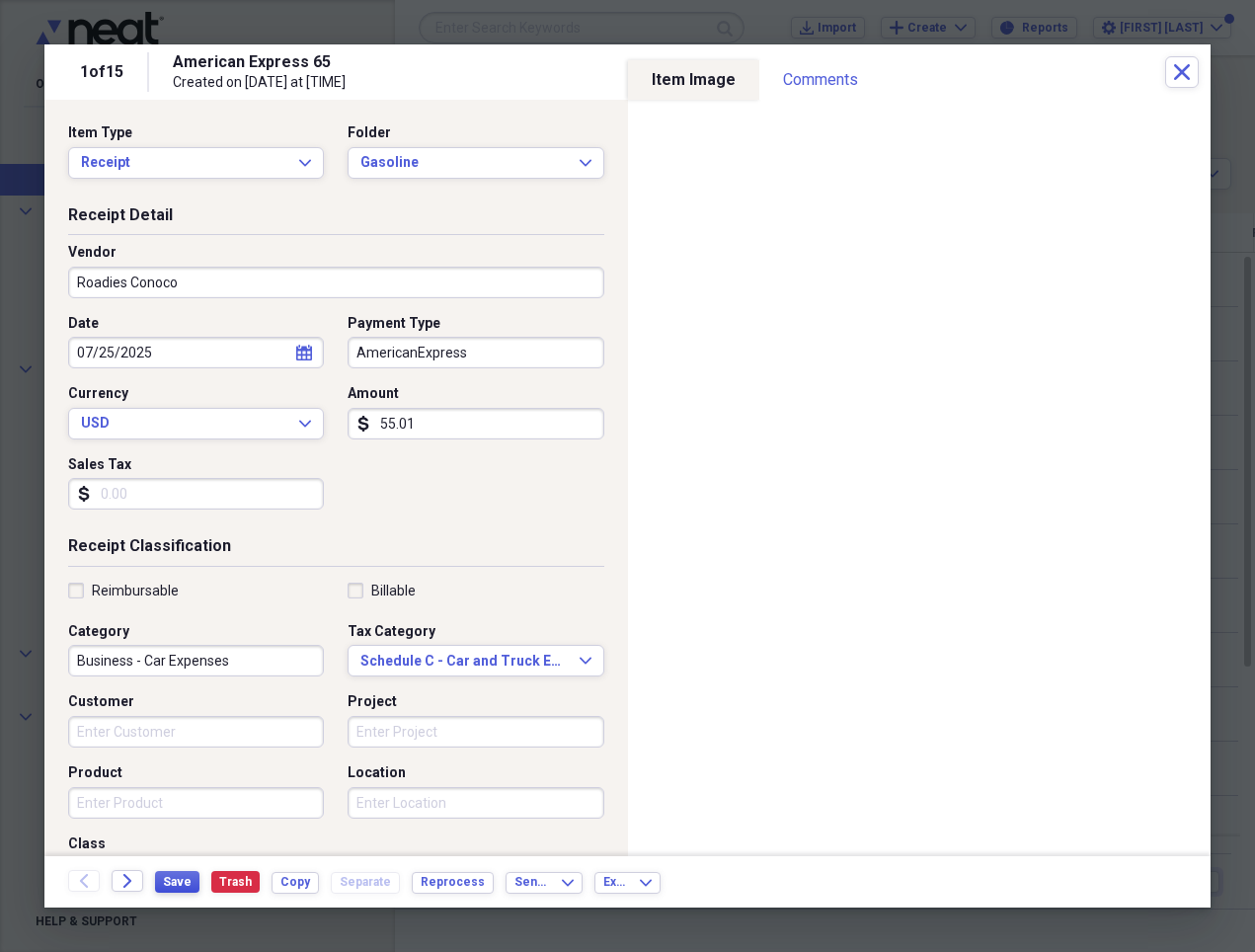 click on "Save" at bounding box center [177, 882] 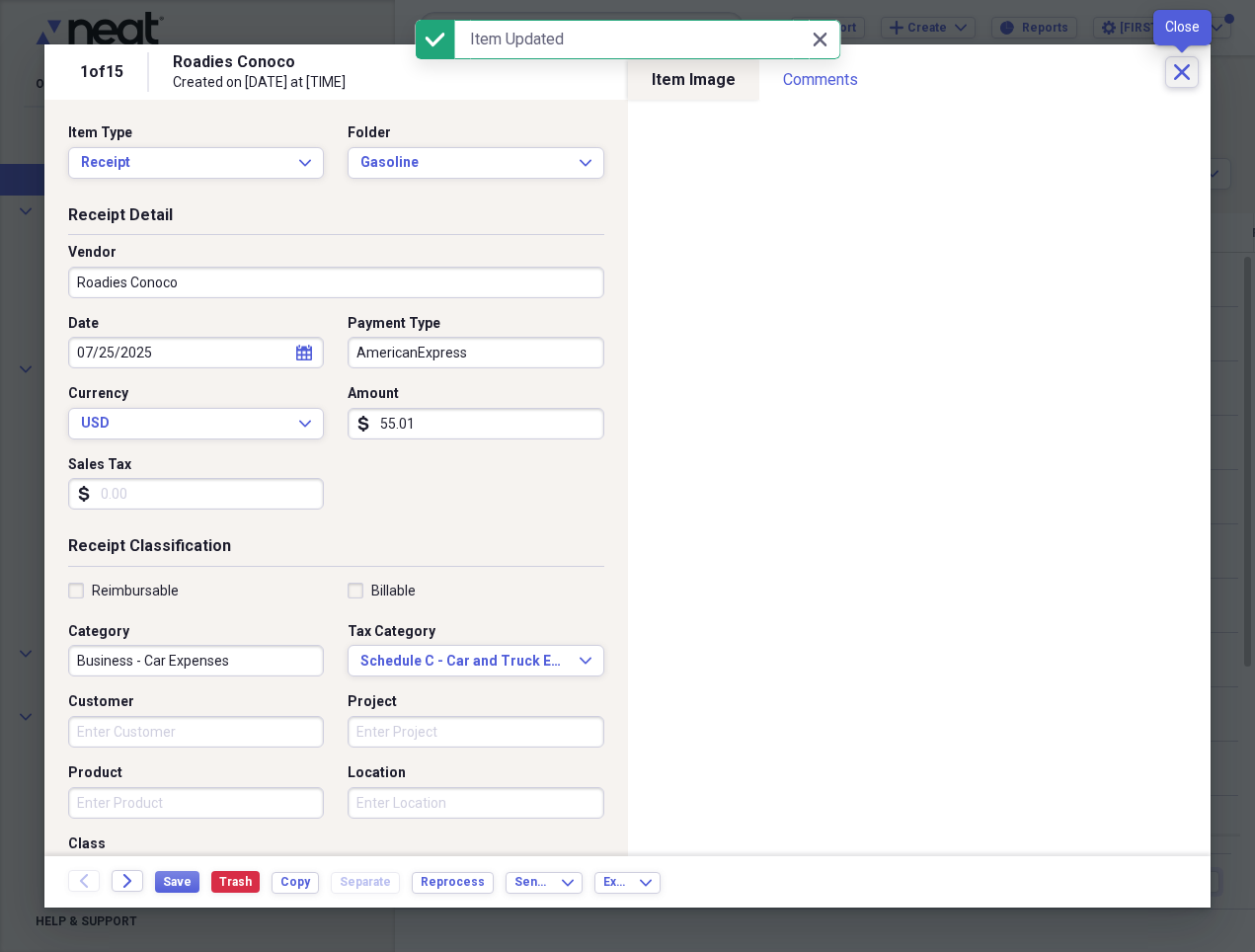 click on "Close" 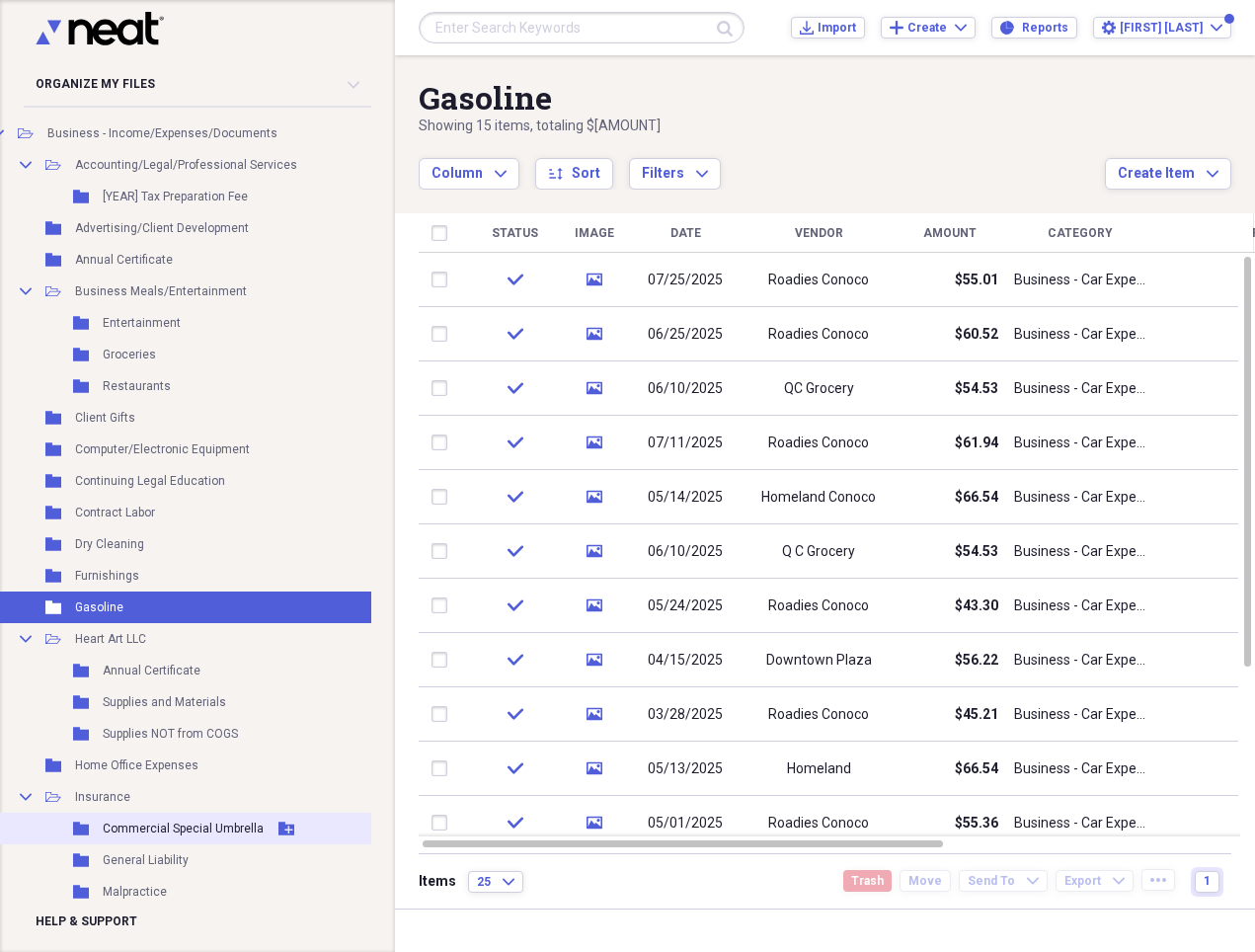scroll, scrollTop: 1273, scrollLeft: 73, axis: both 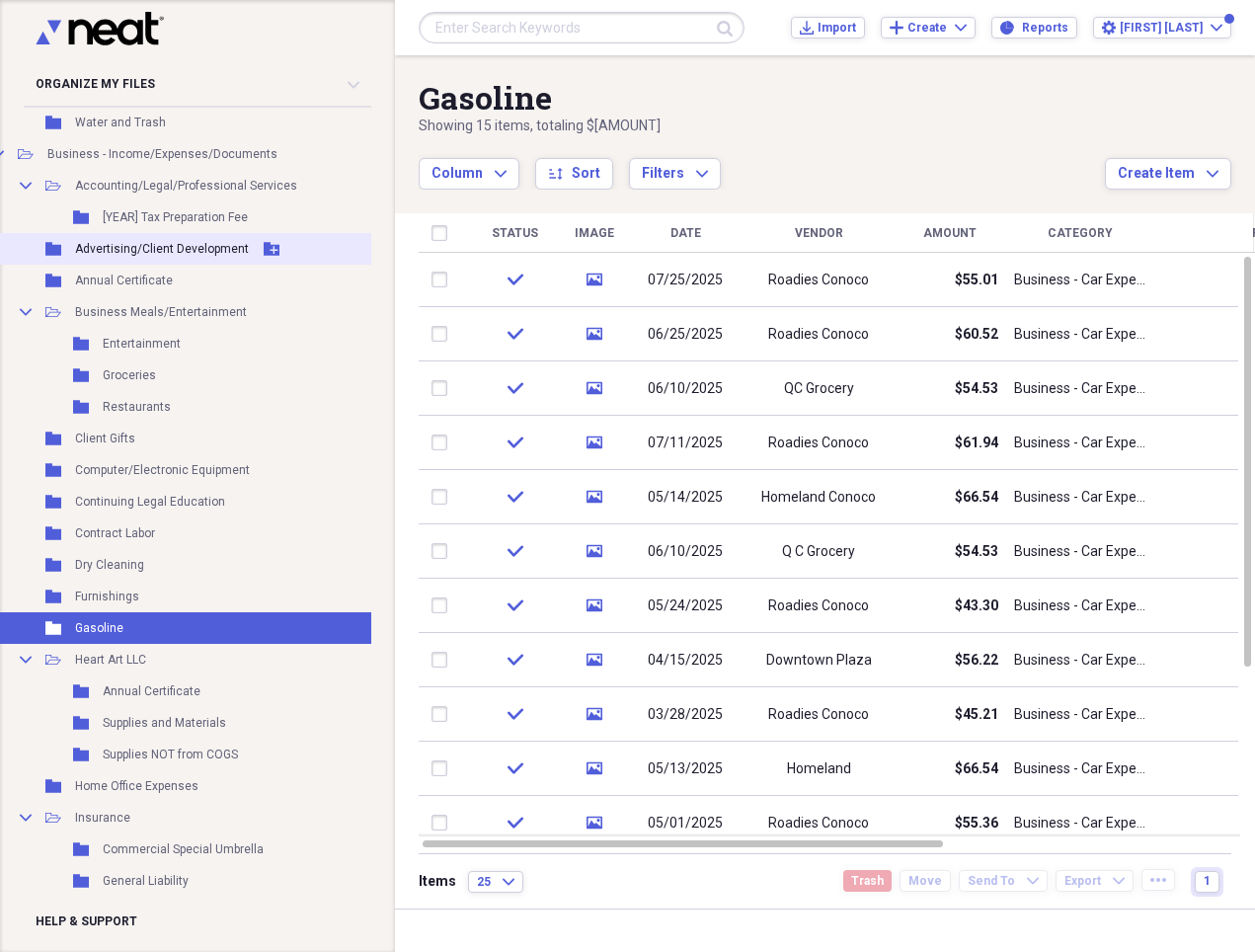 click on "Advertising/Client Development" at bounding box center (162, 249) 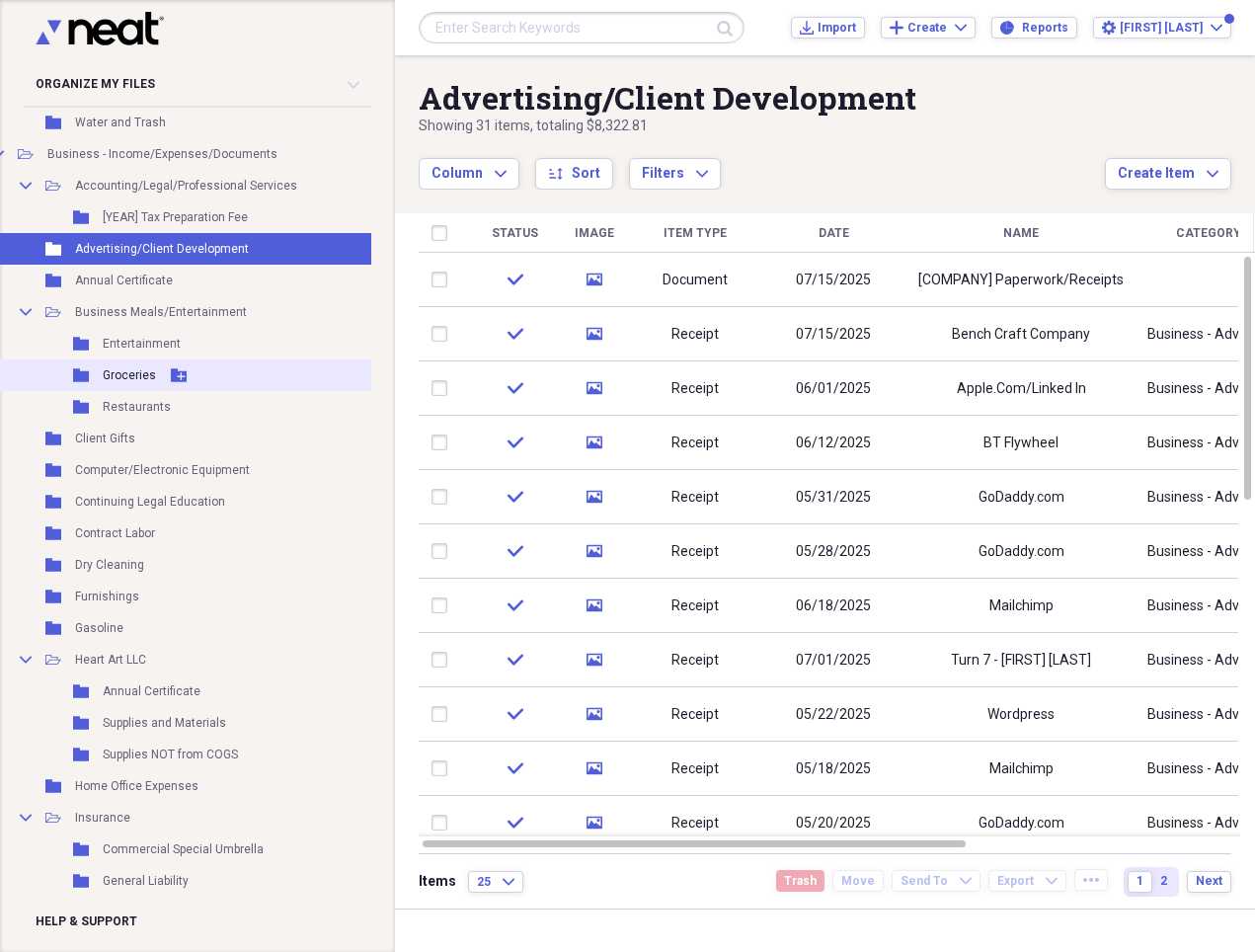 click on "Groceries" at bounding box center (129, 375) 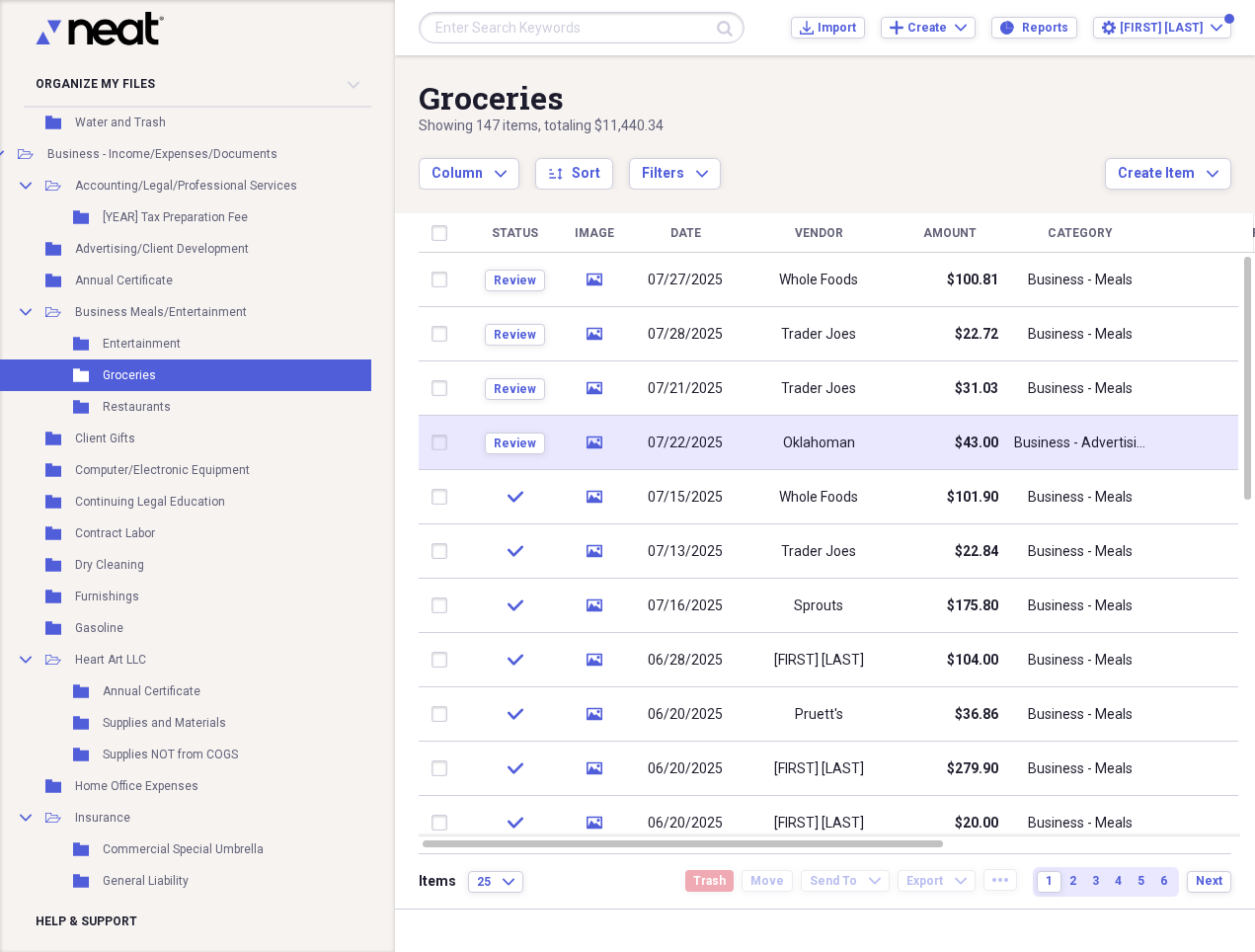 click on "Oklahoman" at bounding box center (819, 443) 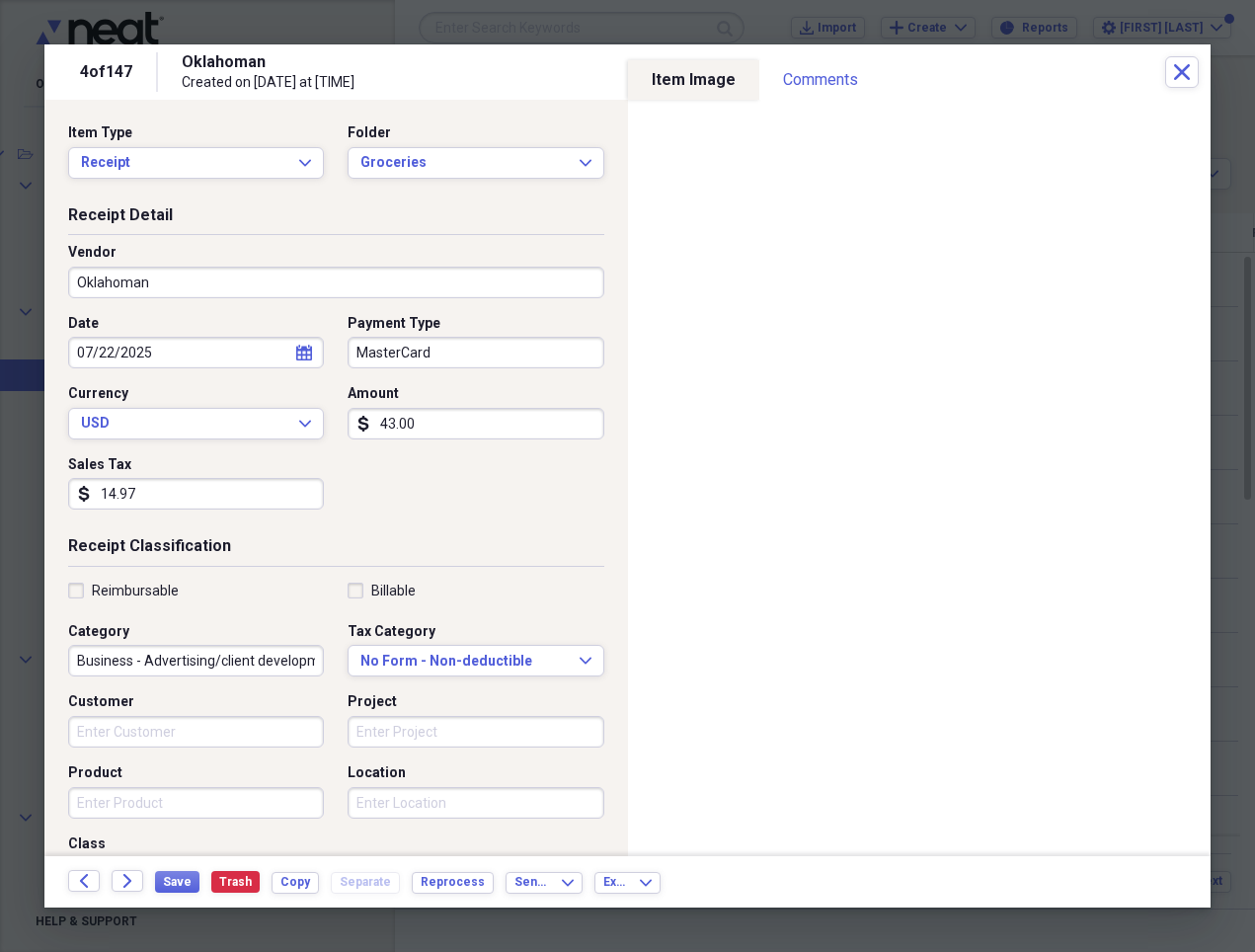 click on "Oklahoman" at bounding box center [336, 282] 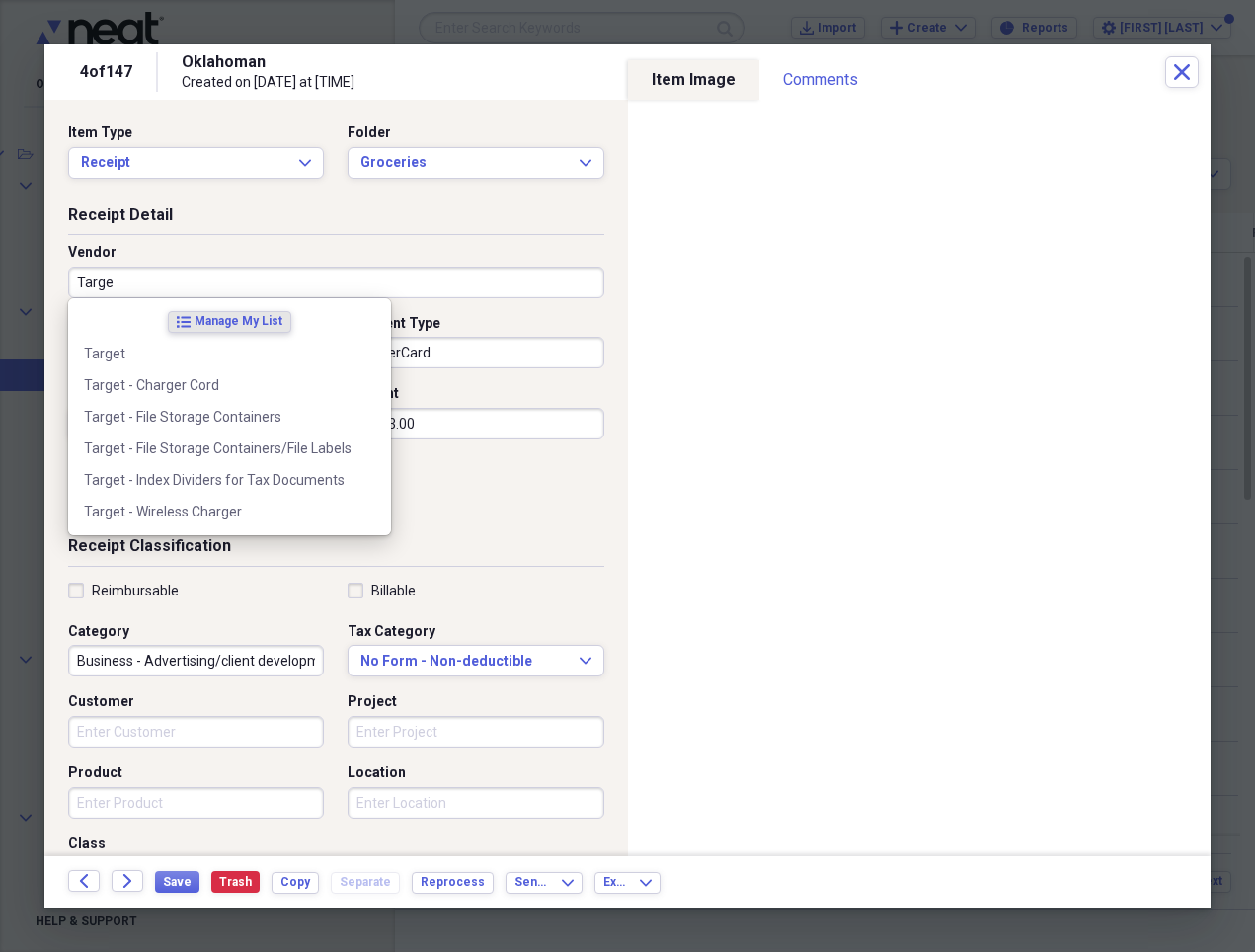 type on "Target" 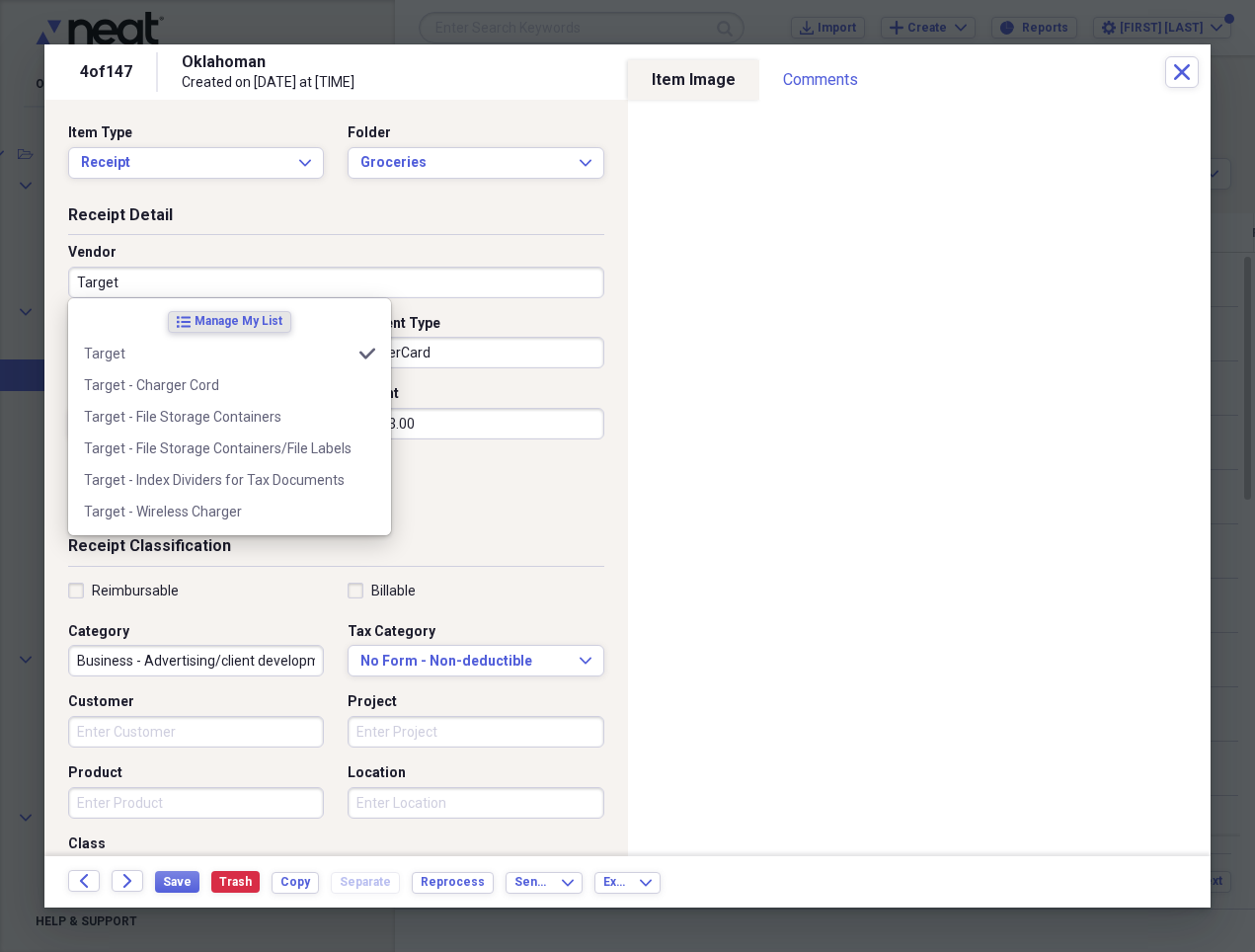 type on "Business - Meals" 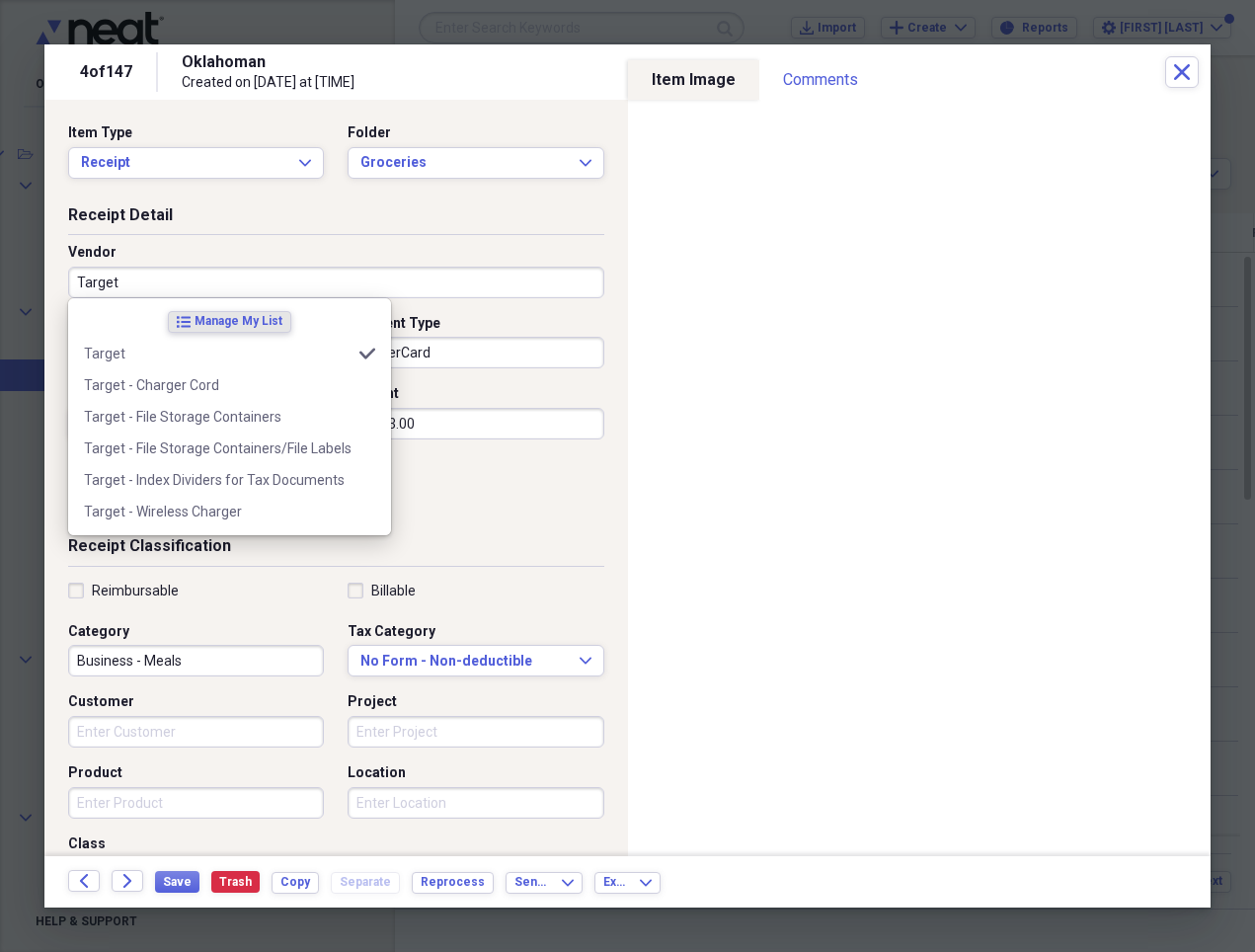type on "Target" 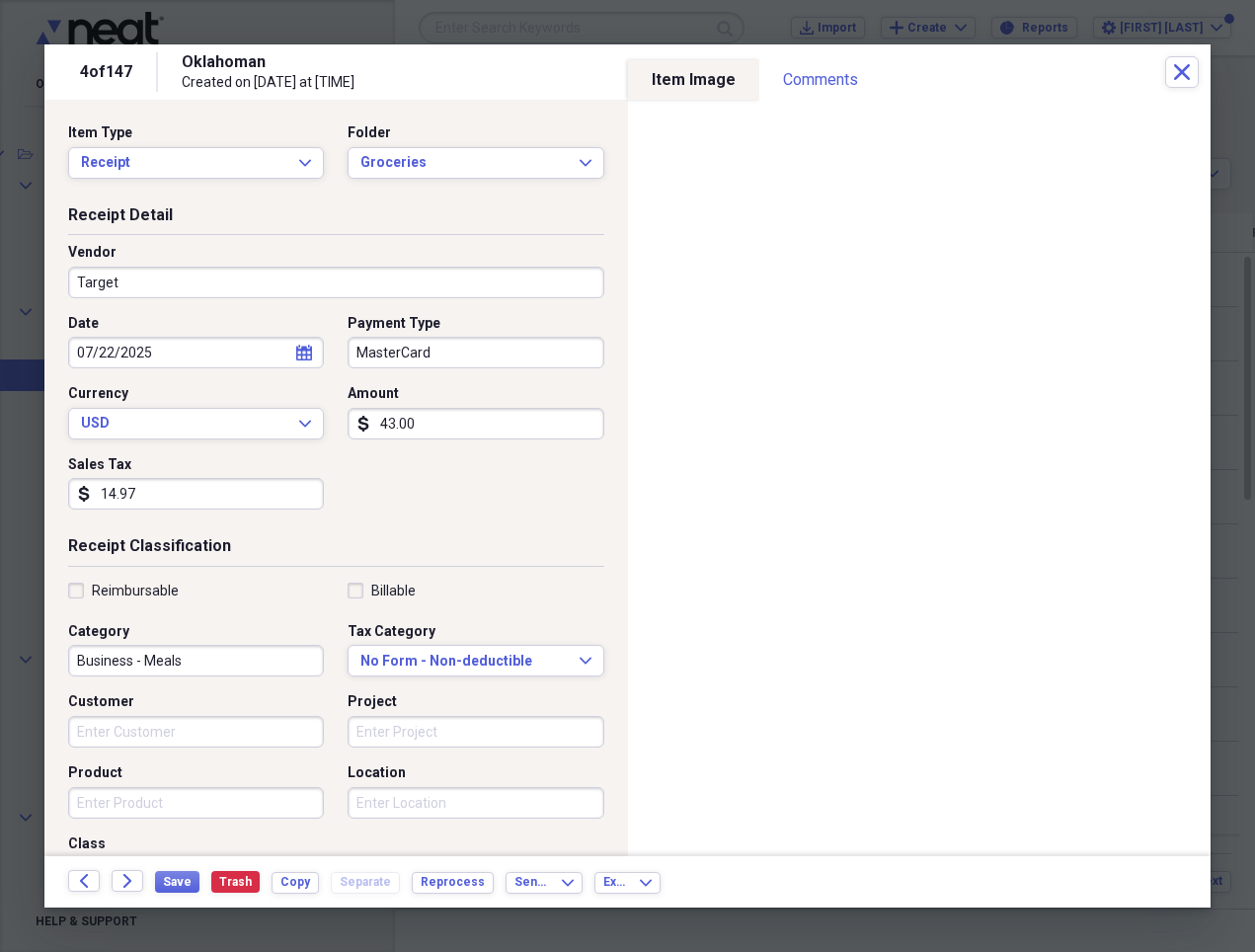 click on "43.00" at bounding box center [475, 424] 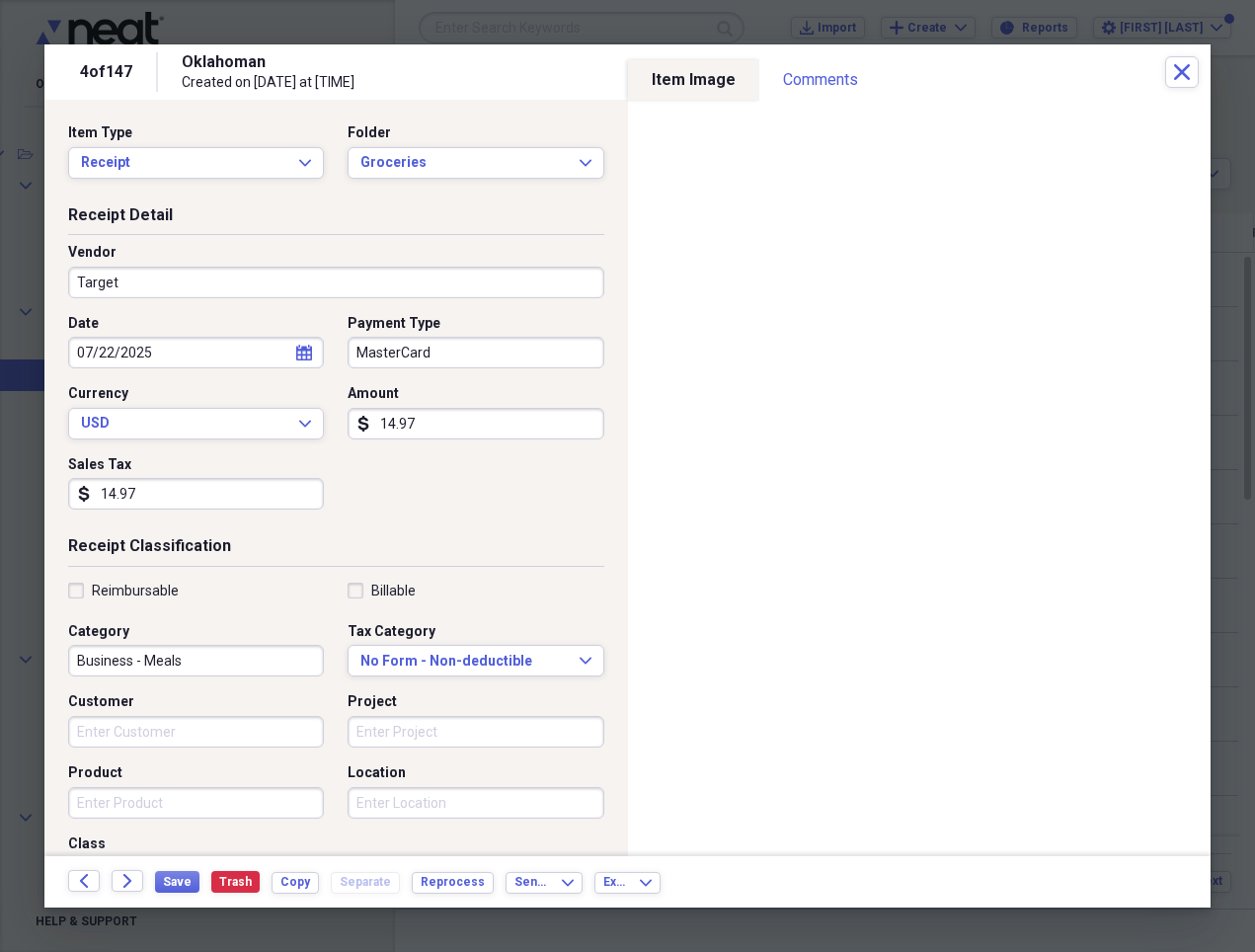 type on "14.97" 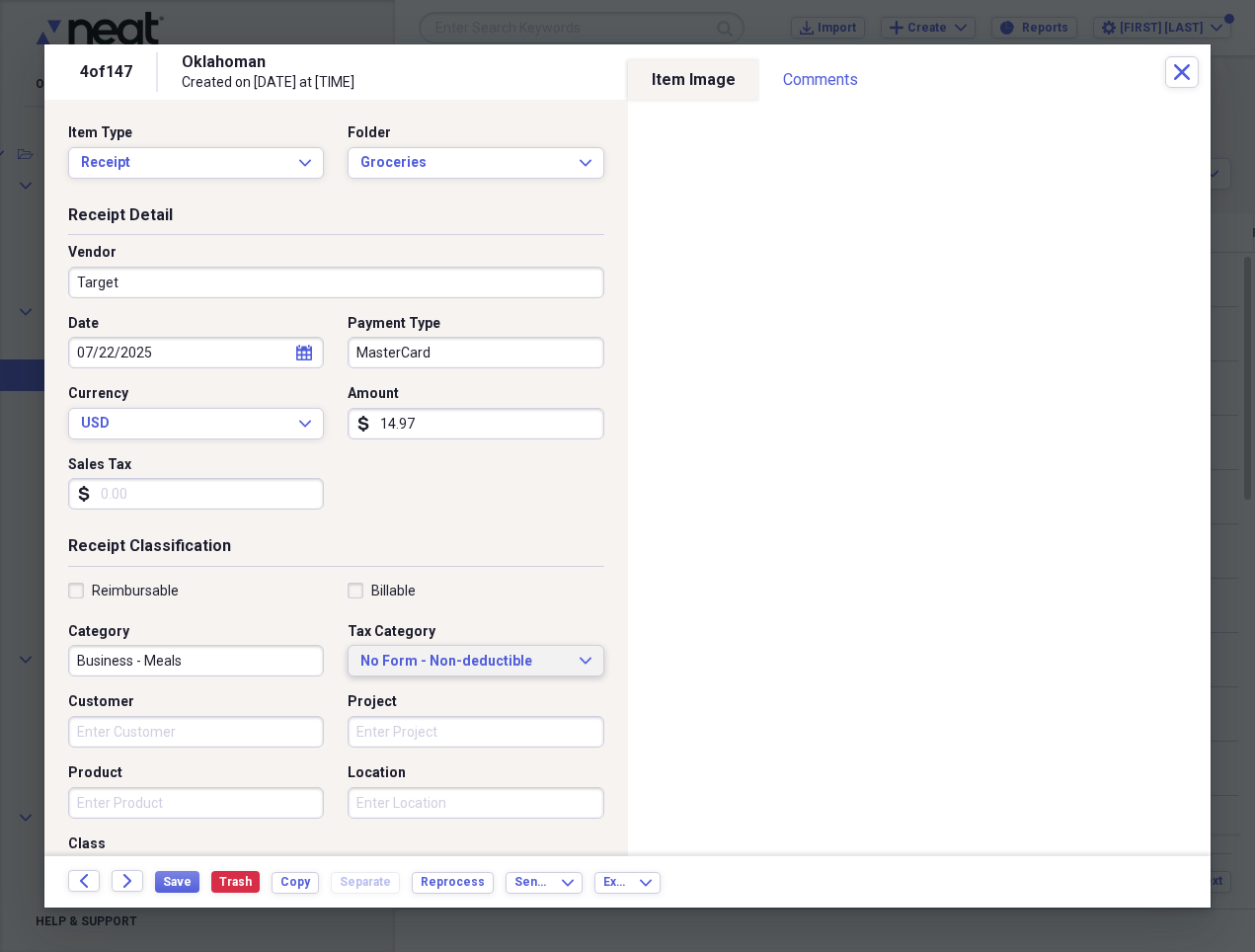 type 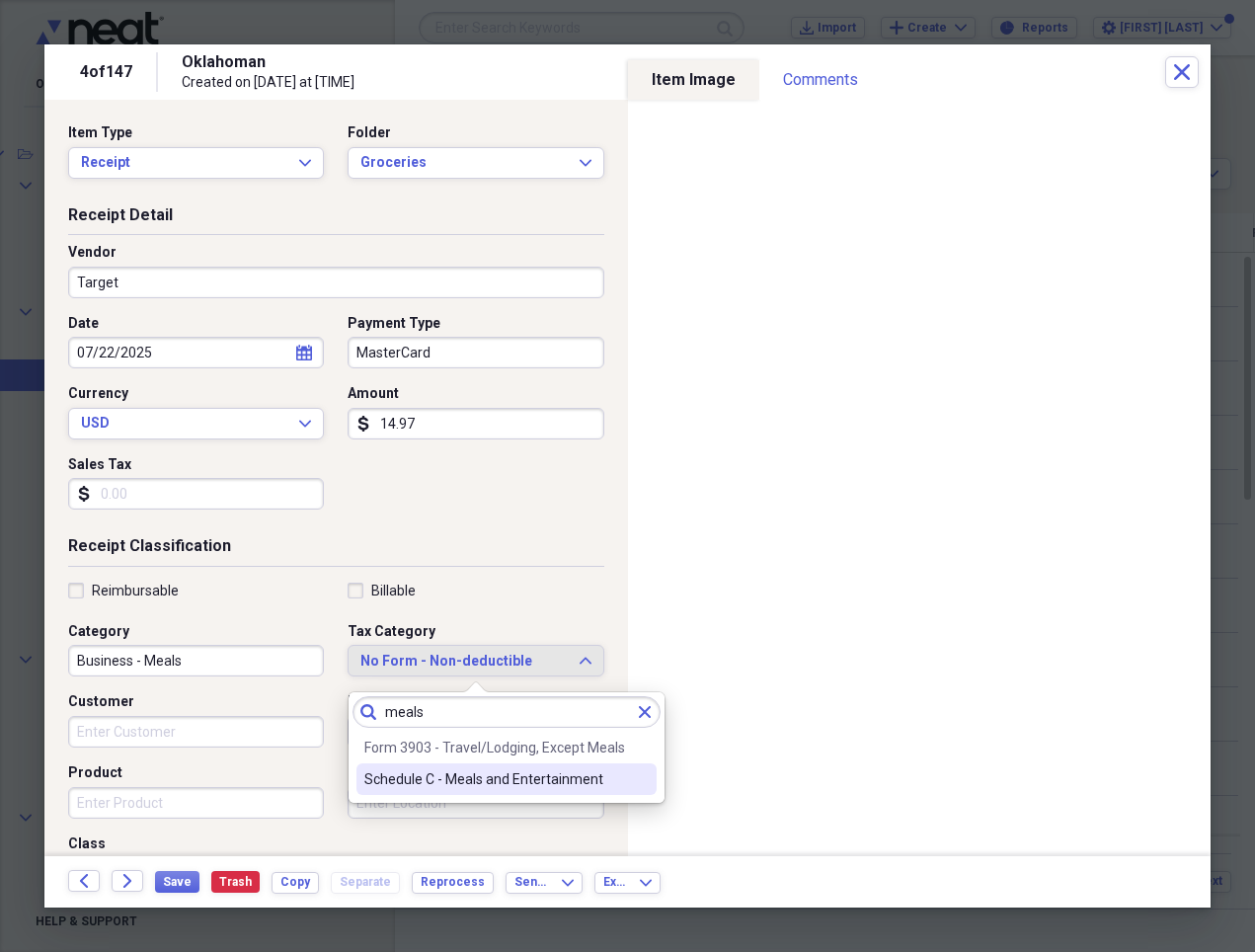 type on "meals" 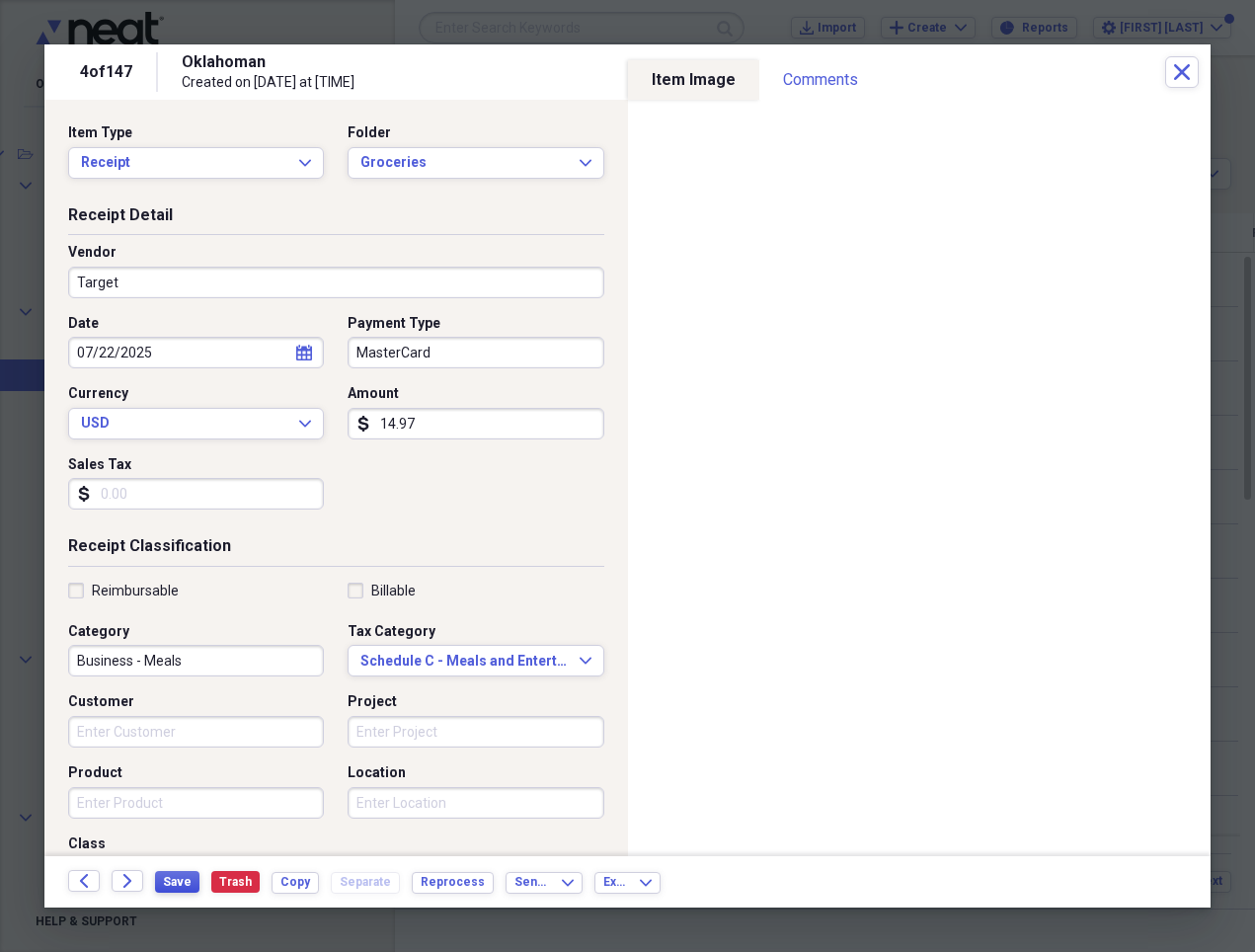 click on "Save" at bounding box center [177, 882] 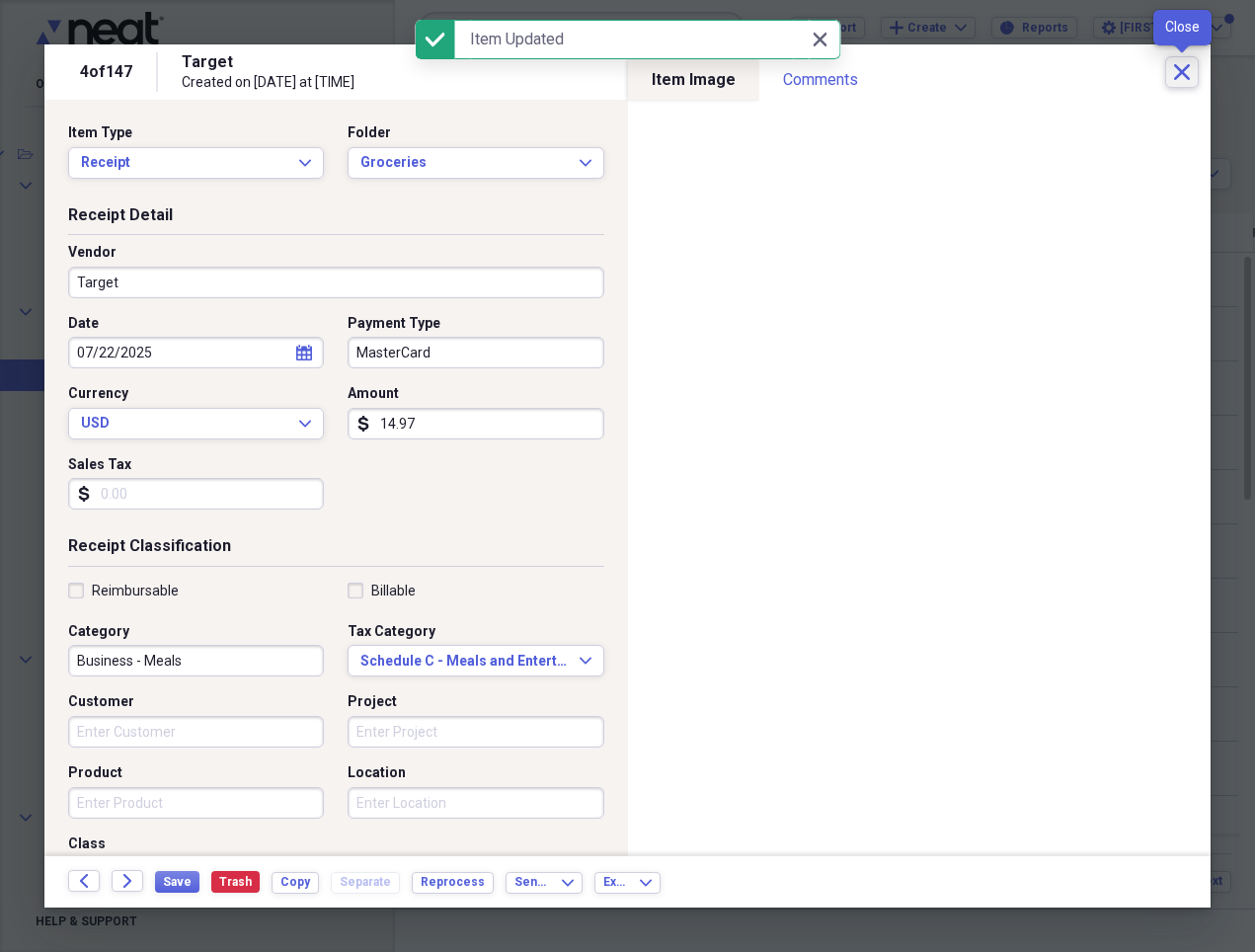 click on "Close" 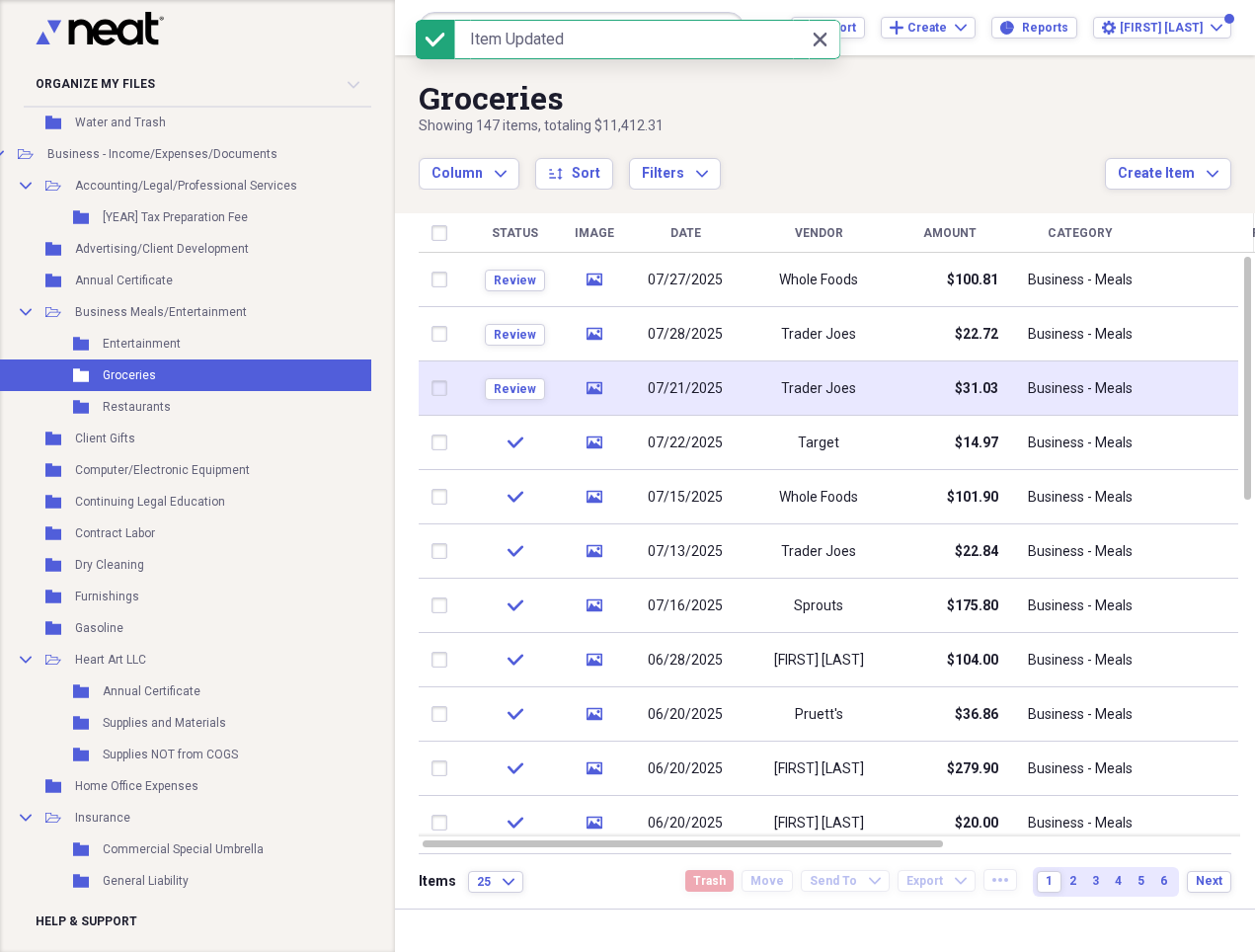 click on "Trader Joes" at bounding box center (819, 388) 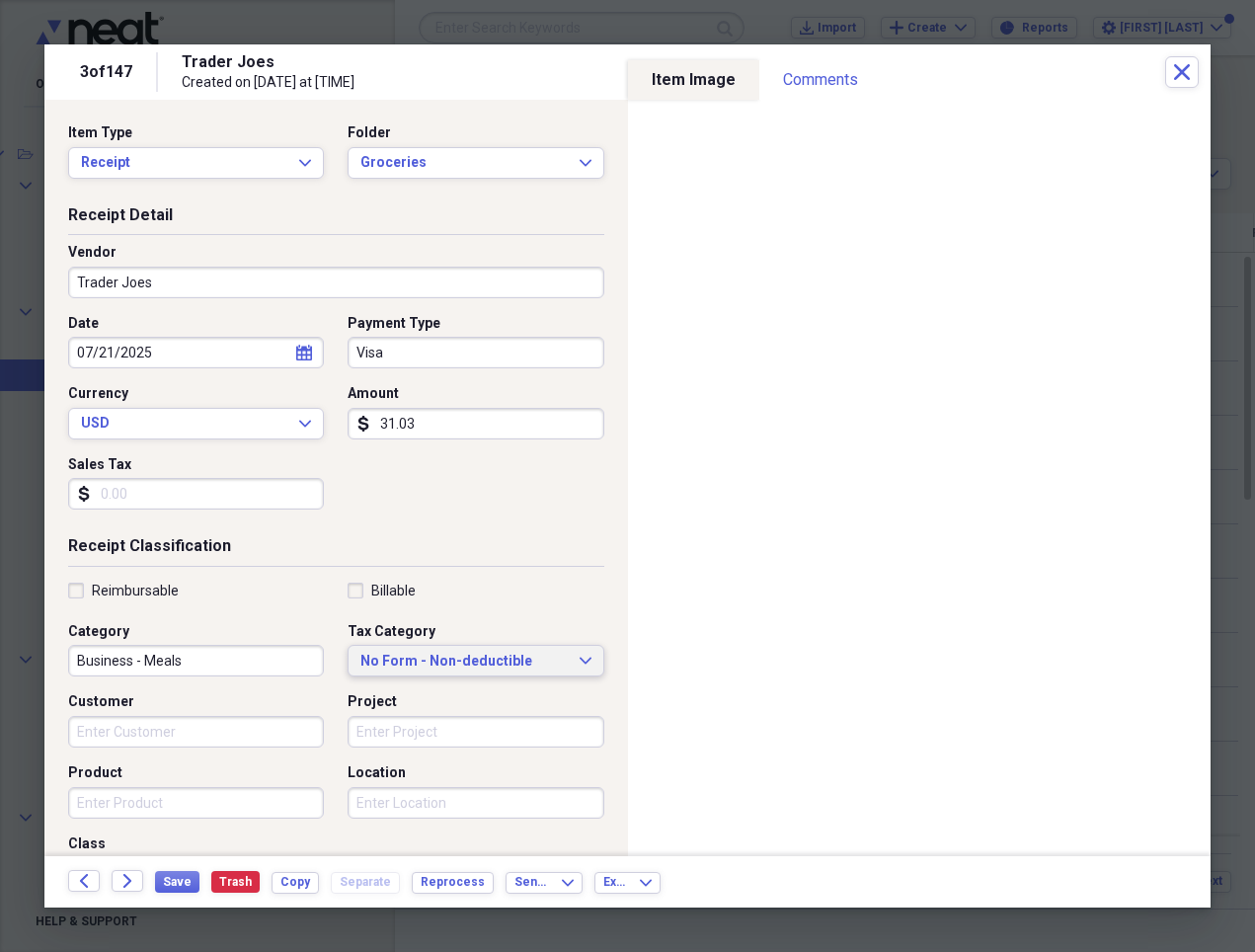 click on "No Form - Non-deductible" at bounding box center [463, 662] 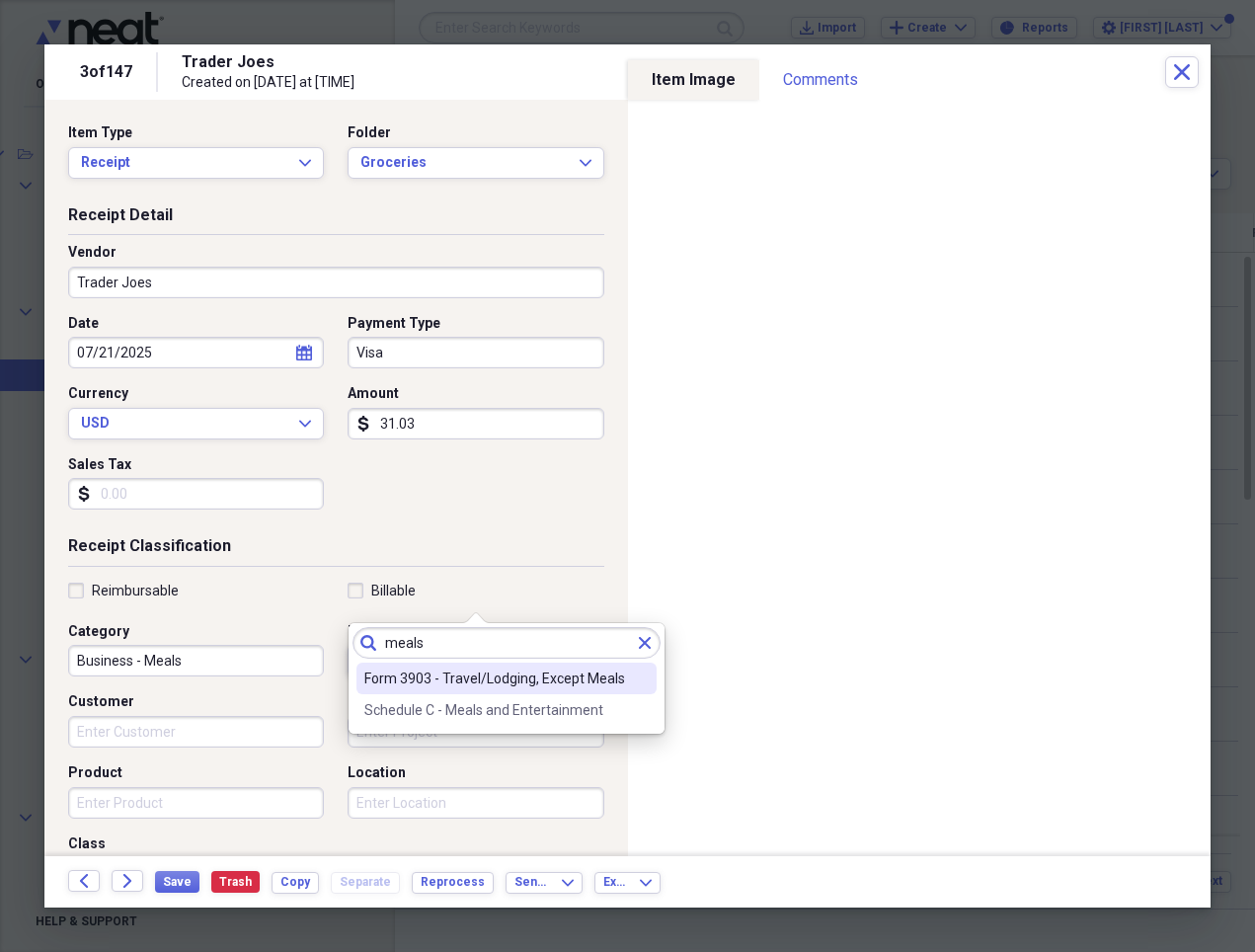 scroll, scrollTop: 161, scrollLeft: 0, axis: vertical 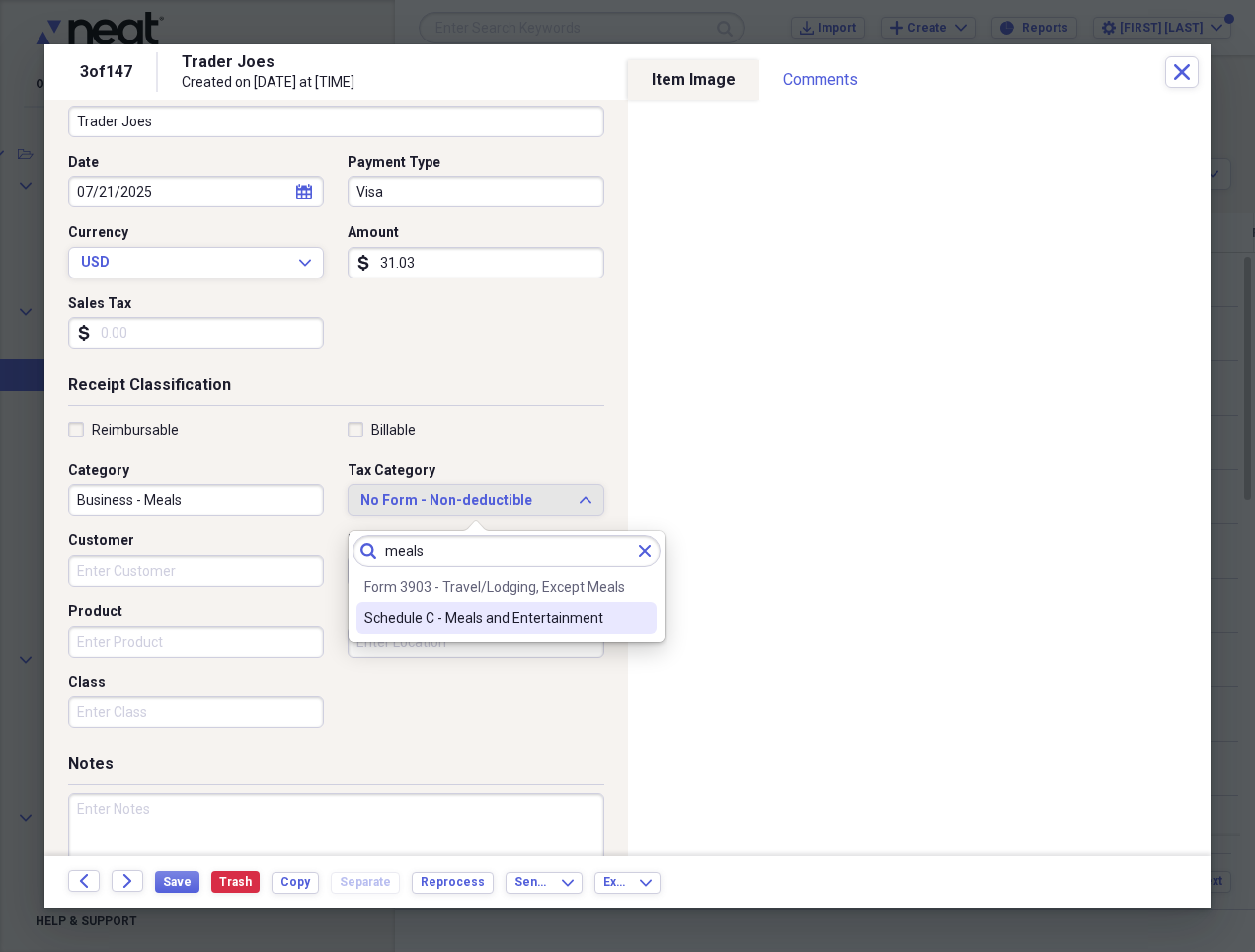 type on "meals" 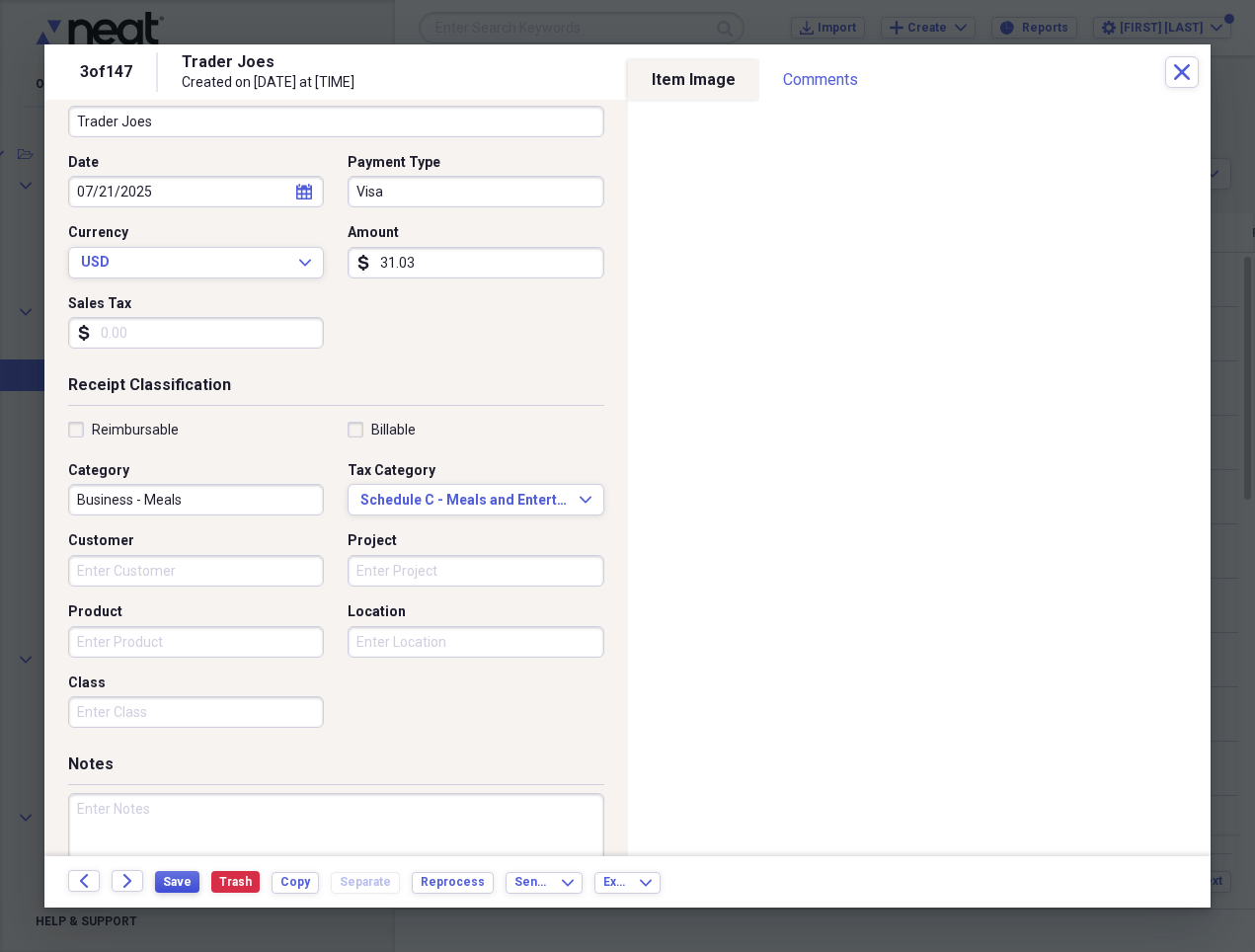 click on "Save" at bounding box center (177, 882) 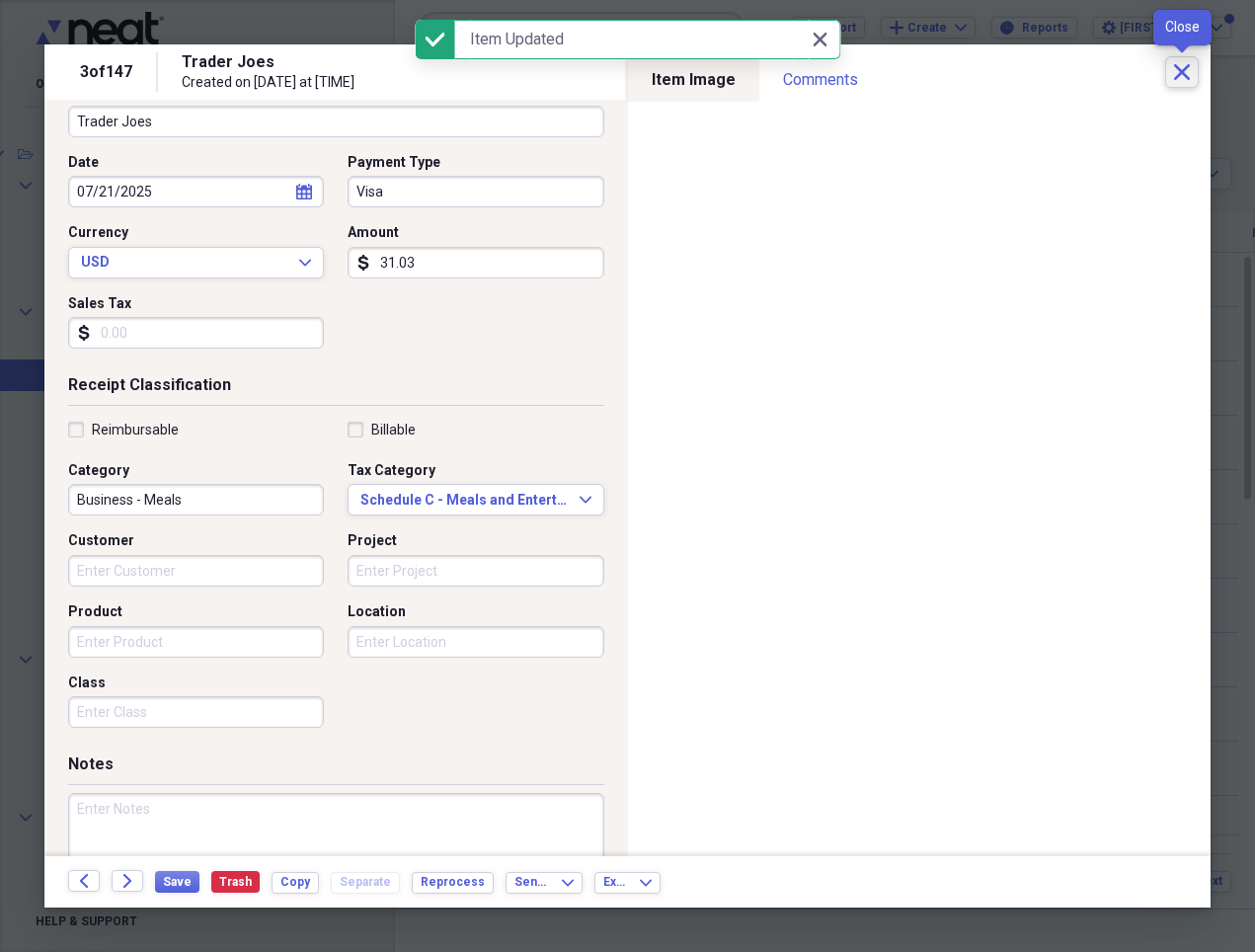 click 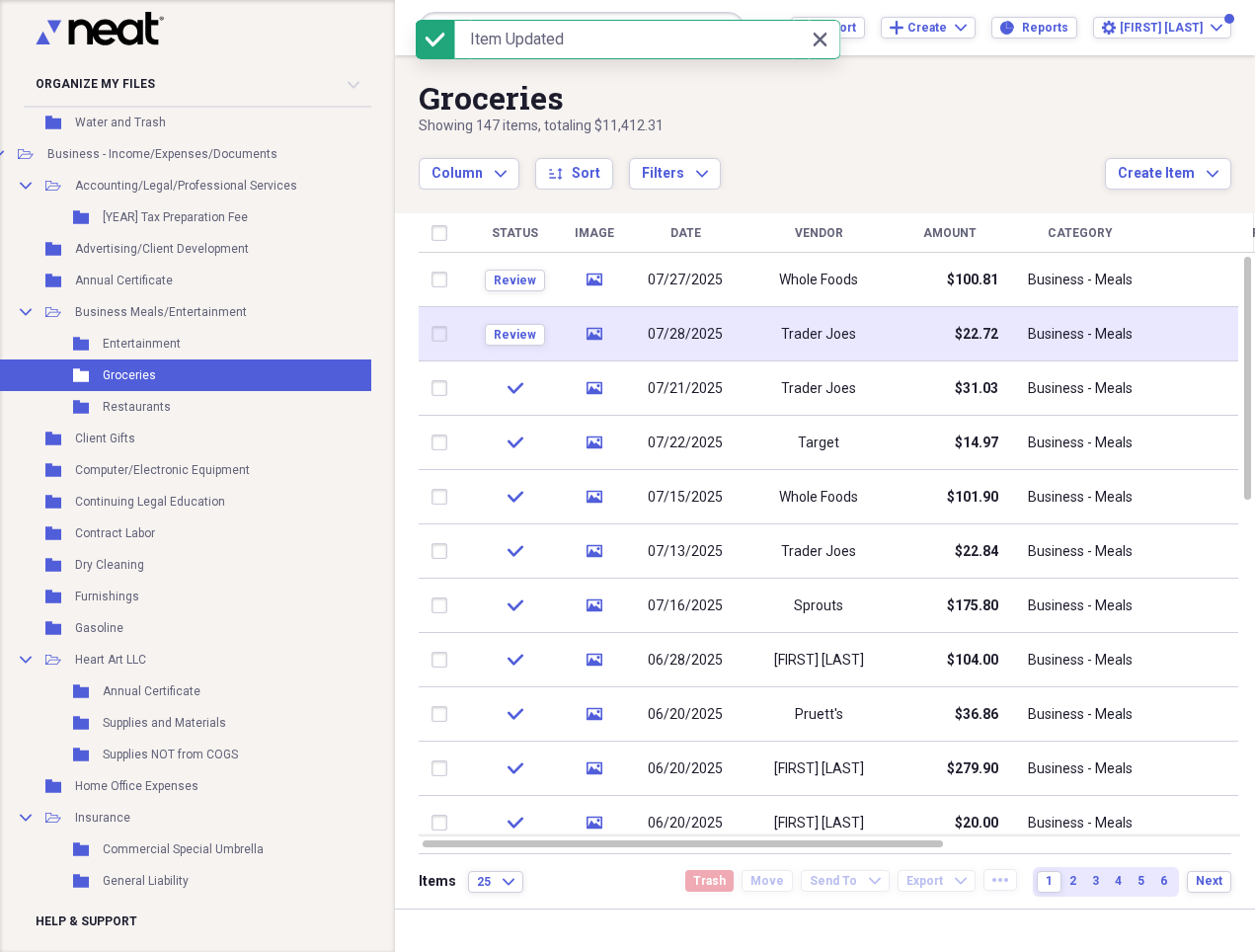 click on "Trader Joes" at bounding box center (819, 334) 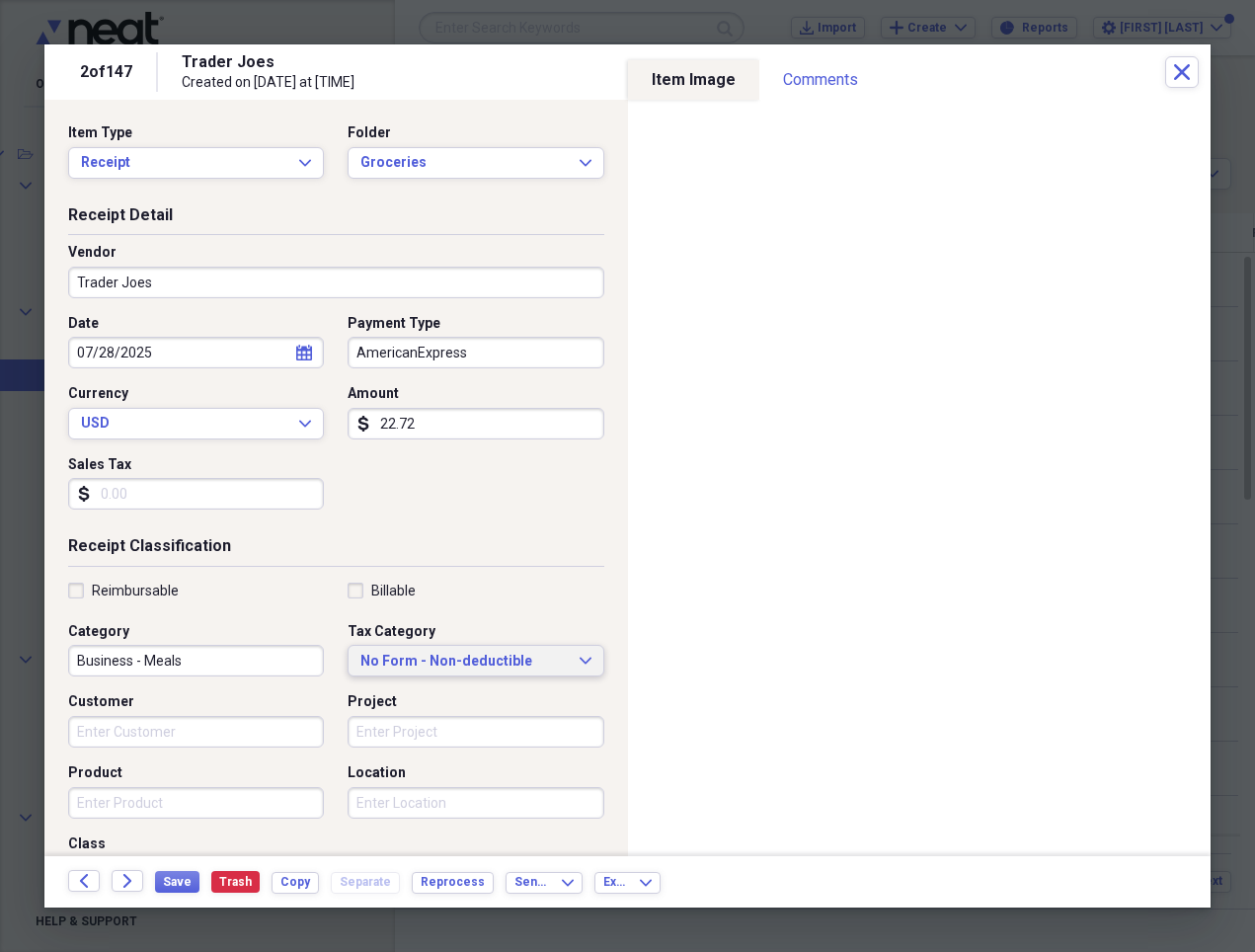 click on "No Form - Non-deductible" at bounding box center (463, 662) 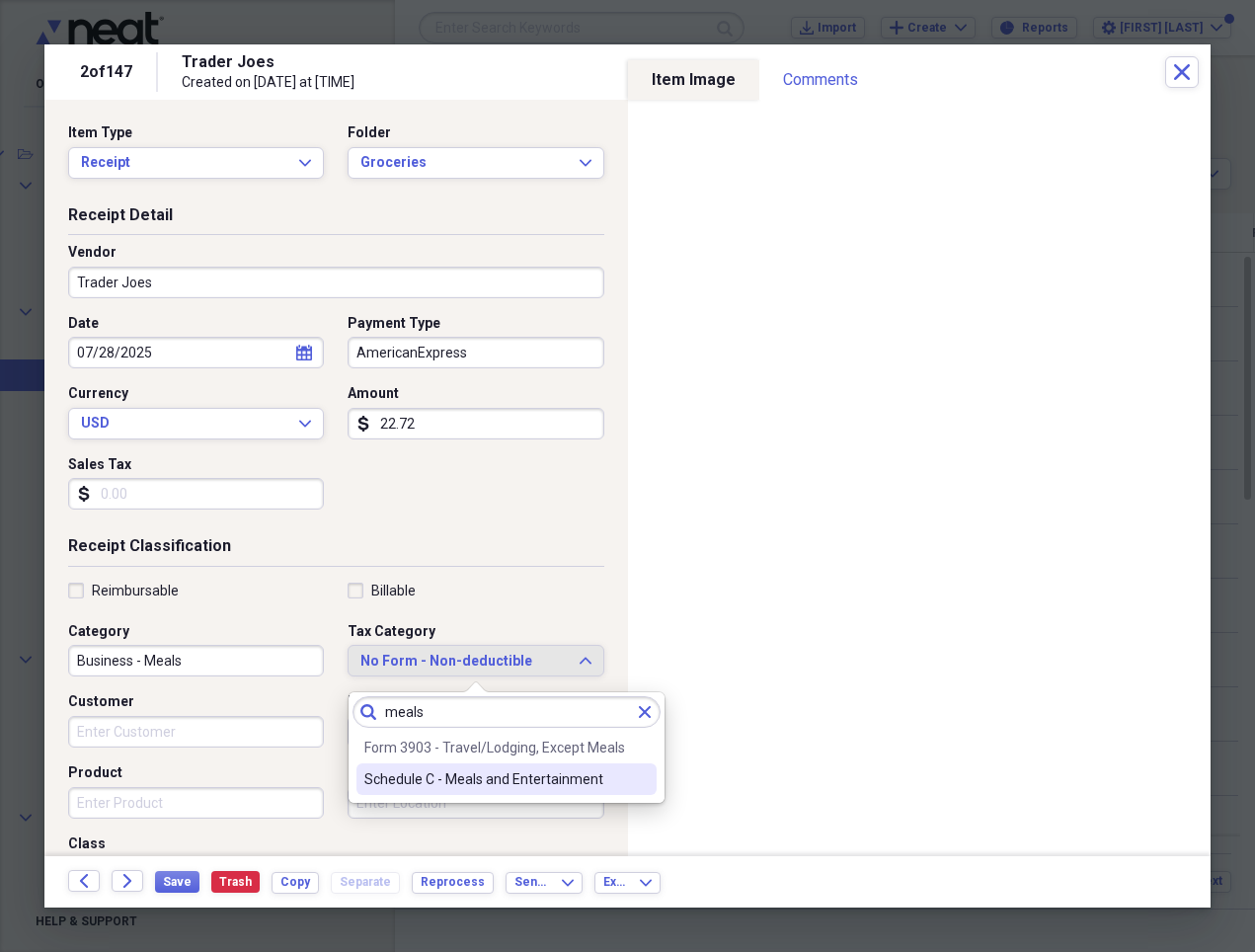 type on "meals" 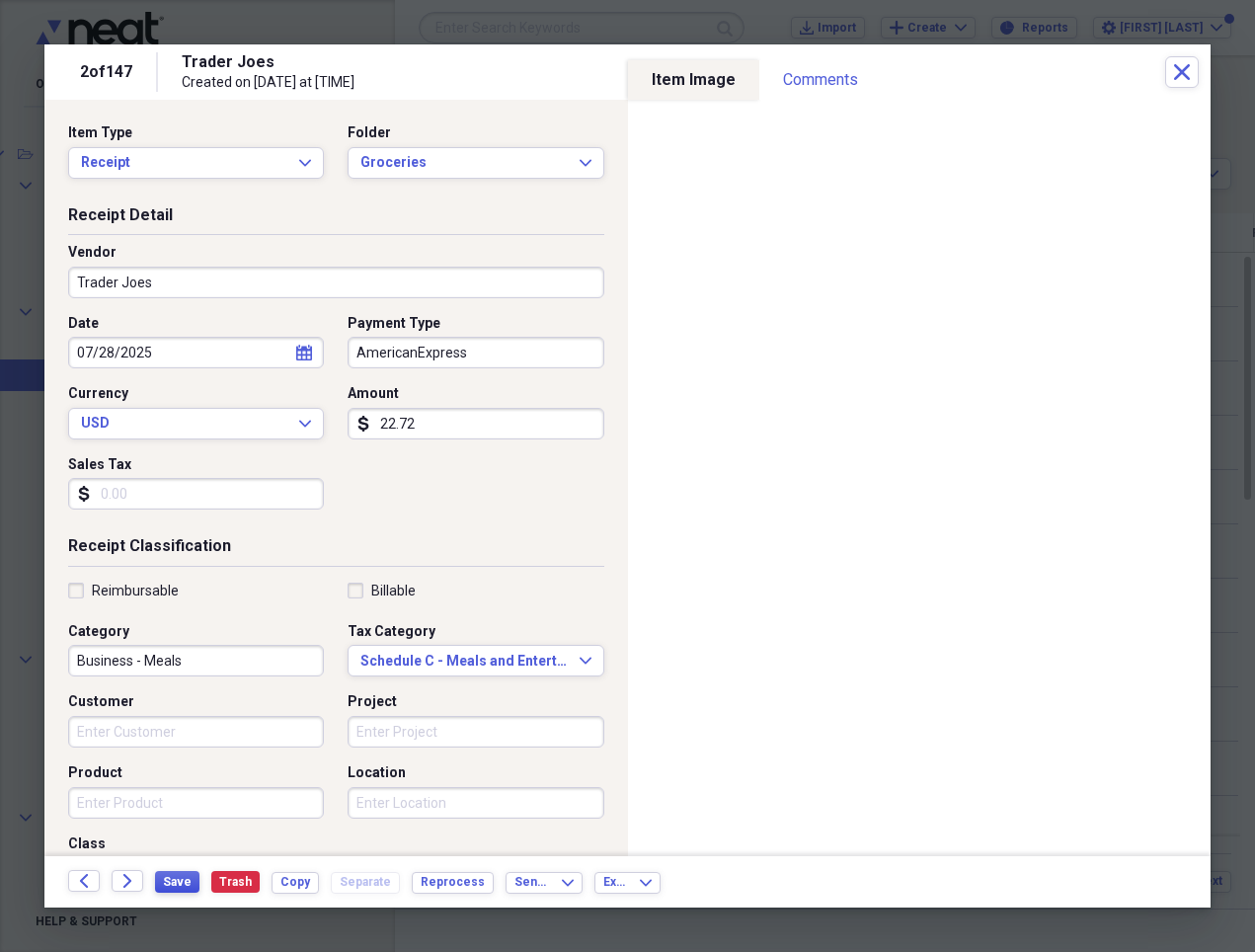 click on "Save" at bounding box center (177, 882) 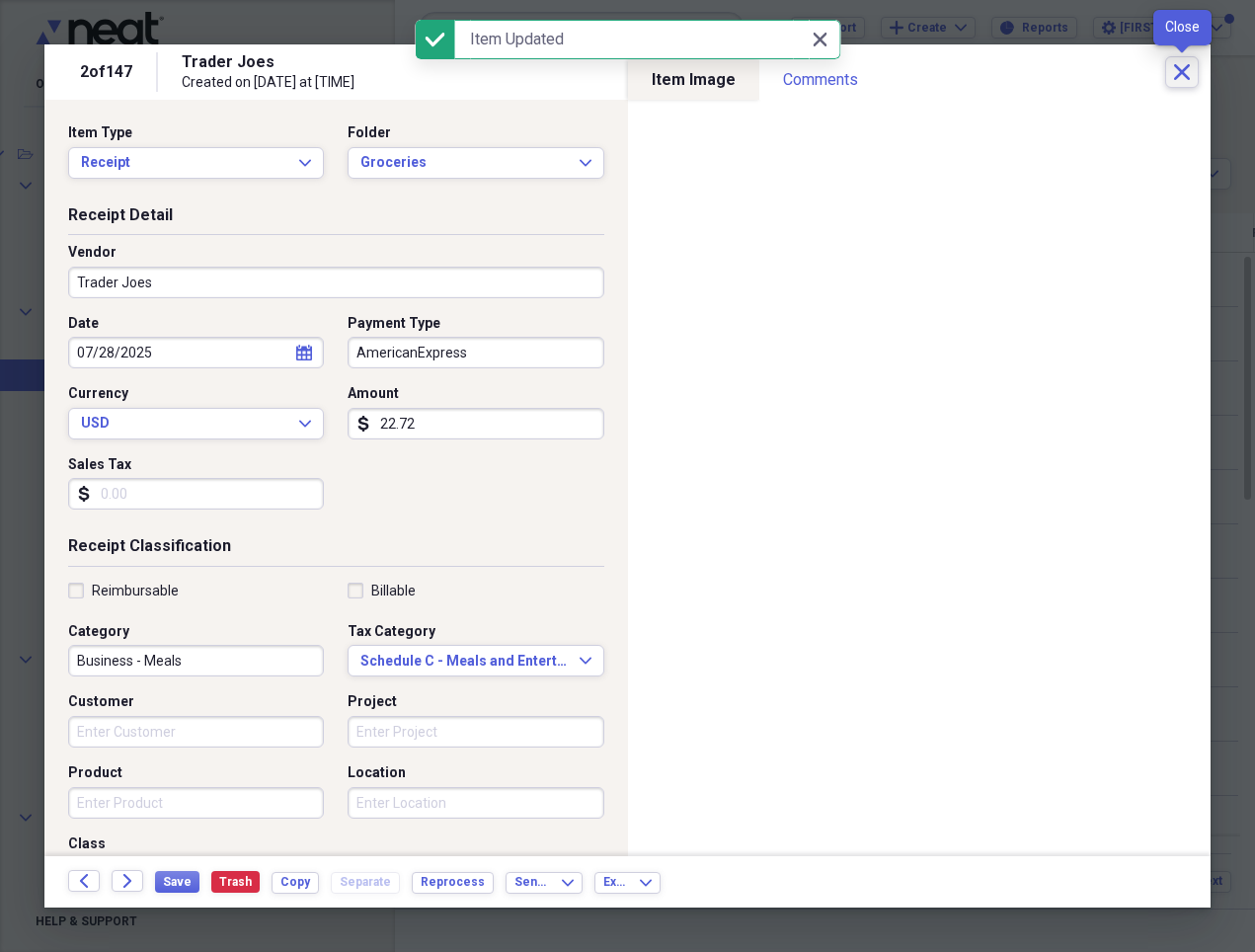 click on "Close" 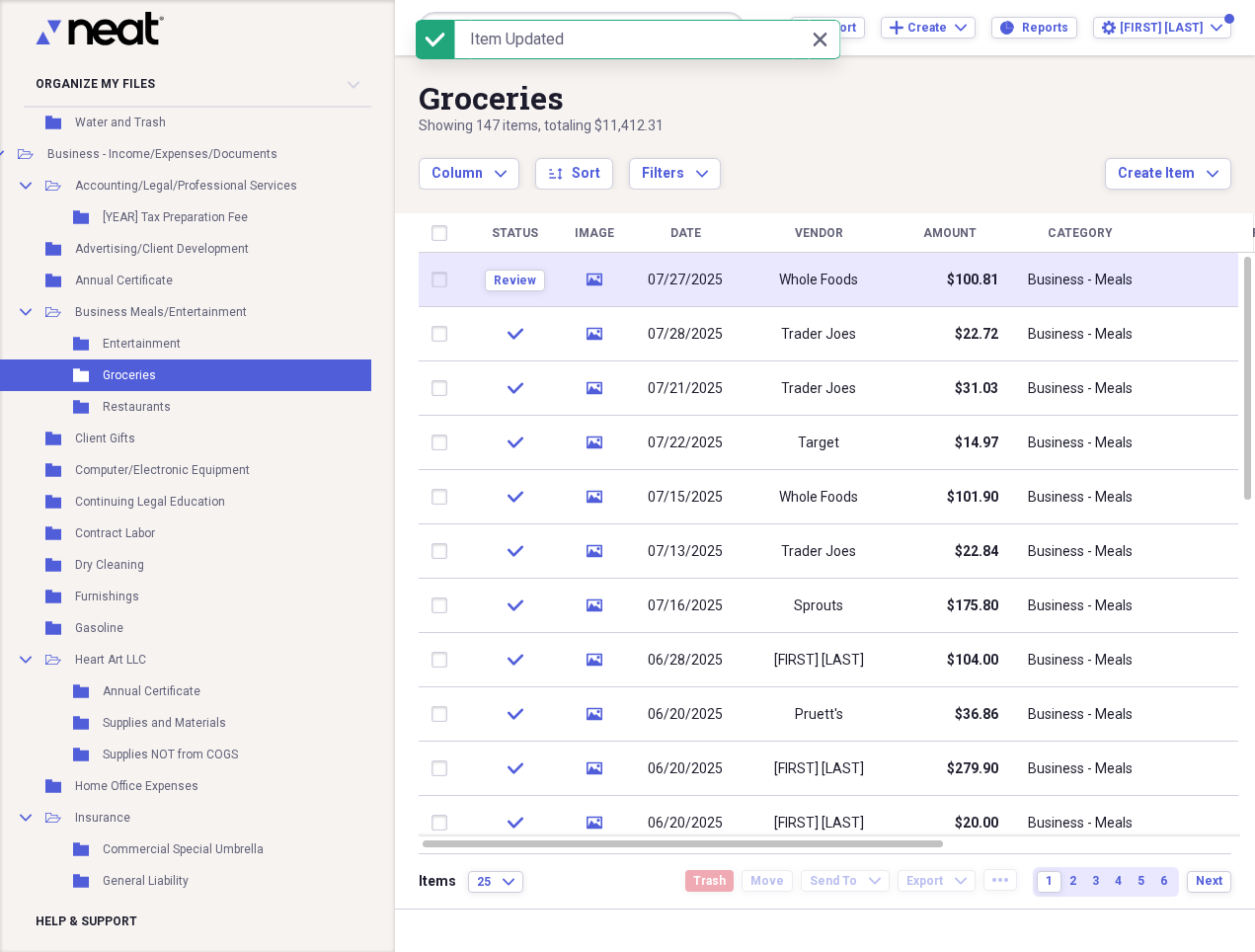 click on "$100.81" at bounding box center (949, 279) 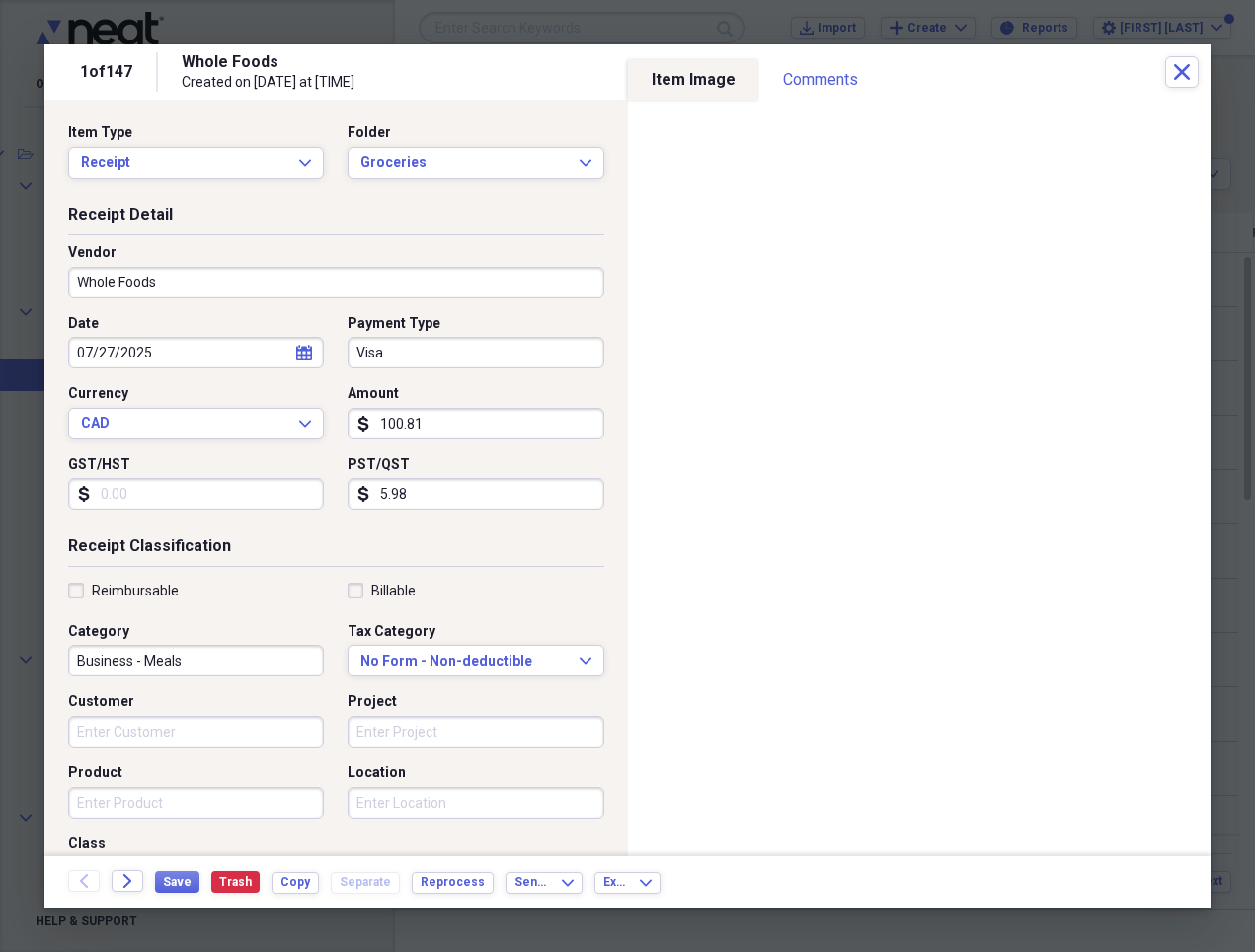 click on "Visa" at bounding box center (475, 353) 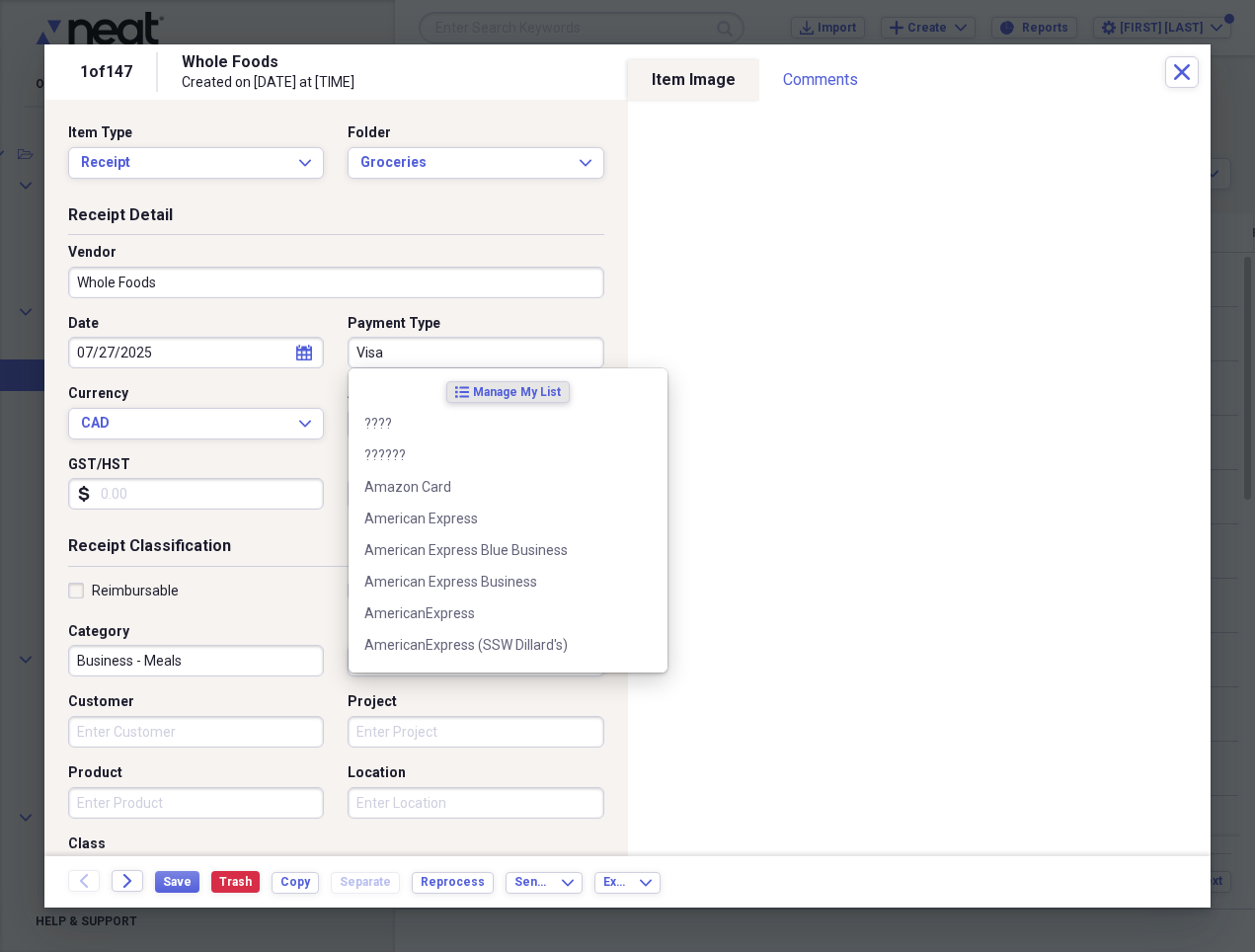 click on "Visa" at bounding box center (475, 353) 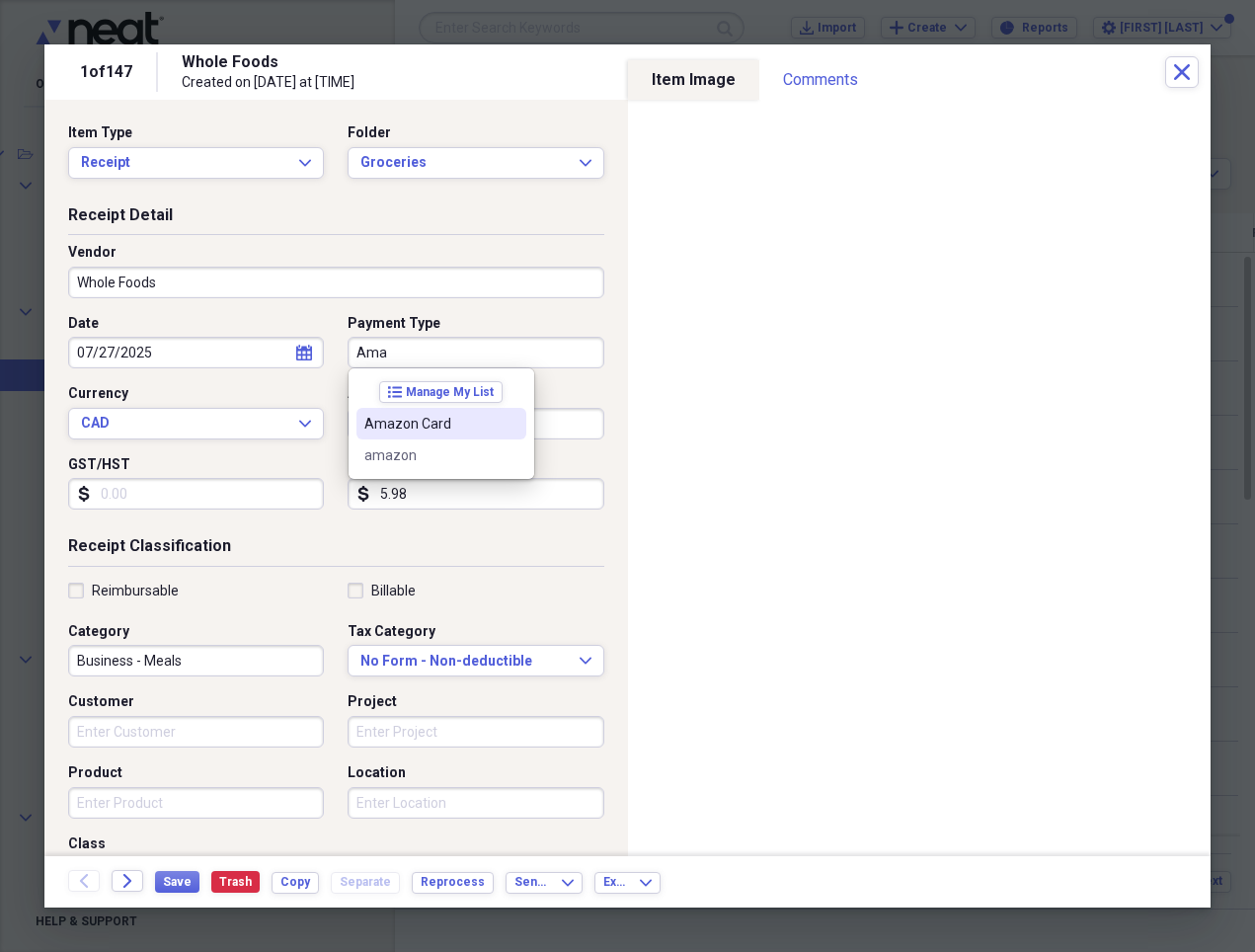 click on "Amazon Card" at bounding box center [430, 424] 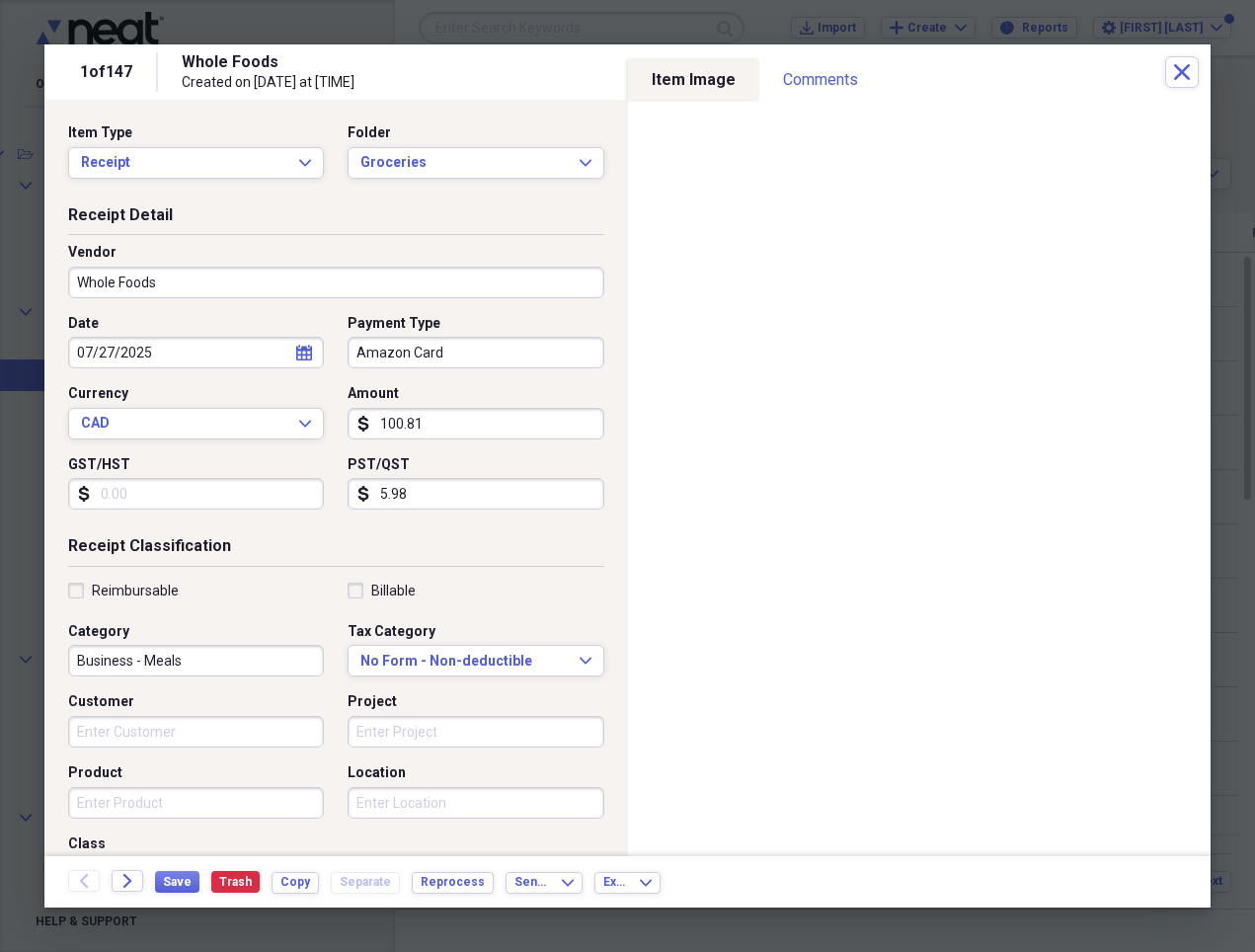 click on "5.98" at bounding box center [475, 494] 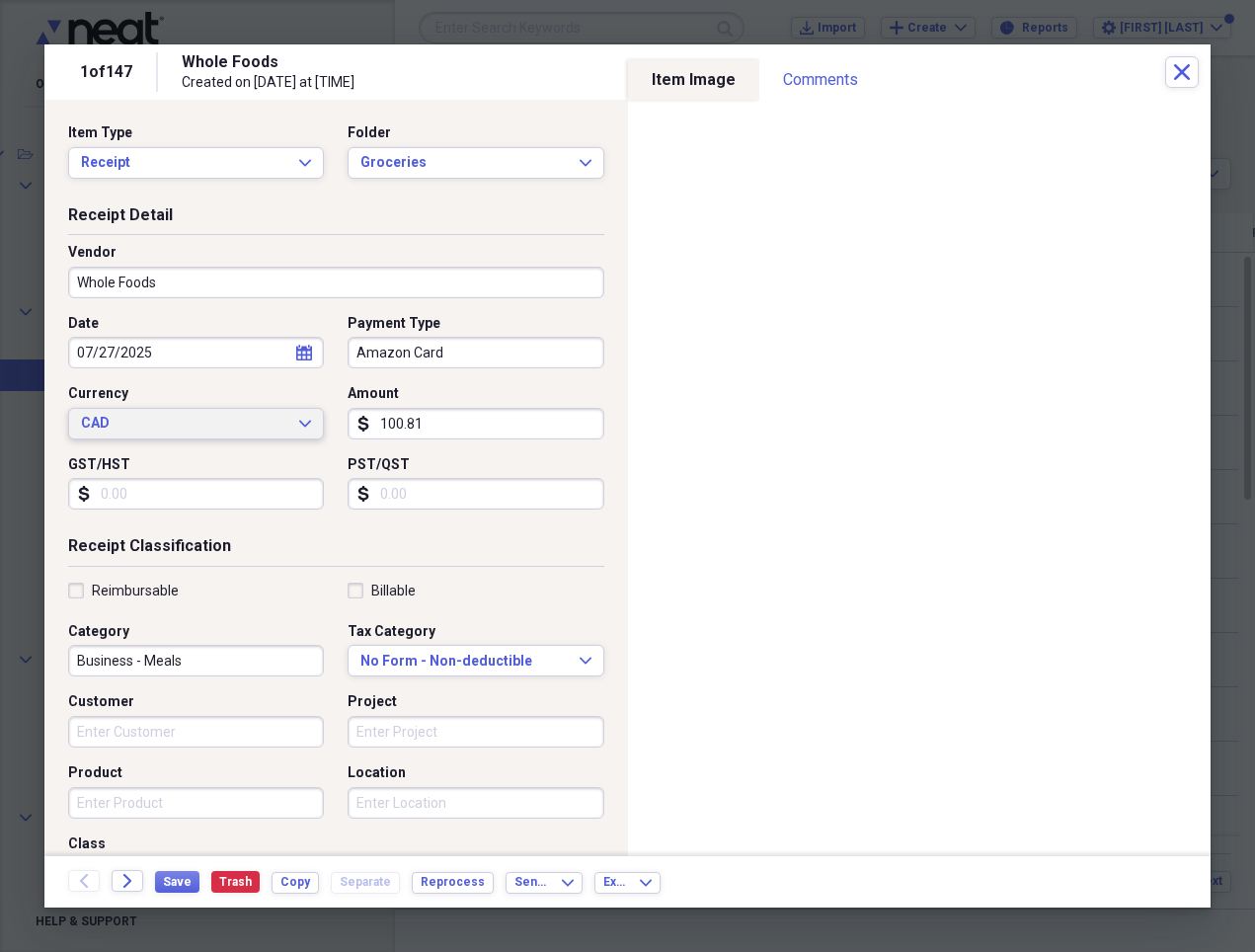 type 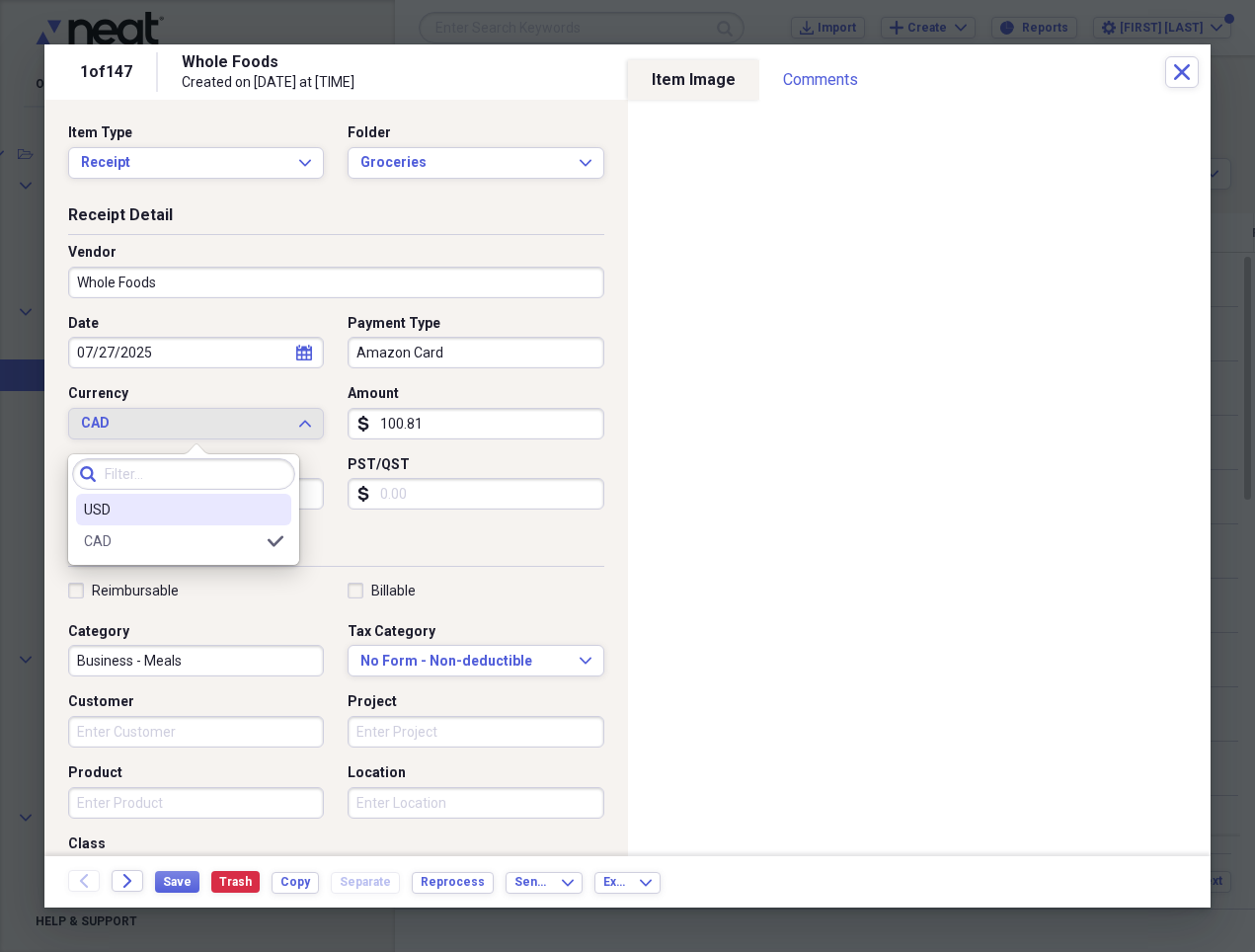 click on "USD" at bounding box center (172, 510) 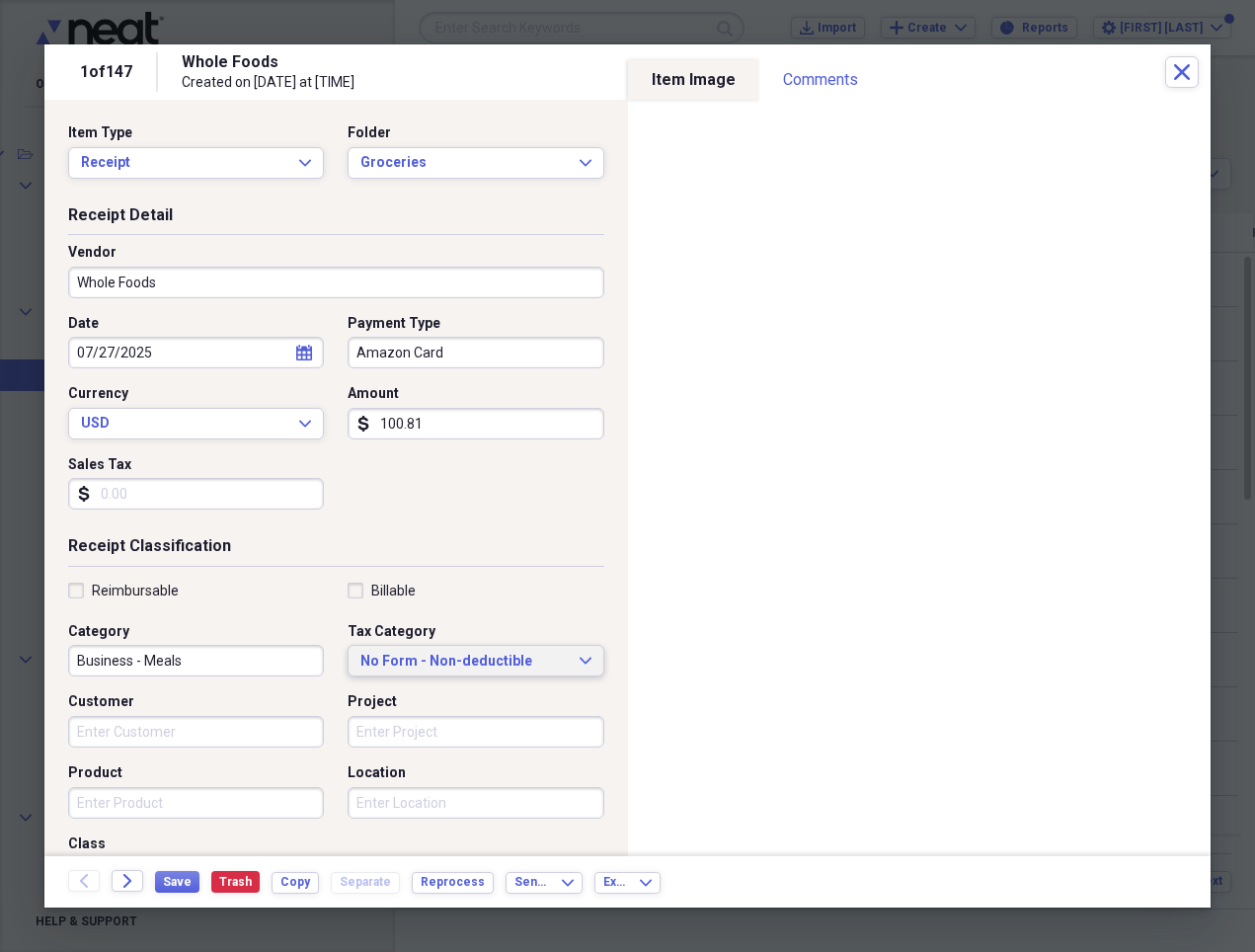 click on "No Form - Non-deductible" at bounding box center (463, 662) 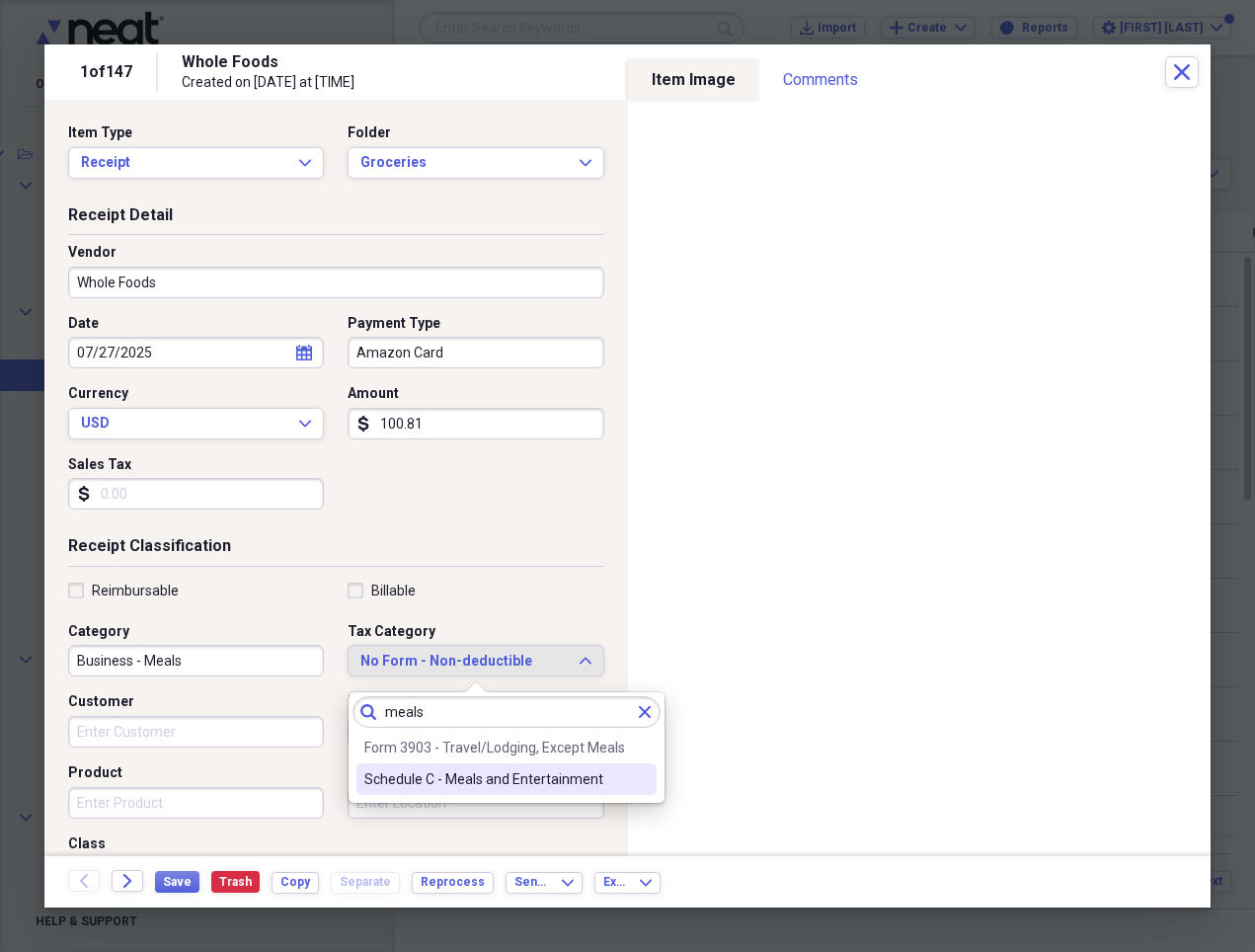type on "meals" 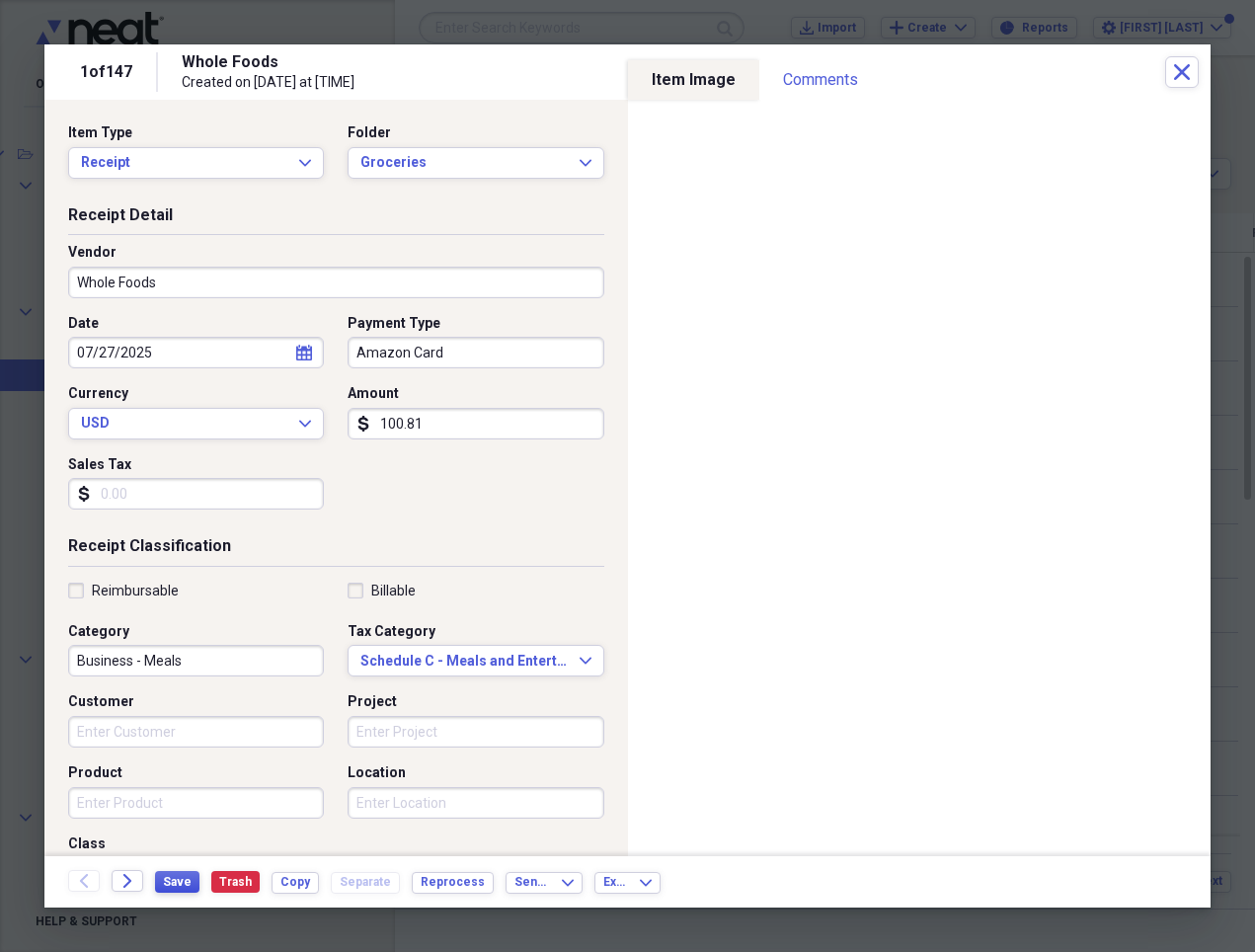 click on "Save" at bounding box center (177, 882) 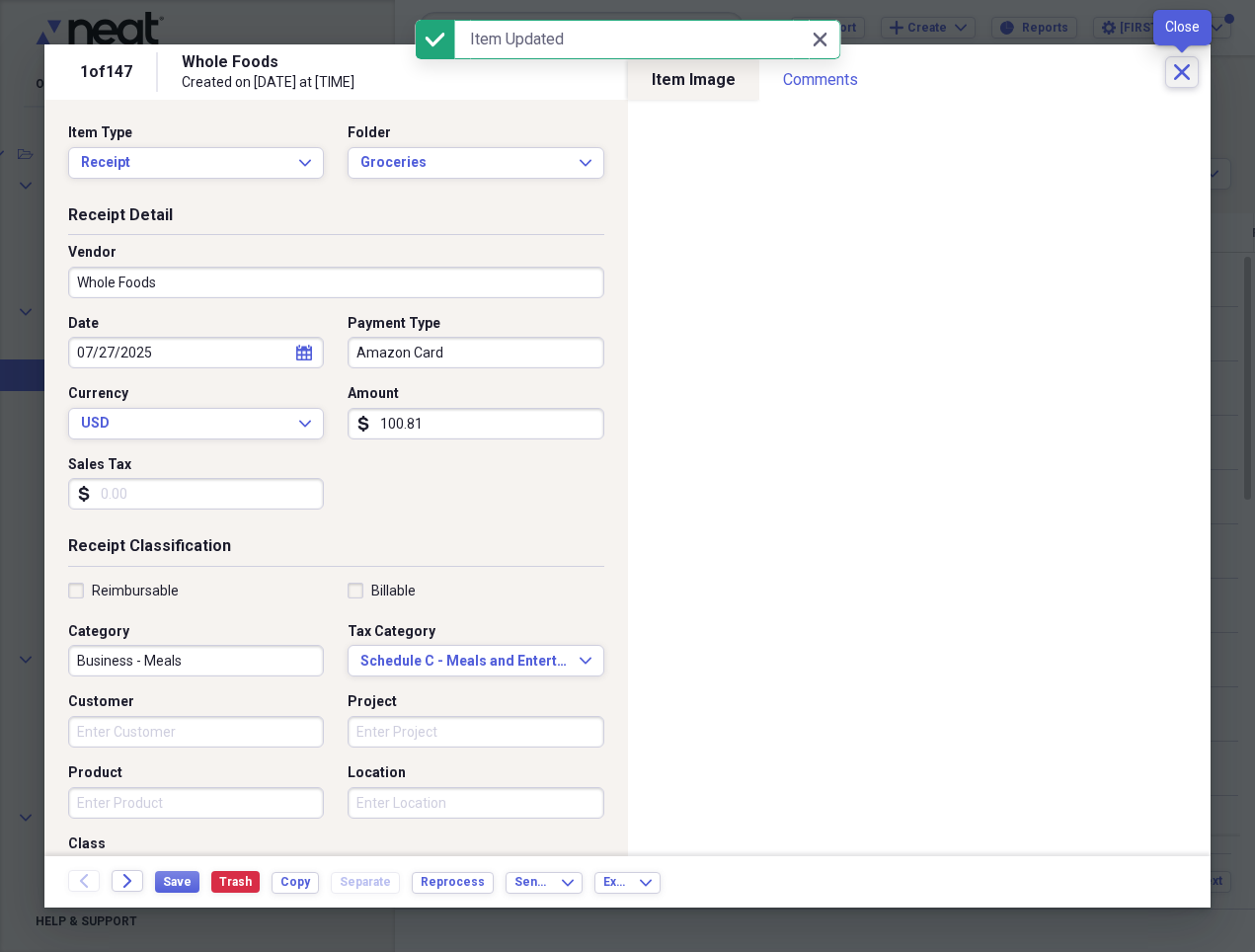 click 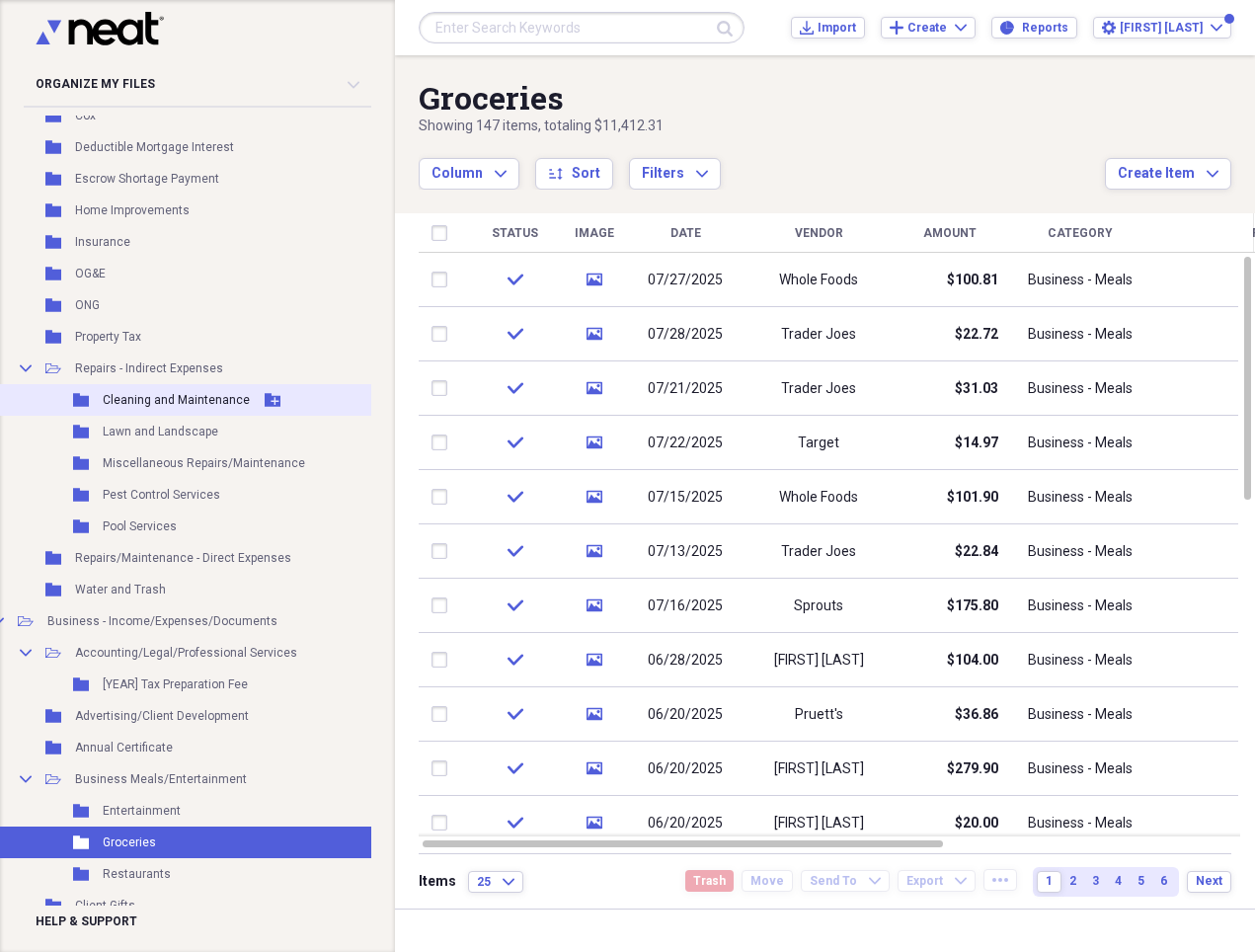 scroll, scrollTop: 818, scrollLeft: 73, axis: both 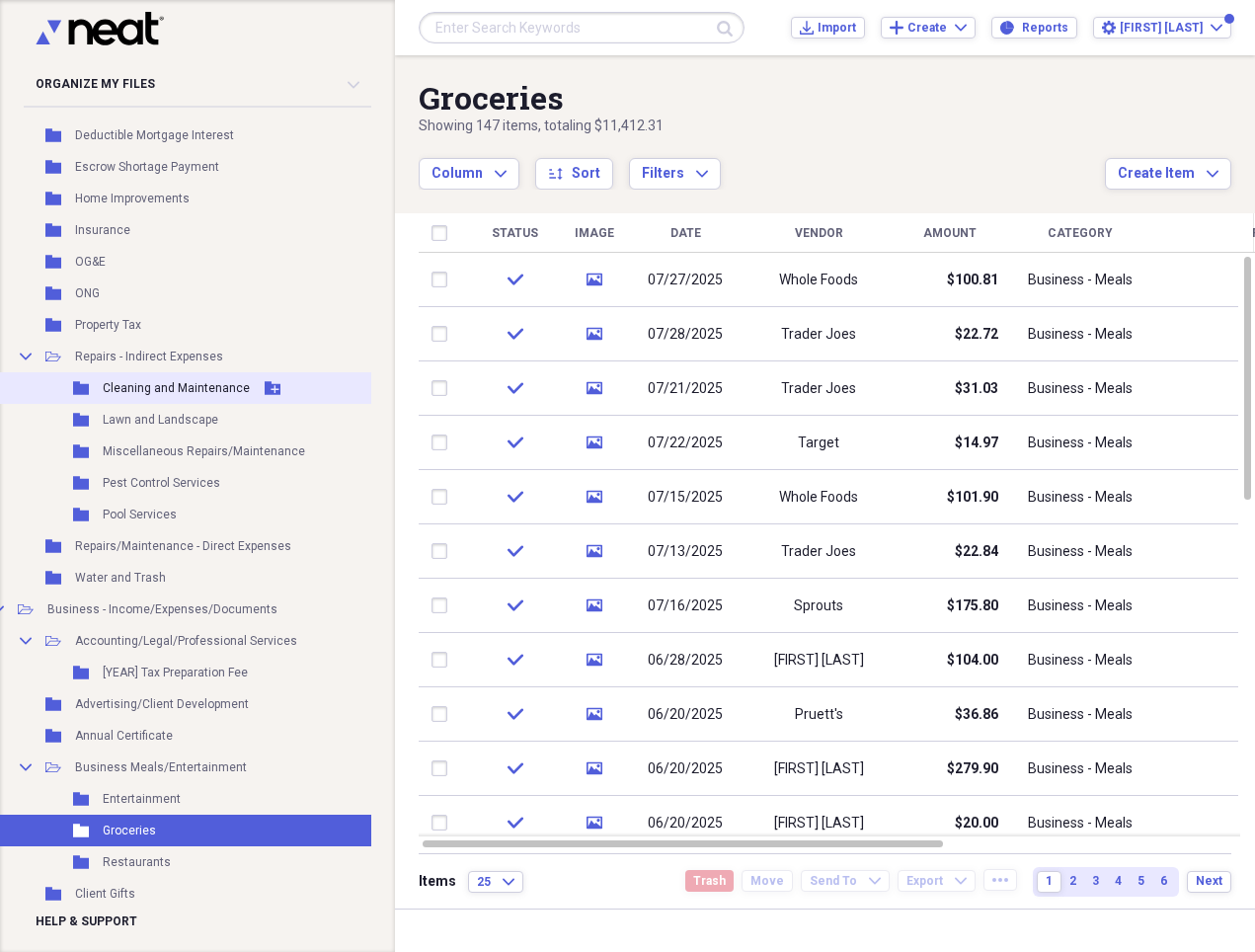 click on "Cleaning and Maintenance" at bounding box center (176, 388) 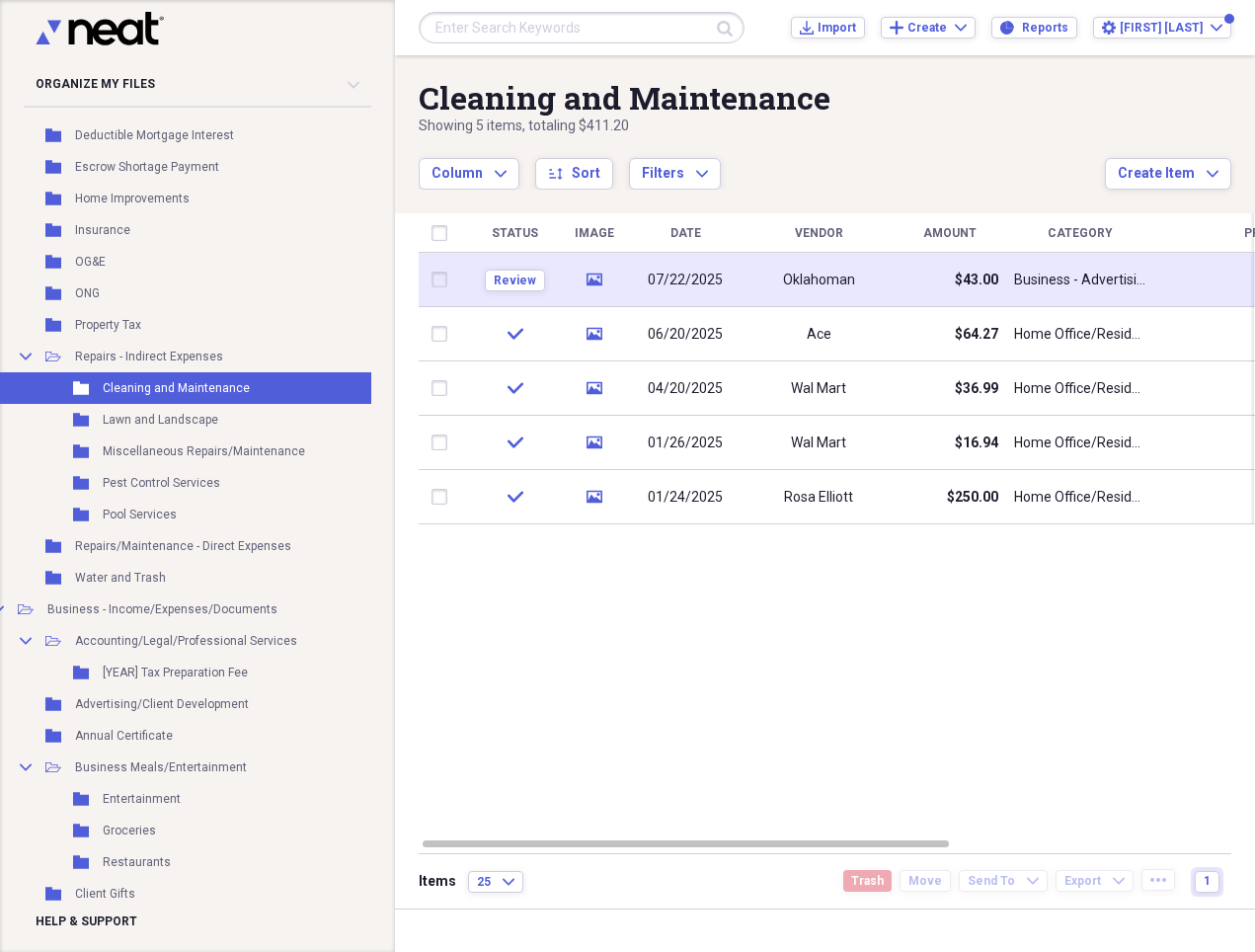 click on "Oklahoman" at bounding box center (819, 279) 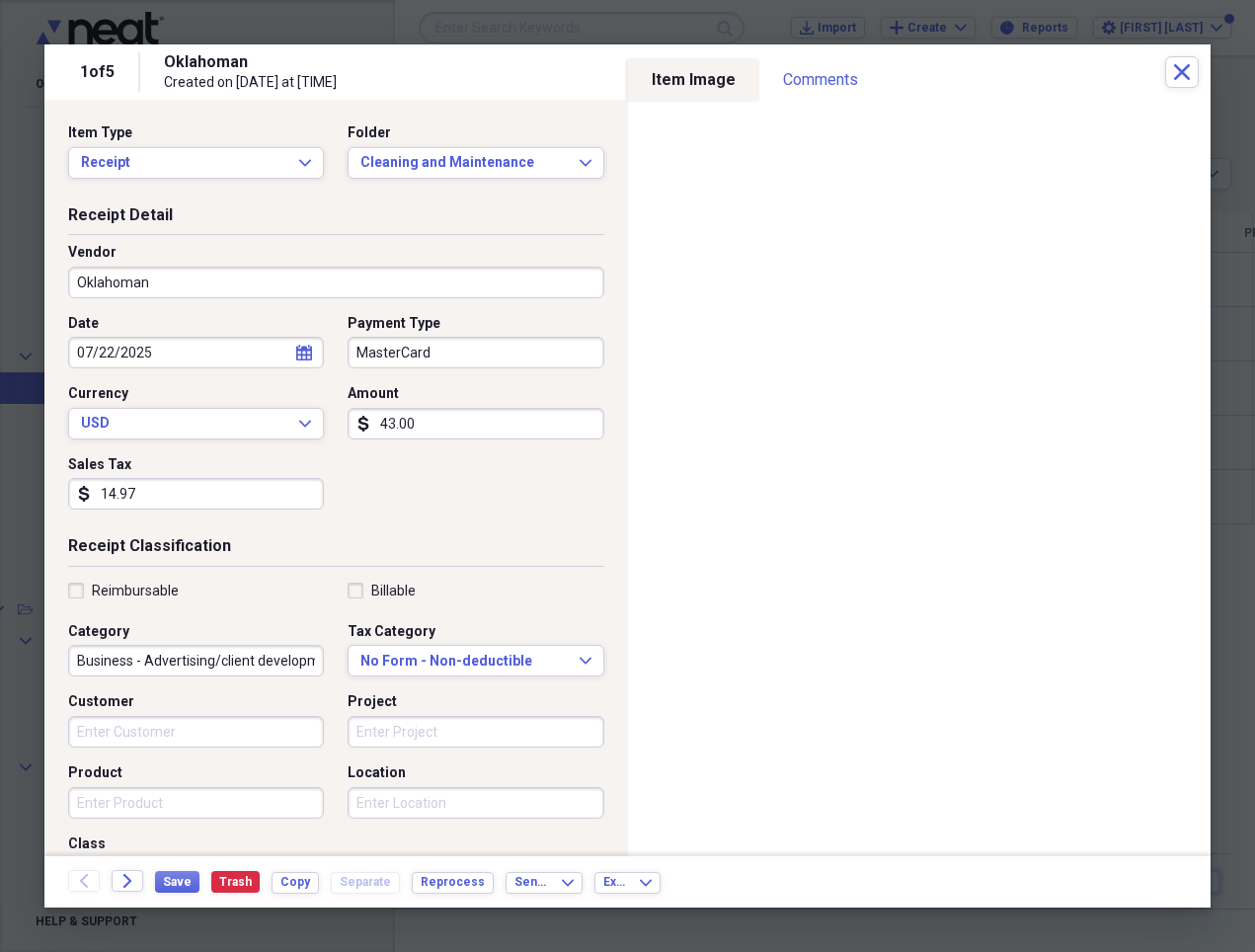 click on "Oklahoman" at bounding box center [336, 282] 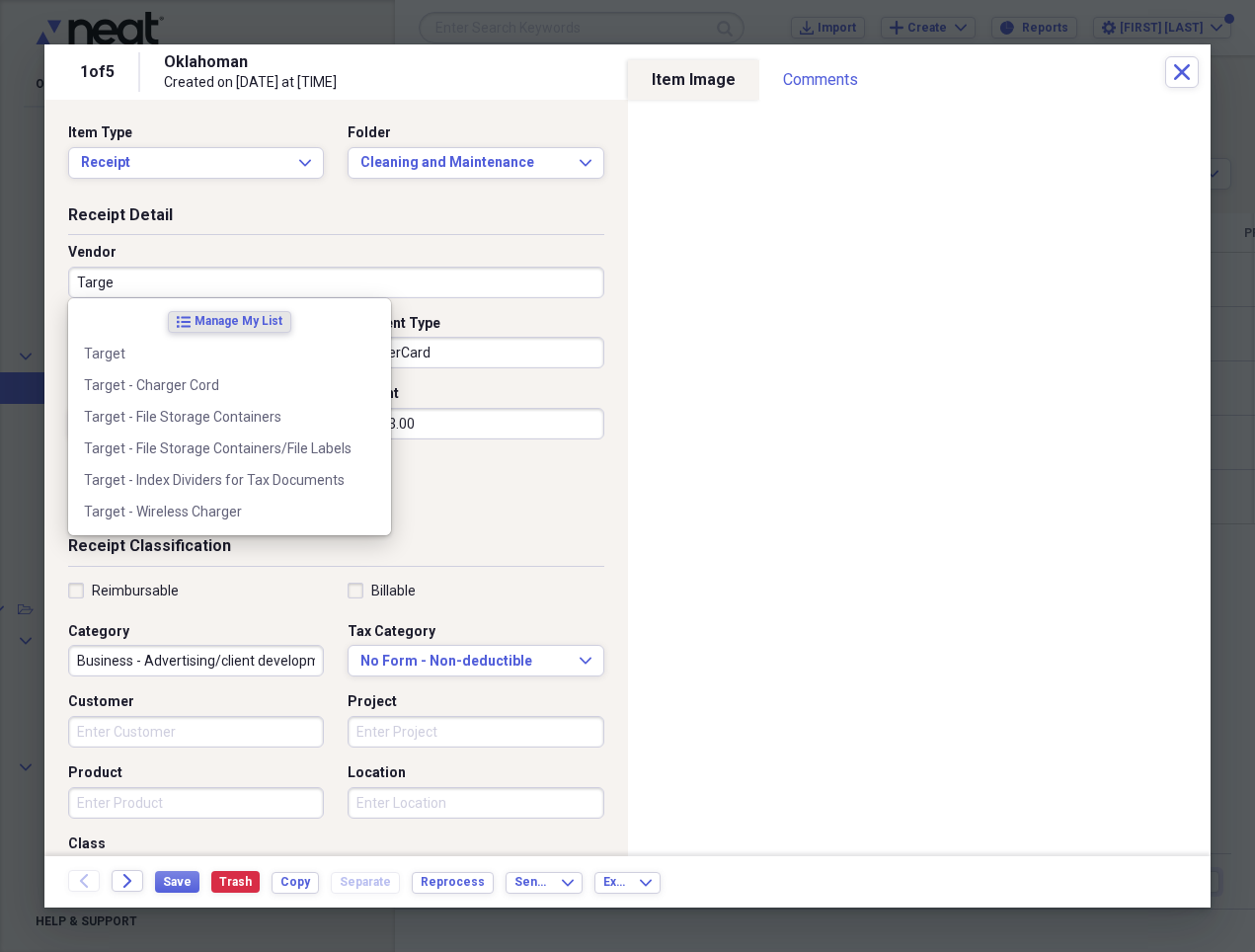 type on "Target" 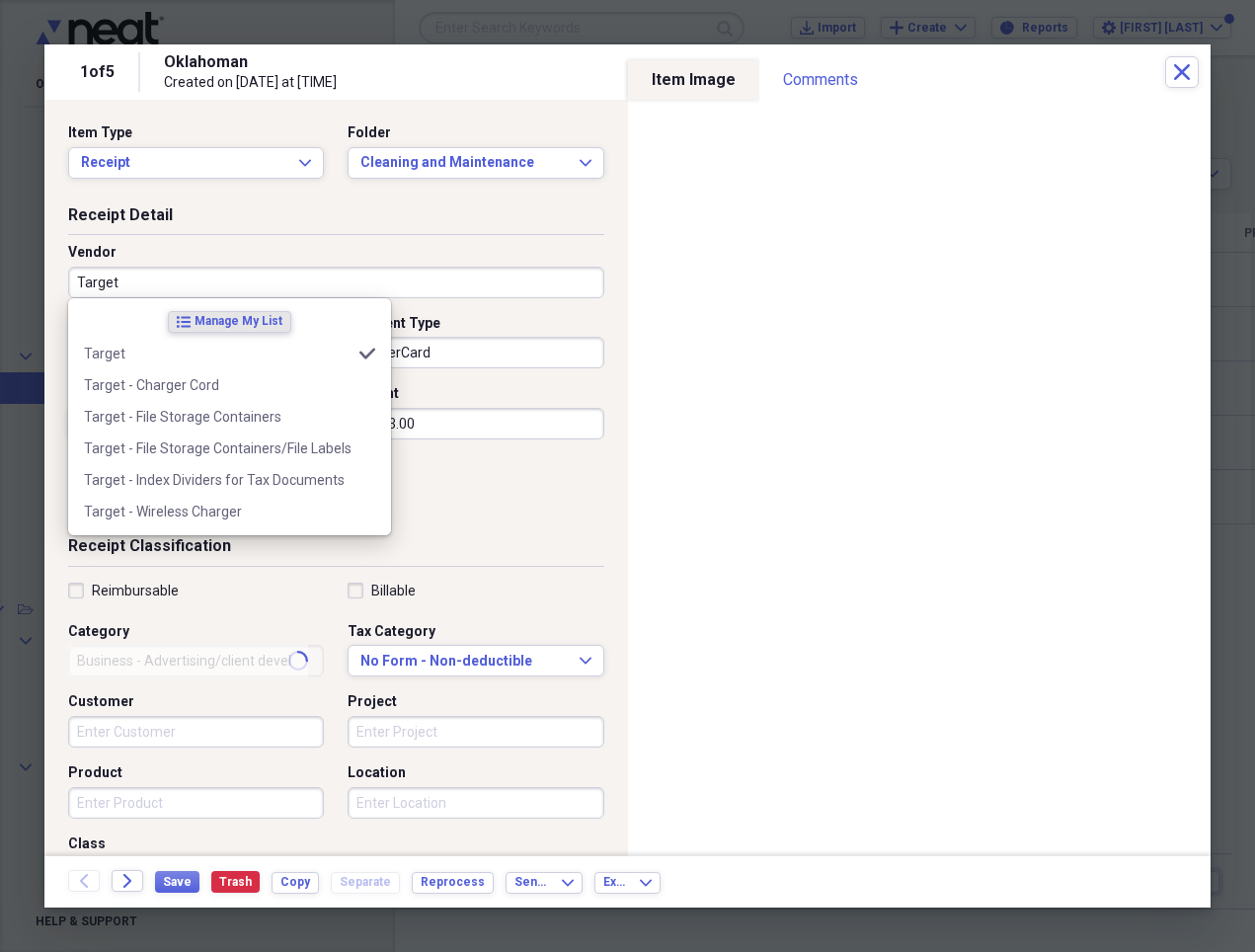 type on "Business - Meals" 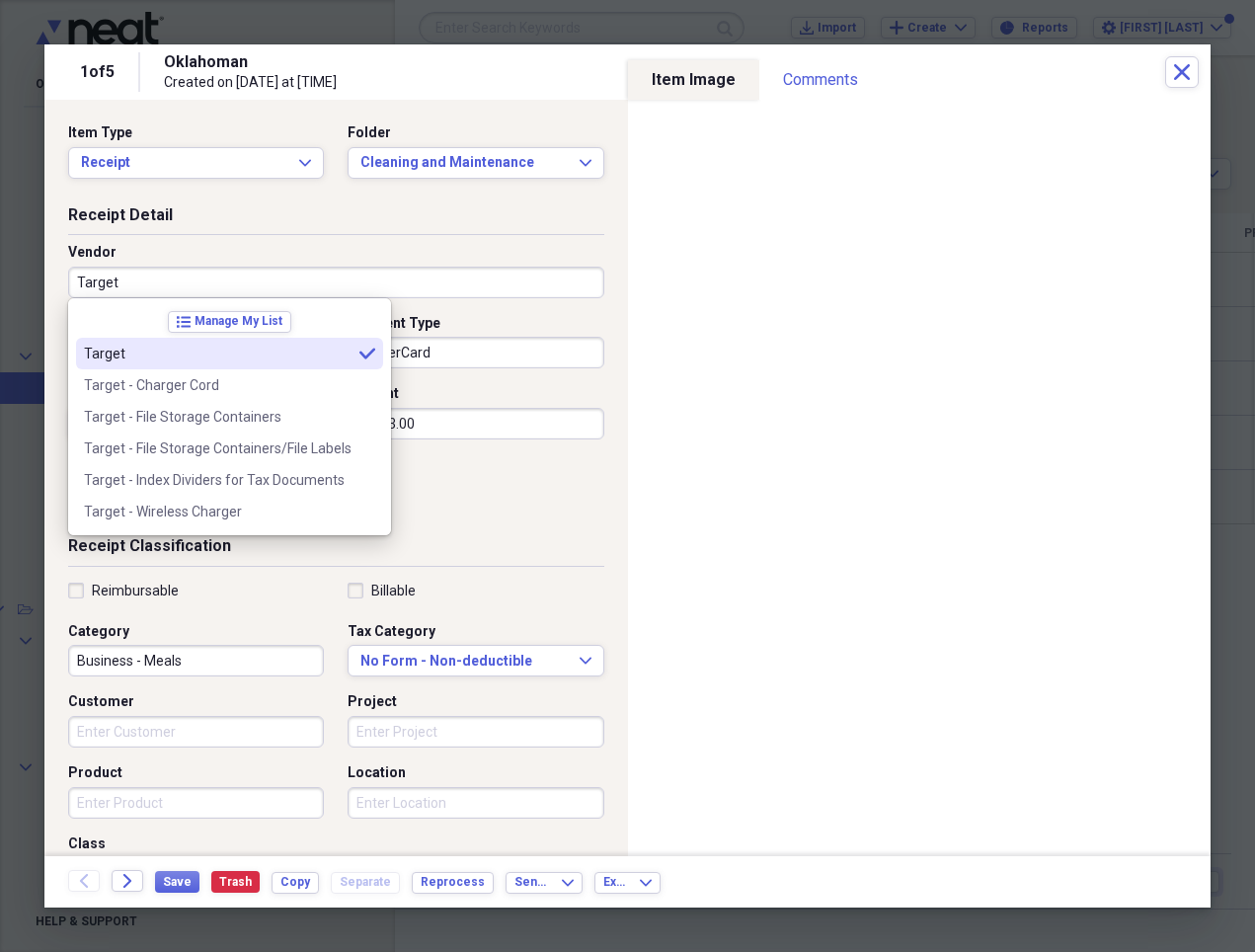 type on "Target" 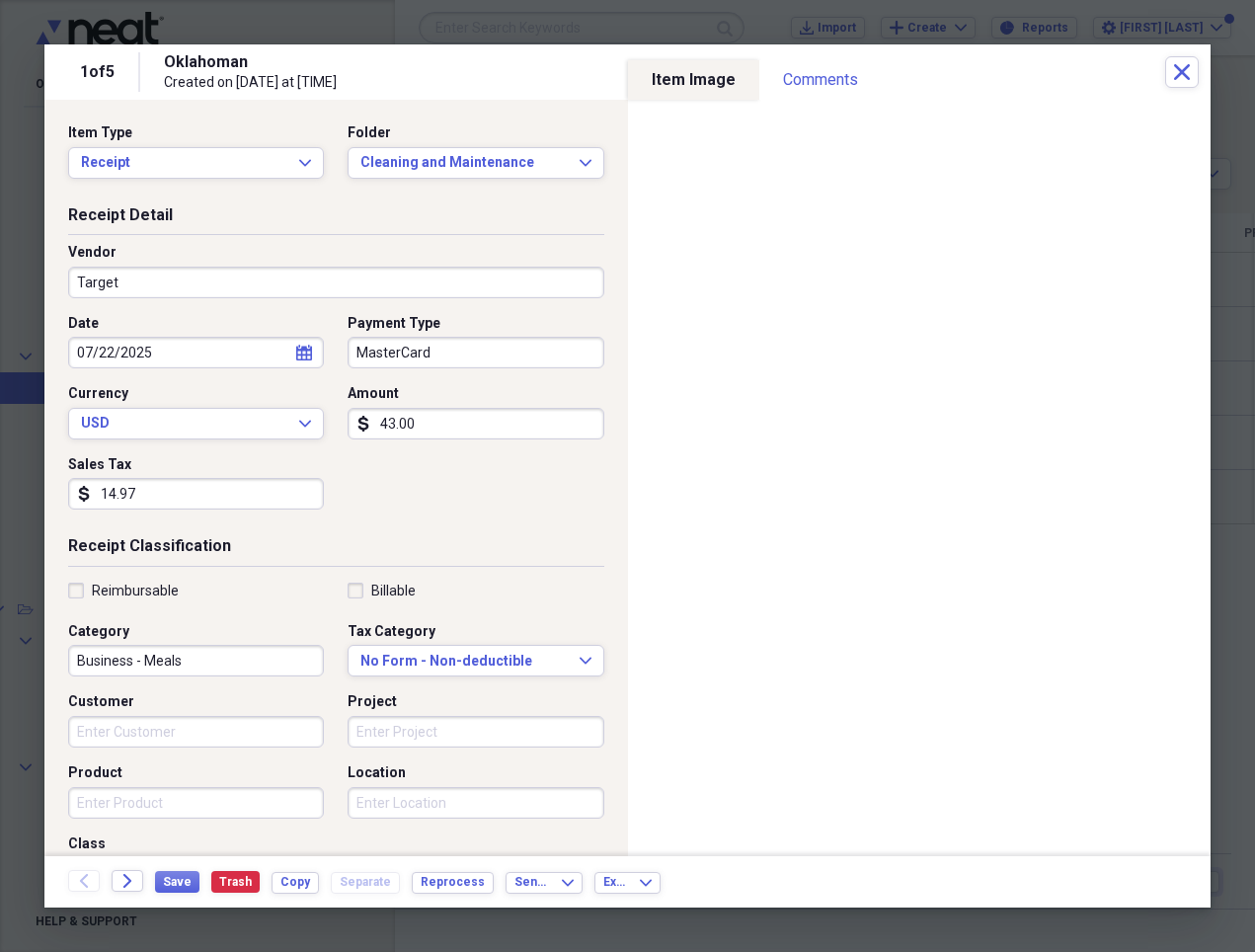 click on "43.00" at bounding box center (475, 424) 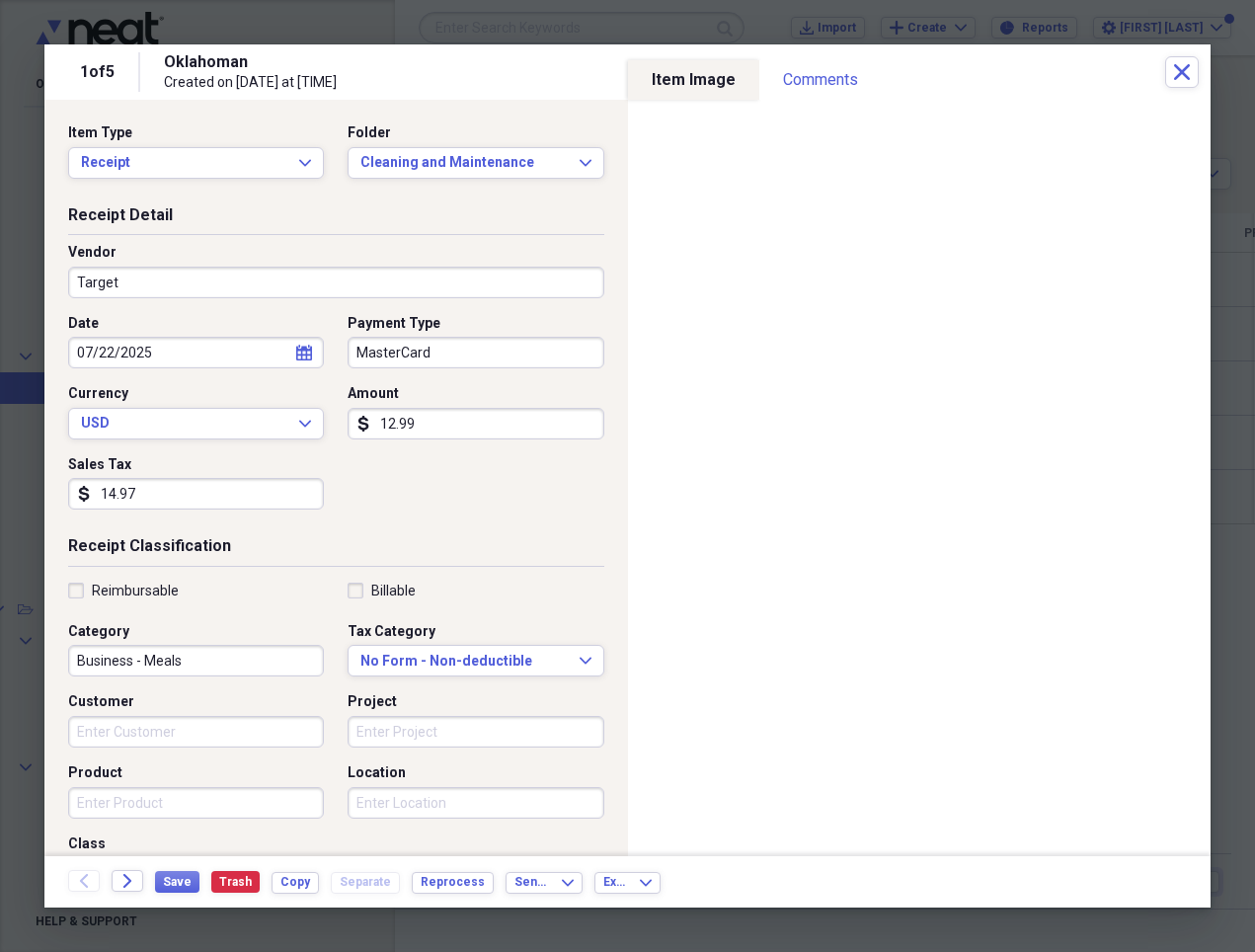 type on "12.99" 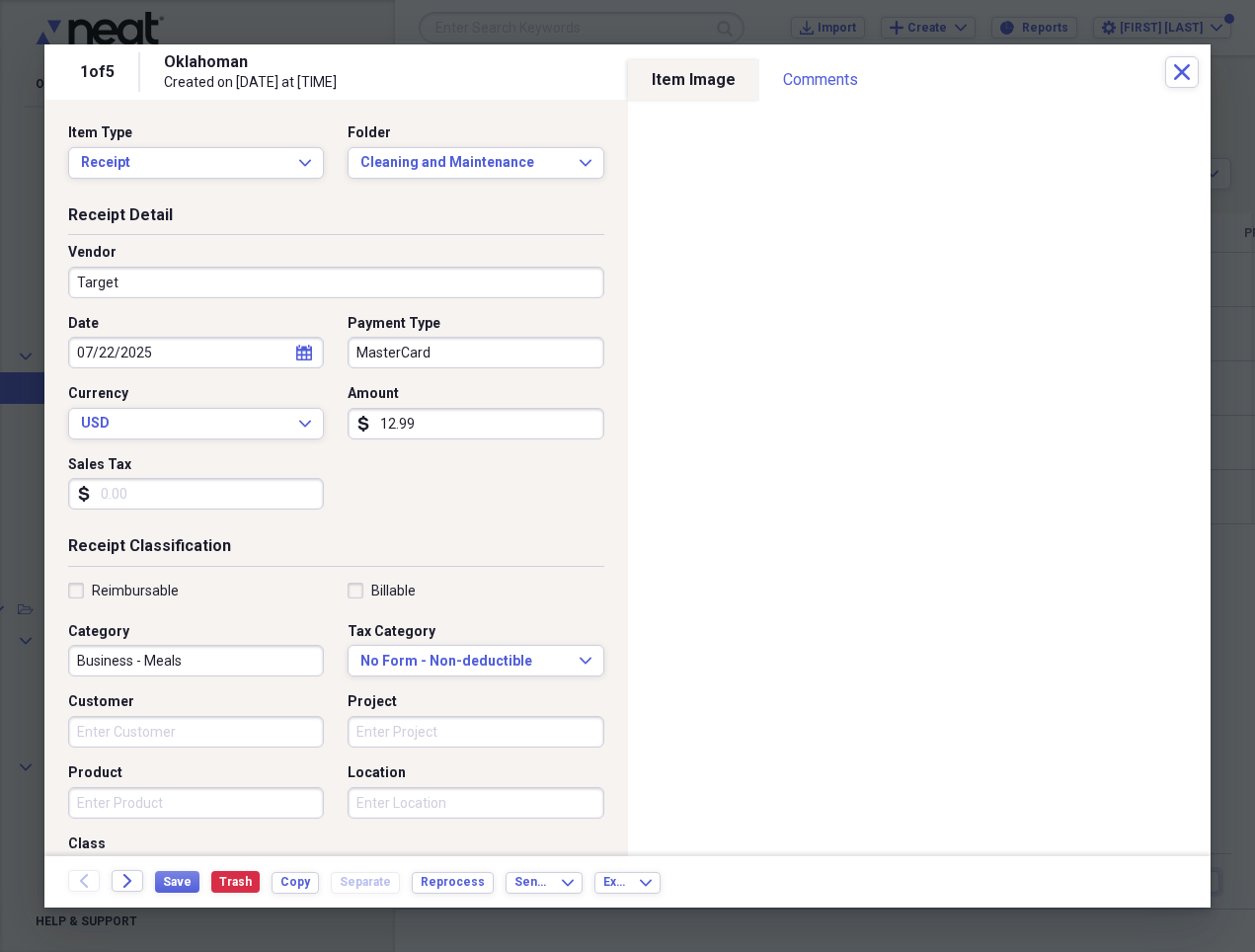 type 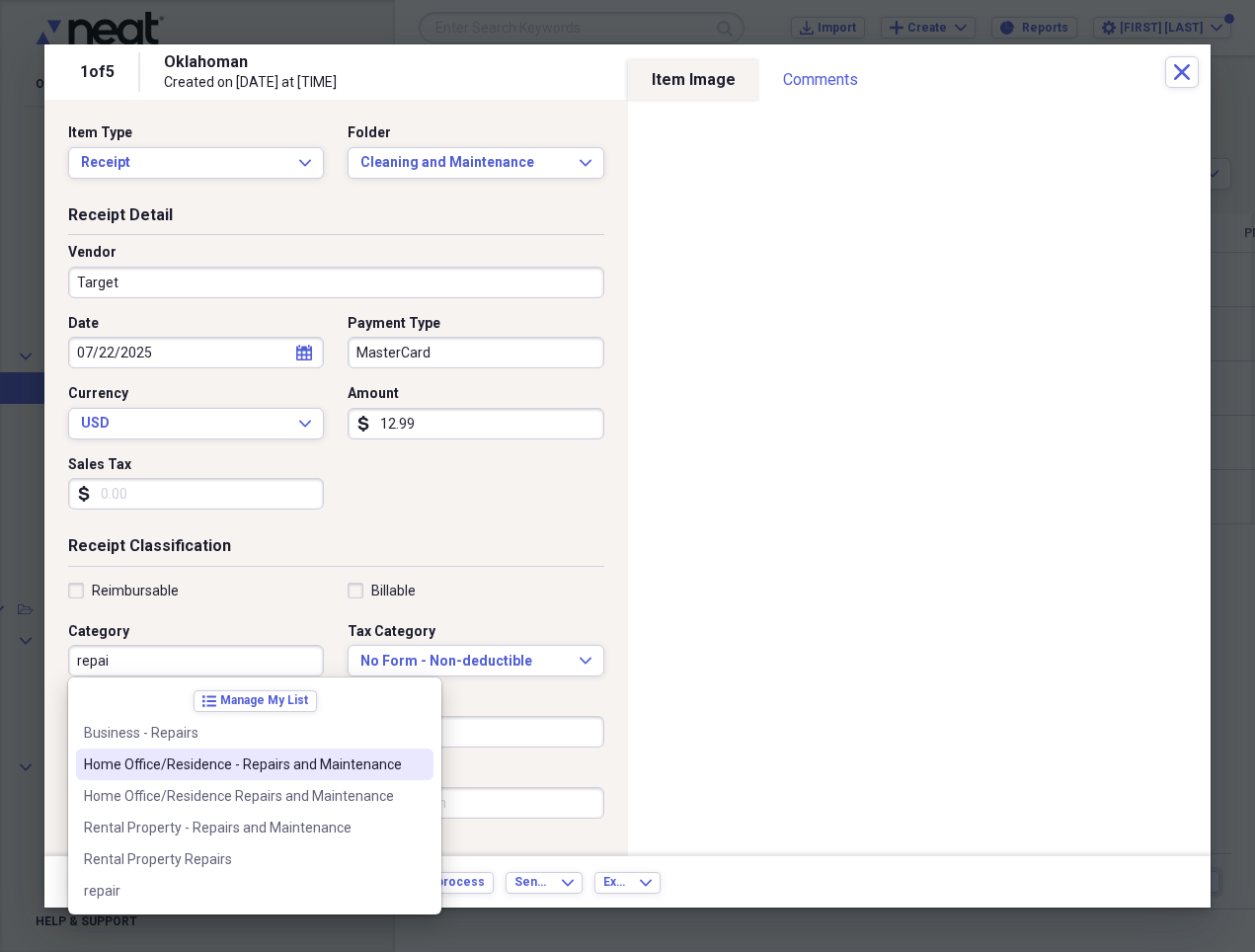 click on "Home Office/Residence - Repairs and Maintenance" at bounding box center [255, 764] 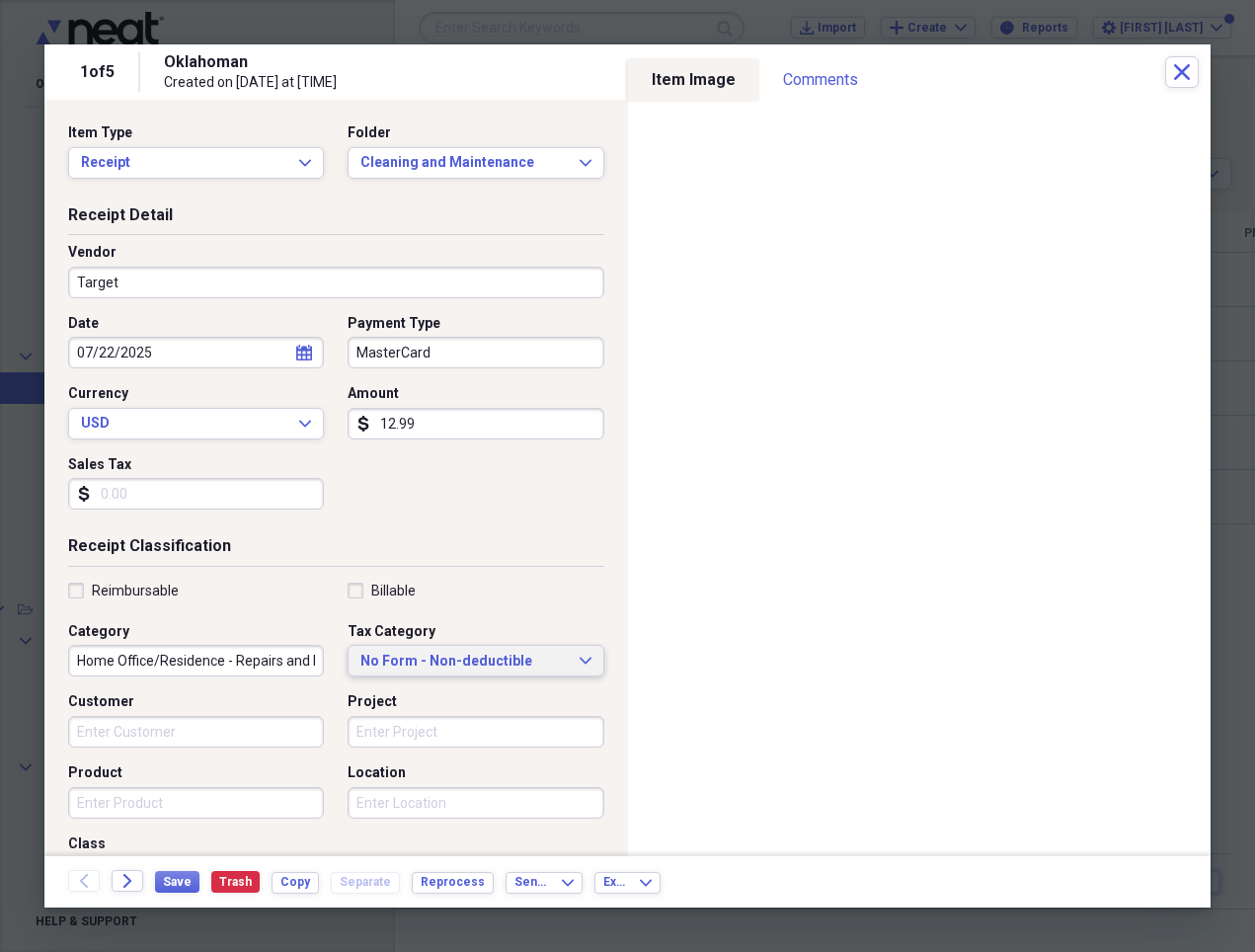 click on "No Form - Non-deductible" at bounding box center [463, 662] 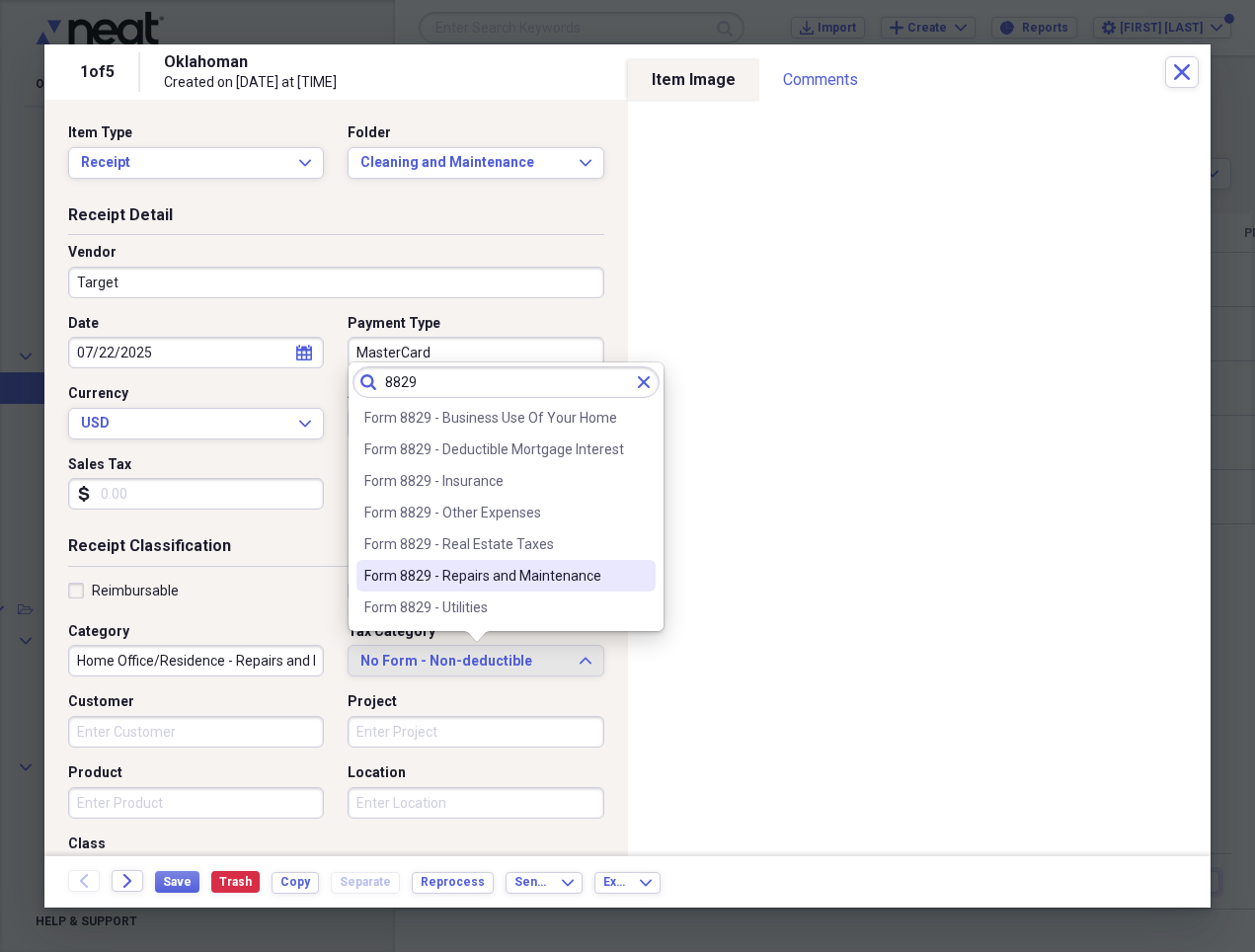type on "8829" 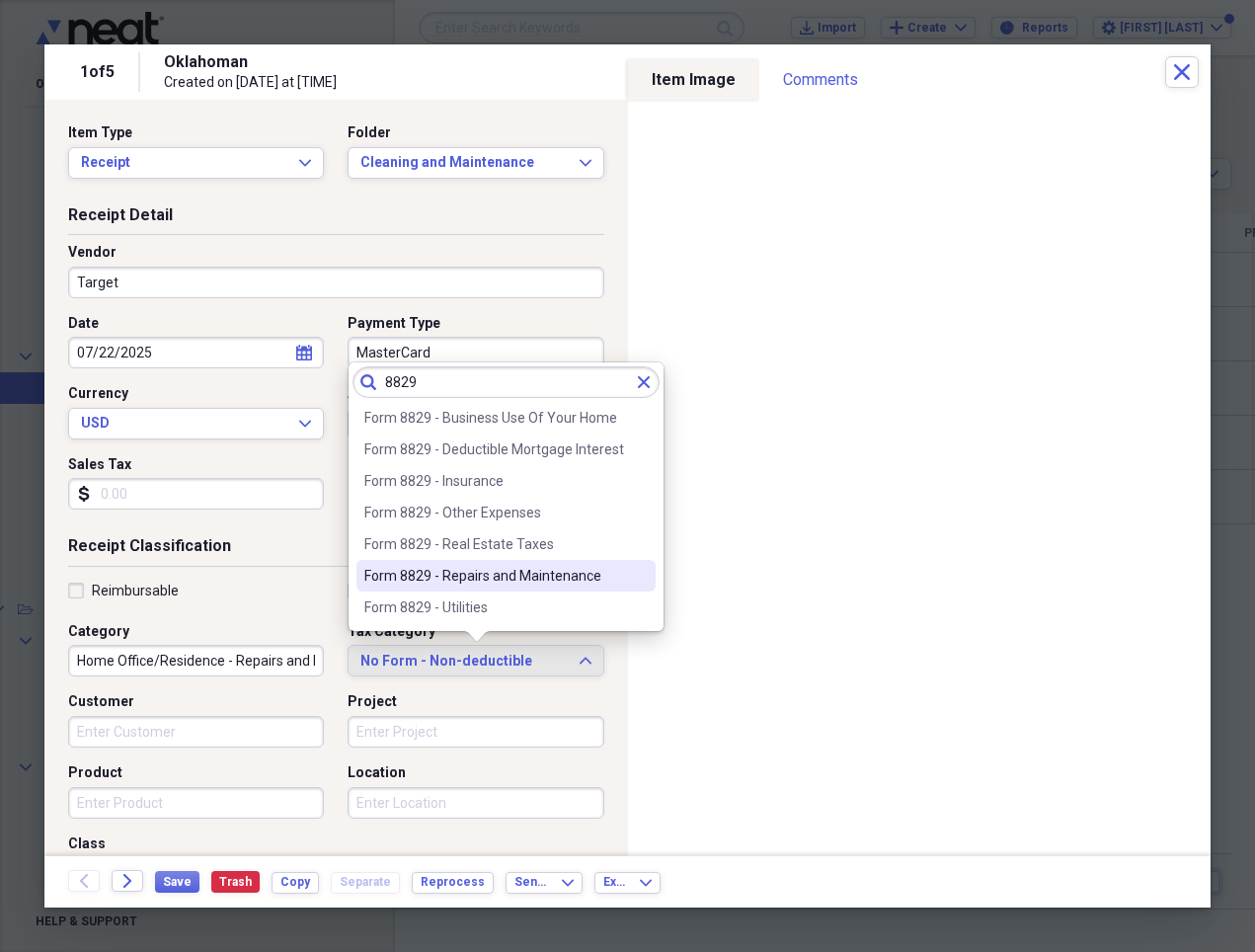click on "Form 8829 - Repairs and Maintenance" at bounding box center (494, 576) 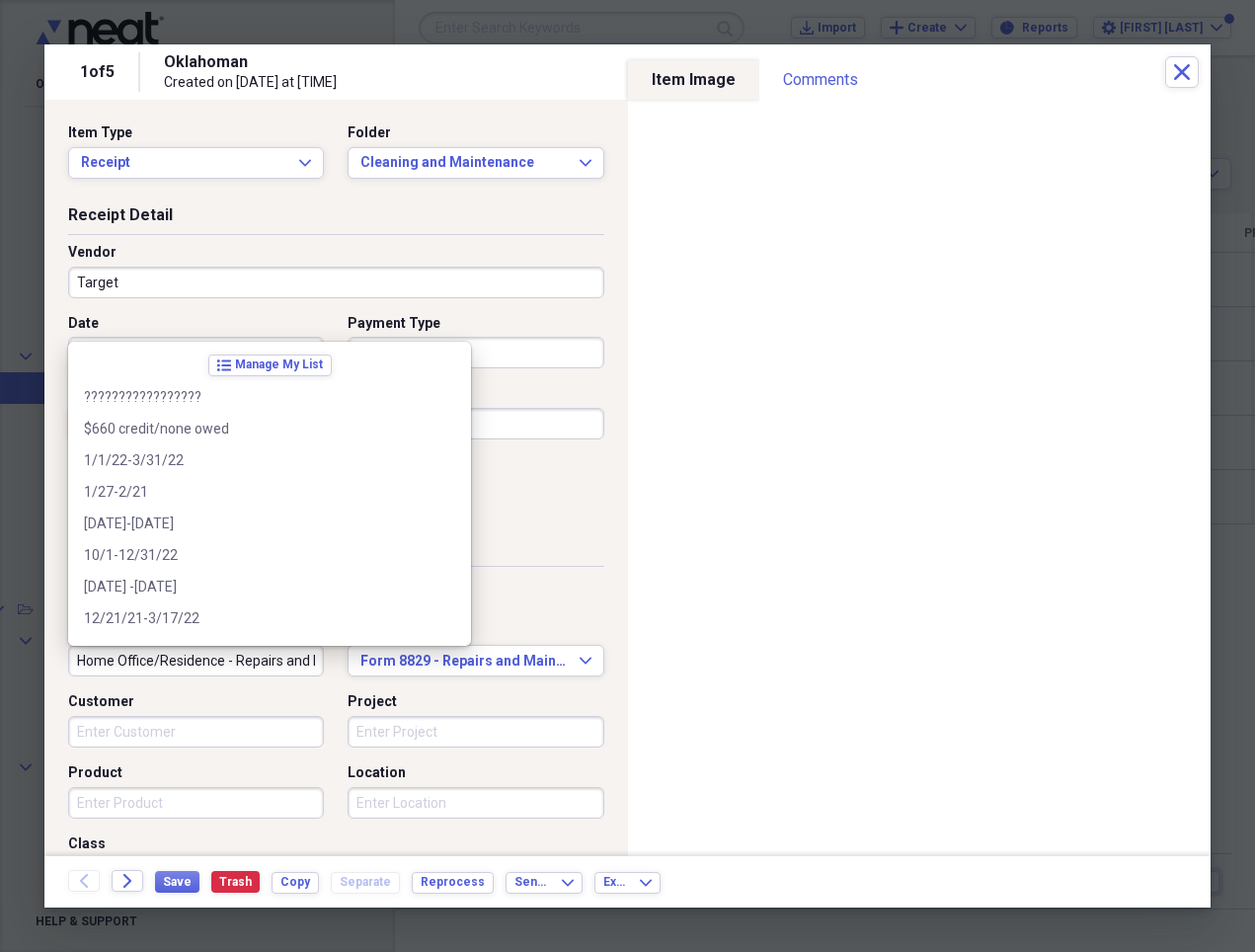 click on "Home Office/Residence - Repairs and Maintenance" at bounding box center [196, 661] 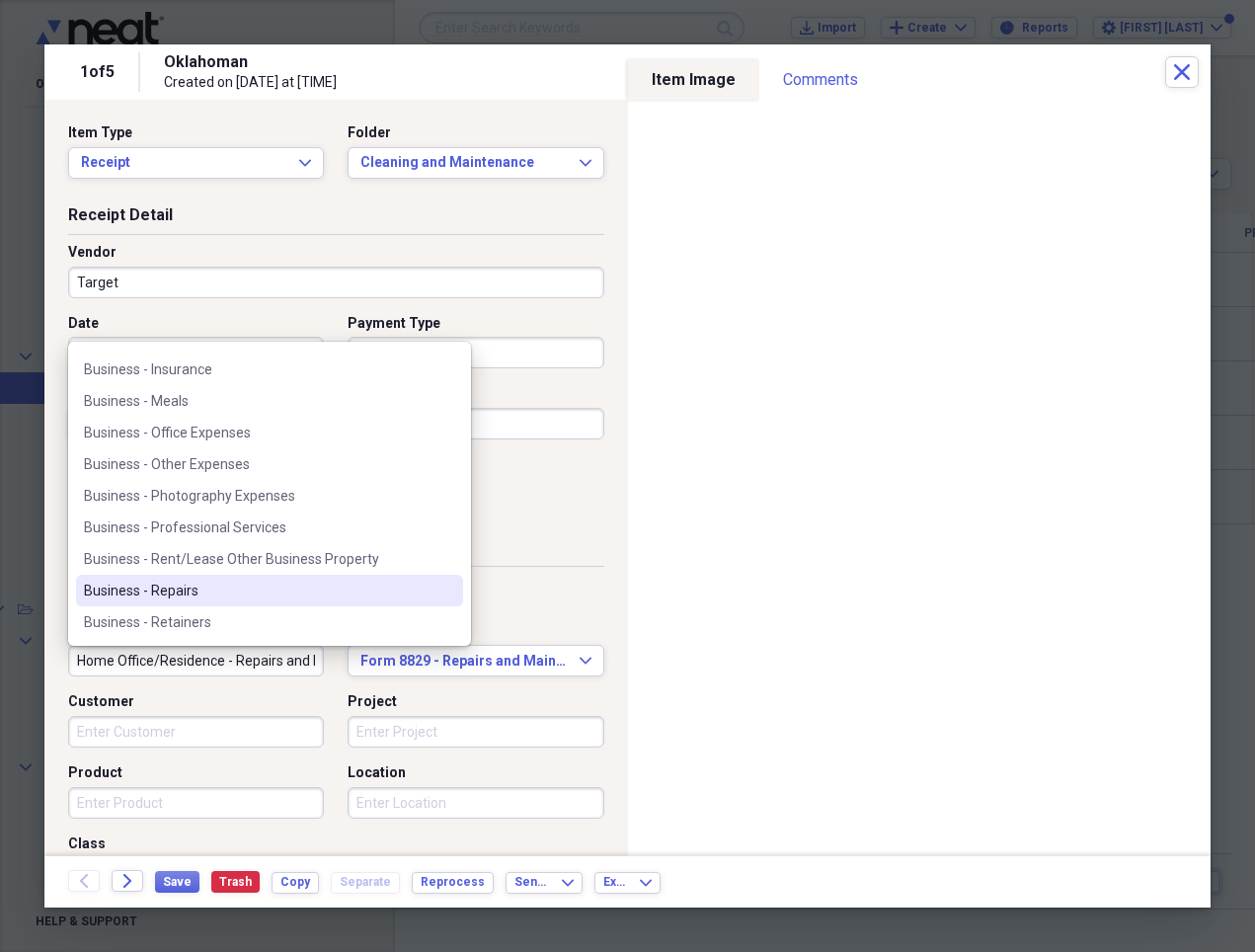 click on "Home Office/Residence - Repairs and Maintenance" at bounding box center [196, 661] 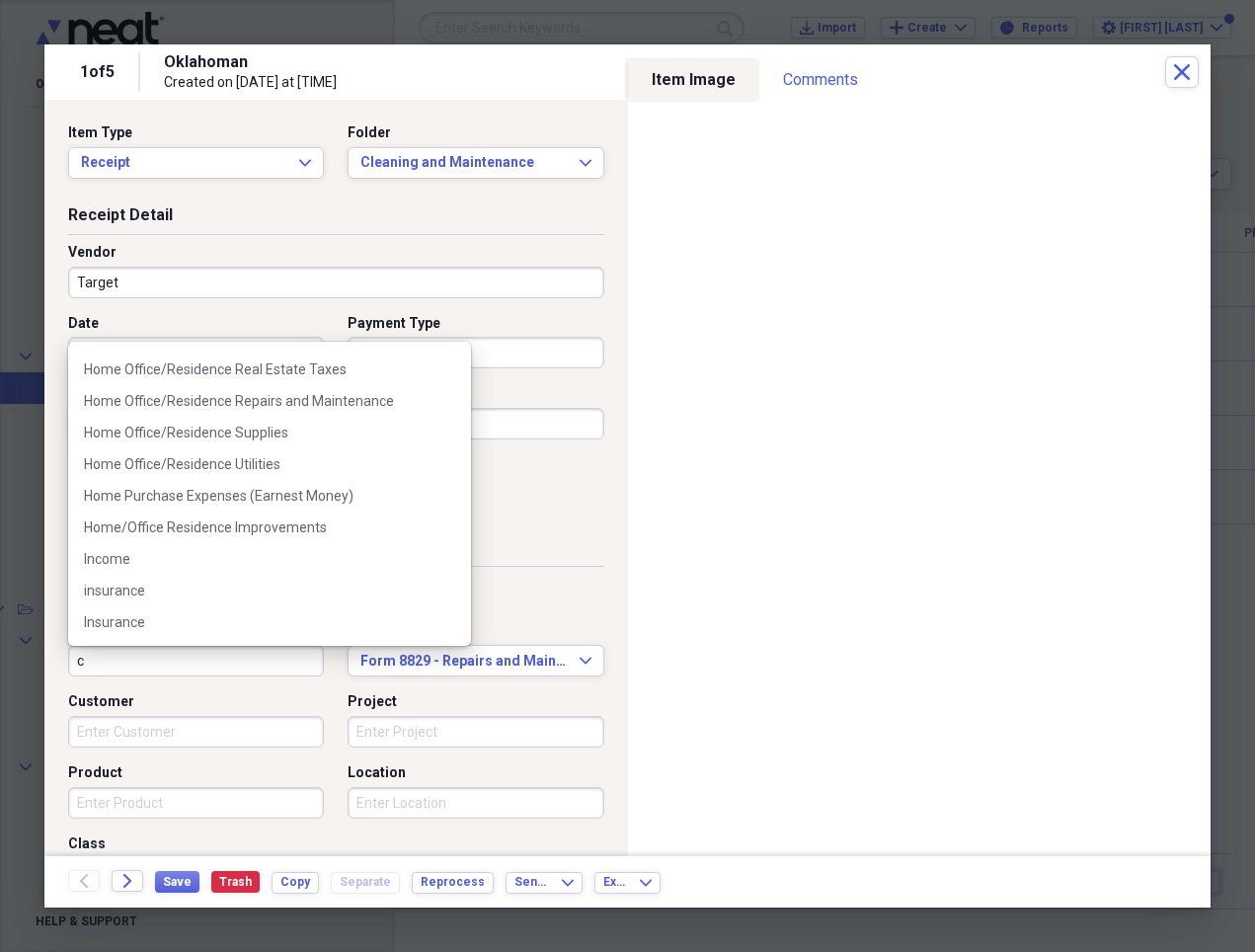 scroll, scrollTop: 0, scrollLeft: 0, axis: both 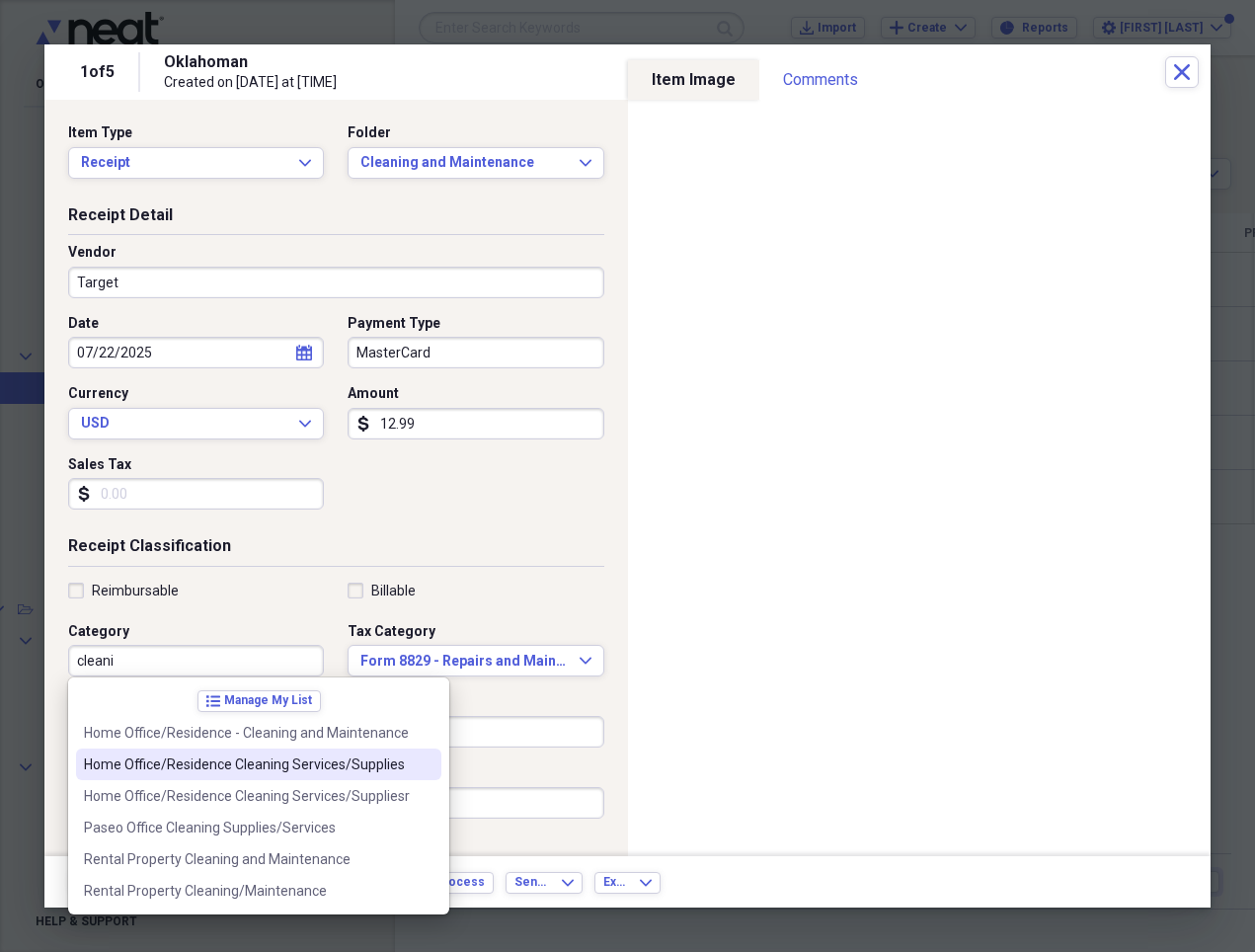 click on "Home Office/Residence Cleaning Services/Supplies" at bounding box center (247, 764) 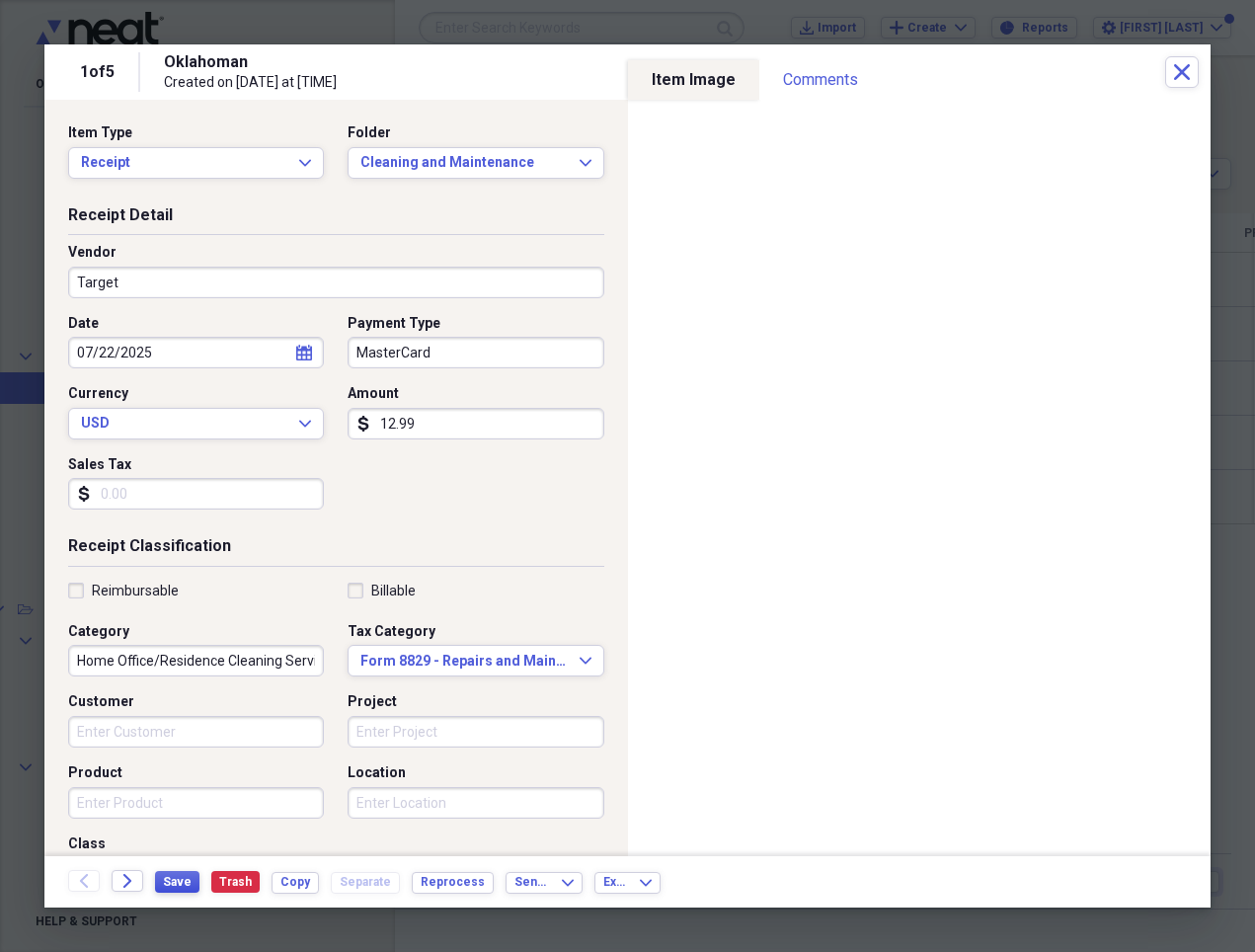 click on "Save" at bounding box center [177, 882] 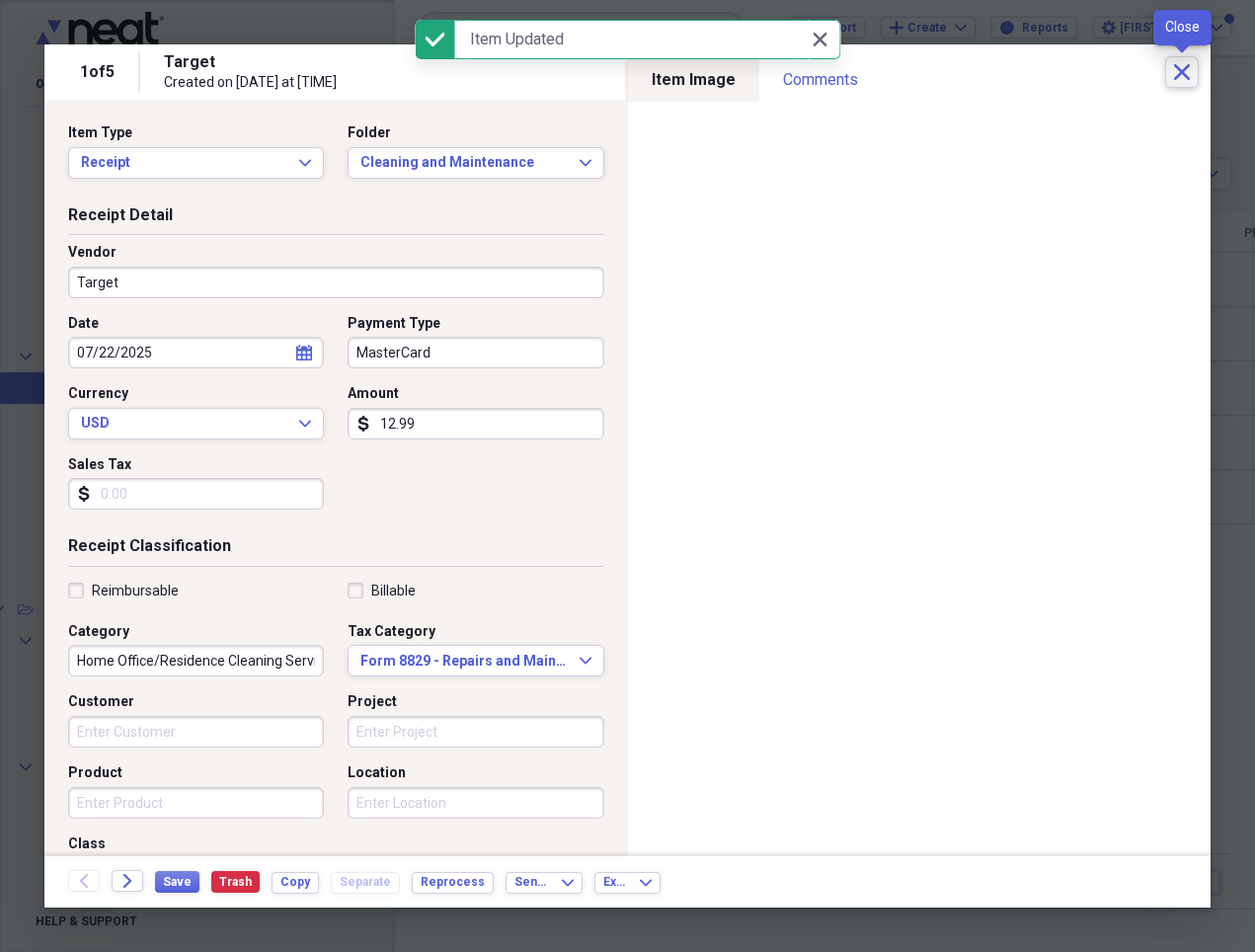 click on "Close" at bounding box center (1182, 72) 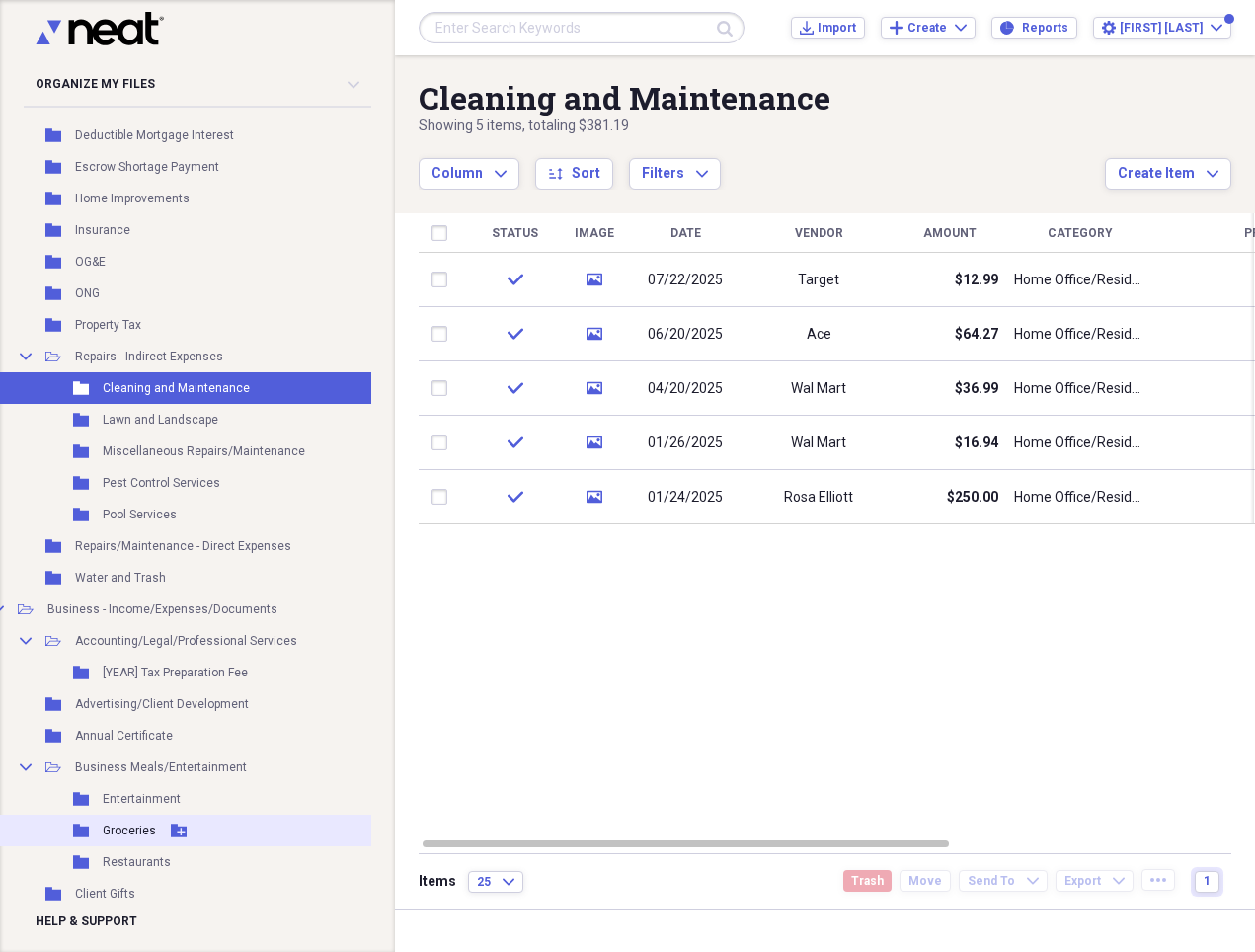 click on "Groceries" at bounding box center [129, 831] 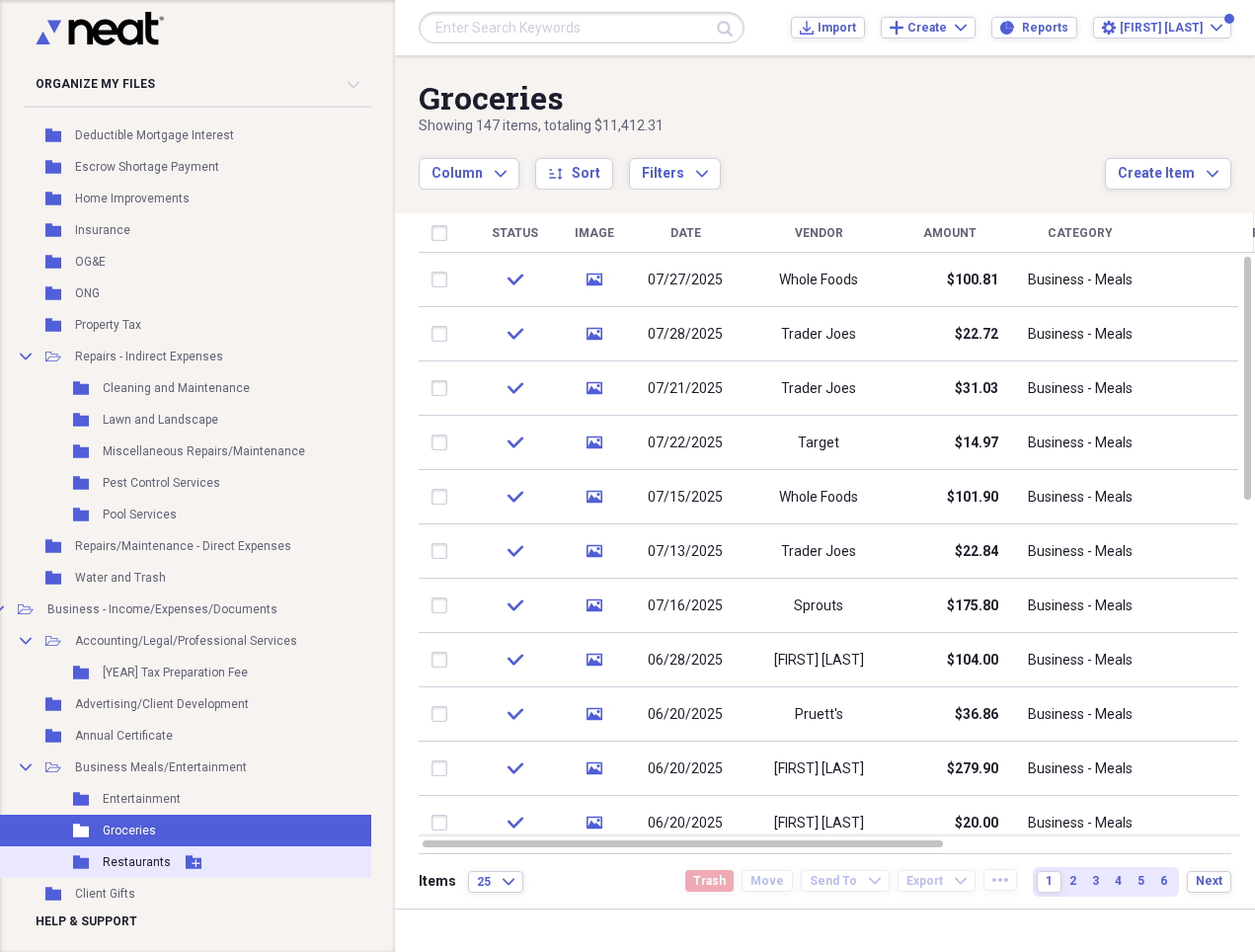 click on "Restaurants" at bounding box center (136, 862) 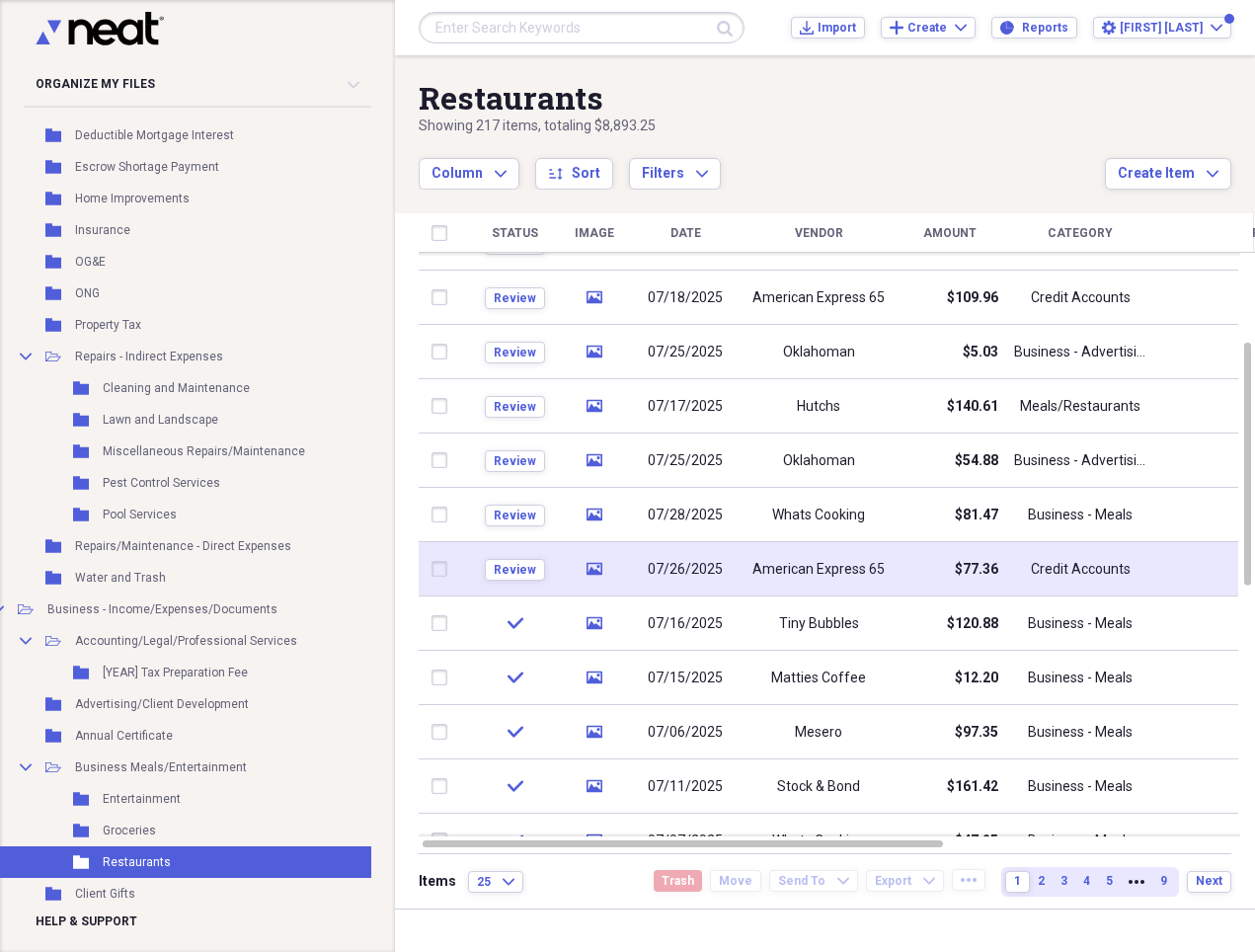click on "American Express 65" at bounding box center [819, 570] 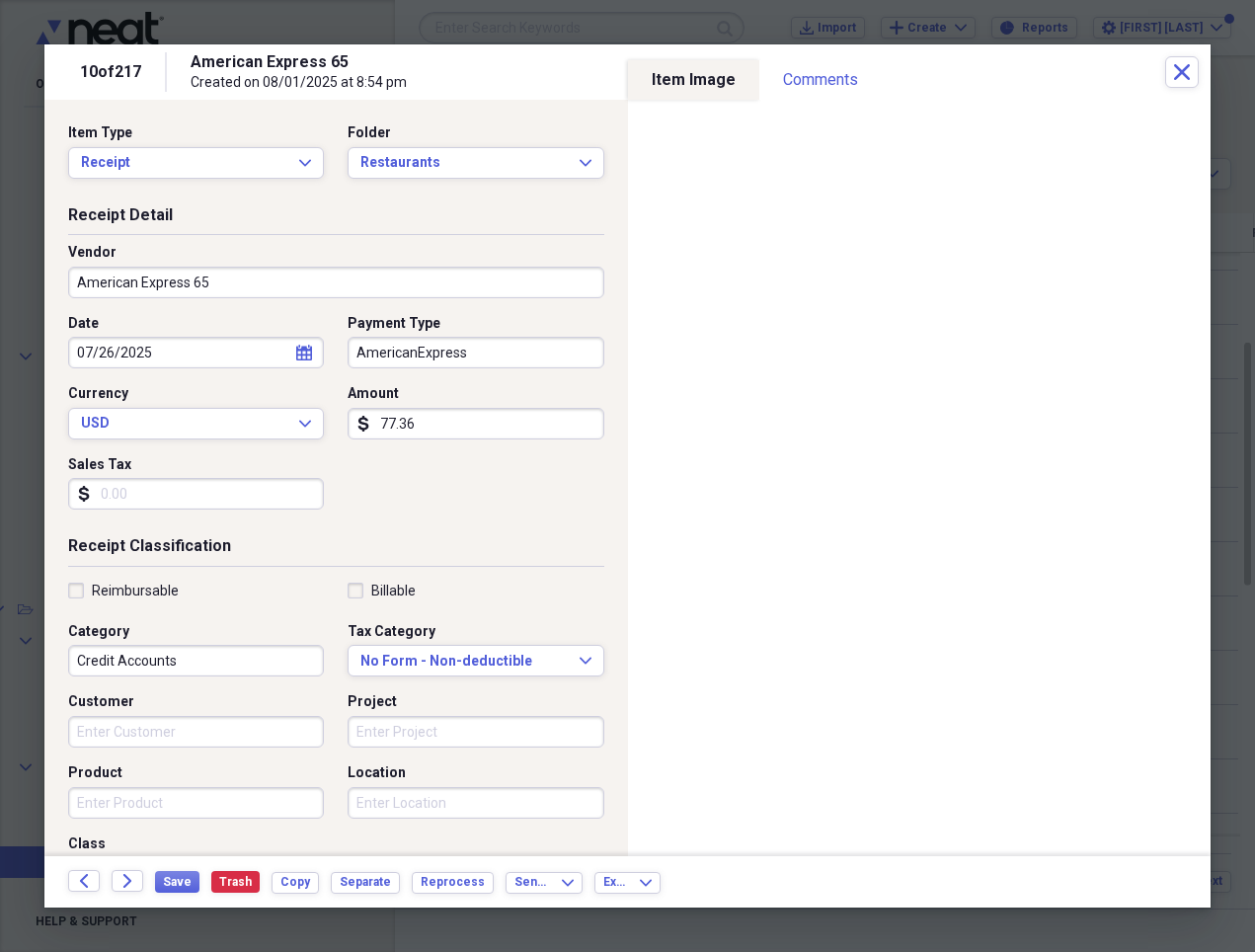 click on "American Express 65" at bounding box center [336, 282] 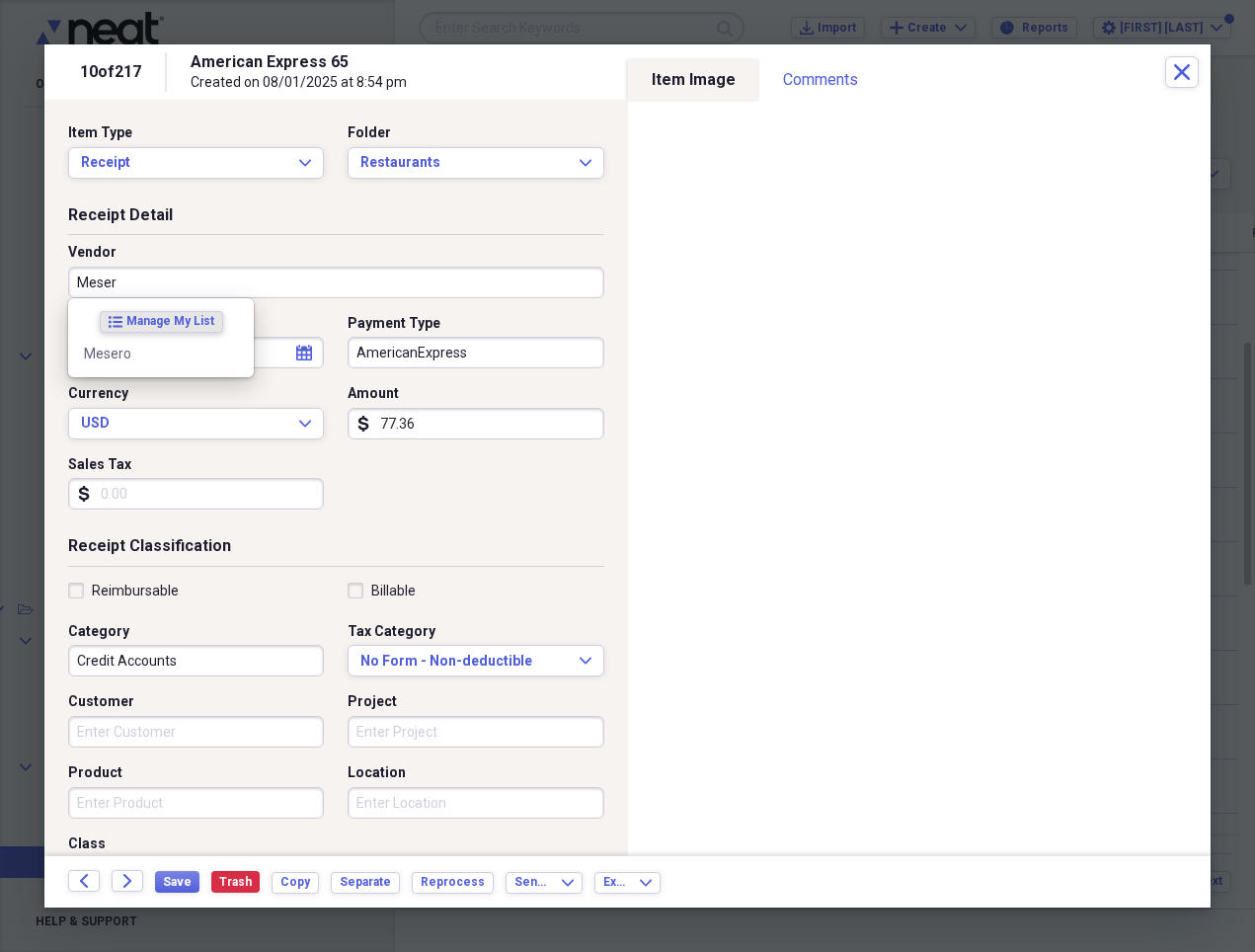 type on "Mesero" 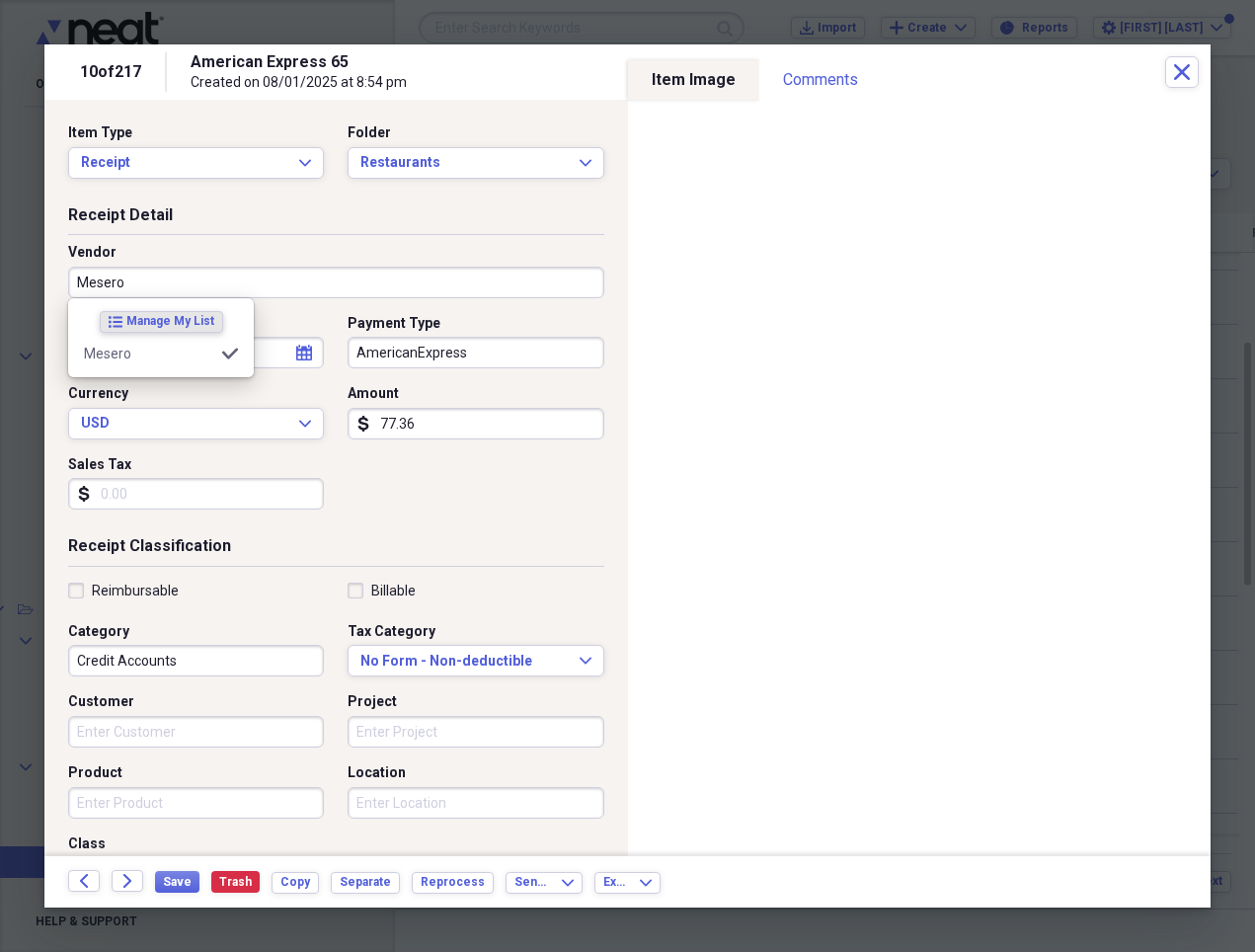 type on "Business - Meals" 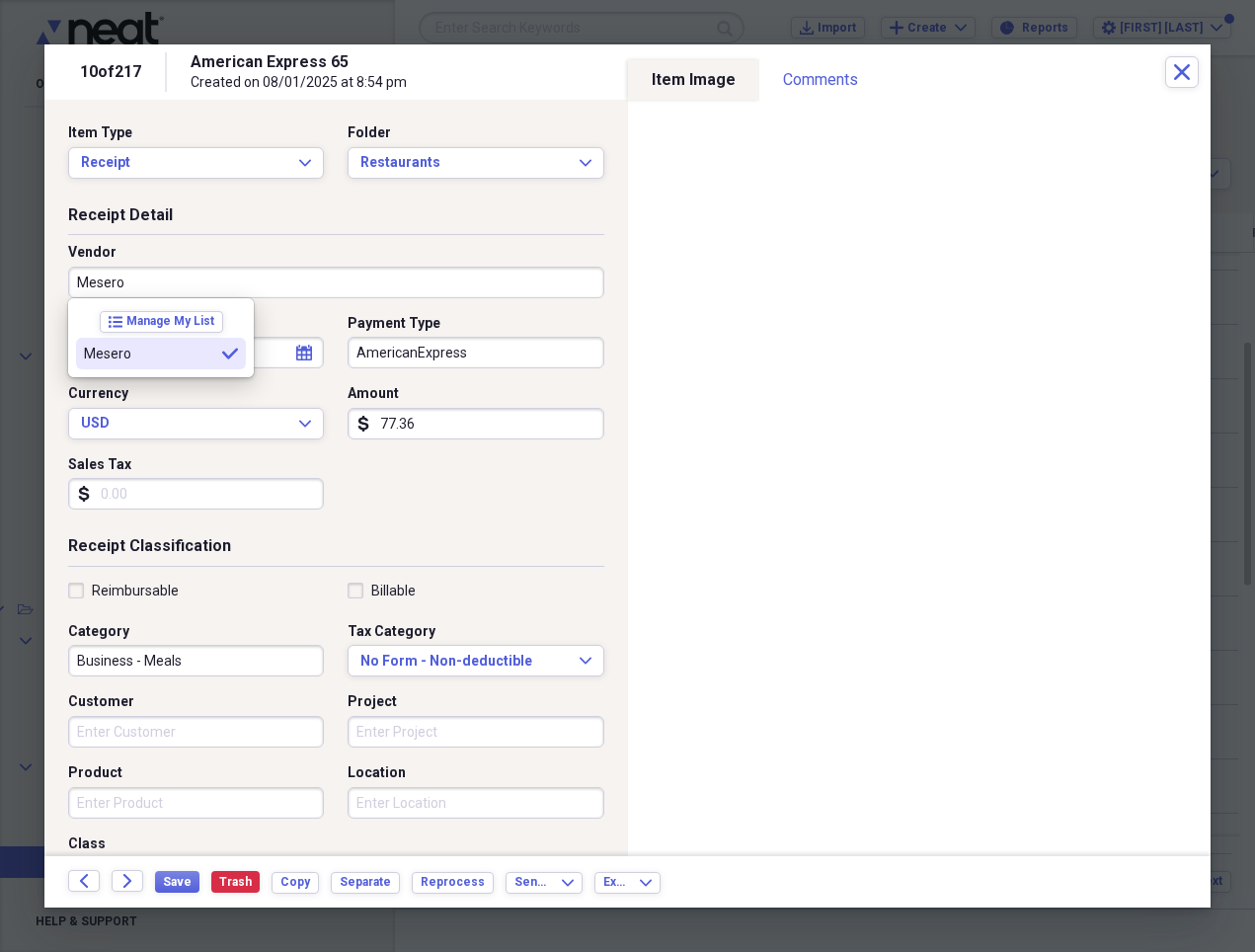 type on "Mesero" 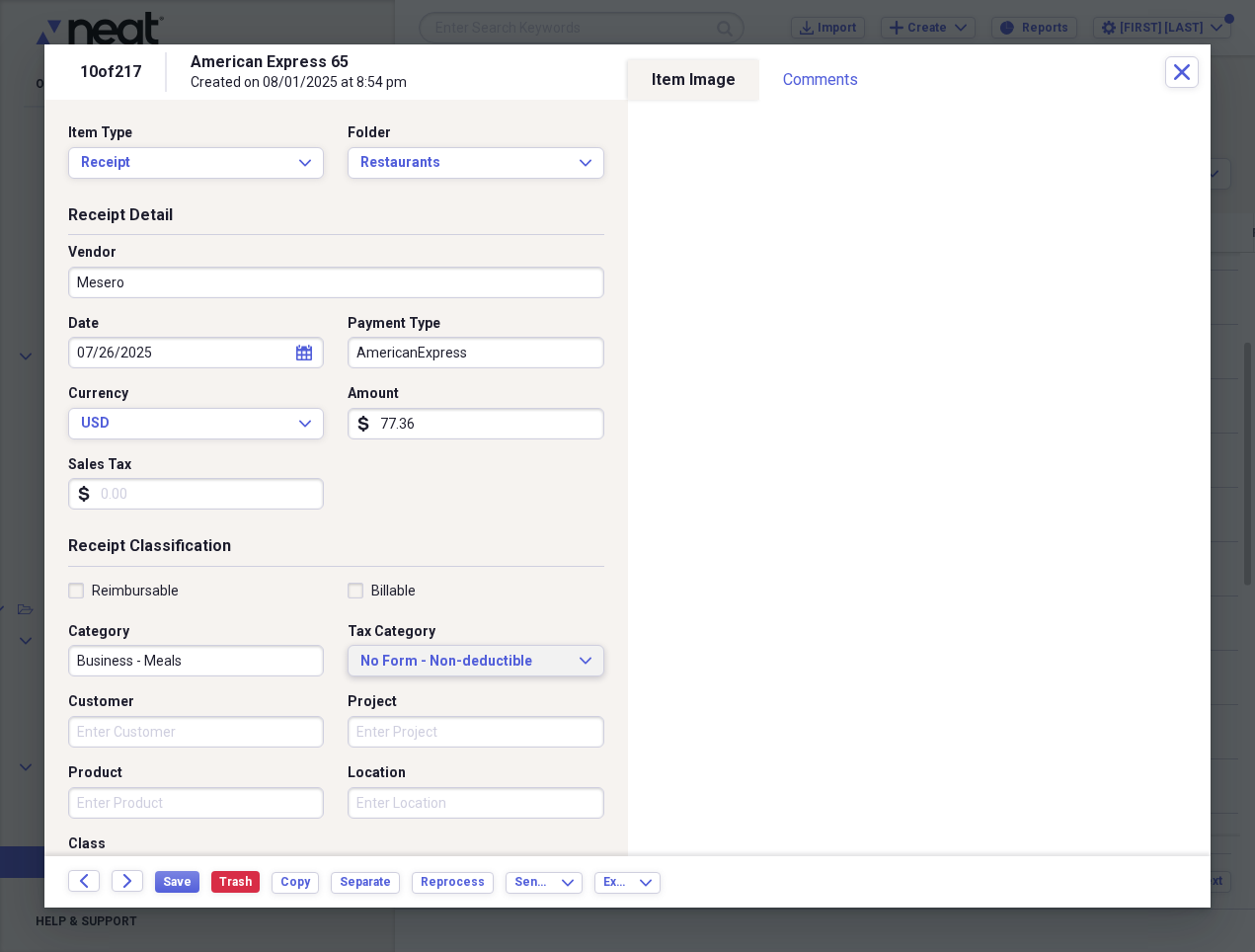 click on "No Form - Non-deductible" at bounding box center [463, 662] 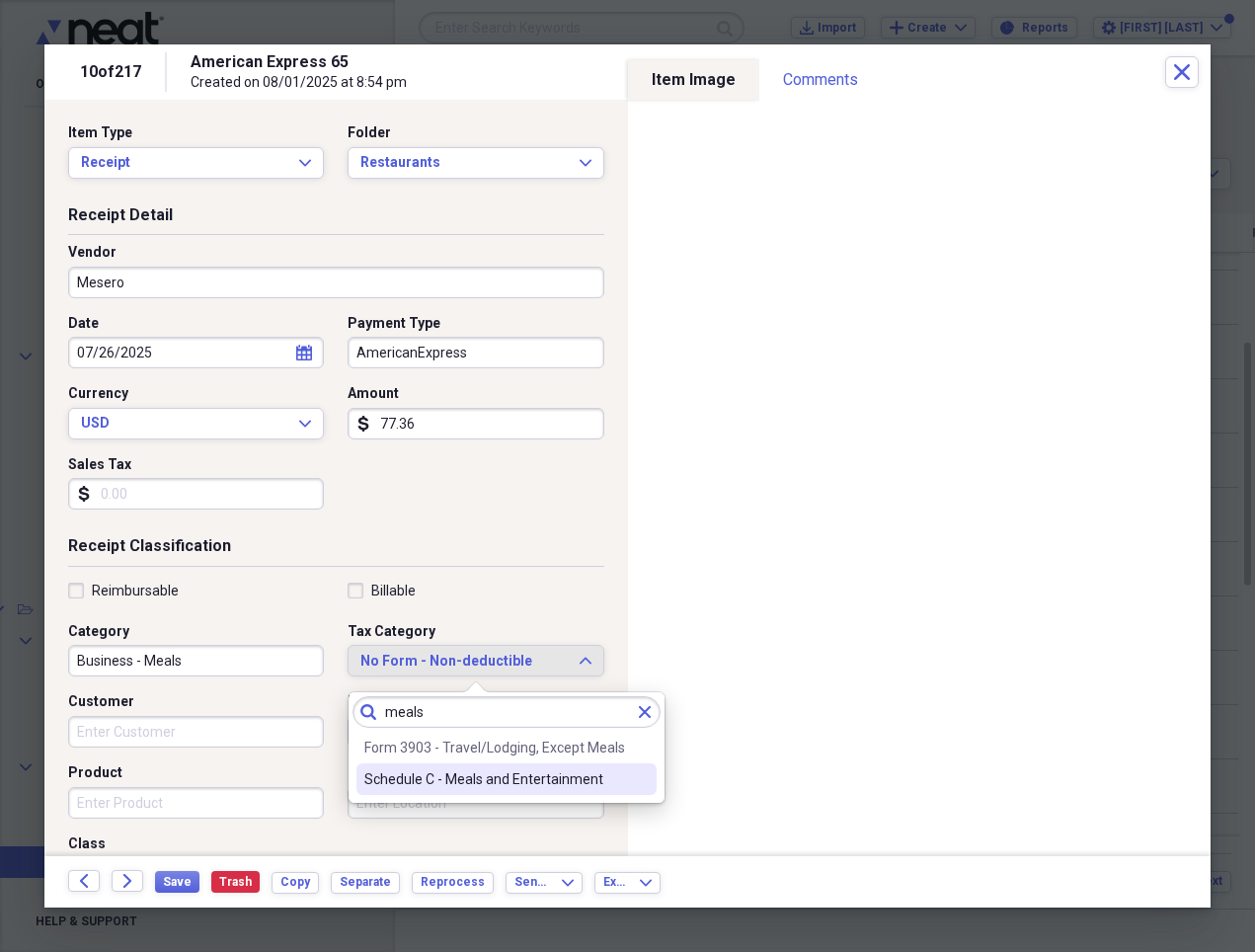 type on "meals" 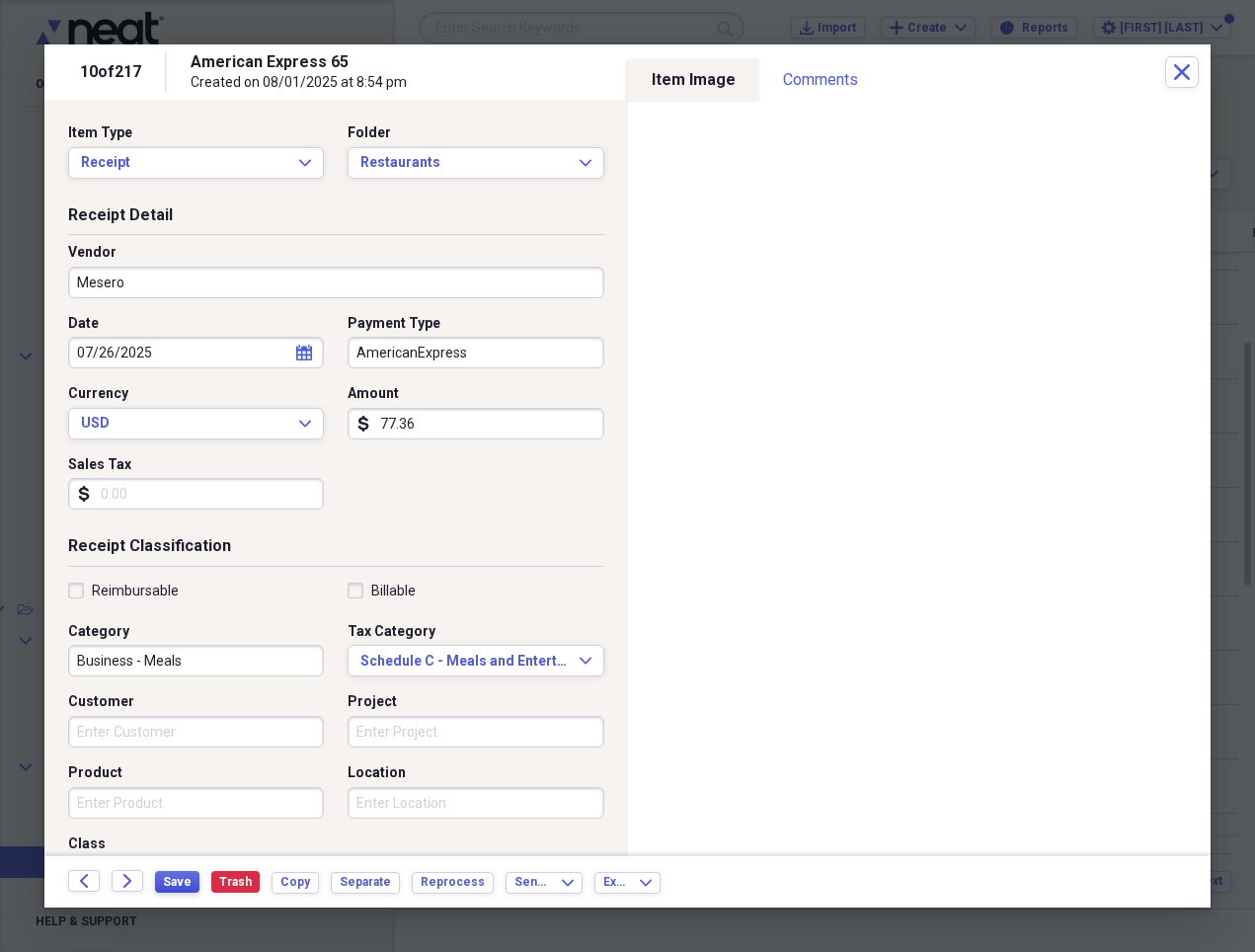 click on "Save" at bounding box center [177, 882] 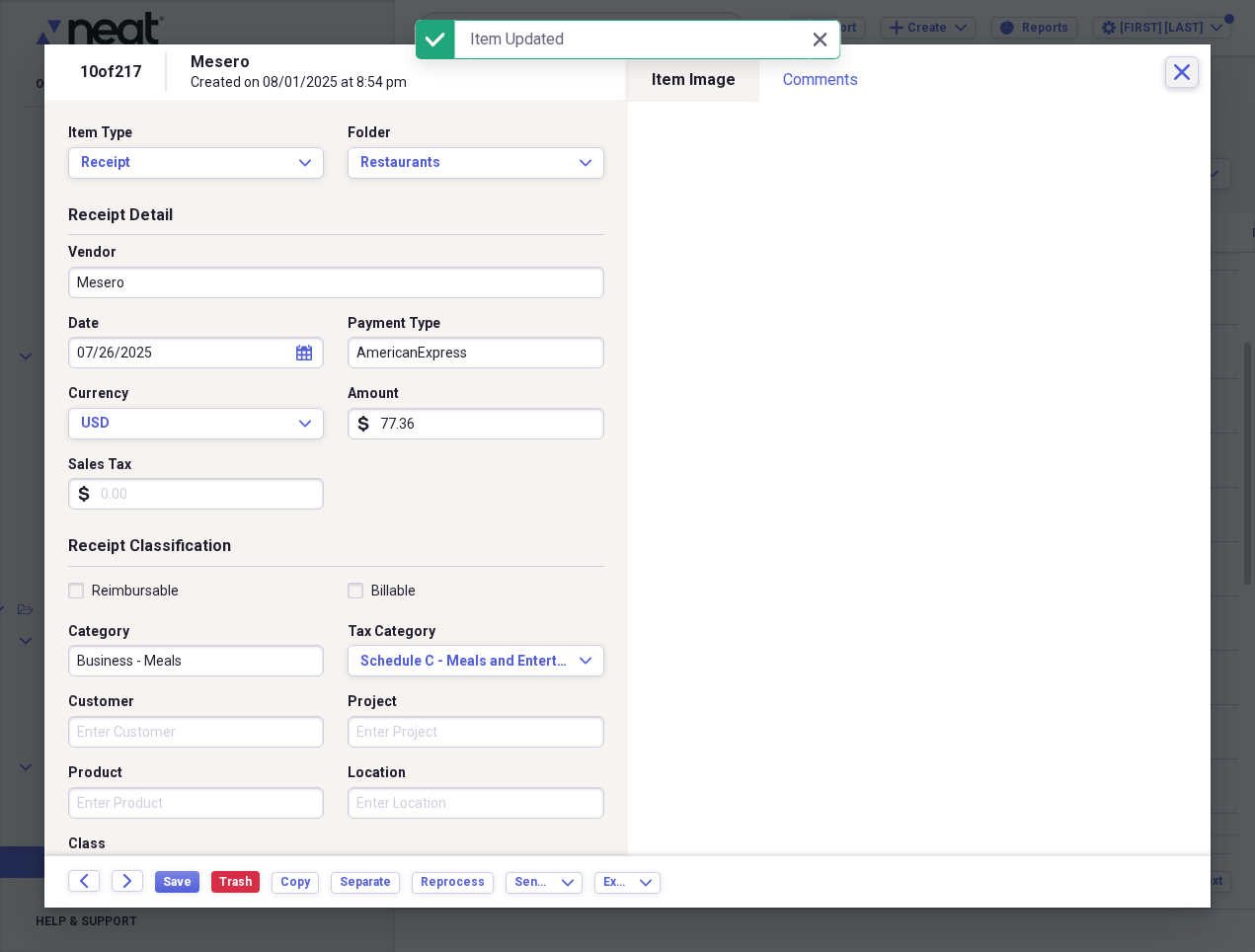 click 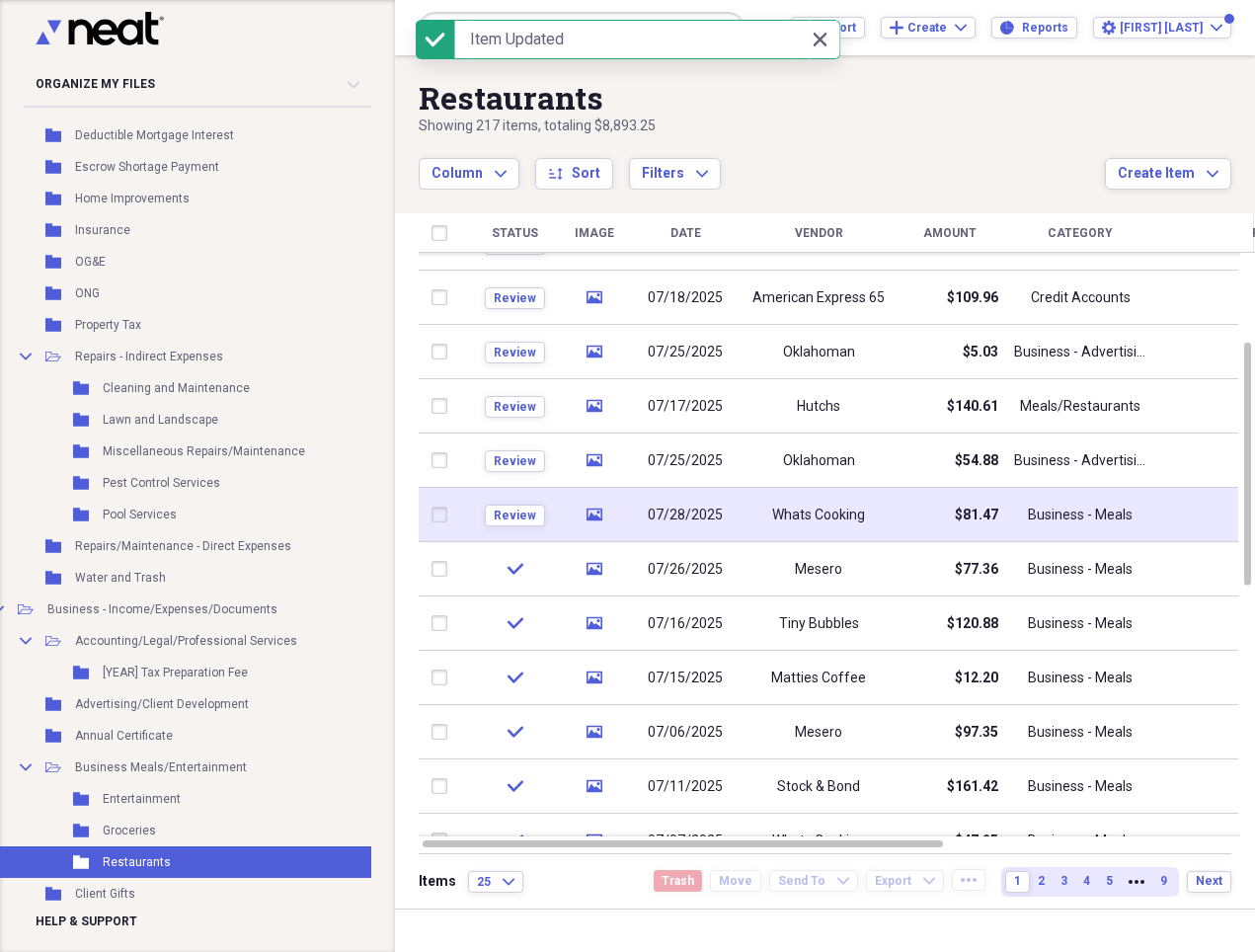 click on "Whats Cooking" at bounding box center [819, 516] 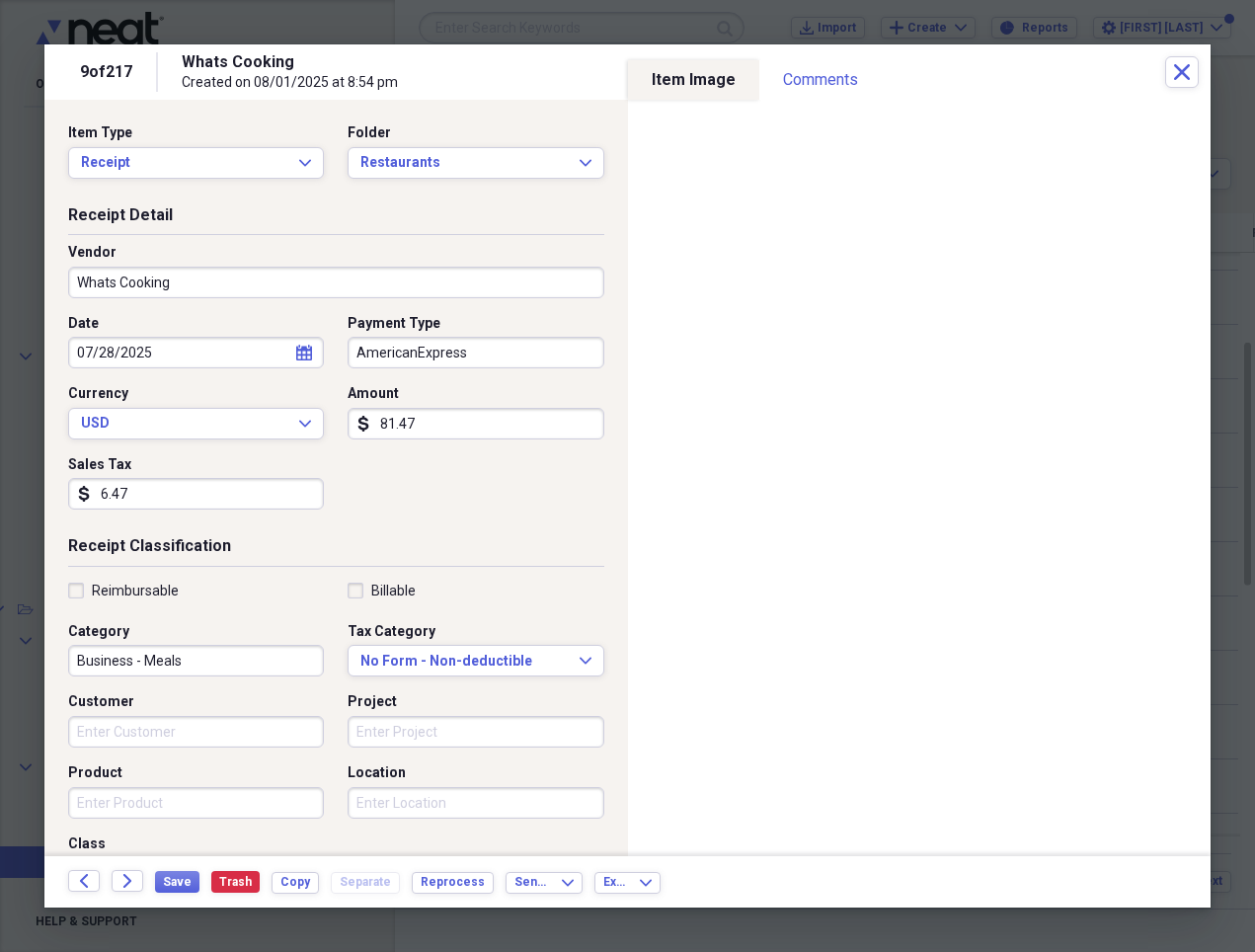 click on "6.47" at bounding box center [196, 494] 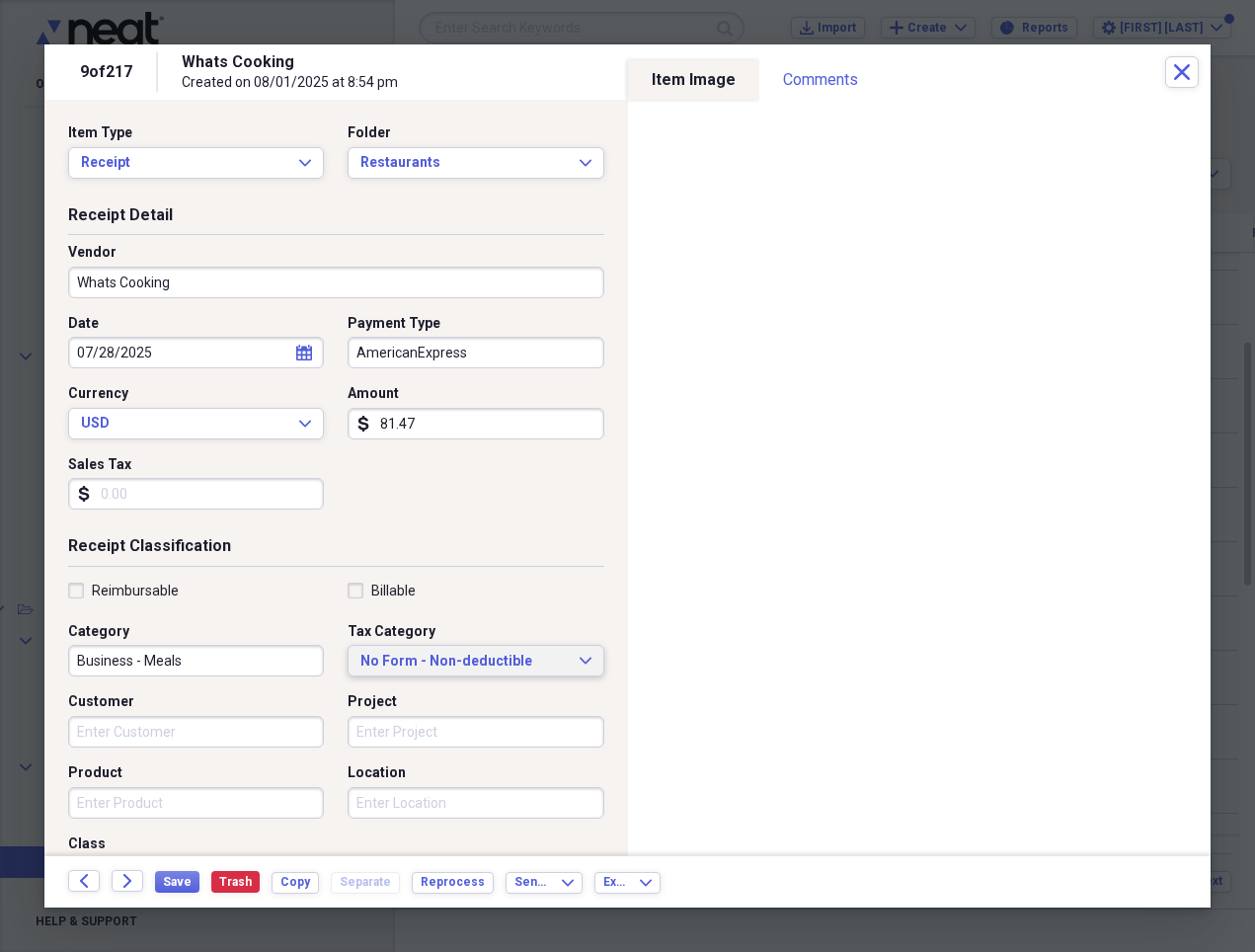type 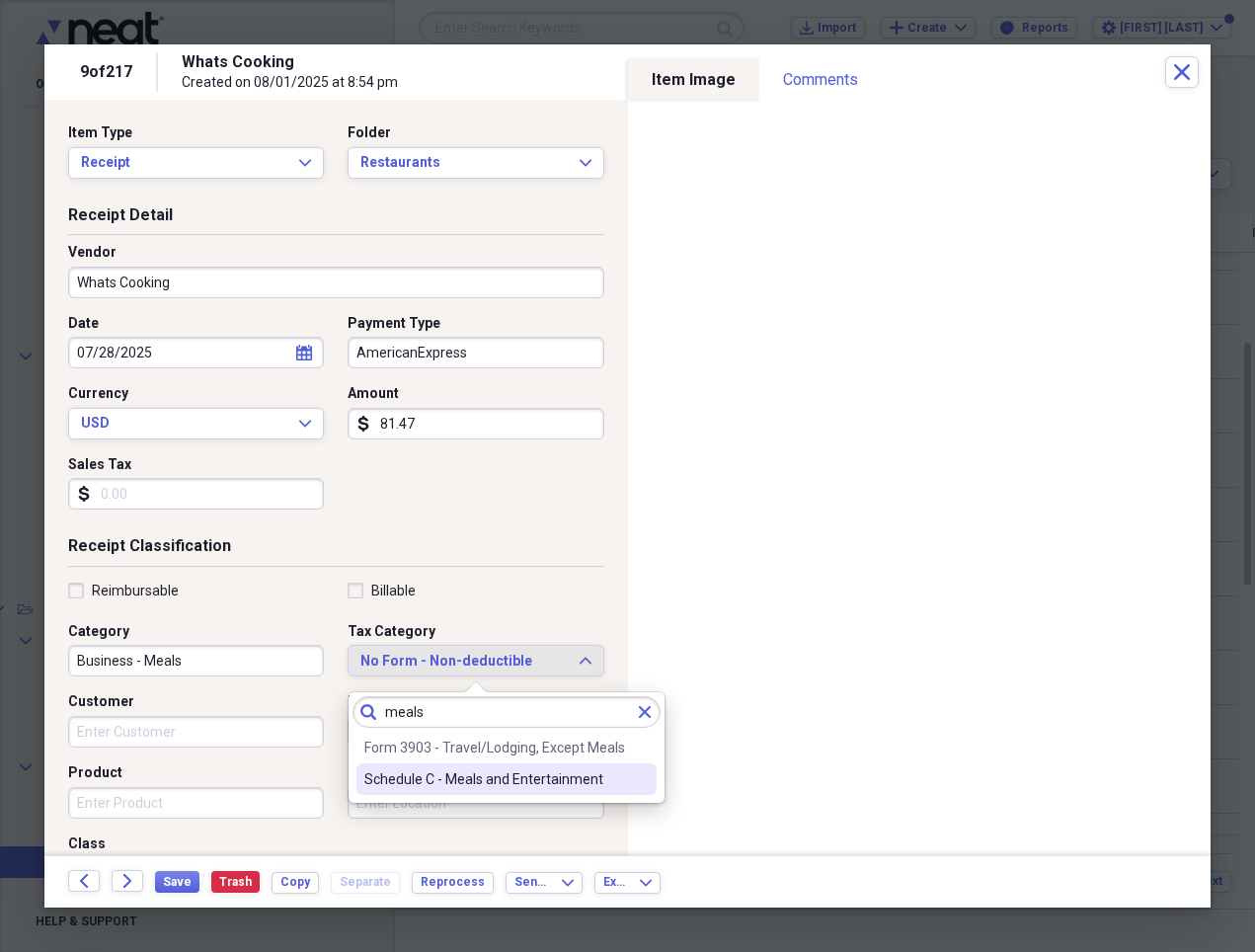 type on "meals" 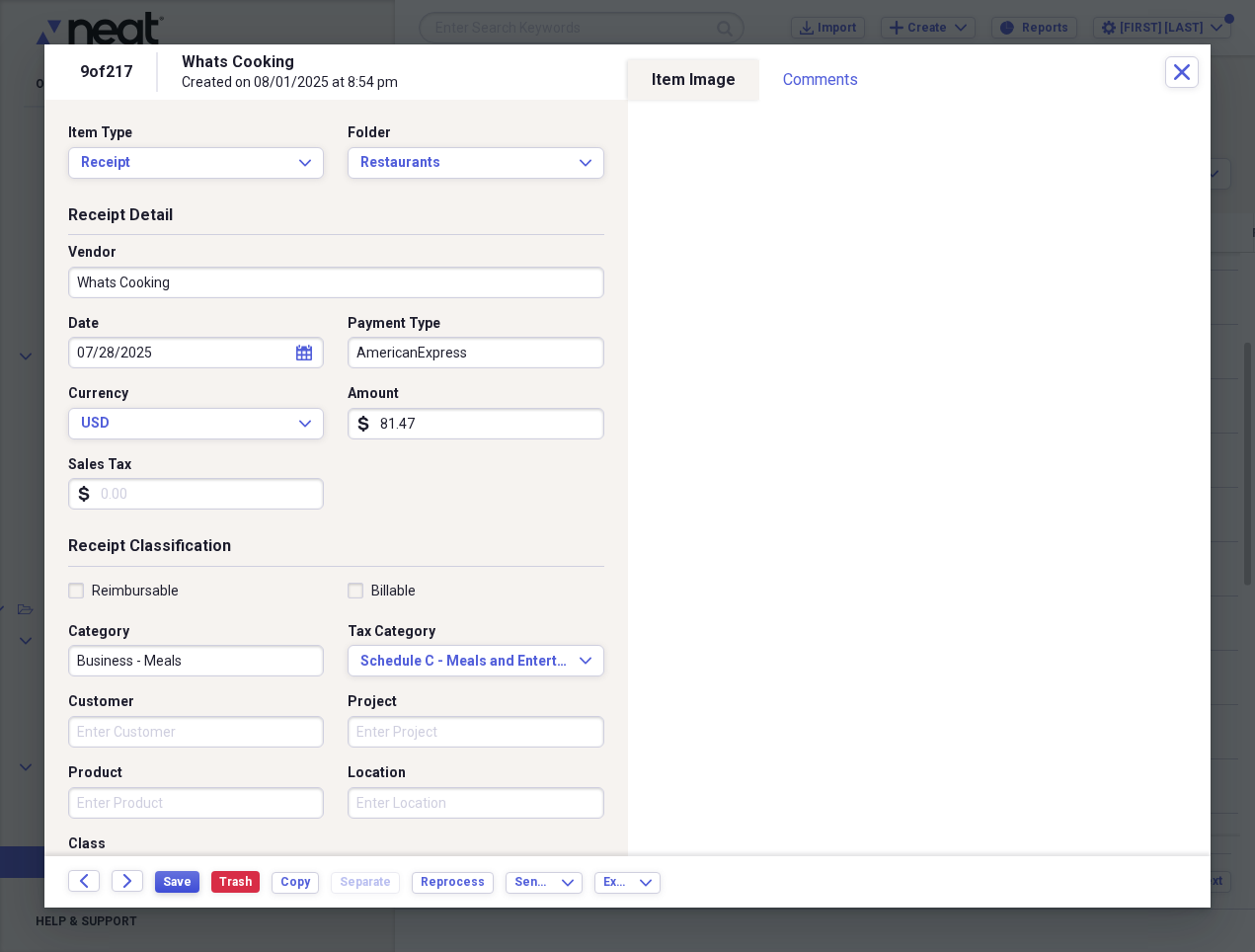 click on "Save" at bounding box center (177, 882) 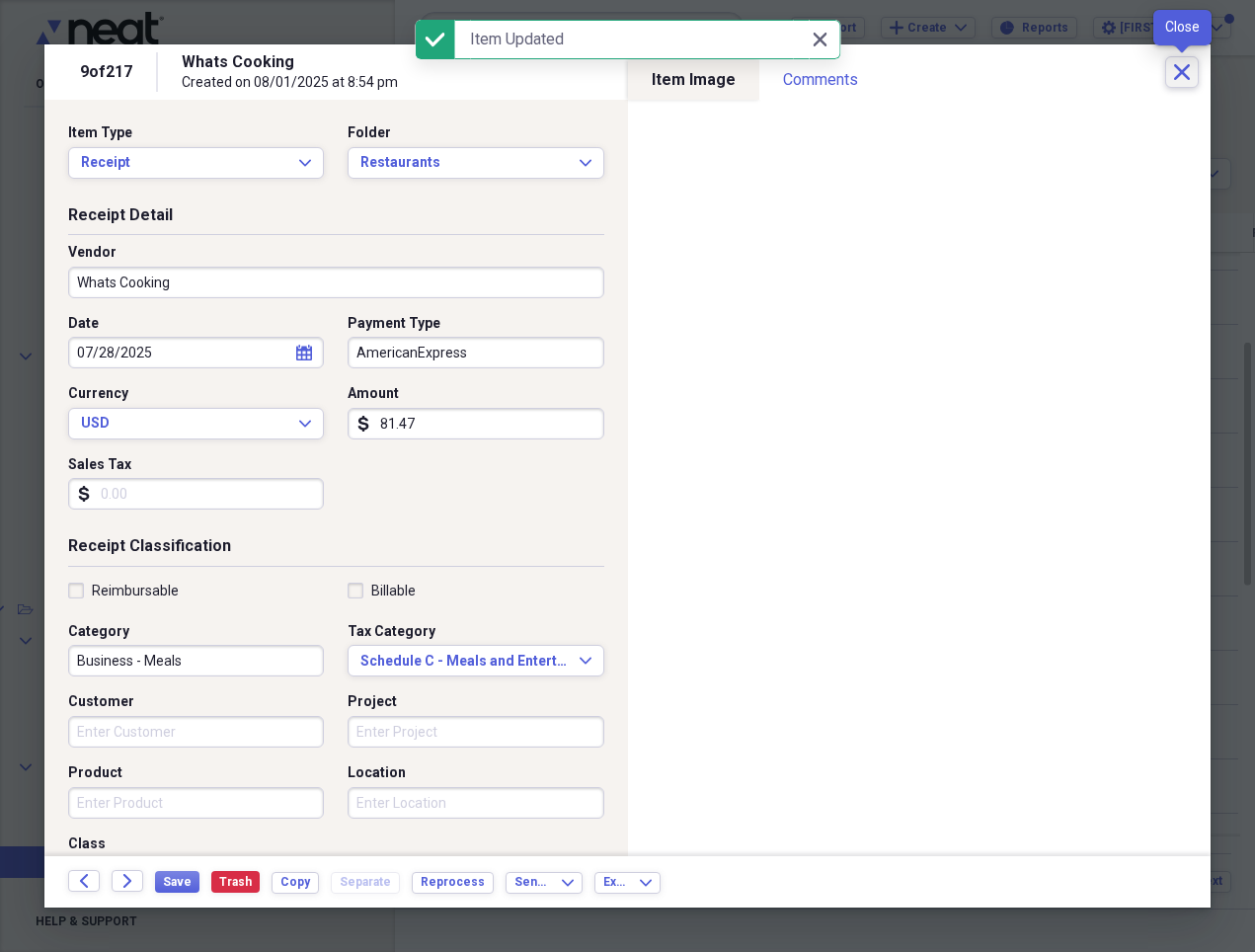 click 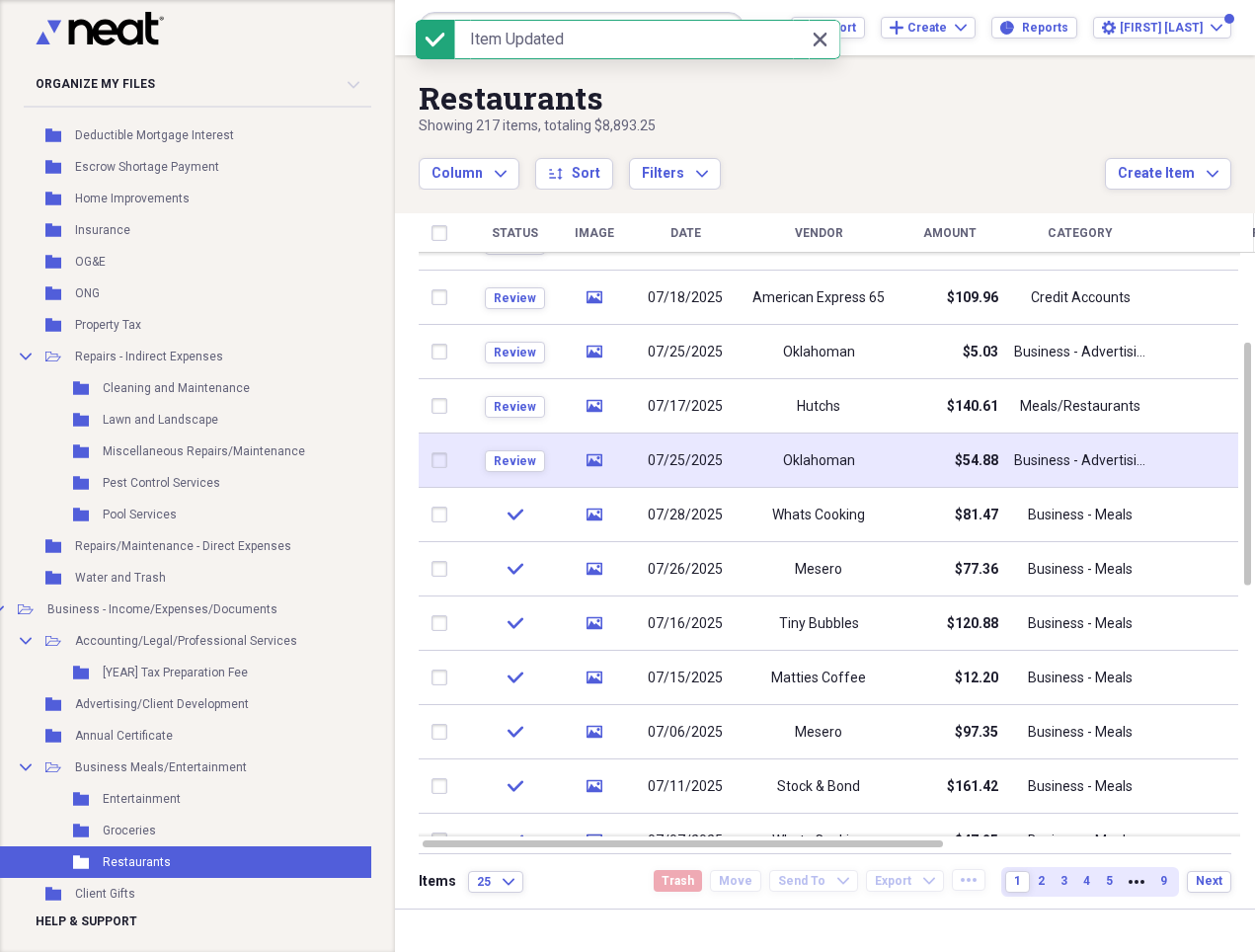 click on "Oklahoman" at bounding box center (819, 460) 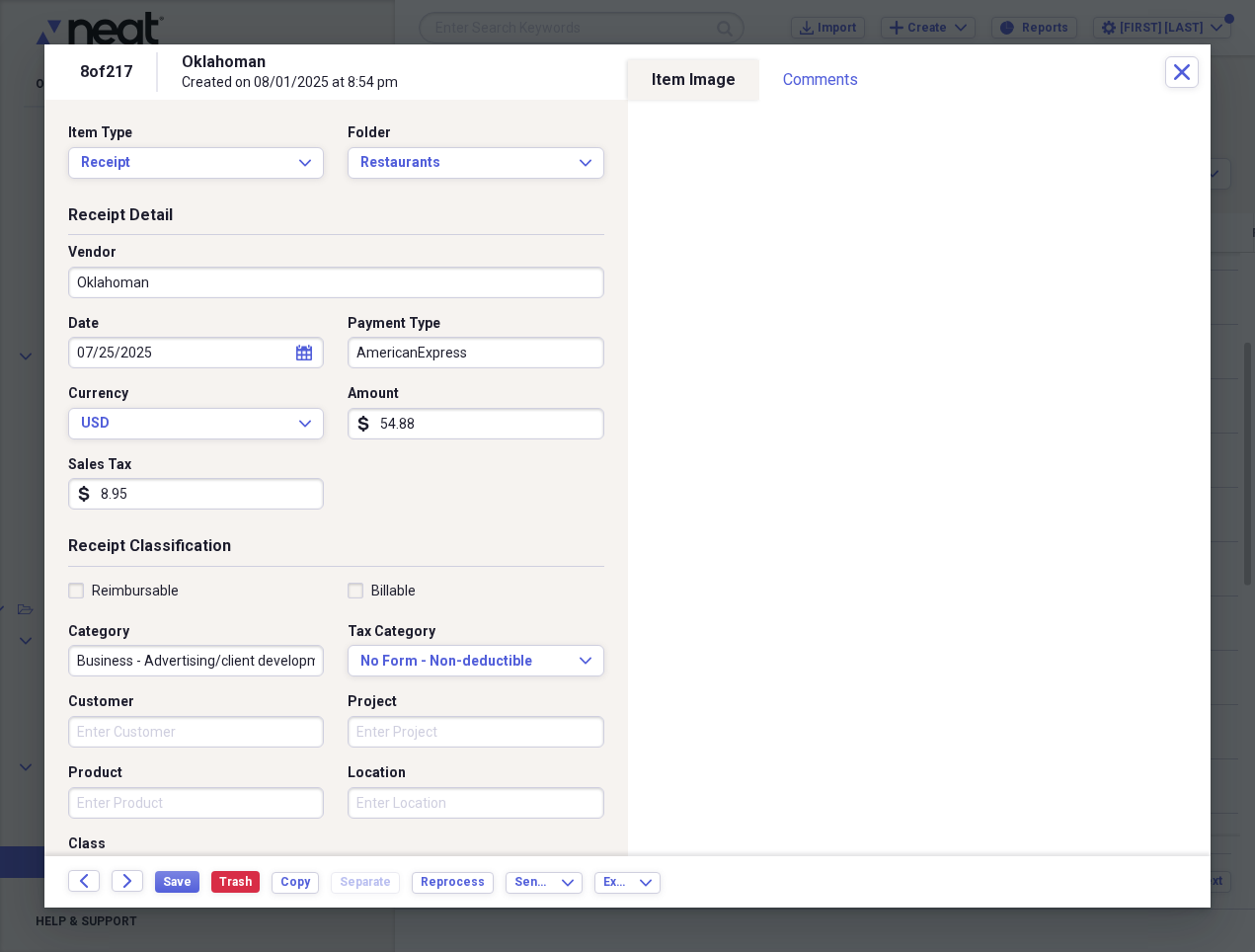 click on "Oklahoman" at bounding box center (336, 282) 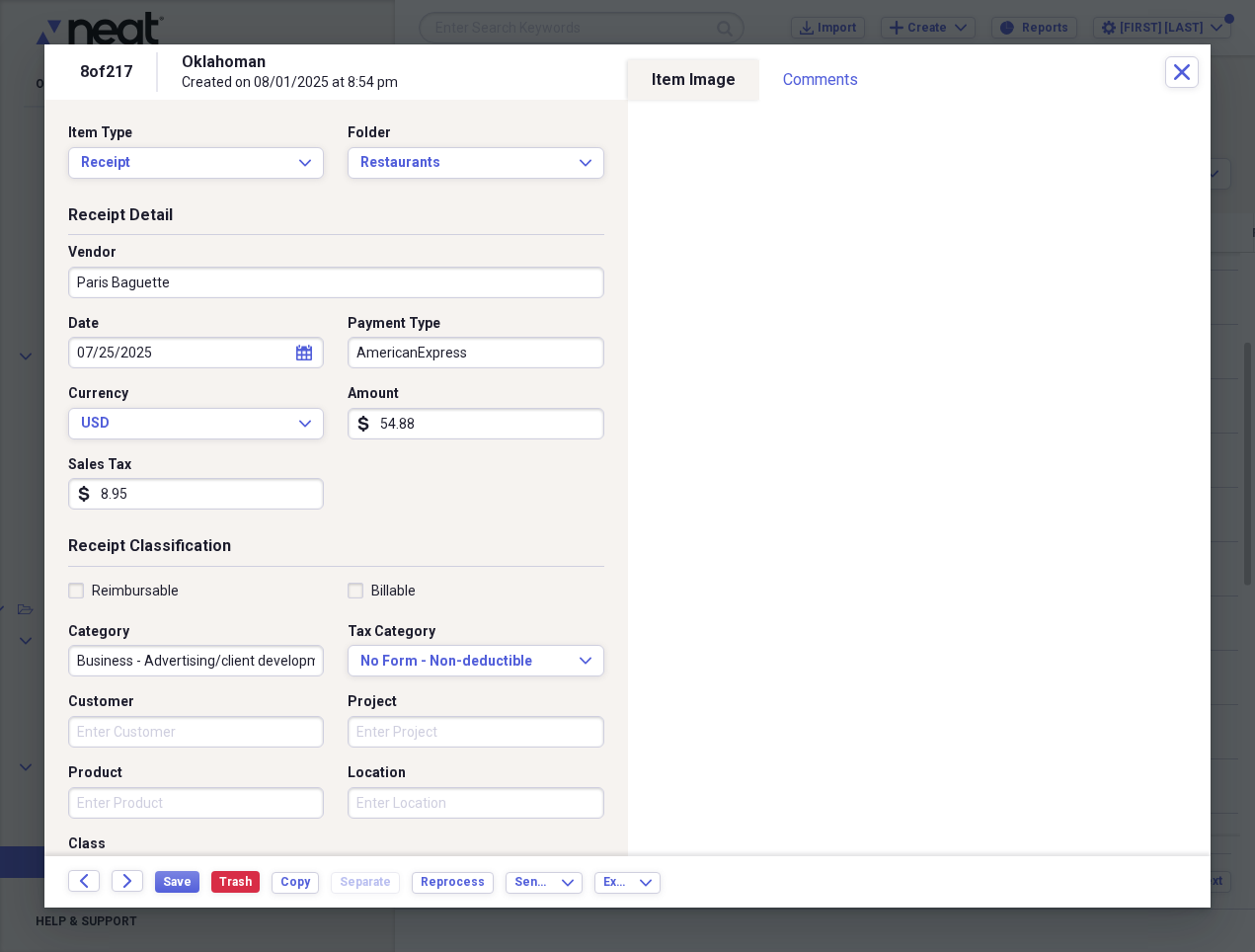 type on "Paris Baguette" 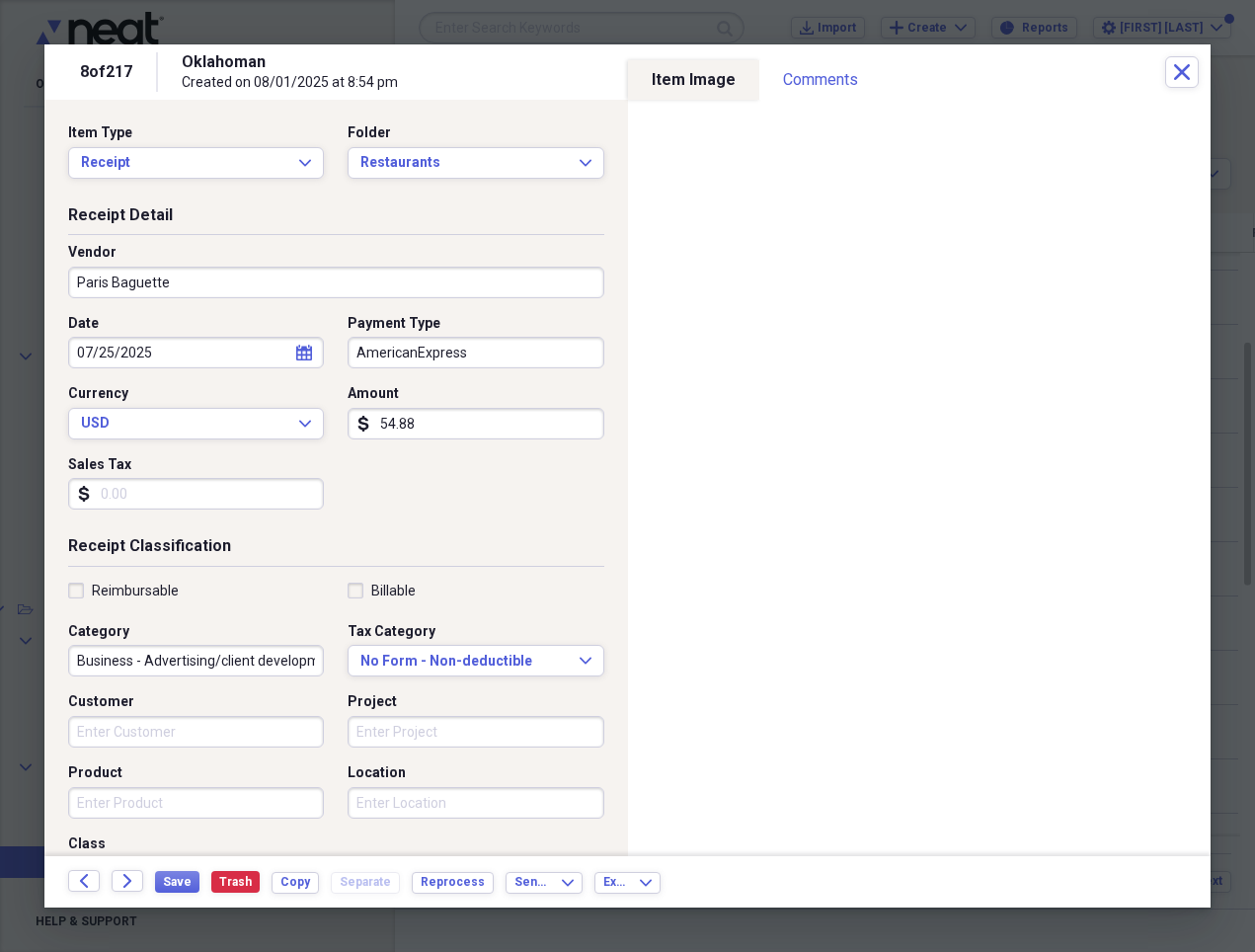 type 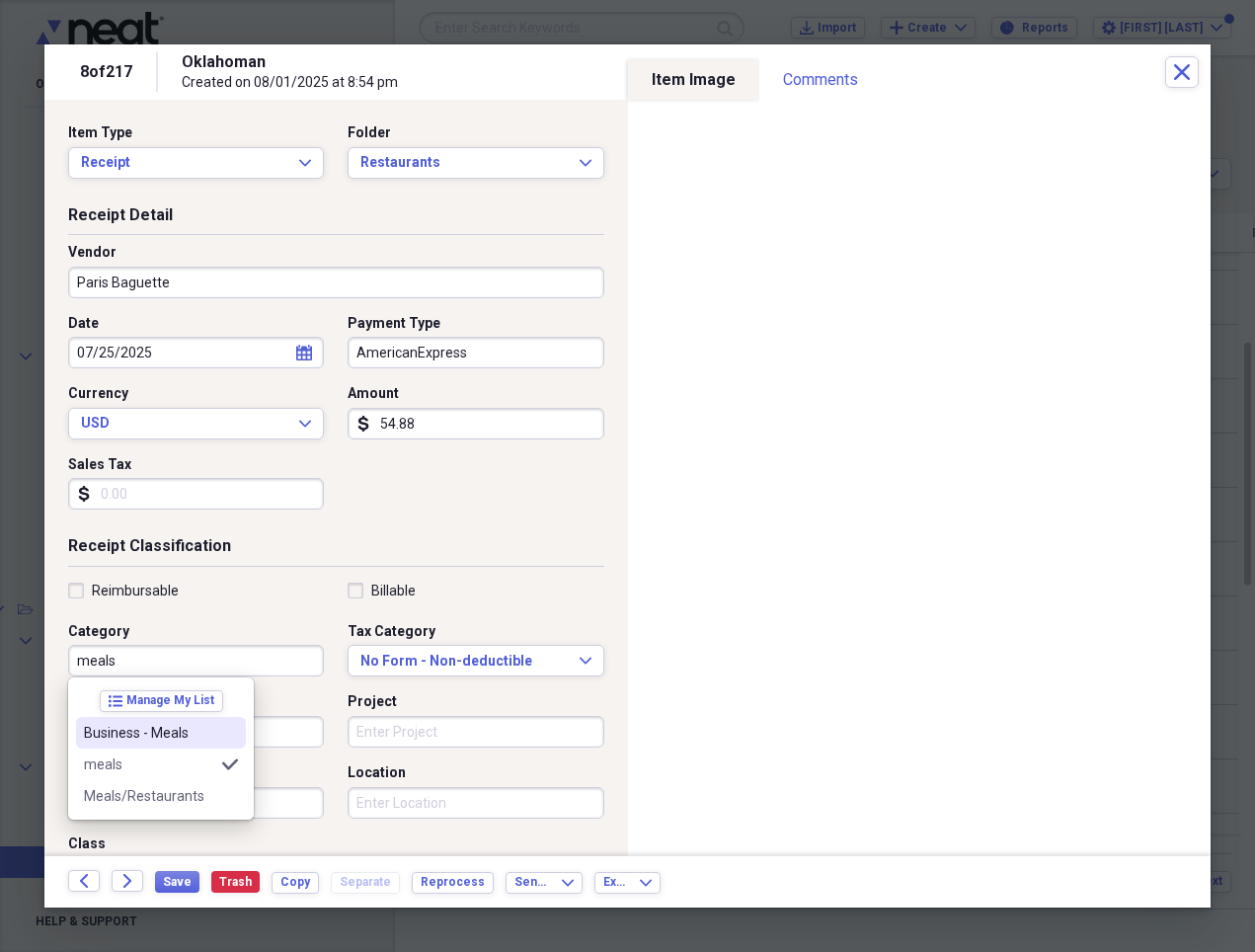 drag, startPoint x: 166, startPoint y: 728, endPoint x: 332, endPoint y: 676, distance: 173.95402 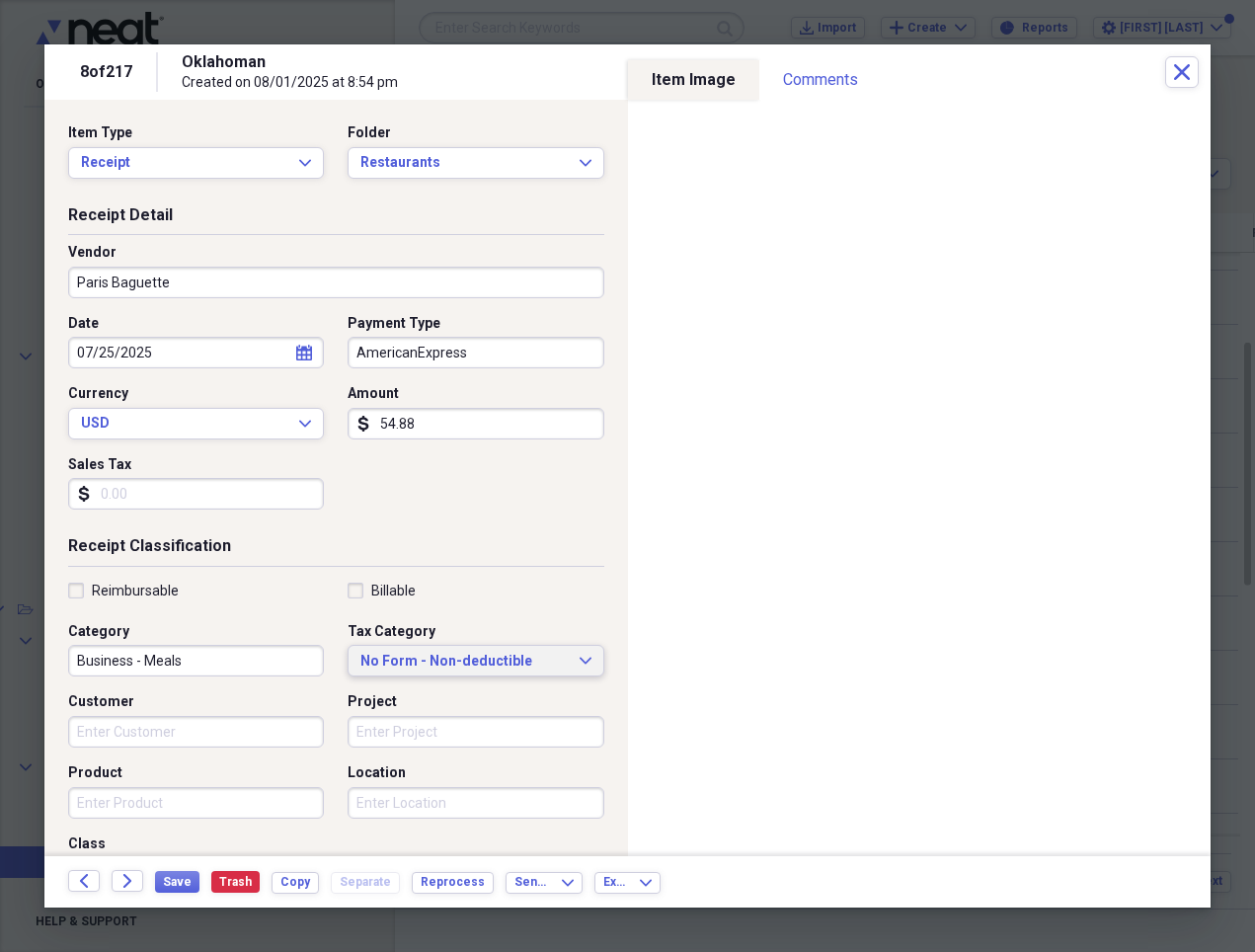click on "No Form - Non-deductible Expand" at bounding box center [475, 661] 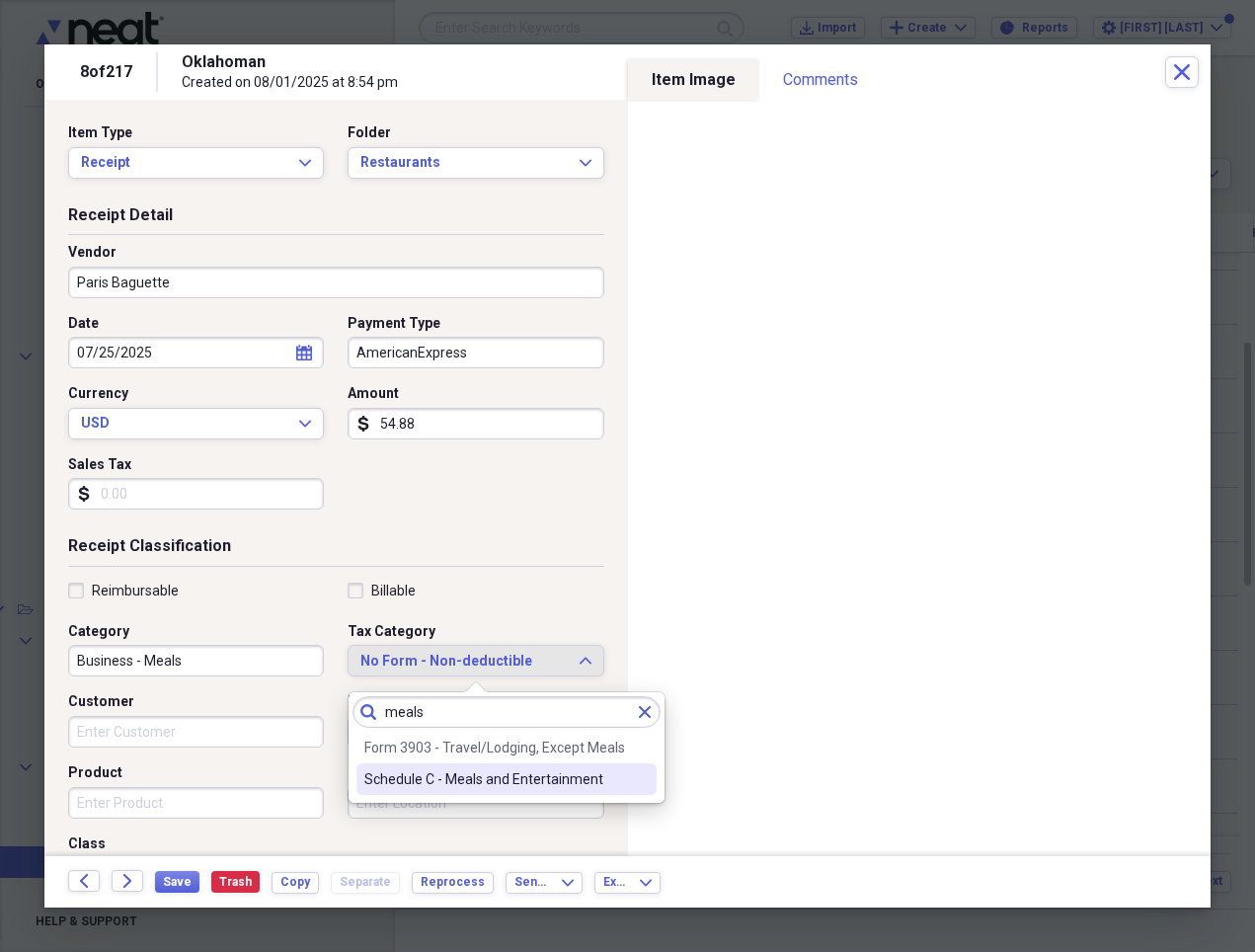 type on "meals" 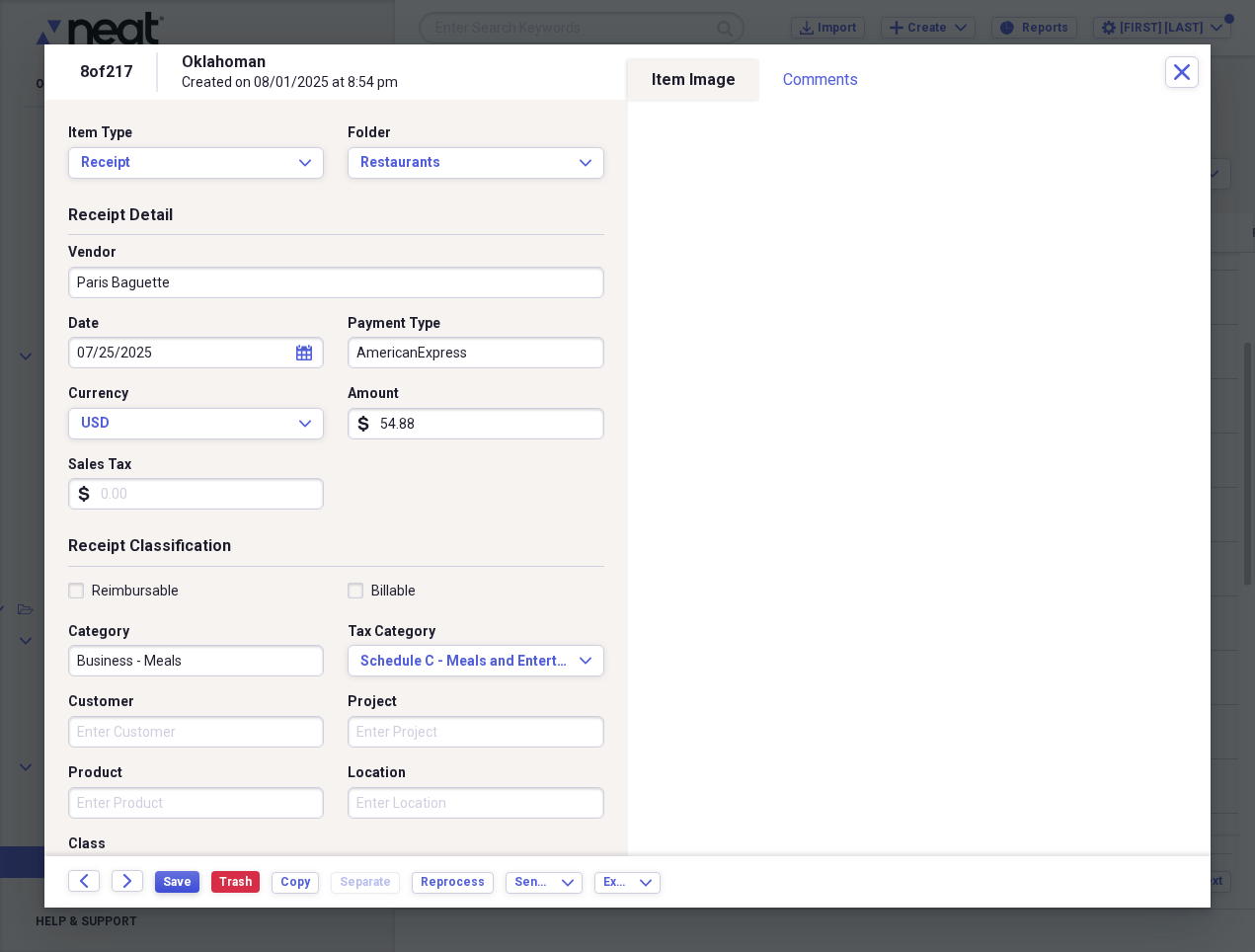 click on "Save" at bounding box center (177, 882) 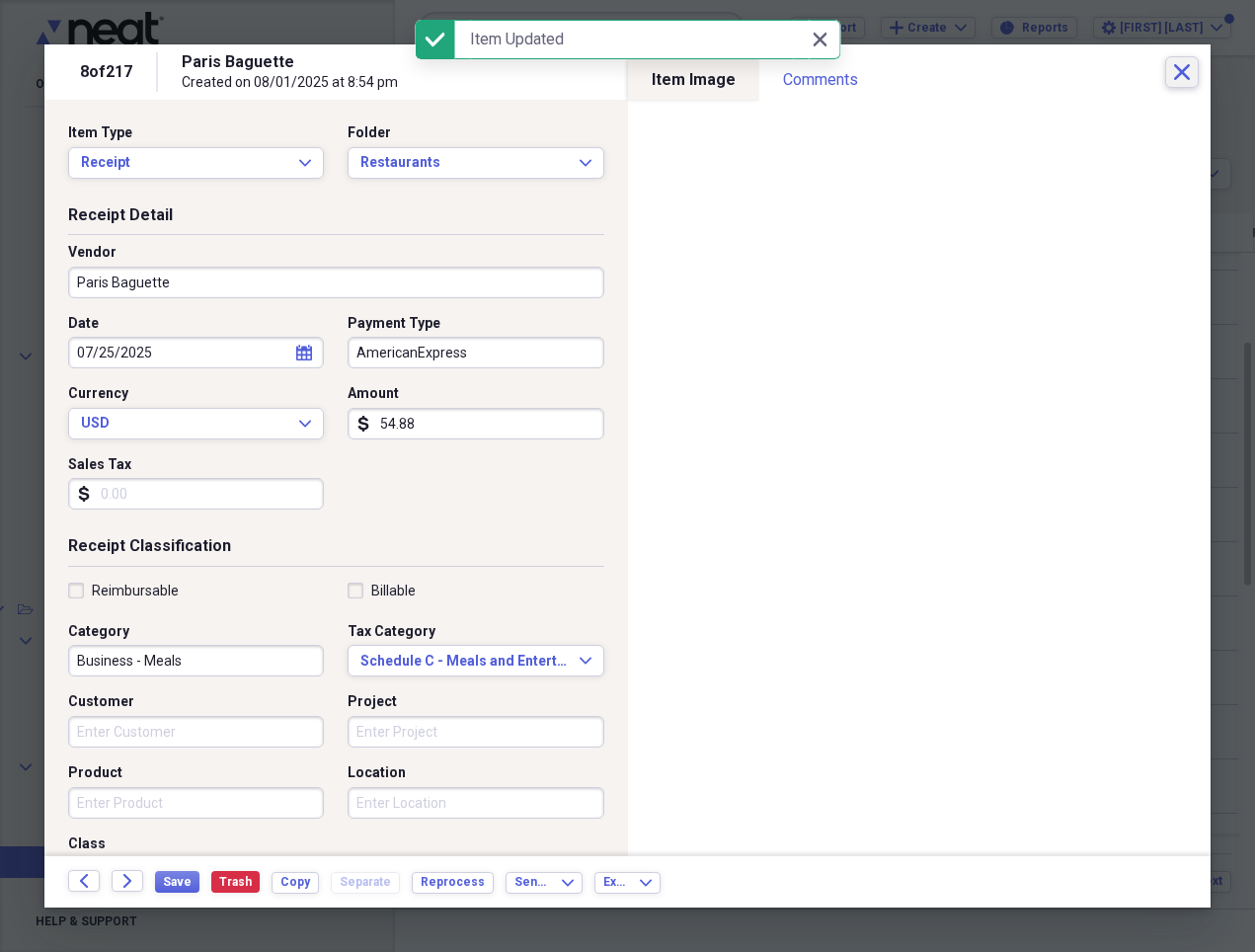 click on "Close" 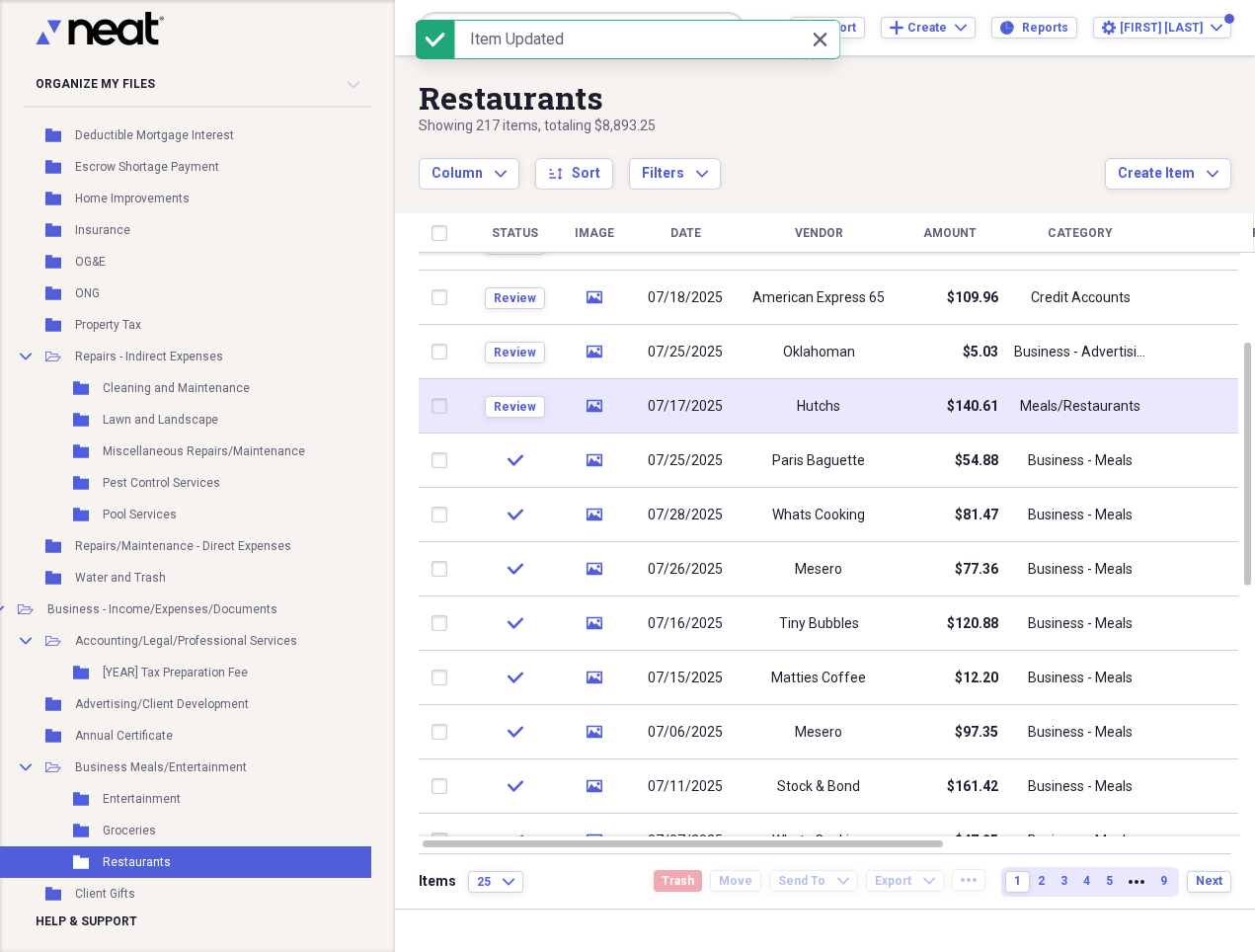 click on "Hutchs" at bounding box center [819, 406] 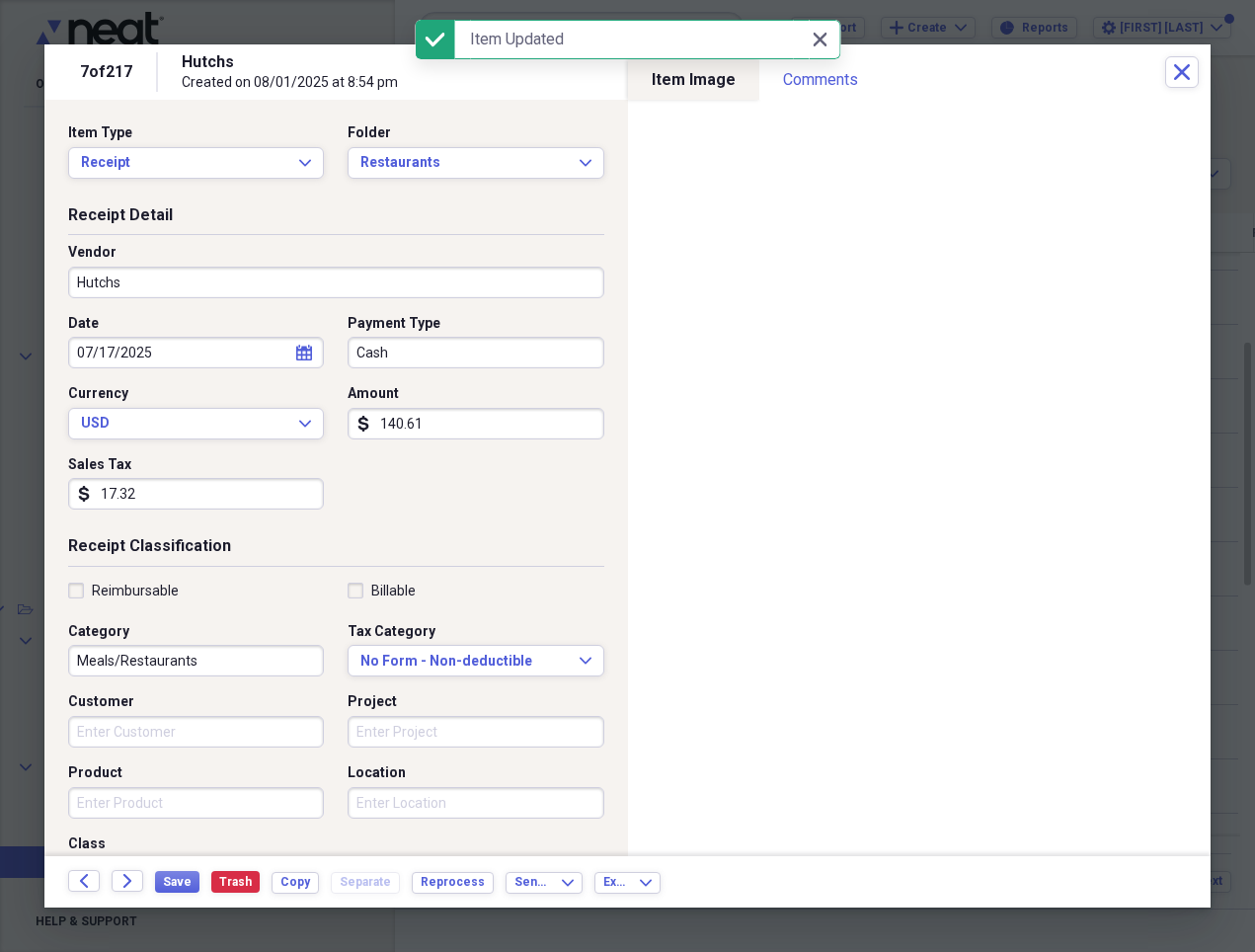 click on "Hutchs" at bounding box center (336, 282) 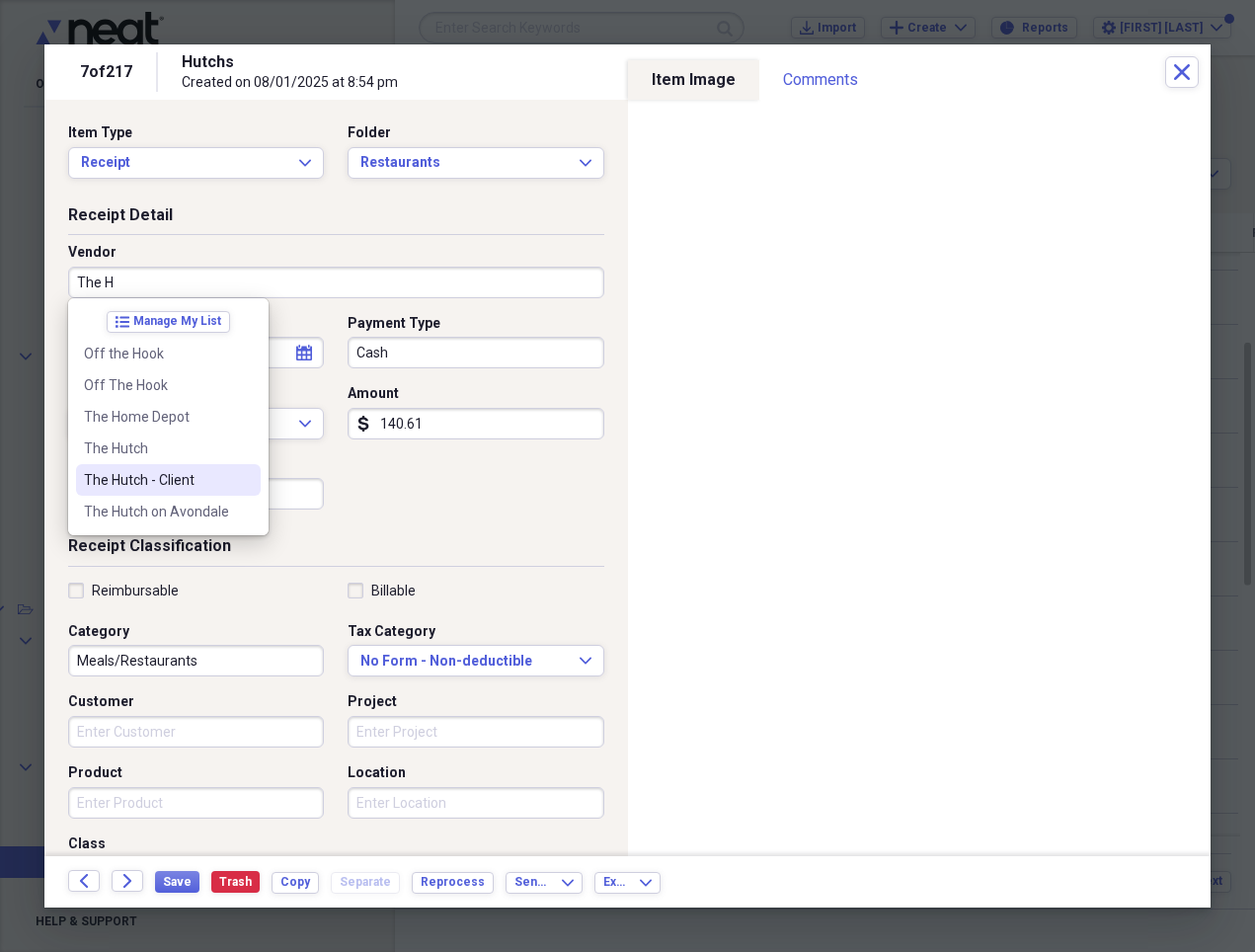 click on "The Hutch - Client" at bounding box center (168, 480) 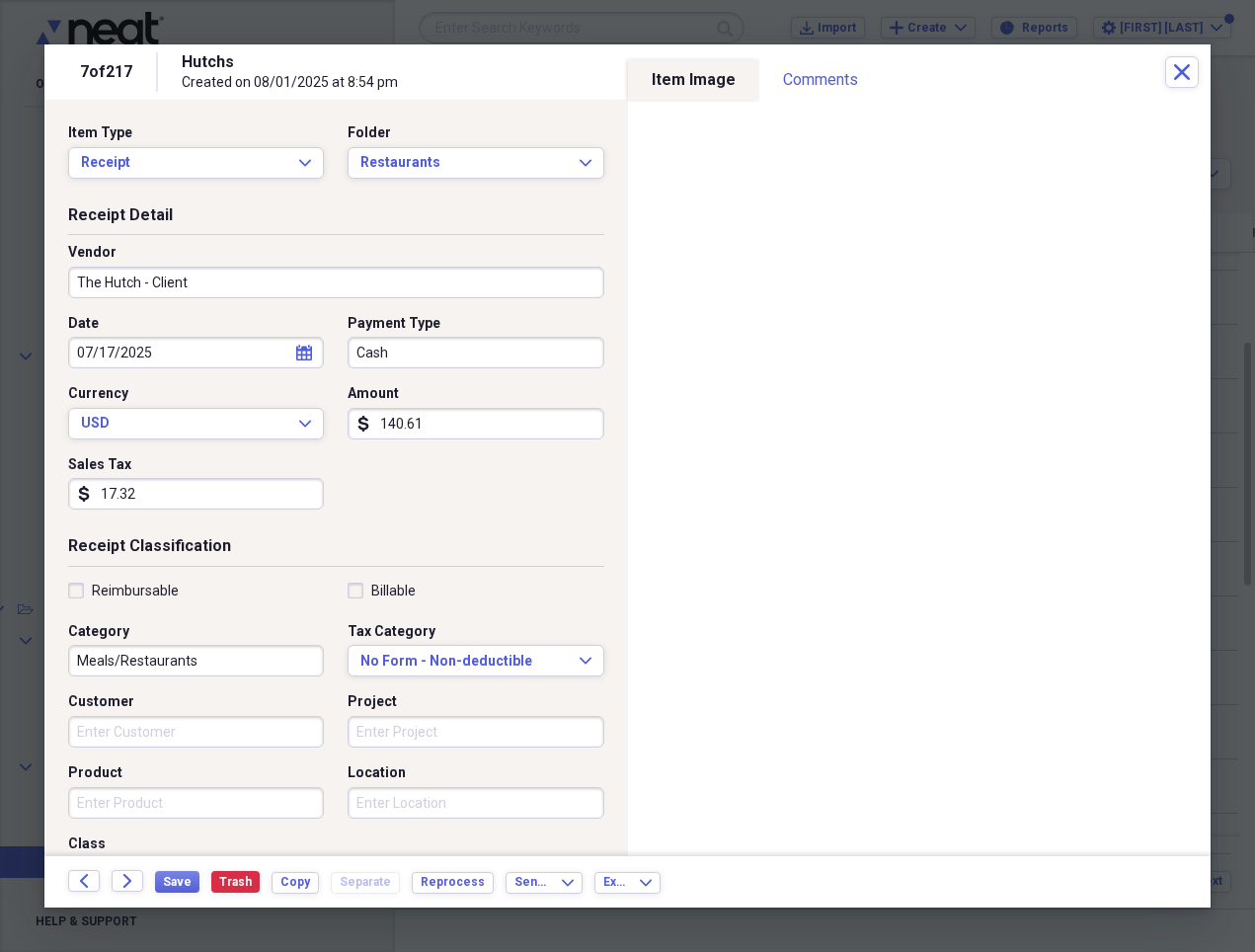 type on "Business - Meals" 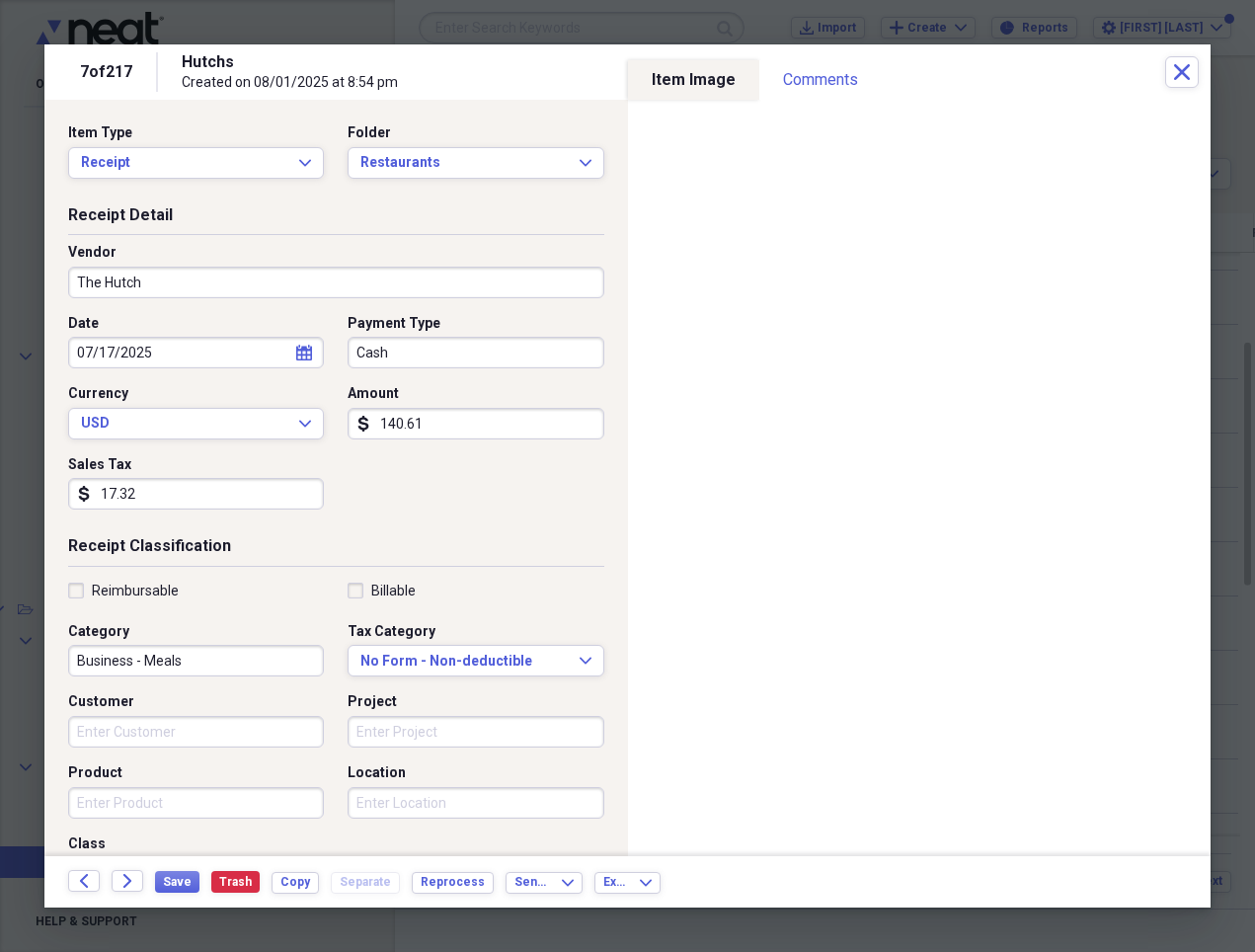 type on "The Hutch" 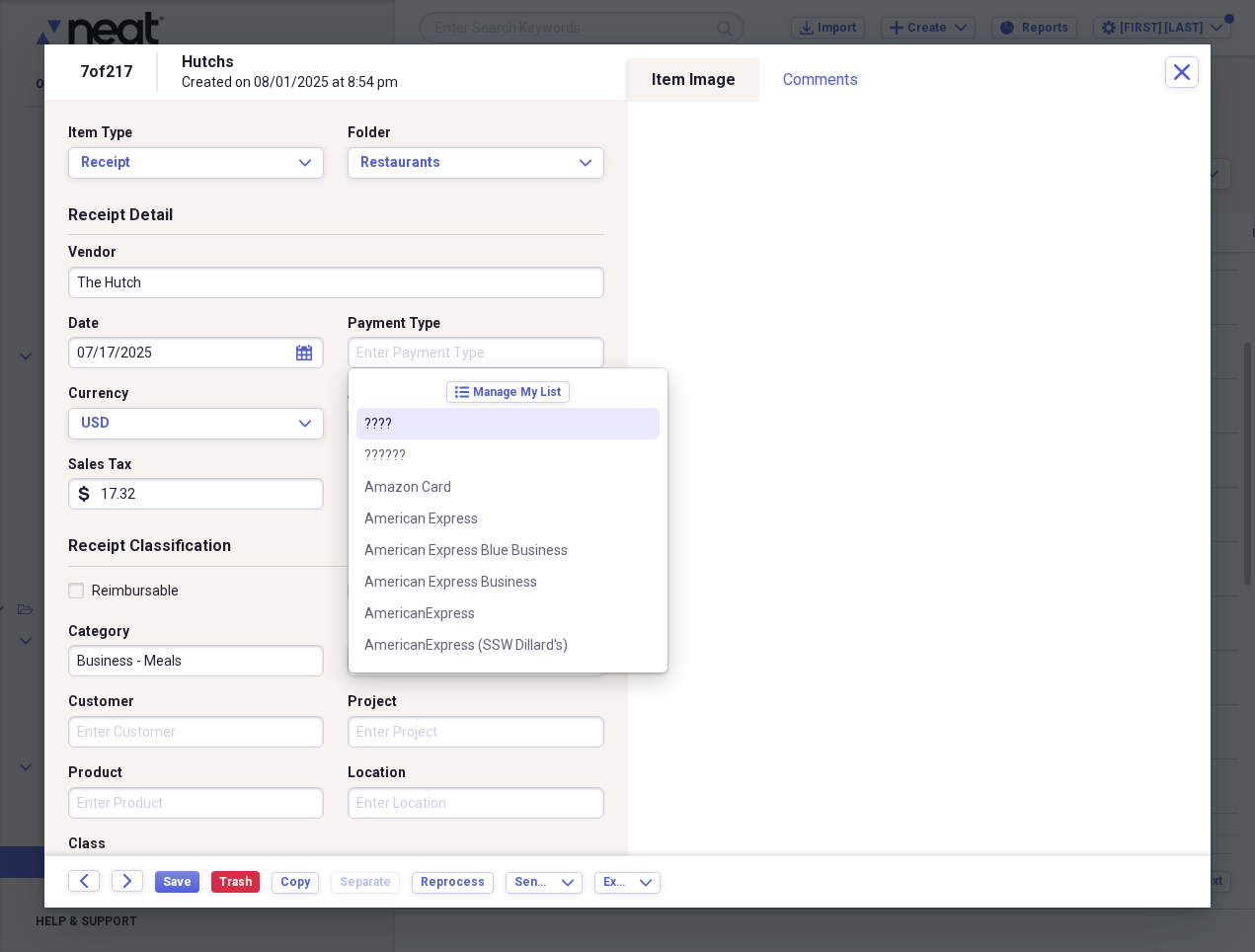 type 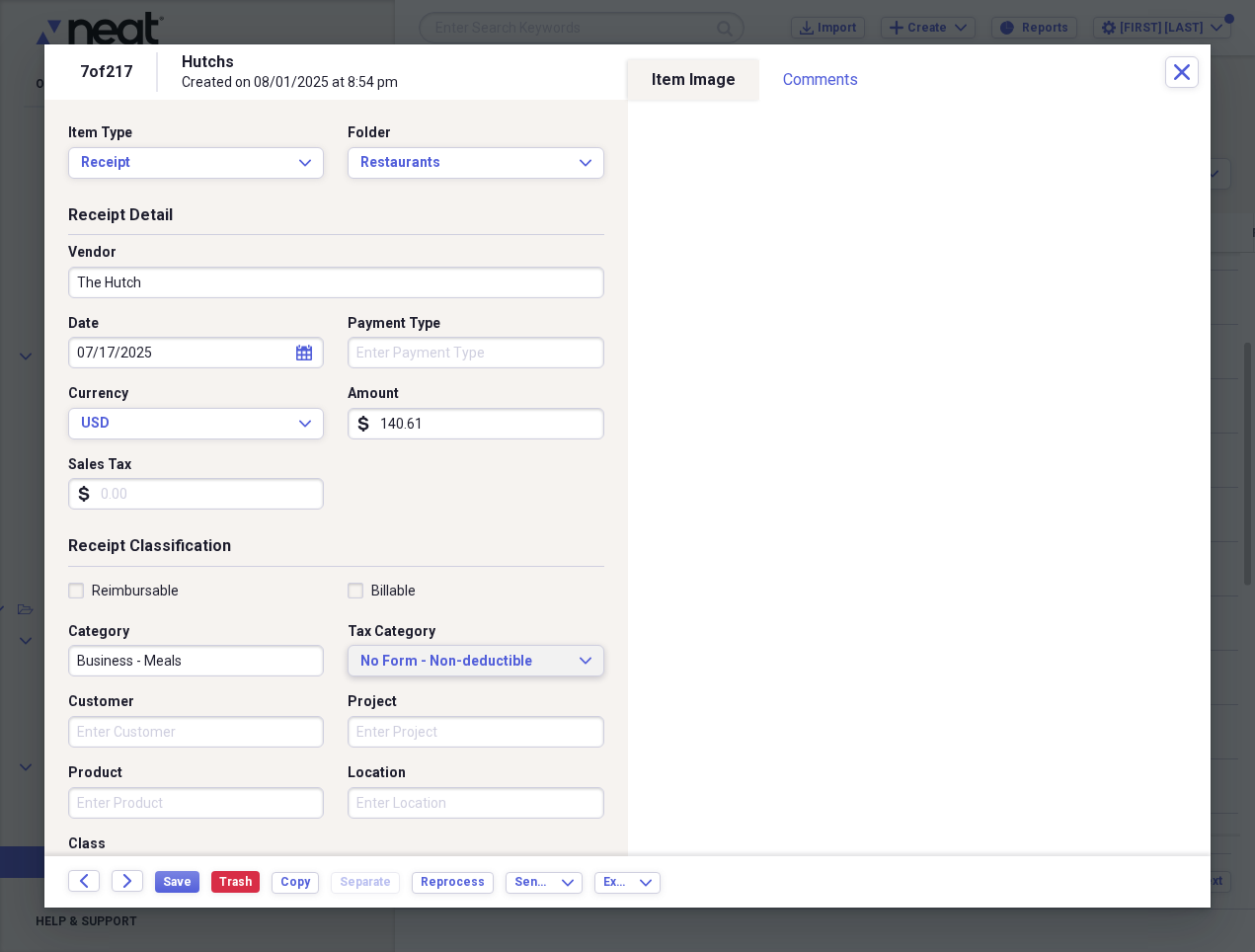 type 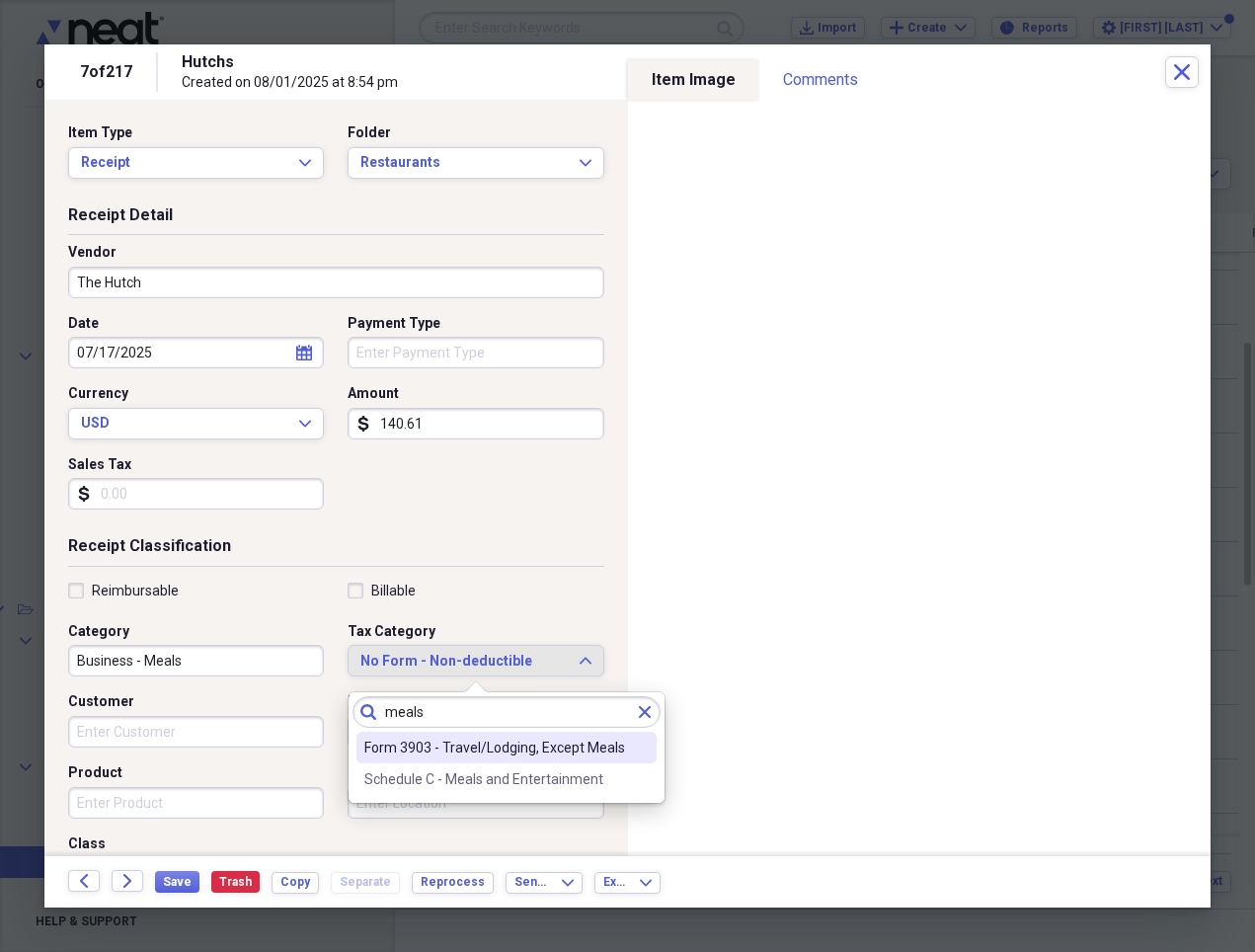 type on "meals" 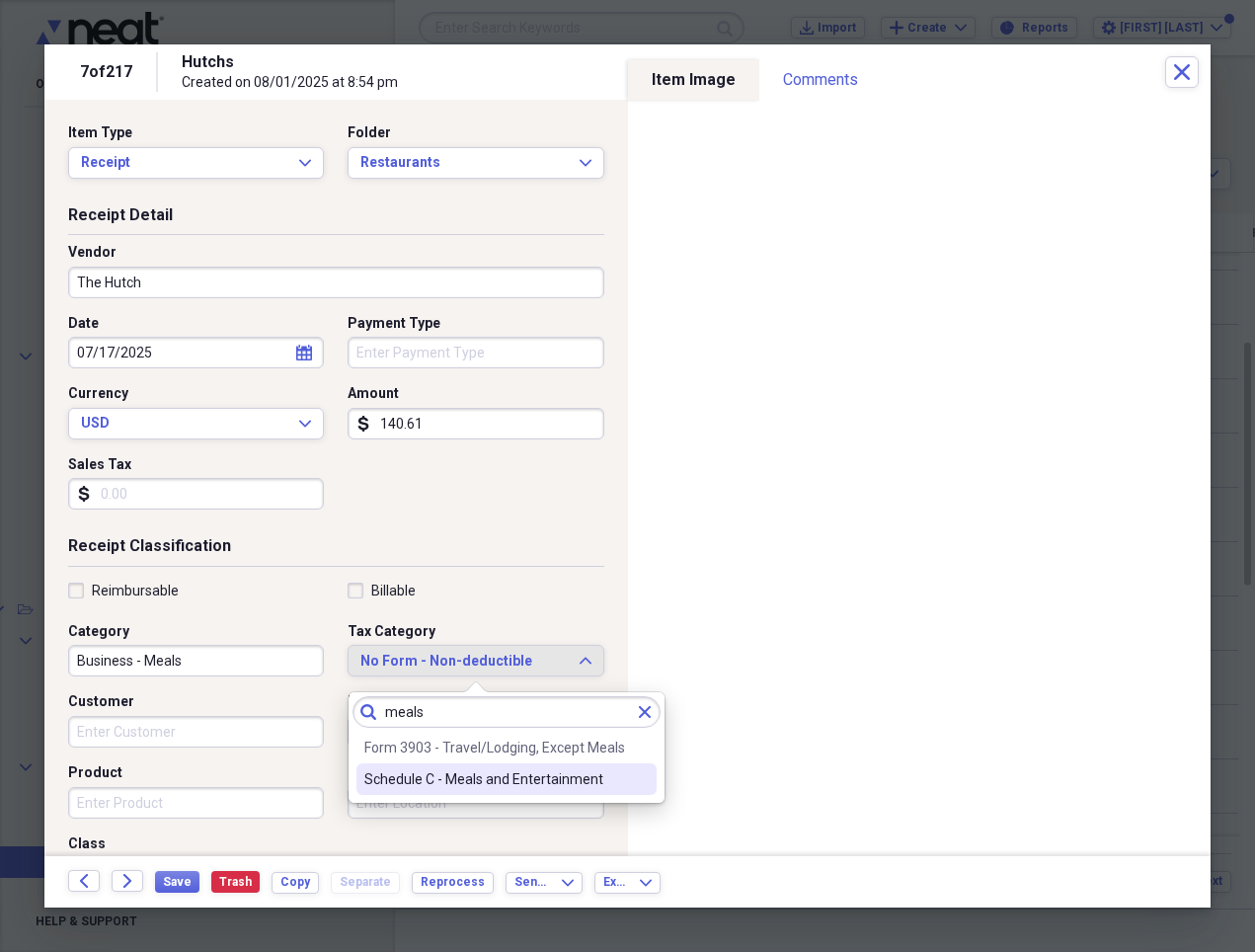 click on "Schedule C - Meals and Entertainment" at bounding box center [495, 779] 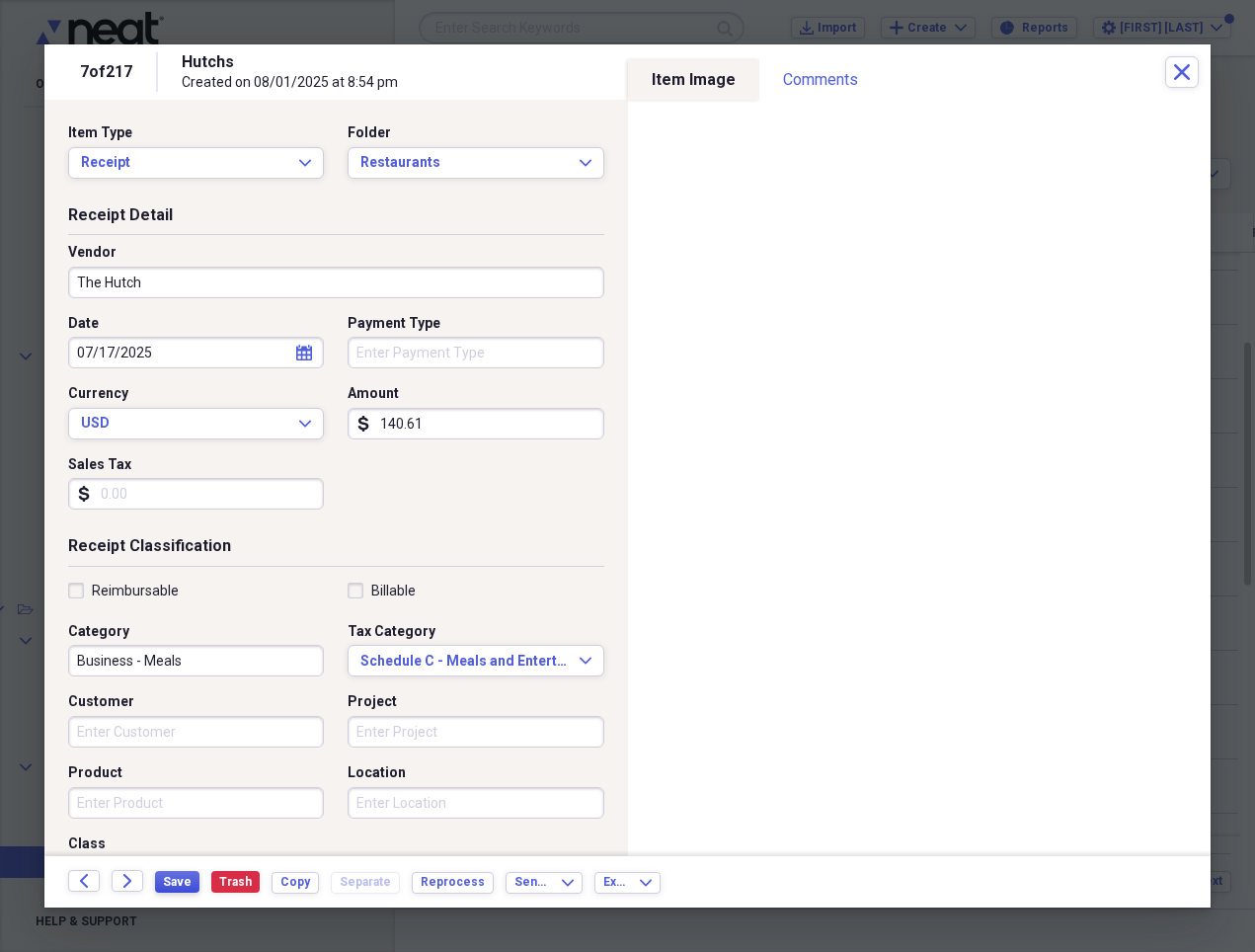 click on "Save" at bounding box center [177, 882] 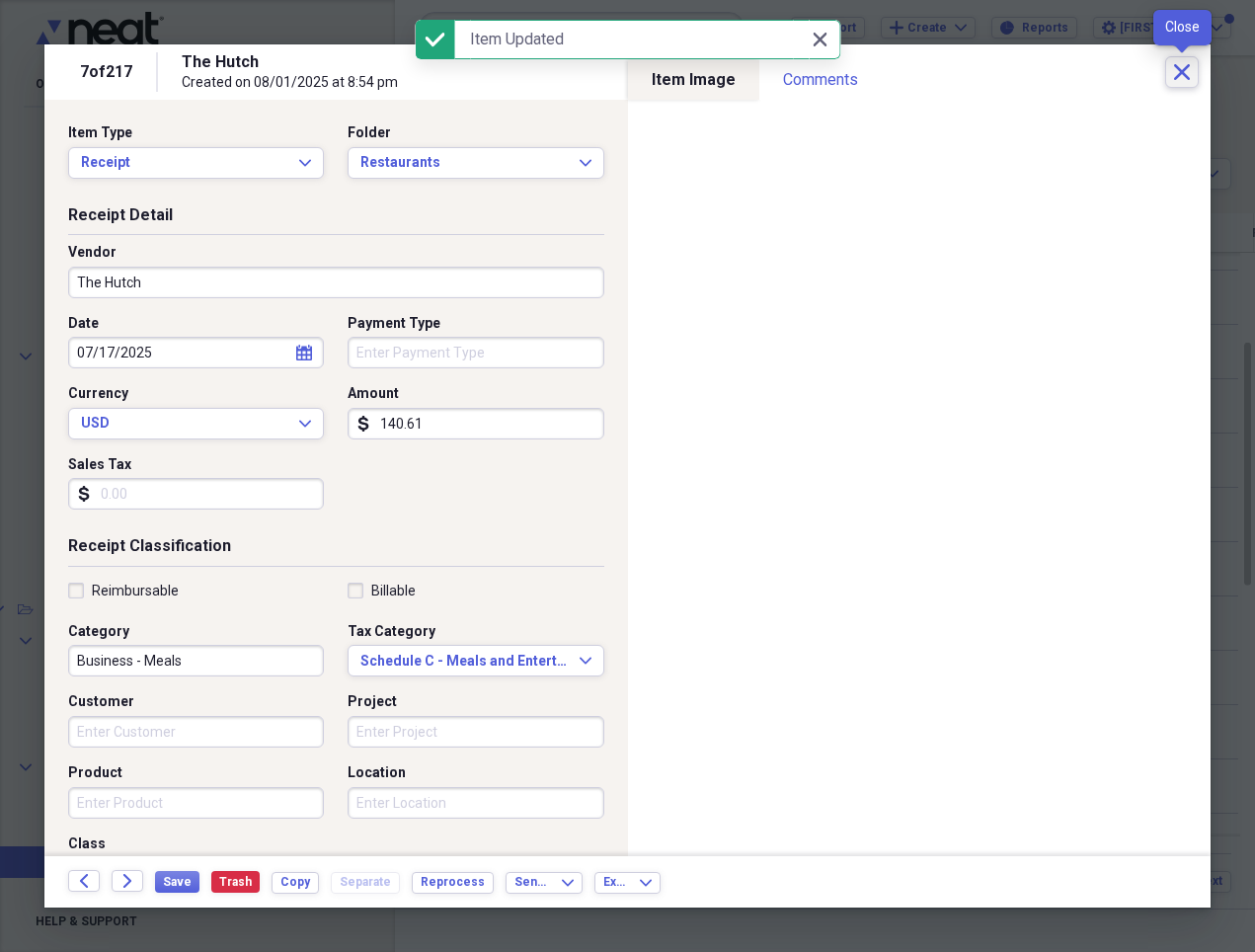 click on "Close" 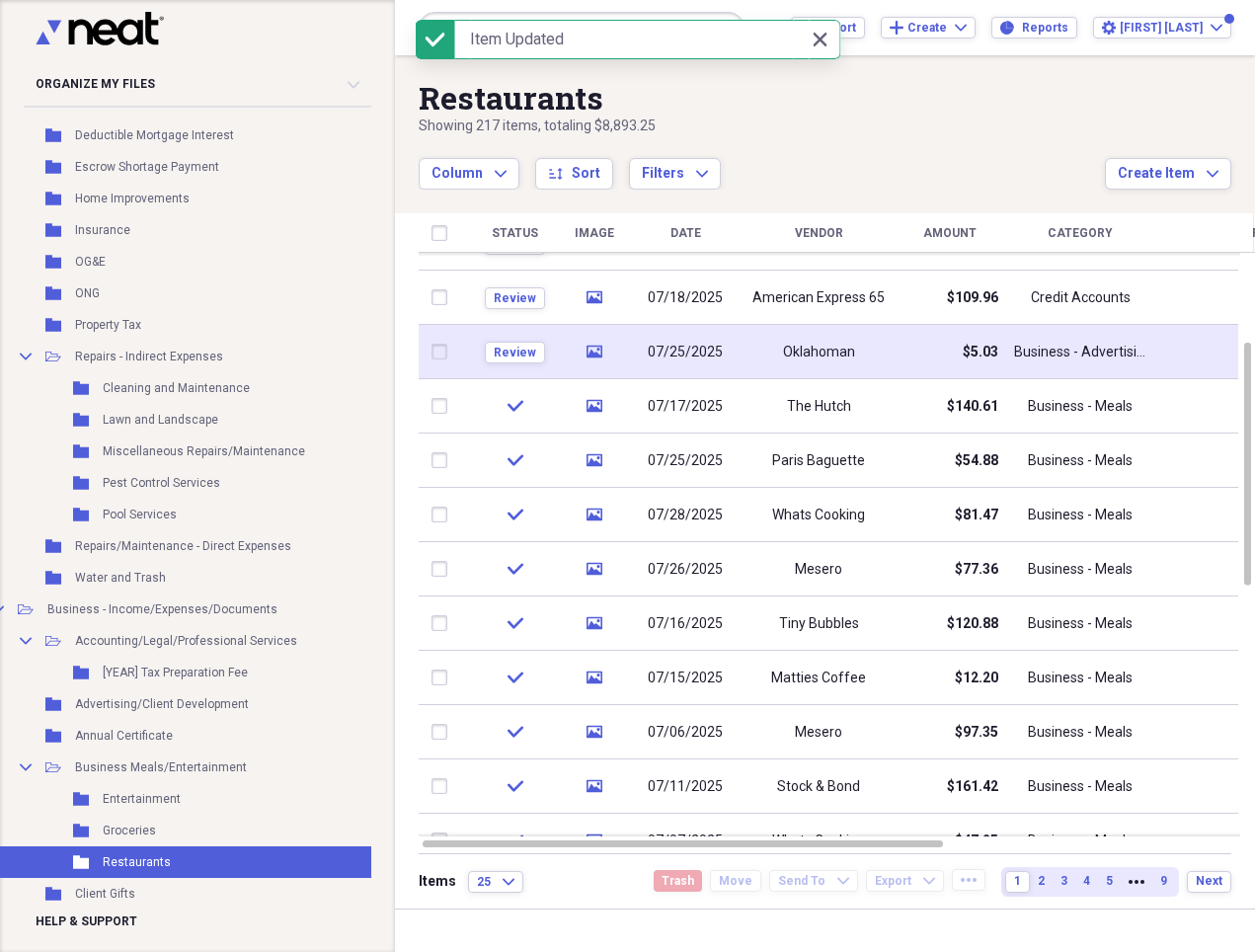click on "Oklahoman" at bounding box center (819, 353) 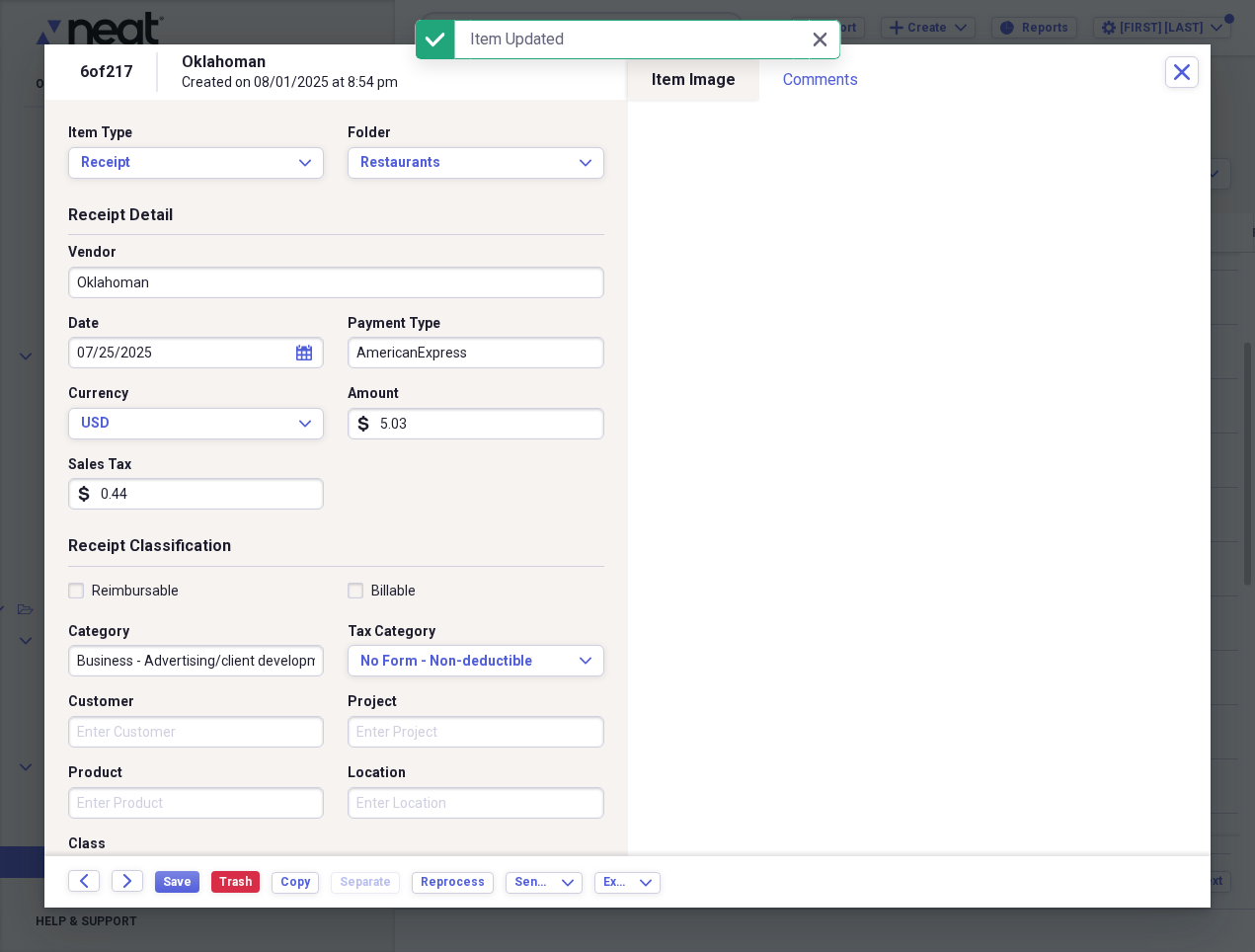 click on "Oklahoman" at bounding box center [336, 282] 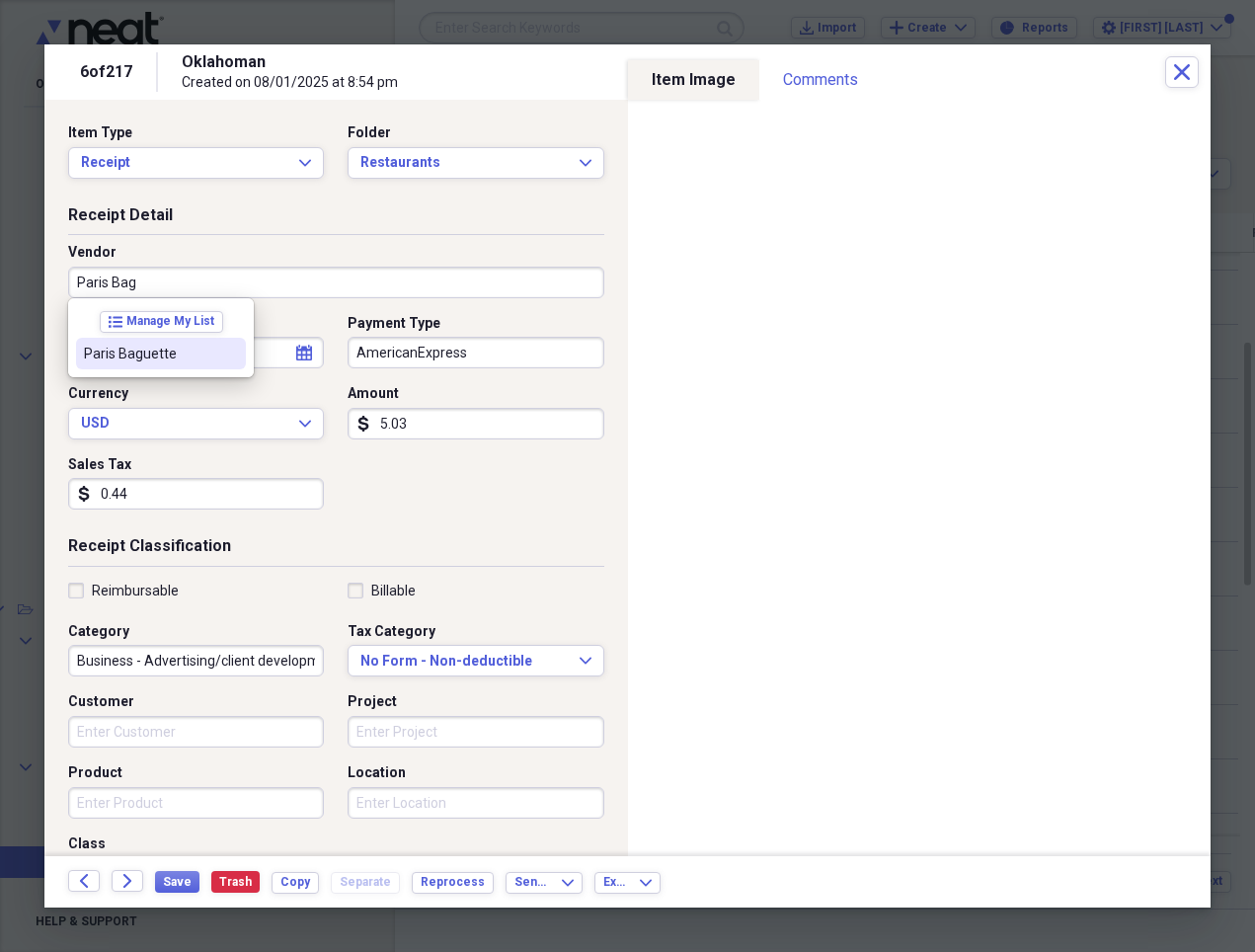 click on "Paris Baguette" at bounding box center [149, 354] 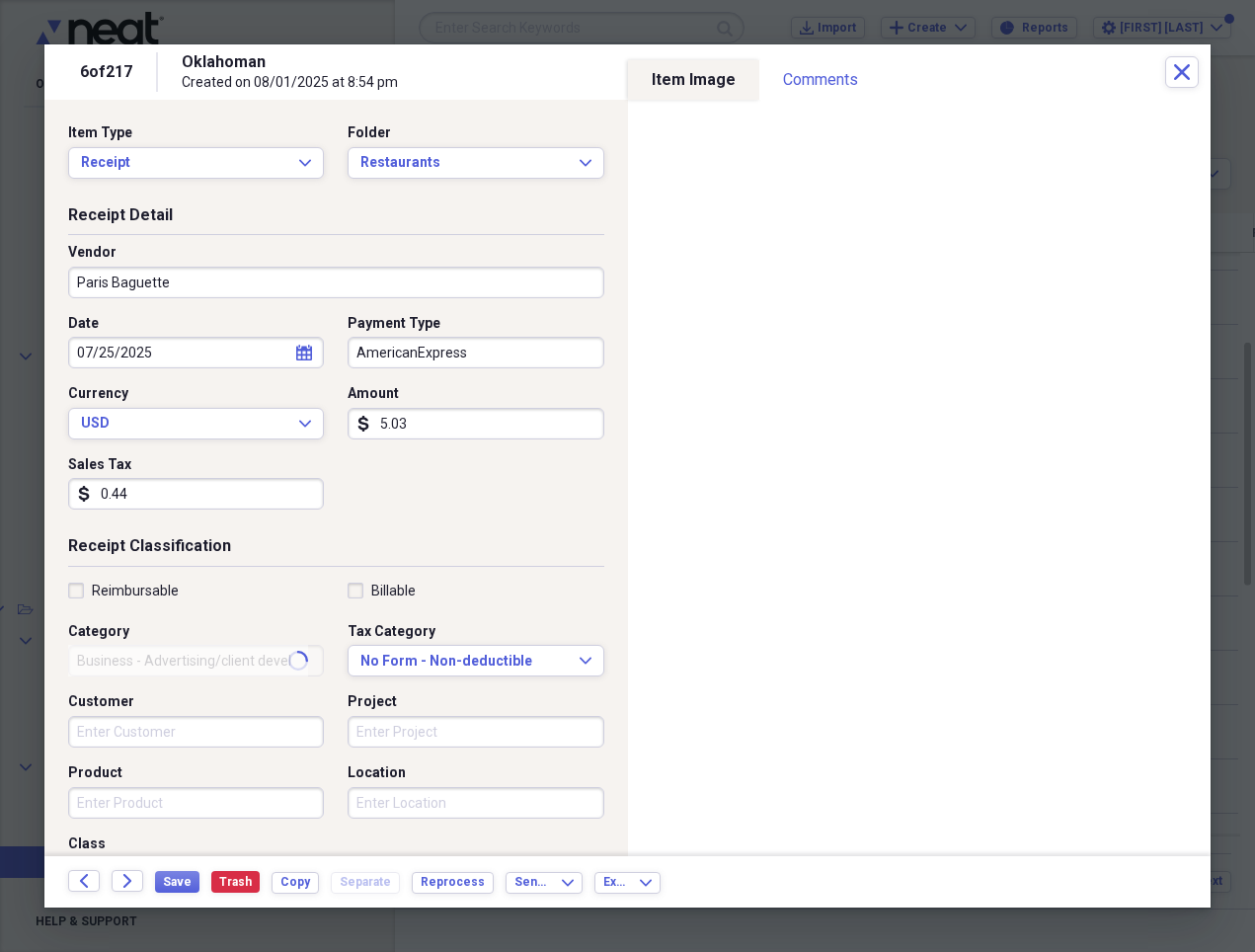 type on "Business - Meals" 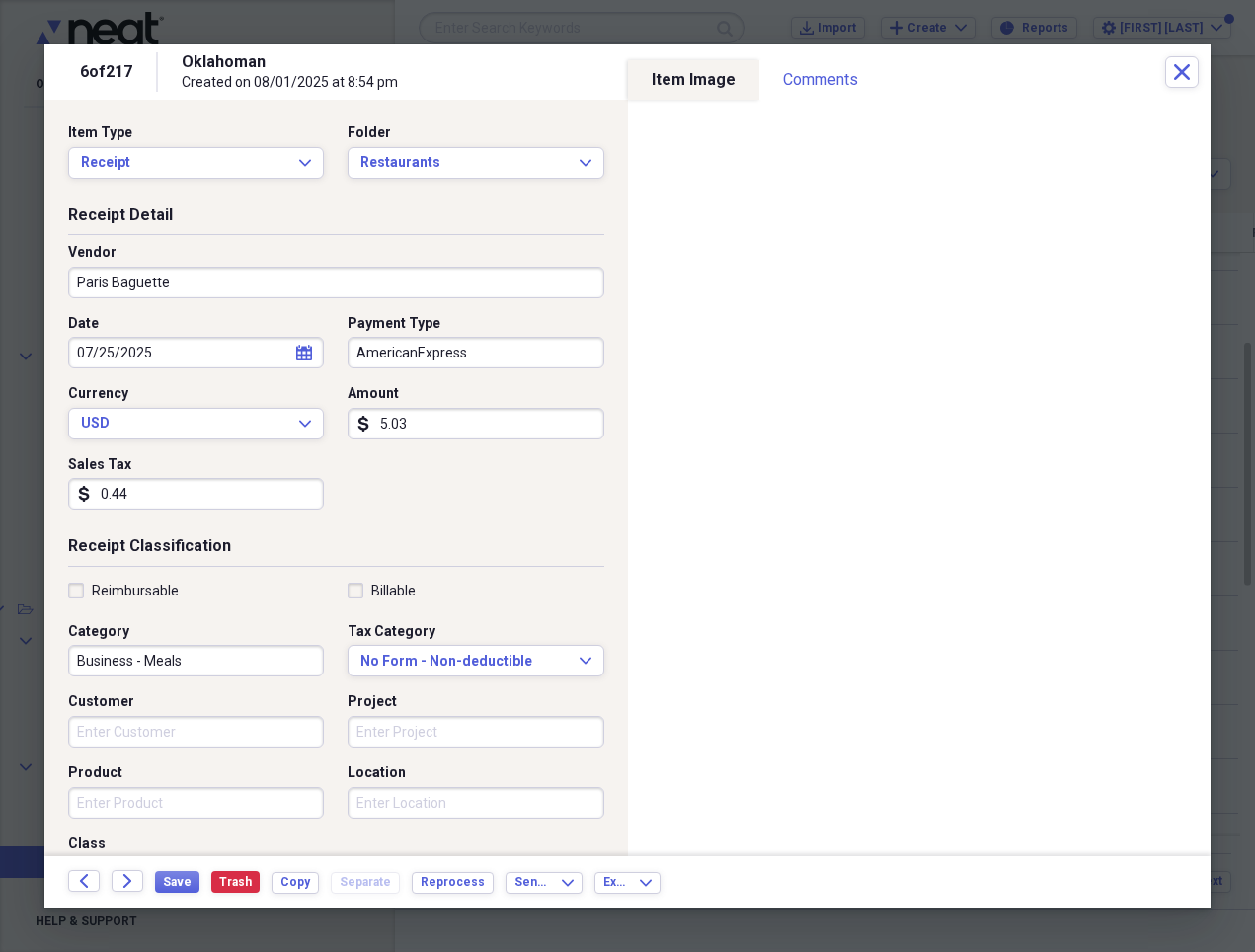 click on "0.44" at bounding box center (196, 494) 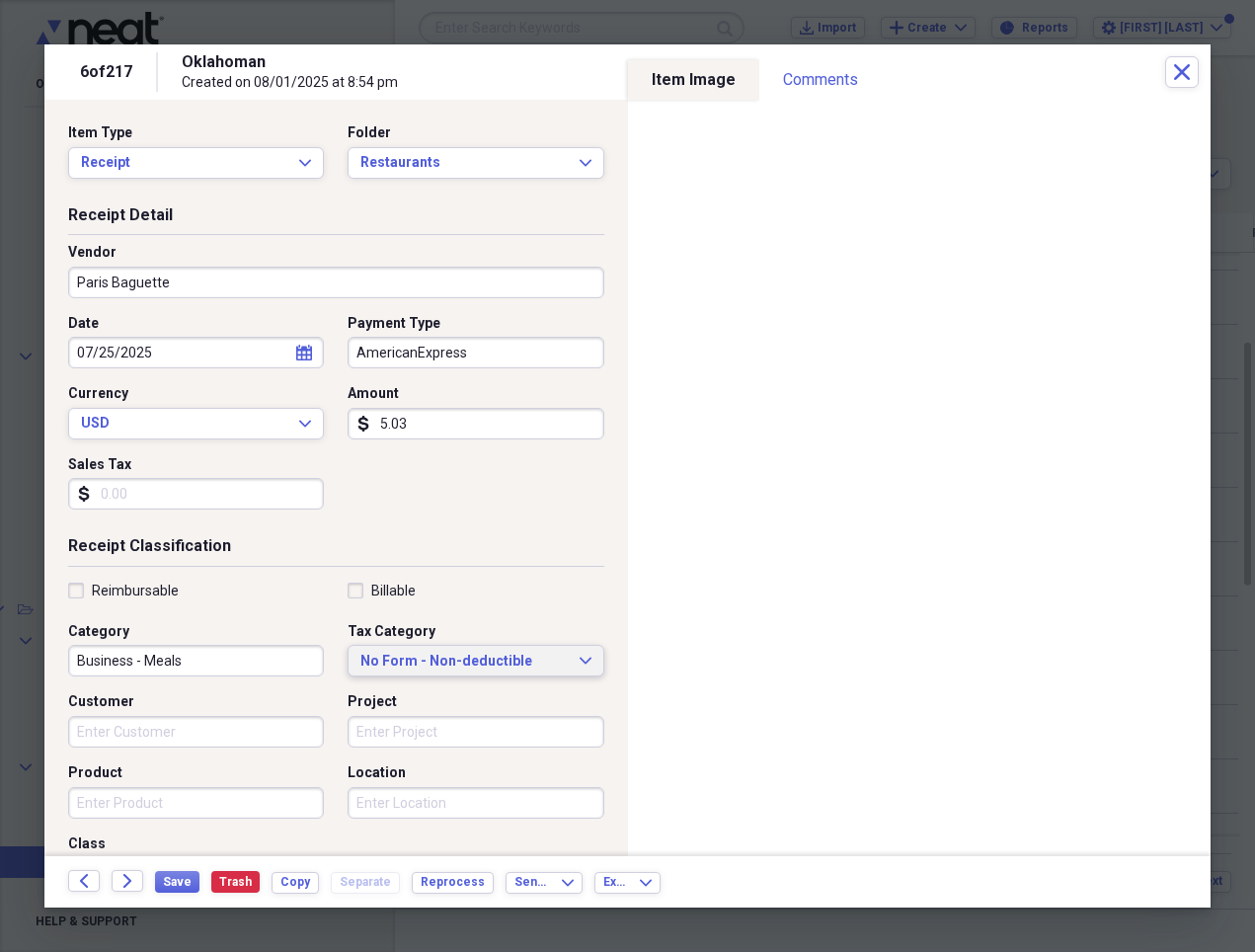 type 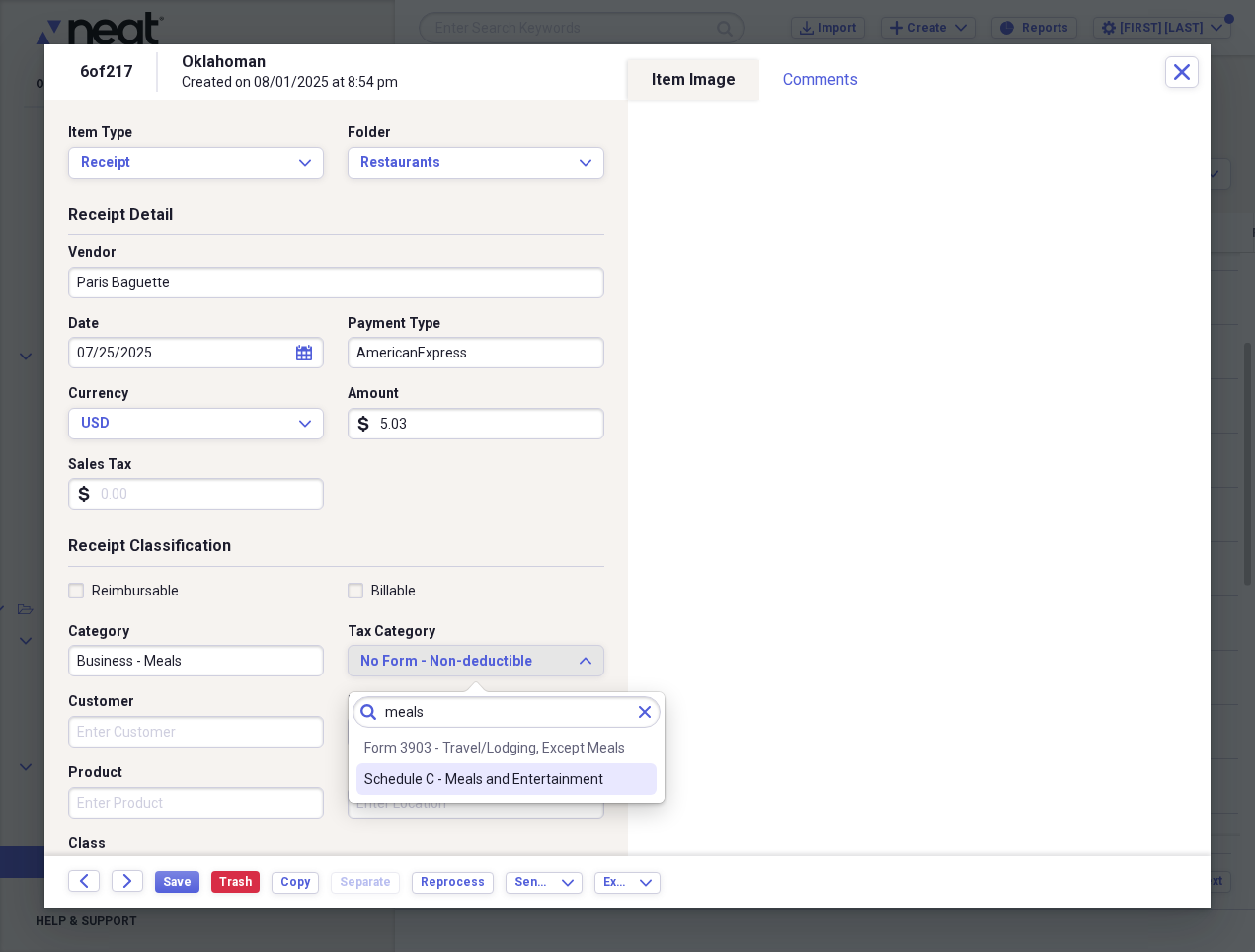 type on "meals" 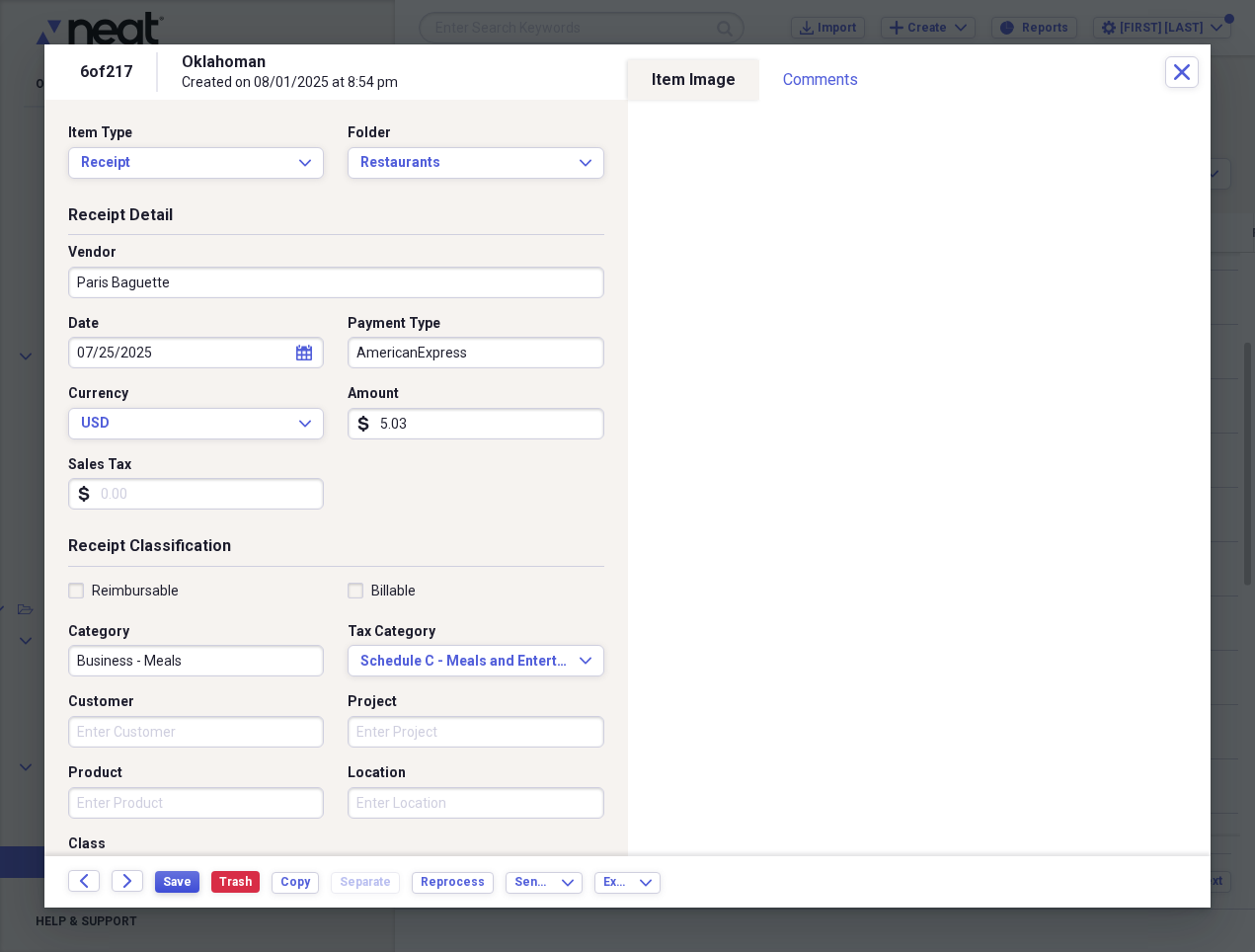 click on "Save" at bounding box center (177, 882) 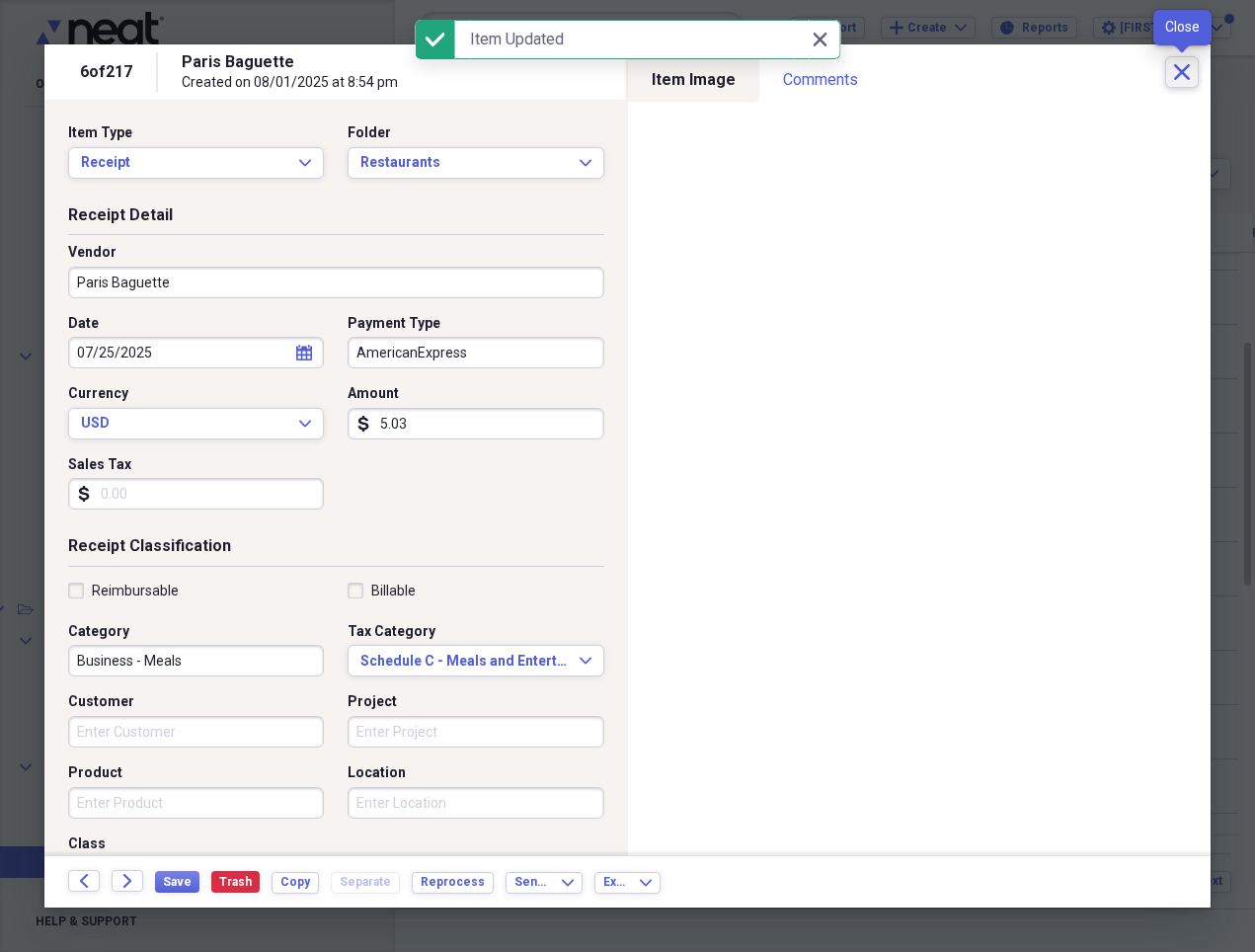 click 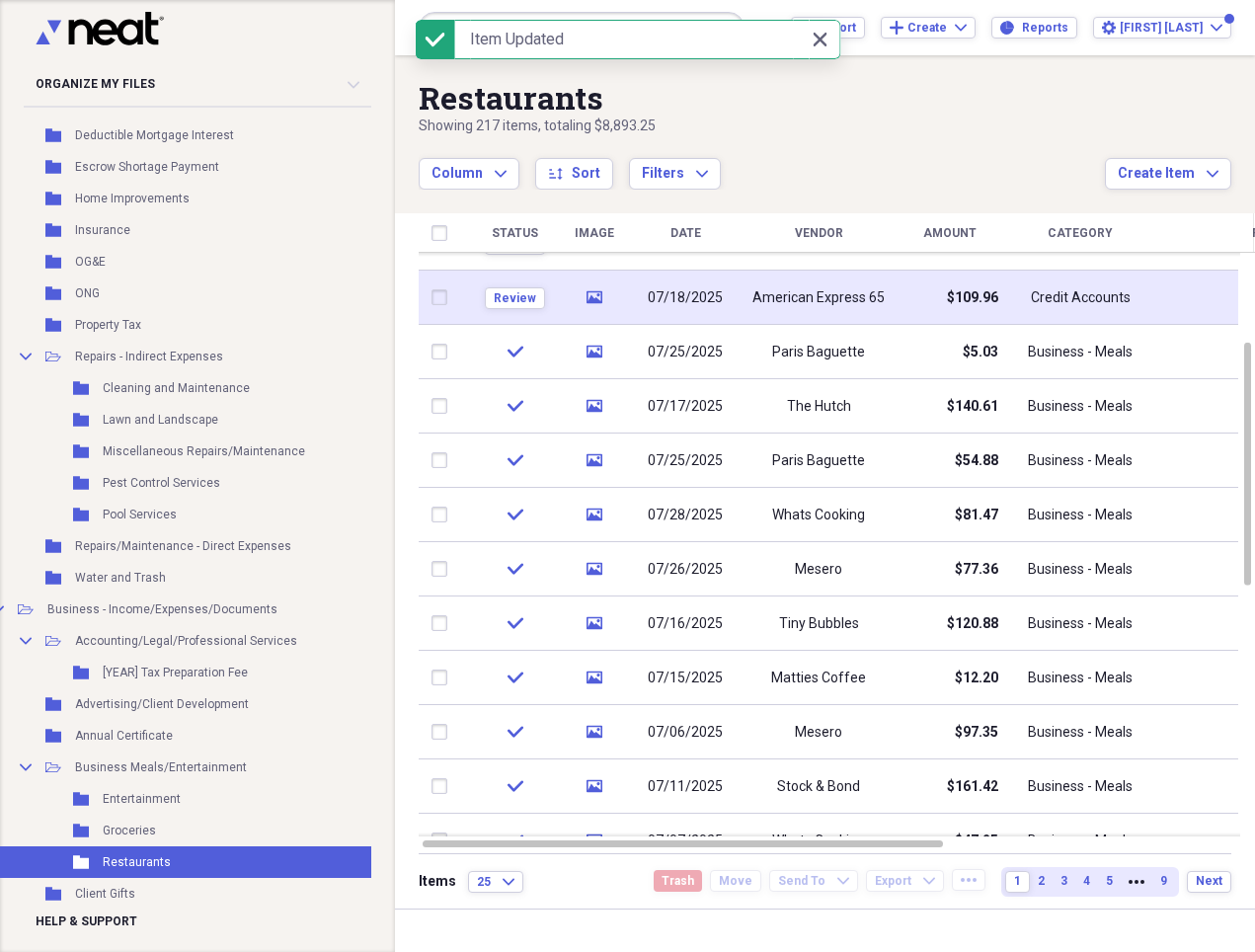 click on "American Express 65" at bounding box center [819, 298] 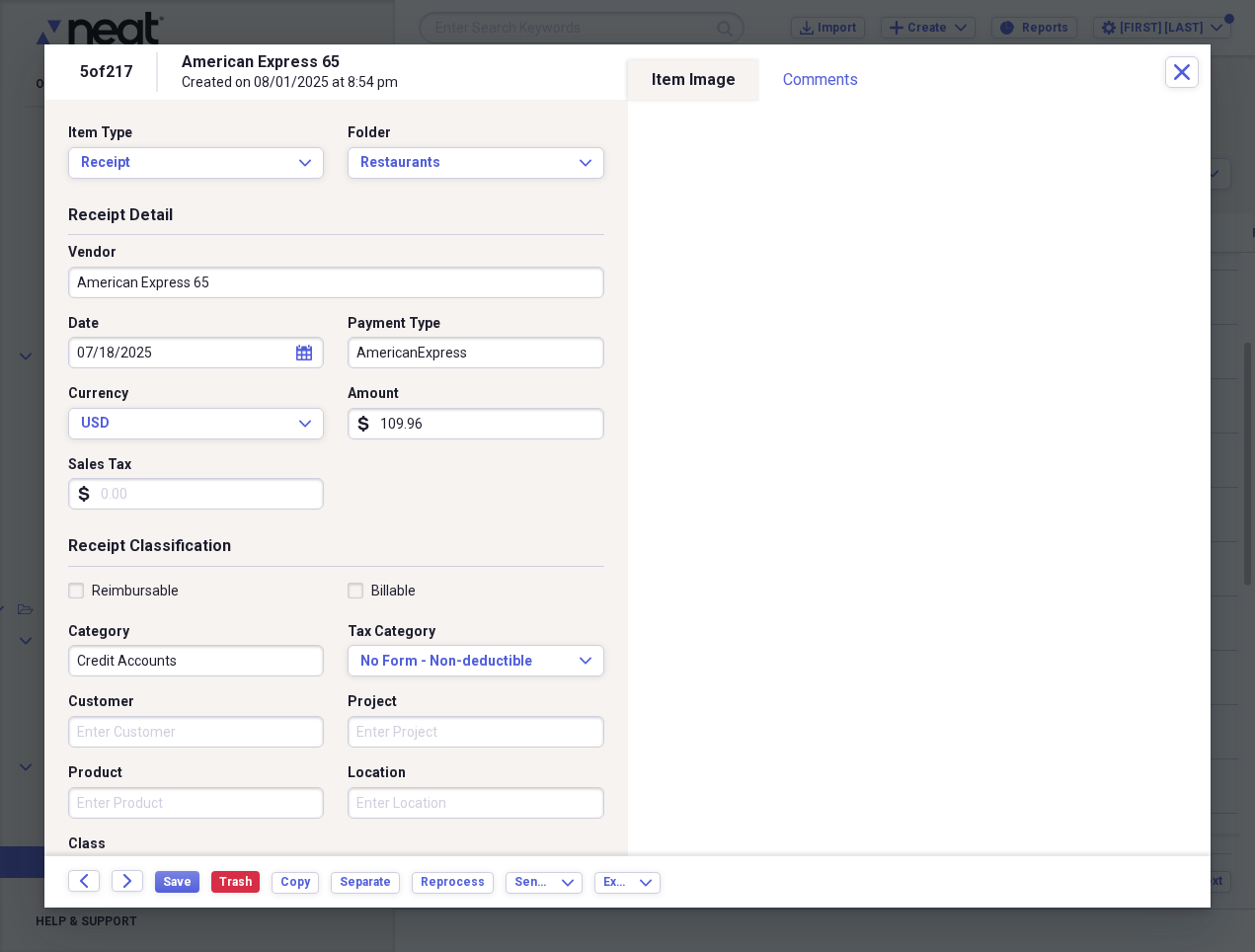 click on "American Express 65" at bounding box center [336, 282] 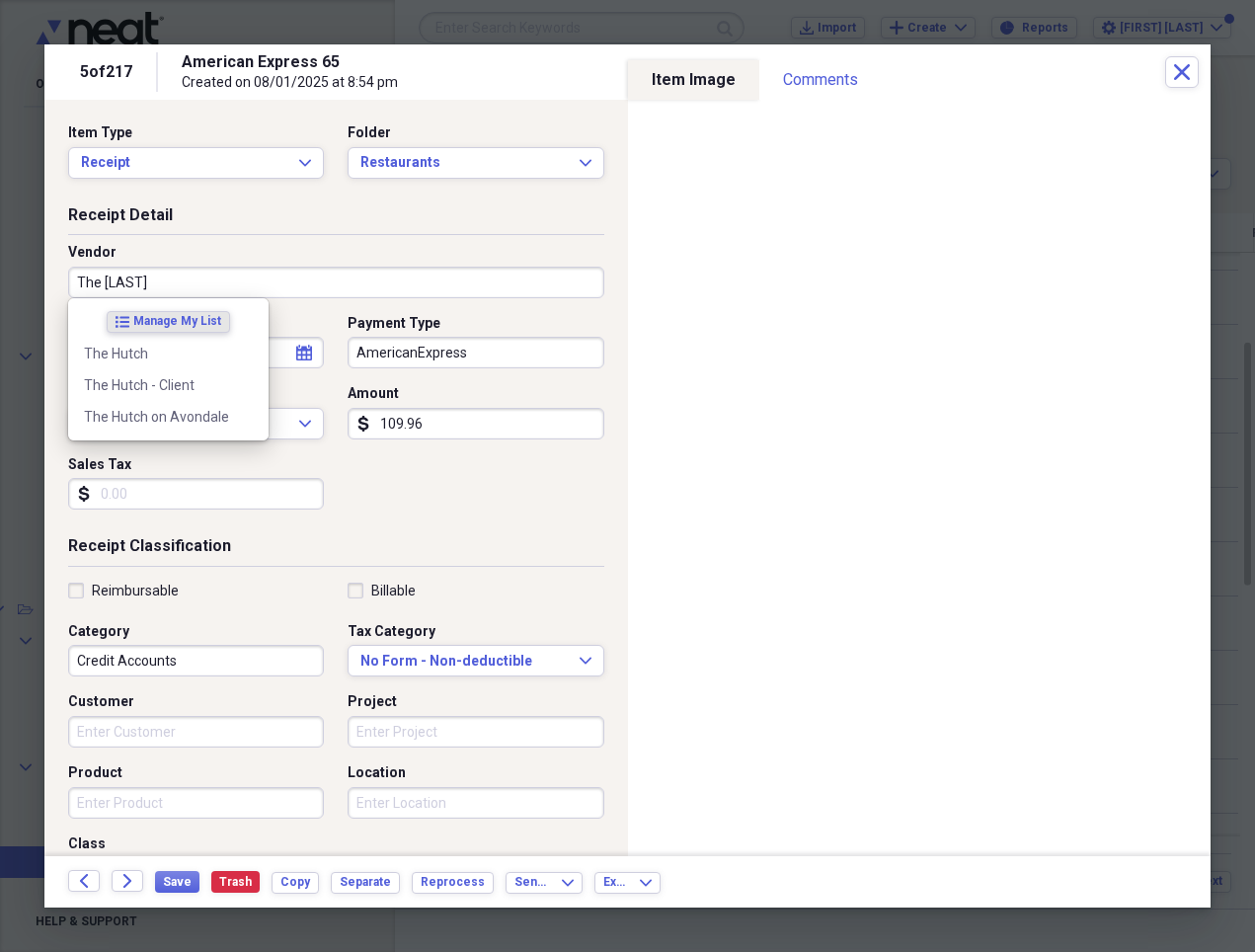 type on "The Hutch" 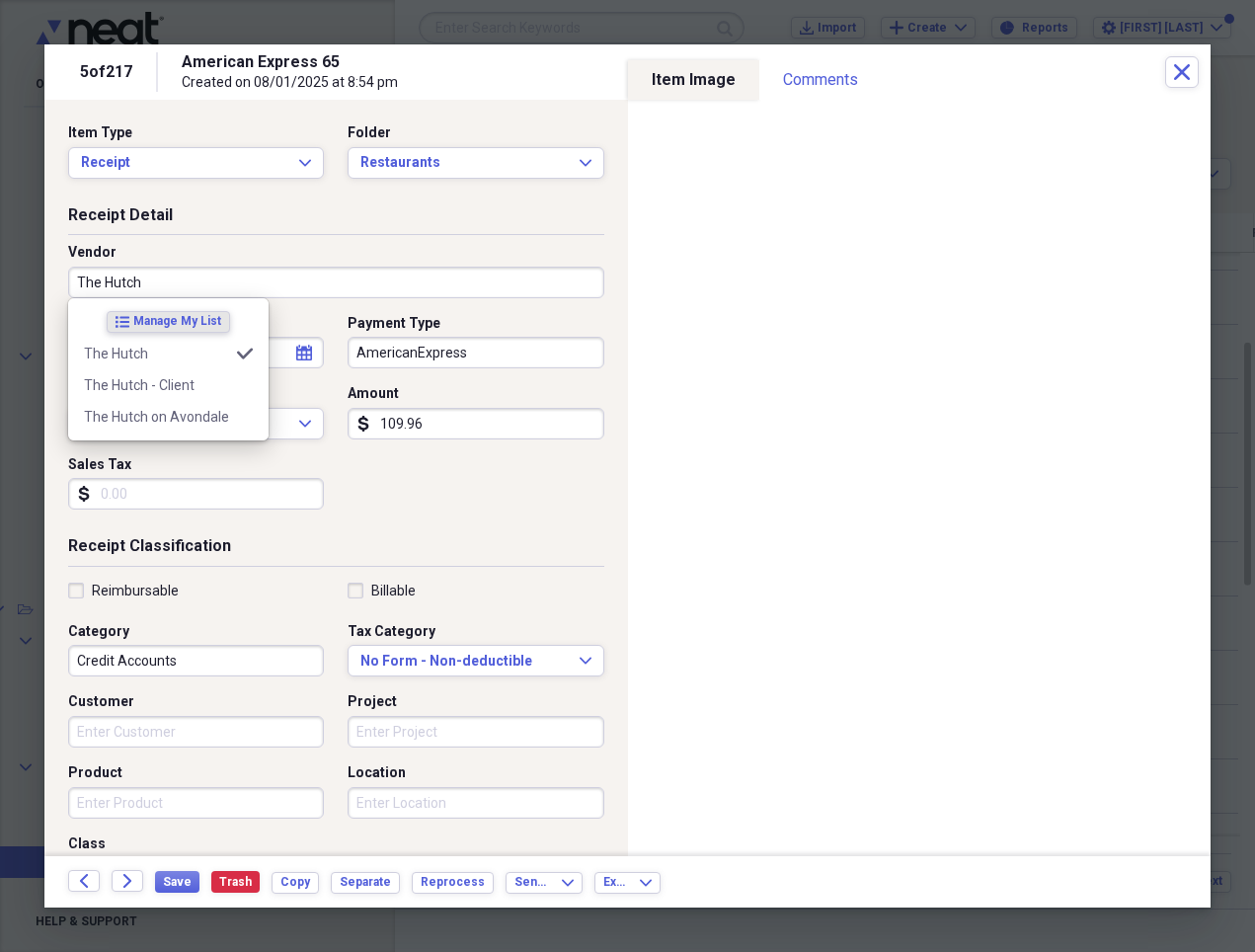 type on "Business - Meals" 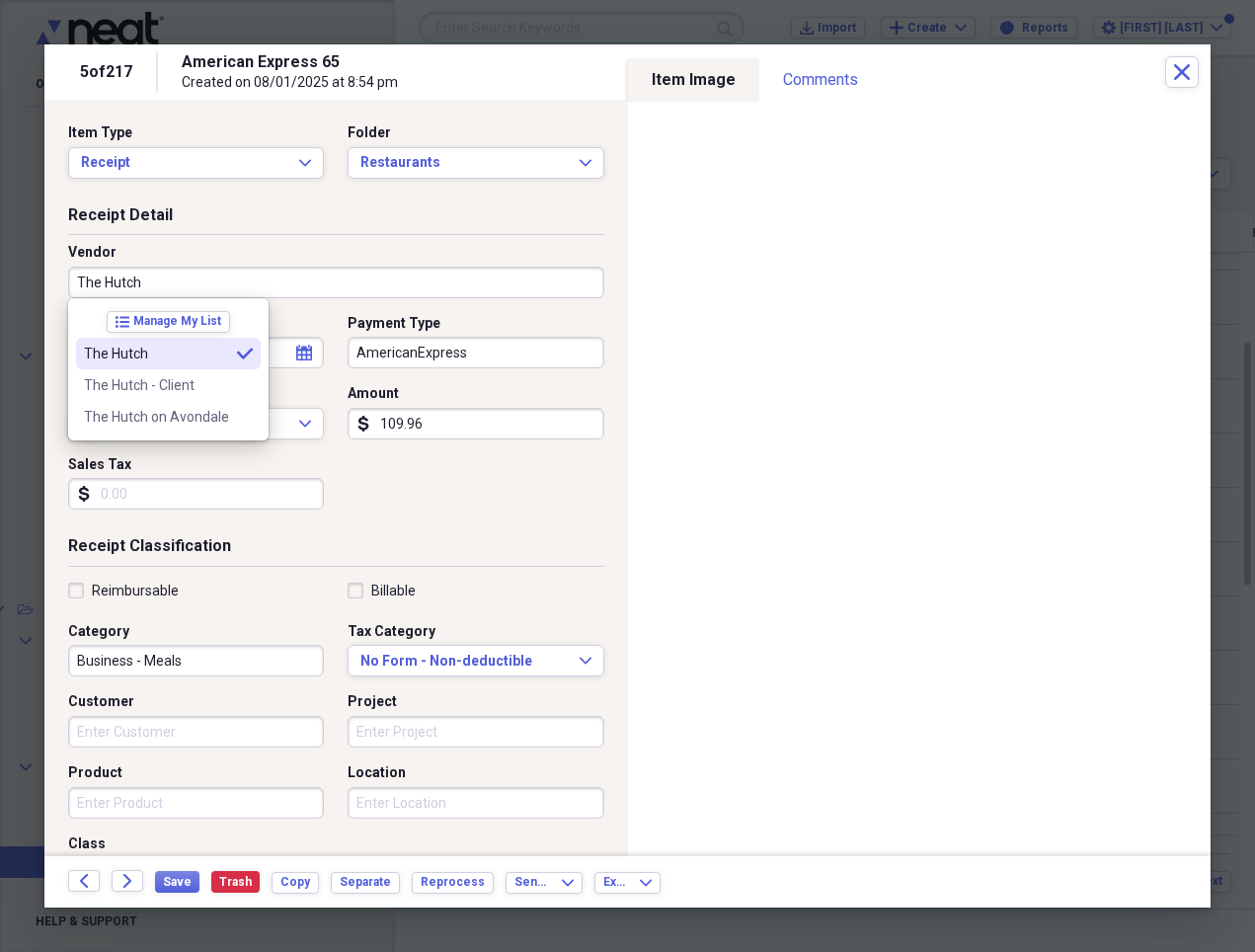 type on "The Hutch" 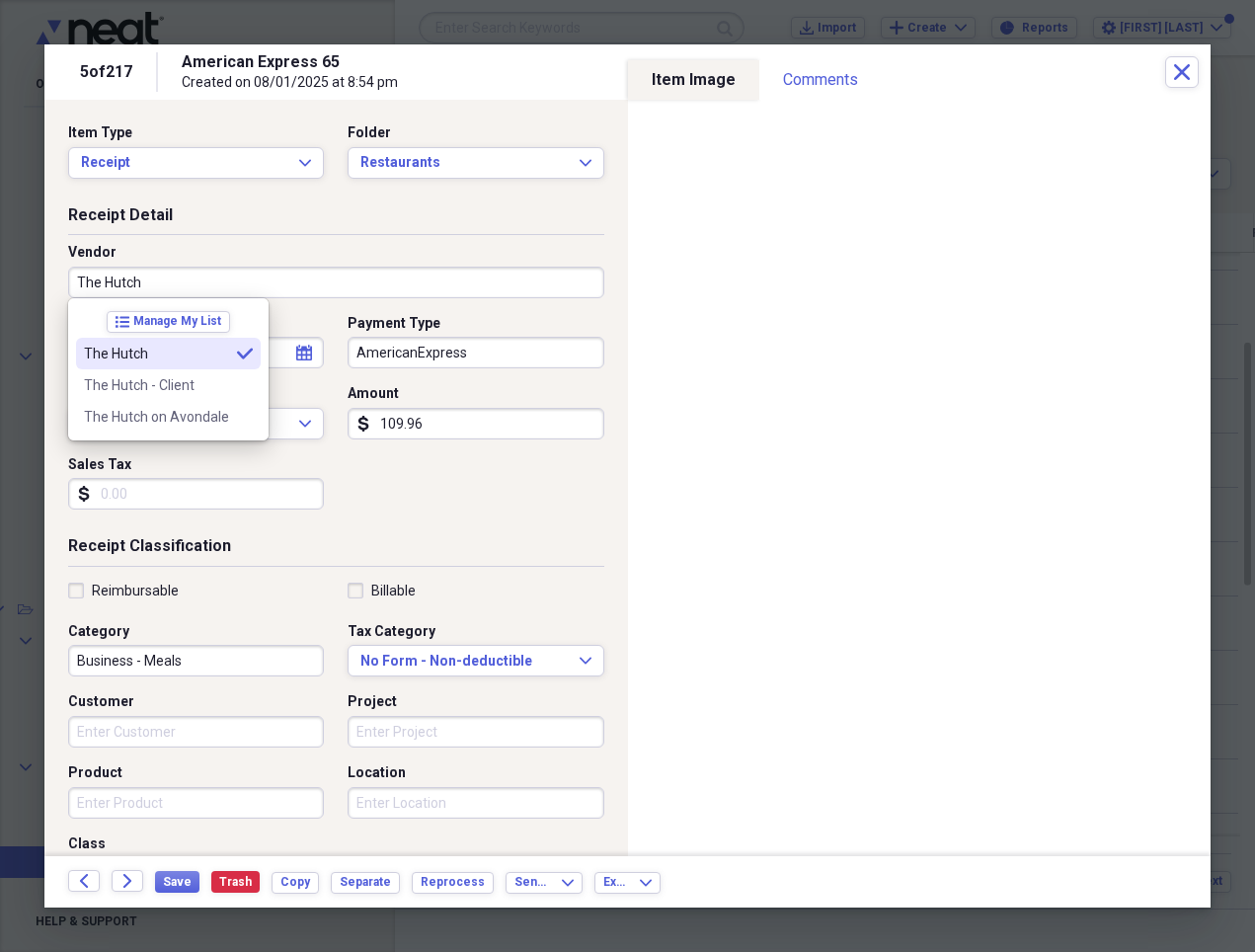 click on "The Hutch" at bounding box center (156, 354) 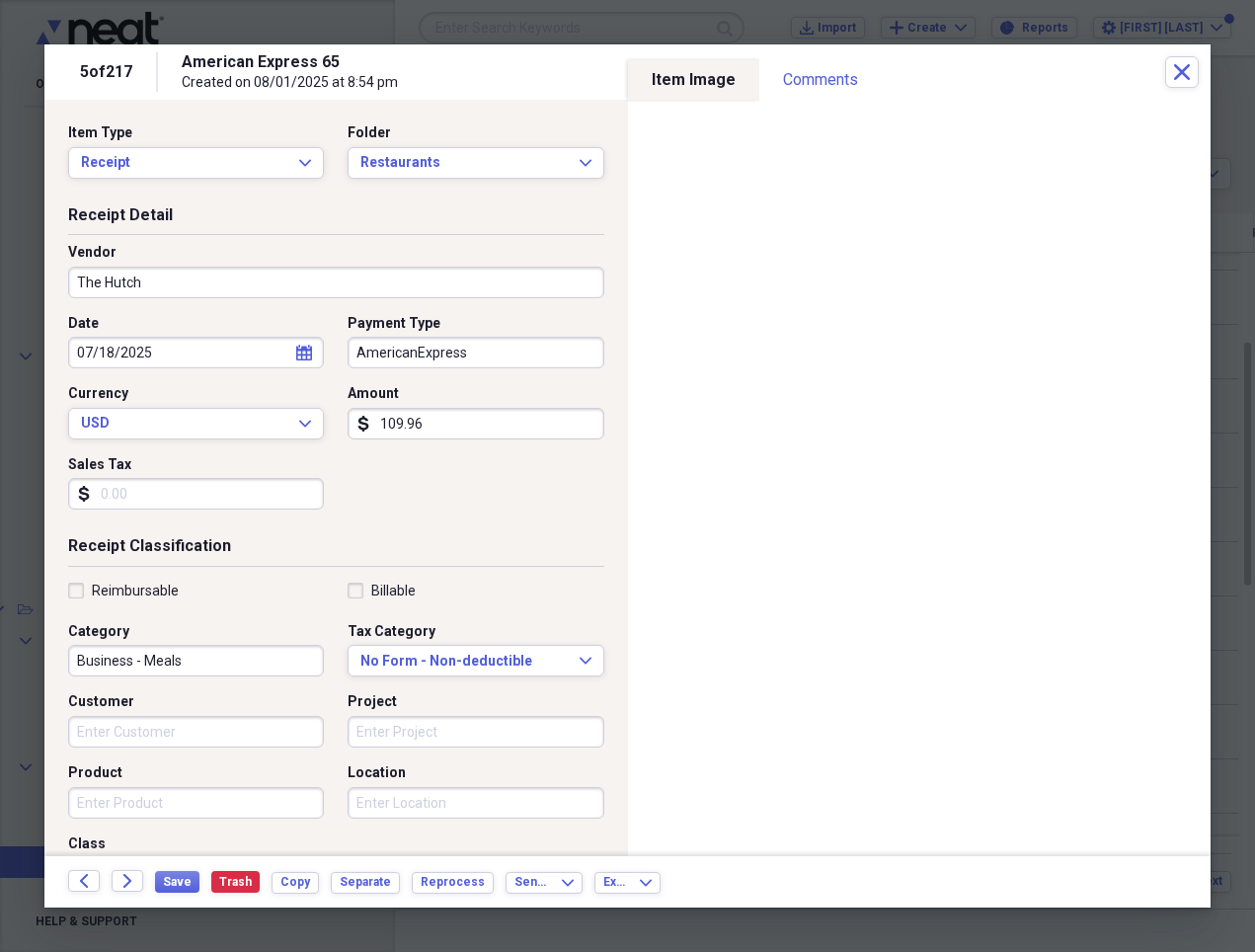 click on "109.96" at bounding box center (475, 424) 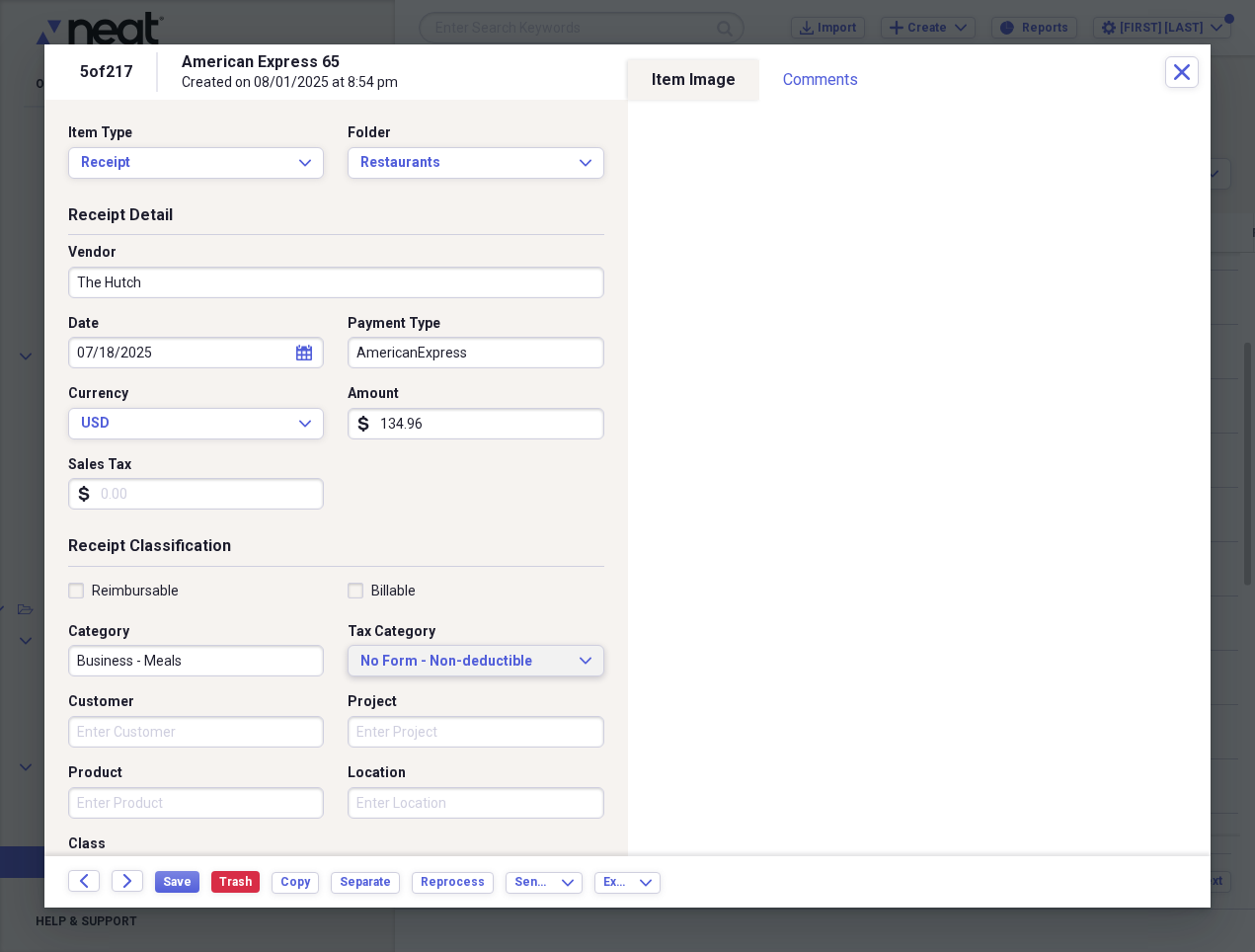 type on "134.96" 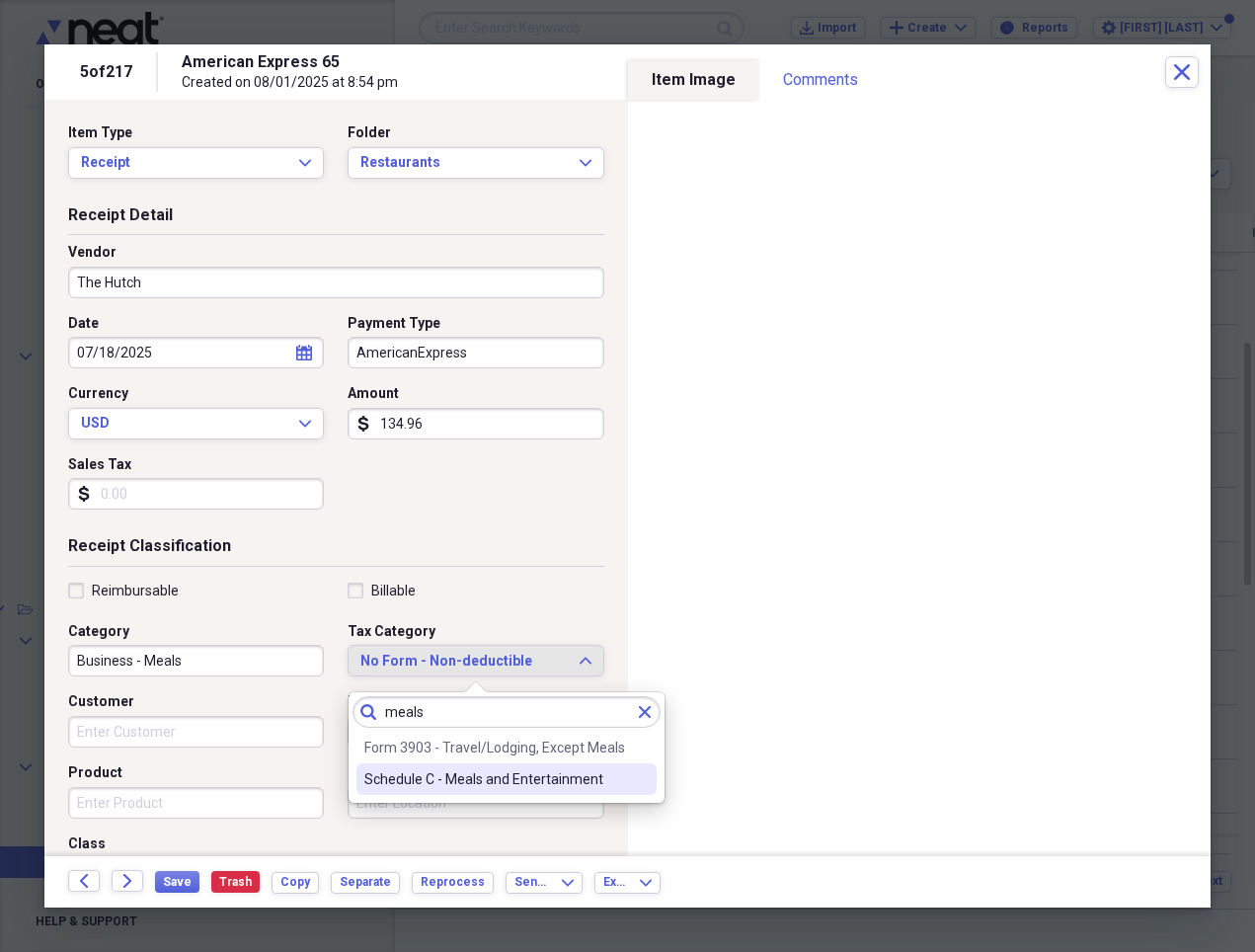 type on "meals" 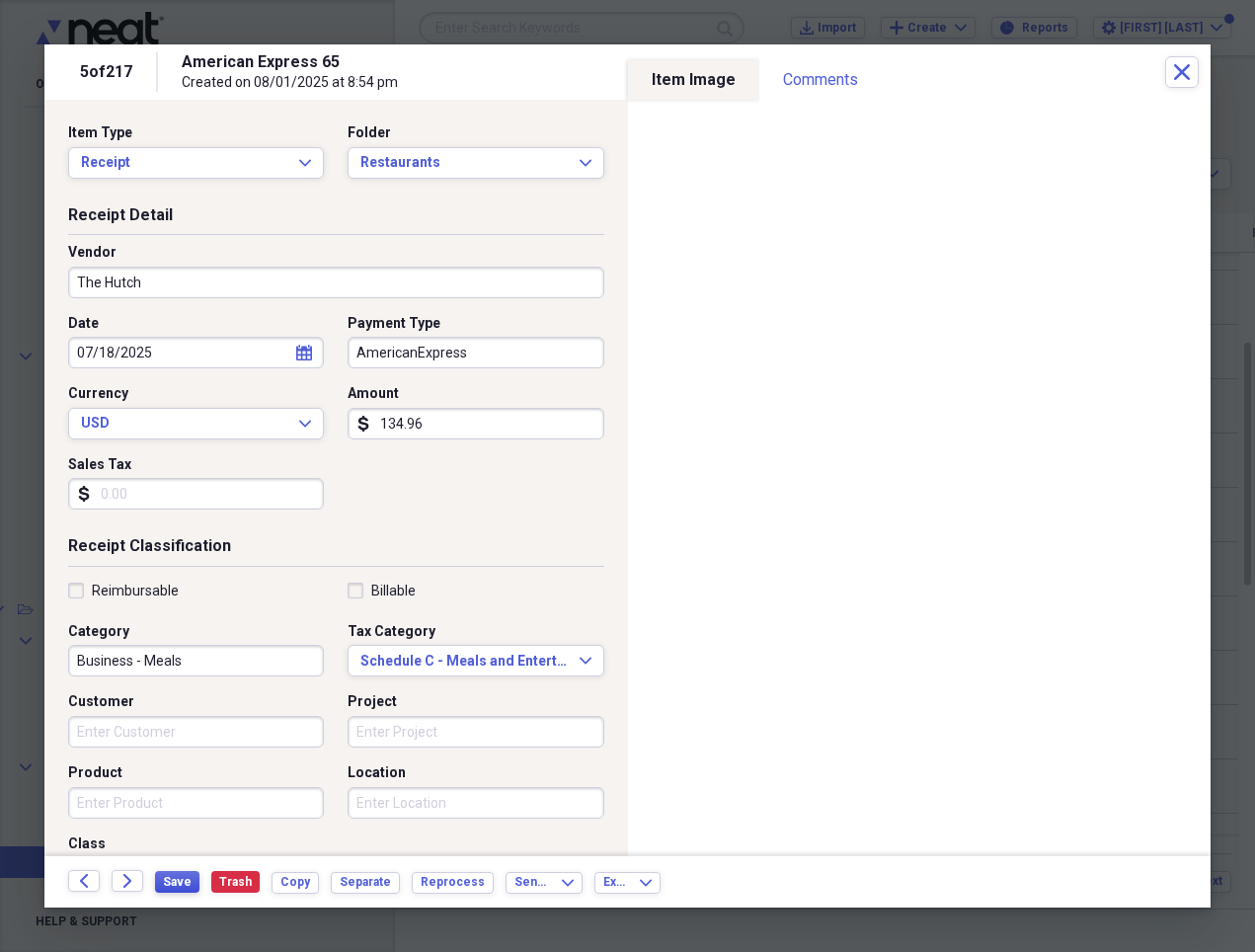 click on "Save" at bounding box center (177, 882) 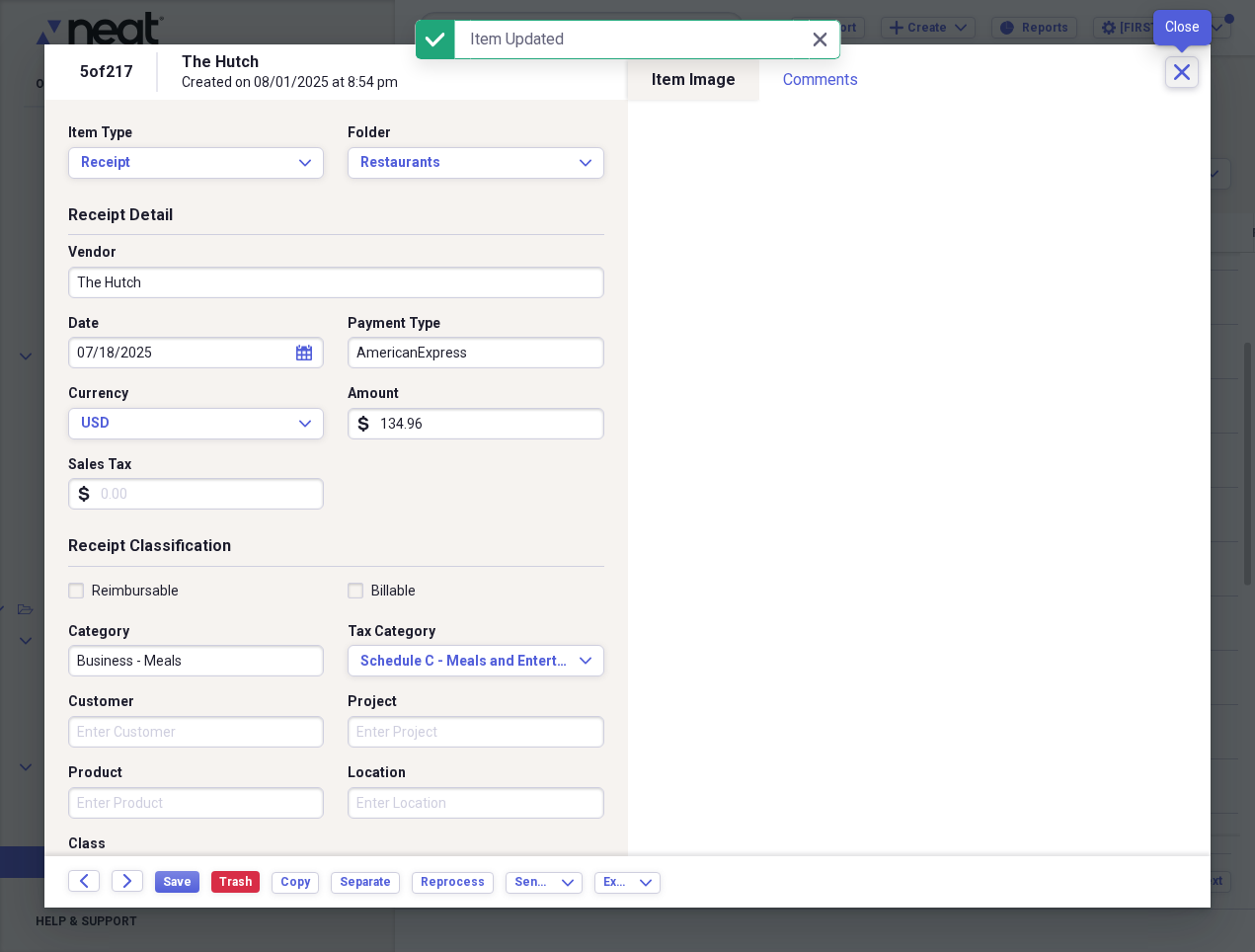 click 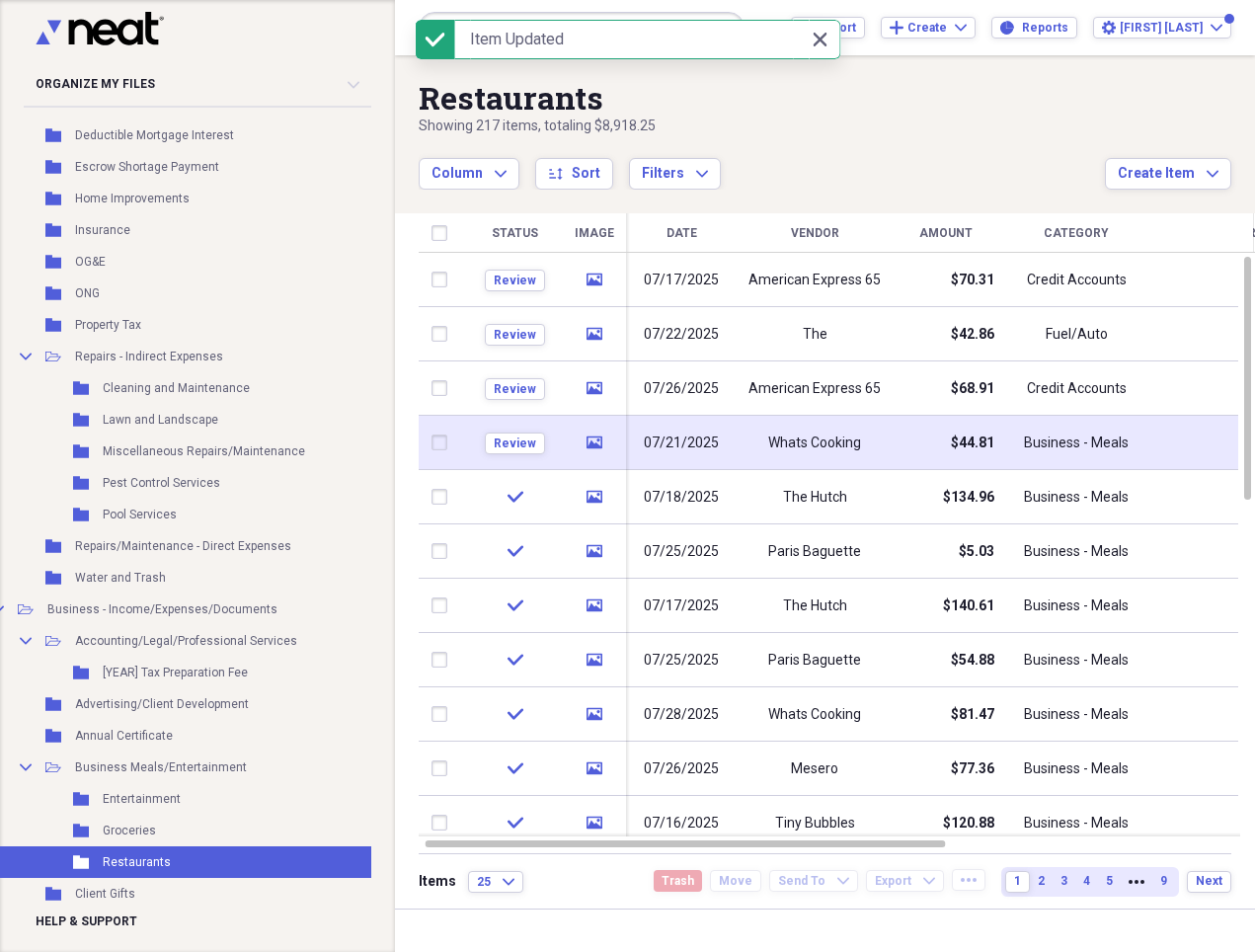 click on "Whats Cooking" at bounding box center [815, 442] 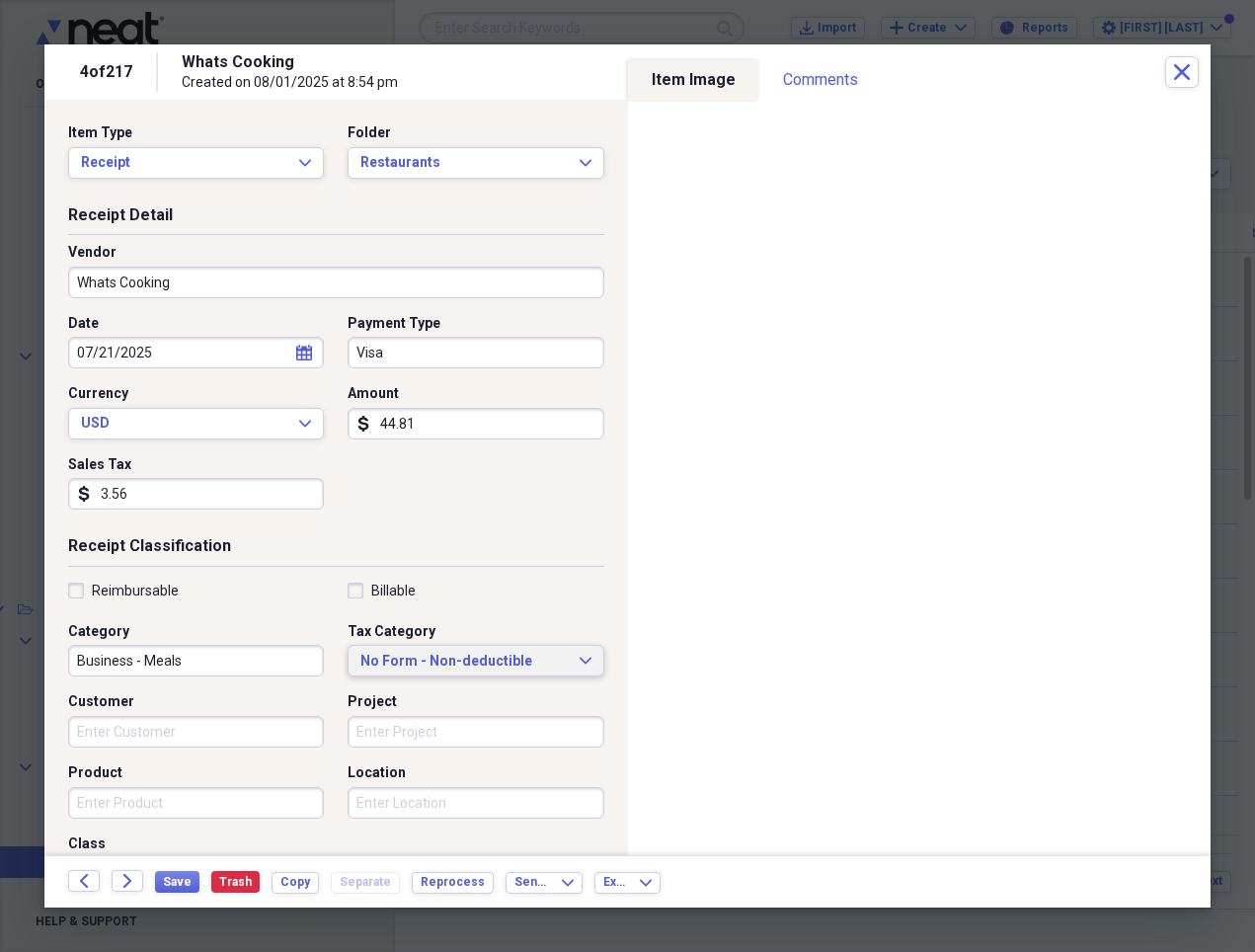 click on "No Form - Non-deductible" at bounding box center (463, 662) 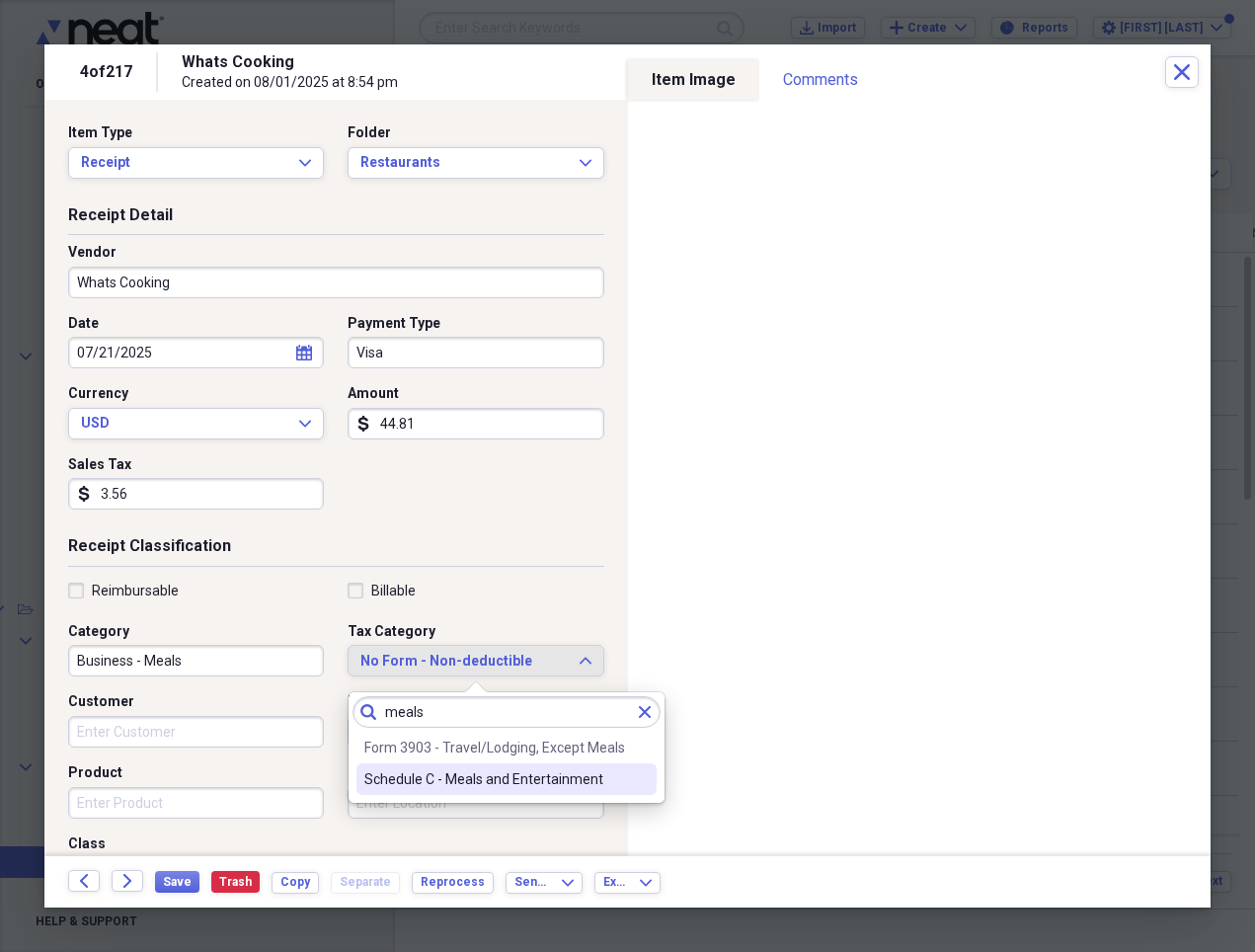 type on "meals" 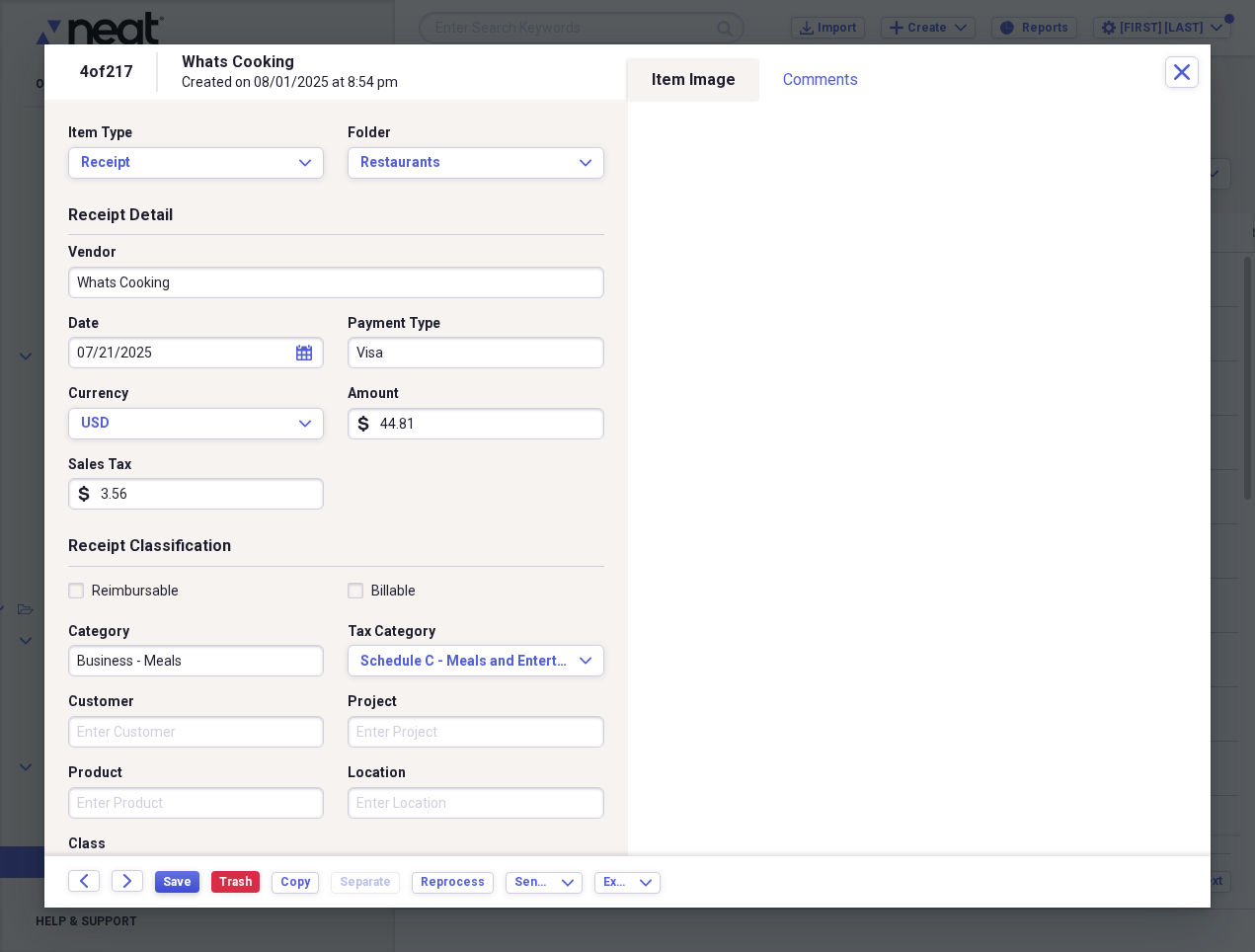 click on "Save" at bounding box center [177, 882] 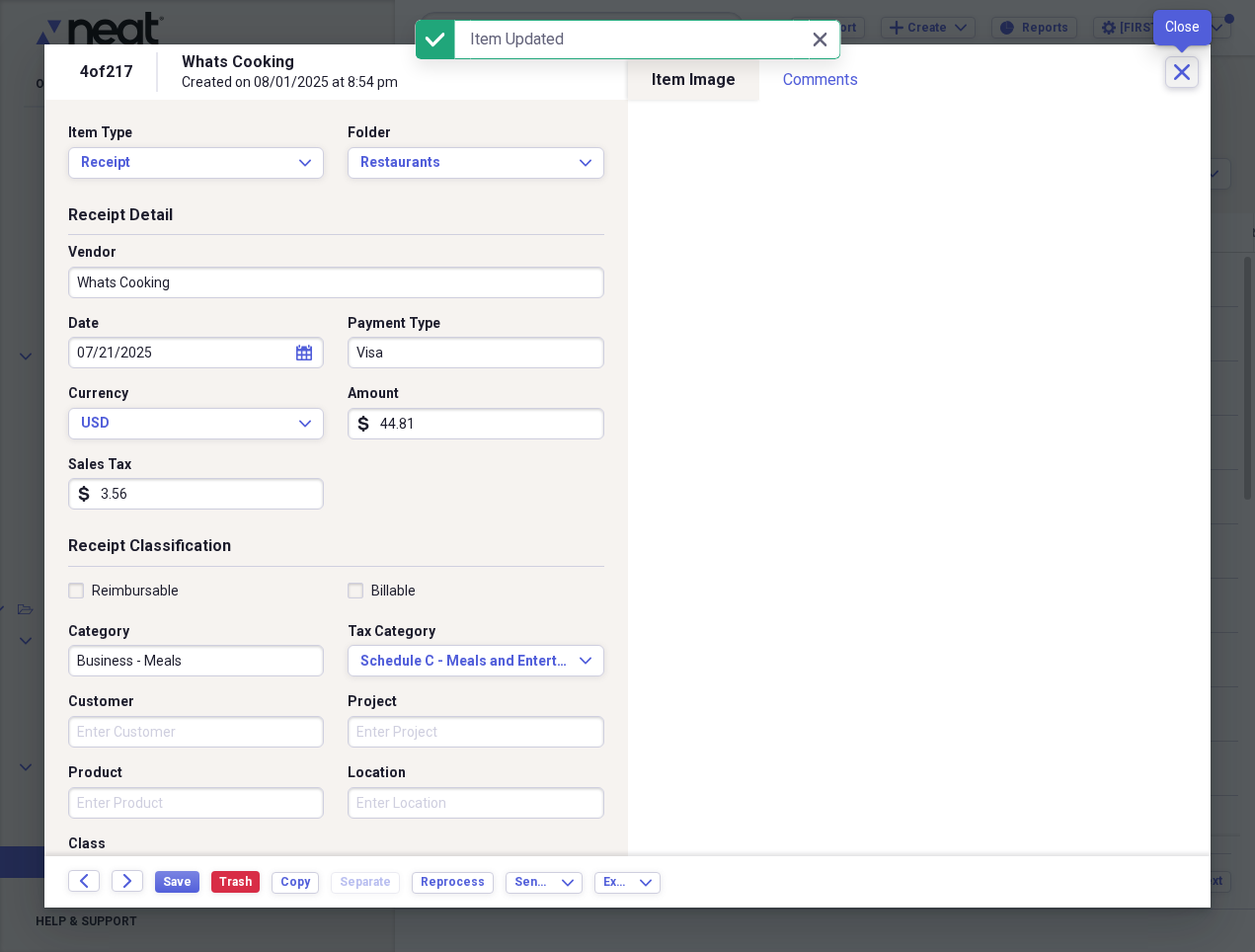 click 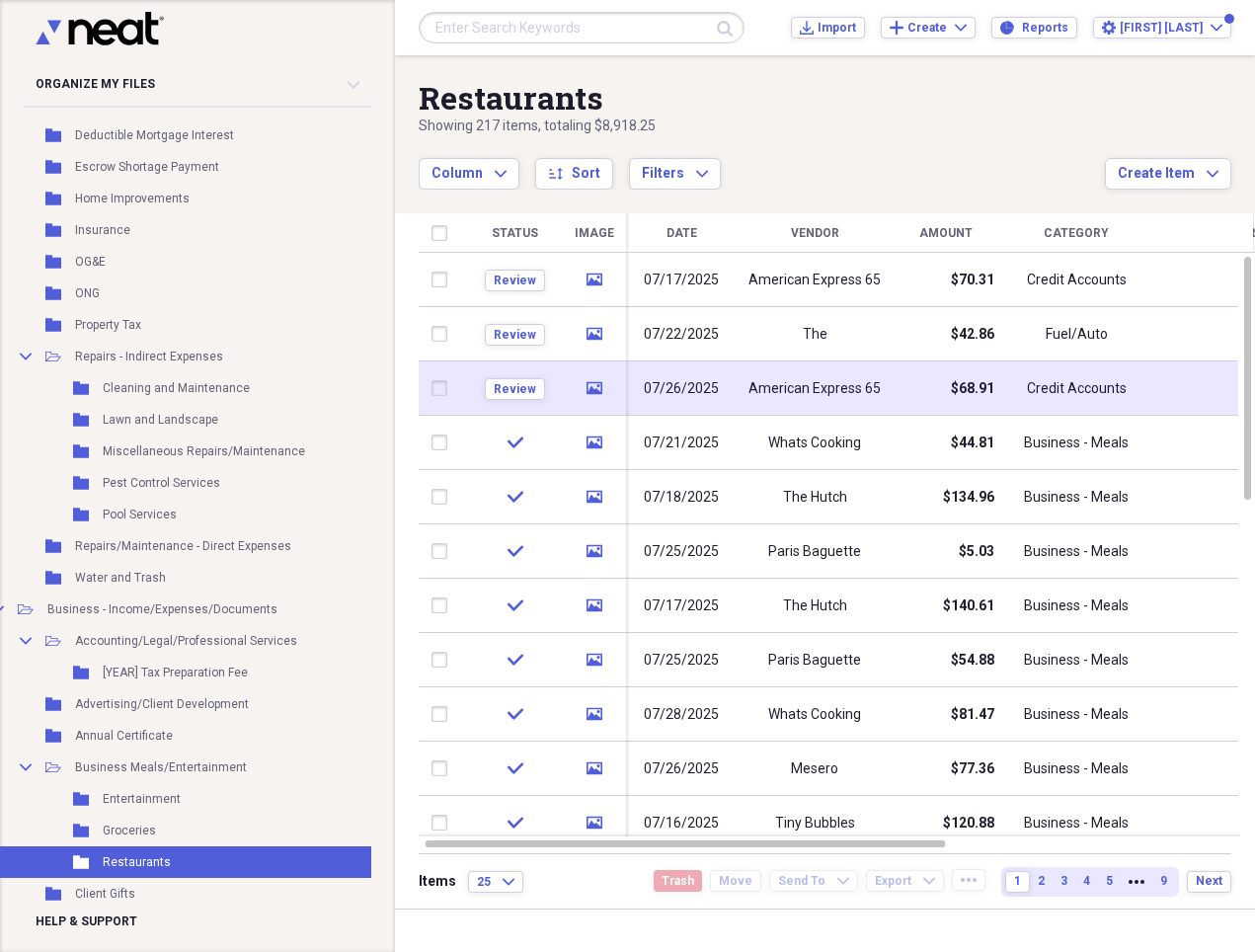 click on "American Express 65" at bounding box center (815, 388) 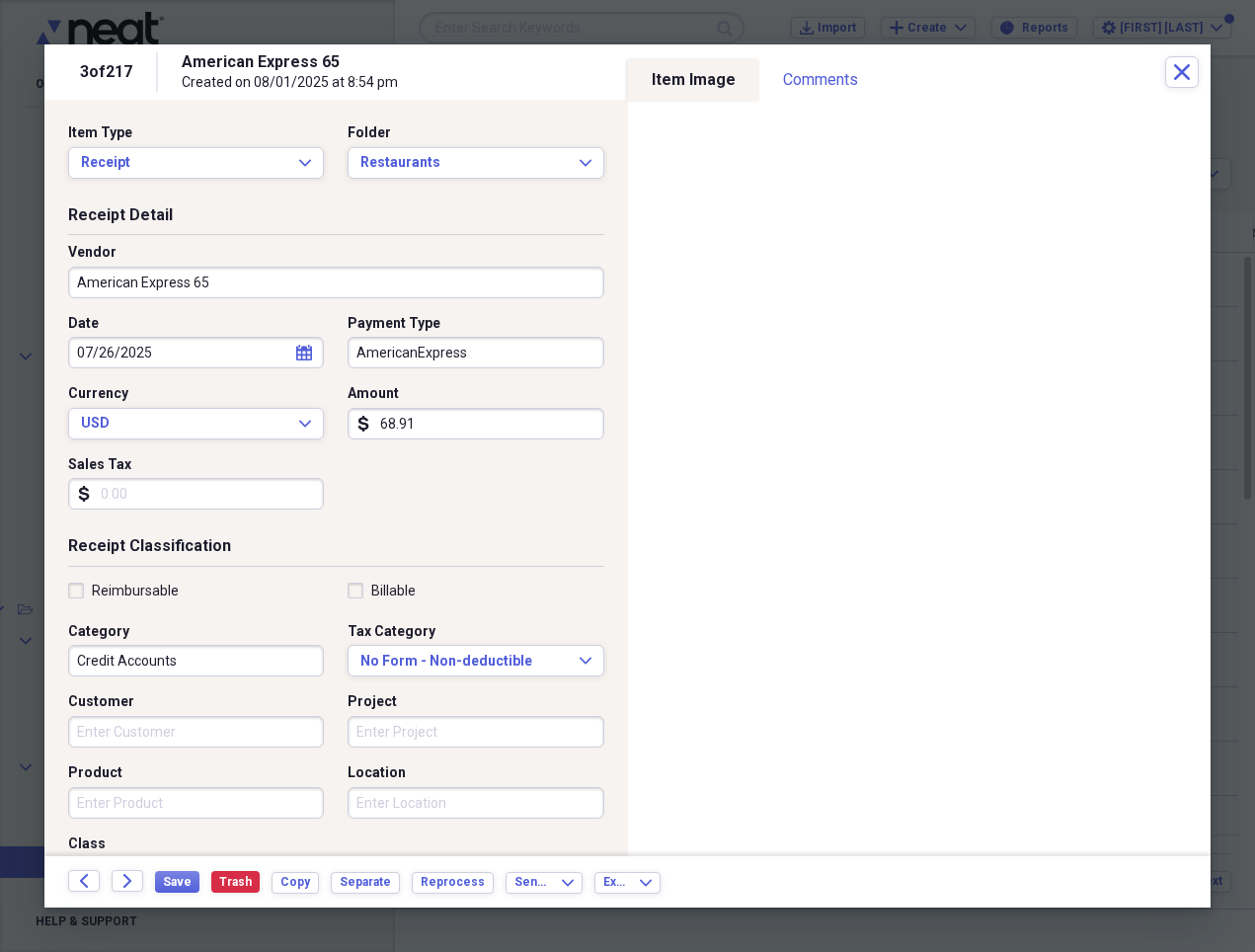 click on "American Express 65" at bounding box center [336, 282] 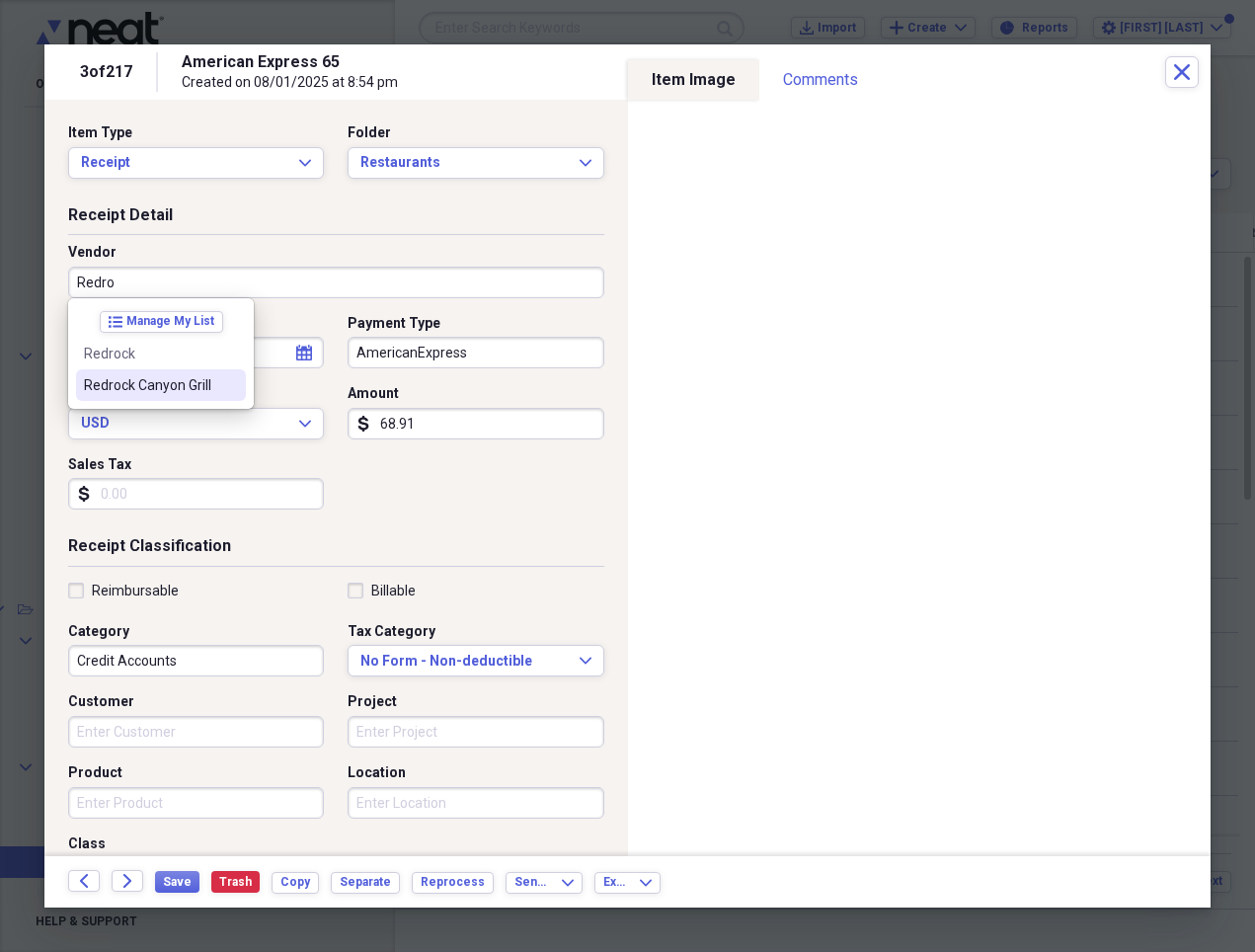 click on "Redrock Canyon Grill" at bounding box center [149, 385] 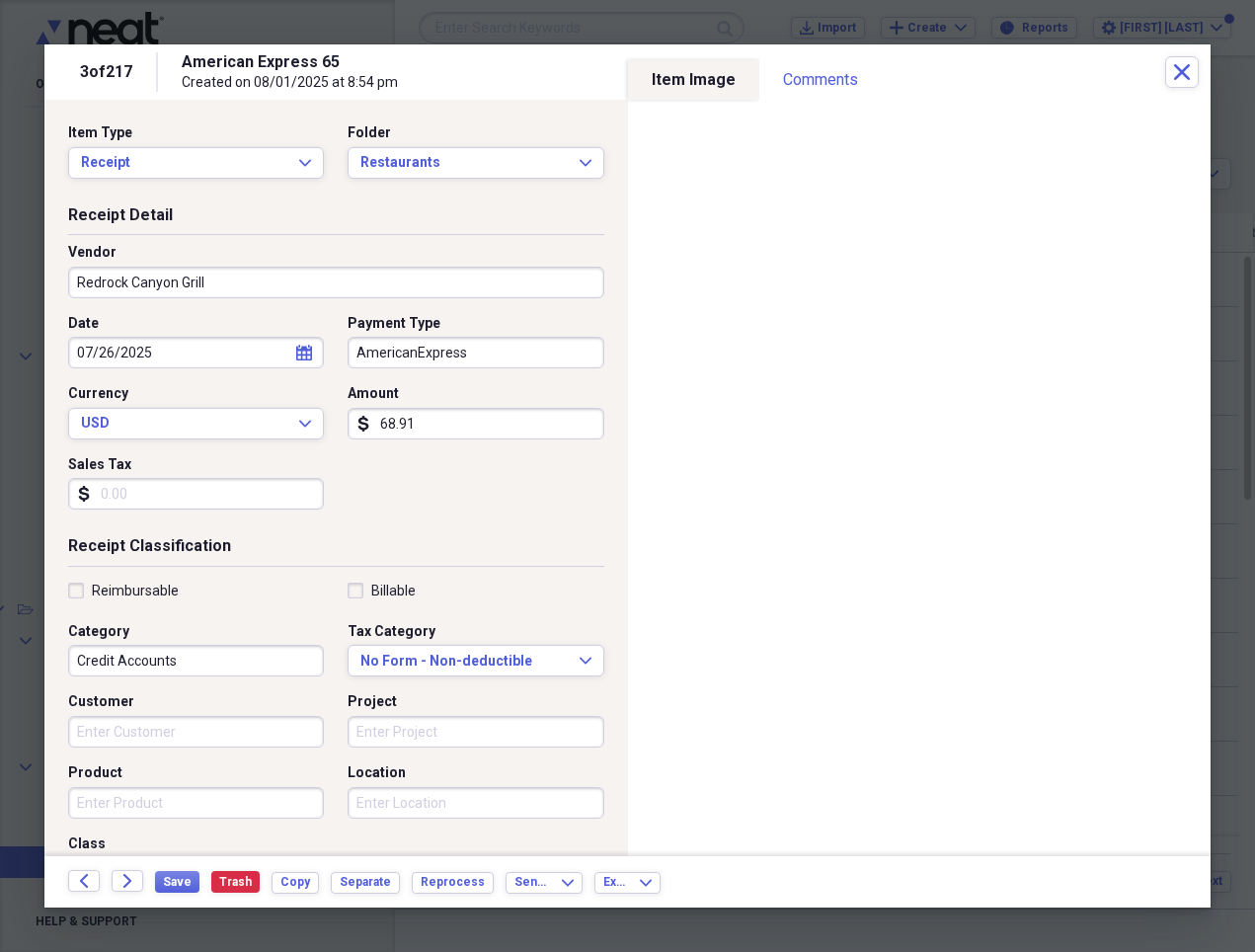 type on "Business - Meals" 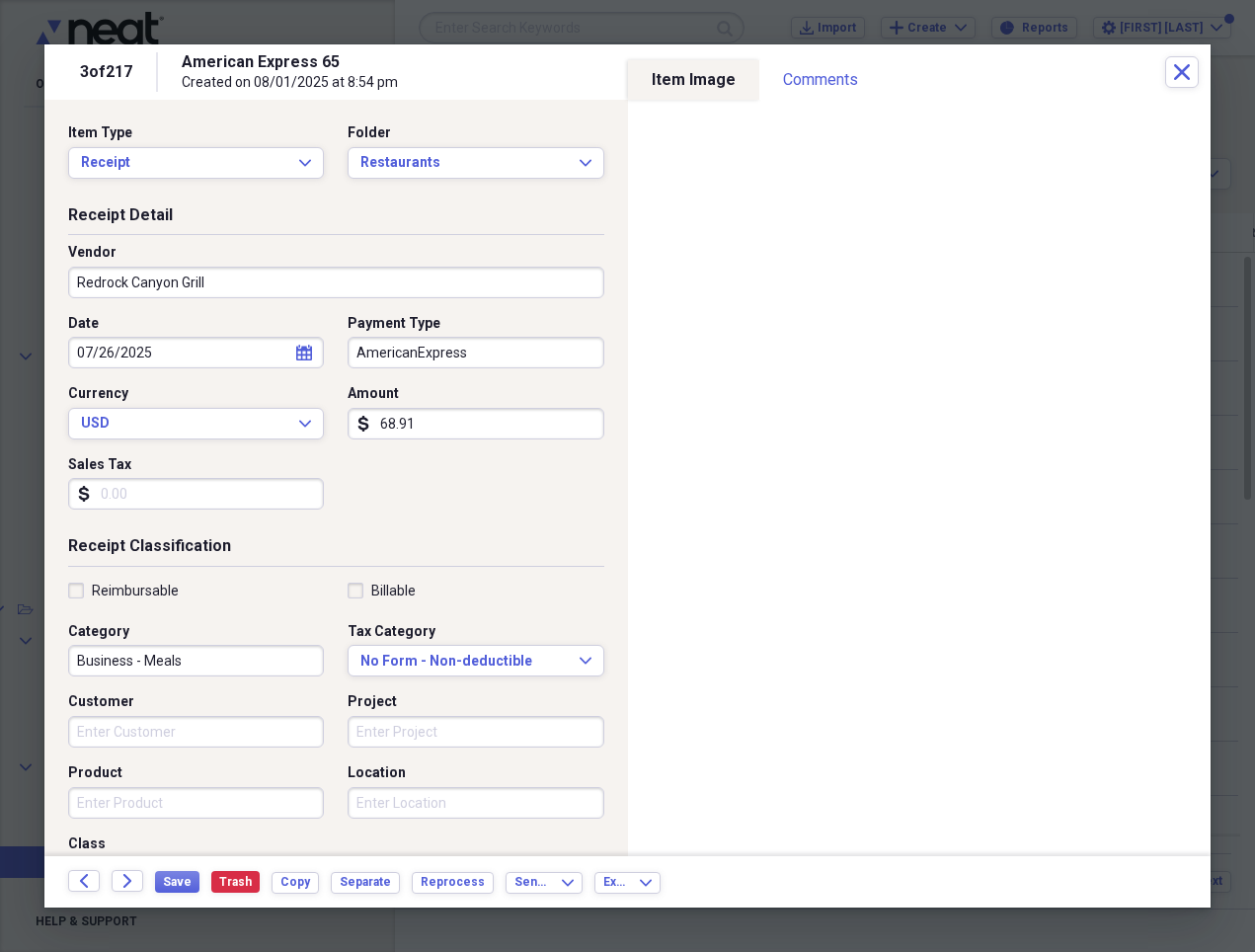 click on "68.91" at bounding box center (475, 424) 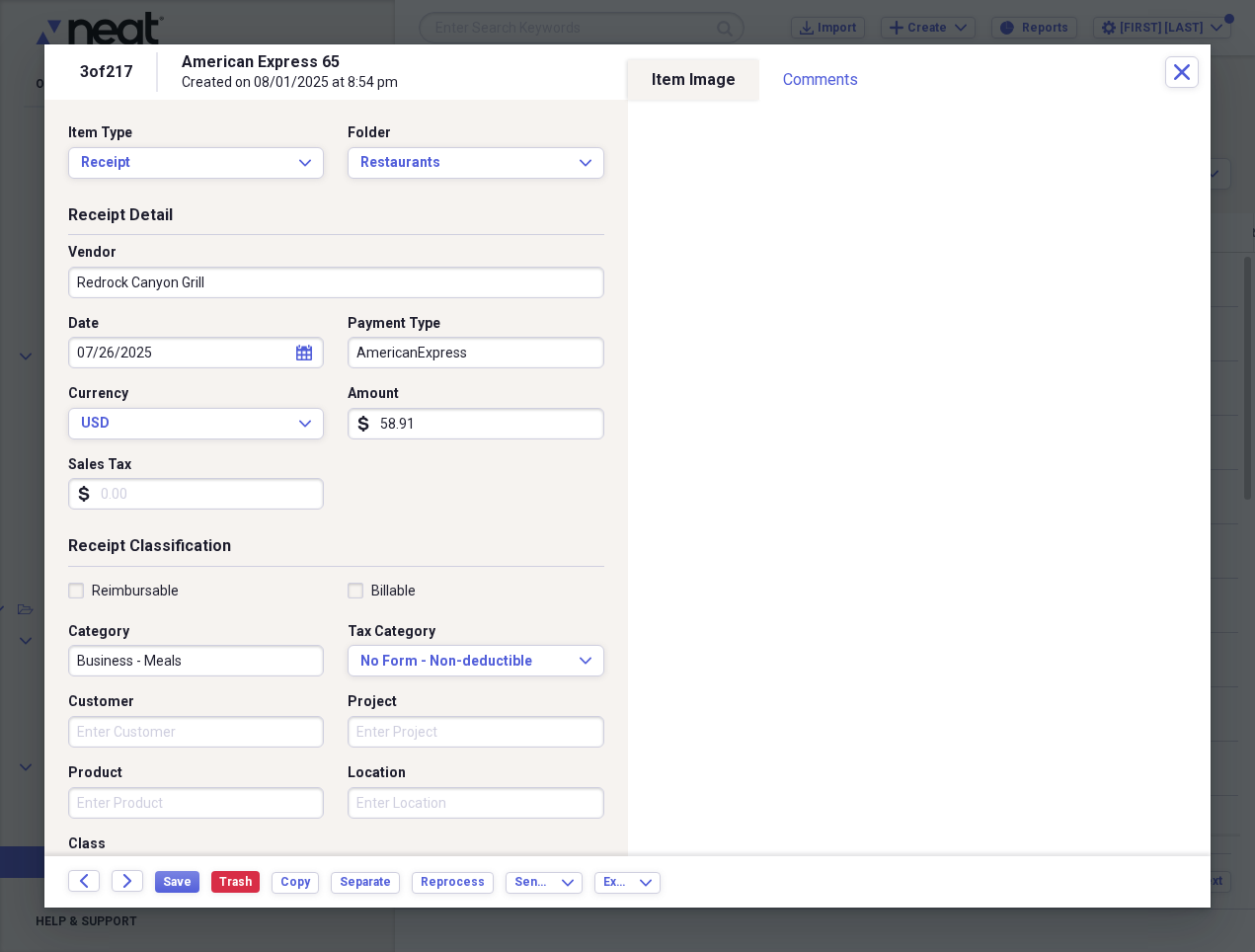 scroll, scrollTop: 1, scrollLeft: 0, axis: vertical 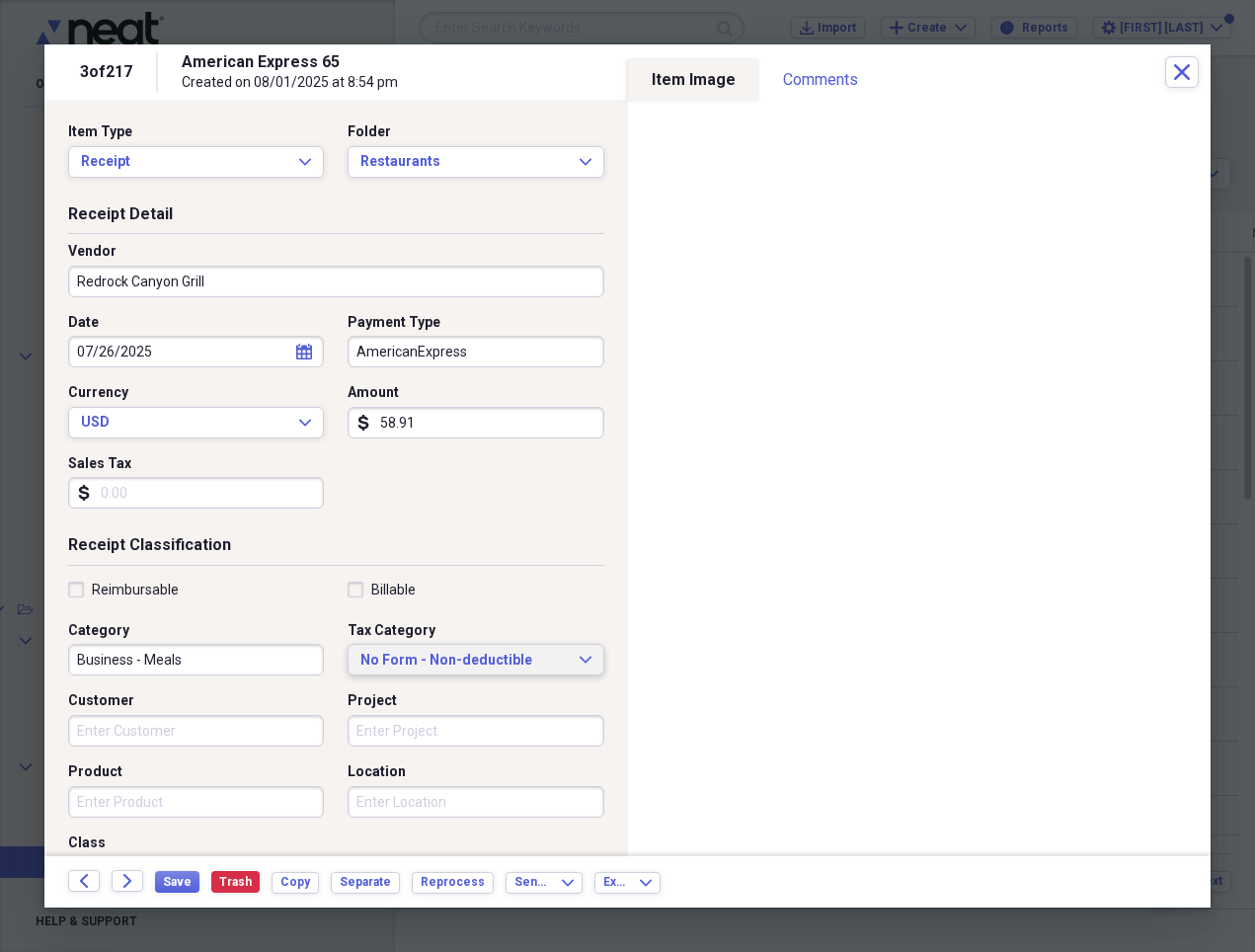 type on "58.91" 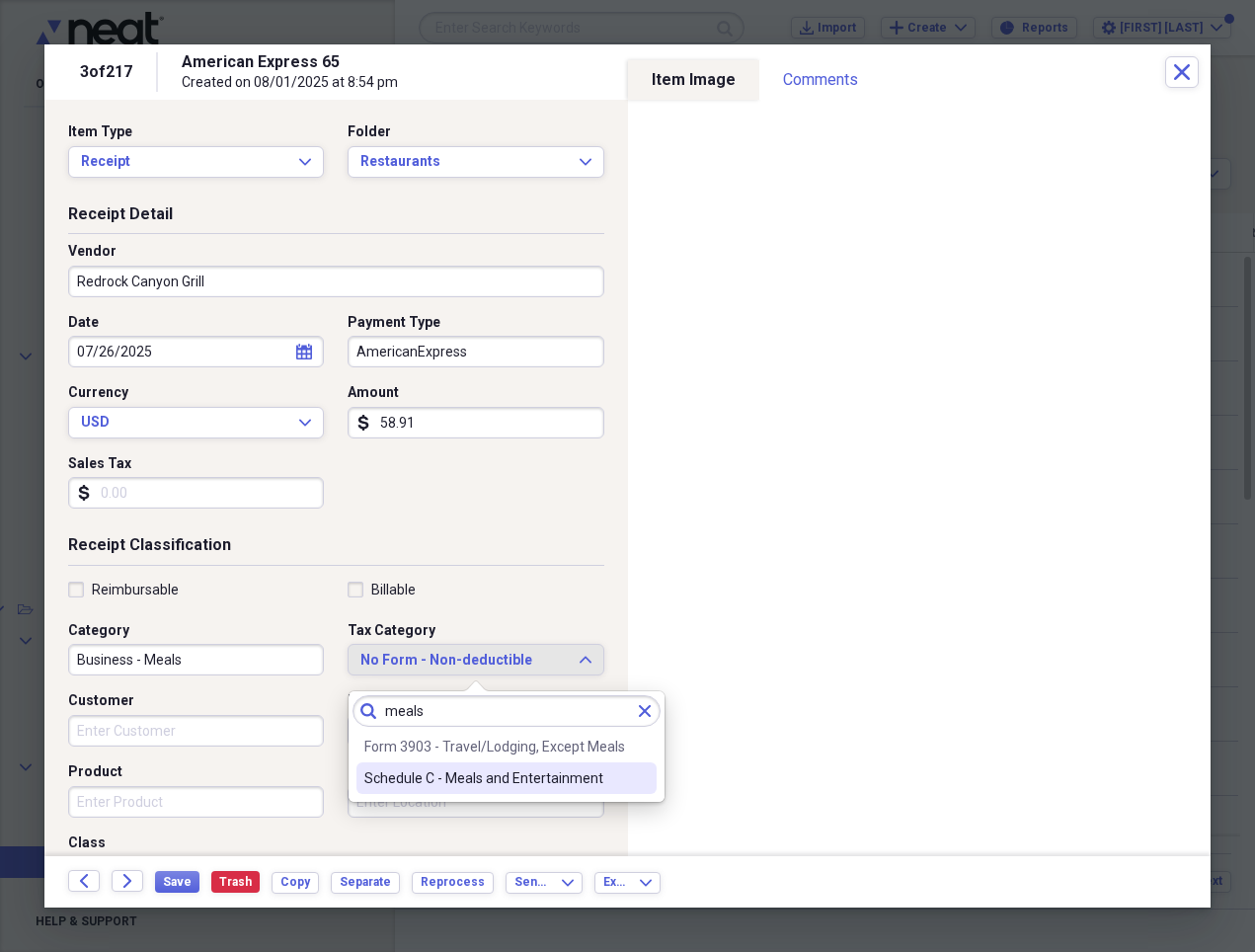 type on "meals" 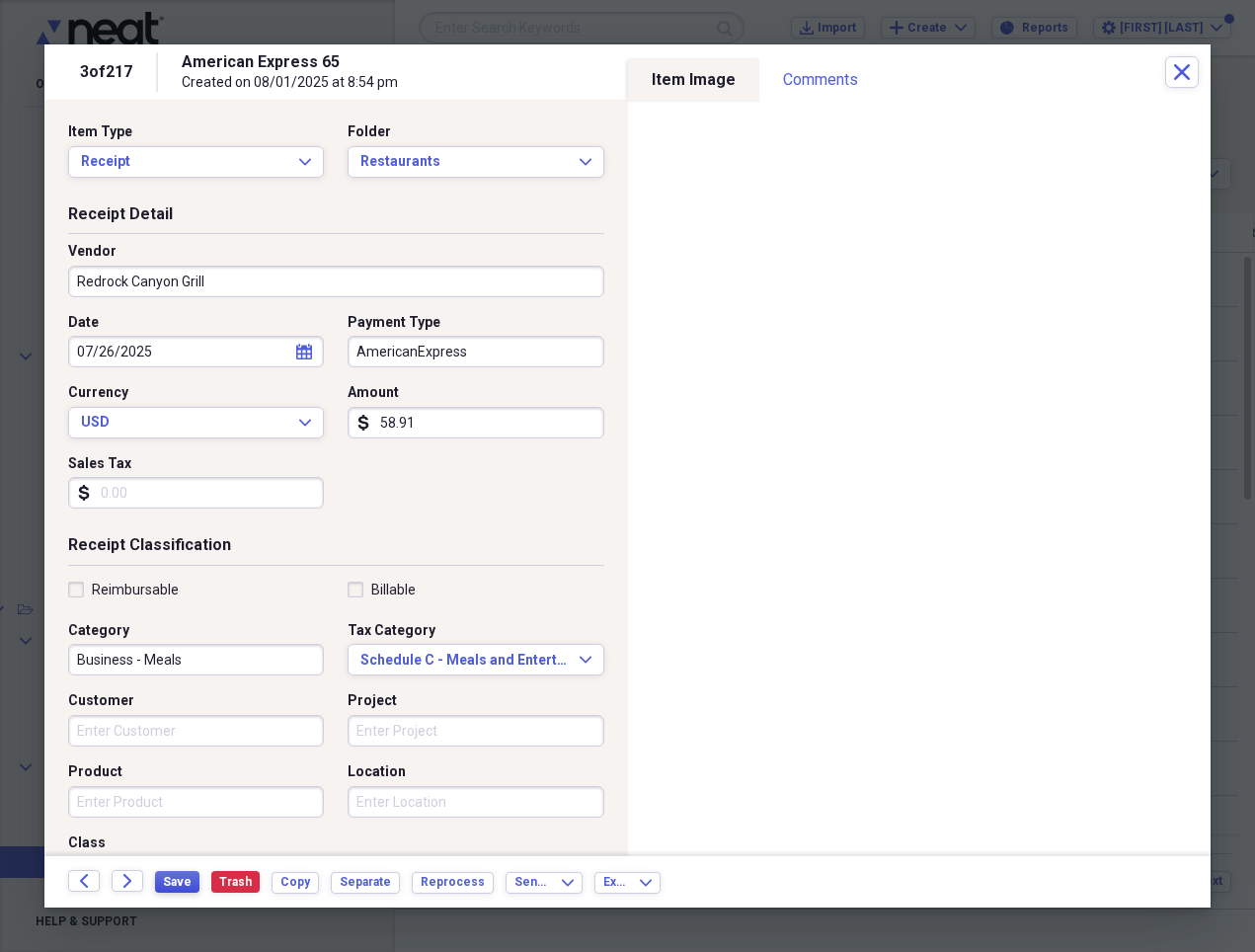 click on "Save" at bounding box center [177, 882] 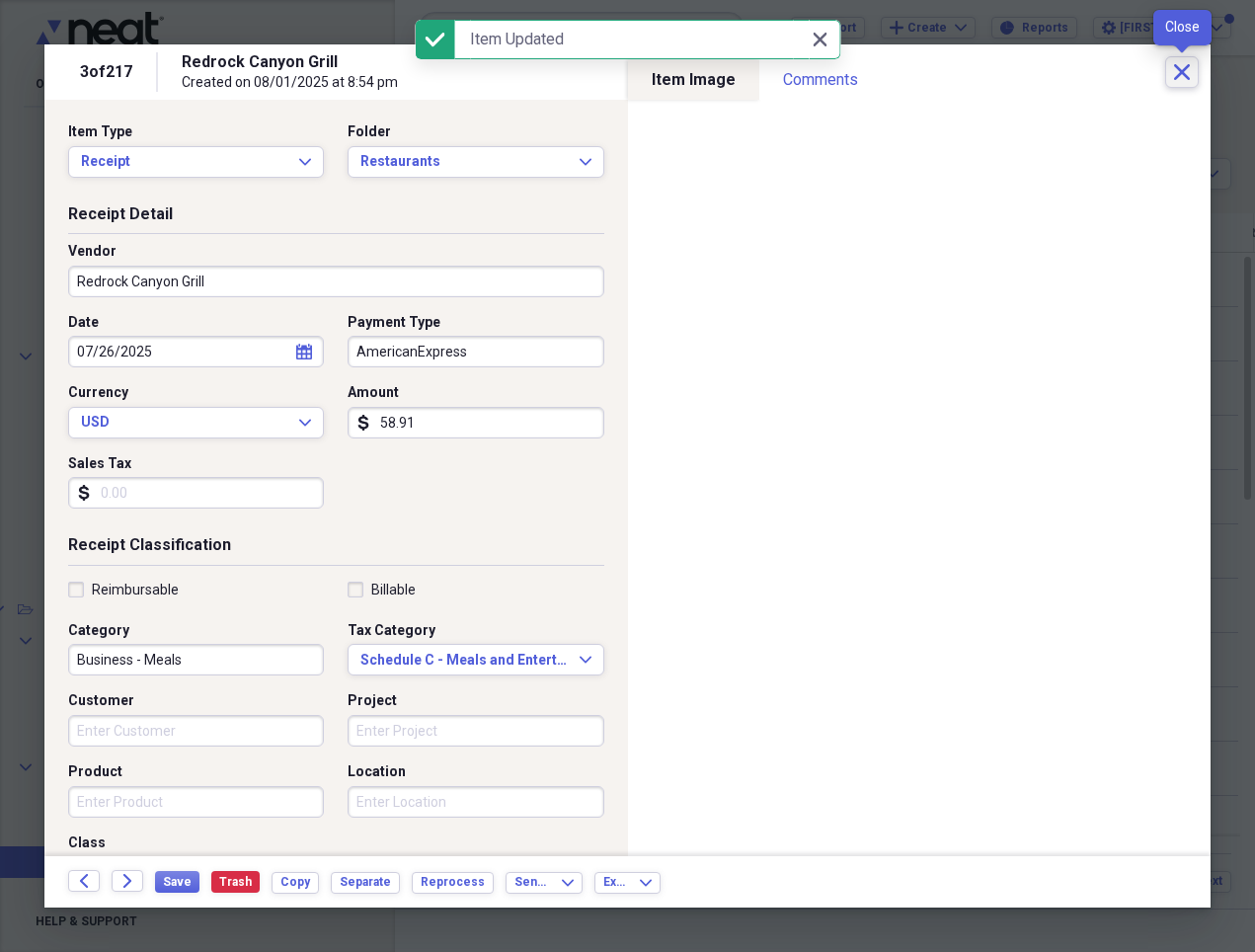 click 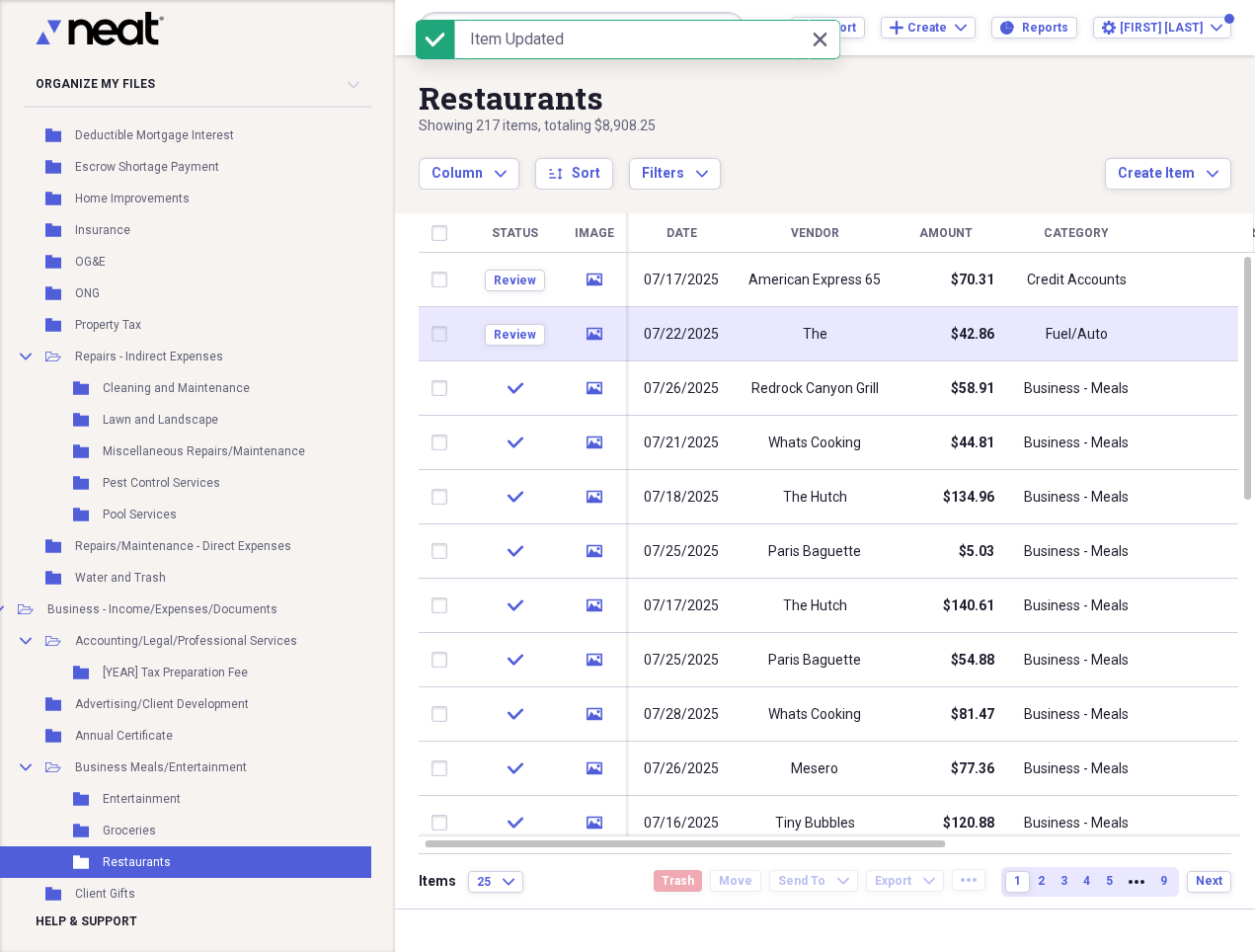 click on "$42.86" at bounding box center (945, 334) 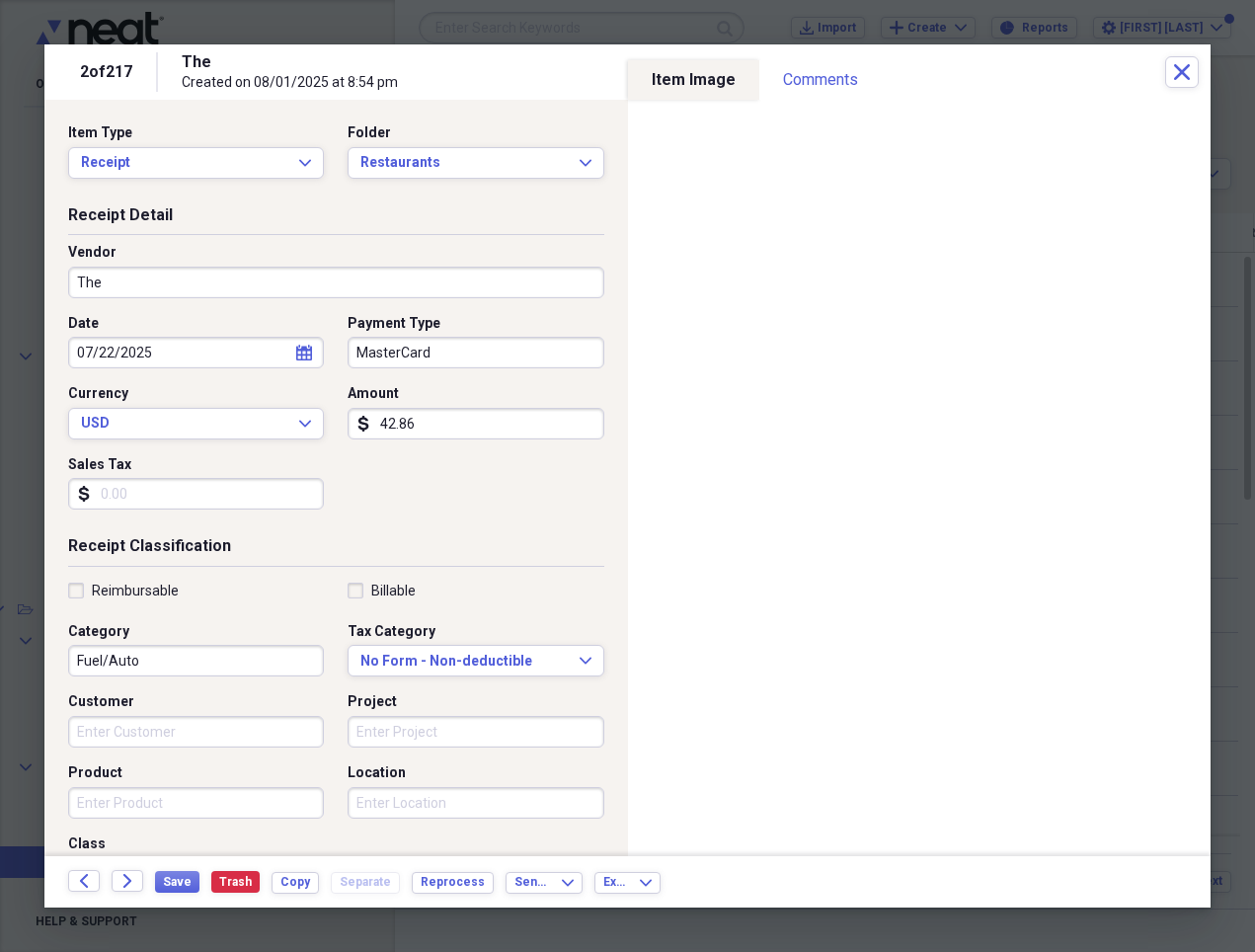 click on "The" at bounding box center [336, 282] 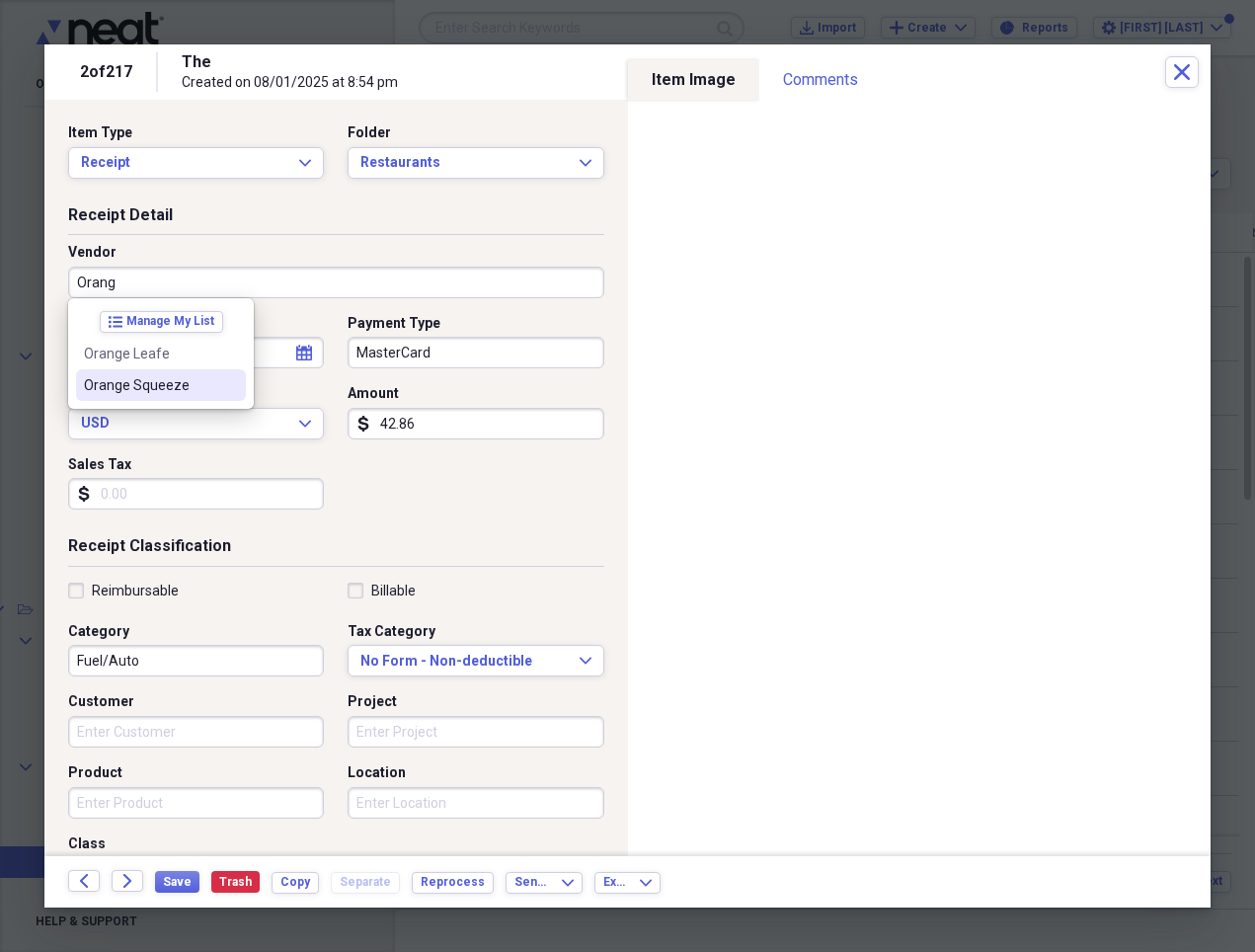 click on "Orange Squeeze" at bounding box center (149, 385) 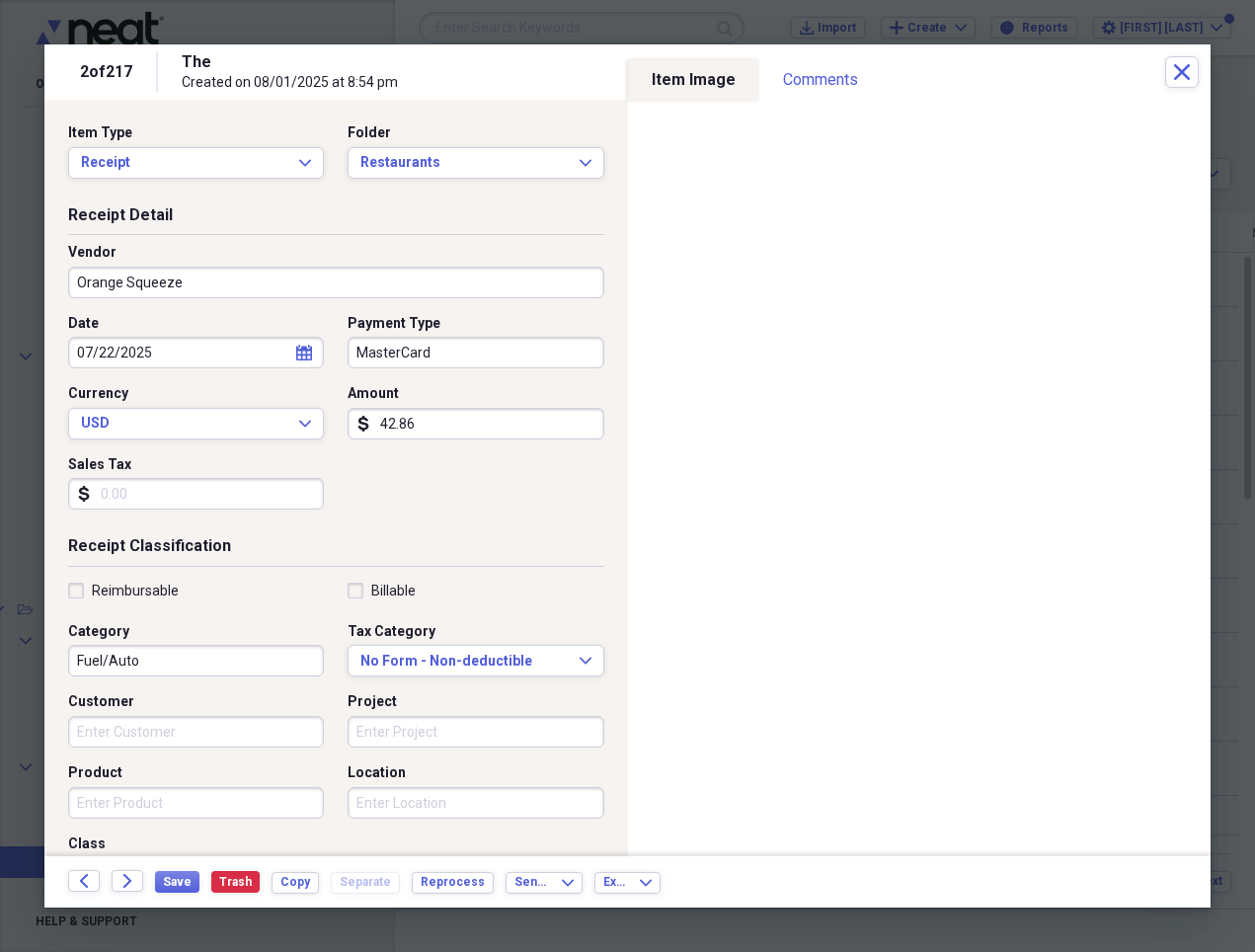 type on "Business - Meals" 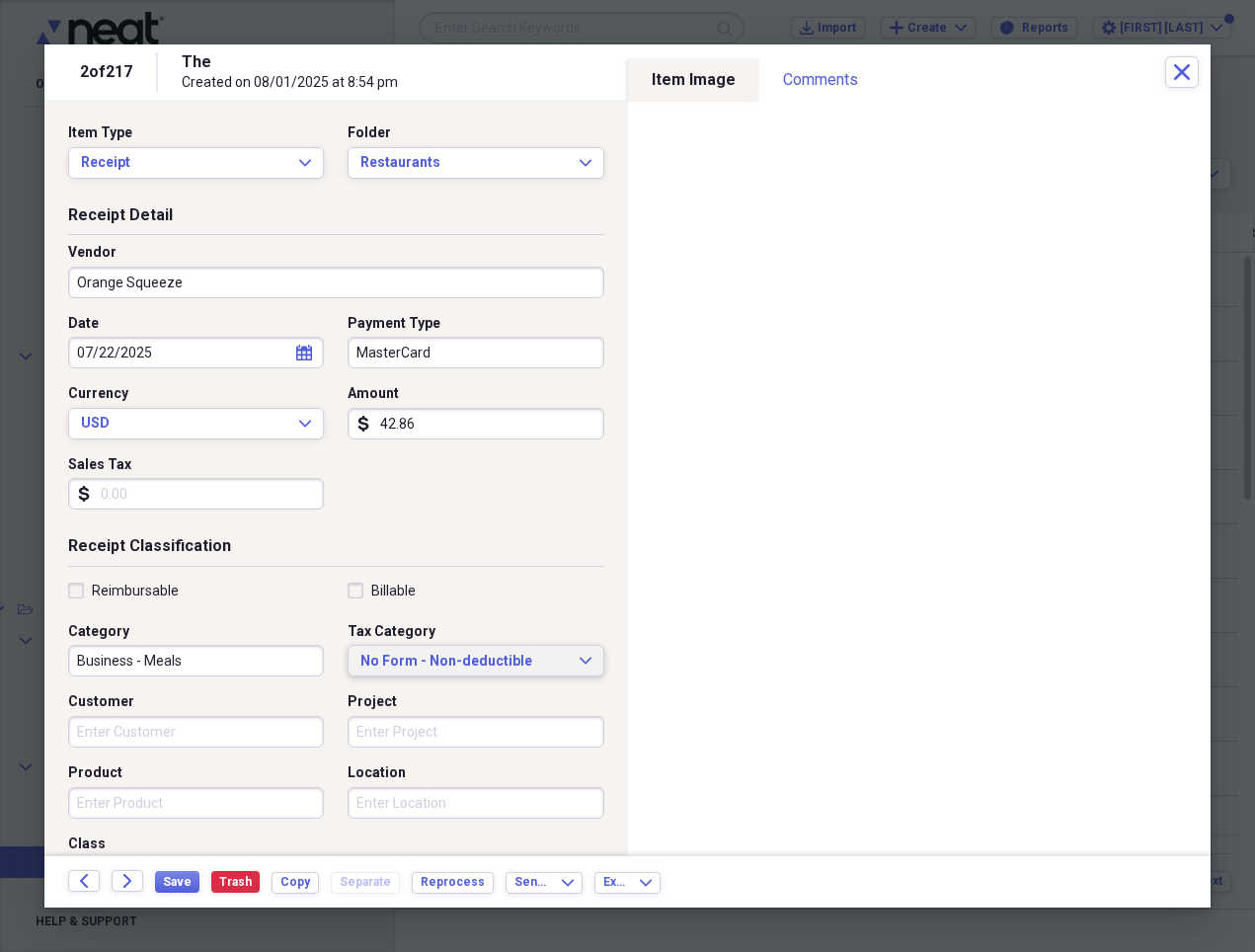 click on "No Form - Non-deductible" at bounding box center (463, 662) 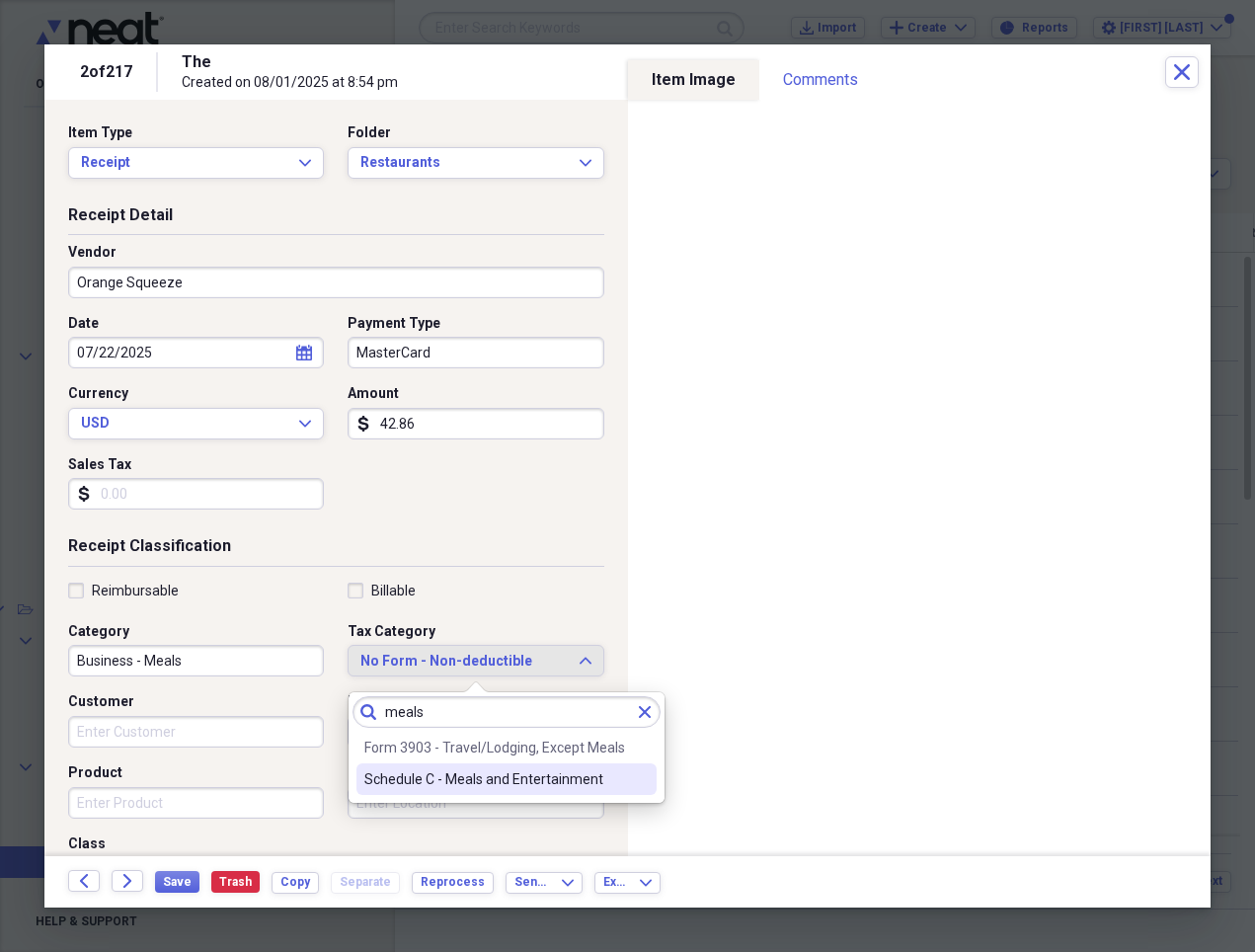 type on "meals" 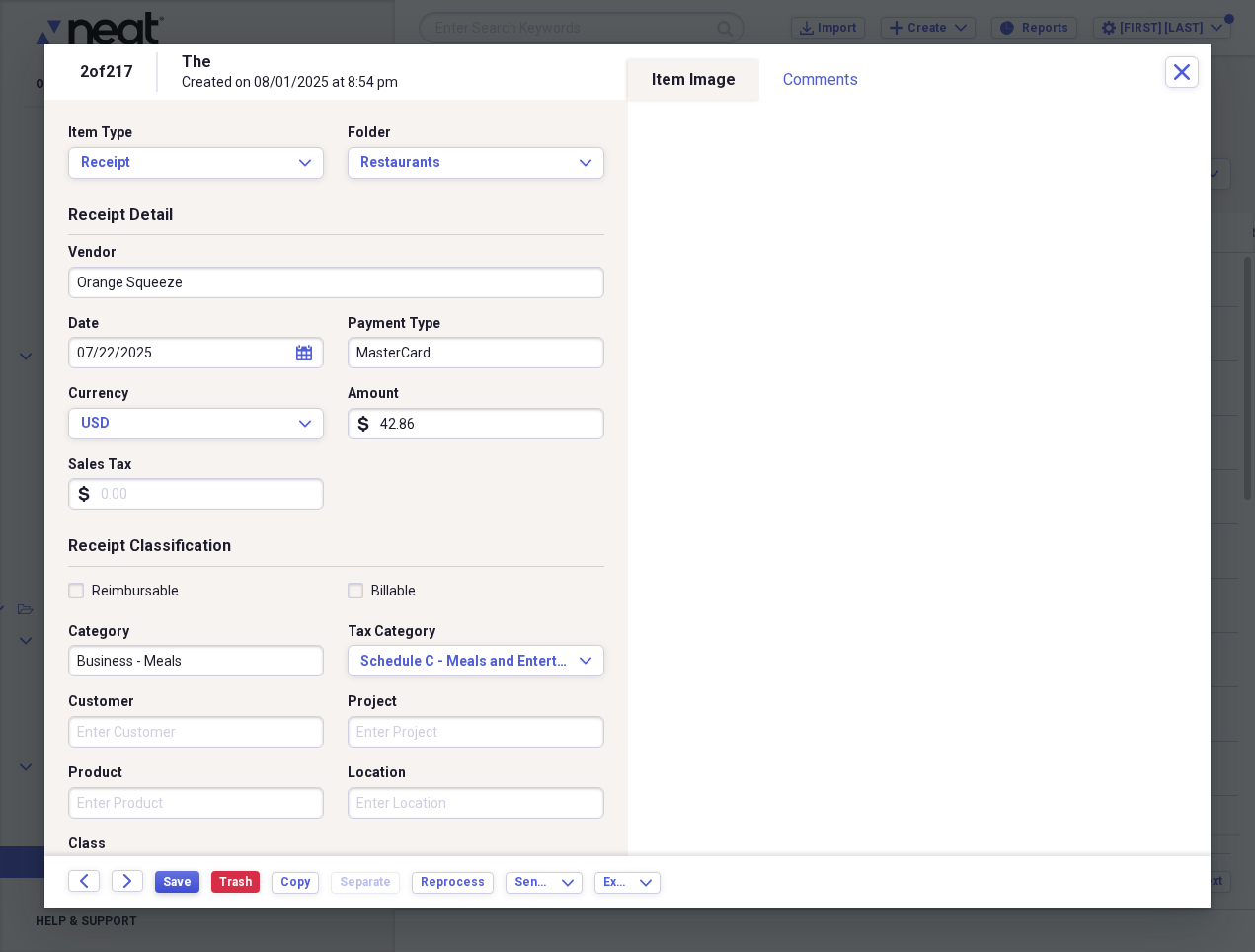 click on "Save" at bounding box center (177, 882) 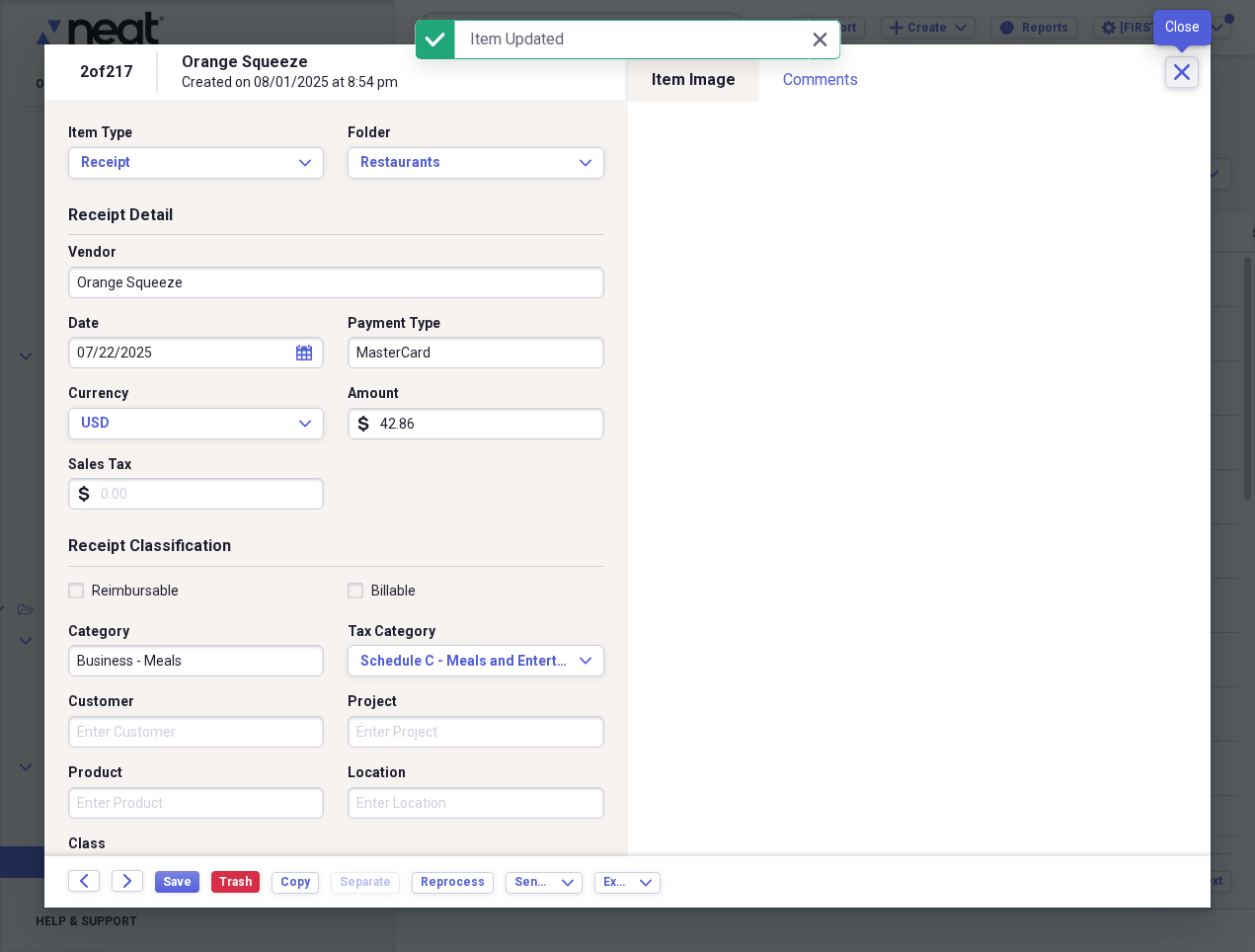 click 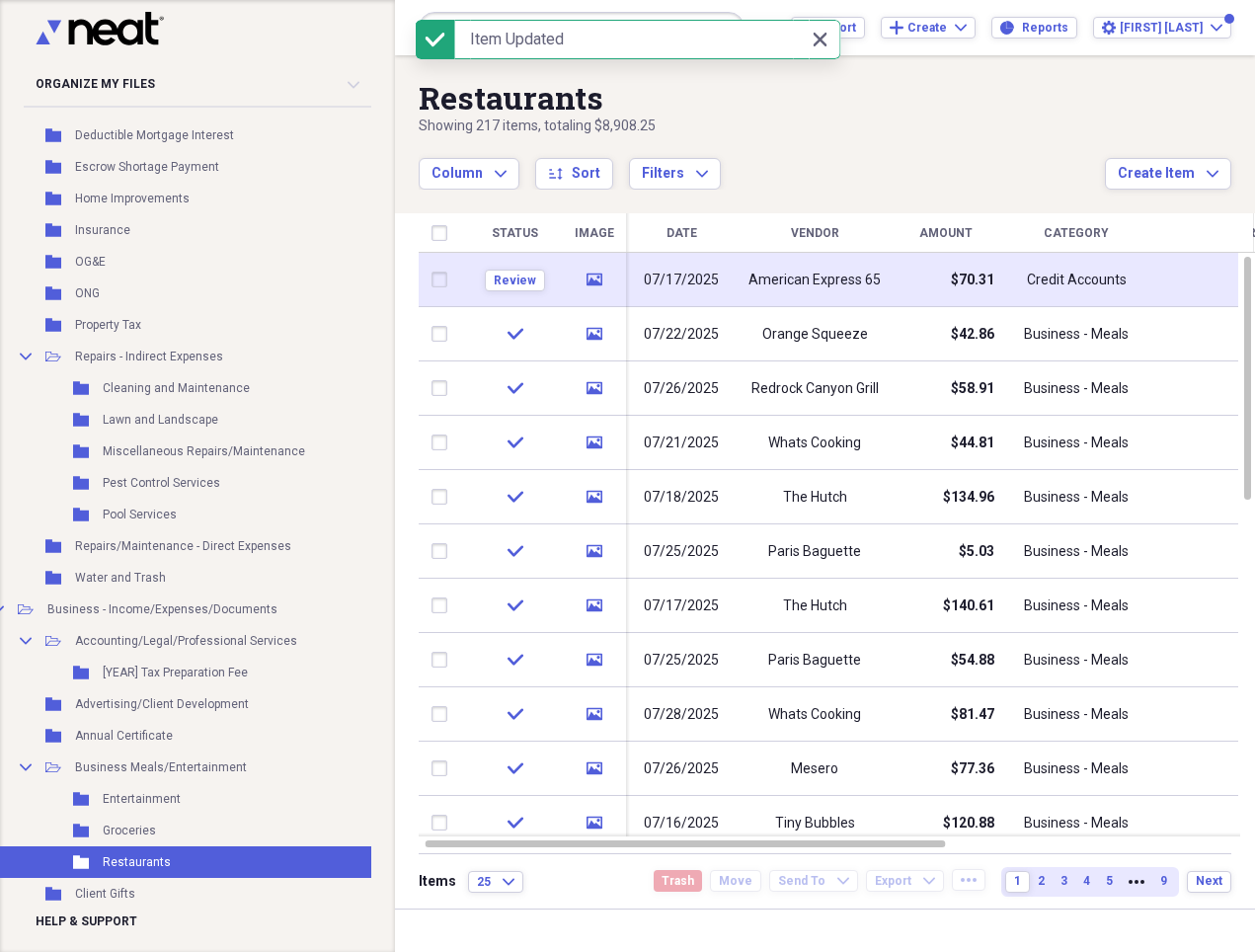 click on "American Express 65" at bounding box center (815, 280) 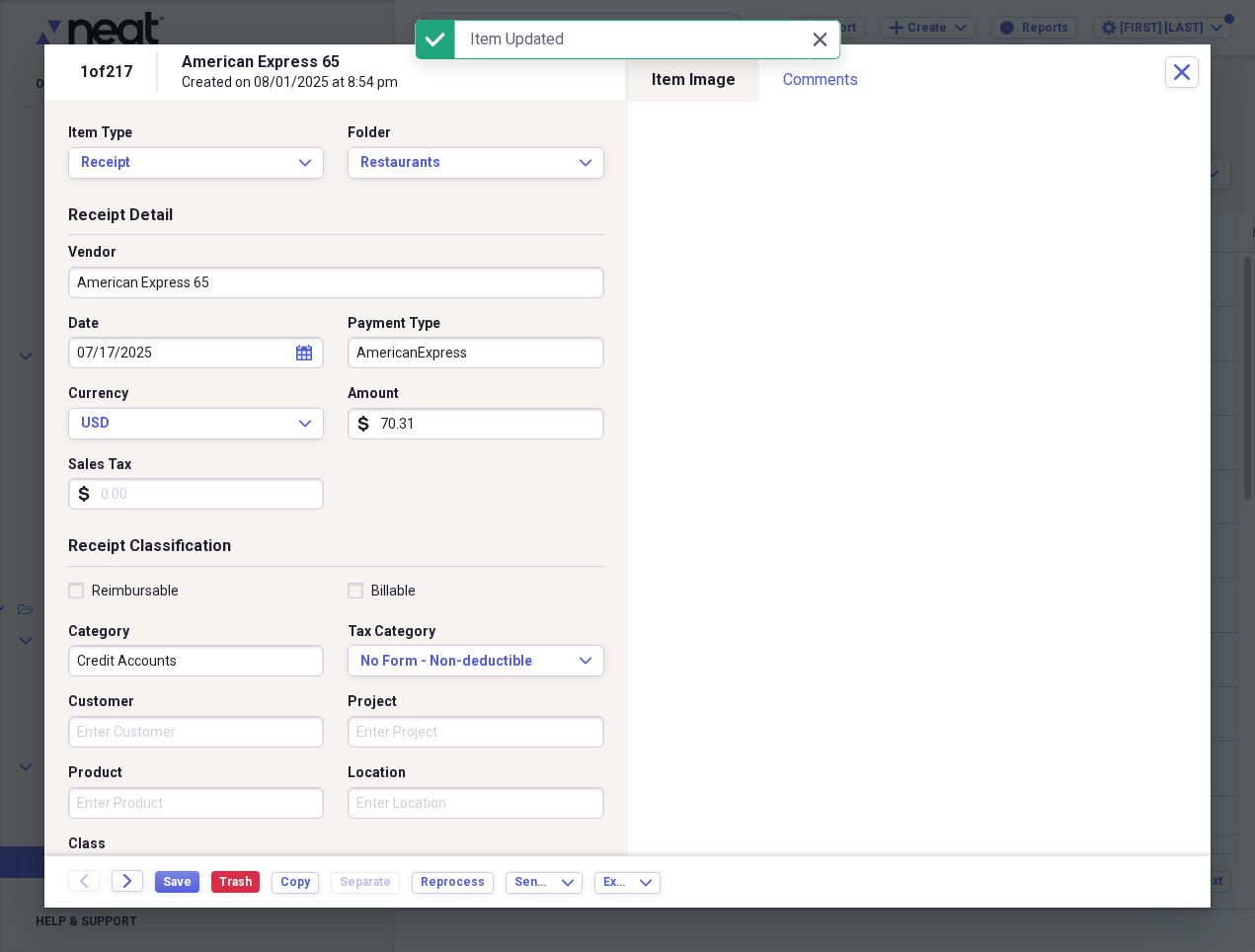 click on "American Express 65" at bounding box center [336, 282] 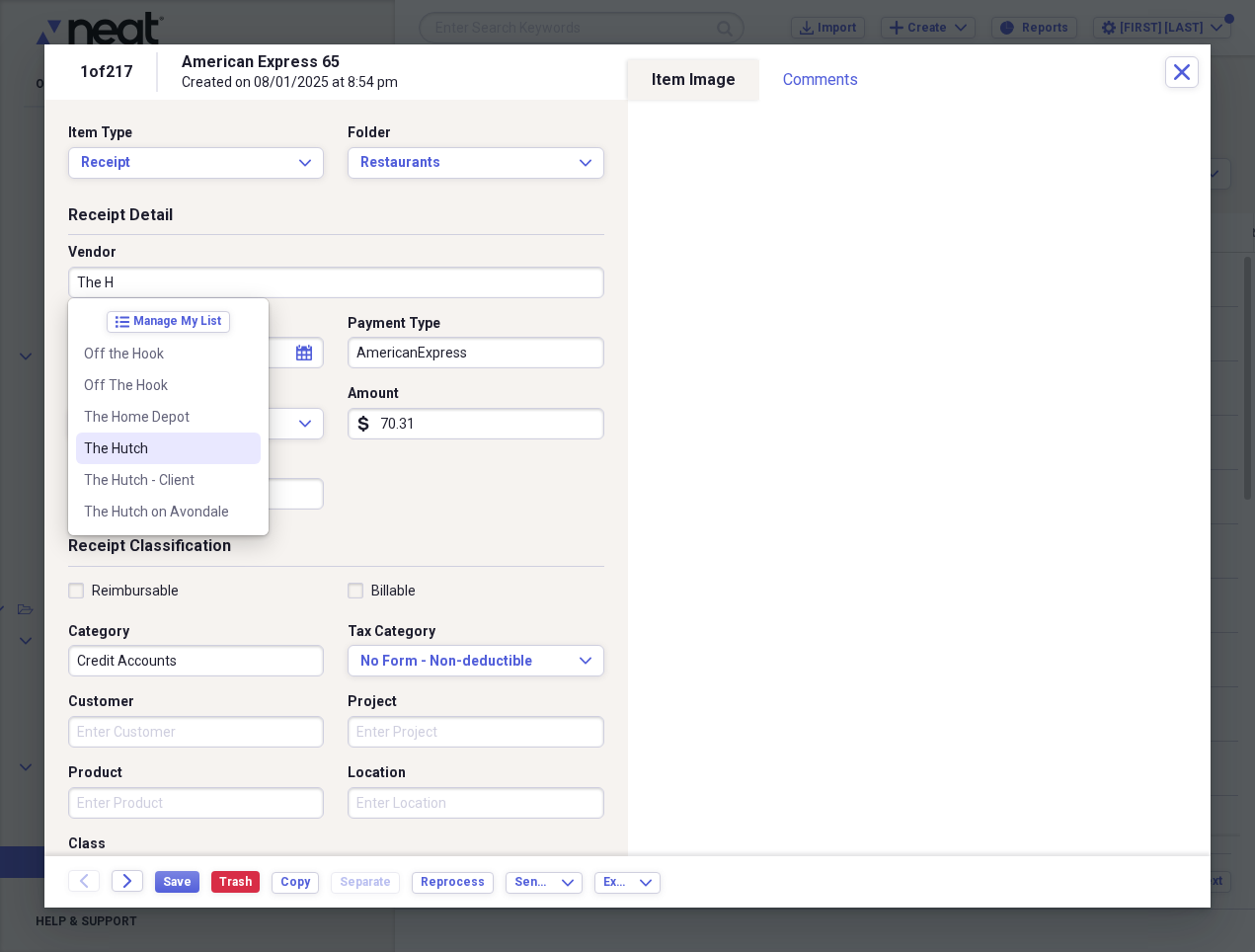 click on "The Hutch" at bounding box center [156, 448] 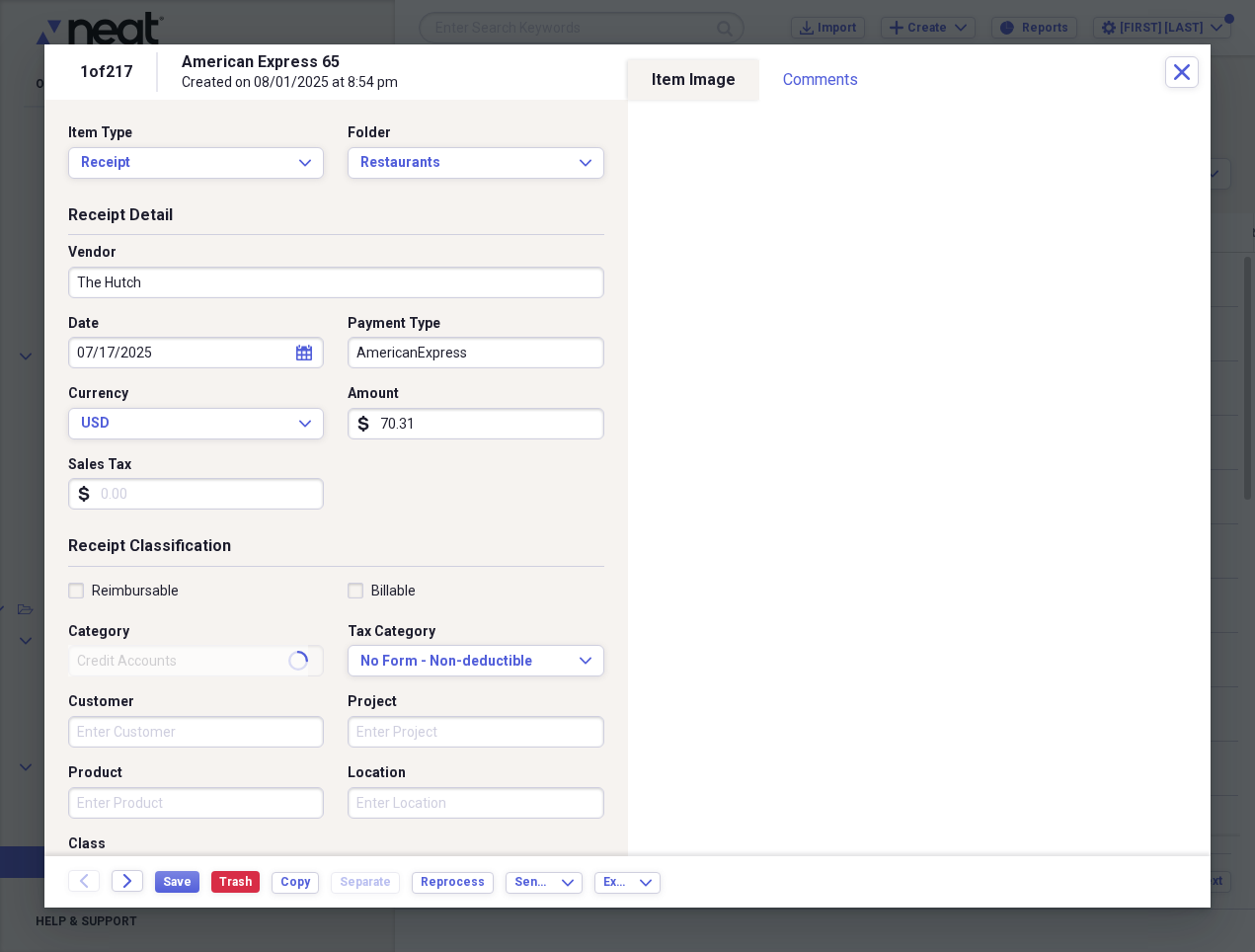 type on "Business - Meals" 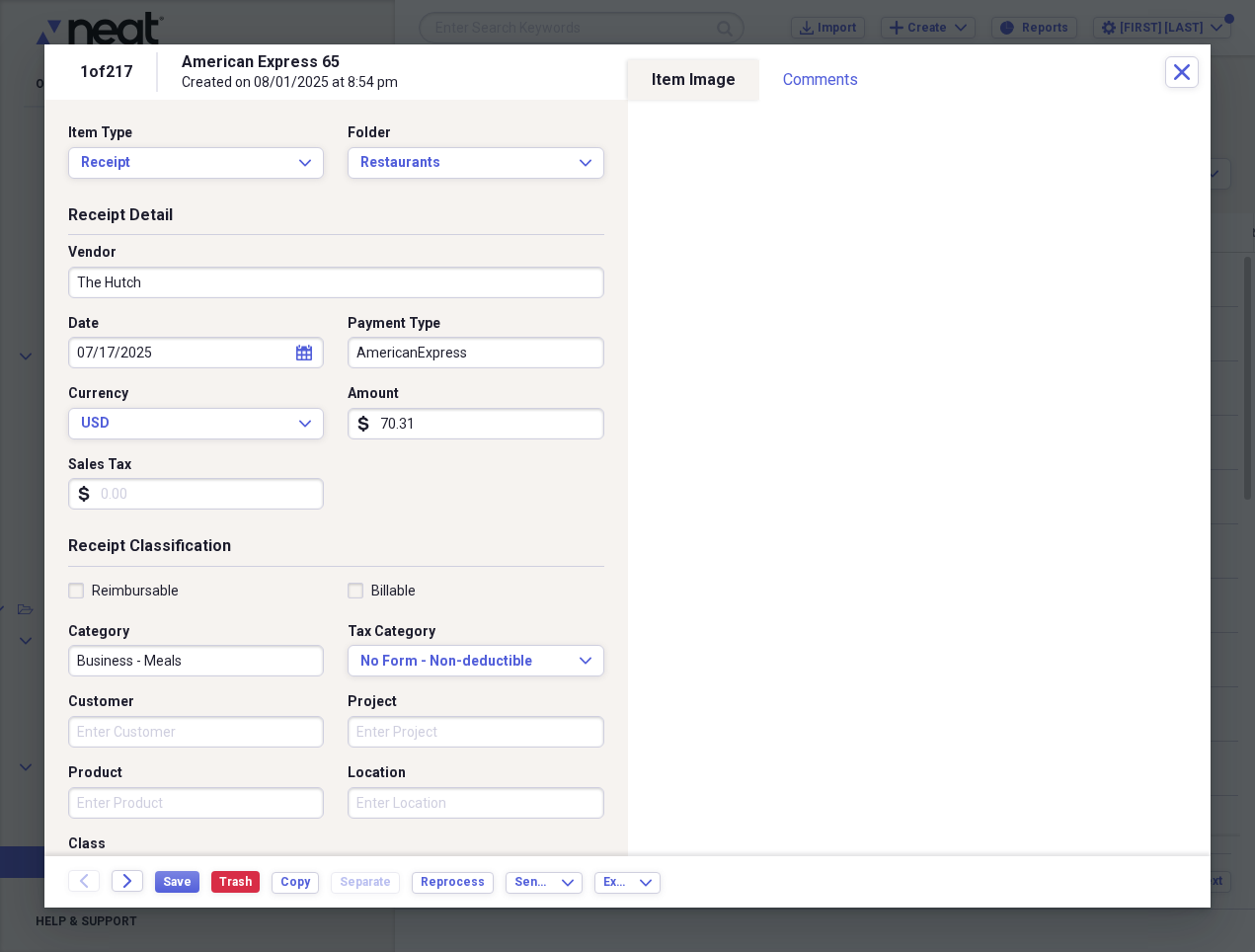 click on "70.31" at bounding box center [475, 424] 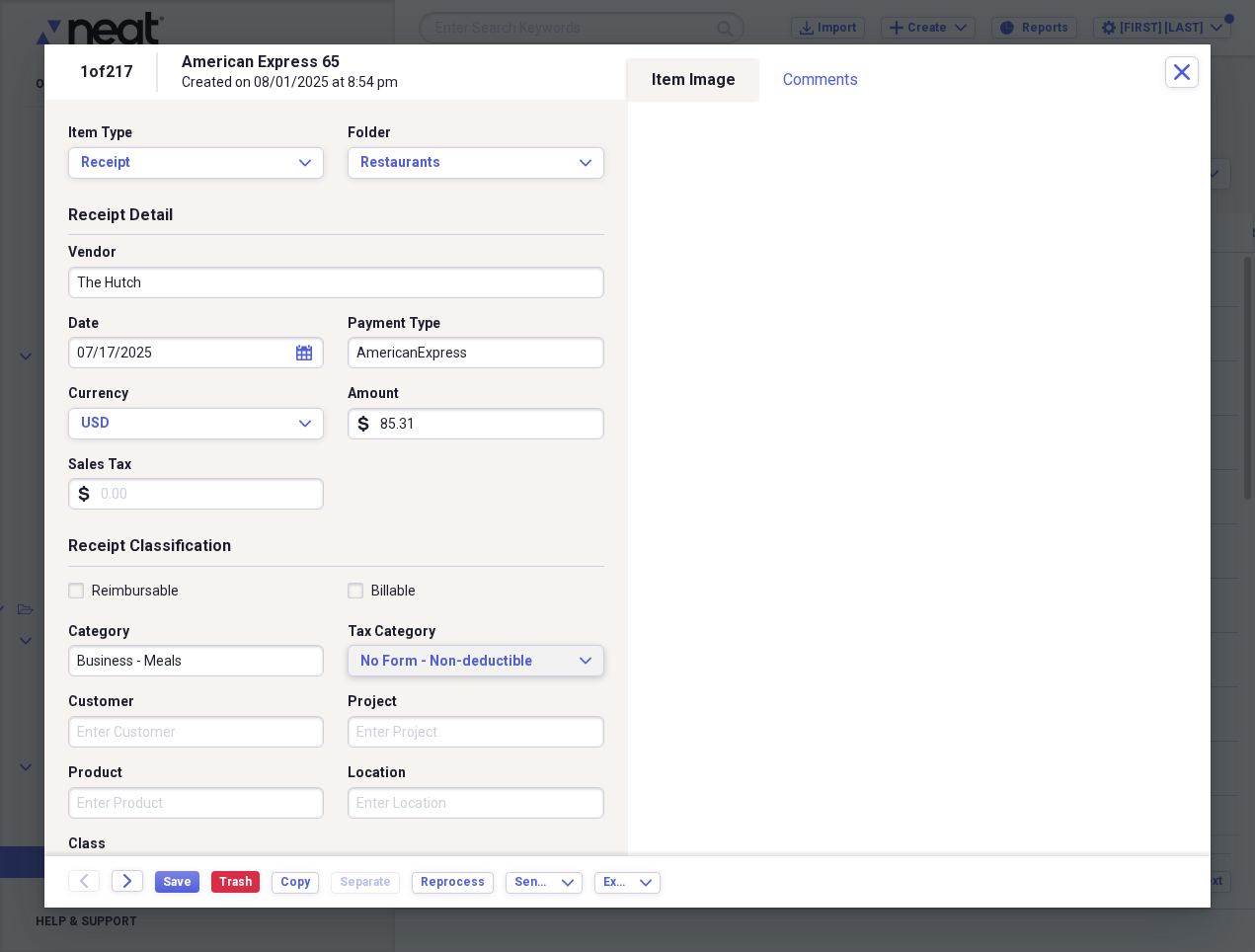 type on "85.31" 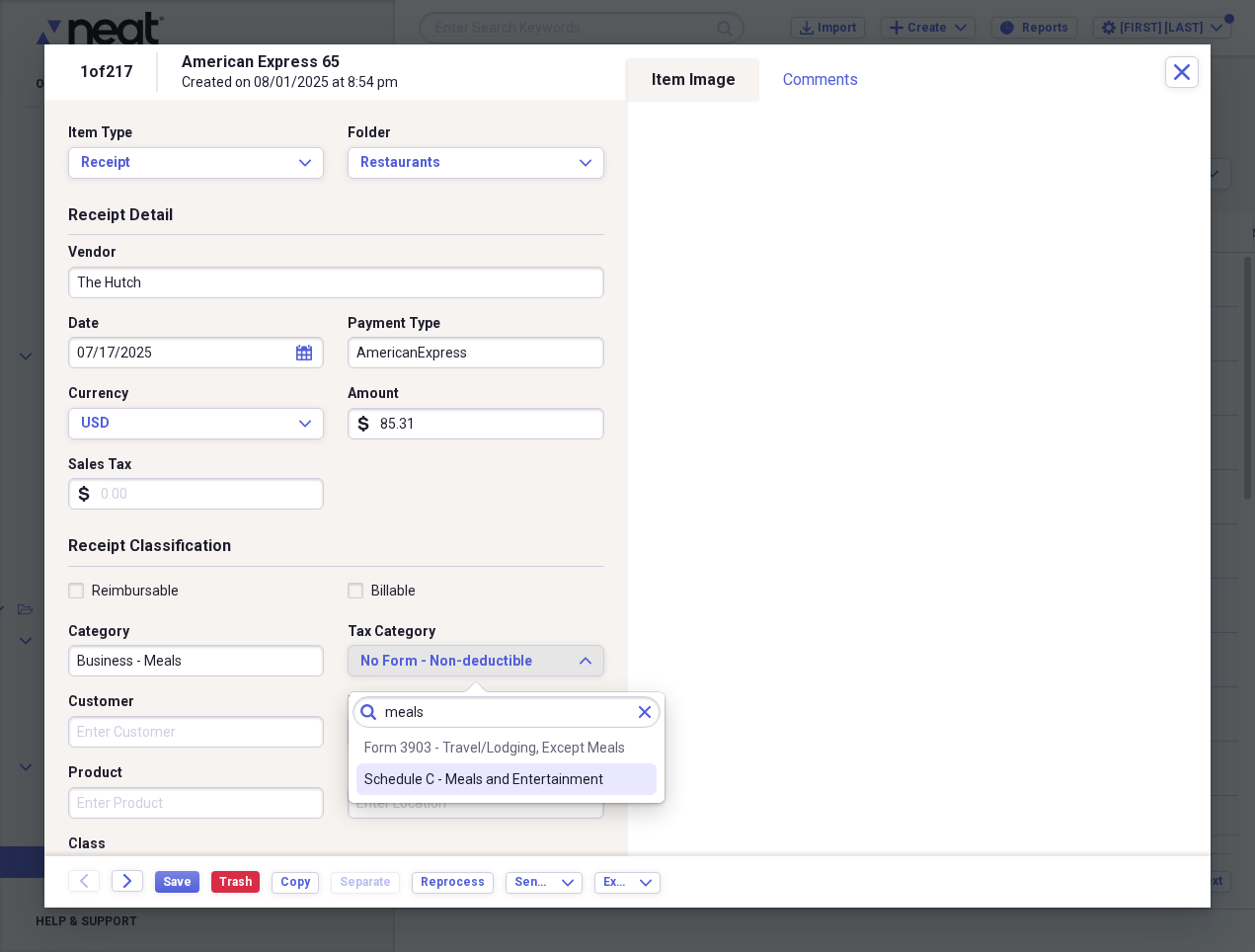 type on "meals" 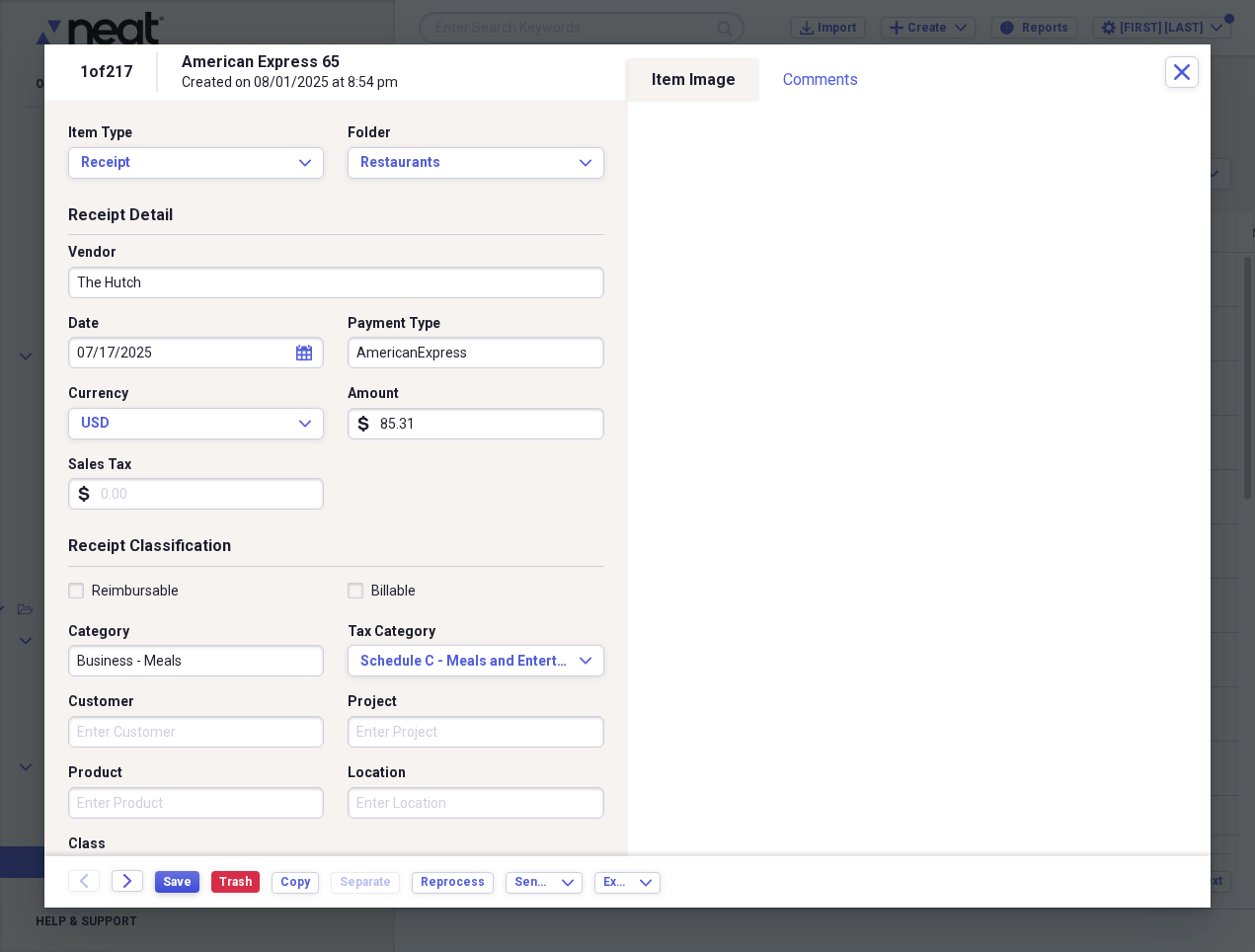 click on "Save" at bounding box center (177, 882) 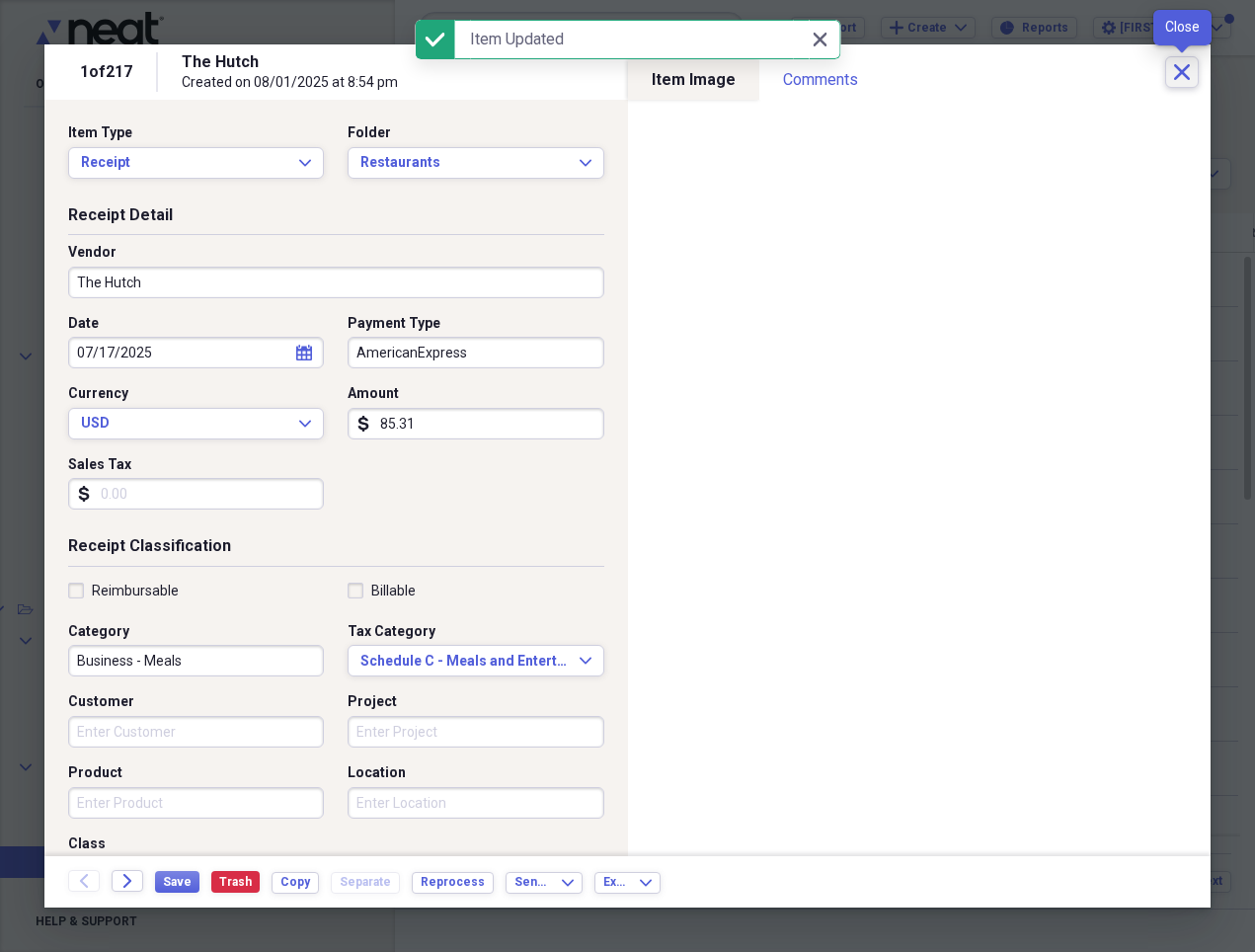 click 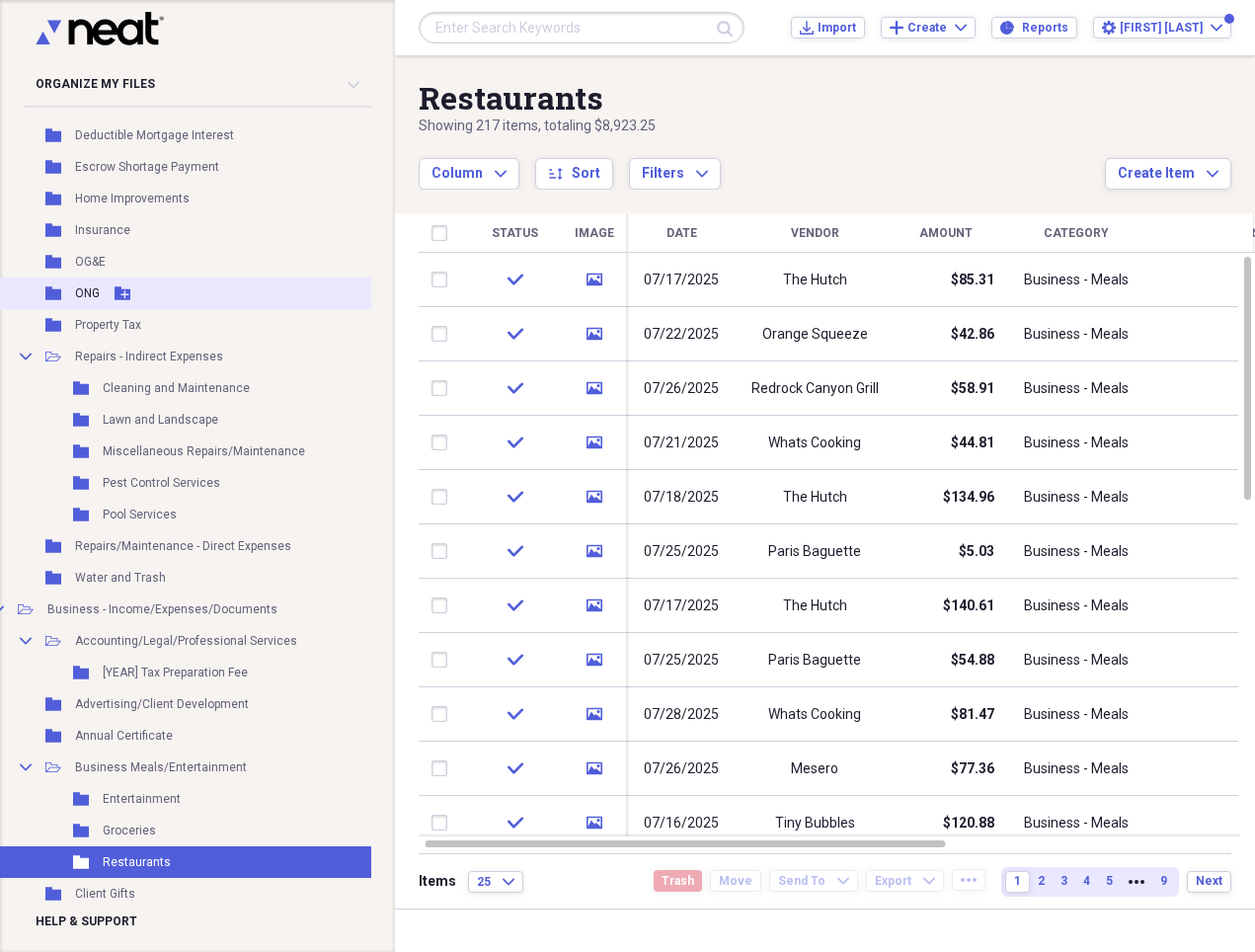 click on "ONG" at bounding box center [87, 293] 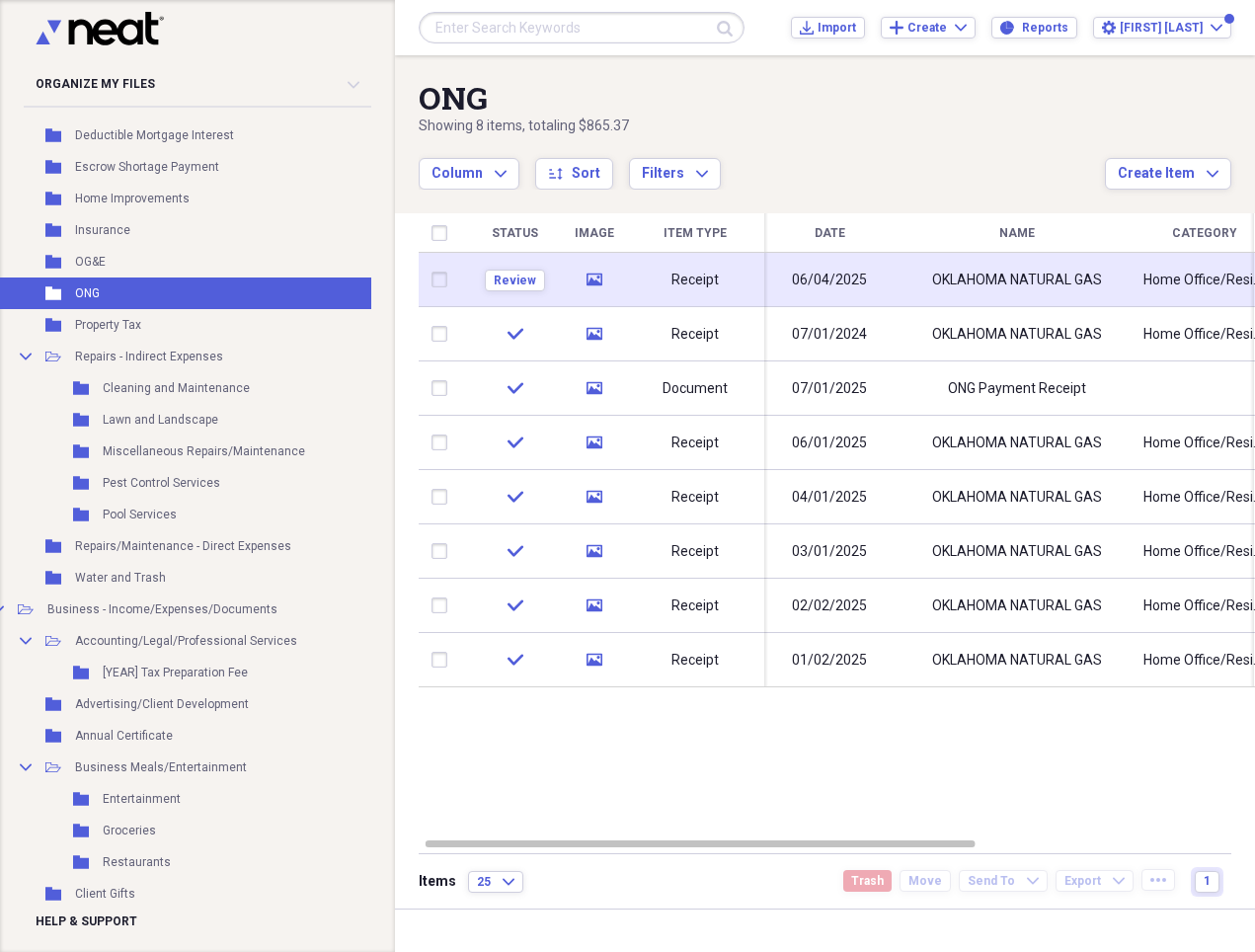 click on "OKLAHOMA NATURAL GAS" at bounding box center (1017, 279) 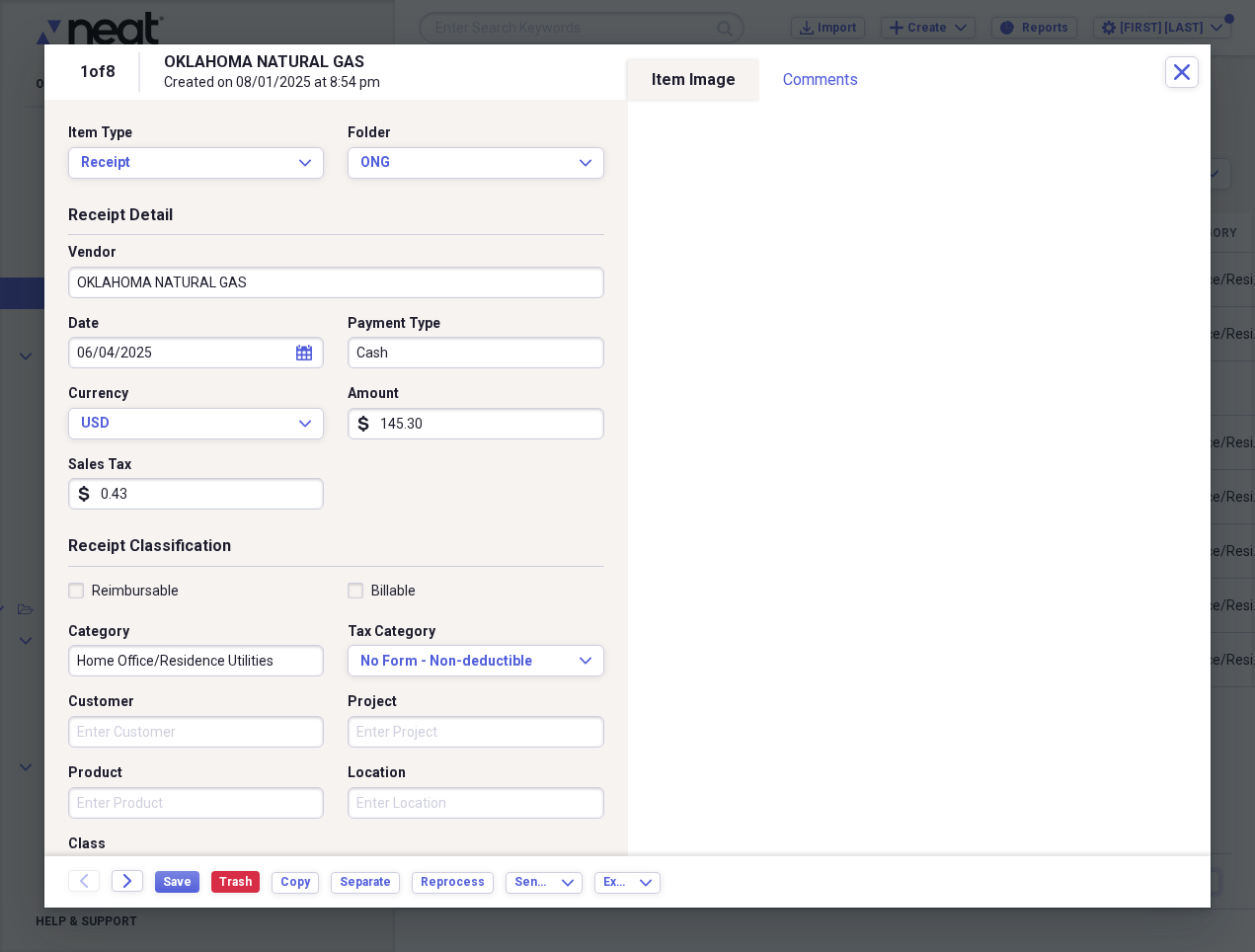 click 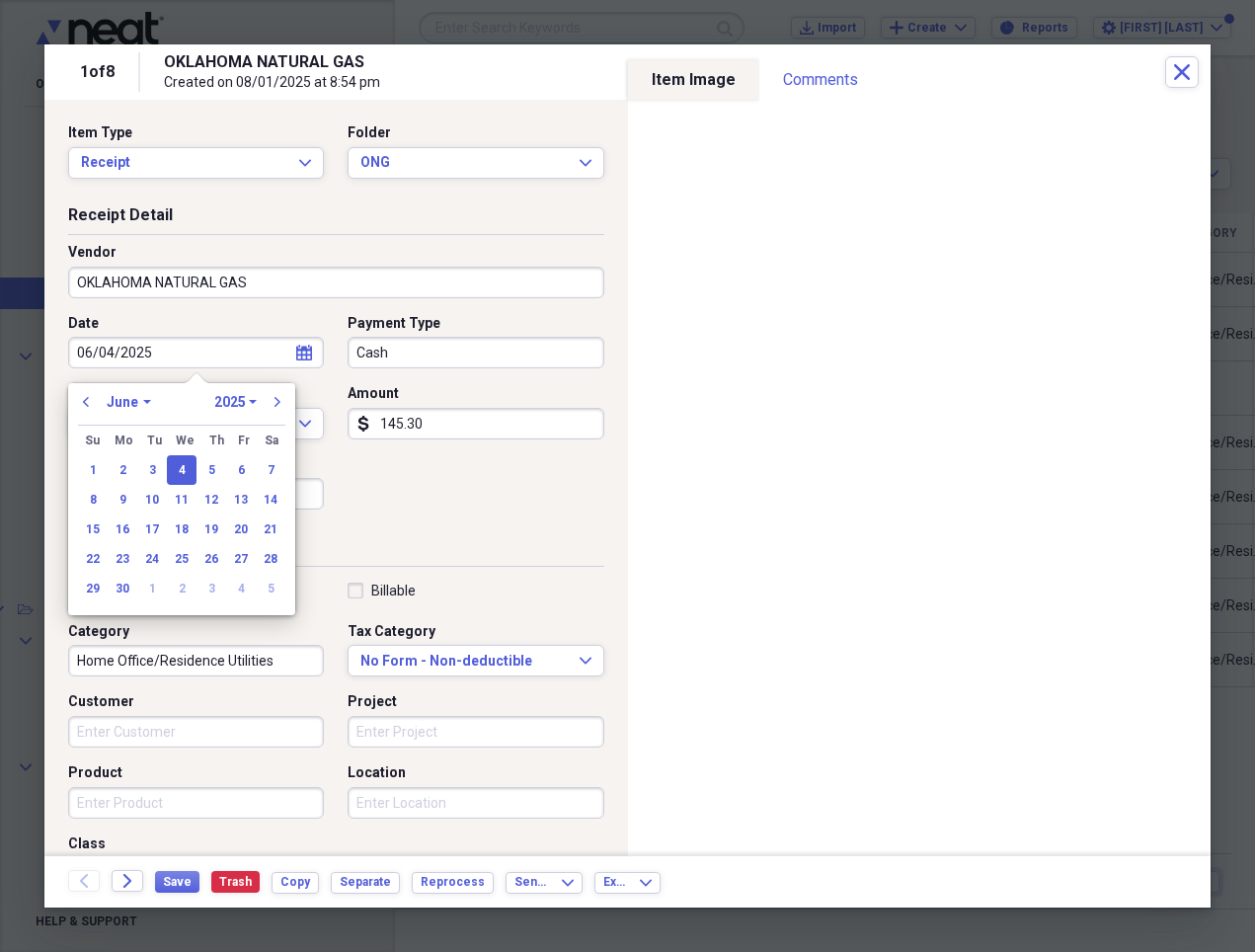 click on "previous January February March April May June July August September October November December 1970 1971 1972 1973 1974 1975 1976 1977 1978 1979 1980 1981 1982 1983 1984 1985 1986 1987 1988 1989 1990 1991 1992 1993 1994 1995 1996 1997 1998 1999 2000 2001 2002 2003 2004 2005 2006 2007 2008 2009 2010 2011 2012 2013 2014 2015 2016 2017 2018 2019 2020 2021 2022 2023 2024 2025 2026 2027 2028 2029 2030 2031 2032 2033 2034 2035 next" at bounding box center [182, 408] 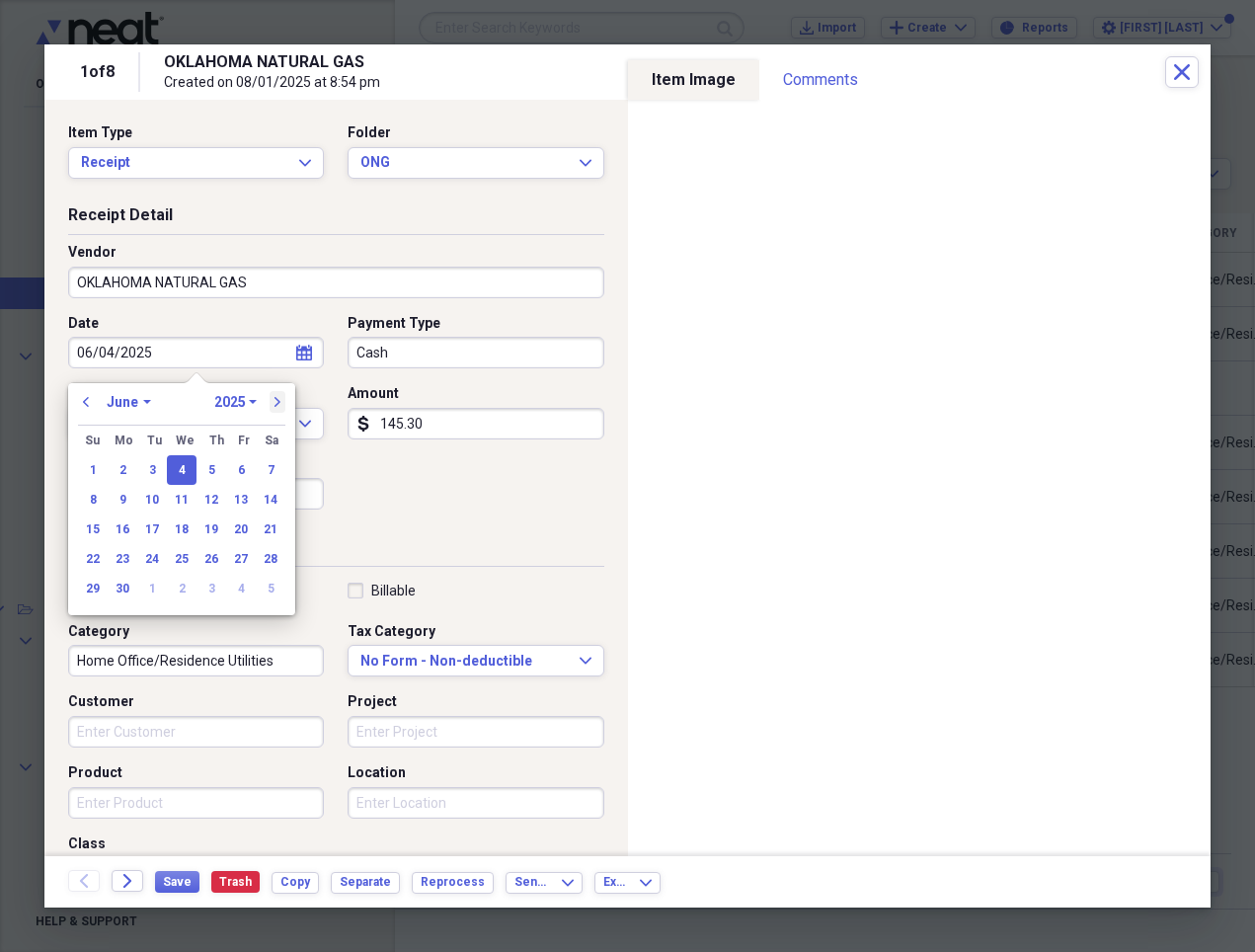 click on "next" at bounding box center [277, 402] 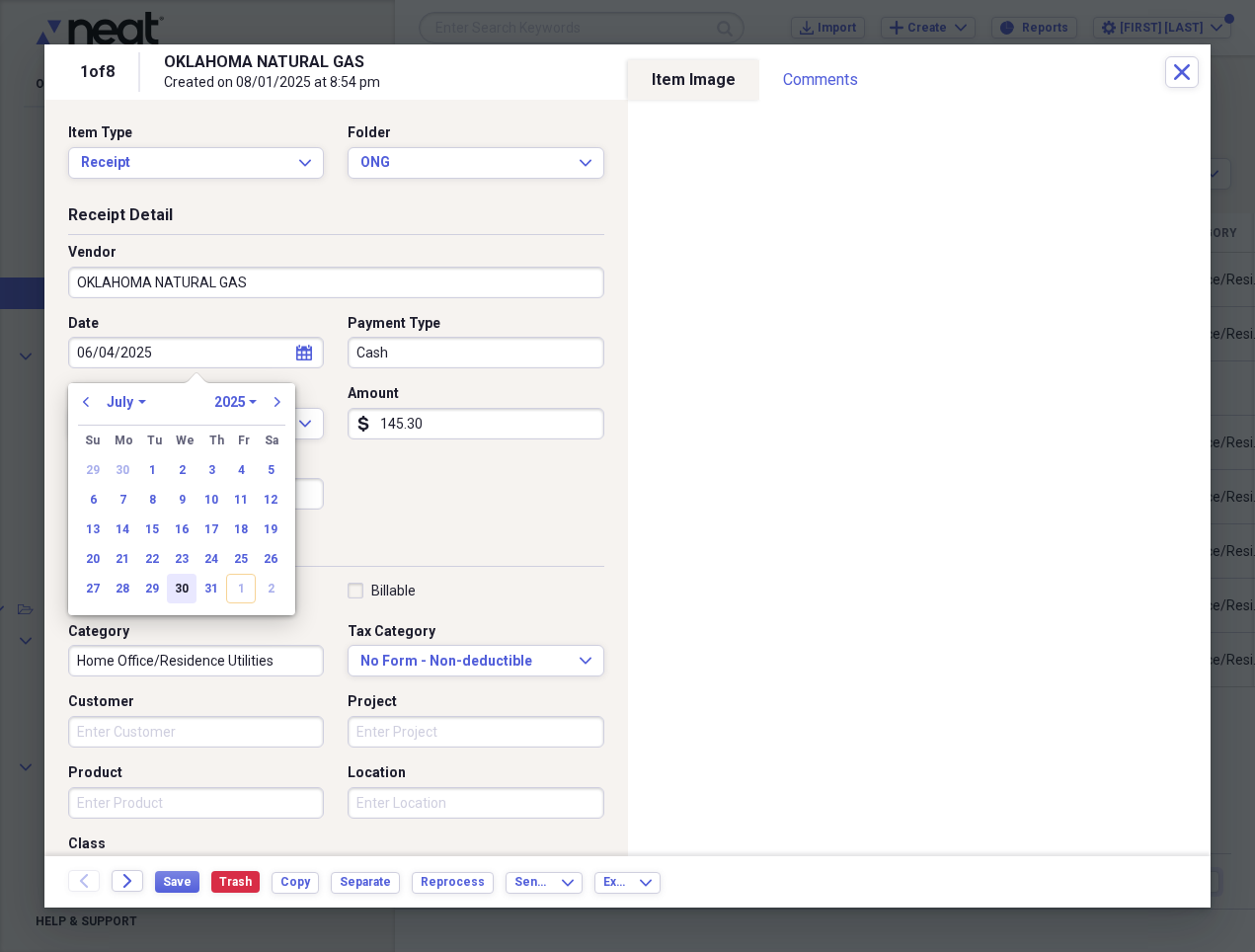 click on "30" at bounding box center [182, 589] 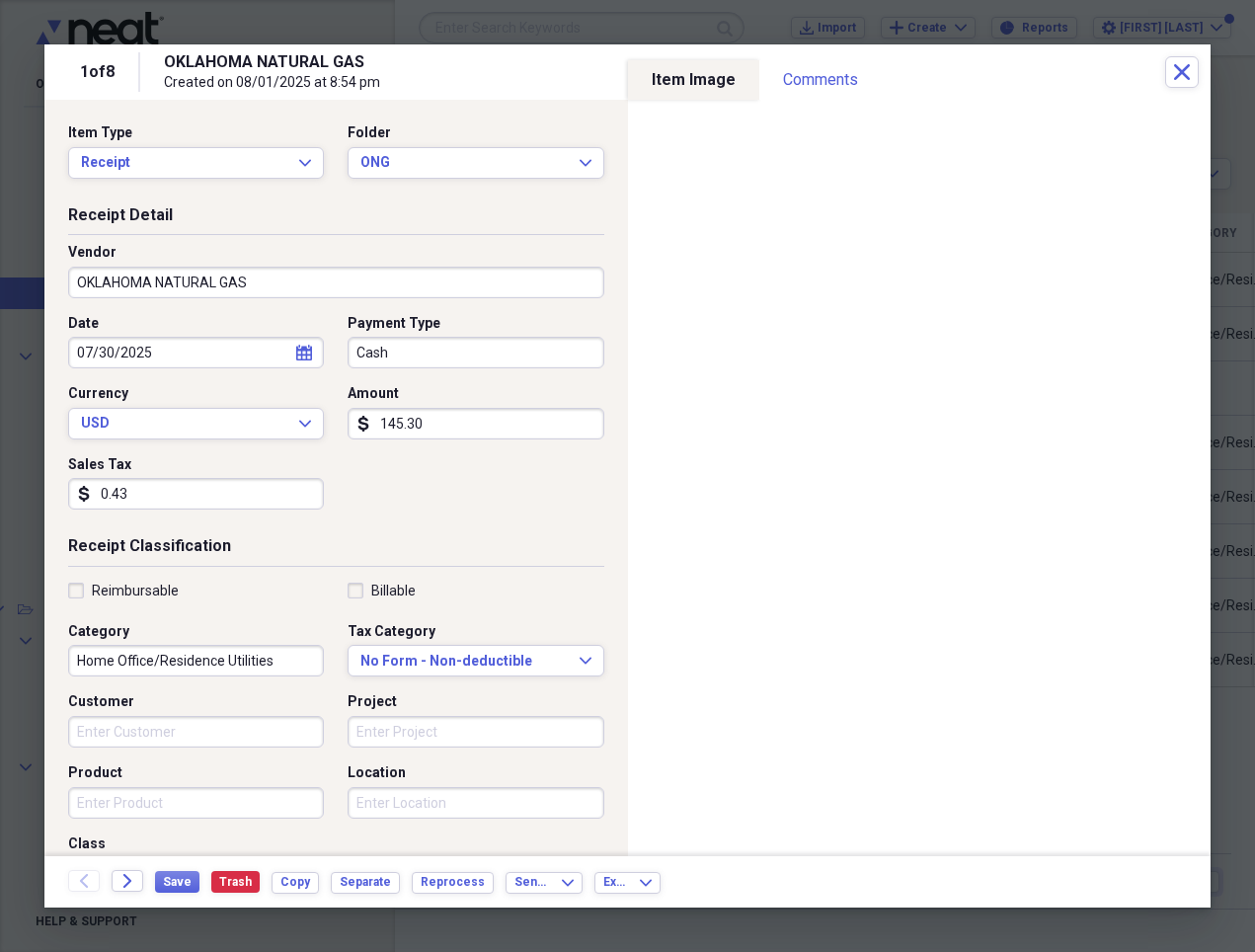 type on "07/30/2025" 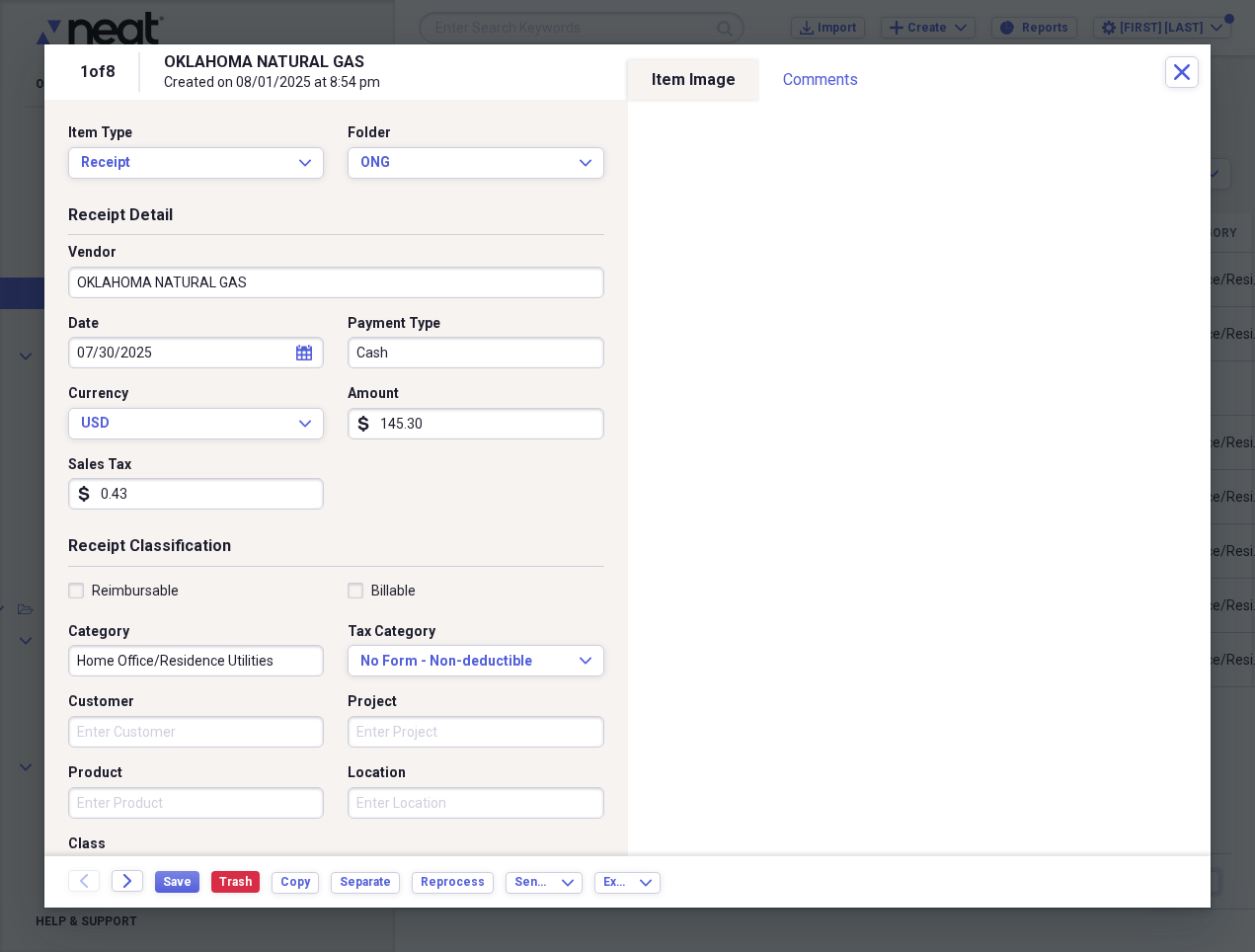 click on "Cash" at bounding box center [475, 353] 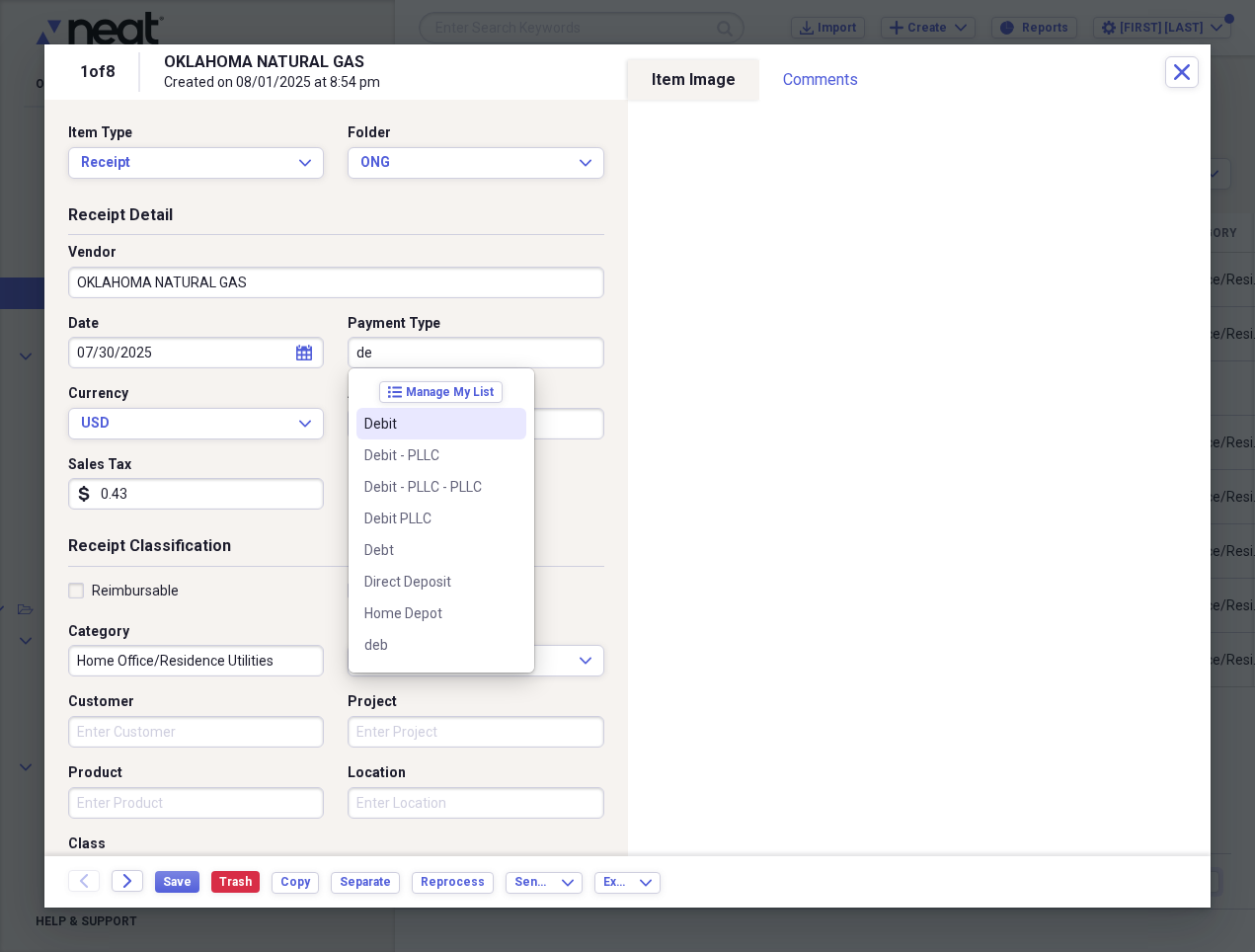 click on "Debit" at bounding box center (441, 424) 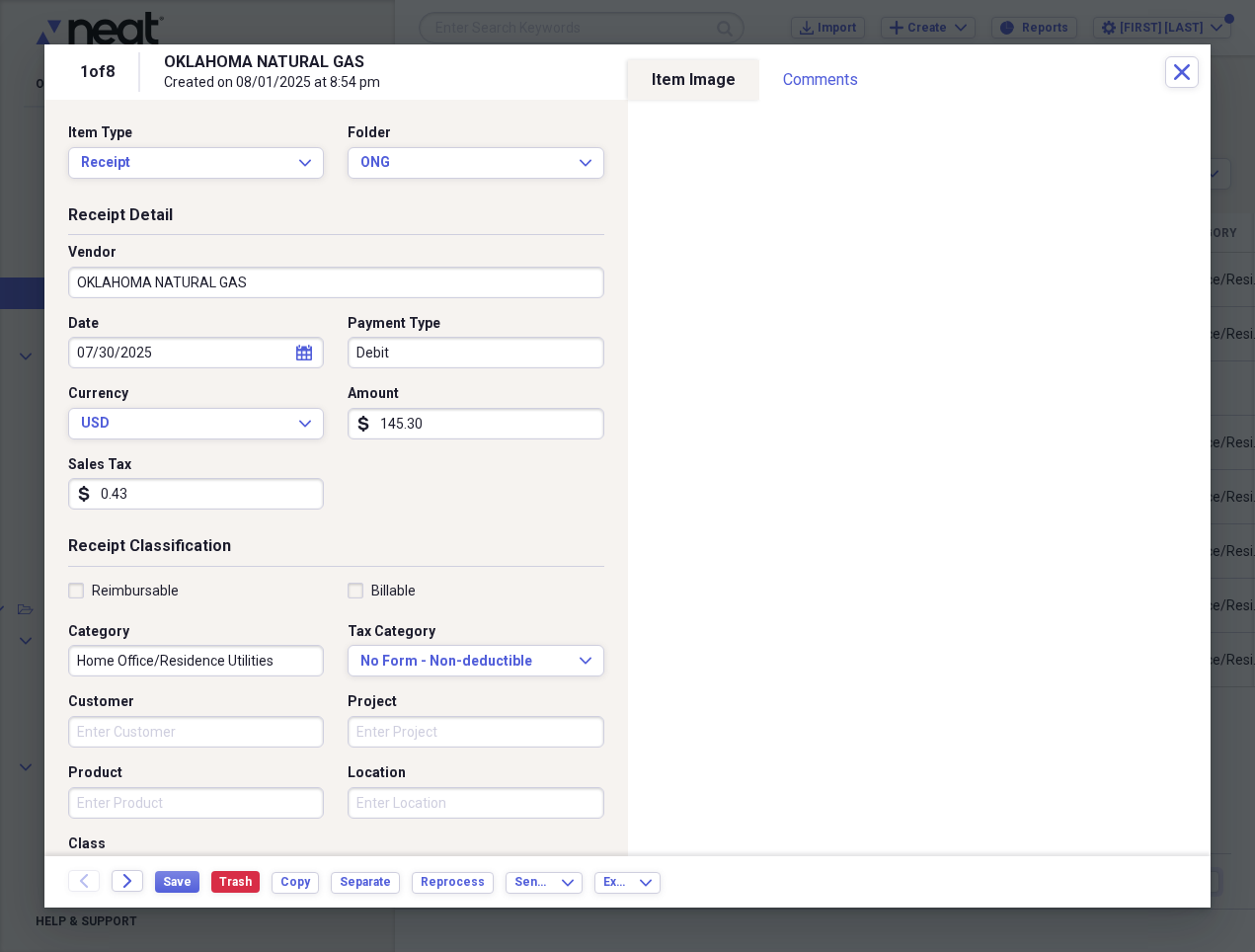 click on "145.30" at bounding box center (475, 424) 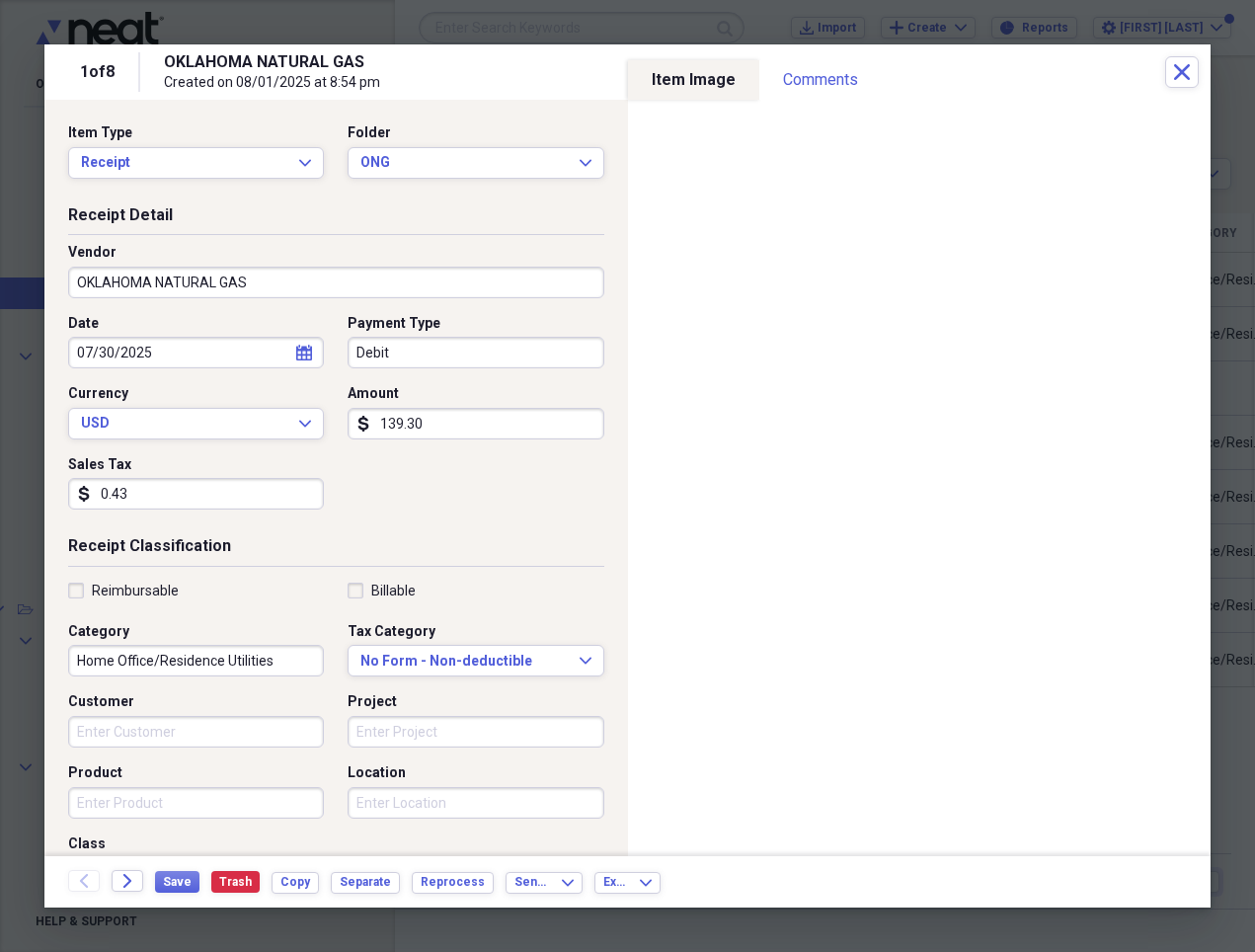 type on "139.30" 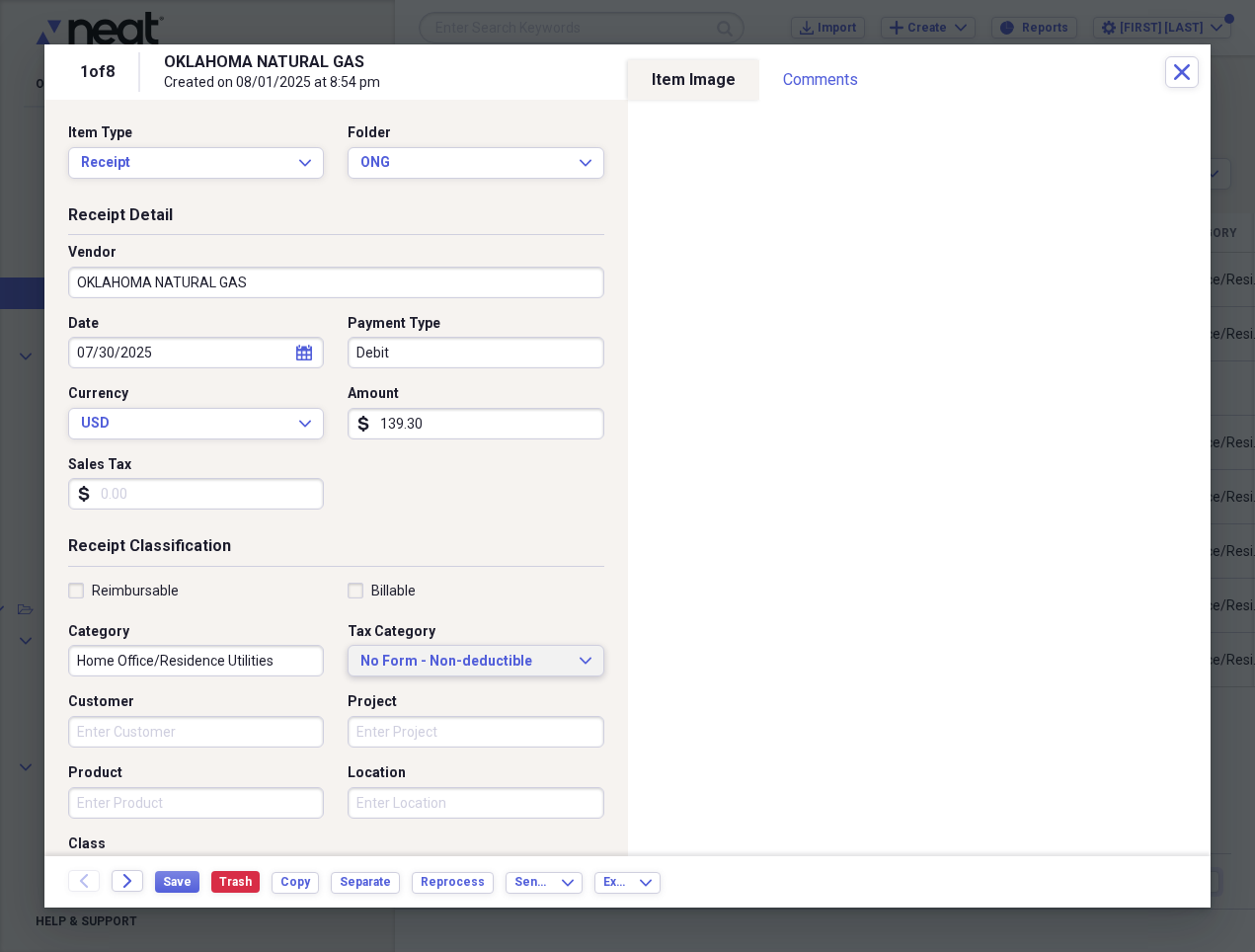 type 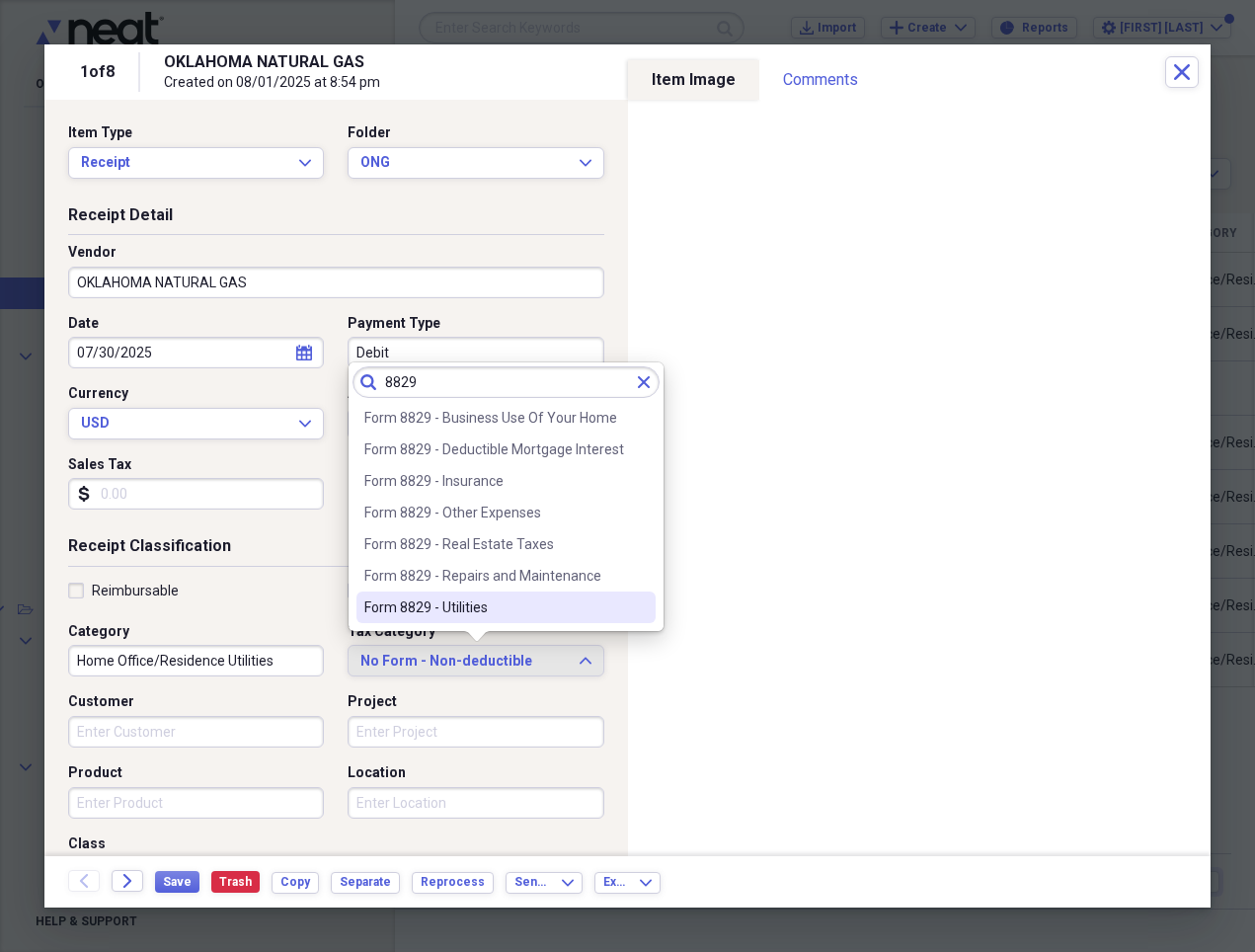 type on "8829" 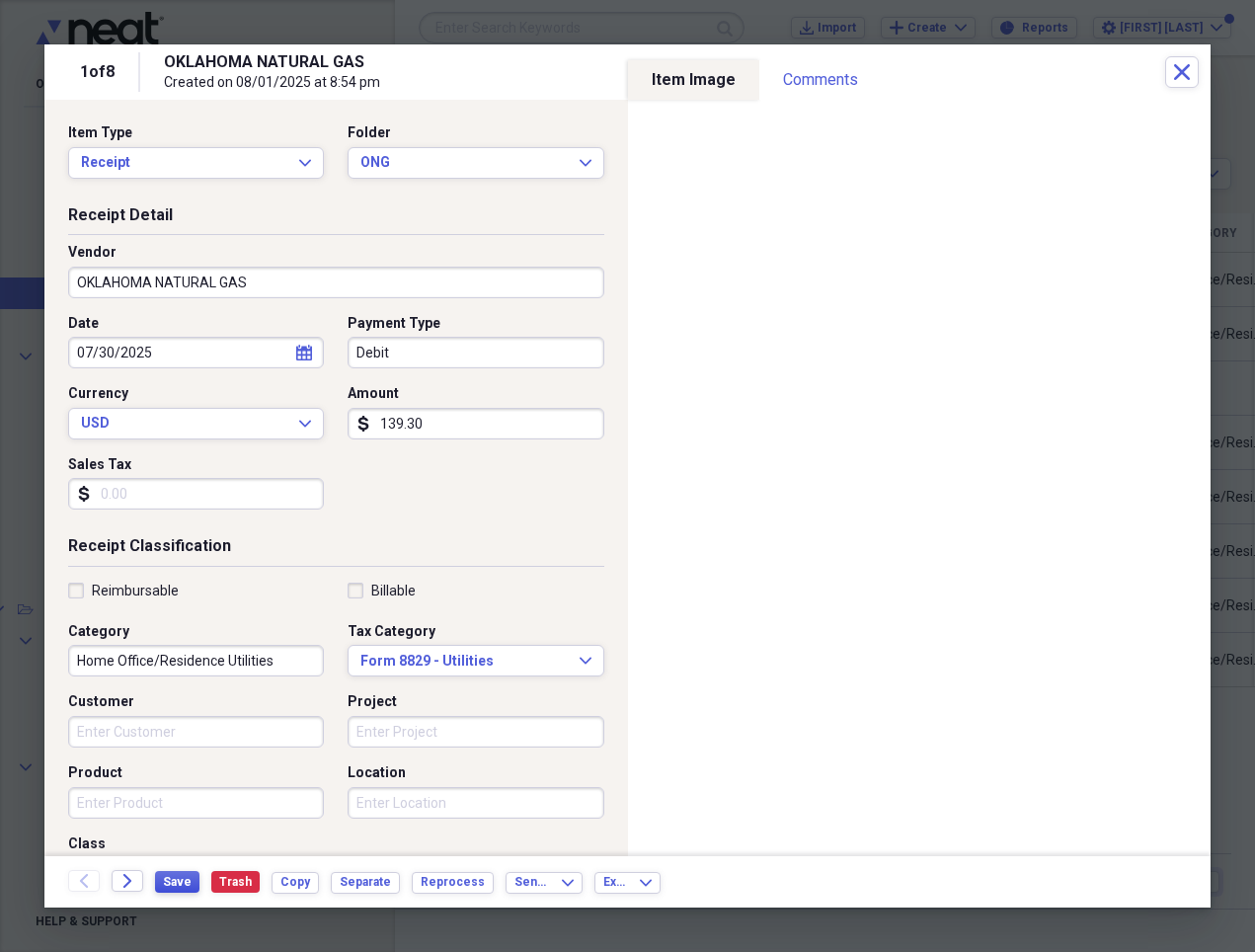 click on "Save" at bounding box center [177, 882] 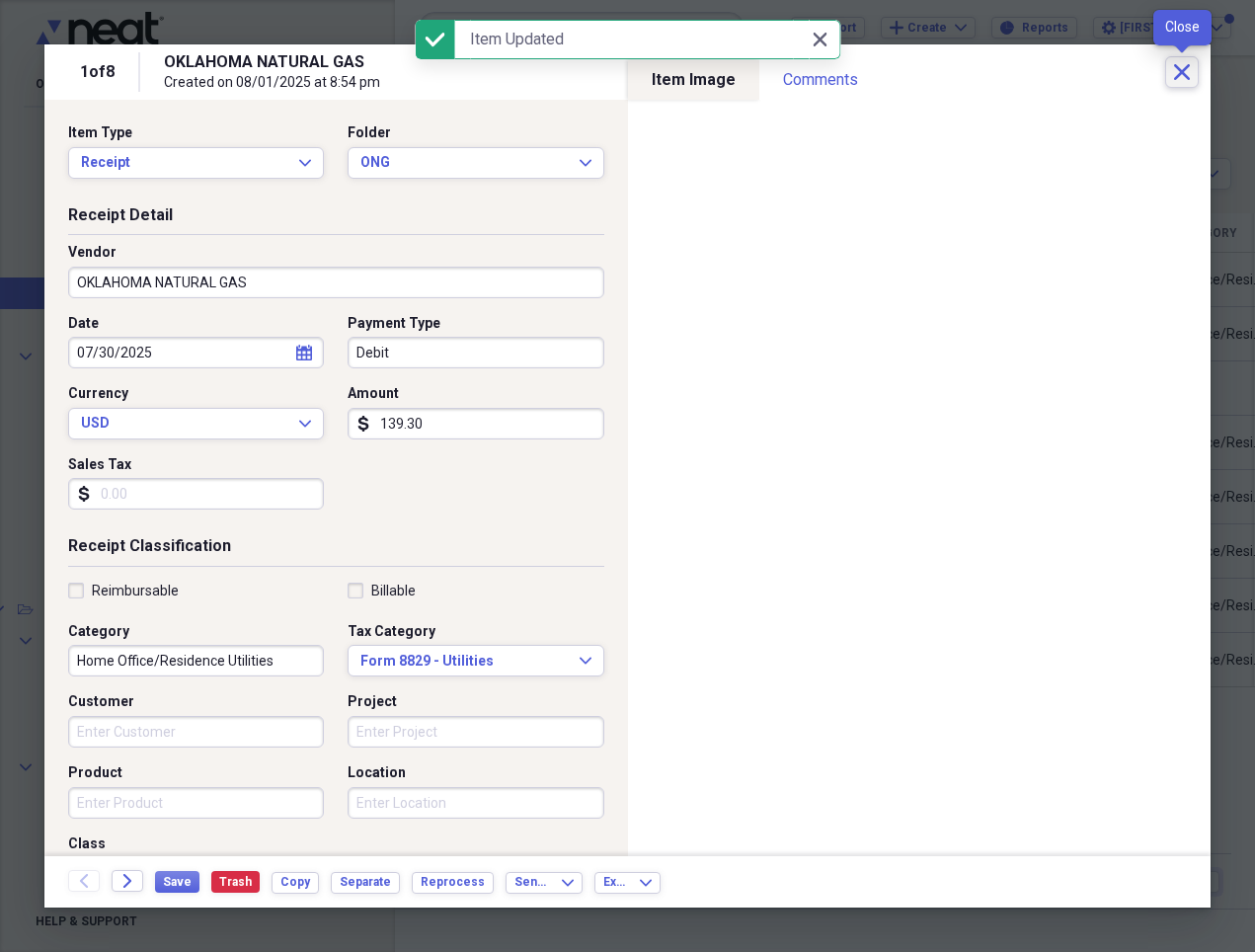 click 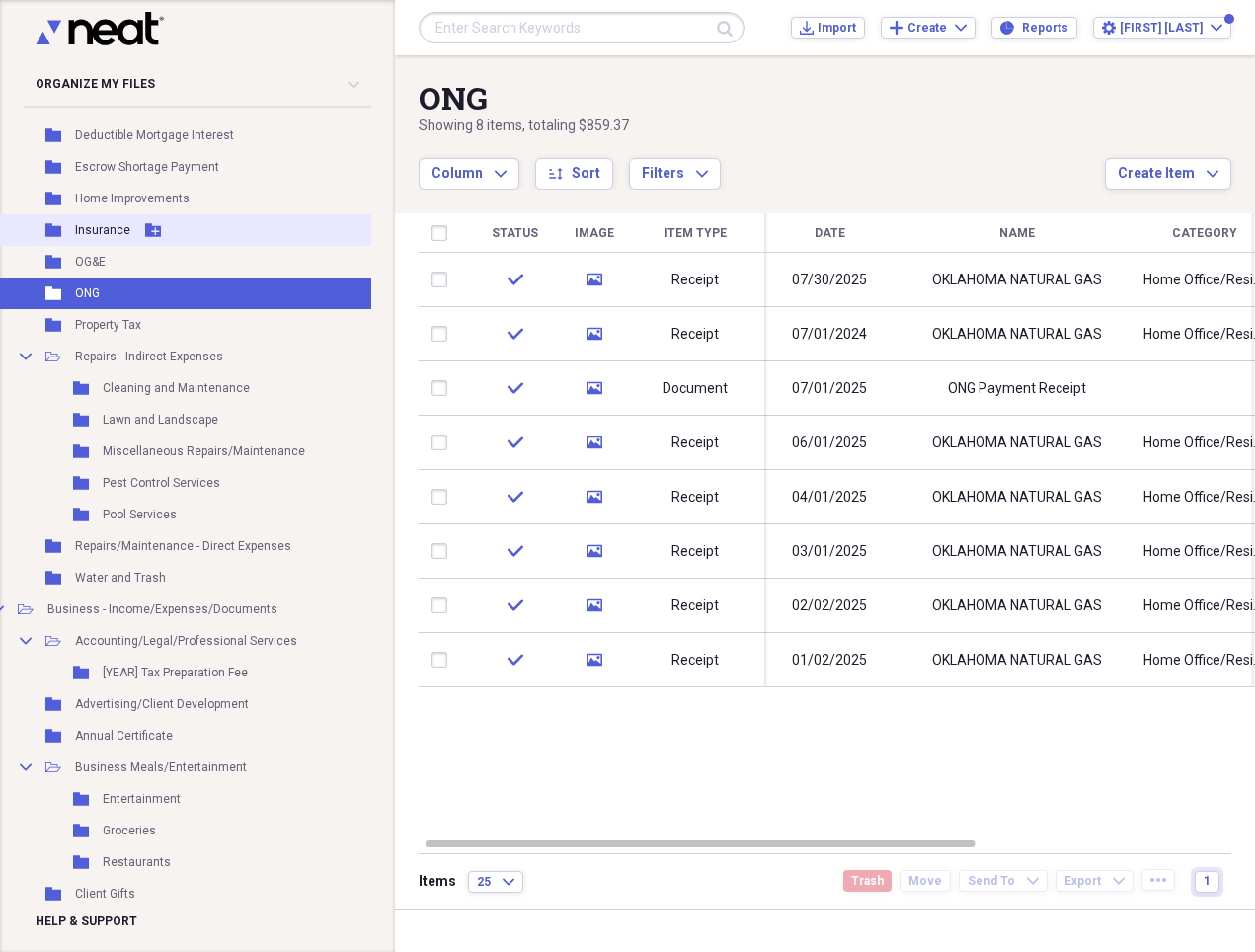 click on "Insurance" at bounding box center [103, 230] 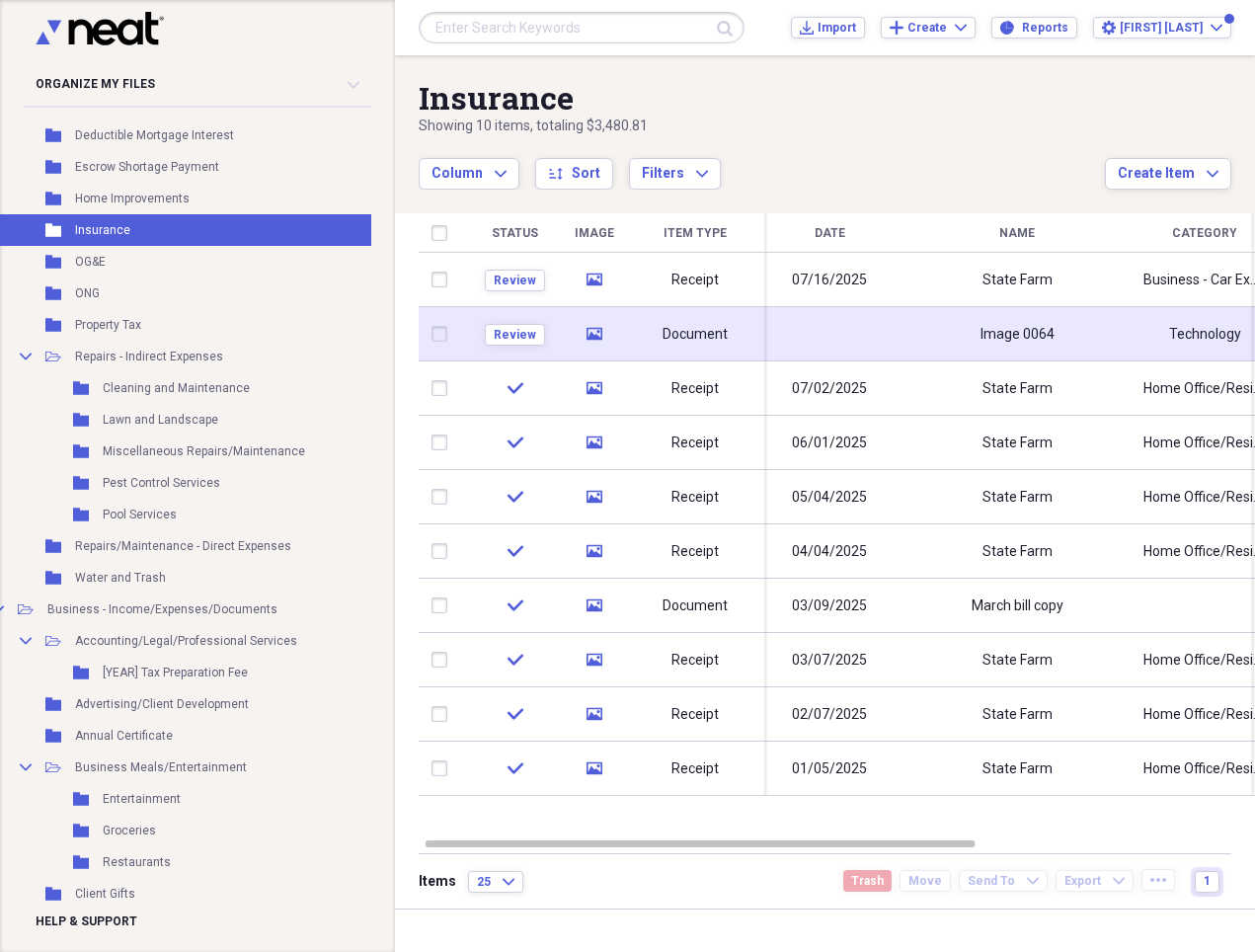 click at bounding box center [829, 334] 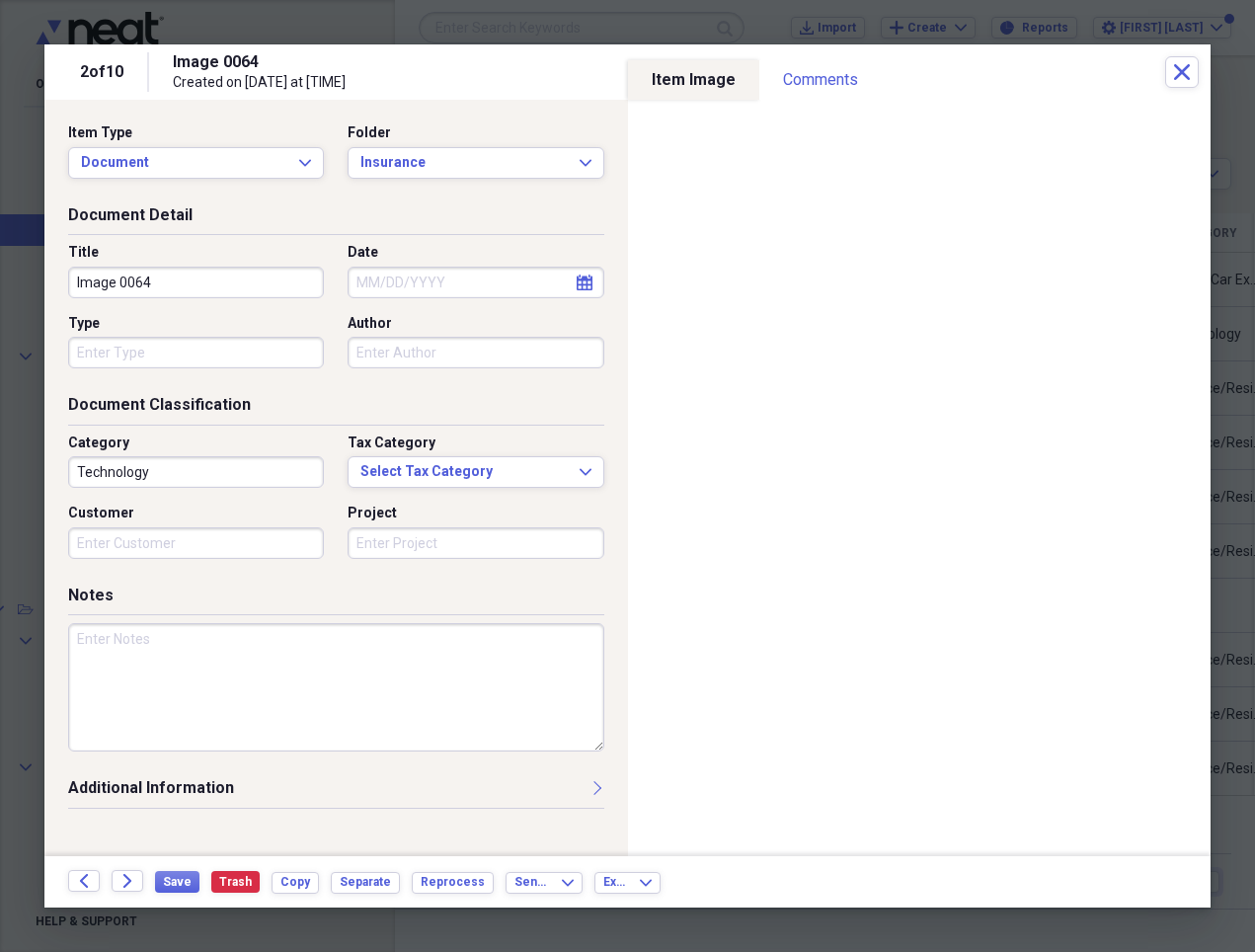 click on "Image 0064" at bounding box center (196, 282) 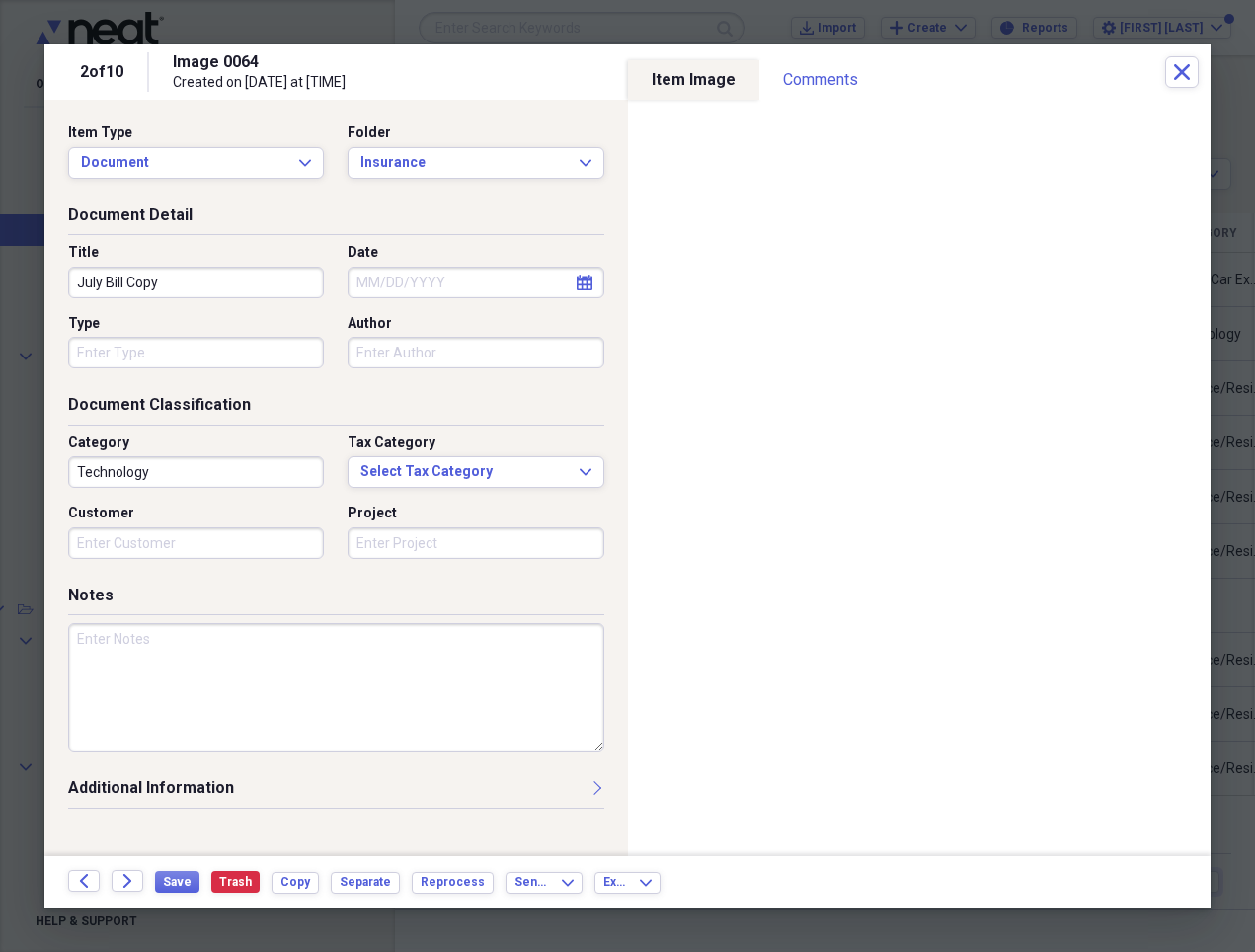 type on "July Bill Copy" 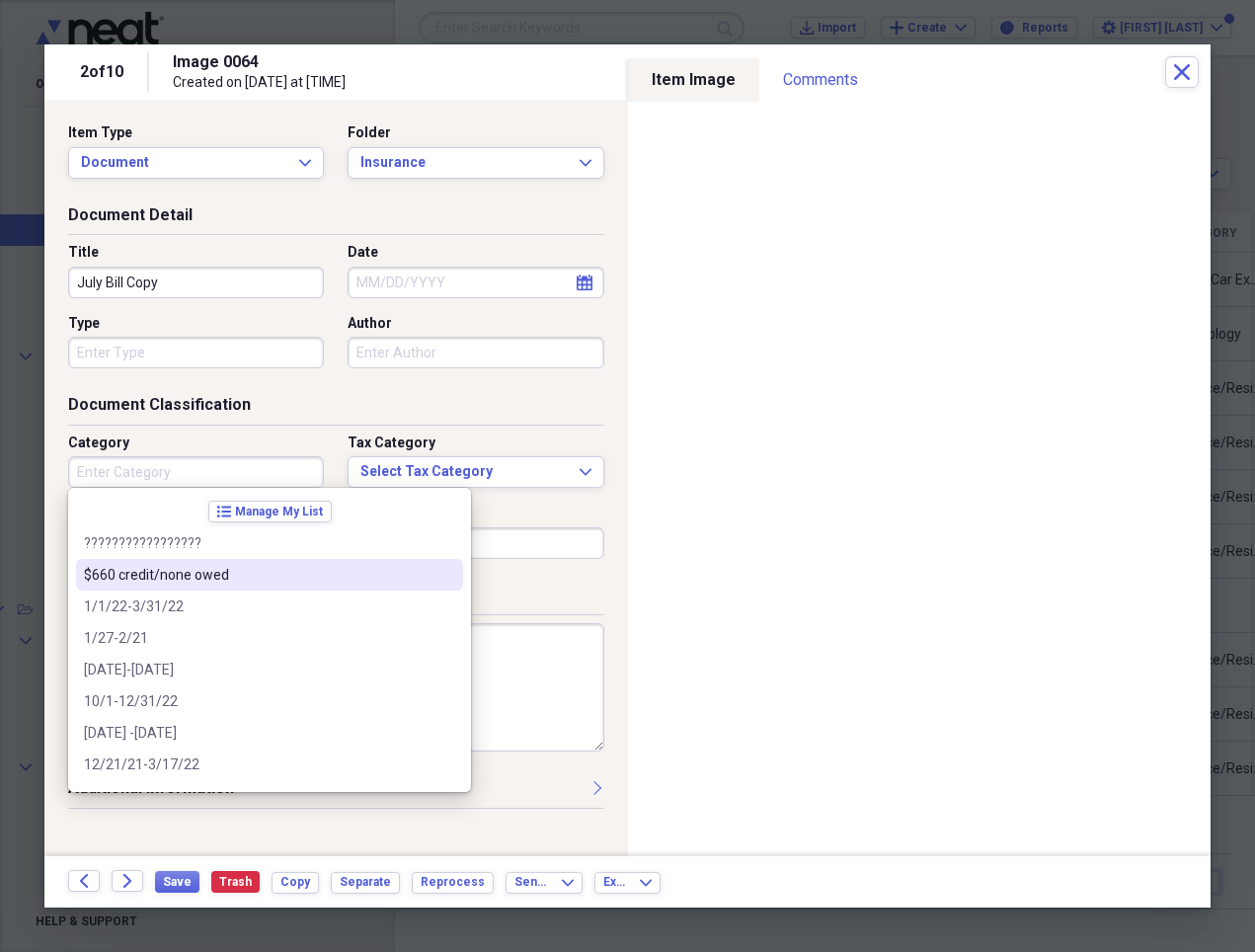 type 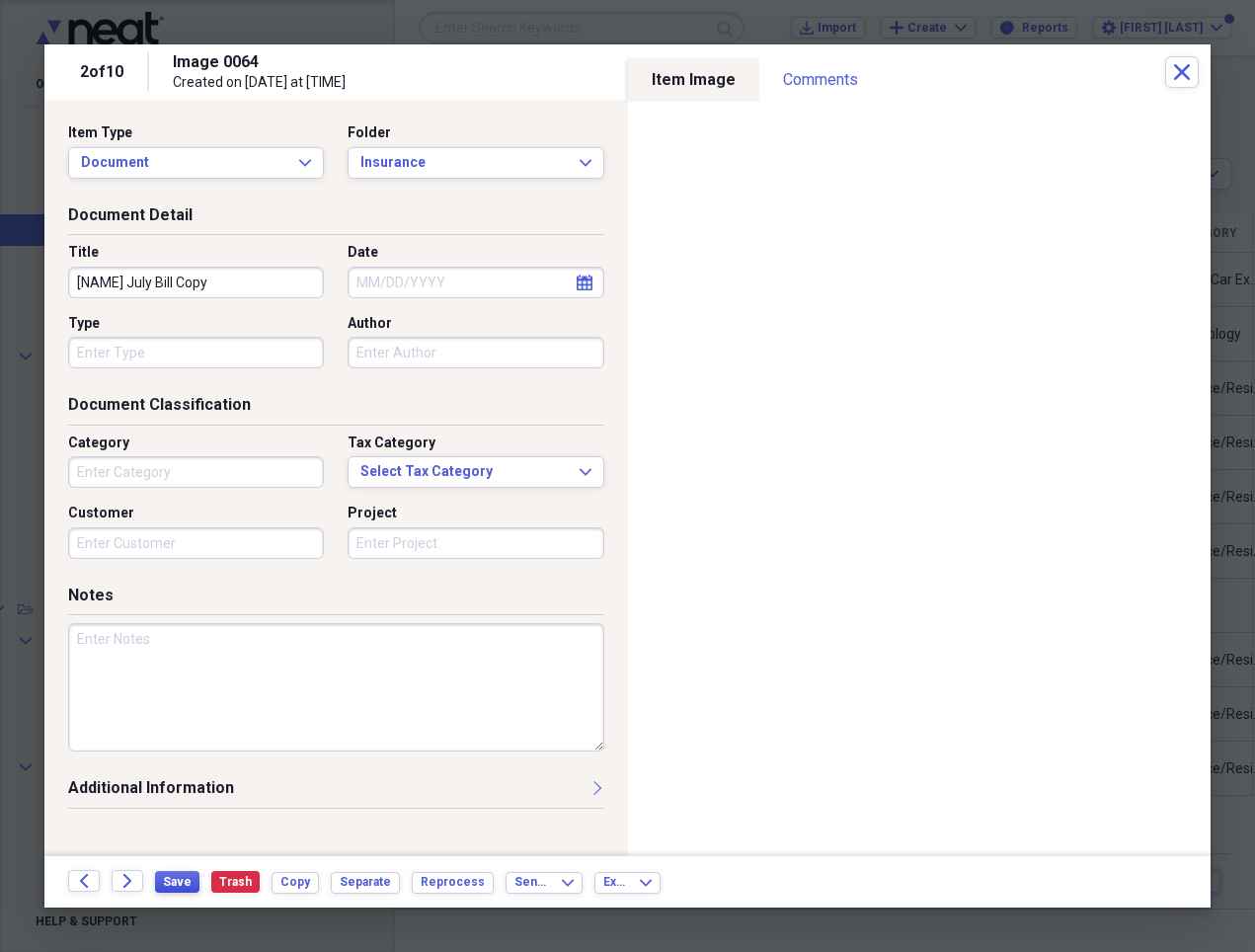 type on "State Farm July Bill Copy" 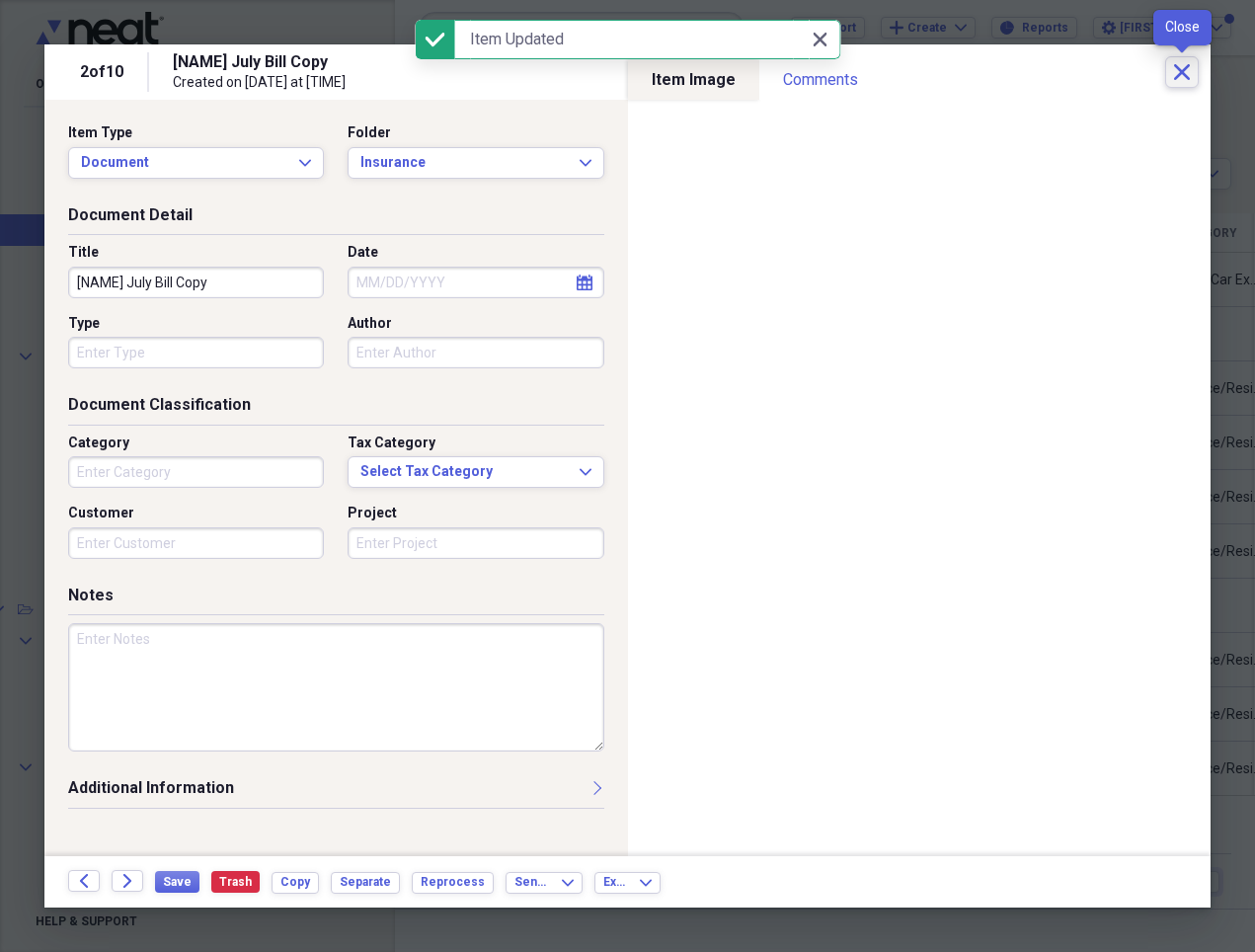 click on "Close" at bounding box center [1182, 72] 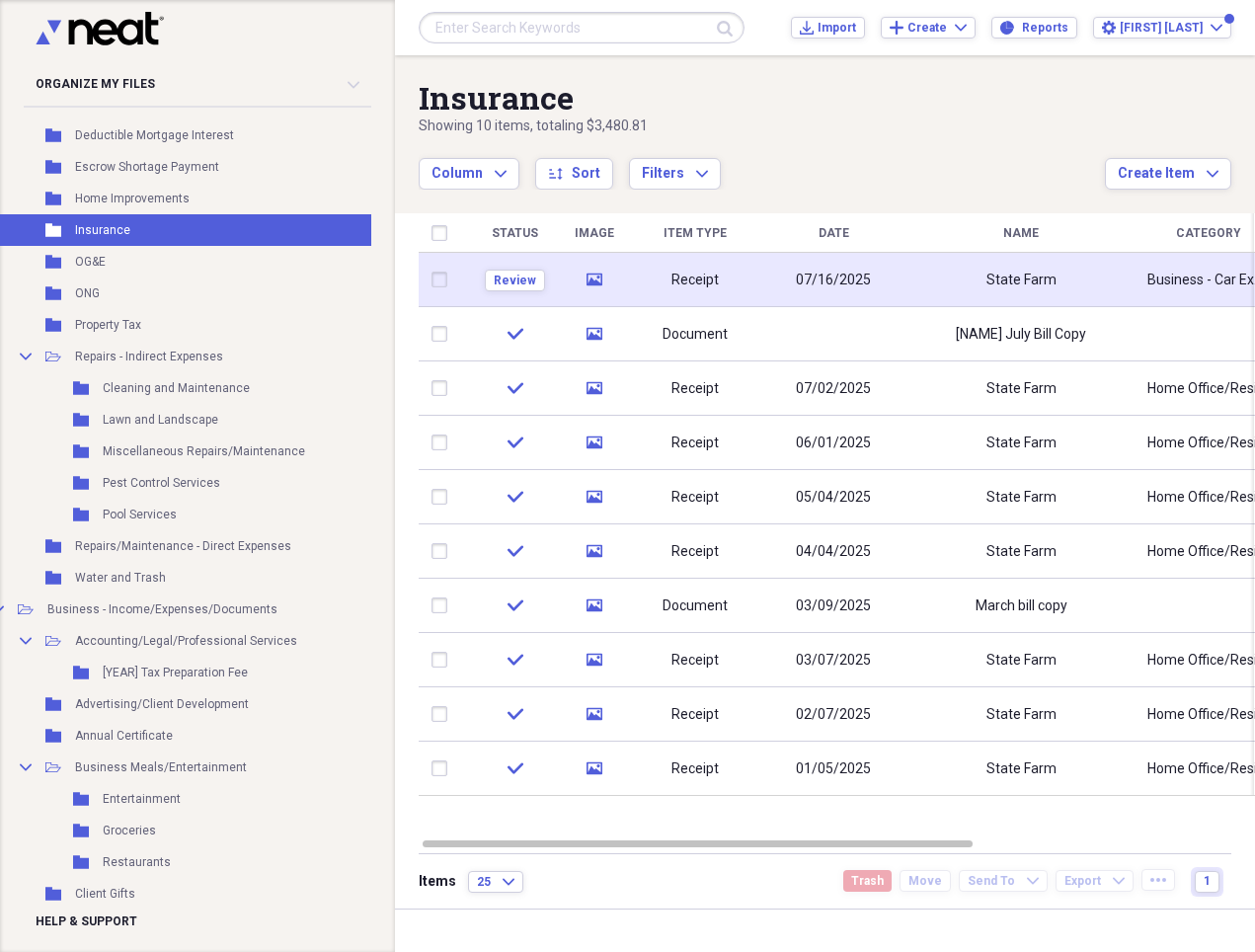 click on "State Farm" at bounding box center [1021, 279] 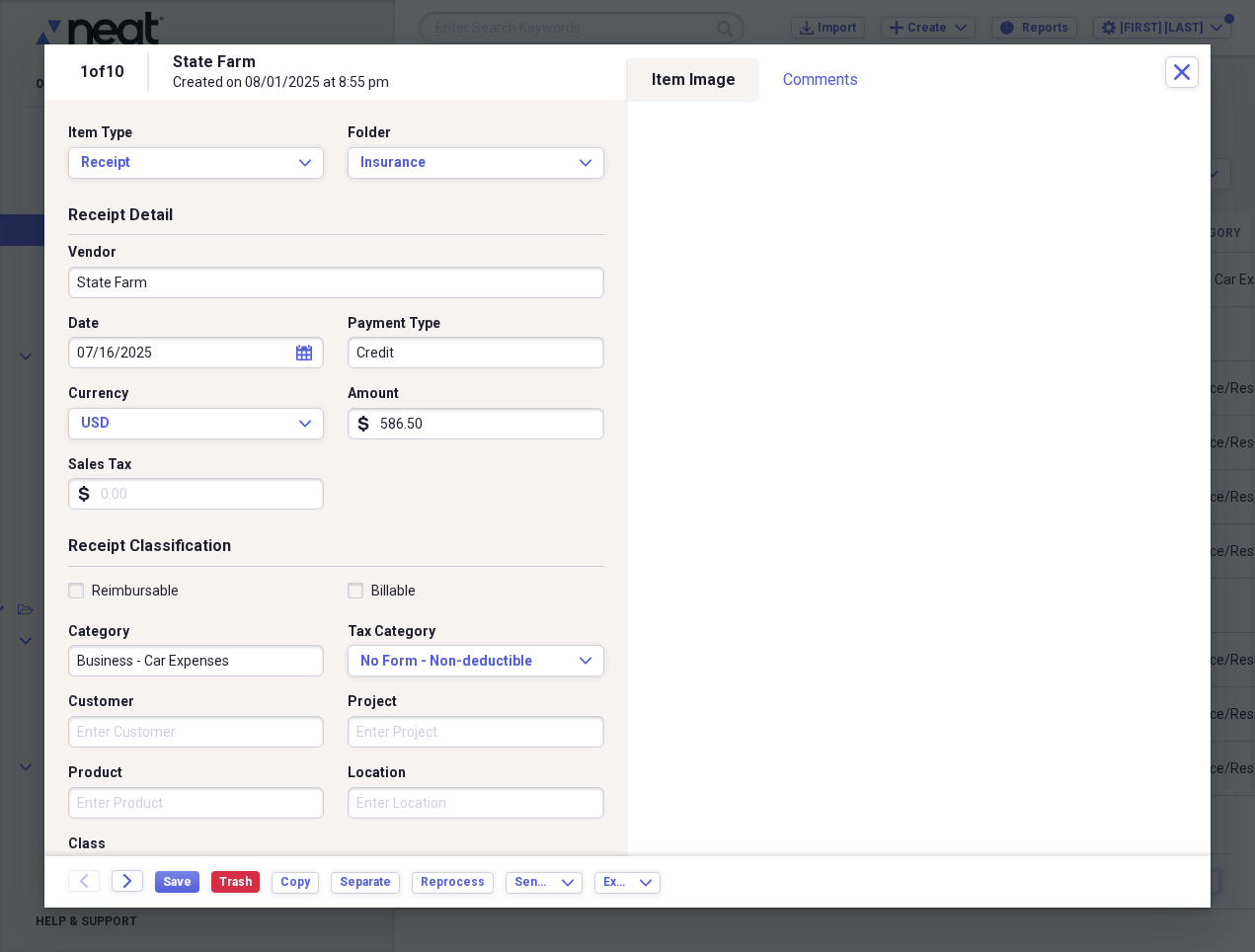 click on "State Farm" at bounding box center (336, 282) 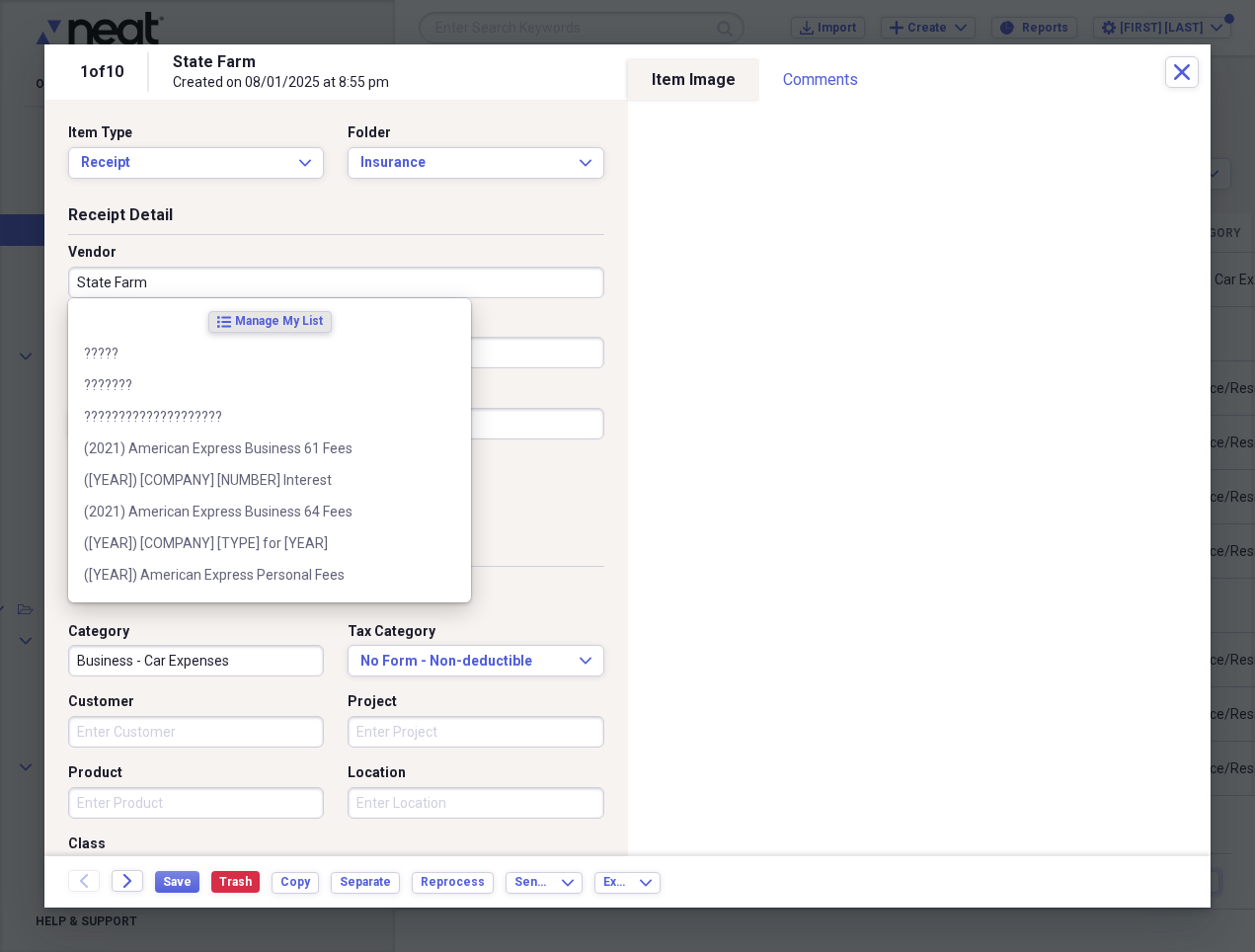 click on "State Farm" at bounding box center (336, 282) 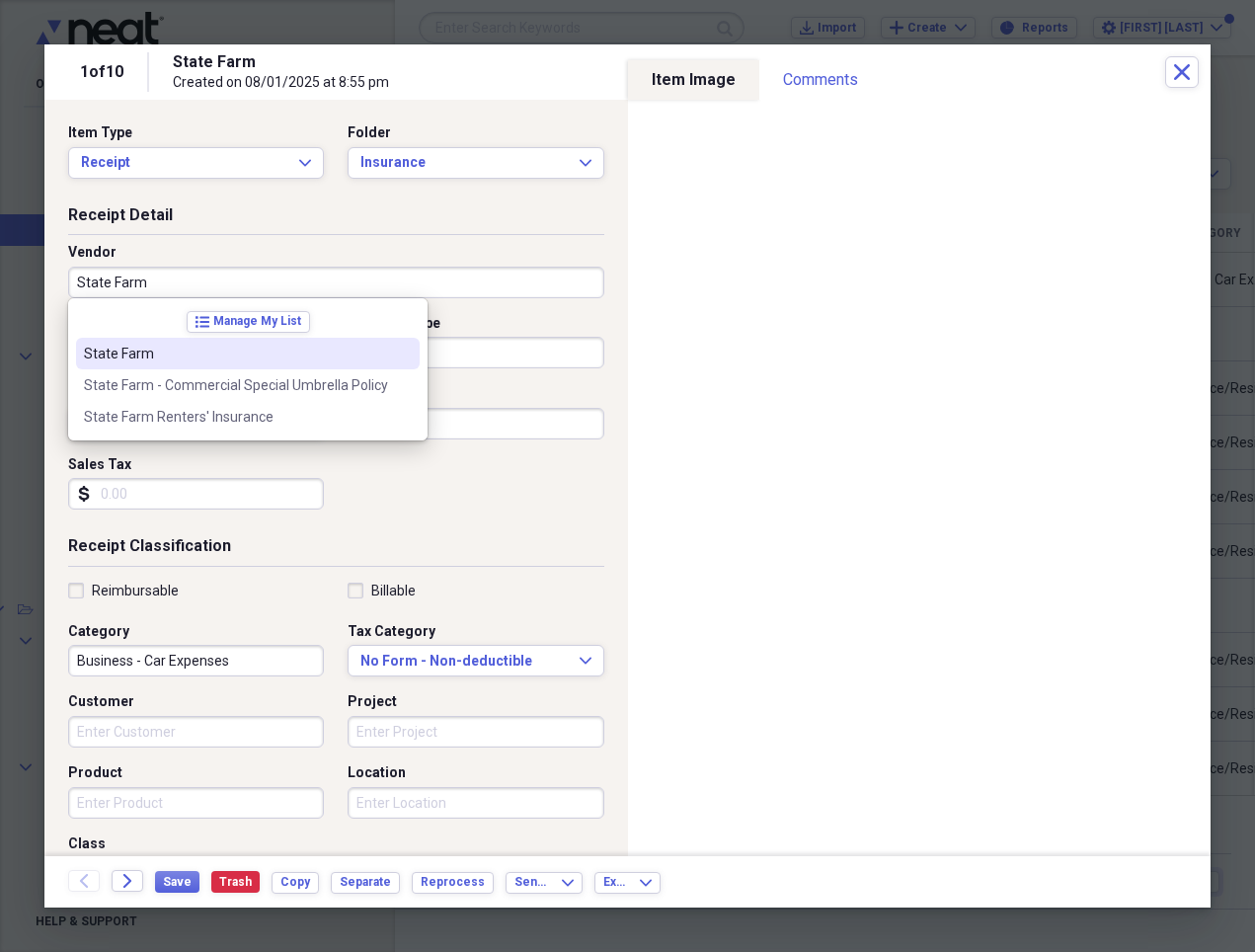 type on "State Farm" 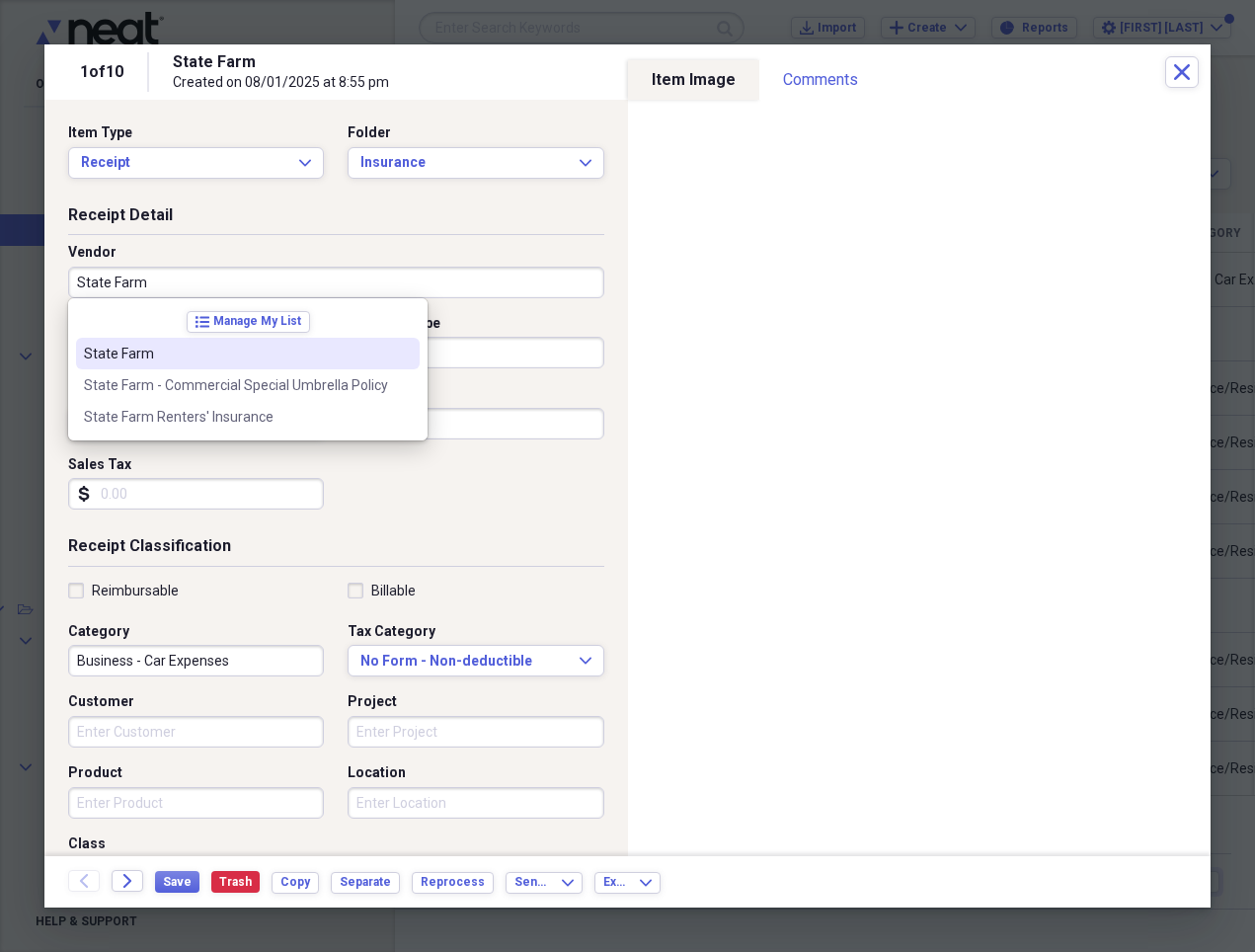 click on "Payment Type" at bounding box center [475, 324] 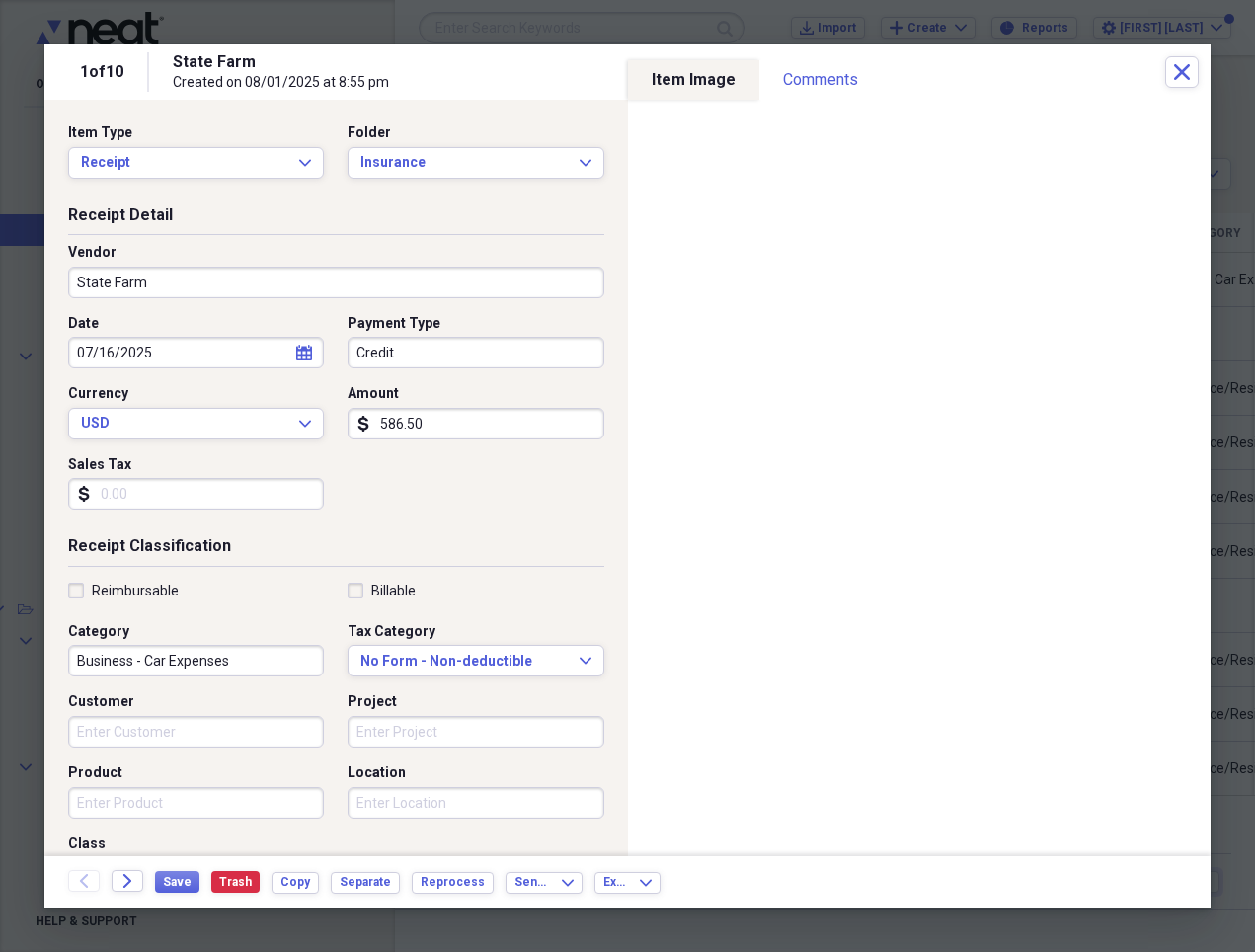 click on "calendar" 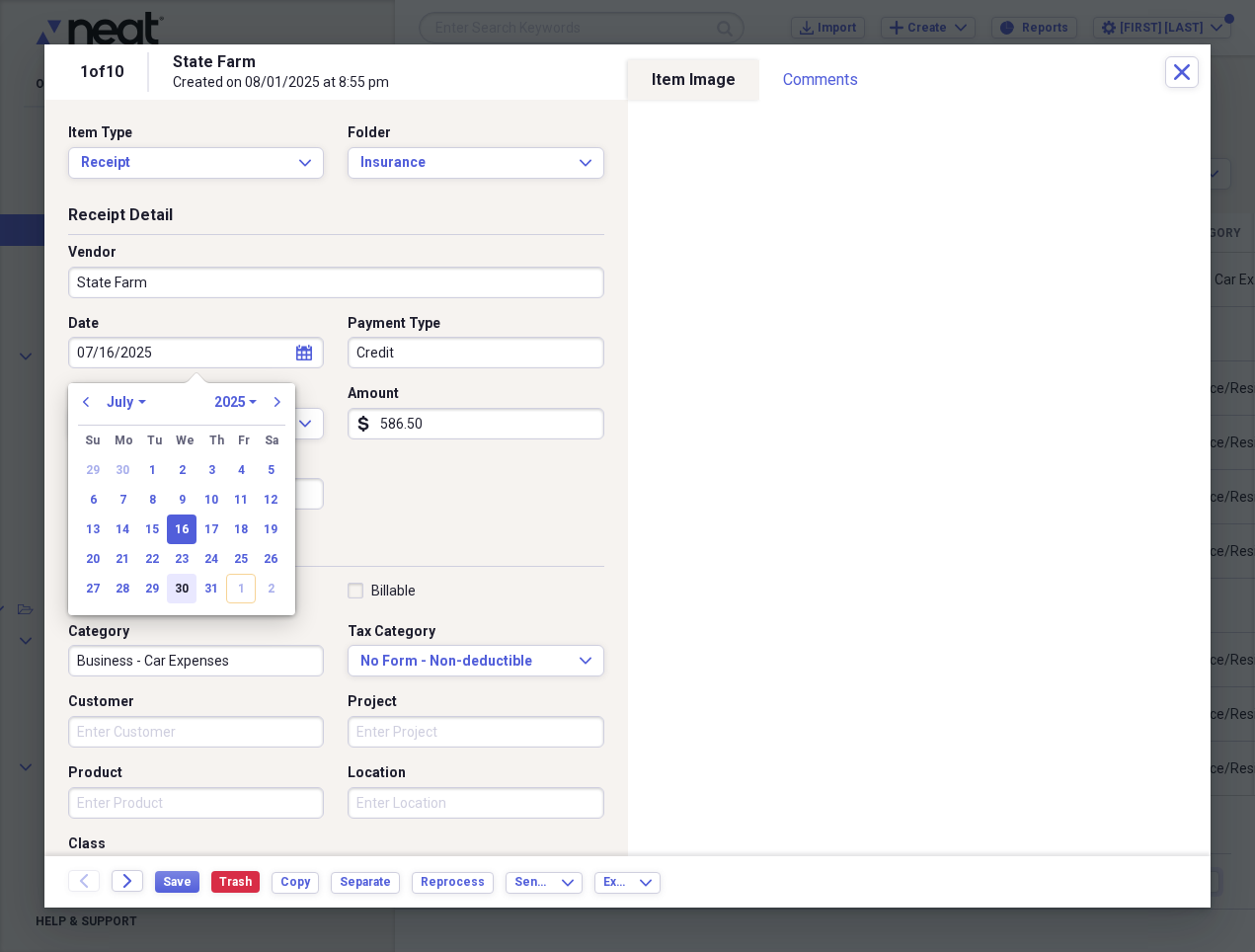 click on "30" at bounding box center (182, 589) 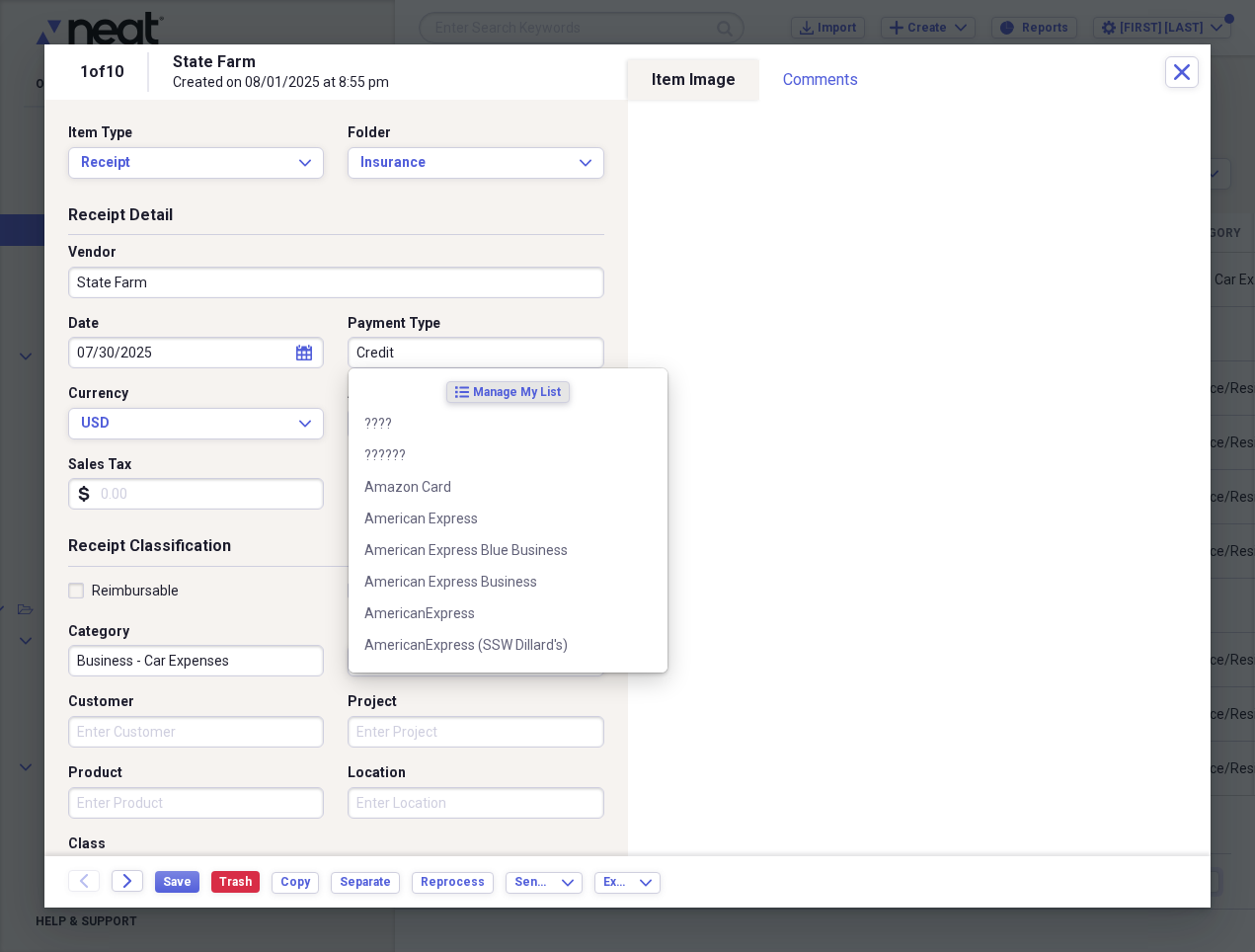 click on "Credit" at bounding box center (475, 353) 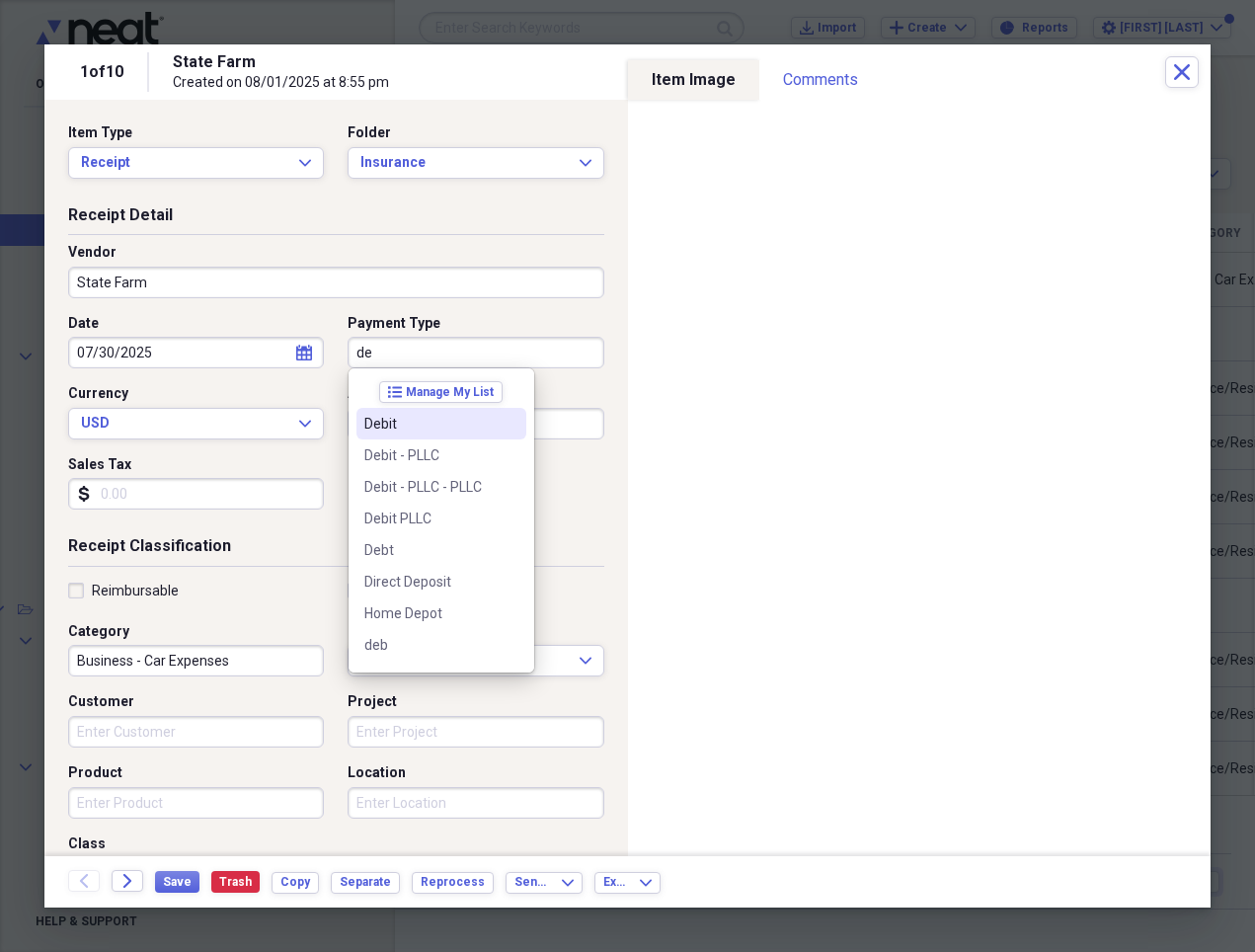 click on "Debit" at bounding box center (430, 424) 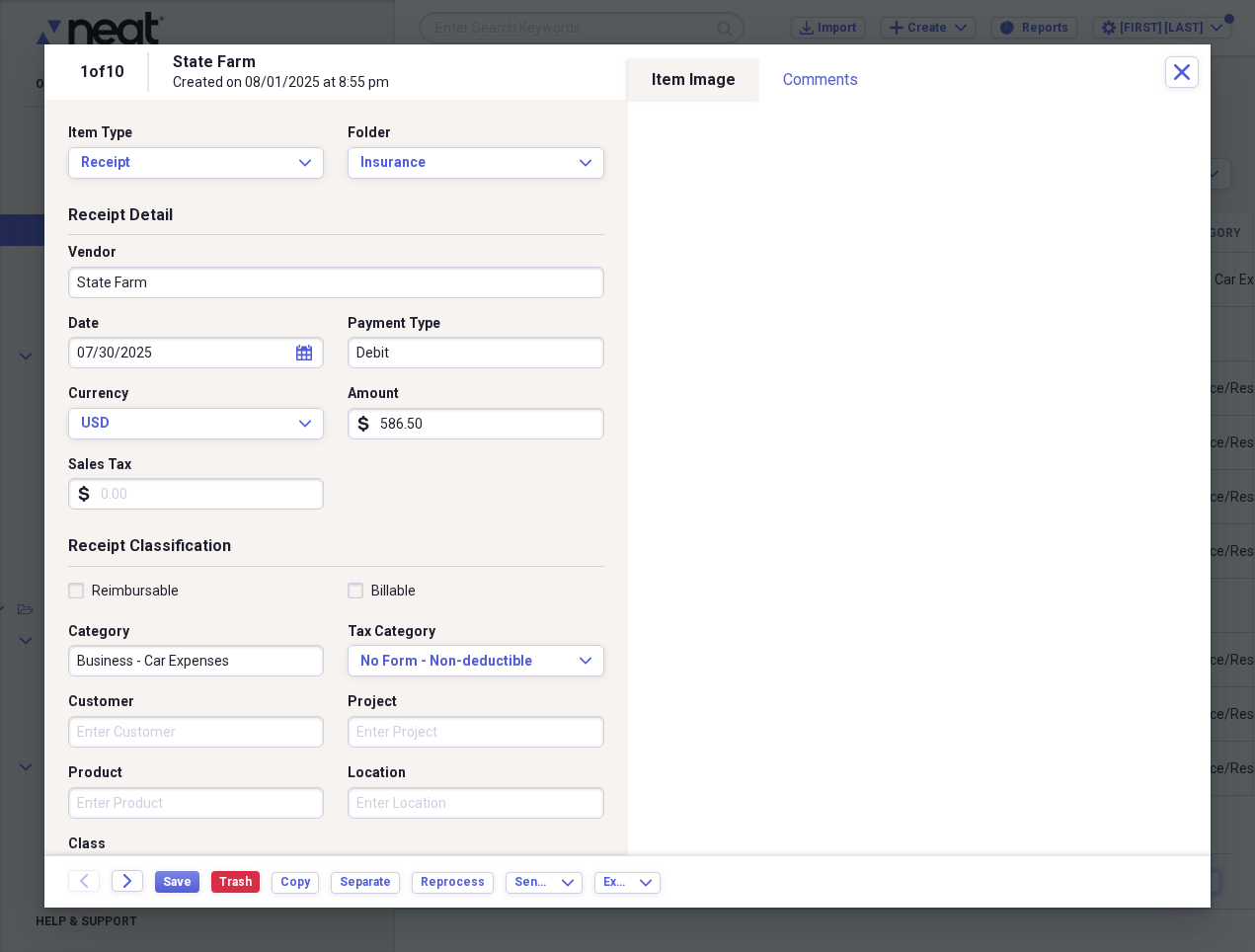 click on "586.50" at bounding box center [475, 424] 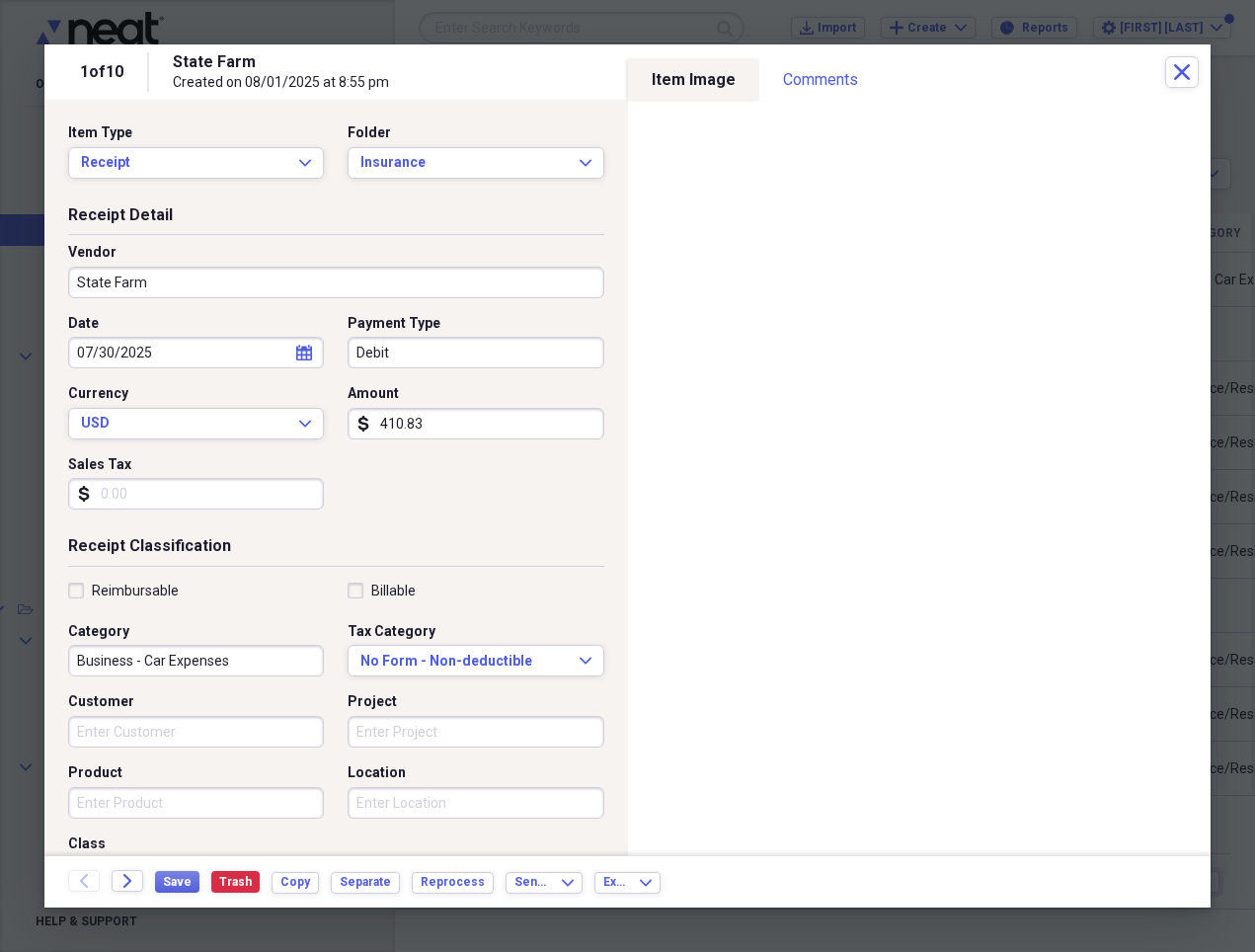type on "410.83" 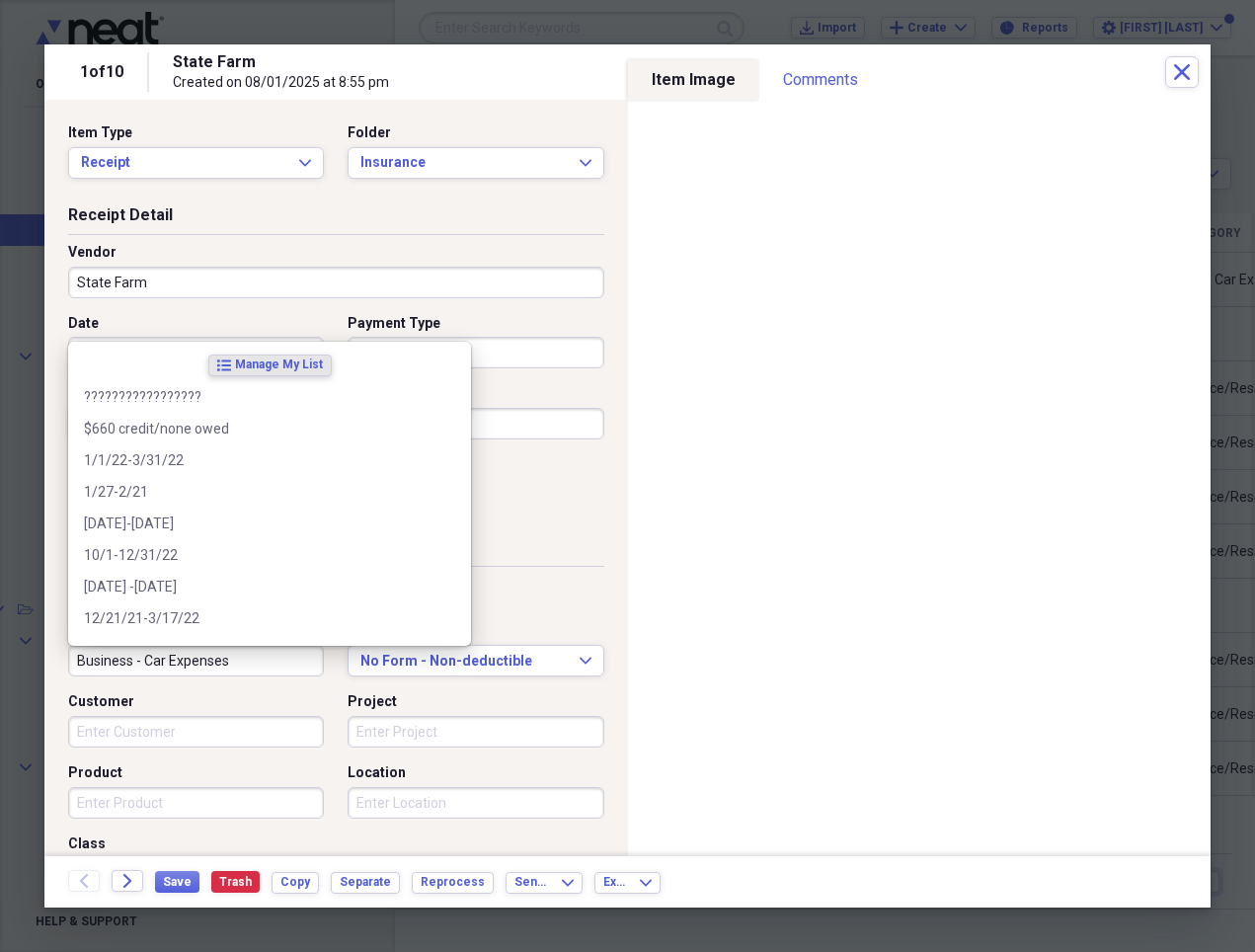 click on "Business - Car Expenses" at bounding box center [196, 661] 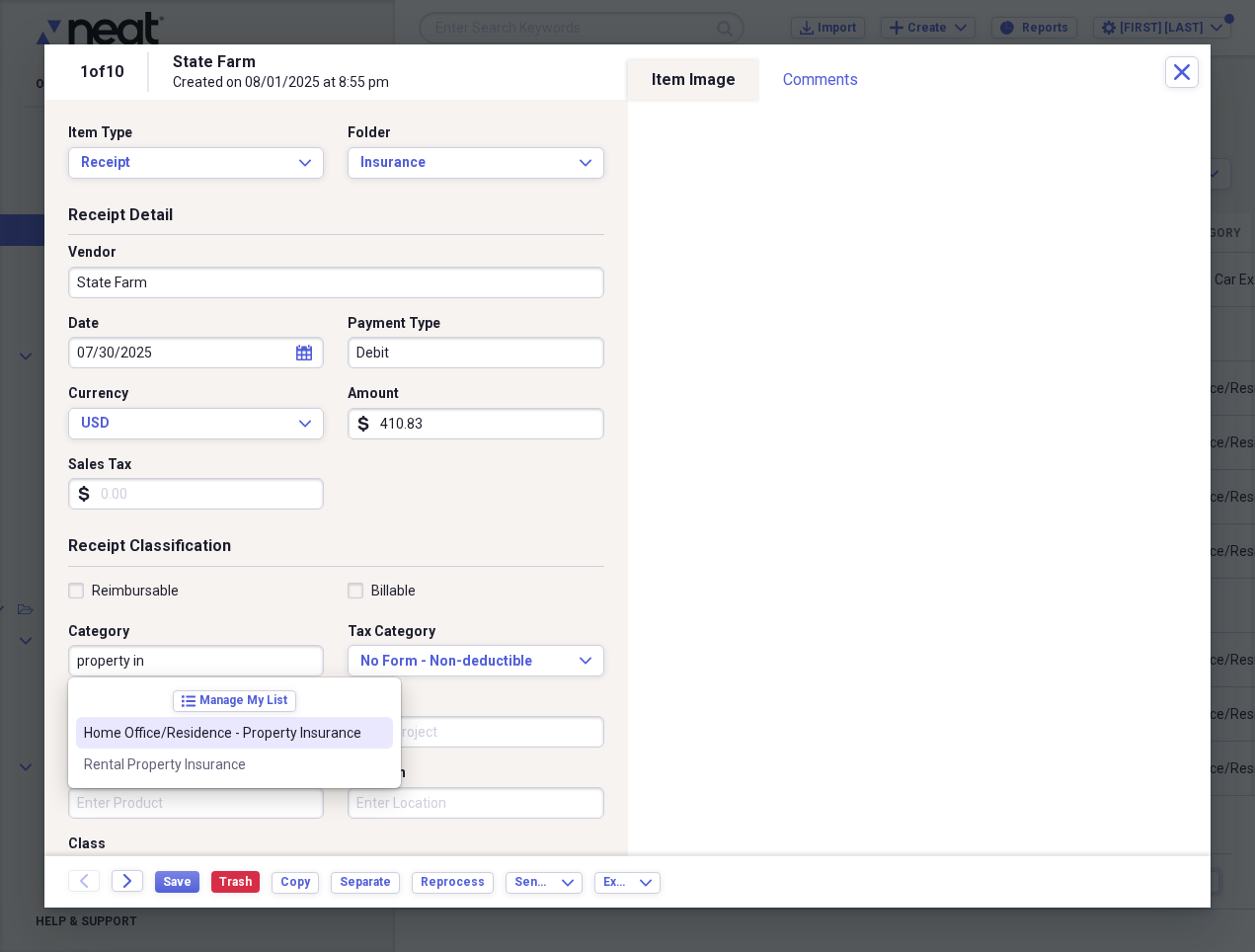 click on "Home Office/Residence - Property Insurance" at bounding box center [222, 733] 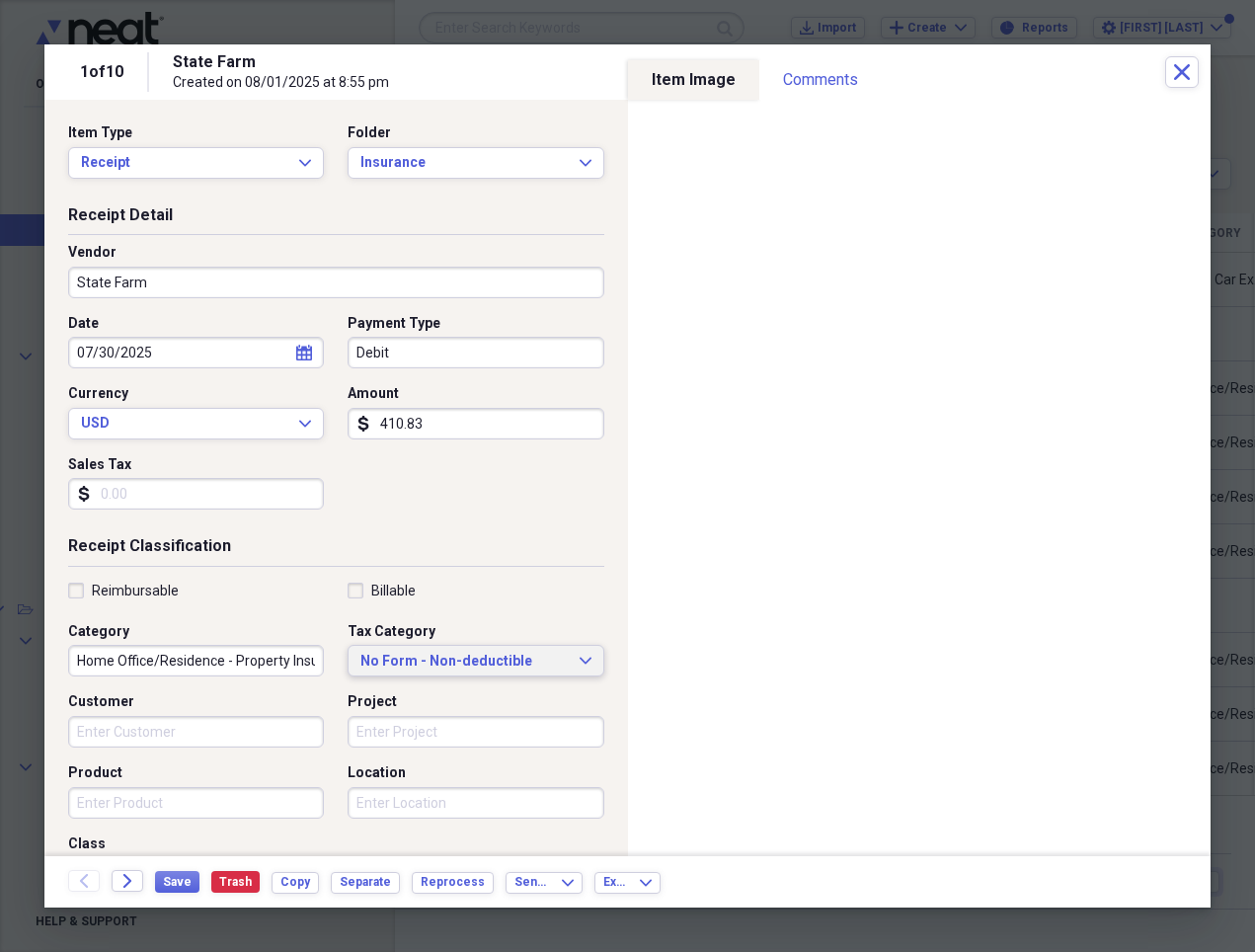 click on "No Form - Non-deductible" at bounding box center (463, 662) 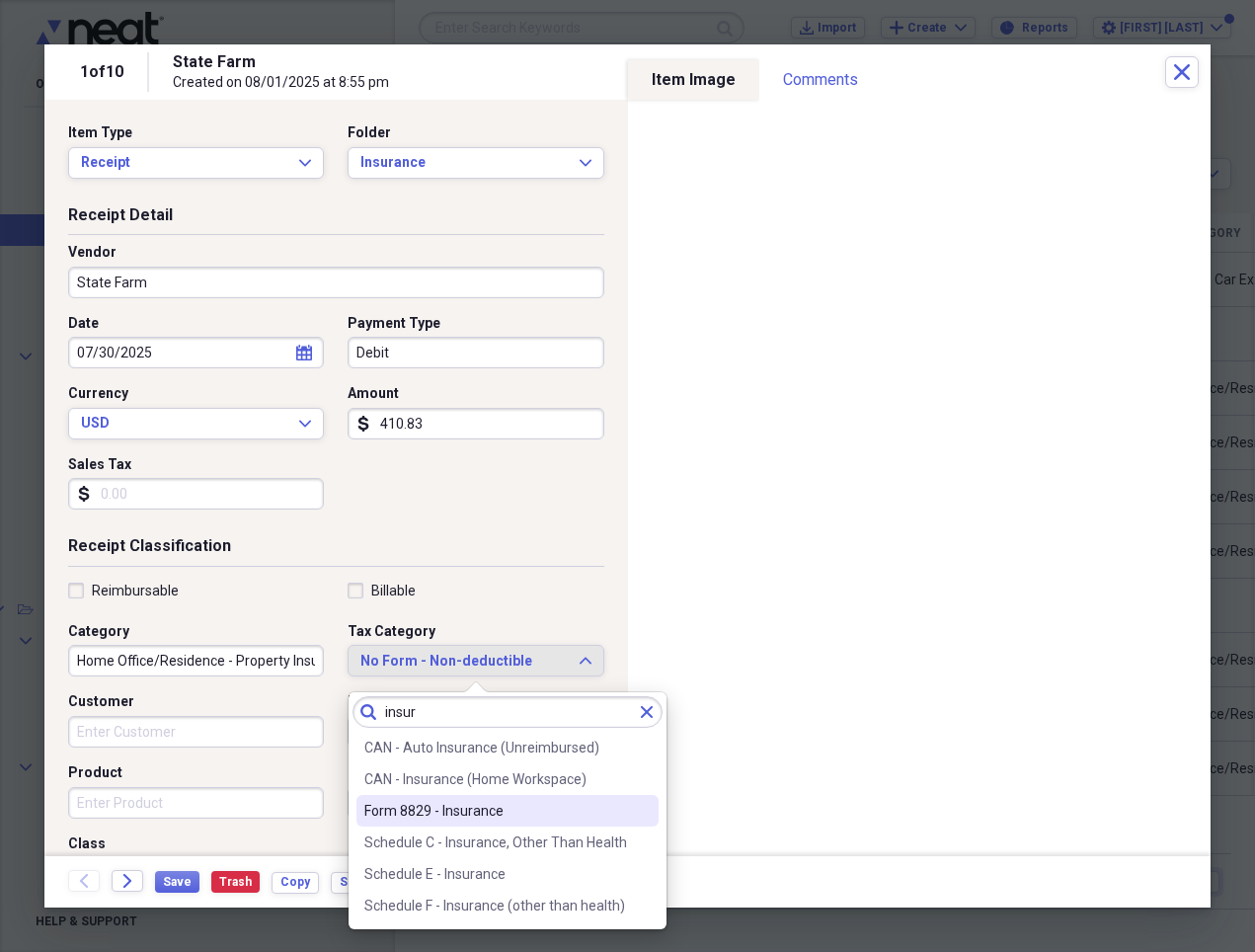 type on "insur" 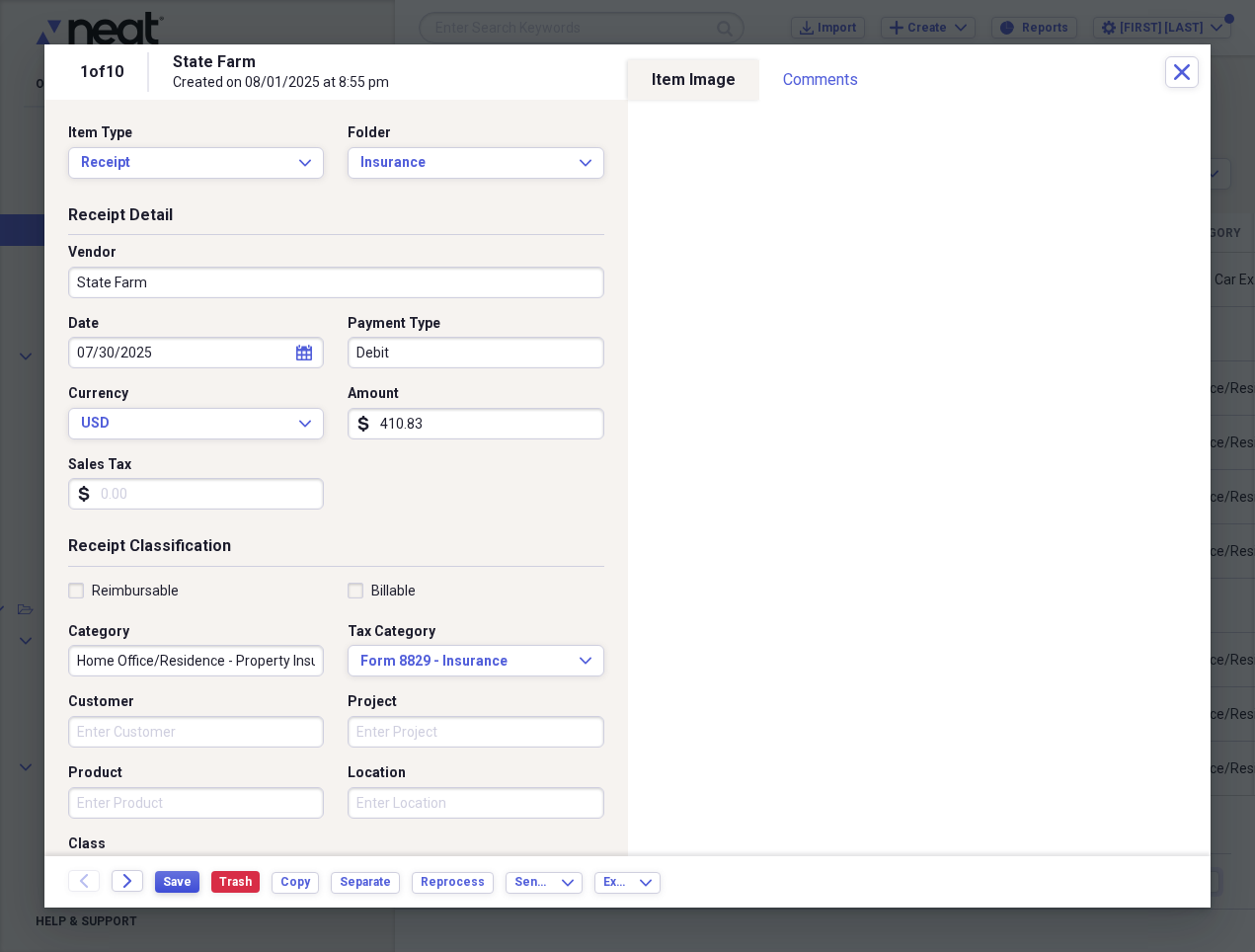 click on "Save" at bounding box center (177, 882) 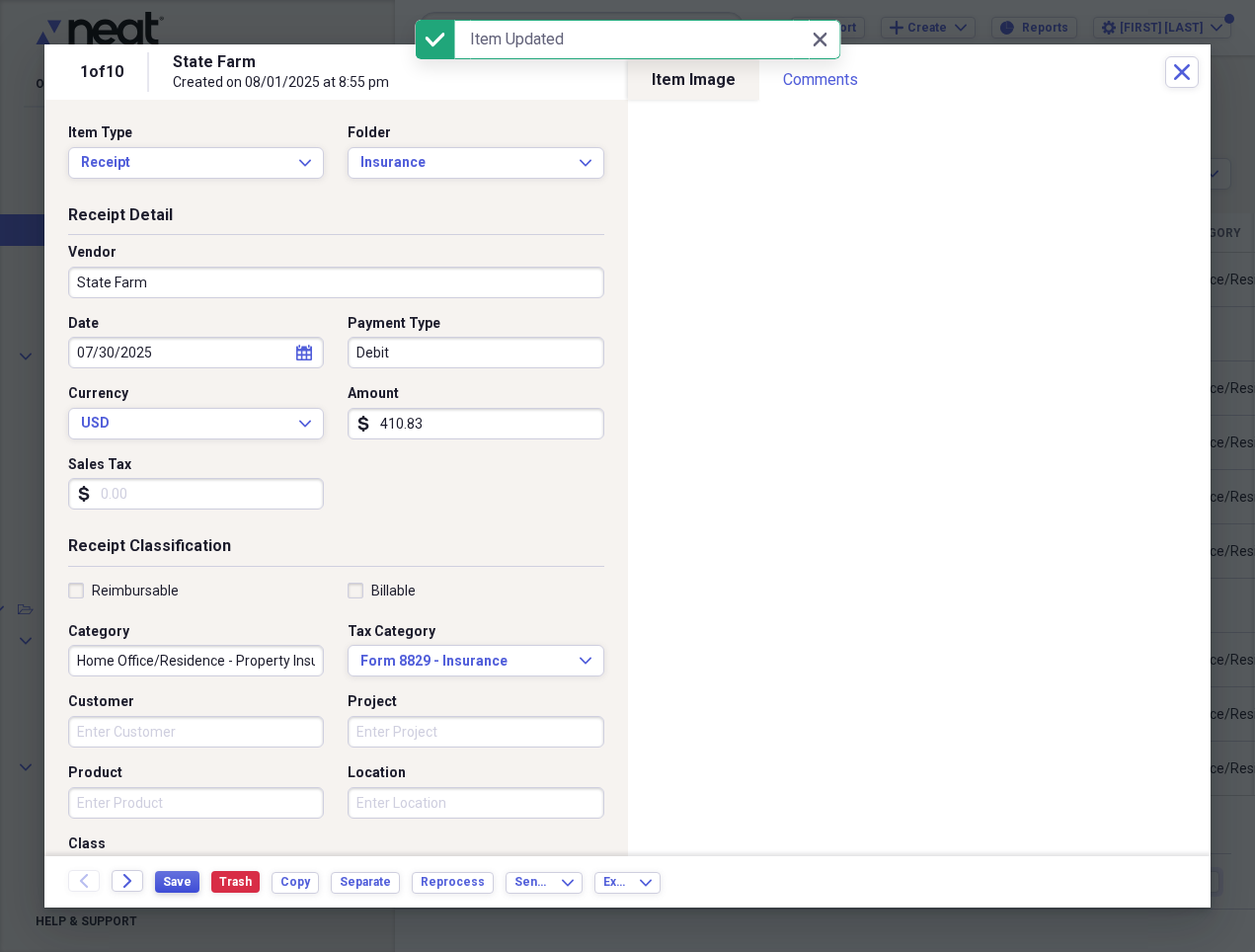 type on "State Farm" 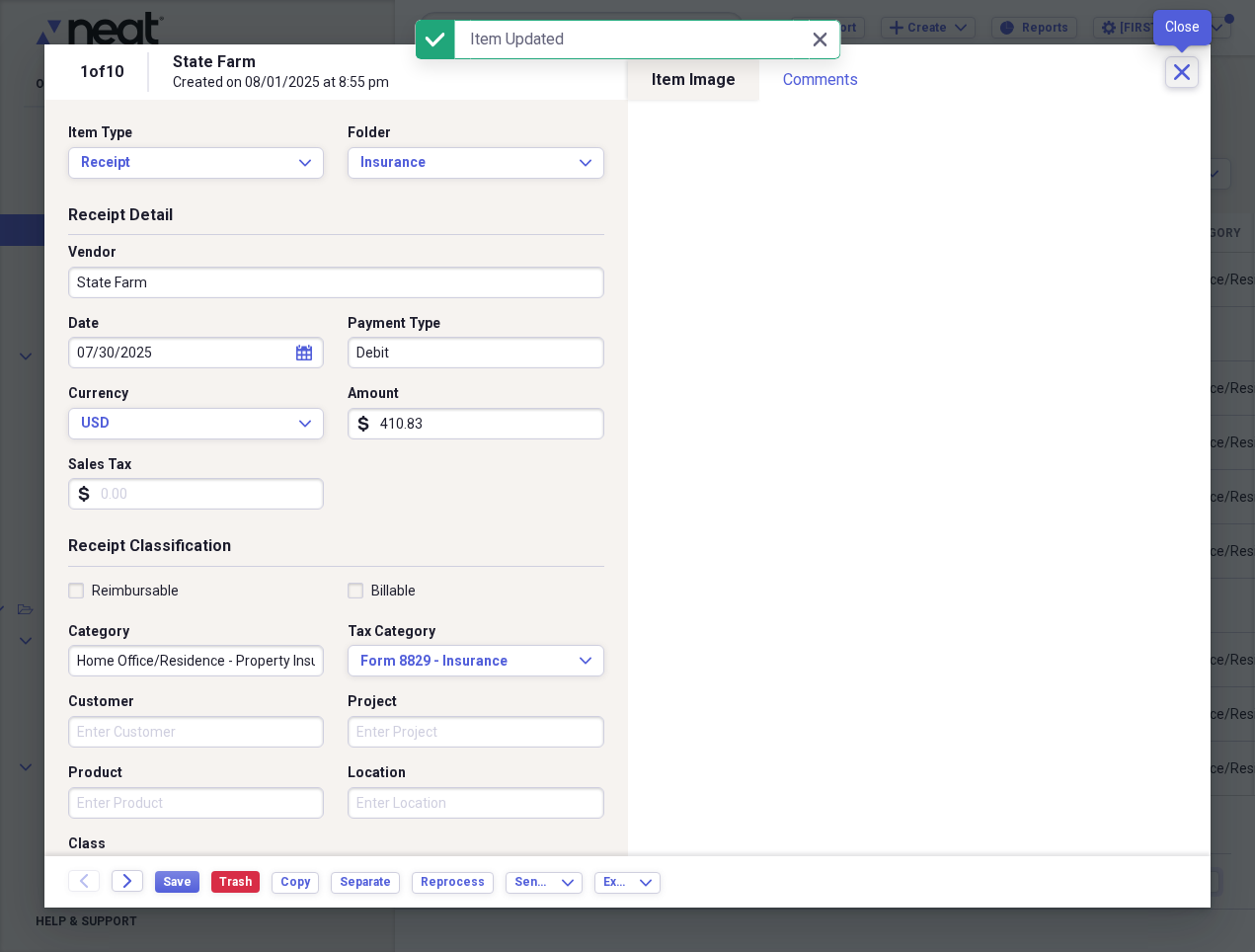 click on "Close" 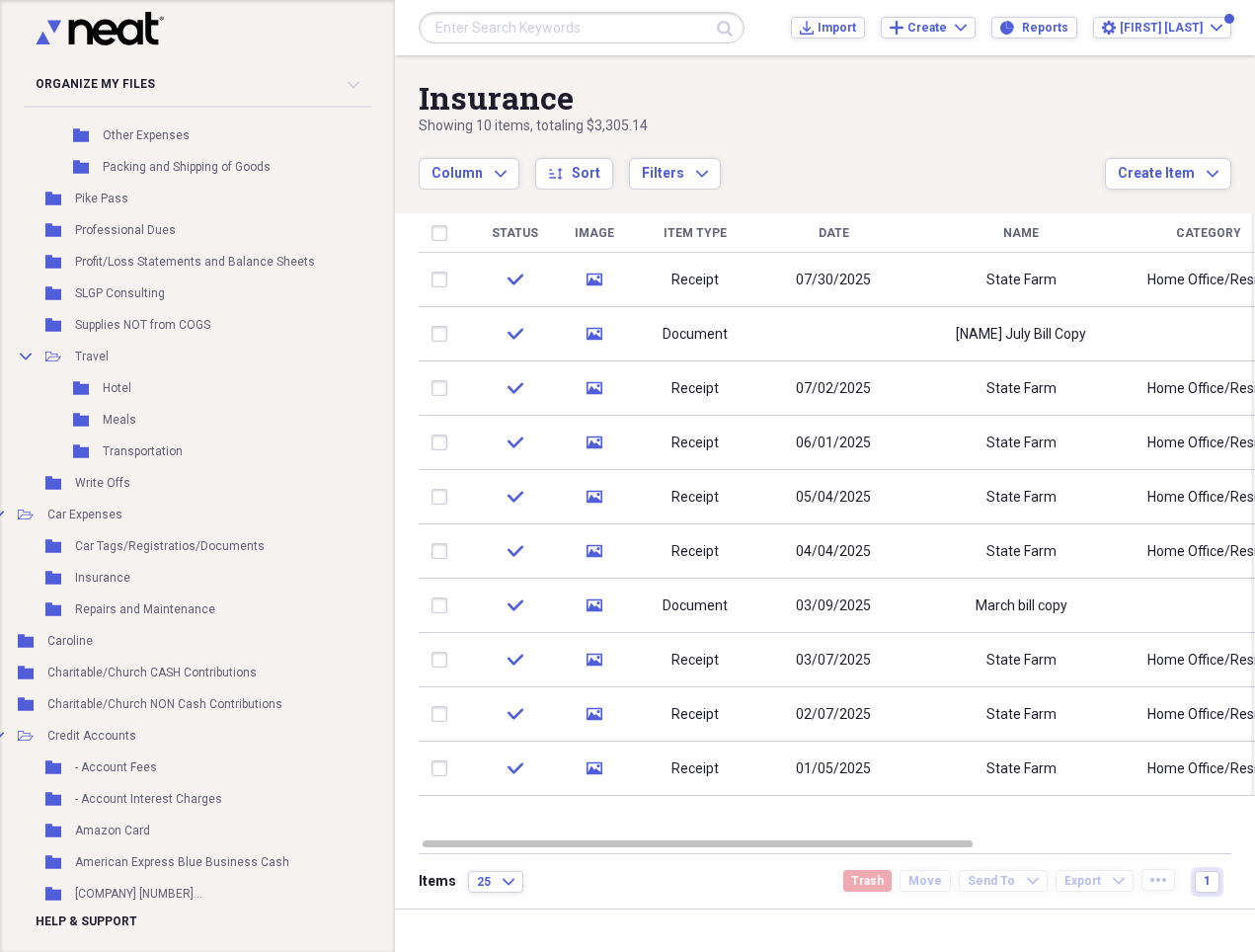 scroll, scrollTop: 2499, scrollLeft: 73, axis: both 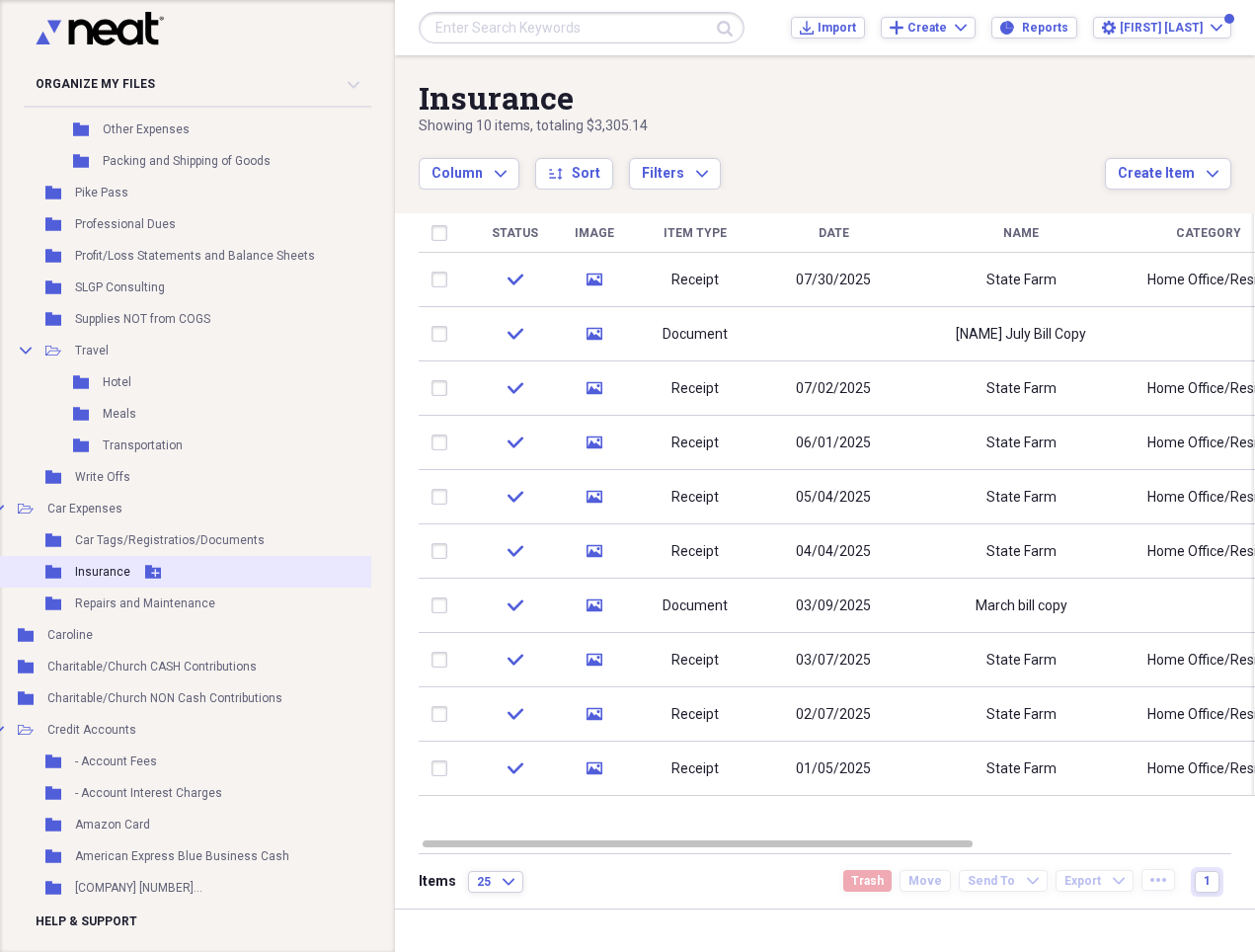 click on "Insurance" at bounding box center [103, 572] 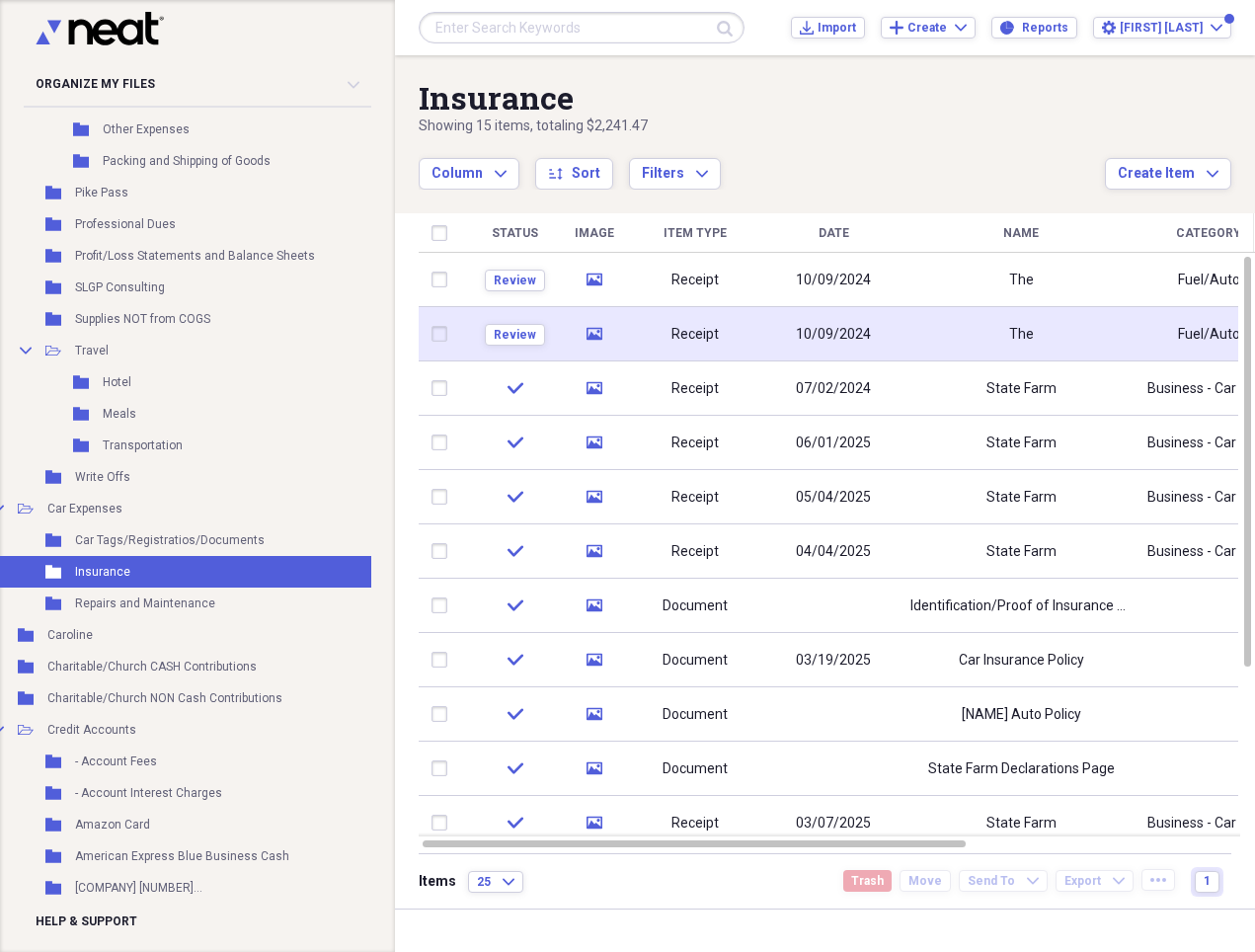 click on "10/09/2024" at bounding box center [833, 334] 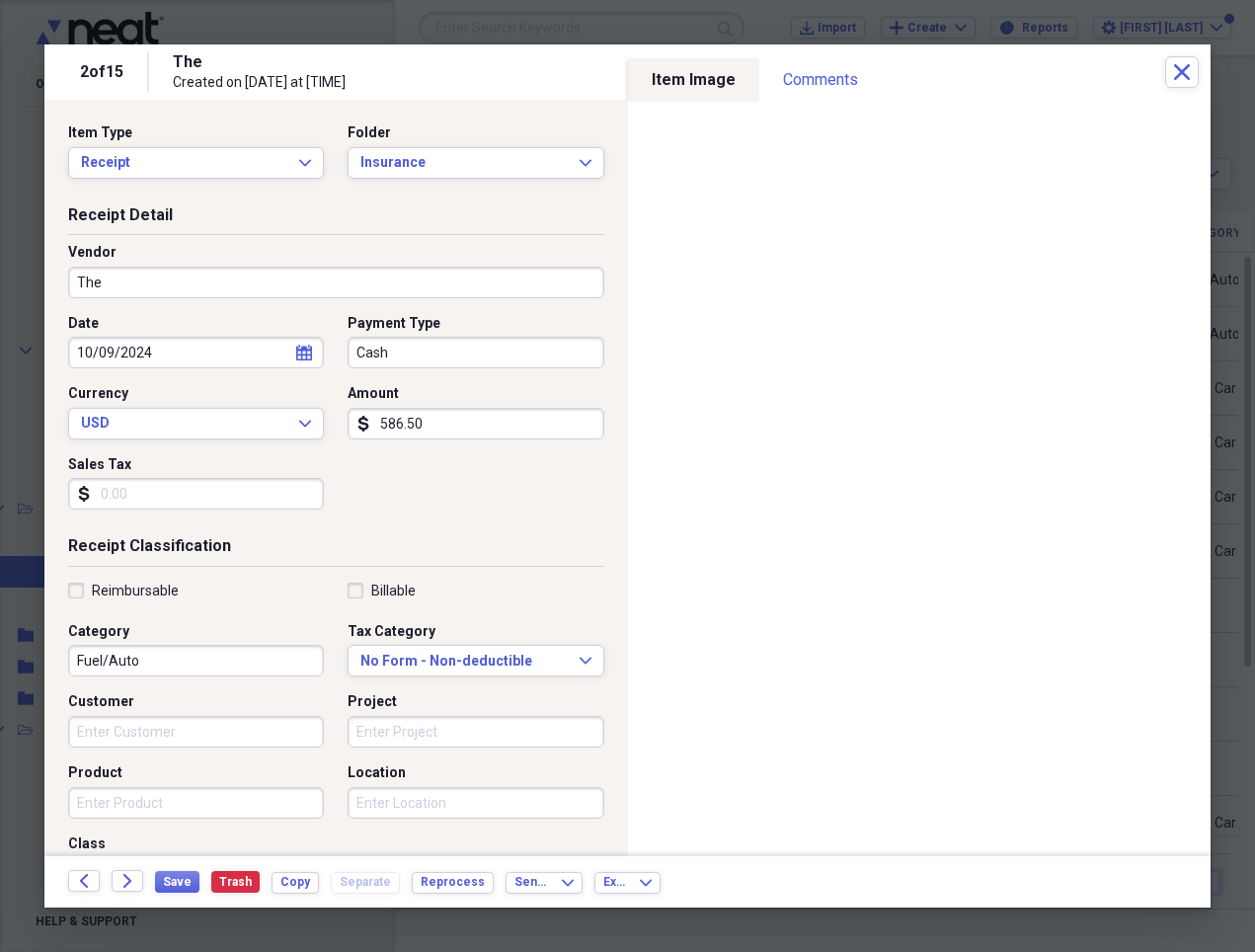 click on "The" at bounding box center [336, 282] 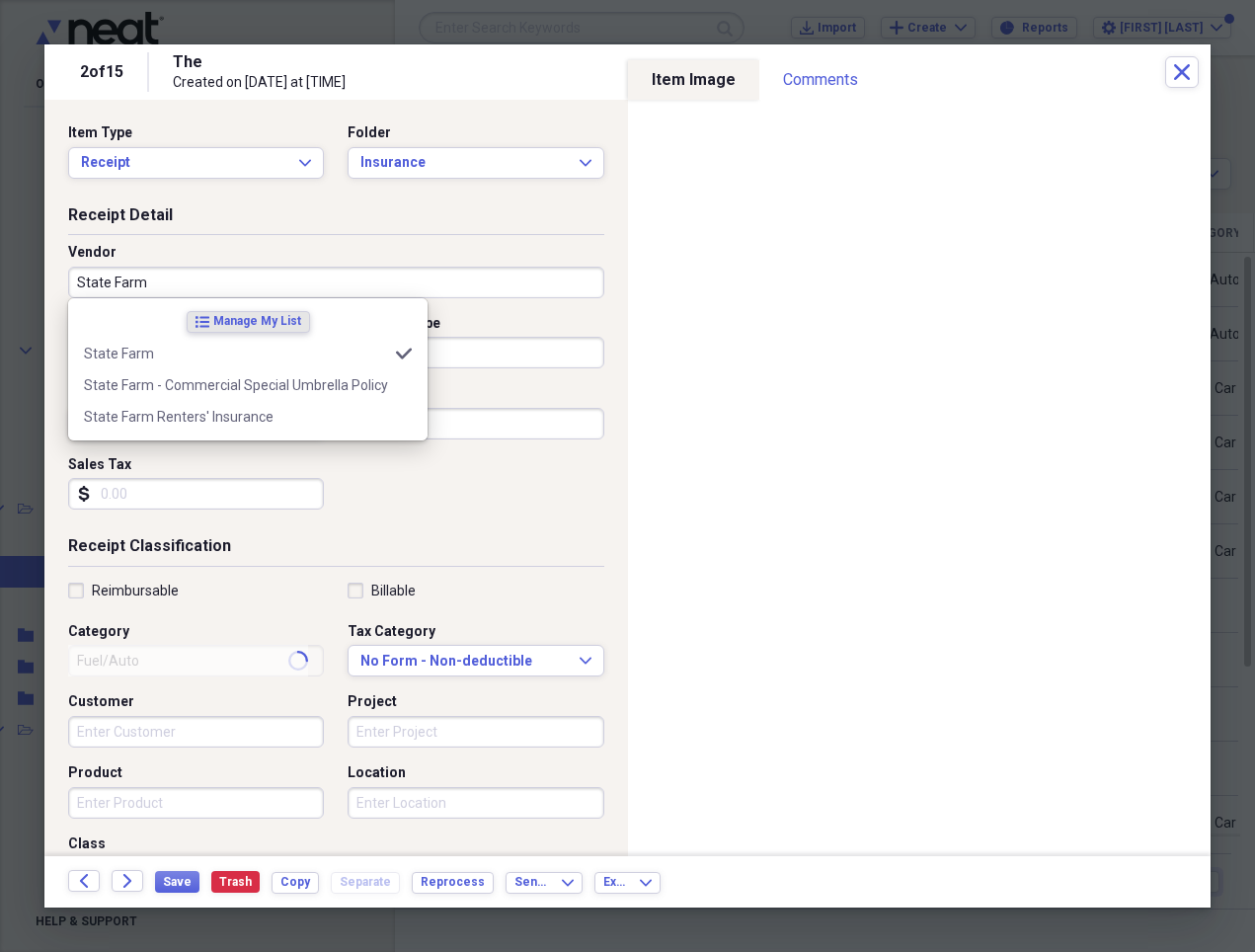 type on "State Farm" 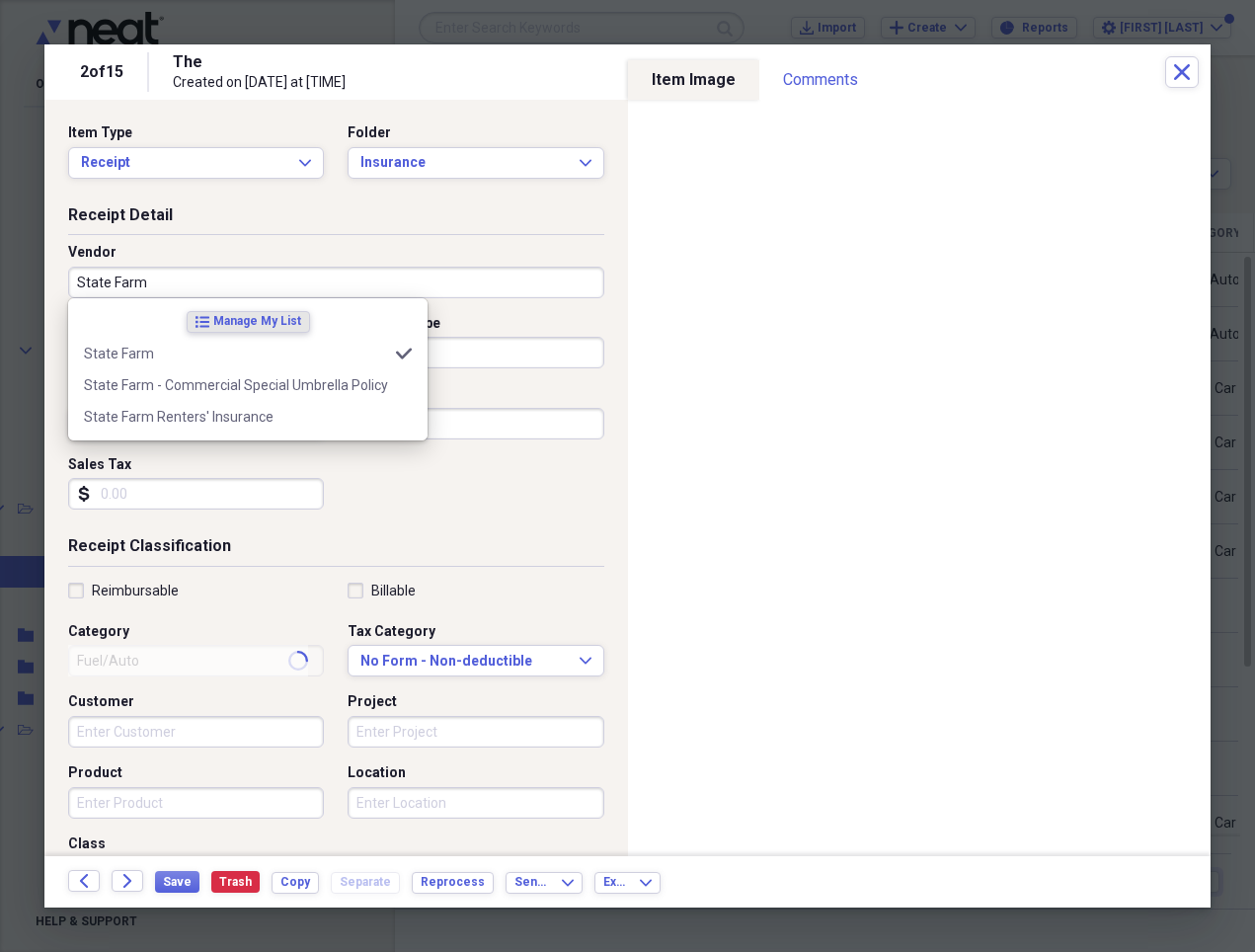 type on "Business - Car Expenses" 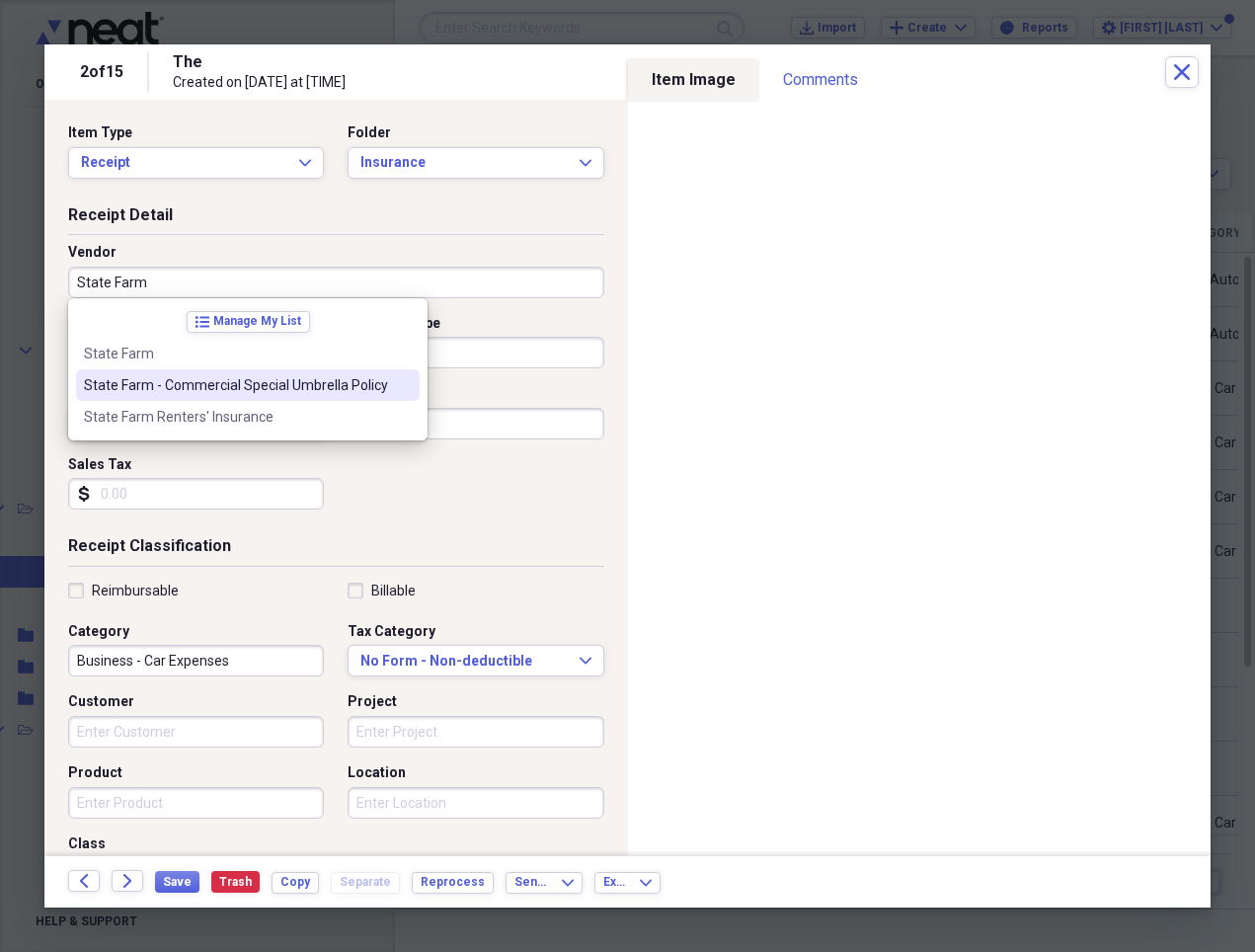 click on "[BRAND] - Commercial Special Umbrella Policy" at bounding box center (236, 385) 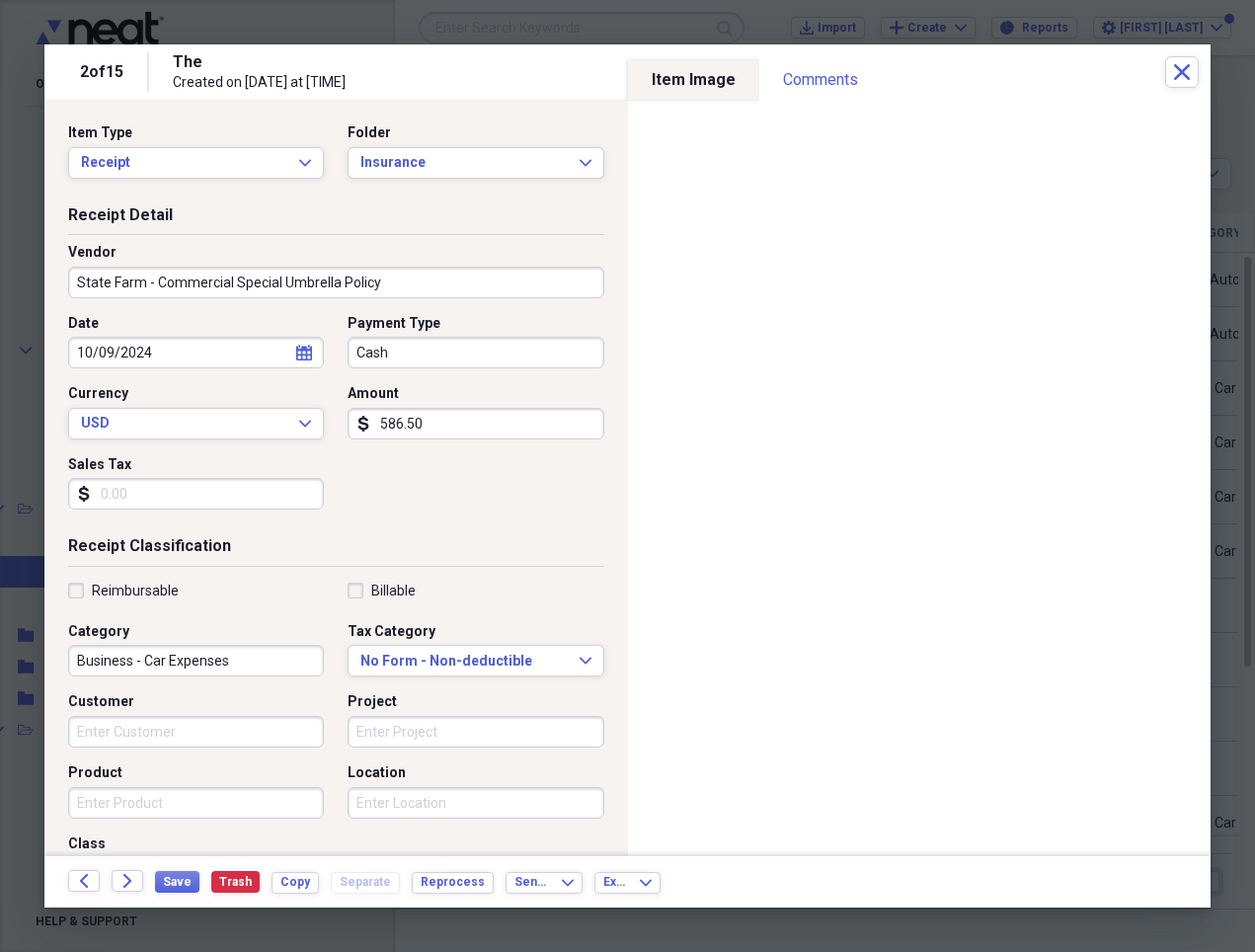 type on "Commercial Special Umbrella Insurance" 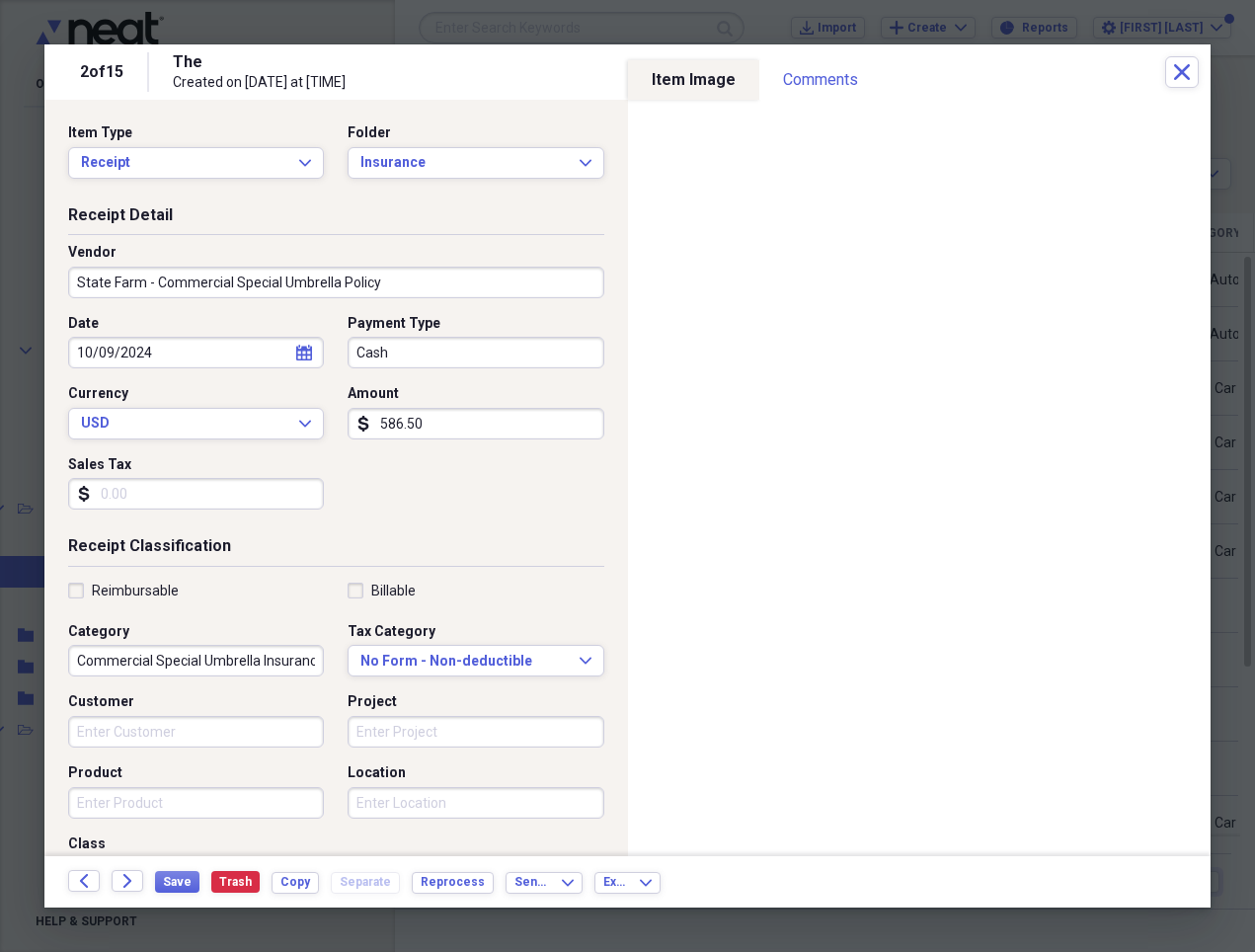 click 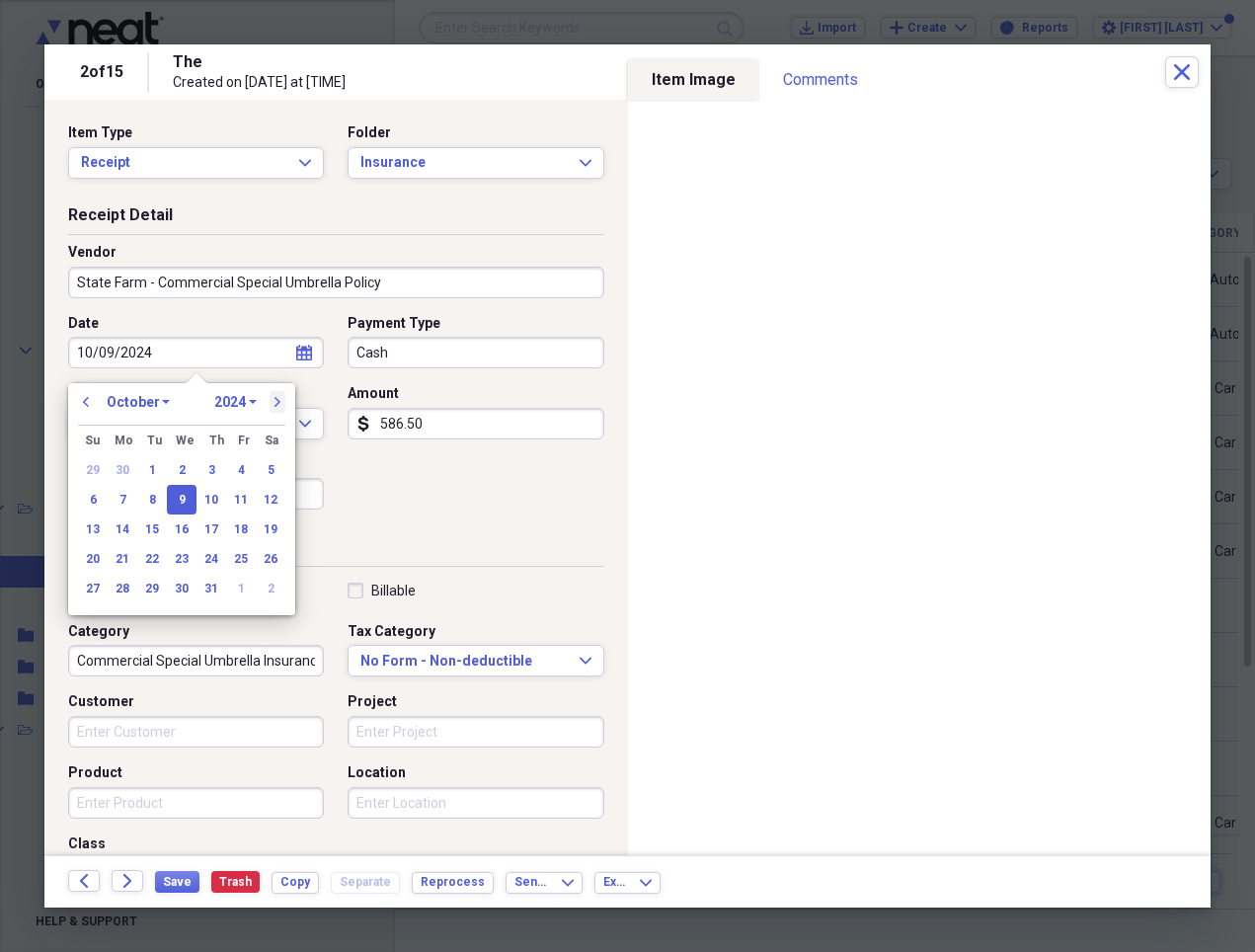 click on "next" at bounding box center [277, 402] 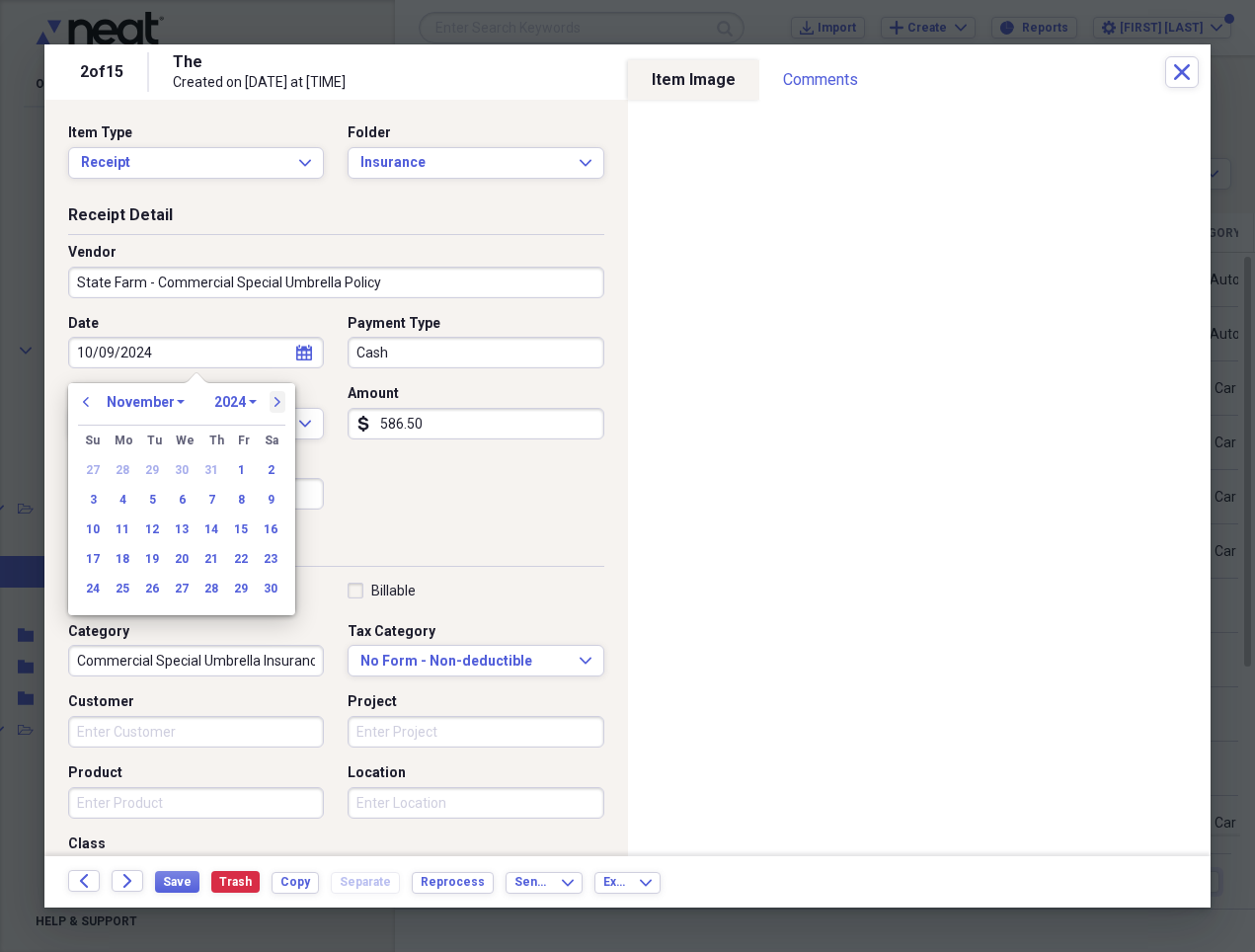 click on "next" at bounding box center (277, 402) 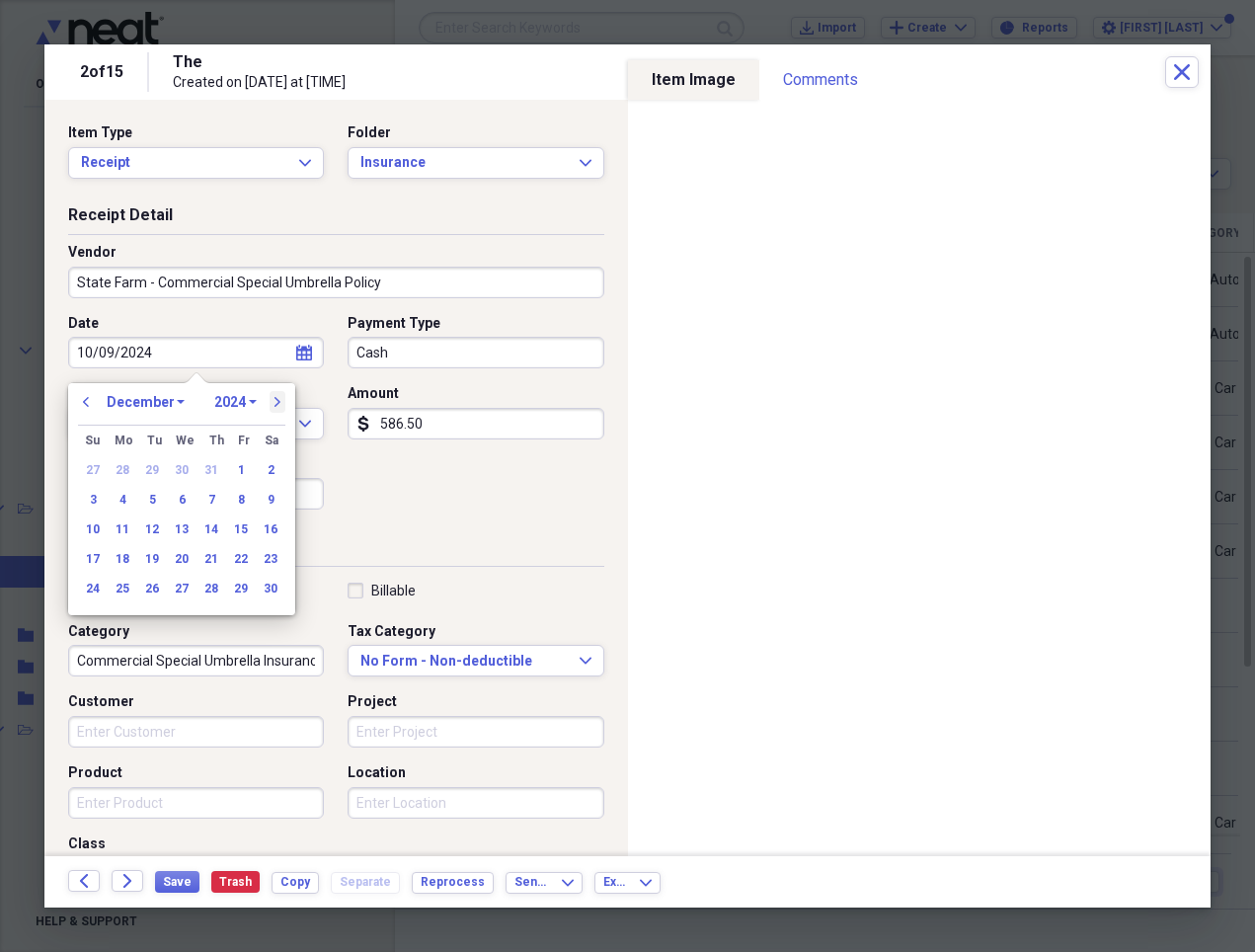 click on "next" at bounding box center (277, 402) 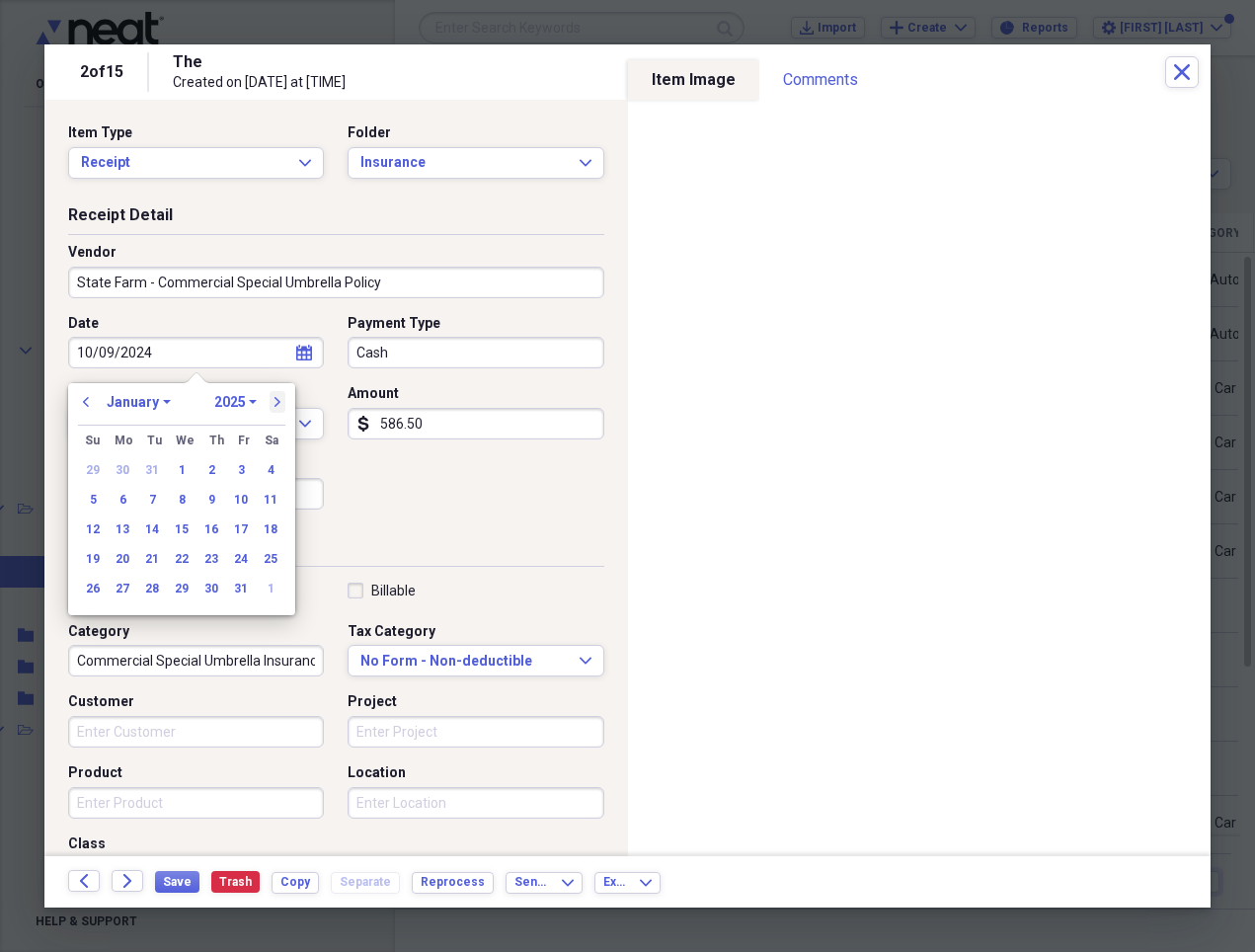 click on "next" at bounding box center (277, 402) 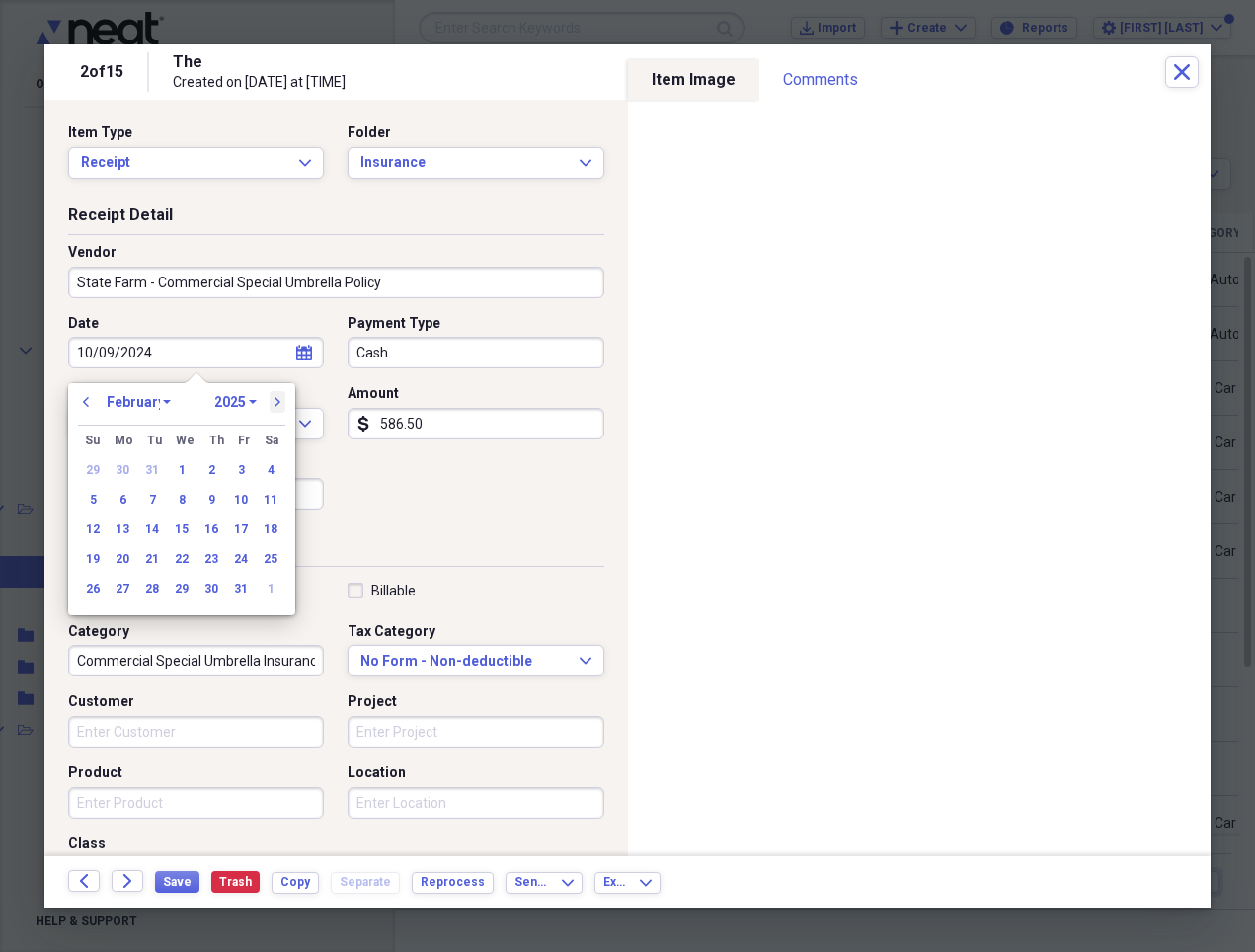 click on "next" at bounding box center (277, 402) 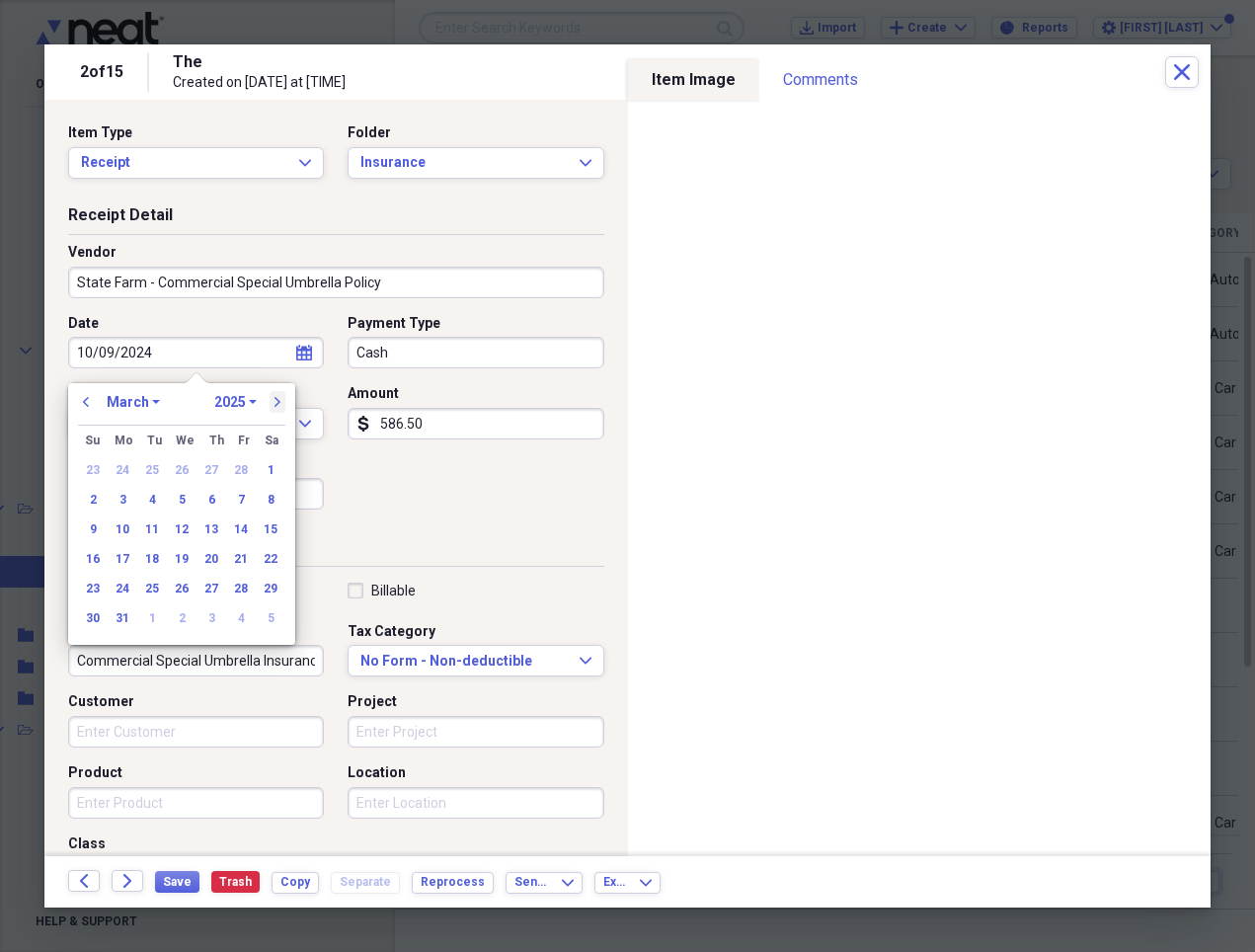 click on "next" at bounding box center [277, 402] 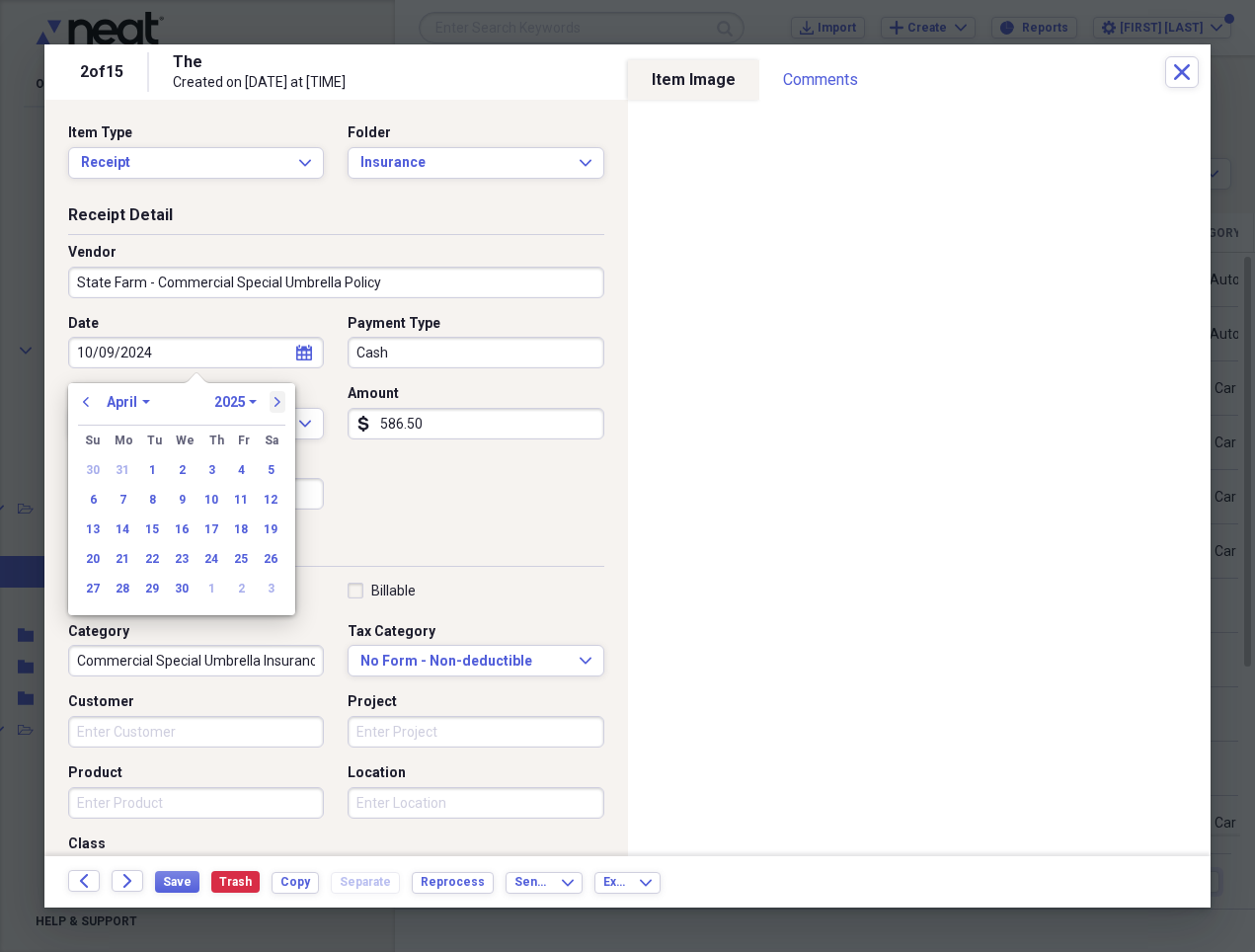 click on "next" at bounding box center (277, 402) 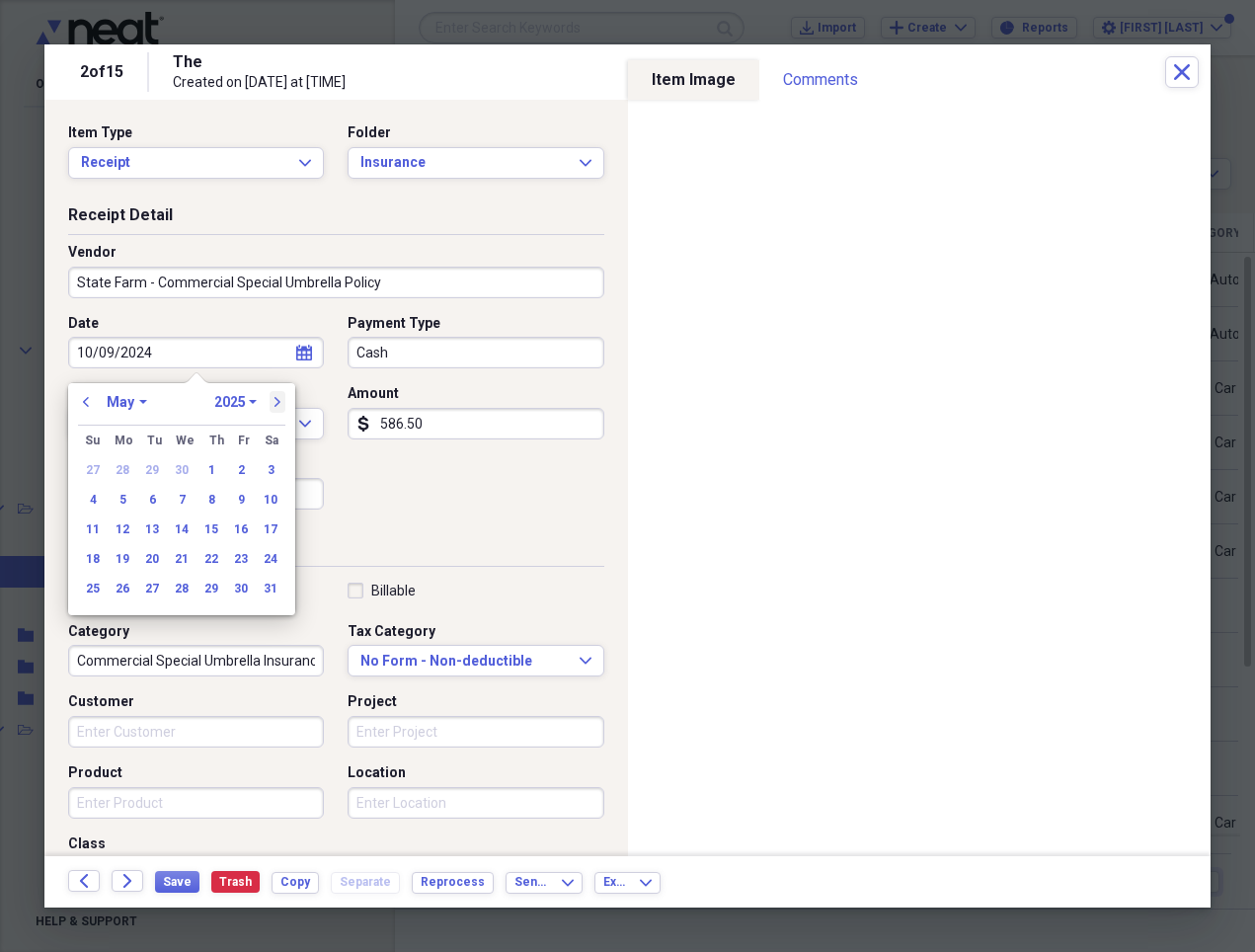click on "next" at bounding box center [277, 402] 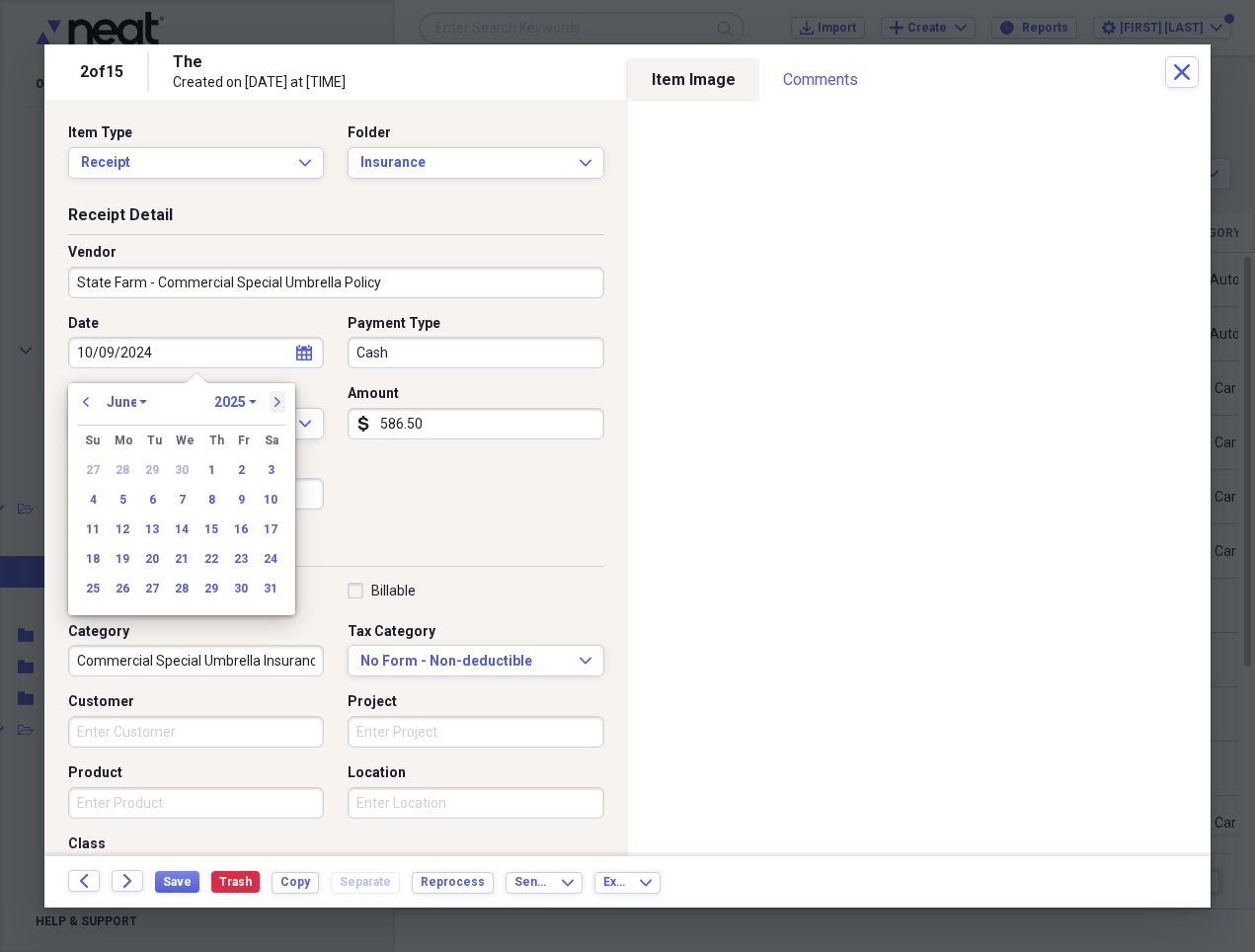click on "next" at bounding box center (277, 402) 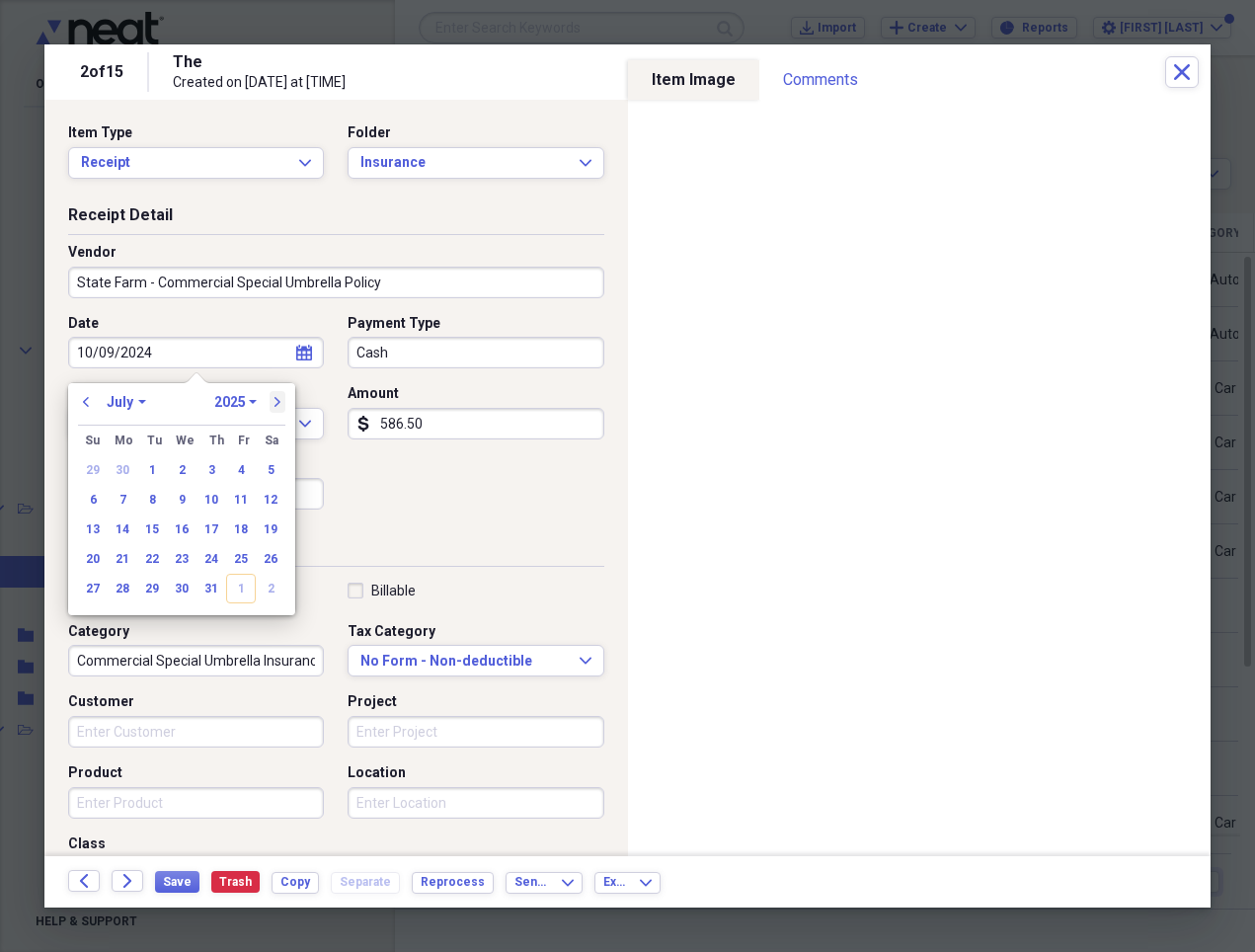 click on "next" at bounding box center (277, 402) 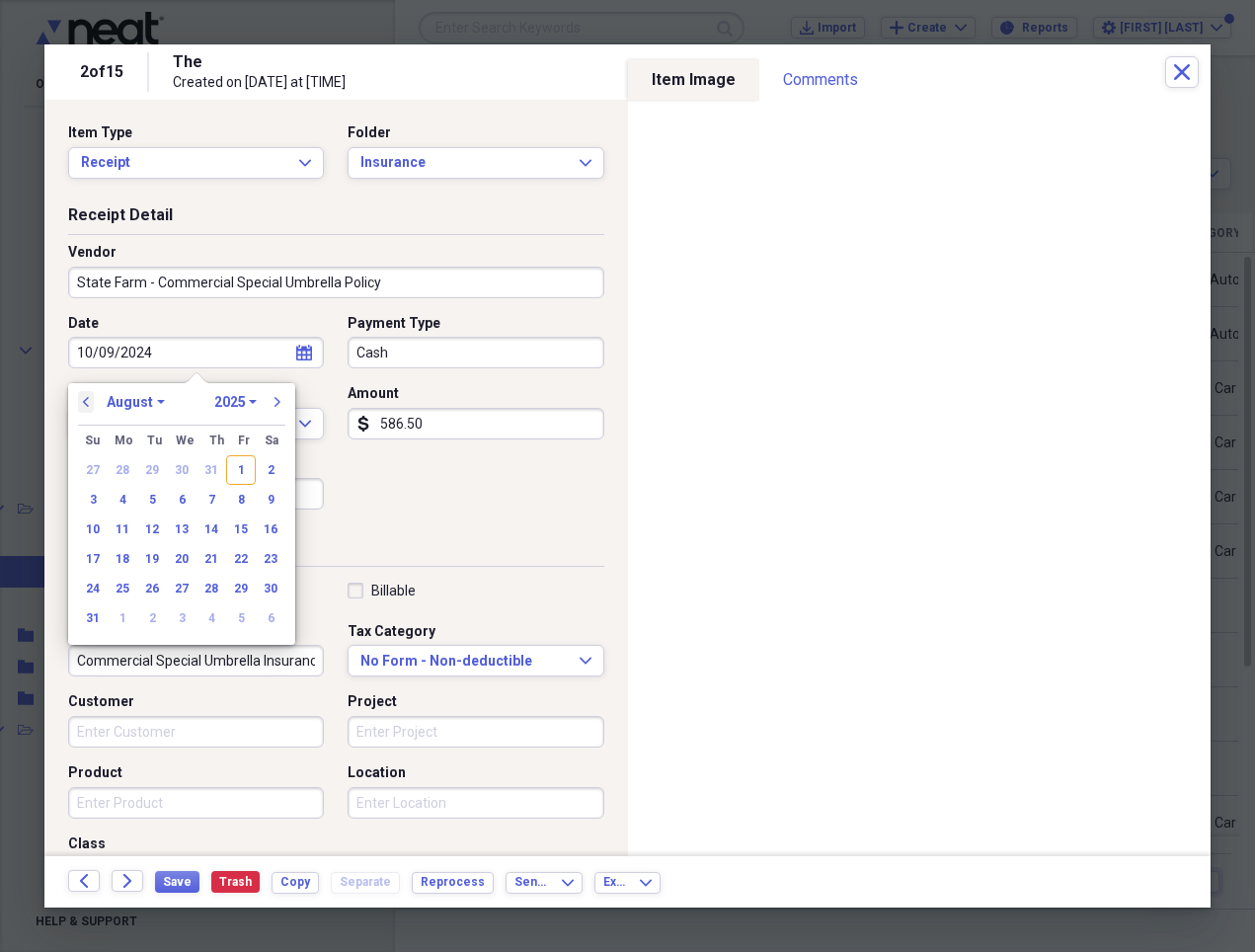 click on "previous" at bounding box center (86, 402) 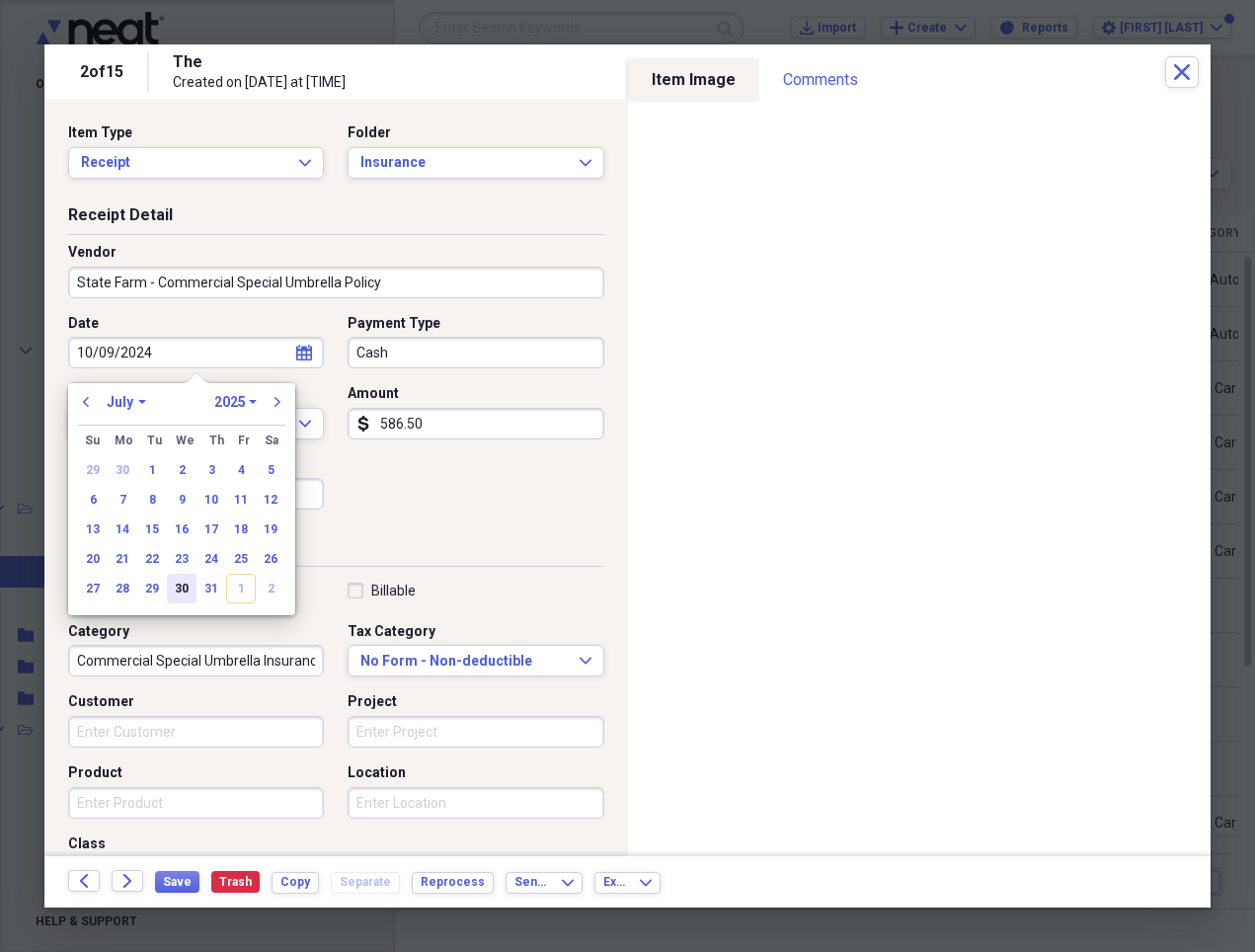 click on "30" at bounding box center (182, 589) 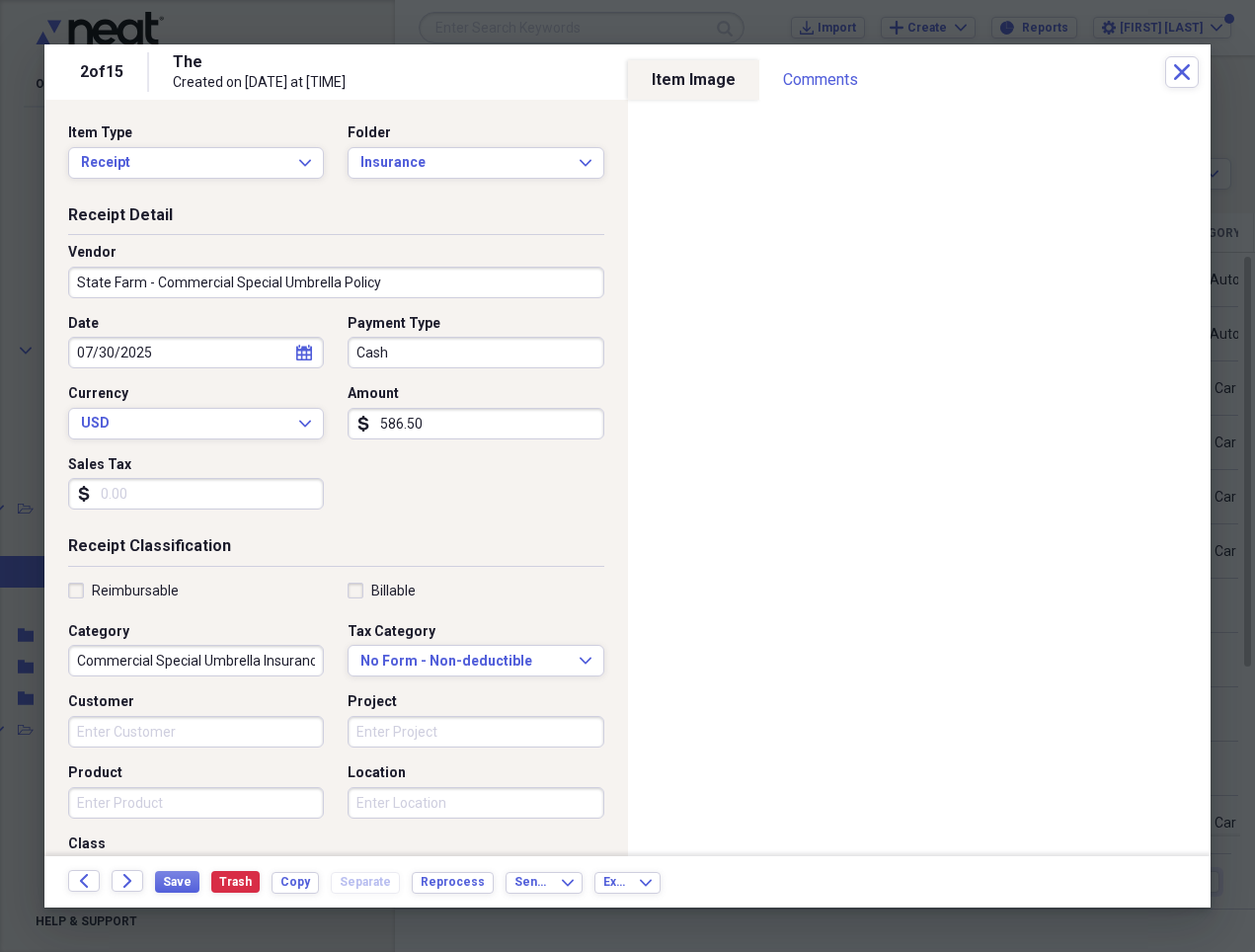 click on "Cash" at bounding box center (475, 353) 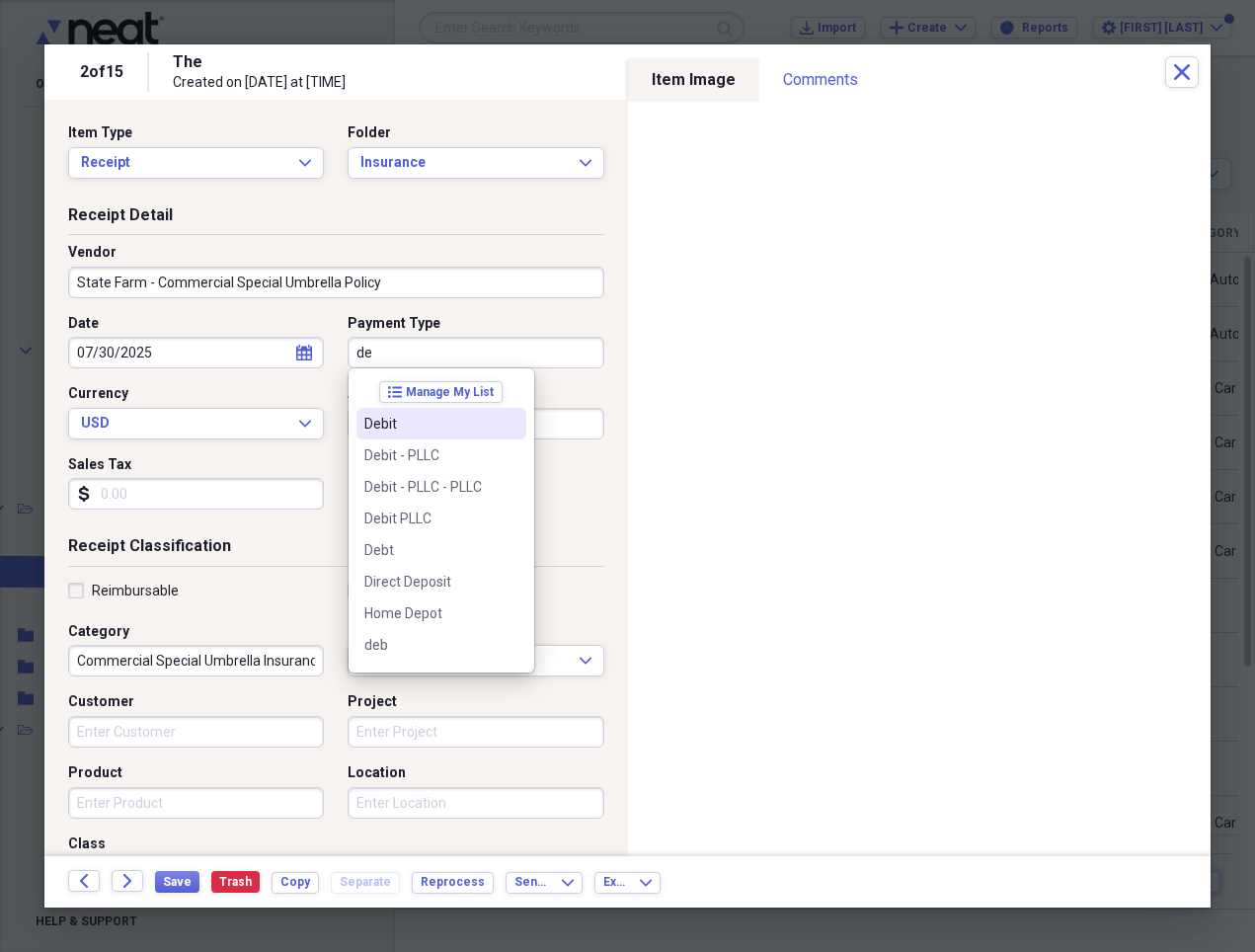 click on "Debit" at bounding box center [430, 424] 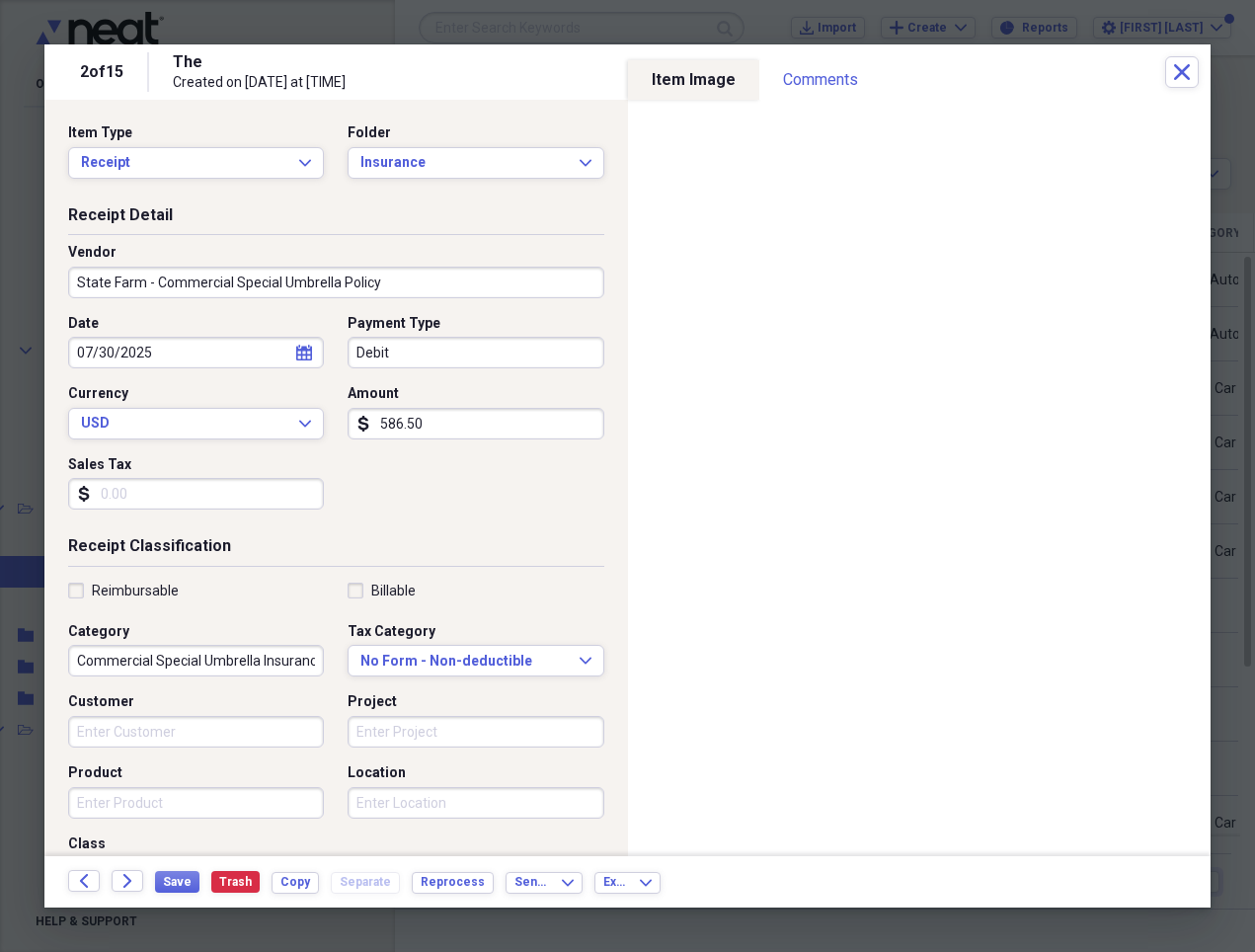 click on "586.50" at bounding box center [475, 424] 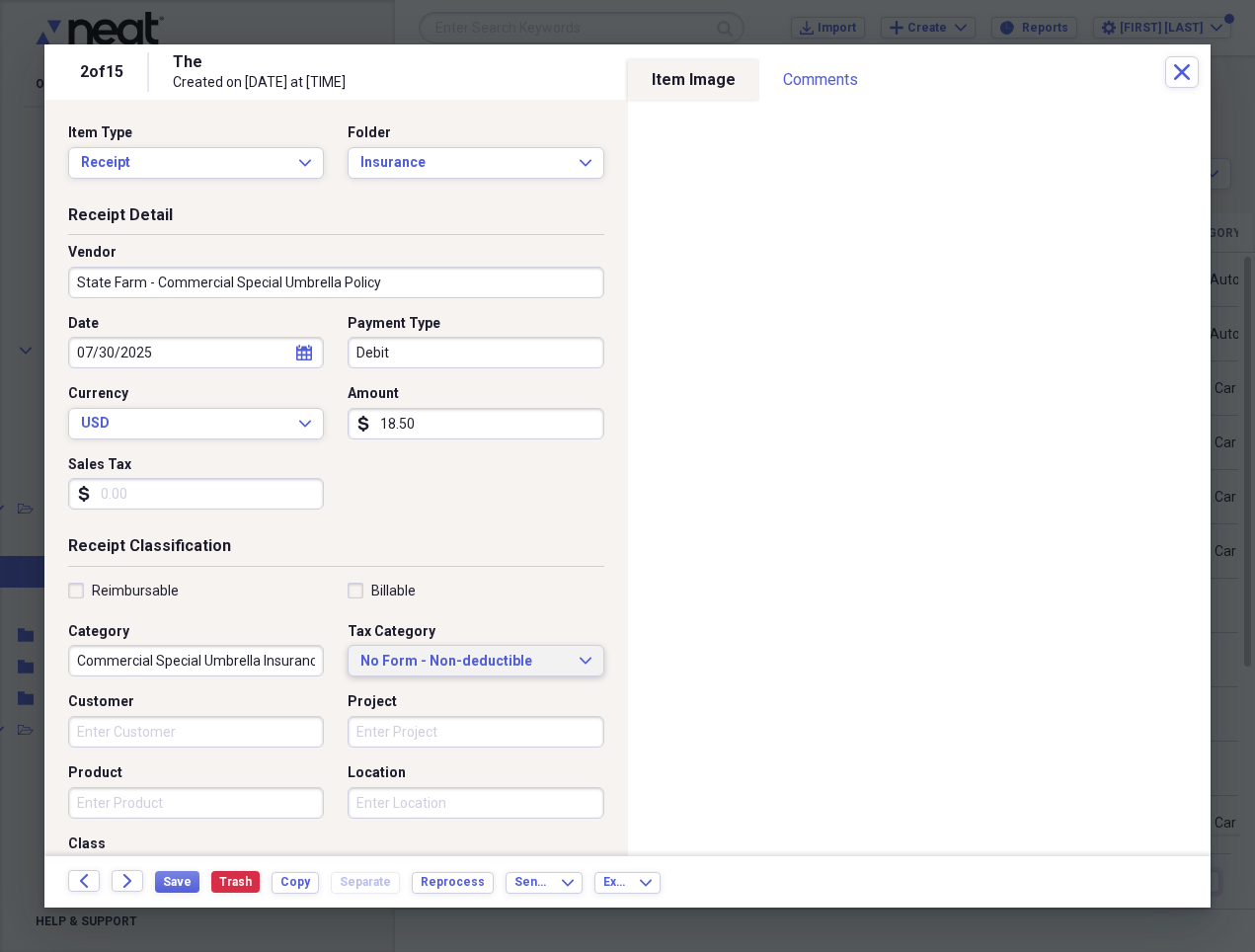 type on "18.50" 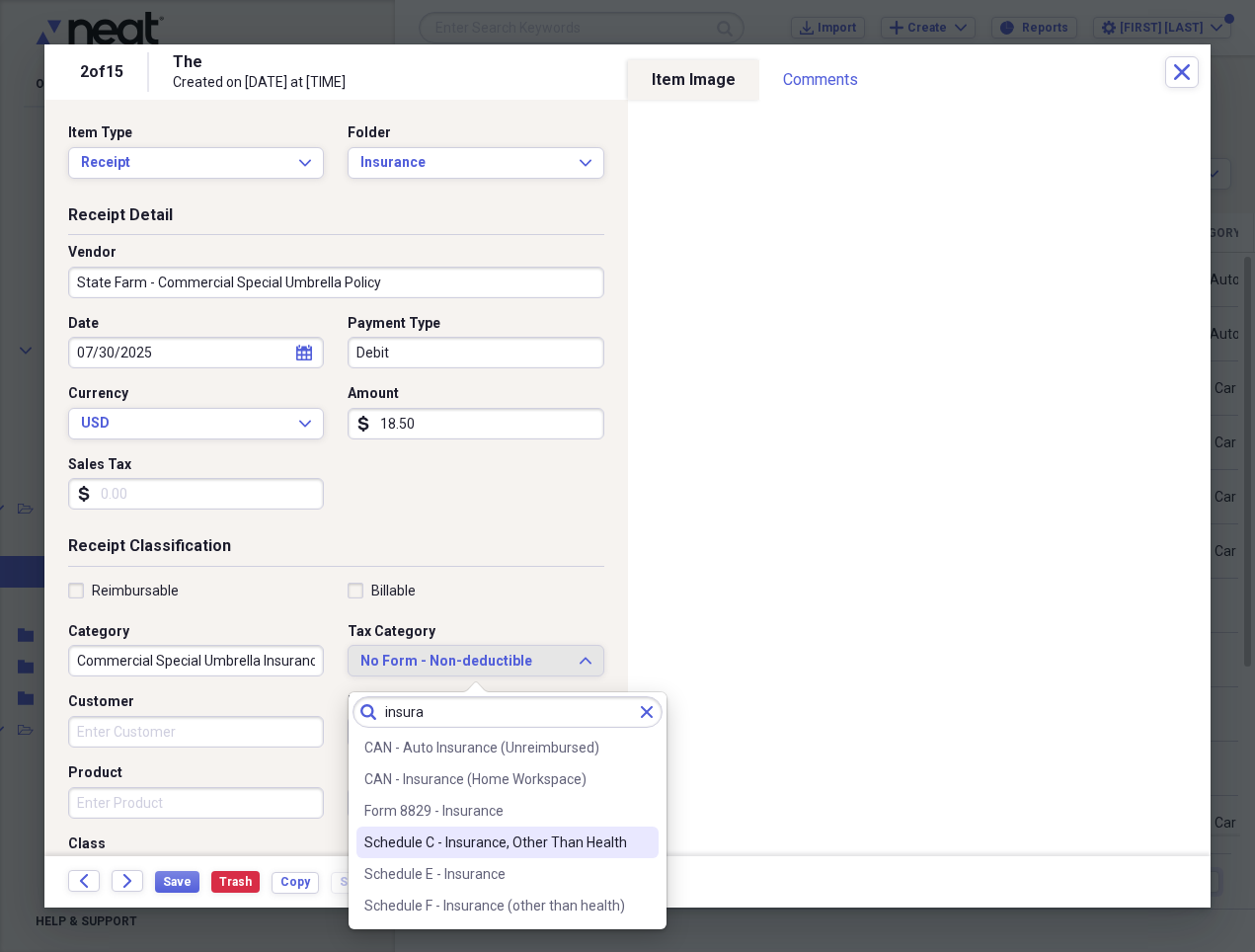type on "insura" 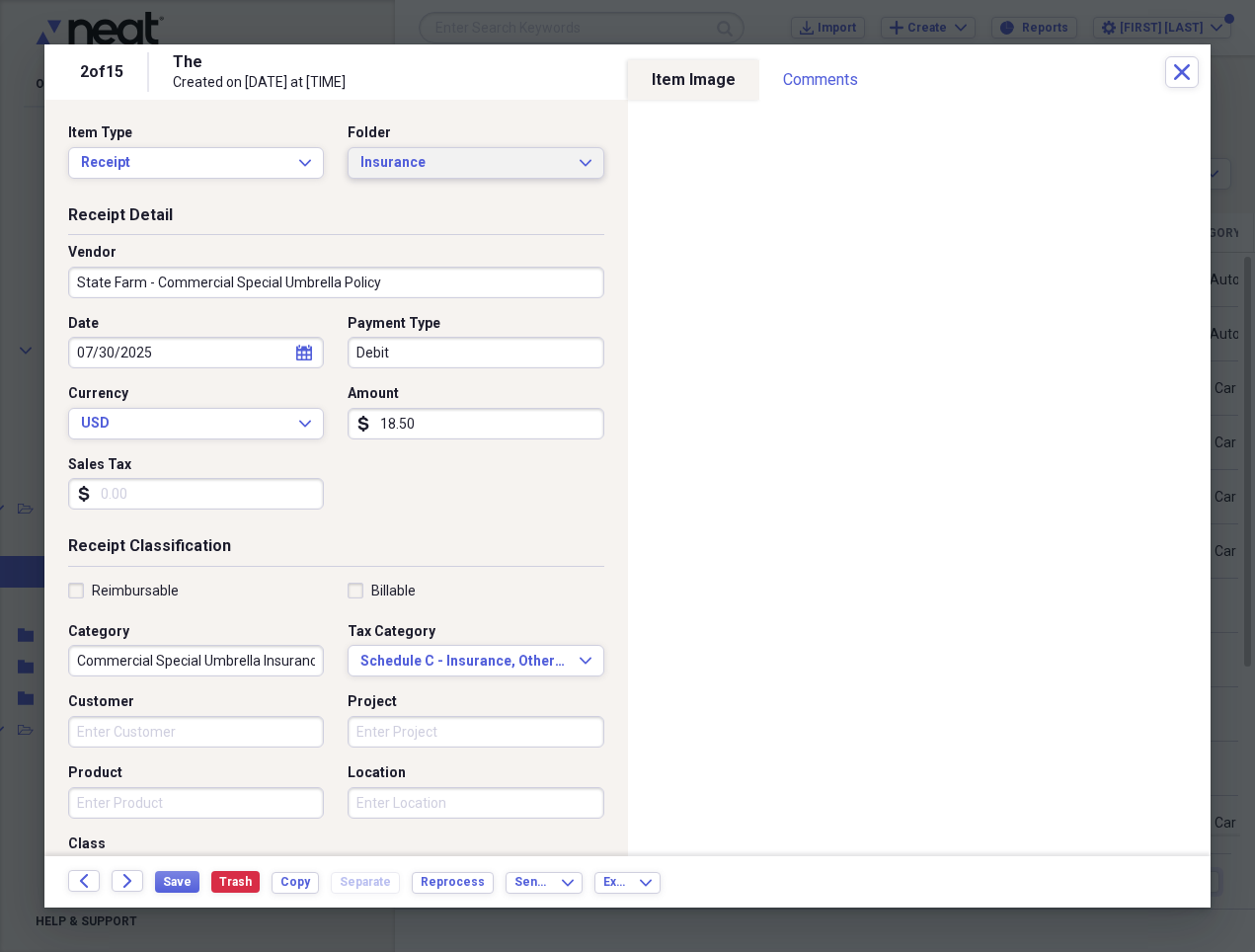 click on "Insurance" at bounding box center (463, 163) 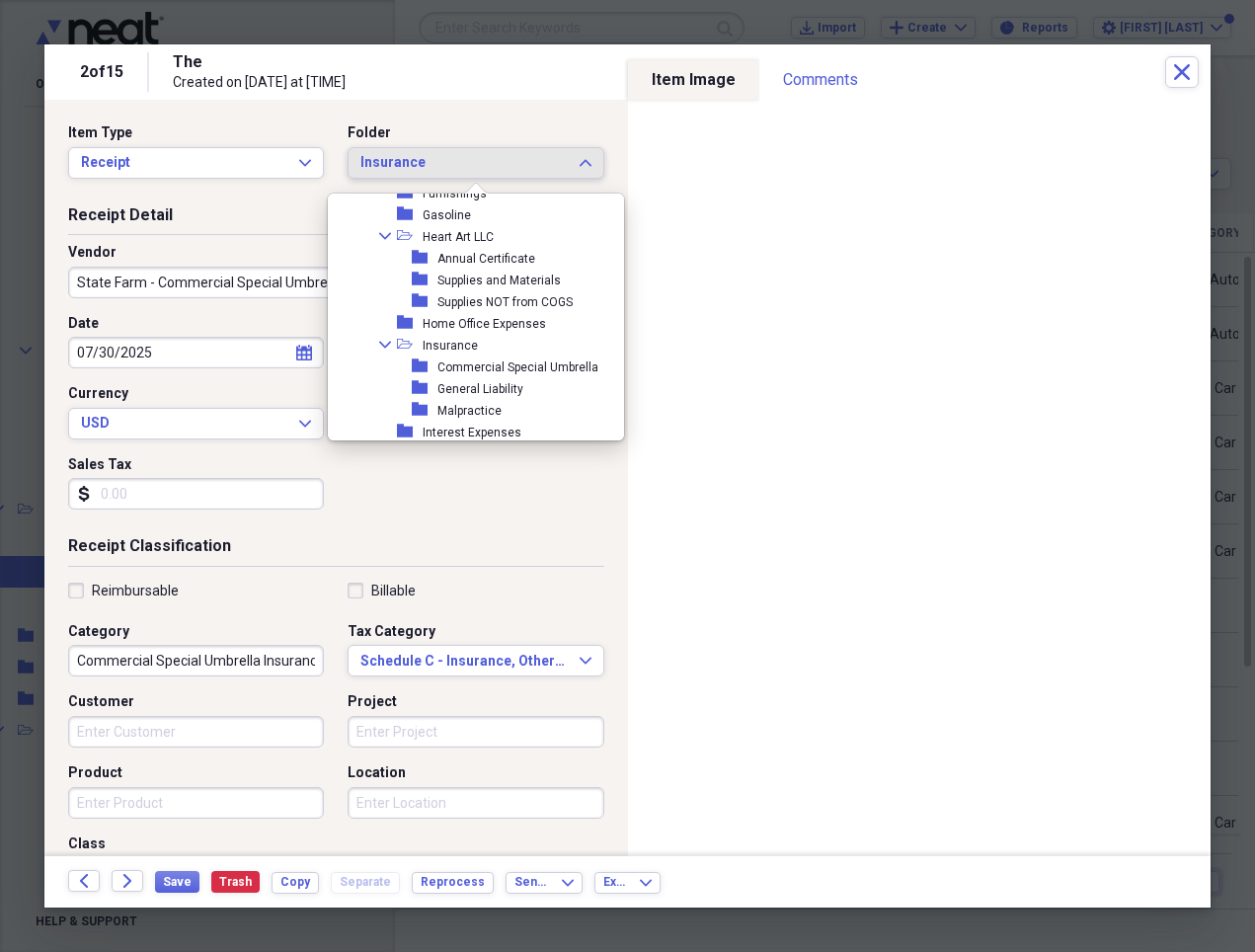 scroll, scrollTop: 1148, scrollLeft: 0, axis: vertical 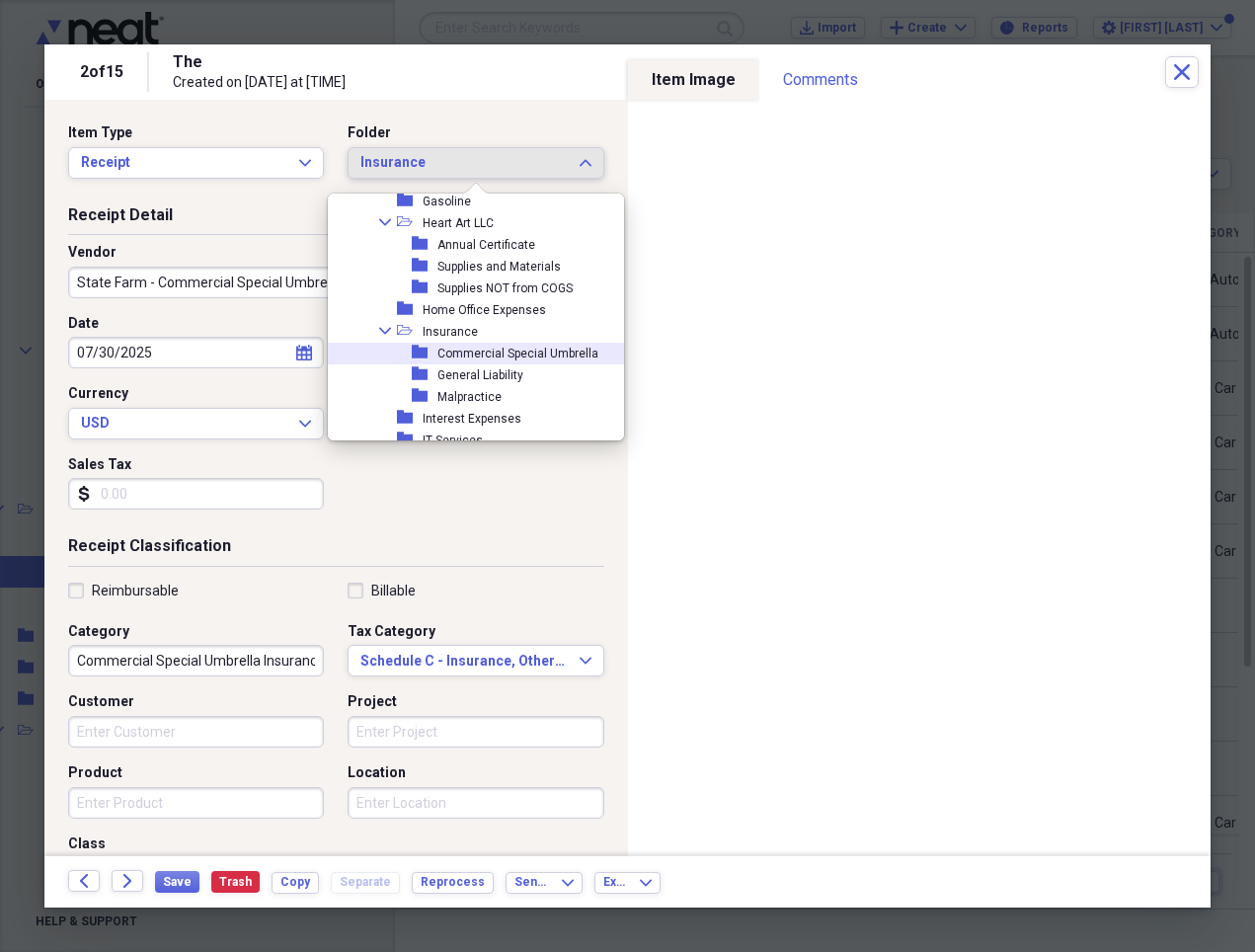 click on "Commercial Special Umbrella" at bounding box center [517, 354] 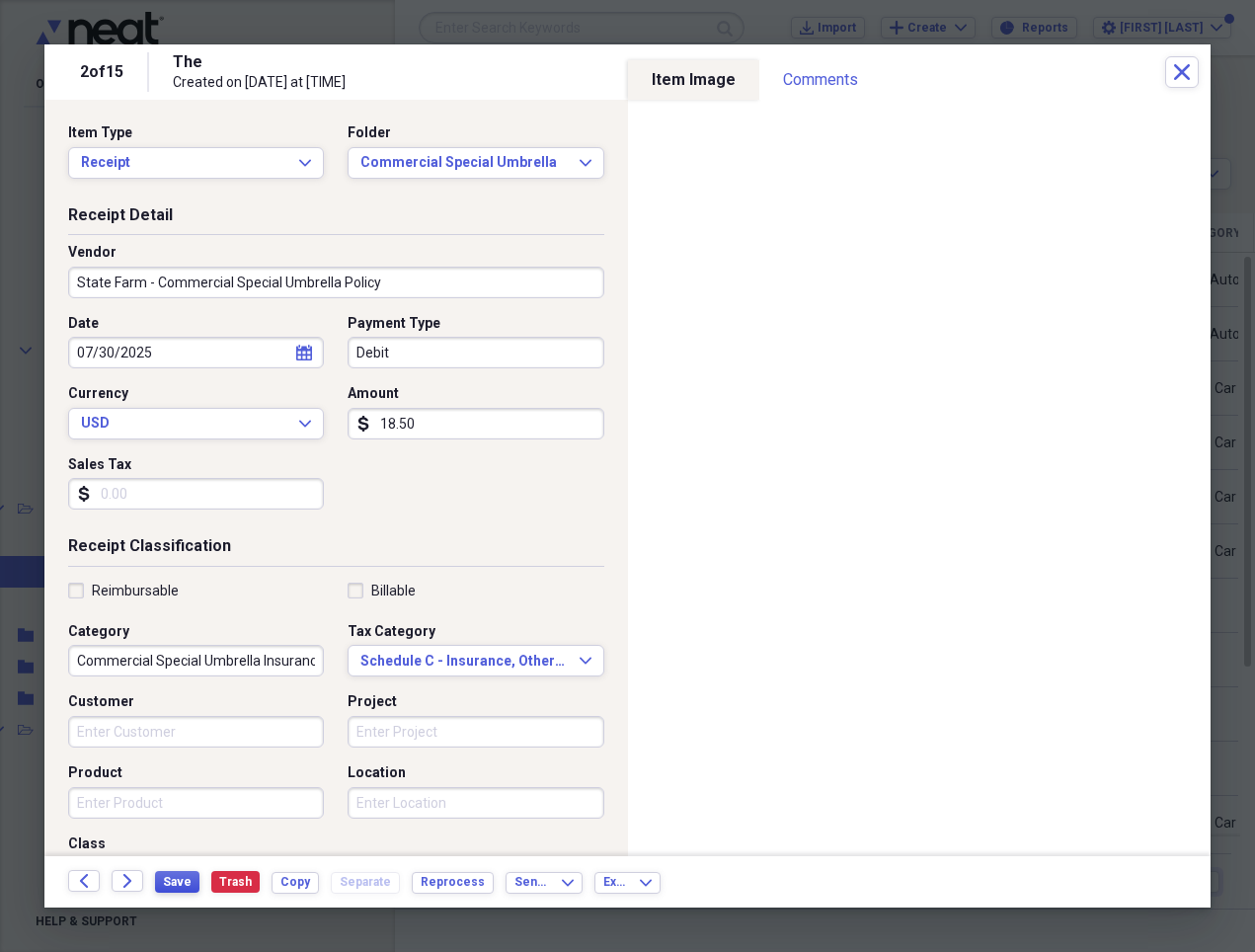 click on "Save" at bounding box center (177, 882) 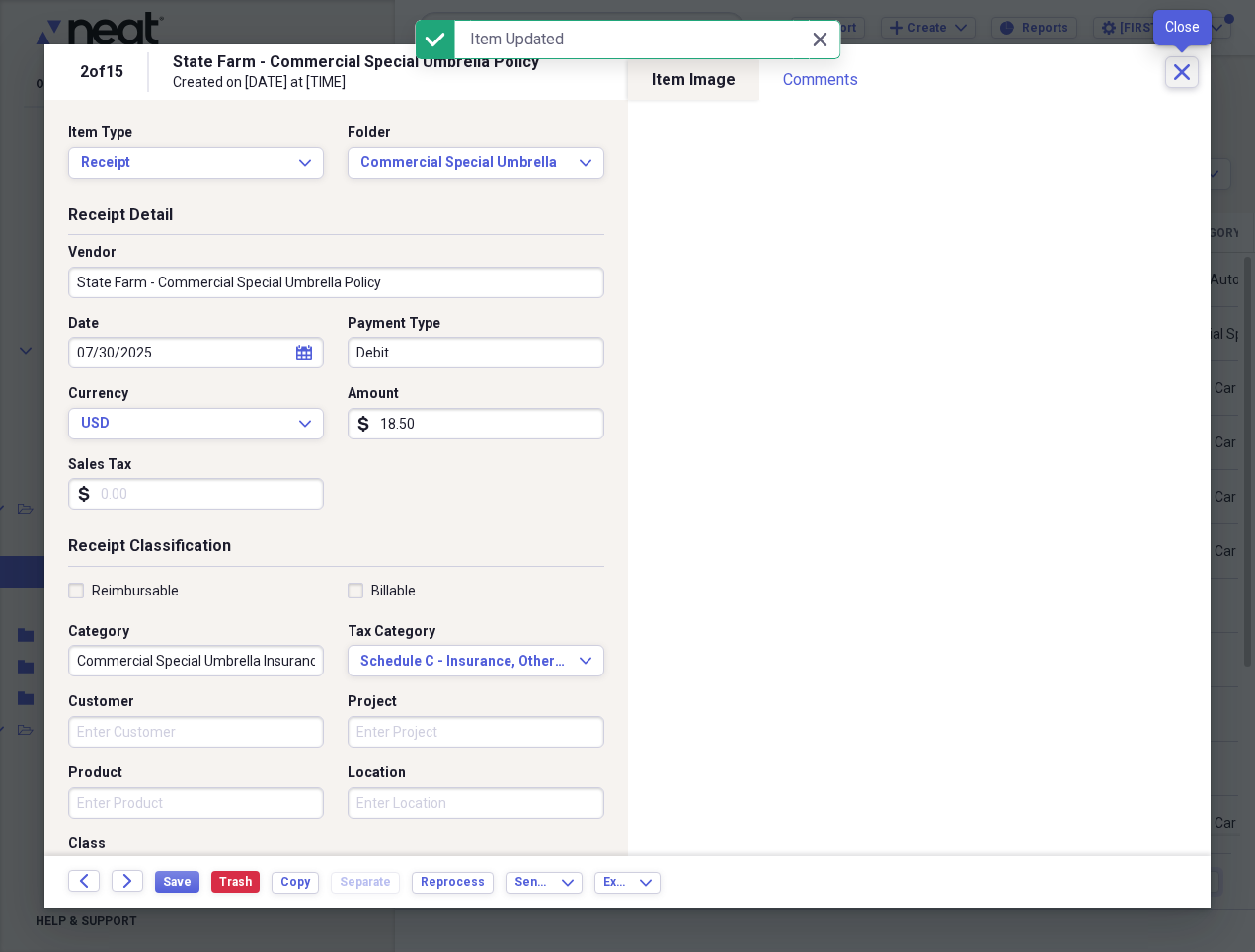 click on "Close" 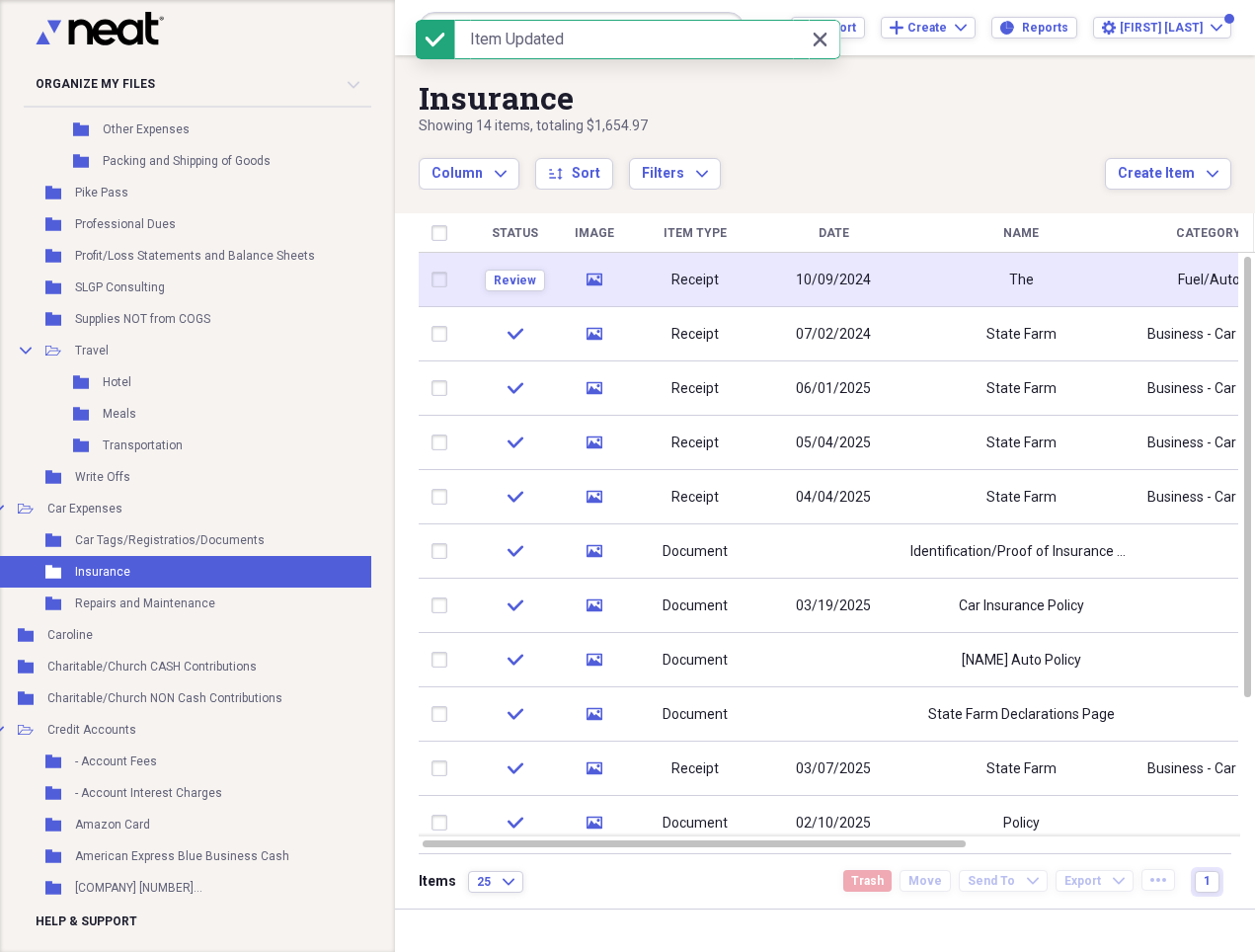 click on "The" at bounding box center [1021, 279] 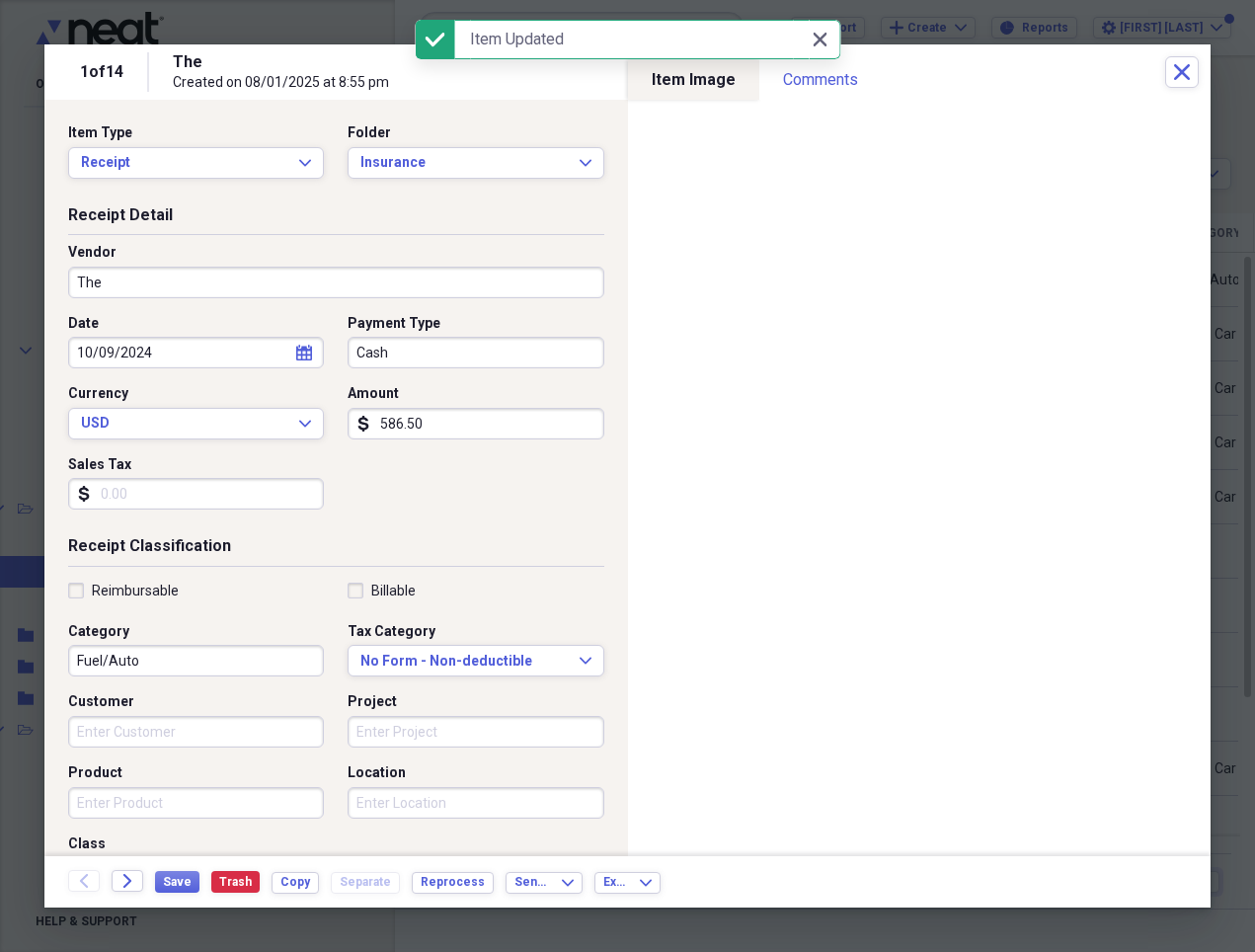 click on "The" at bounding box center [336, 282] 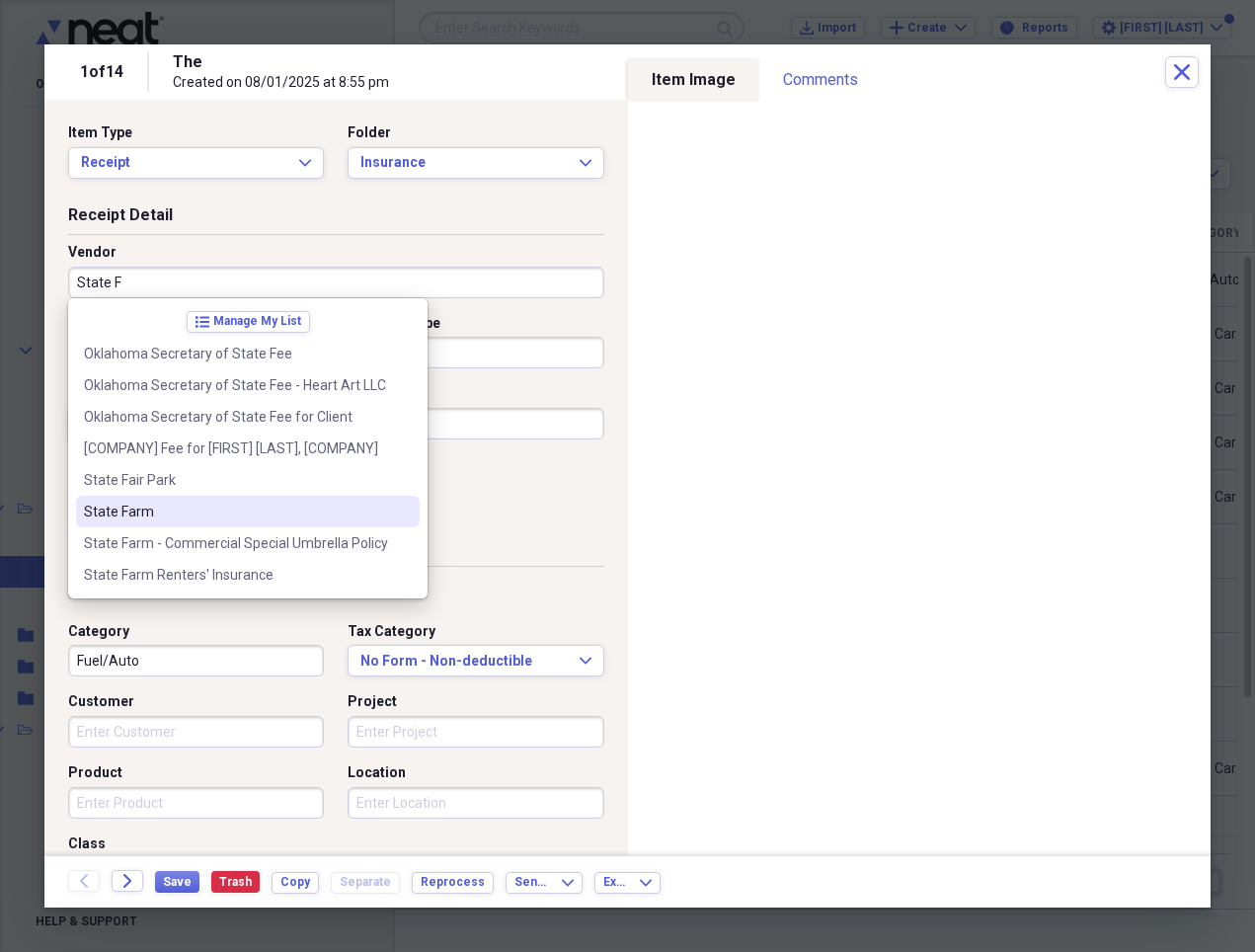 click on "State Farm" at bounding box center [236, 512] 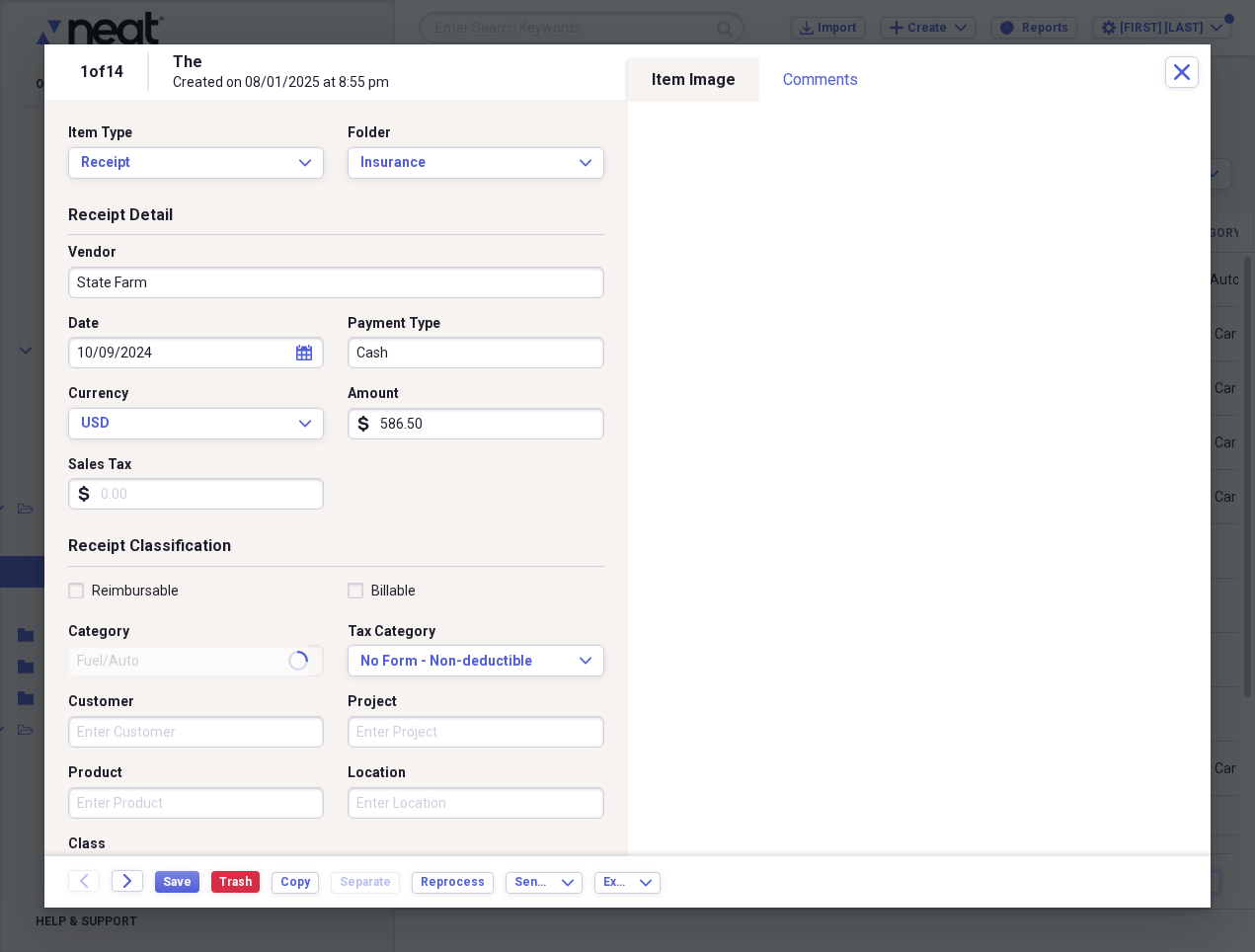 type on "Business - Car Expenses" 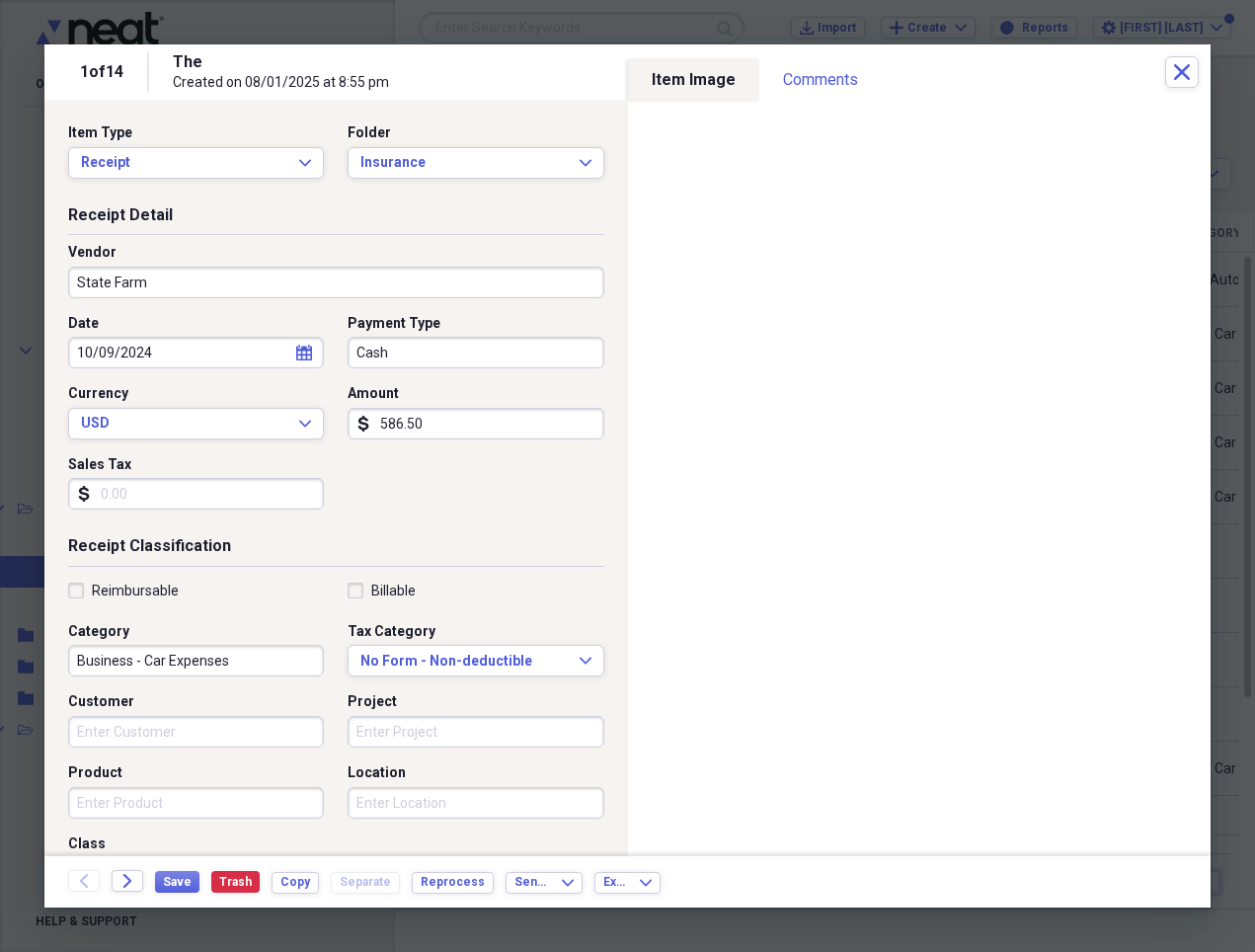 click 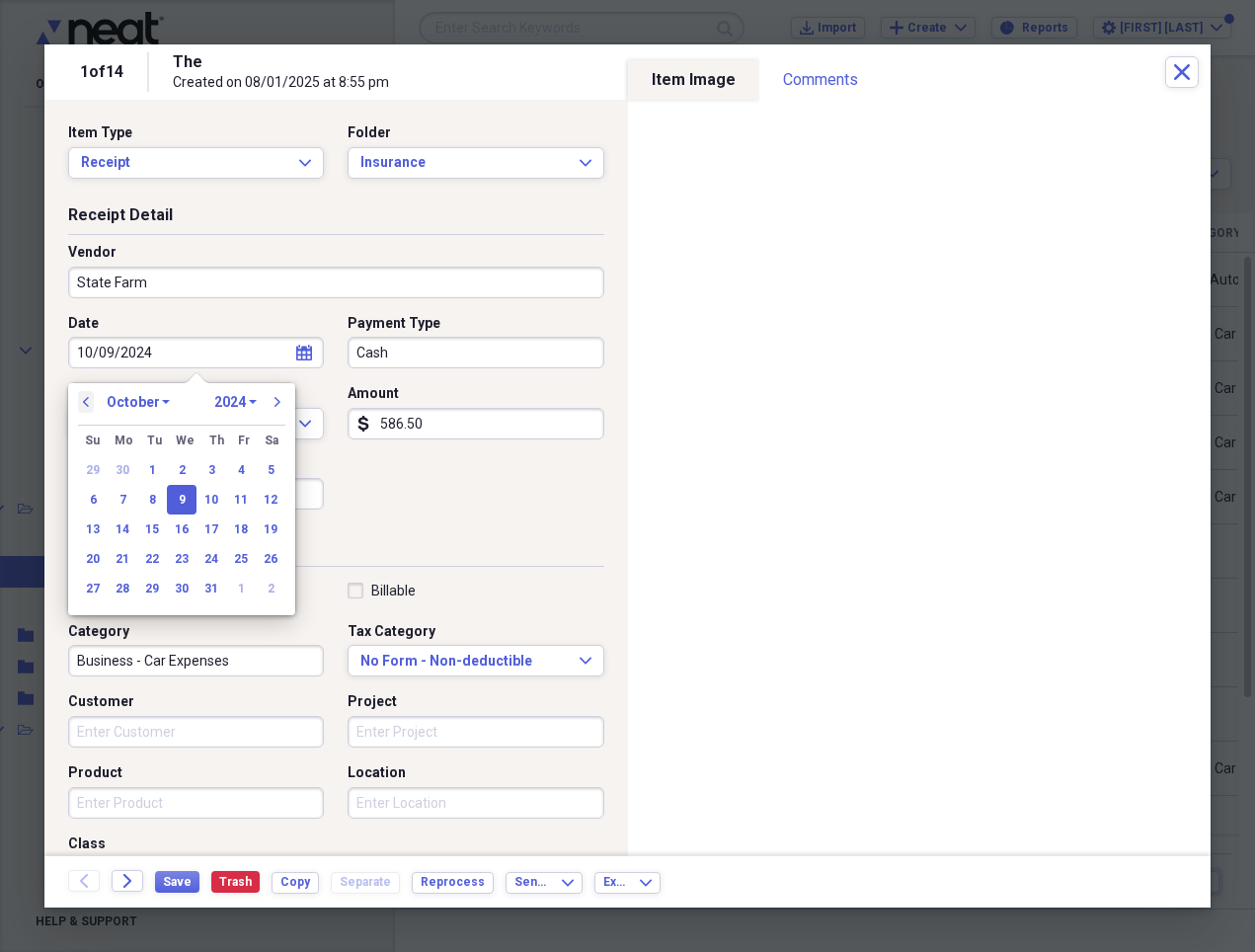click on "previous" at bounding box center (86, 402) 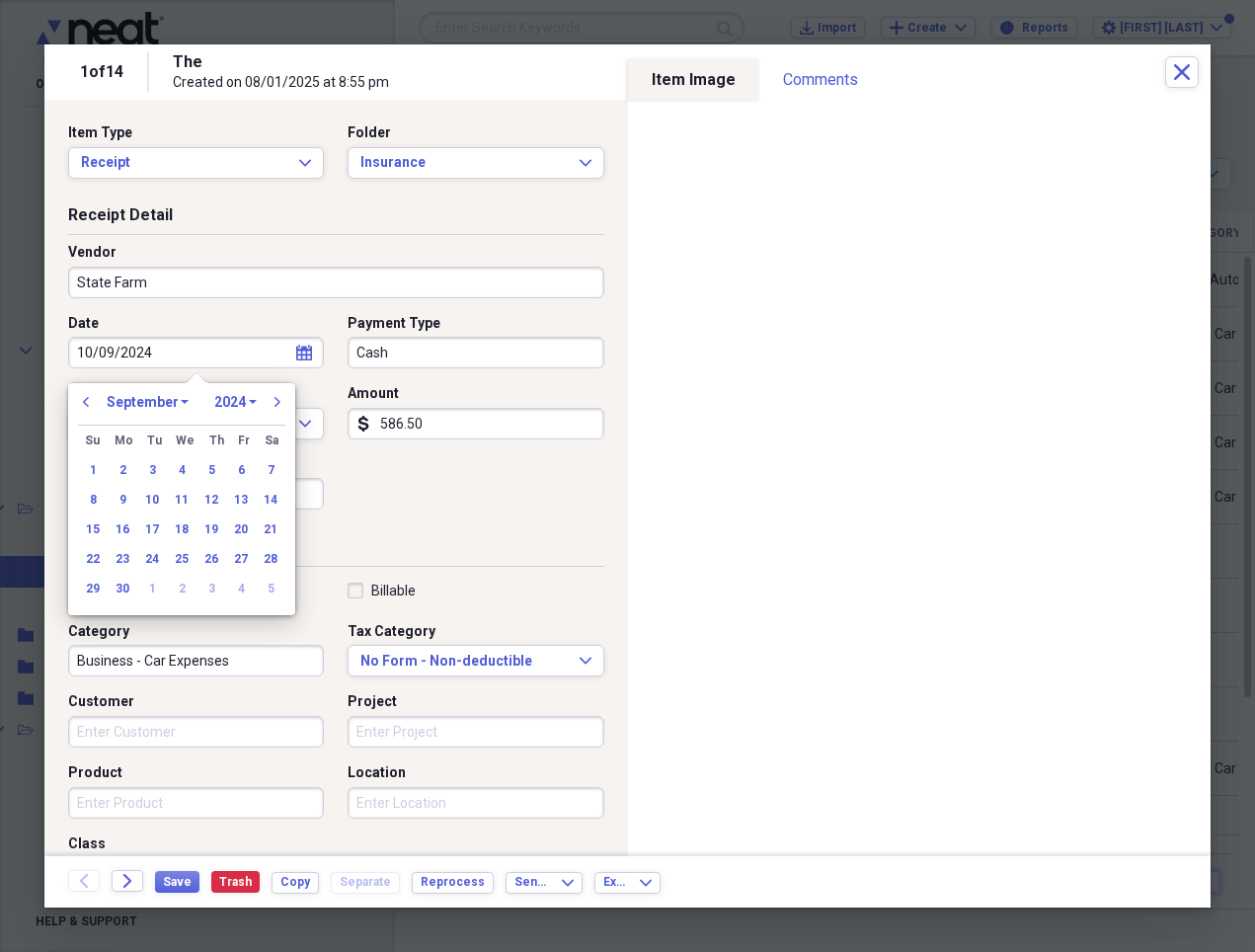 click on "1970 1971 1972 1973 1974 1975 1976 1977 1978 1979 1980 1981 1982 1983 1984 1985 1986 1987 1988 1989 1990 1991 1992 1993 1994 1995 1996 1997 1998 1999 2000 2001 2002 2003 2004 2005 2006 2007 2008 2009 2010 2011 2012 2013 2014 2015 2016 2017 2018 2019 2020 2021 2022 2023 2024 2025 2026 2027 2028 2029 2030 2031 2032 2033 2034 2035" at bounding box center [235, 402] 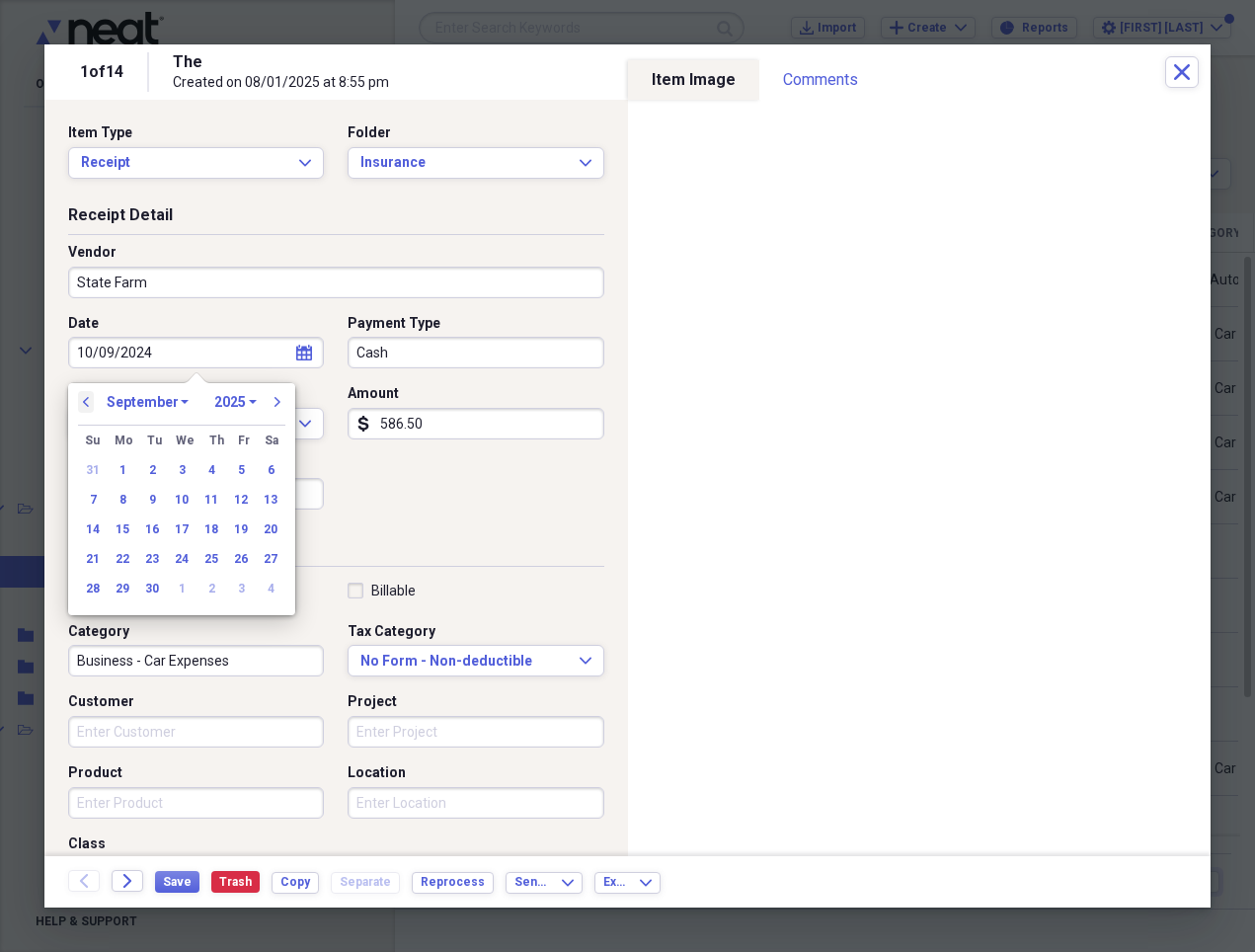 click on "previous" at bounding box center [86, 402] 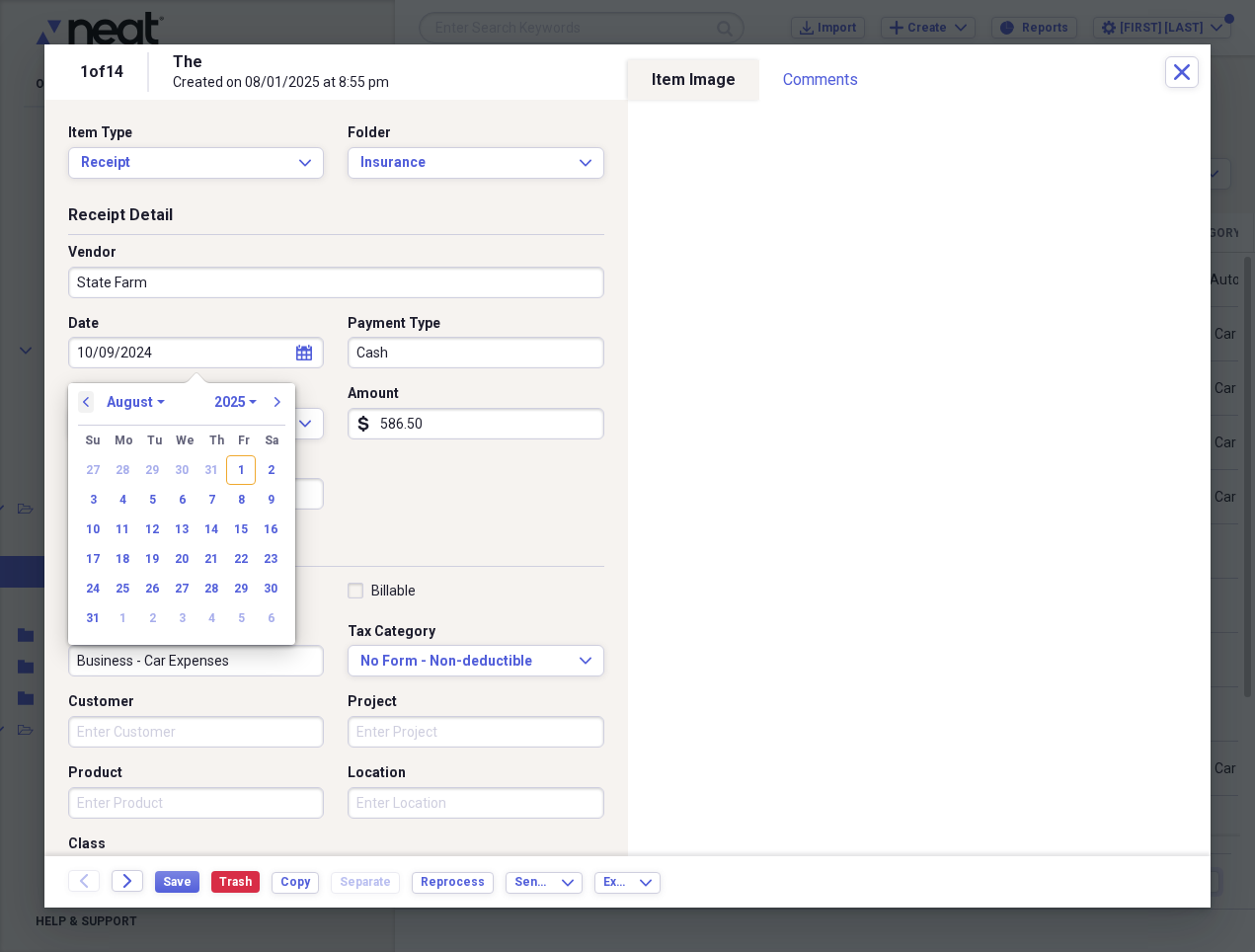 click on "previous" at bounding box center [86, 402] 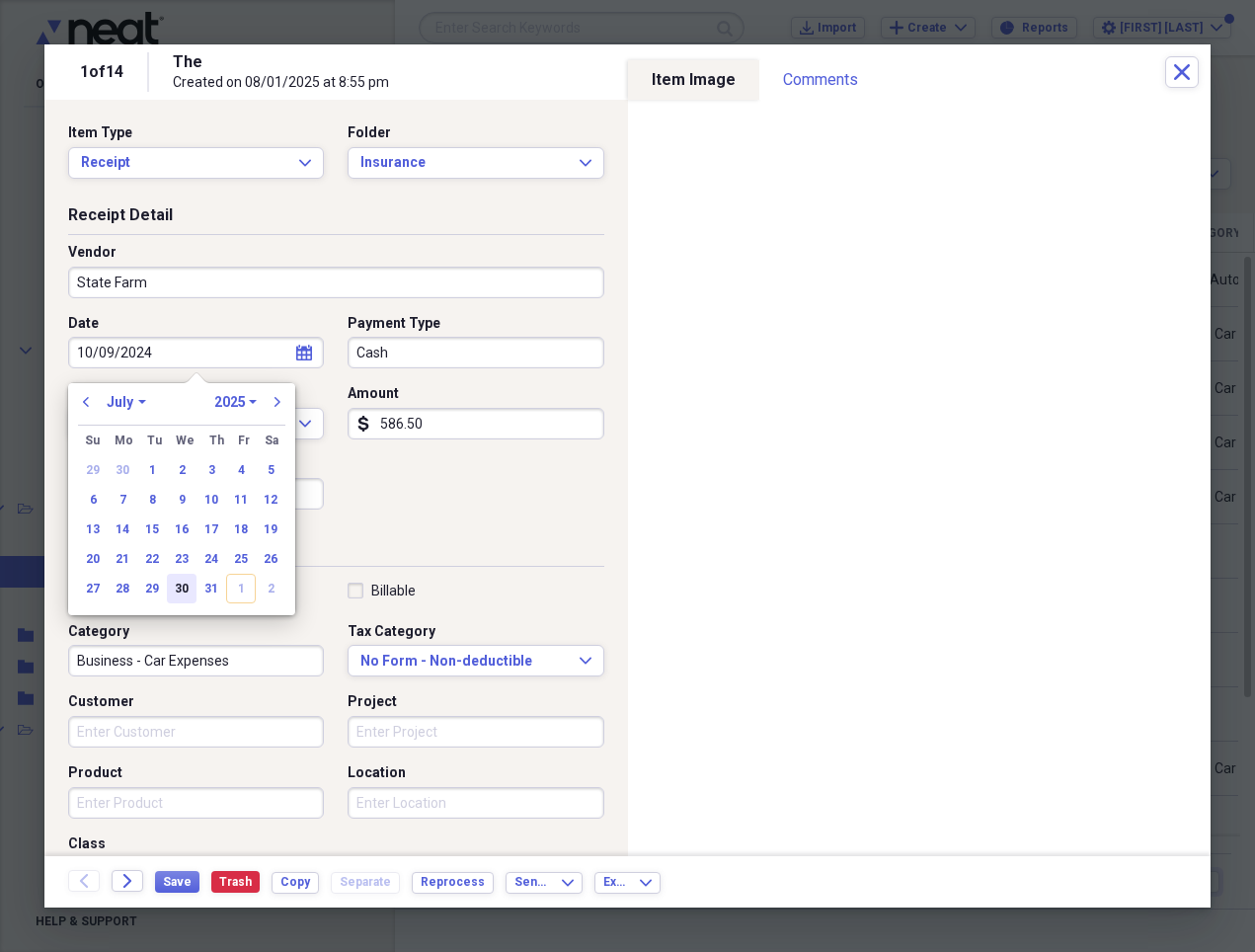 click on "30" at bounding box center (182, 589) 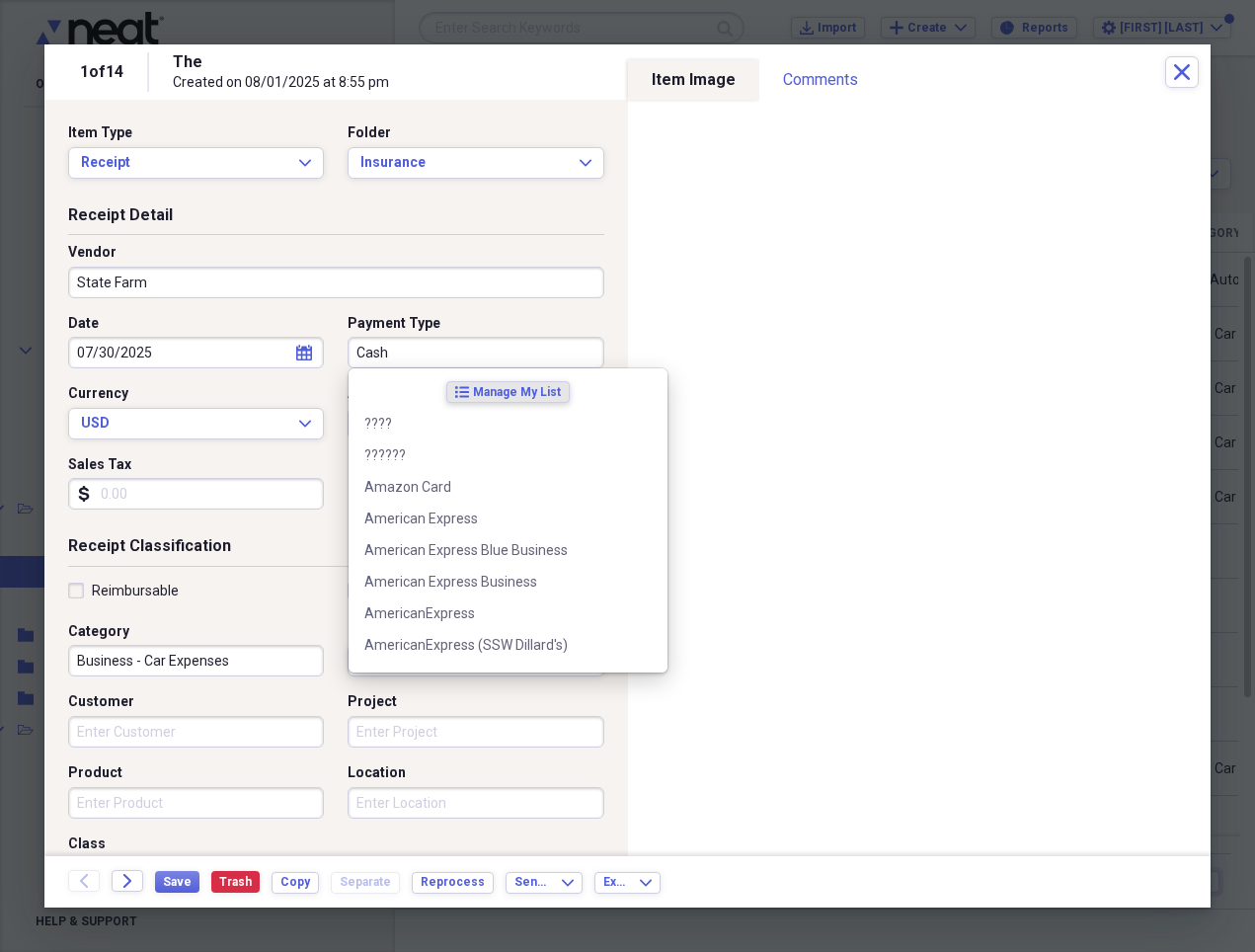 click on "Cash" at bounding box center (475, 353) 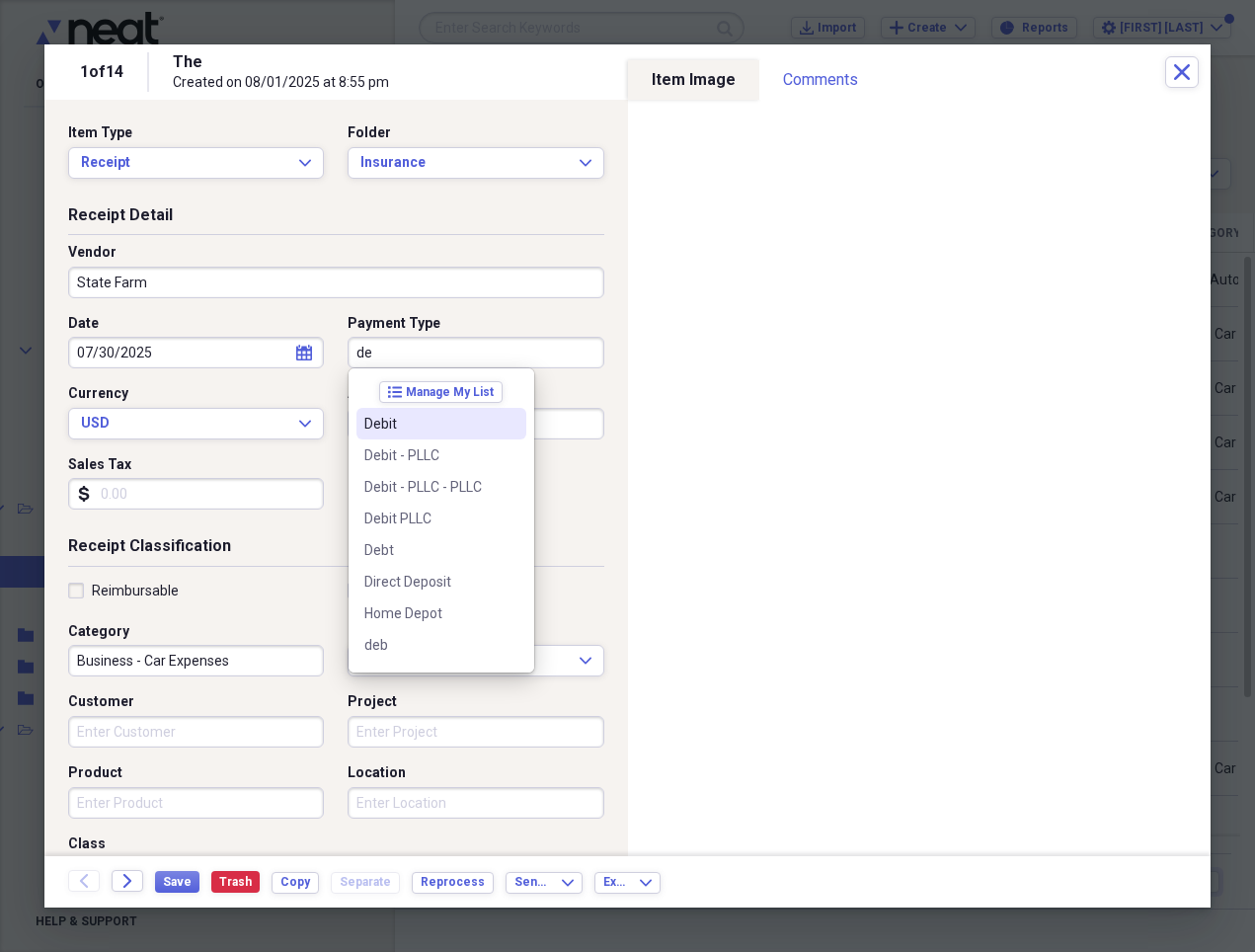 click on "Debit" at bounding box center (430, 424) 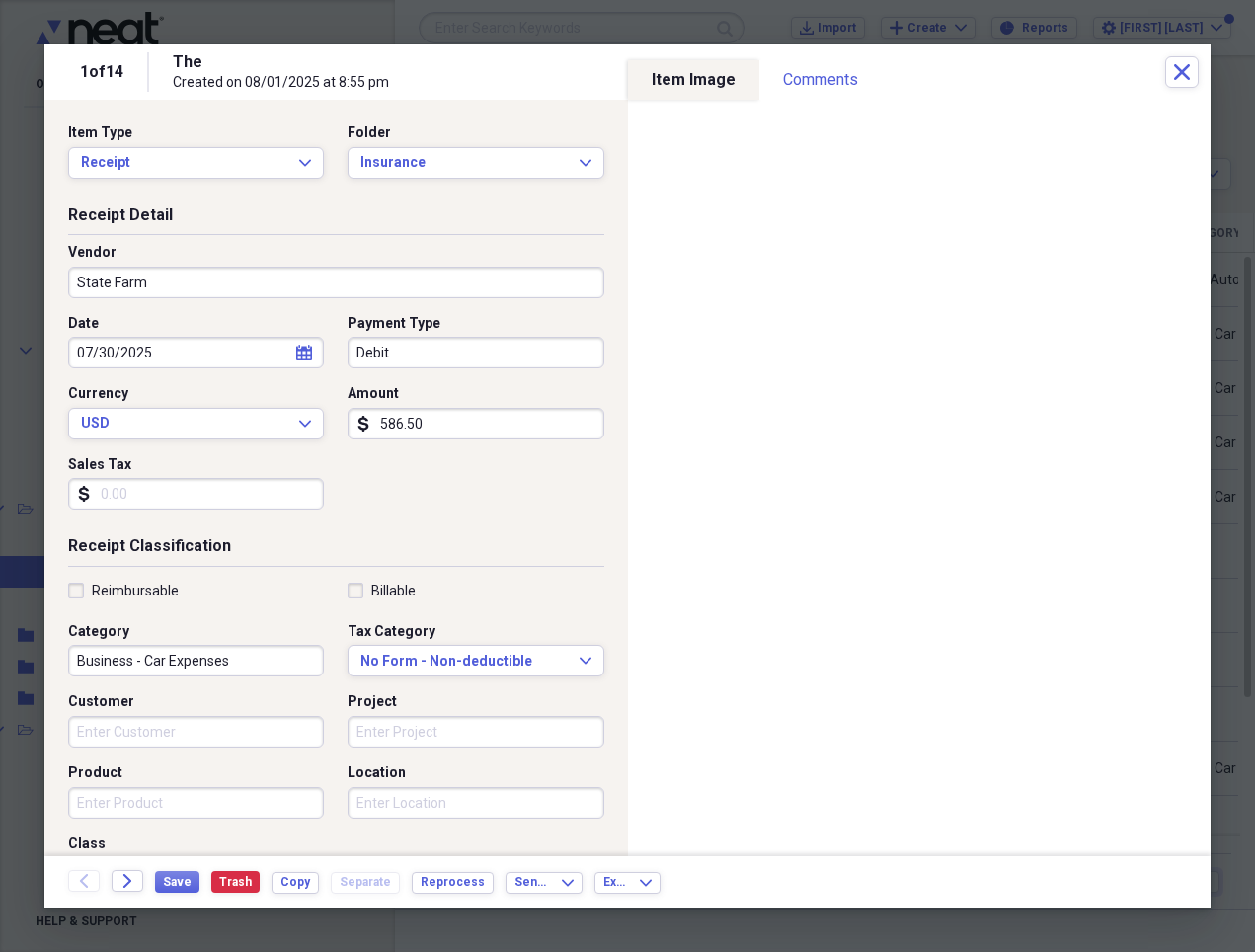 click on "586.50" at bounding box center (475, 424) 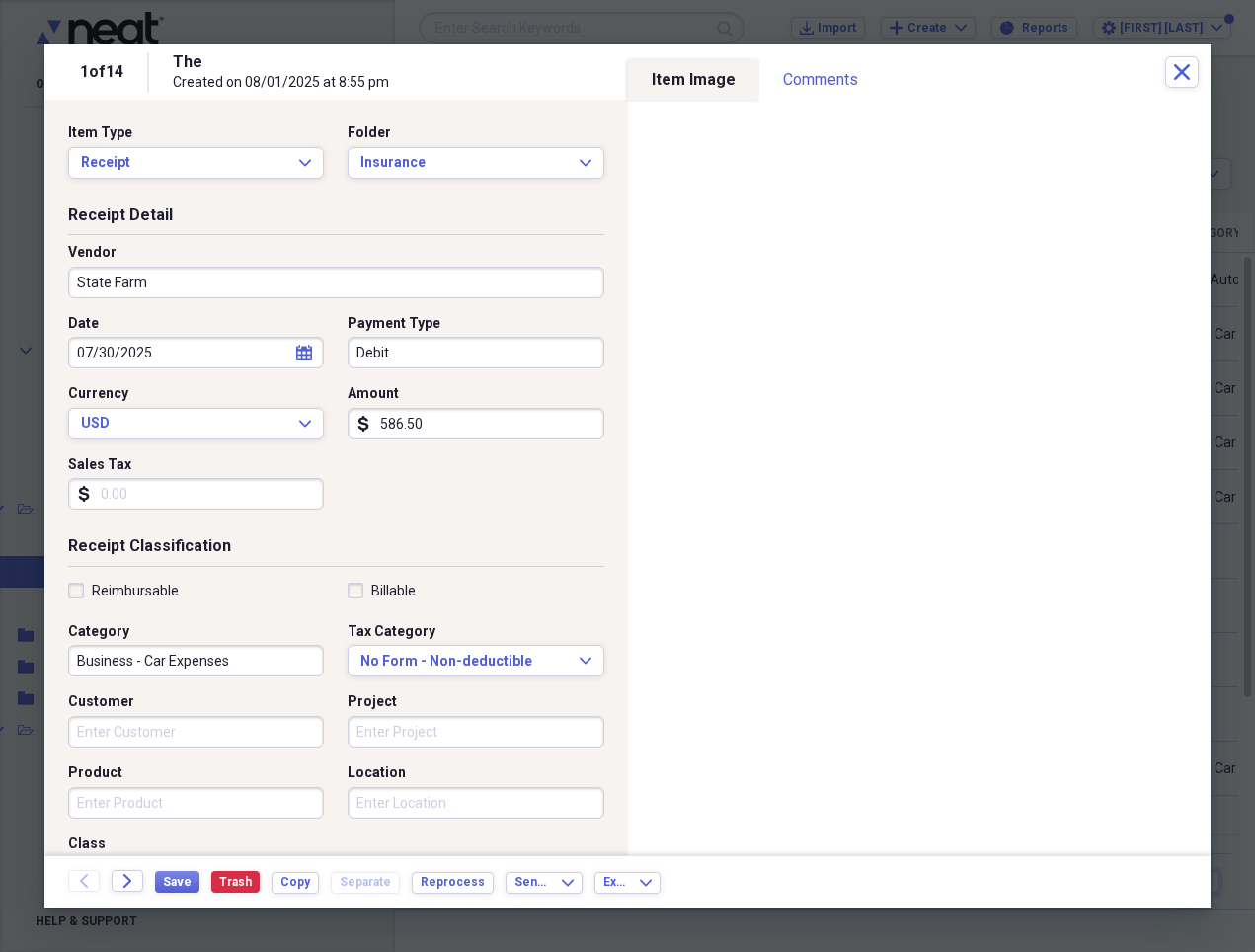 click on "586.50" at bounding box center (475, 424) 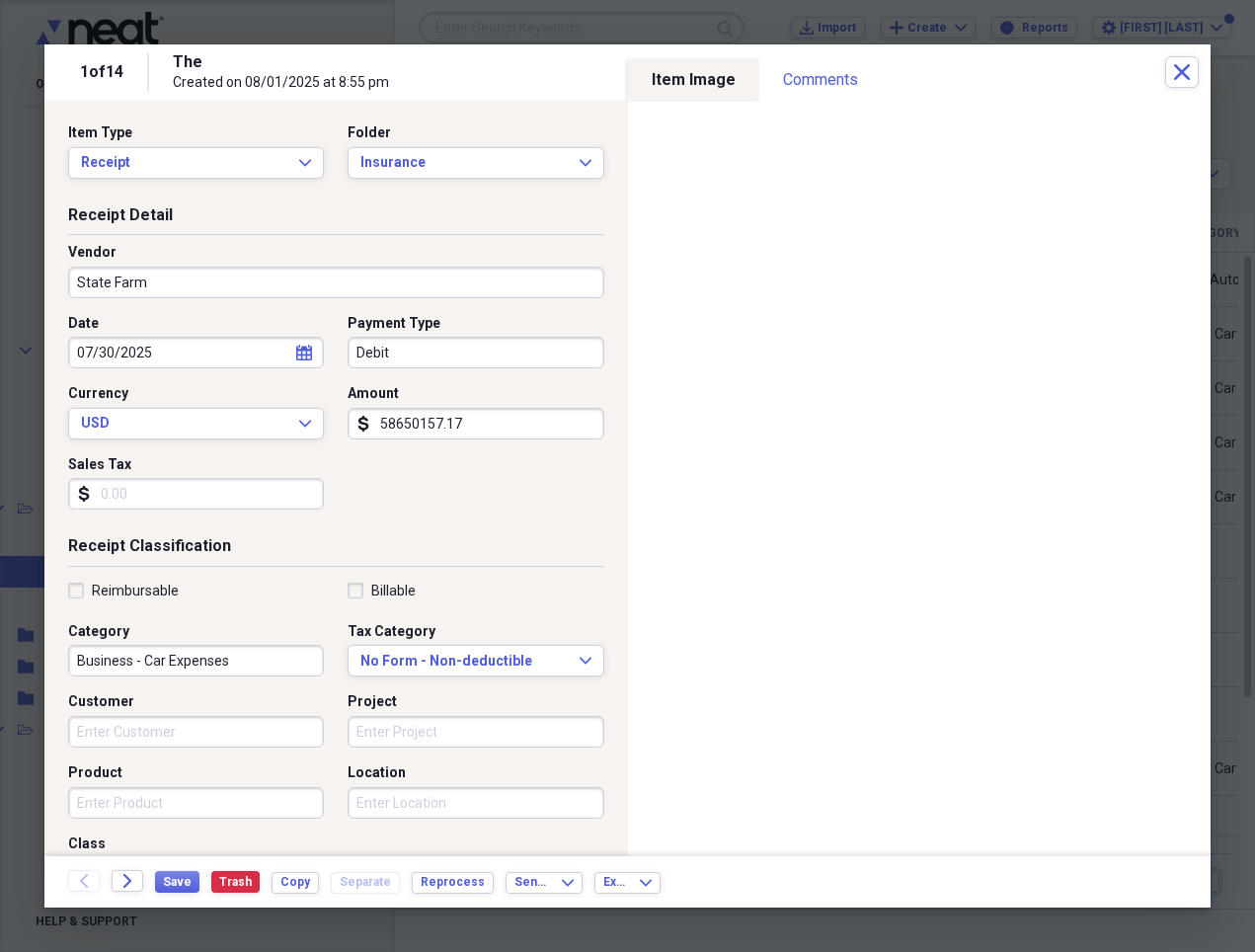click on "58650157.17" at bounding box center (475, 424) 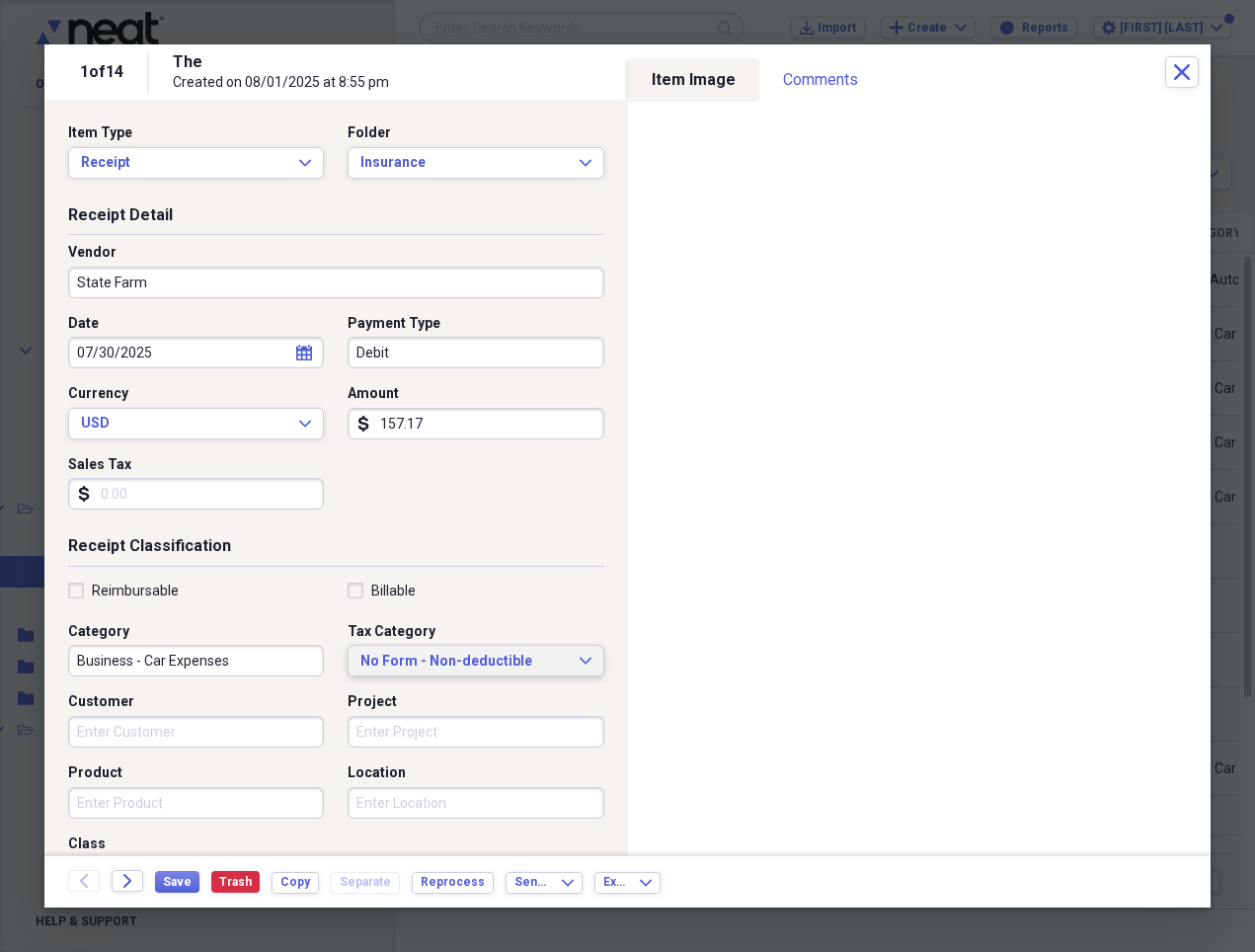 type on "157.17" 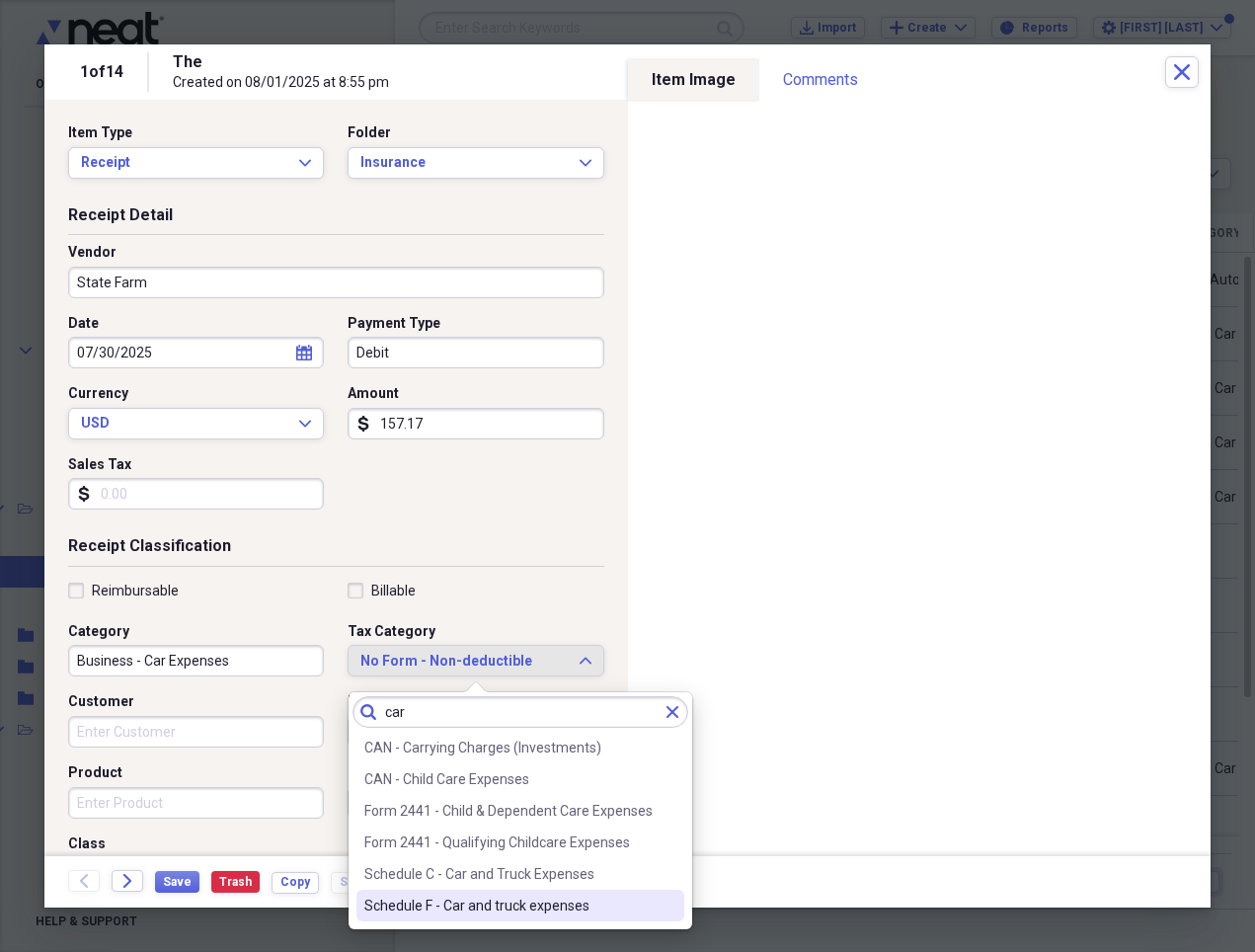 type on "car" 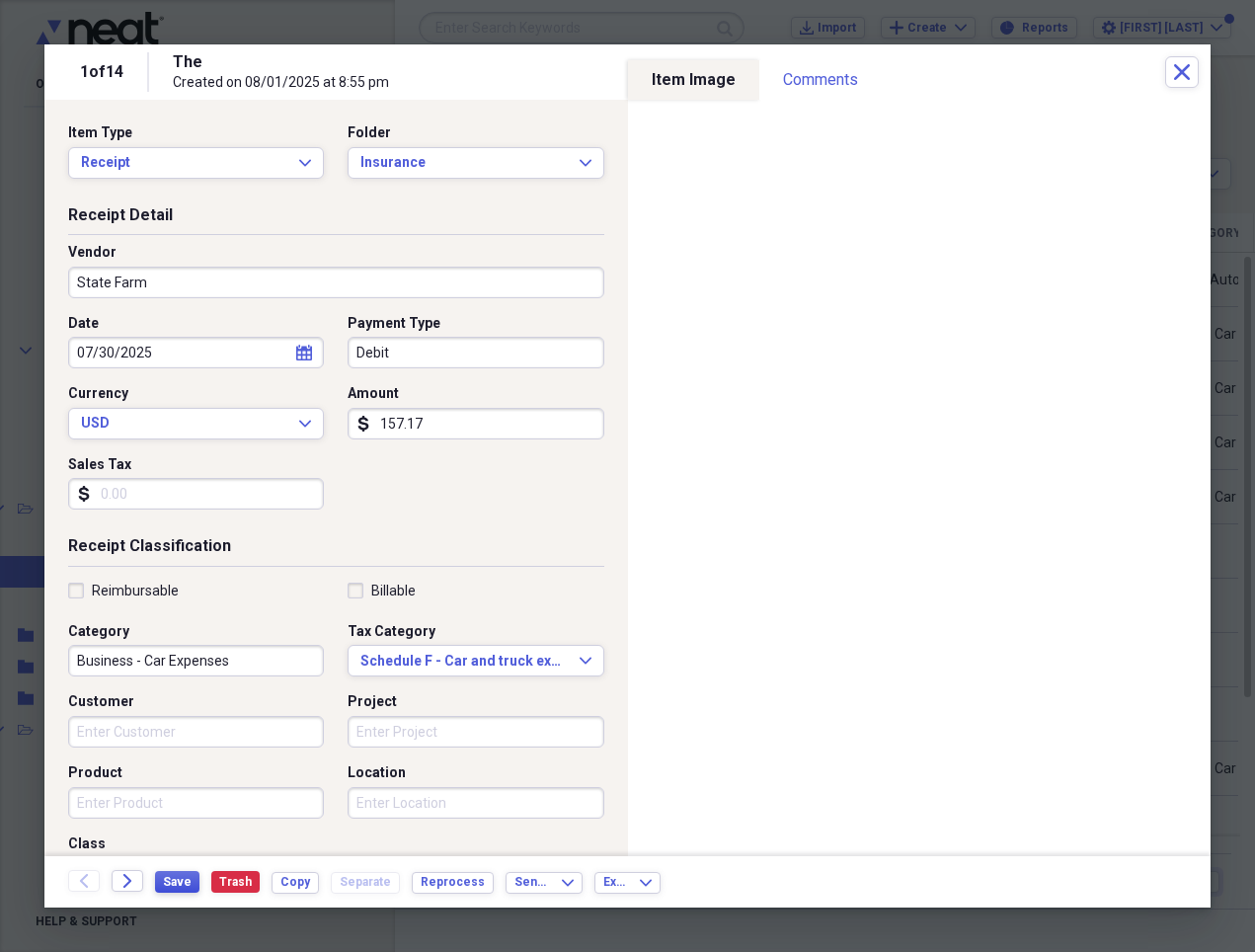 click on "Save" at bounding box center (177, 882) 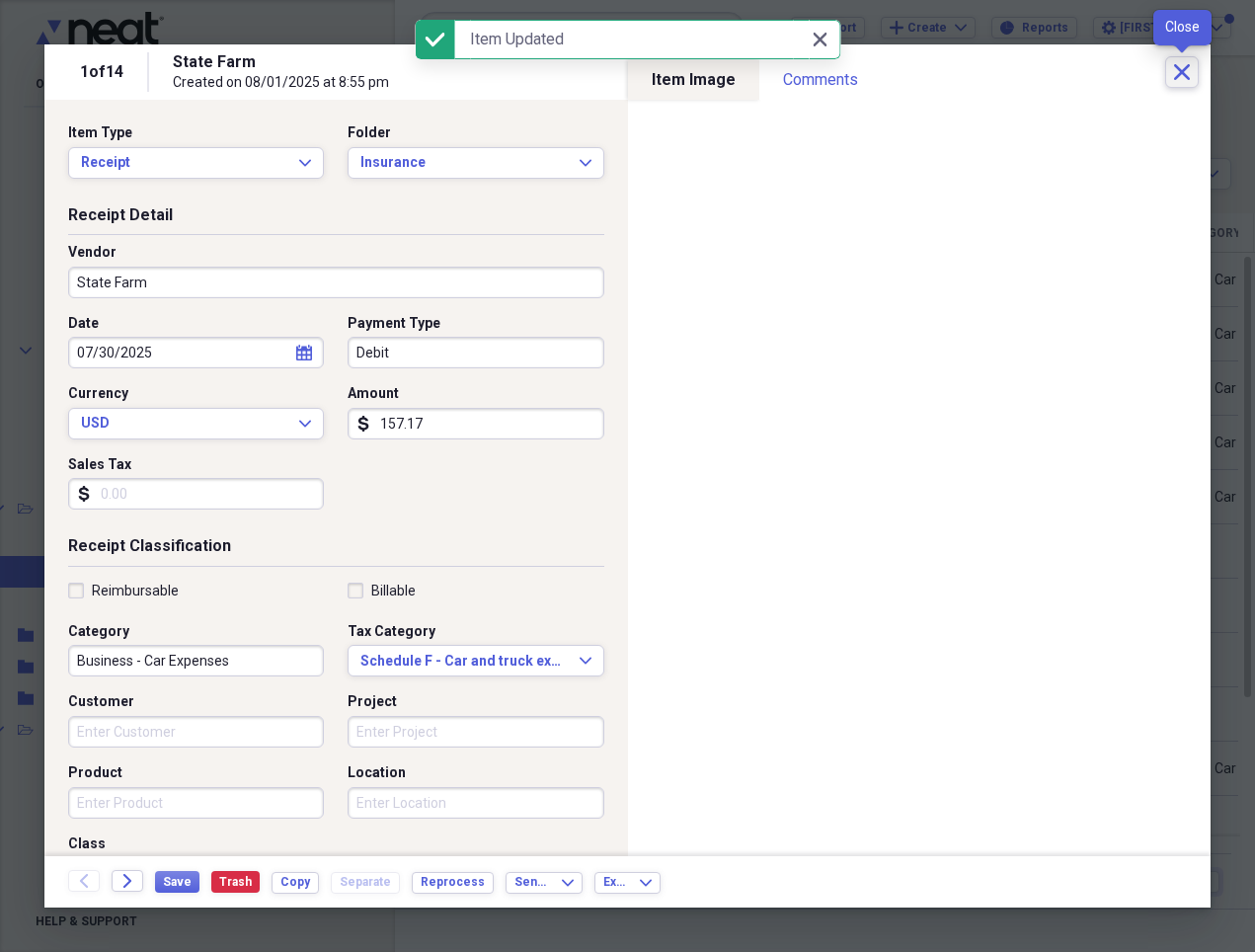 click on "Close" 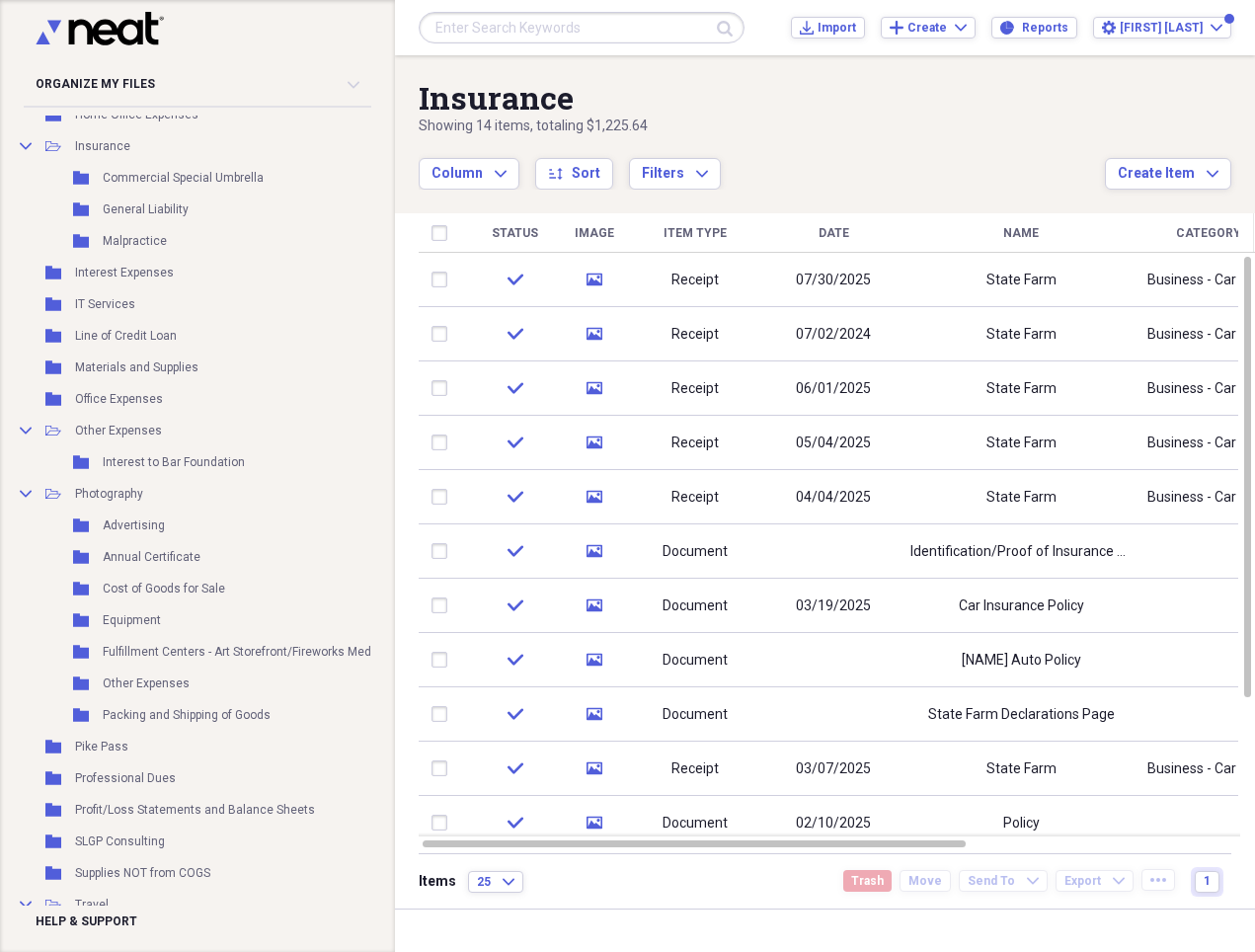 scroll, scrollTop: 1917, scrollLeft: 73, axis: both 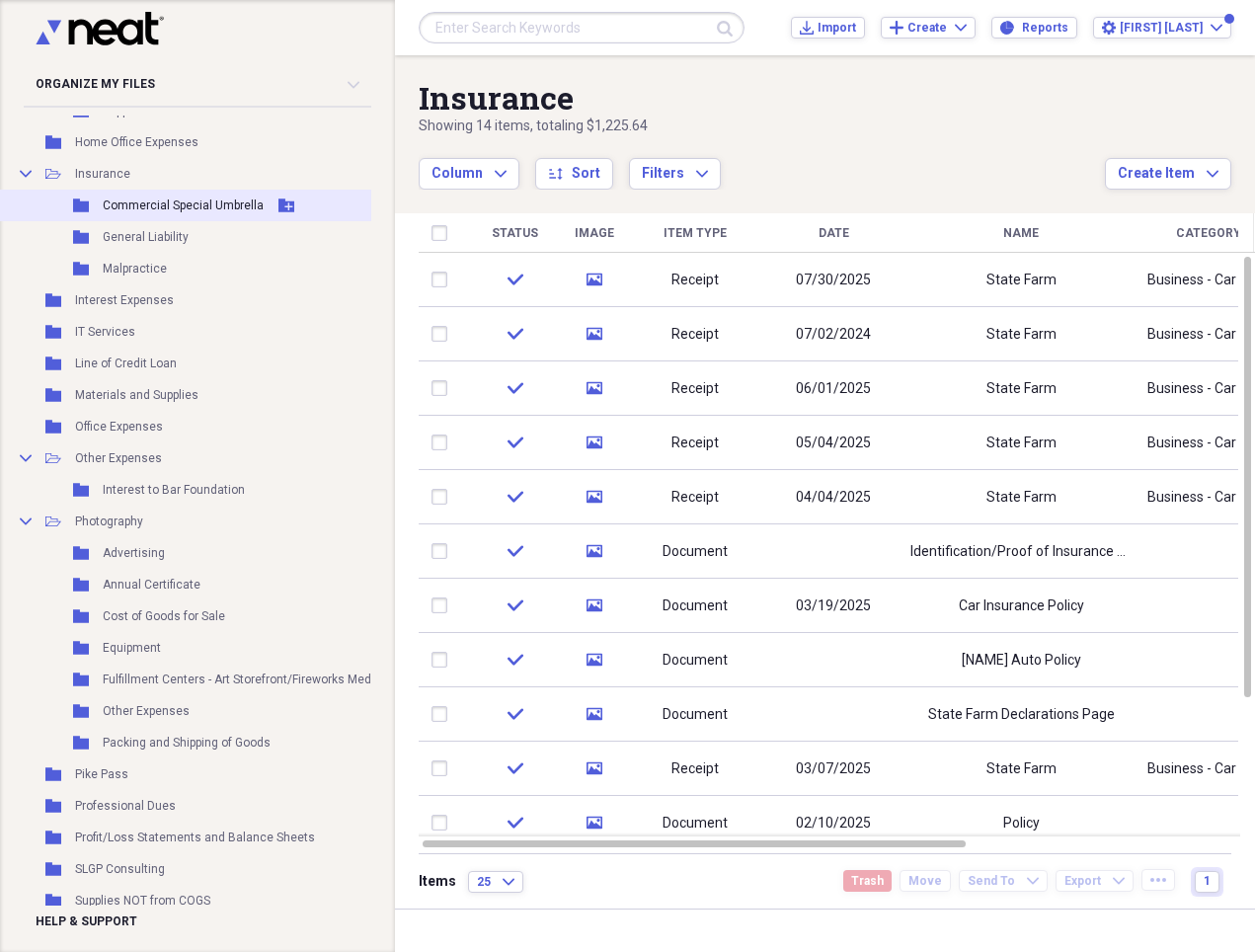 click on "Commercial Special Umbrella" at bounding box center (183, 205) 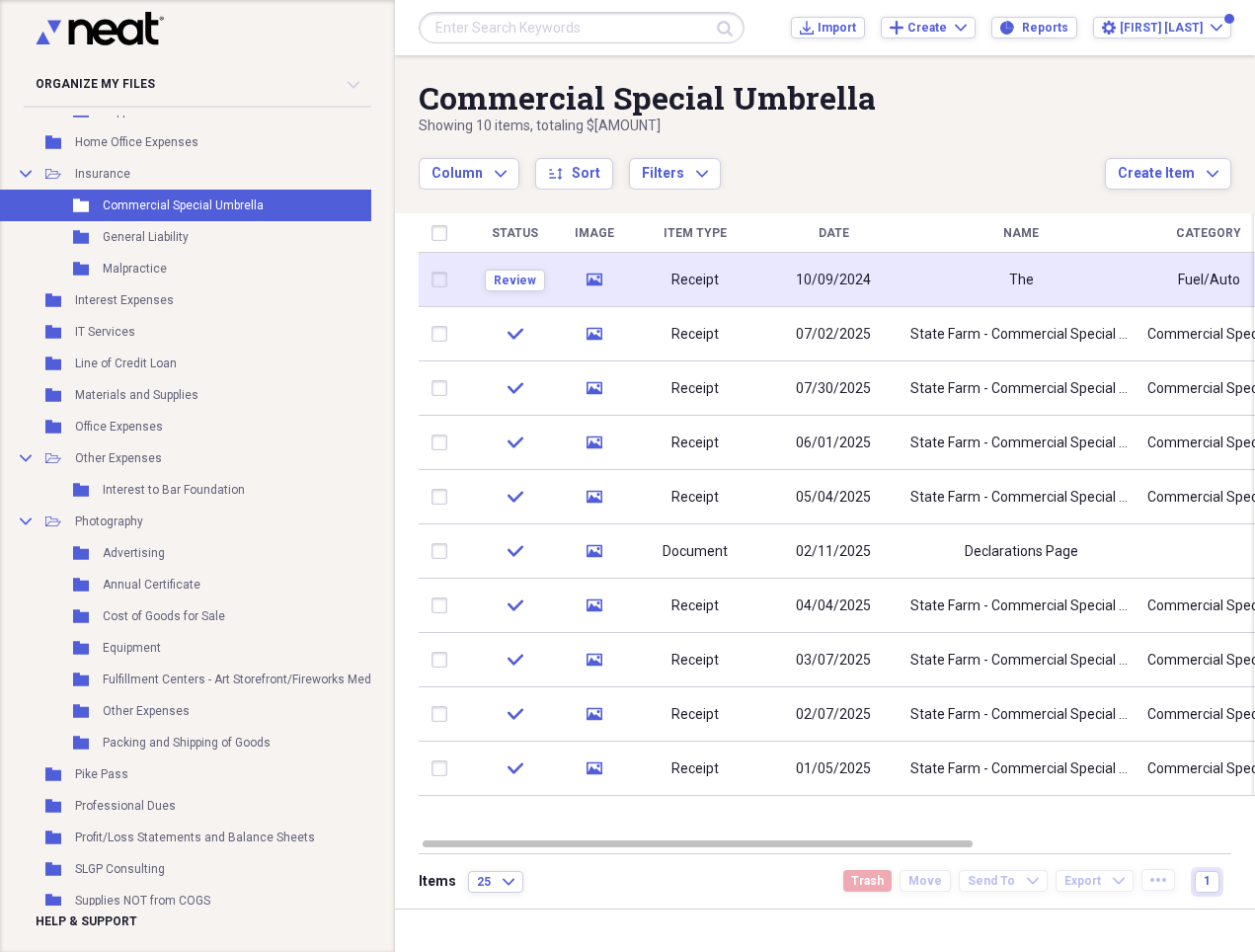 click on "The" at bounding box center [1021, 279] 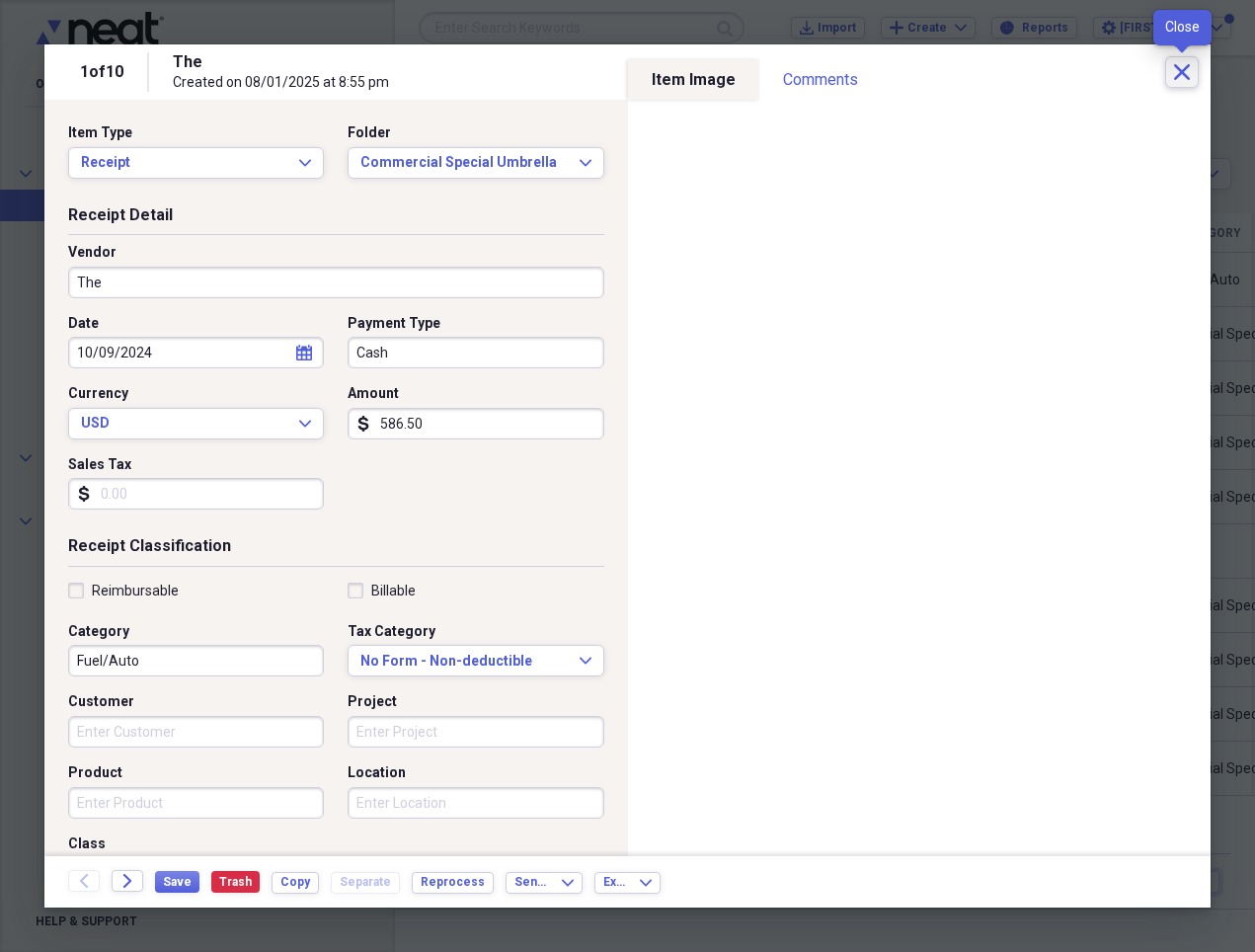 click 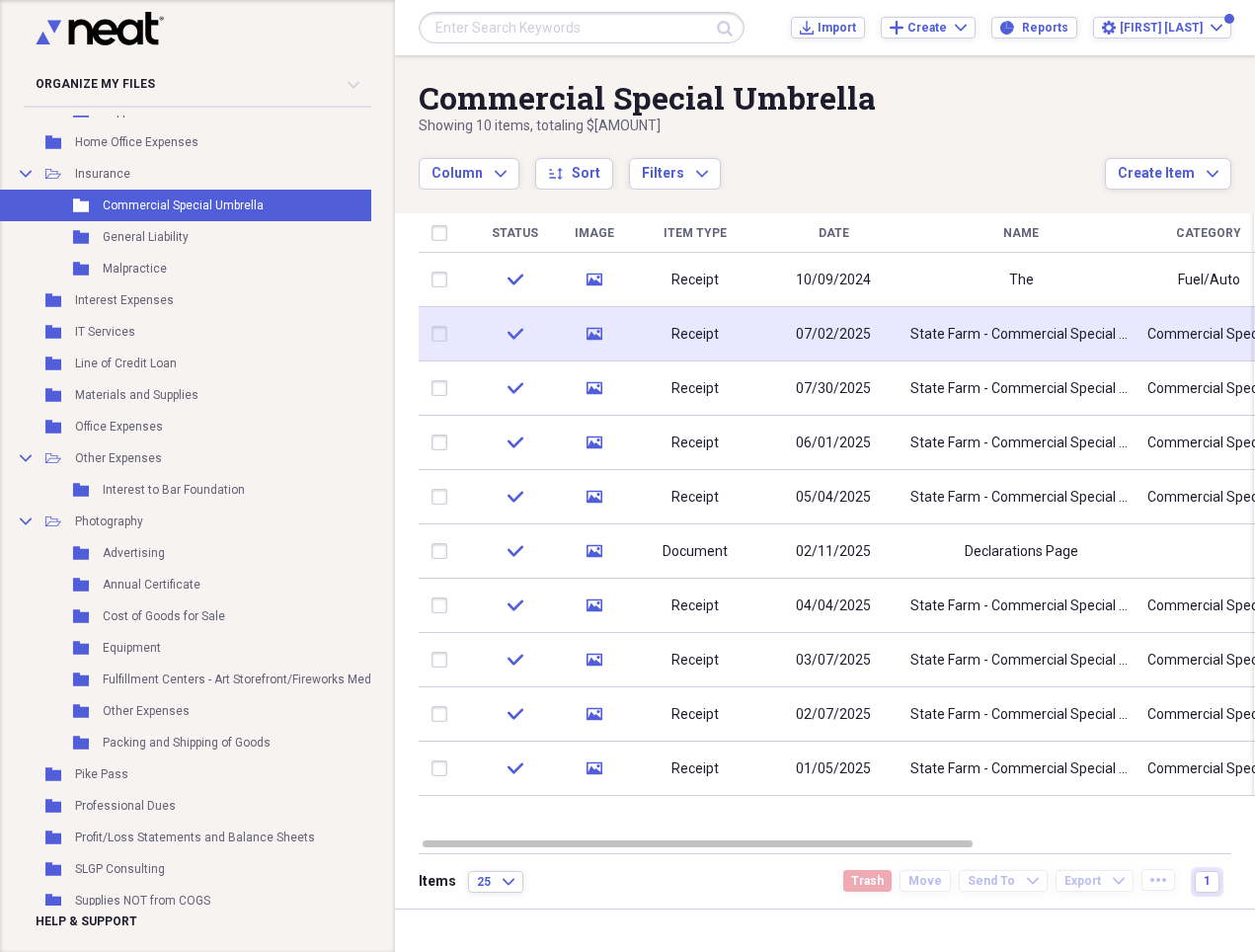 click on "[BRAND] - Commercial Special Umbrella Policy" at bounding box center (1021, 335) 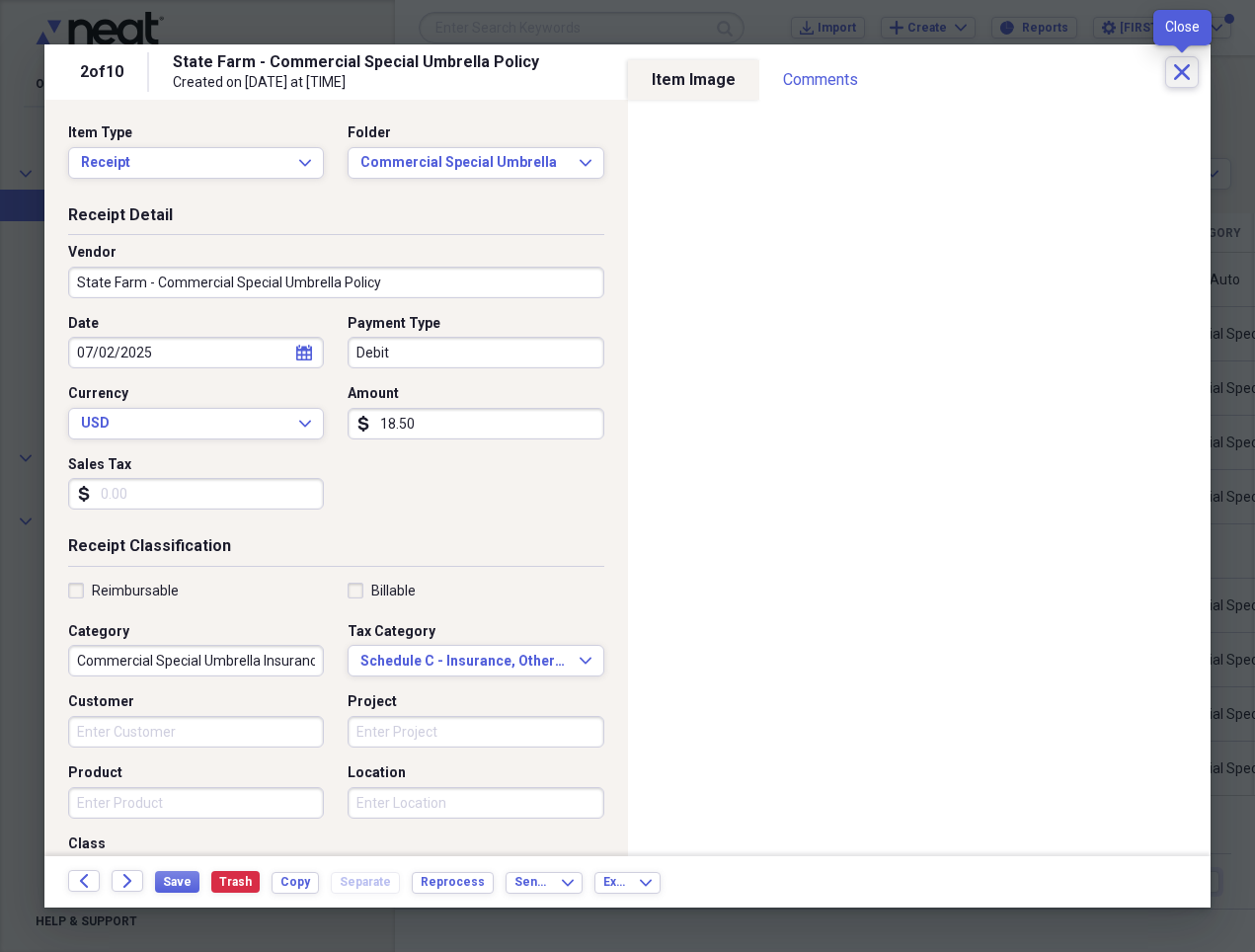 click on "Close" at bounding box center (1182, 72) 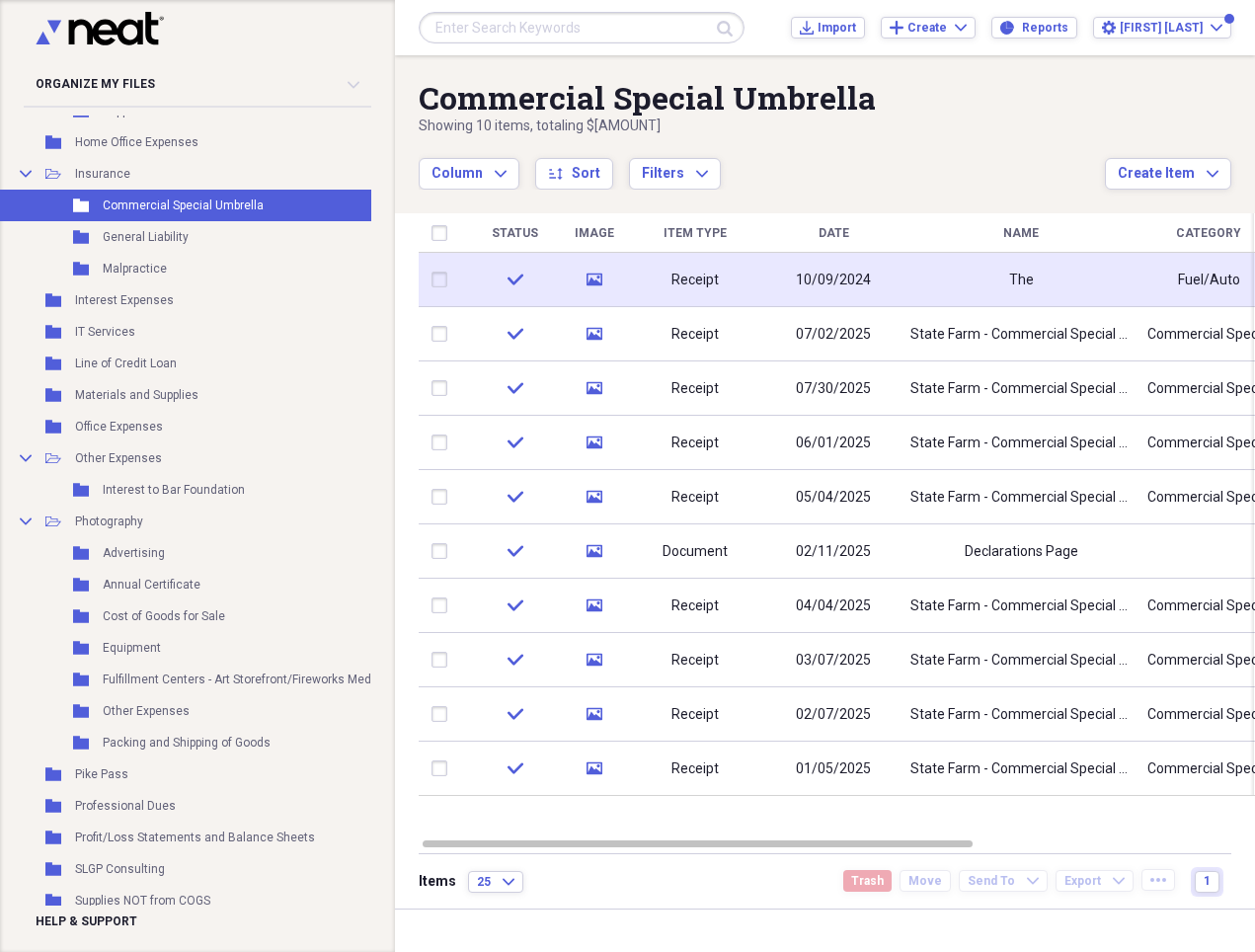click on "The" at bounding box center [1021, 279] 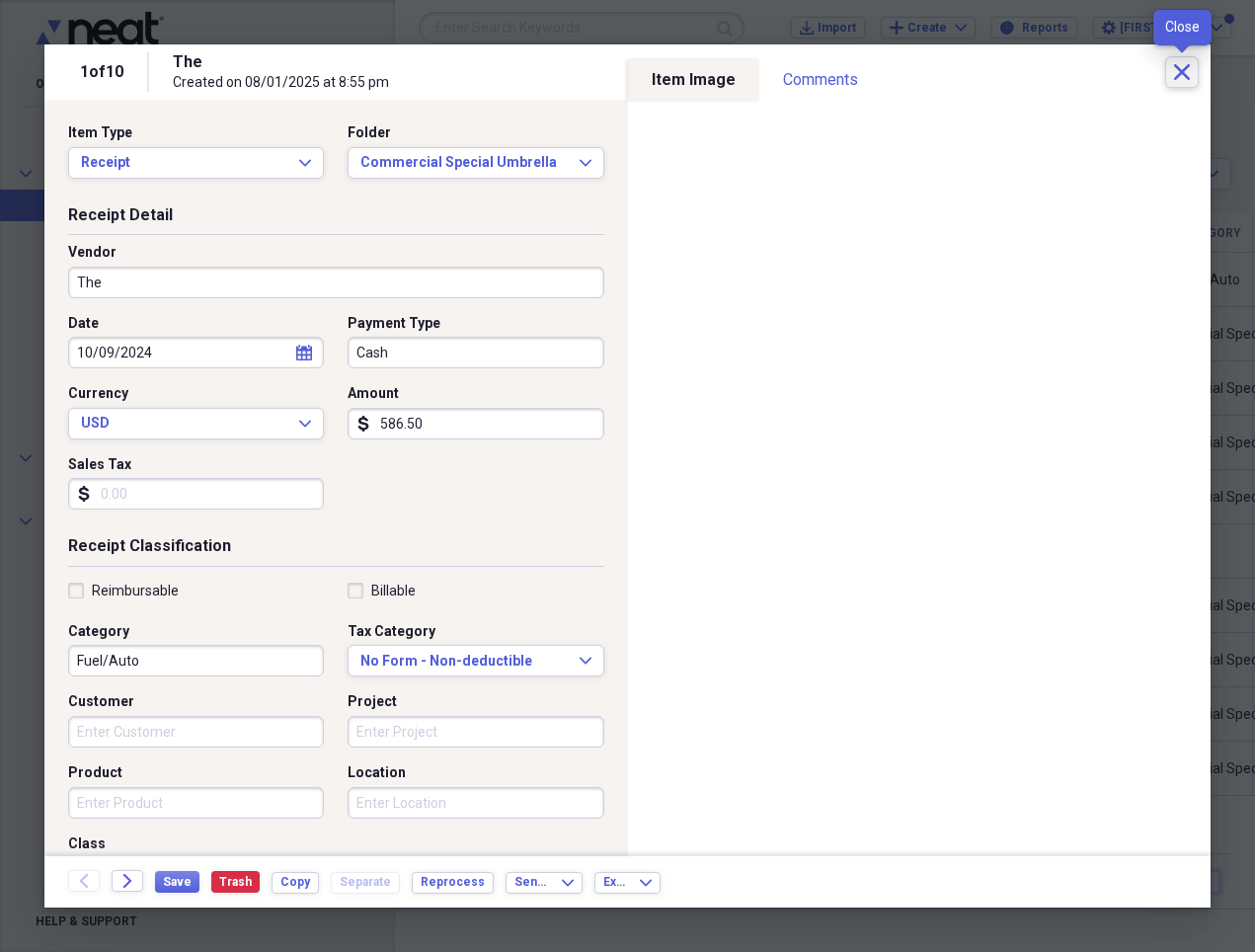 click 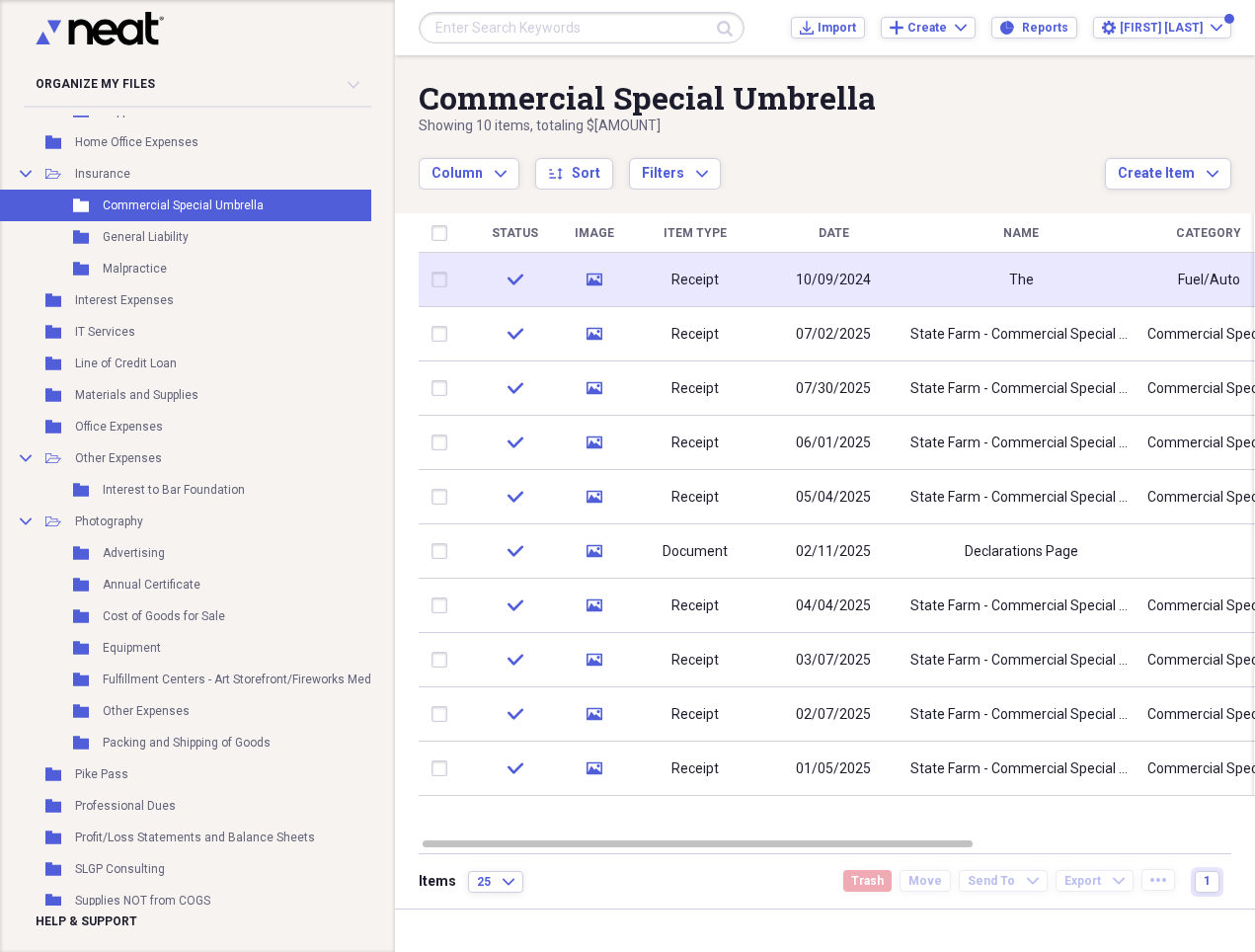 click on "10/09/2024" at bounding box center [833, 280] 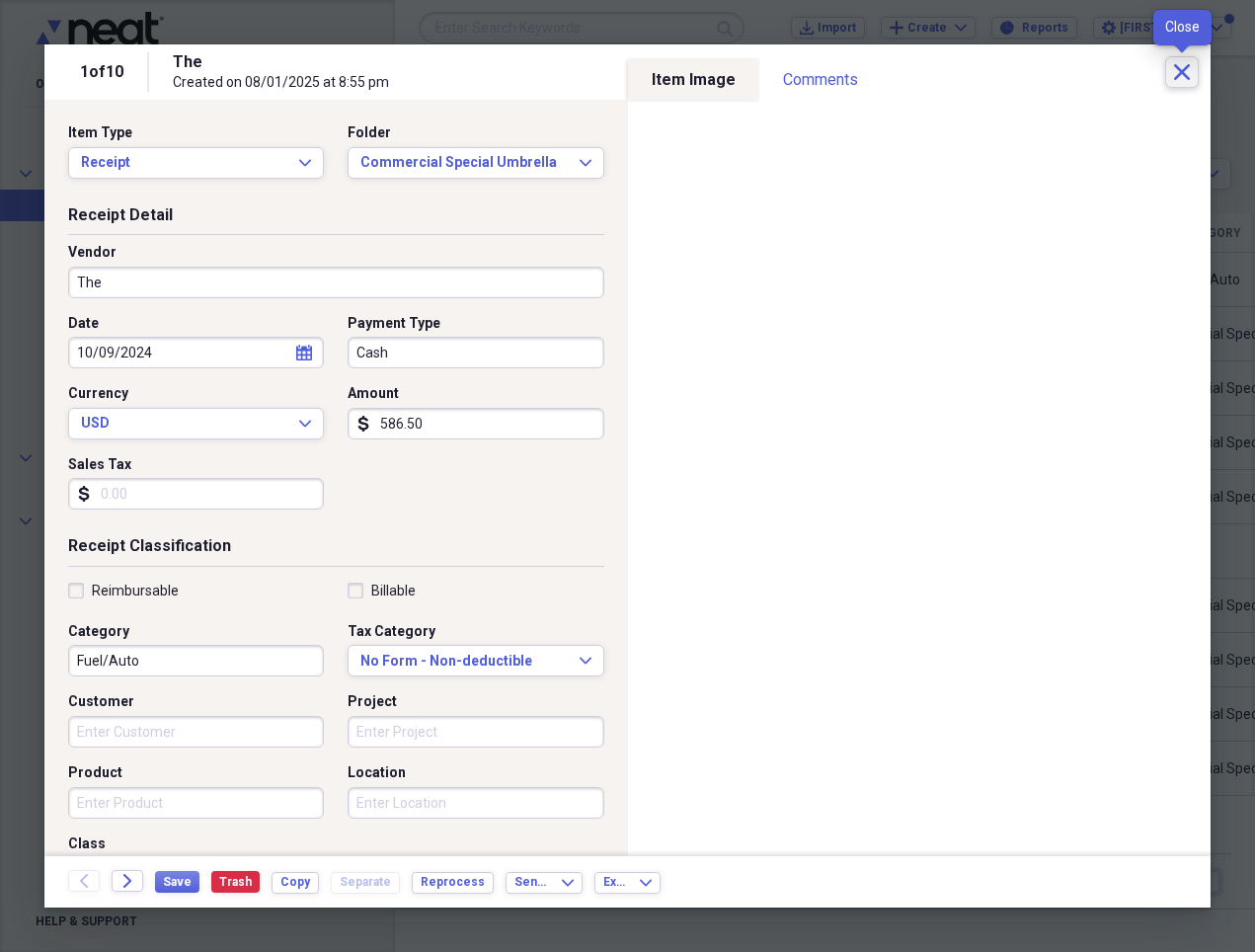 click 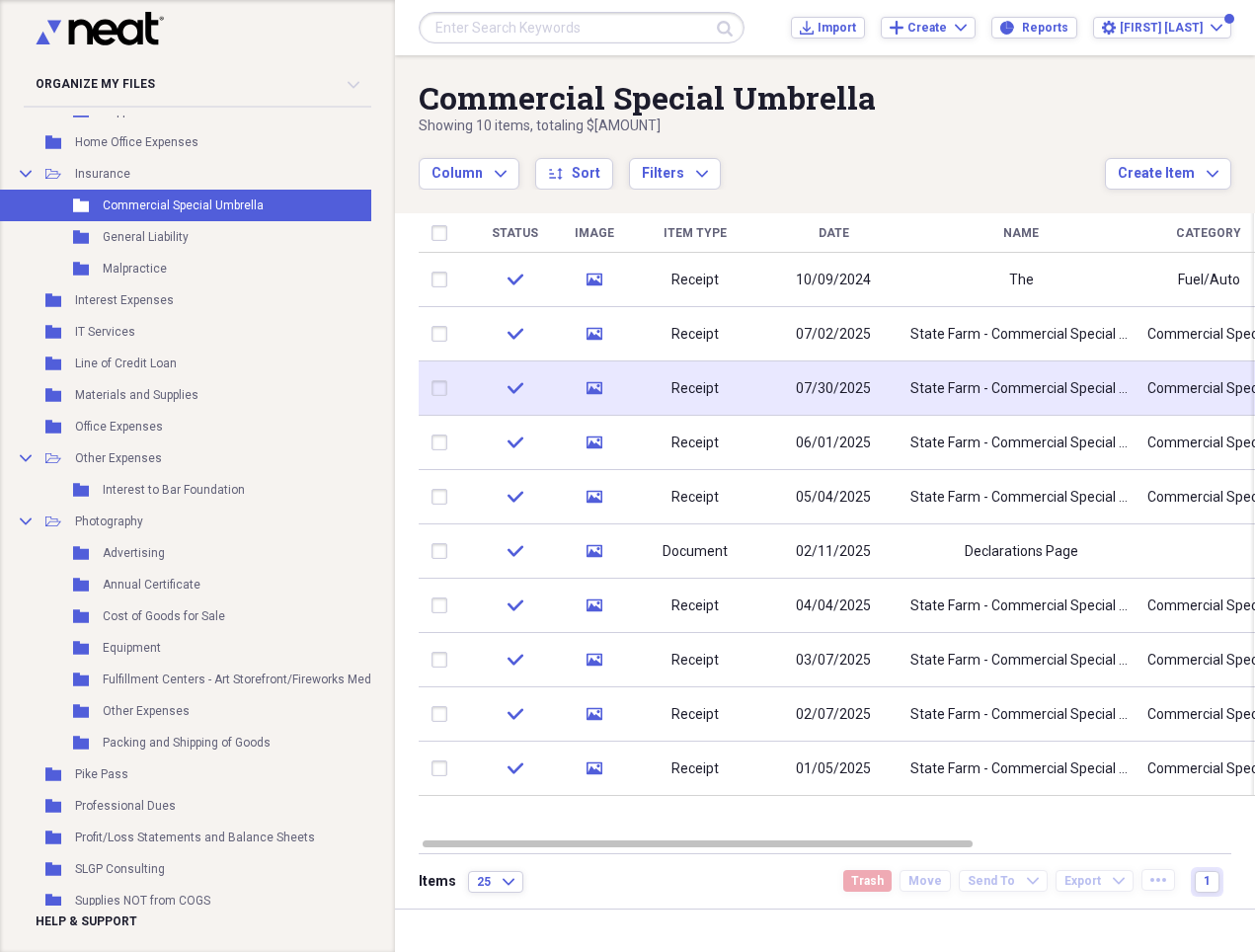 click on "[BRAND] - Commercial Special Umbrella Policy" at bounding box center (1021, 389) 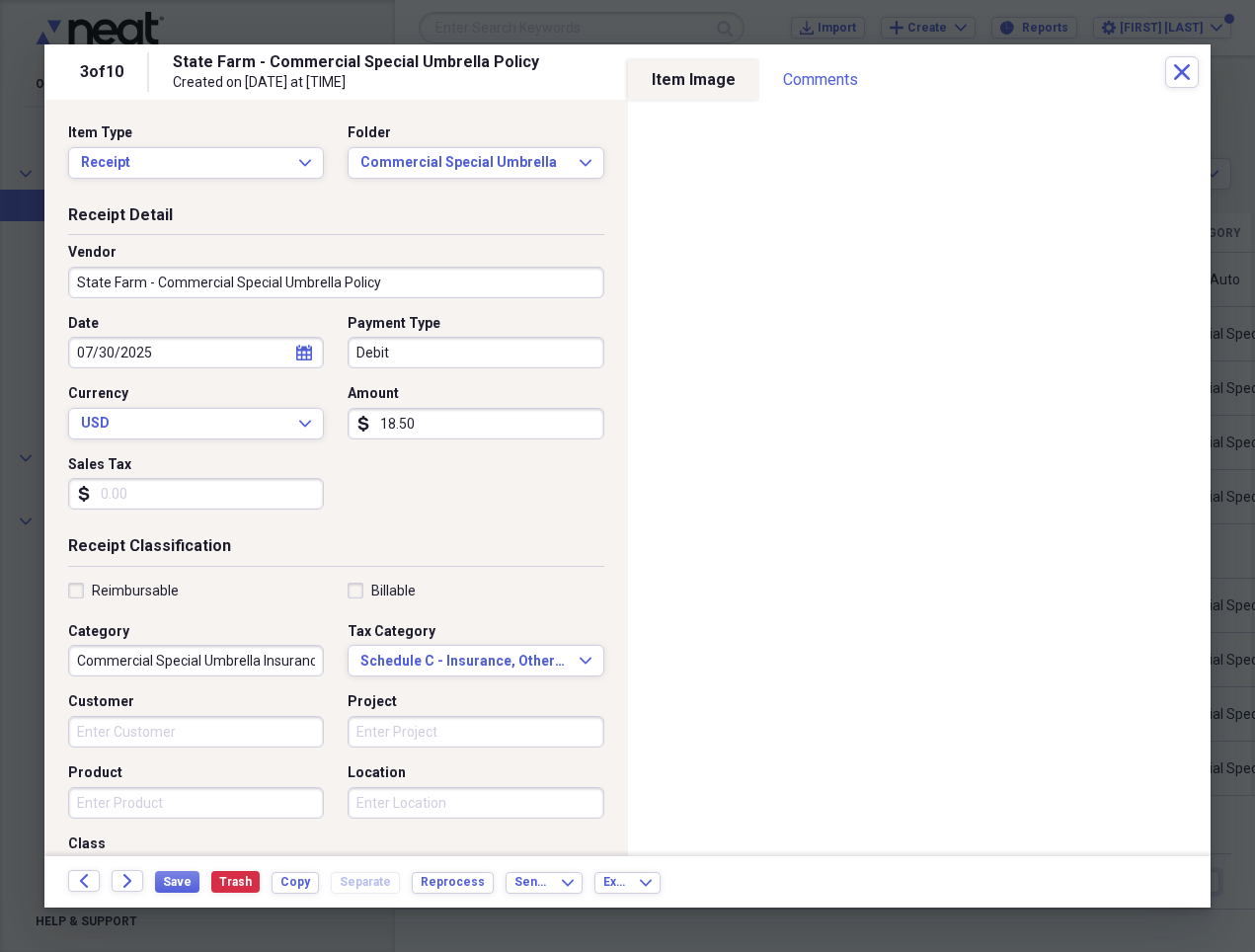 click 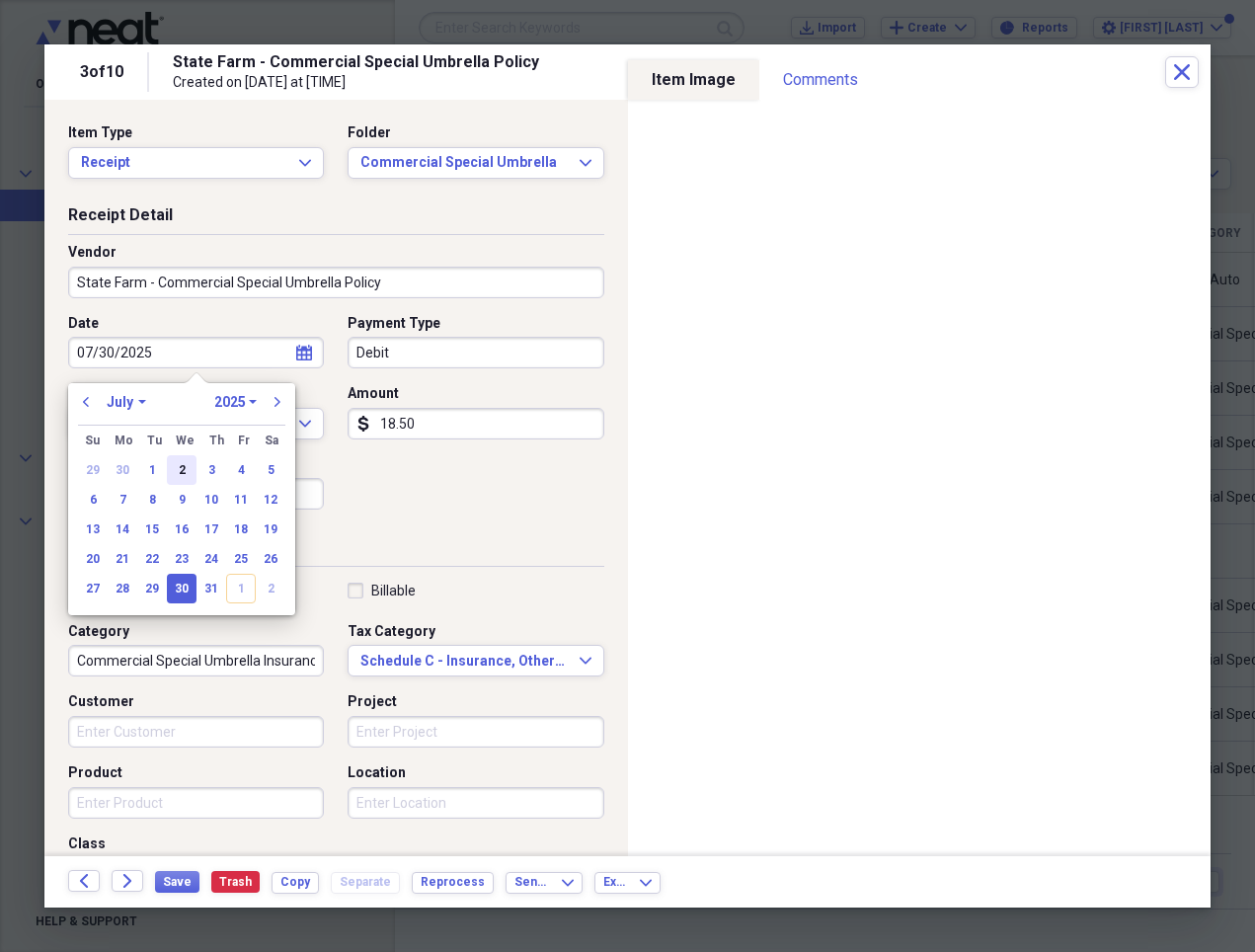 click on "2" at bounding box center [182, 470] 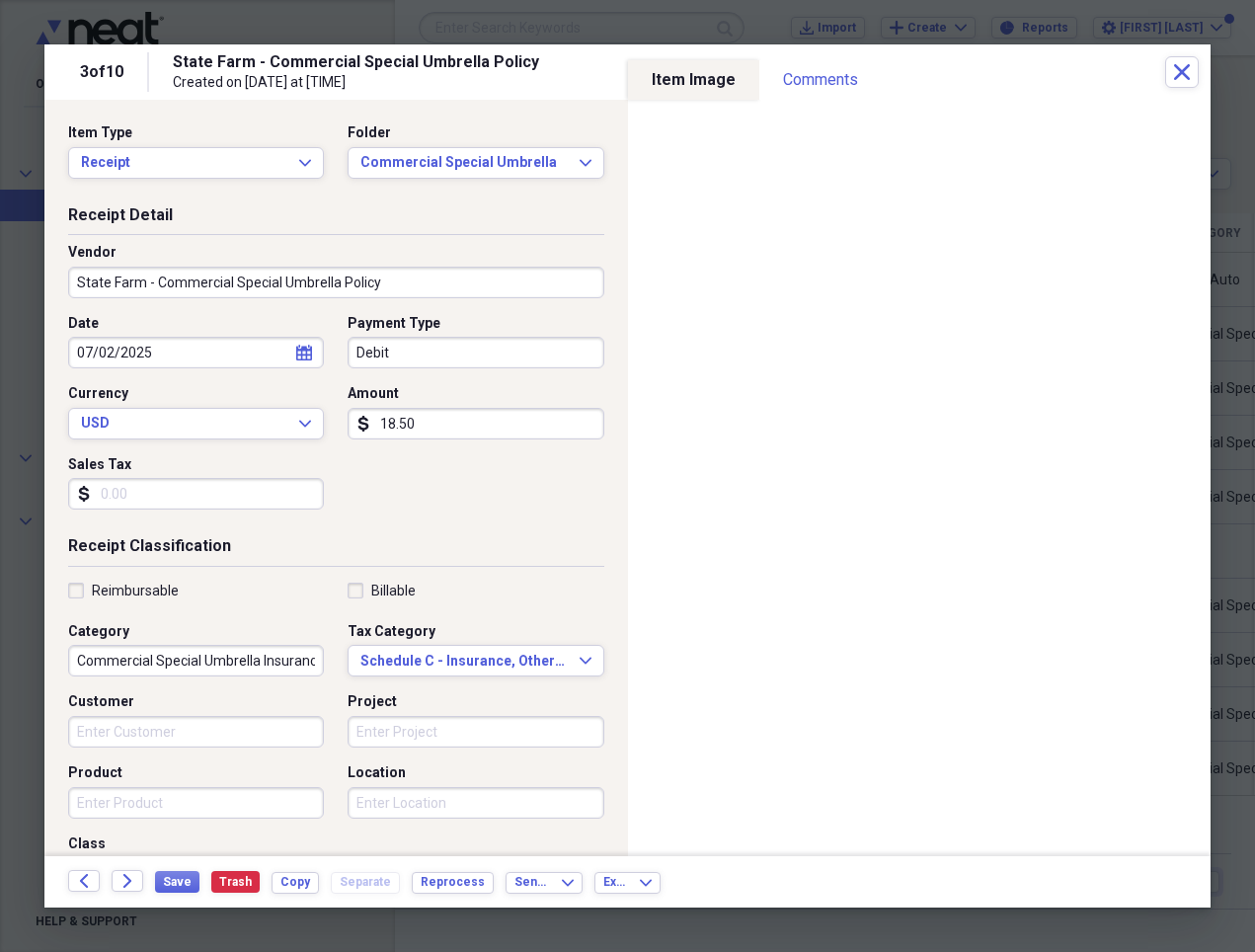 type on "07/02/2025" 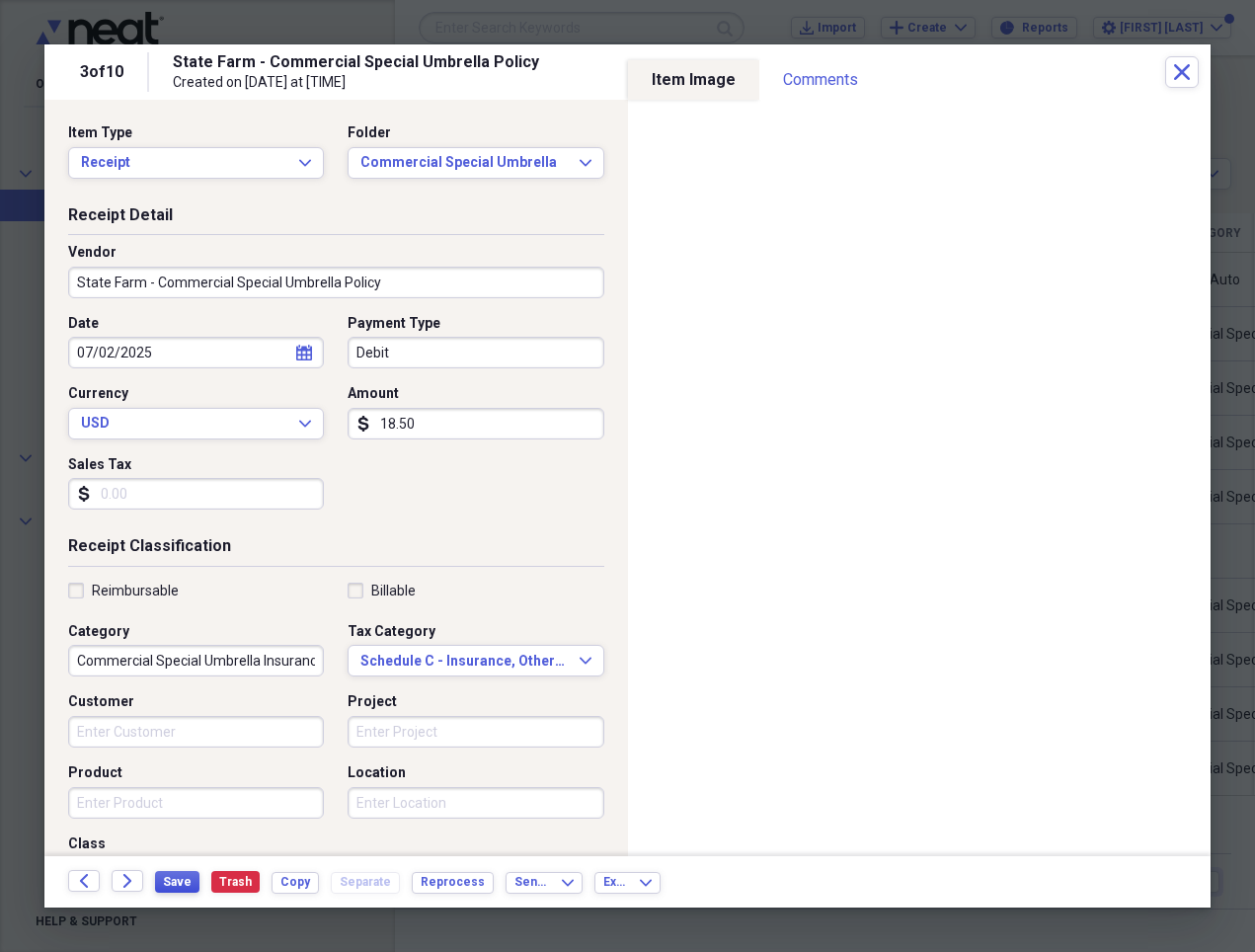 click on "Save" at bounding box center [177, 882] 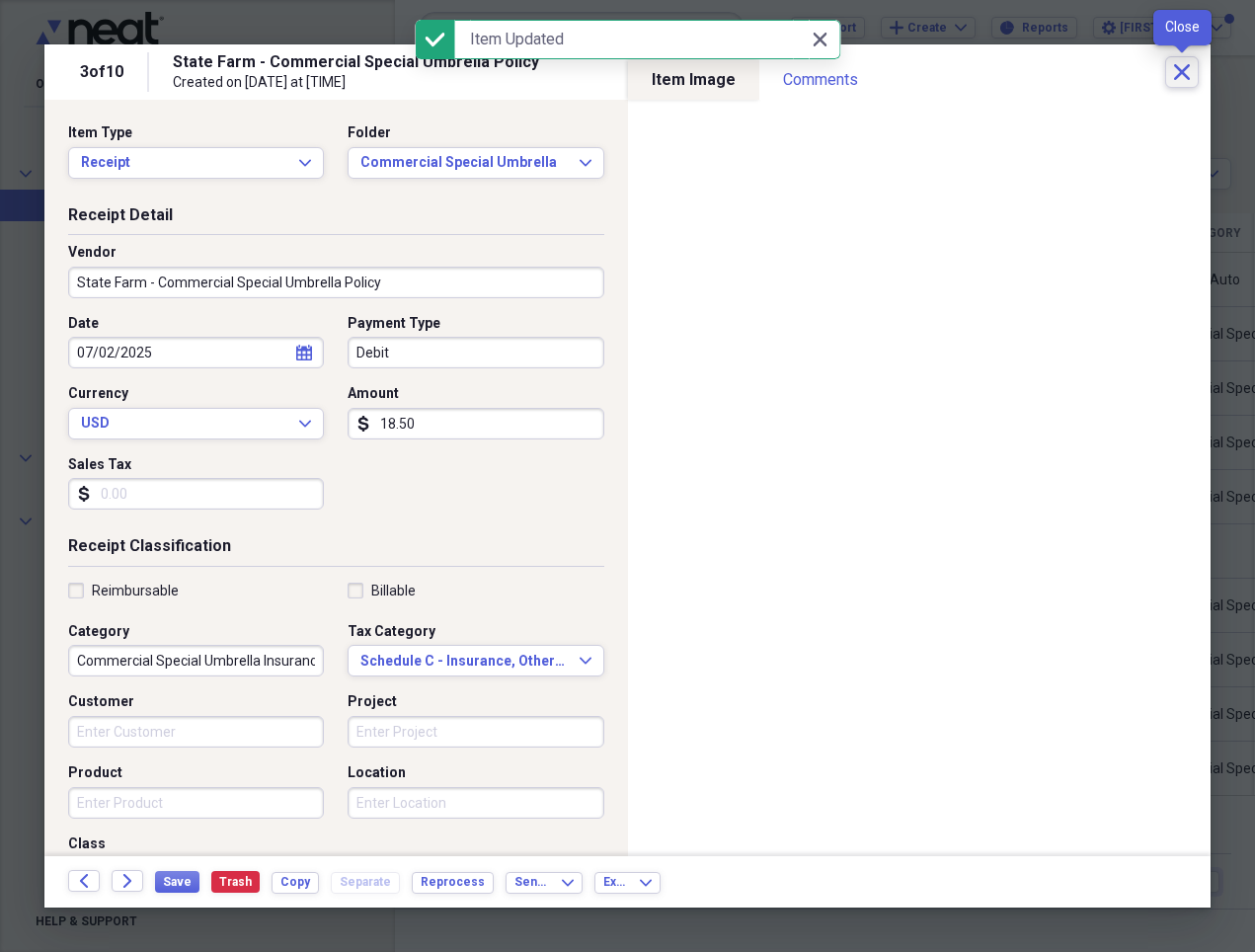 click 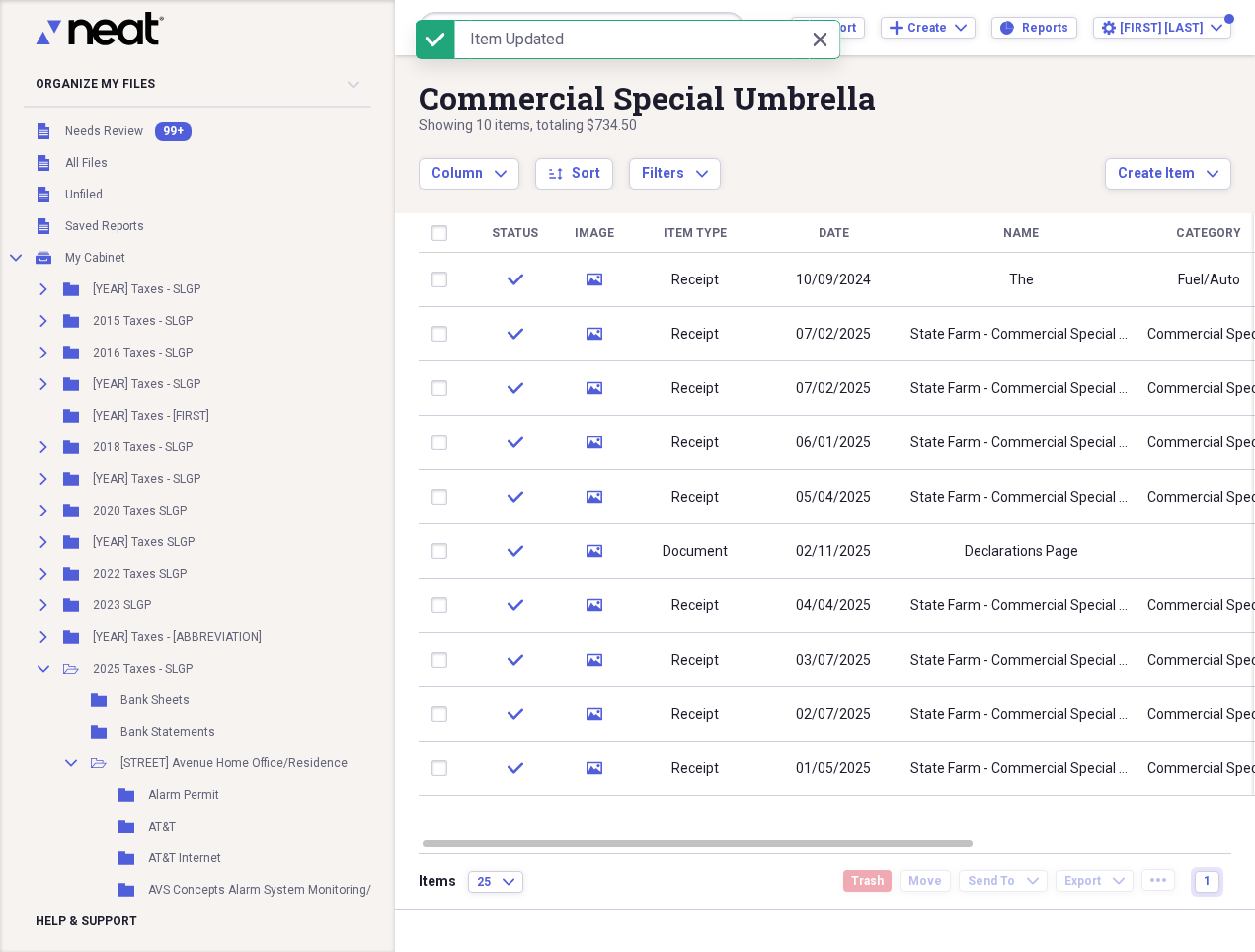 scroll, scrollTop: 0, scrollLeft: 0, axis: both 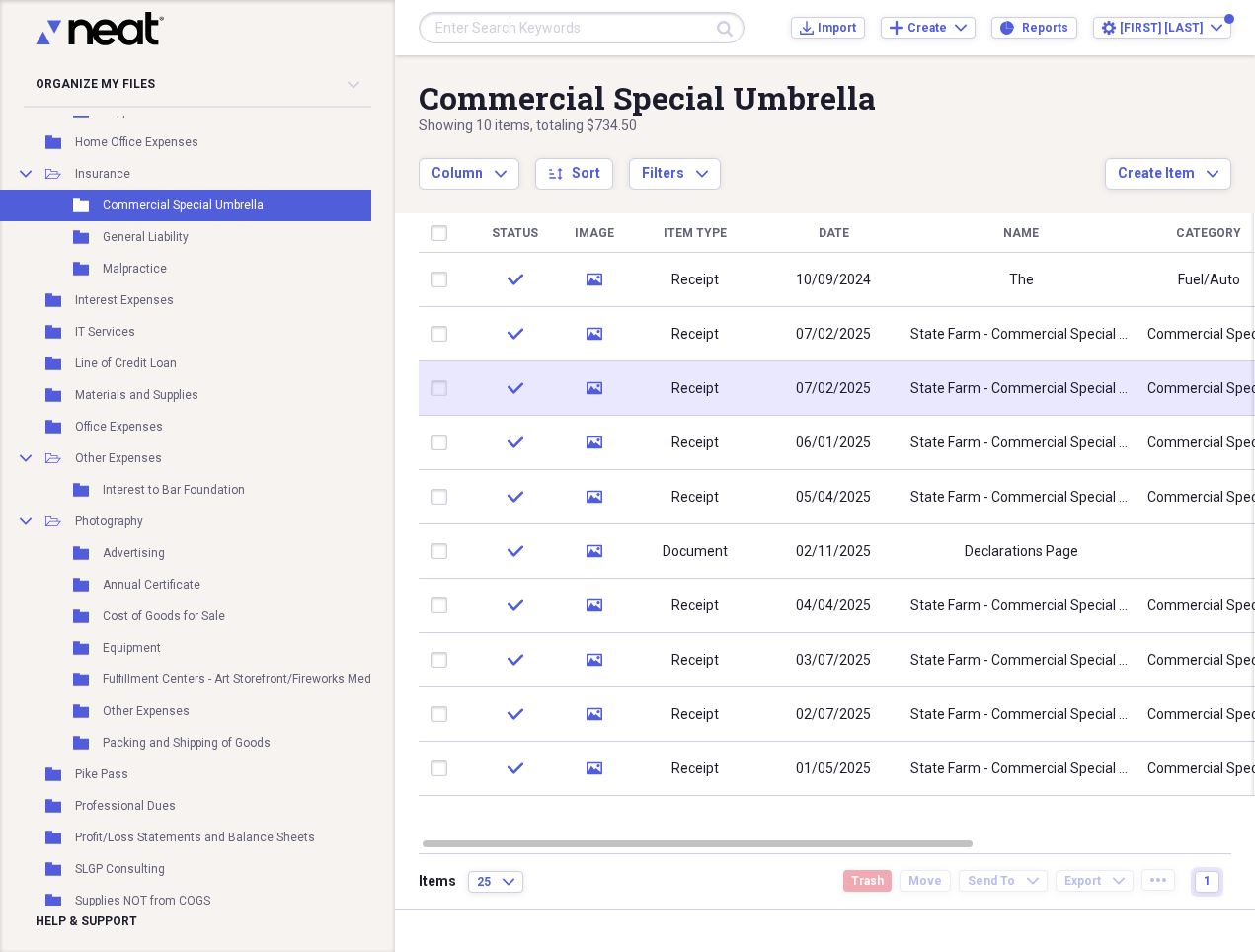 click on "[BRAND] - Commercial Special Umbrella Policy" at bounding box center (1021, 389) 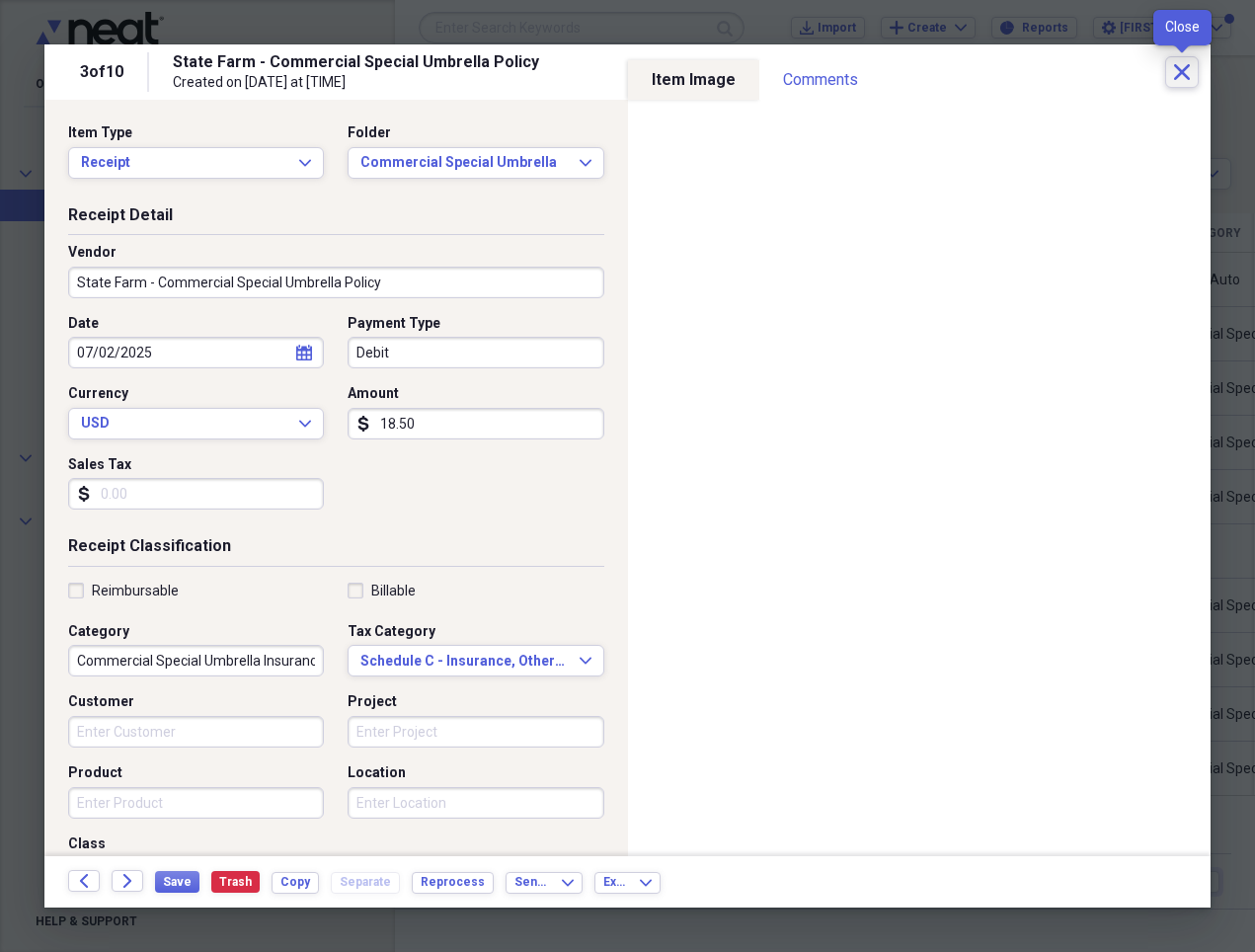 click 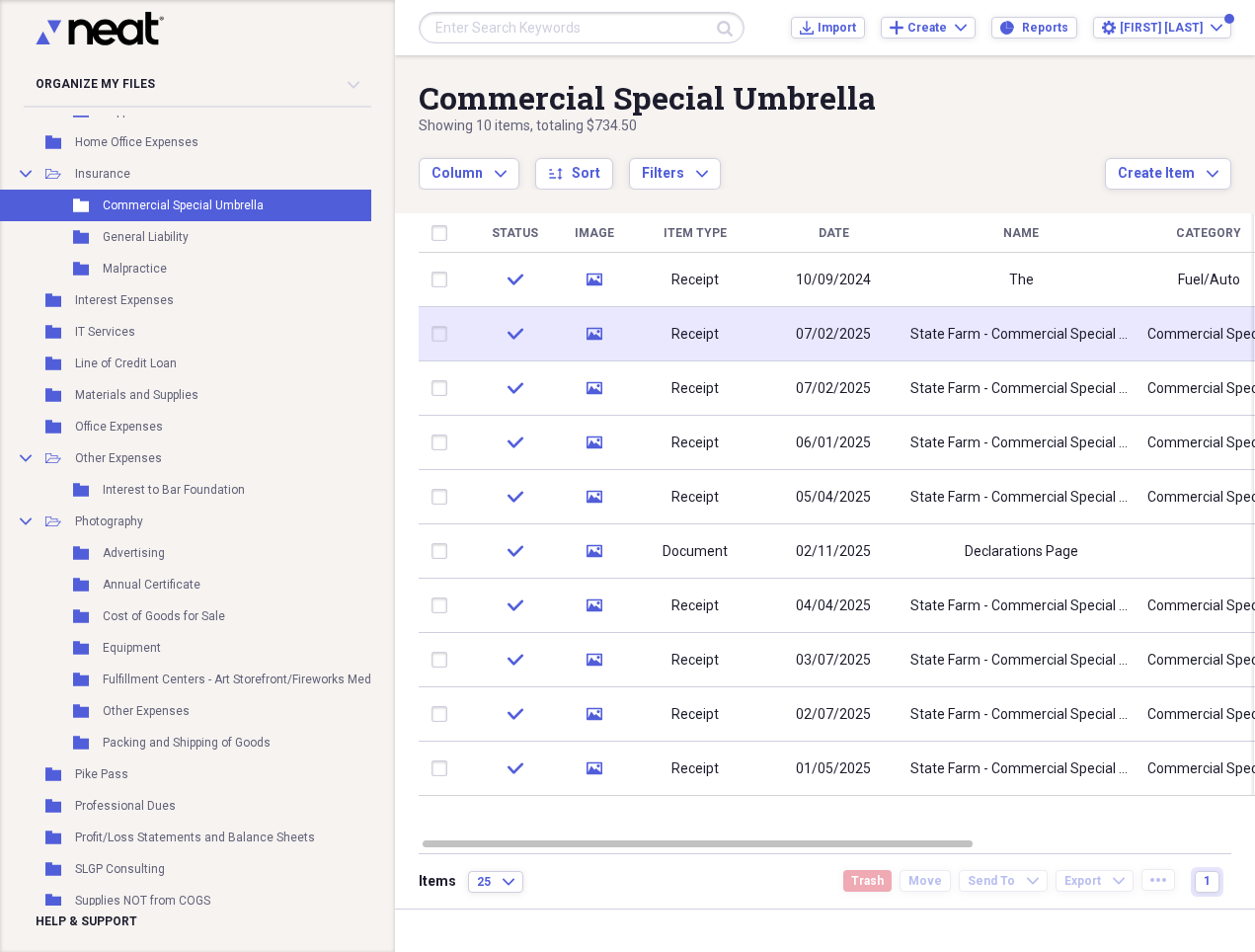 click on "[BRAND] - Commercial Special Umbrella Policy" at bounding box center (1021, 335) 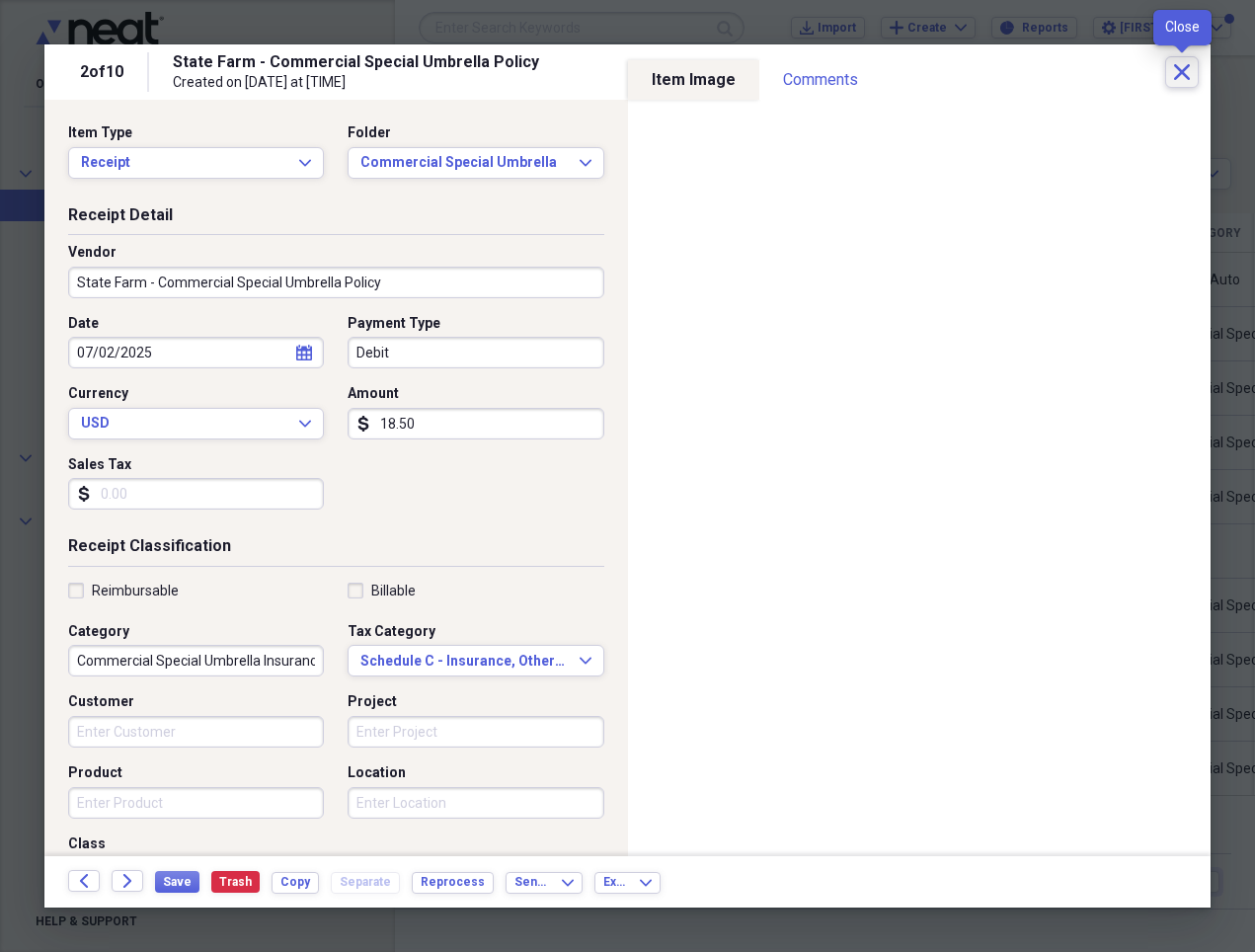 click on "Close" 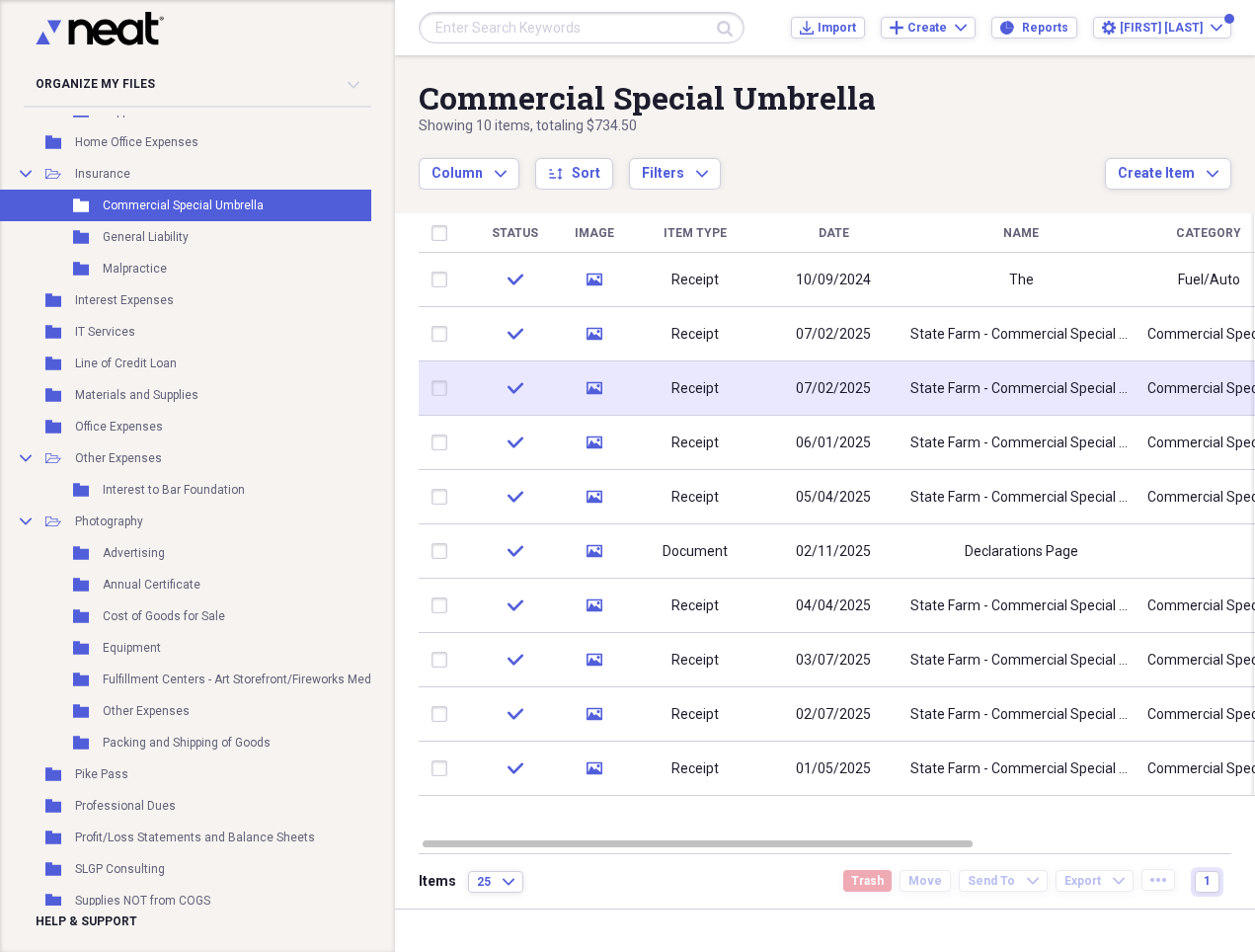 click on "[BRAND] - Commercial Special Umbrella Policy" at bounding box center (1021, 389) 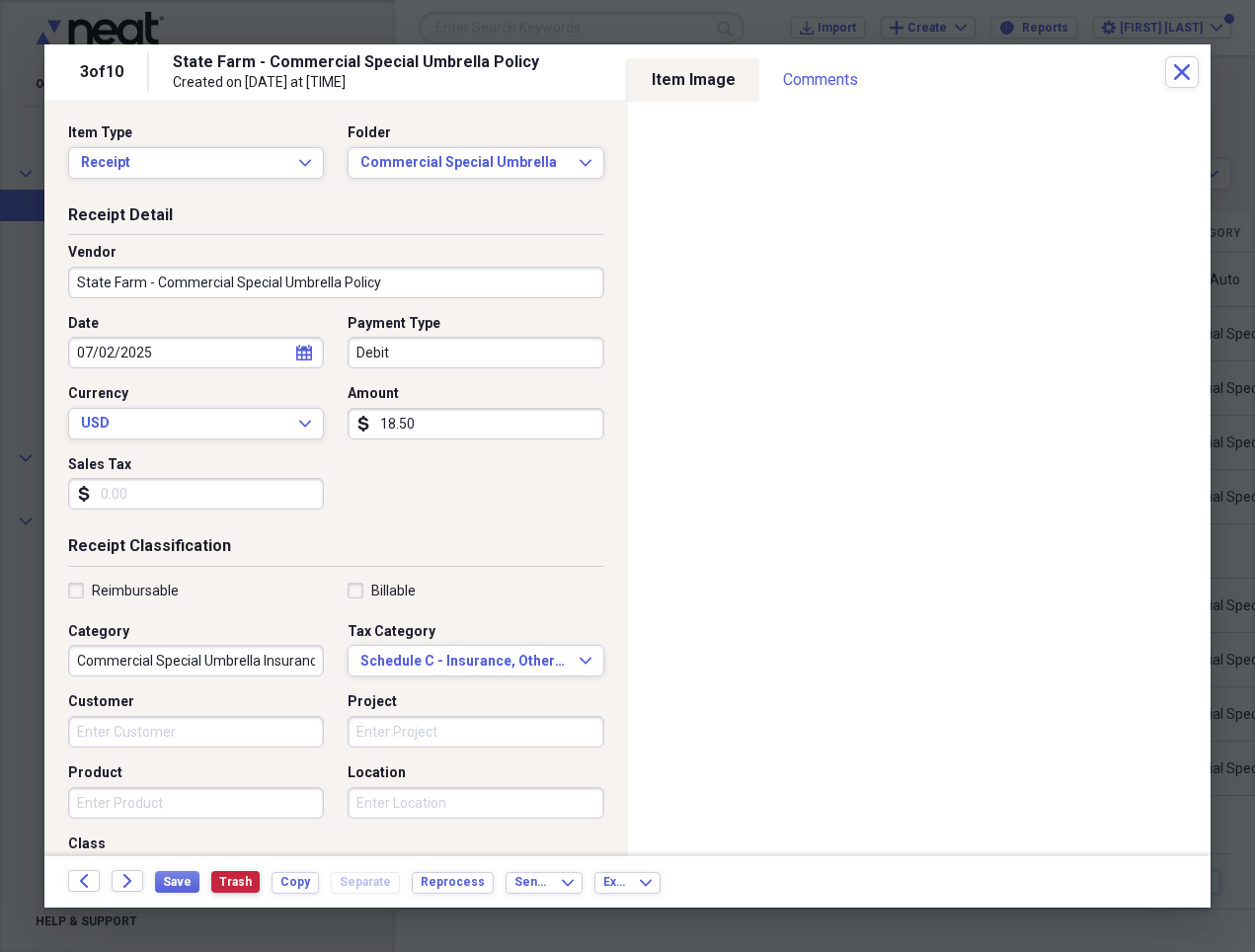 click on "Trash" at bounding box center (235, 882) 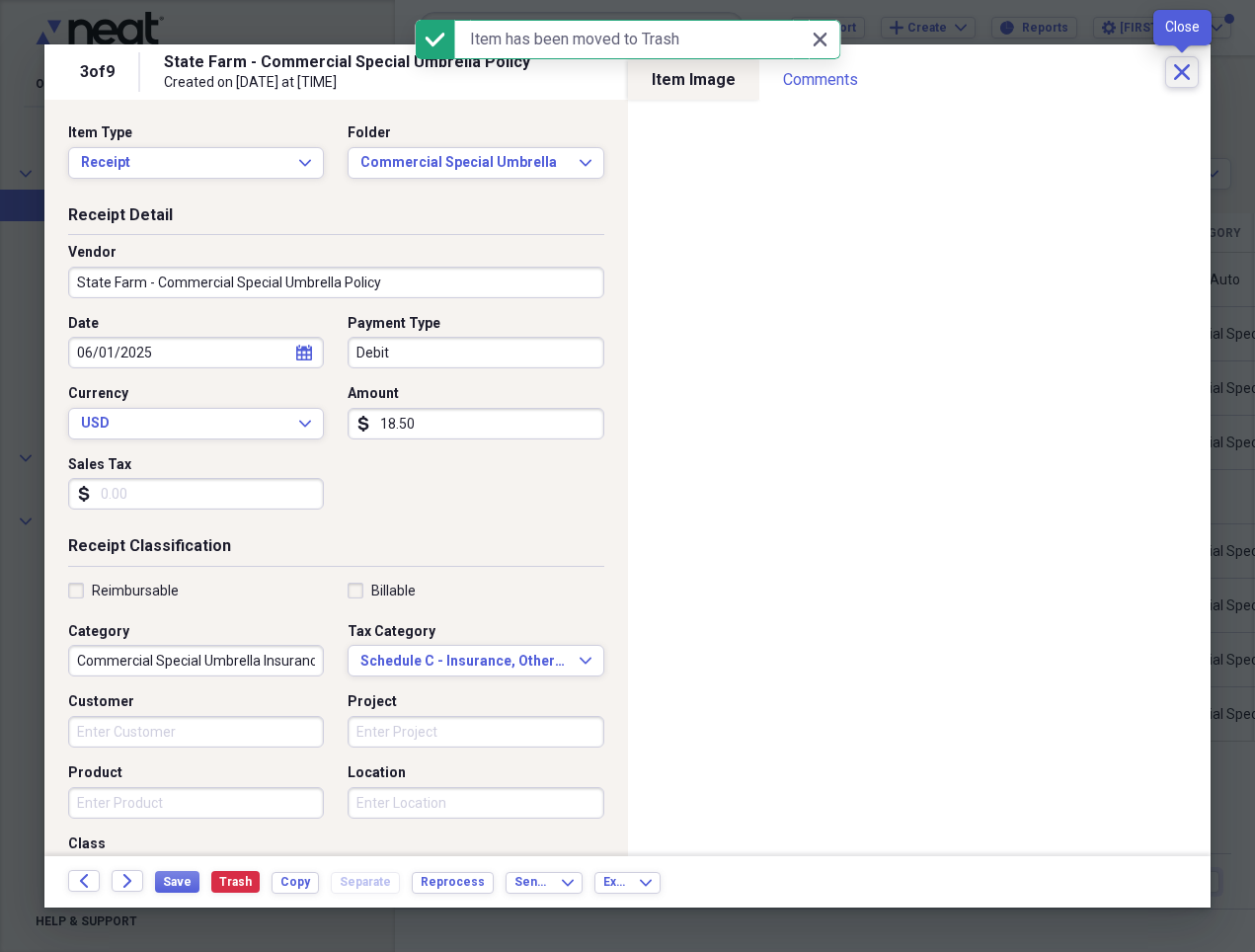 click 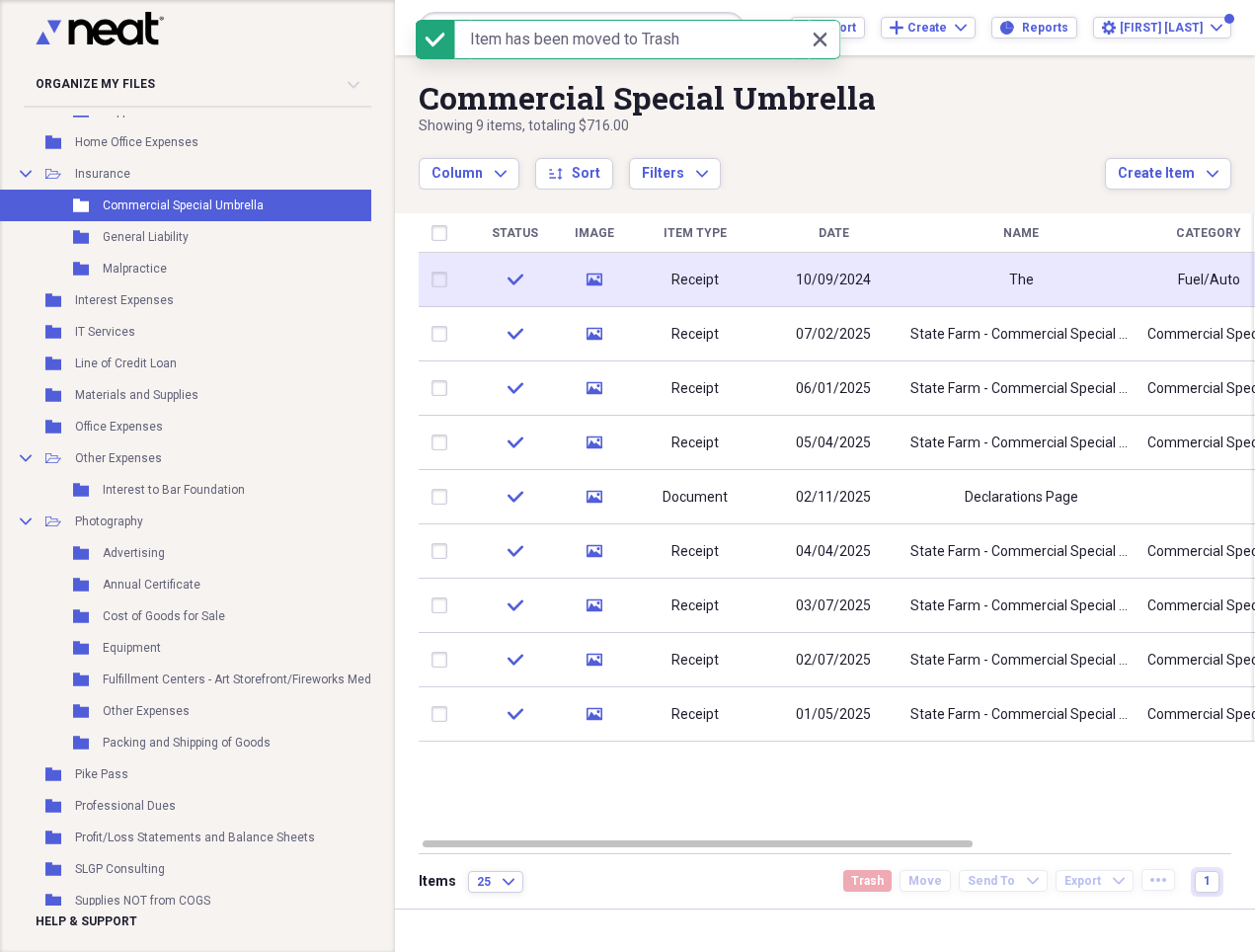 click on "The" at bounding box center (1021, 279) 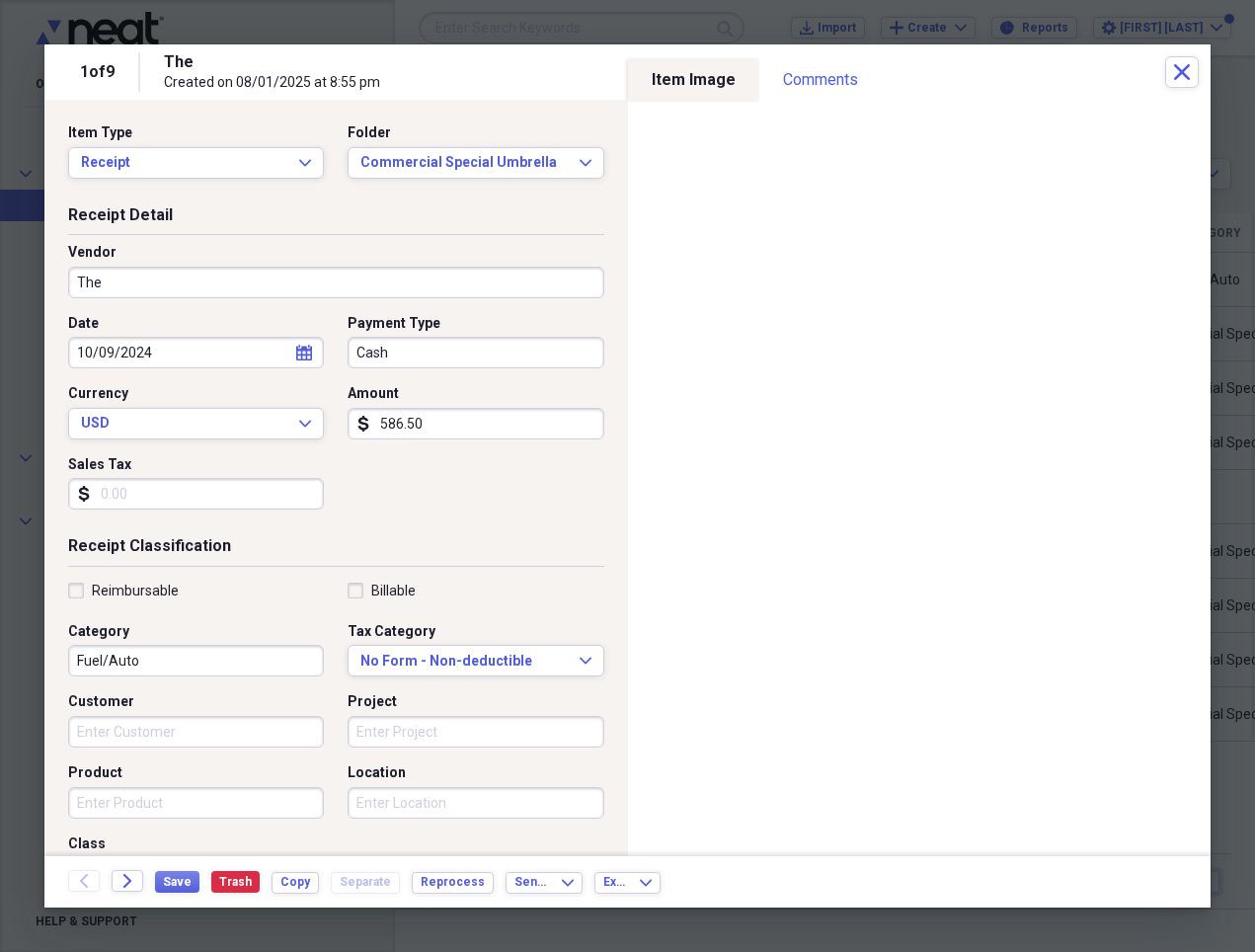 click on "The" at bounding box center [336, 282] 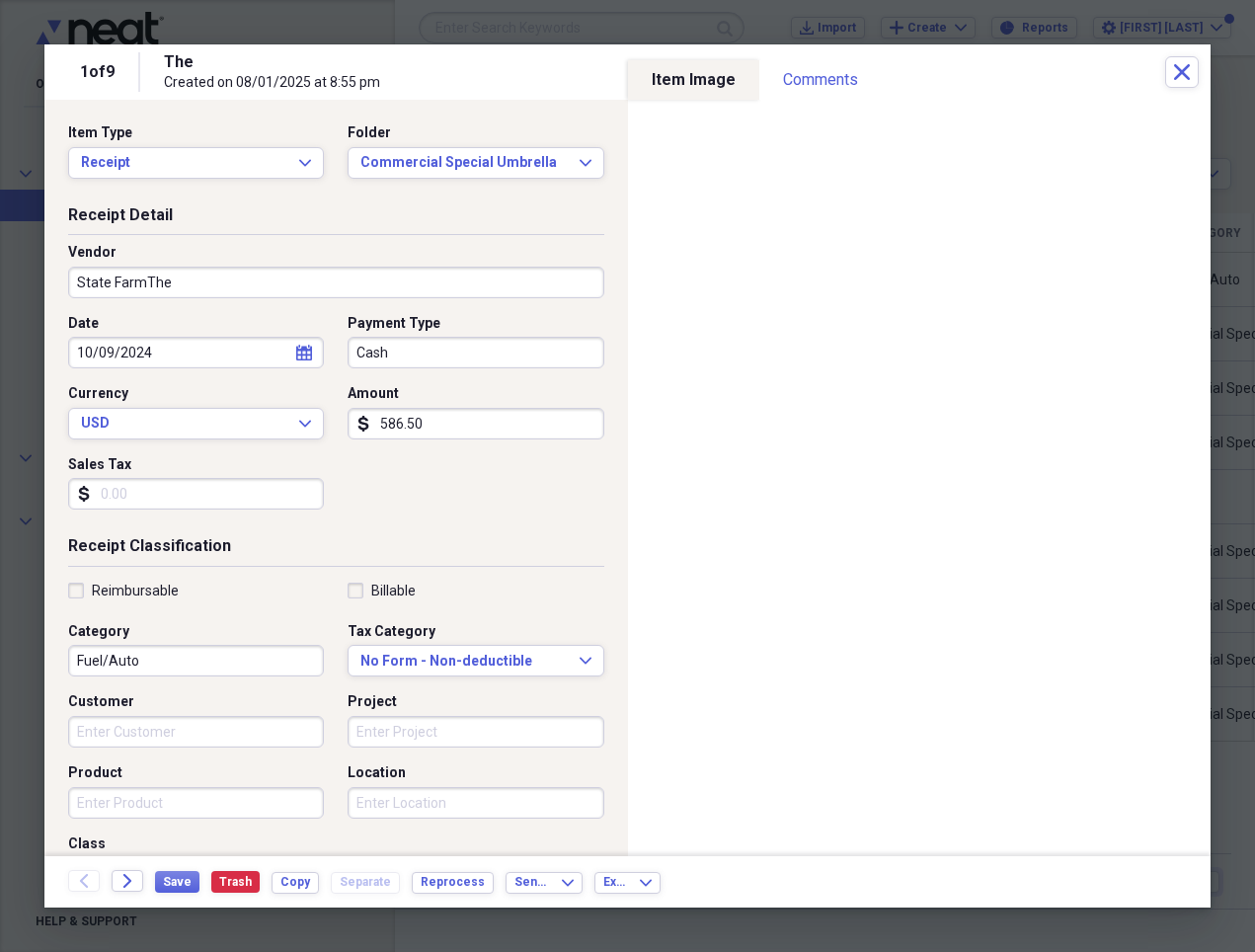 click on "State FarmThe" at bounding box center (336, 282) 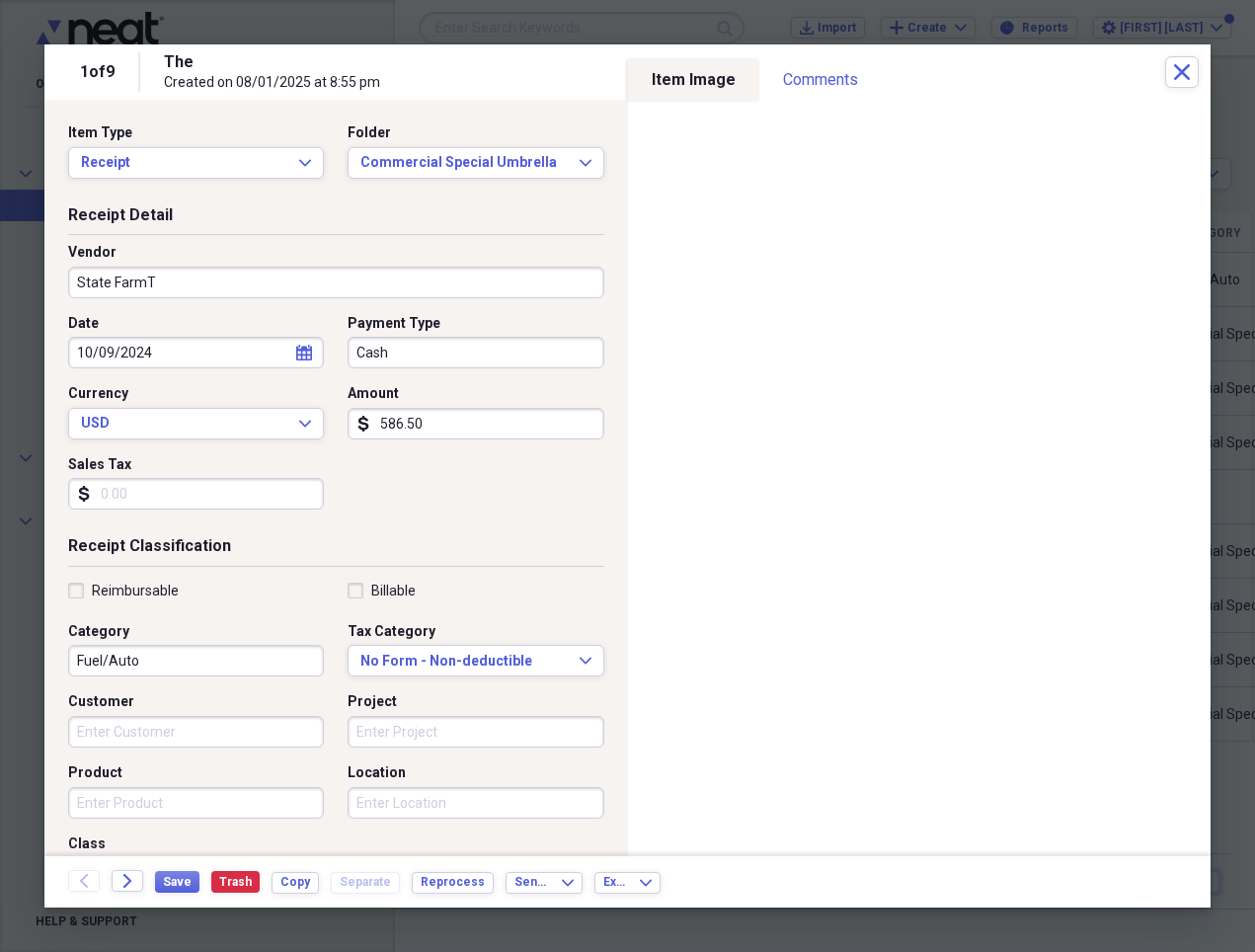 type on "State Farm" 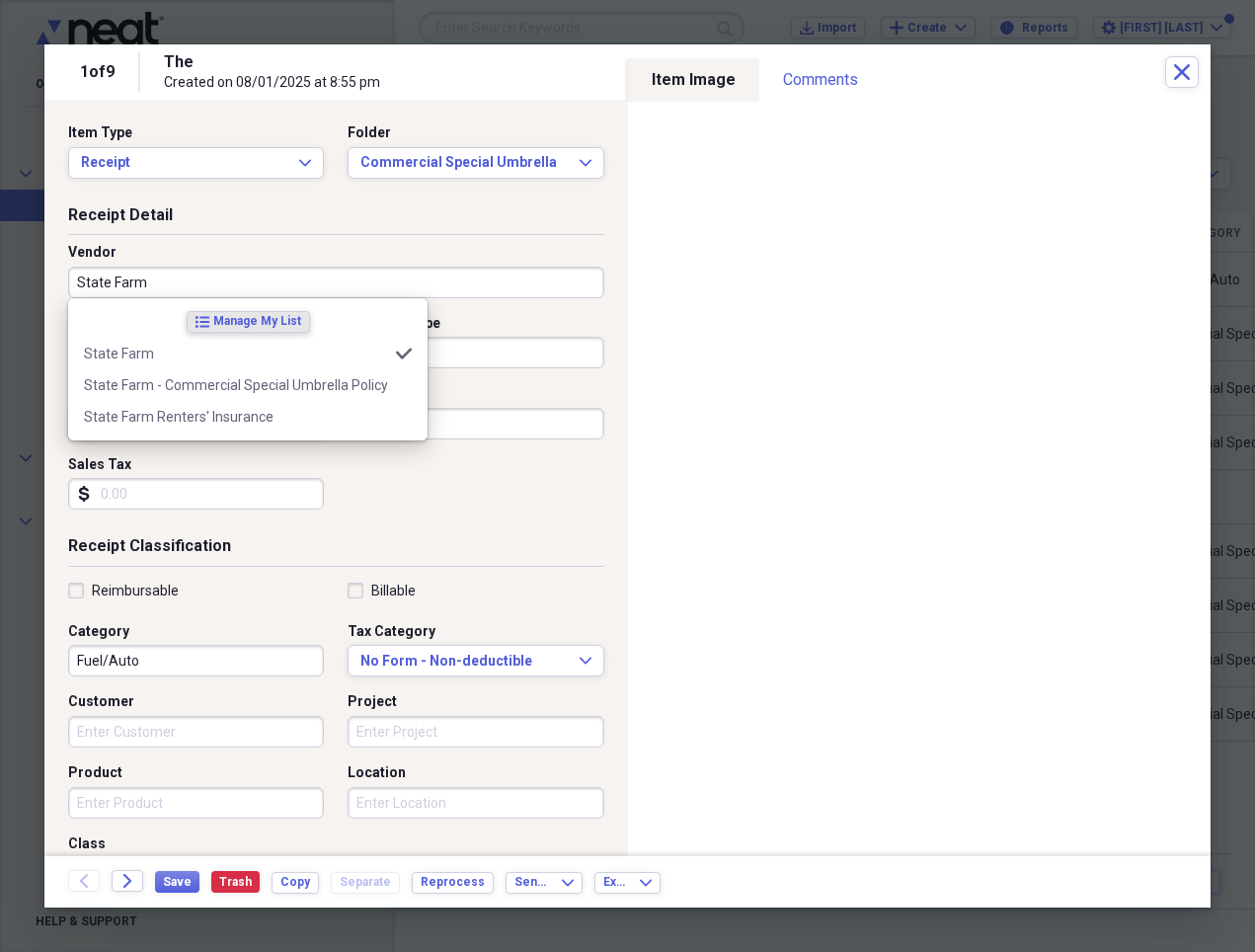 type on "Business - Car Expenses" 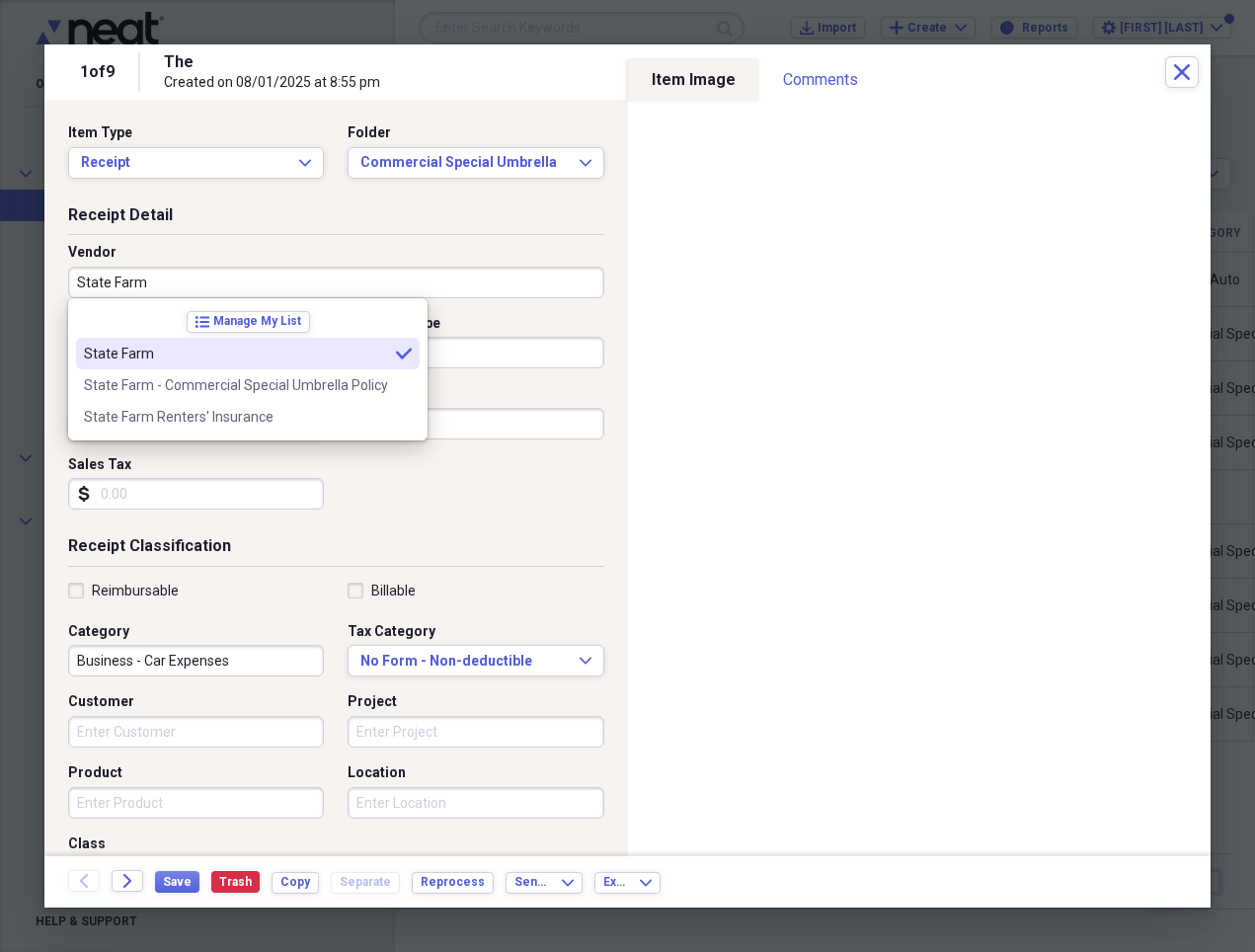 type on "State Farm" 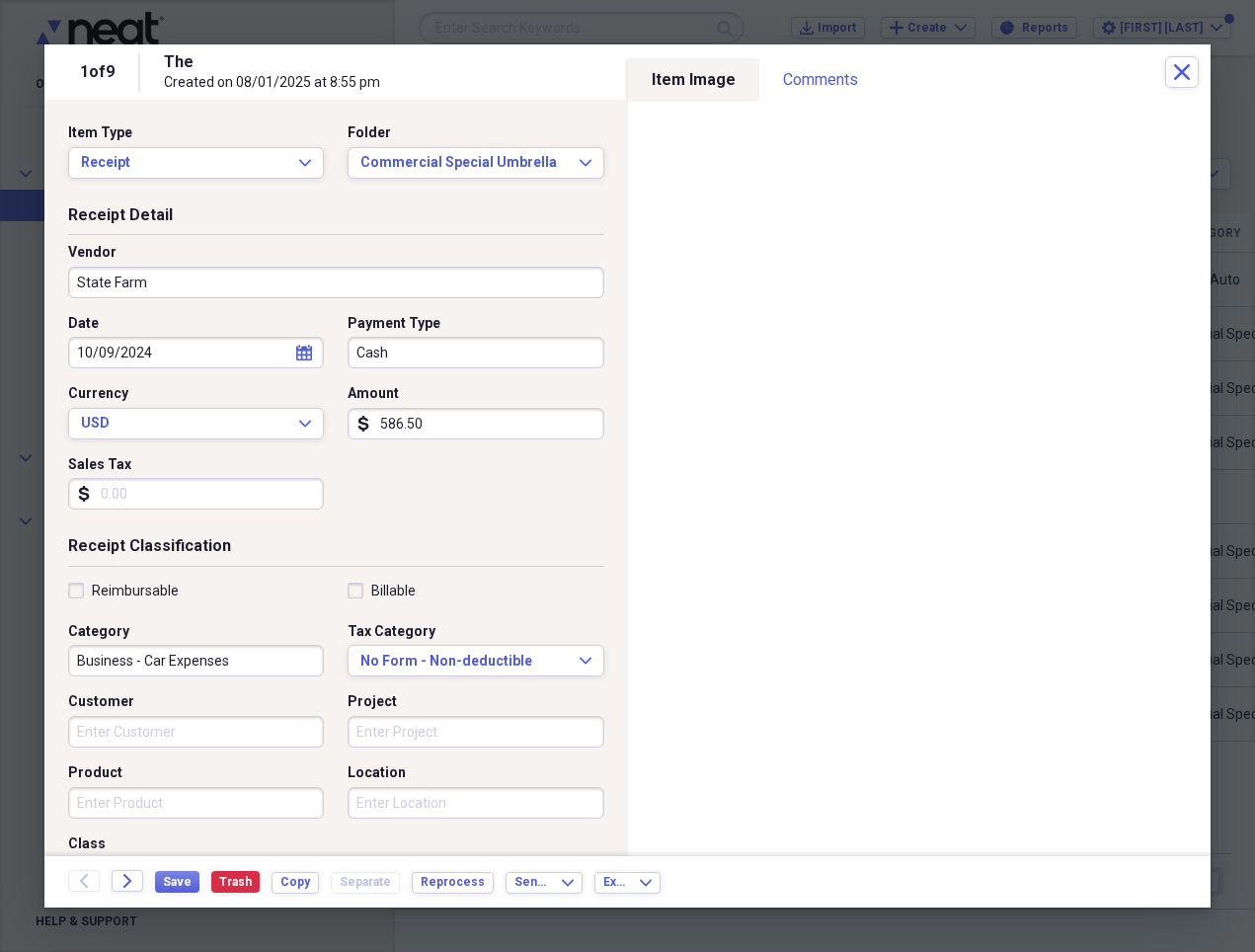 click 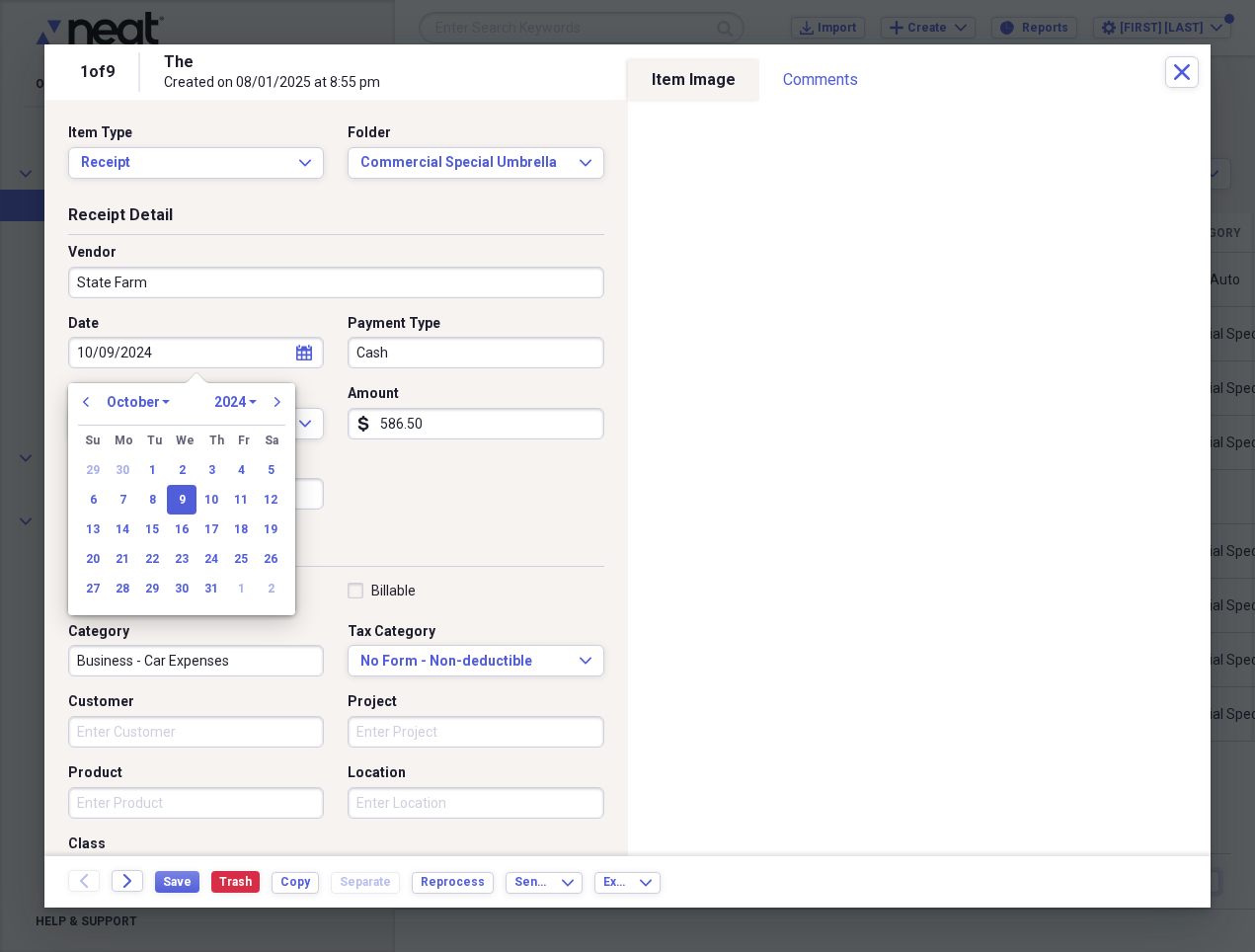 click on "1970 1971 1972 1973 1974 1975 1976 1977 1978 1979 1980 1981 1982 1983 1984 1985 1986 1987 1988 1989 1990 1991 1992 1993 1994 1995 1996 1997 1998 1999 2000 2001 2002 2003 2004 2005 2006 2007 2008 2009 2010 2011 2012 2013 2014 2015 2016 2017 2018 2019 2020 2021 2022 2023 2024 2025 2026 2027 2028 2029 2030 2031 2032 2033 2034 2035" at bounding box center [235, 402] 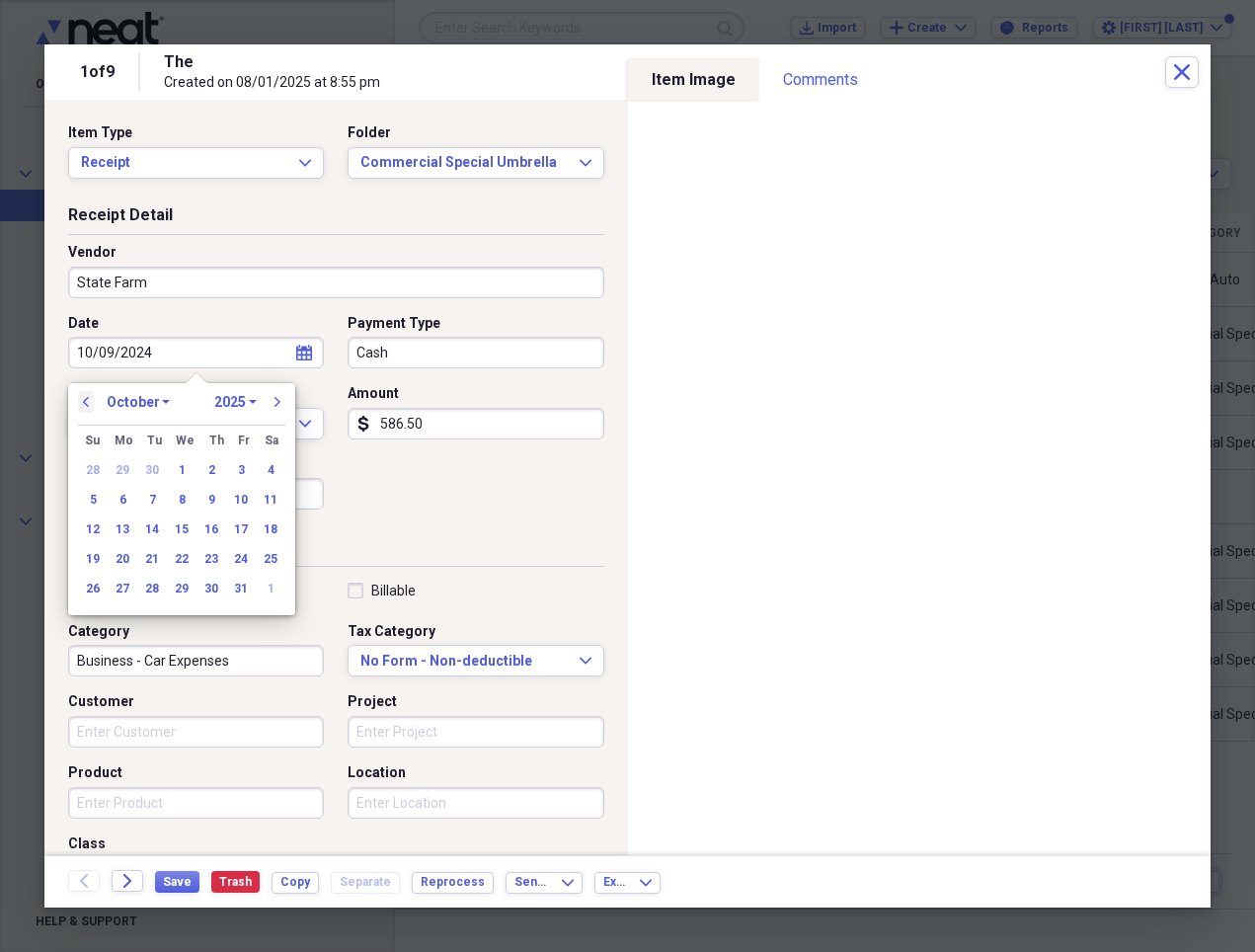 click on "previous" at bounding box center [86, 402] 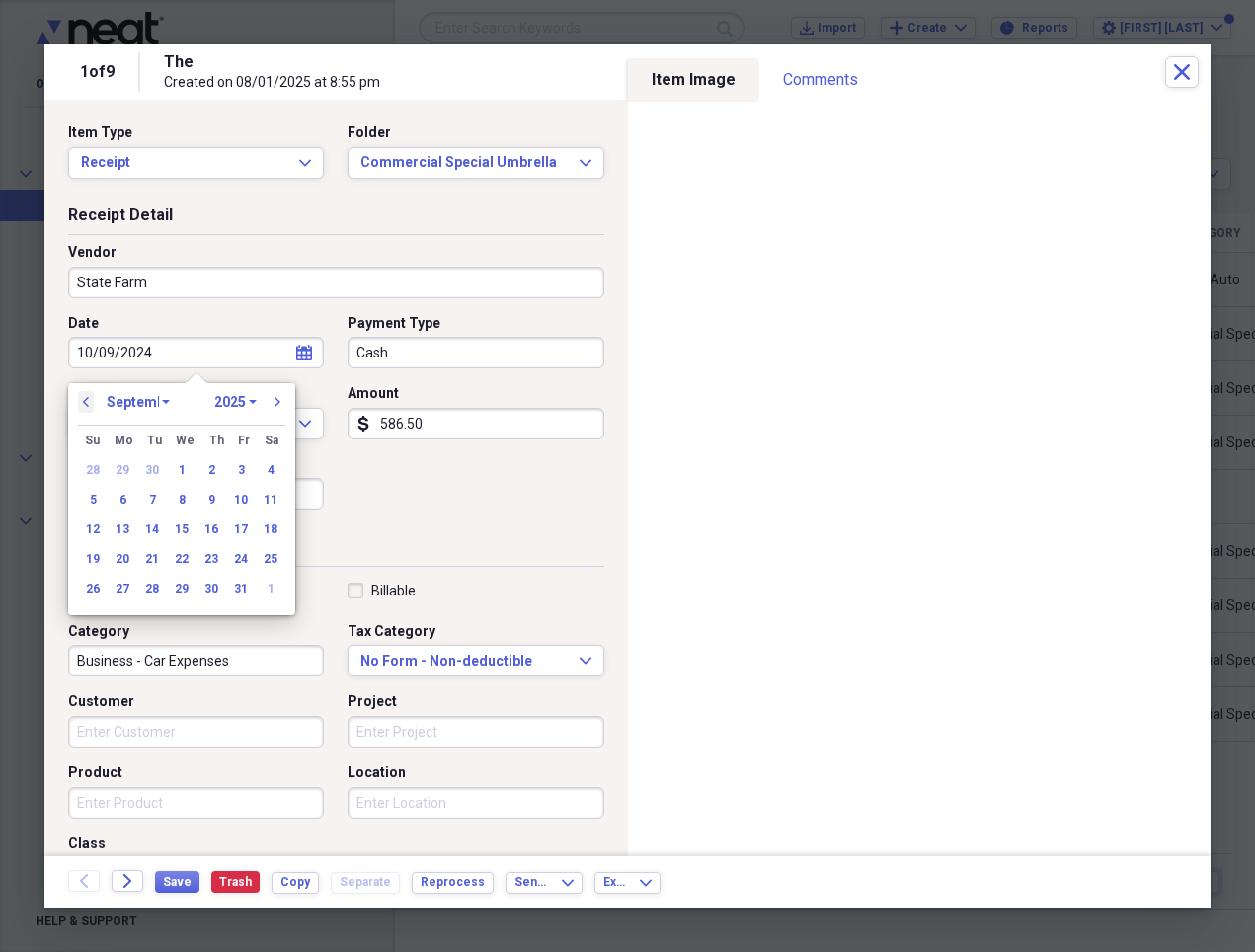 click on "previous" at bounding box center [86, 402] 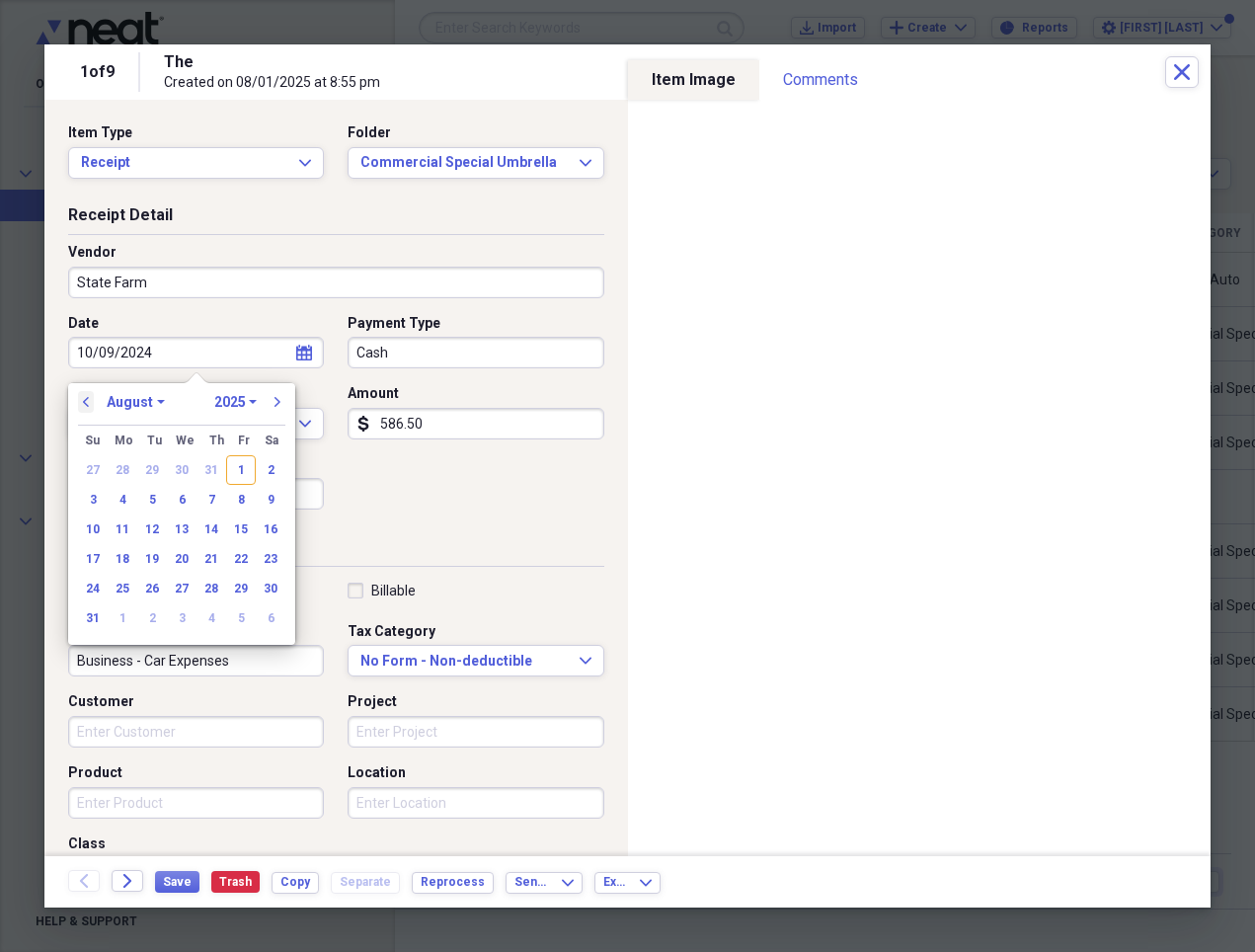 click on "previous" at bounding box center [86, 402] 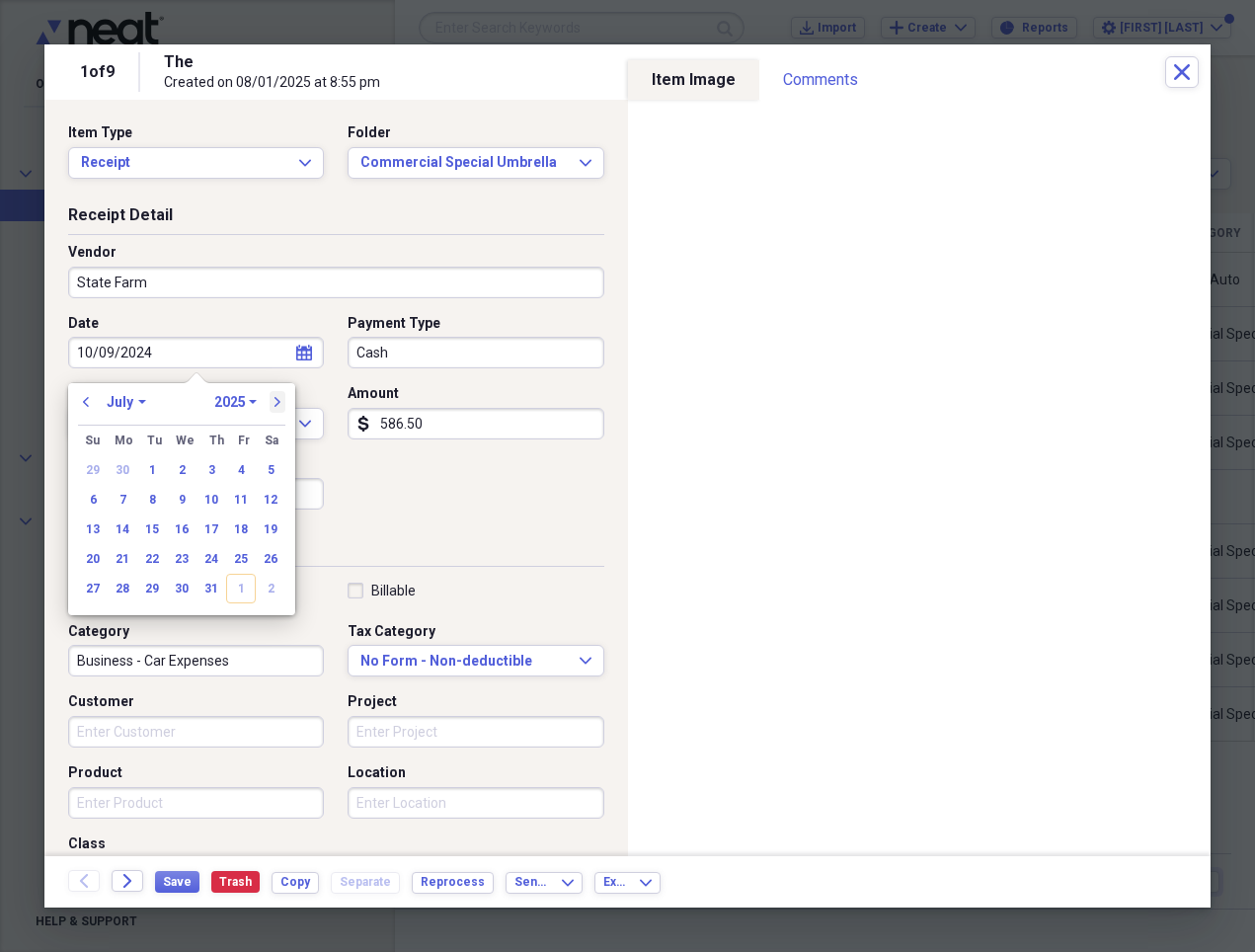 click on "next" at bounding box center (277, 402) 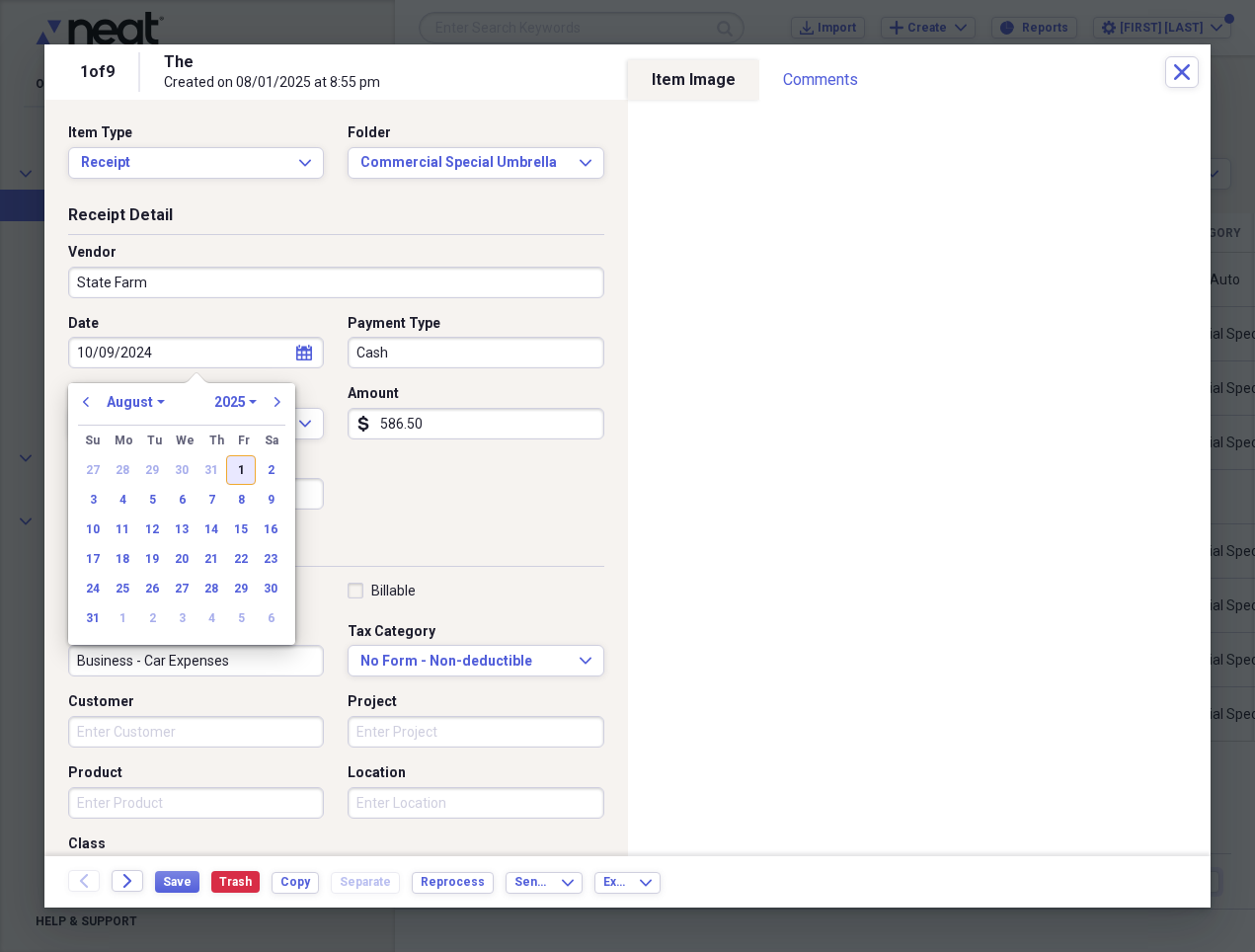 click on "1" at bounding box center [241, 470] 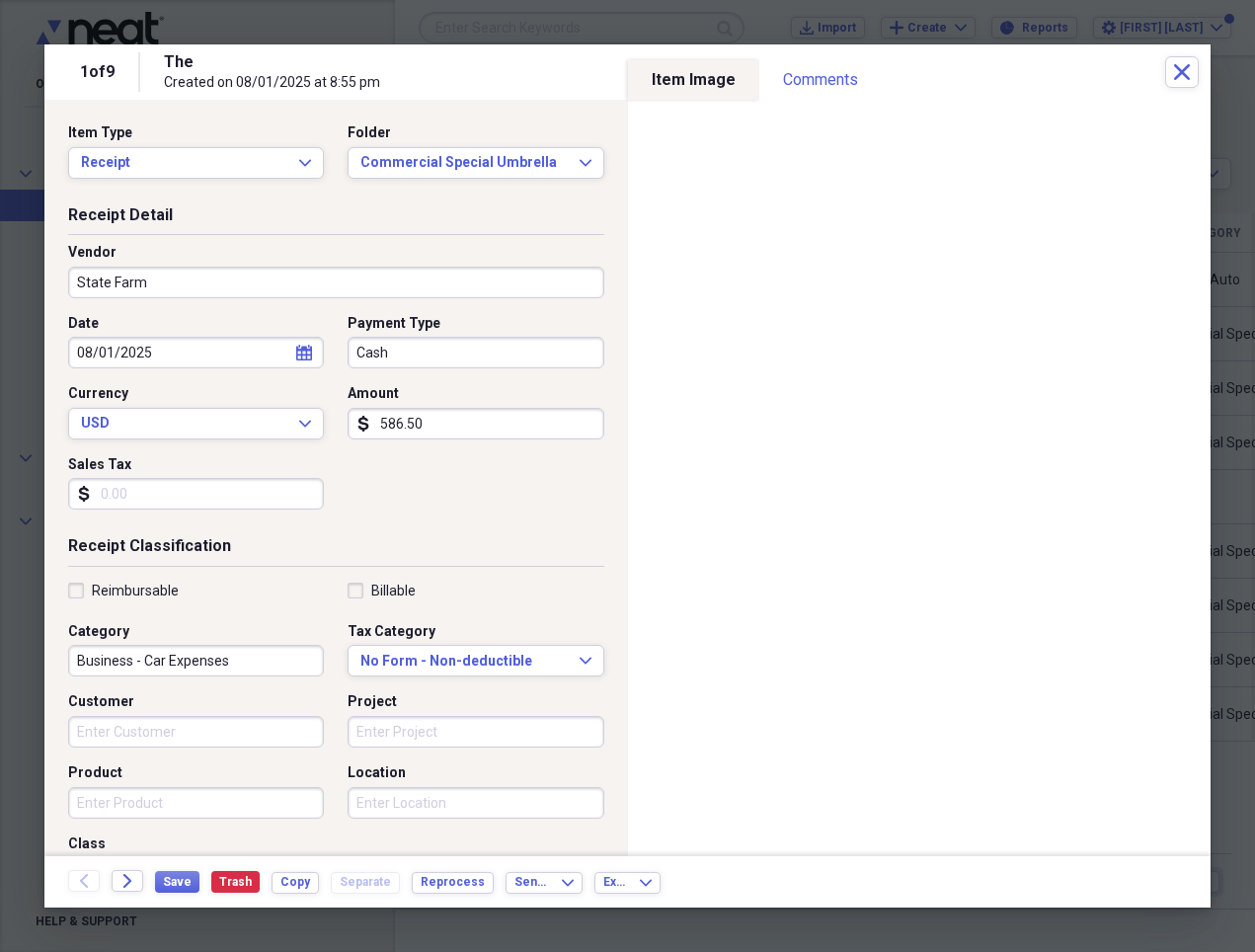 click on "Cash" at bounding box center [475, 353] 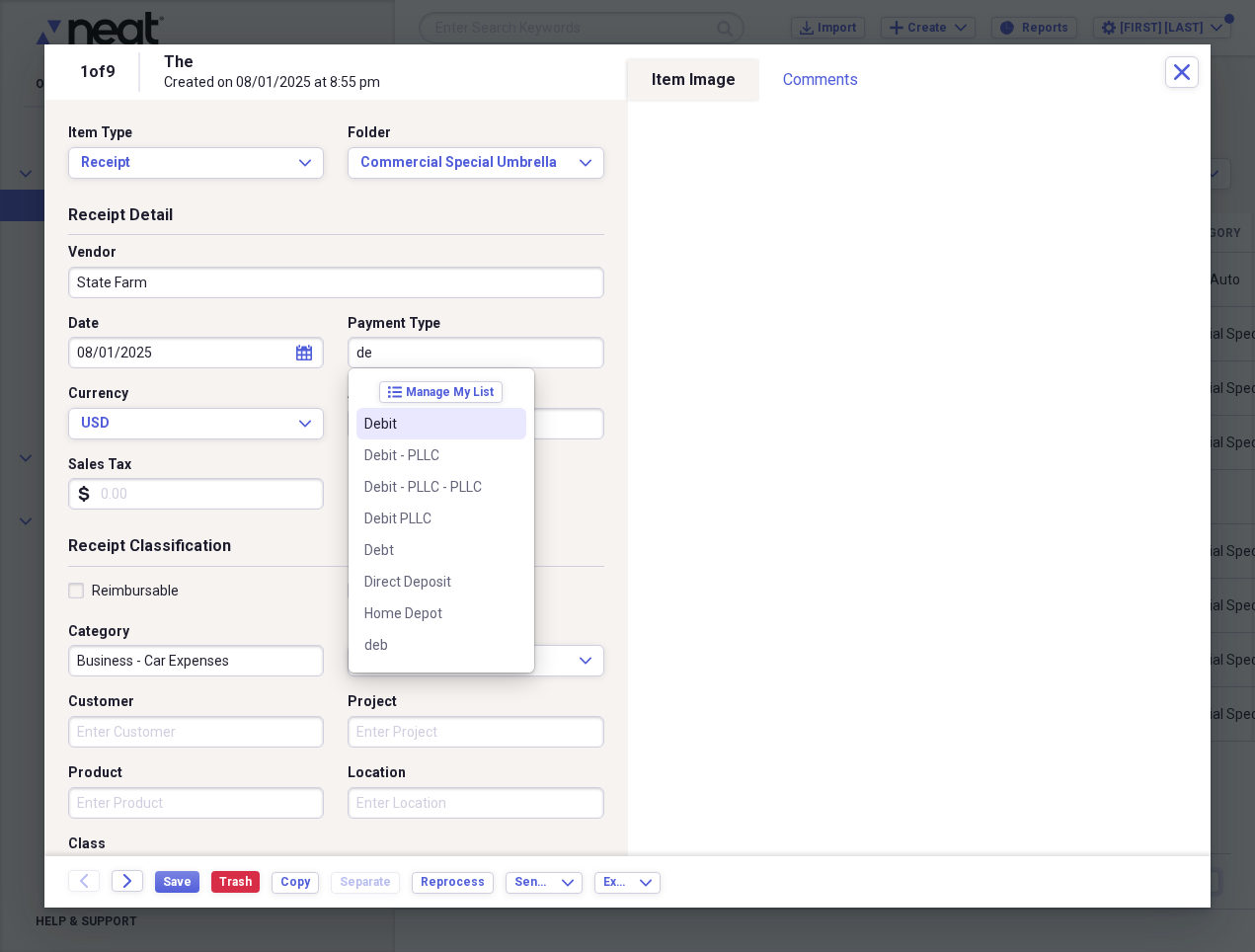 click on "Debit" at bounding box center [430, 424] 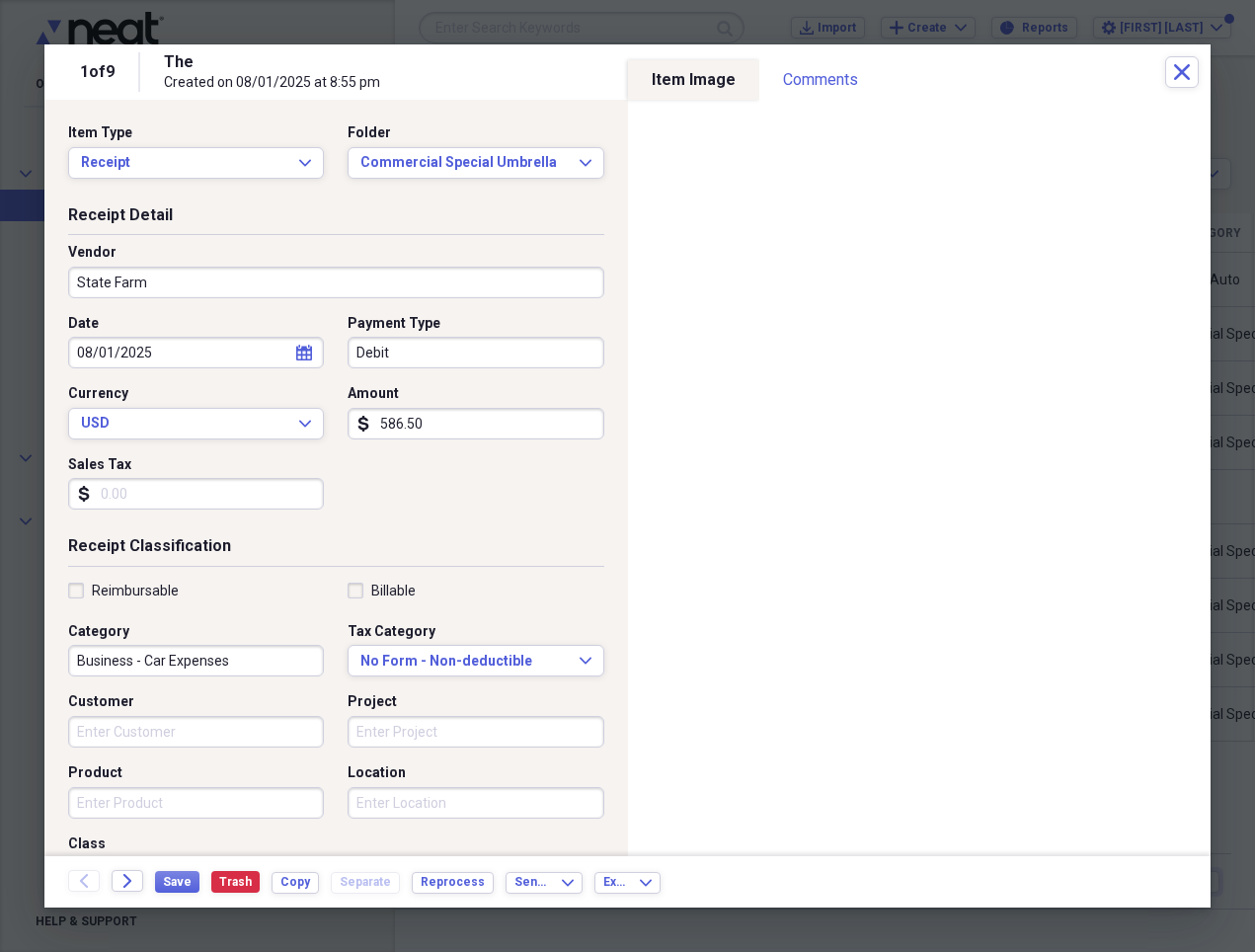 click on "586.50" at bounding box center (475, 424) 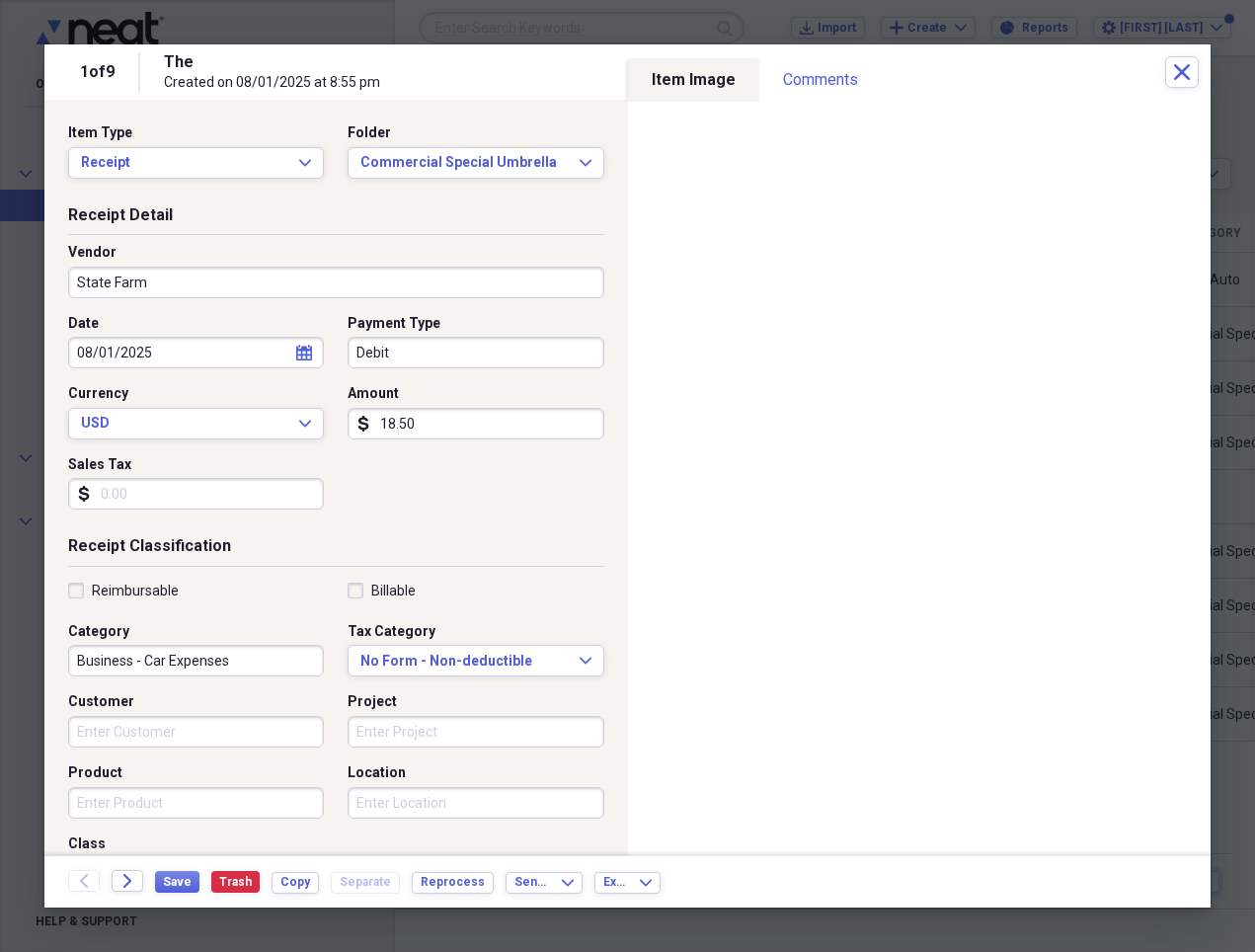 type on "18.50" 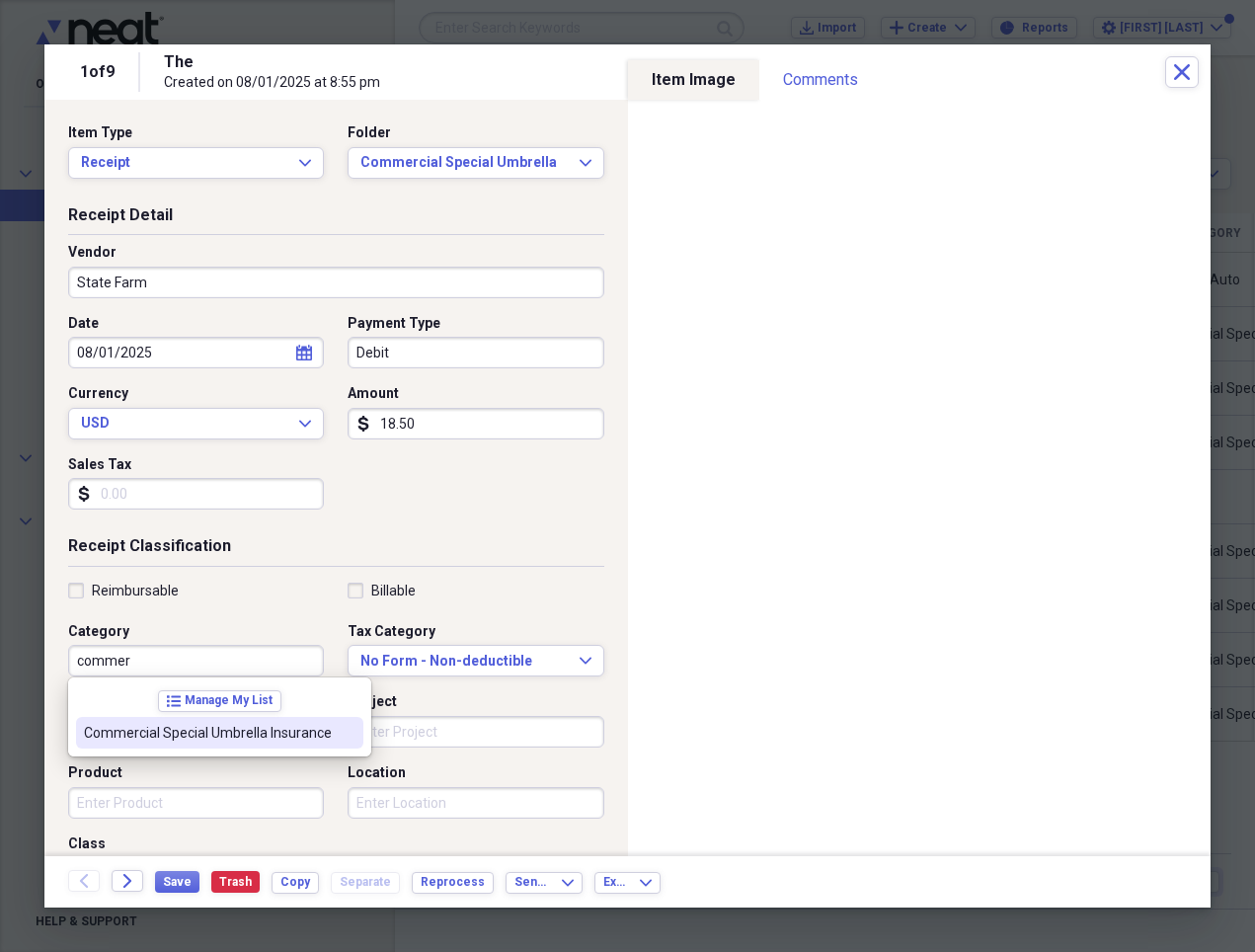 click on "Commercial Special Umbrella Insurance" at bounding box center [219, 733] 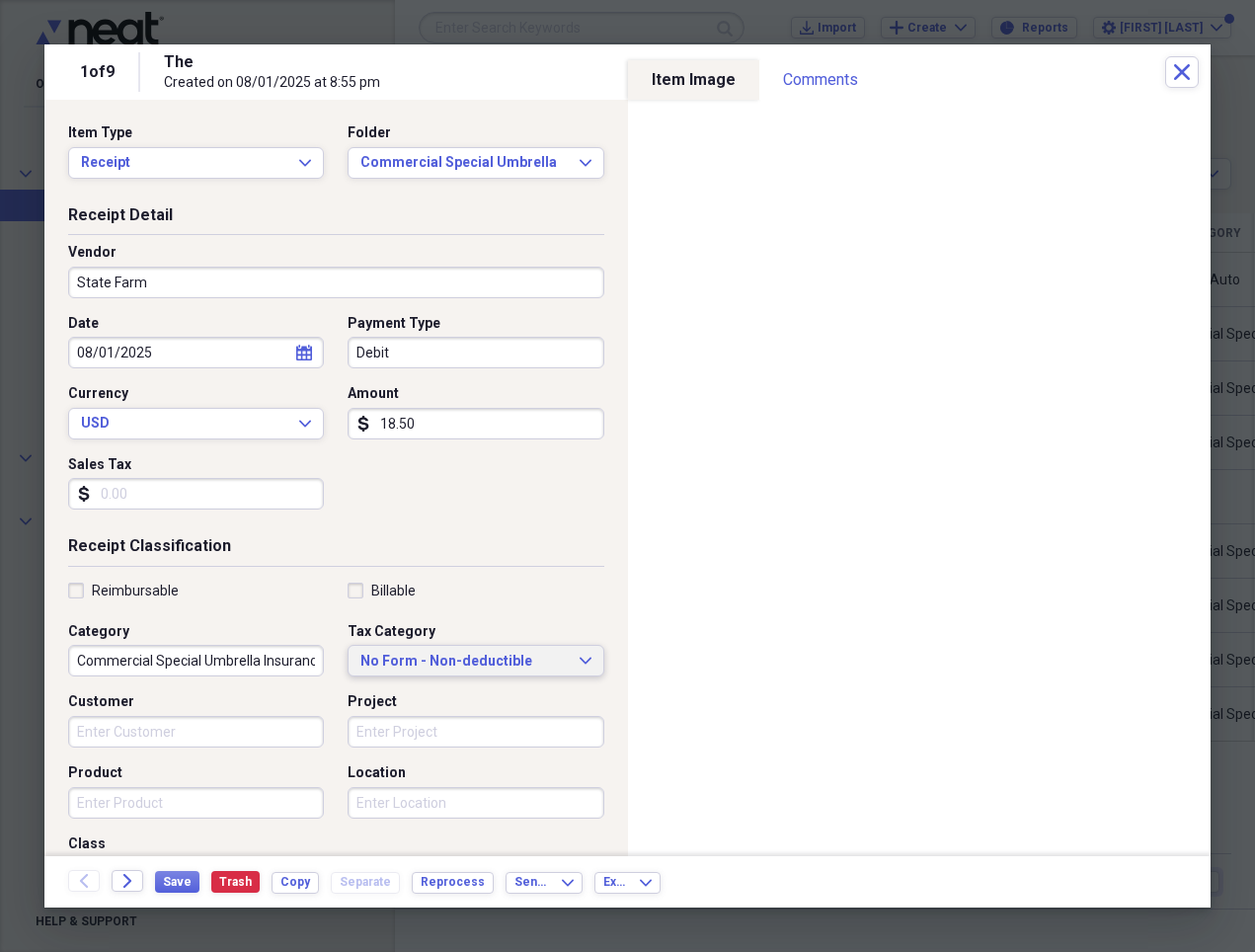 click on "No Form - Non-deductible" at bounding box center [463, 662] 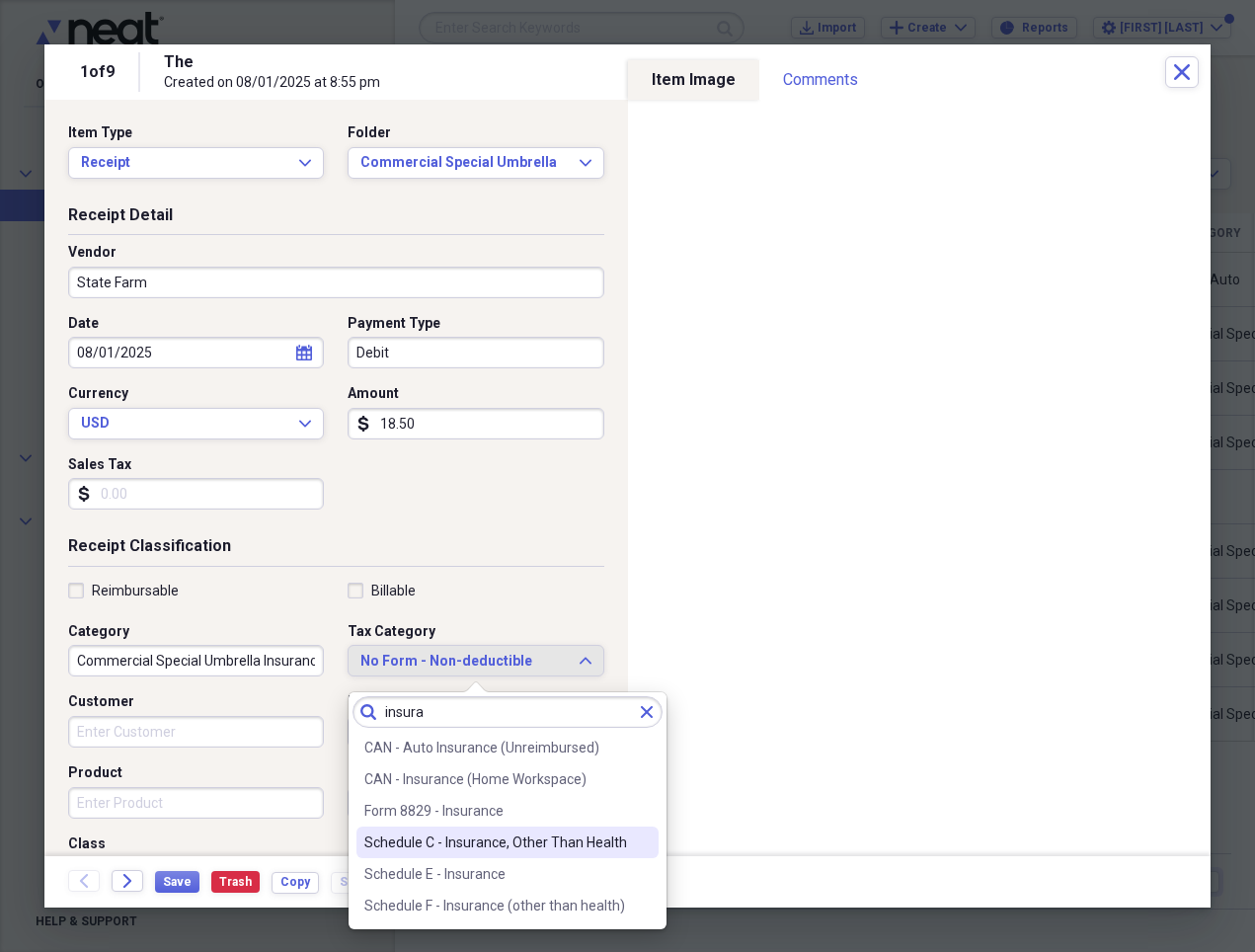 type on "insura" 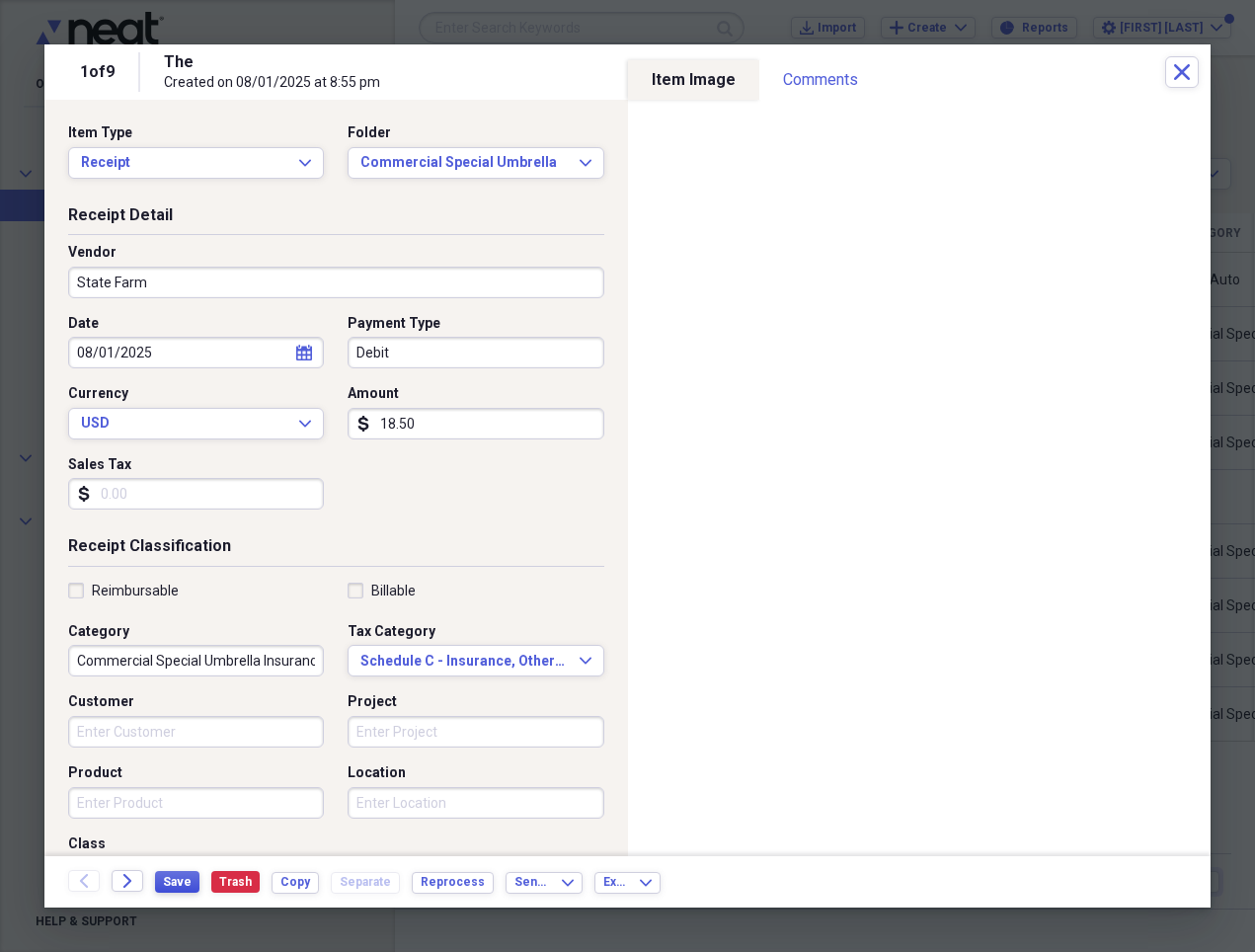 click on "Save" at bounding box center (177, 882) 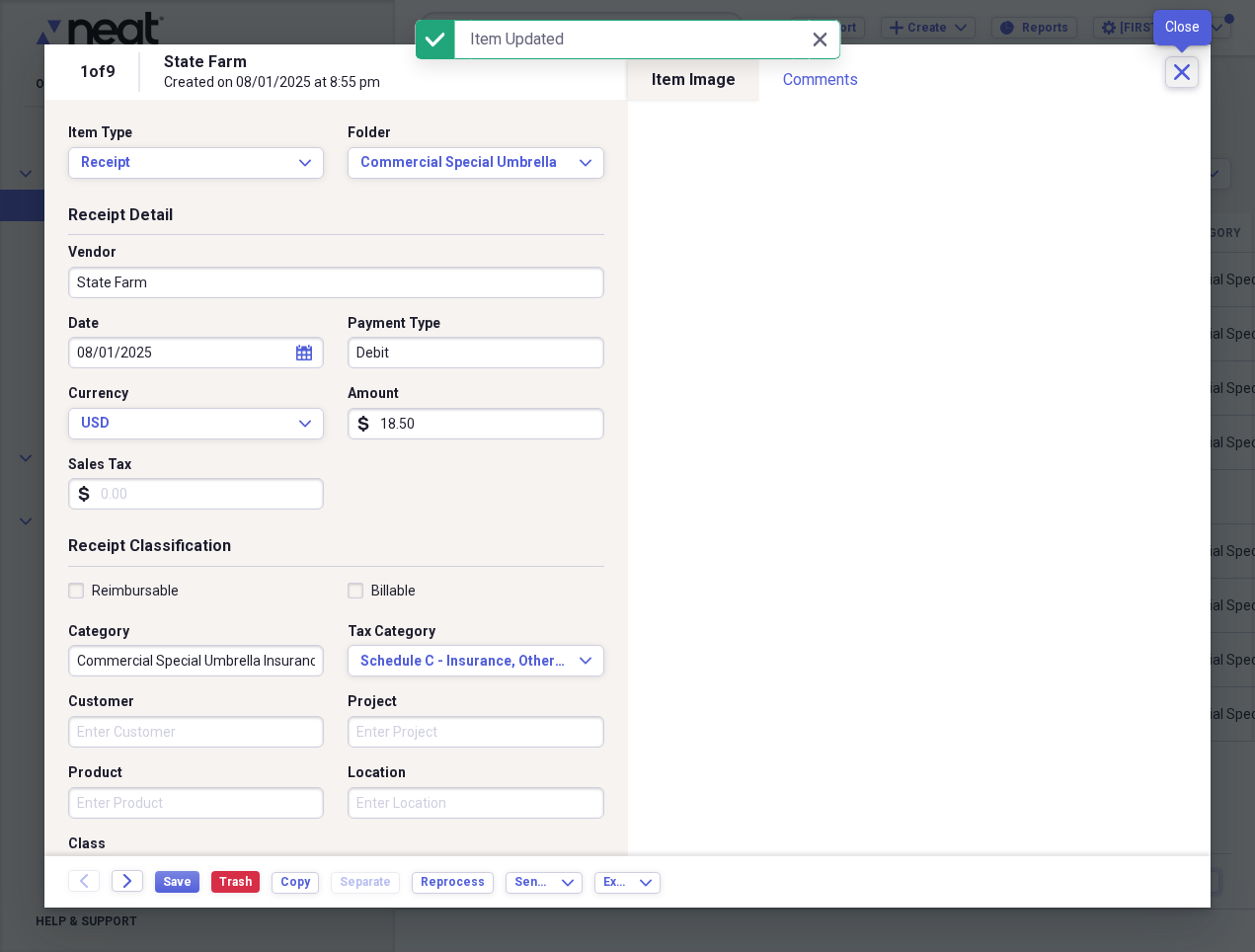 click on "Close" 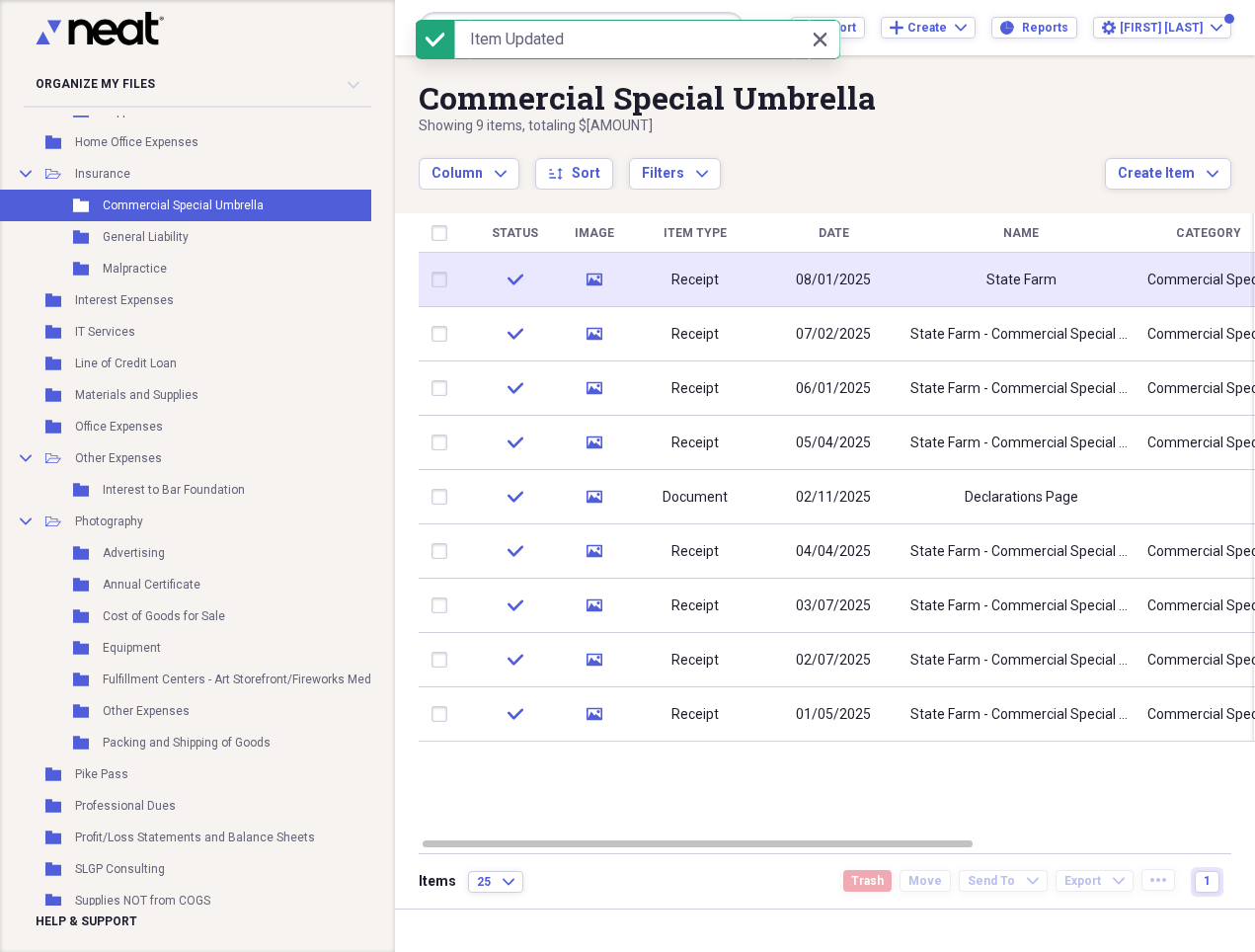 click on "State Farm" at bounding box center [1021, 280] 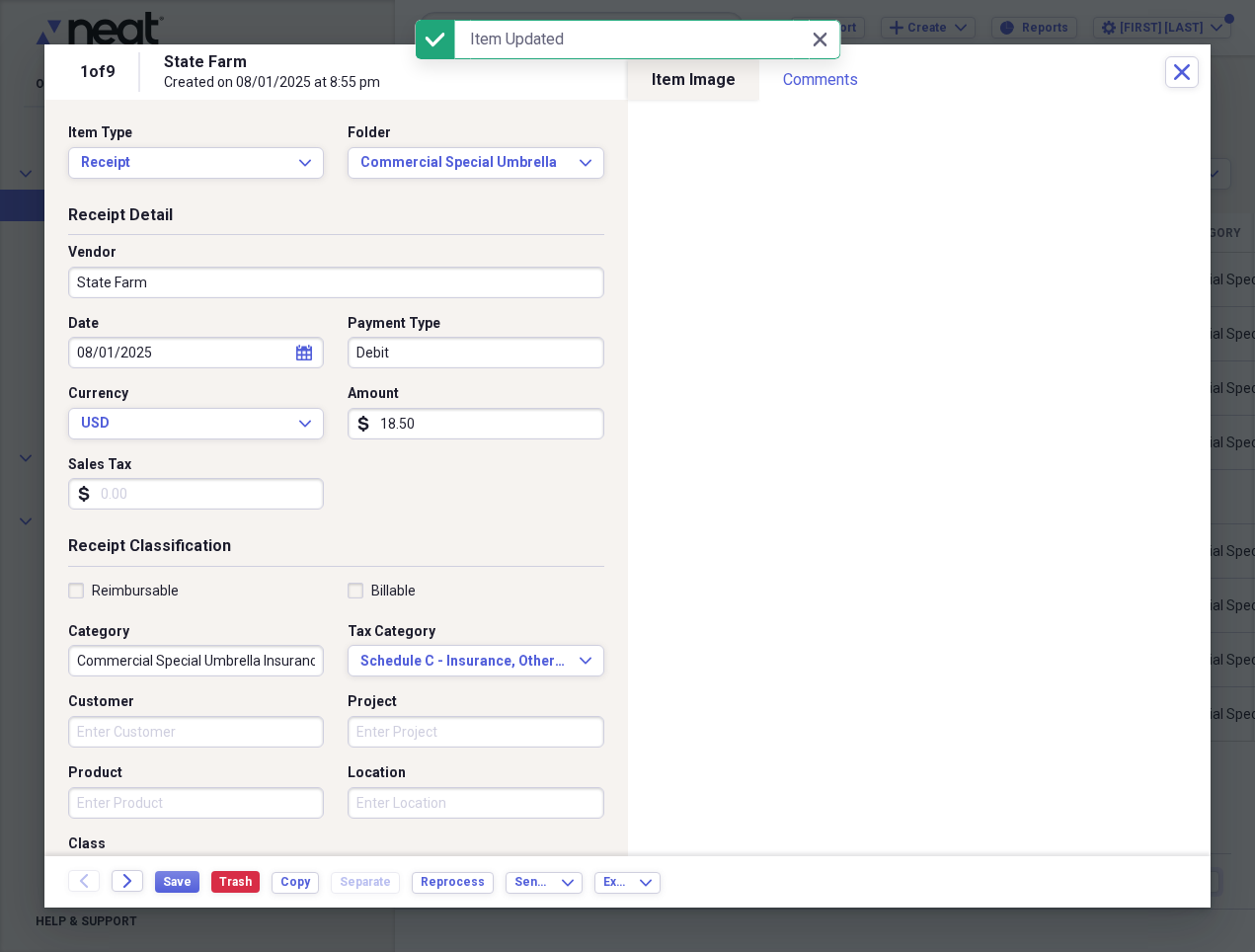 click on "State Farm" at bounding box center [336, 282] 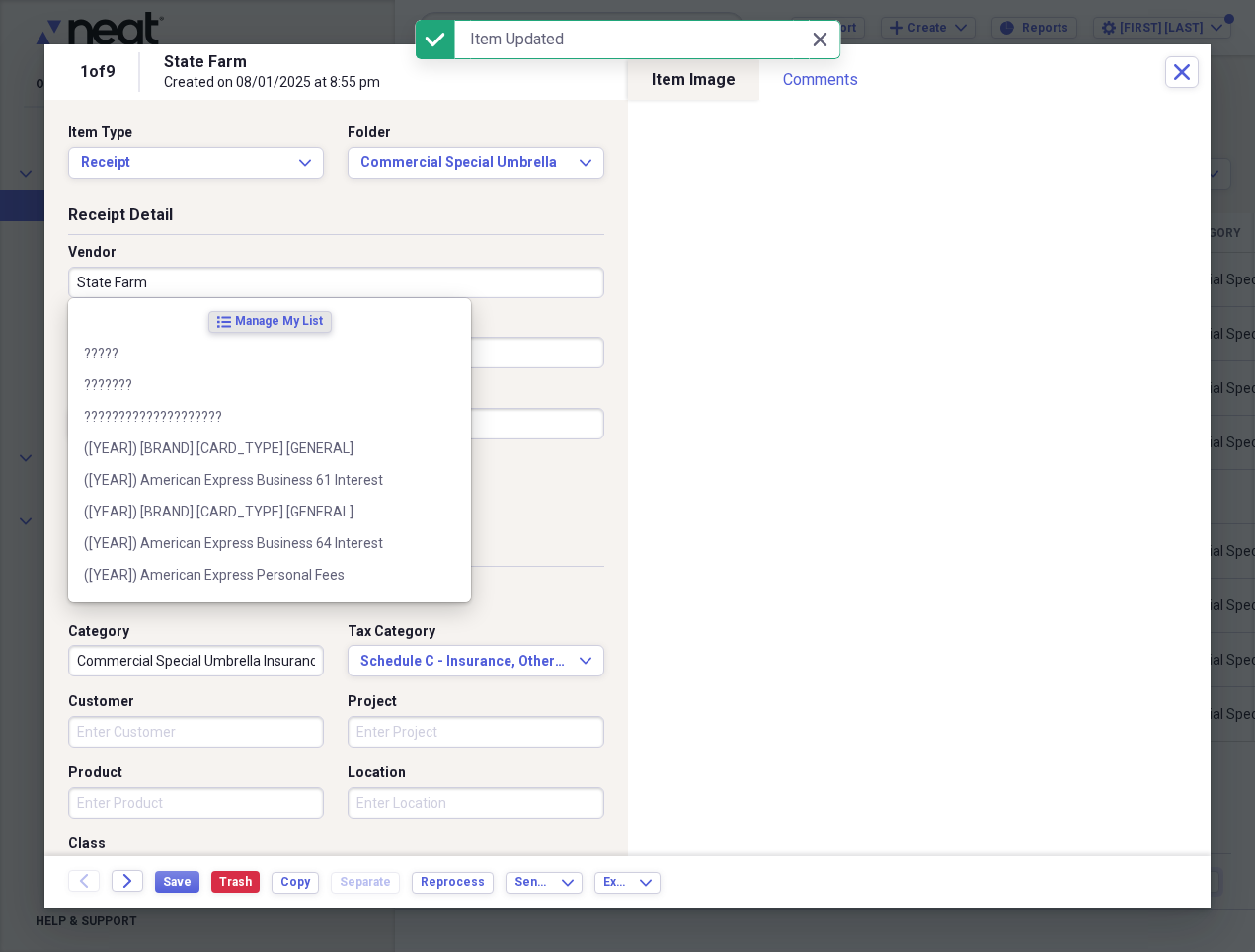 click on "State Farm" at bounding box center (336, 282) 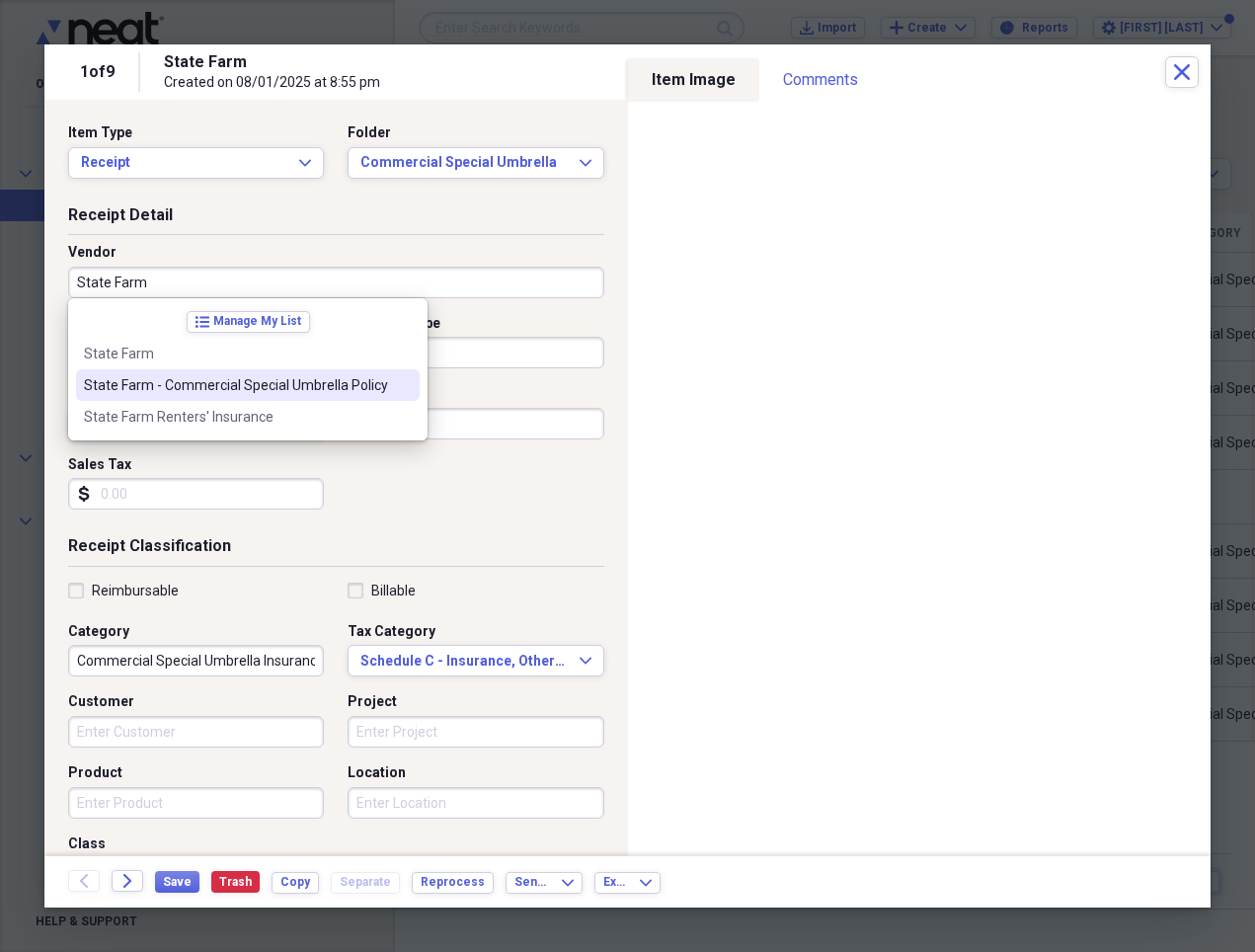 click on "[BRAND] - Commercial Special Umbrella Policy" at bounding box center (236, 385) 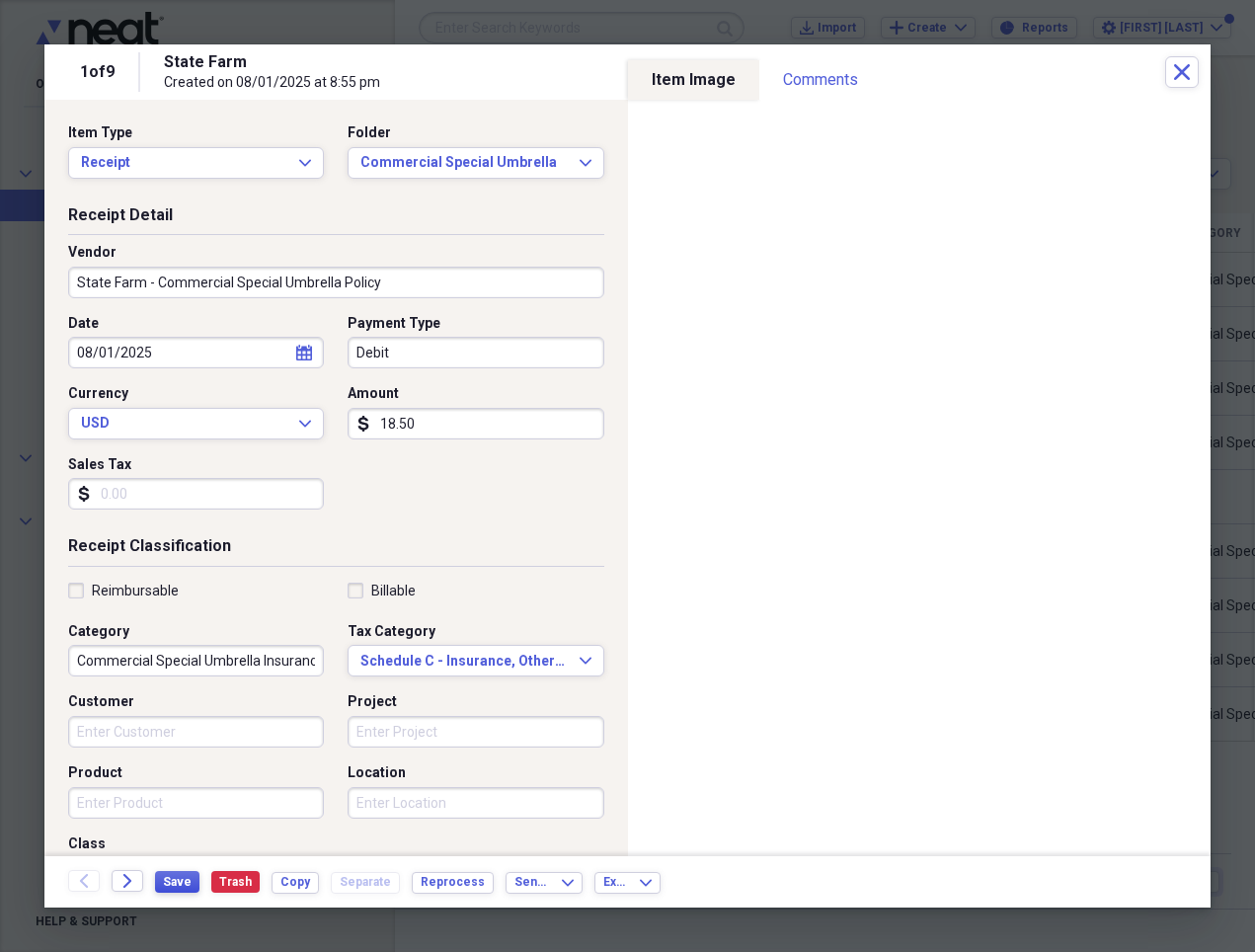 click on "Save" at bounding box center [177, 882] 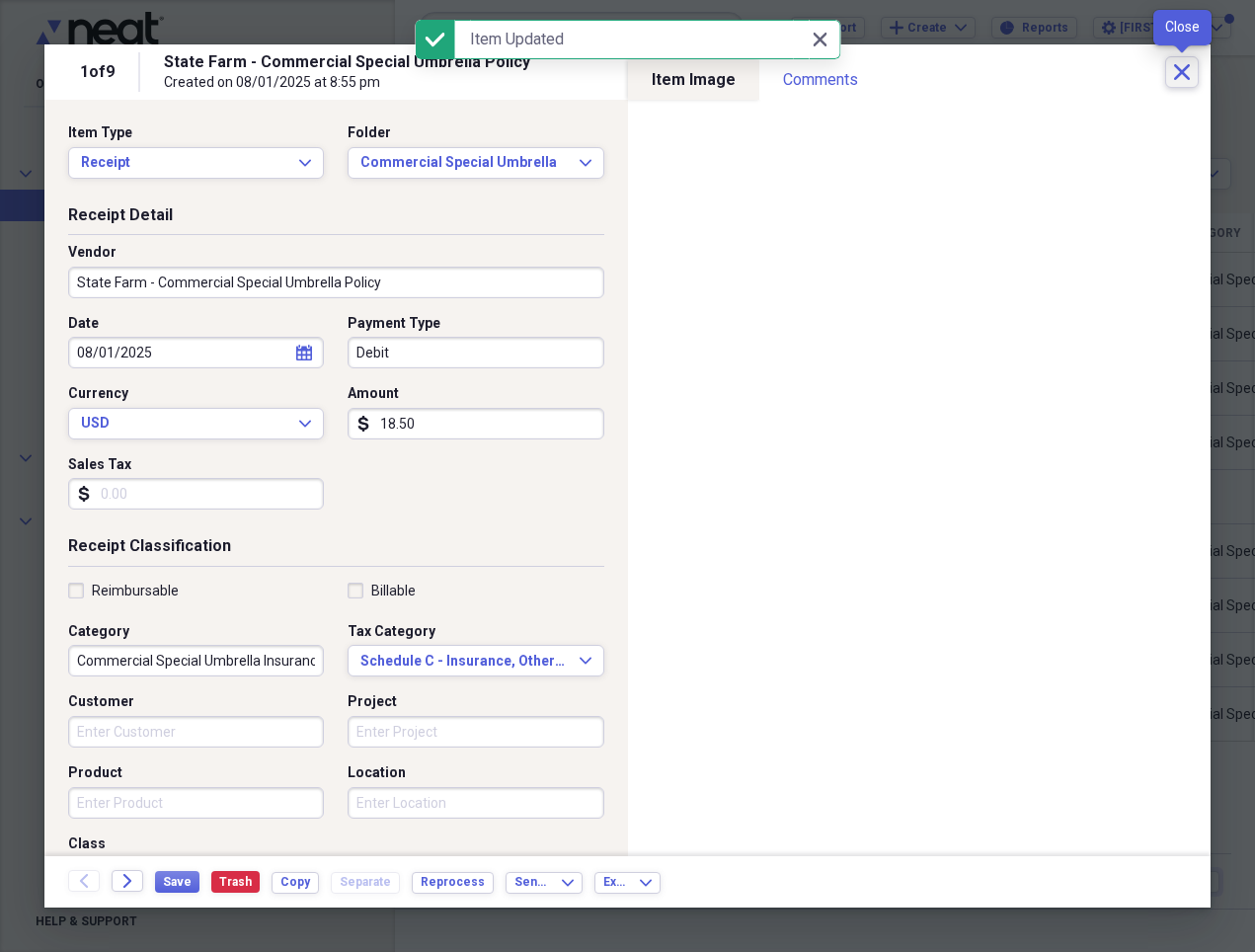 click 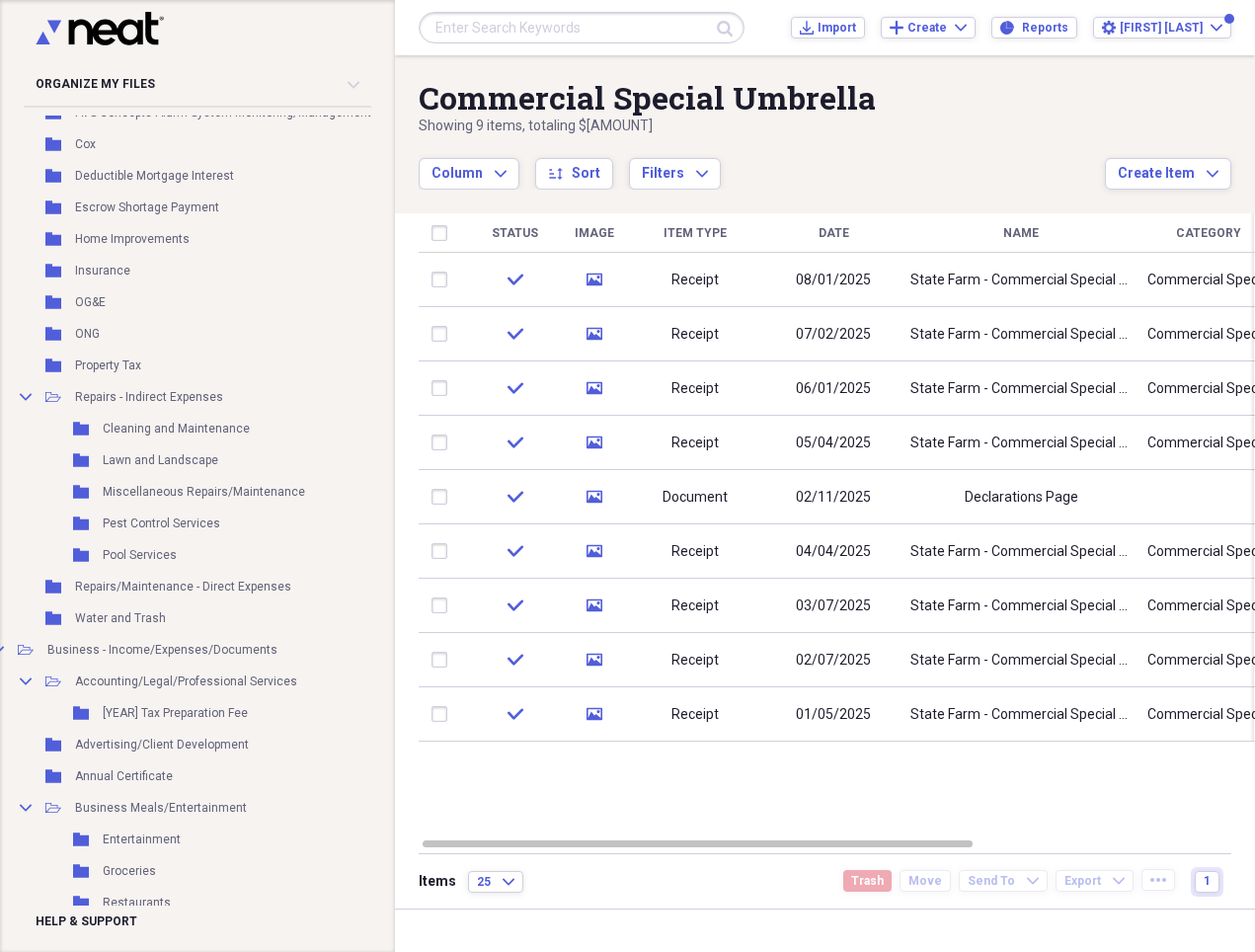 scroll, scrollTop: 745, scrollLeft: 73, axis: both 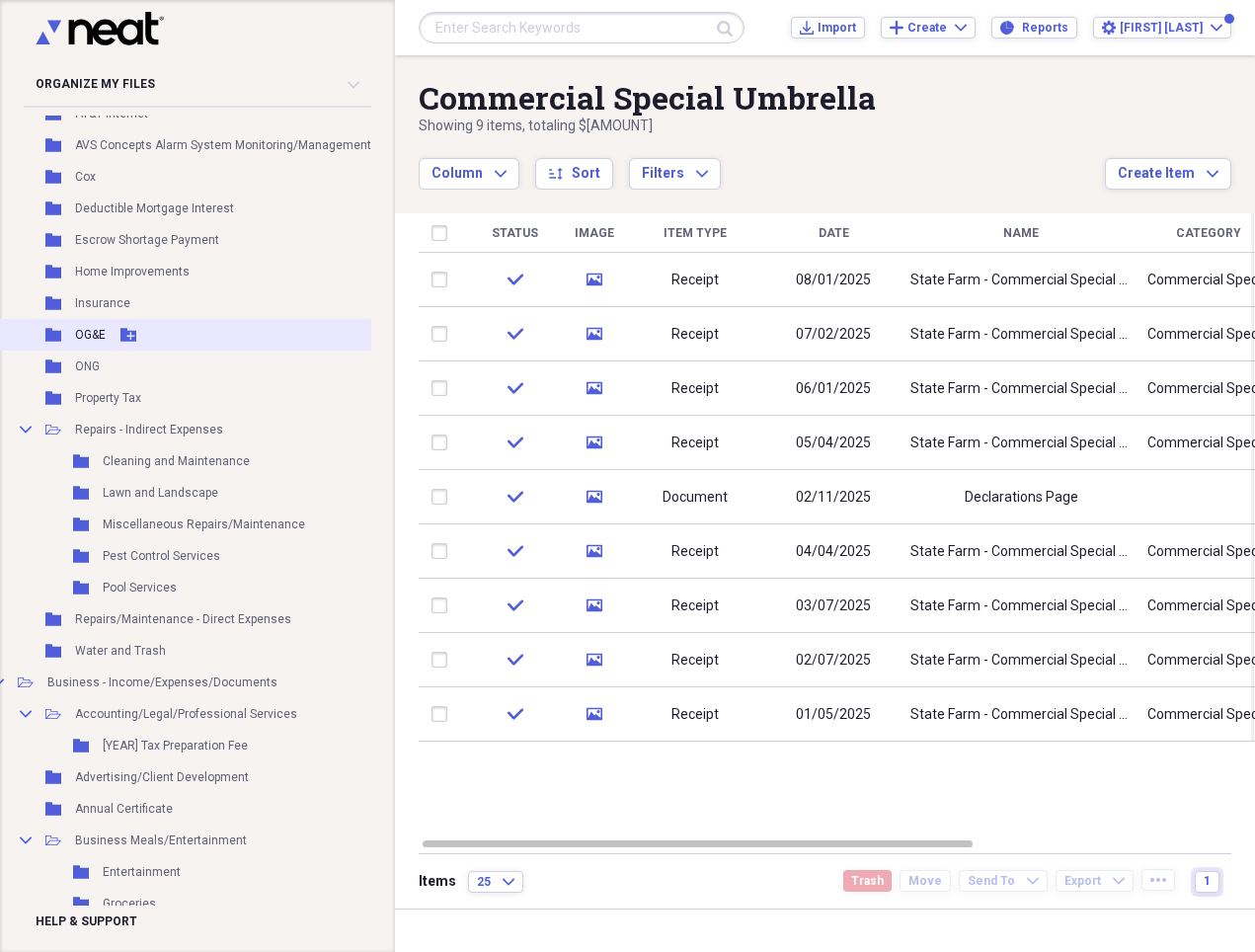 click on "OG&E" at bounding box center (90, 335) 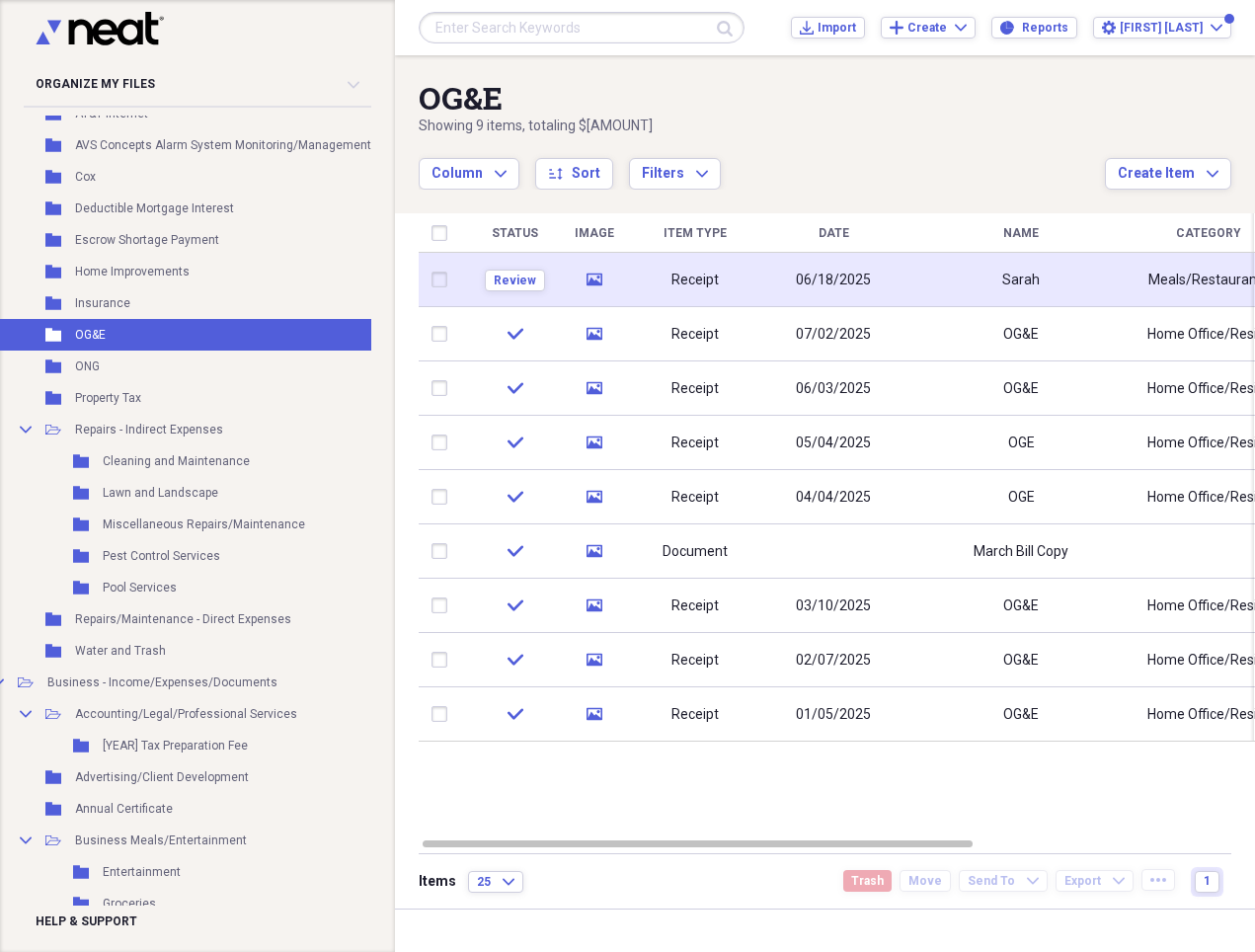 click on "06/18/2025" at bounding box center [833, 280] 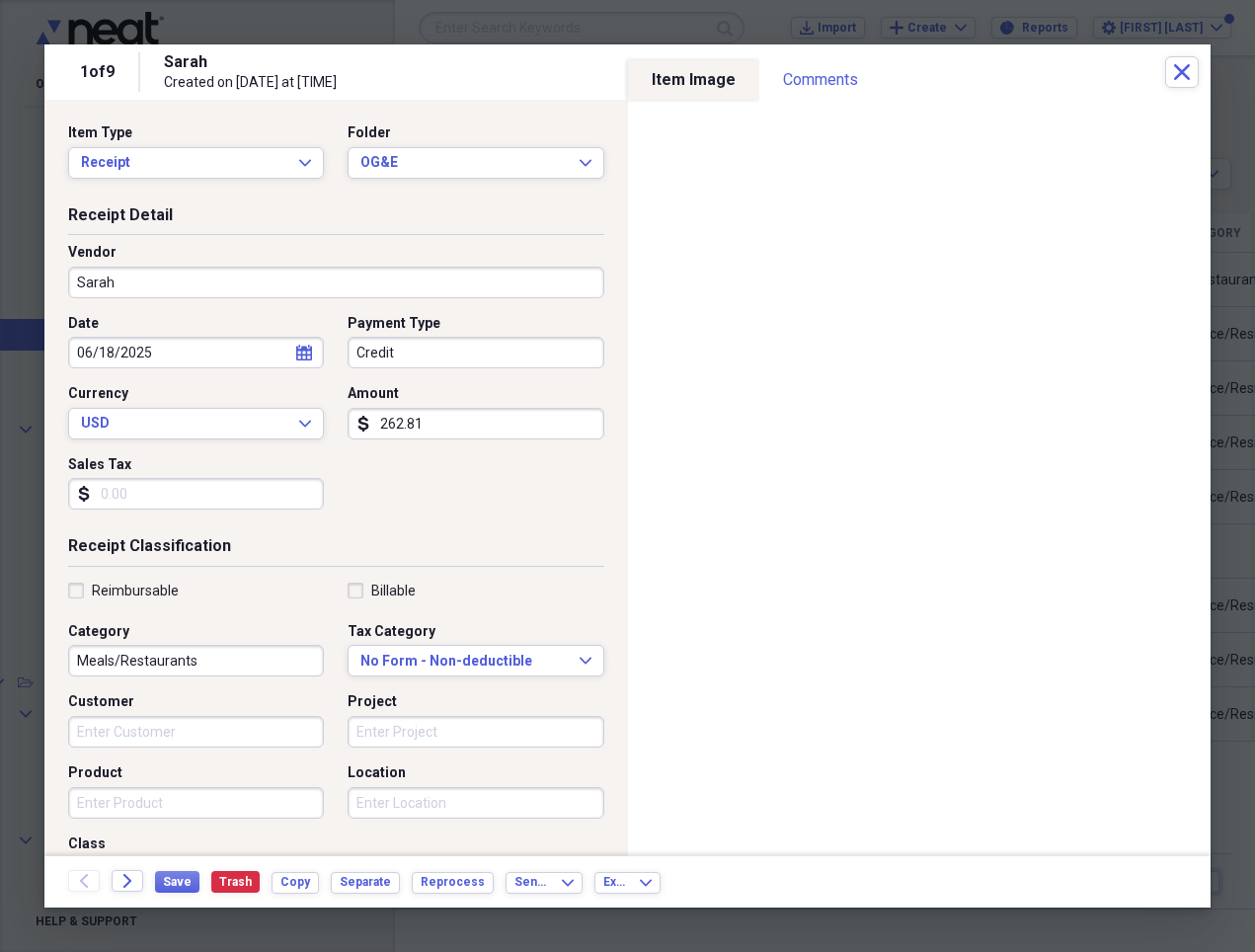 click on "Sarah" at bounding box center (336, 282) 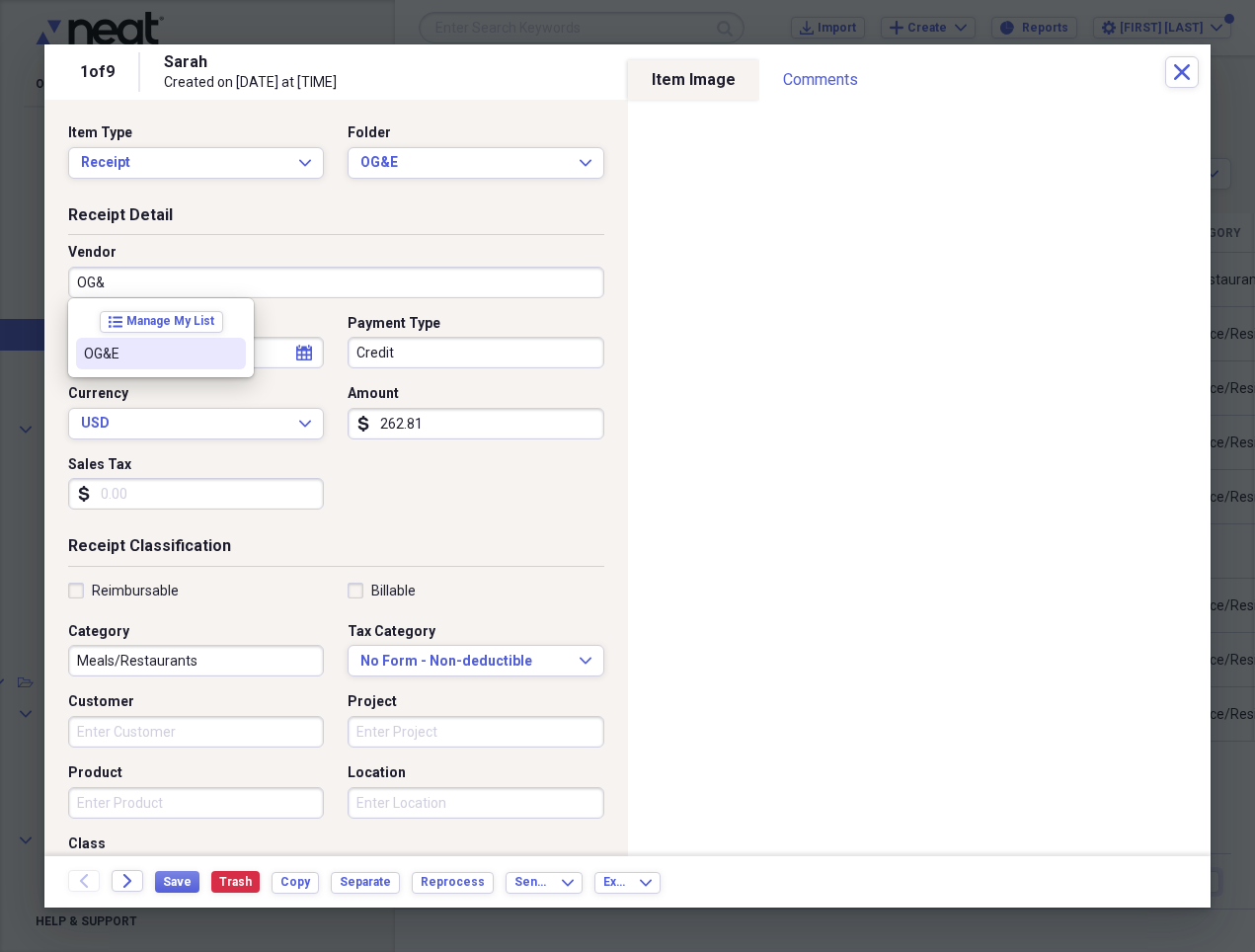 click on "OG&E" at bounding box center (149, 354) 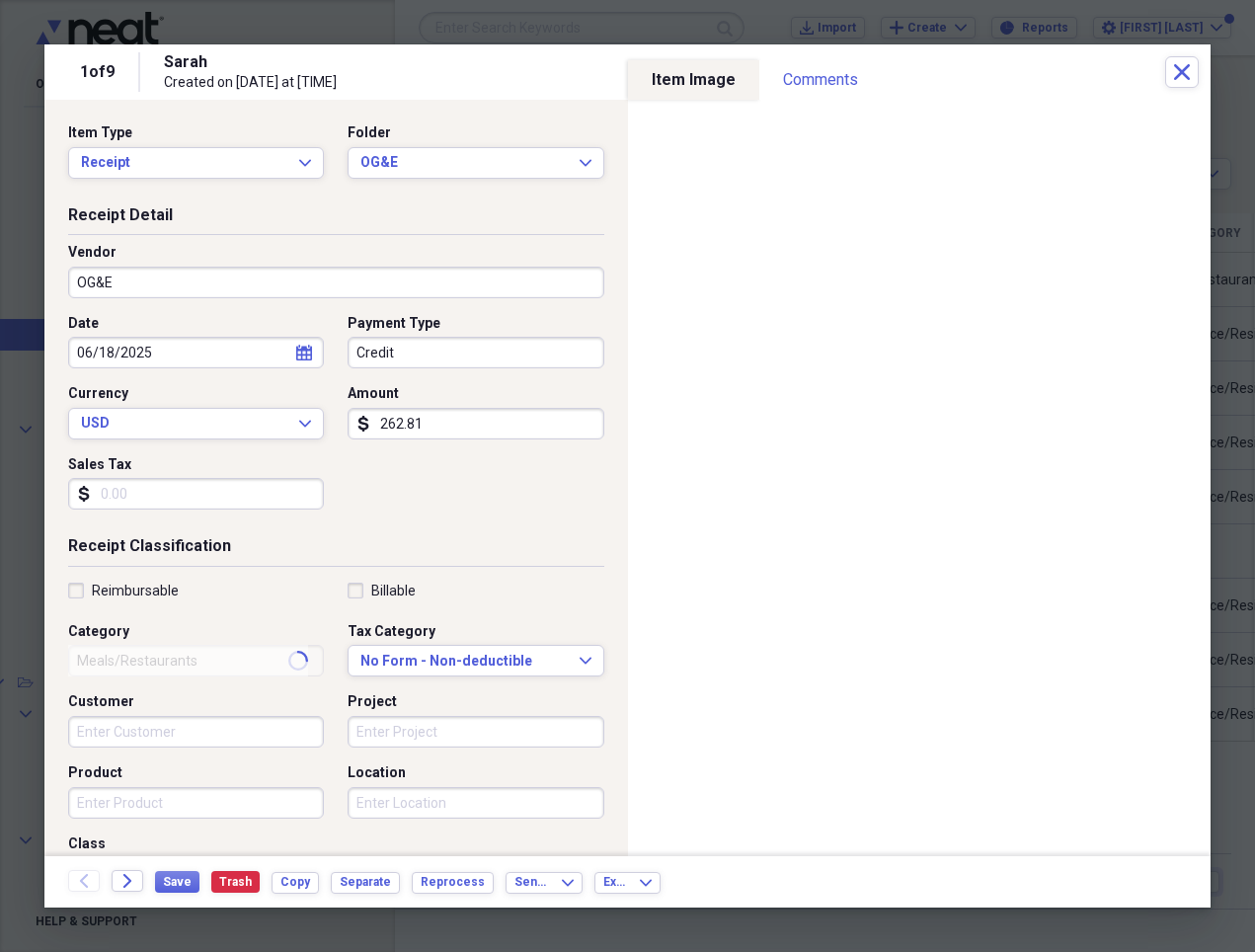 type on "Home Office/Residence Utilities" 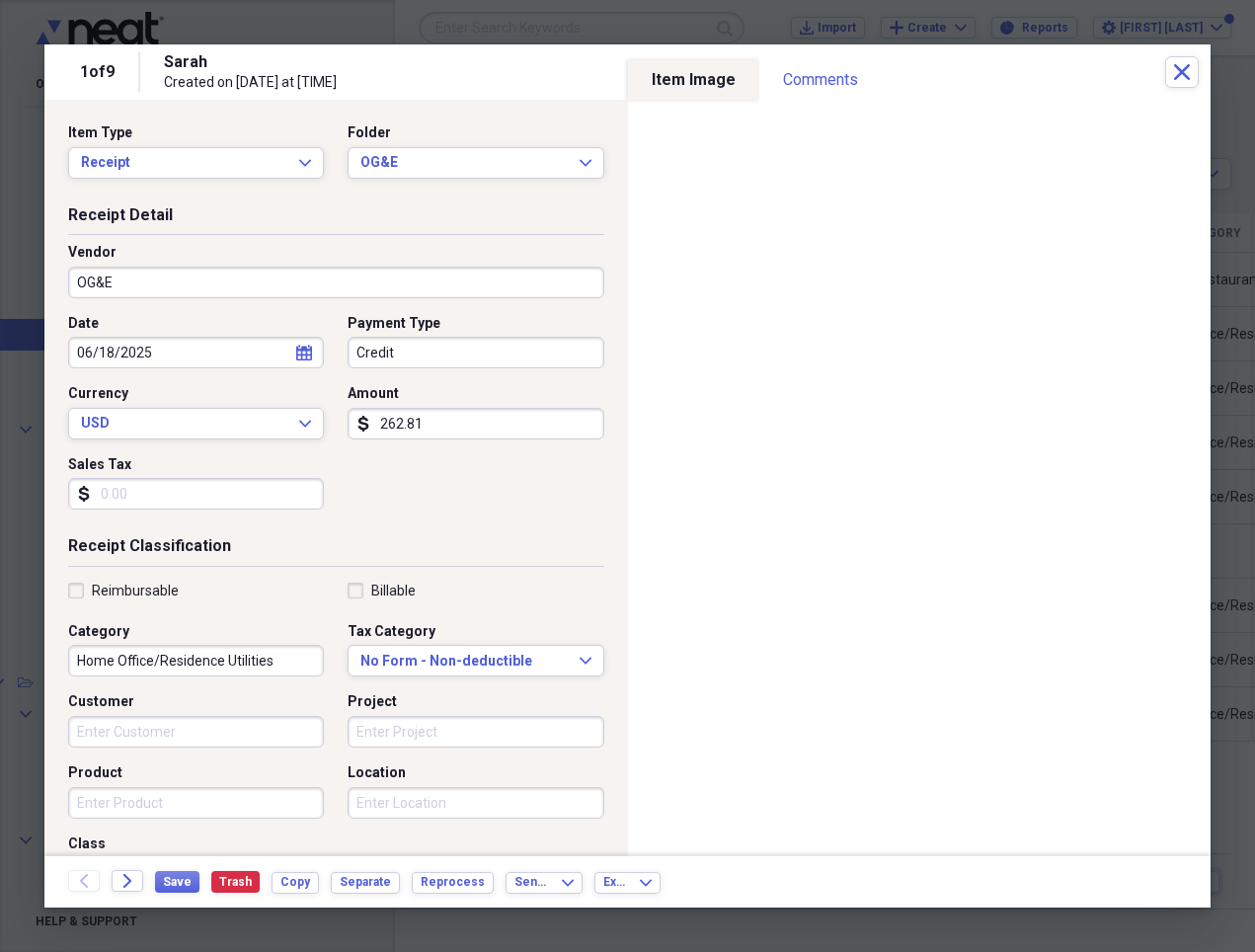 click on "calendar" 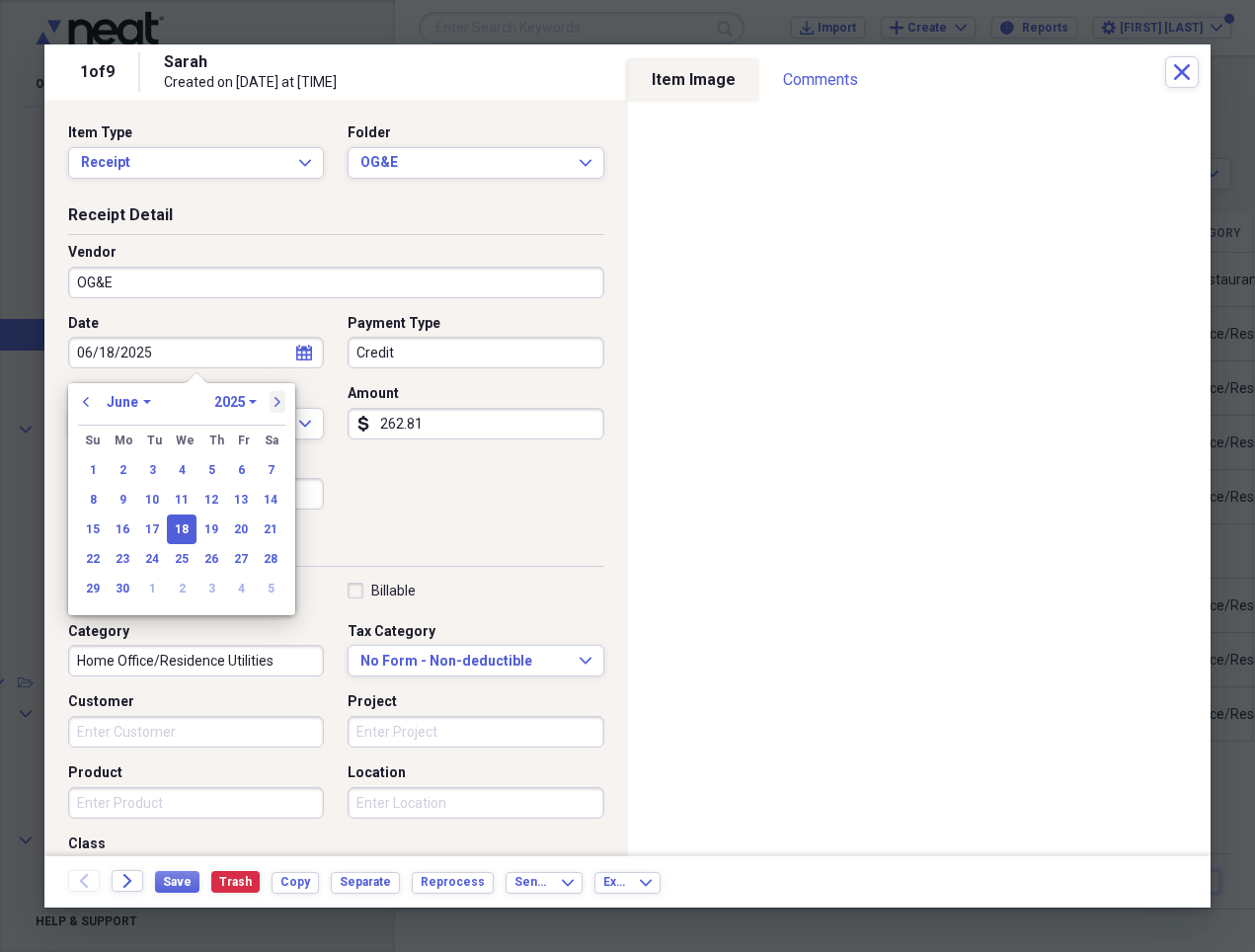 click on "next" at bounding box center [277, 402] 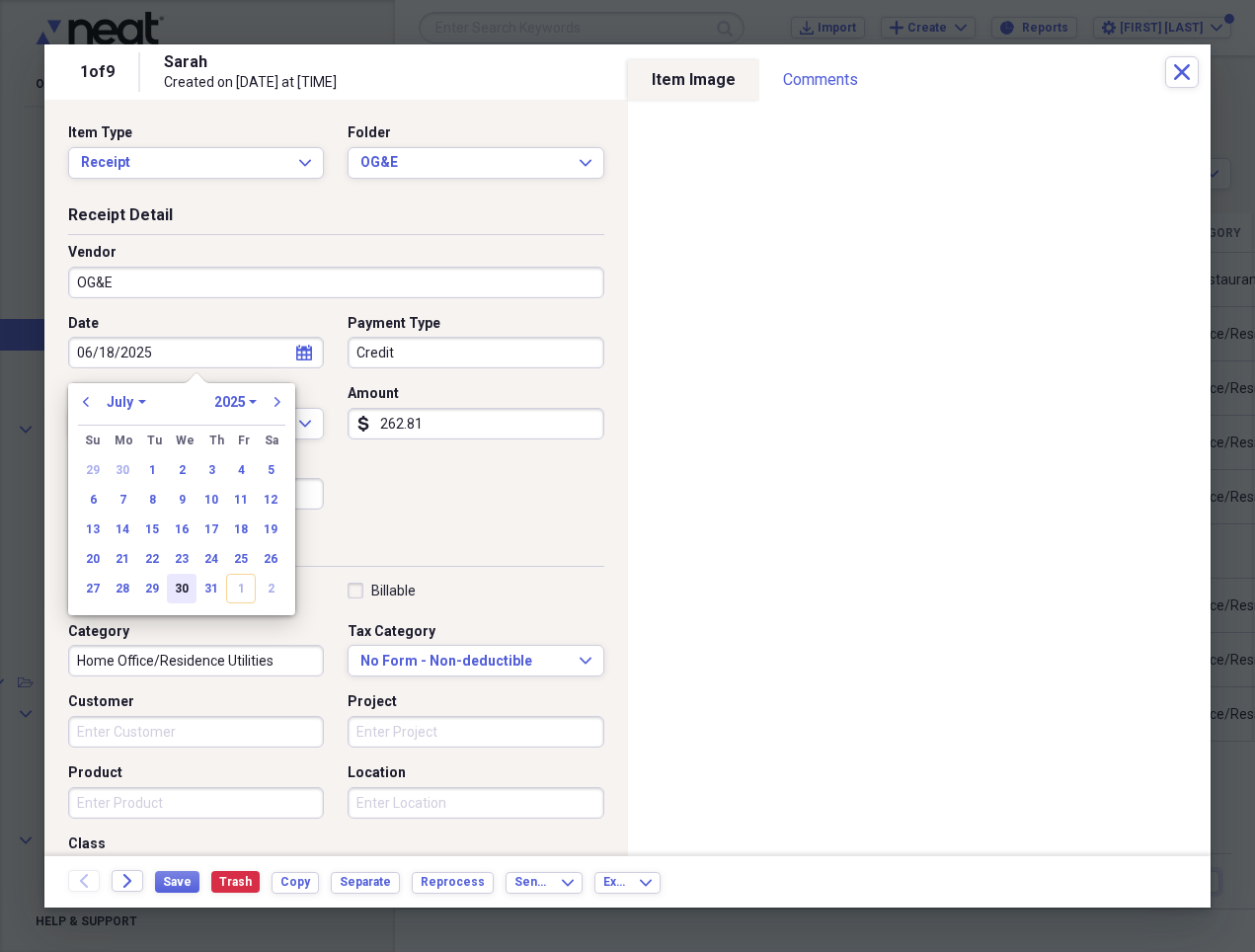 click on "30" at bounding box center (182, 589) 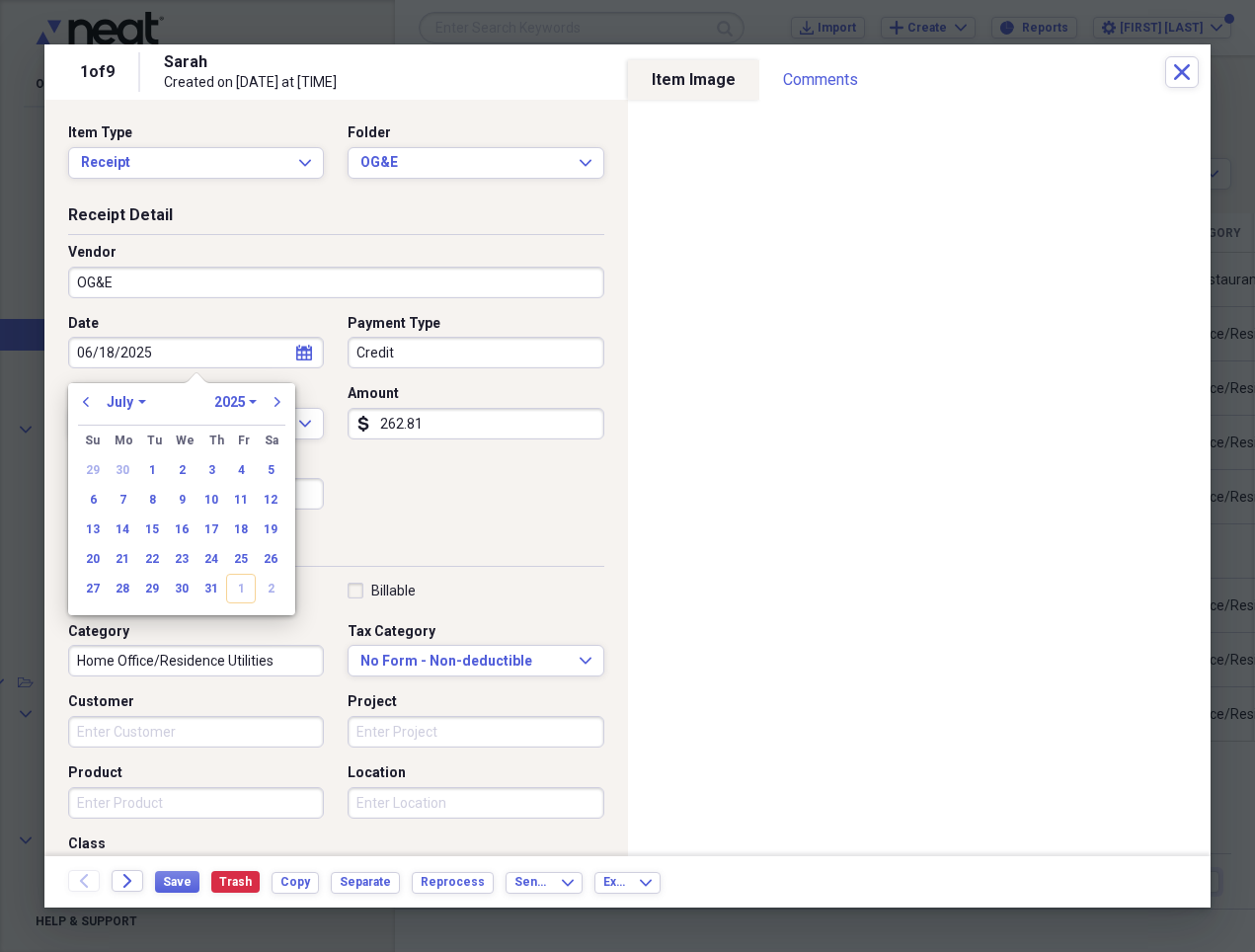 type on "07/30/2025" 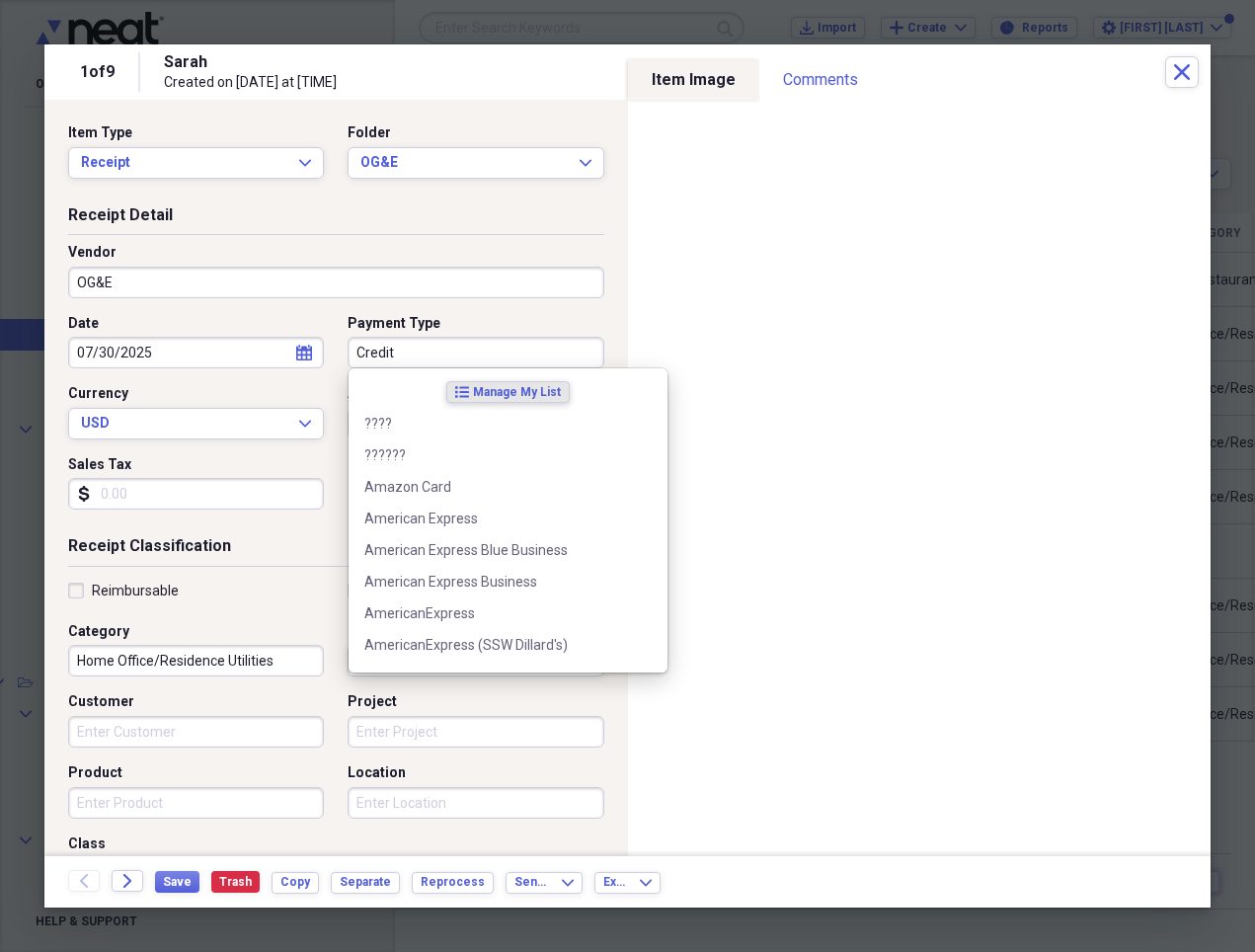 click on "Credit" at bounding box center (475, 353) 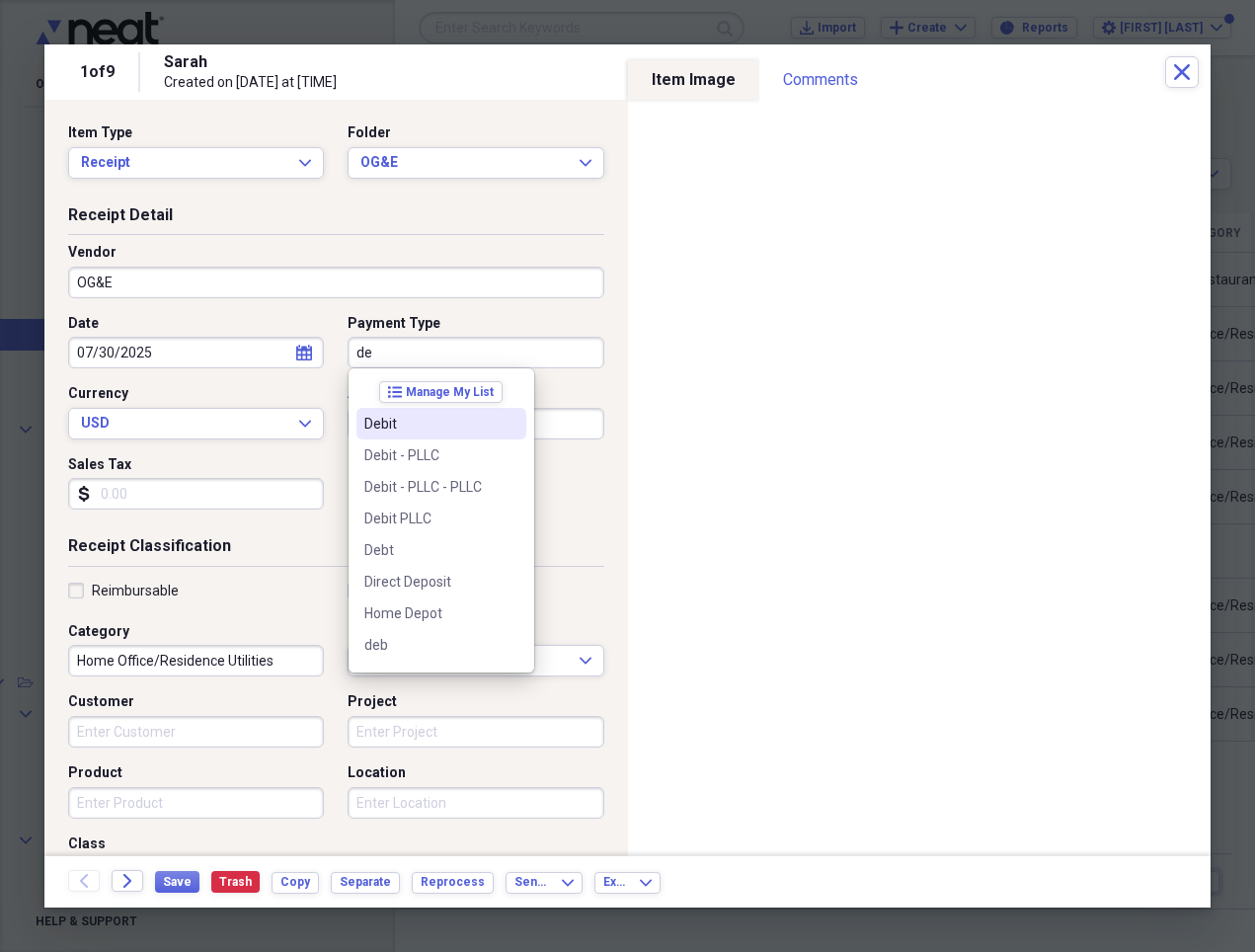 click on "Debit" at bounding box center (430, 424) 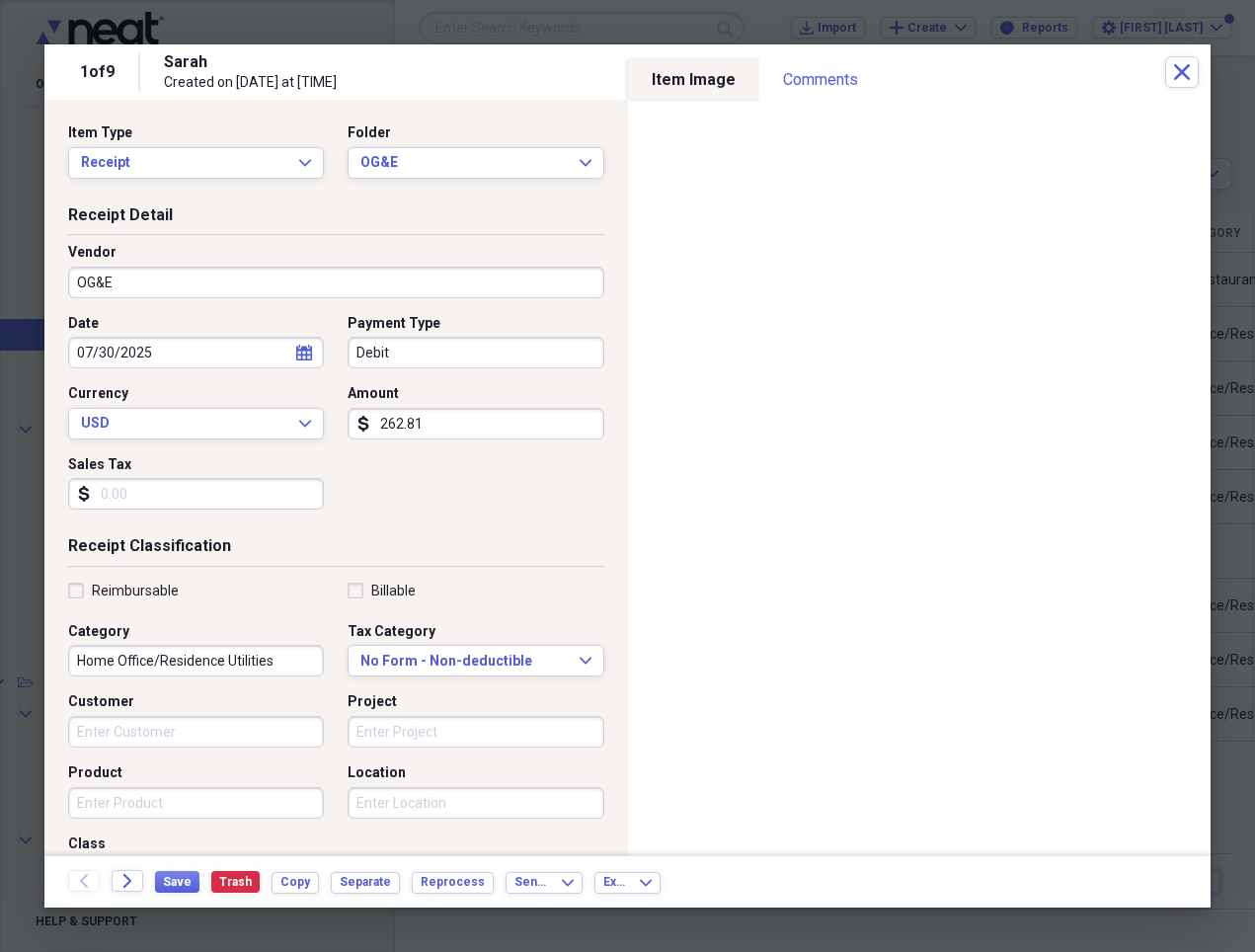 click on "262.81" at bounding box center [475, 424] 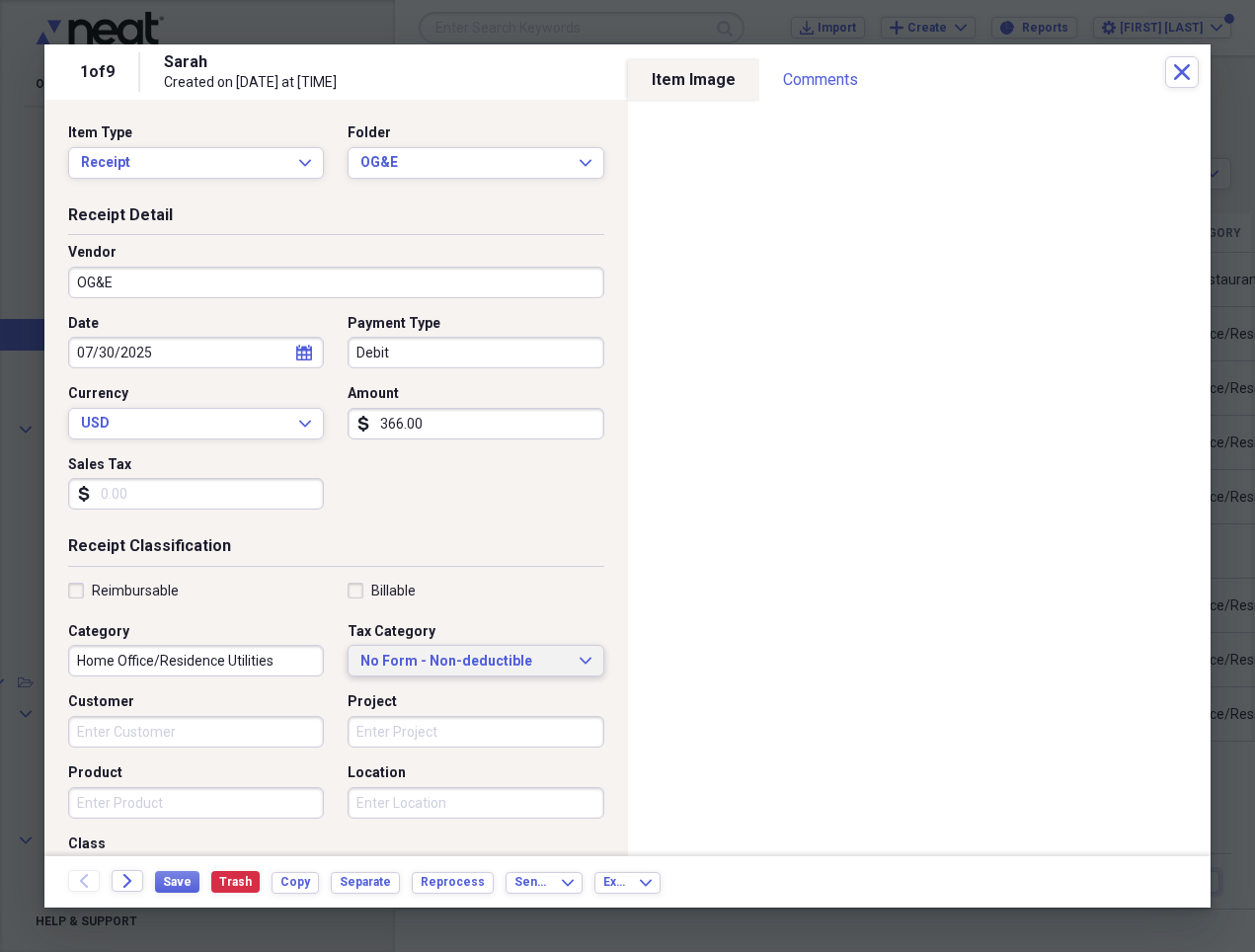 type on "366.00" 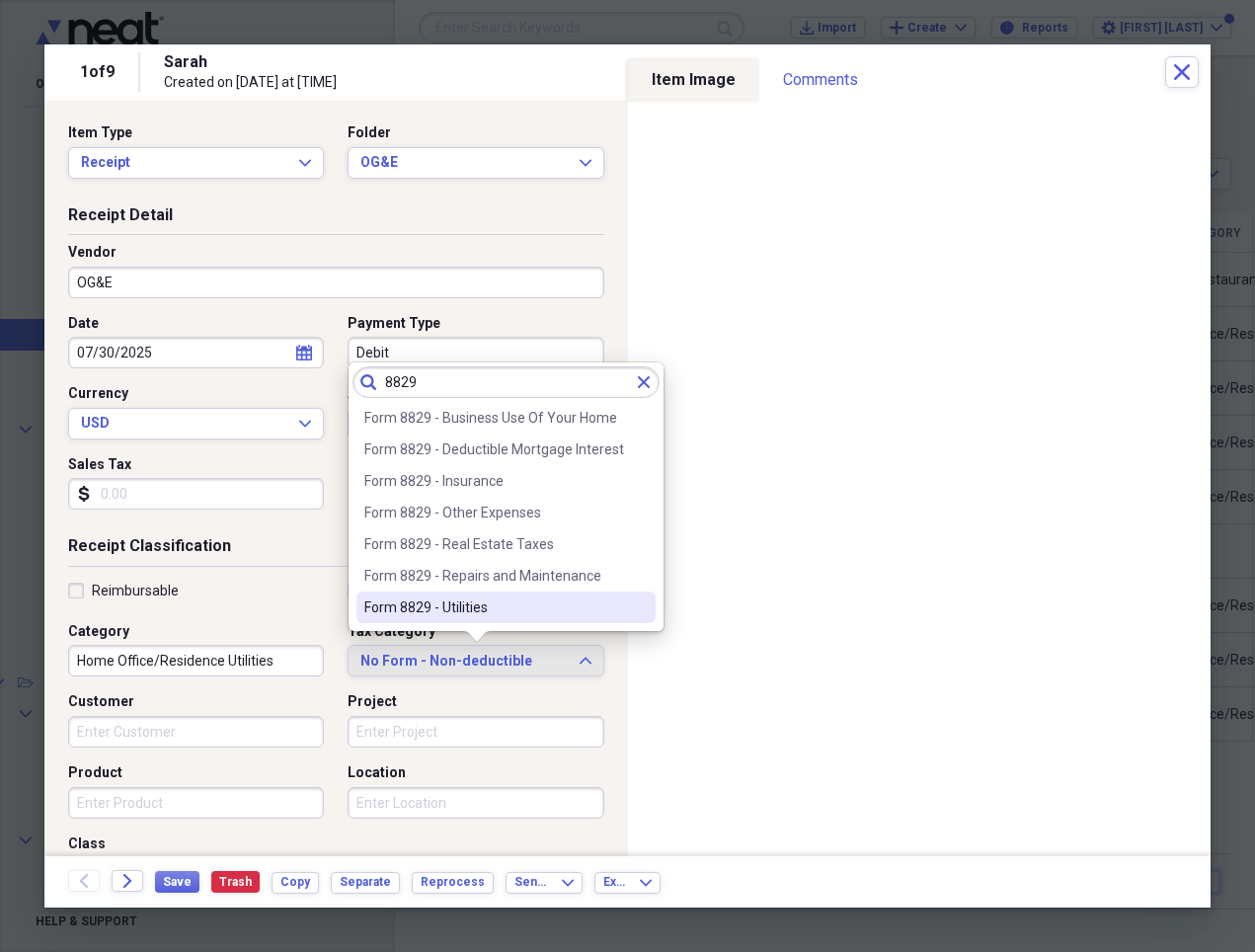 type on "8829" 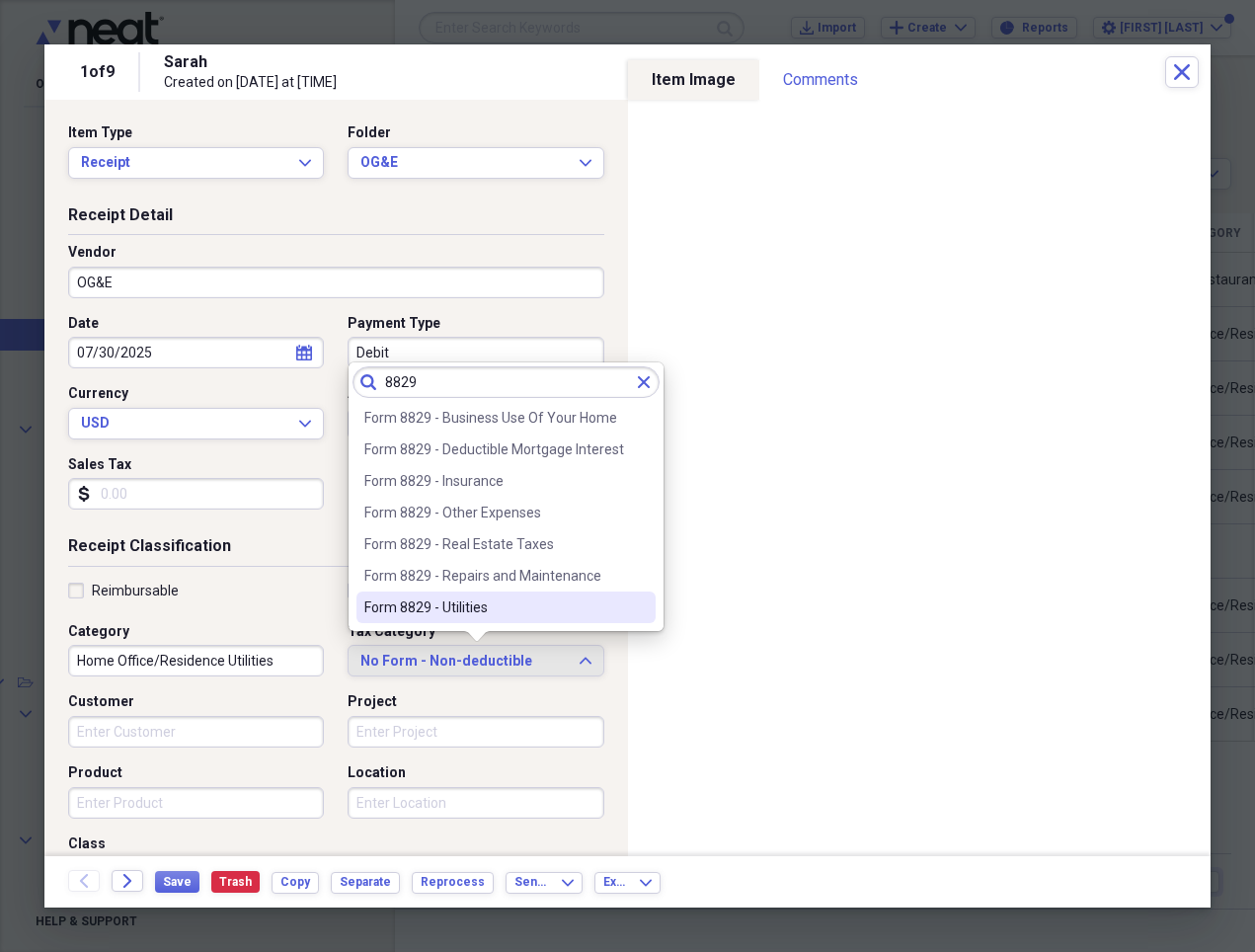 click on "Form 8829 - Utilities" at bounding box center [506, 607] 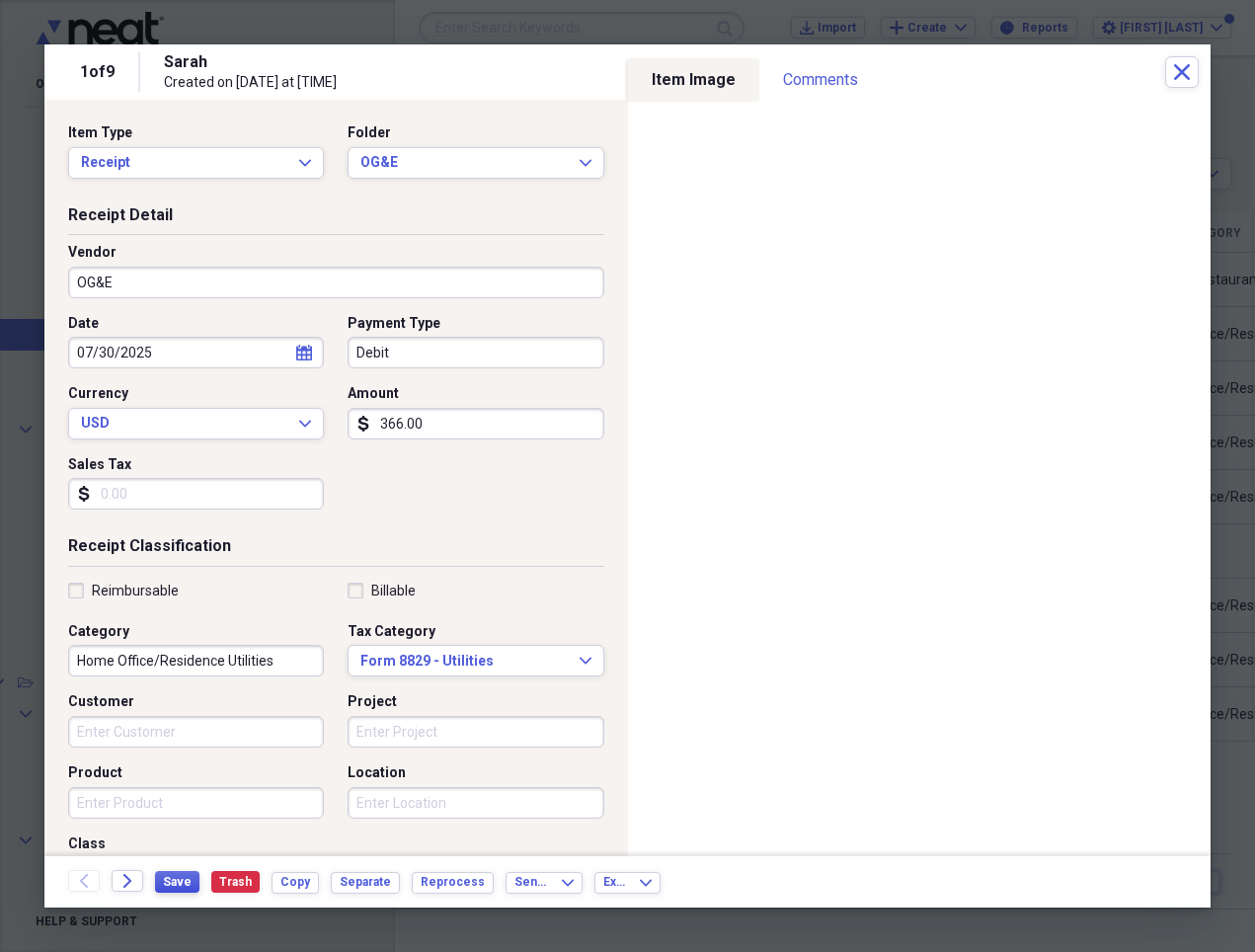 click on "Save" at bounding box center (177, 882) 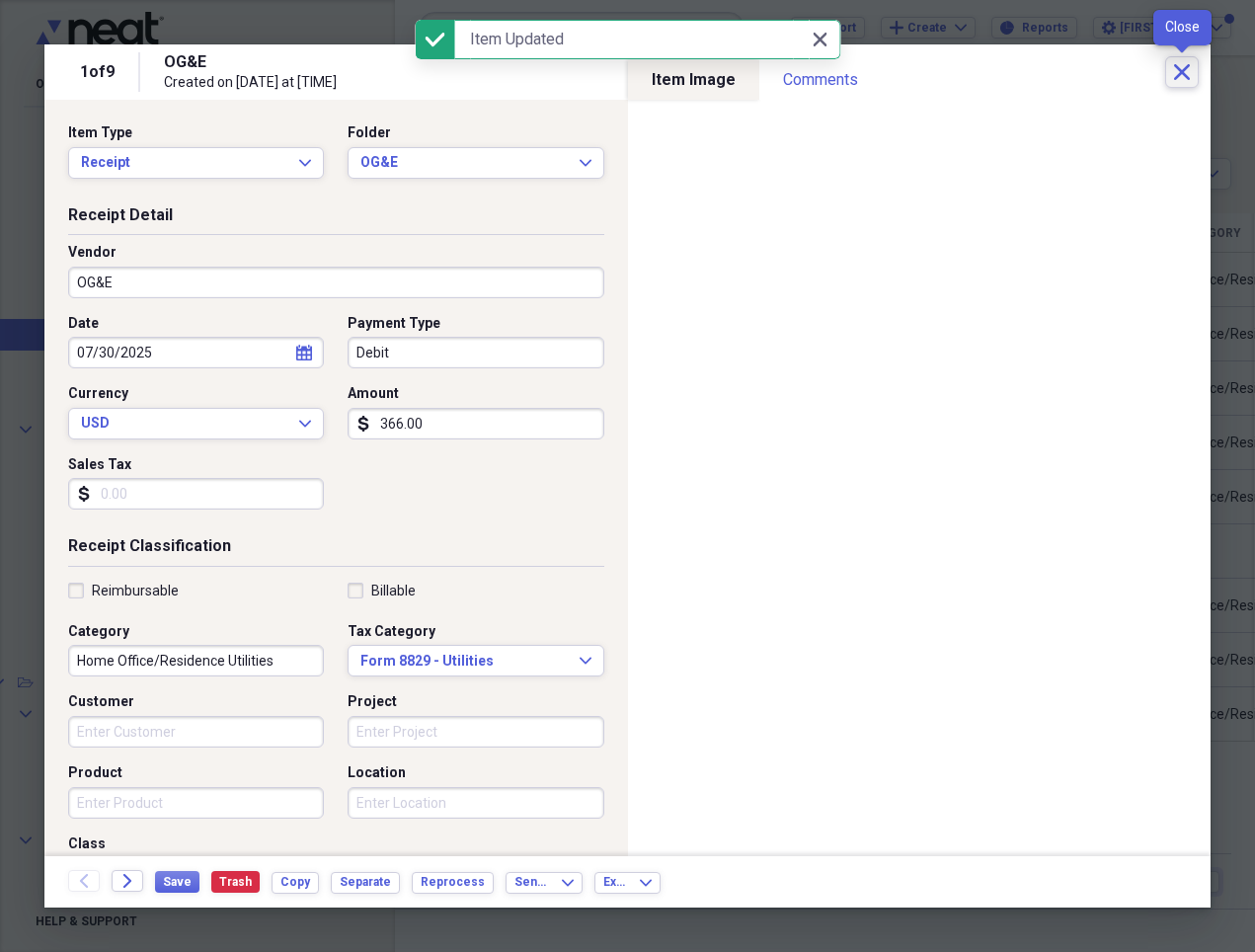 click on "Close" 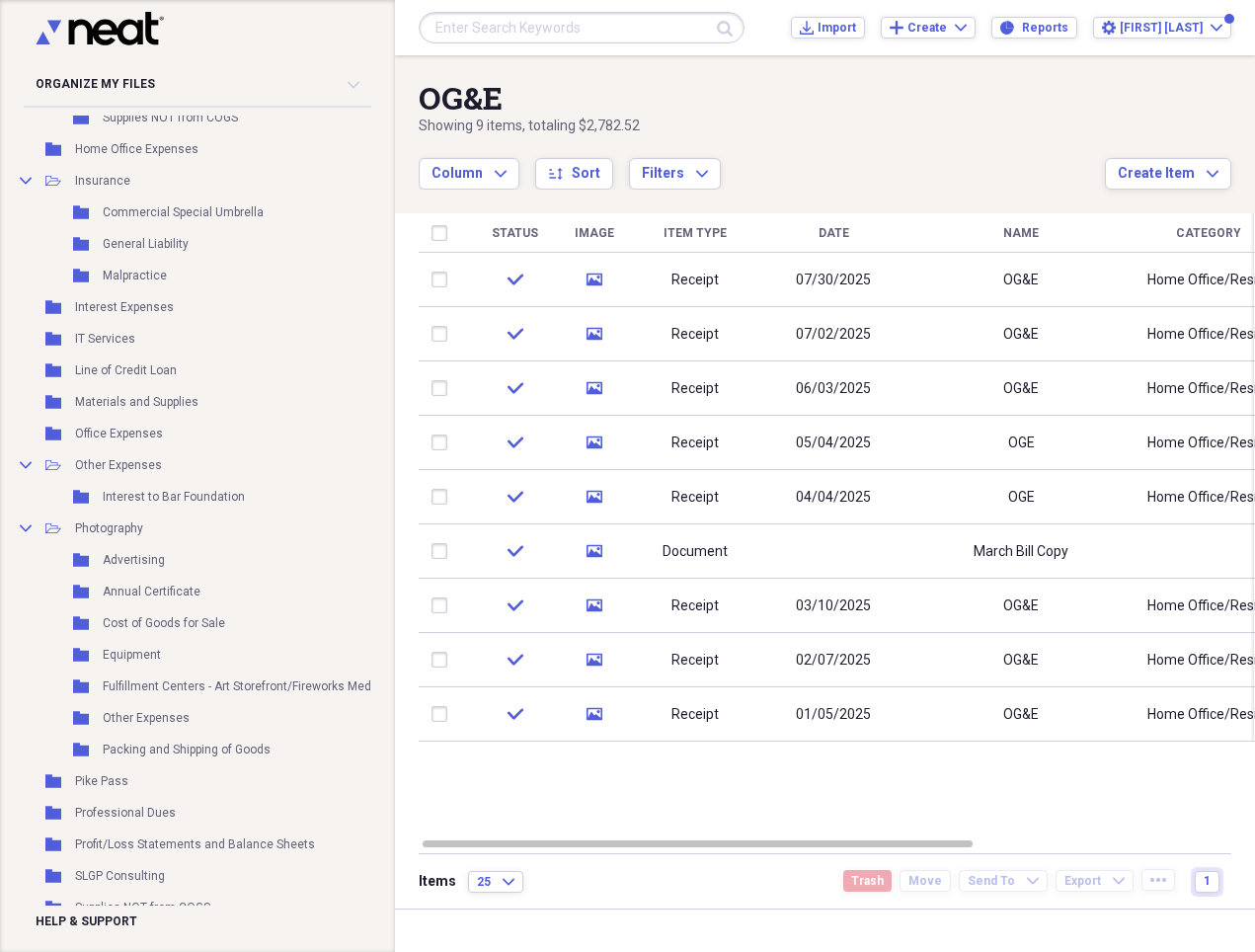 scroll, scrollTop: 1913, scrollLeft: 73, axis: both 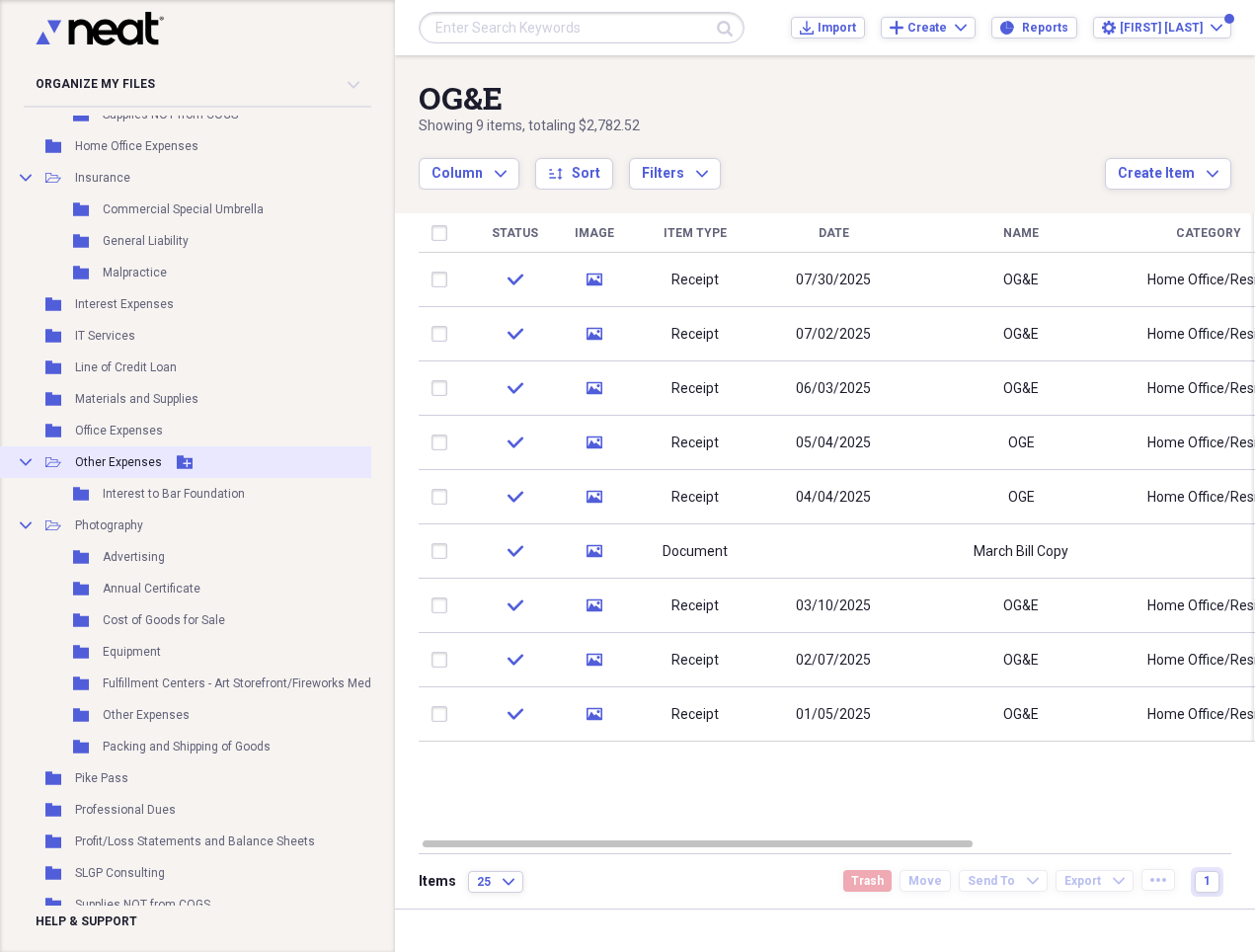 click on "Other Expenses" at bounding box center (118, 462) 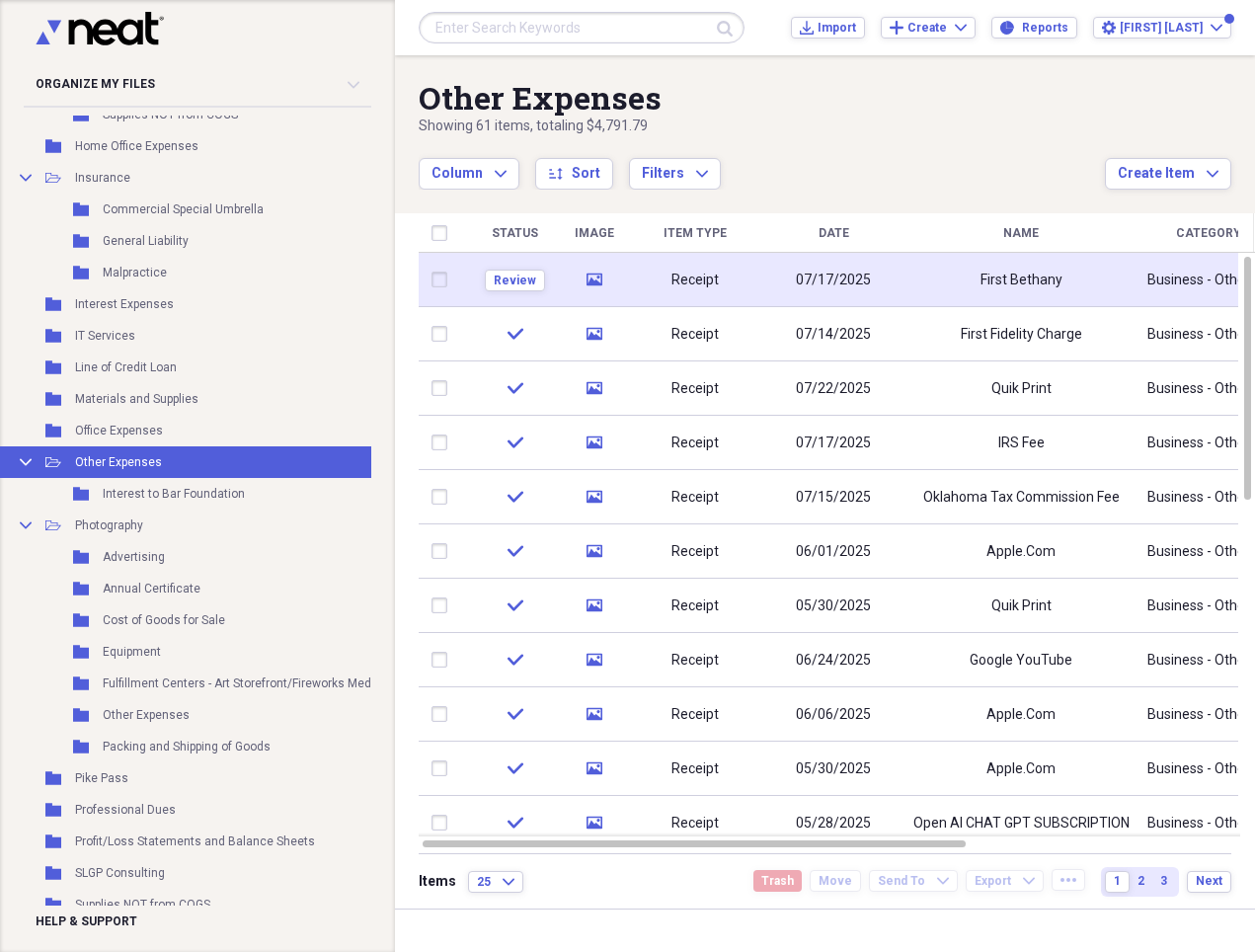 click on "07/17/2025" at bounding box center [833, 280] 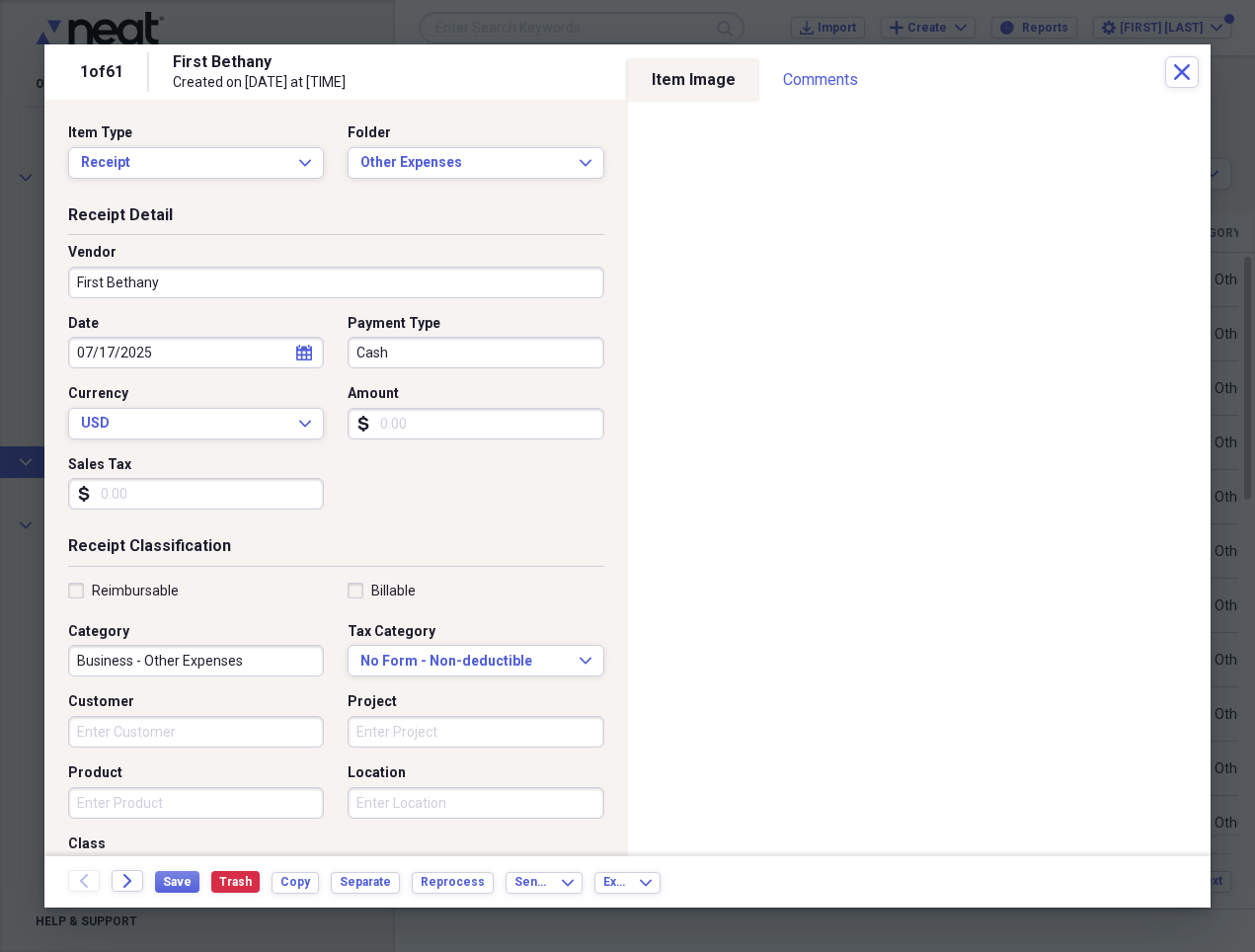 click on "First Bethany" at bounding box center [336, 282] 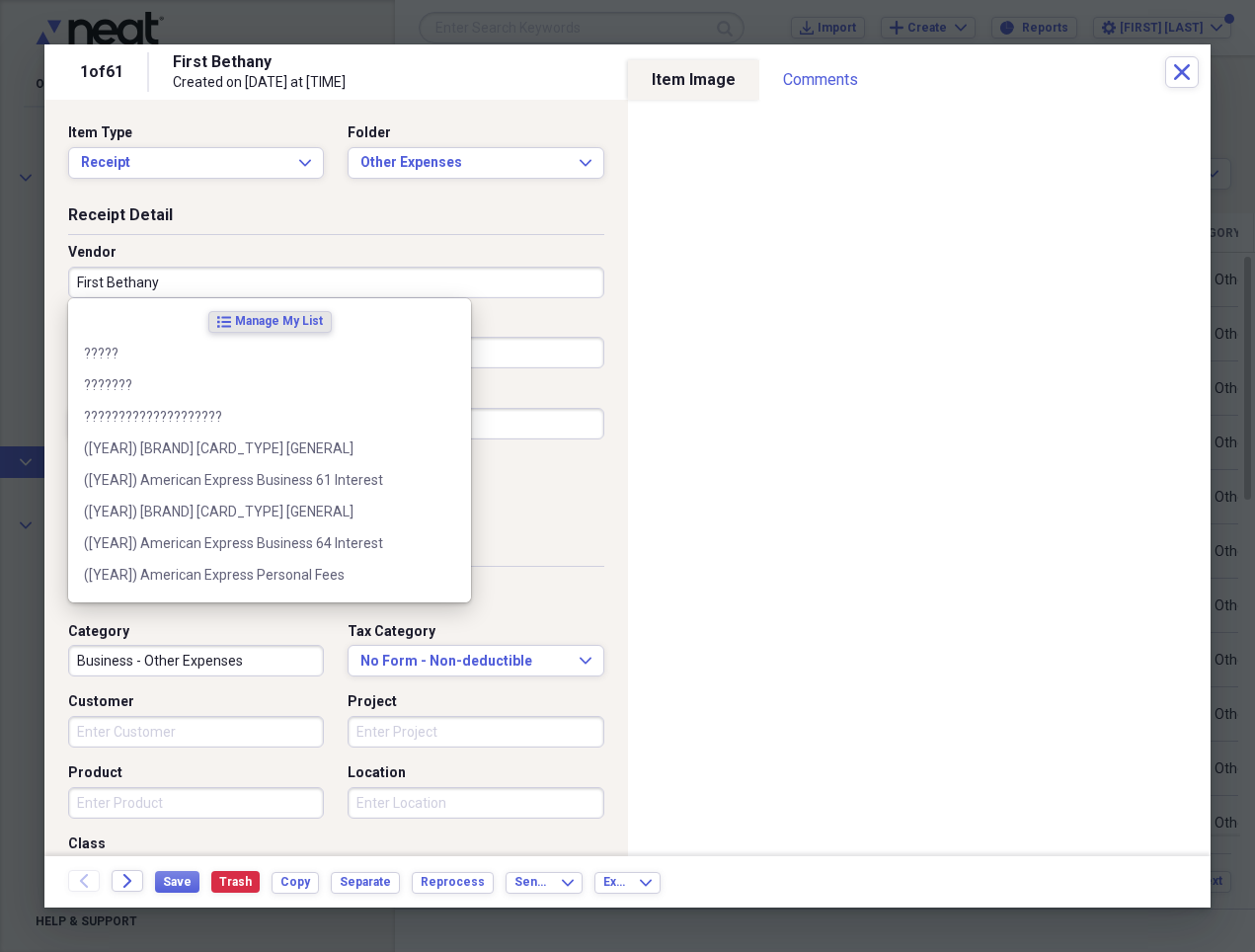 click on "First Bethany" at bounding box center (336, 282) 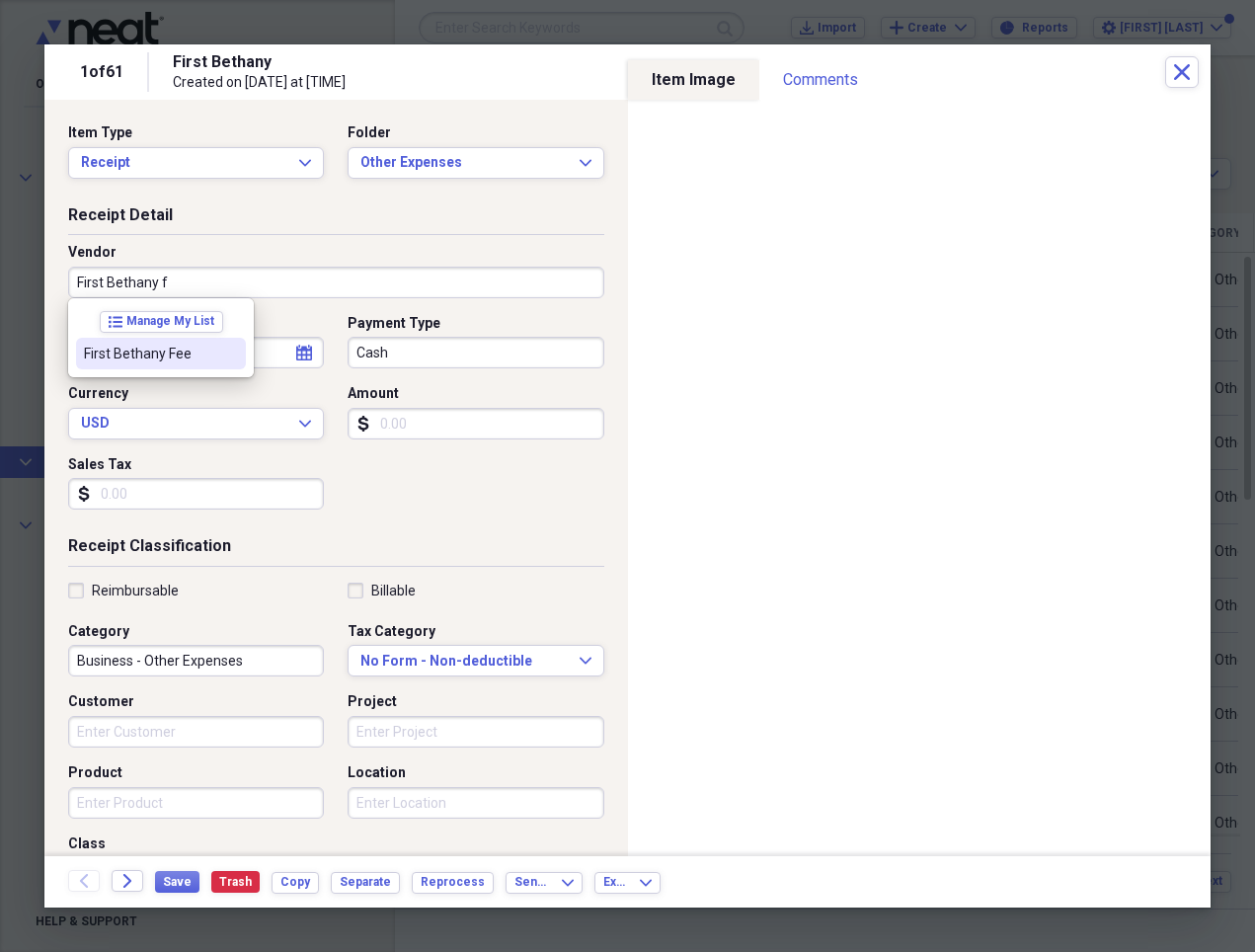 click on "First Bethany Fee" at bounding box center [149, 354] 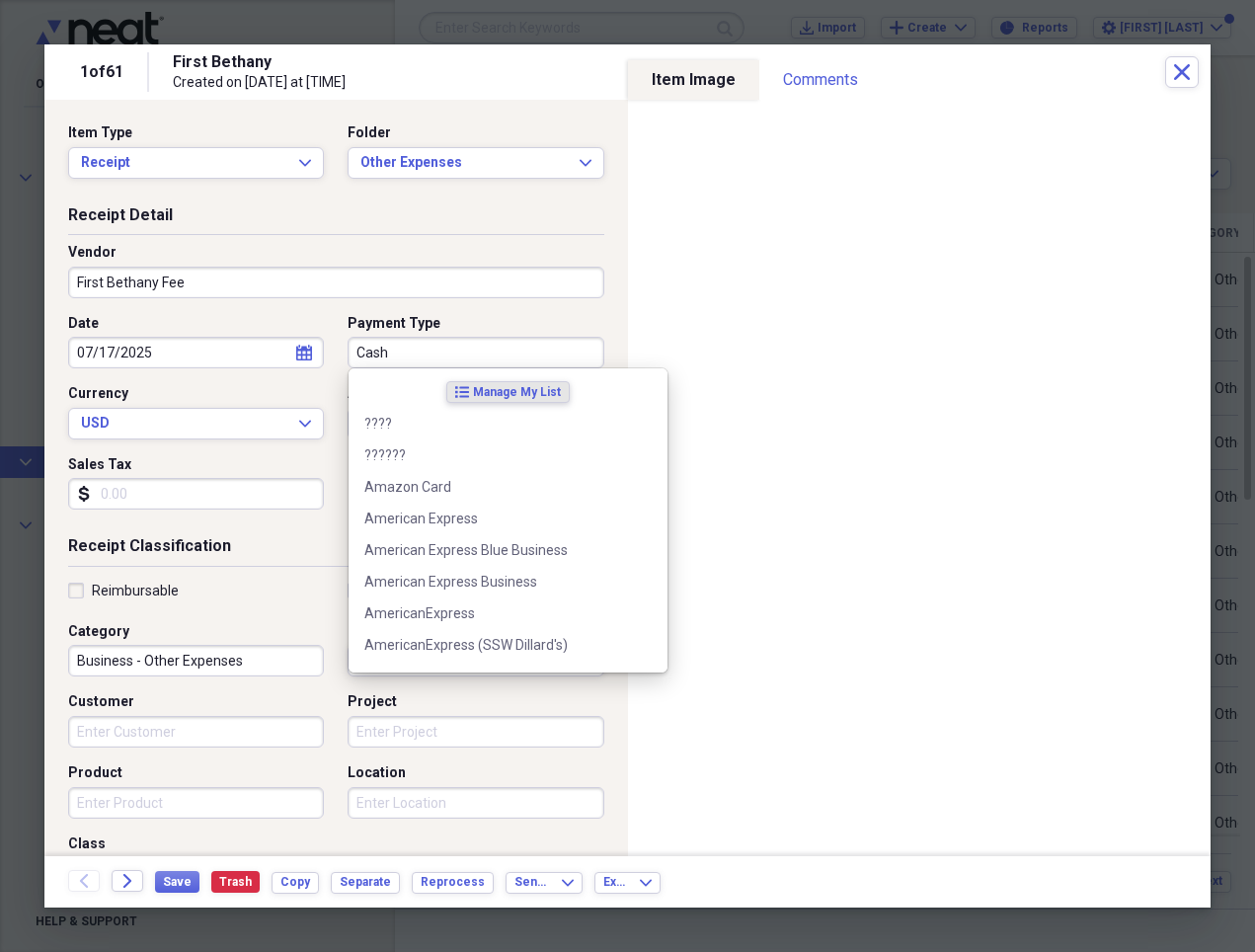 click on "Cash" at bounding box center [475, 353] 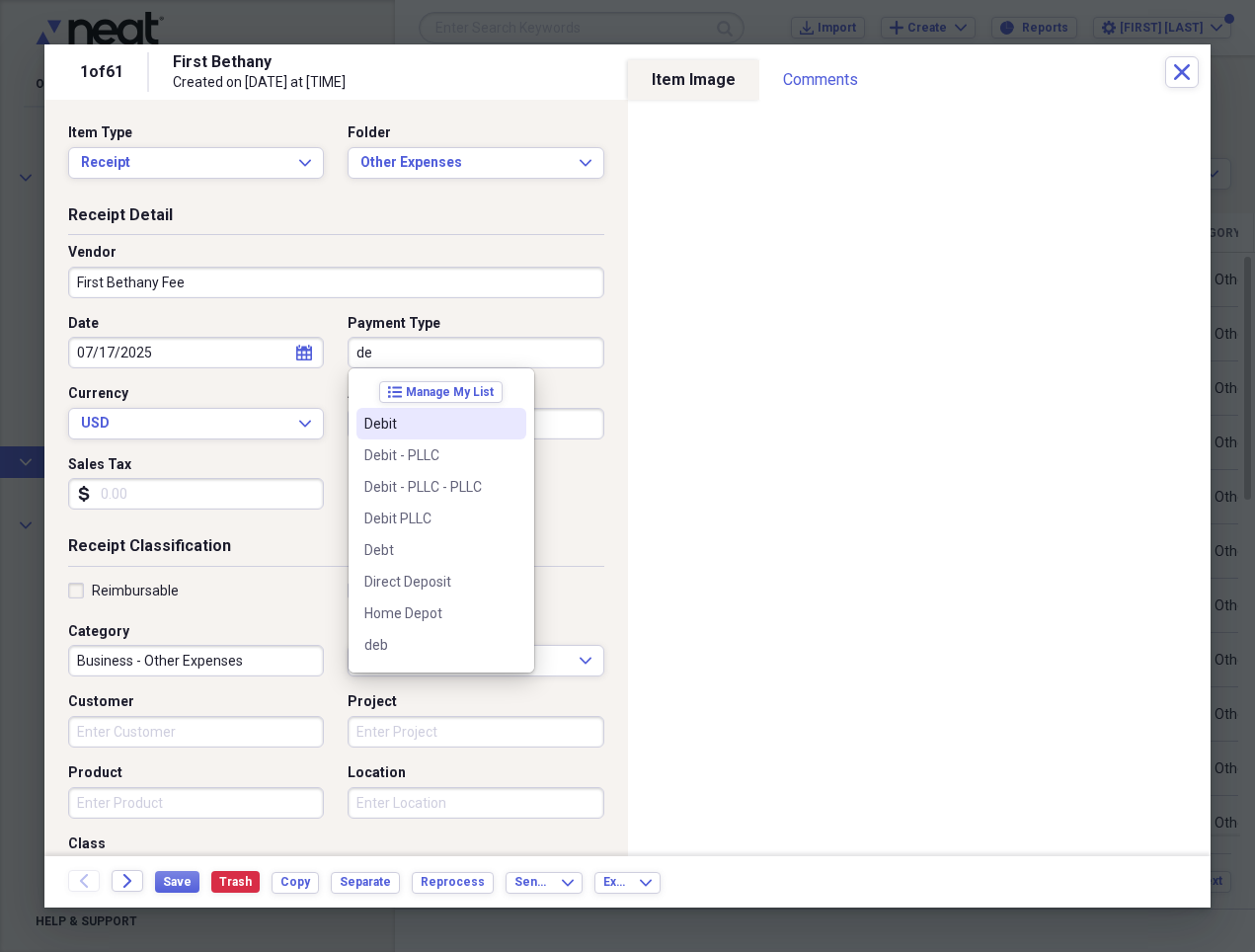 click on "Debit" at bounding box center [441, 424] 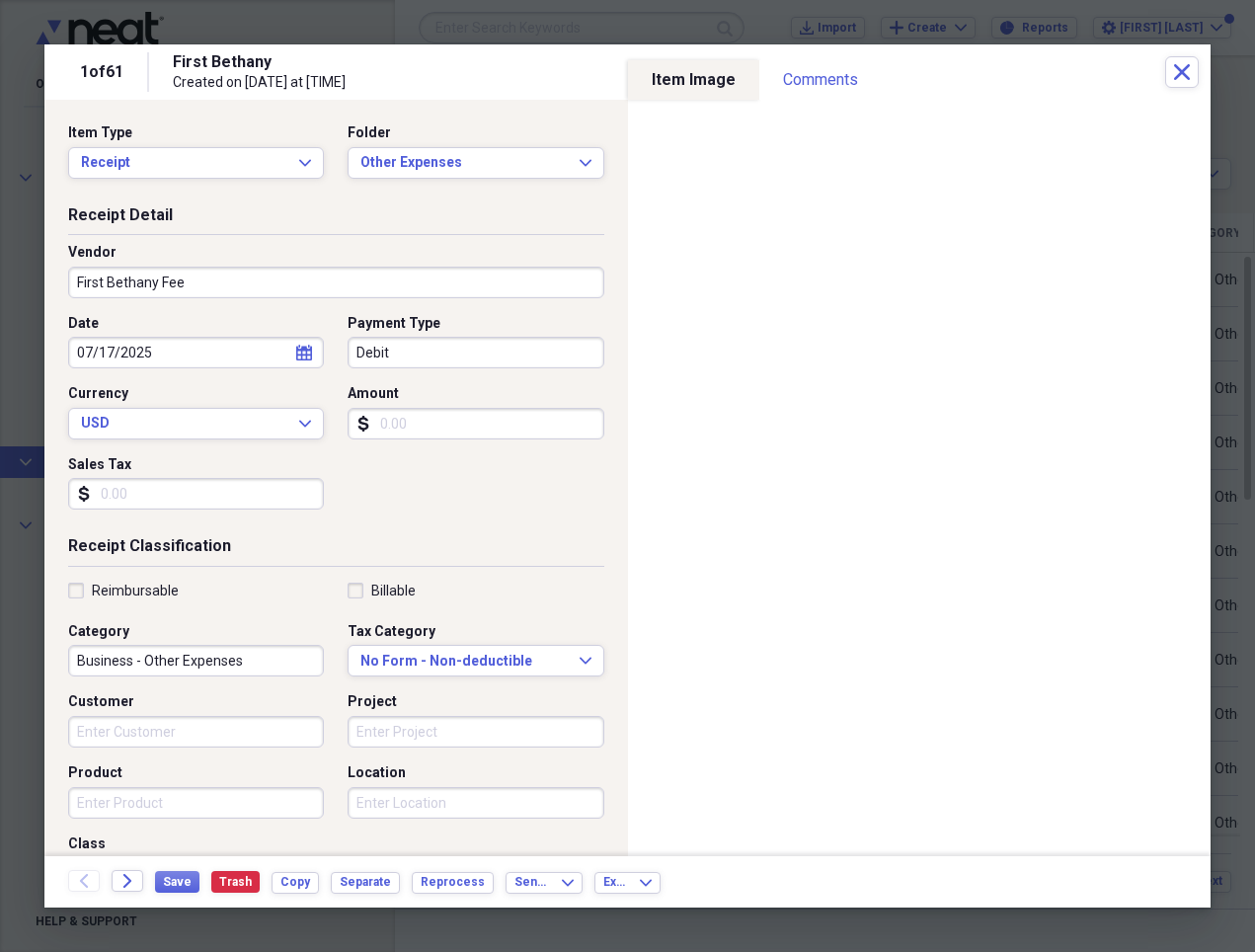click on "Amount" at bounding box center (475, 424) 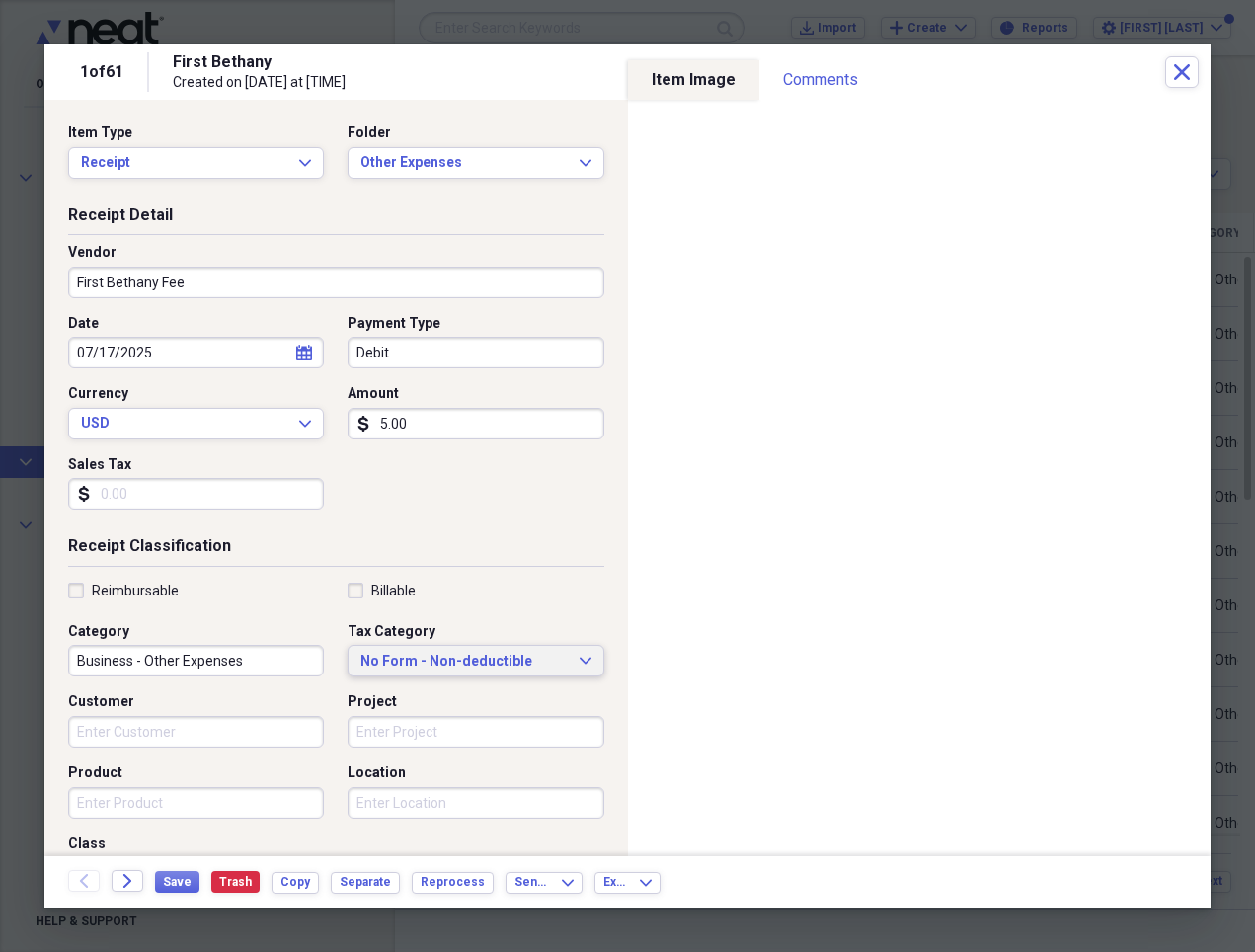 type on "5.00" 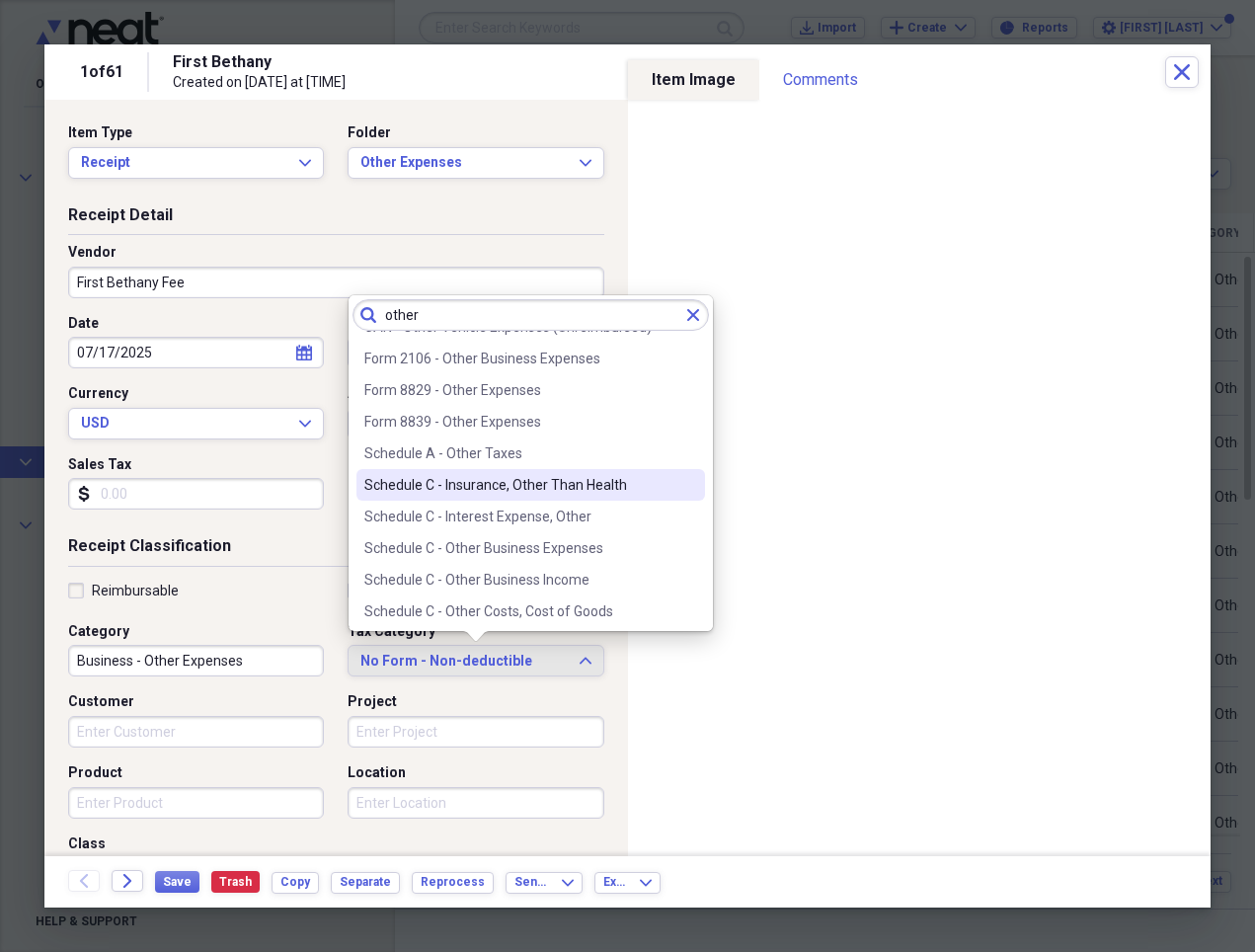 scroll, scrollTop: 122, scrollLeft: 0, axis: vertical 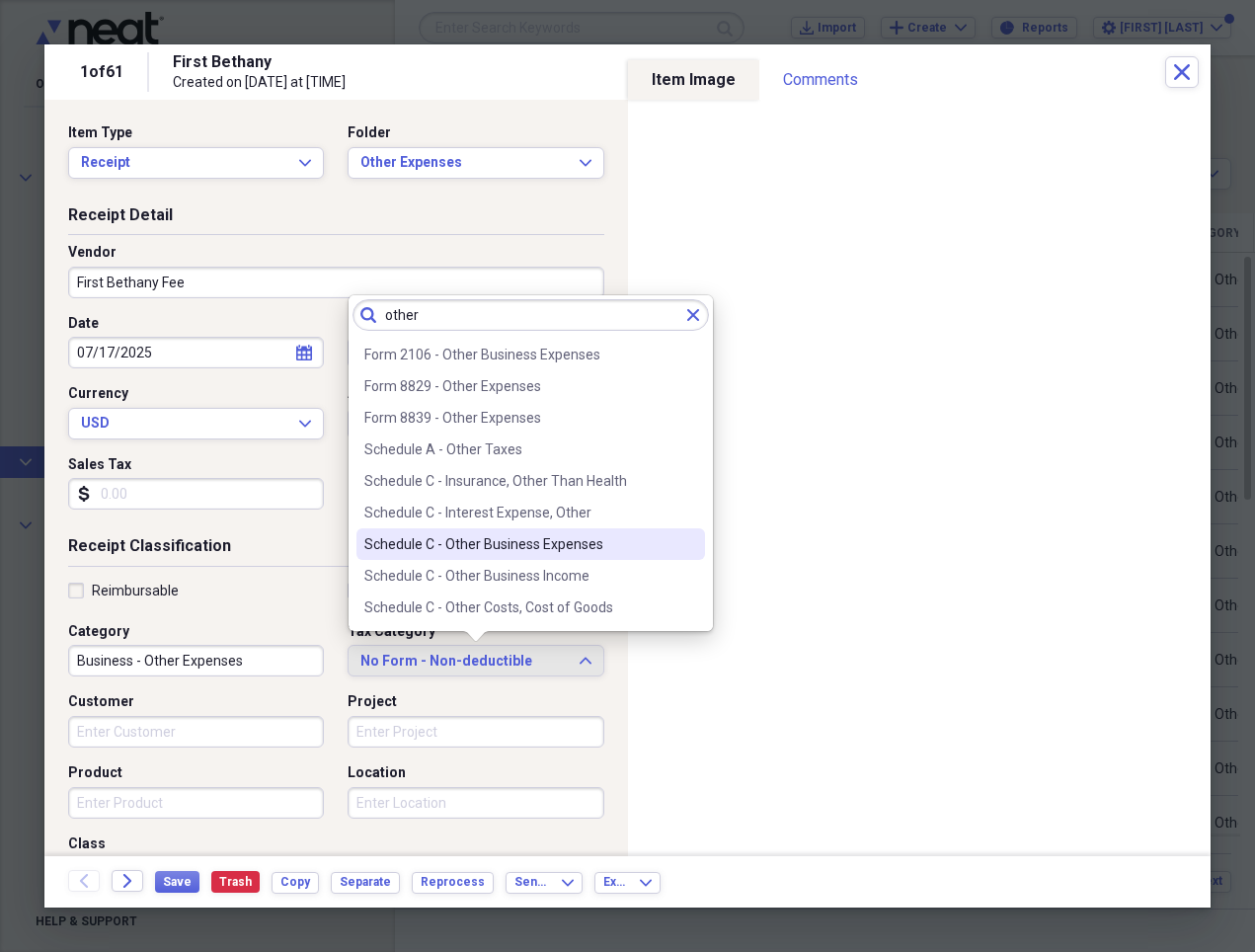 type on "other" 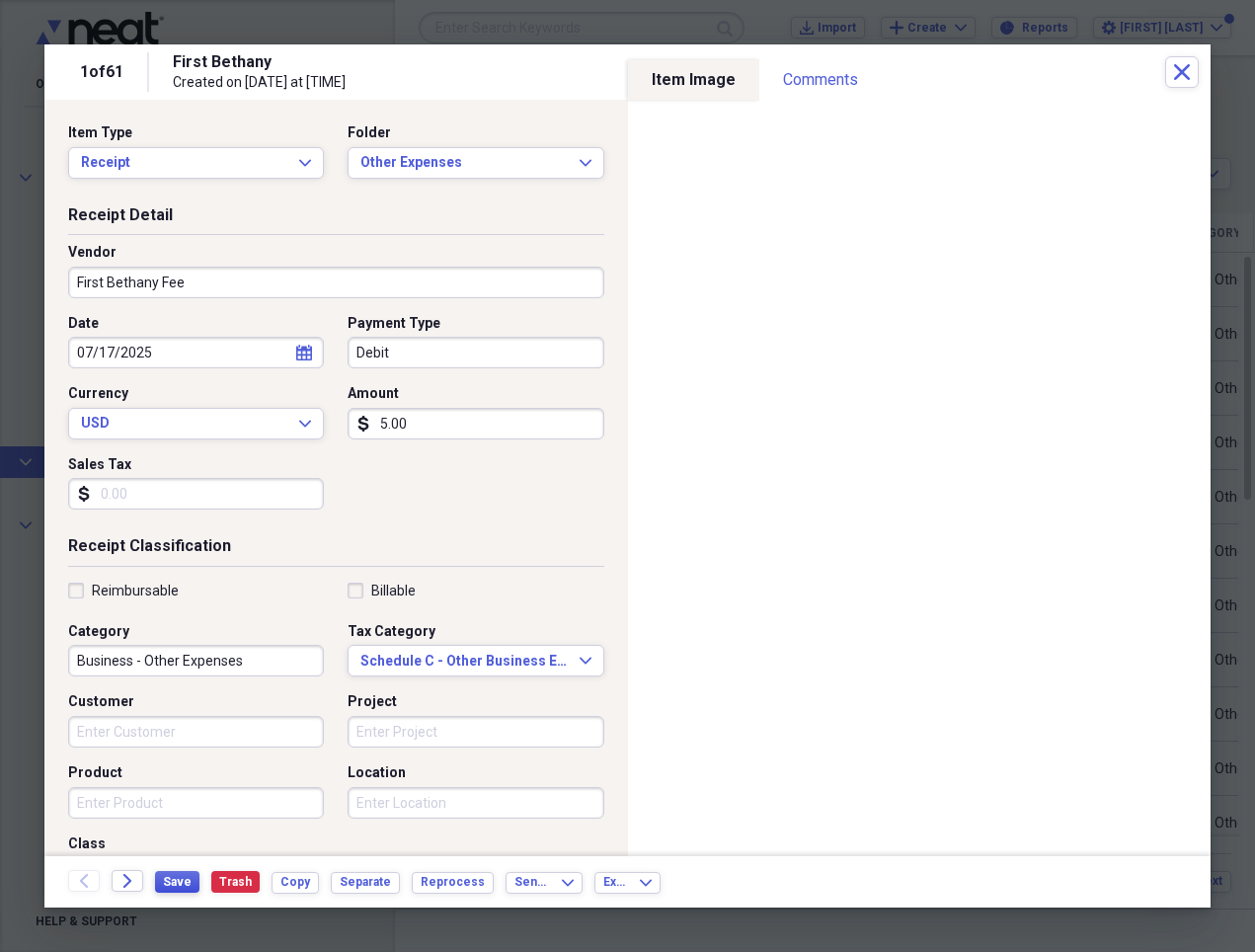 click on "Save" at bounding box center [177, 882] 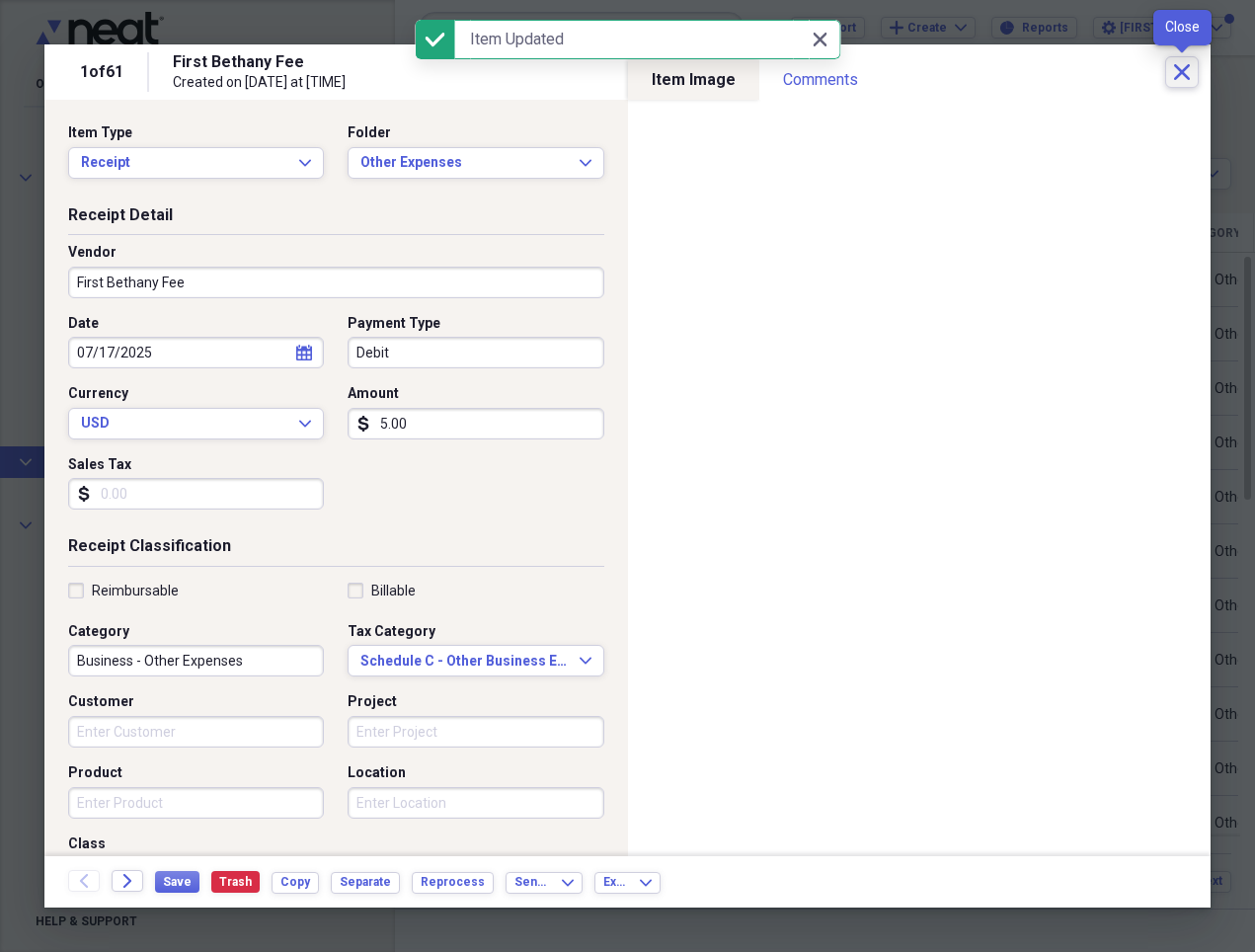 click 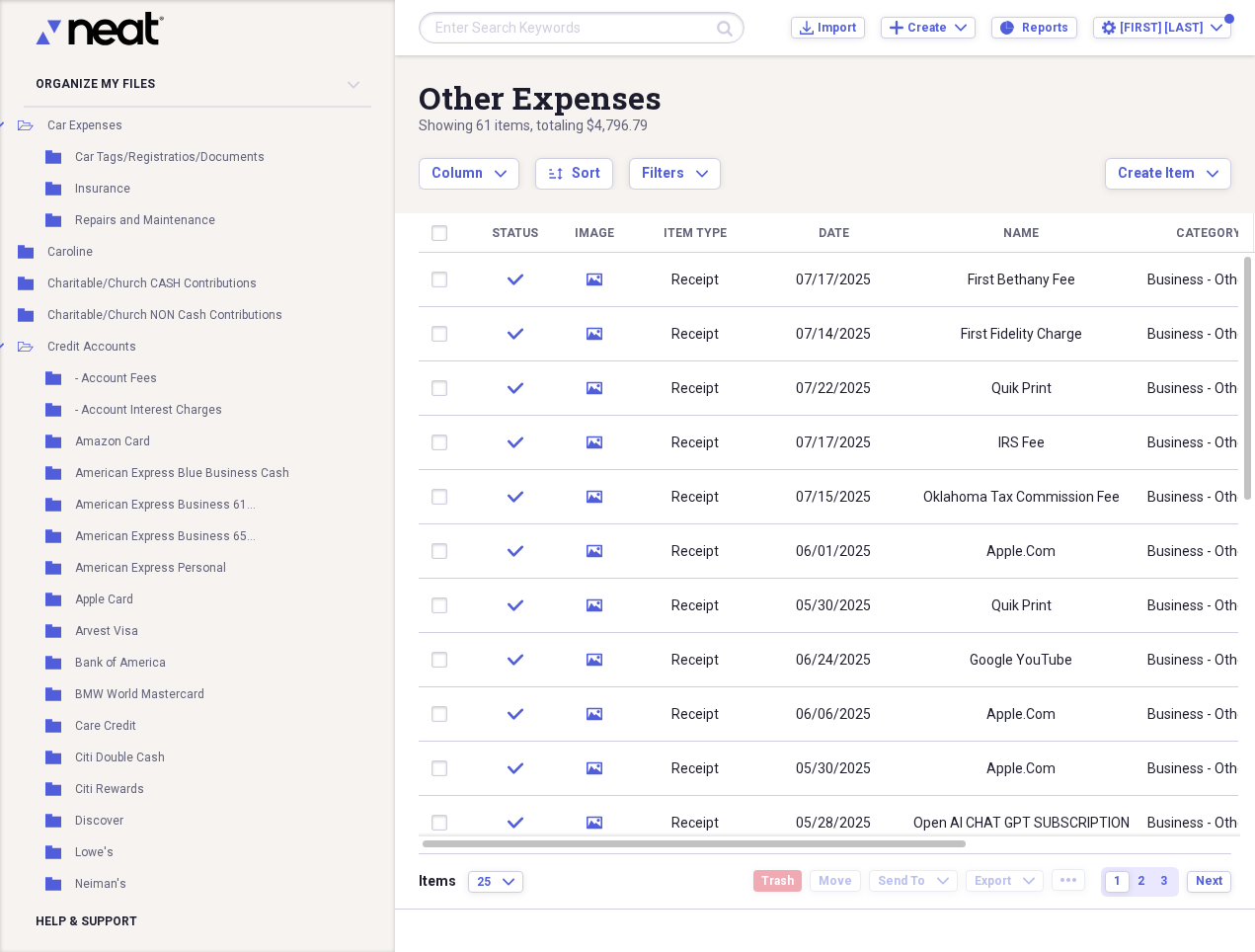 scroll, scrollTop: 2900, scrollLeft: 73, axis: both 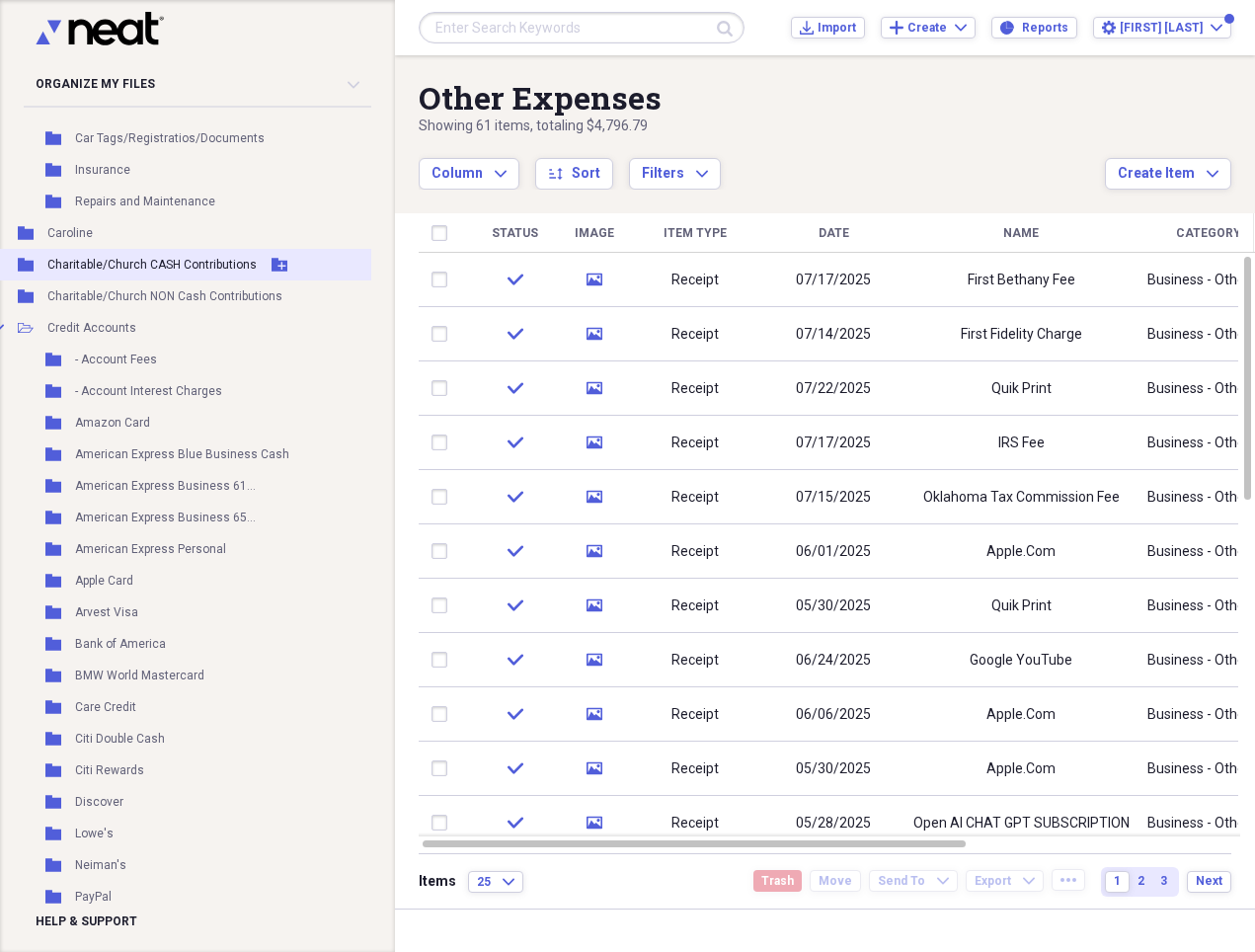 click on "Charitable/Church CASH Contributions" at bounding box center (152, 265) 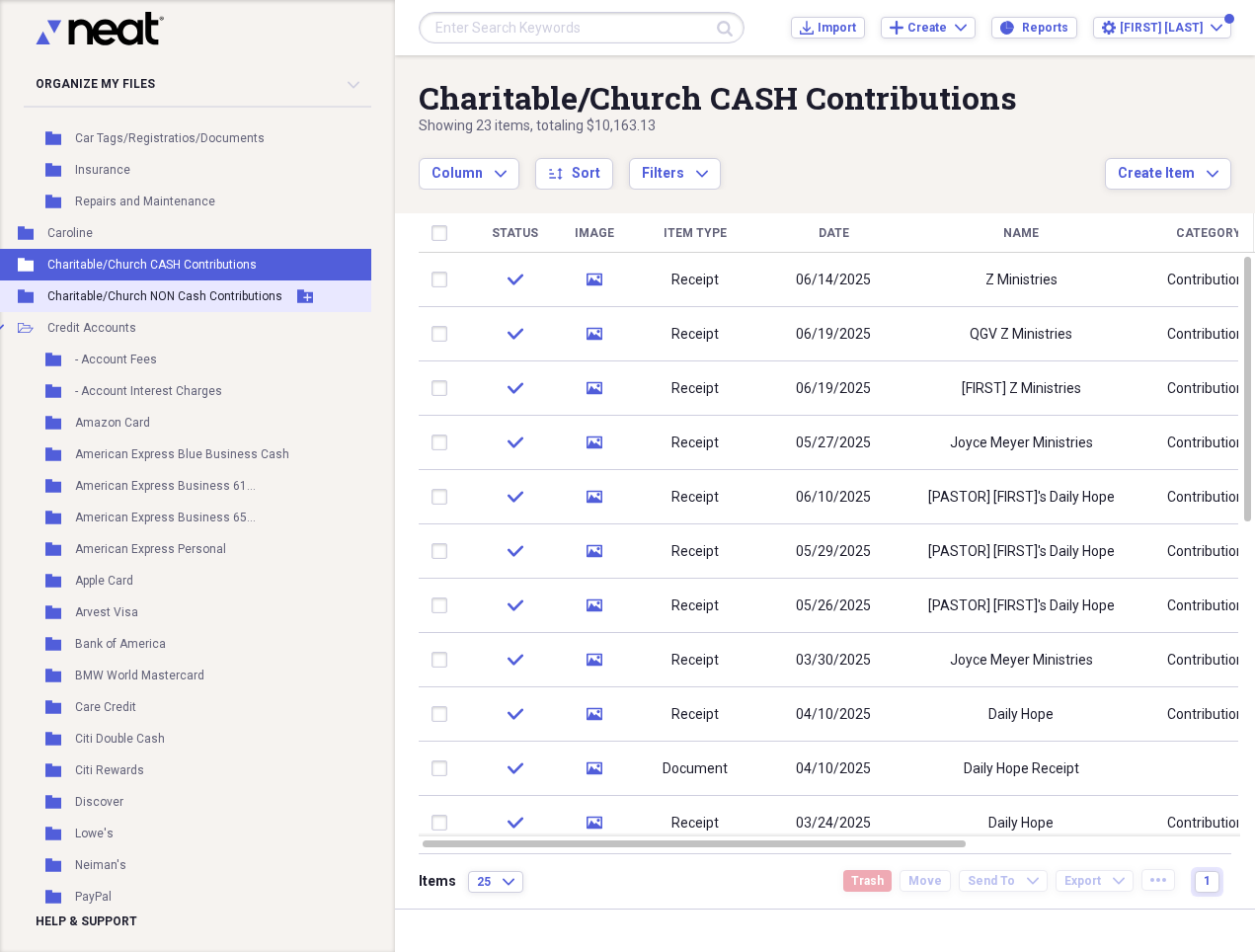 click on "Charitable/Church NON Cash Contributions" at bounding box center (165, 296) 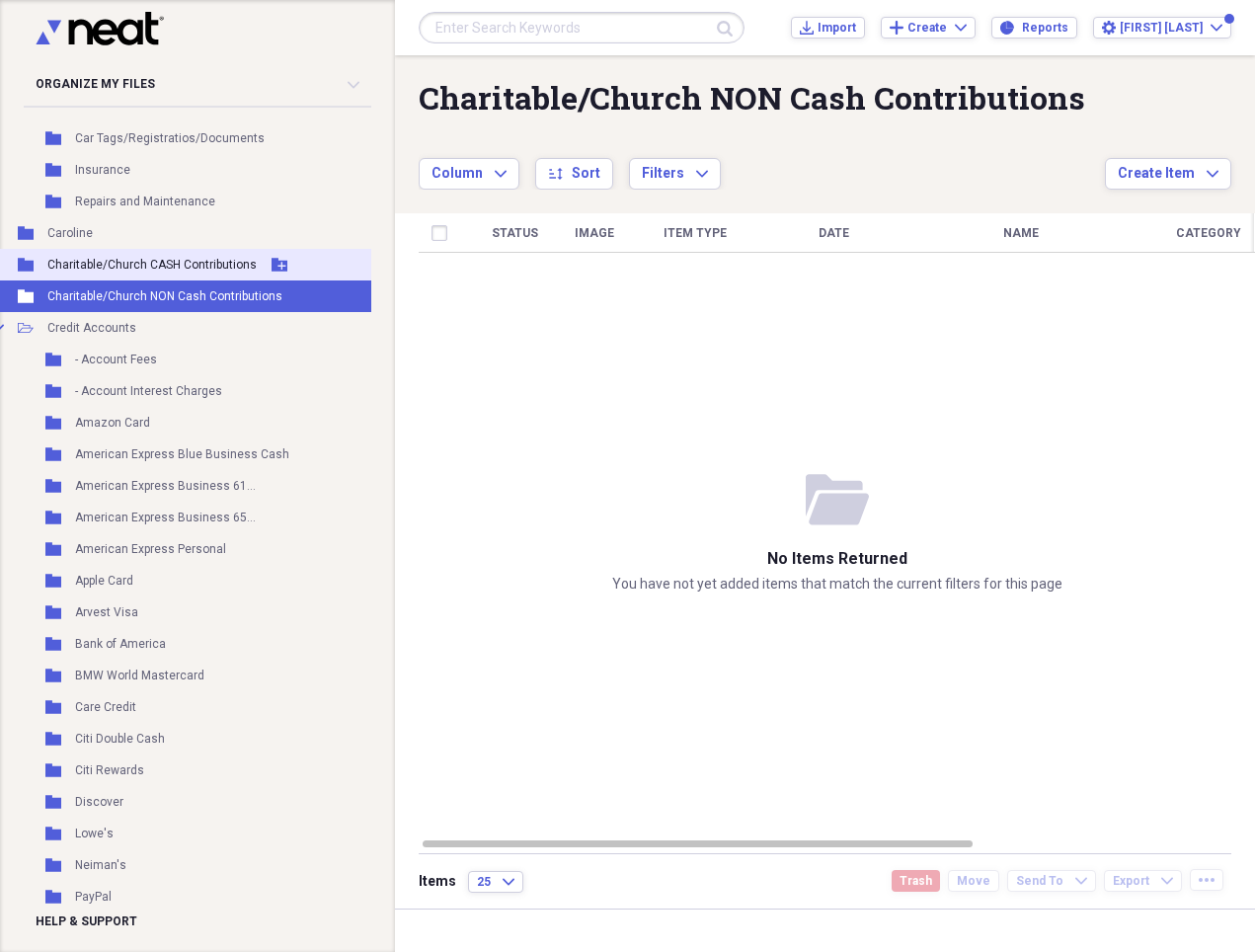 click on "Charitable/Church CASH Contributions" at bounding box center (152, 265) 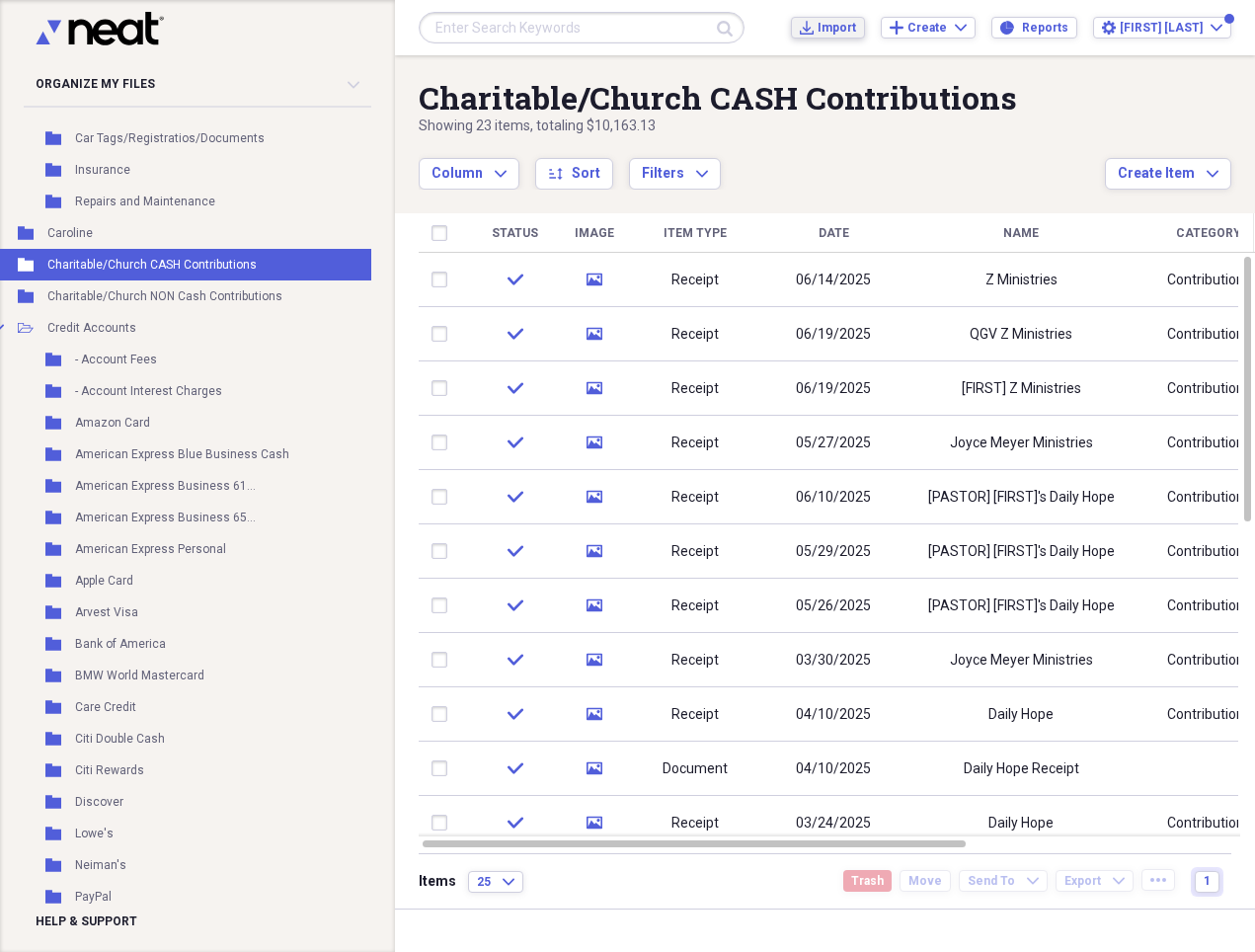 click on "Import" at bounding box center (836, 28) 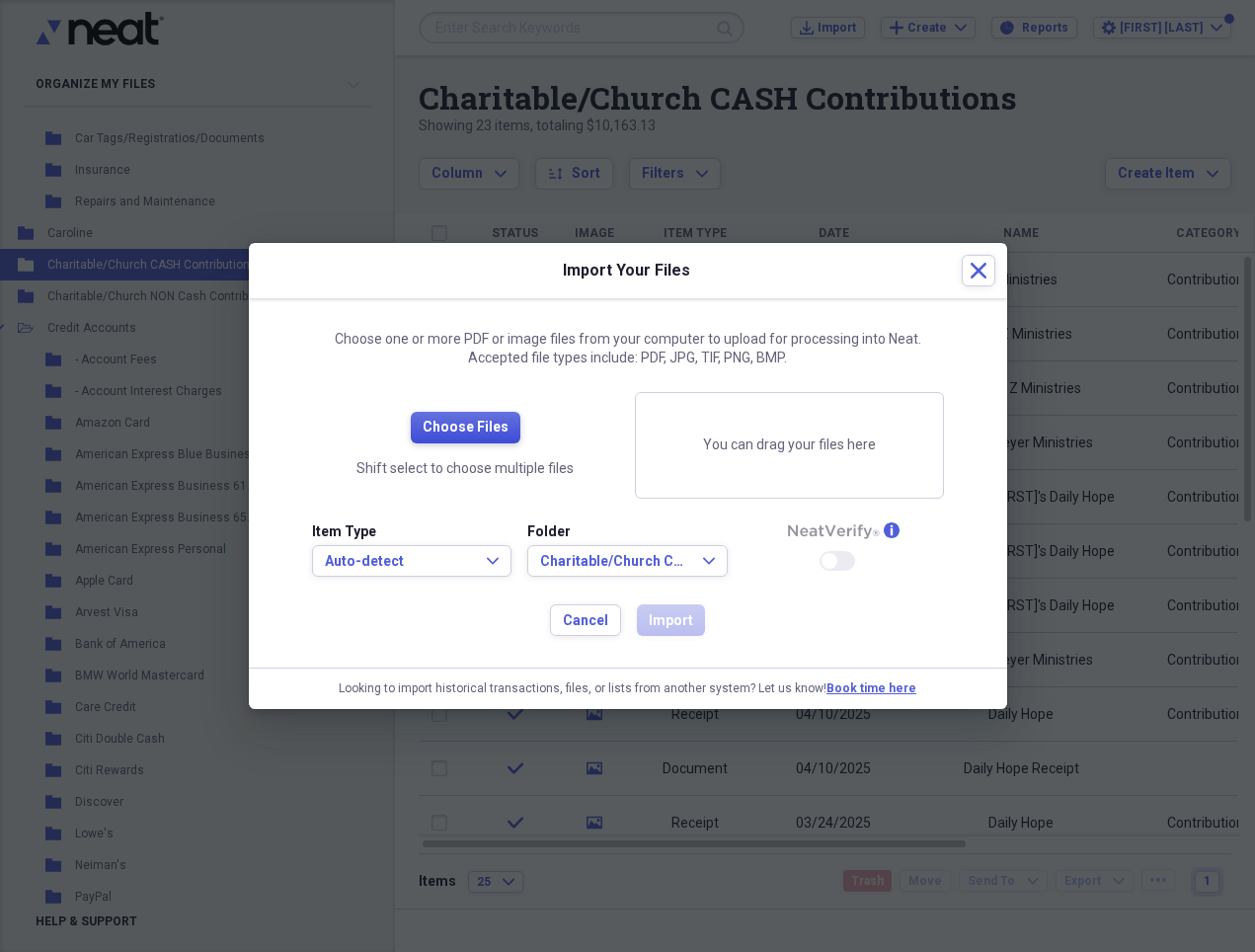 click on "Choose Files" at bounding box center [465, 428] 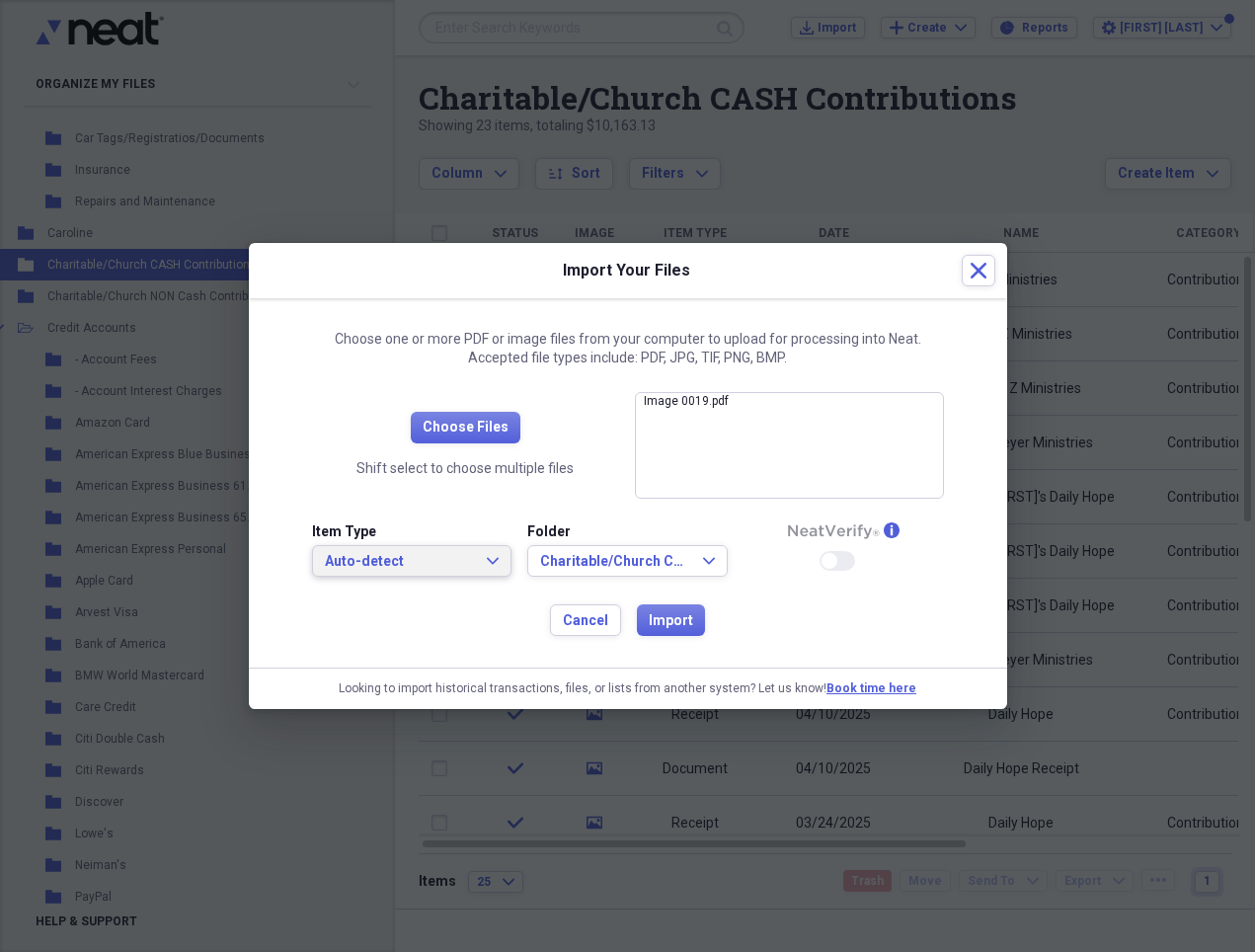 click on "Auto-detect" at bounding box center (400, 562) 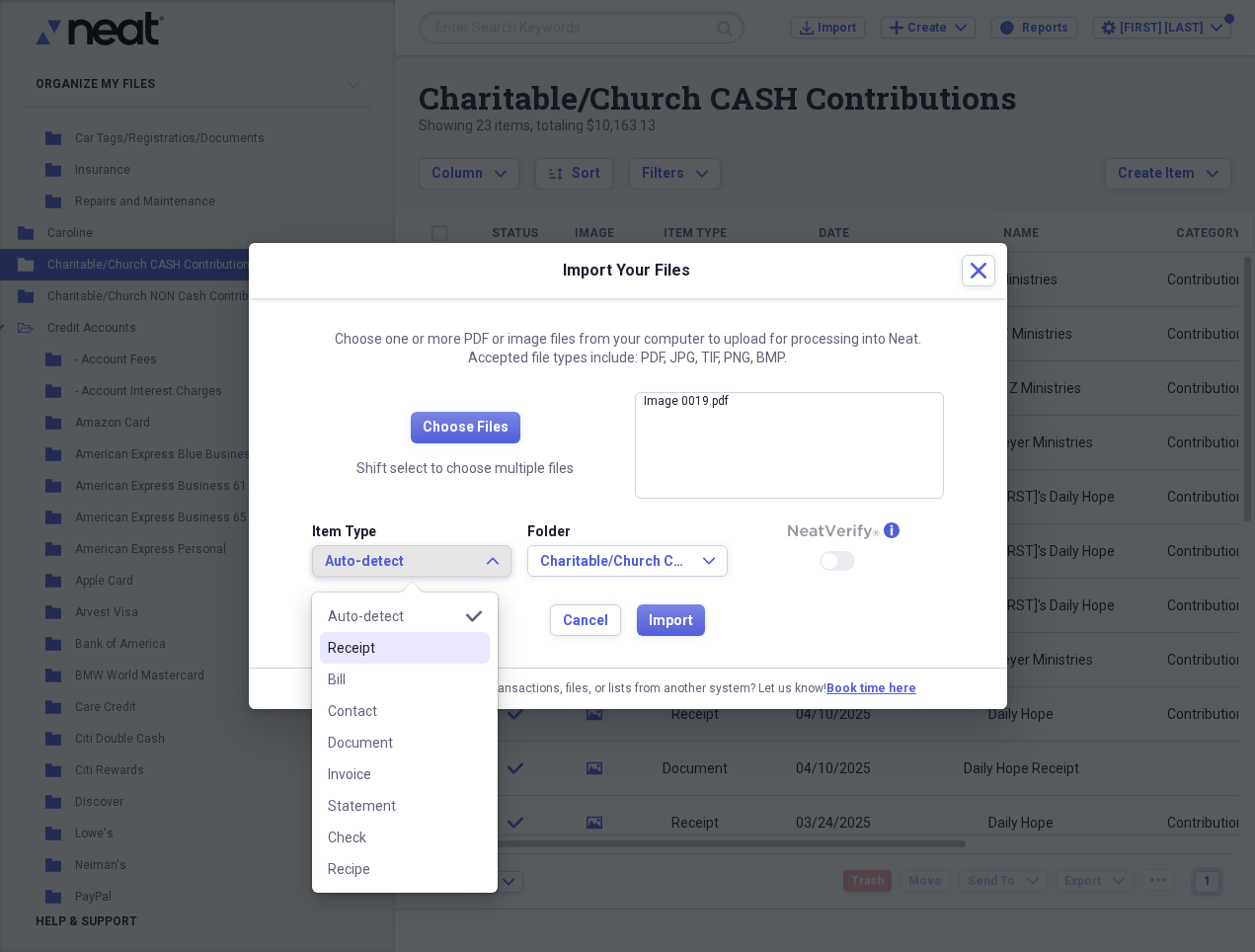 click on "Receipt" at bounding box center (393, 648) 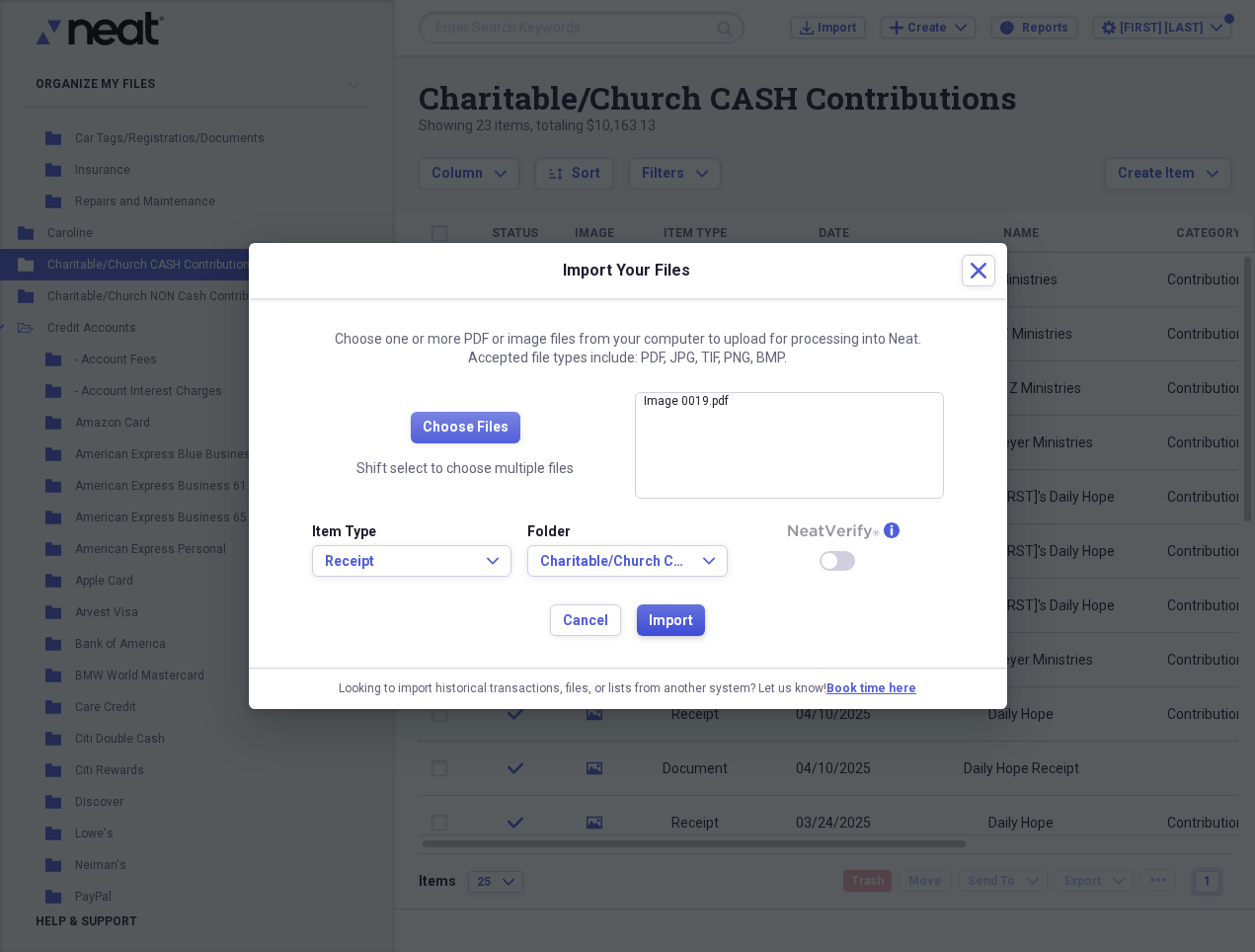 click on "Import" at bounding box center [670, 621] 